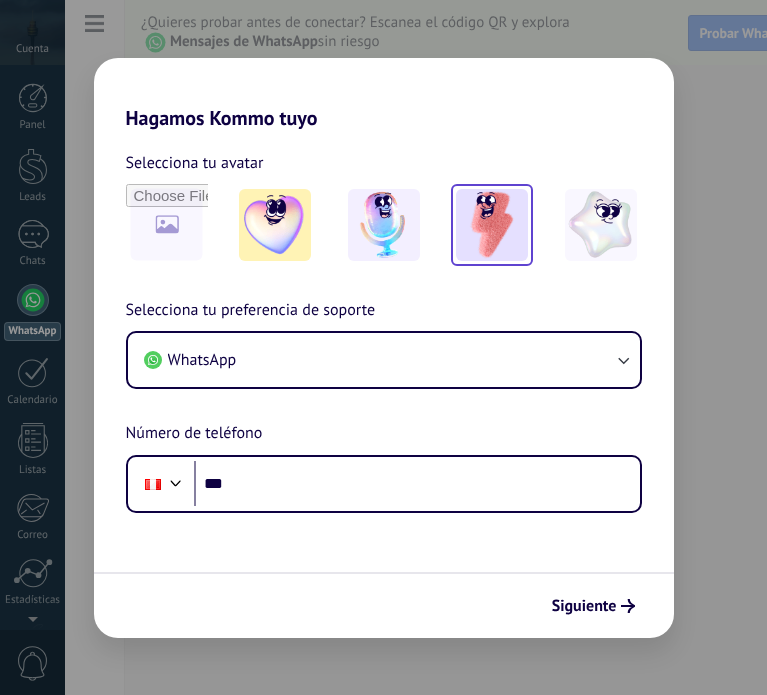 scroll, scrollTop: 0, scrollLeft: 0, axis: both 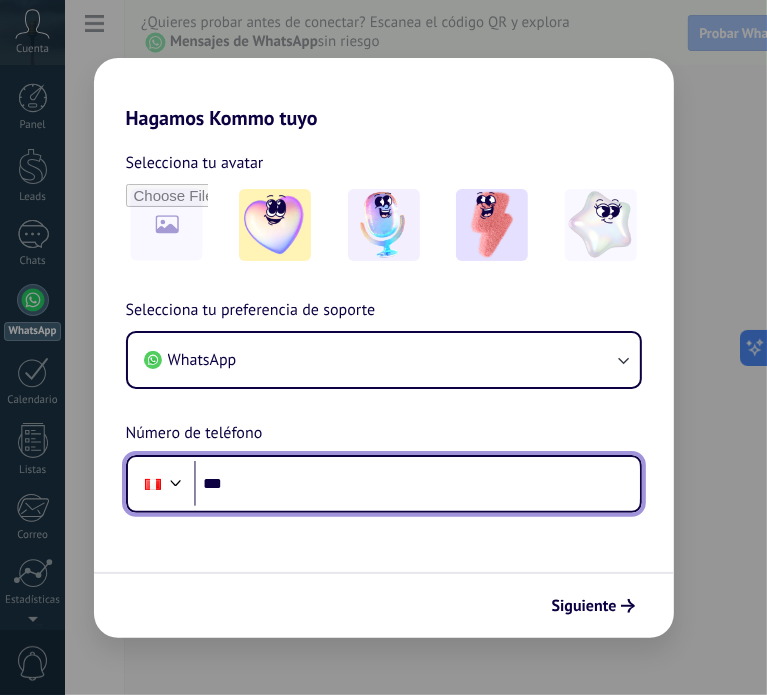 click on "***" at bounding box center (417, 484) 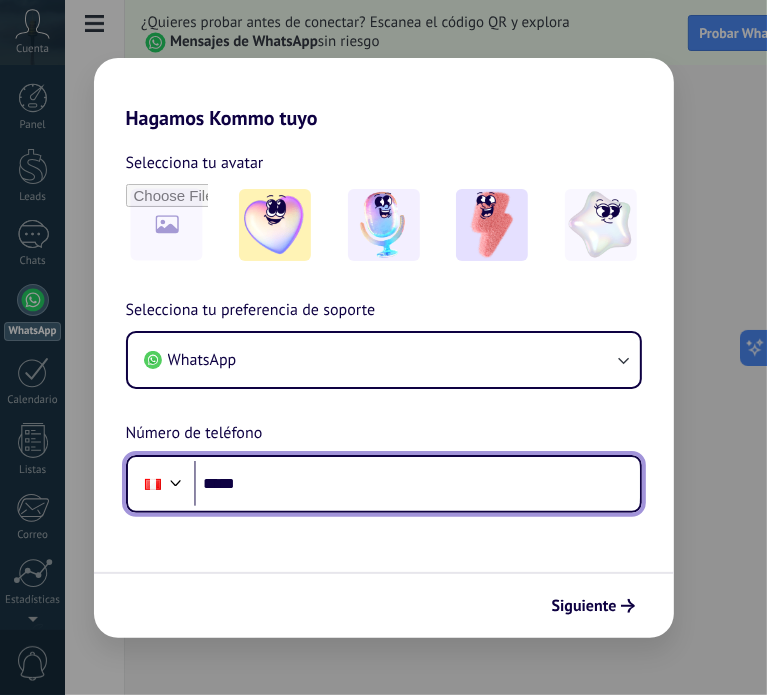 click on "*****" at bounding box center [417, 484] 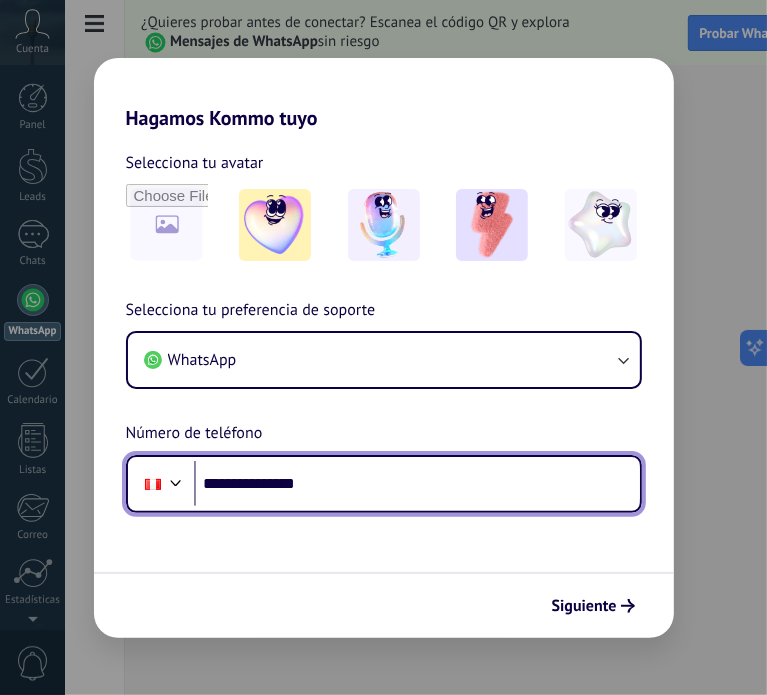 type on "**********" 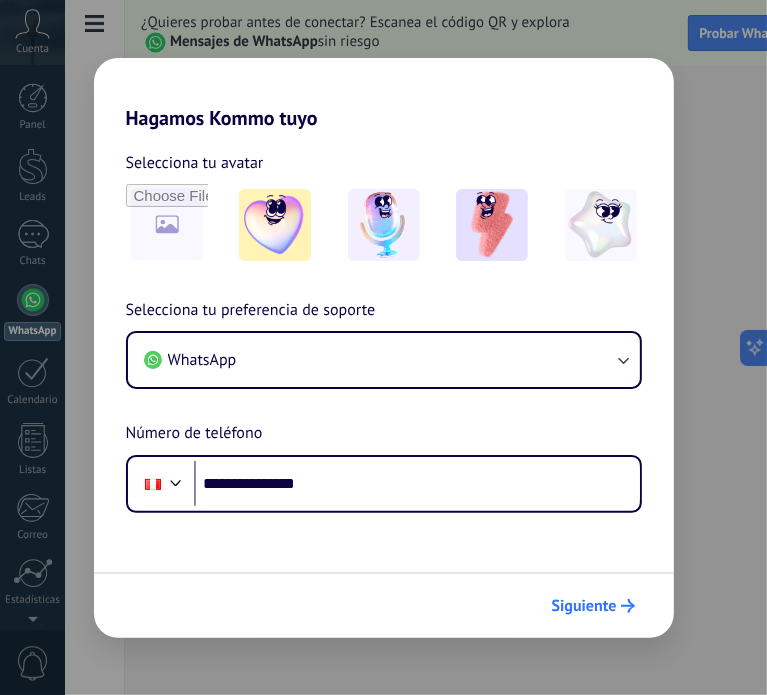 click on "Siguiente" at bounding box center (584, 606) 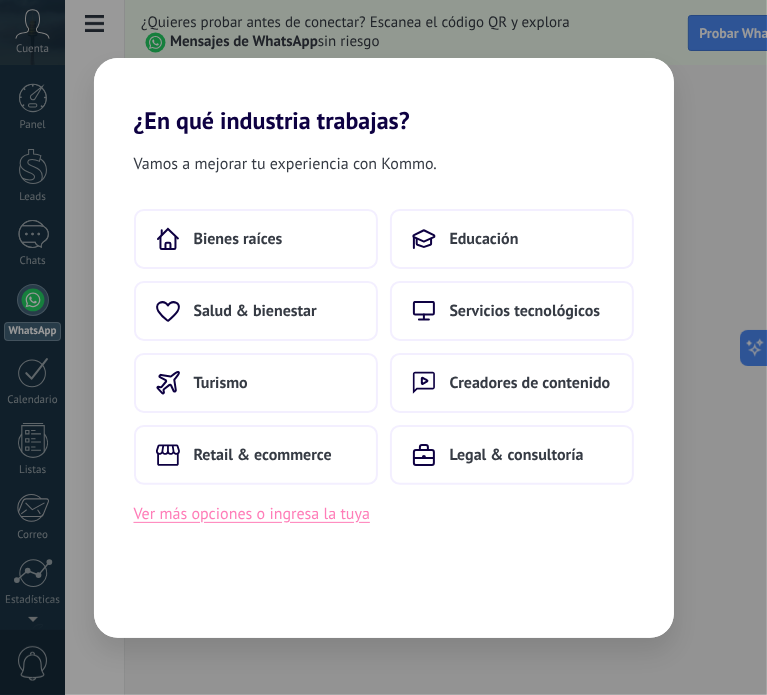 click on "Ver más opciones o ingresa la tuya" at bounding box center (252, 514) 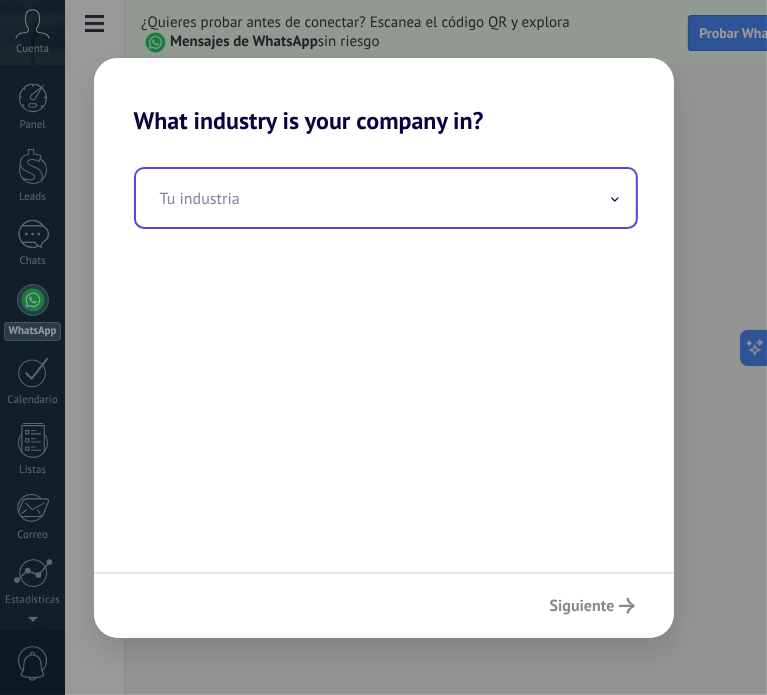 click at bounding box center (386, 198) 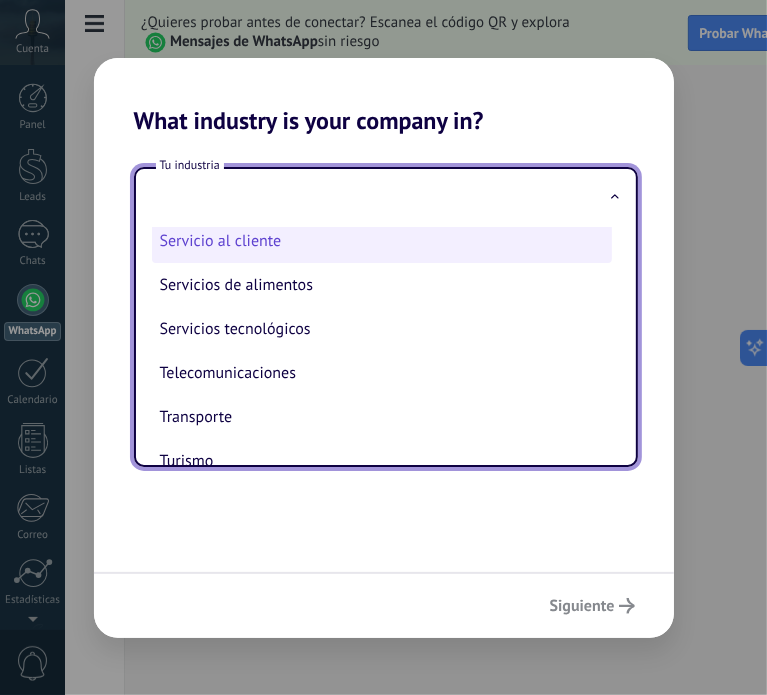 scroll, scrollTop: 500, scrollLeft: 0, axis: vertical 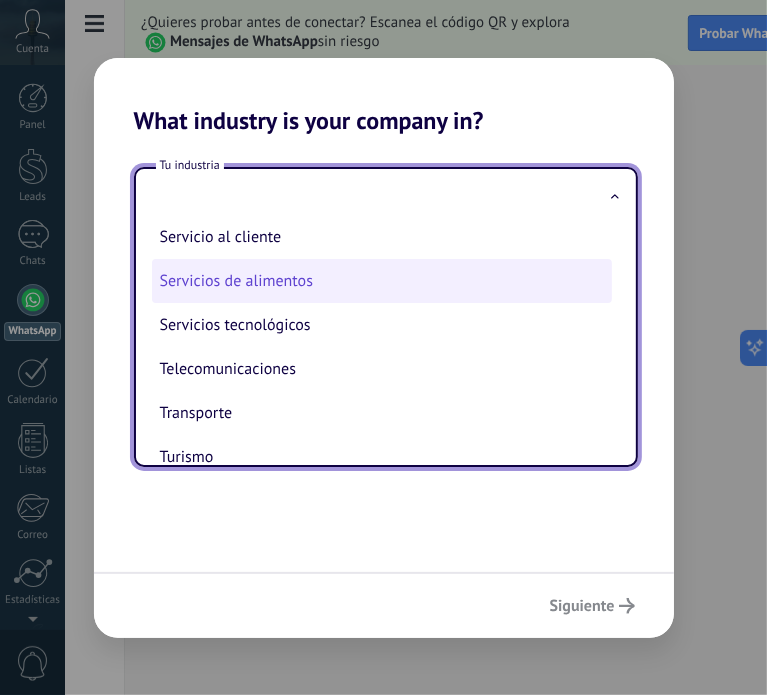 click on "Servicios de alimentos" at bounding box center [382, 281] 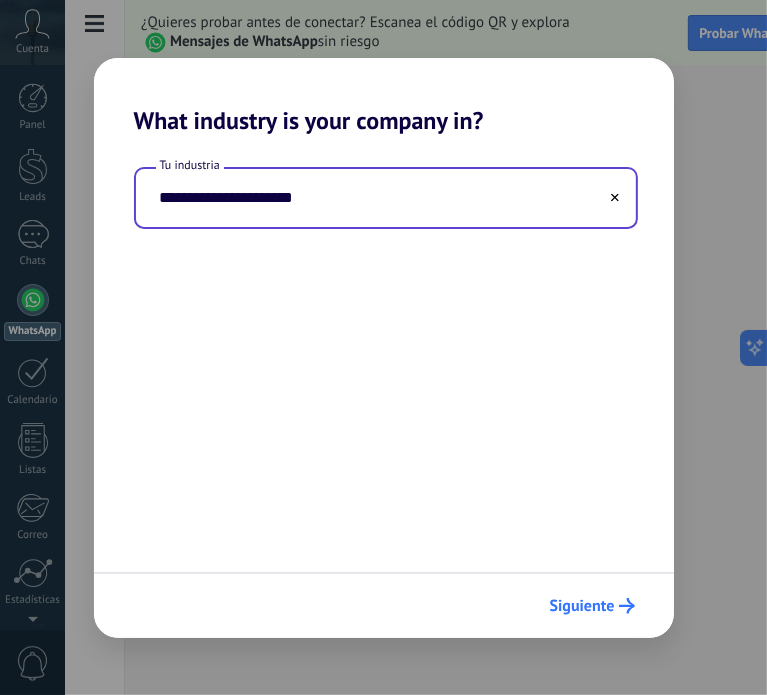 click on "Siguiente" at bounding box center (582, 606) 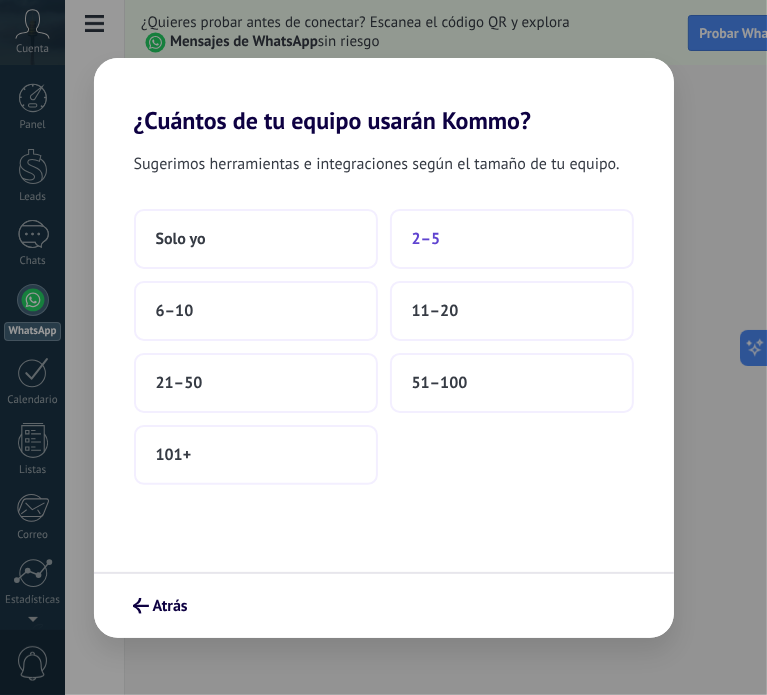 click on "2–5" at bounding box center [426, 239] 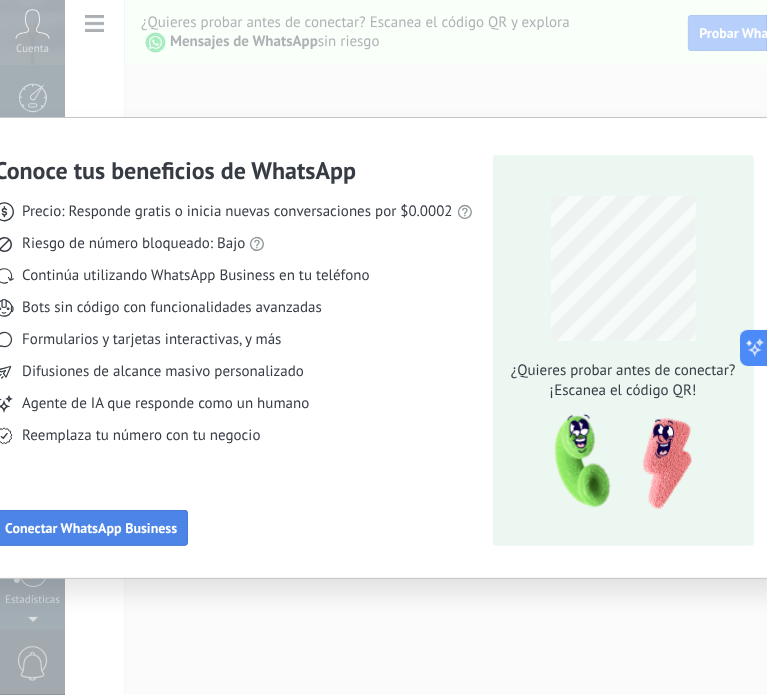 click on "Conectar WhatsApp Business" at bounding box center [91, 528] 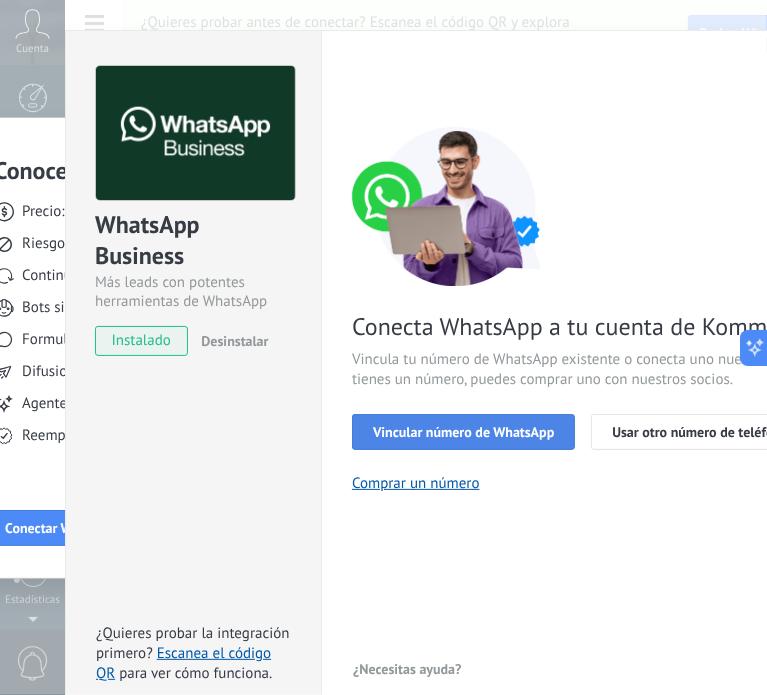 click on "Vincular número de WhatsApp" at bounding box center [463, 432] 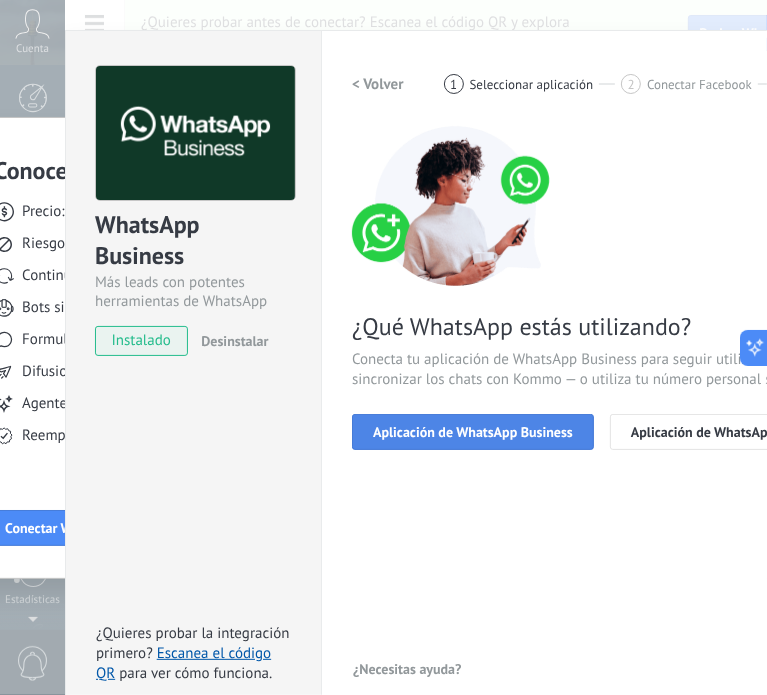 click on "Aplicación de WhatsApp Business" at bounding box center [473, 432] 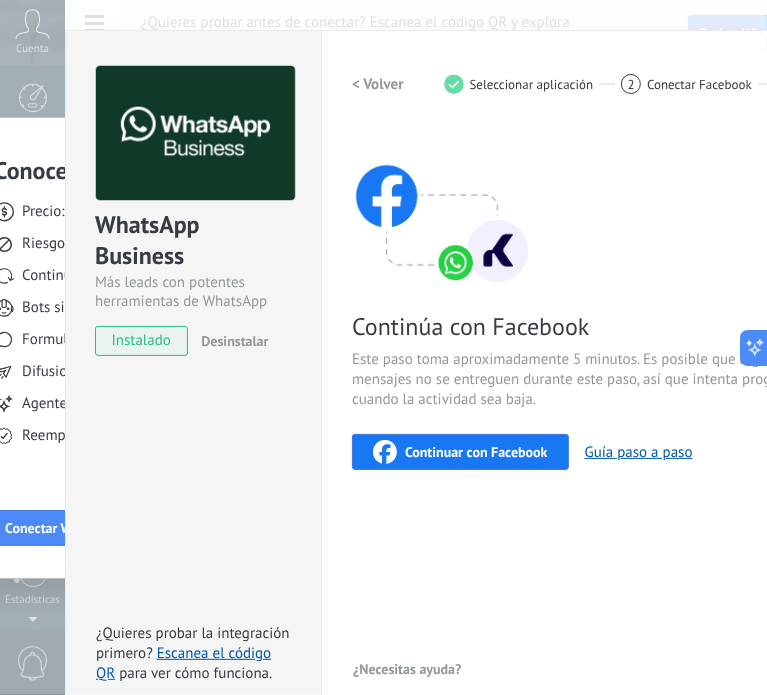 click on "instalado" at bounding box center (141, 341) 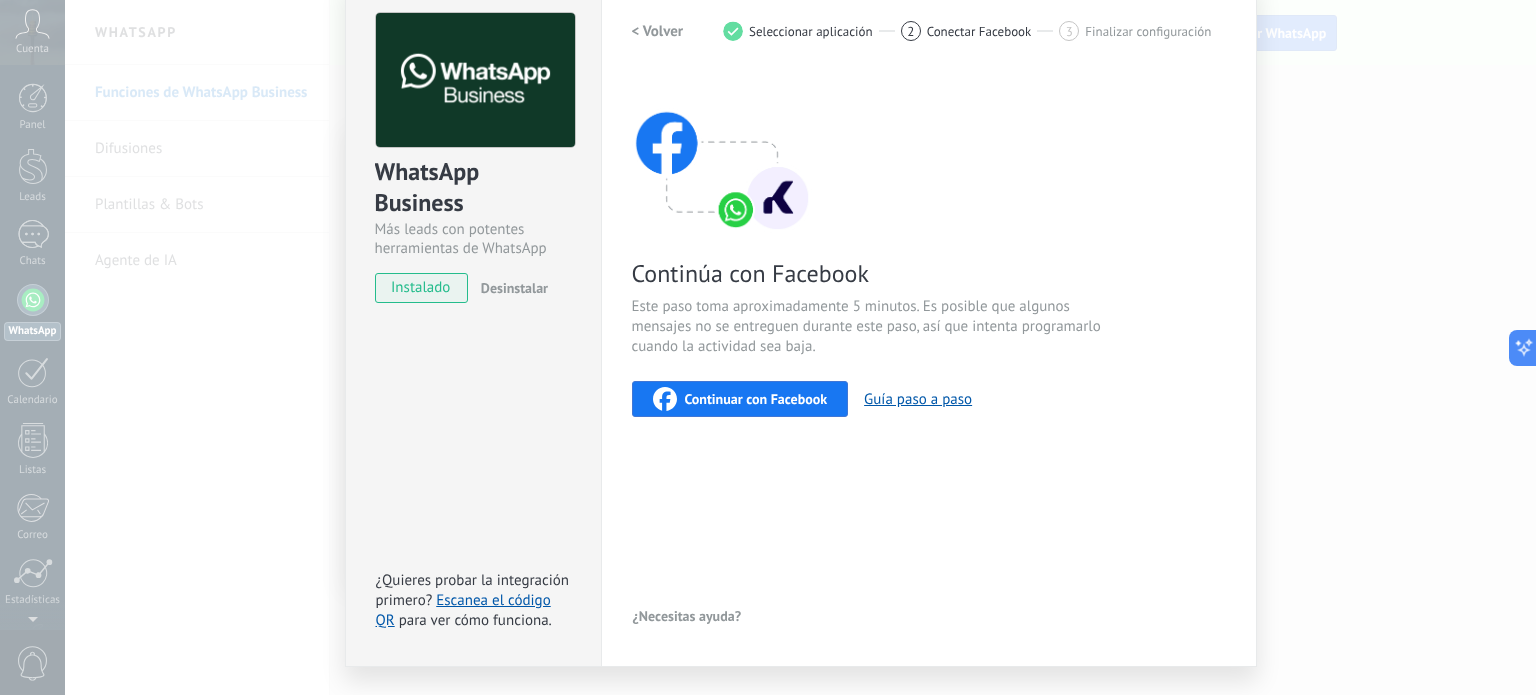 scroll, scrollTop: 134, scrollLeft: 0, axis: vertical 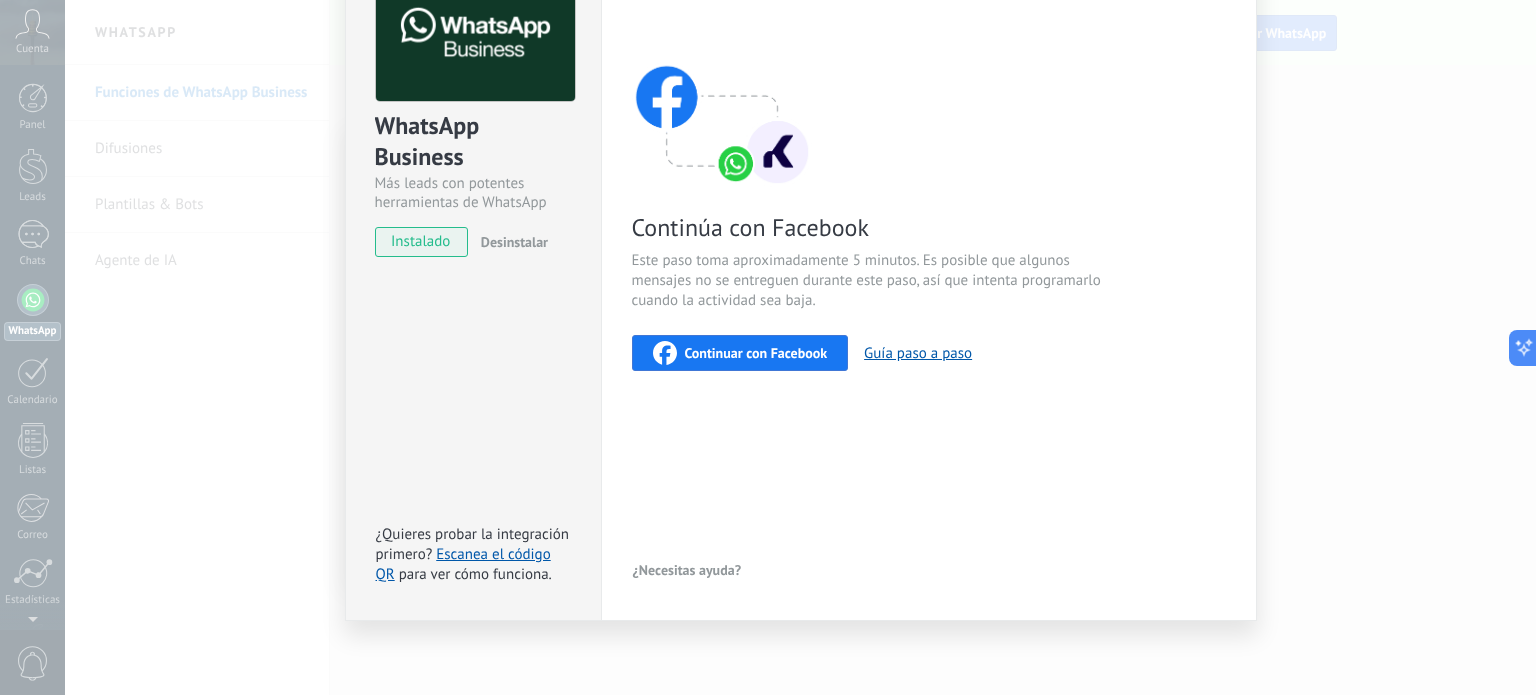 click on "para ver cómo funciona." at bounding box center [475, 574] 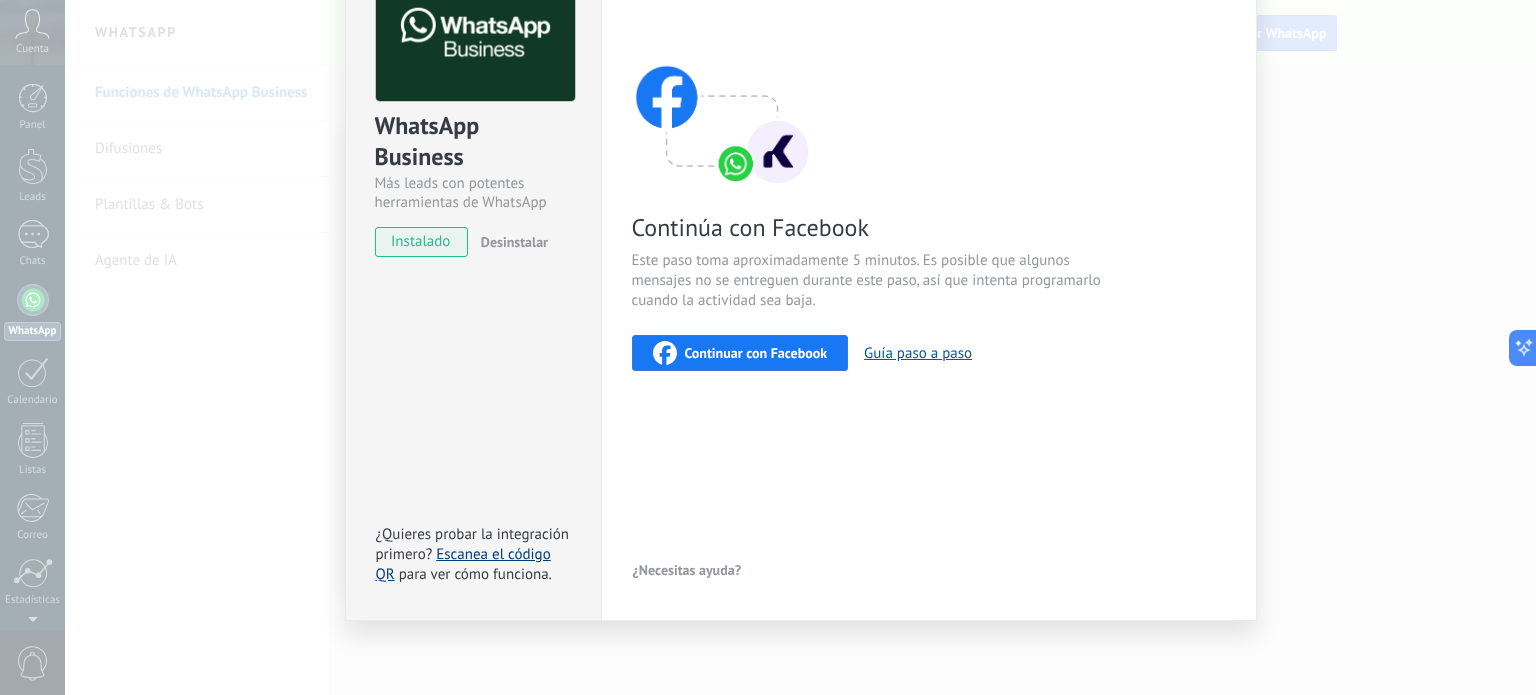 click on "Escanea el código QR" at bounding box center (463, 564) 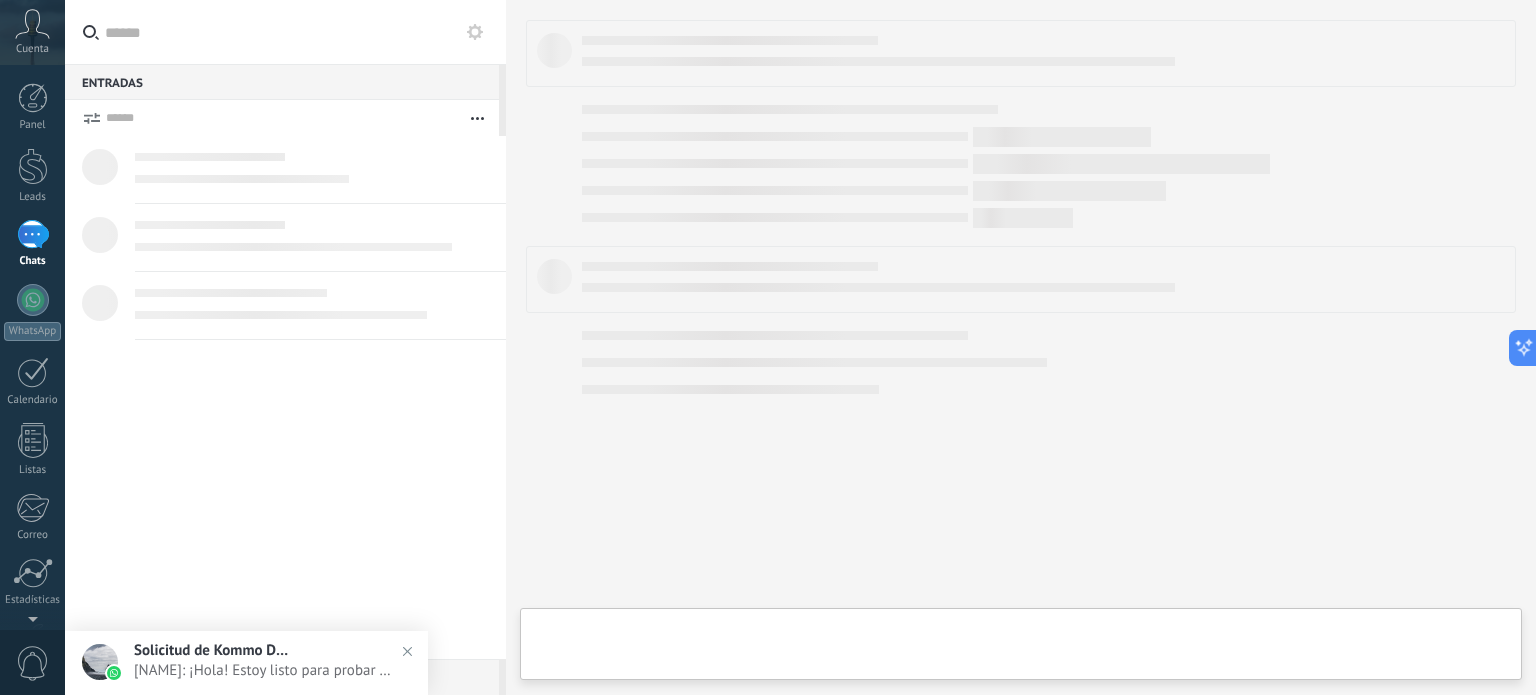 scroll, scrollTop: 0, scrollLeft: 0, axis: both 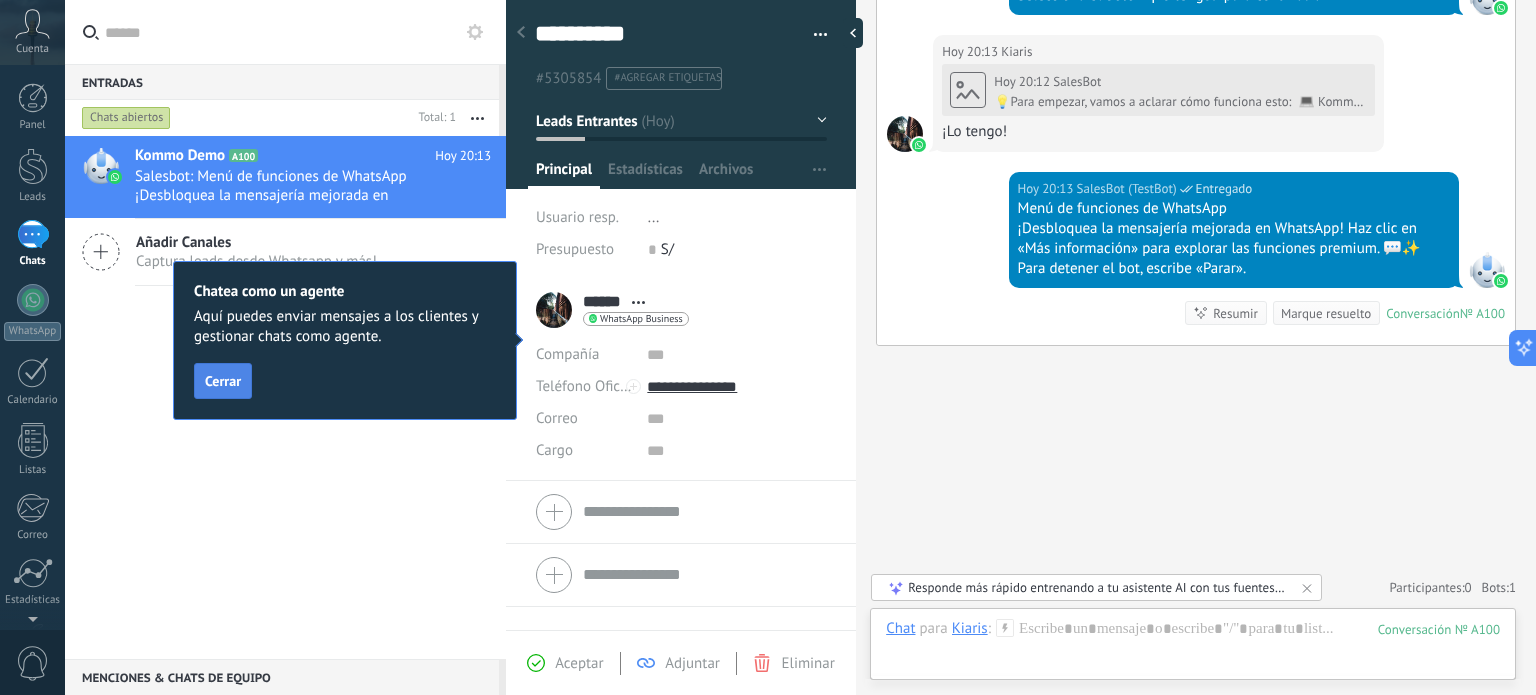 click on "Cerrar" at bounding box center (223, 381) 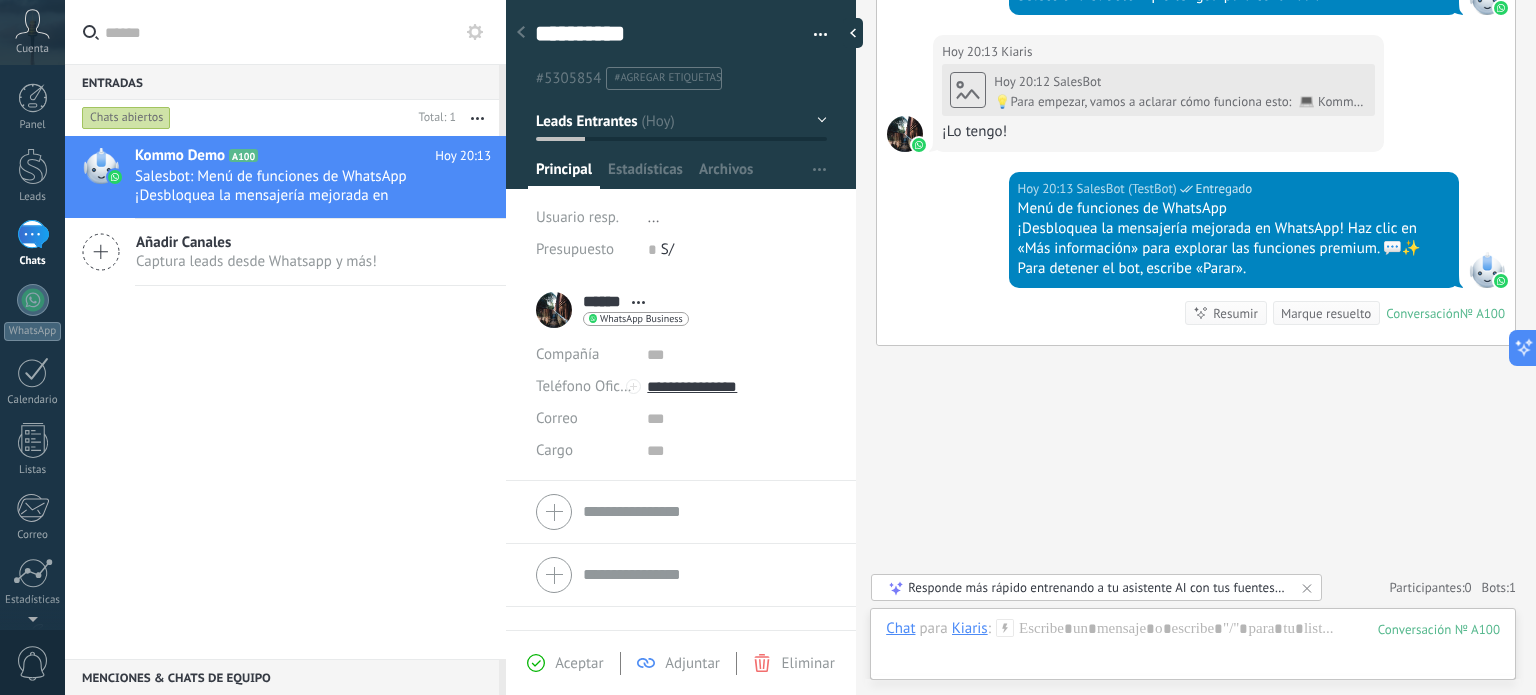 click on "Compañía" at bounding box center [584, 355] 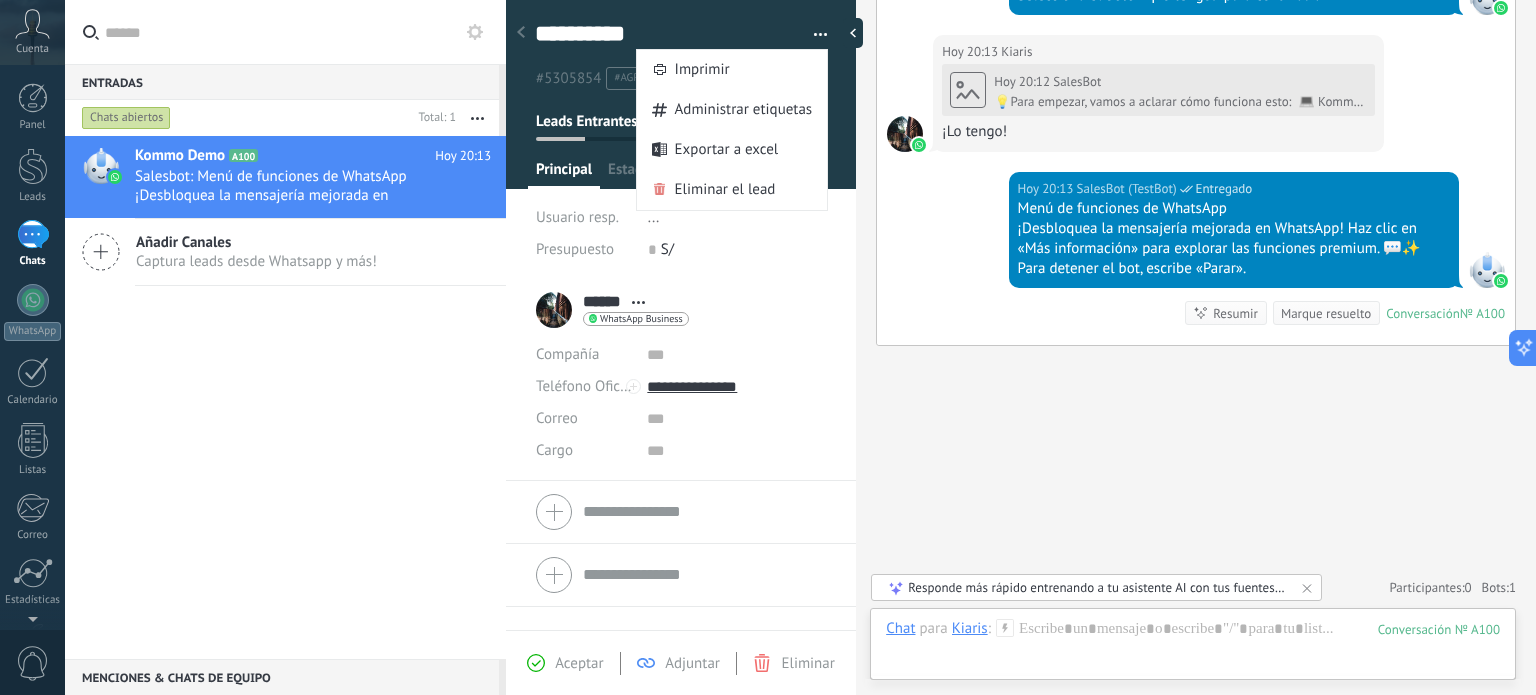 click on "Buscar Carga más Hoy Hoy Creación:  2  eventos   Expandir Hoy 20:12 Kiaris  ¡Hola! Estoy listo para probar WhatsApp en Kommo. Mi código de verificación es 5zPs9I Conversación  № A100 Conversación № A100 Hoy 20:12 Robot  El valor del campo «Nombre»  se establece en «Kommo Demo» Hoy 20:12 Robot  El valor del campo «Teléfono»  se establece en «+51978758767» Kiaris Kiaris  Hoy 20:12 SalesBot (TestBot)  Entregado Descargar Hola, soy el Salesbot. ¡Estoy aquí para guiarte a través de las más recientes funciones de WhatsApp! Hoy 20:12 SalesBot (TestBot)  Entregado Descargar 💡Para empezar, vamos a aclarar cómo funciona esto:    💻 Kommo = La vista del Agente - La tarjeta de lead representa la perspectiva del agente.   📱 Móvil = La vista del Cliente - El móvil representa la perspectiva del cliente.   Ahora, ¡ya estás listo para comprobar las últimas e interesantes funciones de WhatsApp!    Selecciona el botón "¡Lo tengo!" para continuar. Hoy 20:13 Kiaris  0 1" at bounding box center (1196, -154) 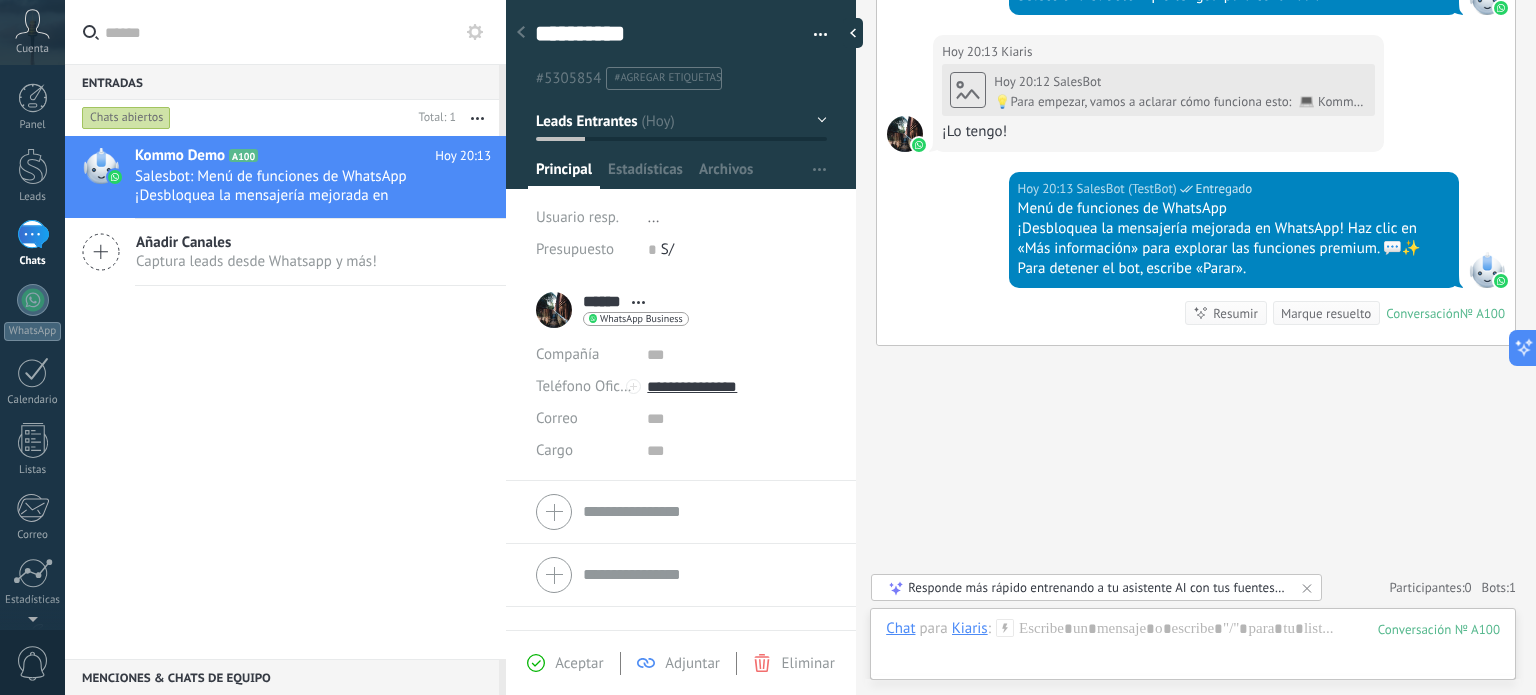 click on "Cargo" at bounding box center (584, 451) 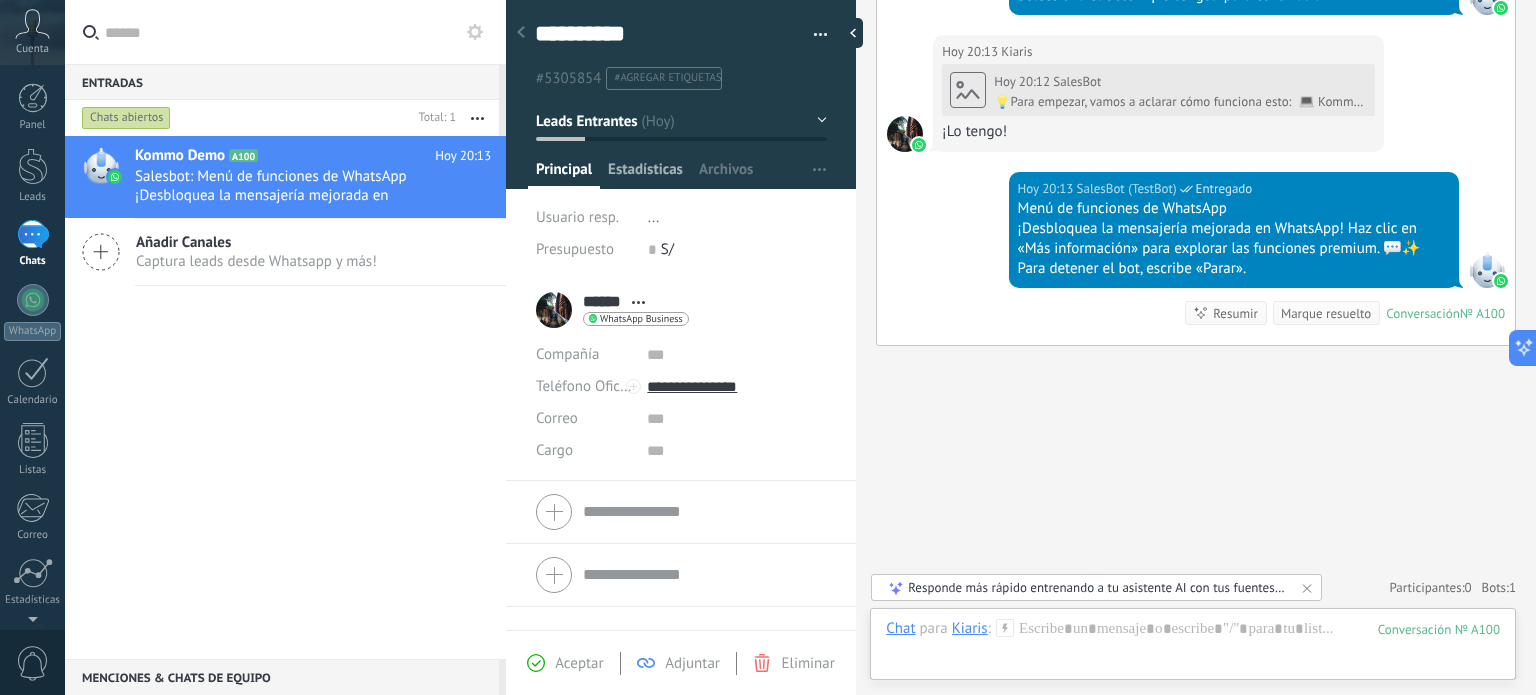 click on "Estadísticas" at bounding box center (645, 174) 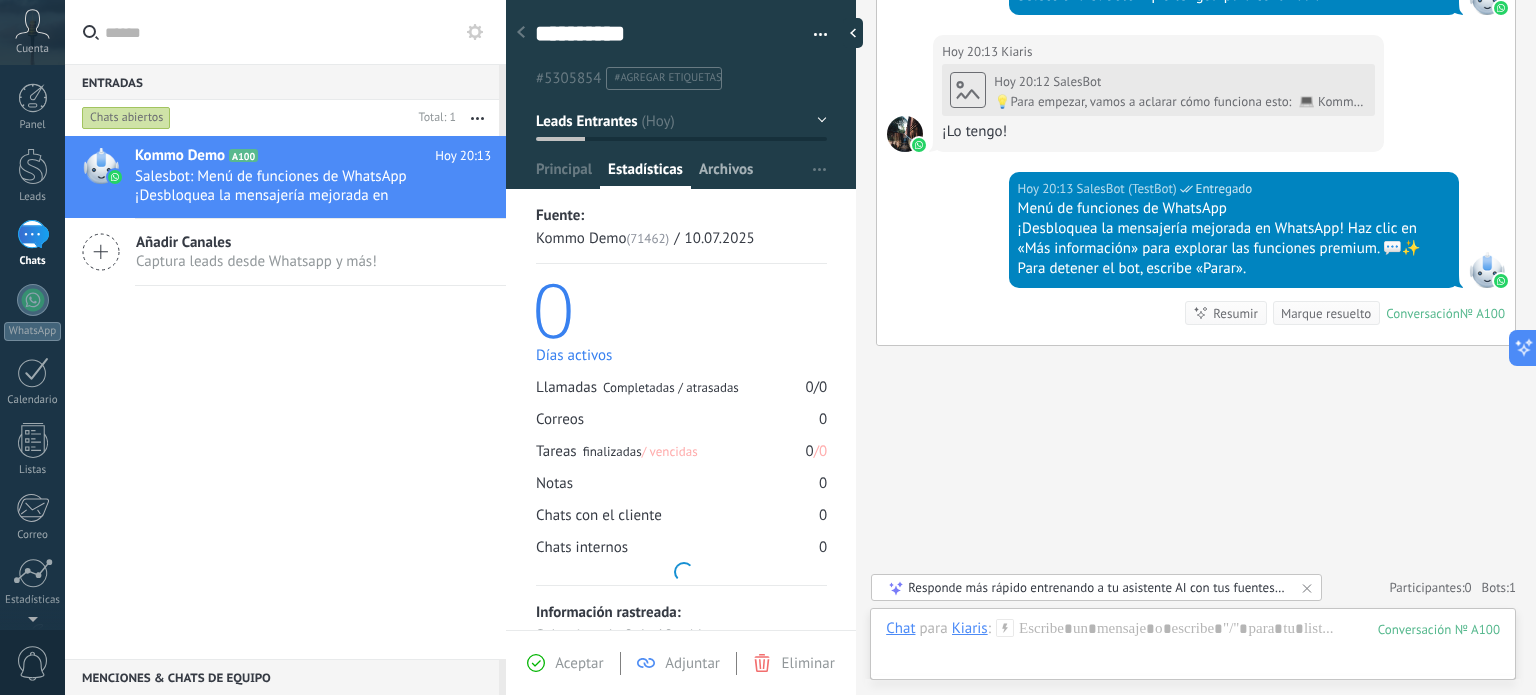 click on "Archivos" at bounding box center [726, 174] 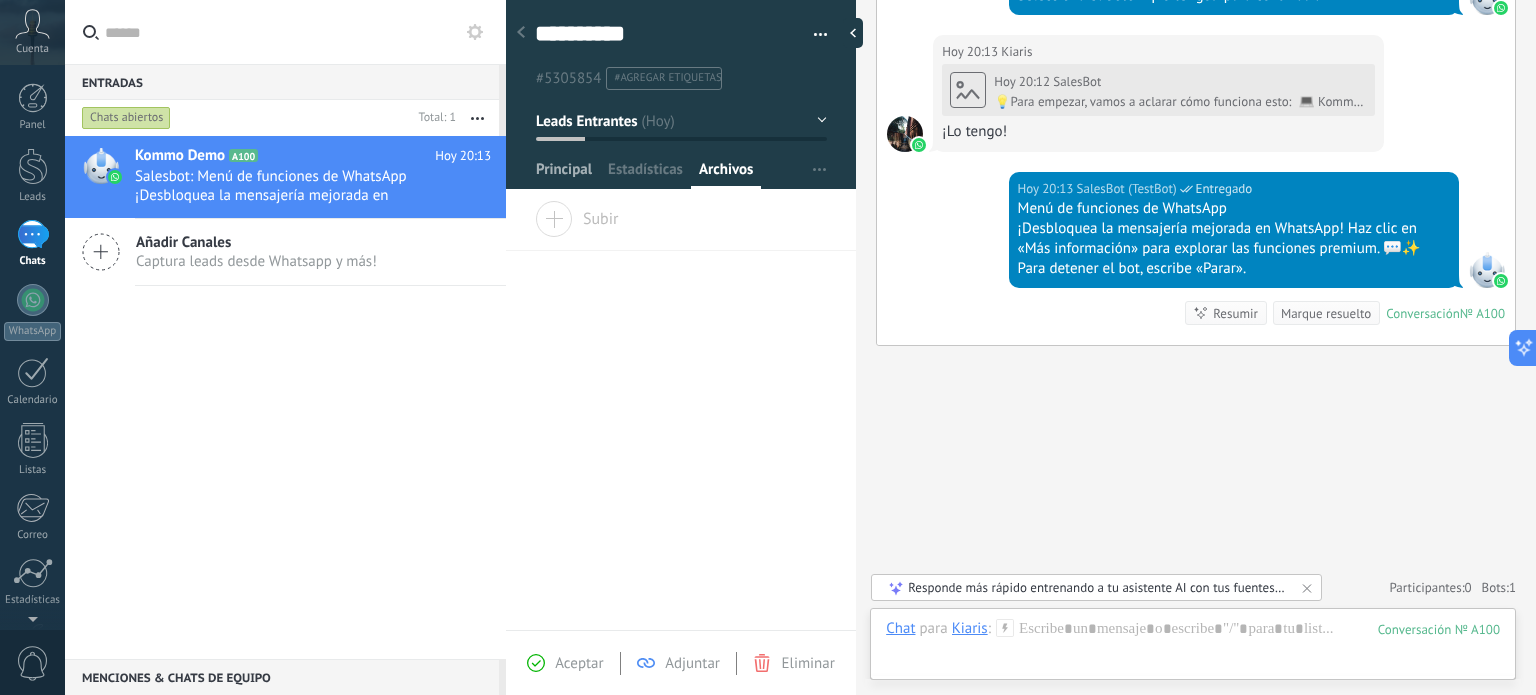 click on "Principal" at bounding box center [564, 174] 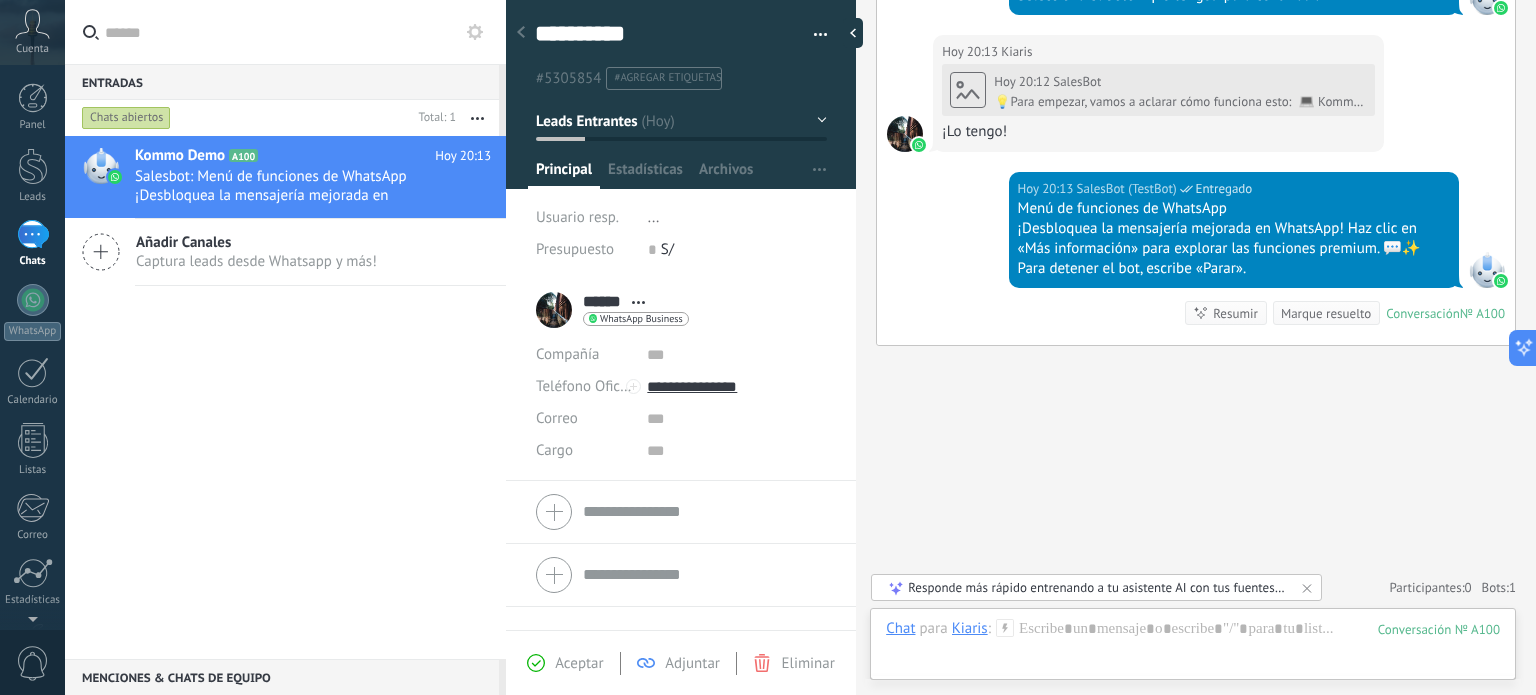 click on "Abrir detalle
Copie el nombre
Desatar
Contacto principal" at bounding box center (638, 302) 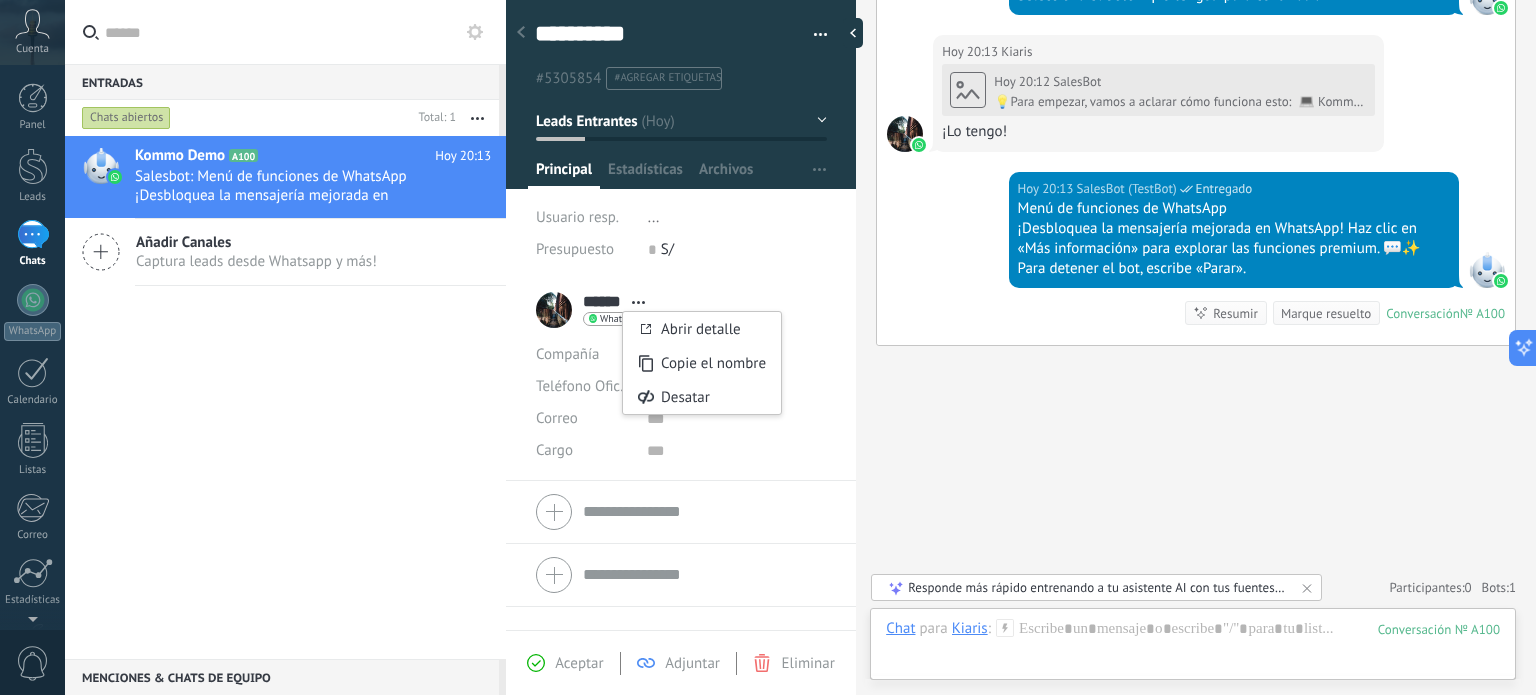 click on "Buscar Carga más Hoy Hoy Creación:  2  eventos   Expandir Hoy 20:12 Kiaris  ¡Hola! Estoy listo para probar WhatsApp en Kommo. Mi código de verificación es 5zPs9I Conversación  № A100 Conversación № A100 Hoy 20:12 Robot  El valor del campo «Nombre»  se establece en «Kommo Demo» Hoy 20:12 Robot  El valor del campo «Teléfono»  se establece en «+51978758767» Kiaris Kiaris  Hoy 20:12 SalesBot (TestBot)  Entregado Descargar Hola, soy el Salesbot. ¡Estoy aquí para guiarte a través de las más recientes funciones de WhatsApp! Hoy 20:12 SalesBot (TestBot)  Entregado Descargar 💡Para empezar, vamos a aclarar cómo funciona esto:    💻 Kommo = La vista del Agente - La tarjeta de lead representa la perspectiva del agente.   📱 Móvil = La vista del Cliente - El móvil representa la perspectiva del cliente.   Ahora, ¡ya estás listo para comprobar las últimas e interesantes funciones de WhatsApp!    Selecciona el botón "¡Lo tengo!" para continuar. Hoy 20:13 Kiaris  0 1" at bounding box center (1196, -154) 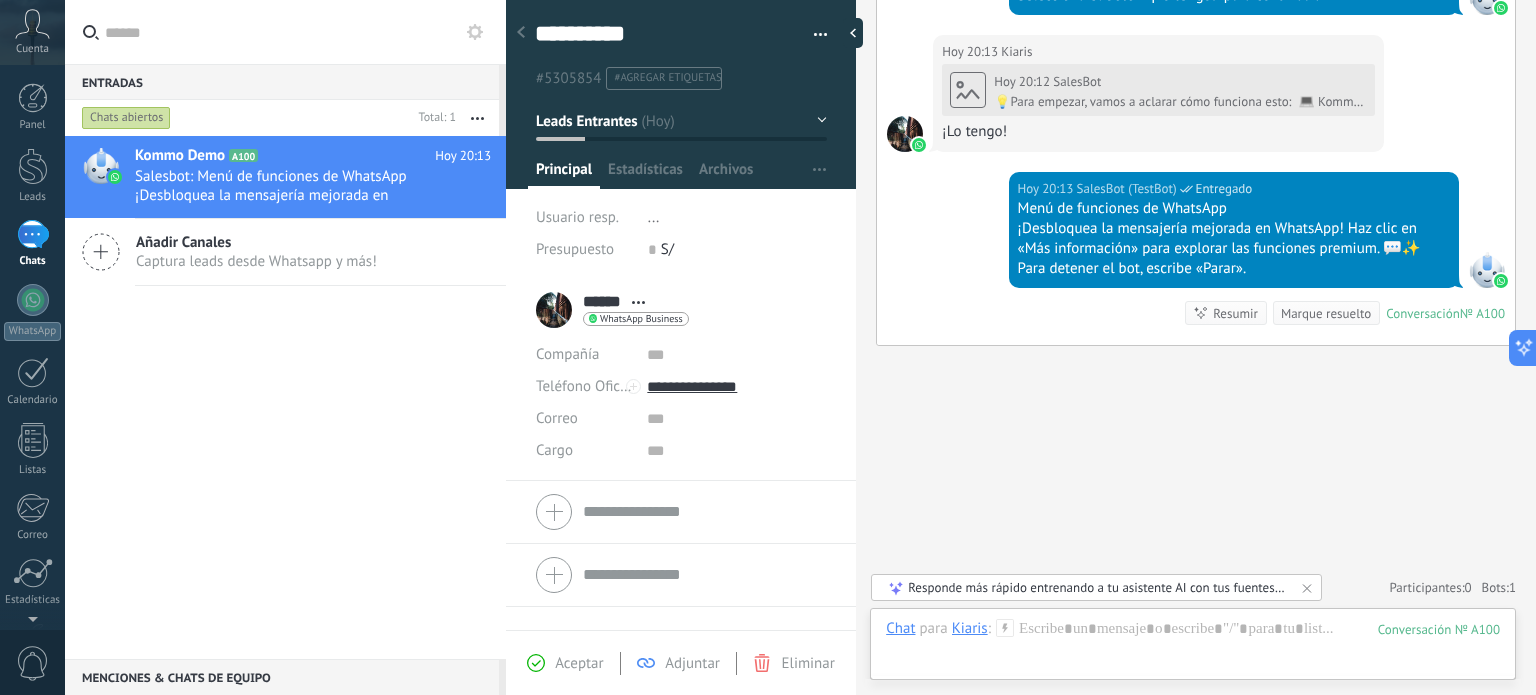 click on "****** Kiaris
****** Kiaris
Apellido
Abrir detalle
Copie el nombre
Desatar
Contacto principal" at bounding box center (612, 310) 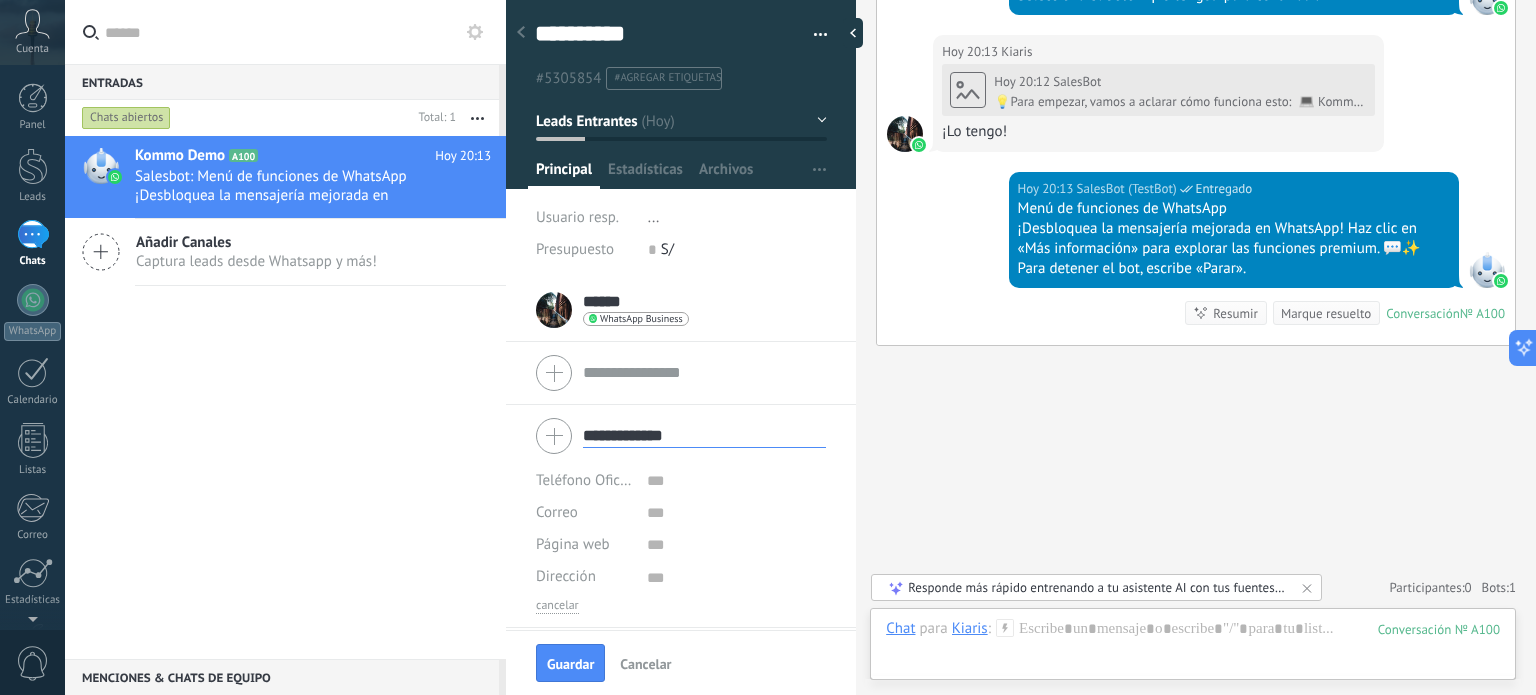 type on "**********" 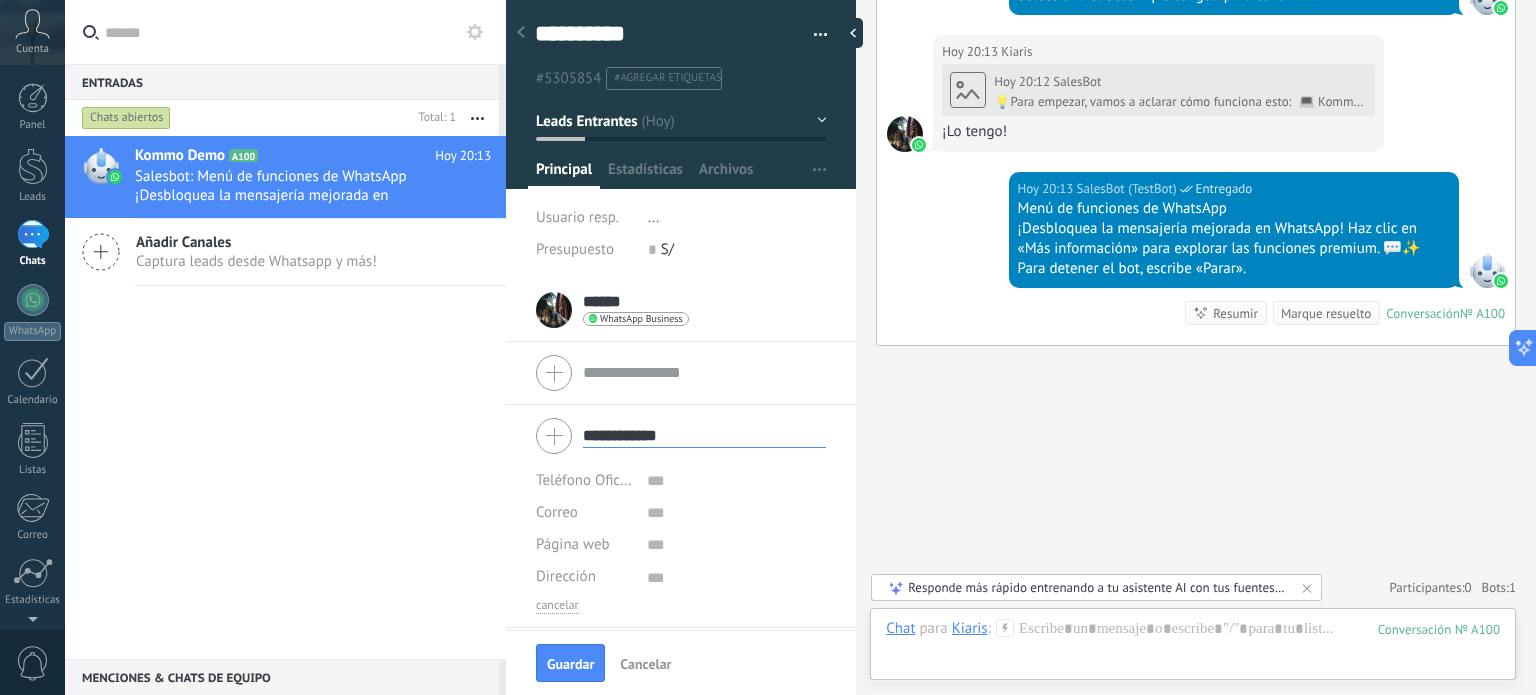 click on "Página web
Pasar
Copiar
Editar" at bounding box center [681, 545] 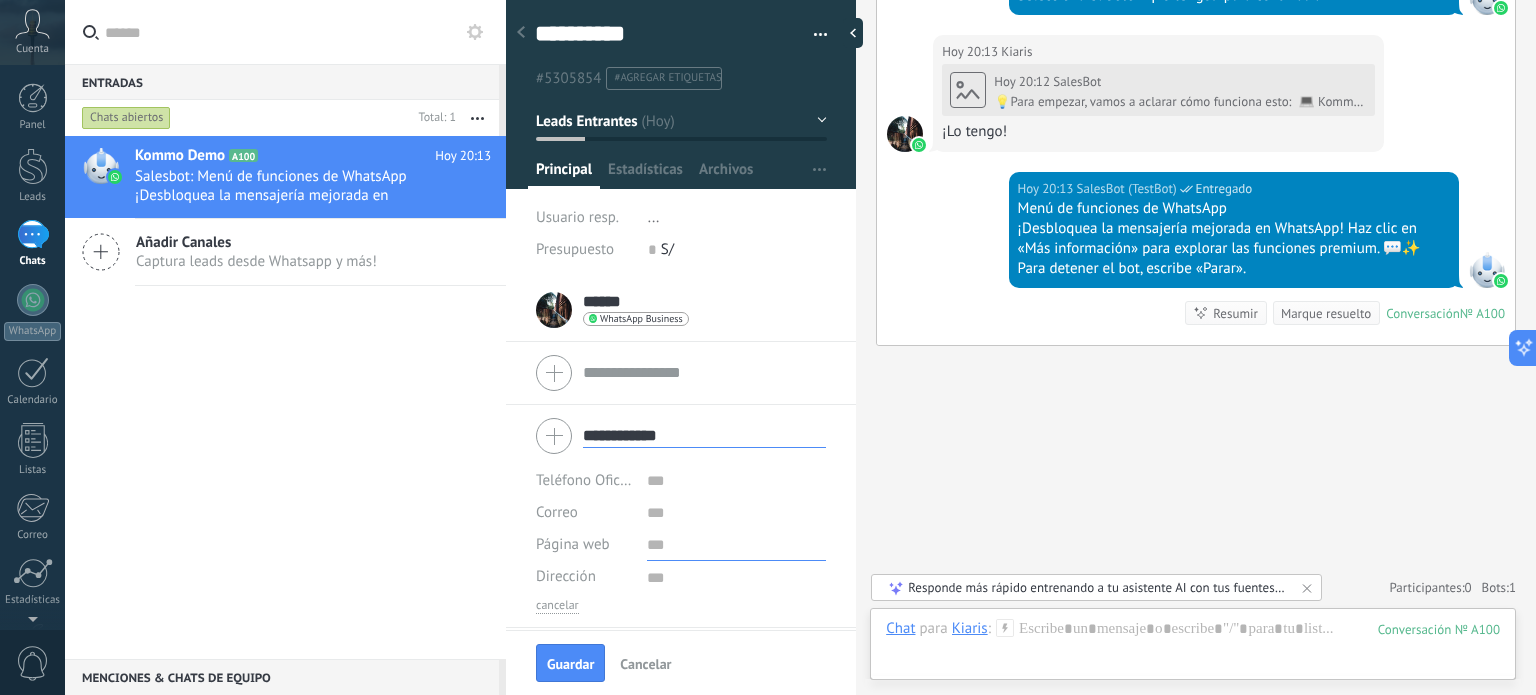 click at bounding box center [736, 545] 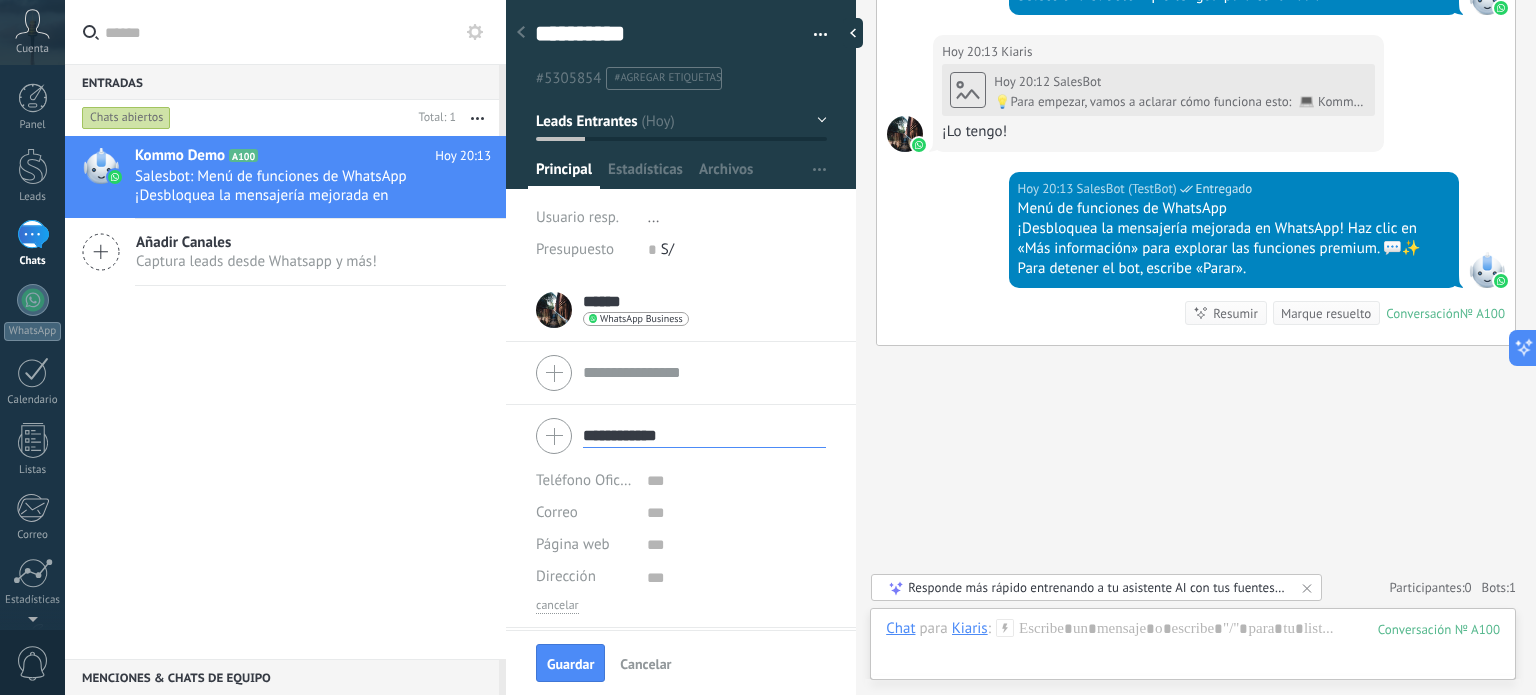 click on "Buscar Carga más Hoy Hoy Creación:  2  eventos   Expandir Hoy 20:12 Kiaris  ¡Hola! Estoy listo para probar WhatsApp en Kommo. Mi código de verificación es 5zPs9I Conversación  № A100 Conversación № A100 Hoy 20:12 Robot  El valor del campo «Nombre»  se establece en «Kommo Demo» Hoy 20:12 Robot  El valor del campo «Teléfono»  se establece en «+51978758767» Kiaris Kiaris  Hoy 20:12 SalesBot (TestBot)  Entregado Descargar Hola, soy el Salesbot. ¡Estoy aquí para guiarte a través de las más recientes funciones de WhatsApp! Hoy 20:12 SalesBot (TestBot)  Entregado Descargar 💡Para empezar, vamos a aclarar cómo funciona esto:    💻 Kommo = La vista del Agente - La tarjeta de lead representa la perspectiva del agente.   📱 Móvil = La vista del Cliente - El móvil representa la perspectiva del cliente.   Ahora, ¡ya estás listo para comprobar las últimas e interesantes funciones de WhatsApp!    Selecciona el botón "¡Lo tengo!" para continuar. Hoy 20:13 Kiaris  0 1" at bounding box center (1196, -154) 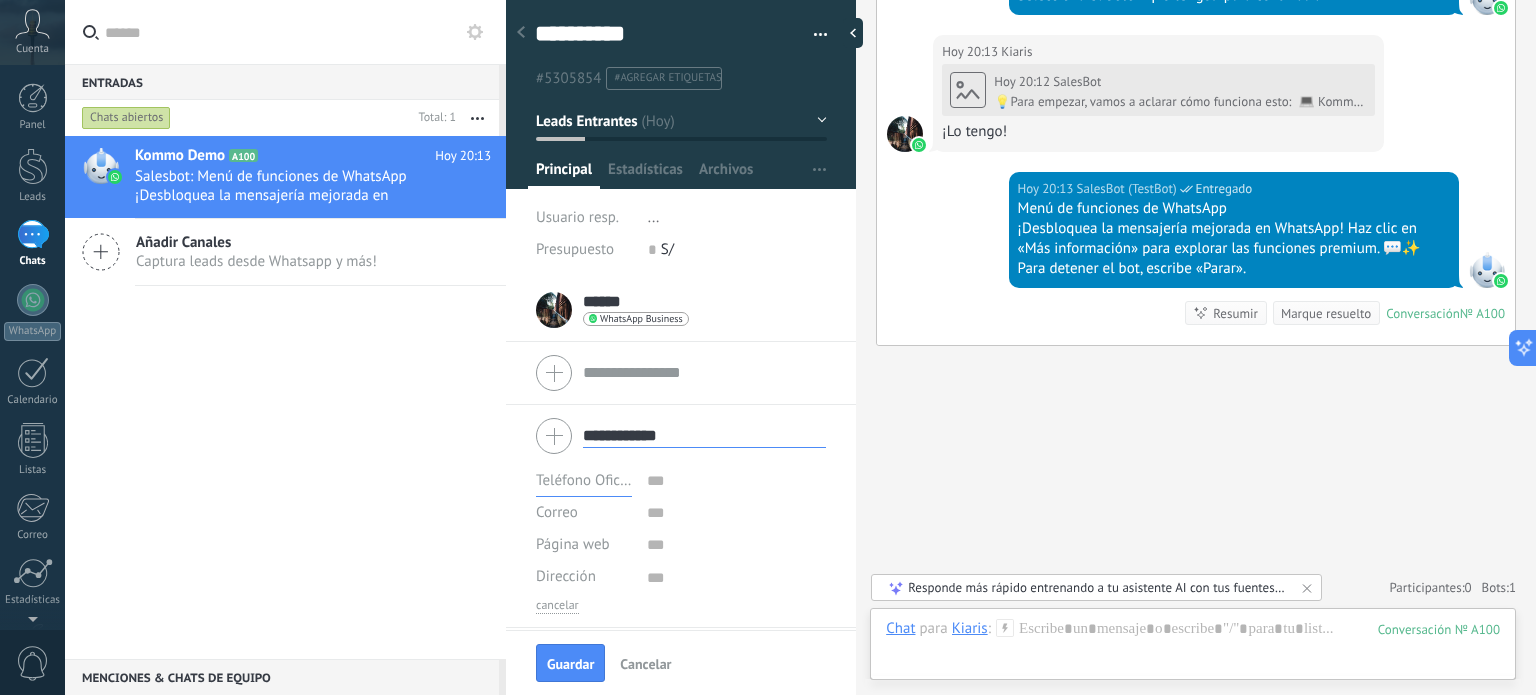 click on "Teléfono Oficina" at bounding box center [588, 480] 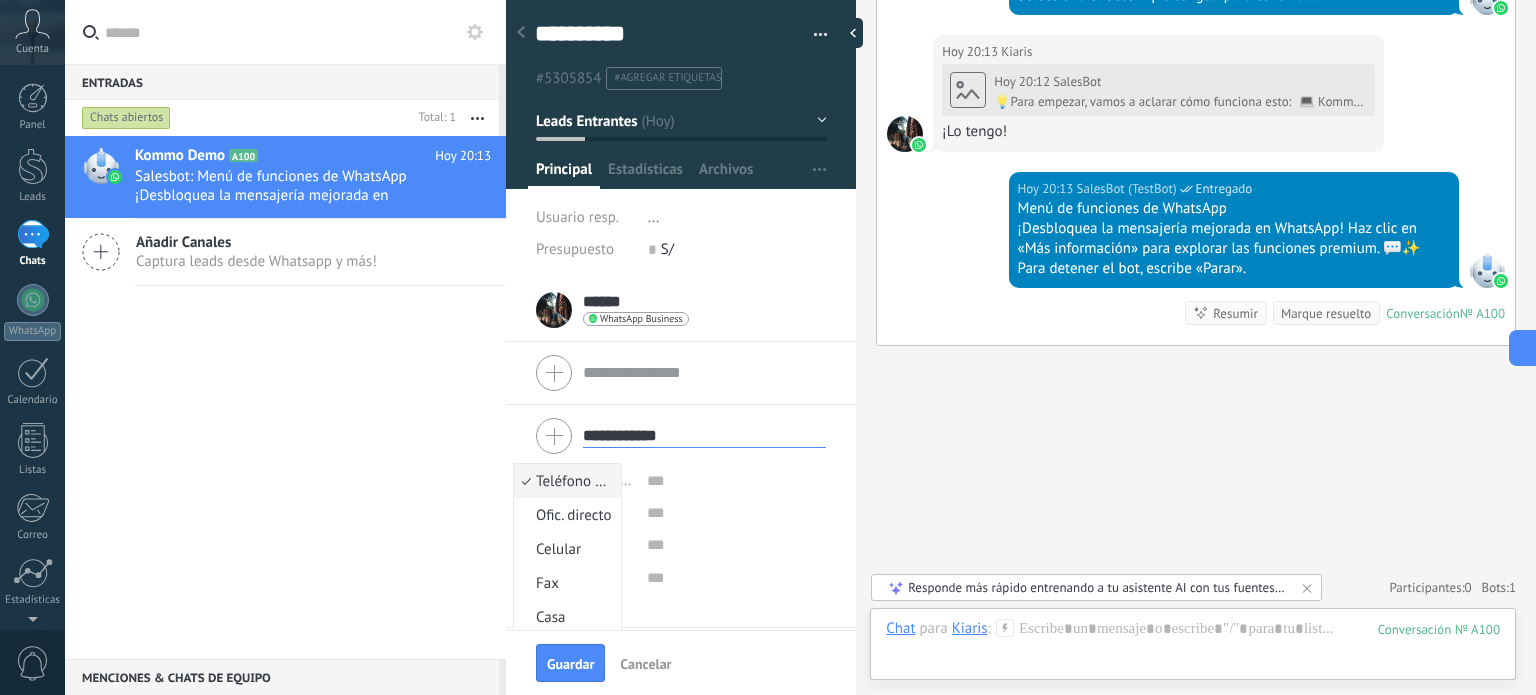 click on "Teléfono Oficina" at bounding box center (564, 481) 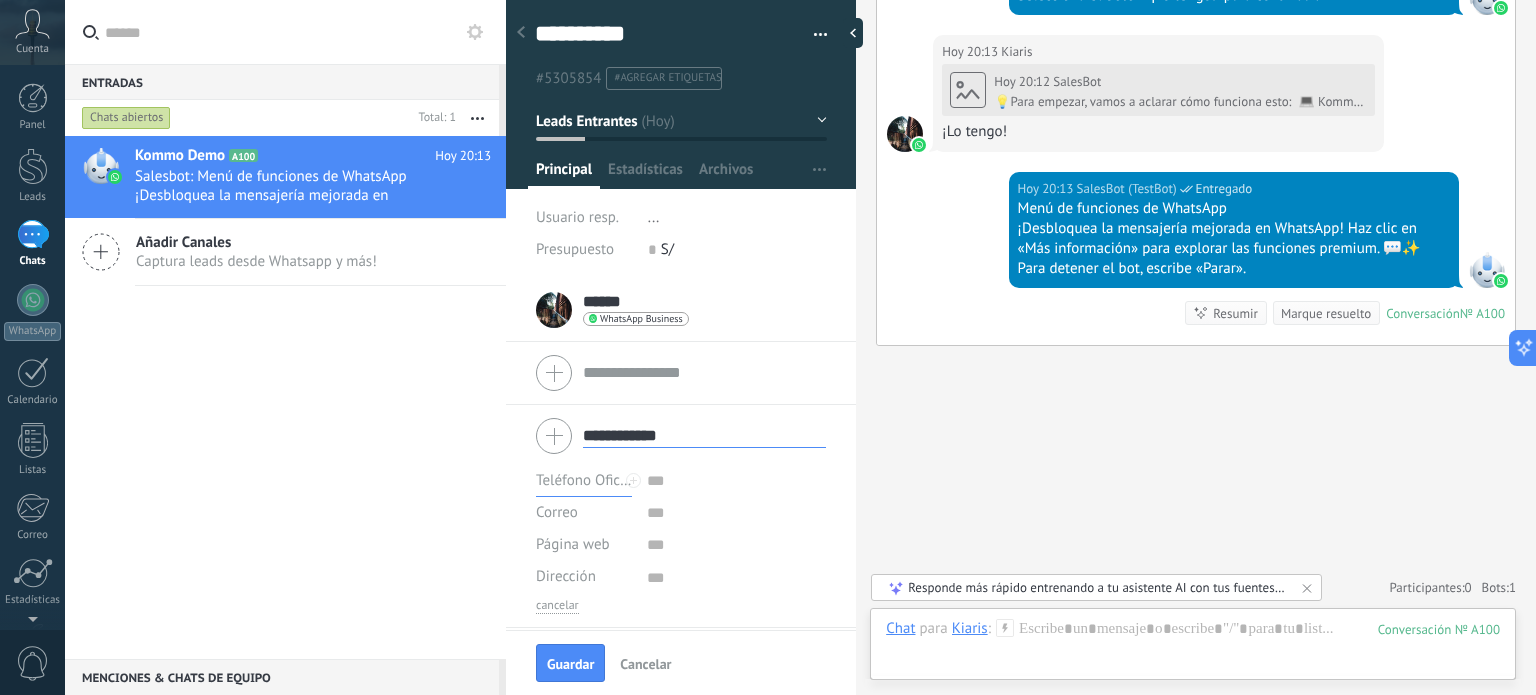 click on "Teléfono Oficina" at bounding box center (588, 480) 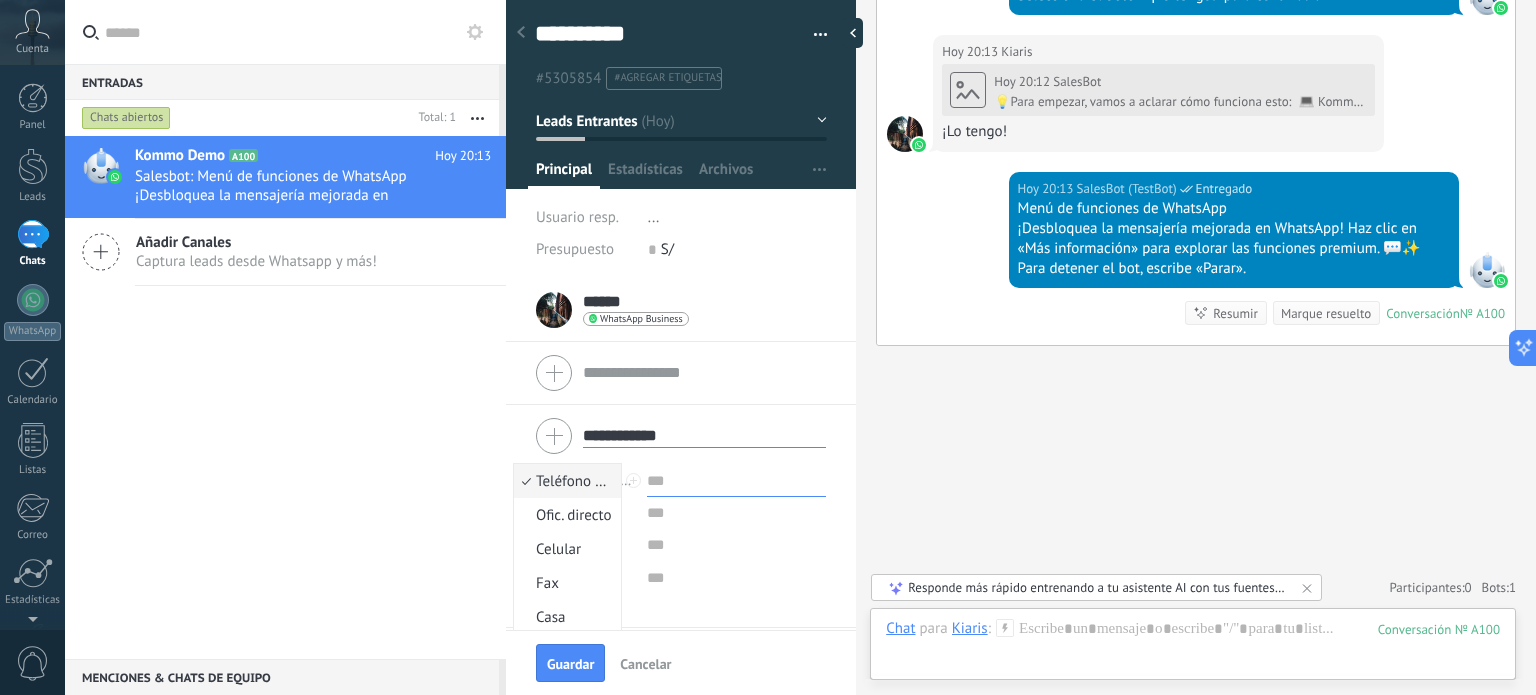 click at bounding box center [736, 481] 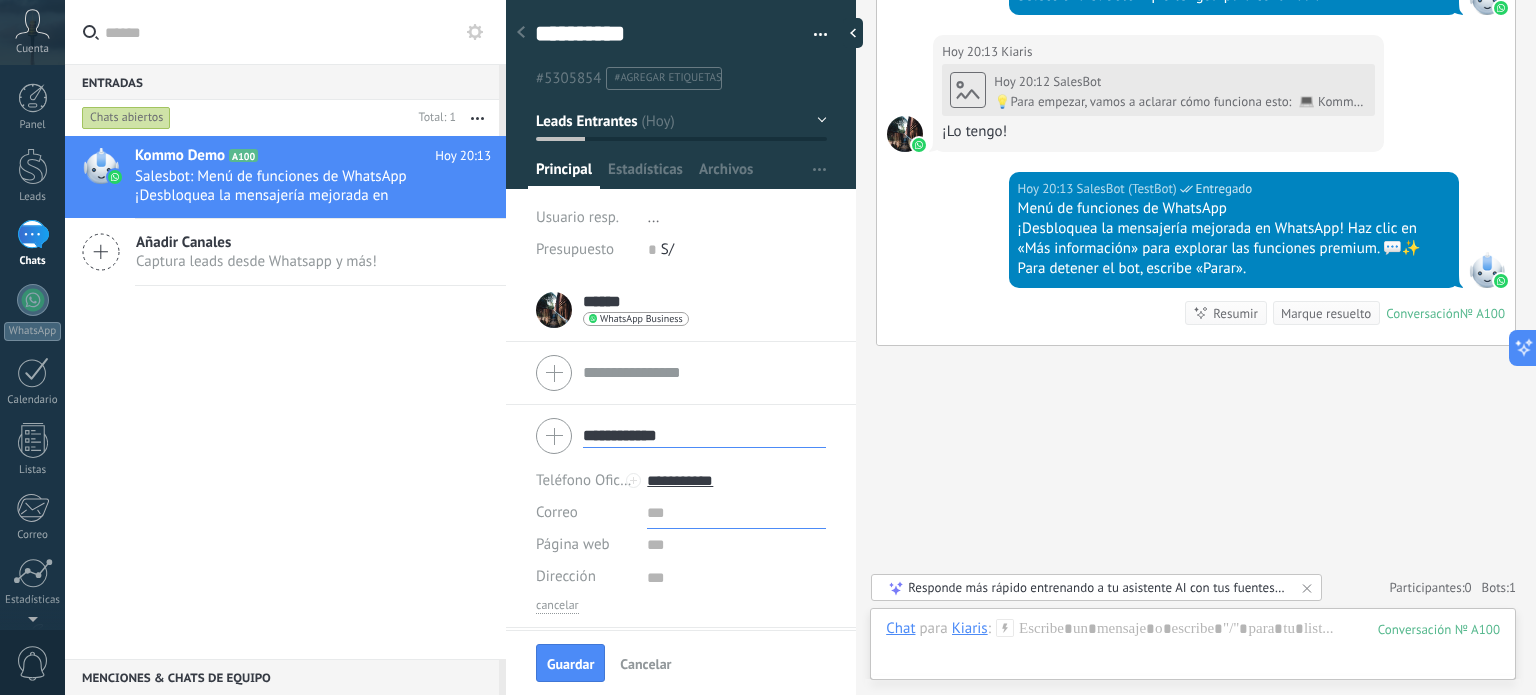 type on "**********" 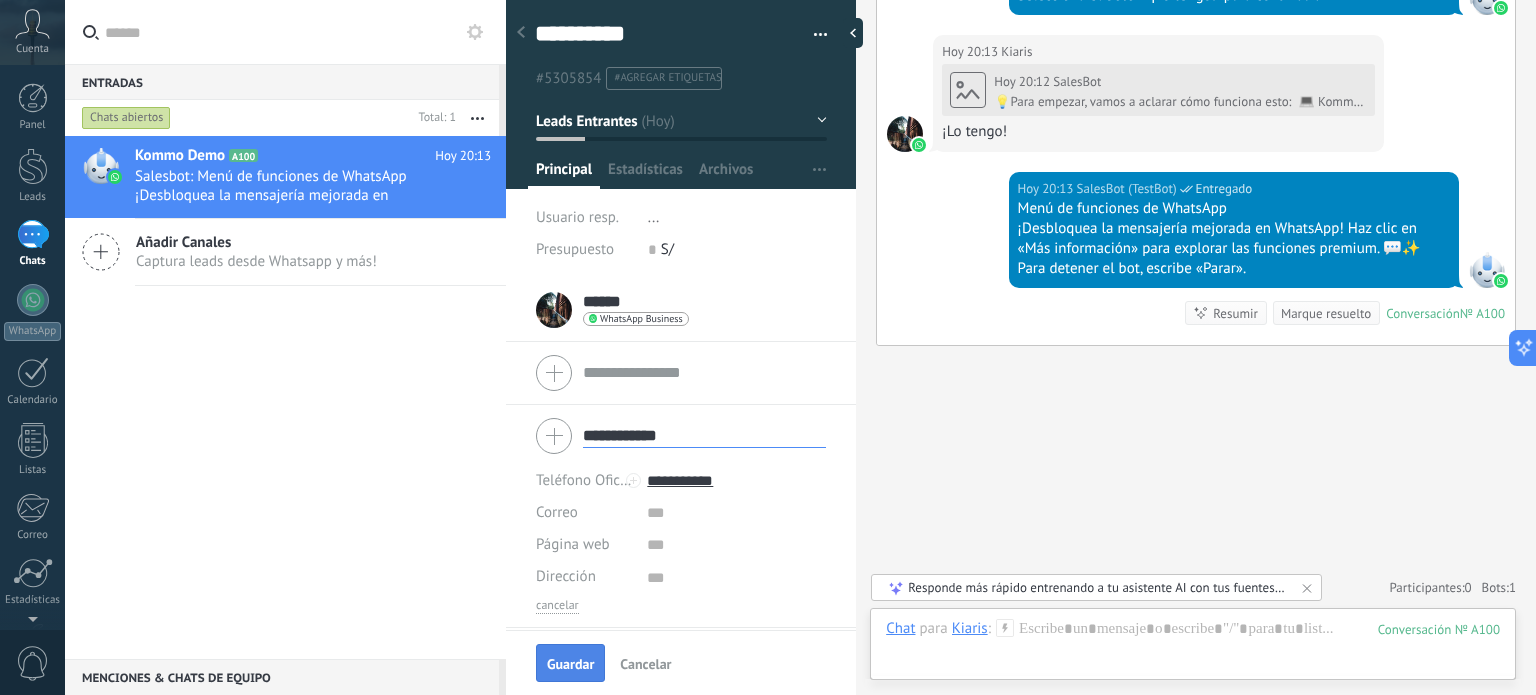 click on "Guardar" at bounding box center [570, 664] 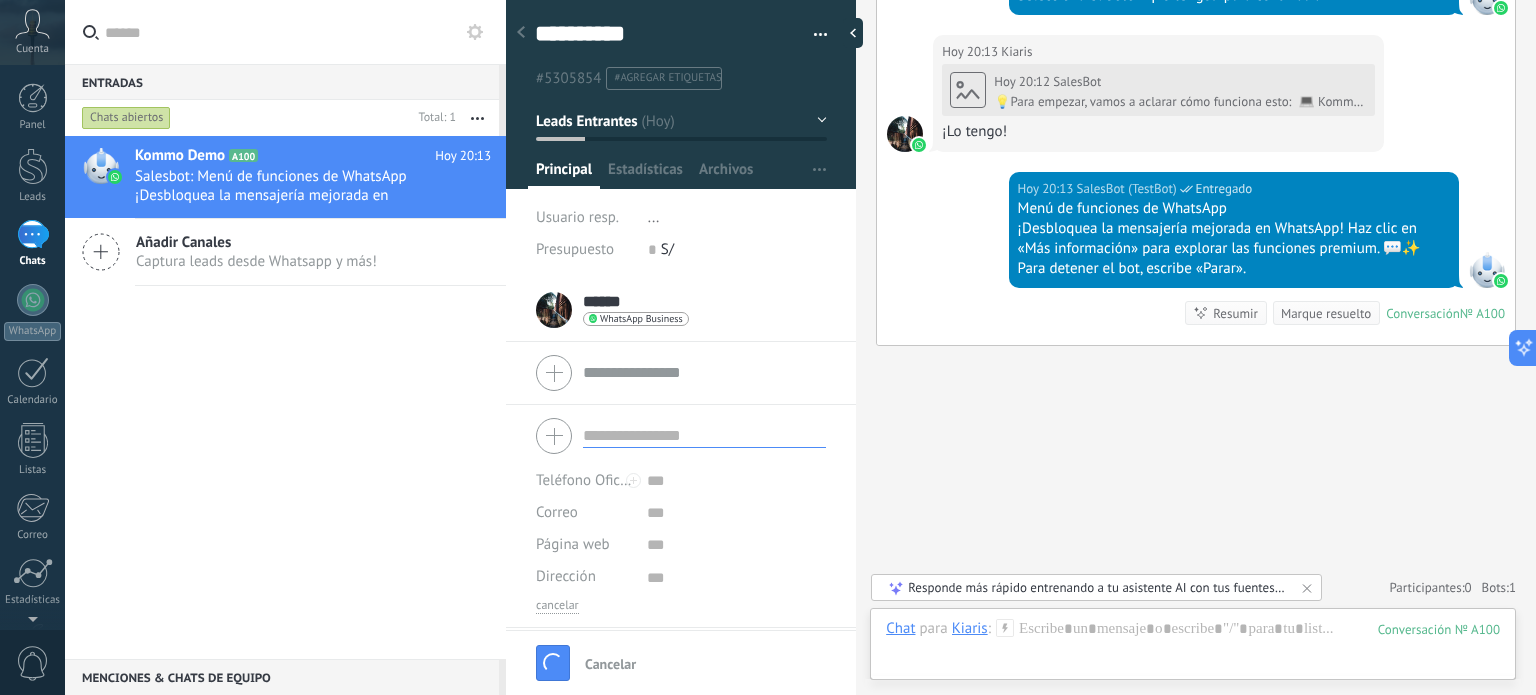 scroll, scrollTop: 20, scrollLeft: 0, axis: vertical 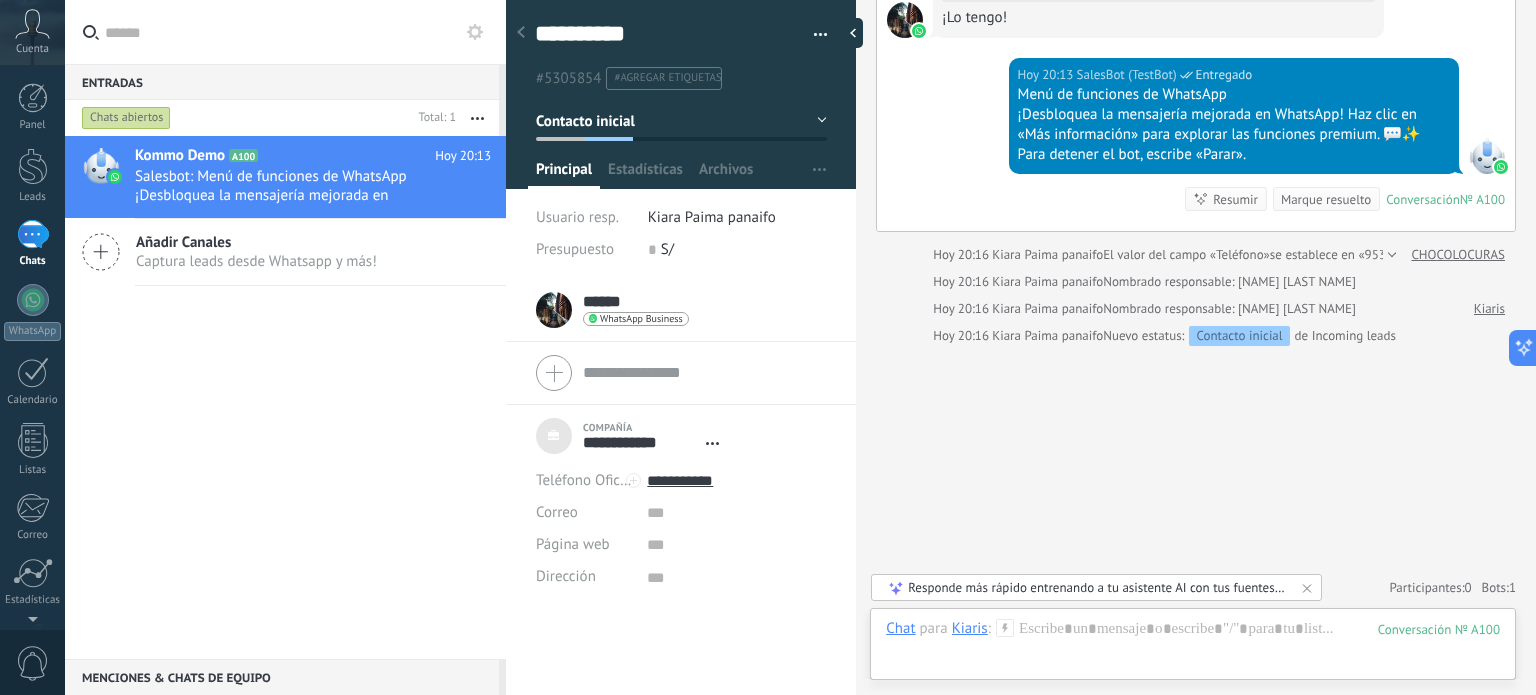 click on "Buscar Carga más Hoy Hoy Creación:  3  eventos   Expandir Hoy 20:12 Kiaris  ¡Hola! Estoy listo para probar WhatsApp en Kommo. Mi código de verificación es 5zPs9I Conversación  № A100 Conversación № A100 Hoy 20:12 Robot  El valor del campo «Nombre»  se establece en «Kommo Demo» Hoy 20:12 Robot  El valor del campo «Teléfono»  se establece en «+51978758767» Kiaris Kiaris  Hoy 20:12 SalesBot (TestBot)  Entregado Descargar Hola, soy el Salesbot. ¡Estoy aquí para guiarte a través de las más recientes funciones de WhatsApp! Hoy 20:12 SalesBot (TestBot)  Entregado Descargar 💡Para empezar, vamos a aclarar cómo funciona esto:    💻 Kommo = La vista del Agente - La tarjeta de lead representa la perspectiva del agente.   📱 Móvil = La vista del Cliente - El móvil representa la perspectiva del cliente.   Ahora, ¡ya estás listo para comprobar las últimas e interesantes funciones de WhatsApp!    Selecciona el botón "¡Lo tengo!" para continuar. Hoy 20:13 Kiaris  Kiaris" at bounding box center [1196, -211] 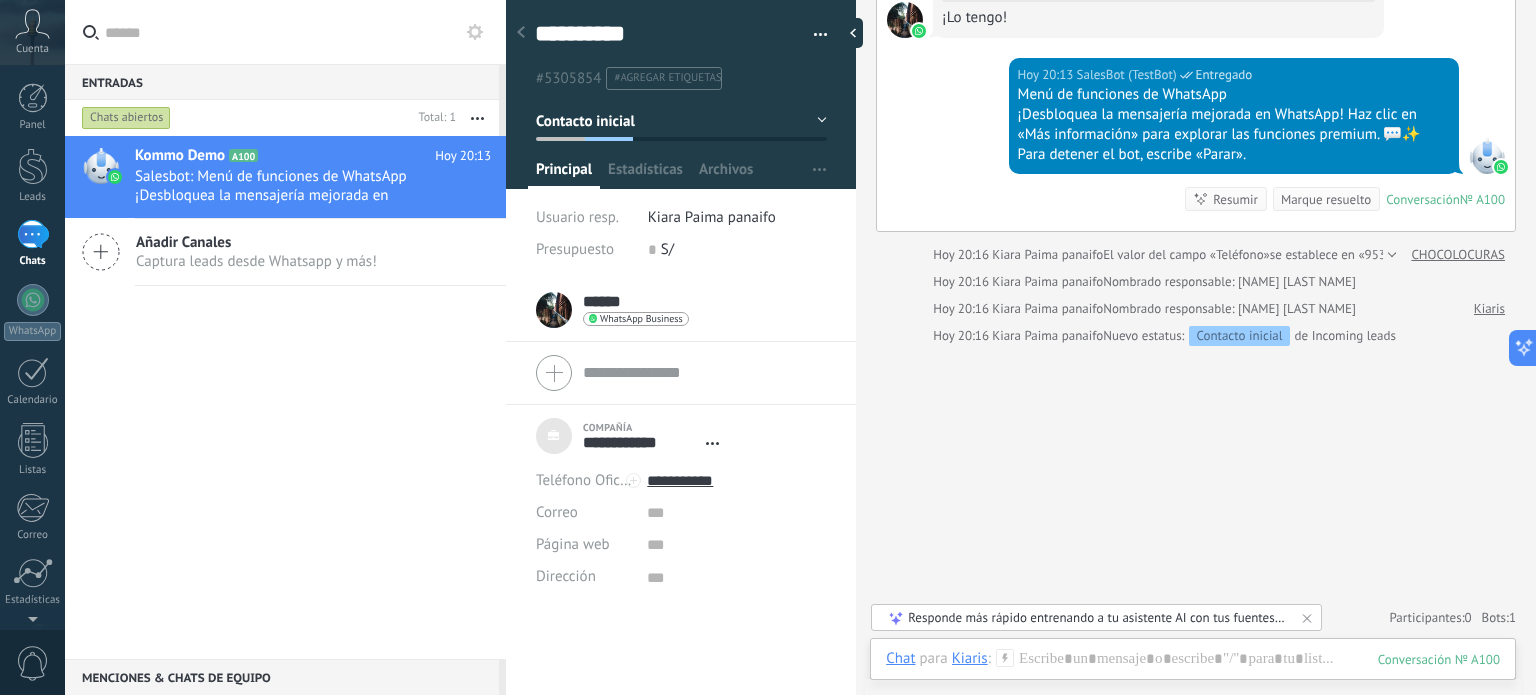 scroll, scrollTop: 1051, scrollLeft: 0, axis: vertical 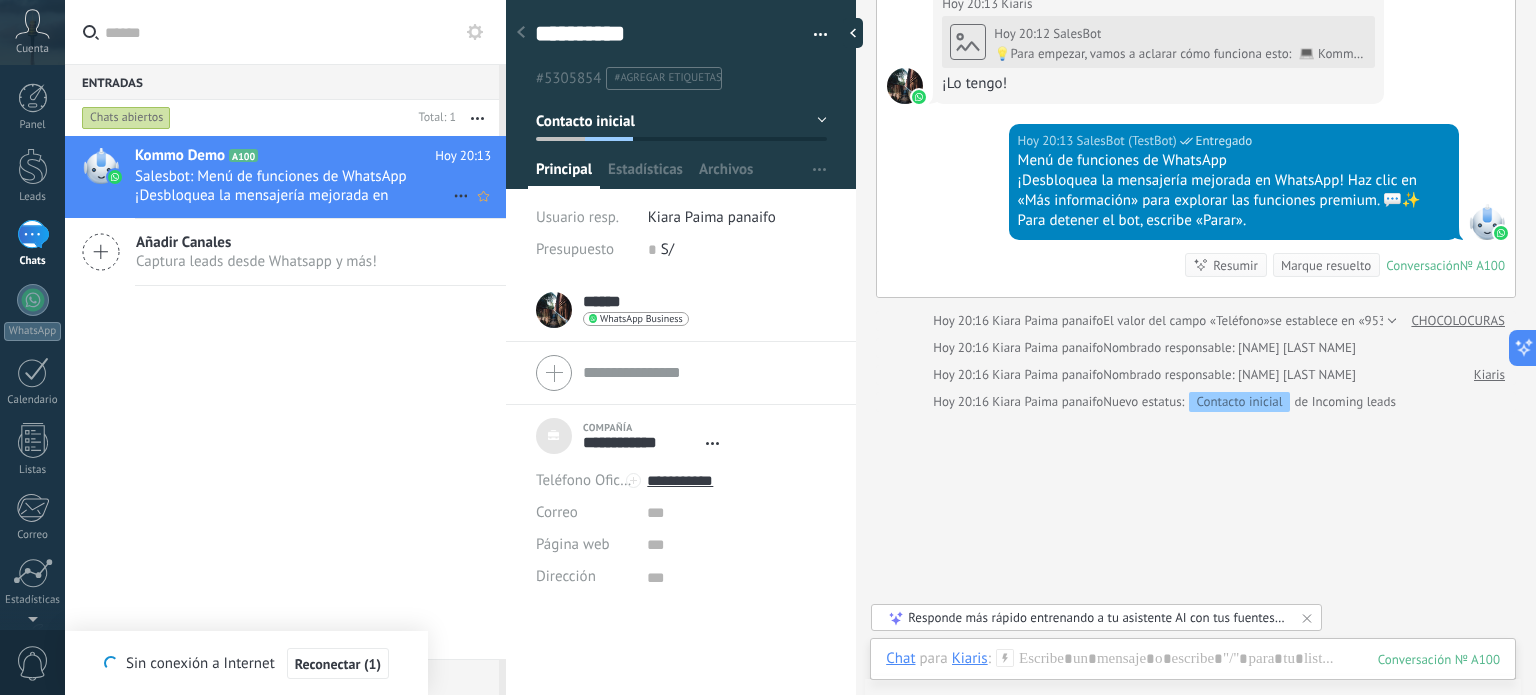 click on "Salesbot: Menú de funciones de WhatsApp
¡Desbloquea la mensajería mejorada en WhatsApp! Haz clic en «Más información» para explorar las funciones premium. 💬✨
Para detener el bot, escribe «Parar»." at bounding box center (294, 186) 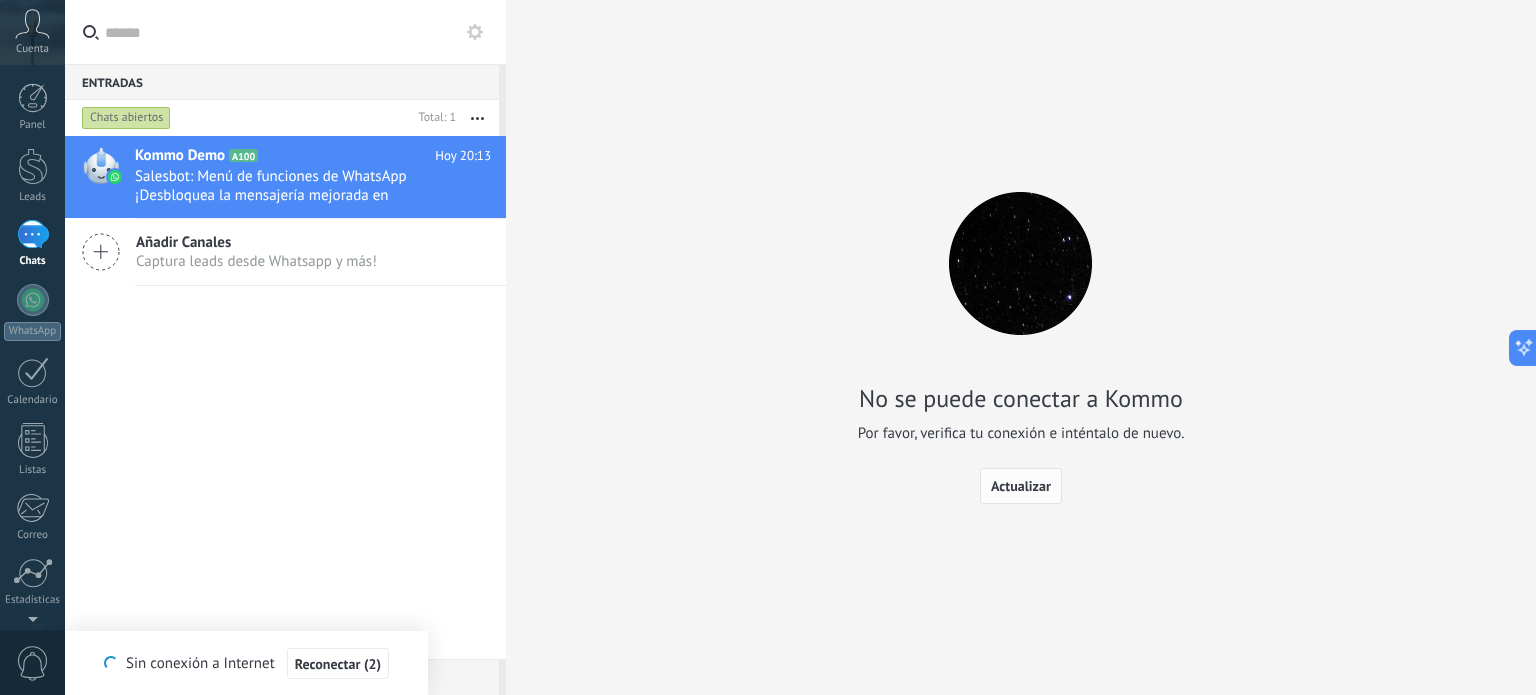 click on "Actualizar" at bounding box center [1021, 486] 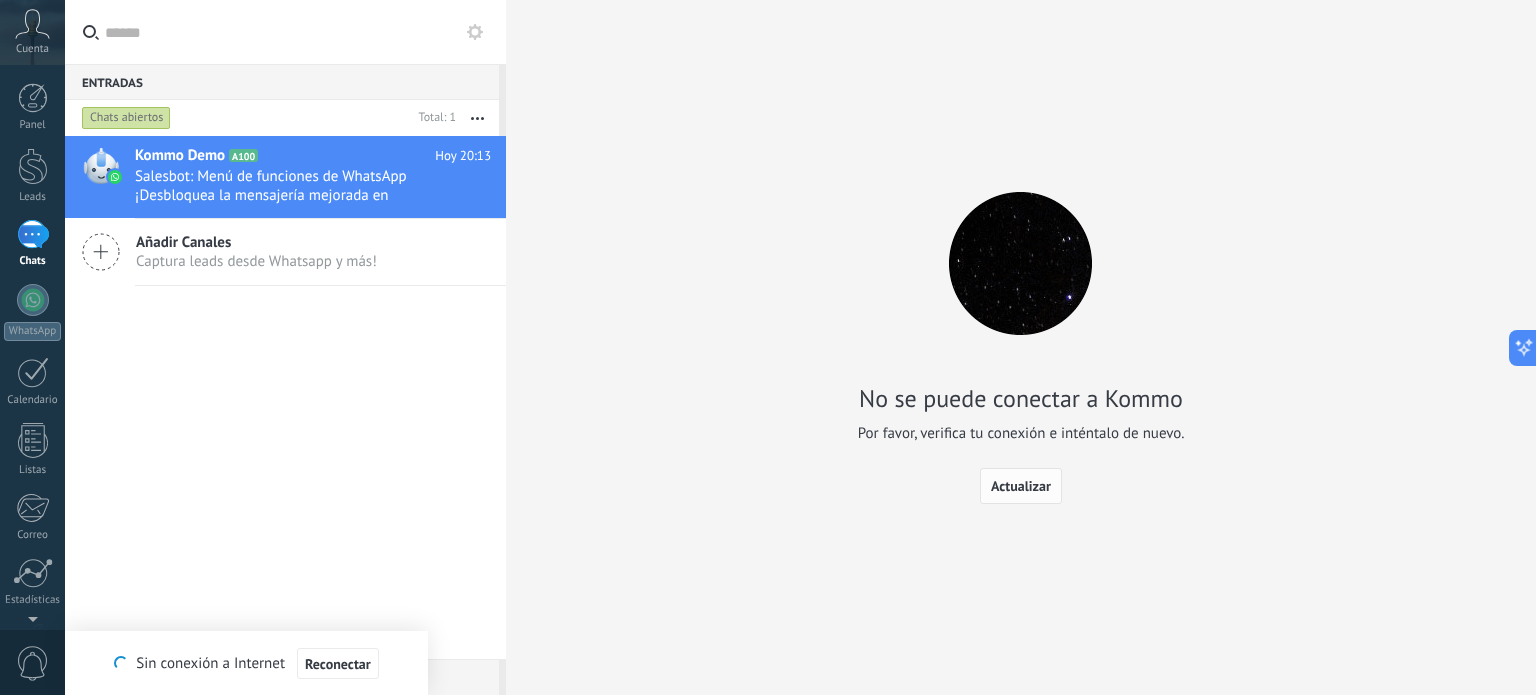 click on "Actualizar" at bounding box center [1021, 486] 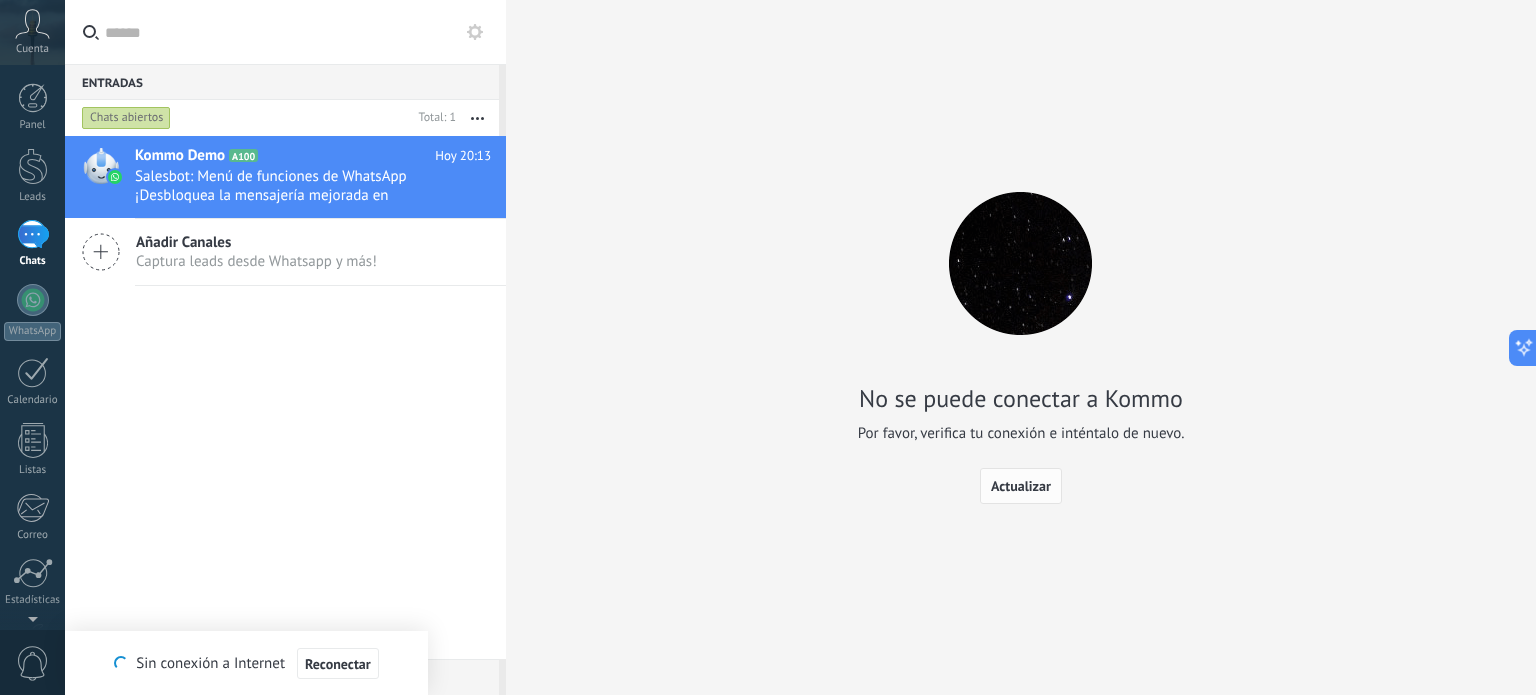 click on "Actualizar" at bounding box center [1021, 486] 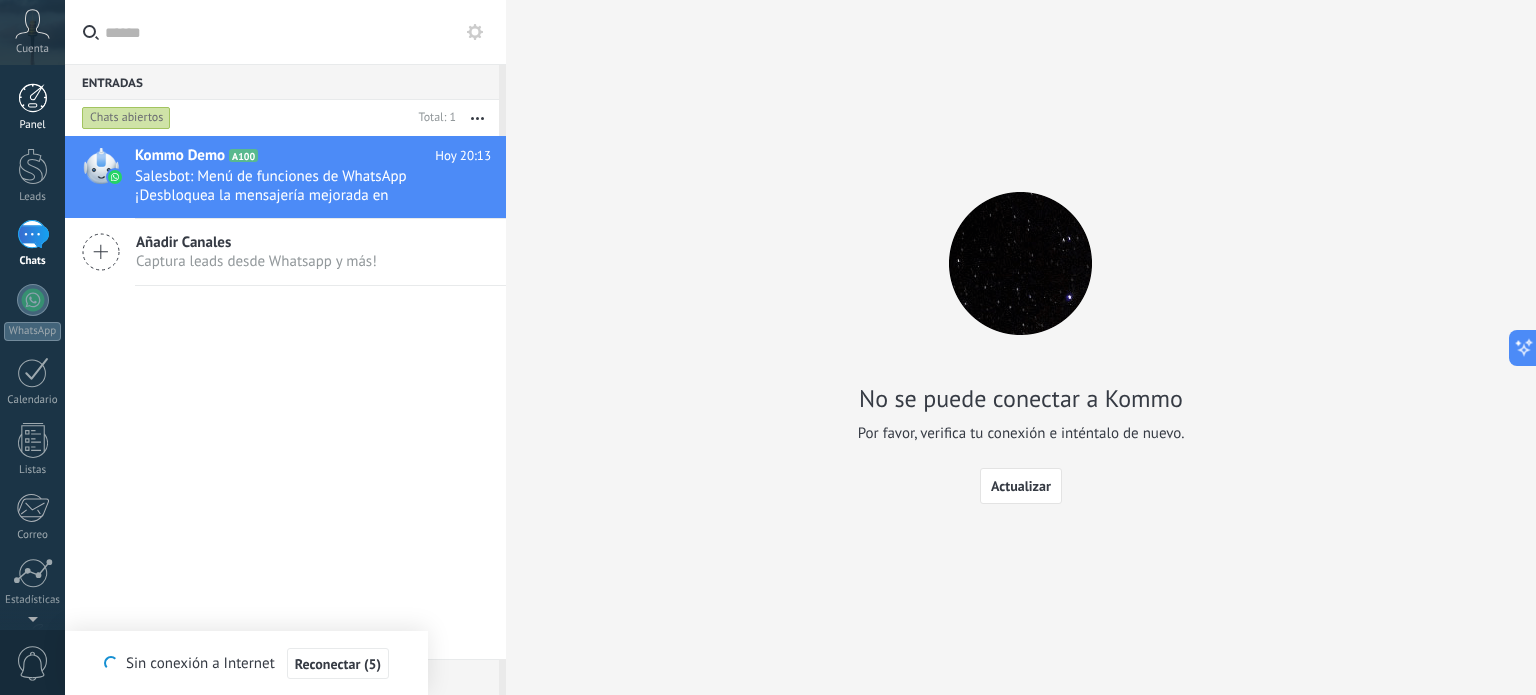 click at bounding box center [33, 98] 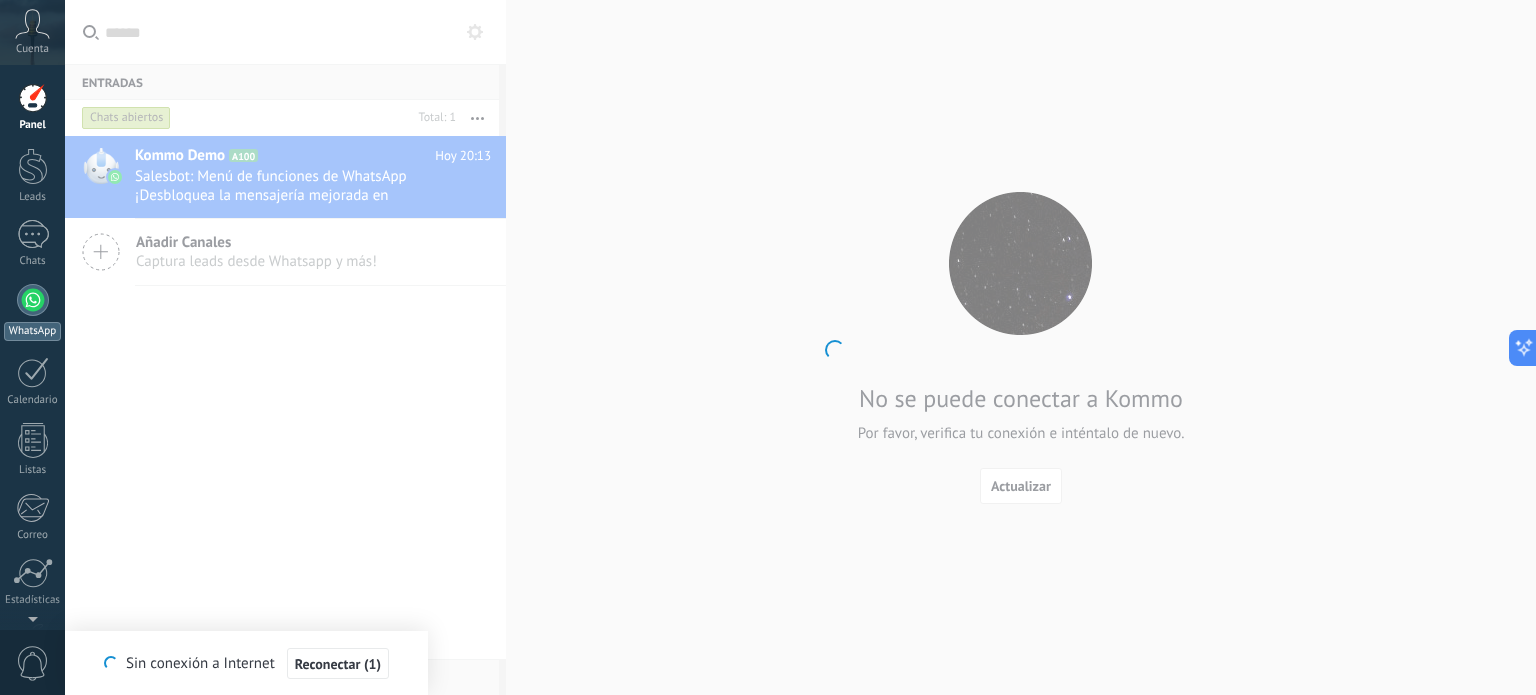 click at bounding box center (33, 300) 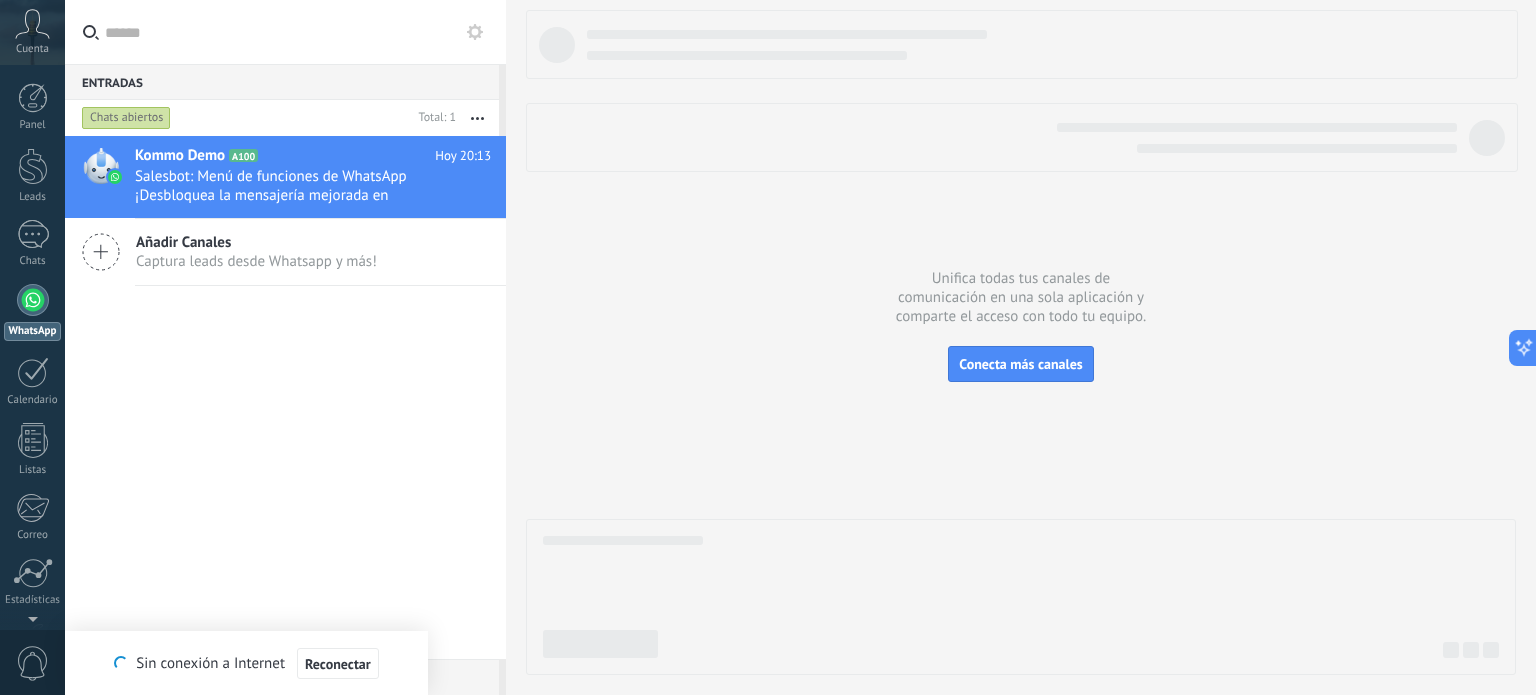 click at bounding box center (1021, 342) 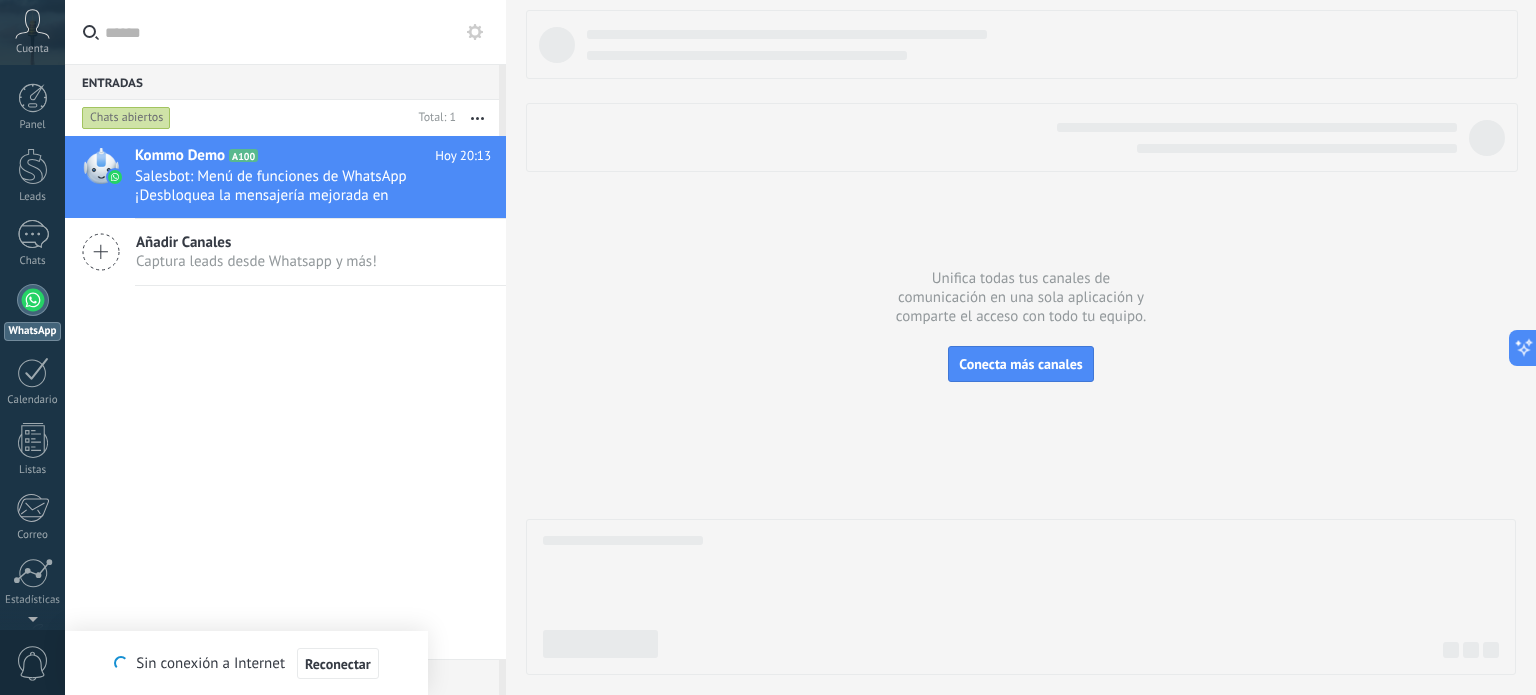 click at bounding box center (33, 300) 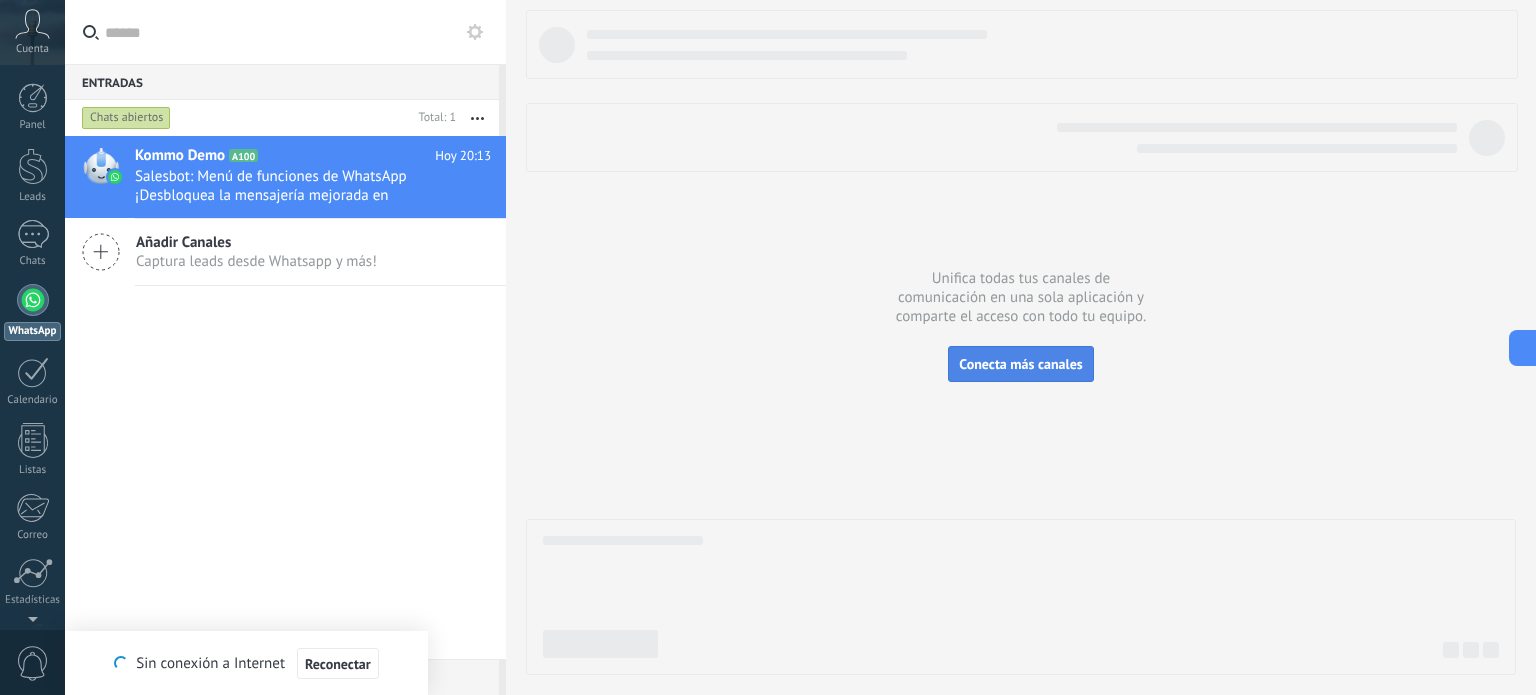 click on "Conecta más canales" at bounding box center [1020, 364] 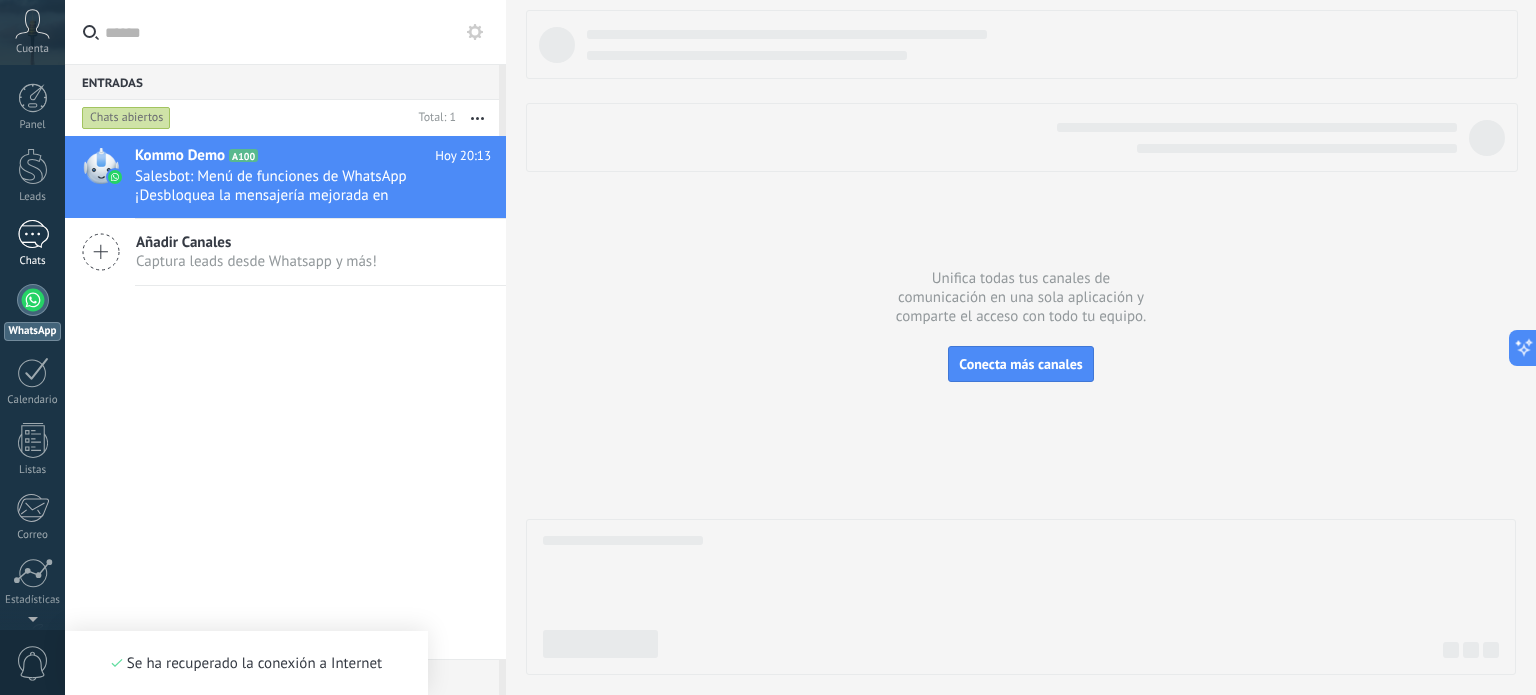click on "1" at bounding box center [33, 234] 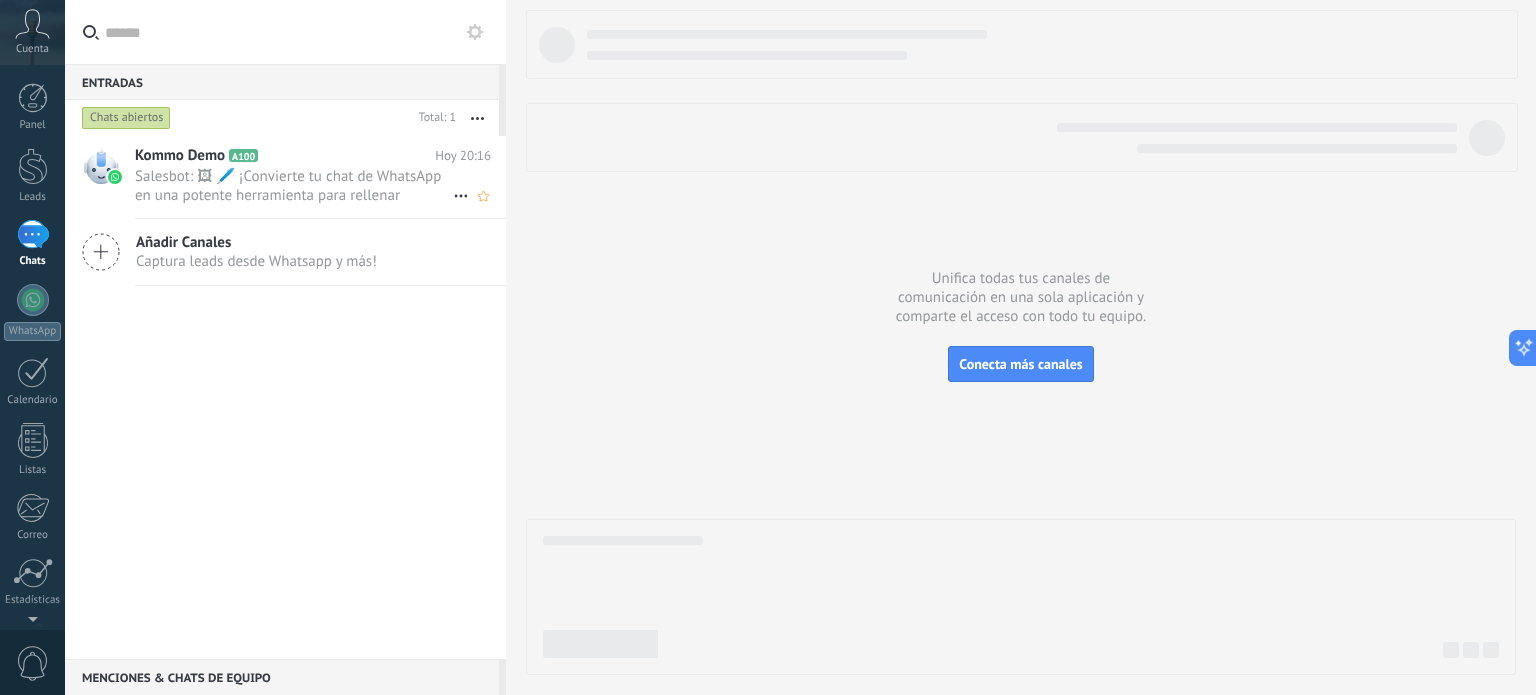 click on "Salesbot: 🖼 🖊️ ¡Convierte tu chat de WhatsApp en una potente herramienta para rellenar formularios!
Los Flows de WhatsAp..." at bounding box center [294, 186] 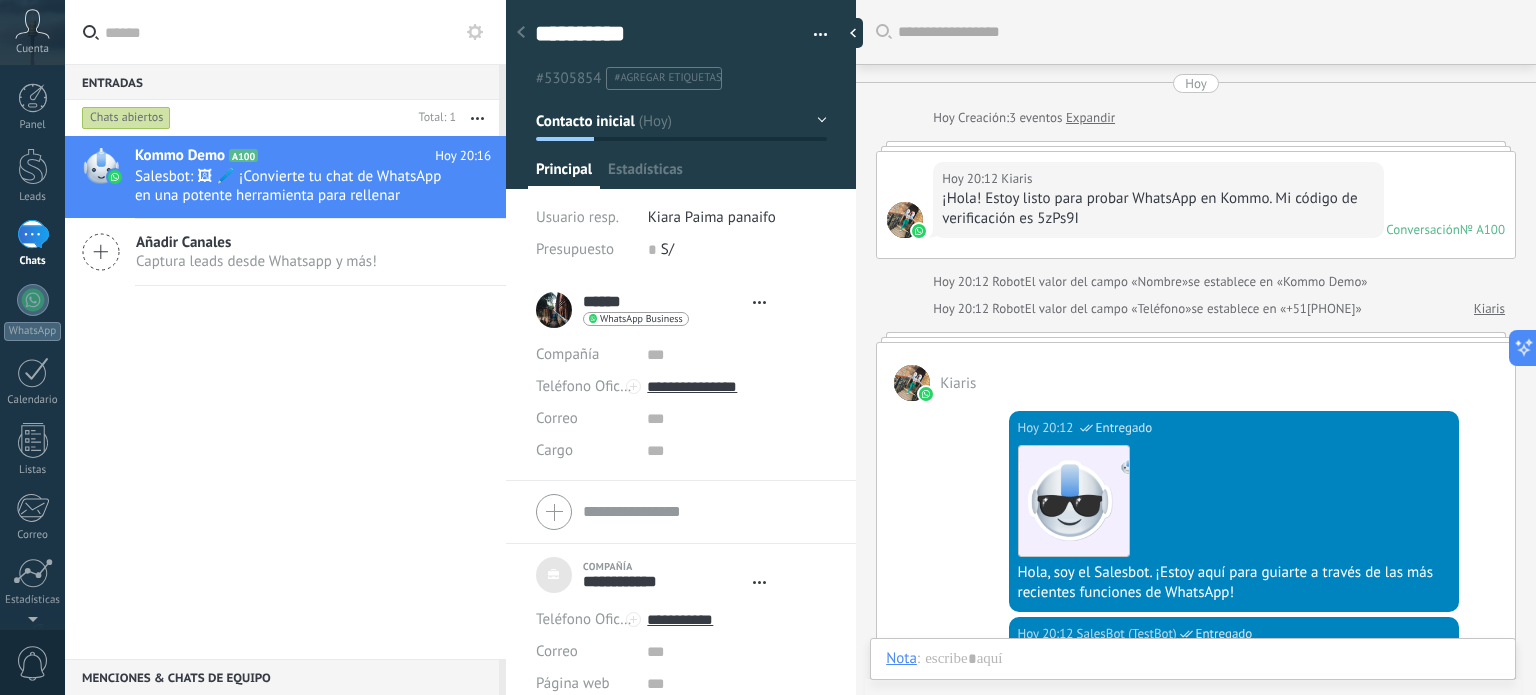 type on "***" 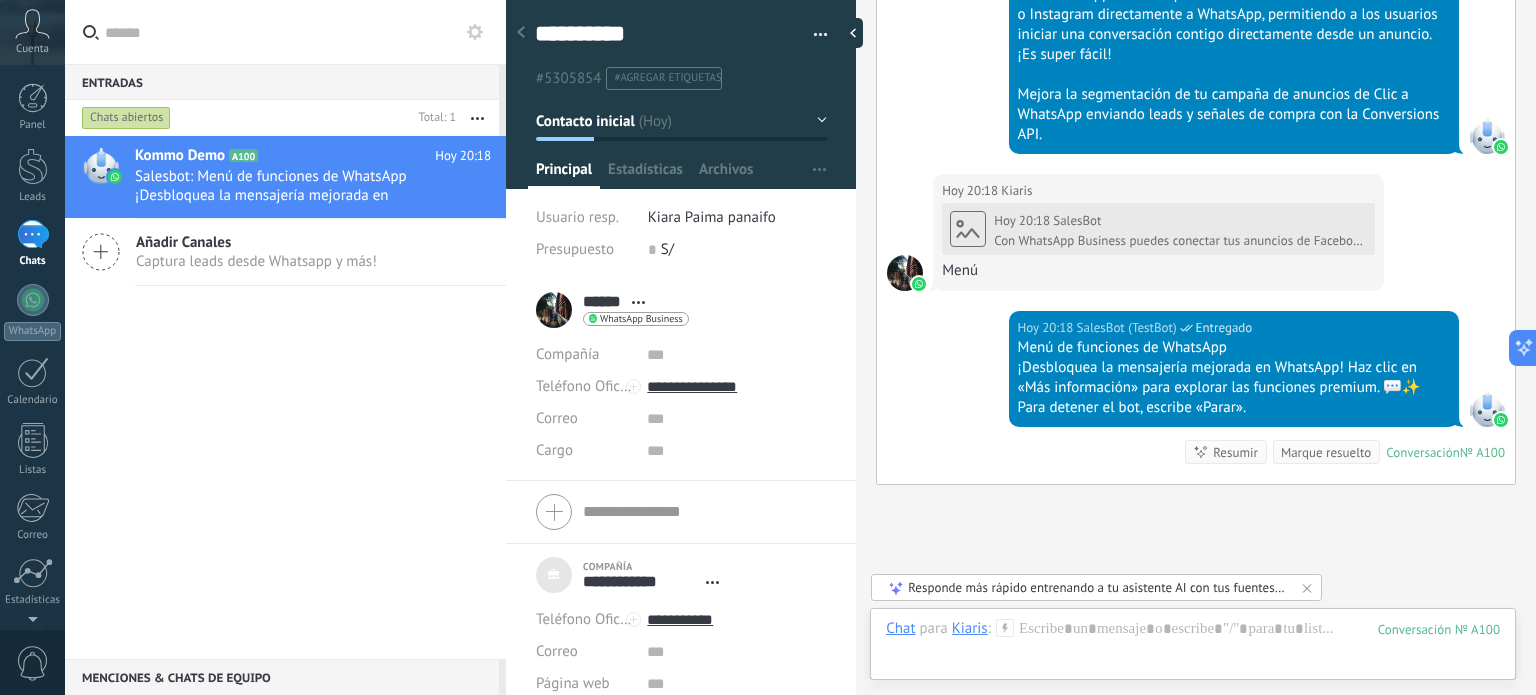 scroll, scrollTop: 2734, scrollLeft: 0, axis: vertical 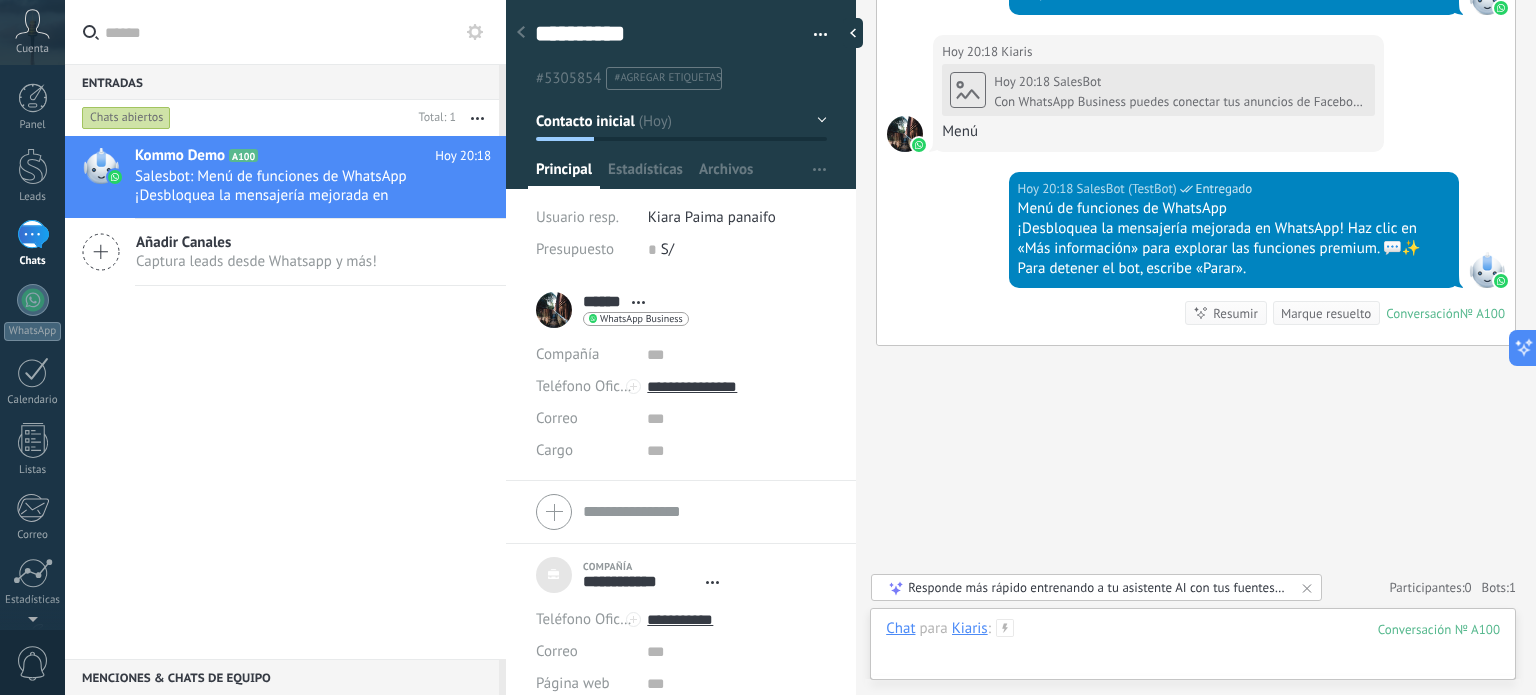 click at bounding box center [1193, 649] 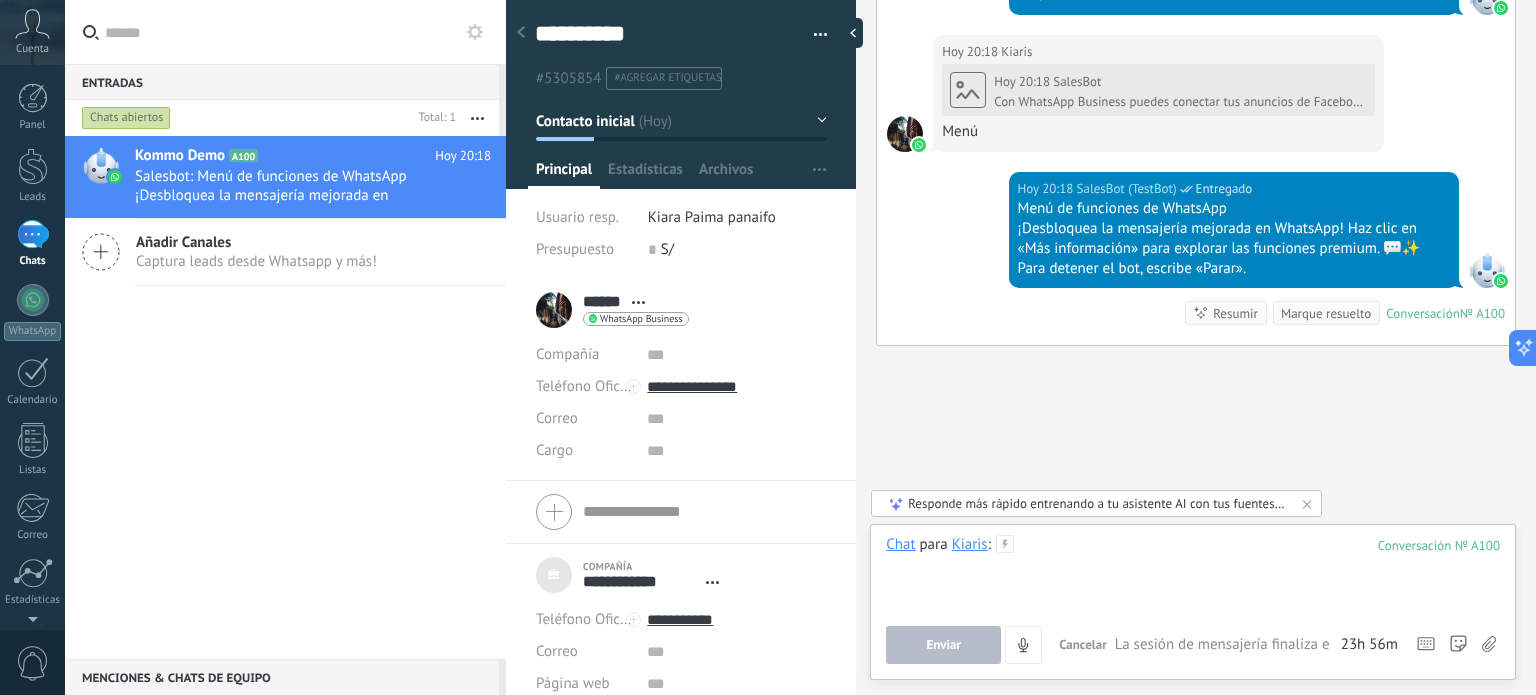 paste 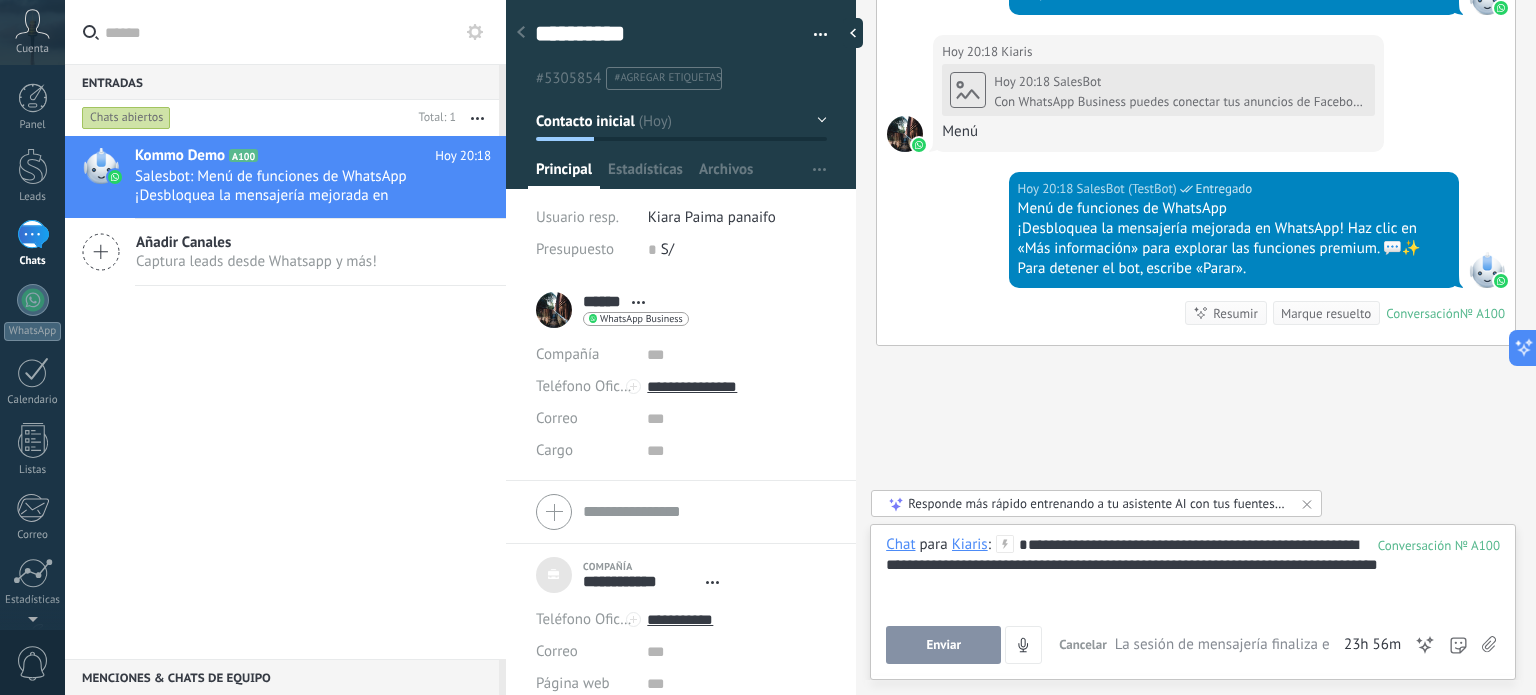 click on "Enviar" at bounding box center [943, 645] 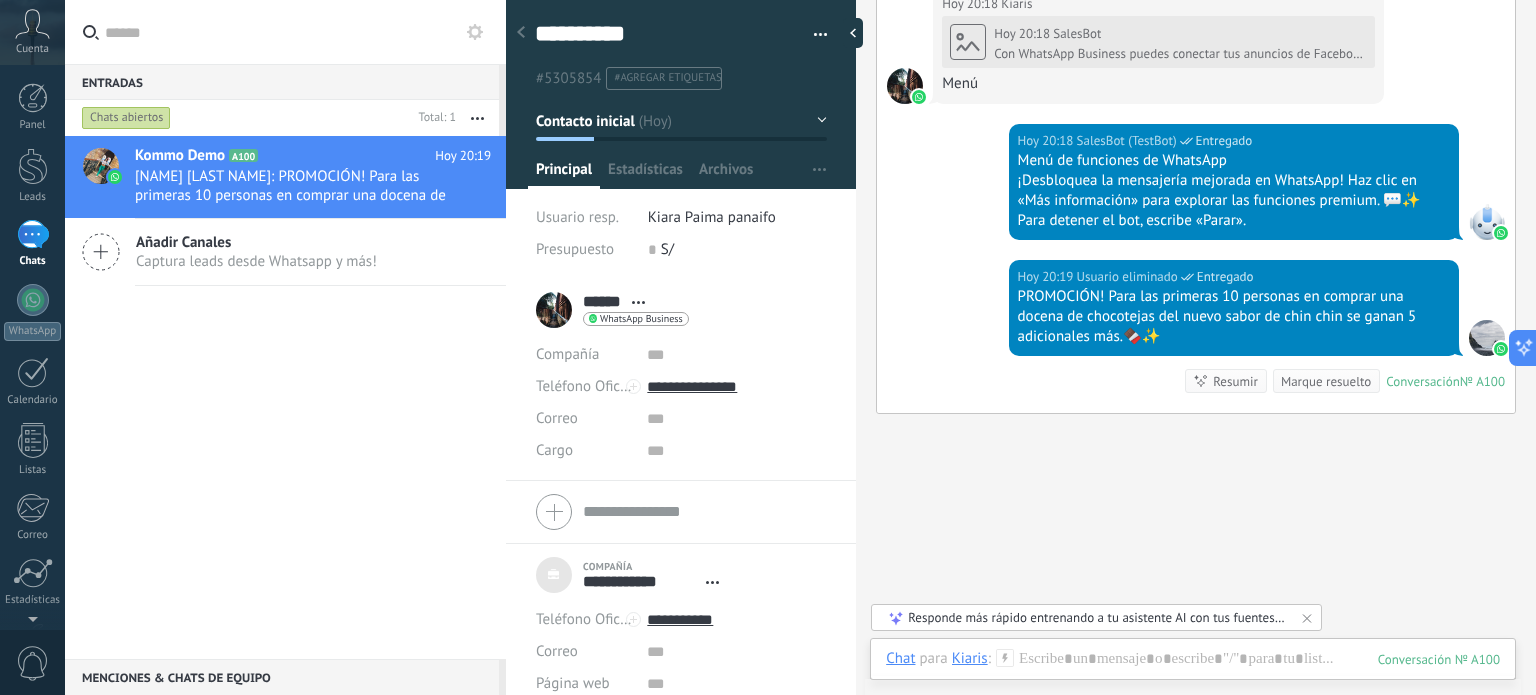 scroll, scrollTop: 2850, scrollLeft: 0, axis: vertical 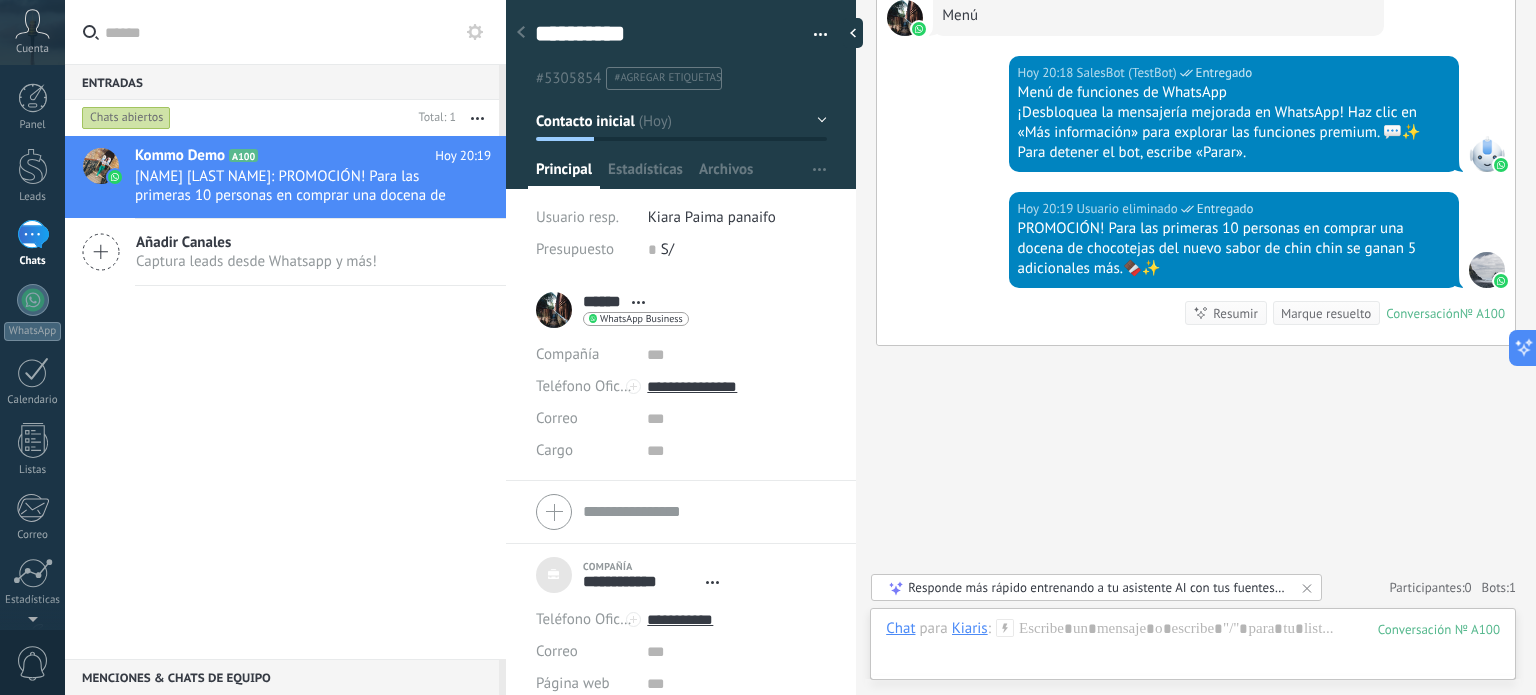 click on "Kiaris" at bounding box center (970, 628) 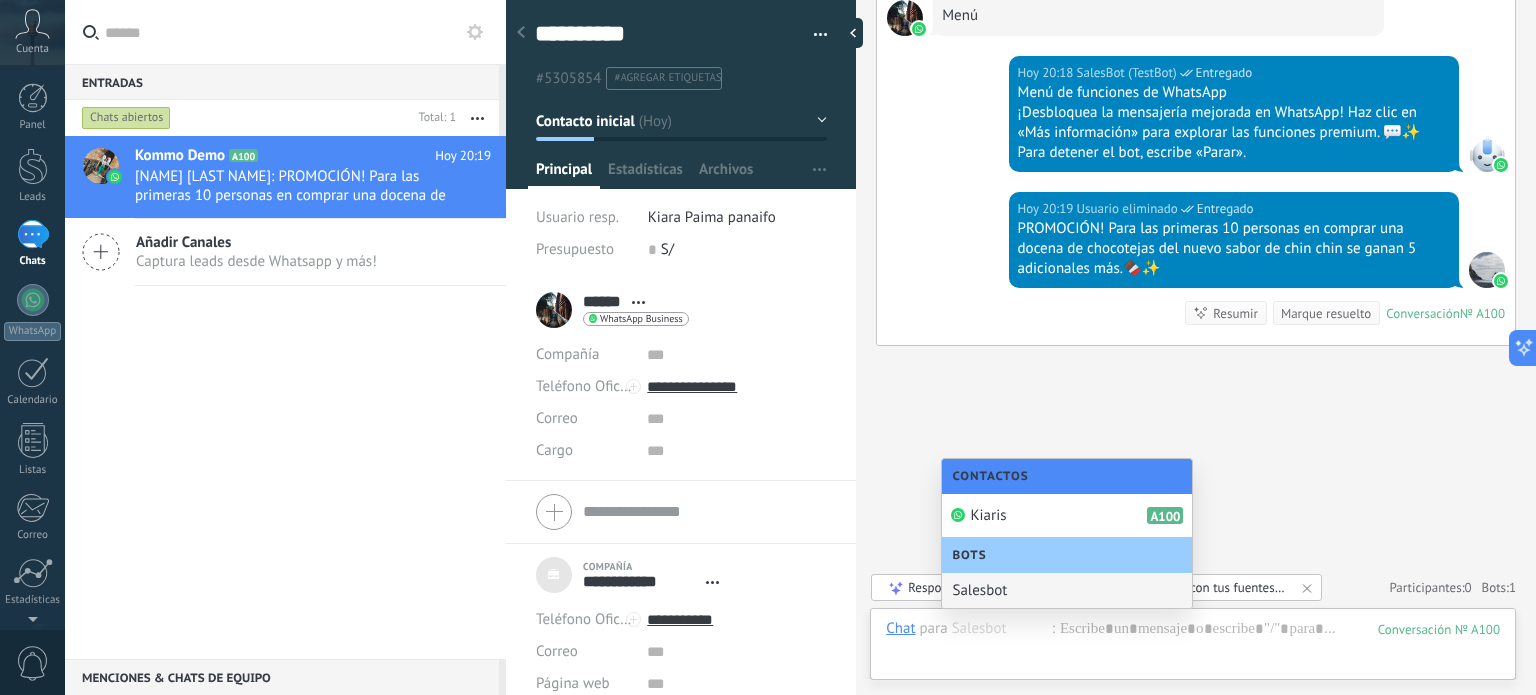 click on "Salesbot" at bounding box center [1067, 590] 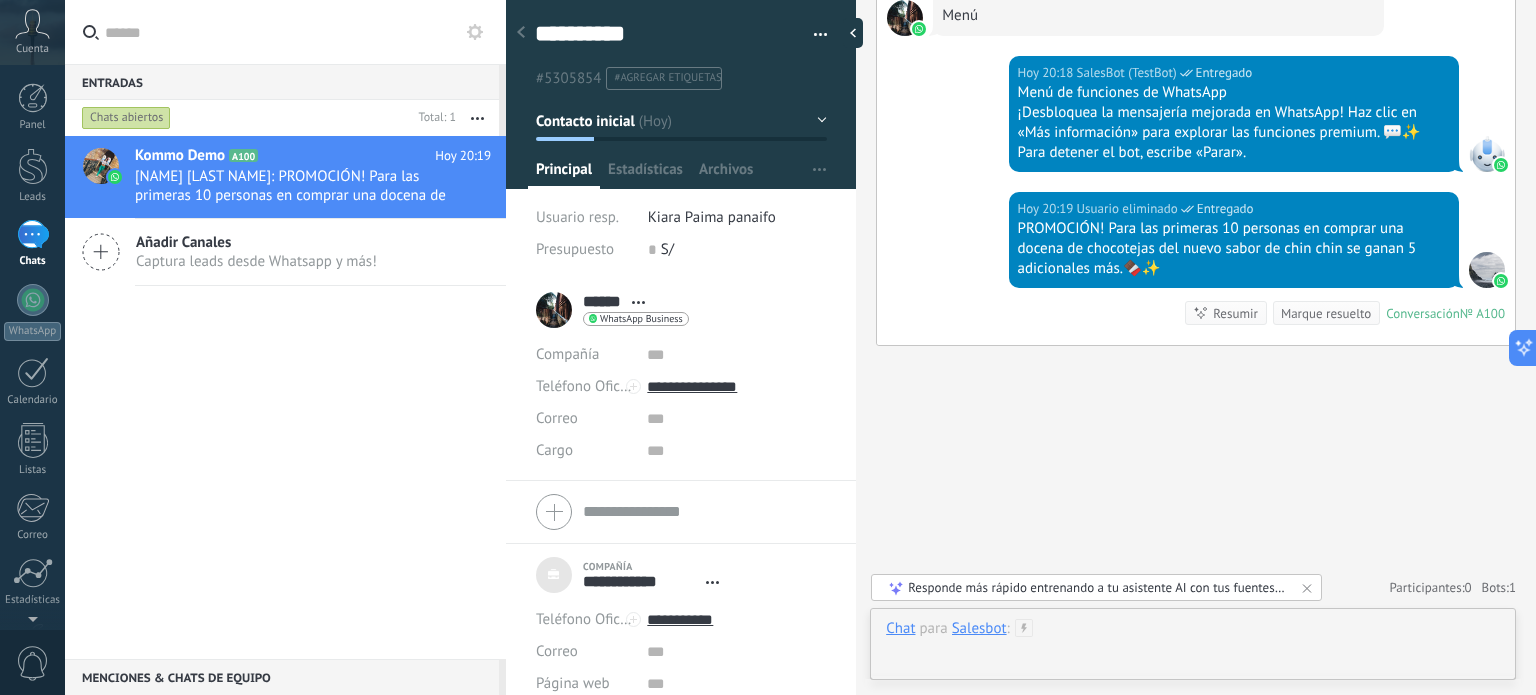 drag, startPoint x: 1036, startPoint y: 631, endPoint x: 1054, endPoint y: 621, distance: 20.59126 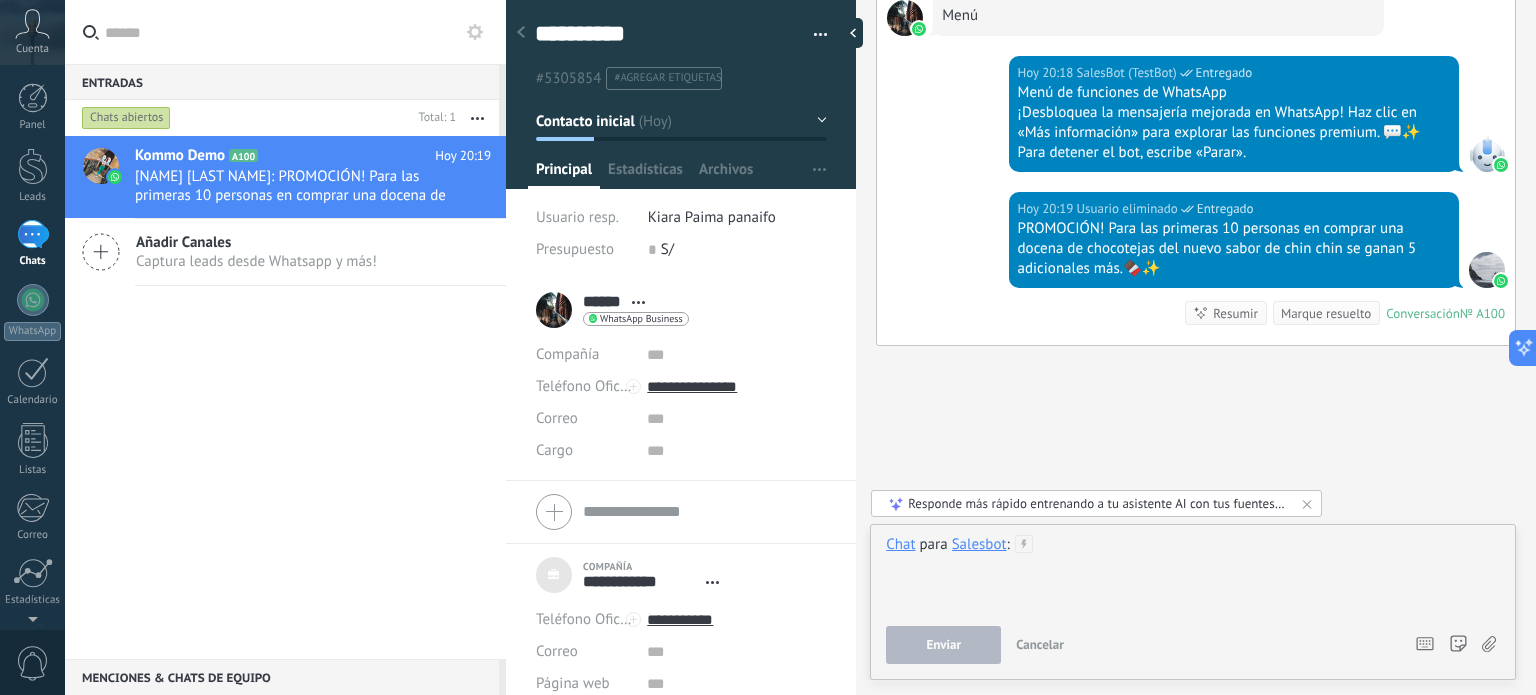 paste 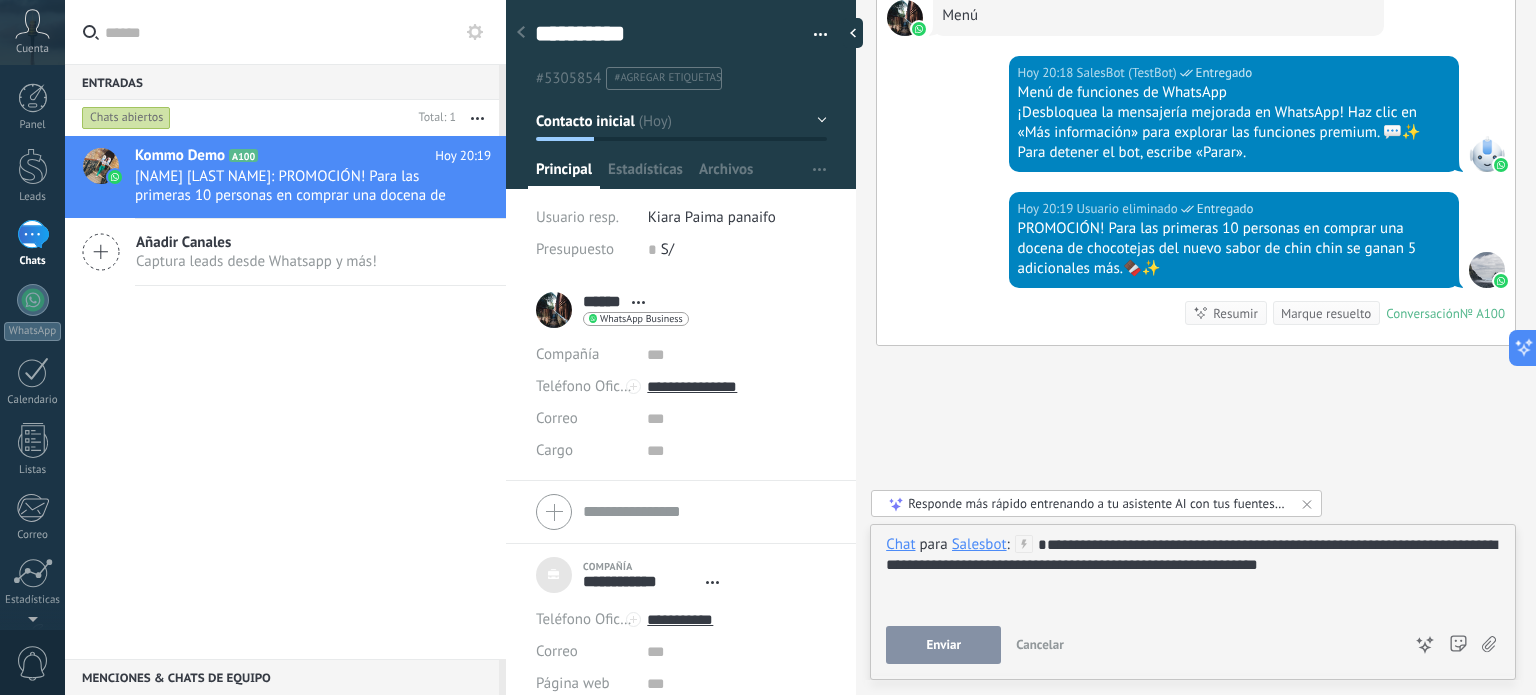 click on "Enviar" at bounding box center (943, 645) 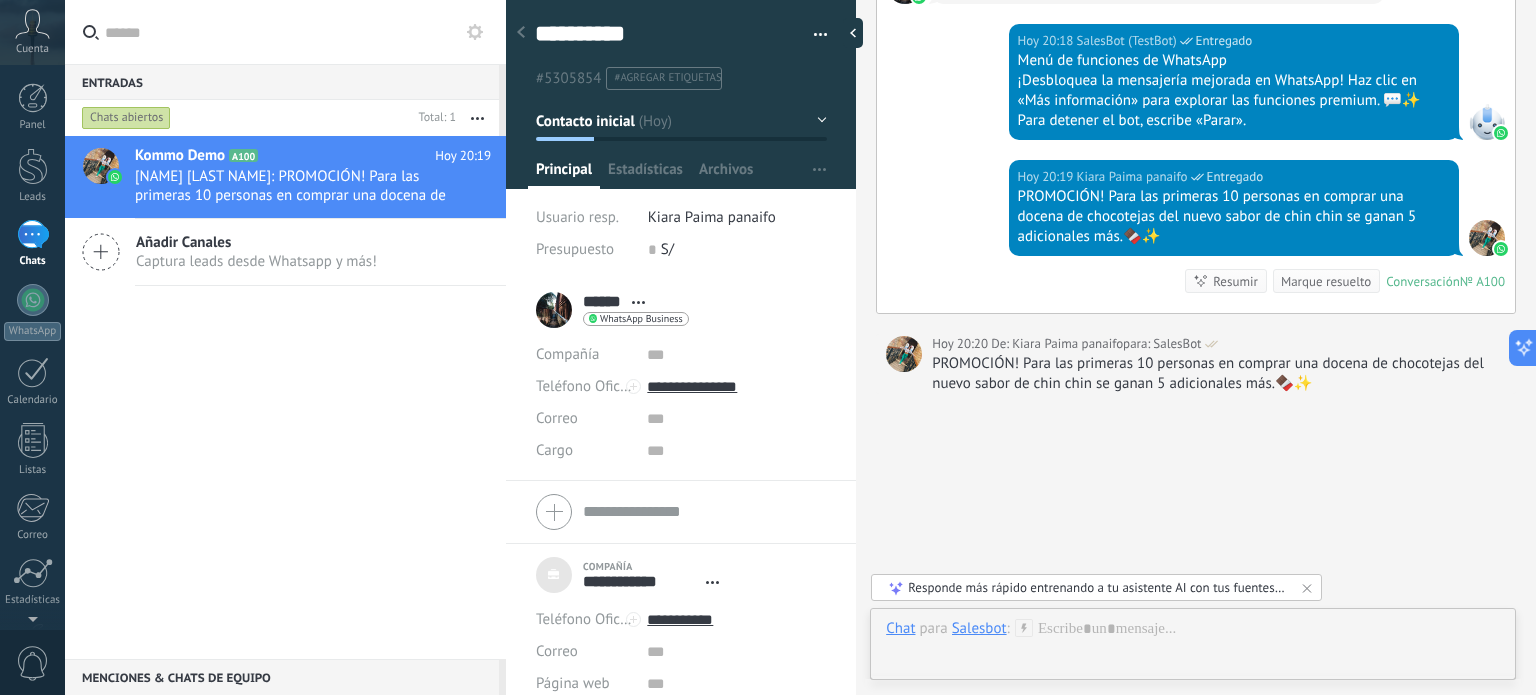 scroll, scrollTop: 2930, scrollLeft: 0, axis: vertical 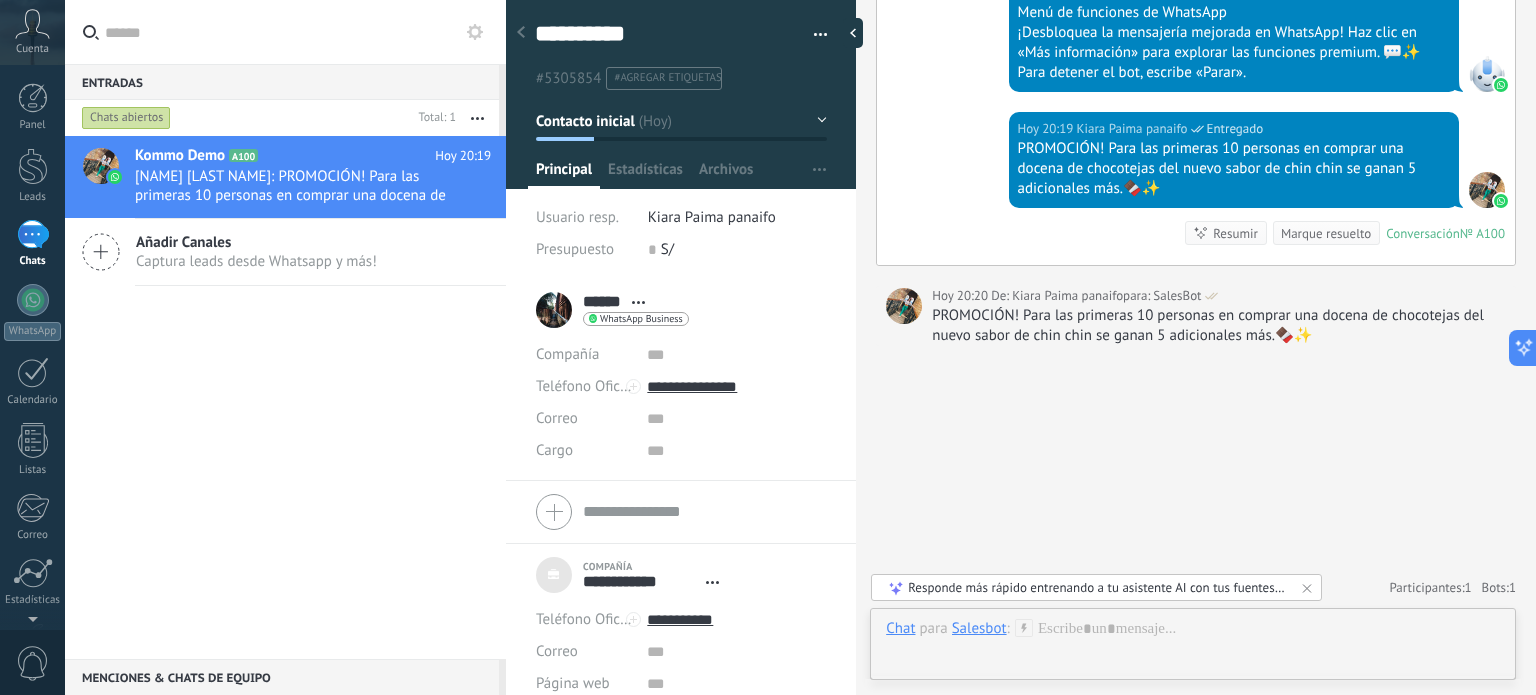 click on "Salesbot" at bounding box center (979, 628) 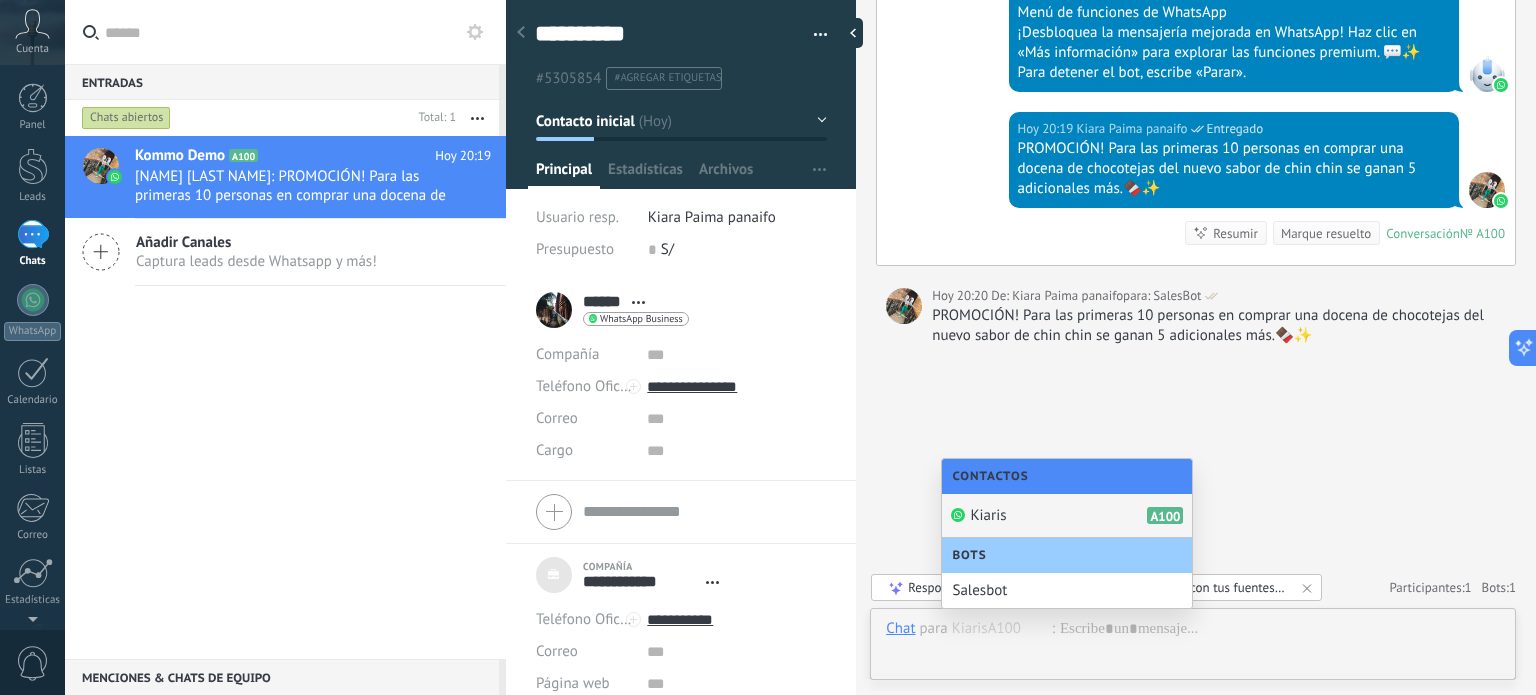 click on "Bots" at bounding box center (974, 555) 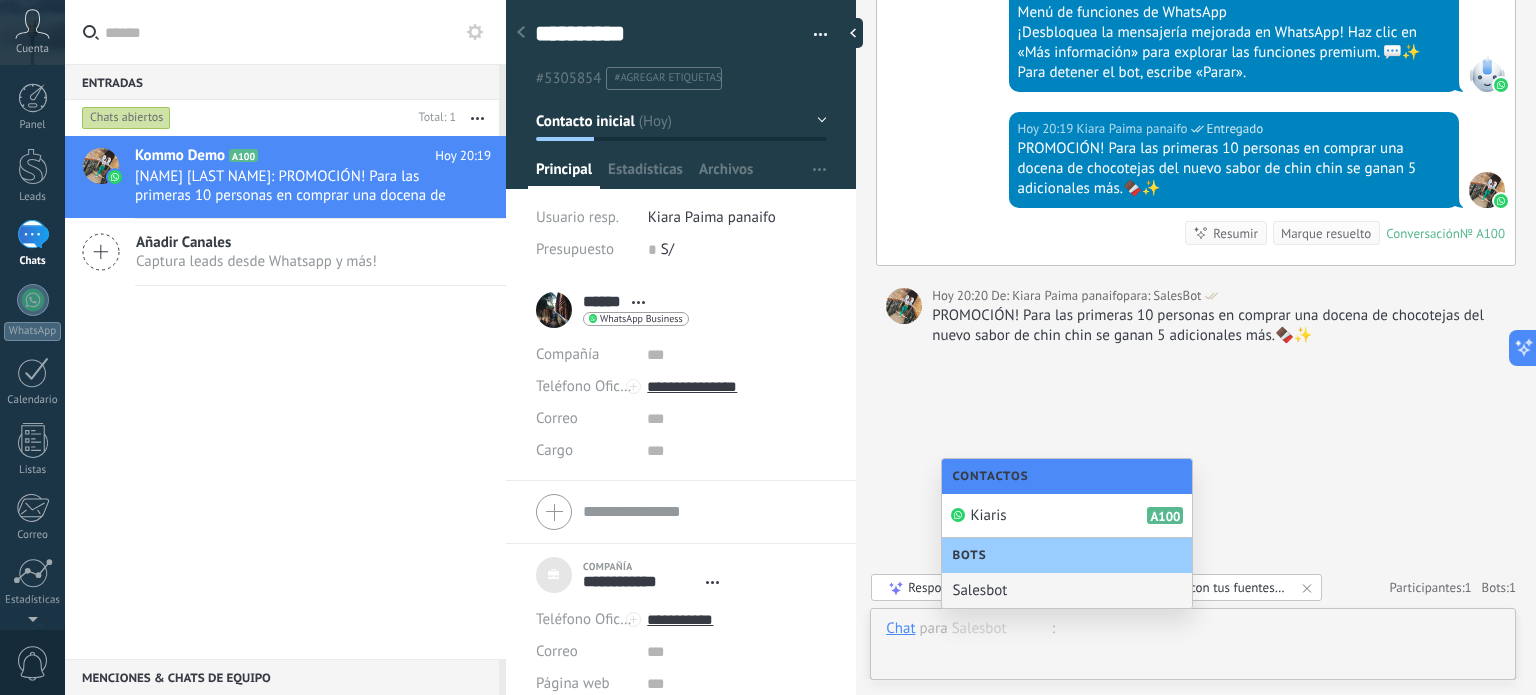 click at bounding box center [1193, 649] 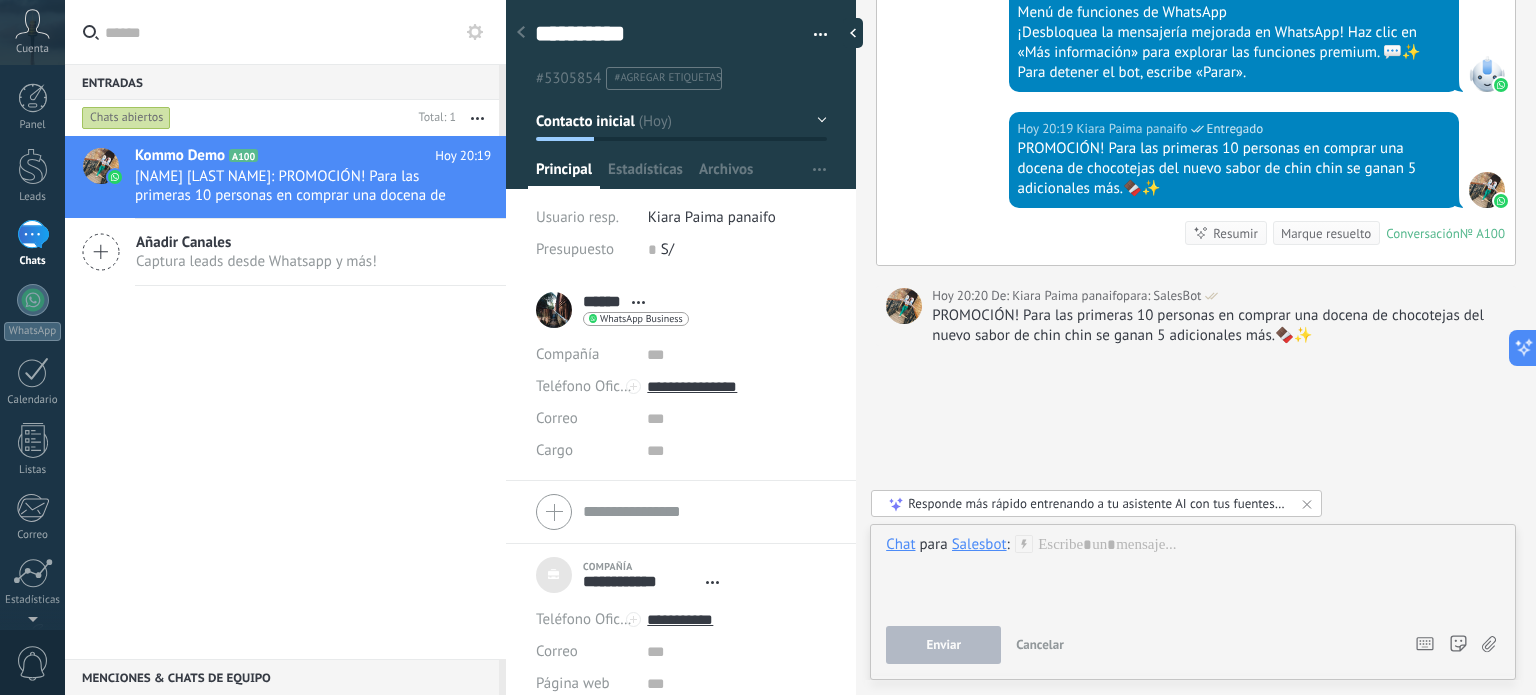 click on "Salesbot" at bounding box center [979, 544] 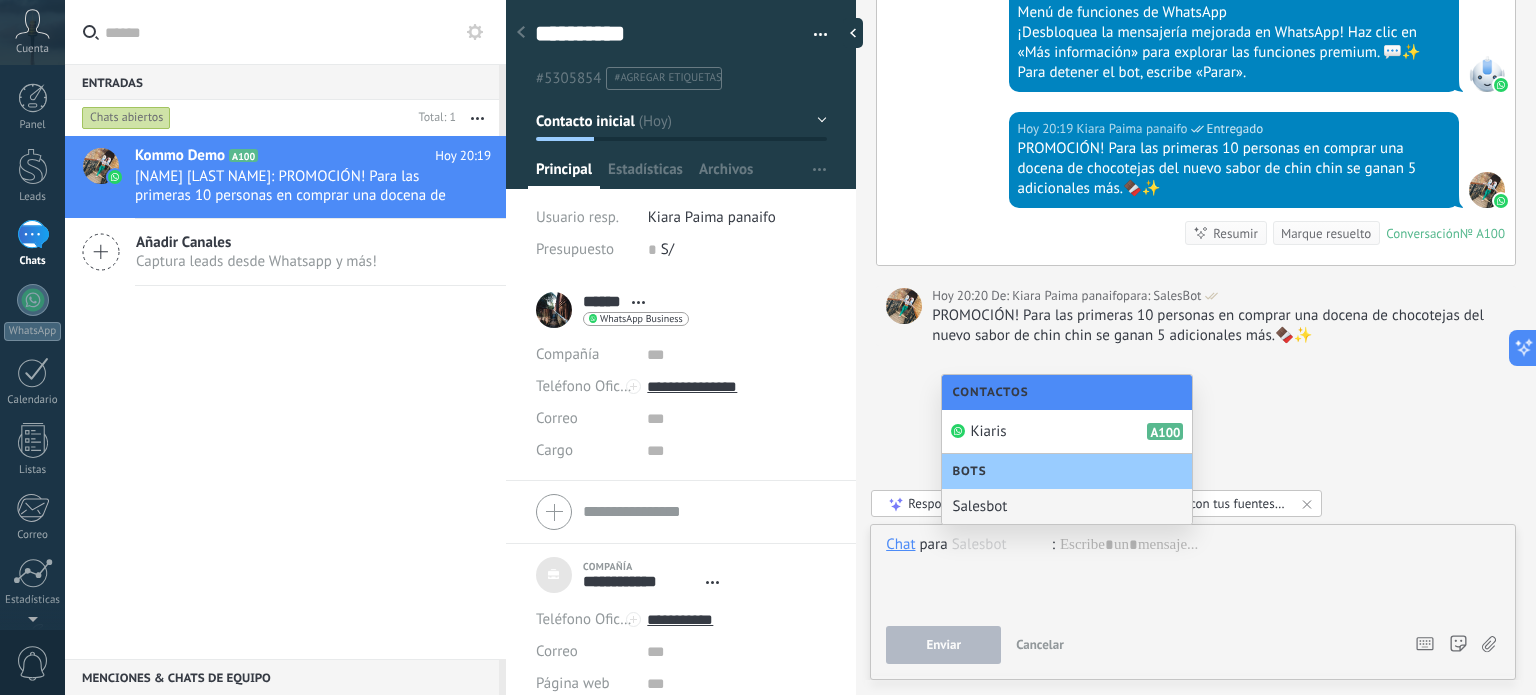 click on "Bots" at bounding box center (1067, 471) 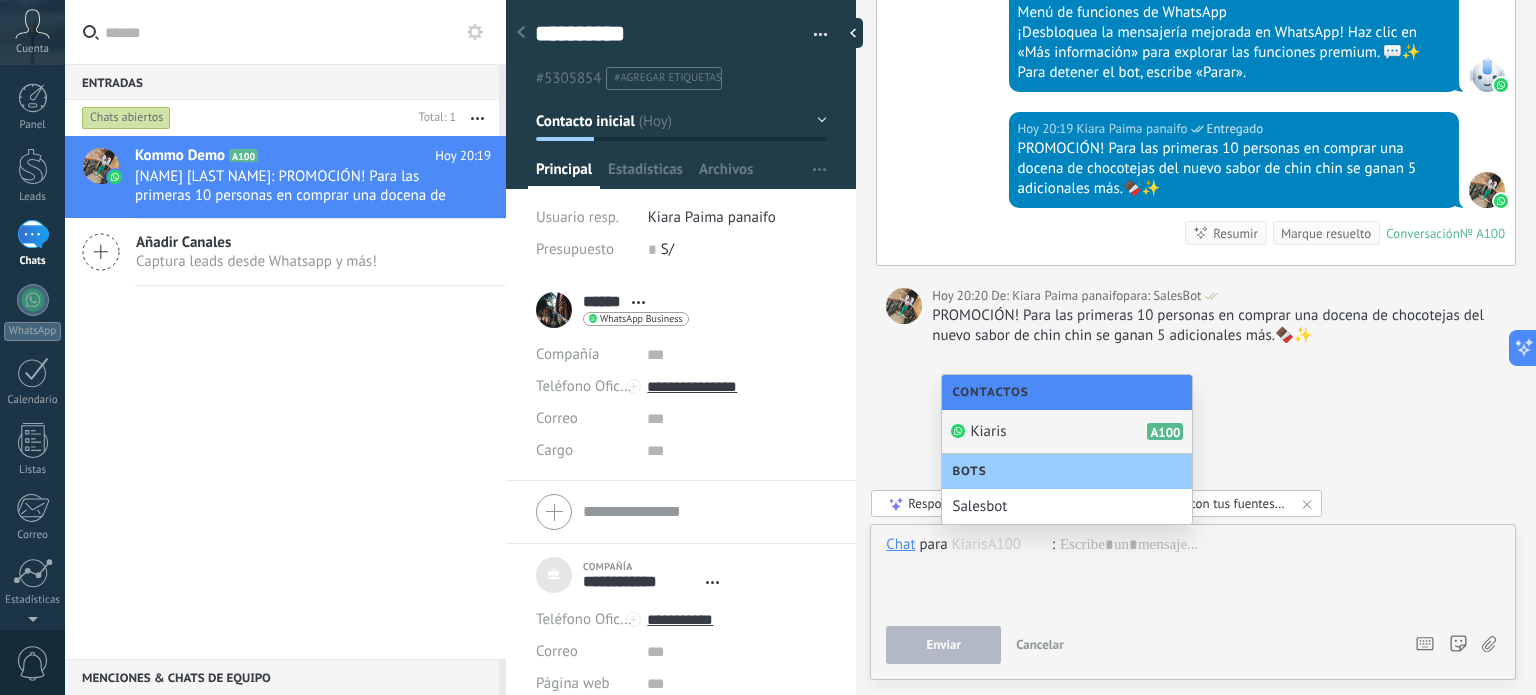 click on "Kiaris A100" at bounding box center (1067, 432) 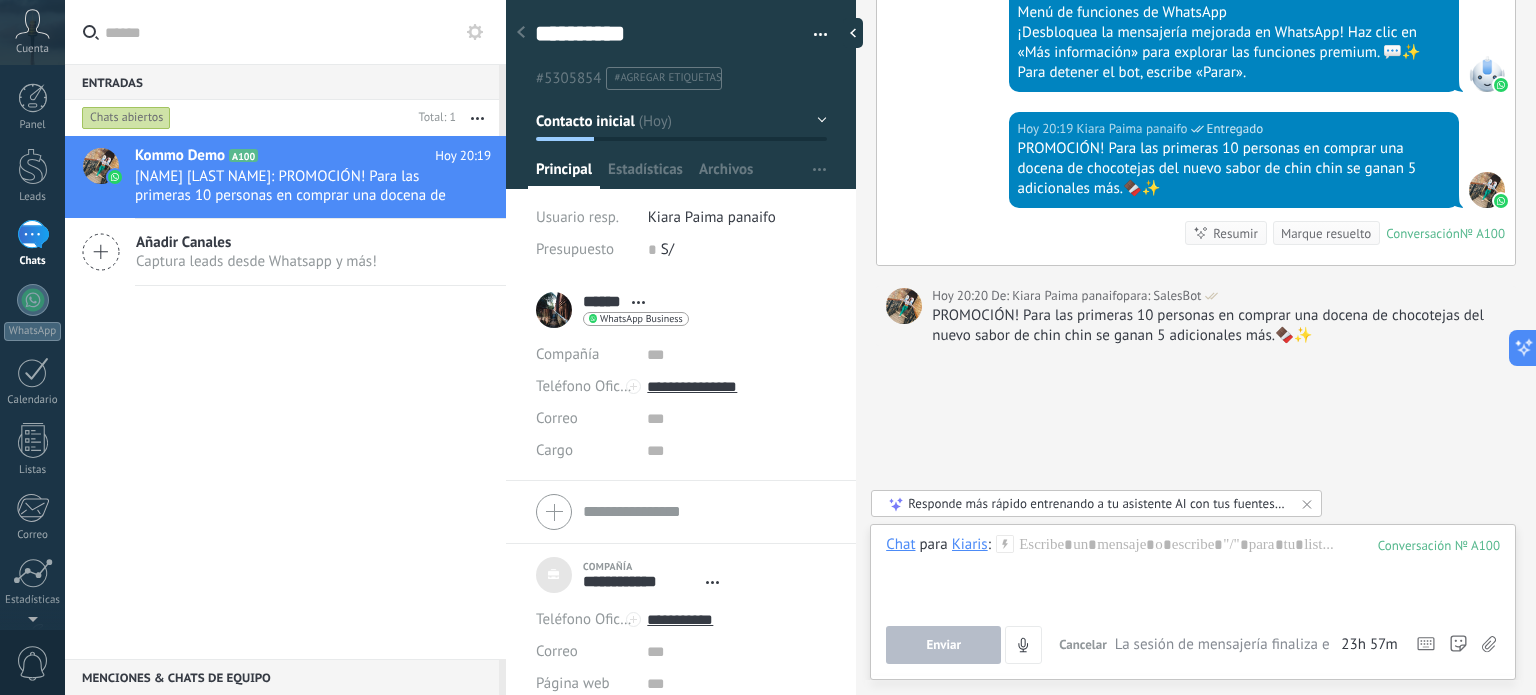 click on "Kiaris" at bounding box center (970, 544) 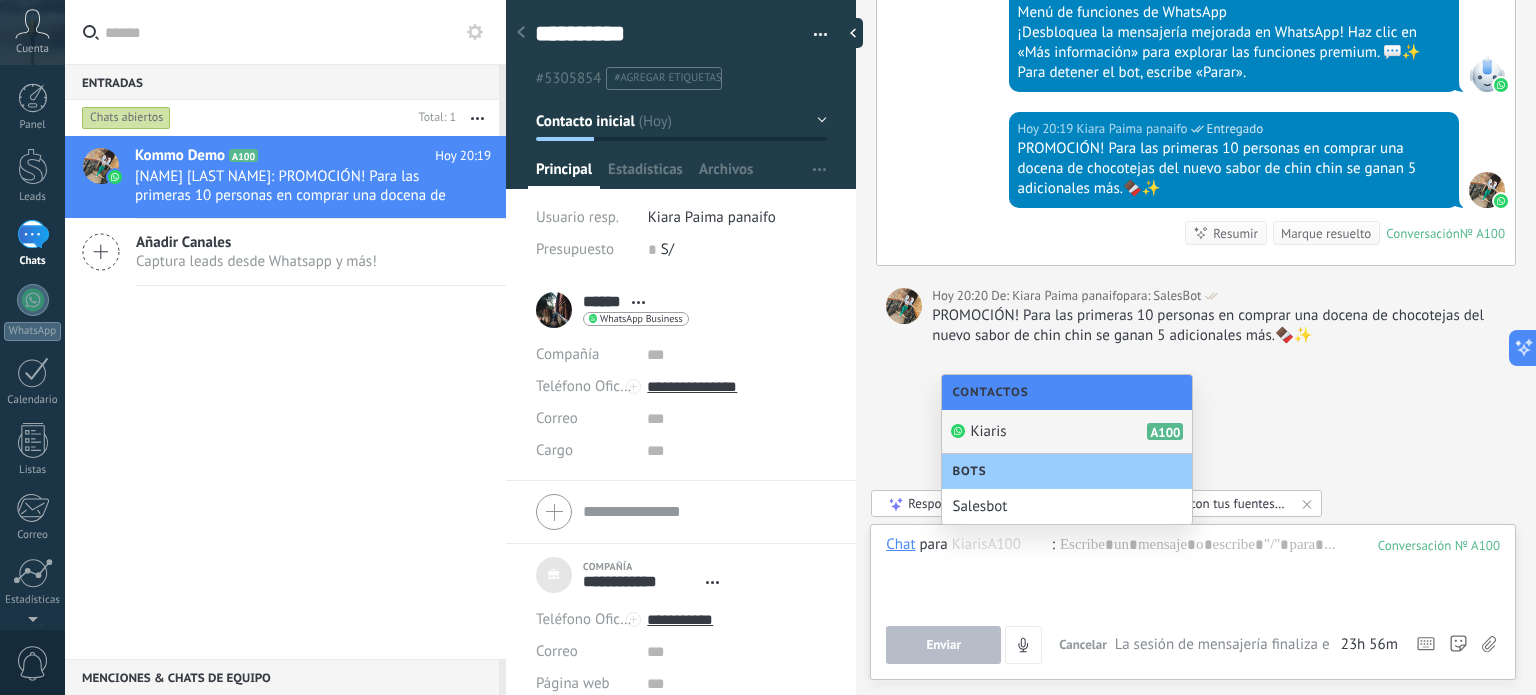 click on "Contactos" at bounding box center [995, 392] 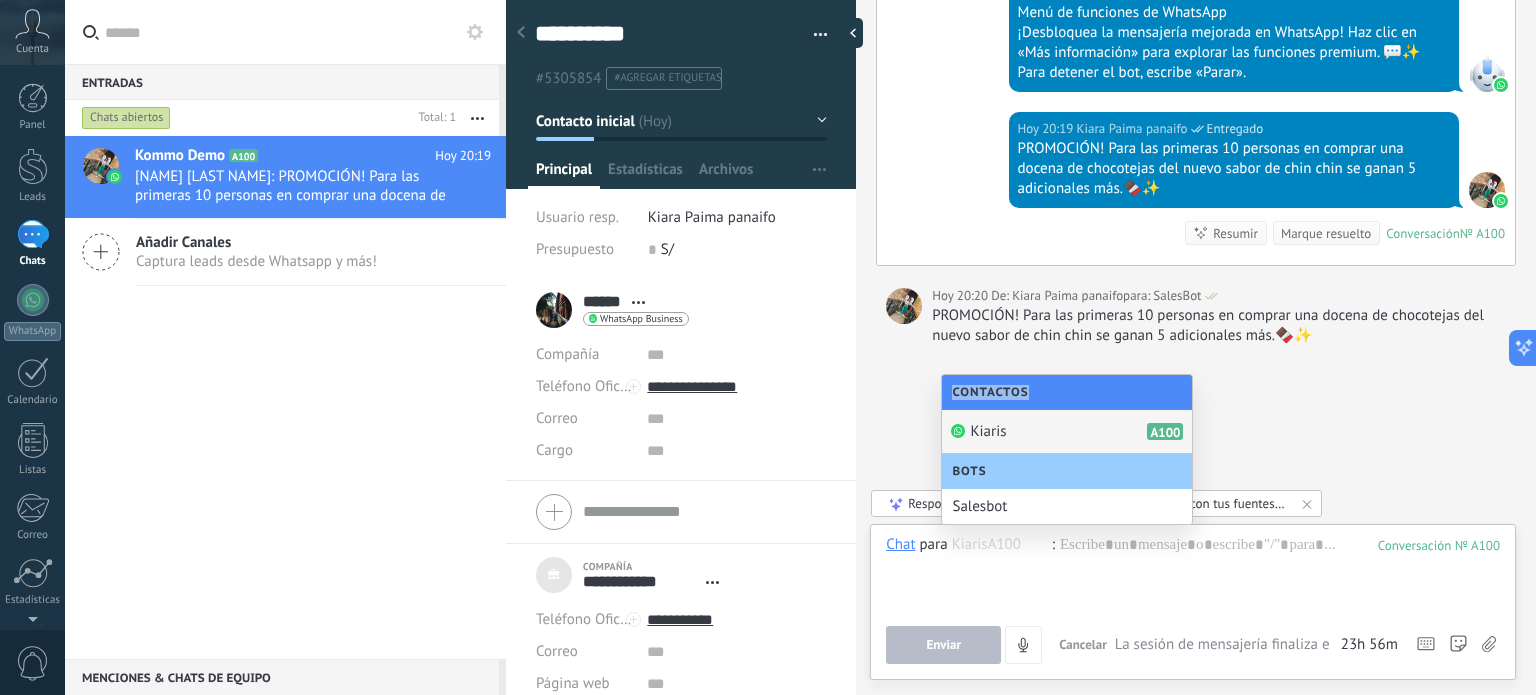 click on "Contactos" at bounding box center [995, 392] 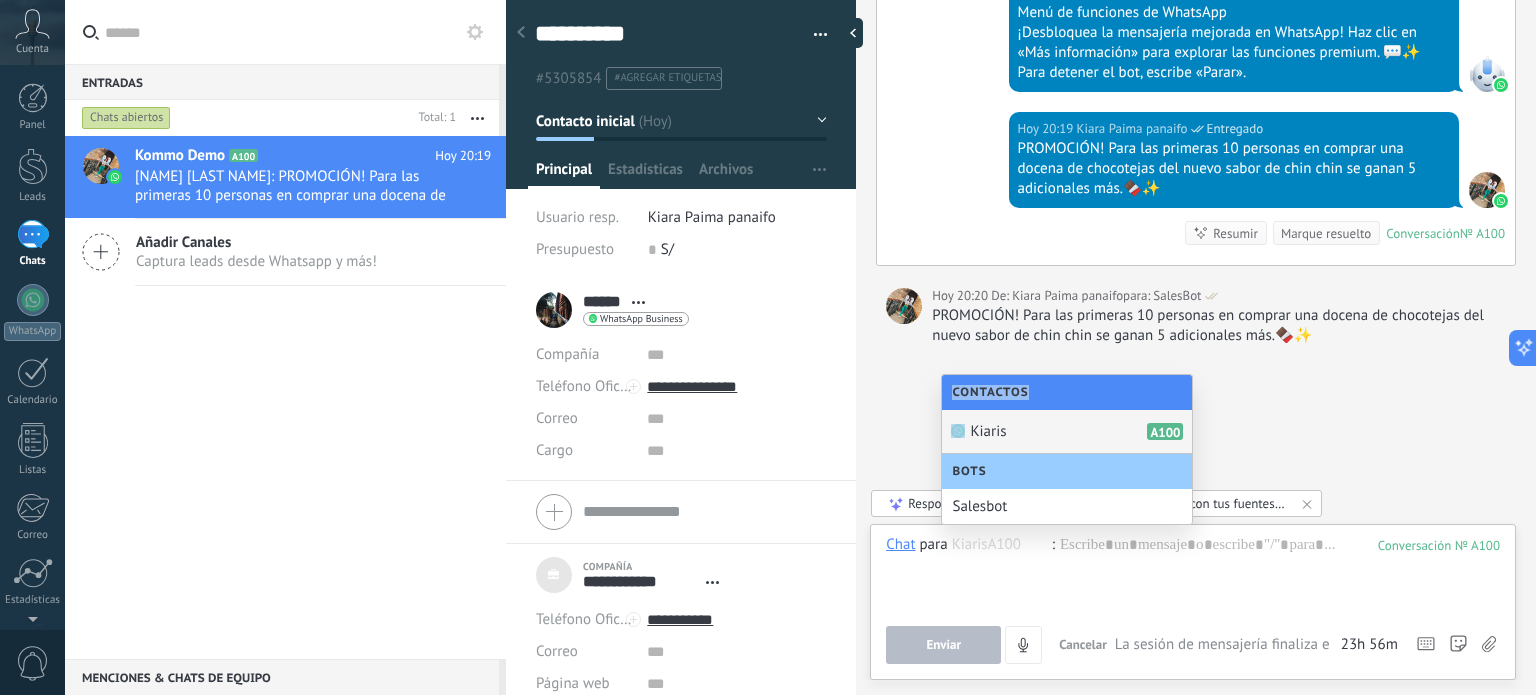 click on "Contactos" at bounding box center [995, 392] 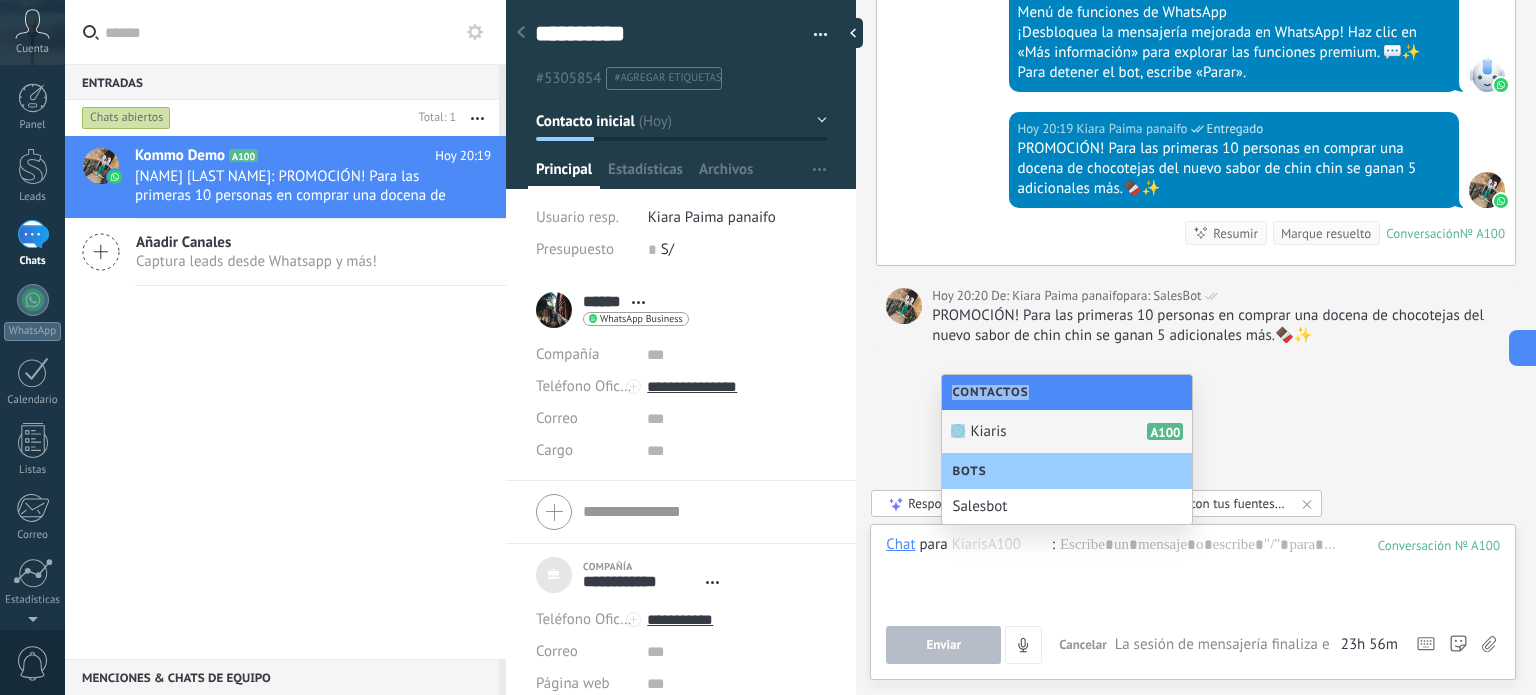 click on "Contactos" at bounding box center (1067, 392) 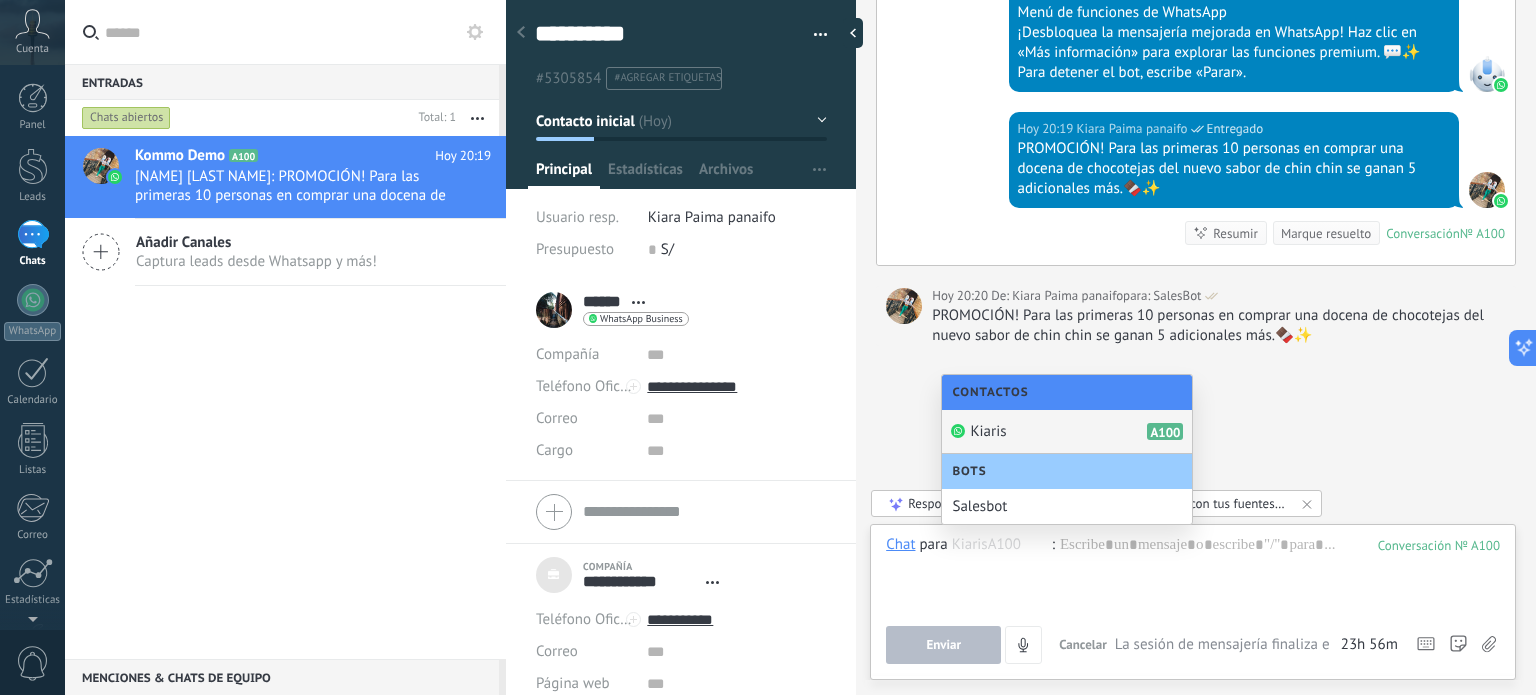click on "Contactos" at bounding box center [1067, 392] 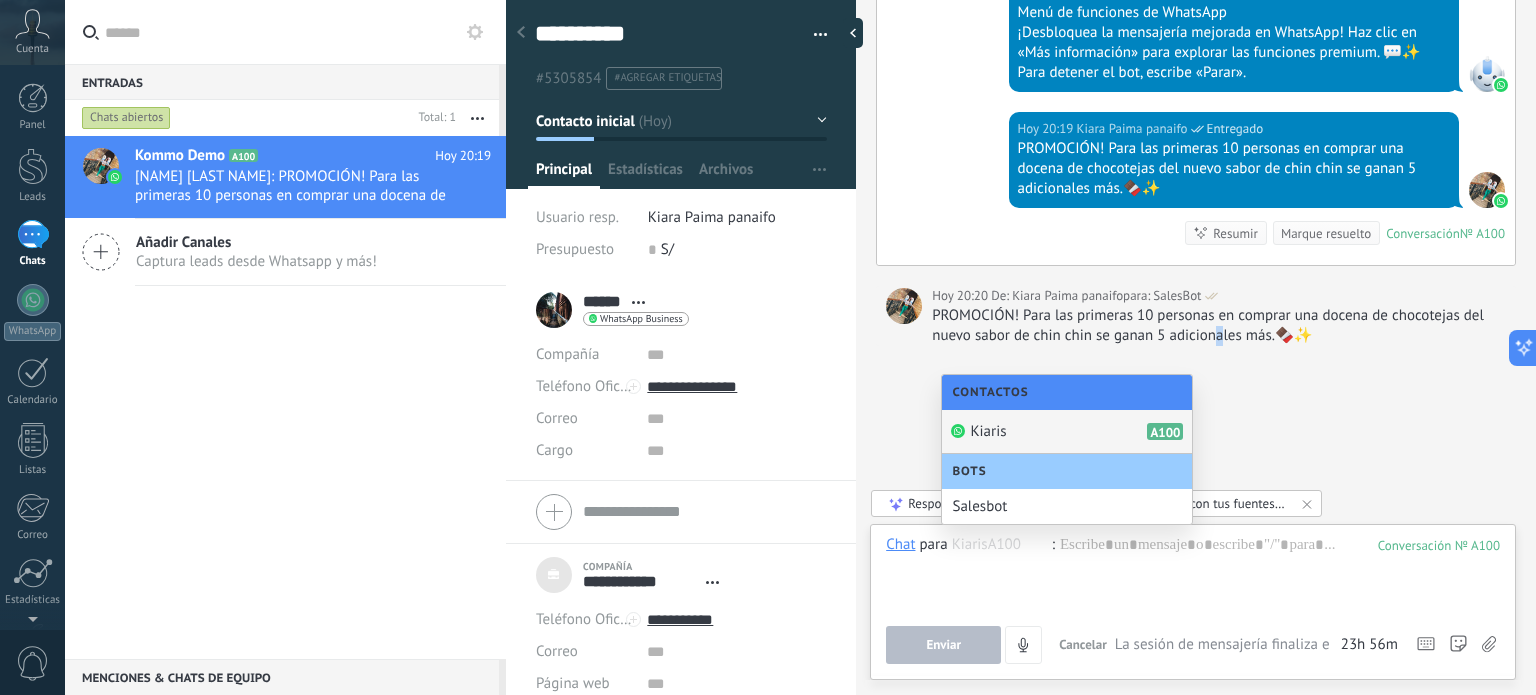 click on "Buscar Carga más Hoy Hoy Creación:  3  eventos   Expandir Hoy 20:12 Kiaris  ¡Hola! Estoy listo para probar WhatsApp en Kommo. Mi código de verificación es 5zPs9I Conversación  № A100 Conversación № A100 Hoy 20:12 Robot  El valor del campo «Nombre»  se establece en «Kommo Demo» Hoy 20:12 Robot  El valor del campo «Teléfono»  se establece en «+51978758767» Kiaris Kiaris  Hoy 20:12 SalesBot (TestBot)  Entregado Descargar Hola, soy el Salesbot. ¡Estoy aquí para guiarte a través de las más recientes funciones de WhatsApp! Hoy 20:12 SalesBot (TestBot)  Entregado Descargar 💡Para empezar, vamos a aclarar cómo funciona esto:    💻 Kommo = La vista del Agente - La tarjeta de lead representa la perspectiva del agente.   📱 Móvil = La vista del Cliente - El móvil representa la perspectiva del cliente.   Ahora, ¡ya estás listo para comprobar las últimas e interesantes funciones de WhatsApp!    Selecciona el botón "¡Lo tengo!" para continuar. Hoy 20:13 Kiaris  Hoy" at bounding box center (1196, -1102) 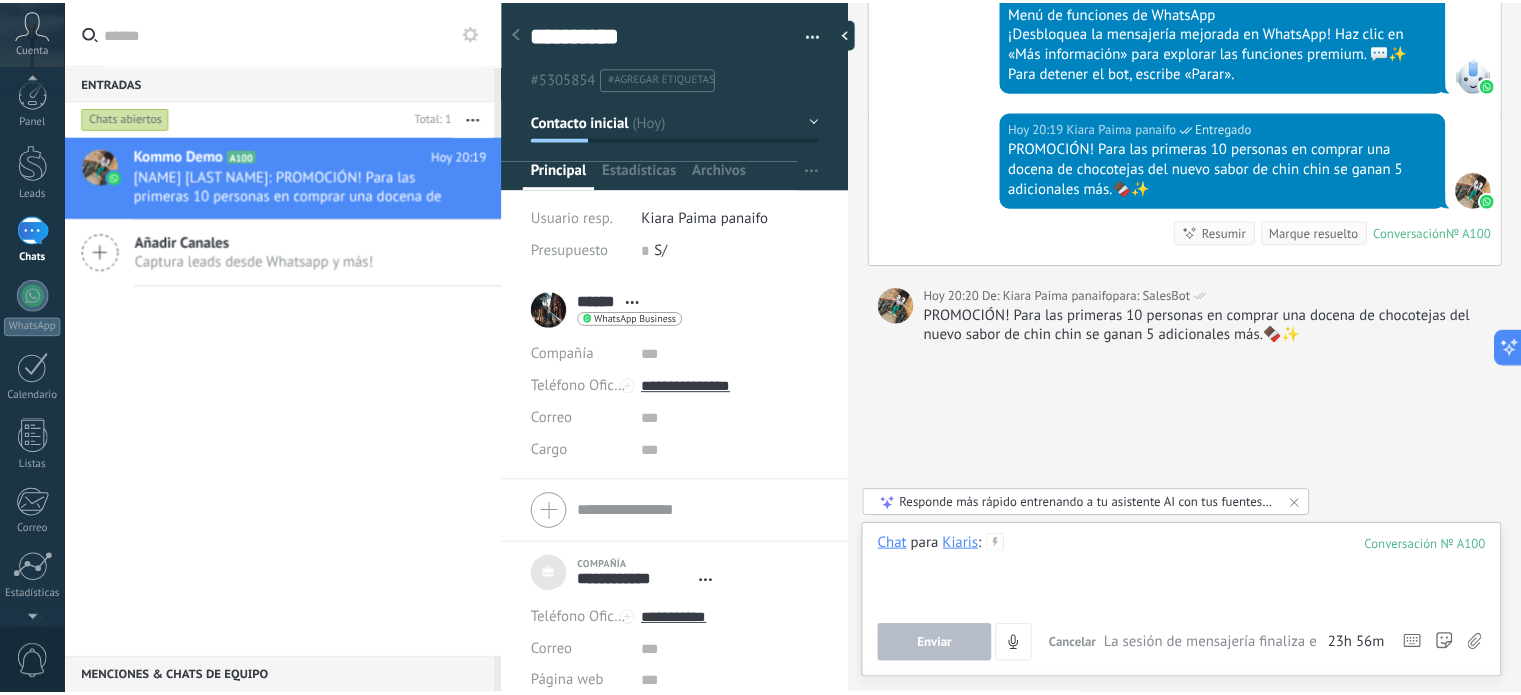 scroll, scrollTop: 0, scrollLeft: 0, axis: both 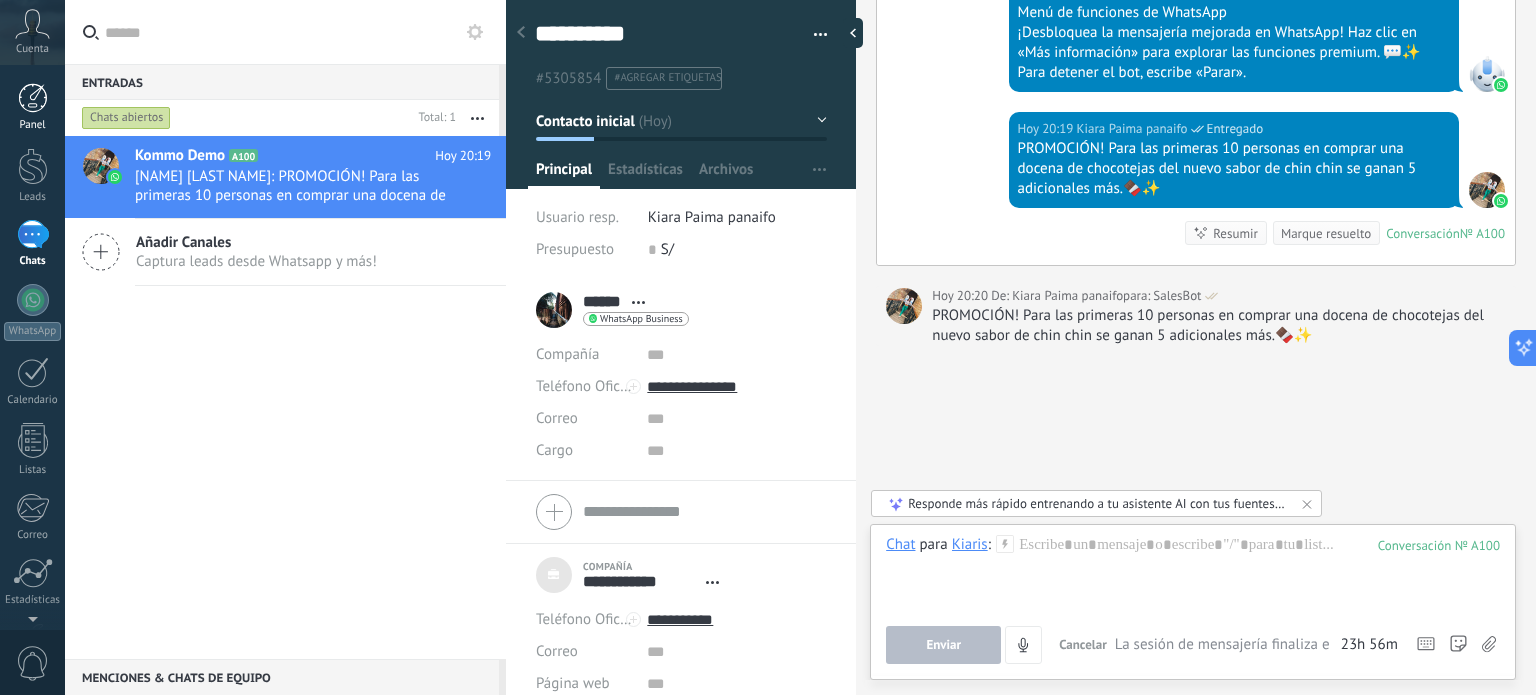 click at bounding box center [33, 98] 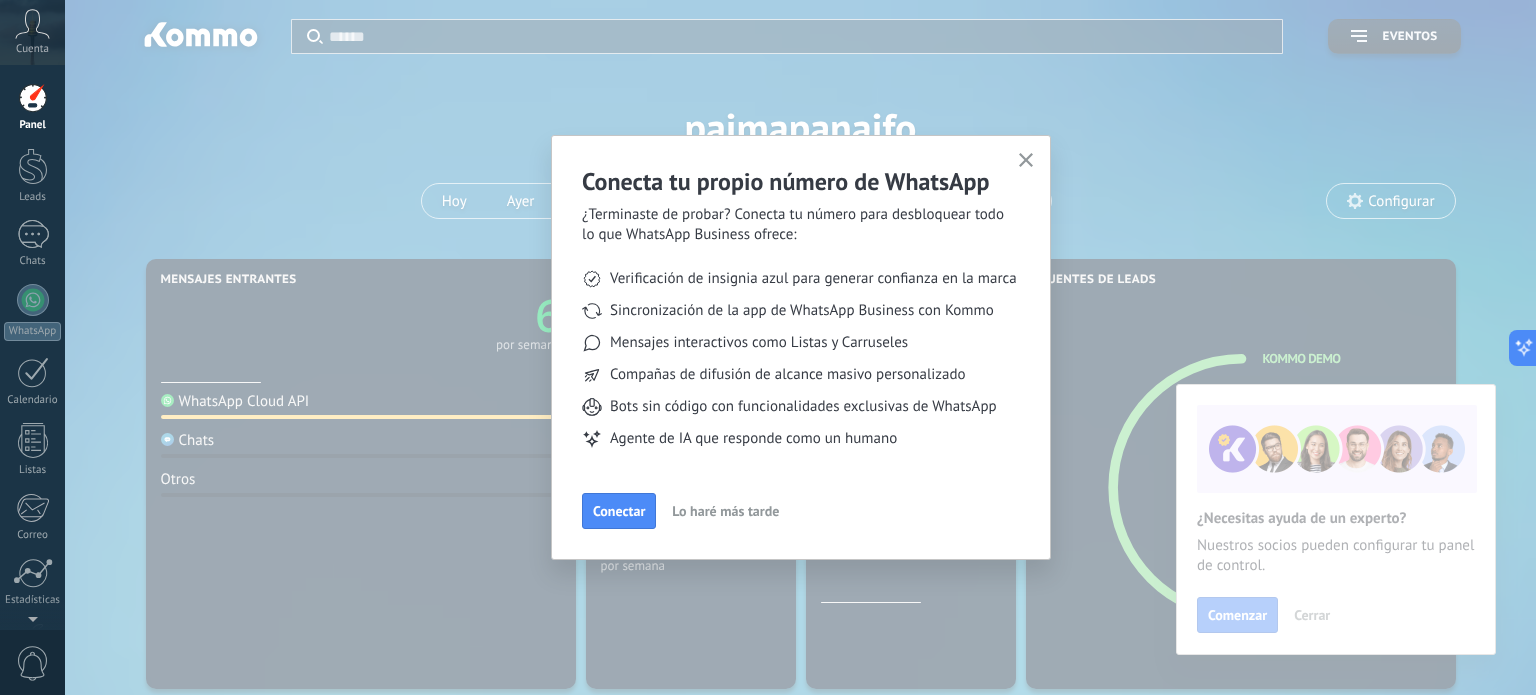 click on "Lo haré más tarde" at bounding box center (725, 511) 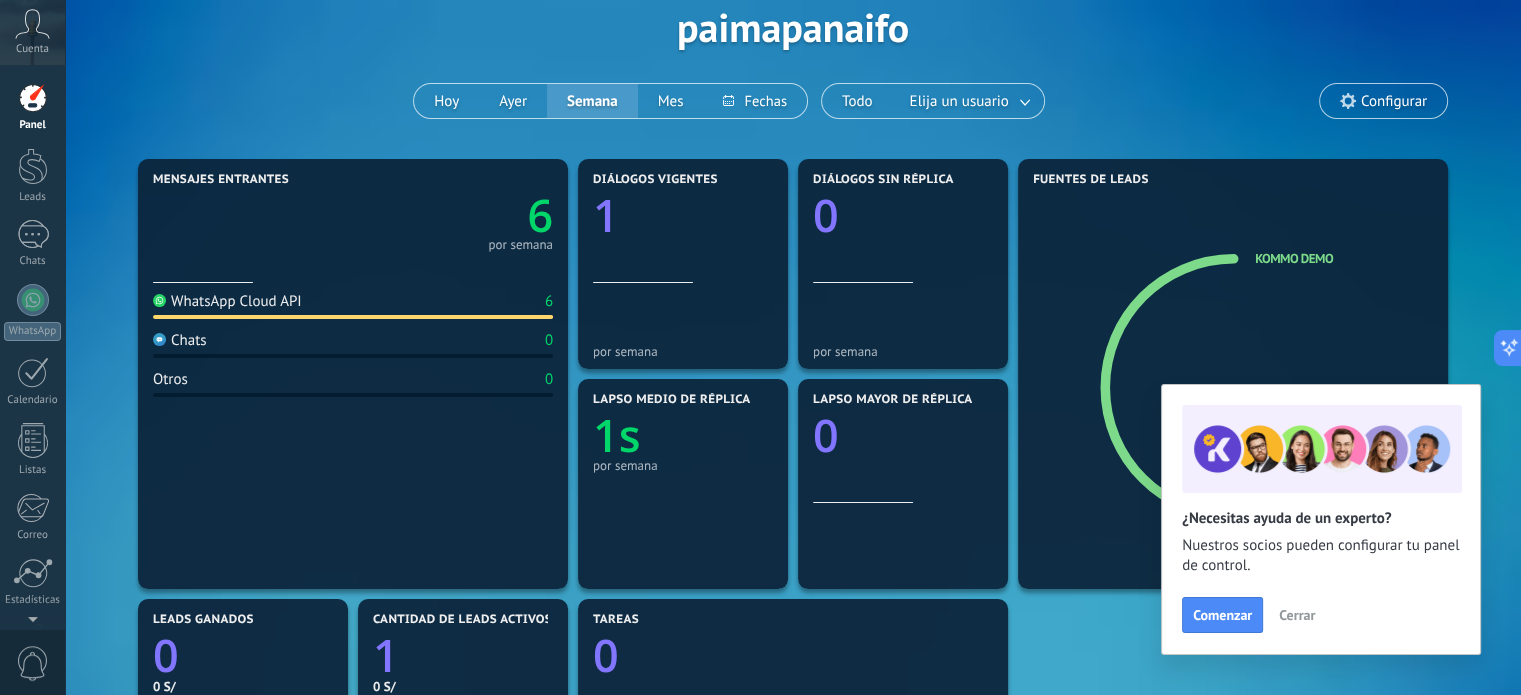 scroll, scrollTop: 200, scrollLeft: 0, axis: vertical 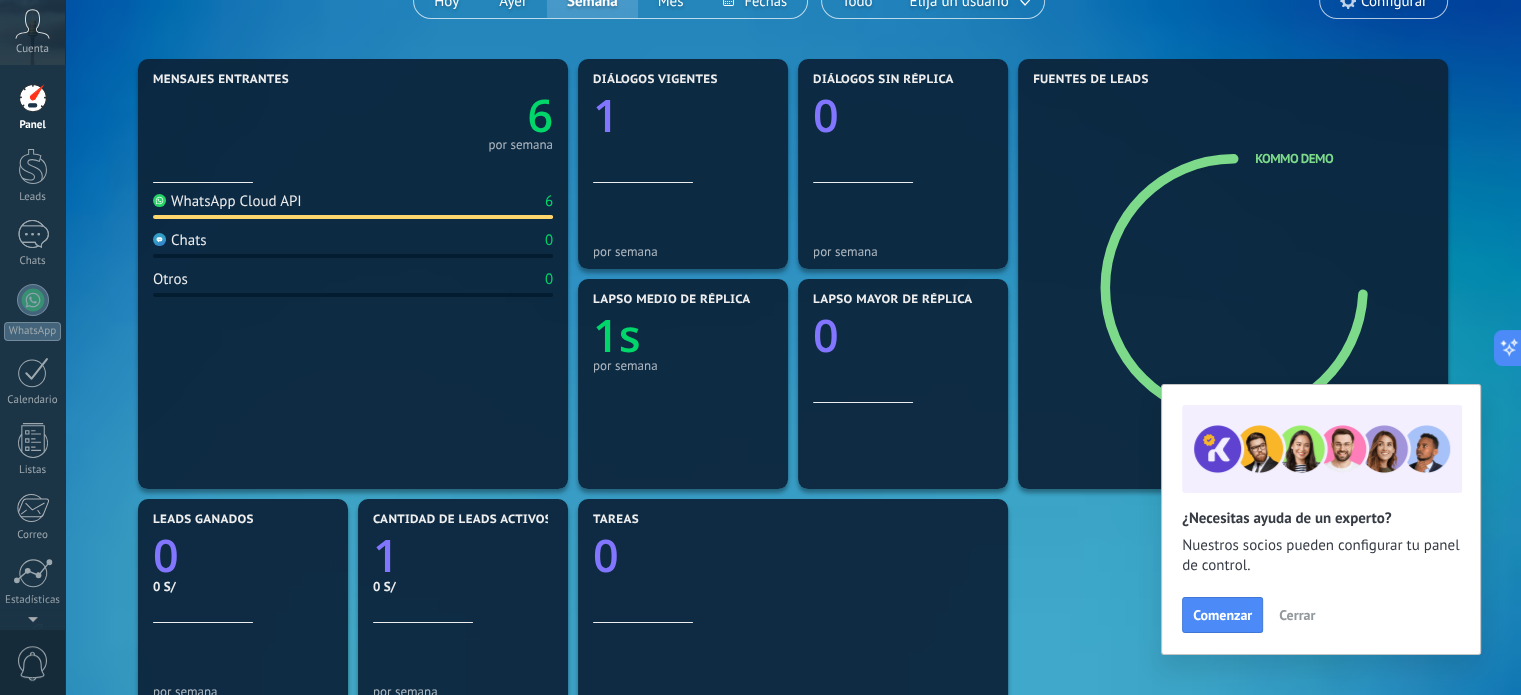 click on "Cerrar" at bounding box center [1297, 615] 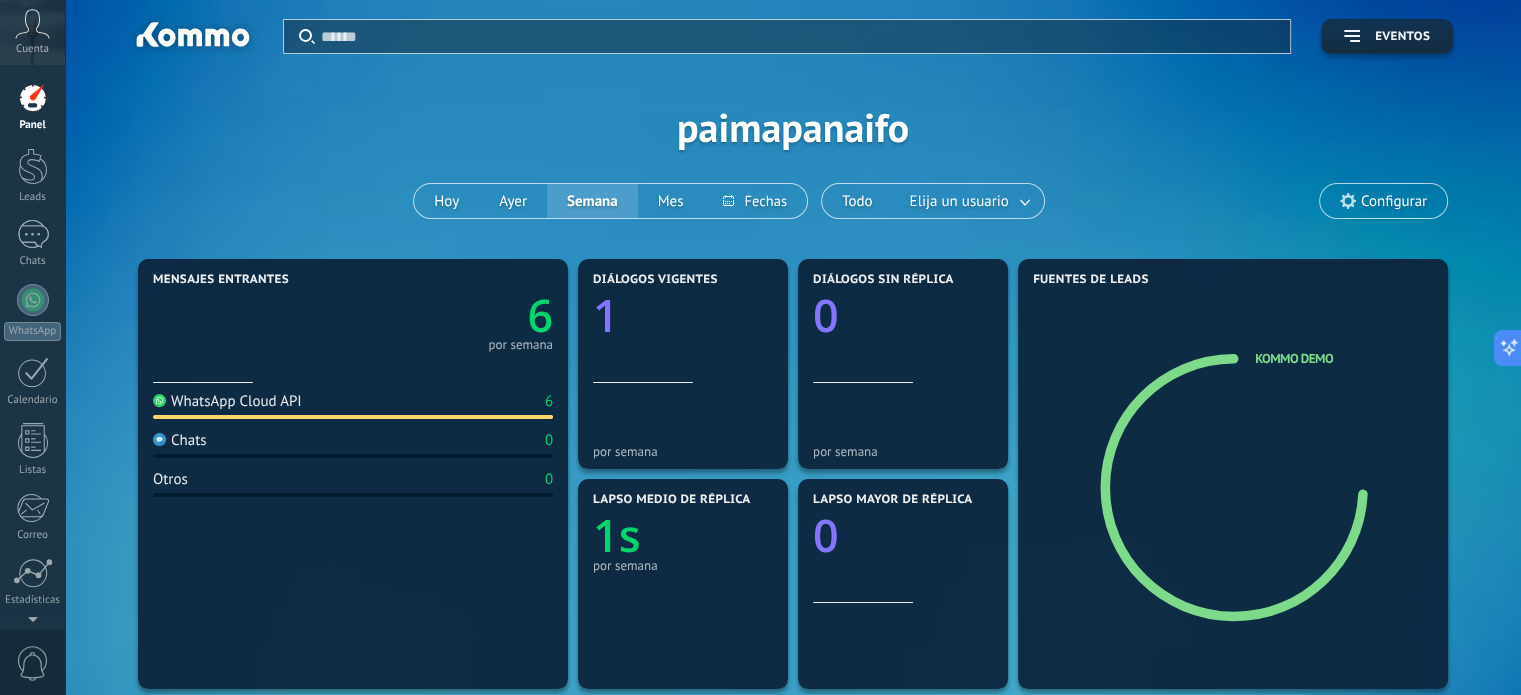scroll, scrollTop: 100, scrollLeft: 0, axis: vertical 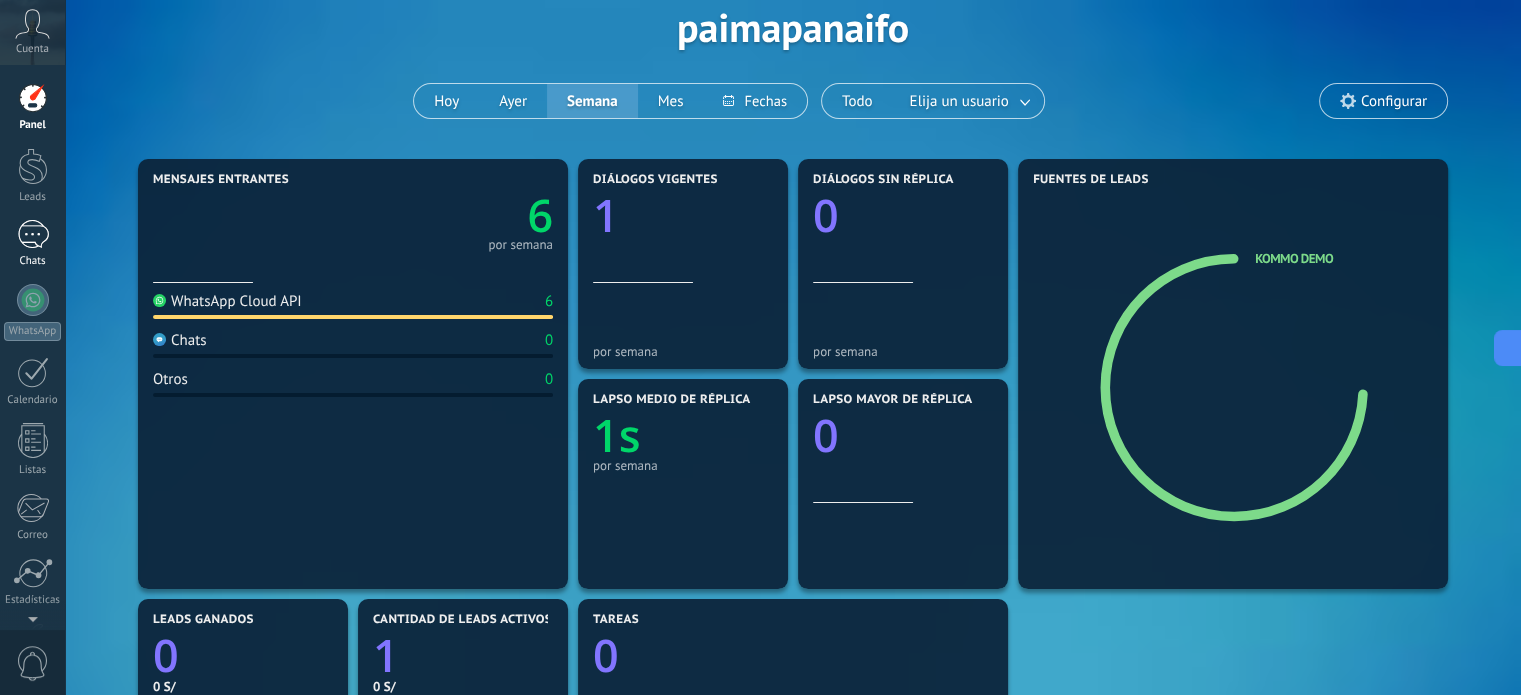 click on "1" at bounding box center [33, 234] 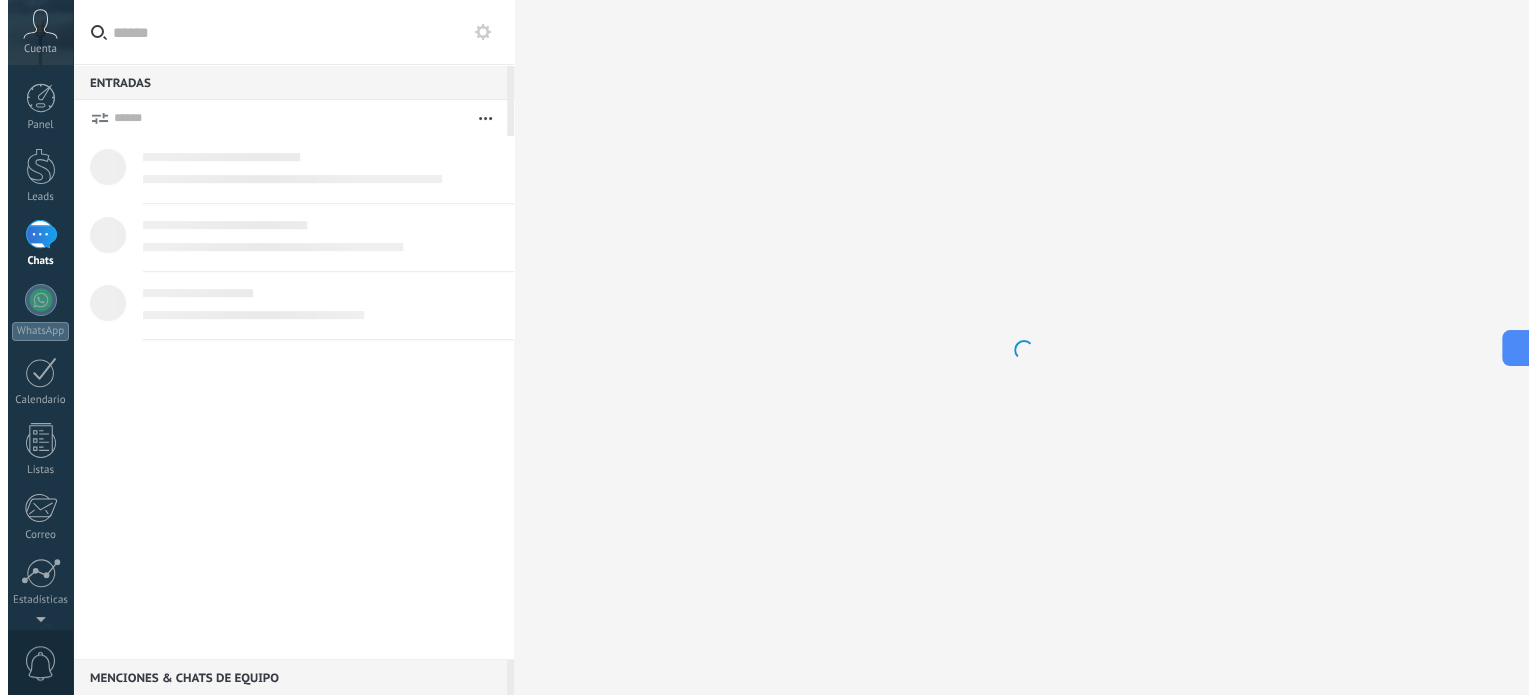scroll, scrollTop: 0, scrollLeft: 0, axis: both 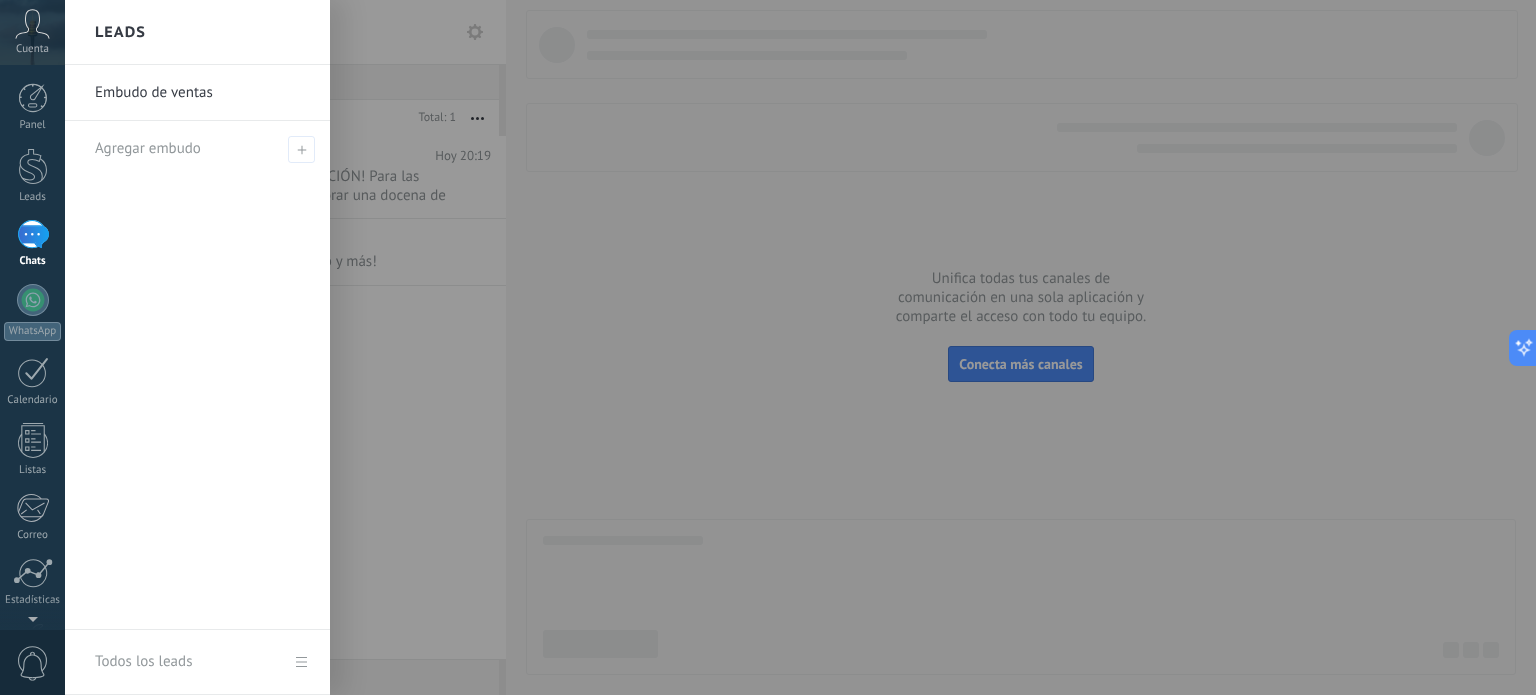click on "Embudo de ventas" at bounding box center [202, 93] 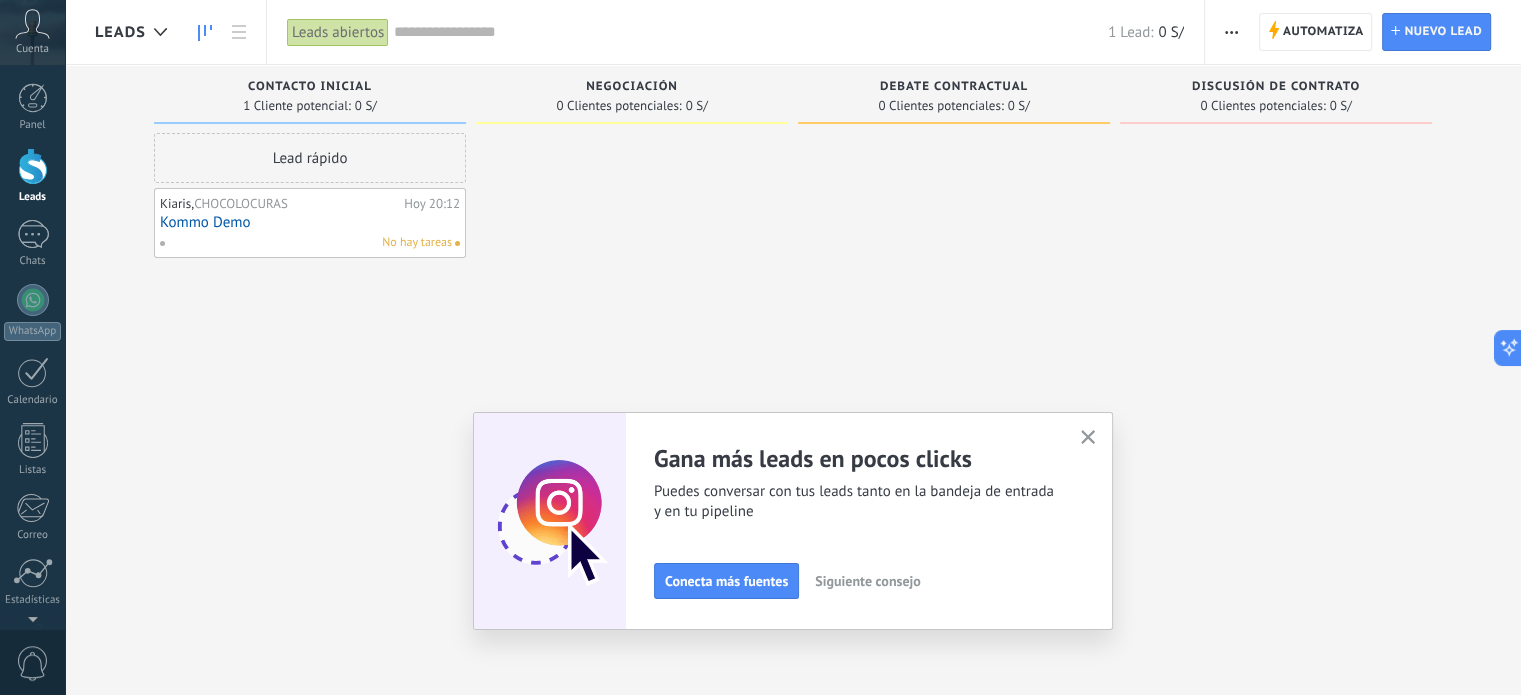click 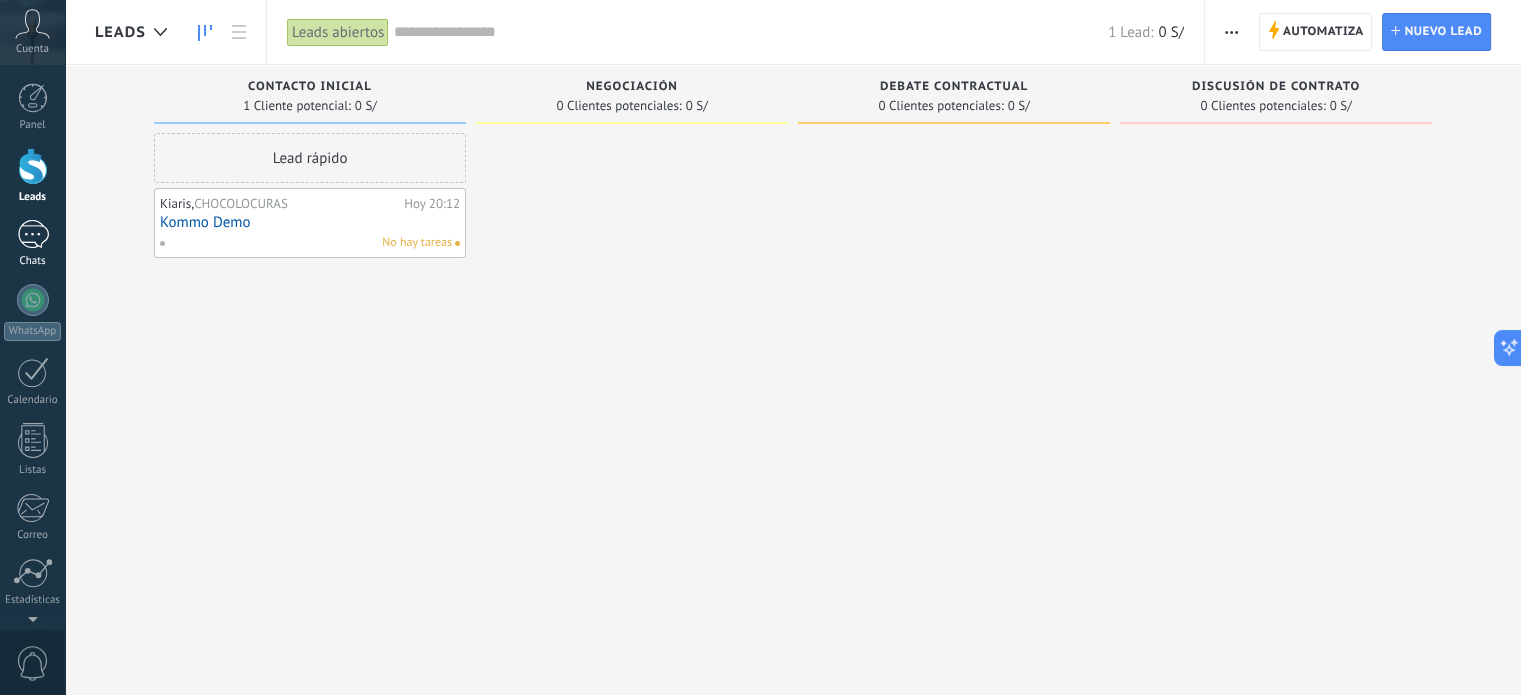 click on "1" at bounding box center [33, 234] 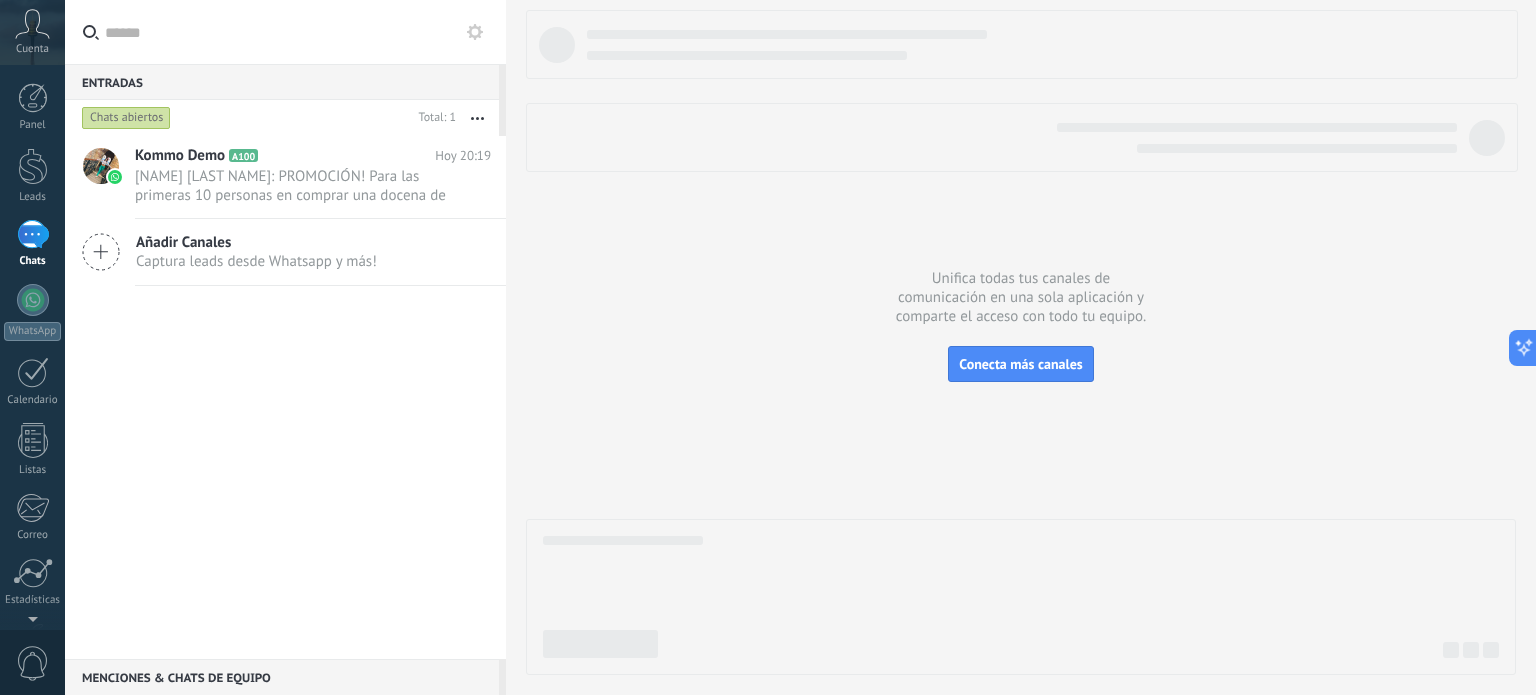 click on "Añadir Canales
Captura leads desde Whatsapp y más!" at bounding box center (285, 252) 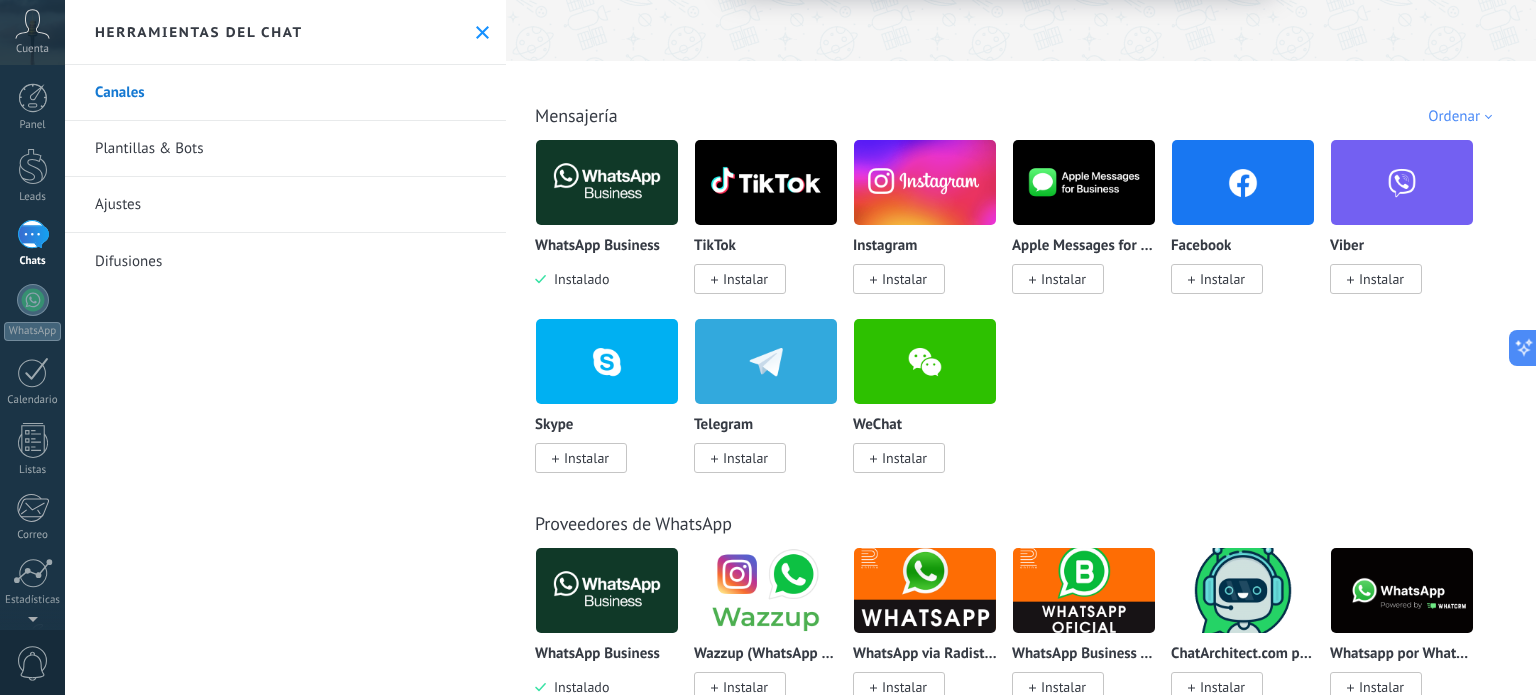 scroll, scrollTop: 300, scrollLeft: 0, axis: vertical 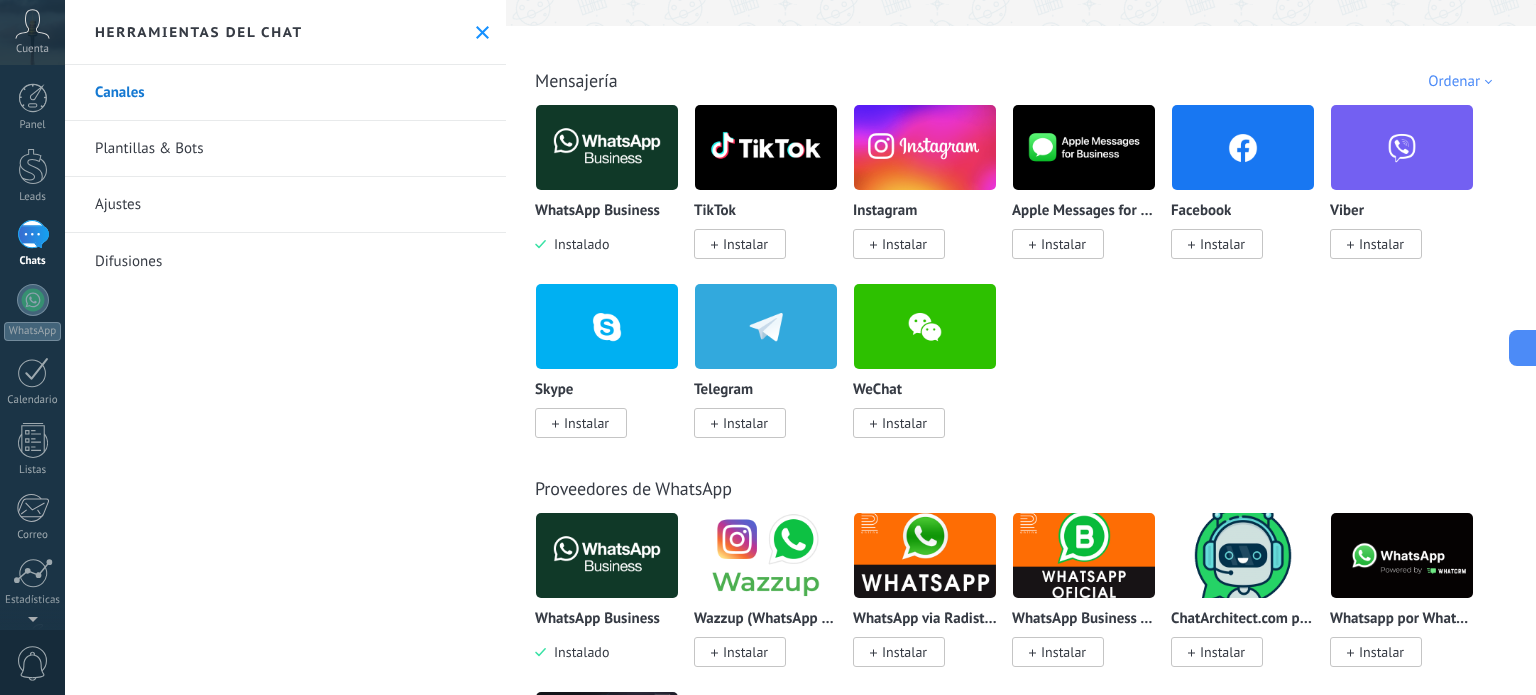click on "Instalar" at bounding box center [745, 244] 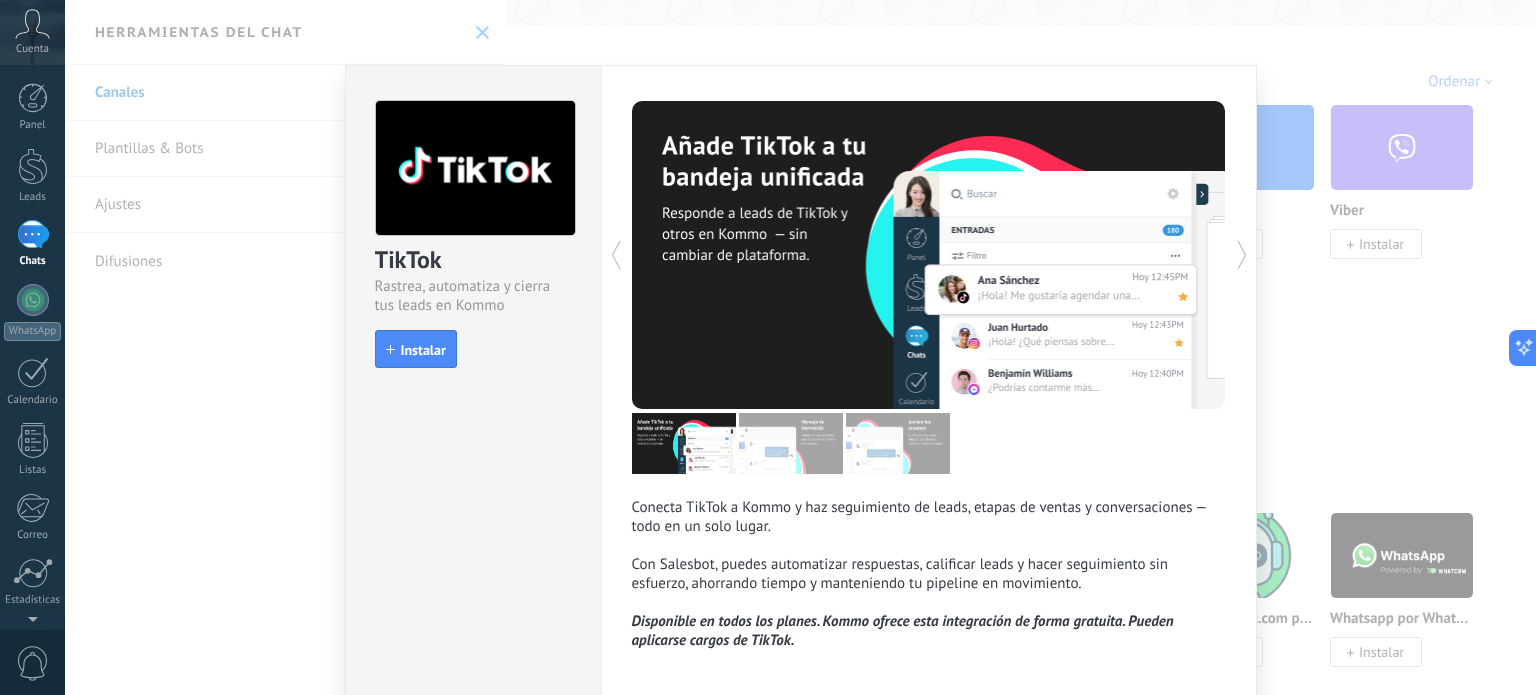 scroll, scrollTop: 85, scrollLeft: 0, axis: vertical 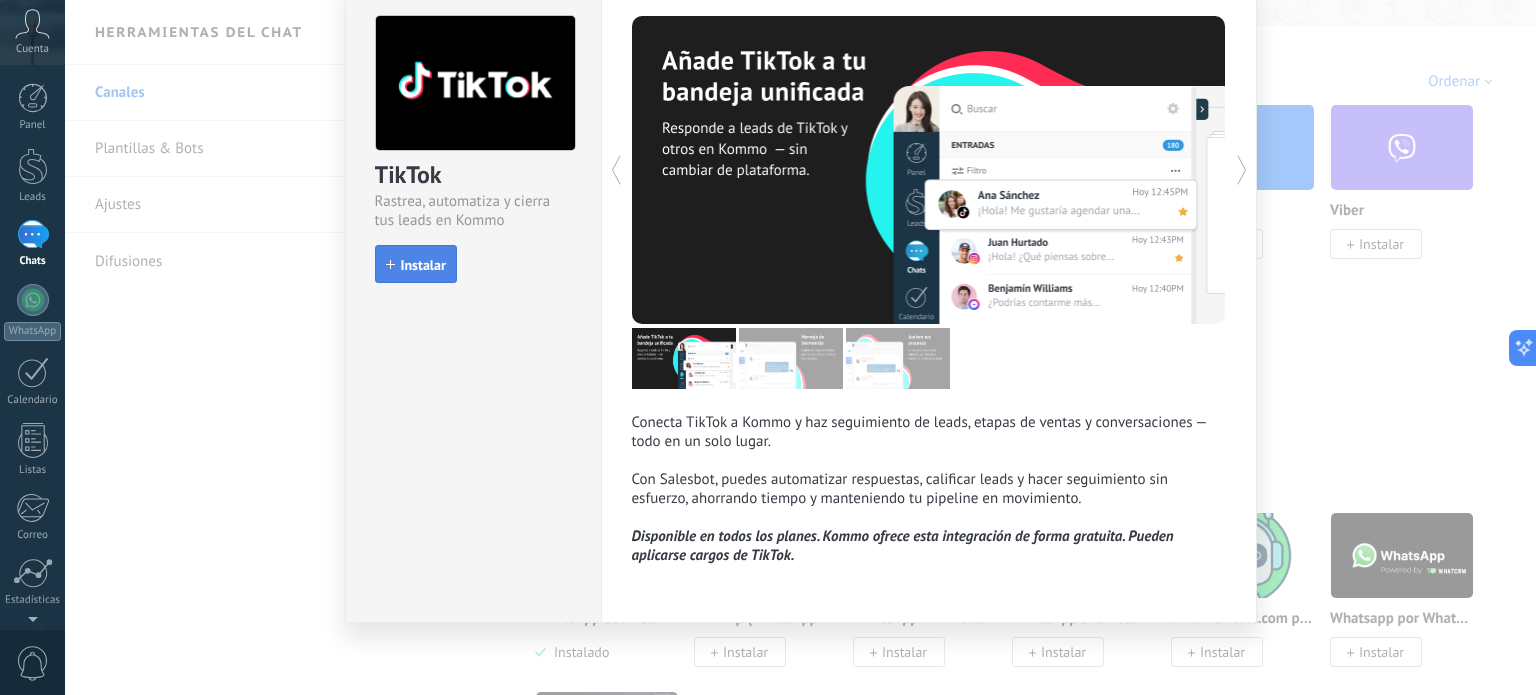 click on "Instalar" at bounding box center (423, 265) 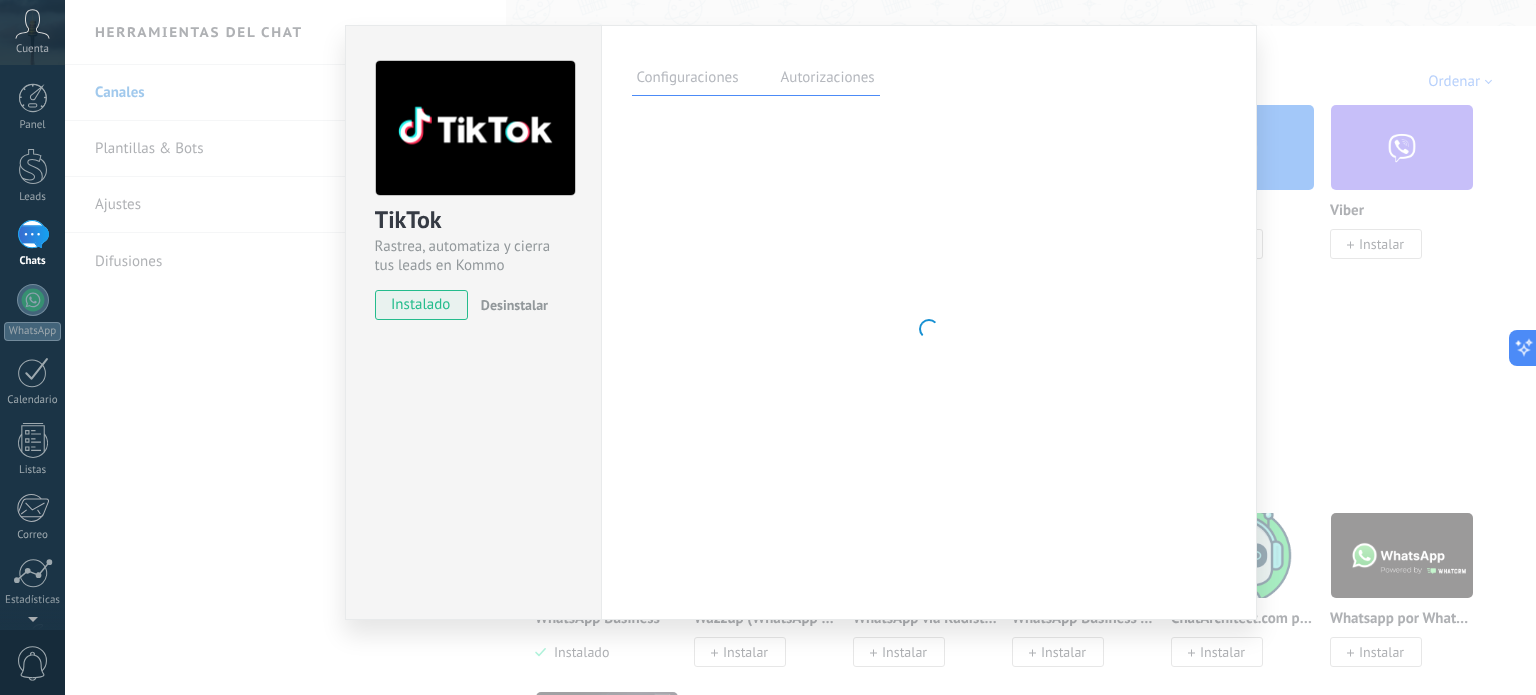 scroll, scrollTop: 40, scrollLeft: 0, axis: vertical 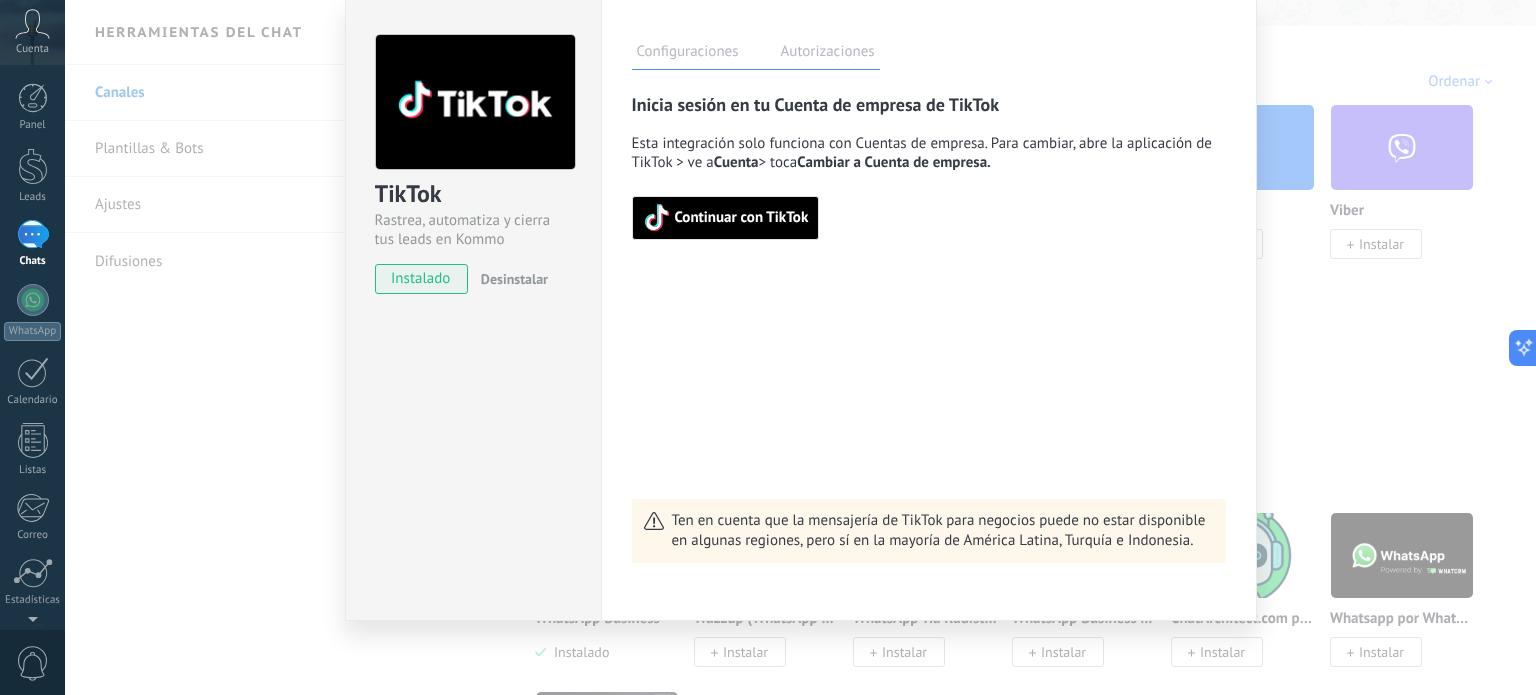click on "TikTok Rastrea, automatiza y cierra tus leads en Kommo instalado Desinstalar Configuraciones Autorizaciones Esta pestaña registra a los usuarios que han concedido acceso a las integración a esta cuenta. Si deseas remover la posibilidad que un usuario pueda enviar solicitudes a la cuenta en nombre de esta integración, puedes revocar el acceso. Si el acceso a todos los usuarios es revocado, la integración dejará de funcionar. Esta aplicacion está instalada, pero nadie le ha dado acceso aun. Rastrea, automatiza y cierra tus leads en Kommo más Guardar Inicia sesión en tu Cuenta de empresa de TikTok Esta integración solo funciona con Cuentas de empresa. Para cambiar, abre la aplicación de  TikTok > ve a  Cuenta  > toca  Cambiar a Cuenta de empresa. Continuar con TikTok Ten en cuenta que la mensajería de TikTok para negocios puede no estar disponible en algunas regiones, pero sí en la mayoría de América Latina, Turquía e Indonesia." at bounding box center (800, 347) 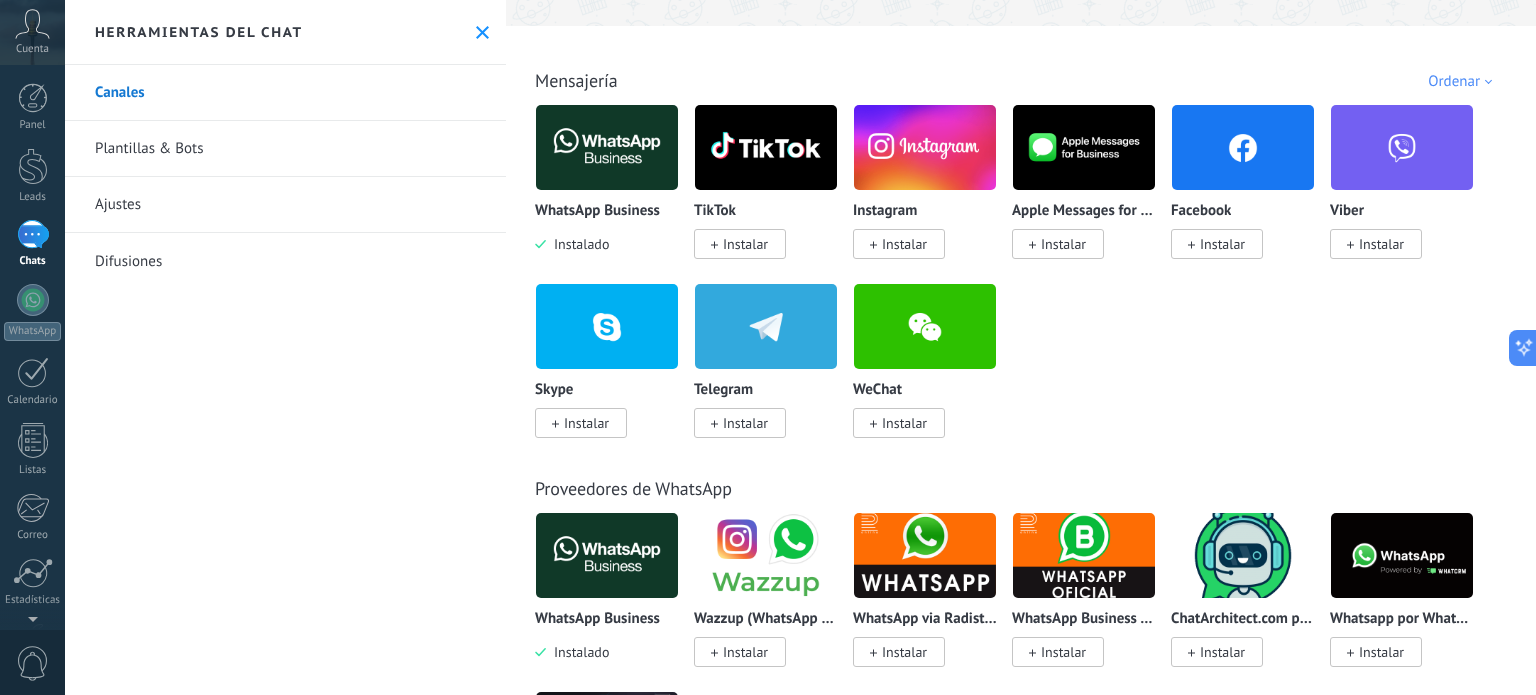 click on "Instalar" at bounding box center (904, 244) 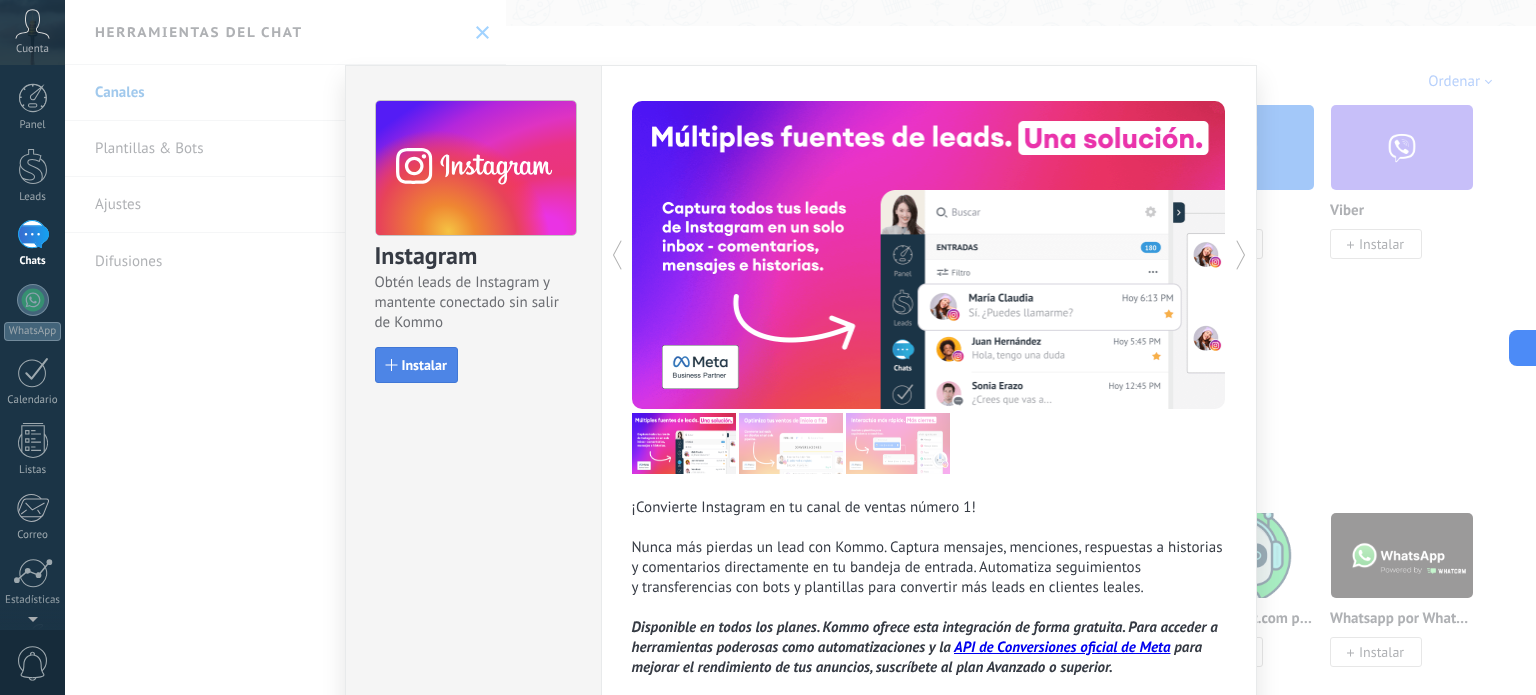 click on "Instalar" at bounding box center (424, 365) 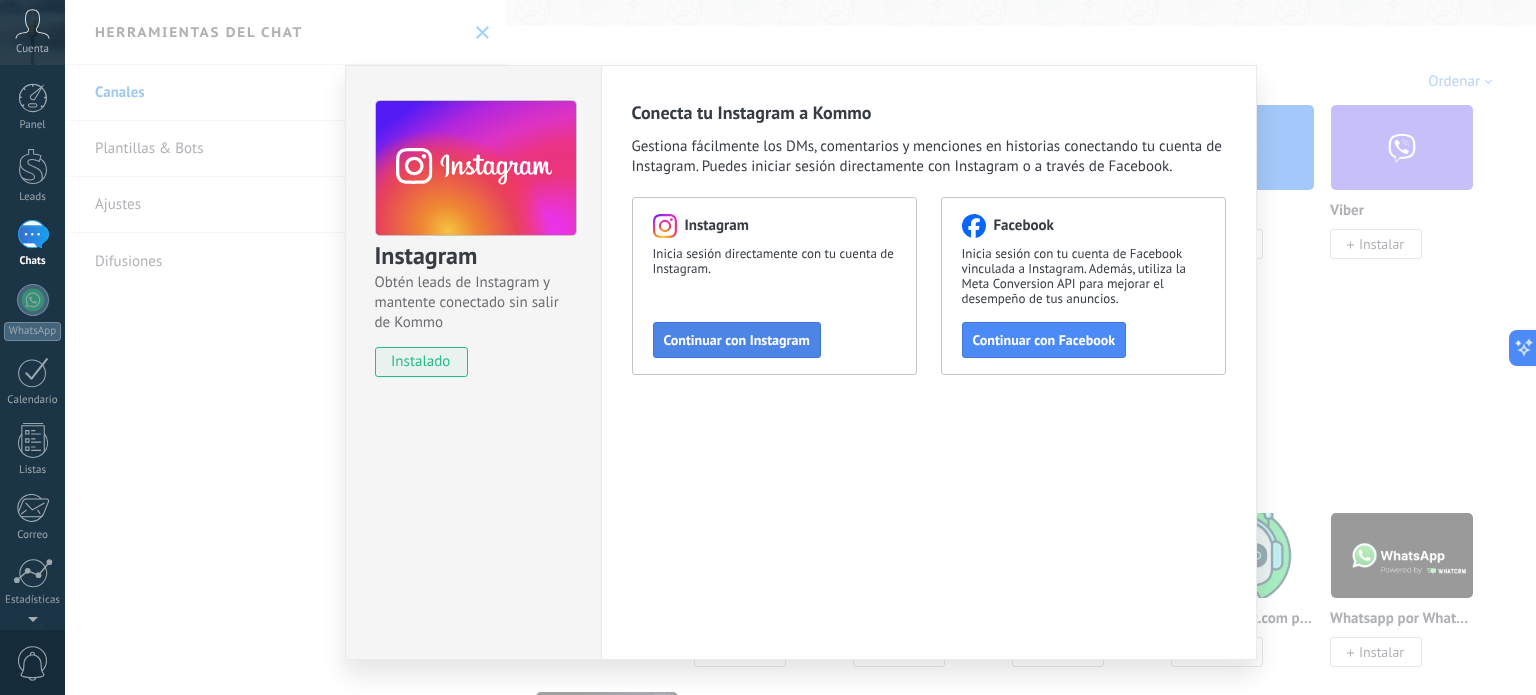 click on "Continuar con Instagram" at bounding box center (737, 340) 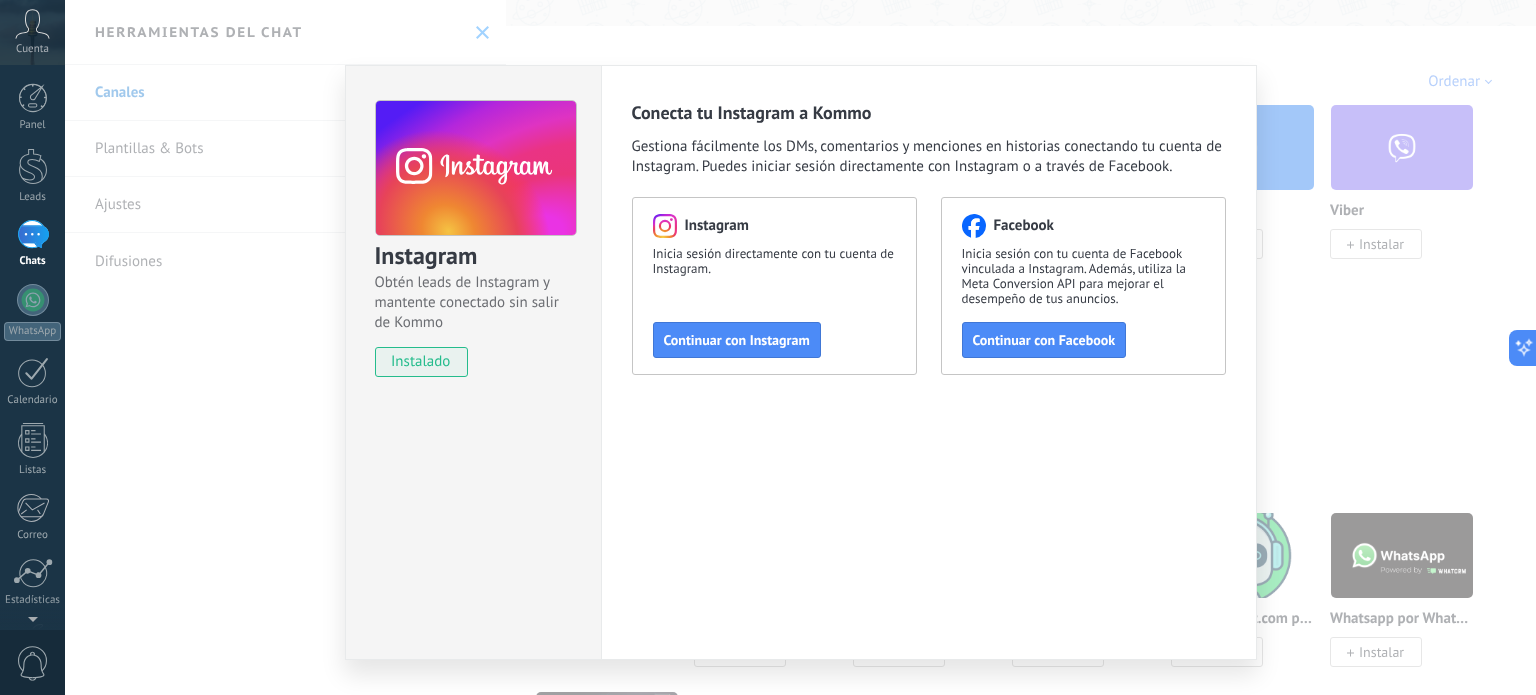 click on "Instagram Obtén leads de Instagram y mantente conectado sin salir de Kommo instalado Conecta tu Instagram a Kommo Gestiona fácilmente los DMs, comentarios y menciones en historias conectando tu cuenta de Instagram. Puedes iniciar sesión directamente con Instagram o a través de Facebook. Instagram Inicia sesión directamente con tu cuenta de Instagram. Continuar con Instagram Facebook Inicia sesión con tu cuenta de Facebook vinculada a Instagram. Además, utiliza la Meta Conversion API para mejorar el desempeño de tus anuncios. Continuar con Facebook" at bounding box center (800, 347) 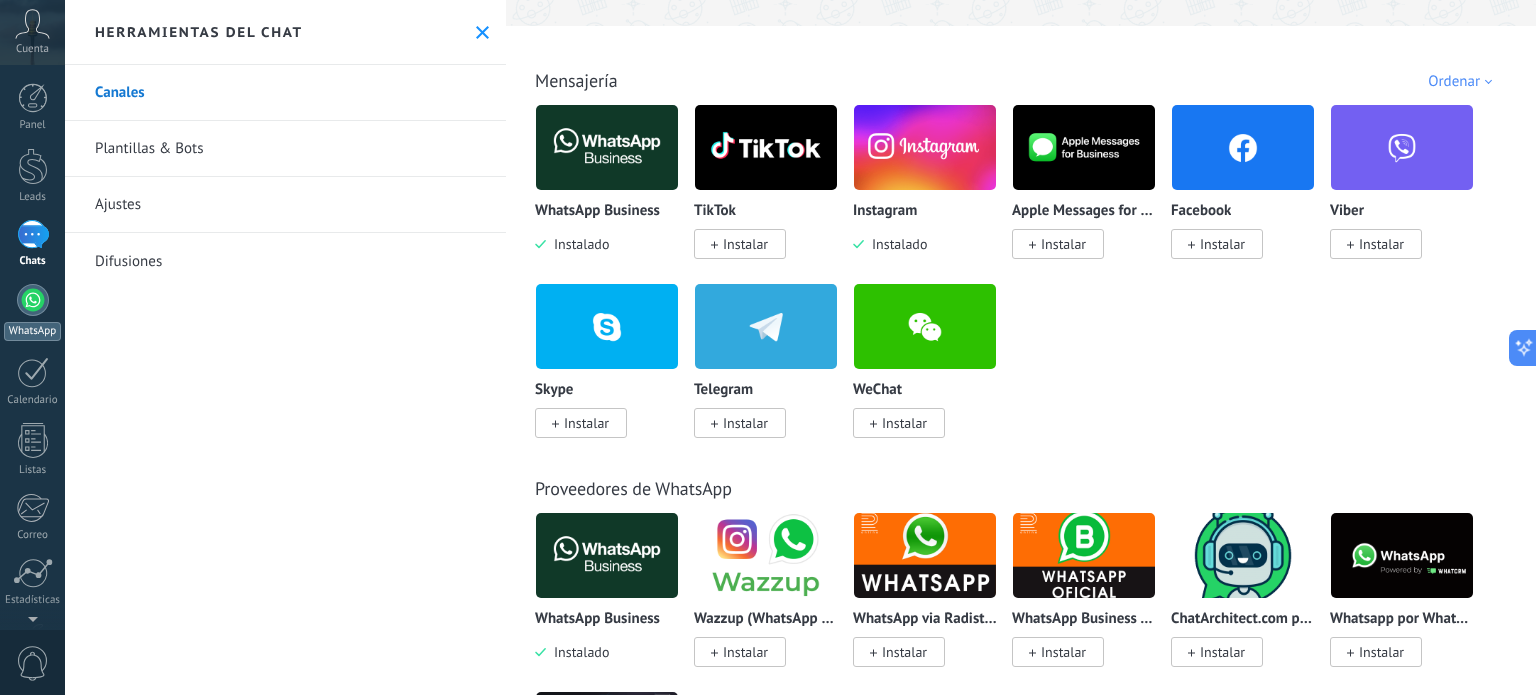click at bounding box center (33, 300) 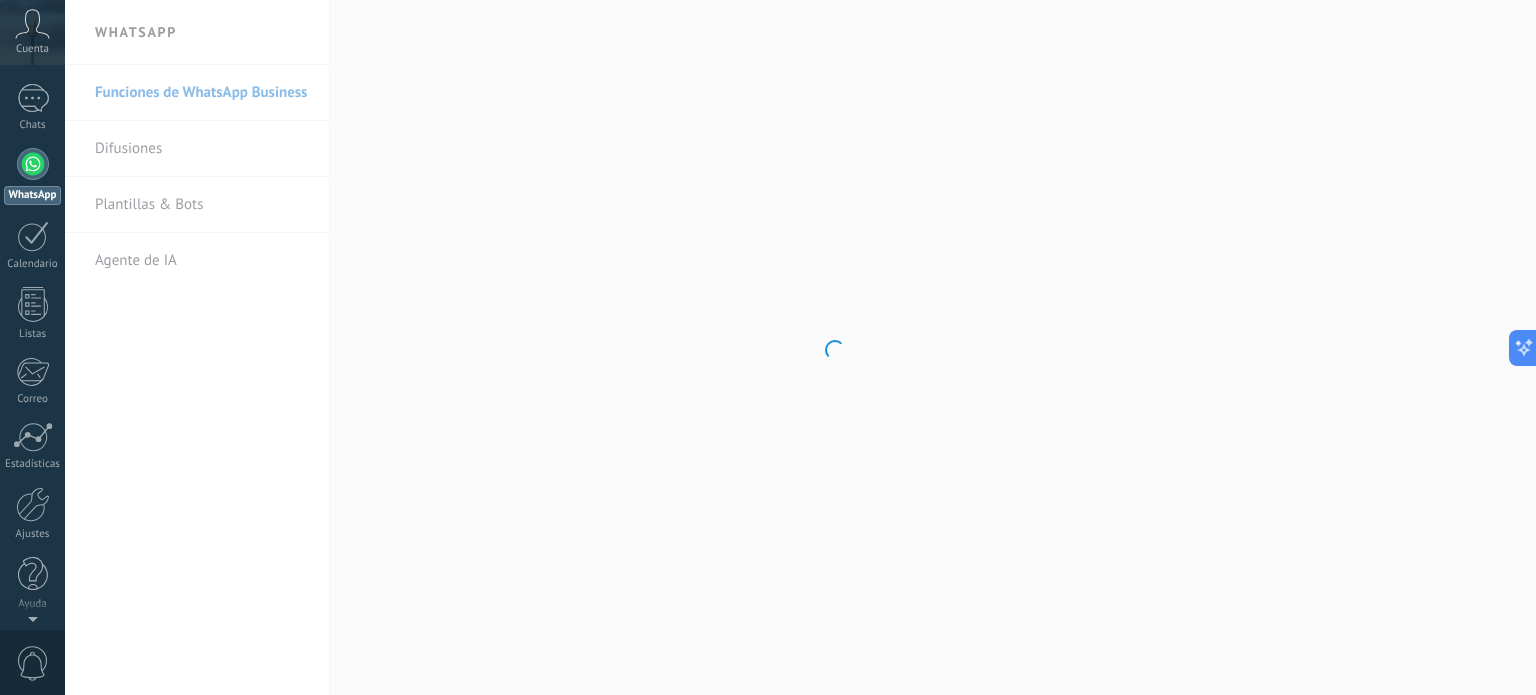 scroll, scrollTop: 0, scrollLeft: 0, axis: both 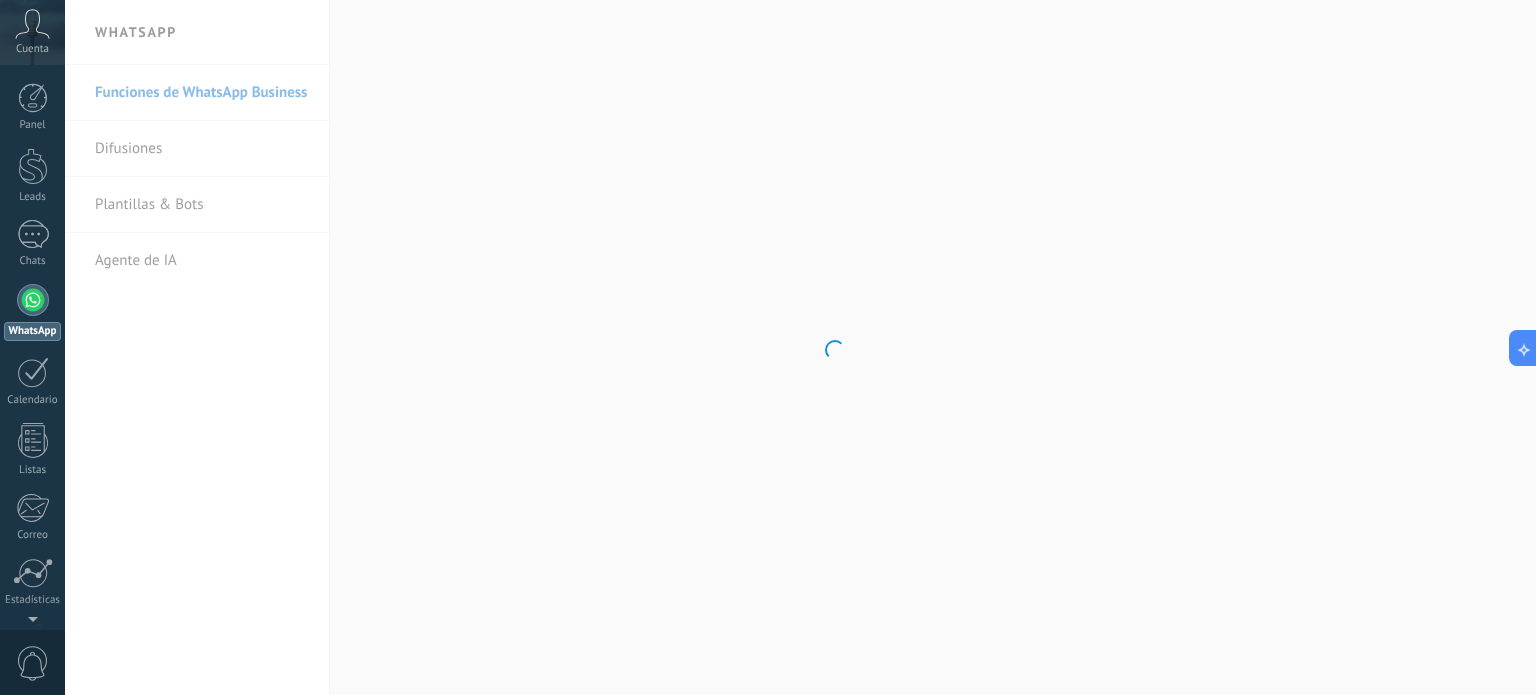 click on ".abccls-1,.abccls-2{fill-rule:evenodd}.abccls-2{fill:#fff} .abfcls-1{fill:none}.abfcls-2{fill:#fff} .abncls-1{isolation:isolate}.abncls-2{opacity:.06}.abncls-2,.abncls-3,.abncls-6{mix-blend-mode:multiply}.abncls-3{opacity:.15}.abncls-4,.abncls-8{fill:#fff}.abncls-5{fill:url(#abnlinear-gradient)}.abncls-6{opacity:.04}.abncls-7{fill:url(#abnlinear-gradient-2)}.abncls-8{fill-rule:evenodd} .abqst0{fill:#ffa200} .abwcls-1{fill:#252525} .cls-1{isolation:isolate} .acicls-1{fill:none} .aclcls-1{fill:#232323} .acnst0{display:none} .addcls-1,.addcls-2{fill:none;stroke-miterlimit:10}.addcls-1{stroke:#dfe0e5}.addcls-2{stroke:#a1a7ab} .adecls-1,.adecls-2{fill:none;stroke-miterlimit:10}.adecls-1{stroke:#dfe0e5}.adecls-2{stroke:#a1a7ab} .adqcls-1{fill:#8591a5;fill-rule:evenodd} .aeccls-1{fill:#5c9f37} .aeecls-1{fill:#f86161} .aejcls-1{fill:#8591a5;fill-rule:evenodd} .aekcls-1{fill-rule:evenodd} .aelcls-1{fill-rule:evenodd;fill:currentColor} .aemcls-1{fill-rule:evenodd;fill:currentColor} .aencls-2{fill:#f86161;opacity:.3}" at bounding box center (768, 347) 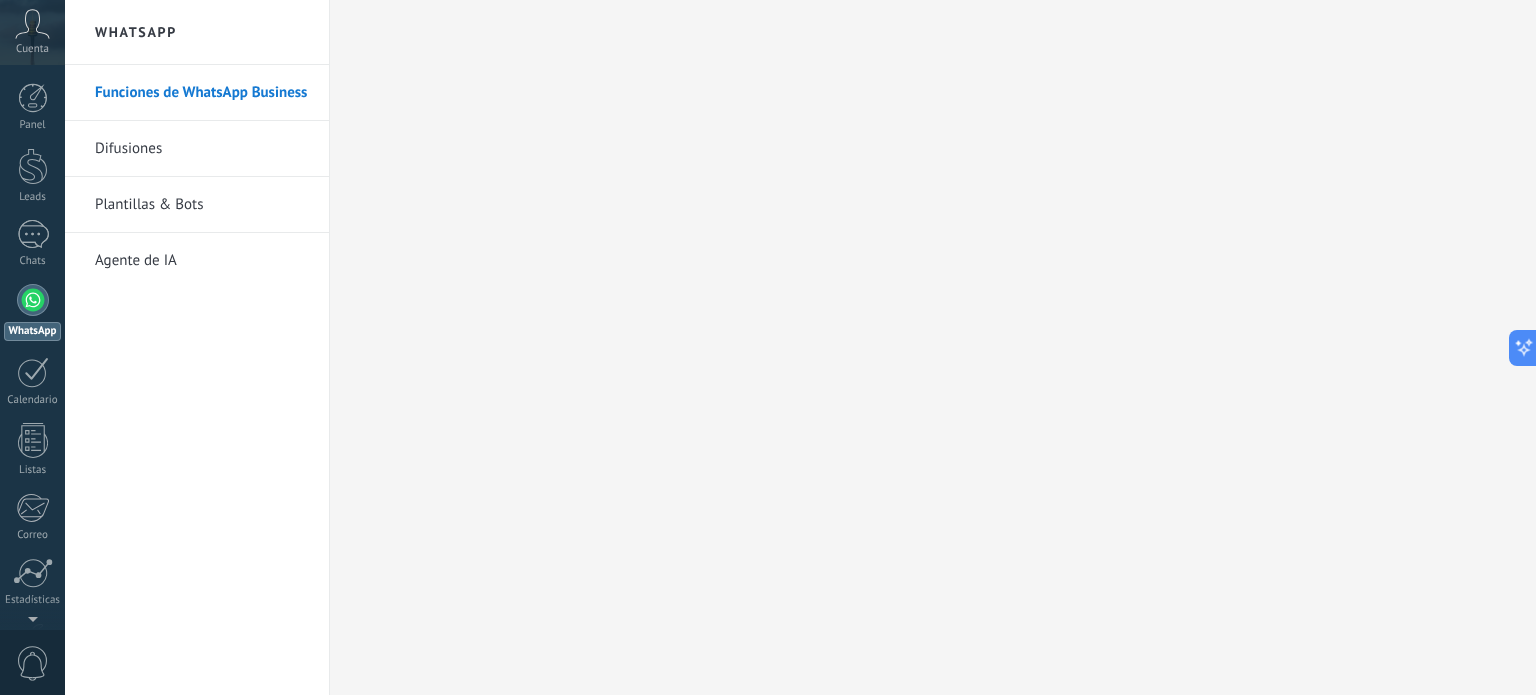 click on "Difusiones" at bounding box center (202, 149) 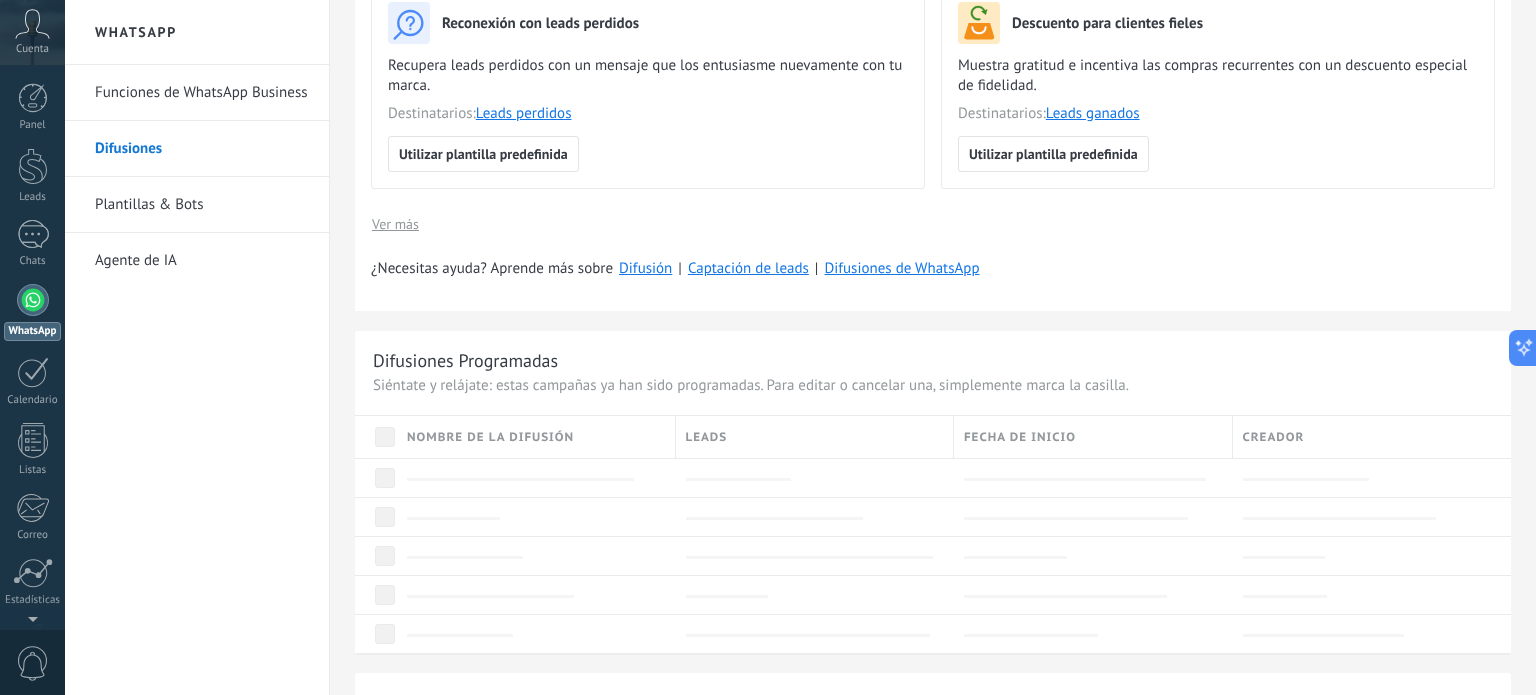 scroll, scrollTop: 800, scrollLeft: 0, axis: vertical 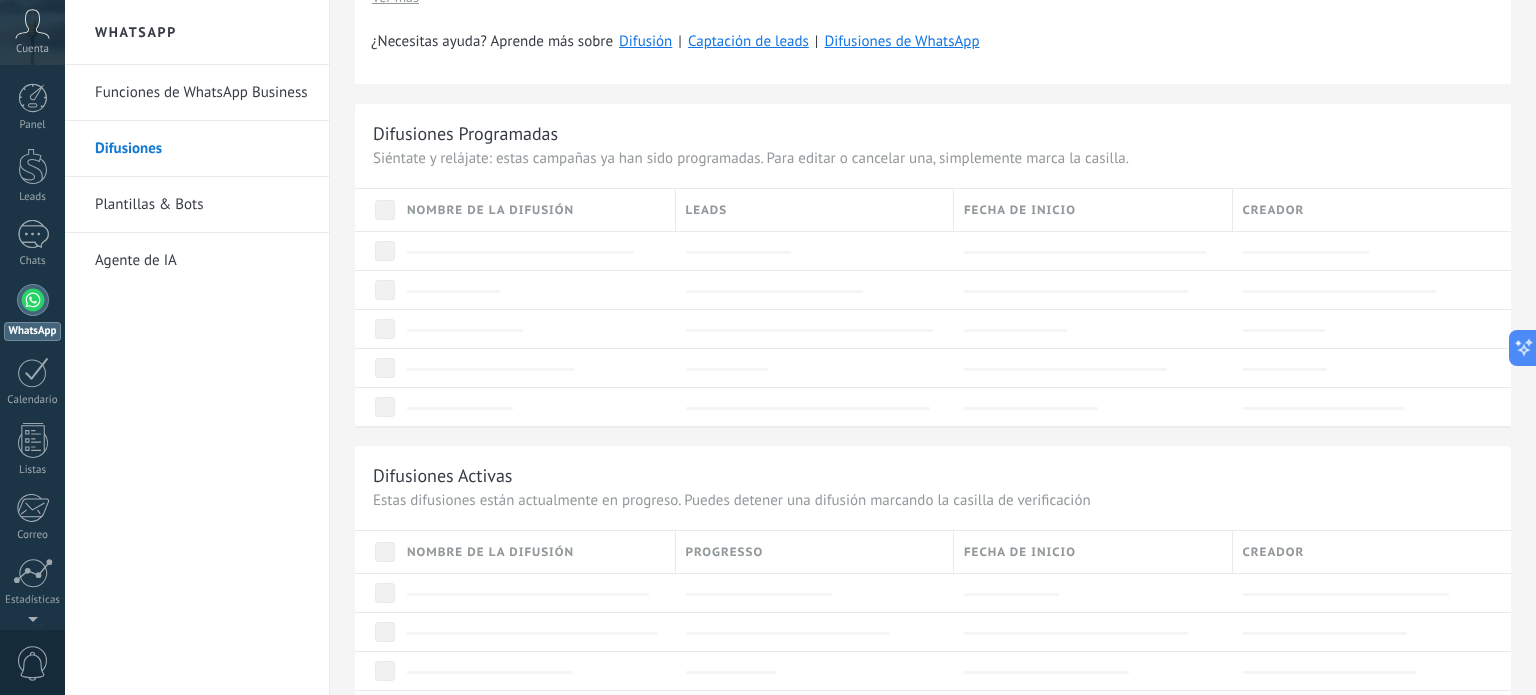 click on "Nombre de la difusión" at bounding box center (536, 210) 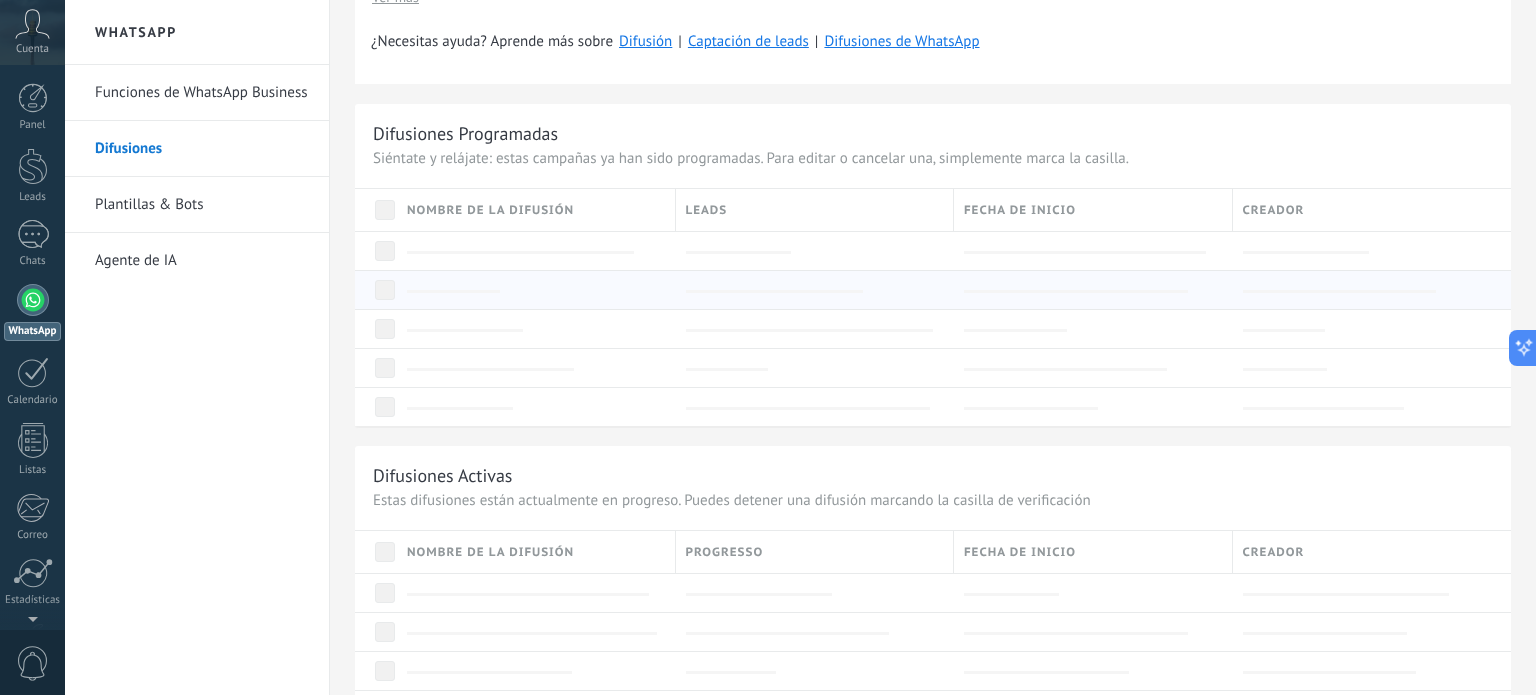 drag, startPoint x: 462, startPoint y: 277, endPoint x: 459, endPoint y: 293, distance: 16.27882 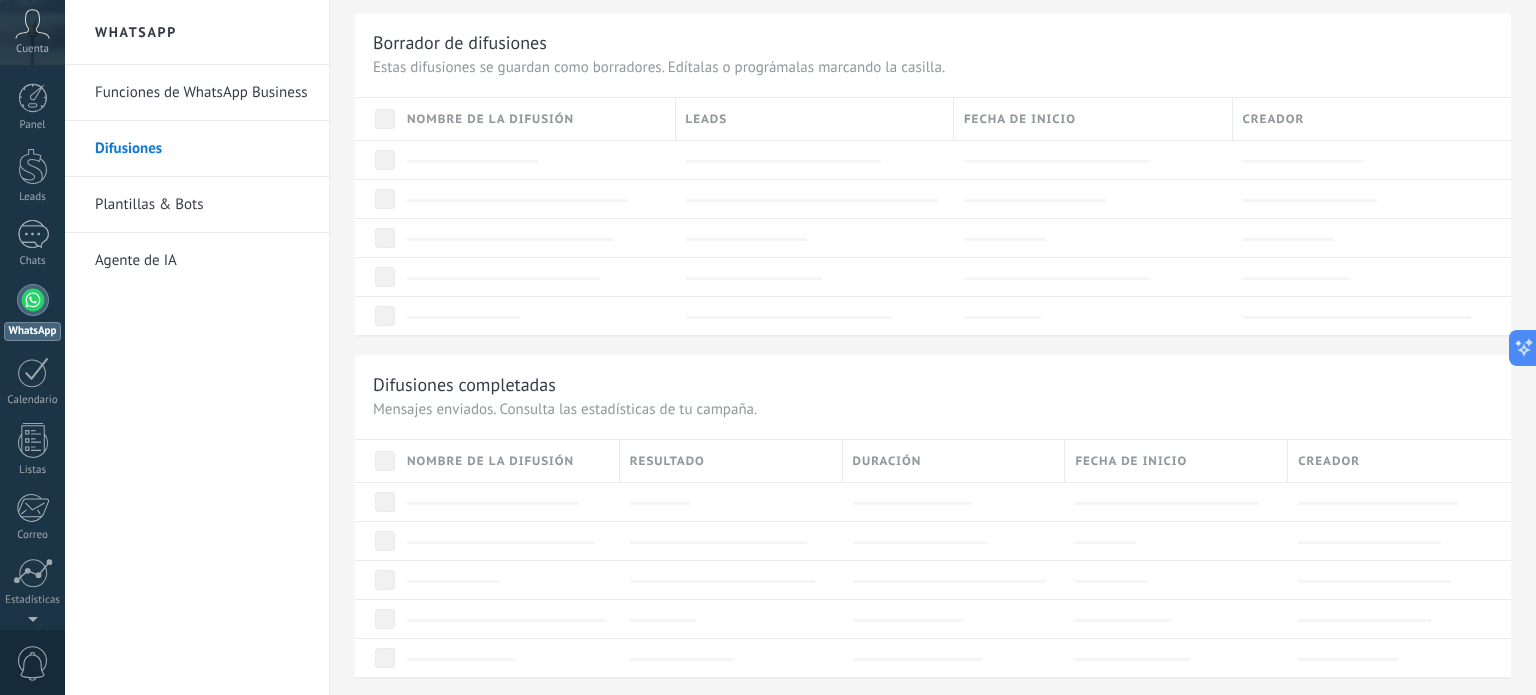 scroll, scrollTop: 1576, scrollLeft: 0, axis: vertical 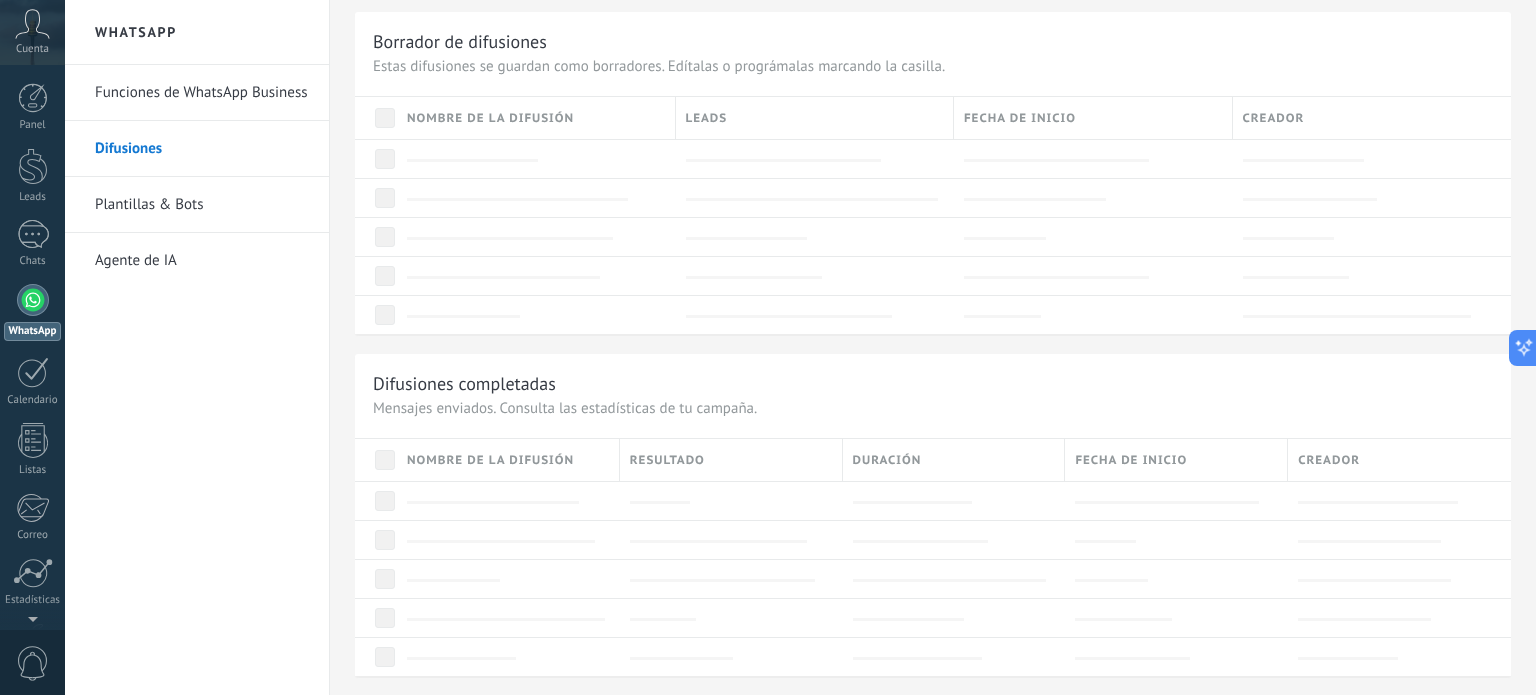 click on "Funciones de WhatsApp Business" at bounding box center (202, 93) 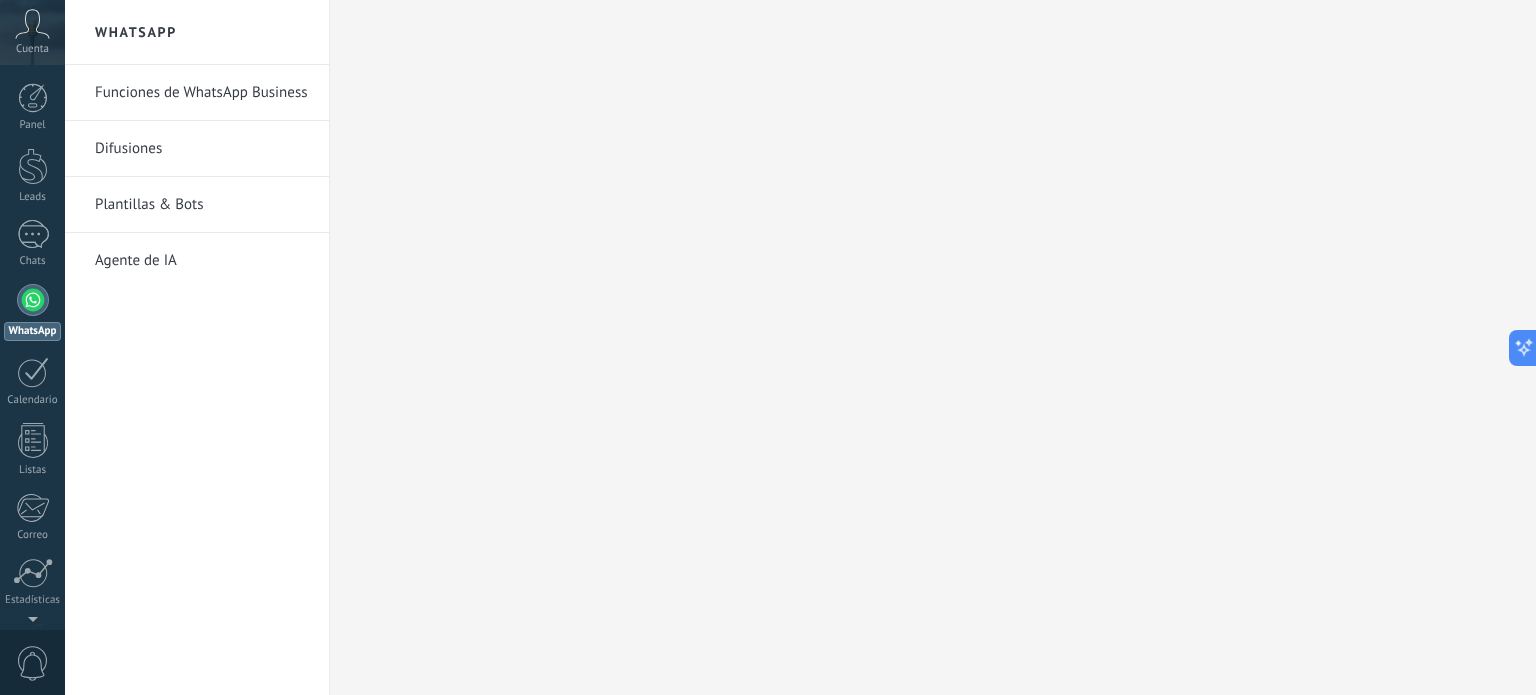 click on "Plantillas & Bots" at bounding box center (202, 205) 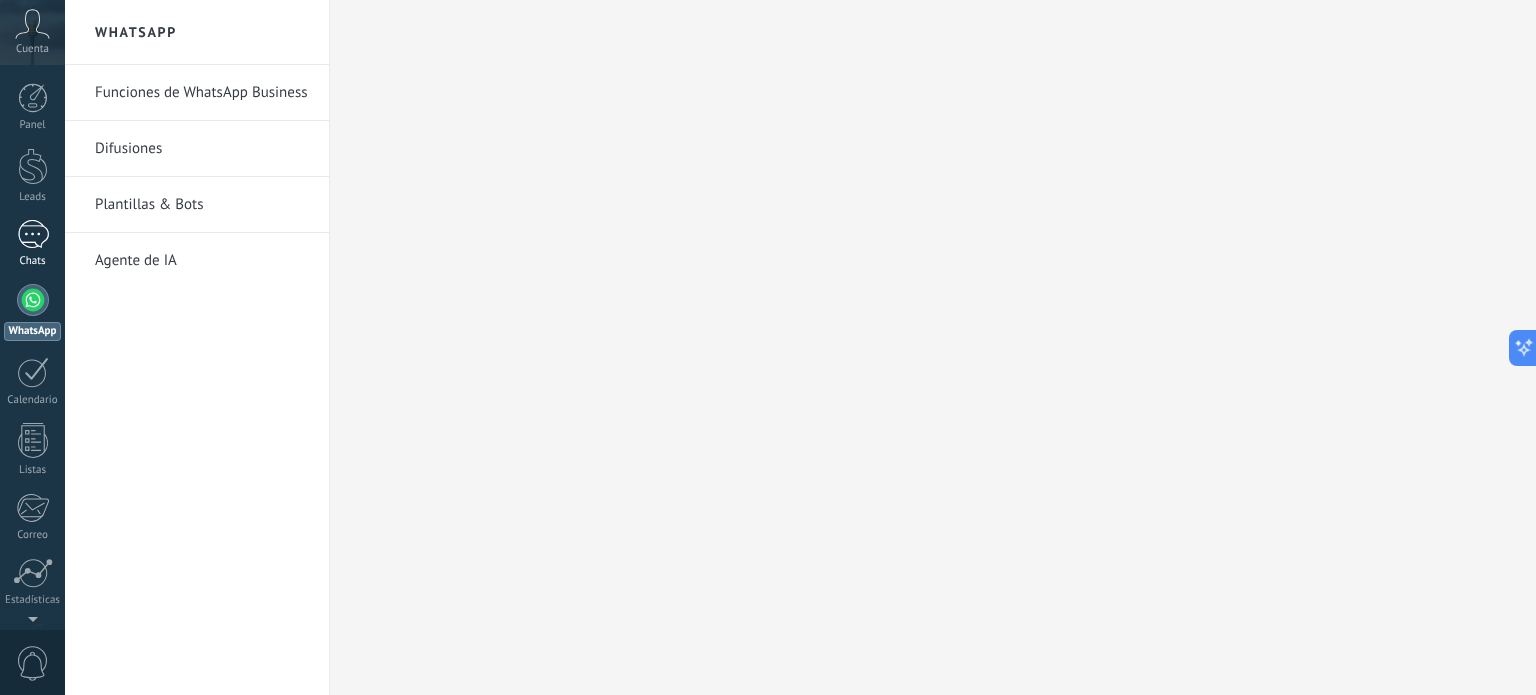 click on "1" at bounding box center [33, 234] 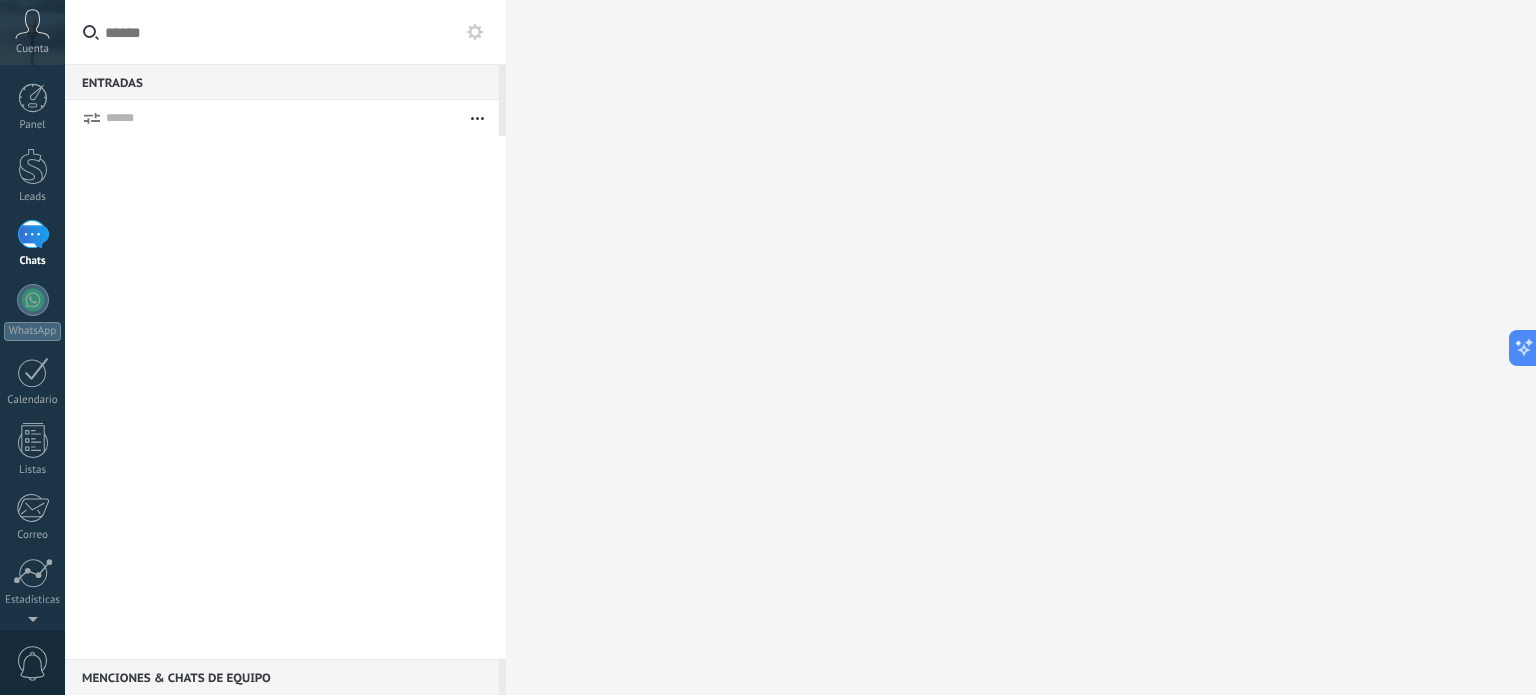 click at bounding box center (477, 118) 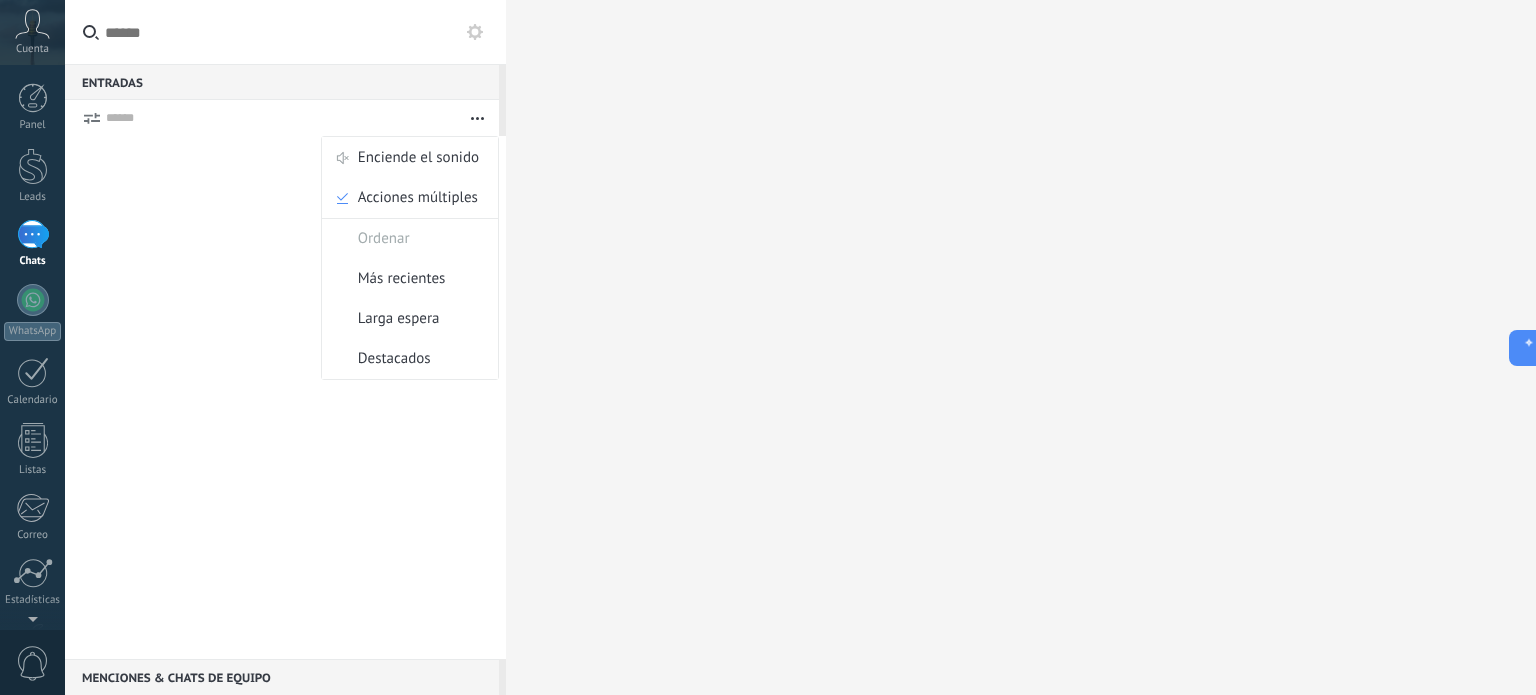 click at bounding box center (1021, 347) 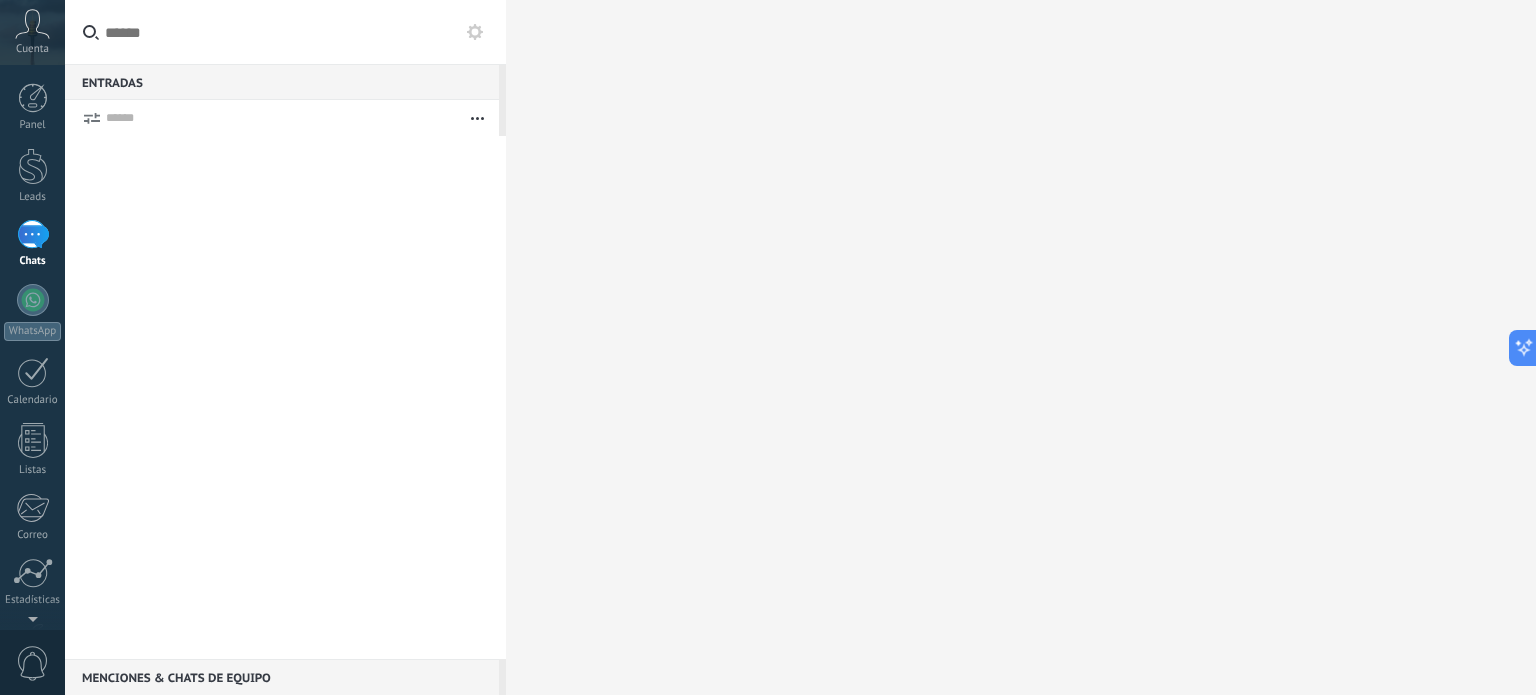 click on "Cuenta" at bounding box center [32, 49] 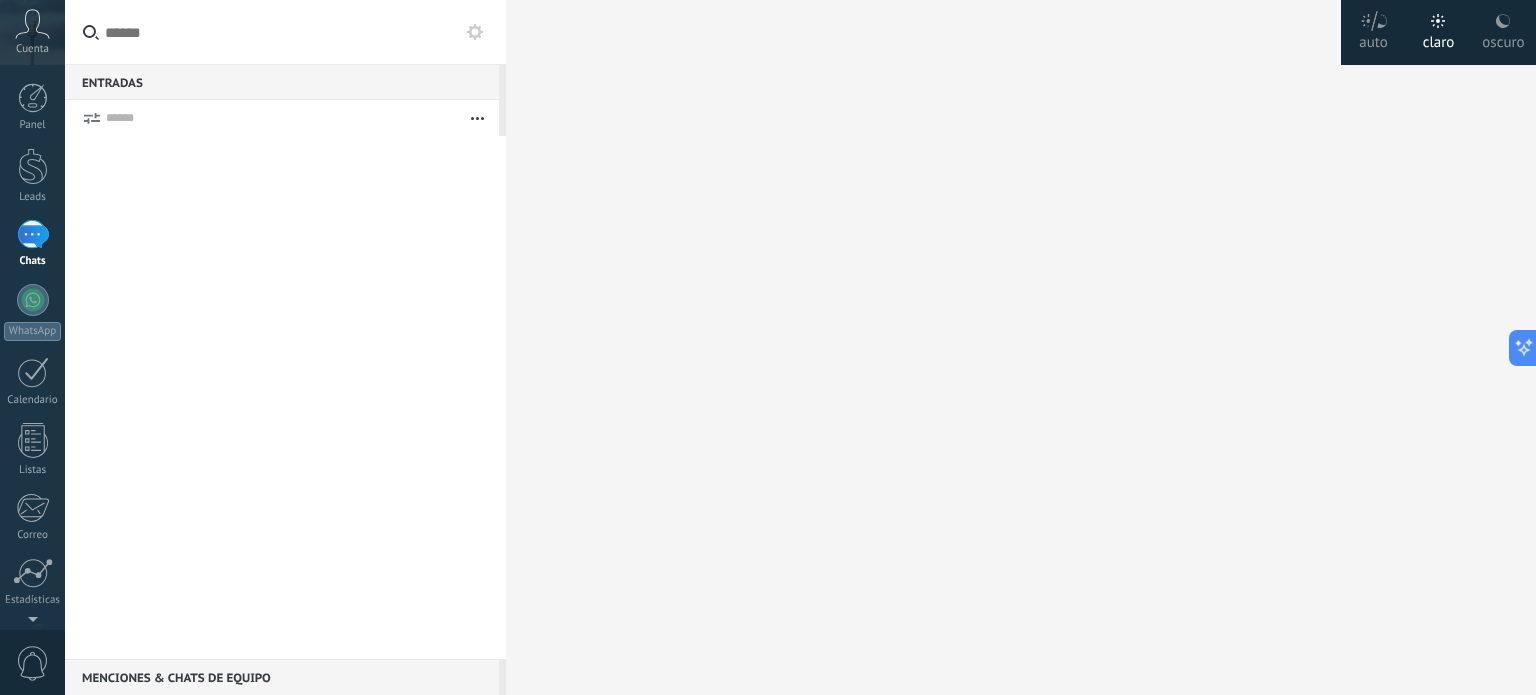 click at bounding box center (1021, 347) 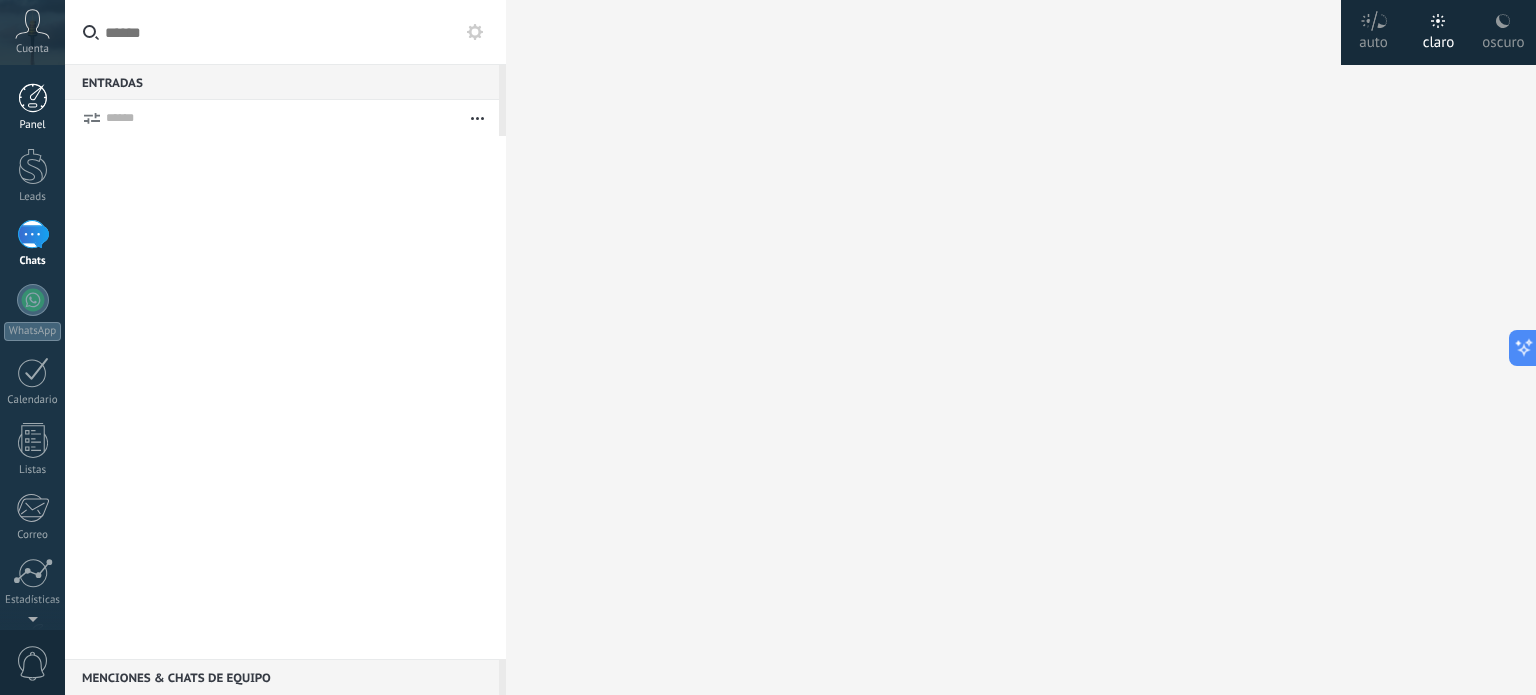 click at bounding box center (33, 98) 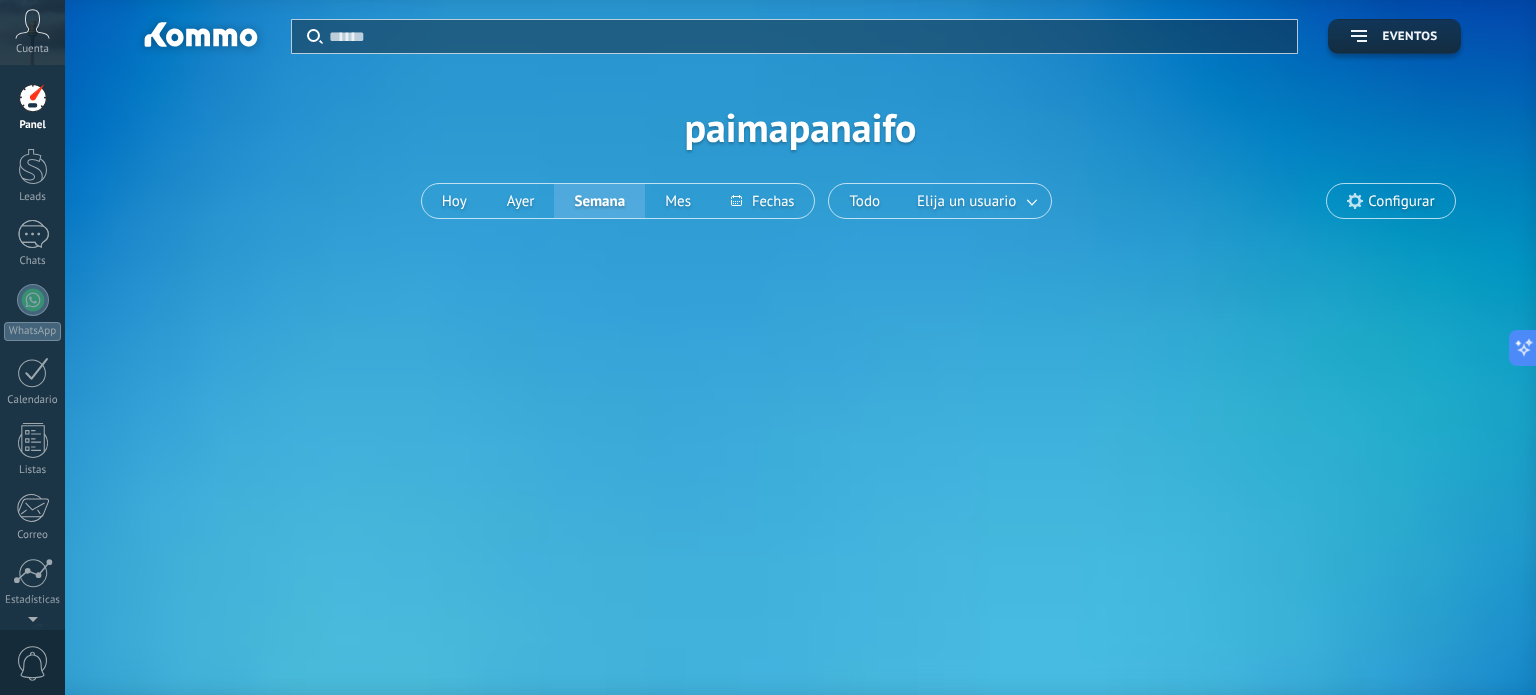 click on "Aplicar Eventos paimapanaifo Hoy Ayer Semana Mes Todo Elija un usuario Configurar" at bounding box center [800, 157] 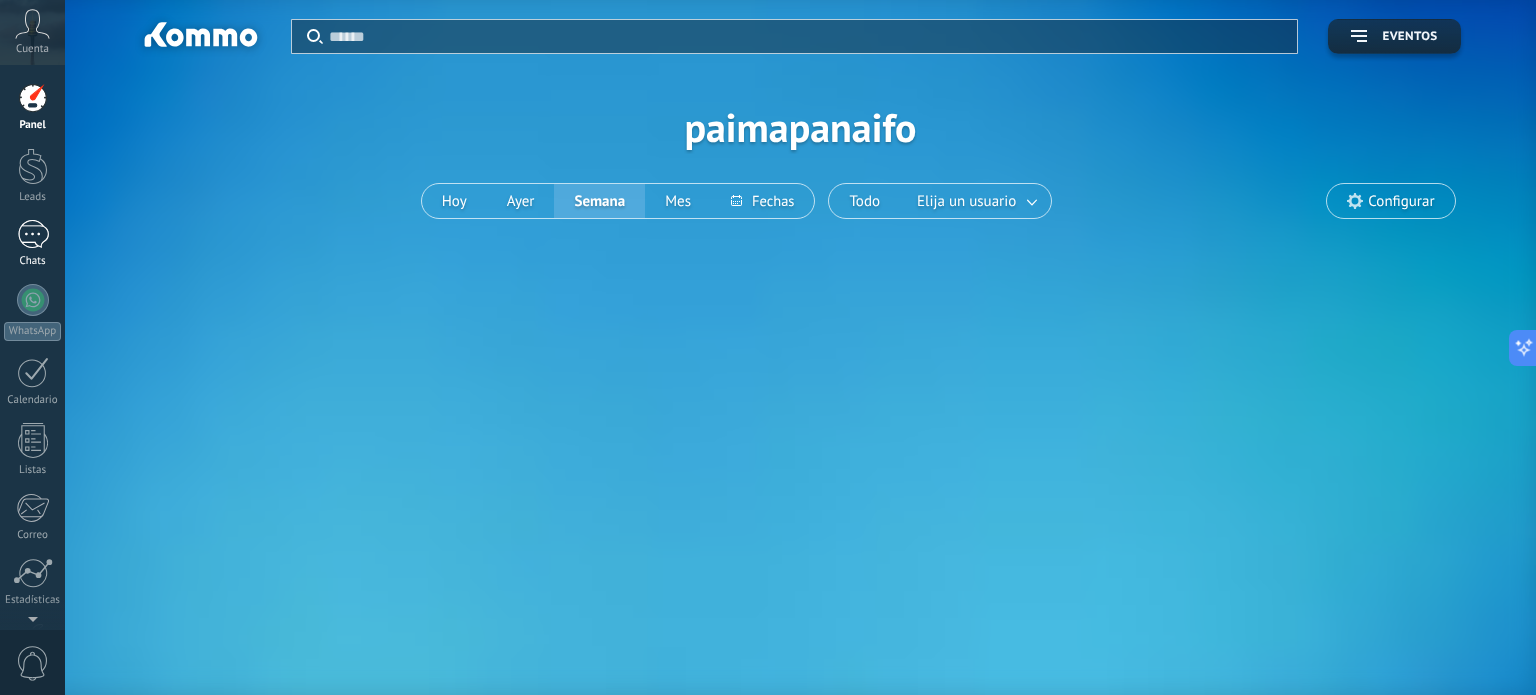 click on "1" at bounding box center [33, 234] 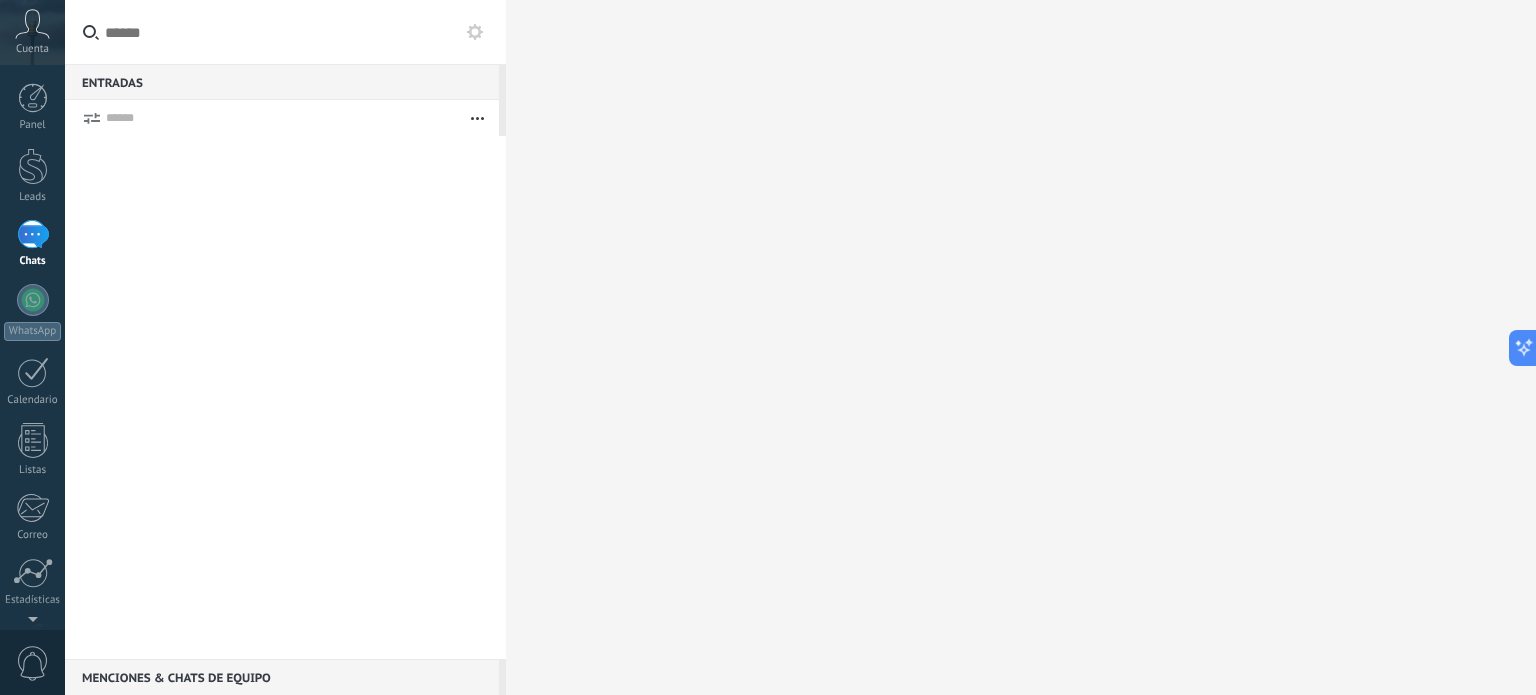 click at bounding box center [1021, 347] 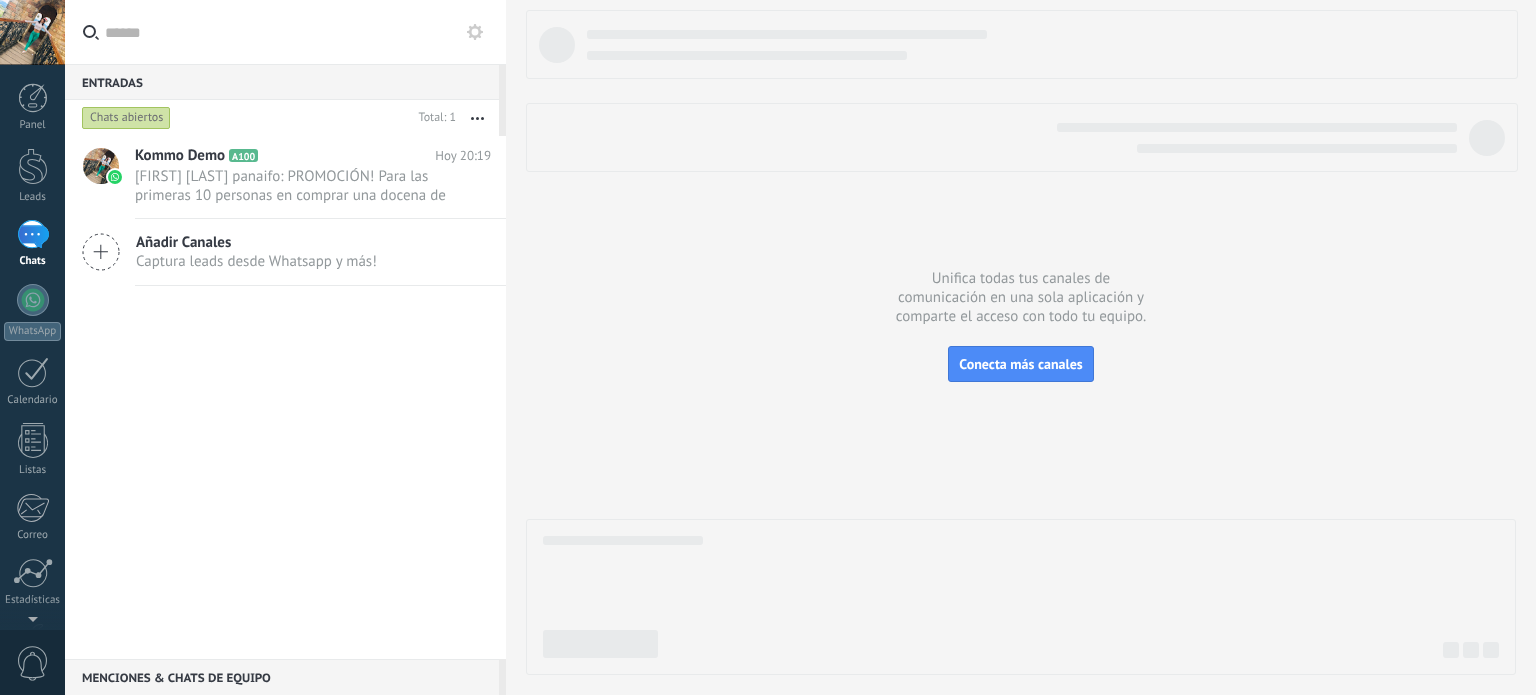 click on "[FIRST] [LAST] panaifo: PROMOCIÓN!  Para las primeras 10 personas en comprar una docena de chocotejas del nuevo sabor de chin chin se ..." at bounding box center (294, 186) 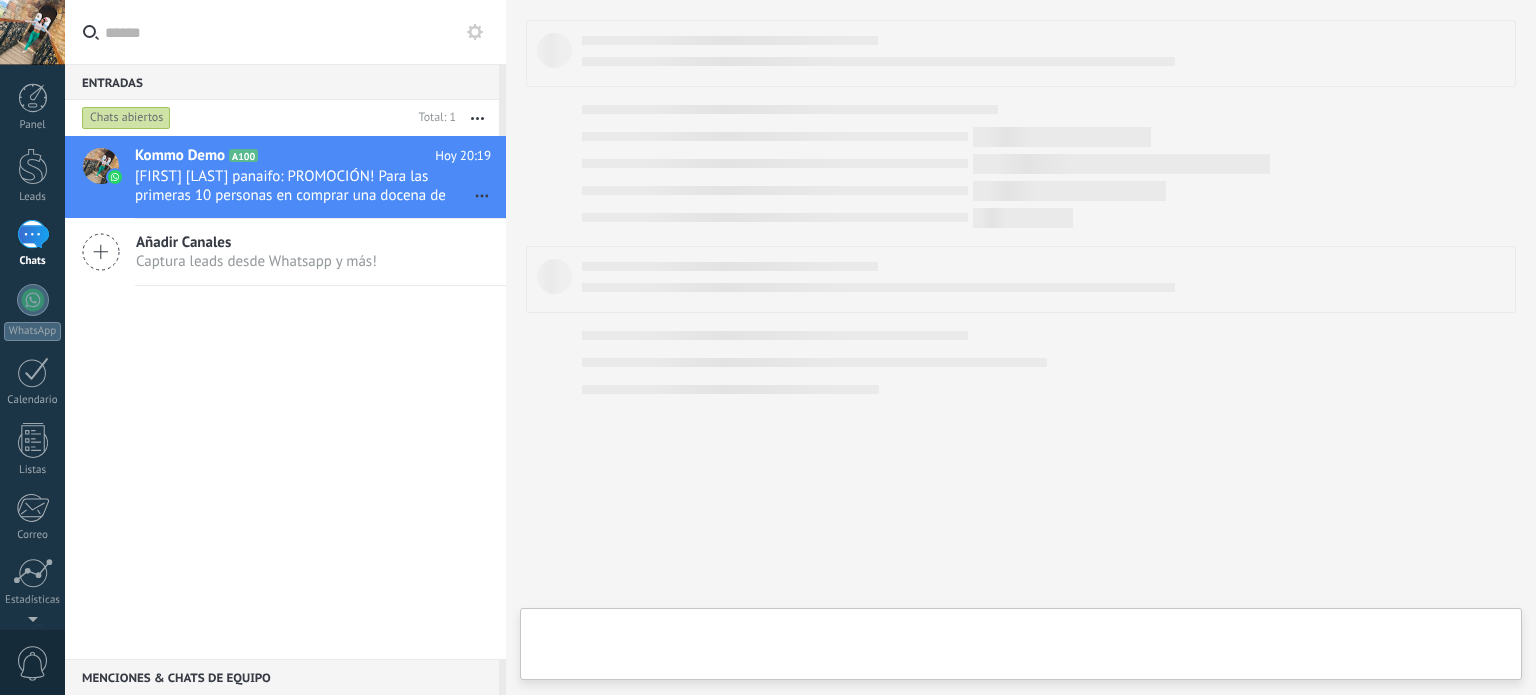 click at bounding box center [477, 118] 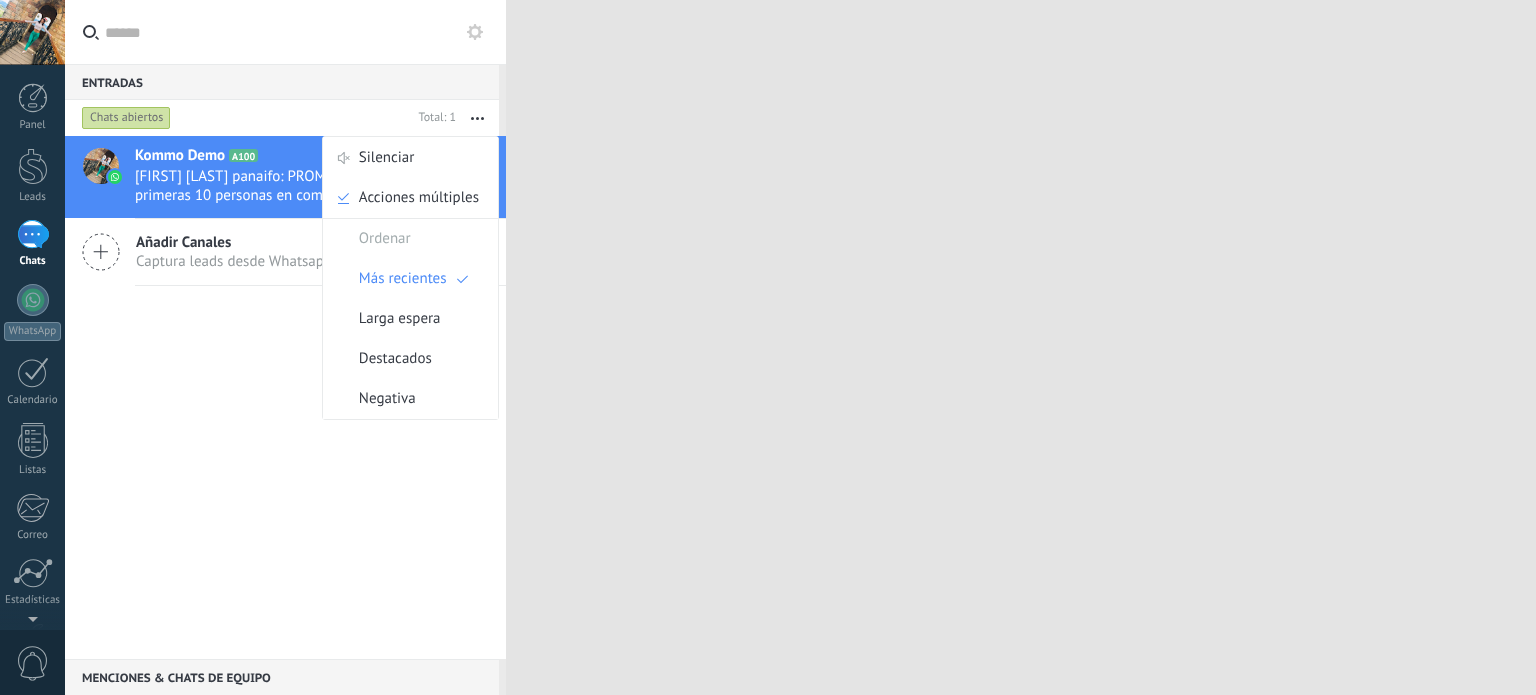 click on "Kommo Demo
A100
Hoy 20:19
[FIRST] [LAST] panaifo: PROMOCIÓN!  Para las primeras 10 personas en comprar una docena de chocotejas del nuevo sabor de chin chin se ...
Añadir Canales
Captura leads desde Whatsapp y más!" at bounding box center [285, 397] 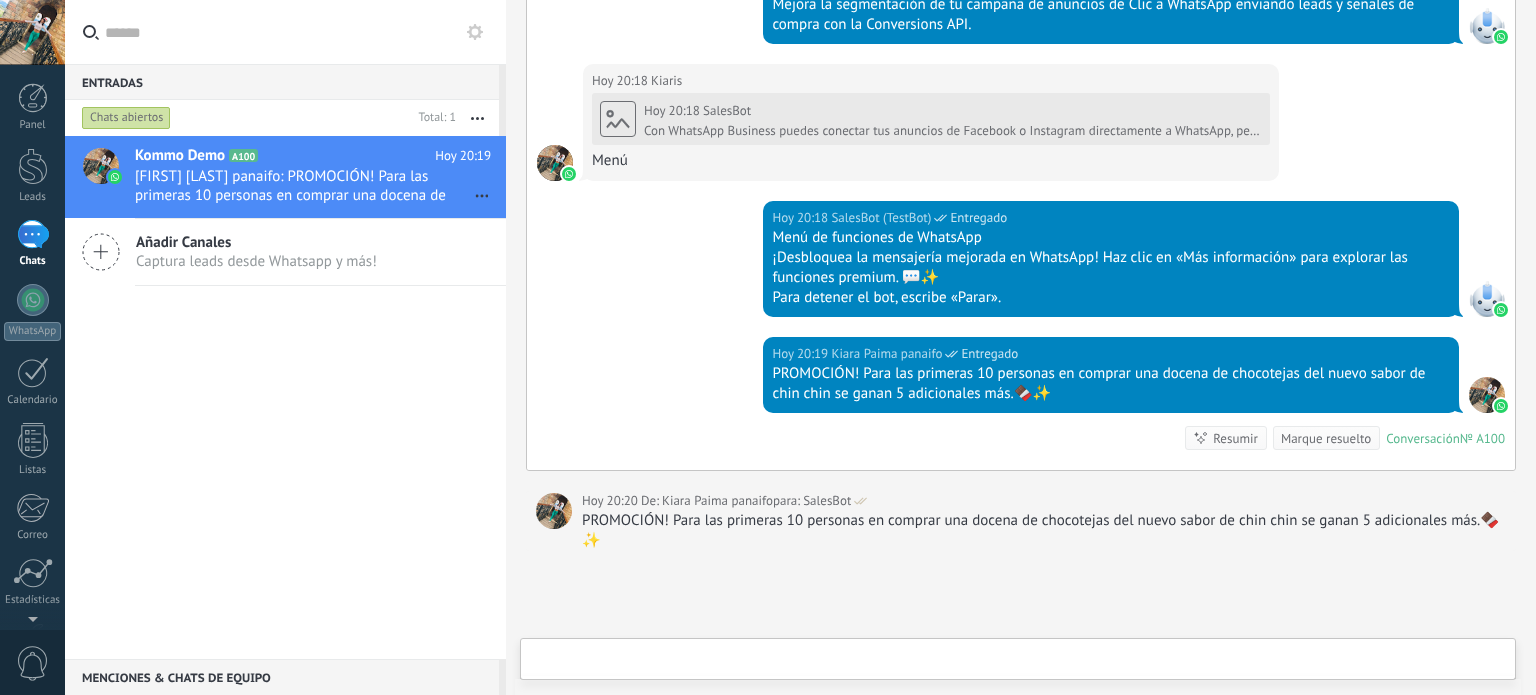 scroll, scrollTop: 2673, scrollLeft: 0, axis: vertical 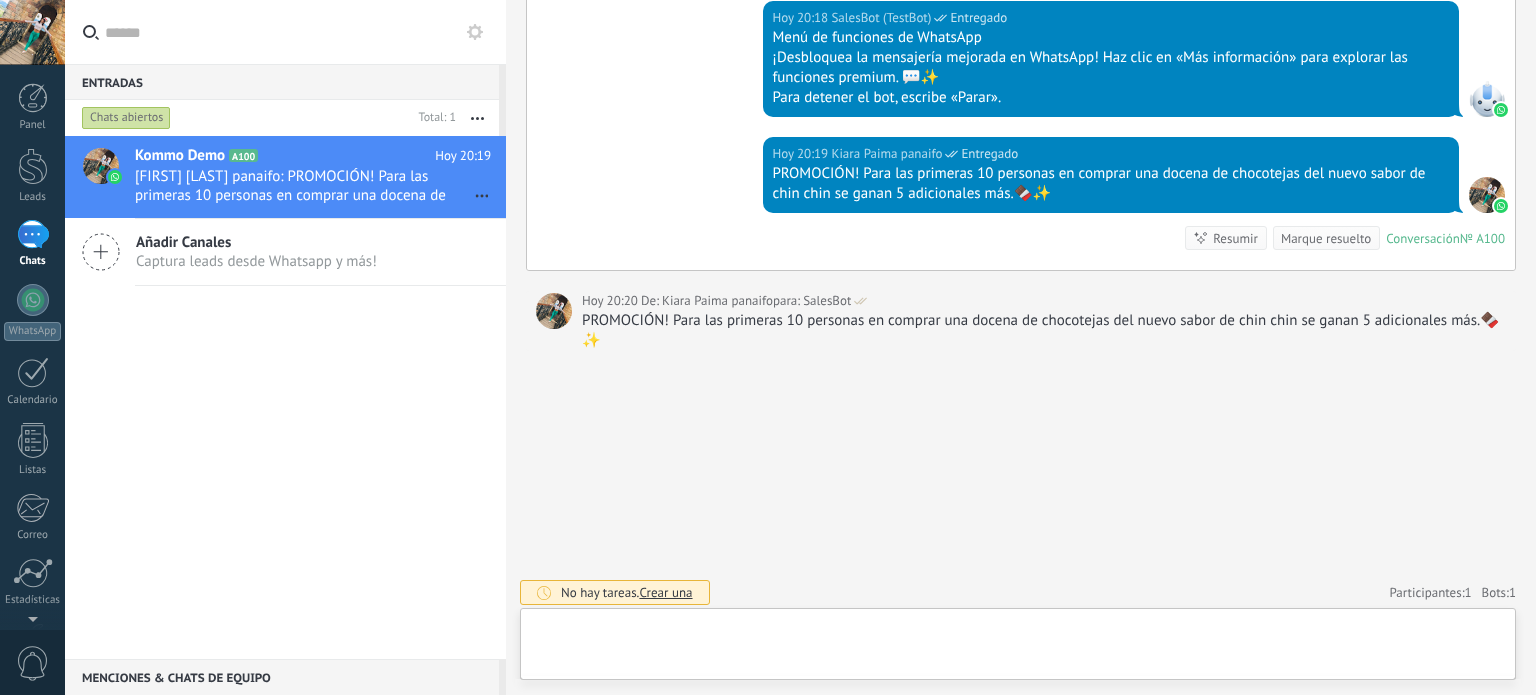 click on "Buscar Carga más Hoy Hoy Creación:  3  eventos   Expandir Hoy 20:12 Kiaris  ¡Hola! Estoy listo para probar WhatsApp en Kommo. Mi código de verificación es 5zPs9I Conversación  № A100 Conversación № A100 Hoy 20:12 Robot  El valor del campo «Nombre»  se establece en «Kommo Demo» Hoy 20:12 Robot  El valor del campo «Teléfono»  se establece en «+51978758767» Kiaris Kiaris  Hoy 20:12 SalesBot (TestBot)  Entregado Descargar Hola, soy el Salesbot. ¡Estoy aquí para guiarte a través de las más recientes funciones de WhatsApp! Hoy 20:12 SalesBot (TestBot)  Entregado Descargar 💡Para empezar, vamos a aclarar cómo funciona esto:    💻 Kommo = La vista del Agente - La tarjeta de lead representa la perspectiva del agente.   📱 Móvil = La vista del Cliente - El móvil representa la perspectiva del cliente.   Ahora, ¡ya estás listo para comprobar las últimas e interesantes funciones de WhatsApp!    Selecciona el botón "¡Lo tengo!" para continuar. Hoy 20:13 Kiaris  Hoy" at bounding box center (1021, -987) 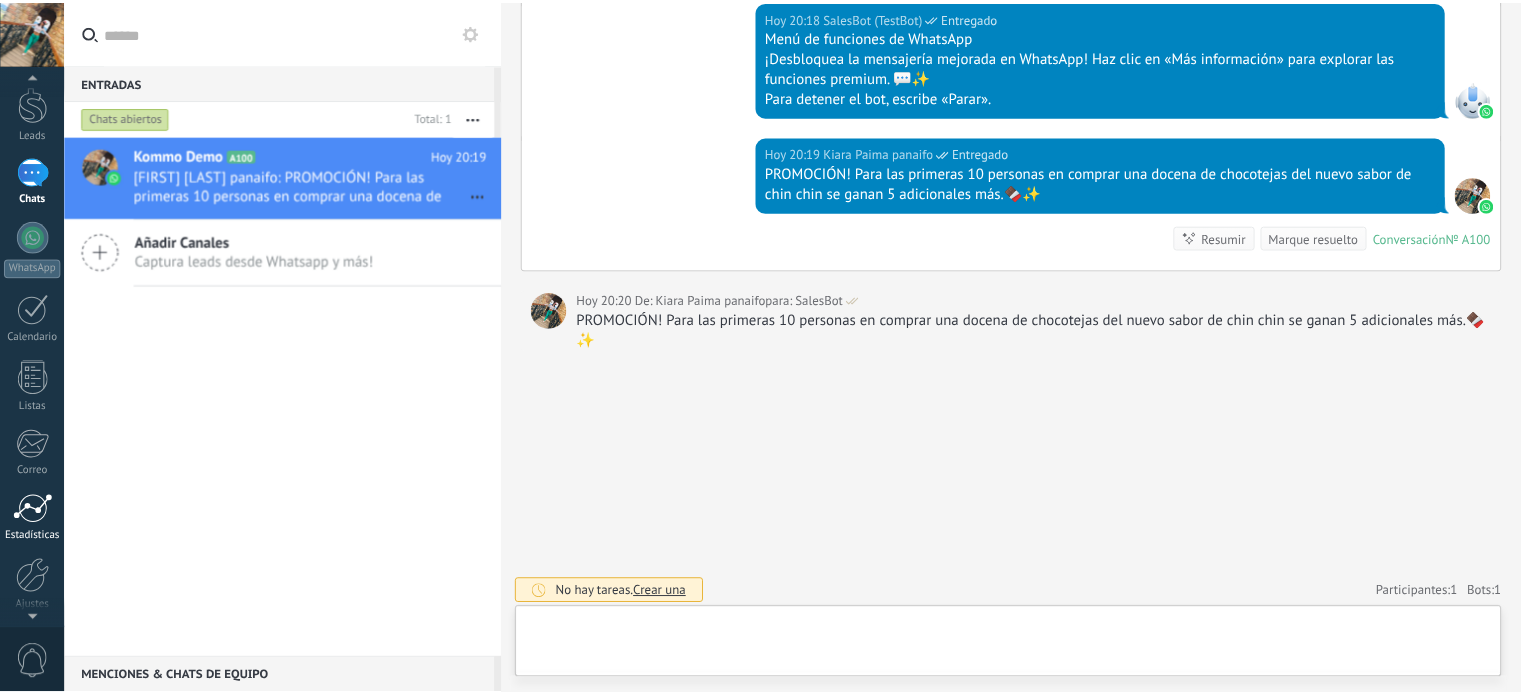 scroll, scrollTop: 136, scrollLeft: 0, axis: vertical 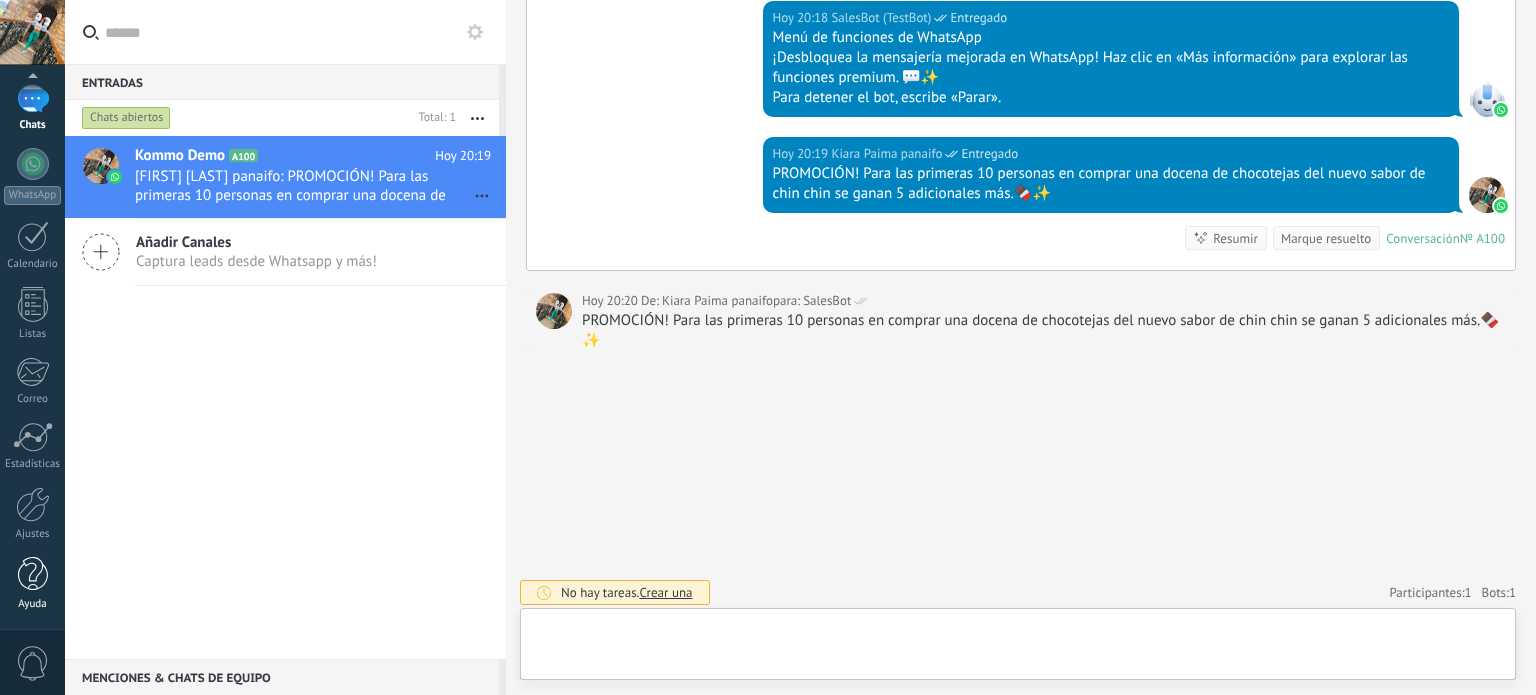 click at bounding box center (33, 574) 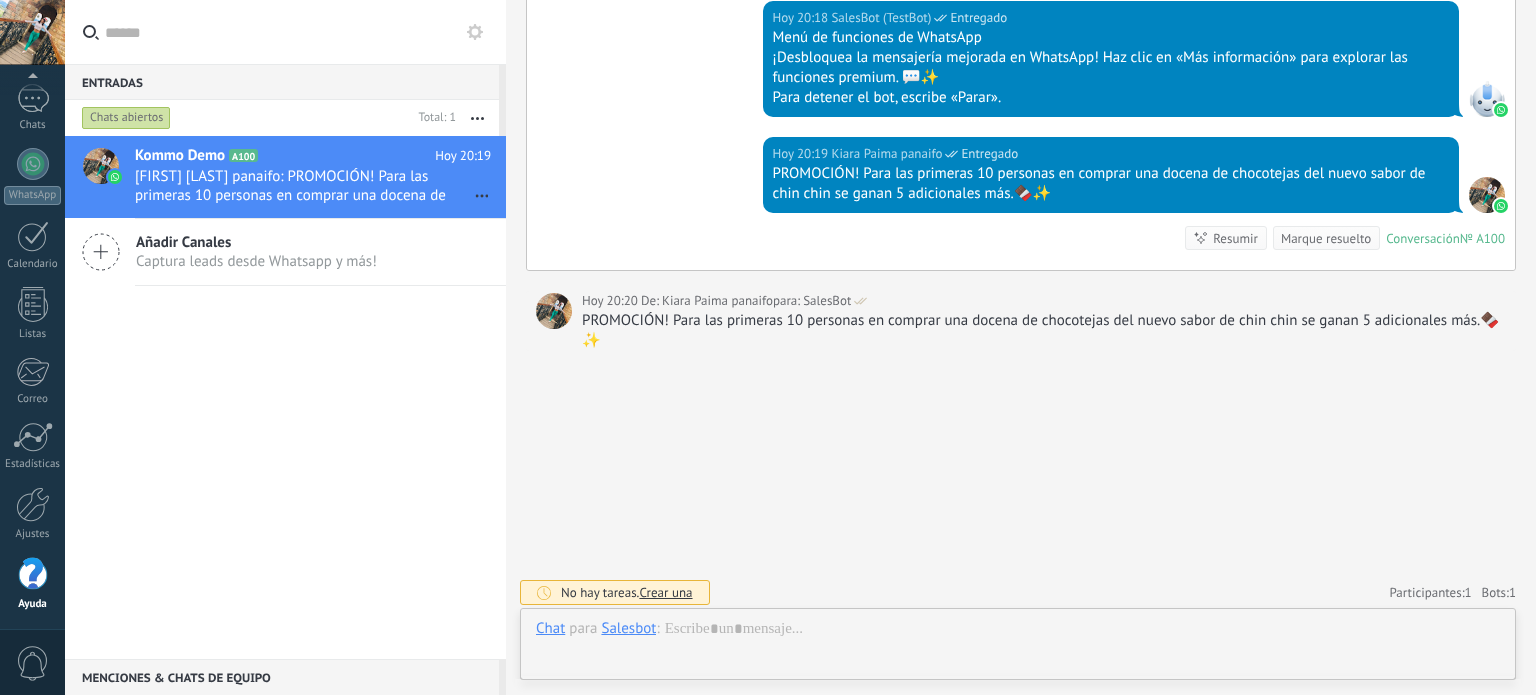 click at bounding box center [33, 574] 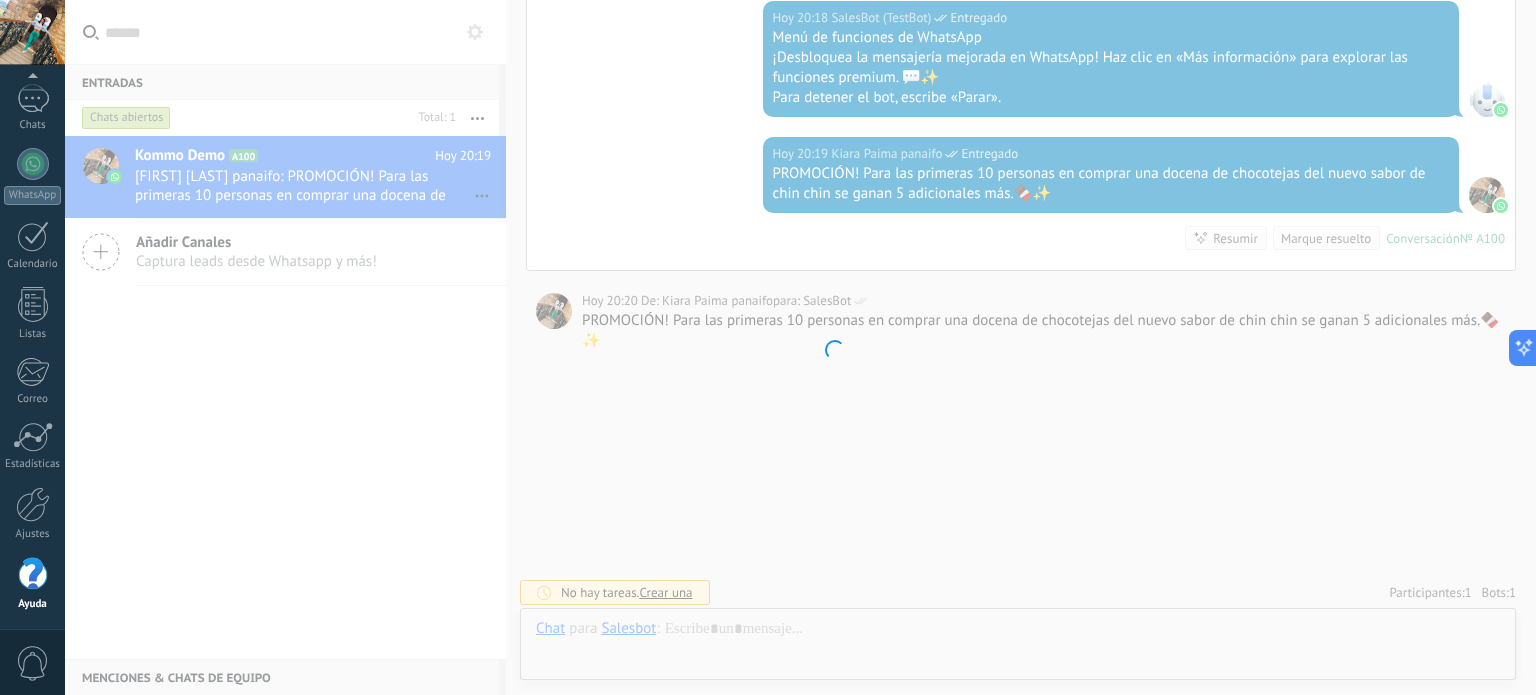 click at bounding box center [32, 32] 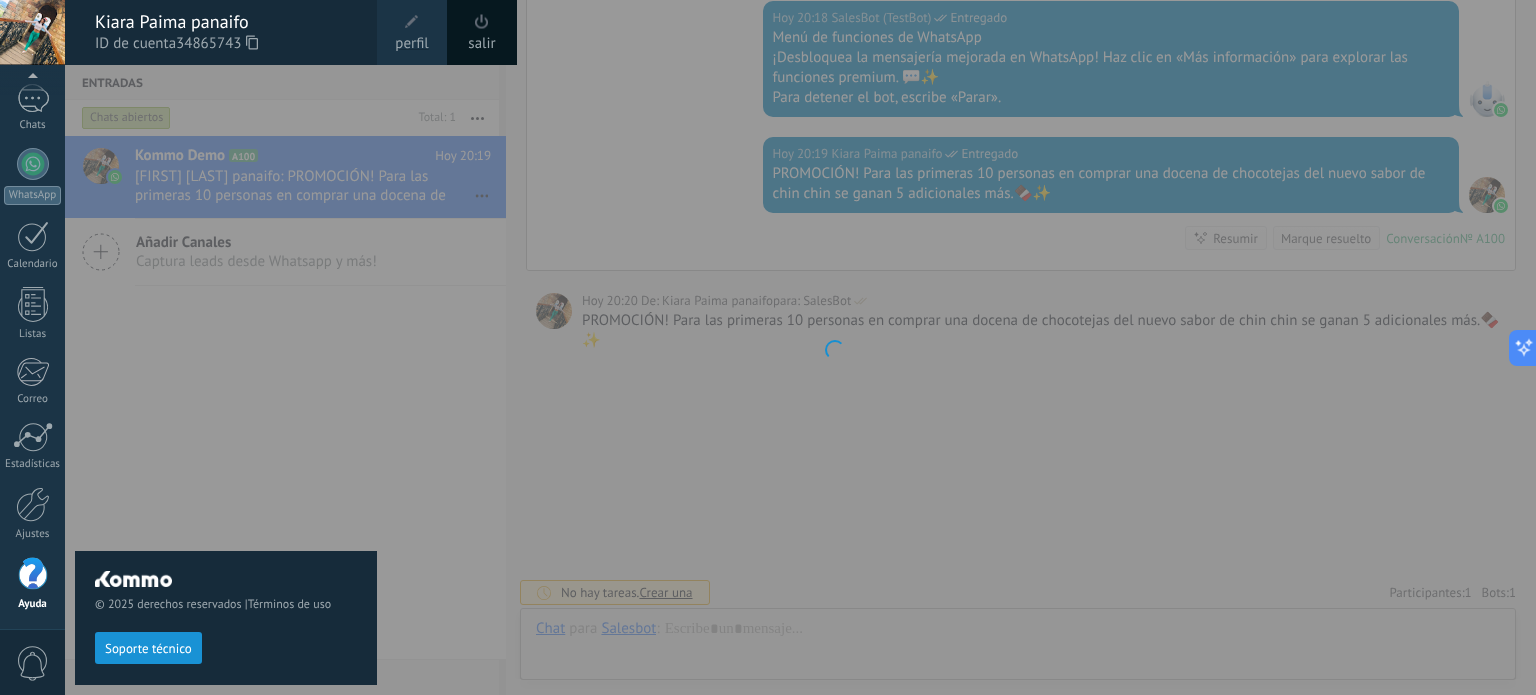 click at bounding box center (833, 347) 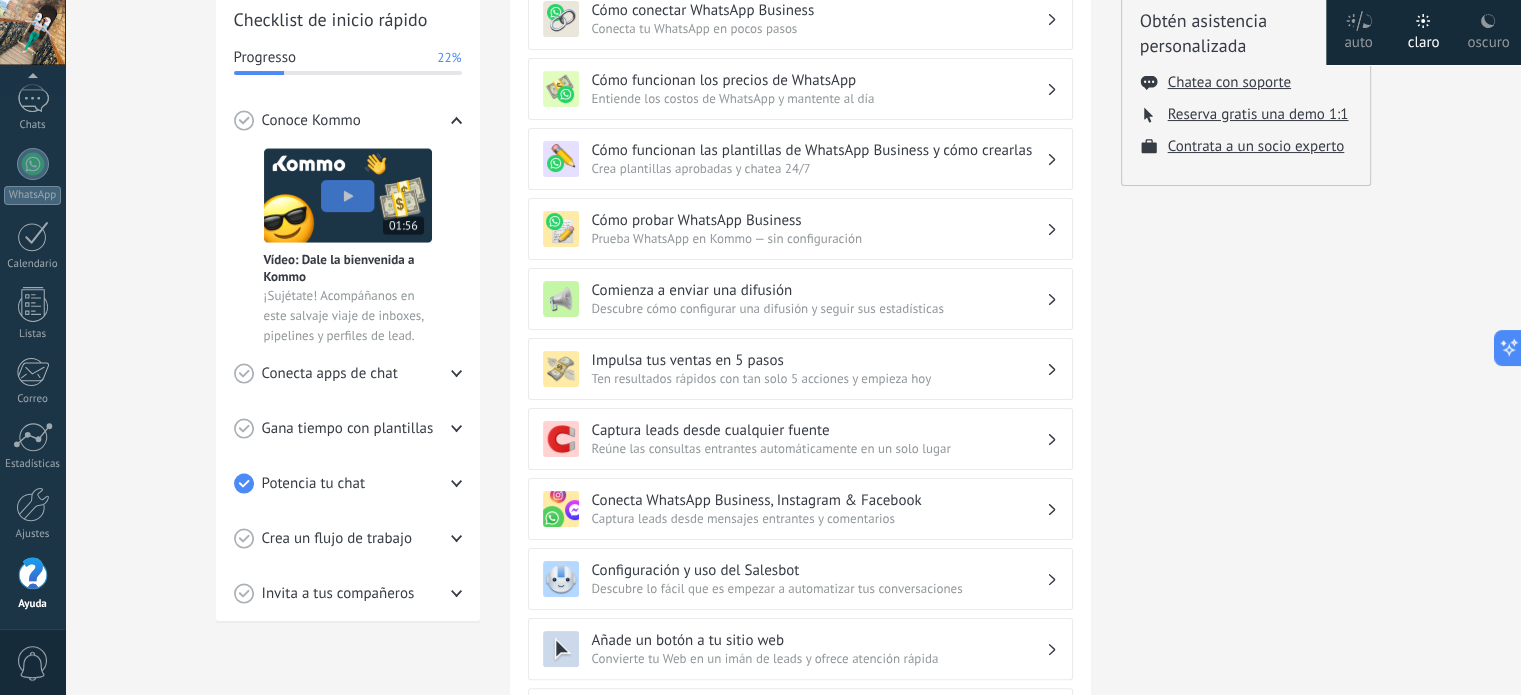 scroll, scrollTop: 466, scrollLeft: 0, axis: vertical 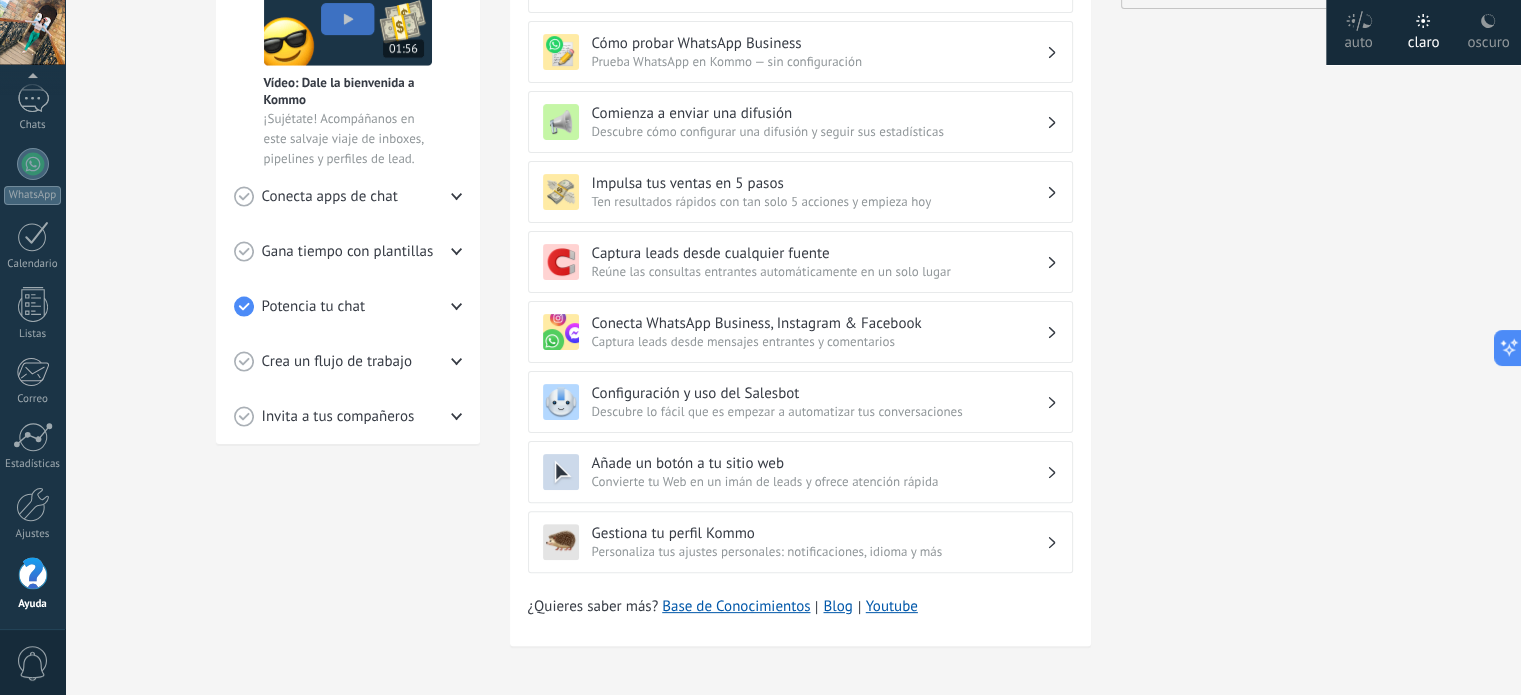 click on "Captura leads desde mensajes entrantes y comentarios" at bounding box center [819, 341] 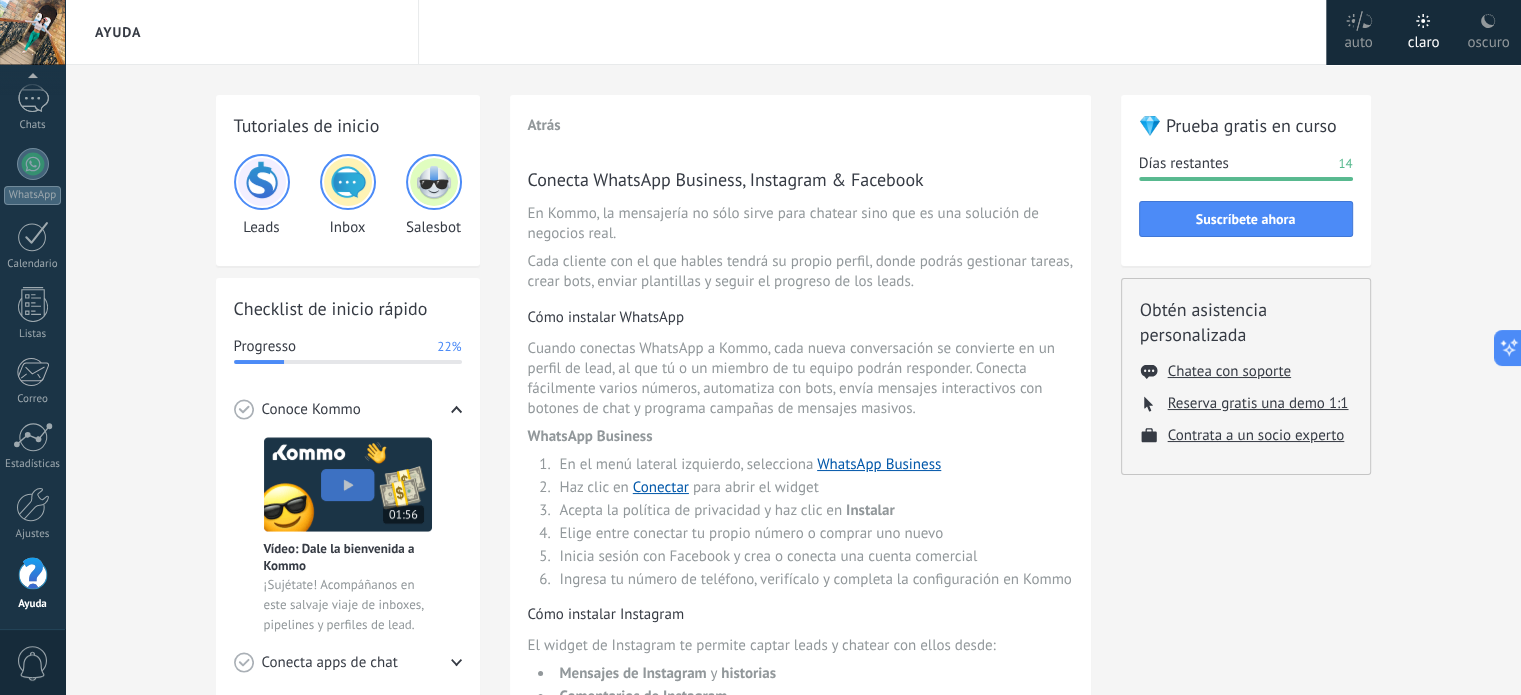 scroll, scrollTop: 100, scrollLeft: 0, axis: vertical 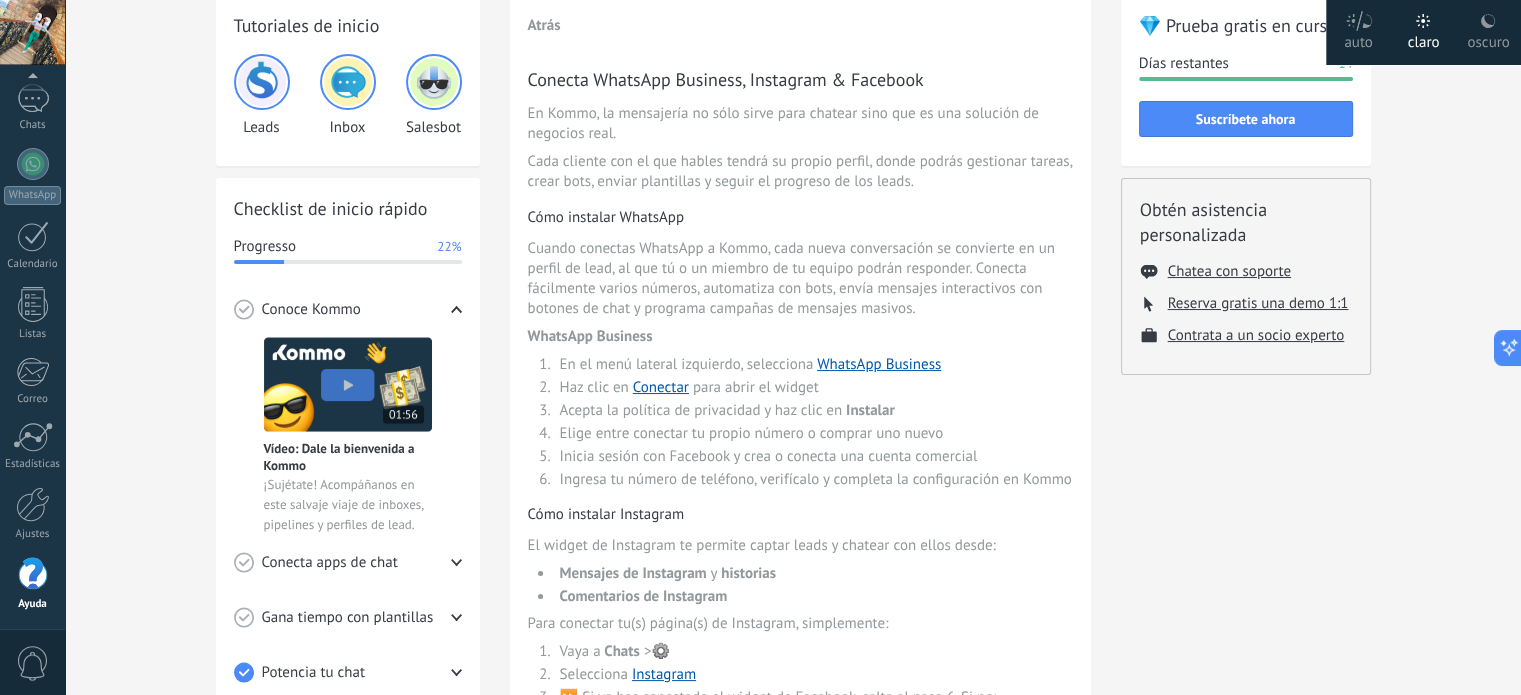 click on "Conecta WhatsApp Business, Instagram & Facebook En Kommo, la mensajería no sólo sirve para chatear sino que es una solución de negocios real. Cada cliente con el que hables tendrá su propio perfil, donde podrás gestionar tareas, crear bots, enviar plantillas y seguir el progreso de los leads. Cómo instalar WhatsApp Cuando conectas WhatsApp a Kommo, cada nueva conversación se convierte en un perfil de lead, al que tú o un miembro de tu equipo podrán responder.   Conecta fácilmente varios números, automatiza con bots, envía mensajes interactivos con botones de chat y programa campañas de mensajes masivos. WhatsApp Business En el menú lateral izquierdo, selecciona   WhatsApp Business Haz clic en   Conectar   para abrir el widget Acepta la política de privacidad y haz clic en   Instalar Elige entre conectar tu propio número o comprar uno nuevo Inicia sesión con Facebook y crea o conecta una cuenta comercial Ingresa tu número de teléfono, verifícalo y completa la configuración en Kommo   y" at bounding box center [800, 676] 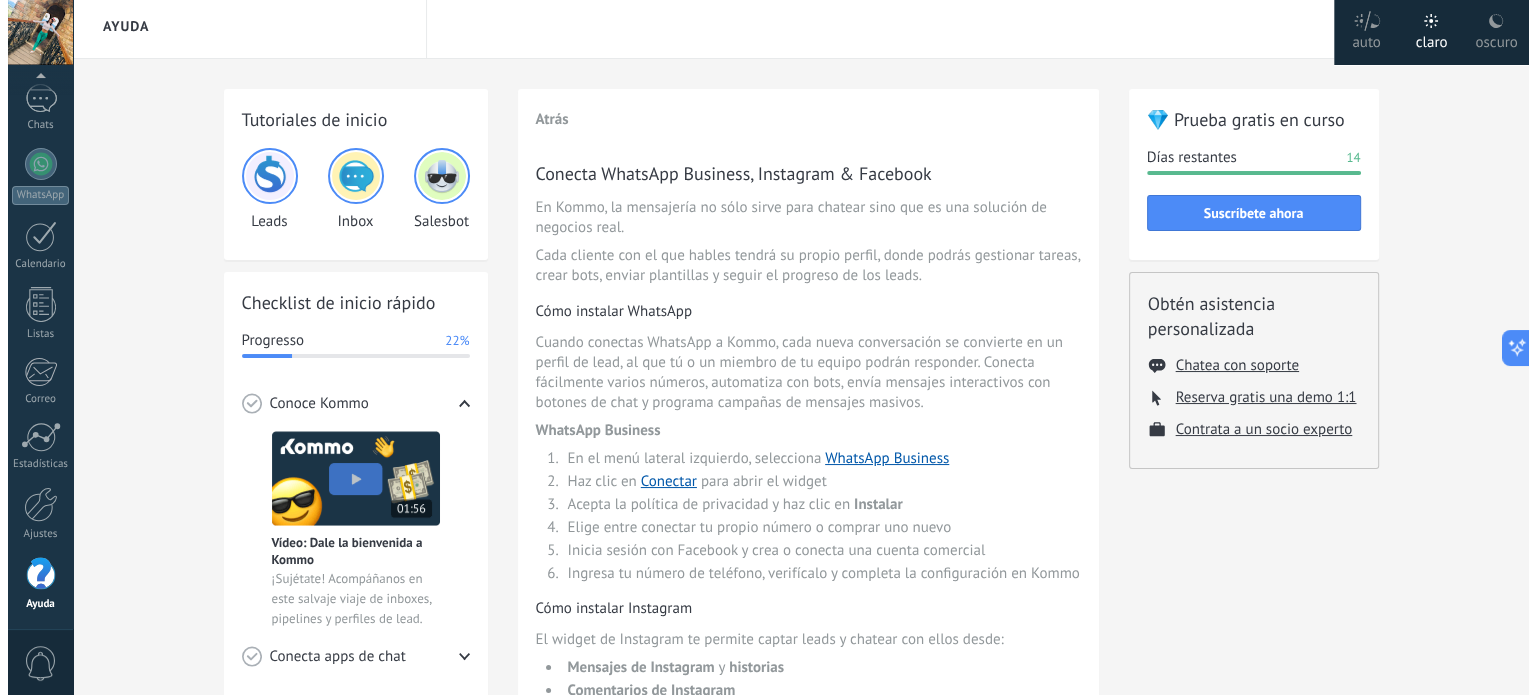 scroll, scrollTop: 0, scrollLeft: 0, axis: both 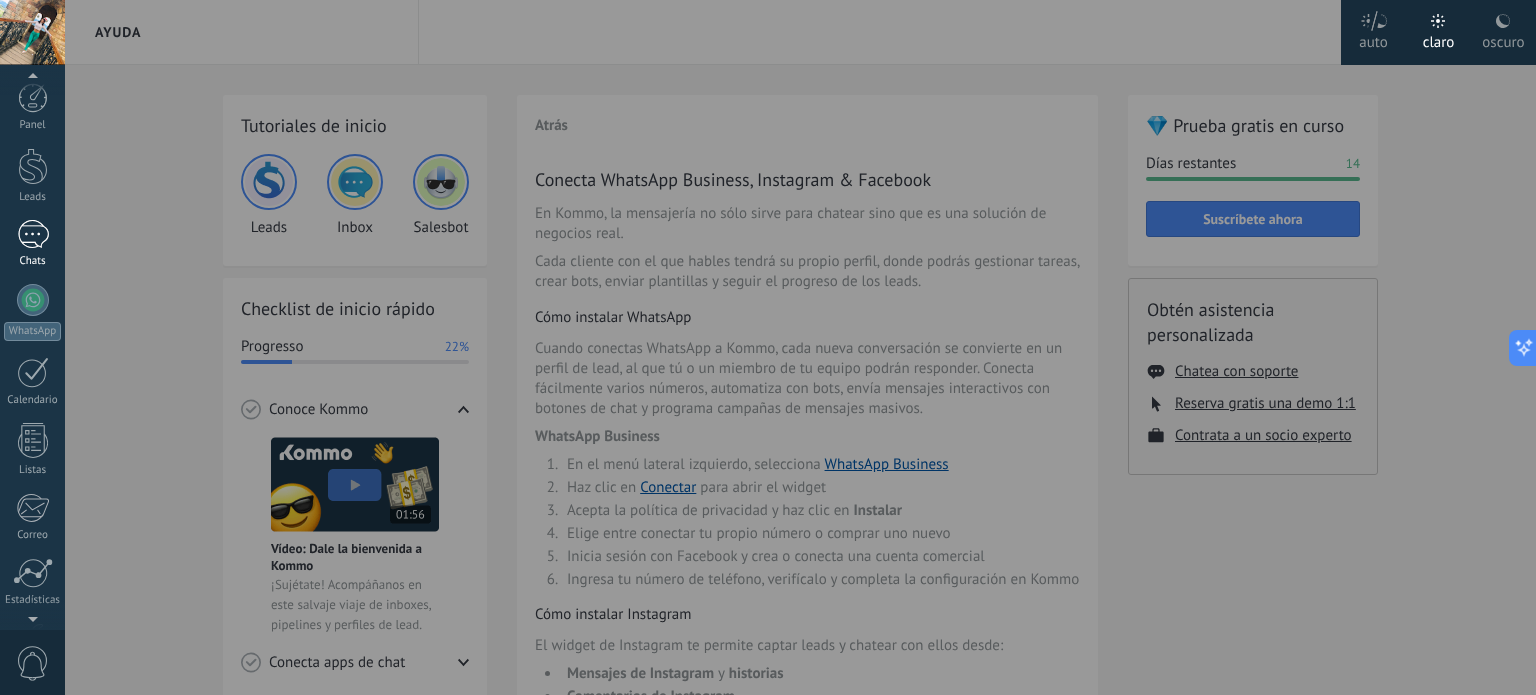 click at bounding box center [33, 234] 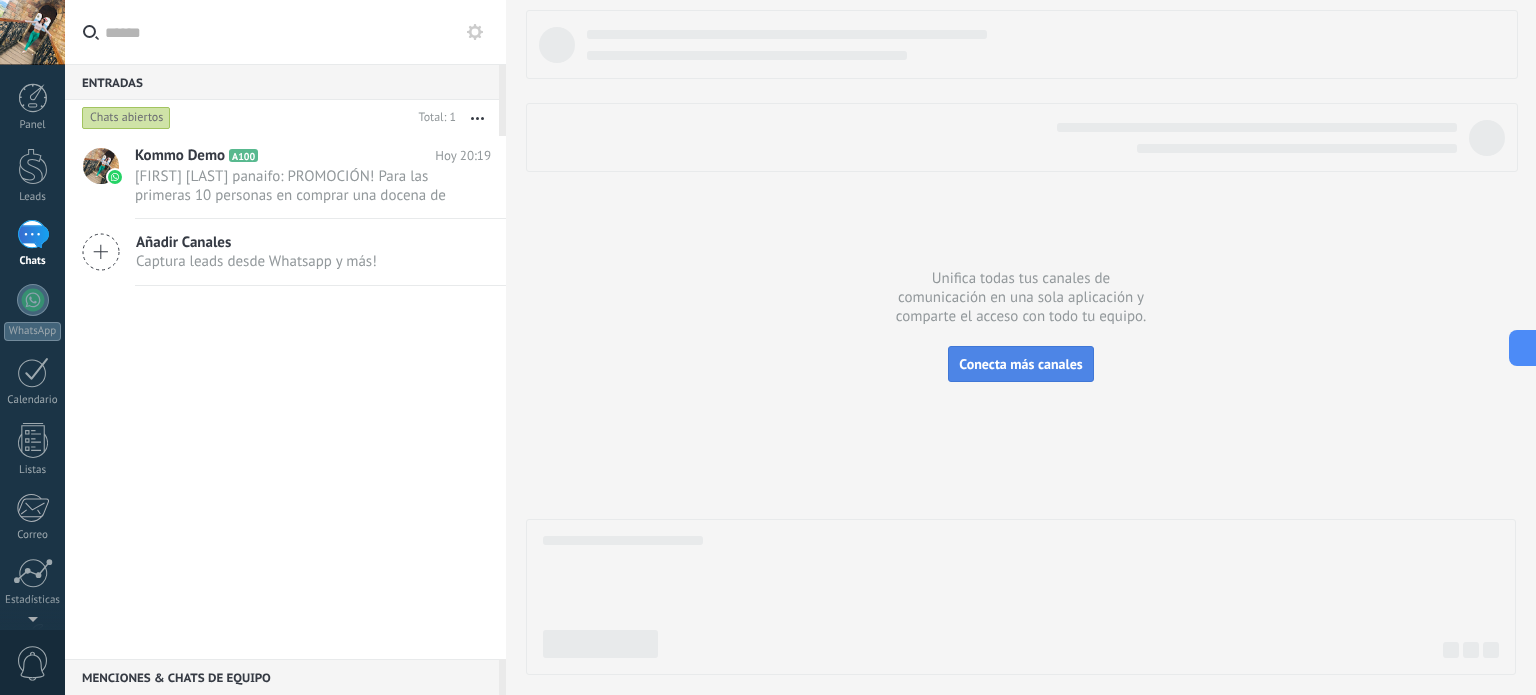 click on "Conecta más canales" at bounding box center (1020, 364) 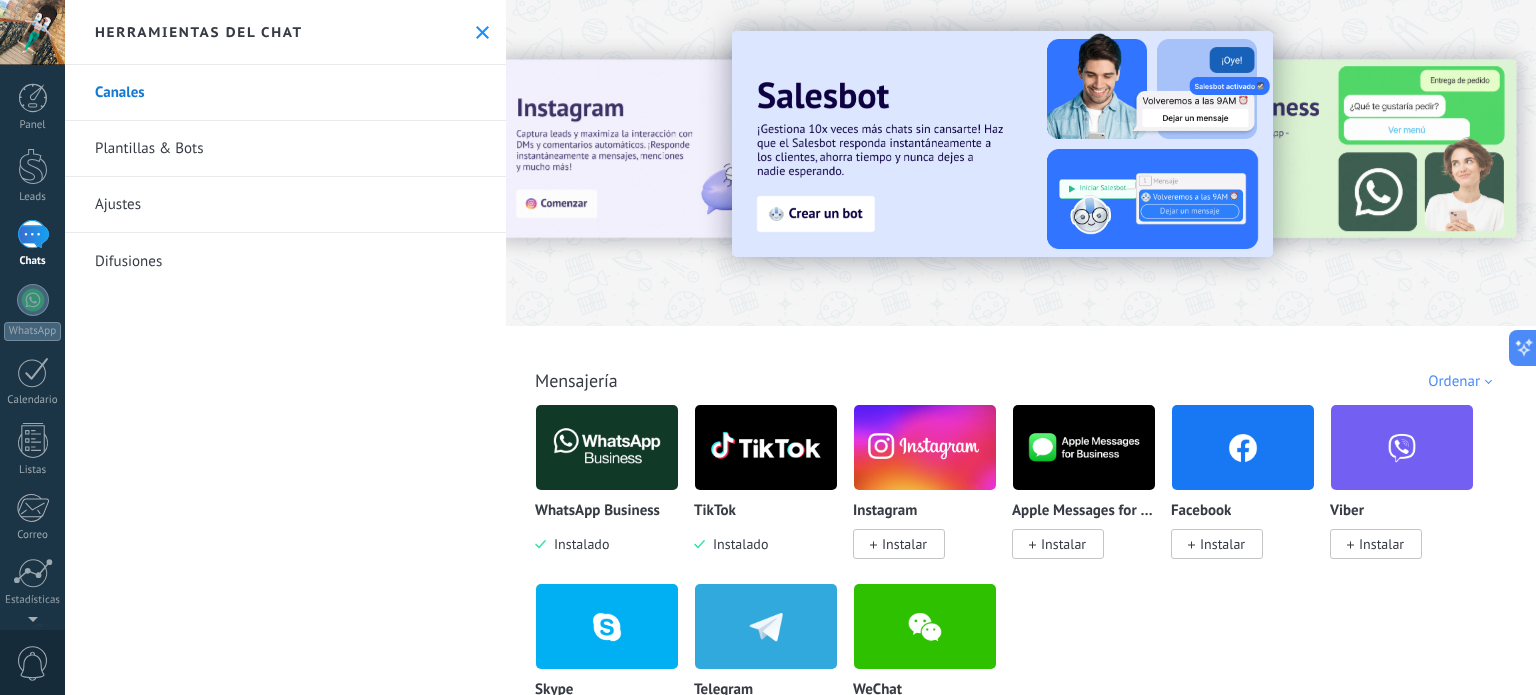 click 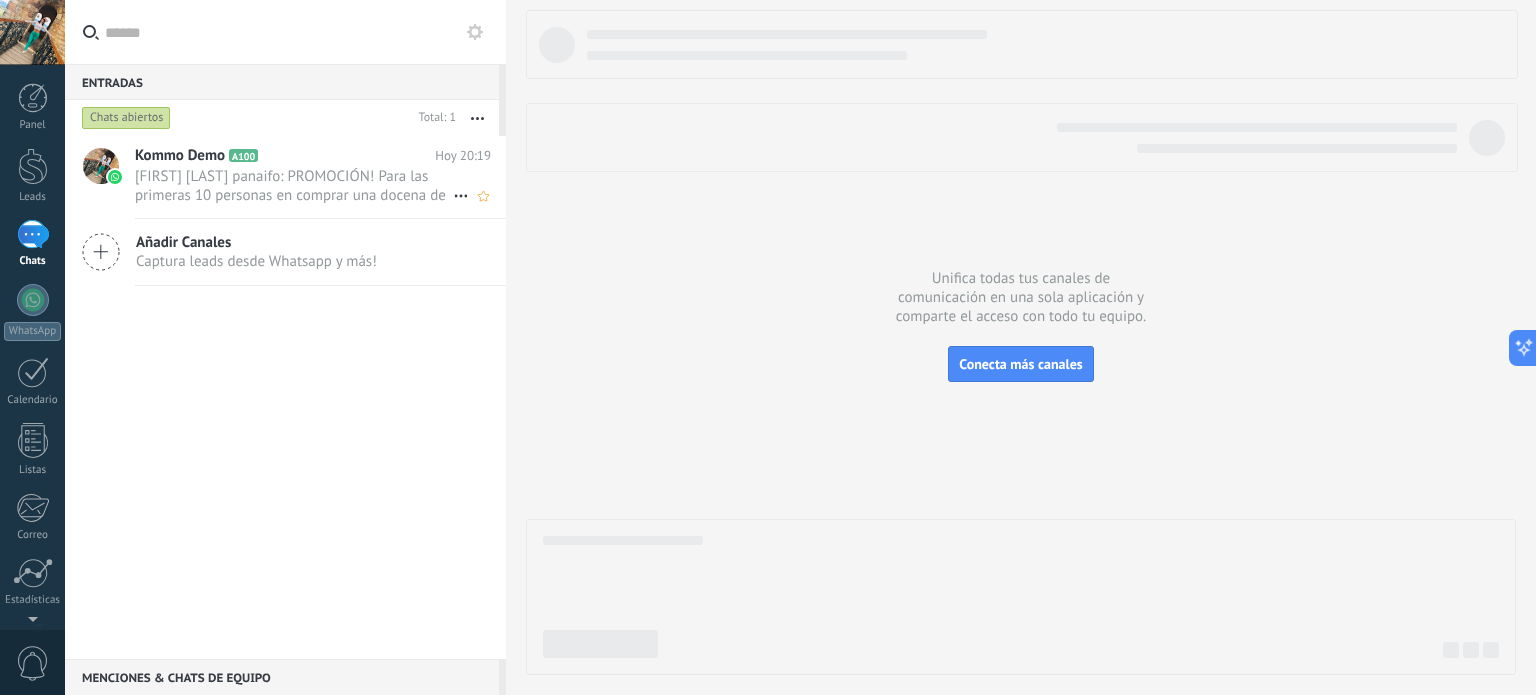 click on "[FIRST] [LAST] panaifo: PROMOCIÓN!  Para las primeras 10 personas en comprar una docena de chocotejas del nuevo sabor de chin chin se ..." at bounding box center (294, 186) 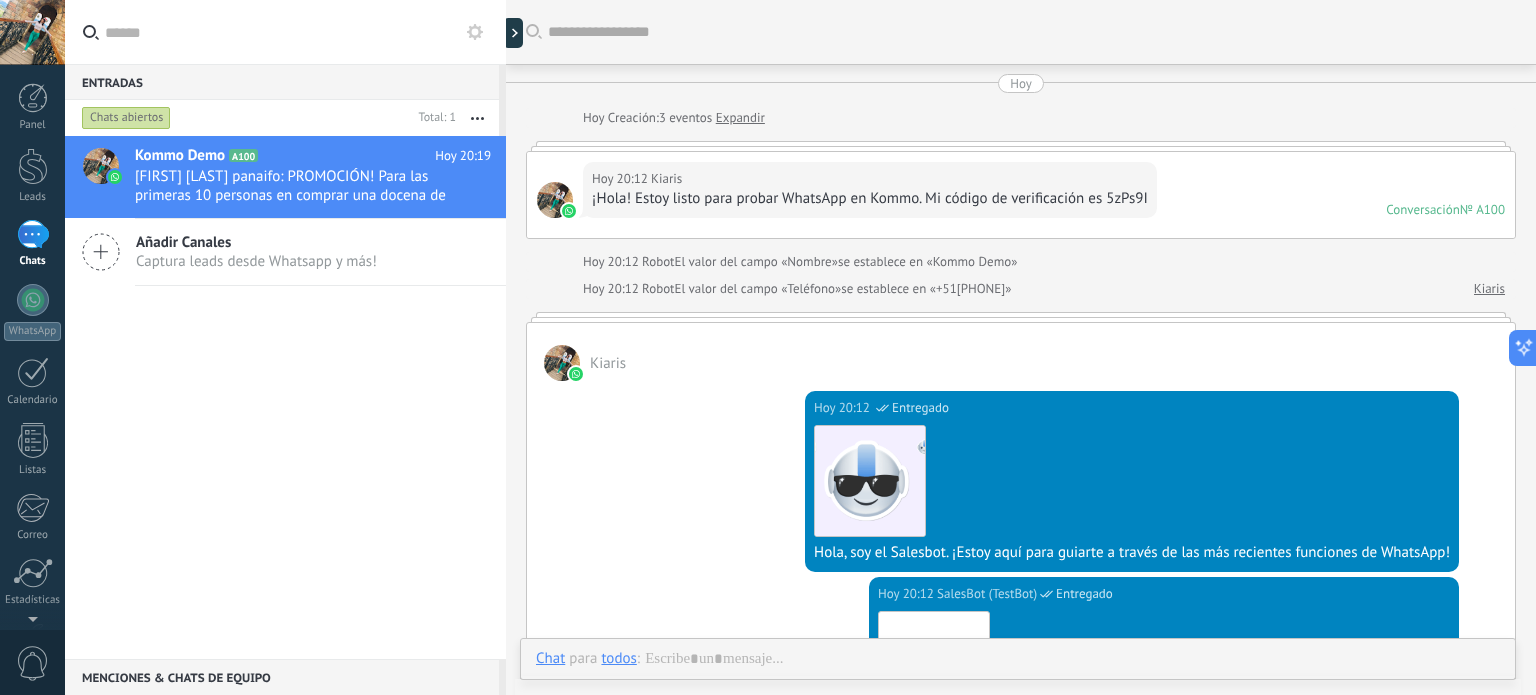scroll, scrollTop: 2524, scrollLeft: 0, axis: vertical 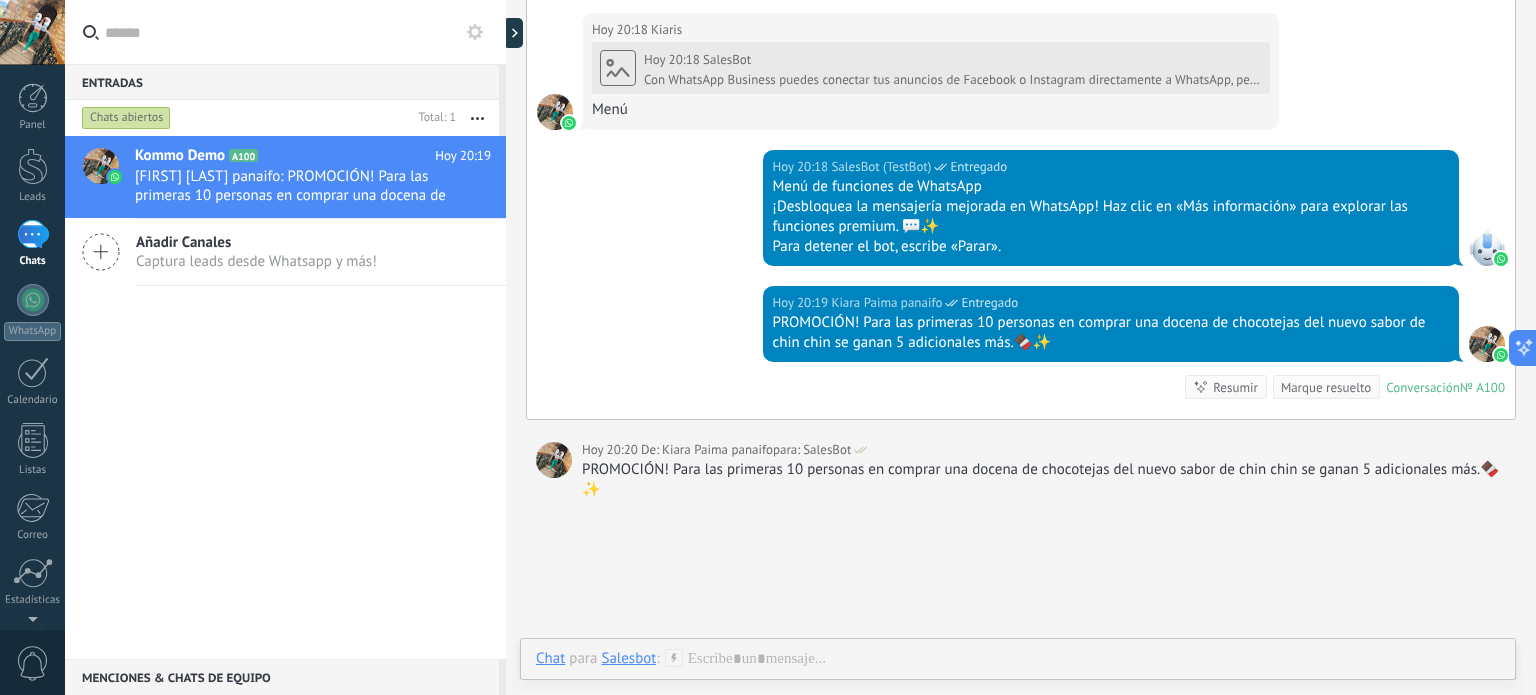 click on "Salesbot" at bounding box center [628, 658] 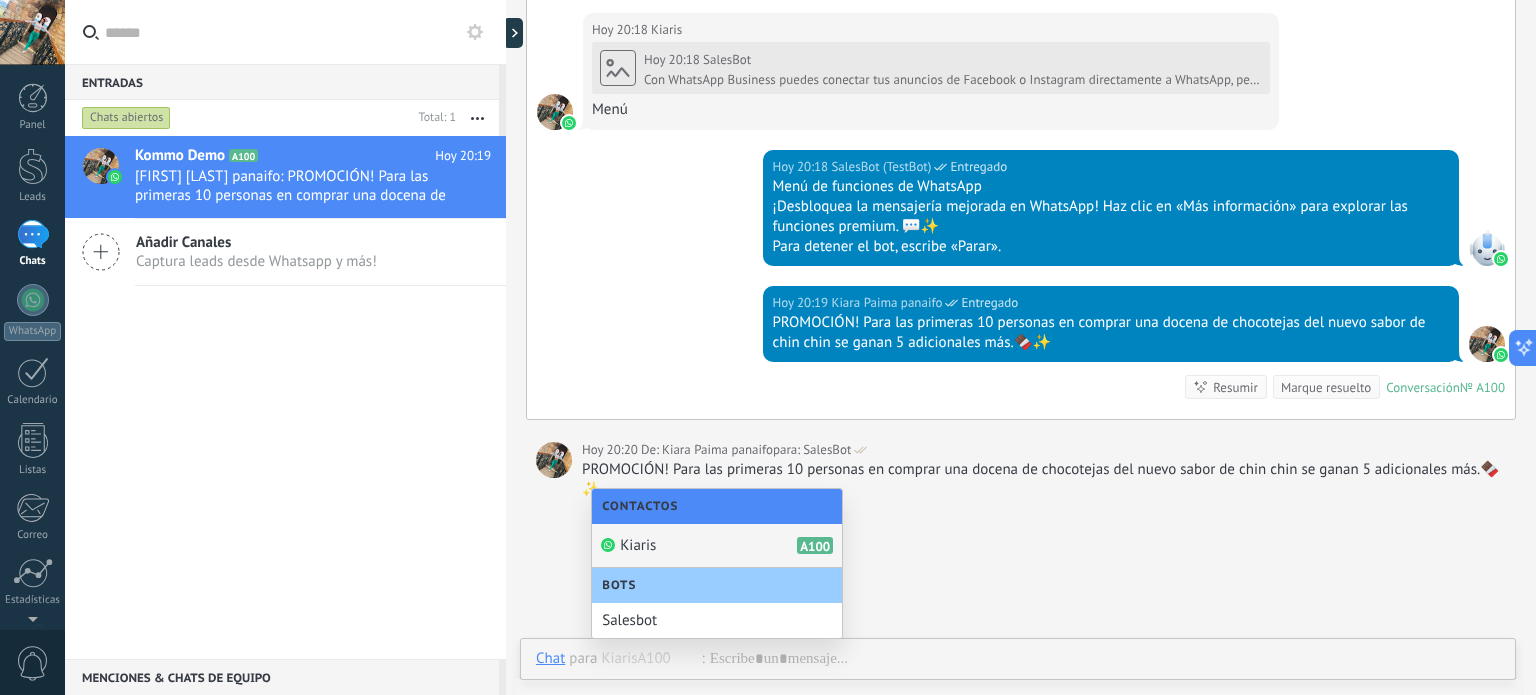 click on "Kiaris A100" at bounding box center [717, 546] 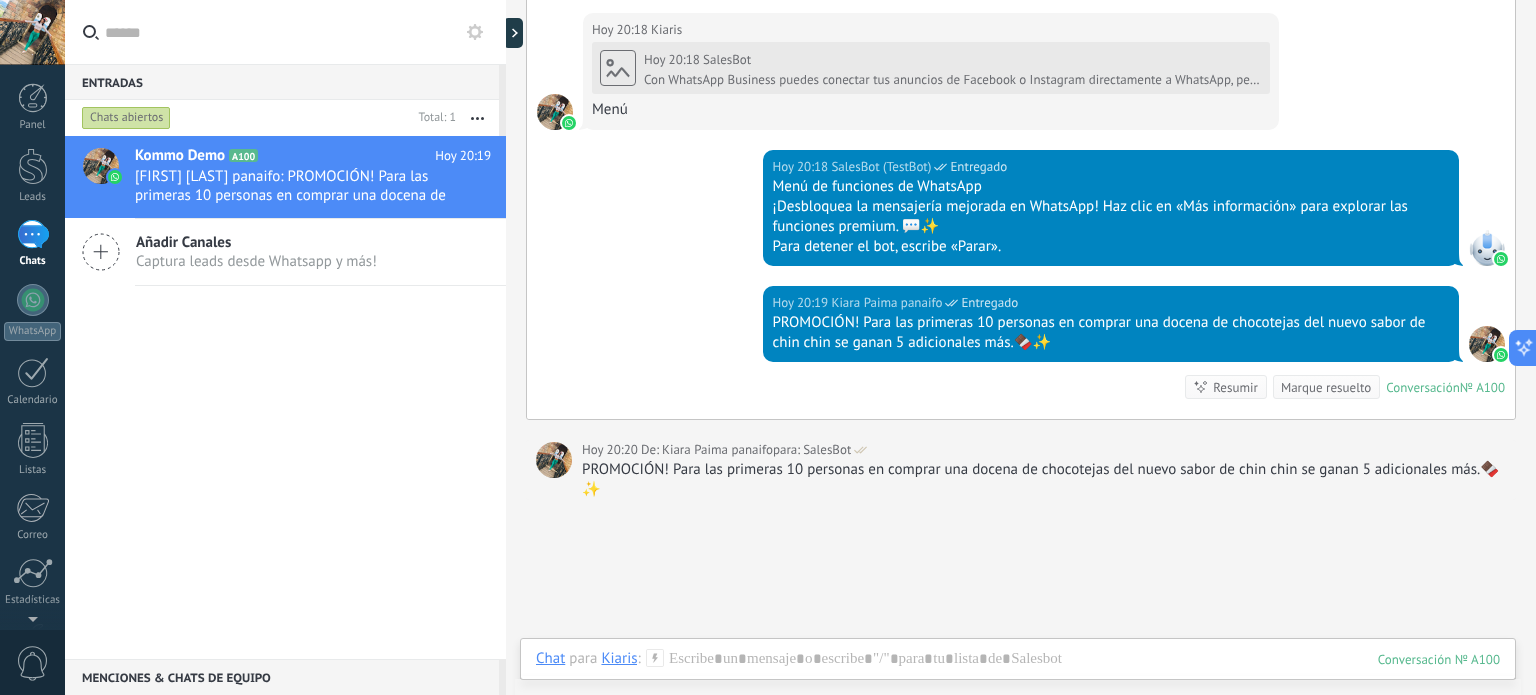 click on "Kiaris" at bounding box center (619, 658) 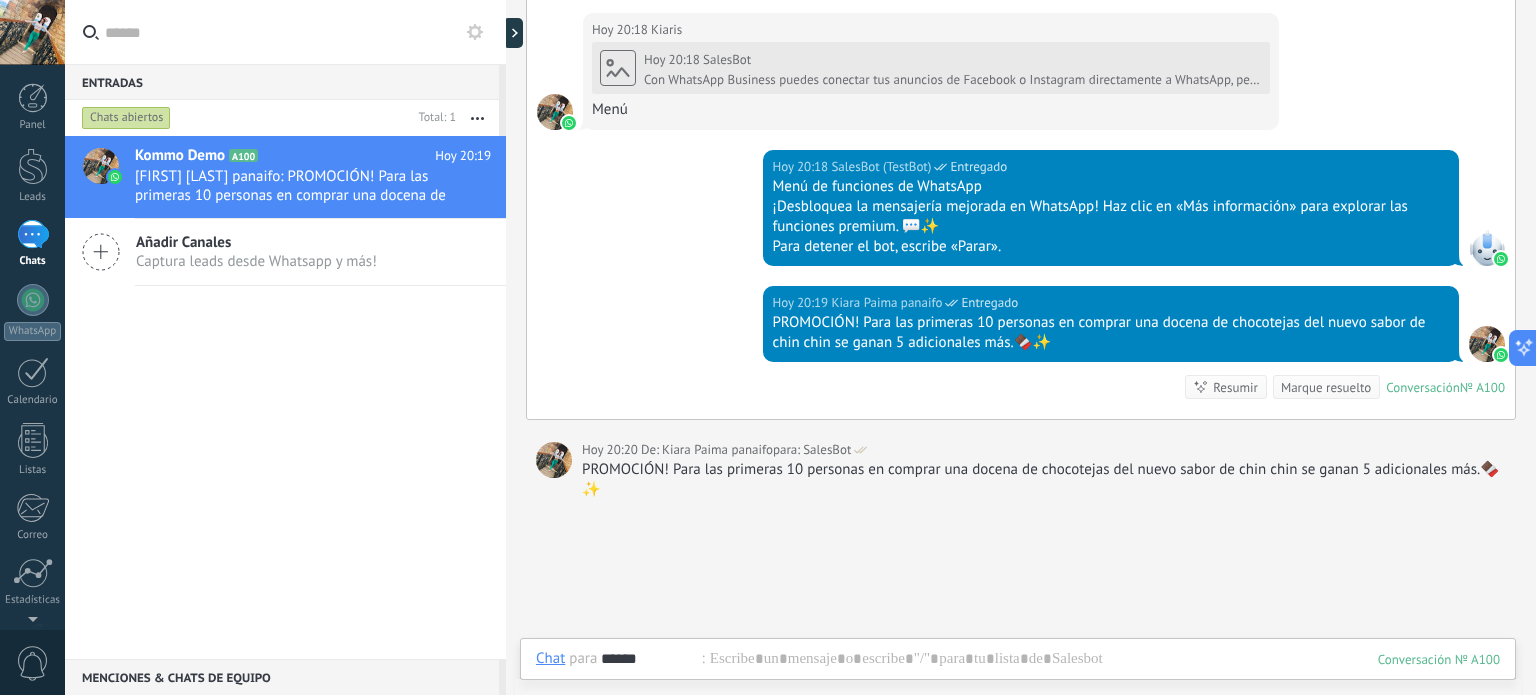 type on "*****" 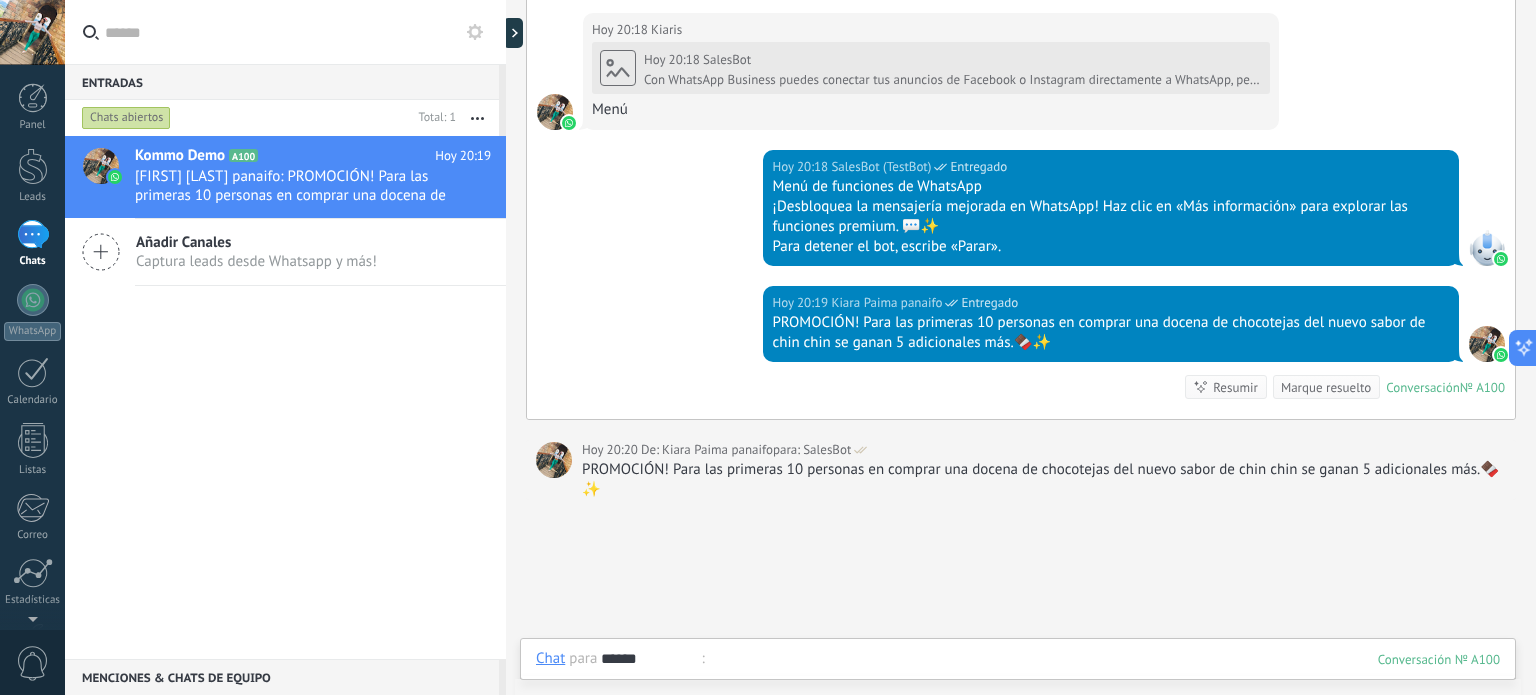 click at bounding box center (1018, 679) 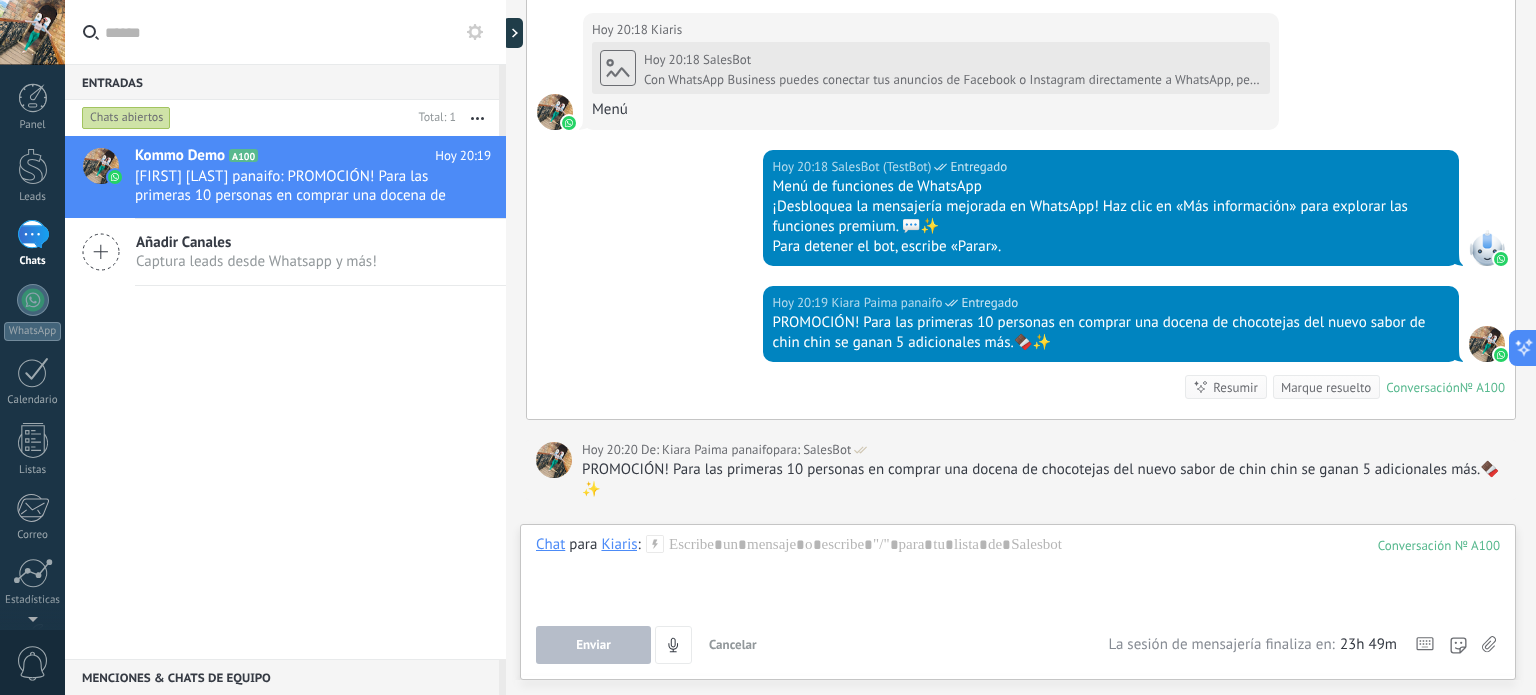 click 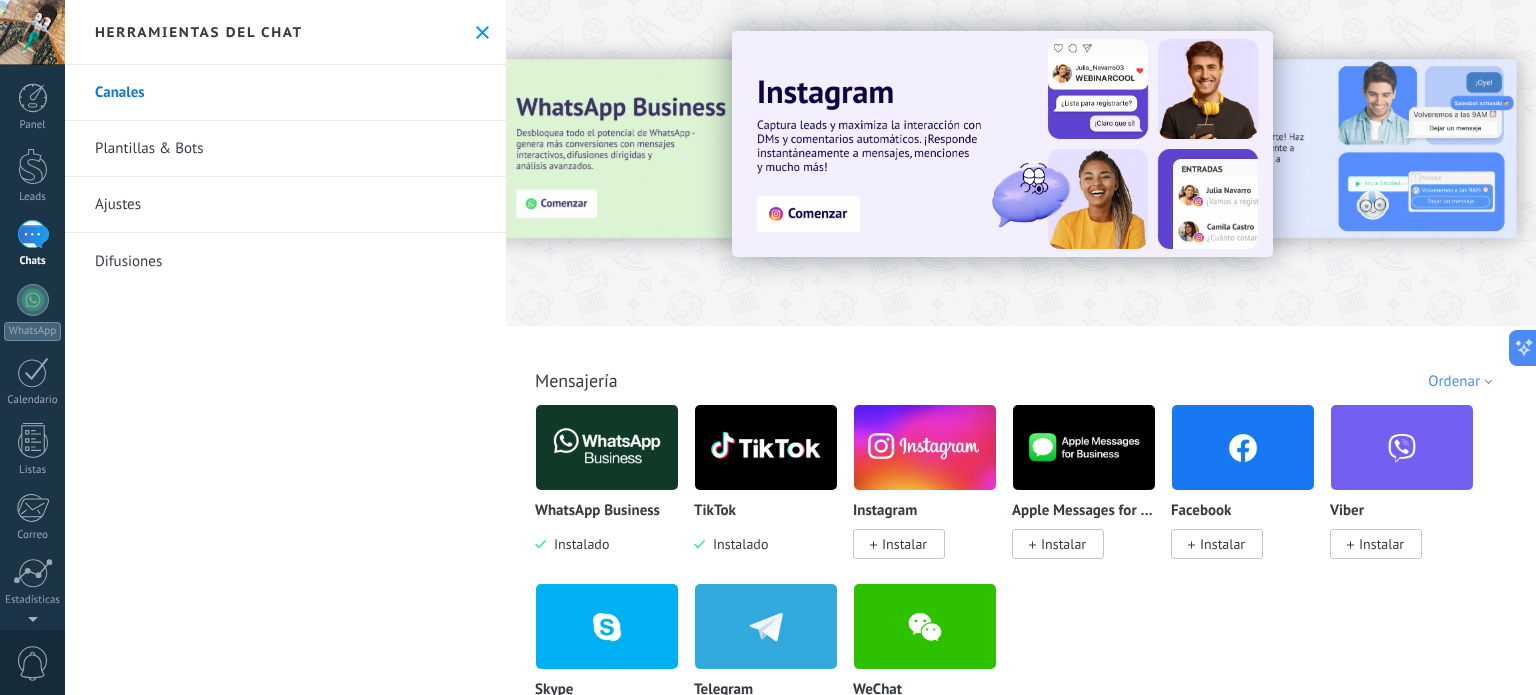 click 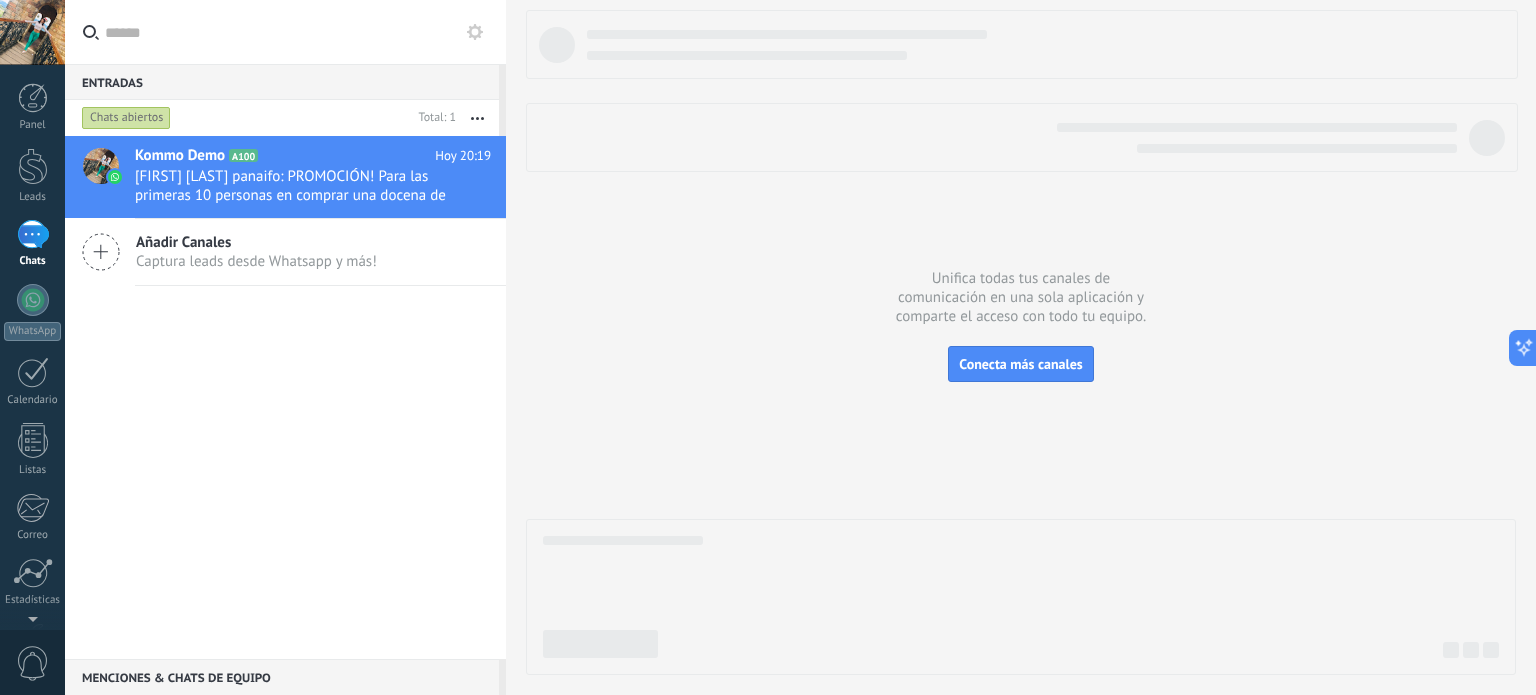 click at bounding box center (1021, 342) 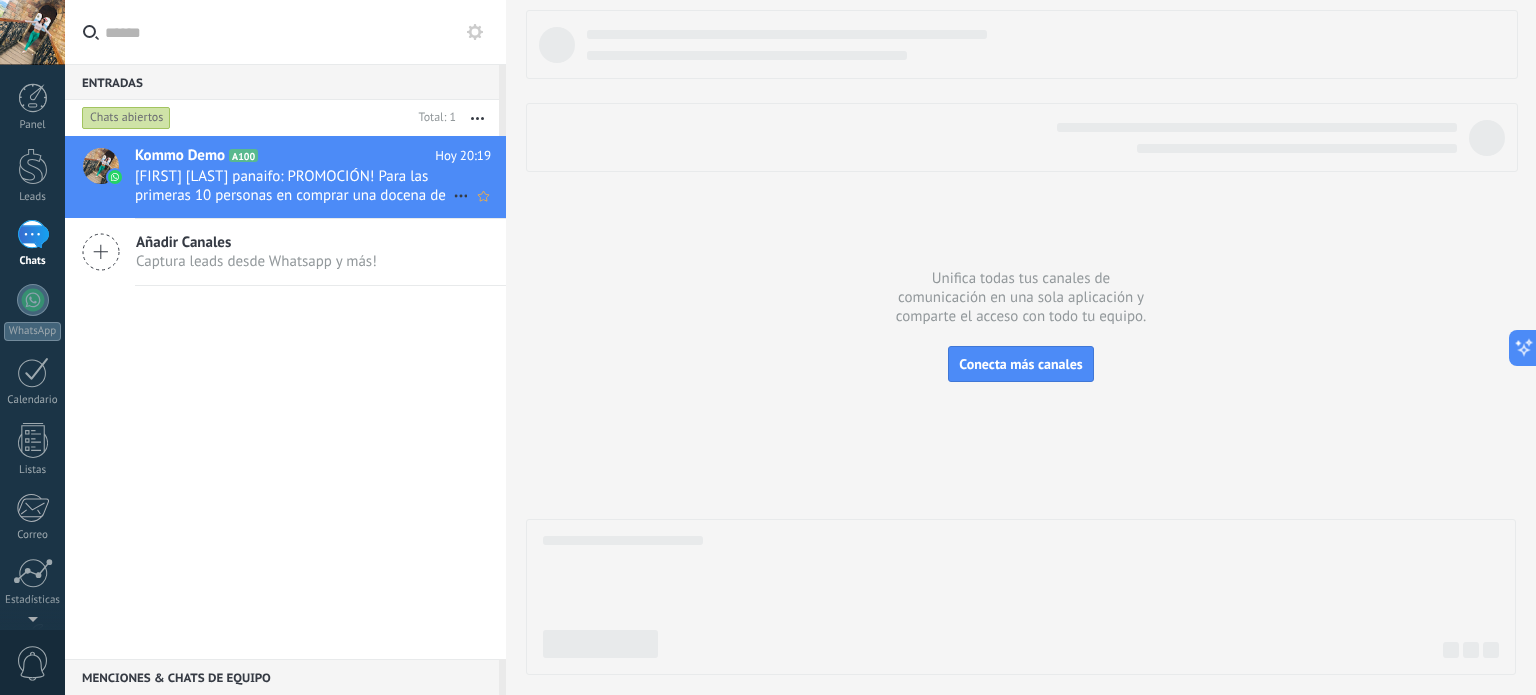 click on "[FIRST] [LAST] panaifo: PROMOCIÓN!  Para las primeras 10 personas en comprar una docena de chocotejas del nuevo sabor de chin chin se ..." at bounding box center (294, 186) 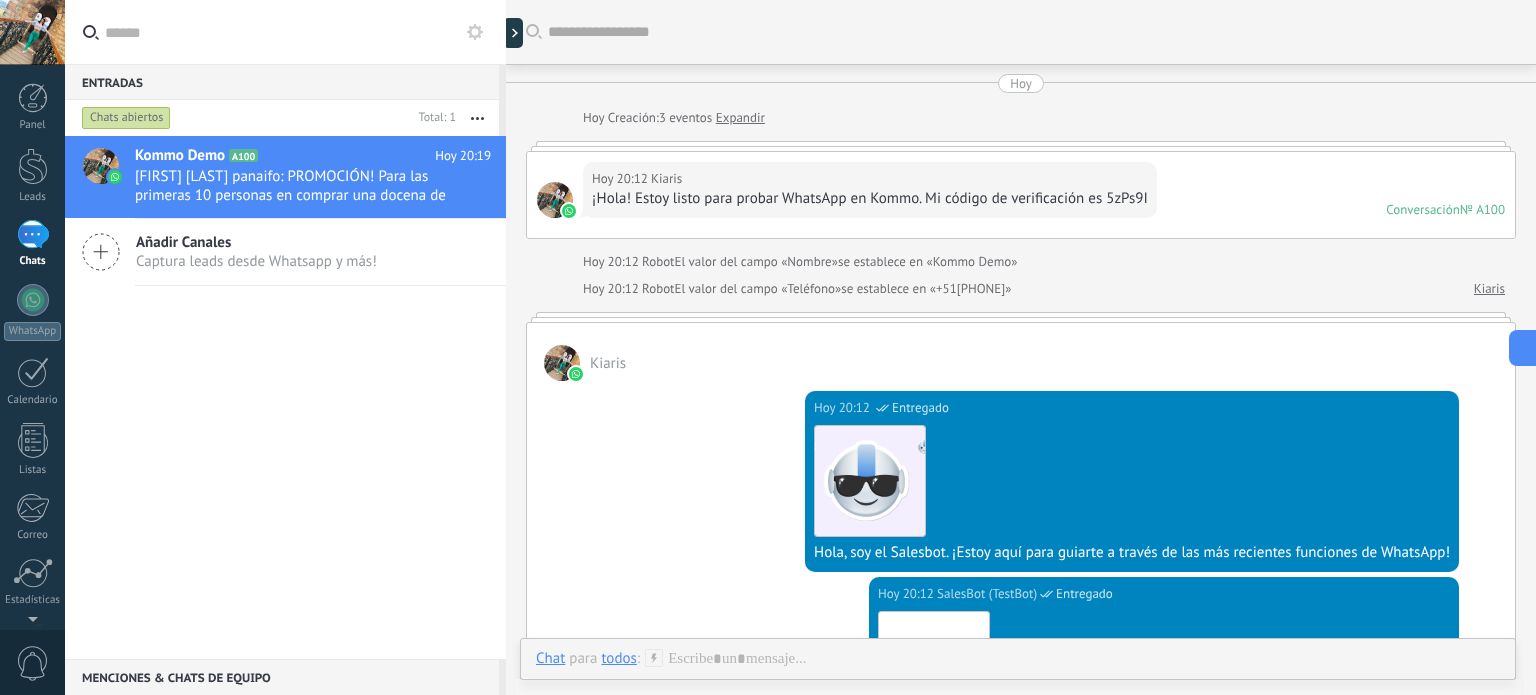 scroll, scrollTop: 2524, scrollLeft: 0, axis: vertical 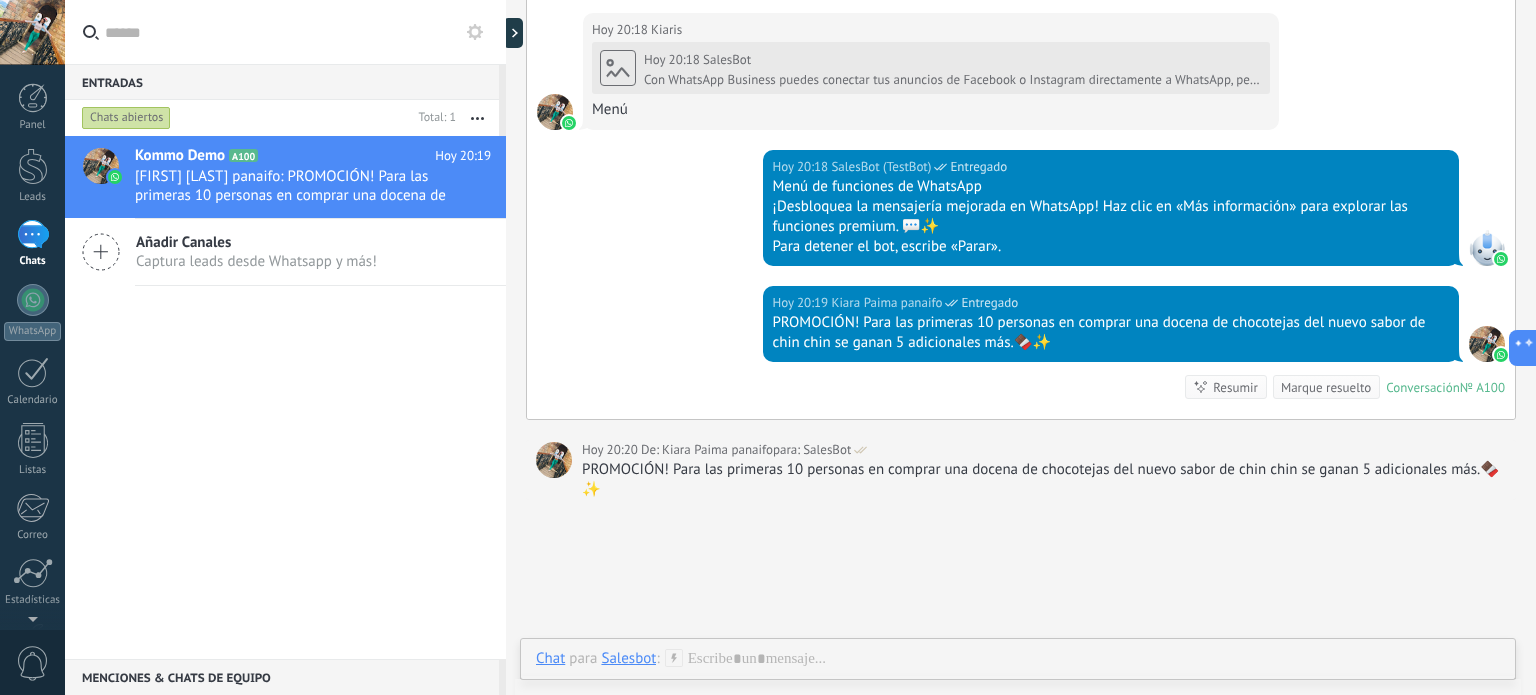 click on "Salesbot" at bounding box center [628, 658] 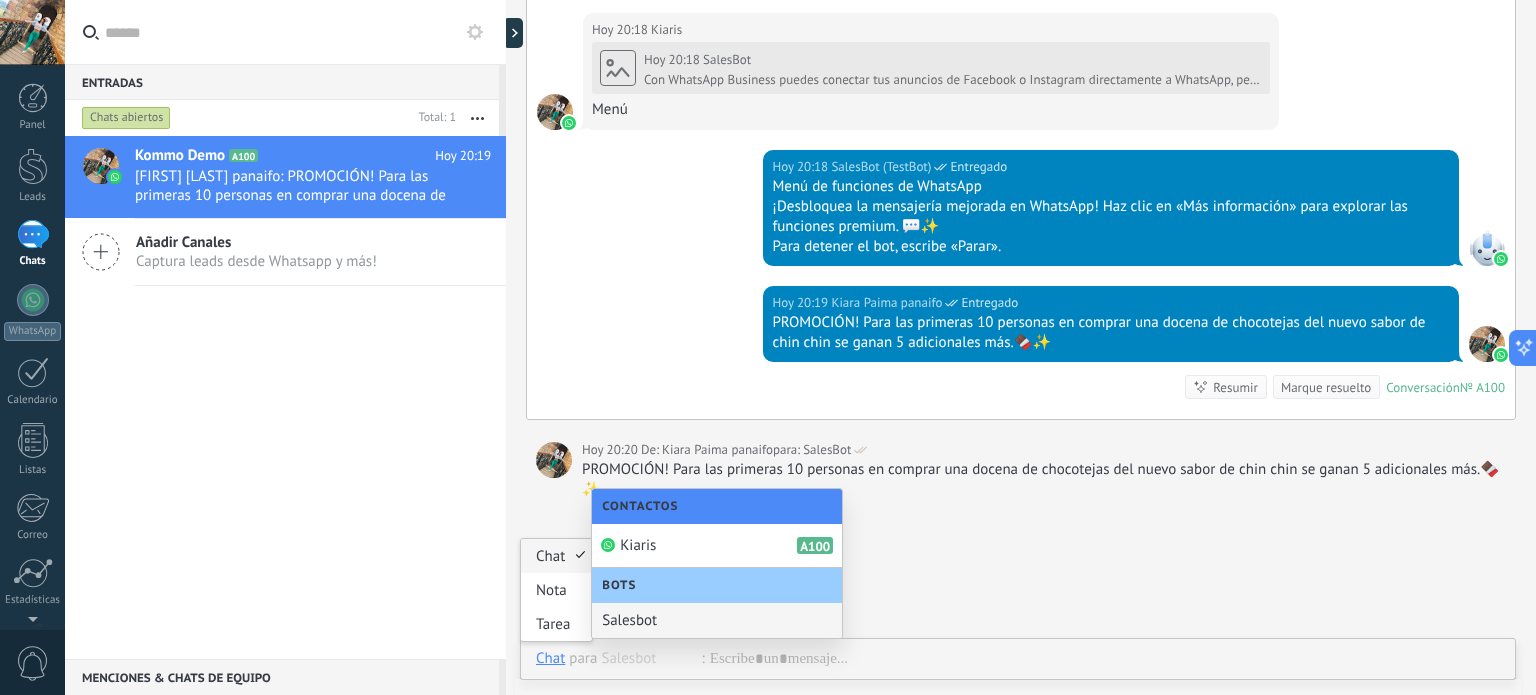click on "Chat" at bounding box center [550, 658] 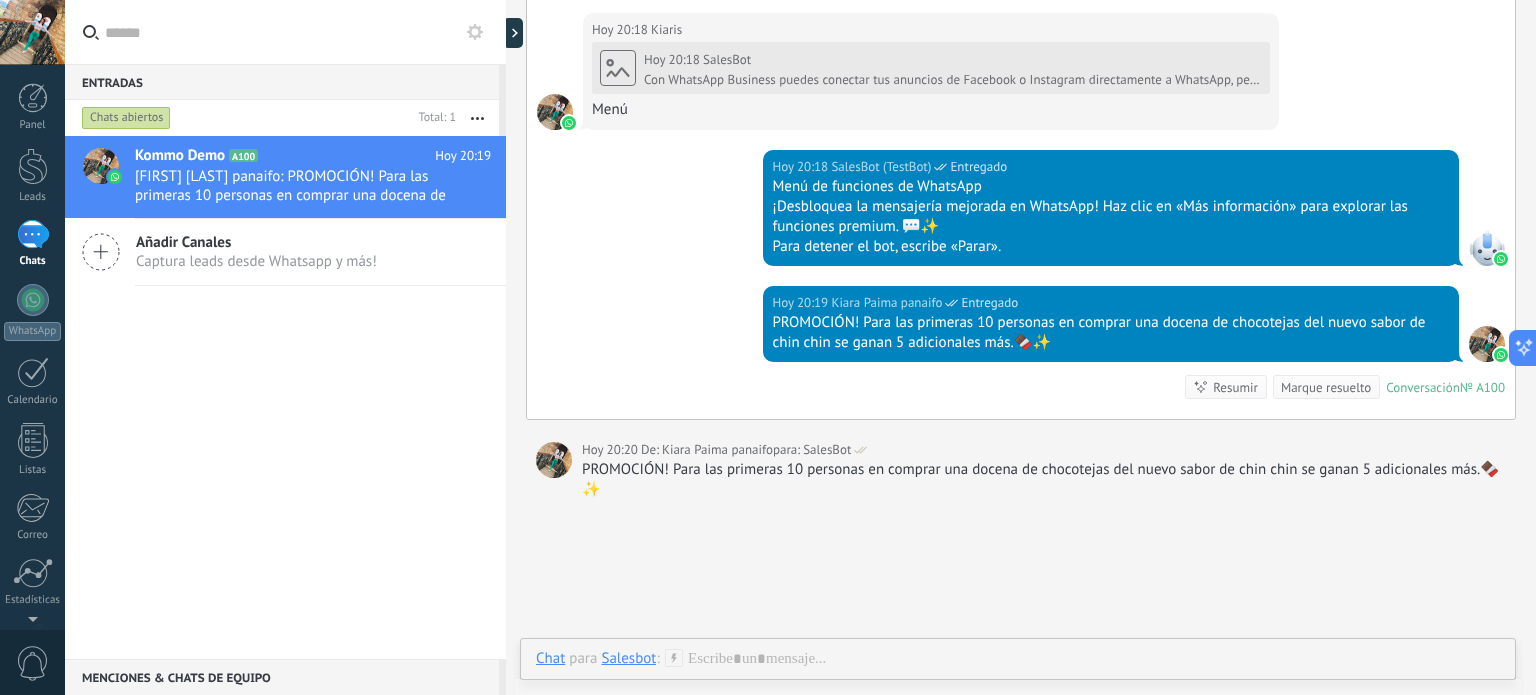 click on "Chat   para   Salesbot :" at bounding box center [609, 659] 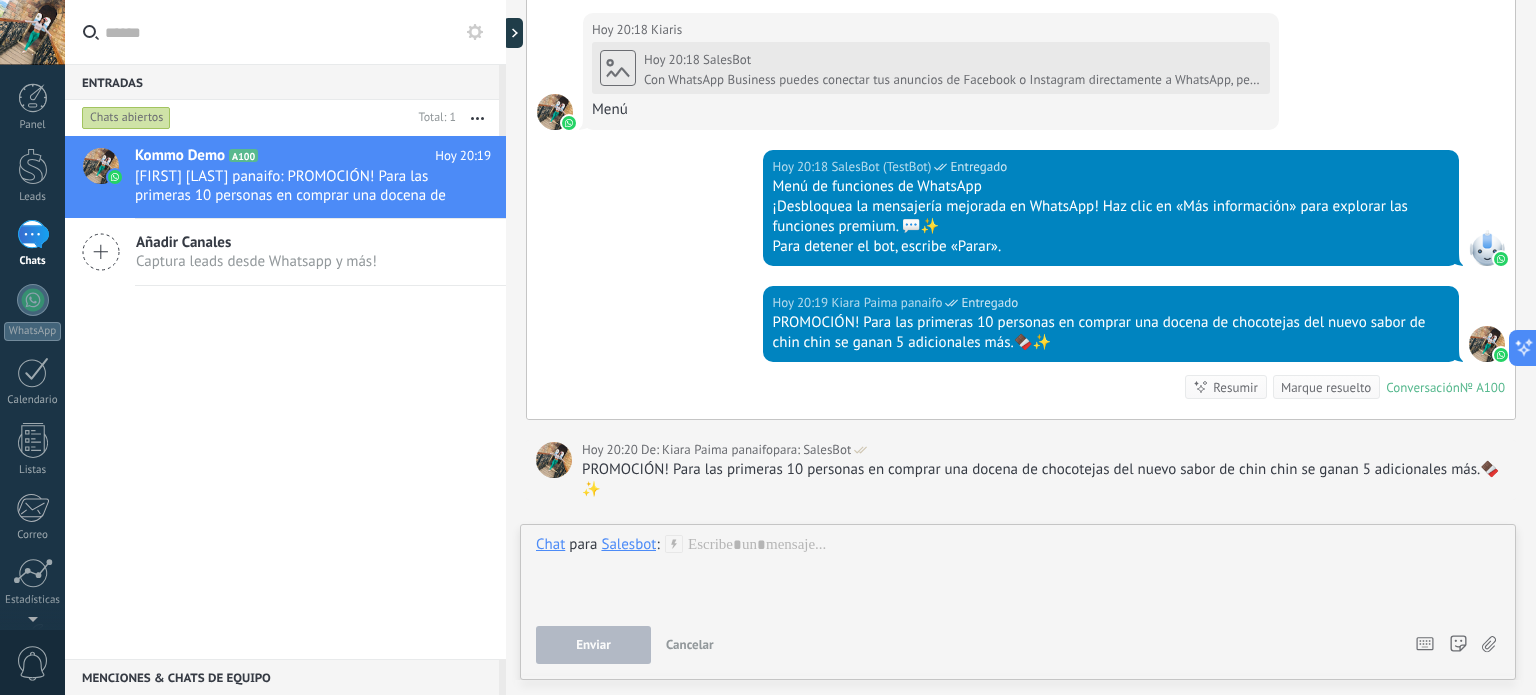 click on "Salesbot" at bounding box center (628, 544) 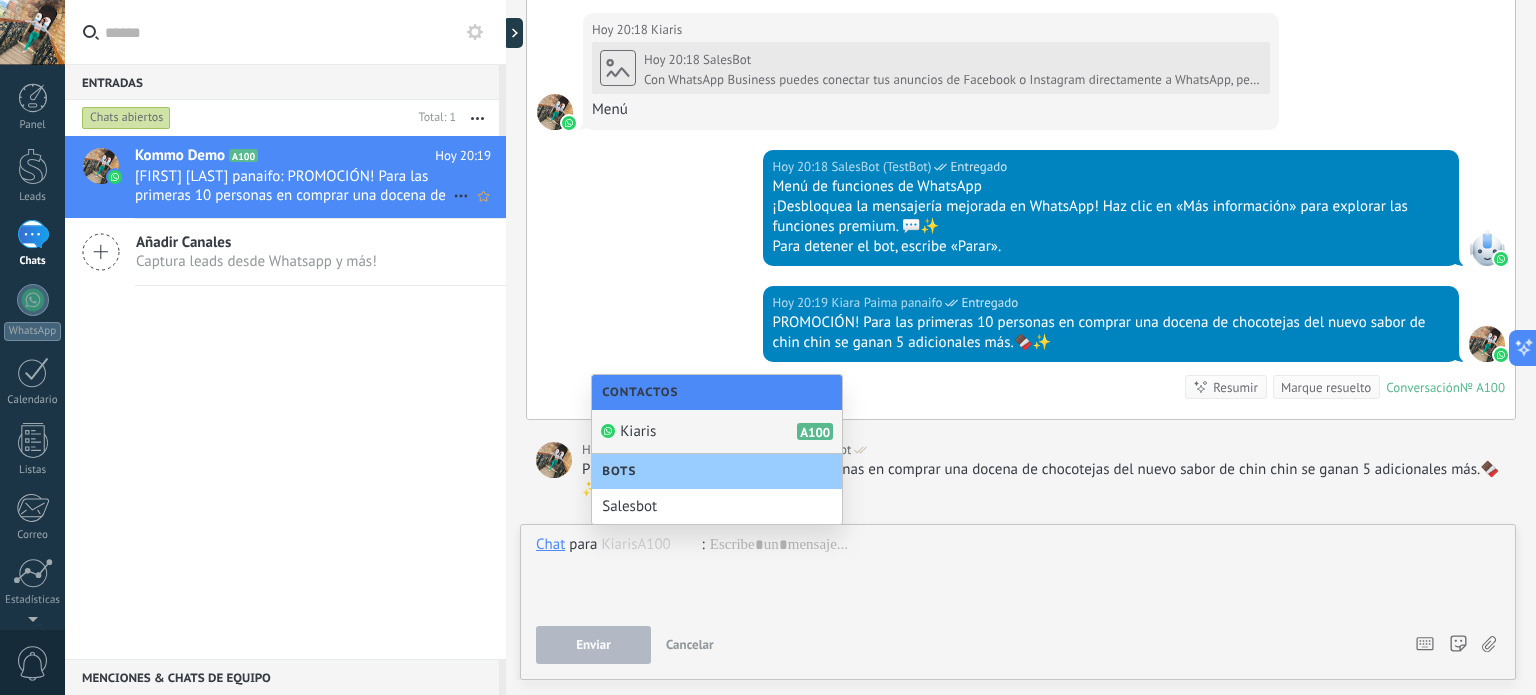 click 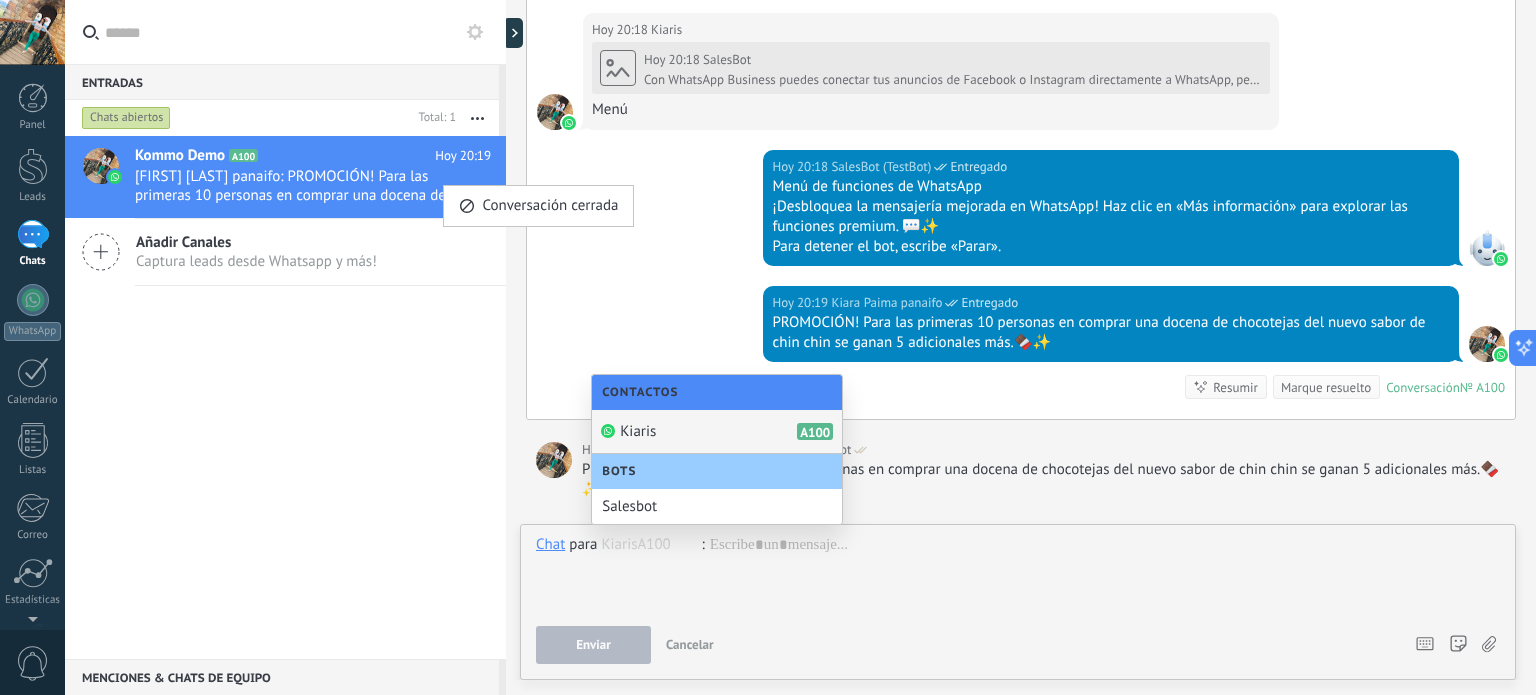 click at bounding box center (768, 347) 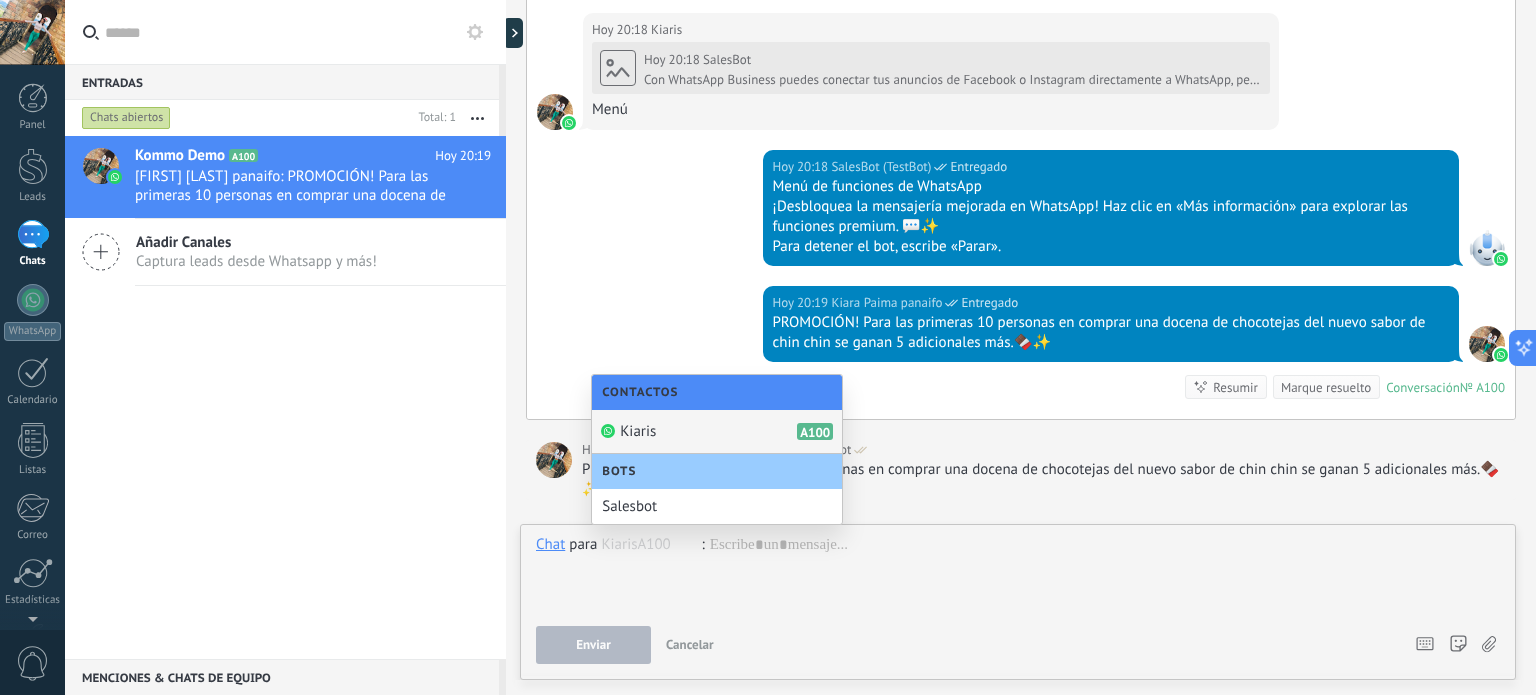 drag, startPoint x: 126, startPoint y: 676, endPoint x: 150, endPoint y: 663, distance: 27.294687 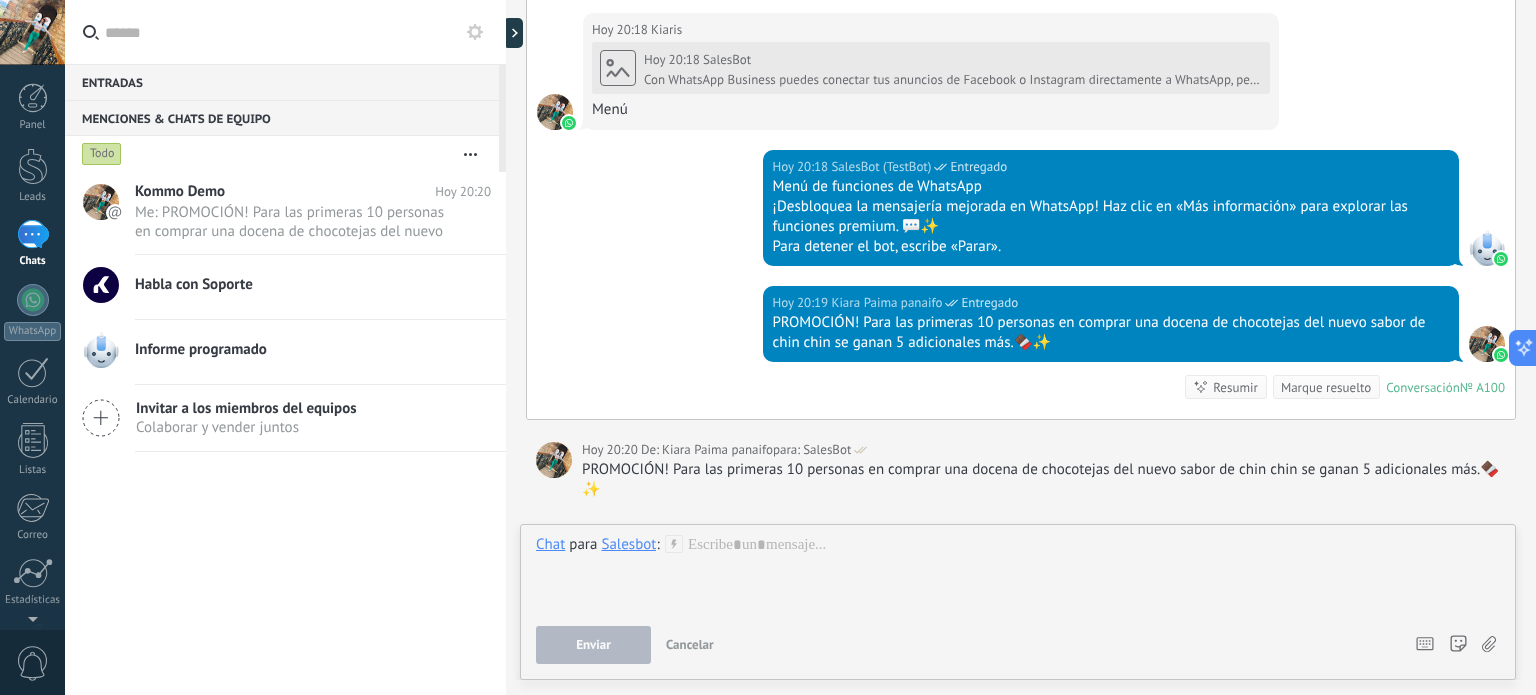 click on "Colaborar y vender juntos" at bounding box center (246, 427) 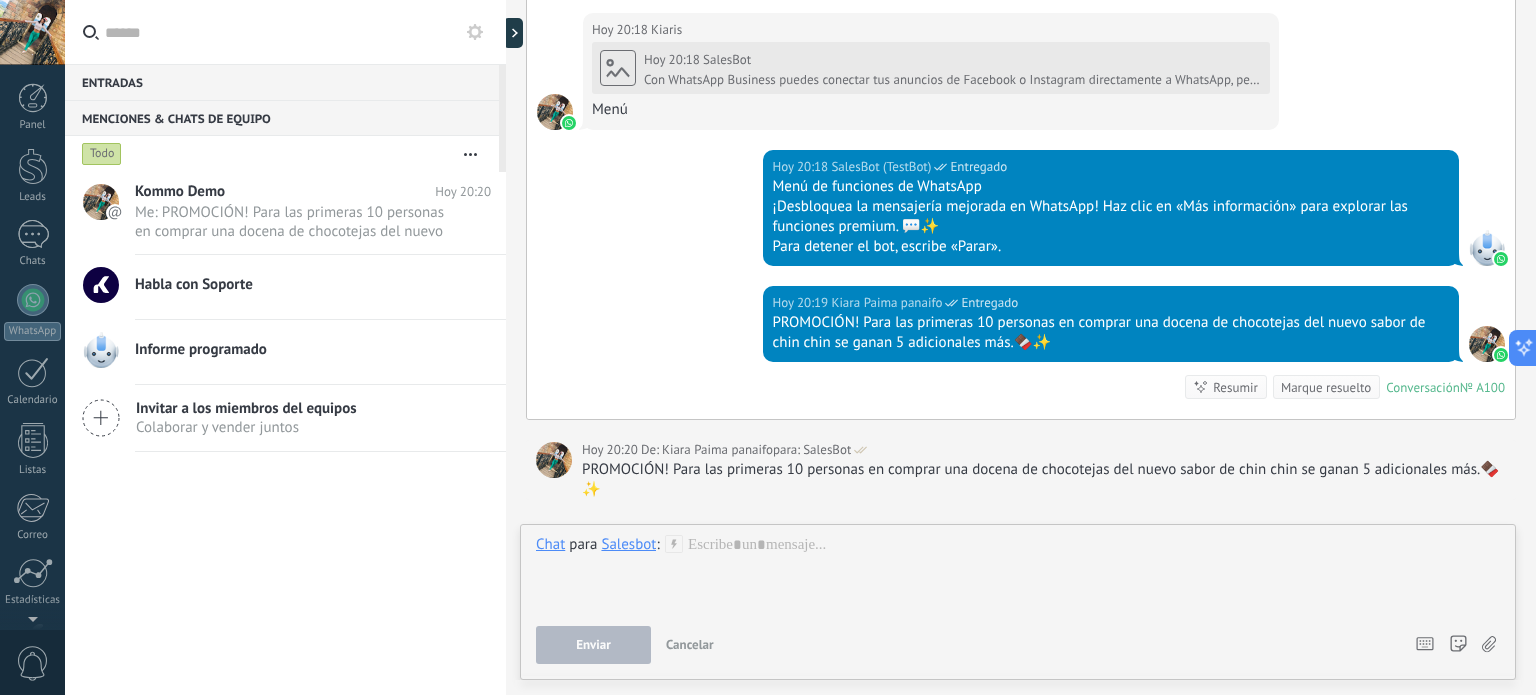 scroll, scrollTop: 136, scrollLeft: 0, axis: vertical 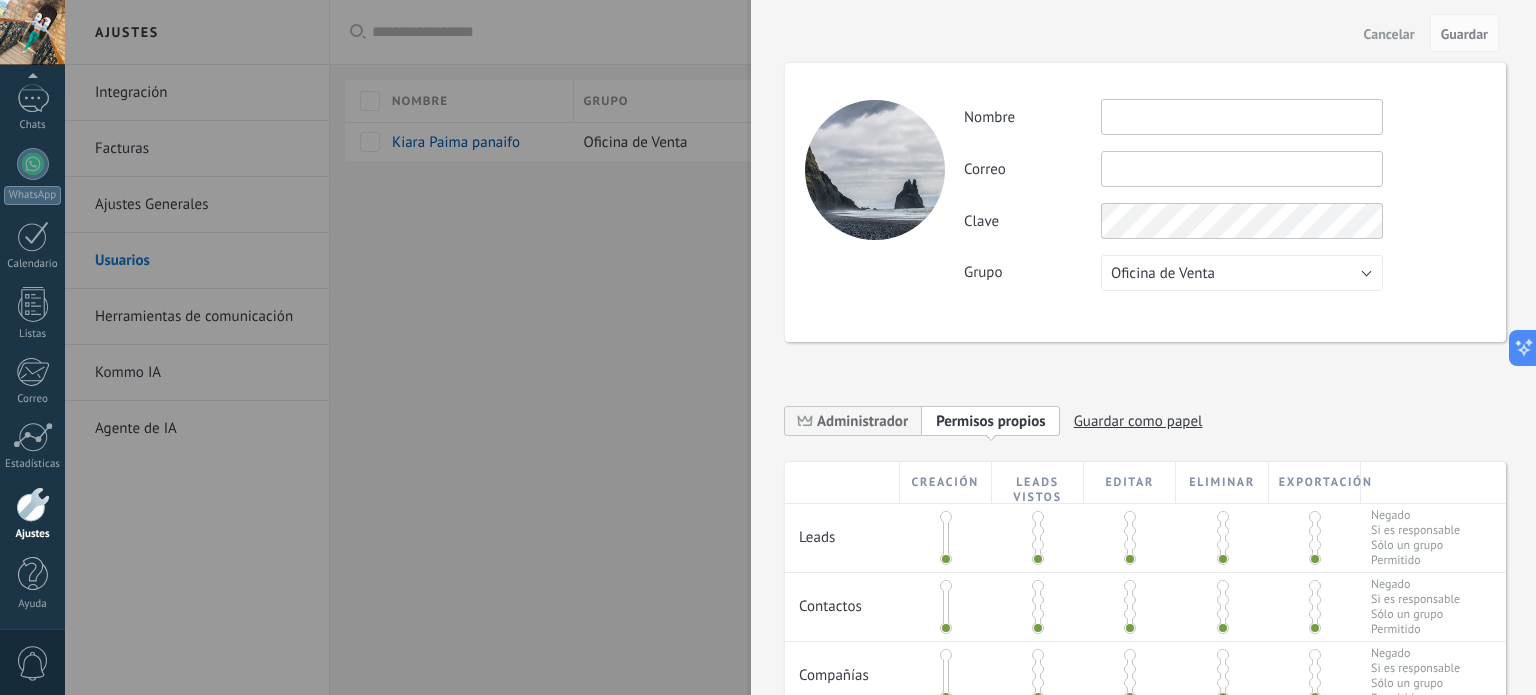 click at bounding box center [1242, 117] 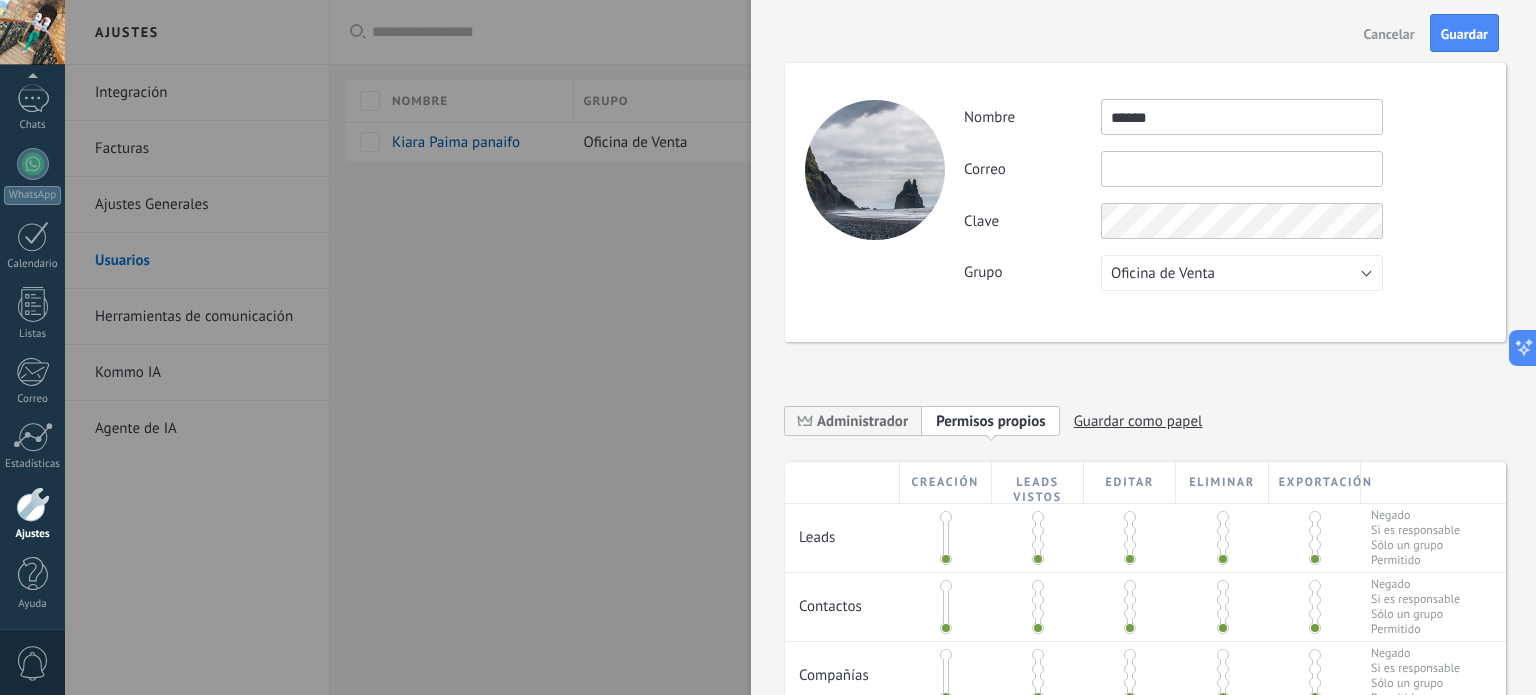type on "*****" 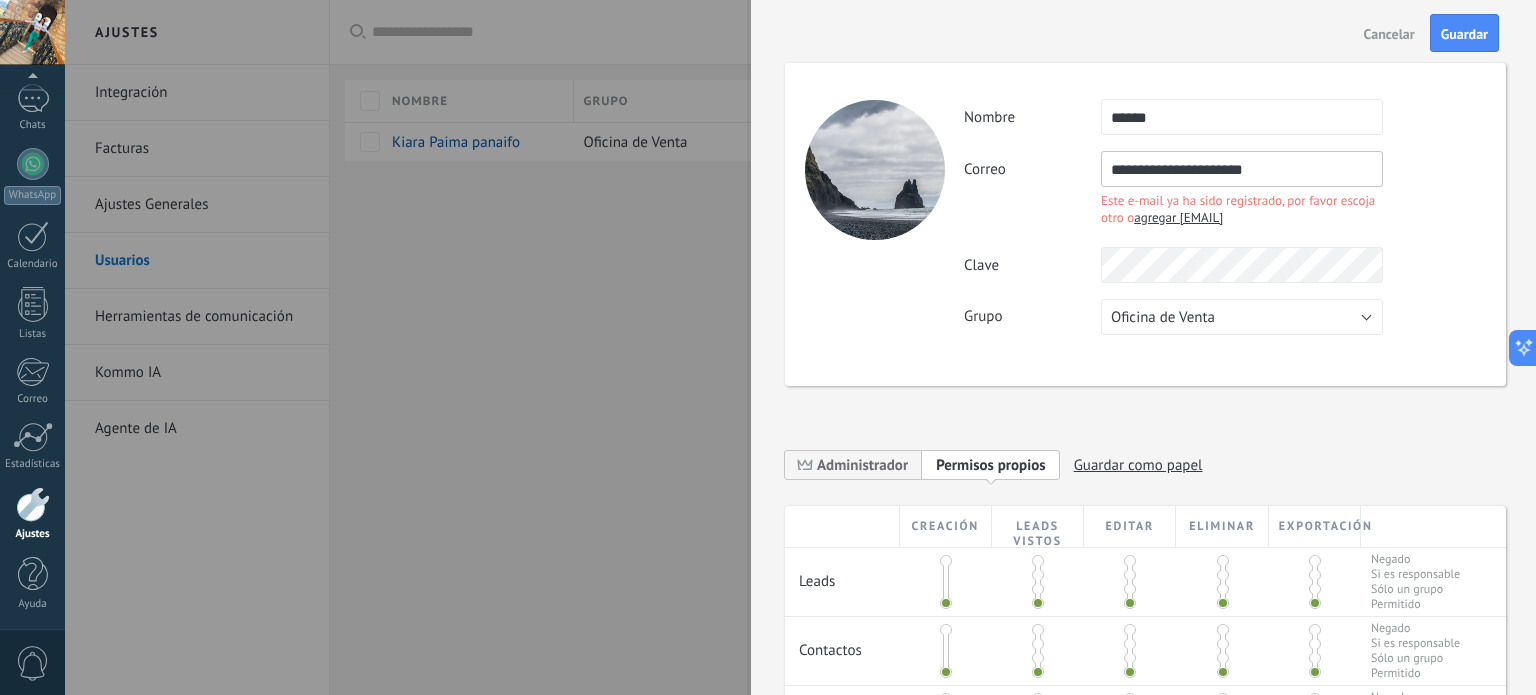 click on "**********" at bounding box center (1224, 191) 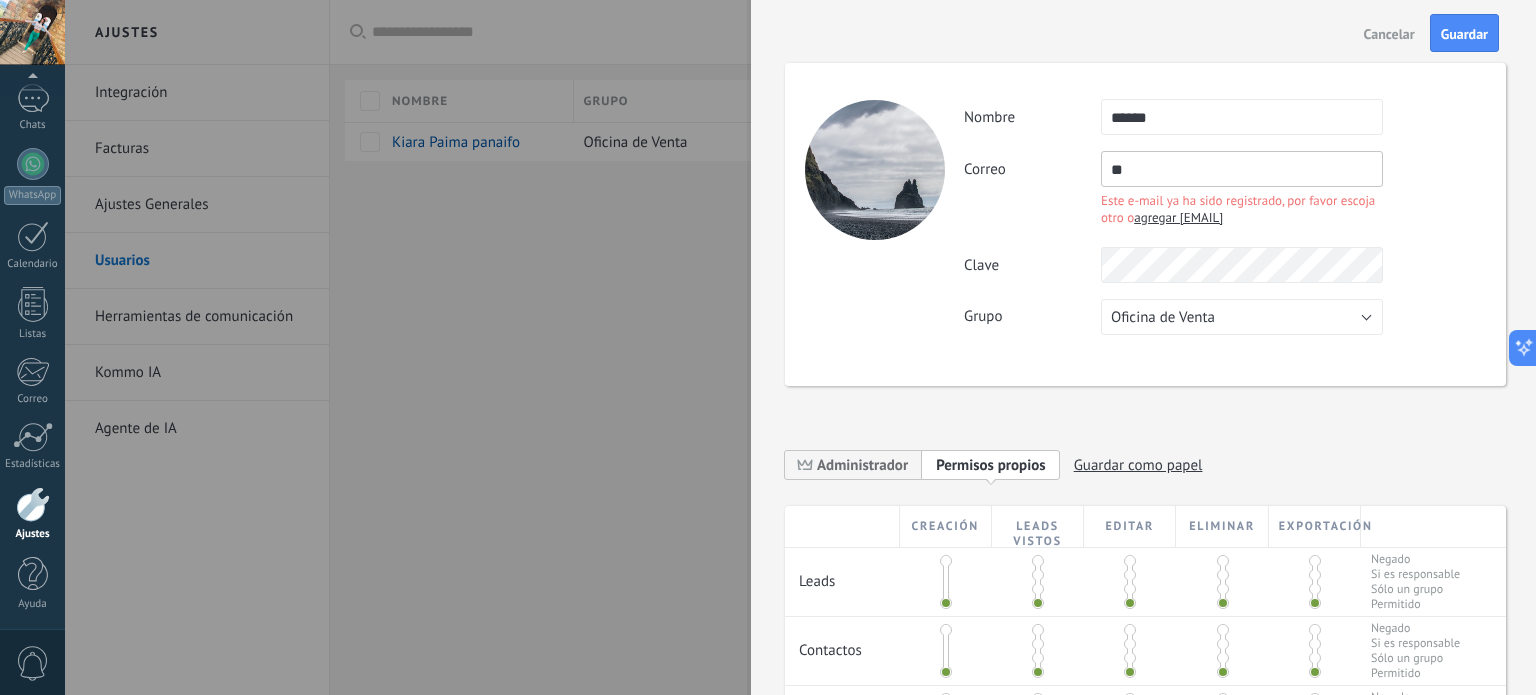 type on "*" 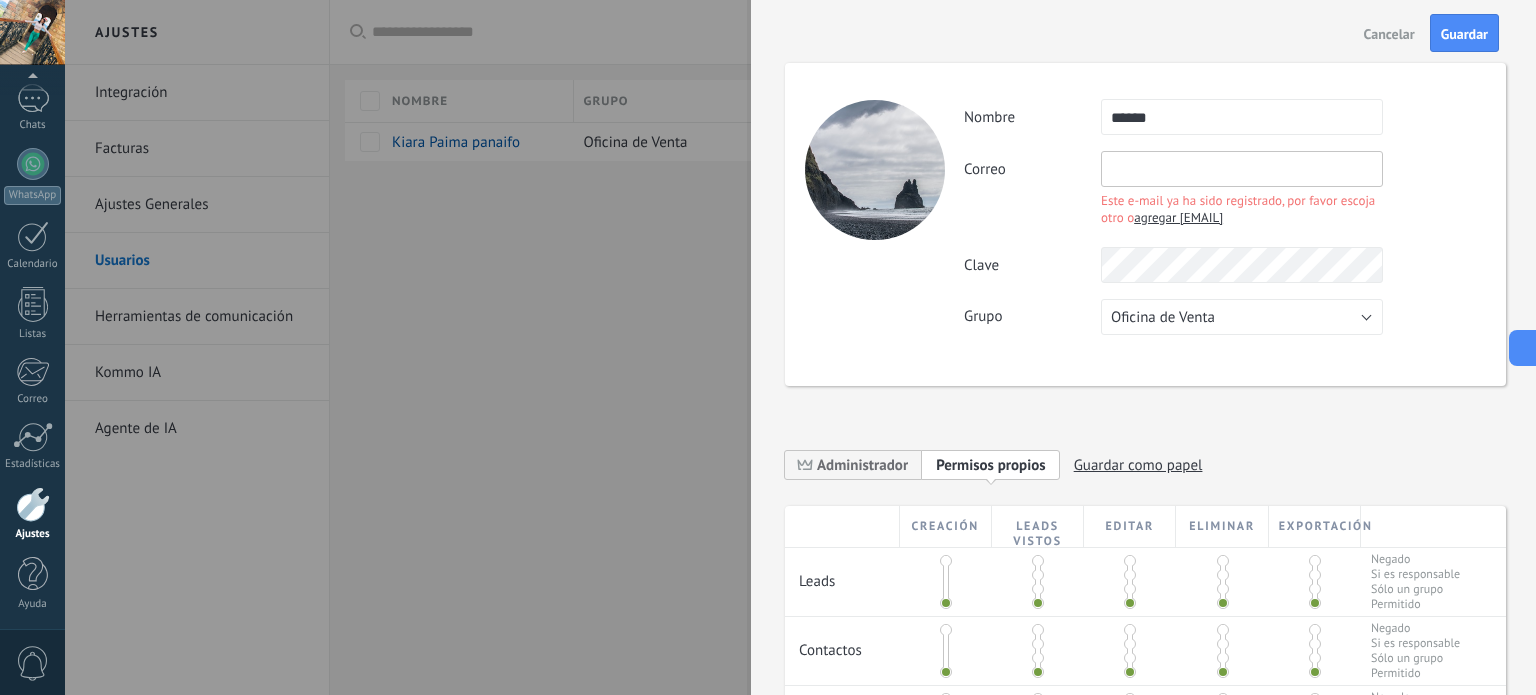 type 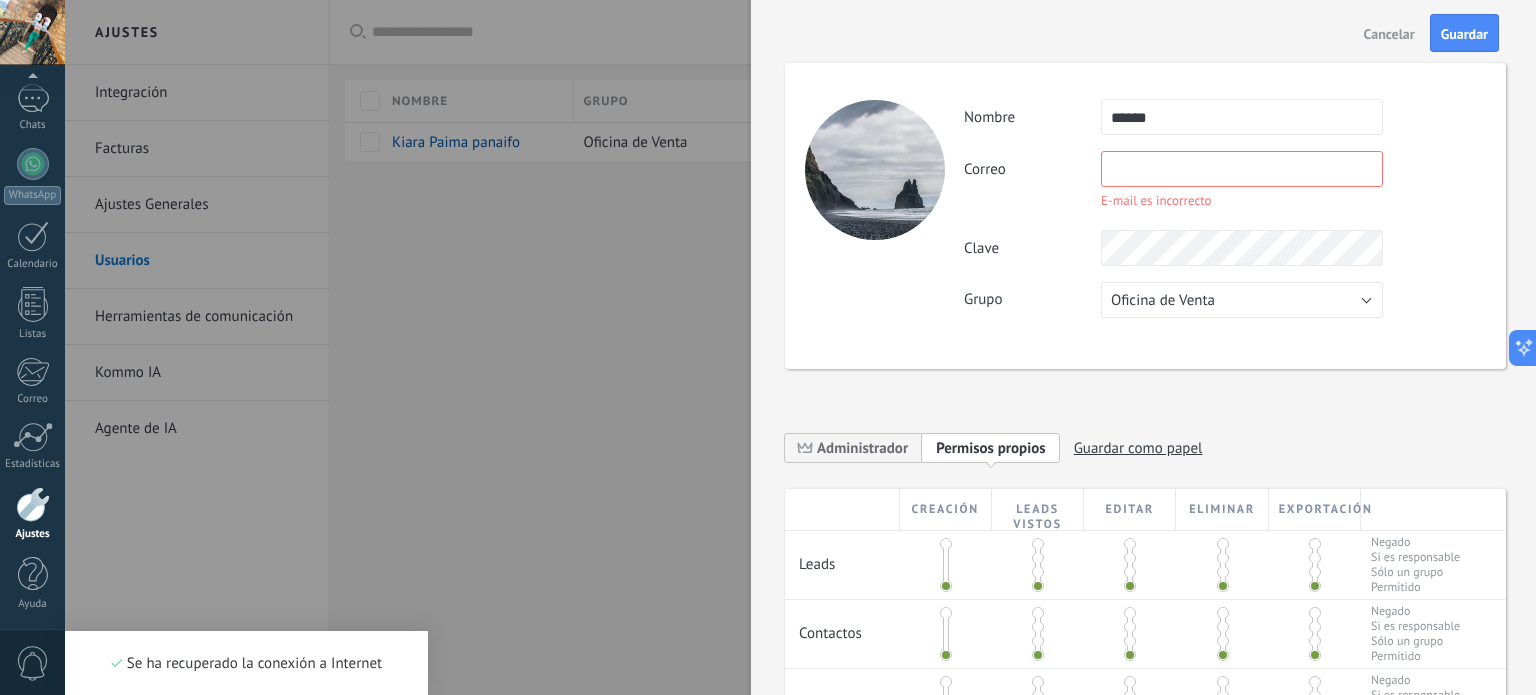 click at bounding box center [1242, 169] 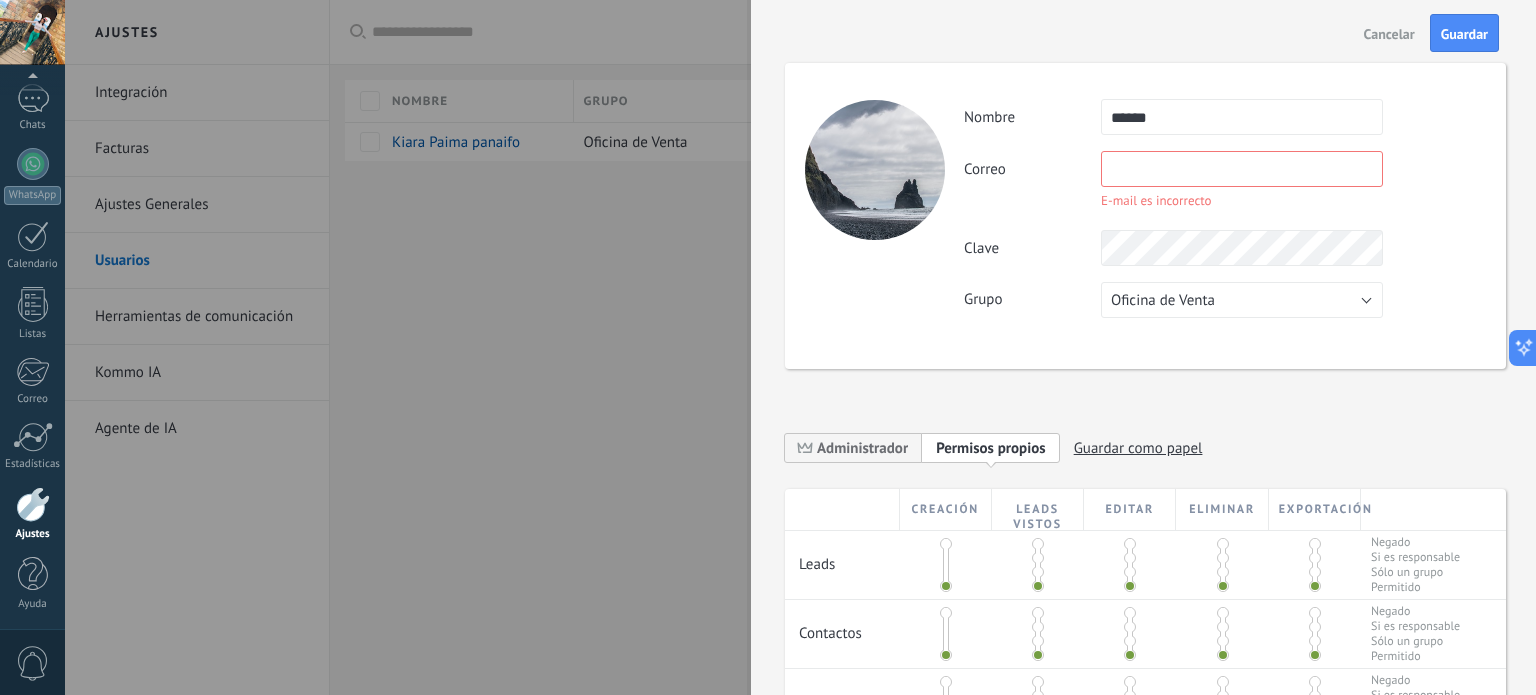 click at bounding box center [1242, 169] 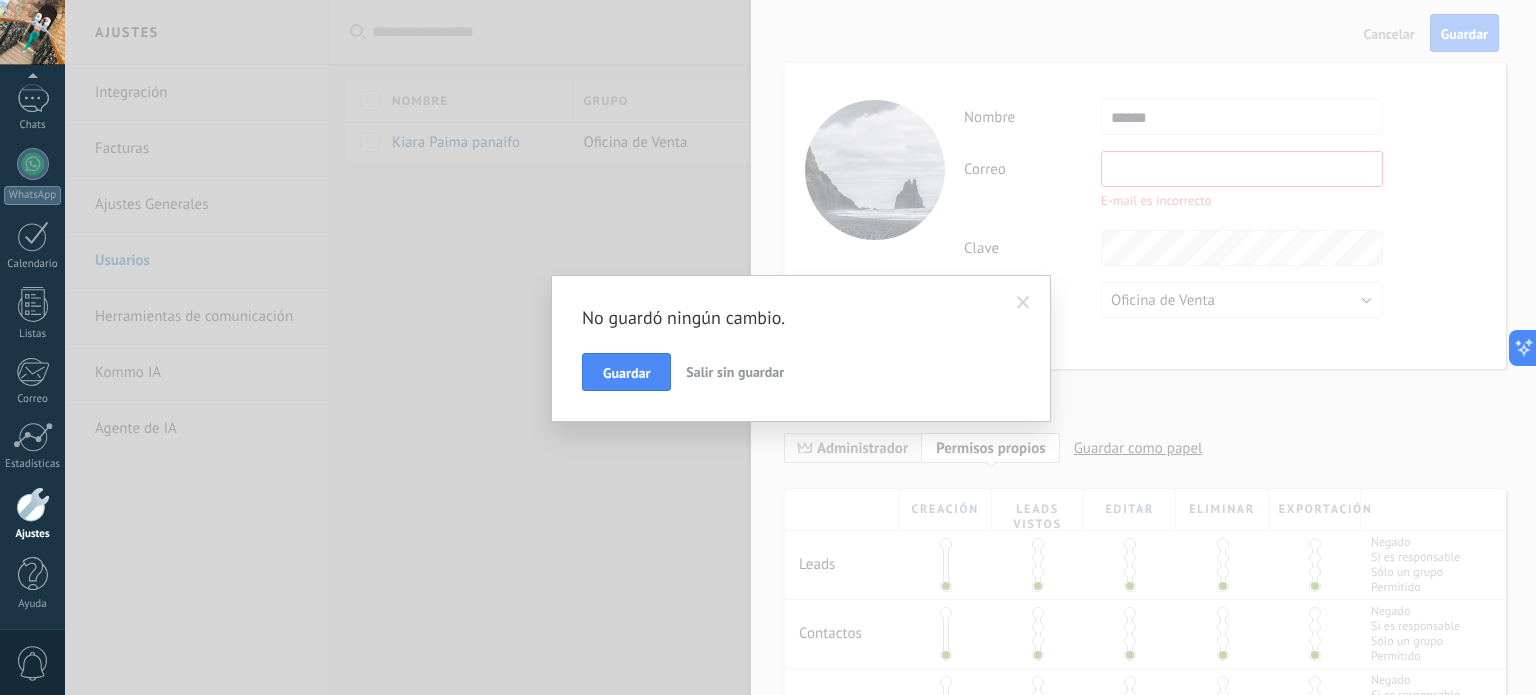 click on "Salir sin guardar" at bounding box center (735, 372) 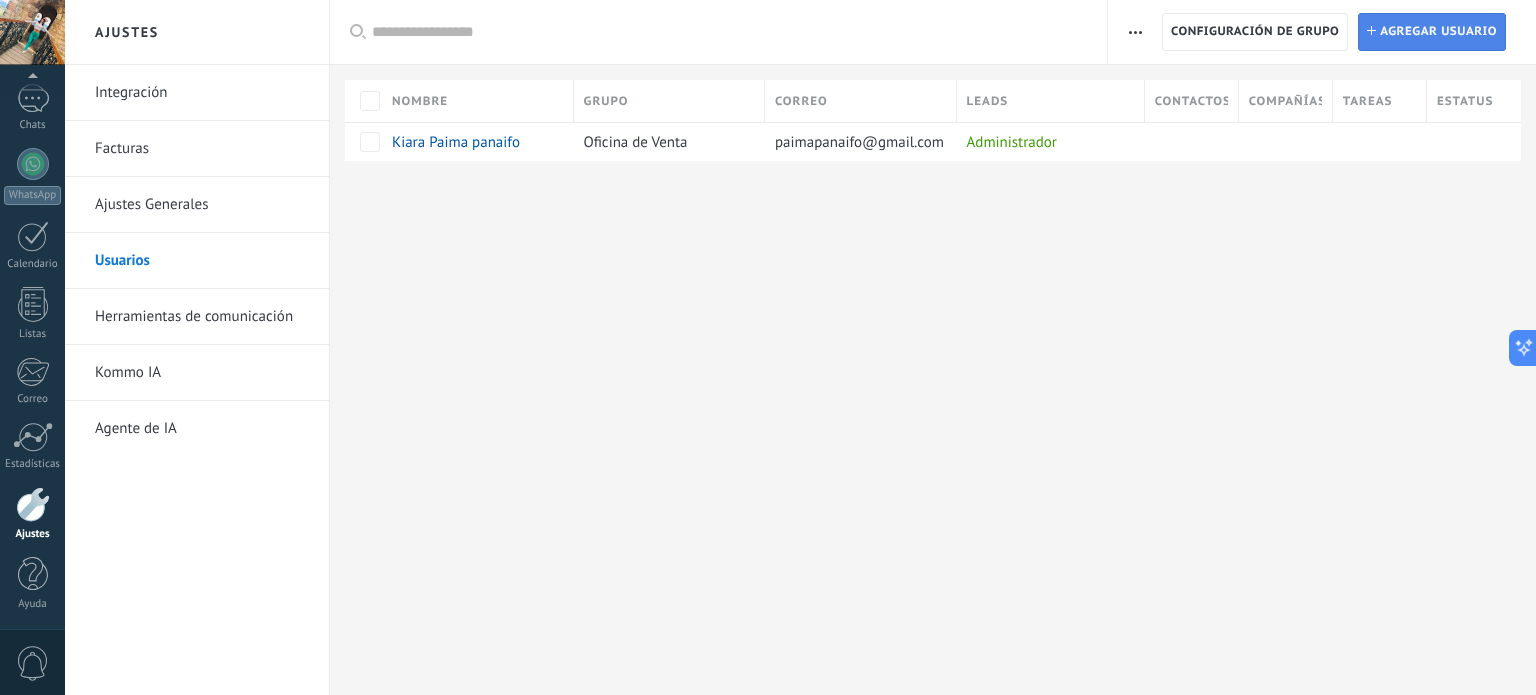 click on "Agregar usuario" at bounding box center (1438, 32) 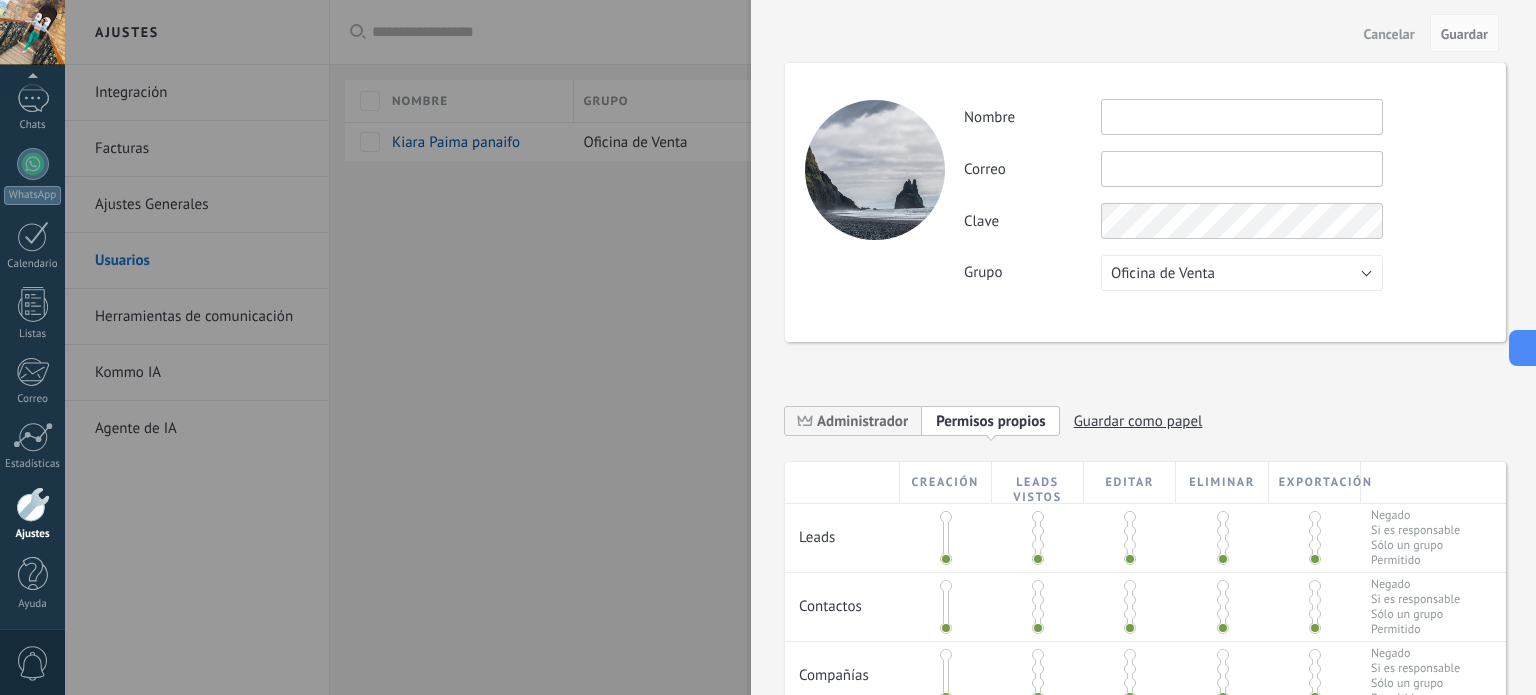 click at bounding box center (768, 347) 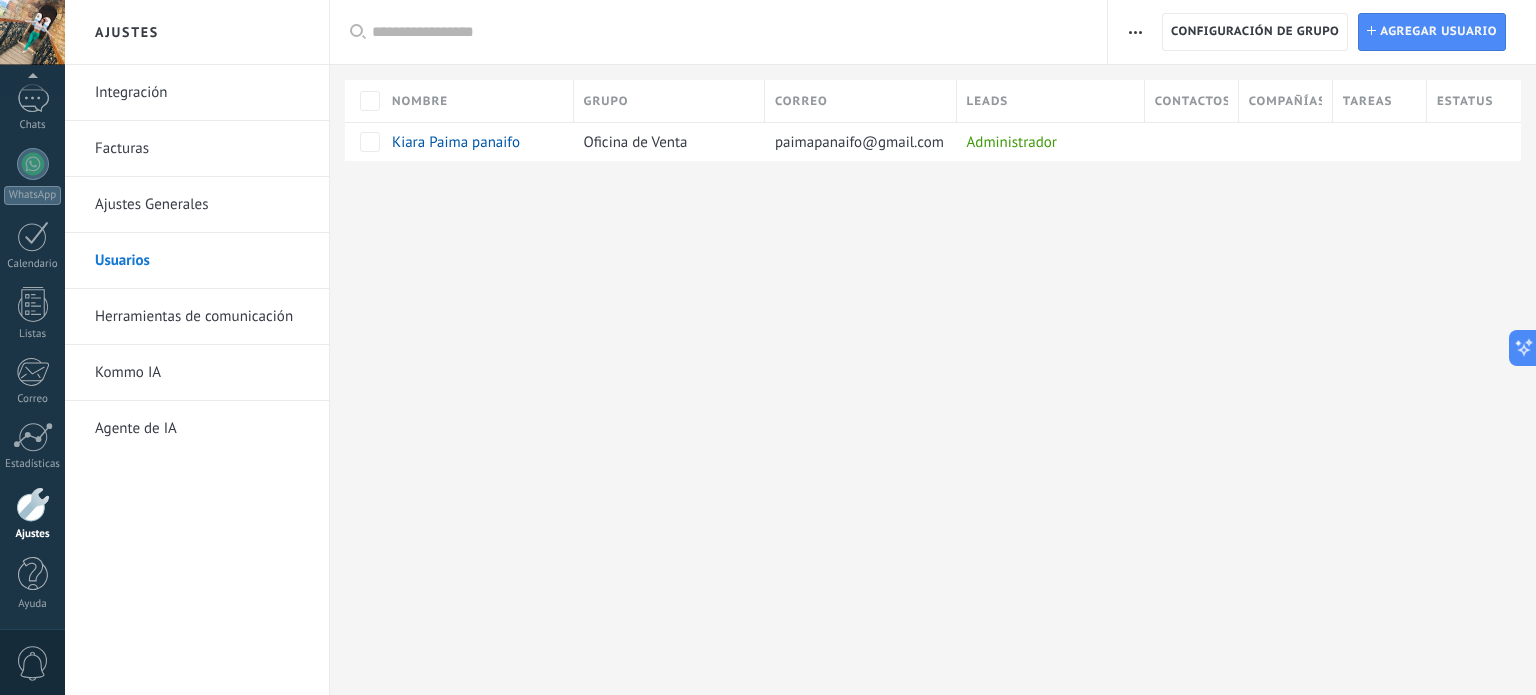 click at bounding box center (1135, 32) 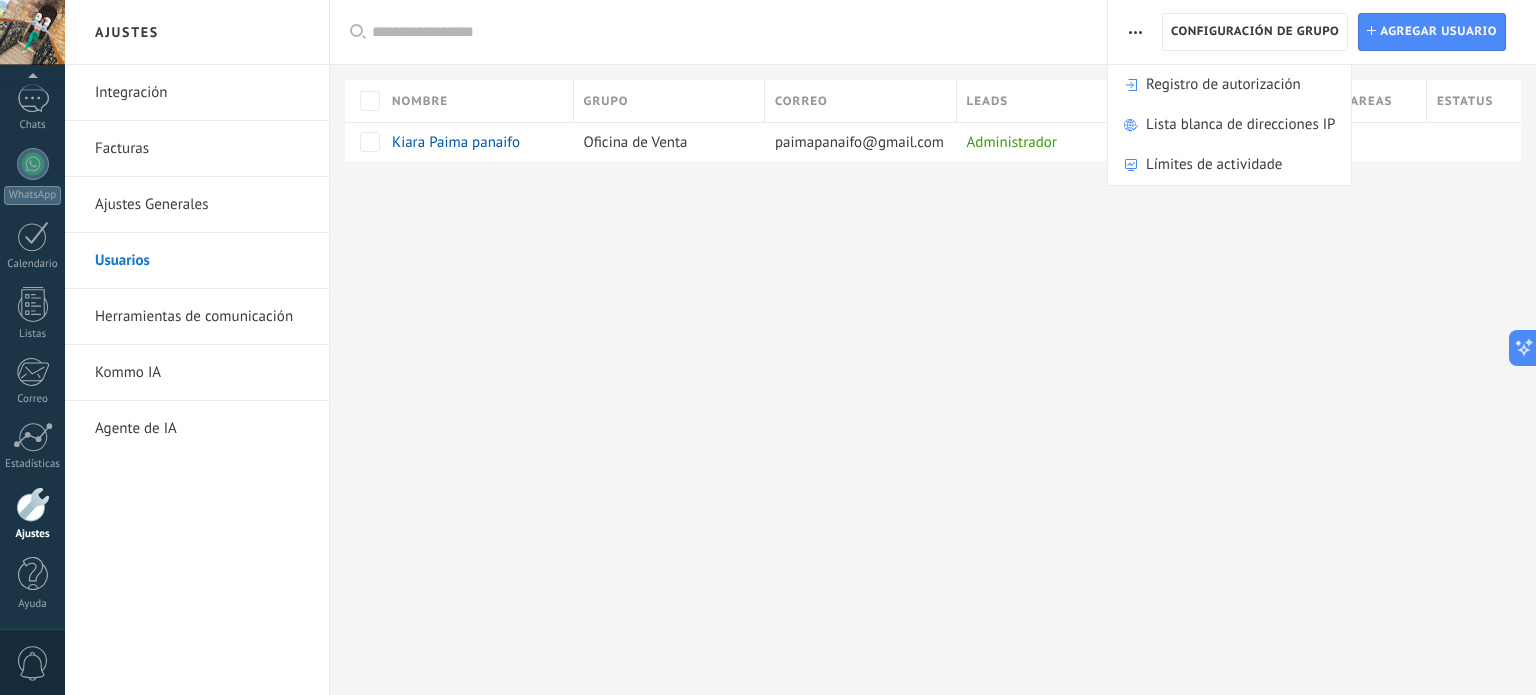 click on "Ajustes Integración Facturas Ajustes Generales Usuarios Herramientas de comunicación Kommo IA Agente de IA Registro de autorización Lista blanca de direcciones IP Límites de actividade Configuración de grupo Configuración de grupo Instalar Agregar usuario Aplicar Usuarios activos Usuarios inactivos Todo usuarios Administrador Usuarios libres Verificación en 2-pasos Guardar Seleccionar todo Oficina de Venta Usuarios libres Todos los grupos Seleccionar todo Administrador Todos los roles Ninguno Usuarios activos Usuarios inactivos Usuarios activos Seleccionar todo Usuarios con verificación en 2 pasos Usuarios sin verificación en 2 pasos Todos los tipos de verificación Aplicar Restablecer Nombre Grupo Correo Leads Contactos Compañías Tareas Estatus           [FIRST] [LAST] Oficina de Venta [EMAIL] Administrador Lamentablemente, no hay elementos con estos parámetros.  Mostrar todos" at bounding box center [800, 347] 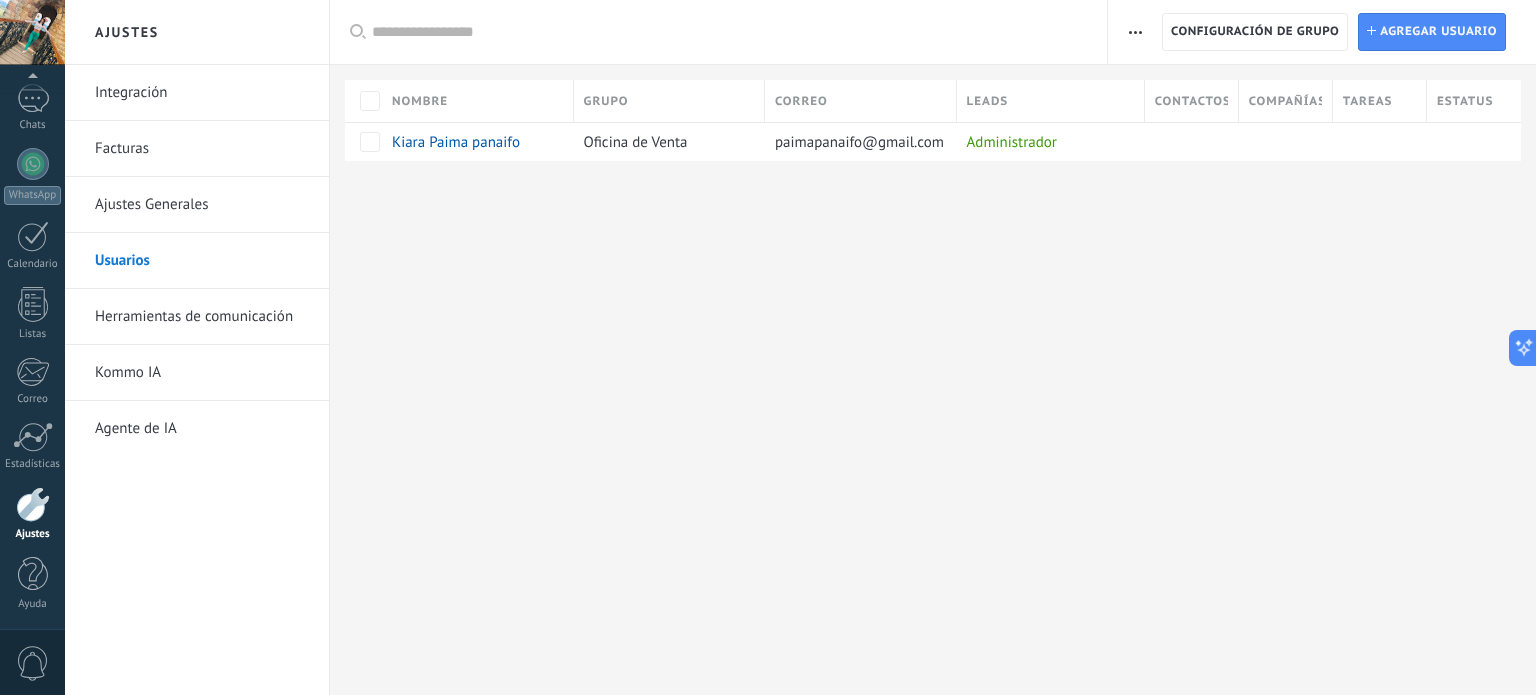 click on "Contactos" at bounding box center [1191, 101] 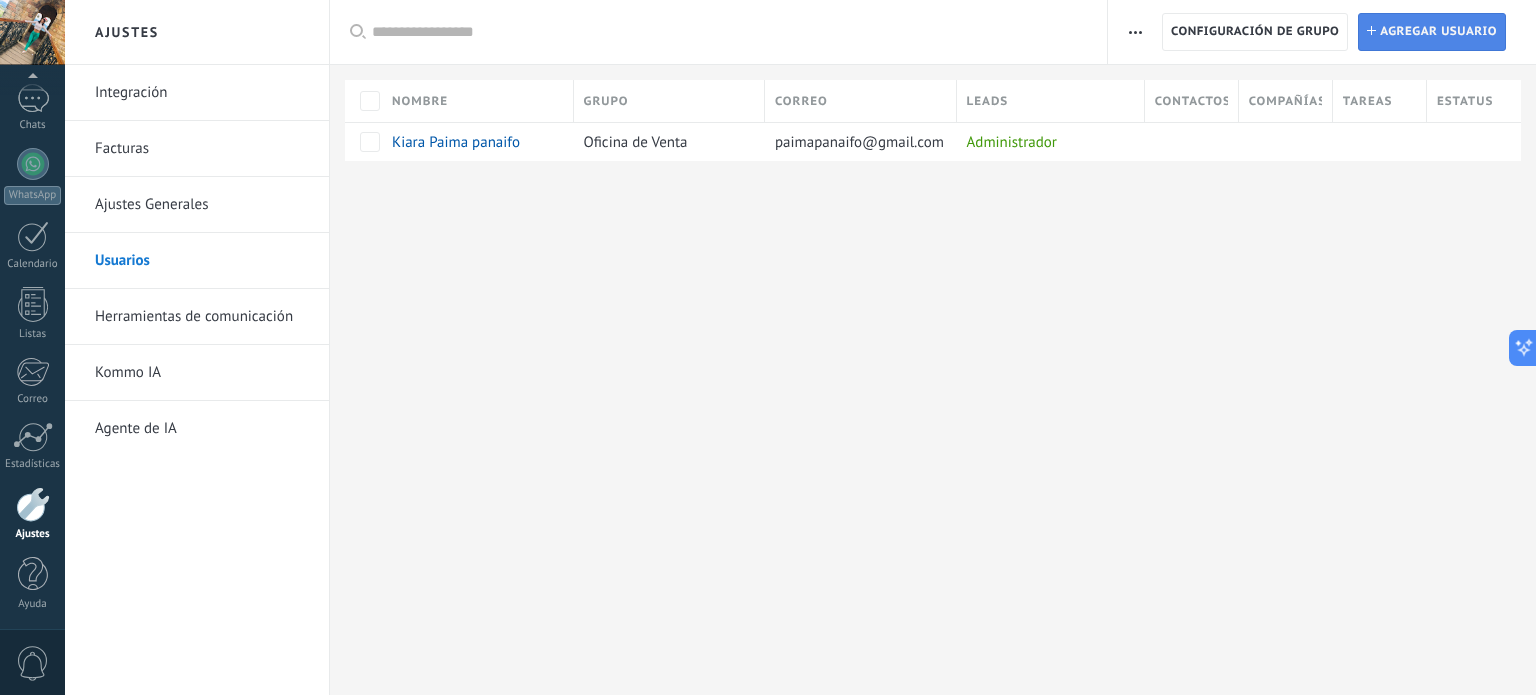 click on "Agregar usuario" at bounding box center (1438, 32) 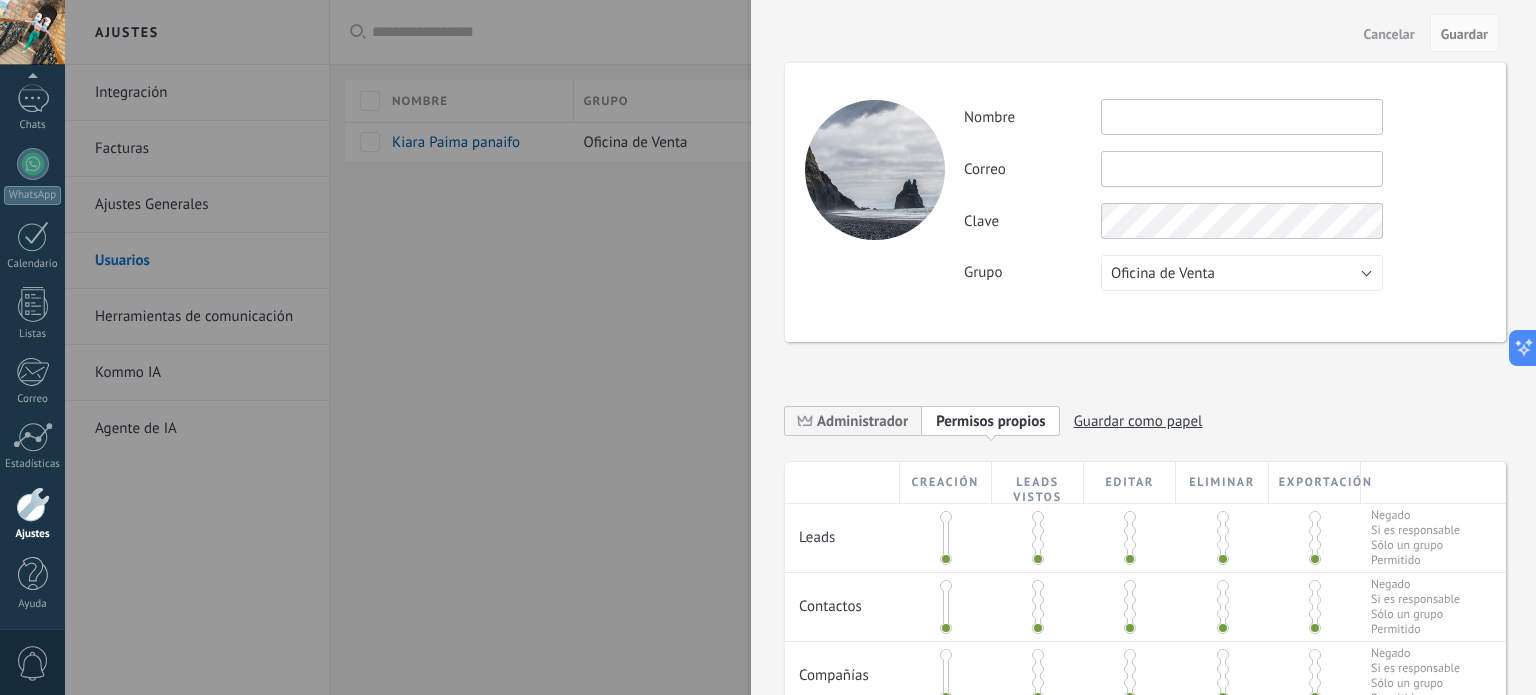 click at bounding box center (1242, 117) 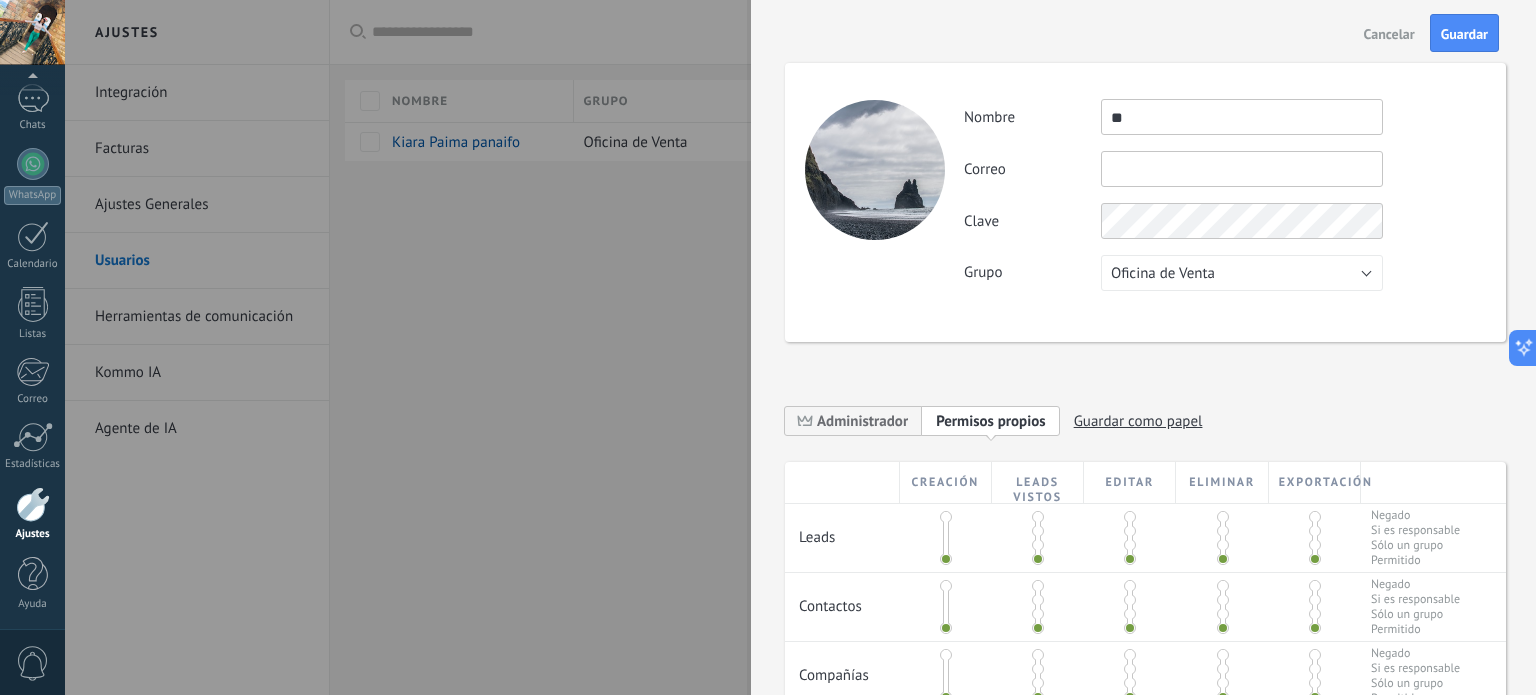 type on "*" 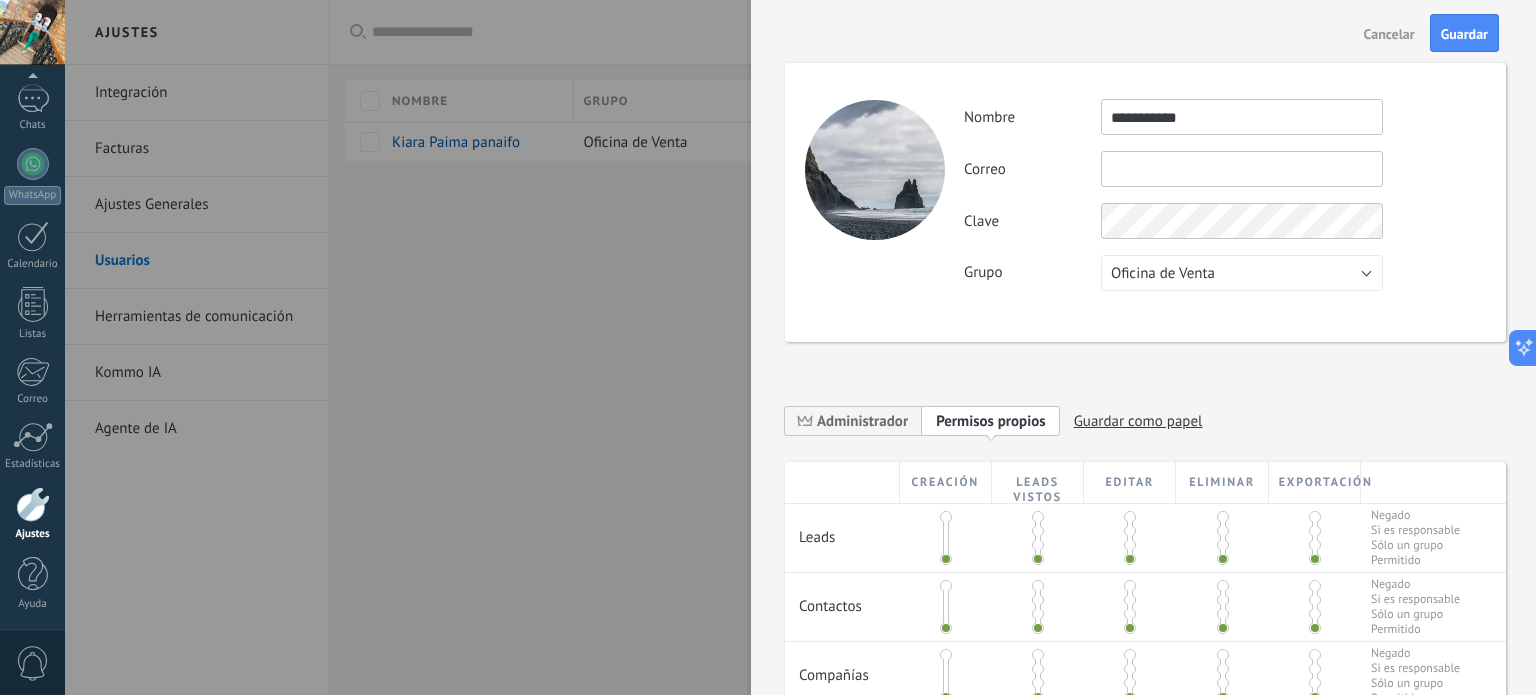 type on "**********" 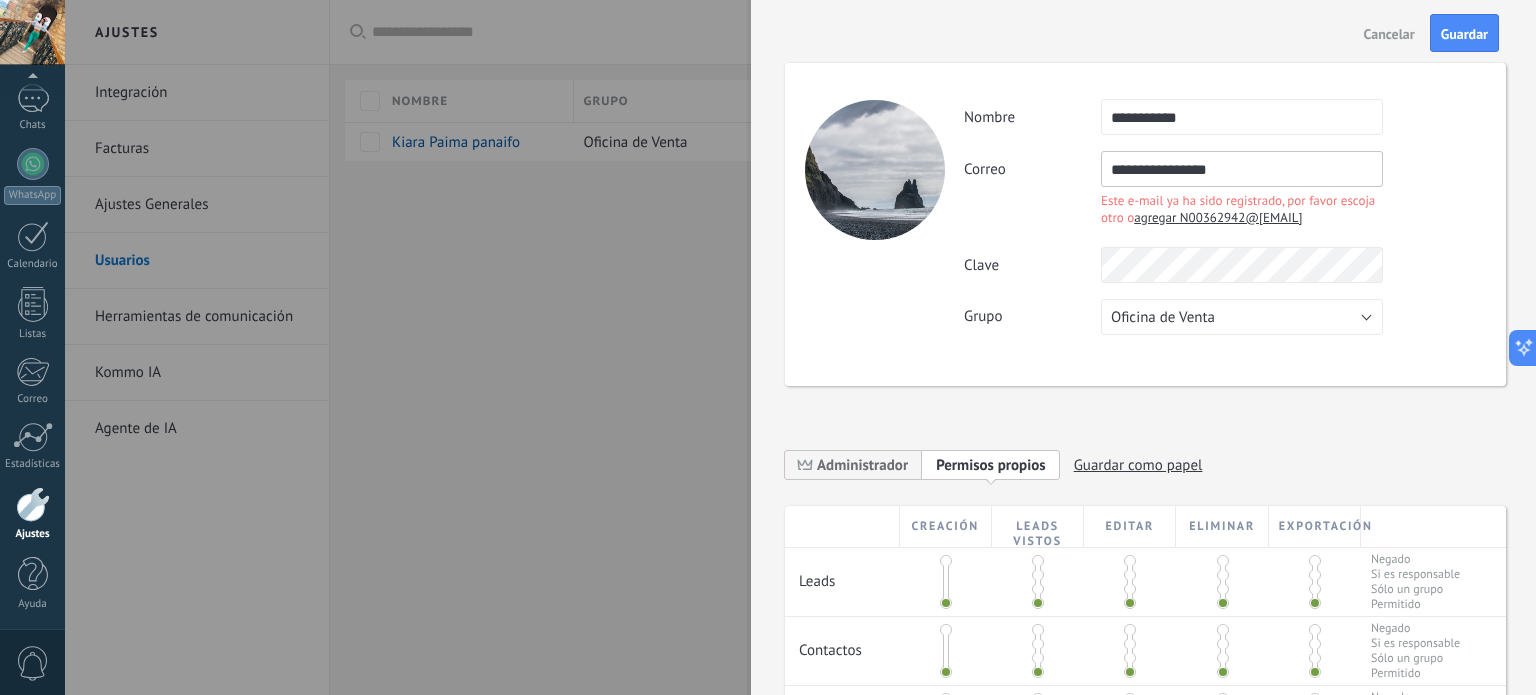 click on "**********" at bounding box center (1242, 169) 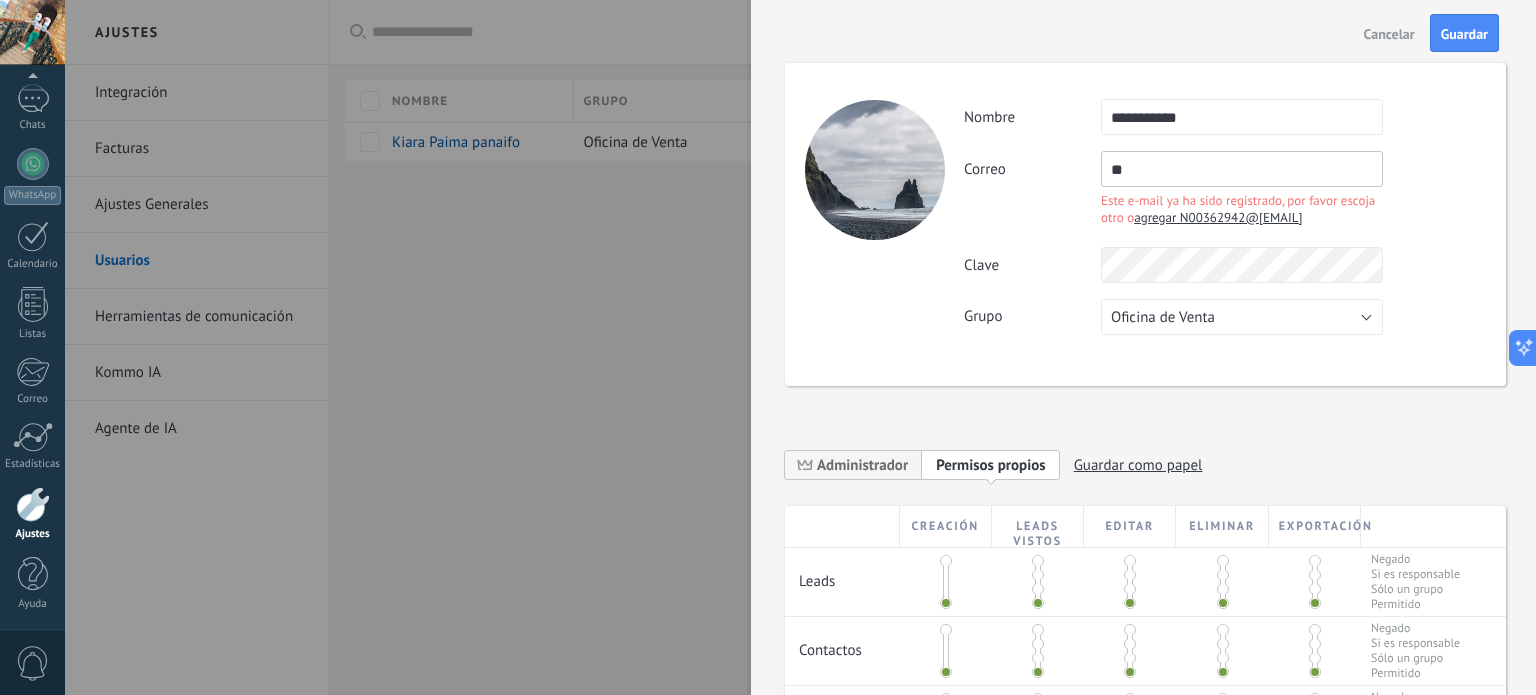 type on "*" 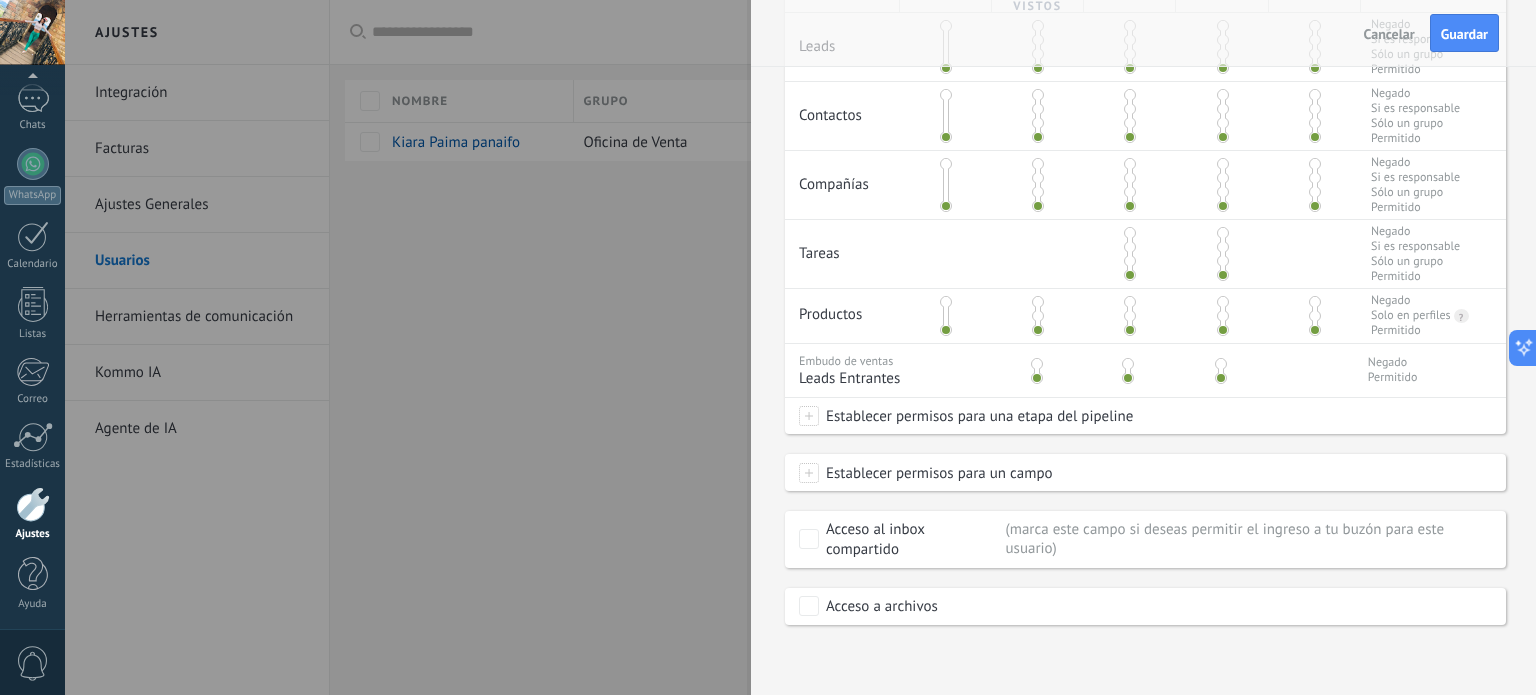 scroll, scrollTop: 336, scrollLeft: 0, axis: vertical 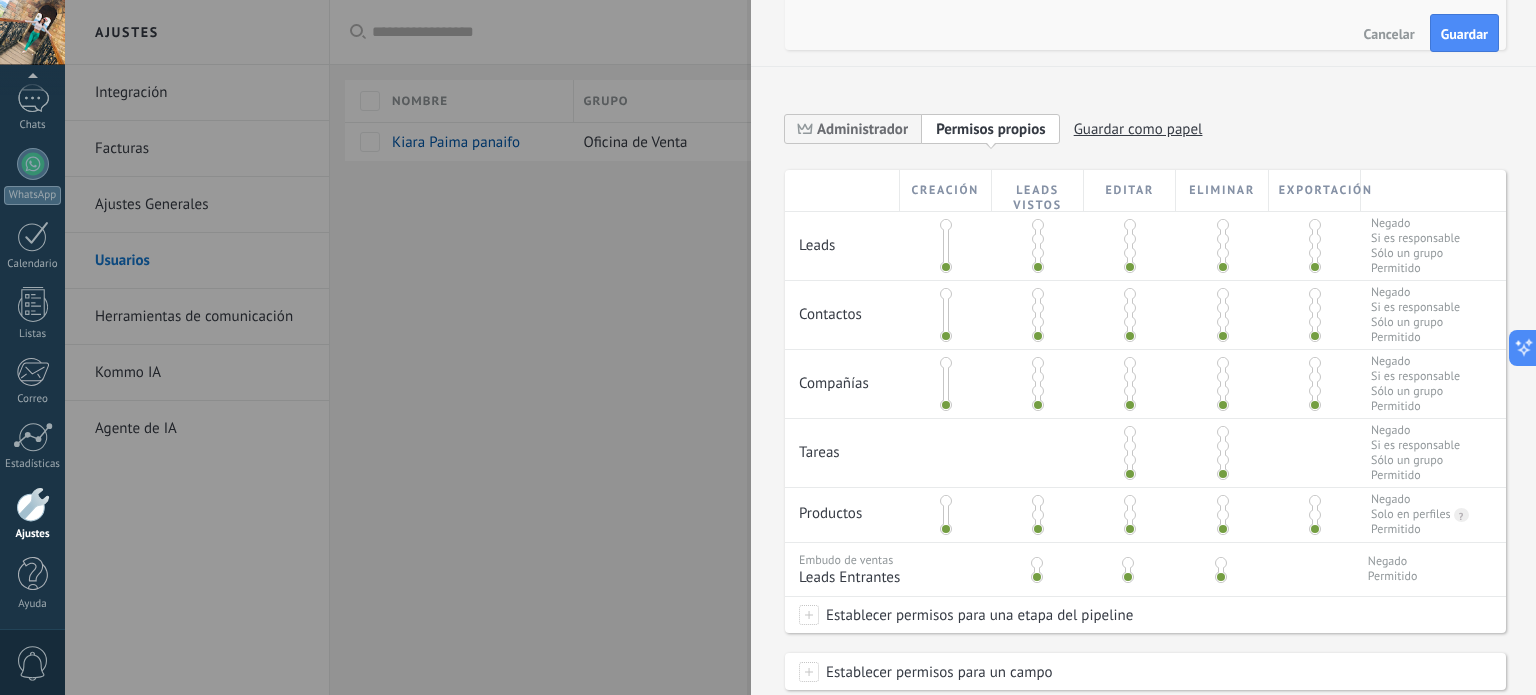 type 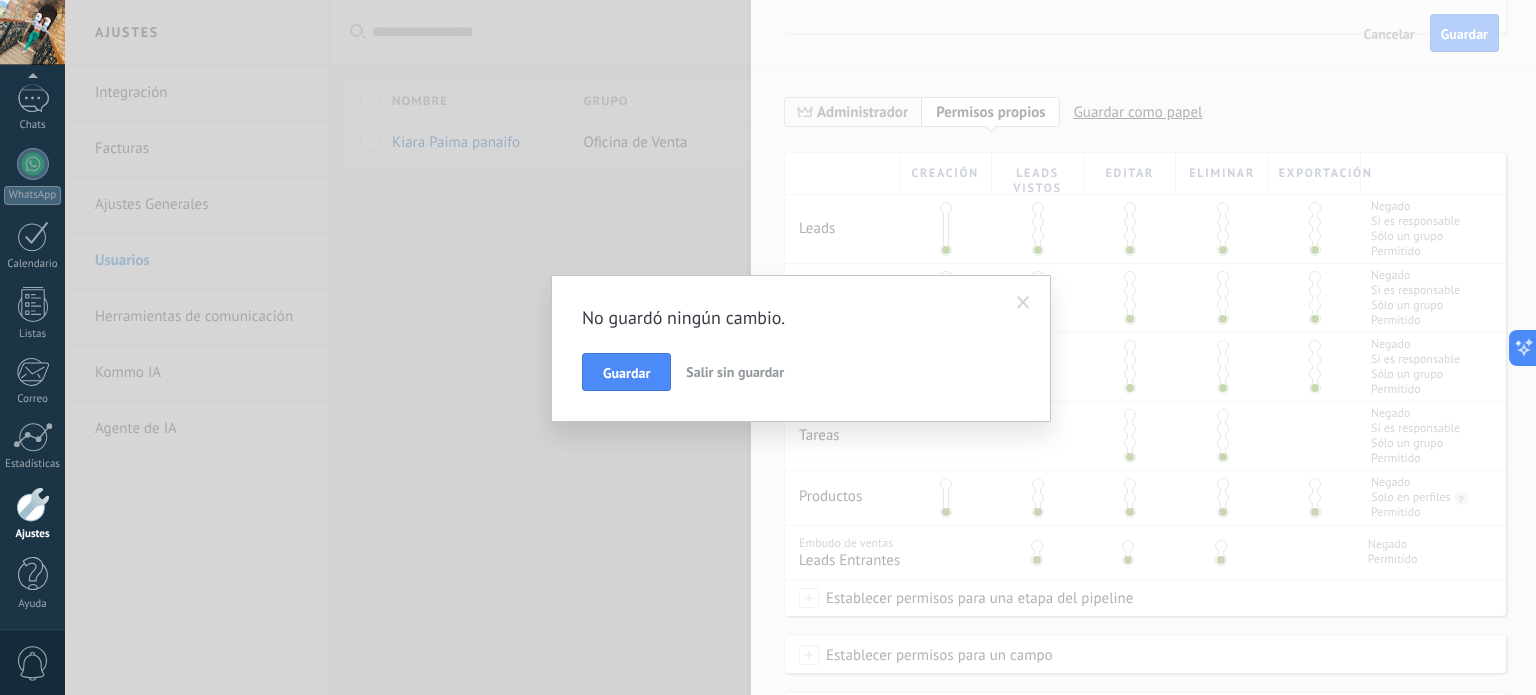 click on "Salir sin guardar" at bounding box center (735, 372) 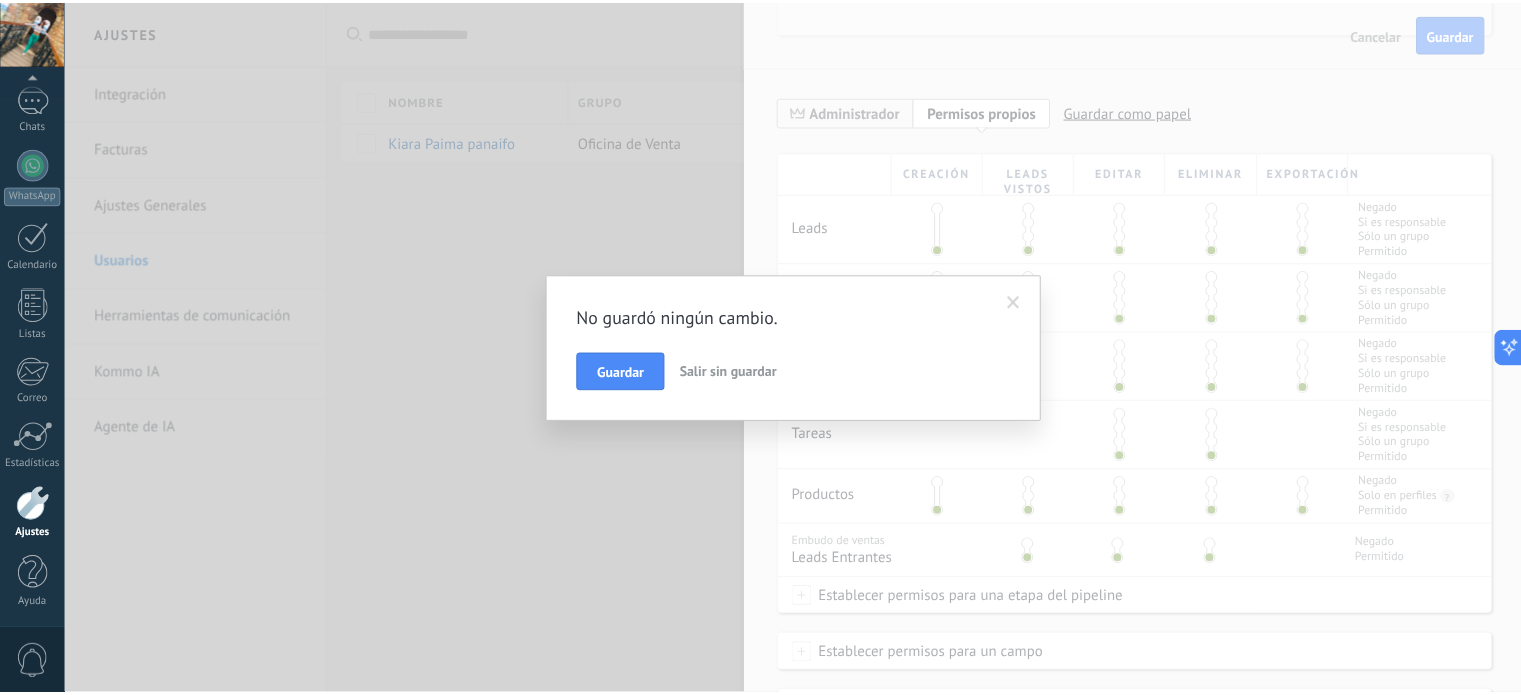 scroll, scrollTop: 0, scrollLeft: 0, axis: both 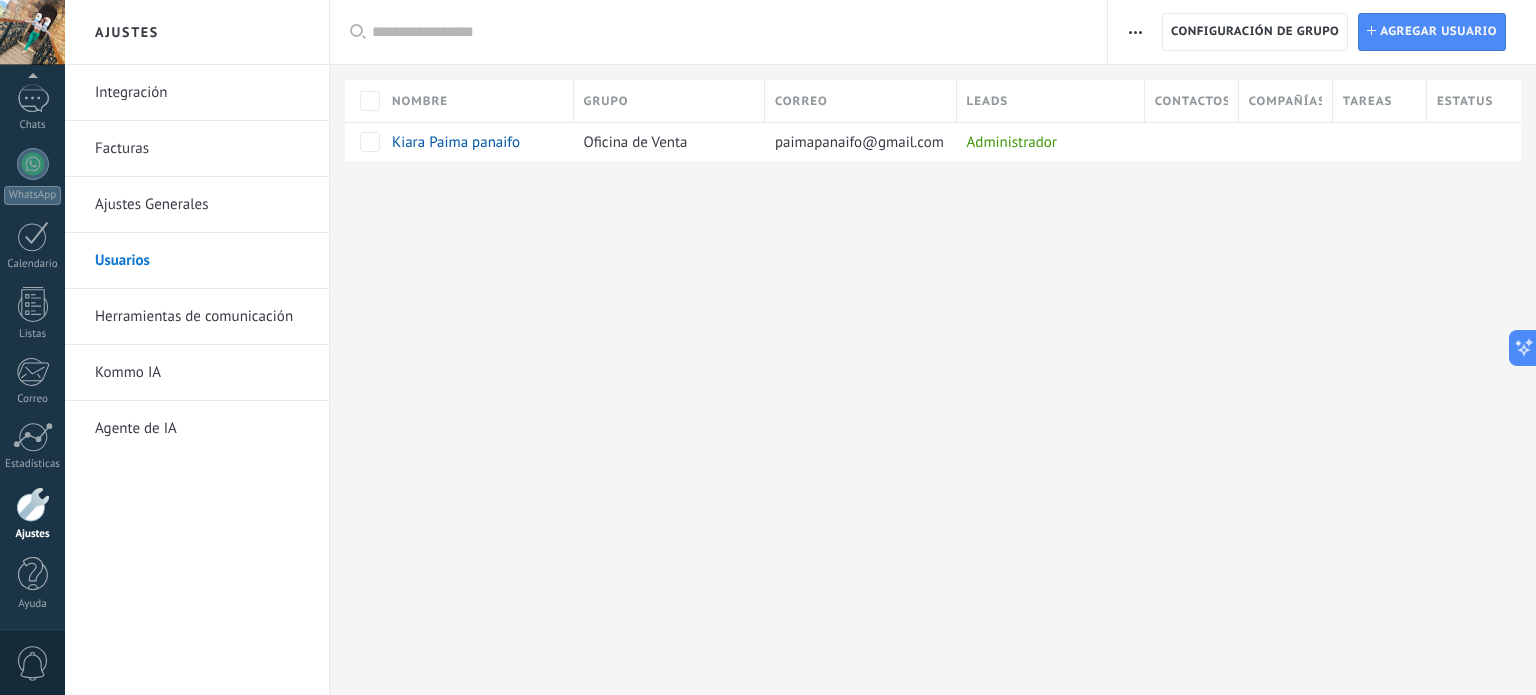 click on "Integración" at bounding box center [202, 93] 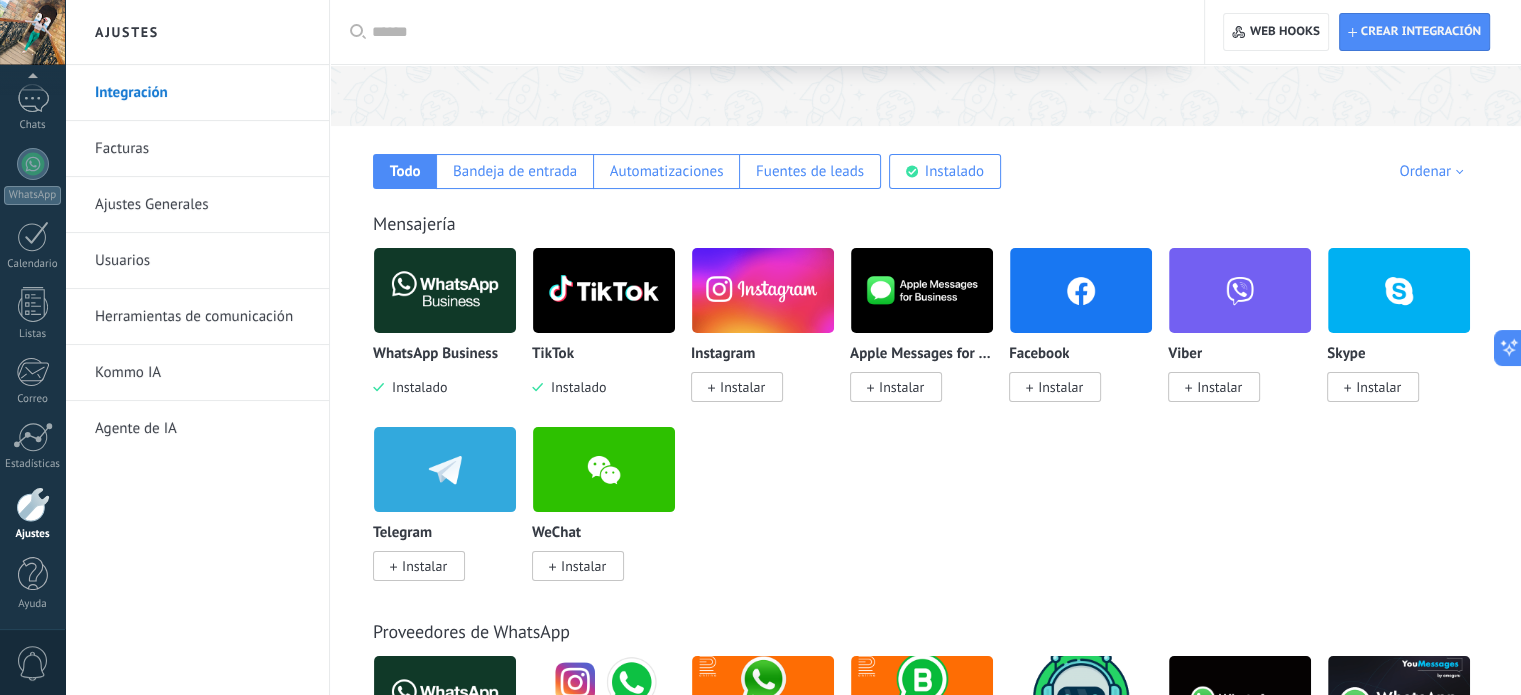 scroll, scrollTop: 300, scrollLeft: 0, axis: vertical 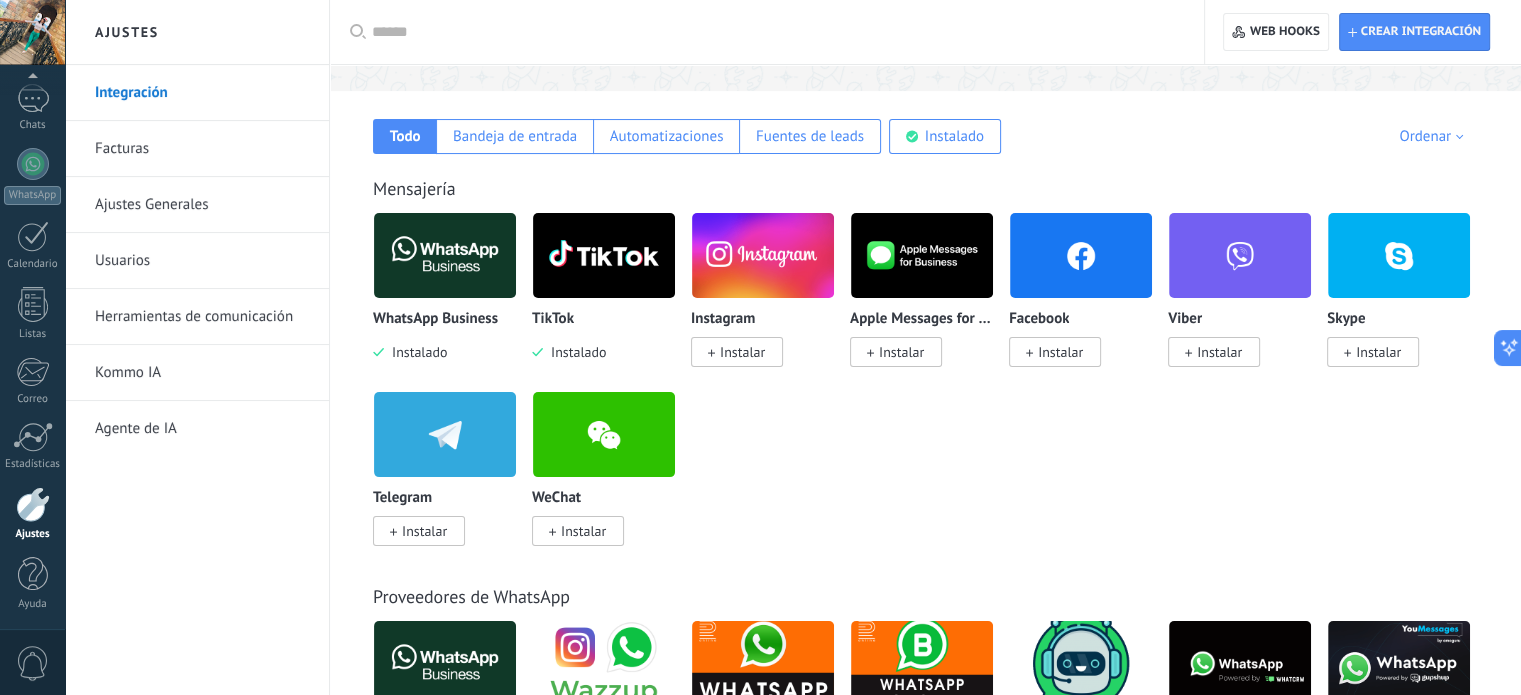 click on "Usuarios" at bounding box center [202, 261] 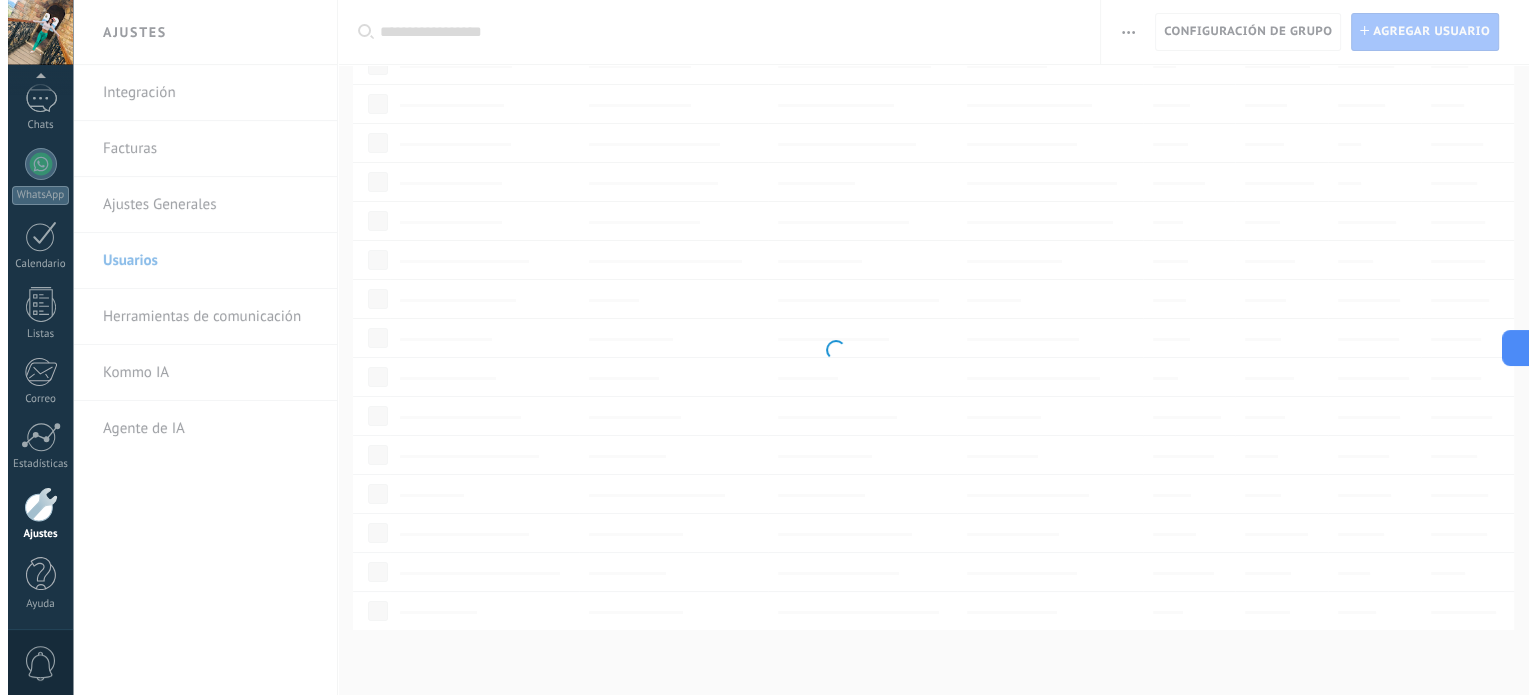 scroll, scrollTop: 0, scrollLeft: 0, axis: both 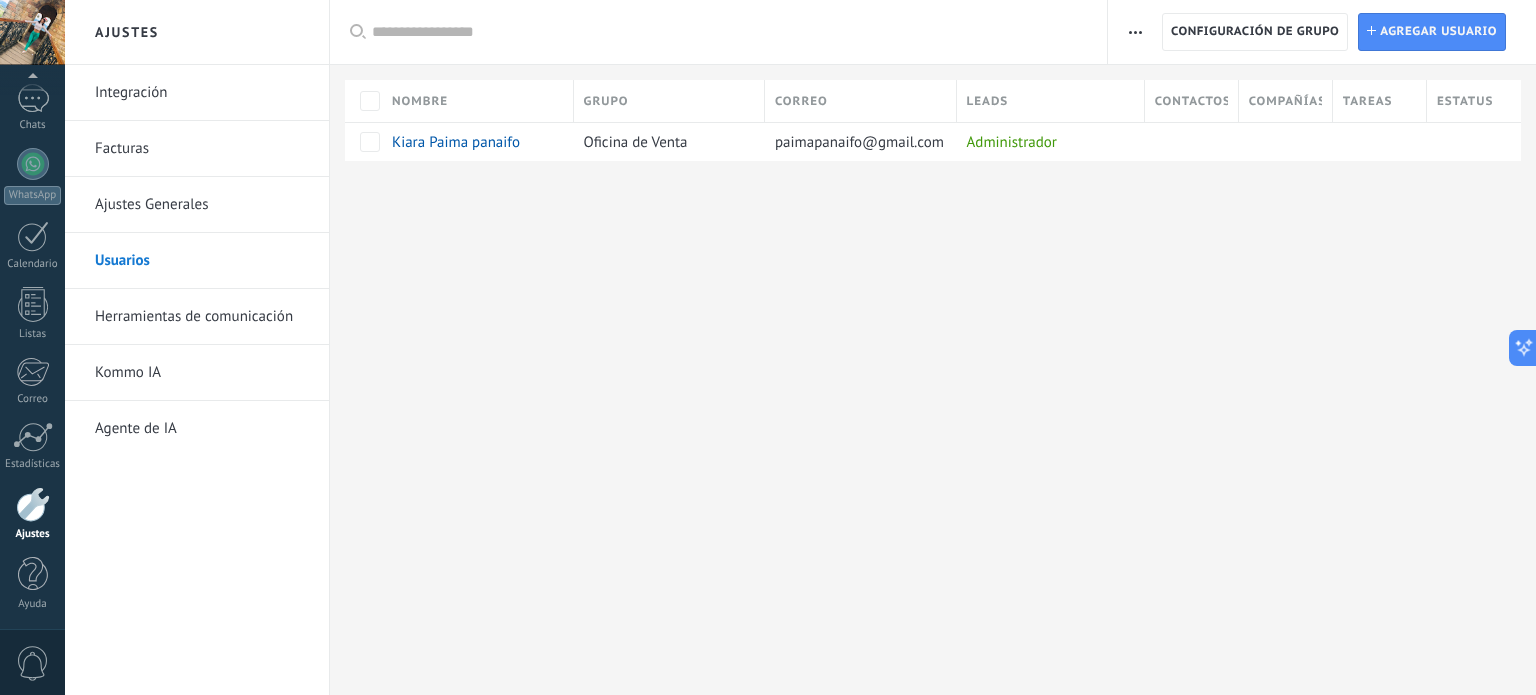 click on "Ajustes Generales" at bounding box center [202, 205] 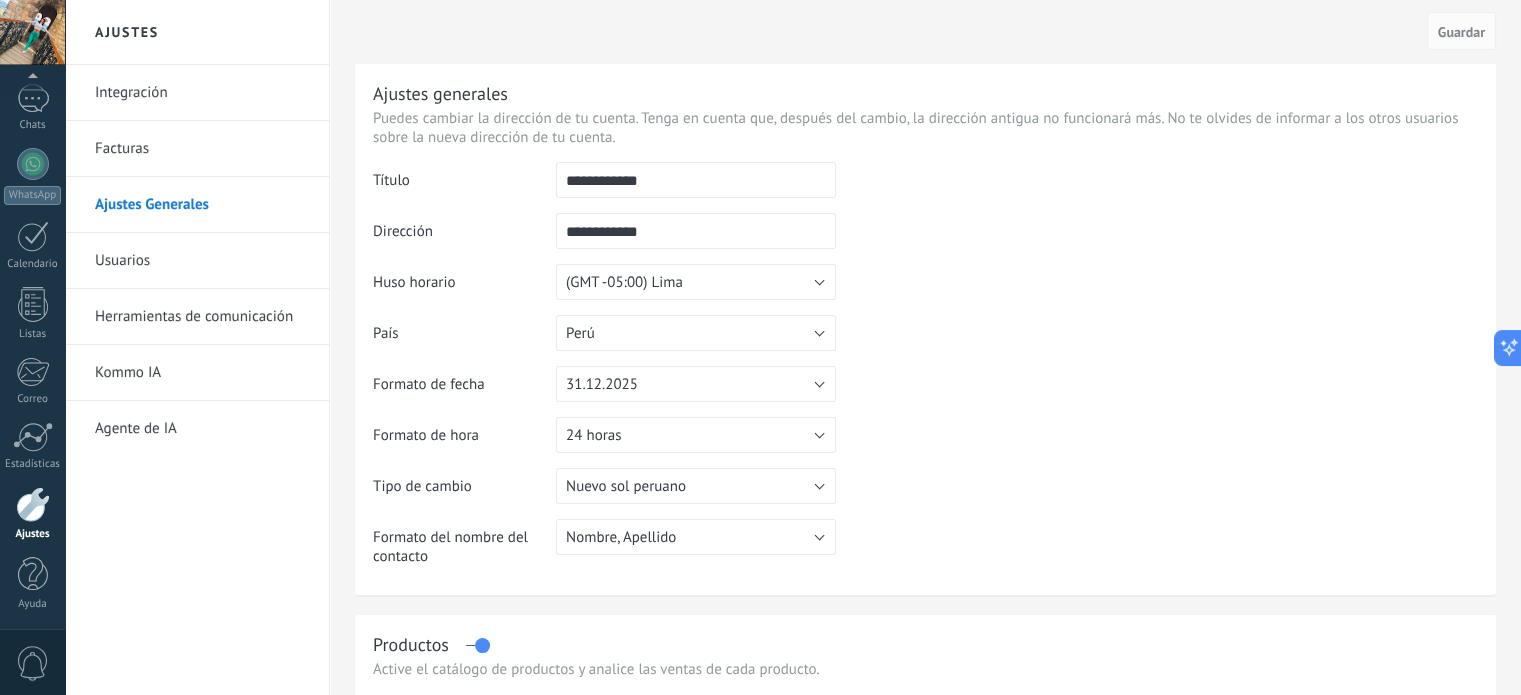 click at bounding box center [1157, 264] 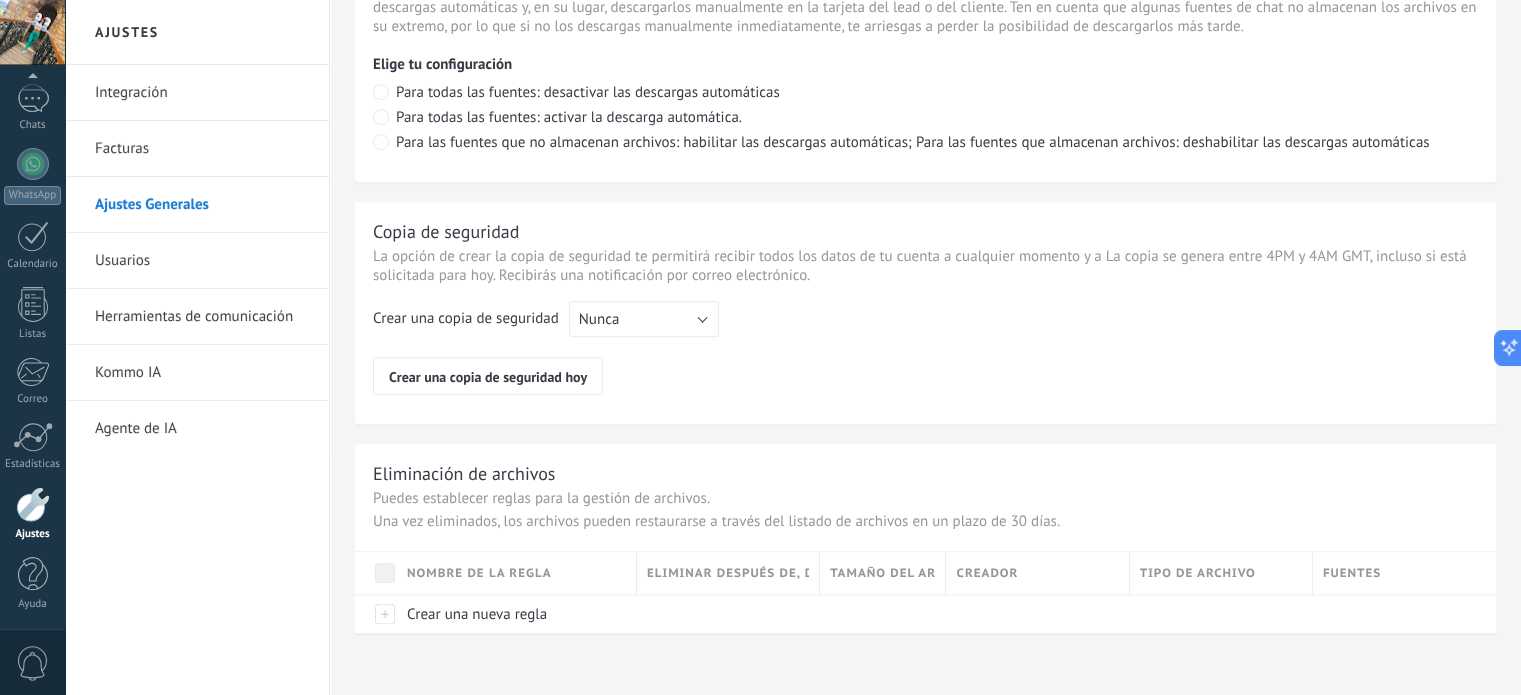scroll, scrollTop: 1511, scrollLeft: 0, axis: vertical 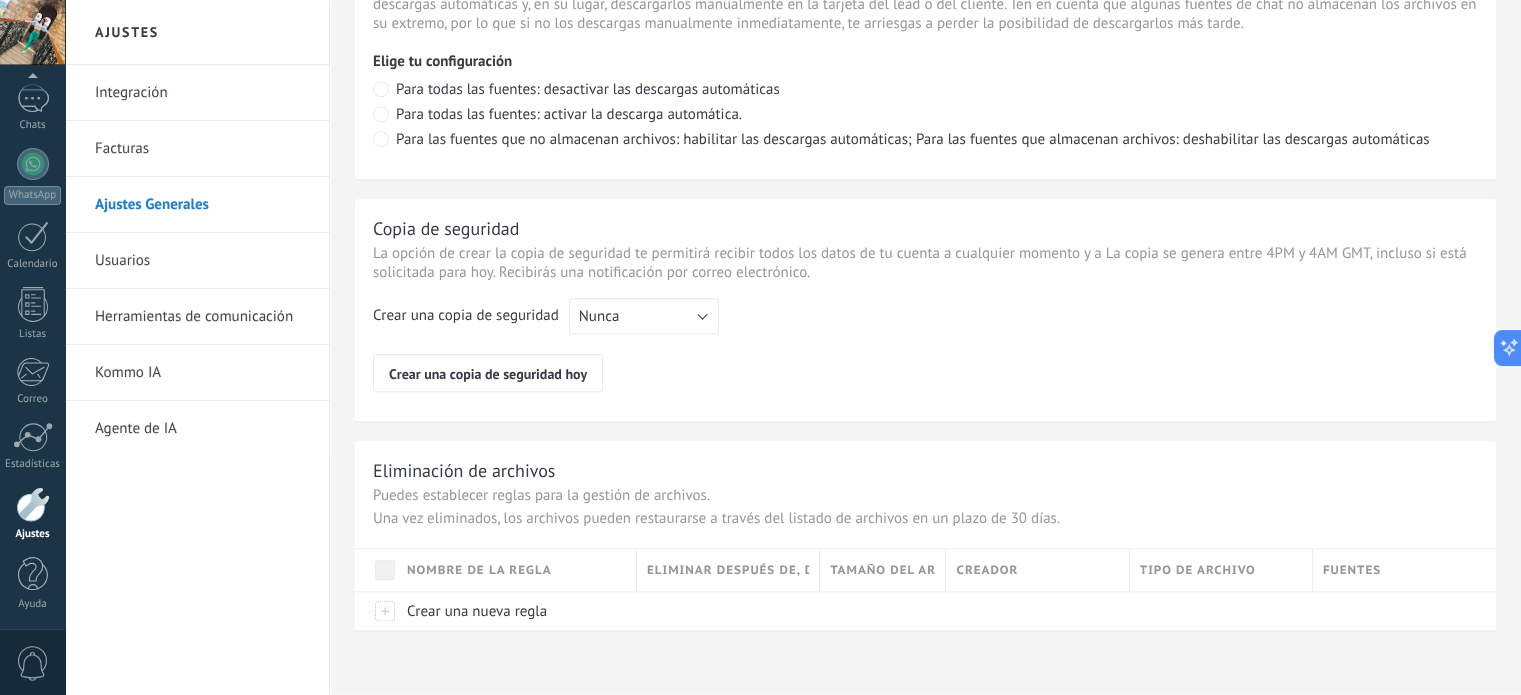click on "Herramientas de comunicación" at bounding box center (202, 317) 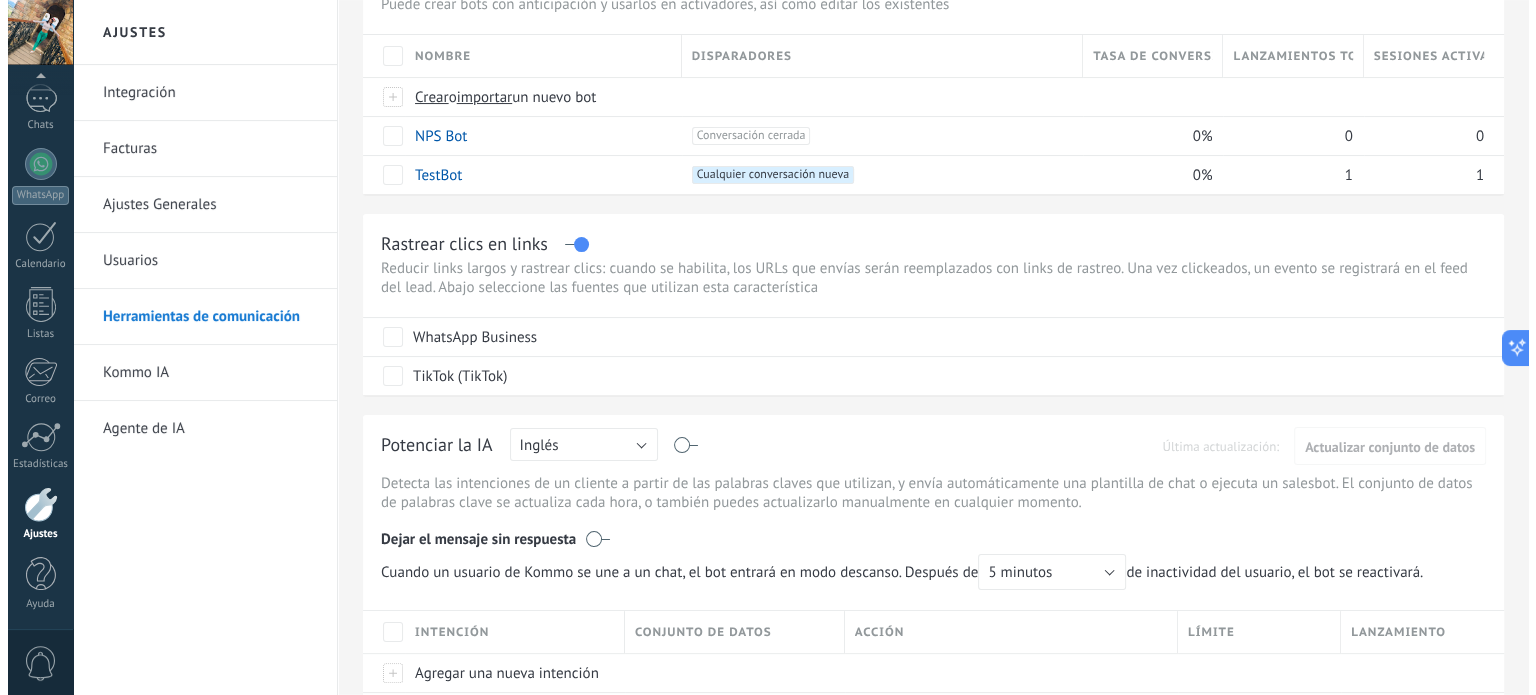 scroll, scrollTop: 0, scrollLeft: 0, axis: both 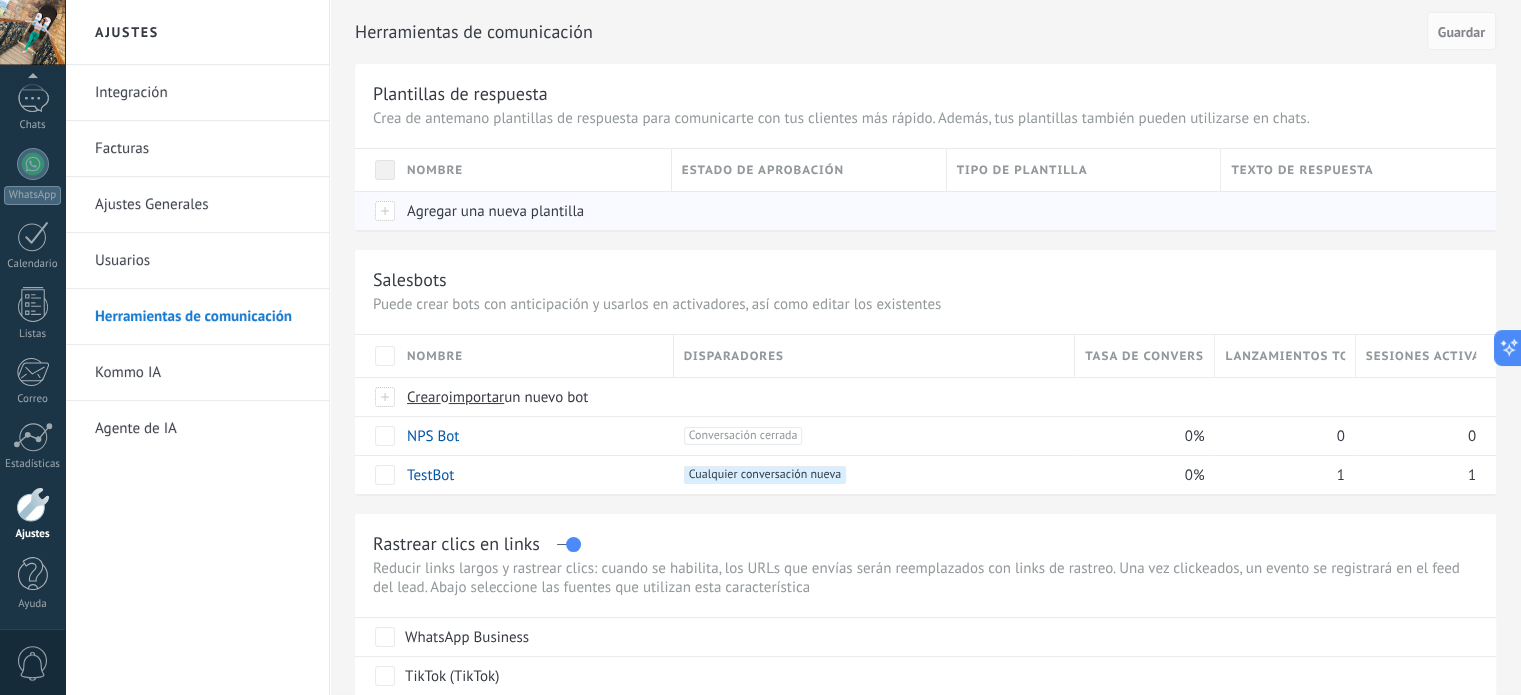 click on "Agregar una nueva plantilla" at bounding box center [495, 211] 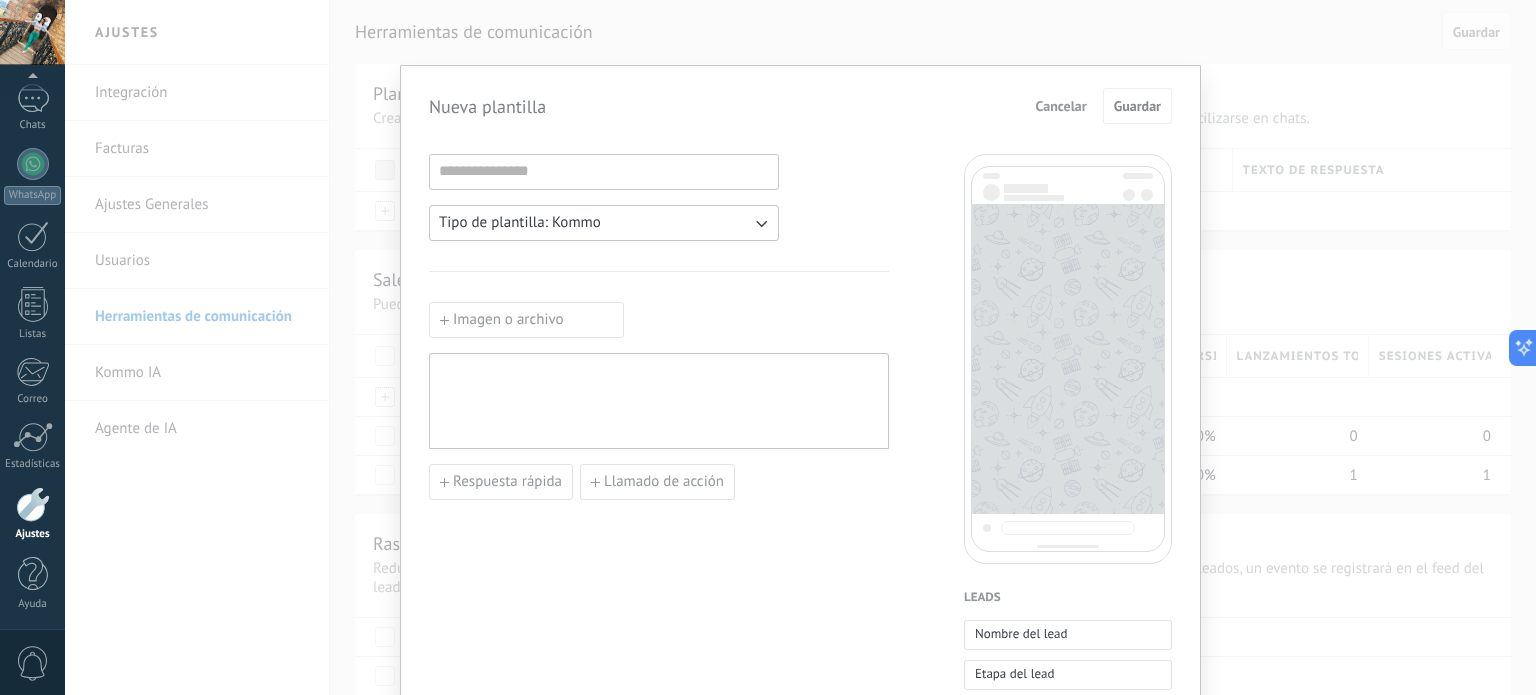 click at bounding box center (1068, 359) 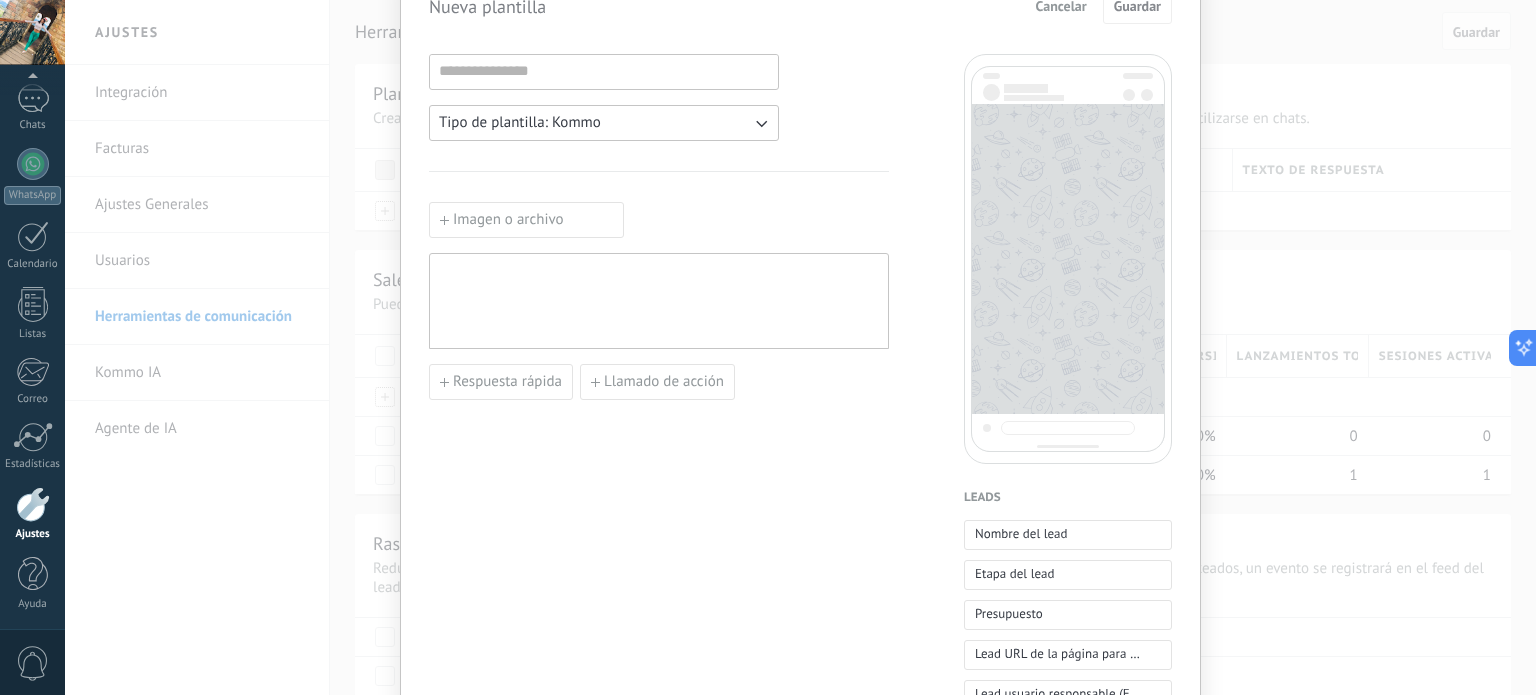 click at bounding box center (659, 301) 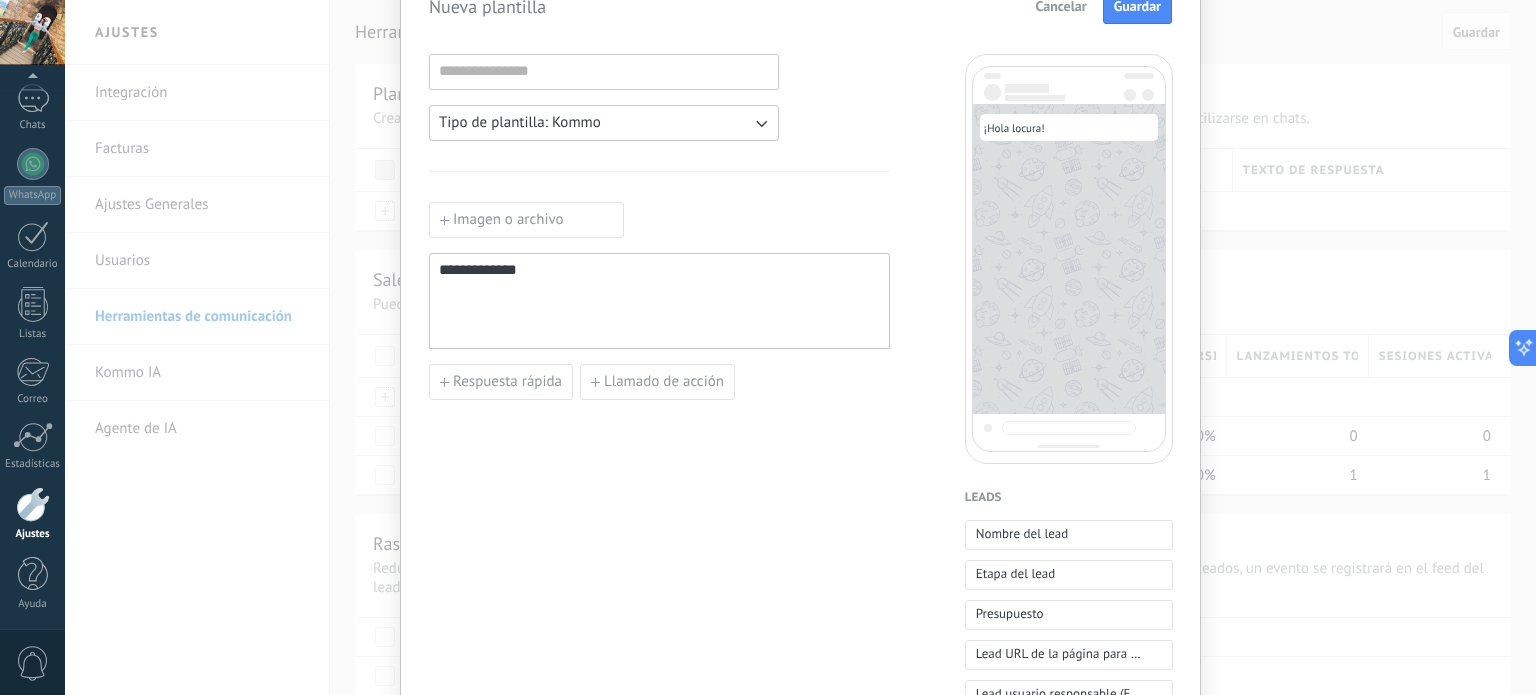 click on "**********" at bounding box center (659, 301) 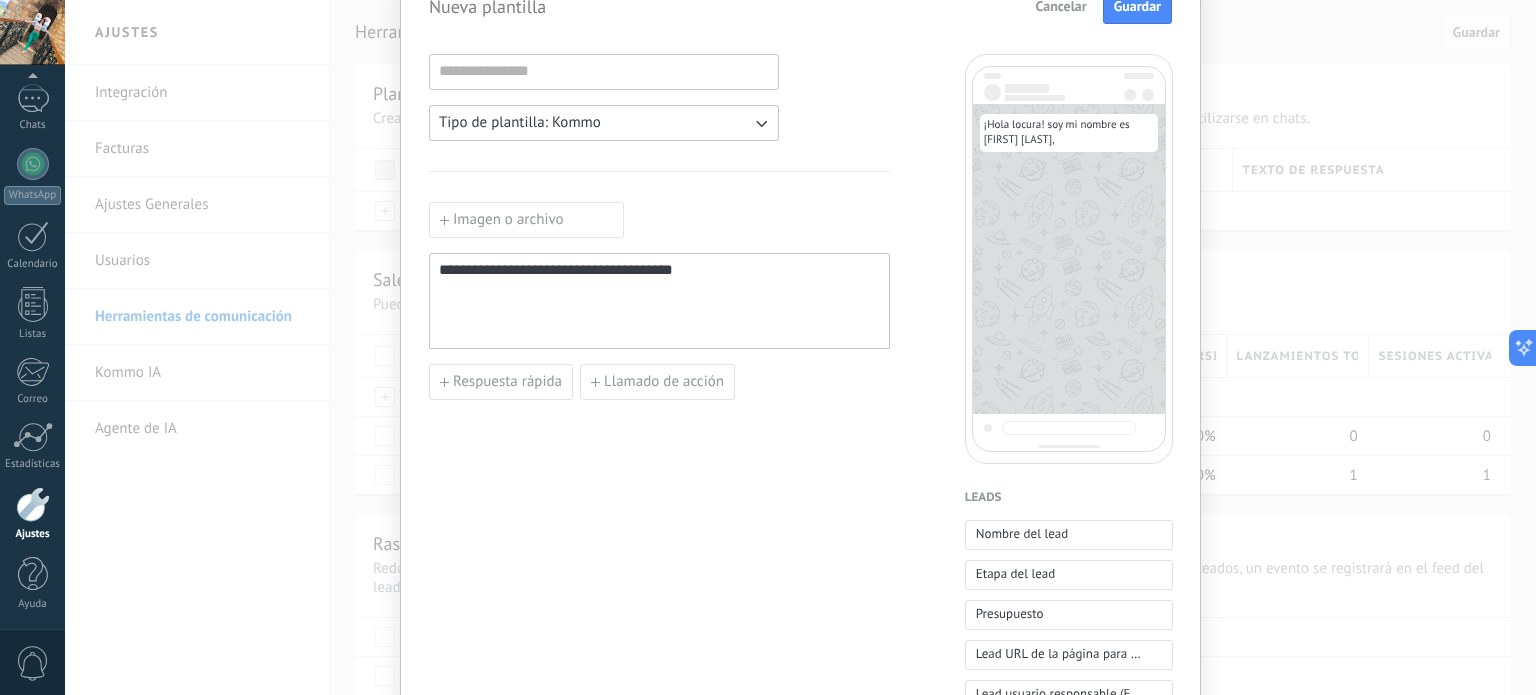 click on "**********" at bounding box center [659, 301] 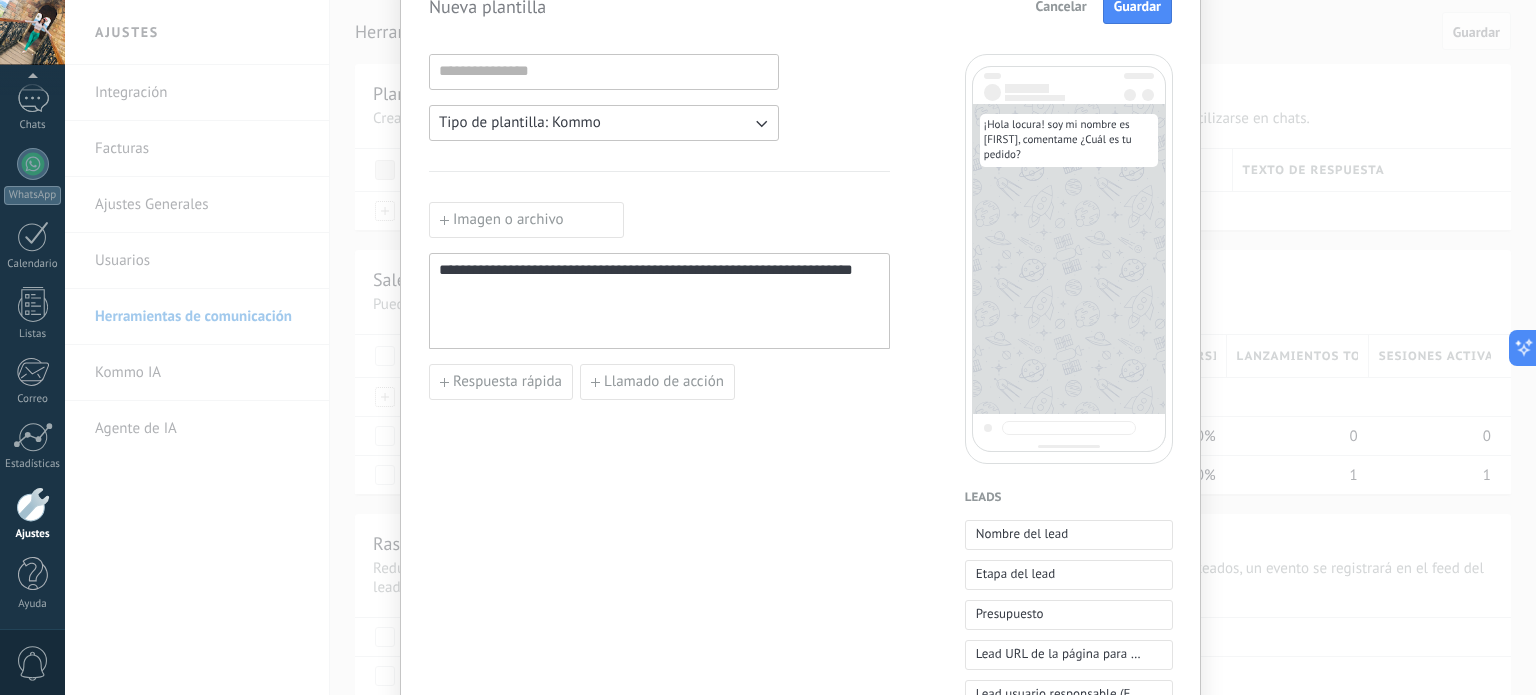 click on "**********" at bounding box center (659, 301) 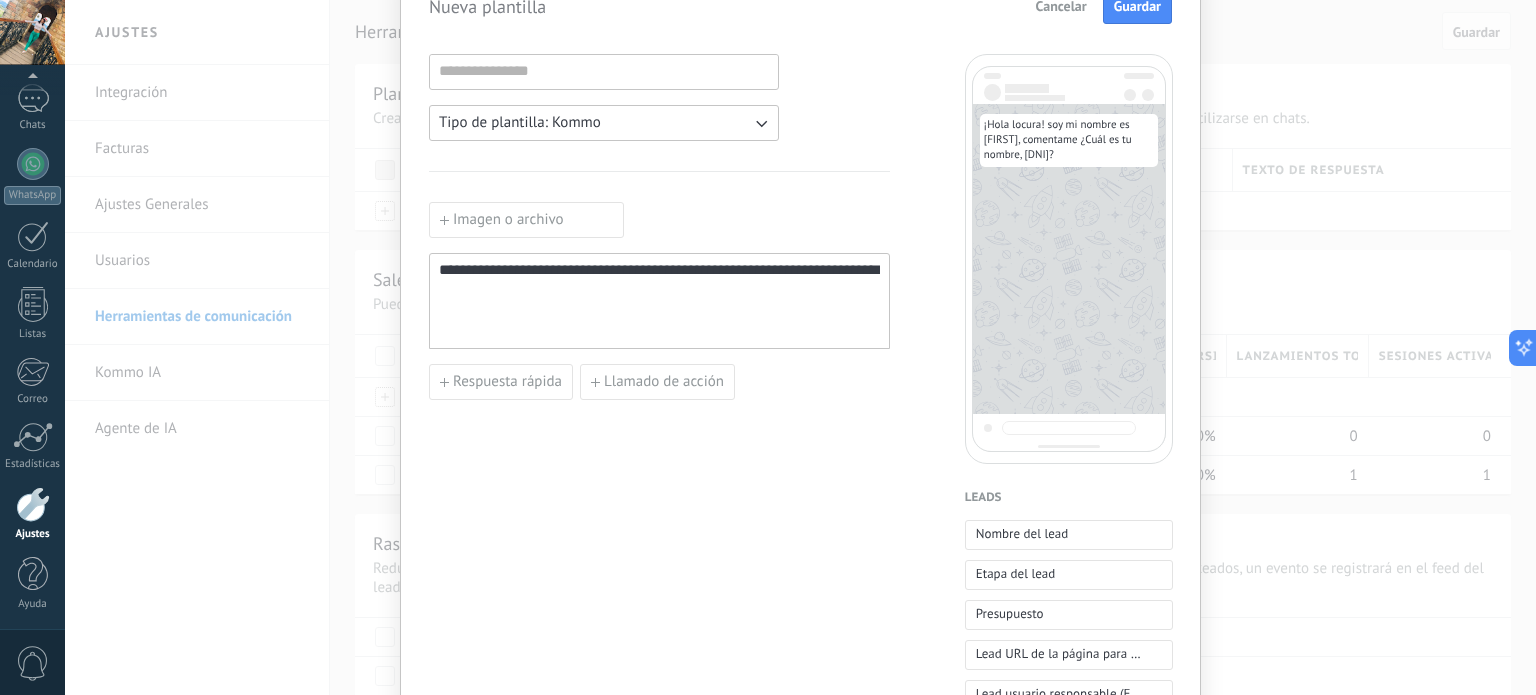 click on "**********" at bounding box center (659, 301) 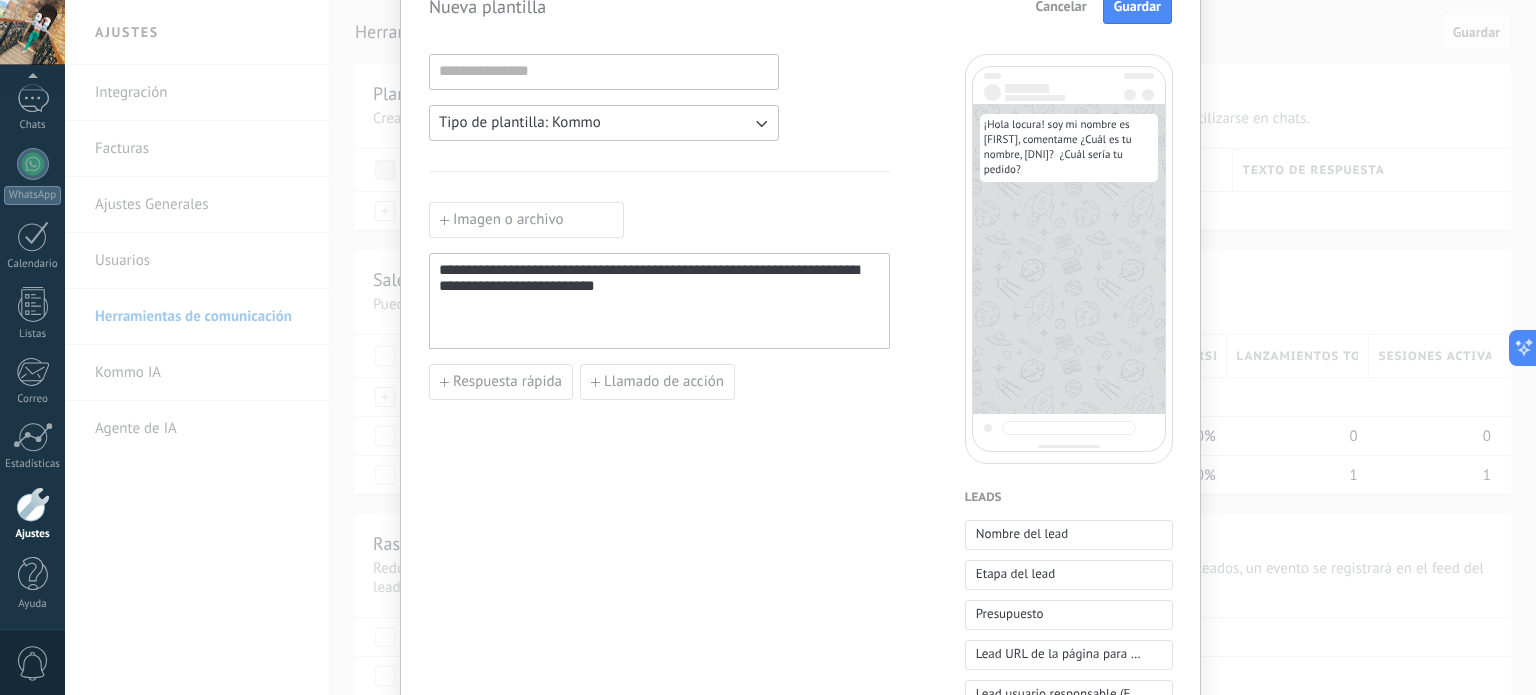 drag, startPoint x: 681, startPoint y: 292, endPoint x: 665, endPoint y: 288, distance: 16.492422 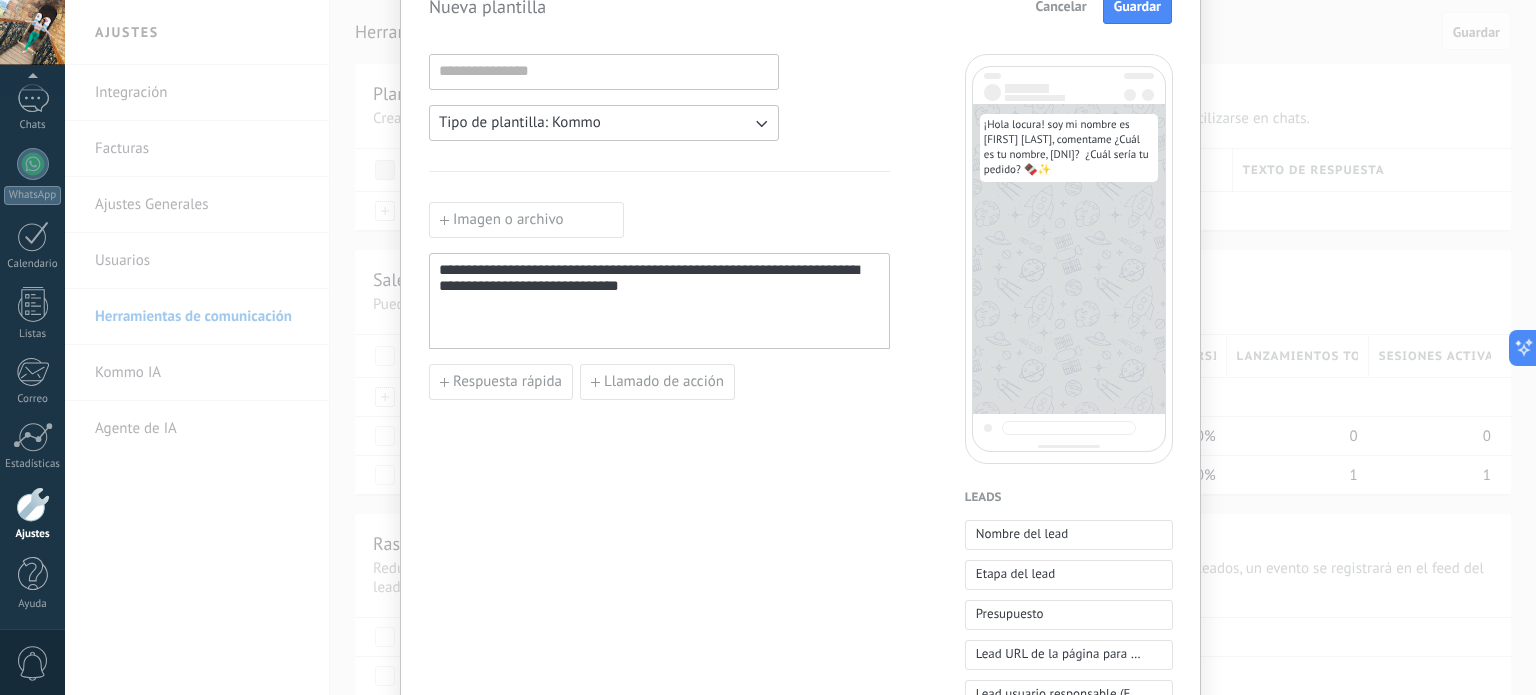 click on "**********" at bounding box center [659, 301] 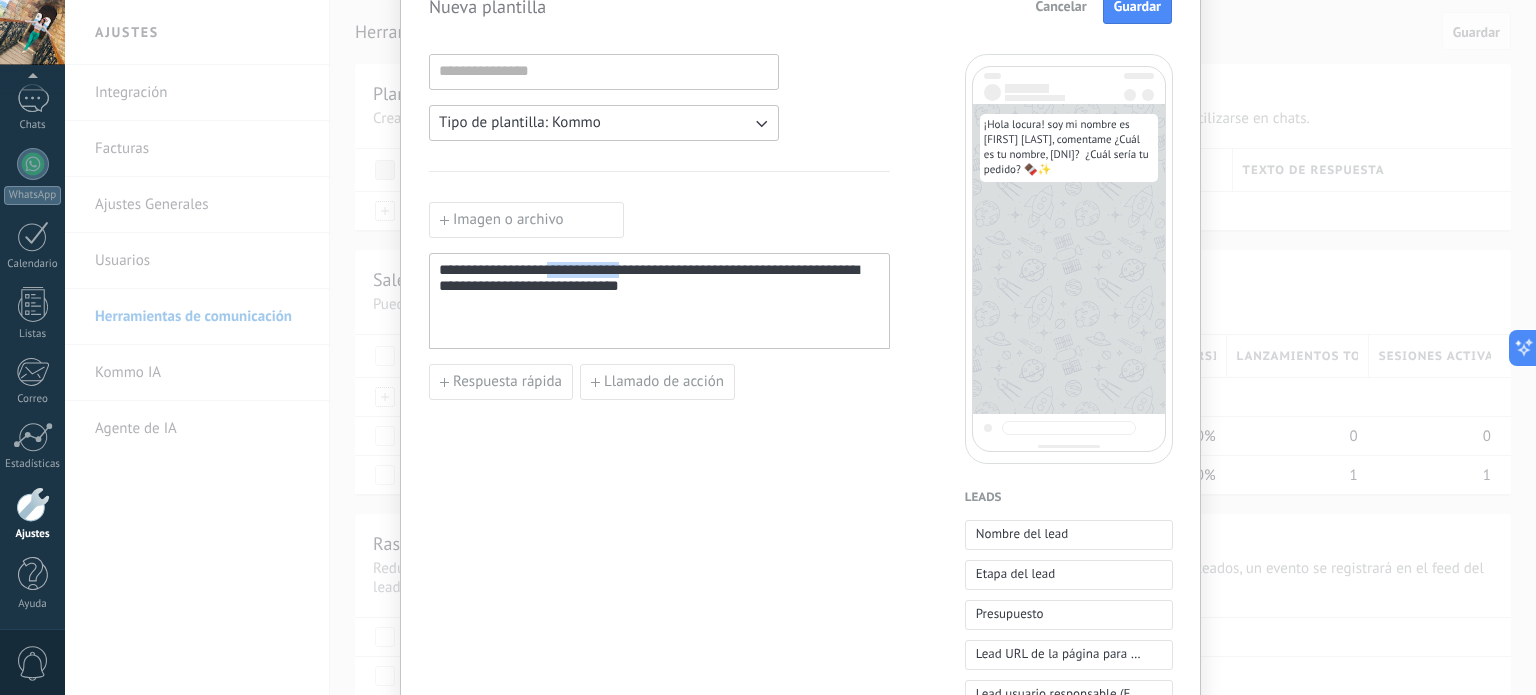 drag, startPoint x: 633, startPoint y: 272, endPoint x: 547, endPoint y: 264, distance: 86.37129 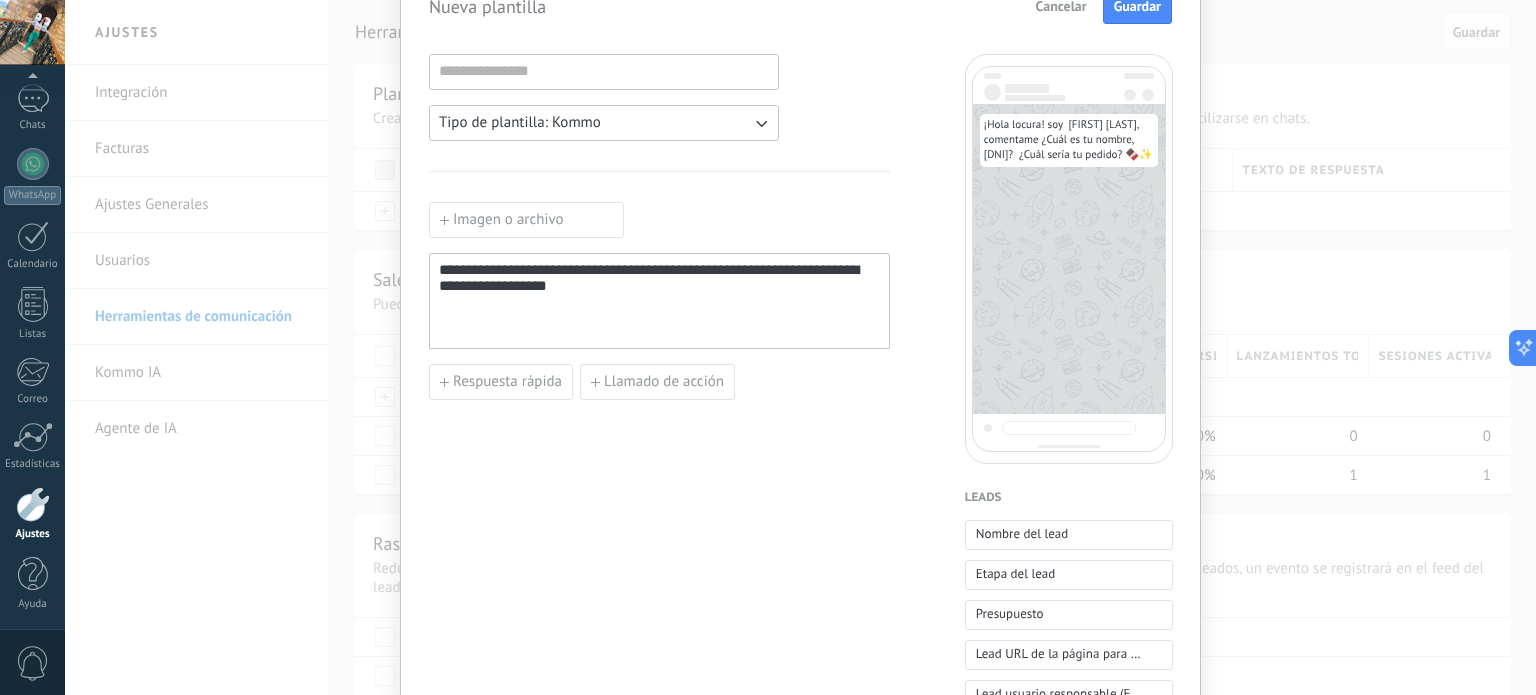 click on "**********" at bounding box center (659, 301) 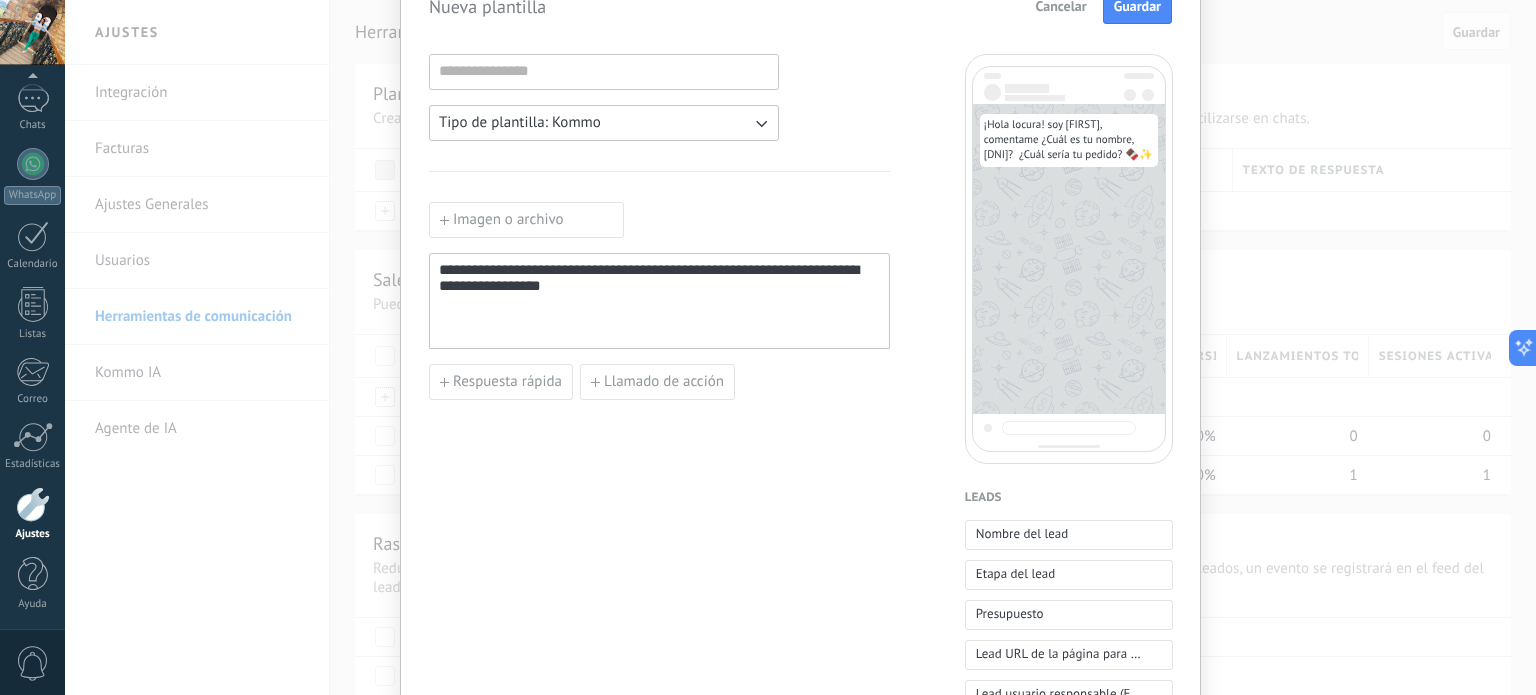 click on "**********" at bounding box center [659, 301] 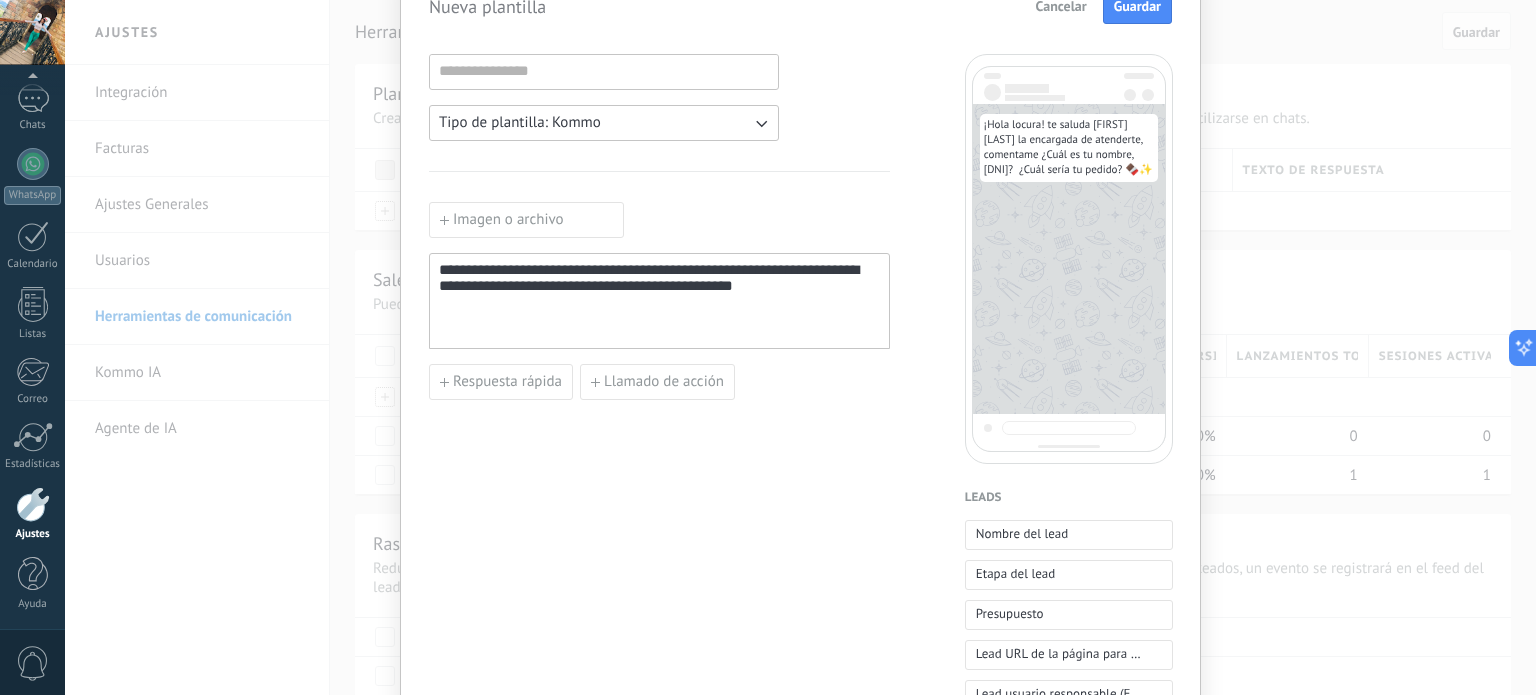 click on "**********" at bounding box center (659, 301) 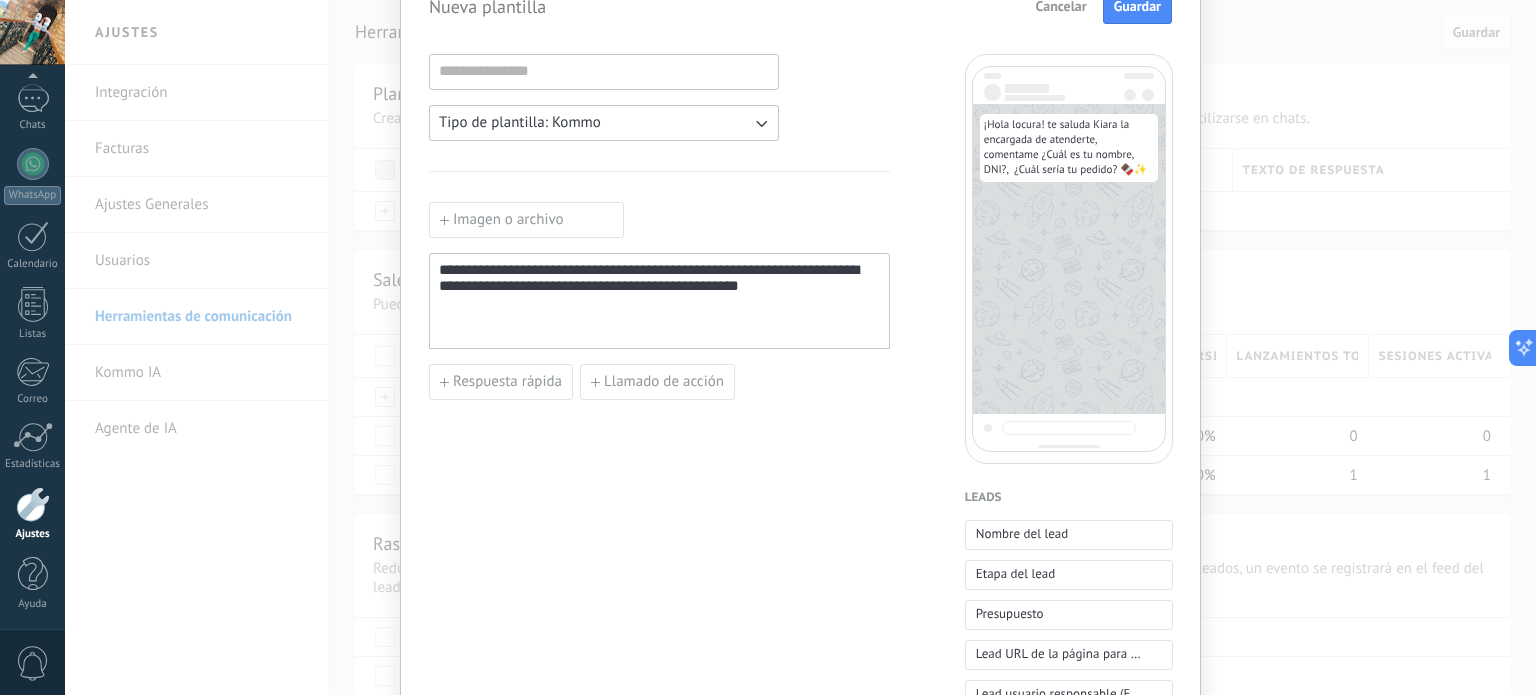 click on "**********" at bounding box center (659, 301) 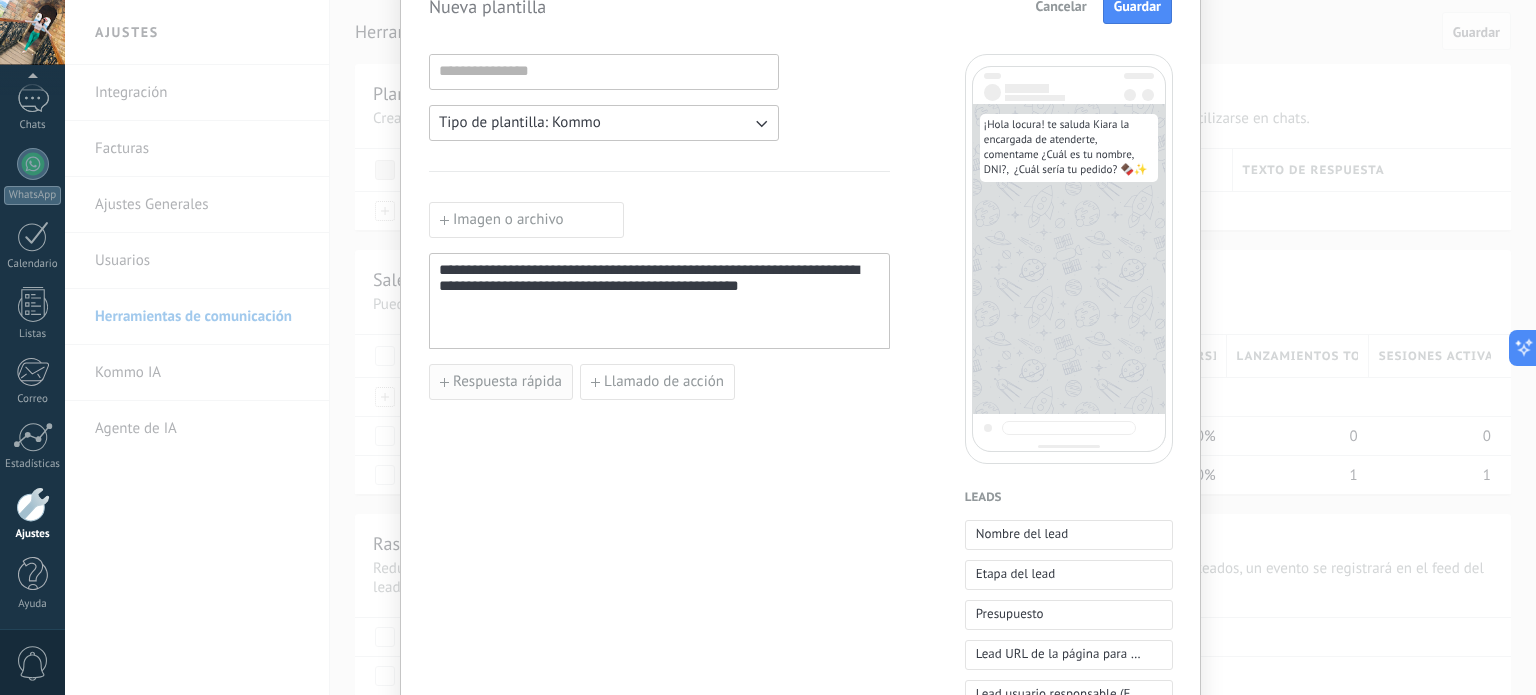 click on "Respuesta rápida" at bounding box center (507, 382) 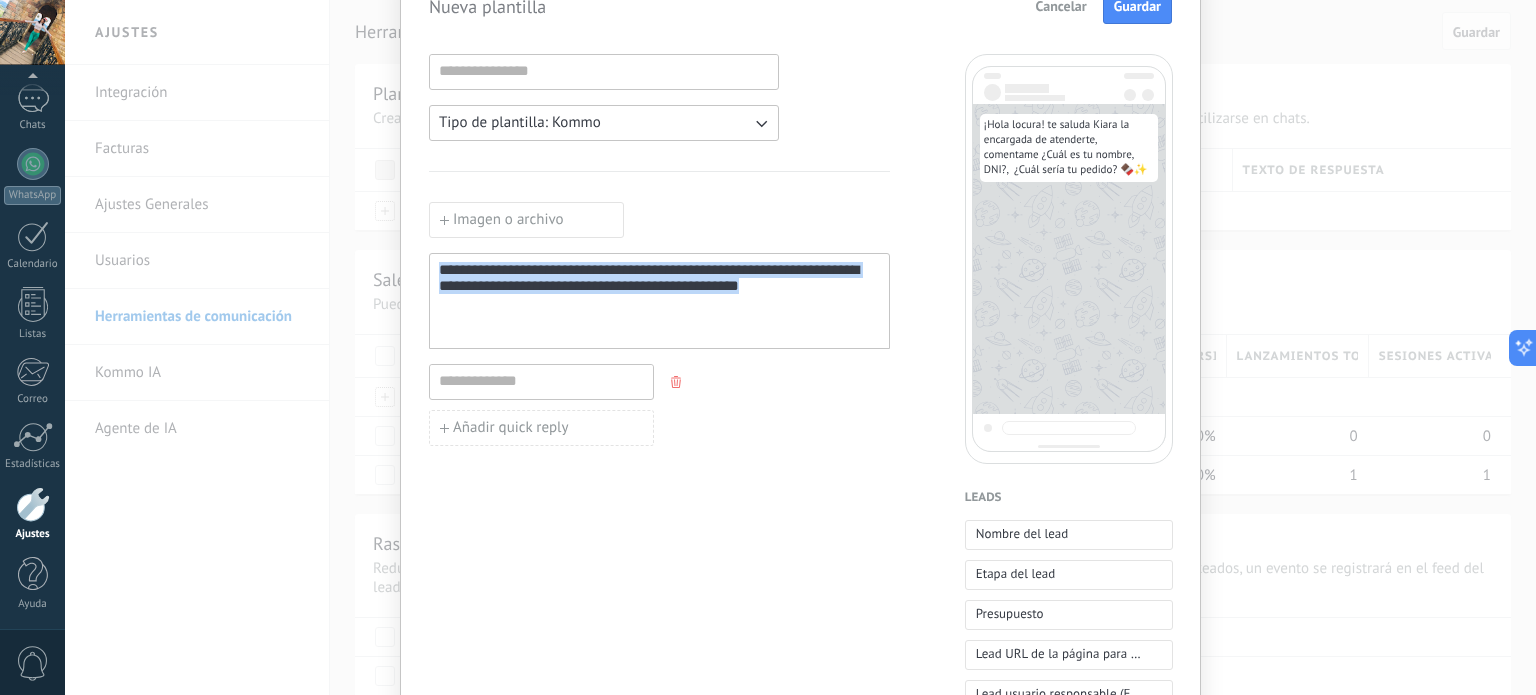 drag, startPoint x: 436, startPoint y: 267, endPoint x: 828, endPoint y: 289, distance: 392.61685 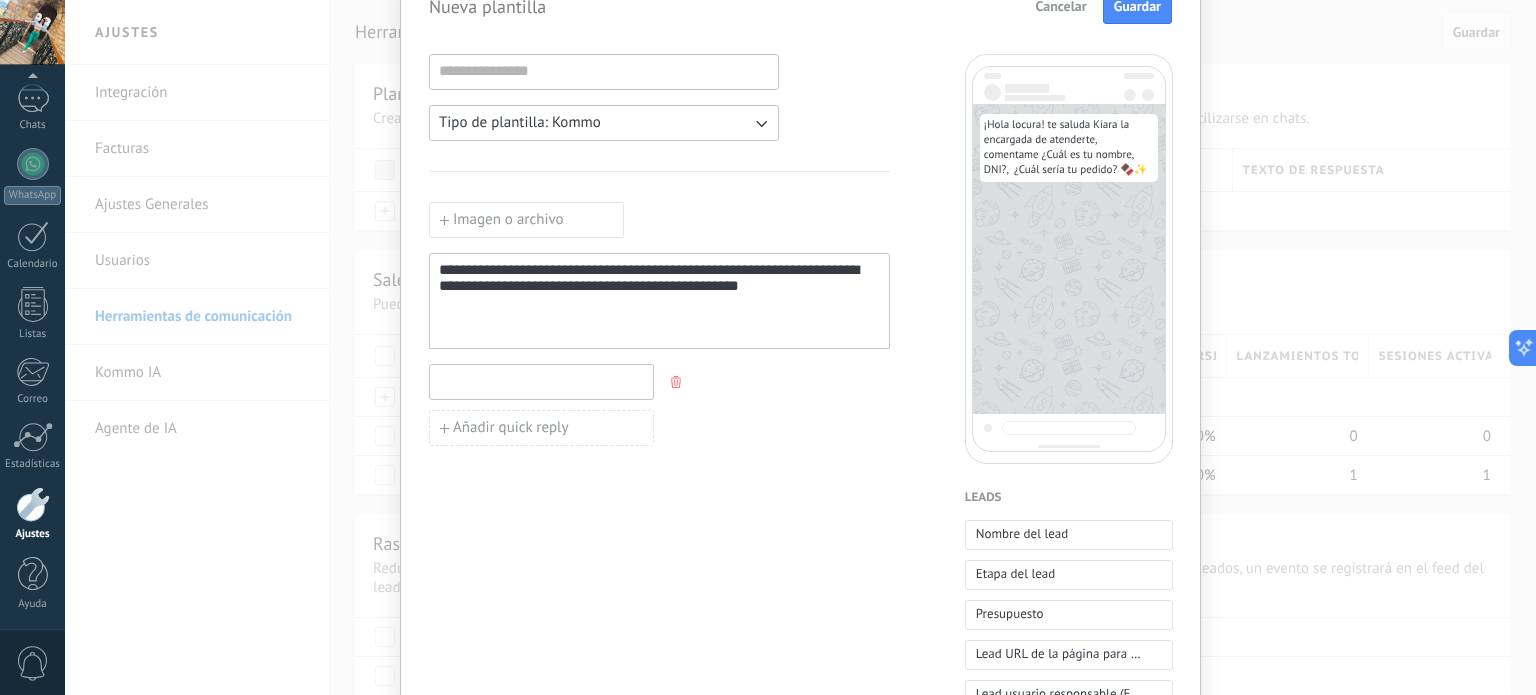 click at bounding box center (541, 381) 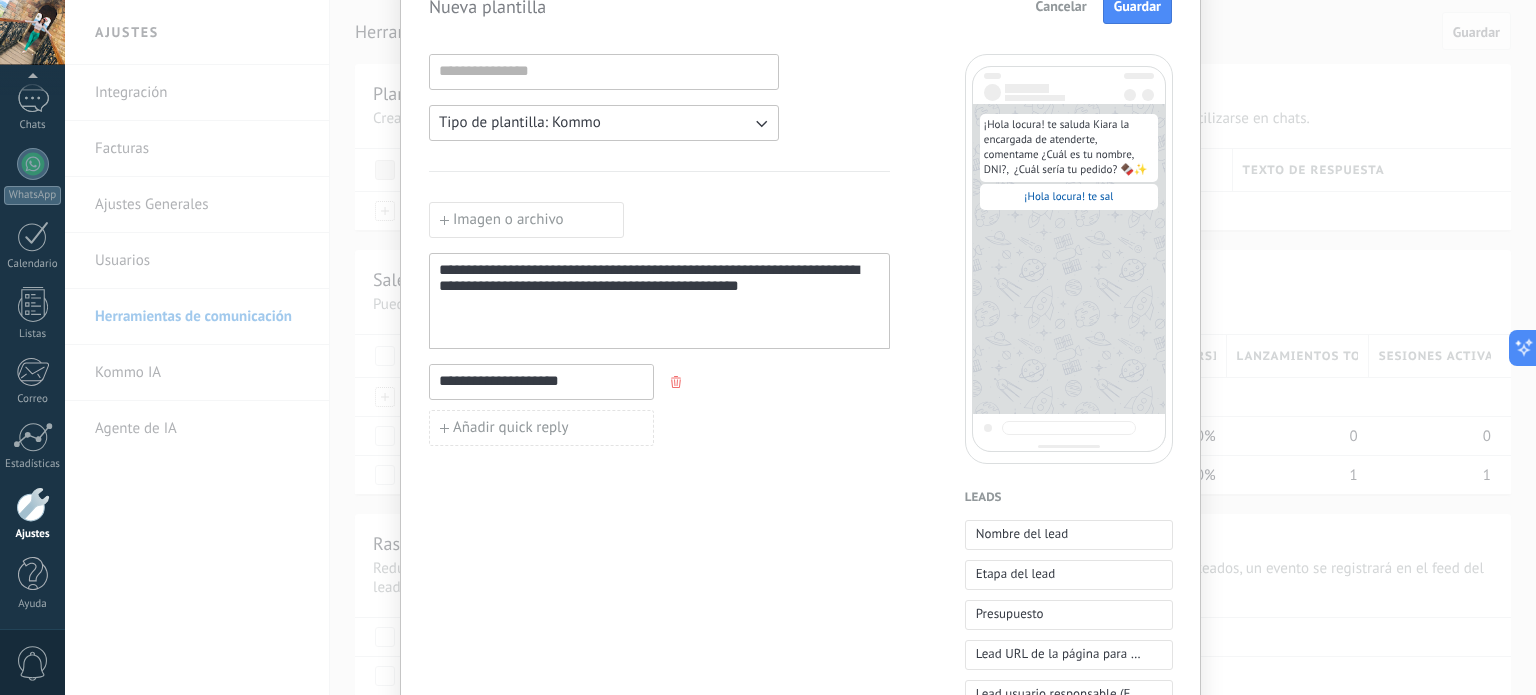 click at bounding box center [678, 382] 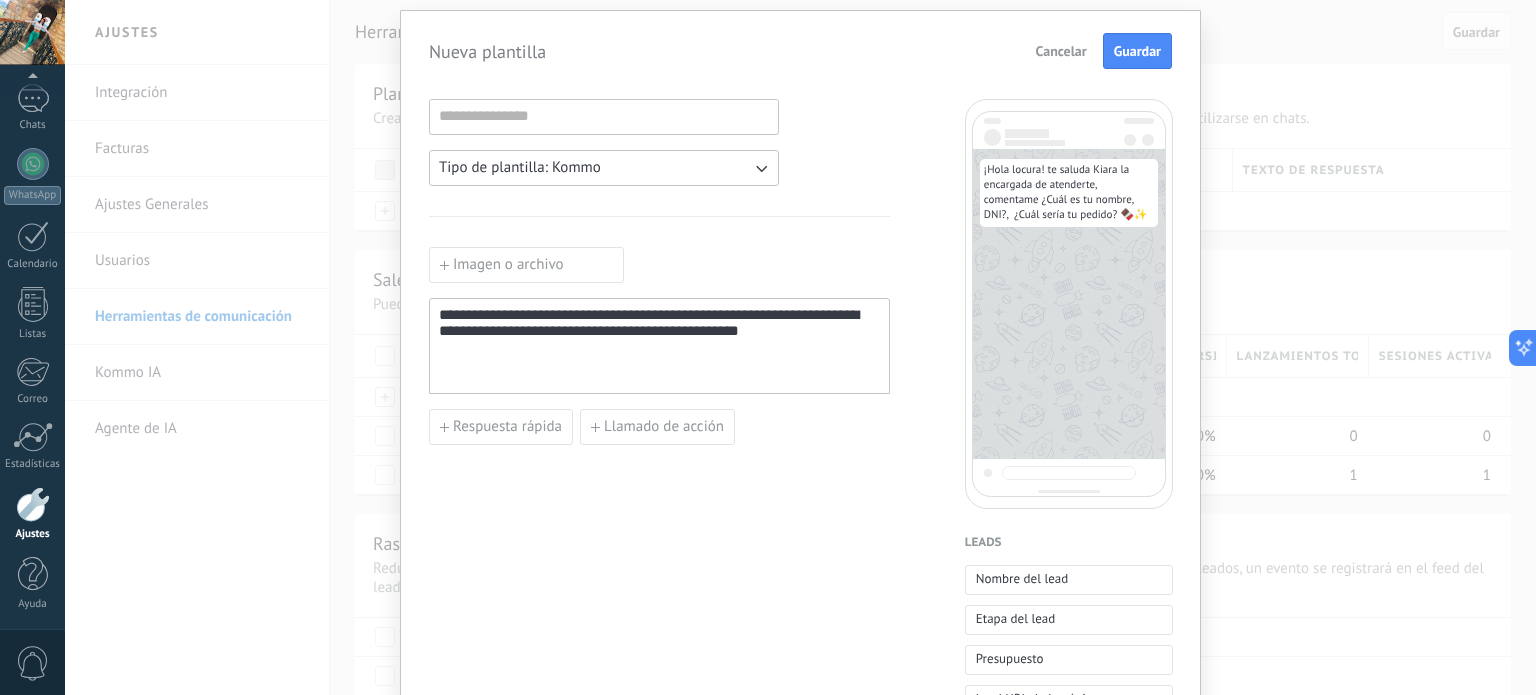 scroll, scrollTop: 0, scrollLeft: 0, axis: both 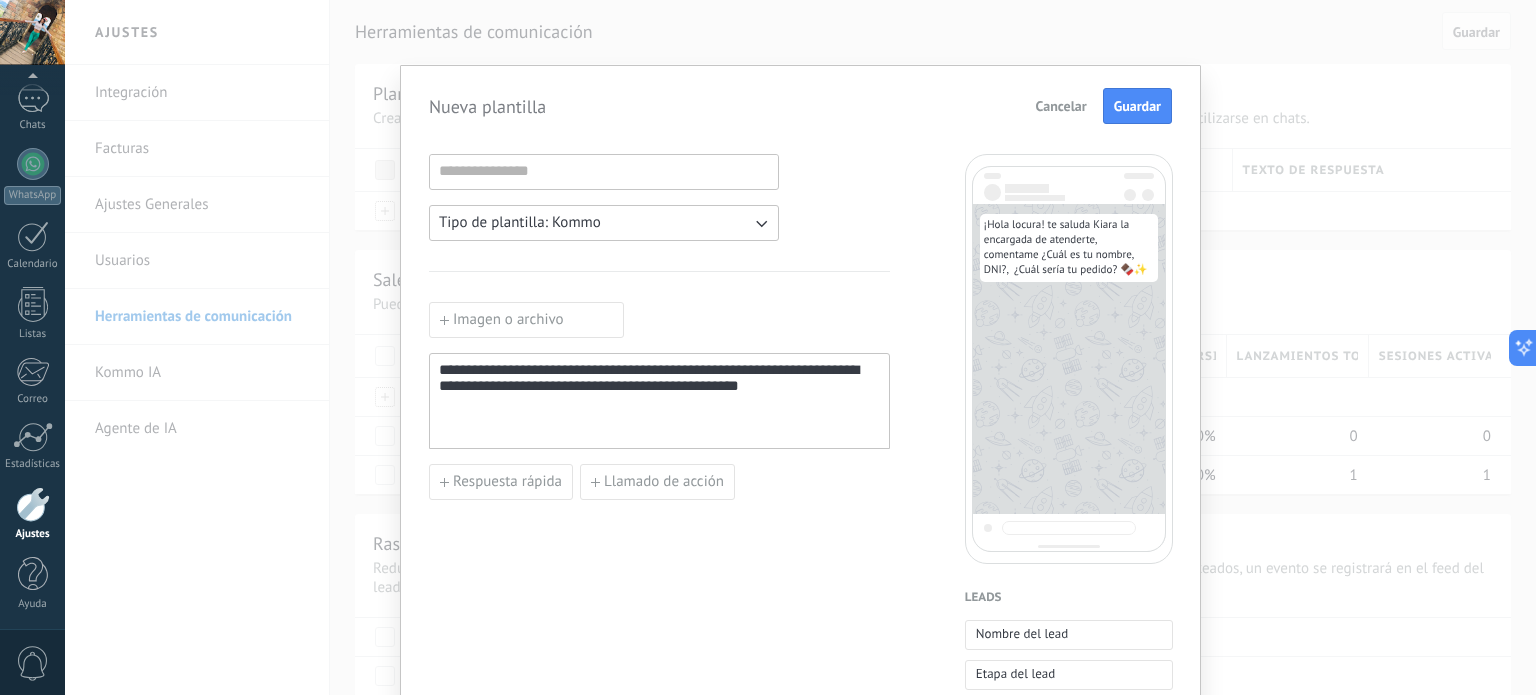 click 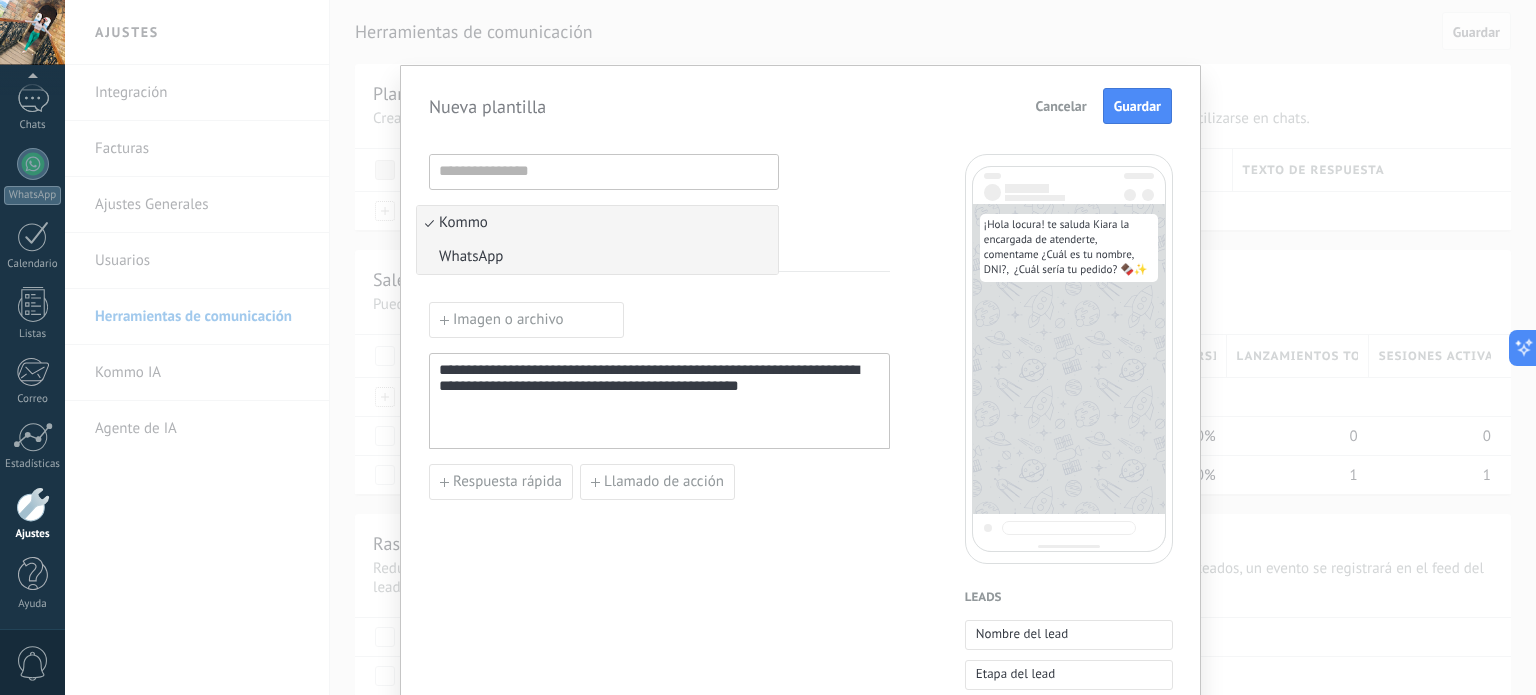 click on "WhatsApp" at bounding box center (597, 257) 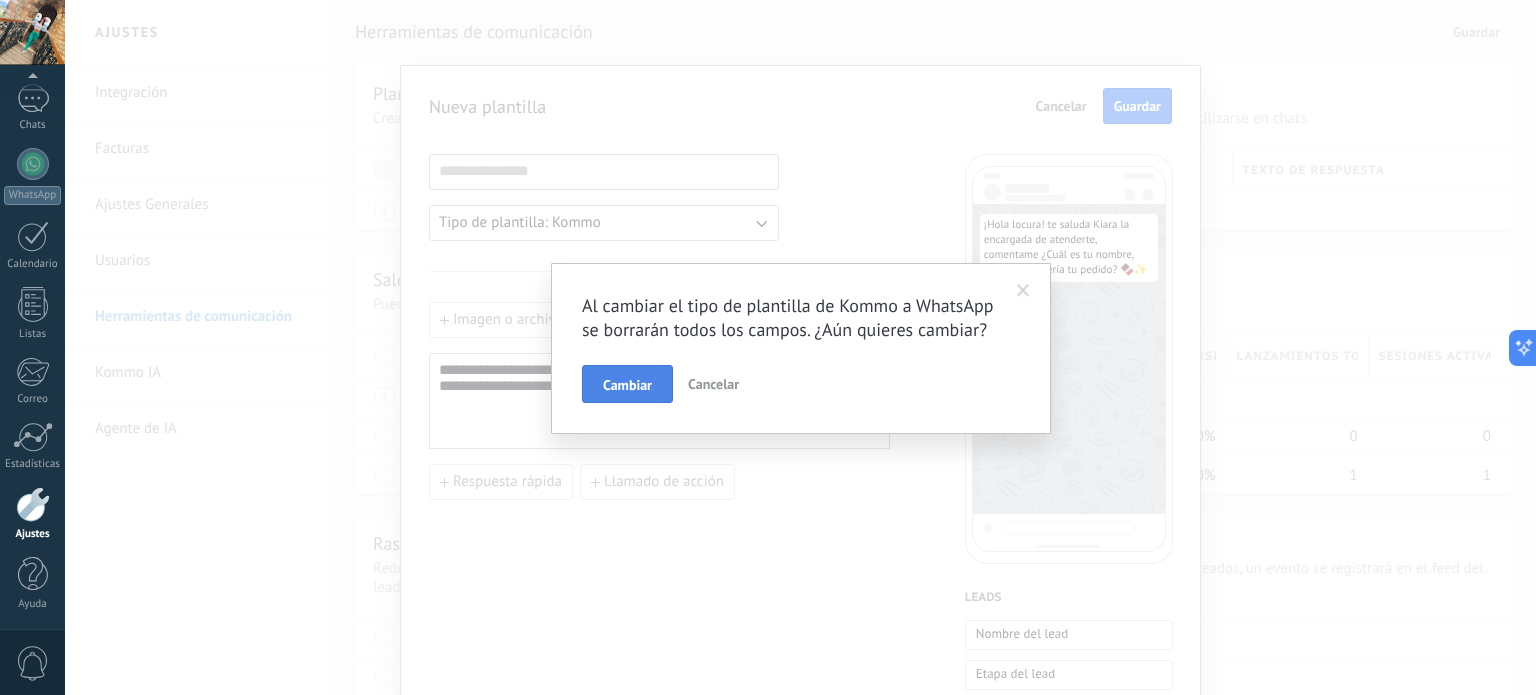 click on "Cambiar" at bounding box center (627, 385) 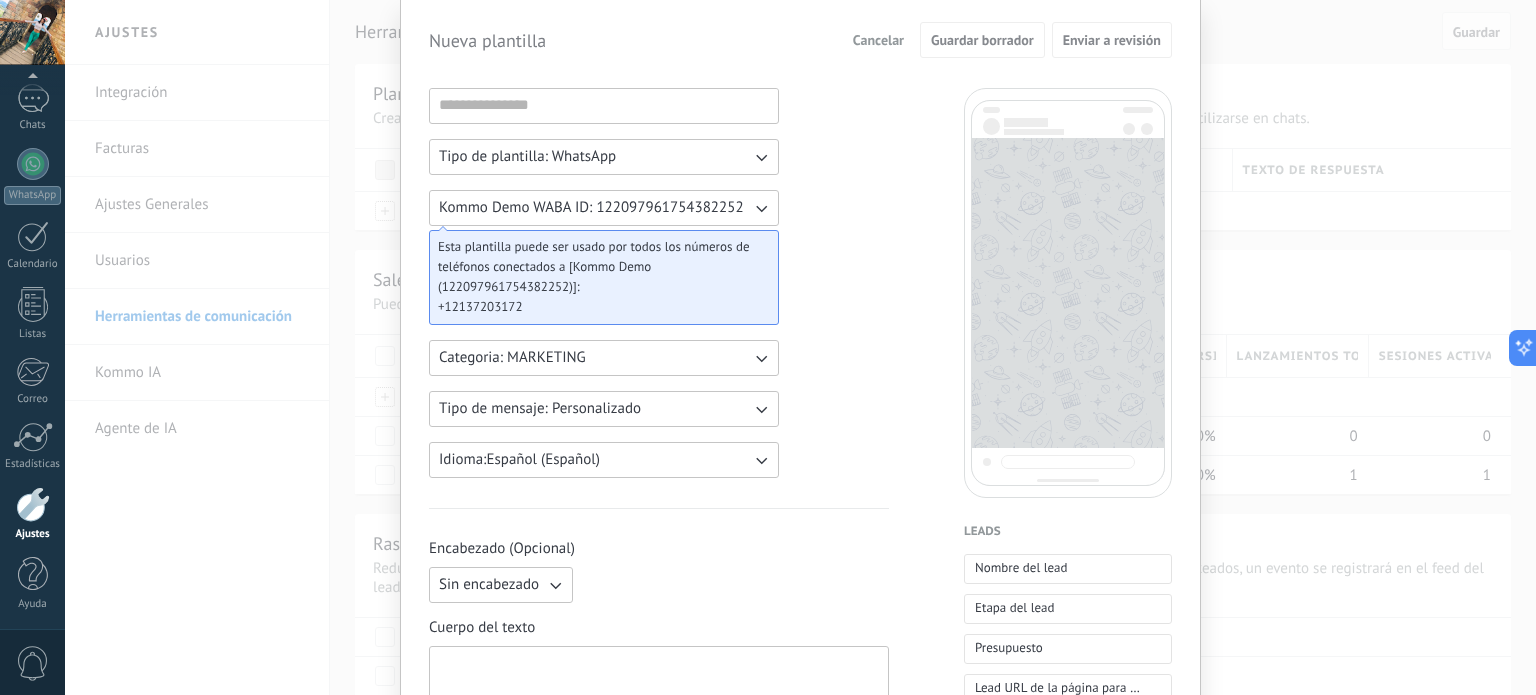scroll, scrollTop: 100, scrollLeft: 0, axis: vertical 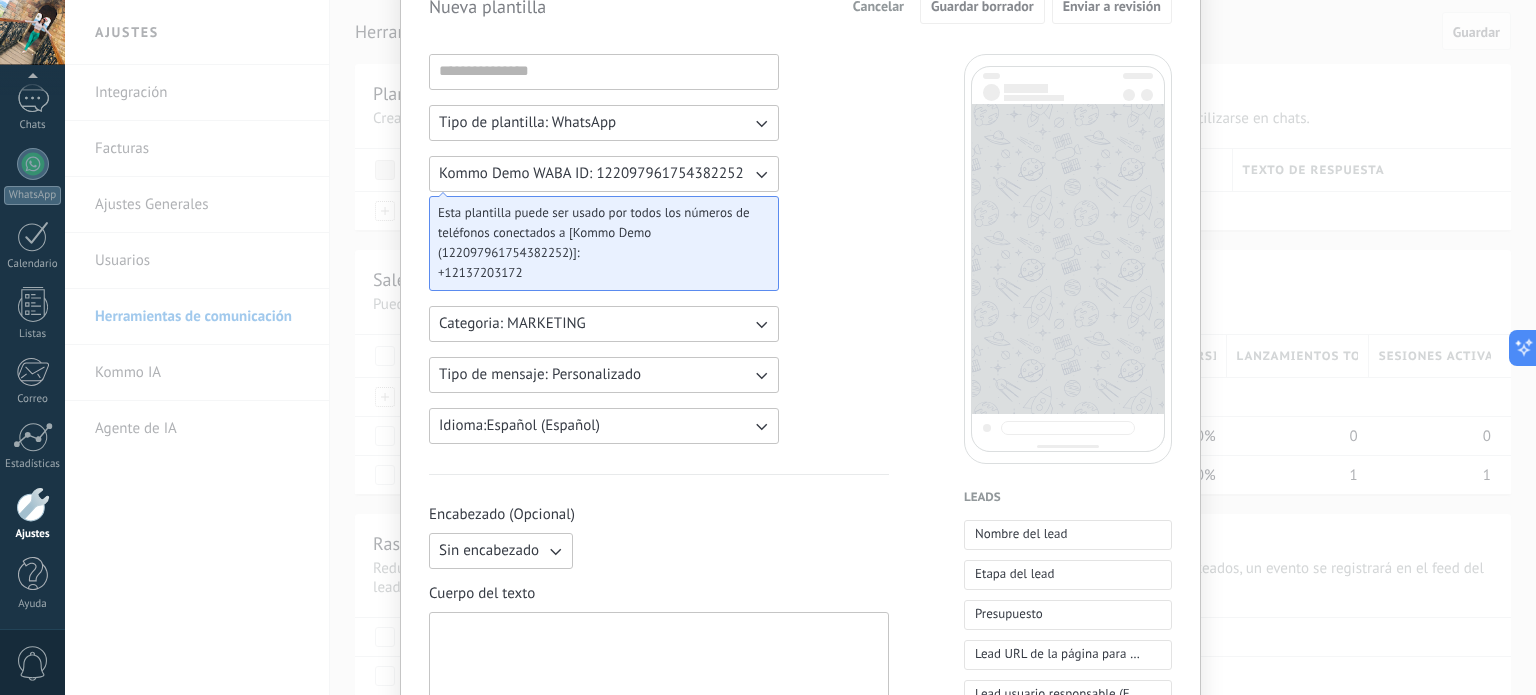 click 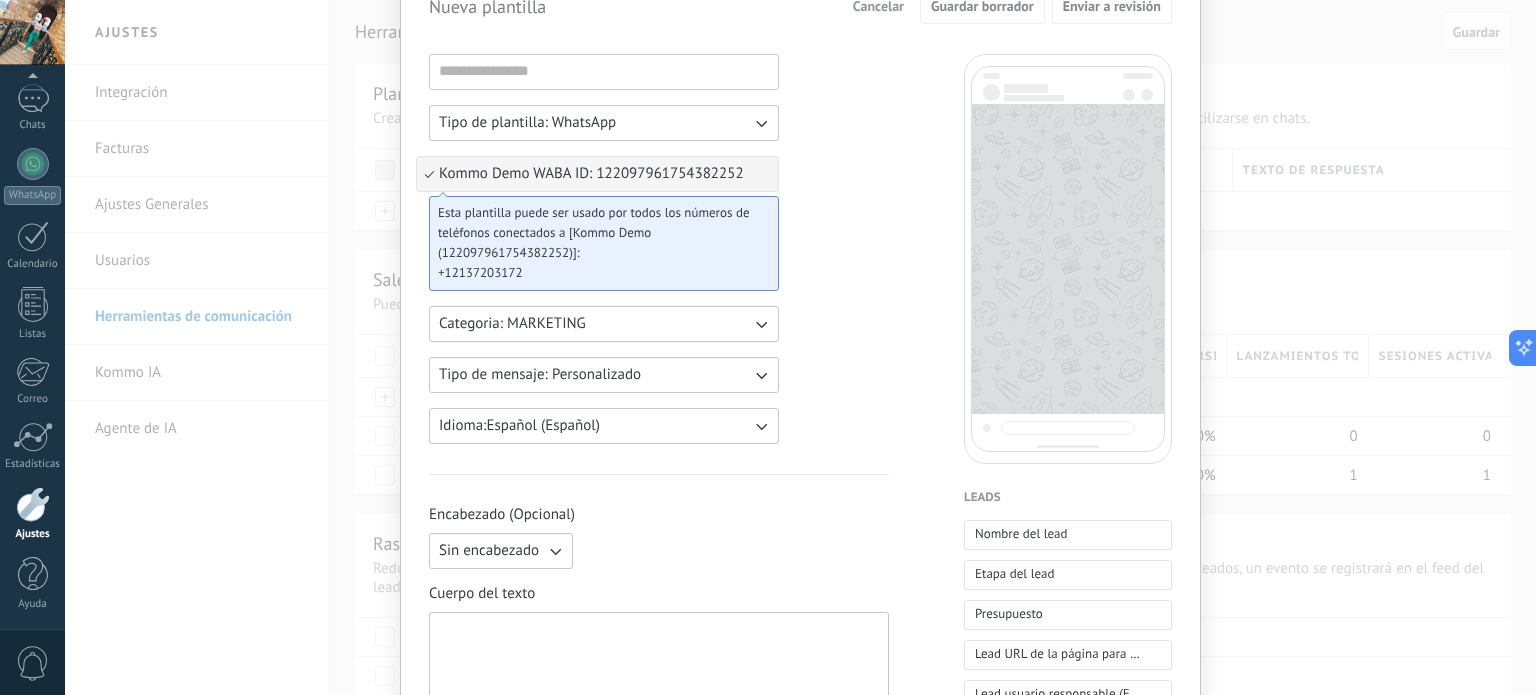 click on "Kommo Demo WABA ID: 122097961754382252" at bounding box center [597, 174] 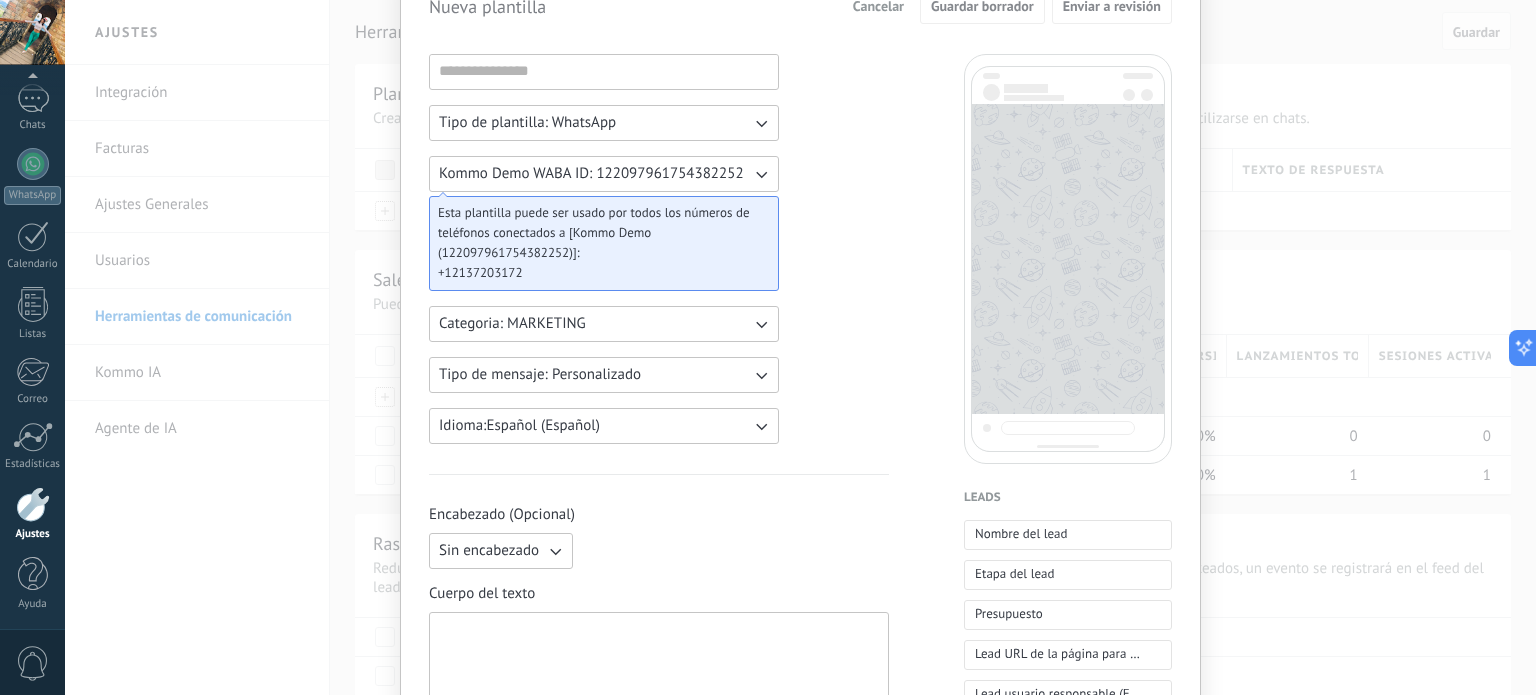 click 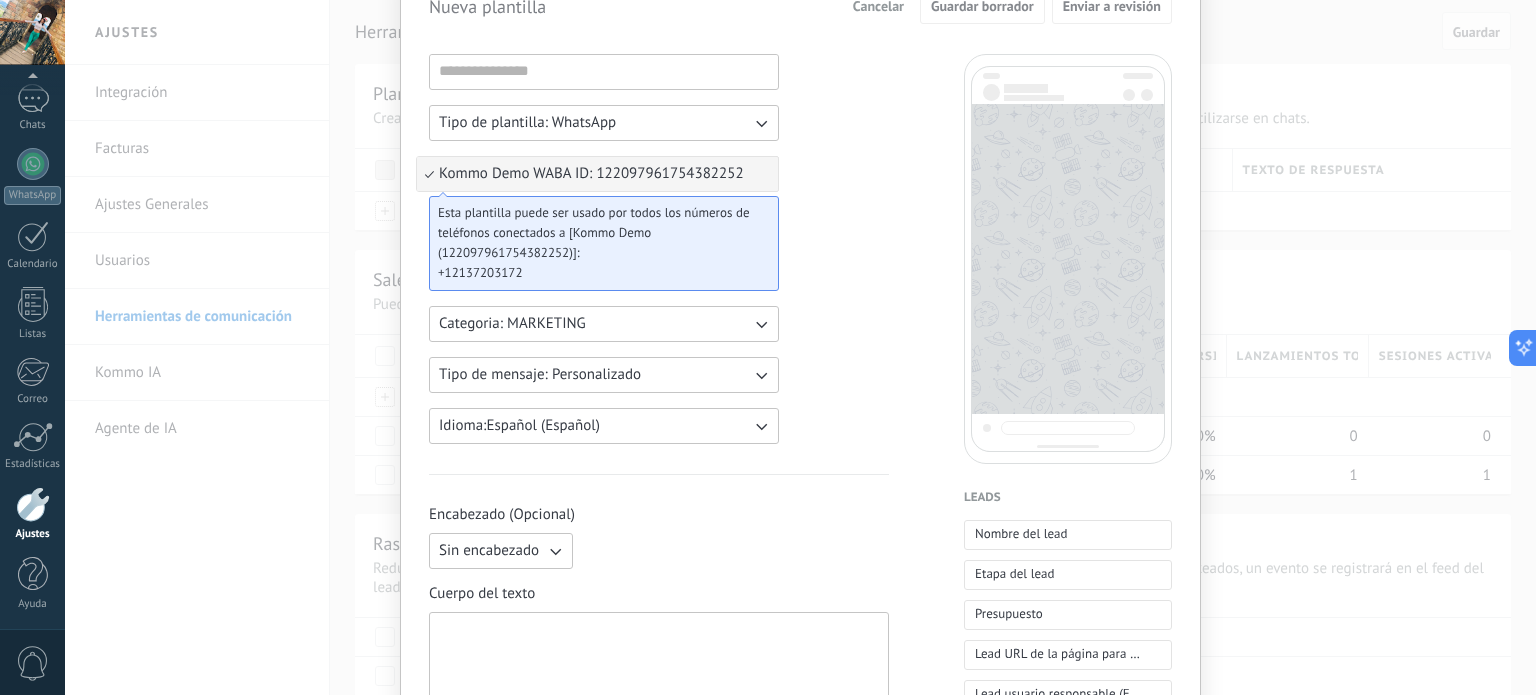 click on "Tipo de plantilla: WhatsApp Kommo Demo WABA ID: 122097961754382252 Kommo Demo WABA ID: 122097961754382252 Esta plantilla puede ser usado por todos los números de teléfonos conectados a [Kommo Demo (122097961754382252)]: +12137203172 Categoria: MARKETING Tipo de mensaje: Personalizado Idioma:  Español (Español) Encabezado (Opcional) Sin encabezado Cuerpo del texto Pie de página (Opcional) Botones (Opcional) Respuesta rápida Llamado de acción" at bounding box center [659, 729] 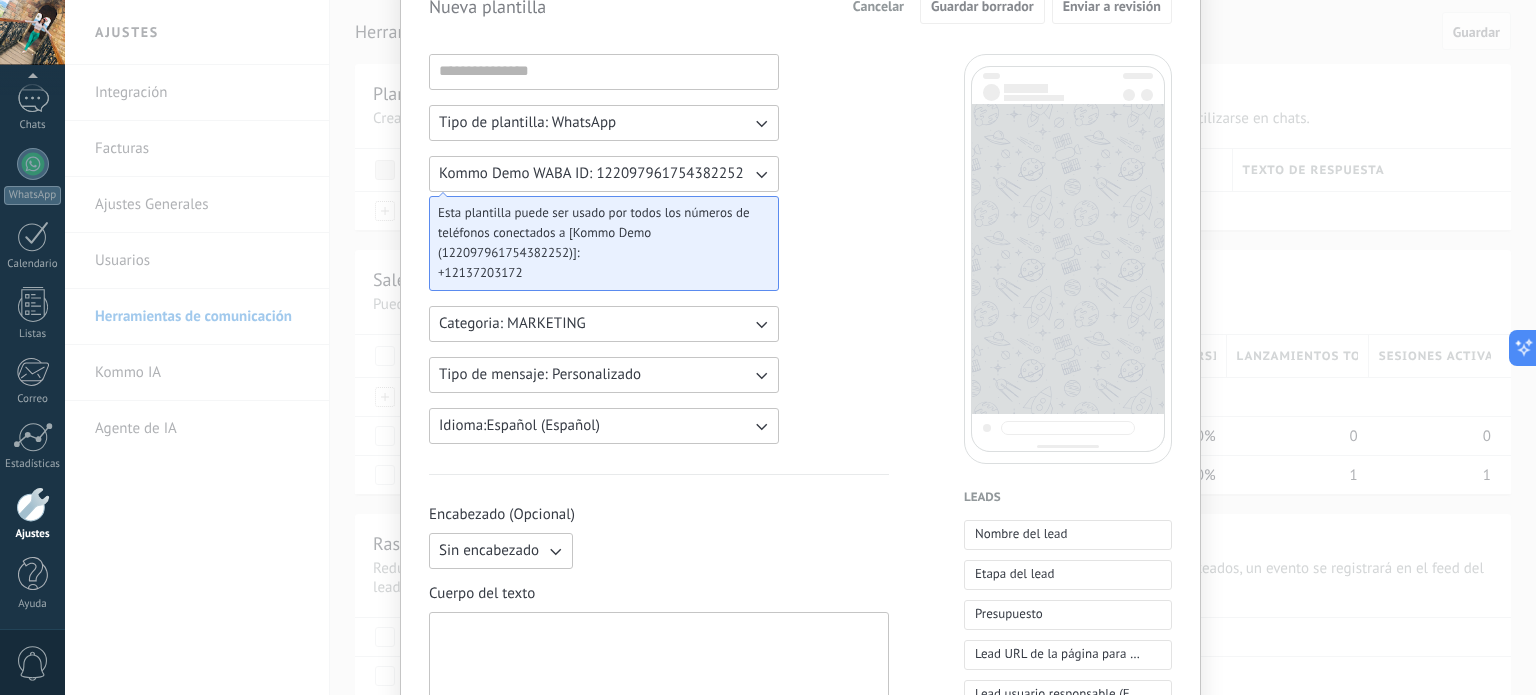 click 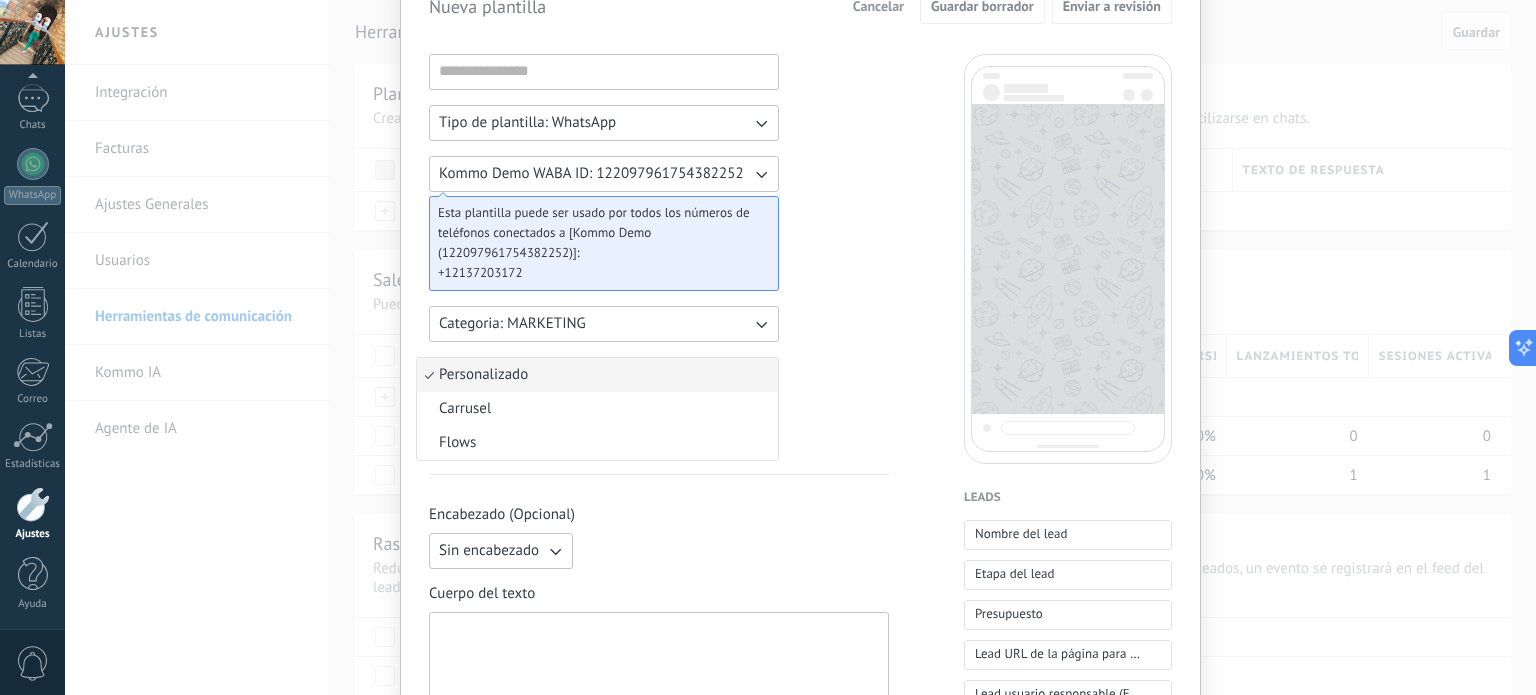 click on "Tipo de plantilla: WhatsApp Kommo Demo WABA ID: 122097961754382252 Esta plantilla puede ser usado por todos los números de teléfonos conectados a [Kommo Demo (122097961754382252)]: +12137203172 Categoria: MARKETING Tipo de mensaje: Personalizado Personalizado Carrusel Flows Idioma:  Español (Español) Encabezado (Opcional) Sin encabezado Cuerpo del texto Pie de página (Opcional) Botones (Opcional) Respuesta rápida Llamado de acción" at bounding box center [659, 729] 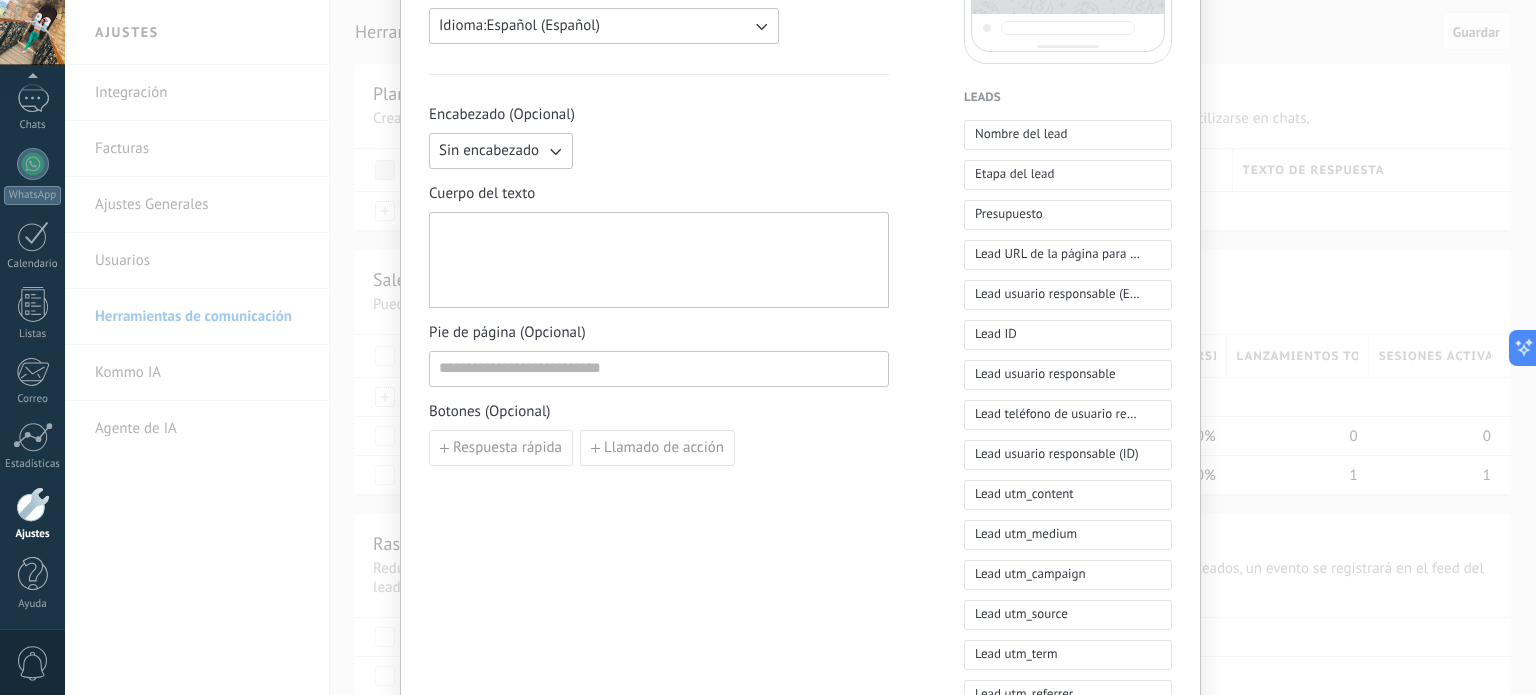 scroll, scrollTop: 600, scrollLeft: 0, axis: vertical 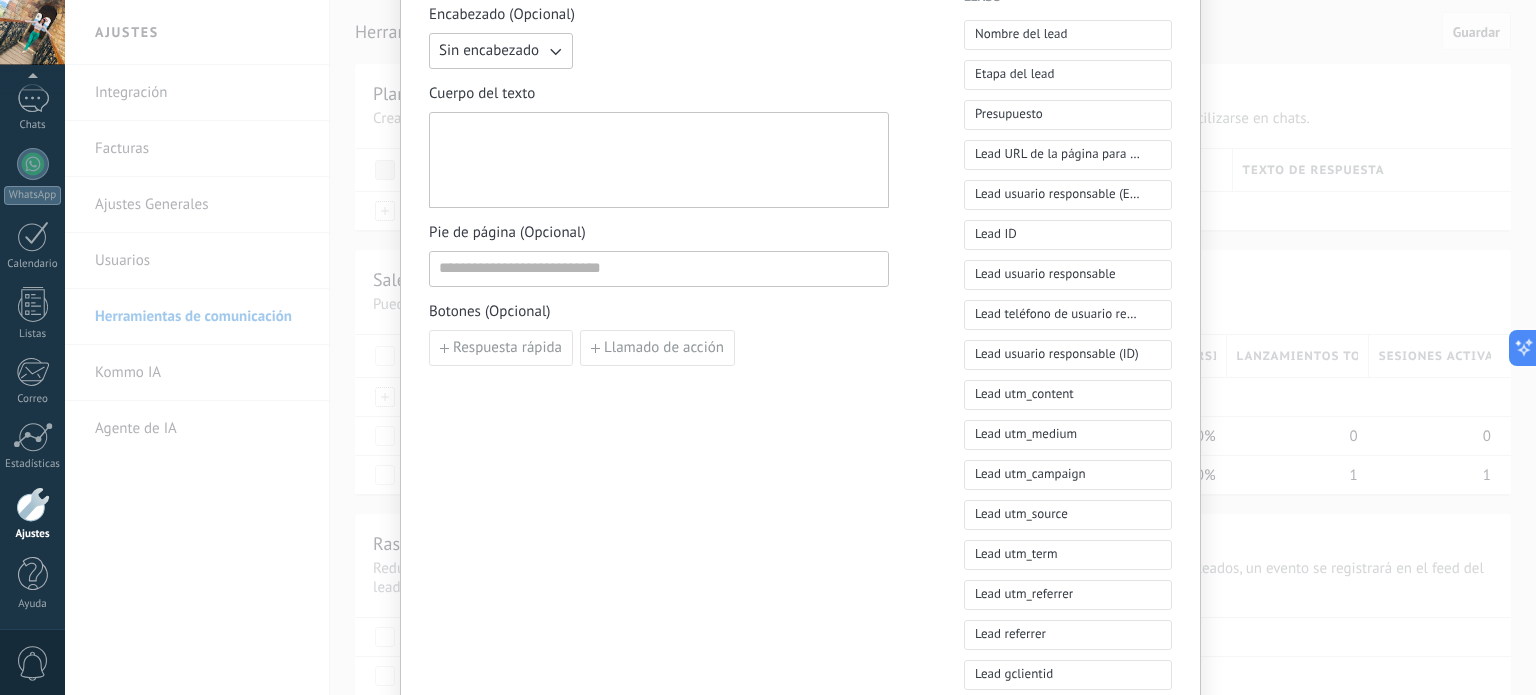 paste 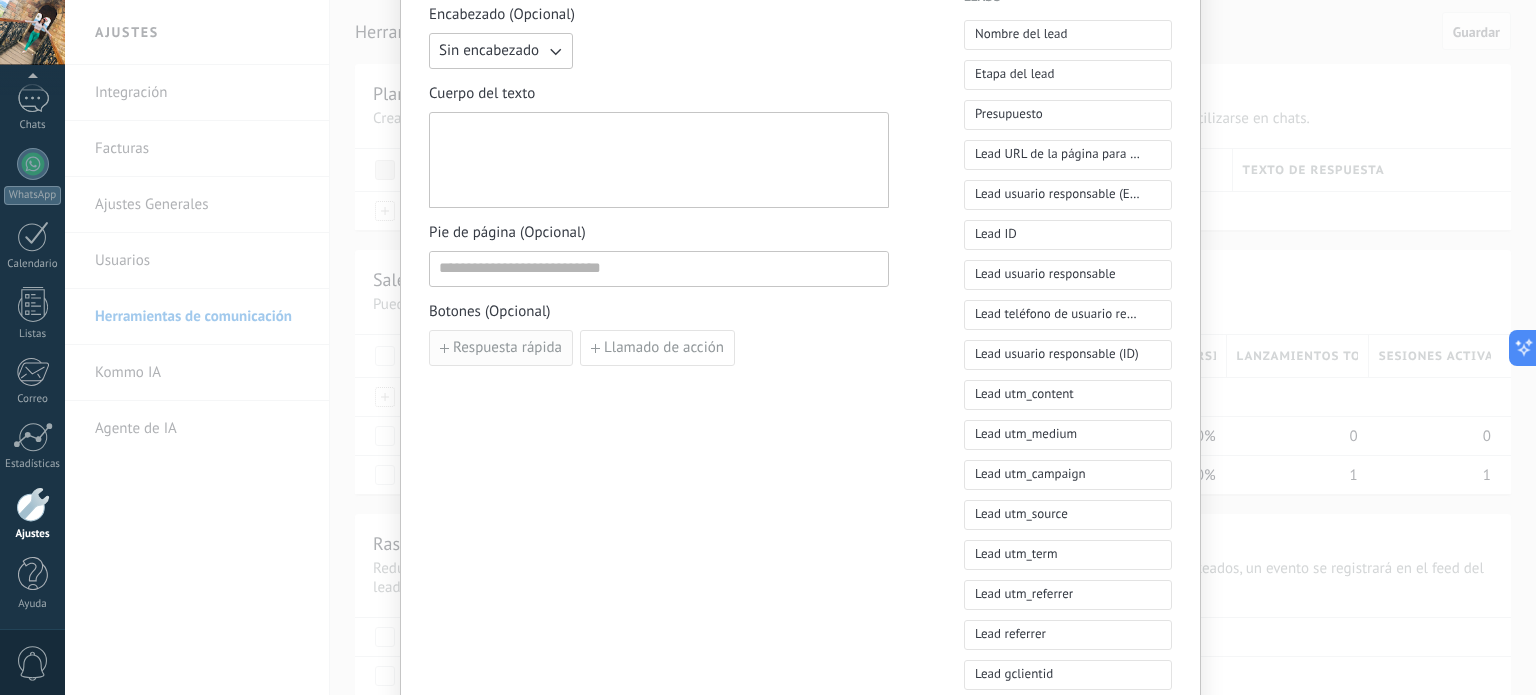 type 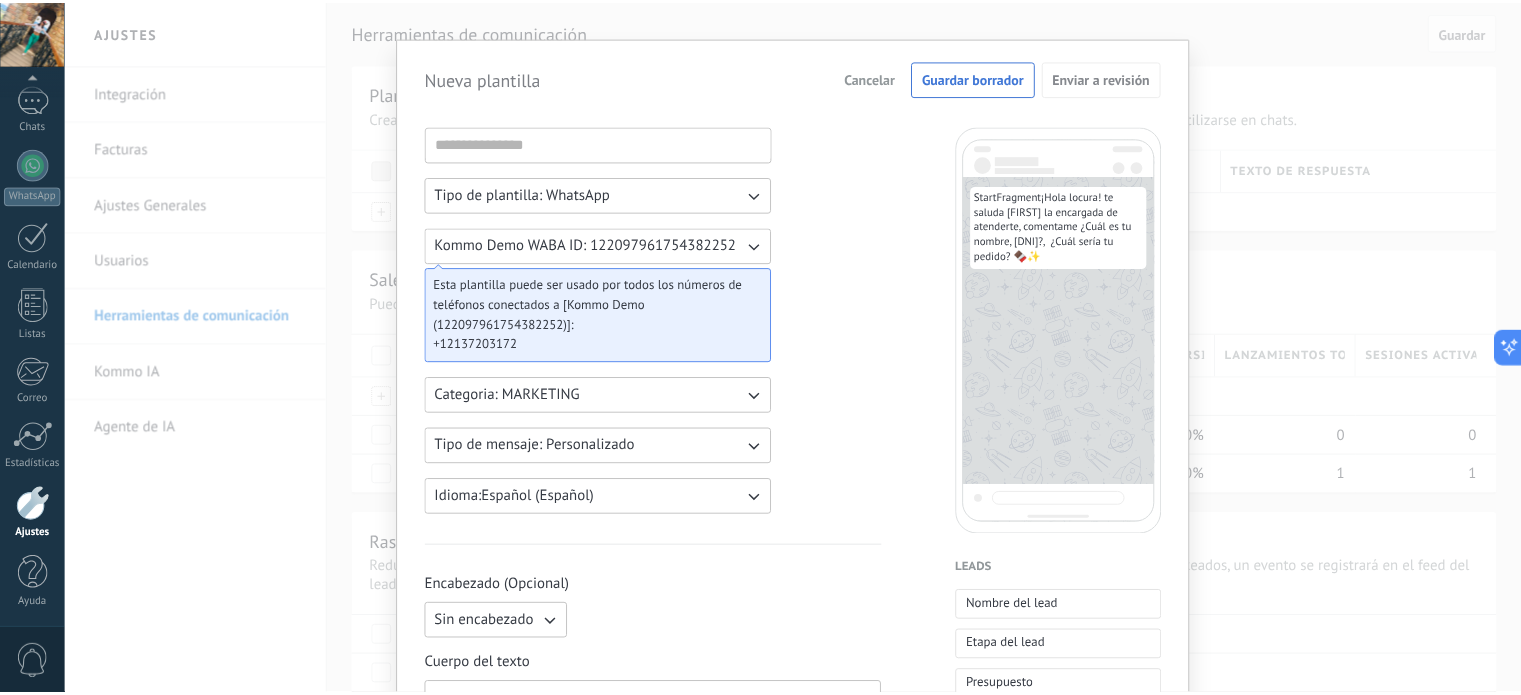 scroll, scrollTop: 0, scrollLeft: 0, axis: both 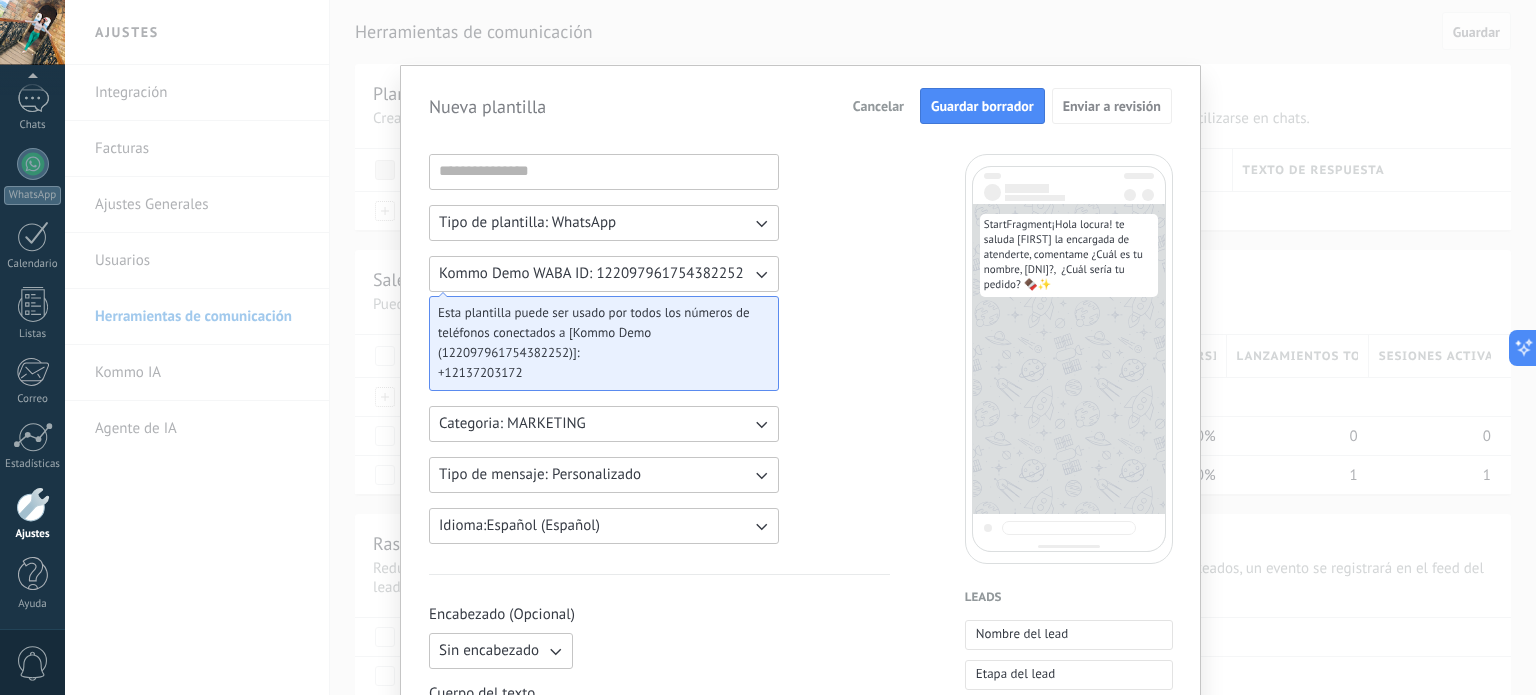 click on "Guardar borrador" at bounding box center (982, 106) 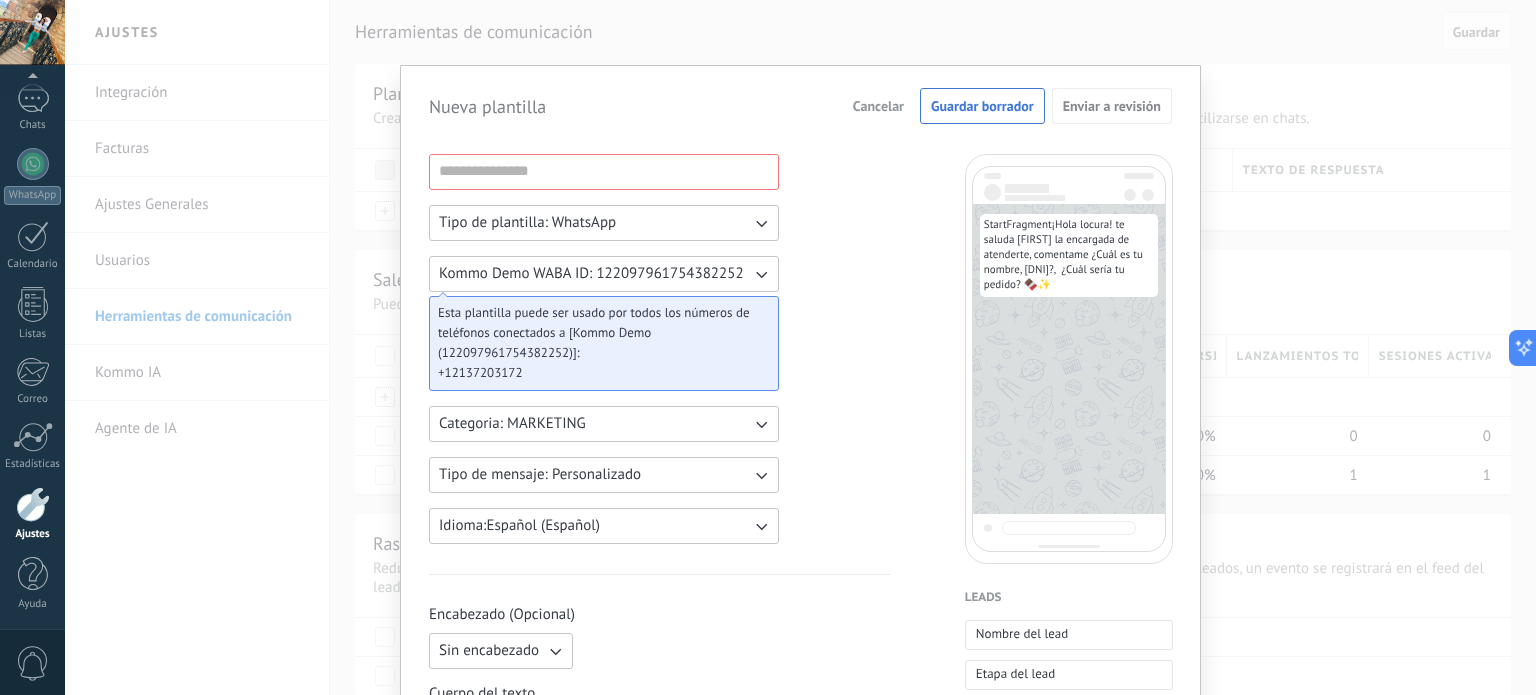 click on "**********" at bounding box center (659, 829) 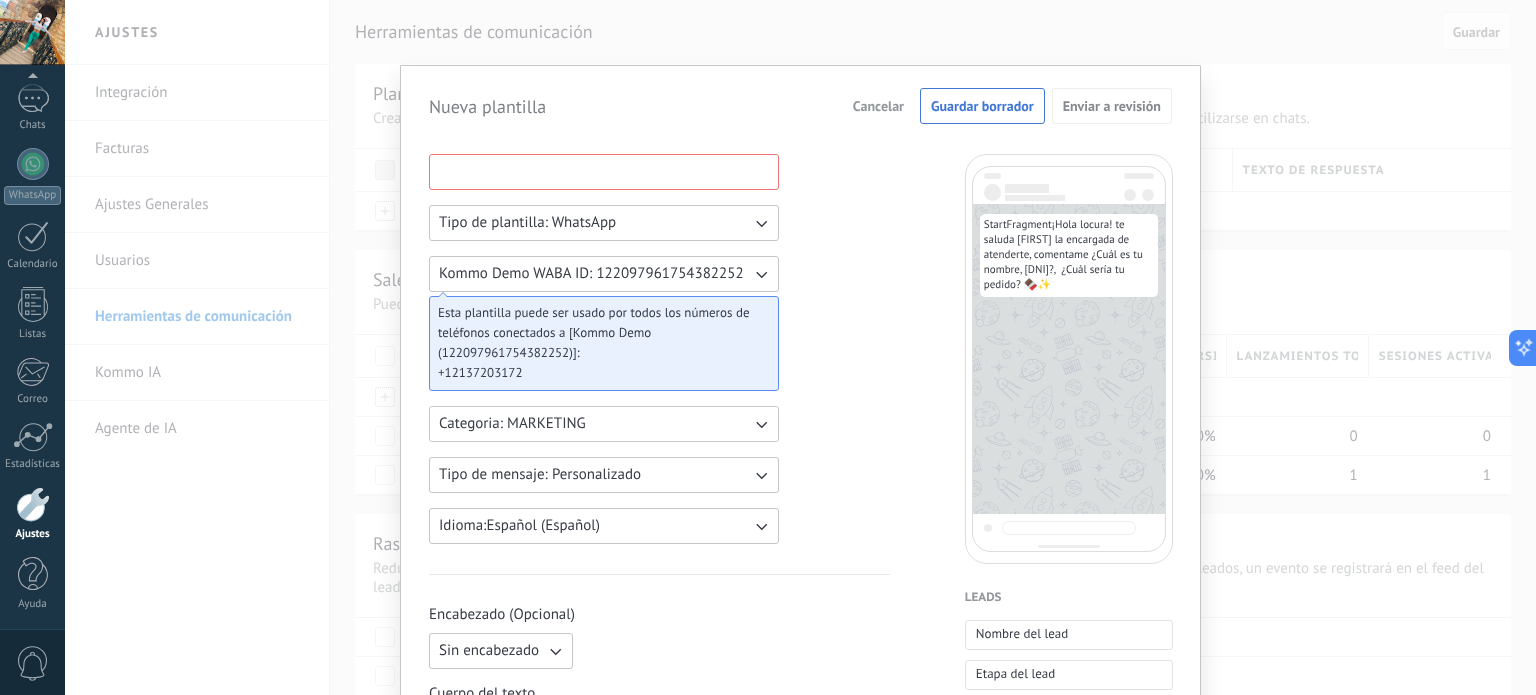 click at bounding box center (604, 171) 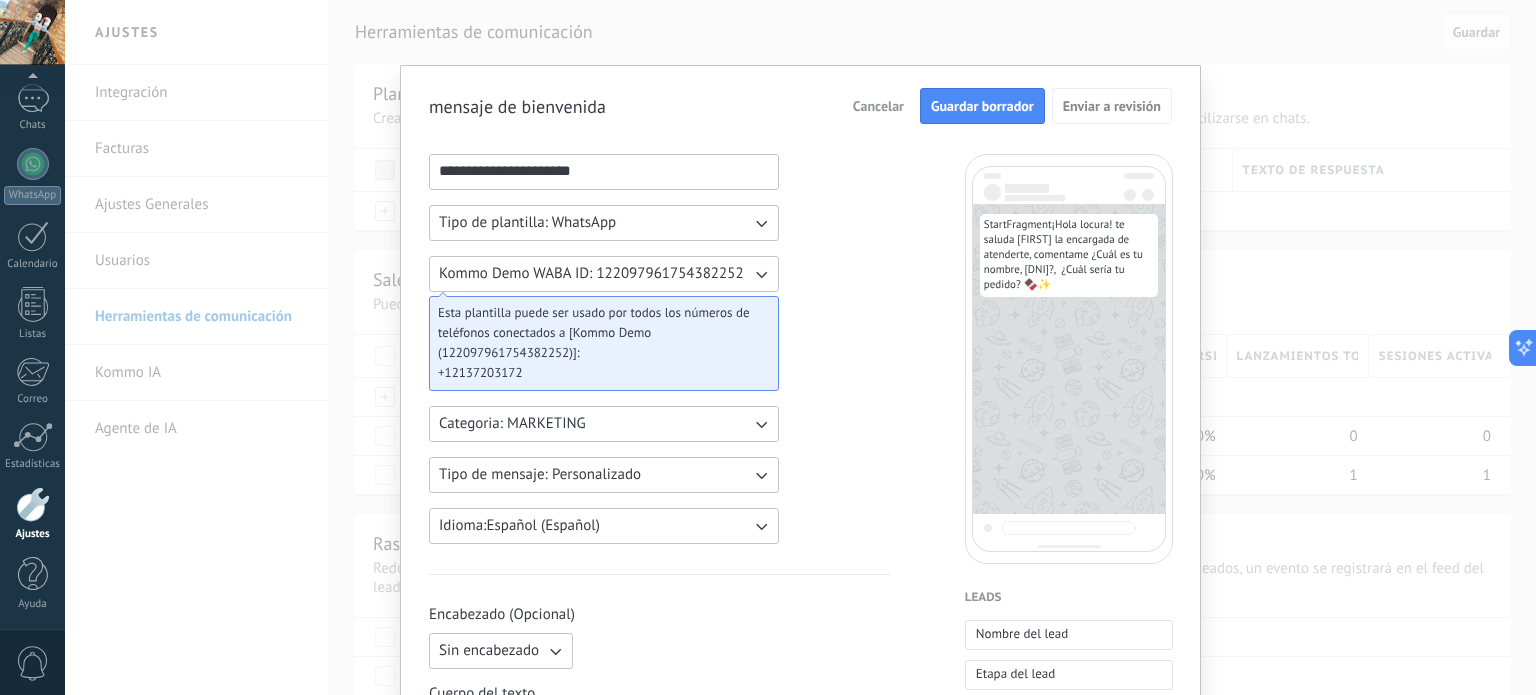 type on "**********" 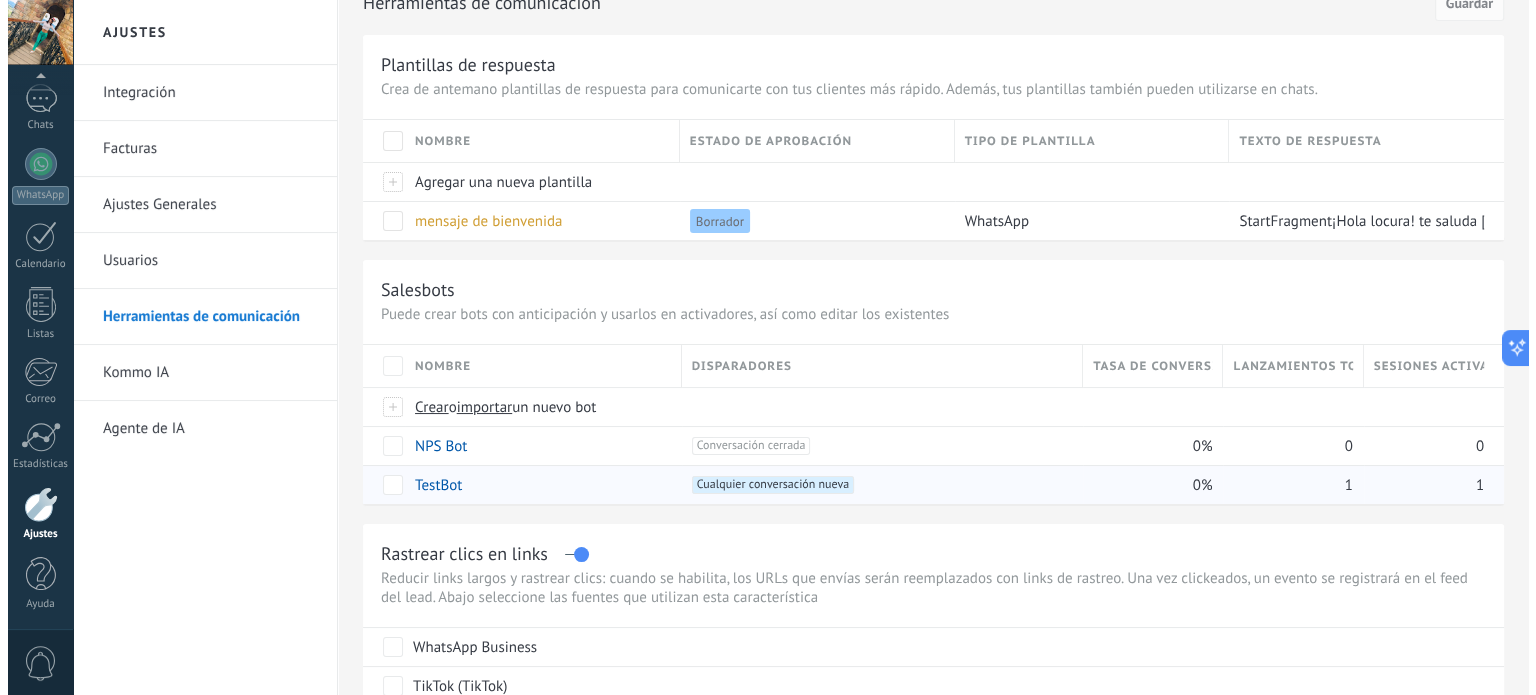 scroll, scrollTop: 0, scrollLeft: 0, axis: both 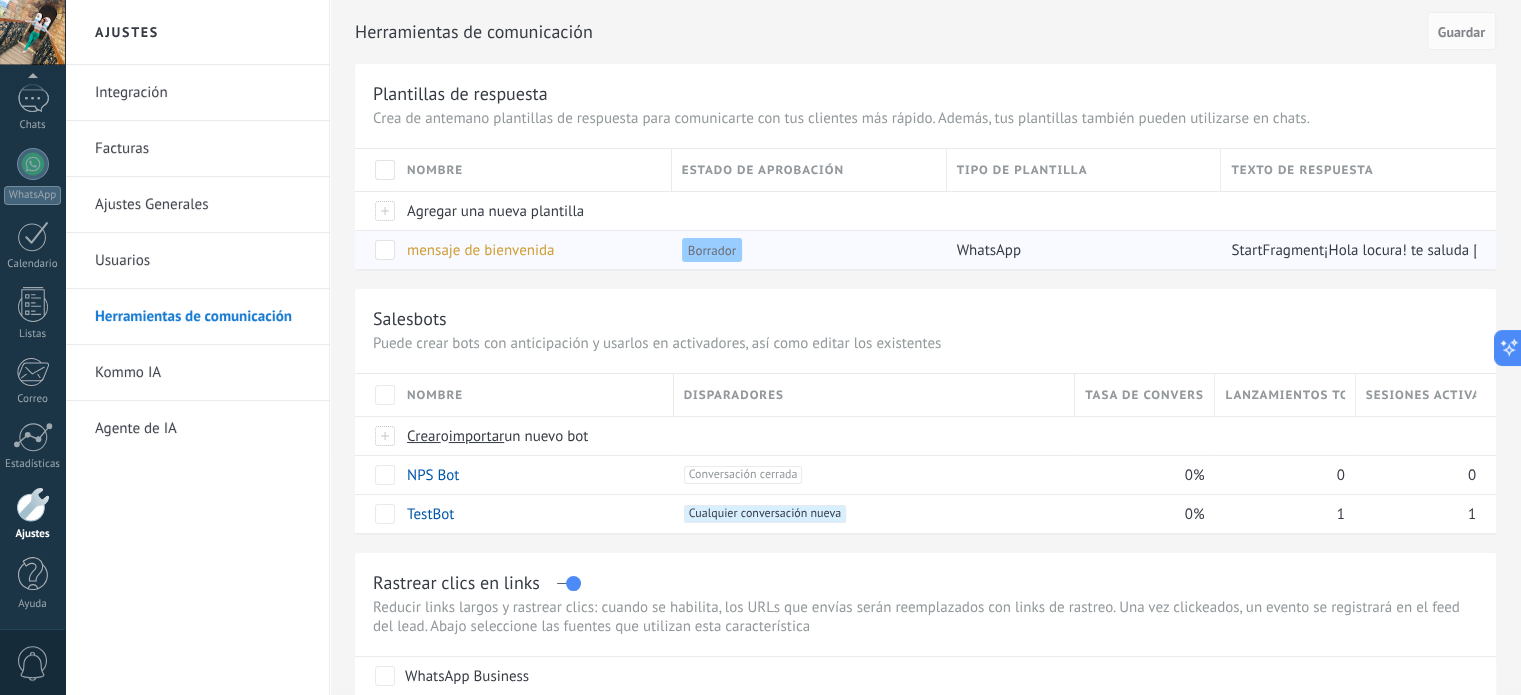 click on "WhatsApp" at bounding box center [989, 250] 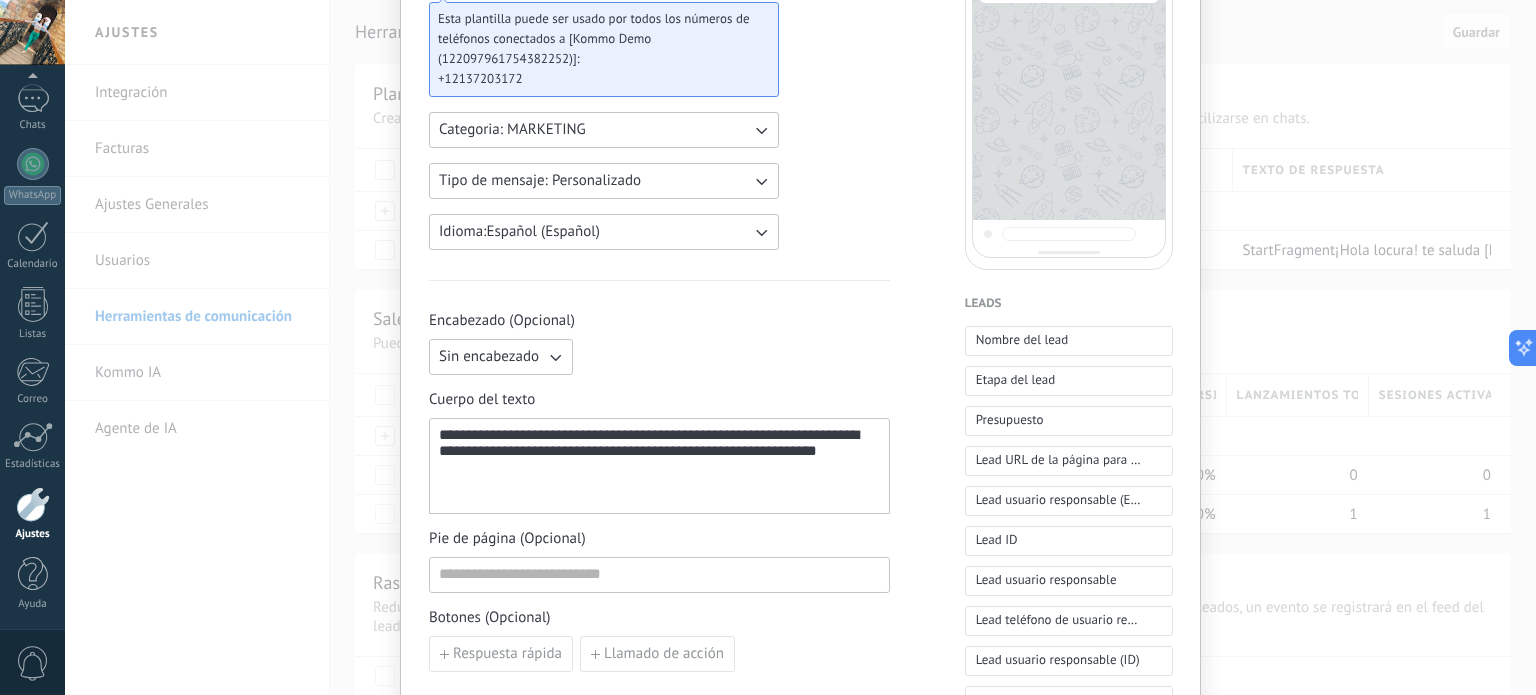 scroll, scrollTop: 300, scrollLeft: 0, axis: vertical 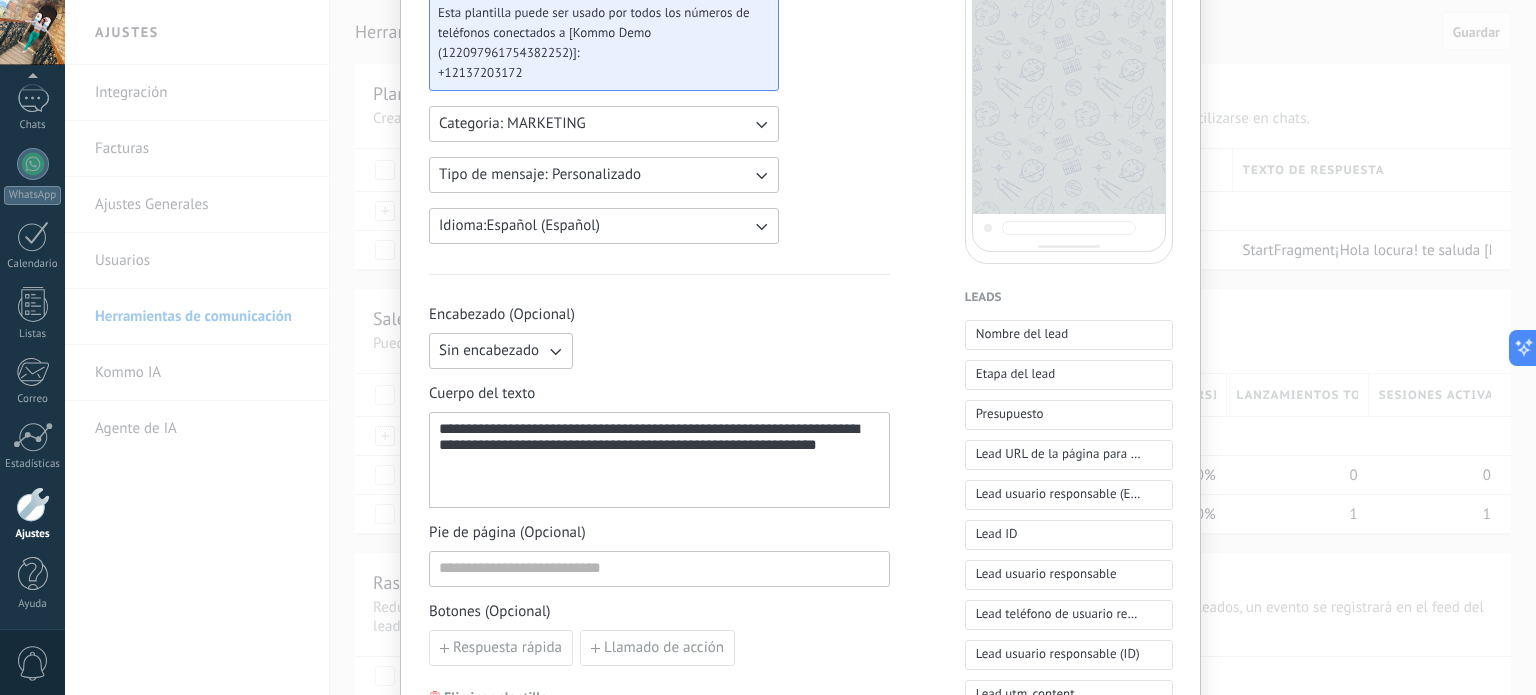 click on "**********" at bounding box center [659, 460] 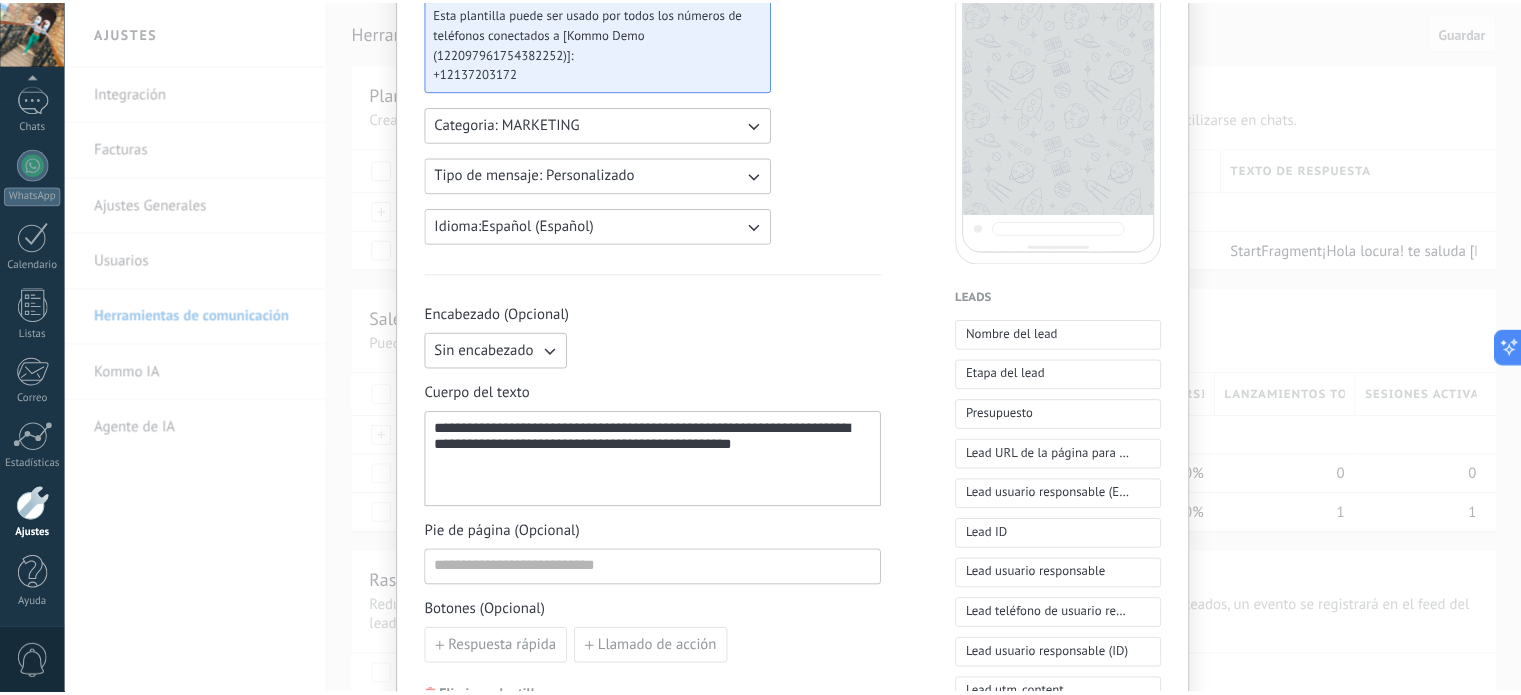 scroll, scrollTop: 0, scrollLeft: 0, axis: both 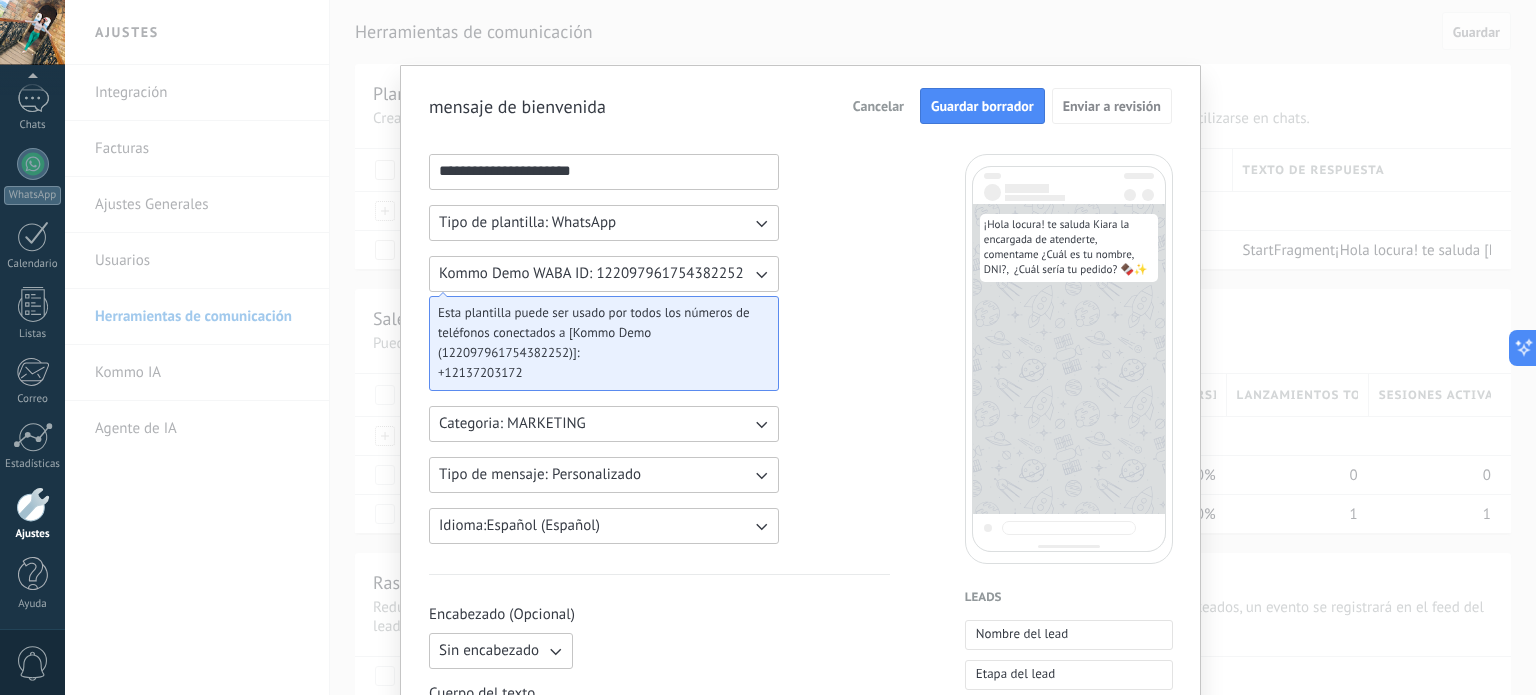 click on "Guardar borrador" at bounding box center (982, 106) 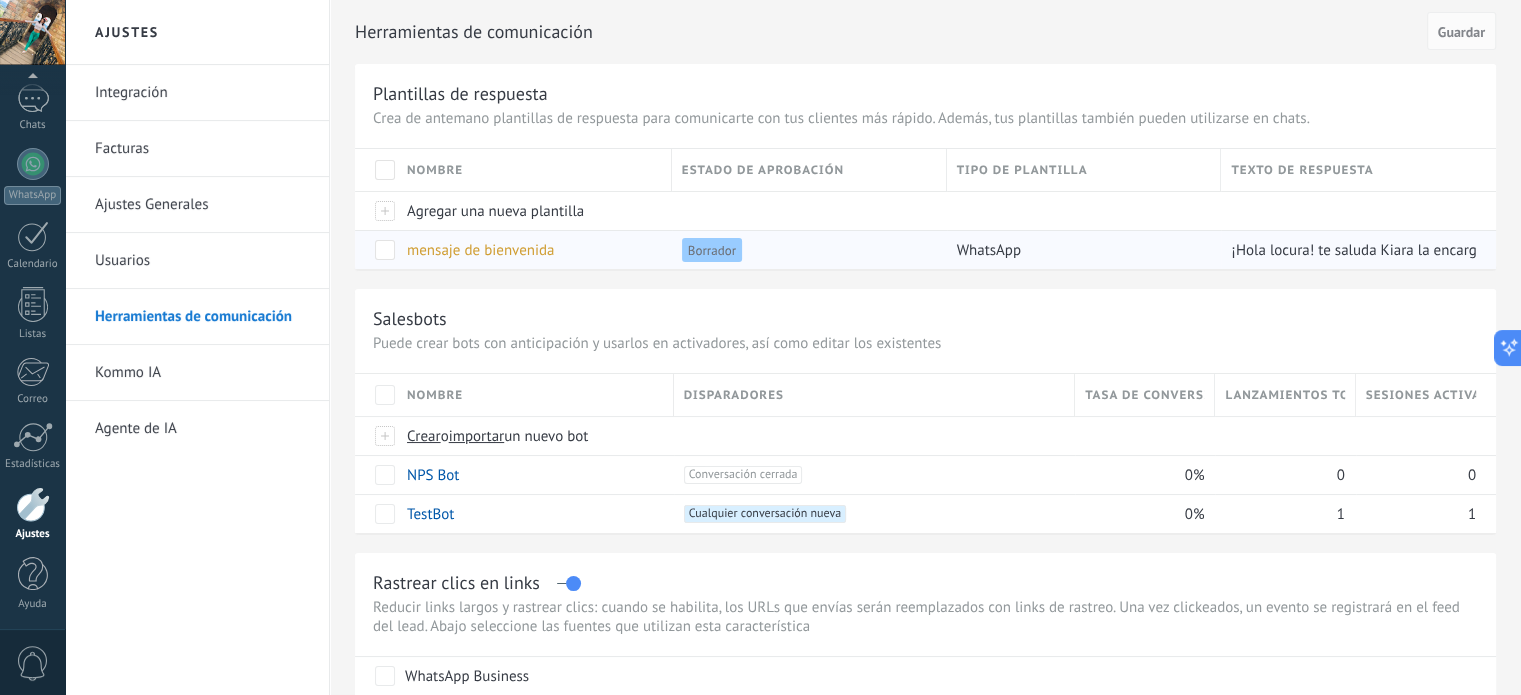 click on "Borrador" at bounding box center [712, 250] 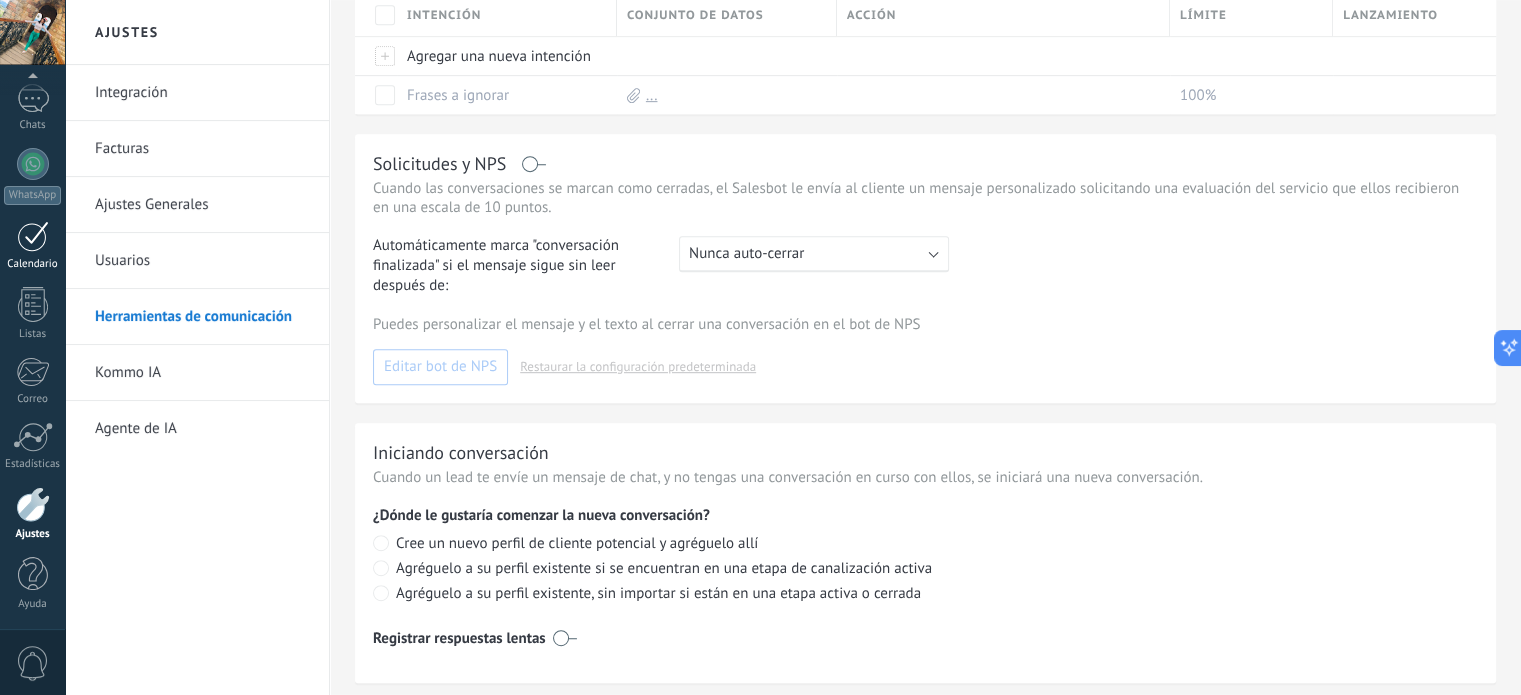scroll, scrollTop: 1012, scrollLeft: 0, axis: vertical 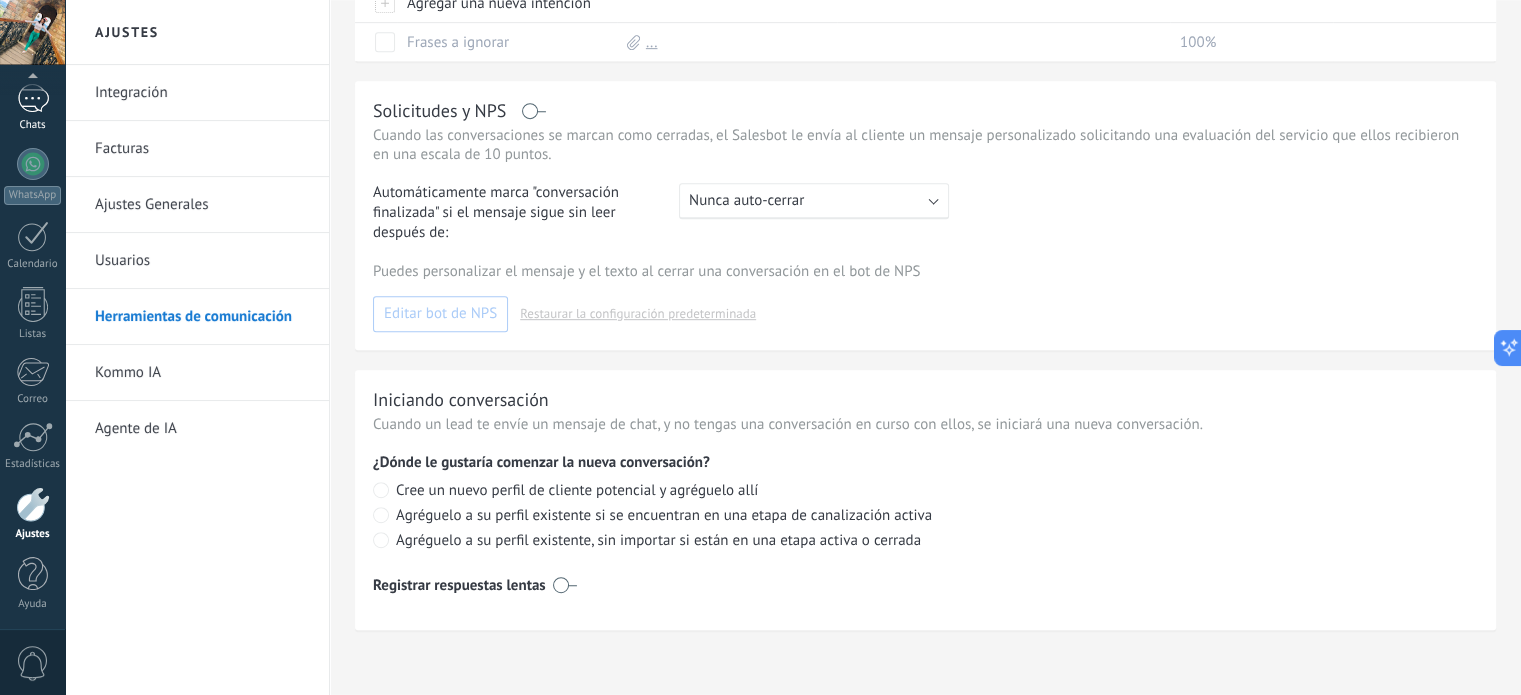 click at bounding box center [33, 98] 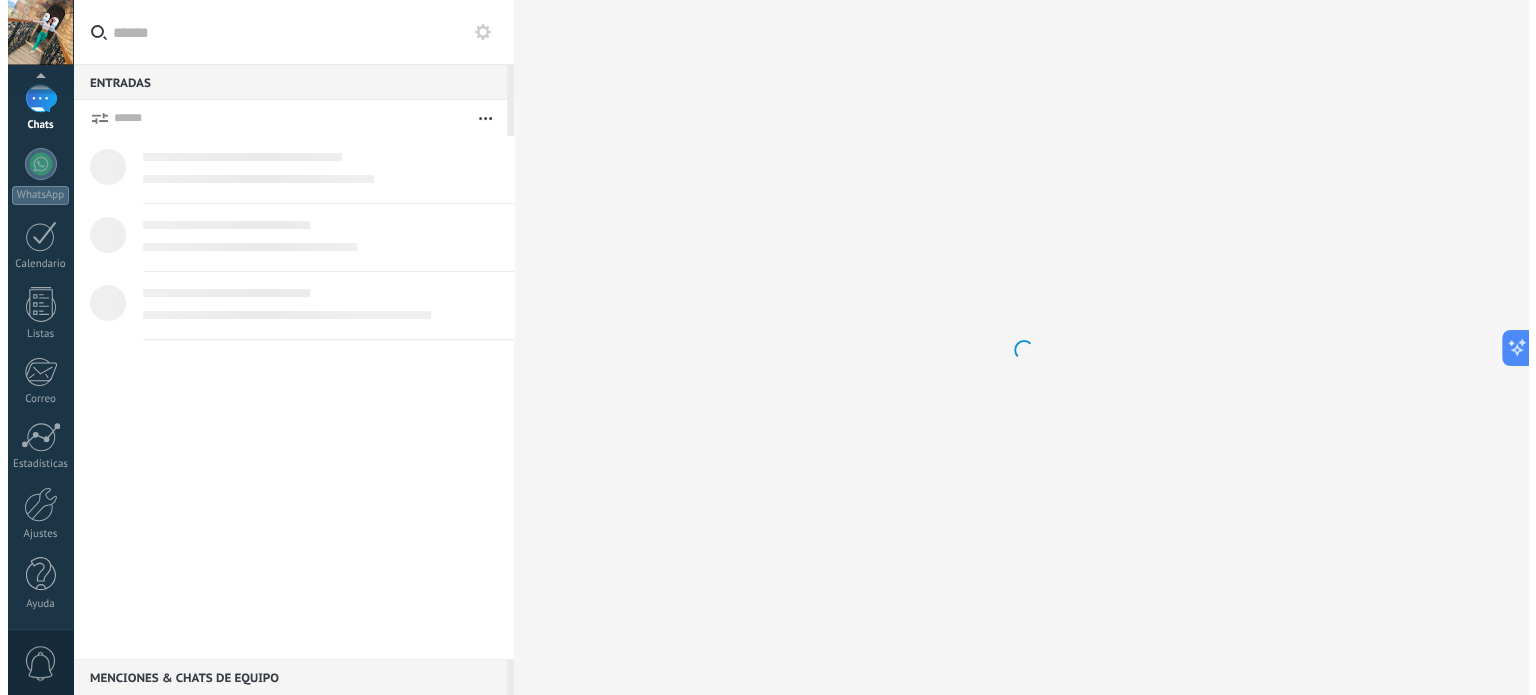 scroll, scrollTop: 0, scrollLeft: 0, axis: both 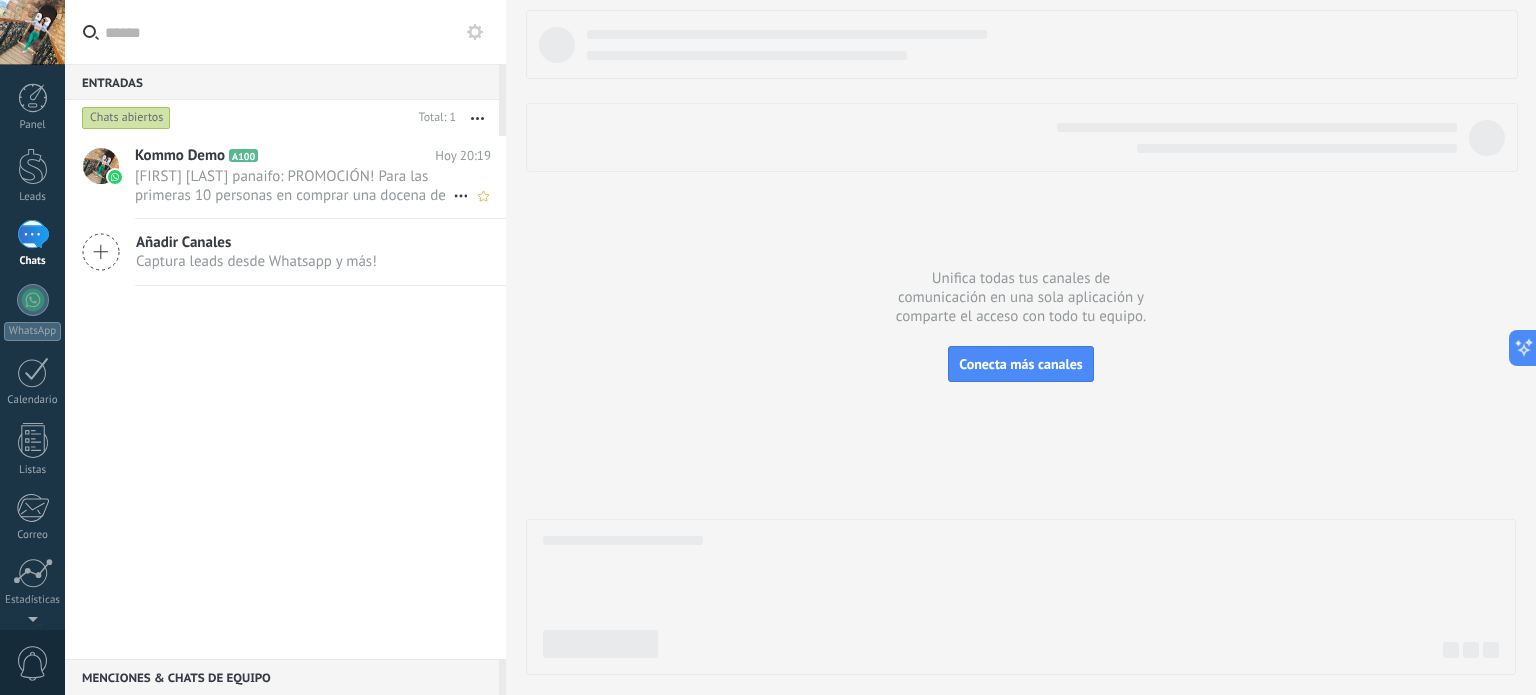 click on "[FIRST] [LAST] panaifo: PROMOCIÓN!  Para las primeras 10 personas en comprar una docena de chocotejas del nuevo sabor de chin chin se ..." at bounding box center (294, 186) 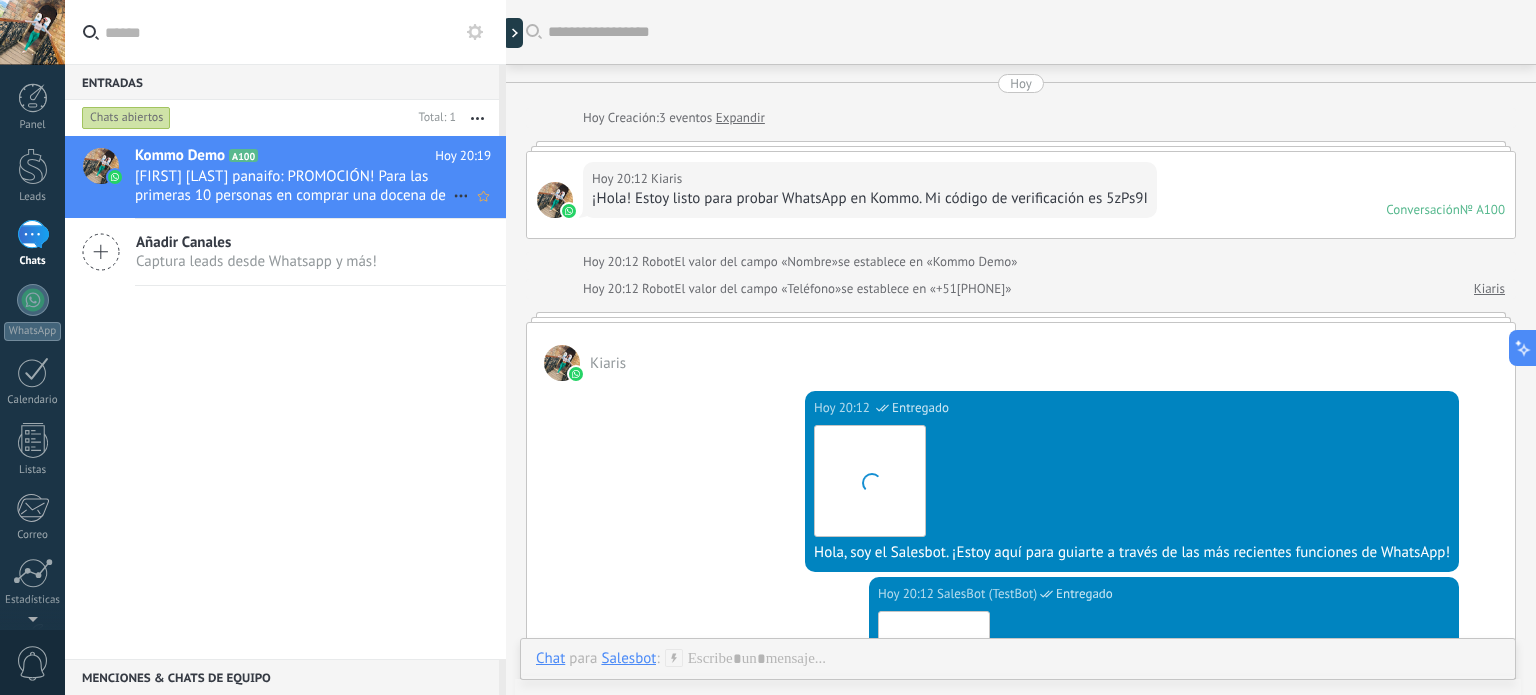 scroll, scrollTop: 2524, scrollLeft: 0, axis: vertical 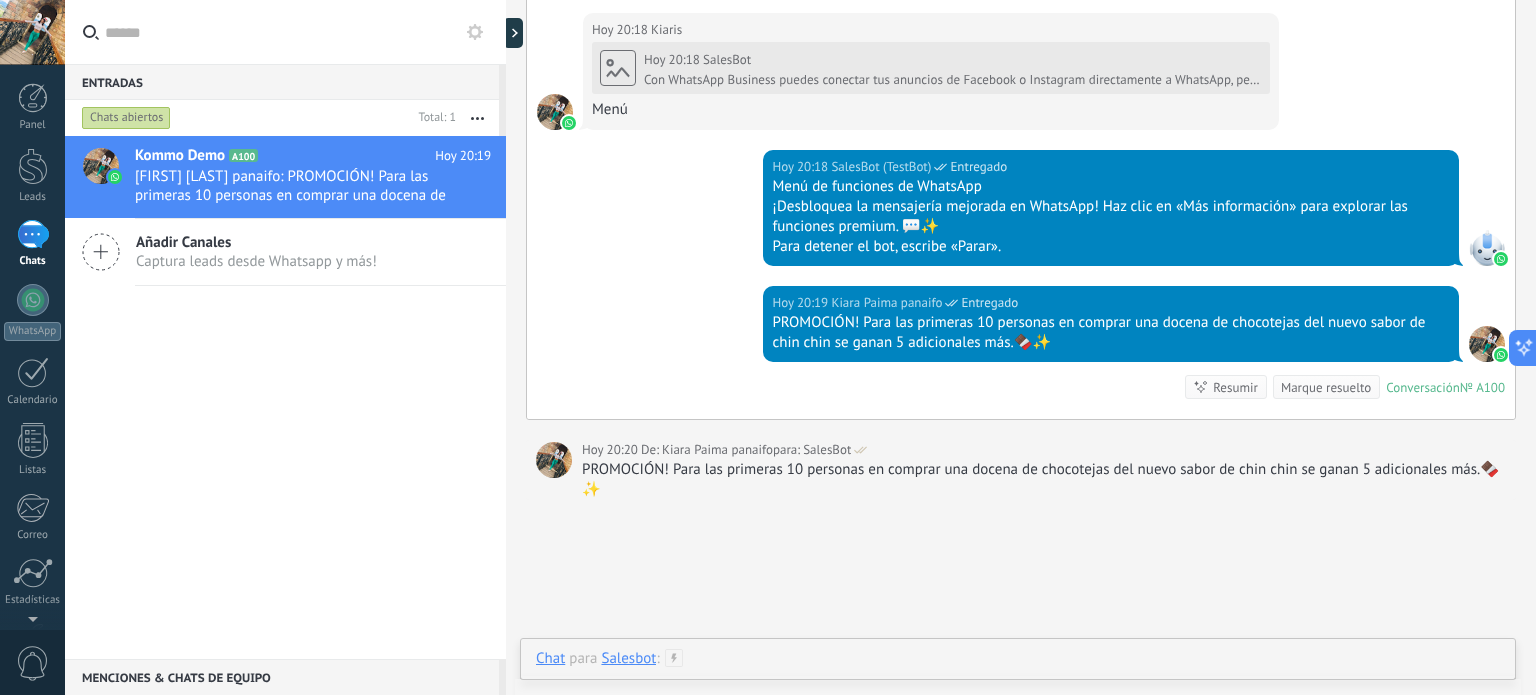 click at bounding box center (1018, 679) 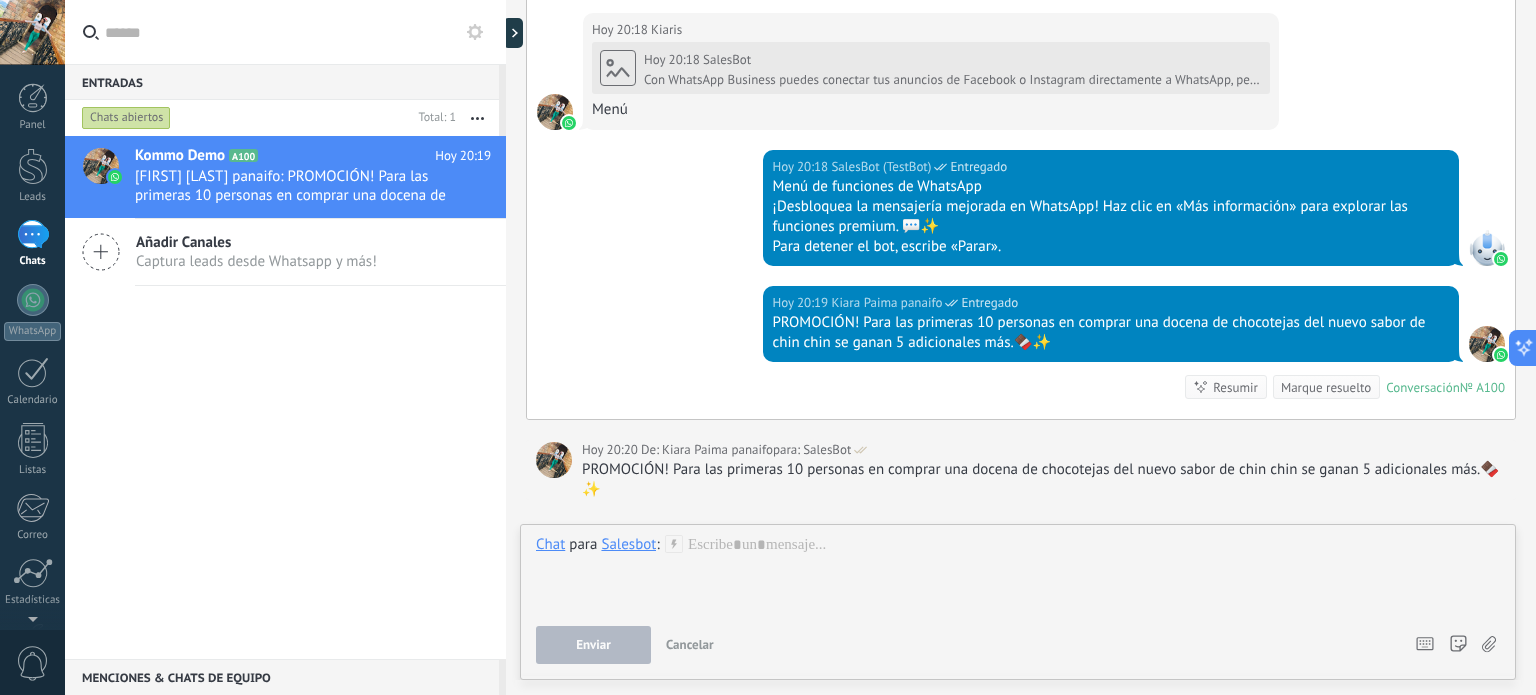 click on "Salesbot" at bounding box center (628, 544) 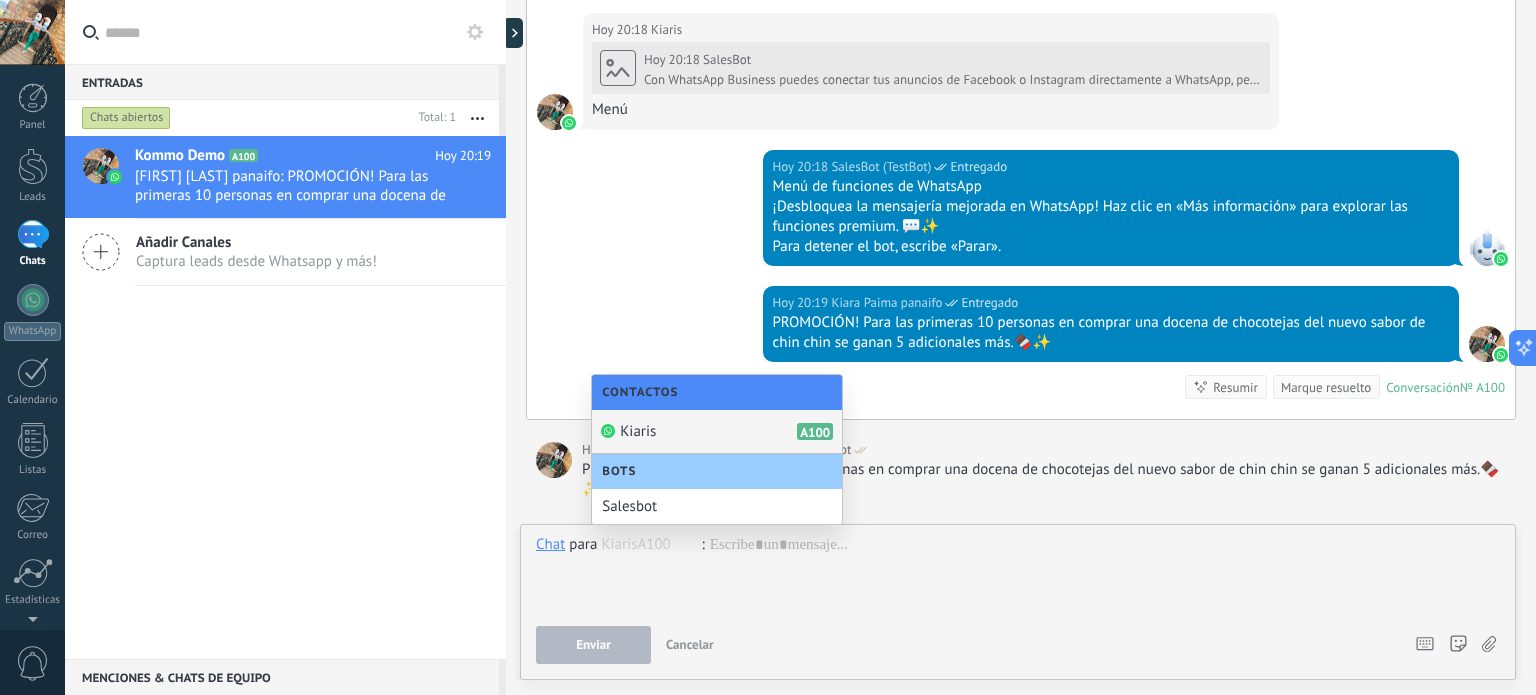 click on "Kiaris A100" at bounding box center [717, 432] 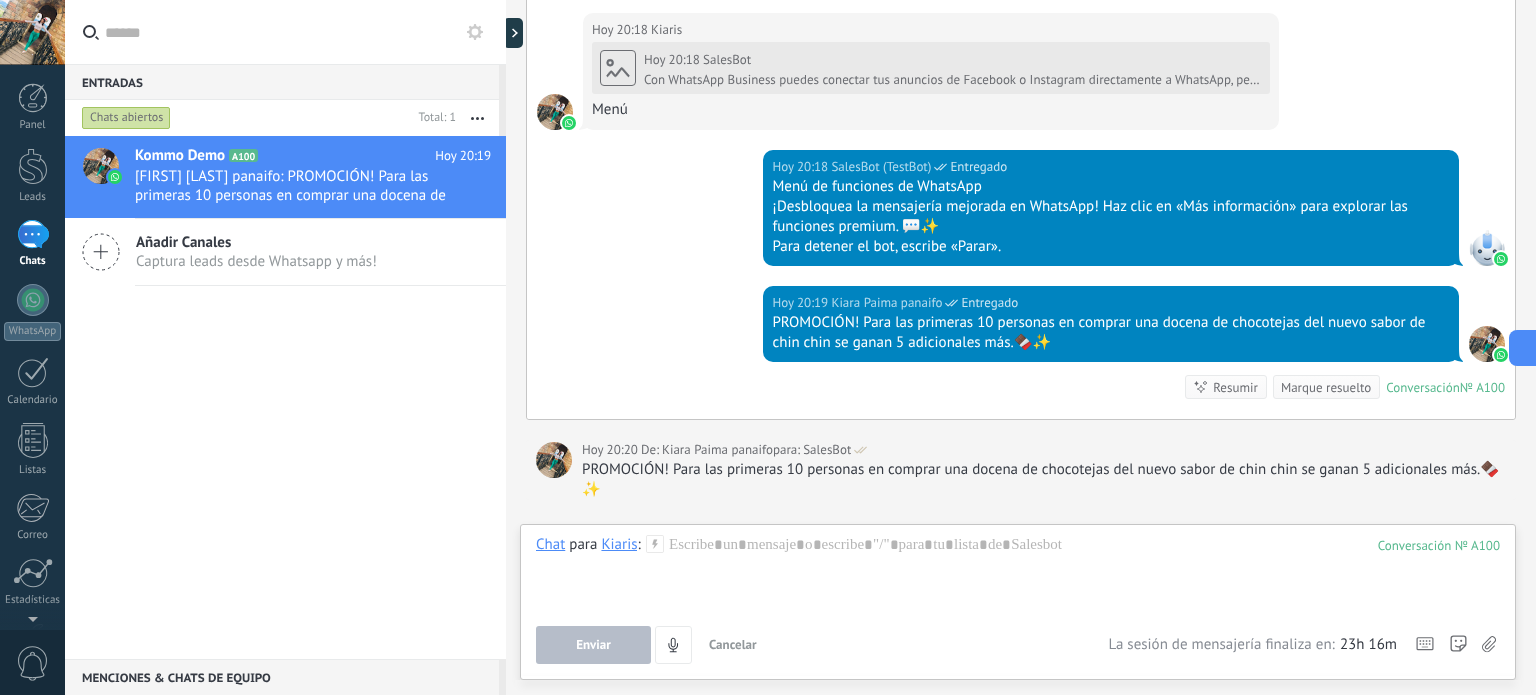 click on ":" at bounding box center (638, 545) 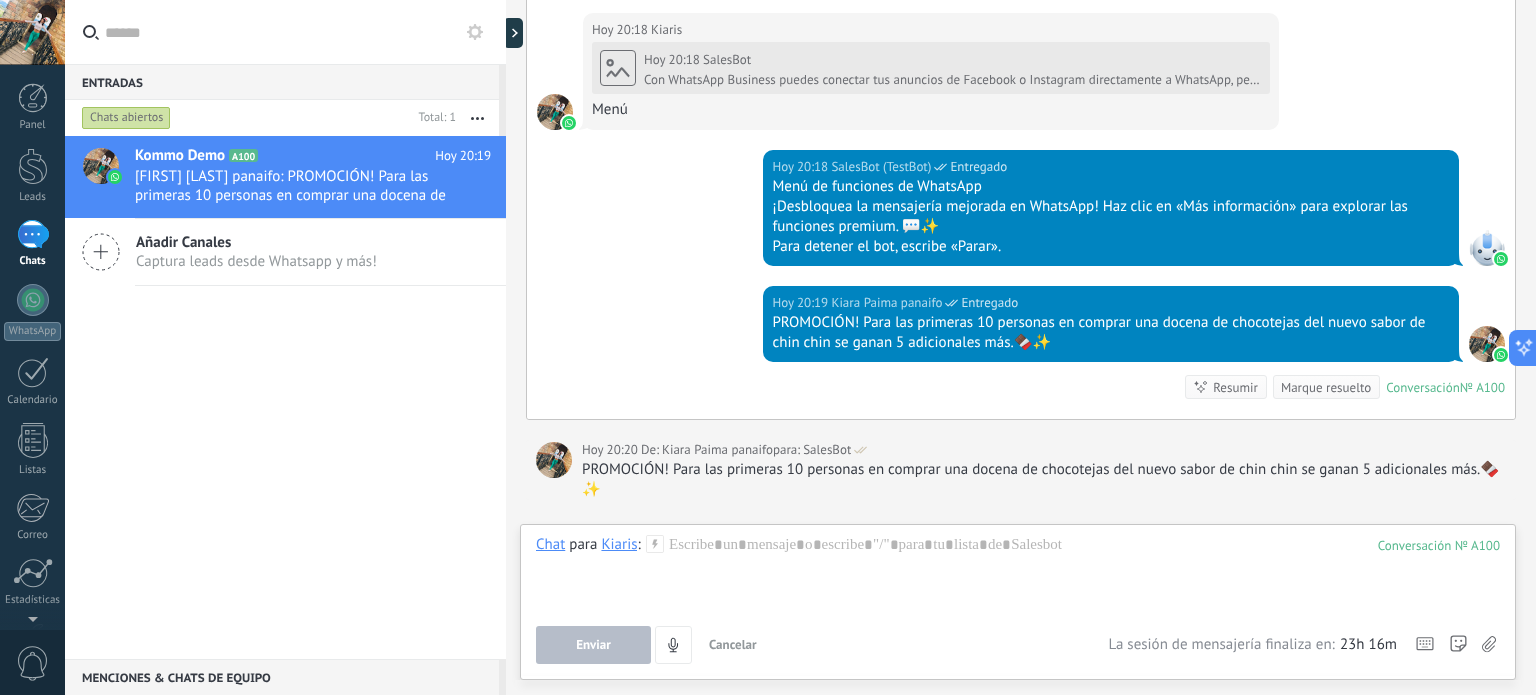 click on "Chat Correo Nota Tarea Chat   para   [FIRST] [LAST] : 100 Enviar Cancelar Rastrear clics en links ? Reducir links largos y rastrear clics: cuando se habilita, los URLs que envías serán reemplazados con links de rastreo. Una vez clickeados, un evento se registrará en el feed del lead. Abajo seleccione las fuentes que utilizan esta  en Ajustes Las plantillas no pueden ser editadas 23h 16m La sesión de mensajería finaliza en: Atajos – ejecutar bots y plantillas – seleccionar acción – mencionar a un colega – seleccionar el destinatario – insertar valor del campo Kommo AI Beta Corregir gramática y ortografía Hacerlo profesional Hacerlo amistoso Hacerlo ingenioso Hacerlo más largo Hacerlo más corto Simplificarlo" at bounding box center [1018, 602] 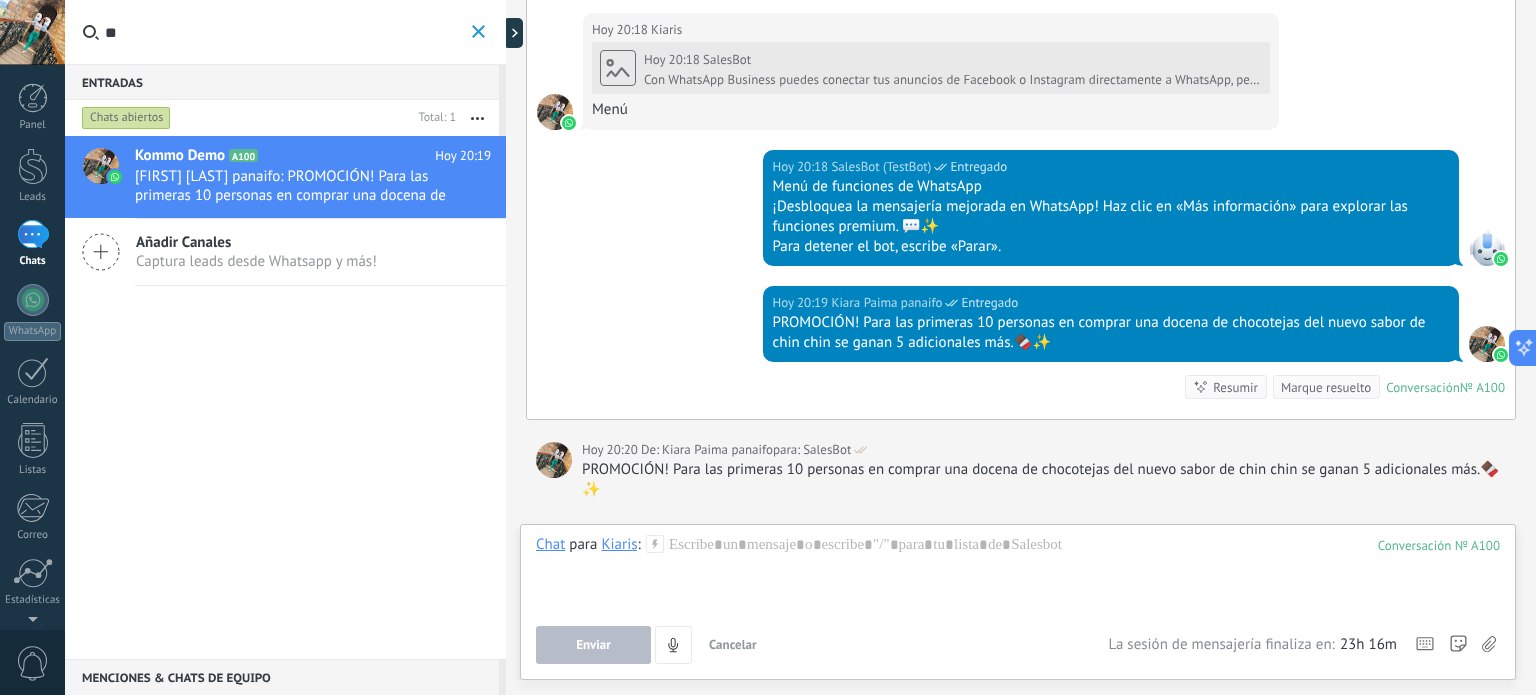 type on "*" 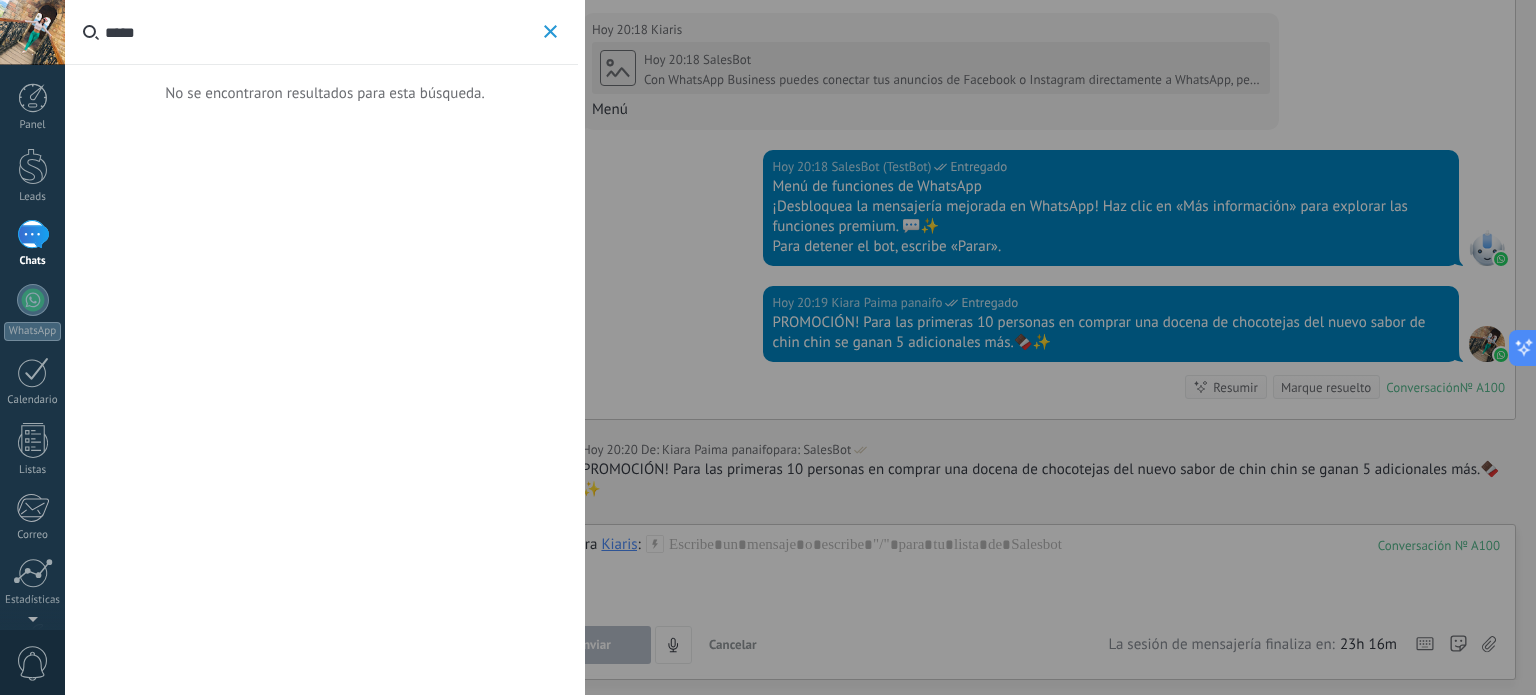 type on "*****" 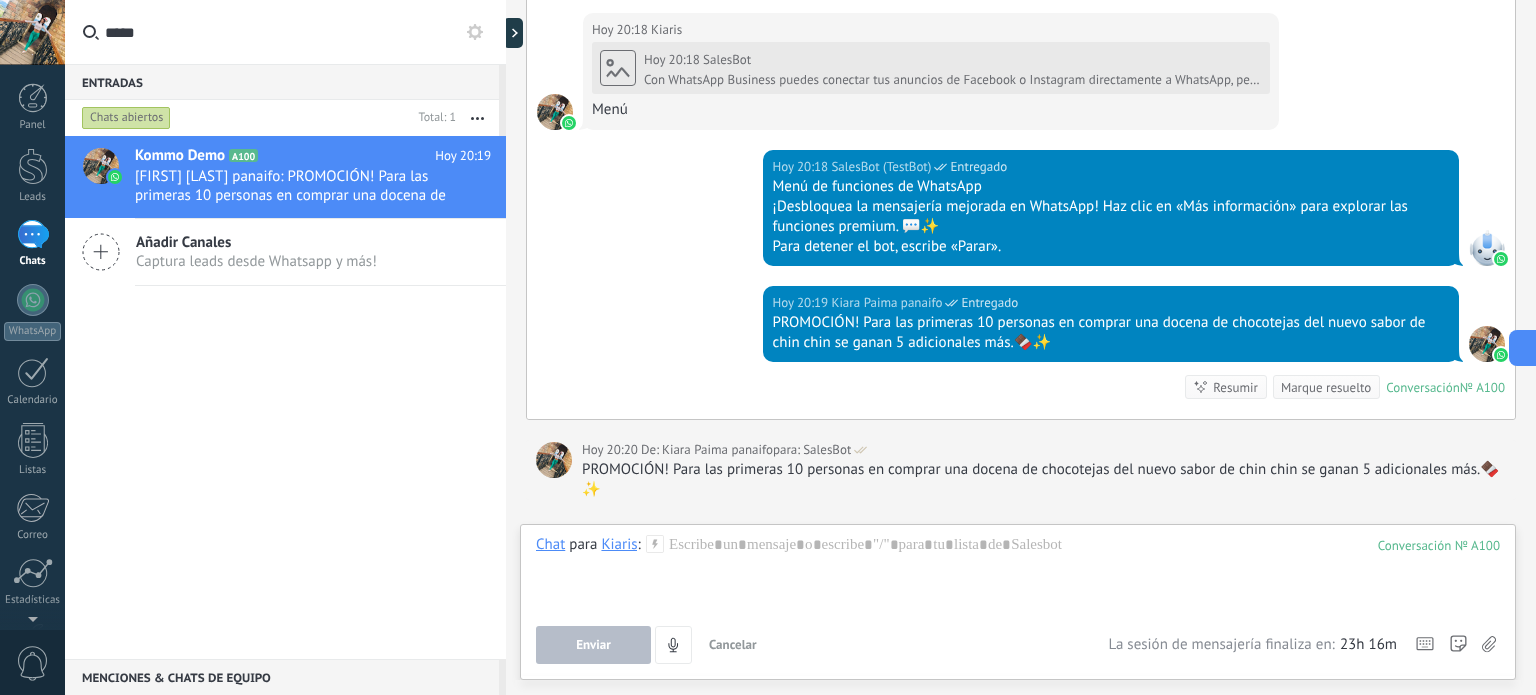 type 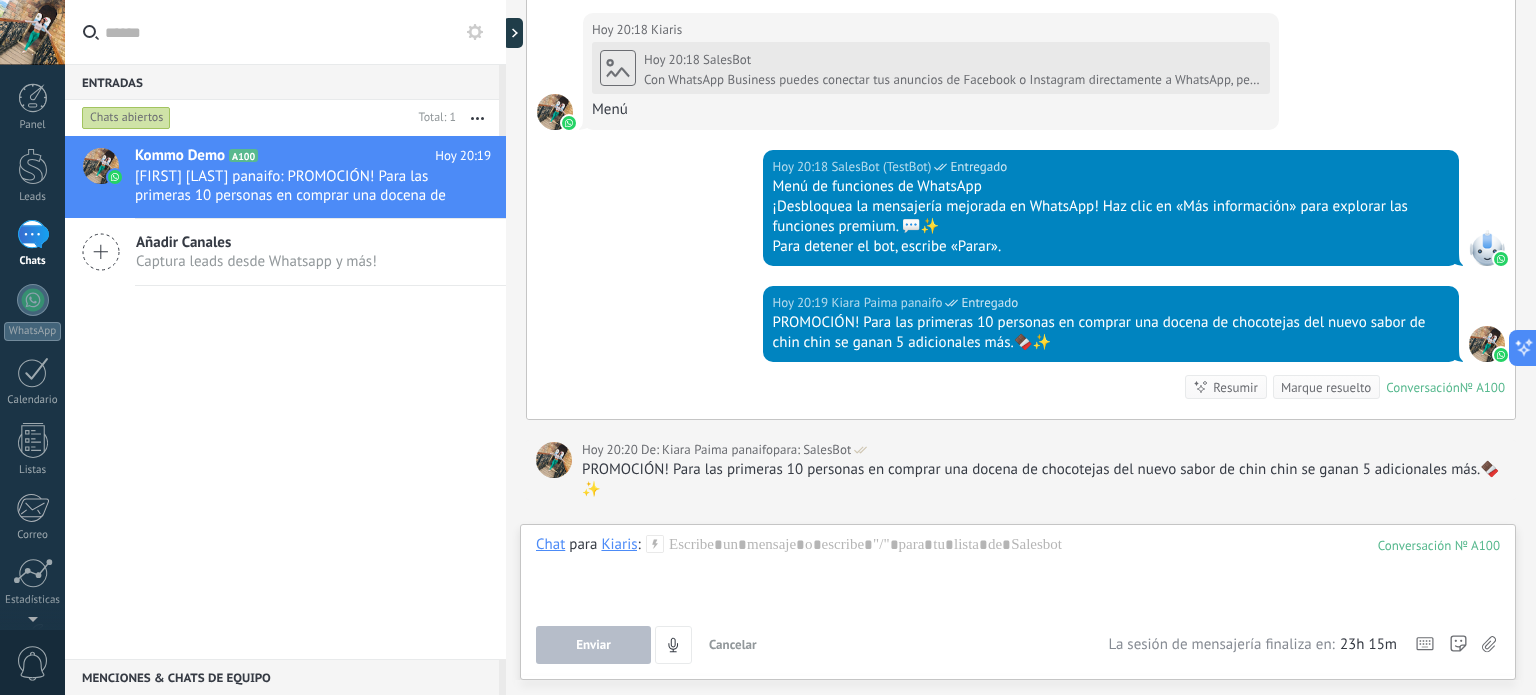 click on "Kiaris" at bounding box center (619, 544) 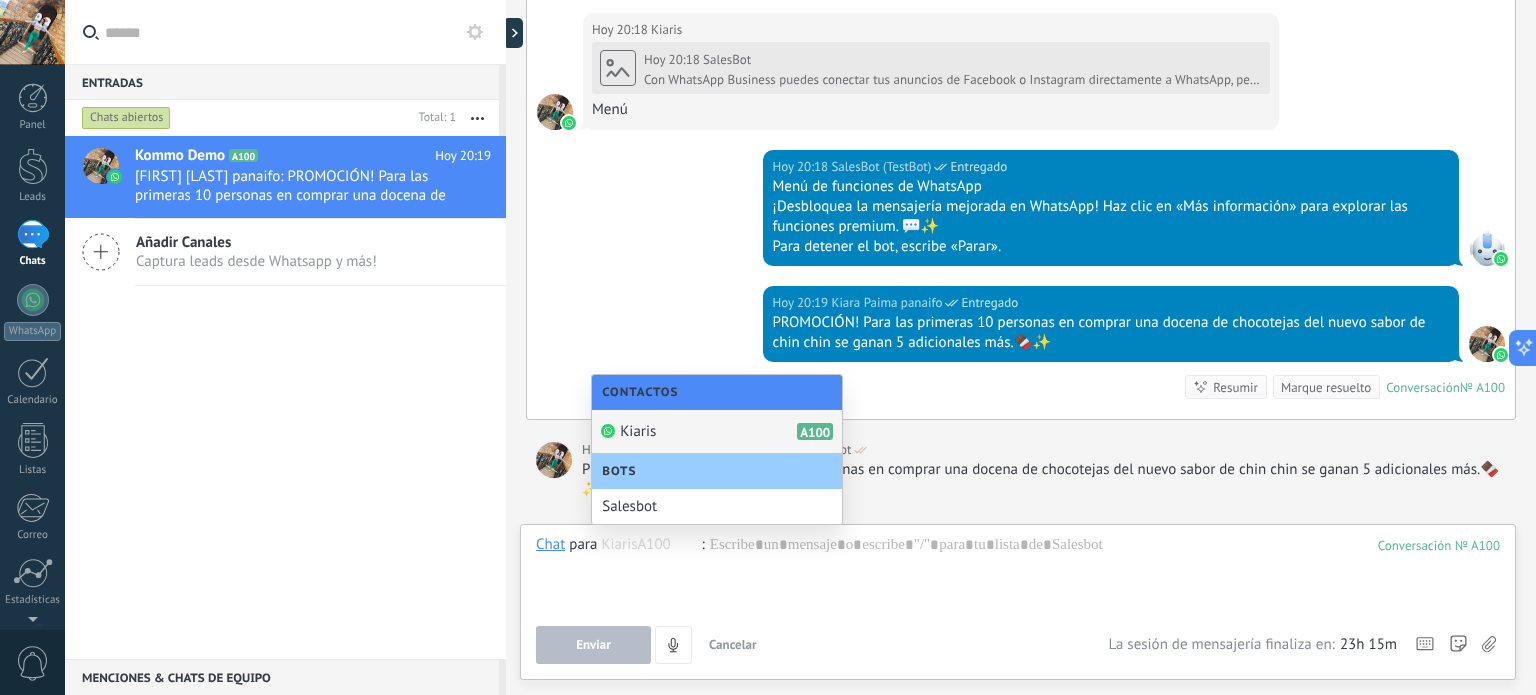 click on "Kiaris" at bounding box center [638, 431] 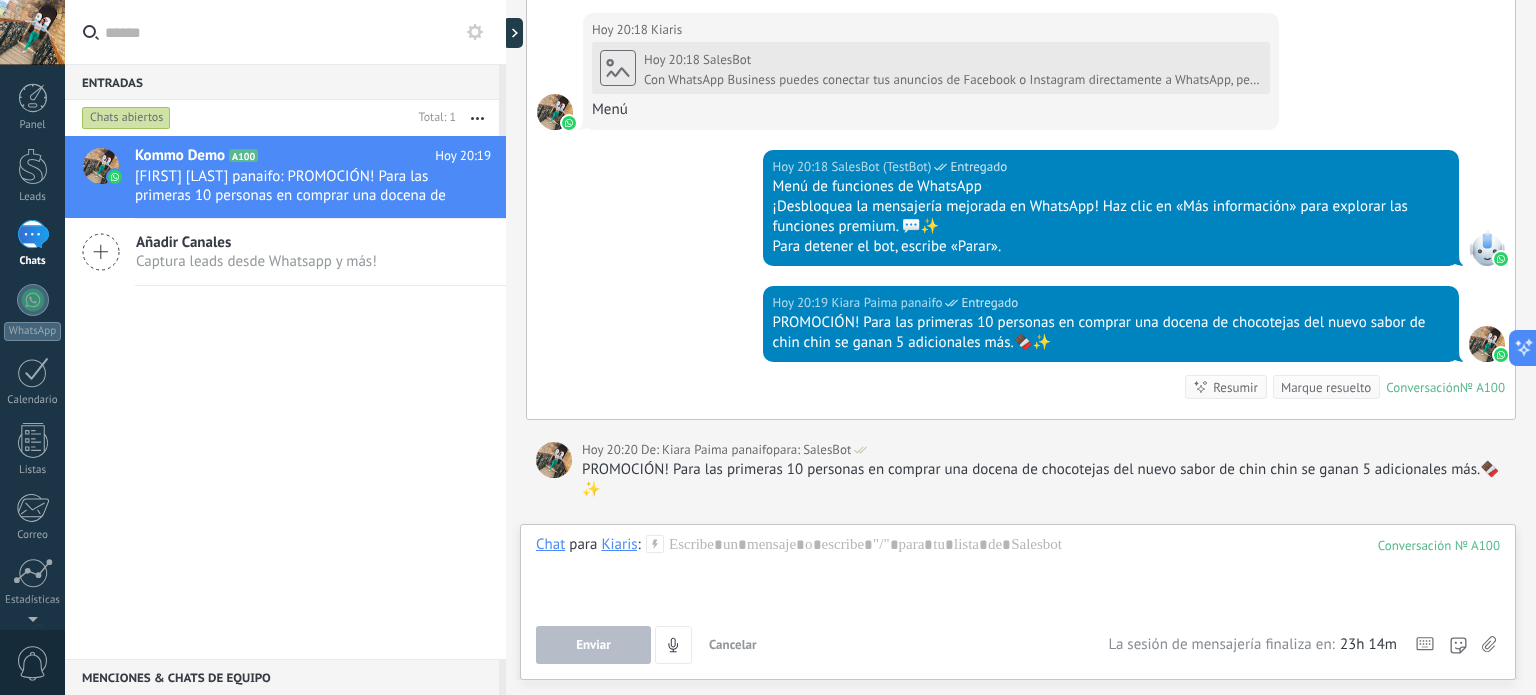 click on "Kommo Demo
A100
Hoy 20:19
Kiara Paima panaifo: PROMOCIÓN!  Para las primeras 10 personas en comprar una docena de chocotejas del nuevo sabor de chin chin se ...
Añadir Canales
Captura leads desde Whatsapp y más!" at bounding box center (285, 397) 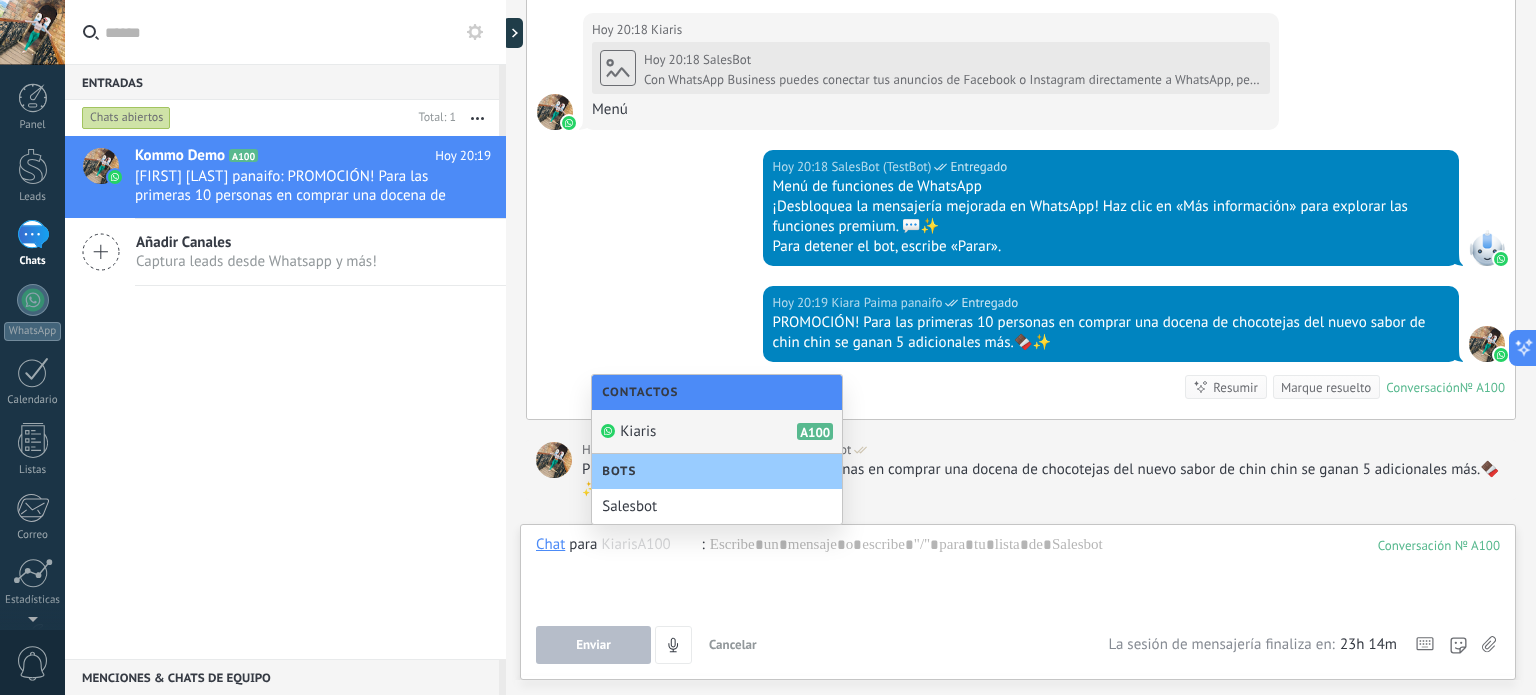 click on "Kommo Demo
A100
Hoy 20:19
Kiara Paima panaifo: PROMOCIÓN!  Para las primeras 10 personas en comprar una docena de chocotejas del nuevo sabor de chin chin se ...
Añadir Canales
Captura leads desde Whatsapp y más!" at bounding box center (285, 397) 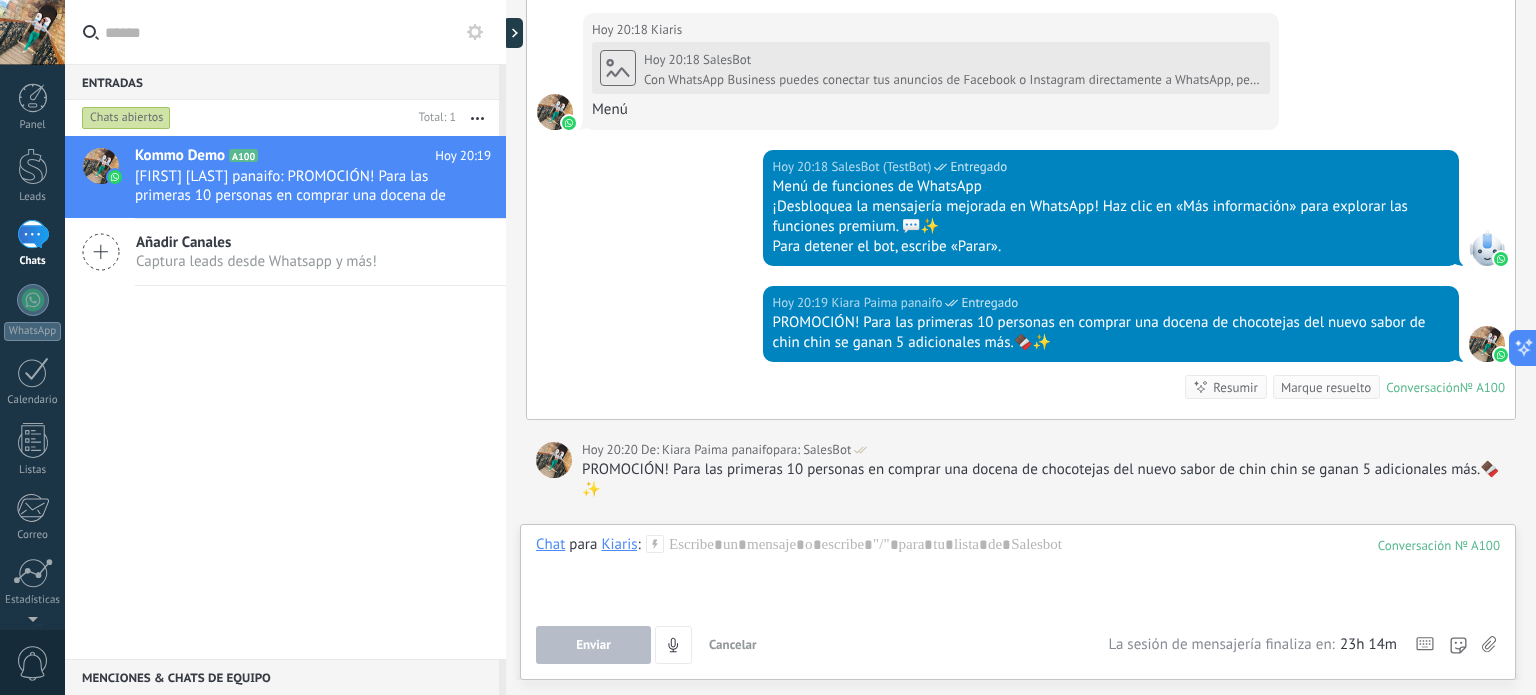 click on "Añadir Canales" at bounding box center [256, 242] 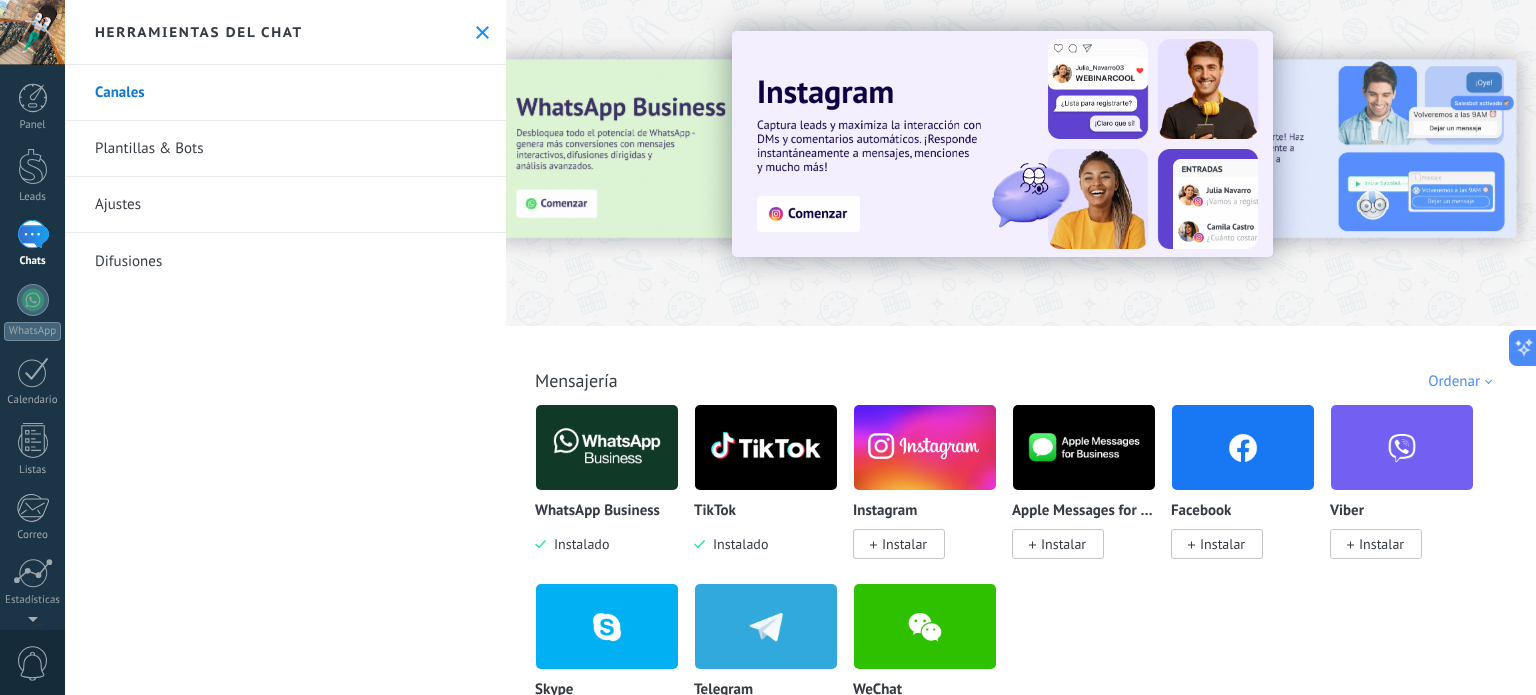 click at bounding box center [607, 447] 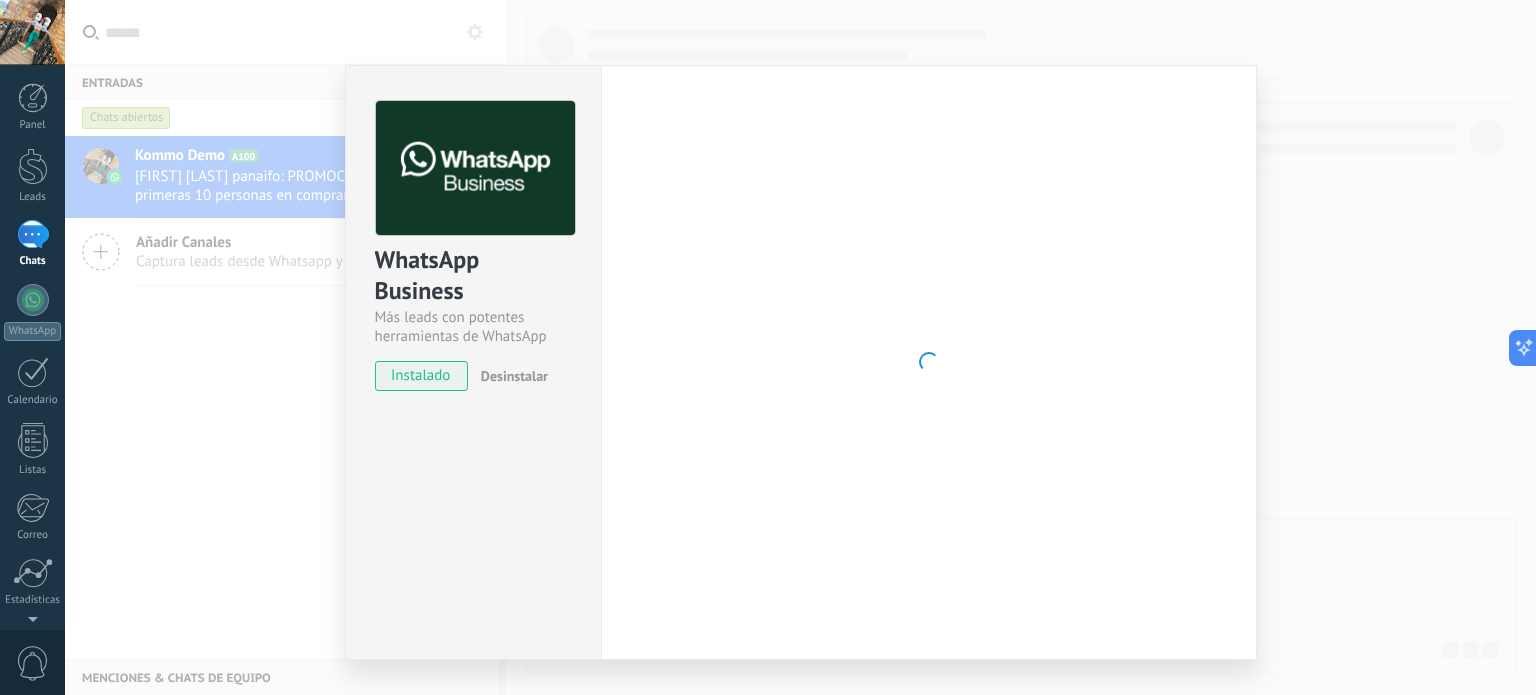 click on "instalado" at bounding box center [421, 376] 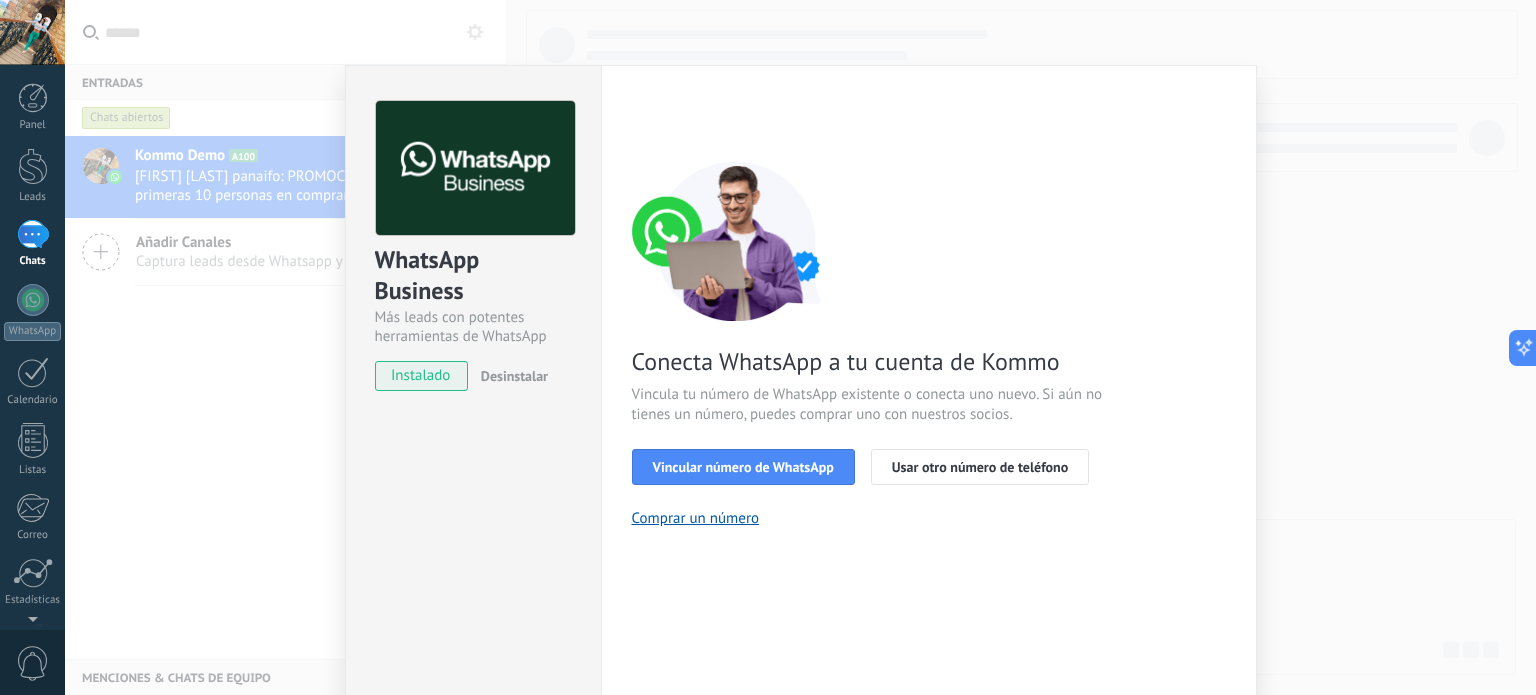 click on "instalado" at bounding box center (421, 376) 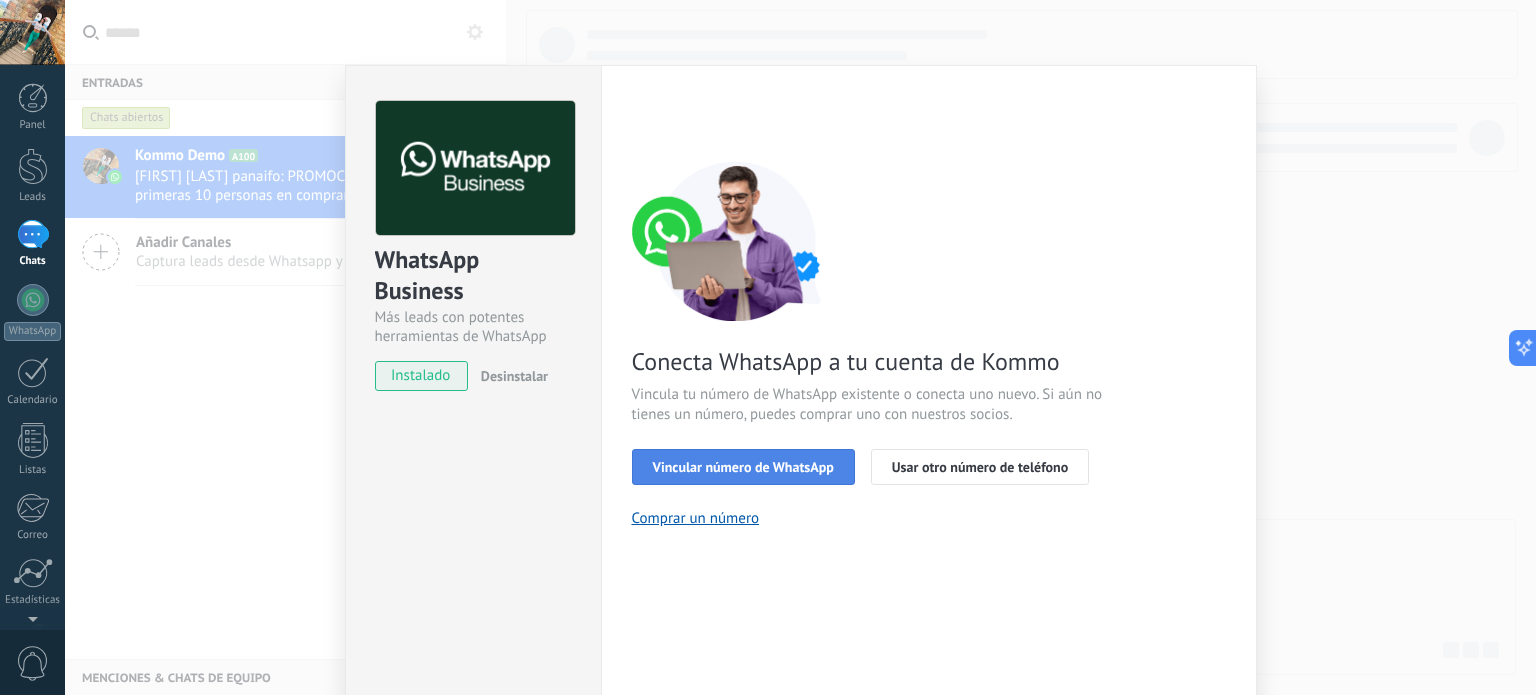 click on "Vincular número de WhatsApp" at bounding box center [743, 467] 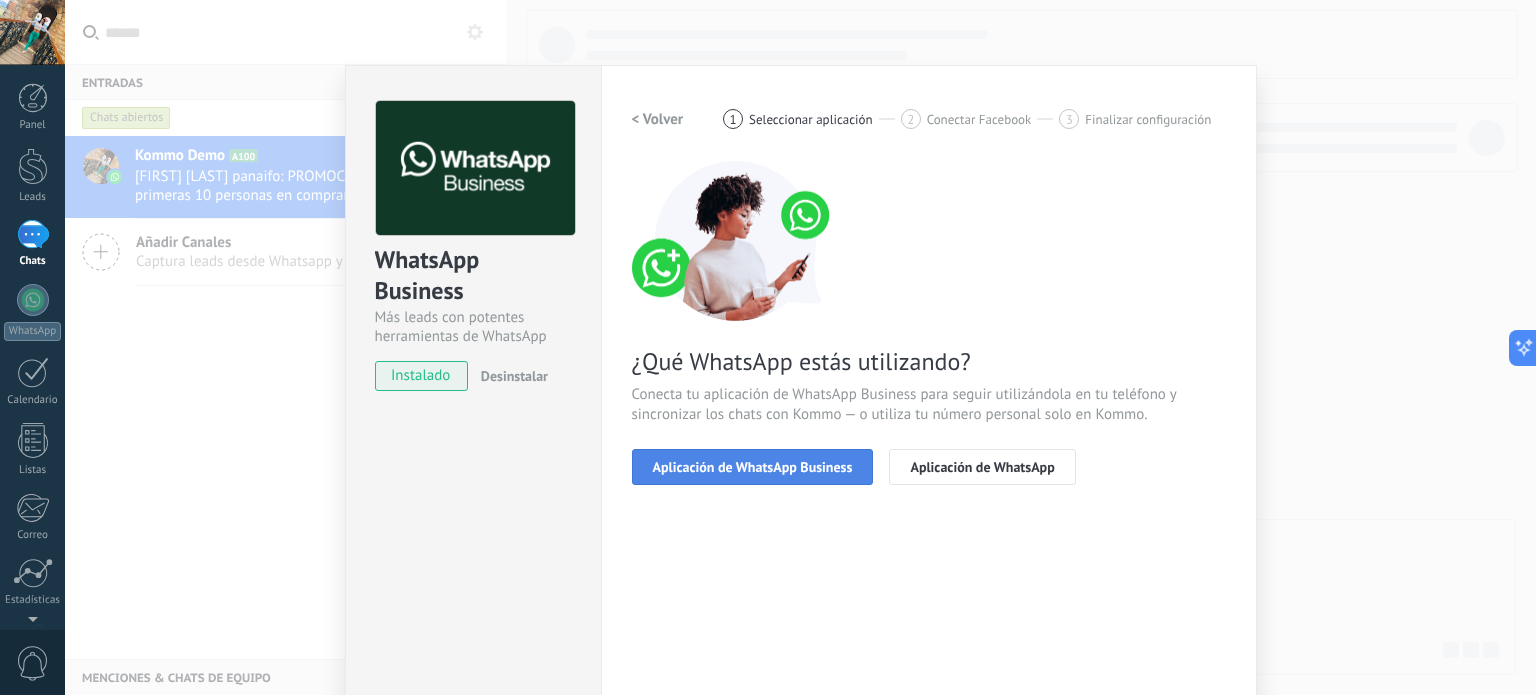 click on "Aplicación de WhatsApp Business" at bounding box center (753, 467) 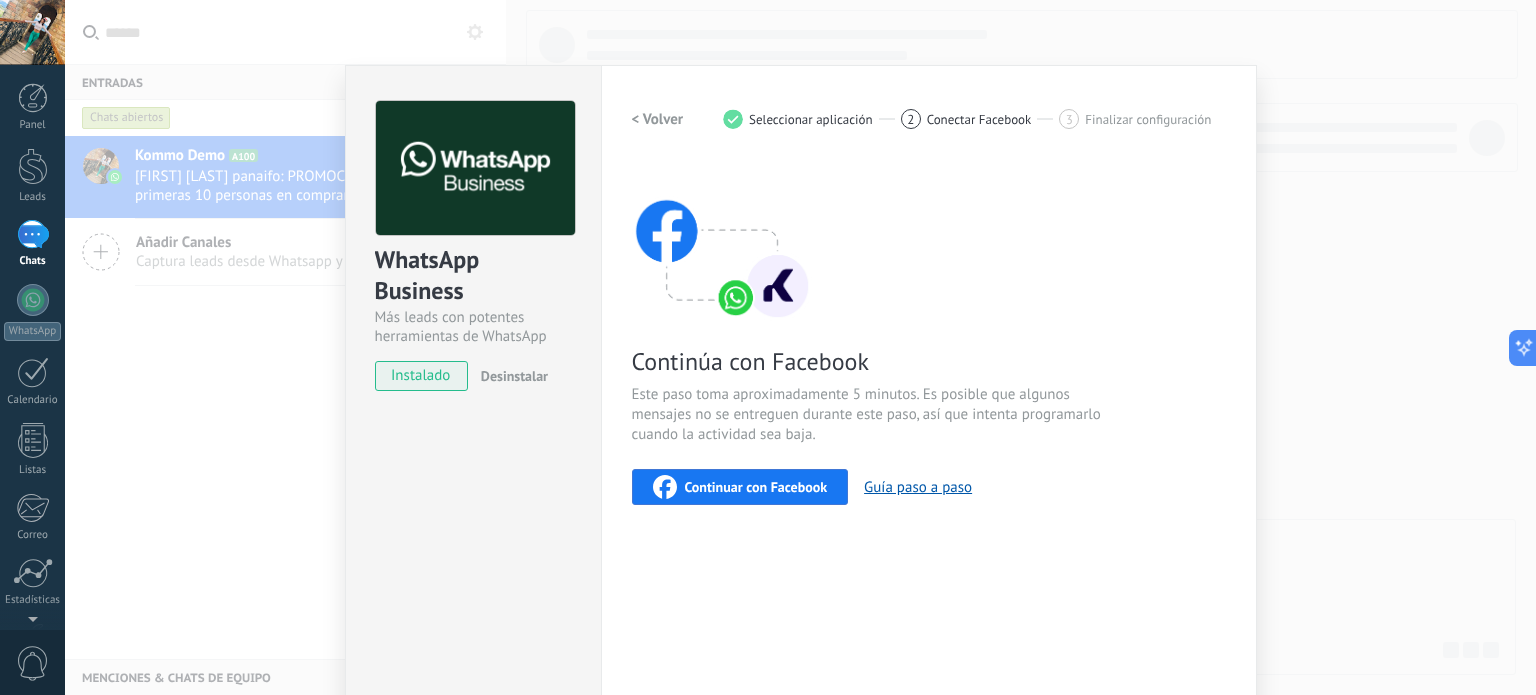 click on "Continuar con Facebook" at bounding box center [756, 487] 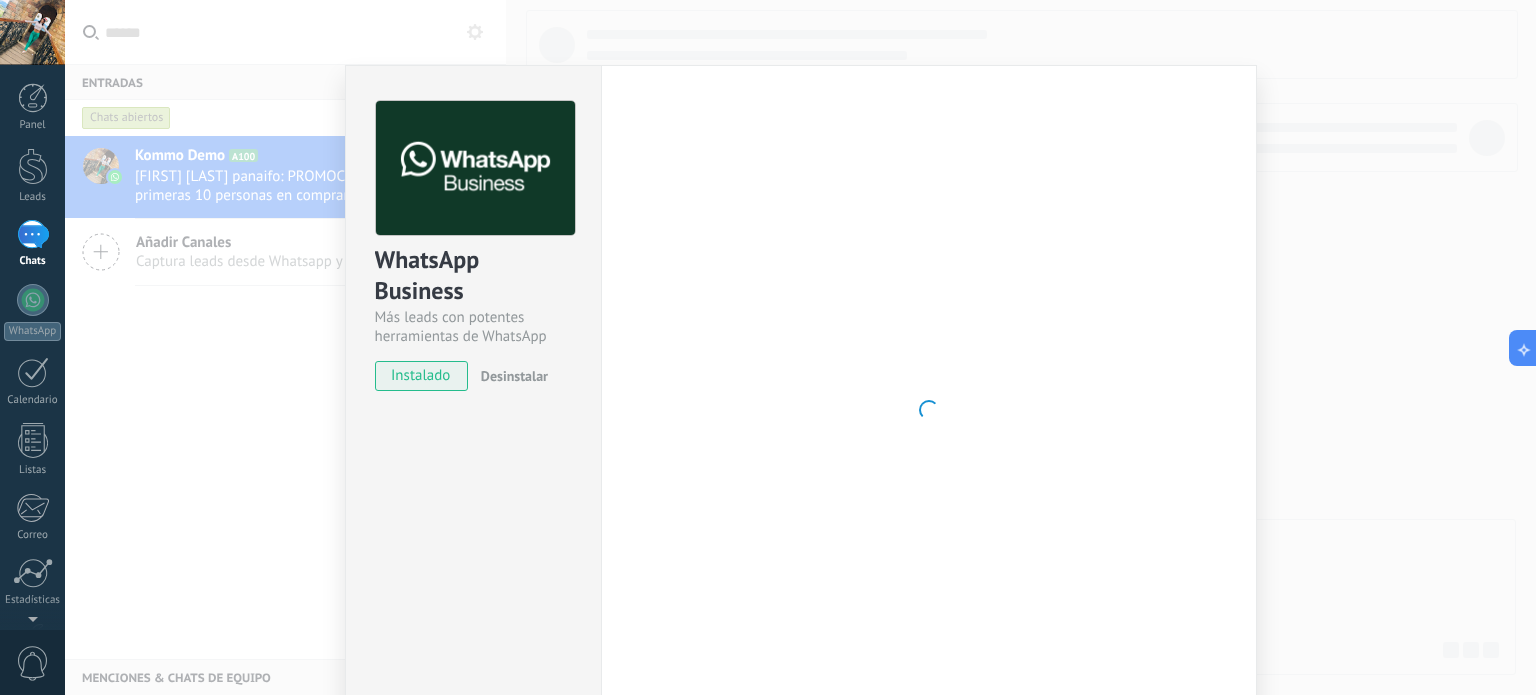 click on "WhatsApp Business Más leads con potentes herramientas de WhatsApp instalado Desinstalar Configuraciones Autorizaciones Esta pestaña registra a los usuarios que han concedido acceso a las integración a esta cuenta. Si deseas remover la posibilidad que un usuario pueda enviar solicitudes a la cuenta en nombre de esta integración, puedes revocar el acceso. Si el acceso a todos los usuarios es revocado, la integración dejará de funcionar. Esta aplicacion está instalada, pero nadie le ha dado acceso aun. WhatsApp Cloud API más _:  Guardar < Volver 1 Seleccionar aplicación 2 Conectar Facebook  3 Finalizar configuración Continúa con Facebook Este paso toma aproximadamente 5 minutos. Es posible que algunos mensajes no se entreguen durante este paso, así que intenta programarlo cuando la actividad sea baja. Continuar con Facebook Guía paso a paso ¿Necesitas ayuda?" at bounding box center (800, 347) 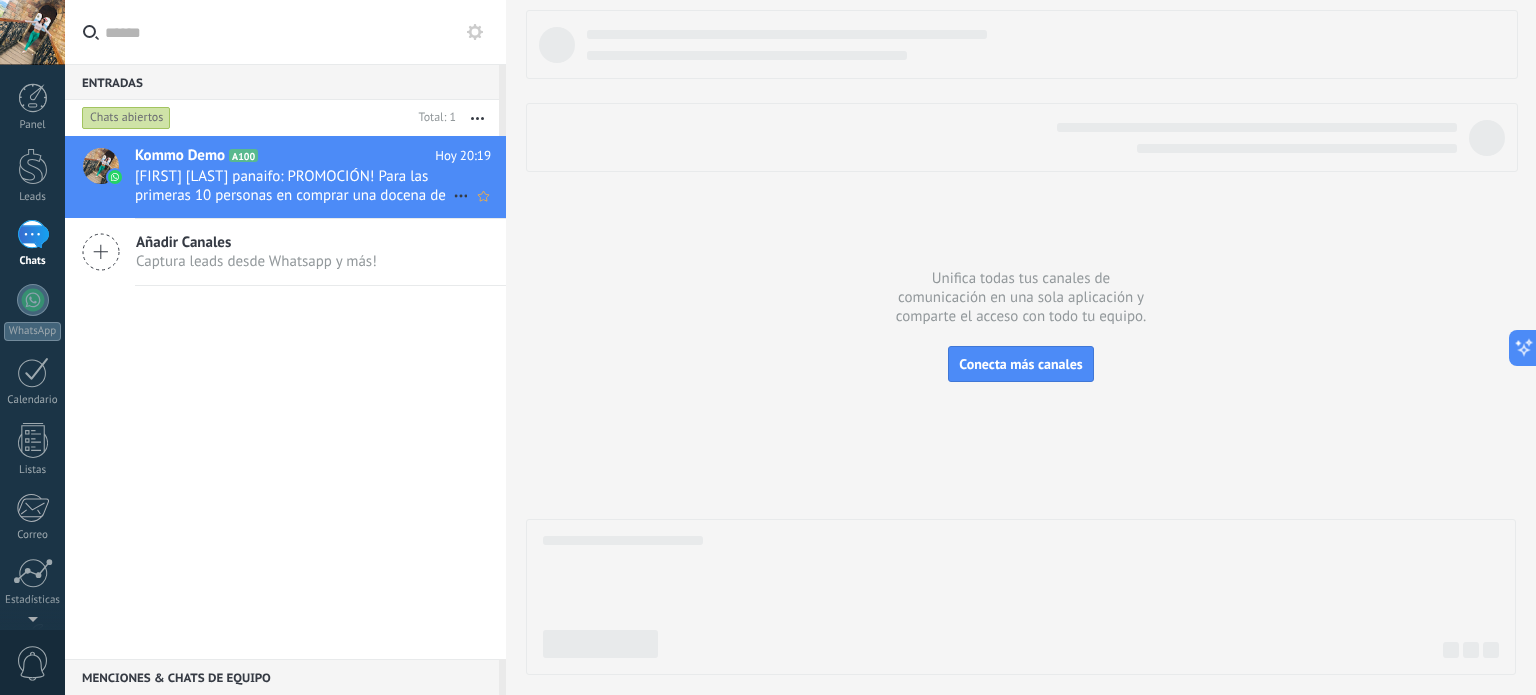 click on "Kiara Paima panaifo: PROMOCIÓN!  Para las primeras 10 personas en comprar una docena de chocotejas del nuevo sabor de chin chin se ..." at bounding box center (294, 186) 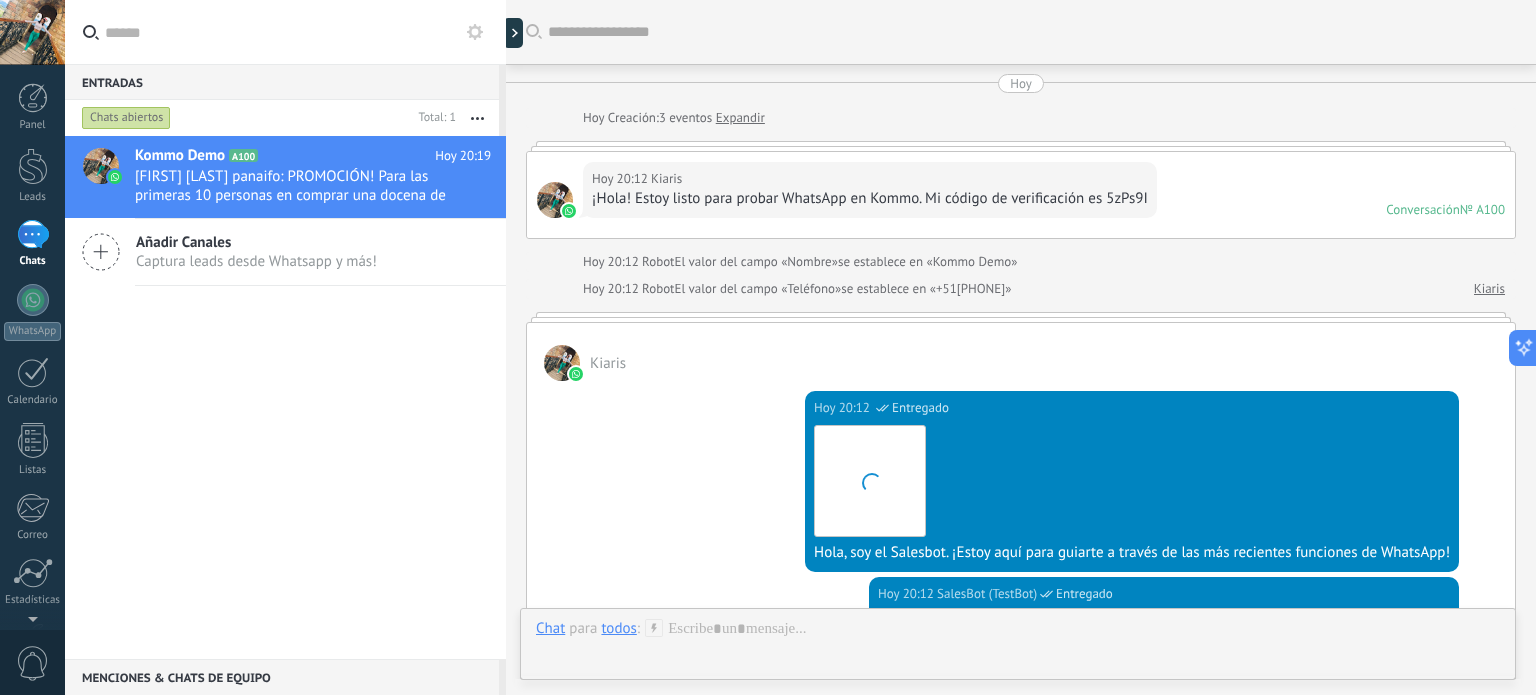 scroll, scrollTop: 2673, scrollLeft: 0, axis: vertical 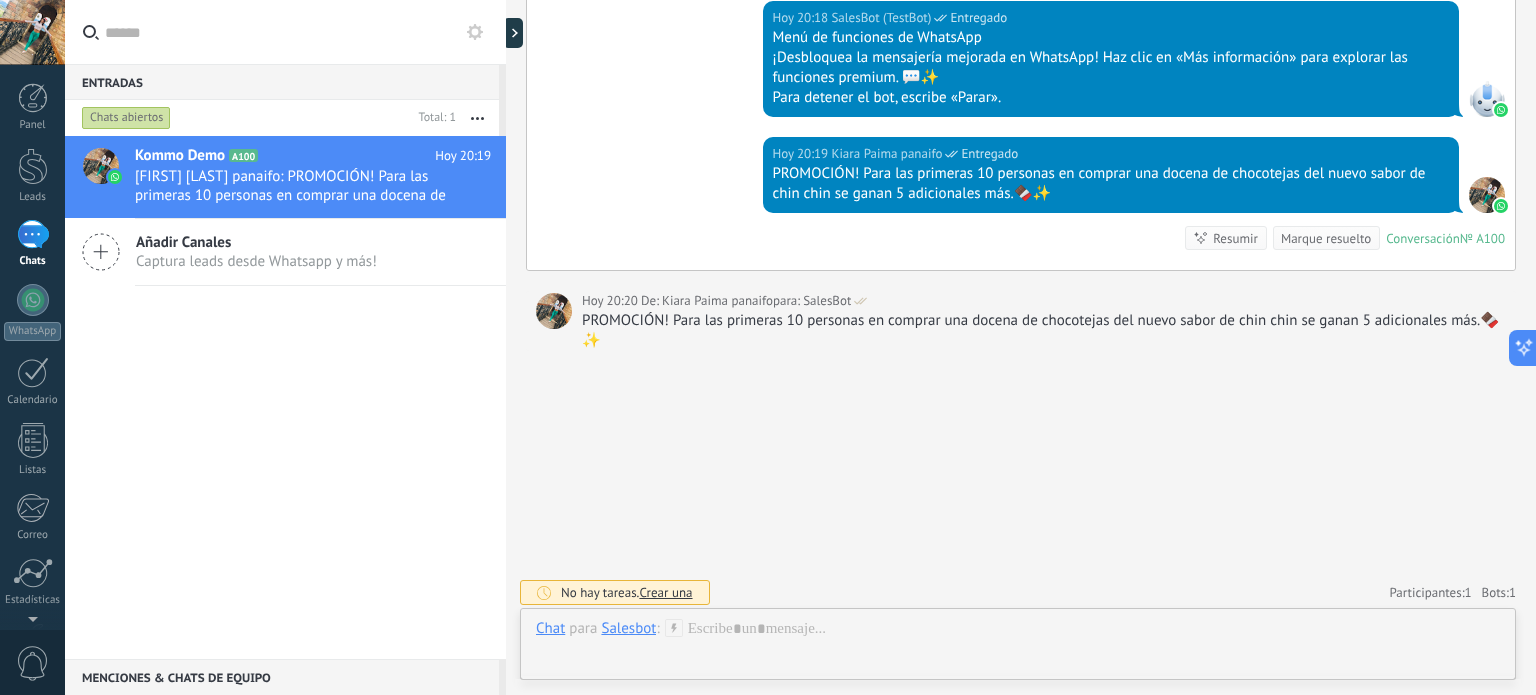 click on "Salesbot" at bounding box center (628, 628) 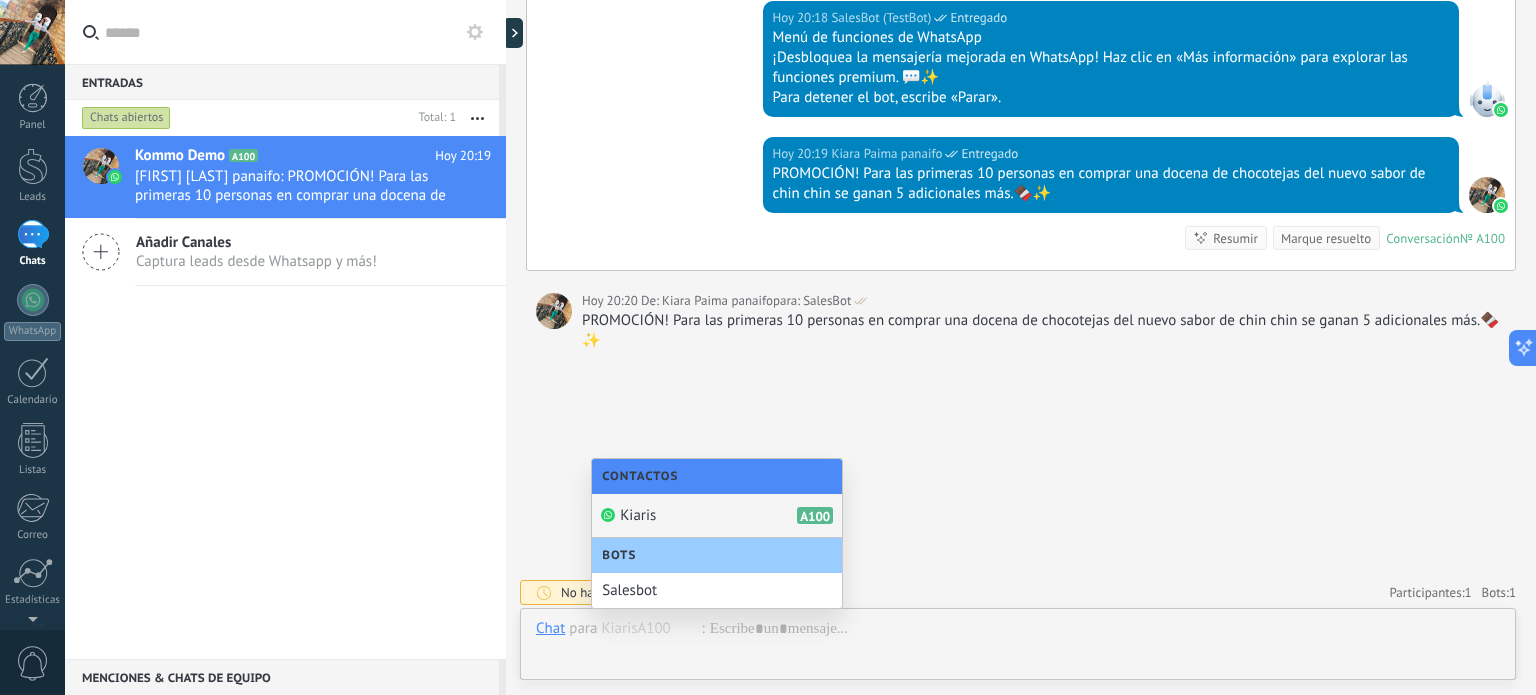 click on "Kiaris A100" at bounding box center [717, 516] 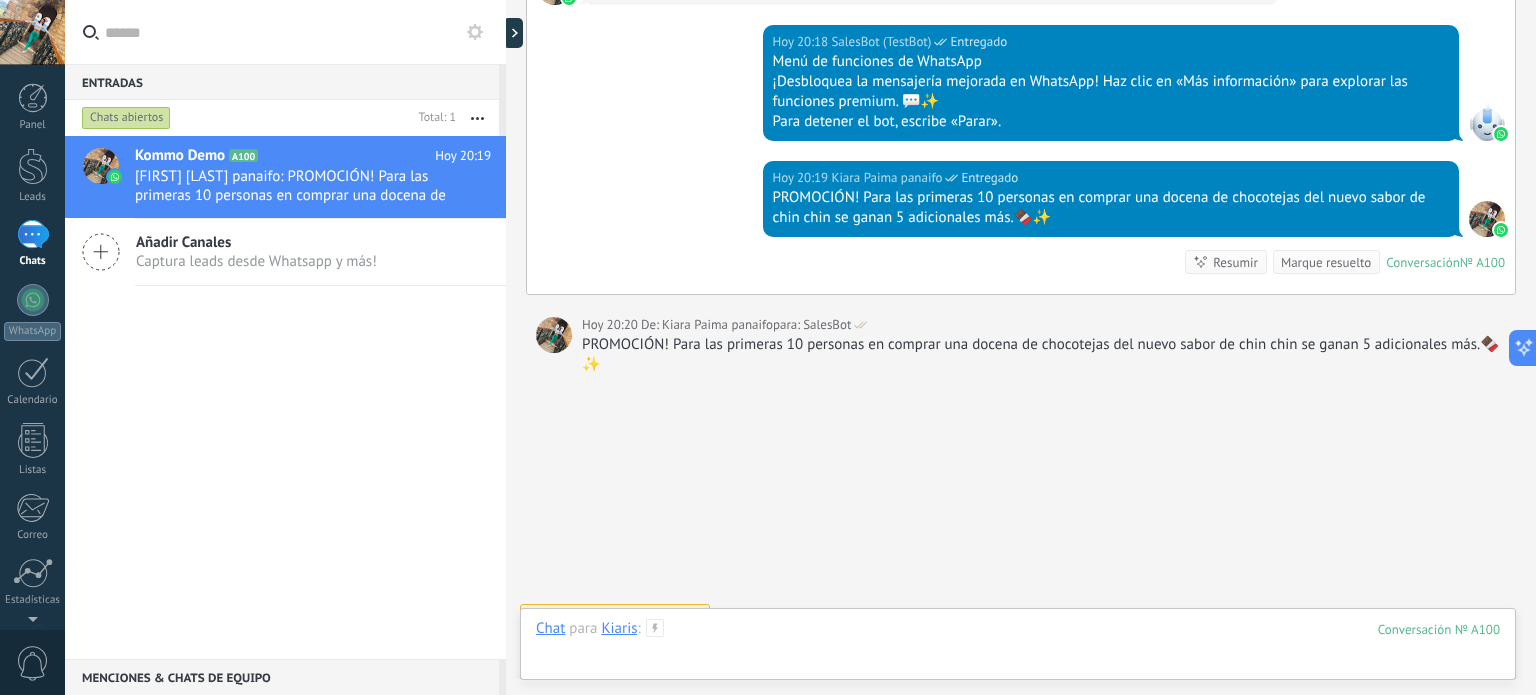 scroll, scrollTop: 2673, scrollLeft: 0, axis: vertical 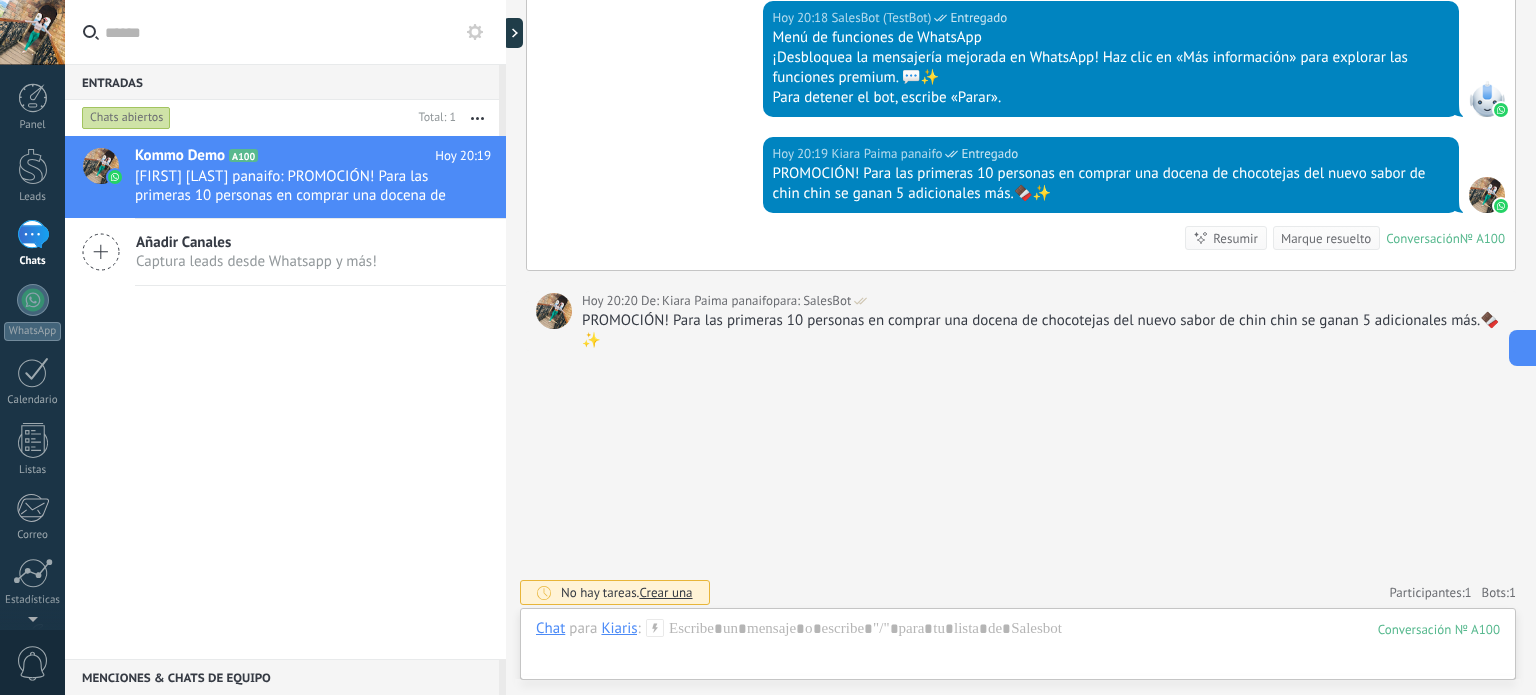 click on "Menciones & Chats de equipo 0" at bounding box center (282, 677) 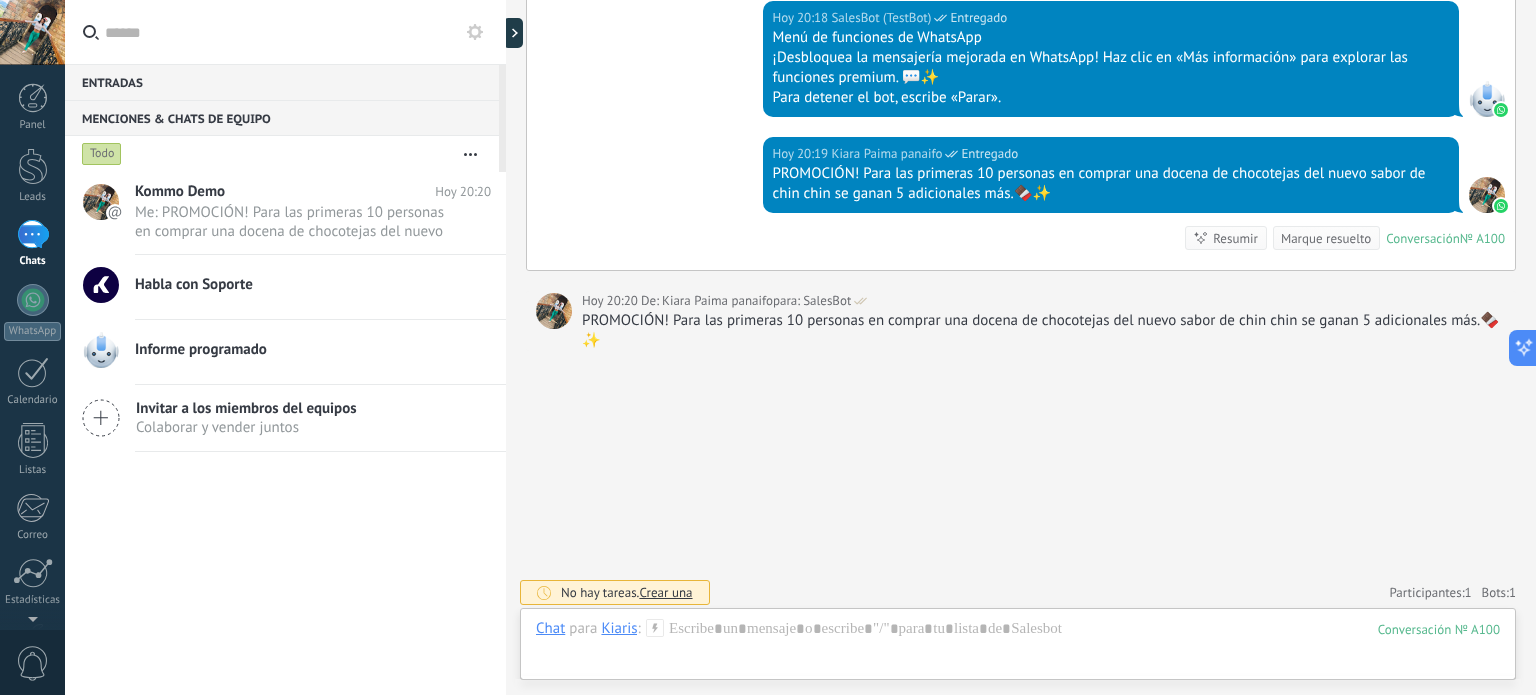 click on "Invitar a los miembros del equipos" at bounding box center [246, 408] 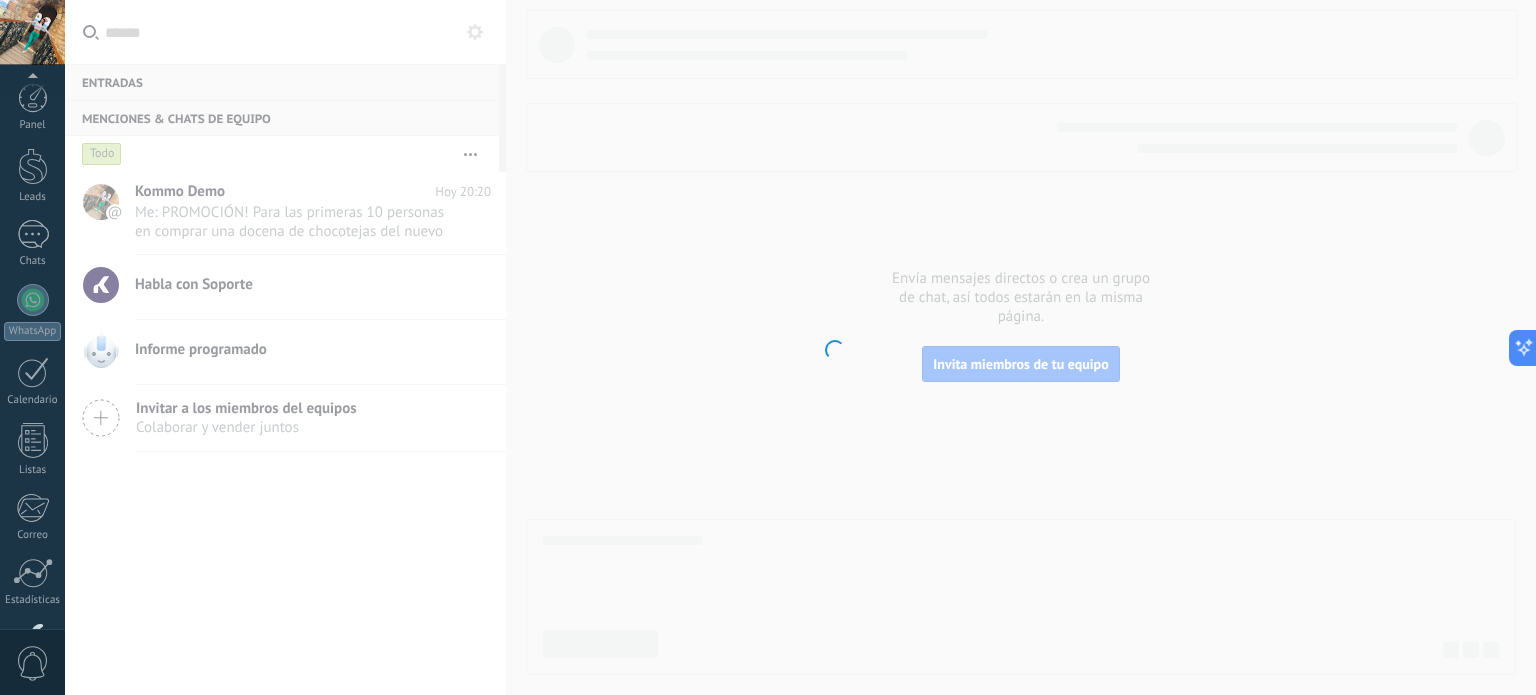 scroll, scrollTop: 136, scrollLeft: 0, axis: vertical 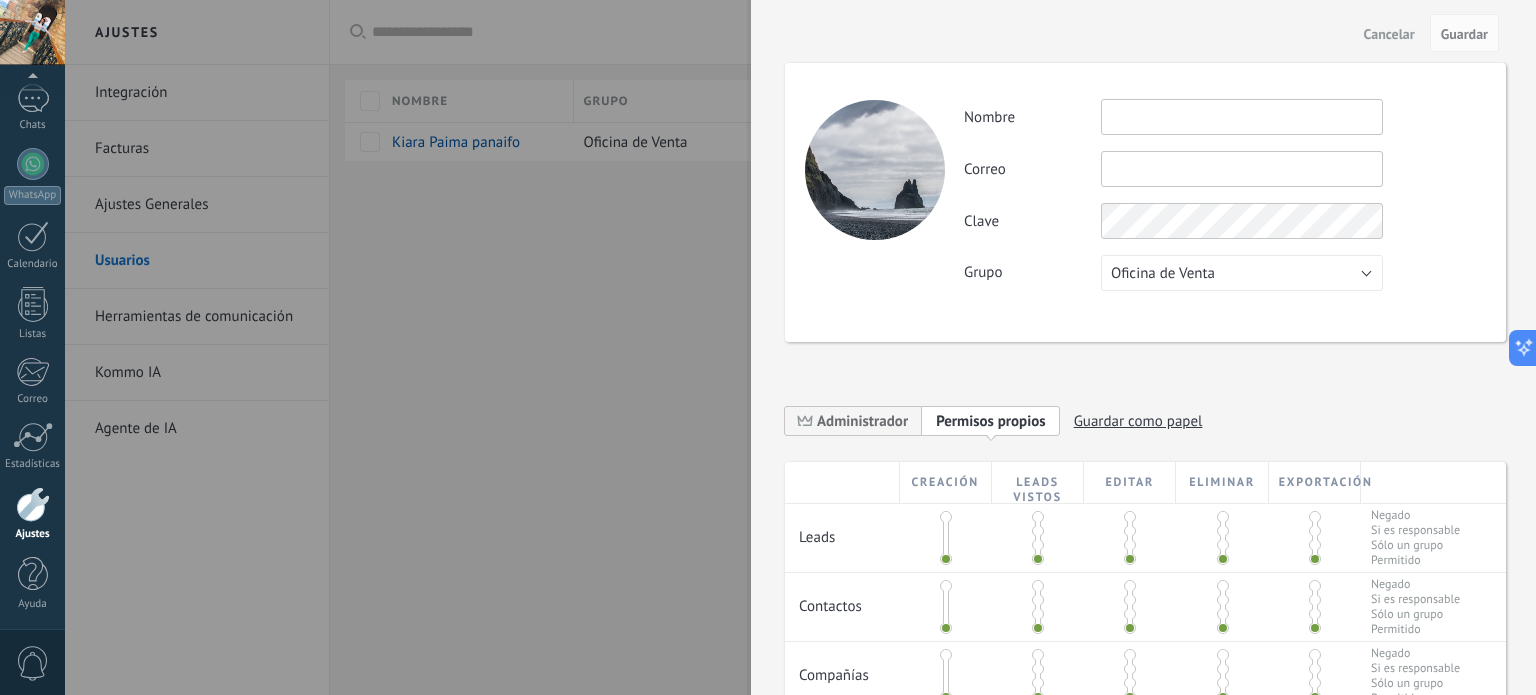 click on "Cancelar" at bounding box center [1389, 33] 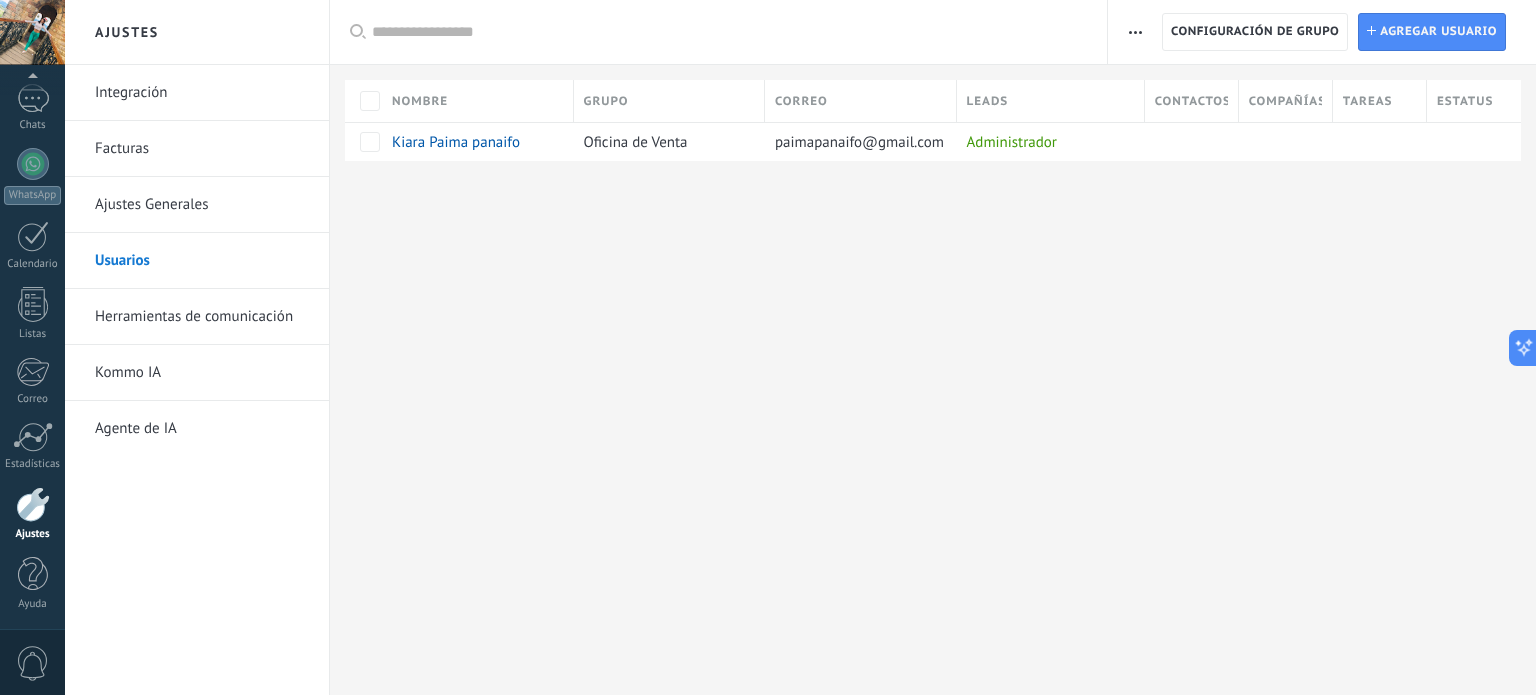 click at bounding box center [1135, 32] 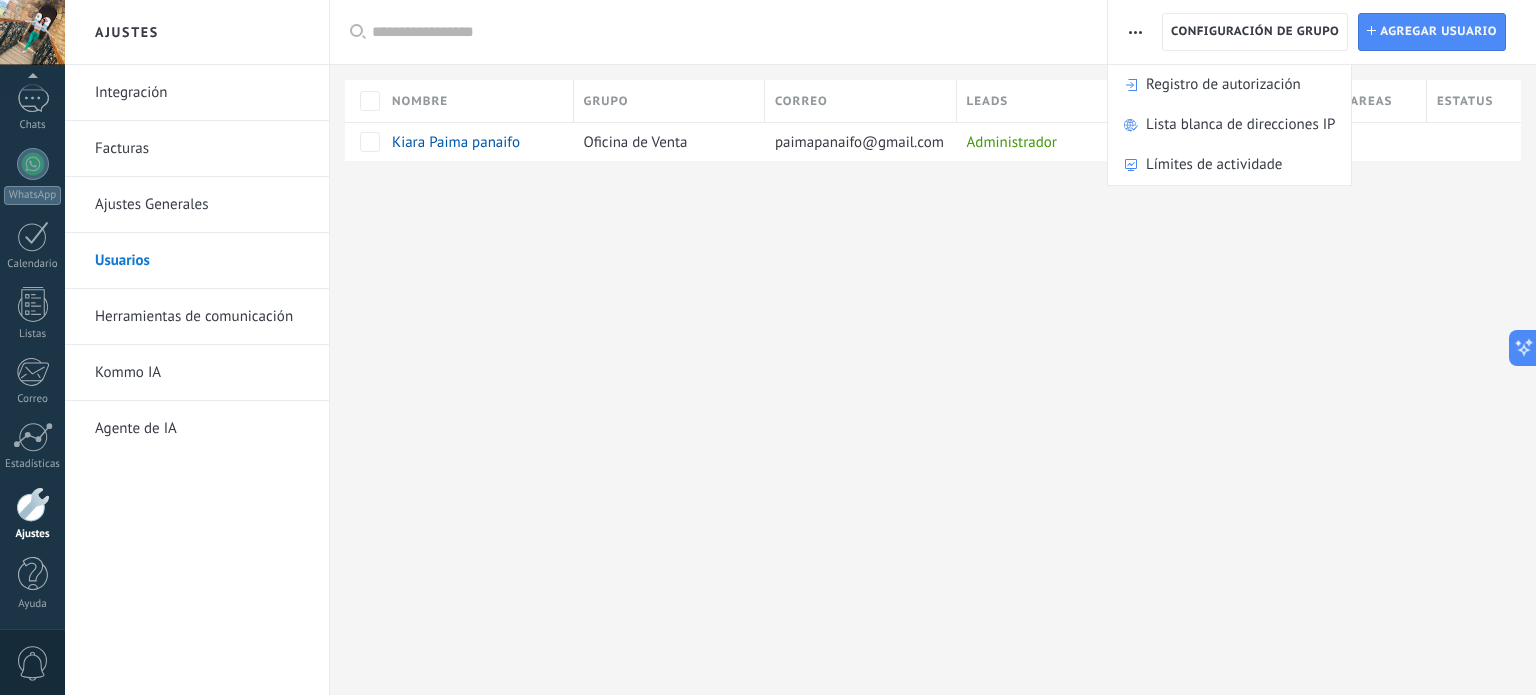 click on "Kommo IA" at bounding box center [202, 373] 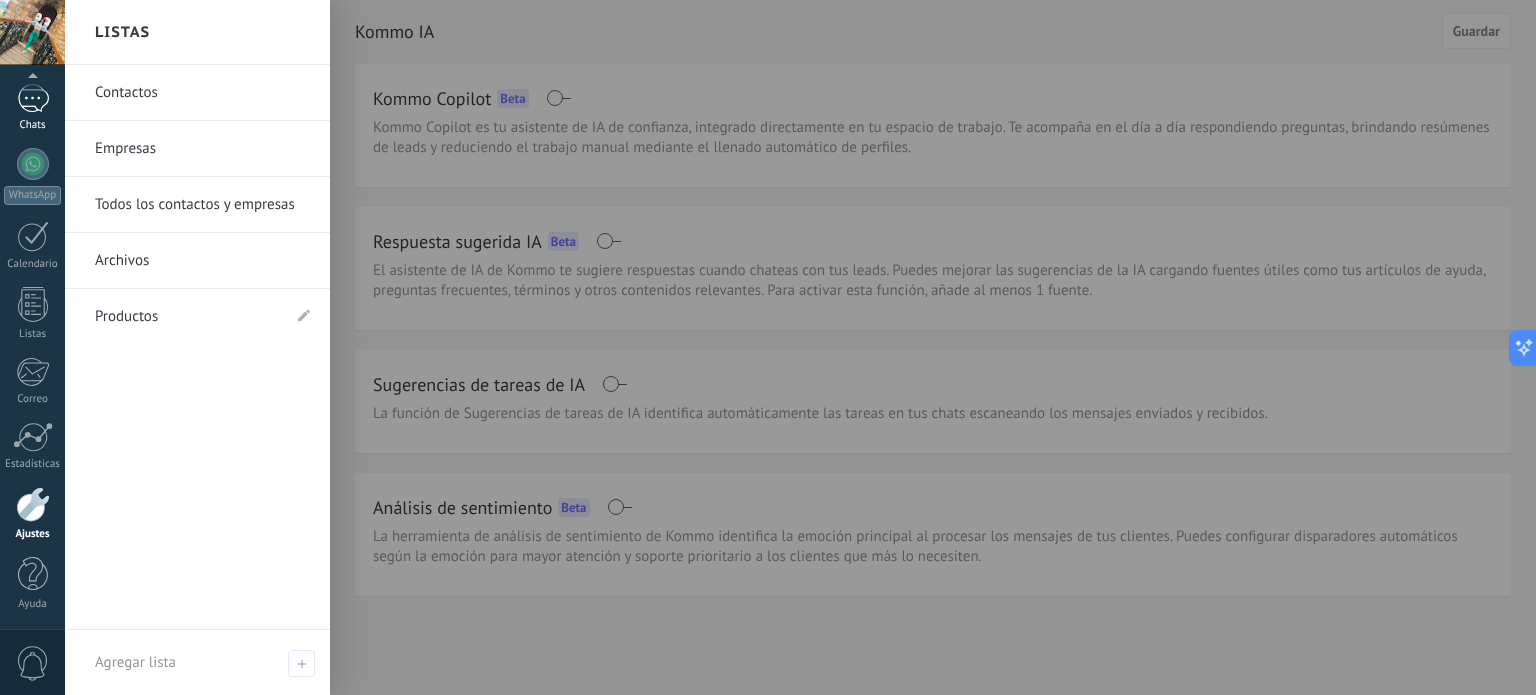 click at bounding box center (33, 98) 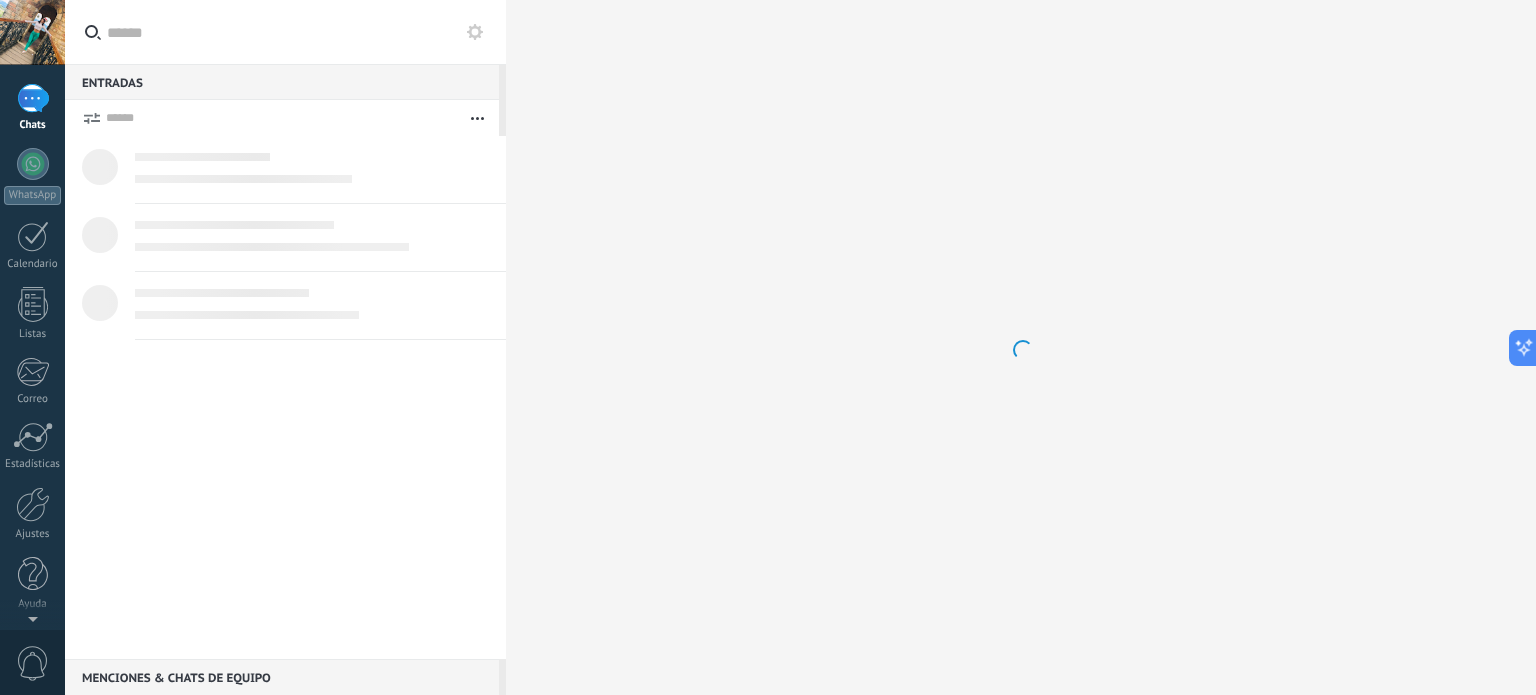 scroll, scrollTop: 0, scrollLeft: 0, axis: both 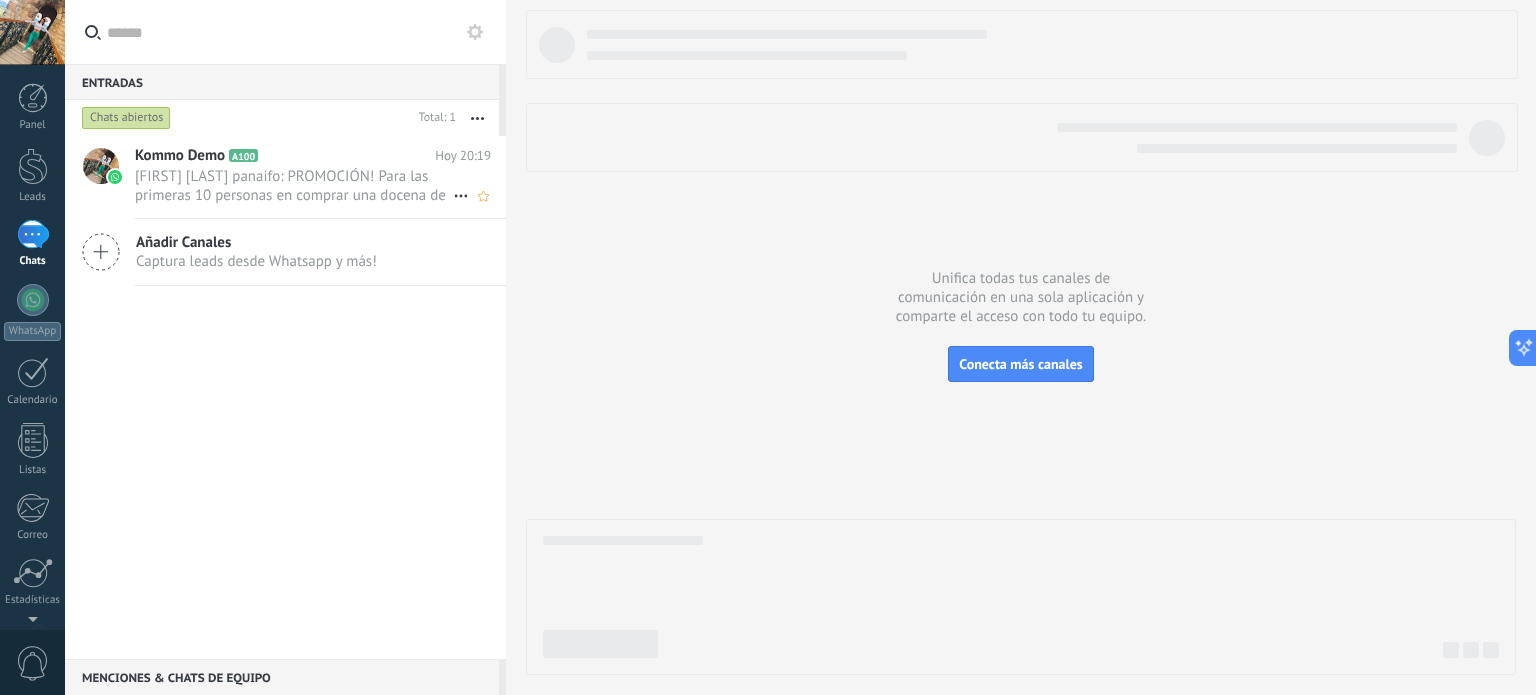 click on "Kiara Paima panaifo: PROMOCIÓN!  Para las primeras 10 personas en comprar una docena de chocotejas del nuevo sabor de chin chin se ..." at bounding box center [294, 186] 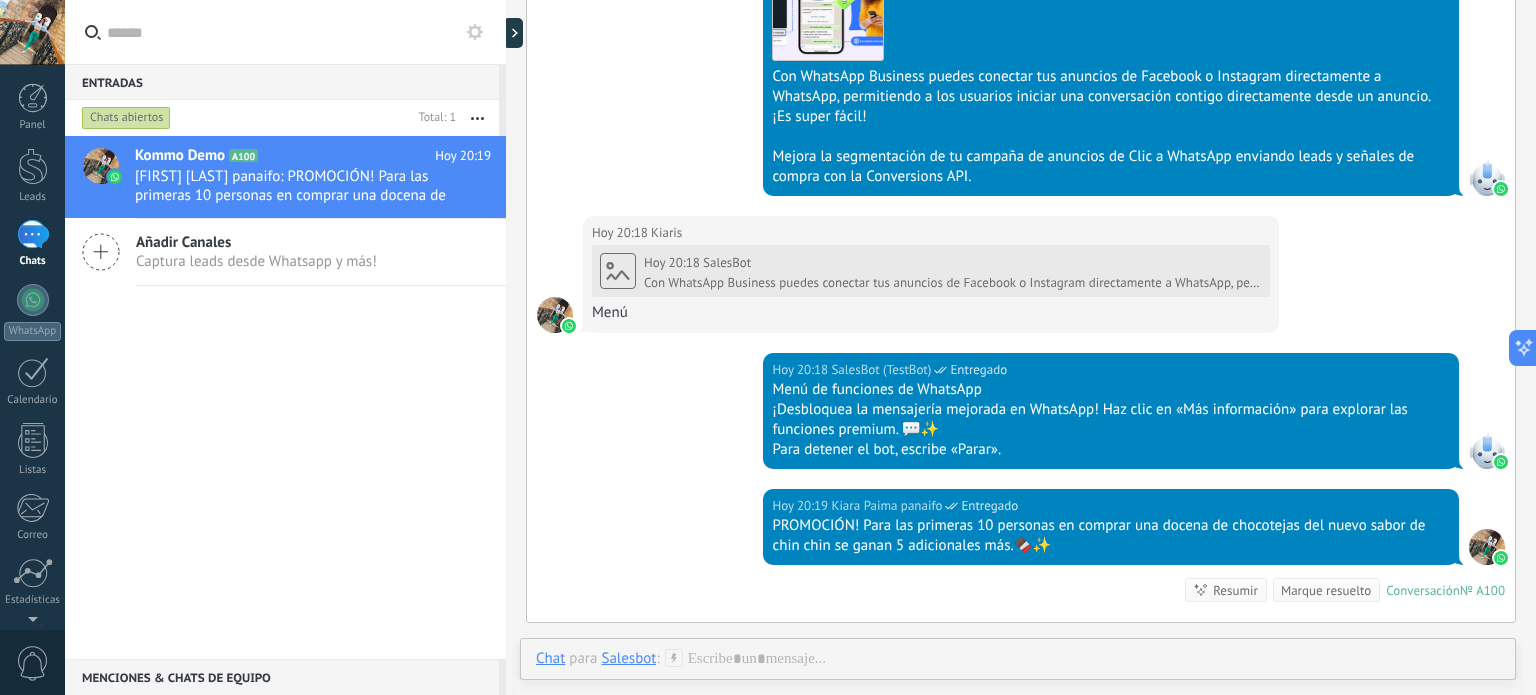 scroll, scrollTop: 2273, scrollLeft: 0, axis: vertical 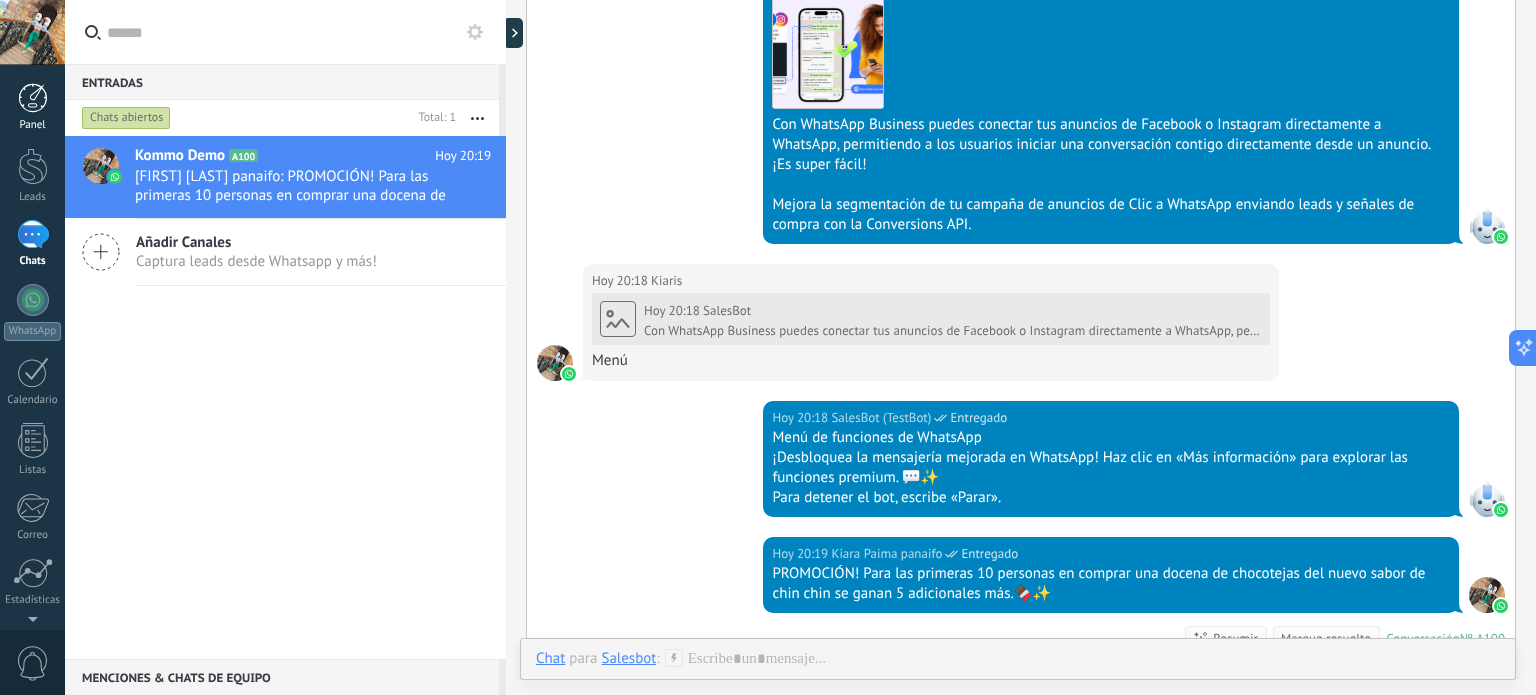 click at bounding box center [33, 98] 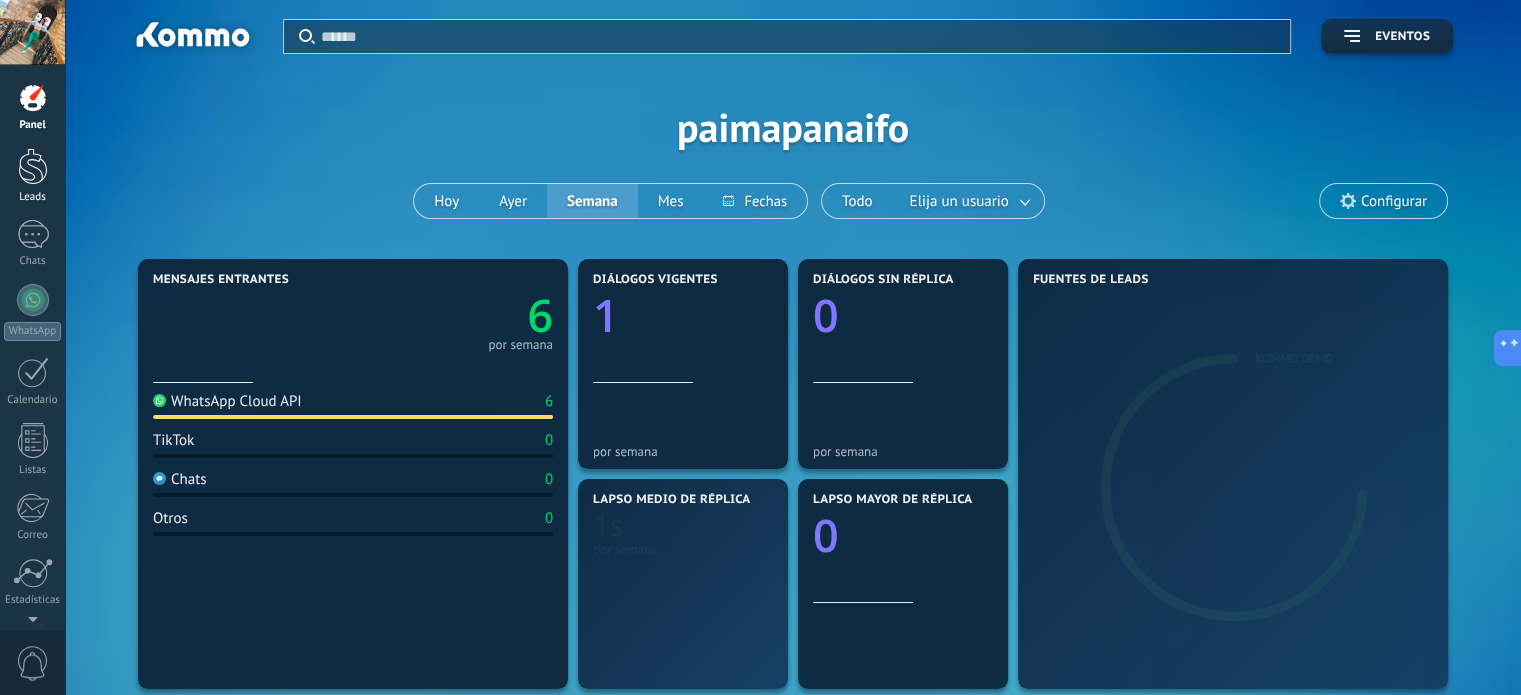 click at bounding box center [33, 166] 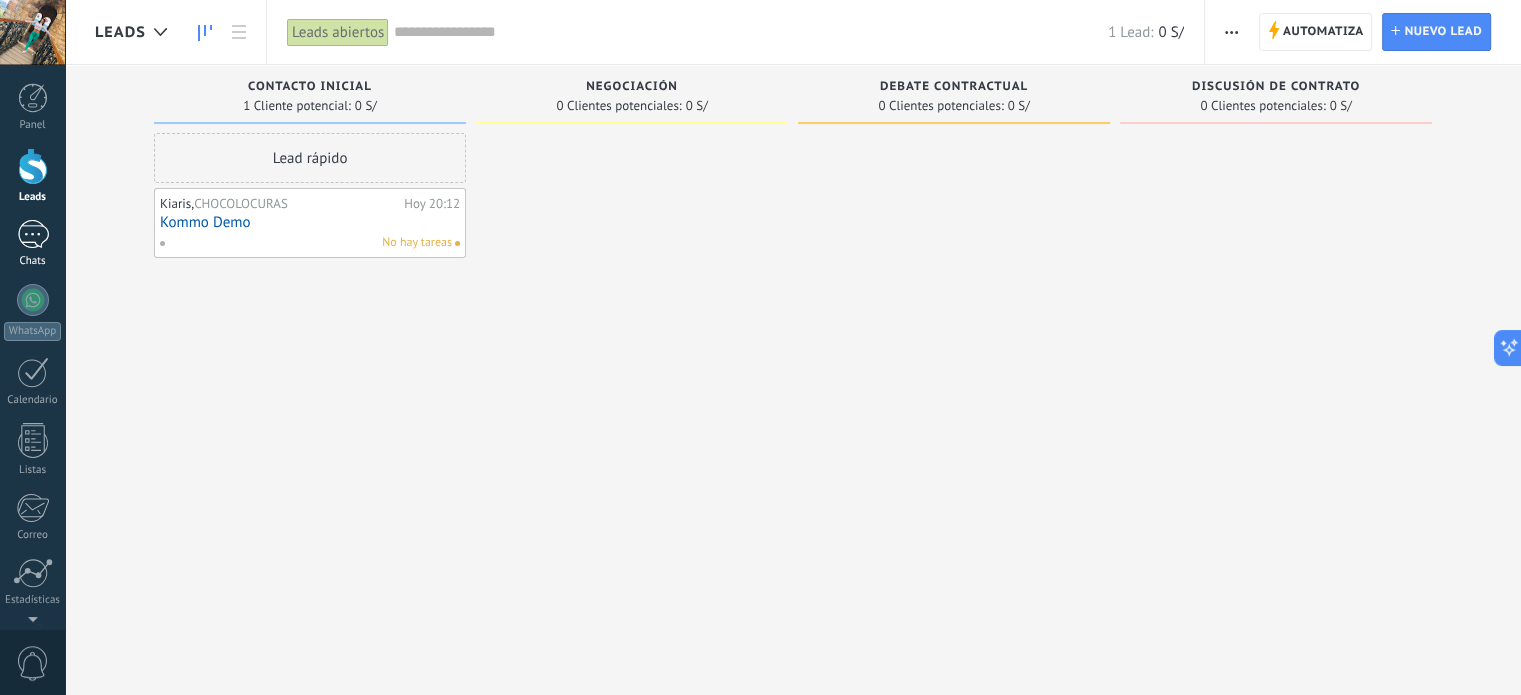 click at bounding box center [33, 234] 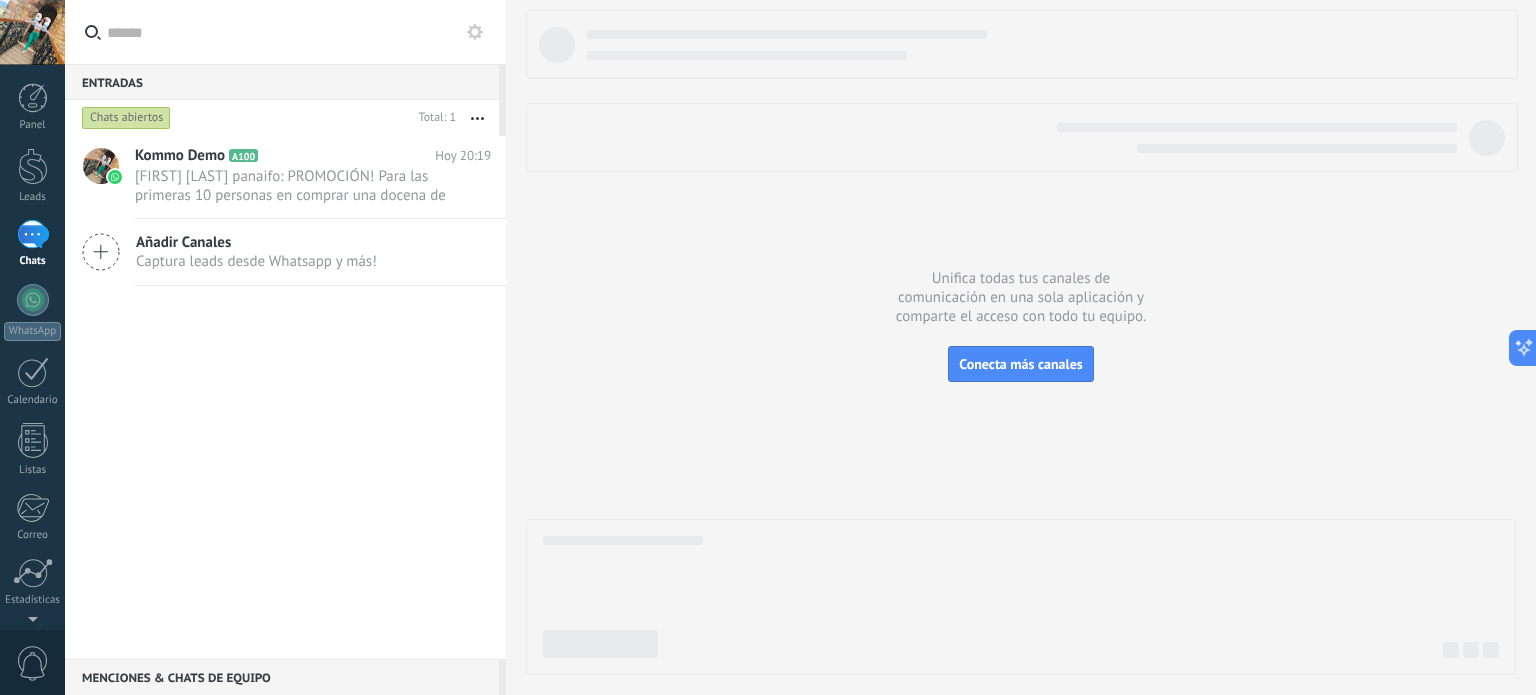 click at bounding box center (32, 32) 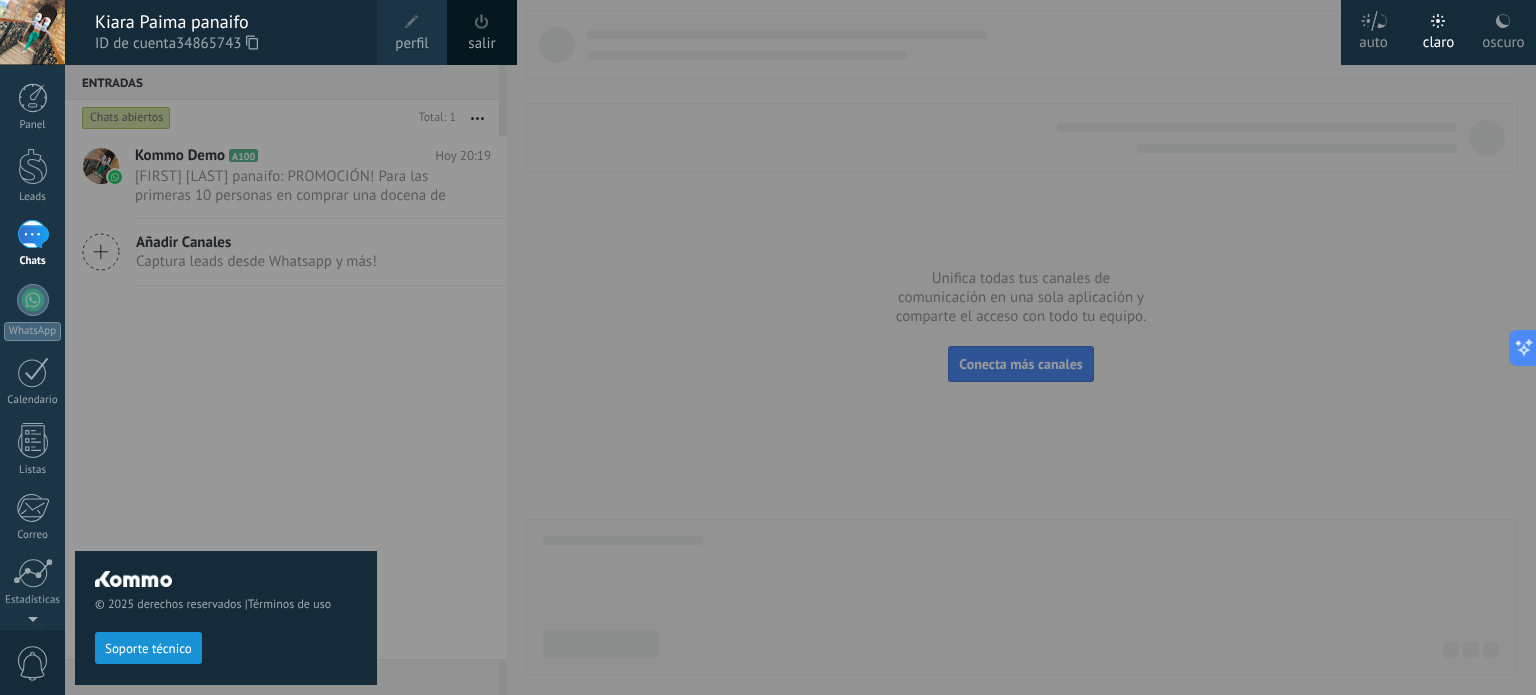 click on "Kiara Paima panaifo" at bounding box center (226, 22) 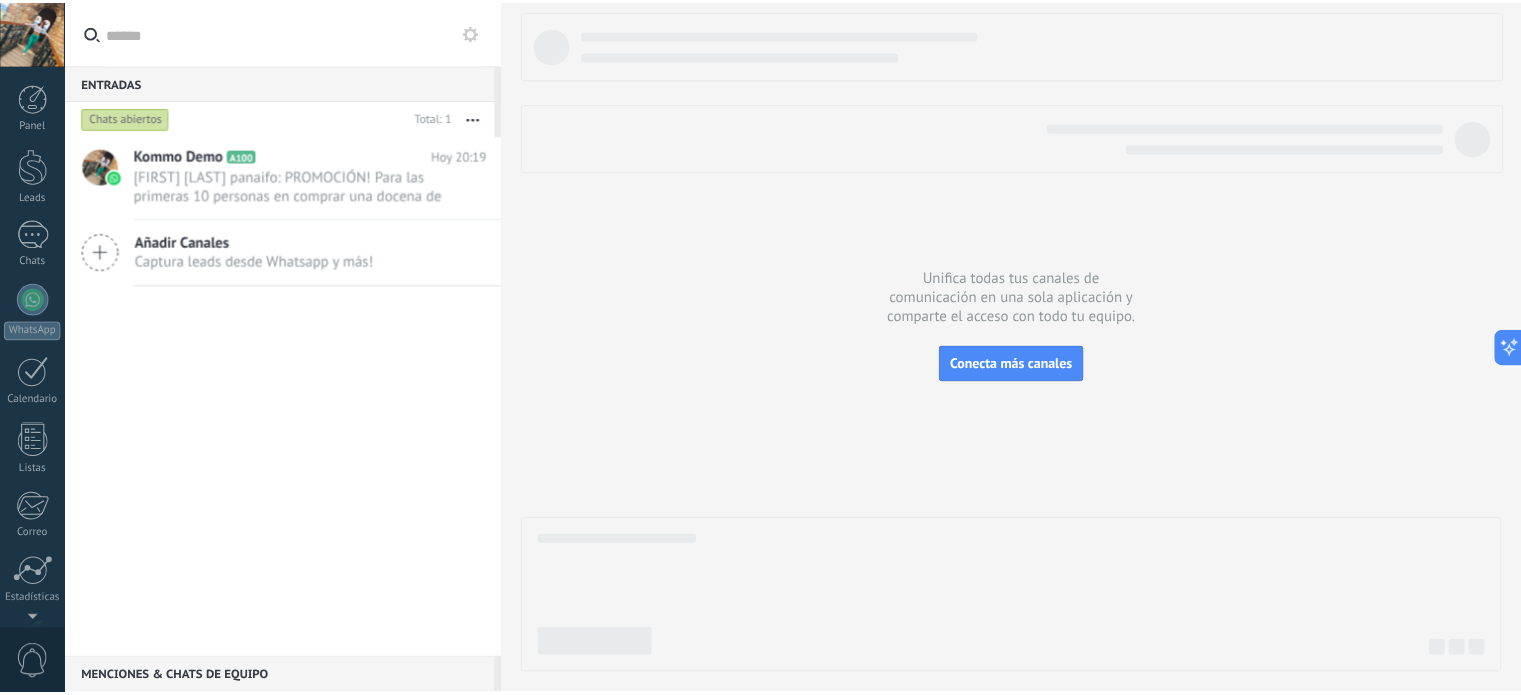 scroll, scrollTop: 136, scrollLeft: 0, axis: vertical 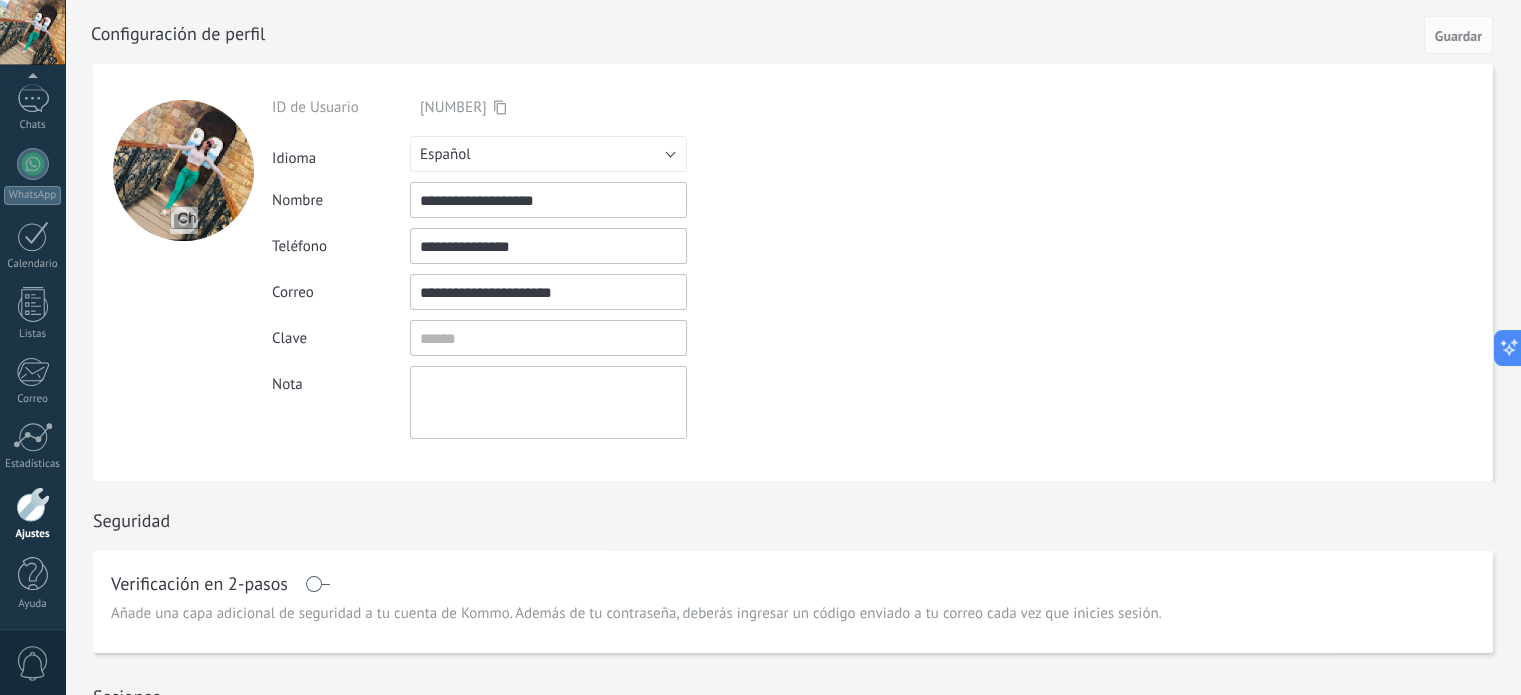 click on "**********" at bounding box center [595, 268] 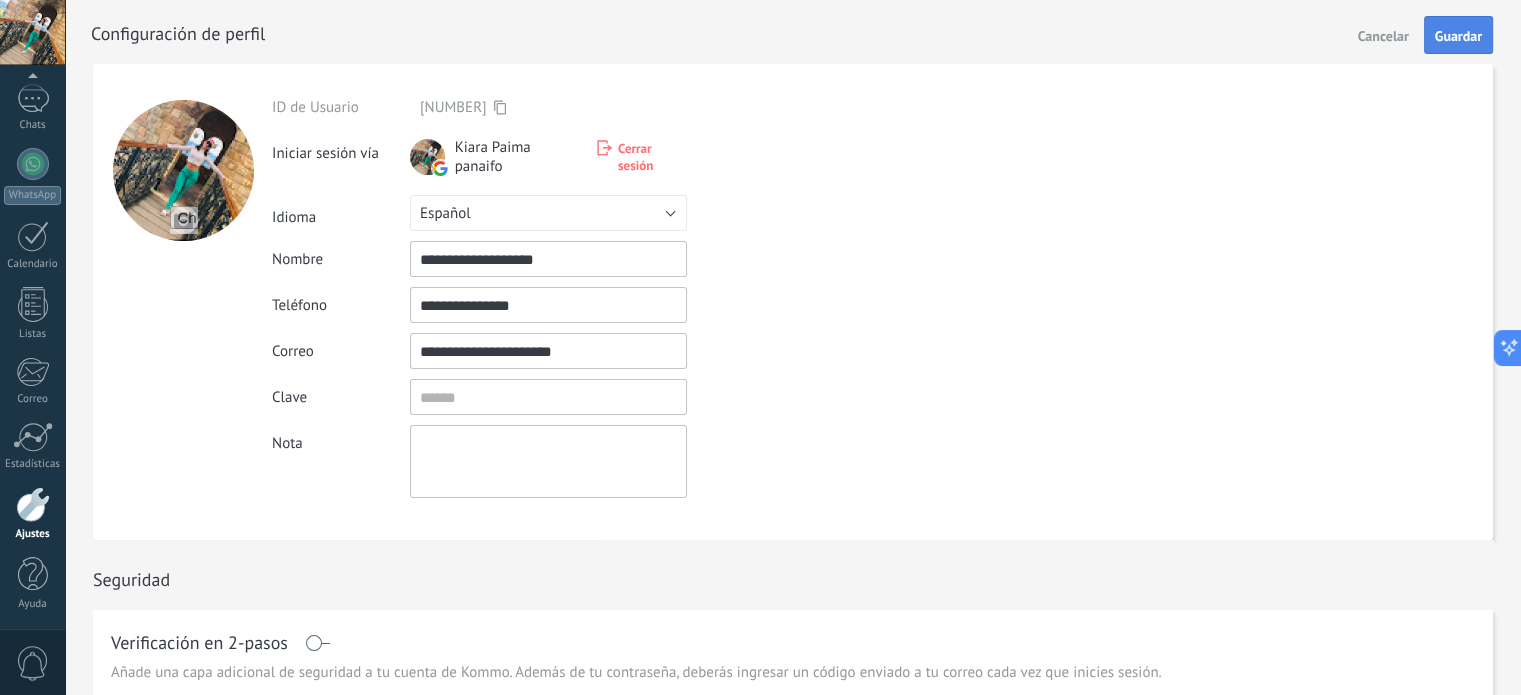 type on "**********" 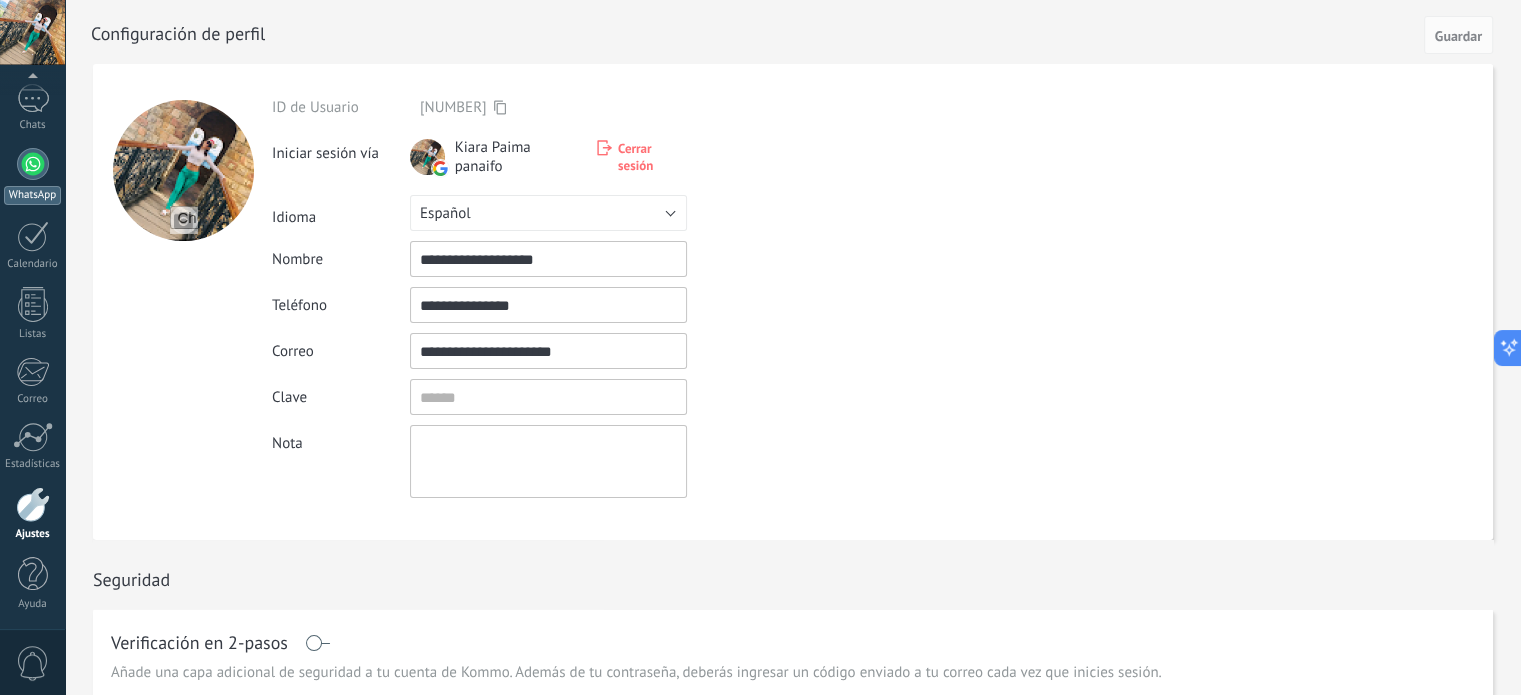 click at bounding box center [33, 164] 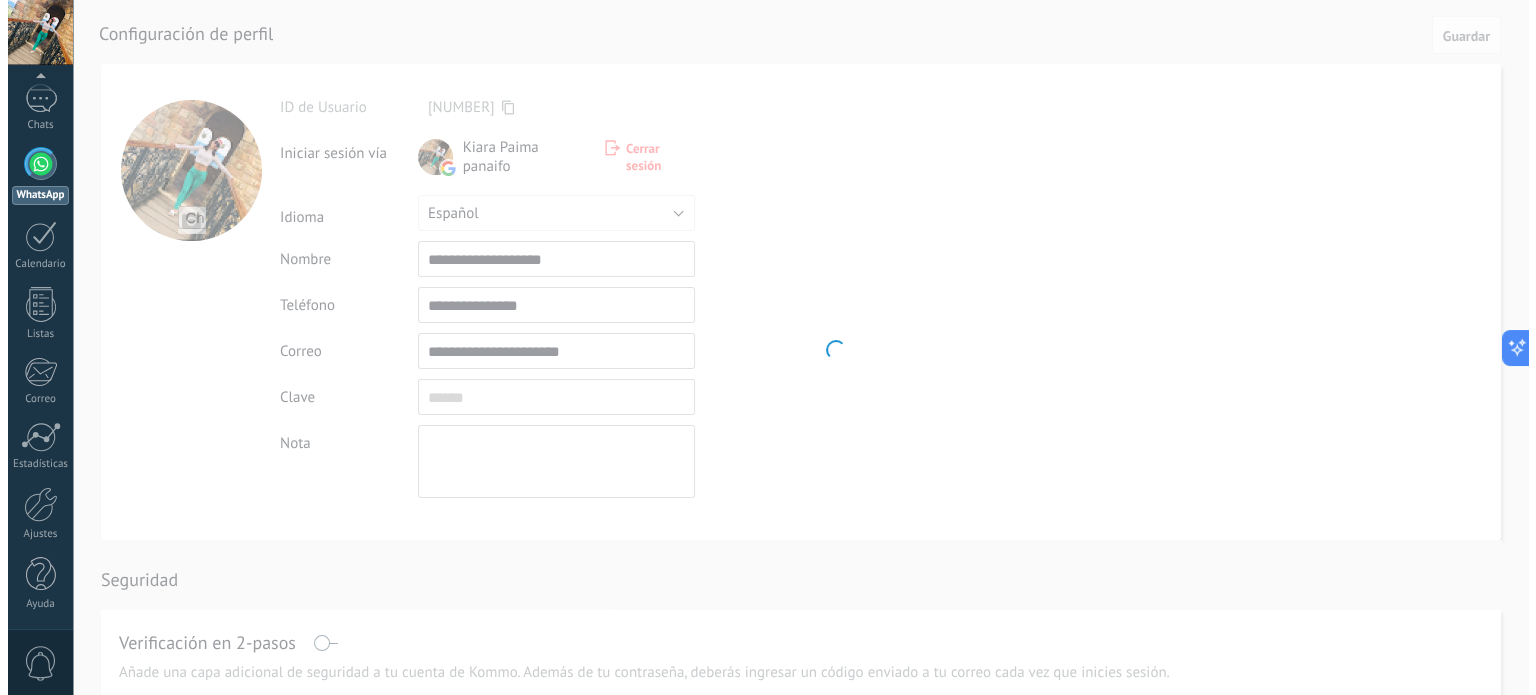 scroll, scrollTop: 0, scrollLeft: 0, axis: both 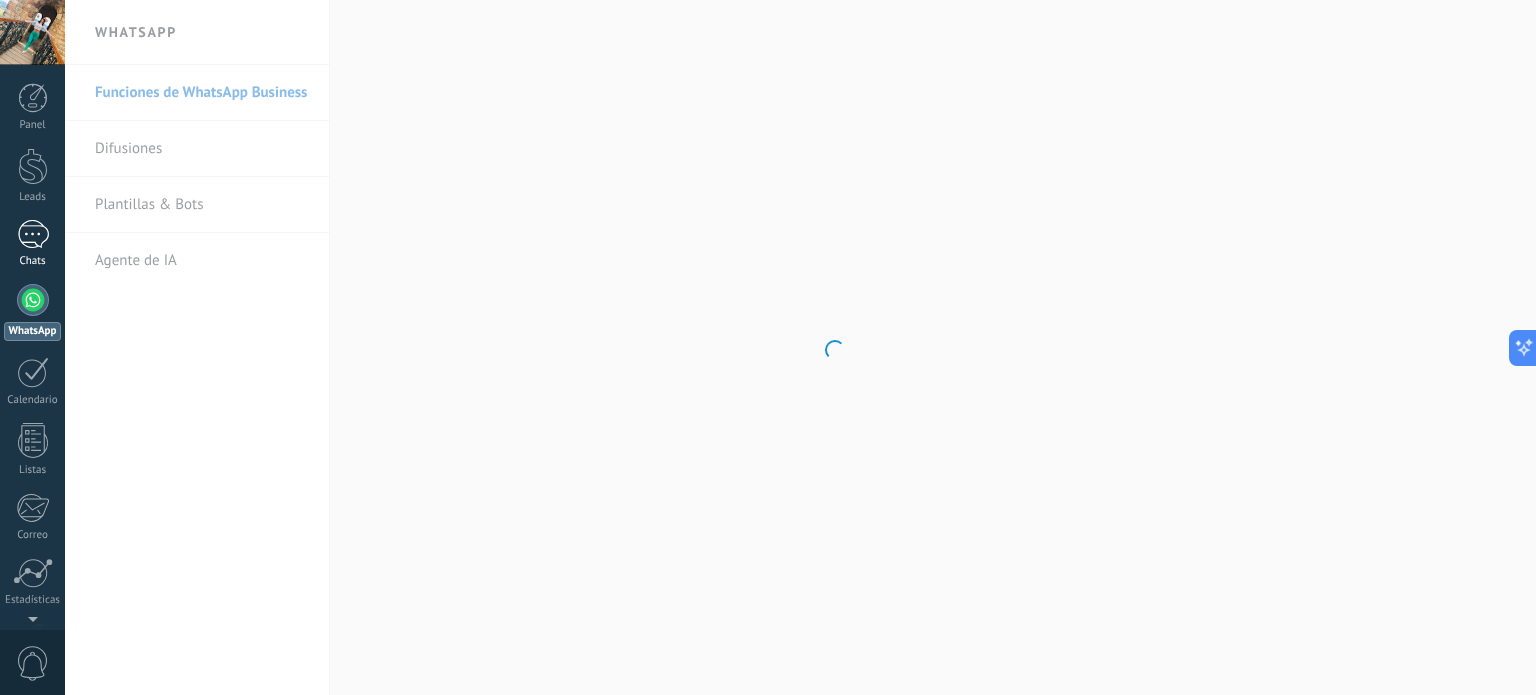 click at bounding box center (33, 234) 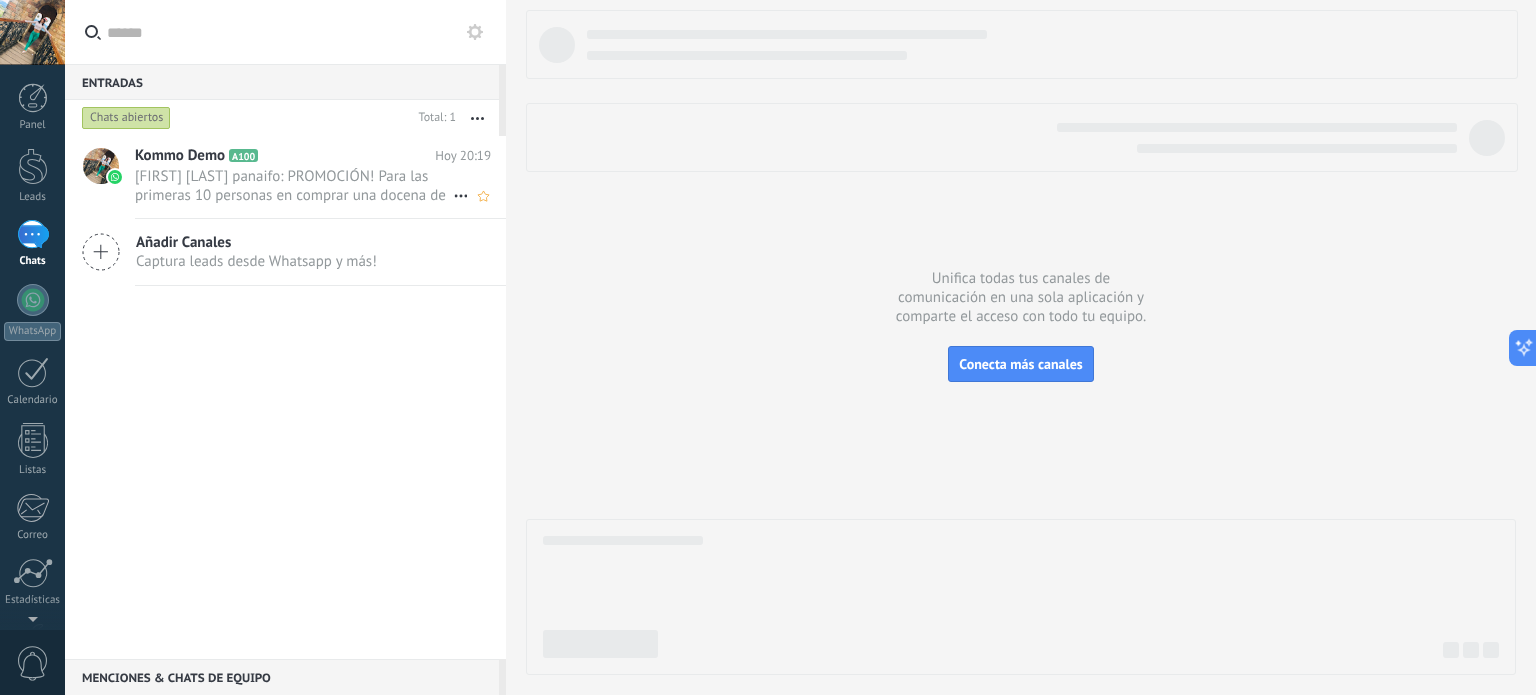 click on "Kiara Paima panaifo: PROMOCIÓN!  Para las primeras 10 personas en comprar una docena de chocotejas del nuevo sabor de chin chin se ..." at bounding box center (294, 186) 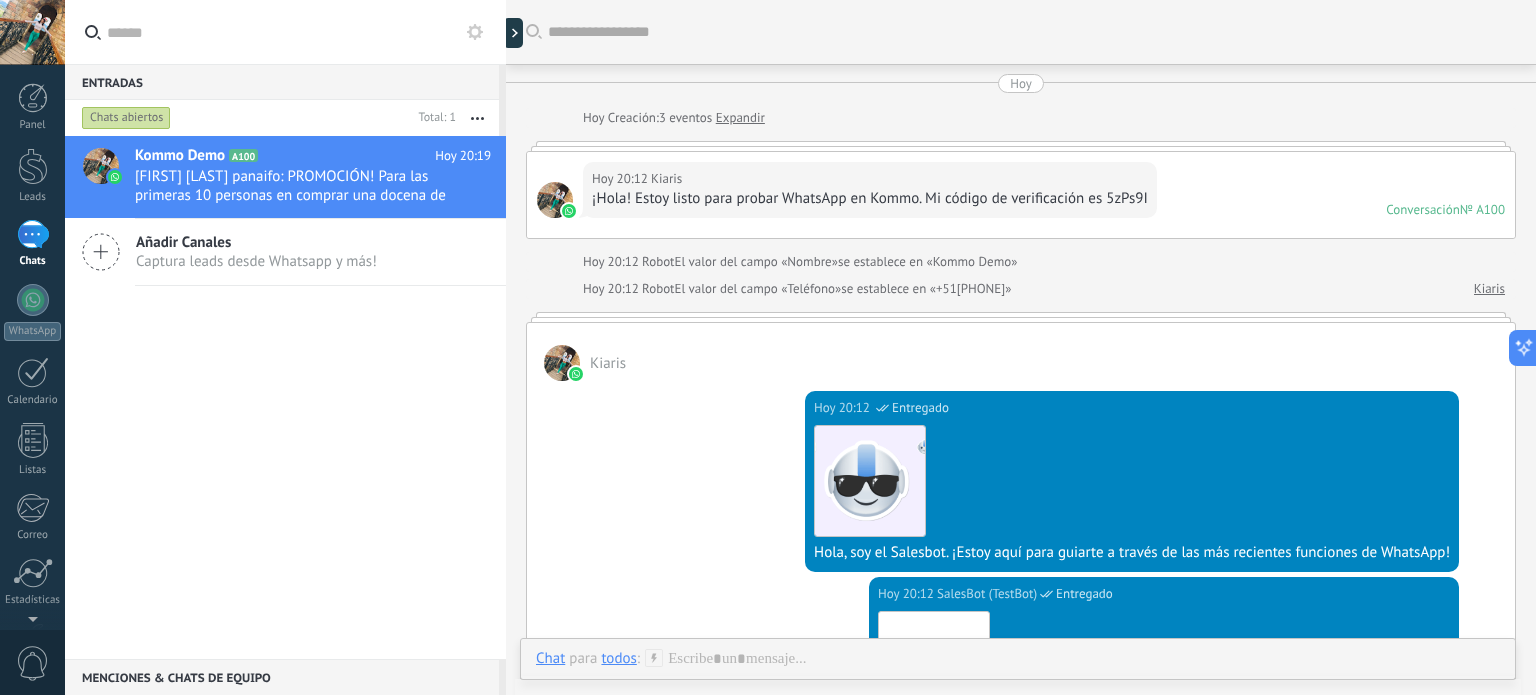 scroll, scrollTop: 2524, scrollLeft: 0, axis: vertical 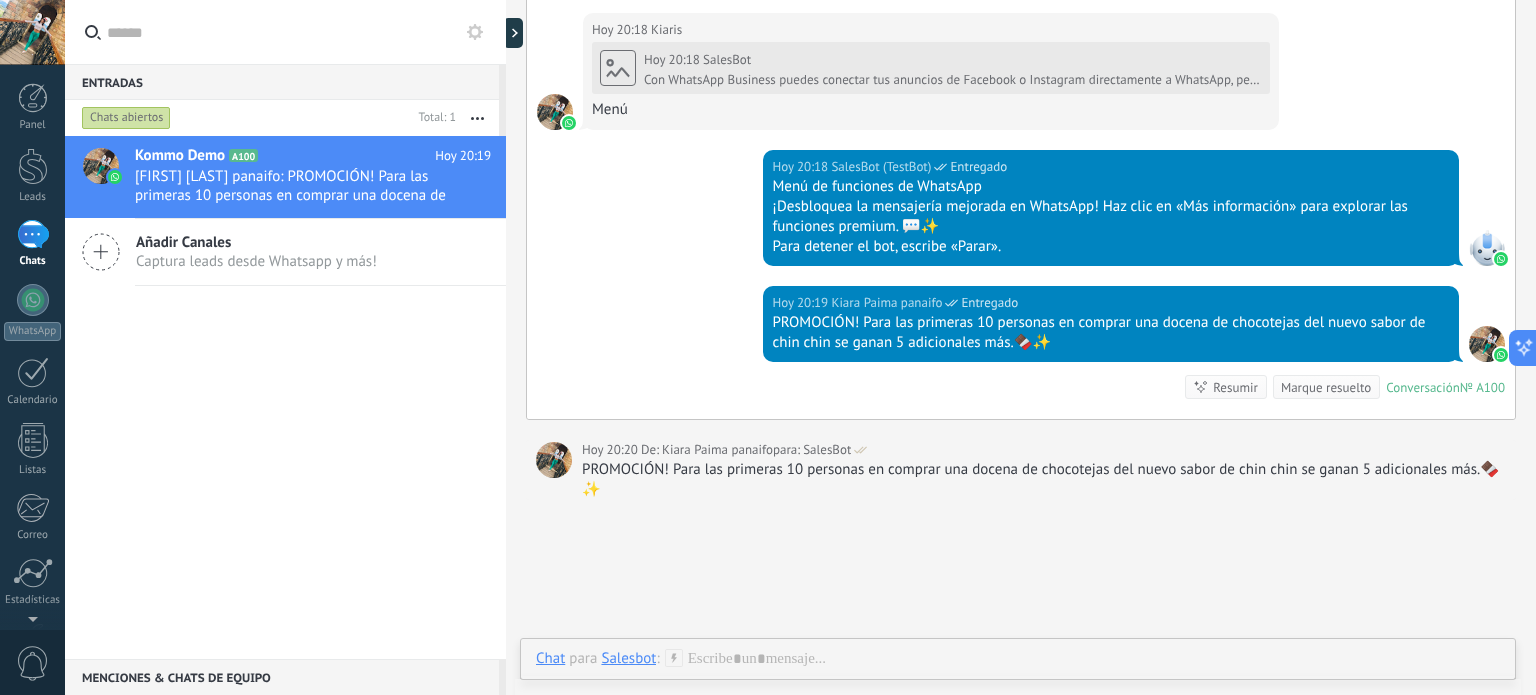 click on "Salesbot" at bounding box center (628, 658) 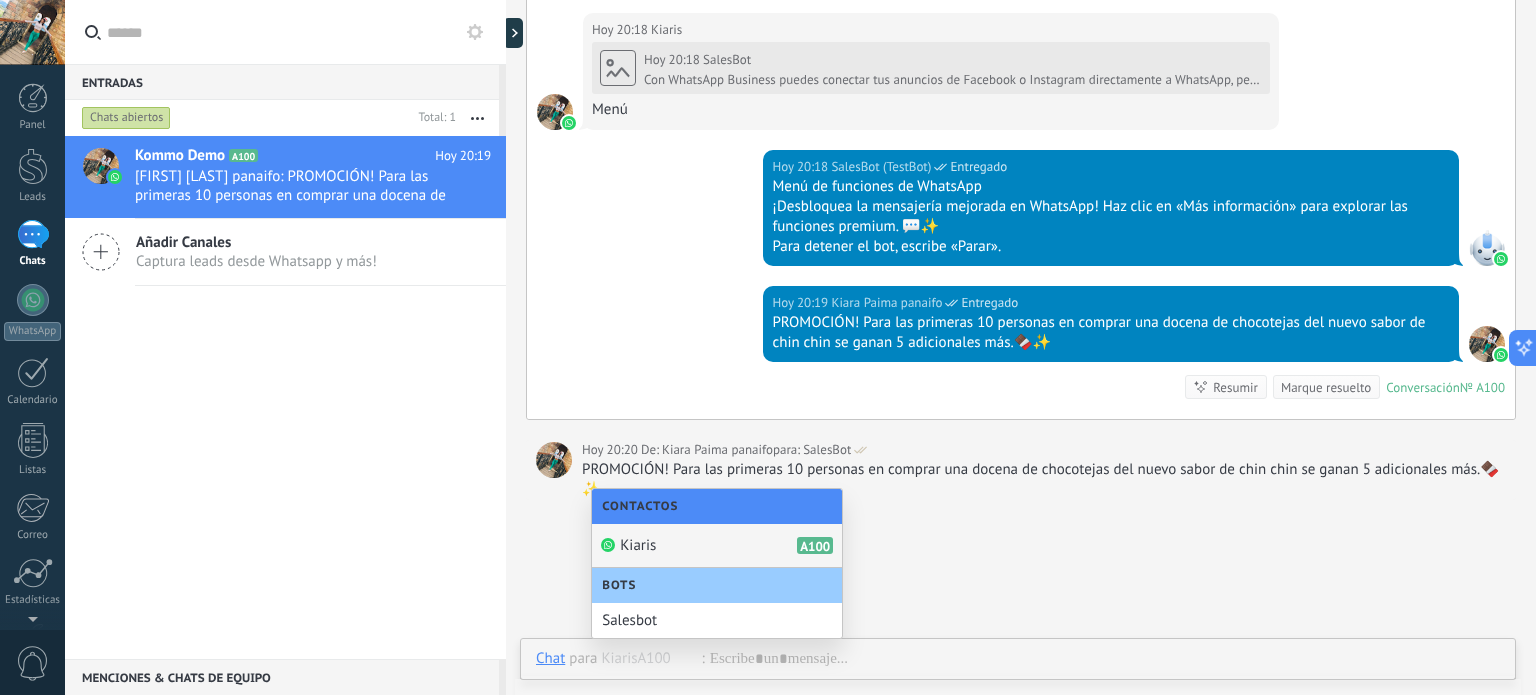 click on "Kiaris A100" at bounding box center (717, 546) 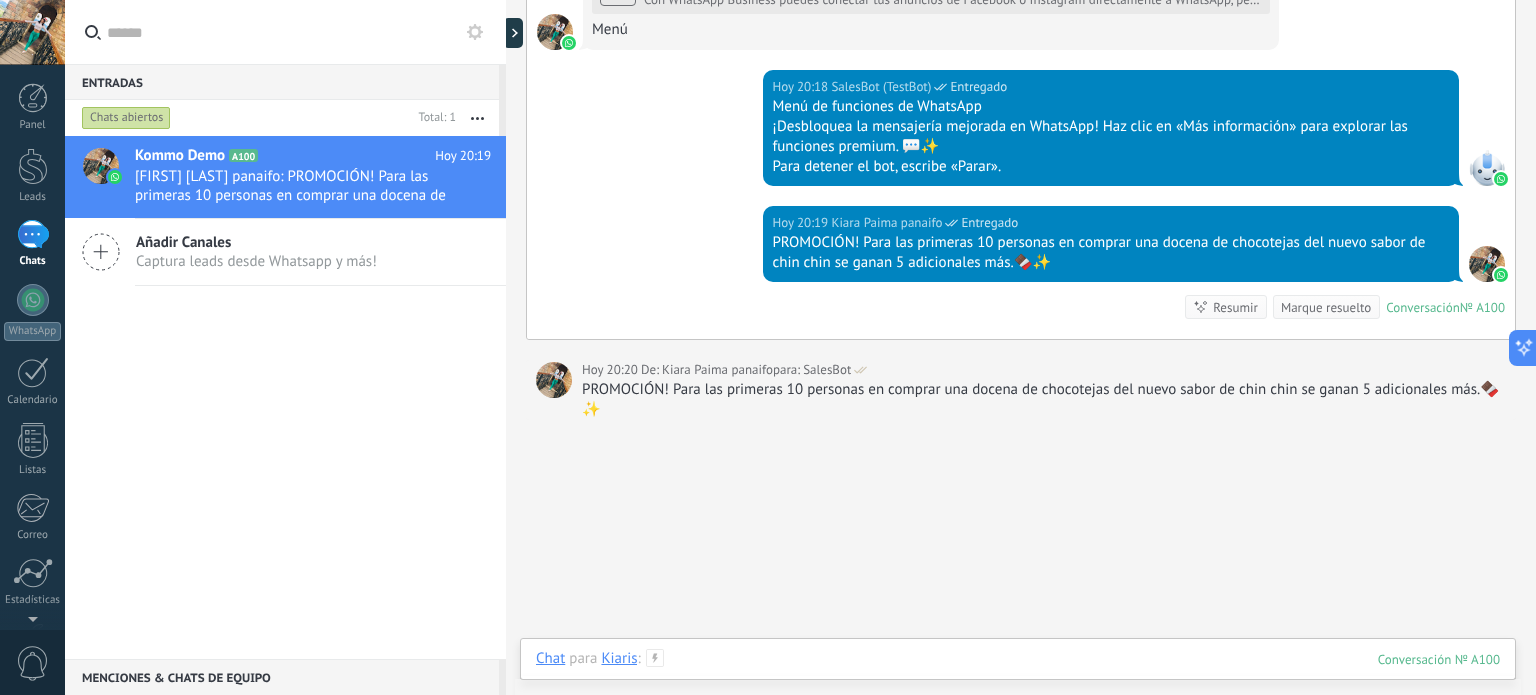 scroll, scrollTop: 2673, scrollLeft: 0, axis: vertical 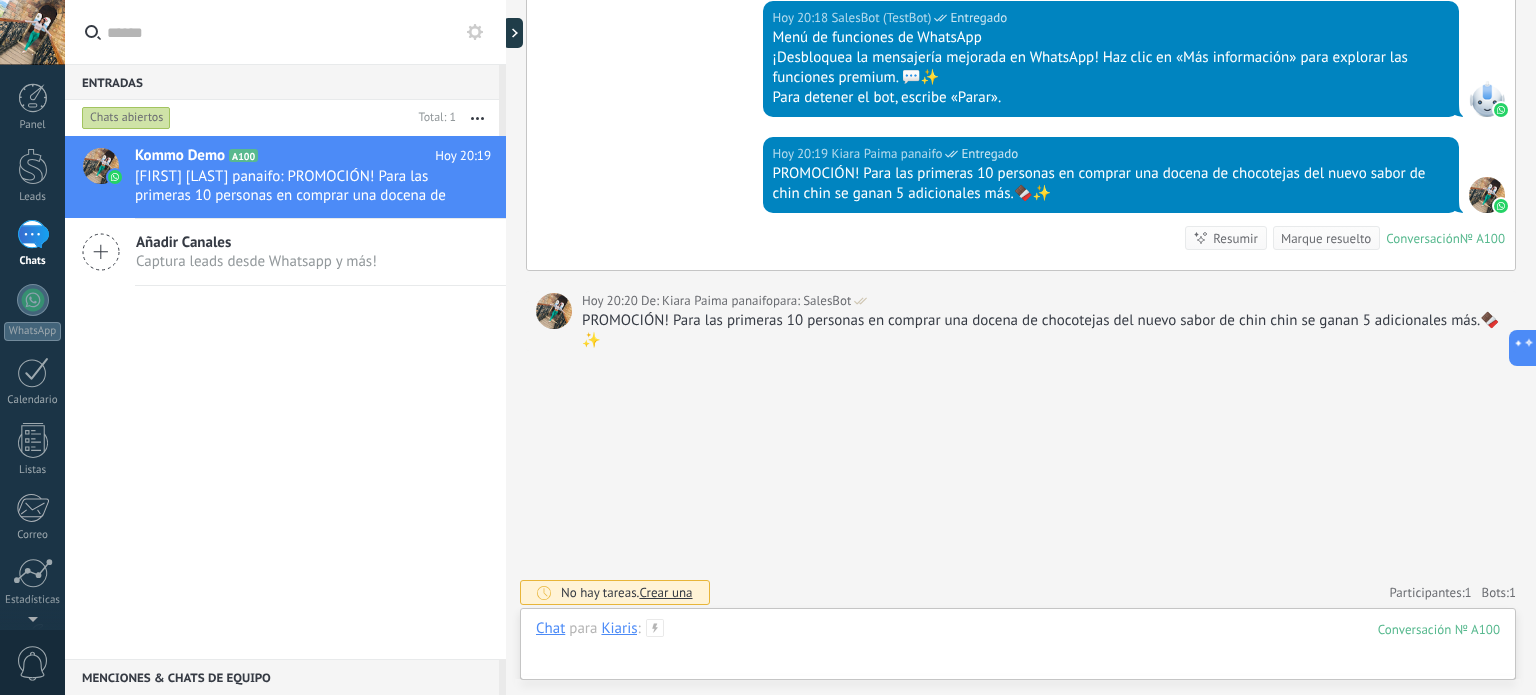 type 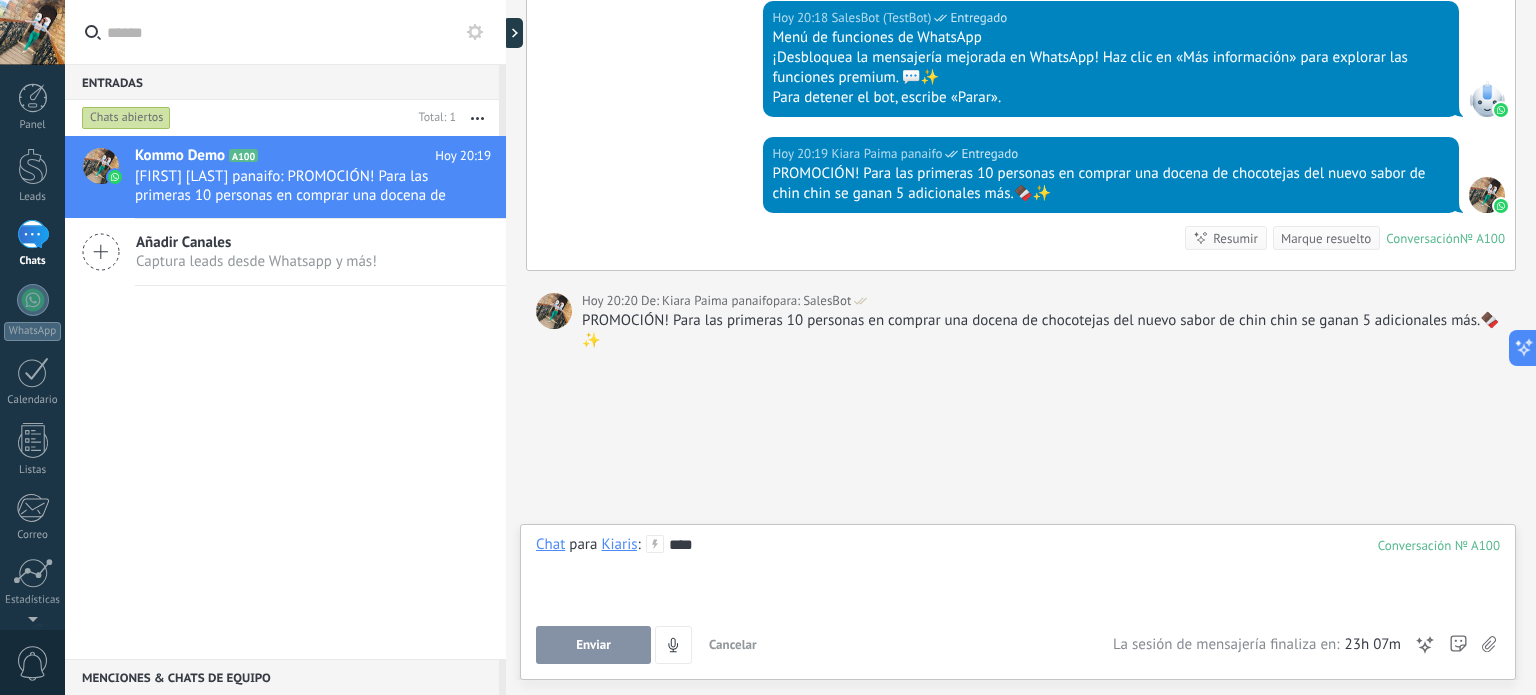 click on "Enviar" at bounding box center [593, 645] 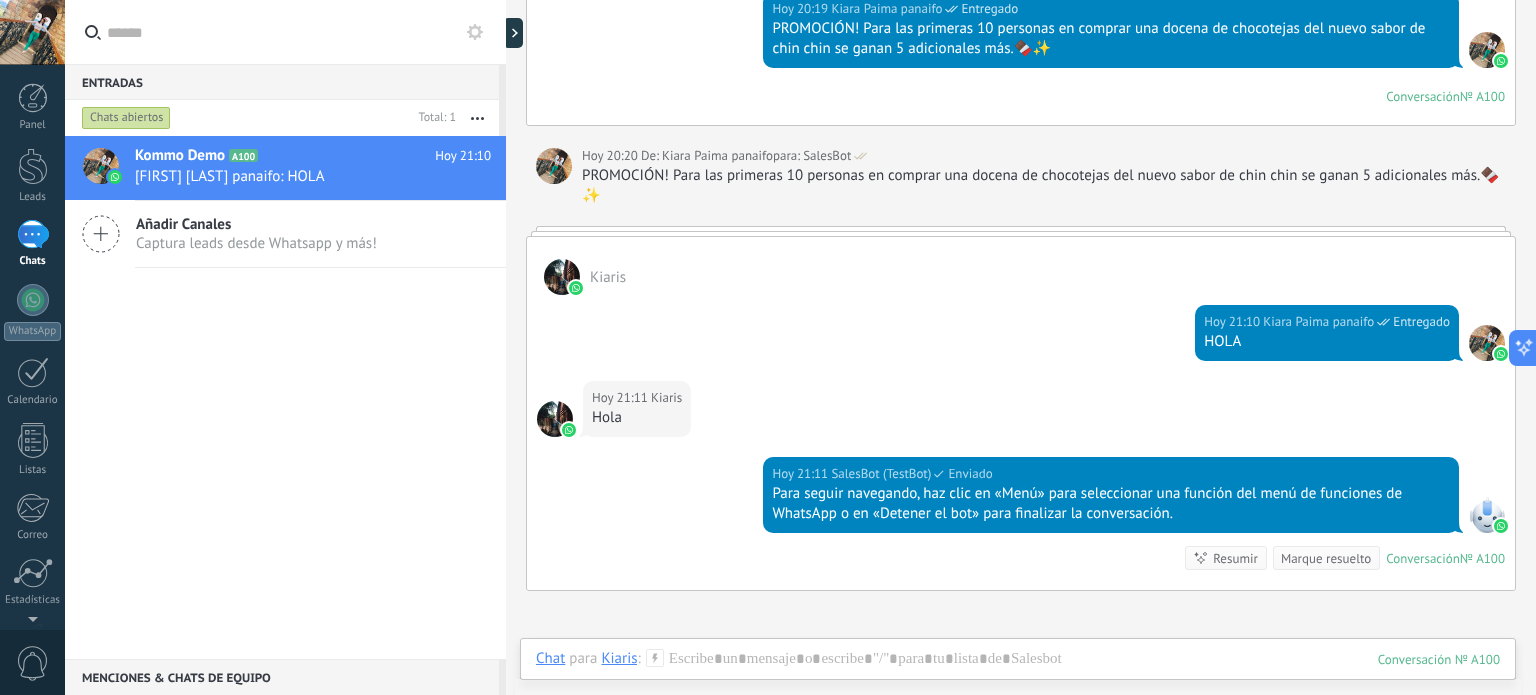 scroll, scrollTop: 2956, scrollLeft: 0, axis: vertical 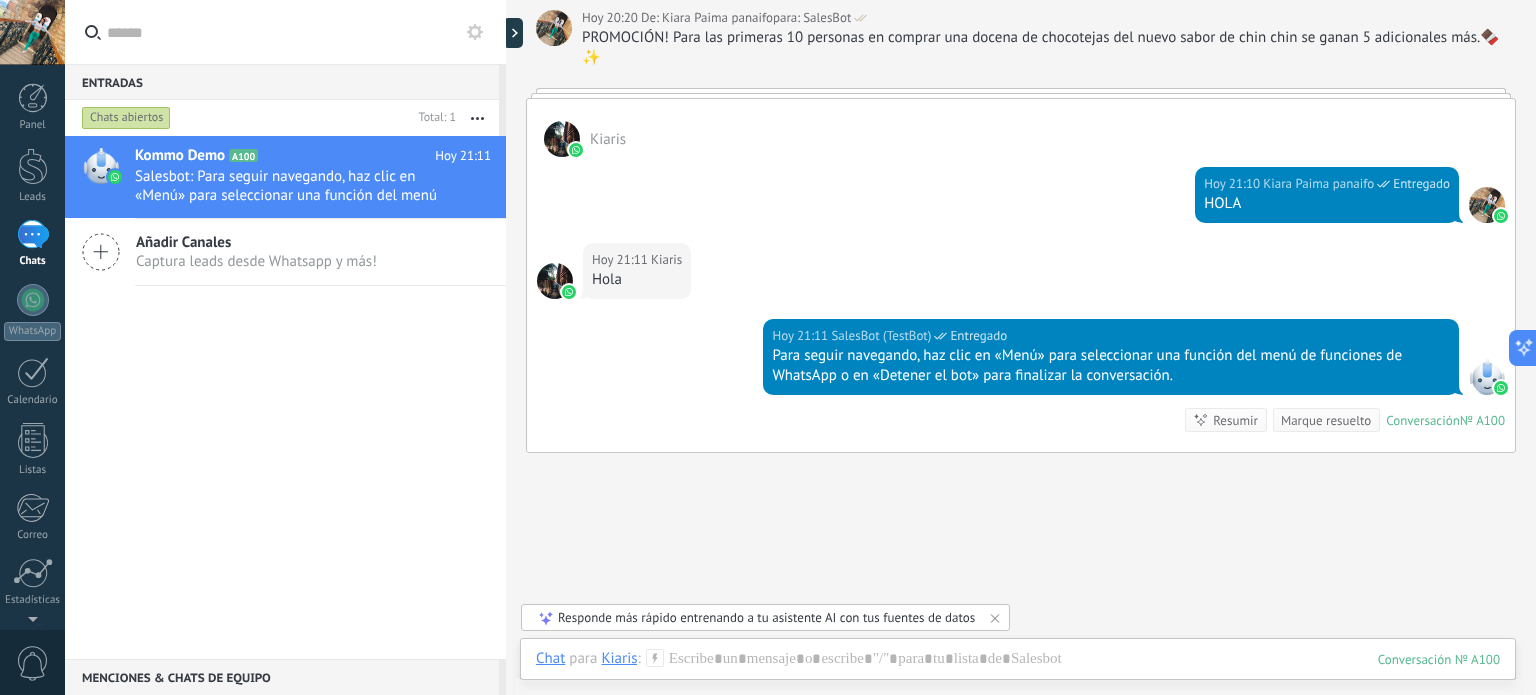 click on "Buscar Carga más Hoy Hoy Creación:  3  eventos   Expandir Hoy 20:12 Kiaris  ¡Hola! Estoy listo para probar WhatsApp en Kommo. Mi código de verificación es 5zPs9I Conversación  № A100 Conversación № A100 Hoy 20:12 Robot  El valor del campo «Nombre»  se establece en «Kommo Demo» Hoy 20:12 Robot  El valor del campo «Teléfono»  se establece en «+51978758767» Kiaris Kiaris  Hoy 20:12 SalesBot (TestBot)  Entregado Descargar Hola, soy el Salesbot. ¡Estoy aquí para guiarte a través de las más recientes funciones de WhatsApp! Hoy 20:12 SalesBot (TestBot)  Entregado Descargar 💡Para empezar, vamos a aclarar cómo funciona esto:    💻 Kommo = La vista del Agente - La tarjeta de lead representa la perspectiva del agente.   📱 Móvil = La vista del Cliente - El móvil representa la perspectiva del cliente.   Ahora, ¡ya estás listo para comprobar las últimas e interesantes funciones de WhatsApp!    Selecciona el botón "¡Lo tengo!" para continuar. Hoy 20:13 Kiaris  Hoy" at bounding box center [1021, -1077] 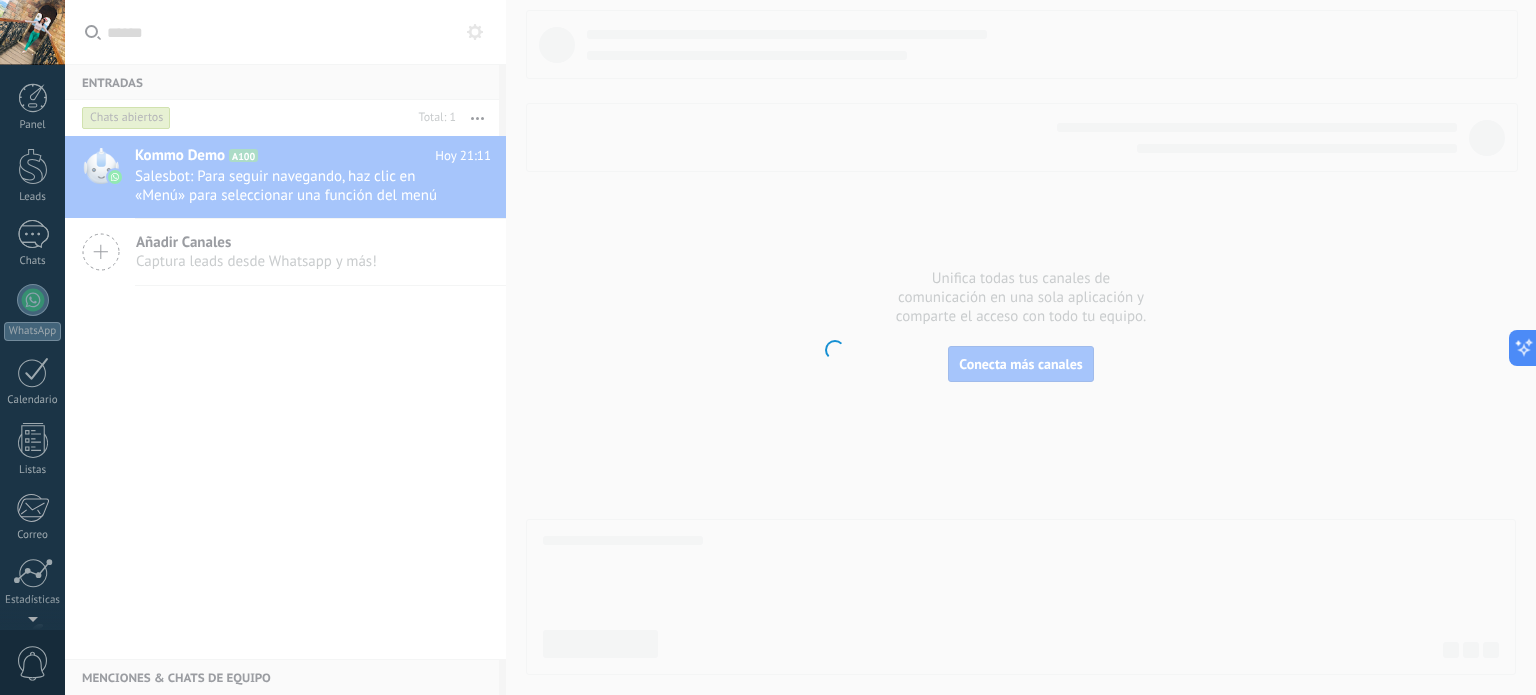 scroll, scrollTop: 136, scrollLeft: 0, axis: vertical 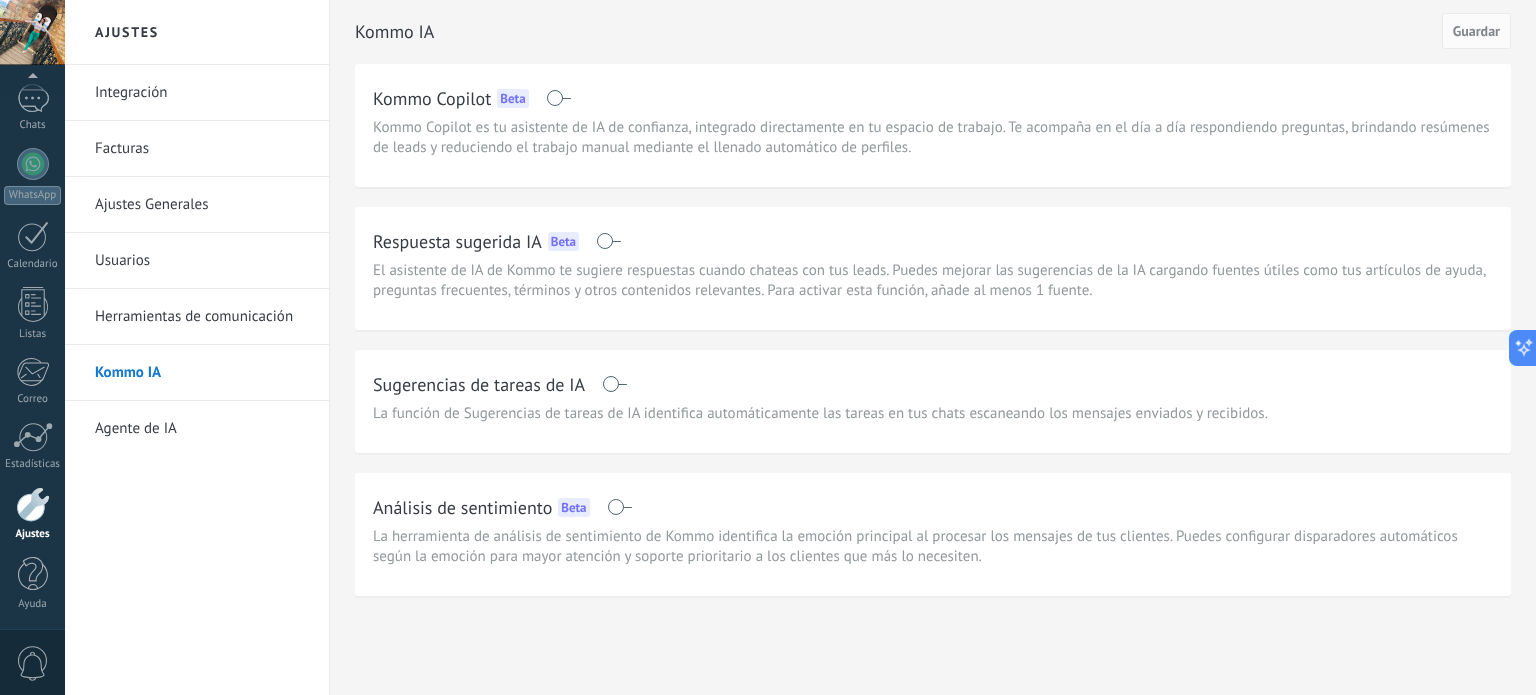 click at bounding box center [608, 241] 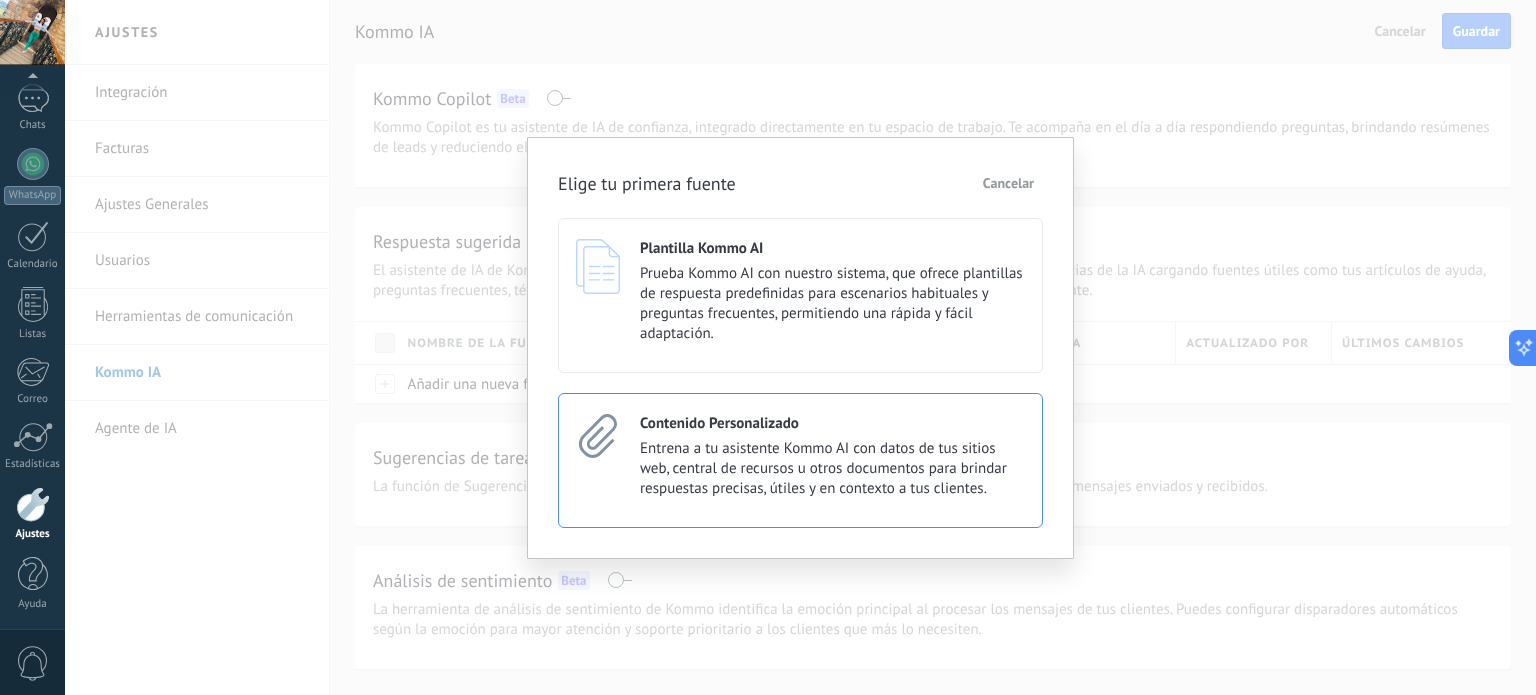 click on "Entrena a tu asistente Kommo AI con datos de tus sitios web, central de recursos u otros documentos para brindar respuestas precisas, útiles y en contexto a tus clientes." at bounding box center [832, 469] 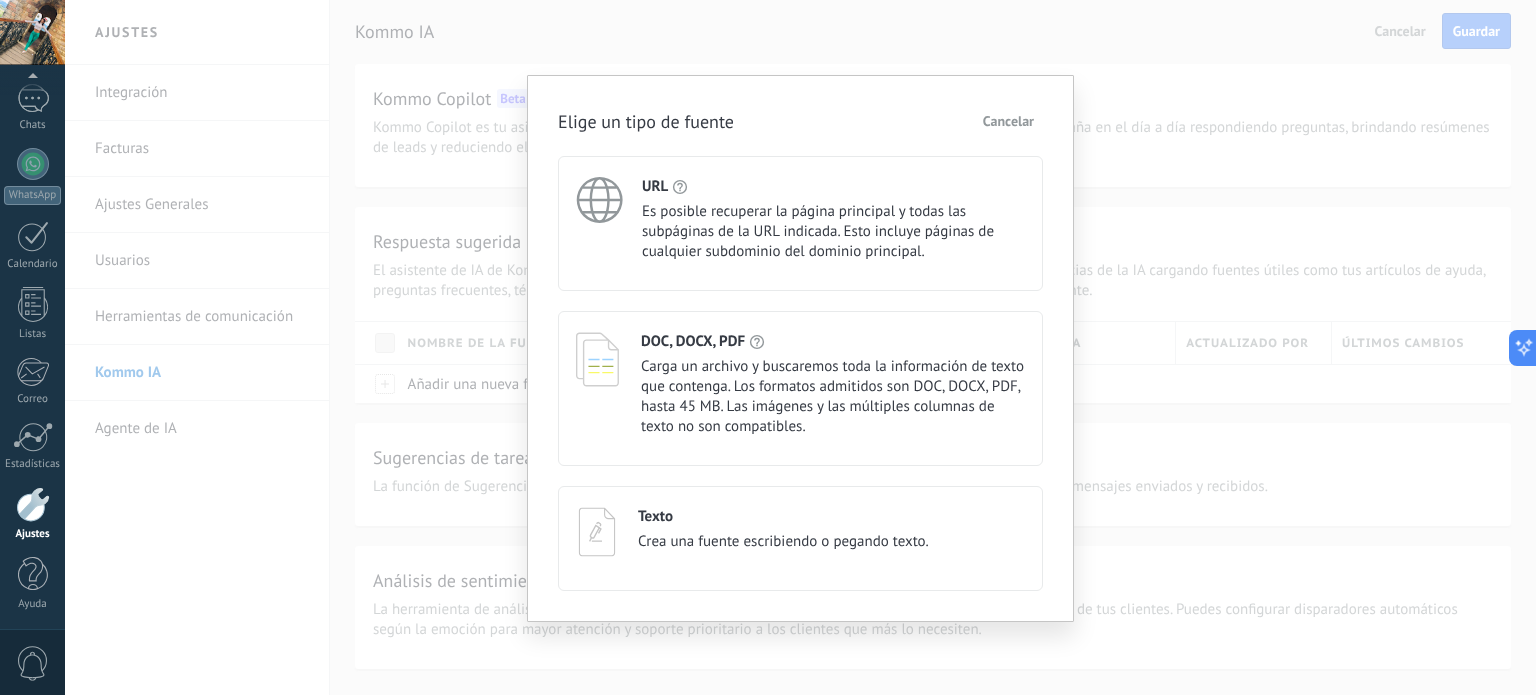 click on "Elige un tipo de fuente Cancelar URL Es posible recuperar la página principal y todas las subpáginas de la URL indicada. Esto incluye páginas de cualquier subdominio del dominio principal. Añadir subpáginas Añadir solo página principal Guardar DOC, DOCX, PDF Carga un archivo y buscaremos toda la información de texto que contenga. Los formatos admitidos son DOC, DOCX, PDF, hasta 45 MB. Las imágenes y las múltiples columnas de texto no son compatibles. Elegir idioma Español Cargar archivo Descargar plantilla Texto Crea una fuente escribiendo o pegando texto." at bounding box center (800, 348) 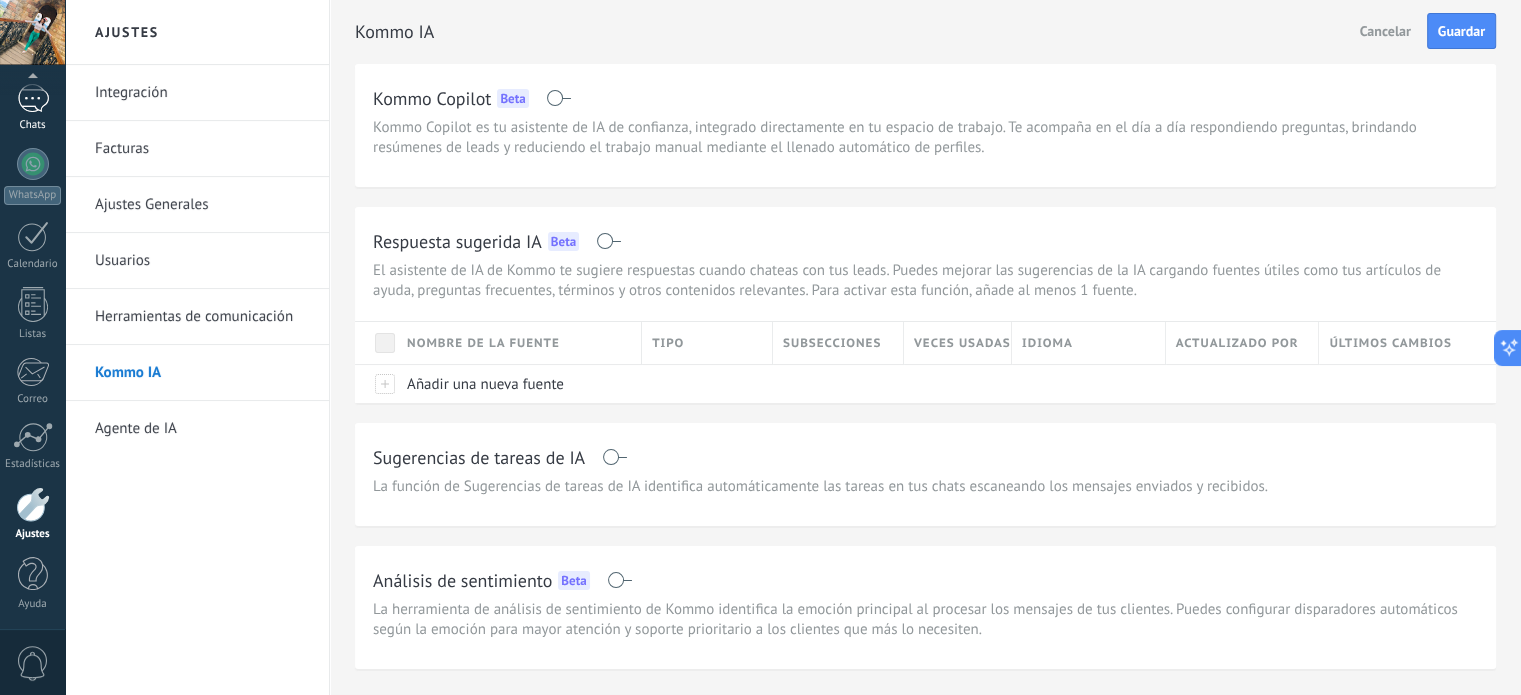 click on "1" at bounding box center [33, 98] 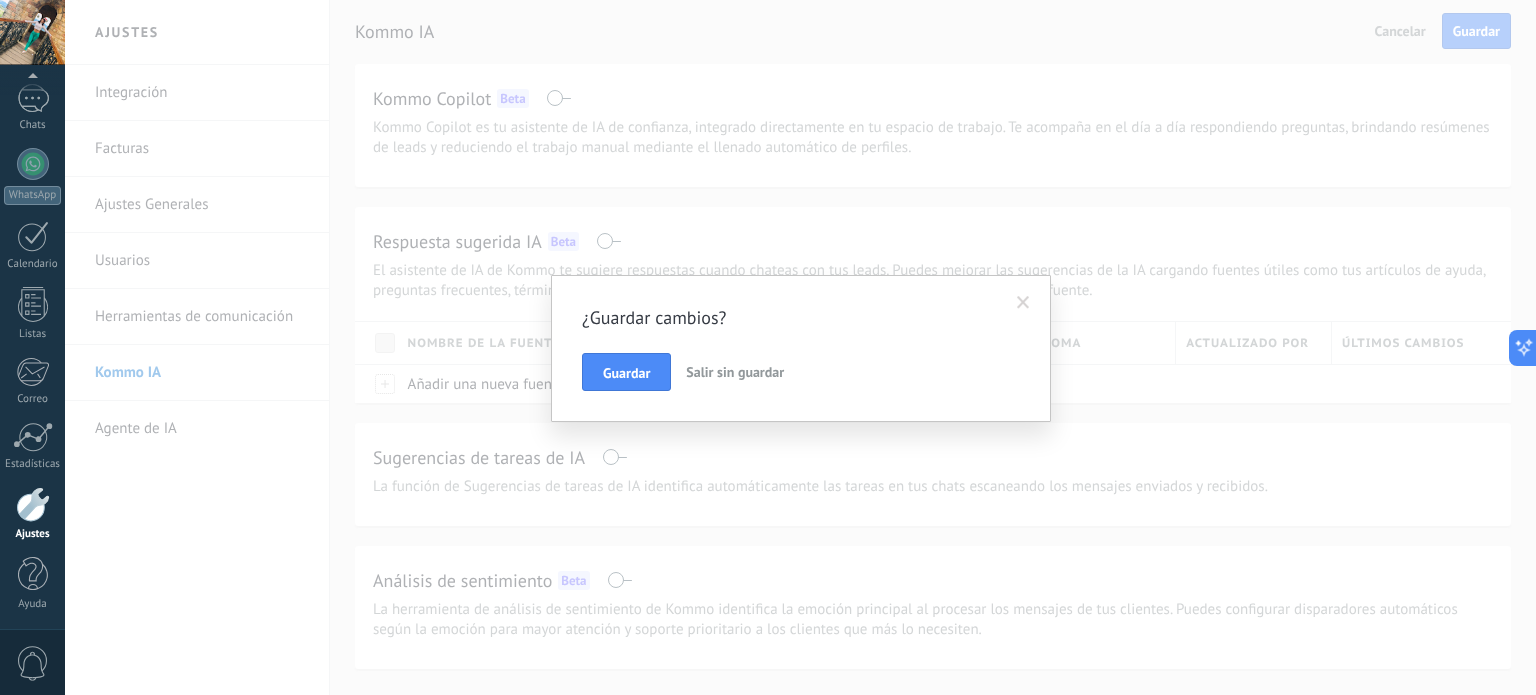 click on "Salir sin guardar" at bounding box center [735, 372] 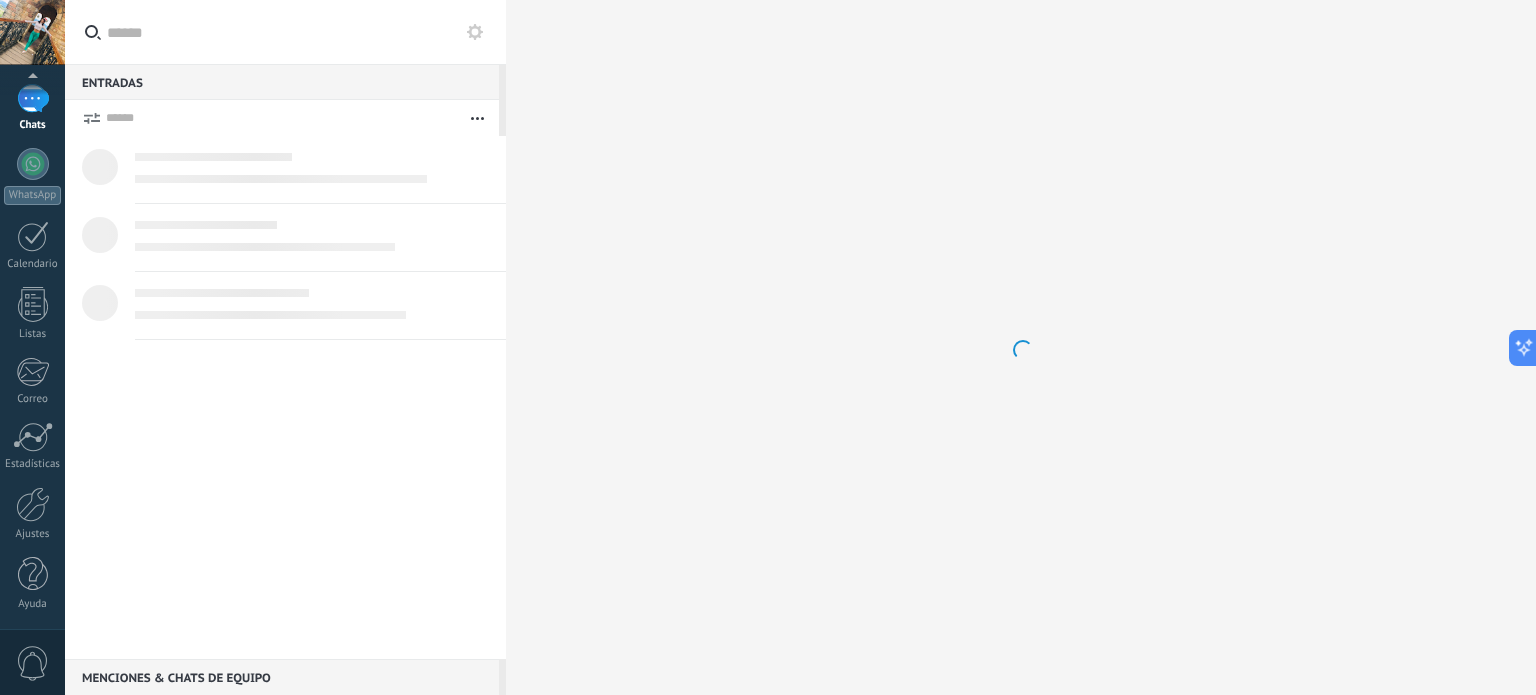 scroll, scrollTop: 0, scrollLeft: 0, axis: both 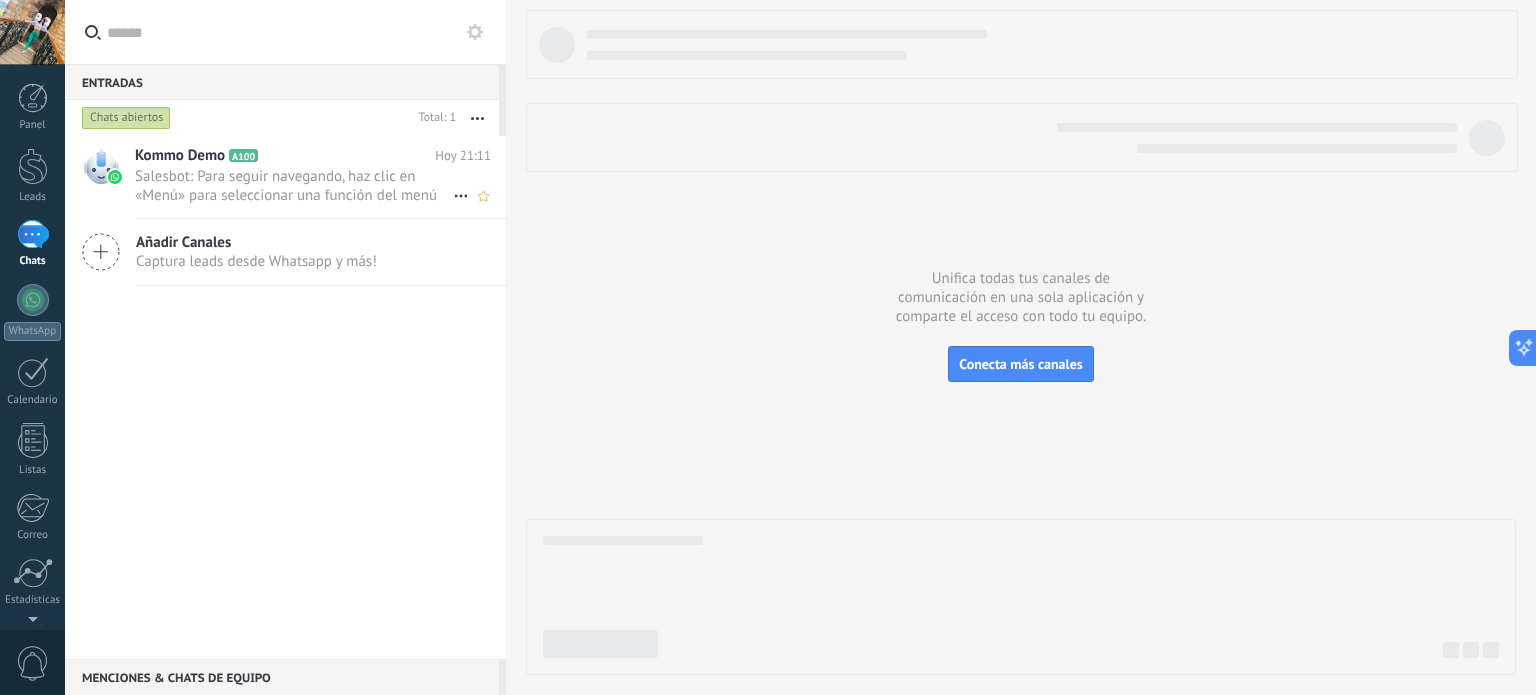click on "Salesbot: Para seguir navegando, haz clic en «Menú» para seleccionar una función del menú de funciones de WhatsApp o en ..." at bounding box center [294, 186] 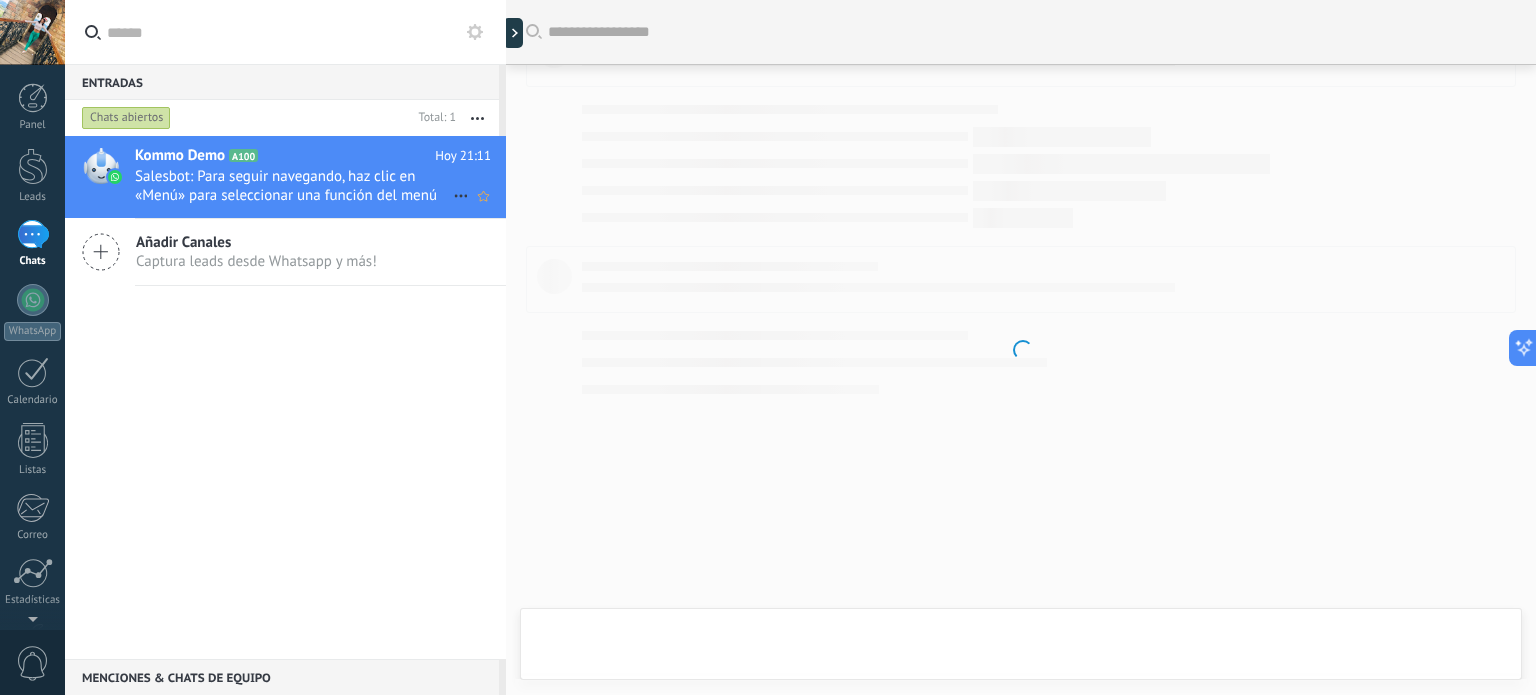 click 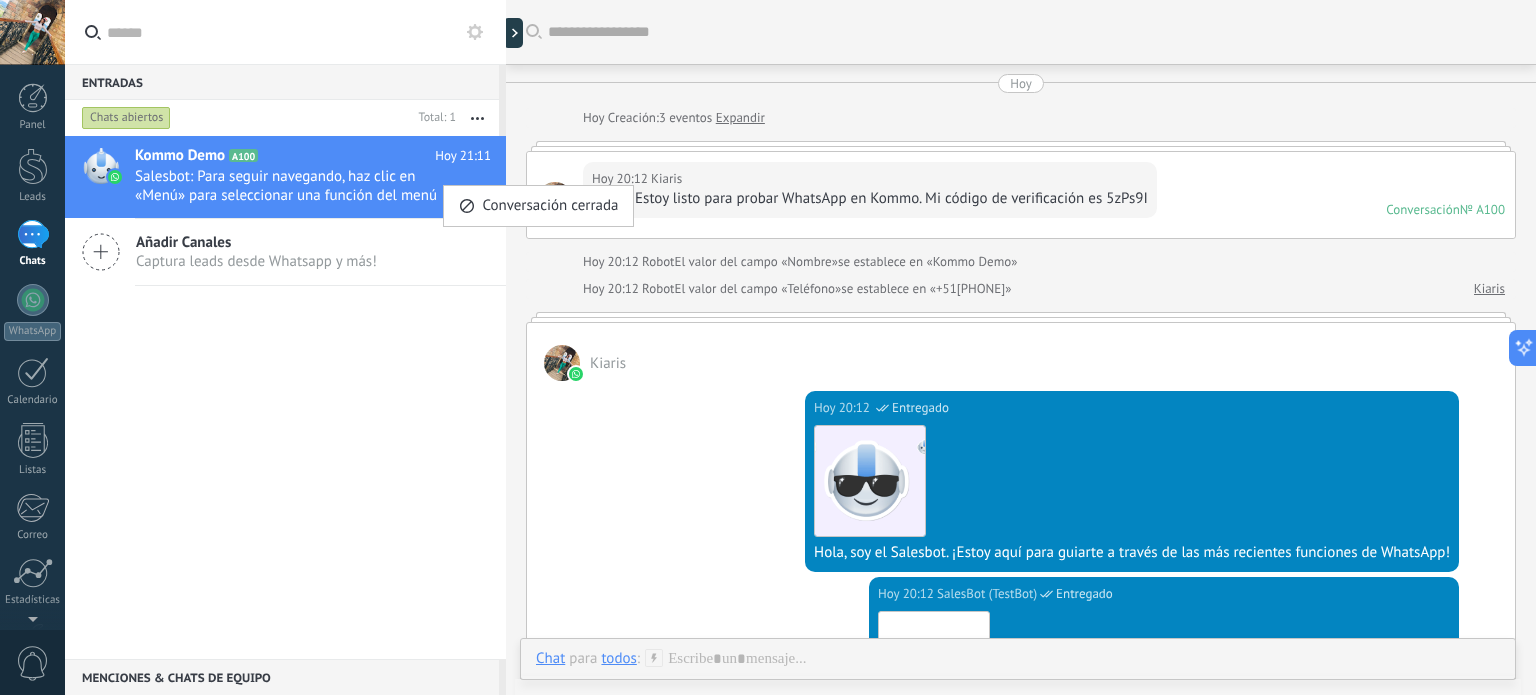 scroll, scrollTop: 2989, scrollLeft: 0, axis: vertical 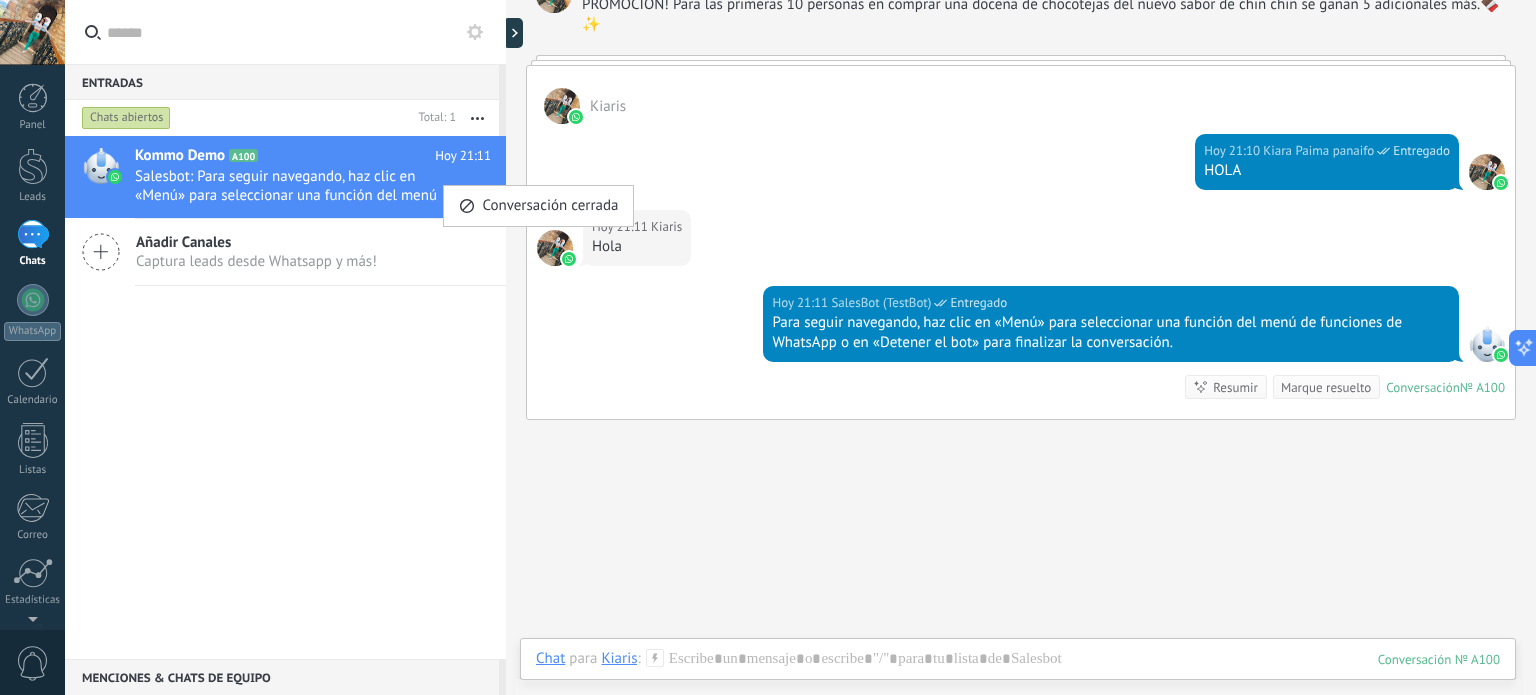 click at bounding box center (768, 347) 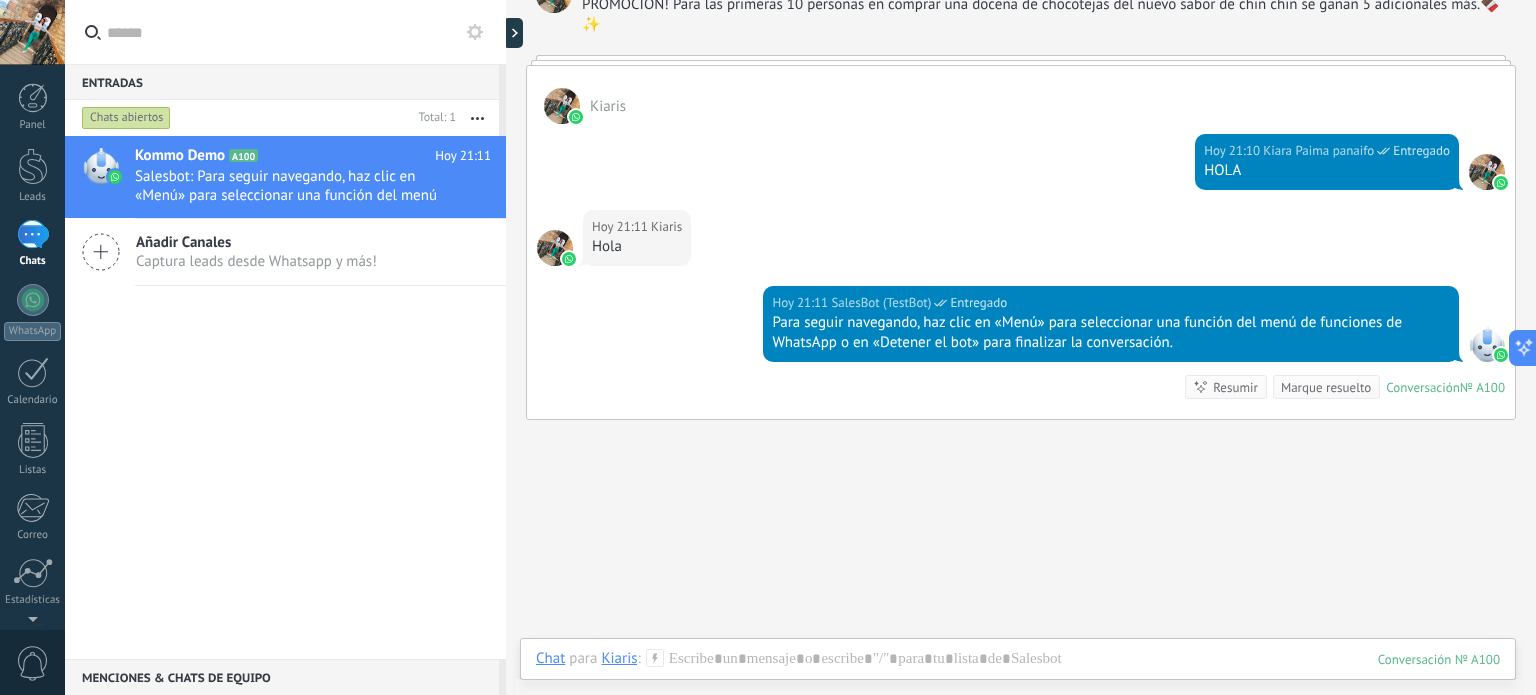 drag, startPoint x: 193, startPoint y: 255, endPoint x: 150, endPoint y: 433, distance: 183.12018 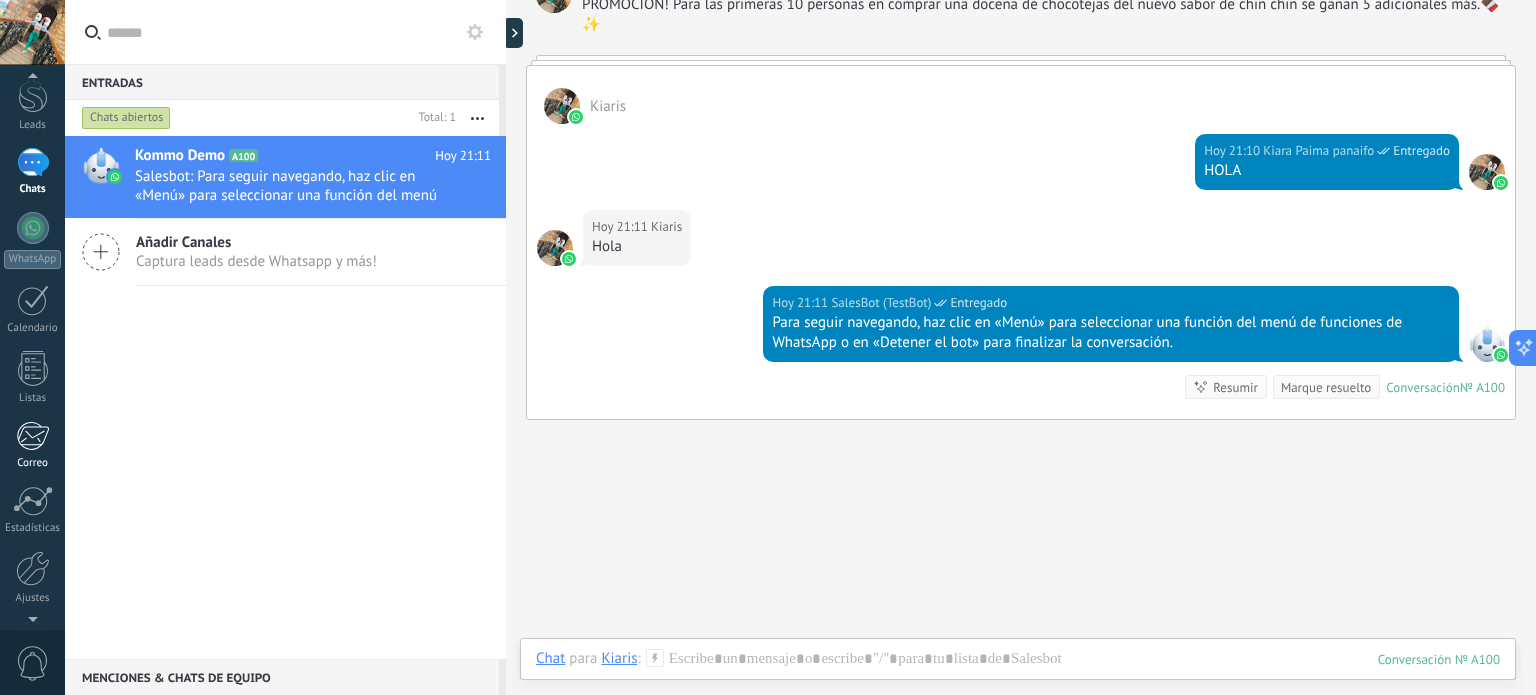 scroll, scrollTop: 136, scrollLeft: 0, axis: vertical 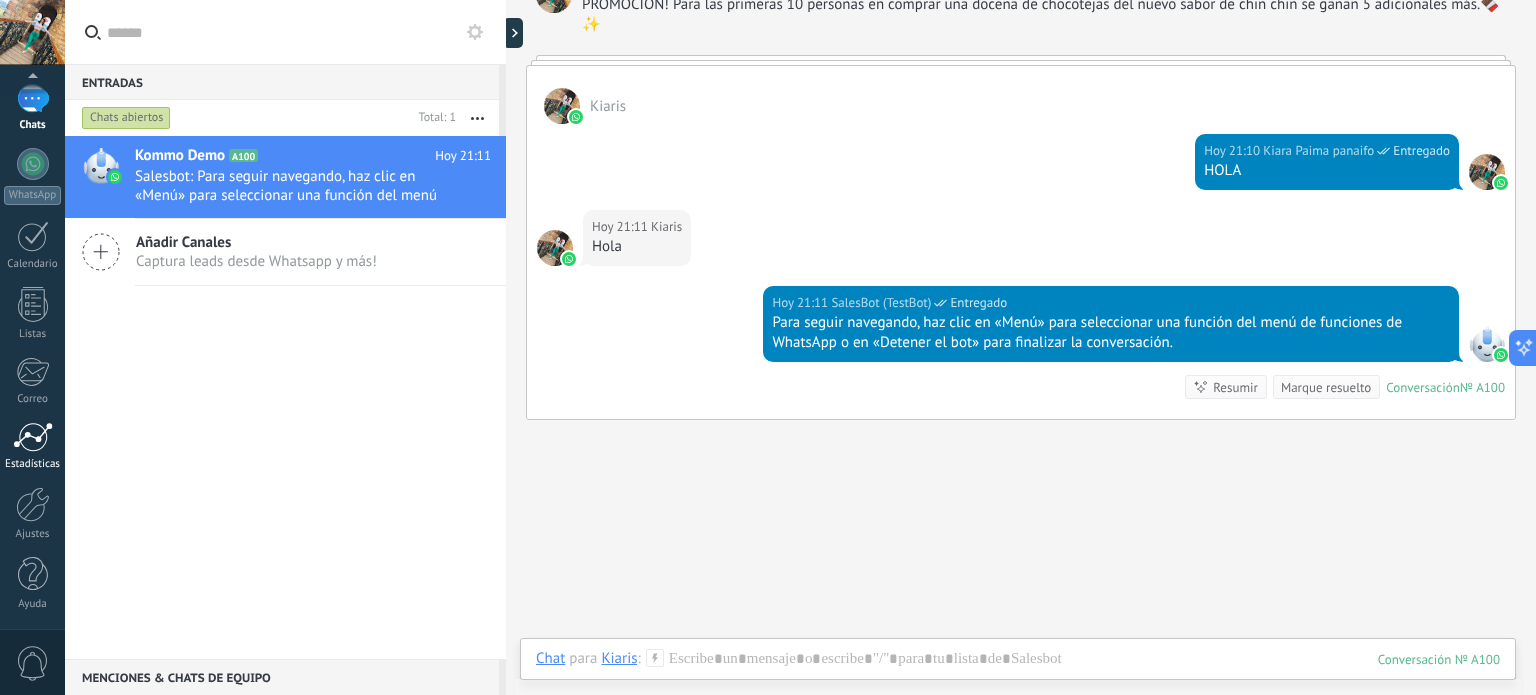 click at bounding box center [33, 437] 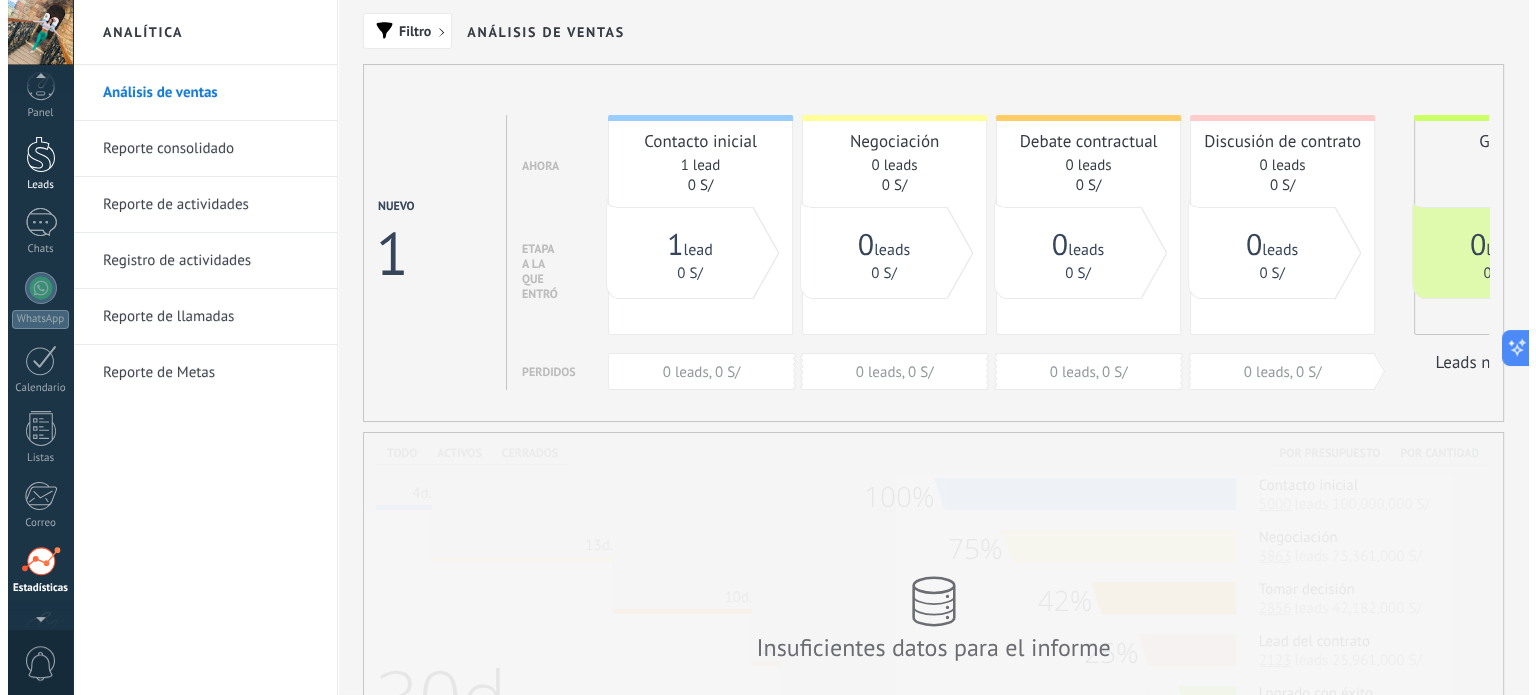 scroll, scrollTop: 0, scrollLeft: 0, axis: both 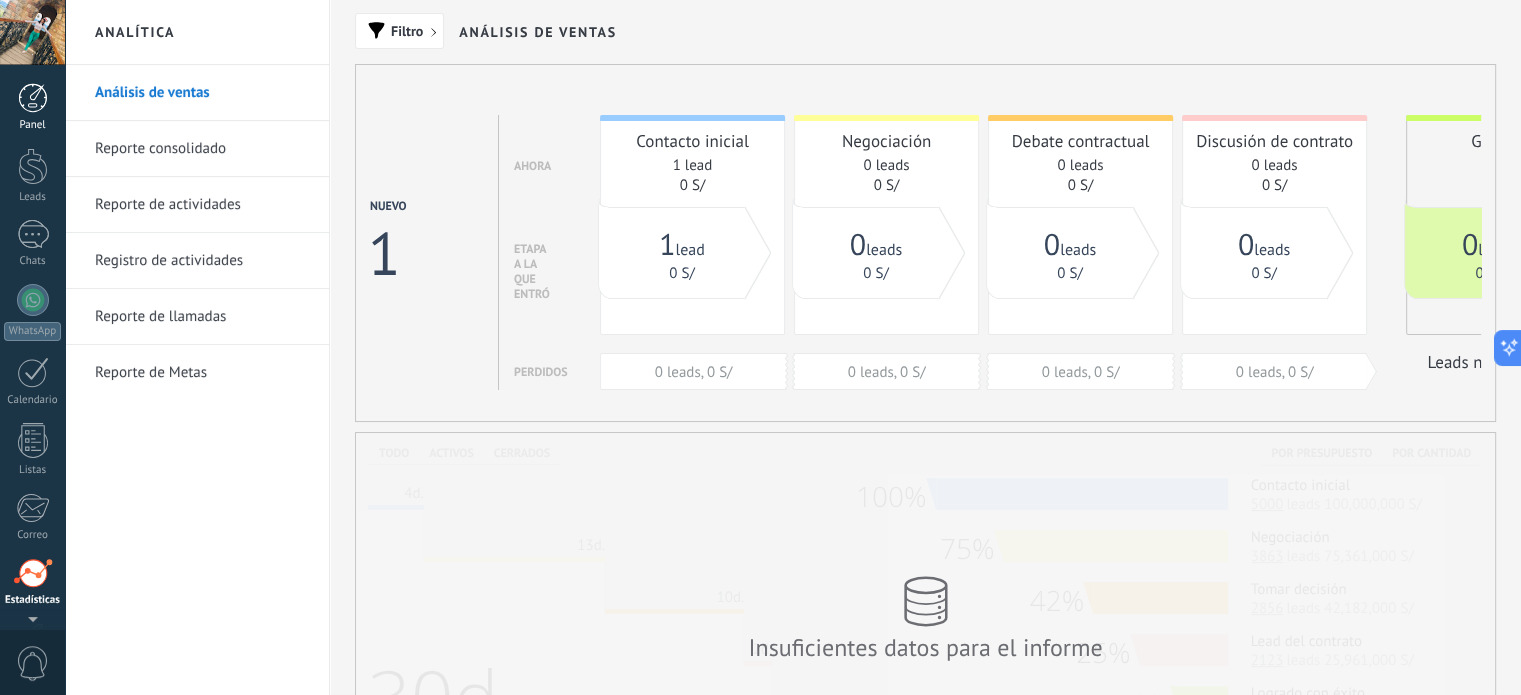 click at bounding box center [33, 98] 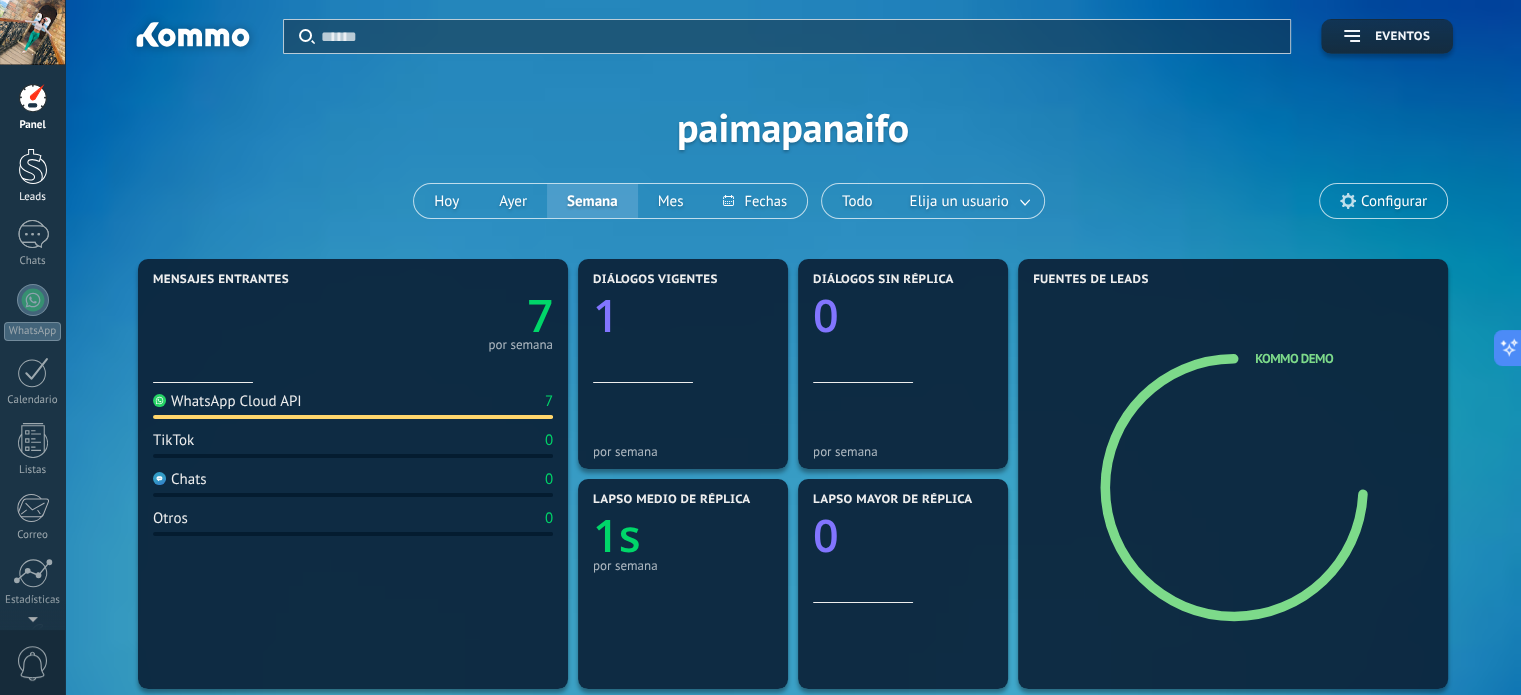 click at bounding box center [33, 166] 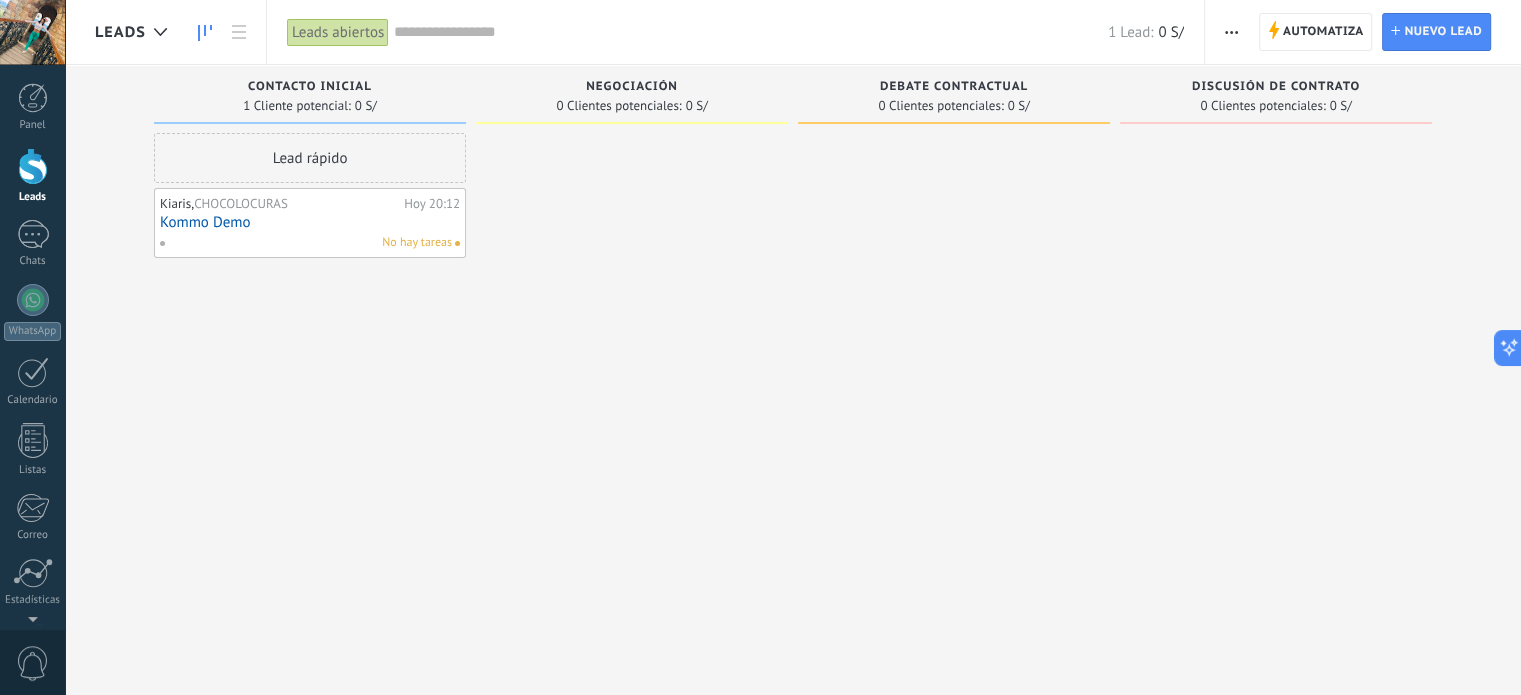 click on "CHOCOLOCURAS" at bounding box center [241, 203] 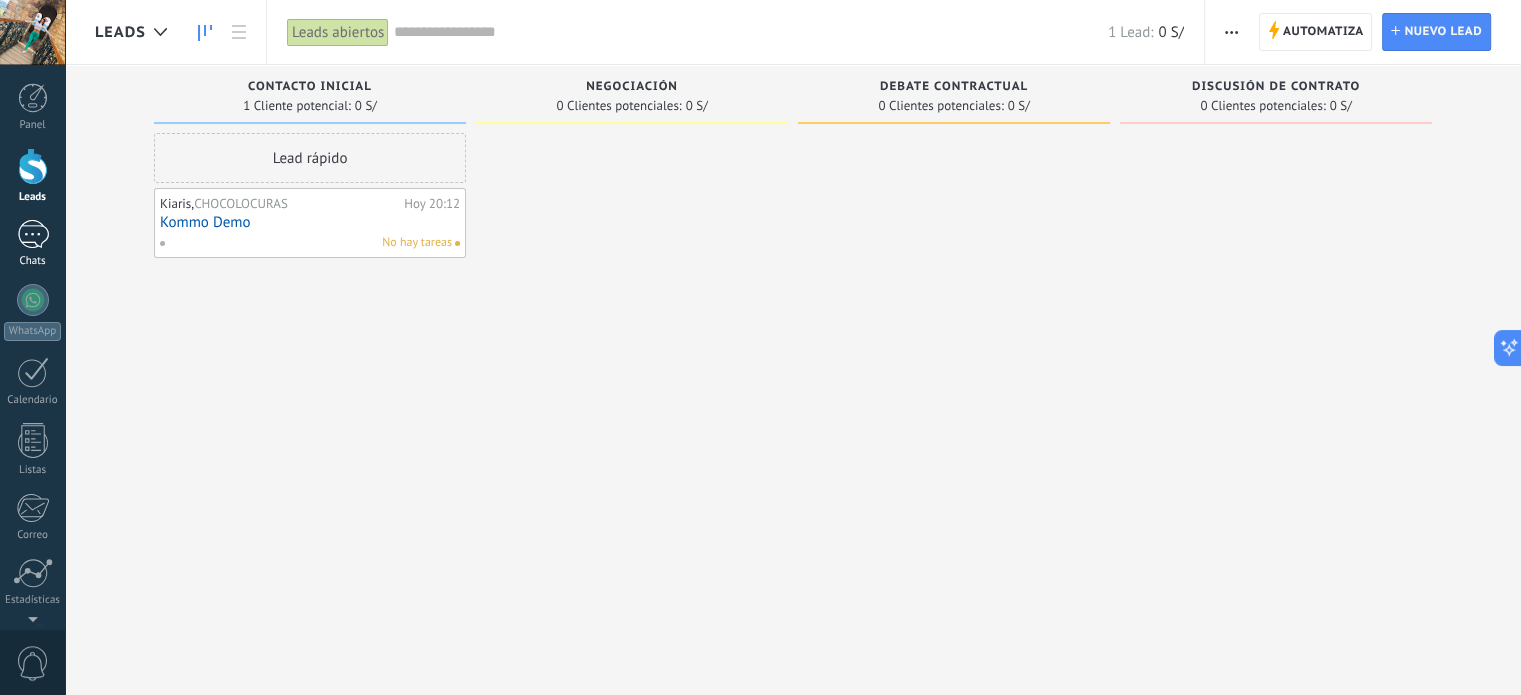 click on "1
Chats" at bounding box center [32, 244] 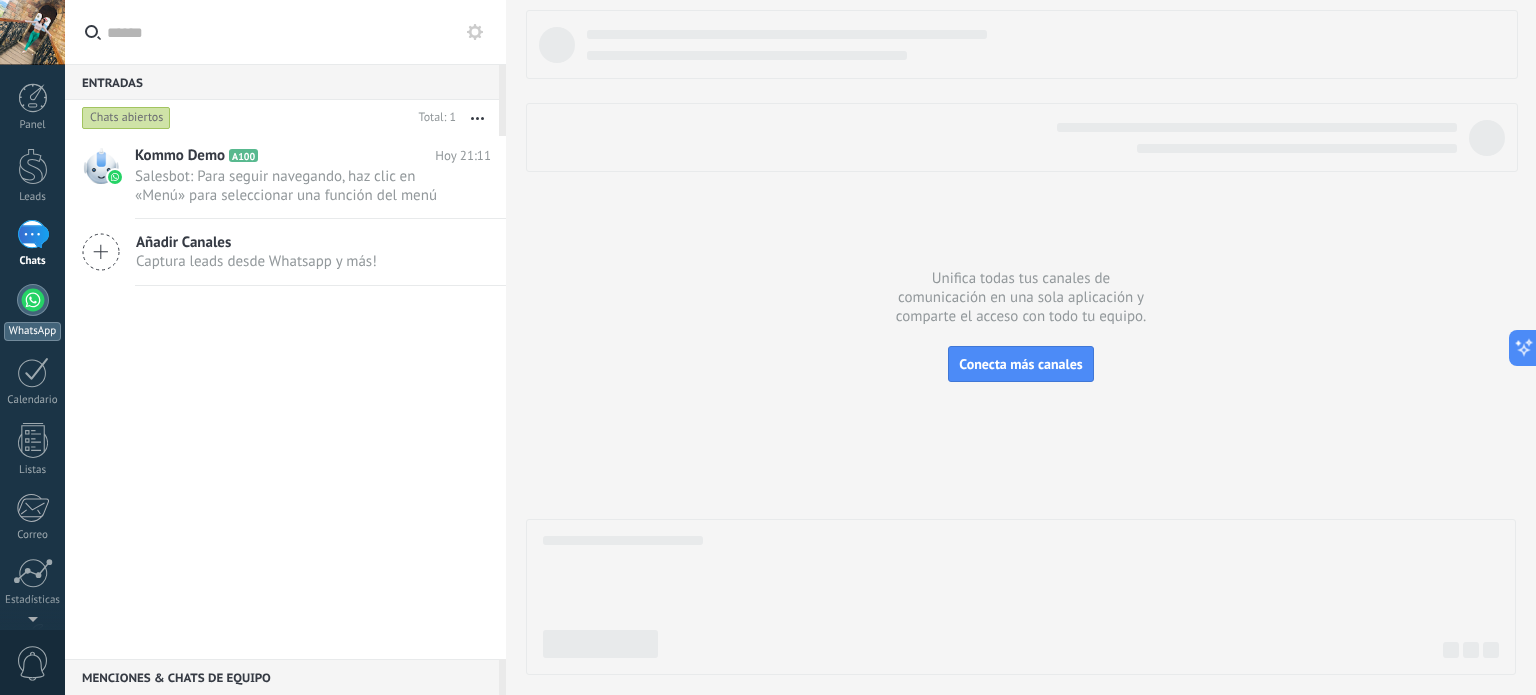 click at bounding box center (33, 300) 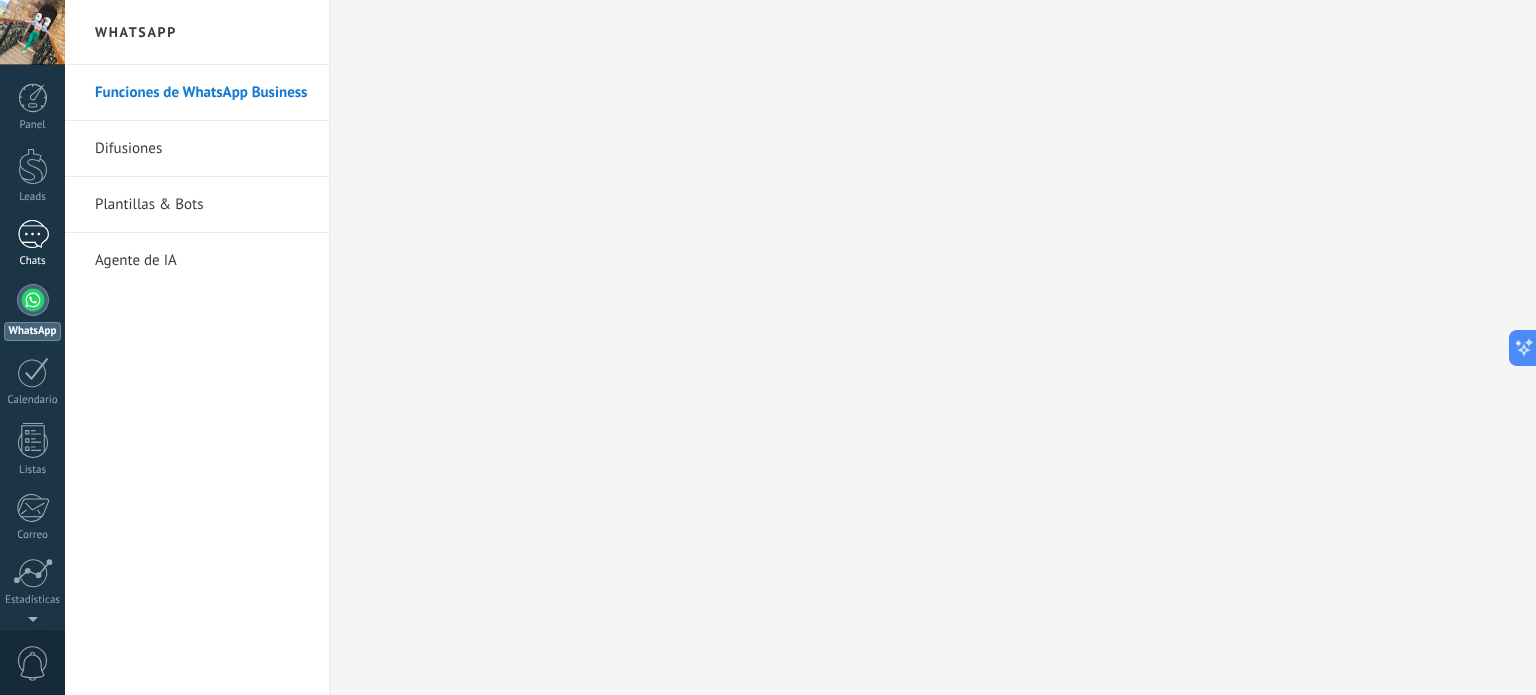 click on "Chats" at bounding box center (33, 261) 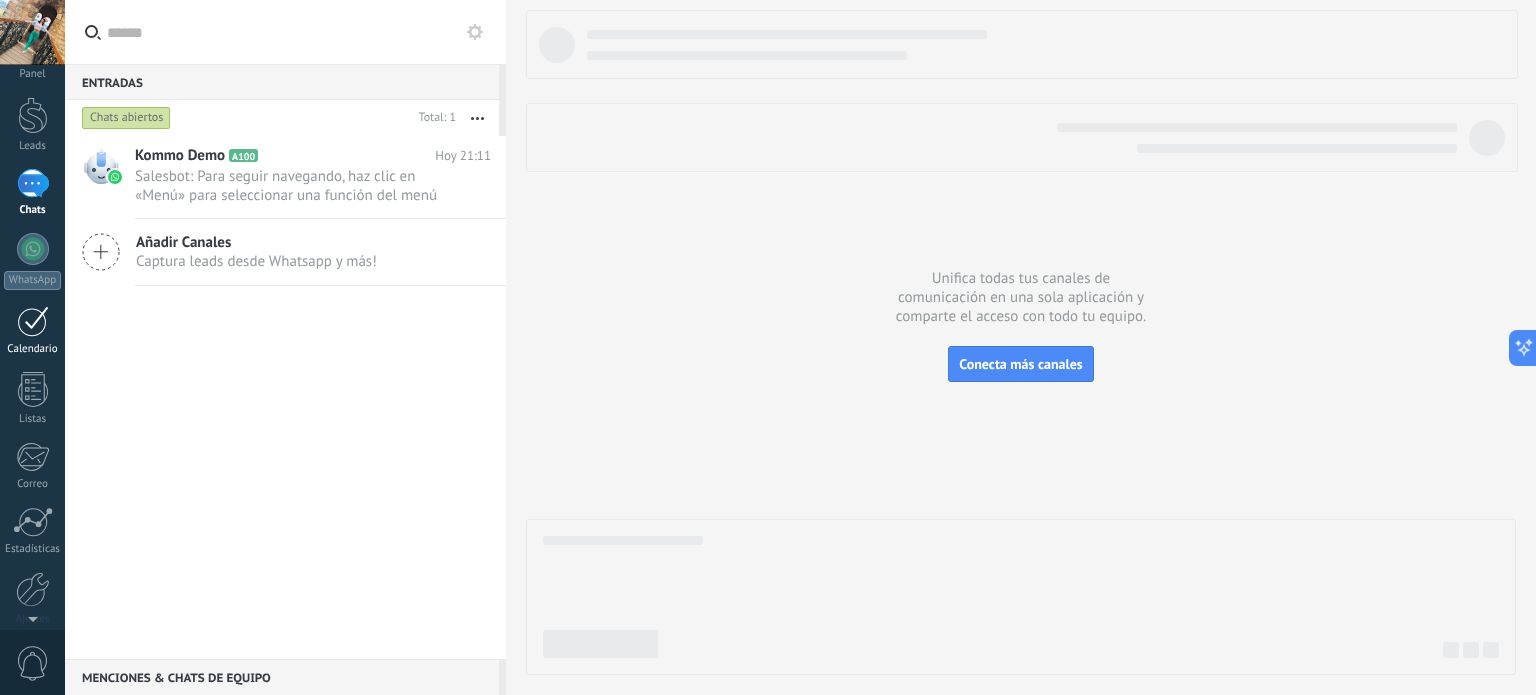 scroll, scrollTop: 0, scrollLeft: 0, axis: both 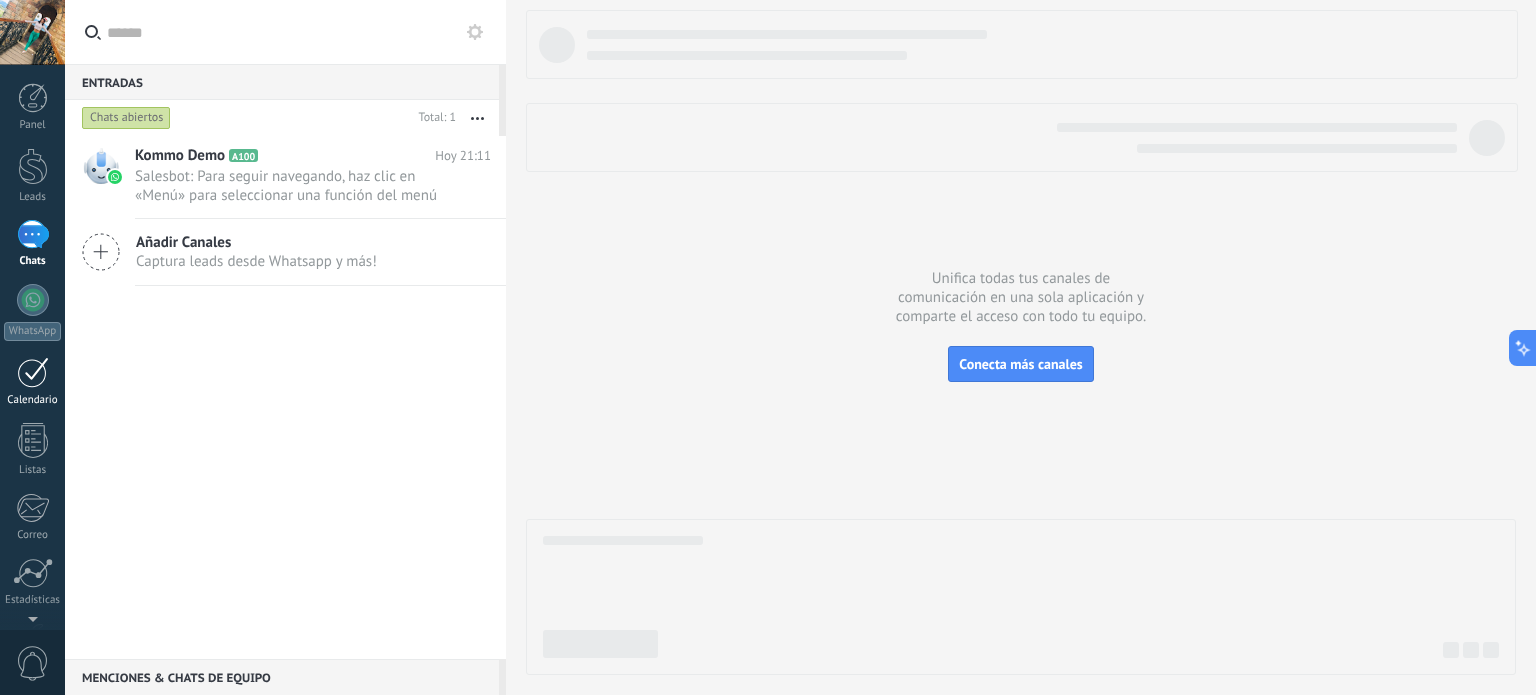 click on "Calendario" at bounding box center (33, 400) 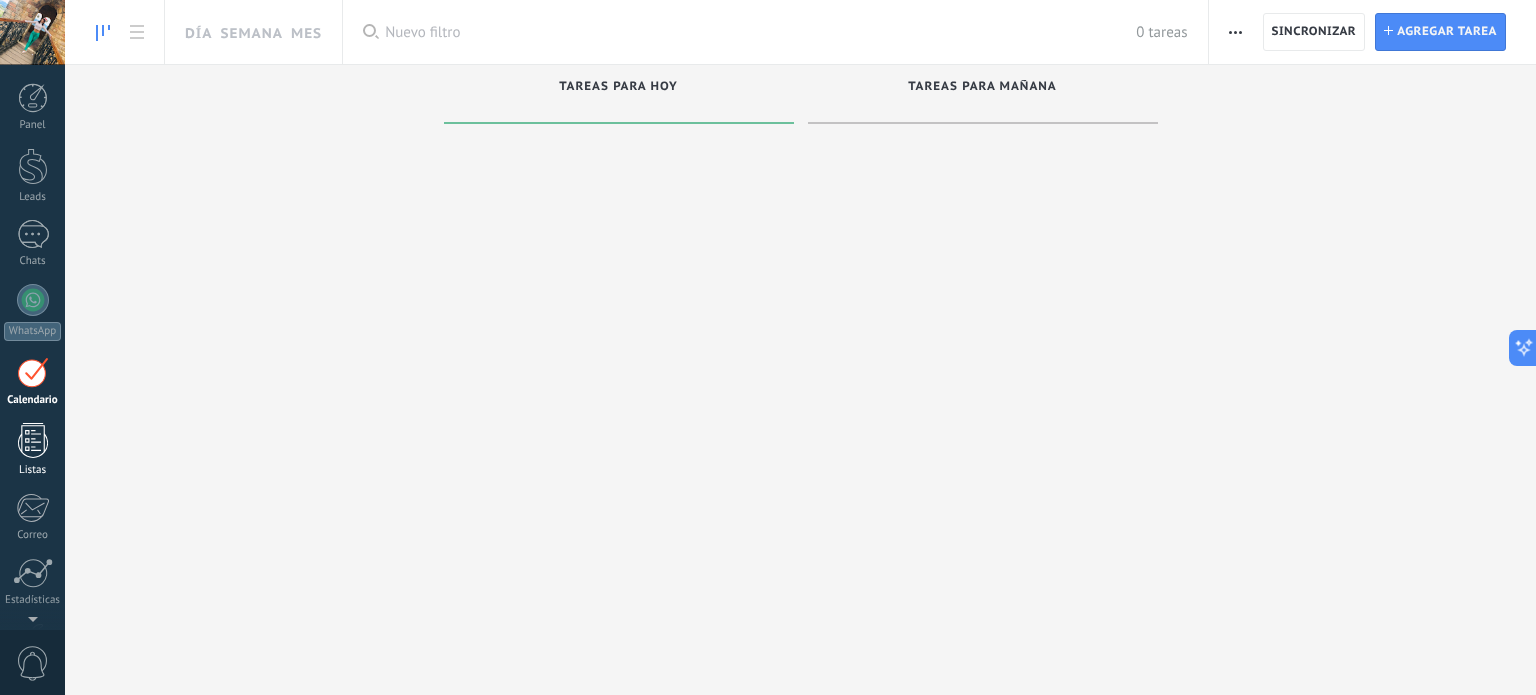 click at bounding box center (33, 440) 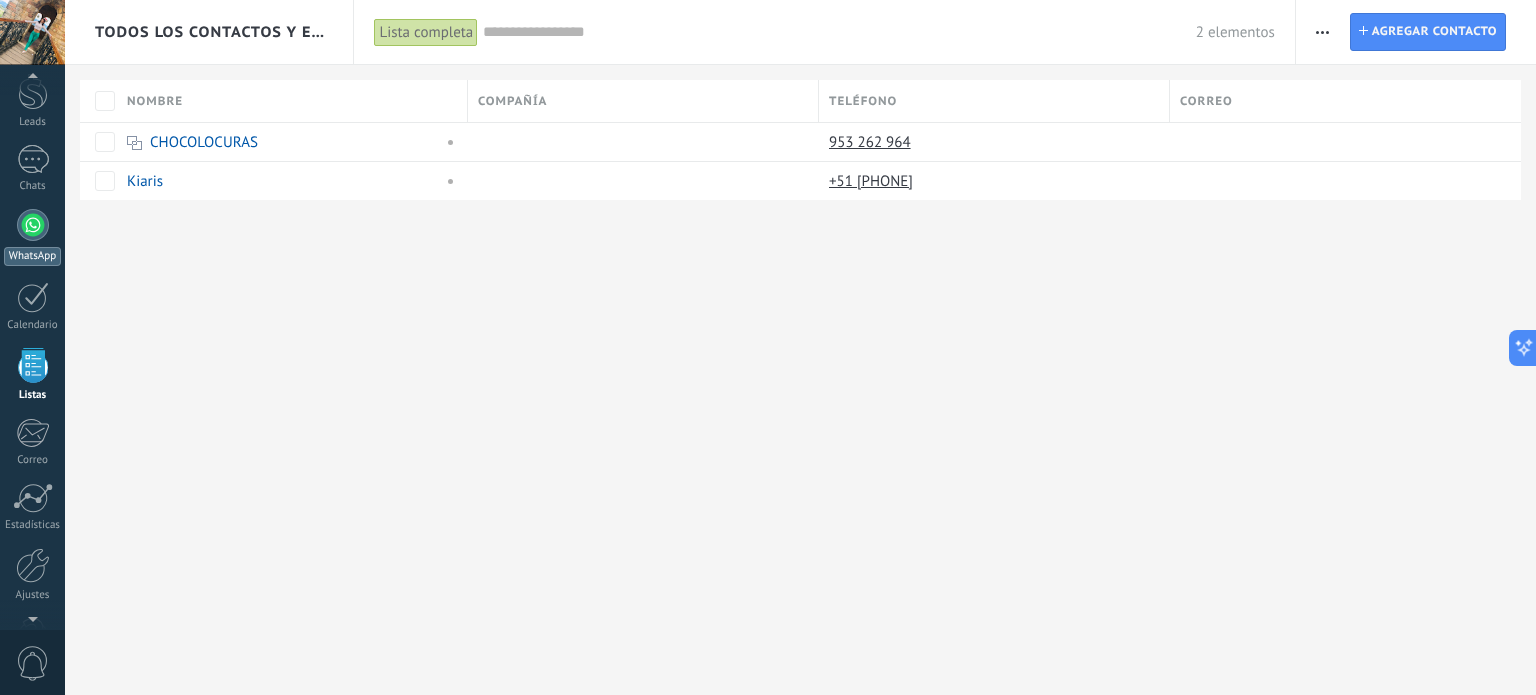 scroll, scrollTop: 0, scrollLeft: 0, axis: both 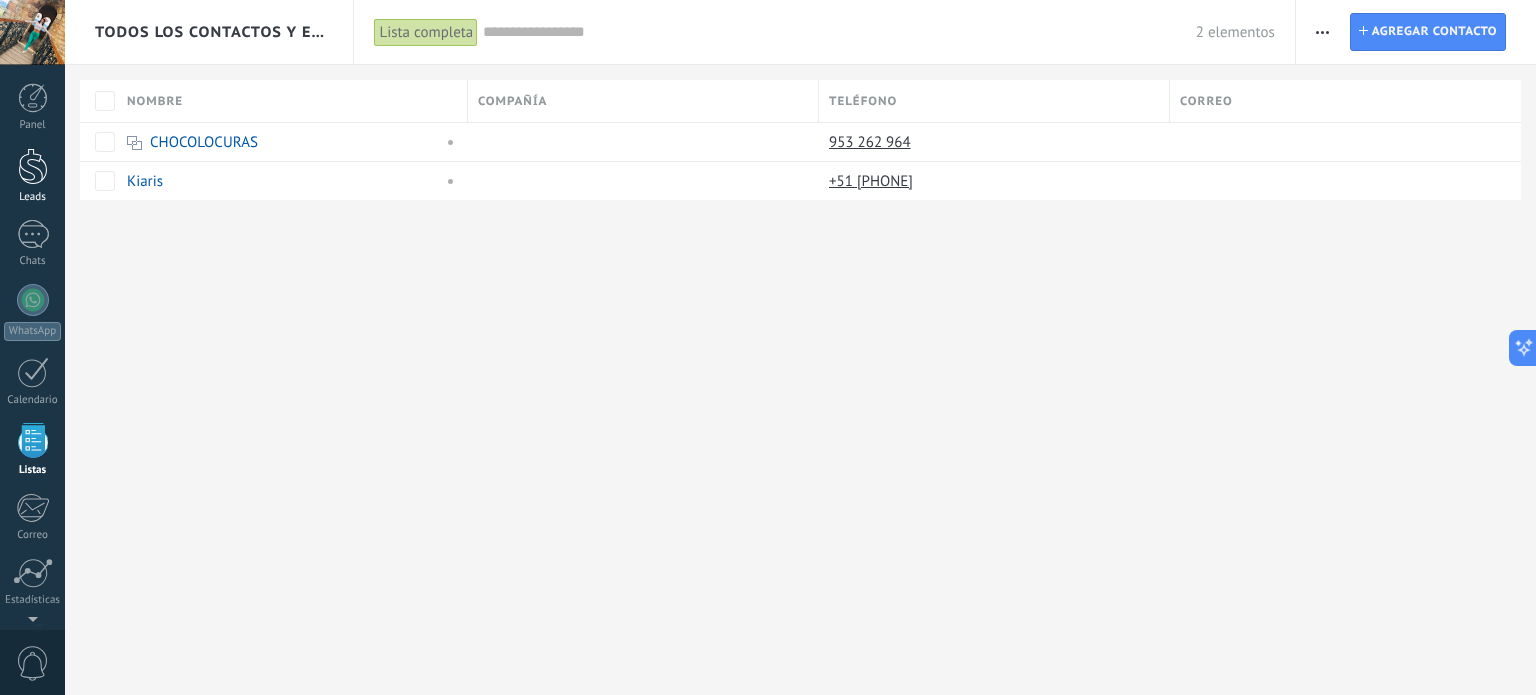 click on "Leads" at bounding box center (32, 176) 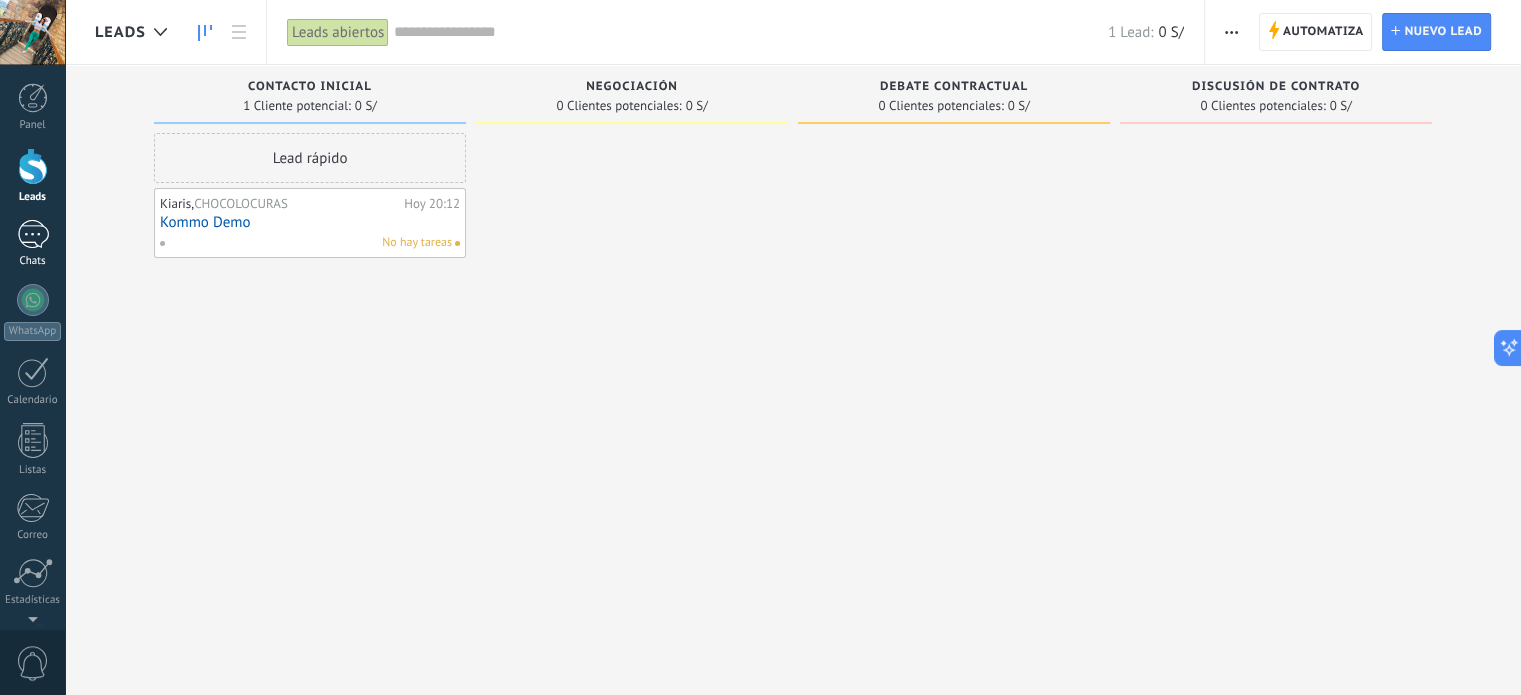 click on "1" at bounding box center [33, 234] 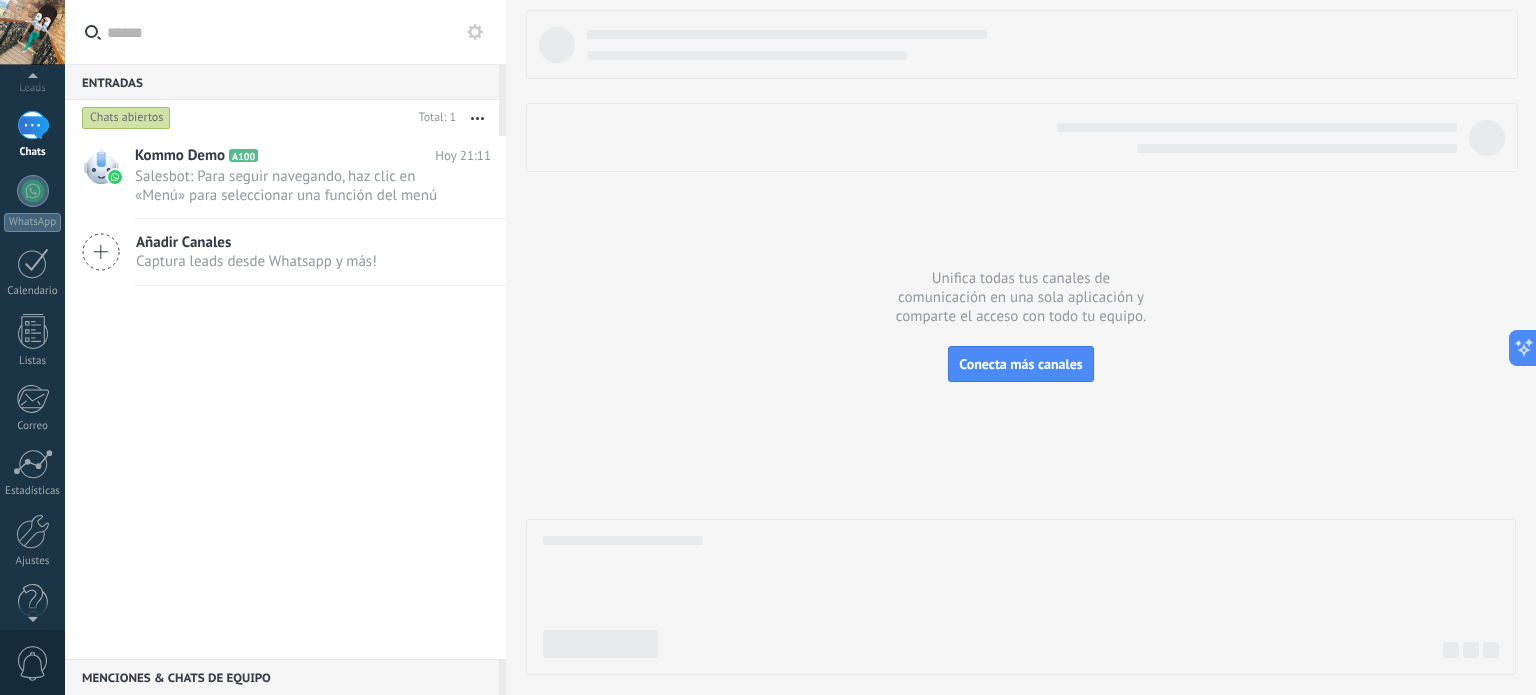 scroll, scrollTop: 136, scrollLeft: 0, axis: vertical 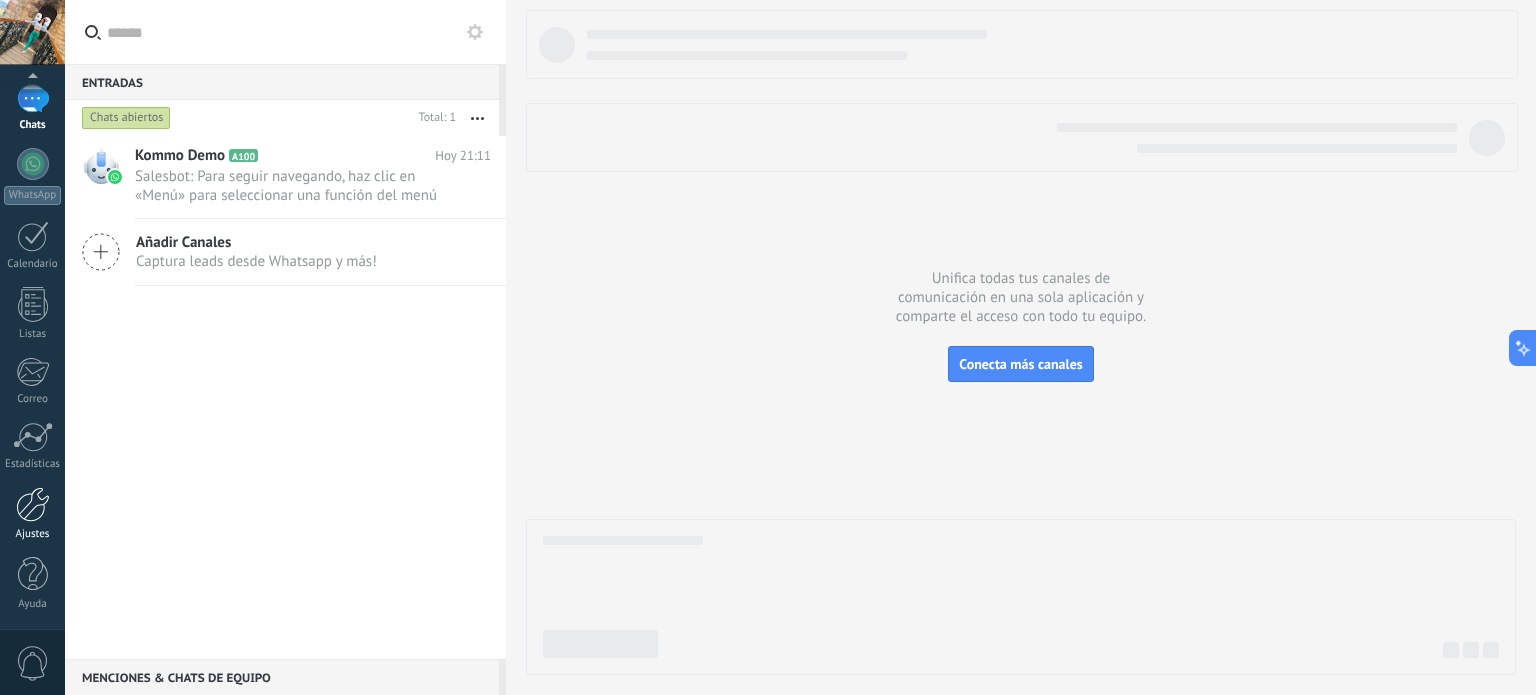 click on "Ajustes" at bounding box center (32, 514) 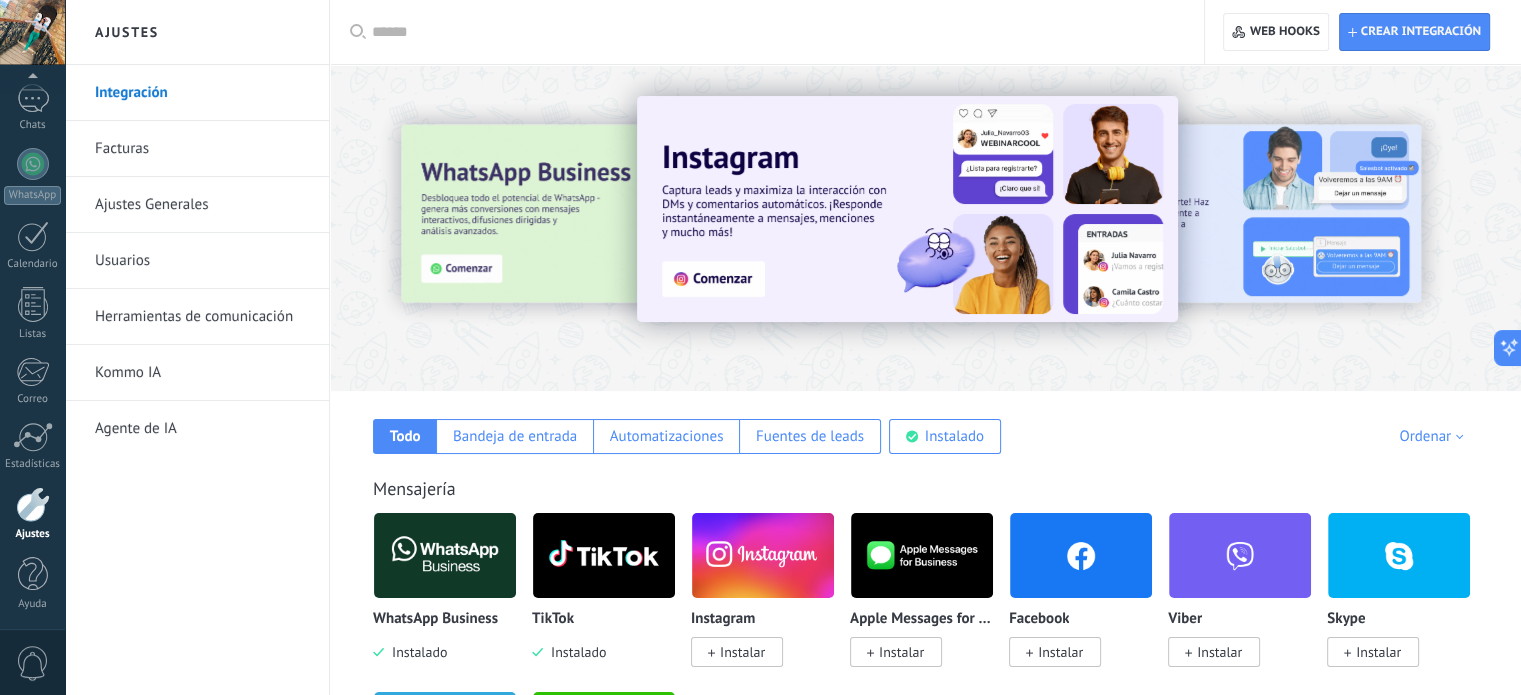click on "Herramientas de comunicación" at bounding box center [202, 317] 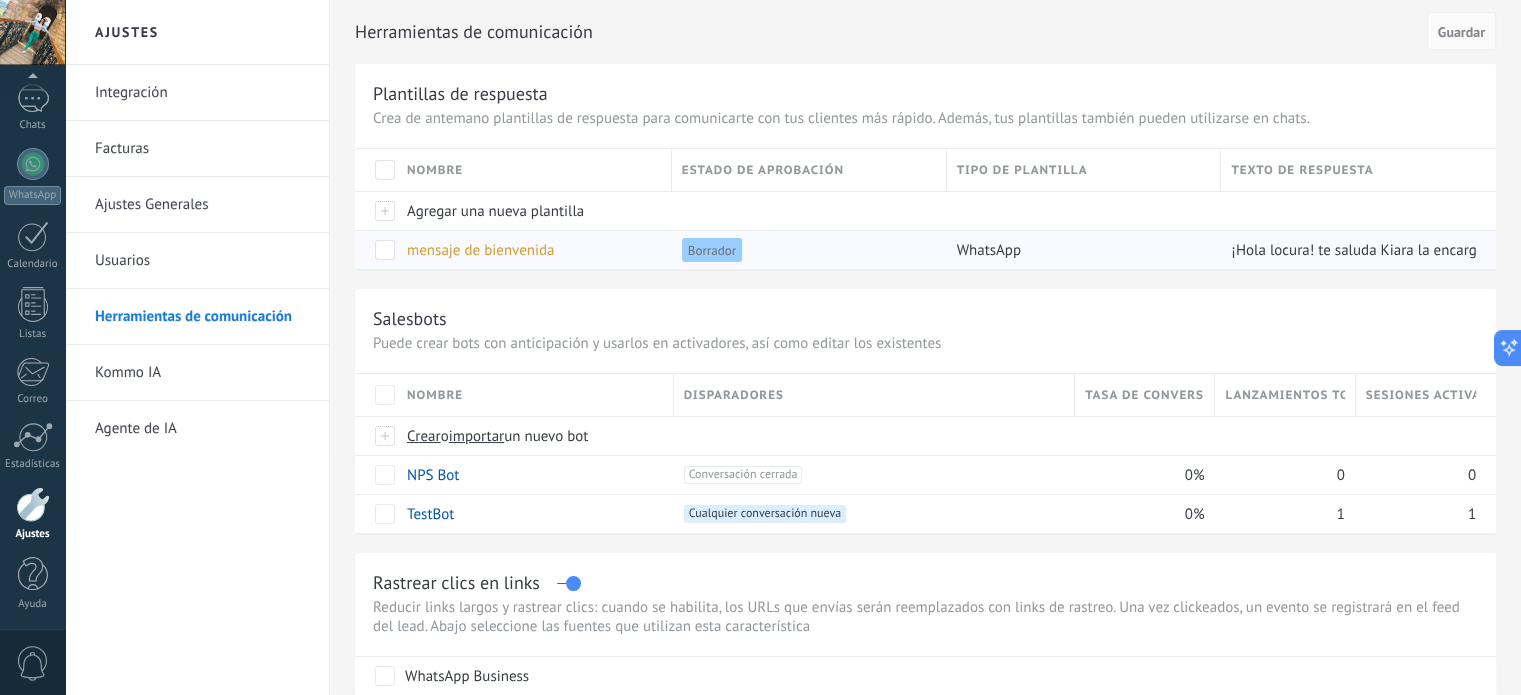 click on "mensaje de bienvenida" at bounding box center [480, 250] 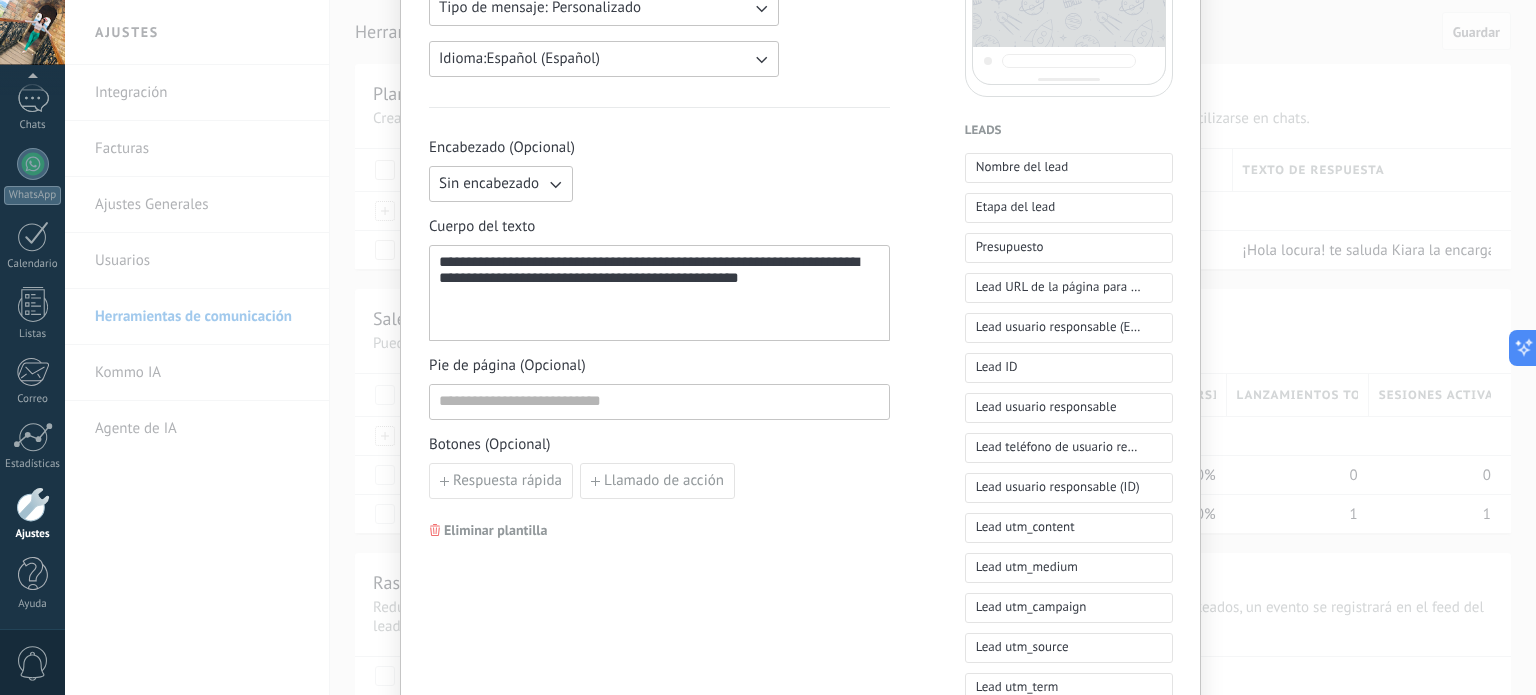 scroll, scrollTop: 500, scrollLeft: 0, axis: vertical 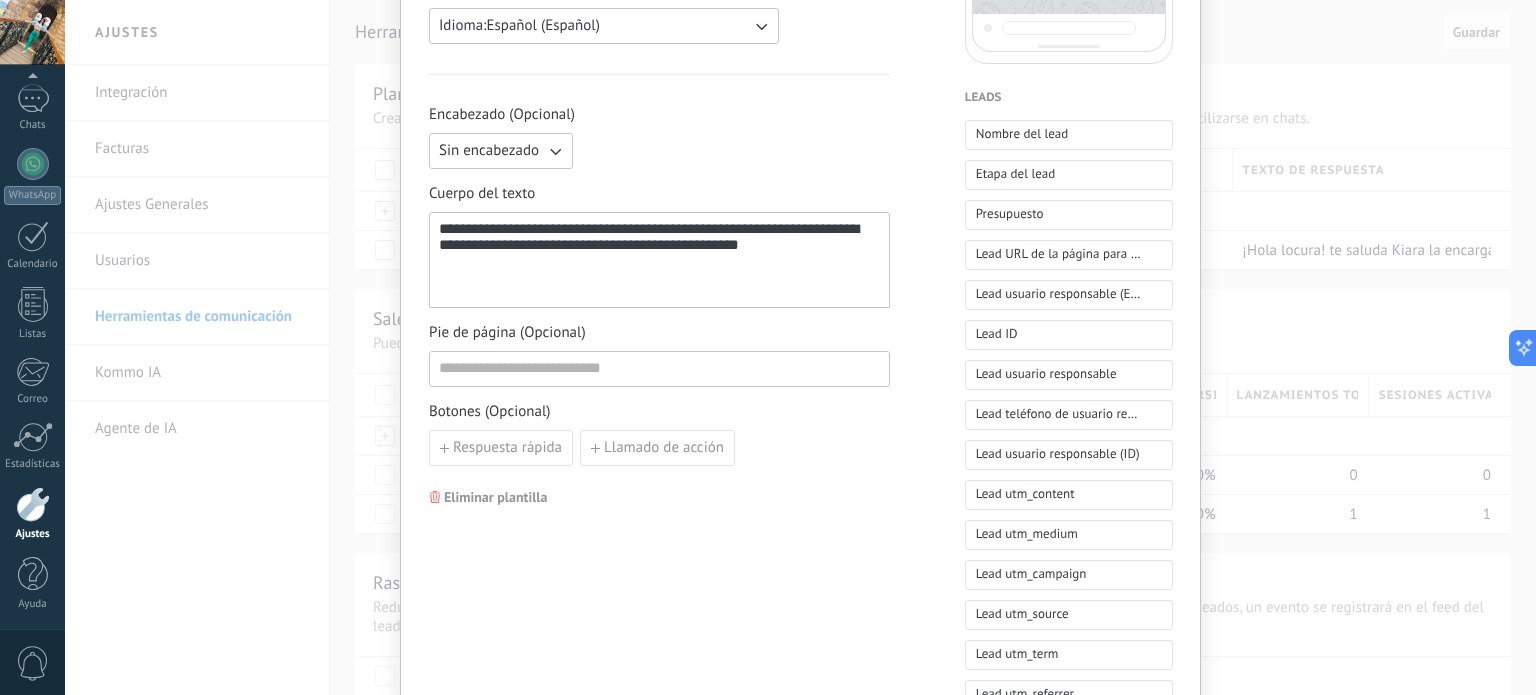 drag, startPoint x: 432, startPoint y: 230, endPoint x: 749, endPoint y: 272, distance: 319.77023 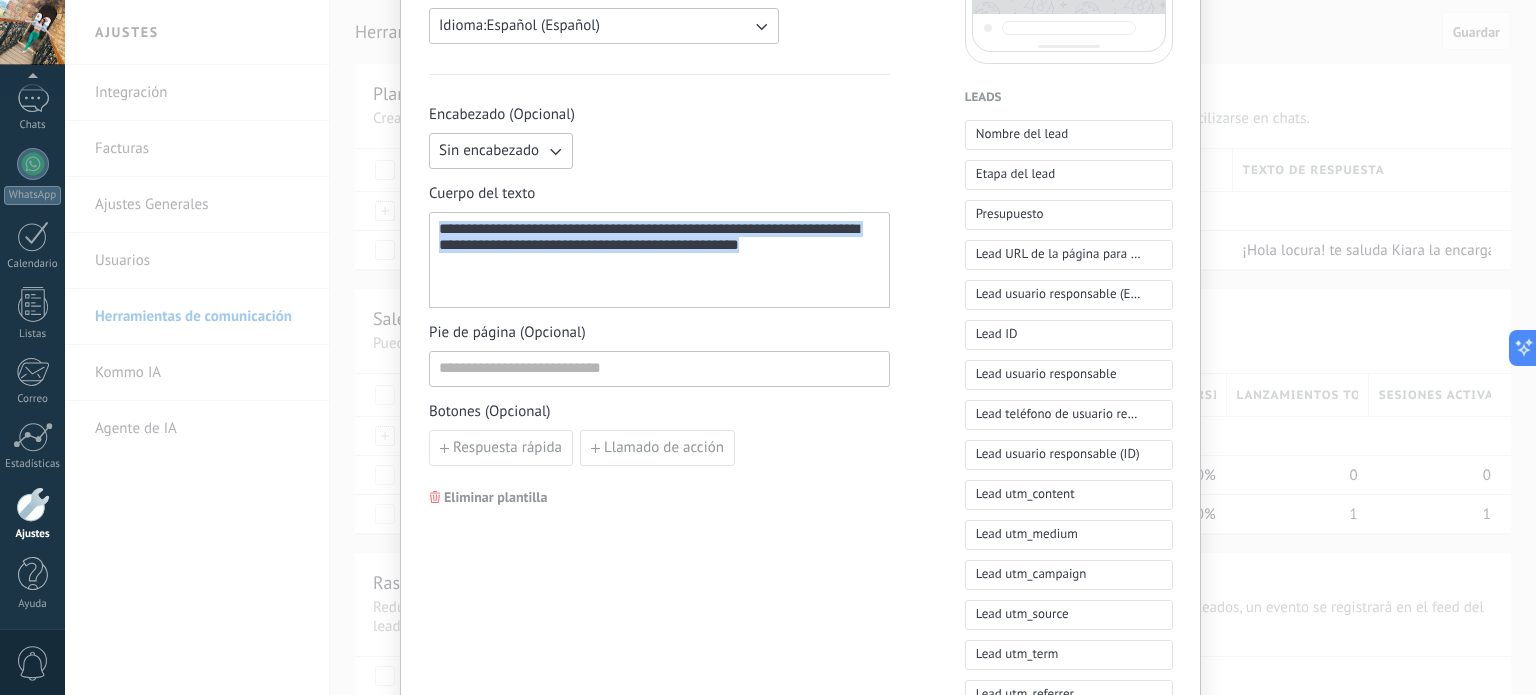 drag, startPoint x: 790, startPoint y: 253, endPoint x: 417, endPoint y: 223, distance: 374.2045 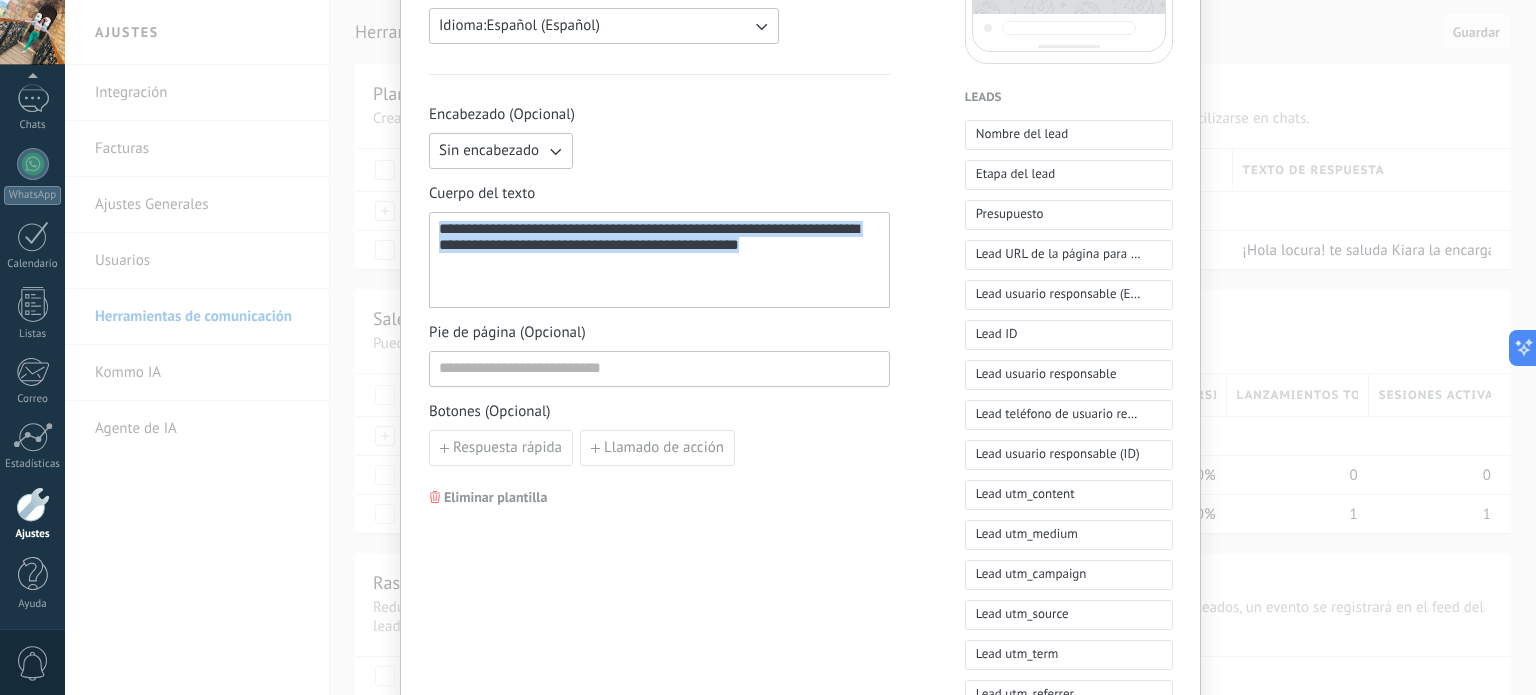 click on "**********" at bounding box center (800, 305) 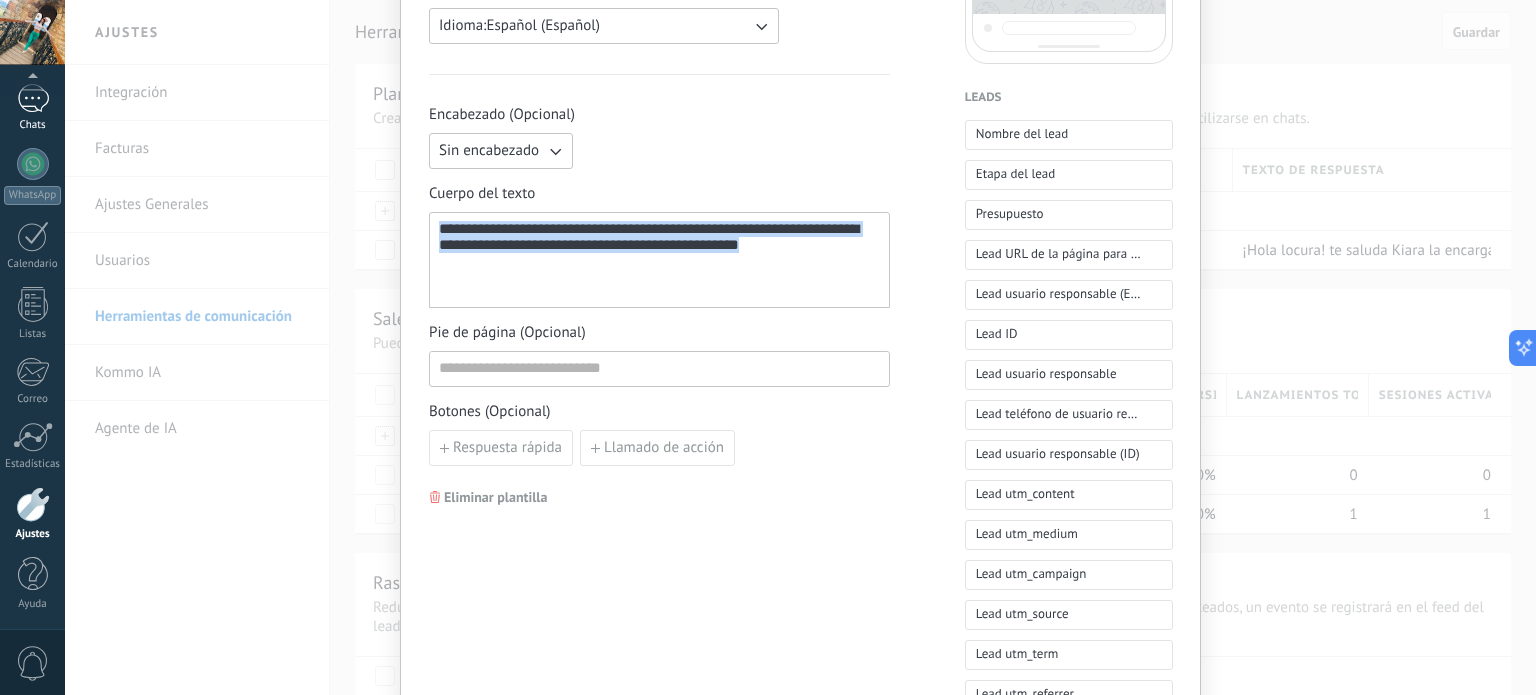 click on "1" at bounding box center [33, 98] 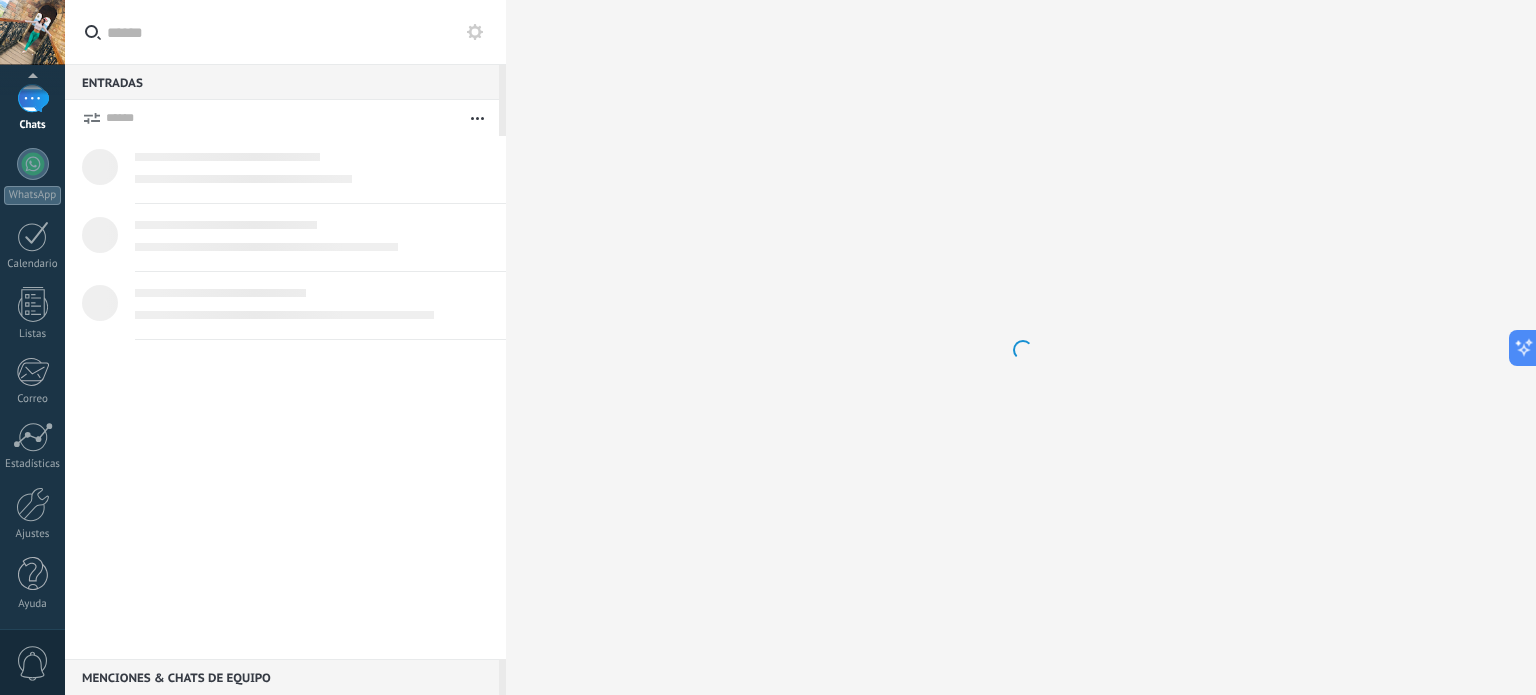scroll, scrollTop: 0, scrollLeft: 0, axis: both 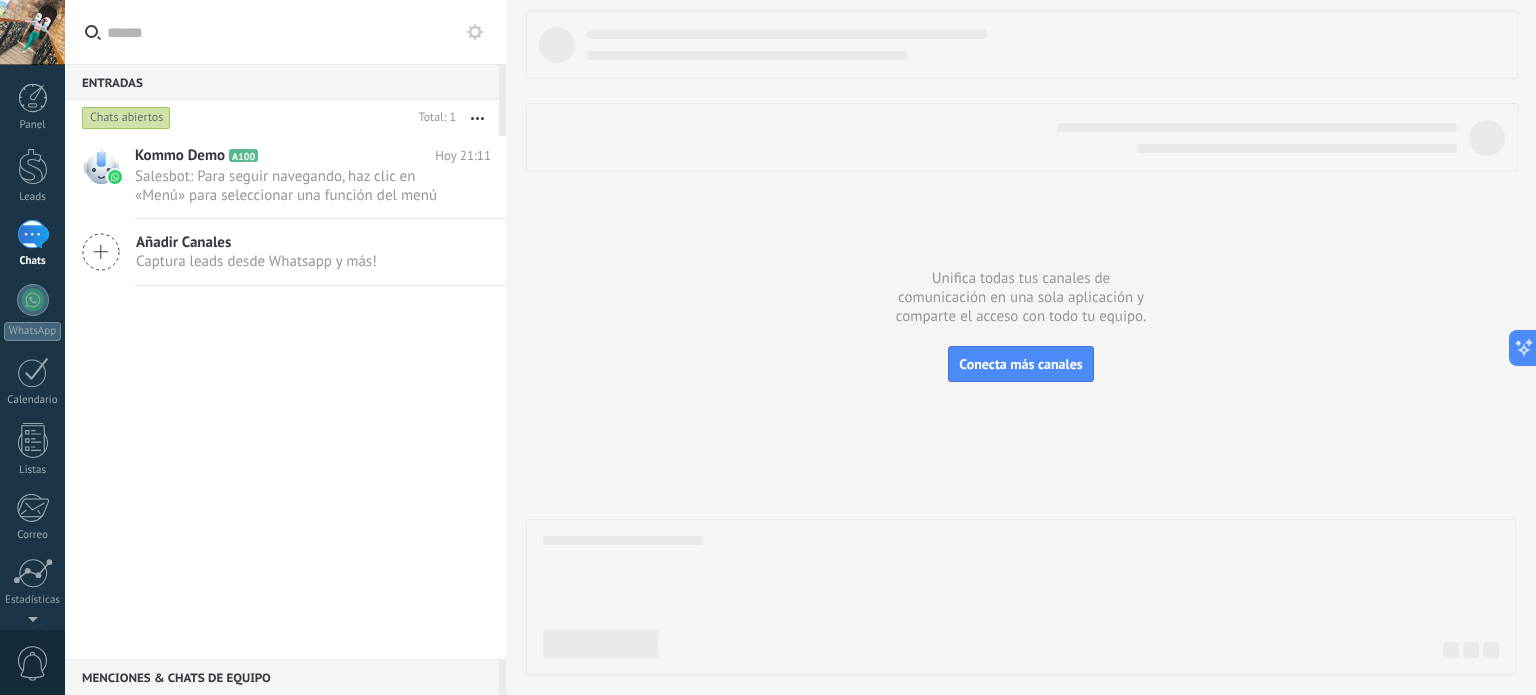 click 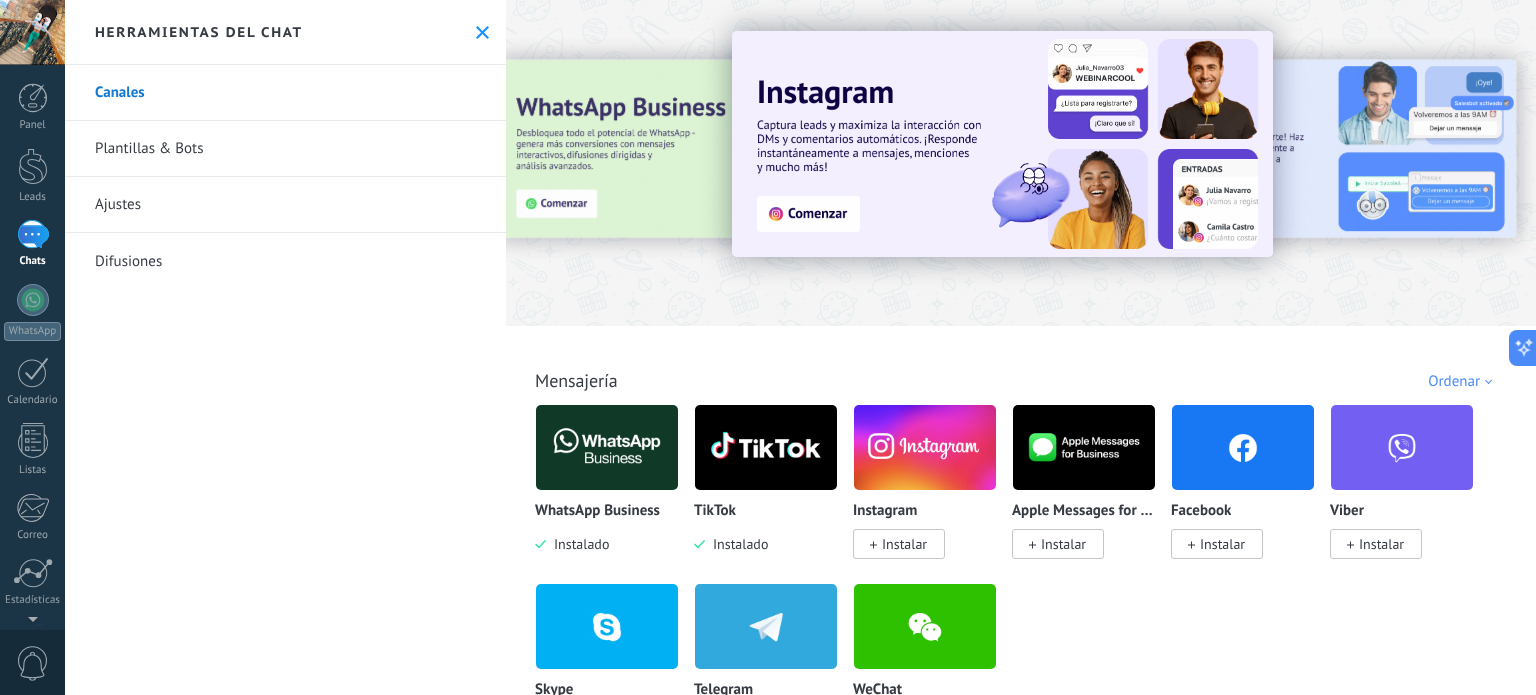 click on "Herramientas del chat" at bounding box center [285, 32] 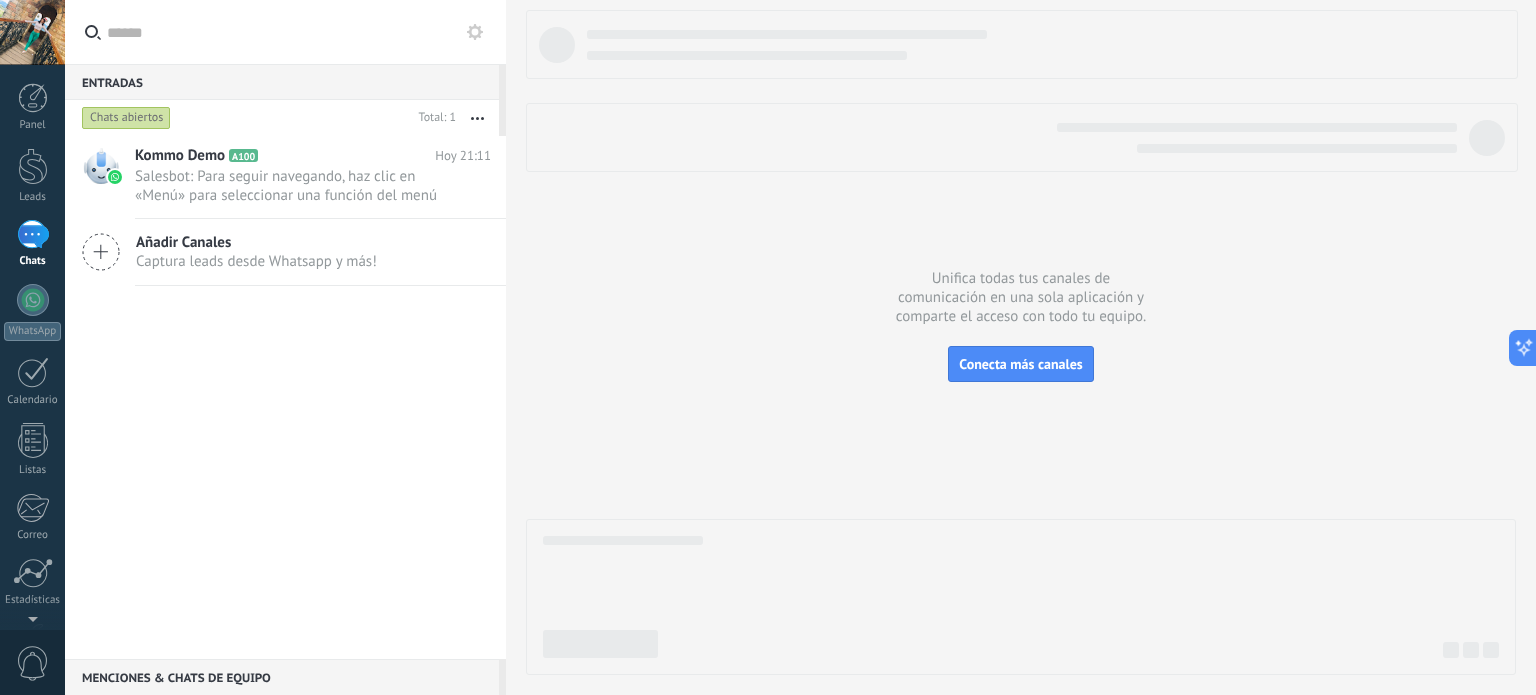 scroll, scrollTop: 0, scrollLeft: 0, axis: both 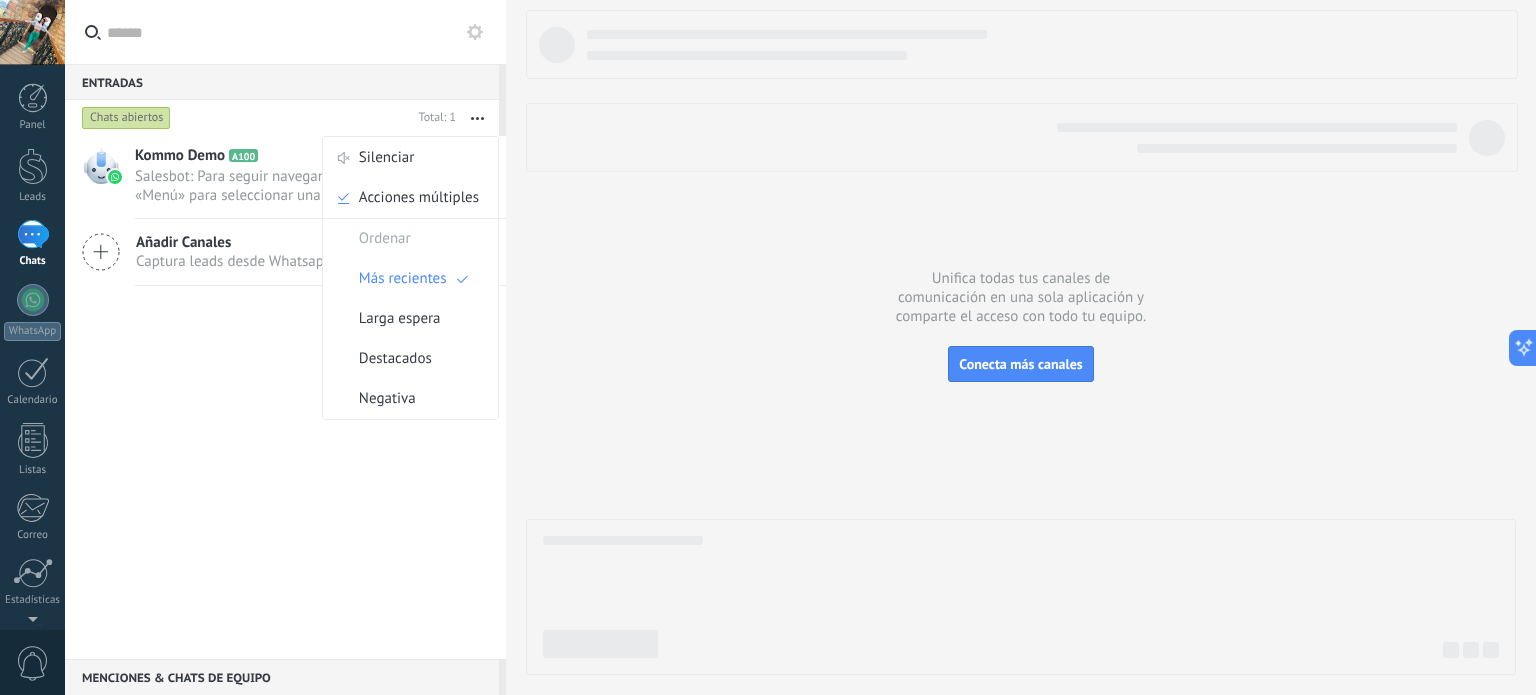 click on "Kommo Demo
A100
Hoy 21:11
Salesbot: Para seguir navegando, haz clic en «Menú» para seleccionar una función del menú de funciones de WhatsApp o en ...
Añadir Canales
Captura leads desde Whatsapp y más!" at bounding box center [285, 397] 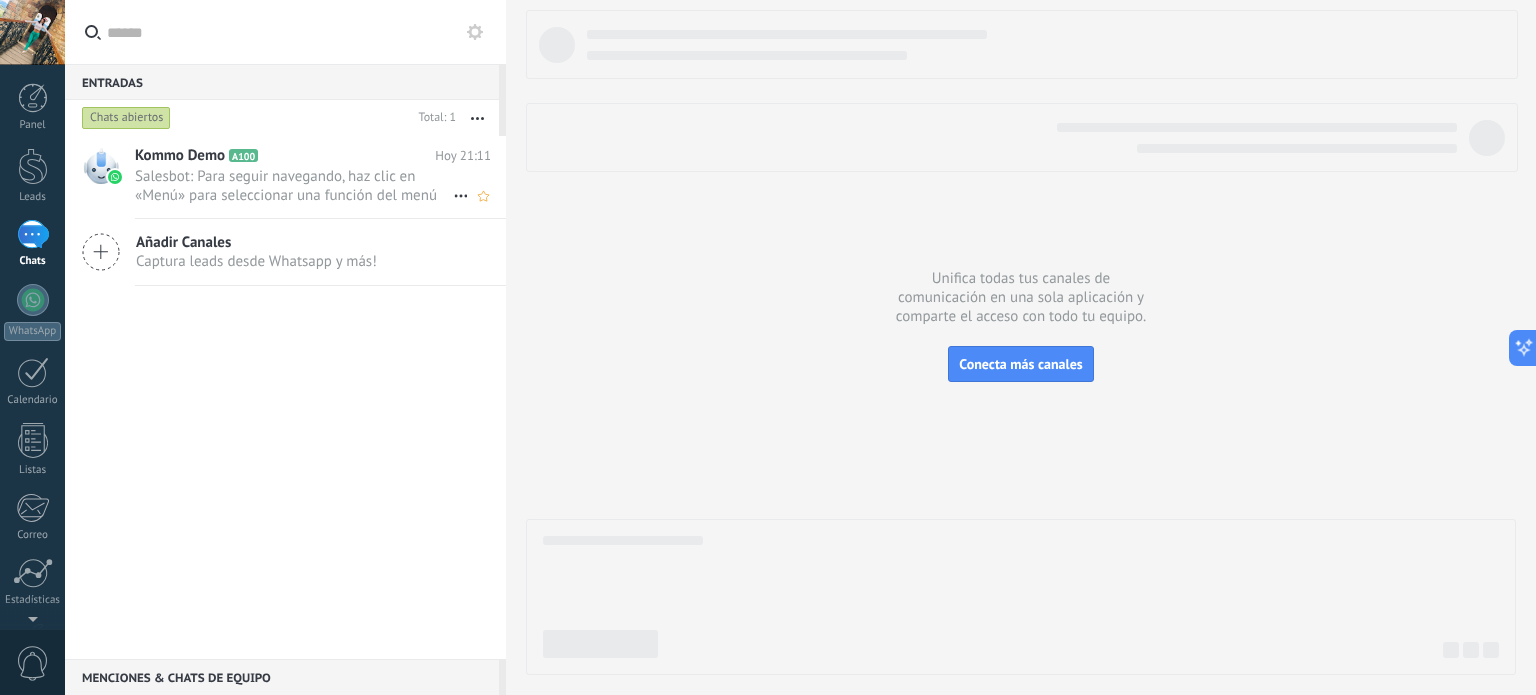 click on "Salesbot: Para seguir navegando, haz clic en «Menú» para seleccionar una función del menú de funciones de WhatsApp o en ..." at bounding box center (294, 186) 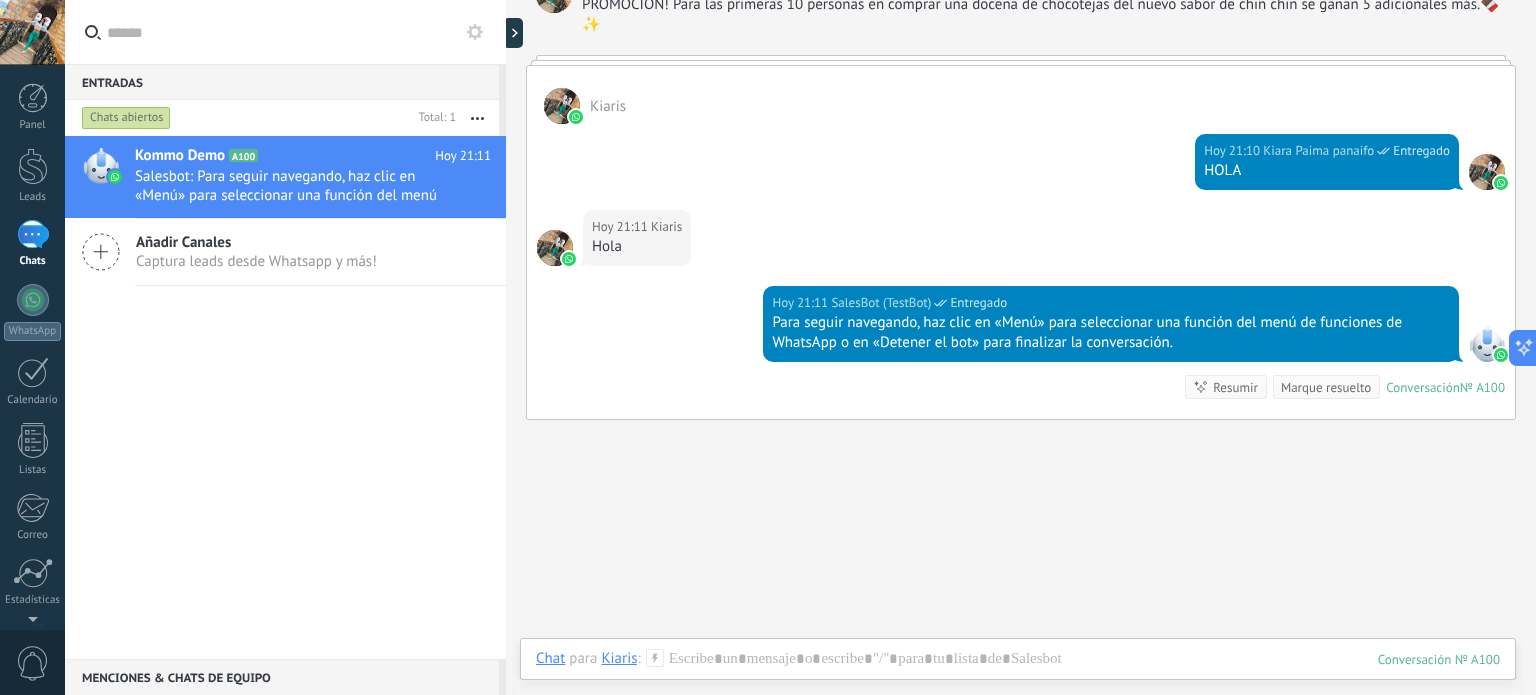 scroll, scrollTop: 3057, scrollLeft: 0, axis: vertical 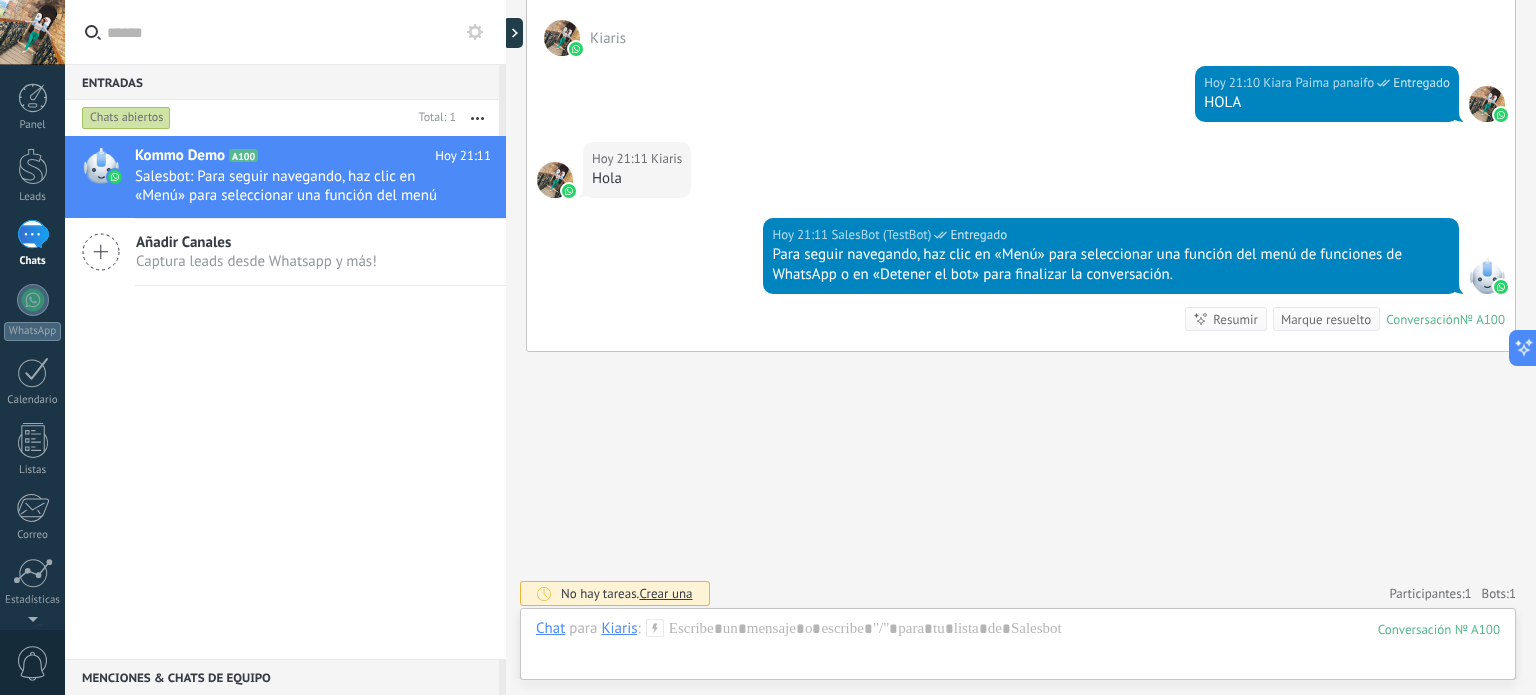 click on "Crear una" at bounding box center (665, 593) 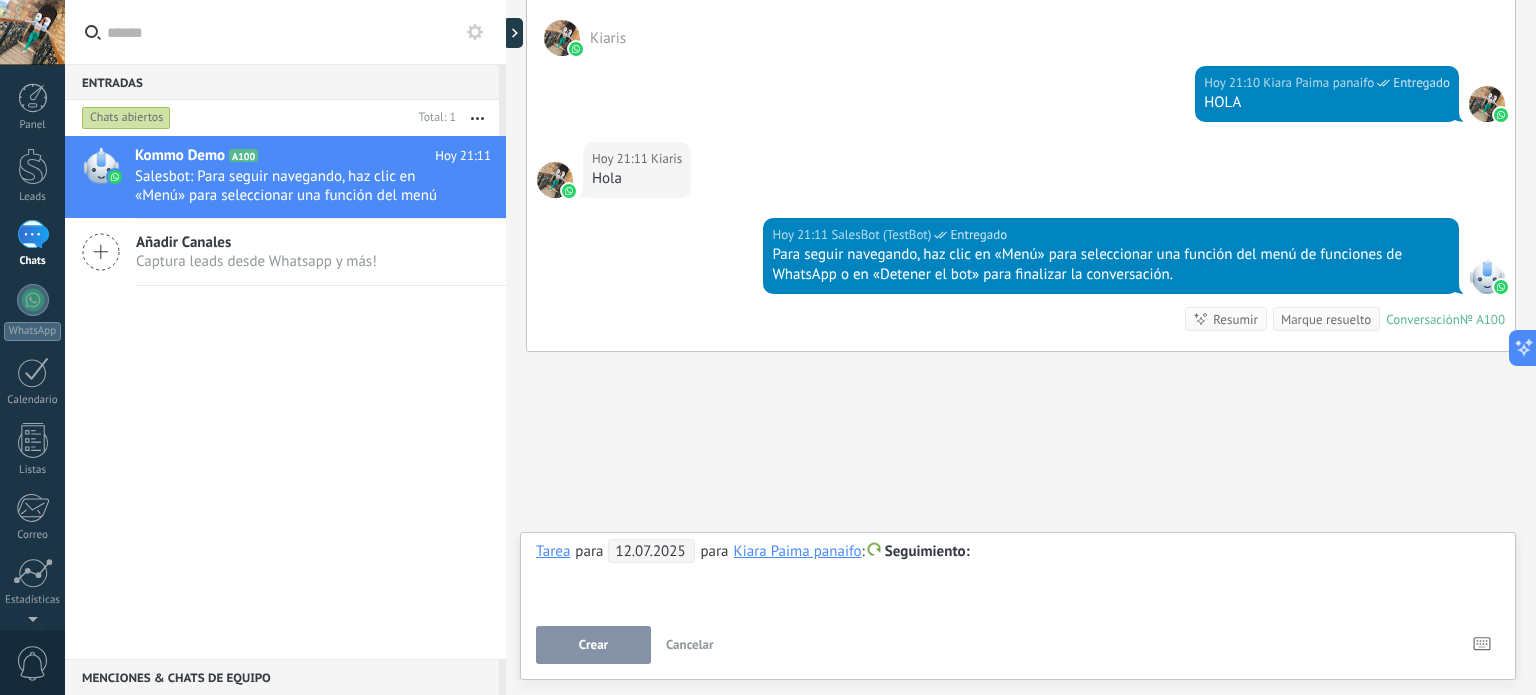 click on "Kiara Paima panaifo" at bounding box center [798, 551] 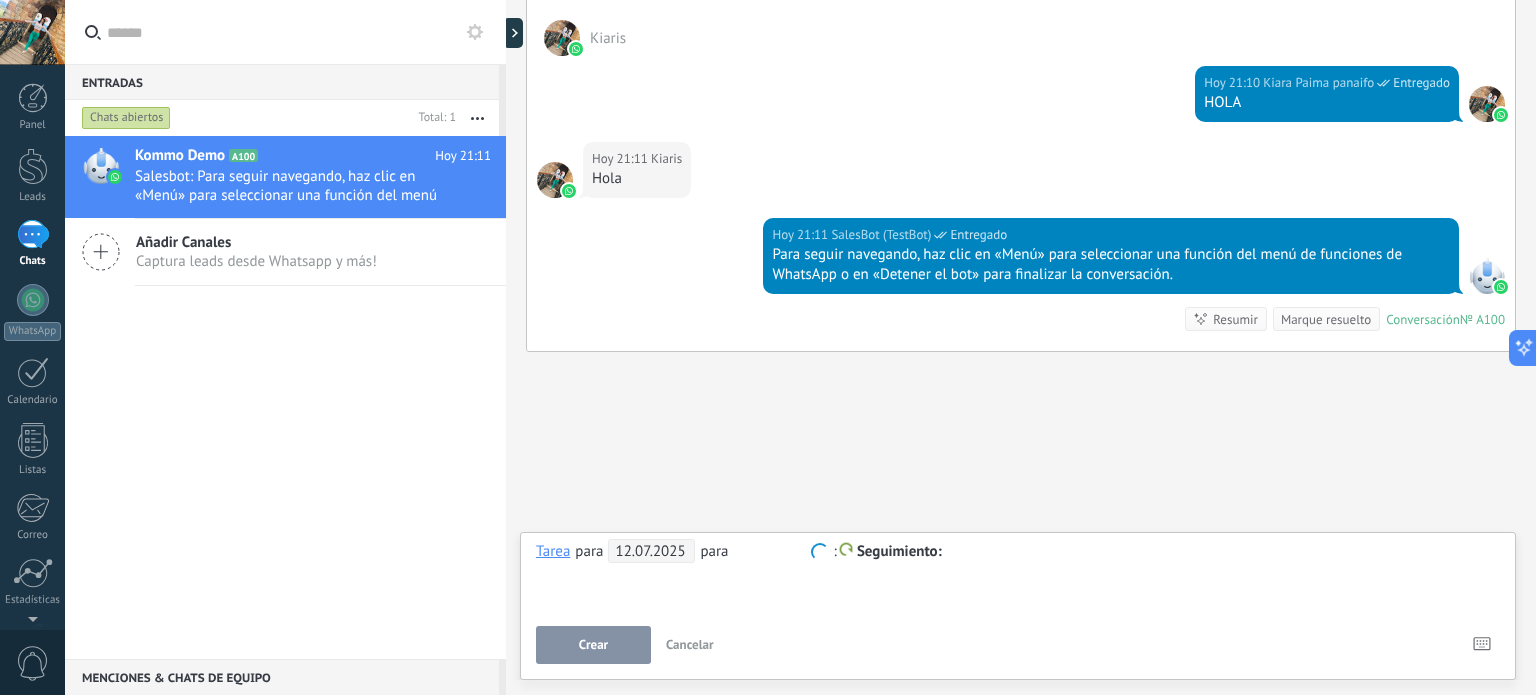 scroll, scrollTop: 0, scrollLeft: 0, axis: both 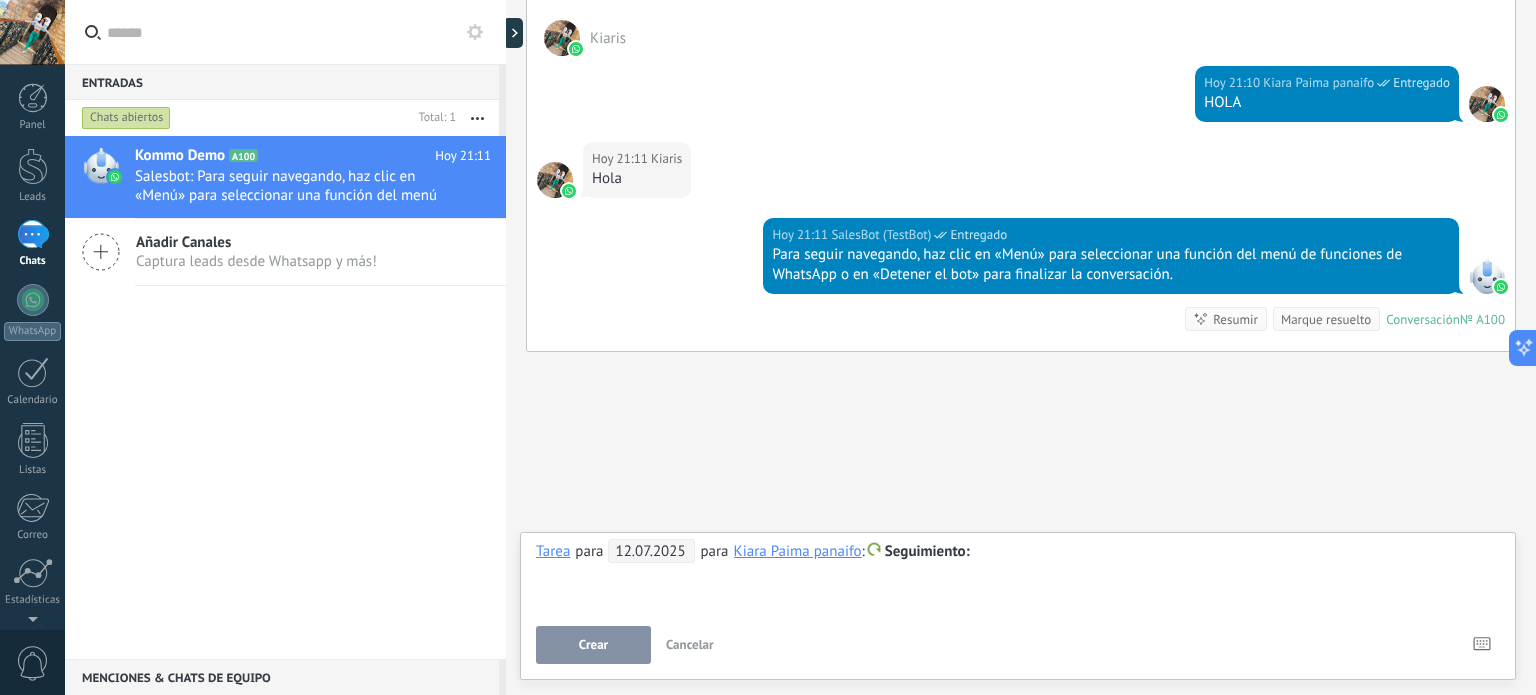 click on "Buscar Carga más Hoy Hoy Creación:  3  eventos   Expandir Hoy 20:12 Kiaris  ¡Hola! Estoy listo para probar WhatsApp en Kommo. Mi código de verificación es 5zPs9I Conversación  № A100 Conversación № A100 Hoy 20:12 Robot  El valor del campo «Nombre»  se establece en «Kommo Demo» Hoy 20:12 Robot  El valor del campo «Teléfono»  se establece en «+51978758767» Kiaris Kiaris  Hoy 20:12 SalesBot (TestBot)  Entregado Descargar Hola, soy el Salesbot. ¡Estoy aquí para guiarte a través de las más recientes funciones de WhatsApp! Hoy 20:12 SalesBot (TestBot)  Entregado Descargar 💡Para empezar, vamos a aclarar cómo funciona esto:    💻 Kommo = La vista del Agente - La tarjeta de lead representa la perspectiva del agente.   📱 Móvil = La vista del Cliente - El móvil representa la perspectiva del cliente.   Ahora, ¡ya estás listo para comprobar las últimas e interesantes funciones de WhatsApp!    Selecciona el botón "¡Lo tengo!" para continuar. Hoy 20:13 Kiaris  Hoy" at bounding box center (1021, -1178) 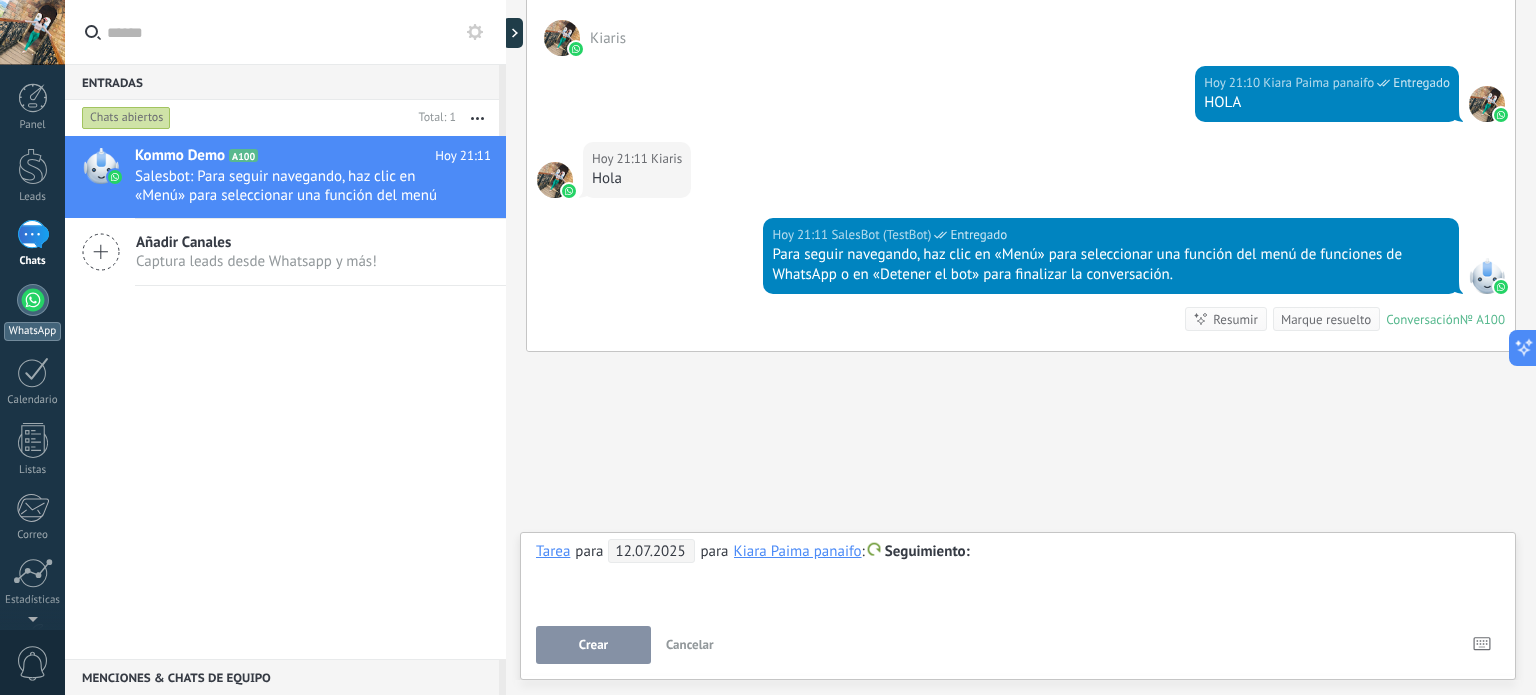 click at bounding box center [33, 300] 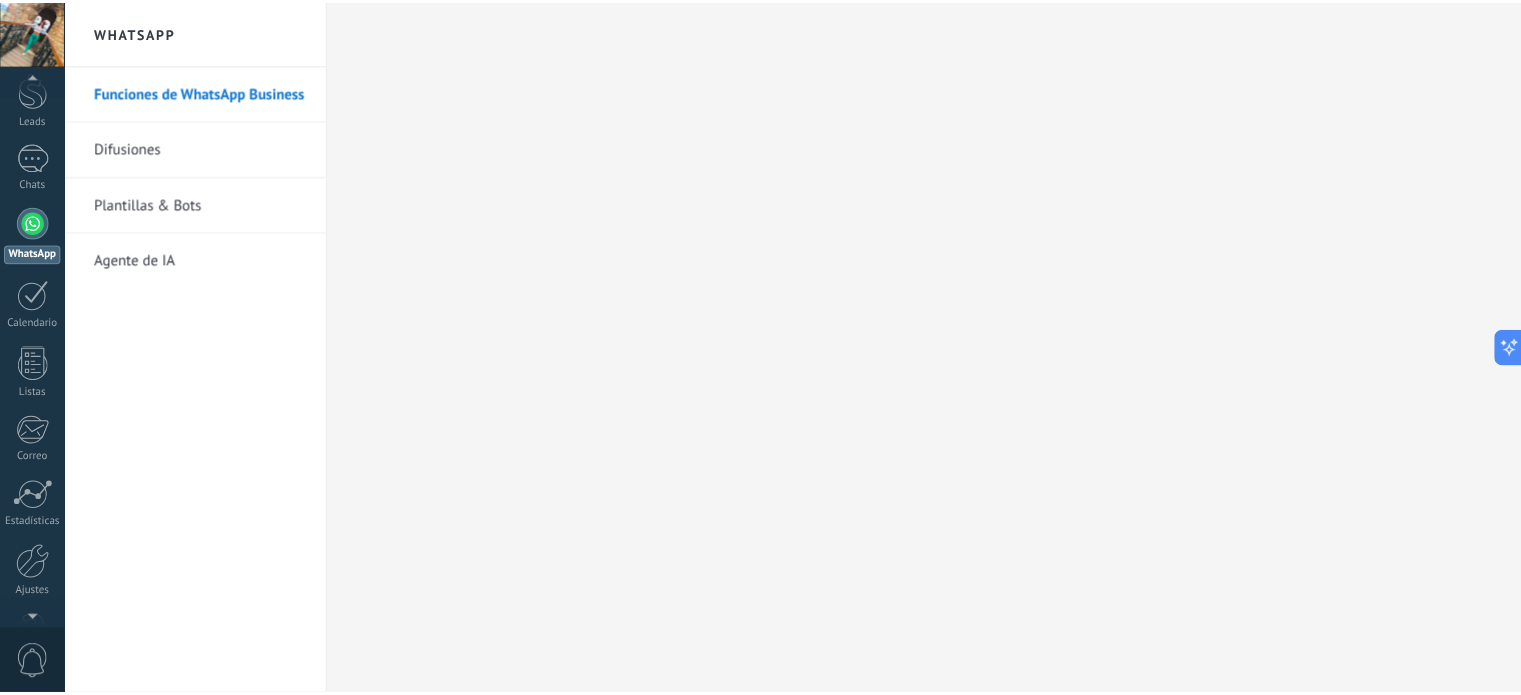 scroll, scrollTop: 136, scrollLeft: 0, axis: vertical 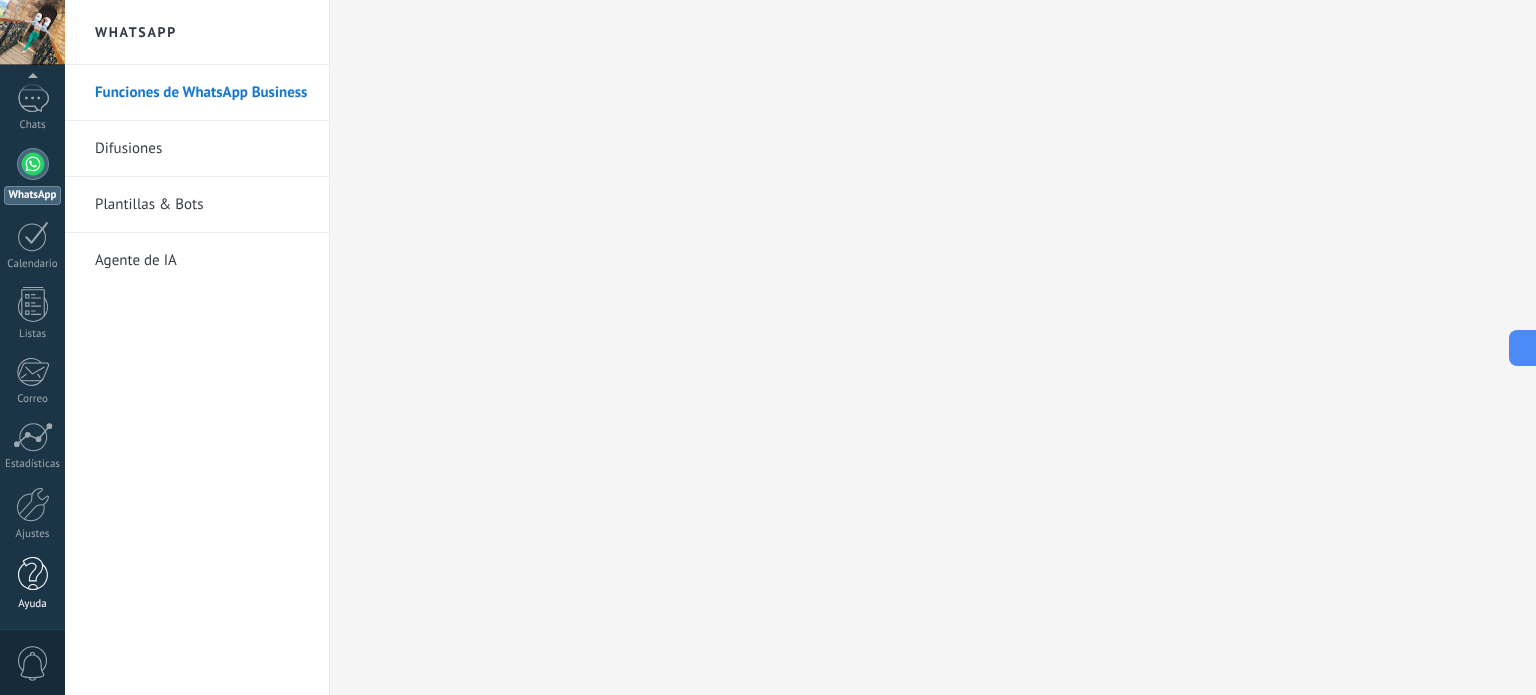 click at bounding box center [33, 574] 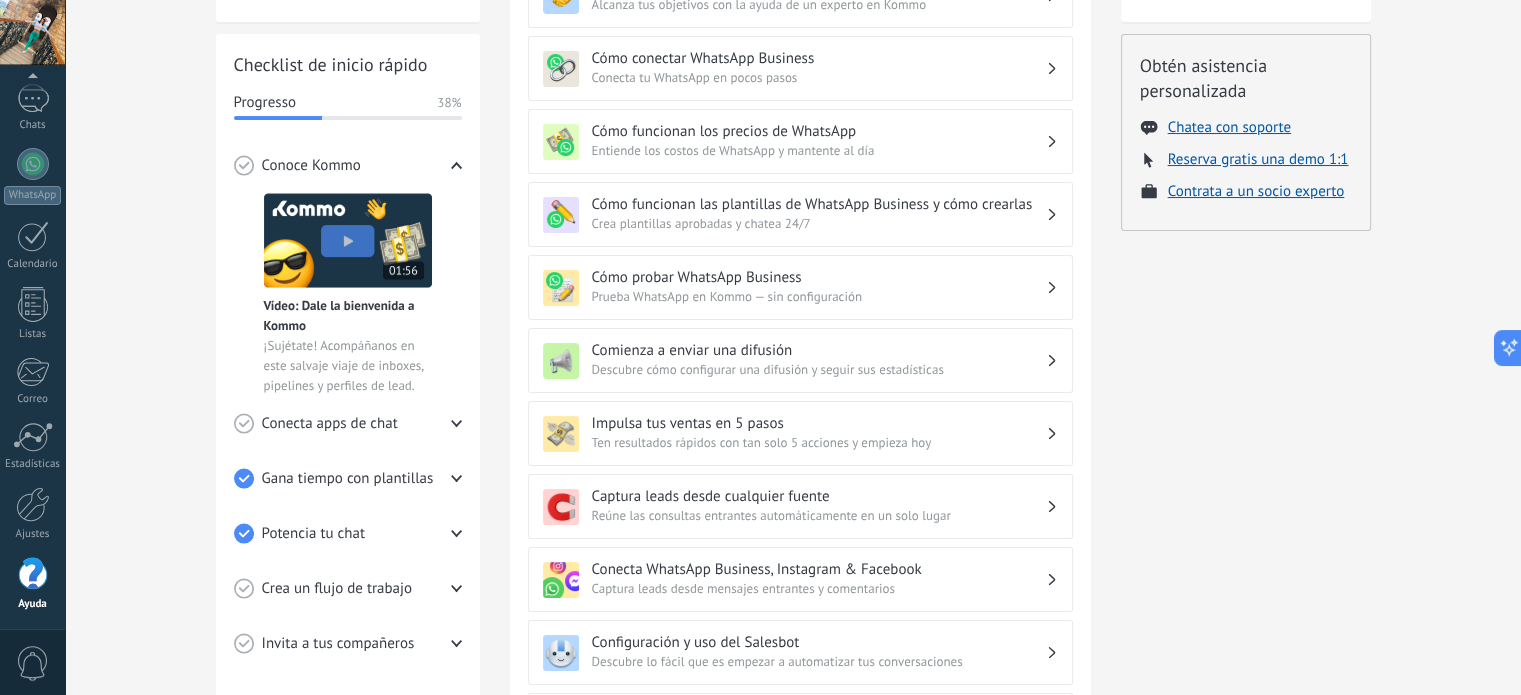 scroll, scrollTop: 300, scrollLeft: 0, axis: vertical 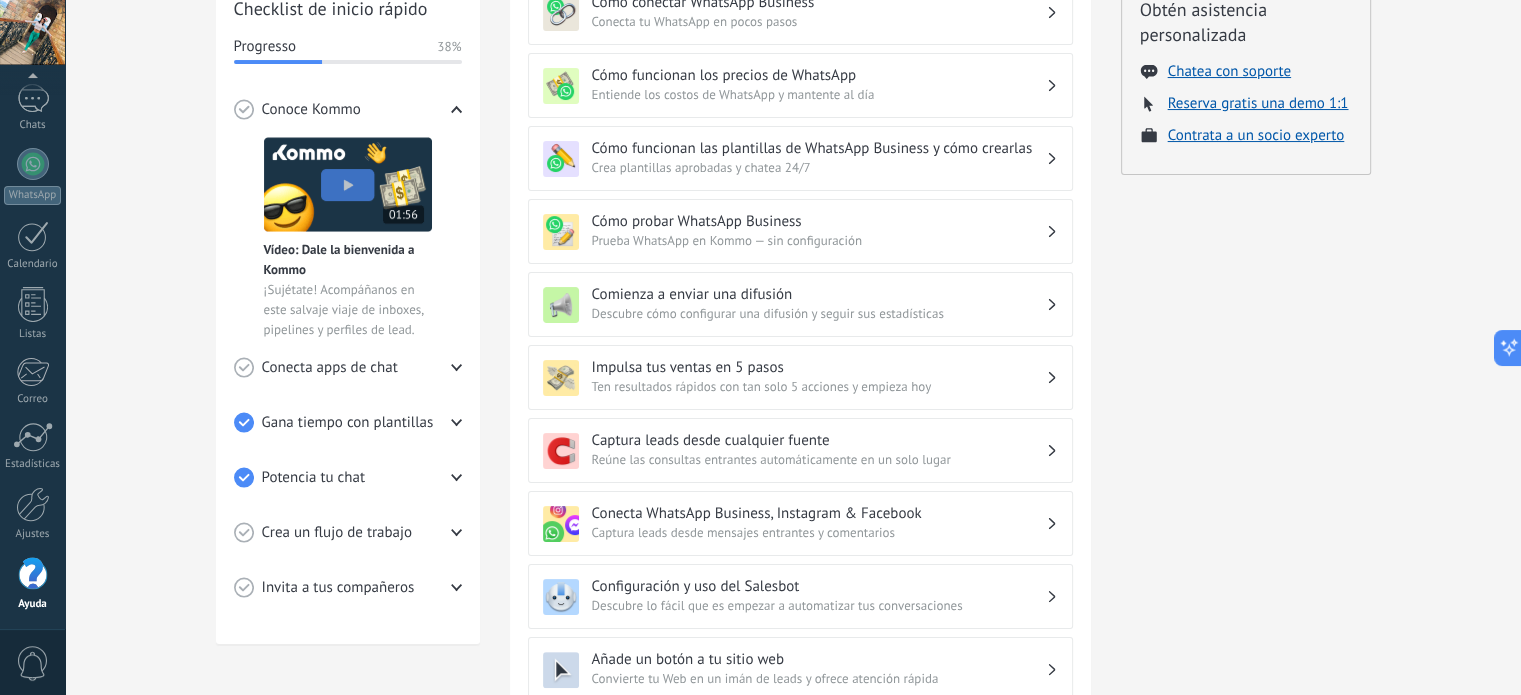 click 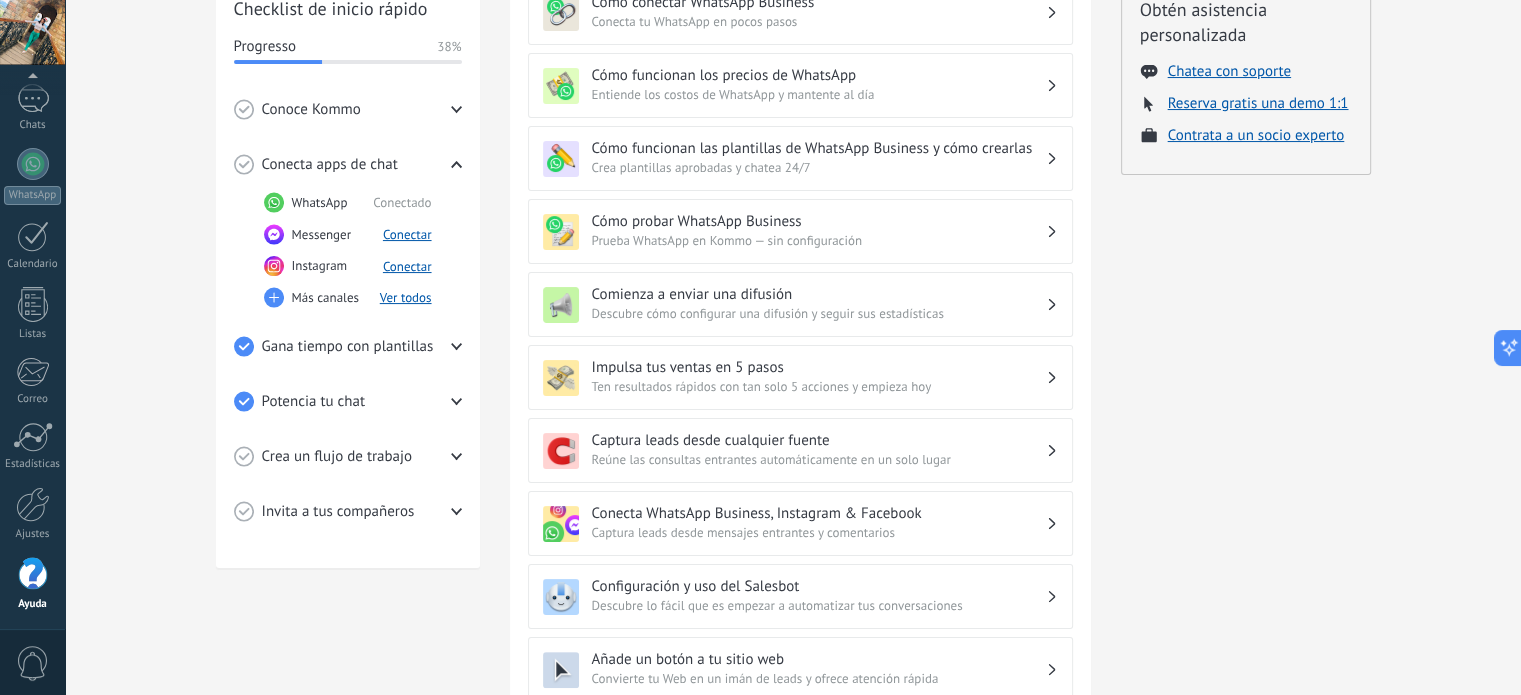 click on "Crea un flujo de trabajo" at bounding box center (348, 456) 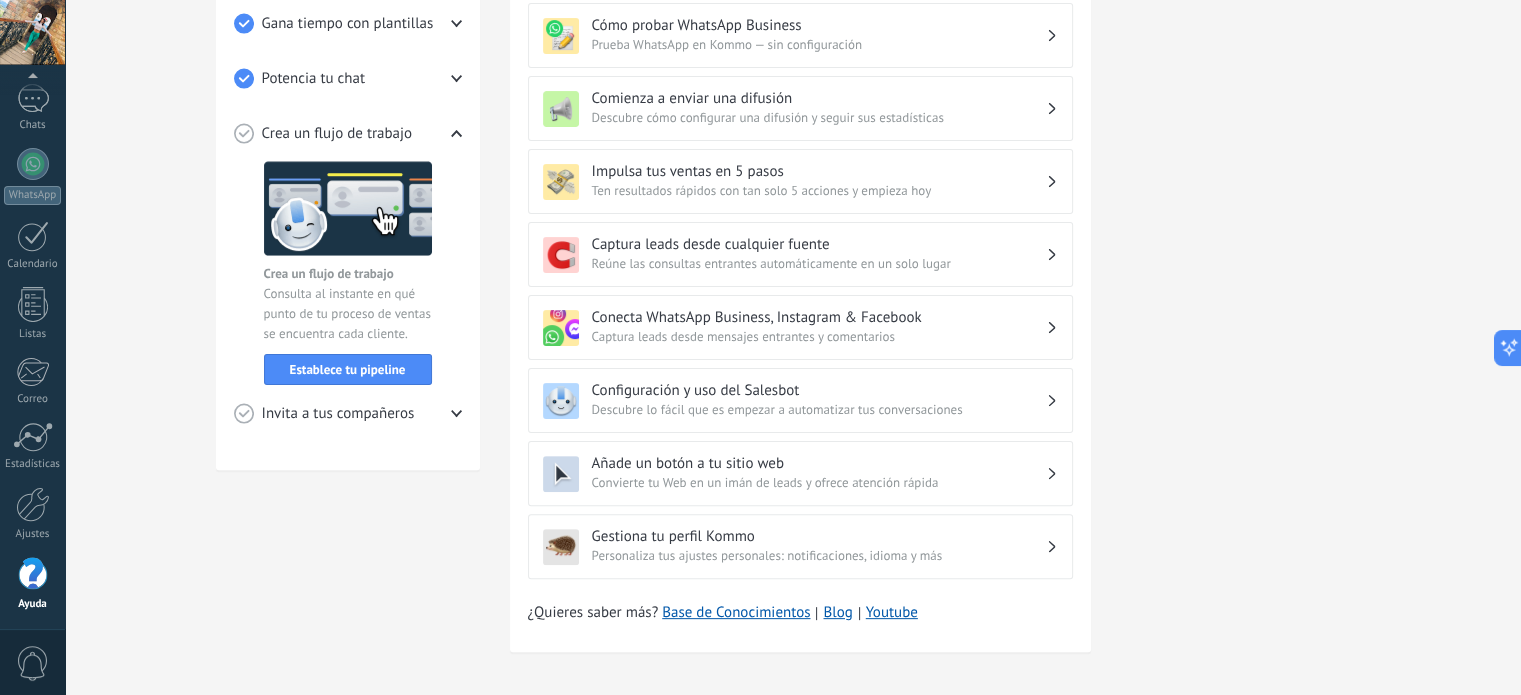 scroll, scrollTop: 502, scrollLeft: 0, axis: vertical 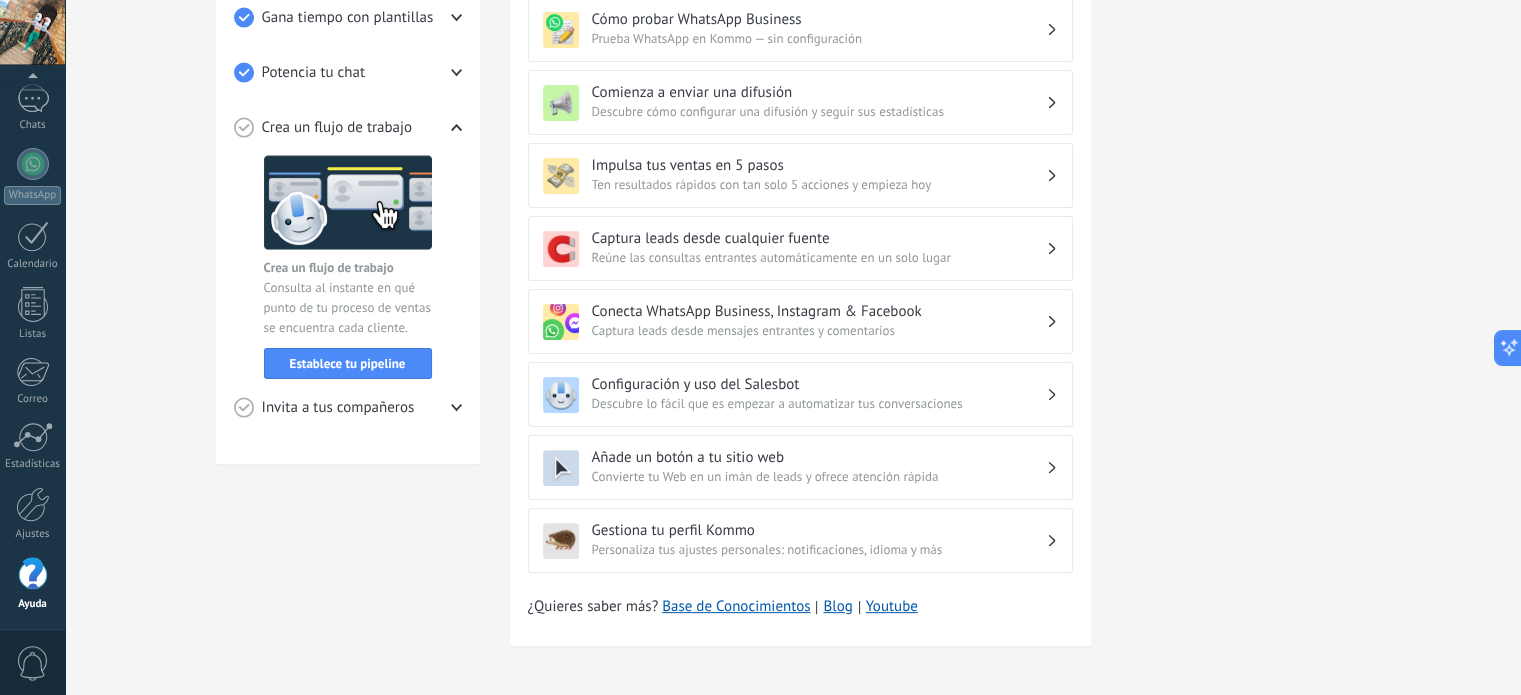 click 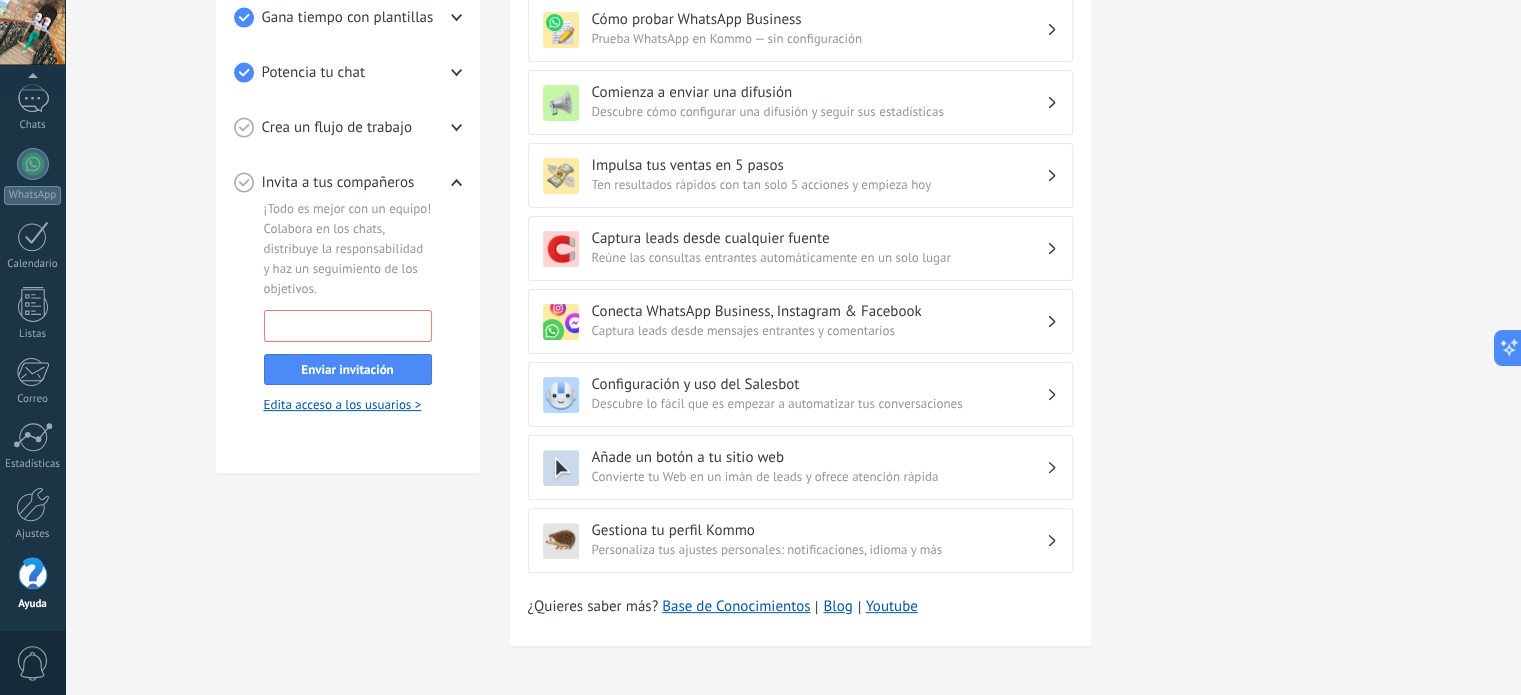 click at bounding box center [348, 325] 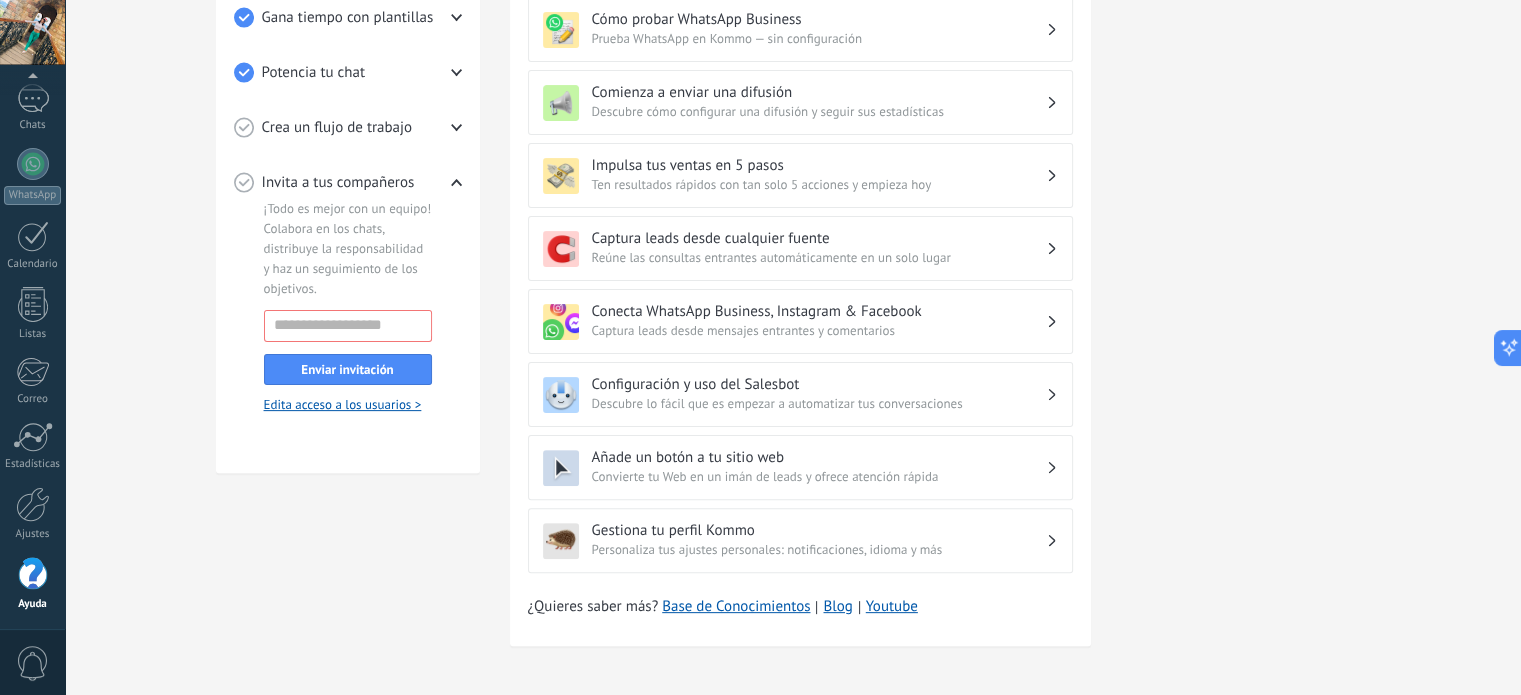 click on "Tutoriales de inicio Leads Inbox Salesbot Checklist de inicio rápido Progresso 38% Conoce Kommo Vídeo: Dale la bienvenida a Kommo ¡Sujétate! Acompáñanos en este salvaje viaje de inboxes, pipelines y perfiles de lead. Conecta apps de chat WhatsApp Conectado Messenger Conectar Instagram Conectar Más canales Ver todos Gana tiempo con plantillas Respuestas más rápidas ¿Sigues escribiendo cada una de tus respuestas? Responde a las FAQ's con plantillas de chat que puedes crear en tan sólo 2 clics. Crear una plantilla Potencia tu chat Deja que un bot lo haga por ti Abraza la pereza: los bots te permiten hacer más con menos trabajo, y eso se traduce en más ventas. Crea un bot Crea un flujo de trabajo Crea un flujo de trabajo Consulta al instante en qué punto de tu proceso de ventas se encuentra cada cliente. Establece tu pipeline Invita a tus compañeros ¡Todo es mejor con un equipo! Colabora en los chats, distribuye la responsabilidad y haz un seguimiento de los objetivos. Enviar invitación" at bounding box center [348, 132] 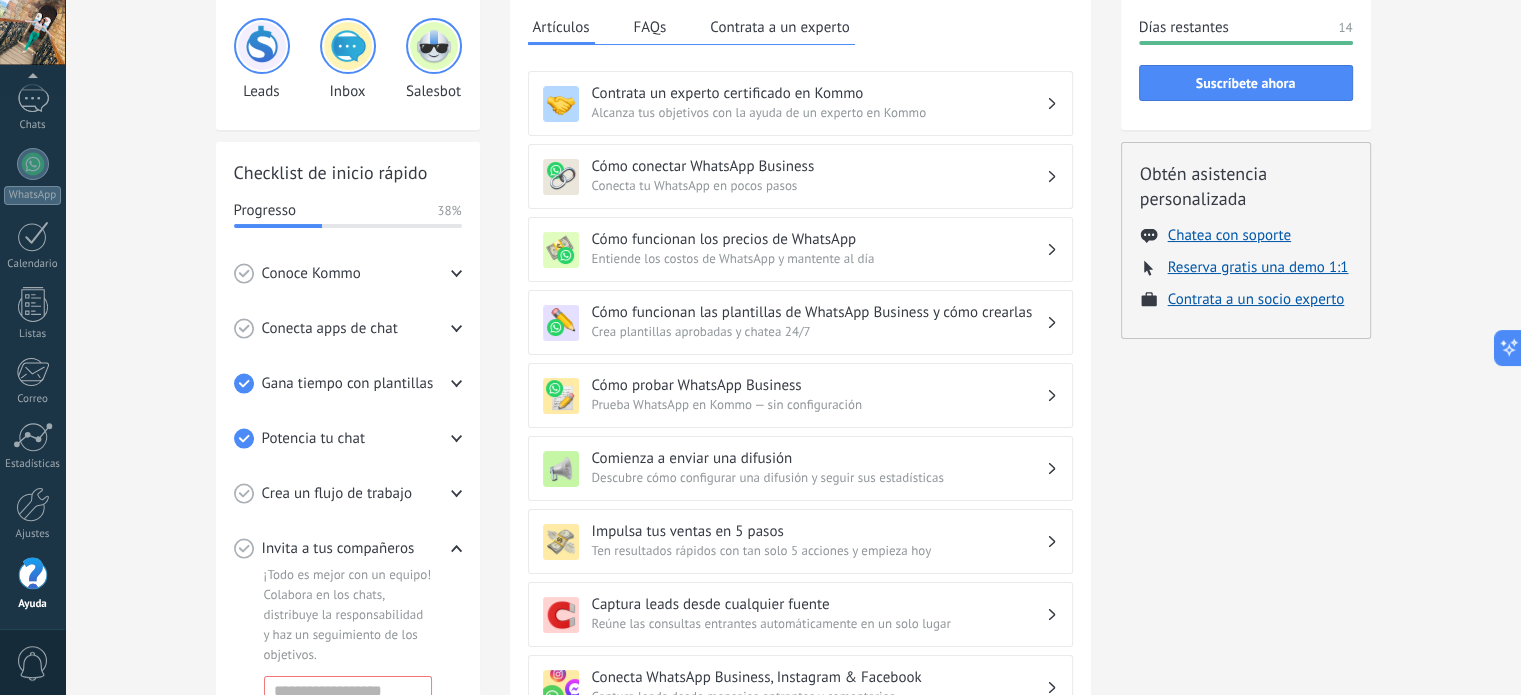 scroll, scrollTop: 102, scrollLeft: 0, axis: vertical 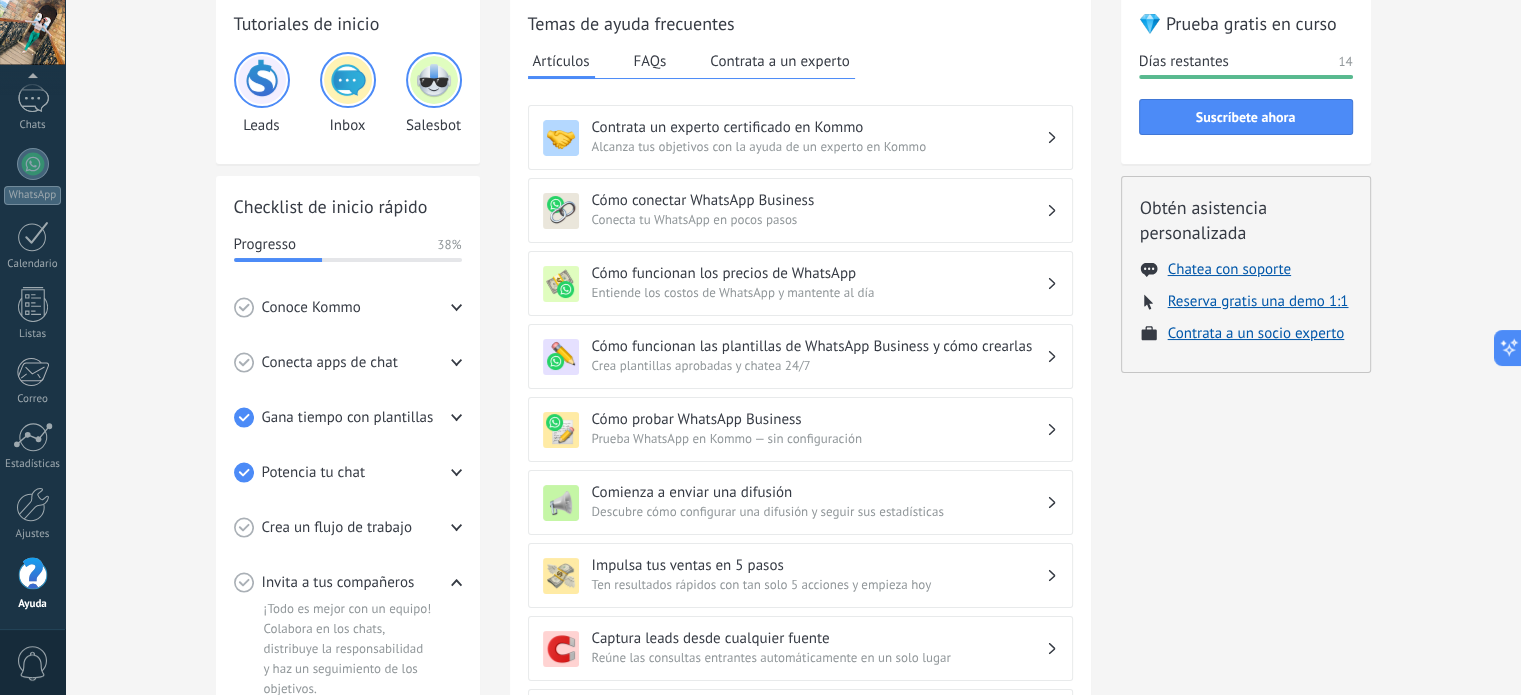 click on "Cómo conectar WhatsApp Business" at bounding box center (819, 200) 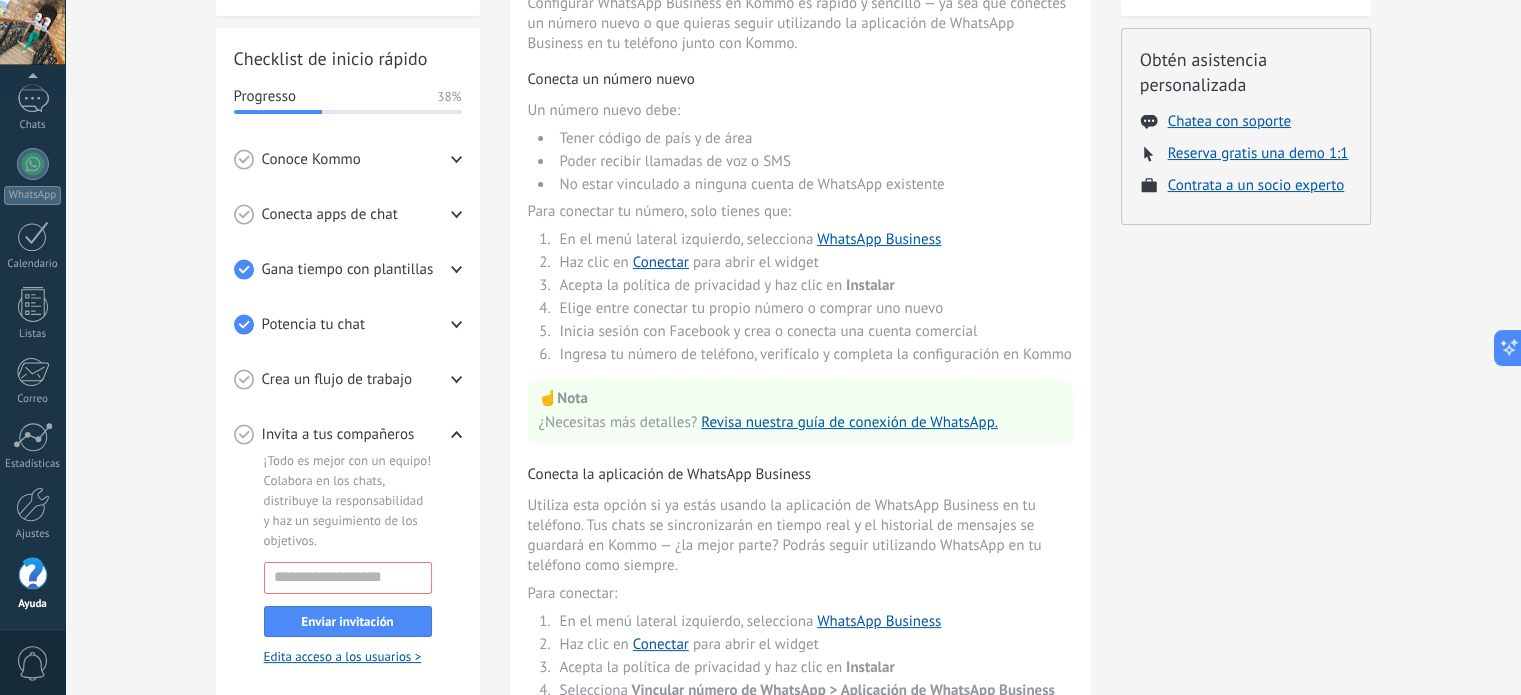 scroll, scrollTop: 200, scrollLeft: 0, axis: vertical 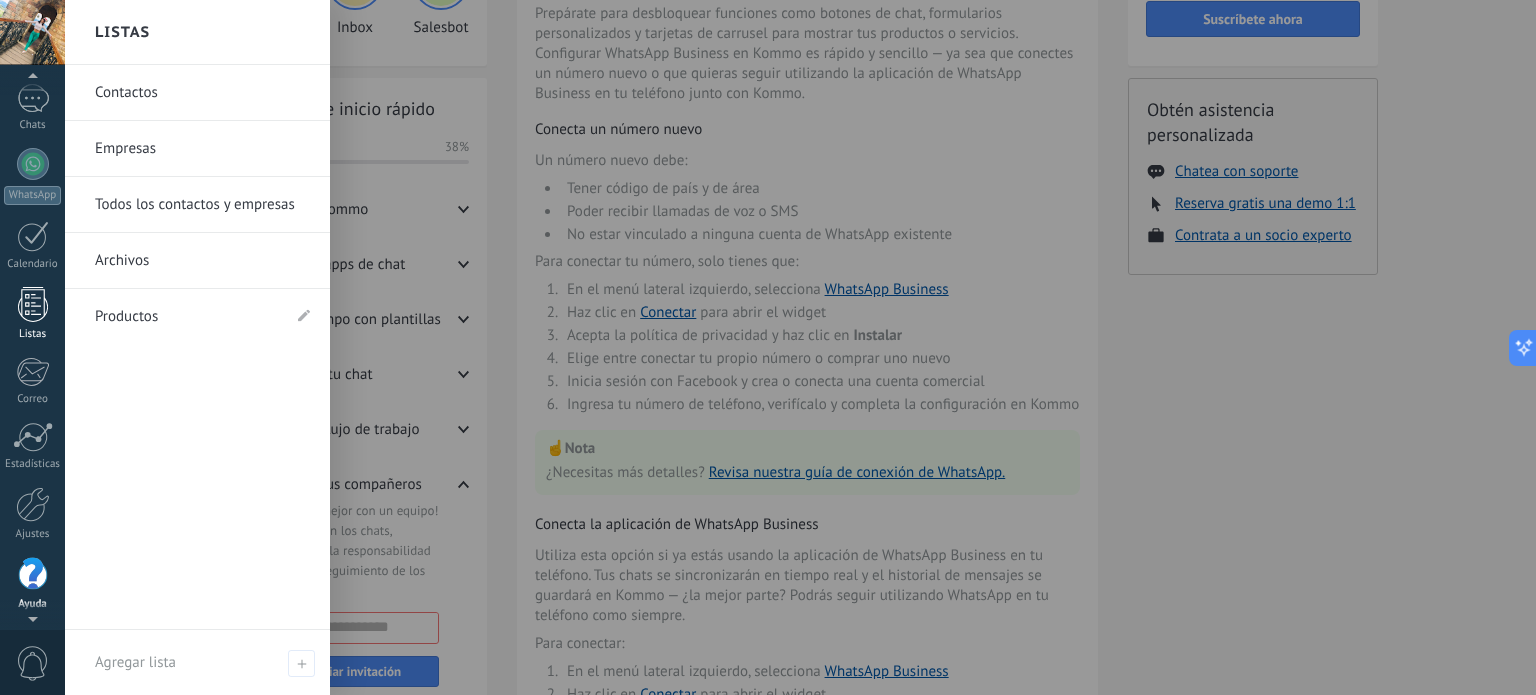 click at bounding box center [33, 304] 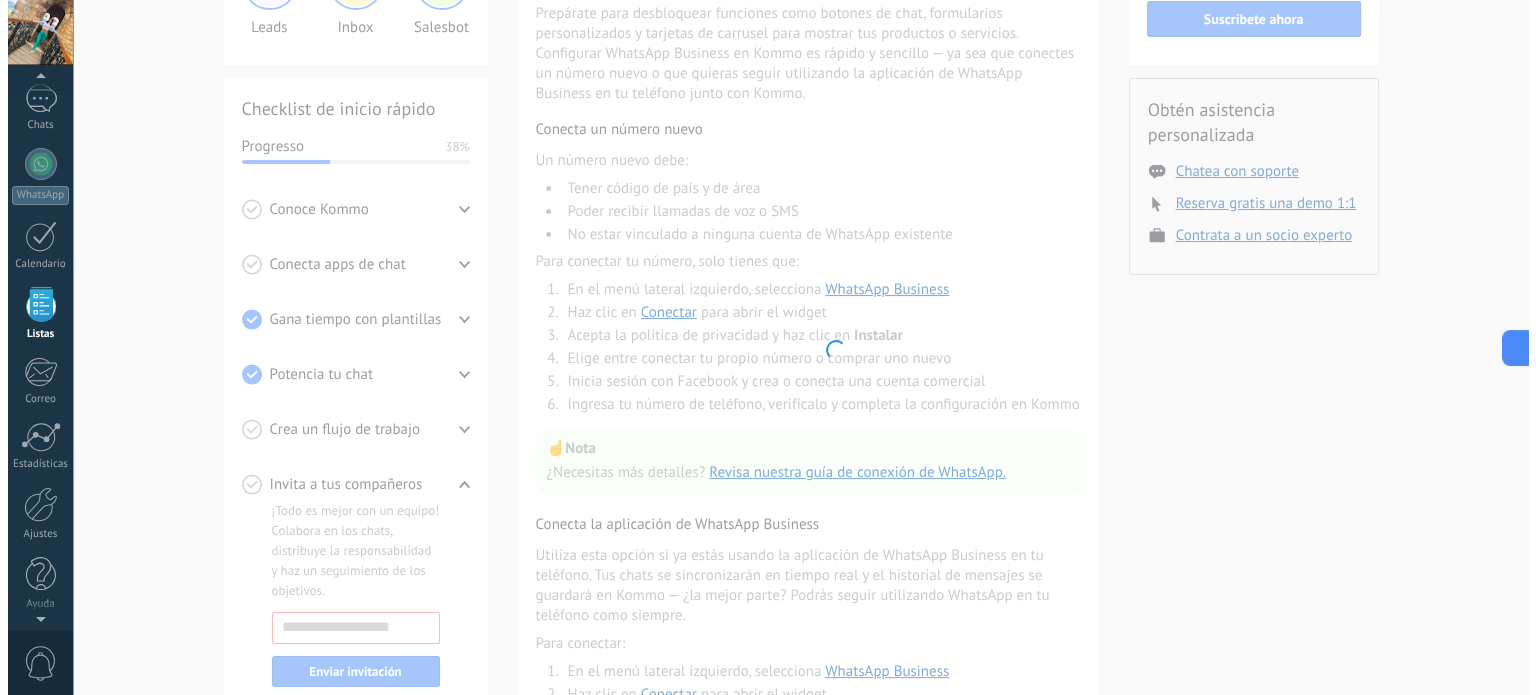 scroll, scrollTop: 0, scrollLeft: 0, axis: both 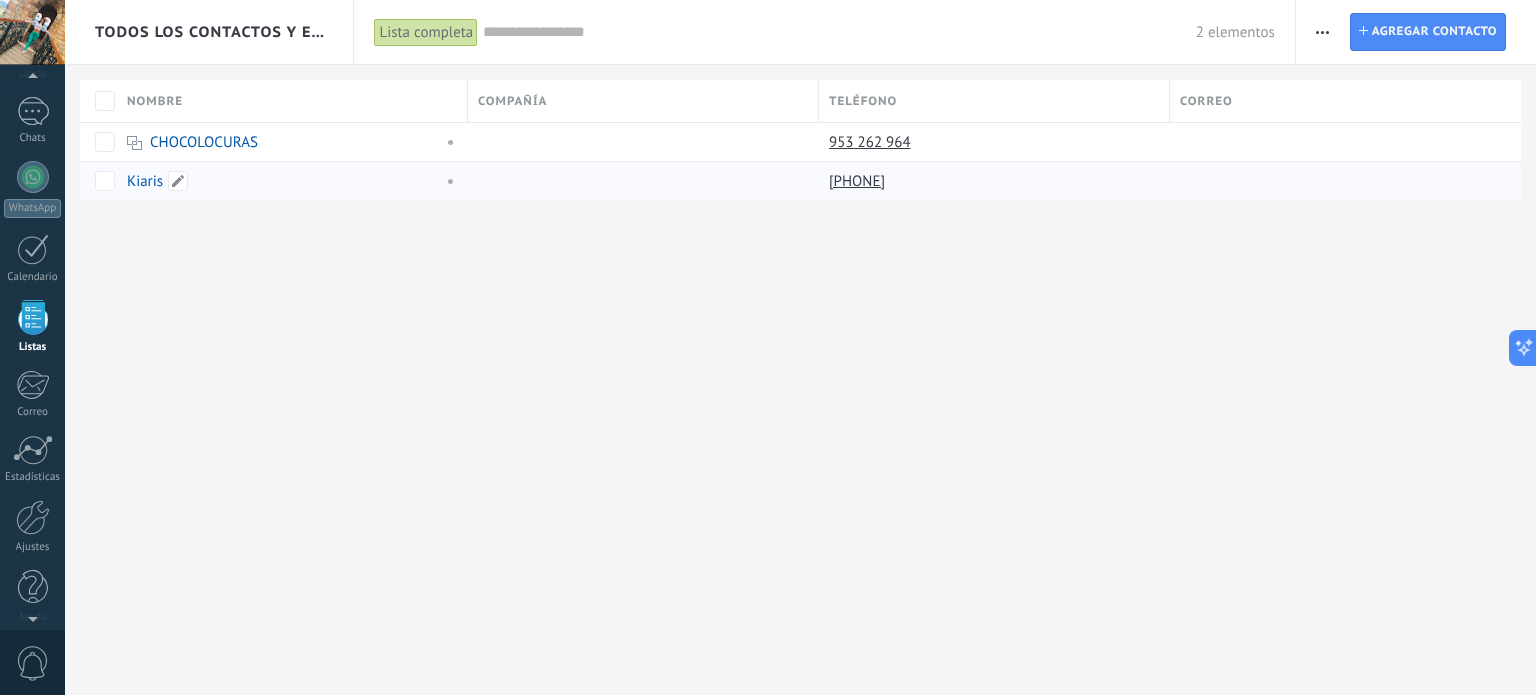 click on "Kiaris" at bounding box center [145, 181] 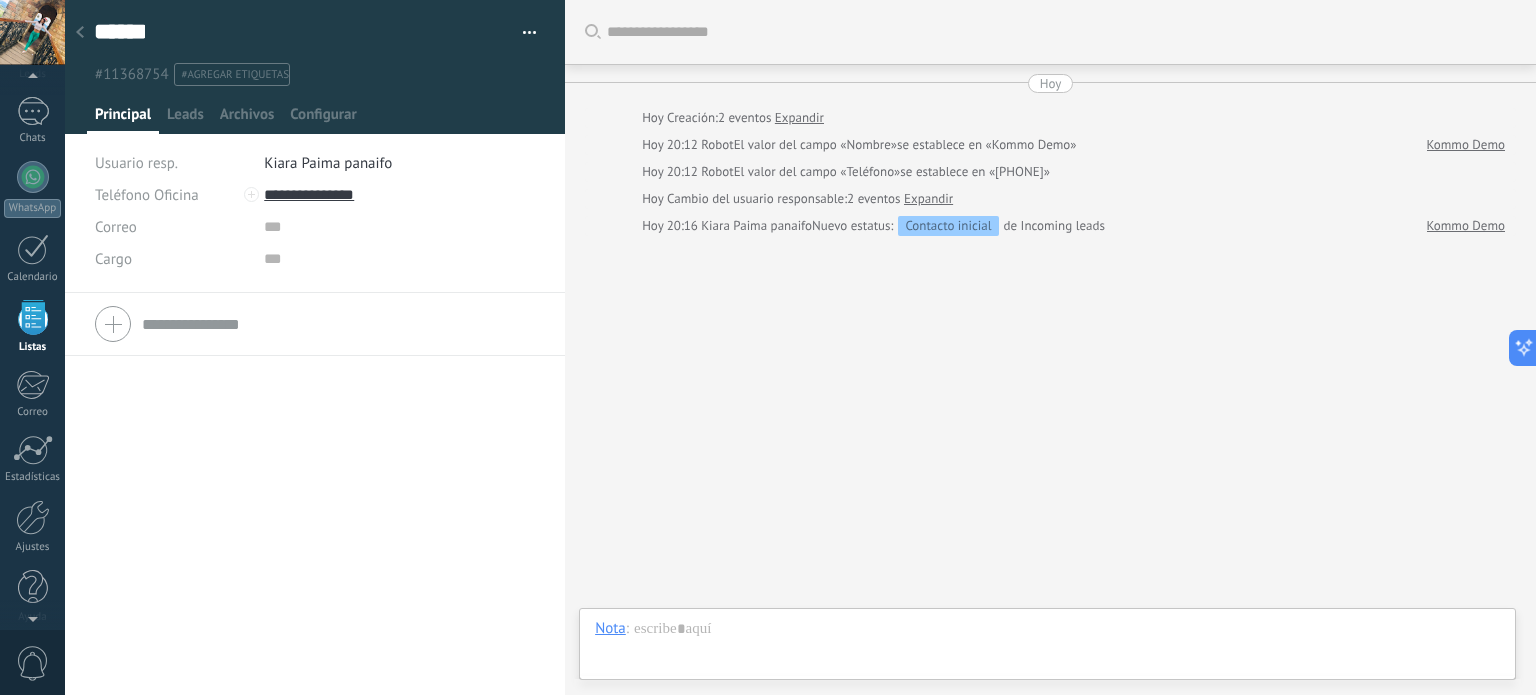 click on "****** Kiaris
Apellido" at bounding box center [301, 32] 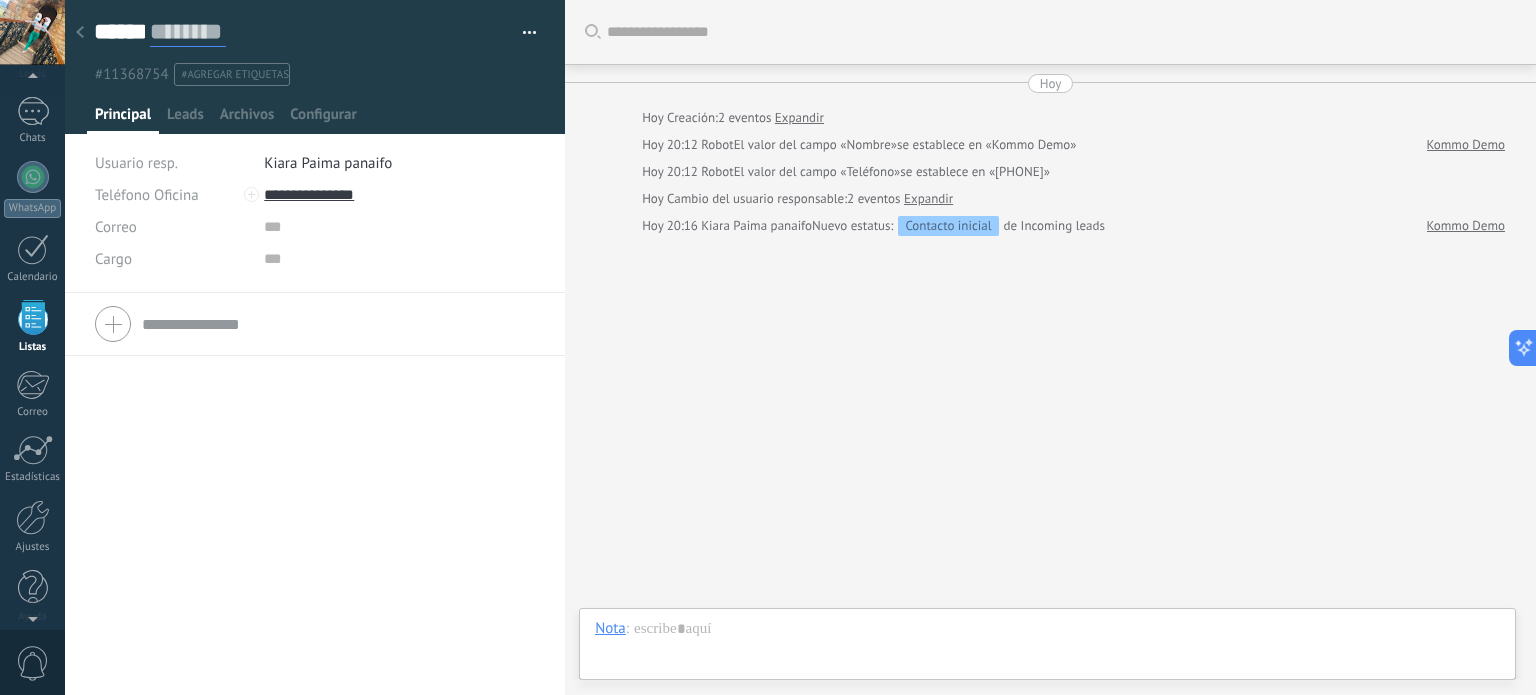 click at bounding box center (188, 32) 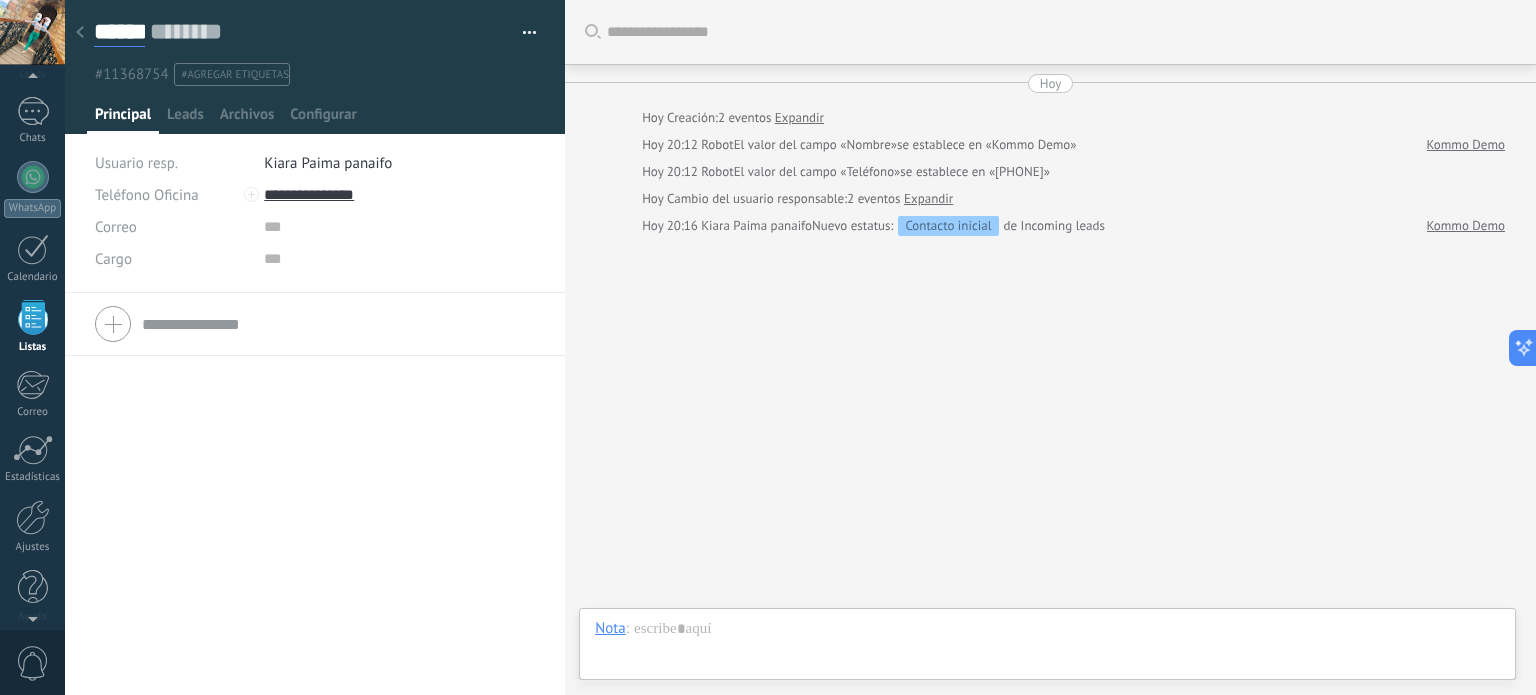 click on "******" at bounding box center (119, 32) 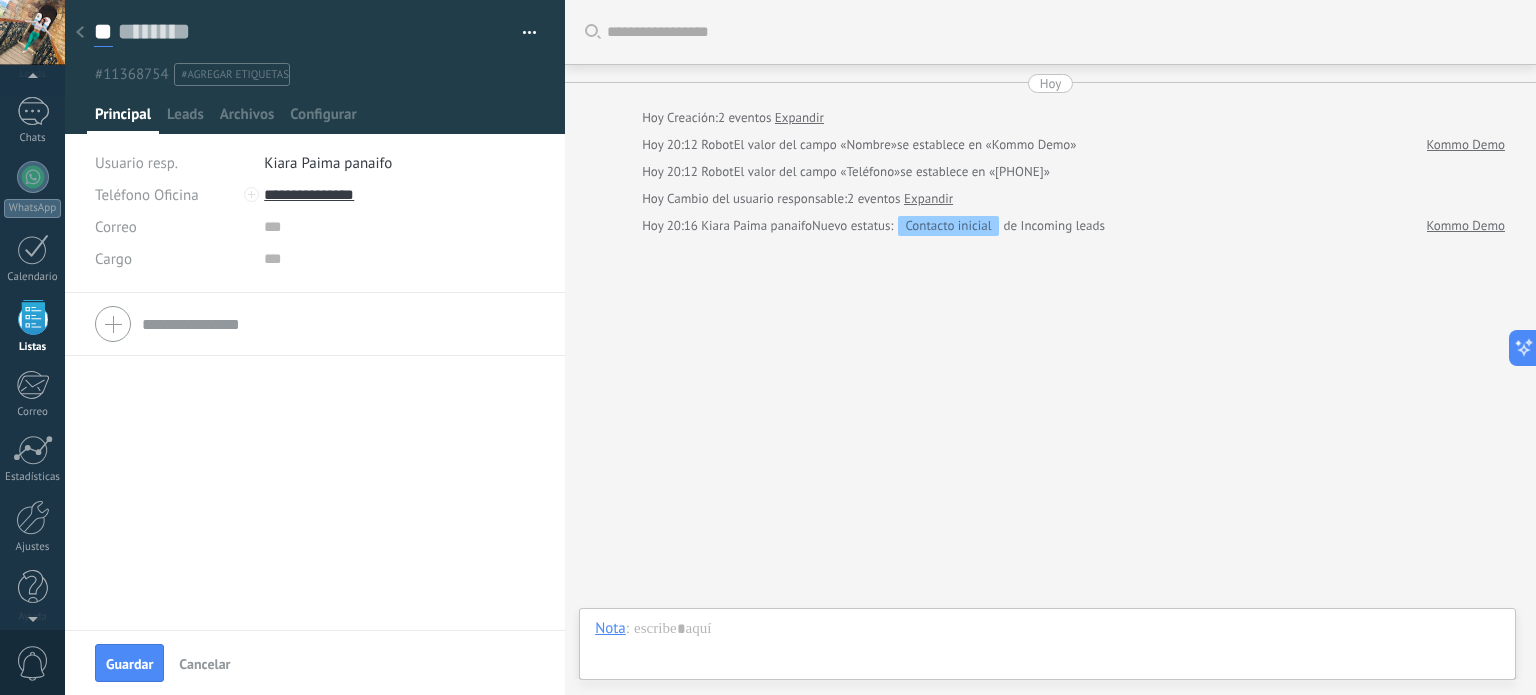 type on "*" 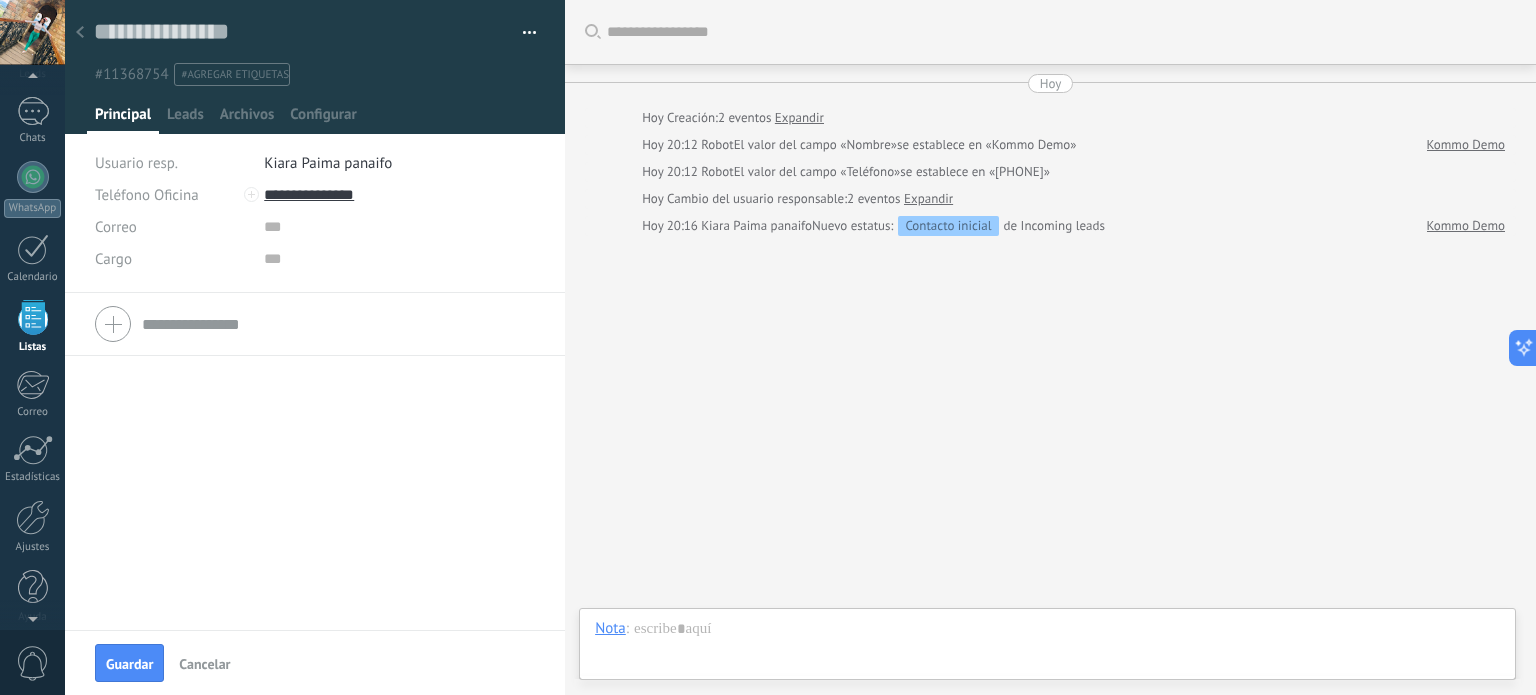 scroll, scrollTop: 29, scrollLeft: 0, axis: vertical 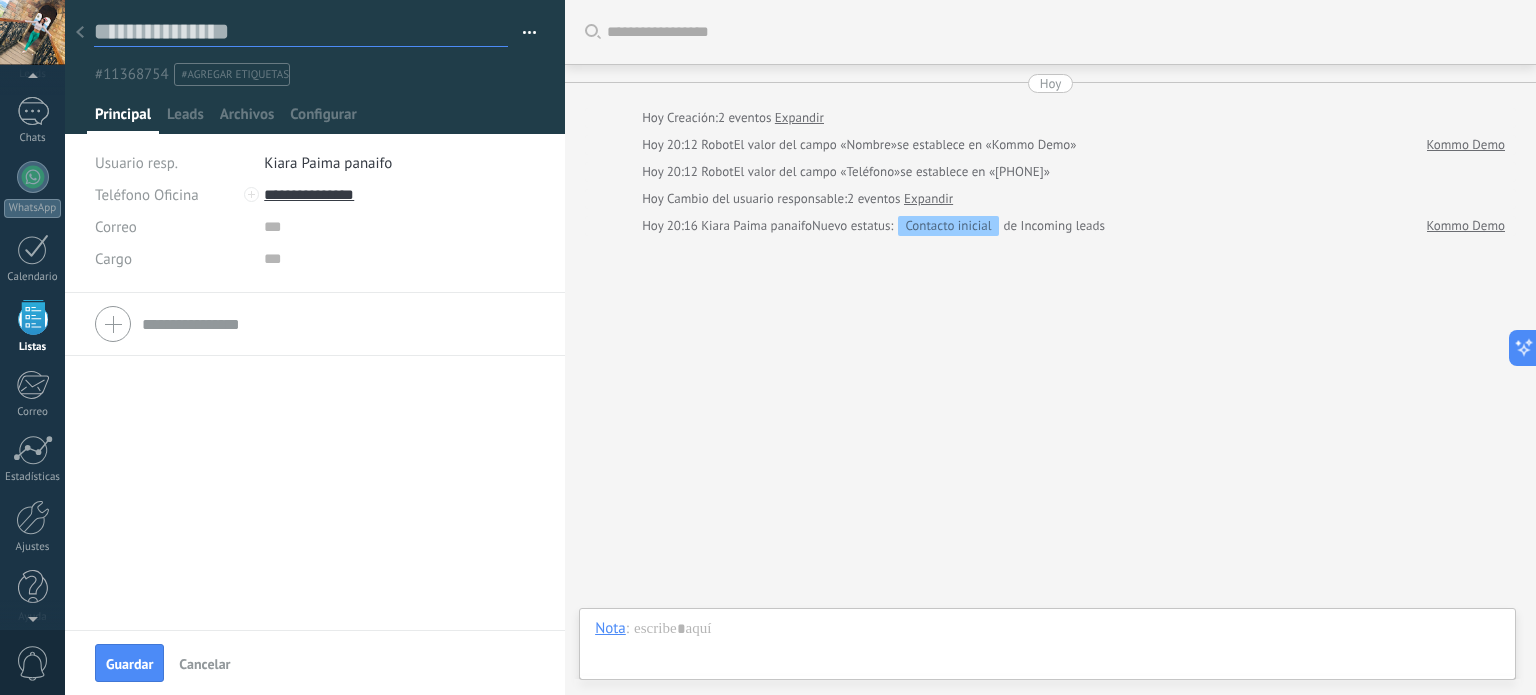 type on "*" 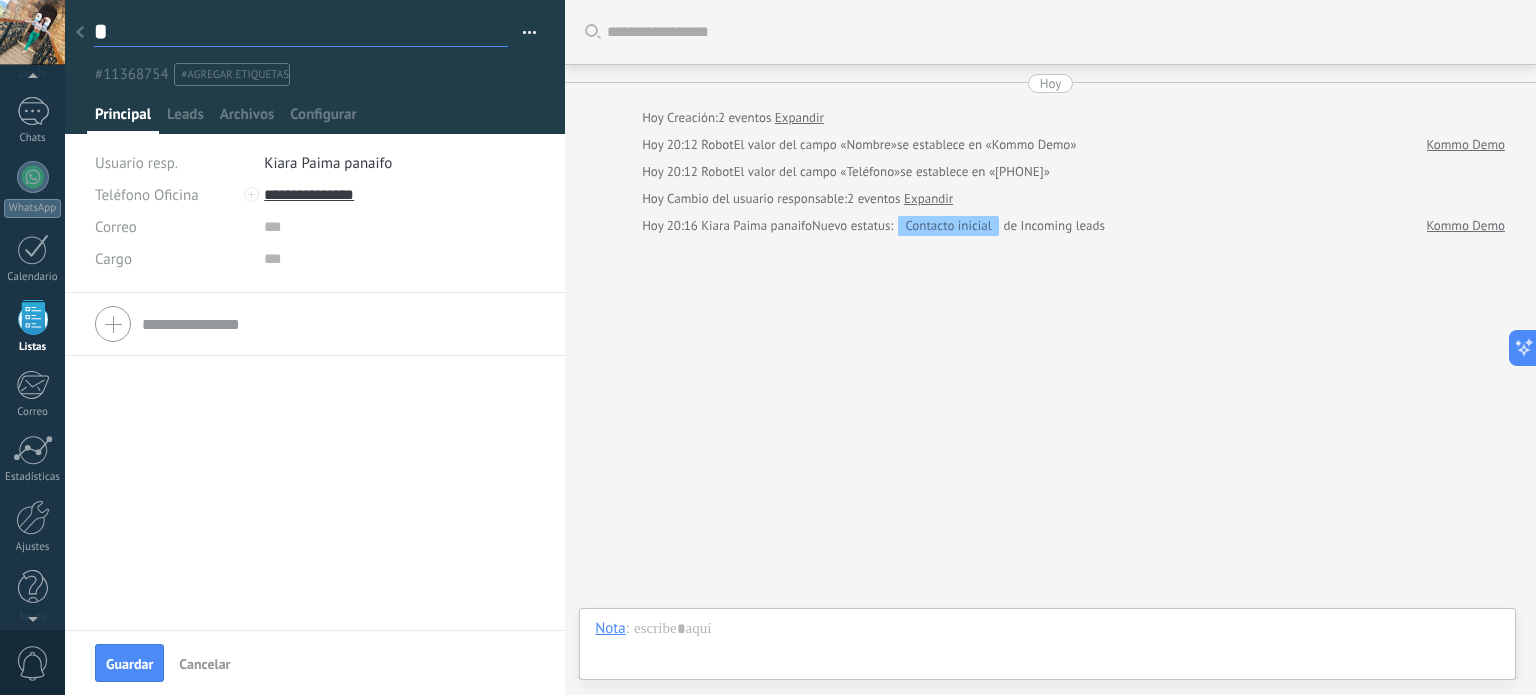 scroll, scrollTop: 29, scrollLeft: 0, axis: vertical 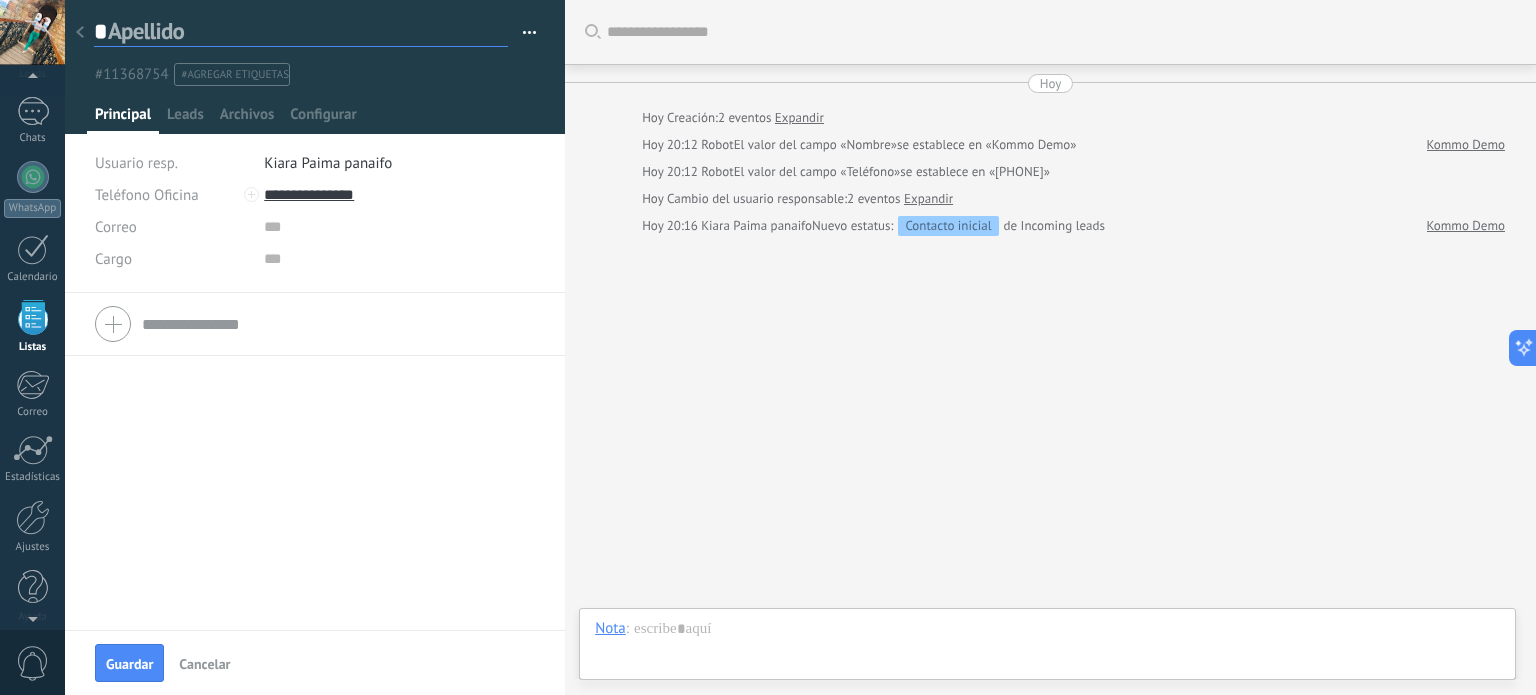 type on "**" 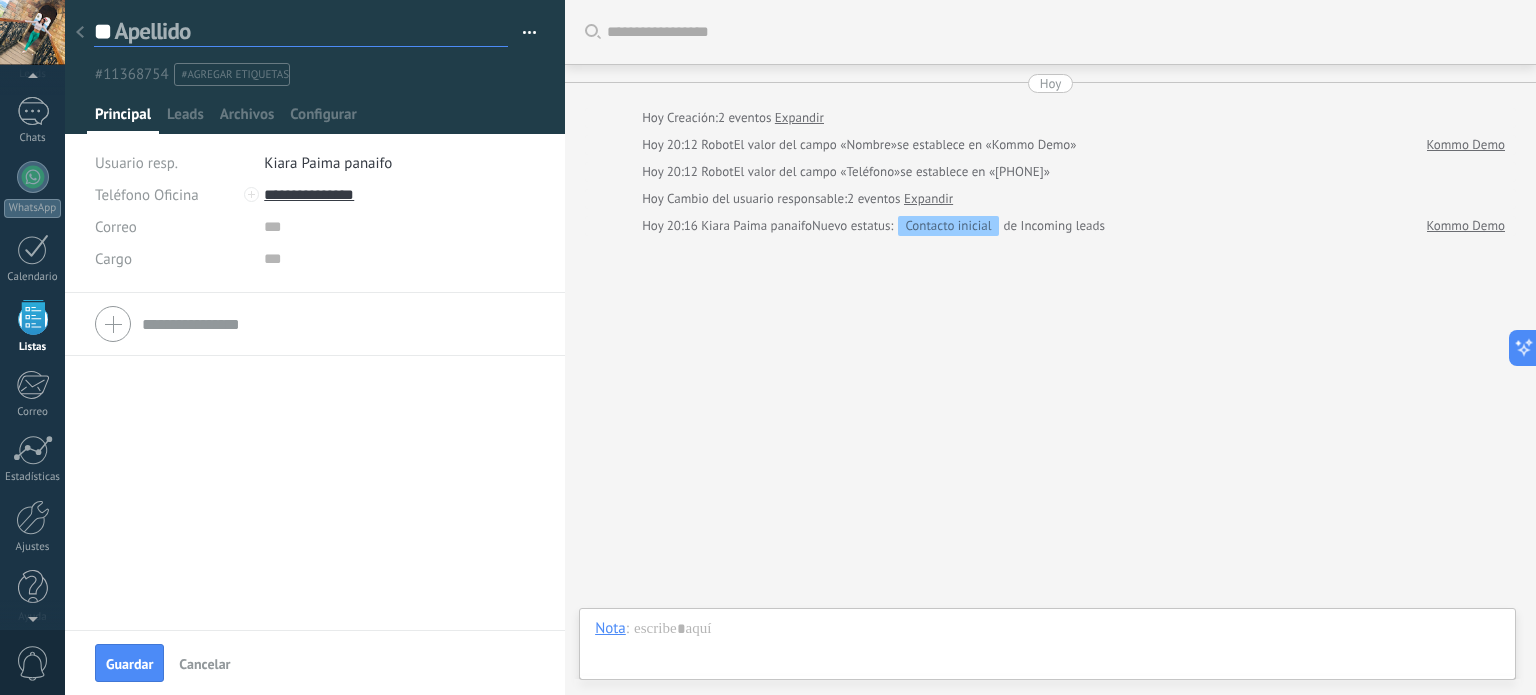 type on "***" 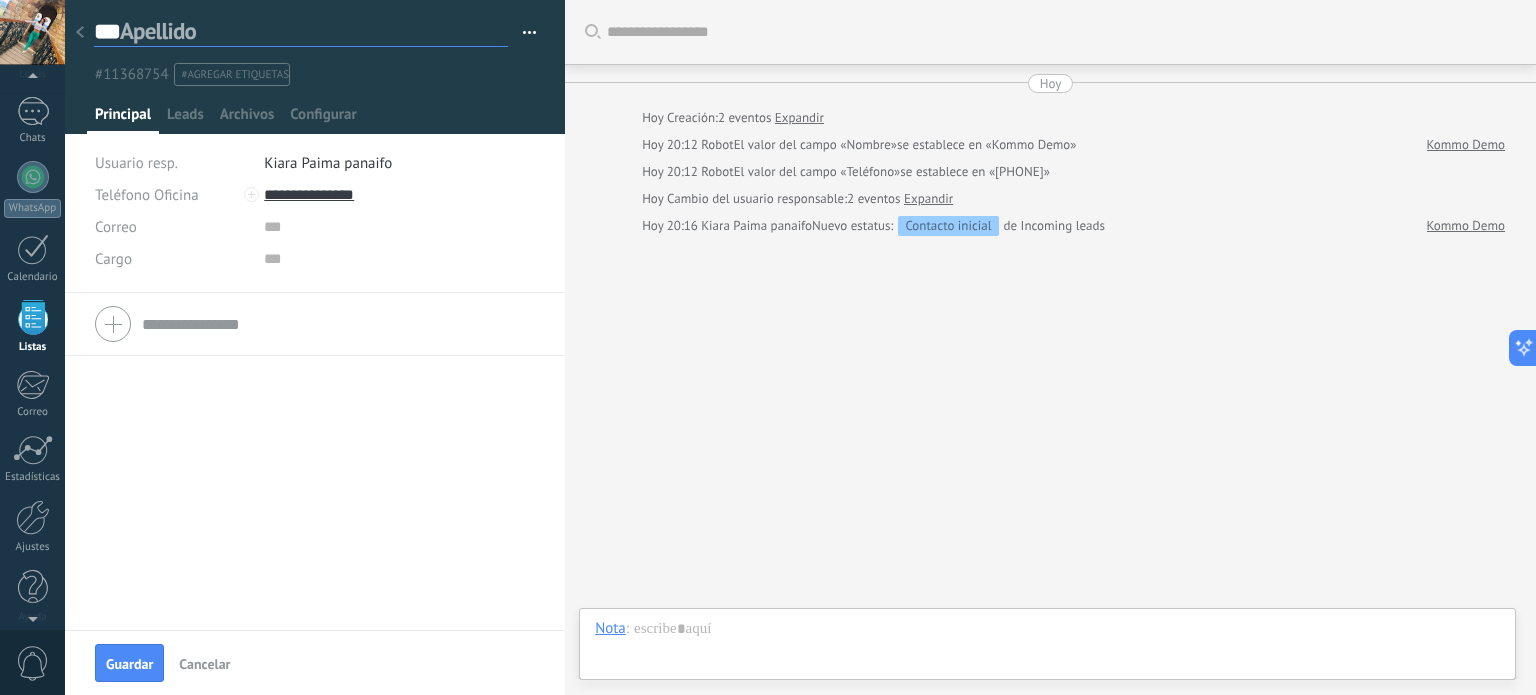 type on "****" 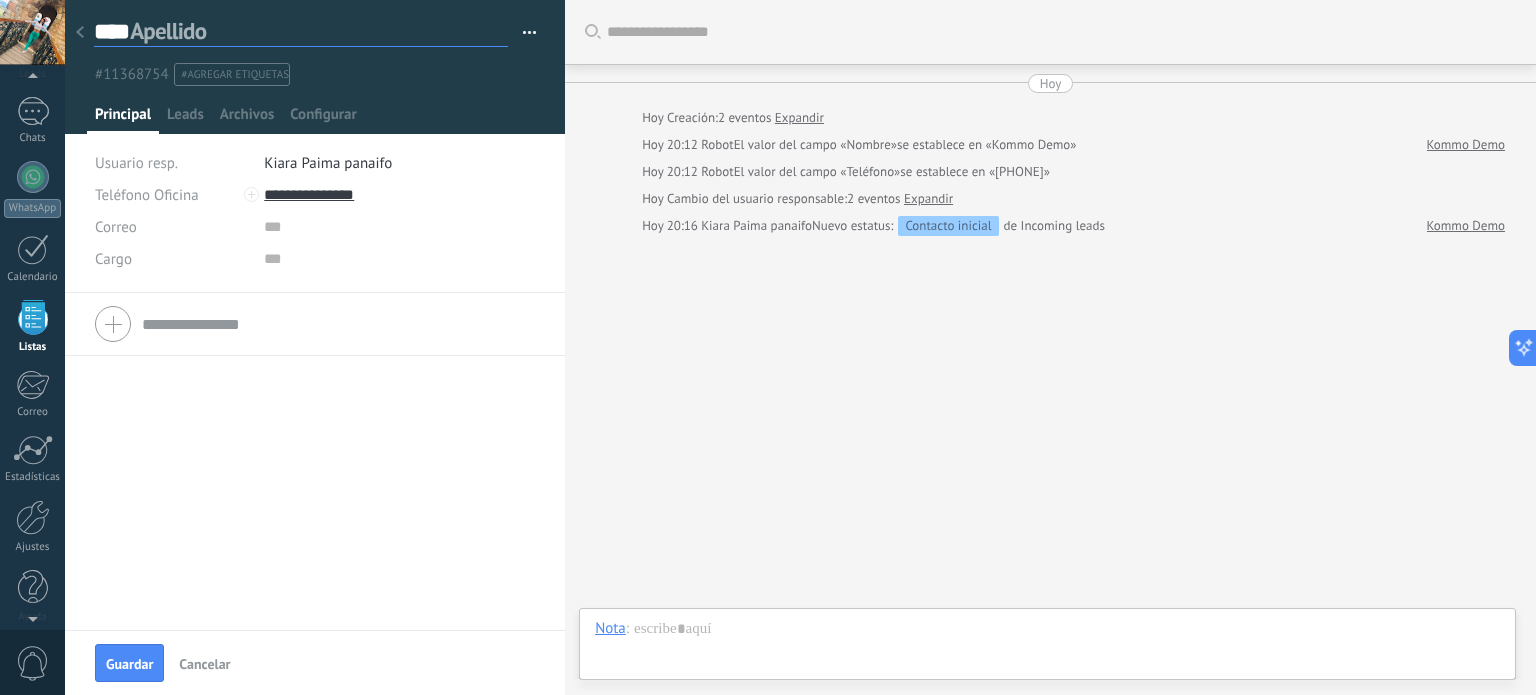 type on "*****" 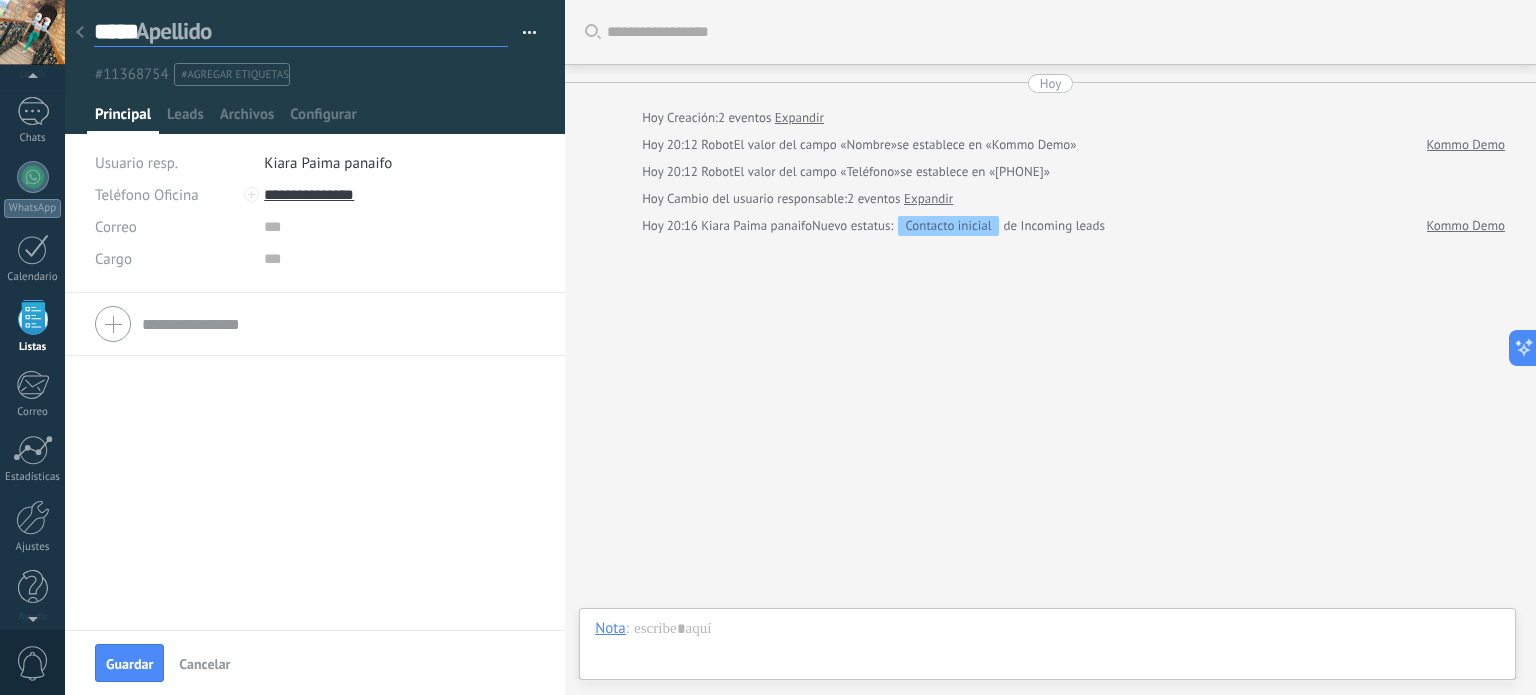 type on "******" 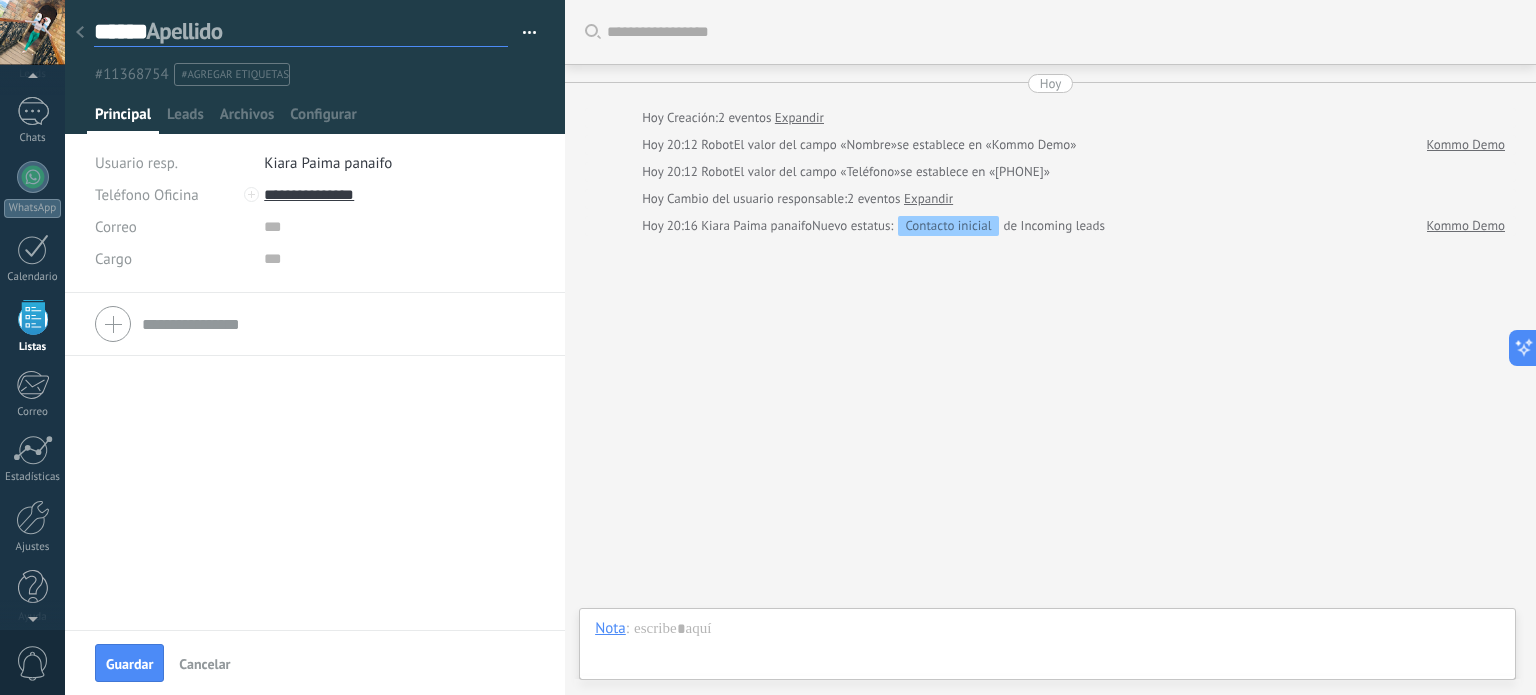 scroll, scrollTop: 29, scrollLeft: 0, axis: vertical 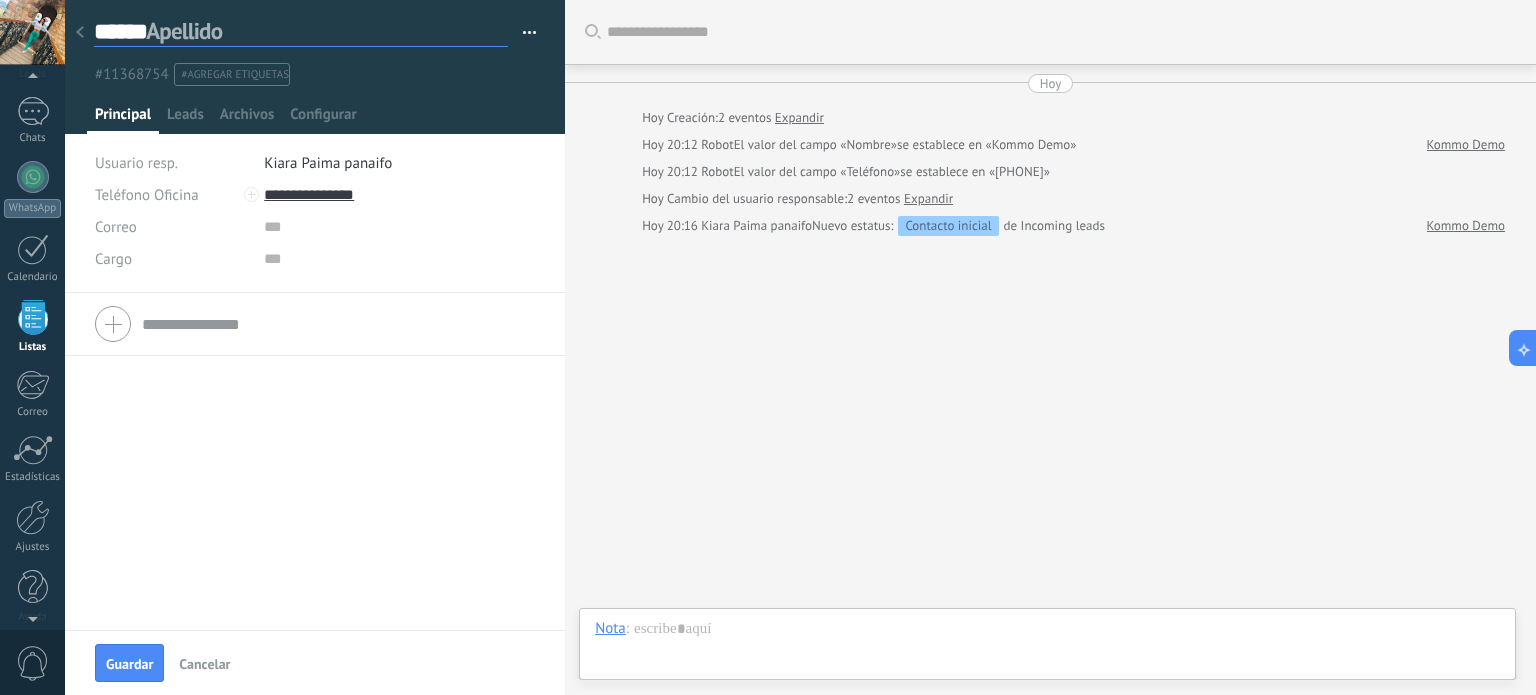 type on "******" 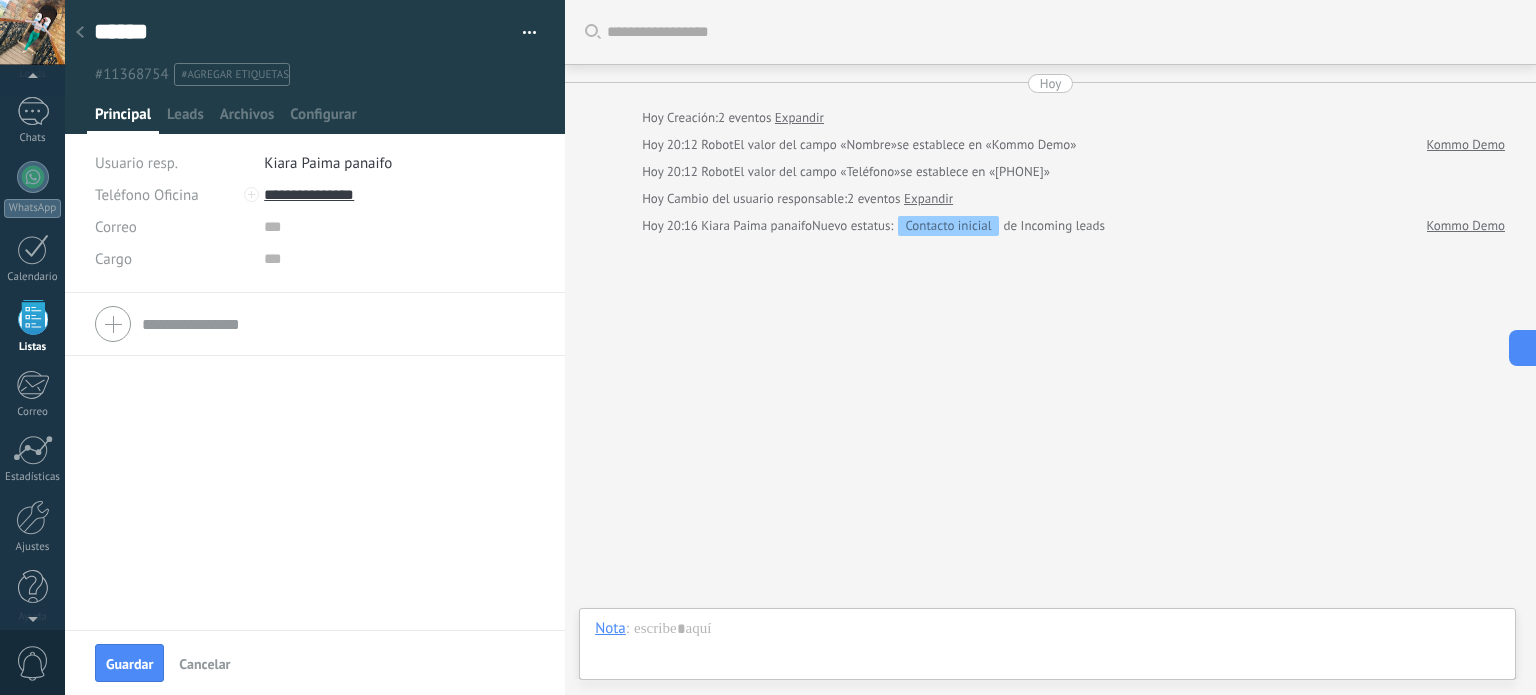 click on "****** Olivia  Apellido
Copie el nombre
Guardar y crear
Imprimir
Administrar etiquetas" at bounding box center [315, 43] 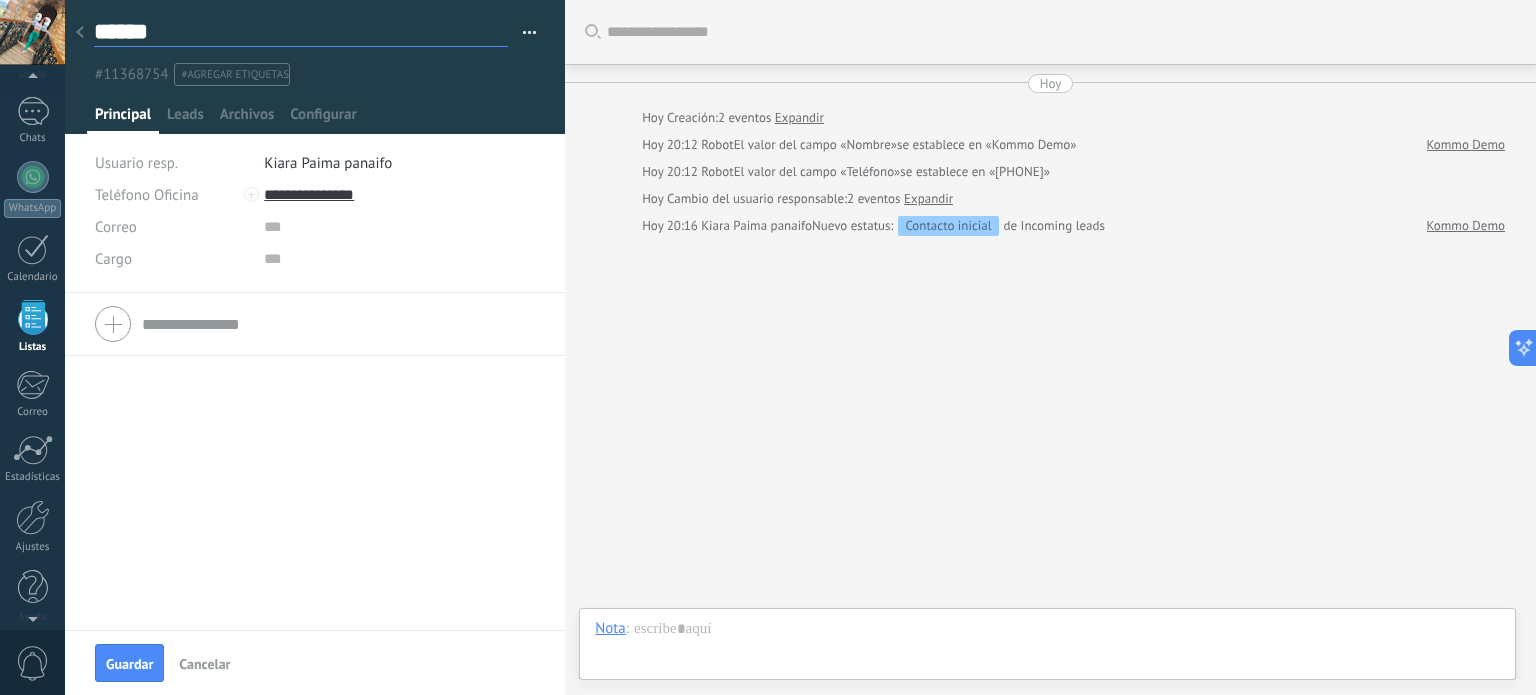 click on "******" at bounding box center (301, 32) 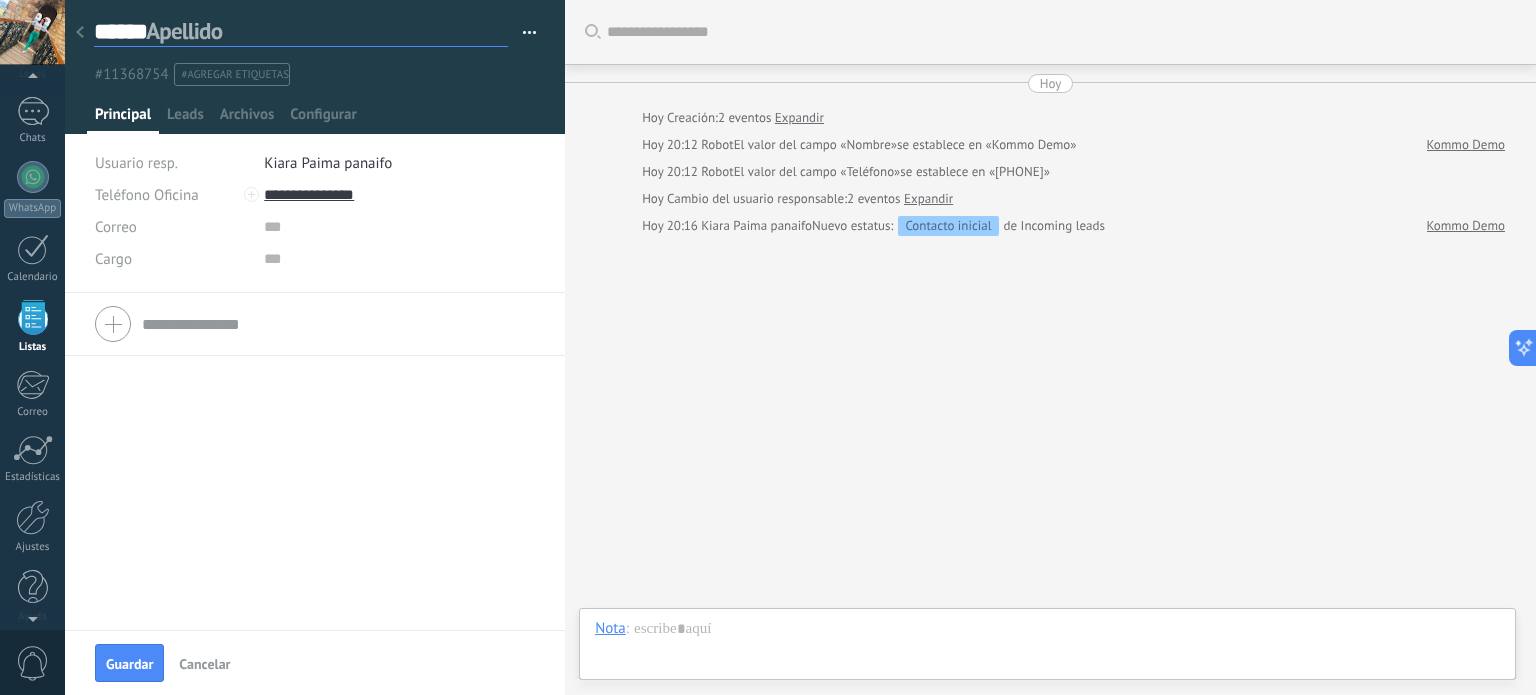 type on "******" 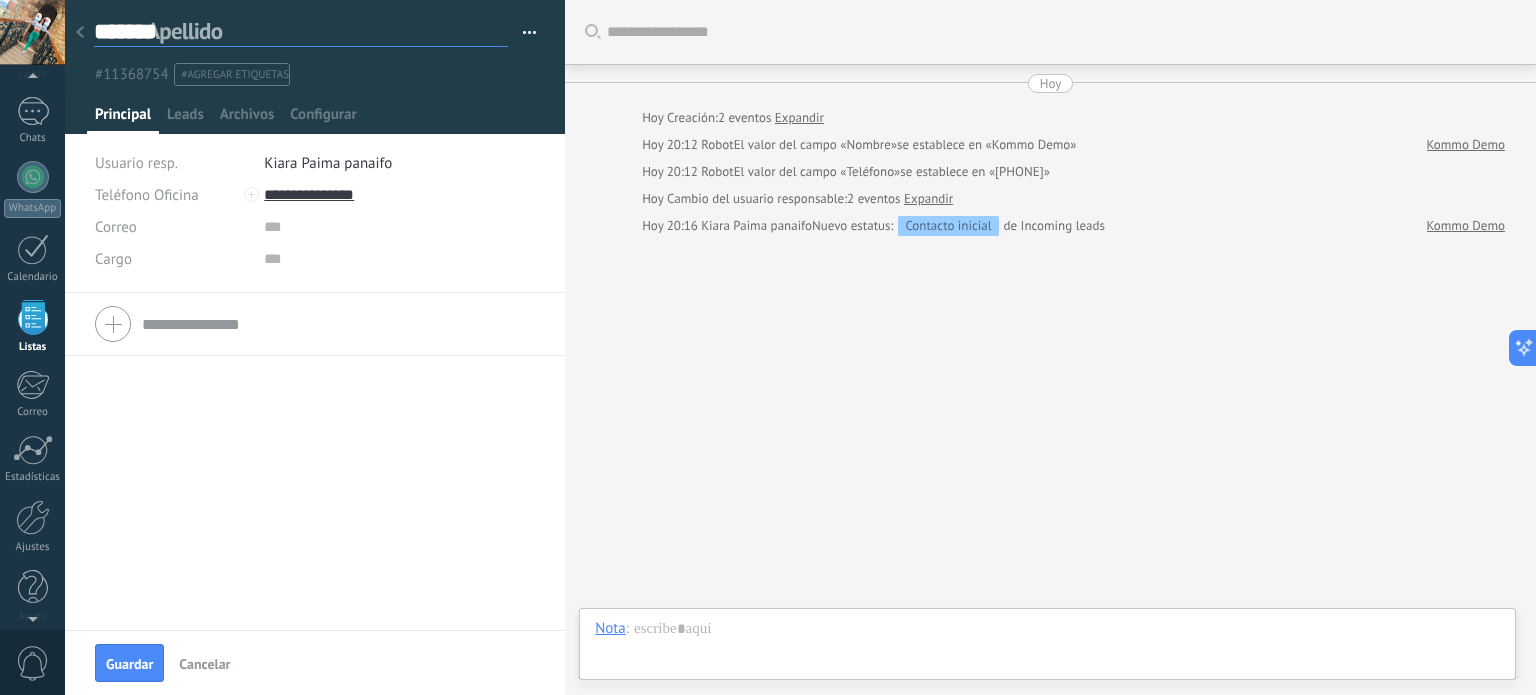 scroll, scrollTop: 29, scrollLeft: 0, axis: vertical 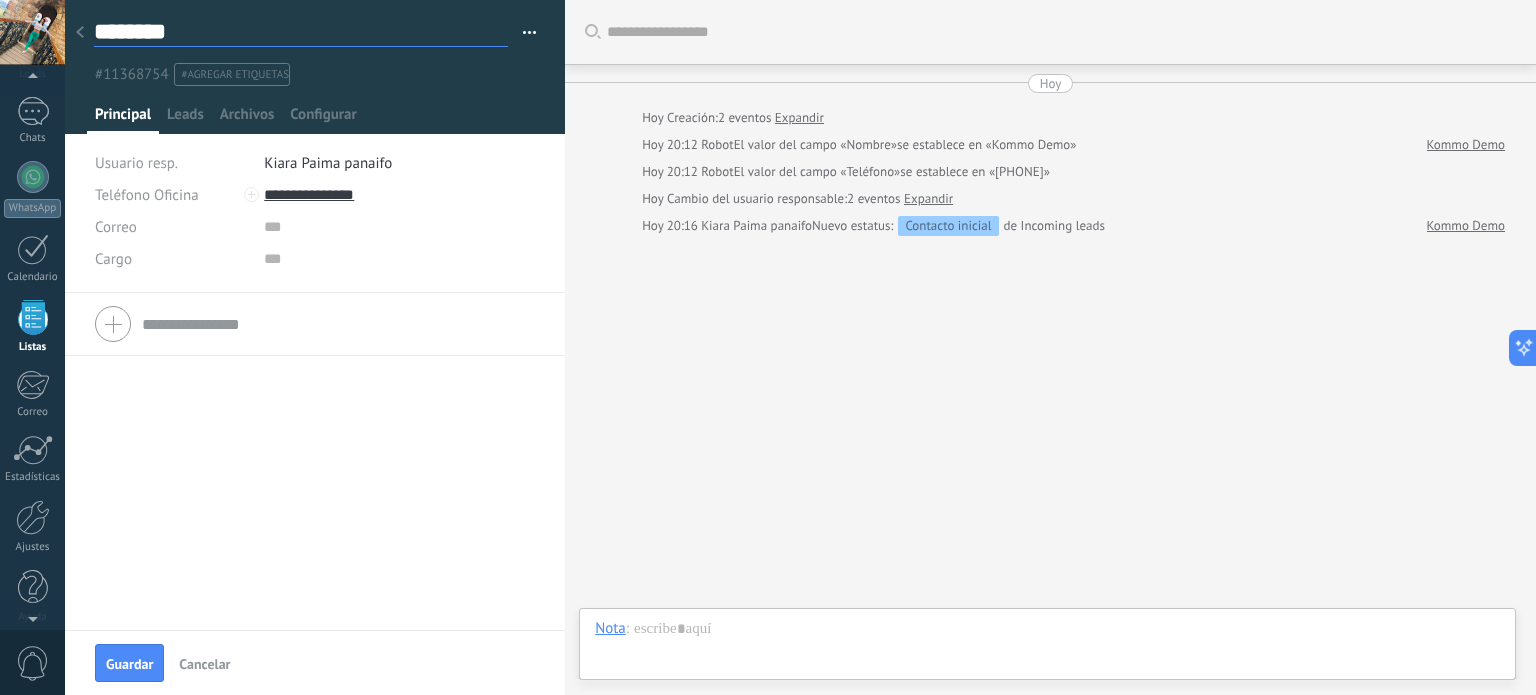 type on "*********" 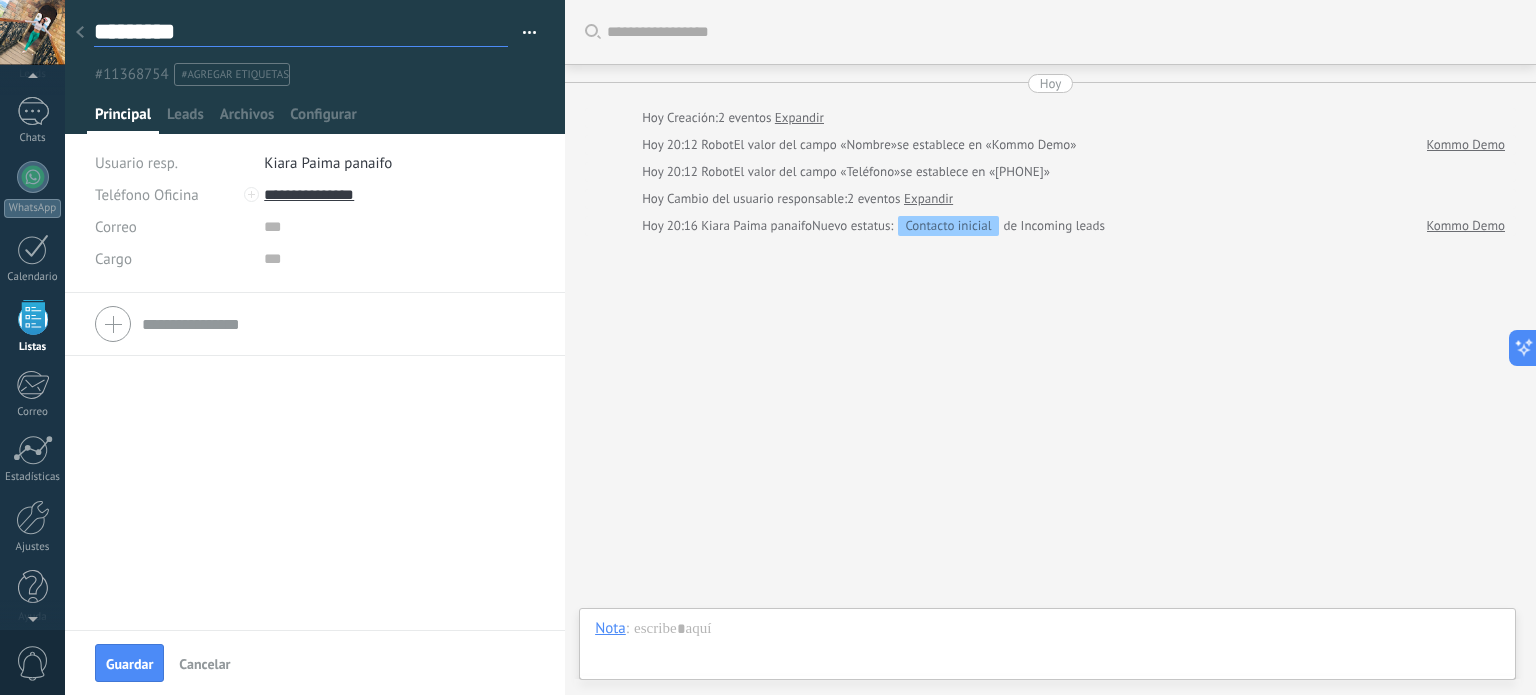 type on "**********" 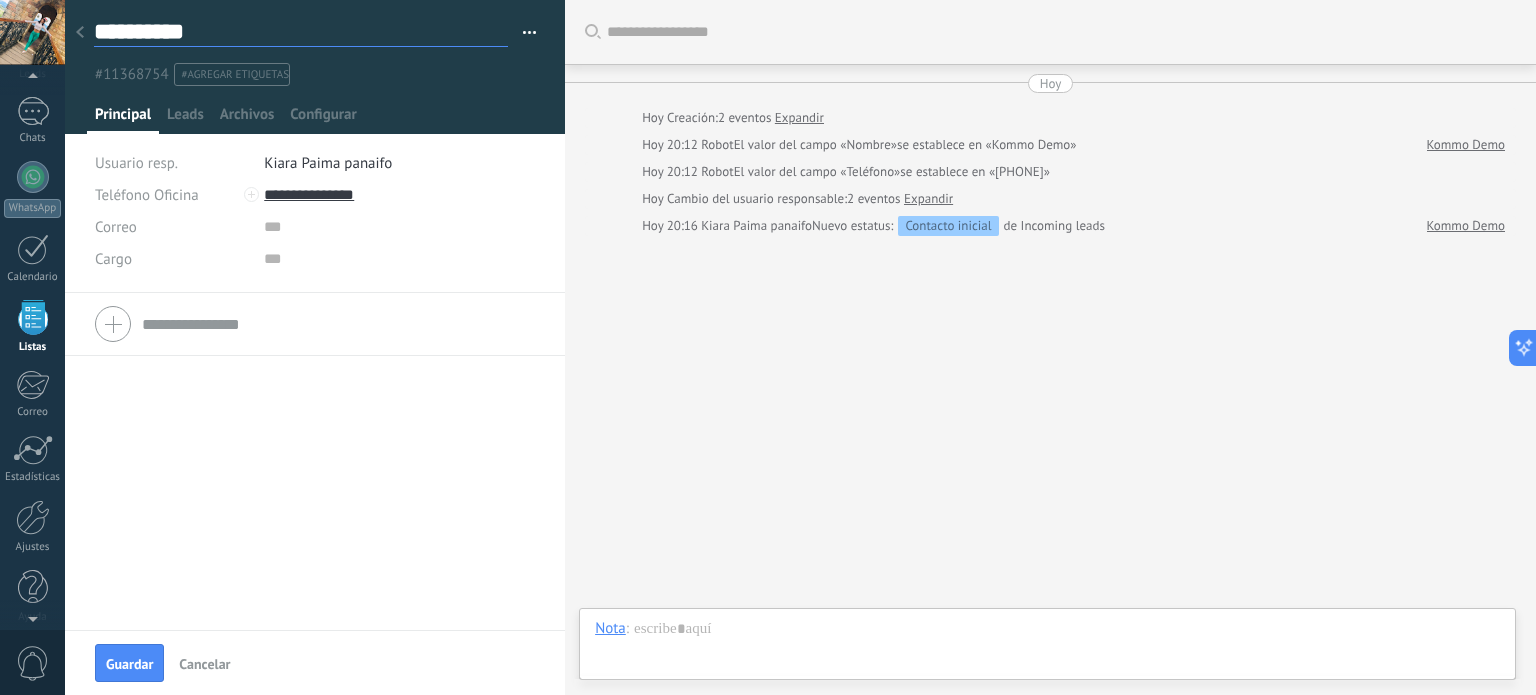 type on "**********" 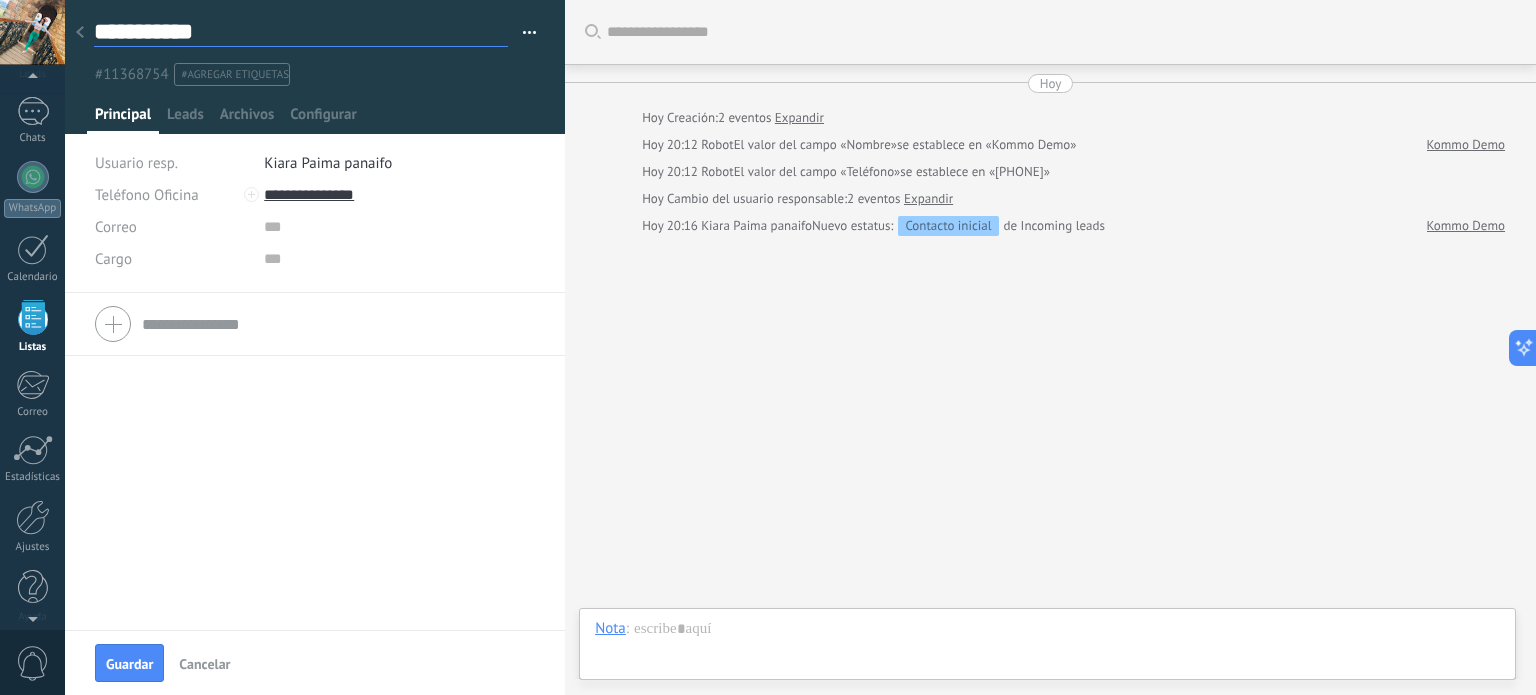 type on "**********" 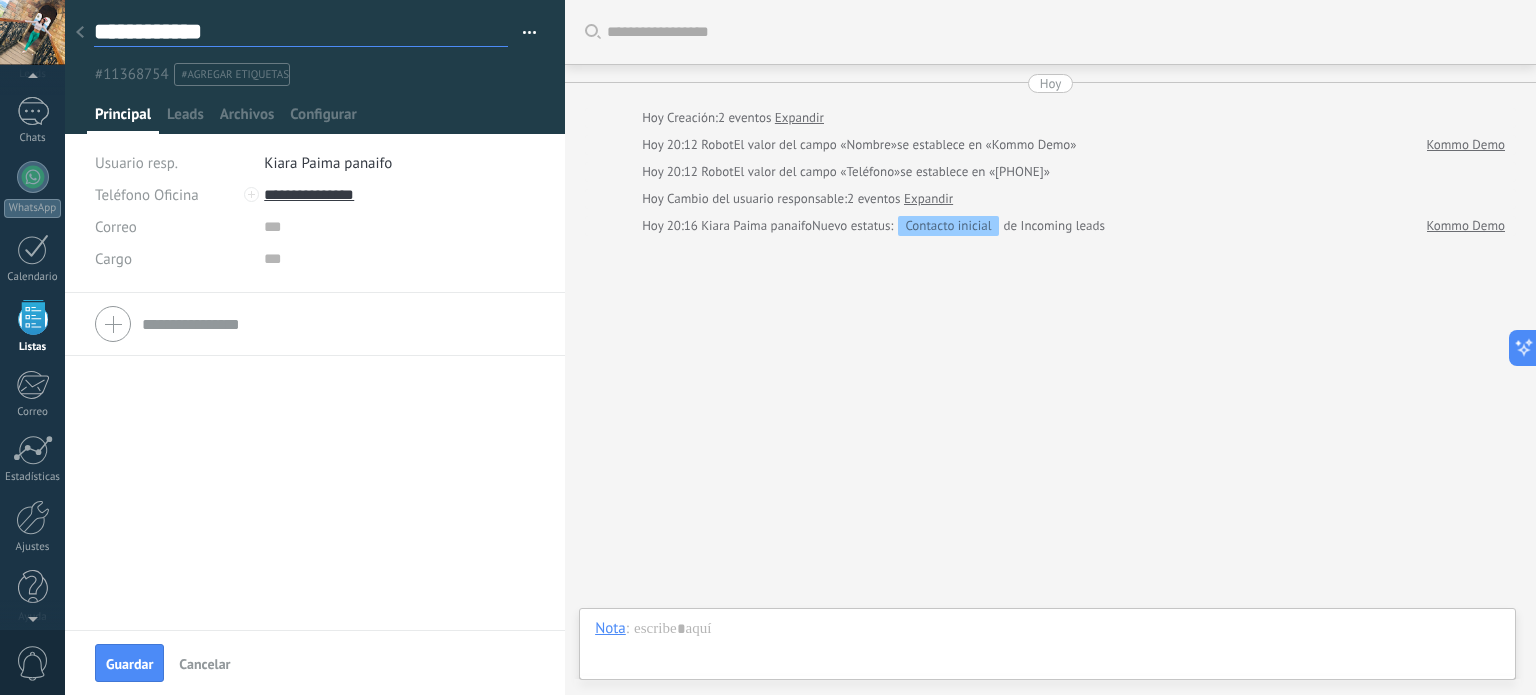 type on "**********" 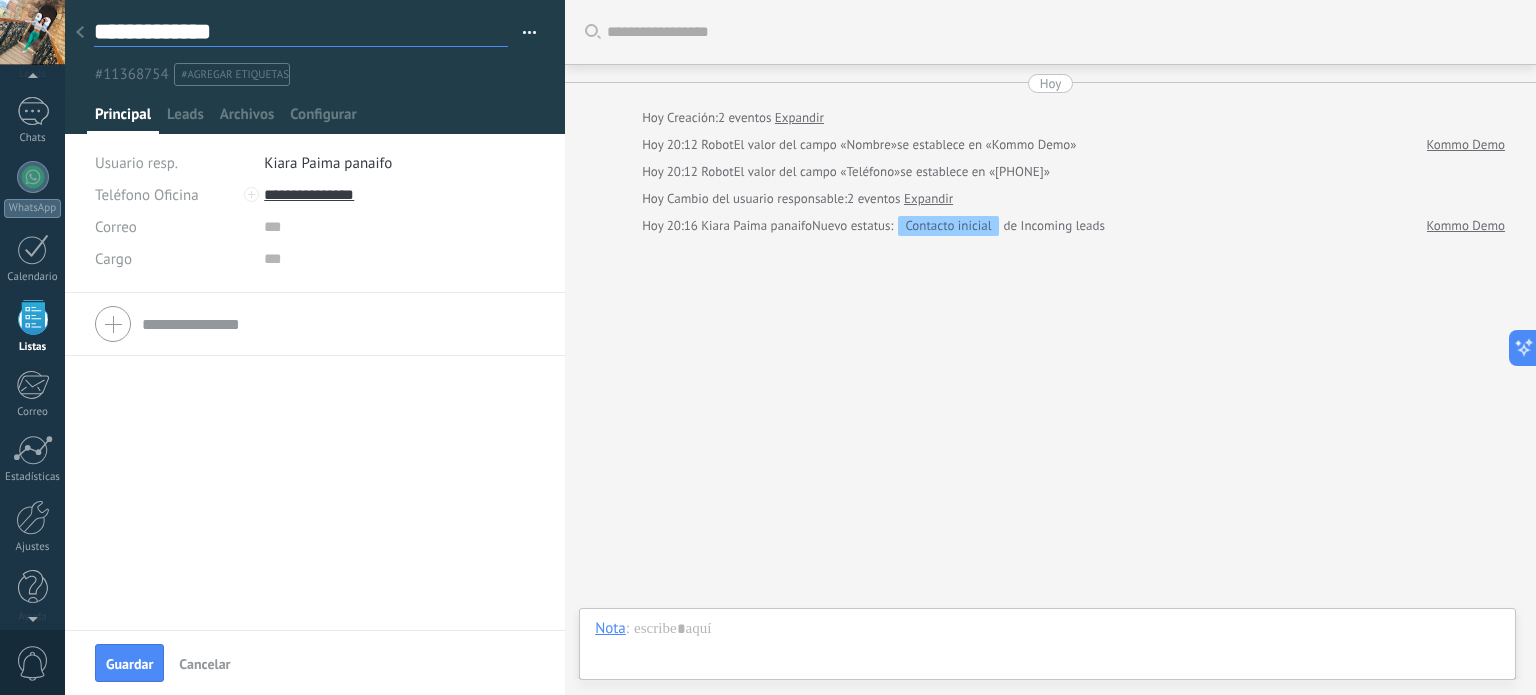 type on "**********" 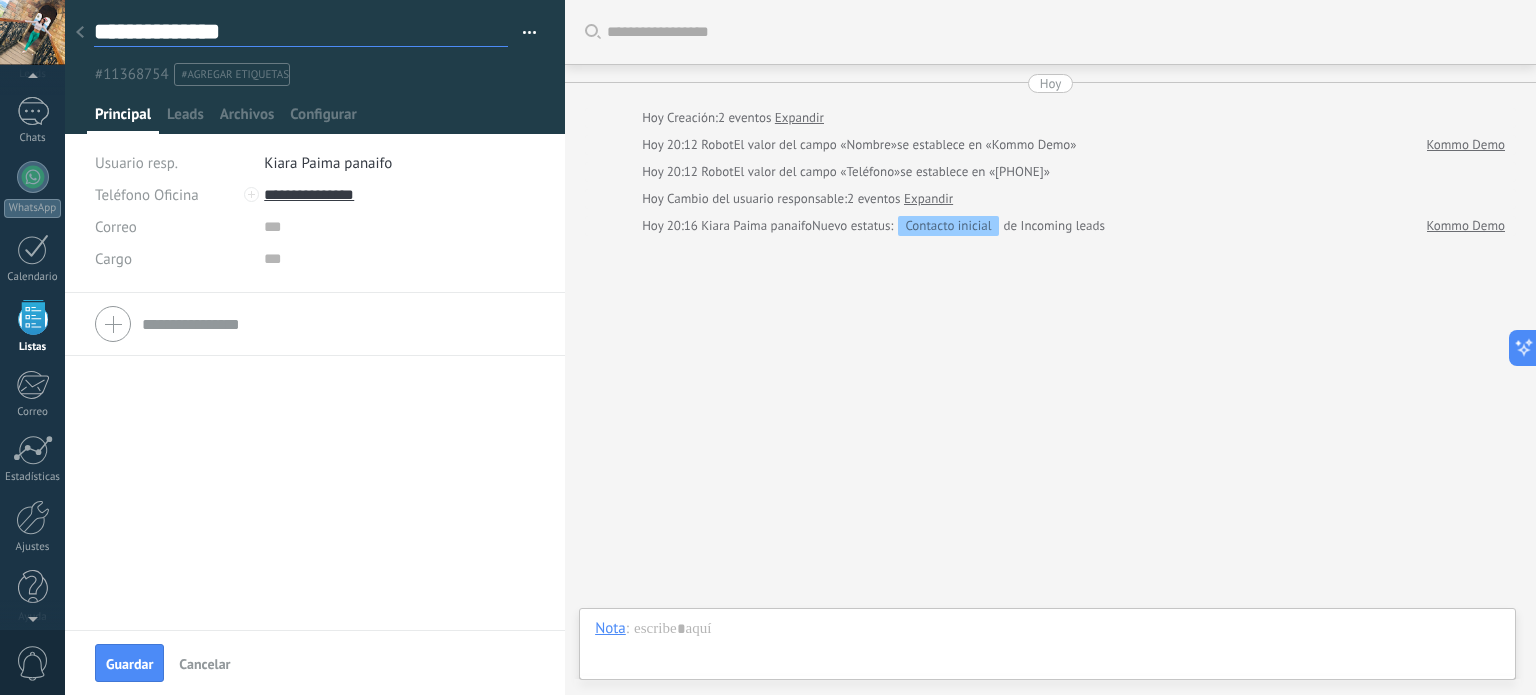 type on "**********" 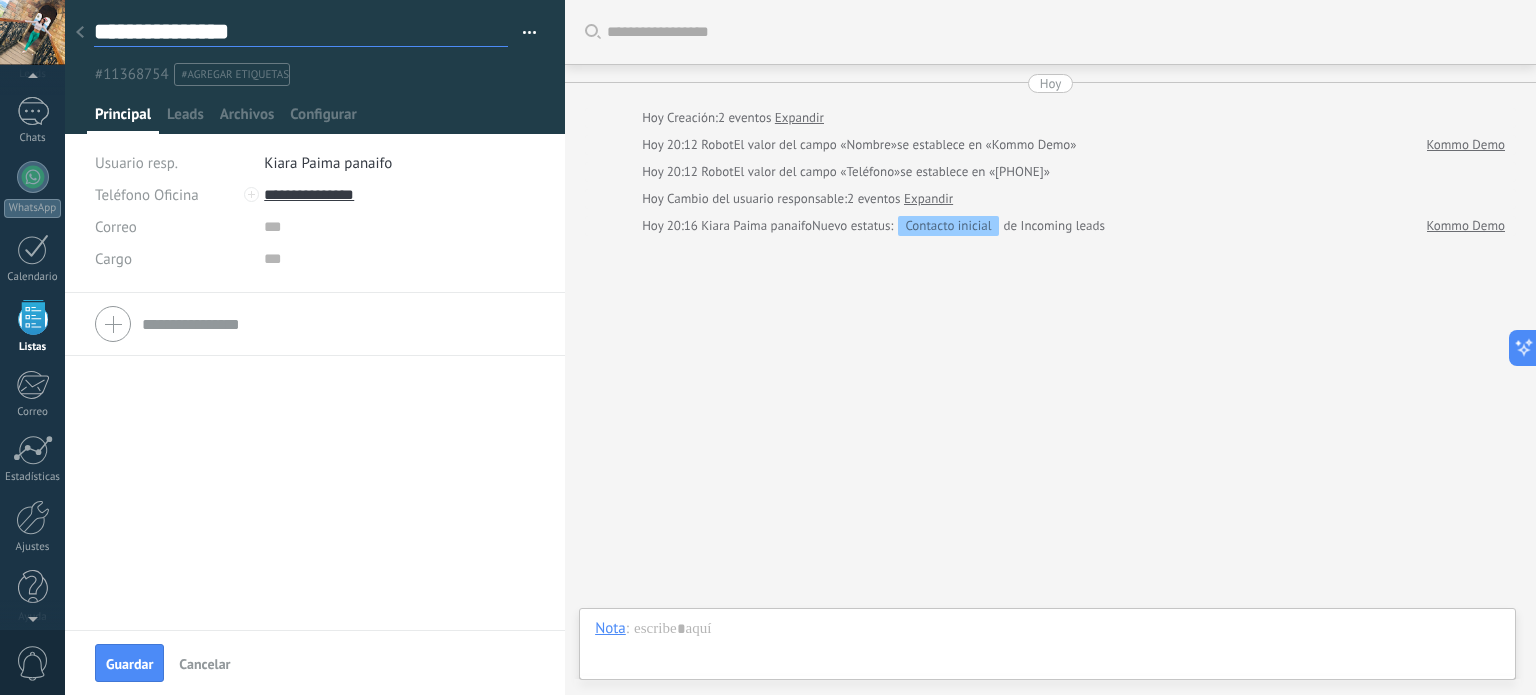 scroll, scrollTop: 29, scrollLeft: 0, axis: vertical 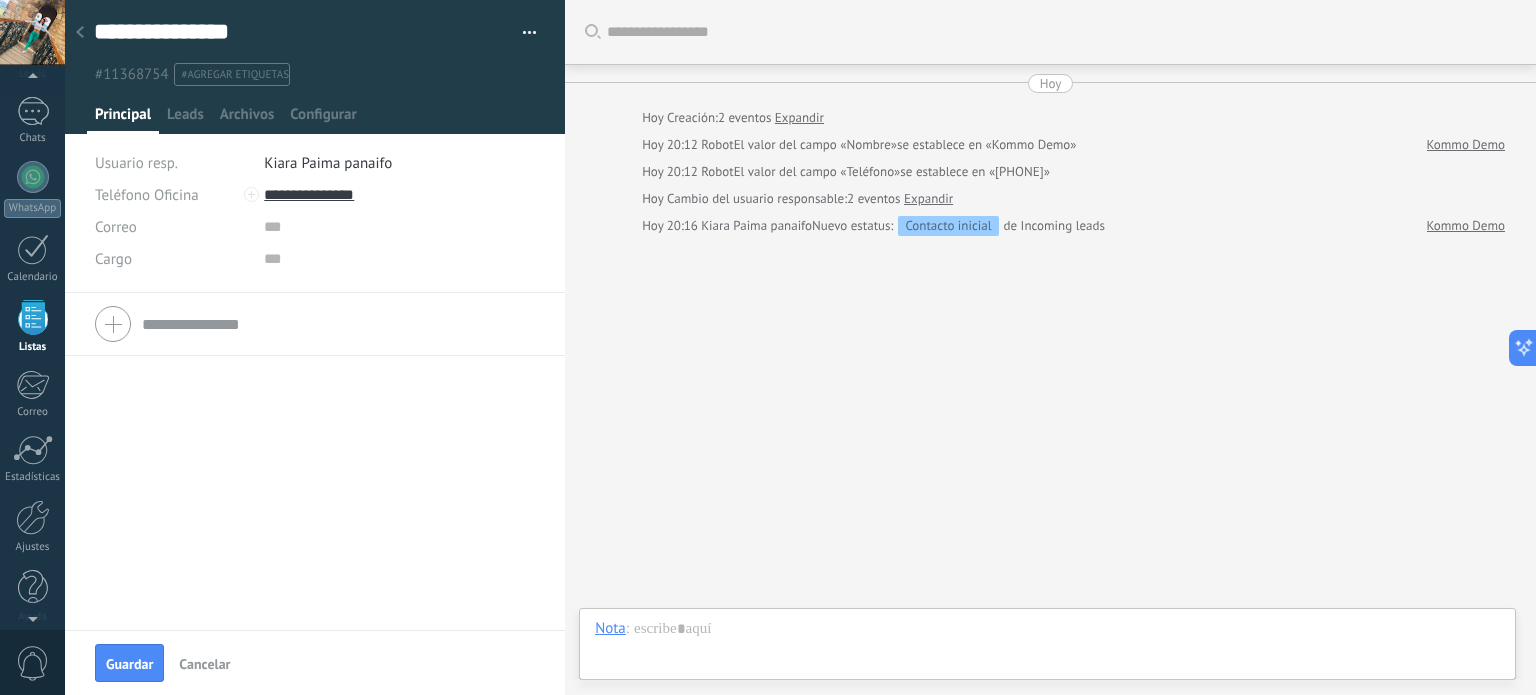 click on "Buscar Carga más Hoy Hoy Creación:  2  eventos   Expandir Hoy 20:12 Robot  El valor del campo «Nombre»  se establece en «Kommo Demo» Kommo Demo Hoy 20:12 Robot  El valor del campo «Teléfono»  se establece en «+51978758767» Hoy Cambio del usuario responsable:  2  eventos   Expandir Hoy 20:16 Kiara Paima panaifo  Nuevo estatus: Contacto inicial de Incoming leads Kommo Demo Participantes:" at bounding box center (1050, 347) 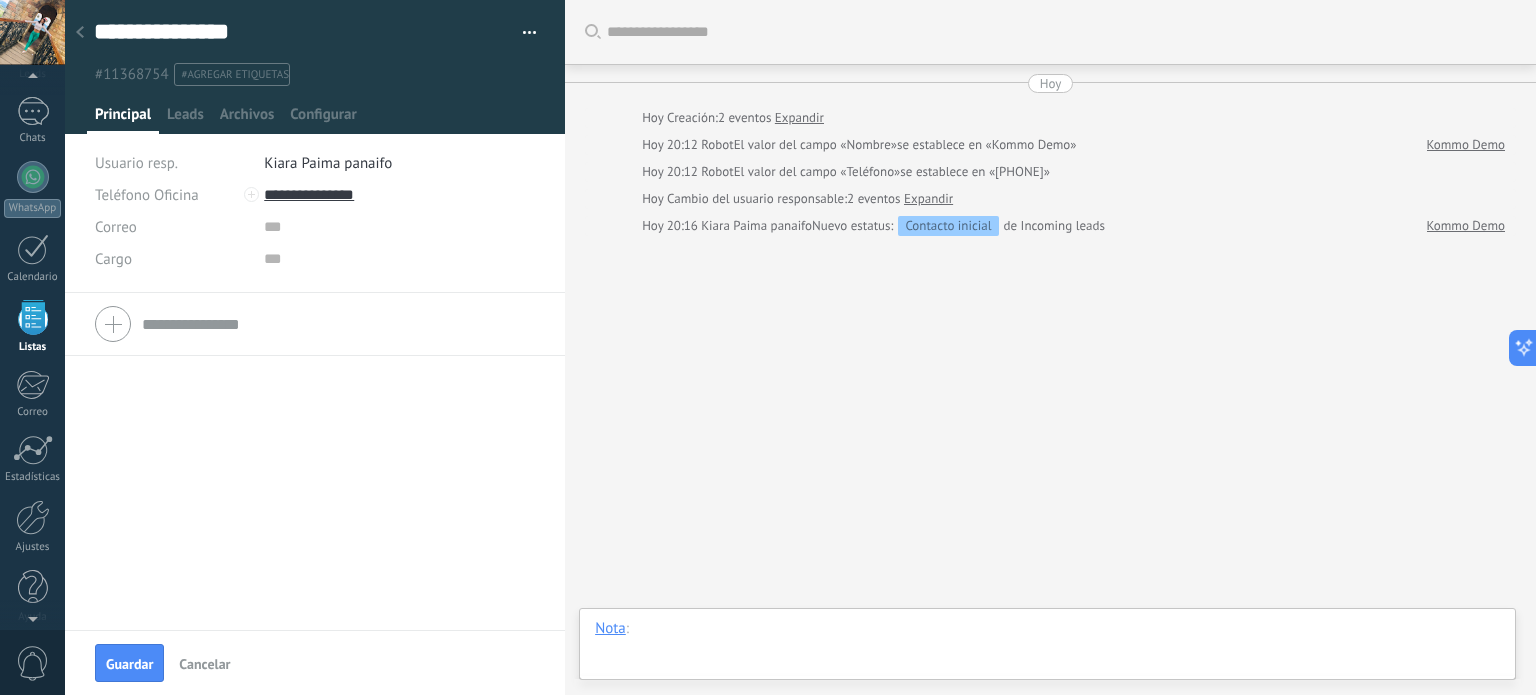 click at bounding box center [1047, 649] 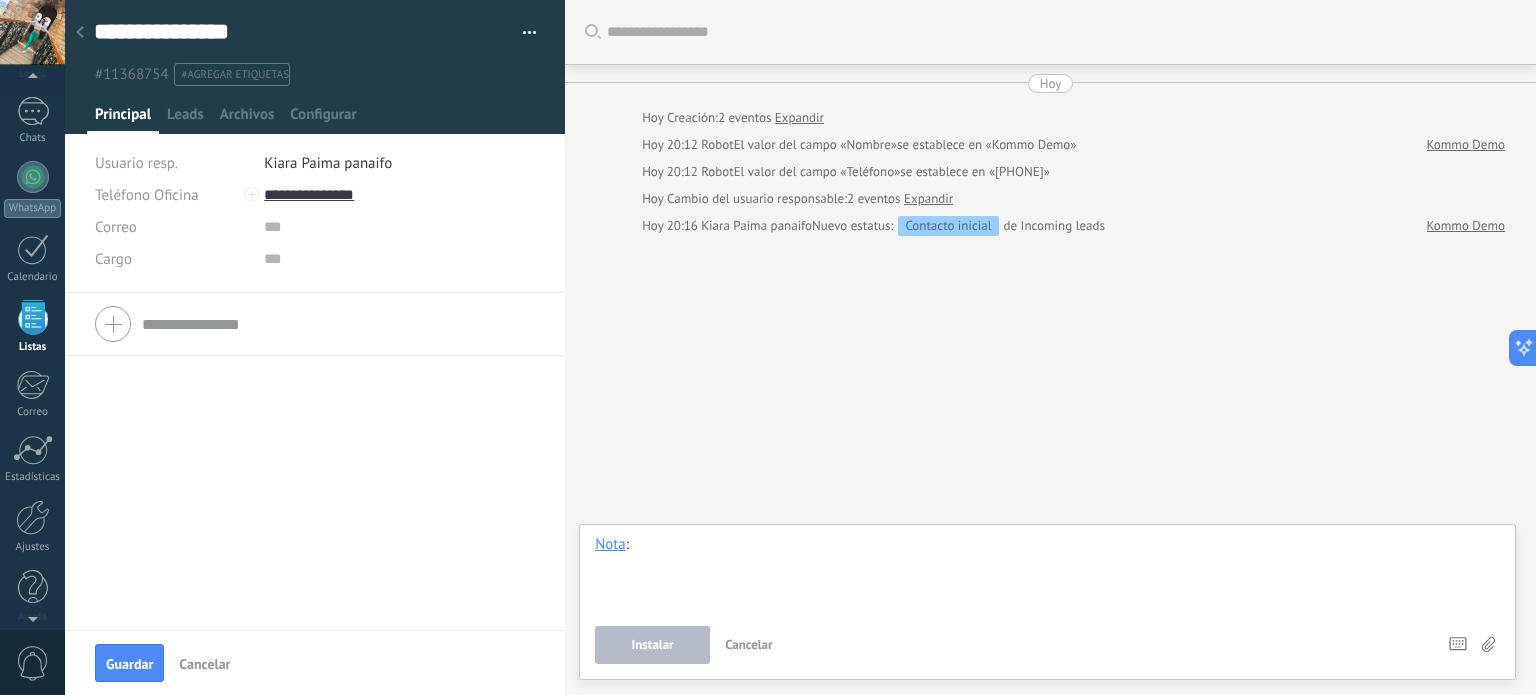 type 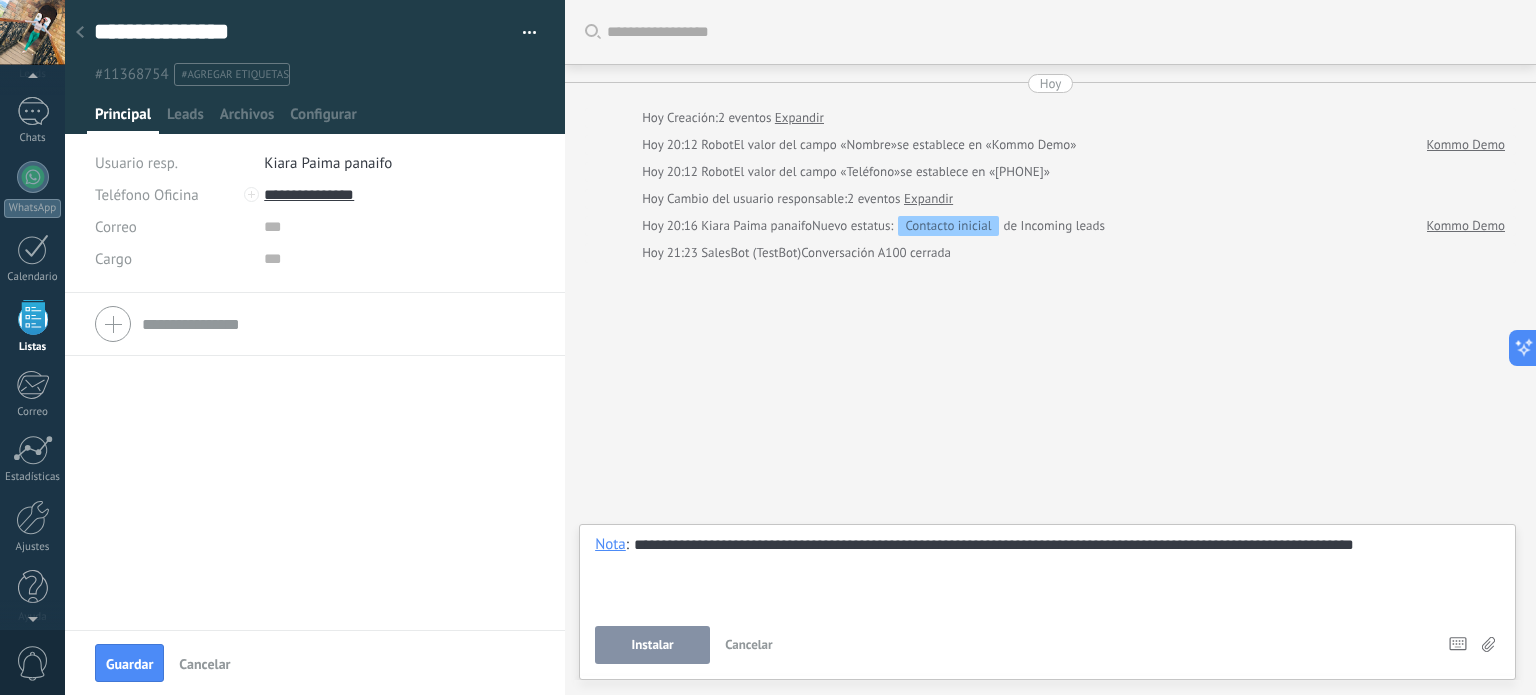 click on "Instalar" at bounding box center [653, 645] 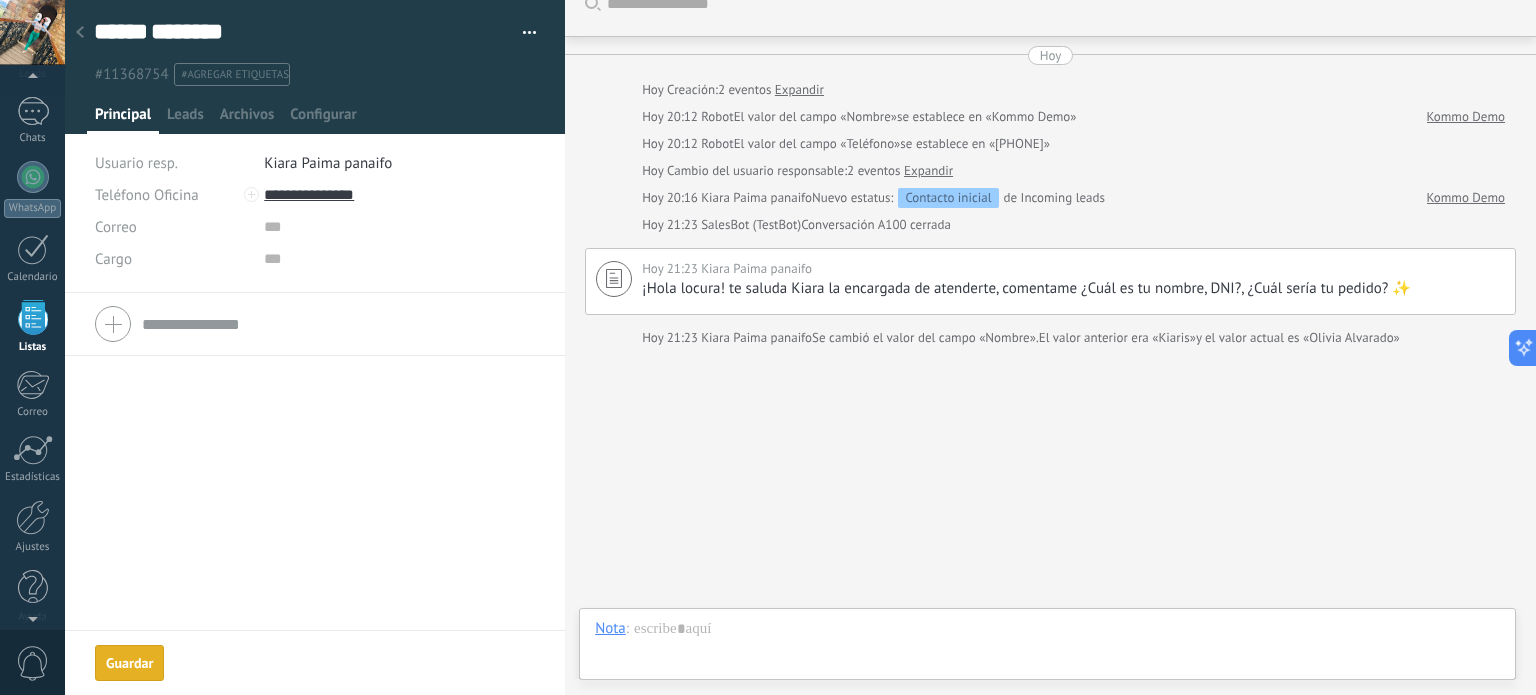 scroll, scrollTop: 29, scrollLeft: 0, axis: vertical 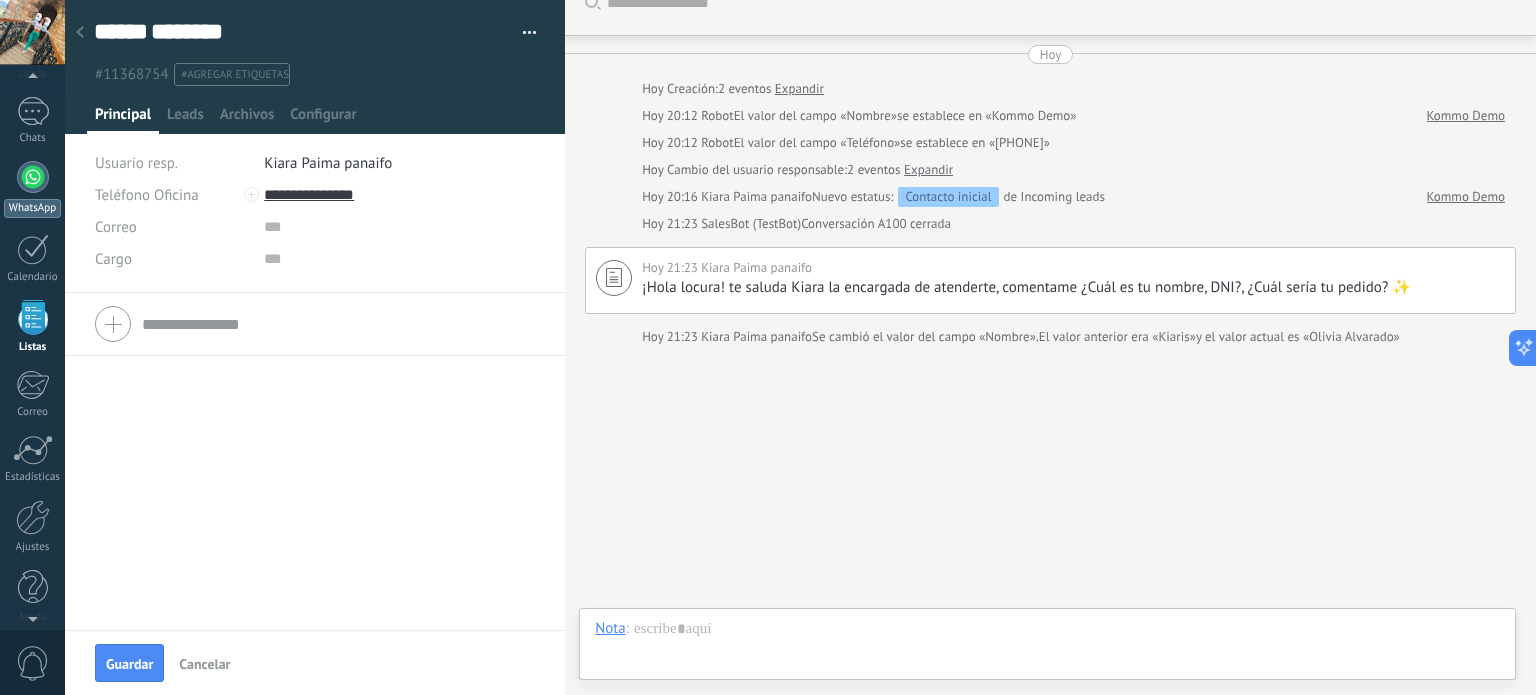 click on "WhatsApp" at bounding box center [32, 208] 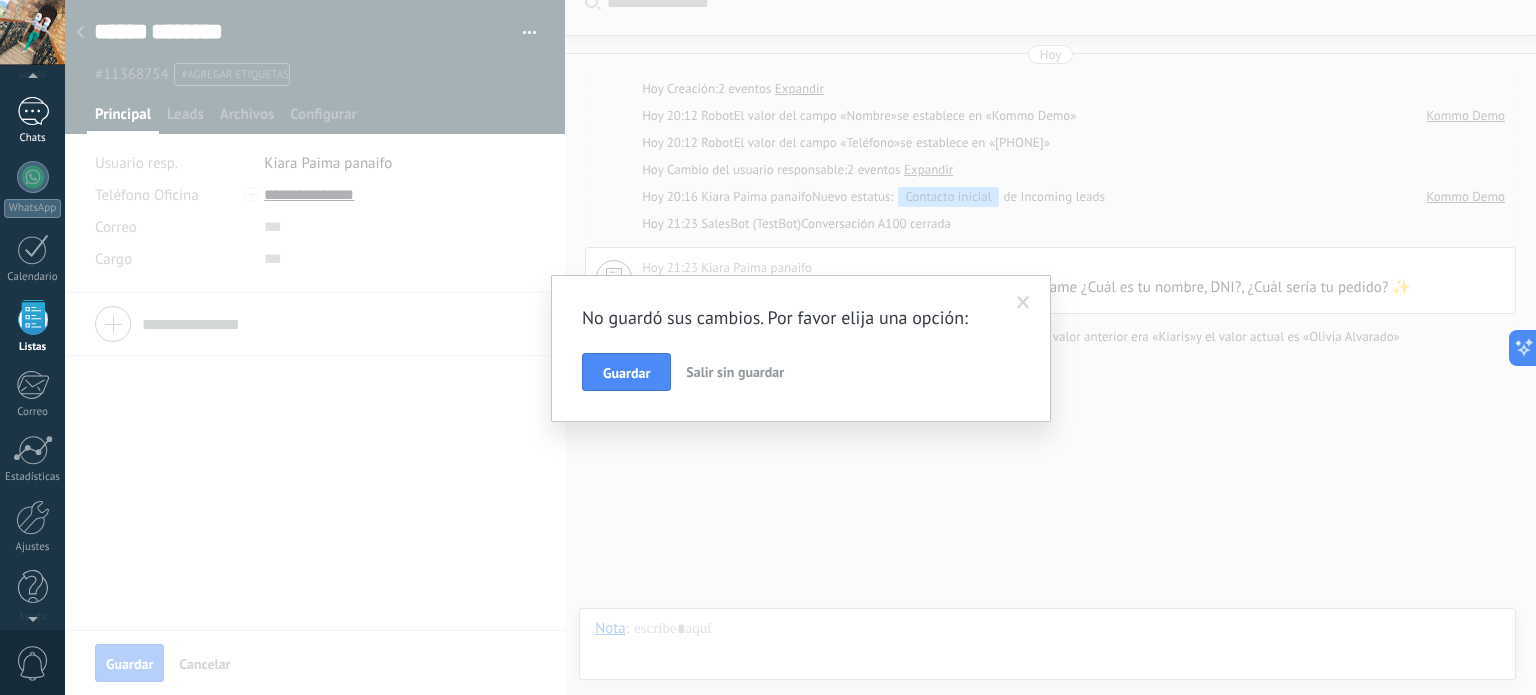 click on "1" at bounding box center [33, 111] 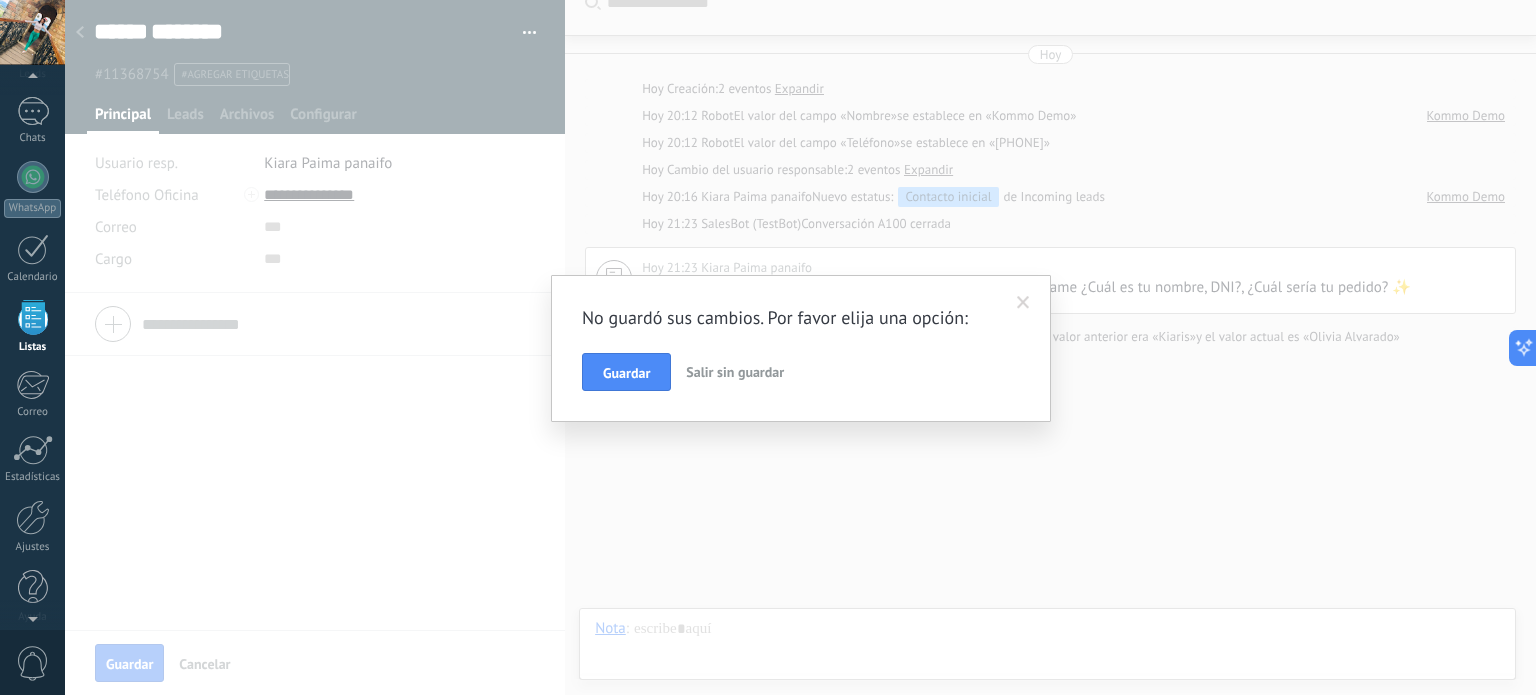 click on "Salir sin guardar" at bounding box center [735, 372] 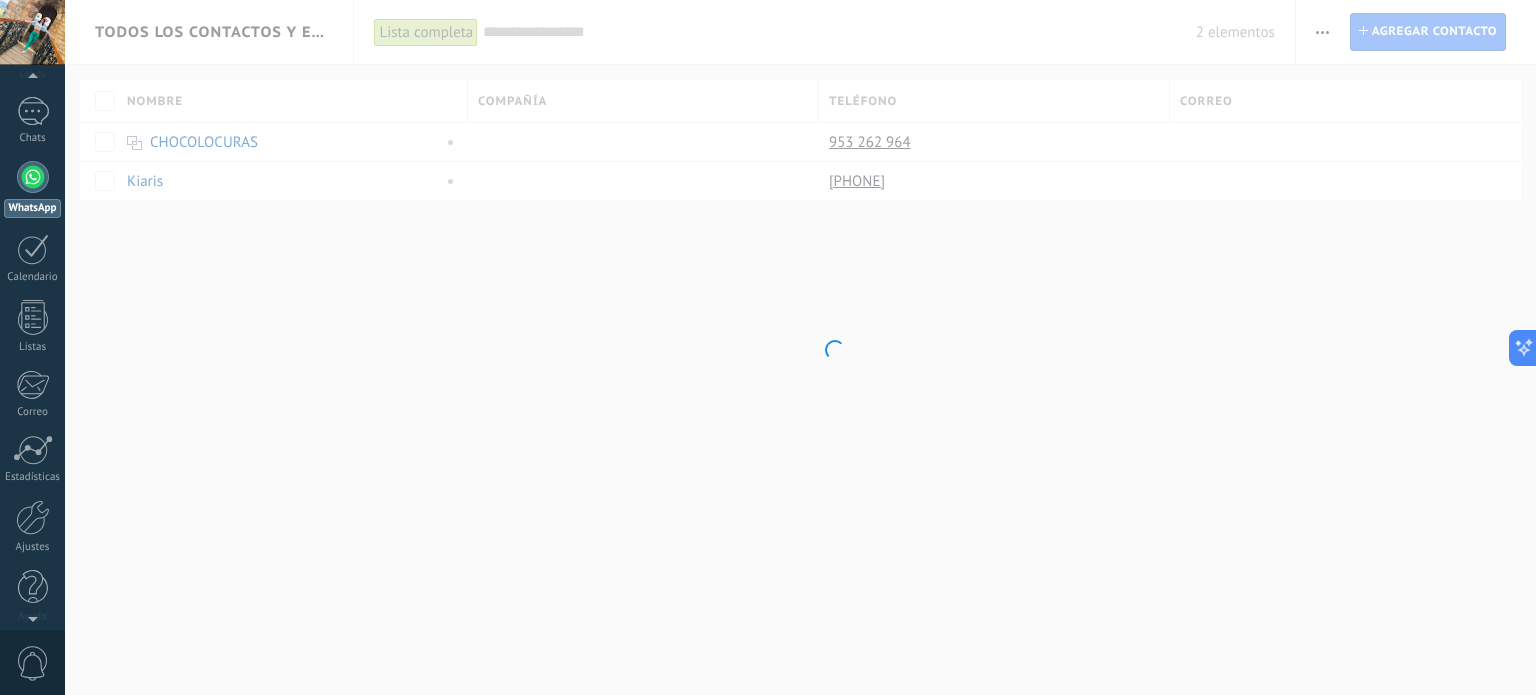 scroll, scrollTop: 0, scrollLeft: 0, axis: both 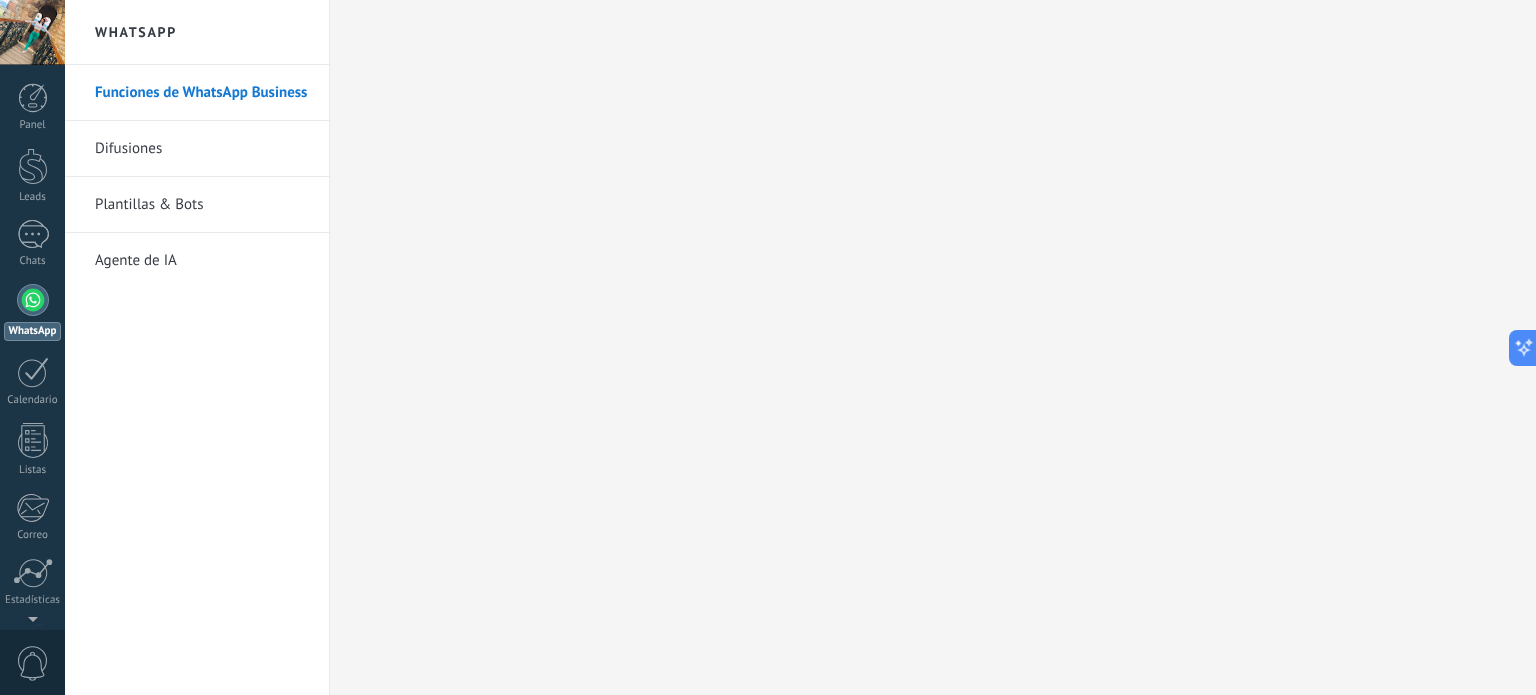 click at bounding box center (32, 32) 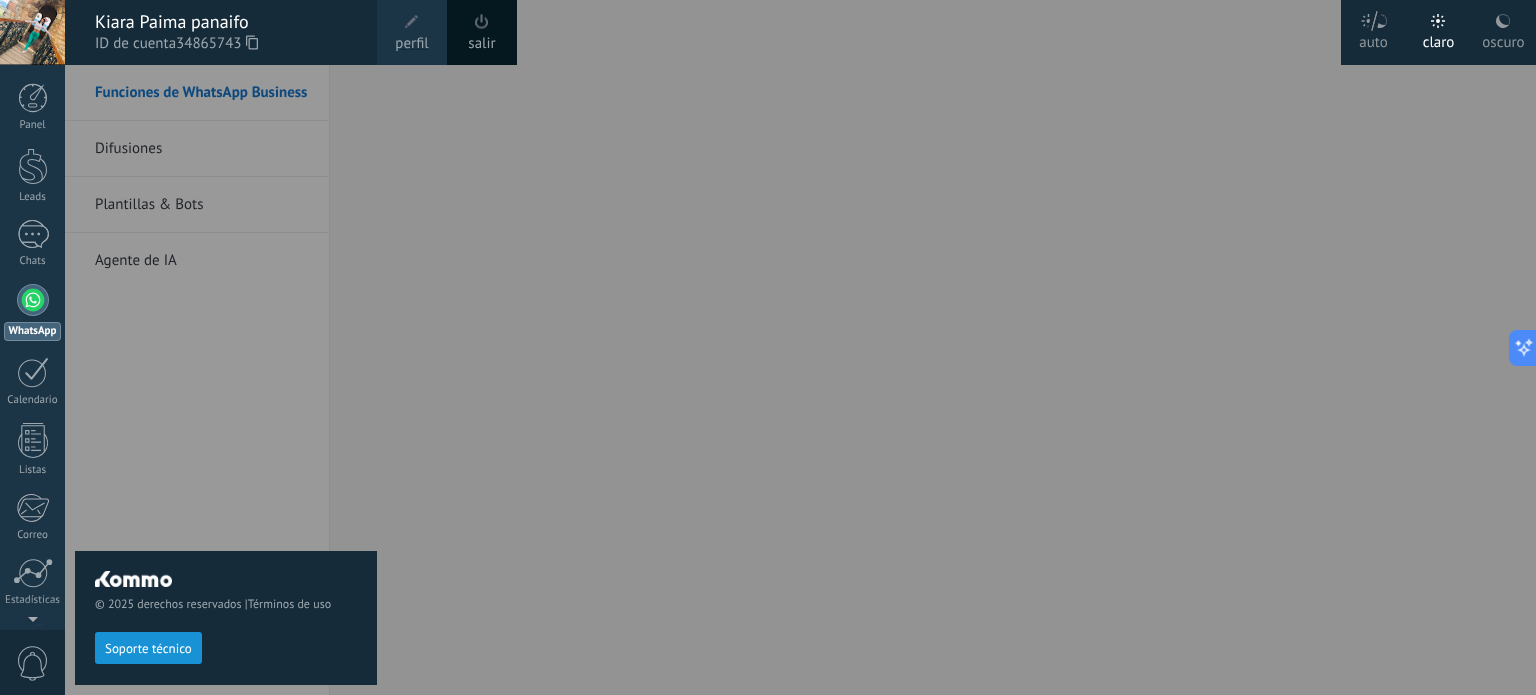 click on "WhatsApp" at bounding box center (32, 312) 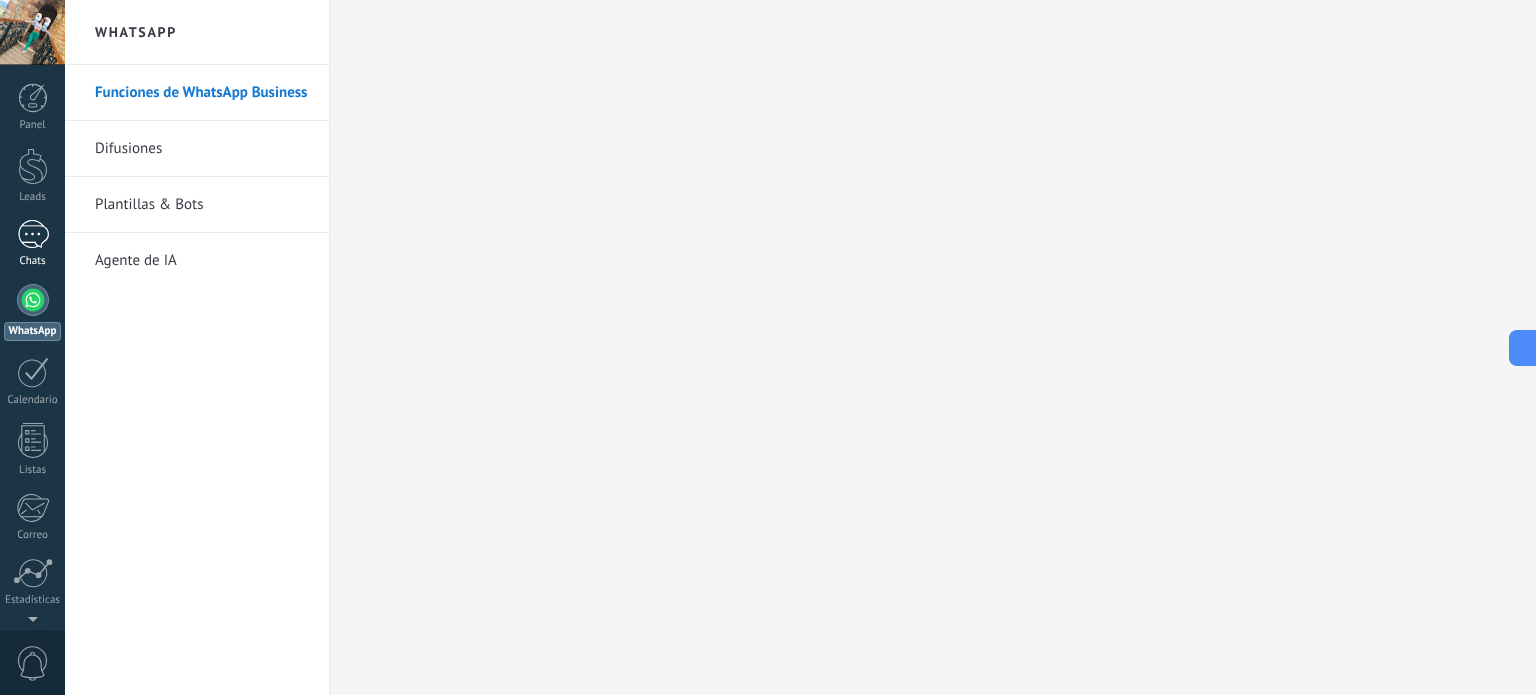 click on "1" at bounding box center [33, 234] 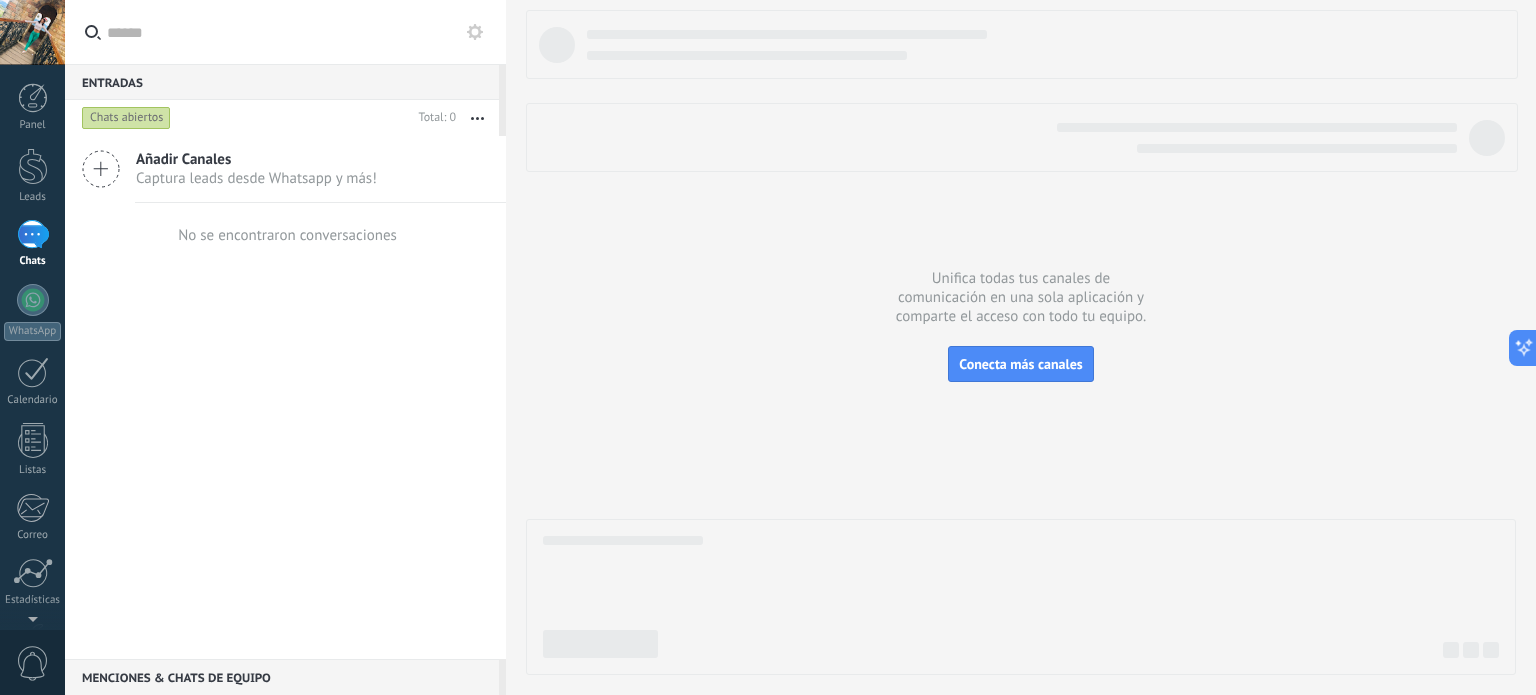 click on "1" at bounding box center [33, 234] 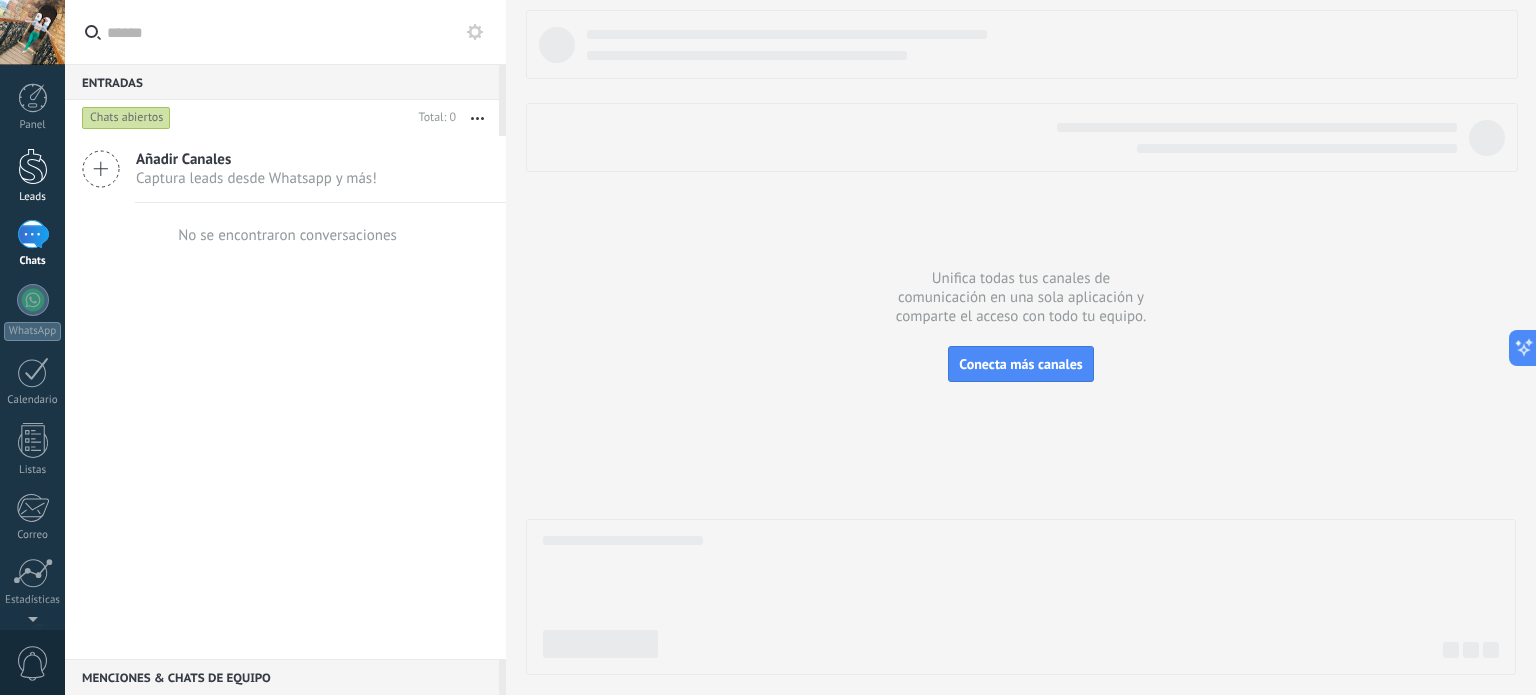 click at bounding box center (33, 166) 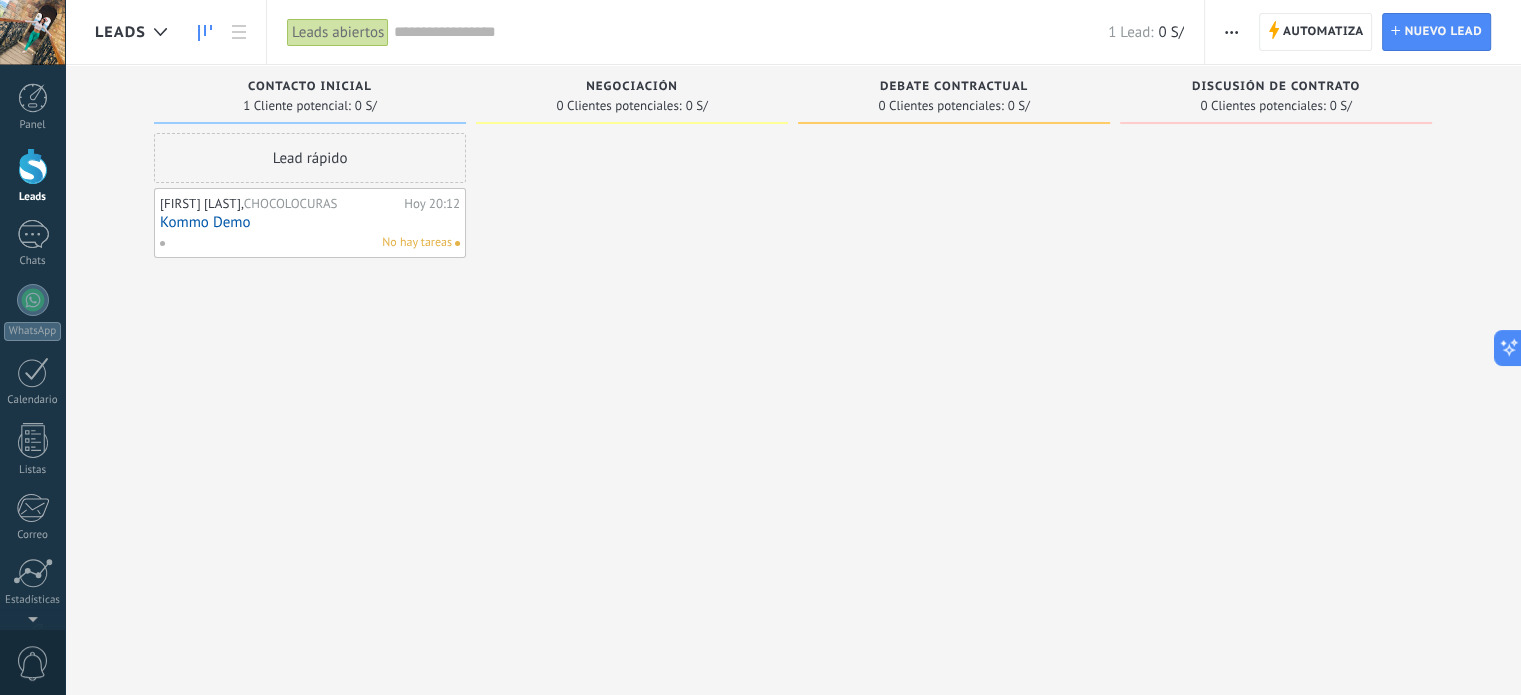 click at bounding box center [32, 32] 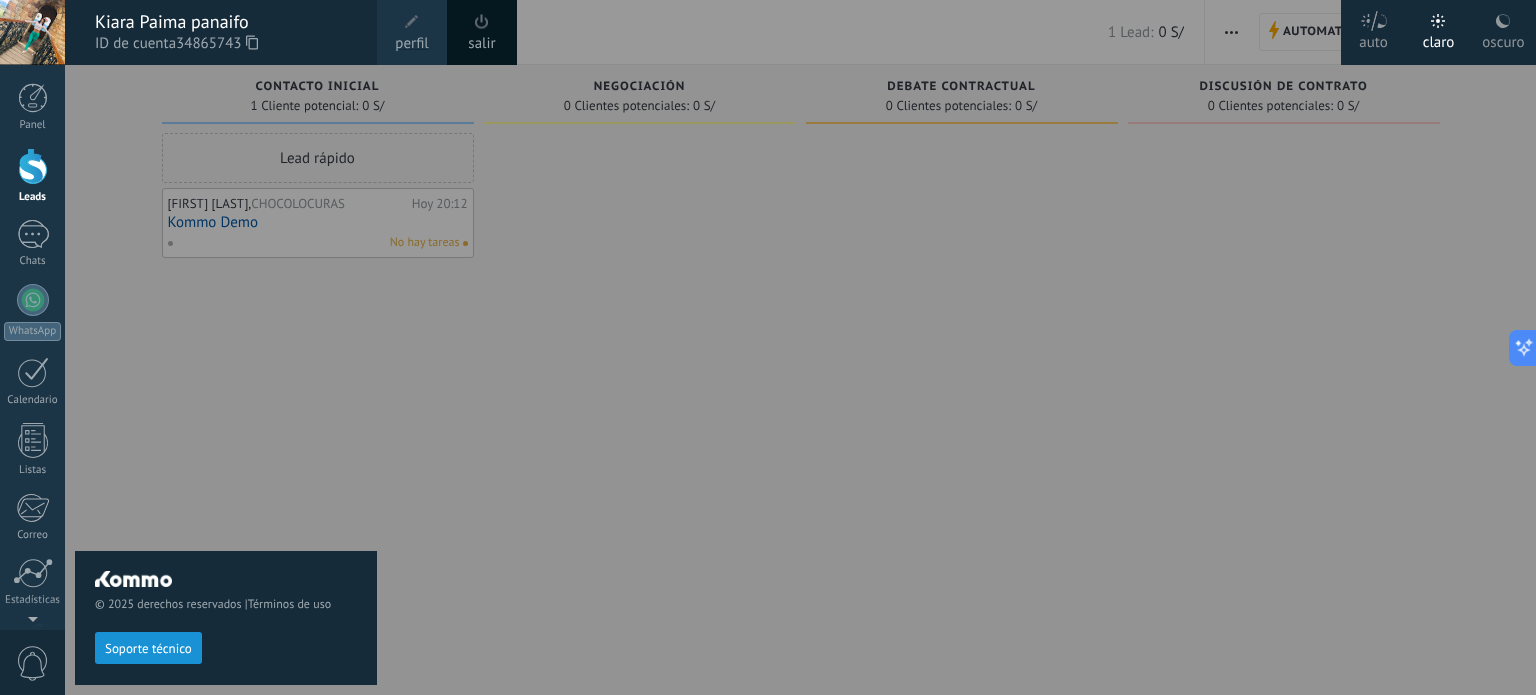 click at bounding box center [833, 347] 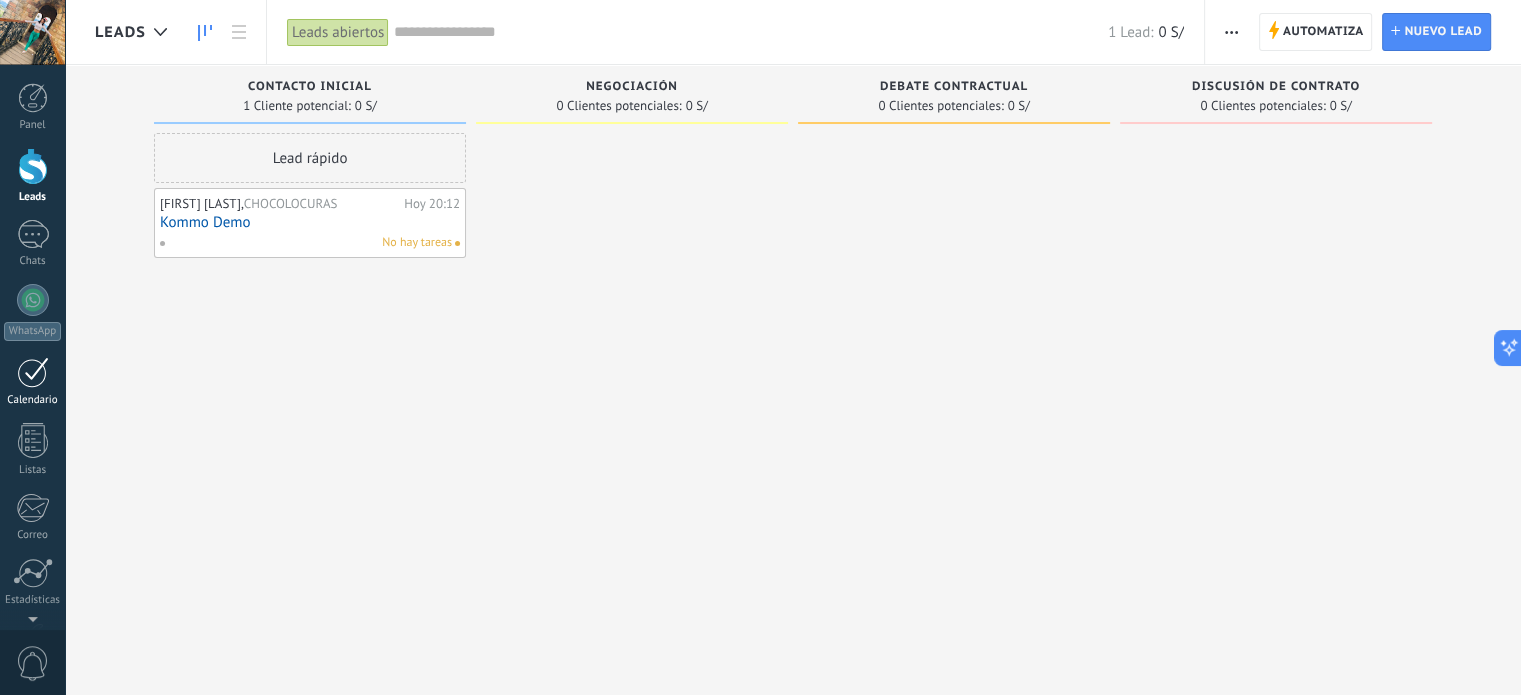 click at bounding box center (33, 372) 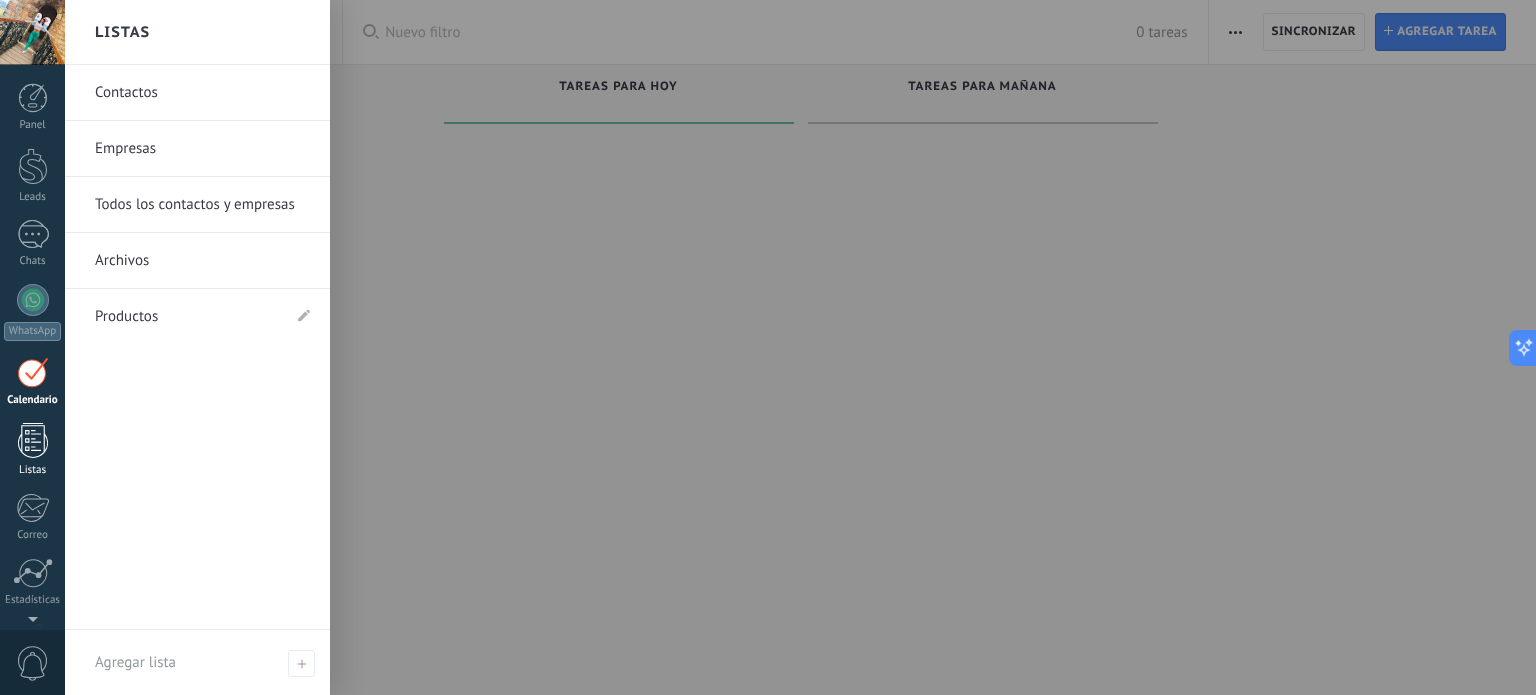 click on "Listas" at bounding box center (33, 470) 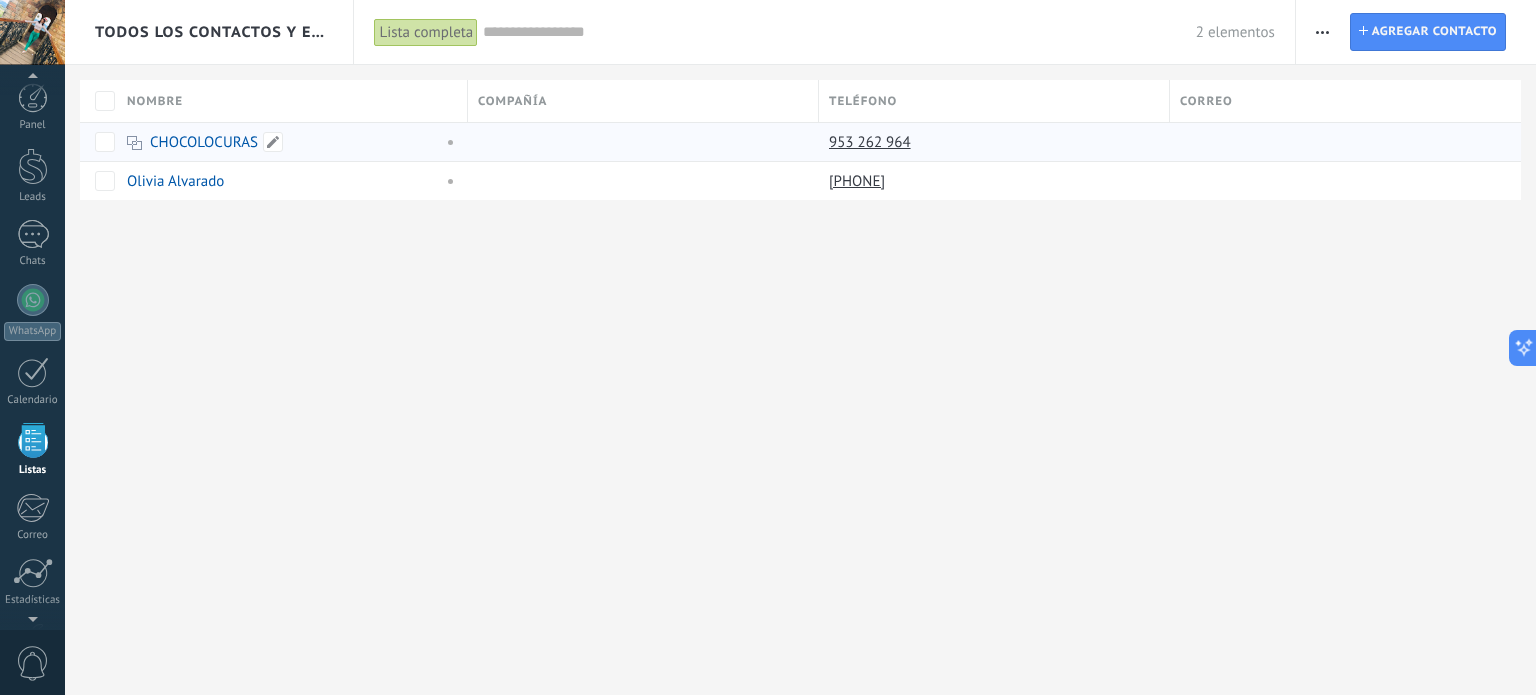 scroll, scrollTop: 123, scrollLeft: 0, axis: vertical 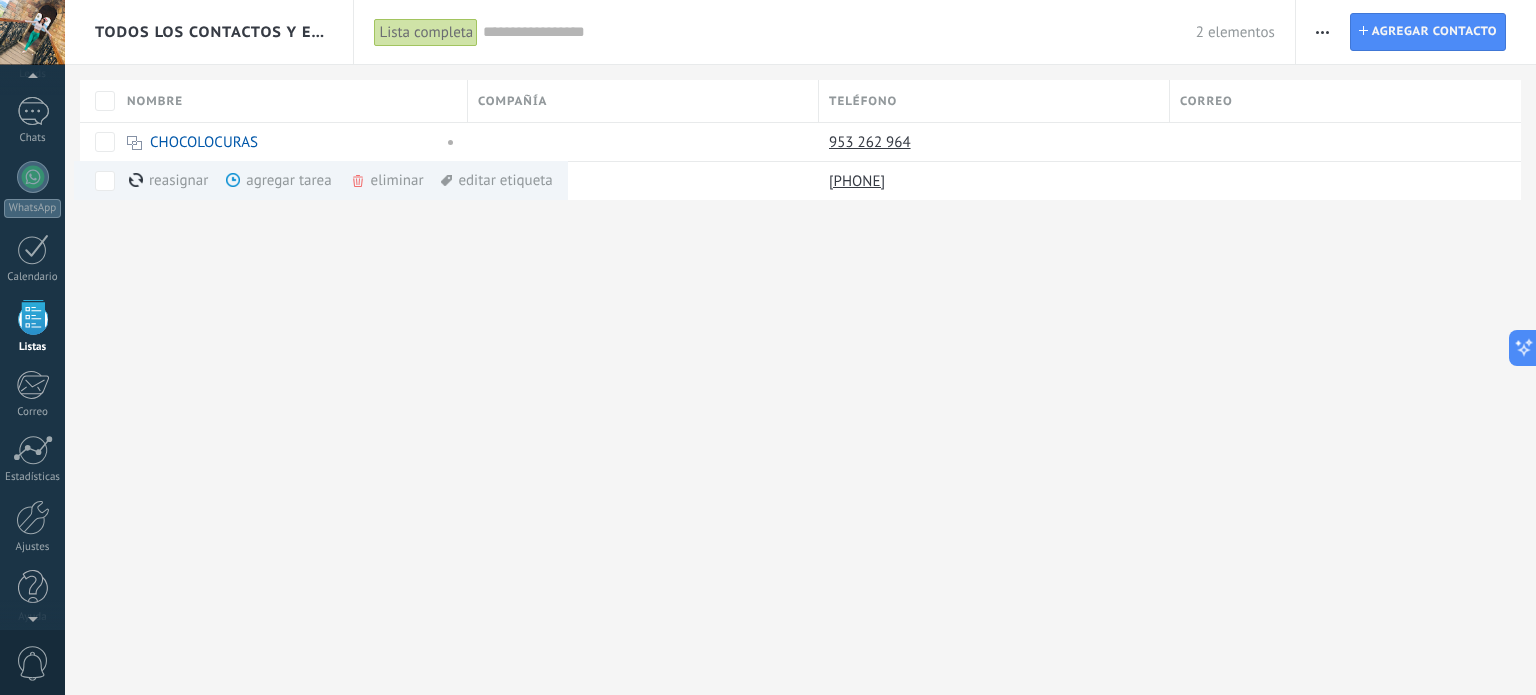 click on "Todos los contactos y empresas Lista completa Aplicar 2 elementos Lista completa Contactos sin tareas Contactos con tareas atrasadas Sin leads Eliminados Guardar Todo el tiempo Todo el tiempo Hoy Ayer Últimos  ** 30  dias Esta semana La última semana Este mes El mes pasado Este trimestre Este año   Seleccionar todo Sin leads Sin la apertura de la causa Contacto inicial Negociación Debate contractual Discusión de contrato Logrado con éxito Venta Perdido Etapas activas Seleccionar todo Presupuesto insuficiente No hay necesidad para el producto No satisfecho con las condiciones Comprado del competidor Razón no definida Razones de pérdidas Seleccionar todo Hoy Mañana Esta semana Este mes Este trimestre No hay tareas atrasadas Todo valores Etiquetas Administrar etiquetas No tienes etiquetas conectadas Aplicar Restablecer Imprimir Agregar una compañía Exportar Importar Ajustes de la lista Procesos empresariales Buscar duplicados Contacto Agregar contacto Columnas adicionales Cargo (contacto) Creado por" at bounding box center [800, 347] 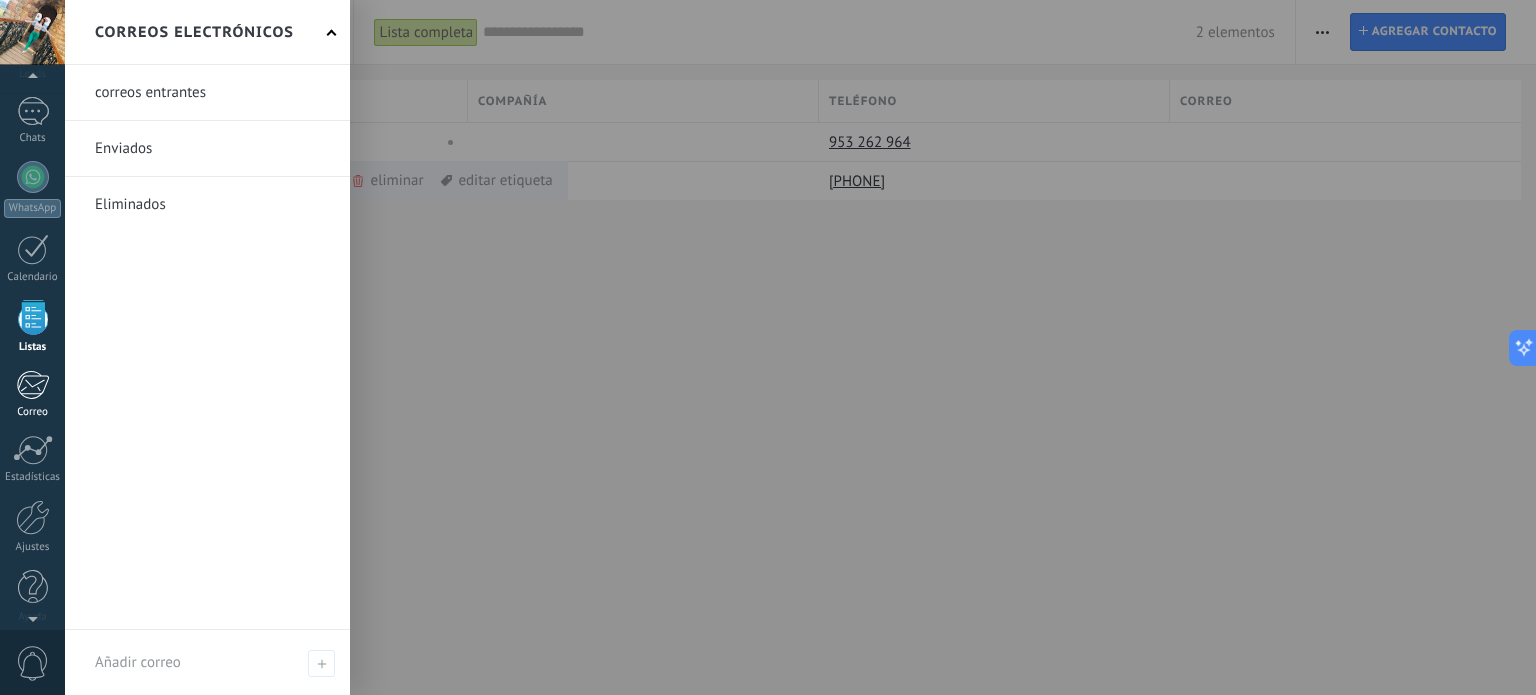 click on "Correo" at bounding box center [33, 412] 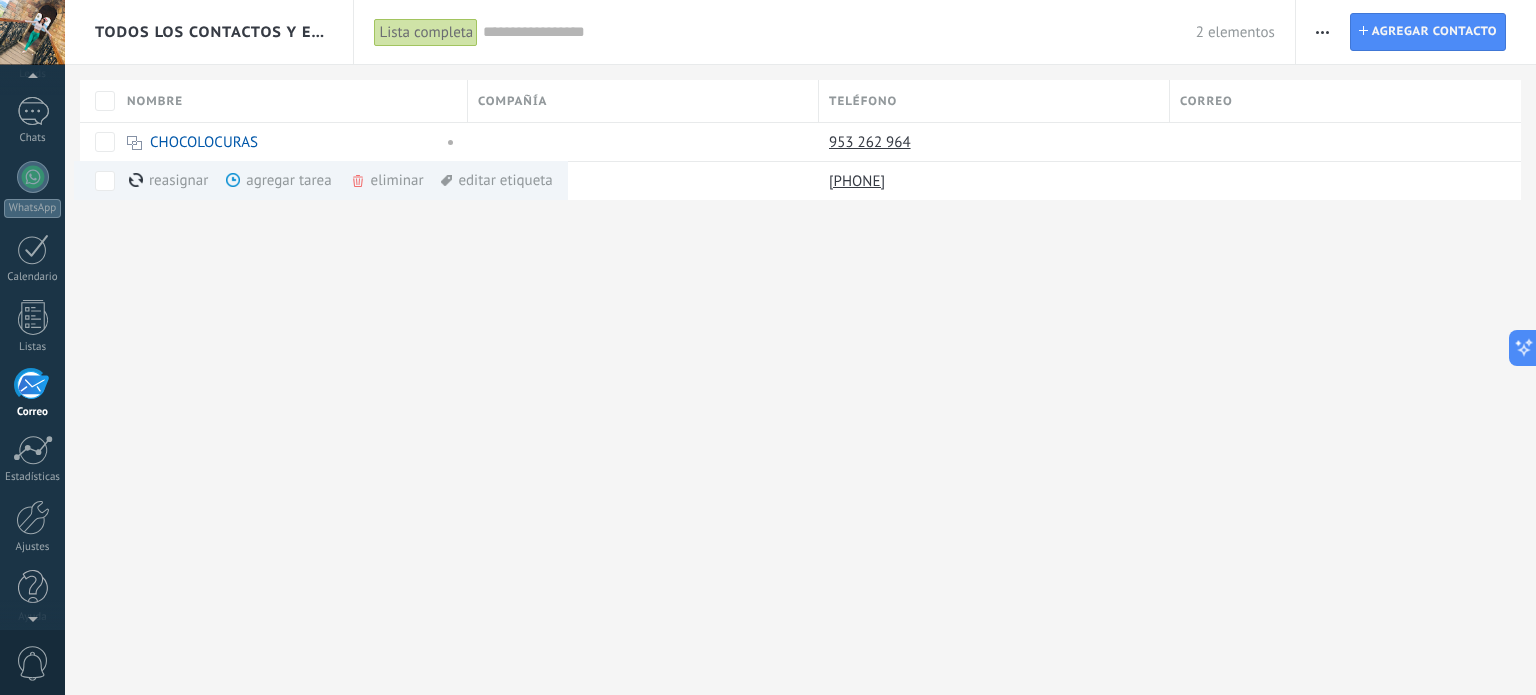 scroll, scrollTop: 136, scrollLeft: 0, axis: vertical 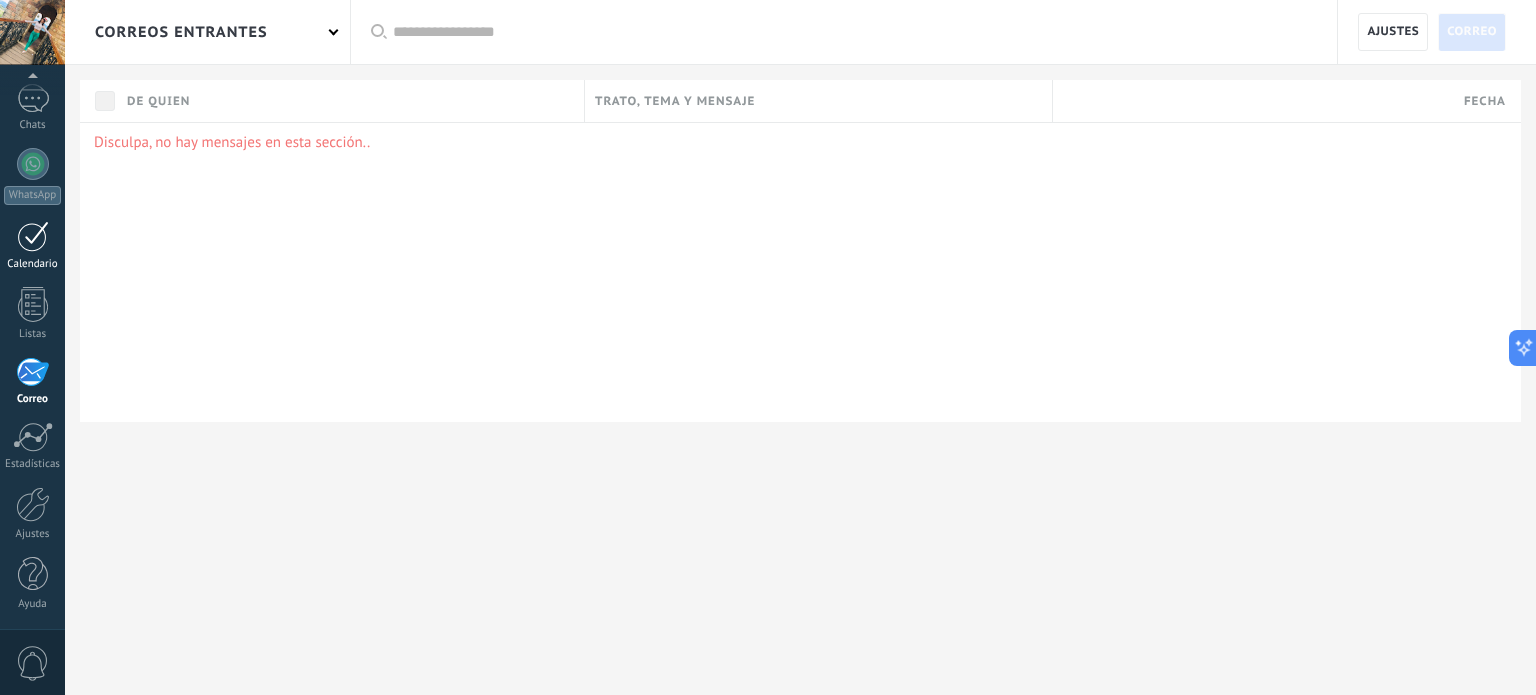click at bounding box center (33, 236) 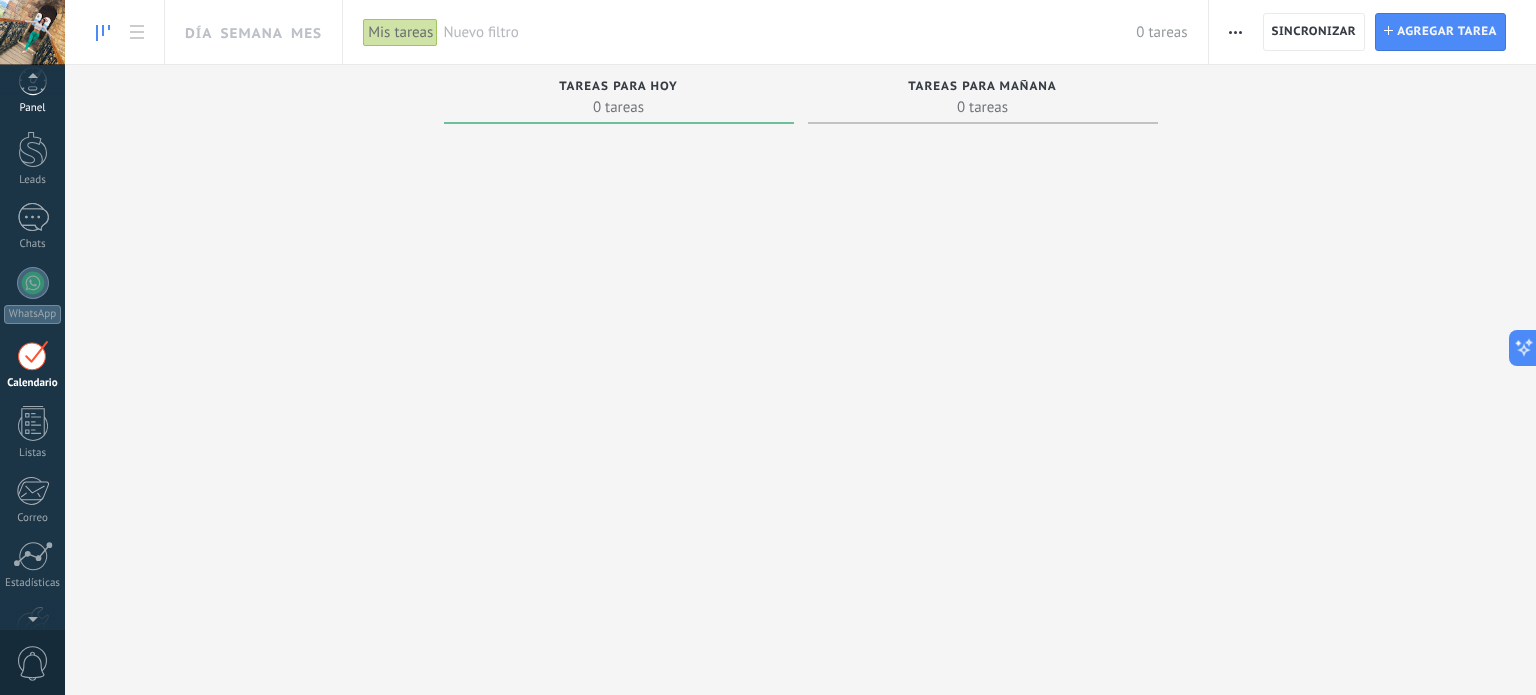 scroll, scrollTop: 0, scrollLeft: 0, axis: both 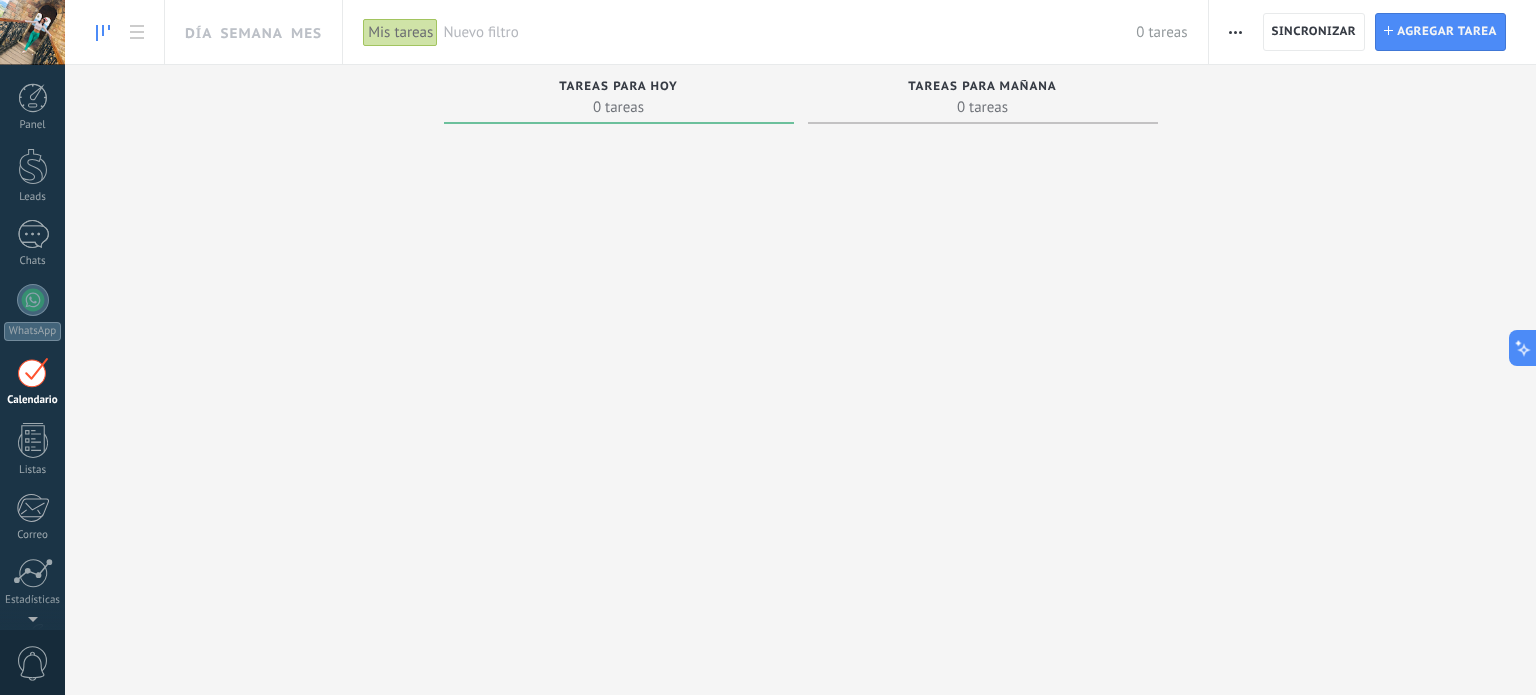 click on "Panel
Leads
1
Chats
WhatsApp
Clientes" at bounding box center (65, 347) 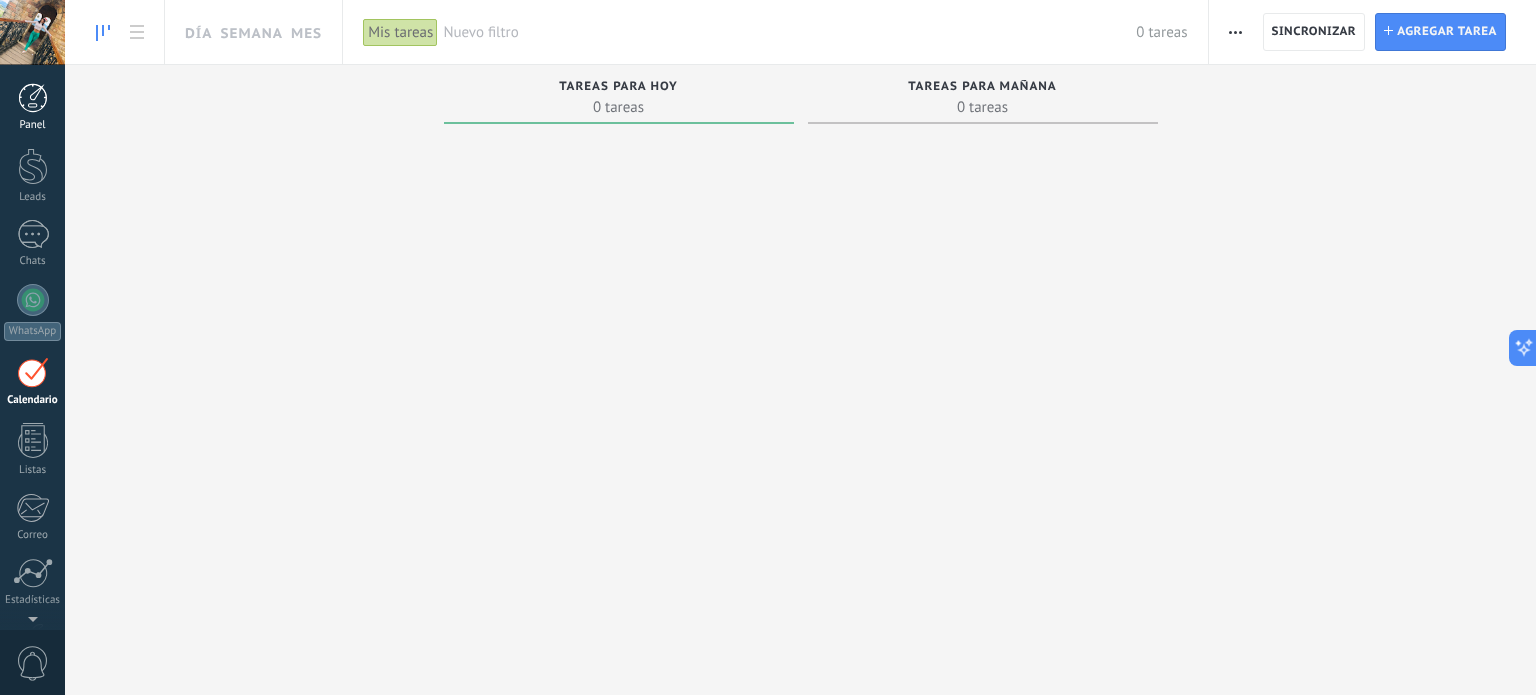 click on "Panel" at bounding box center (32, 107) 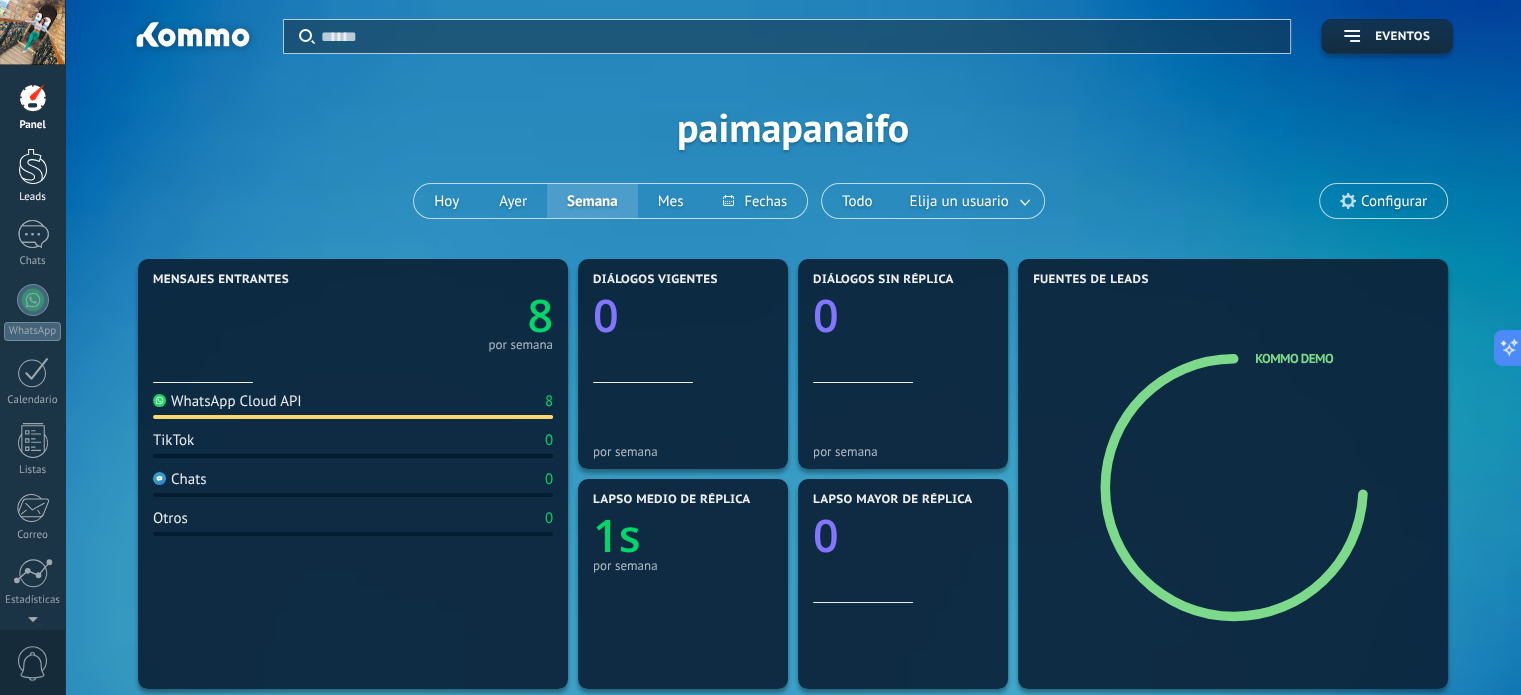 click at bounding box center [33, 166] 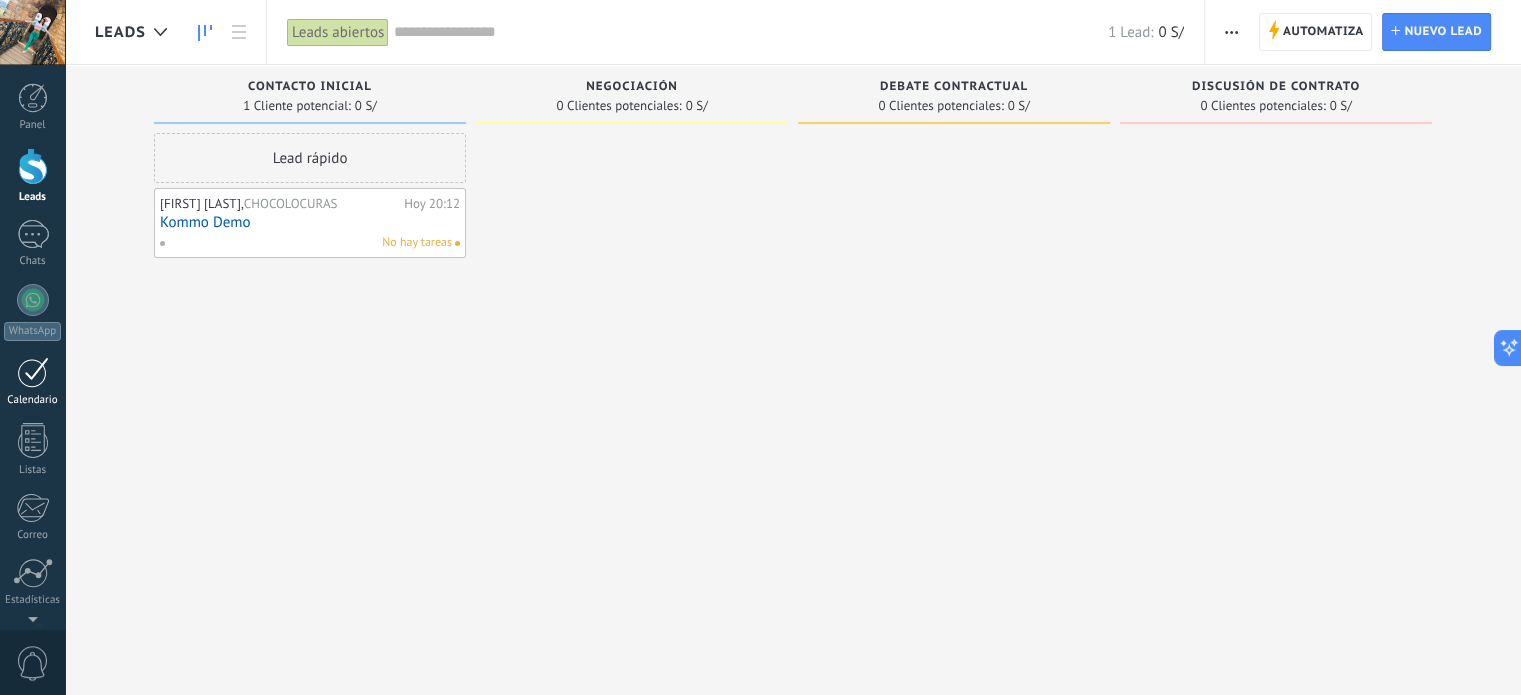 click at bounding box center (33, 372) 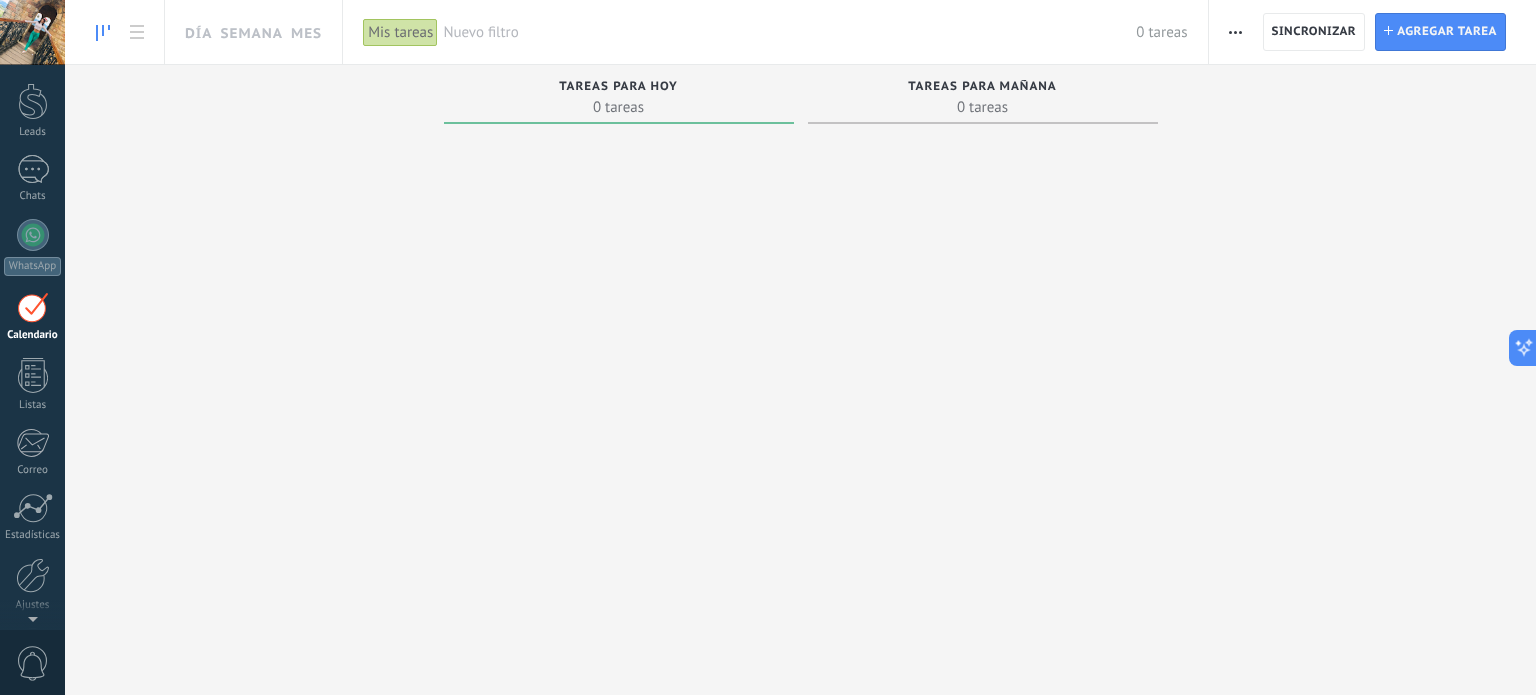 scroll, scrollTop: 100, scrollLeft: 0, axis: vertical 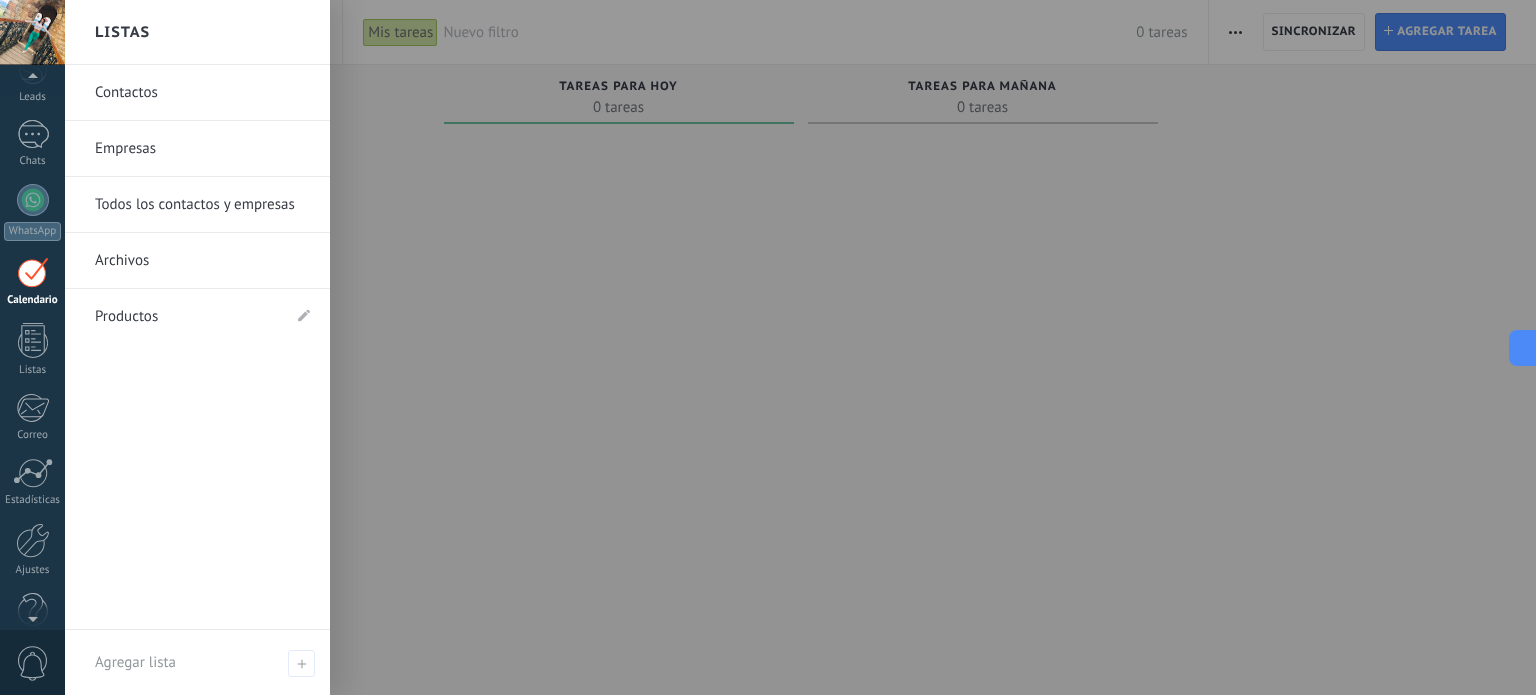 click on "Productos" at bounding box center [187, 317] 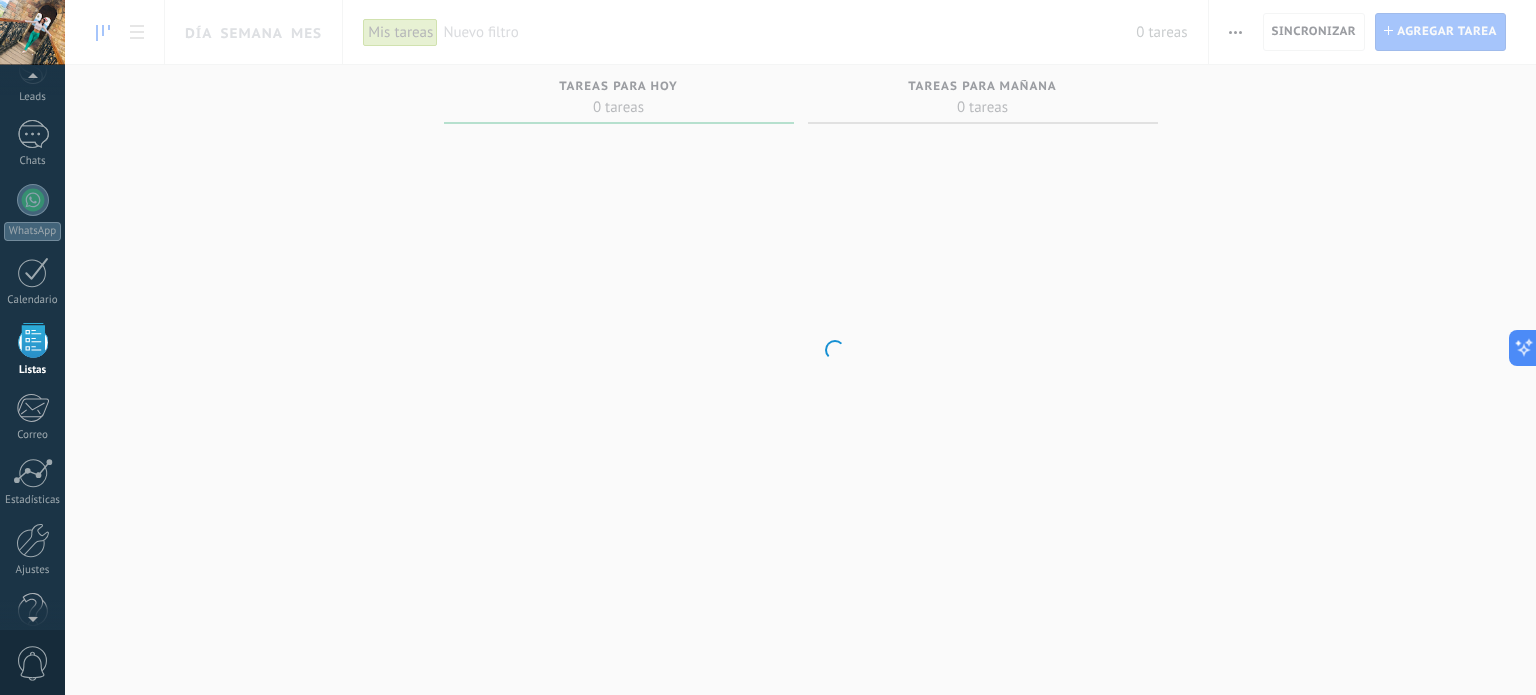 scroll, scrollTop: 123, scrollLeft: 0, axis: vertical 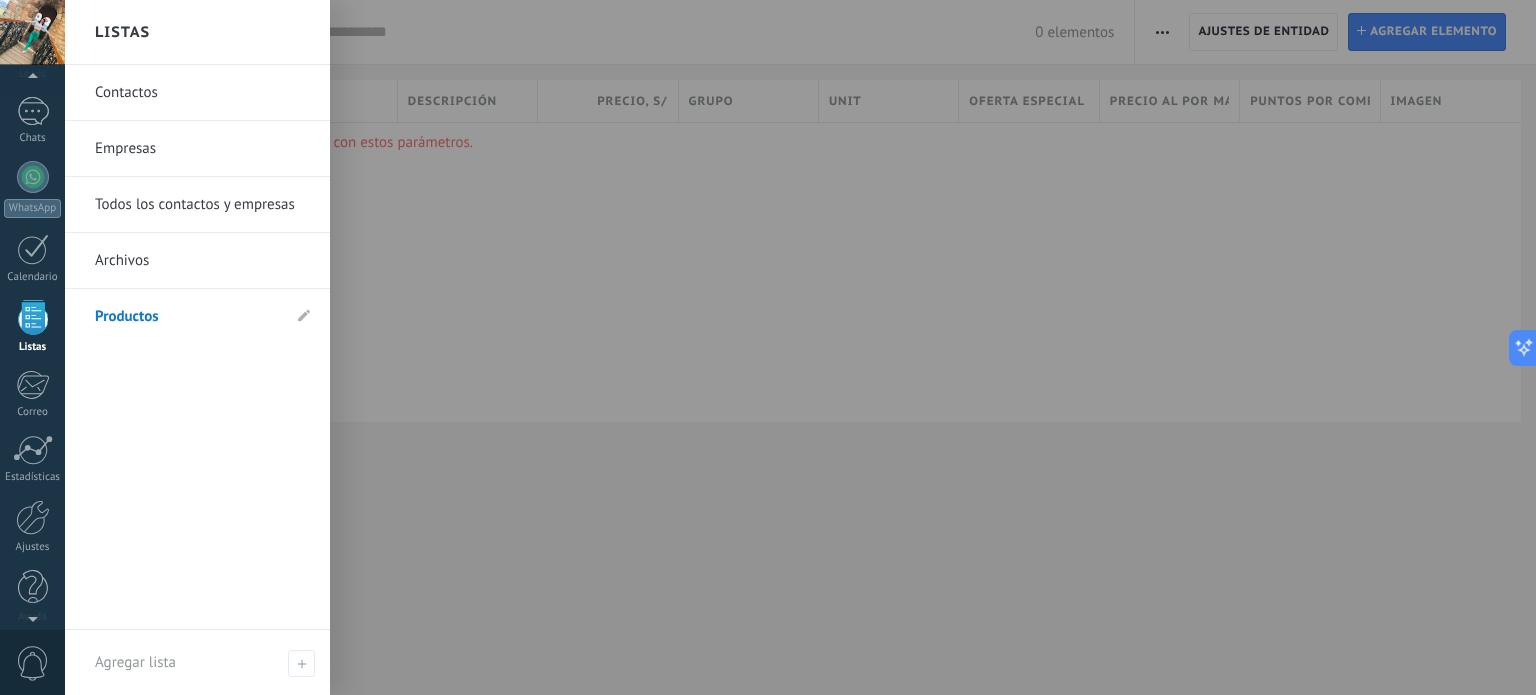 click on "Archivos" at bounding box center [202, 261] 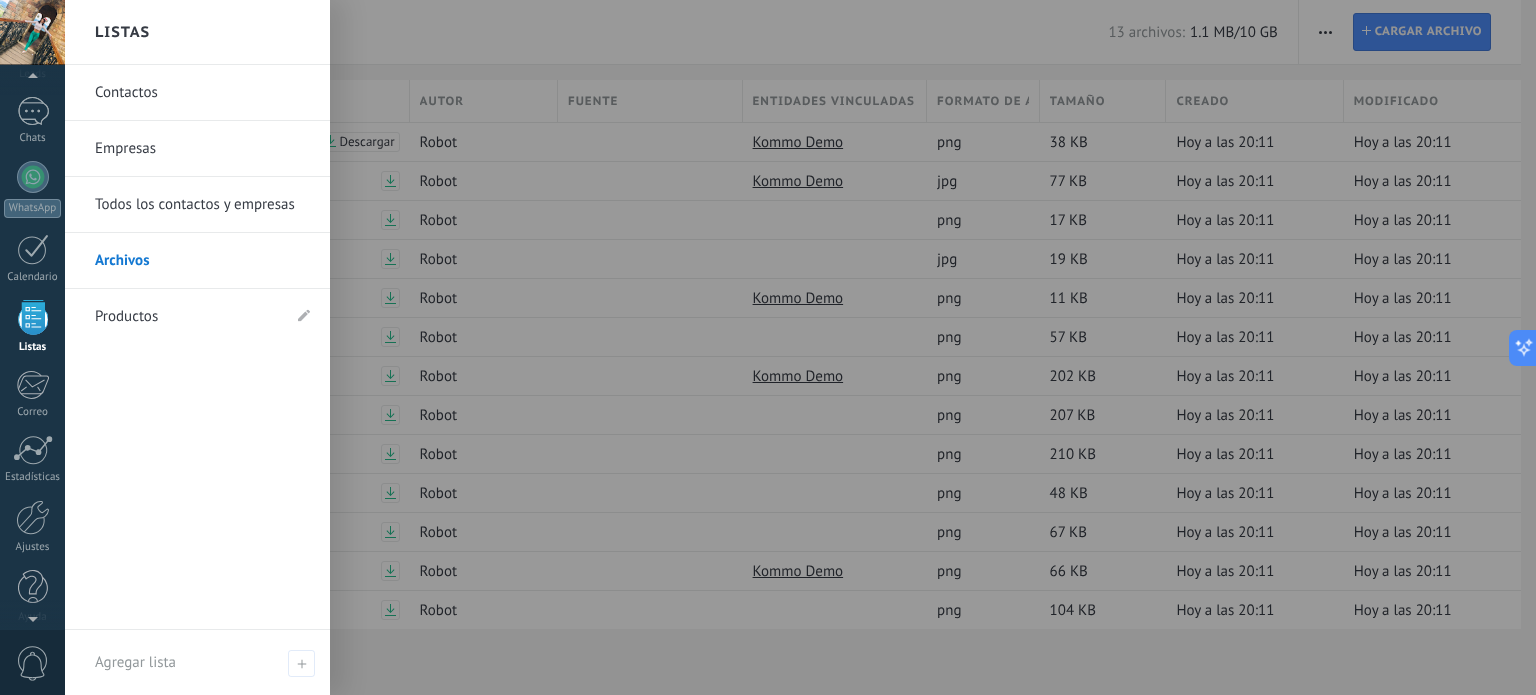 click on "Contactos" at bounding box center [202, 93] 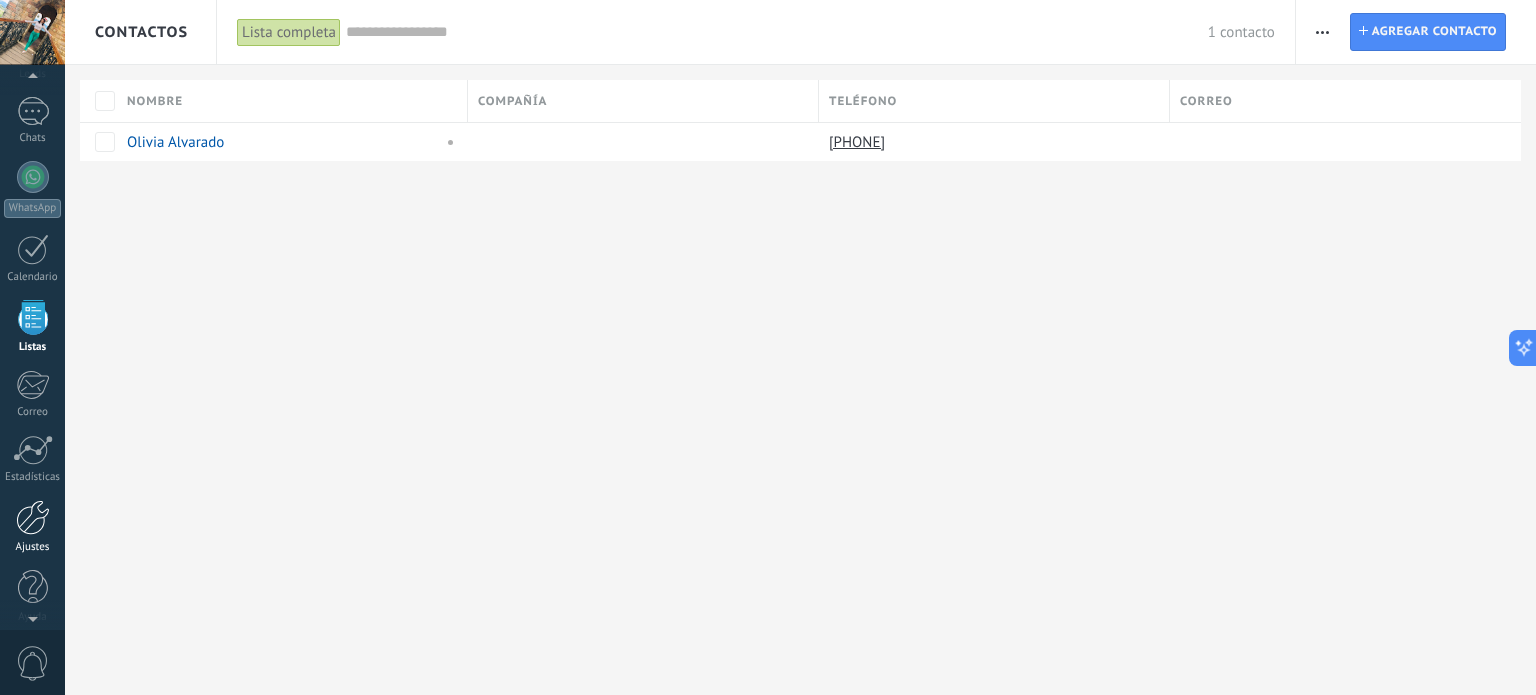 click on "Ajustes" at bounding box center [33, 547] 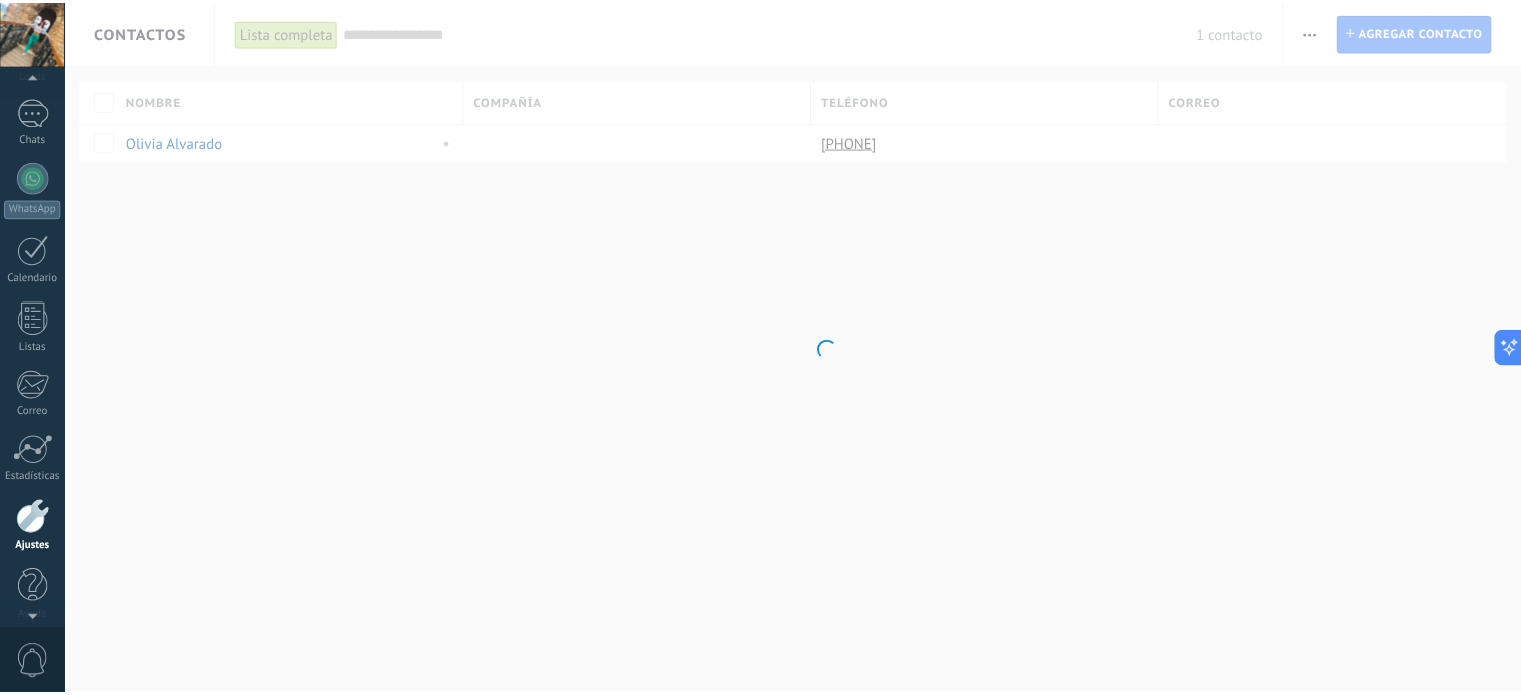 scroll, scrollTop: 136, scrollLeft: 0, axis: vertical 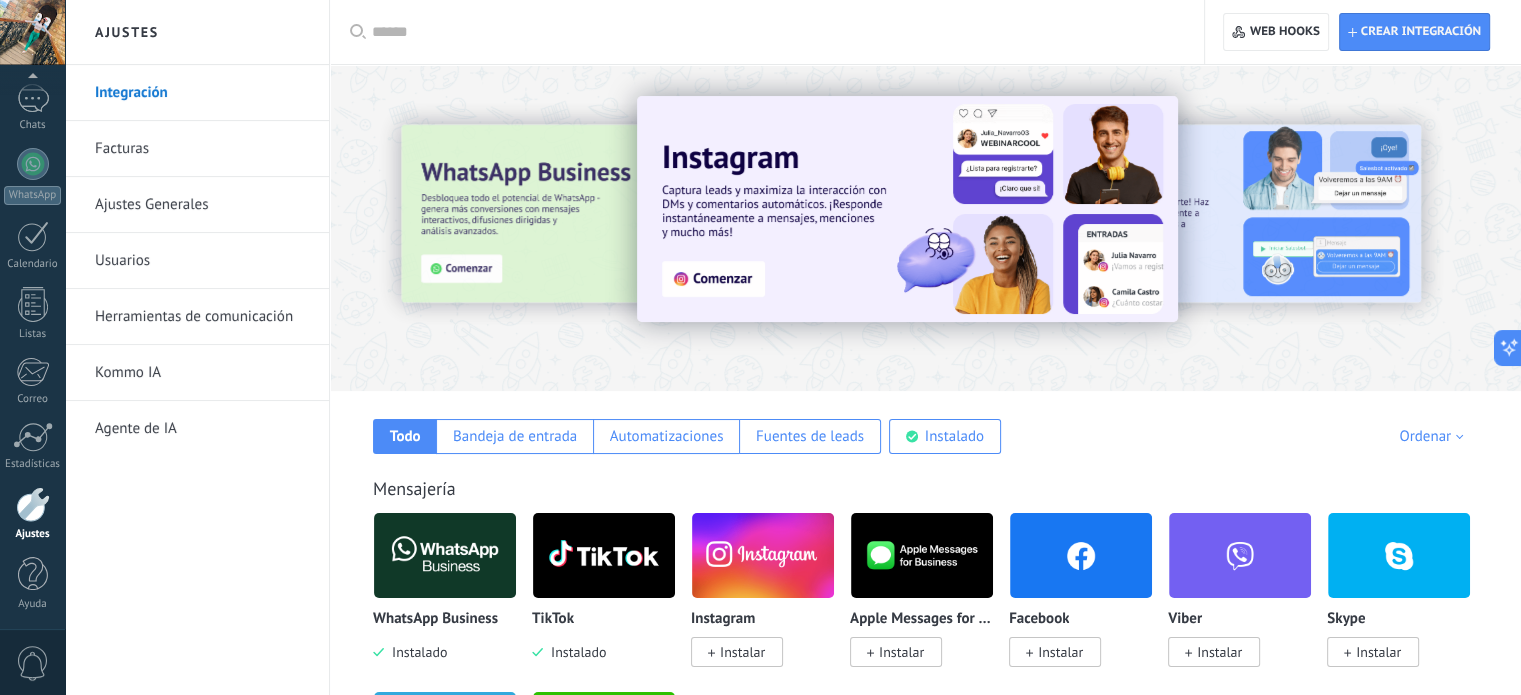 click on "Ajustes Generales" at bounding box center [202, 205] 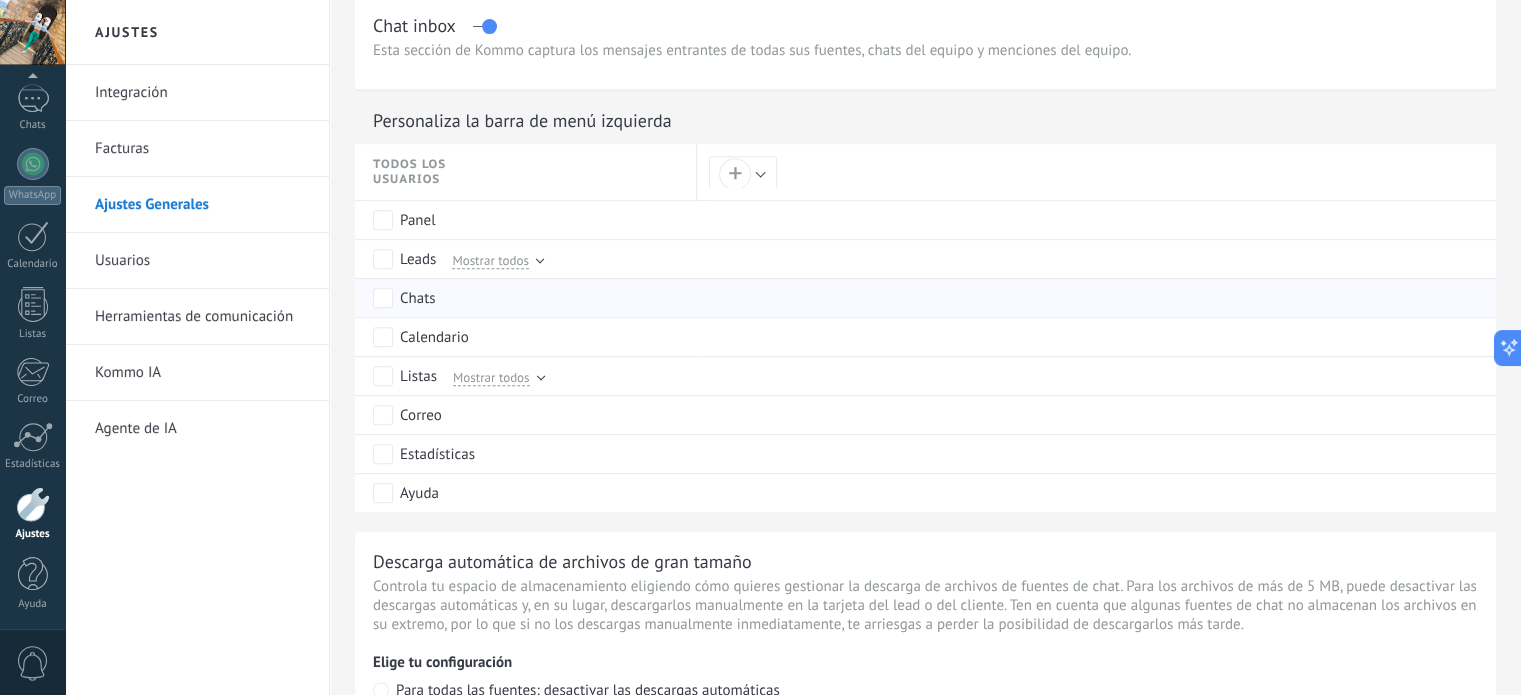 scroll, scrollTop: 800, scrollLeft: 0, axis: vertical 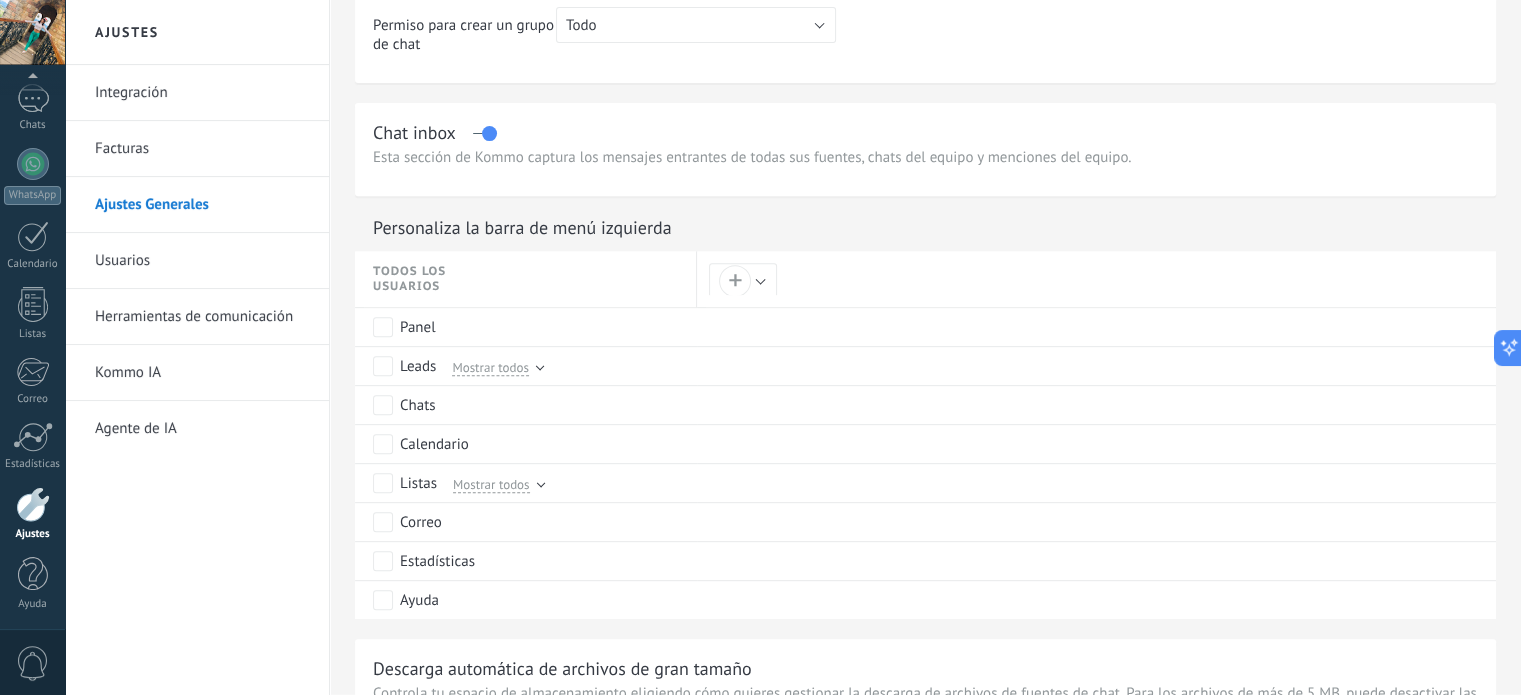 click on "Herramientas de comunicación" at bounding box center [202, 317] 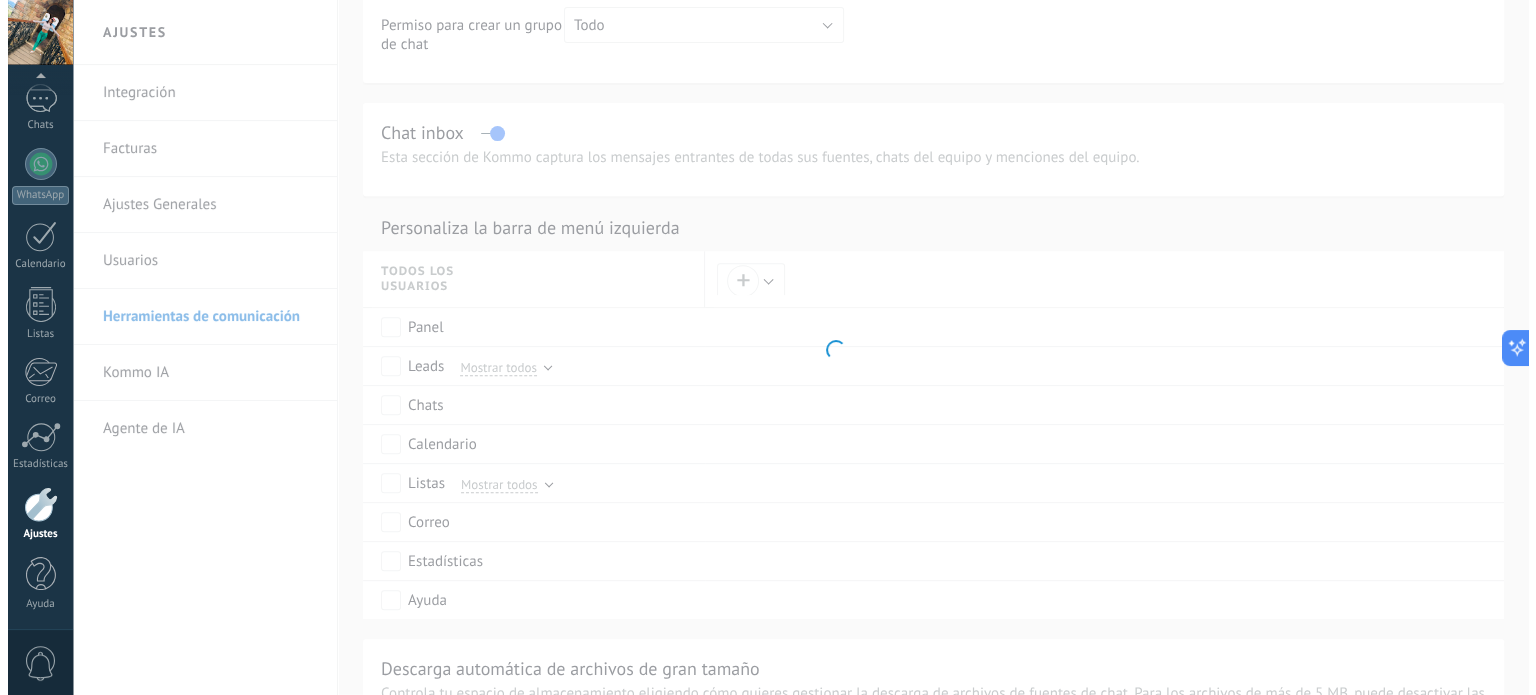 scroll, scrollTop: 0, scrollLeft: 0, axis: both 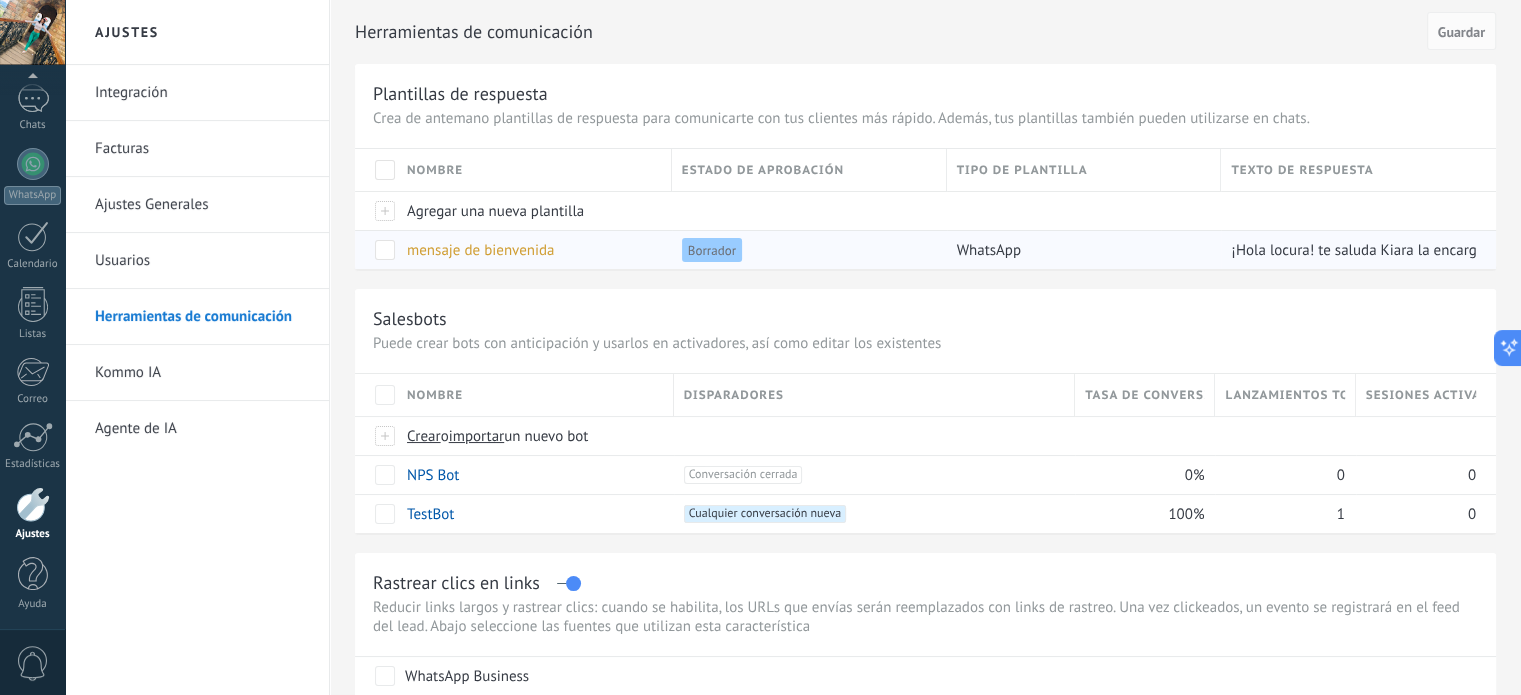 click on "mensaje de bienvenida" at bounding box center [480, 250] 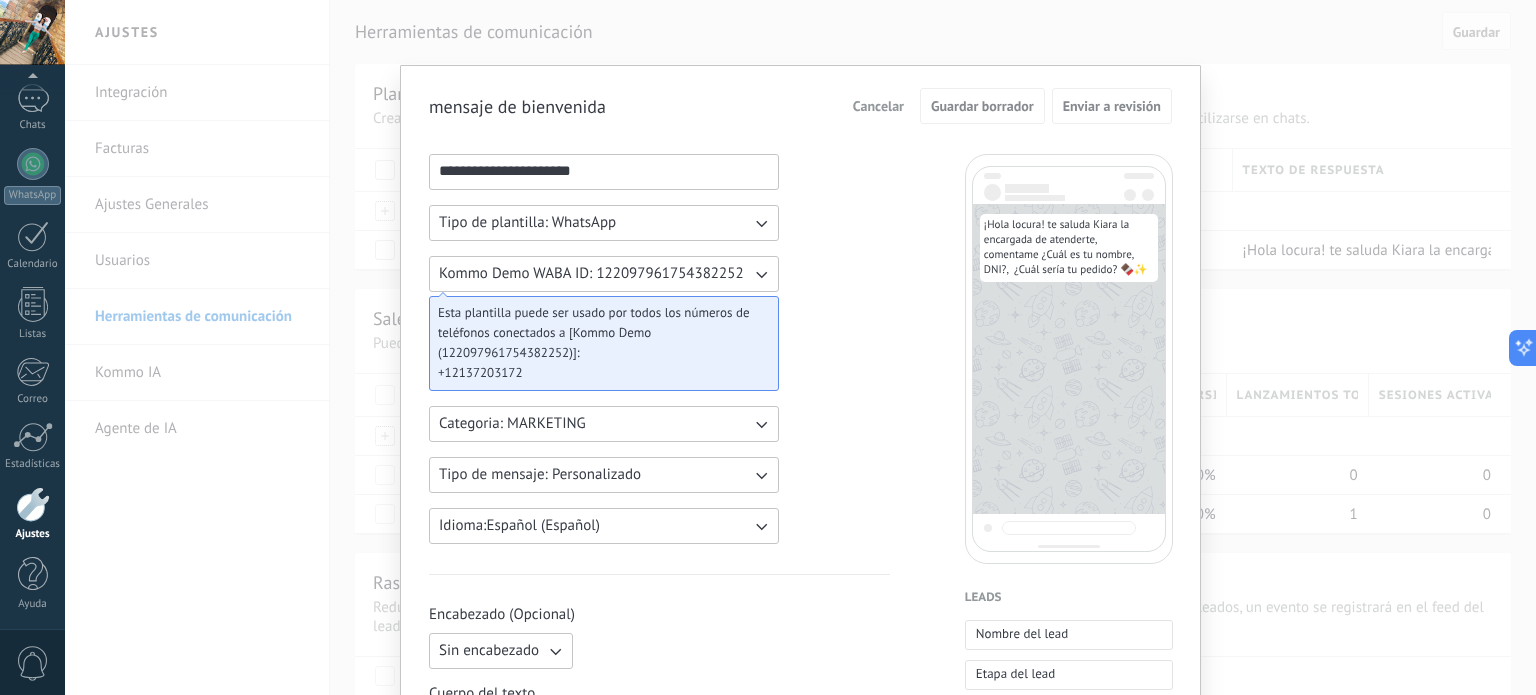 click 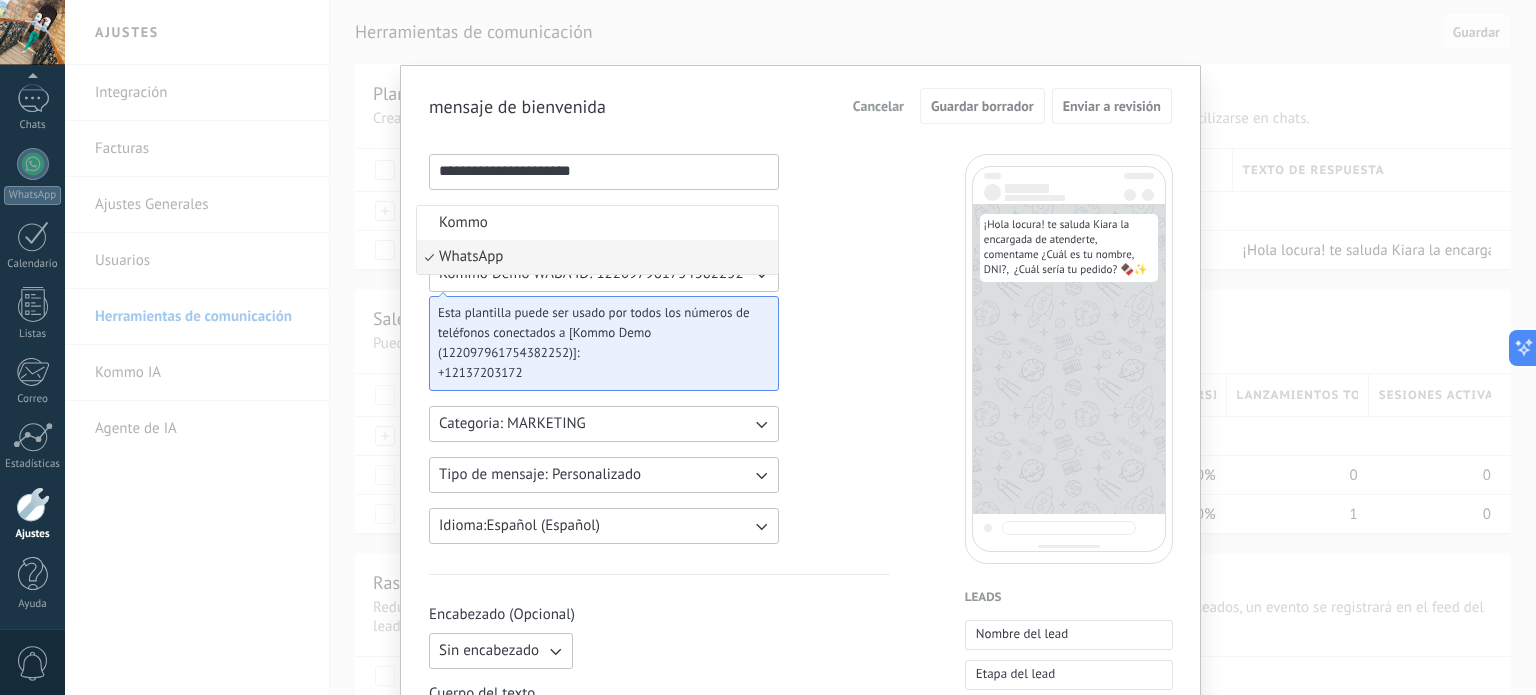 click on "**********" at bounding box center (659, 829) 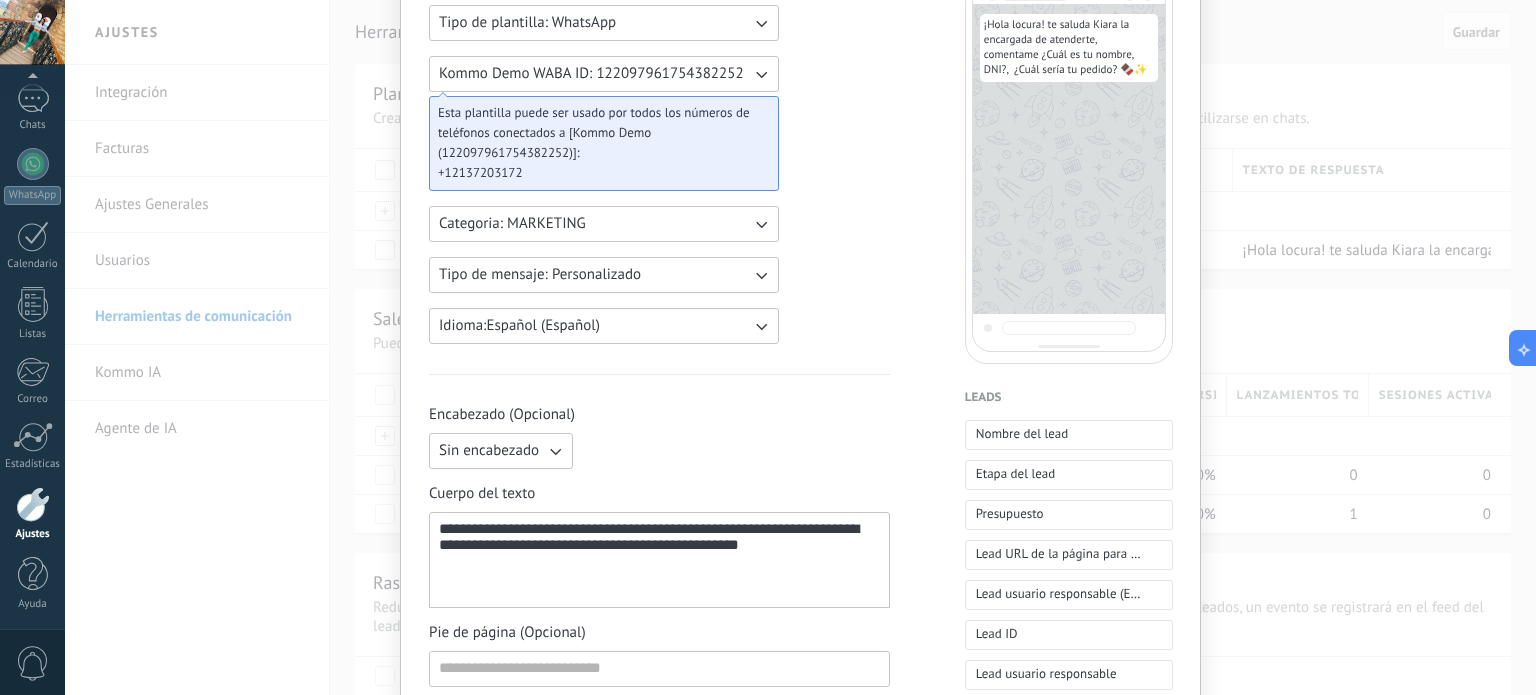 scroll, scrollTop: 100, scrollLeft: 0, axis: vertical 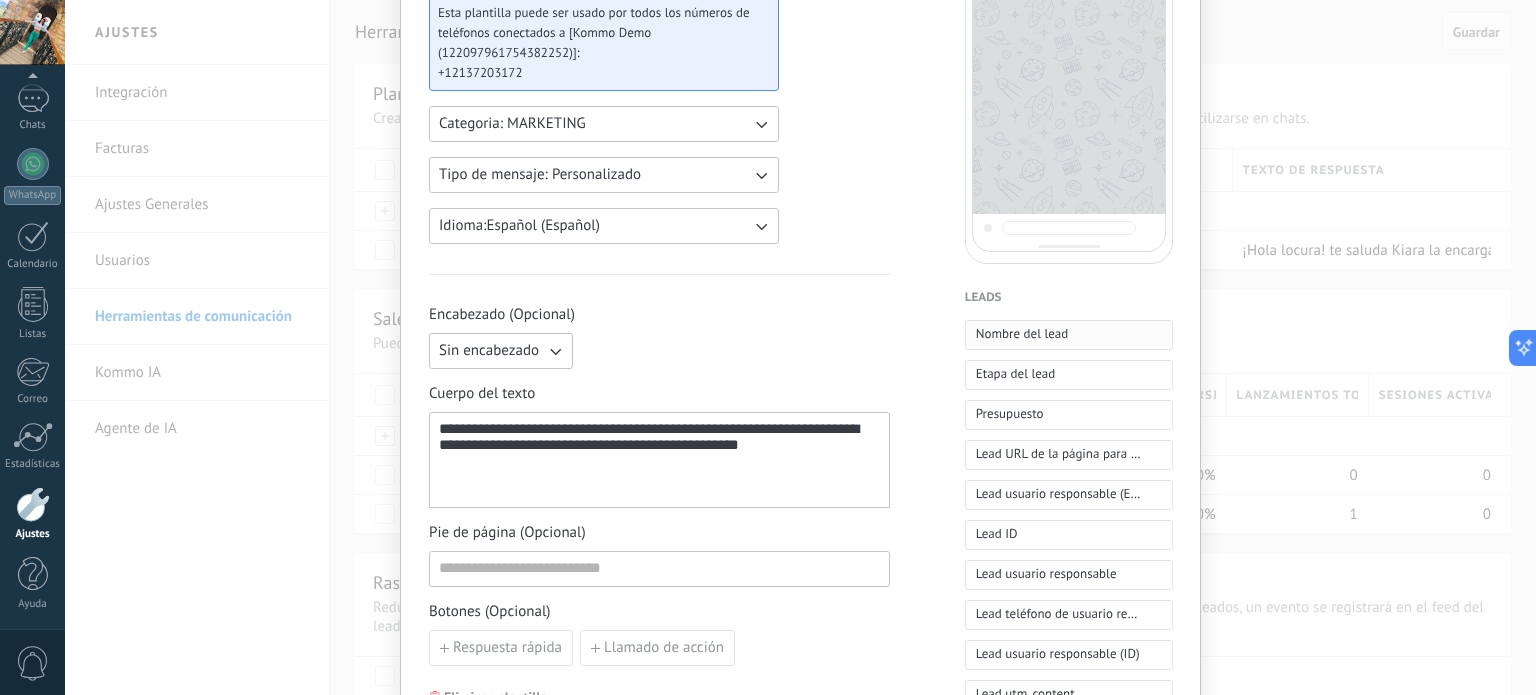 click on "Nombre del lead" at bounding box center [1069, 335] 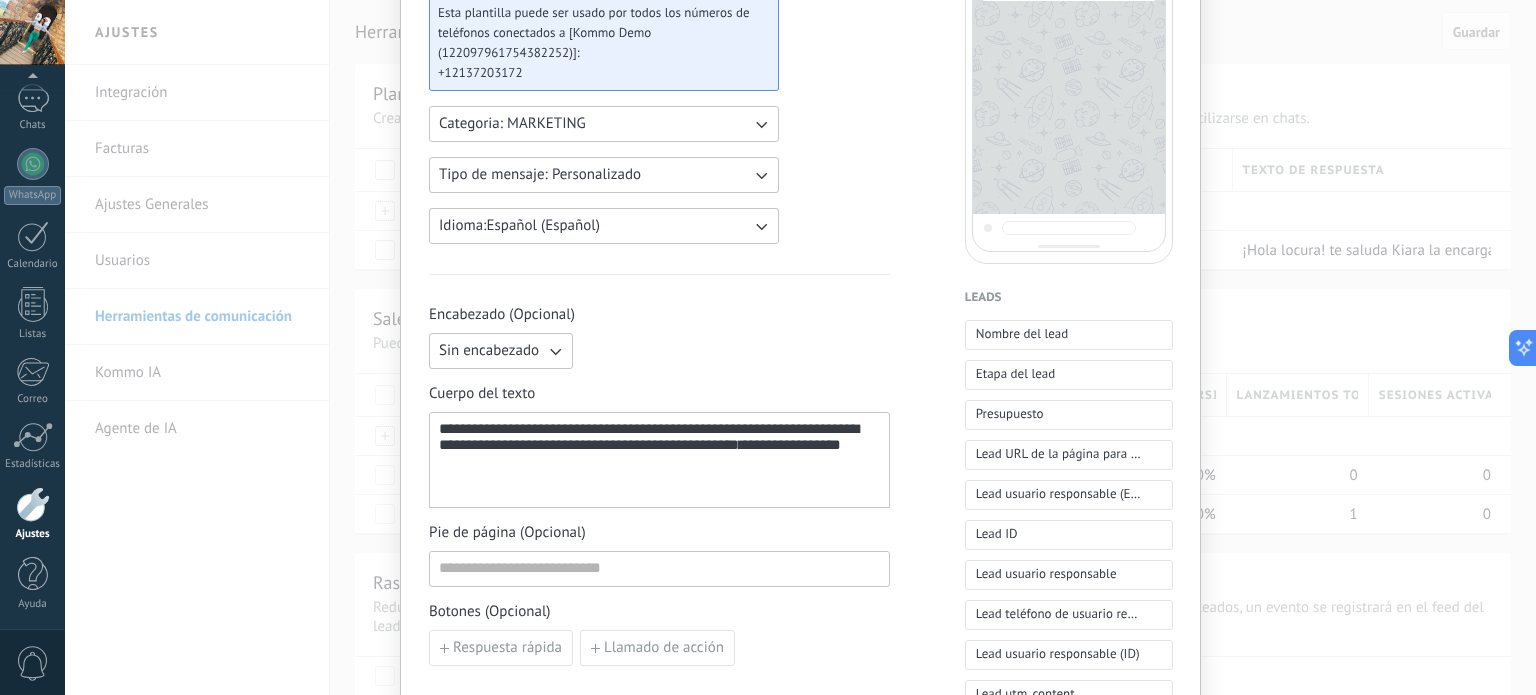 type on "Nombre del lead" 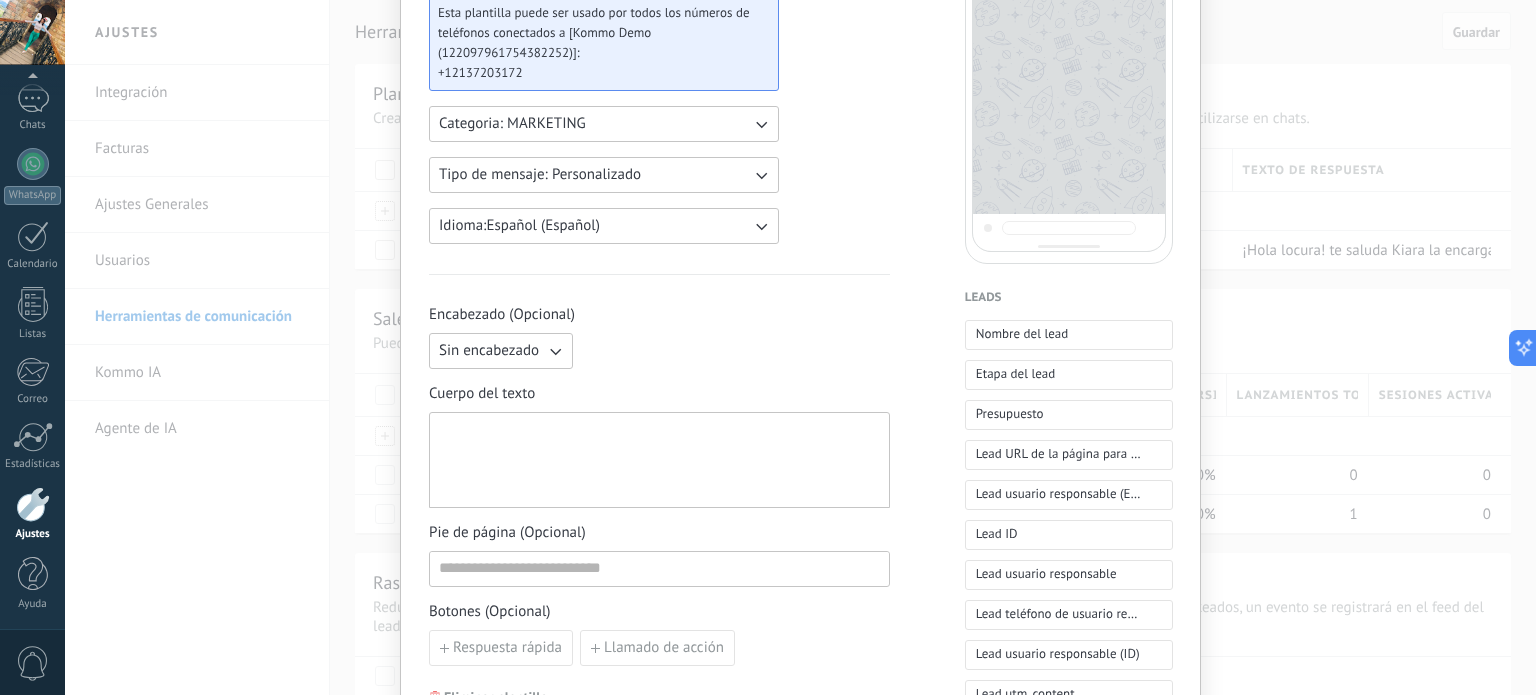 click at bounding box center (659, 460) 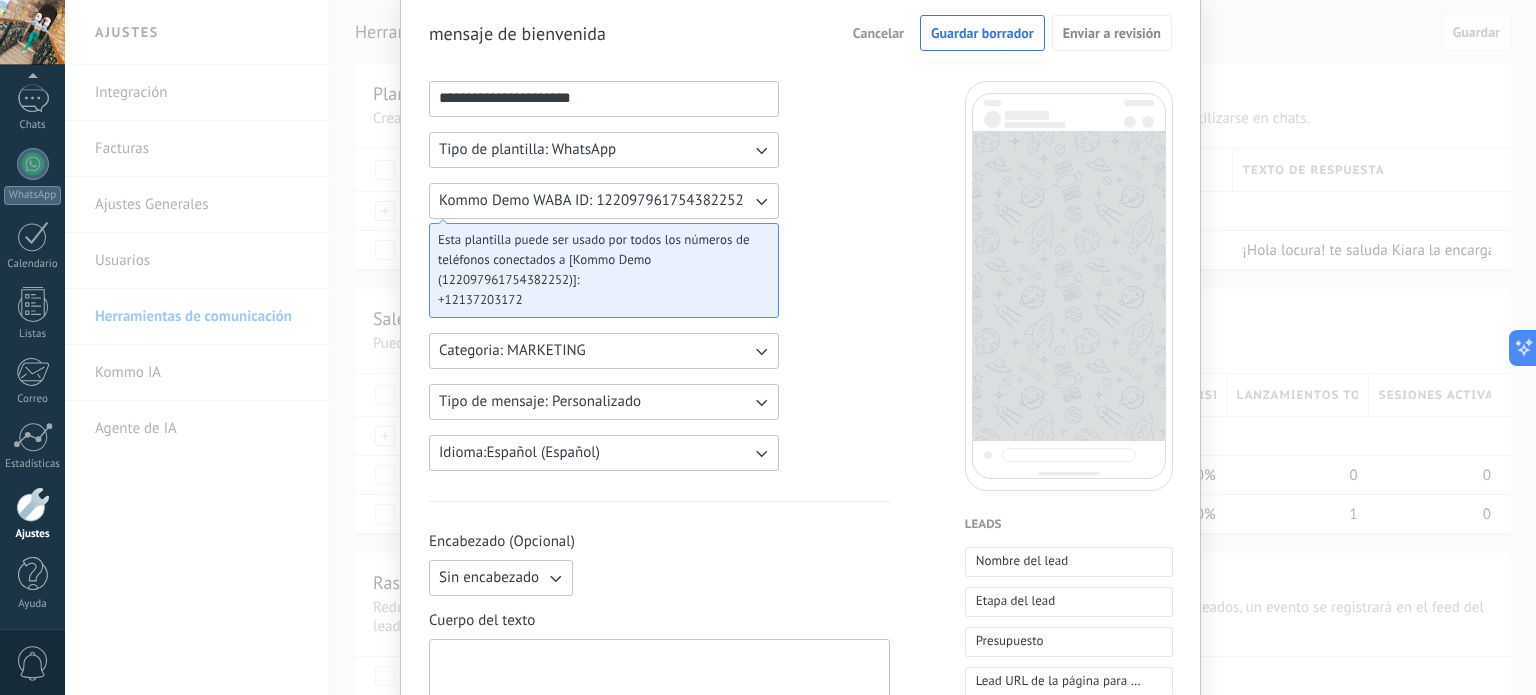 scroll, scrollTop: 0, scrollLeft: 0, axis: both 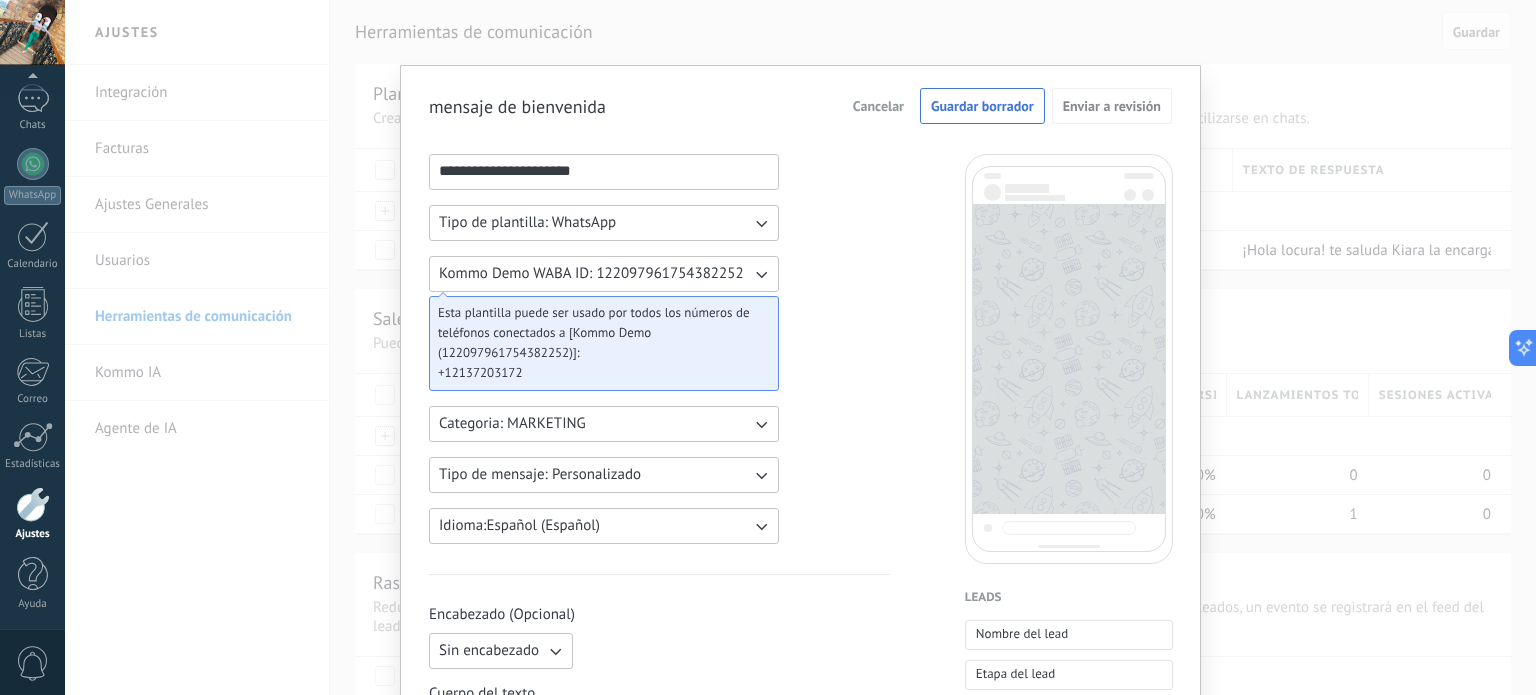 click on "Cancelar" at bounding box center [878, 106] 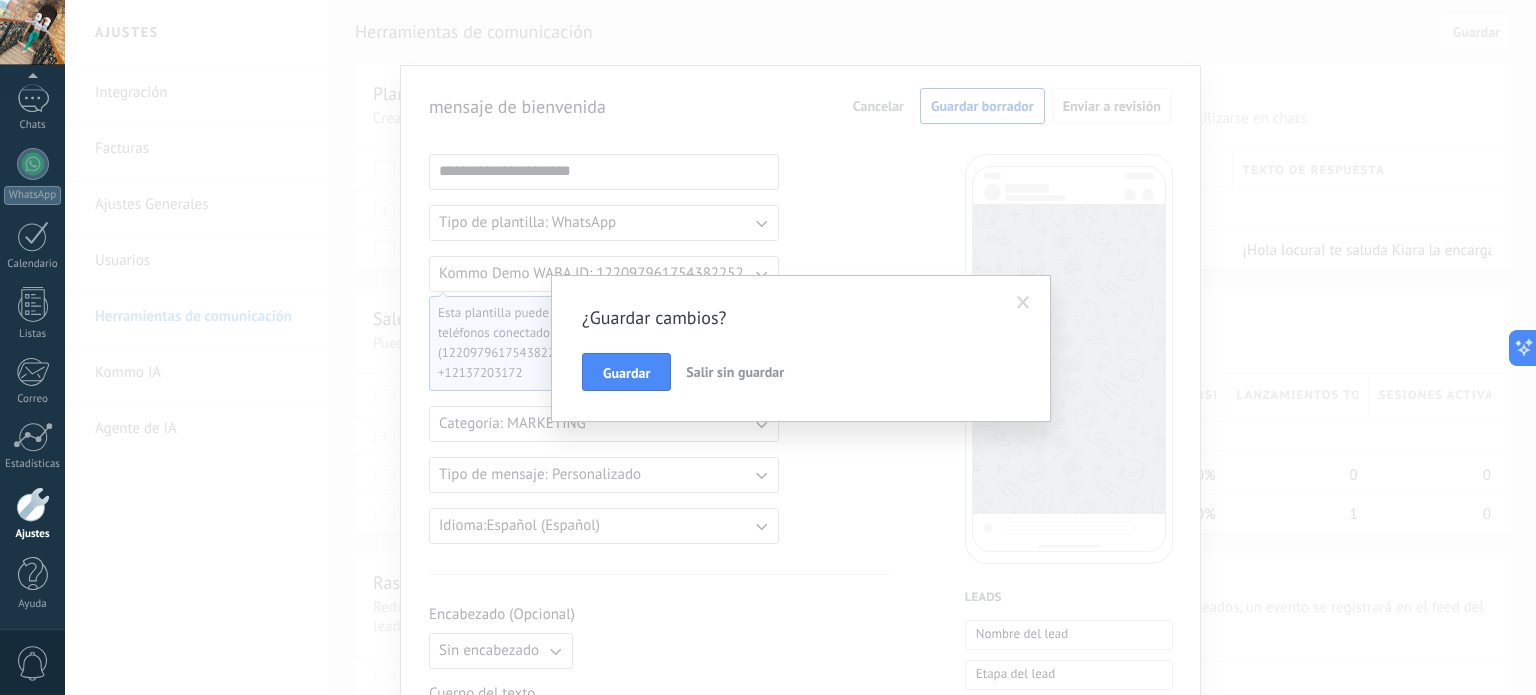 click on "Salir sin guardar" at bounding box center [735, 372] 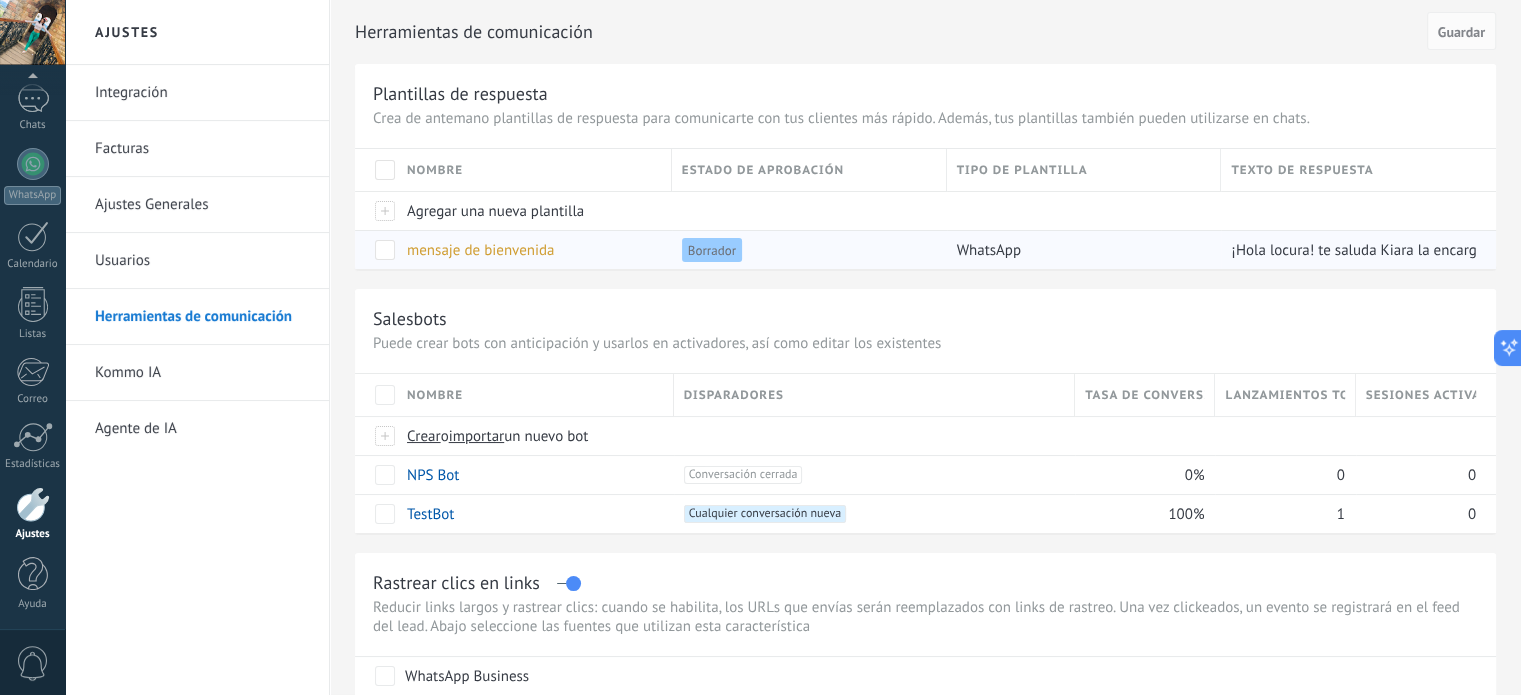 click on "mensaje de bienvenida" at bounding box center [480, 250] 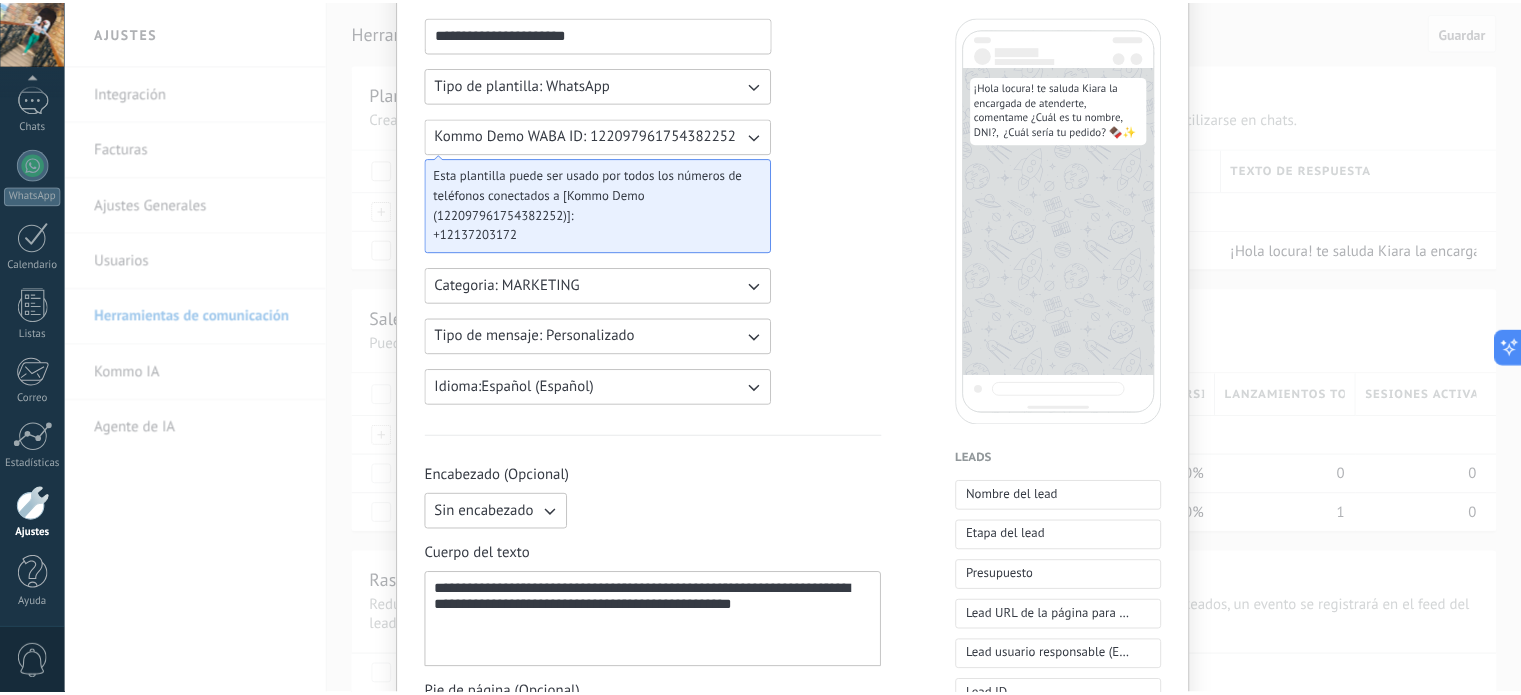 scroll, scrollTop: 0, scrollLeft: 0, axis: both 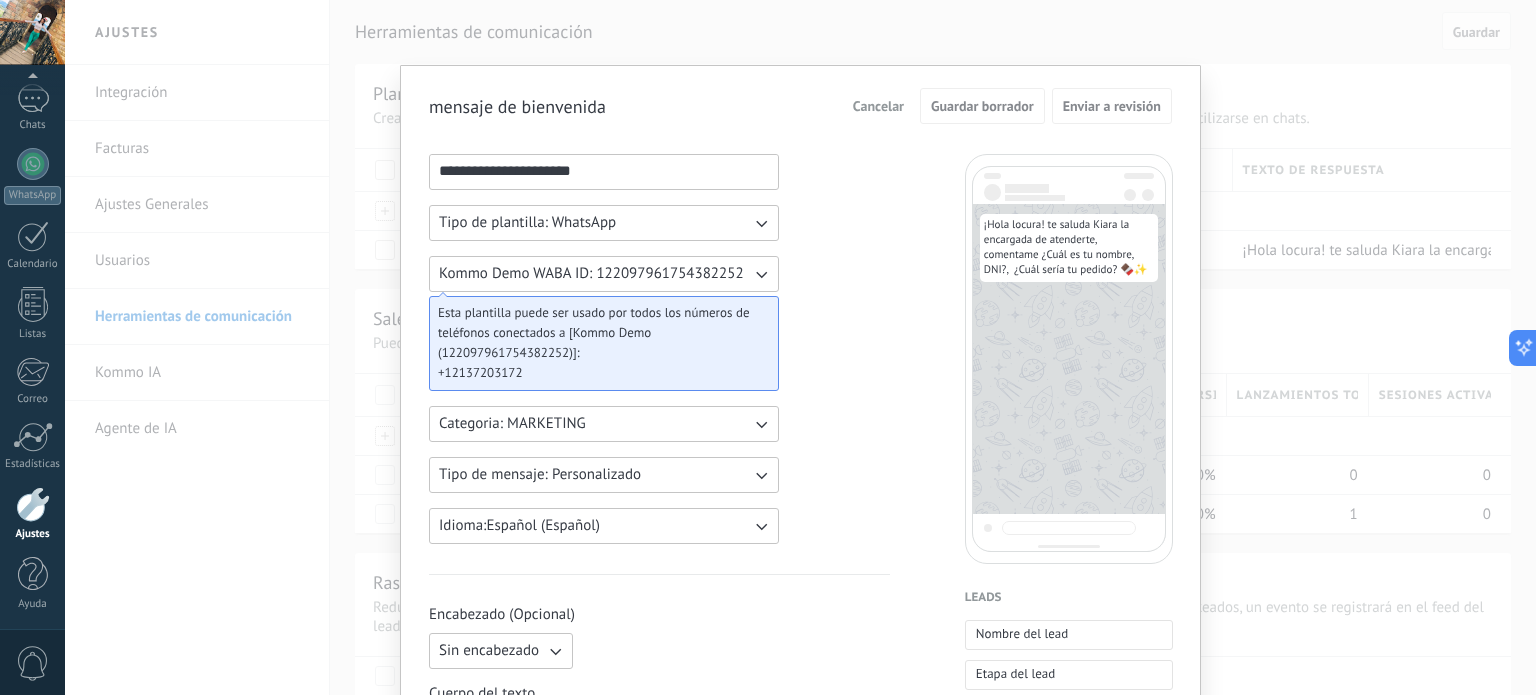 click on "Cancelar" at bounding box center [878, 106] 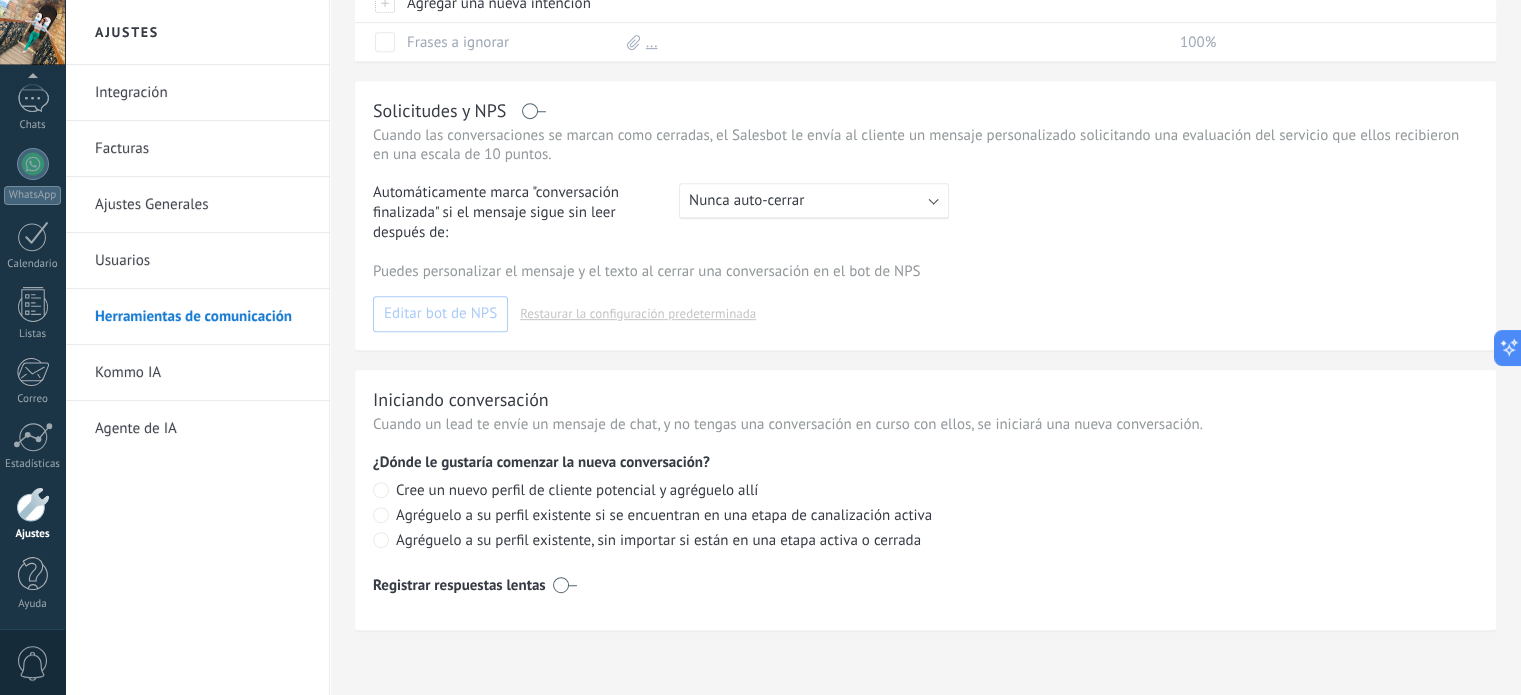 scroll, scrollTop: 1012, scrollLeft: 0, axis: vertical 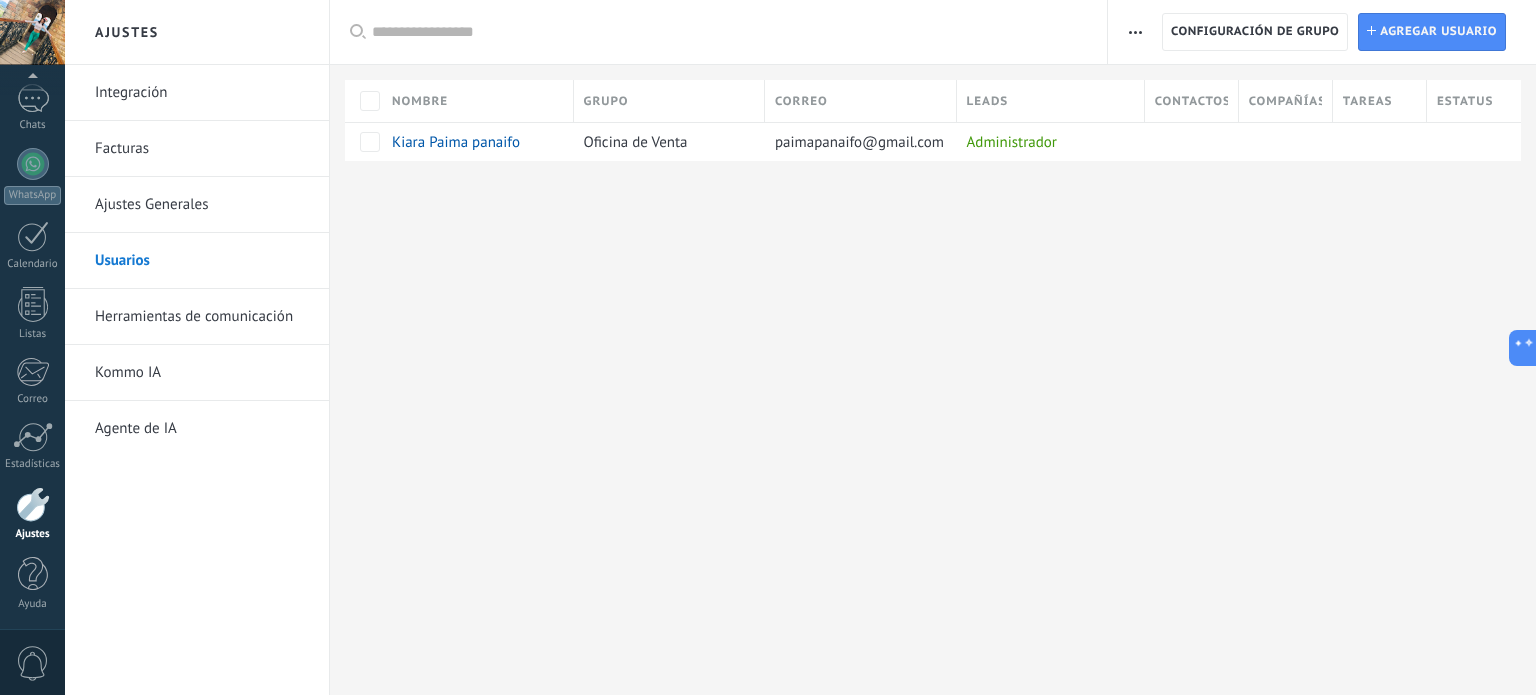 click on "Ajustes Generales" at bounding box center (202, 205) 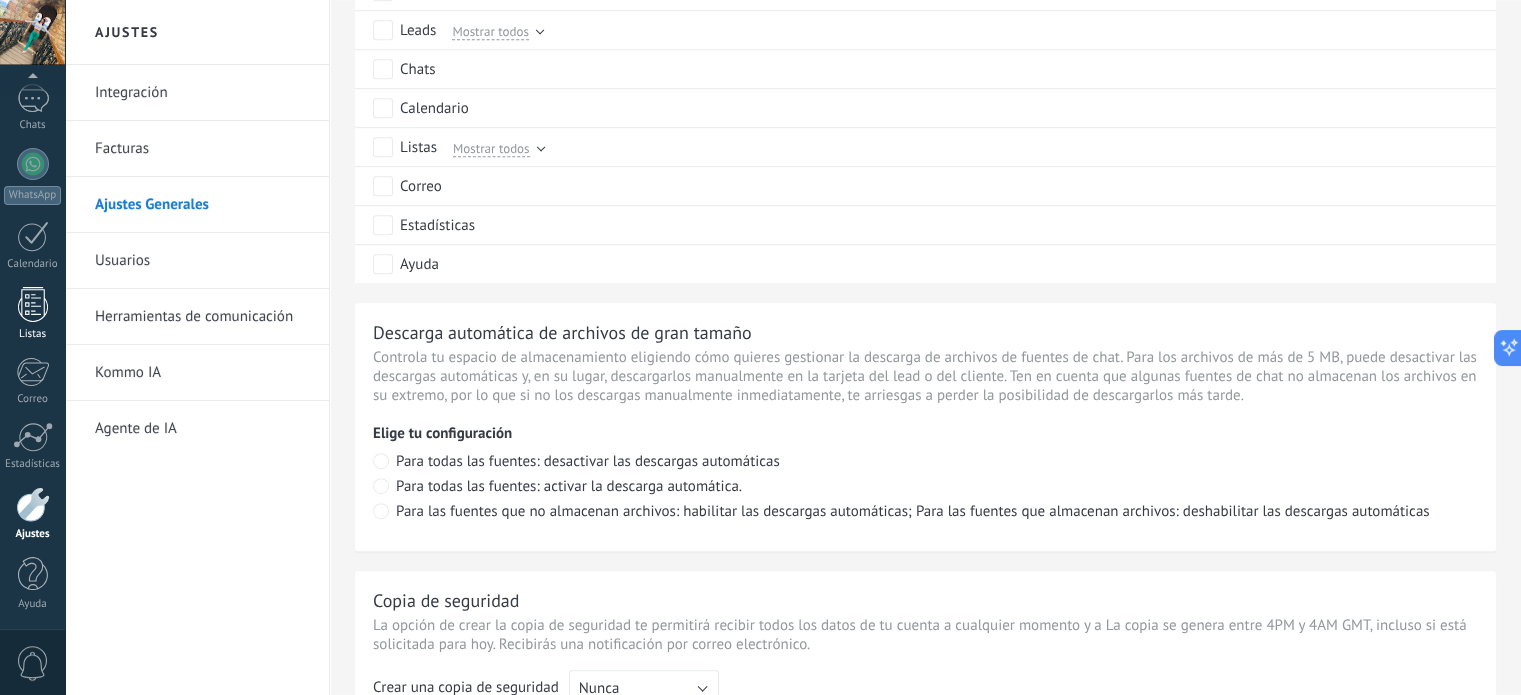 scroll, scrollTop: 1200, scrollLeft: 0, axis: vertical 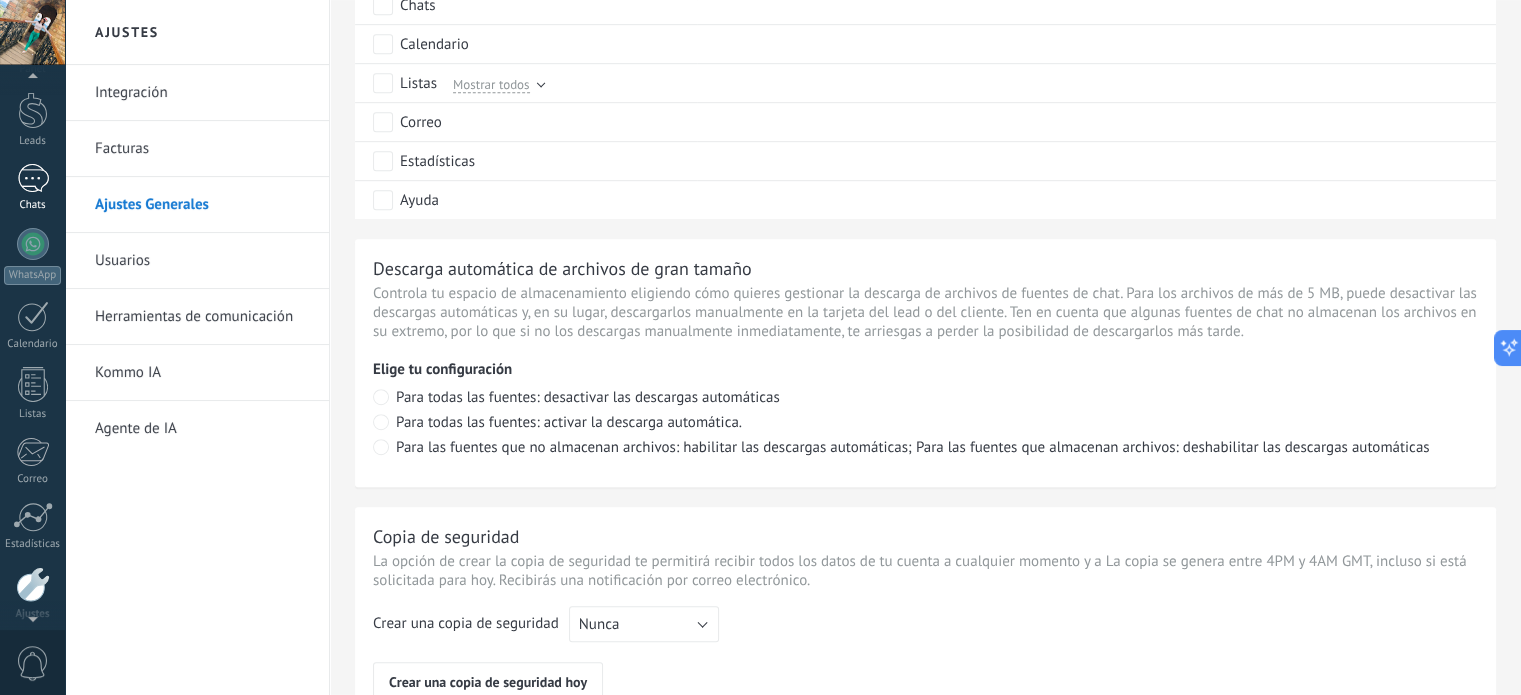 click on "1" at bounding box center (33, 178) 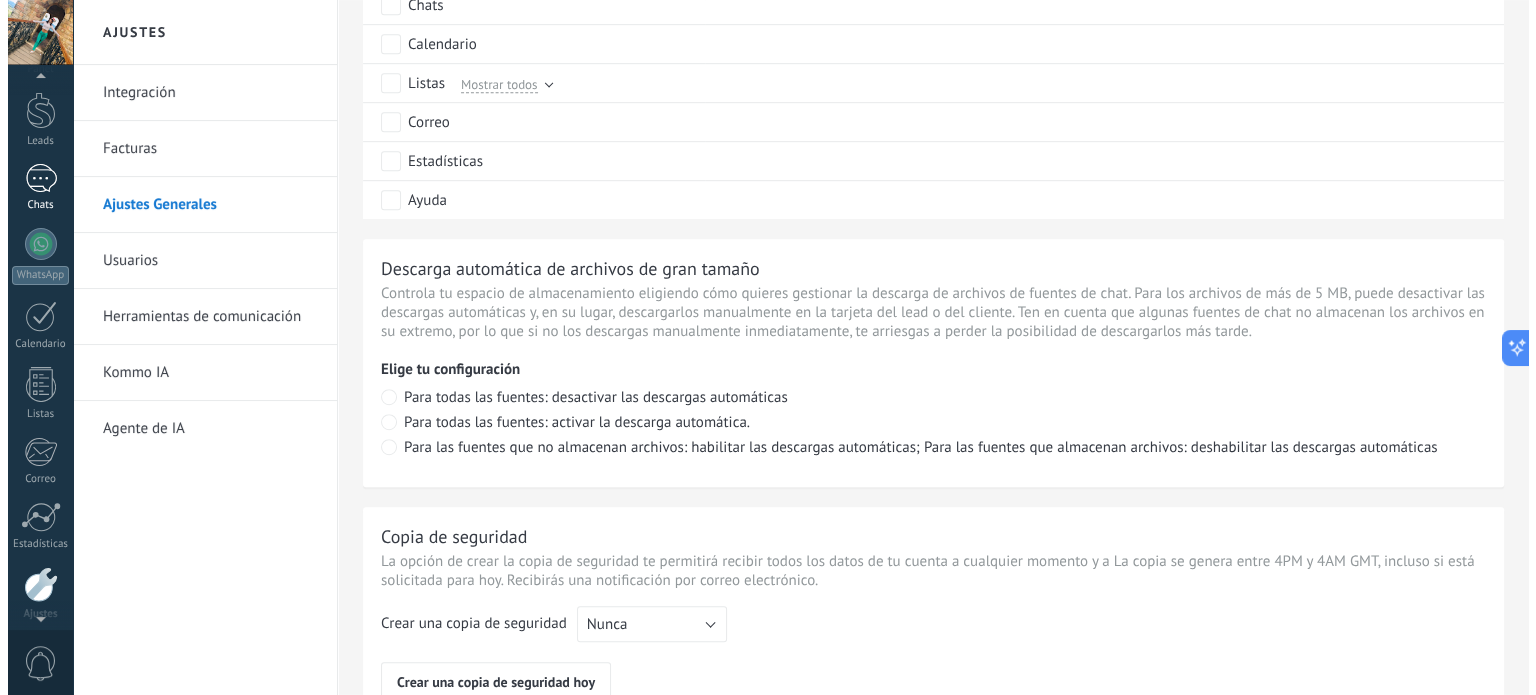 scroll, scrollTop: 0, scrollLeft: 0, axis: both 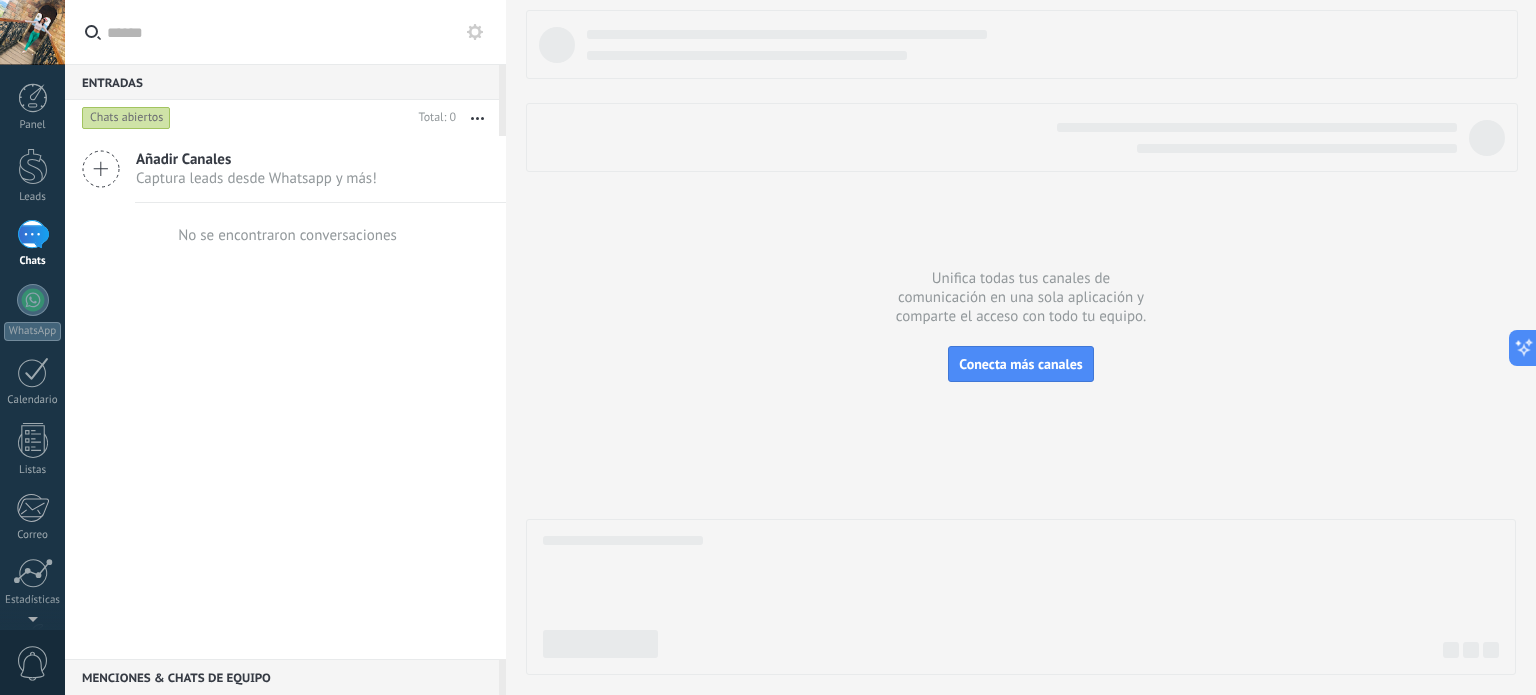 click on "Captura leads desde Whatsapp y más!" at bounding box center [256, 178] 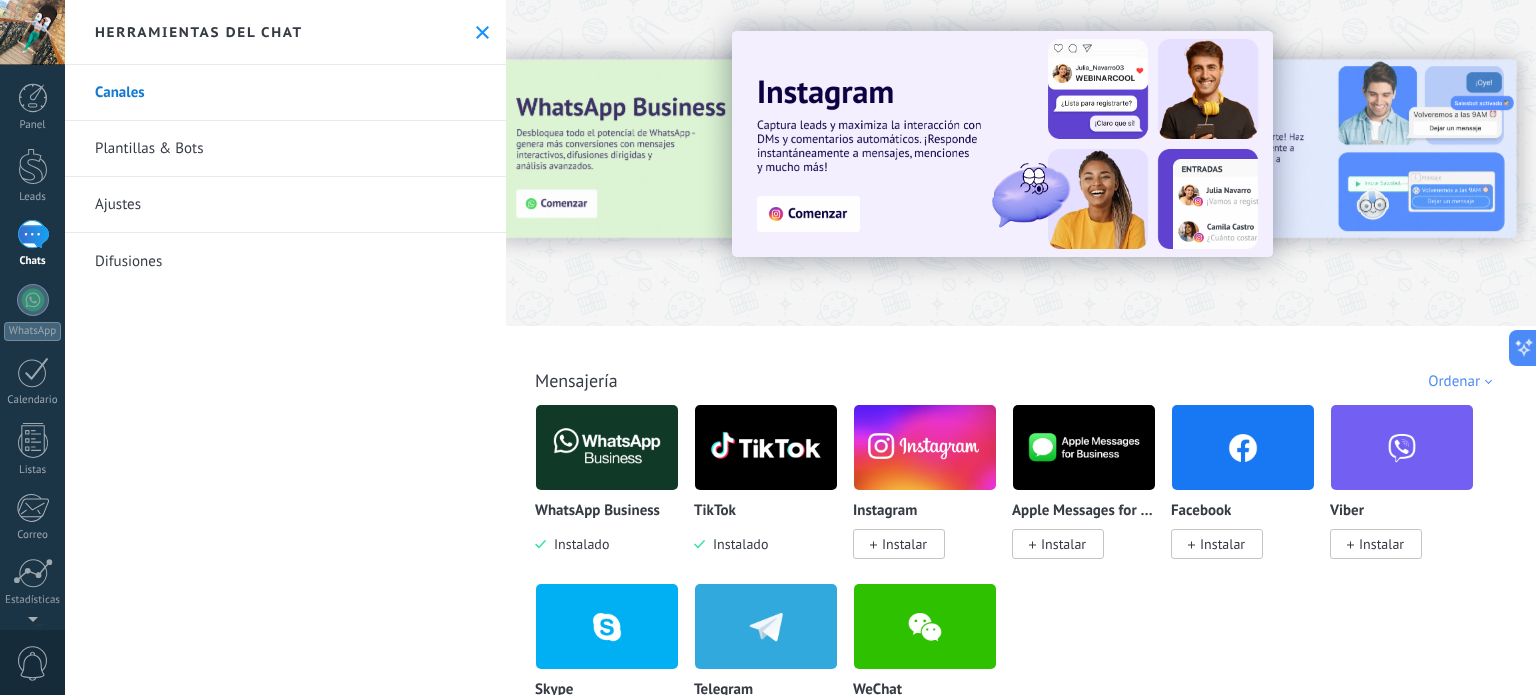 click 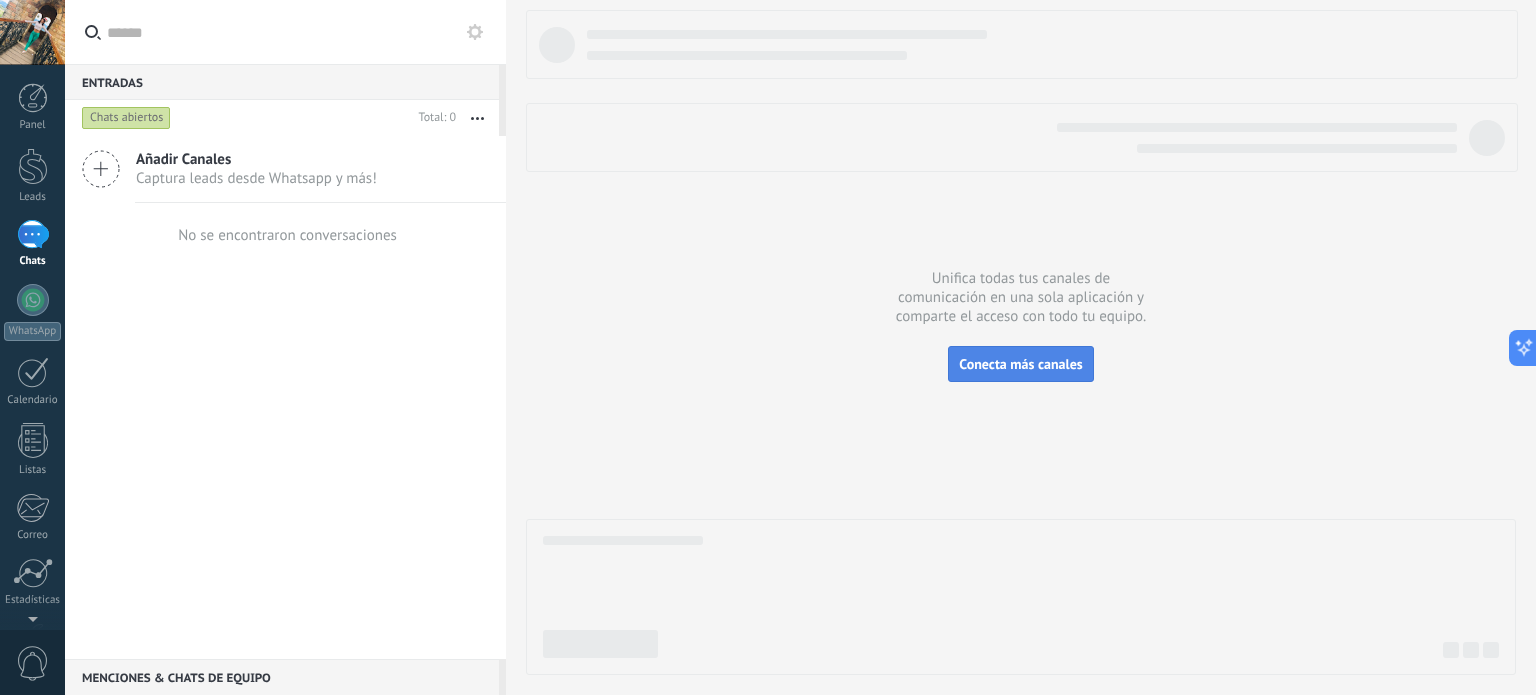 click on "Conecta más canales" at bounding box center [1020, 364] 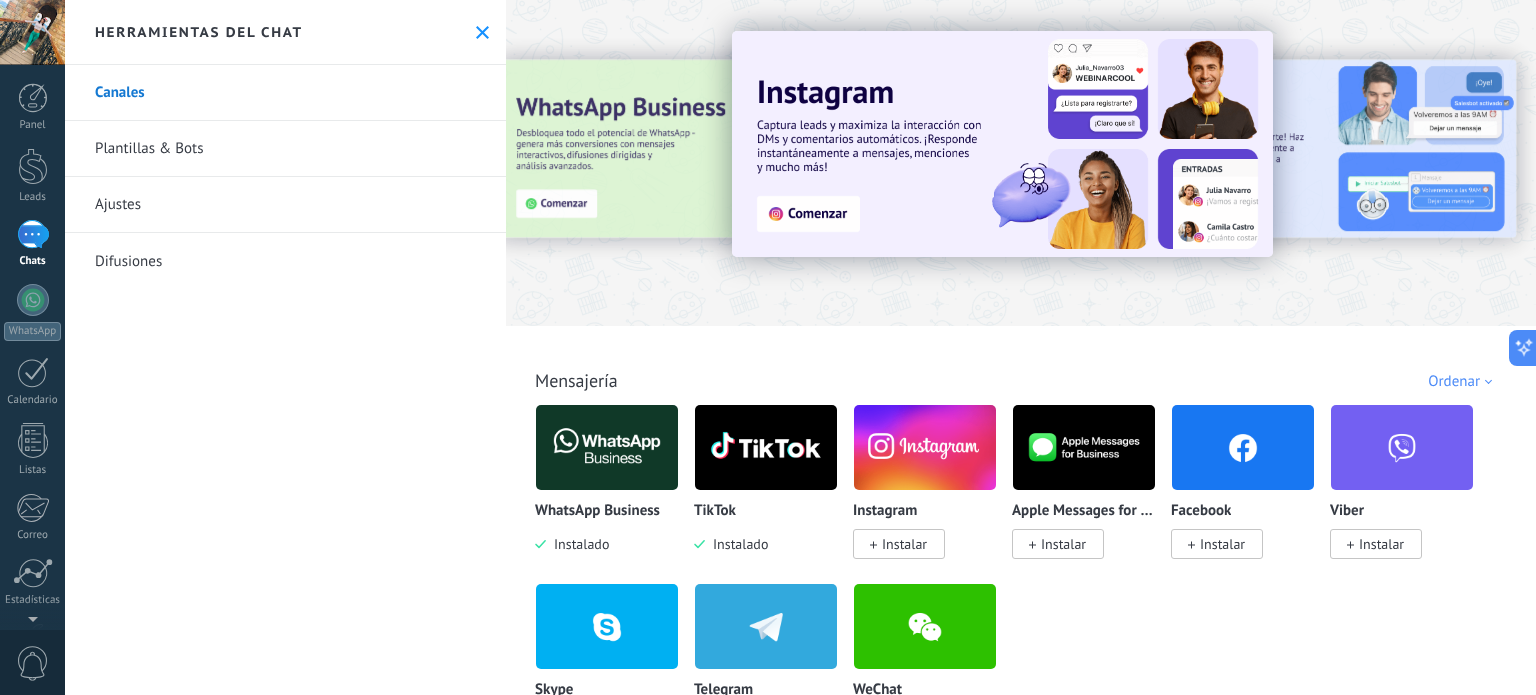 click at bounding box center [607, 447] 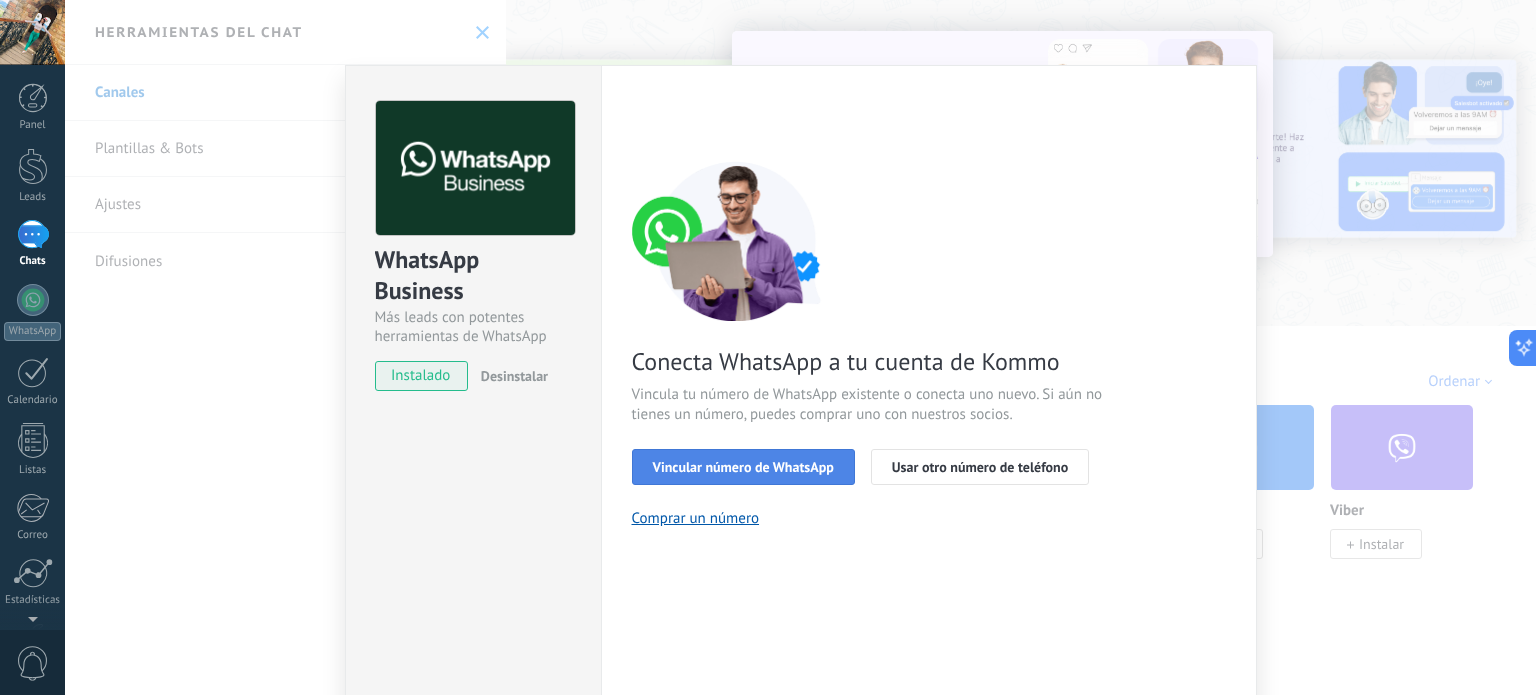 click on "Vincular número de WhatsApp" at bounding box center (743, 467) 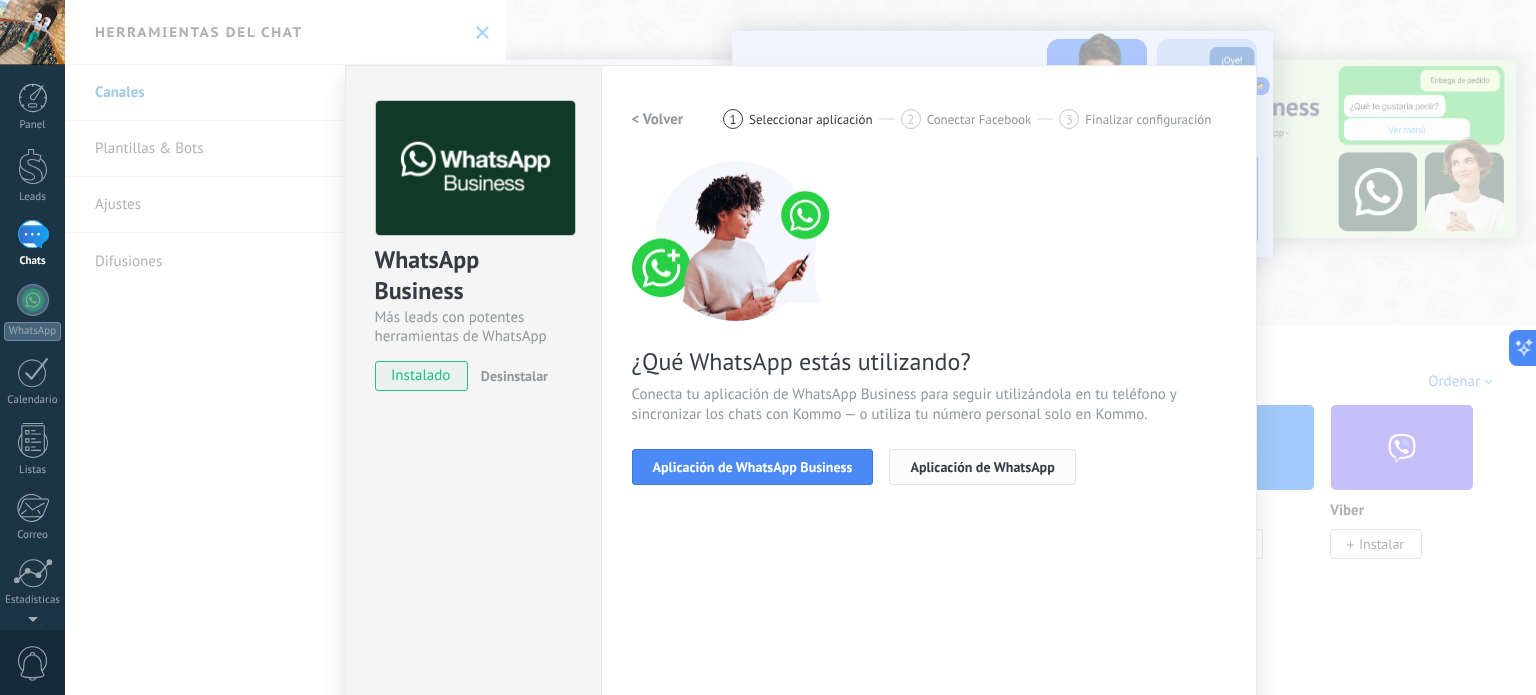 click on "Aplicación de WhatsApp" at bounding box center [982, 467] 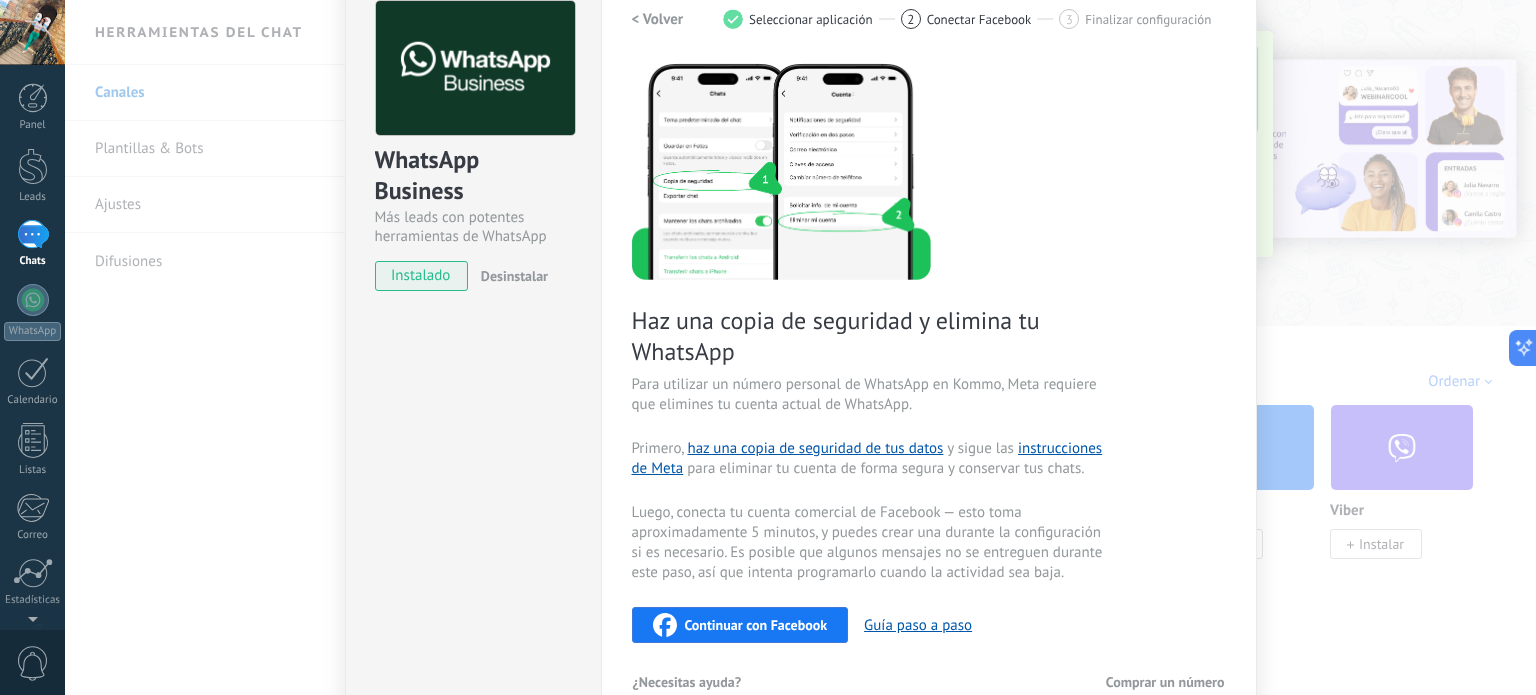 scroll, scrollTop: 211, scrollLeft: 0, axis: vertical 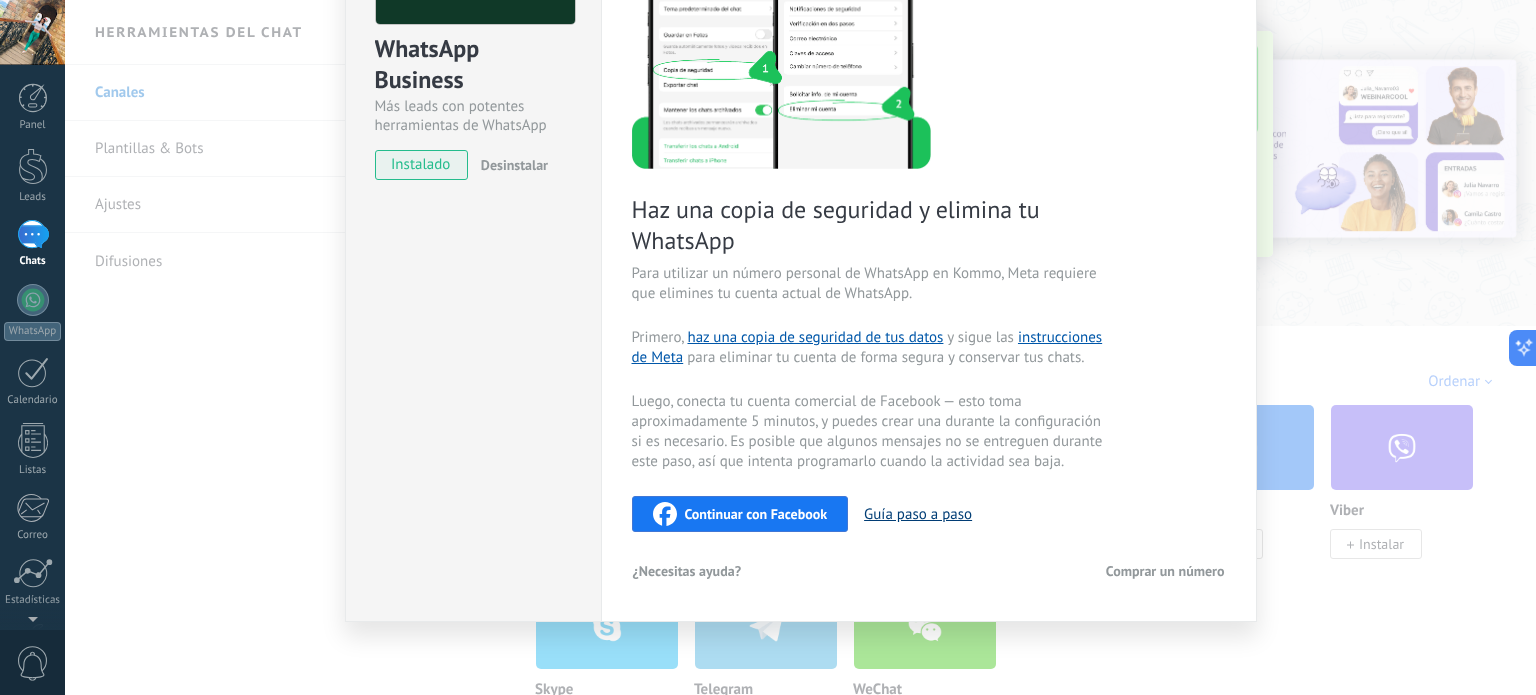 click on "Guía paso a paso" at bounding box center (918, 514) 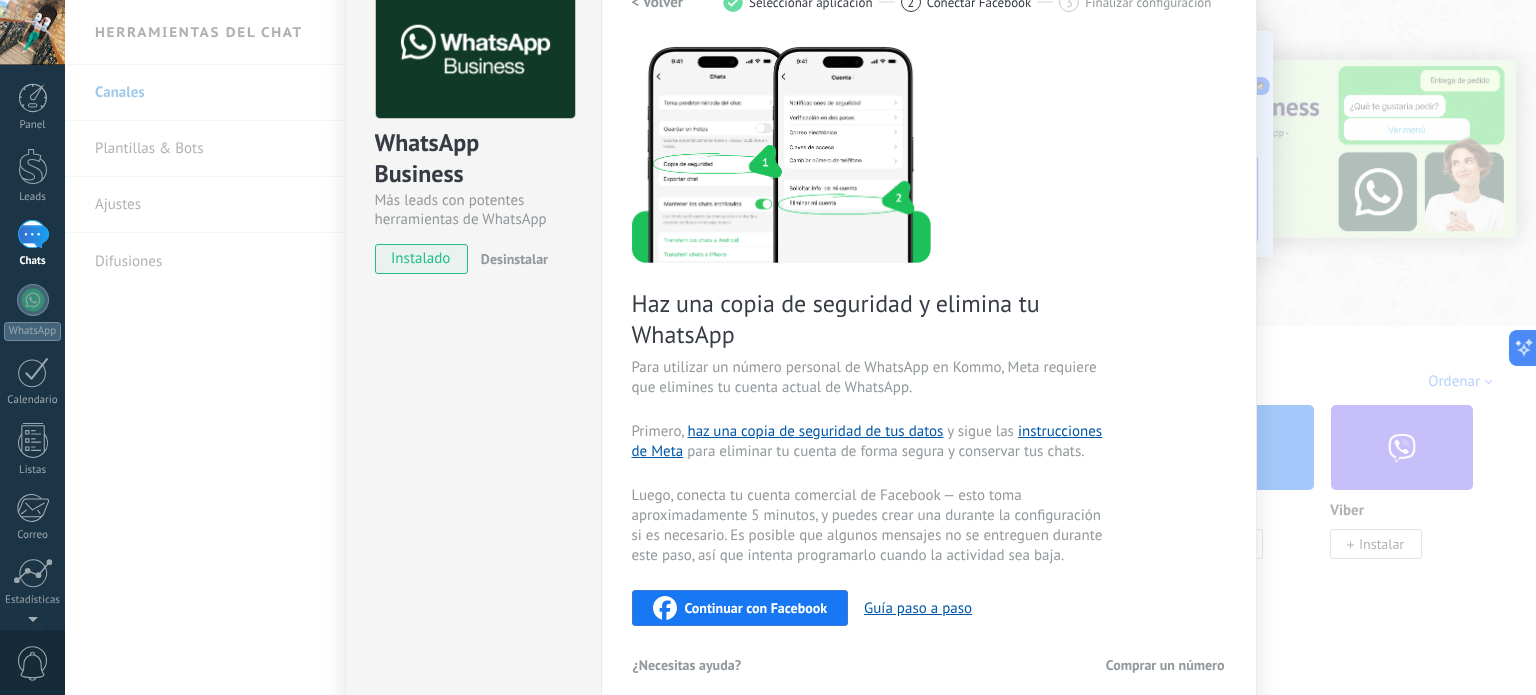 scroll, scrollTop: 0, scrollLeft: 0, axis: both 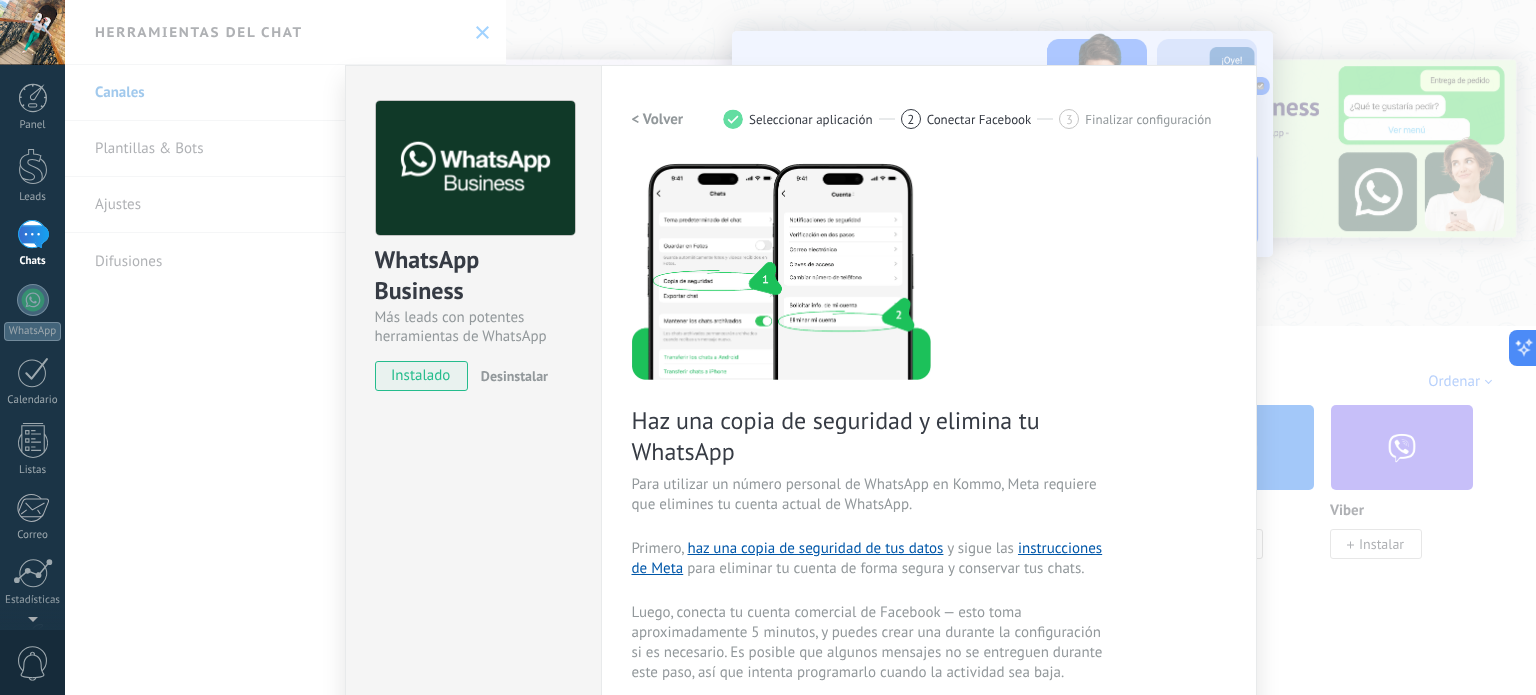 click on "Configuraciones Autorizaciones Esta pestaña registra a los usuarios que han concedido acceso a las integración a esta cuenta. Si deseas remover la posibilidad que un usuario pueda enviar solicitudes a la cuenta en nombre de esta integración, puedes revocar el acceso. Si el acceso a todos los usuarios es revocado, la integración dejará de funcionar. Esta aplicacion está instalada, pero nadie le ha dado acceso aun. WhatsApp Cloud API más _:  Guardar < Volver 1 Seleccionar aplicación 2 Conectar Facebook  3 Finalizar configuración Haz una copia de seguridad y elimina tu WhatsApp Para utilizar un número personal de WhatsApp en Kommo, Meta requiere que elimines tu cuenta actual de WhatsApp. Primero,    haz una copia de seguridad de tus datos   y sigue las   instrucciones de Meta   para eliminar tu cuenta de forma segura y conservar tus chats. Continuar con Facebook Guía paso a paso ¿Necesitas ayuda? Comprar un número" at bounding box center (929, 449) 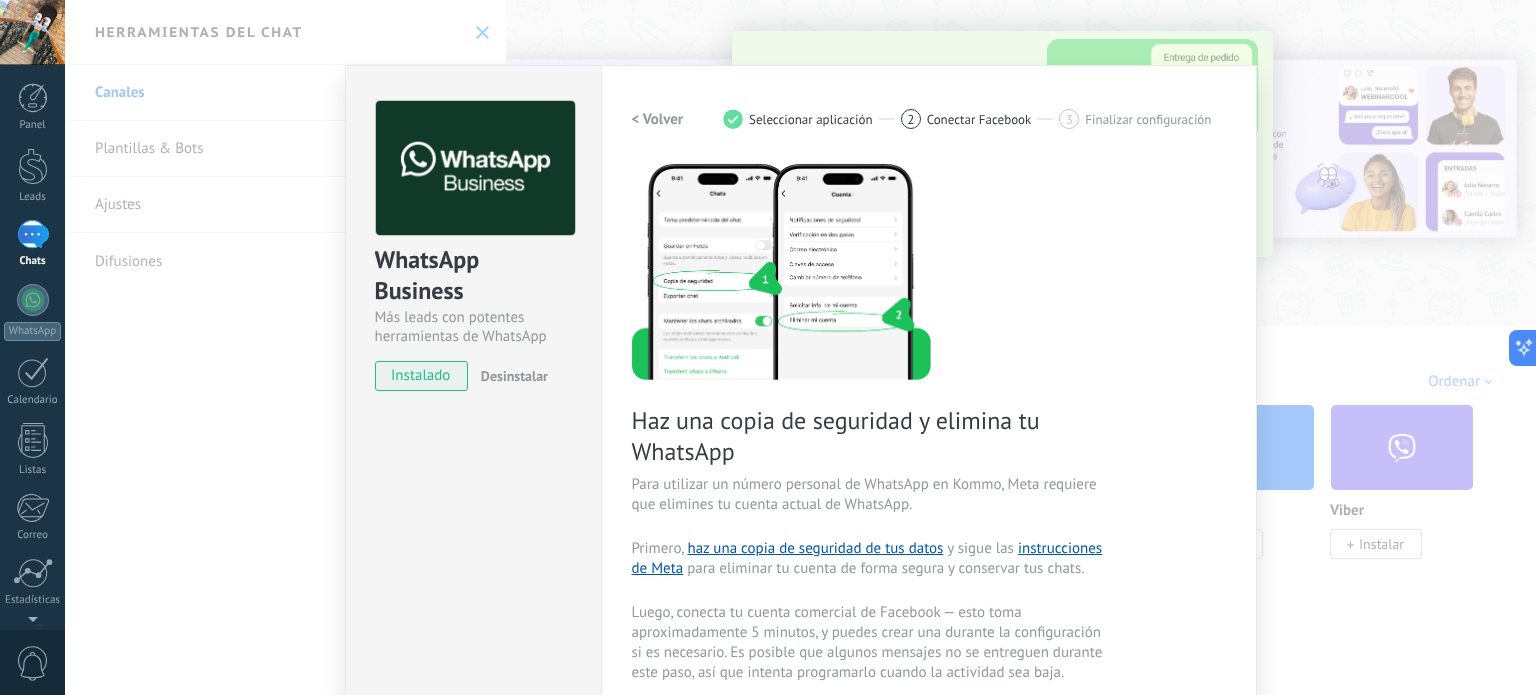 click on "< Volver" at bounding box center [658, 119] 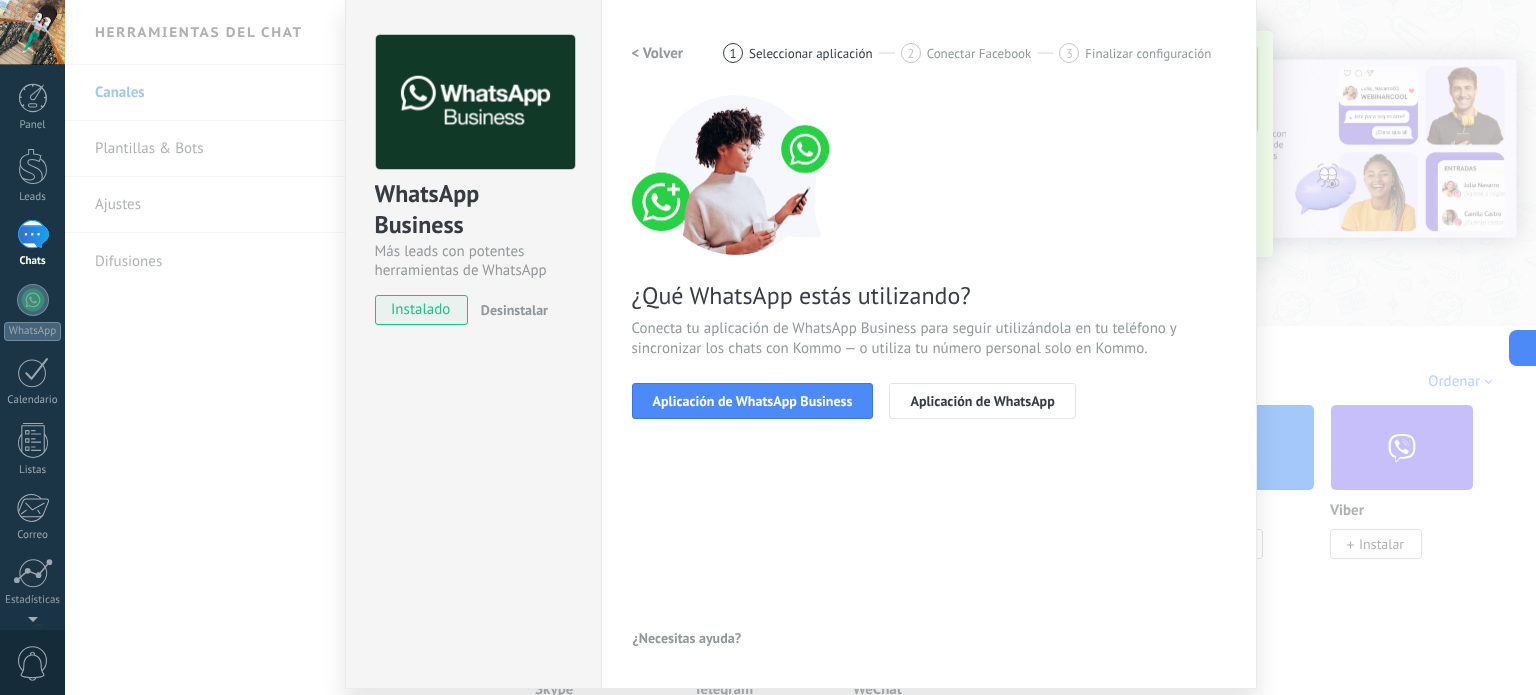 scroll, scrollTop: 134, scrollLeft: 0, axis: vertical 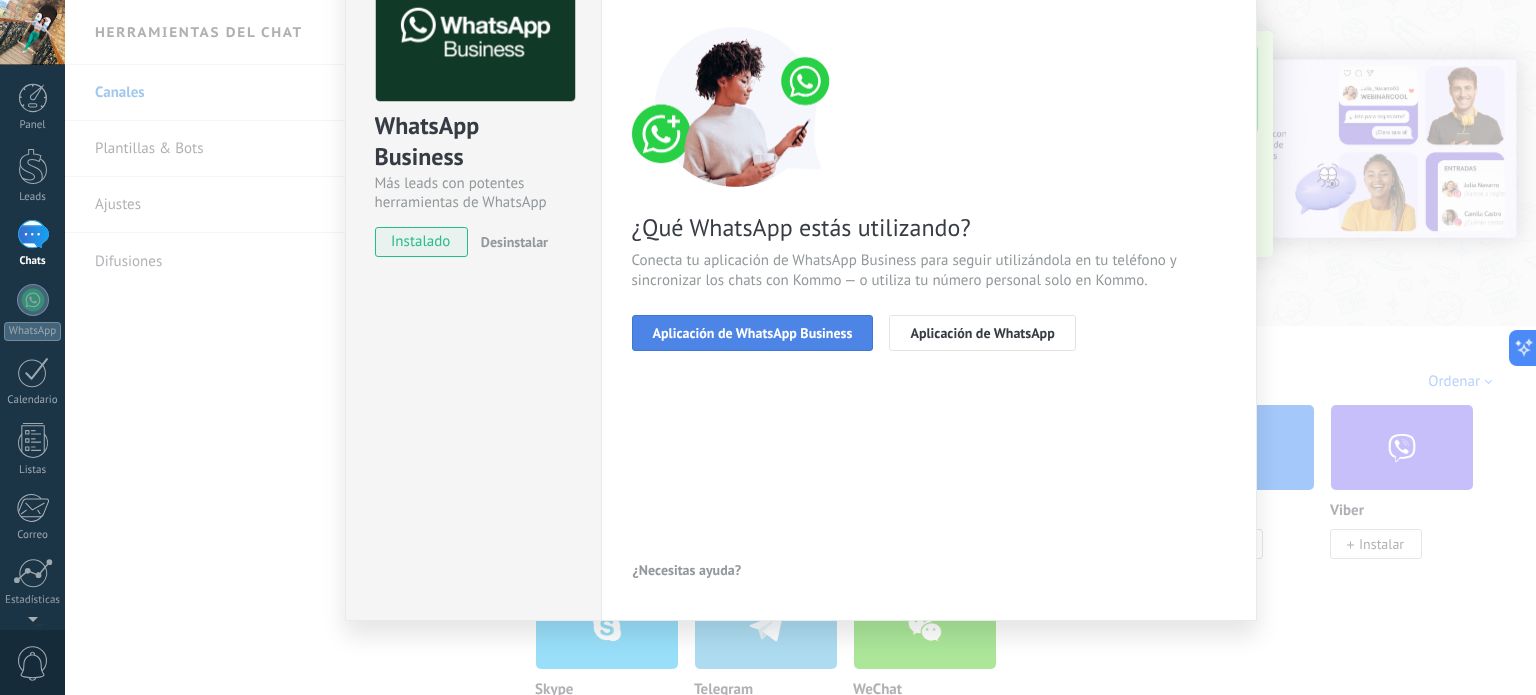 click on "Aplicación de WhatsApp Business" at bounding box center (753, 333) 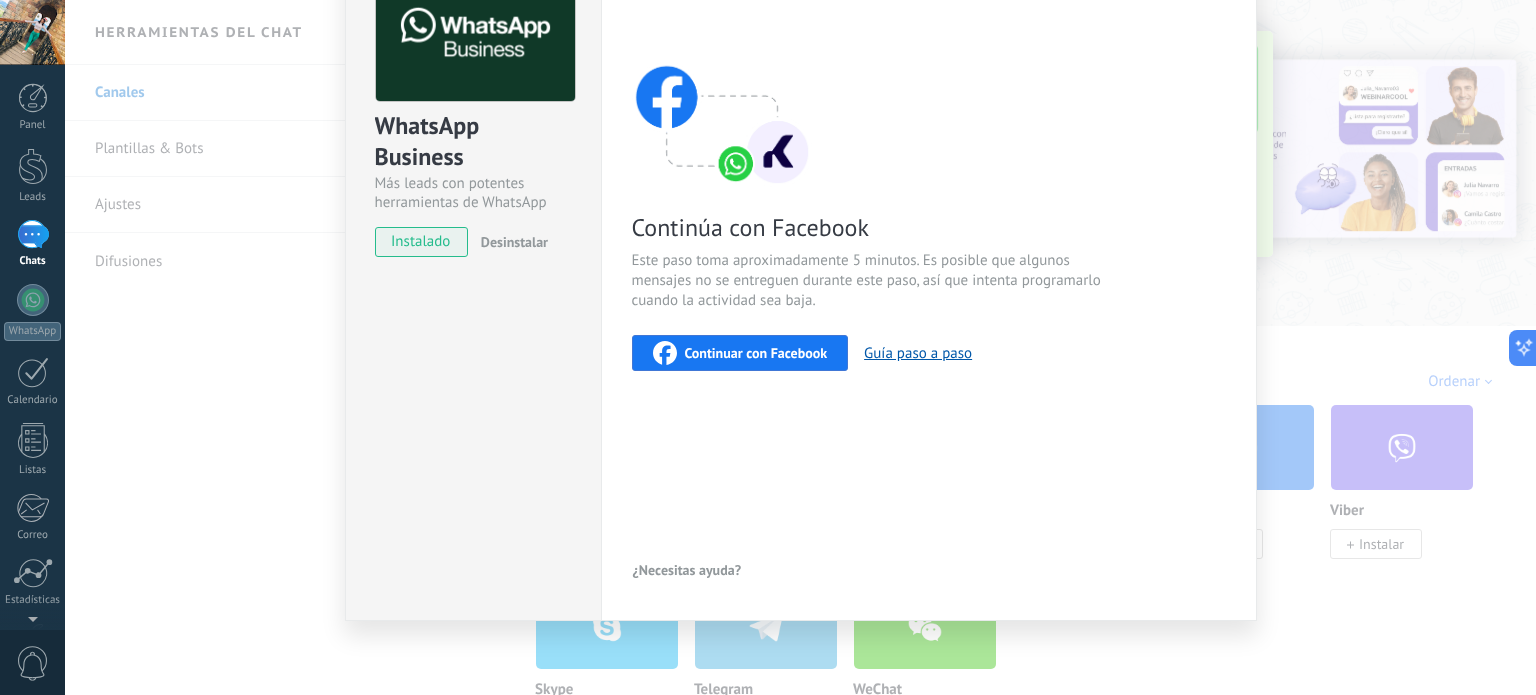 click on "Continuar con Facebook" at bounding box center (756, 353) 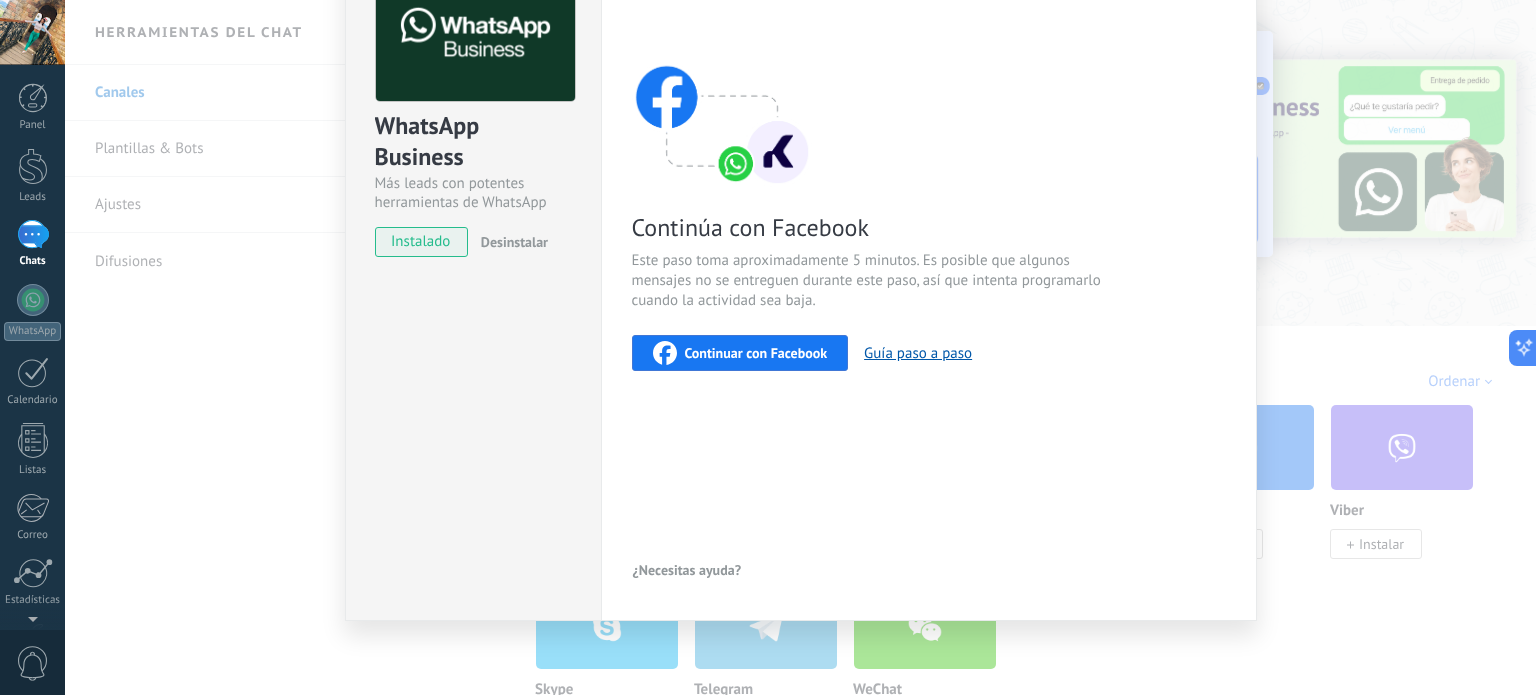 click on "WhatsApp Business Más leads con potentes herramientas de WhatsApp instalado Desinstalar Configuraciones Autorizaciones Esta pestaña registra a los usuarios que han concedido acceso a las integración a esta cuenta. Si deseas remover la posibilidad que un usuario pueda enviar solicitudes a la cuenta en nombre de esta integración, puedes revocar el acceso. Si el acceso a todos los usuarios es revocado, la integración dejará de funcionar. Esta aplicacion está instalada, pero nadie le ha dado acceso aun. WhatsApp Cloud API más _:  Guardar < Volver 1 Seleccionar aplicación 2 Conectar Facebook  3 Finalizar configuración Continúa con Facebook Este paso toma aproximadamente 5 minutos. Es posible que algunos mensajes no se entreguen durante este paso, así que intenta programarlo cuando la actividad sea baja. Continuar con Facebook Guía paso a paso ¿Necesitas ayuda?" at bounding box center [800, 347] 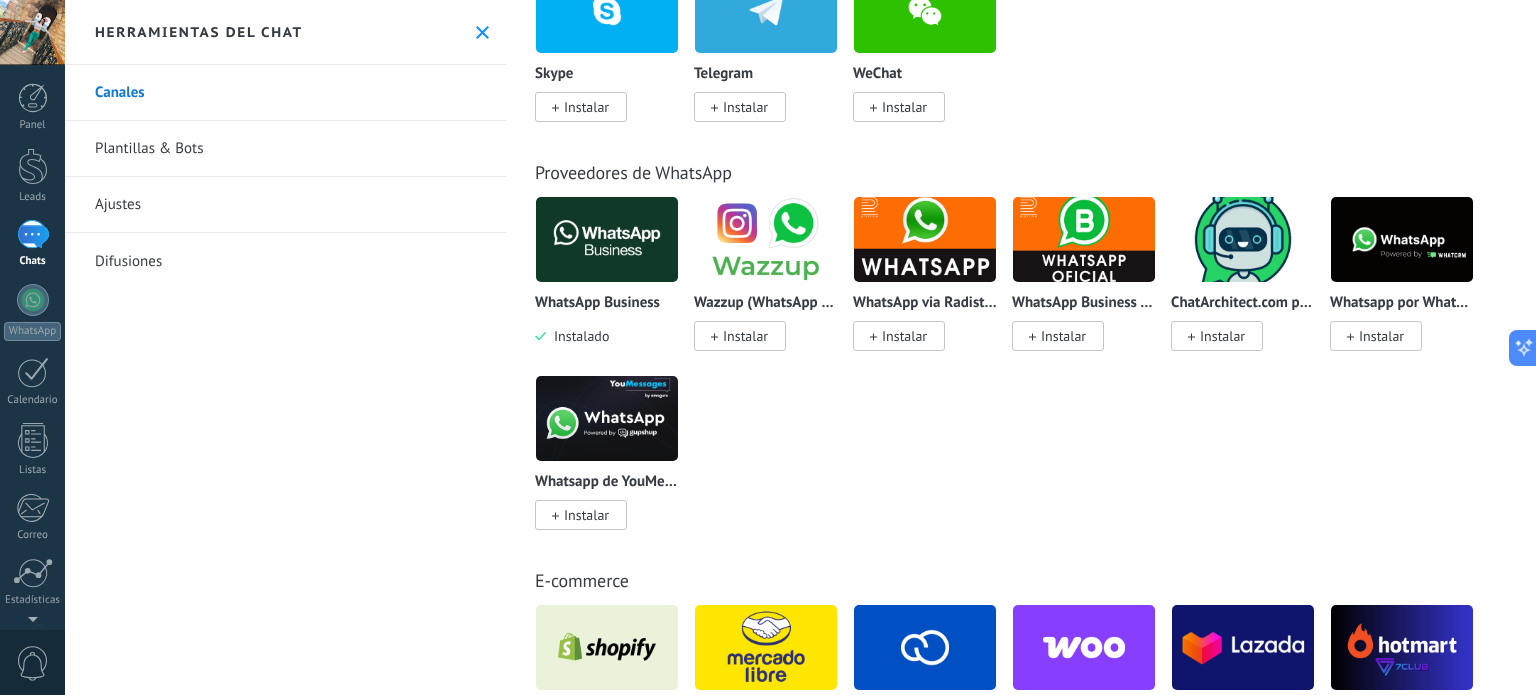 scroll, scrollTop: 700, scrollLeft: 0, axis: vertical 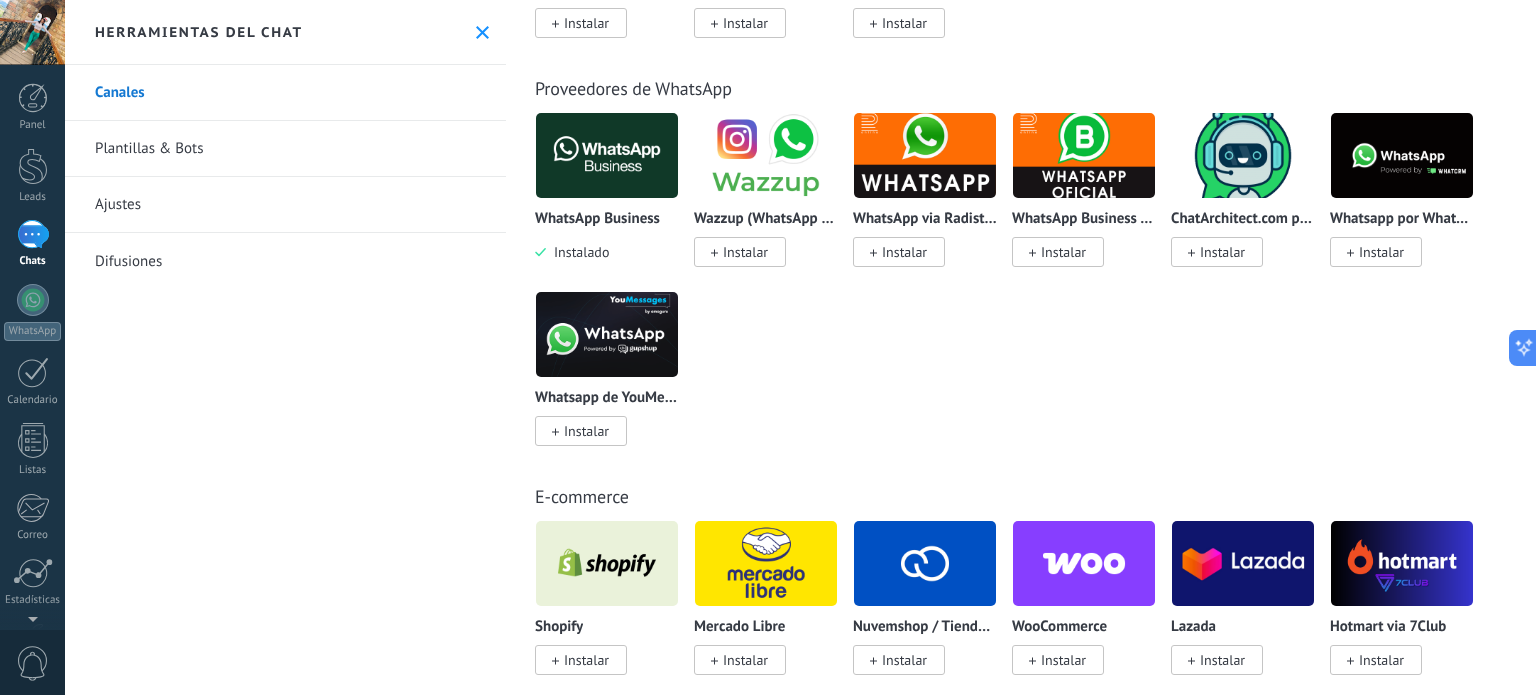 click at bounding box center (1402, 155) 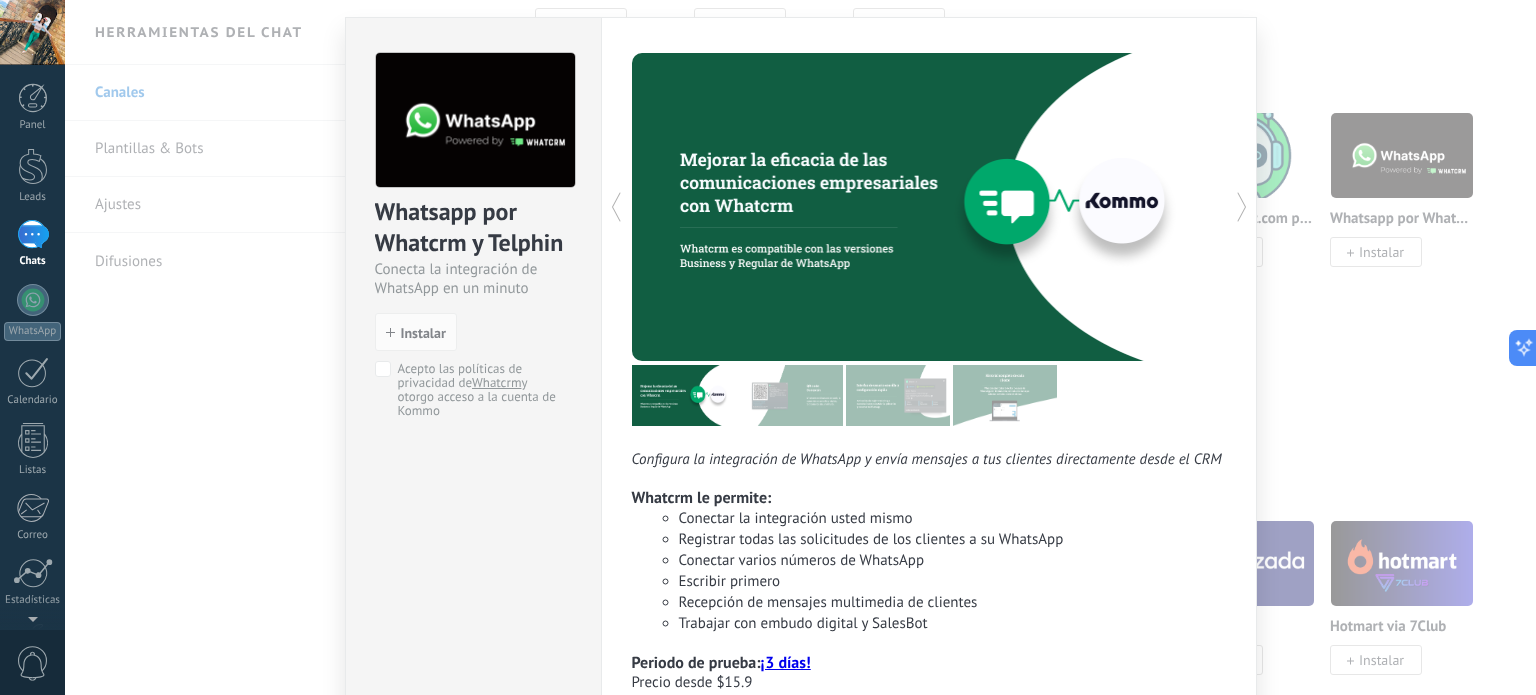 scroll, scrollTop: 0, scrollLeft: 0, axis: both 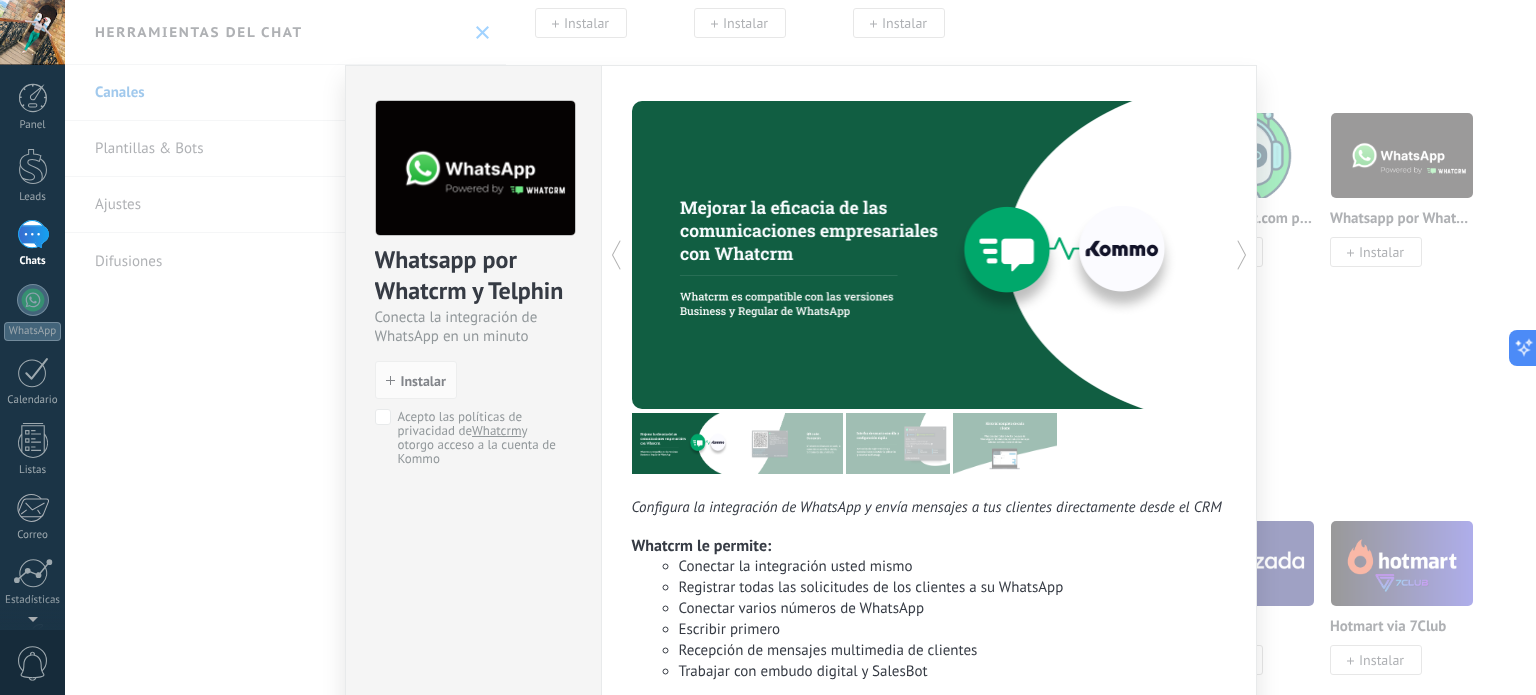 click on "Whatsapp por Whatcrm y Telphin Conecta la integración de WhatsApp en un minuto install Instalar Acepto las políticas de privacidad de  Whatcrm  y otorgo acceso a la cuenta de Kommo
Configura la integración de WhatsApp y envía mensajes a tus clientes directamente desde el CRM
Whatcrm le permite:
Conectar la integración usted mismo
Registrar todas las solicitudes de los clientes a su WhatsApp
Conectar varios números de WhatsApp
Escribir primero
Recepción de mensajes multimedia de clientes
Trabajar con embudo digital y SalesBot
Periodo de prueba:   ¡3 días!
Precio desde $15.9
más" at bounding box center [800, 347] 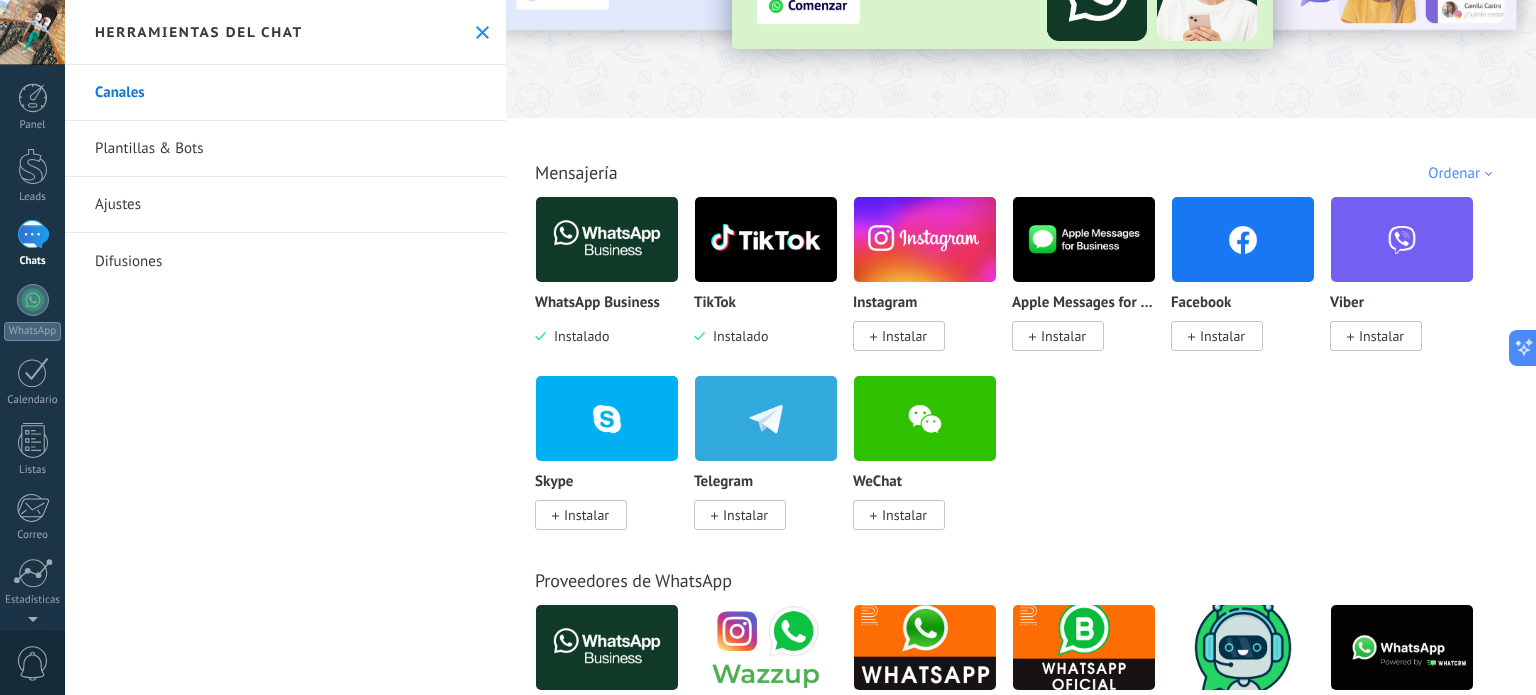 scroll, scrollTop: 0, scrollLeft: 0, axis: both 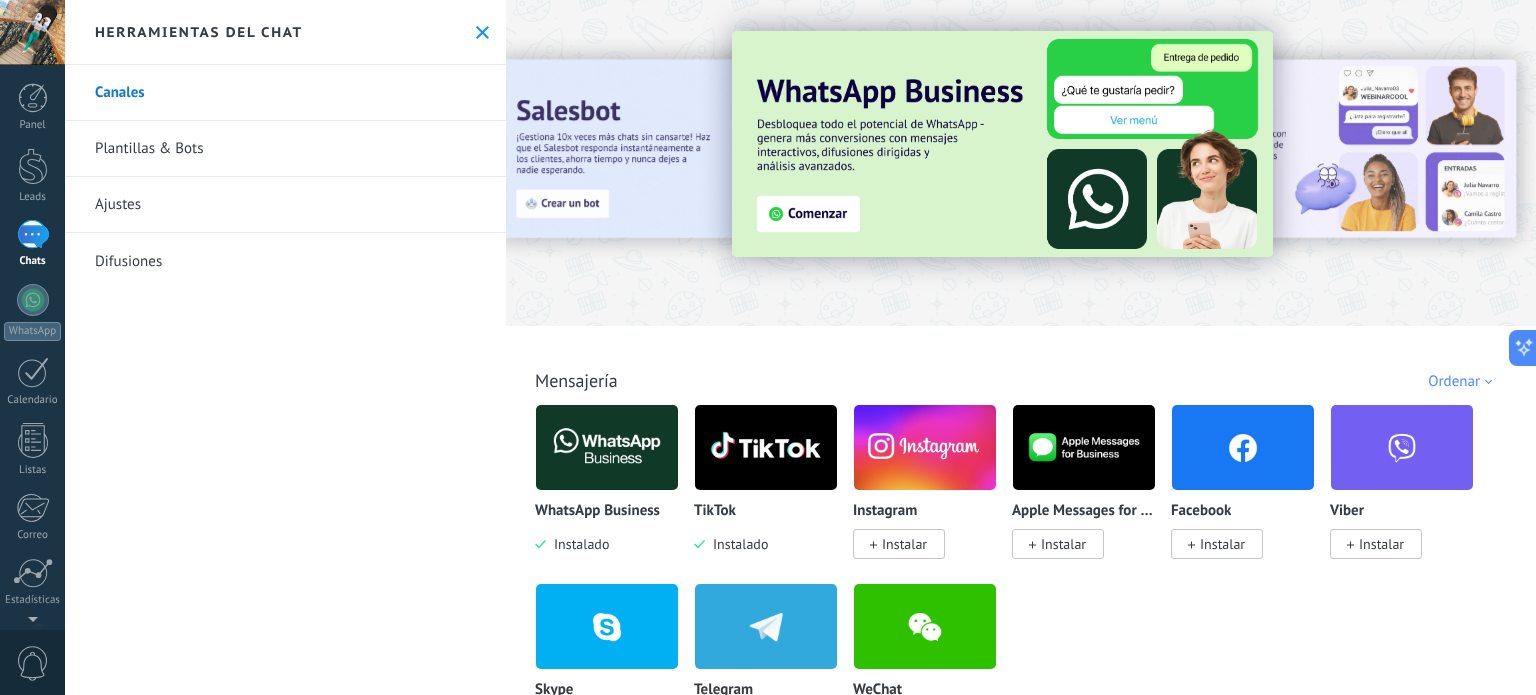 click on "Instalar" at bounding box center (899, 544) 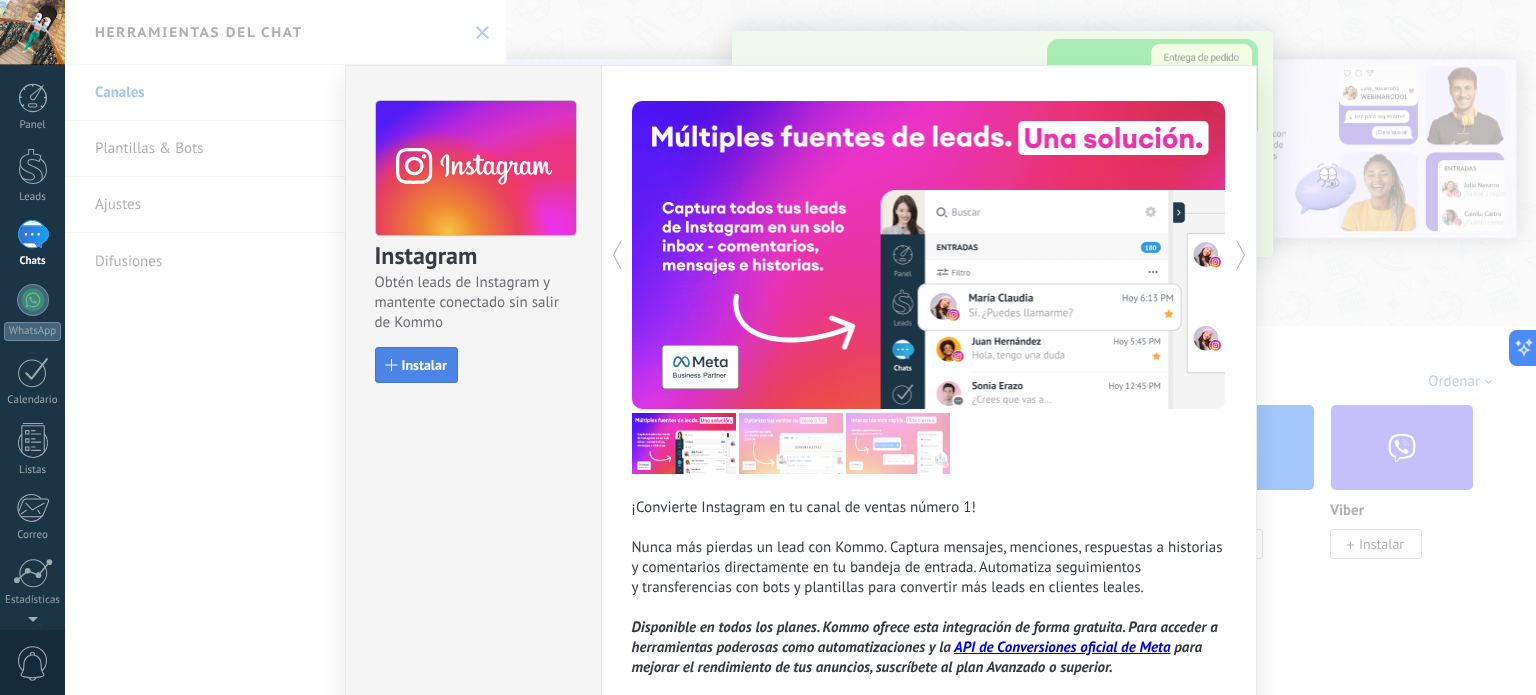 click on "Instalar" at bounding box center [424, 365] 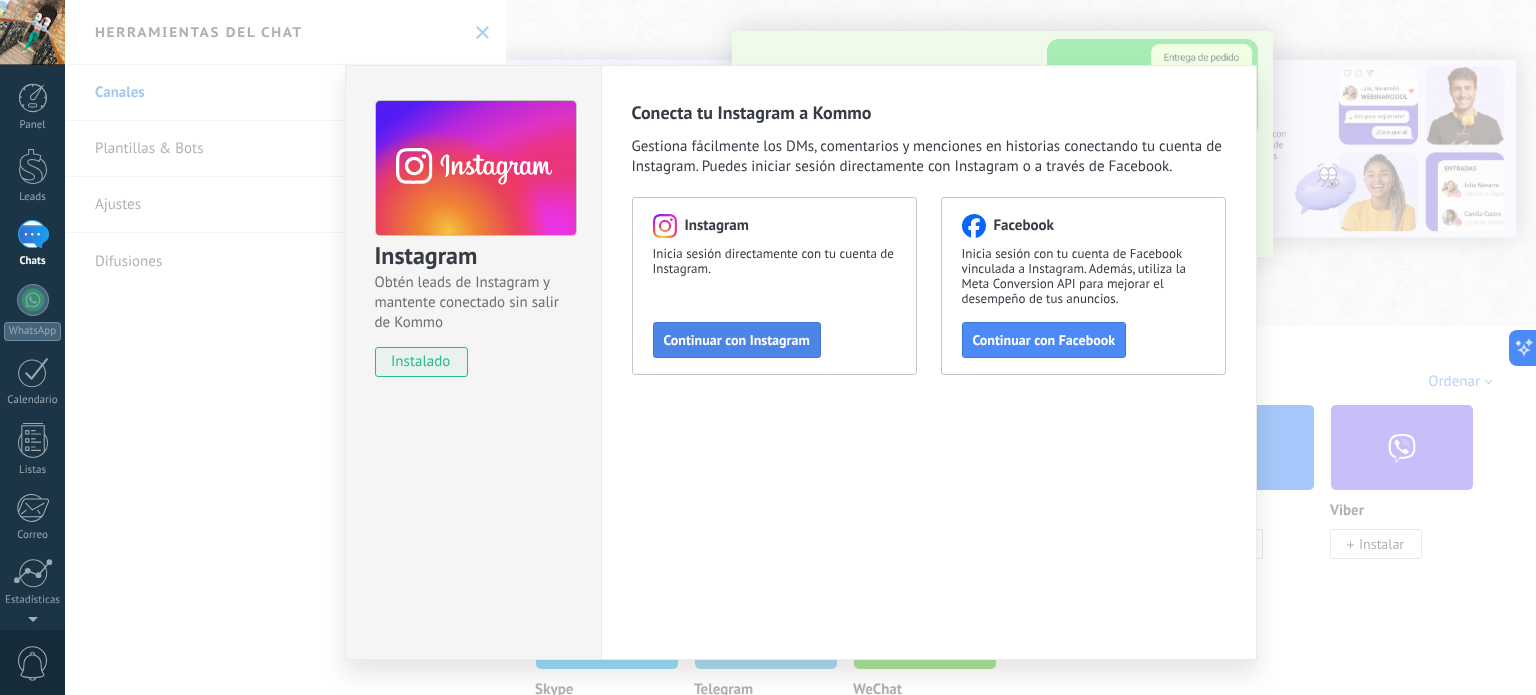click on "Continuar con Instagram" at bounding box center (737, 340) 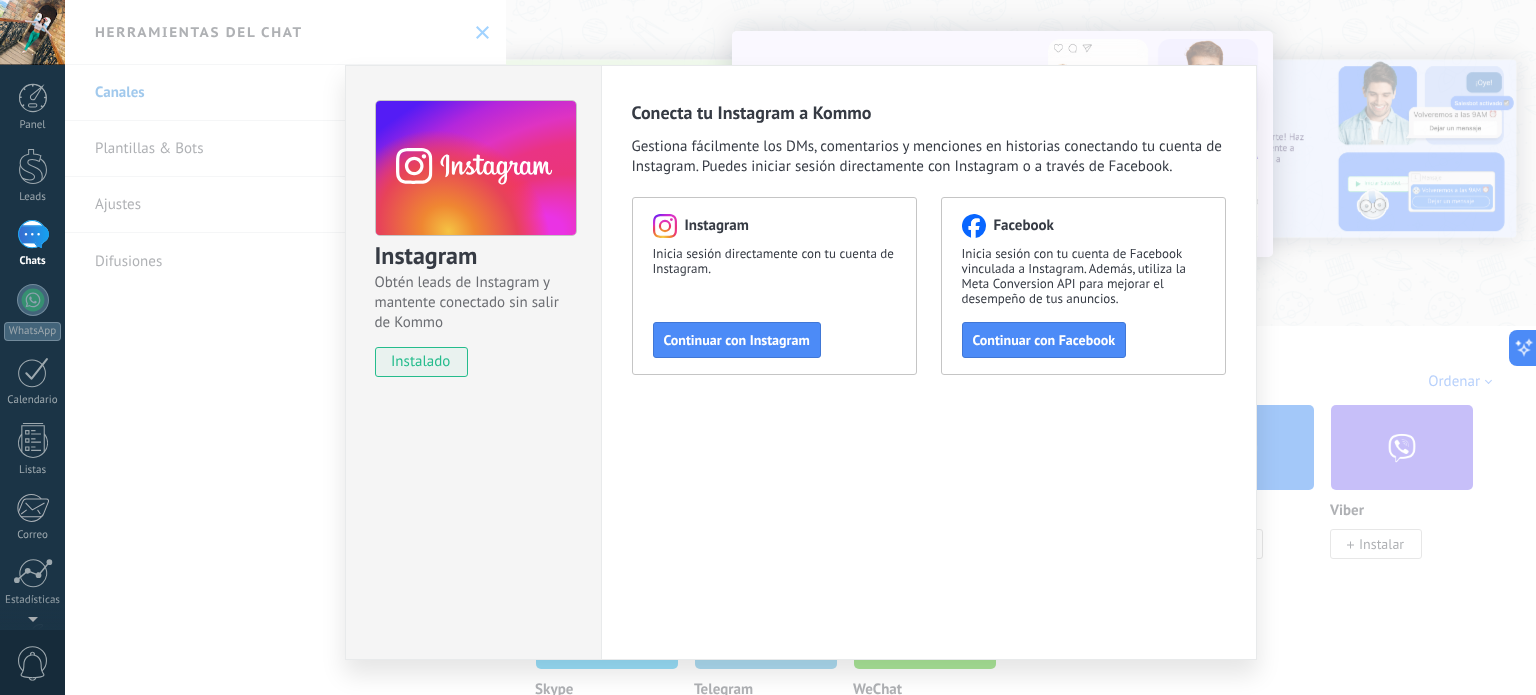 click on "Instagram Obtén leads de Instagram y mantente conectado sin salir de Kommo instalado" at bounding box center [473, 362] 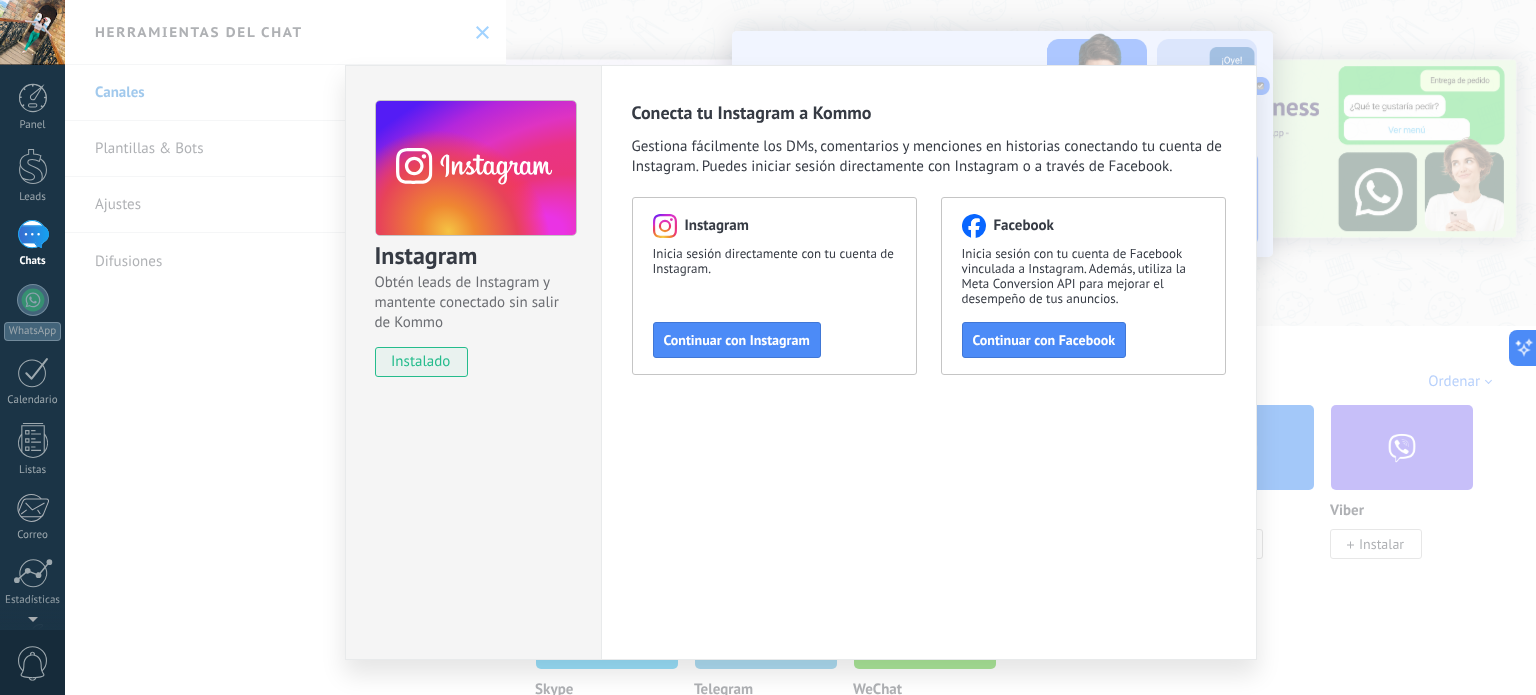 click on "Instagram Obtén leads de Instagram y mantente conectado sin salir de Kommo instalado Conecta tu Instagram a Kommo Gestiona fácilmente los DMs, comentarios y menciones en historias conectando tu cuenta de Instagram. Puedes iniciar sesión directamente con Instagram o a través de Facebook. Instagram Inicia sesión directamente con tu cuenta de Instagram. Continuar con Instagram Facebook Inicia sesión con tu cuenta de Facebook vinculada a Instagram. Además, utiliza la Meta Conversion API para mejorar el desempeño de tus anuncios. Continuar con Facebook" at bounding box center [800, 347] 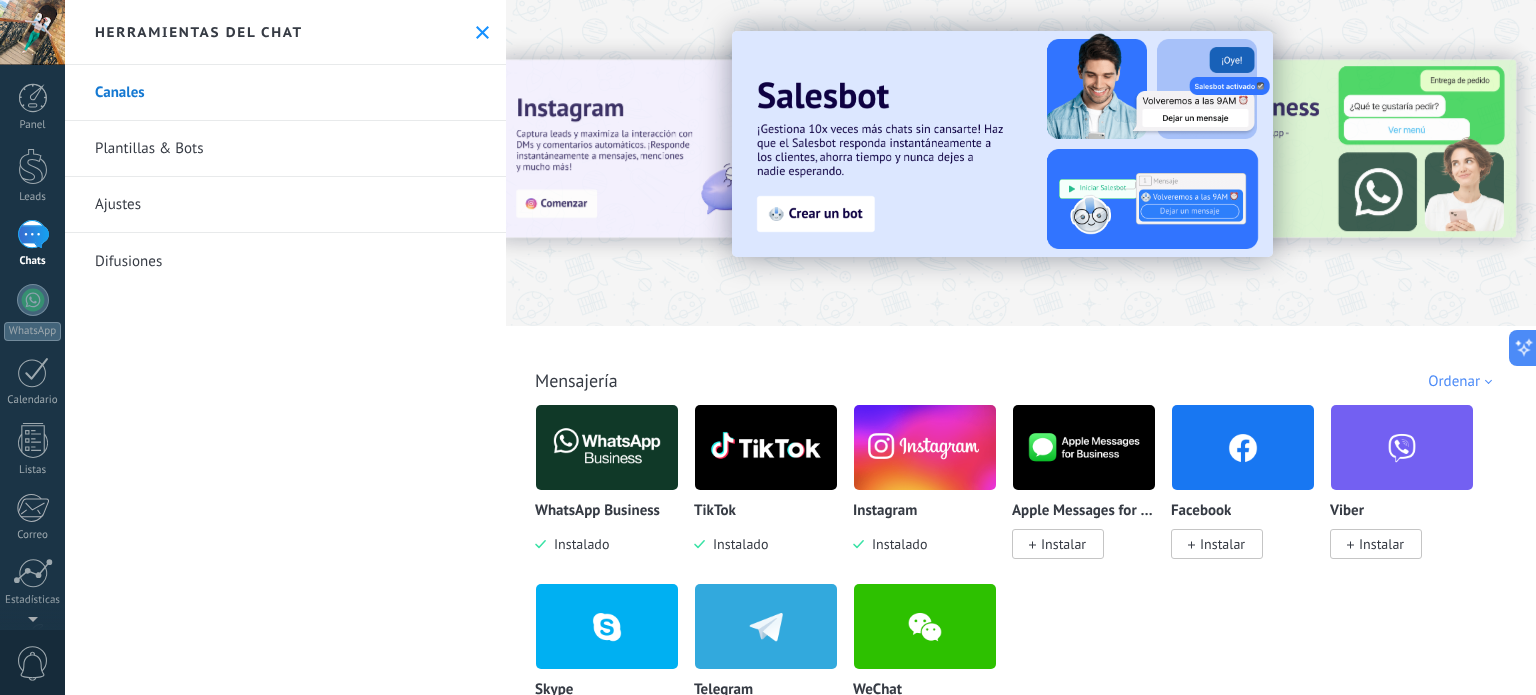 click on "1" at bounding box center [33, 234] 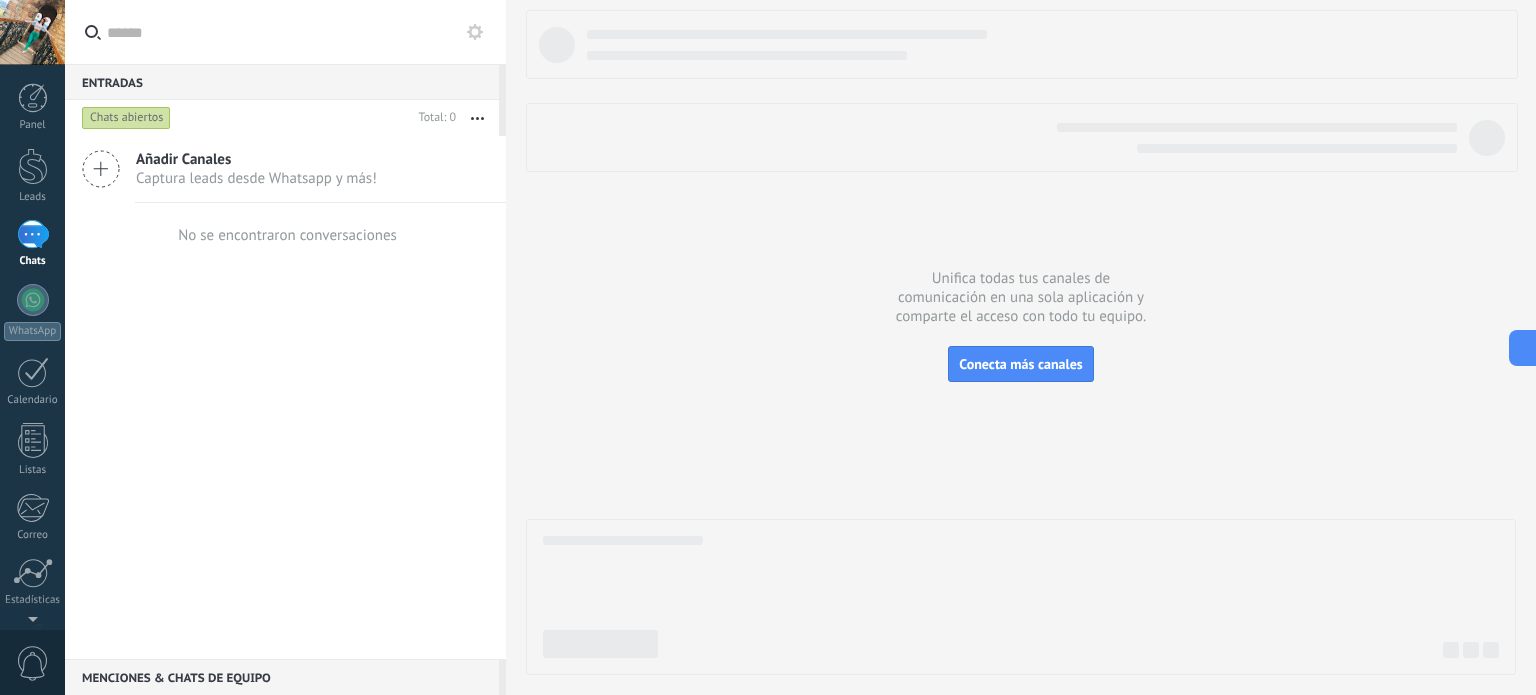 click at bounding box center (477, 118) 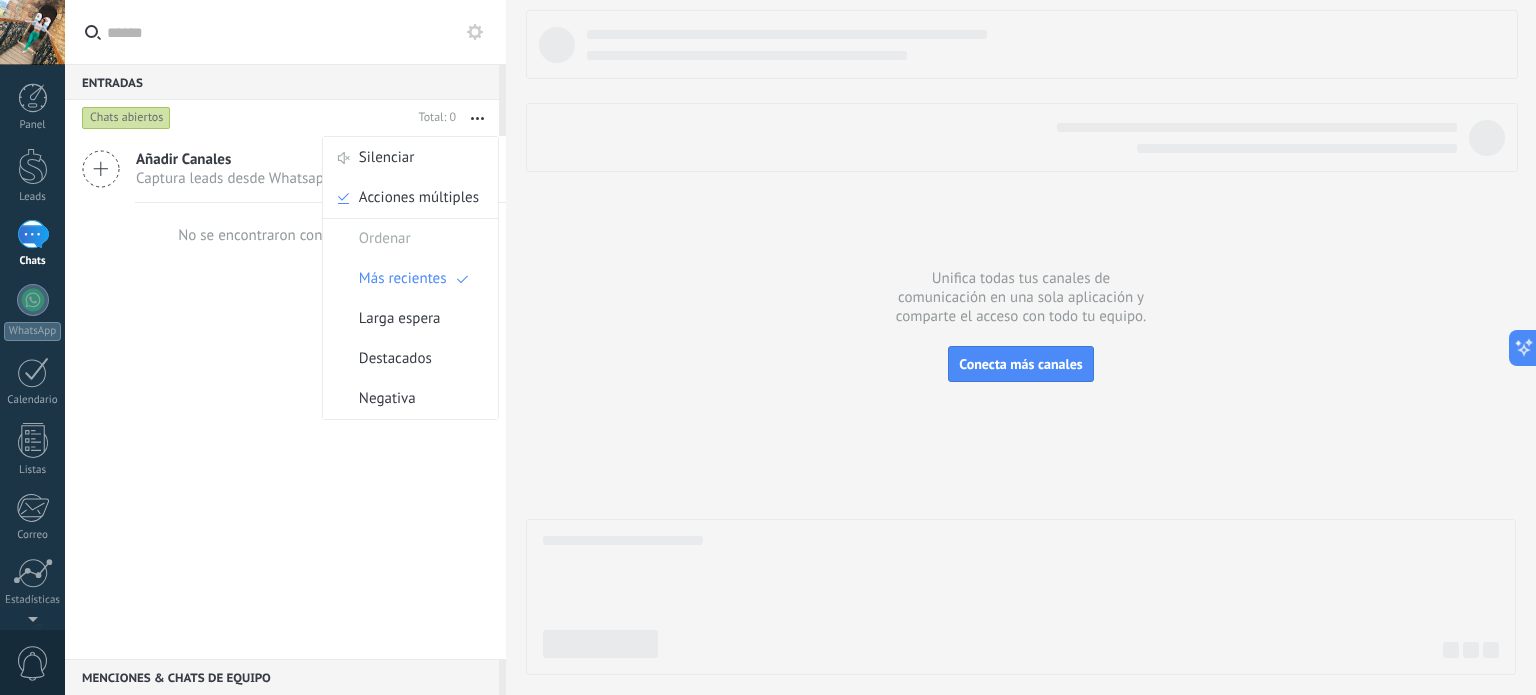 click on "Añadir Canales
Captura leads desde Whatsapp y más!
No se encontraron conversaciones" at bounding box center [285, 397] 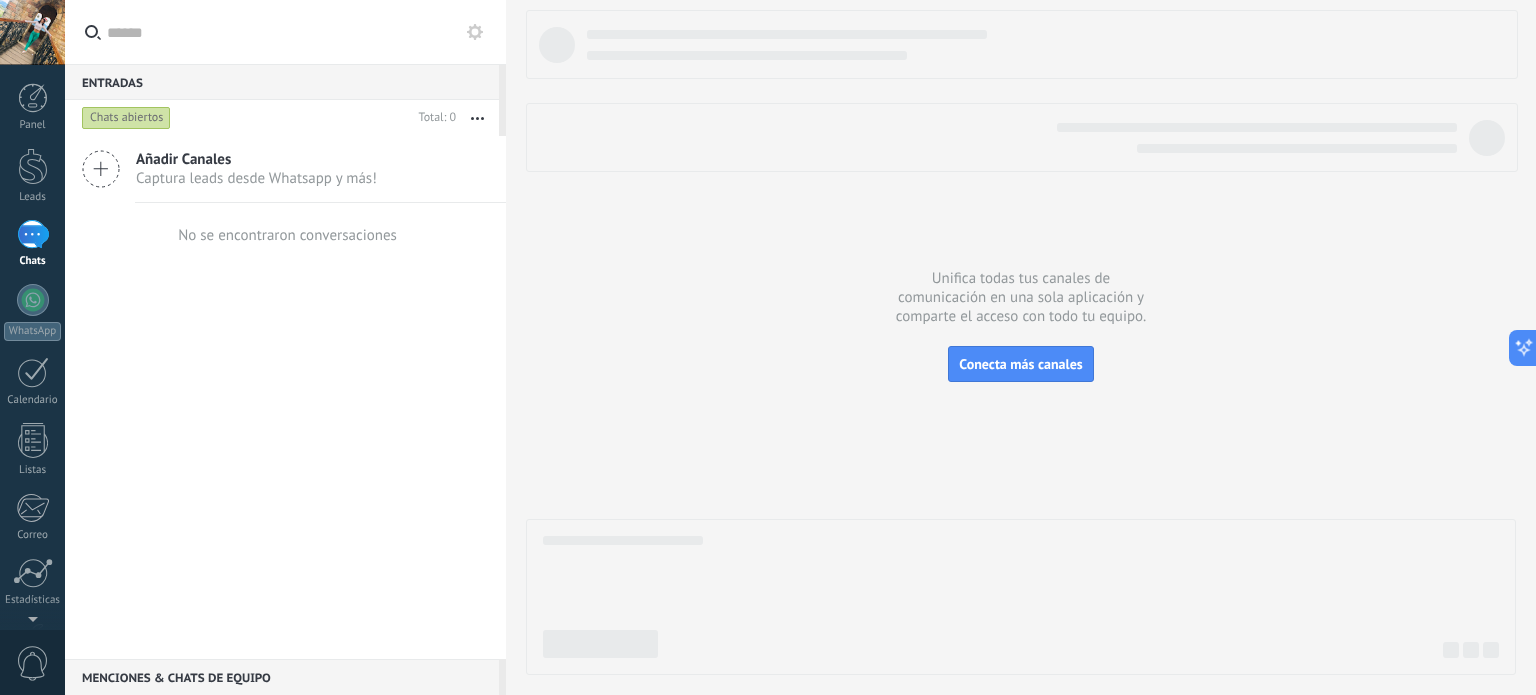 click on "No se encontraron conversaciones" at bounding box center (287, 235) 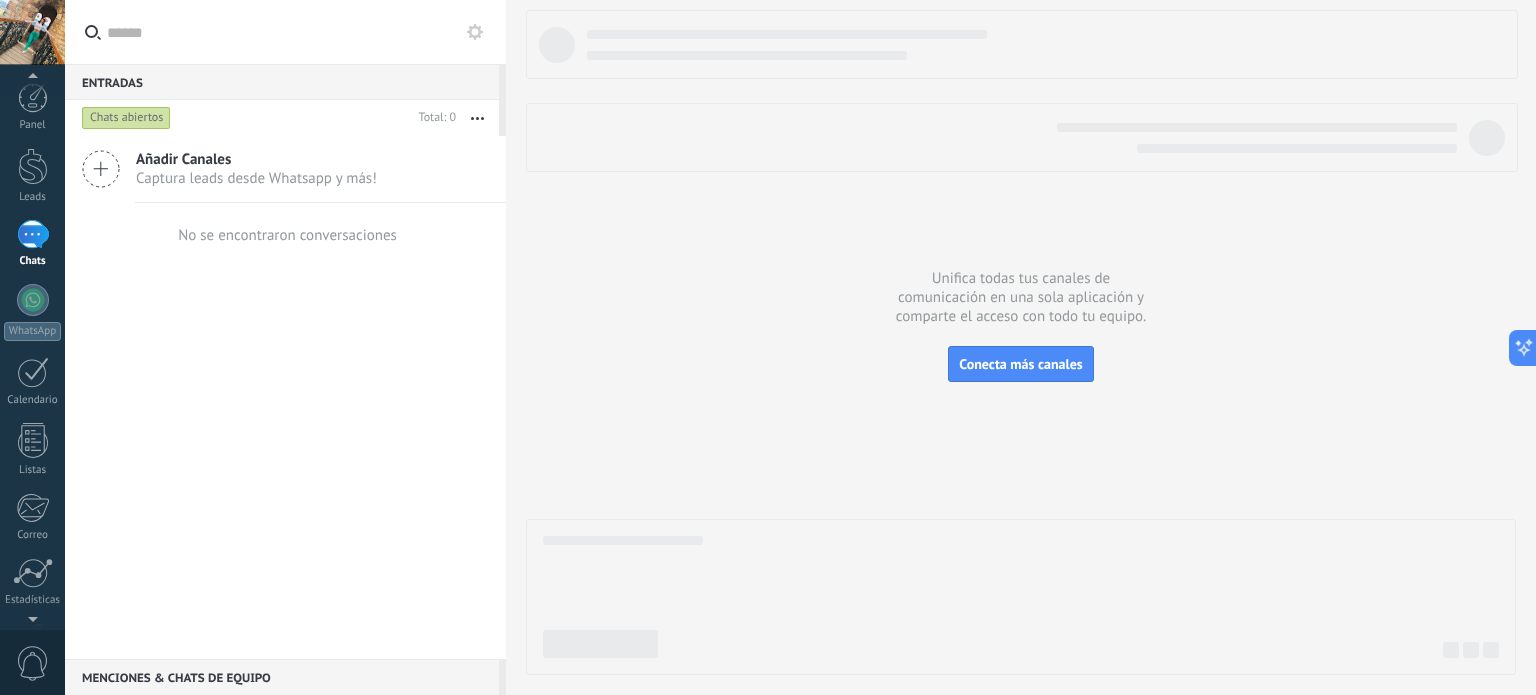 scroll, scrollTop: 41, scrollLeft: 0, axis: vertical 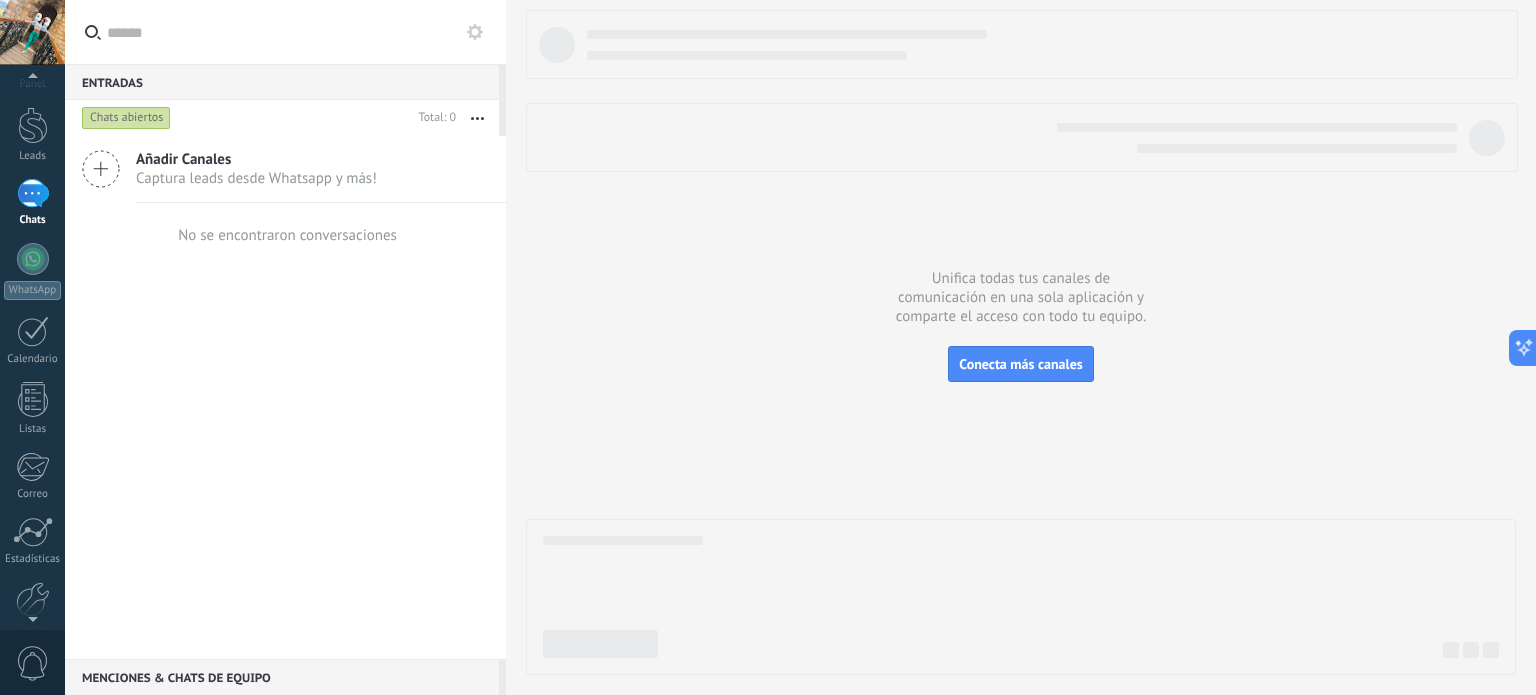 click on "0" at bounding box center (33, 663) 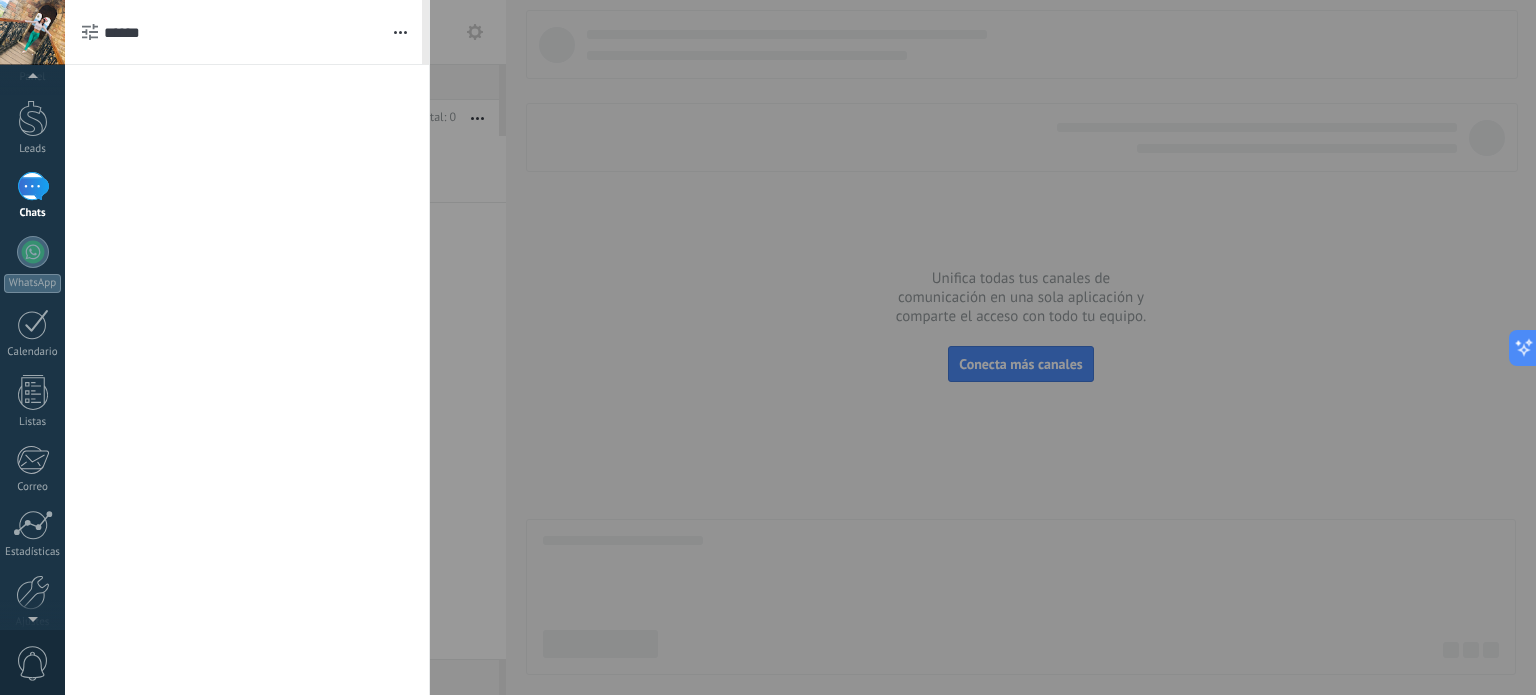 scroll, scrollTop: 0, scrollLeft: 0, axis: both 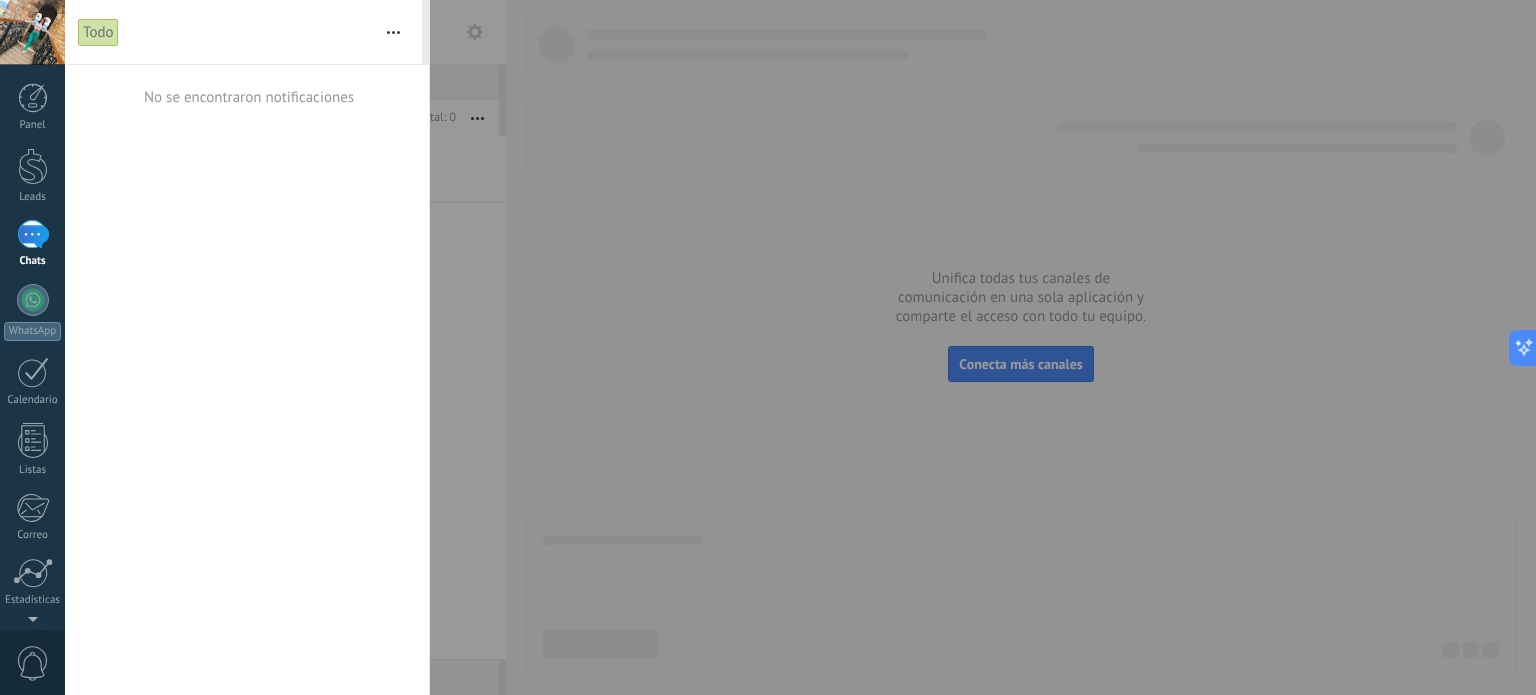 click at bounding box center (393, 32) 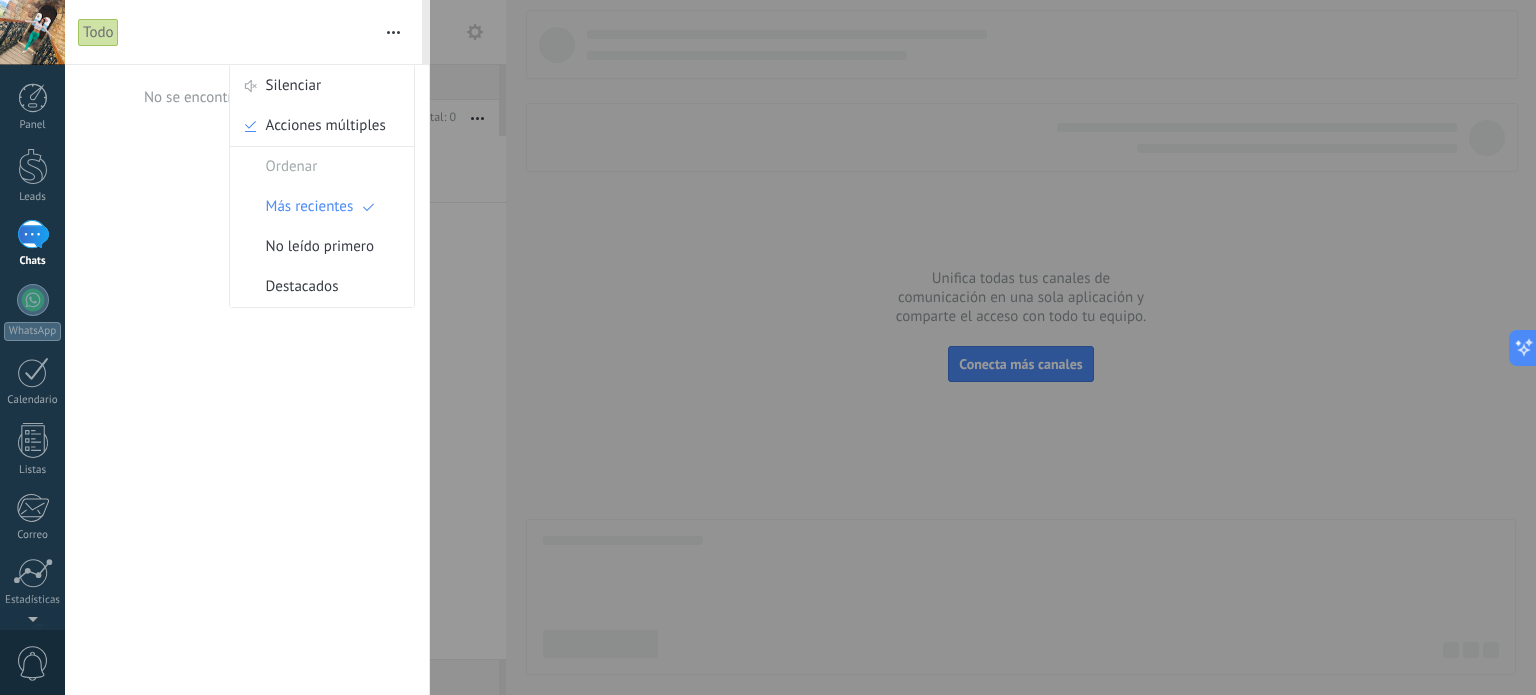 click at bounding box center [768, 347] 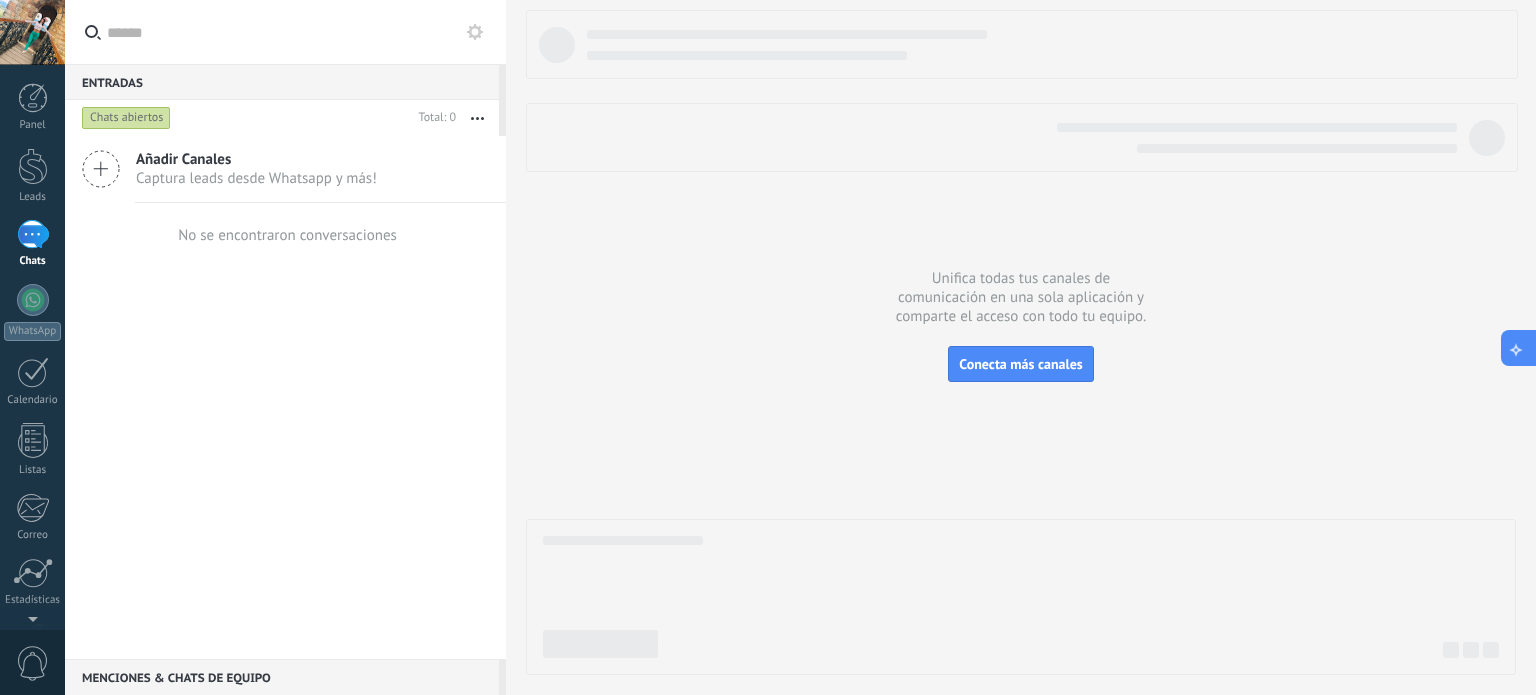 click 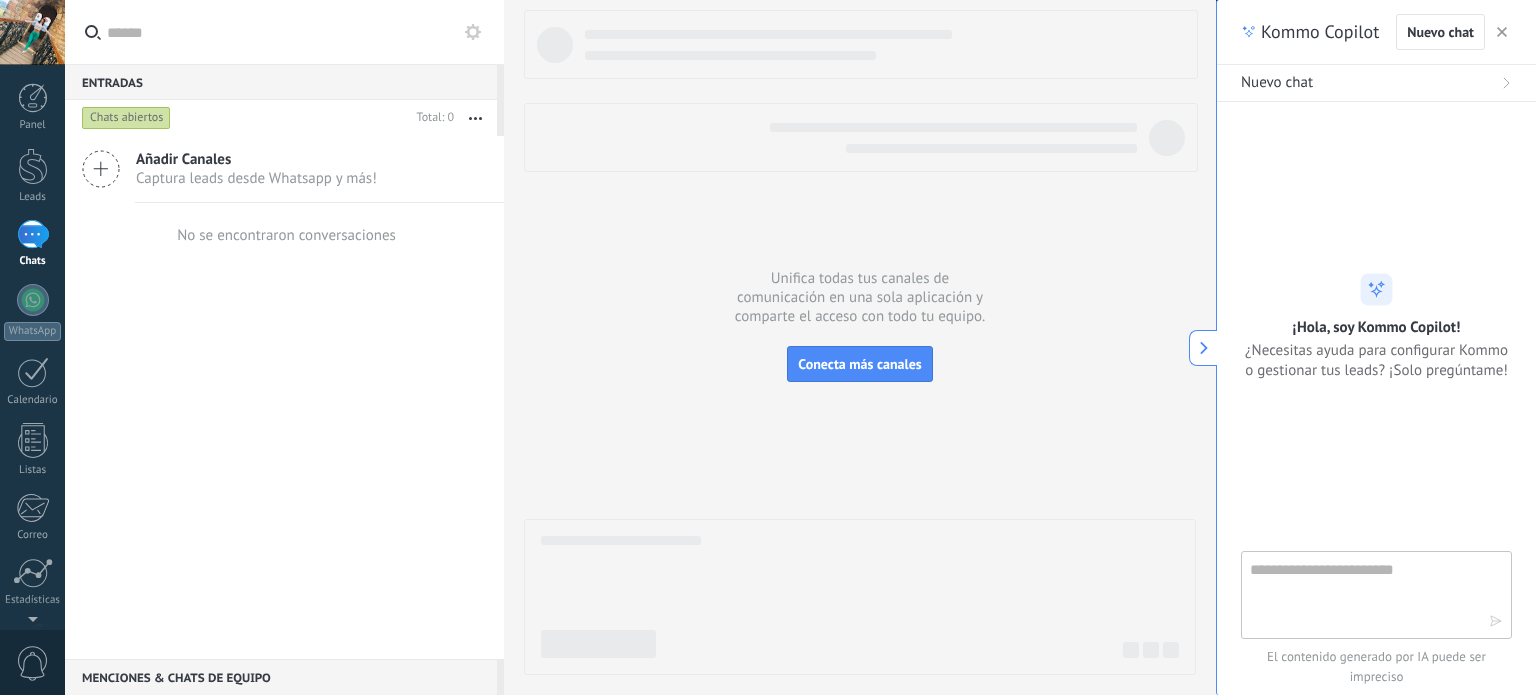 type on "**********" 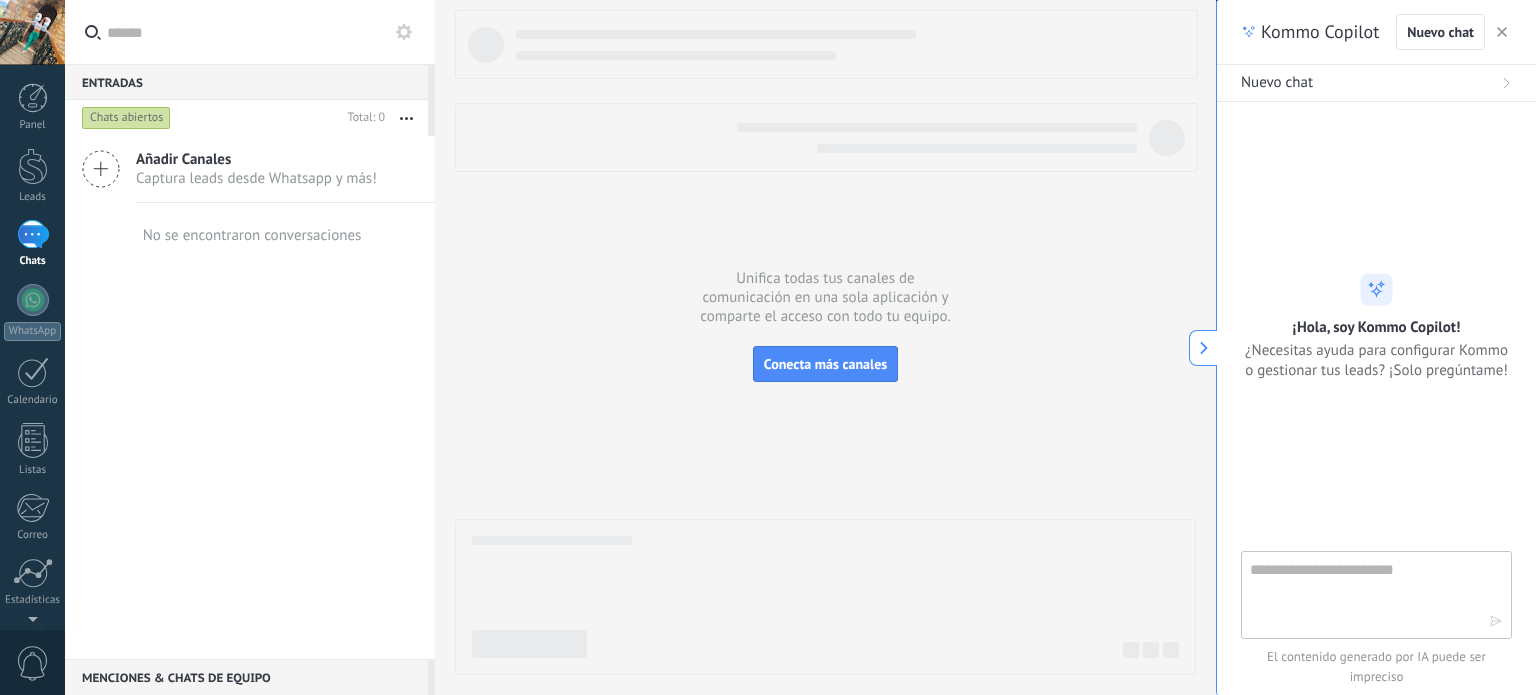 click at bounding box center (1362, 594) 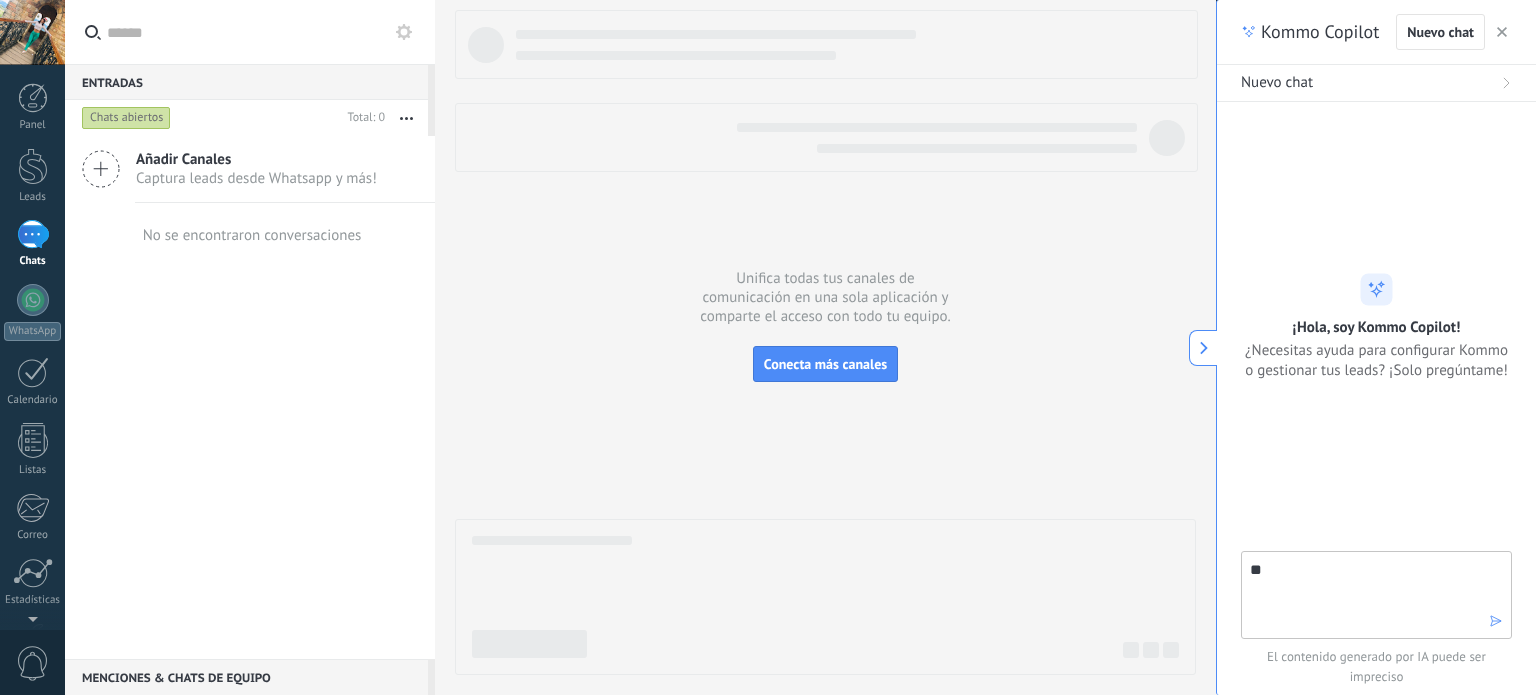 type on "*" 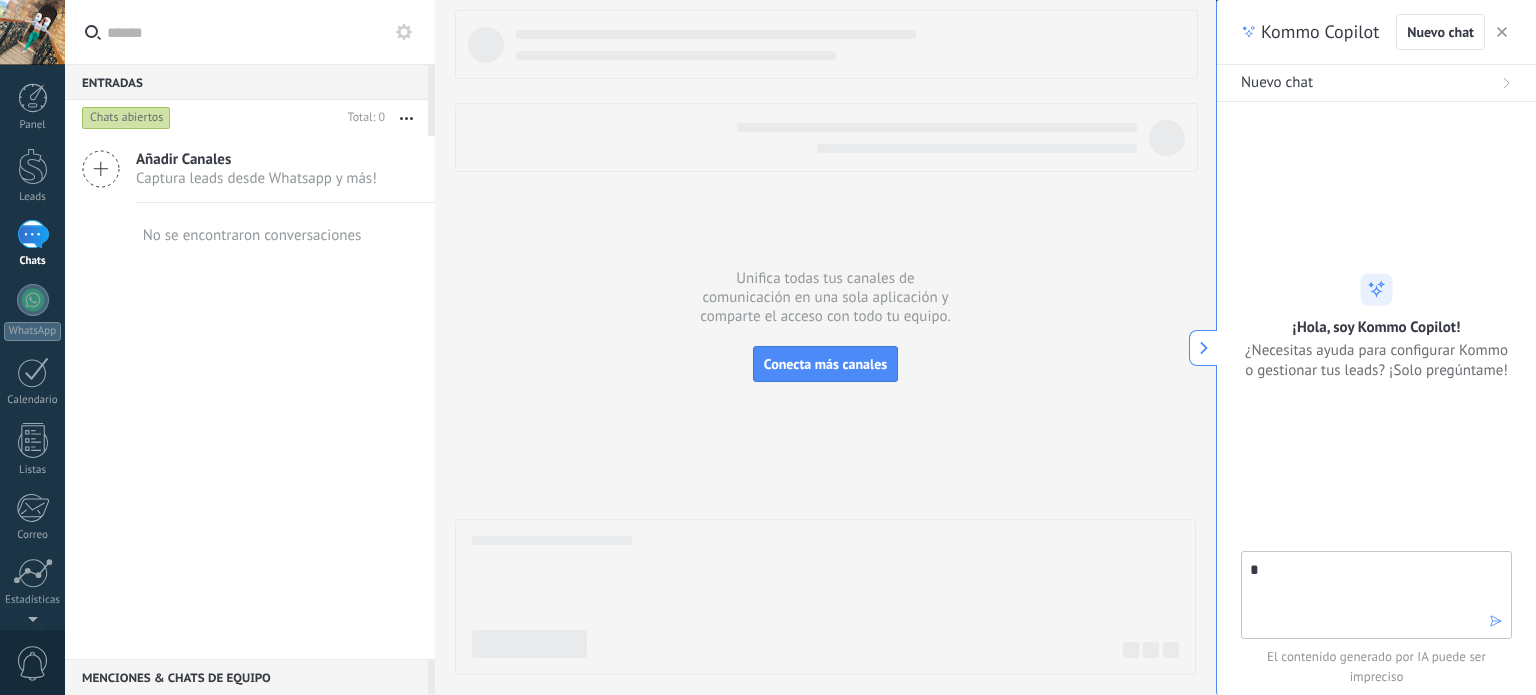 type 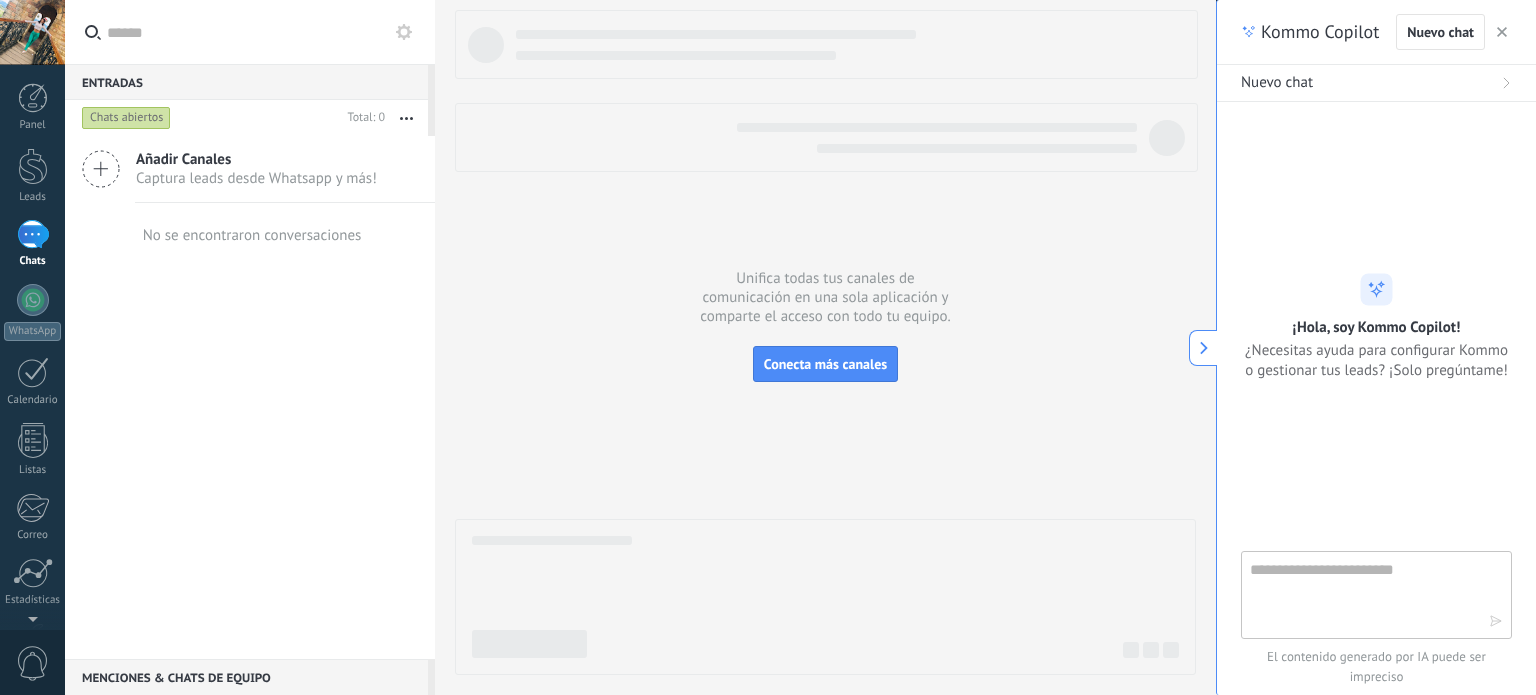 click at bounding box center [1502, 32] 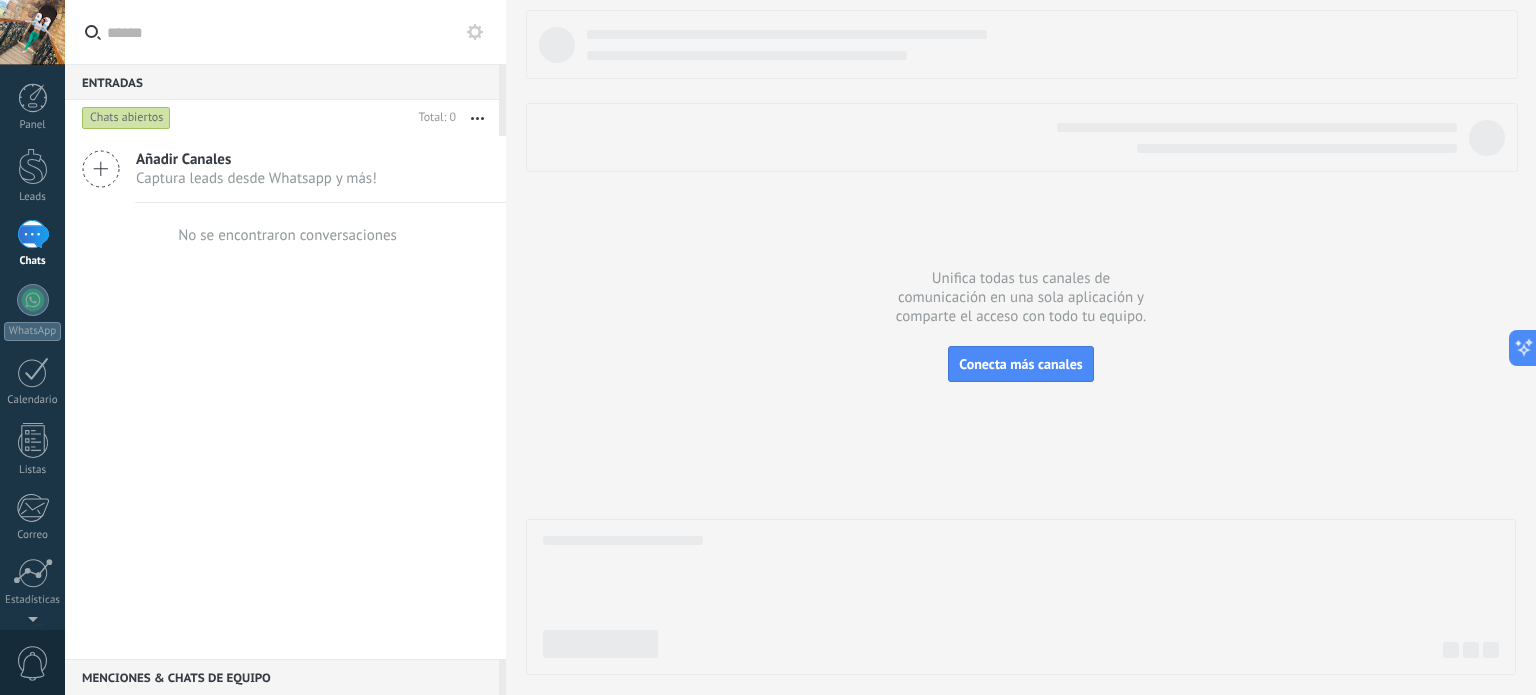 click on "No se encontraron conversaciones" at bounding box center [287, 235] 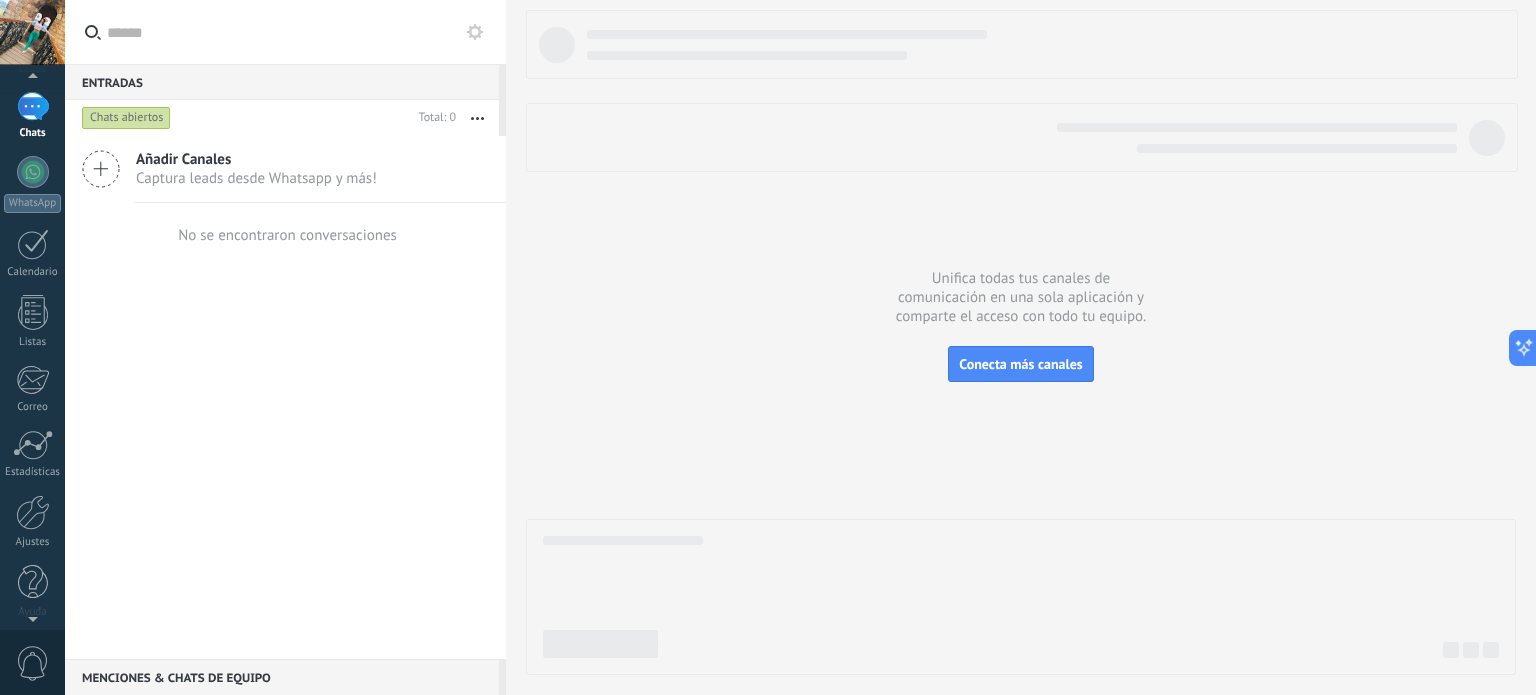 scroll, scrollTop: 136, scrollLeft: 0, axis: vertical 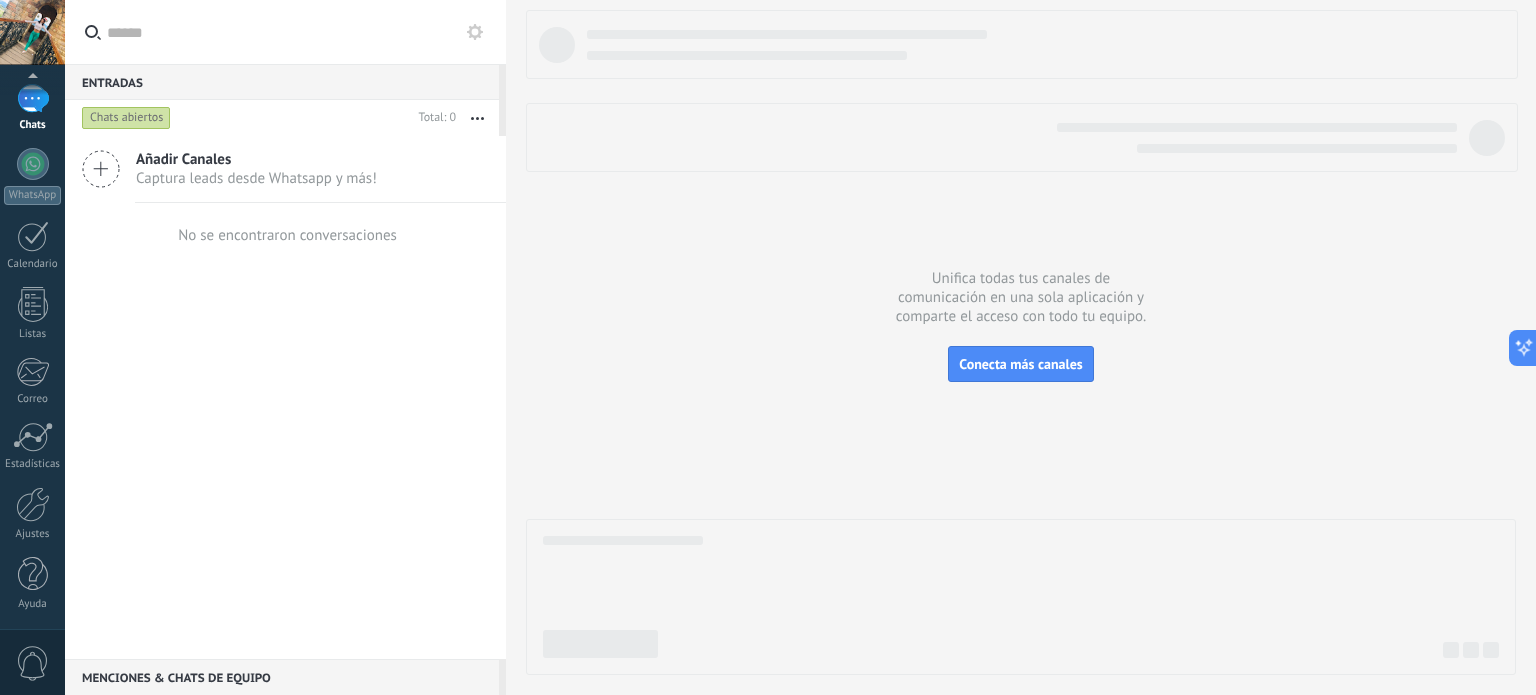 click on "Panel
Leads
1
Chats
WhatsApp
Clientes" at bounding box center [32, 289] 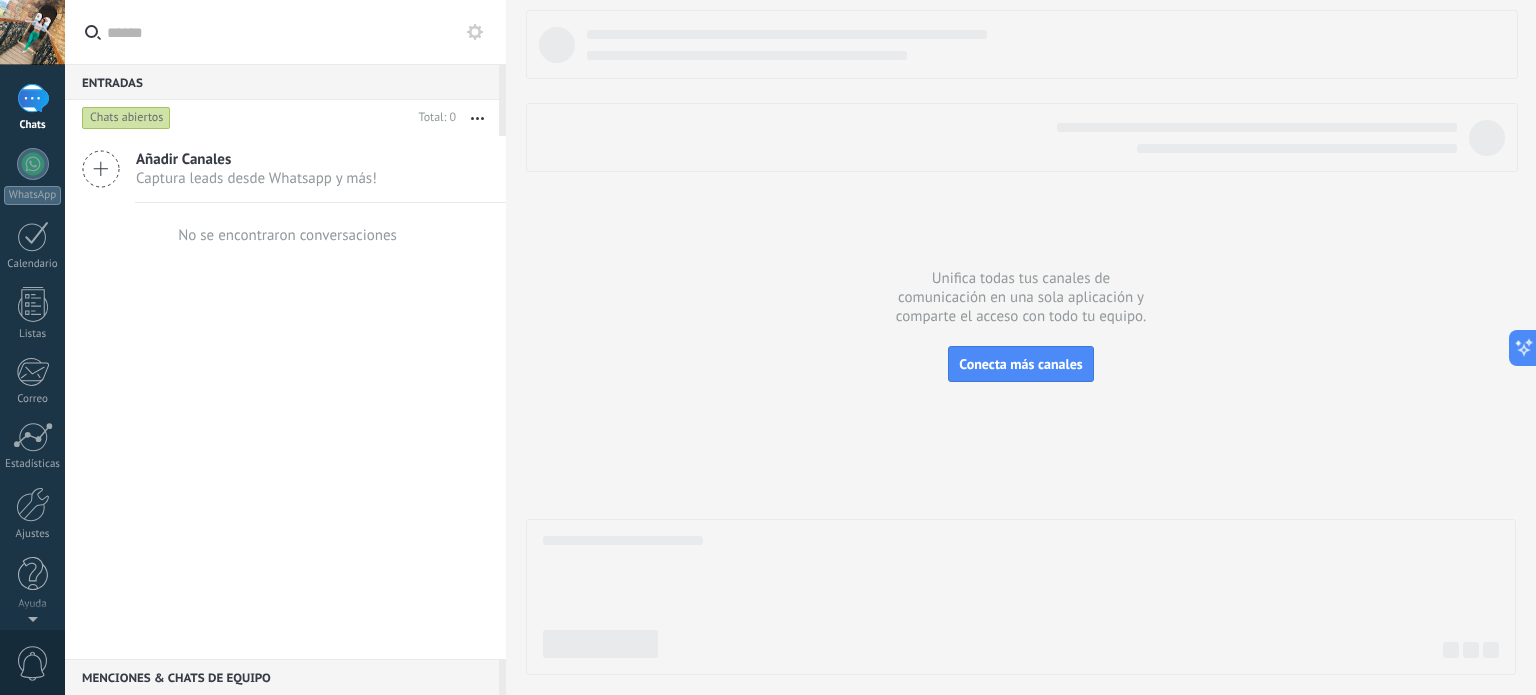 scroll, scrollTop: 0, scrollLeft: 0, axis: both 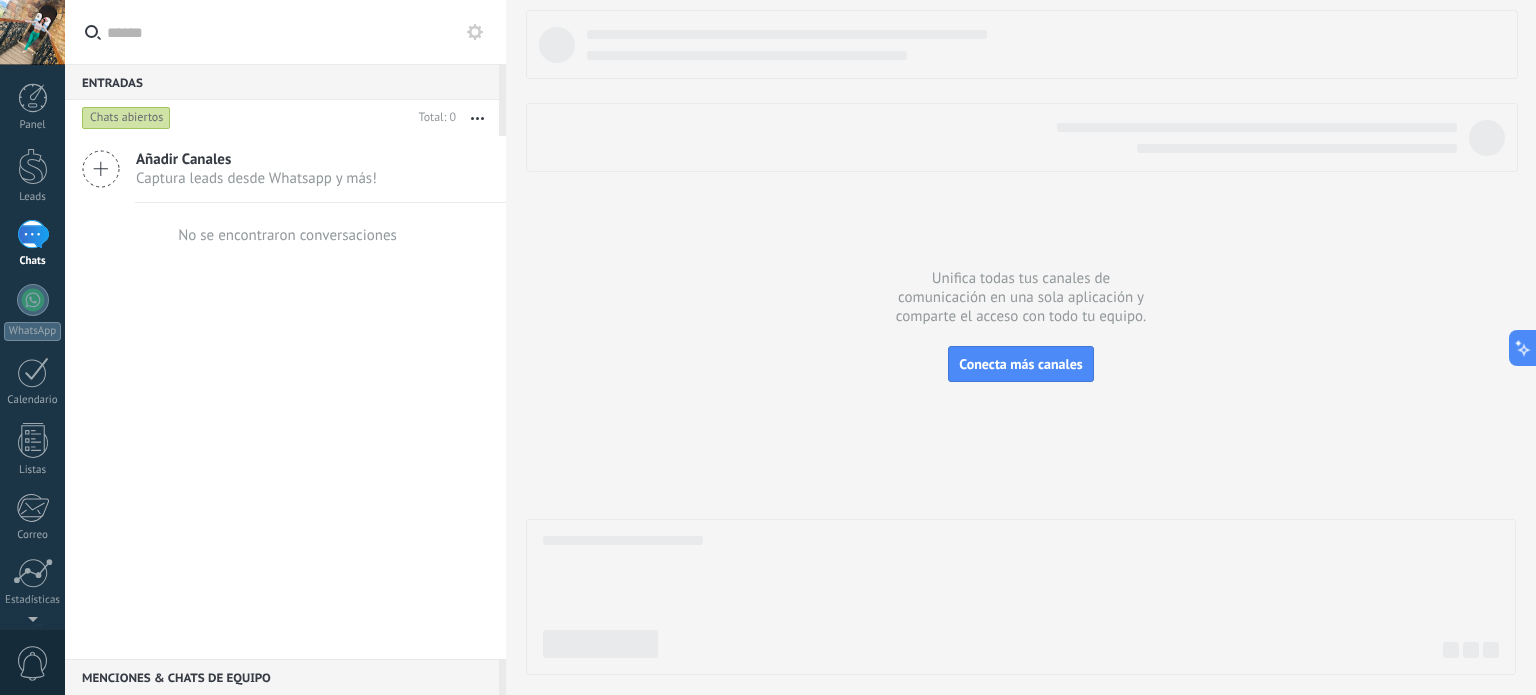 click on "Añadir Canales
Captura leads desde Whatsapp y más!" at bounding box center (285, 169) 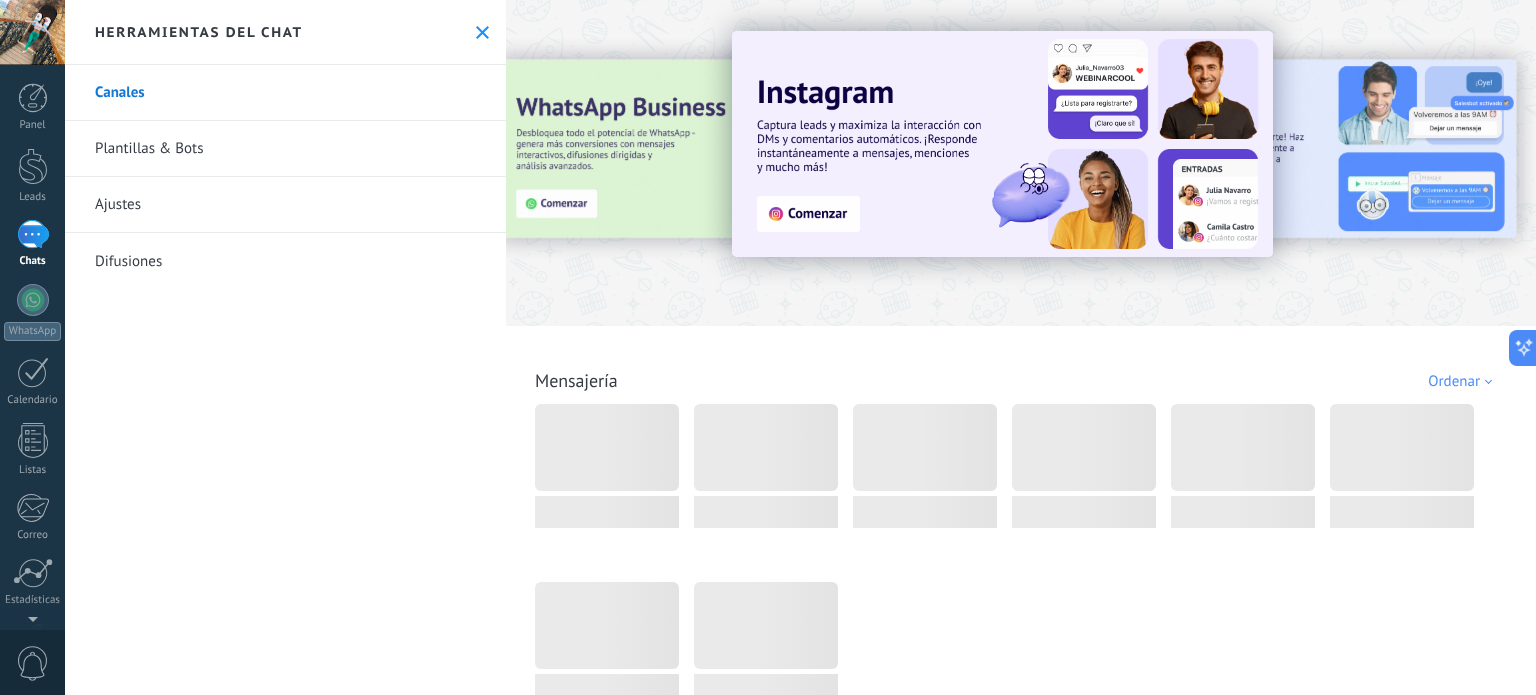 click on "Ajustes" at bounding box center [285, 205] 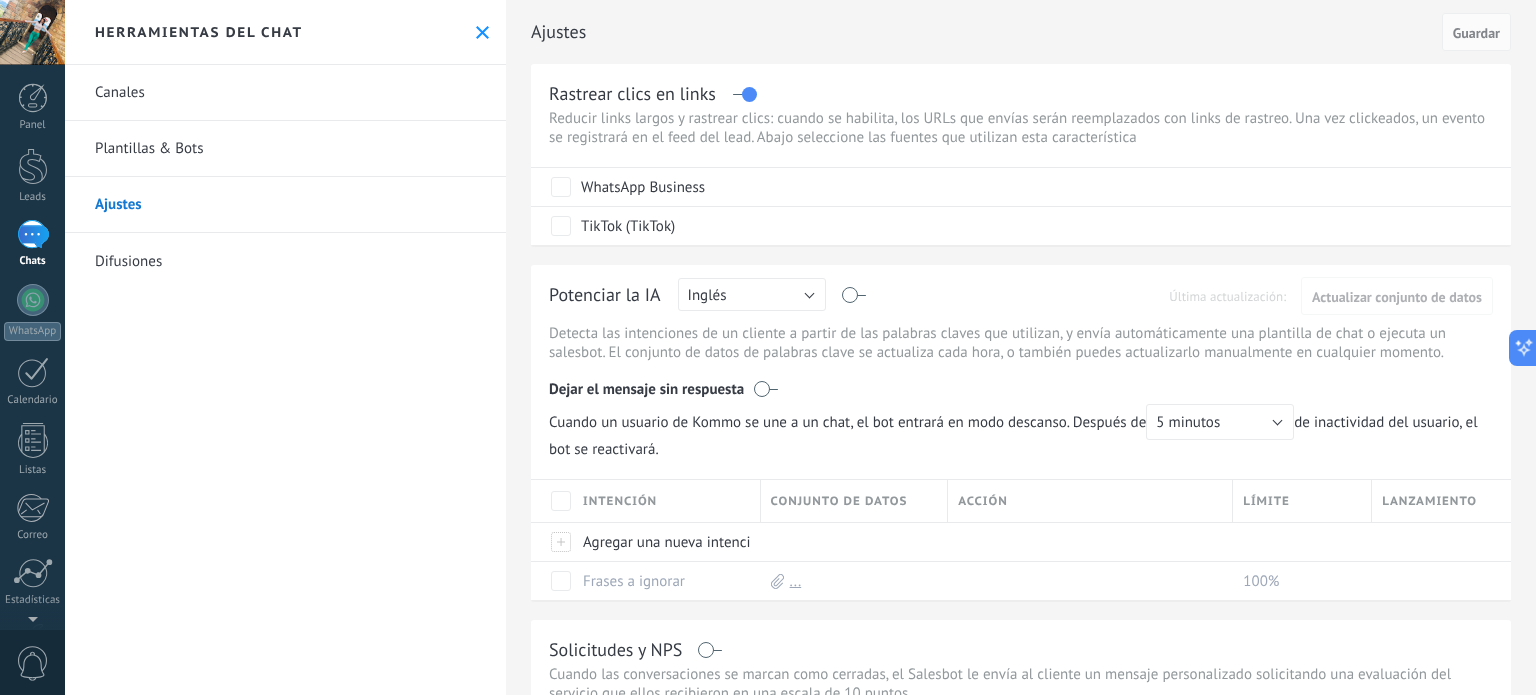 click on "Difusiones" at bounding box center [285, 261] 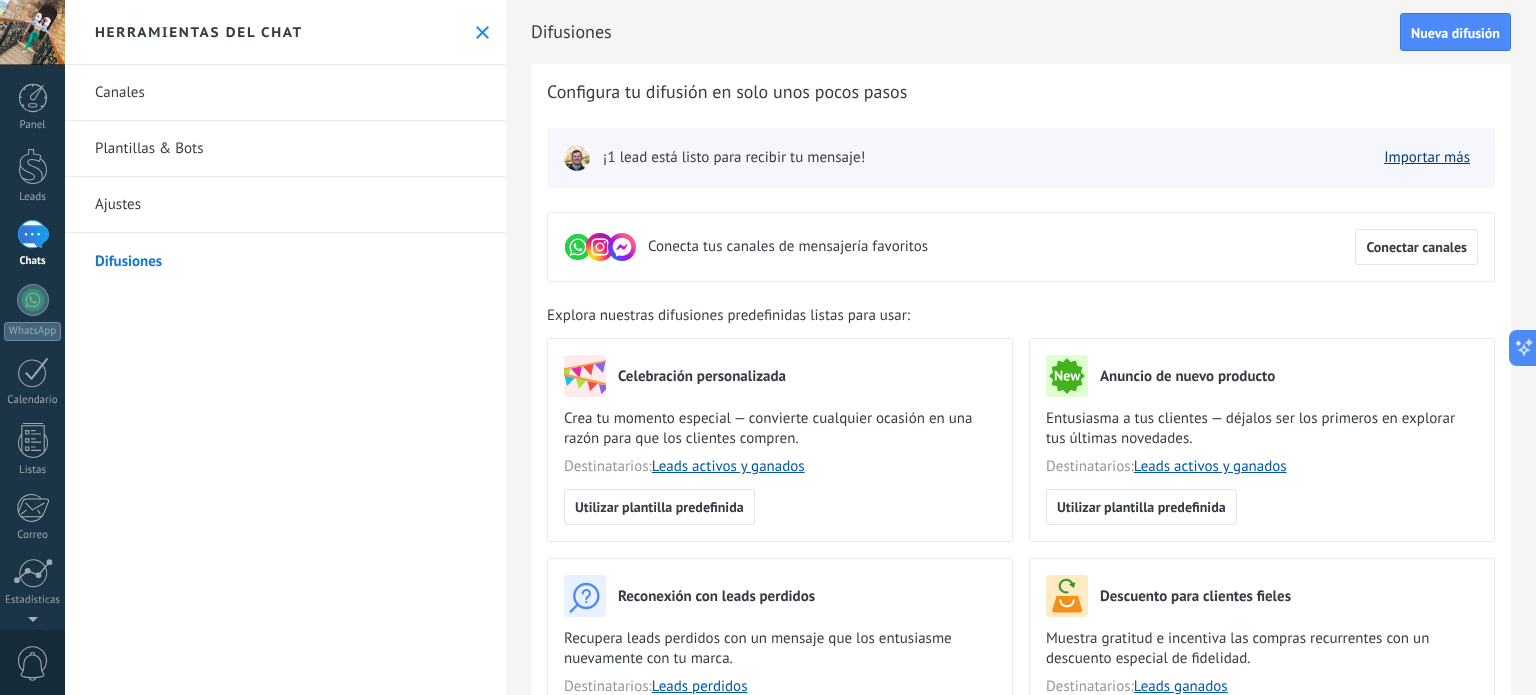click on "Importar más" at bounding box center (1427, 157) 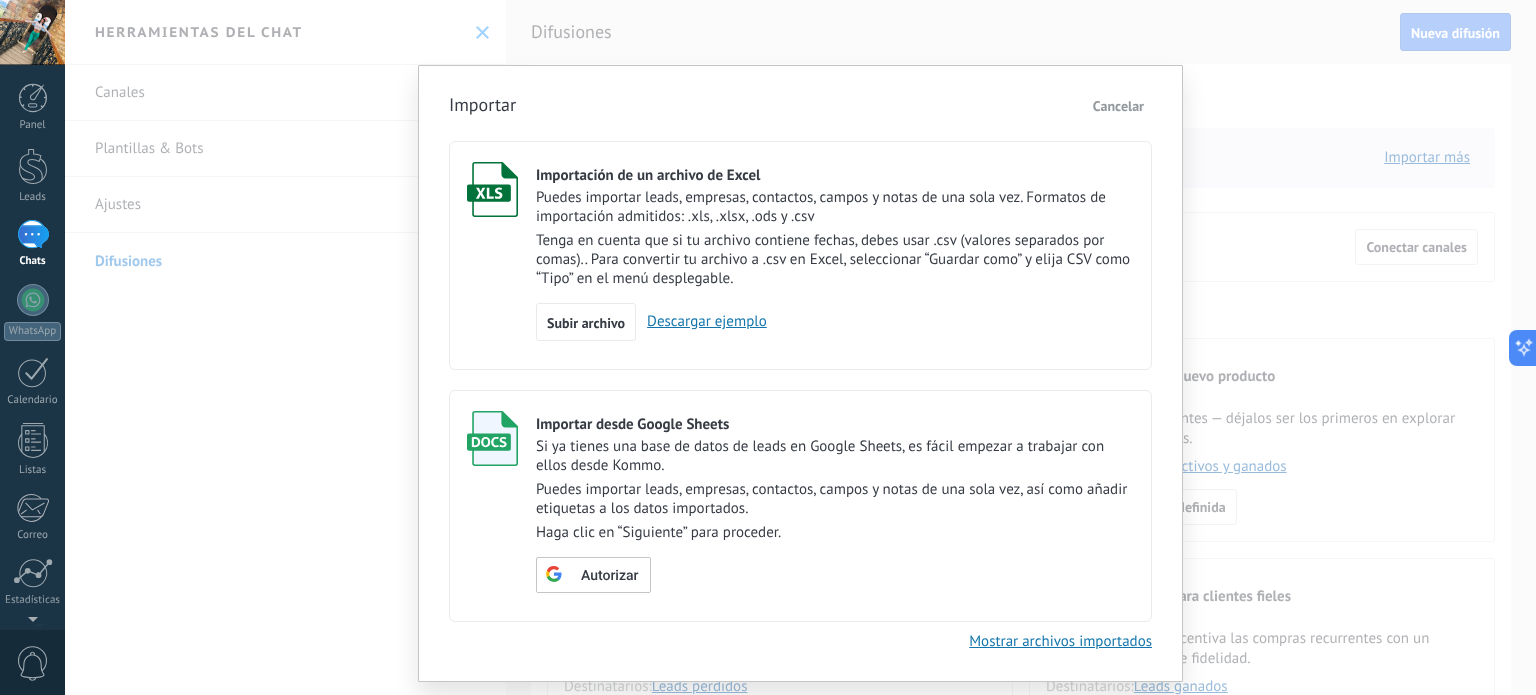 click on "Cancelar" at bounding box center [1118, 106] 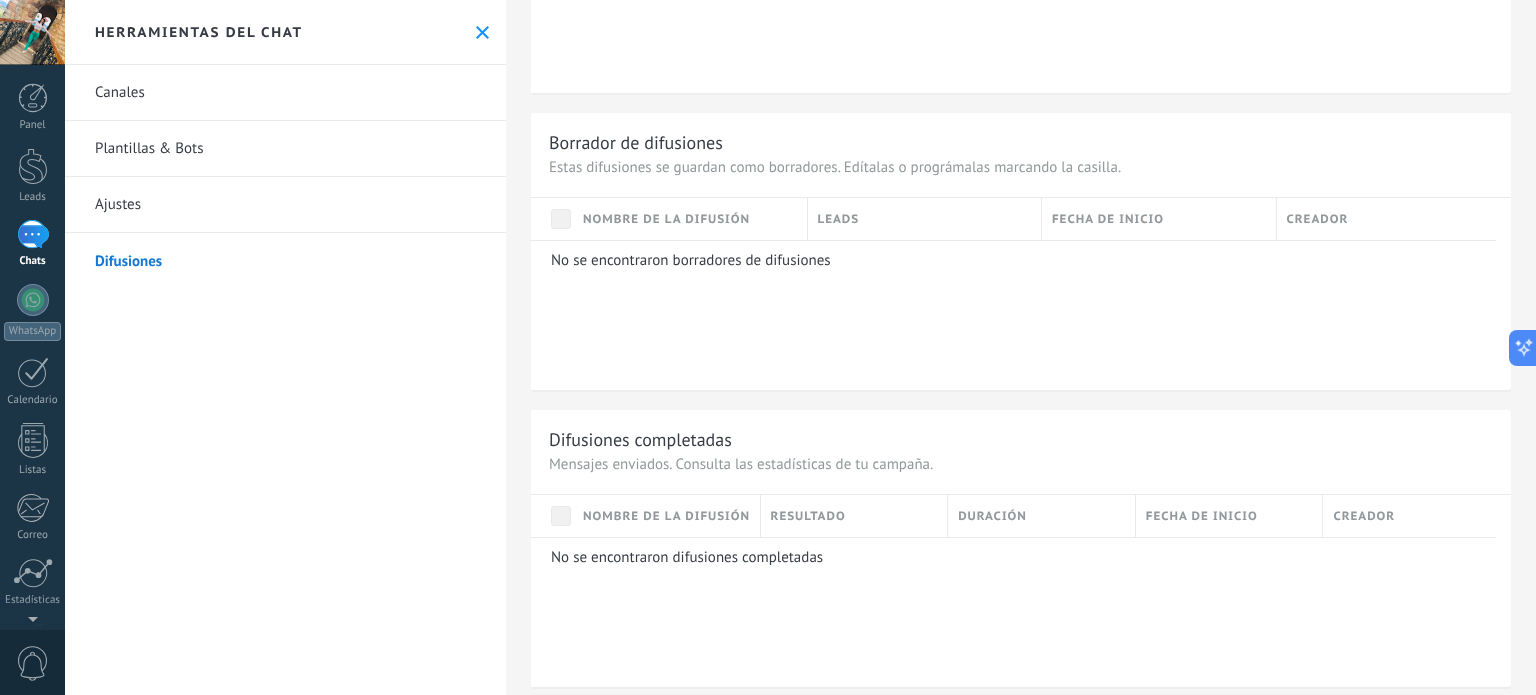 scroll, scrollTop: 1400, scrollLeft: 0, axis: vertical 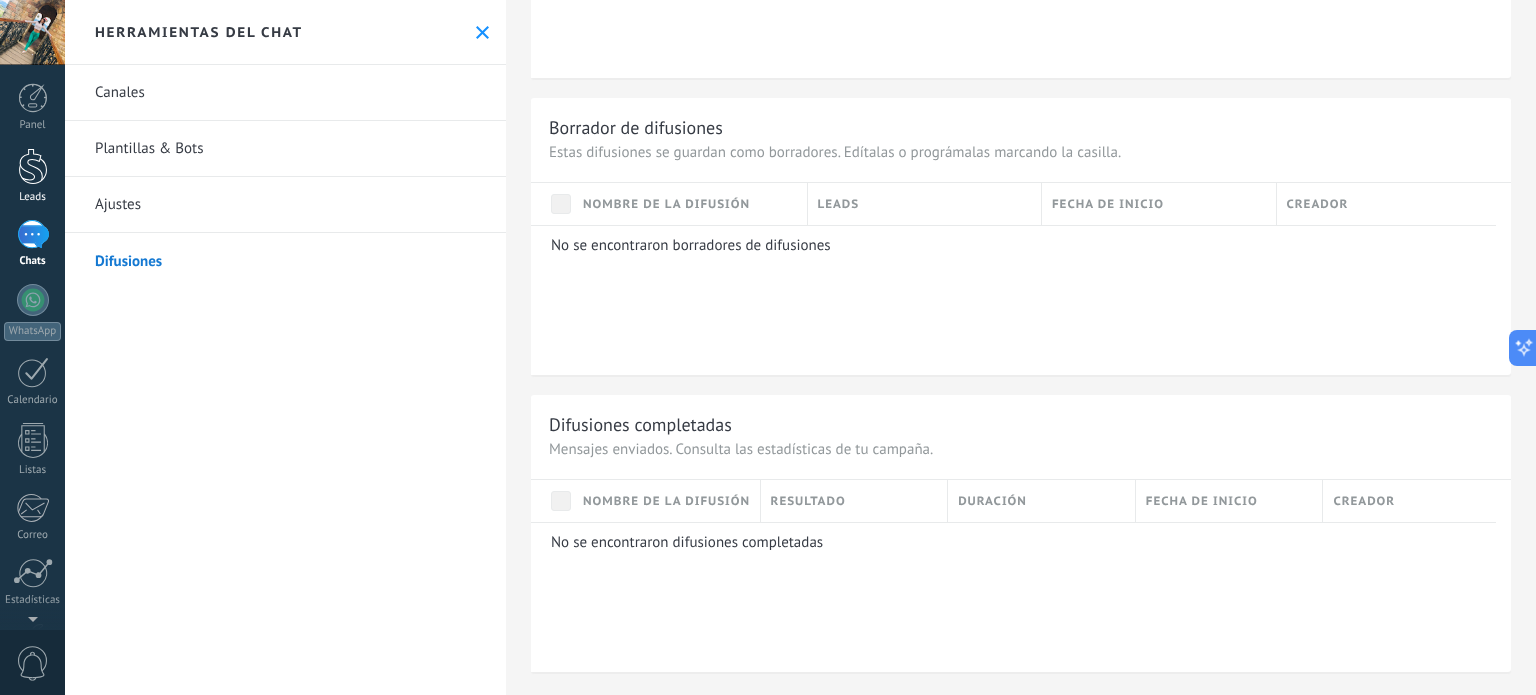 click at bounding box center (33, 166) 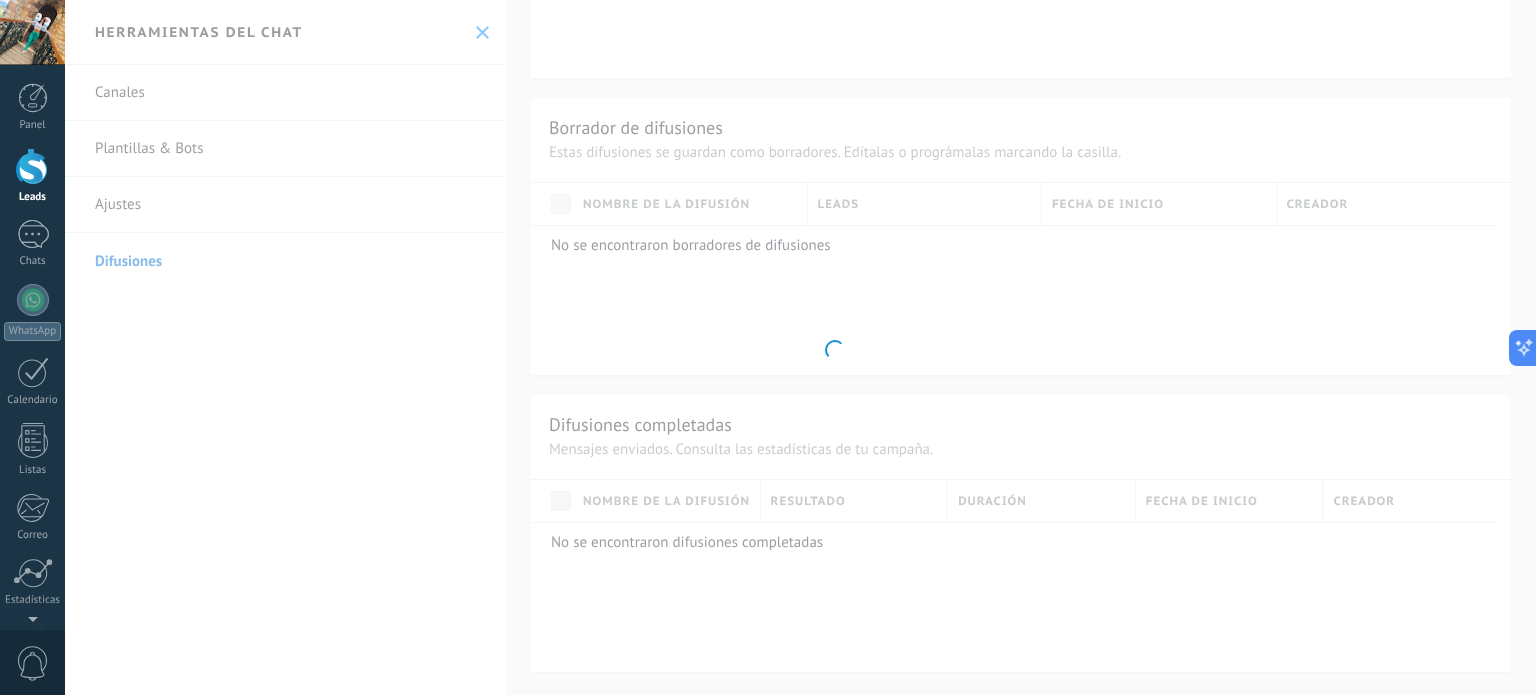 scroll, scrollTop: 561, scrollLeft: 0, axis: vertical 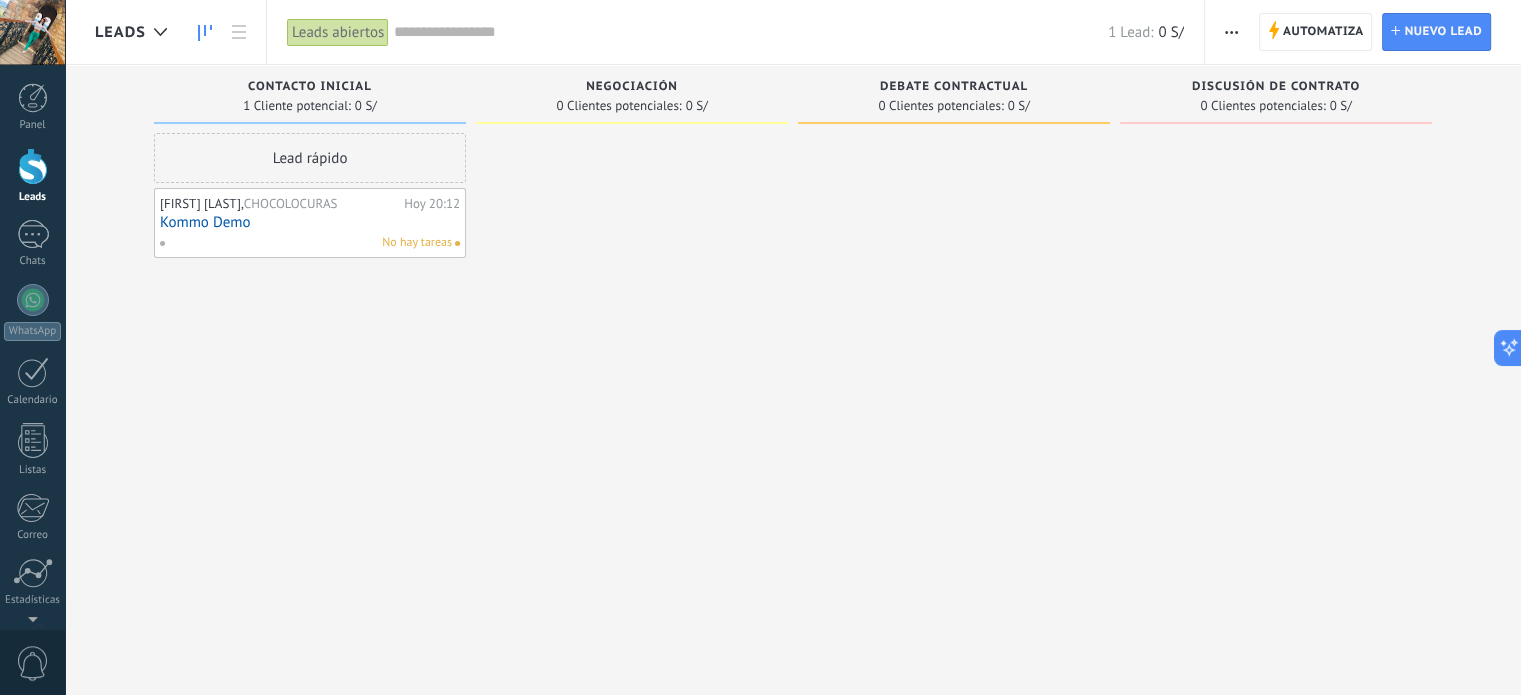 click on "Olivia Alvarado,  CHOCOLOCURAS" at bounding box center [279, 204] 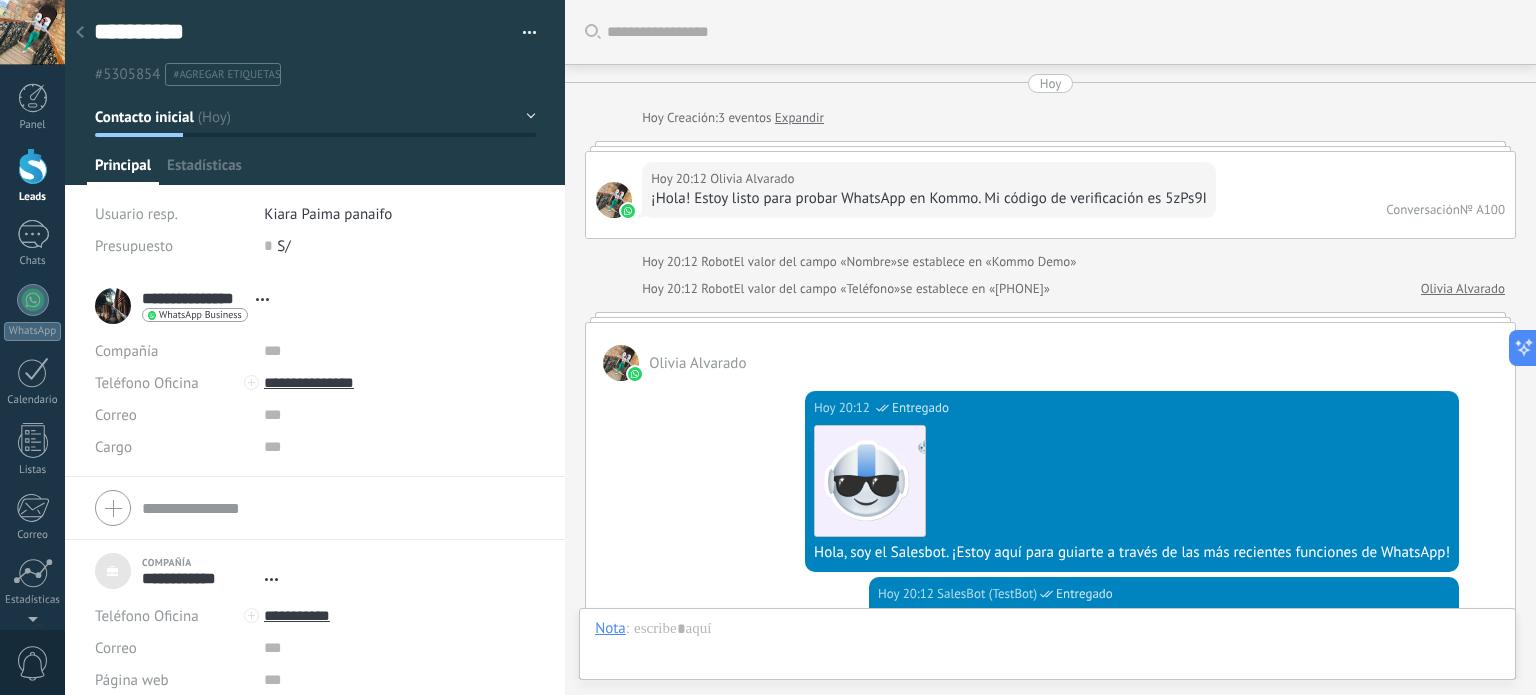 scroll, scrollTop: 20, scrollLeft: 0, axis: vertical 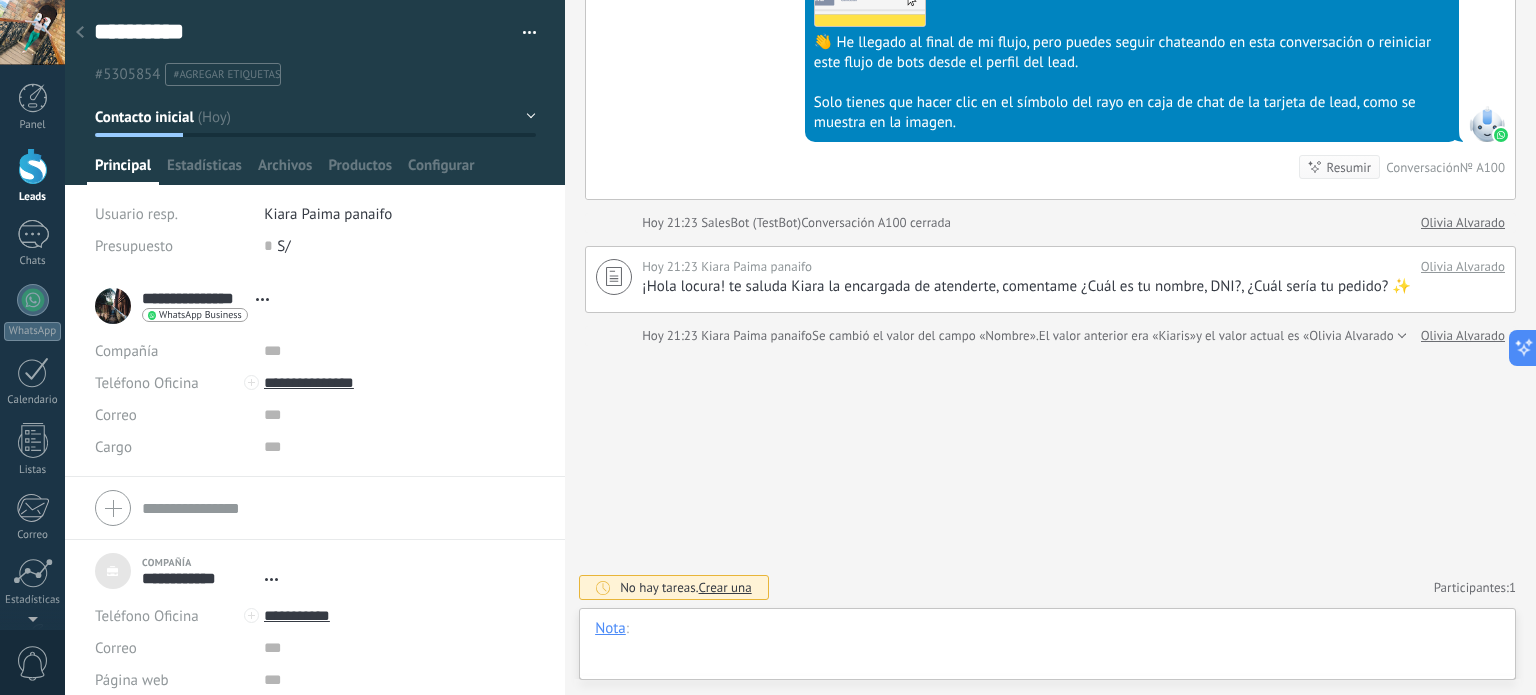 click at bounding box center [1047, 649] 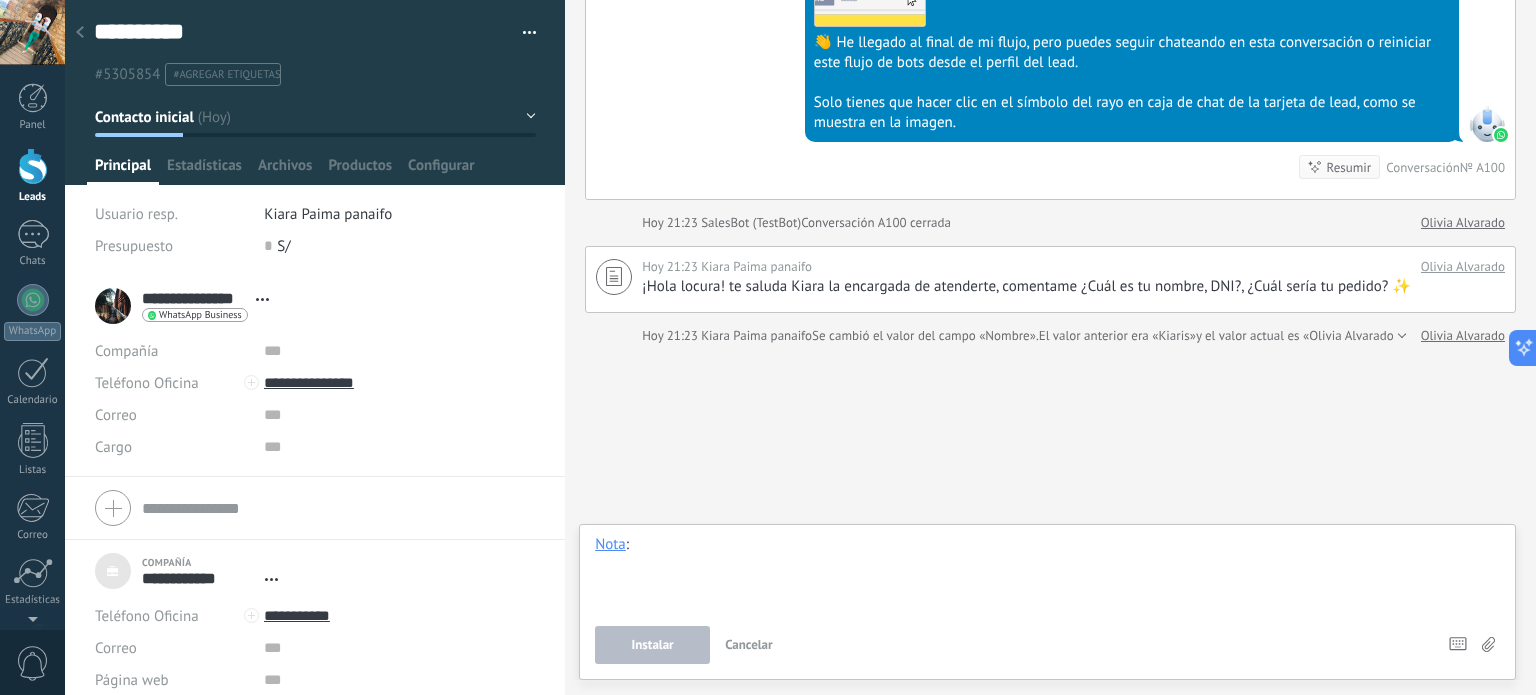 click at bounding box center (1047, 573) 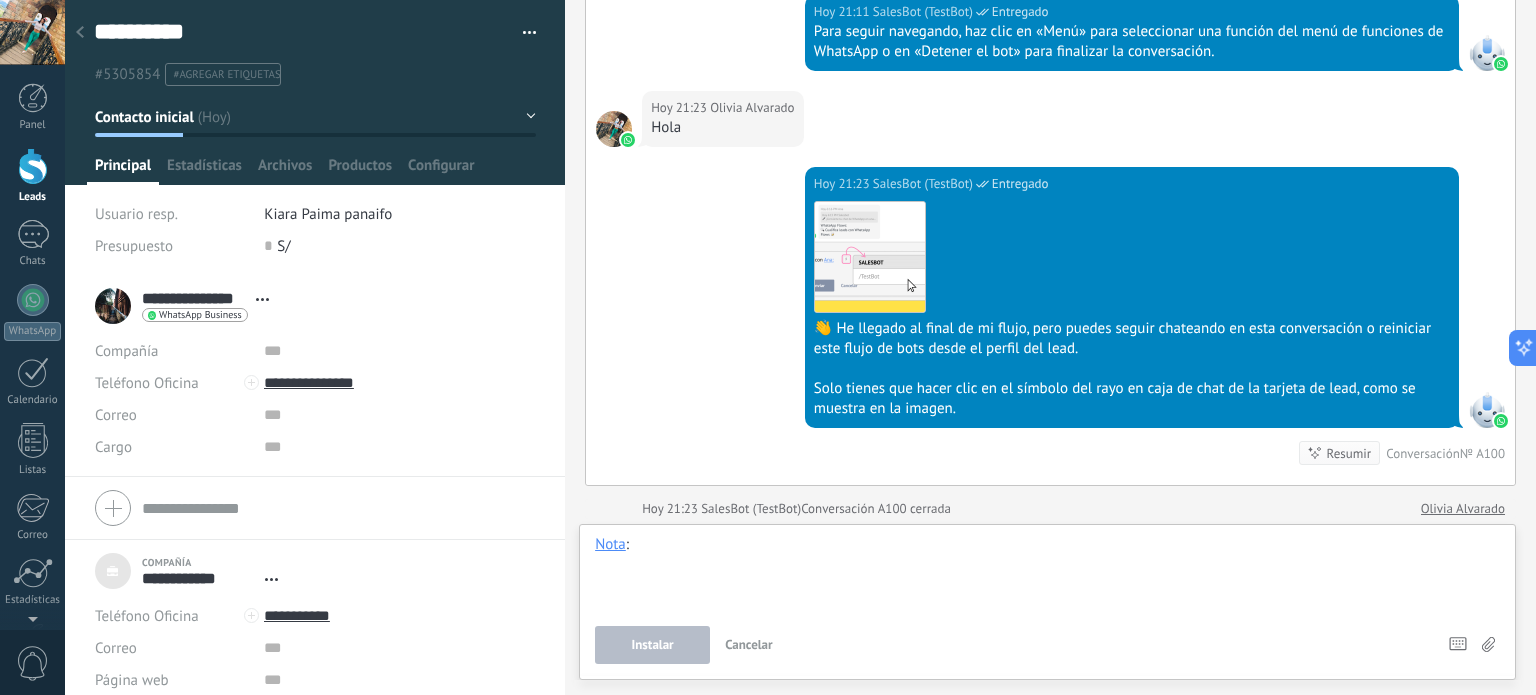 scroll, scrollTop: 3580, scrollLeft: 0, axis: vertical 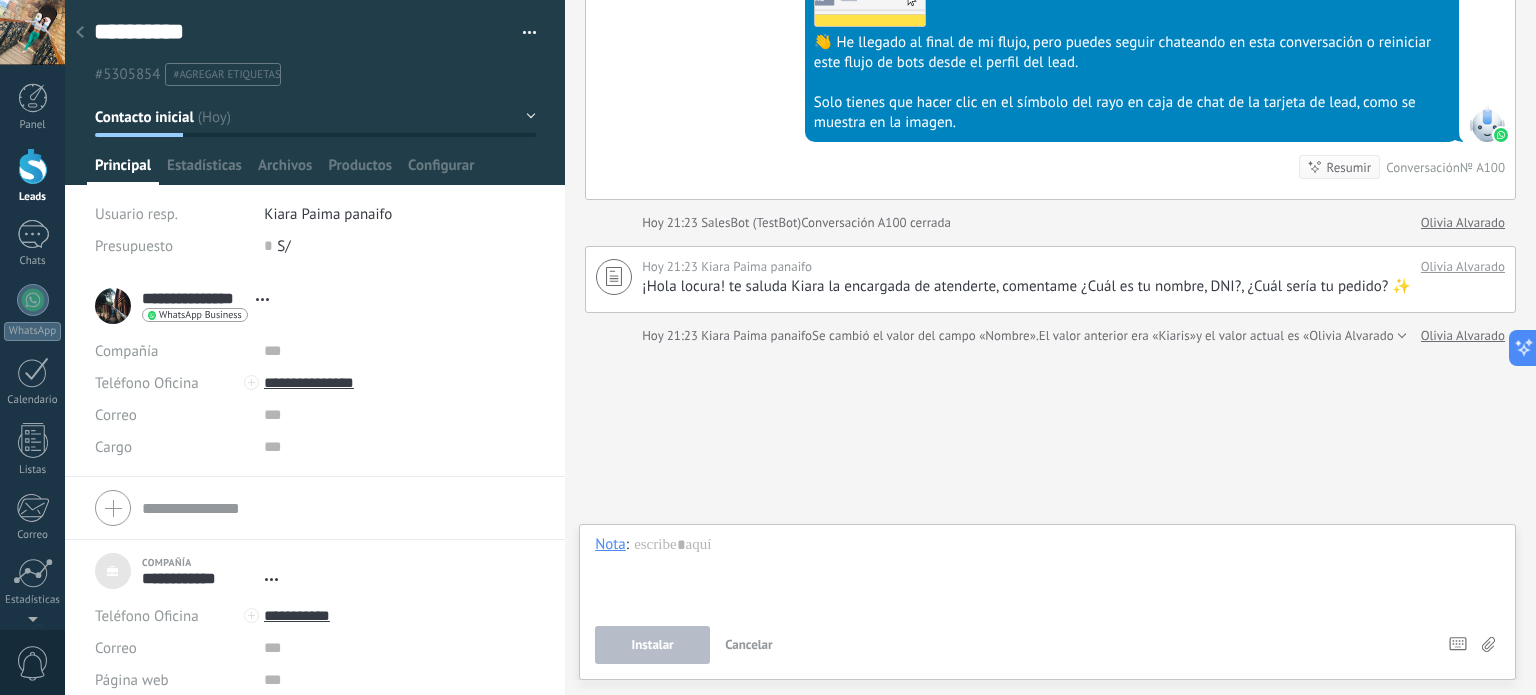 click on "Resumir" at bounding box center [1349, 167] 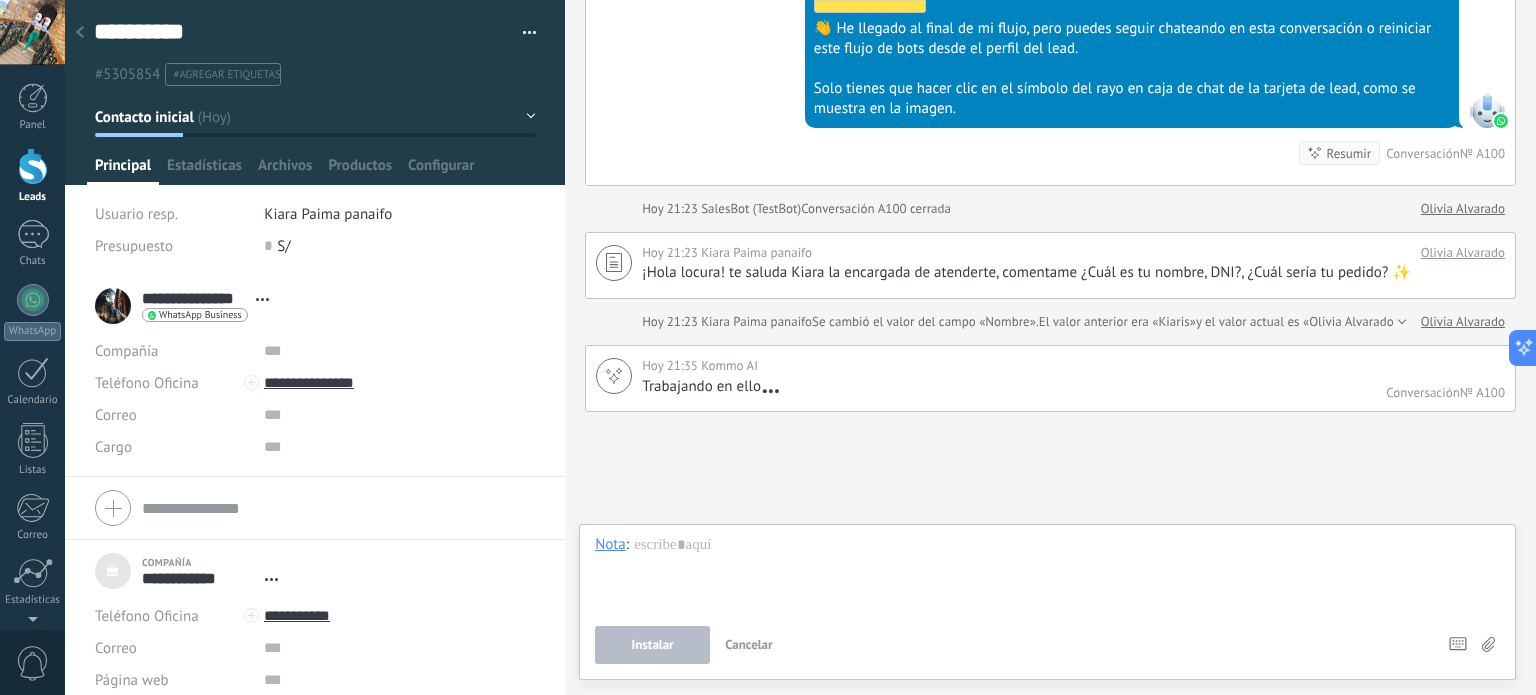 scroll, scrollTop: 3660, scrollLeft: 0, axis: vertical 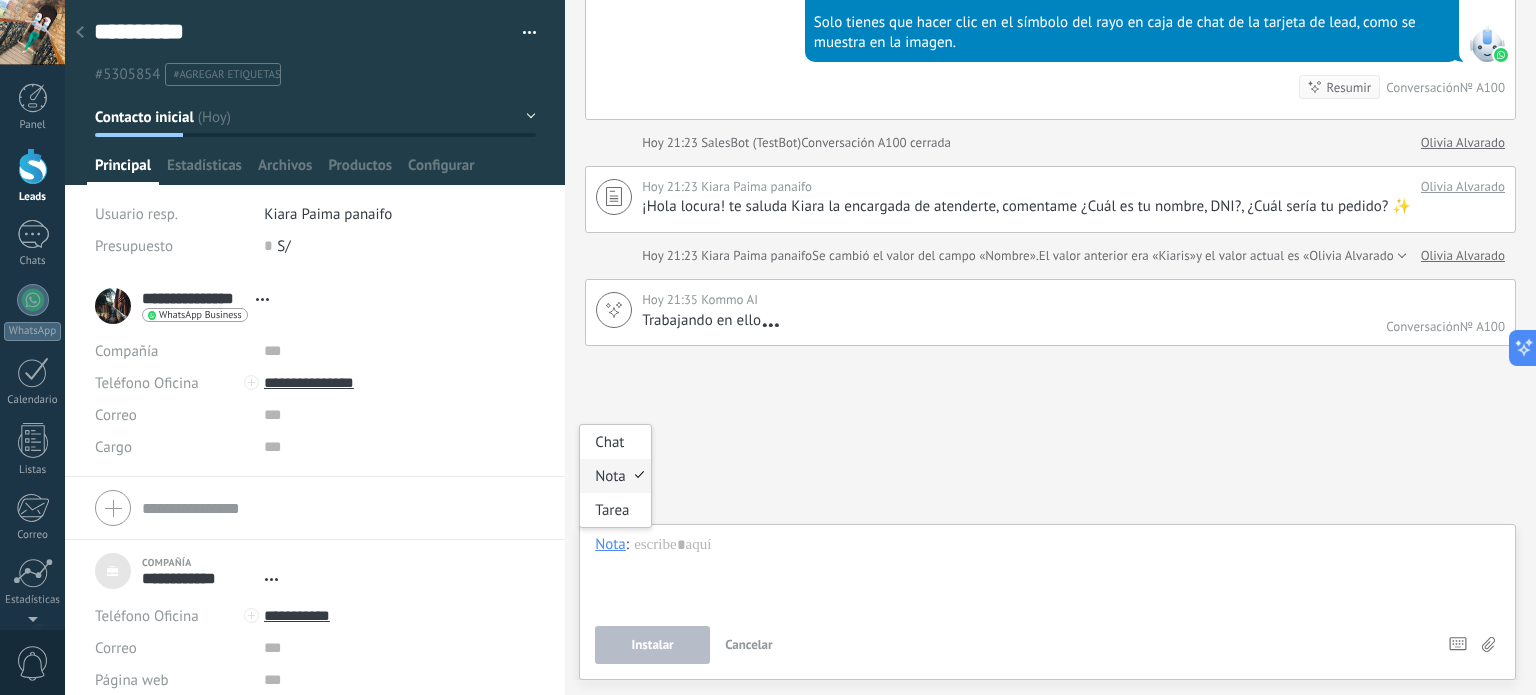 click on "Chat Correo Nota Tarea Nota : Instalar Cancelar Atajos – seleccionar acción – insertar valor del campo Kommo AI Beta Corregir gramática y ortografía Hacerlo profesional Hacerlo amistoso Hacerlo ingenioso Hacerlo más largo Hacerlo más corto Simplificarlo" at bounding box center (1047, 602) 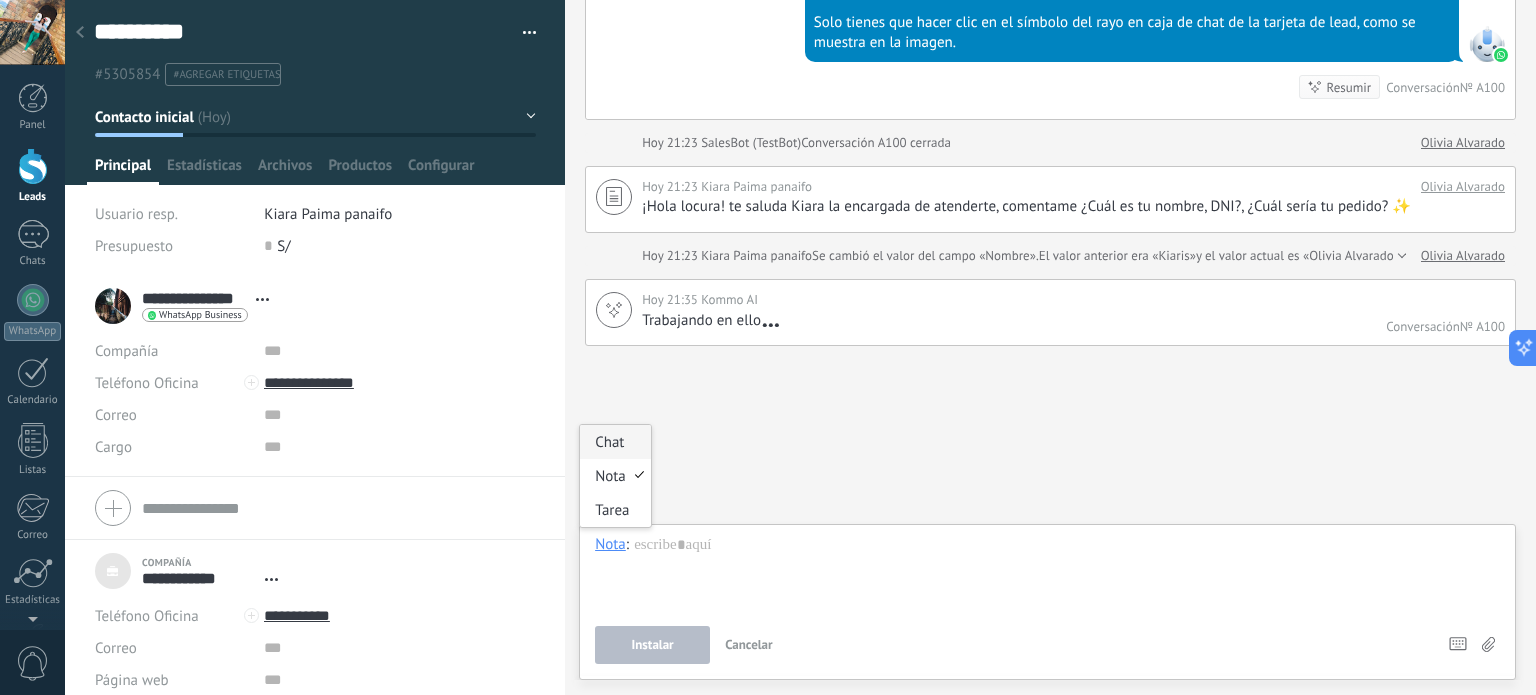 click on "Chat" at bounding box center (615, 442) 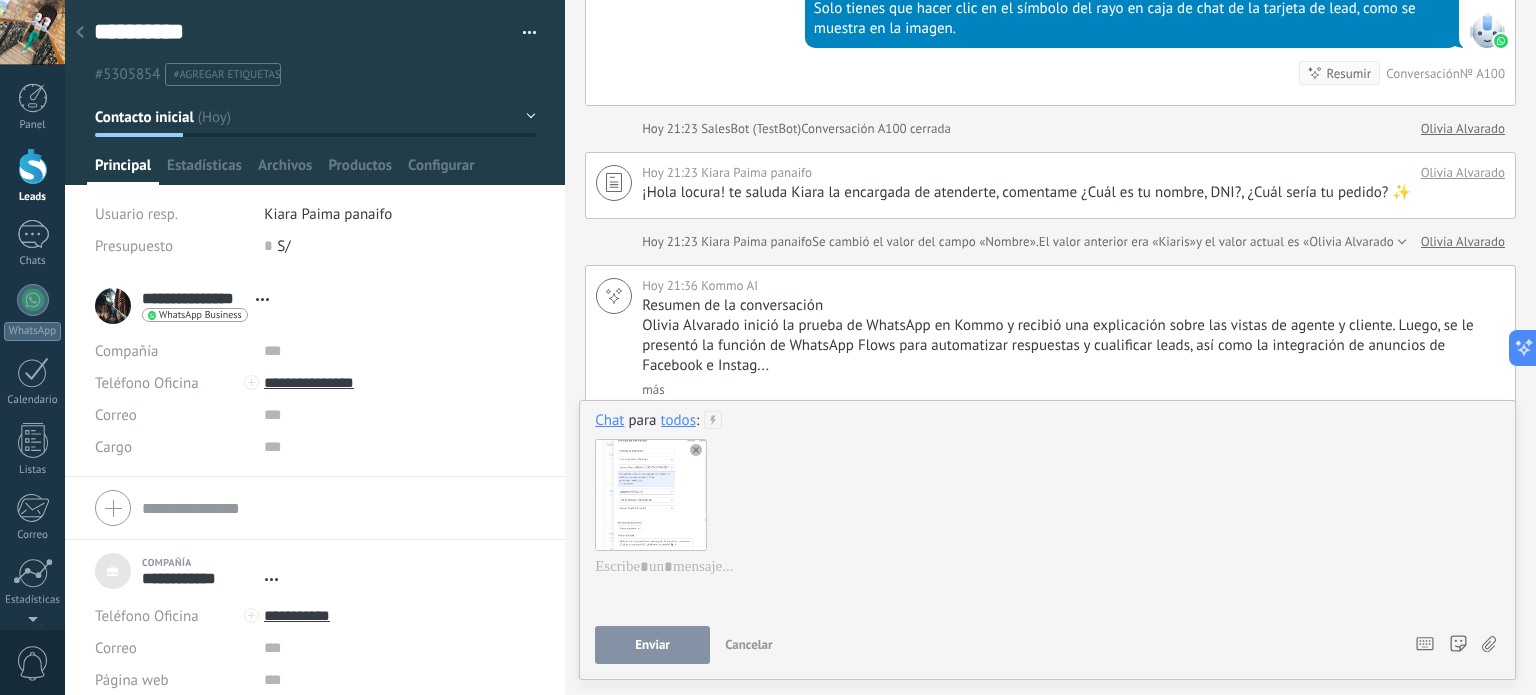 click 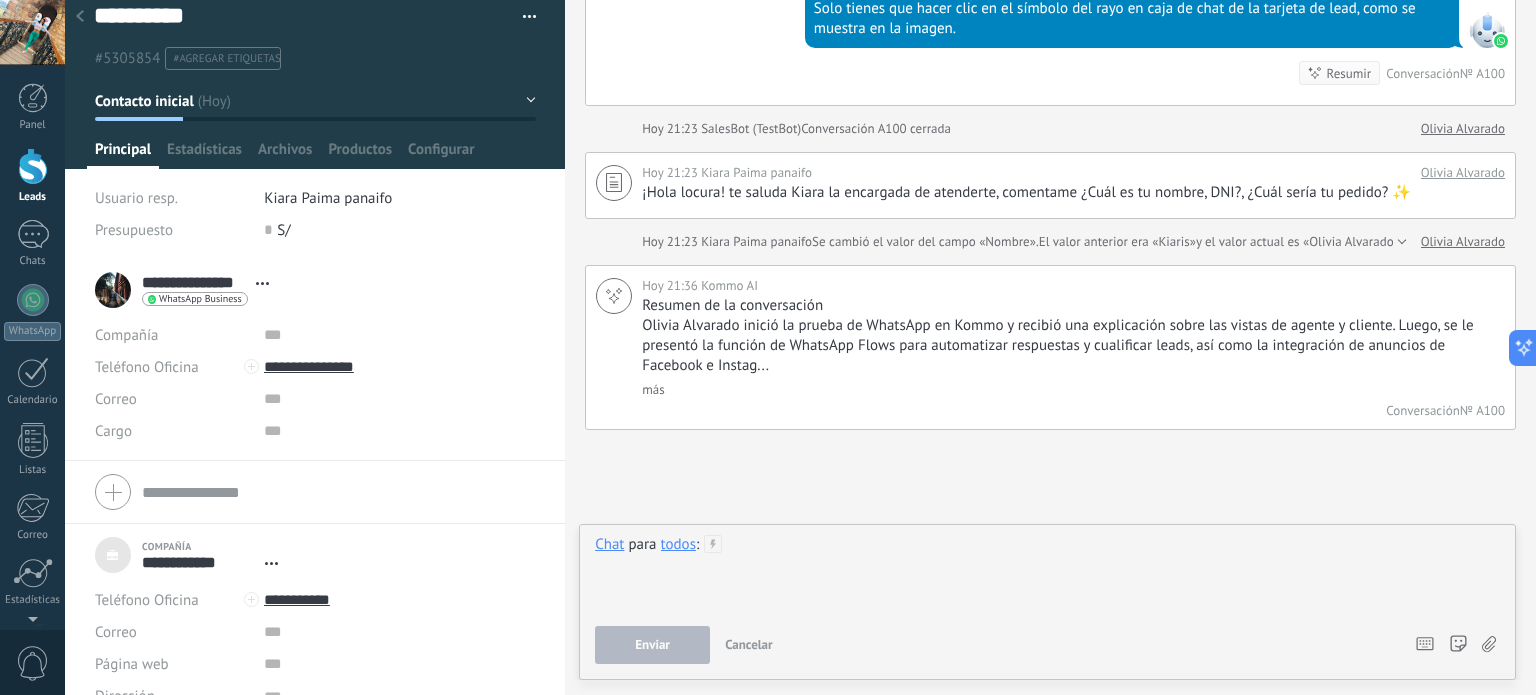 scroll, scrollTop: 0, scrollLeft: 0, axis: both 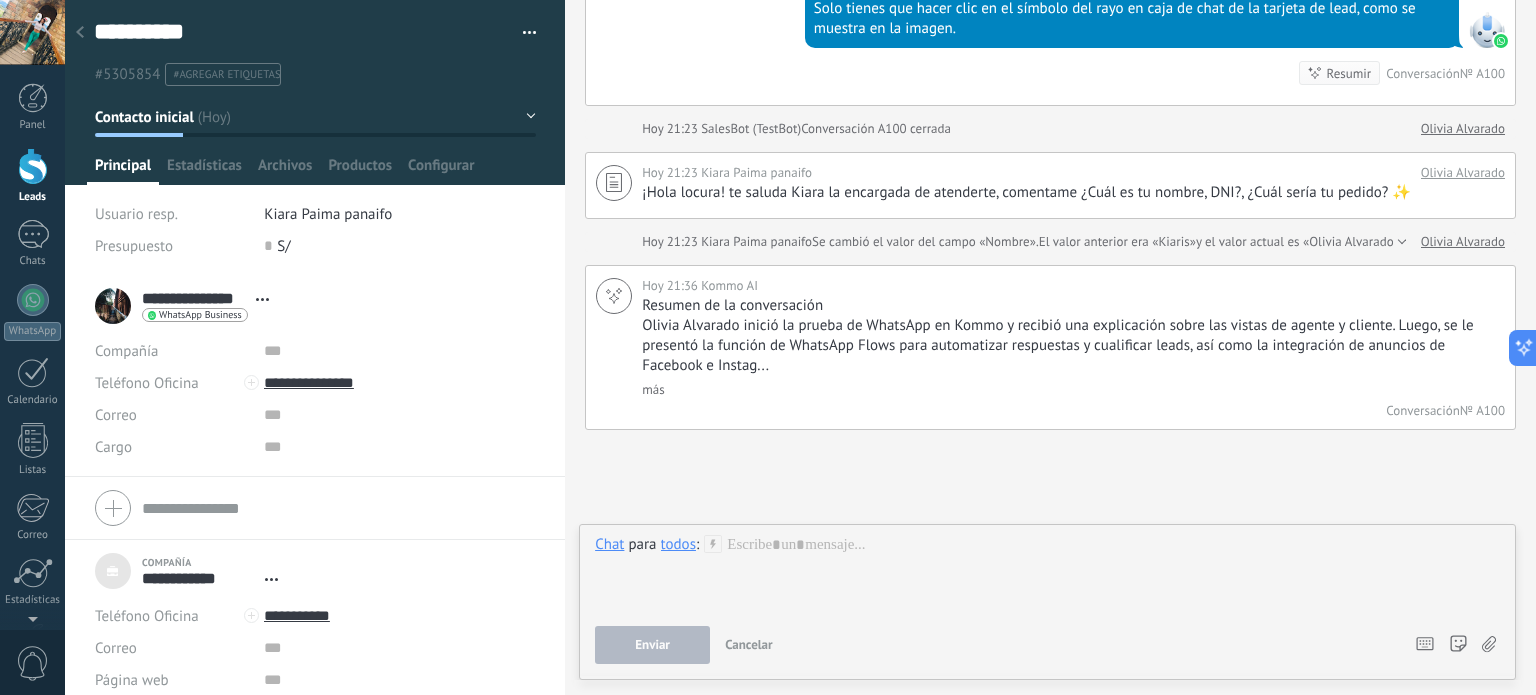 click on "**********" at bounding box center (315, 43) 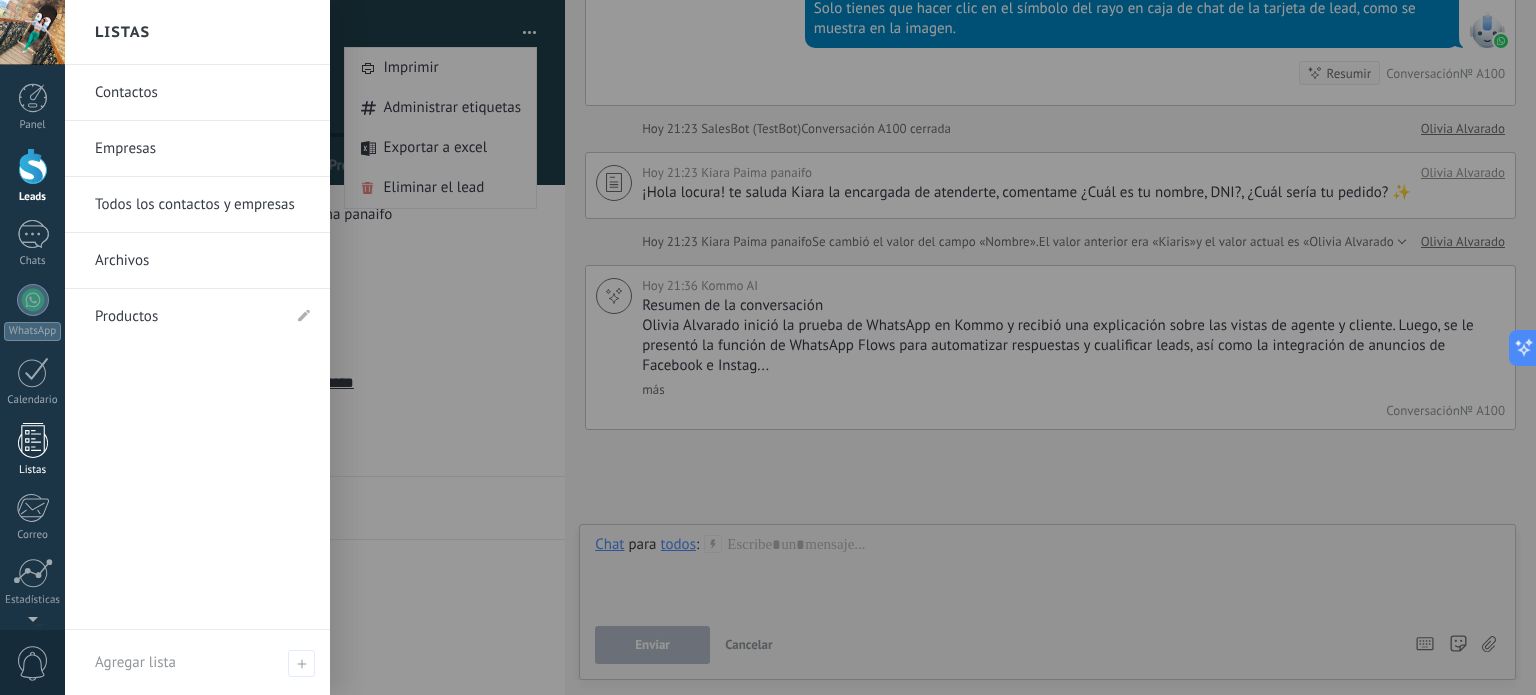click at bounding box center [33, 440] 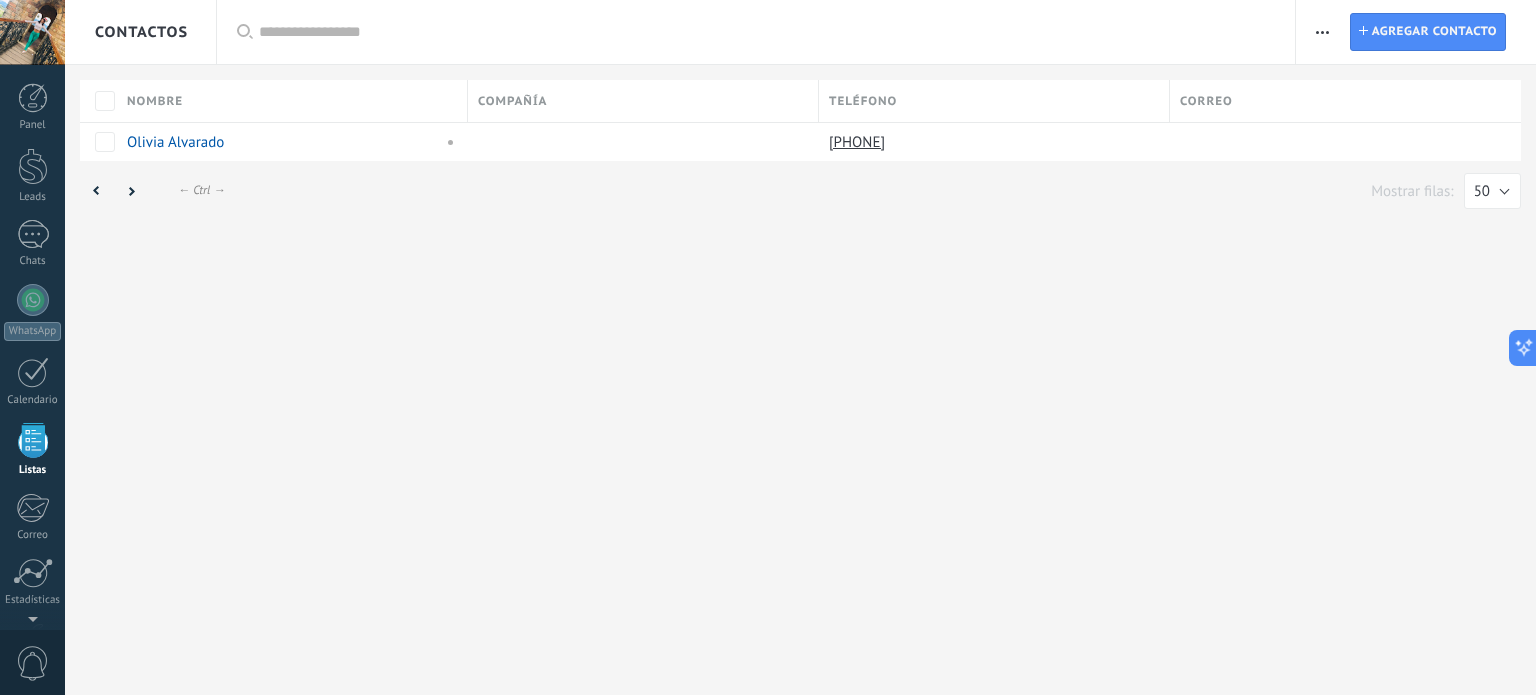 scroll, scrollTop: 123, scrollLeft: 0, axis: vertical 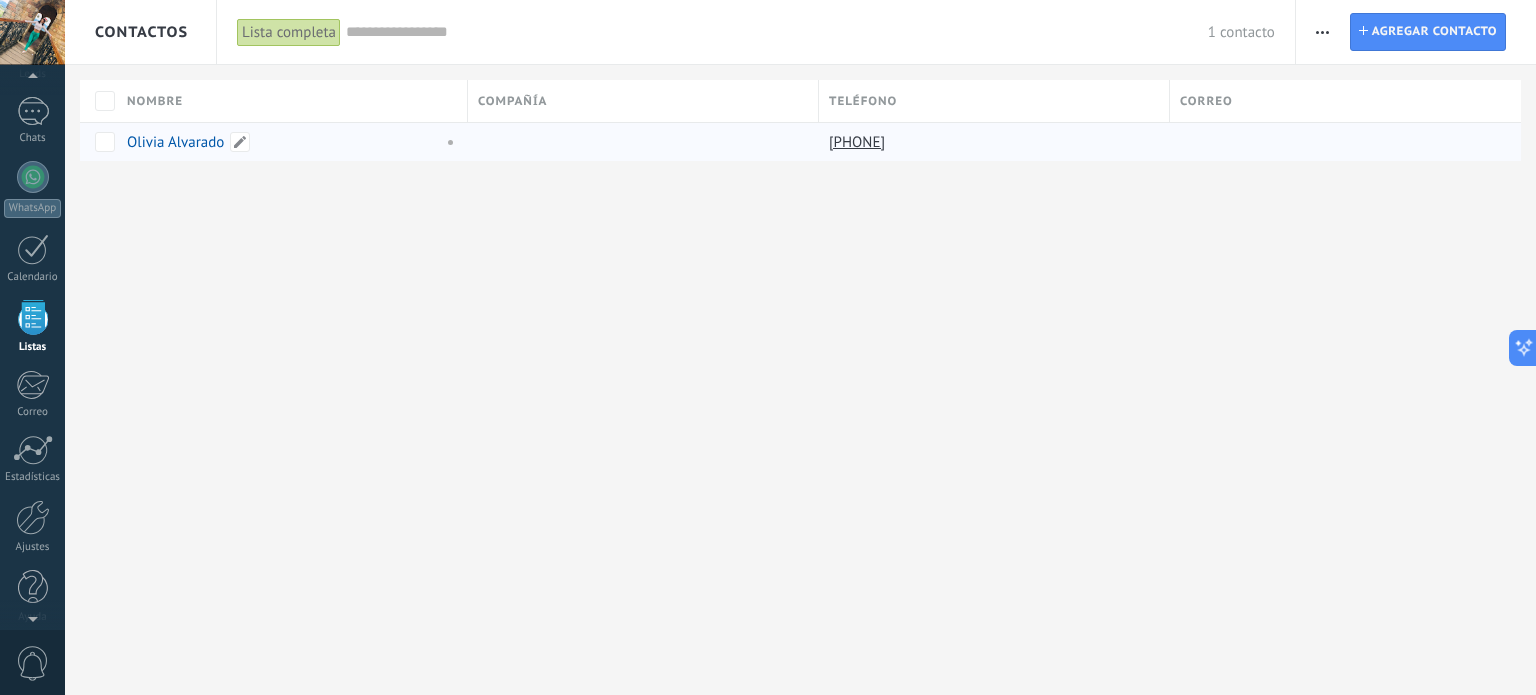 click on "Olivia Alvarado" at bounding box center [175, 142] 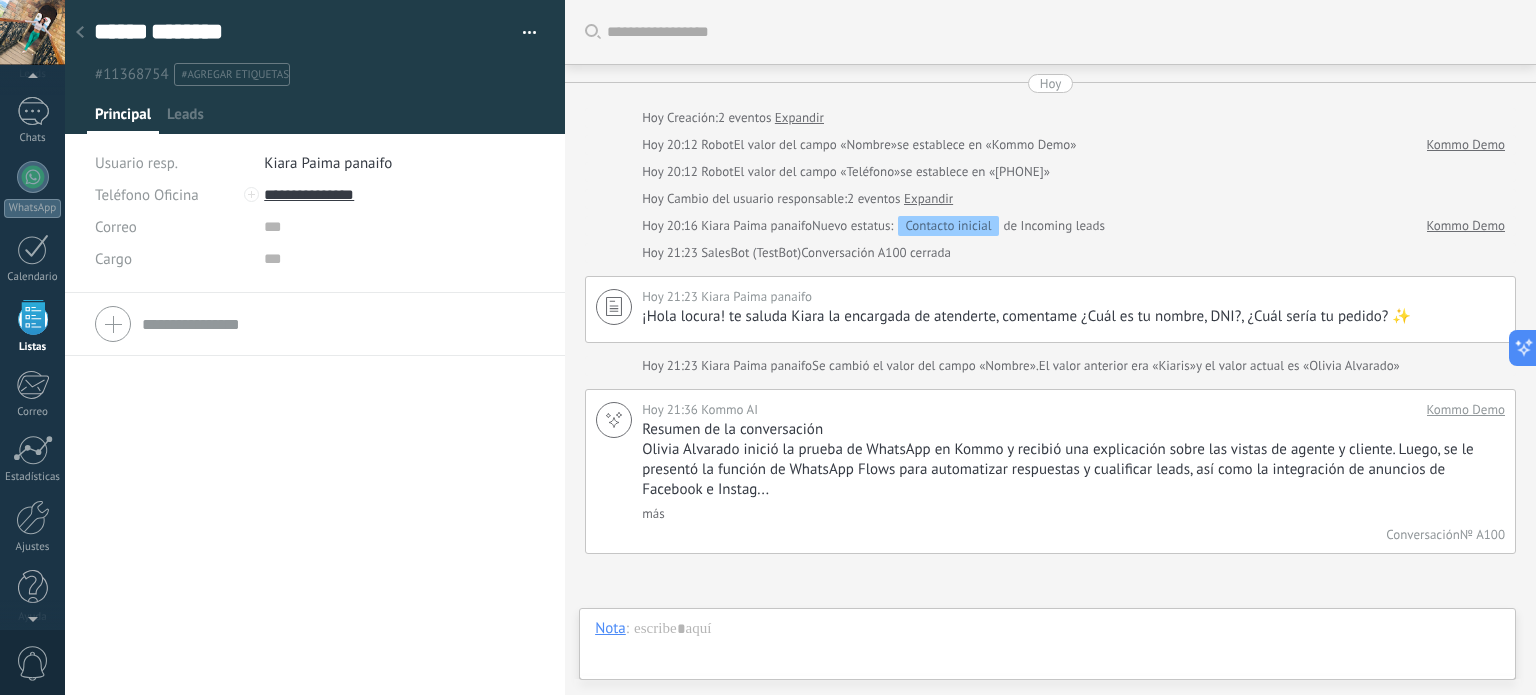 scroll, scrollTop: 206, scrollLeft: 0, axis: vertical 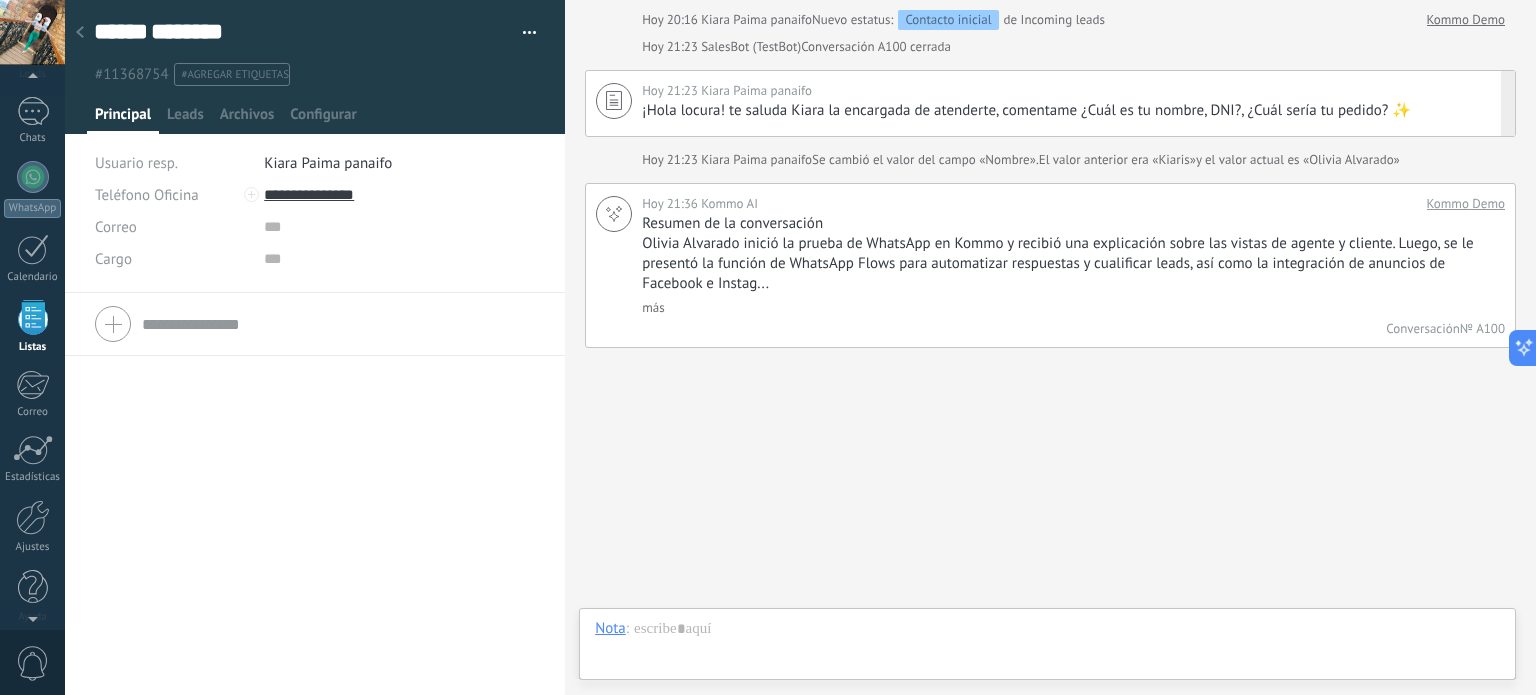 click on "Hoy 21:23 Kiara Paima panaifo  ¡Hola locura! te saluda Kiara la encargada de atenderte, comentame ¿Cuál es tu nombre, DNI?,  ¿Cuál sería tu pedido? ✨ Pin Eliminar Editar" at bounding box center (1050, 103) 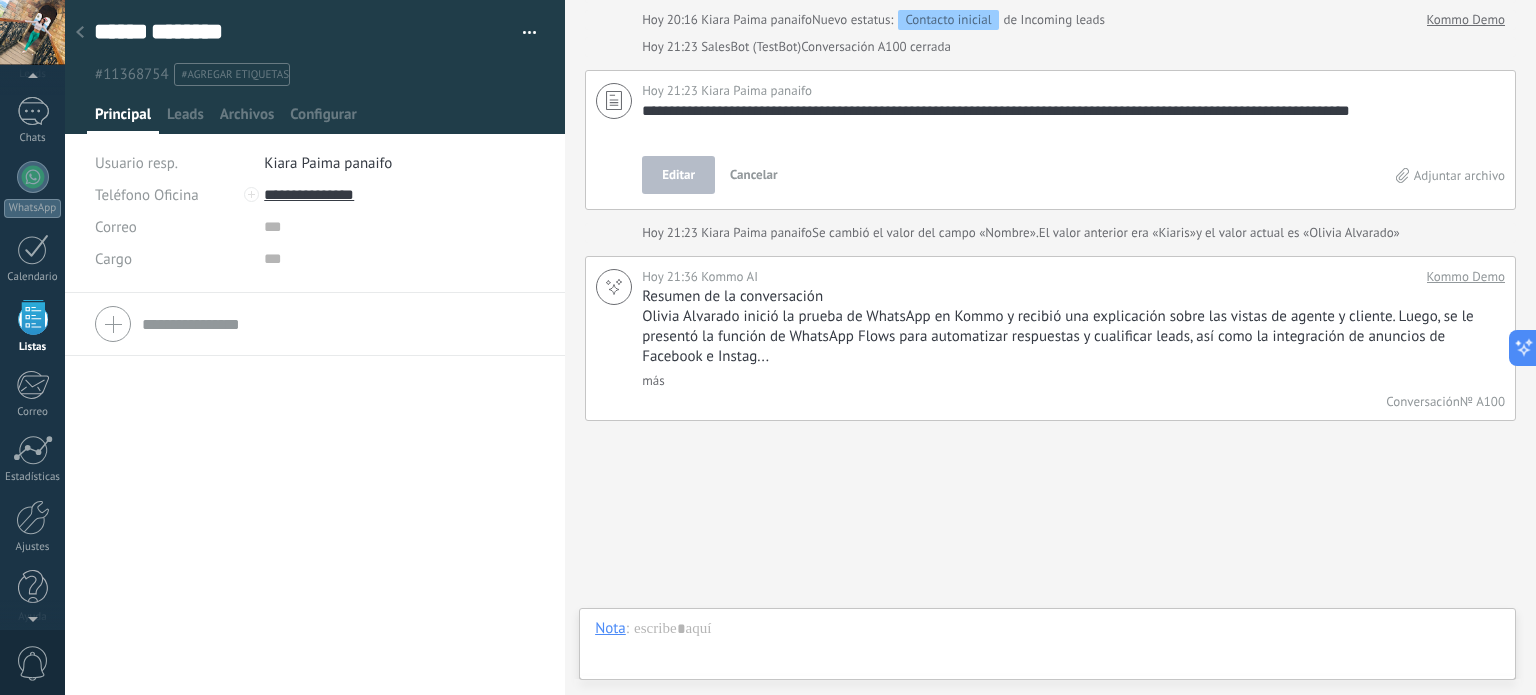 scroll, scrollTop: 20, scrollLeft: 0, axis: vertical 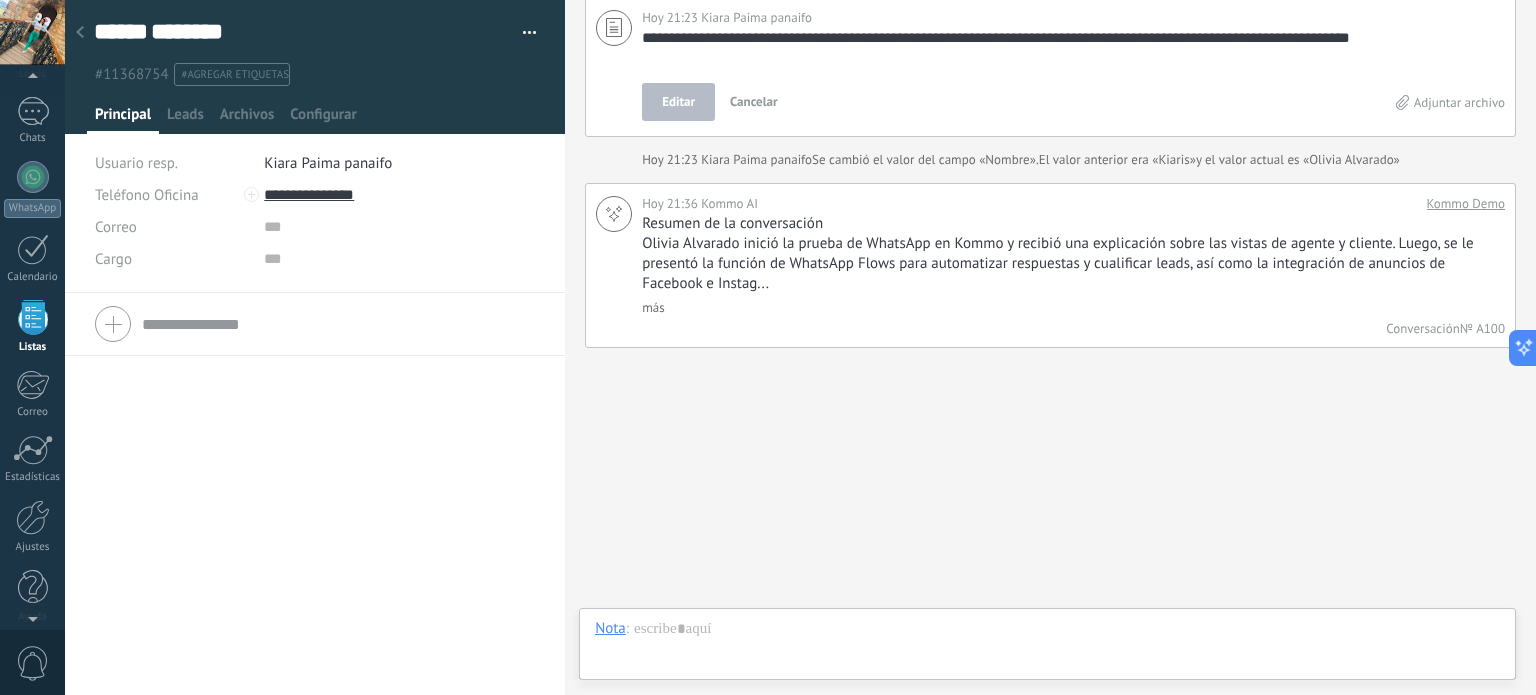 click on "**********" at bounding box center (1050, 67) 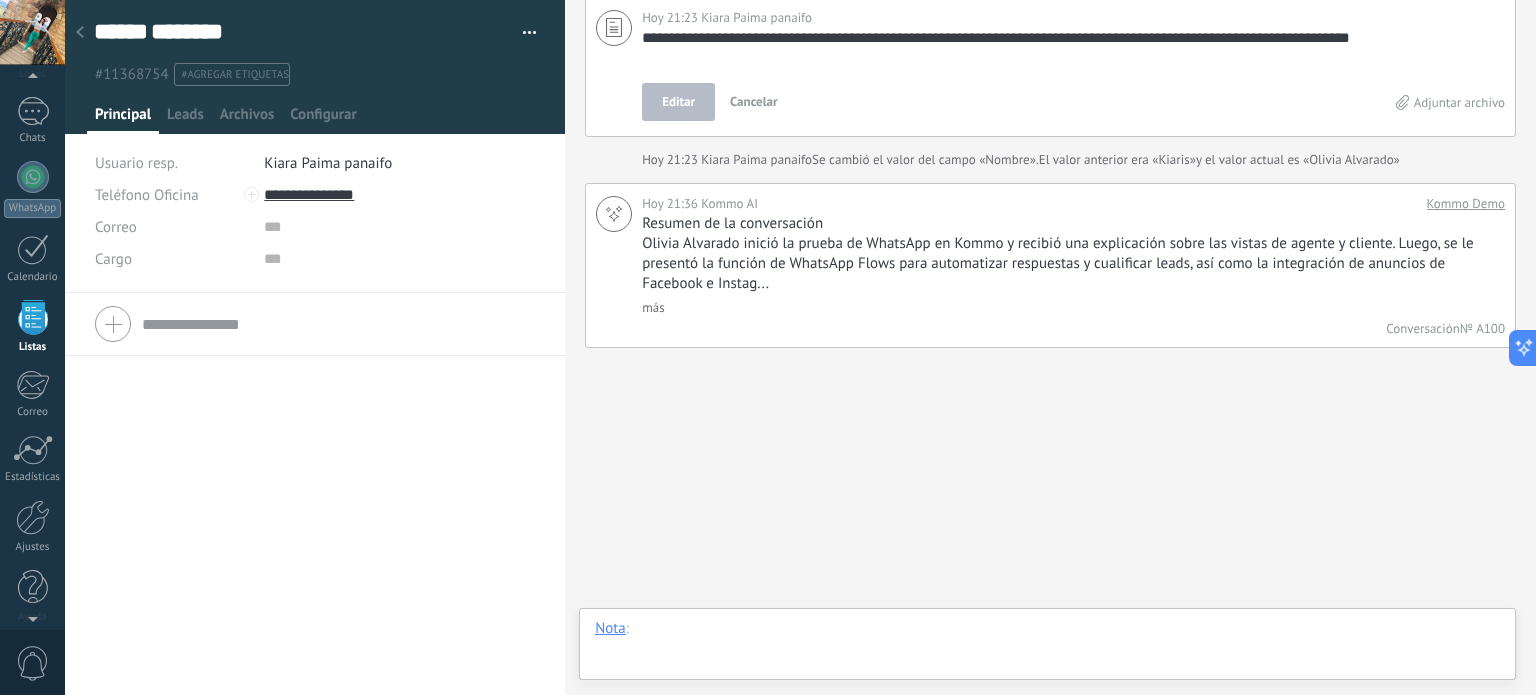 click at bounding box center (1047, 649) 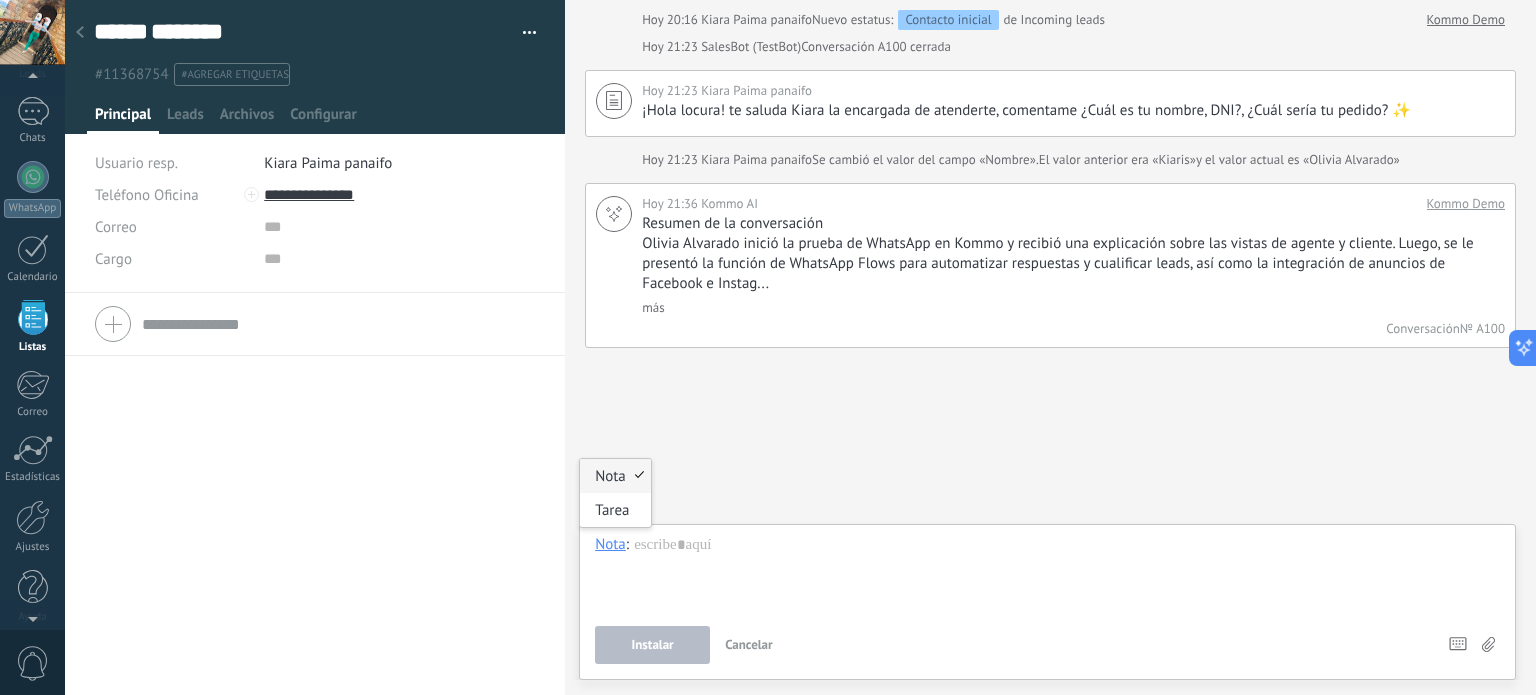 click on "Nota" at bounding box center [610, 544] 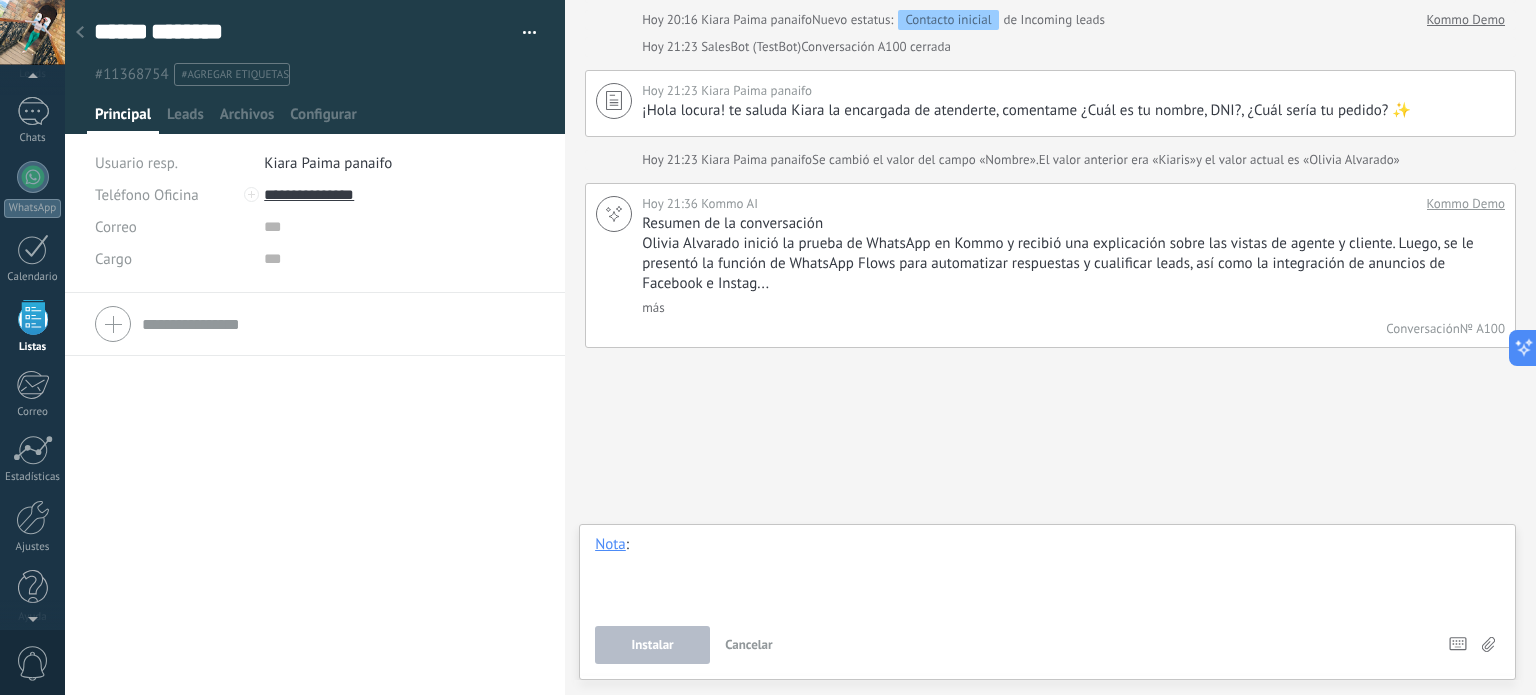 click at bounding box center [1047, 573] 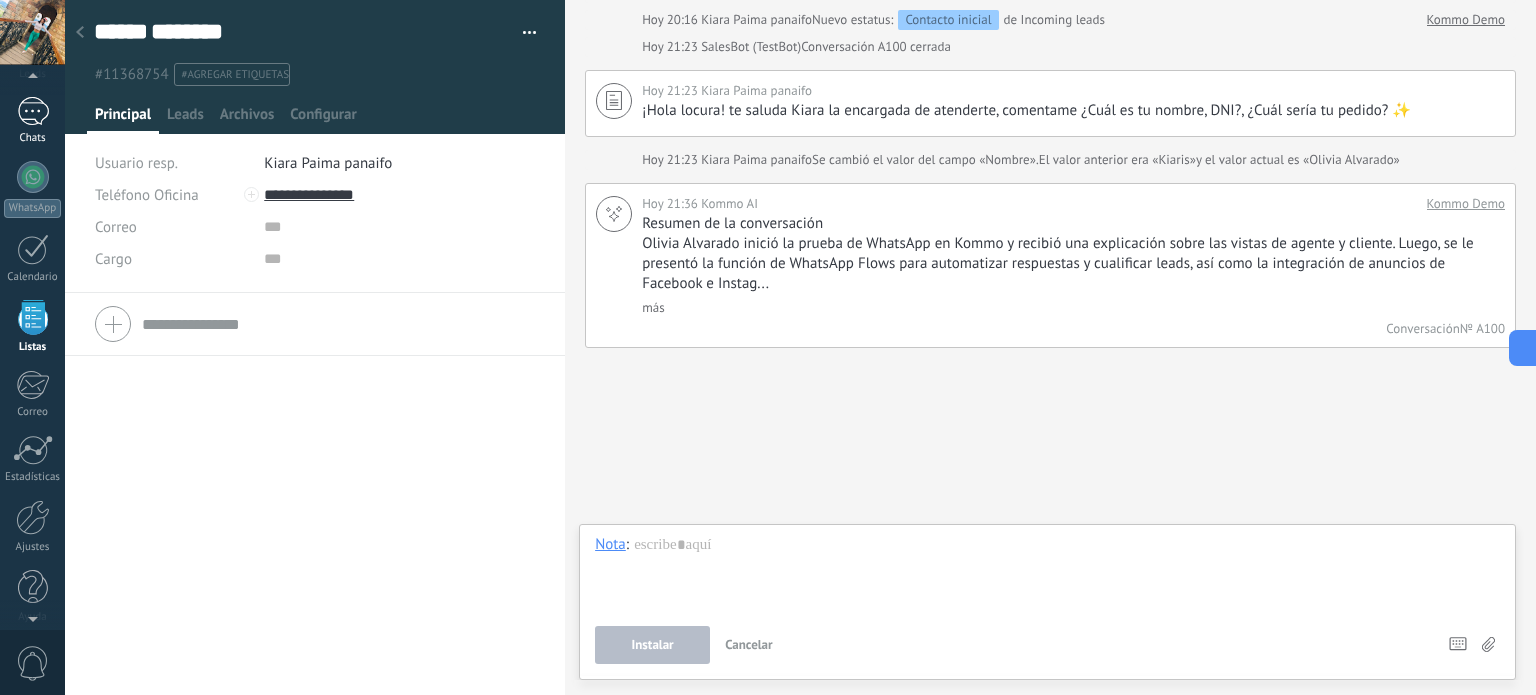 click on "1" at bounding box center (33, 111) 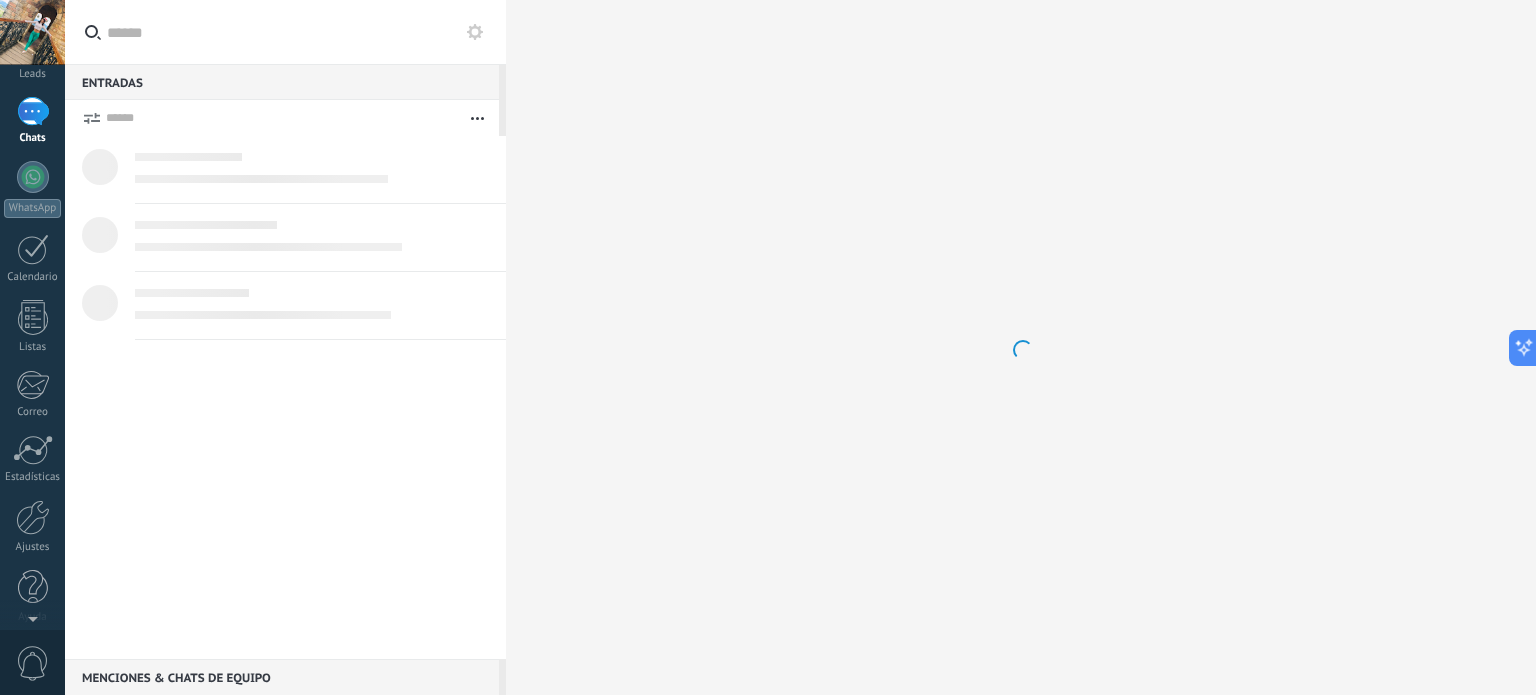 scroll, scrollTop: 0, scrollLeft: 0, axis: both 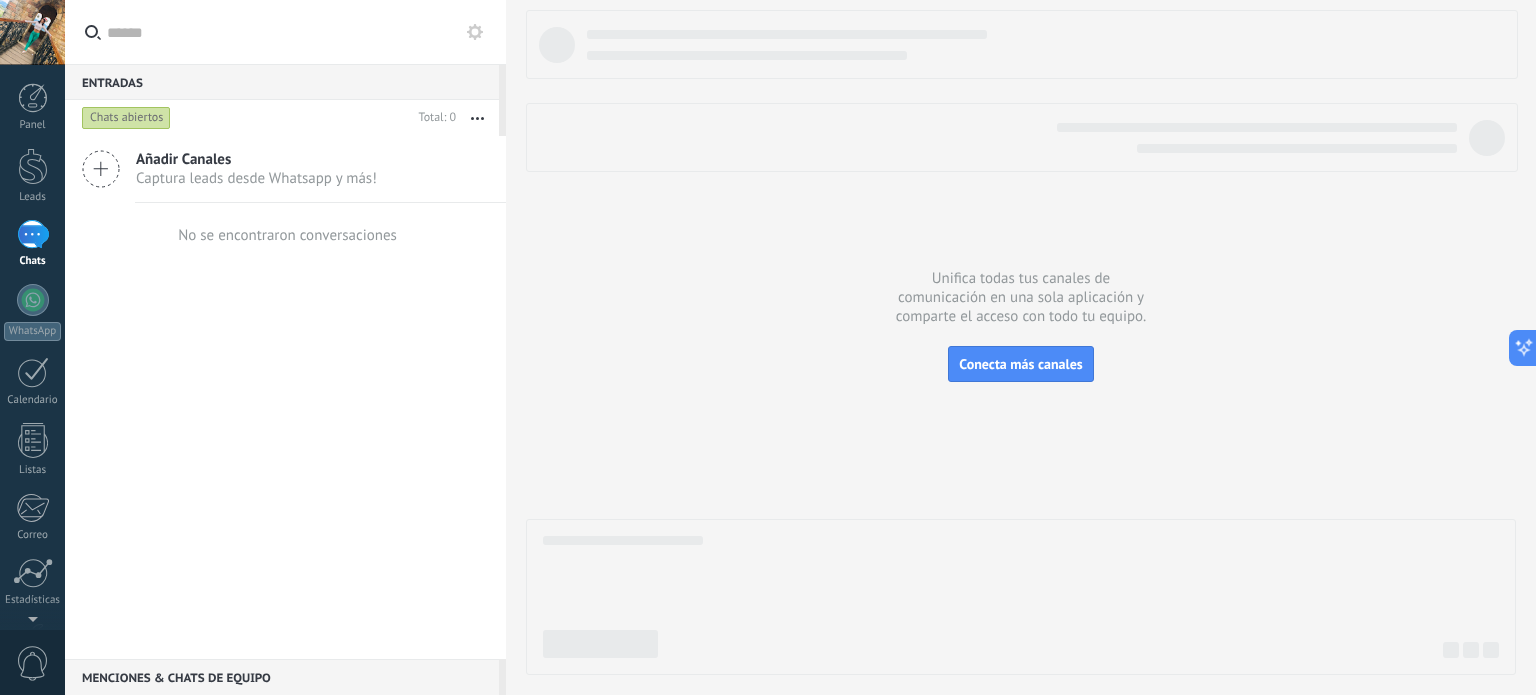 click on "Captura leads desde Whatsapp y más!" at bounding box center [256, 178] 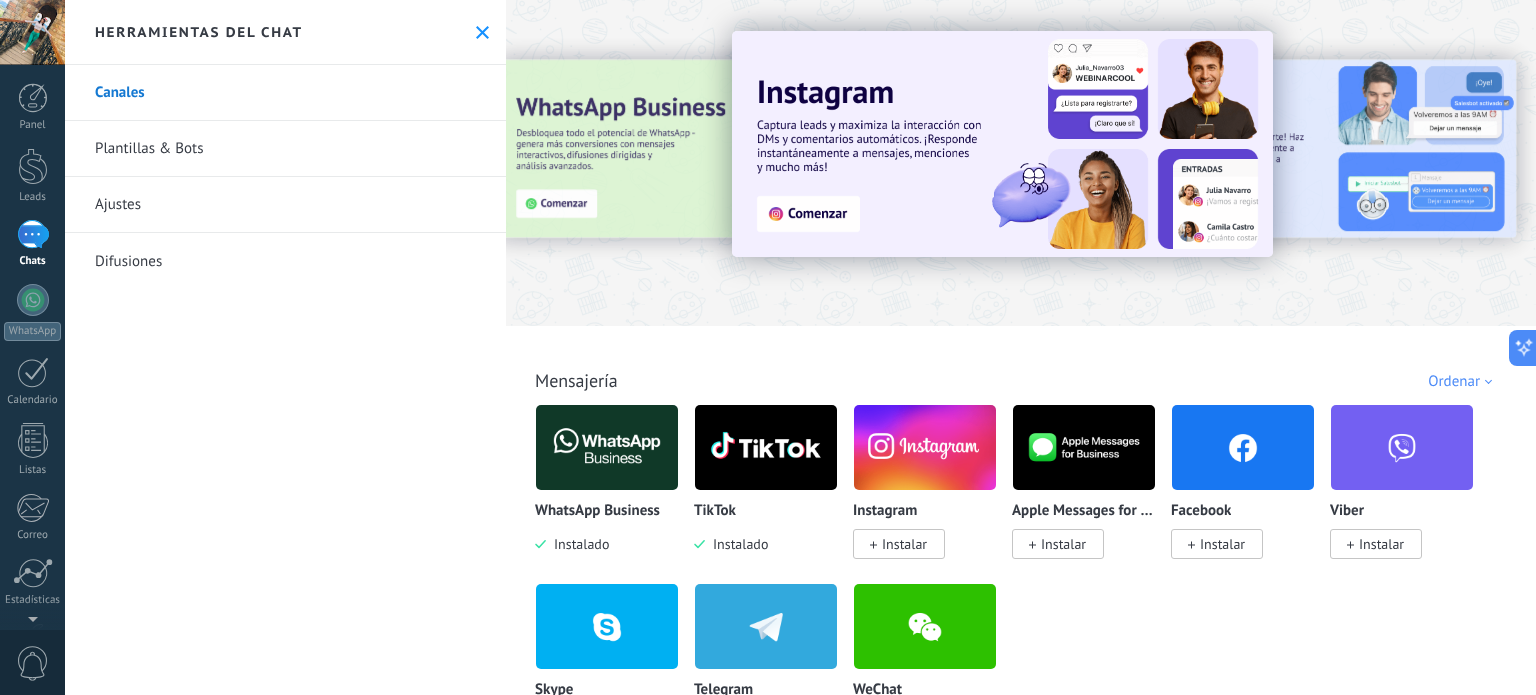 click on "Plantillas & Bots" at bounding box center (285, 149) 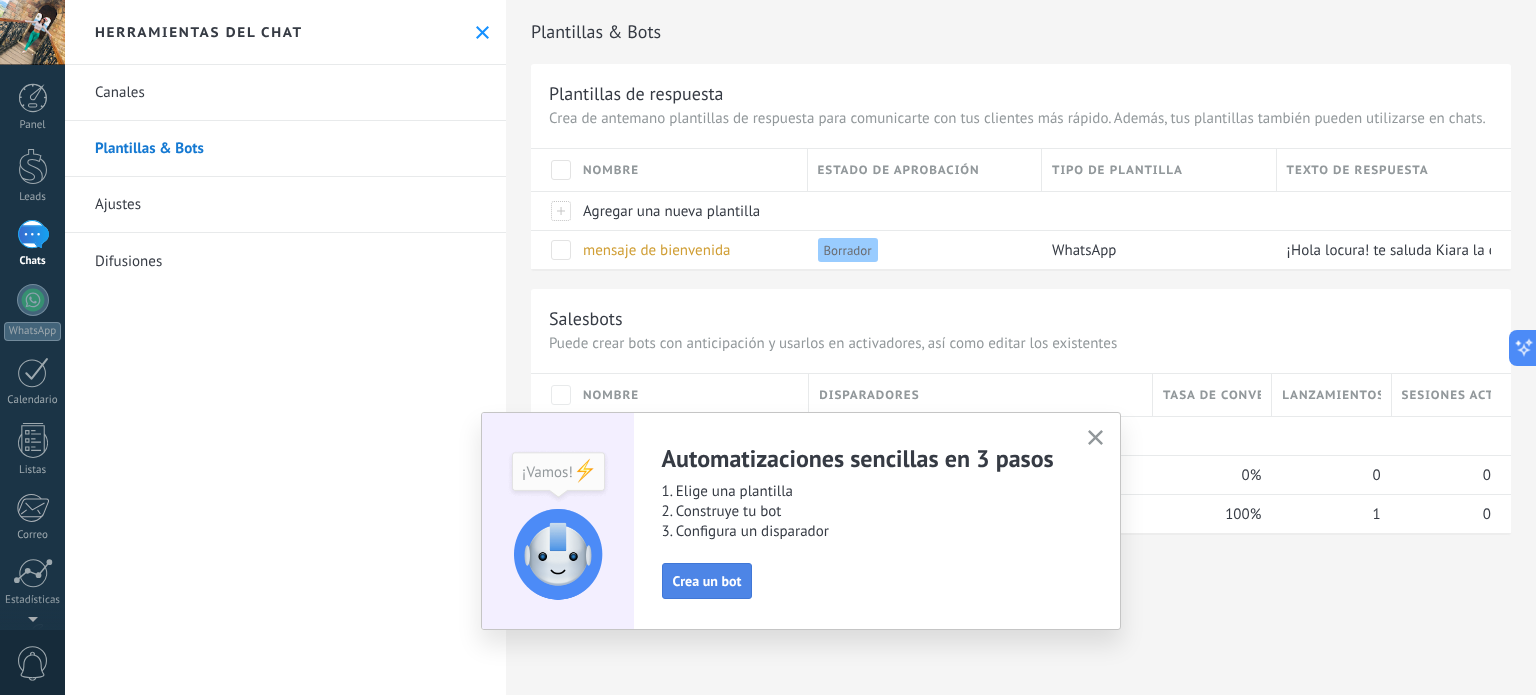 click on "Crea un bot" at bounding box center [707, 581] 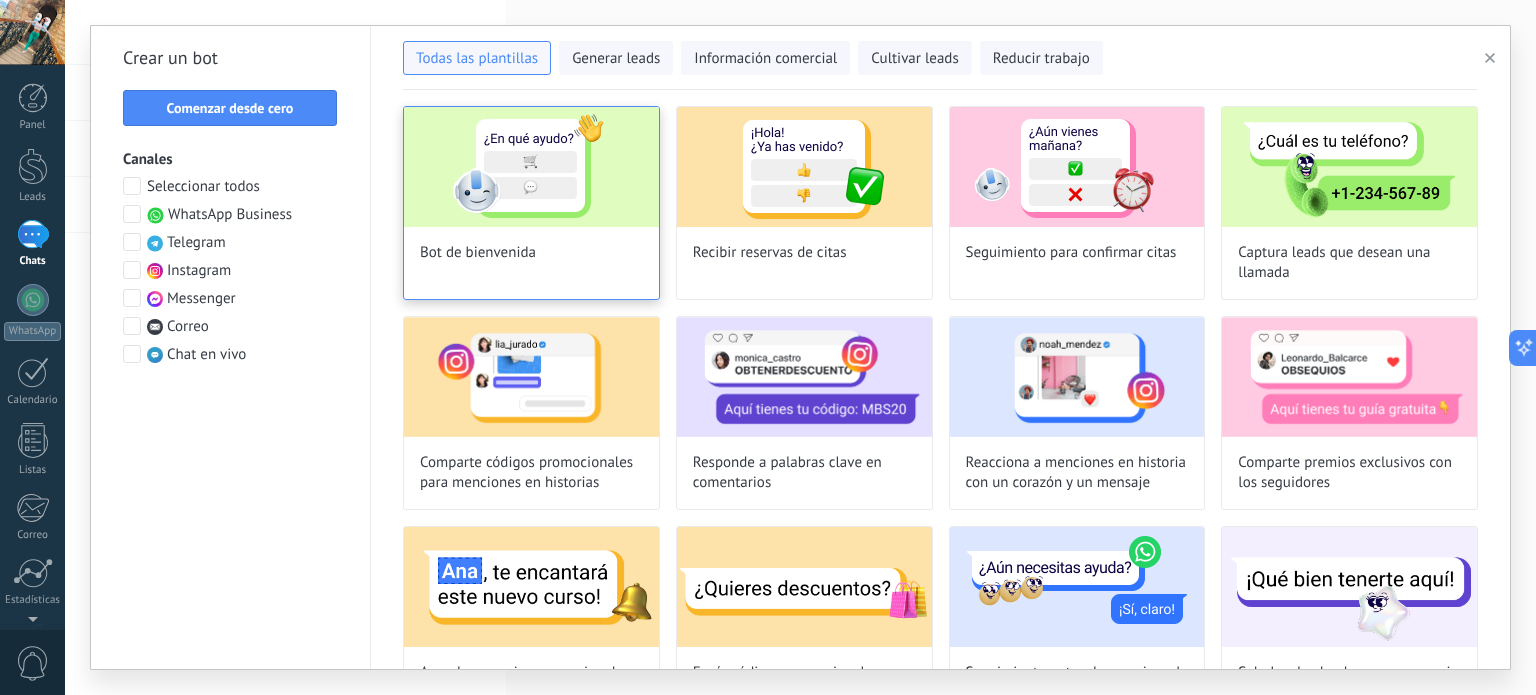 click at bounding box center [531, 167] 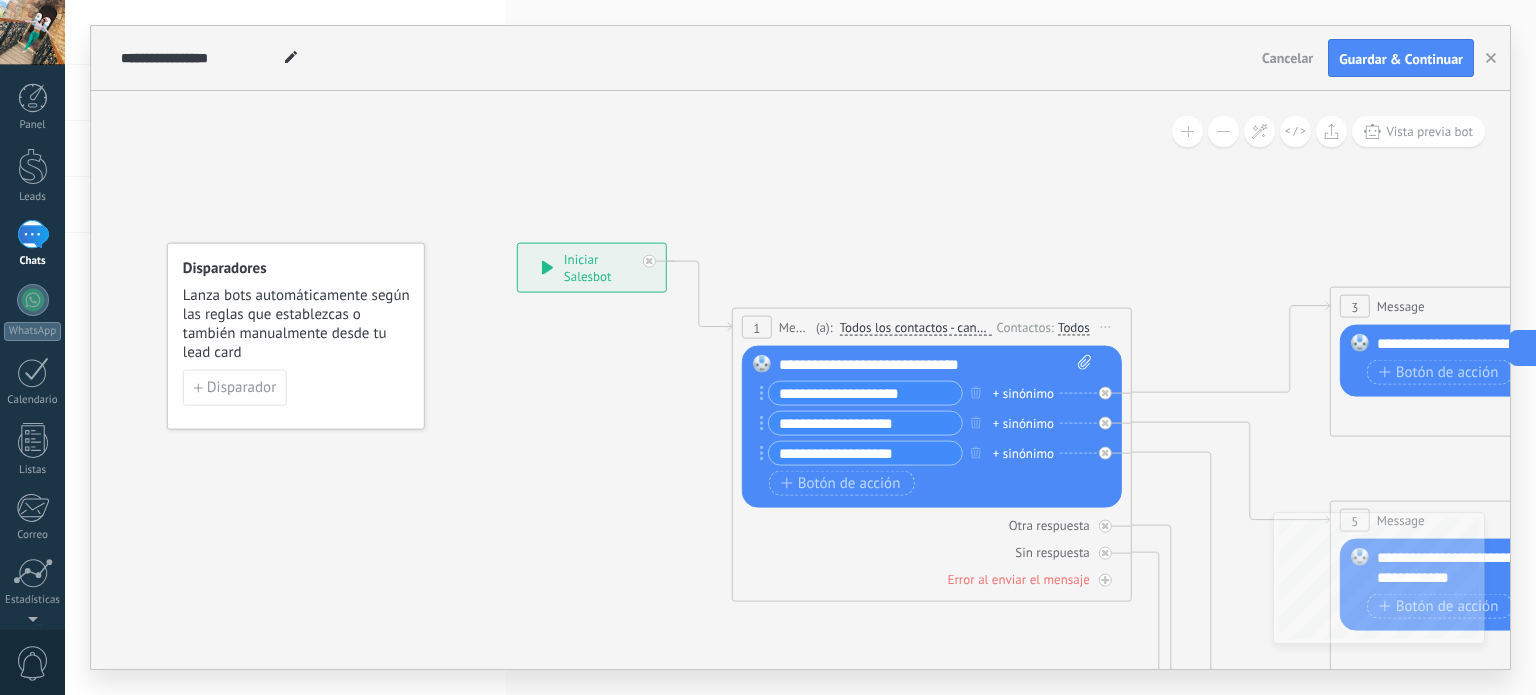 drag, startPoint x: 848, startPoint y: 320, endPoint x: 816, endPoint y: 252, distance: 75.153175 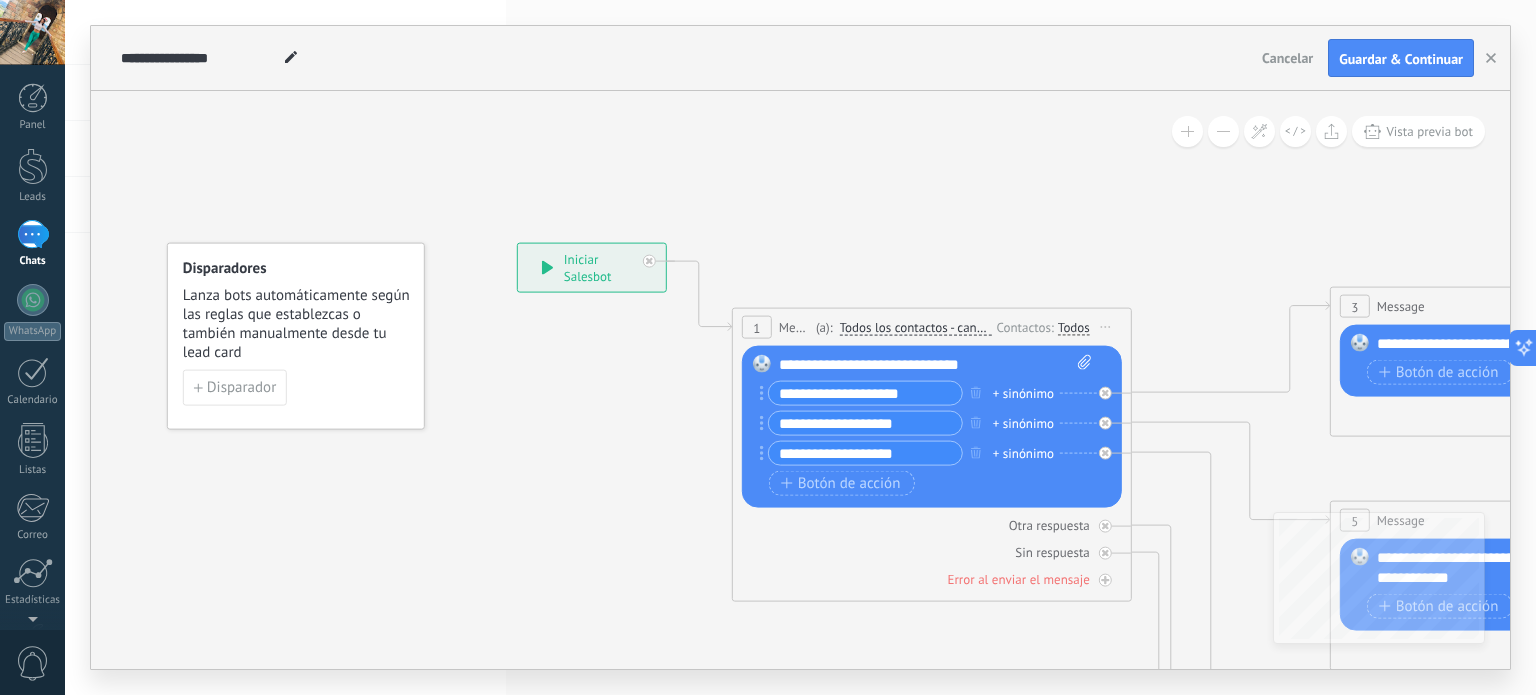 click on "**********" at bounding box center [592, 268] 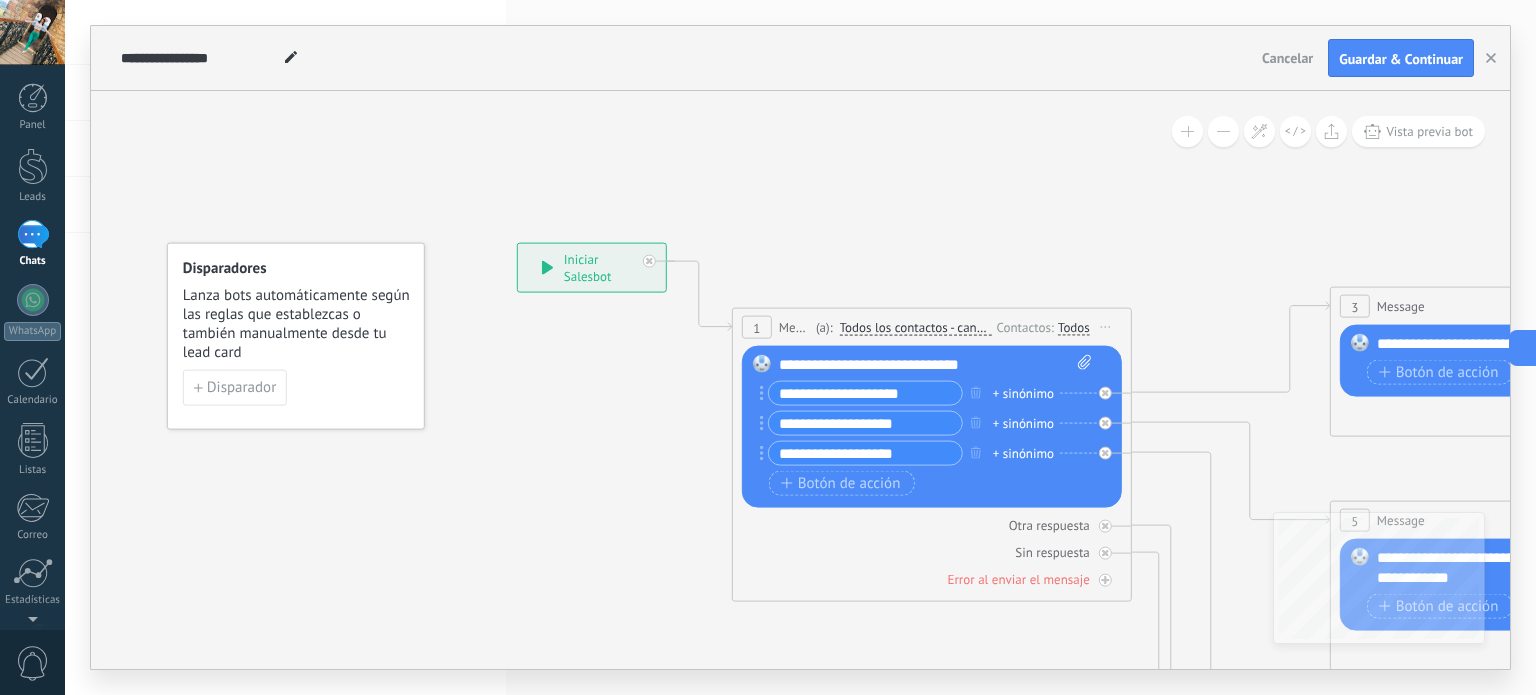click 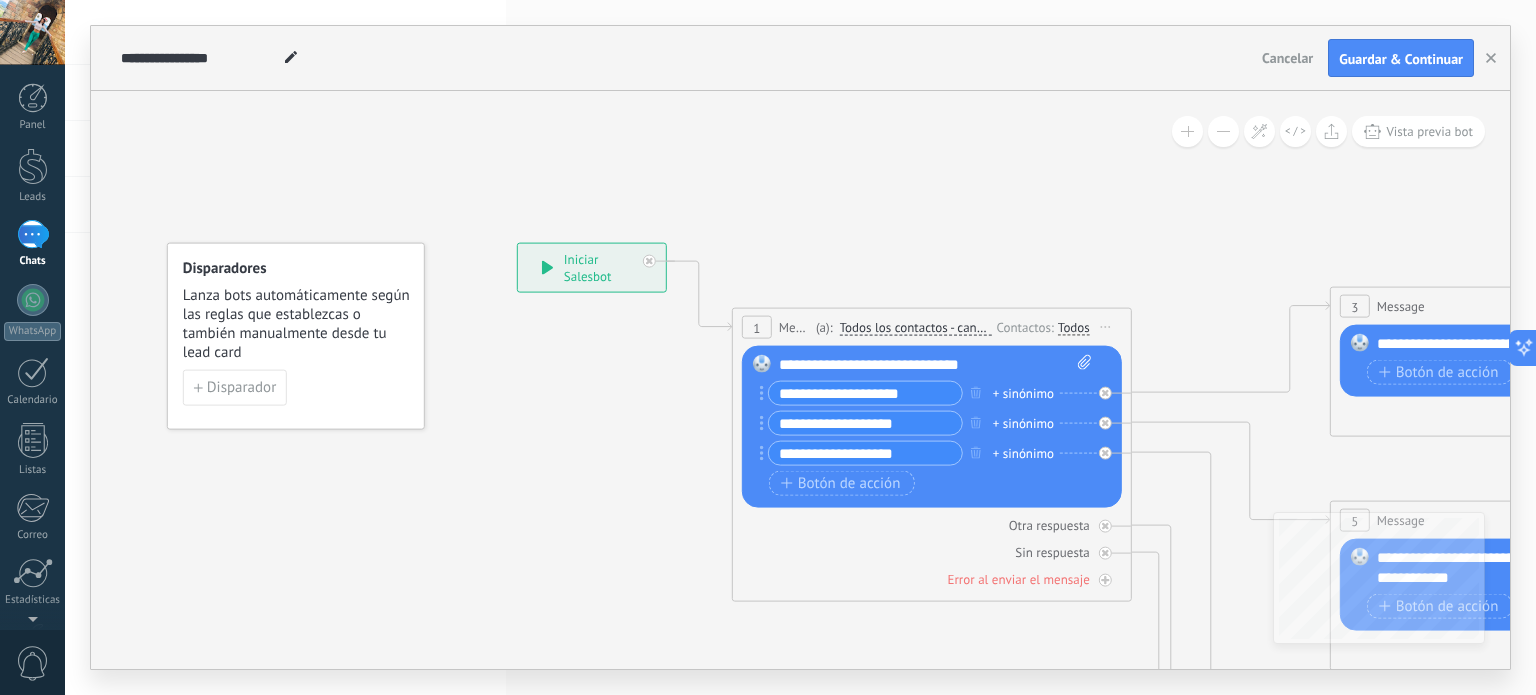 click 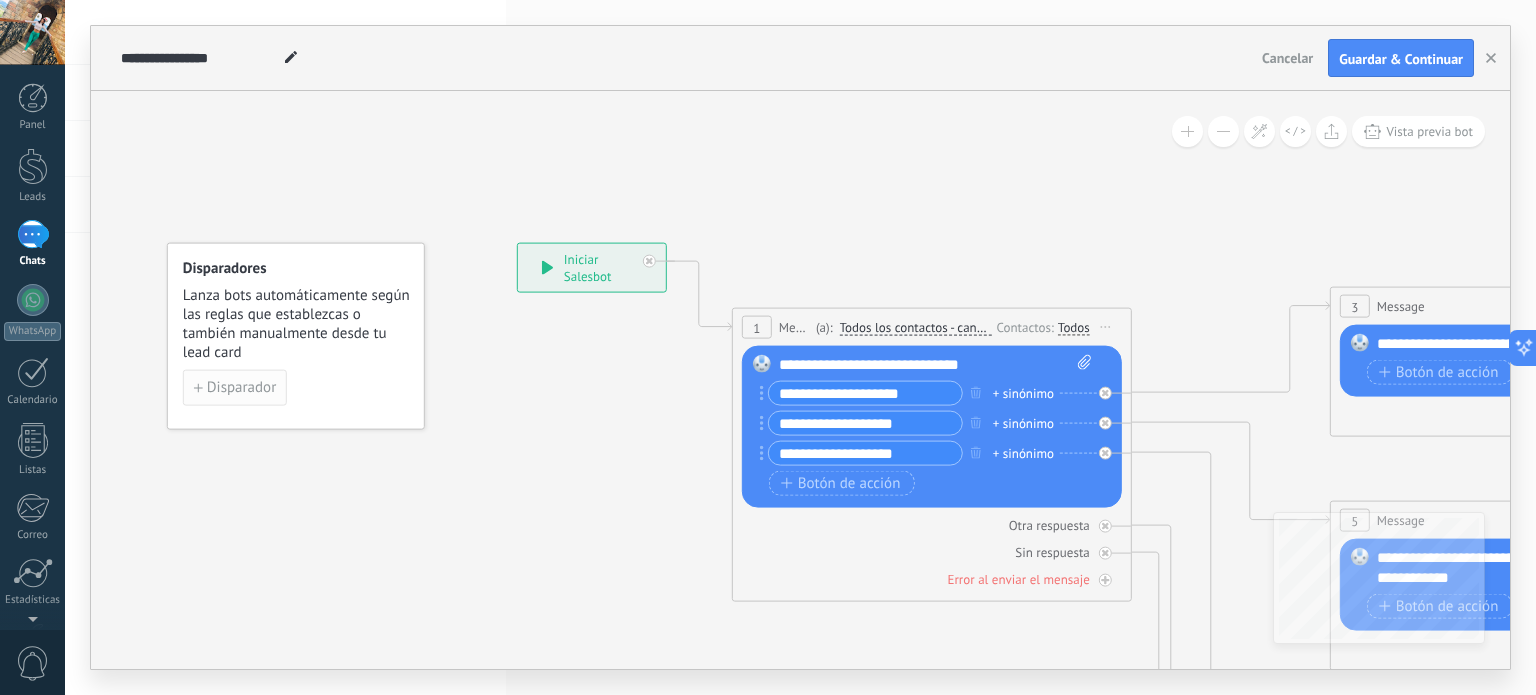 click on "Disparador" at bounding box center [241, 388] 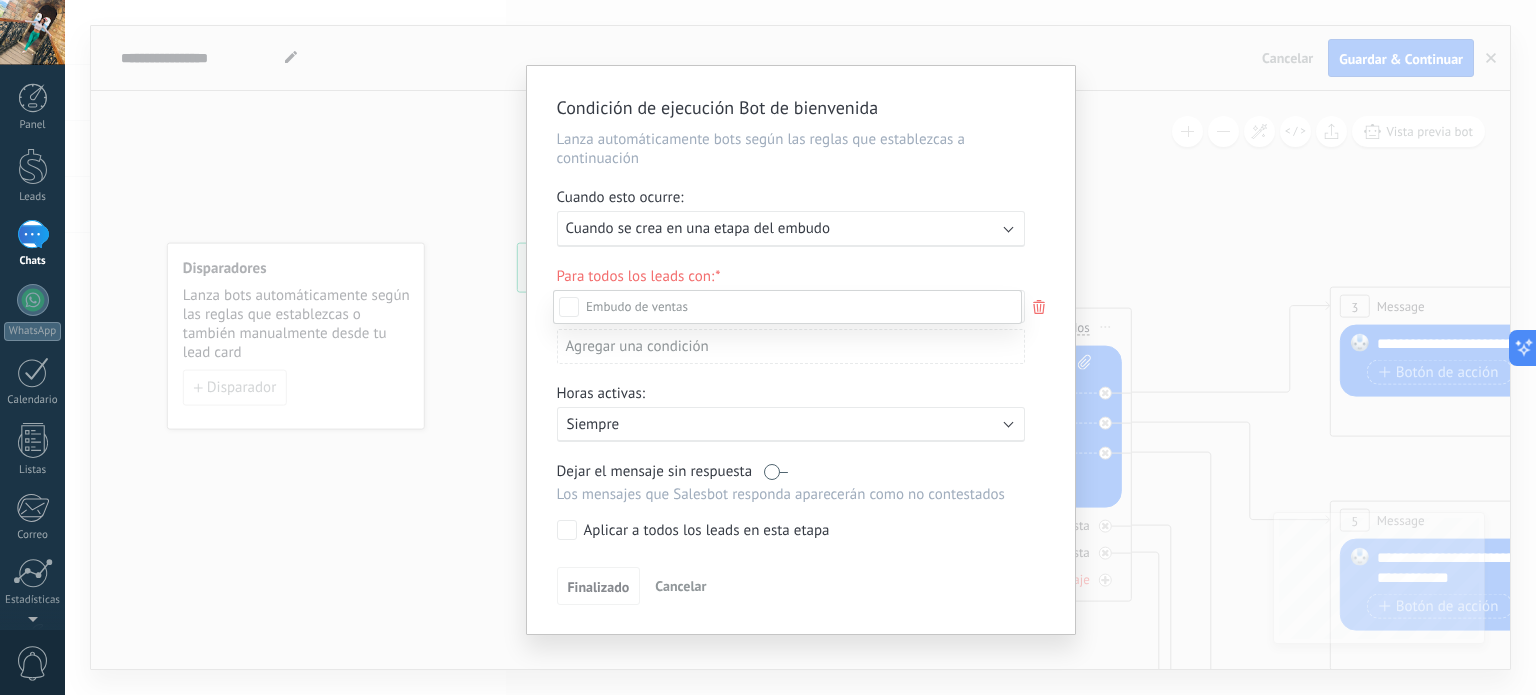 click on "Leads Entrantes Contacto inicial Negociación Debate contractual Discusión de contrato Logrado con éxito Venta Perdido" at bounding box center (787, 491) 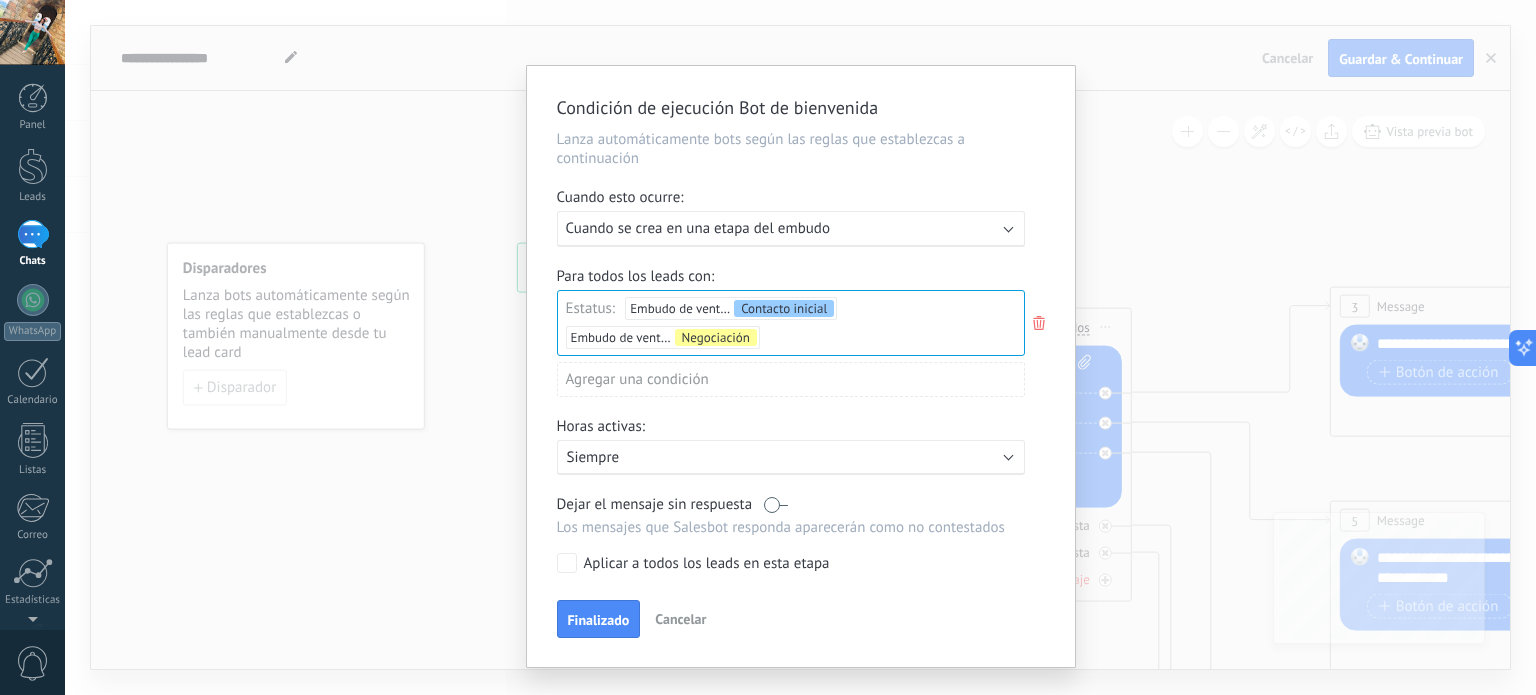 click on "Condición de ejecución Bot de bienvenida Lanza automáticamente bots según las reglas que establezcas a continuación Cuando esto ocurre: Ejecutar:  Cuando se crea en una etapa del embudo Para todos los leads con: Estatus: Embudo de ventas Contacto inicial Embudo de ventas Negociación Leads Entrantes Contacto inicial Negociación Debate contractual Discusión de contrato Logrado con éxito Venta Perdido Agregar una condición Horas activas: Activo:  Siempre Dejar el mensaje sin respuesta Los mensajes que Salesbot responda aparecerán como no contestados Aplicar a todos los leads en esta etapa Finalizado Cancelar" at bounding box center (801, 366) 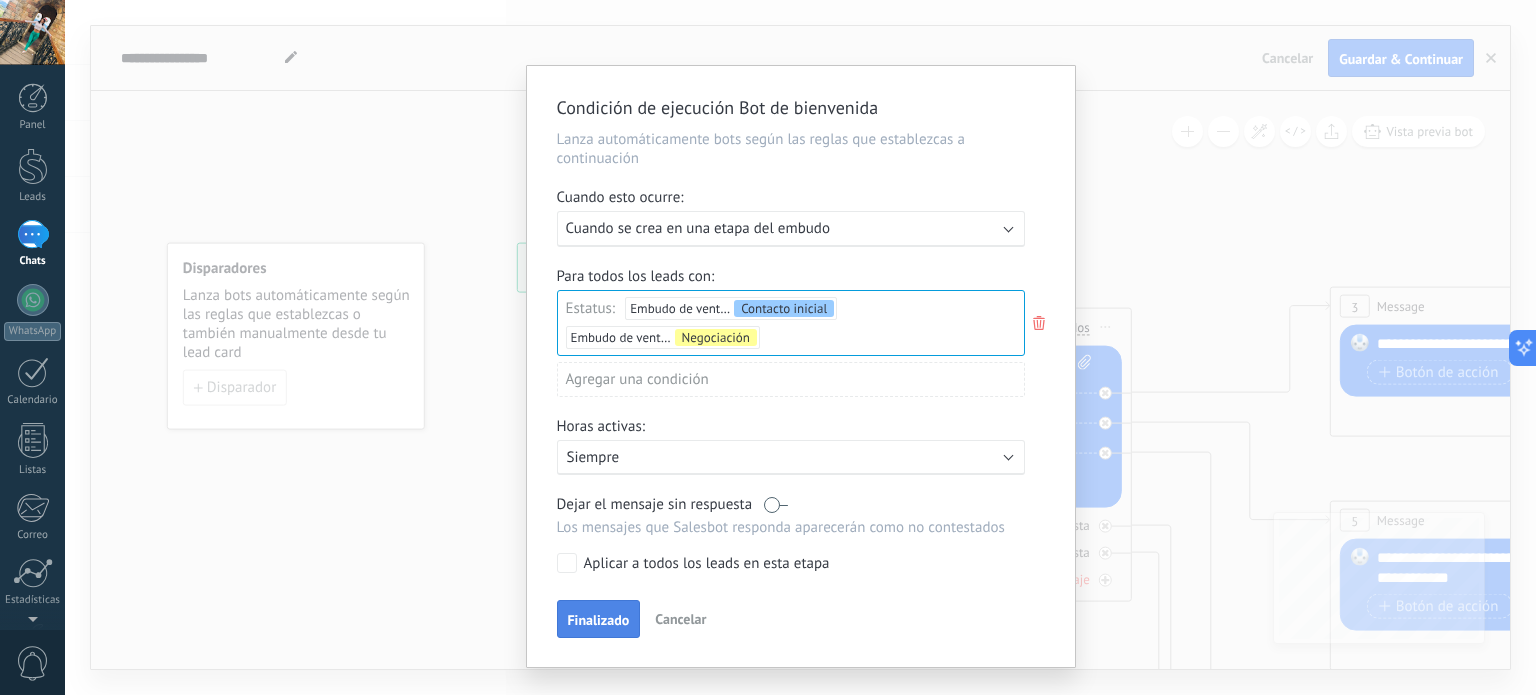 click on "Finalizado" at bounding box center (599, 620) 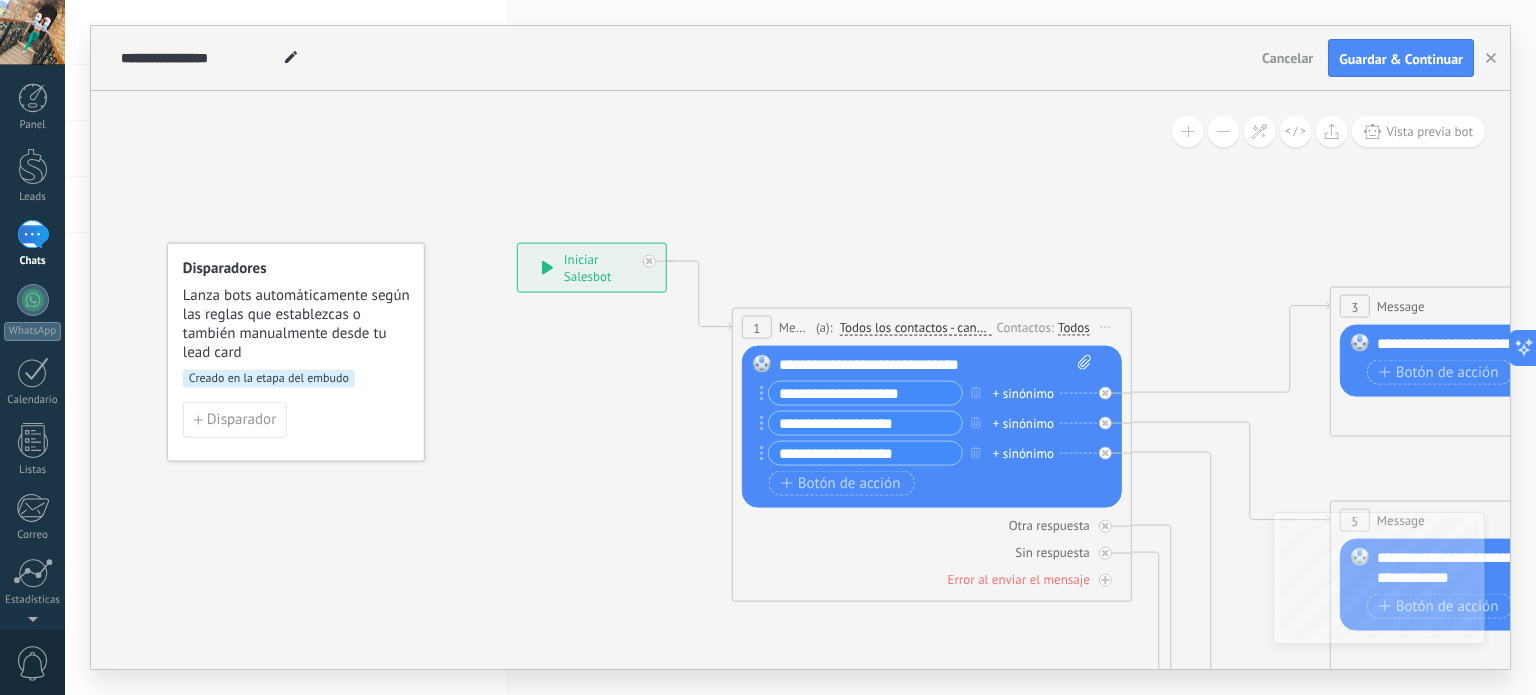 click 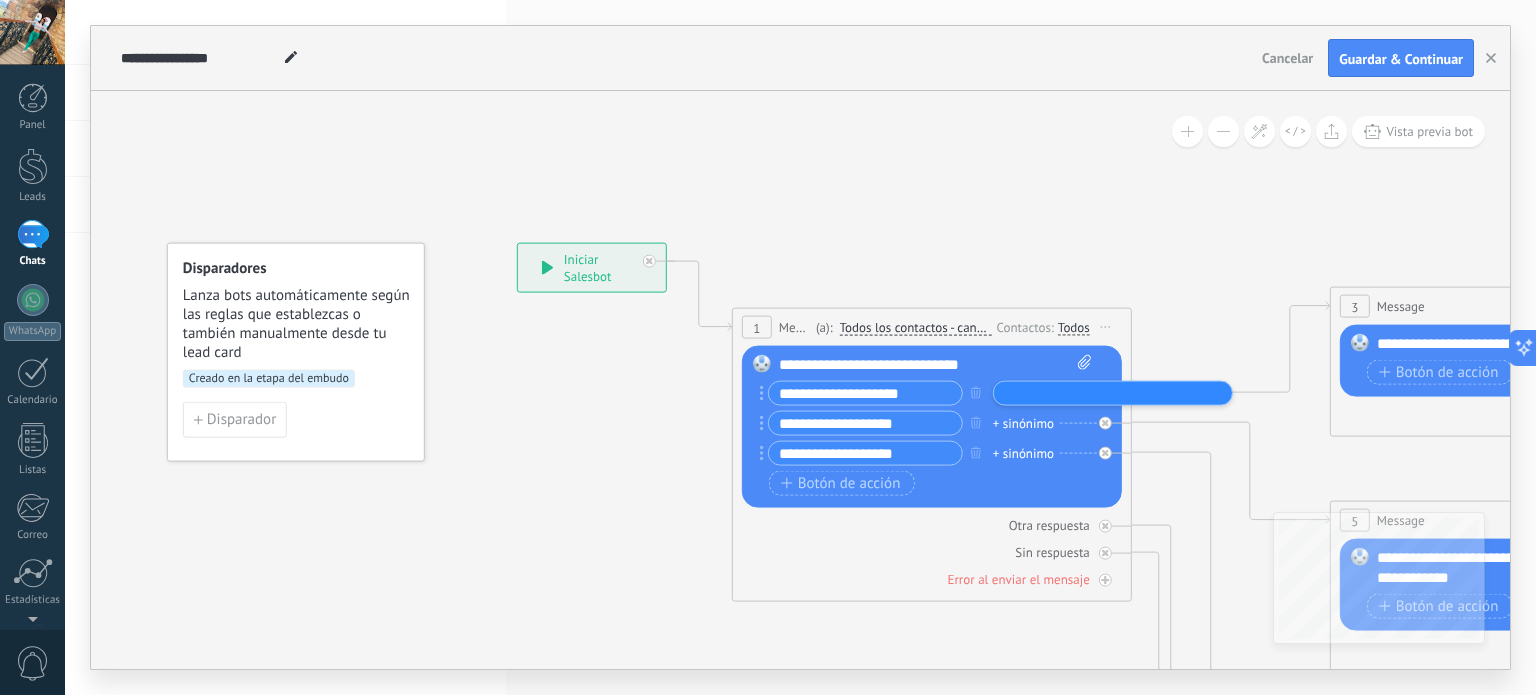 click at bounding box center [1049, 392] 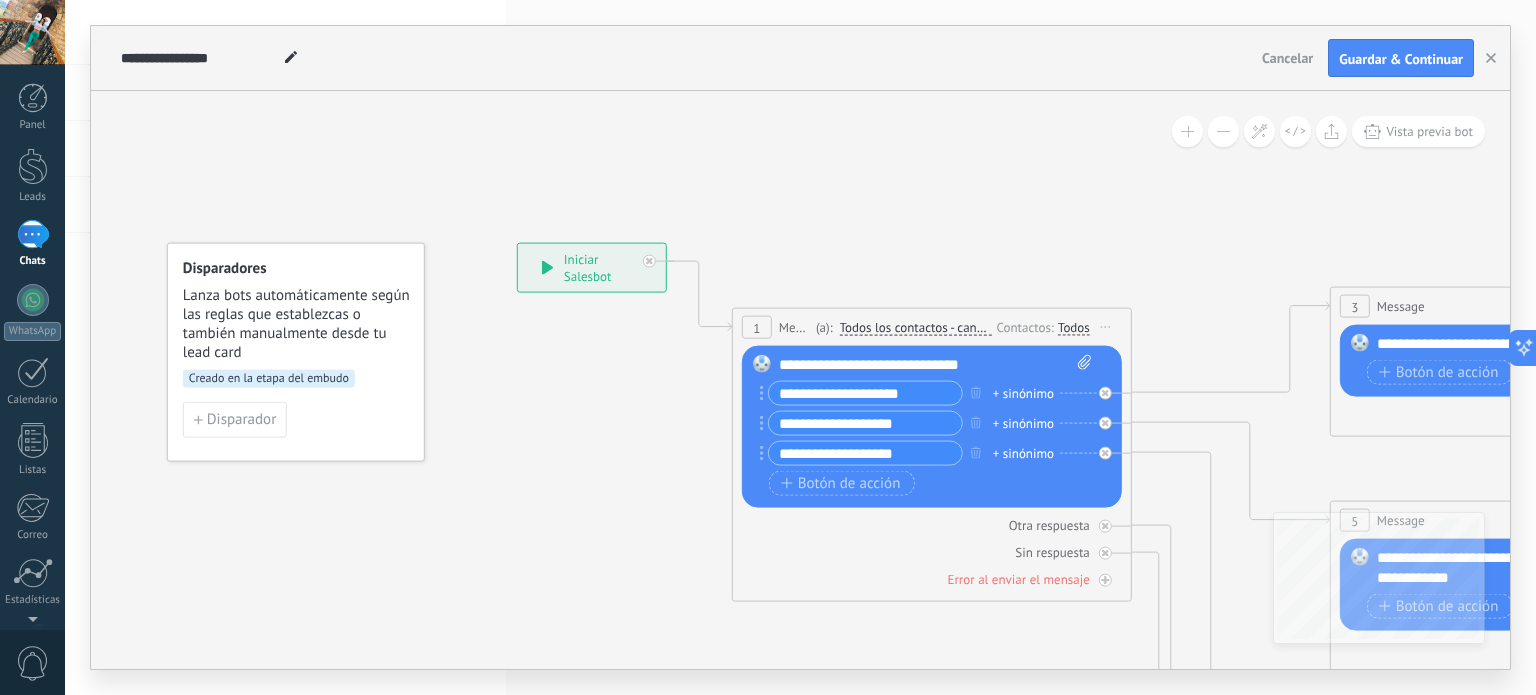 click on "+ sinónimo" at bounding box center [1023, 393] 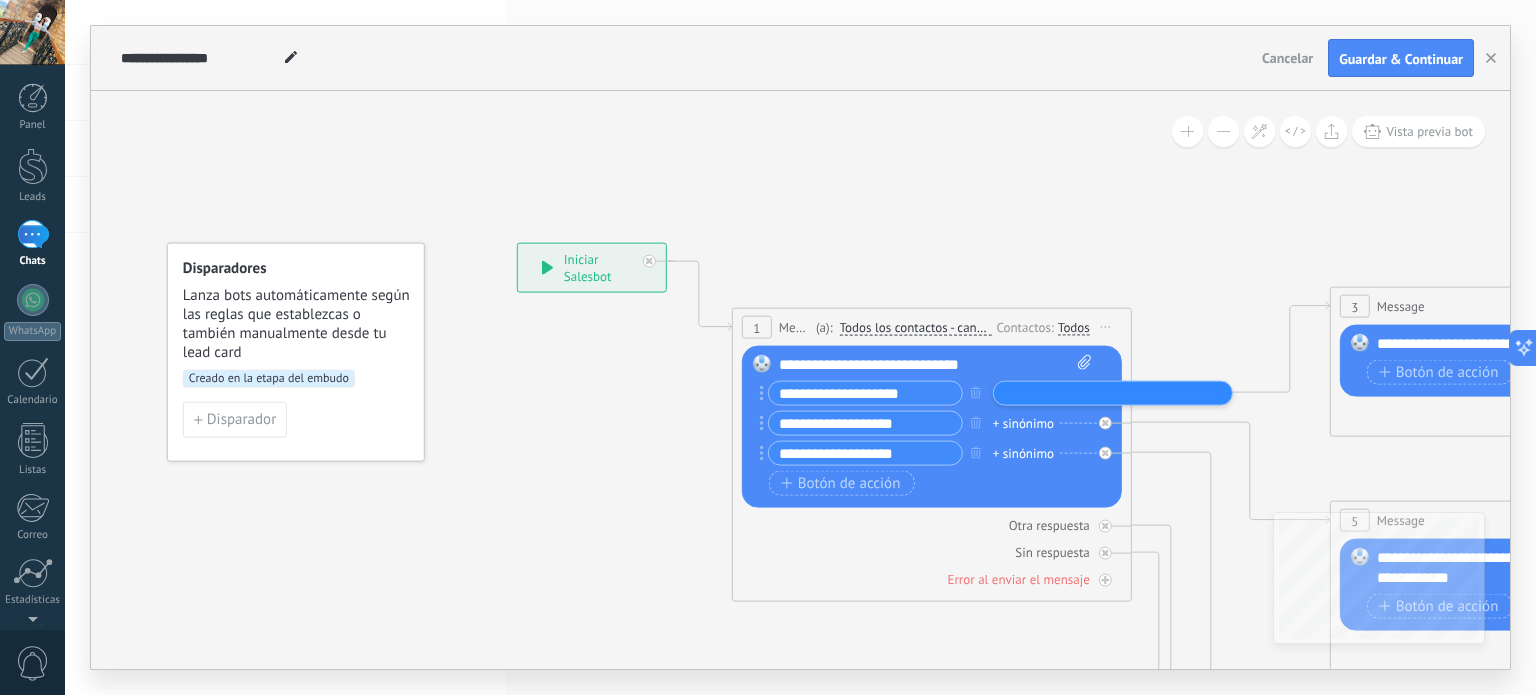 type on "*" 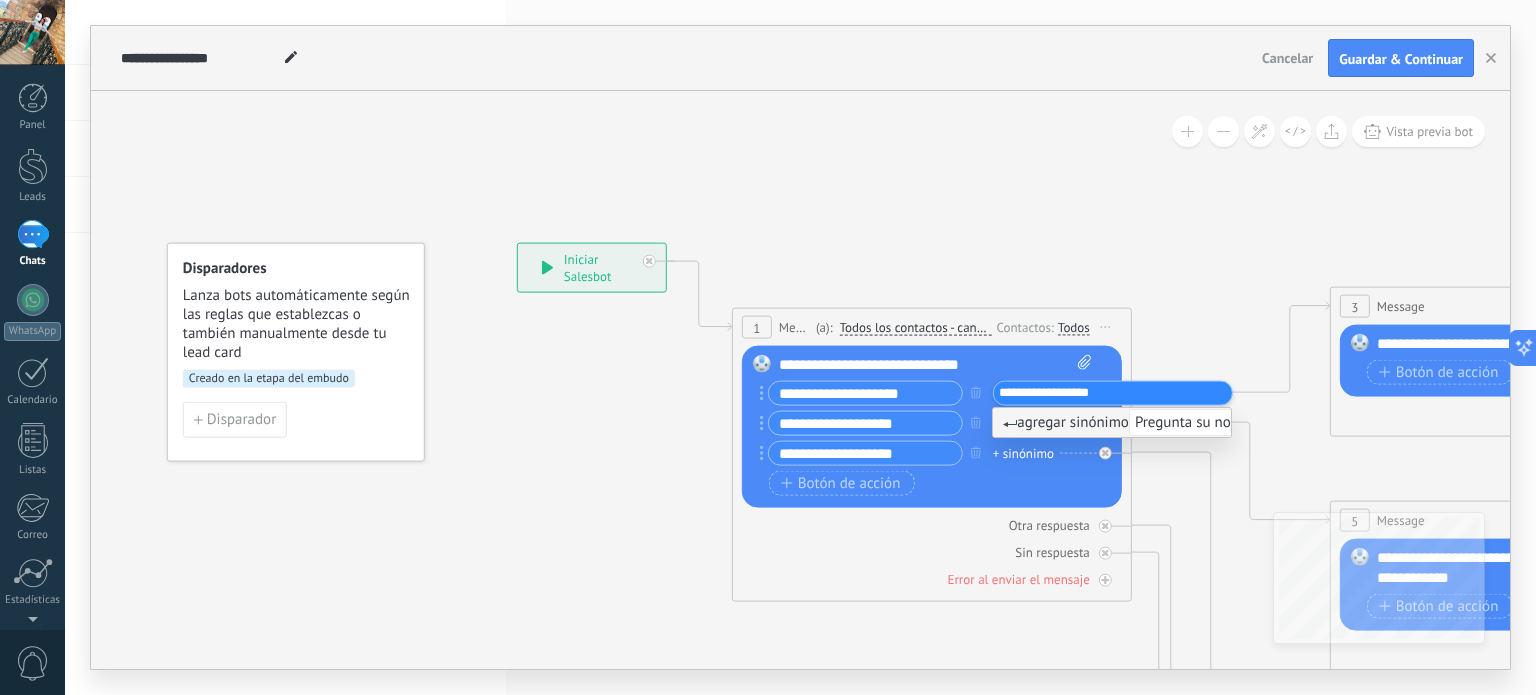 type on "**********" 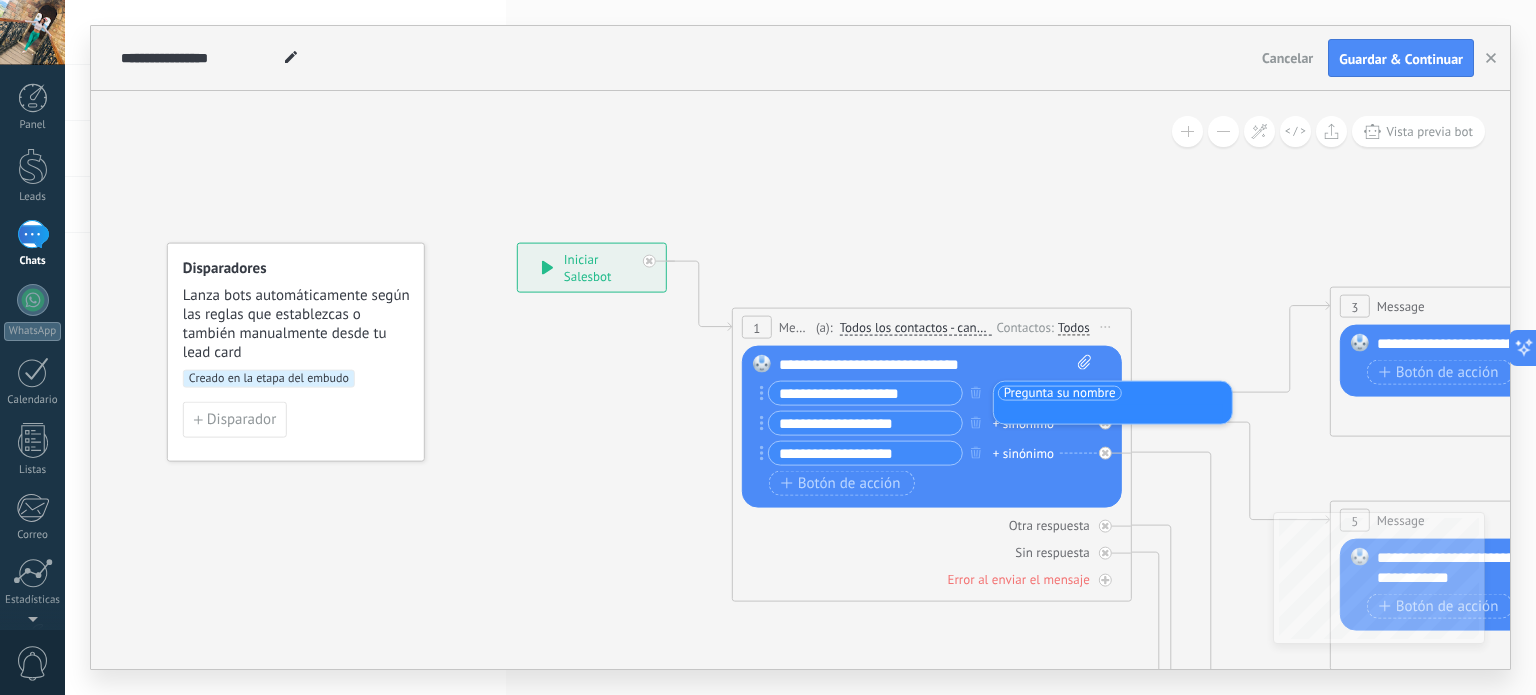 click on "Pregunta su nombre Pregunta su nombre" at bounding box center [1113, 402] 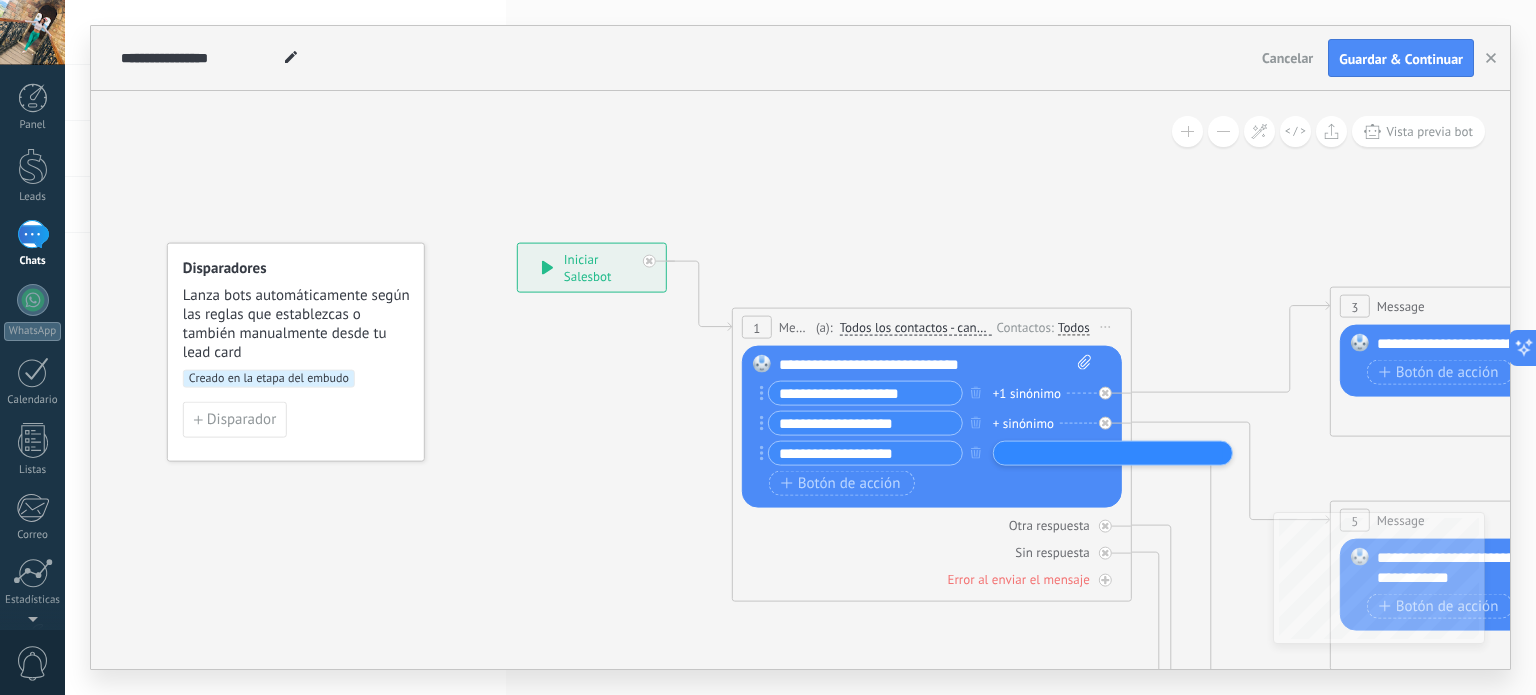 click on "+ sinónimo" at bounding box center (1023, 423) 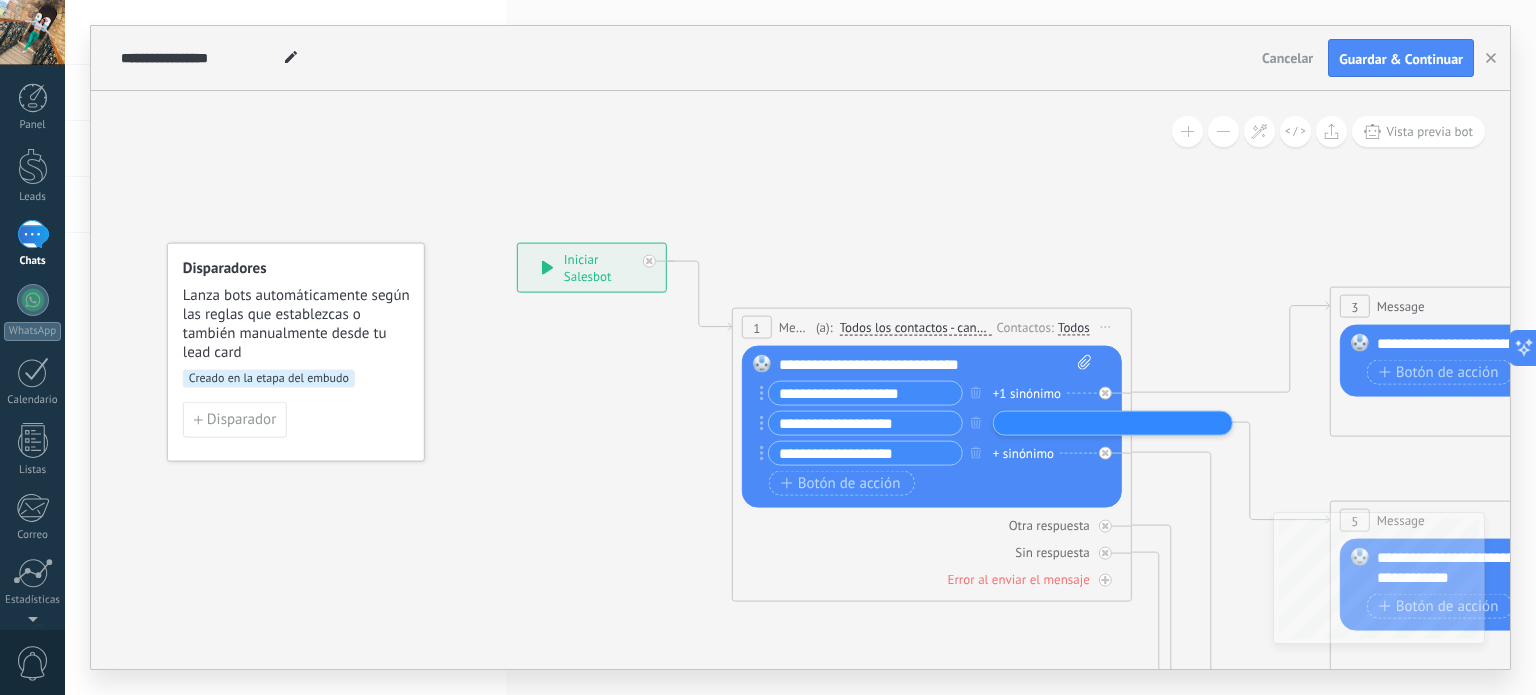 click 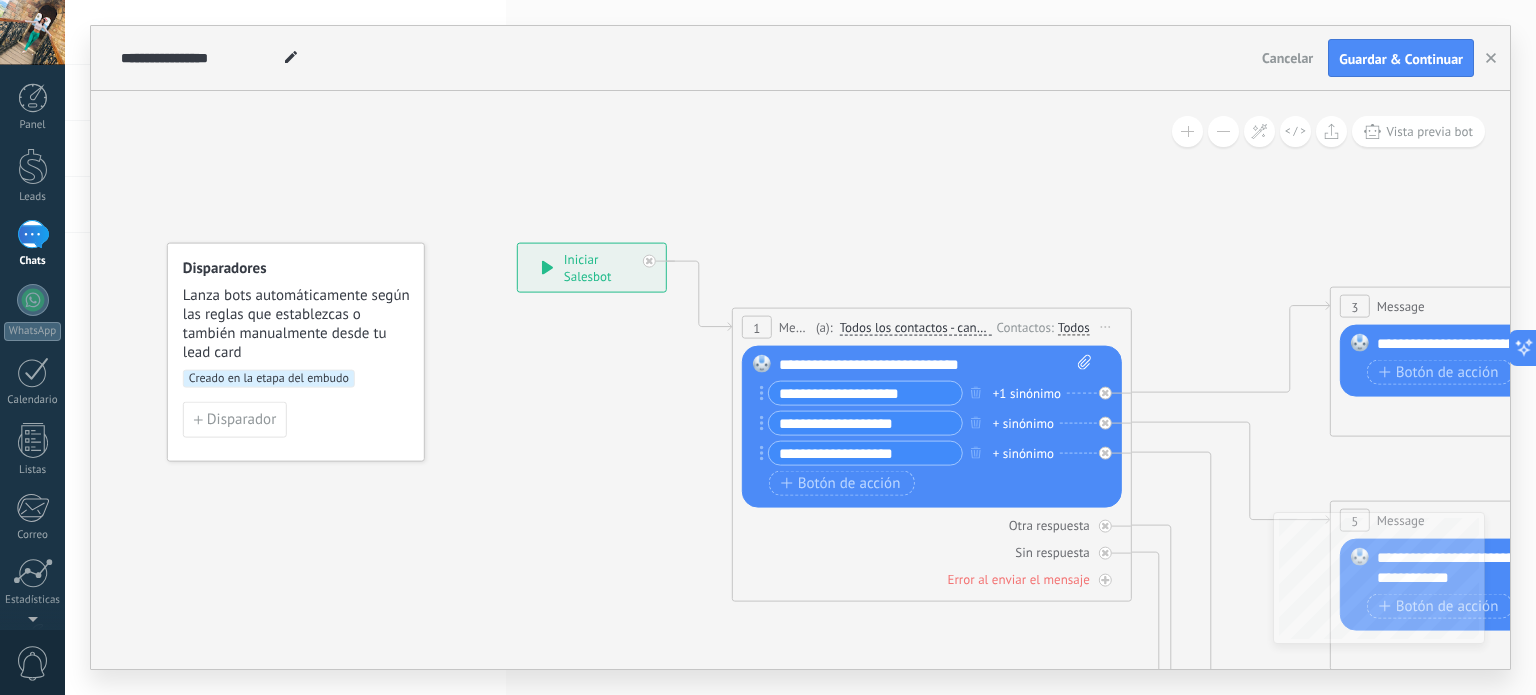 click on "Message" at bounding box center [795, 327] 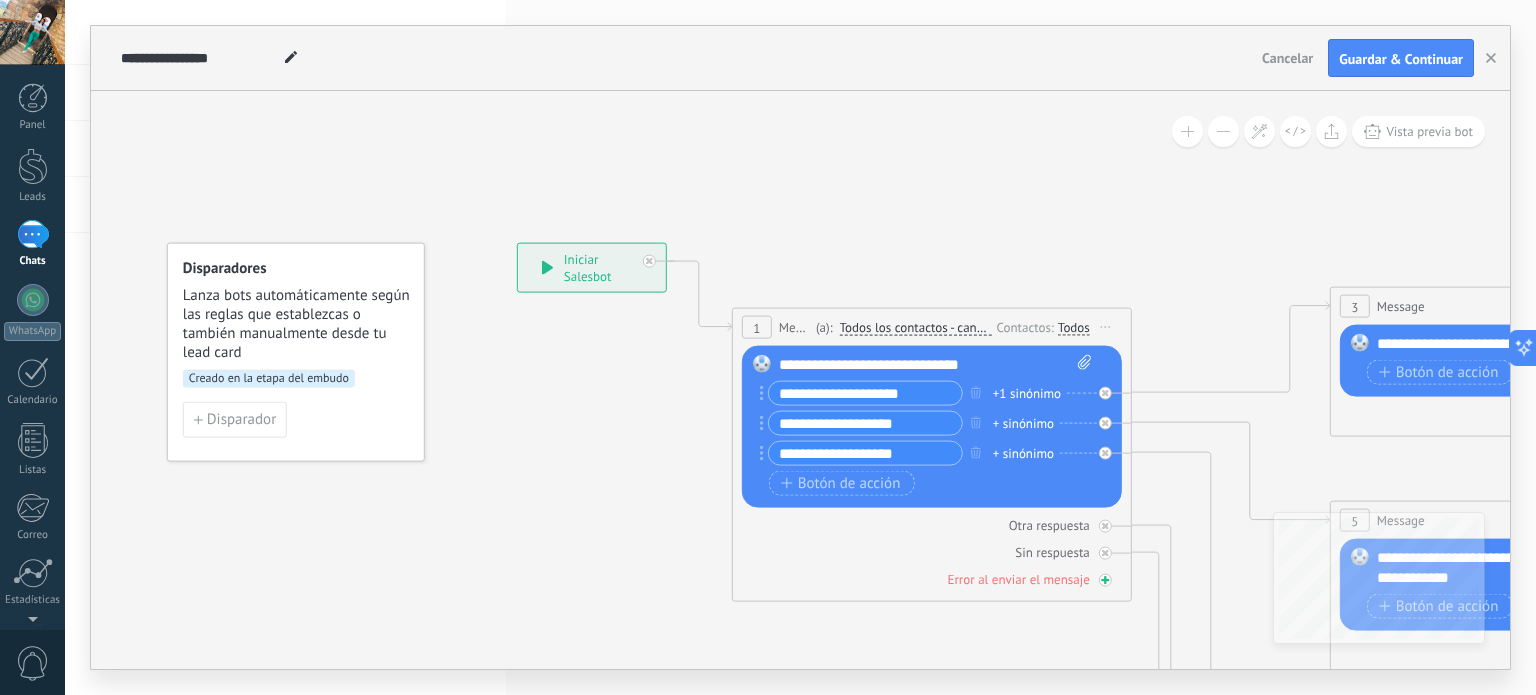 click at bounding box center (1105, 580) 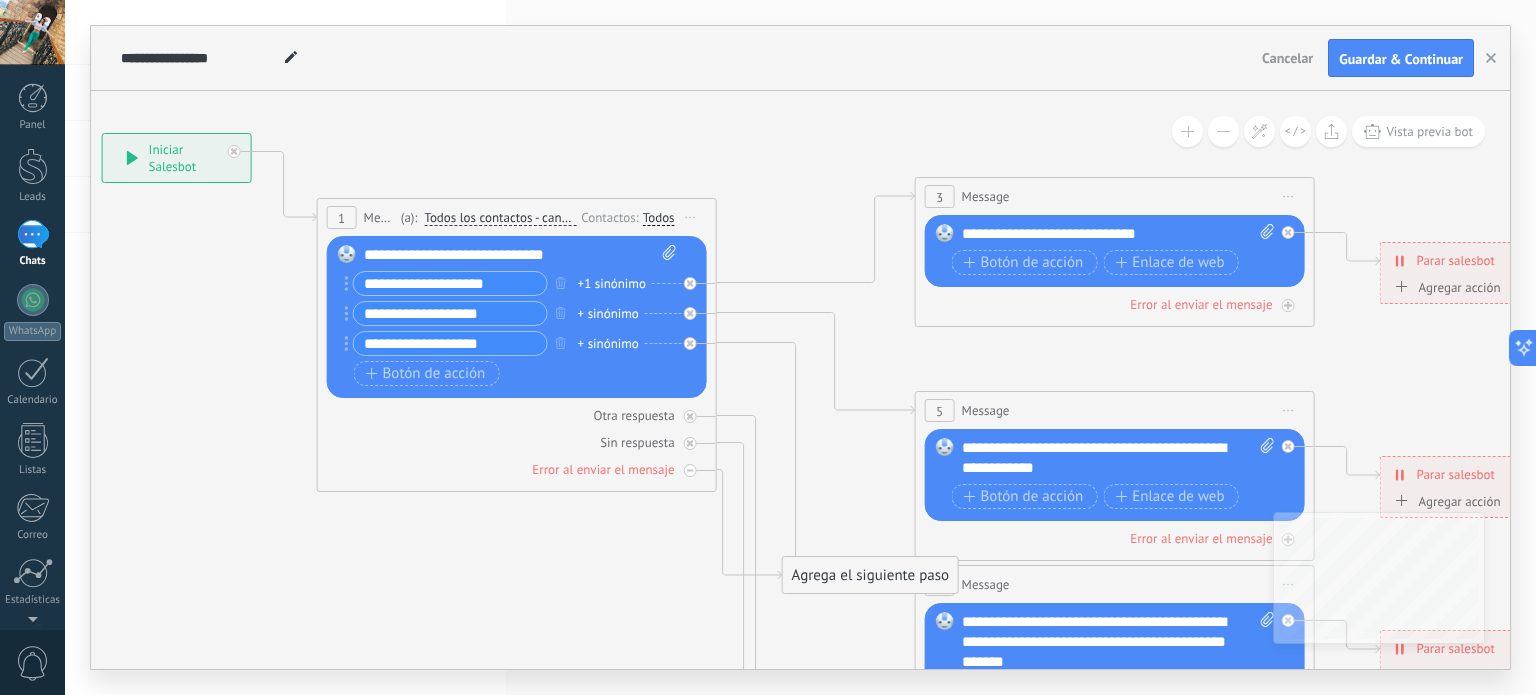 drag, startPoint x: 701, startPoint y: 548, endPoint x: 263, endPoint y: 424, distance: 455.21423 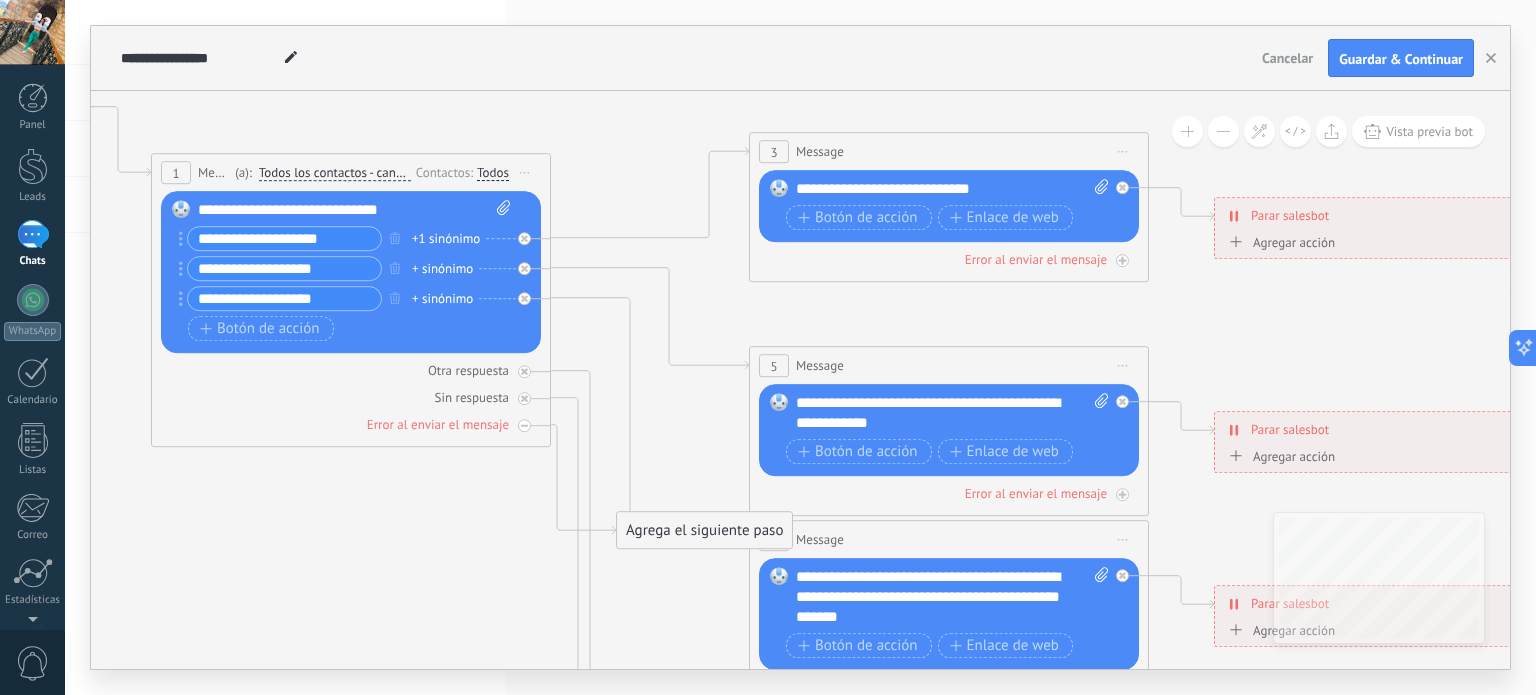 drag, startPoint x: 584, startPoint y: 609, endPoint x: 428, endPoint y: 575, distance: 159.66214 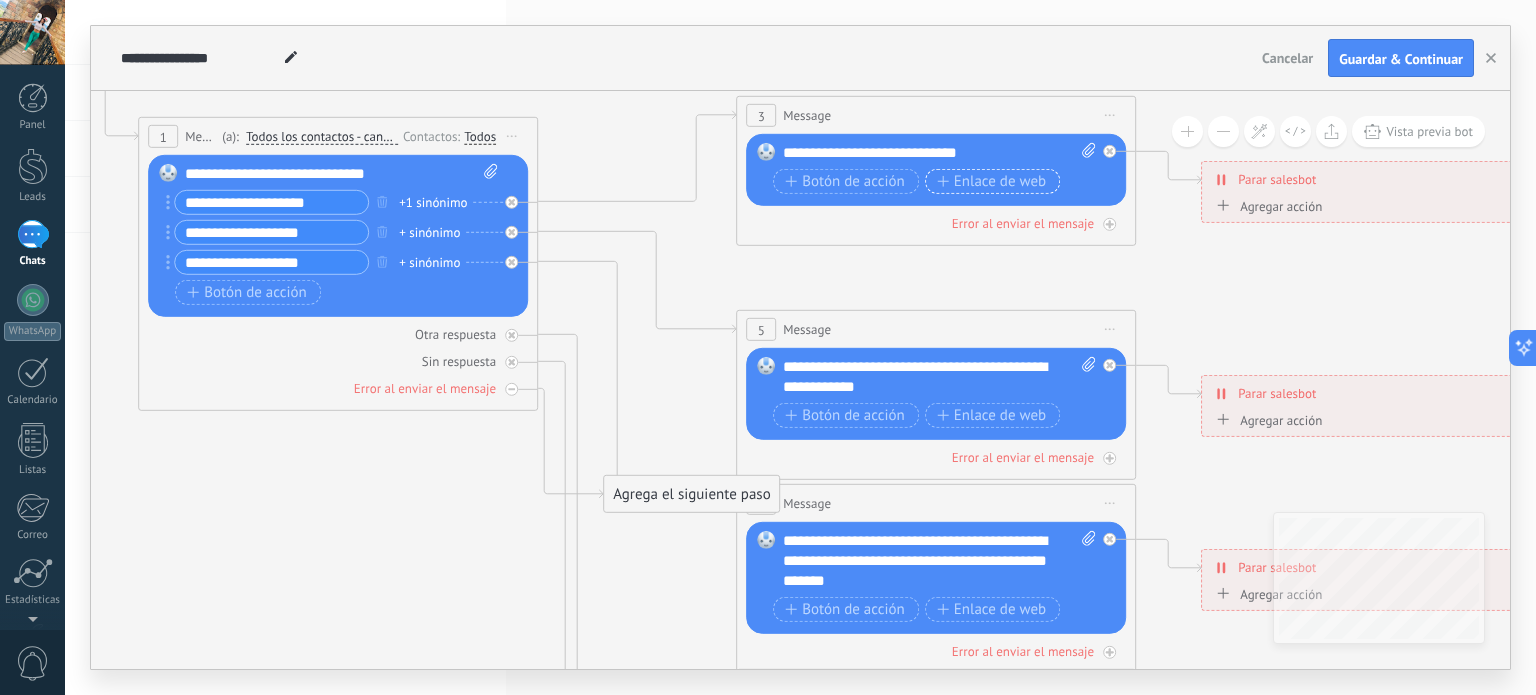 click on "Enlace de web" at bounding box center [991, 182] 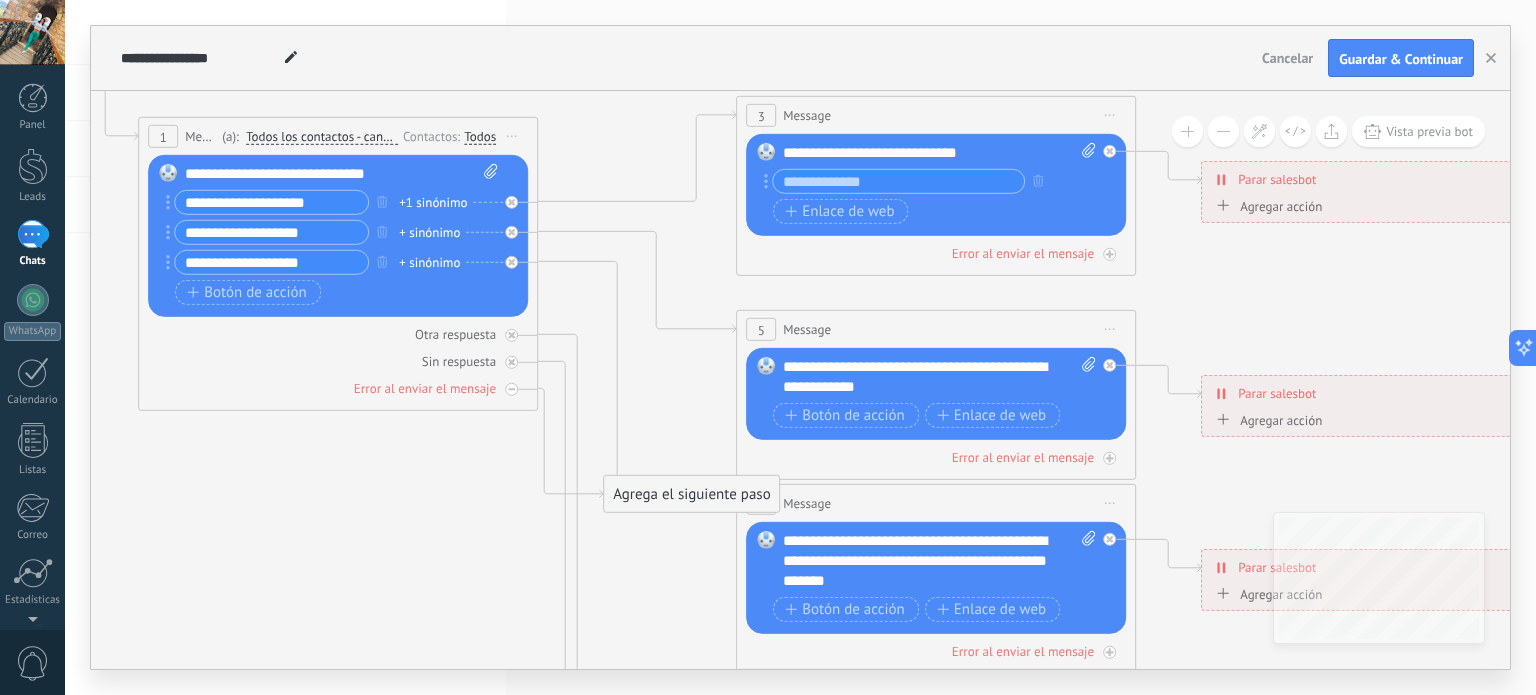click 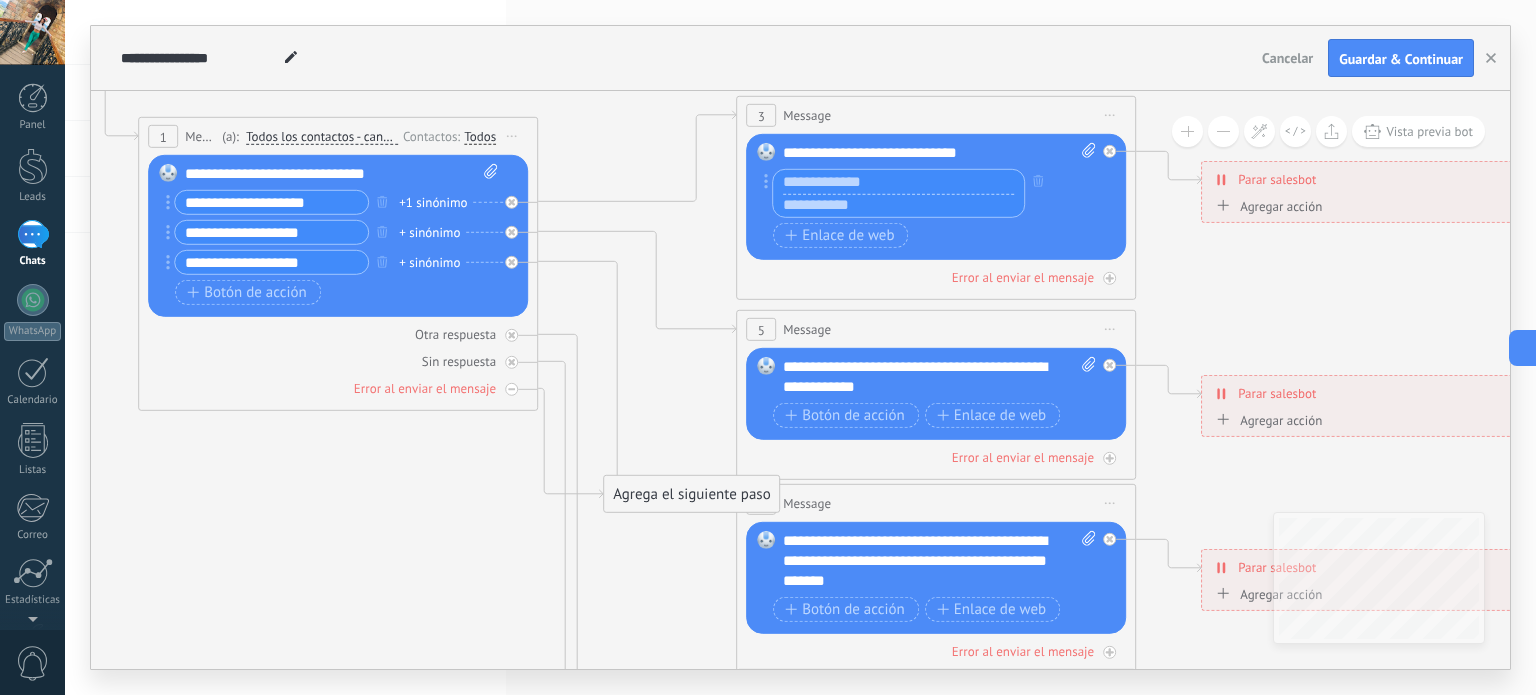 paste on "**********" 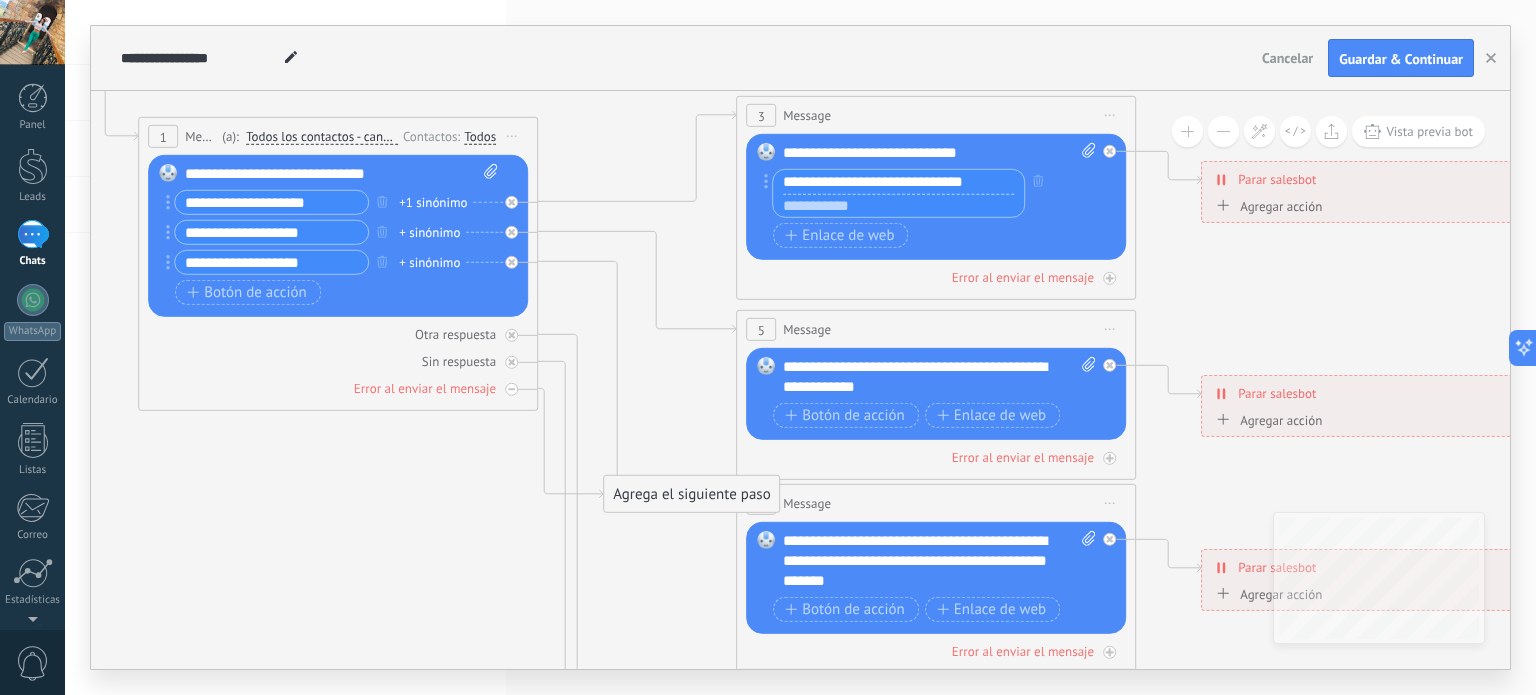 scroll, scrollTop: 0, scrollLeft: 0, axis: both 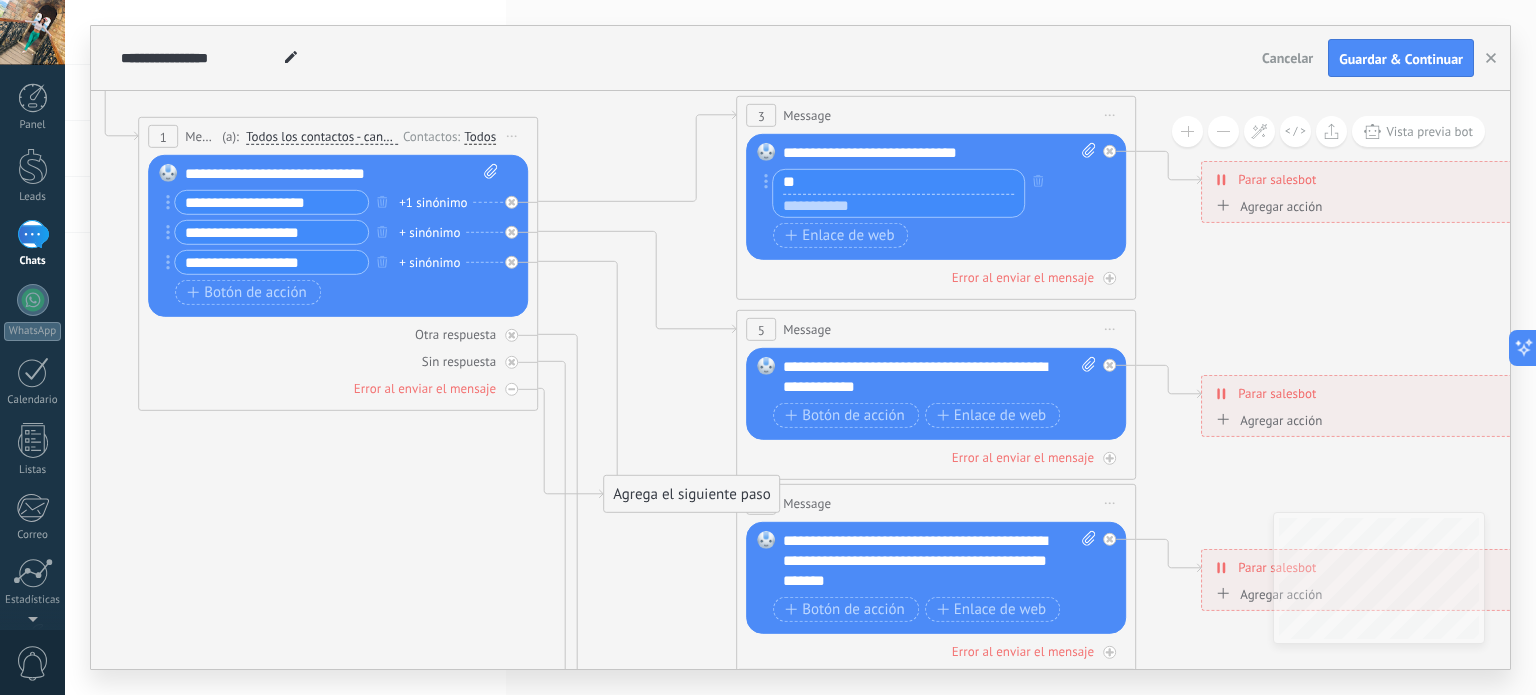 type on "*" 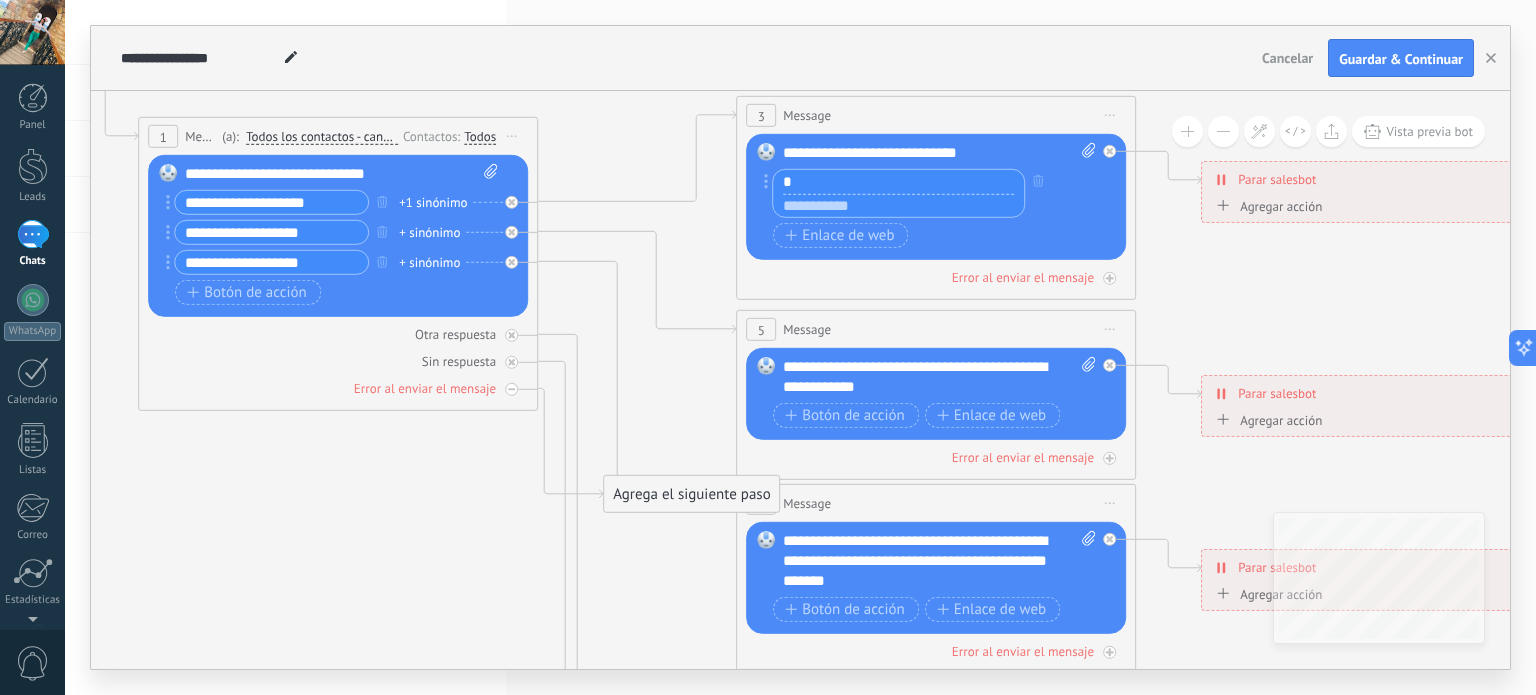 type 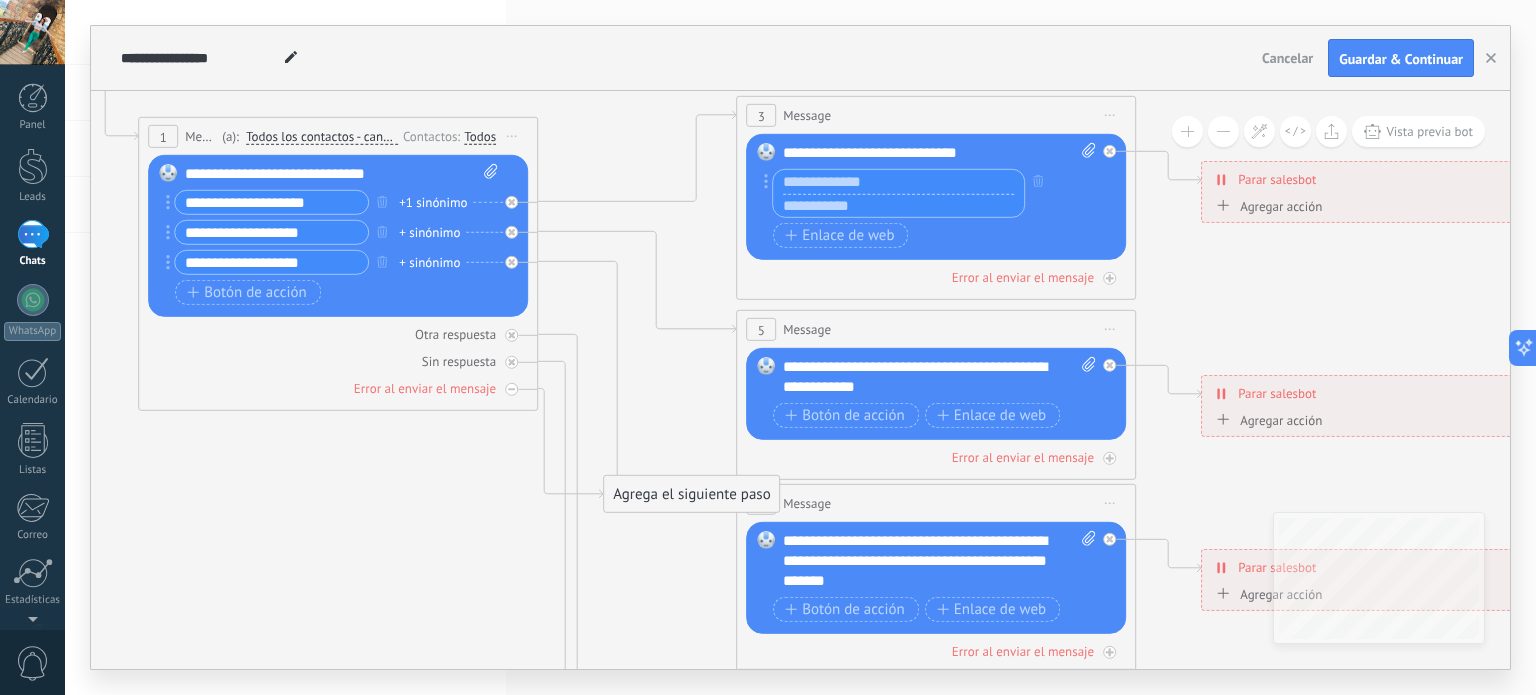 click at bounding box center (898, 206) 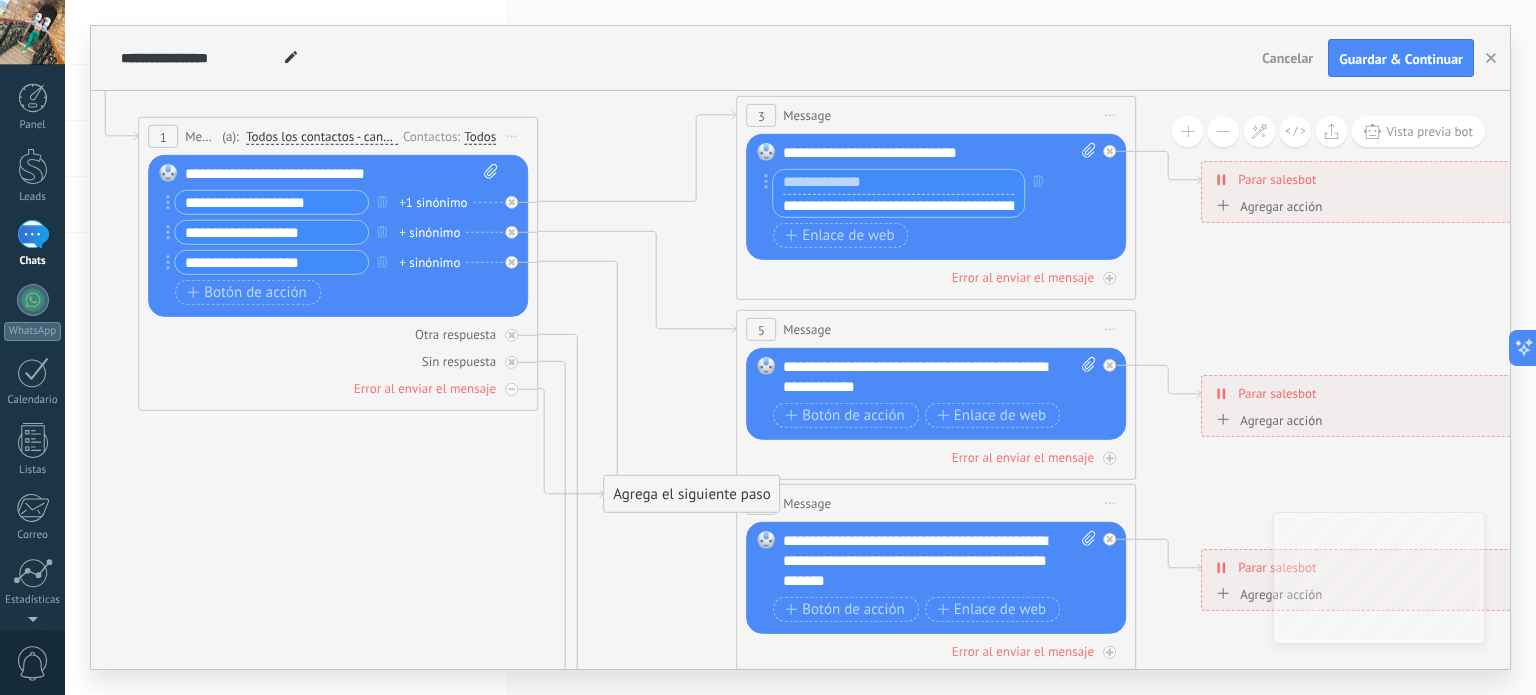 scroll, scrollTop: 0, scrollLeft: 92, axis: horizontal 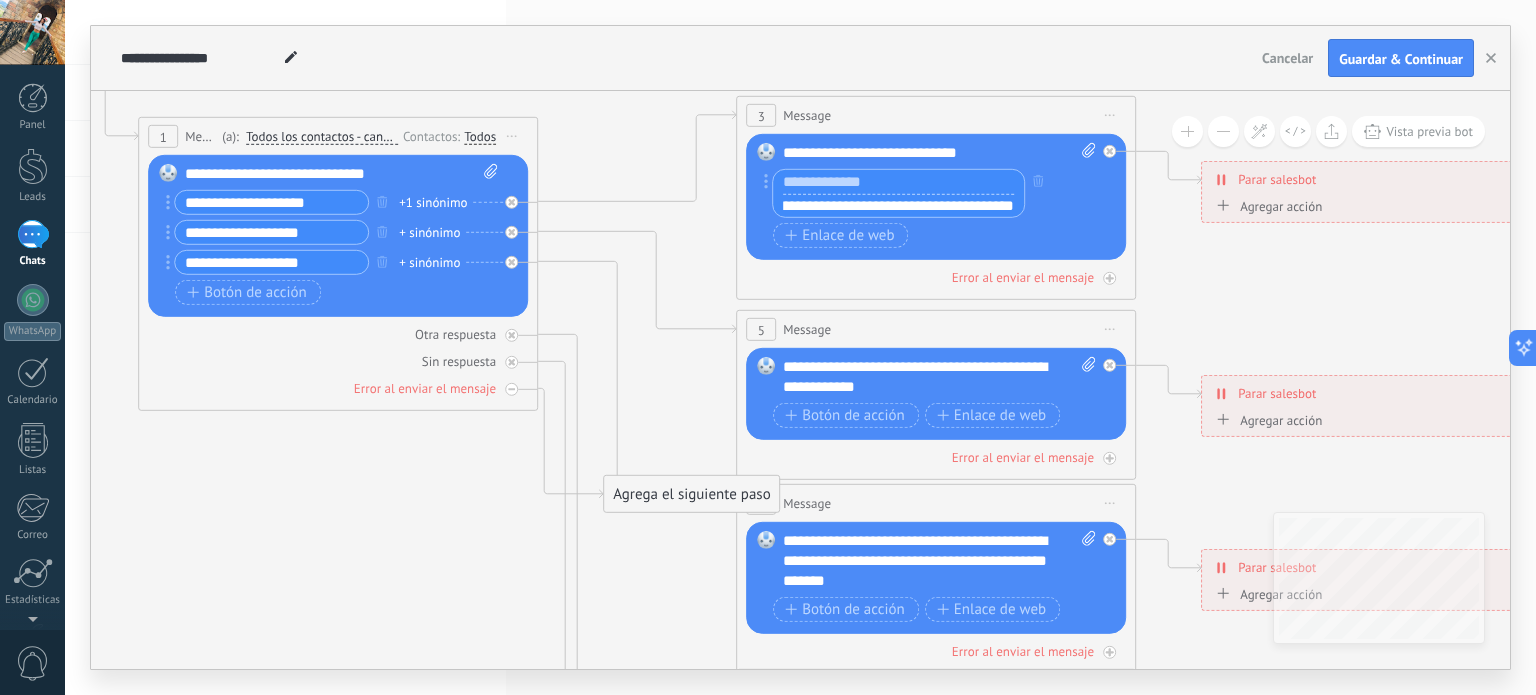 type on "**********" 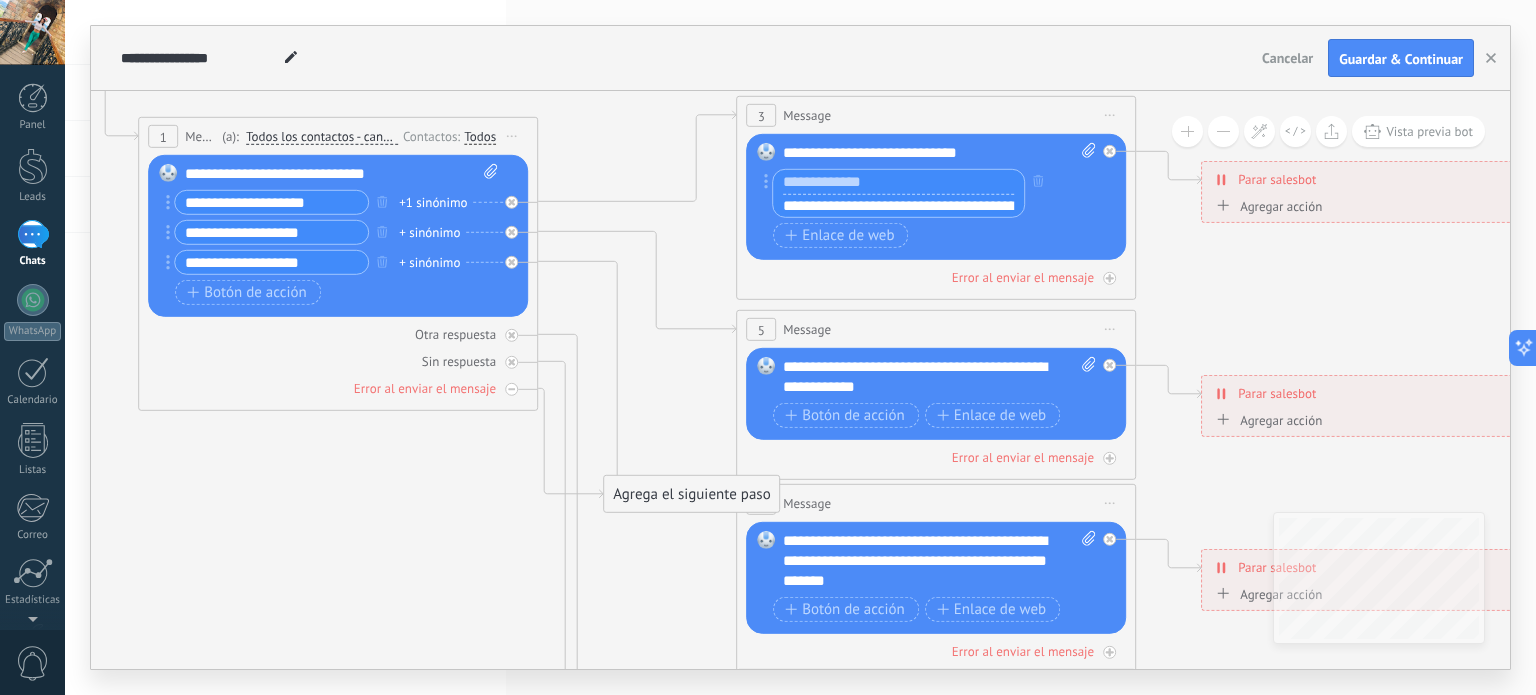 click on "**********" at bounding box center (940, 153) 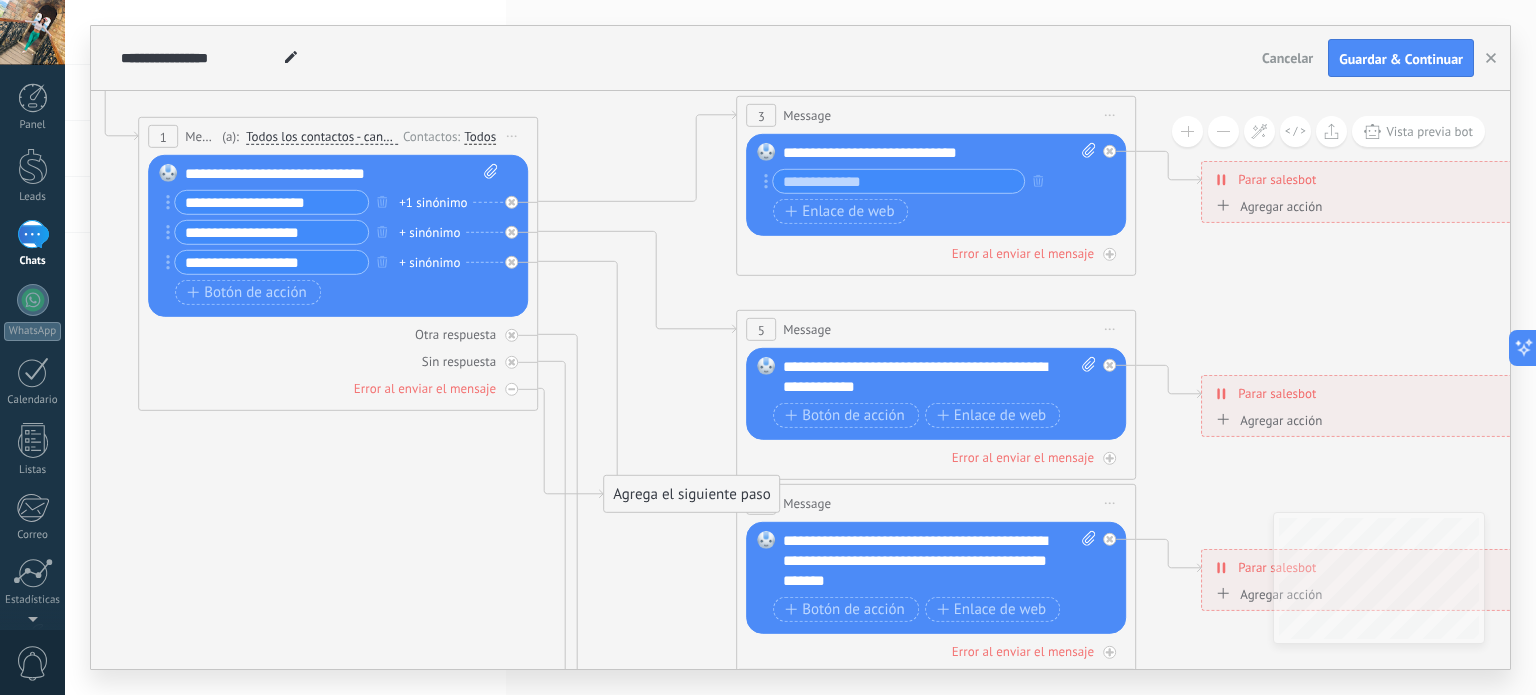 type 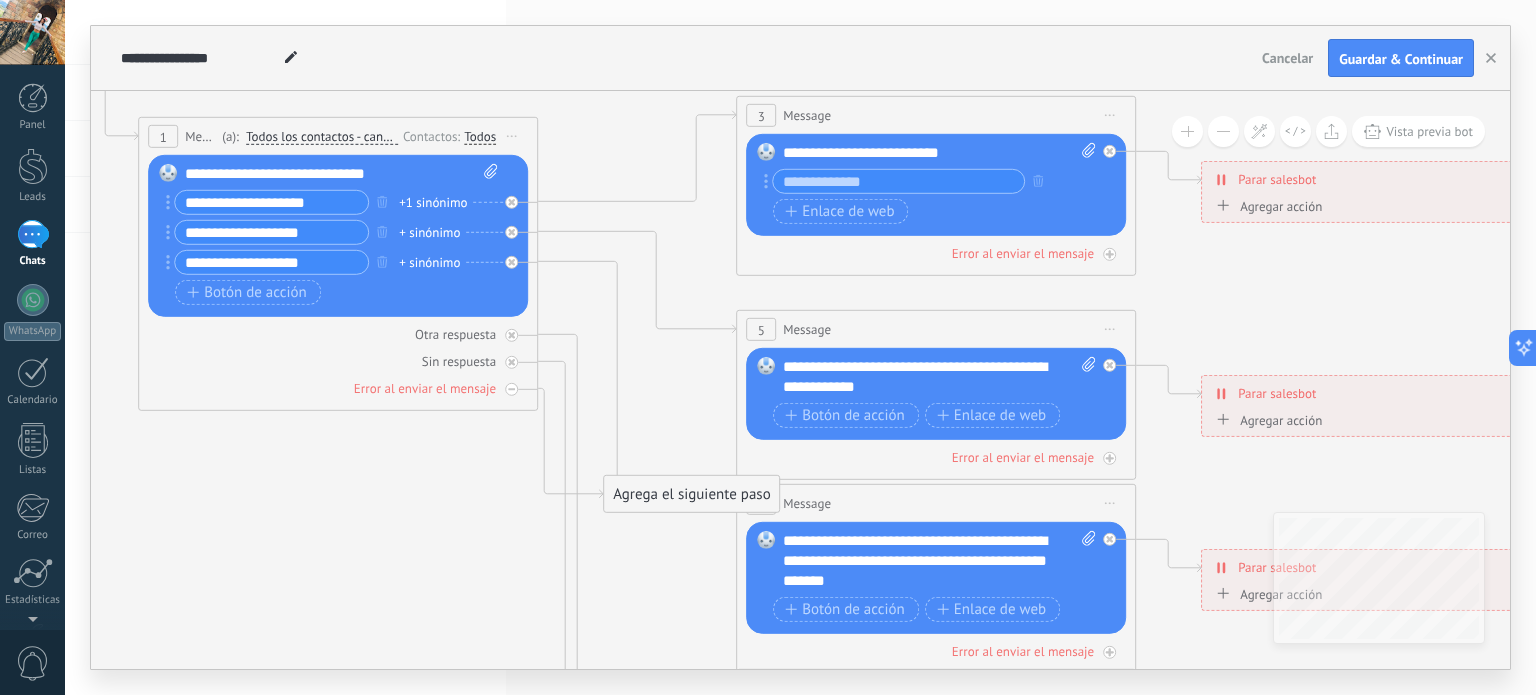 click on "**********" at bounding box center (940, 153) 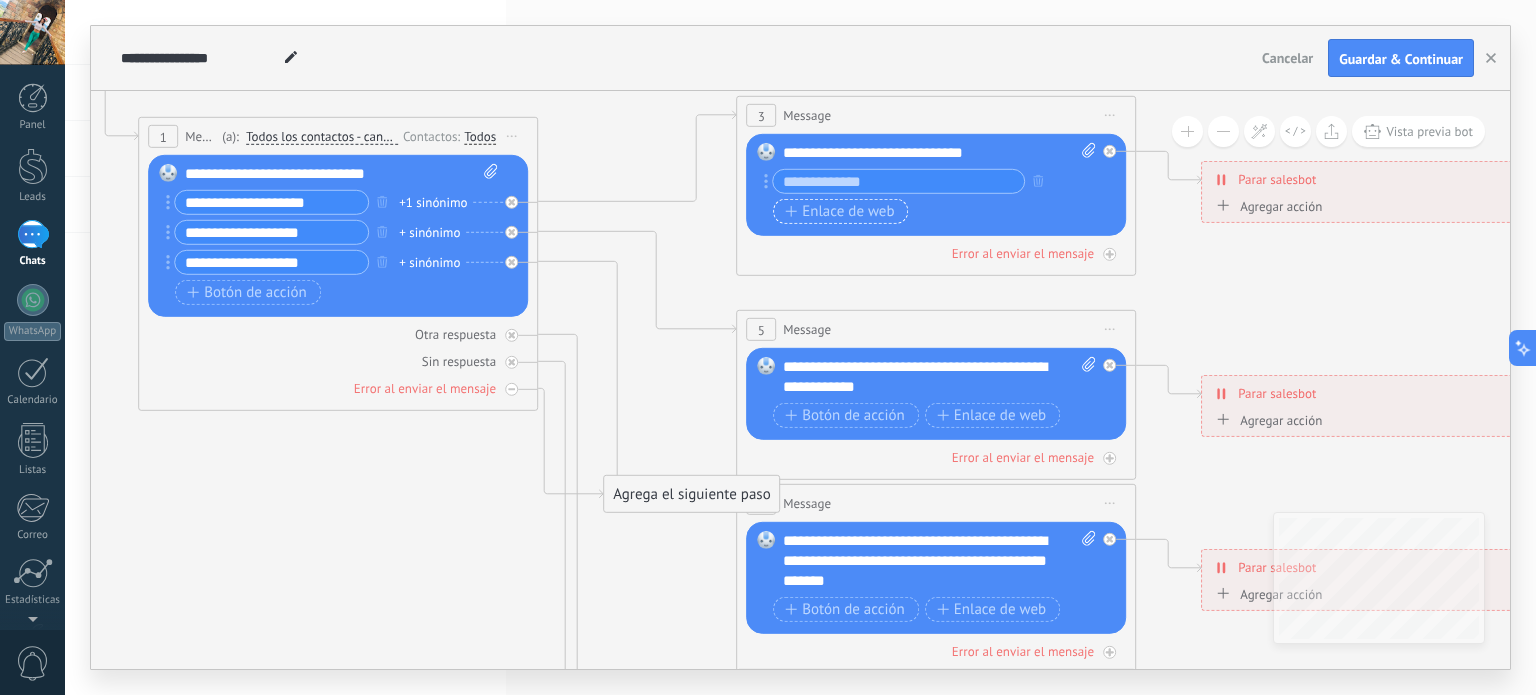click on "Enlace de web" at bounding box center [839, 212] 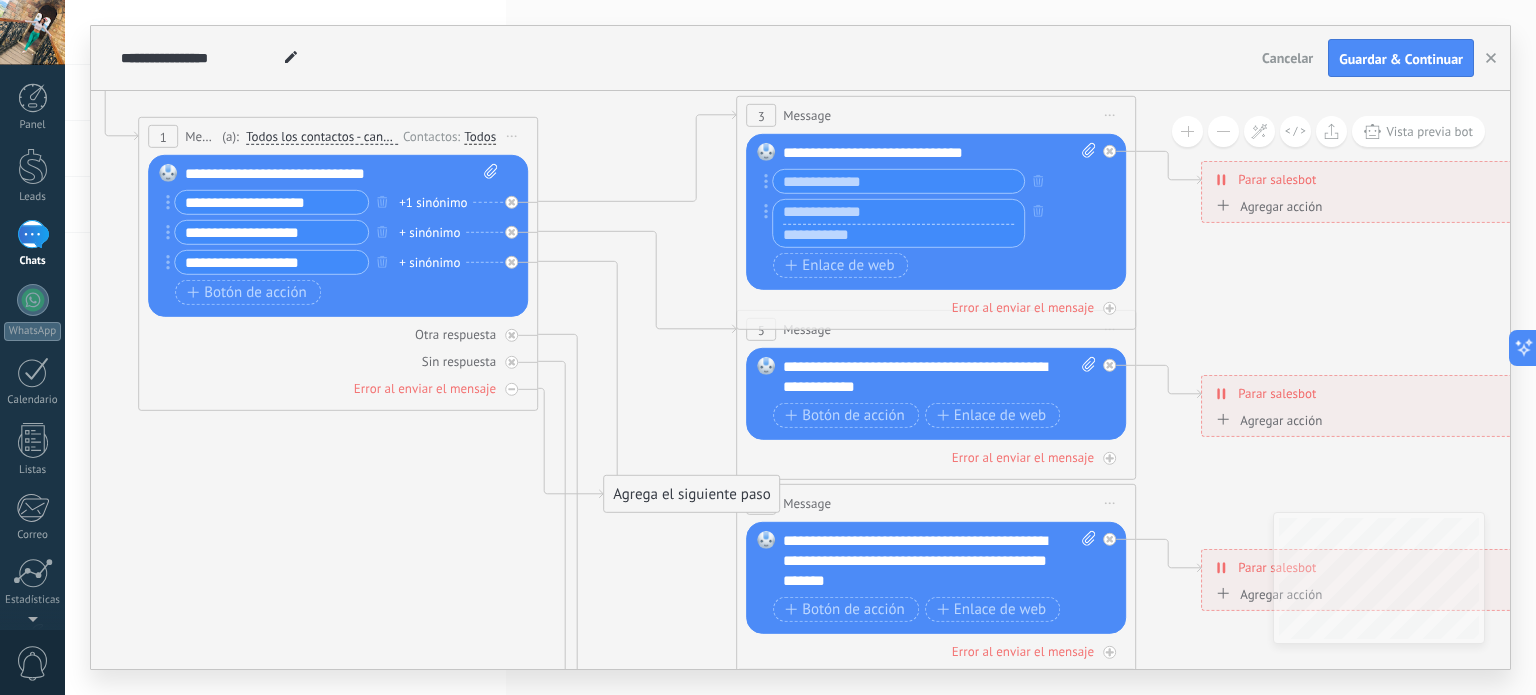 click at bounding box center (898, 236) 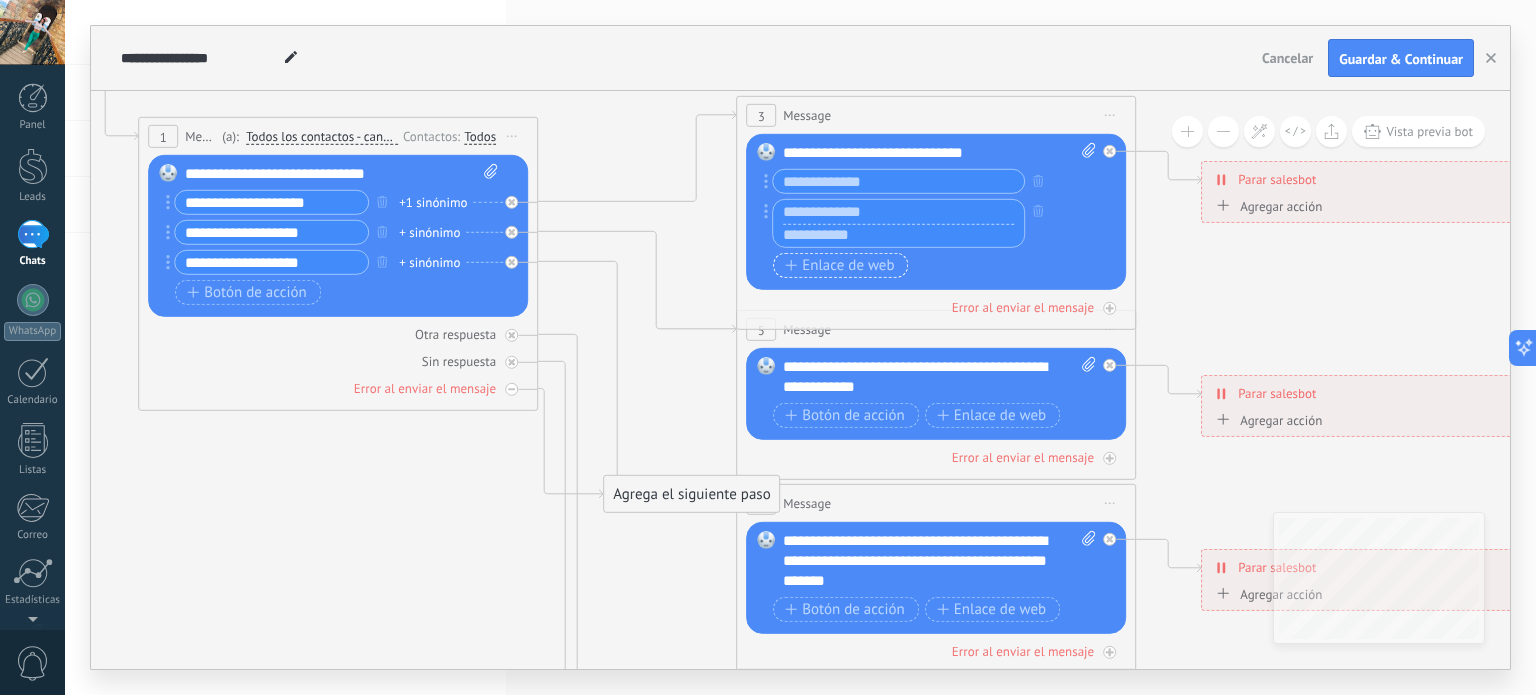paste on "***" 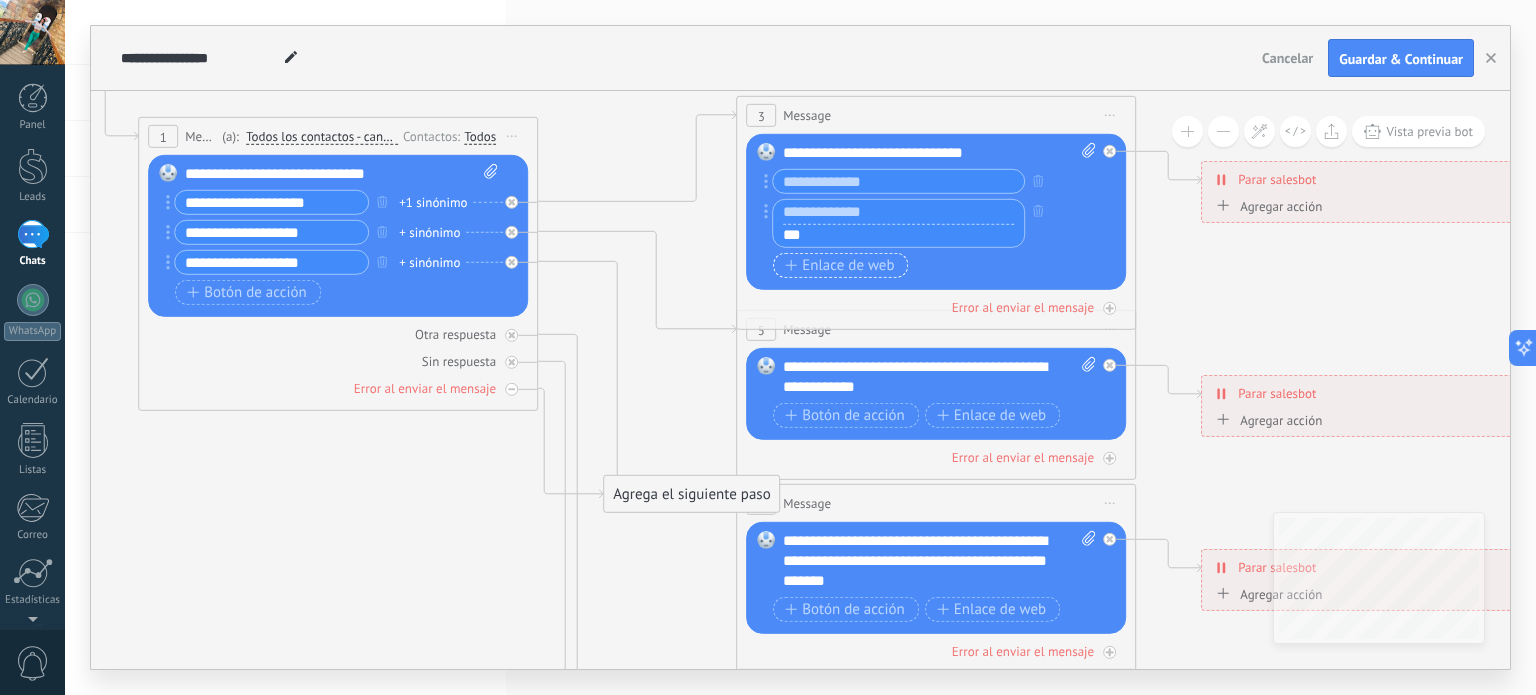 type on "**" 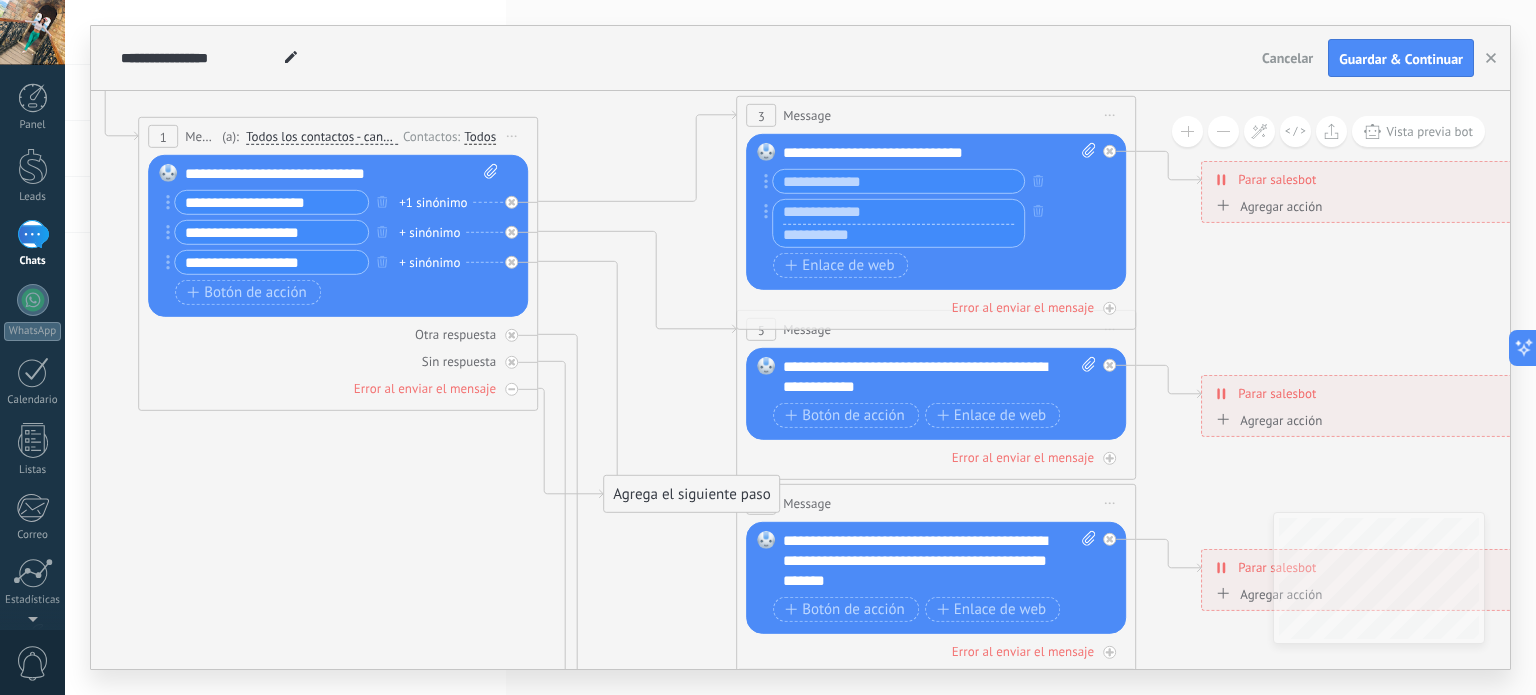 paste on "**********" 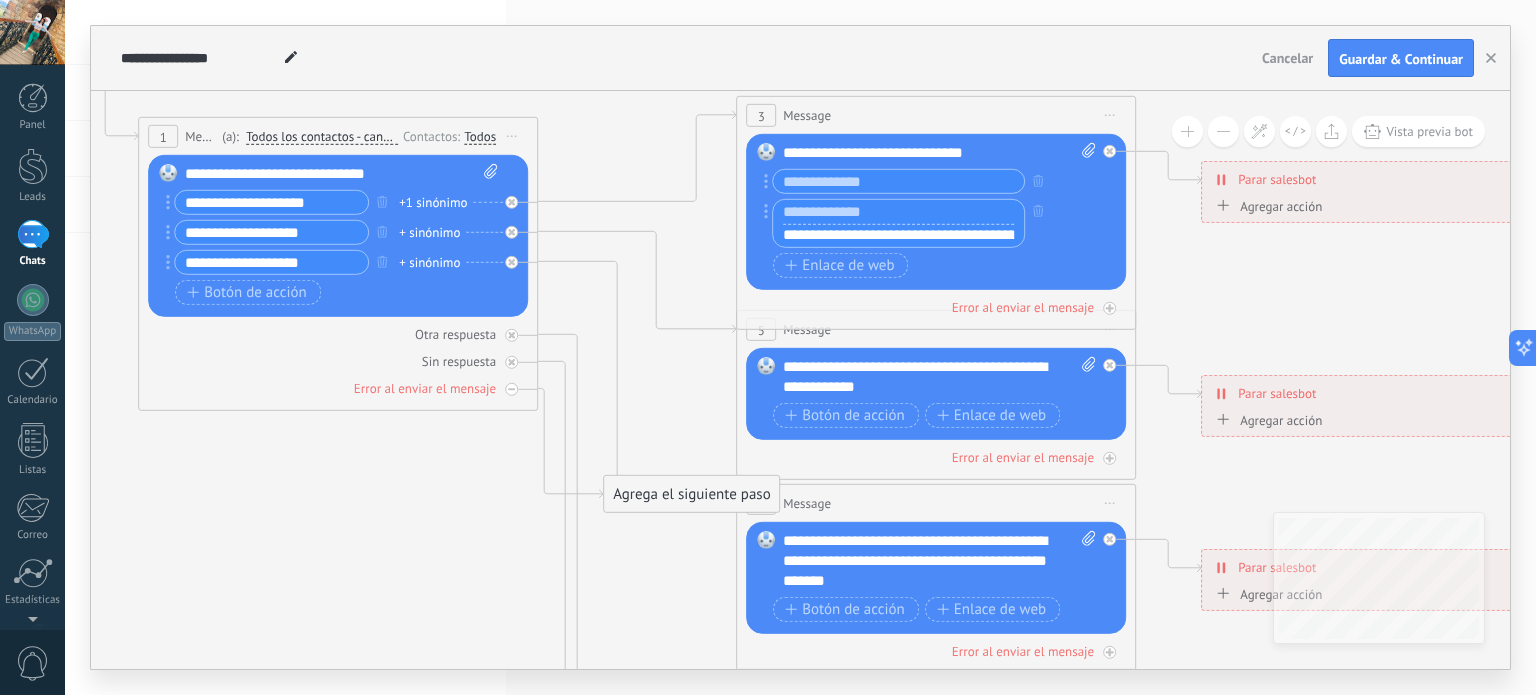 scroll, scrollTop: 0, scrollLeft: 92, axis: horizontal 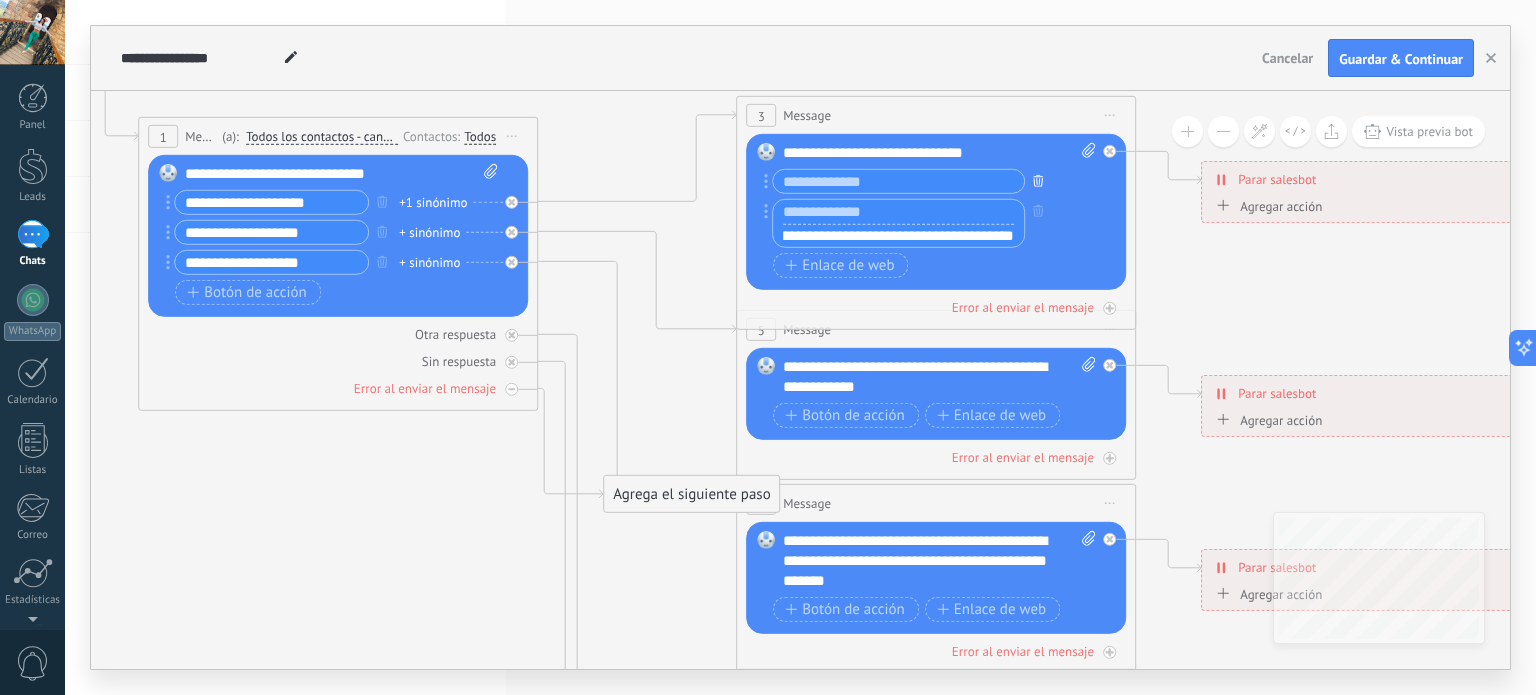 type on "**********" 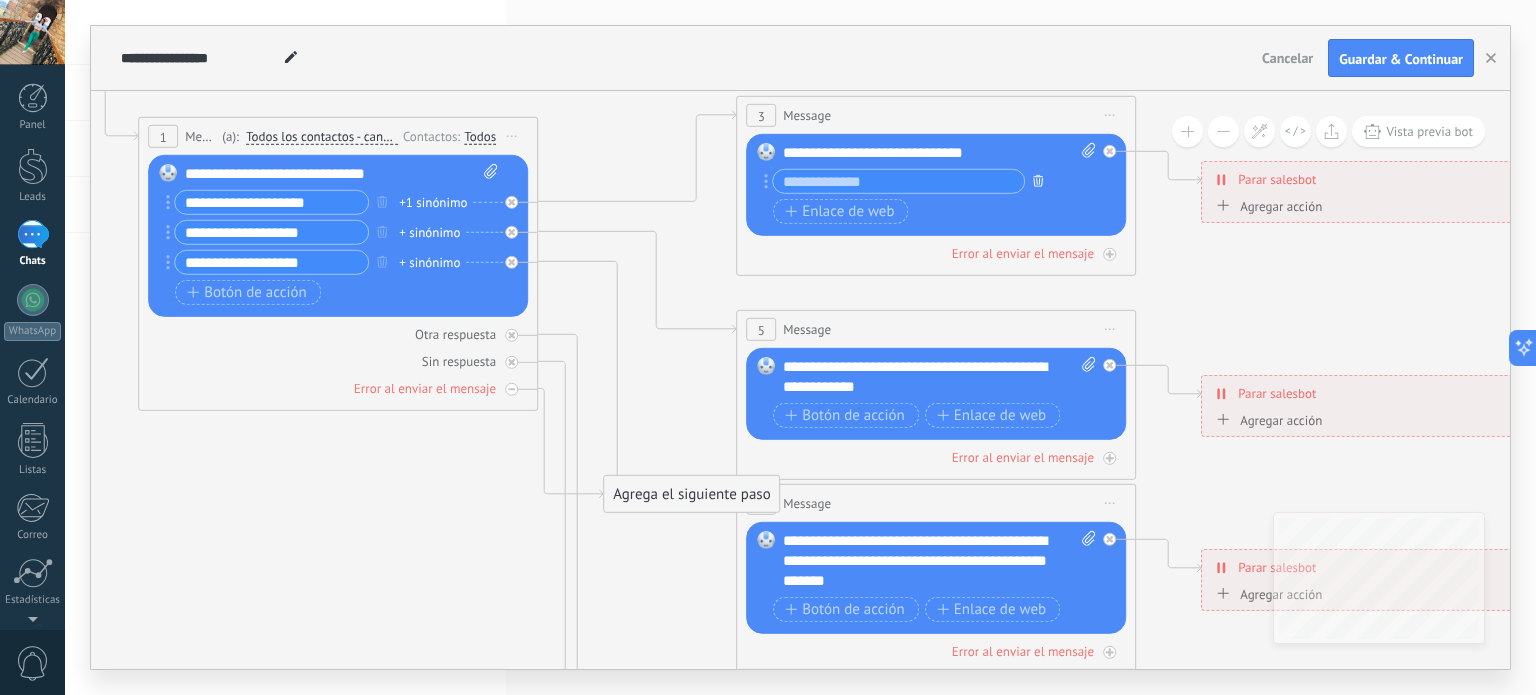 click 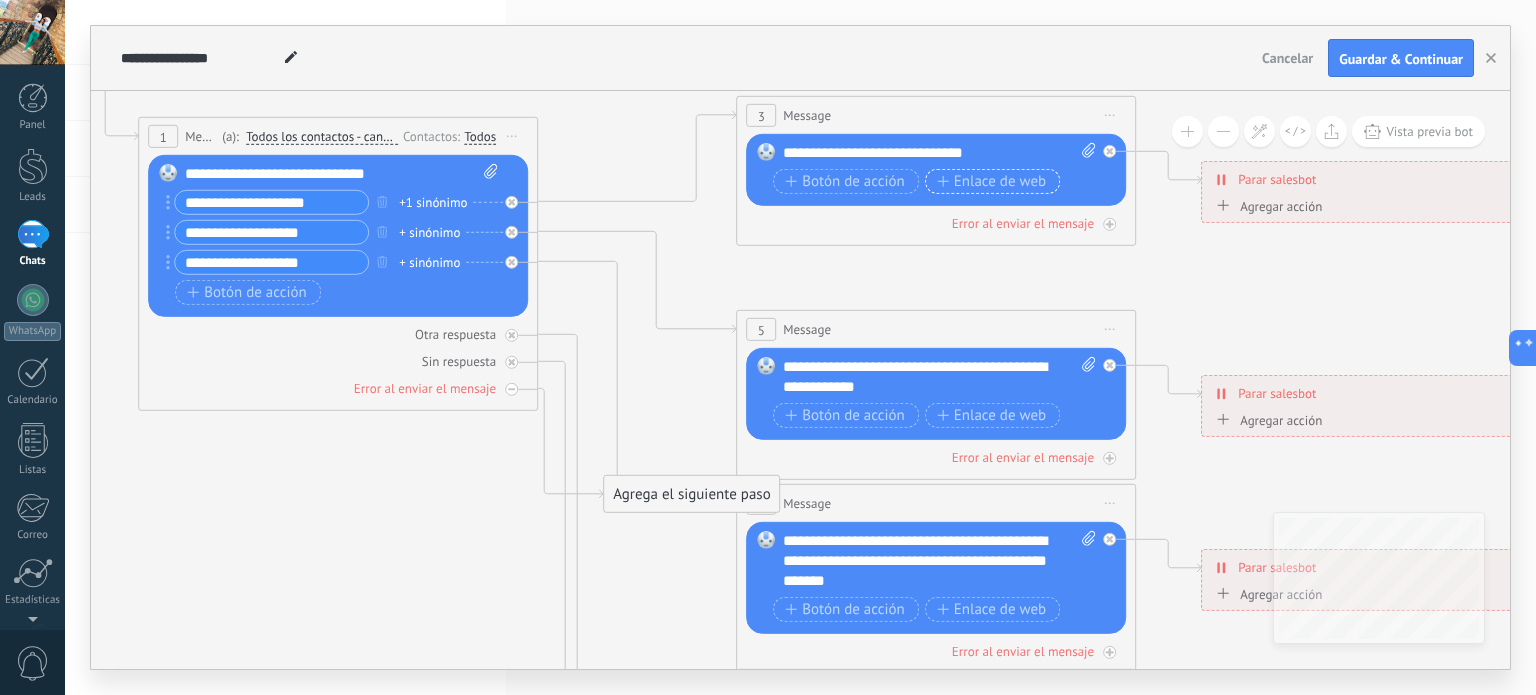 click on "Enlace de web" at bounding box center (991, 182) 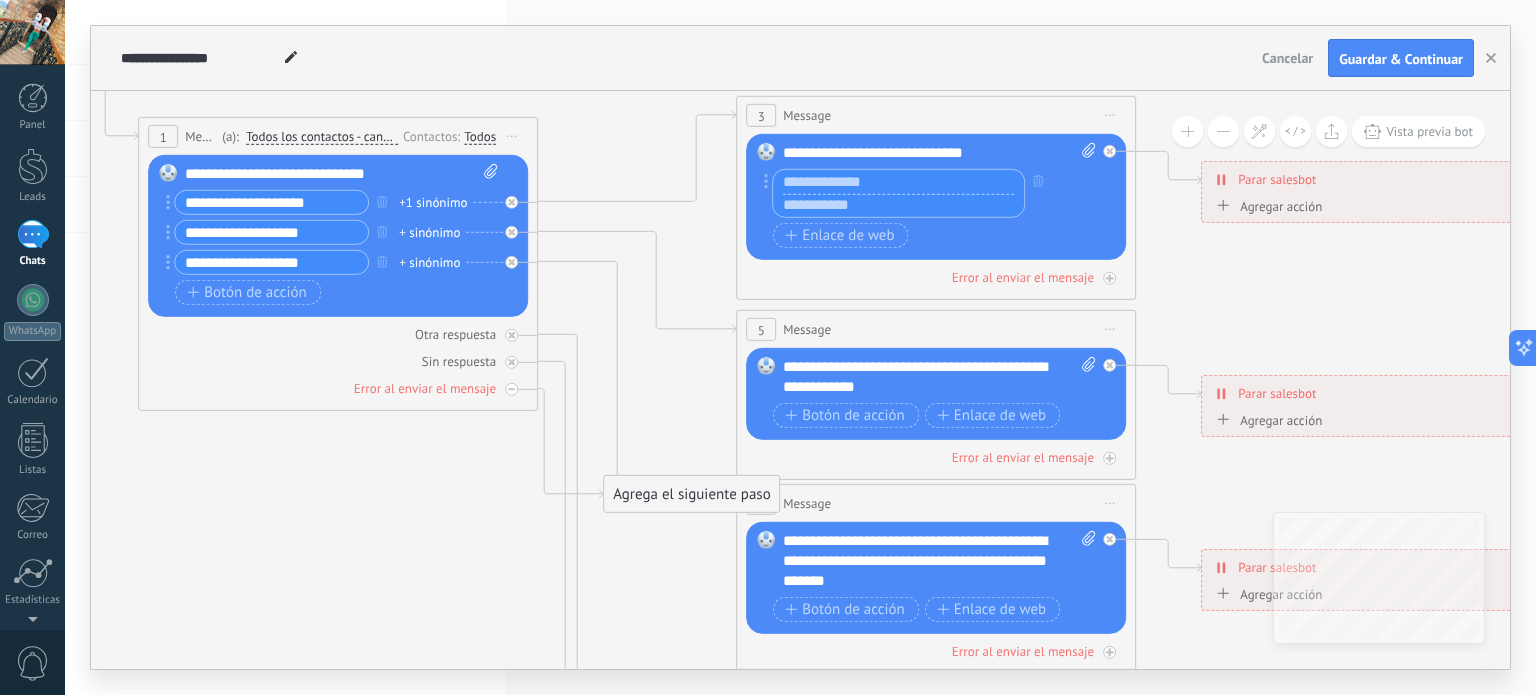 click at bounding box center (898, 206) 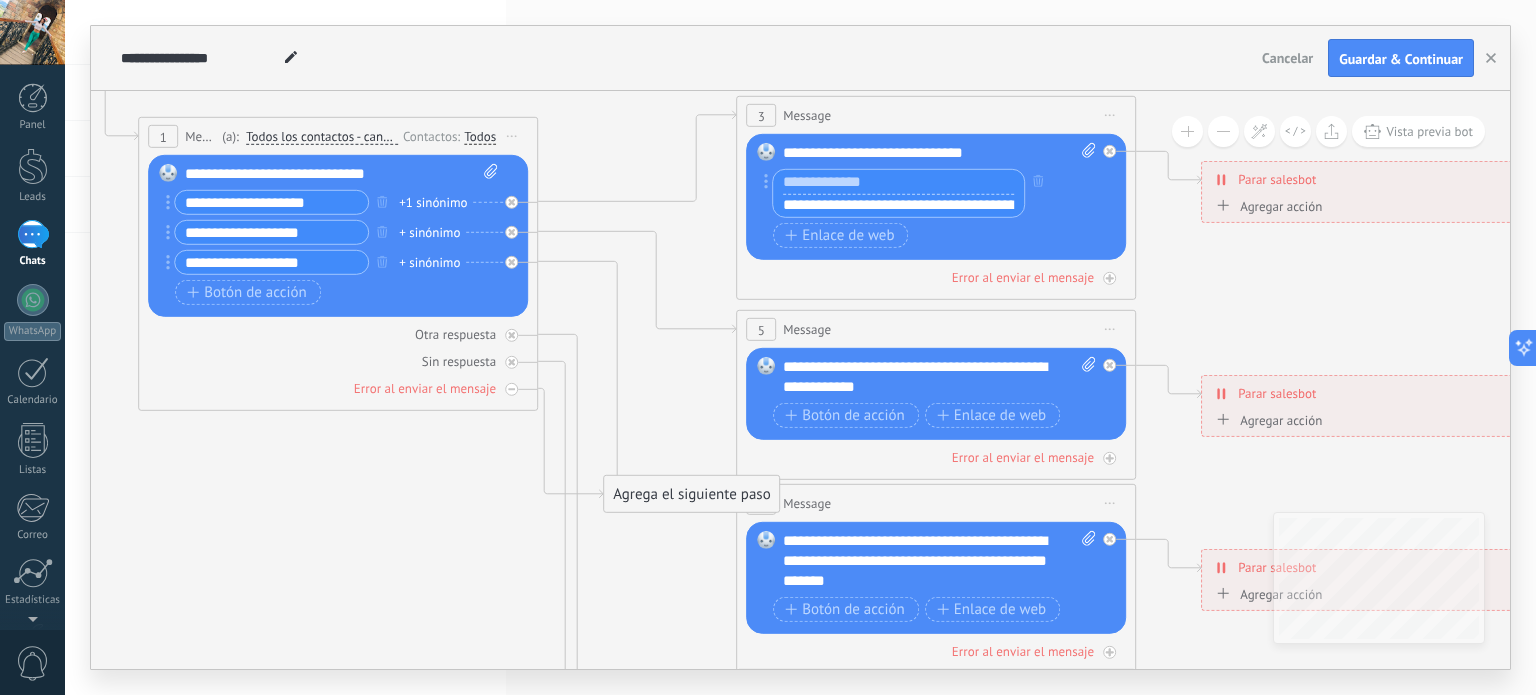 scroll, scrollTop: 0, scrollLeft: 92, axis: horizontal 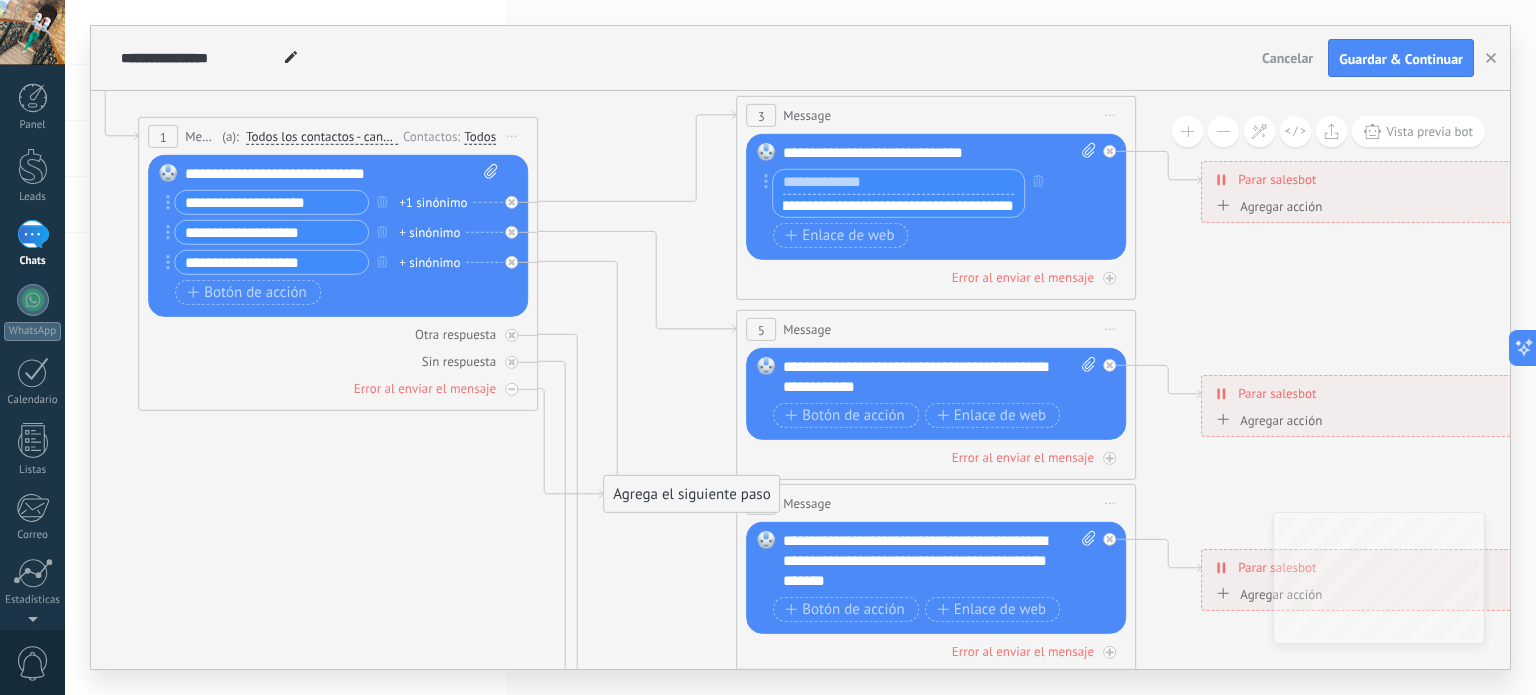 type on "**********" 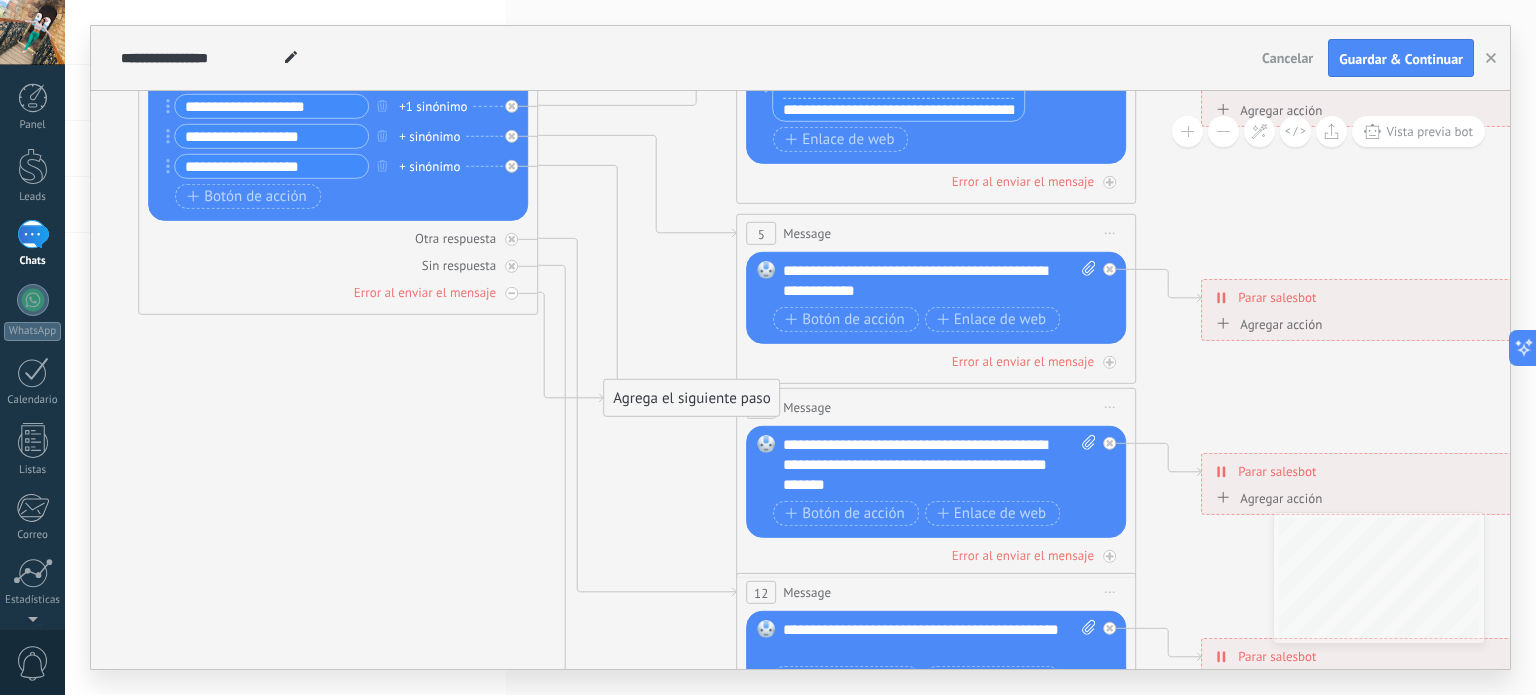 type on "**********" 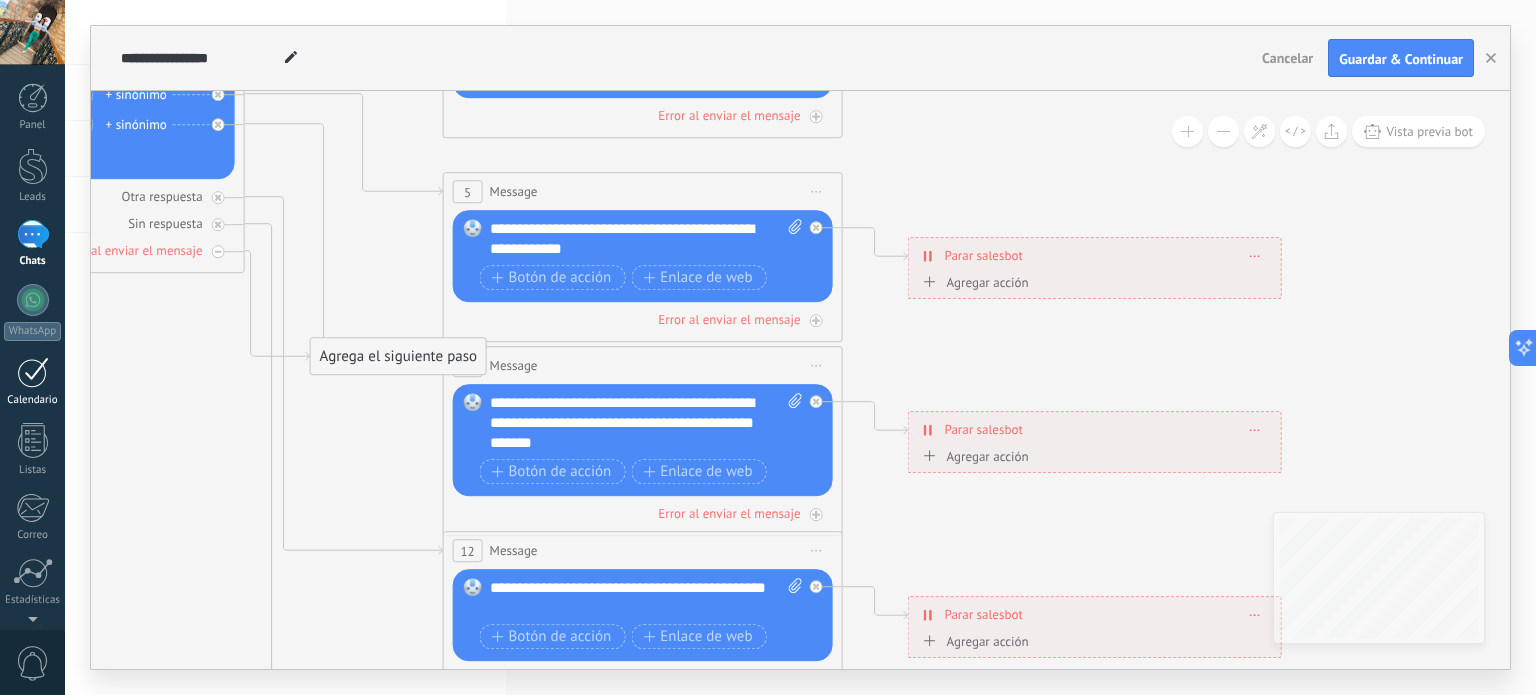 drag, startPoint x: 464, startPoint y: 461, endPoint x: 0, endPoint y: 379, distance: 471.18997 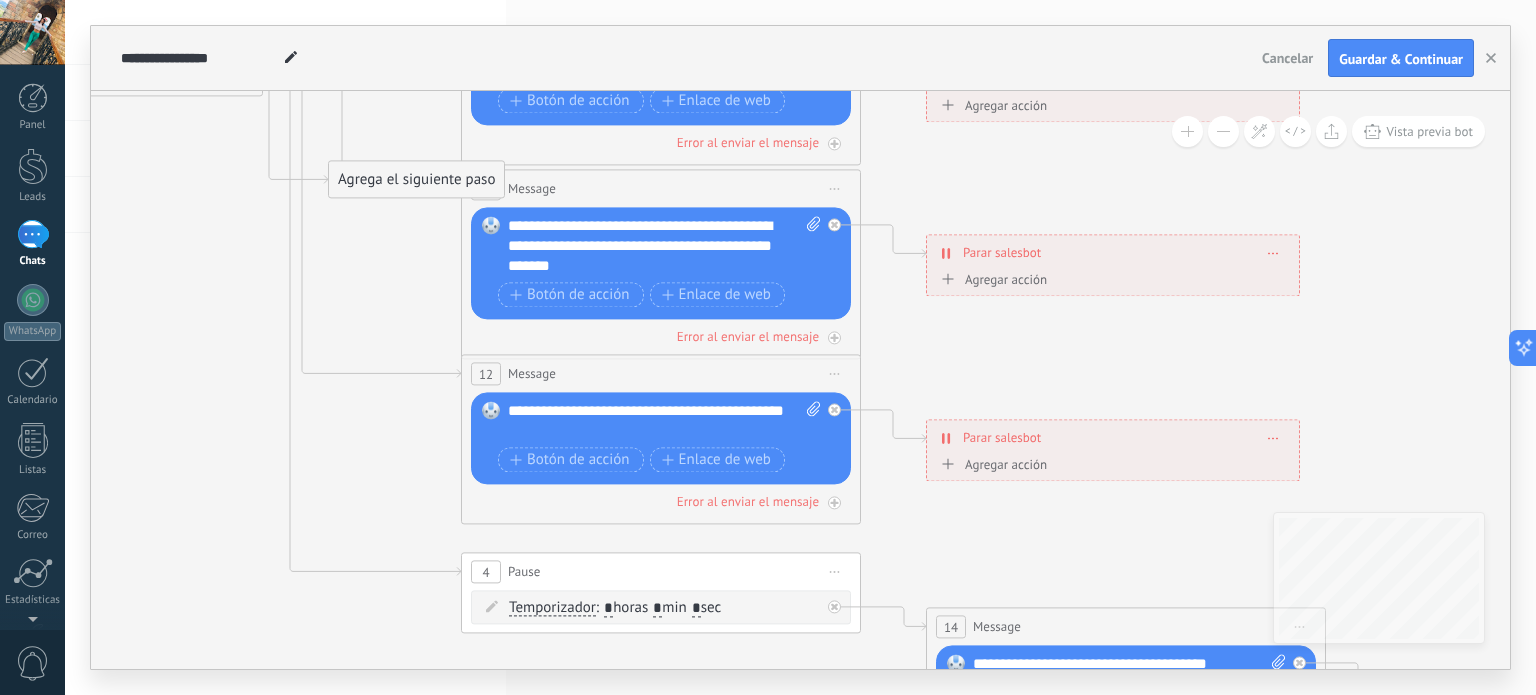 drag, startPoint x: 1345, startPoint y: 339, endPoint x: 1535, endPoint y: 204, distance: 233.07724 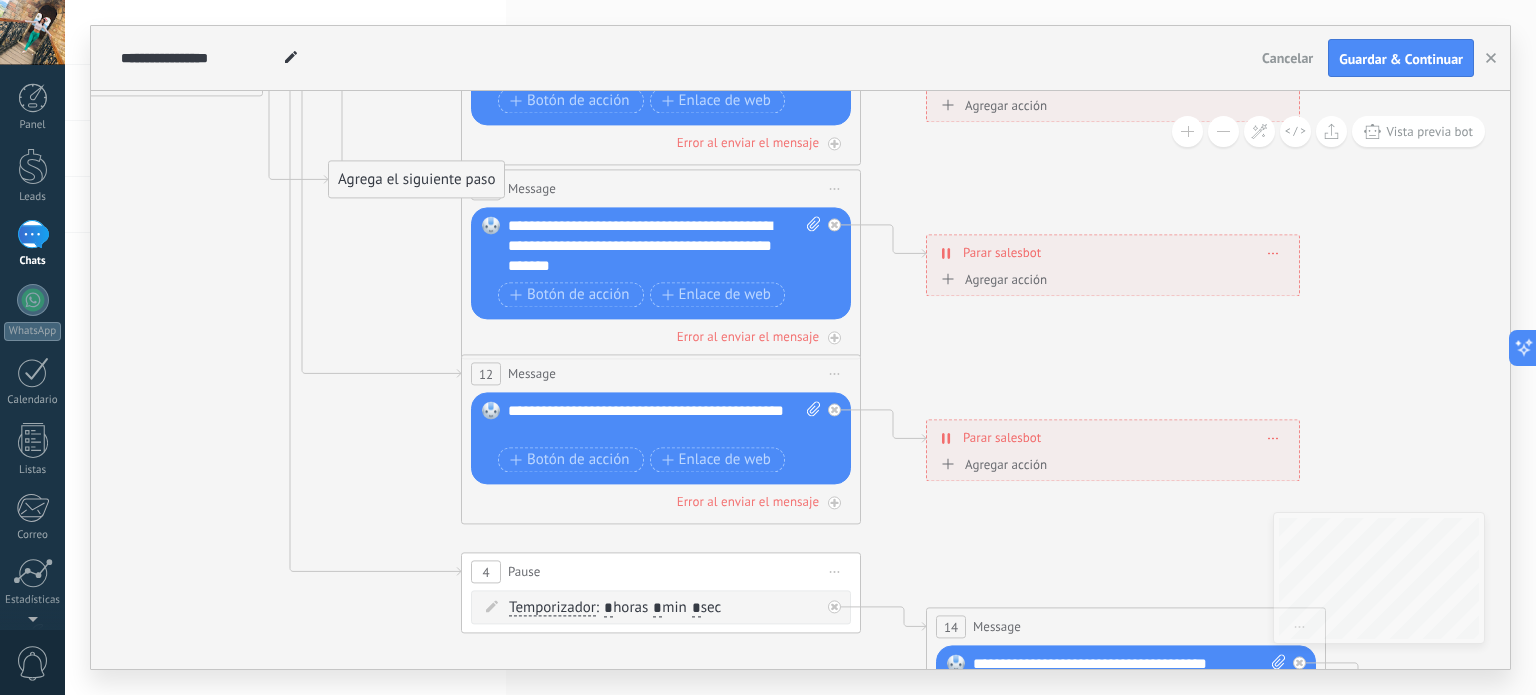 click on "**********" at bounding box center (800, 347) 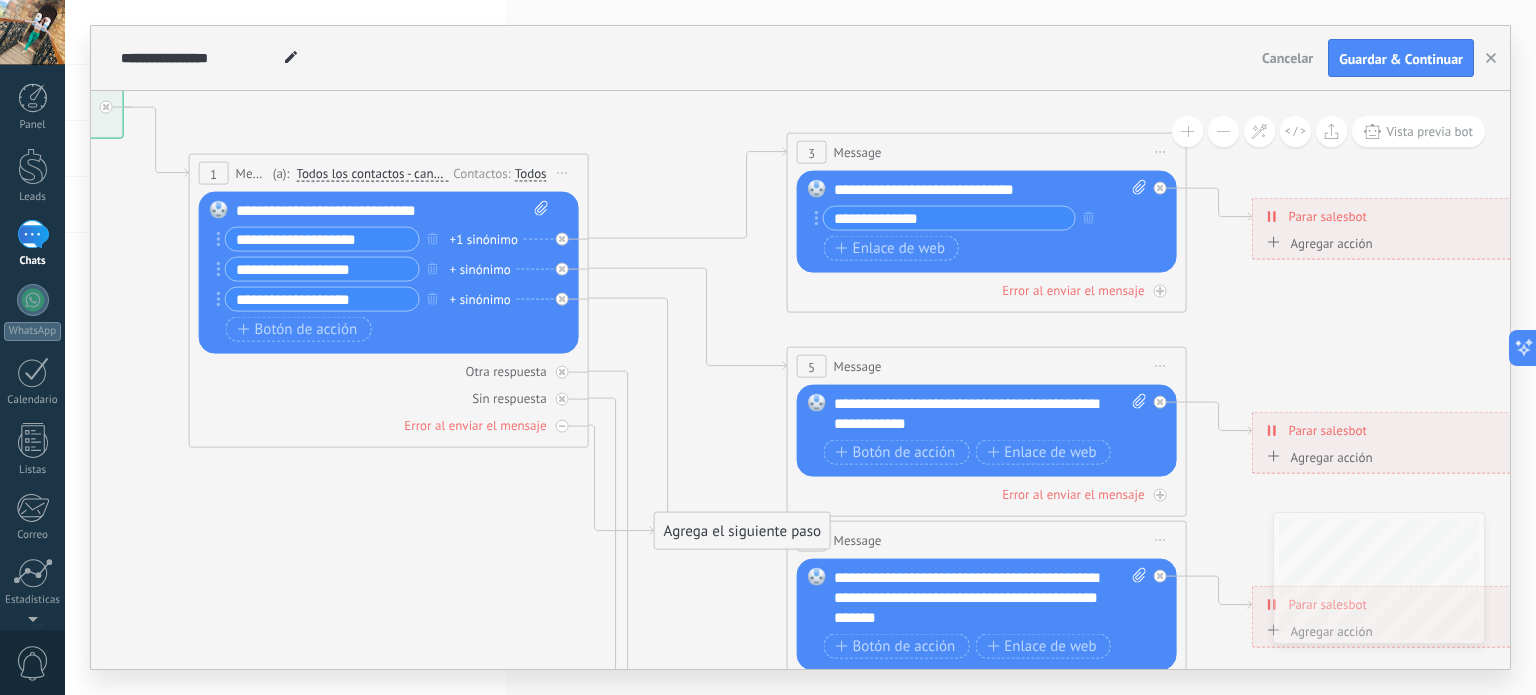 drag, startPoint x: 561, startPoint y: 180, endPoint x: 887, endPoint y: 49, distance: 351.33603 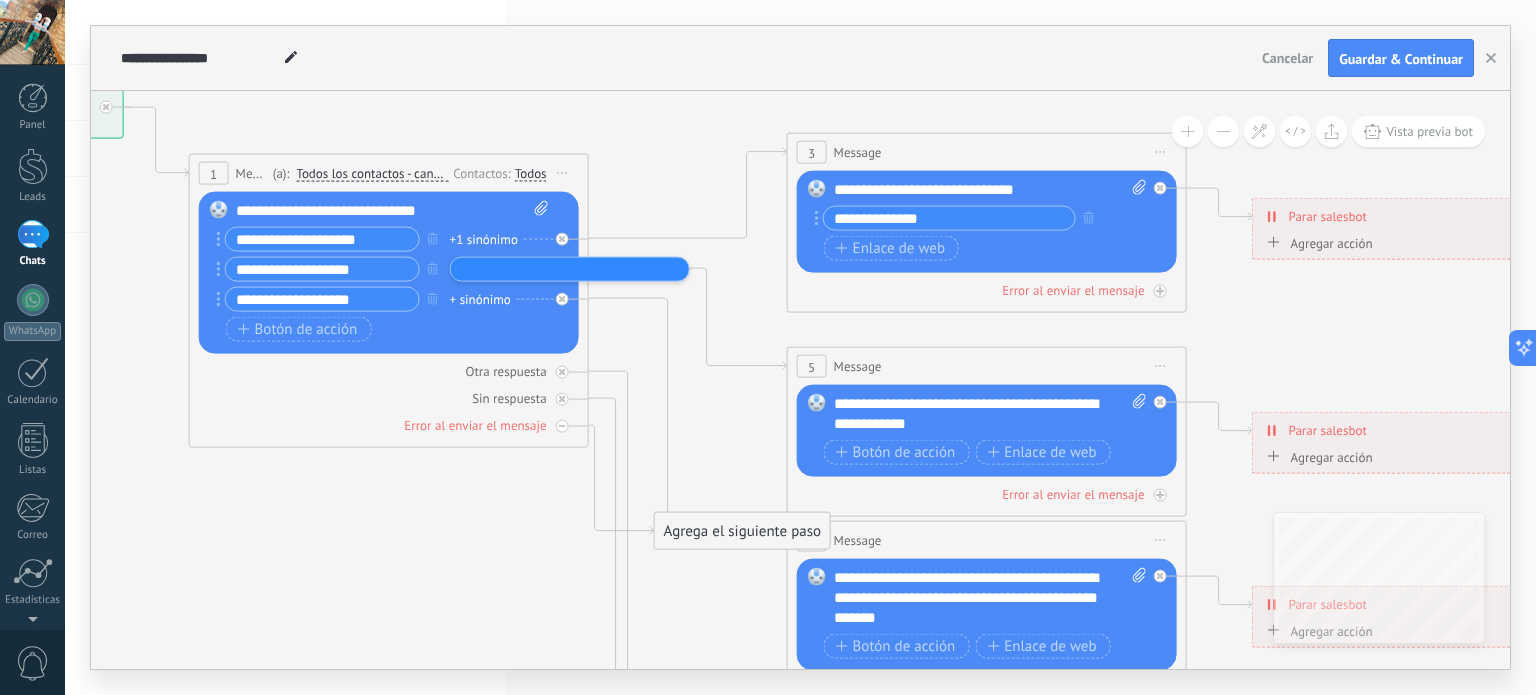 click on "**********" at bounding box center (393, 211) 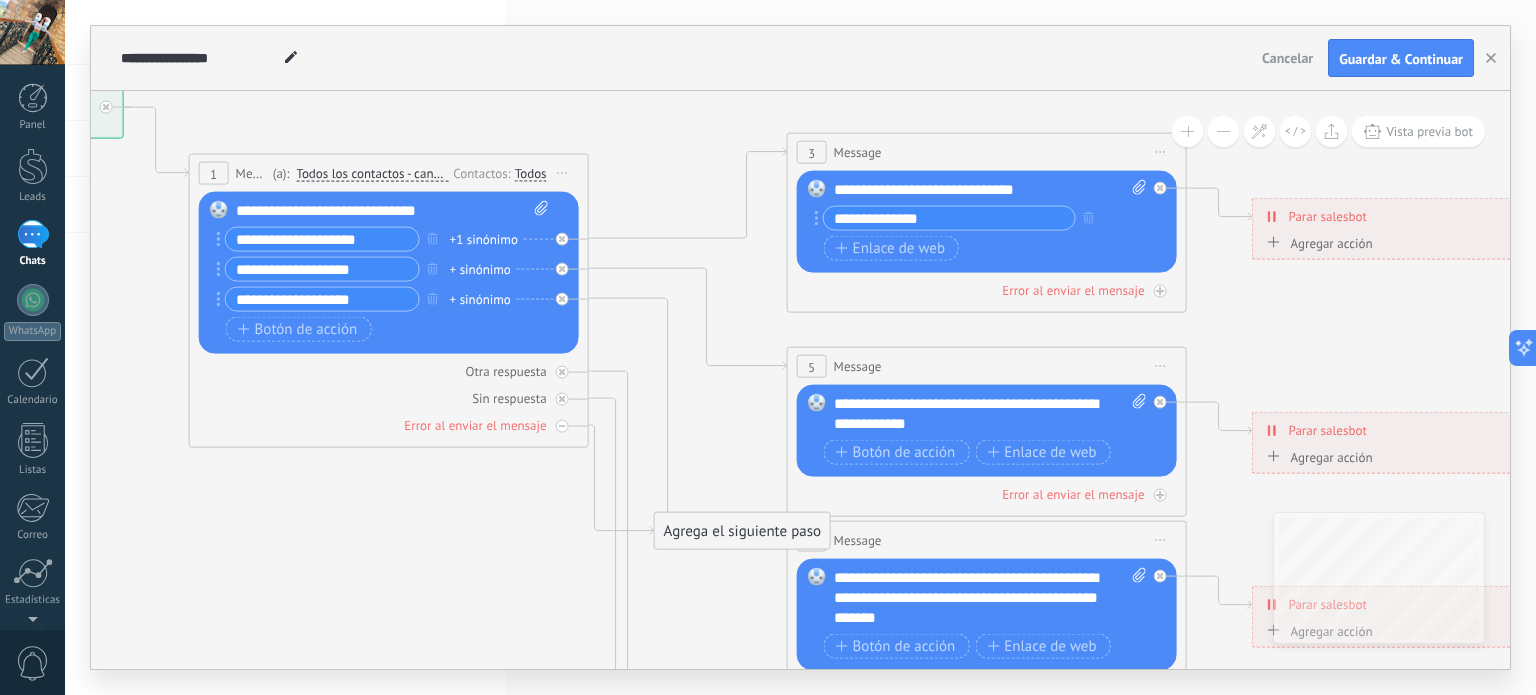 click on "**********" at bounding box center (393, 211) 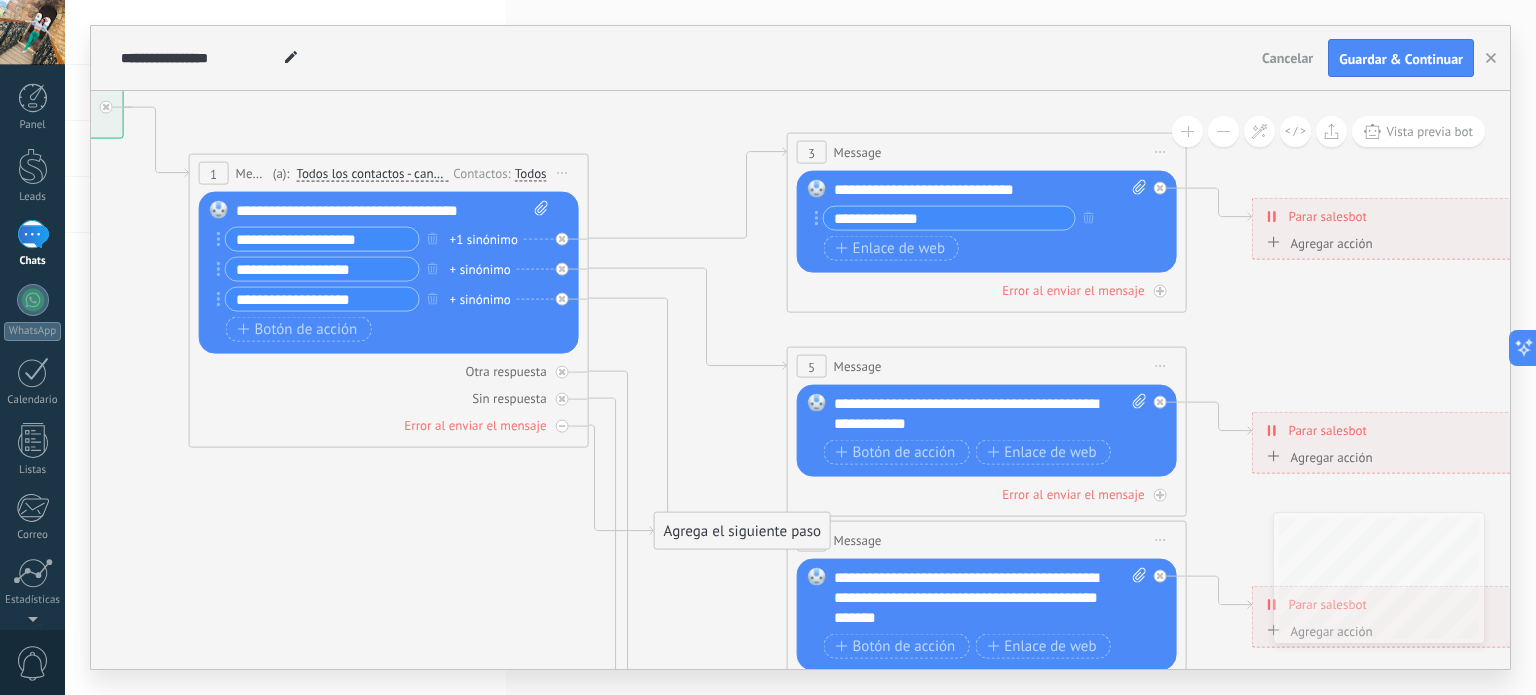 click on "**********" at bounding box center (322, 269) 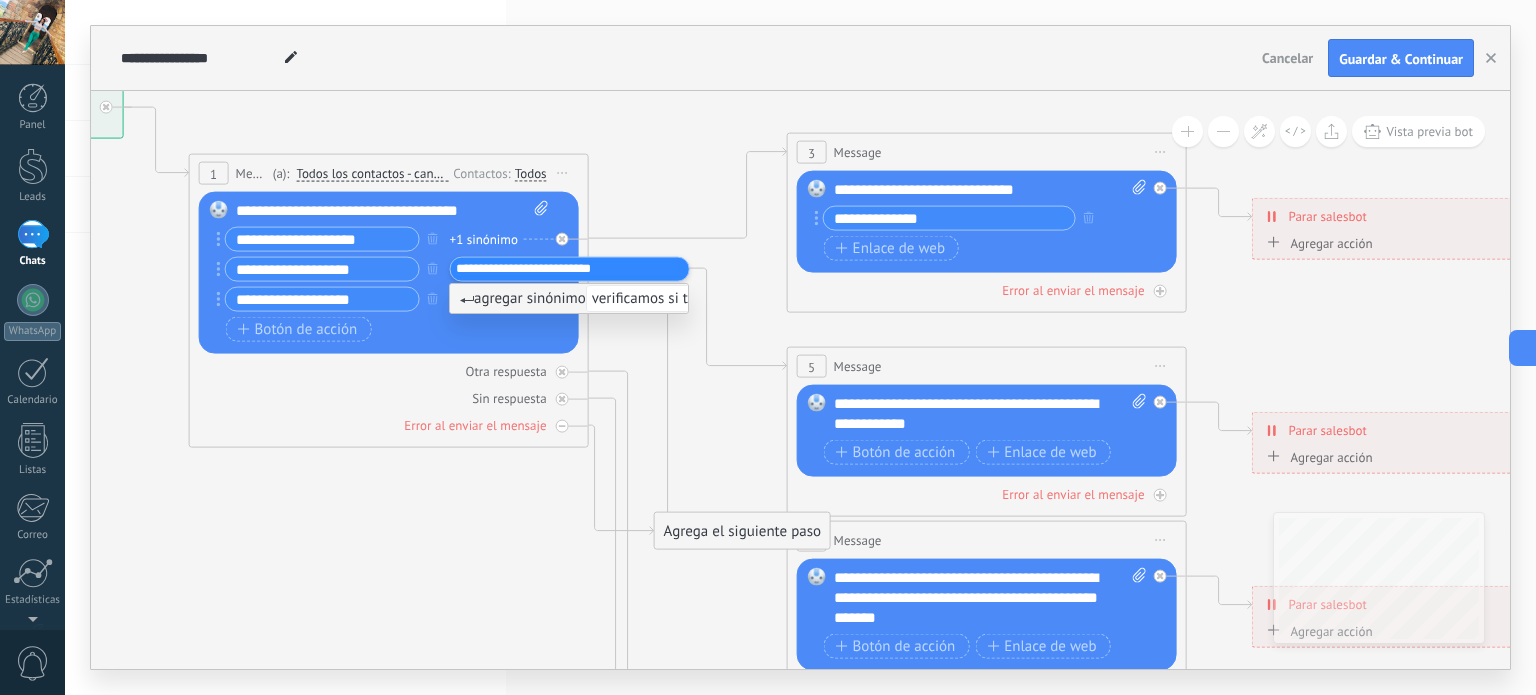 type on "**********" 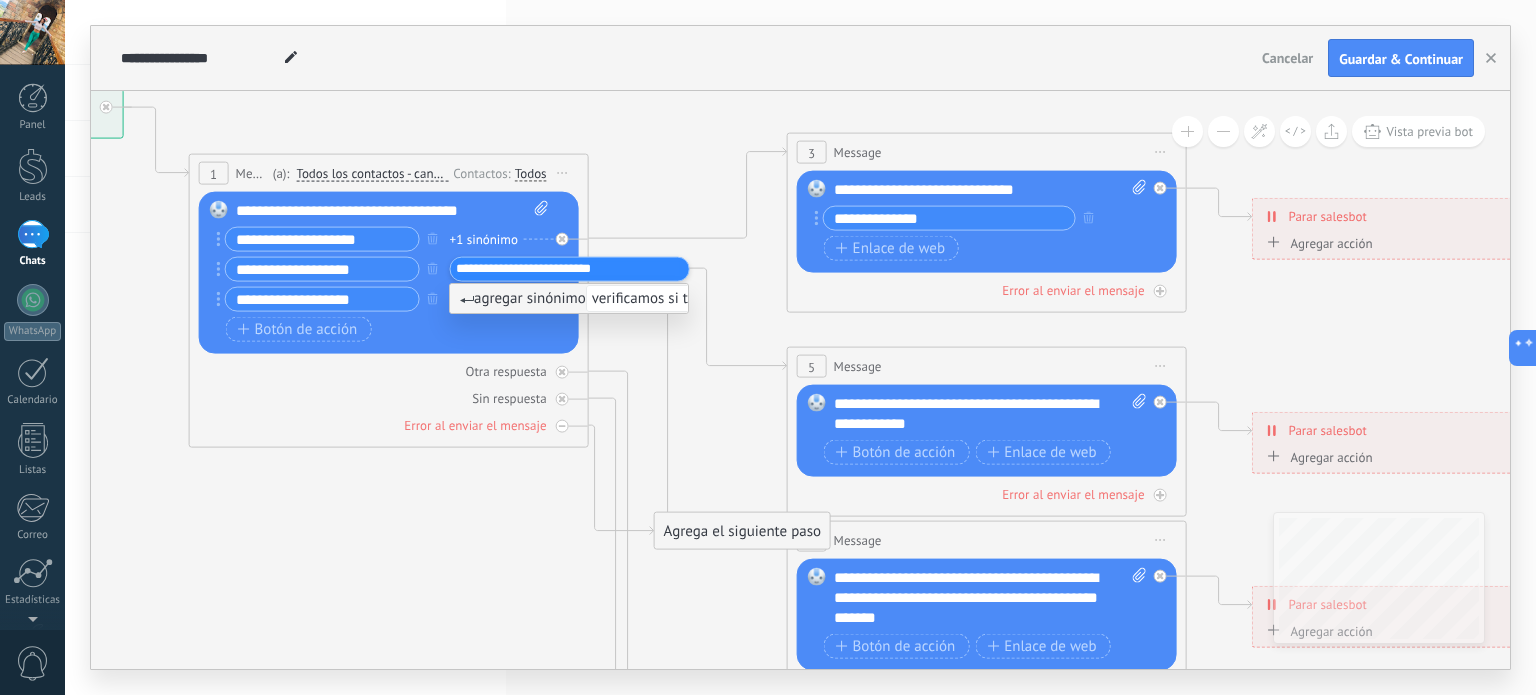 click on "agregar sinónimo  verificamos si tenemos stok" at bounding box center (617, 298) 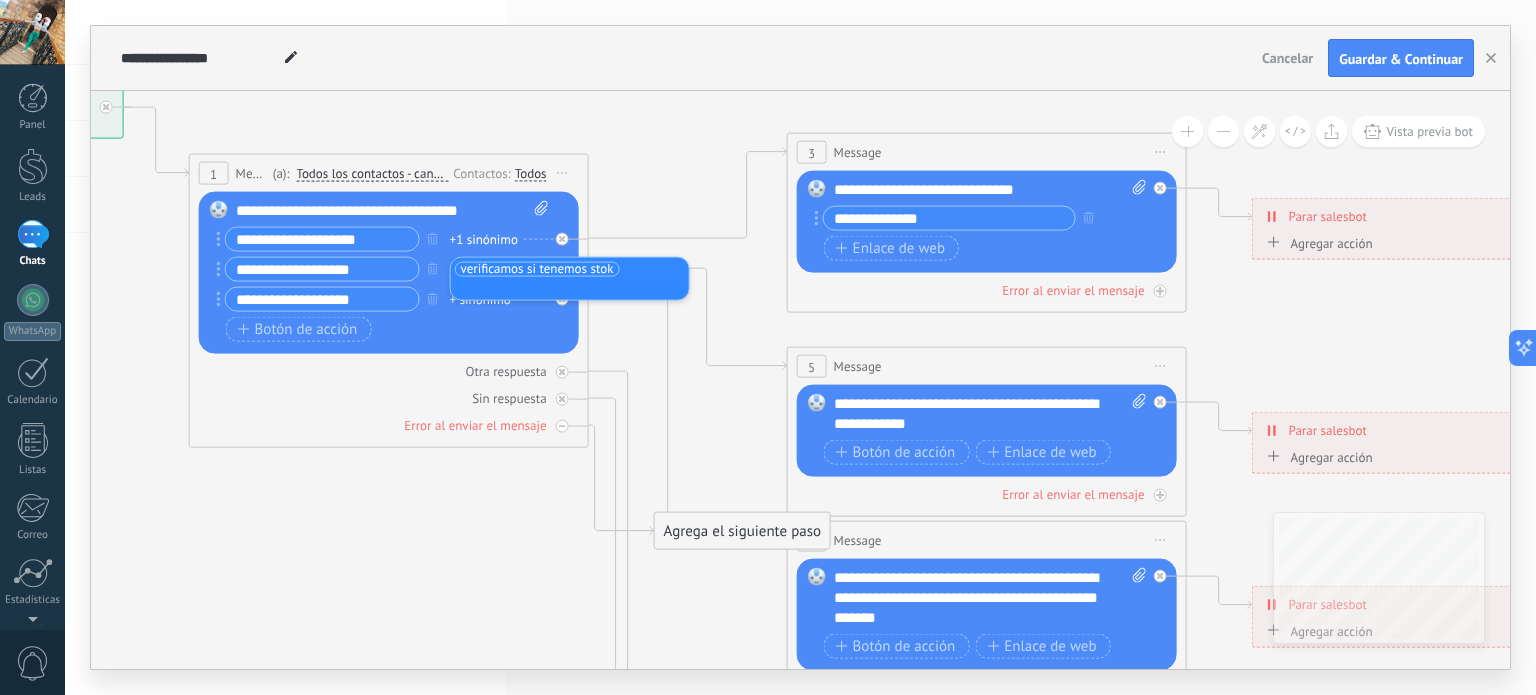 click 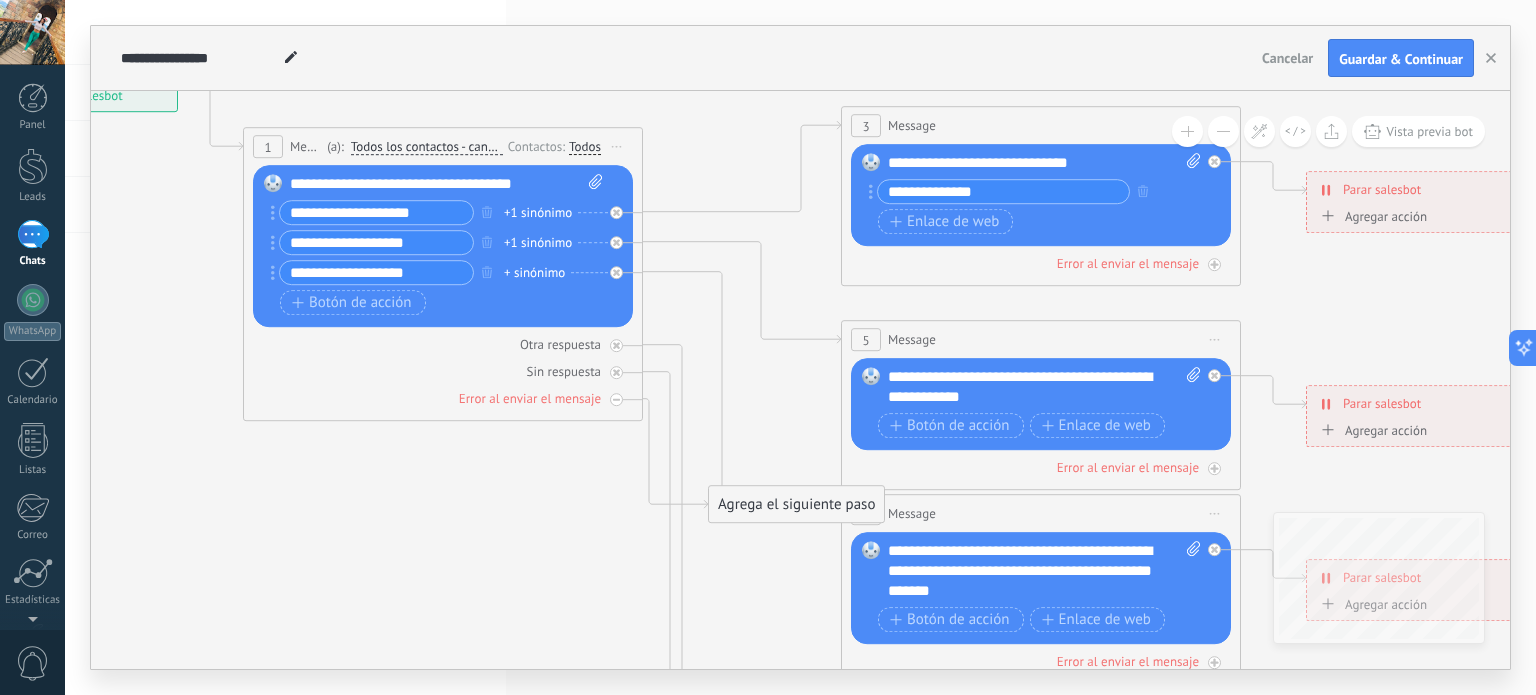 drag, startPoint x: 448, startPoint y: 501, endPoint x: 502, endPoint y: 475, distance: 59.933296 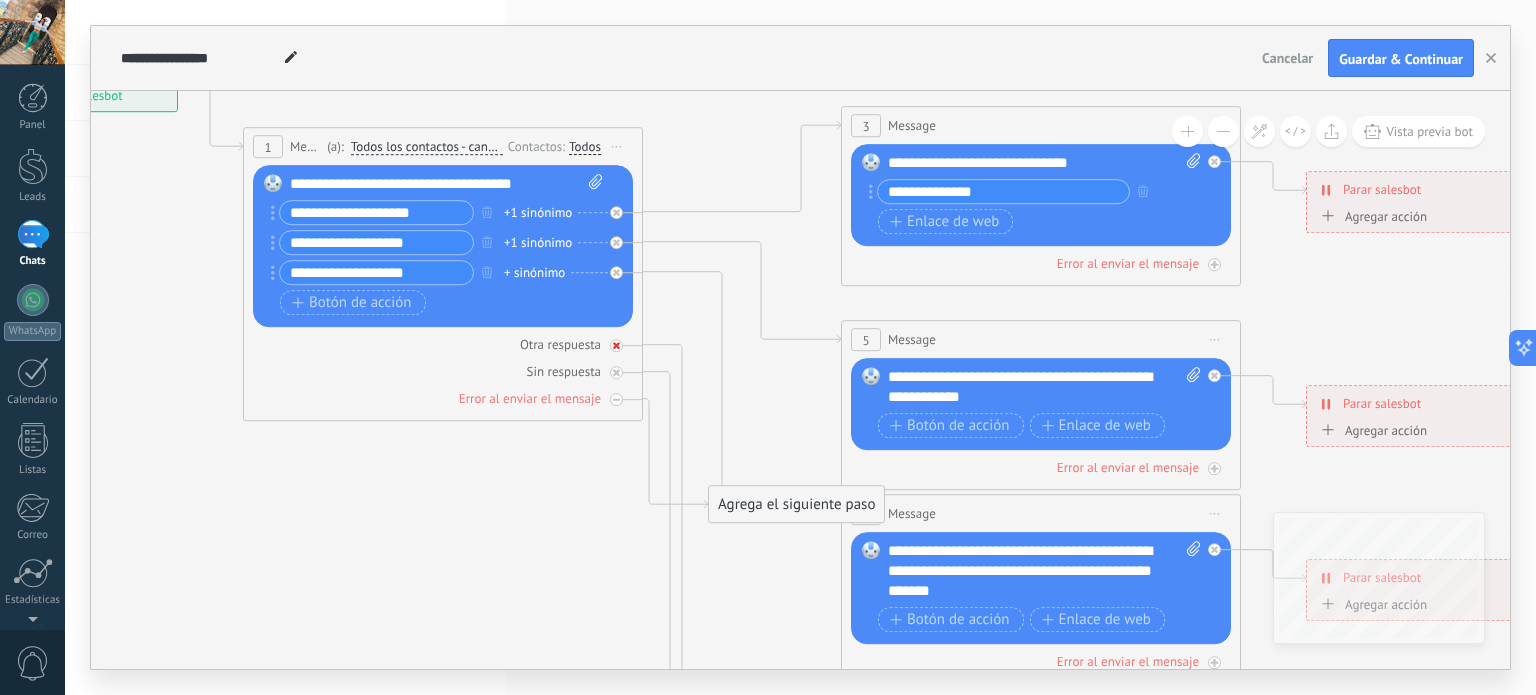 click on "Otra respuesta" at bounding box center [560, 344] 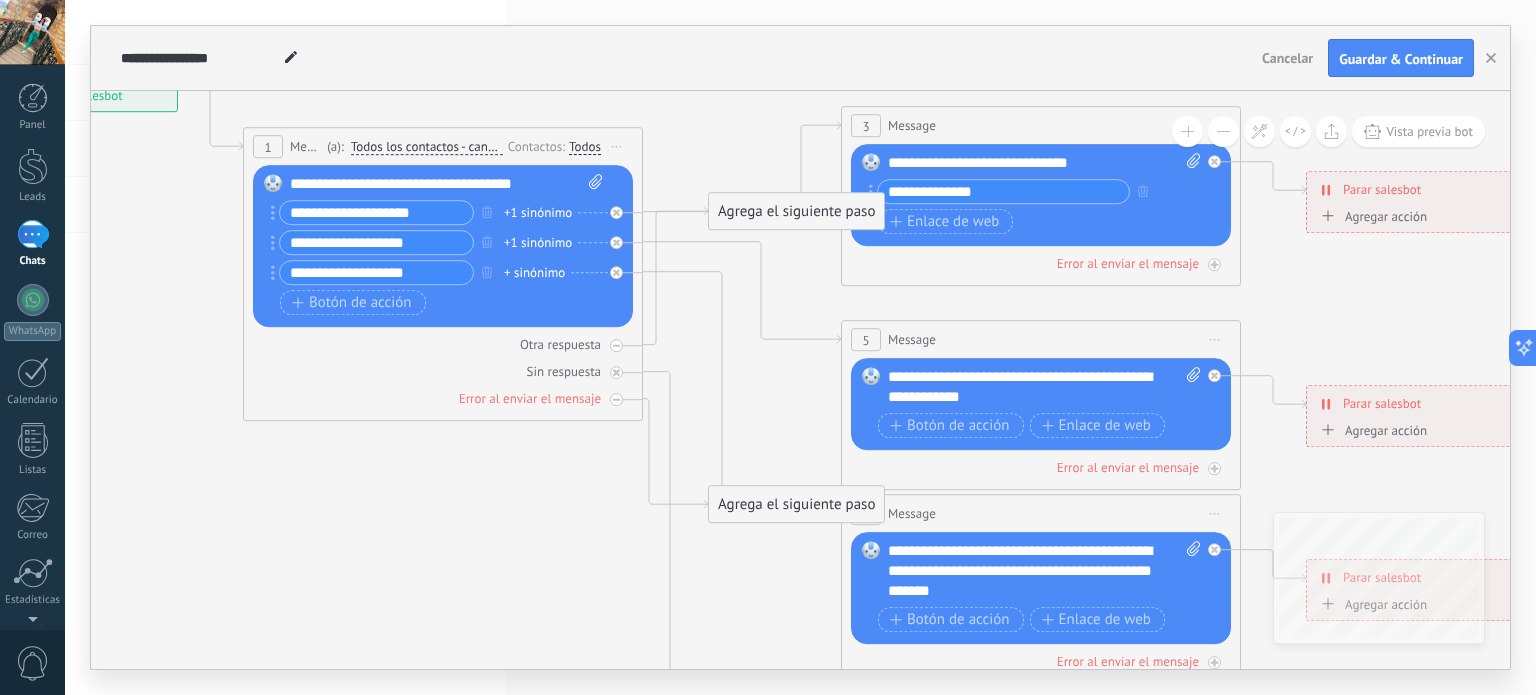 click on "Agrega el siguiente paso" at bounding box center (796, 211) 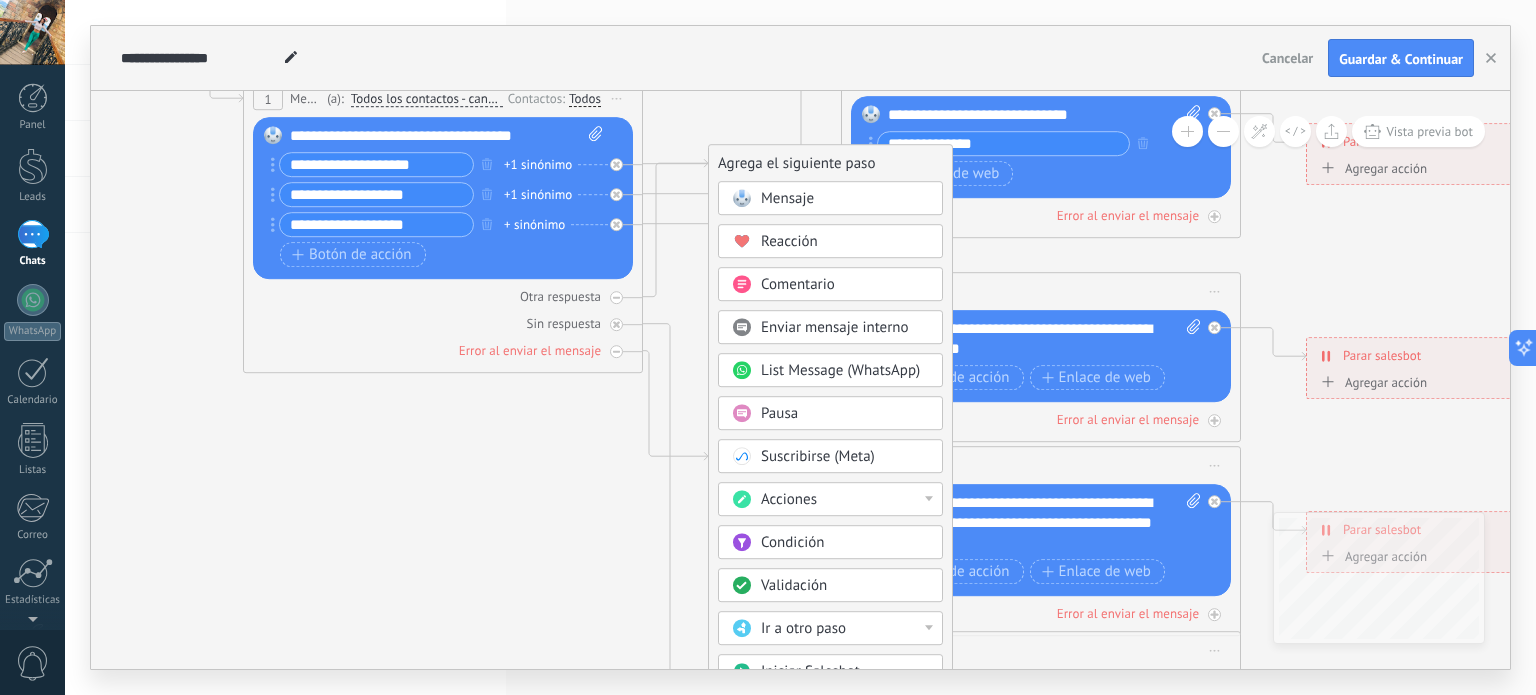 click on "Reacción" at bounding box center [789, 241] 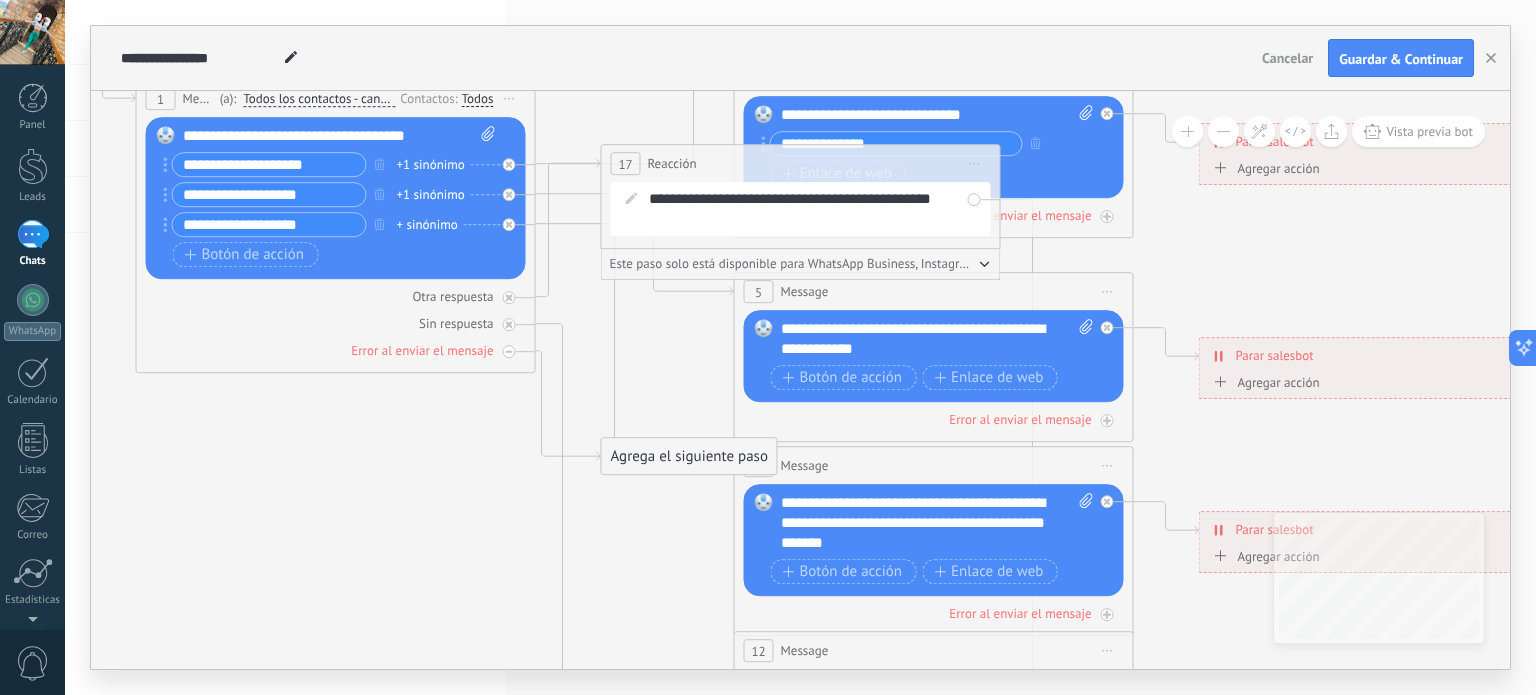 scroll, scrollTop: 0, scrollLeft: 0, axis: both 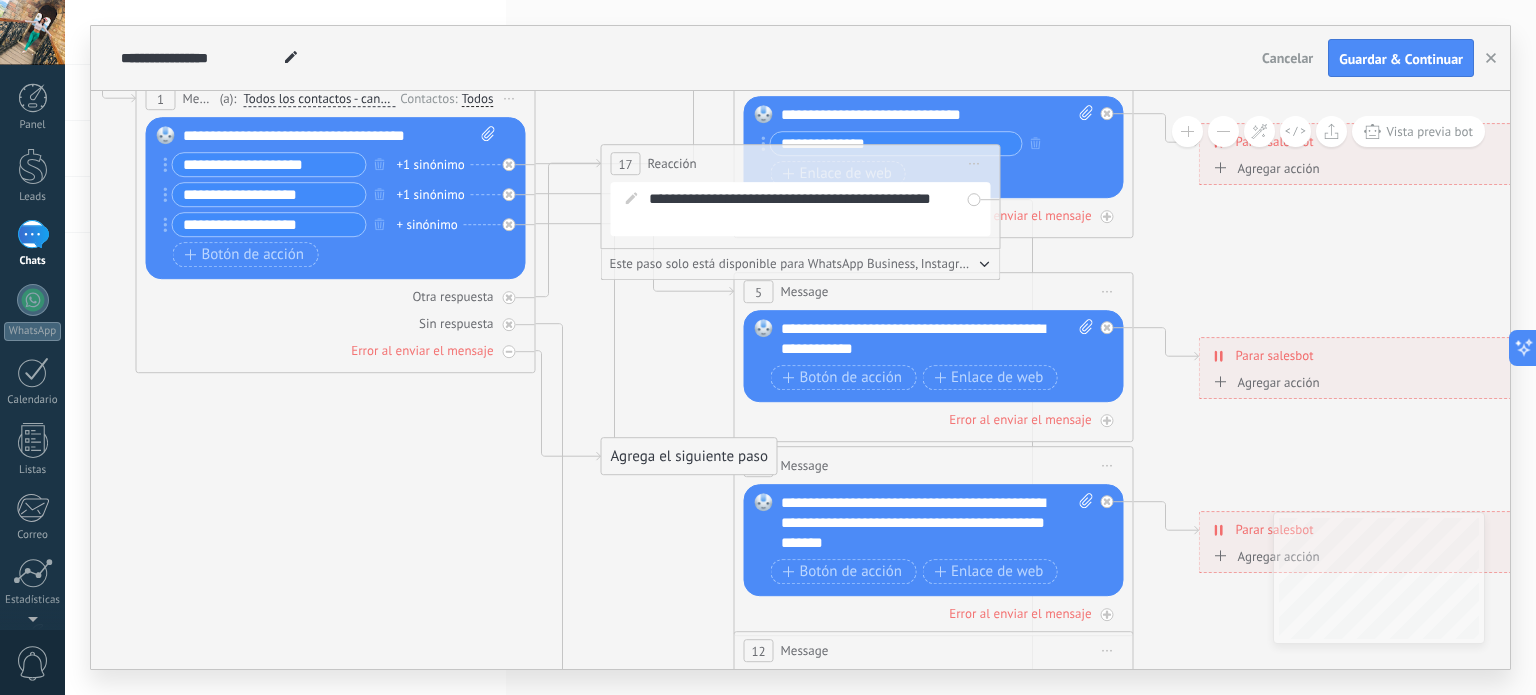 click 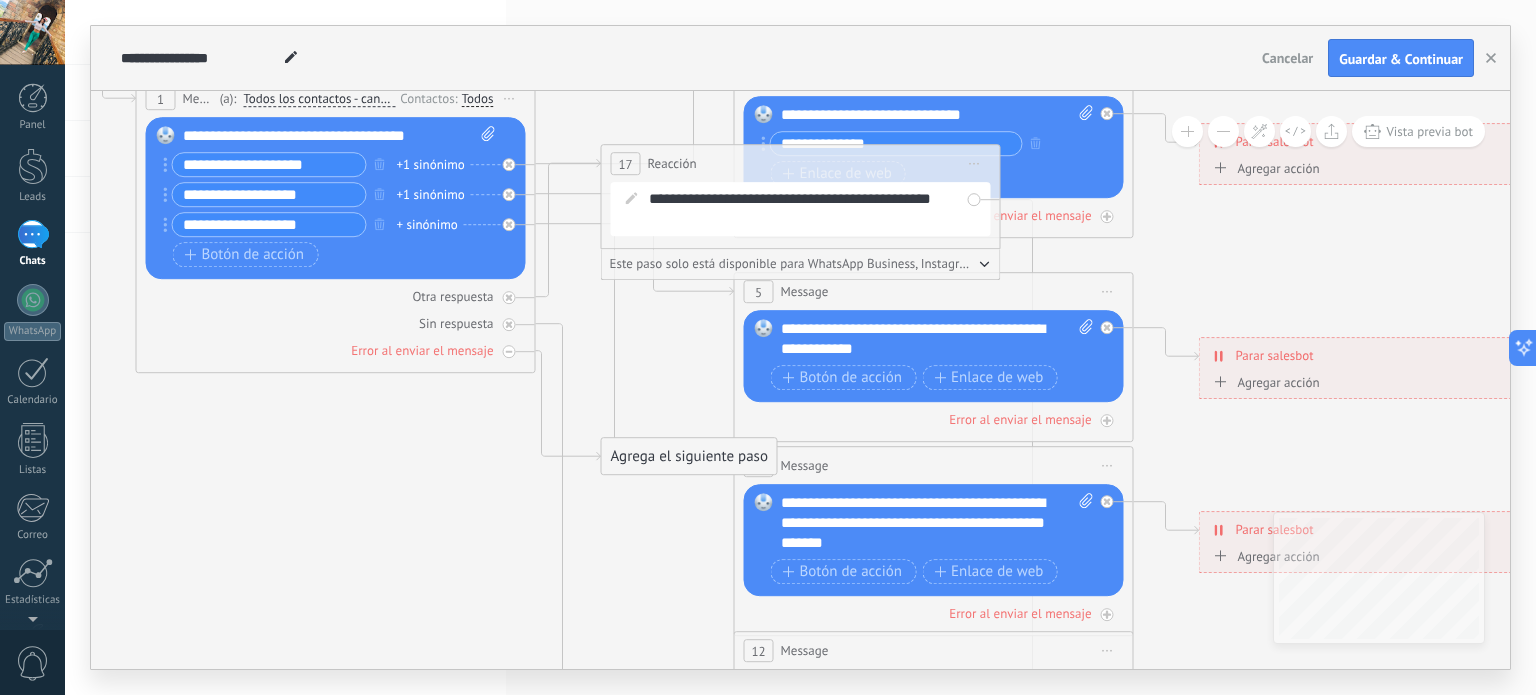 click 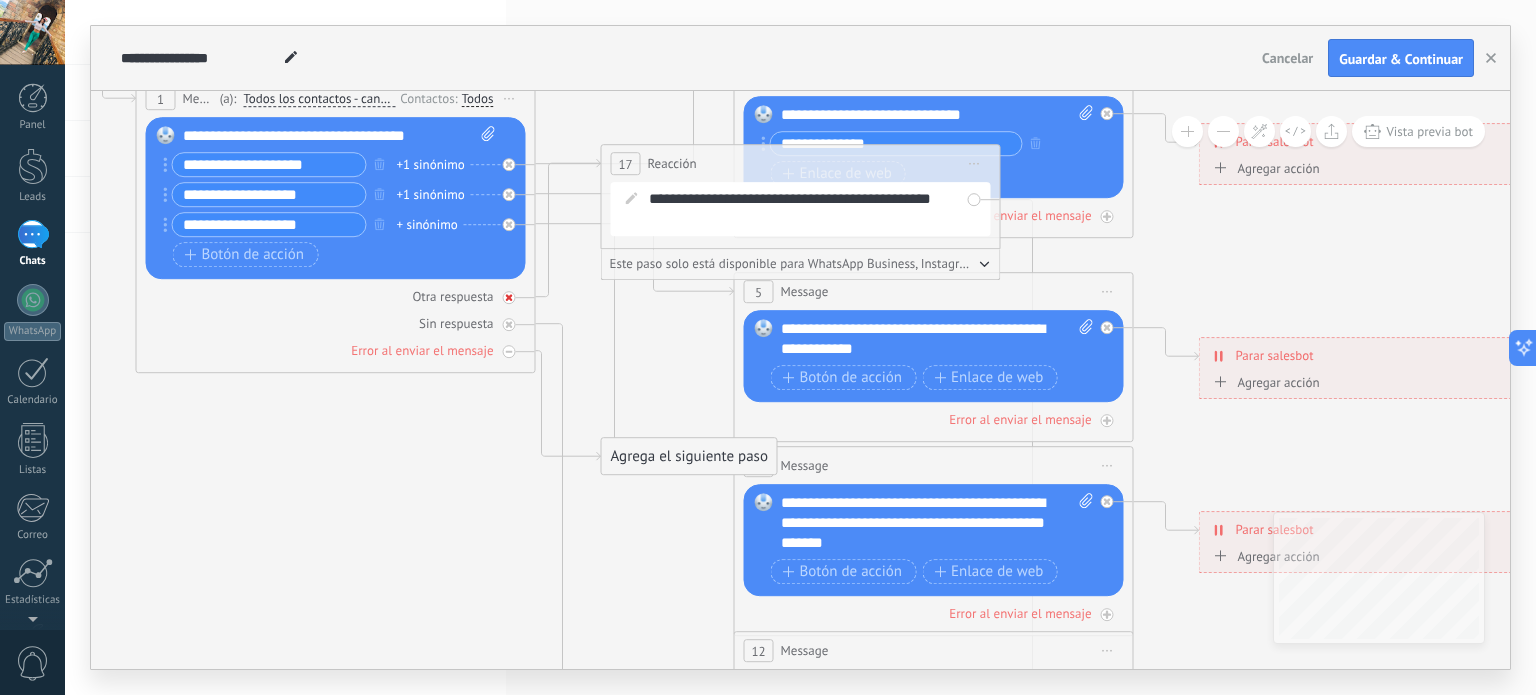 click at bounding box center (509, 297) 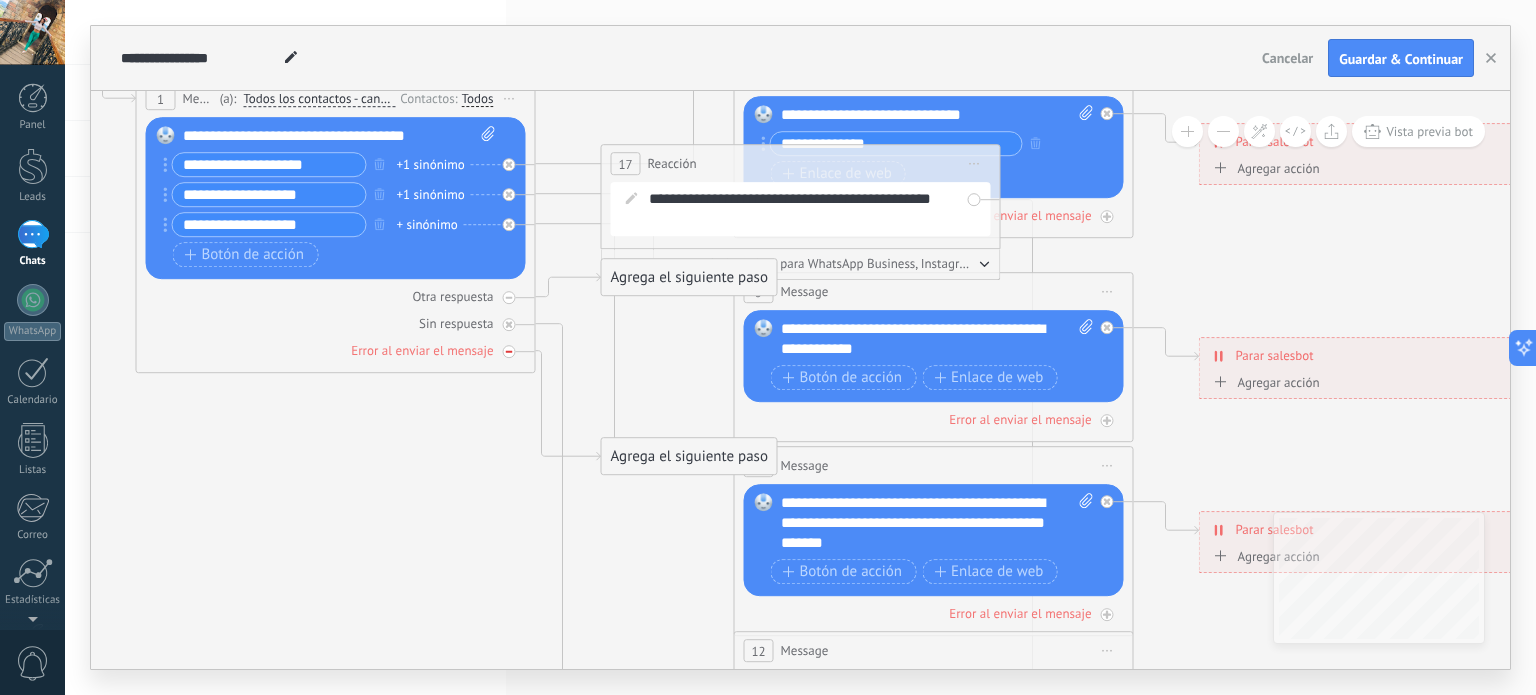 click on "Error al enviar el mensaje" at bounding box center [336, 350] 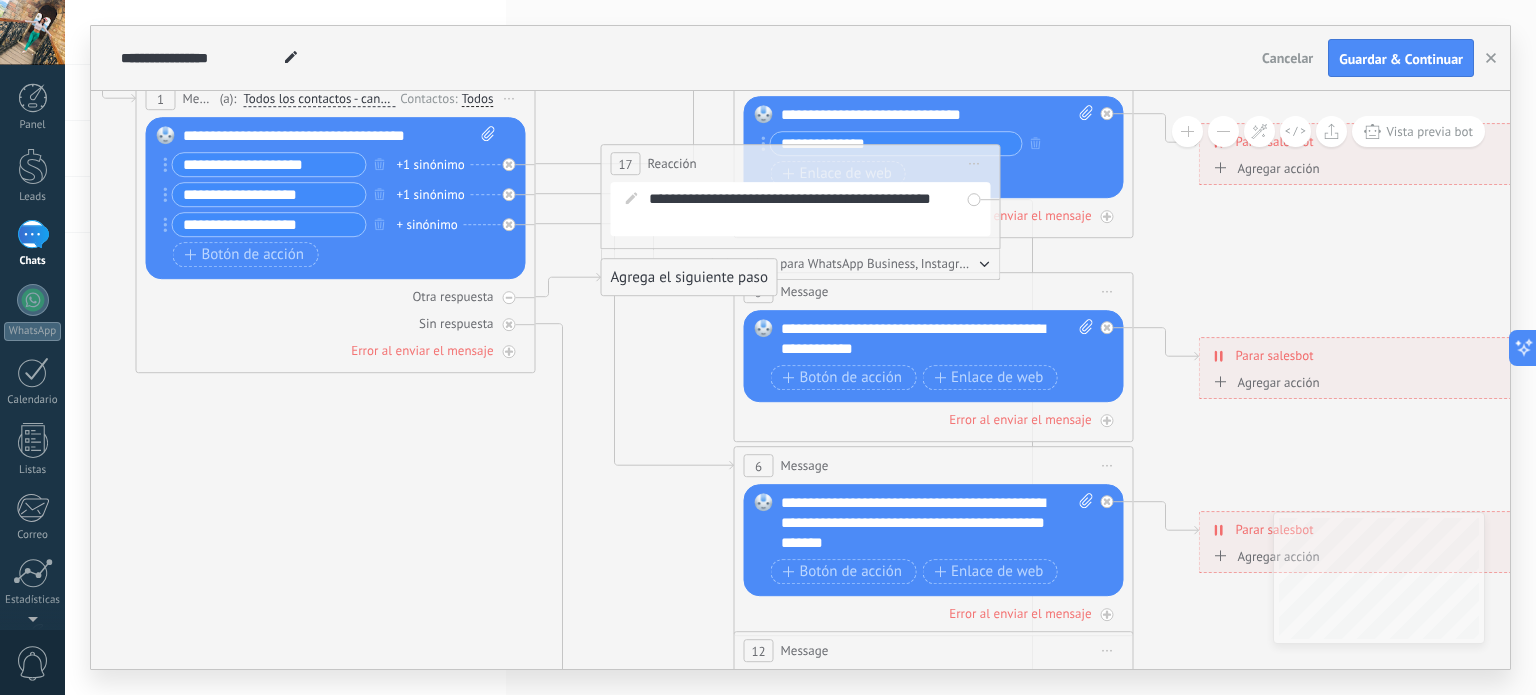 click 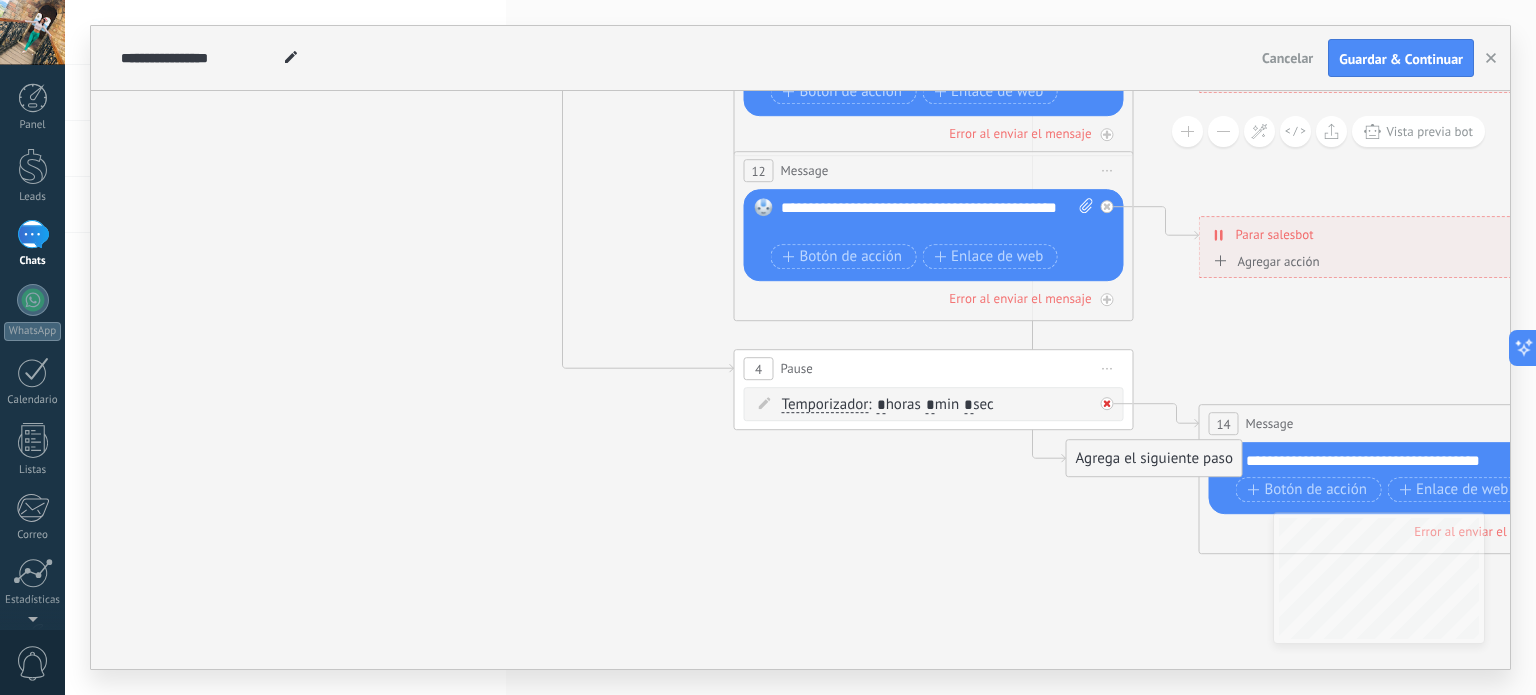 click 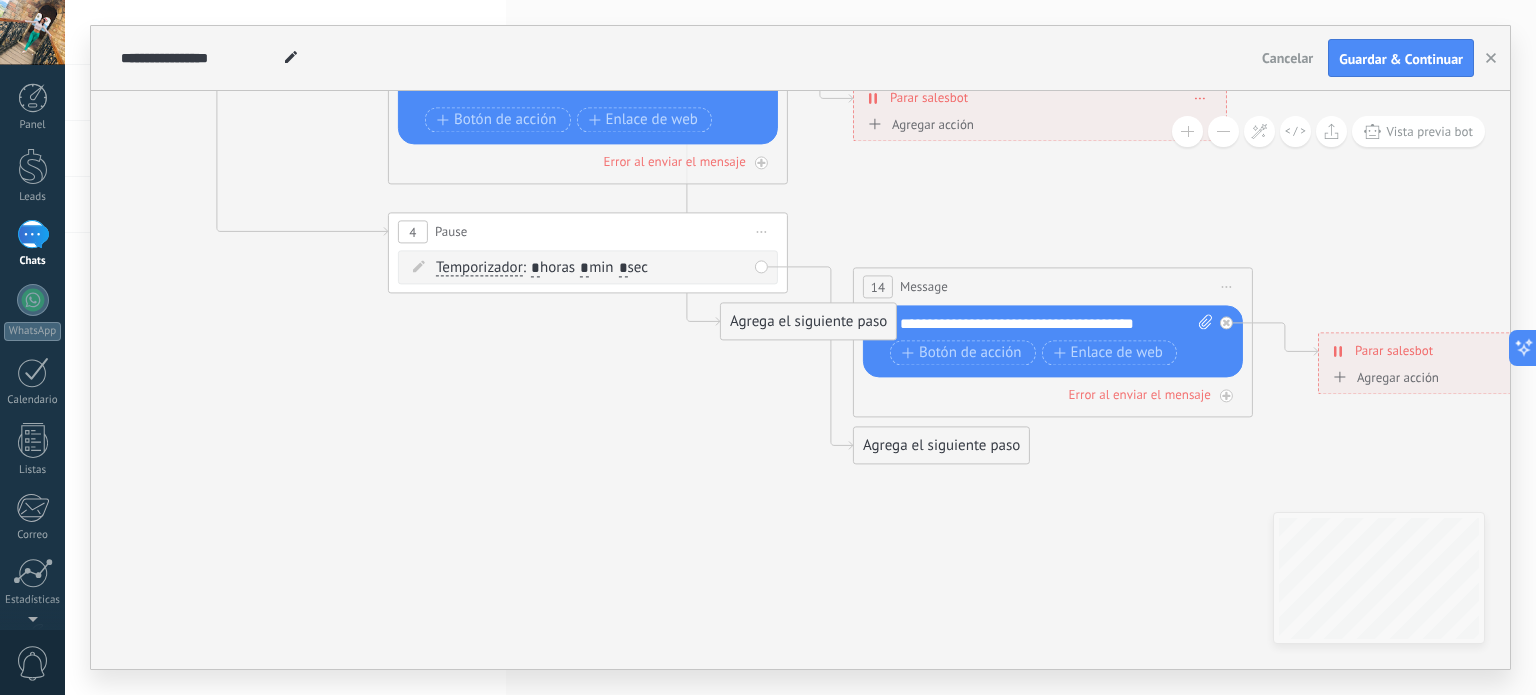 drag, startPoint x: 1152, startPoint y: 579, endPoint x: 806, endPoint y: 443, distance: 371.76874 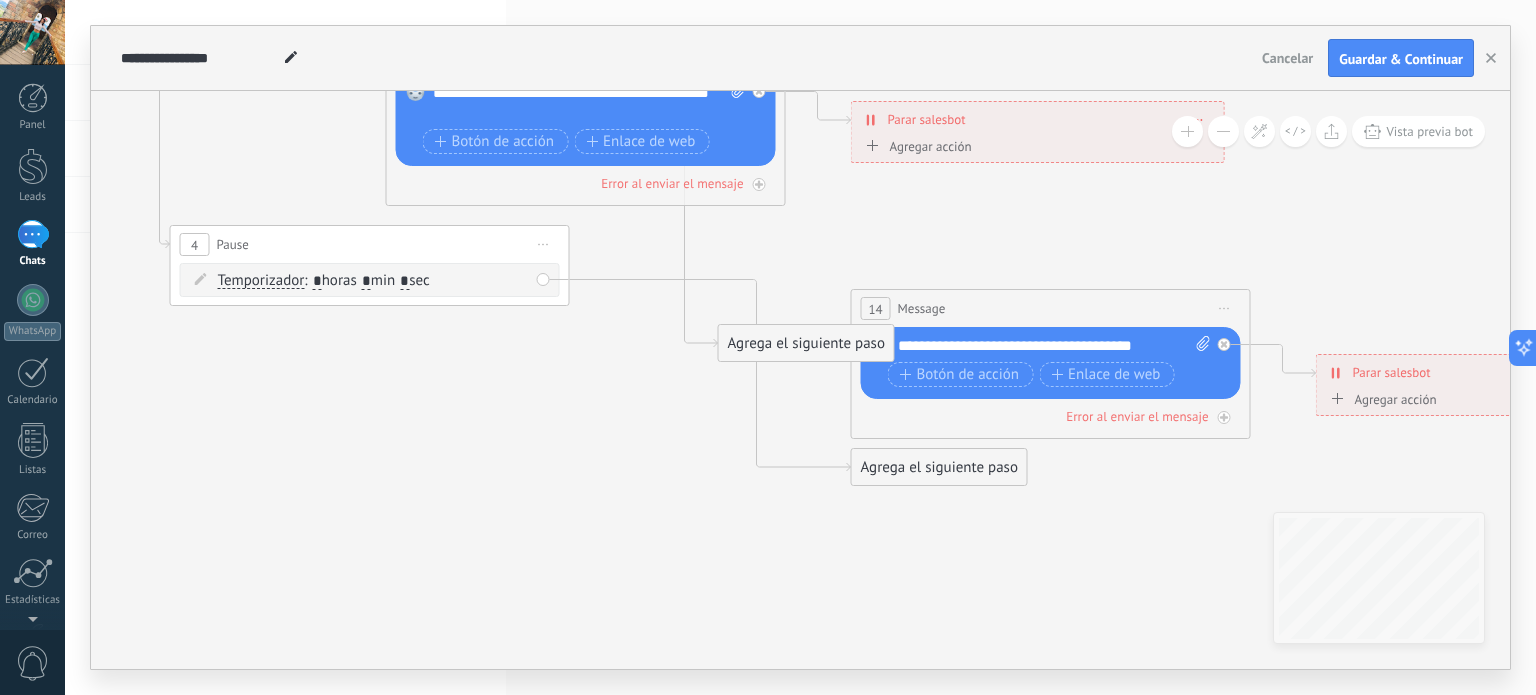 click on "4
Pause
*****
Iniciar vista previa aquí
Cambiar nombre
Duplicar
Borrar" at bounding box center (370, 244) 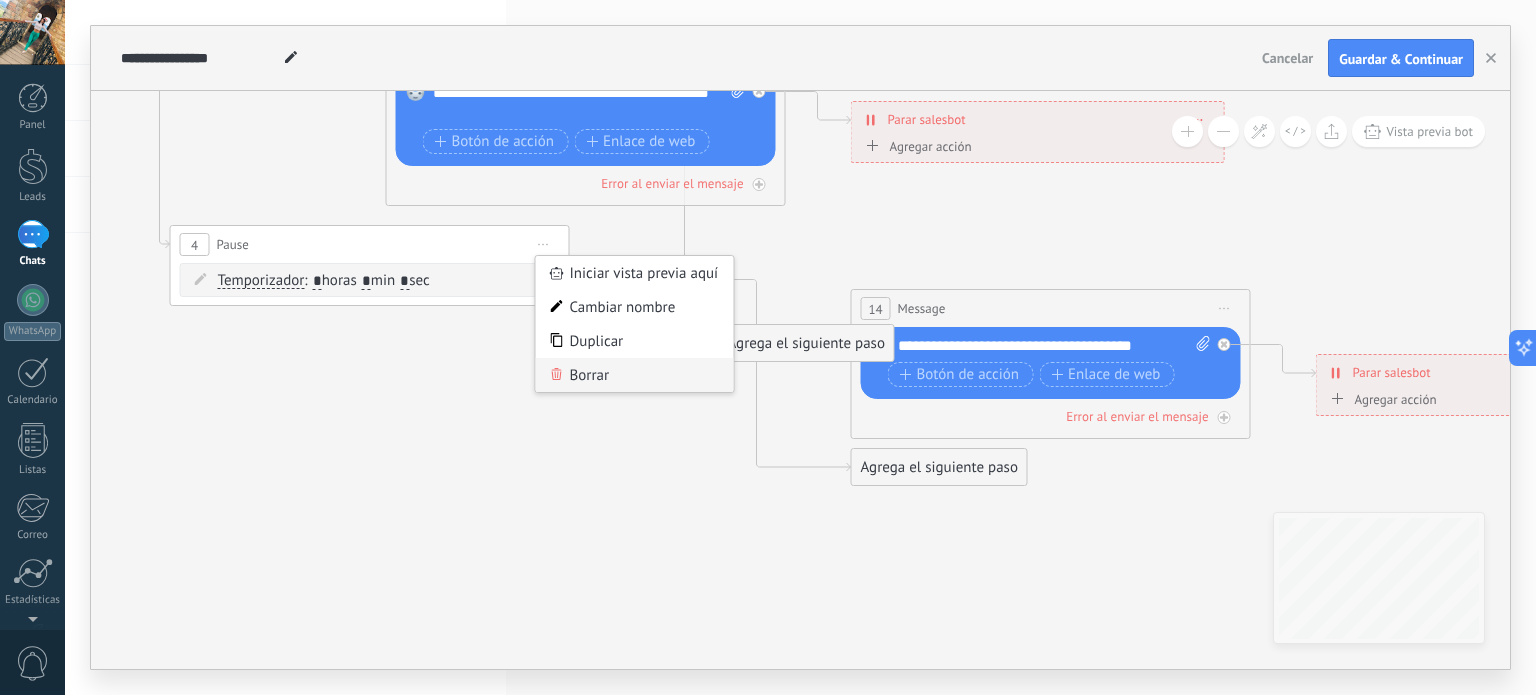 click on "Borrar" at bounding box center [635, 375] 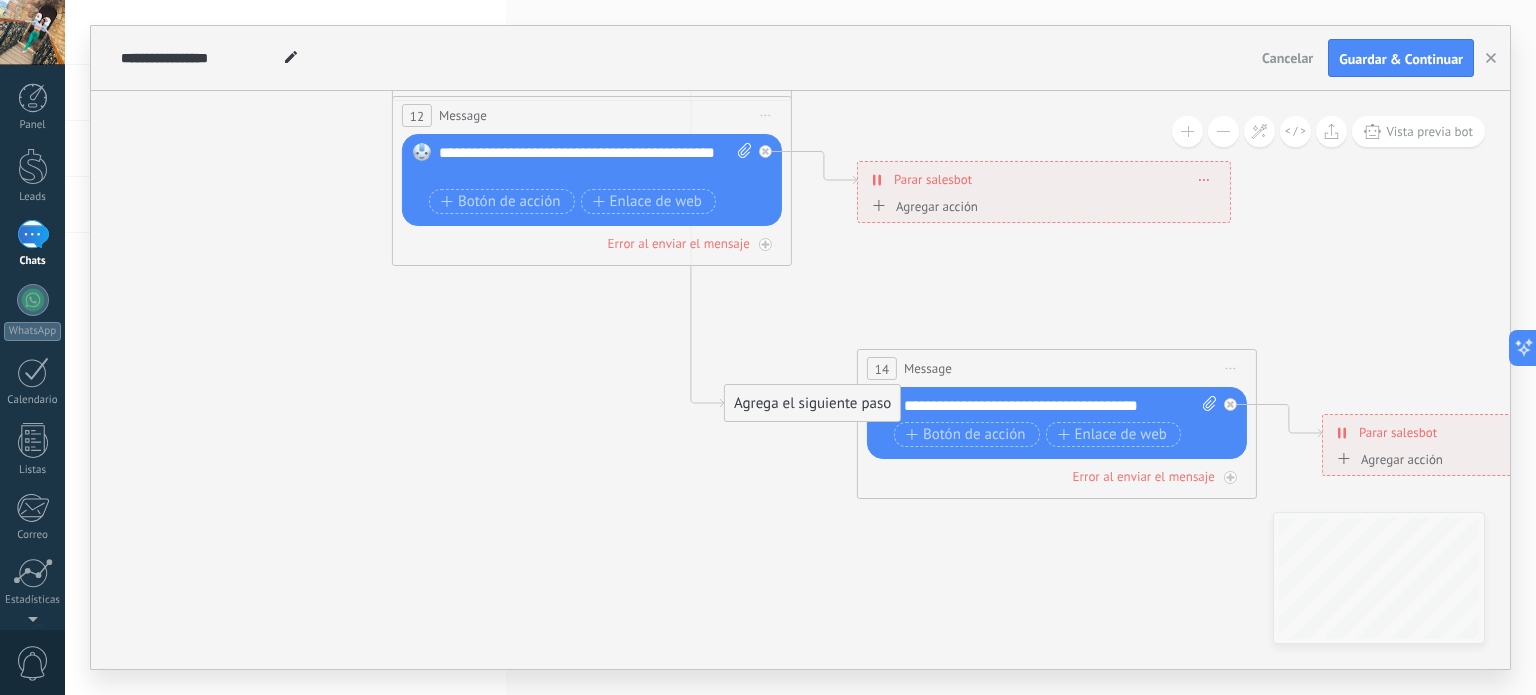 drag, startPoint x: 216, startPoint y: 327, endPoint x: 196, endPoint y: 621, distance: 294.67947 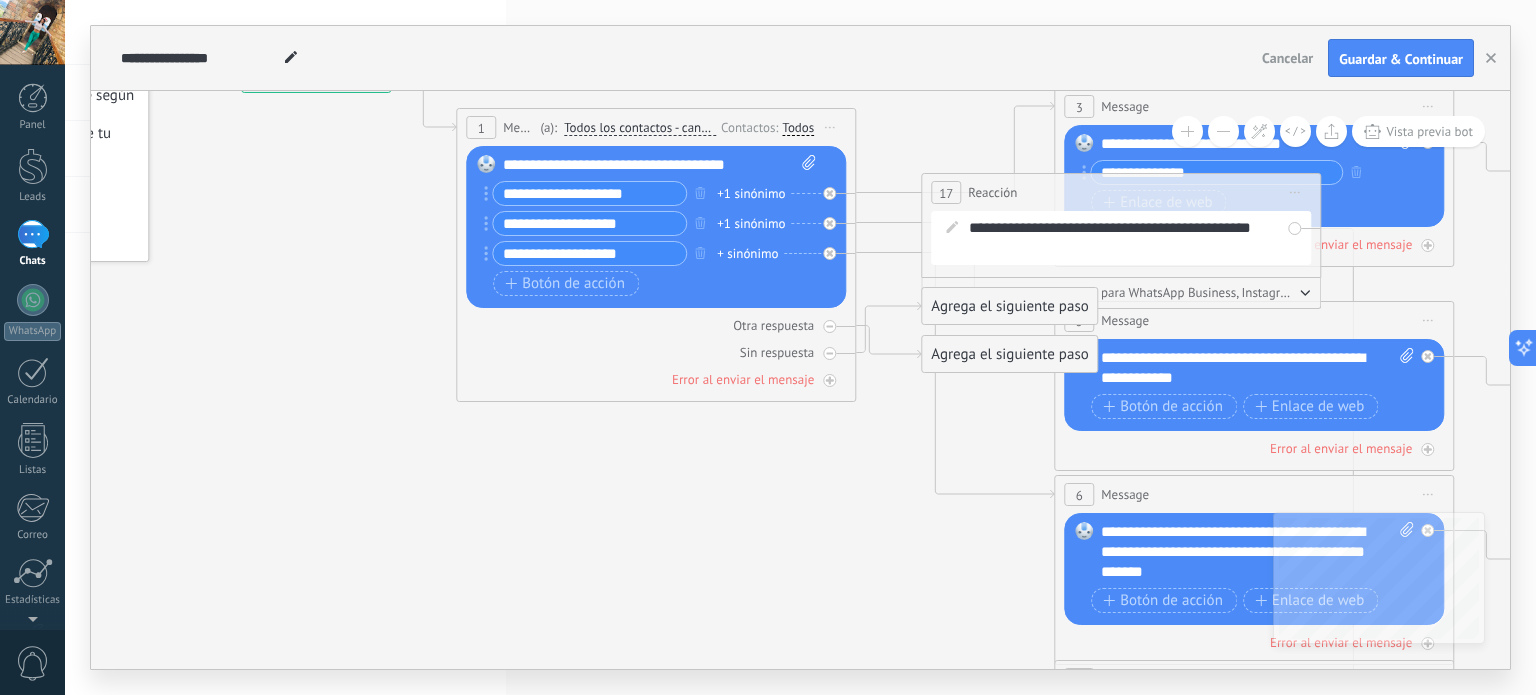 drag, startPoint x: 201, startPoint y: 411, endPoint x: 746, endPoint y: 591, distance: 573.95557 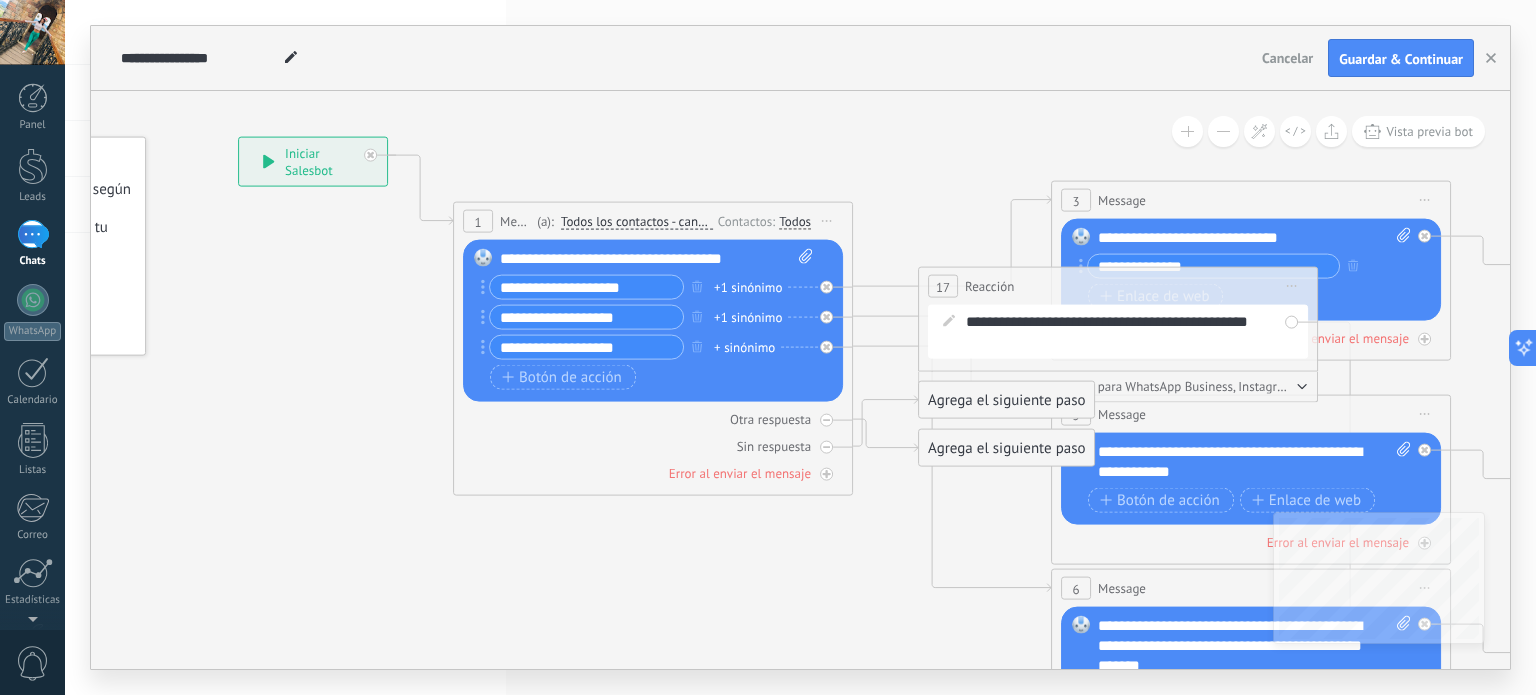 drag, startPoint x: 490, startPoint y: 518, endPoint x: 471, endPoint y: 631, distance: 114.58621 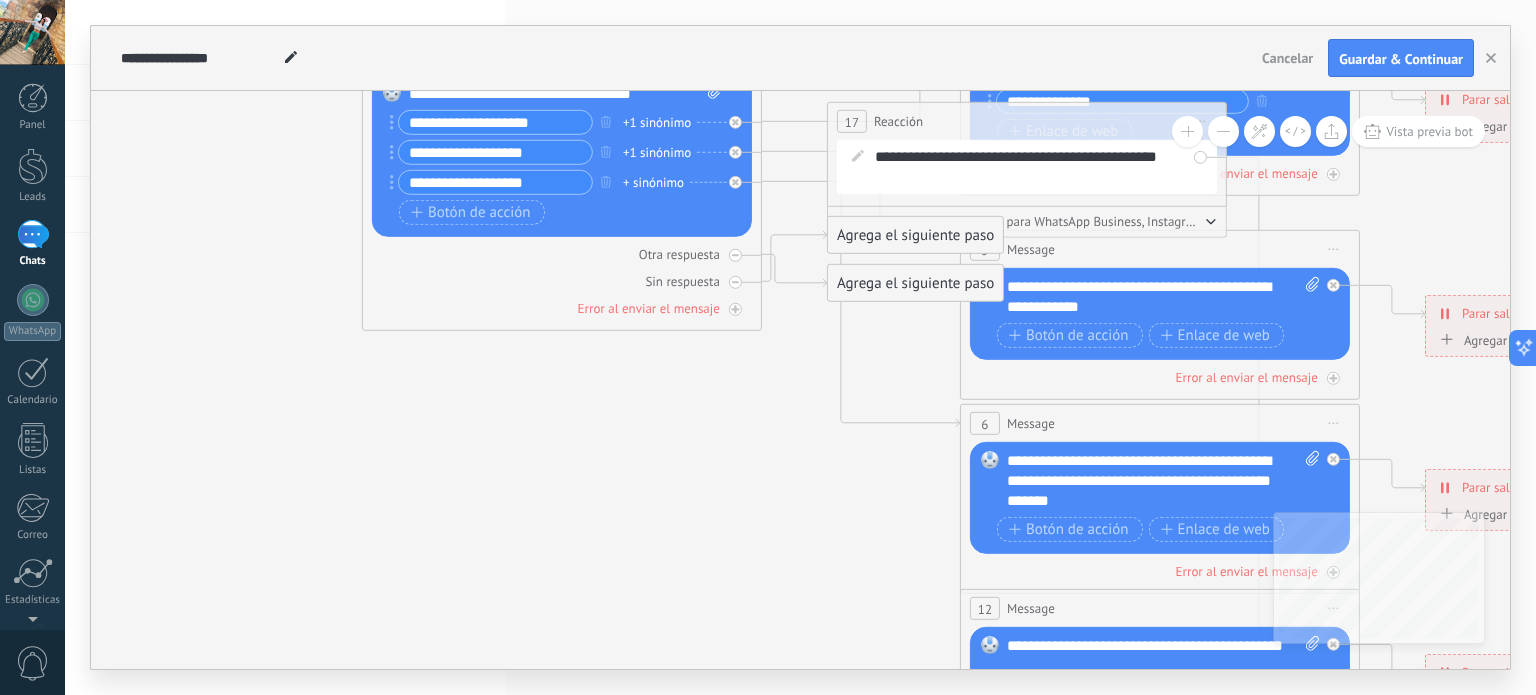 drag, startPoint x: 394, startPoint y: 499, endPoint x: 268, endPoint y: 249, distance: 279.95715 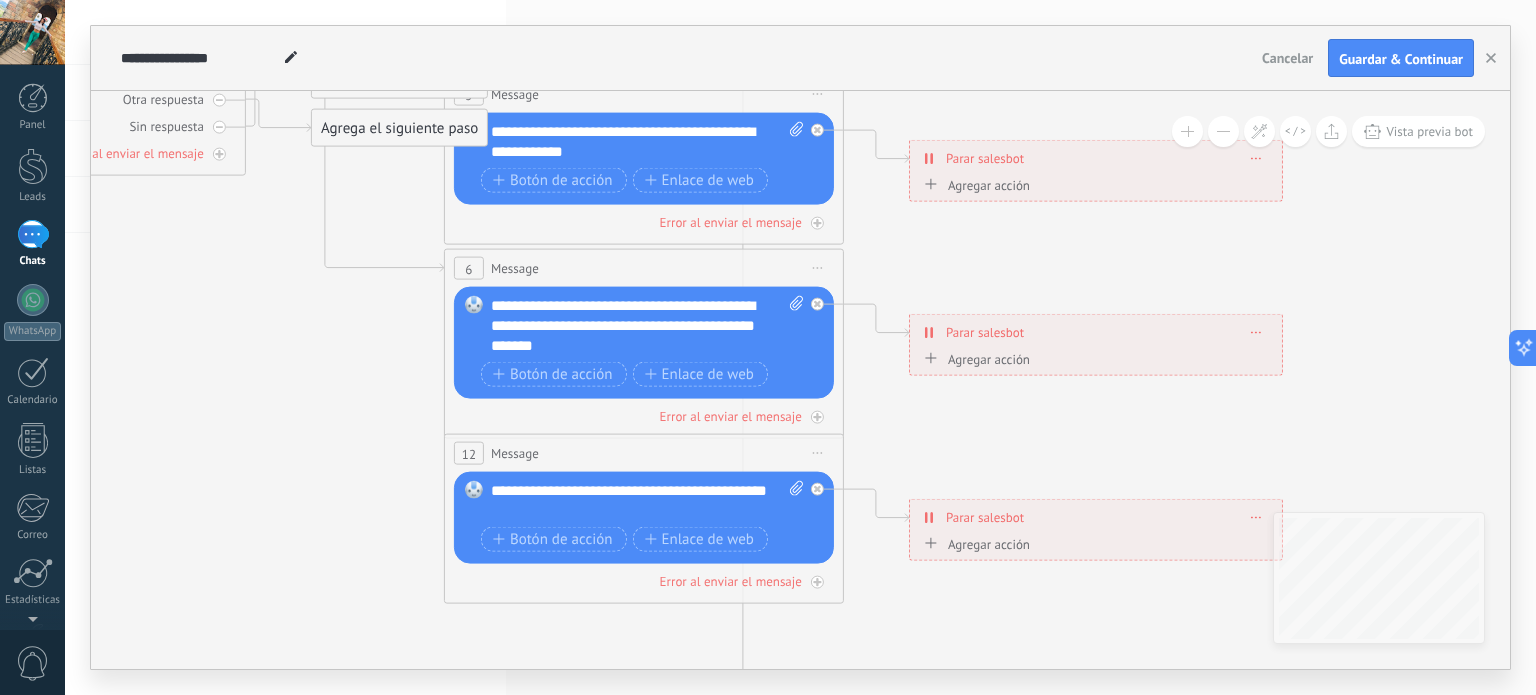 drag, startPoint x: 672, startPoint y: 415, endPoint x: 193, endPoint y: 325, distance: 487.38177 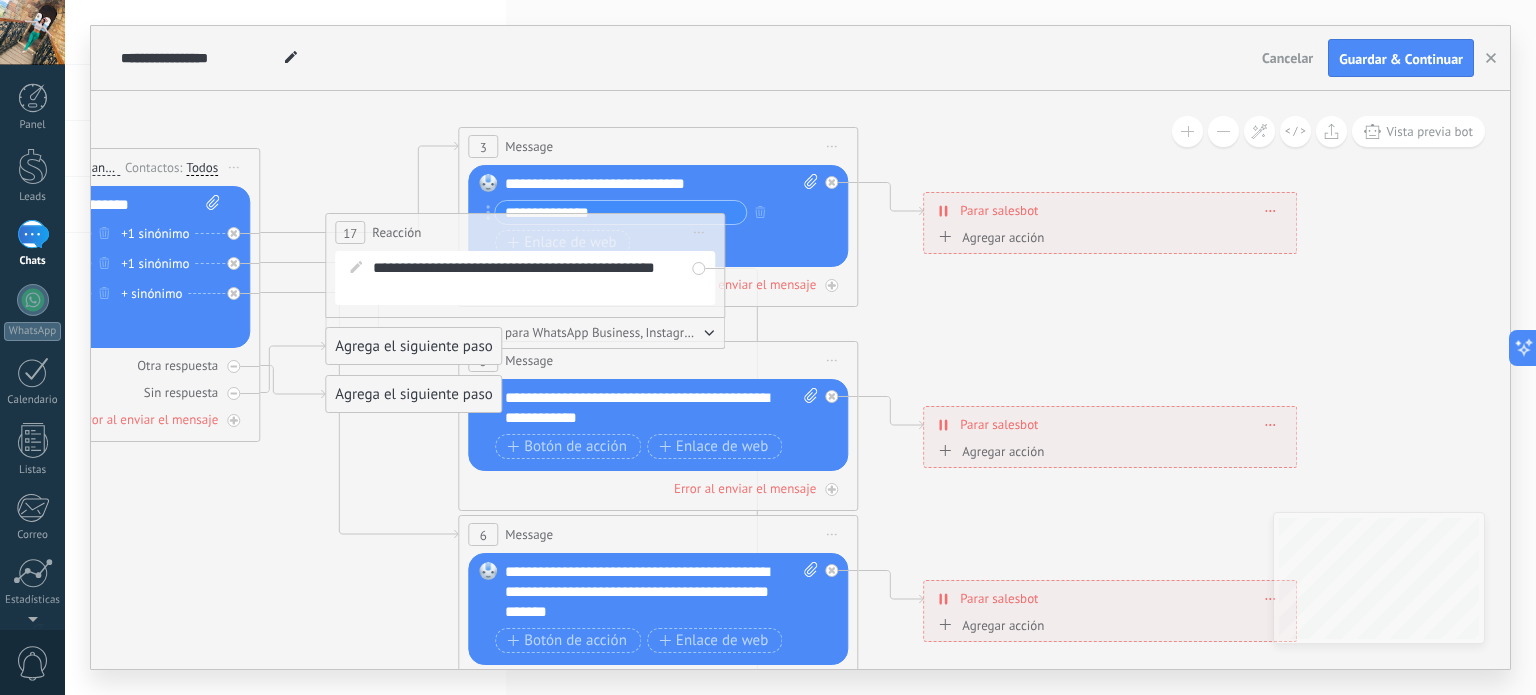 drag, startPoint x: 220, startPoint y: 293, endPoint x: 240, endPoint y: 552, distance: 259.77106 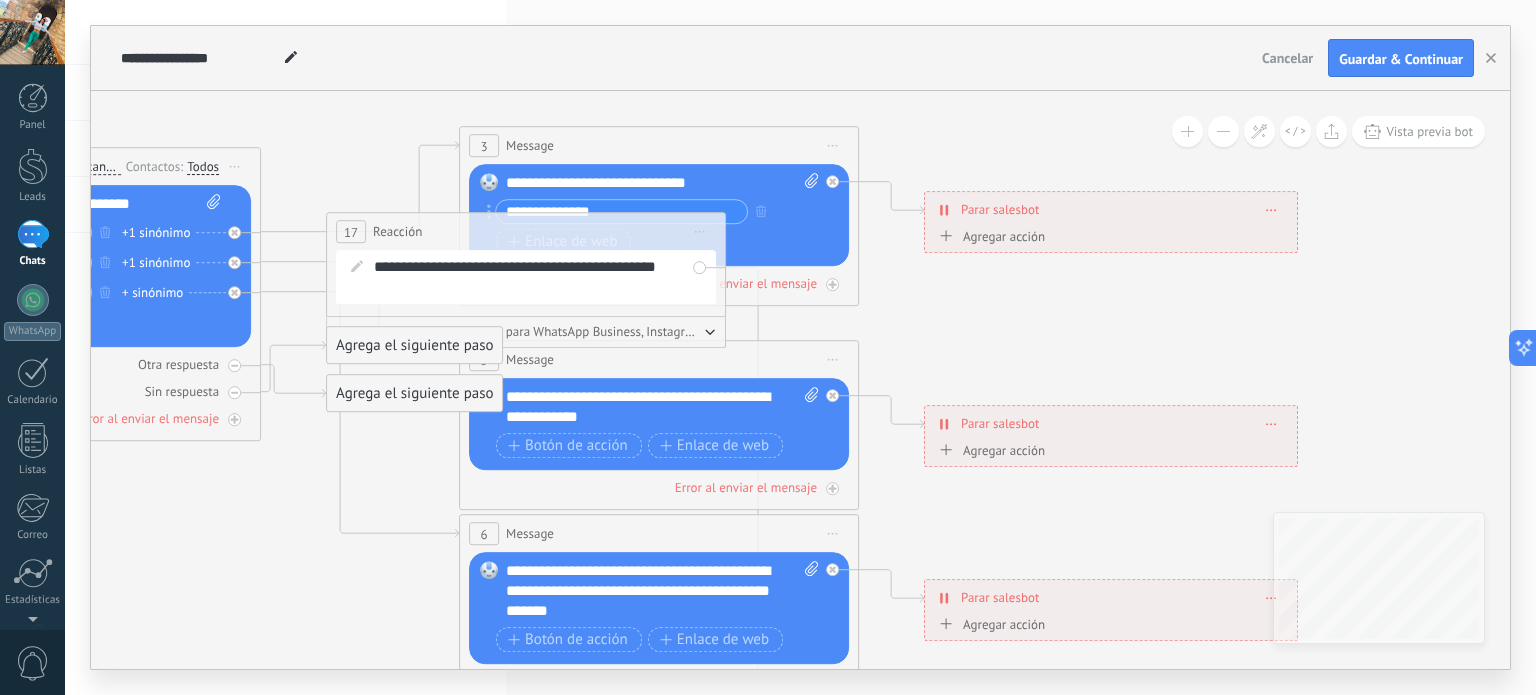 click on "17" at bounding box center (351, 231) 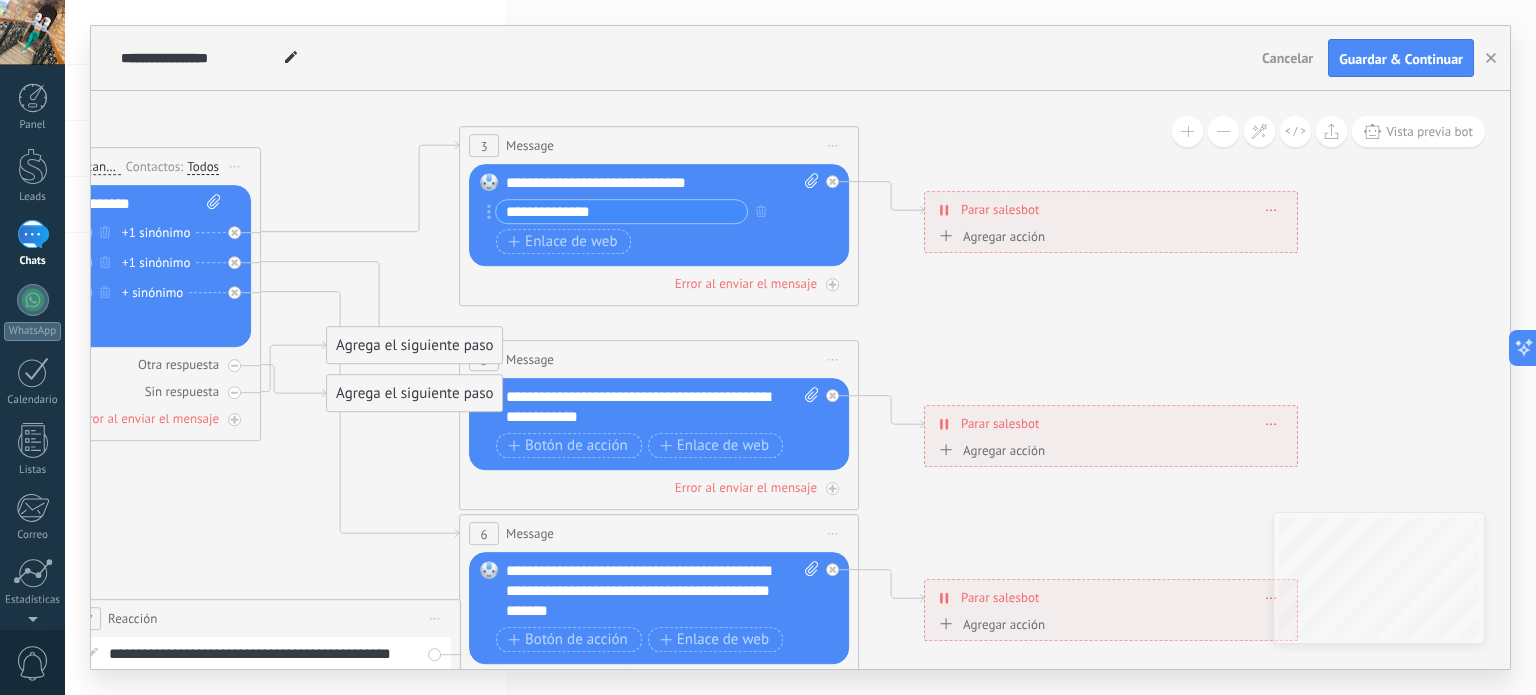 drag, startPoint x: 459, startPoint y: 234, endPoint x: 180, endPoint y: 595, distance: 456.24774 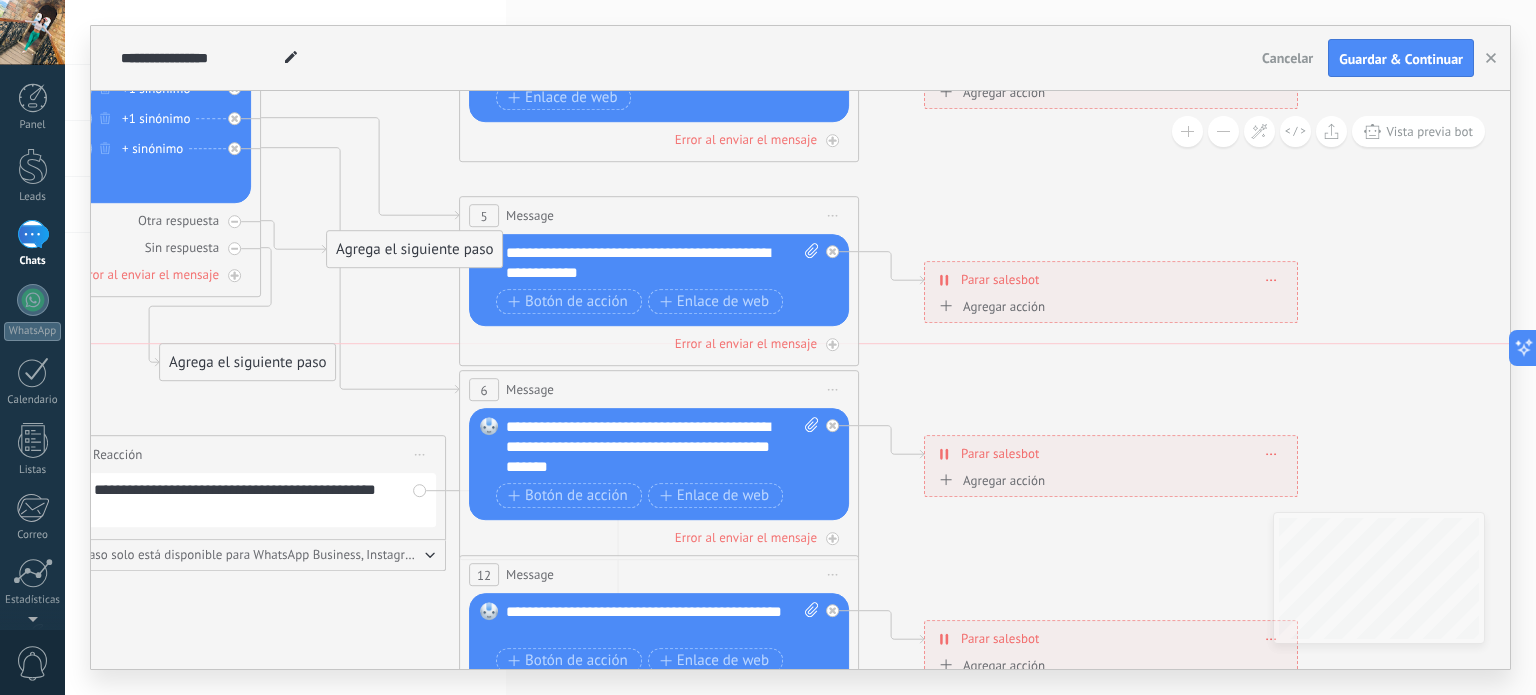 drag, startPoint x: 450, startPoint y: 205, endPoint x: 277, endPoint y: 374, distance: 241.84706 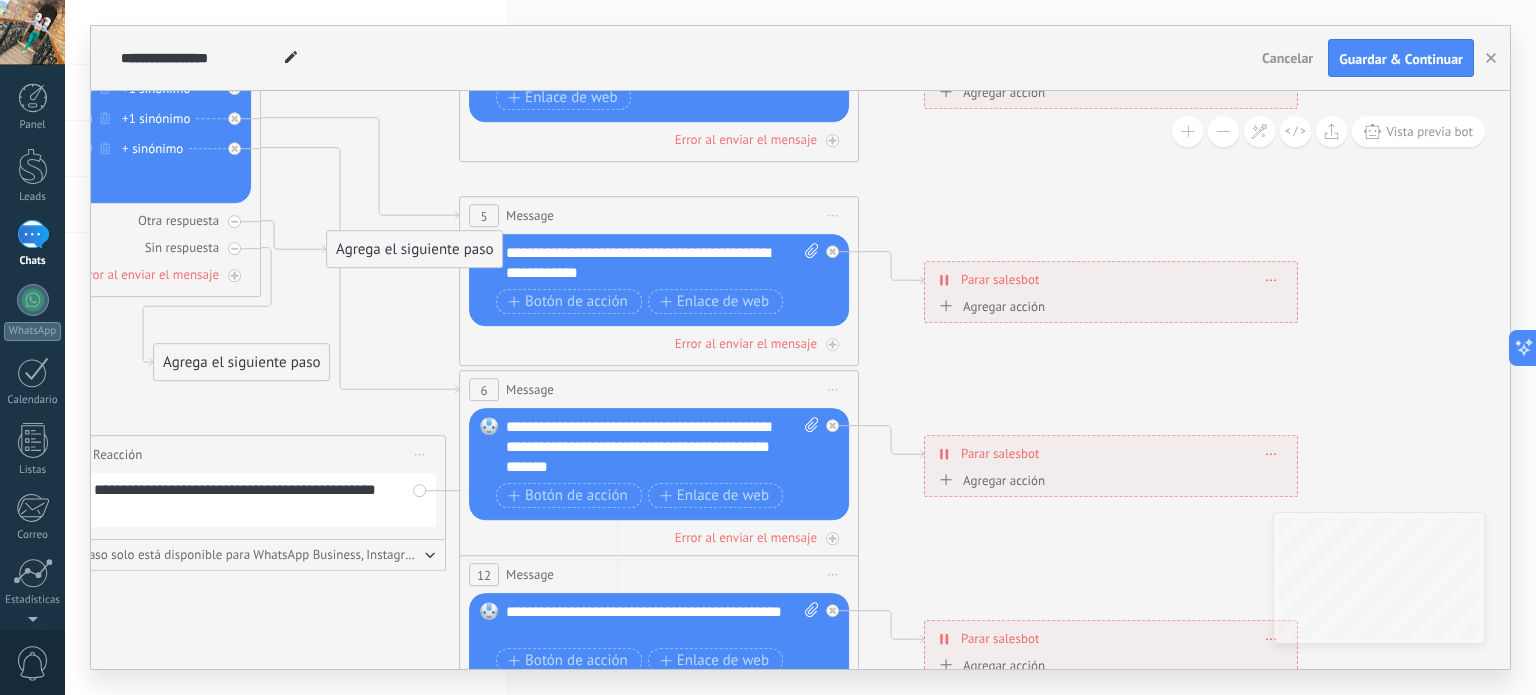 drag, startPoint x: 295, startPoint y: 363, endPoint x: 196, endPoint y: 359, distance: 99.08077 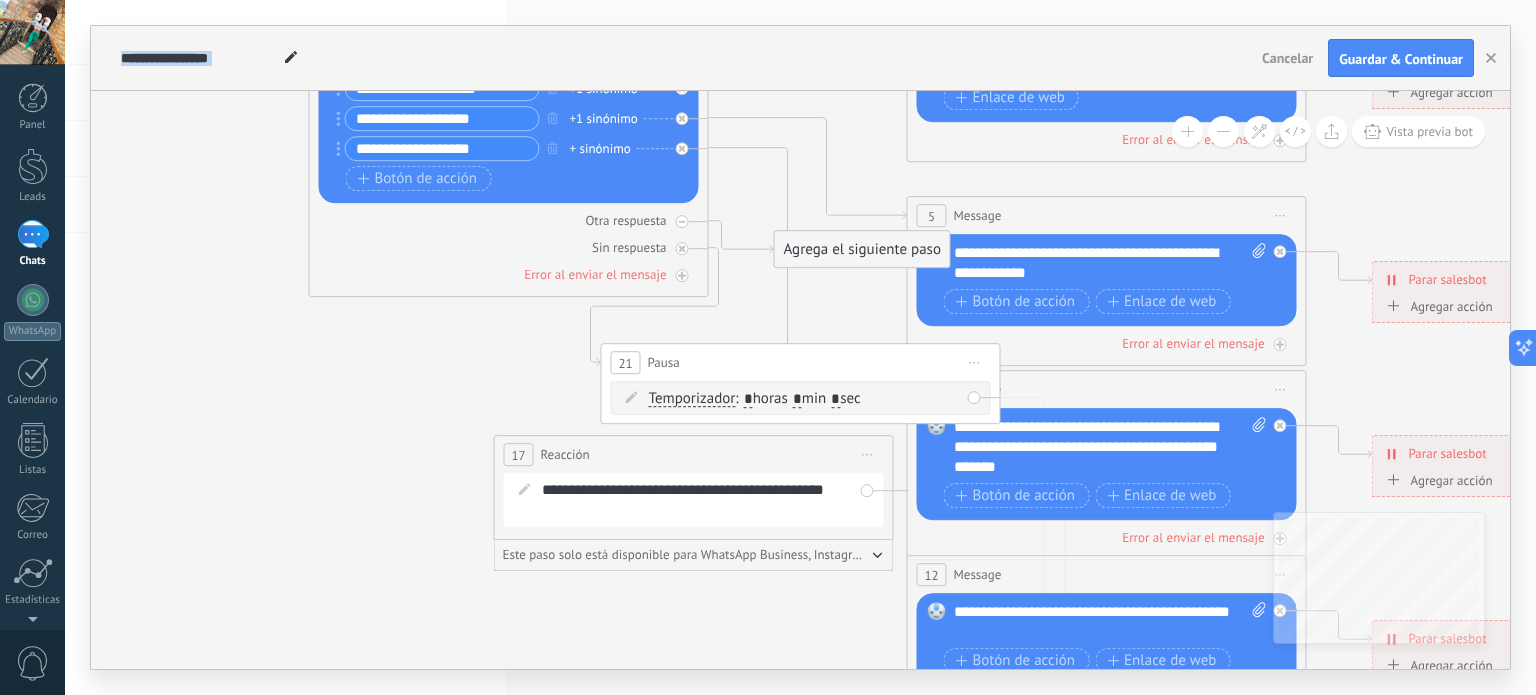 click 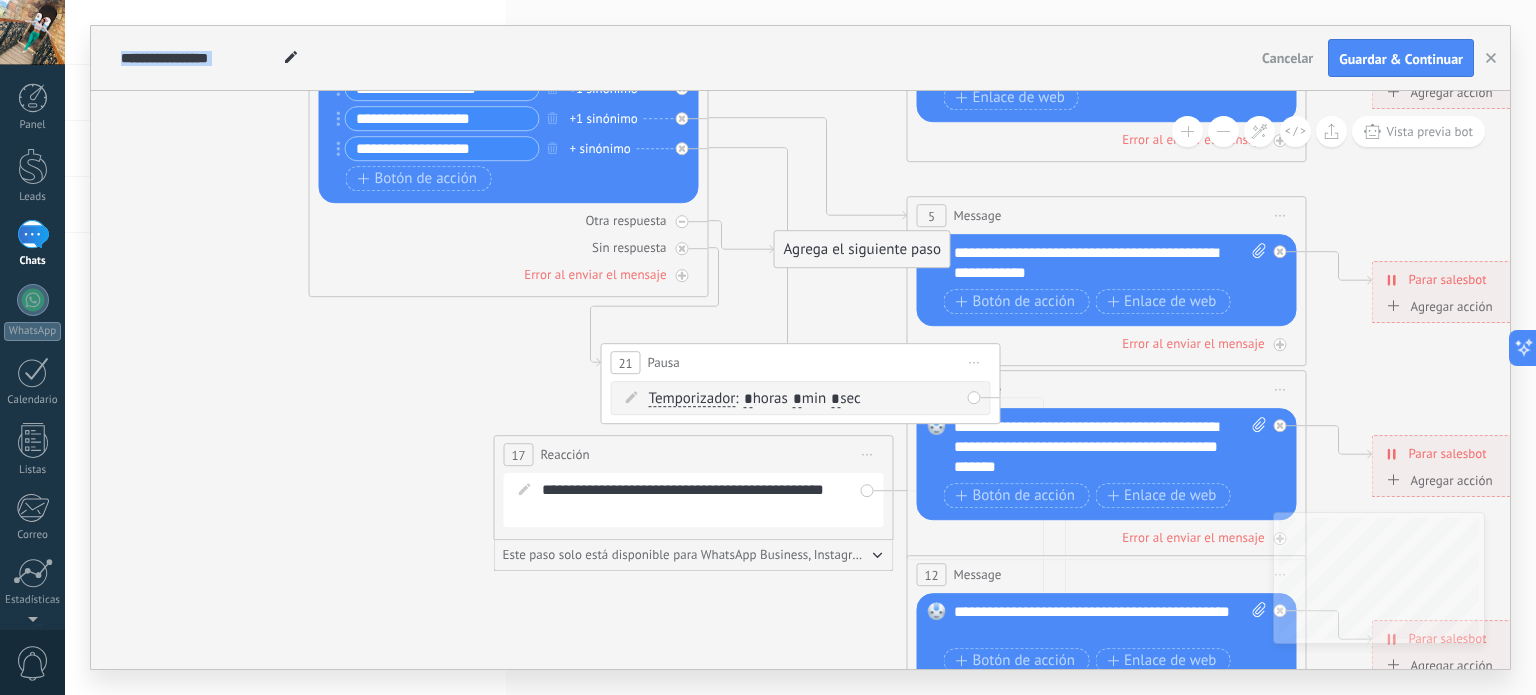 click on "Iniciar vista previa aquí
Cambiar nombre
Duplicar
Borrar" at bounding box center [975, 362] 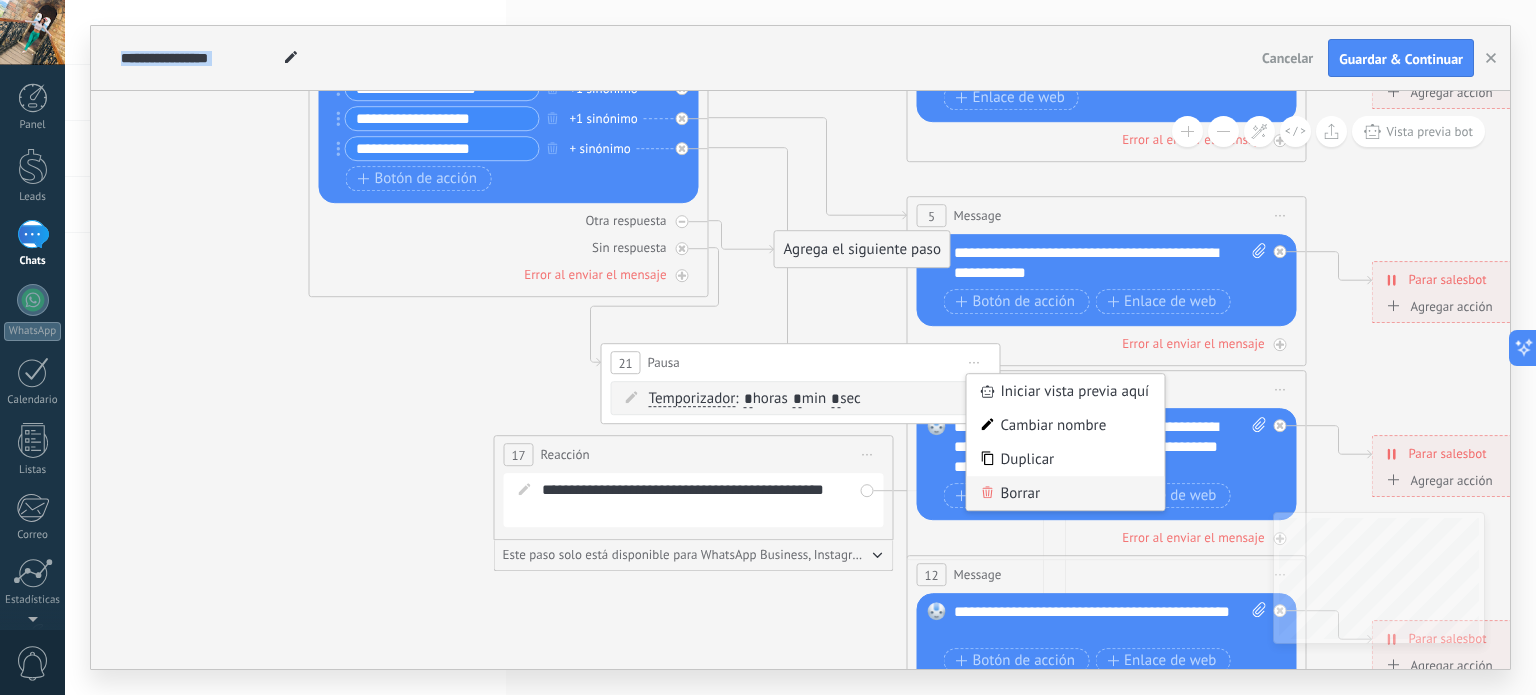 click on "Borrar" at bounding box center (1066, 493) 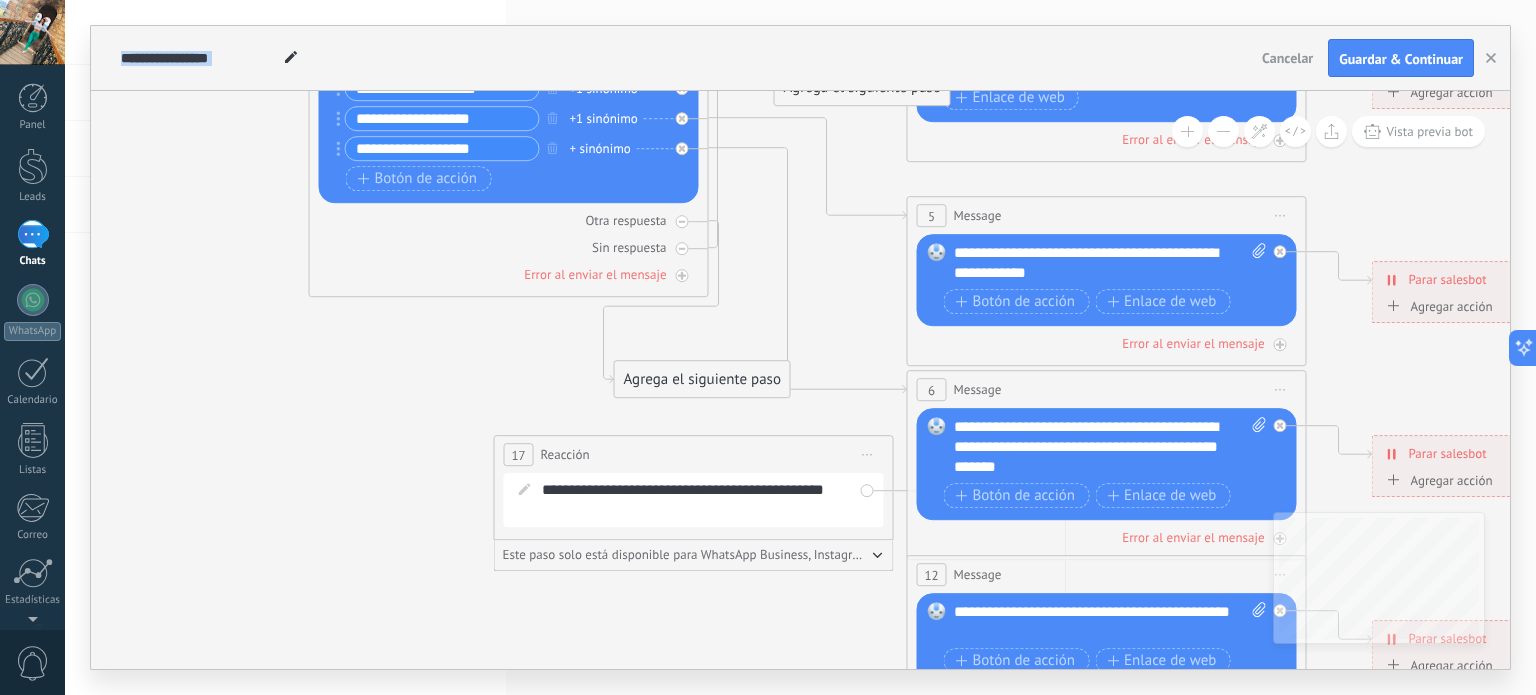 drag, startPoint x: 818, startPoint y: 250, endPoint x: 658, endPoint y: 380, distance: 206.15529 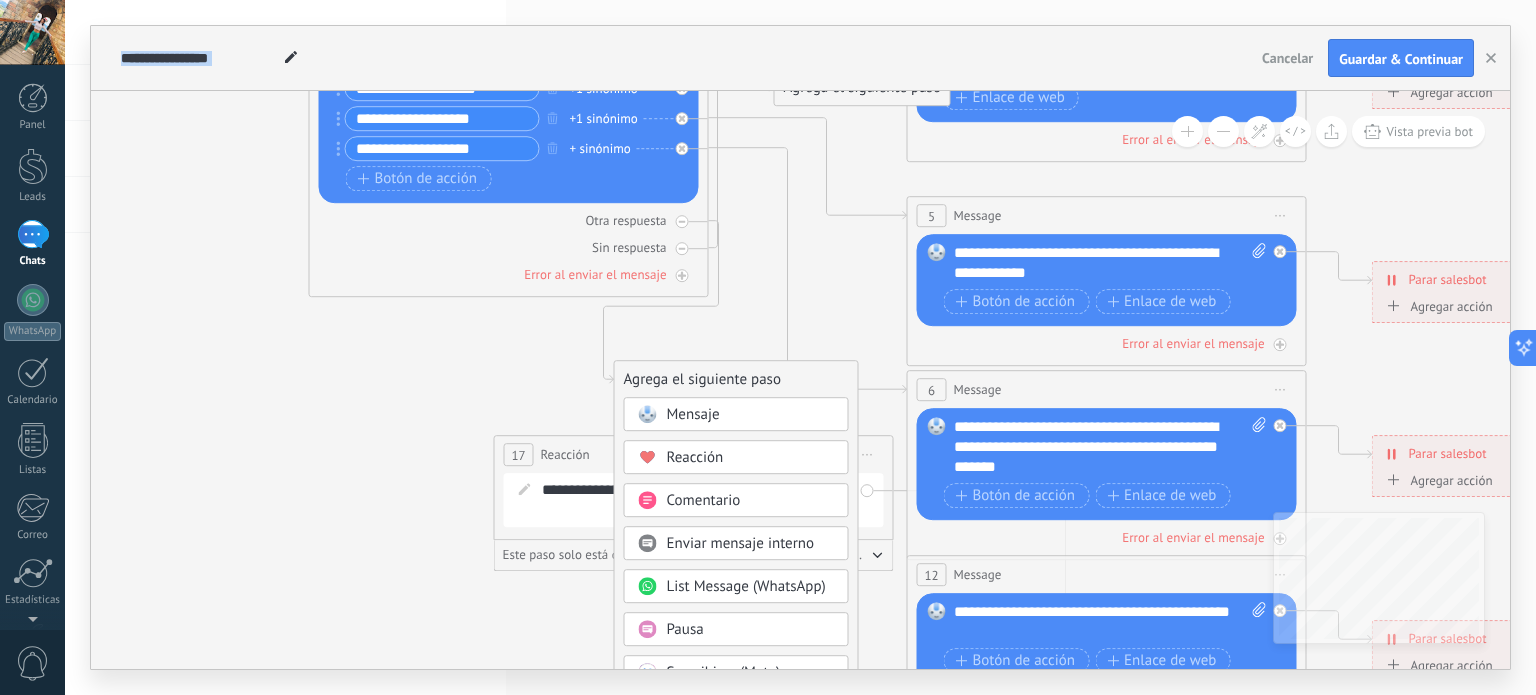 click on "Agrega el siguiente paso" at bounding box center [736, 379] 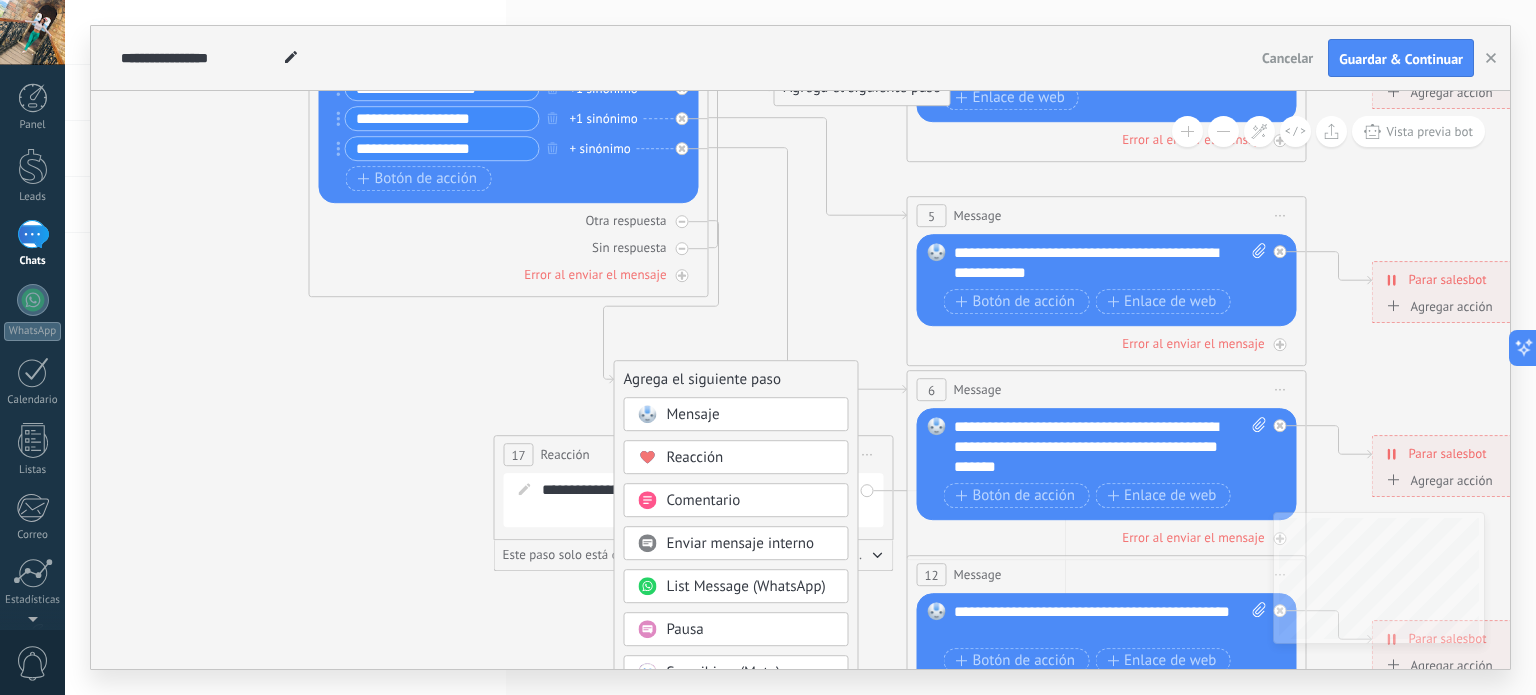 click 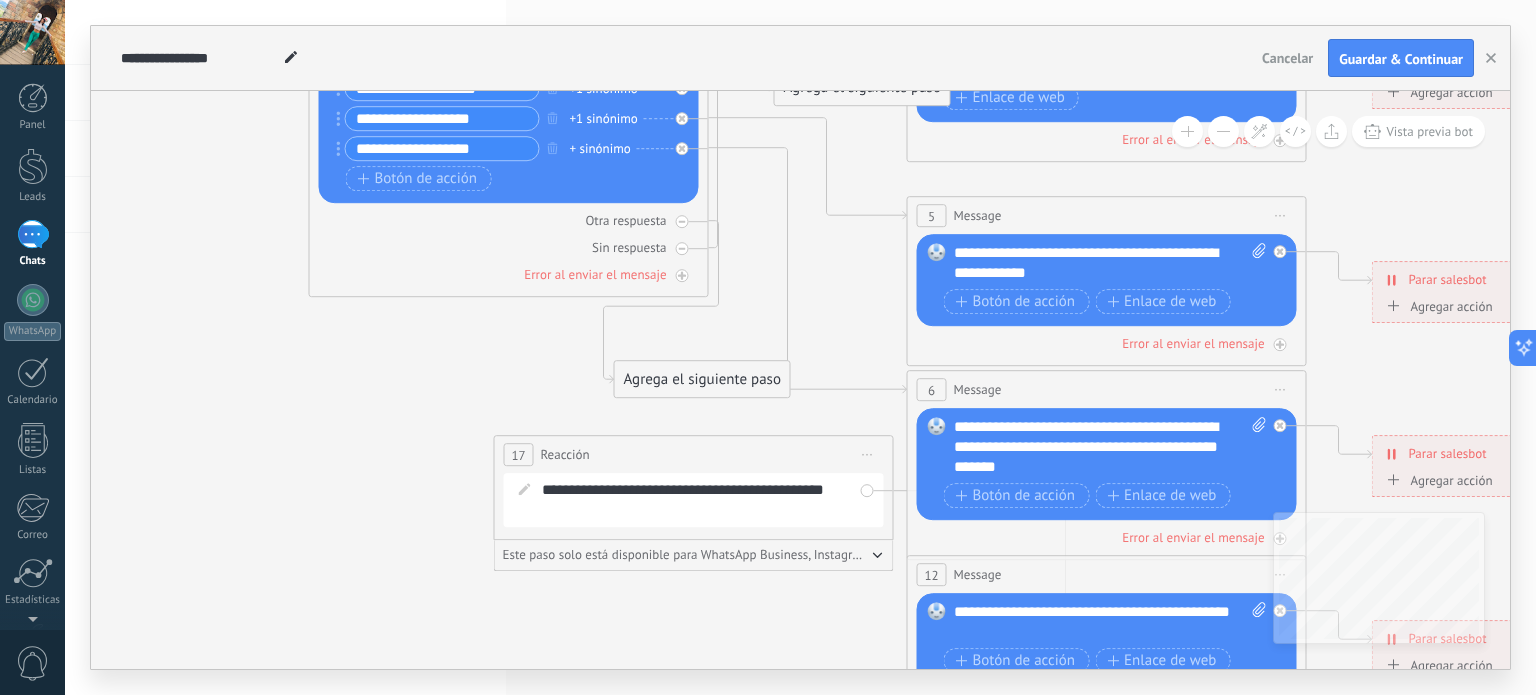 click on "Agrega el siguiente paso" at bounding box center [702, 379] 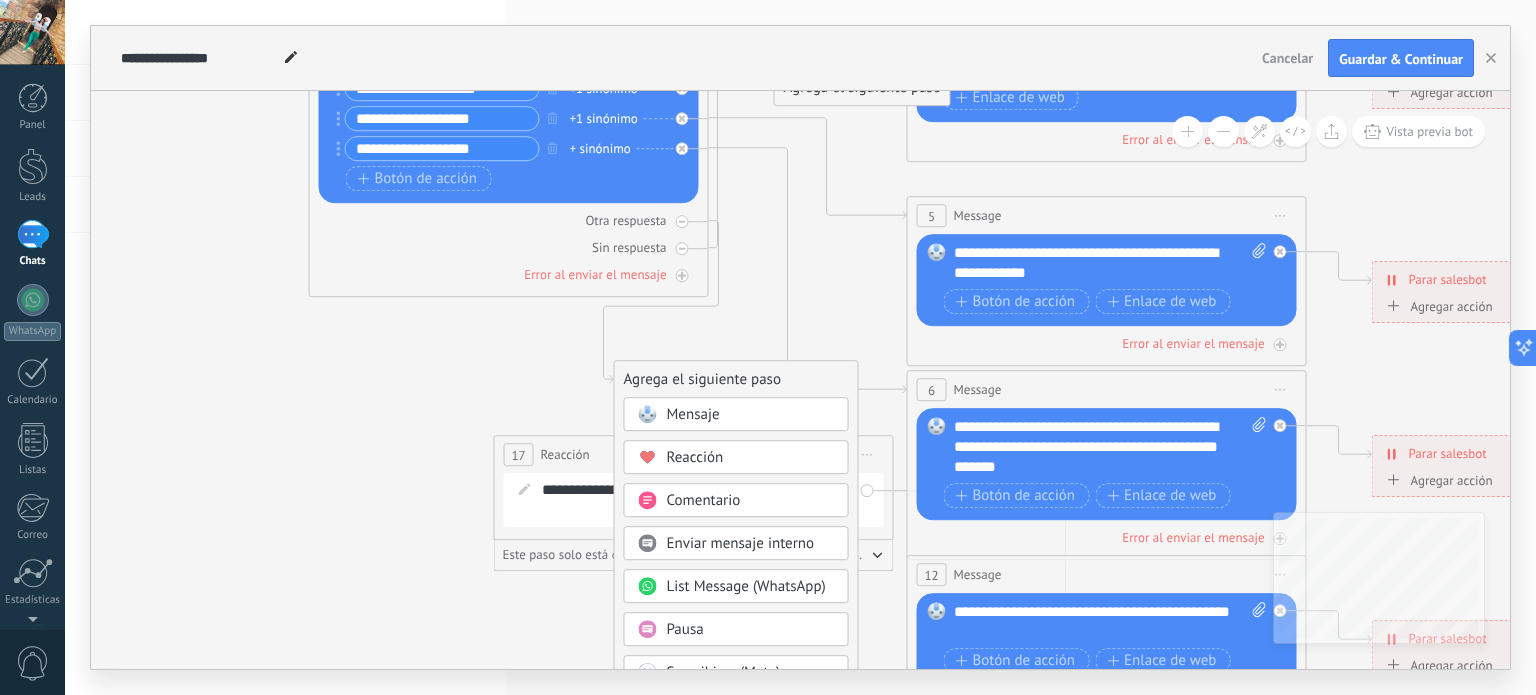 click on "Agrega el siguiente paso" at bounding box center (736, 379) 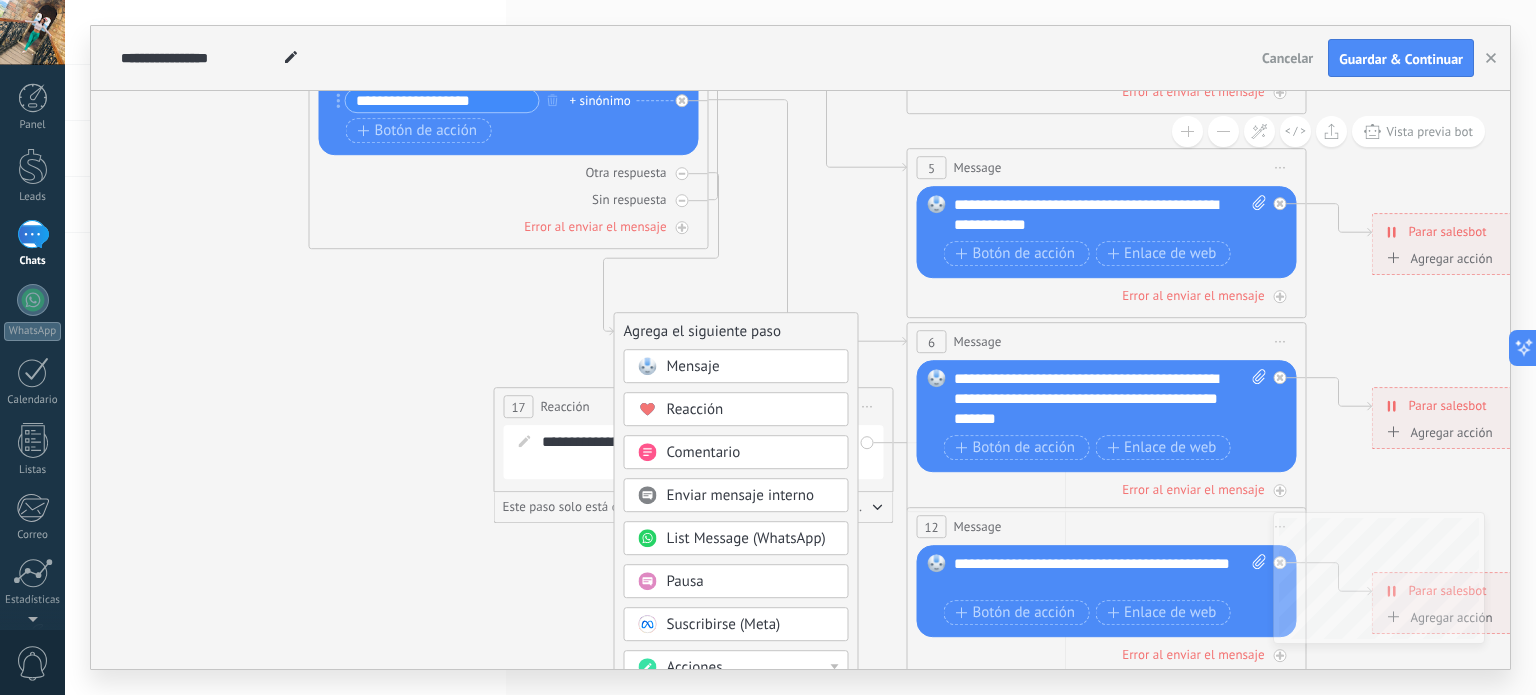 click on "Agrega el siguiente paso" at bounding box center (736, 331) 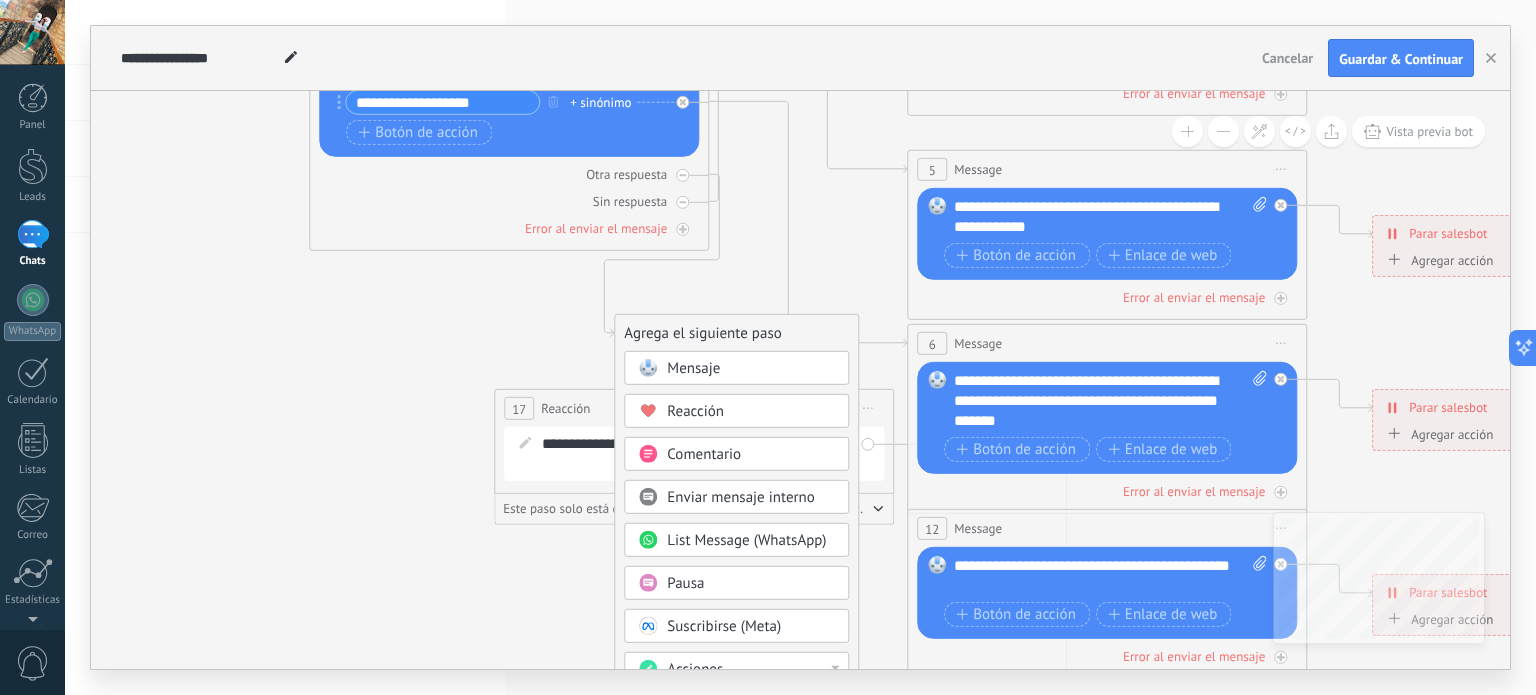 click on "Agrega el siguiente paso" at bounding box center [736, 333] 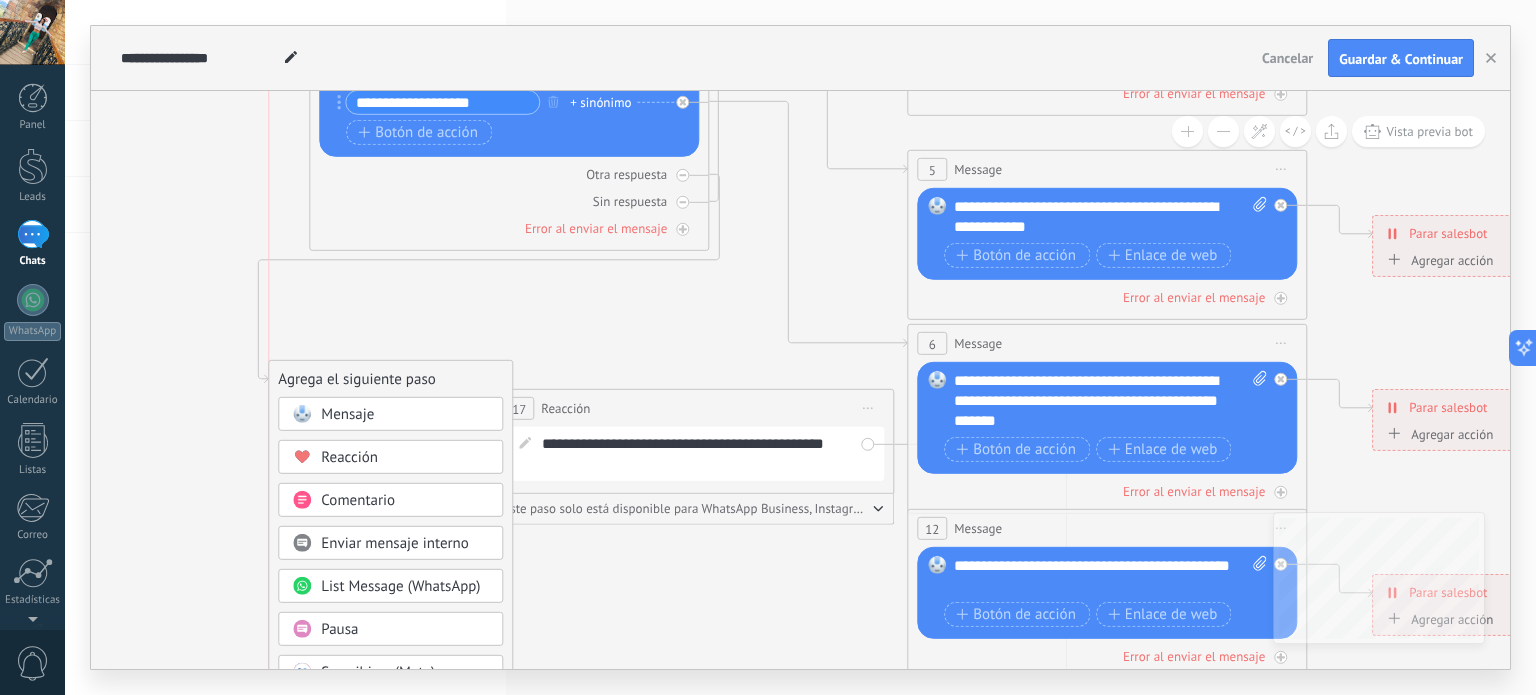 drag, startPoint x: 777, startPoint y: 333, endPoint x: 292, endPoint y: 381, distance: 487.36948 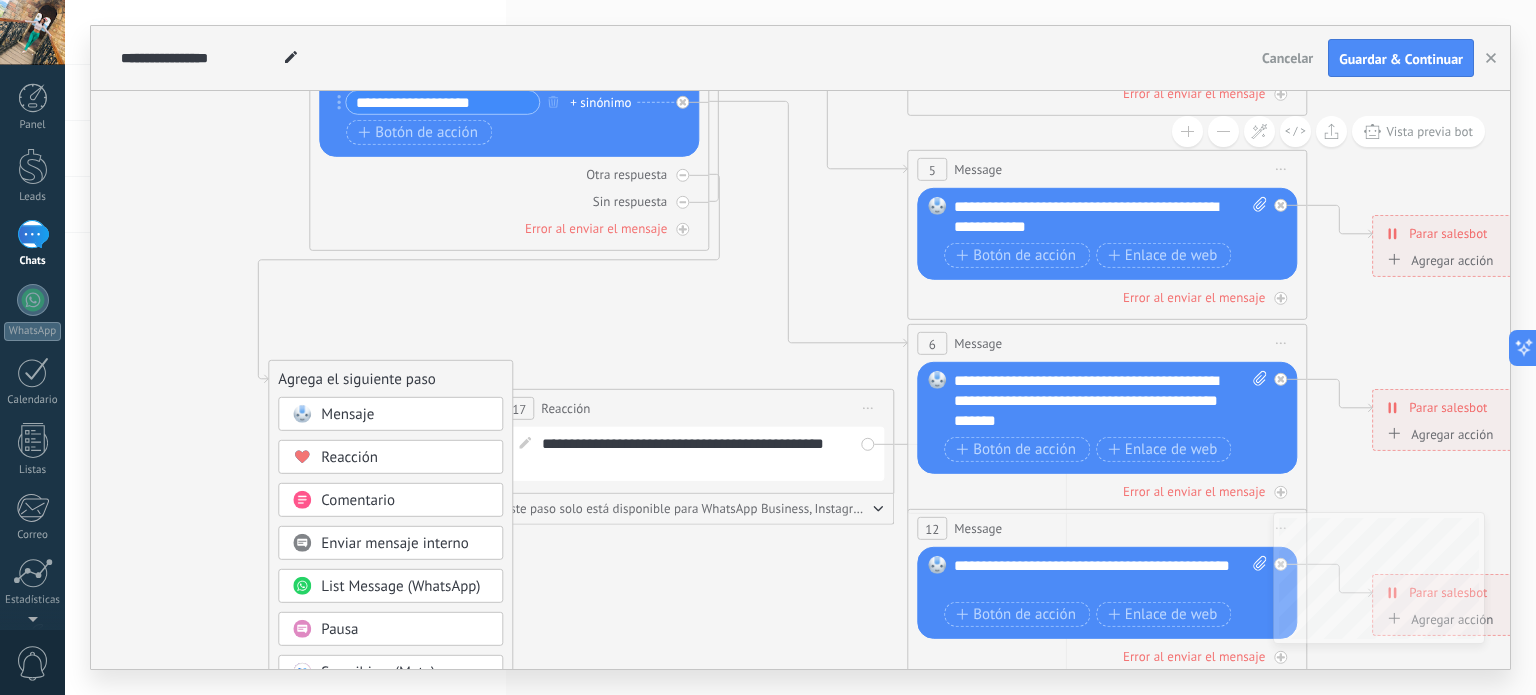 click on "Iniciar vista previa aquí
Cambiar nombre
Duplicar
Borrar" at bounding box center [868, 408] 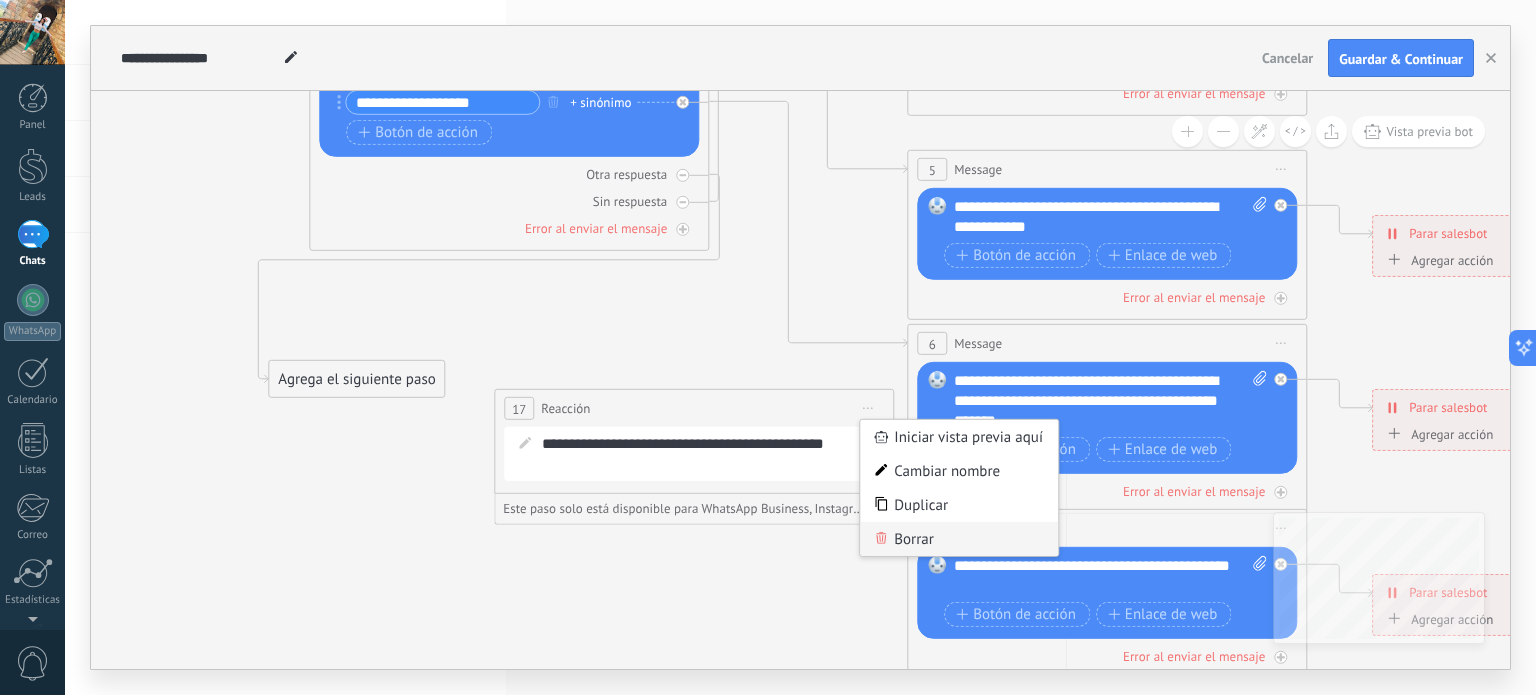 click on "Borrar" at bounding box center (959, 539) 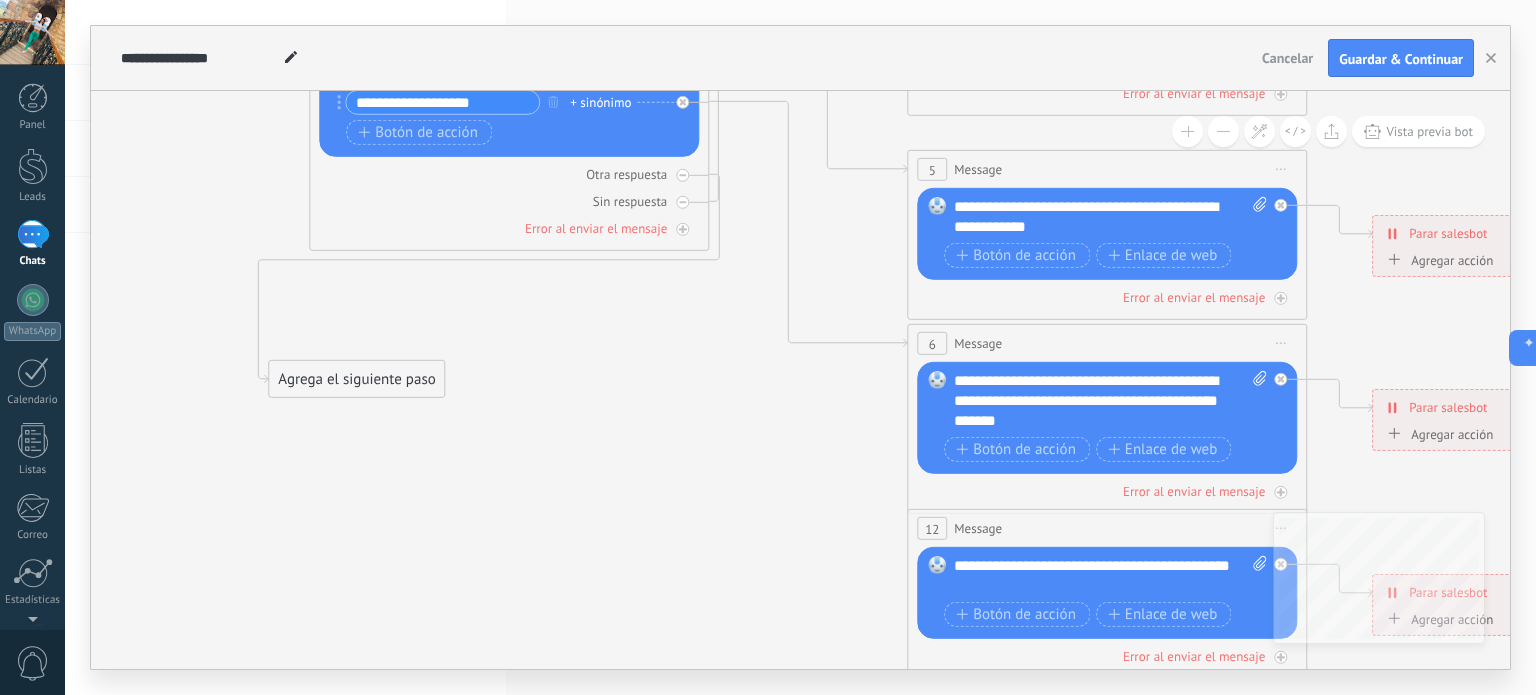 click on "Agrega el siguiente paso" at bounding box center [356, 379] 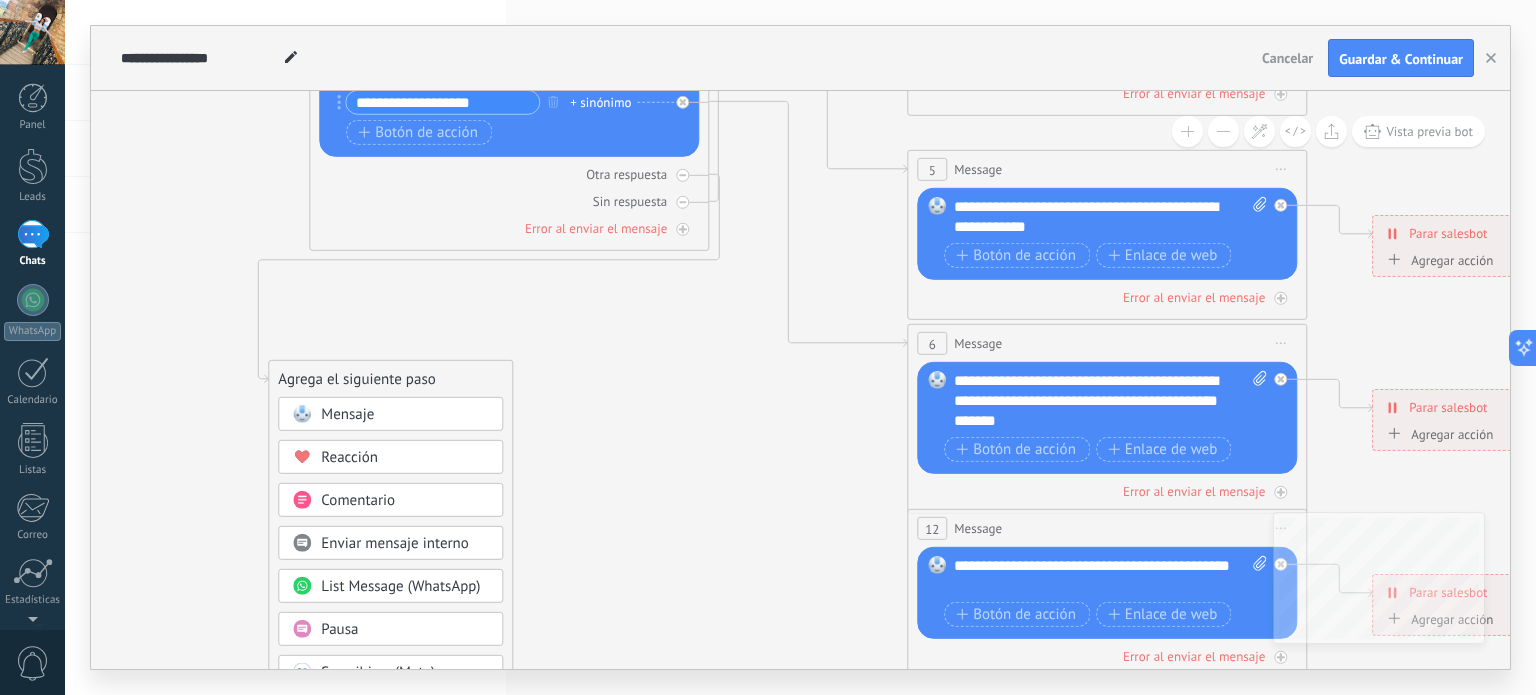 click on "Agrega el siguiente paso" at bounding box center [390, 379] 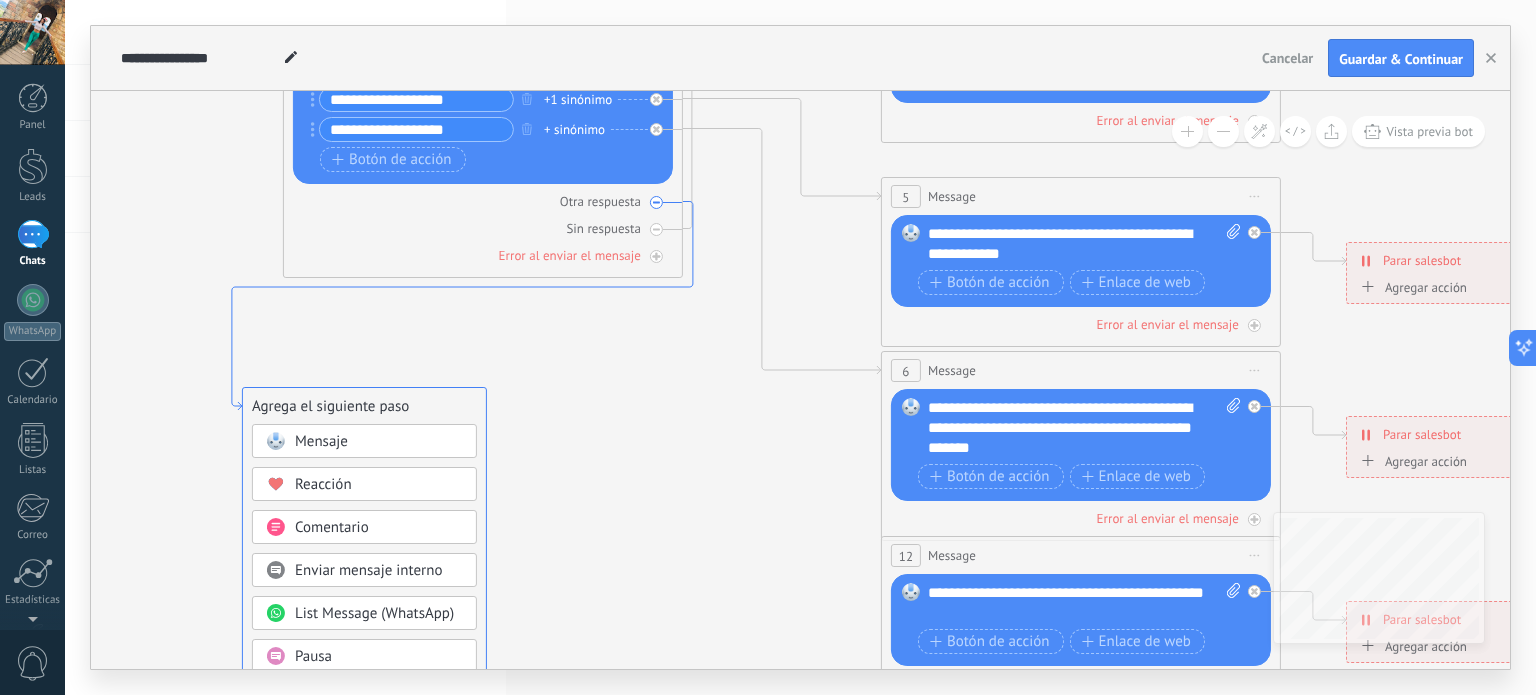 drag, startPoint x: 721, startPoint y: 259, endPoint x: 695, endPoint y: 286, distance: 37.48333 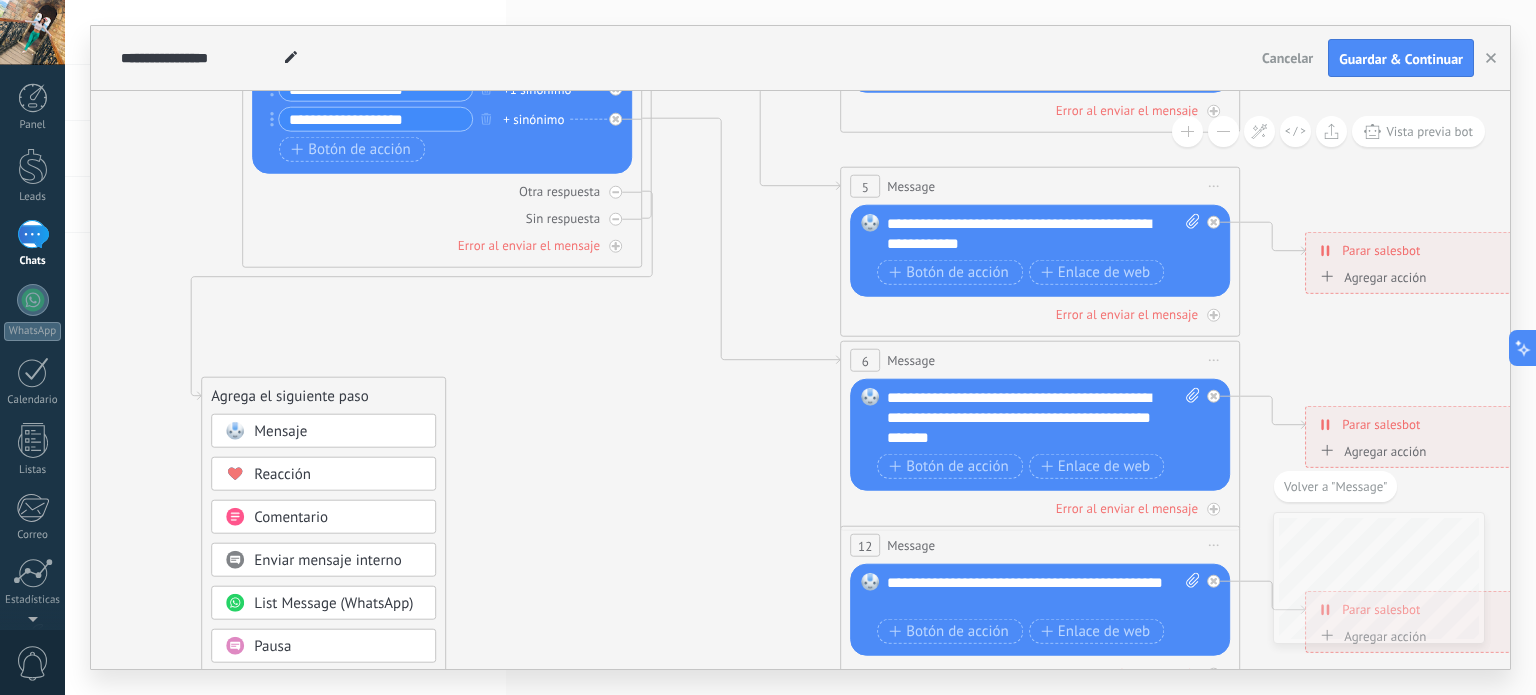 drag, startPoint x: 1160, startPoint y: 417, endPoint x: 616, endPoint y: 432, distance: 544.2068 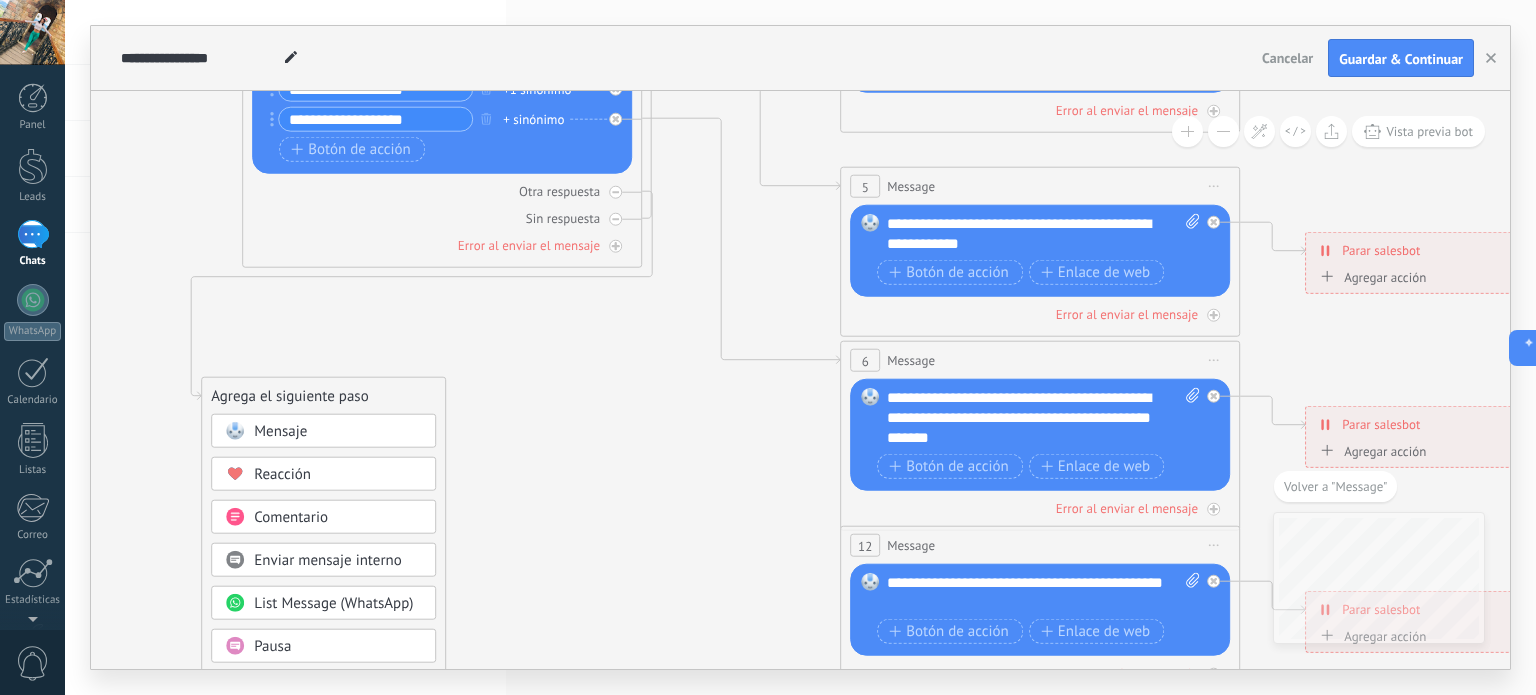 click 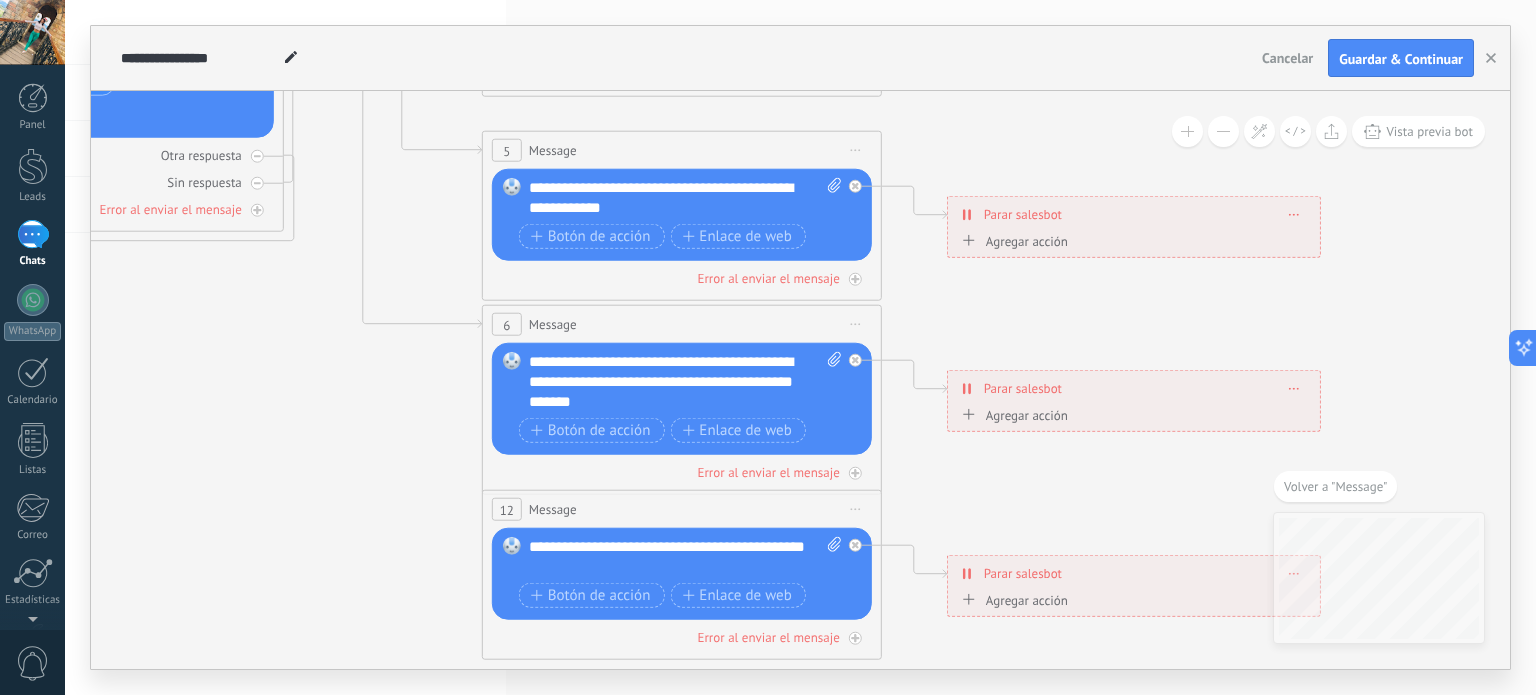 drag, startPoint x: 680, startPoint y: 447, endPoint x: 322, endPoint y: 411, distance: 359.8055 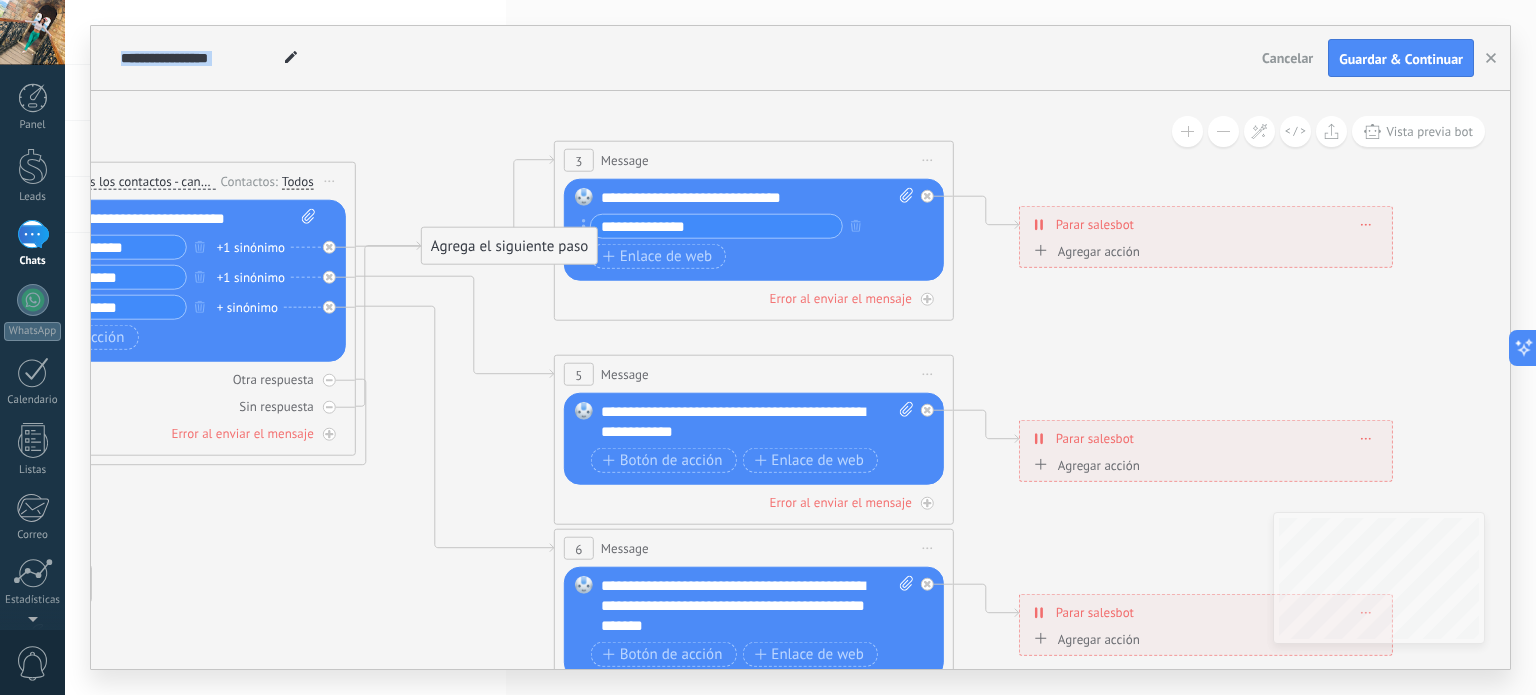 drag, startPoint x: 1099, startPoint y: 203, endPoint x: 1171, endPoint y: 379, distance: 190.15782 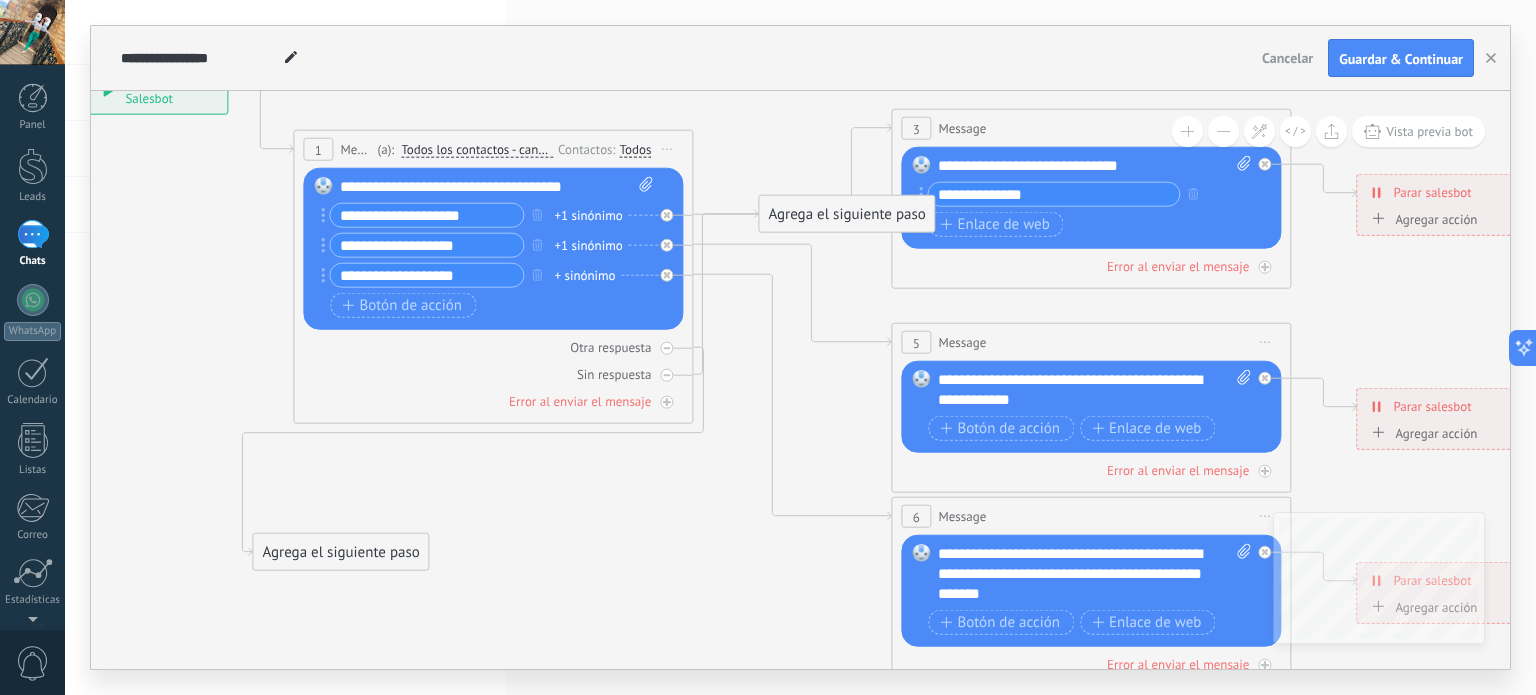 drag, startPoint x: 296, startPoint y: 512, endPoint x: 636, endPoint y: 477, distance: 341.79672 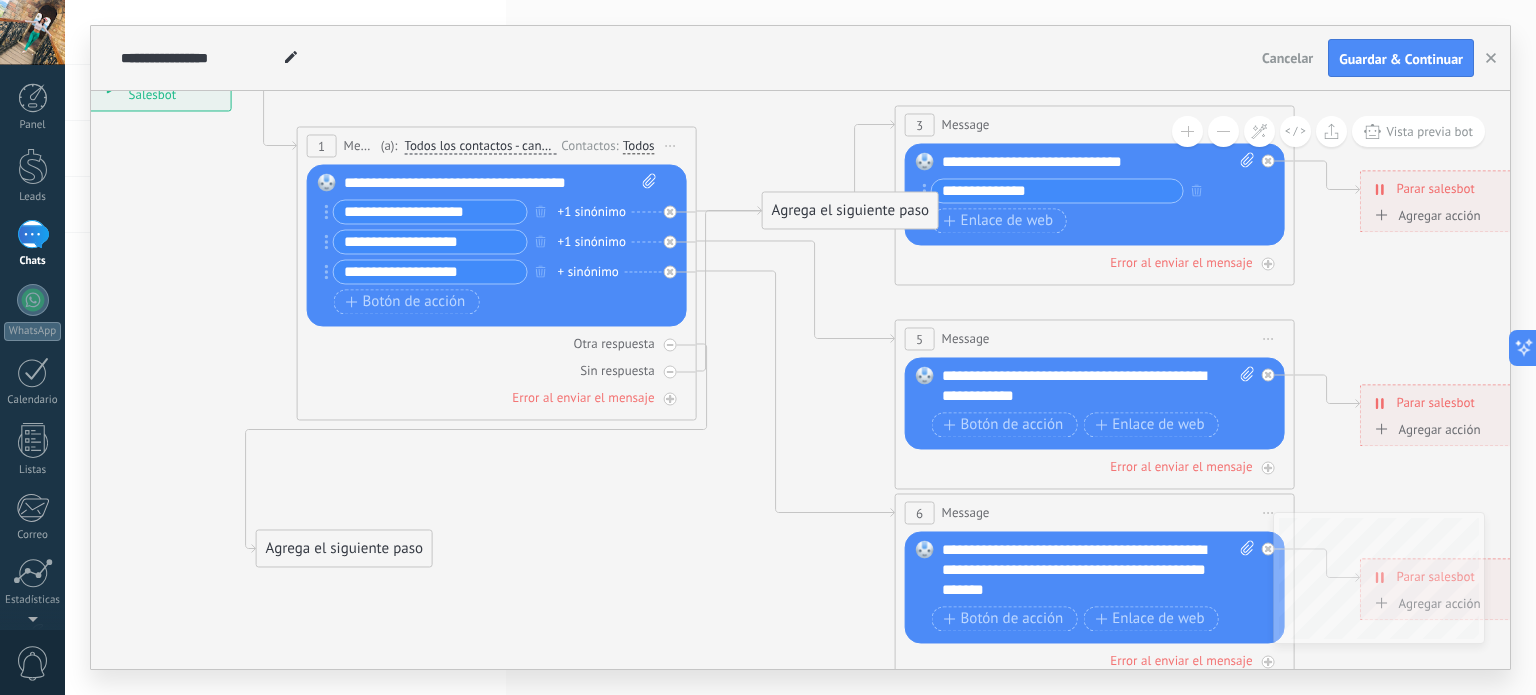 click on "Agrega el siguiente paso" at bounding box center (344, 549) 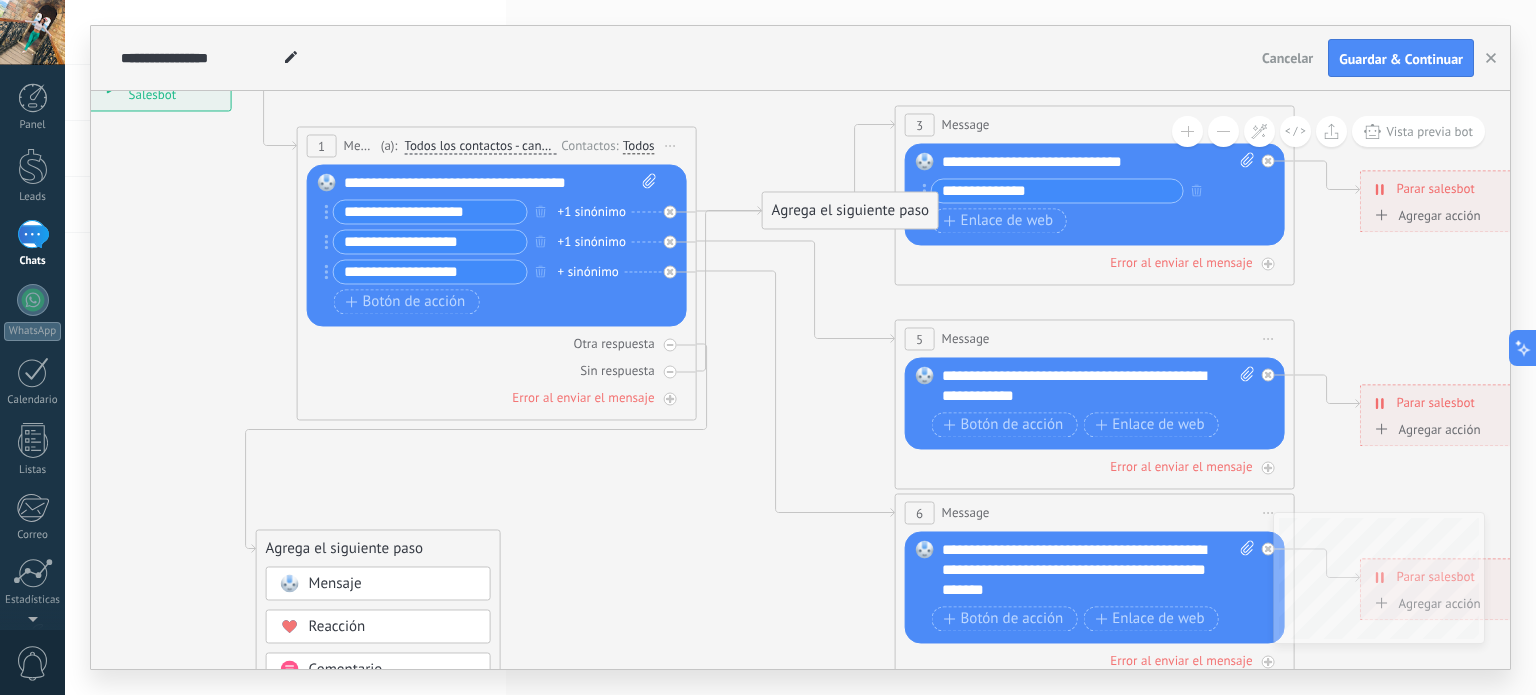 click on "Agrega el siguiente paso" at bounding box center (378, 549) 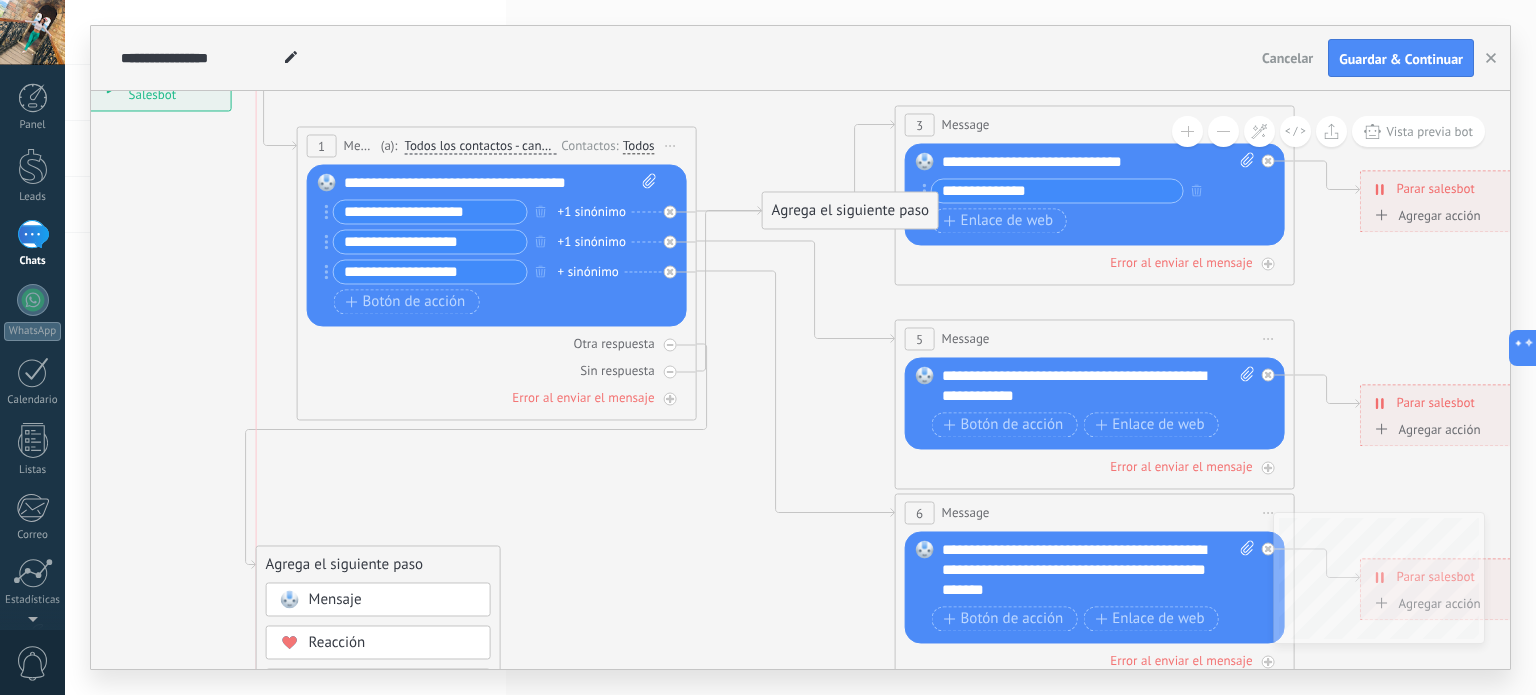 drag, startPoint x: 329, startPoint y: 563, endPoint x: 332, endPoint y: 591, distance: 28.160255 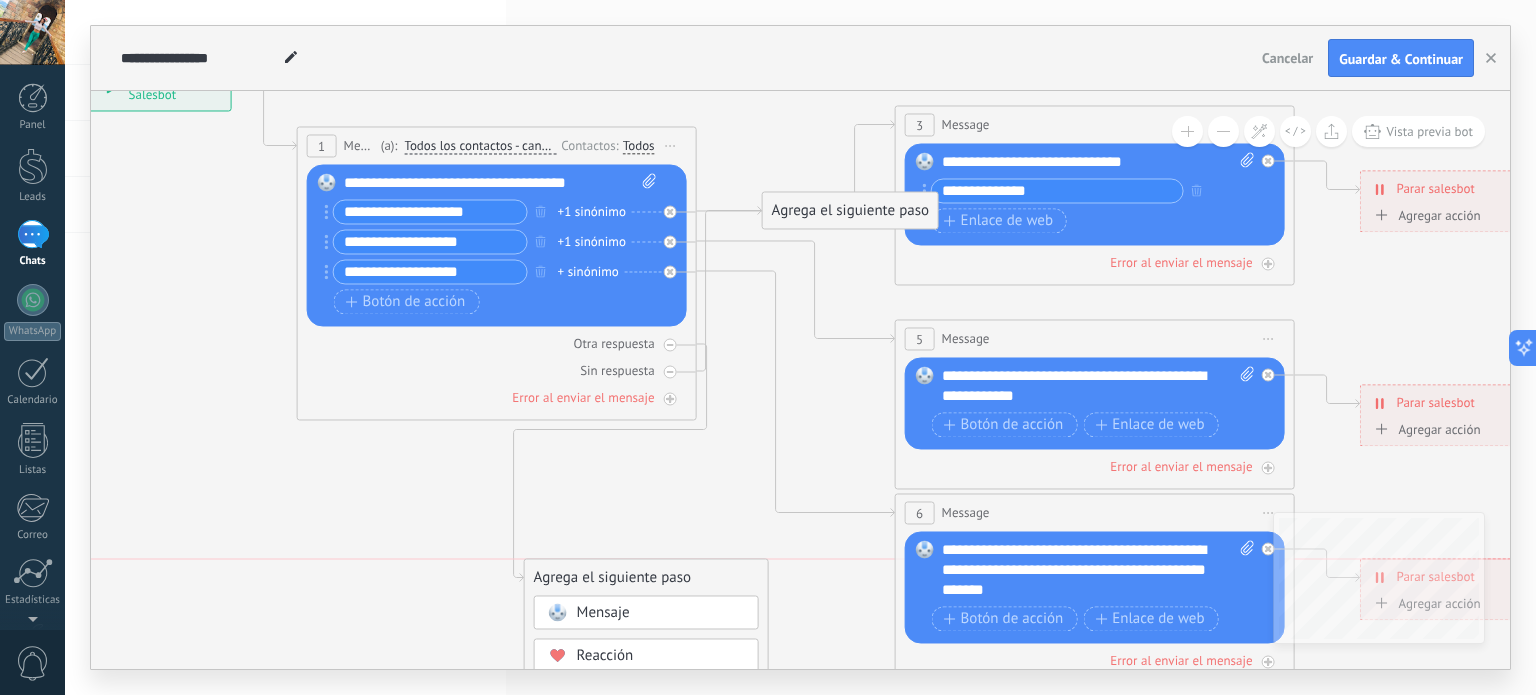 drag, startPoint x: 327, startPoint y: 593, endPoint x: 596, endPoint y: 583, distance: 269.18582 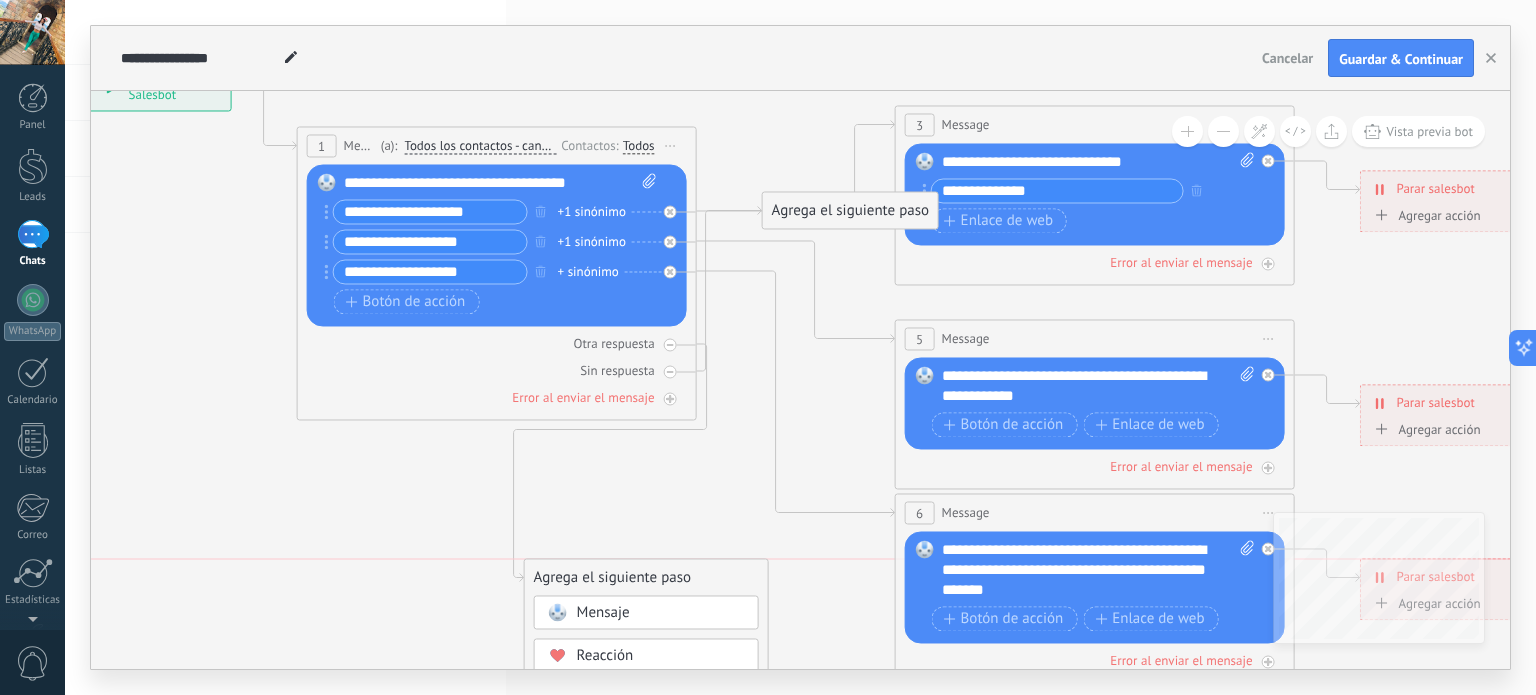 click on "Agrega el siguiente paso" at bounding box center (646, 578) 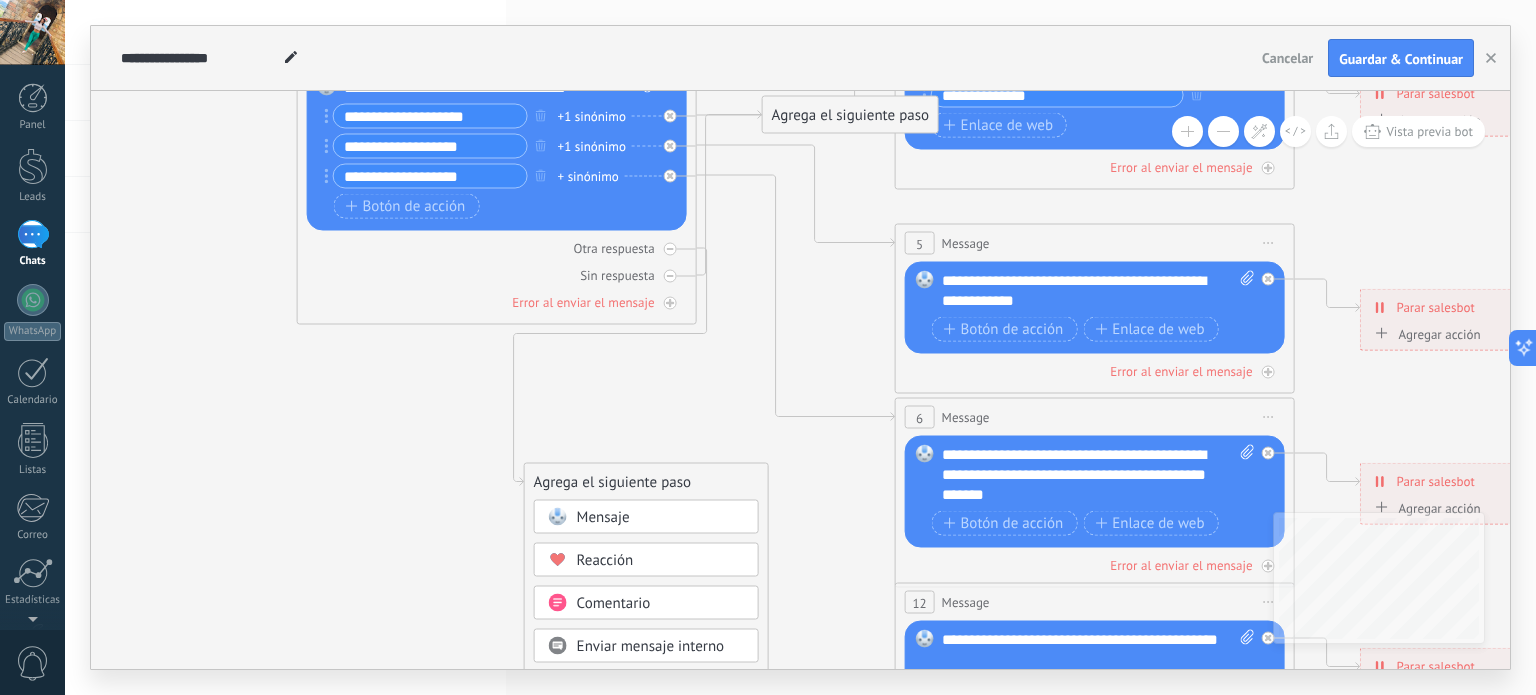 click on "Reacción" at bounding box center (605, 560) 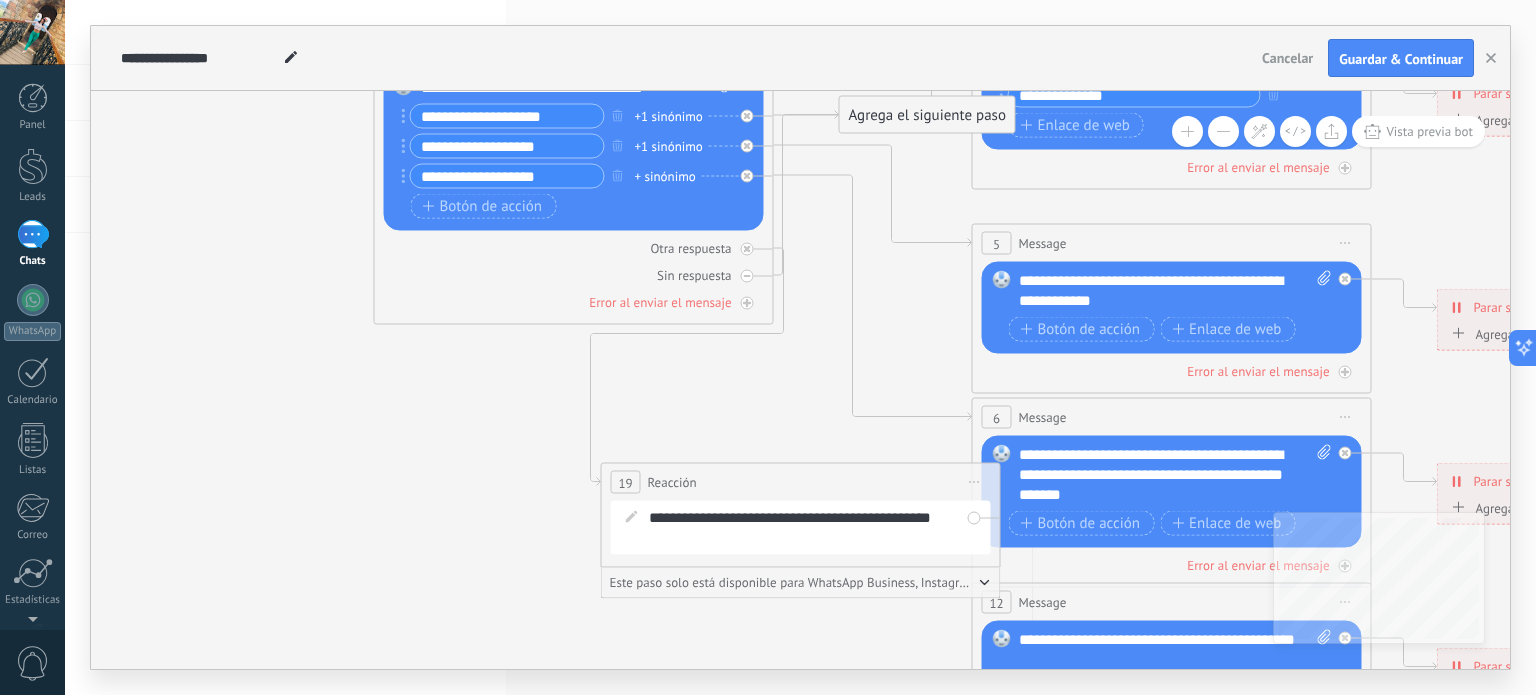 click on "Iniciar vista previa aquí
Cambiar nombre
Duplicar
Borrar" at bounding box center [975, 482] 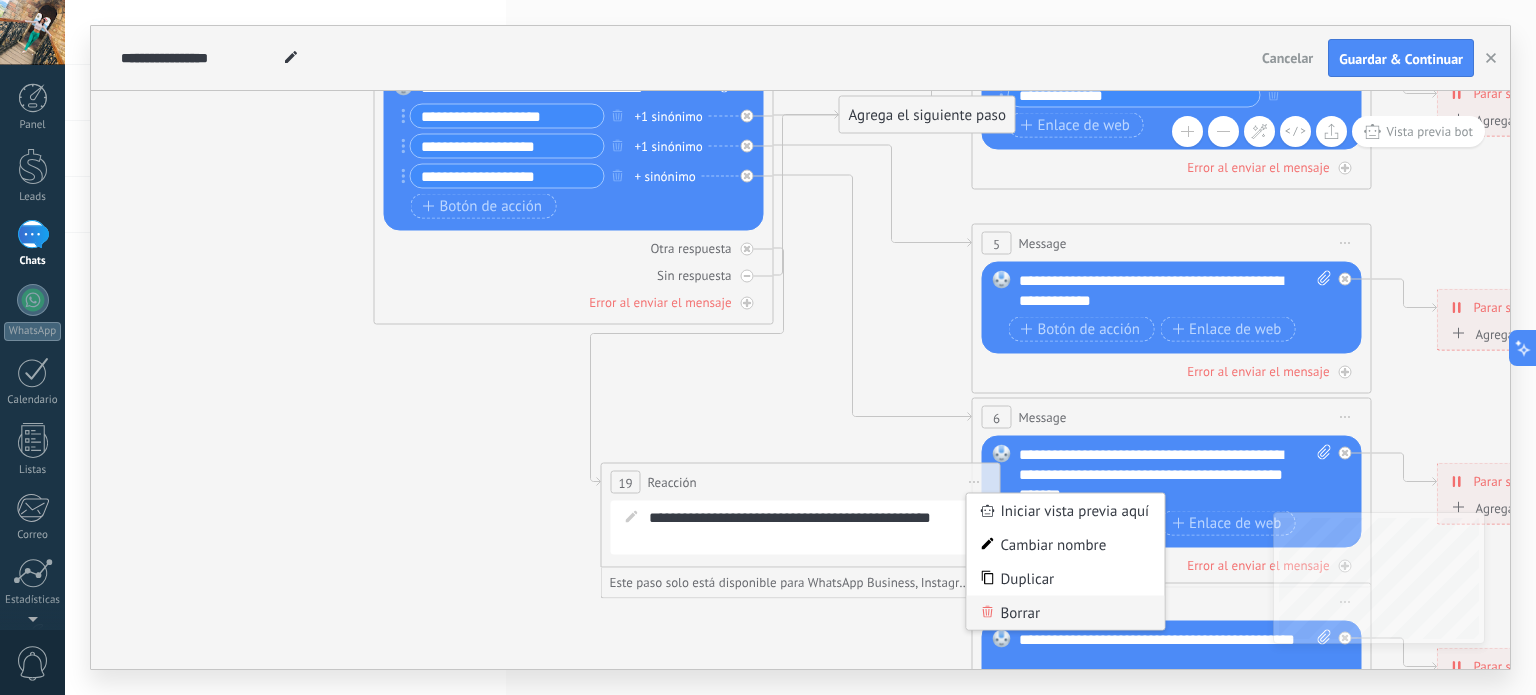 click on "Borrar" at bounding box center [1066, 613] 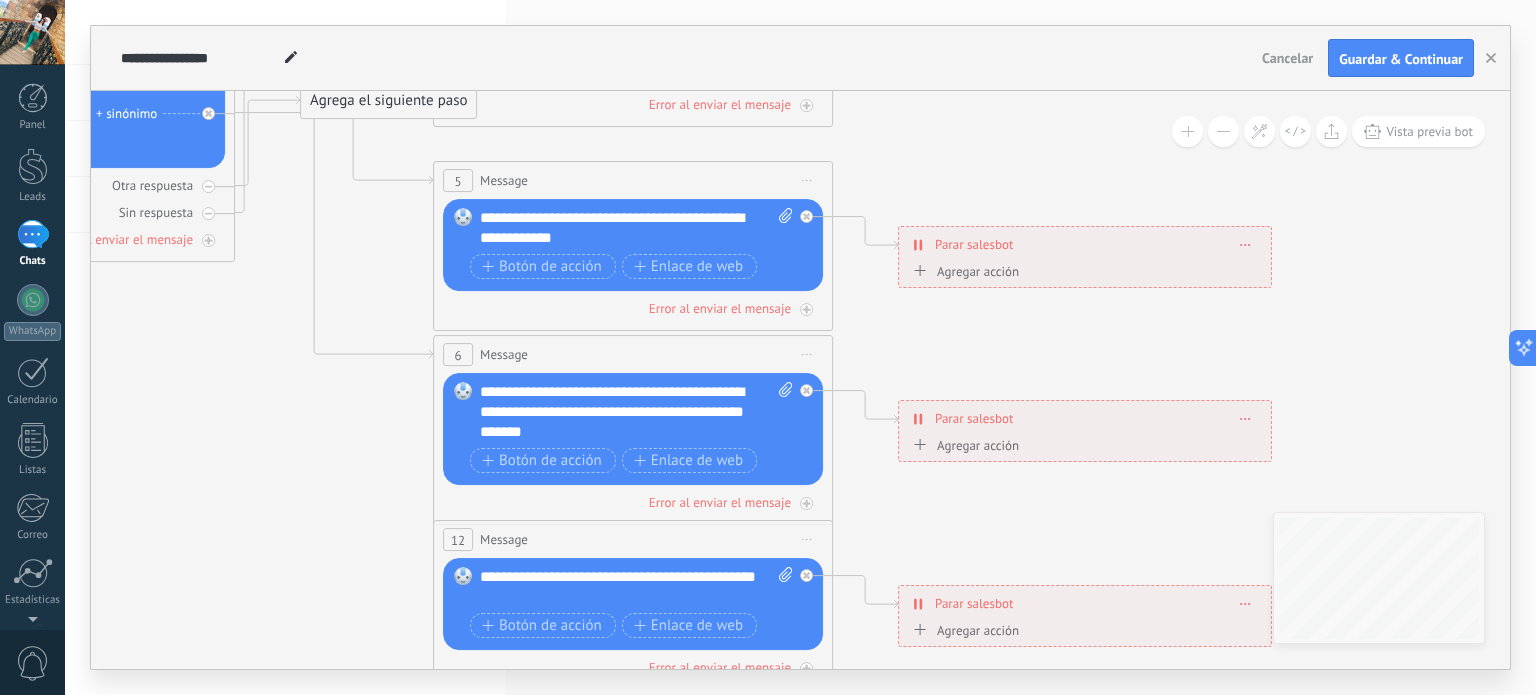 drag, startPoint x: 809, startPoint y: 502, endPoint x: 271, endPoint y: 439, distance: 541.6761 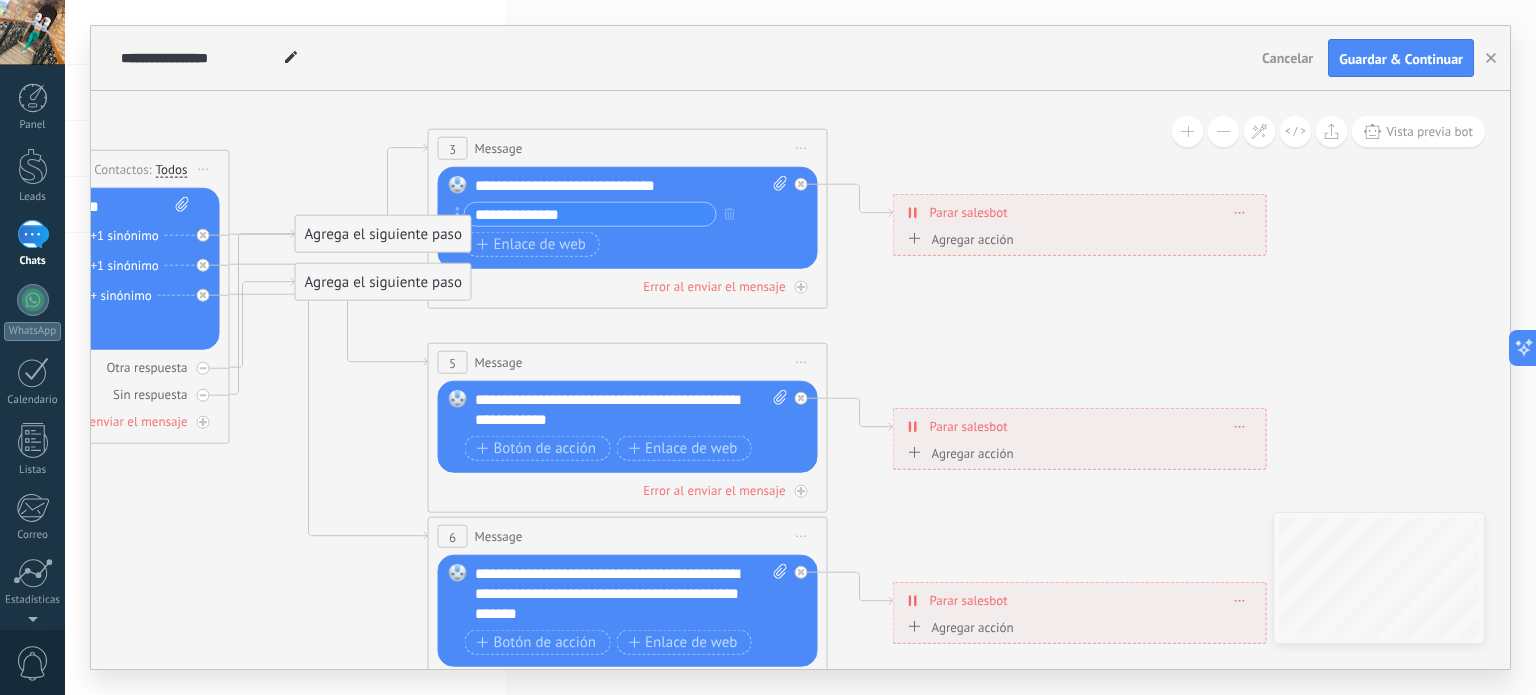 drag, startPoint x: 293, startPoint y: 309, endPoint x: 290, endPoint y: 495, distance: 186.02419 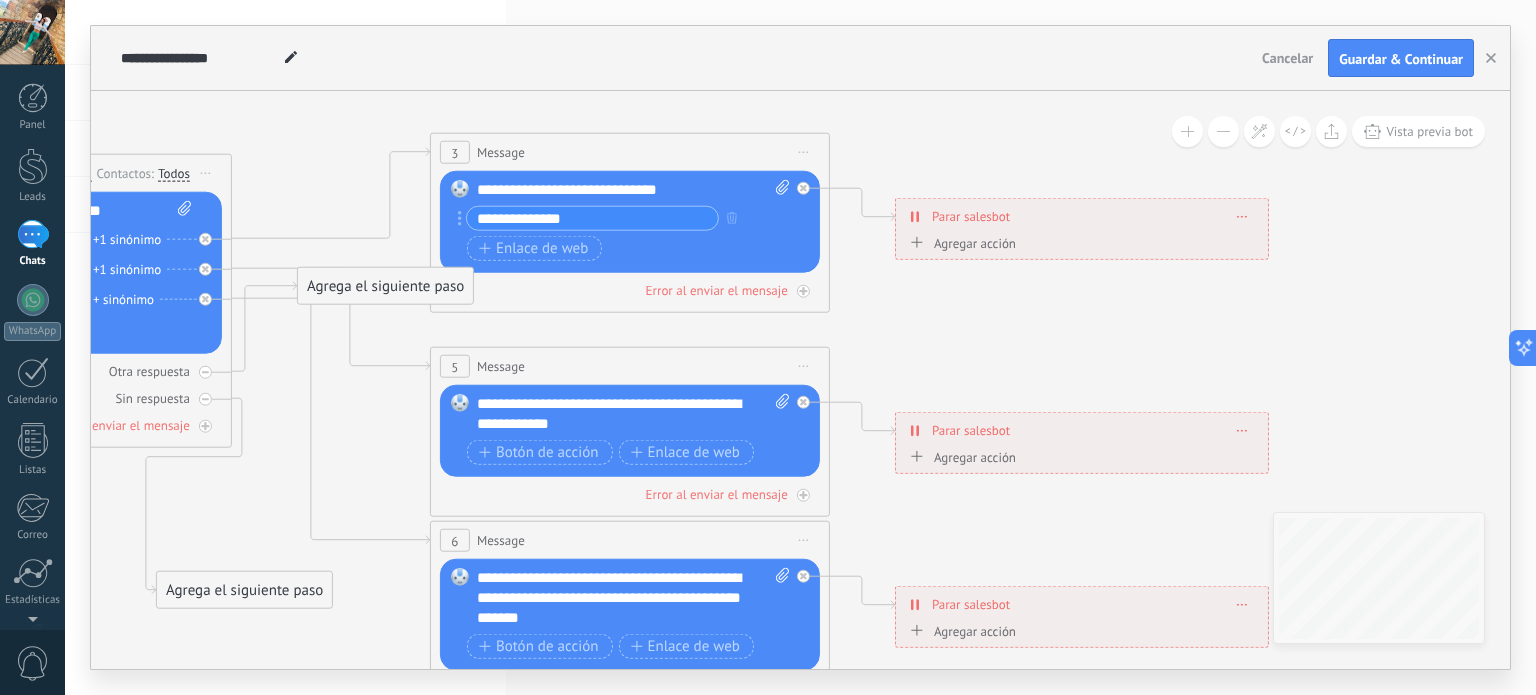 drag, startPoint x: 379, startPoint y: 232, endPoint x: 238, endPoint y: 584, distance: 379.1899 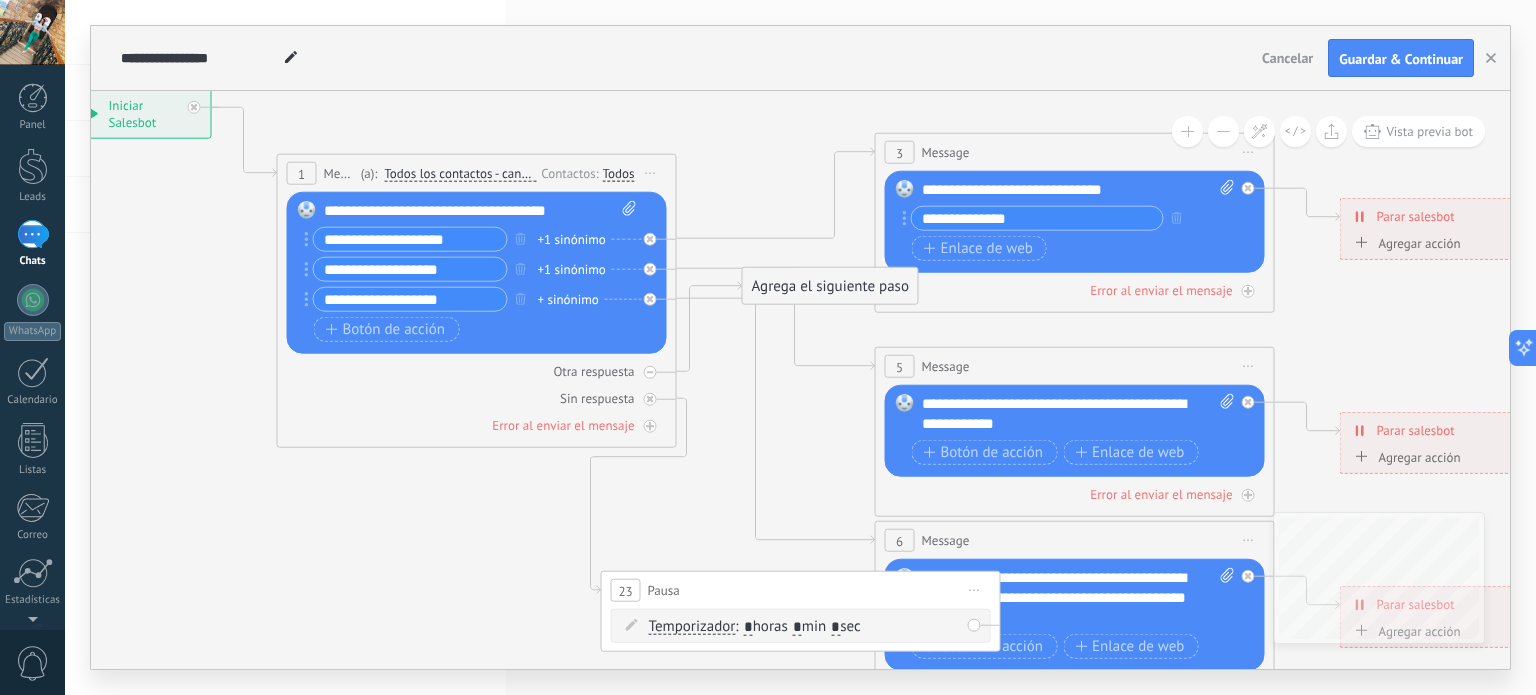 click on "Iniciar vista previa aquí
Cambiar nombre
Duplicar
Borrar" at bounding box center [975, 590] 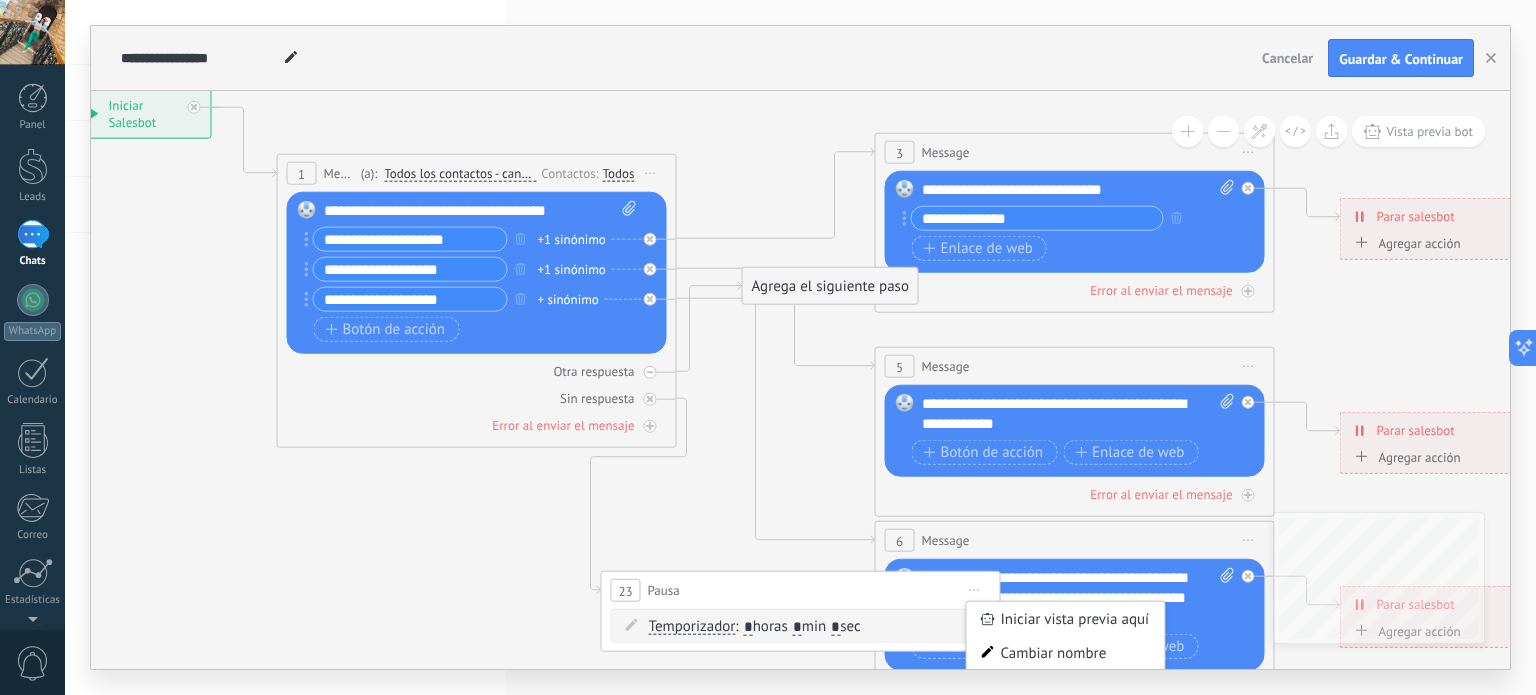 click on "23
Pausa
*****
Iniciar vista previa aquí
Cambiar nombre
Duplicar
Borrar" at bounding box center [801, 590] 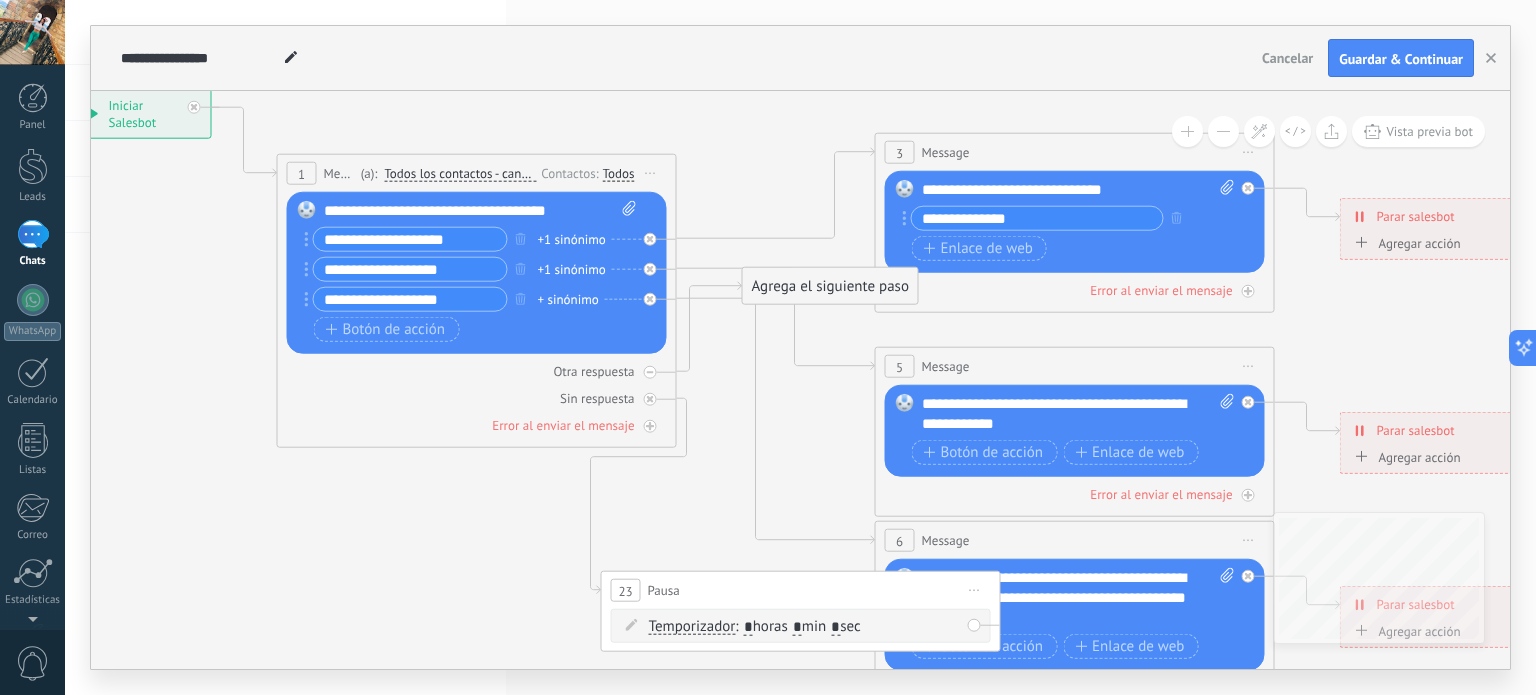 click on "Iniciar vista previa aquí
Cambiar nombre
Duplicar
Borrar" at bounding box center [975, 590] 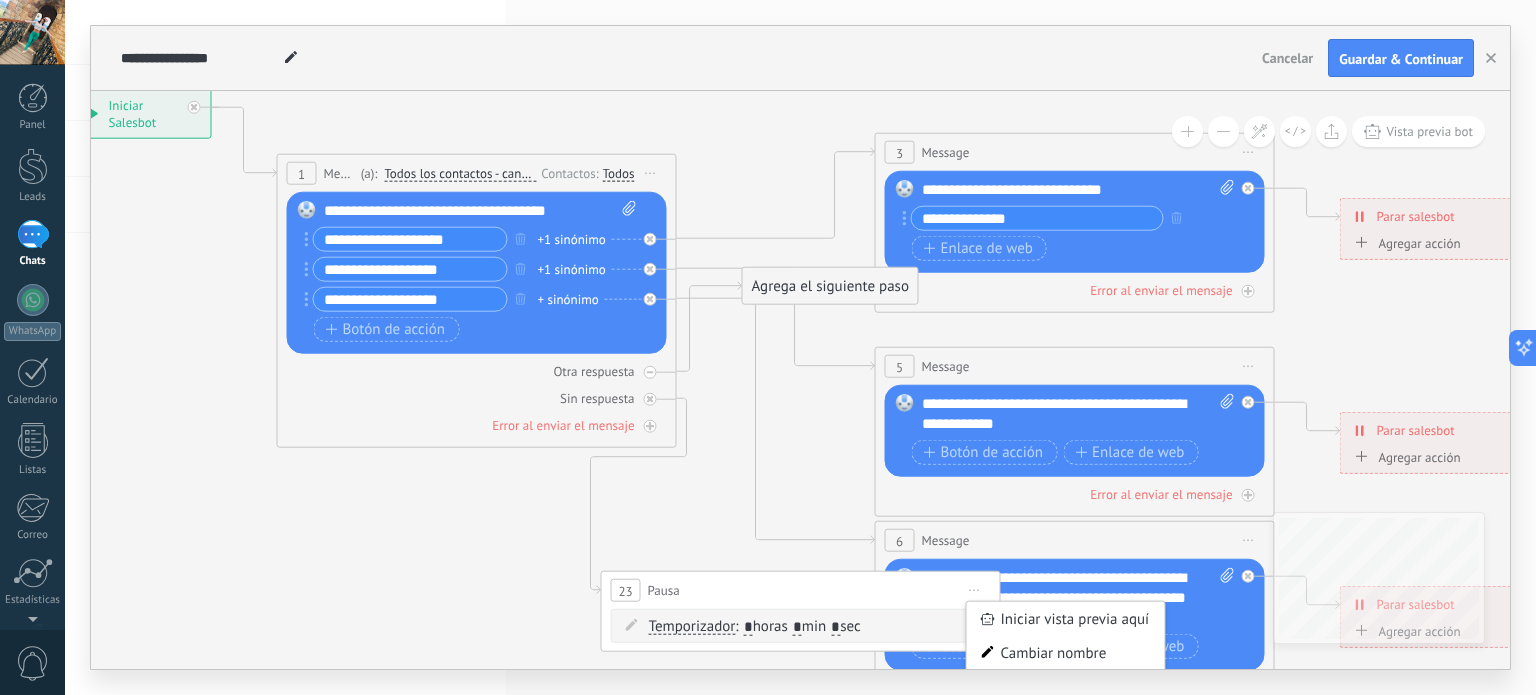 click on "Temporizador
Temporizador
Temporizador
Temporizador
:
*  horas
*  min  *  sec
:
Lu - Do
Lu
Ma" at bounding box center (804, 627) 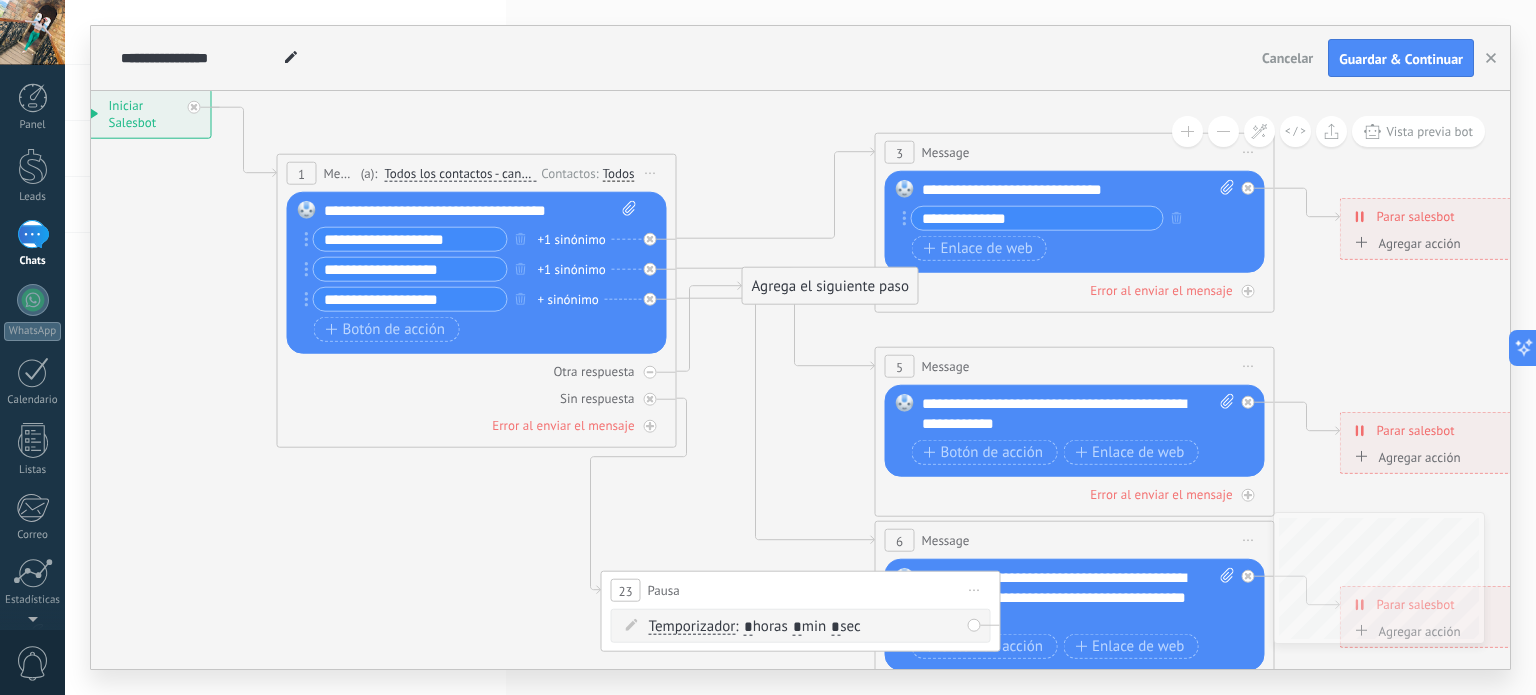 click on "Temporizador
Temporizador
Temporizador
Temporizador
:
*  horas
*  min  *  sec
:
Lu - Do
Lu
Ma" at bounding box center [804, 627] 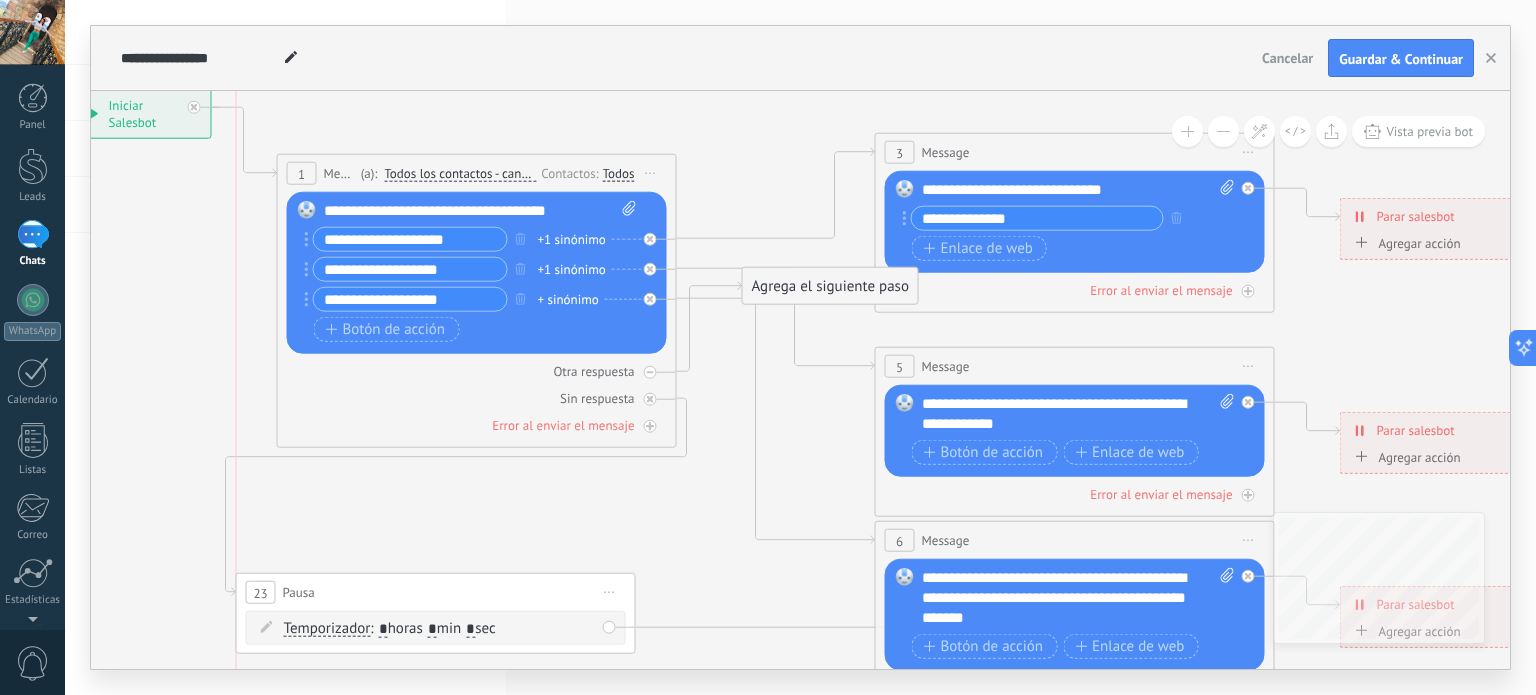 drag, startPoint x: 896, startPoint y: 605, endPoint x: 530, endPoint y: 607, distance: 366.00546 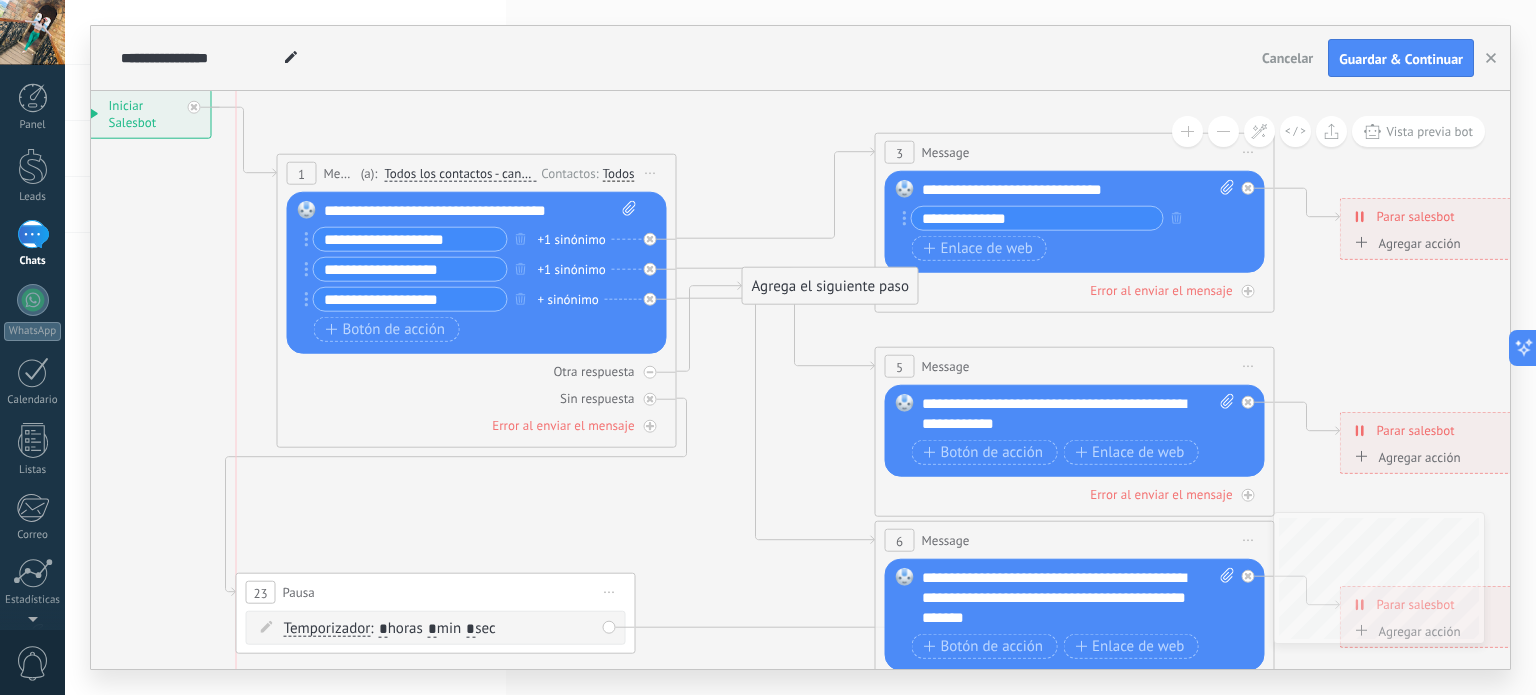 click on "23
Pausa
*****
Iniciar vista previa aquí
Cambiar nombre
Duplicar
Borrar" at bounding box center [436, 592] 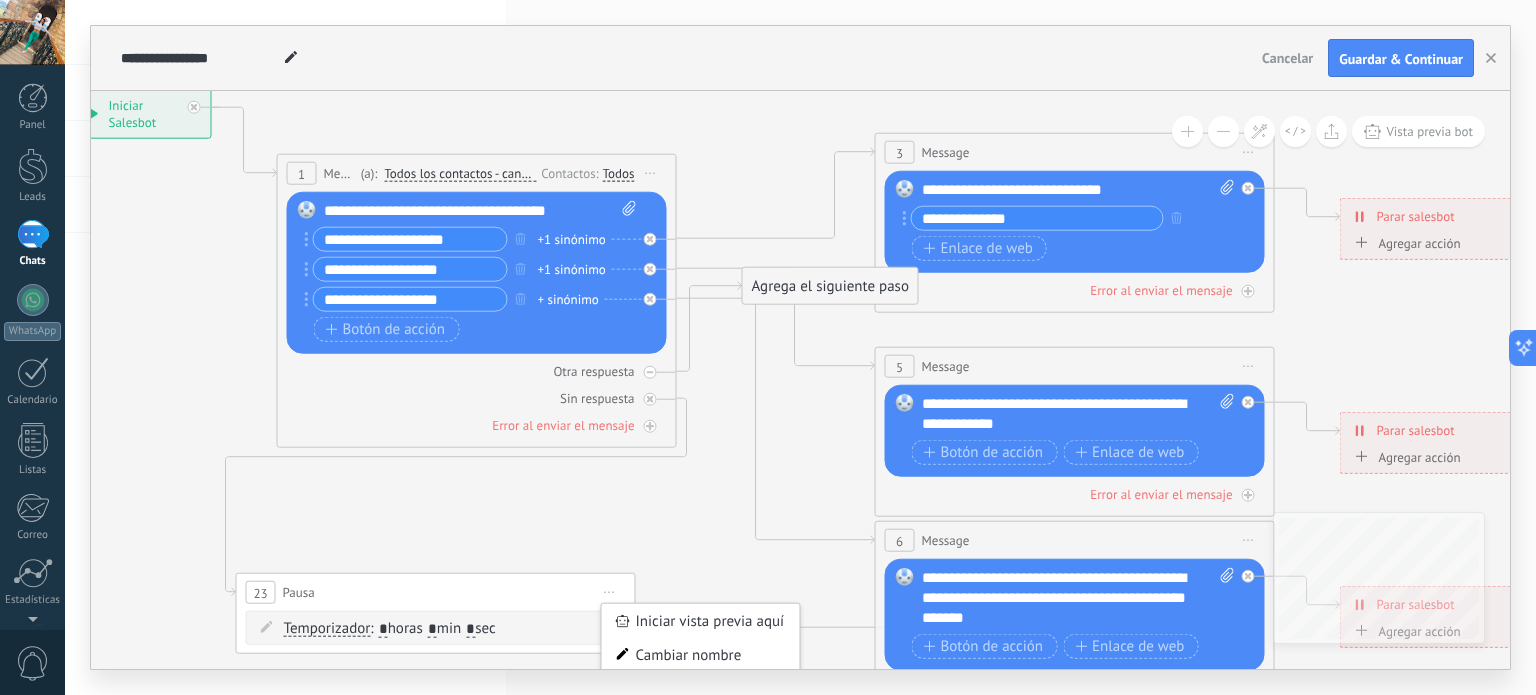 click on "Iniciar vista previa aquí
Cambiar nombre
Duplicar
Borrar" at bounding box center [610, 592] 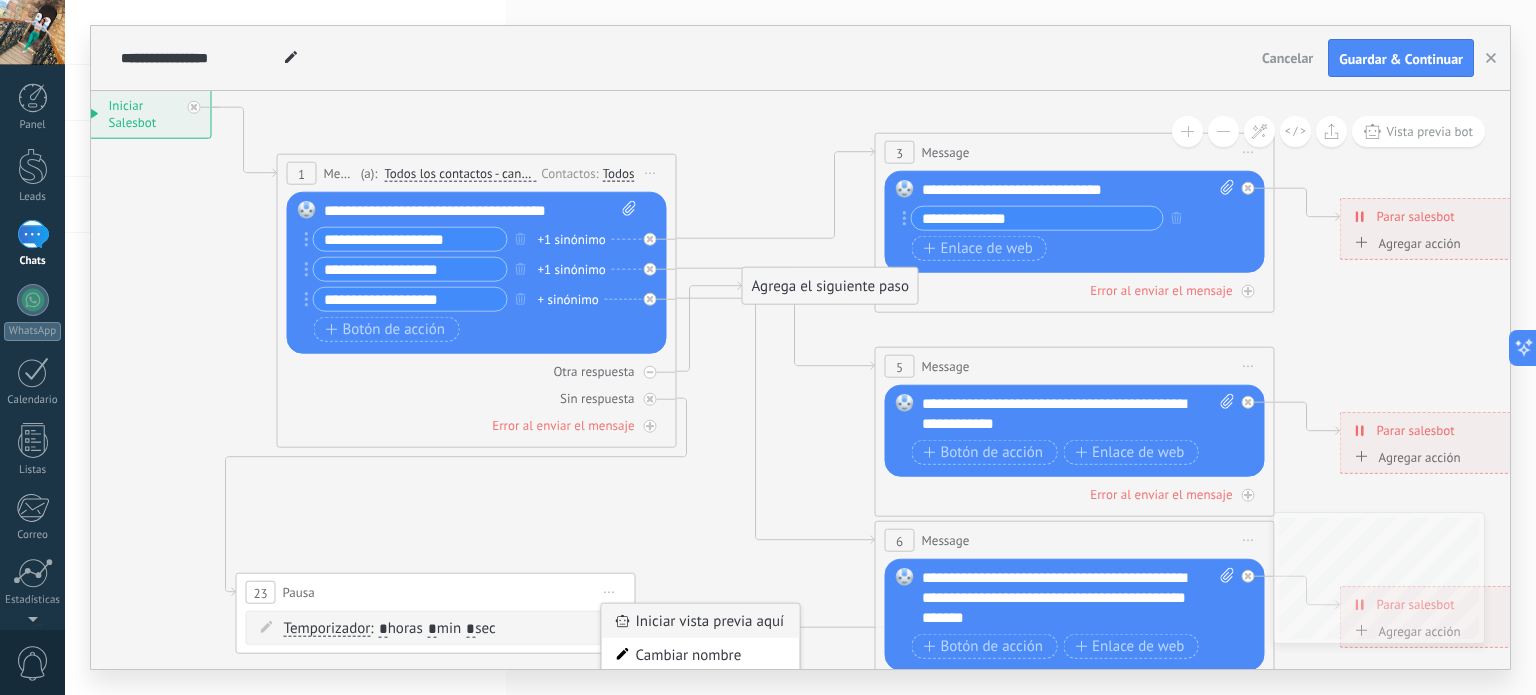 click on "Iniciar vista previa aquí" at bounding box center [701, 621] 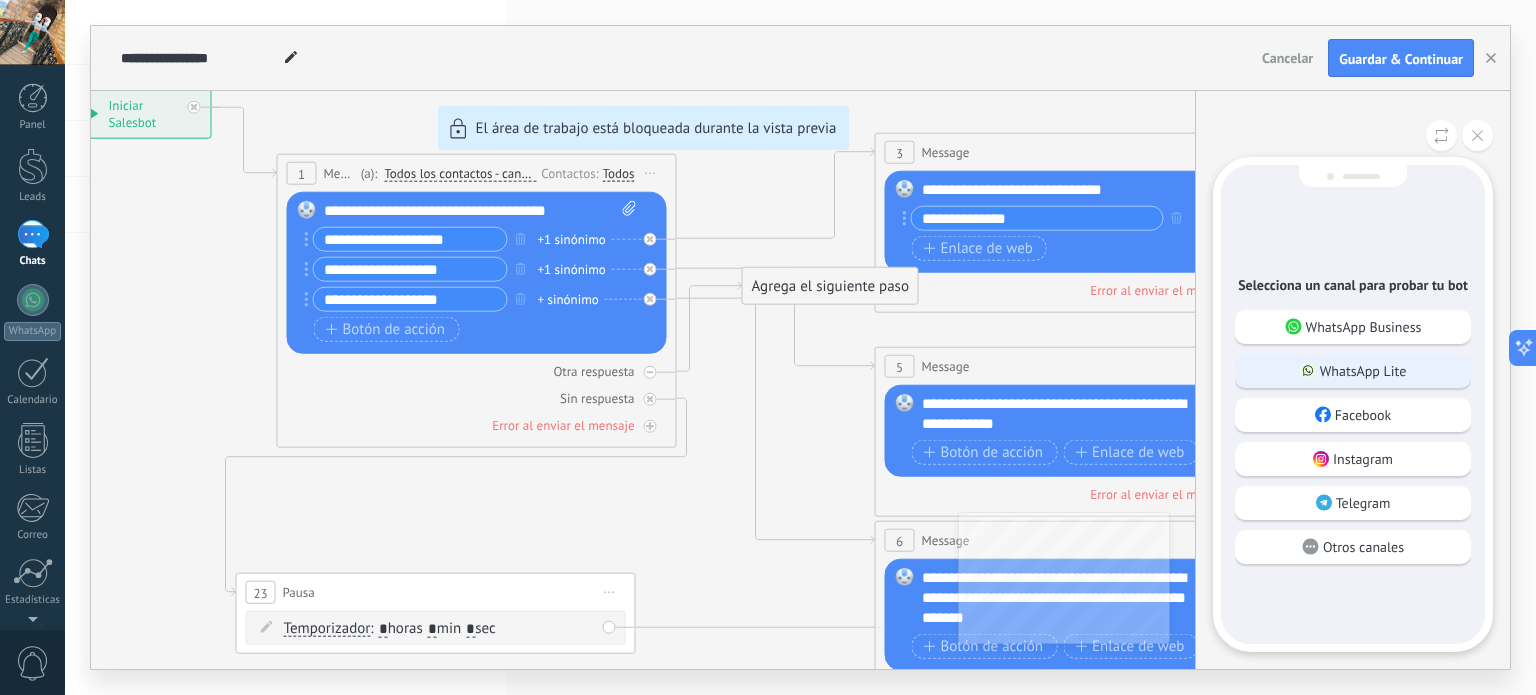 click 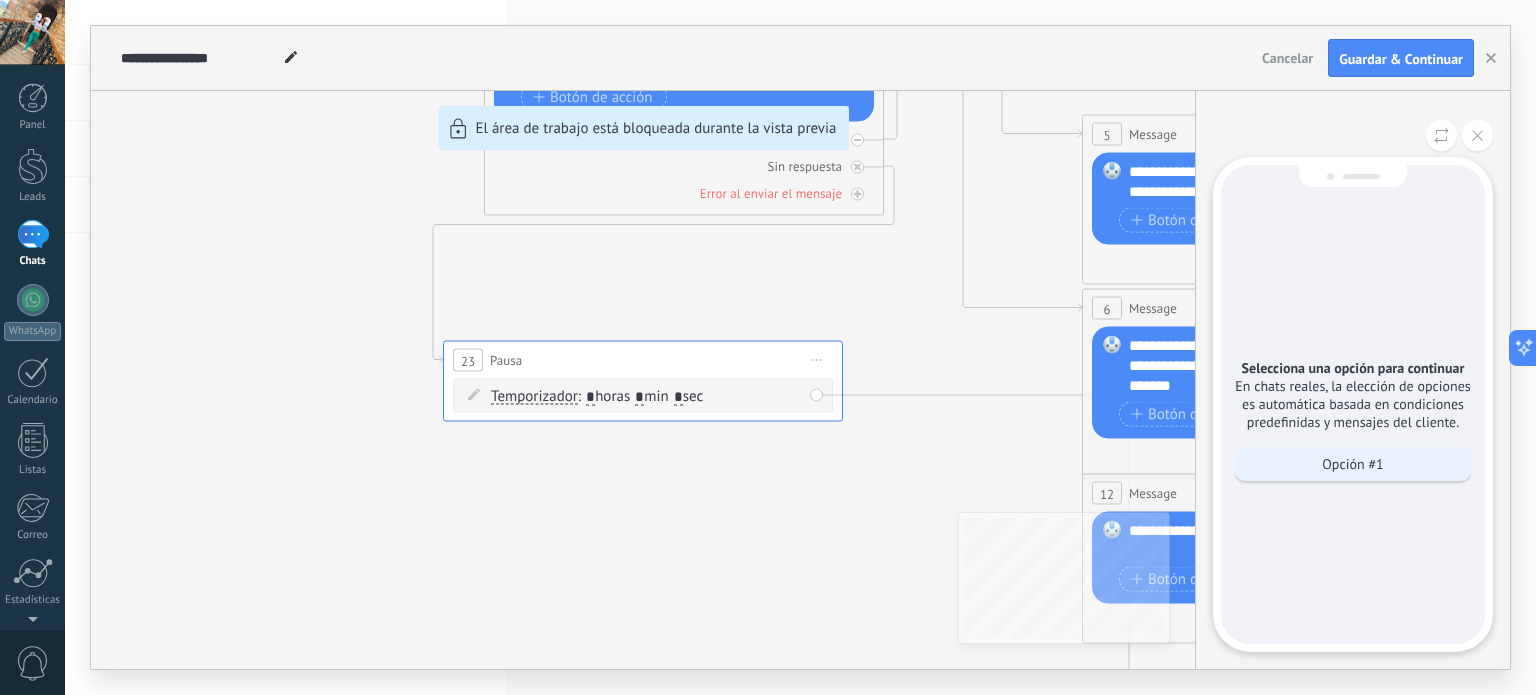 click on "Opción #1" at bounding box center (1352, 464) 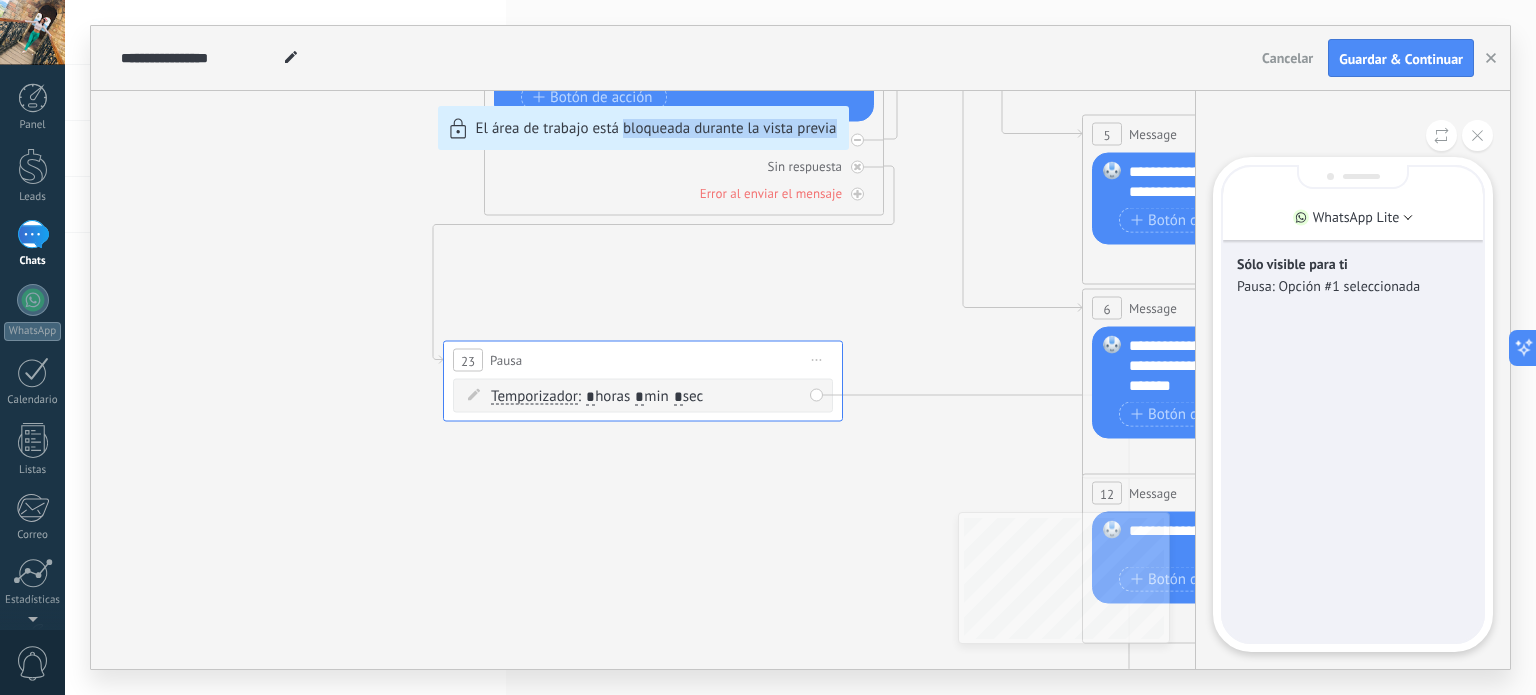 drag, startPoint x: 943, startPoint y: 507, endPoint x: 622, endPoint y: 510, distance: 321.014 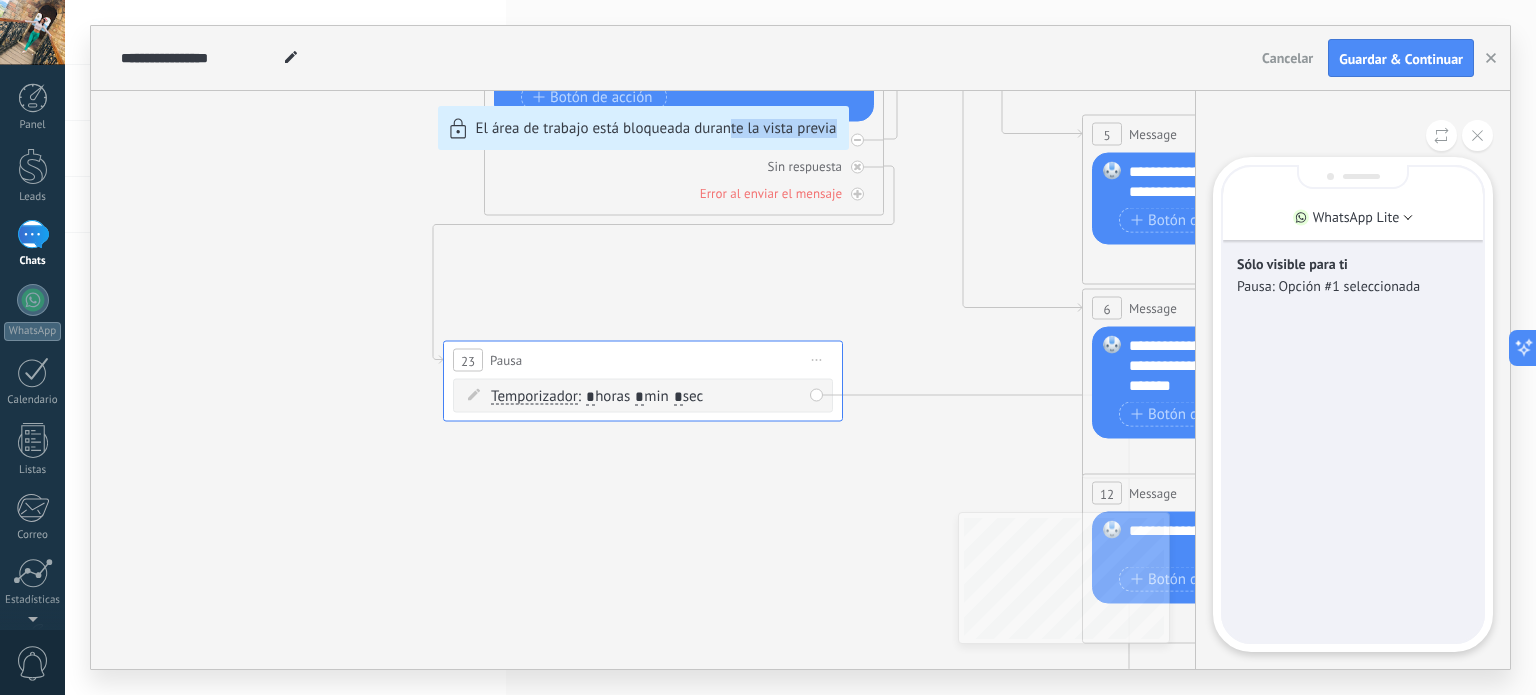 drag, startPoint x: 935, startPoint y: 328, endPoint x: 692, endPoint y: 270, distance: 249.82594 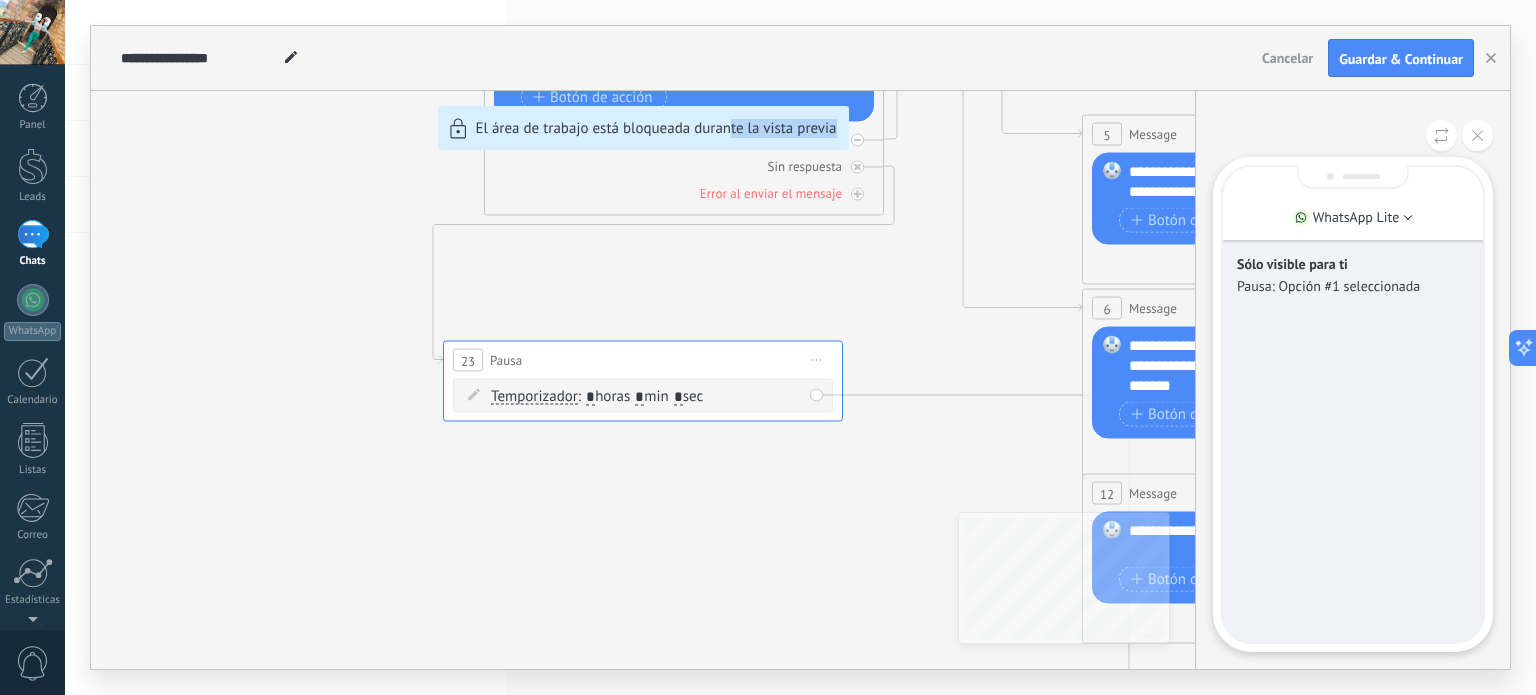 click on "**********" at bounding box center [800, 347] 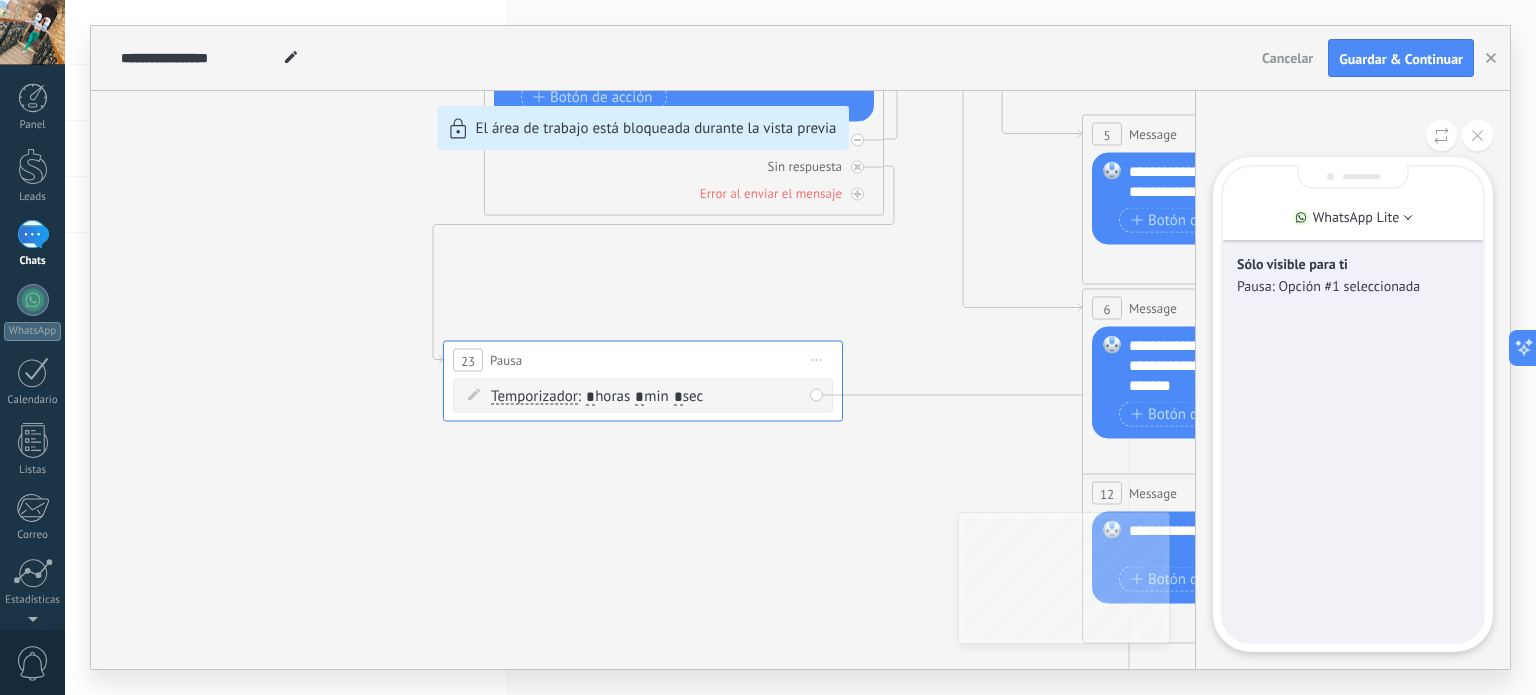 click on "**********" at bounding box center (800, 347) 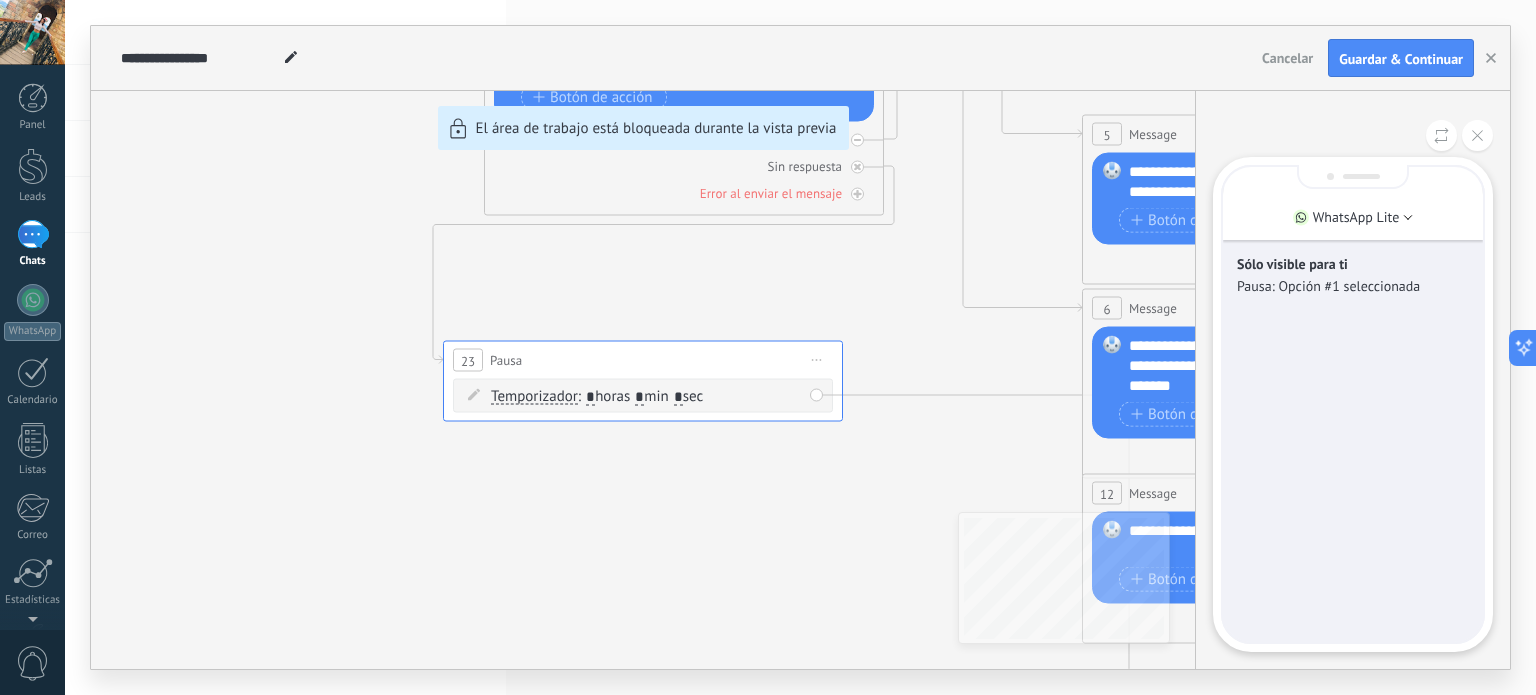 click on "Sólo visible para ti" at bounding box center [1353, 264] 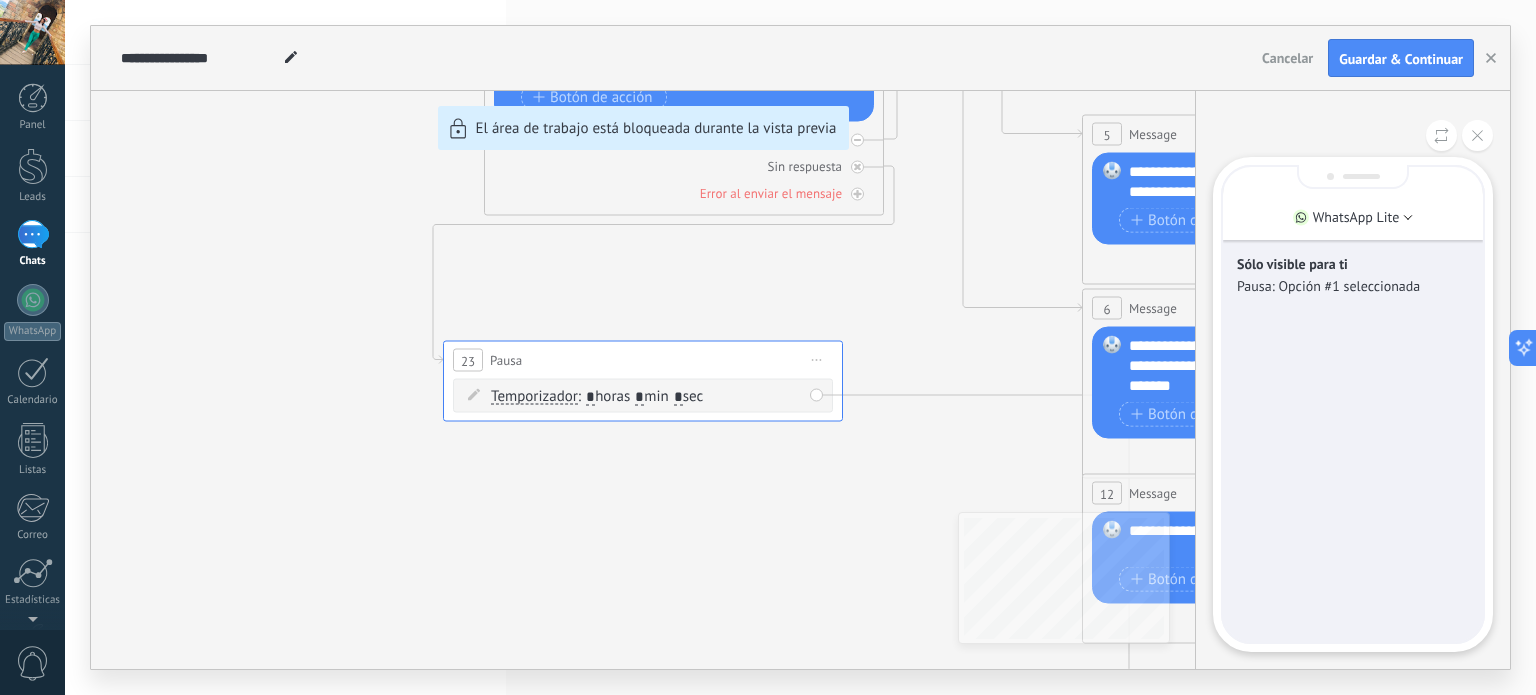 click on "Sólo visible para ti Pausa: Opción #1 seleccionada" at bounding box center (1353, 275) 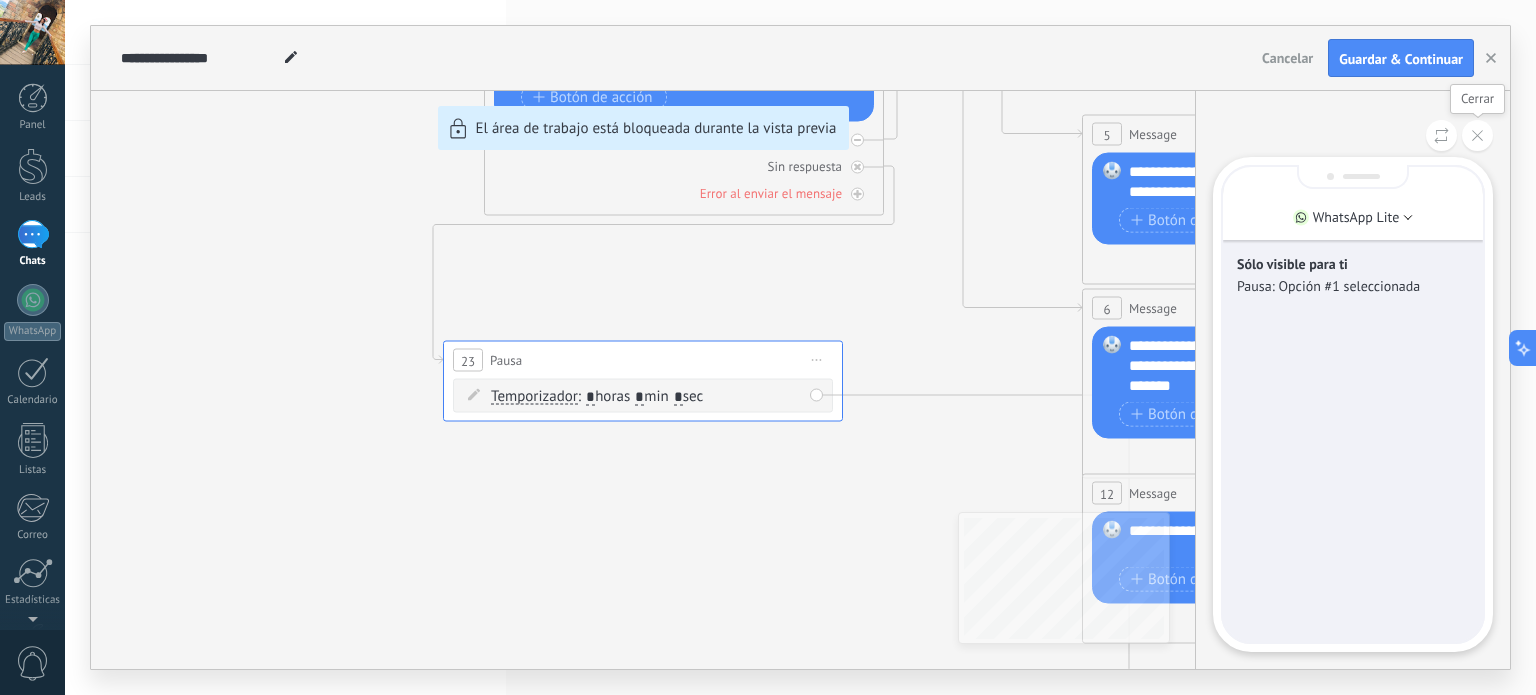 click at bounding box center [1477, 135] 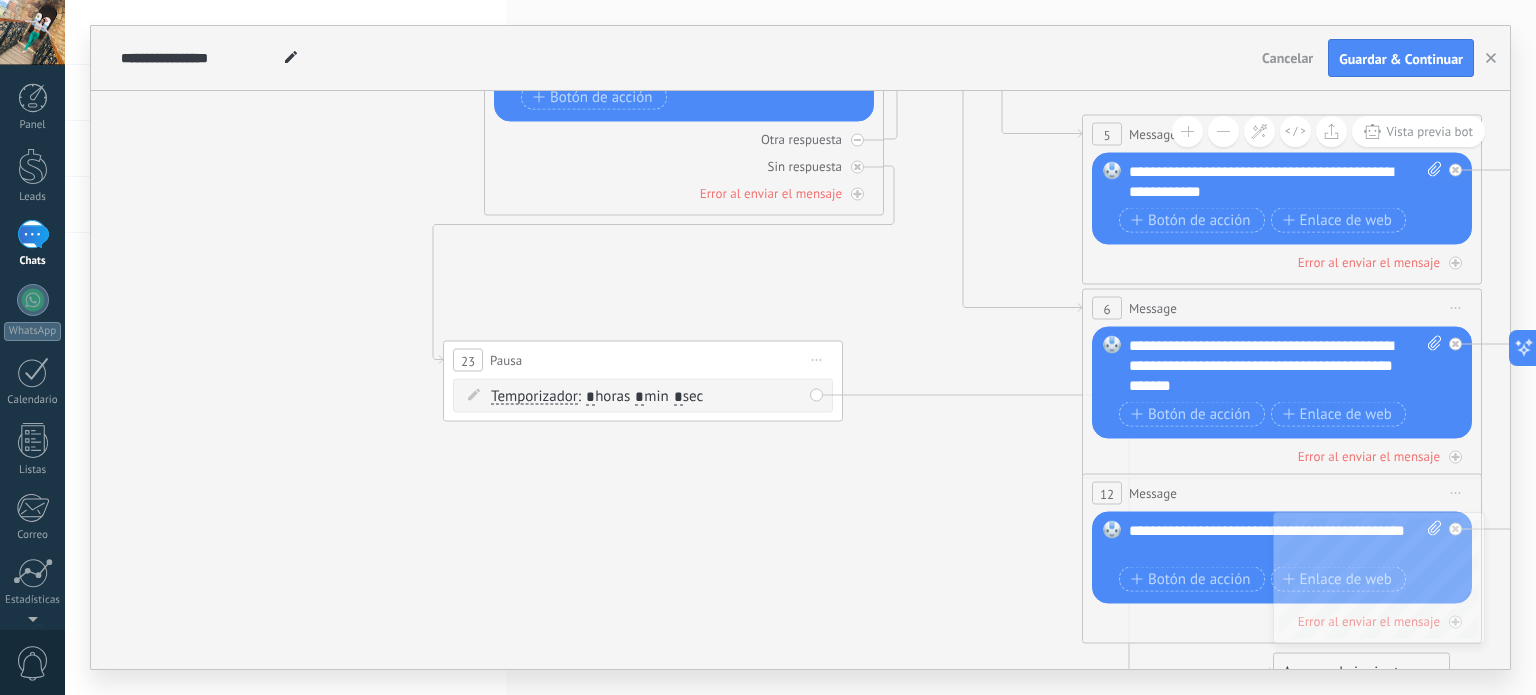 drag, startPoint x: 828, startPoint y: 388, endPoint x: 869, endPoint y: 483, distance: 103.4698 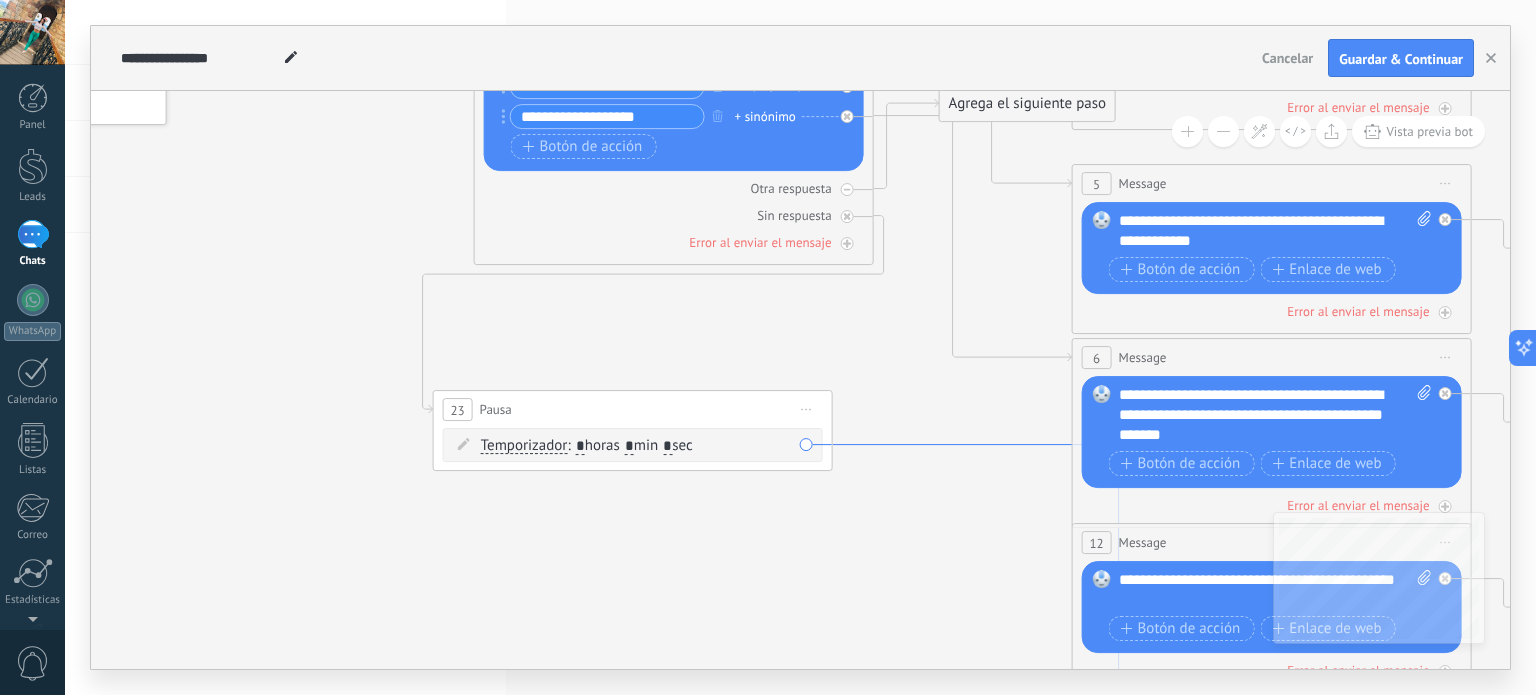 drag, startPoint x: 937, startPoint y: 391, endPoint x: 924, endPoint y: 439, distance: 49.729267 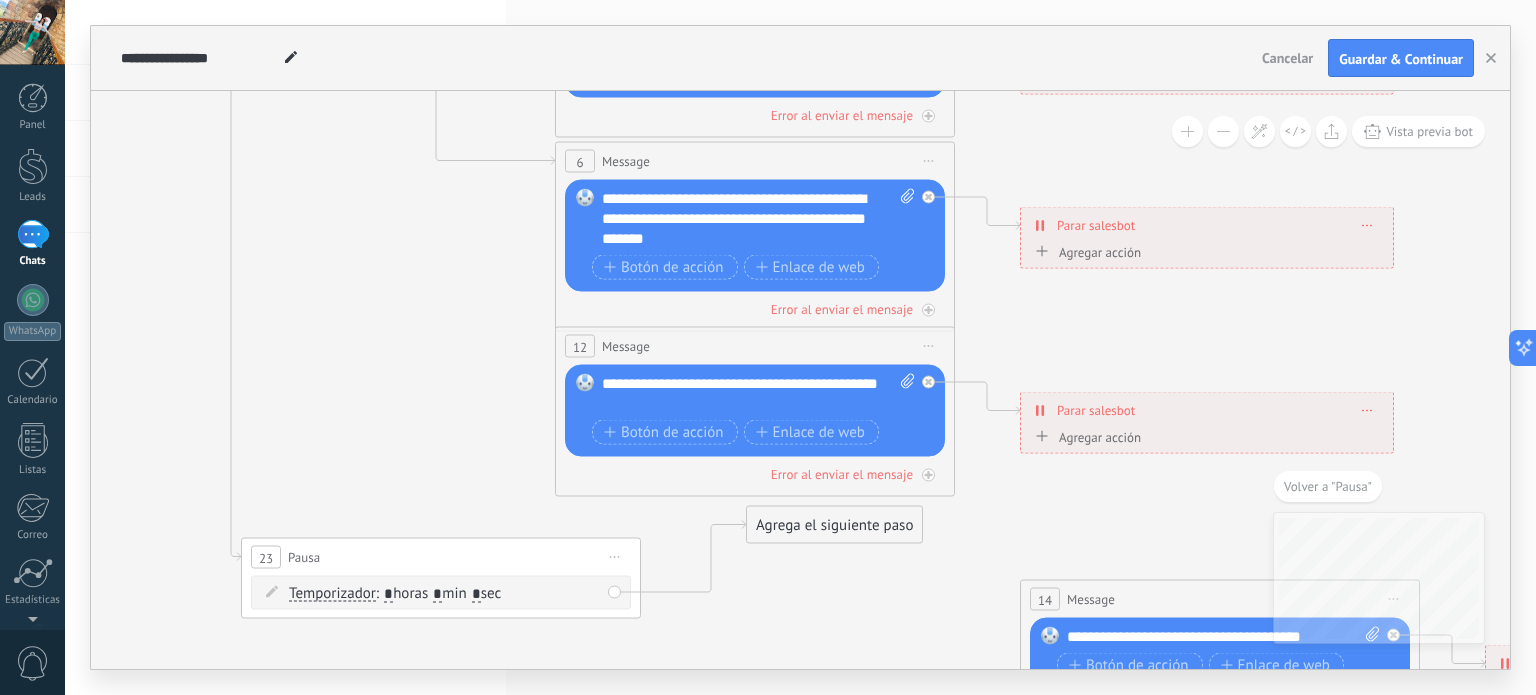 drag, startPoint x: 177, startPoint y: 228, endPoint x: 503, endPoint y: 572, distance: 473.9325 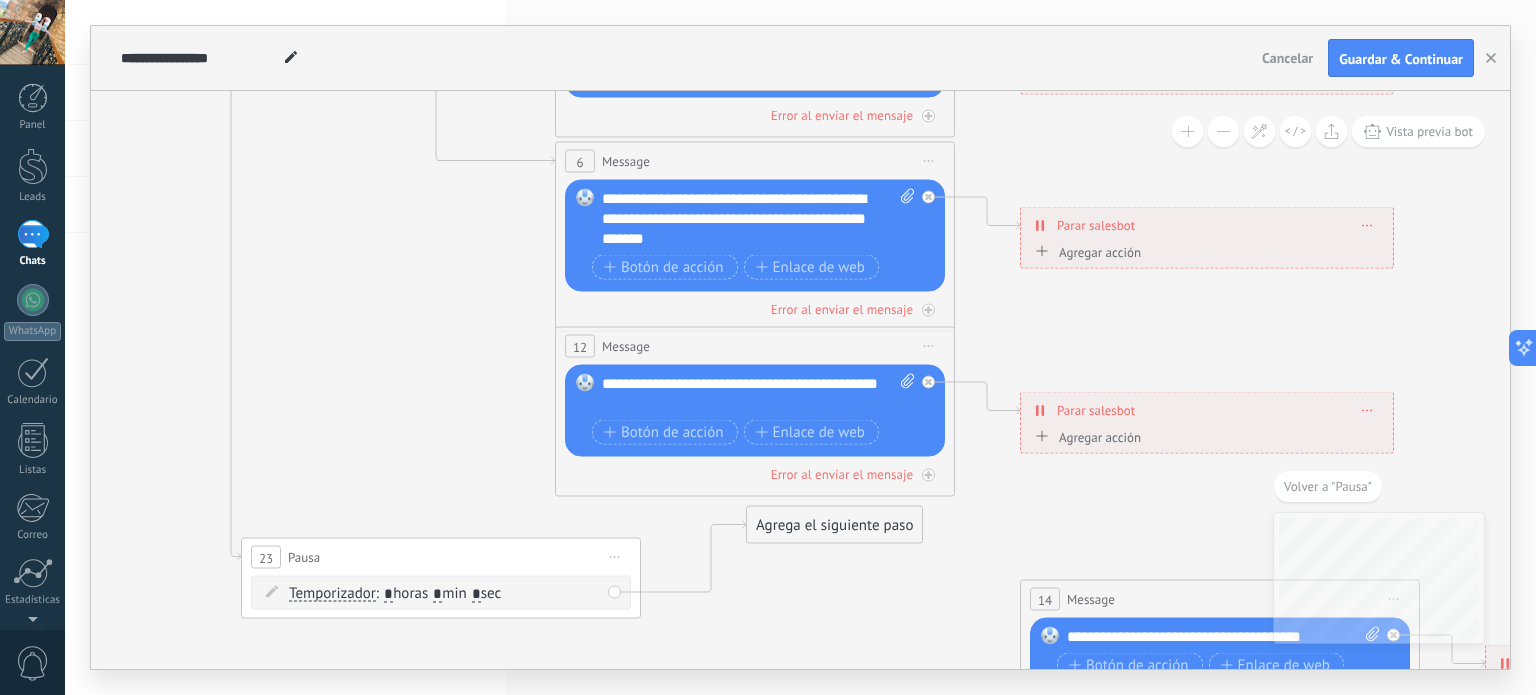 click 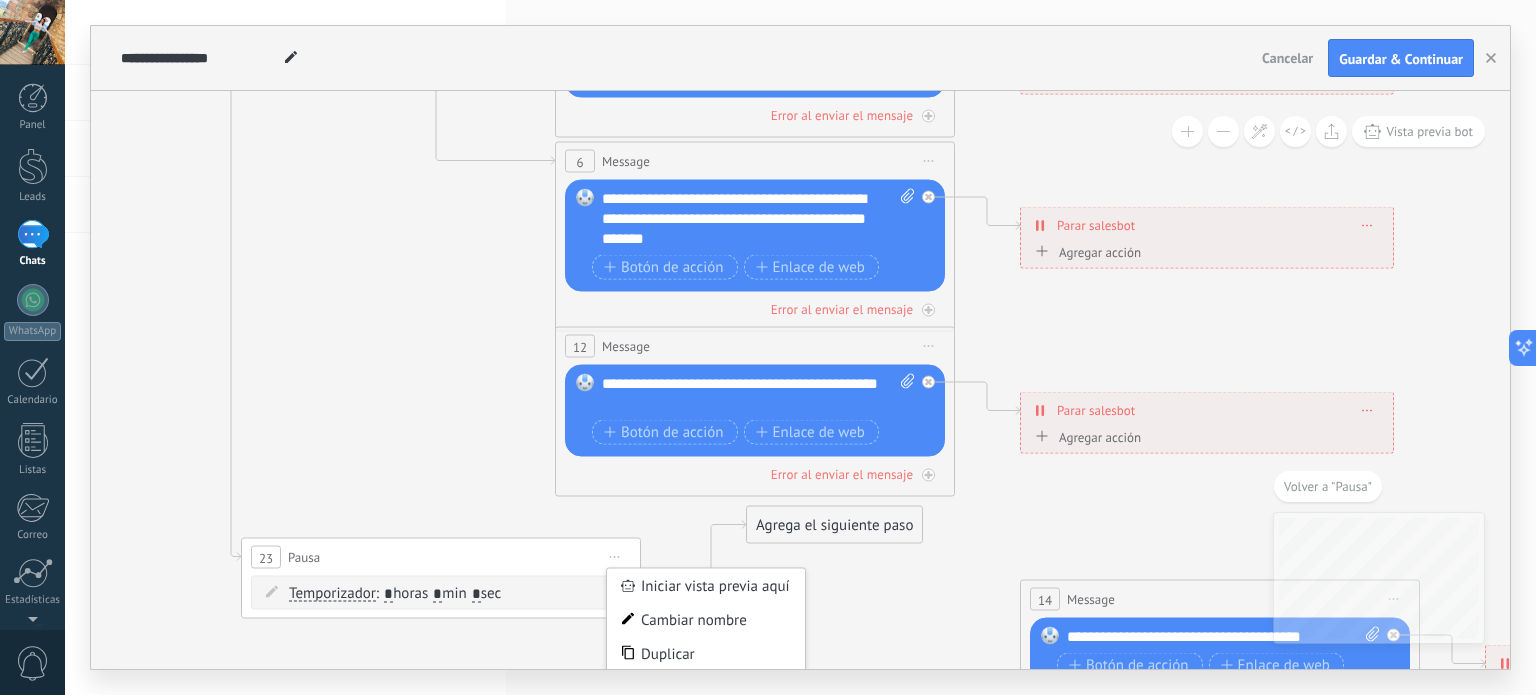 click on "Agrega el siguiente paso" at bounding box center (834, 525) 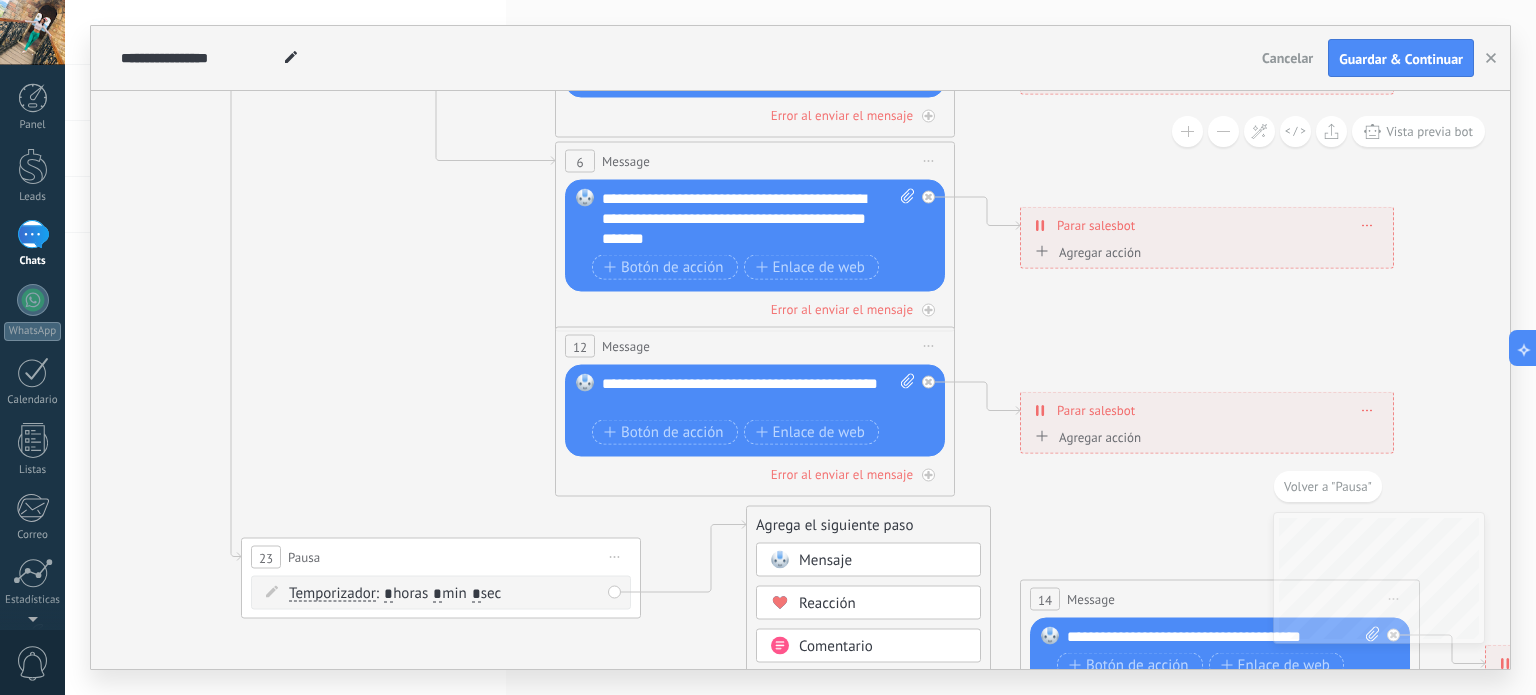 click on "Agrega el siguiente paso" at bounding box center [868, 525] 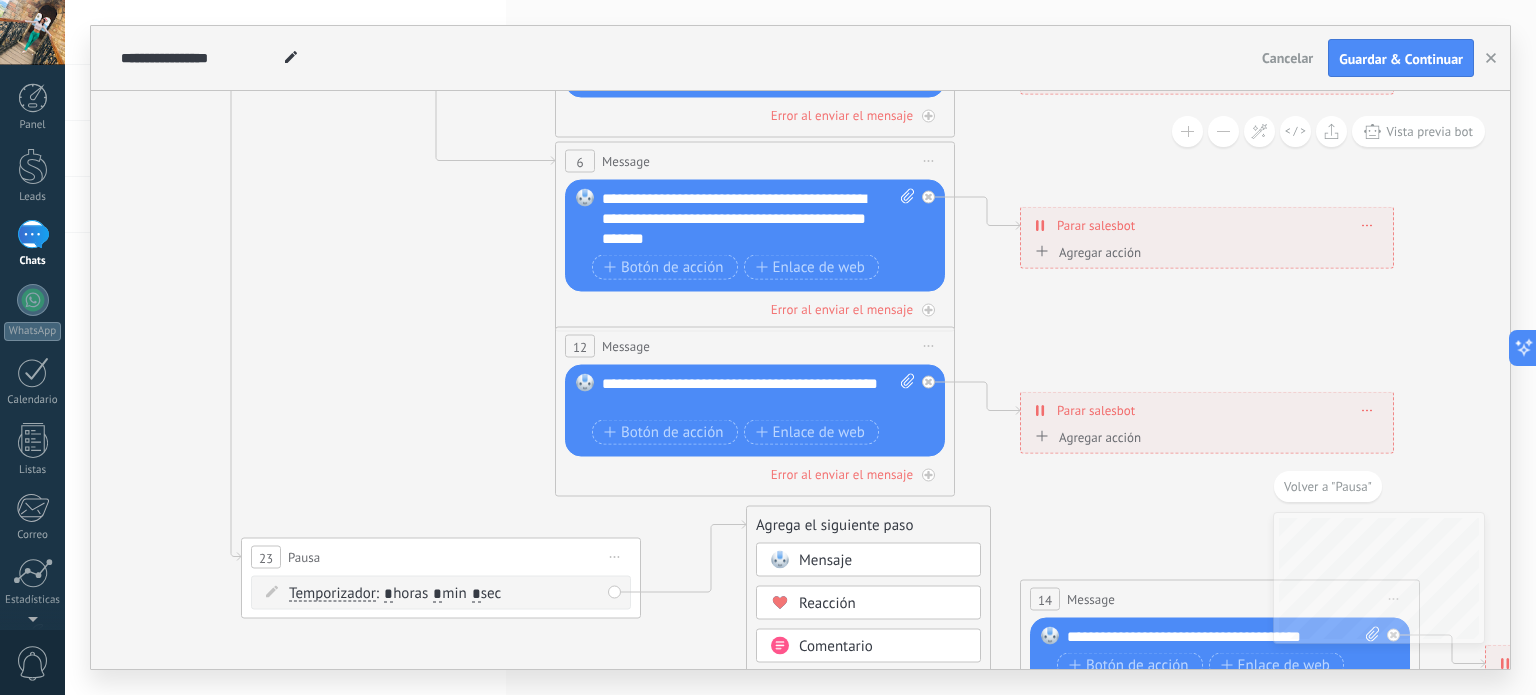 drag, startPoint x: 896, startPoint y: 527, endPoint x: 816, endPoint y: 535, distance: 80.399 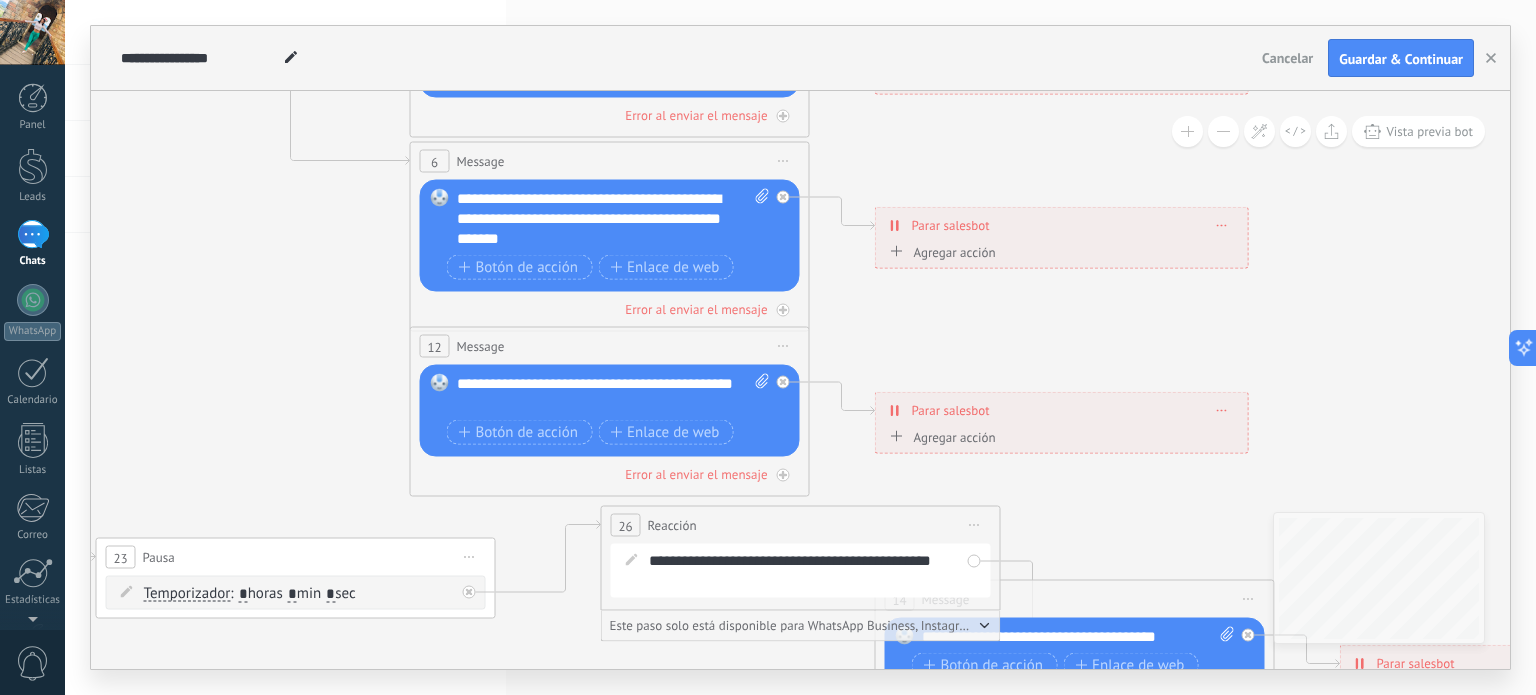 click on "Iniciar vista previa aquí
Cambiar nombre
Duplicar
Borrar" at bounding box center (975, 525) 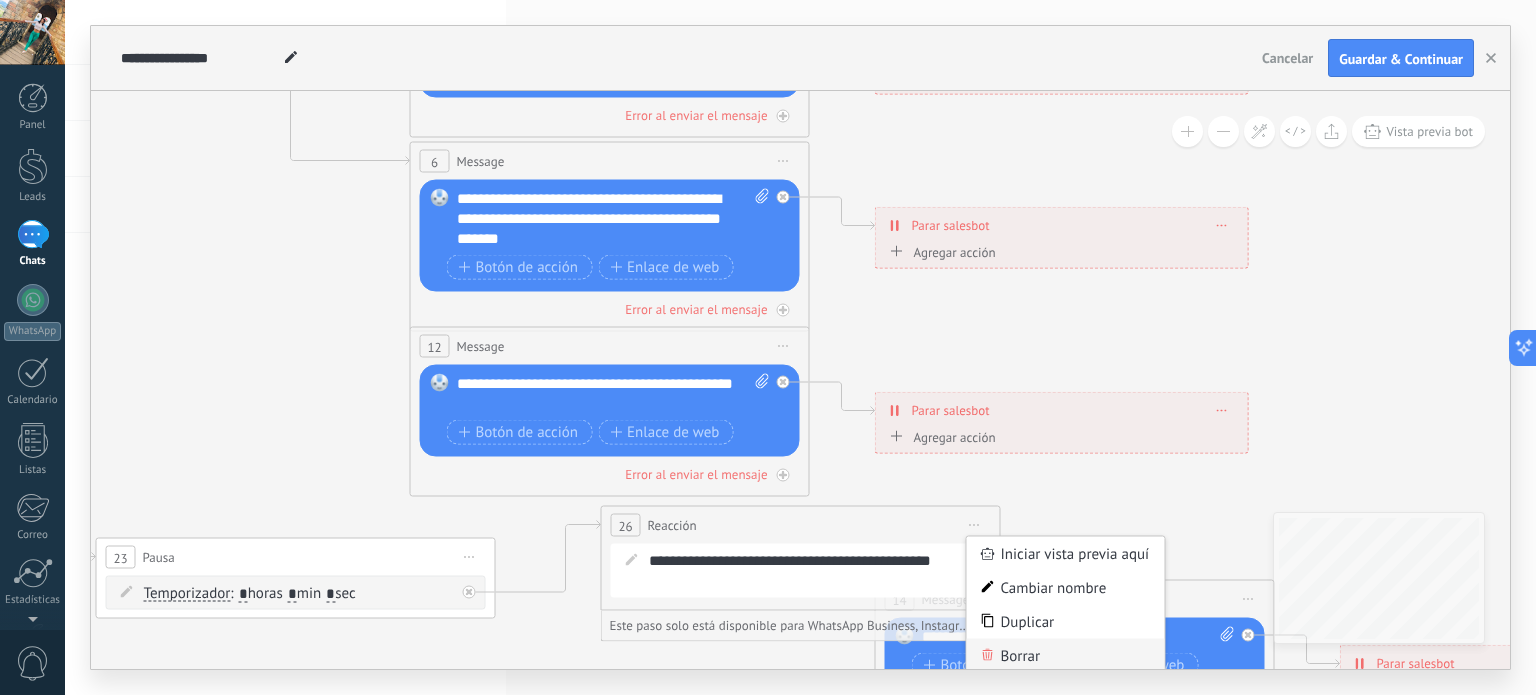 click on "Borrar" at bounding box center (1066, 656) 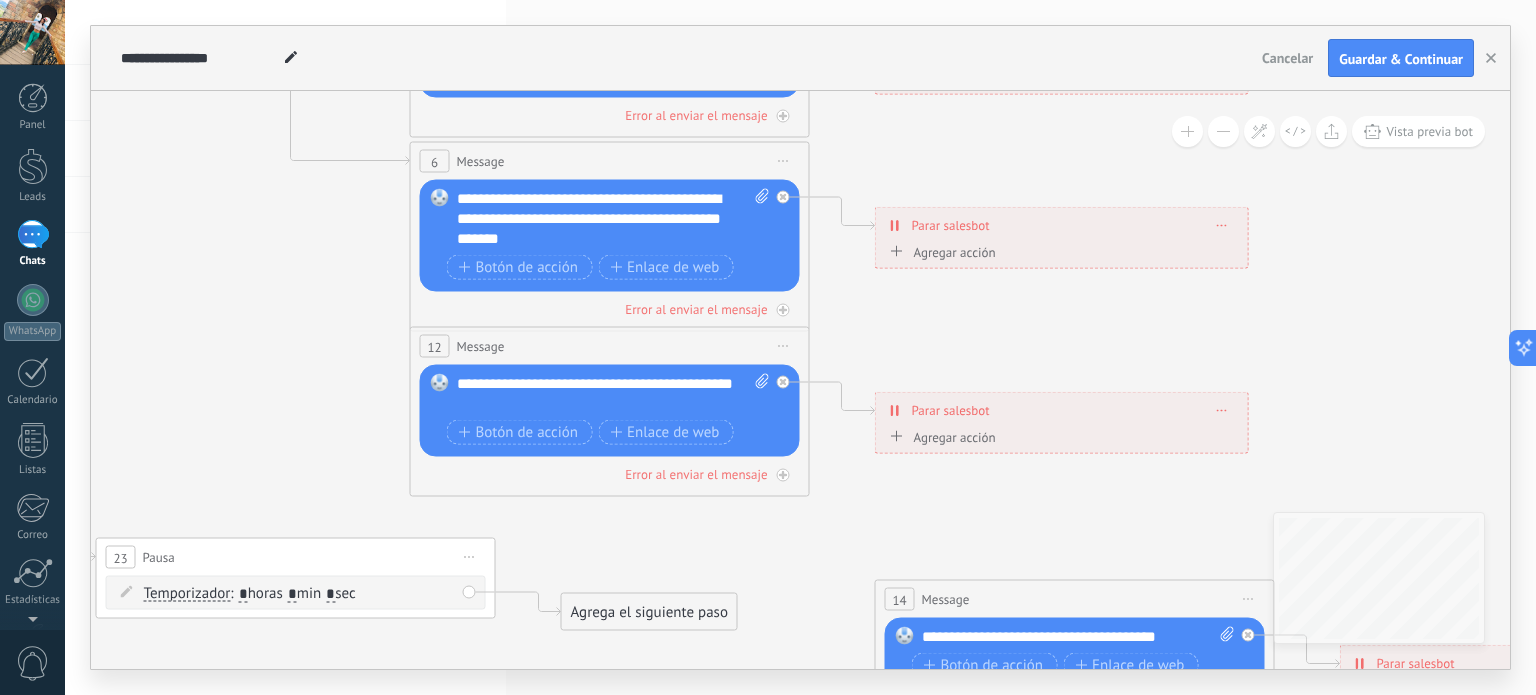 click on "Iniciar vista previa aquí
Cambiar nombre
Duplicar
Borrar" at bounding box center (470, 557) 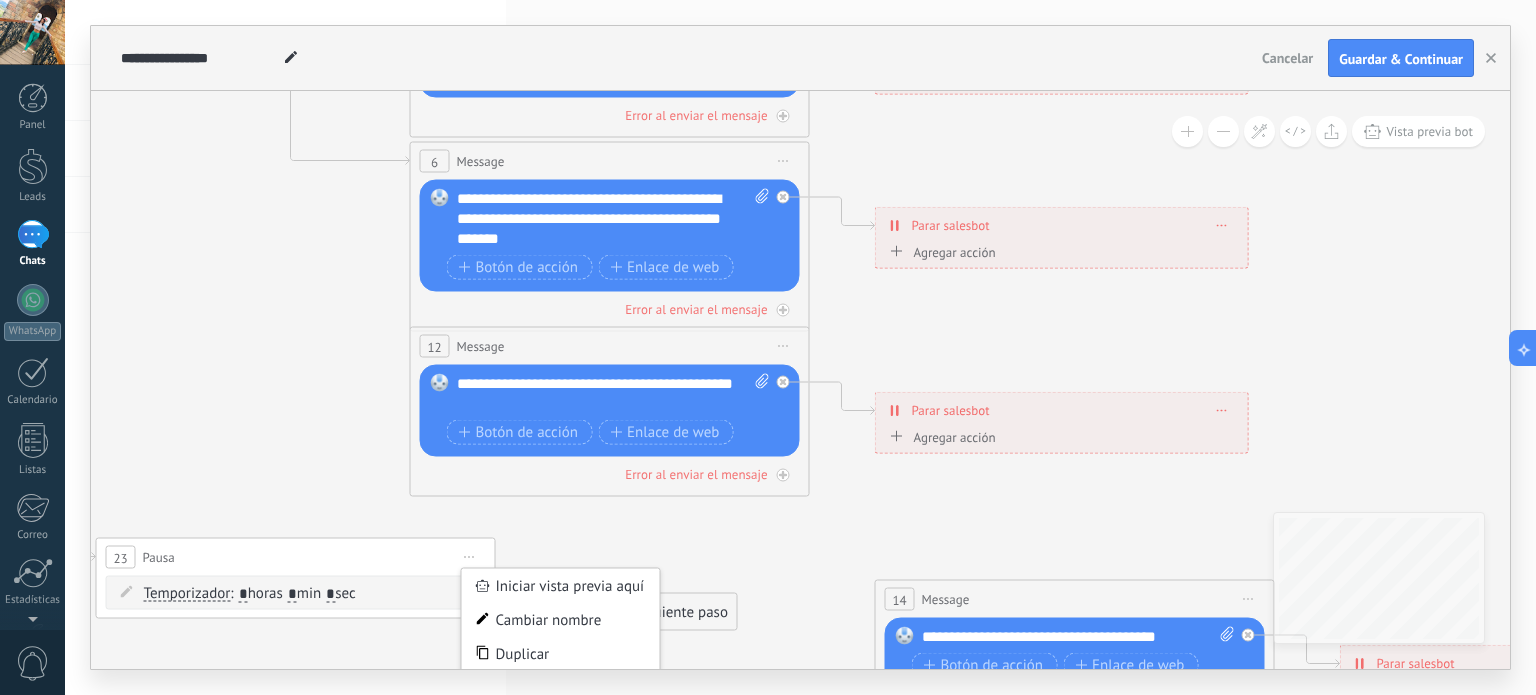 click 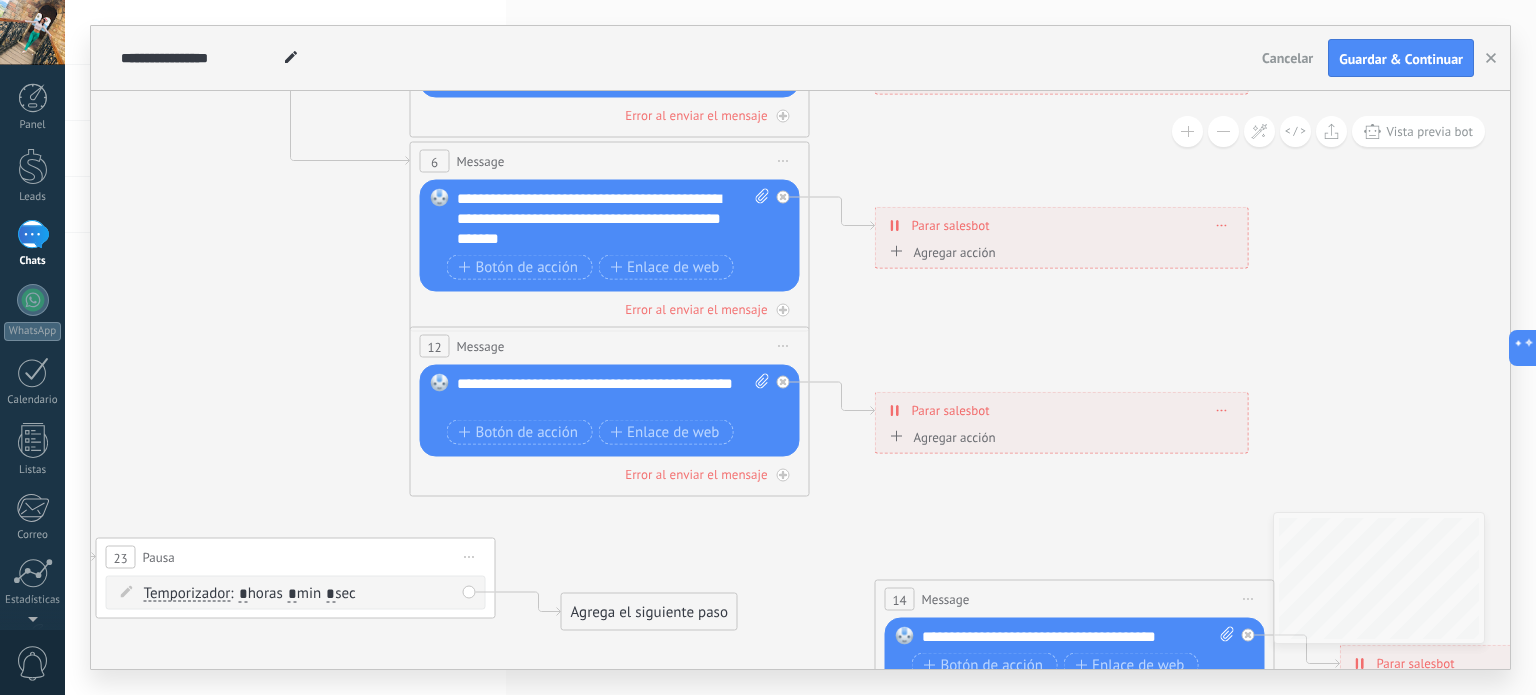 click on "Agrega el siguiente paso" at bounding box center (649, 612) 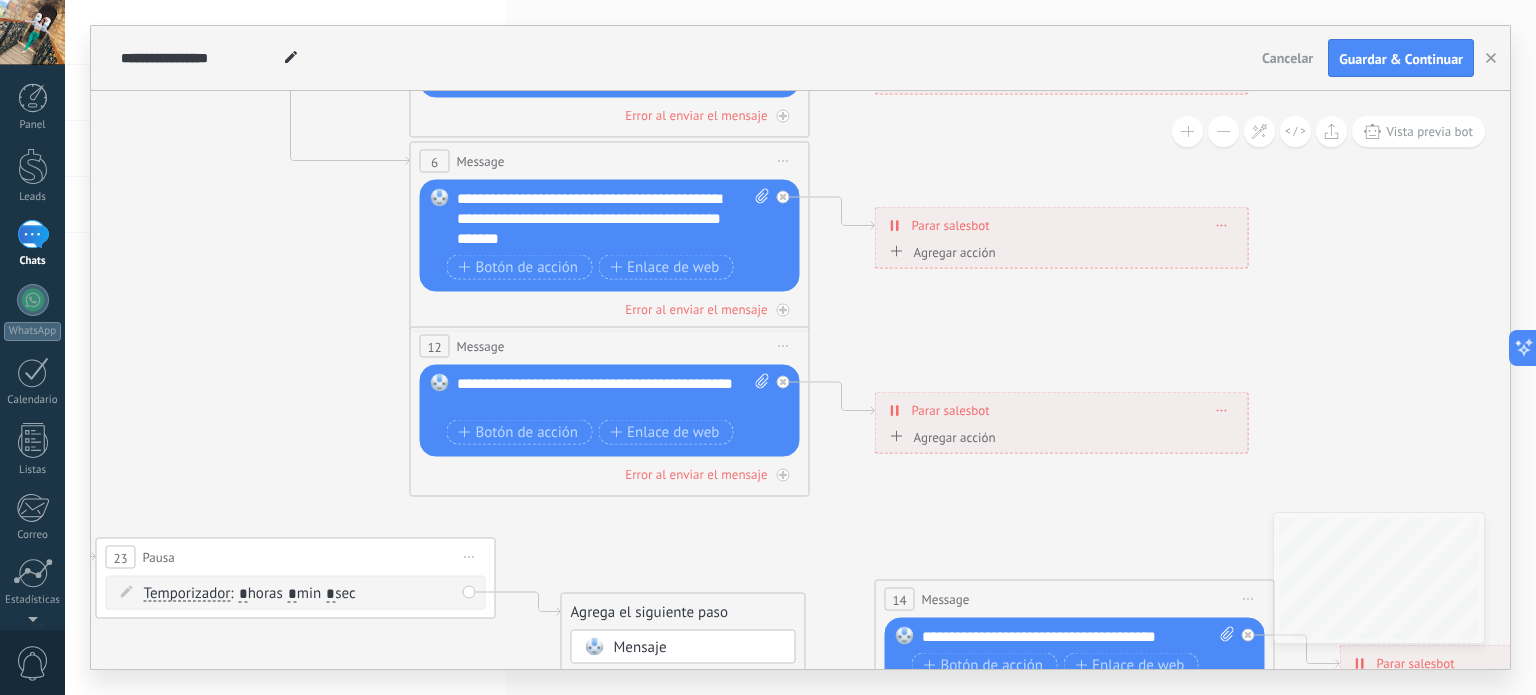 click 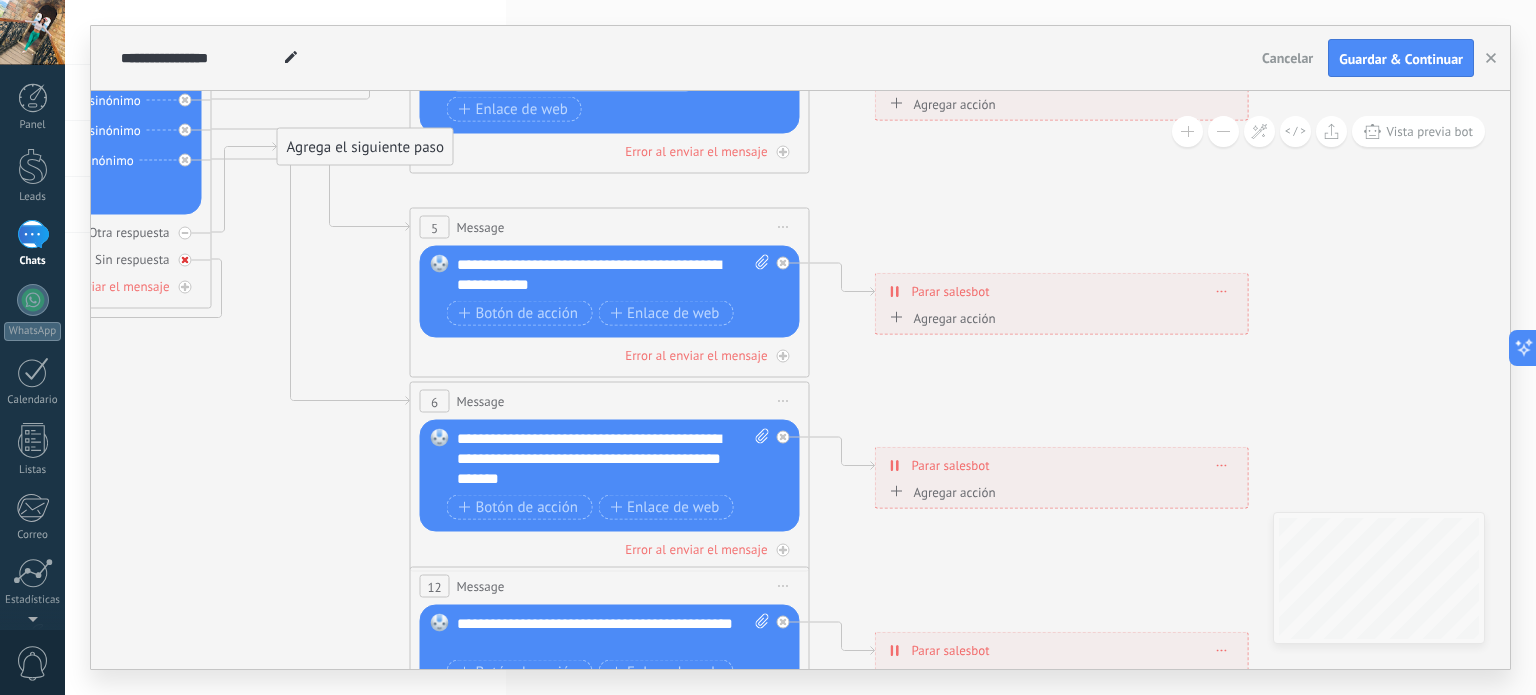 click at bounding box center (185, 260) 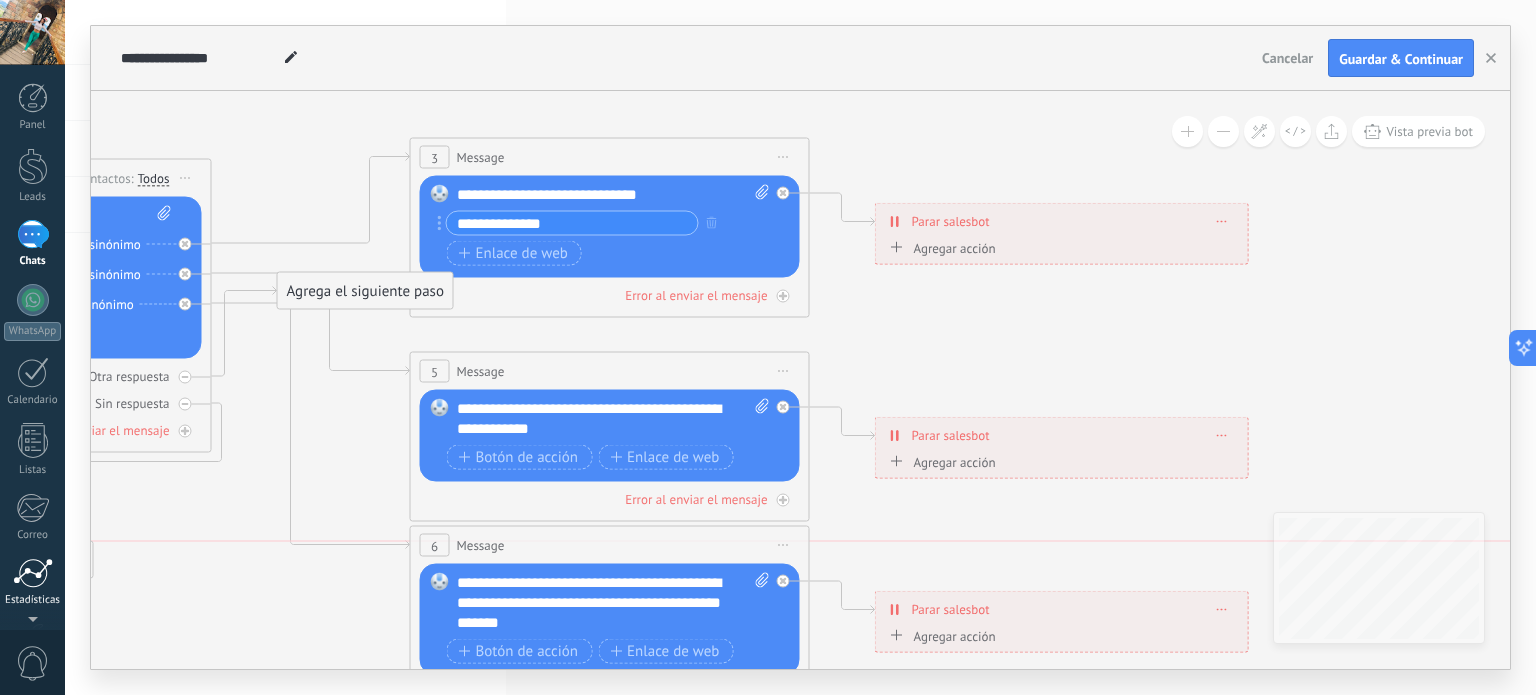 drag, startPoint x: 359, startPoint y: 235, endPoint x: 0, endPoint y: 559, distance: 483.58765 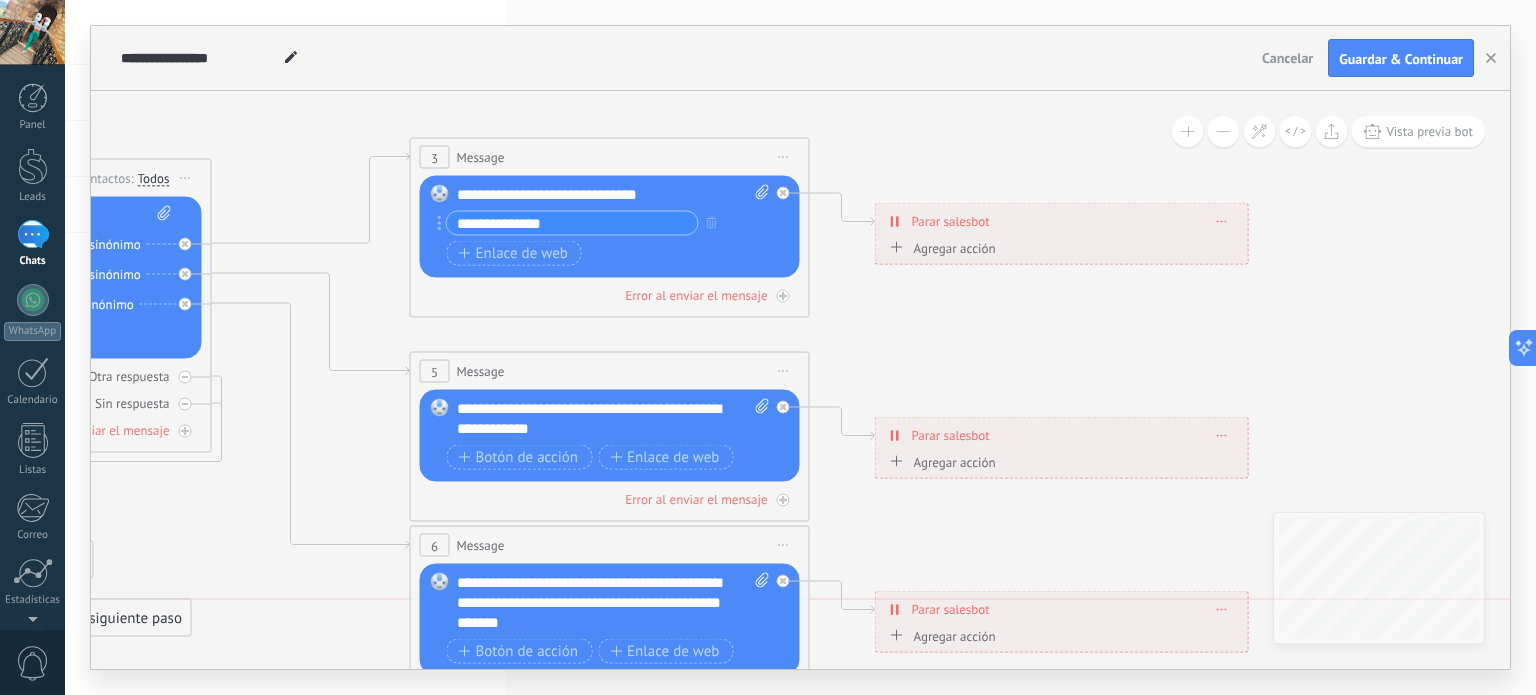 drag, startPoint x: 352, startPoint y: 288, endPoint x: 90, endPoint y: 613, distance: 417.45538 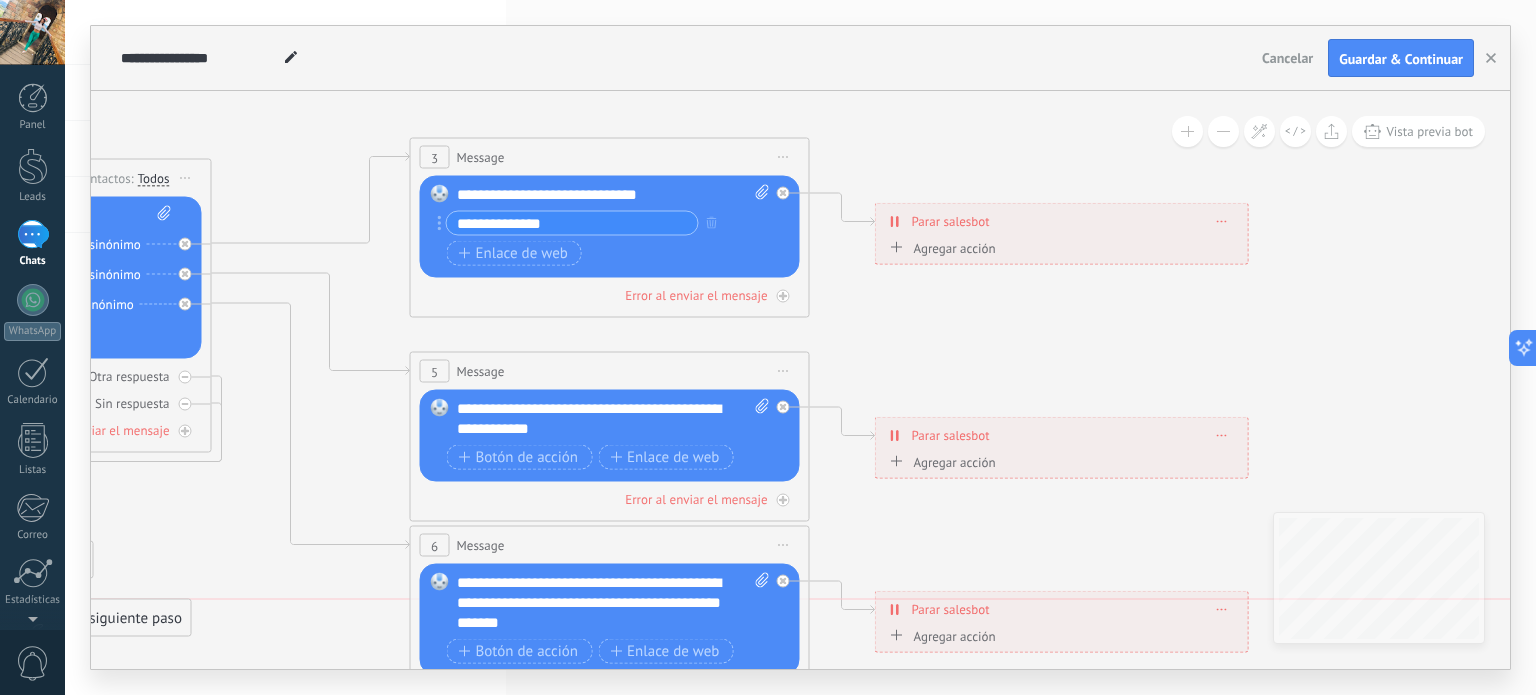 click on "Agrega el siguiente paso" at bounding box center (103, 618) 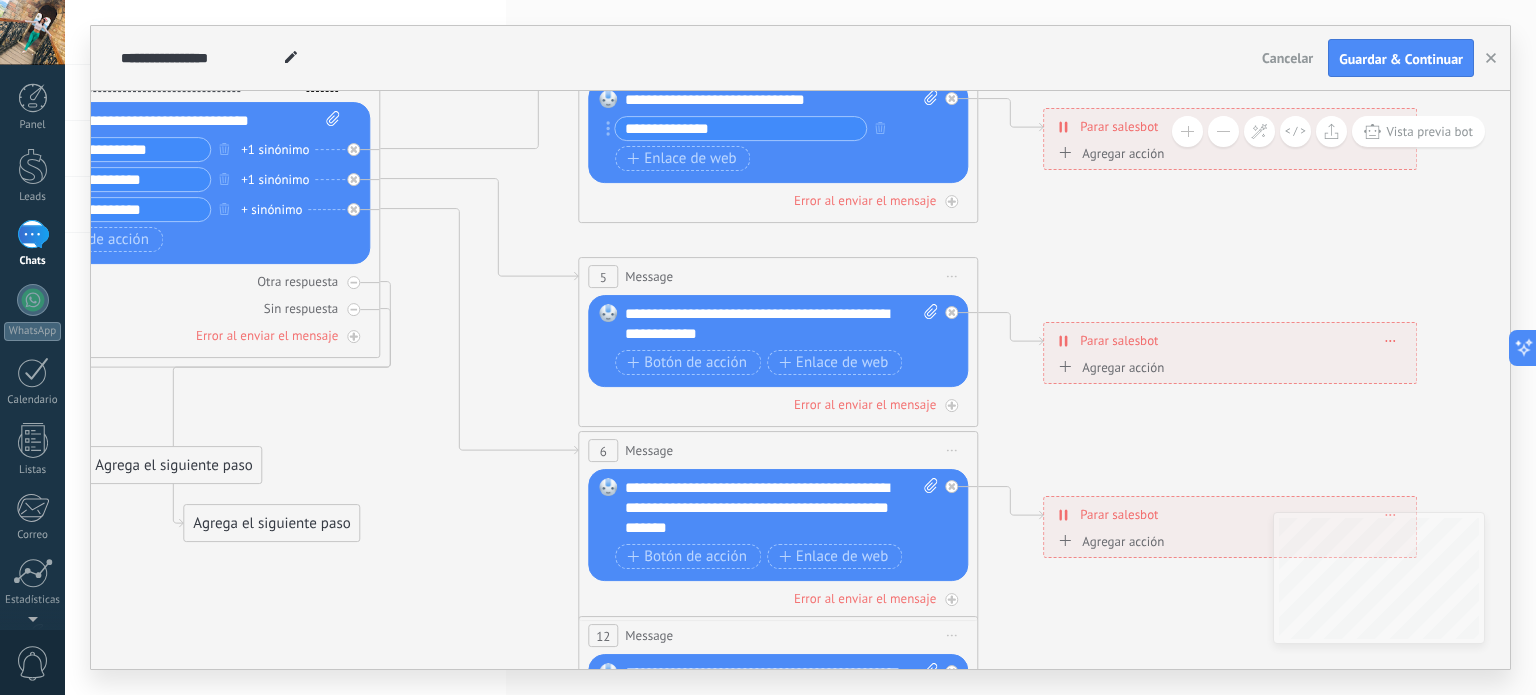 drag, startPoint x: 236, startPoint y: 487, endPoint x: 405, endPoint y: 488, distance: 169.00296 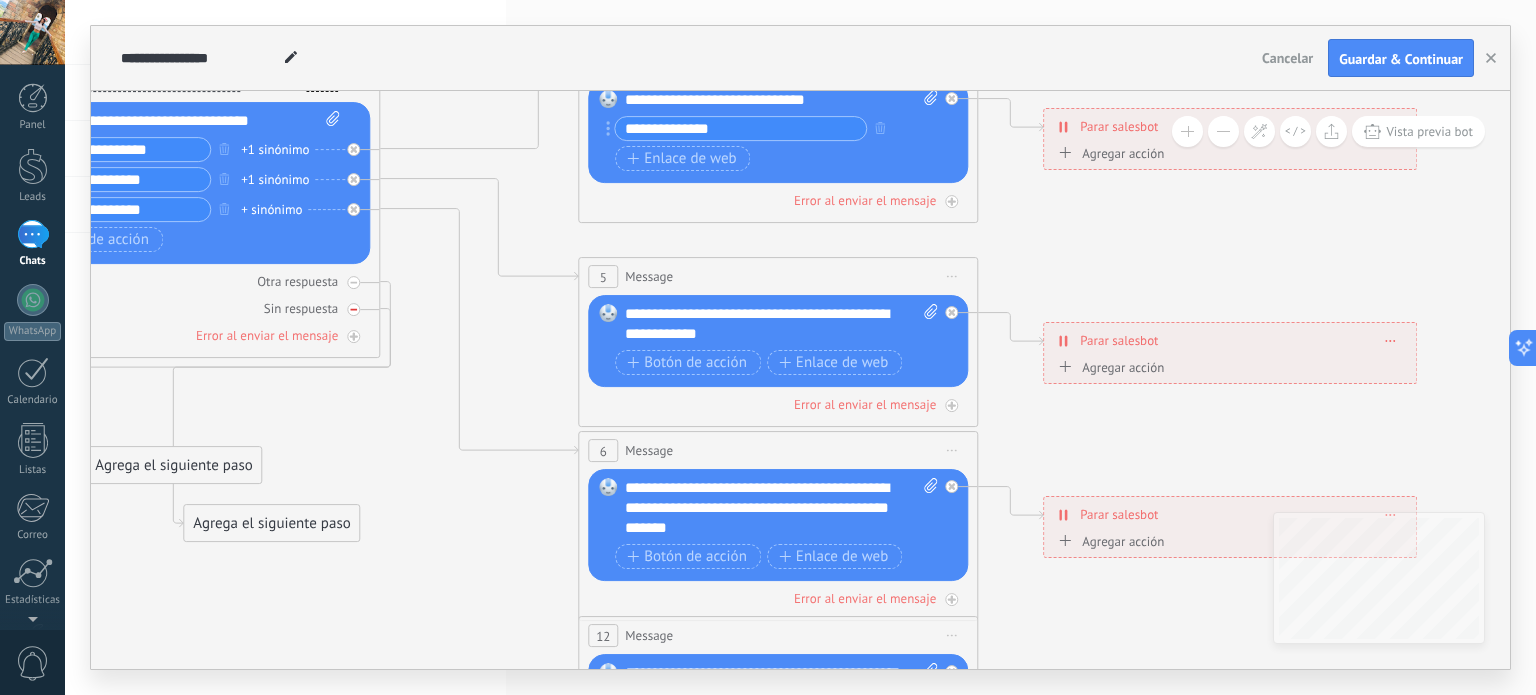 click 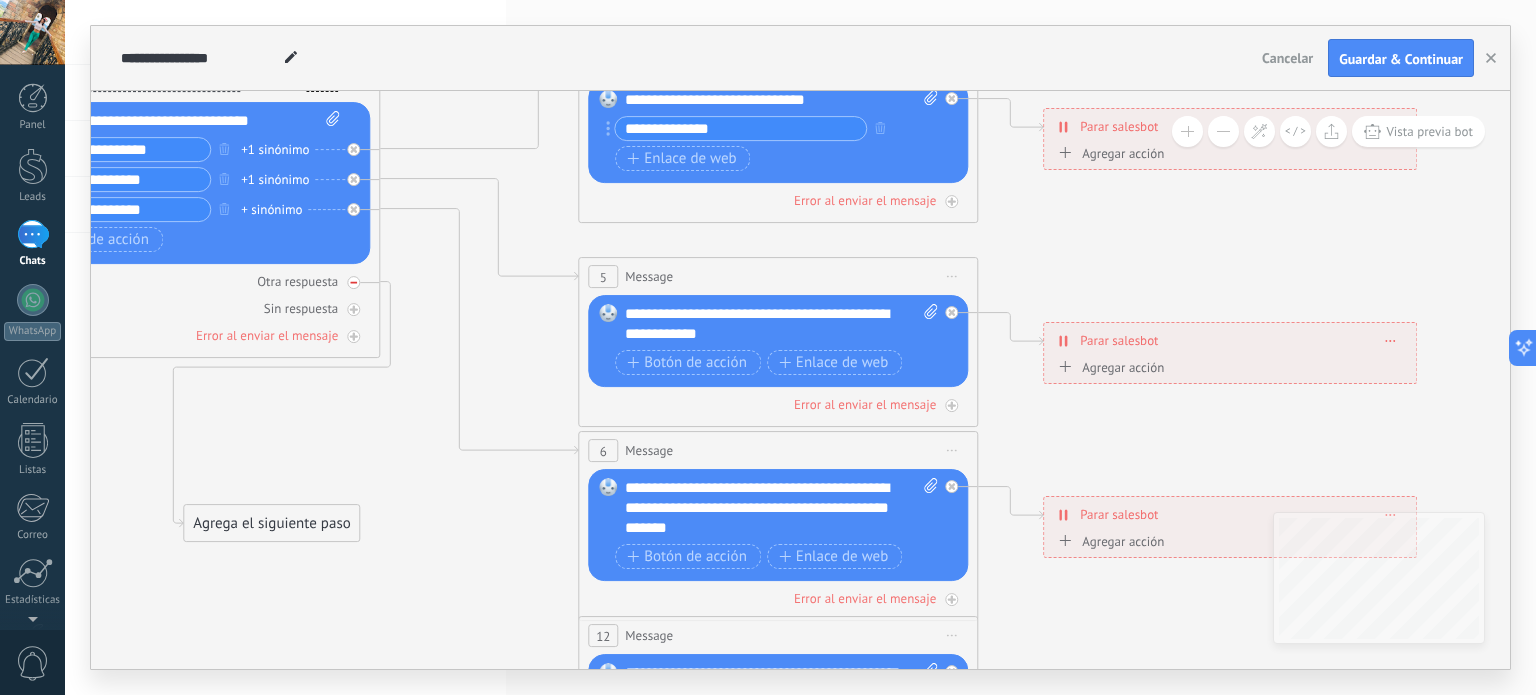 click 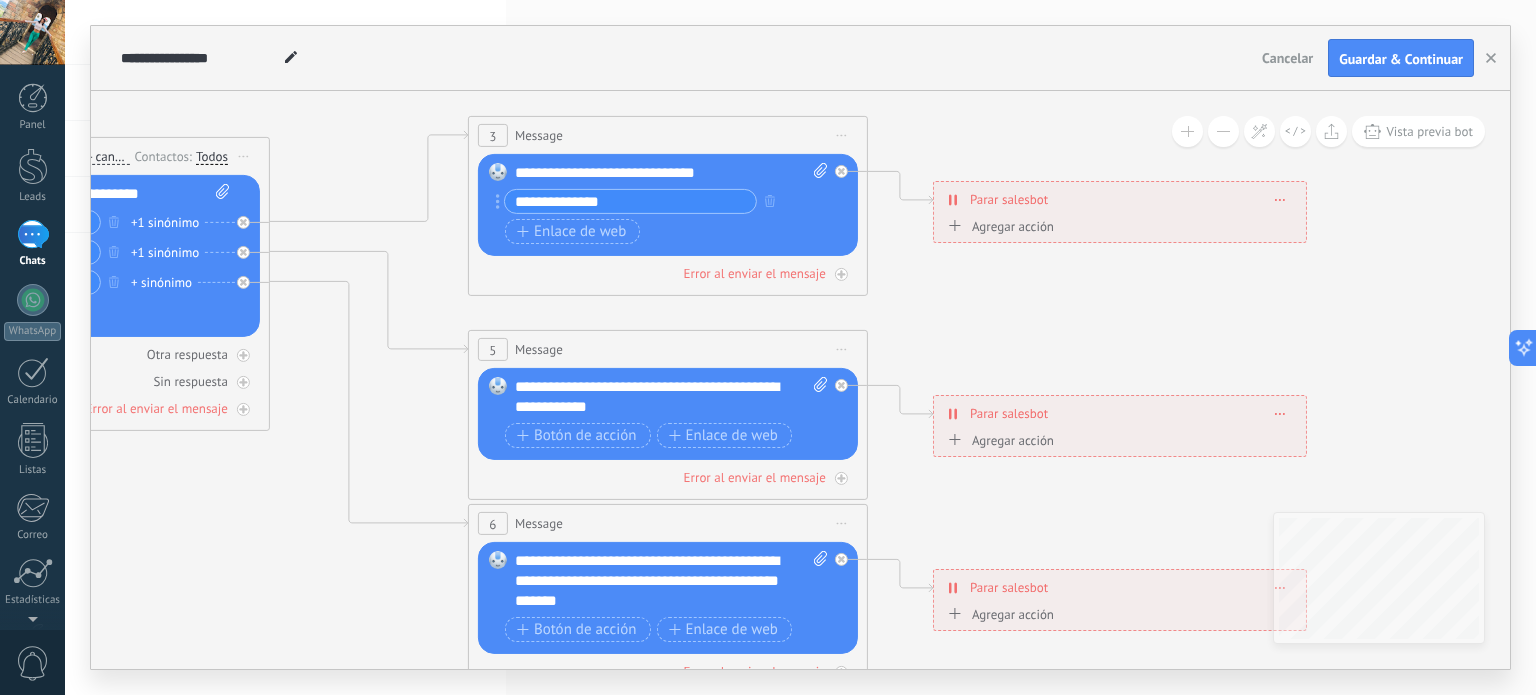 drag, startPoint x: 401, startPoint y: 474, endPoint x: 300, endPoint y: 543, distance: 122.31925 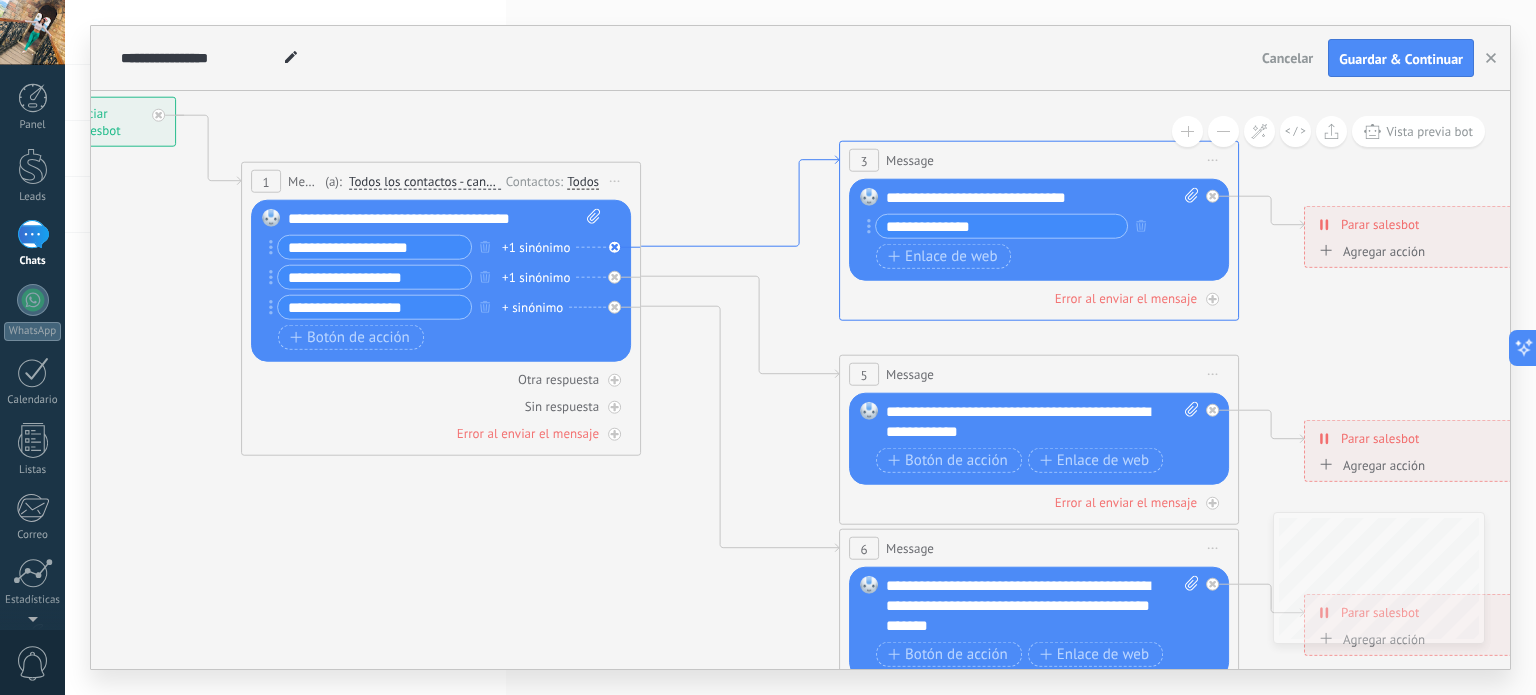 click 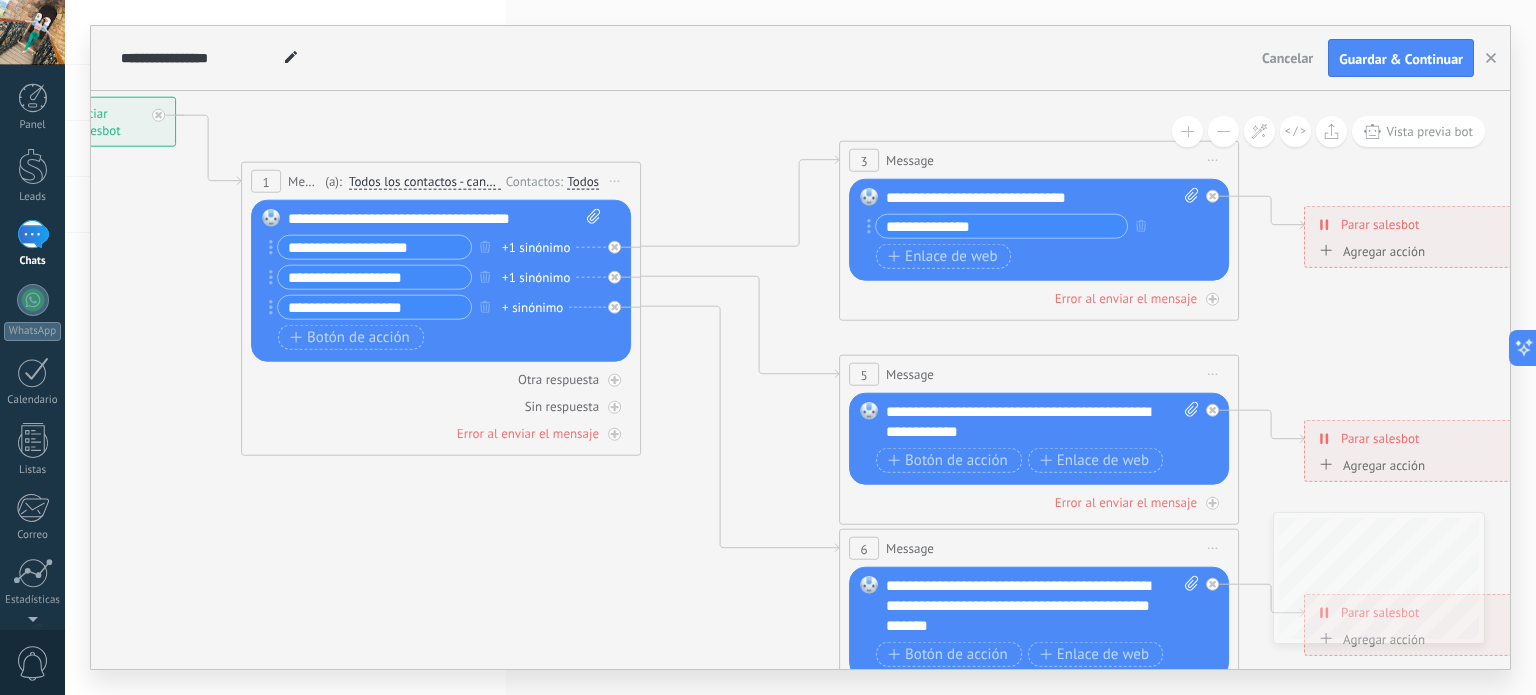 click 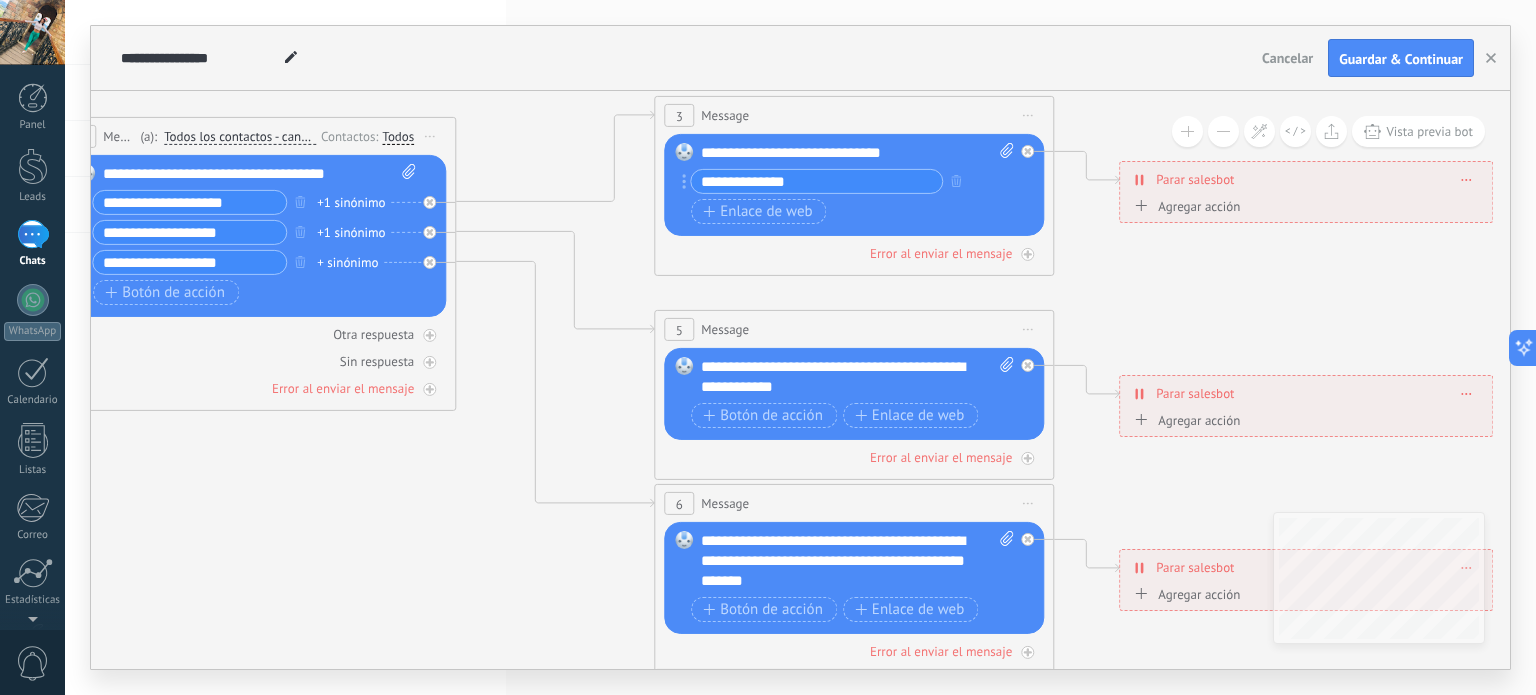 drag, startPoint x: 736, startPoint y: 194, endPoint x: 543, endPoint y: 147, distance: 198.64038 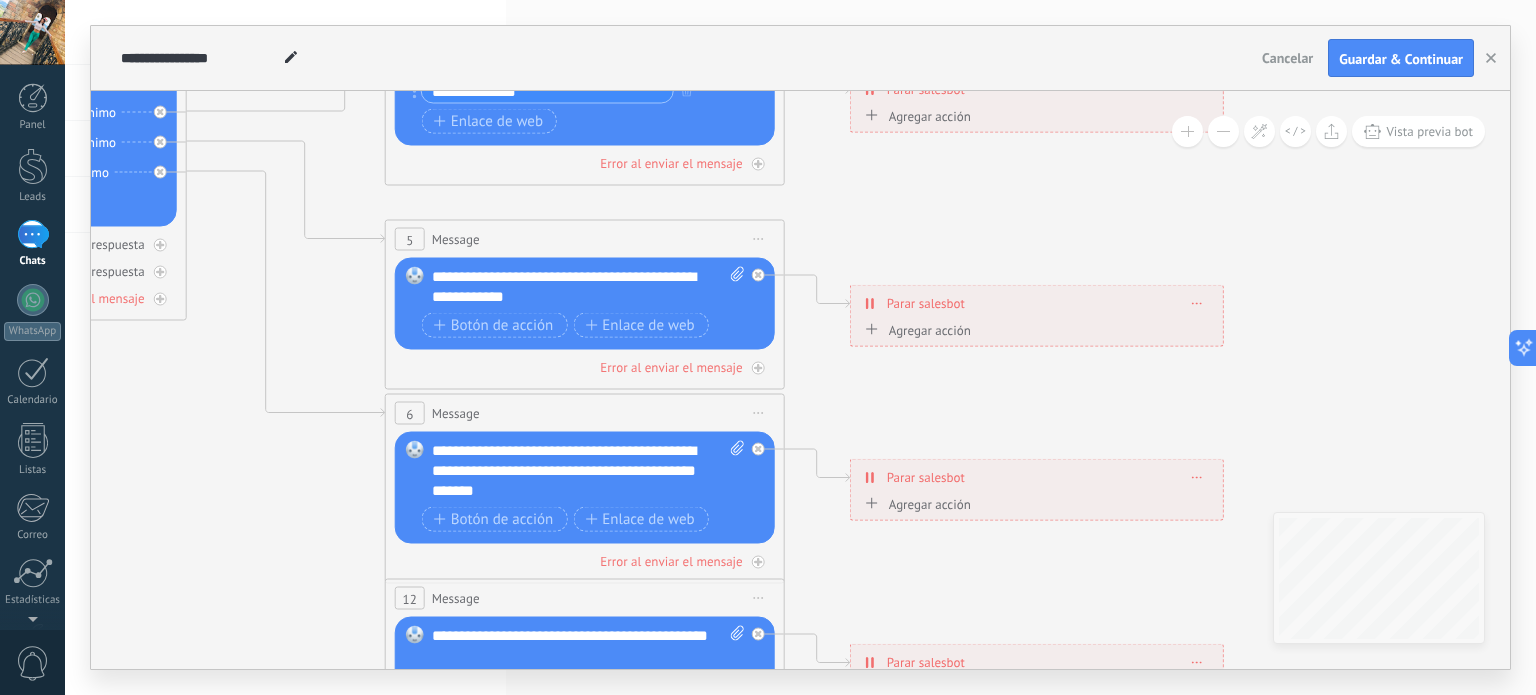 drag, startPoint x: 421, startPoint y: 490, endPoint x: 157, endPoint y: 401, distance: 278.59827 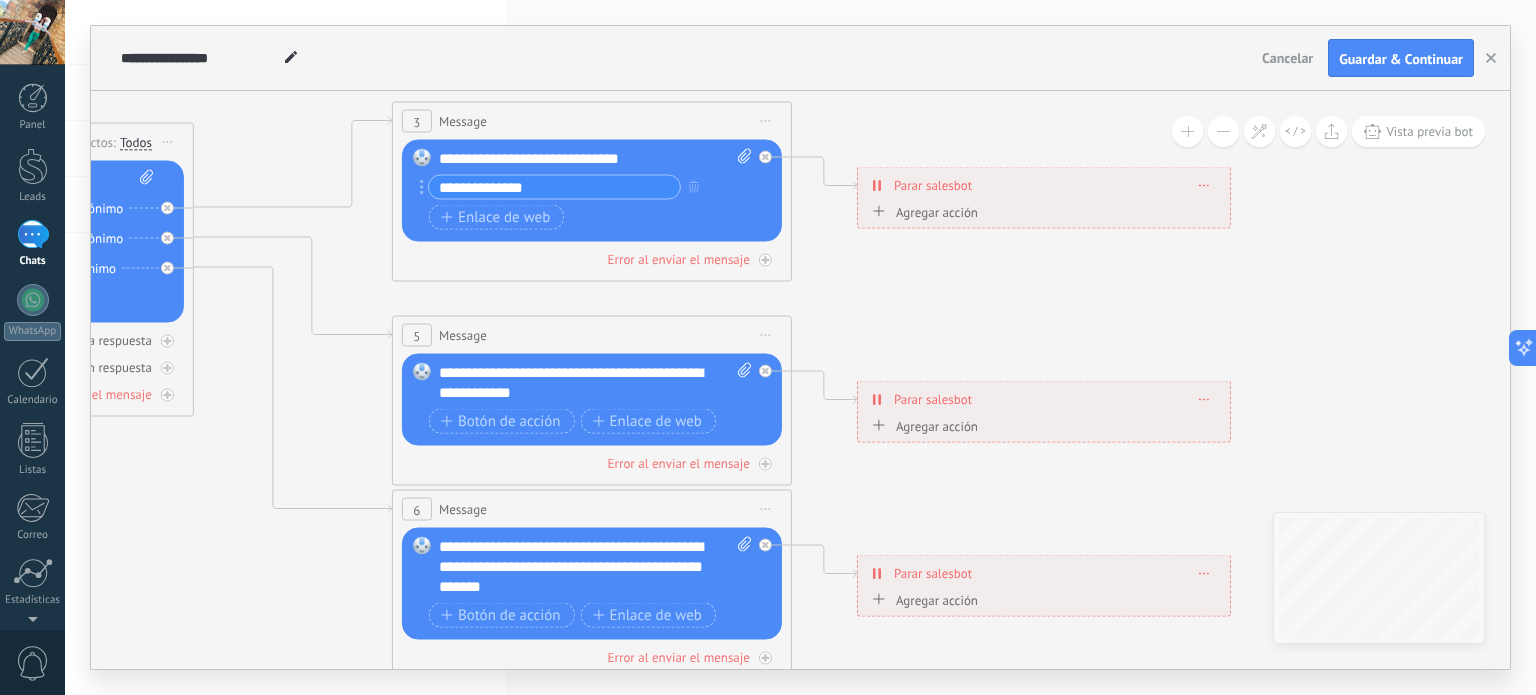 drag, startPoint x: 831, startPoint y: 180, endPoint x: 832, endPoint y: 275, distance: 95.005264 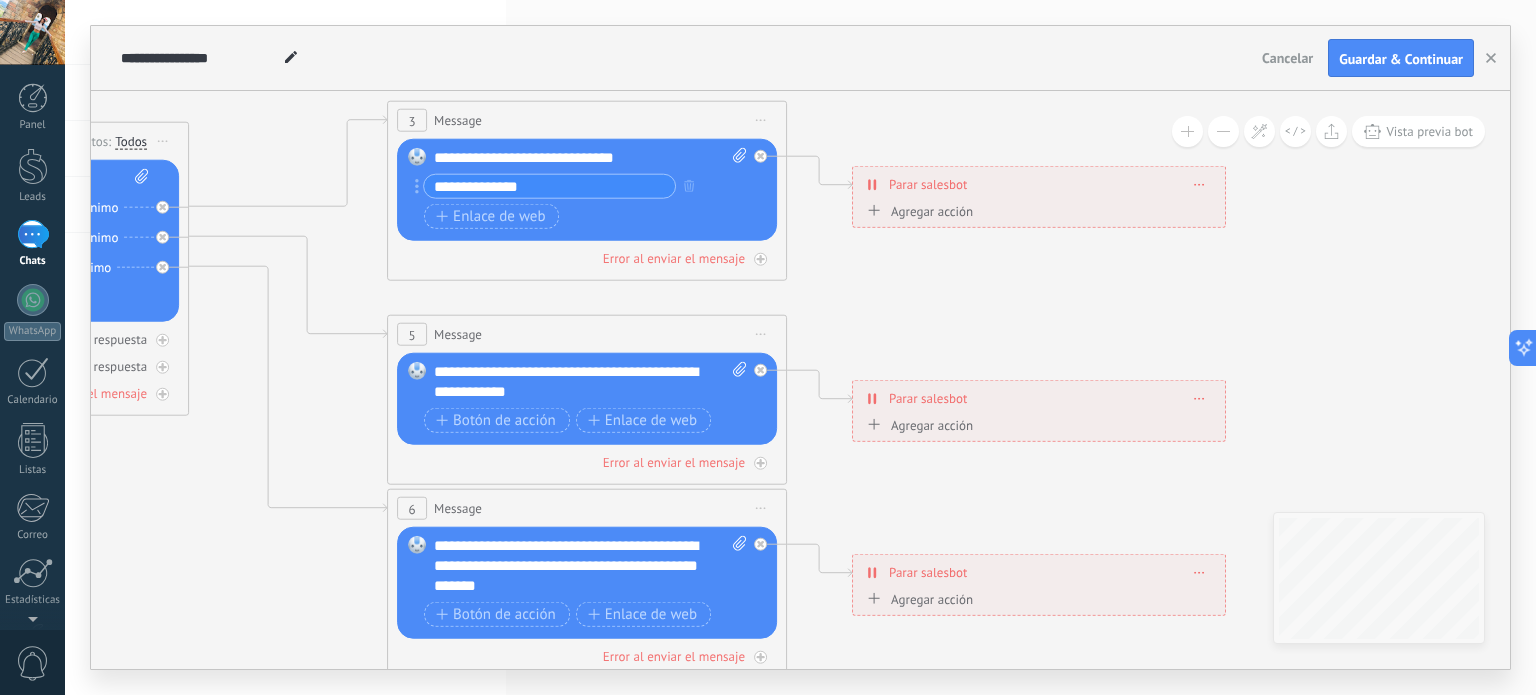click on "**********" at bounding box center (1039, 184) 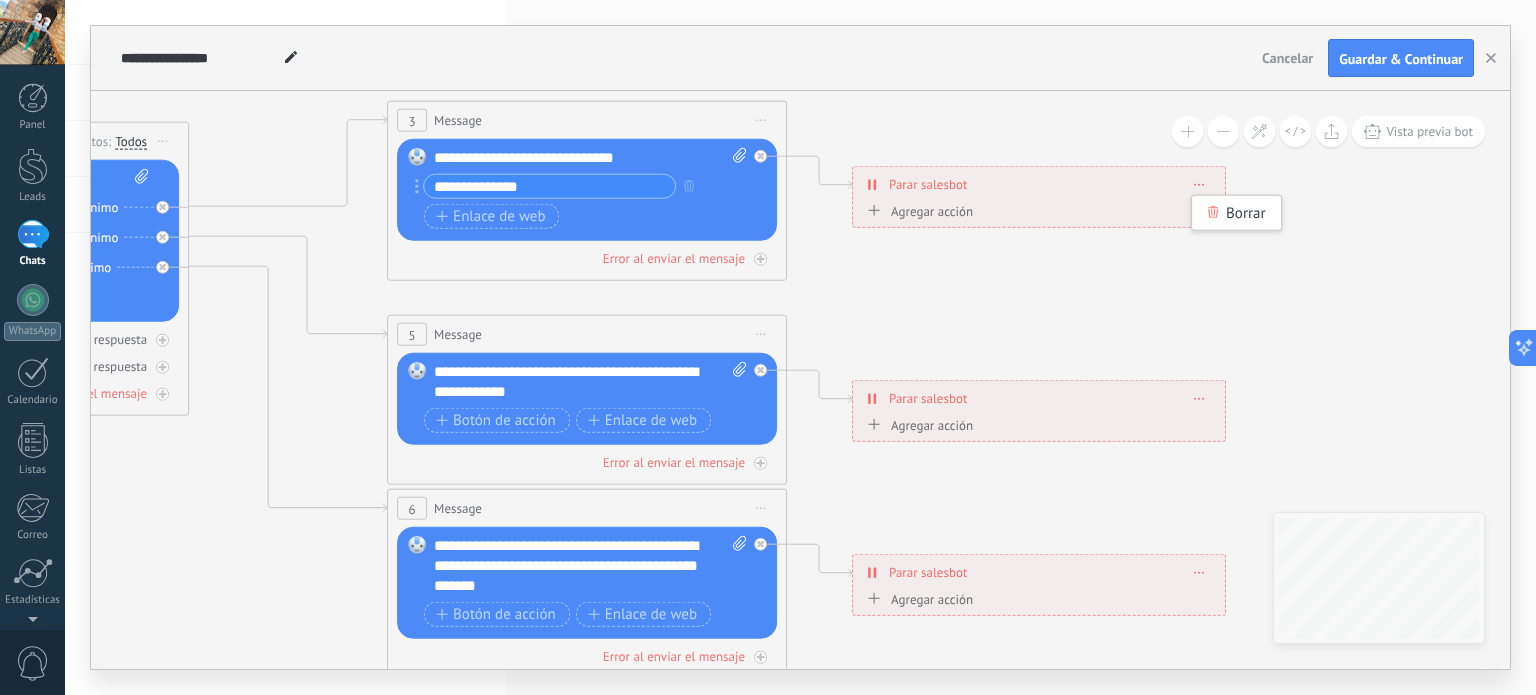 click at bounding box center [1199, 184] 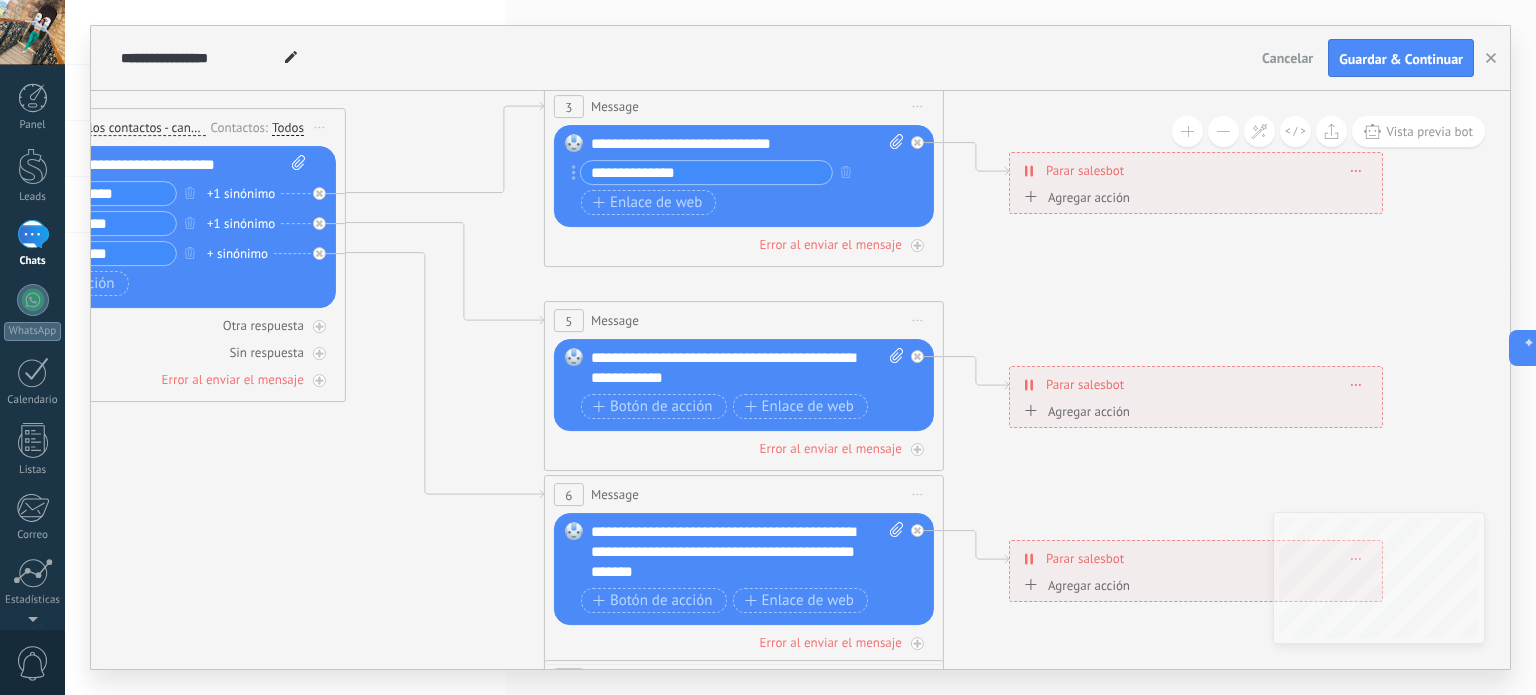 drag, startPoint x: 943, startPoint y: 291, endPoint x: 1100, endPoint y: 277, distance: 157.62297 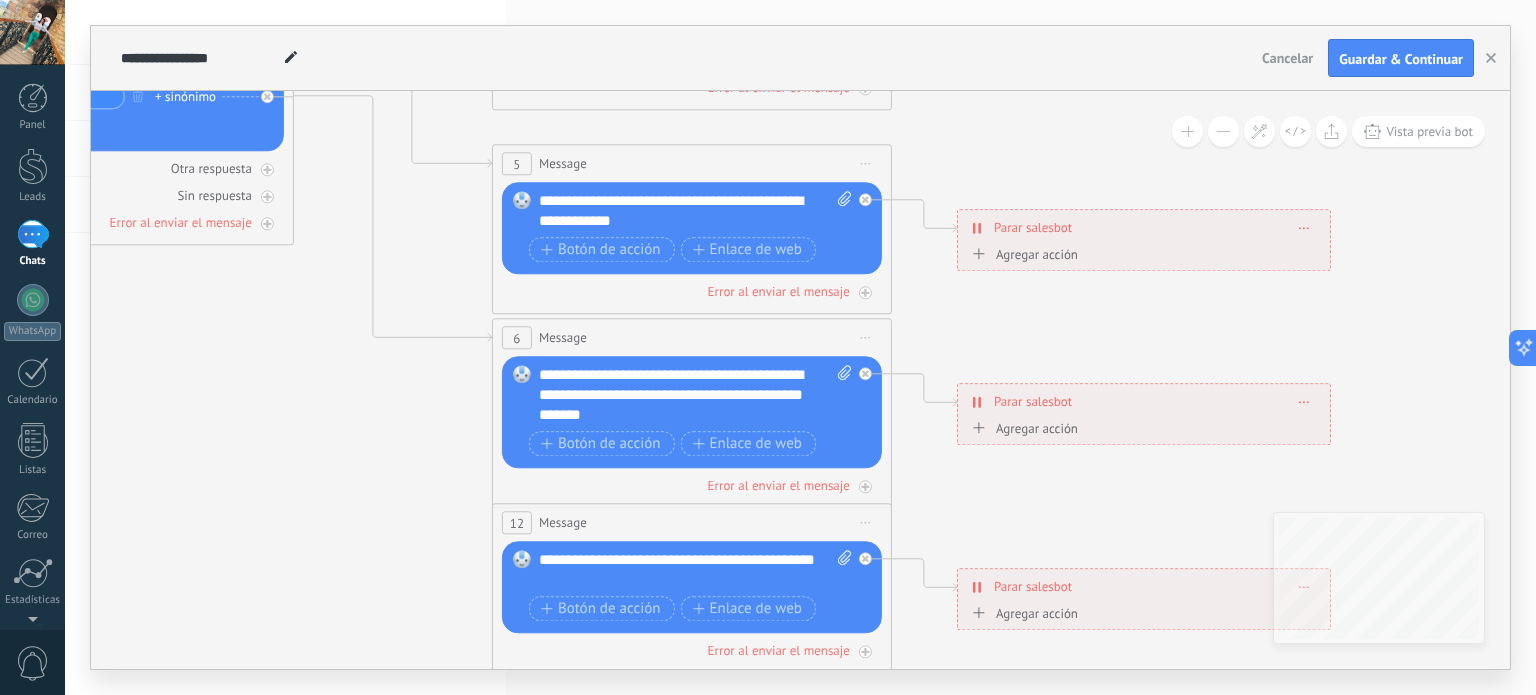 drag, startPoint x: 1046, startPoint y: 293, endPoint x: 994, endPoint y: 136, distance: 165.38742 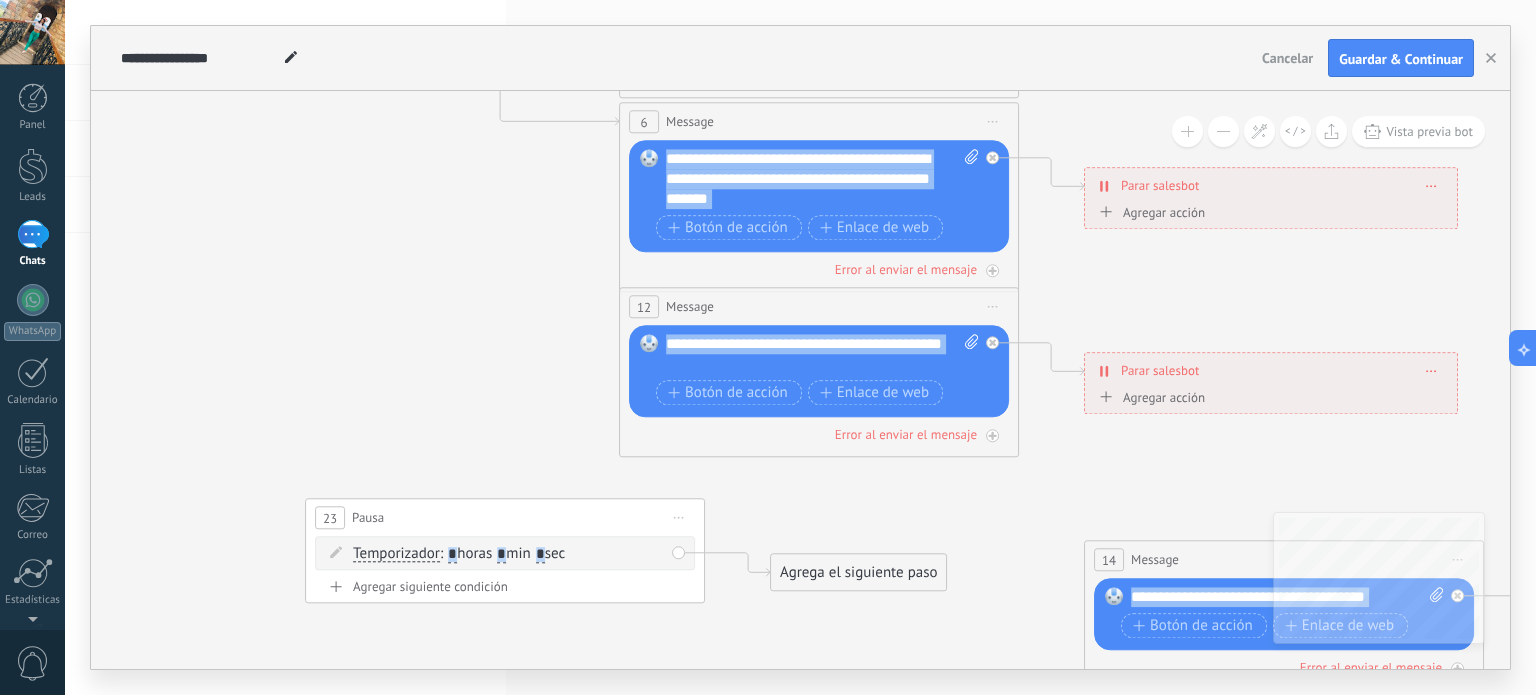 drag, startPoint x: 1088, startPoint y: 343, endPoint x: 1215, endPoint y: 127, distance: 250.56935 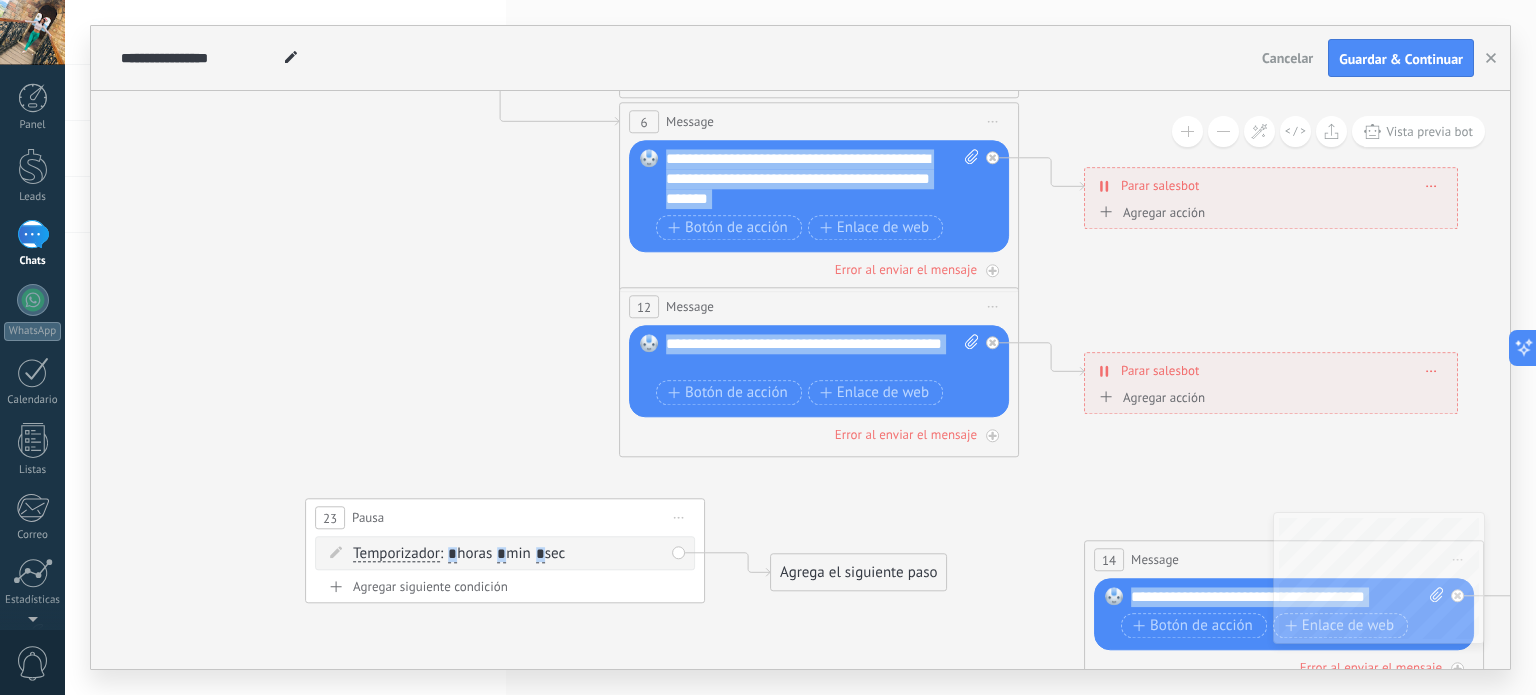 click on "Iniciar vista previa aquí
Cambiar nombre
Duplicar
Borrar" at bounding box center [679, 518] 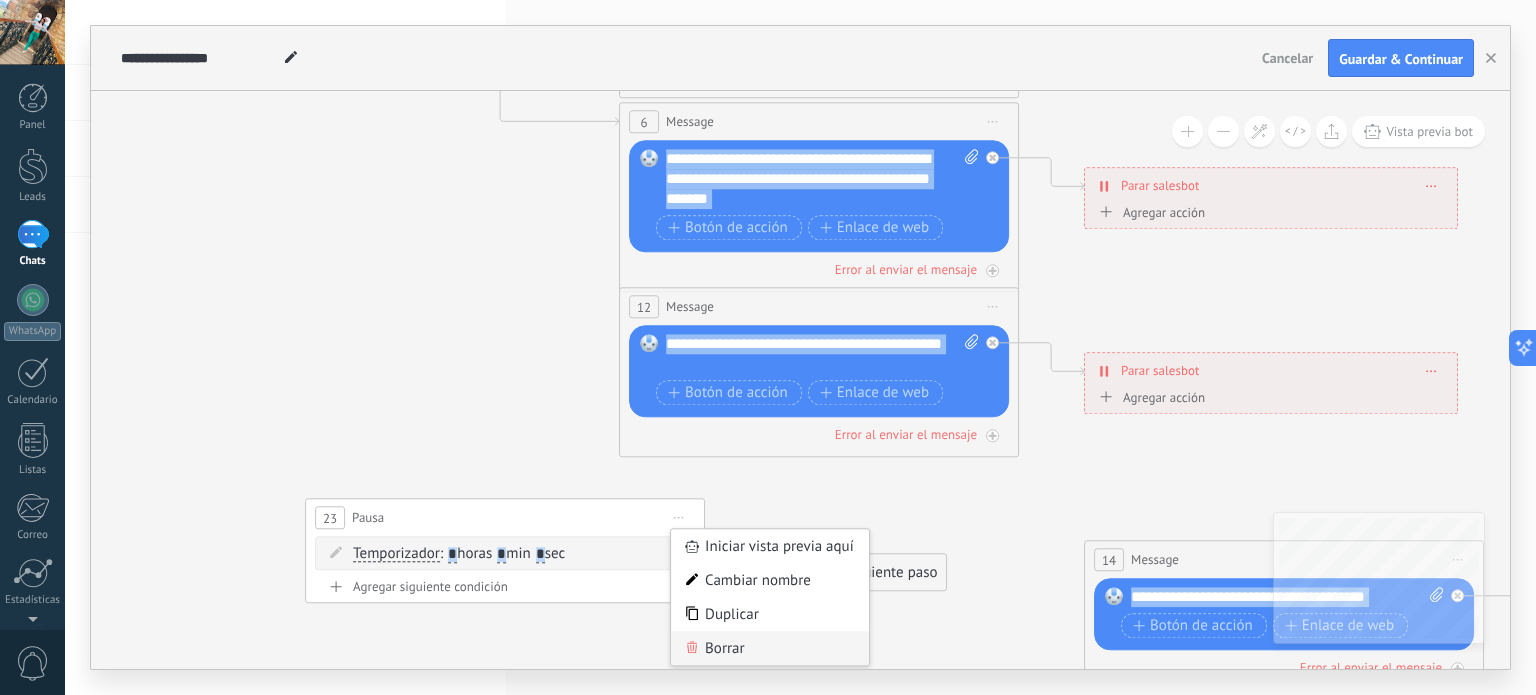 click on "Borrar" at bounding box center (770, 649) 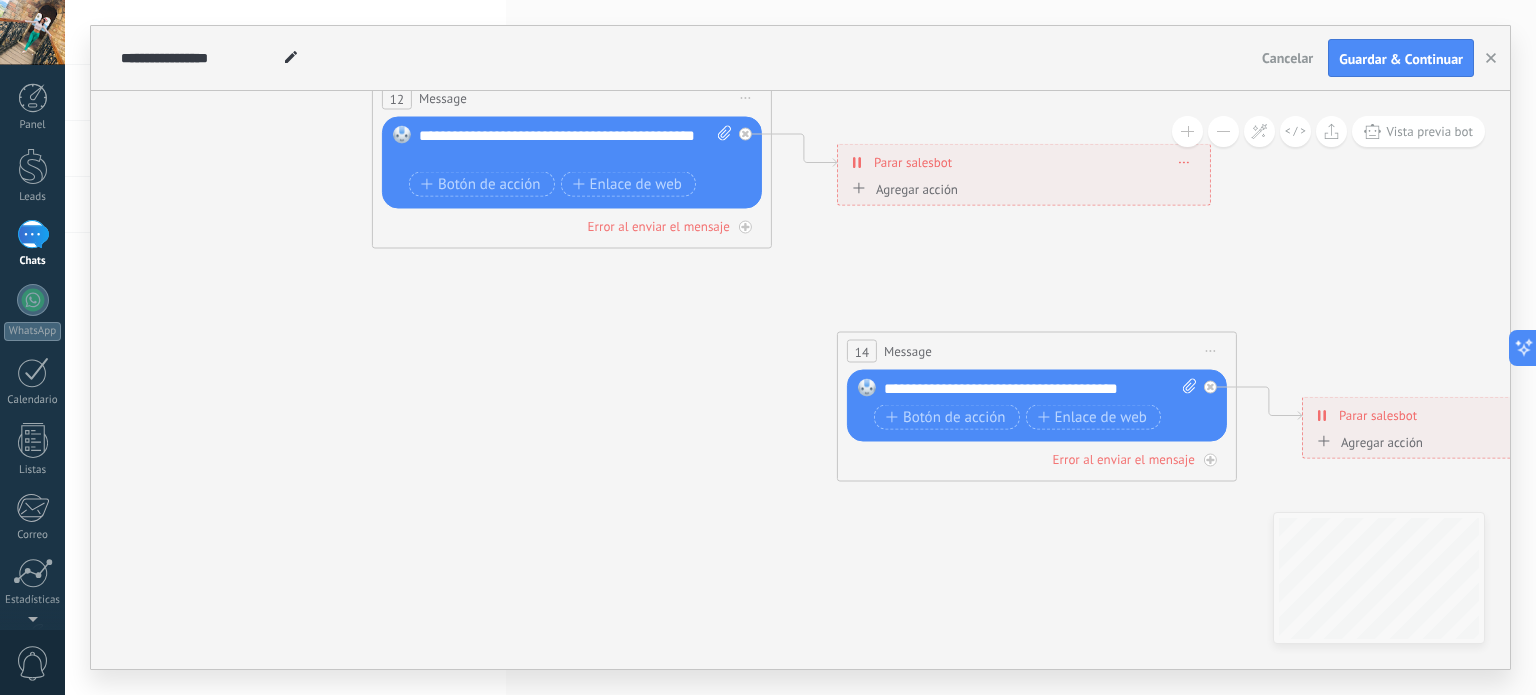 drag, startPoint x: 826, startPoint y: 537, endPoint x: 489, endPoint y: 275, distance: 426.86414 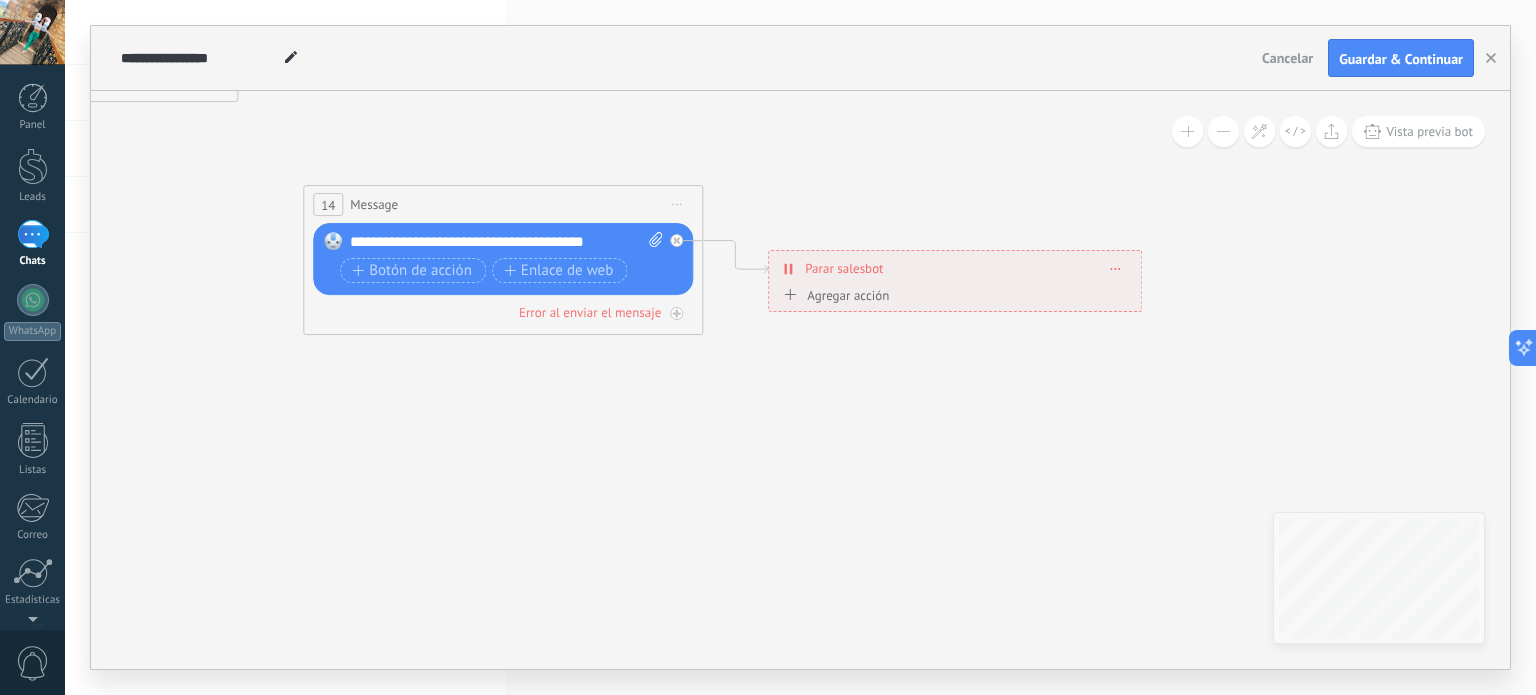 drag, startPoint x: 1177, startPoint y: 603, endPoint x: 1166, endPoint y: 355, distance: 248.24384 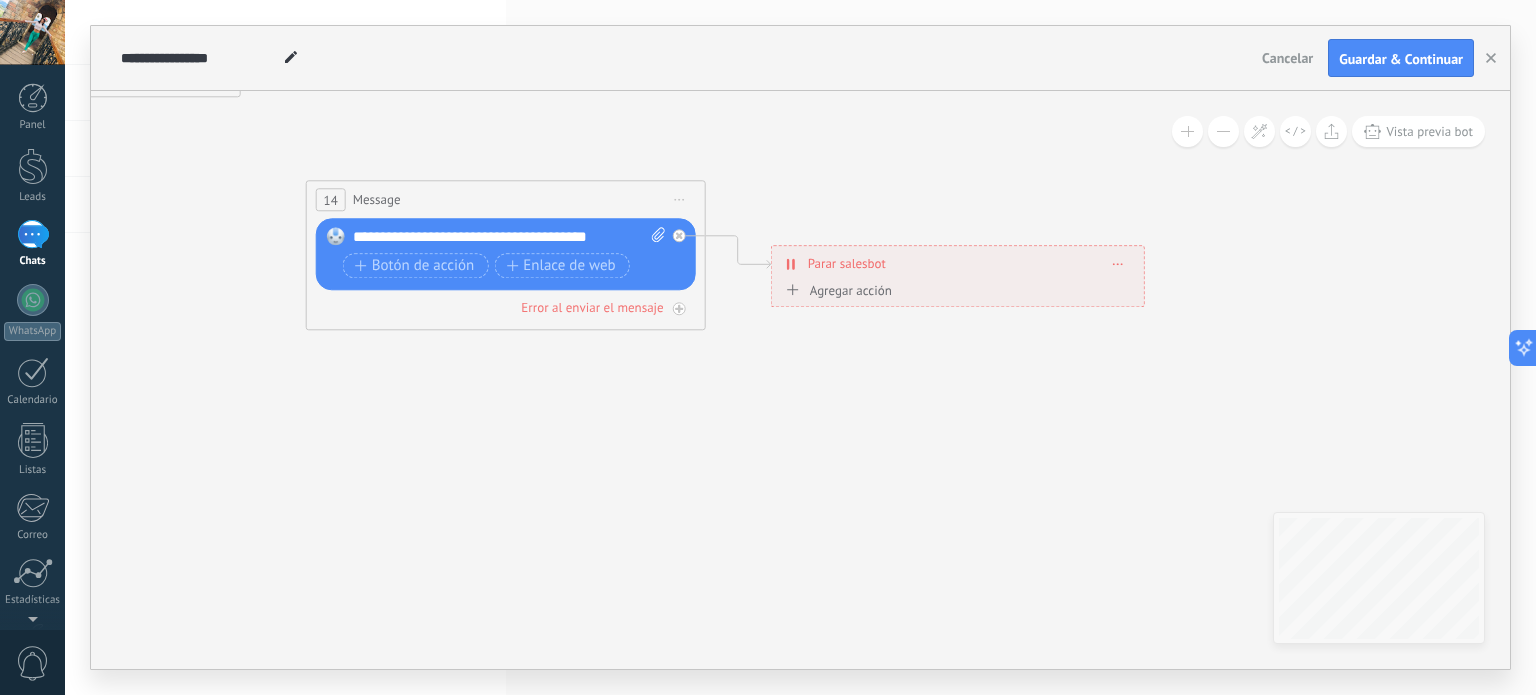 click 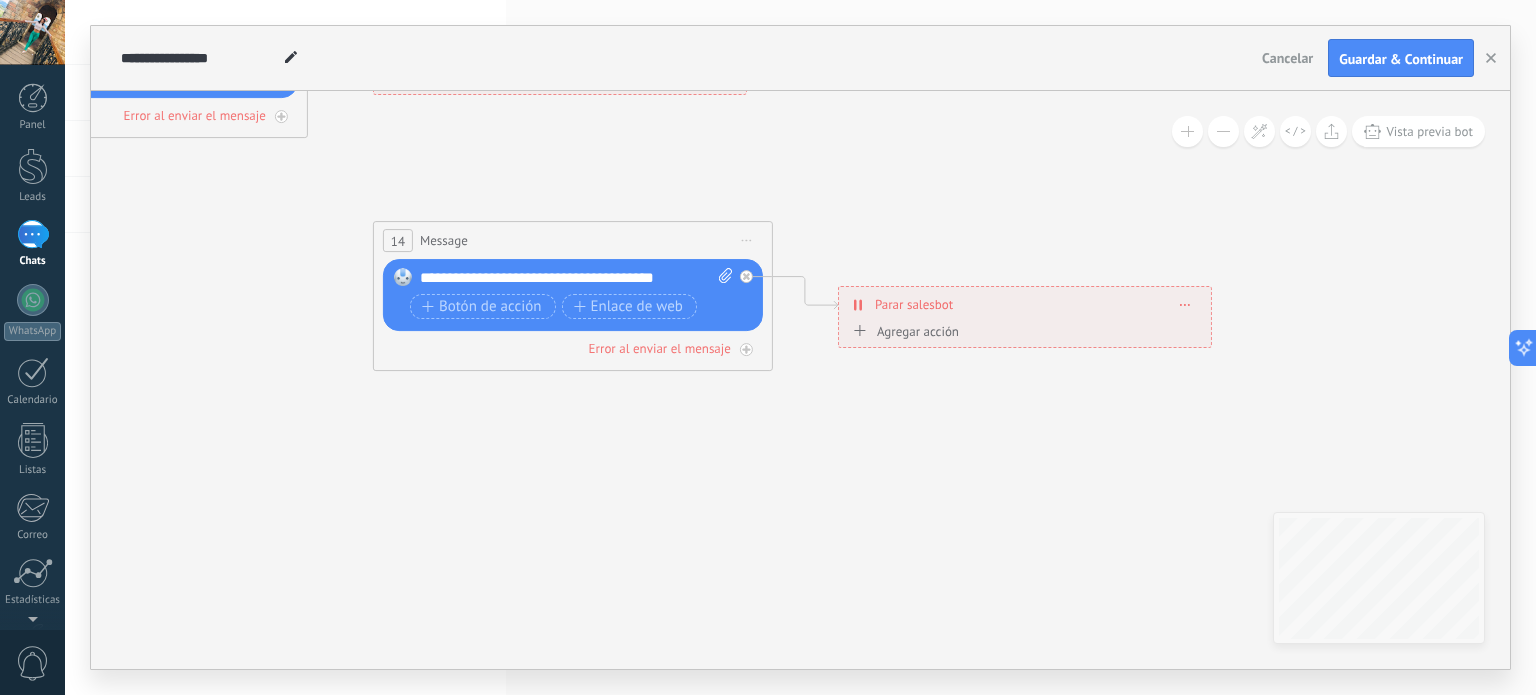 drag, startPoint x: 731, startPoint y: 430, endPoint x: 798, endPoint y: 471, distance: 78.54935 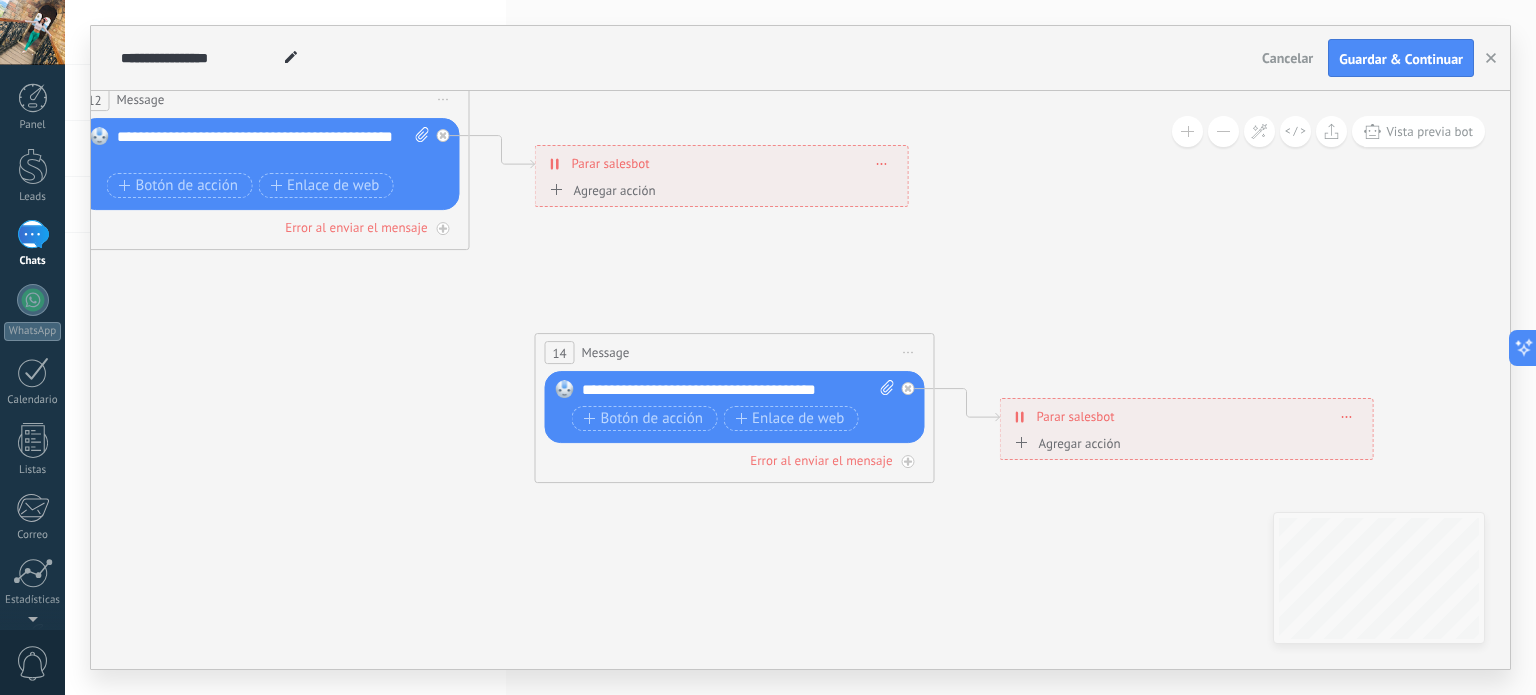 drag, startPoint x: 640, startPoint y: 411, endPoint x: 802, endPoint y: 524, distance: 197.51709 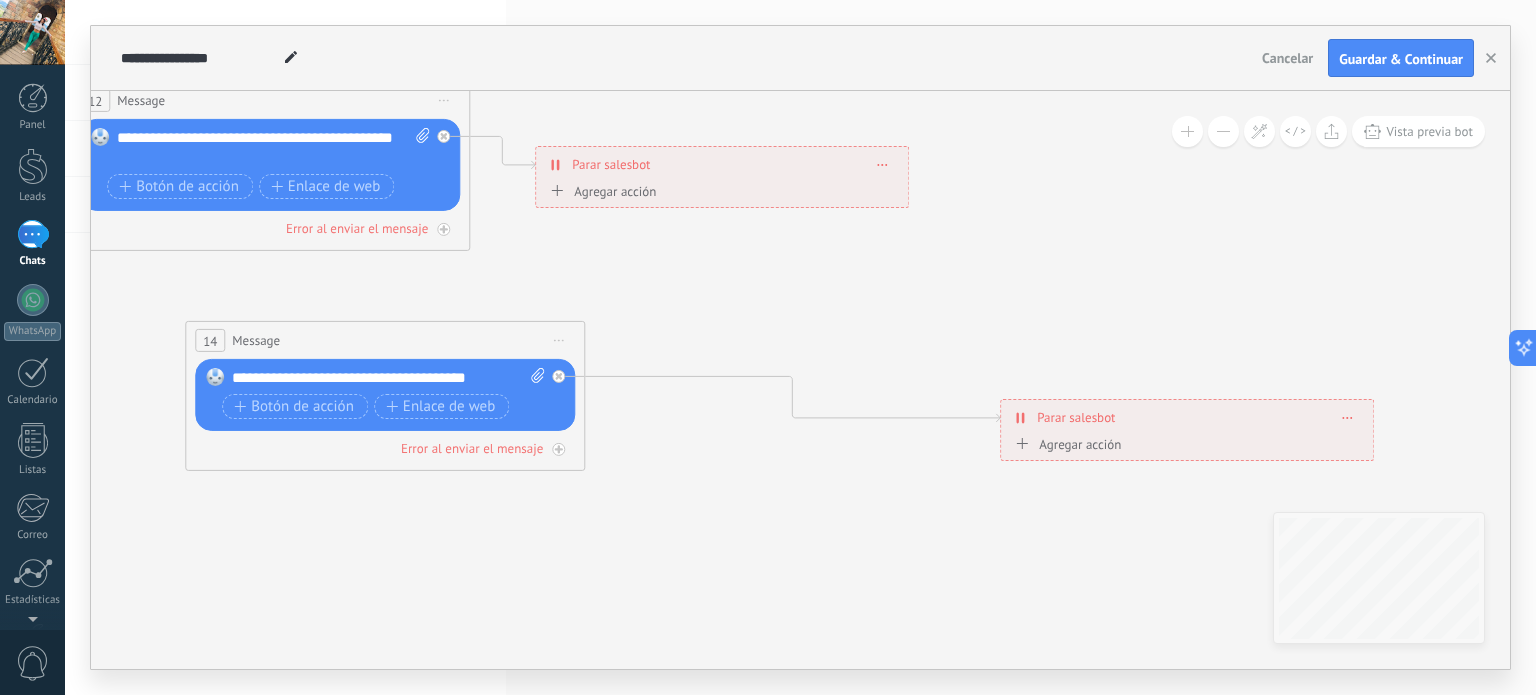 drag, startPoint x: 697, startPoint y: 339, endPoint x: 348, endPoint y: 326, distance: 349.24203 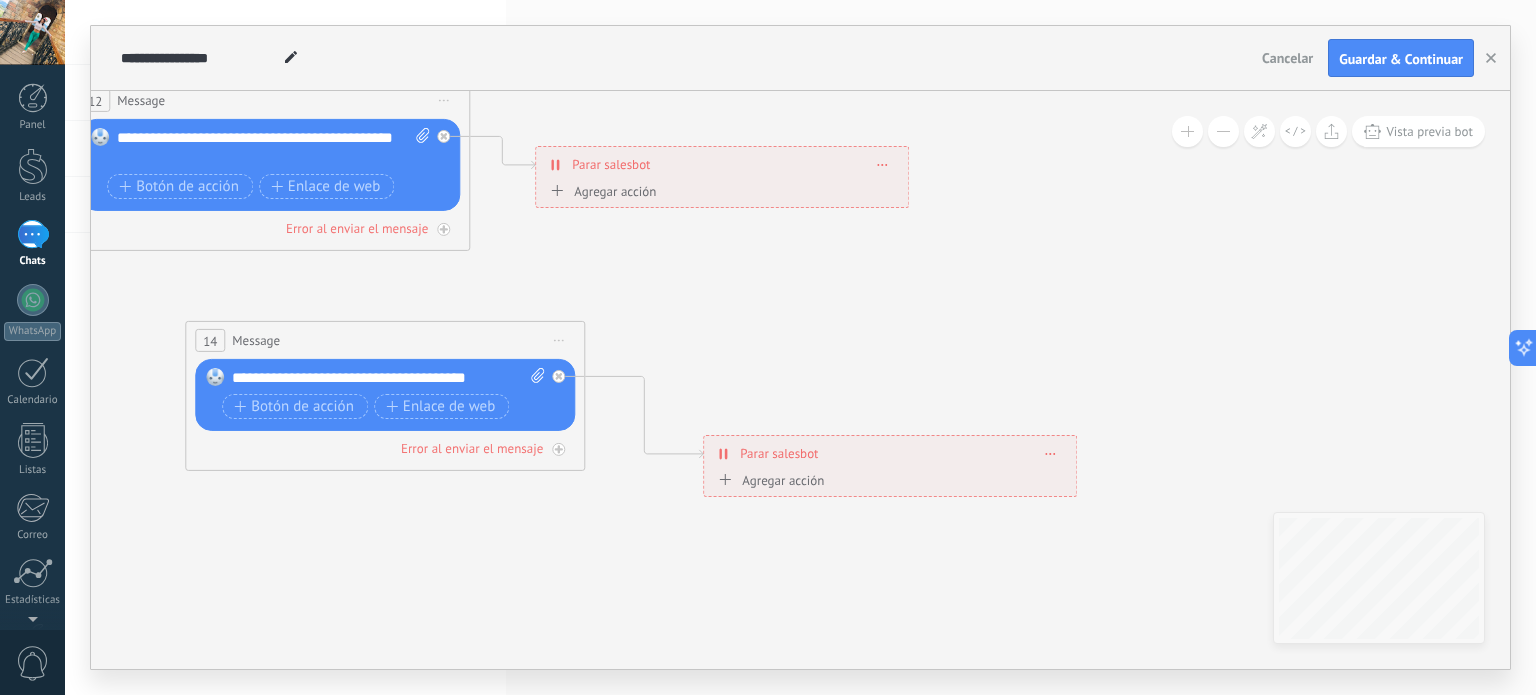 drag, startPoint x: 1279, startPoint y: 415, endPoint x: 980, endPoint y: 451, distance: 301.15942 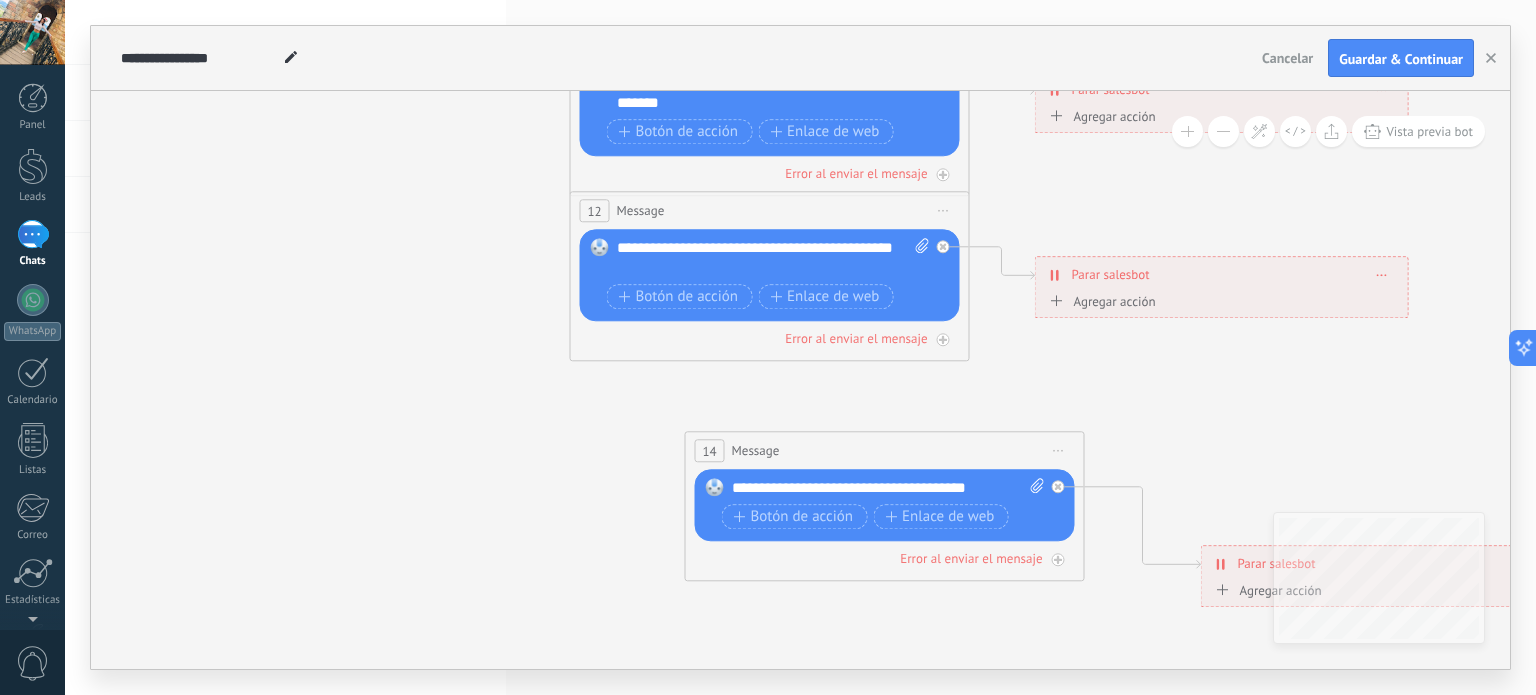 drag, startPoint x: 968, startPoint y: 328, endPoint x: 1467, endPoint y: 439, distance: 511.19662 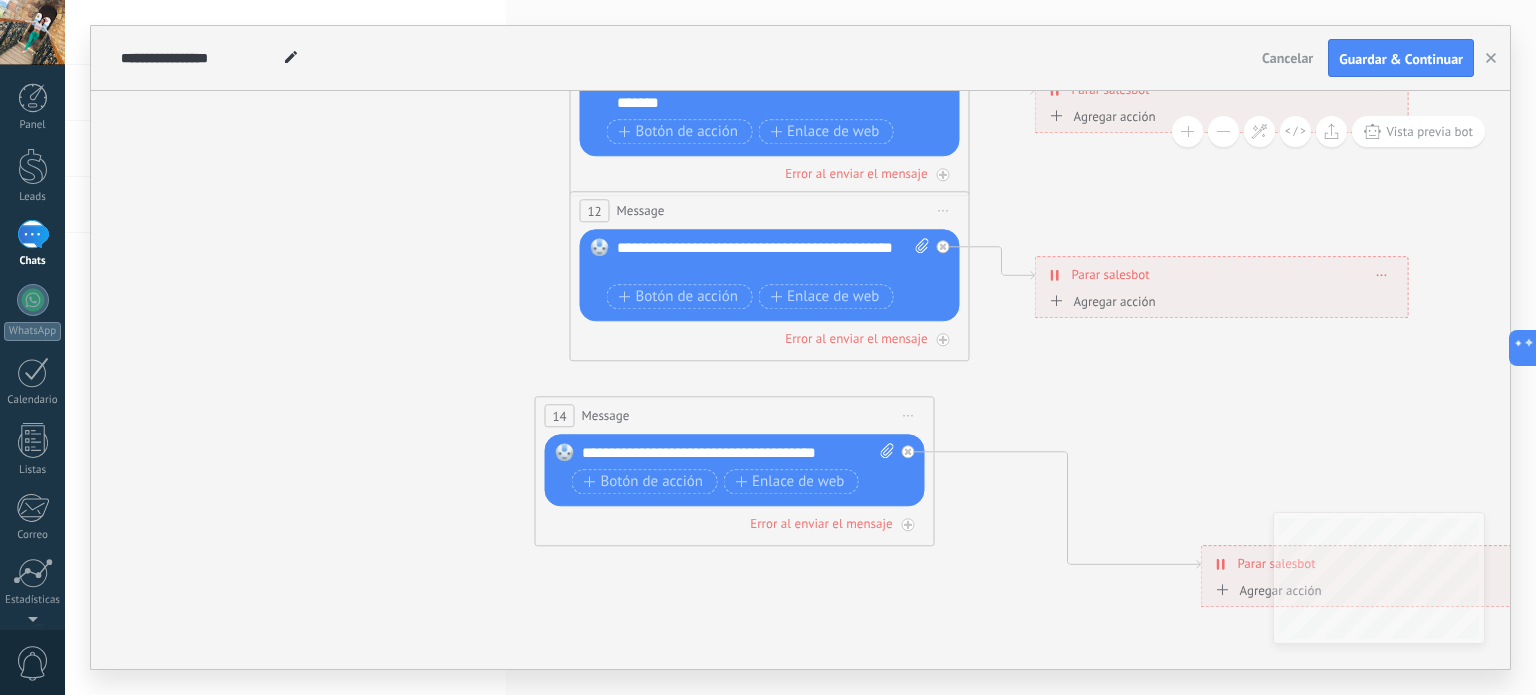 drag, startPoint x: 960, startPoint y: 444, endPoint x: 811, endPoint y: 410, distance: 152.82997 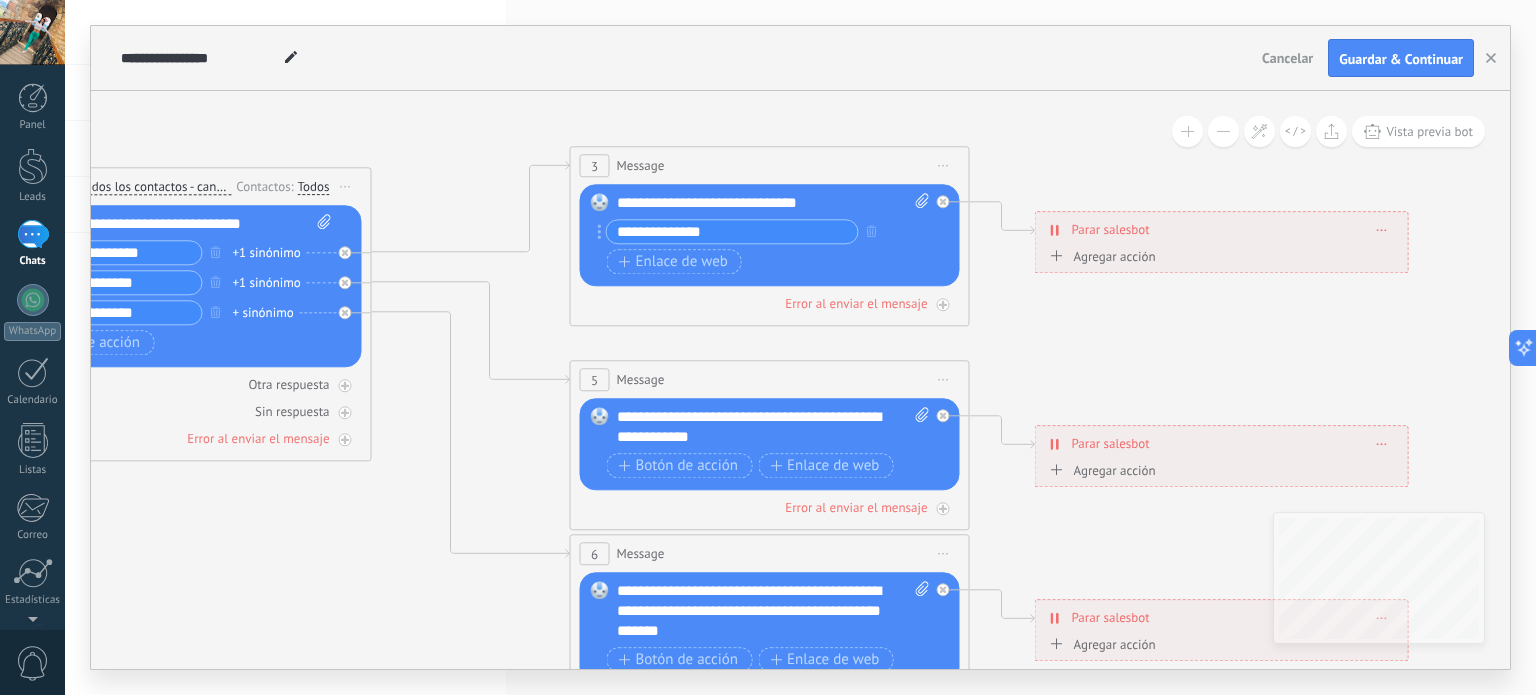 click on "Agregar acción" at bounding box center [1100, 256] 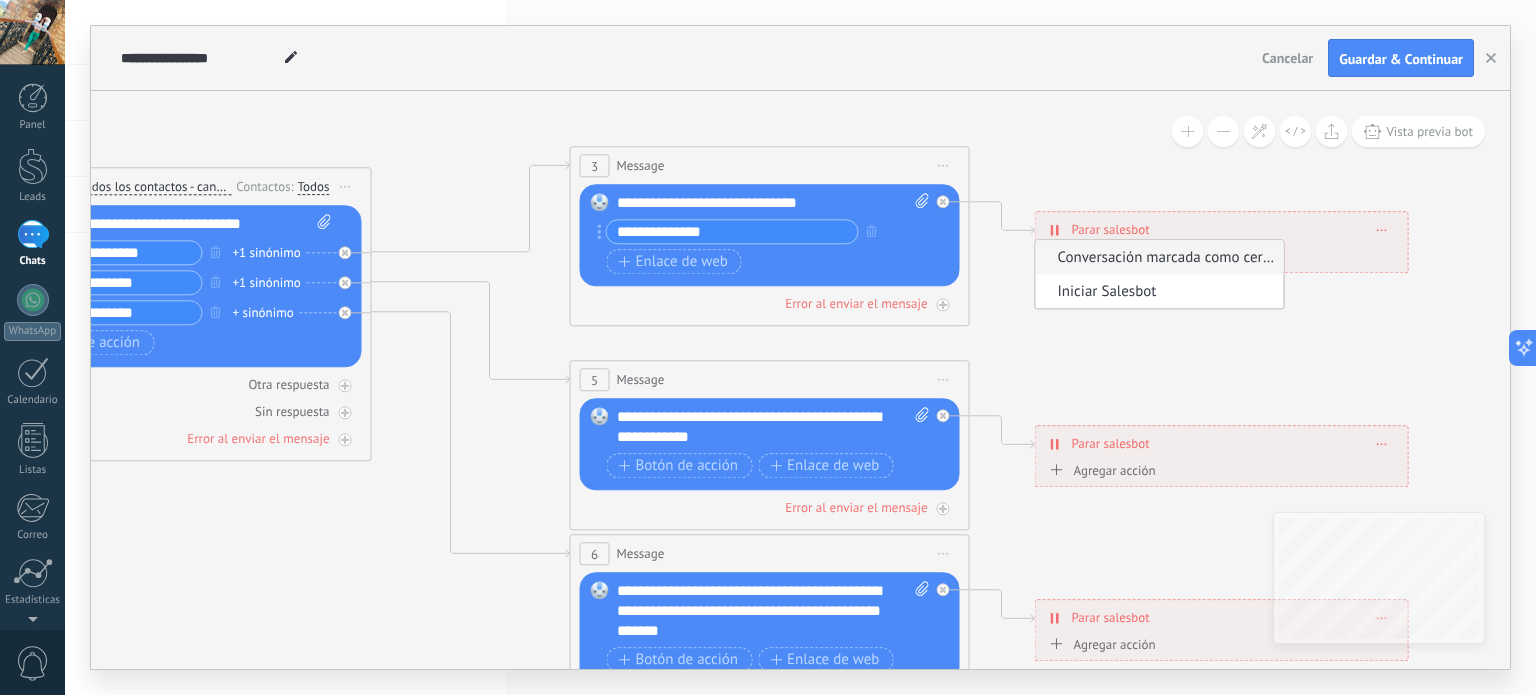 click on "Conversación marcada como cerrada" at bounding box center [1157, 257] 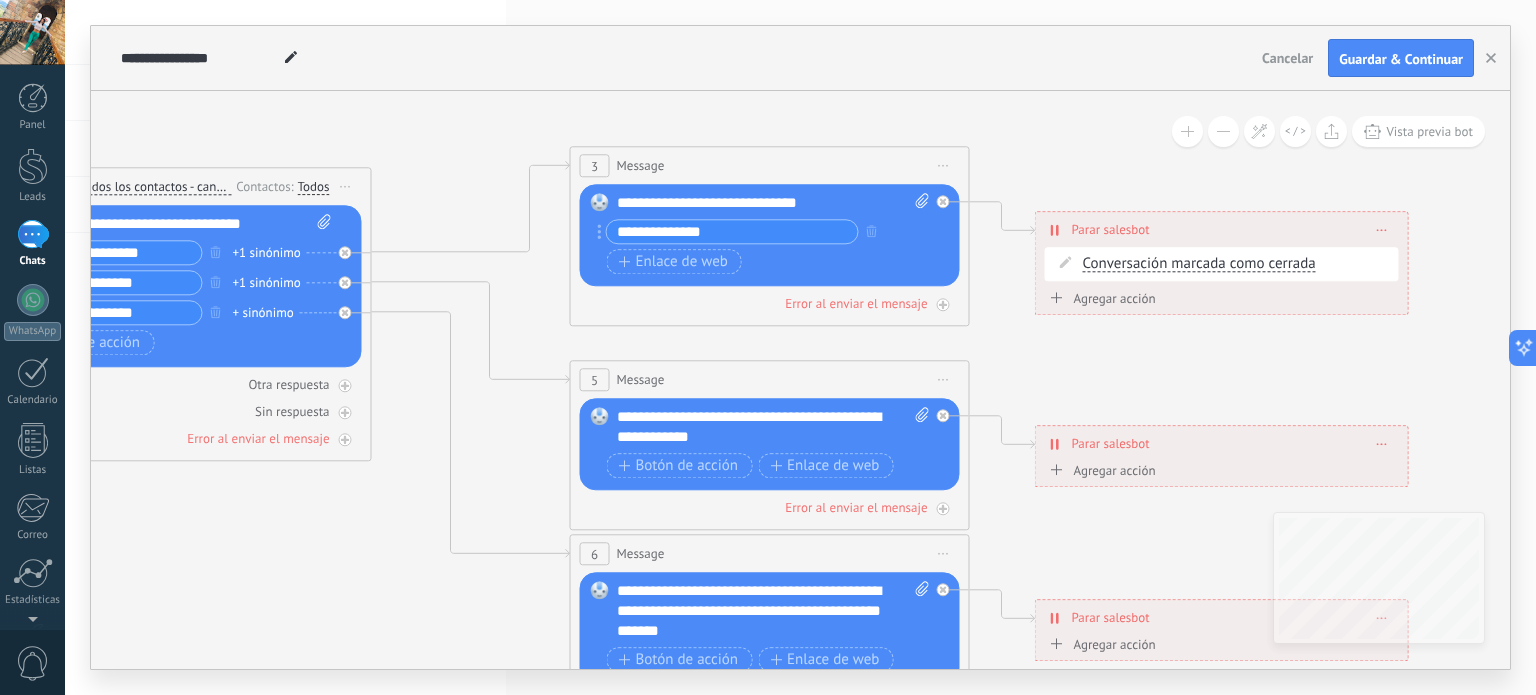 click 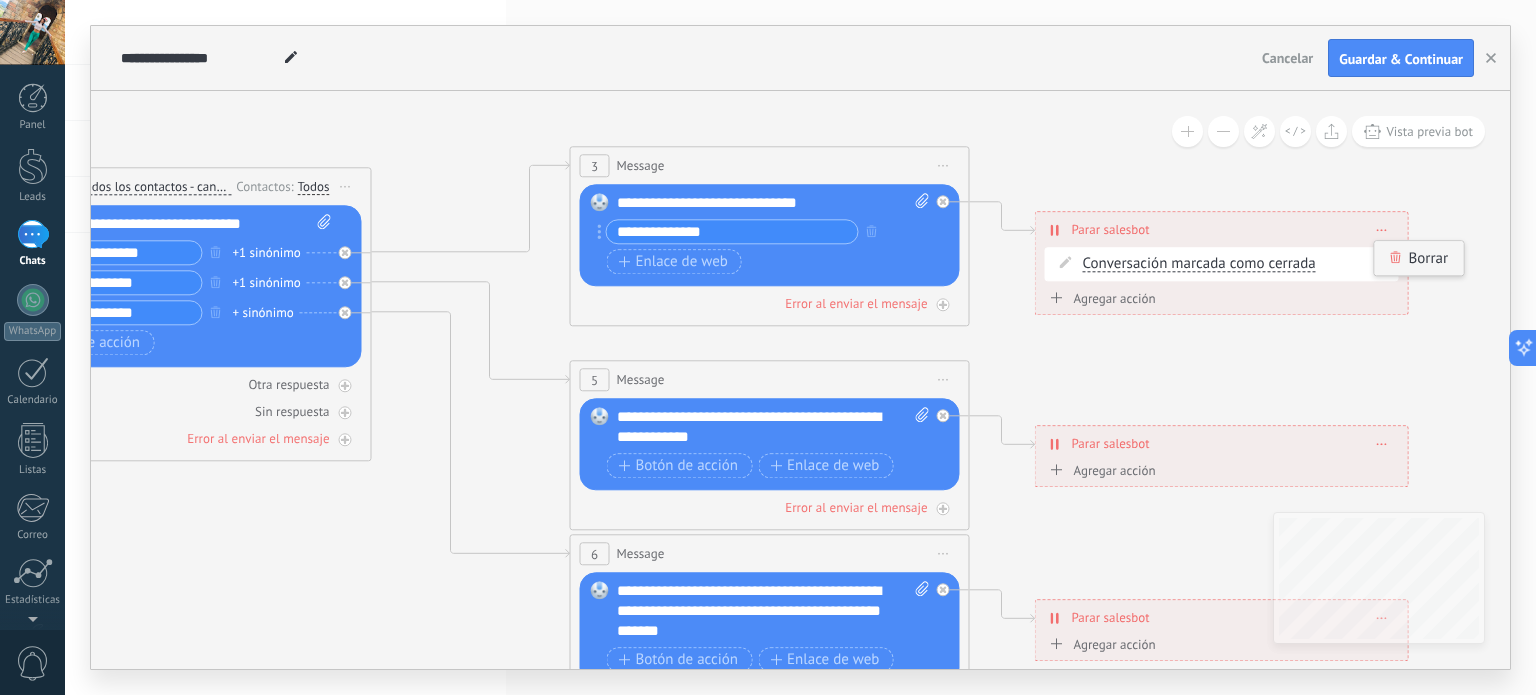 click on "Borrar" at bounding box center (1419, 259) 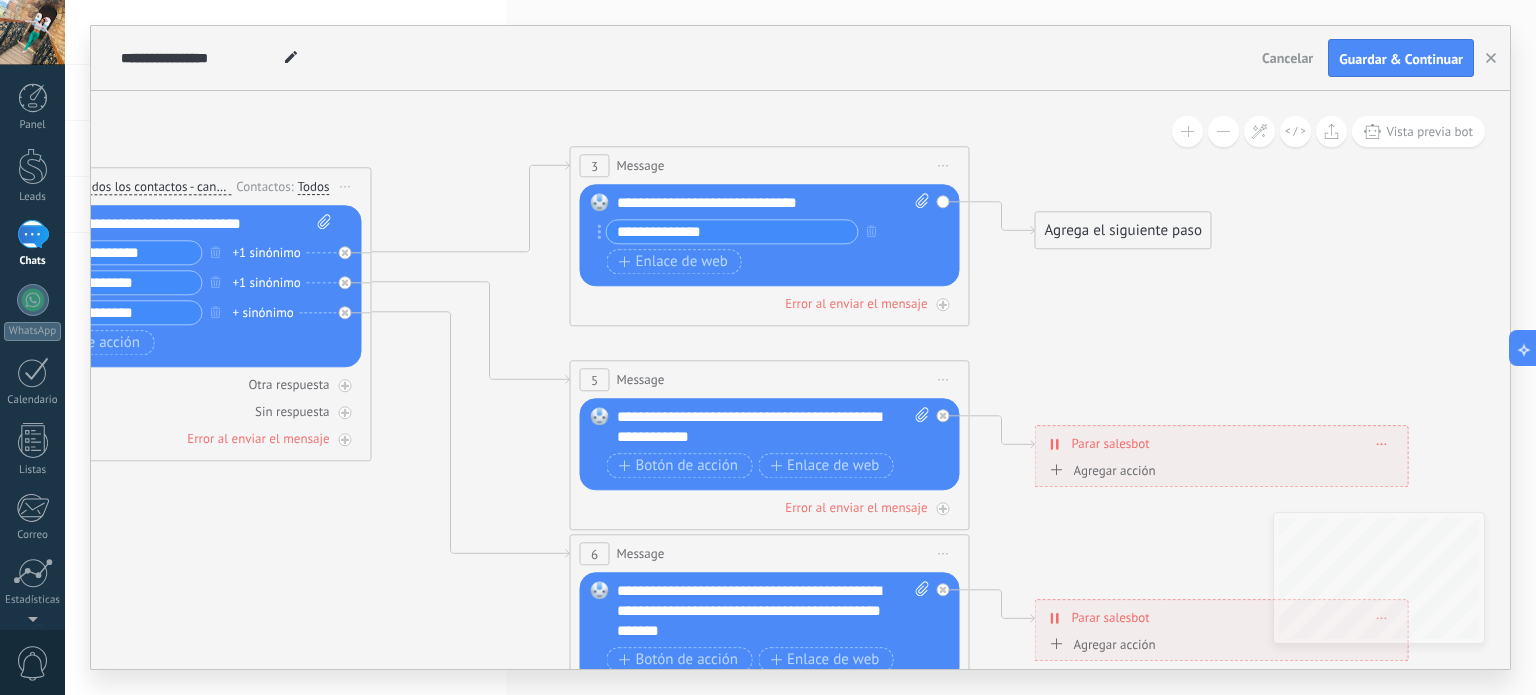 click on "Agrega el siguiente paso" at bounding box center [1123, 231] 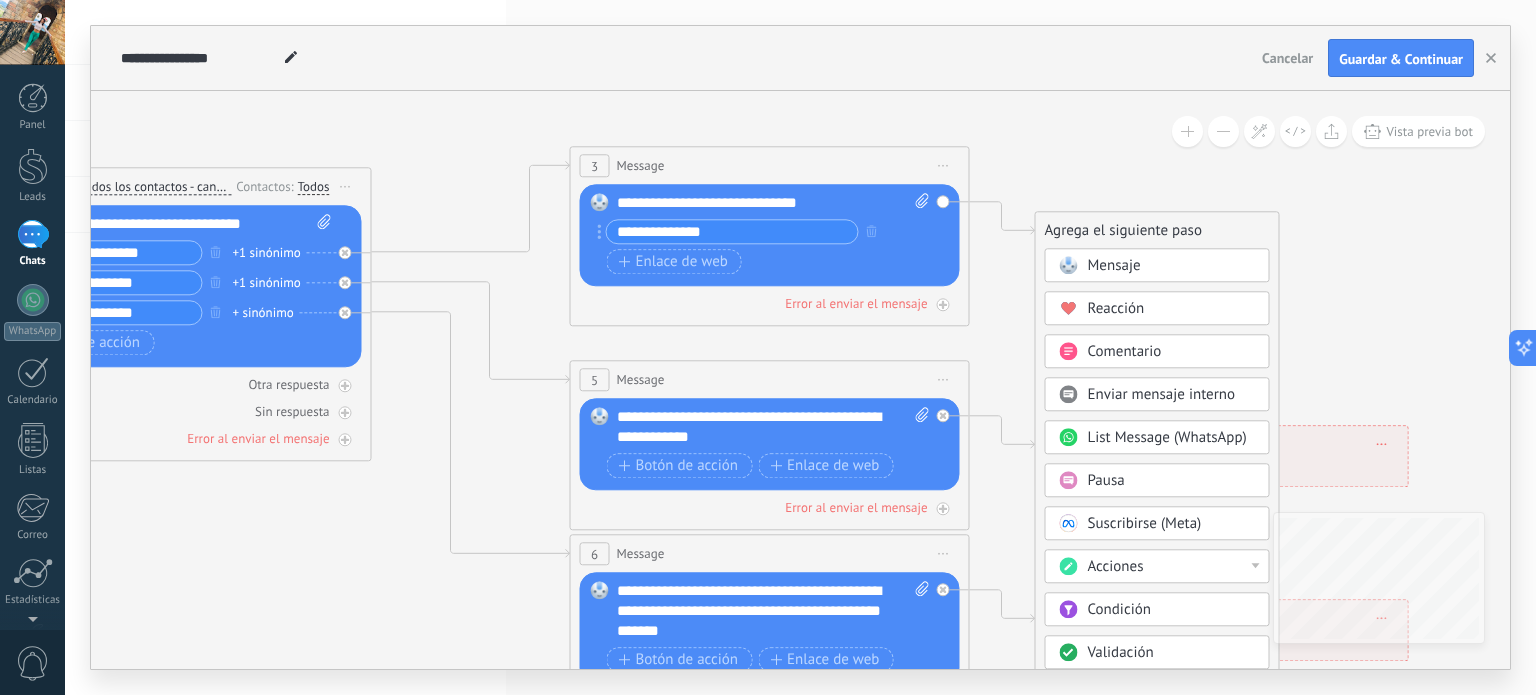 click on "Comentario" at bounding box center [1172, 353] 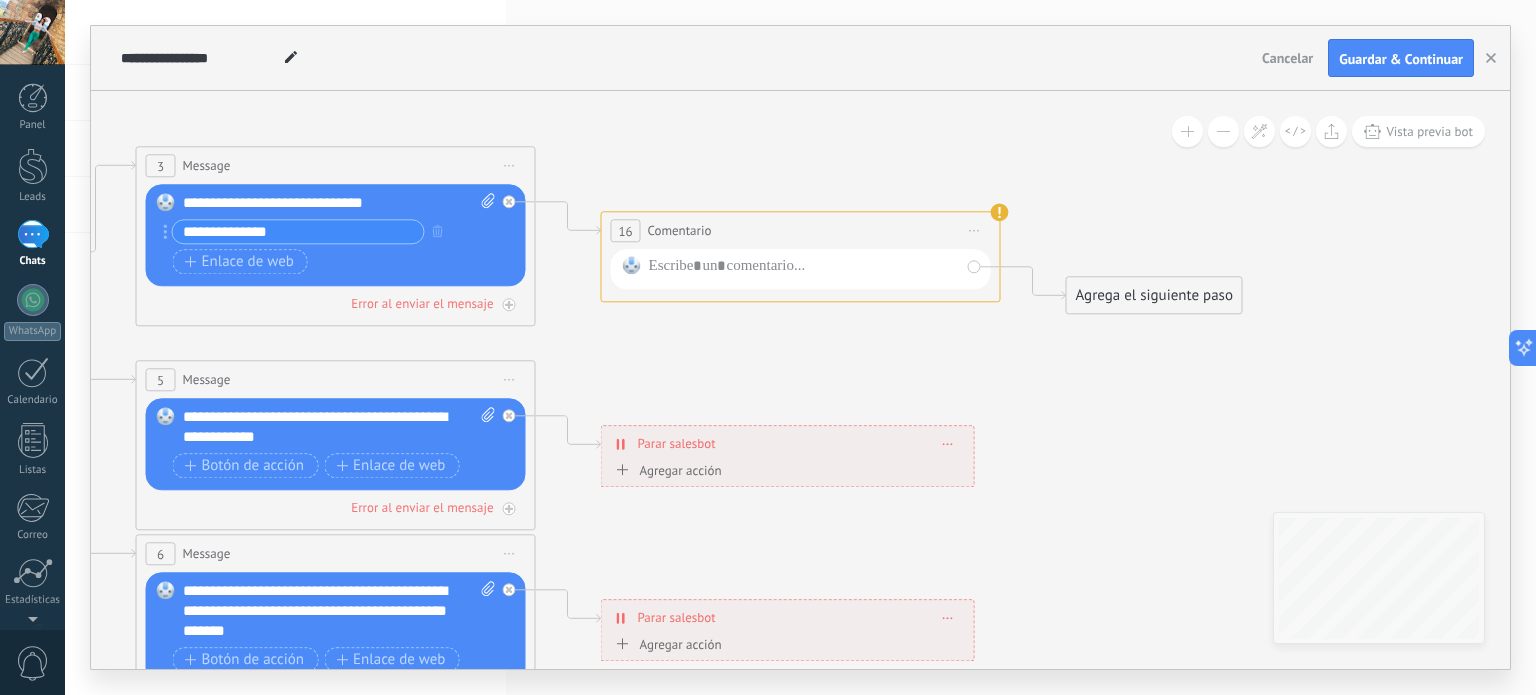 click on "Iniciar vista previa aquí
Cambiar nombre
Duplicar
Borrar" at bounding box center [975, 231] 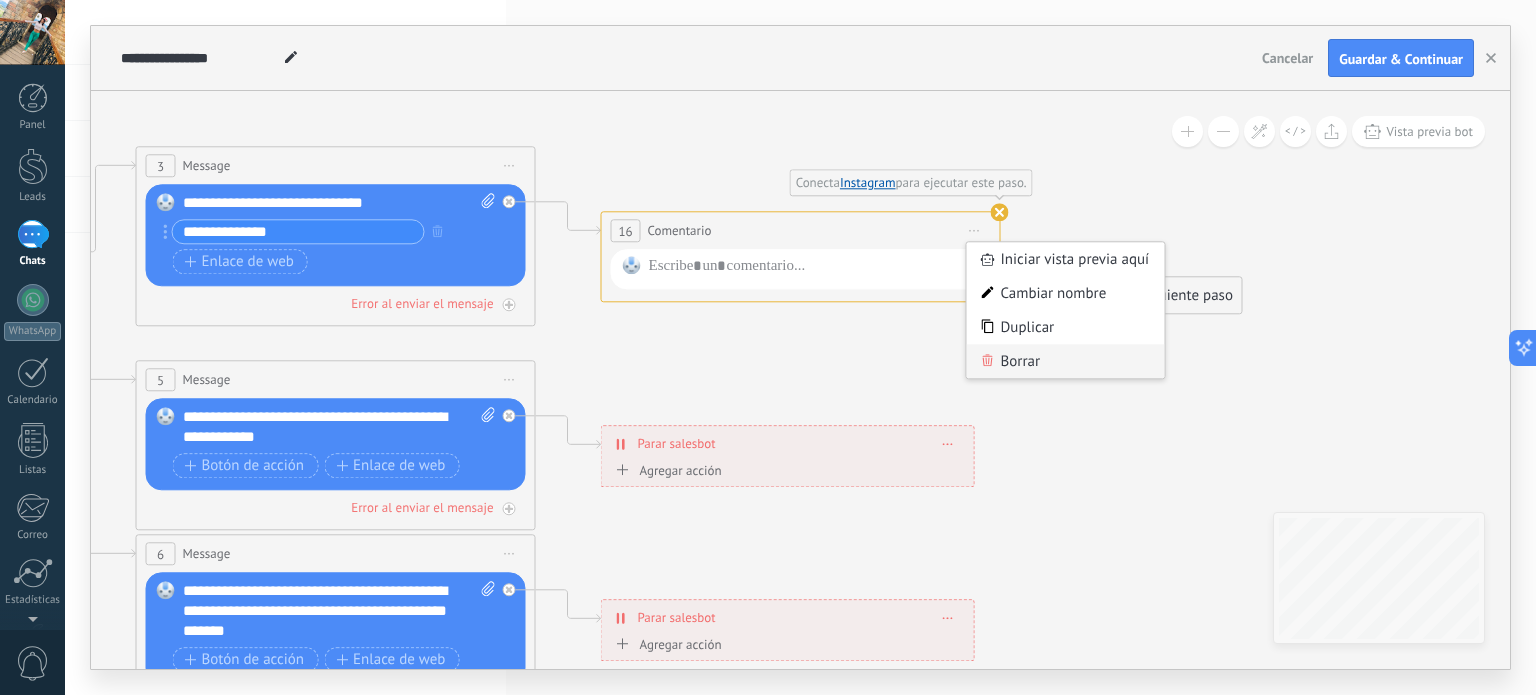 click on "Borrar" at bounding box center (1066, 362) 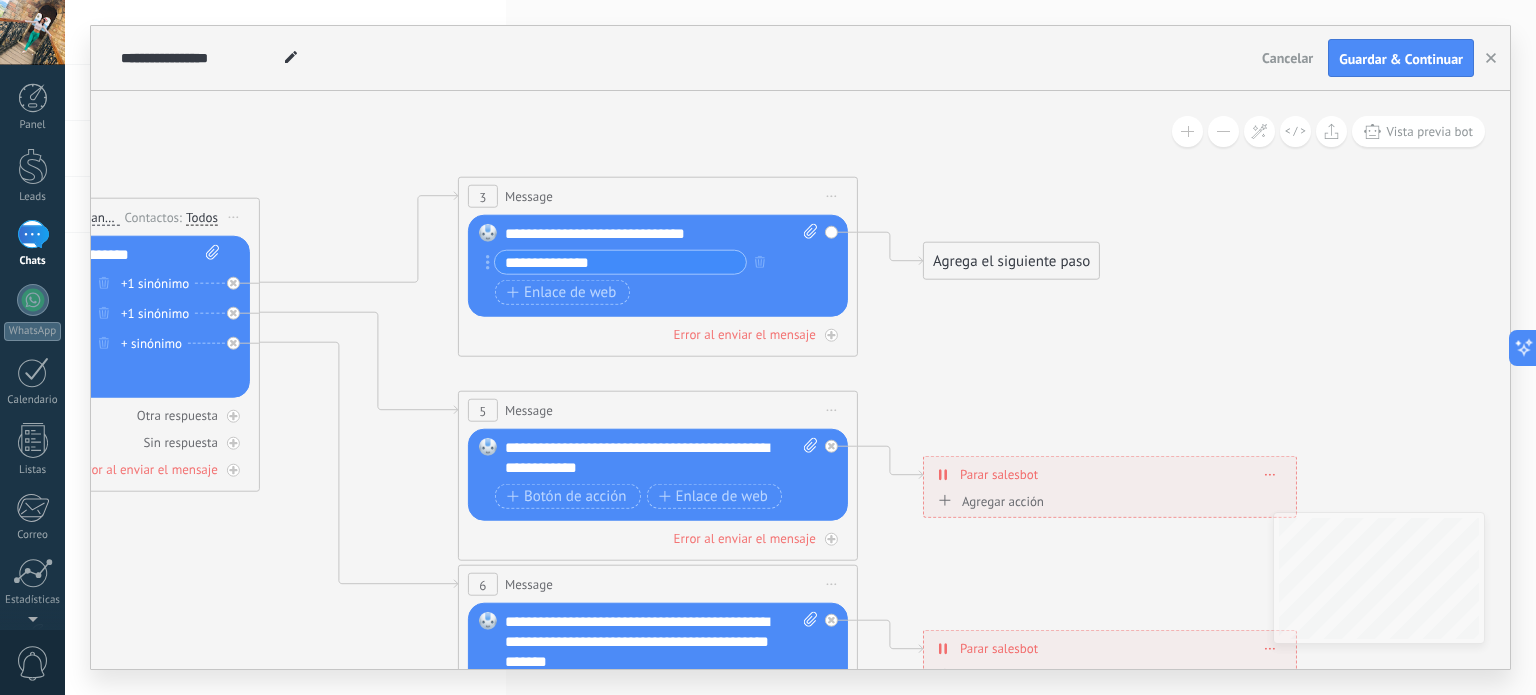 drag, startPoint x: 781, startPoint y: 339, endPoint x: 916, endPoint y: 311, distance: 137.87312 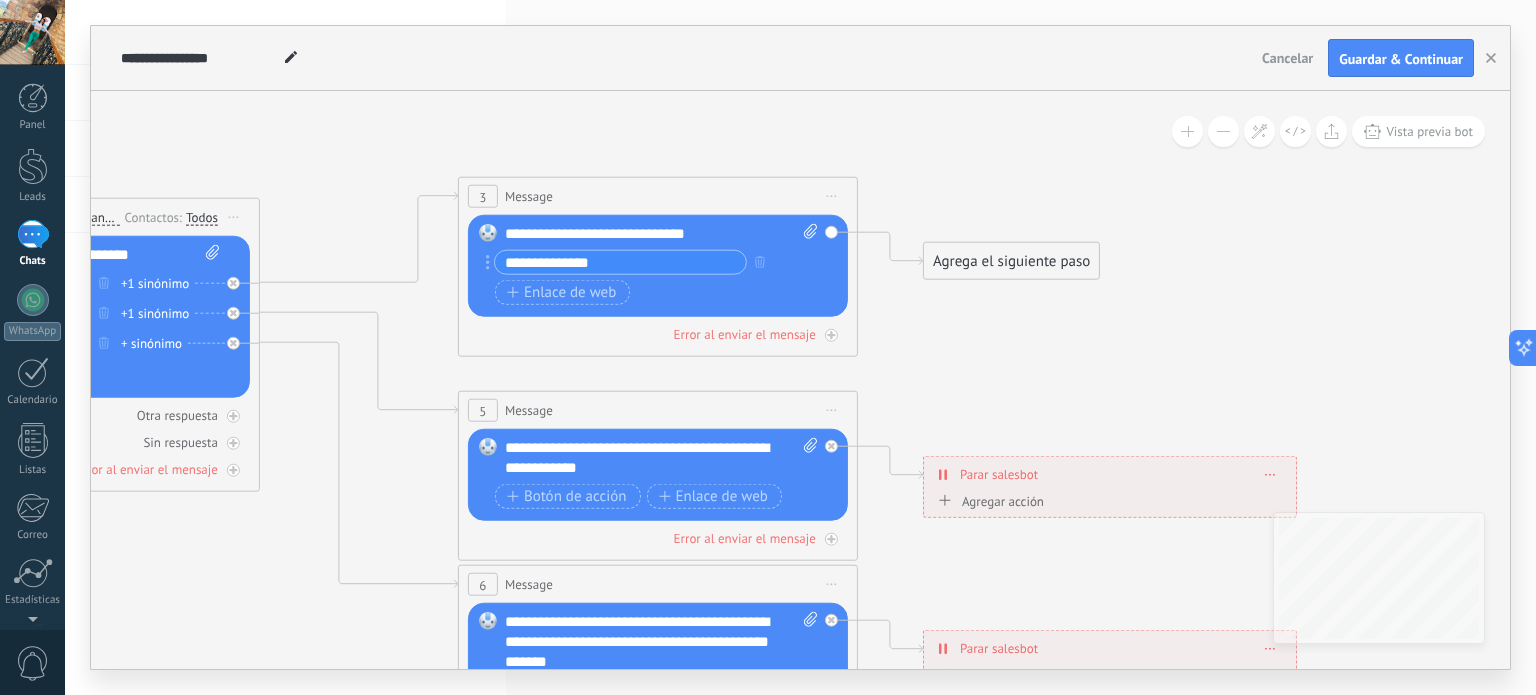 click 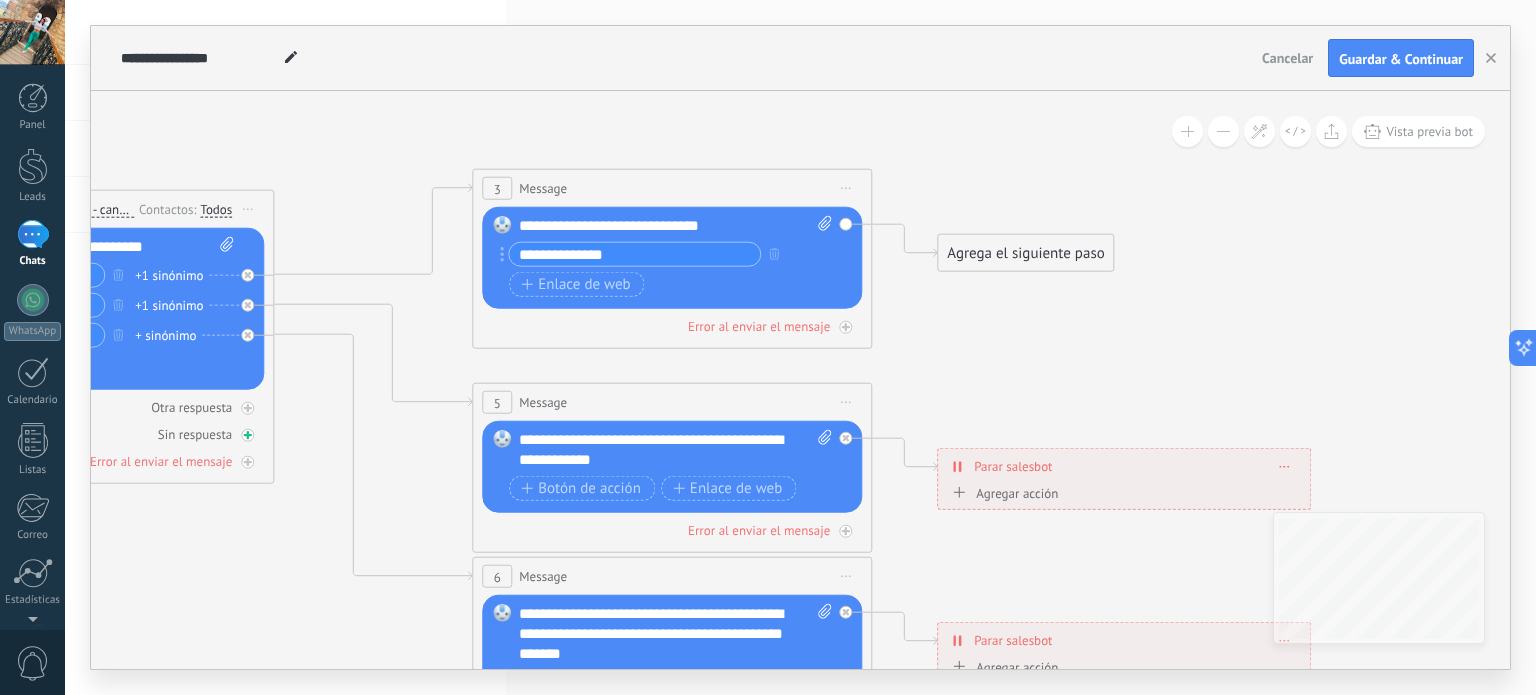 click 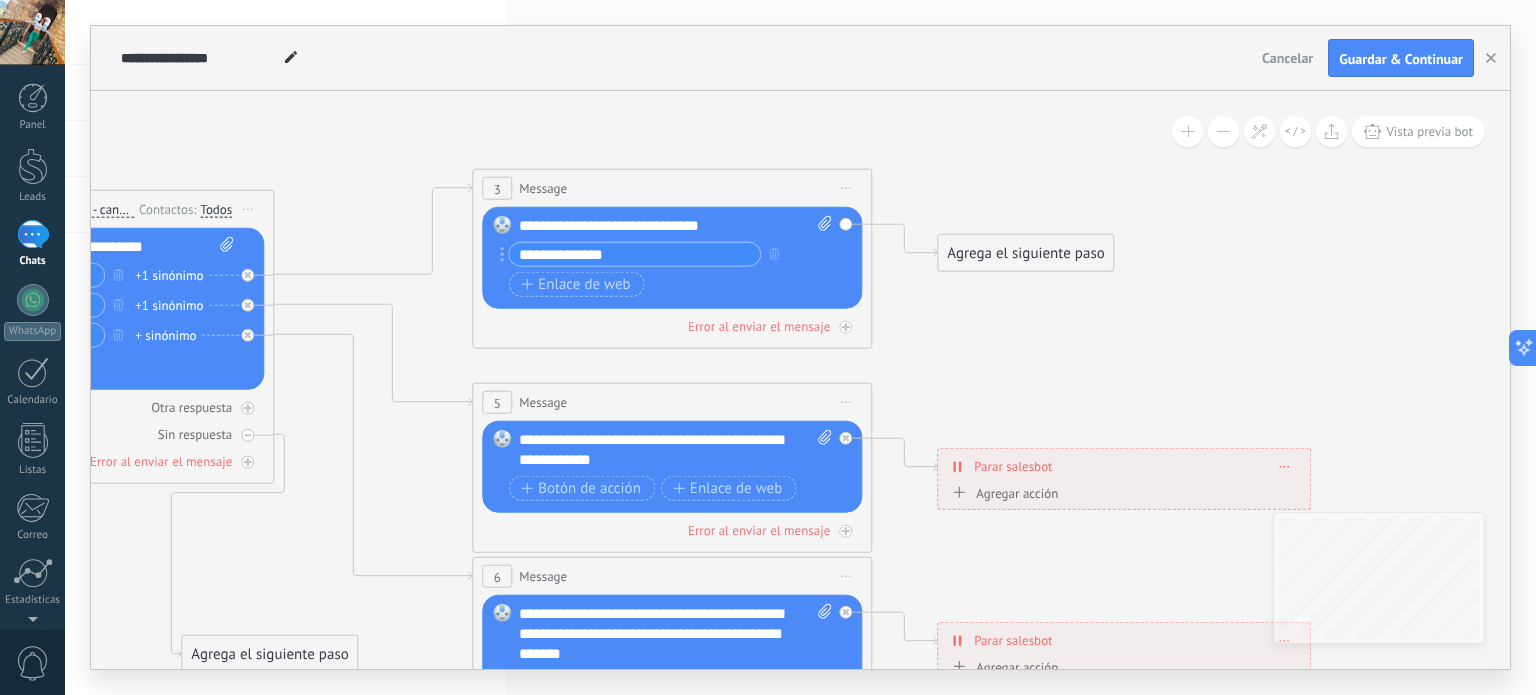 drag, startPoint x: 386, startPoint y: 267, endPoint x: 228, endPoint y: 647, distance: 411.53857 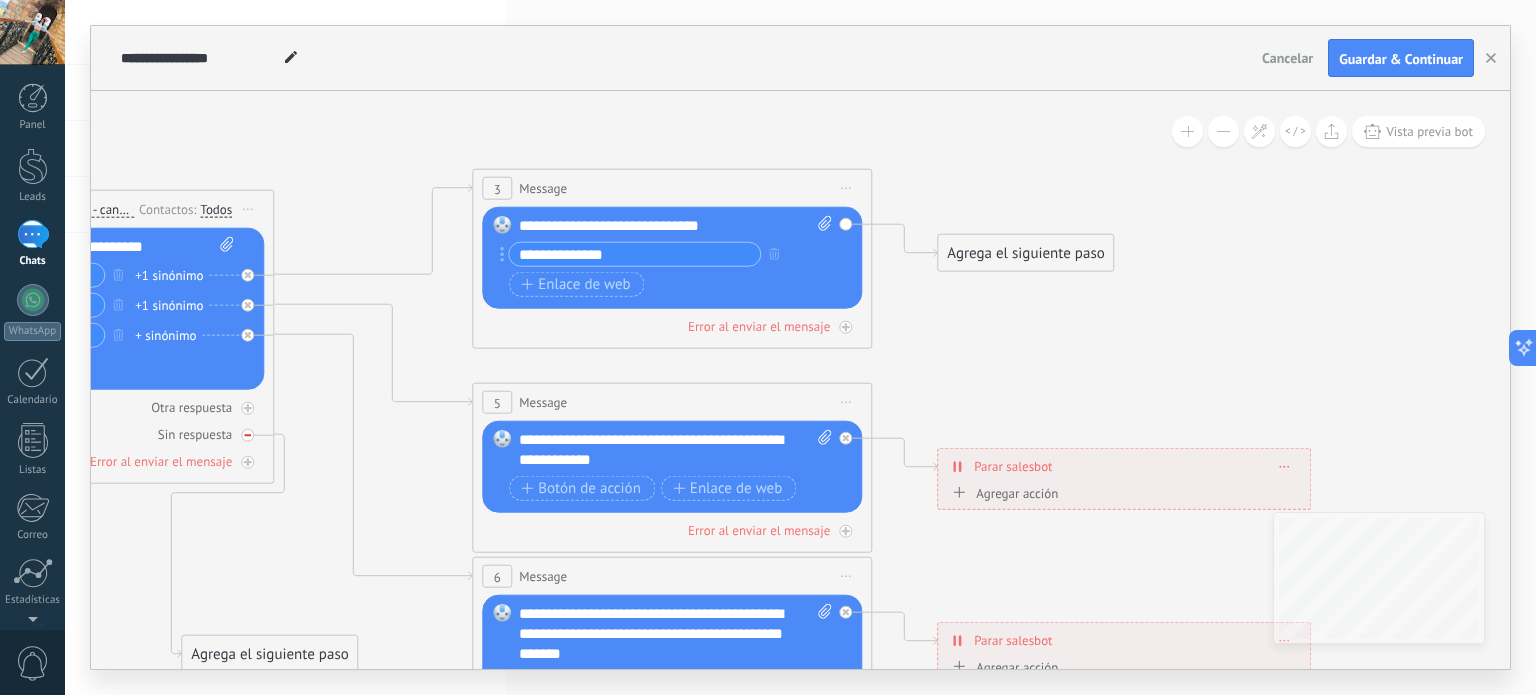 click 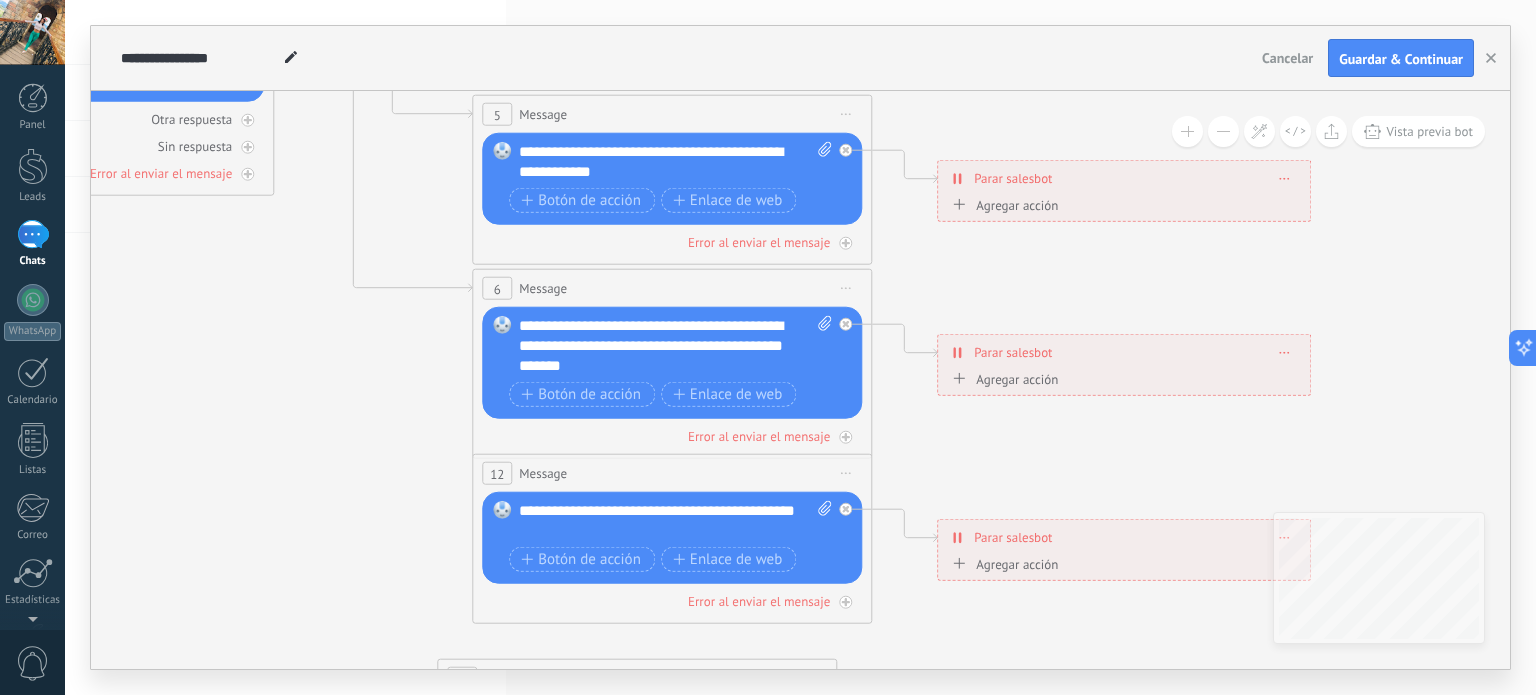 click on "**********" at bounding box center (676, 521) 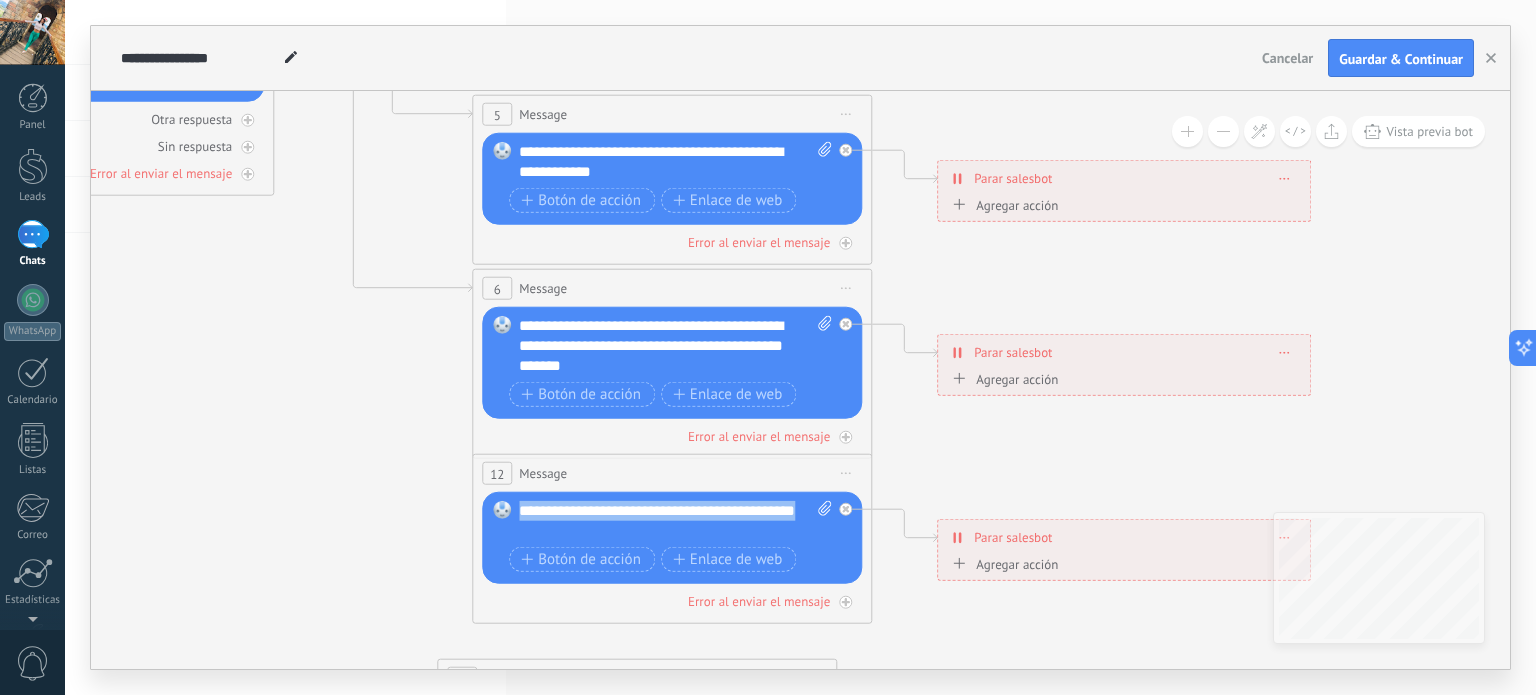 drag, startPoint x: 588, startPoint y: 526, endPoint x: 518, endPoint y: 516, distance: 70.71068 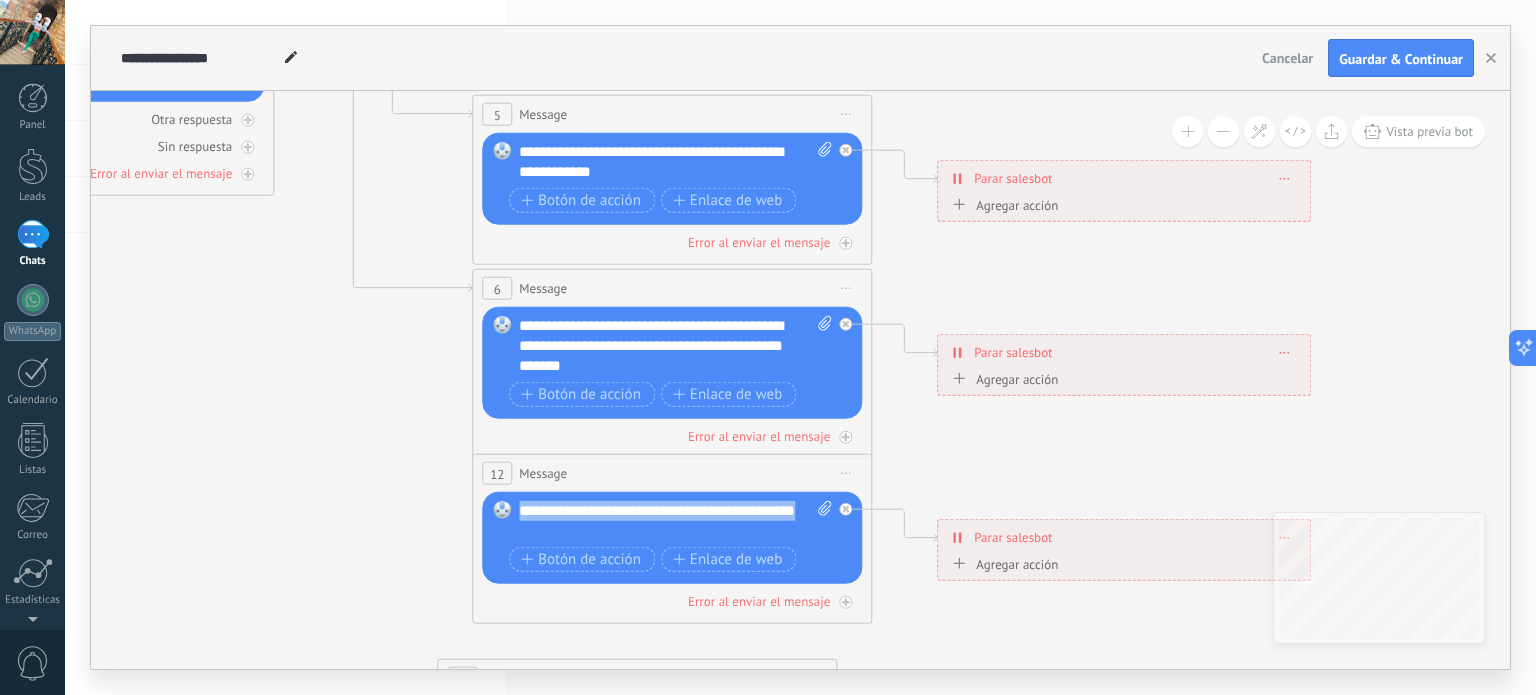 click on "**********" at bounding box center (676, 521) 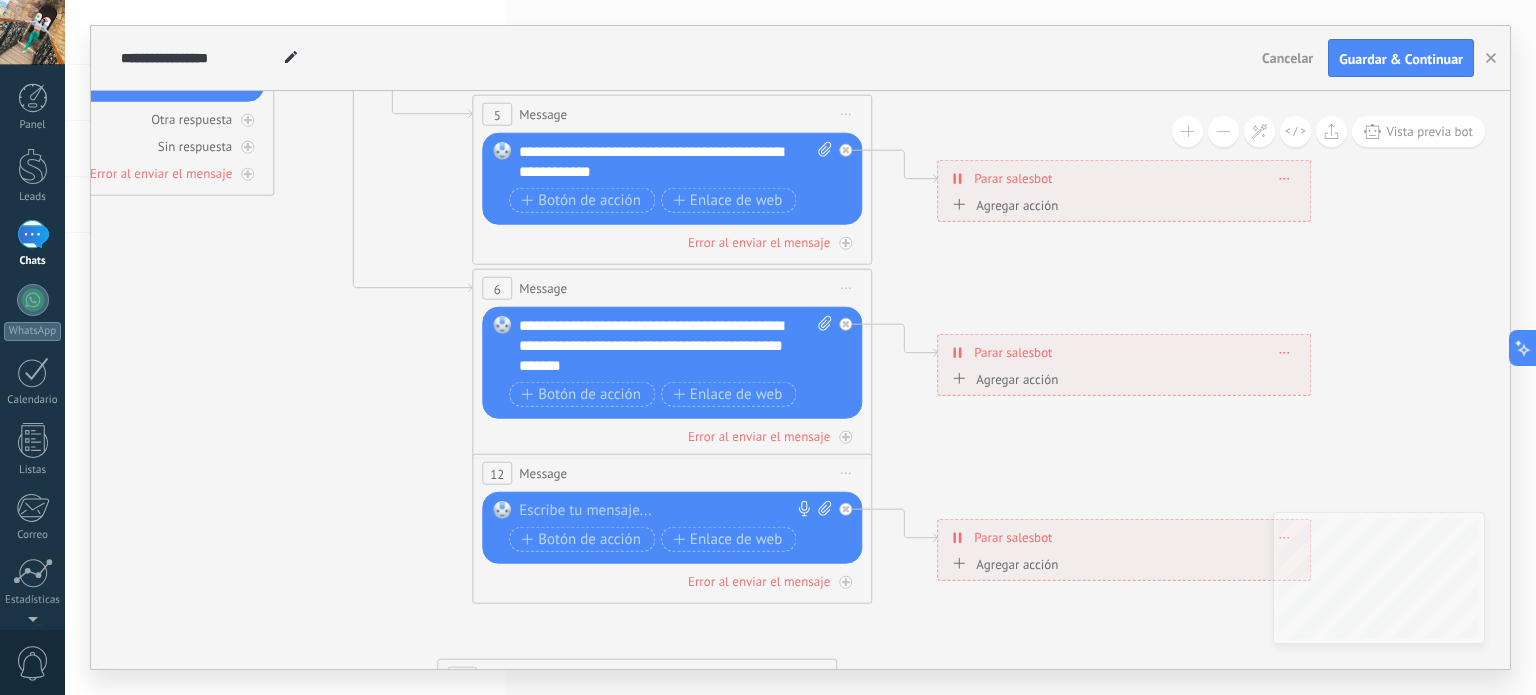 click at bounding box center [668, 511] 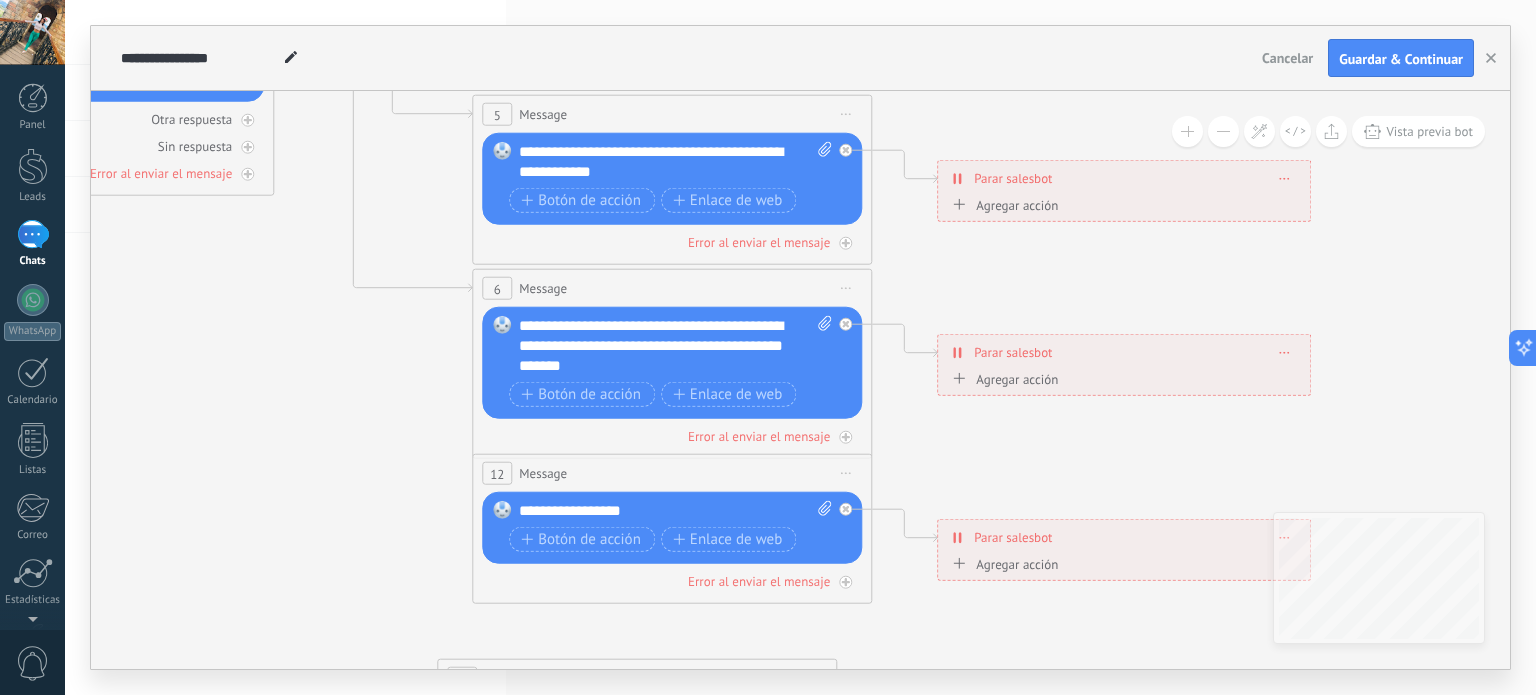 click on "**********" at bounding box center [676, 511] 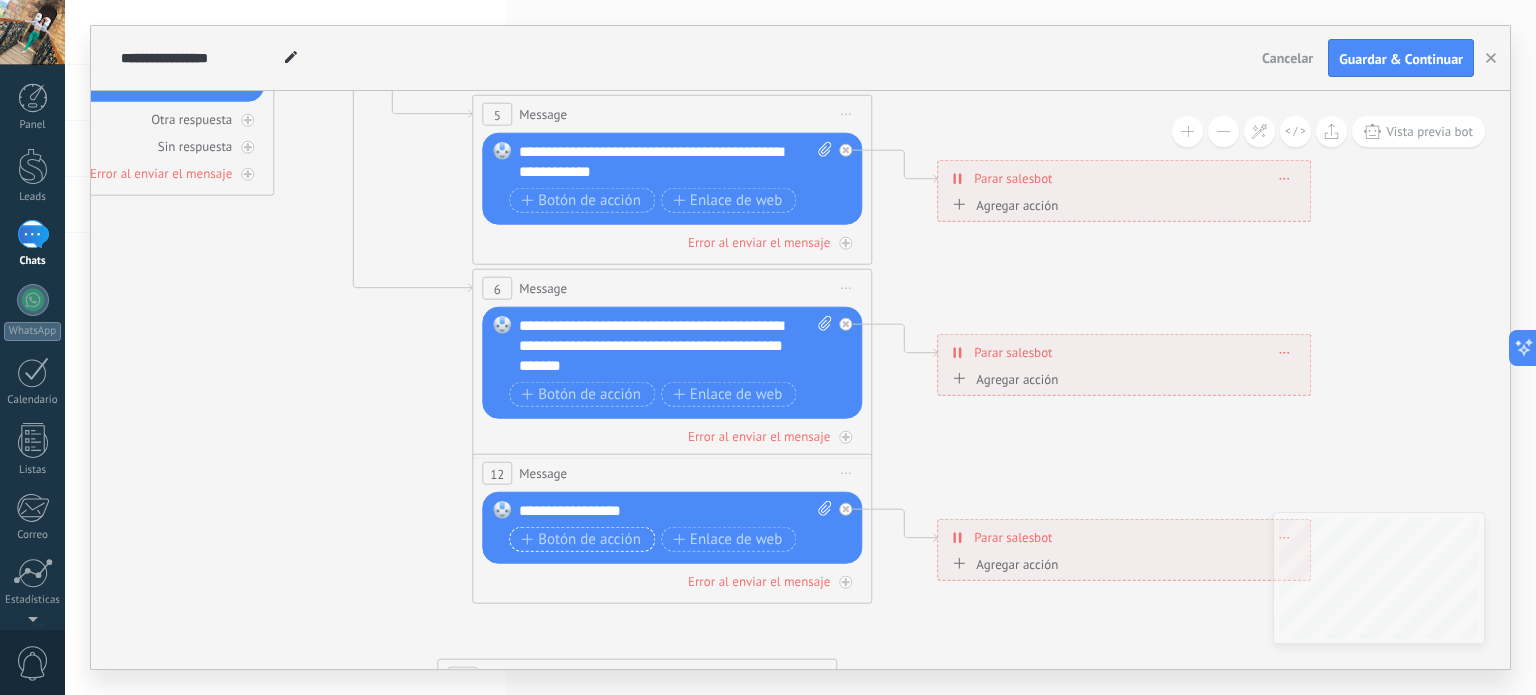 click on "Botón de acción" at bounding box center (581, 539) 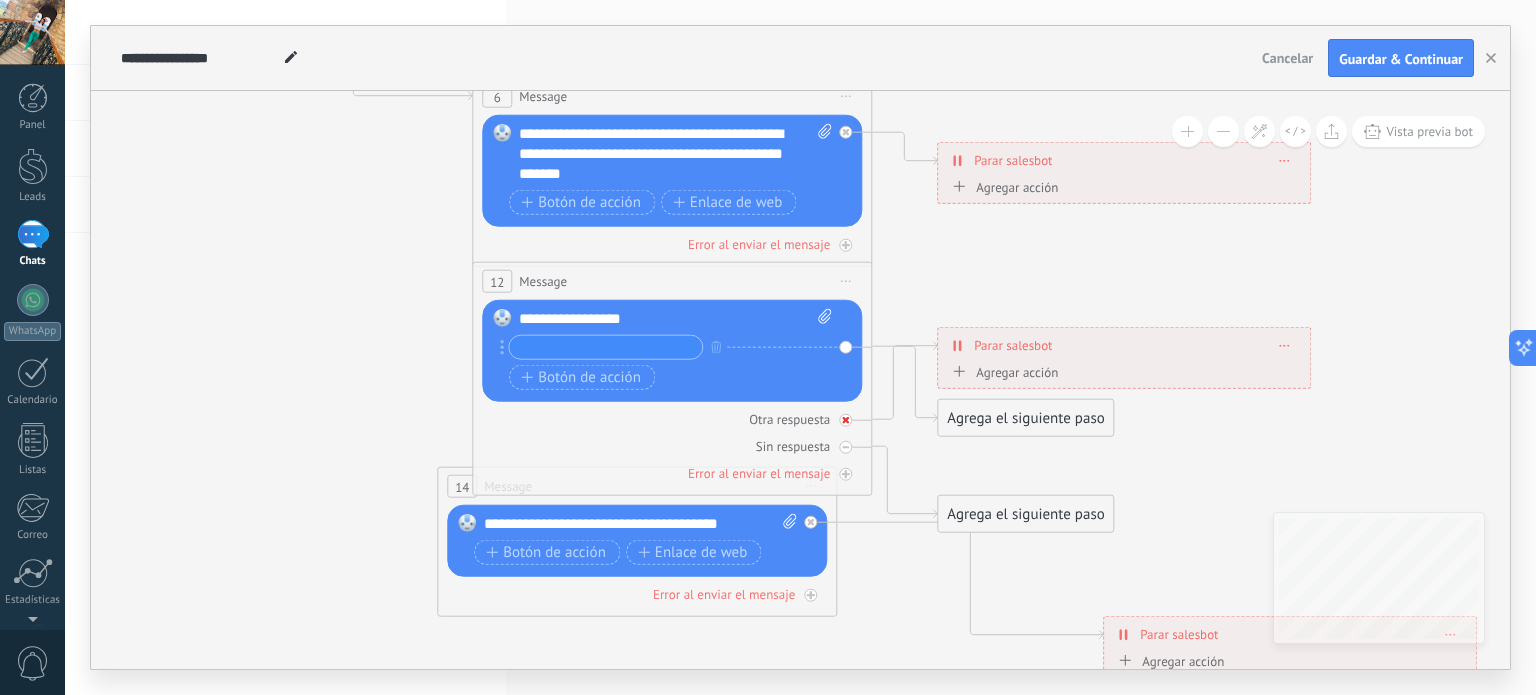 click 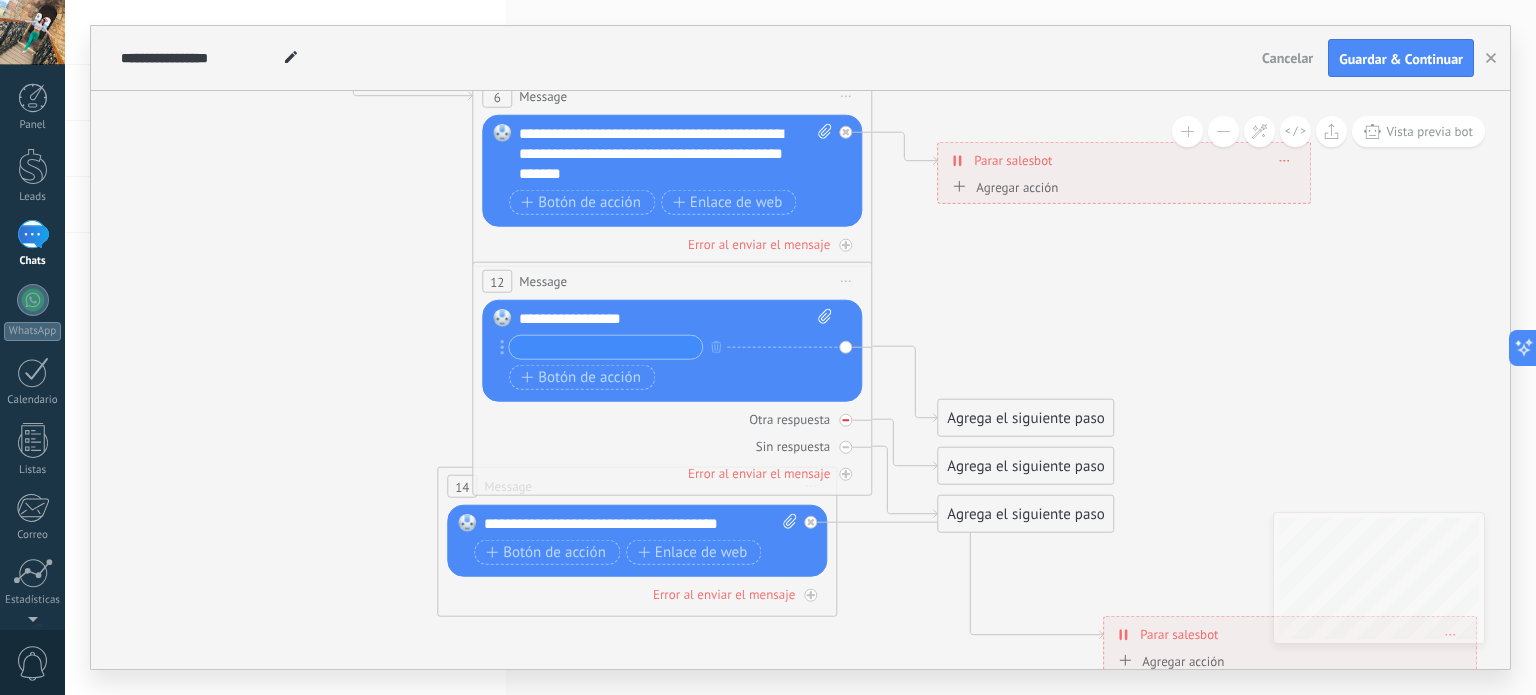 click at bounding box center [845, 420] 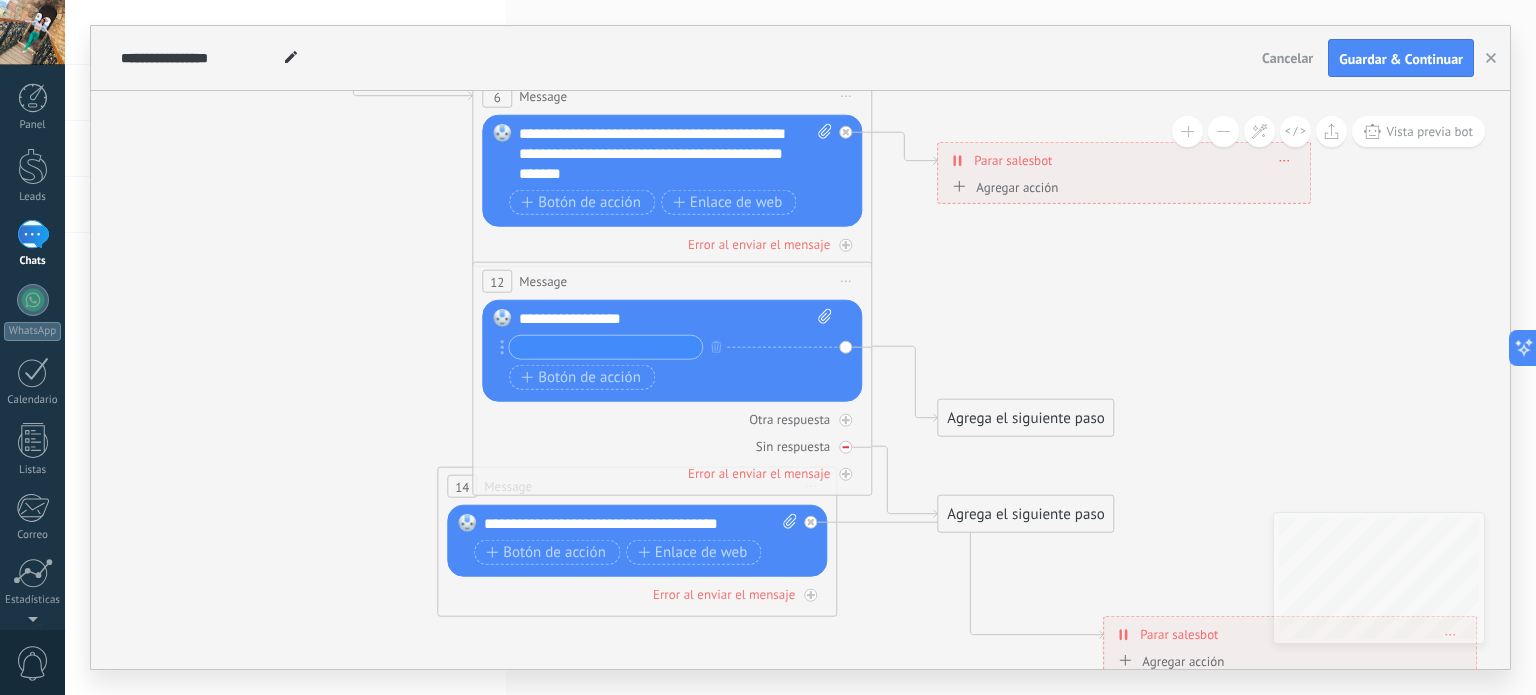 click at bounding box center [845, 447] 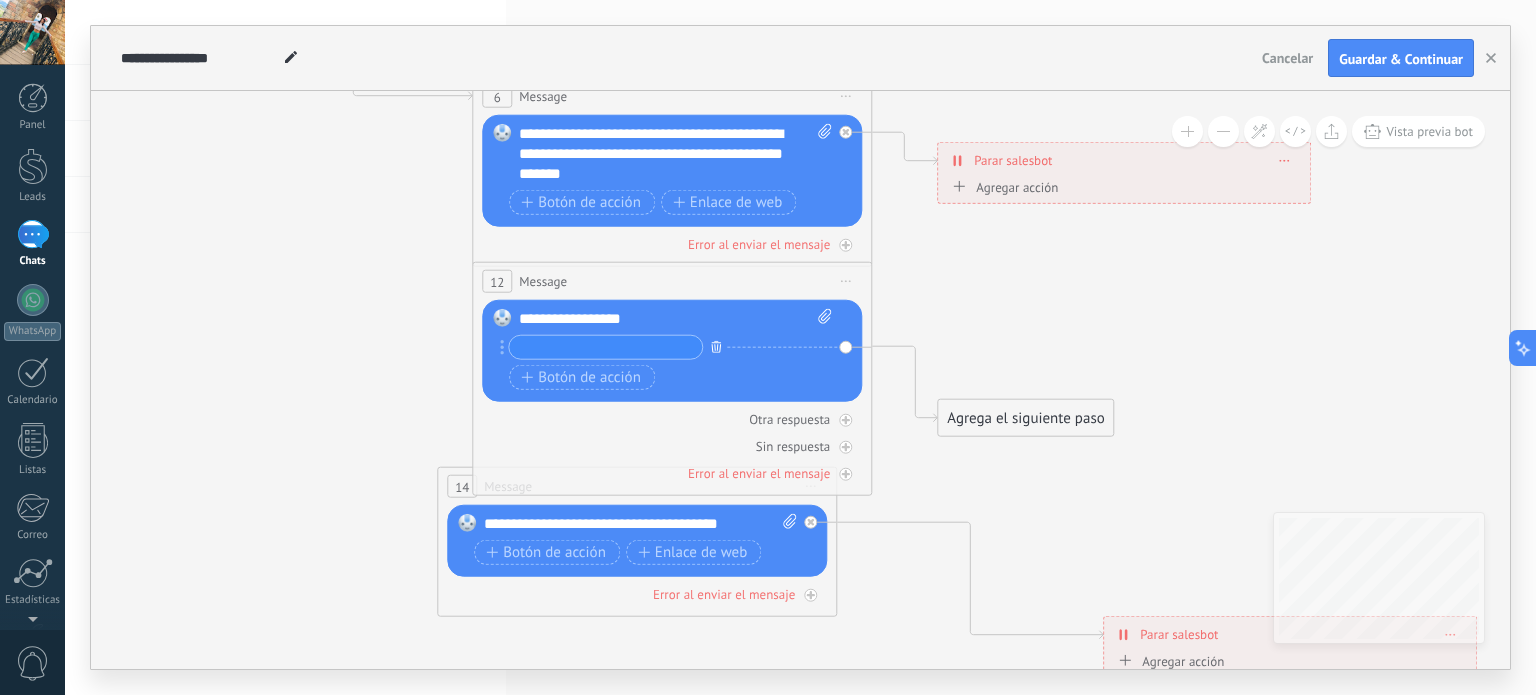 click 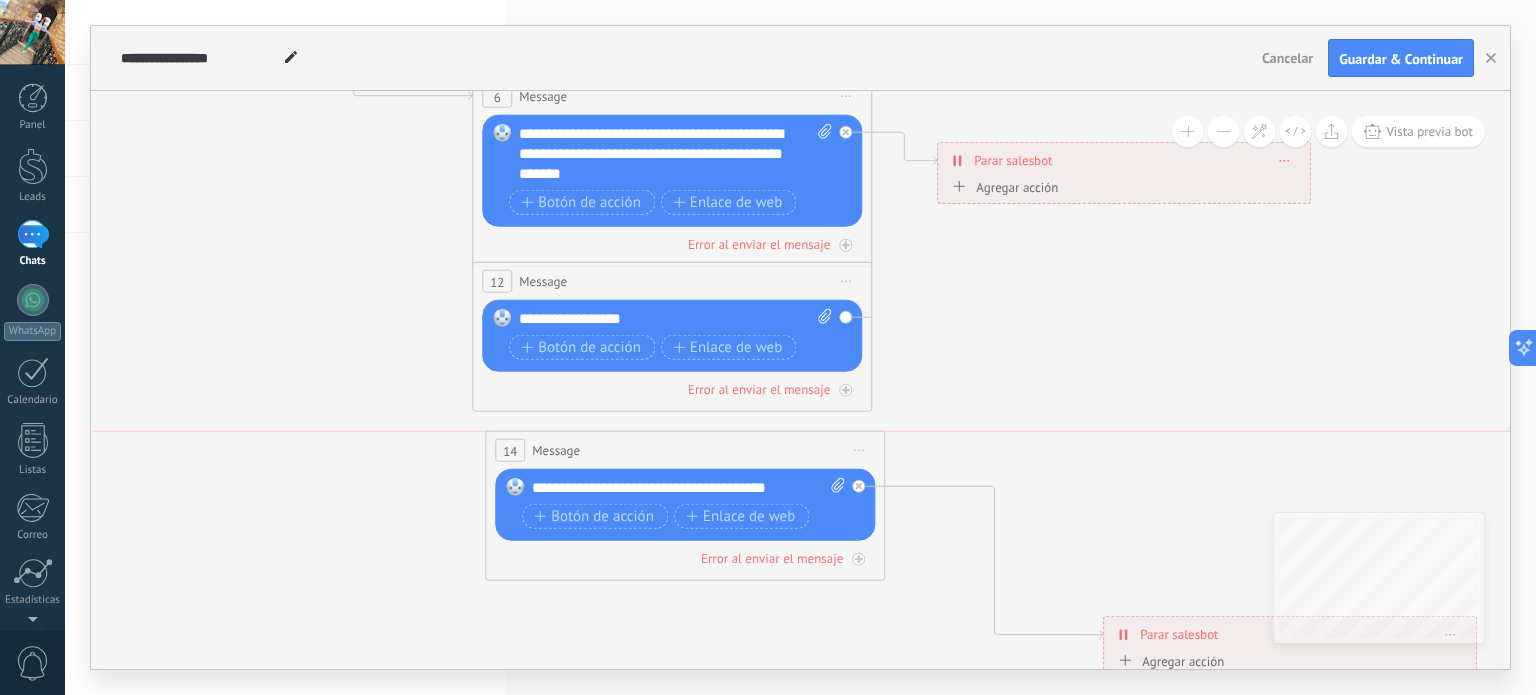 drag, startPoint x: 668, startPoint y: 488, endPoint x: 716, endPoint y: 445, distance: 64.44377 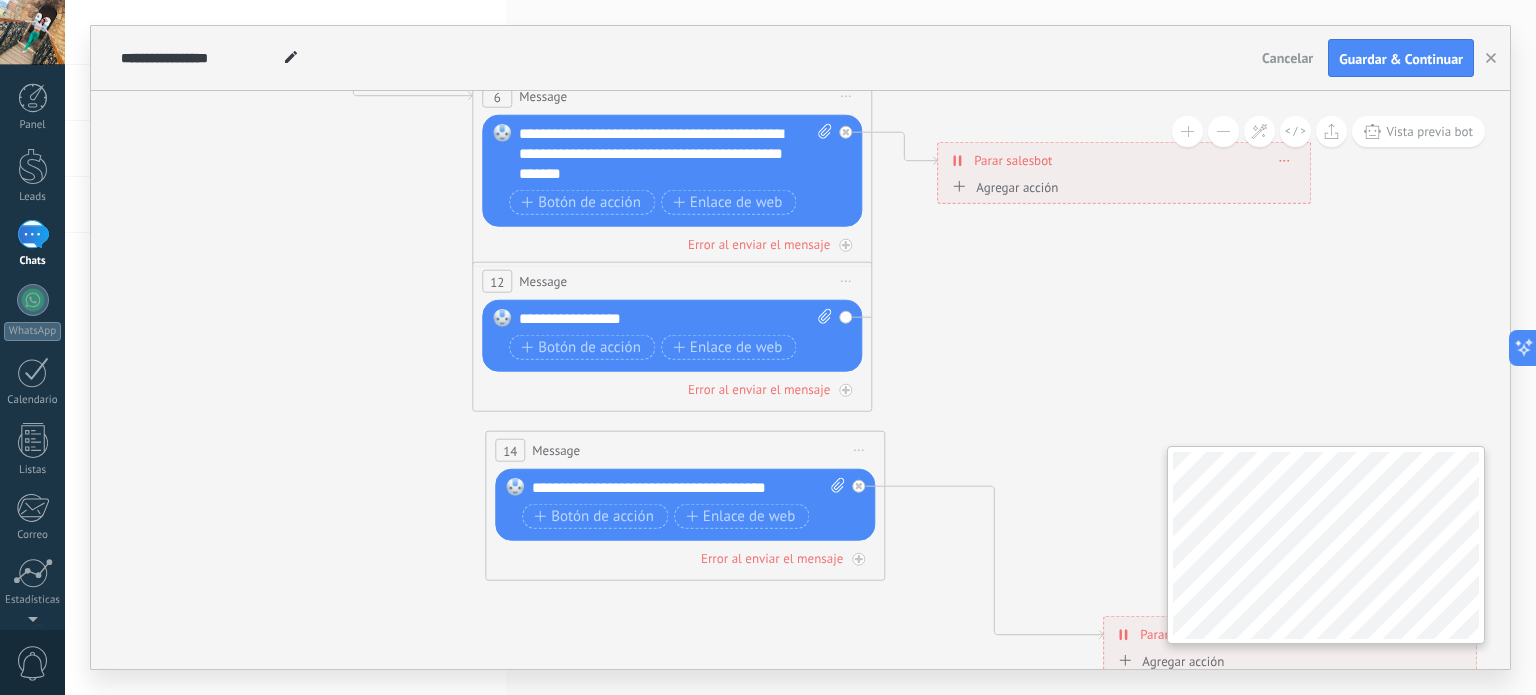 click on "**********" at bounding box center (800, 380) 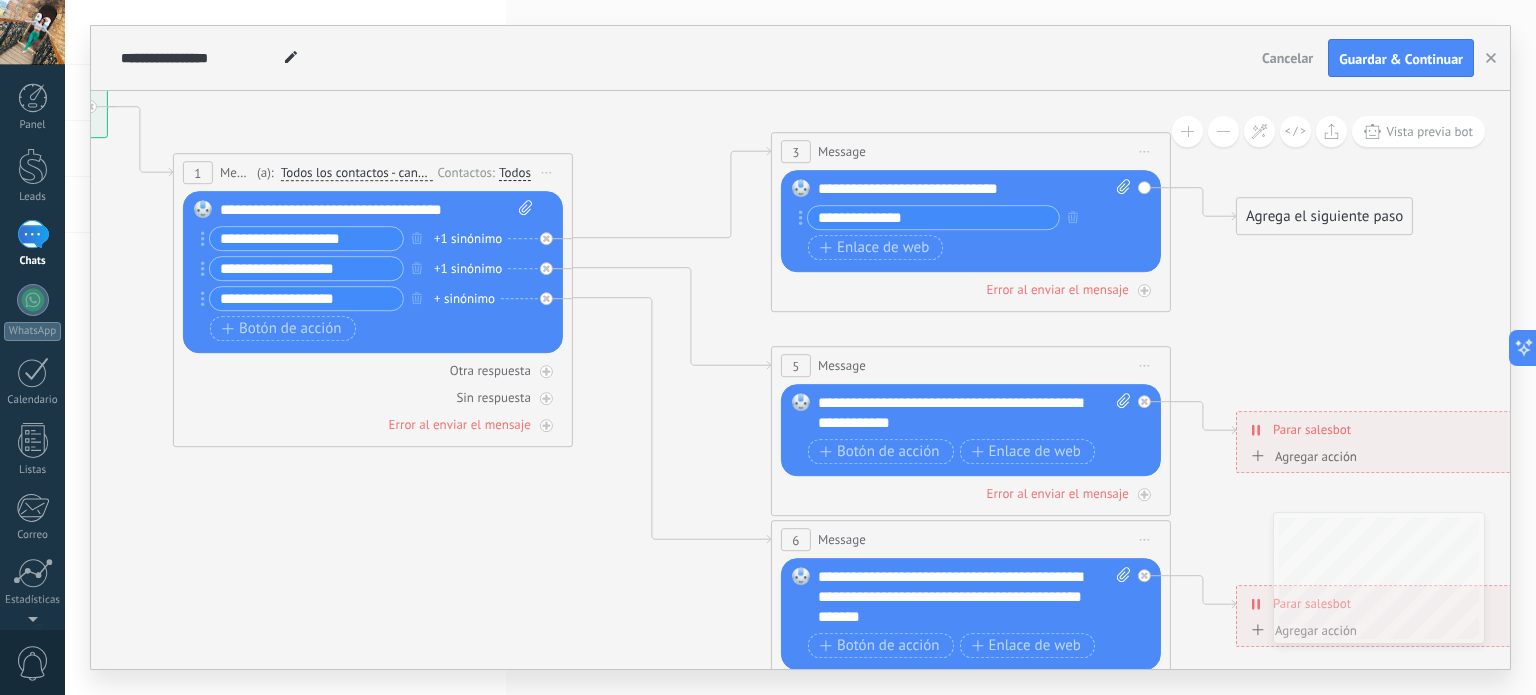 drag, startPoint x: 168, startPoint y: 510, endPoint x: 265, endPoint y: 519, distance: 97.41663 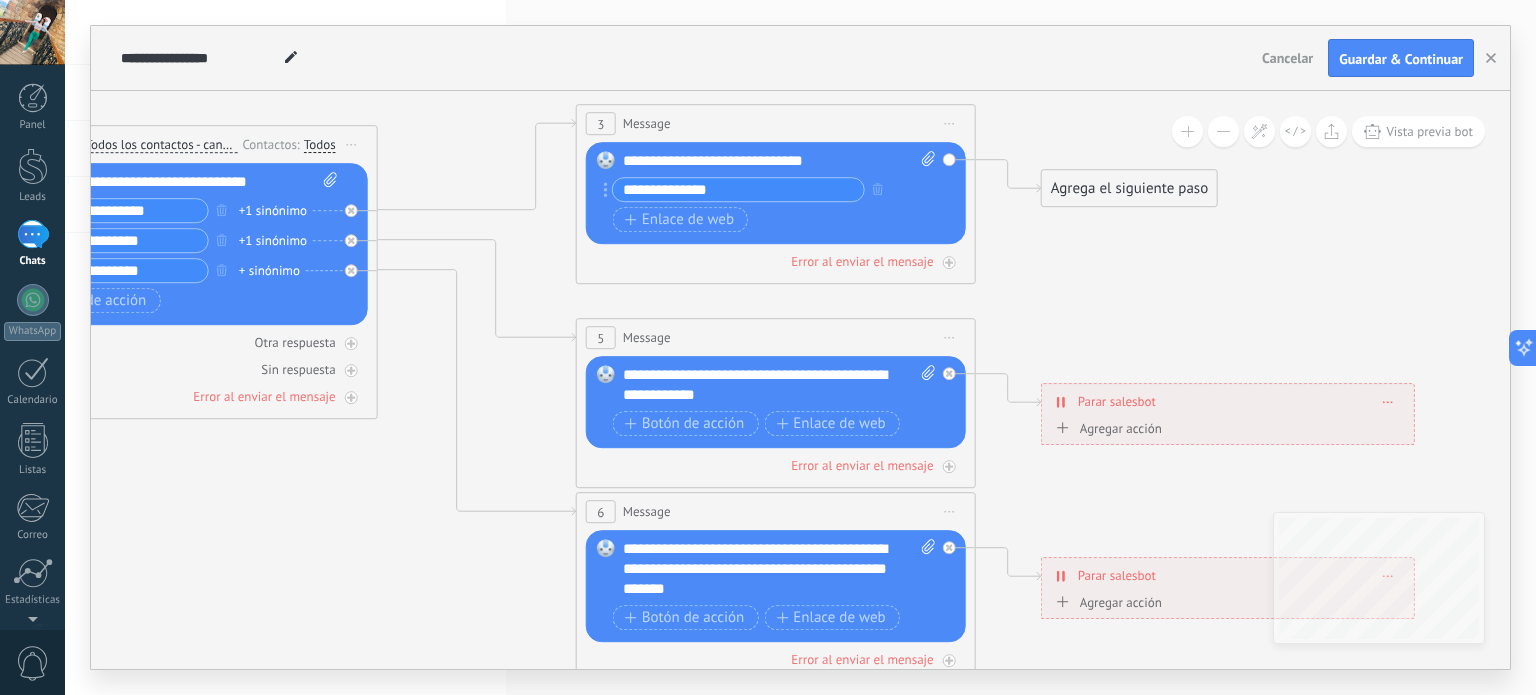 drag, startPoint x: 563, startPoint y: 547, endPoint x: 275, endPoint y: 501, distance: 291.65048 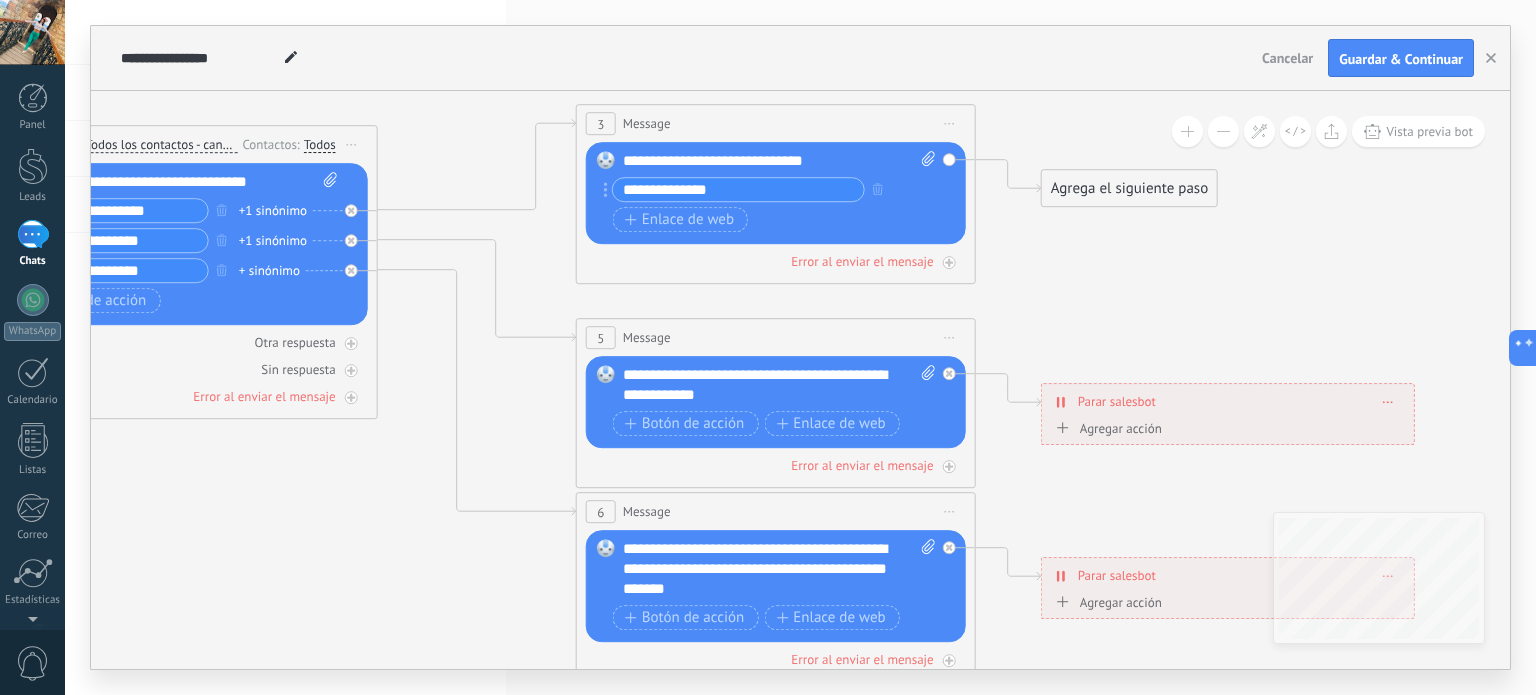 click on "5" at bounding box center (601, 337) 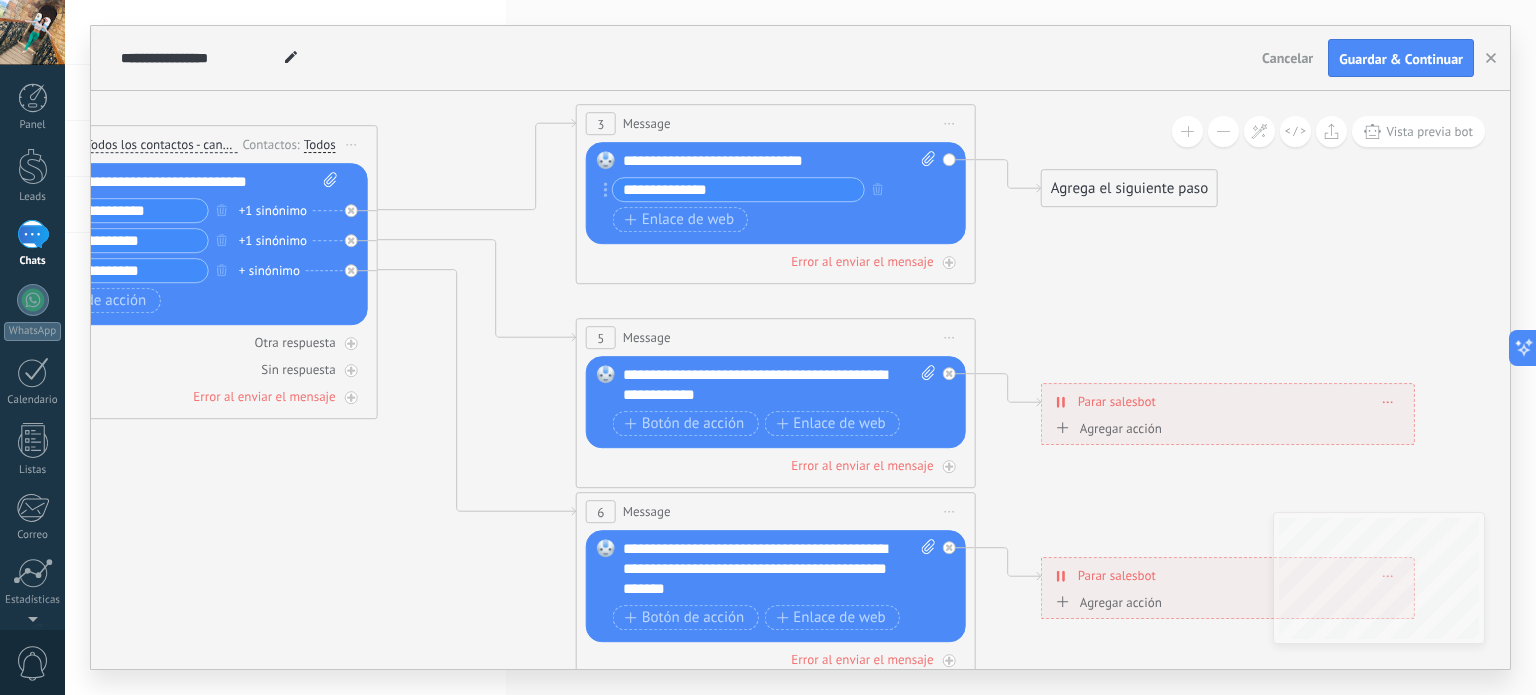 click on "5" at bounding box center (601, 337) 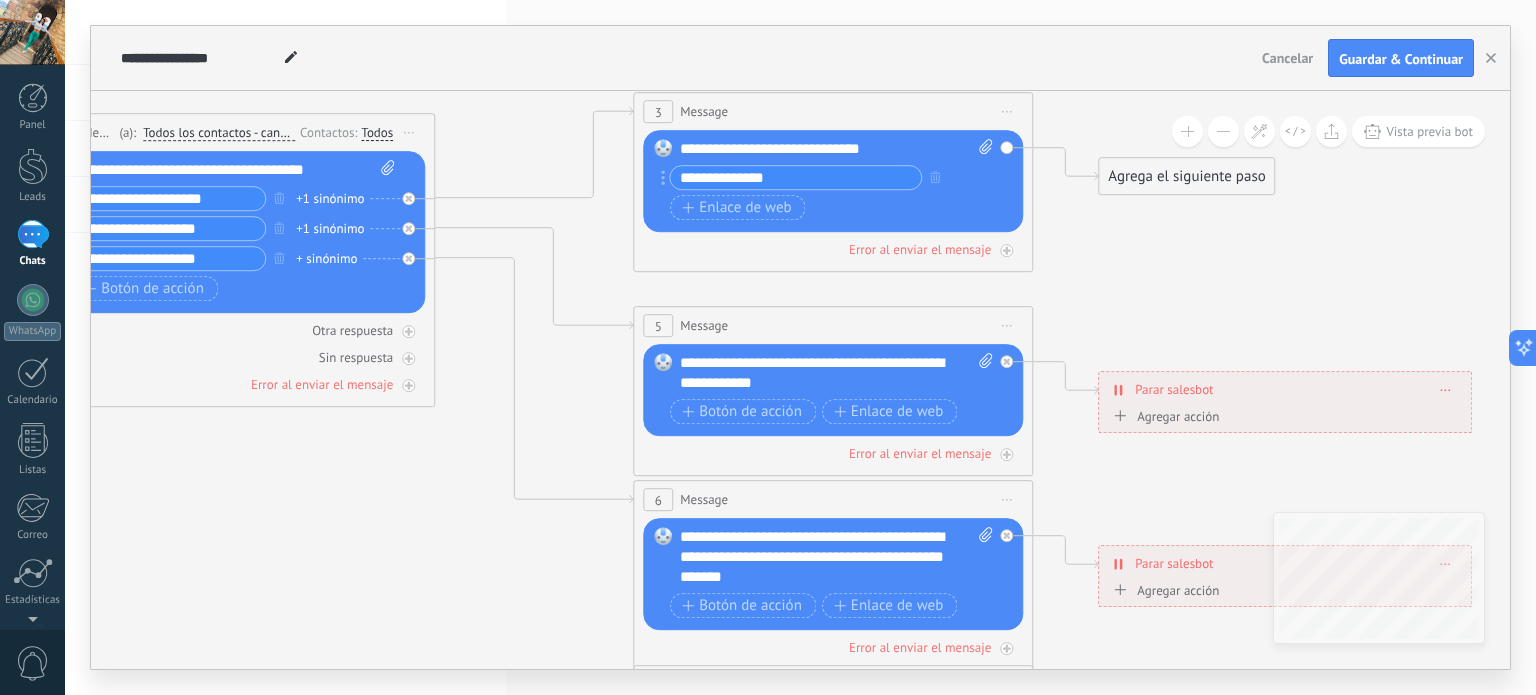 drag, startPoint x: 328, startPoint y: 552, endPoint x: 440, endPoint y: 531, distance: 113.951744 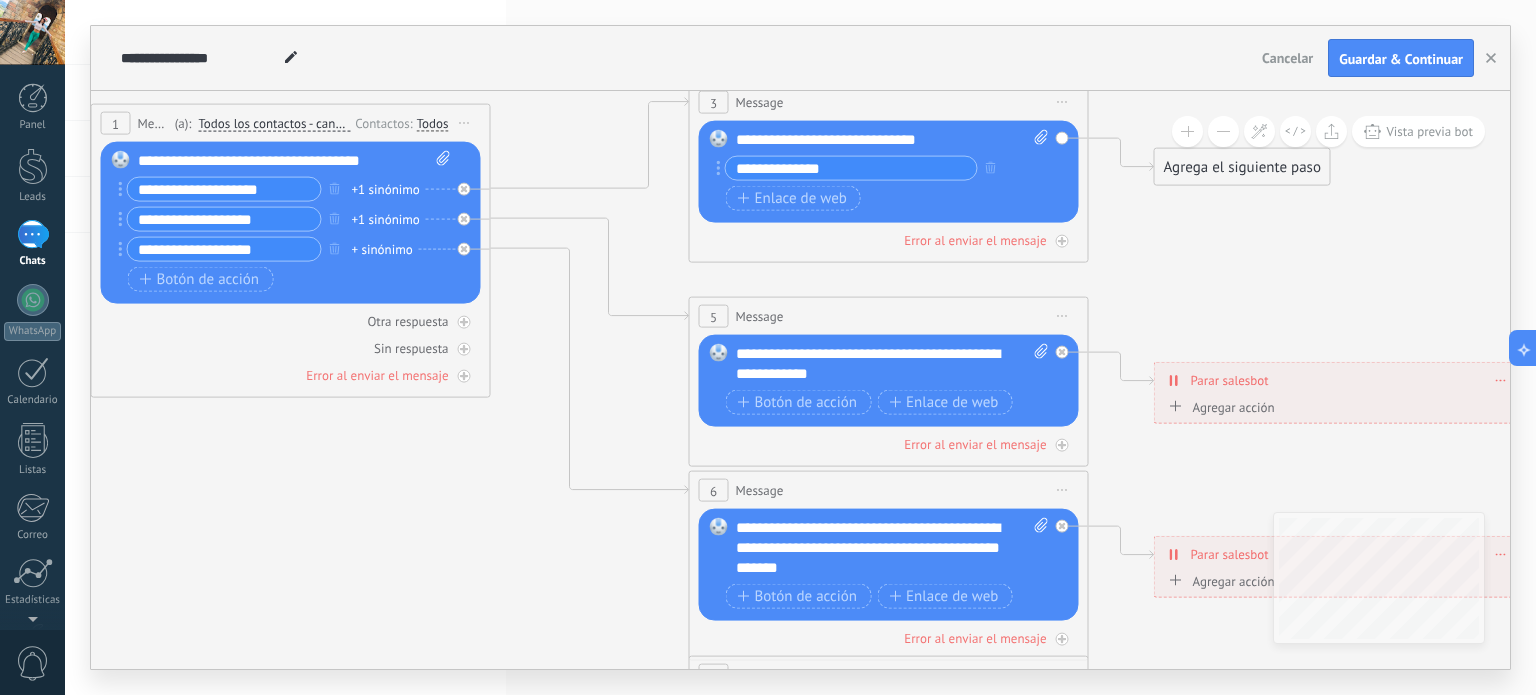 click on "**********" at bounding box center [224, 219] 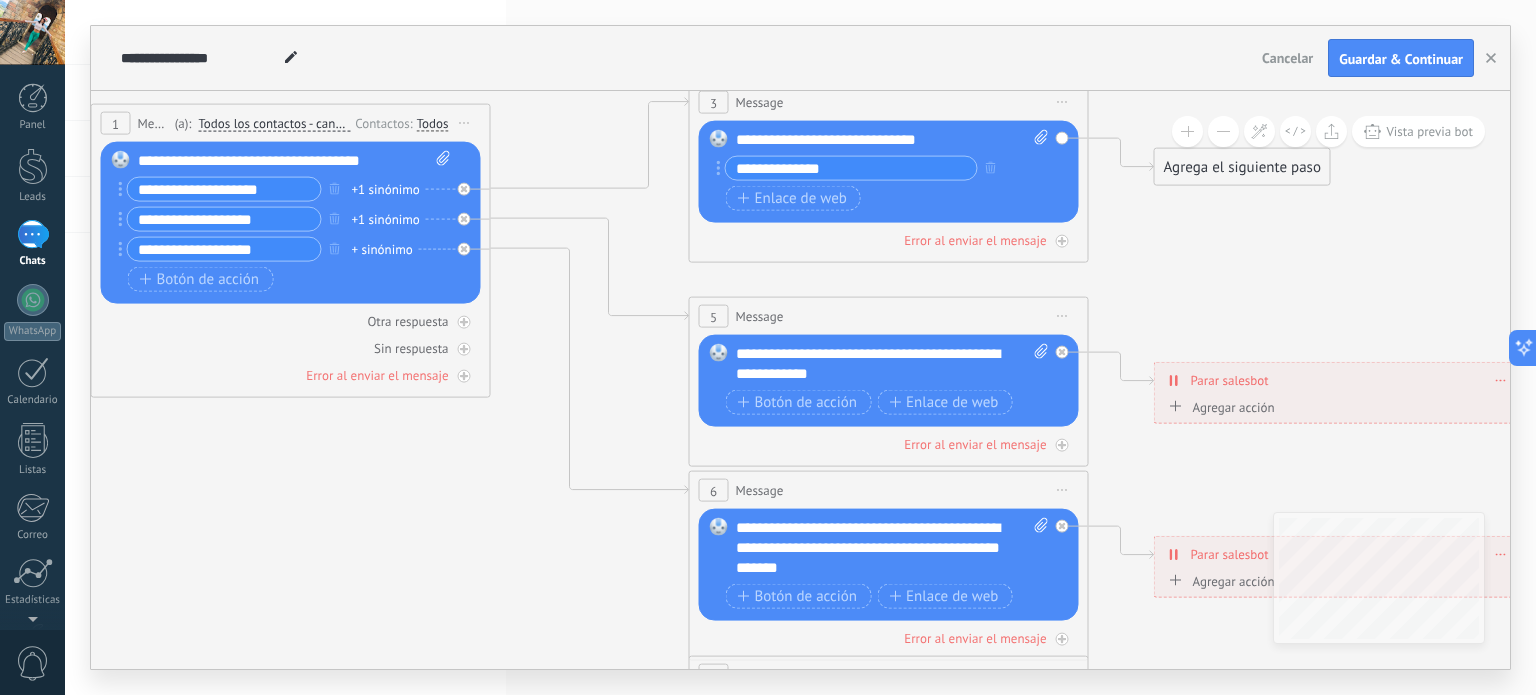 click on "+1 sinónimo" at bounding box center (386, 219) 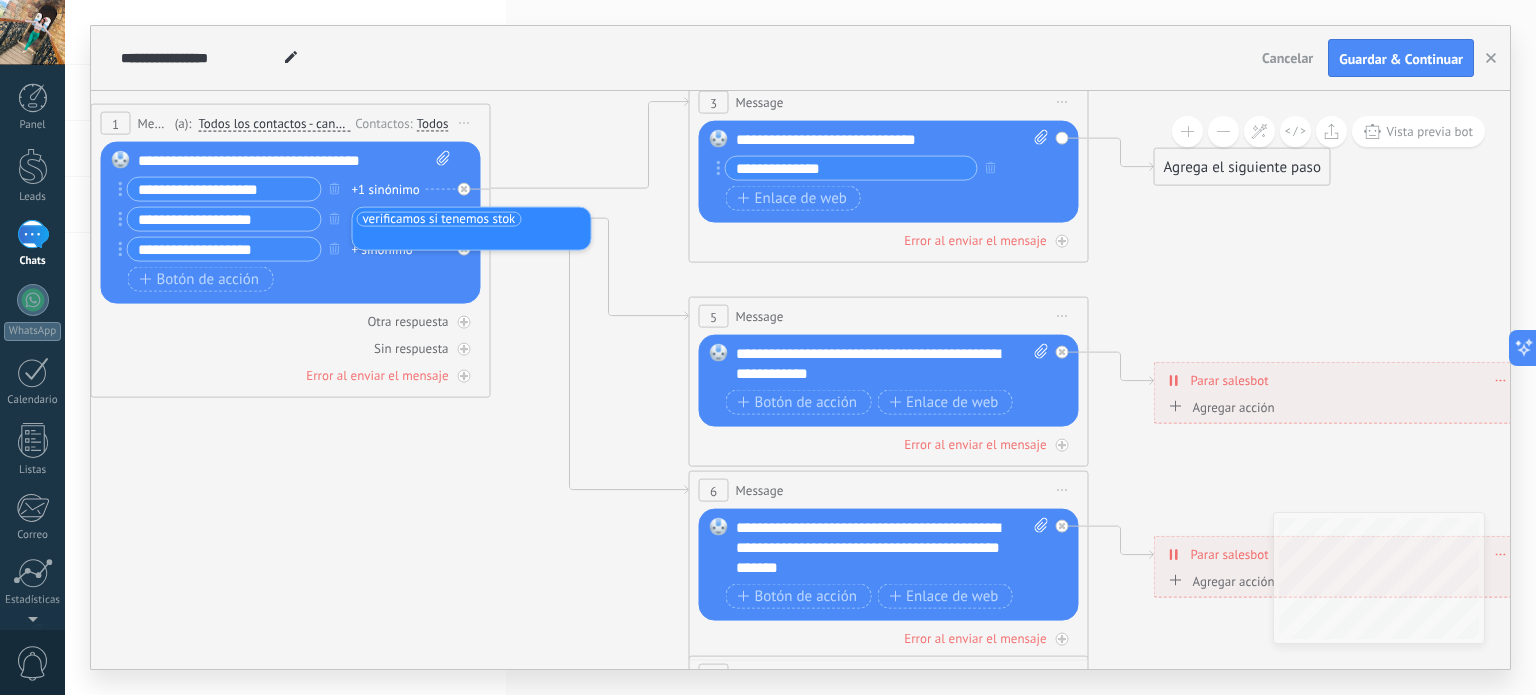 click on "verificamos si tenemos stok" at bounding box center (439, 219) 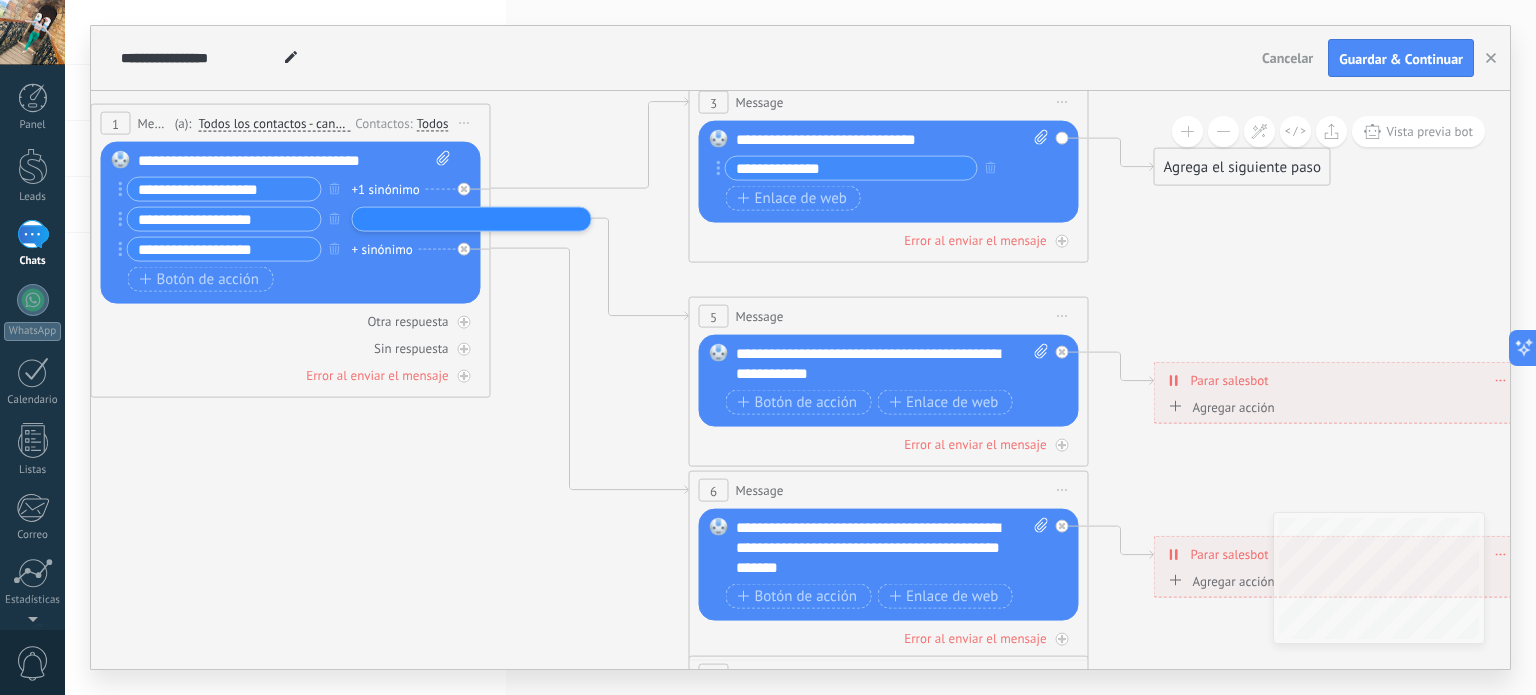 click 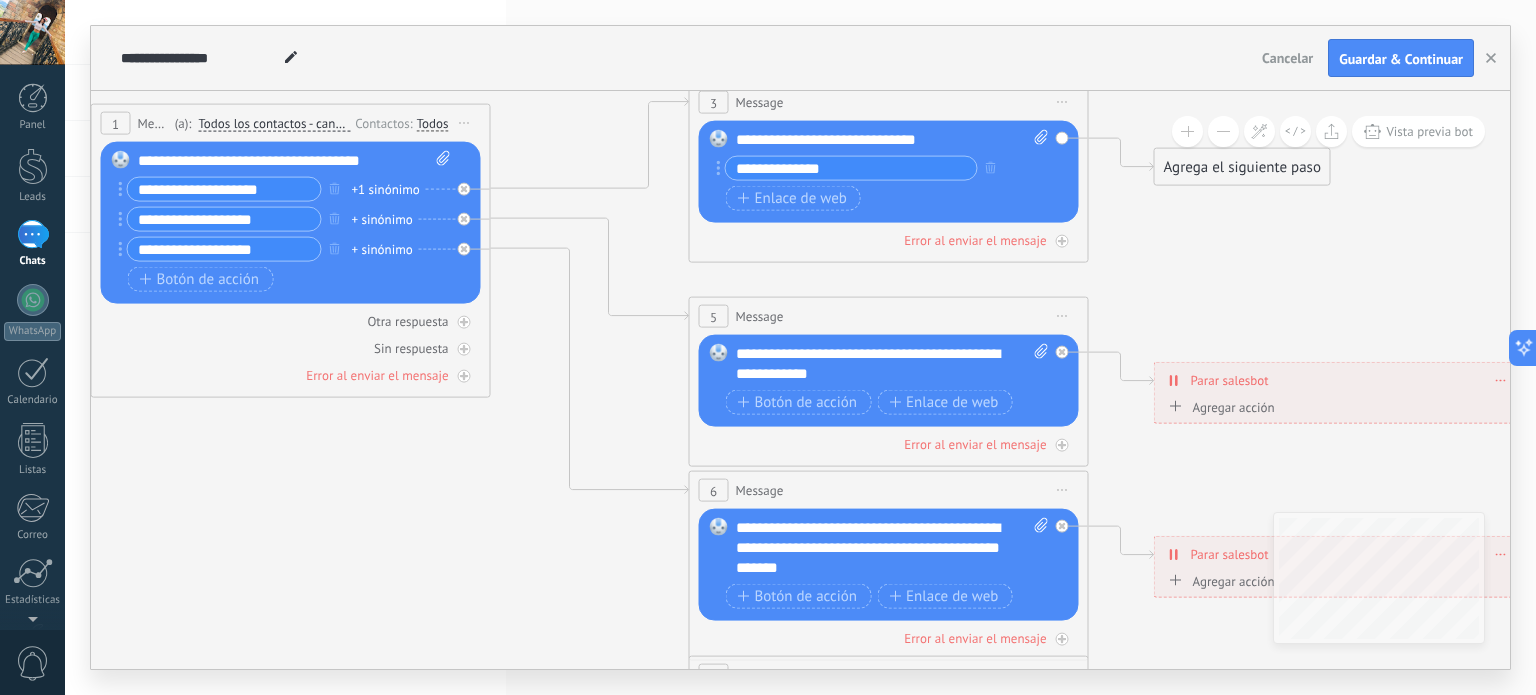 click on "+ sinónimo" at bounding box center (382, 219) 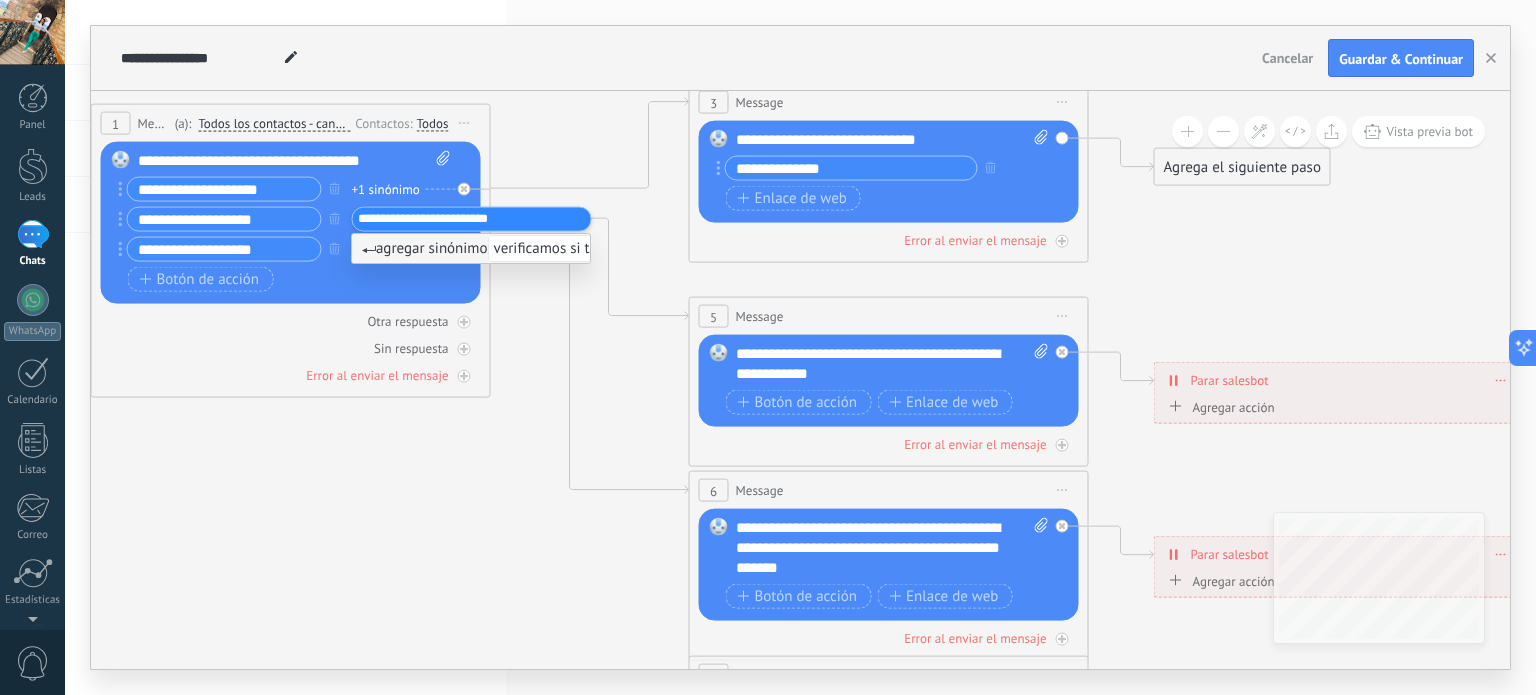 type on "**********" 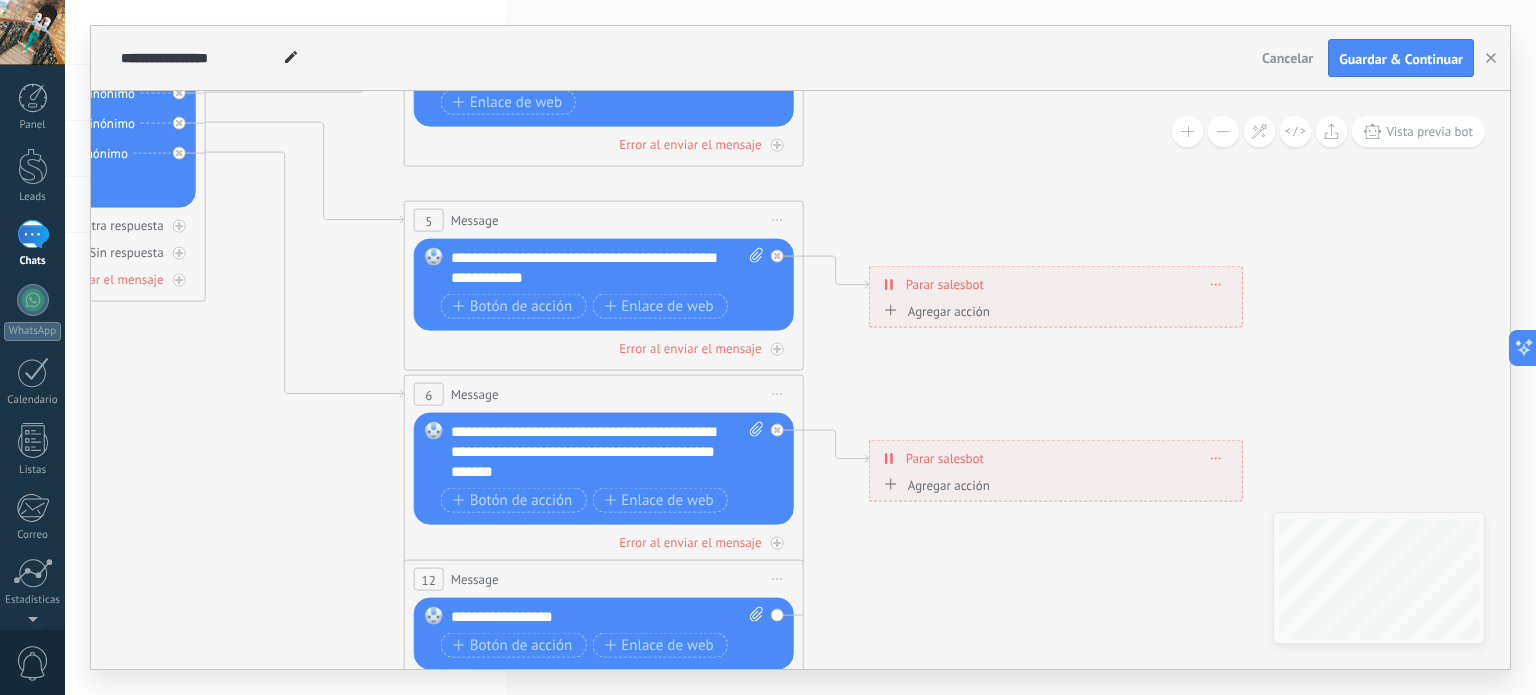 drag, startPoint x: 564, startPoint y: 567, endPoint x: 280, endPoint y: 471, distance: 299.7866 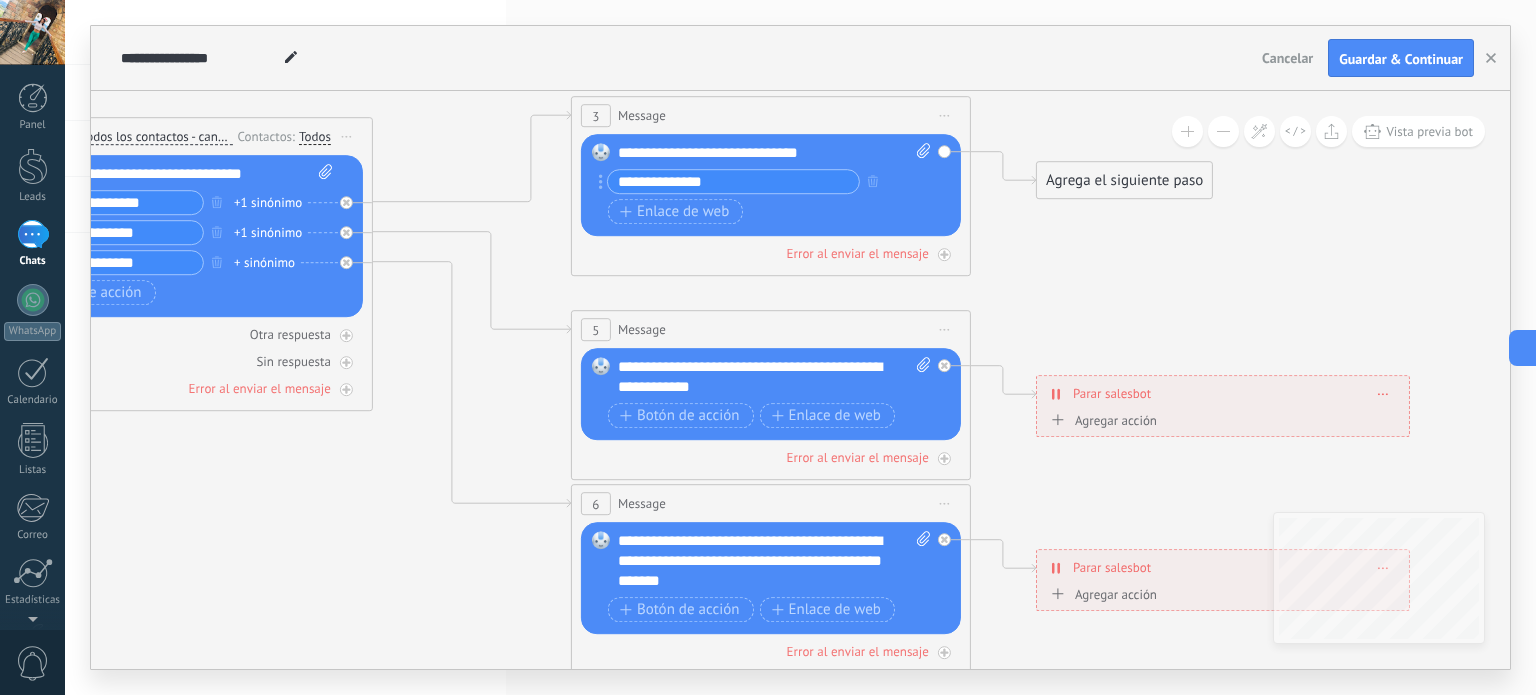 drag, startPoint x: 1368, startPoint y: 301, endPoint x: 1535, endPoint y: 411, distance: 199.9725 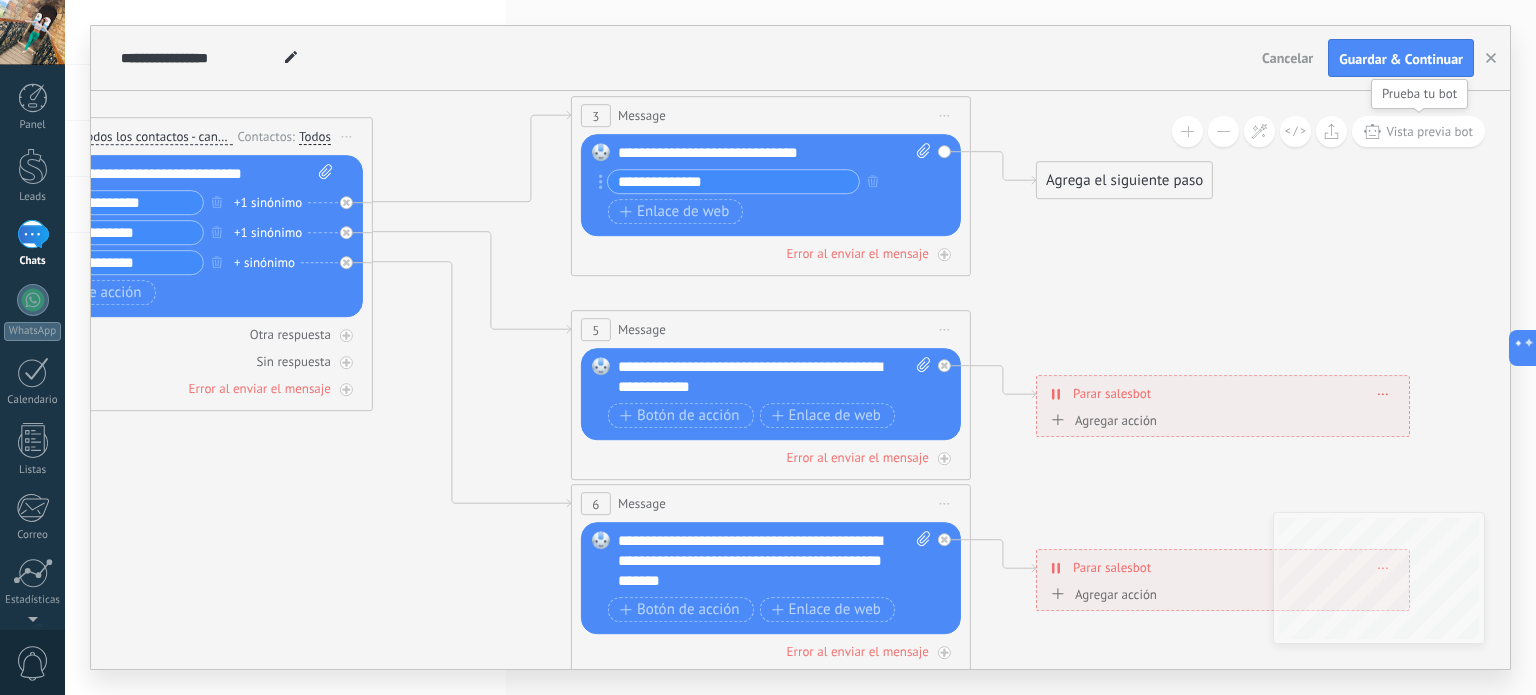 click on "Vista previa bot" at bounding box center (1429, 131) 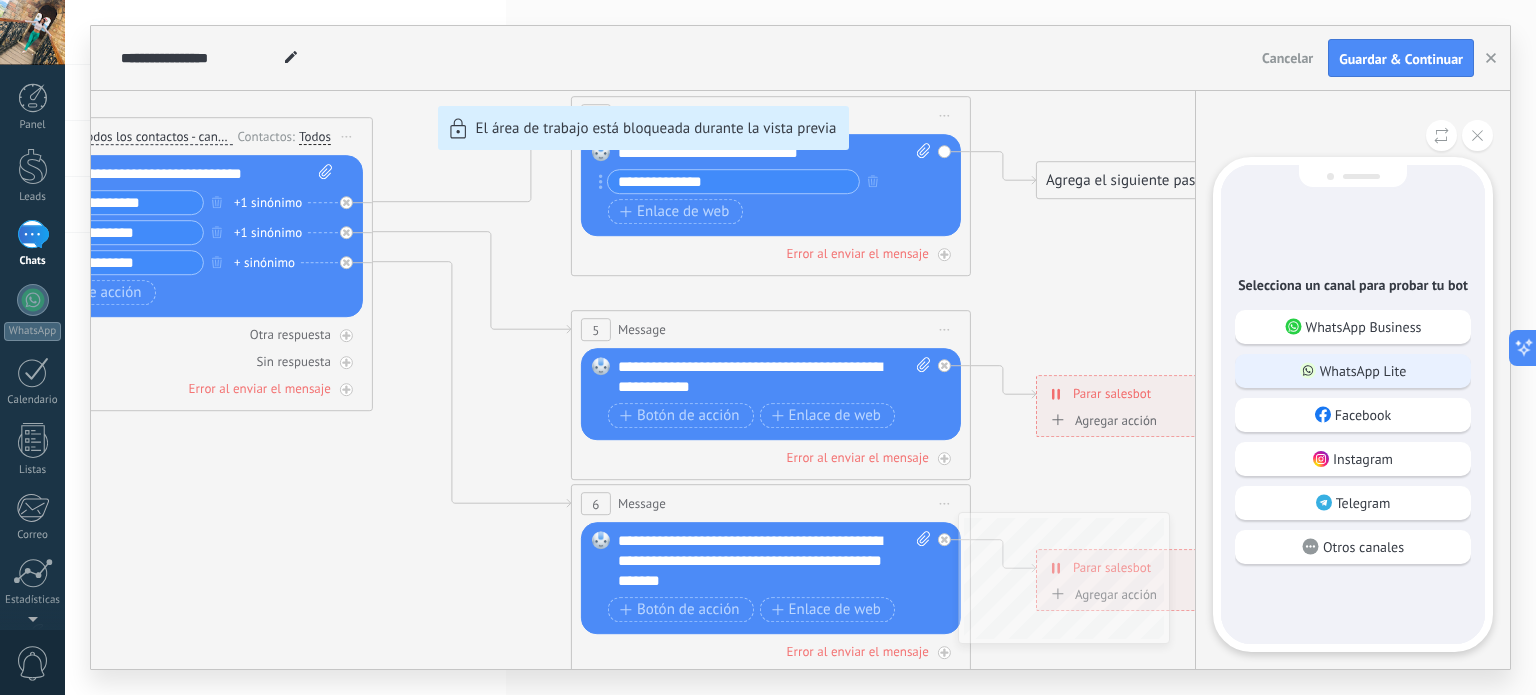 click on "WhatsApp Lite" at bounding box center [1363, 371] 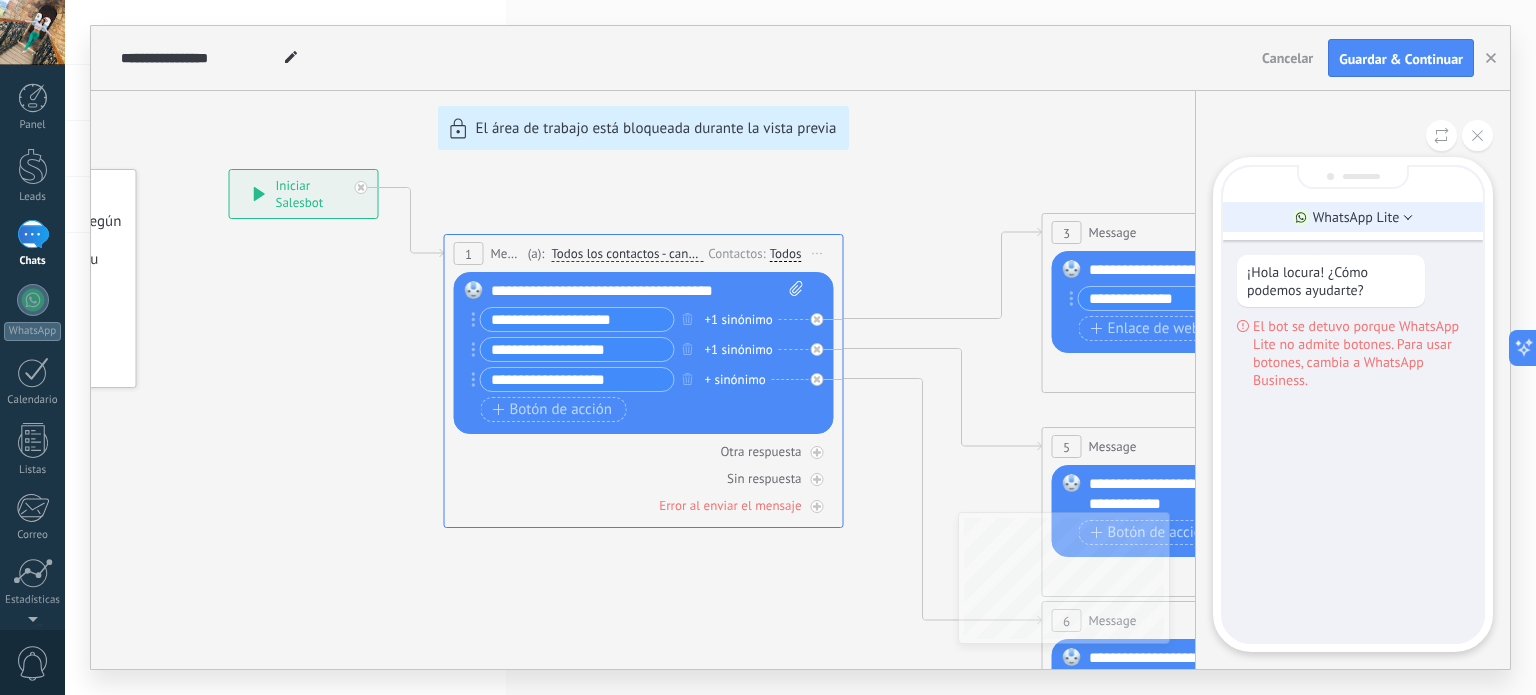 click on "WhatsApp Lite" at bounding box center (1353, 217) 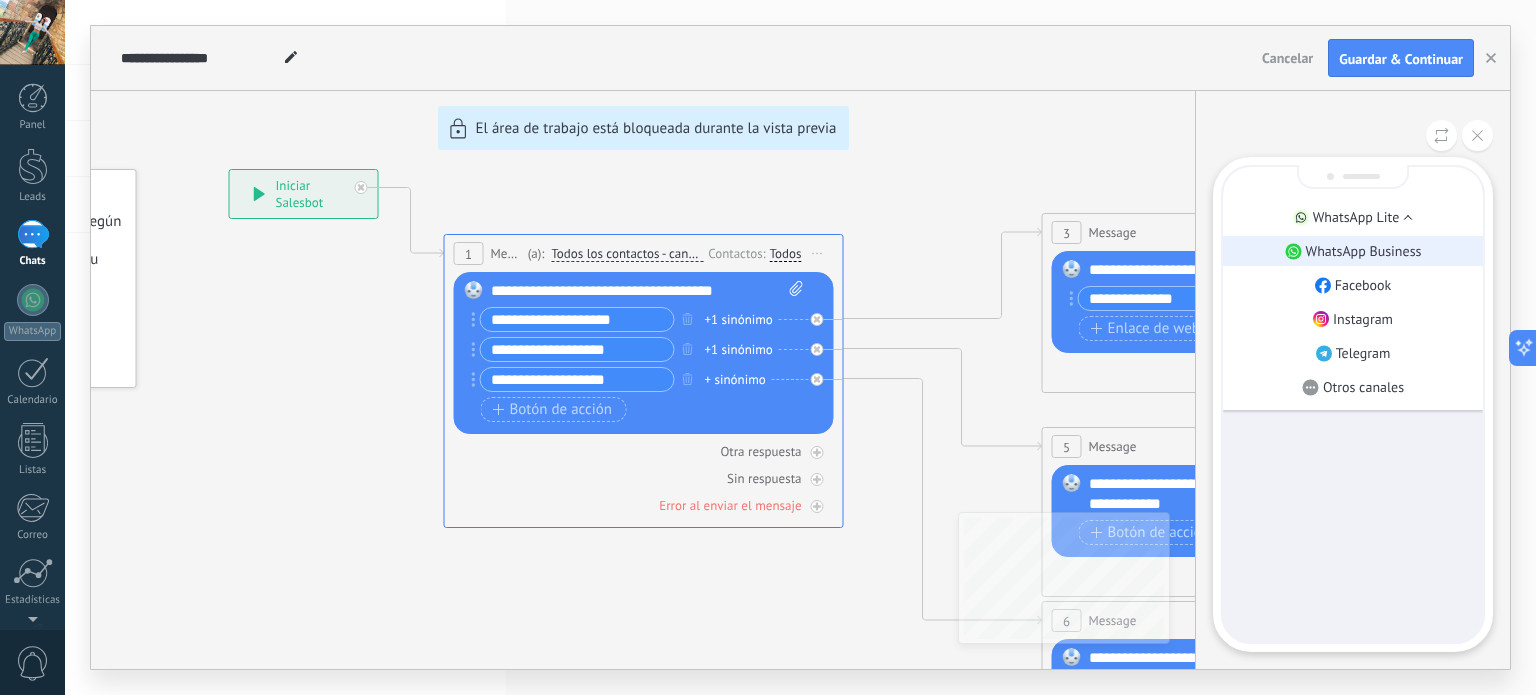 click on "WhatsApp Business" at bounding box center [1364, 251] 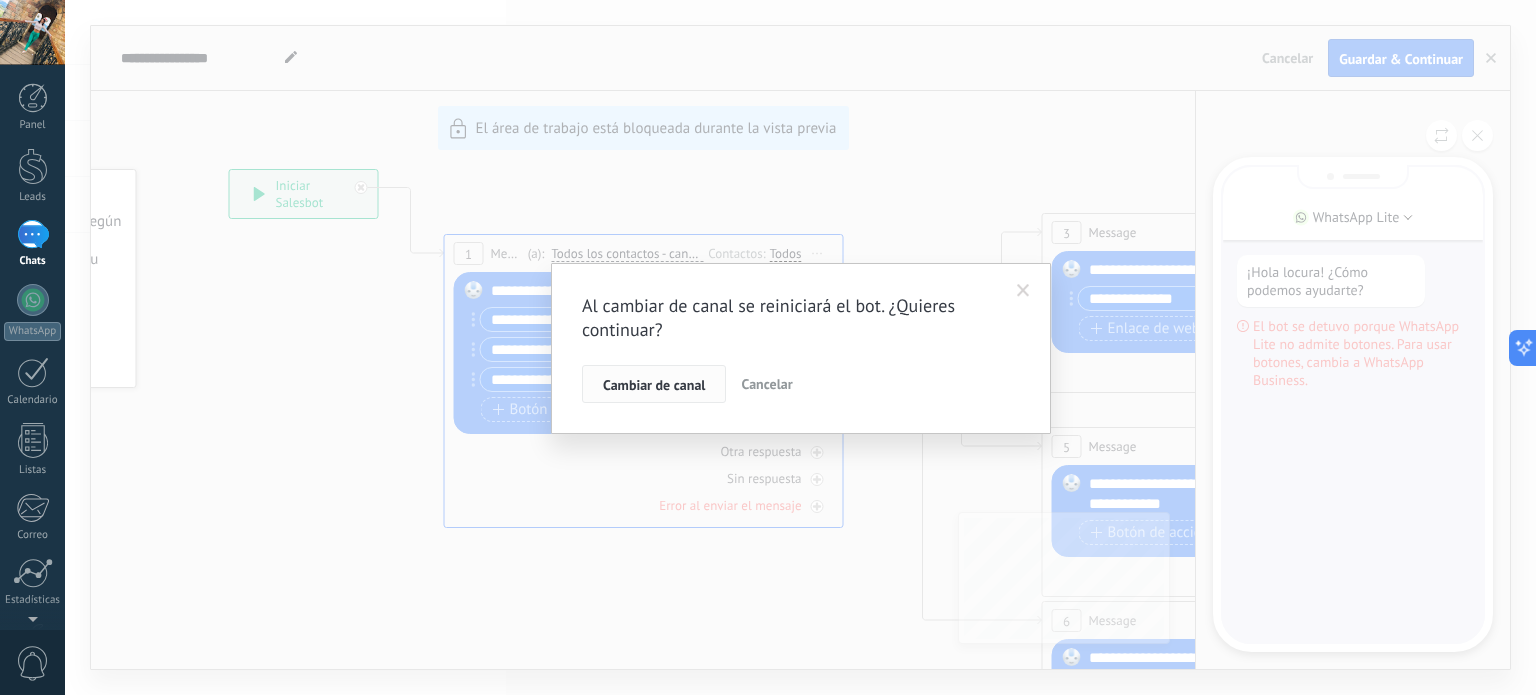 click on "Cambiar de canal" at bounding box center [654, 385] 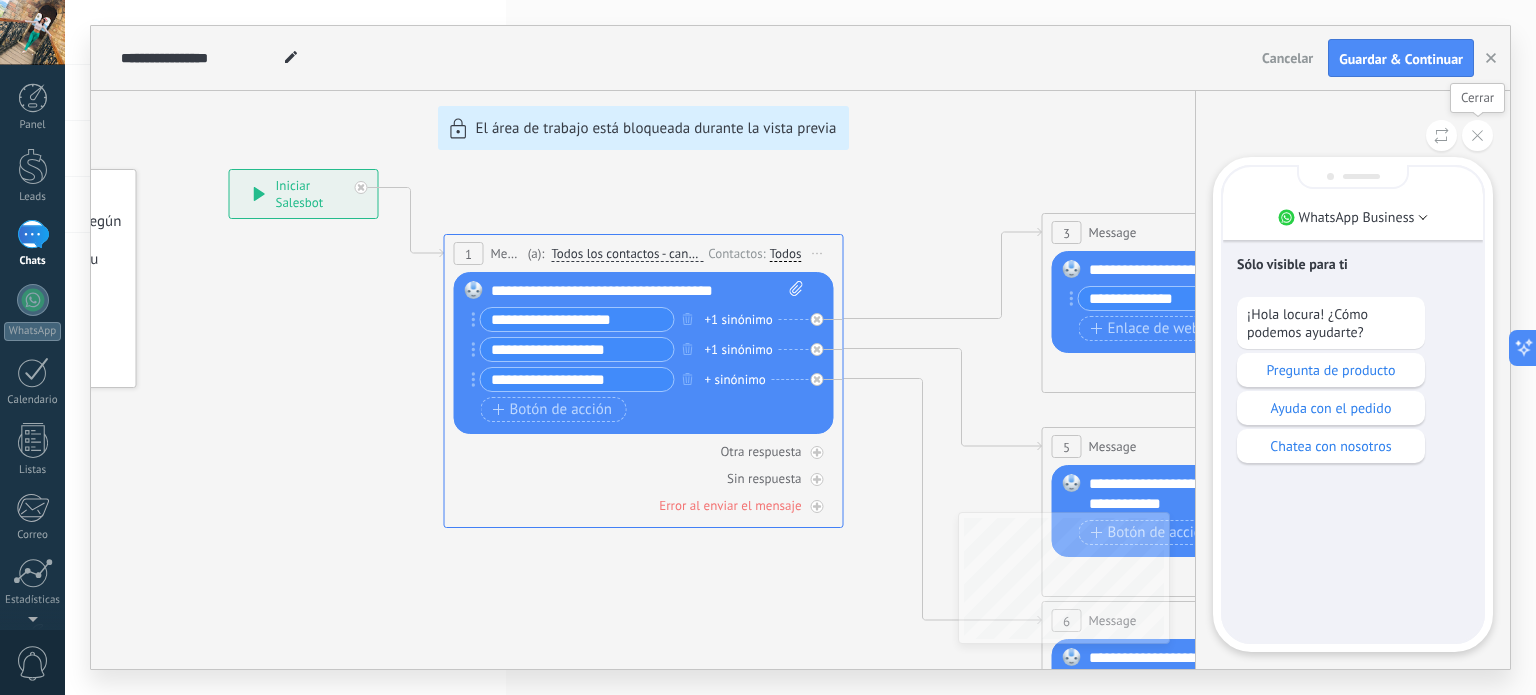 click at bounding box center (1477, 135) 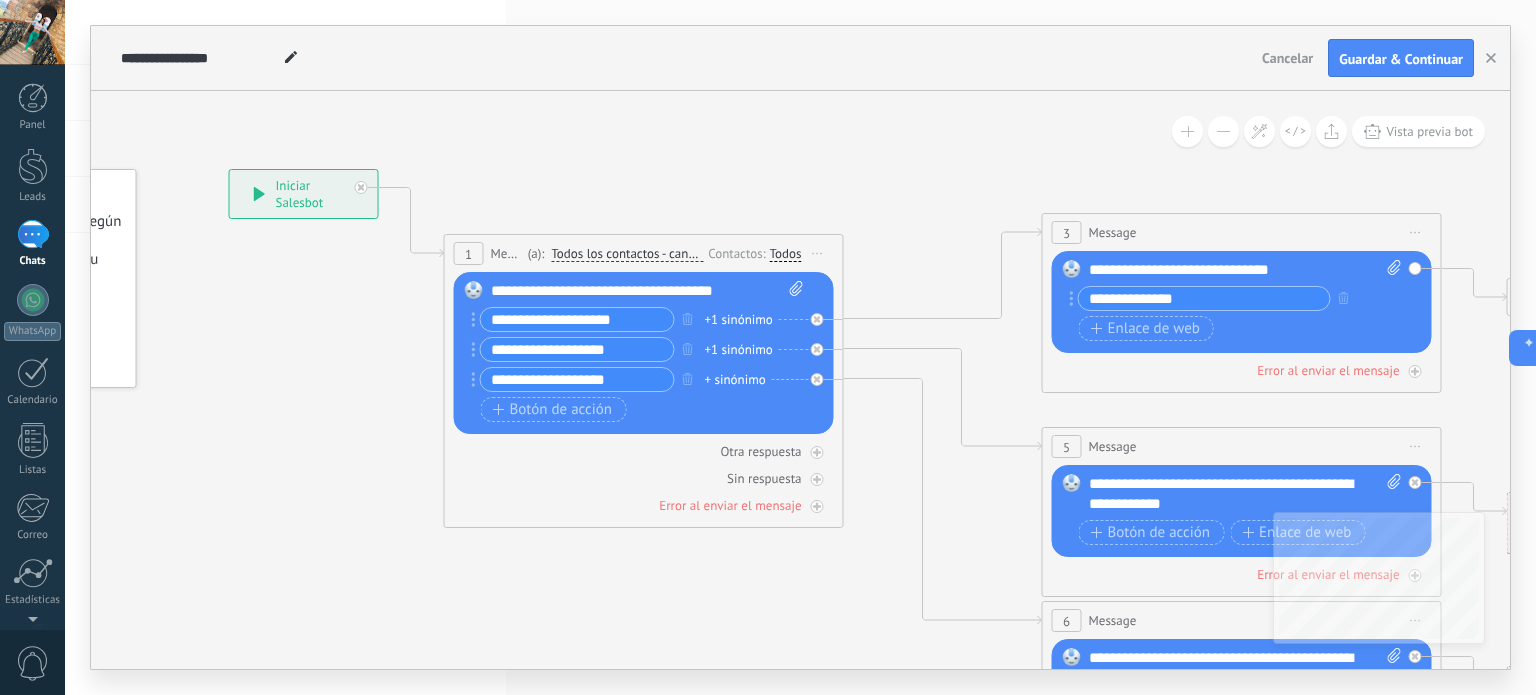 click on "**********" at bounding box center (648, 291) 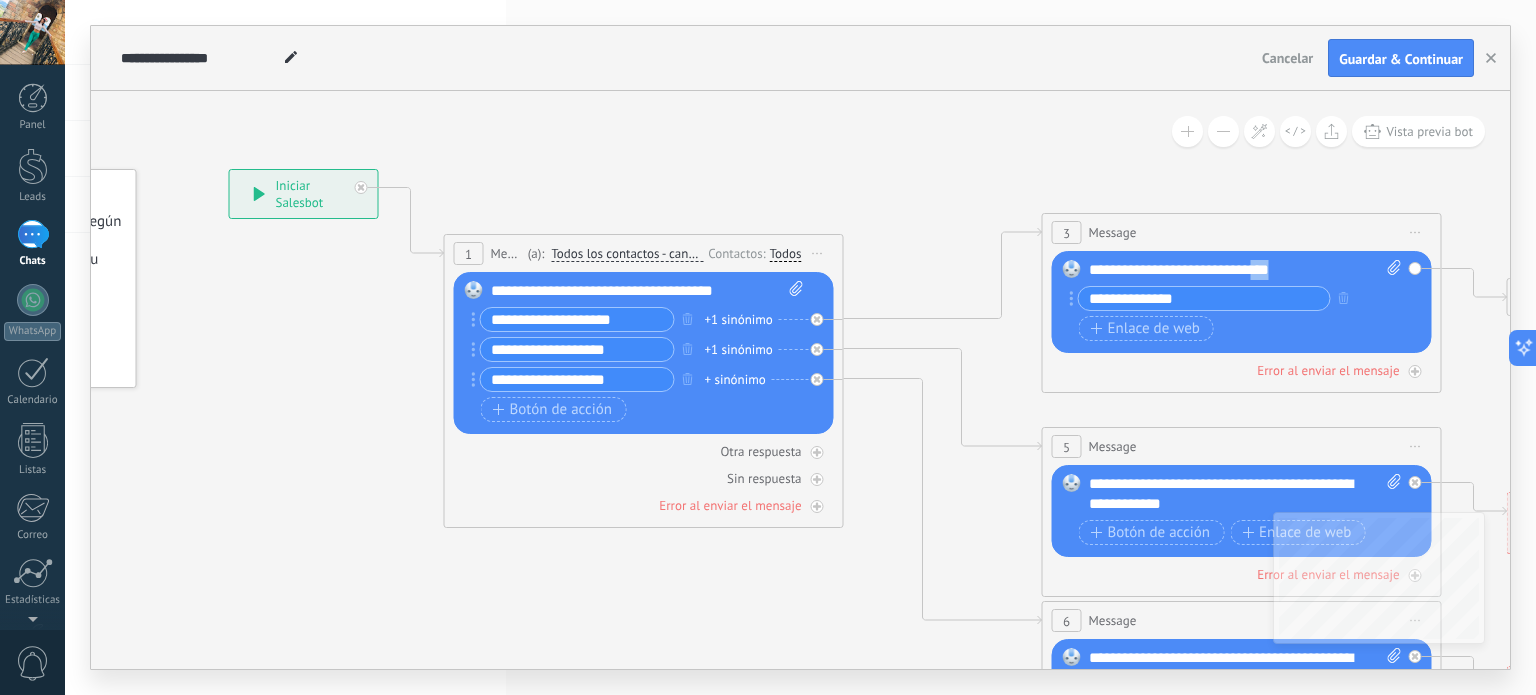 drag, startPoint x: 1304, startPoint y: 270, endPoint x: 1264, endPoint y: 267, distance: 40.112343 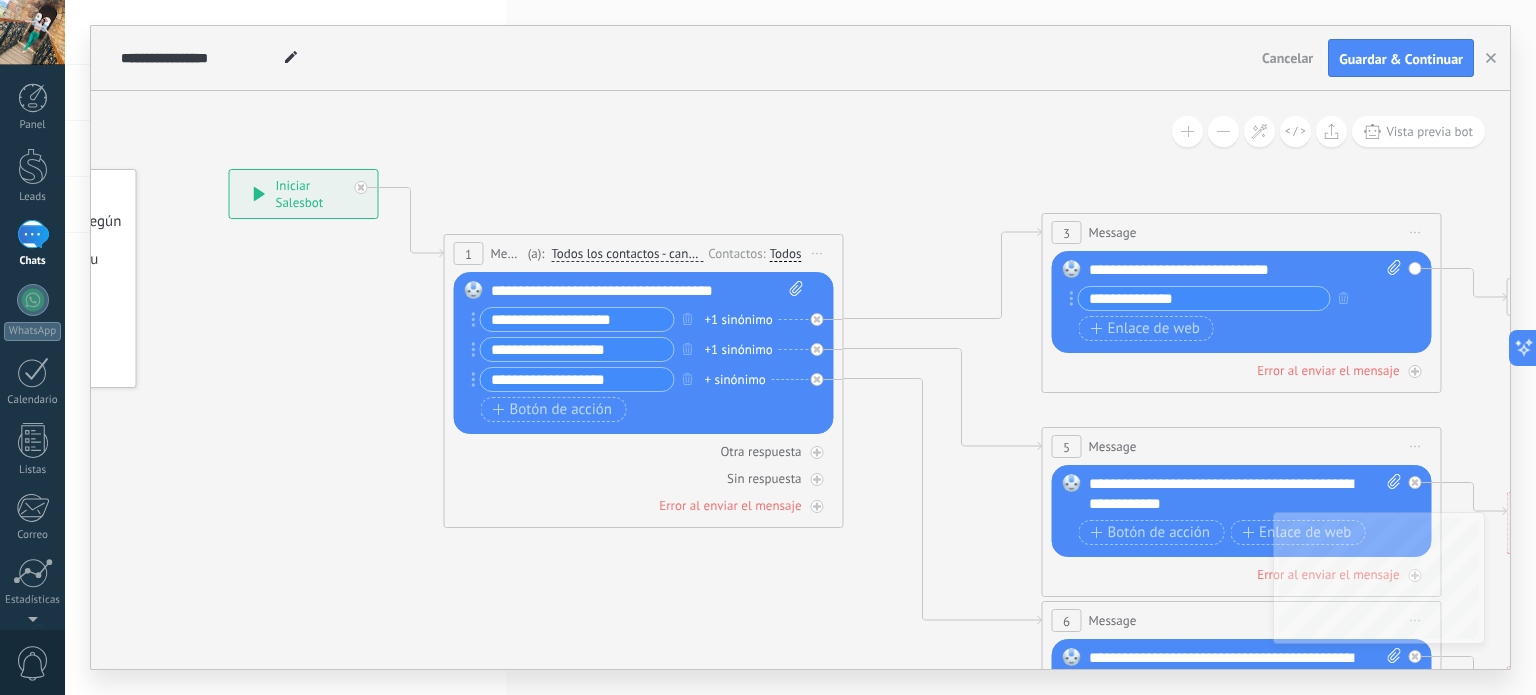 click on "**********" at bounding box center (648, 291) 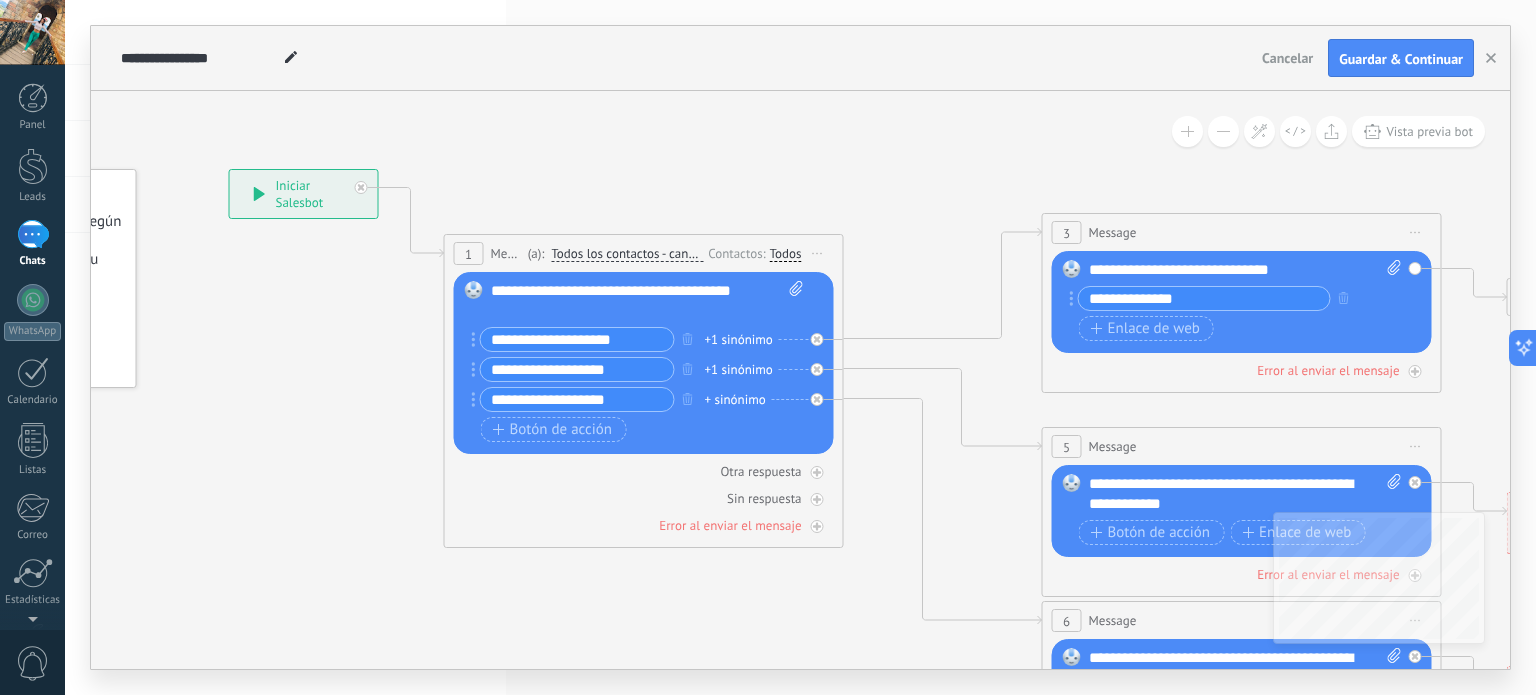 click on "**********" at bounding box center [577, 399] 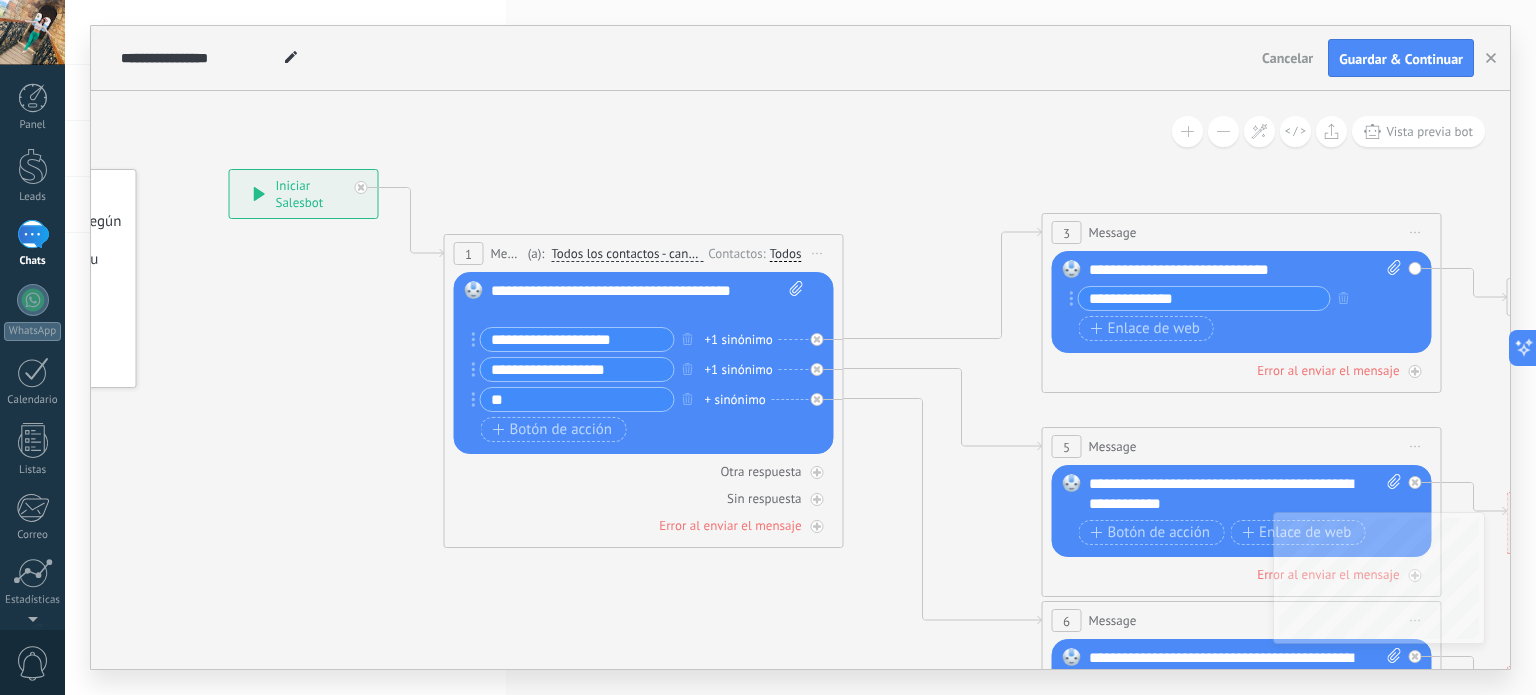 type on "*" 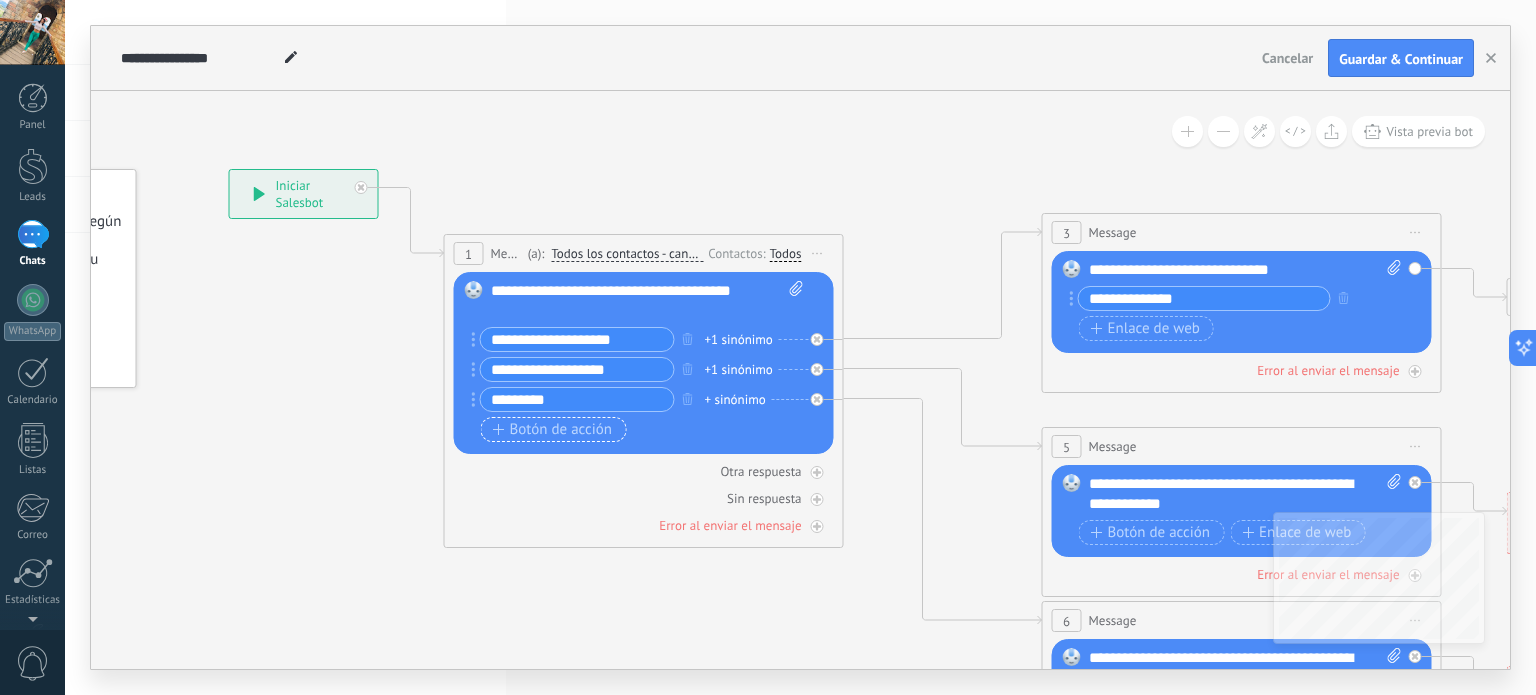 click on "Botón de acción" at bounding box center (553, 430) 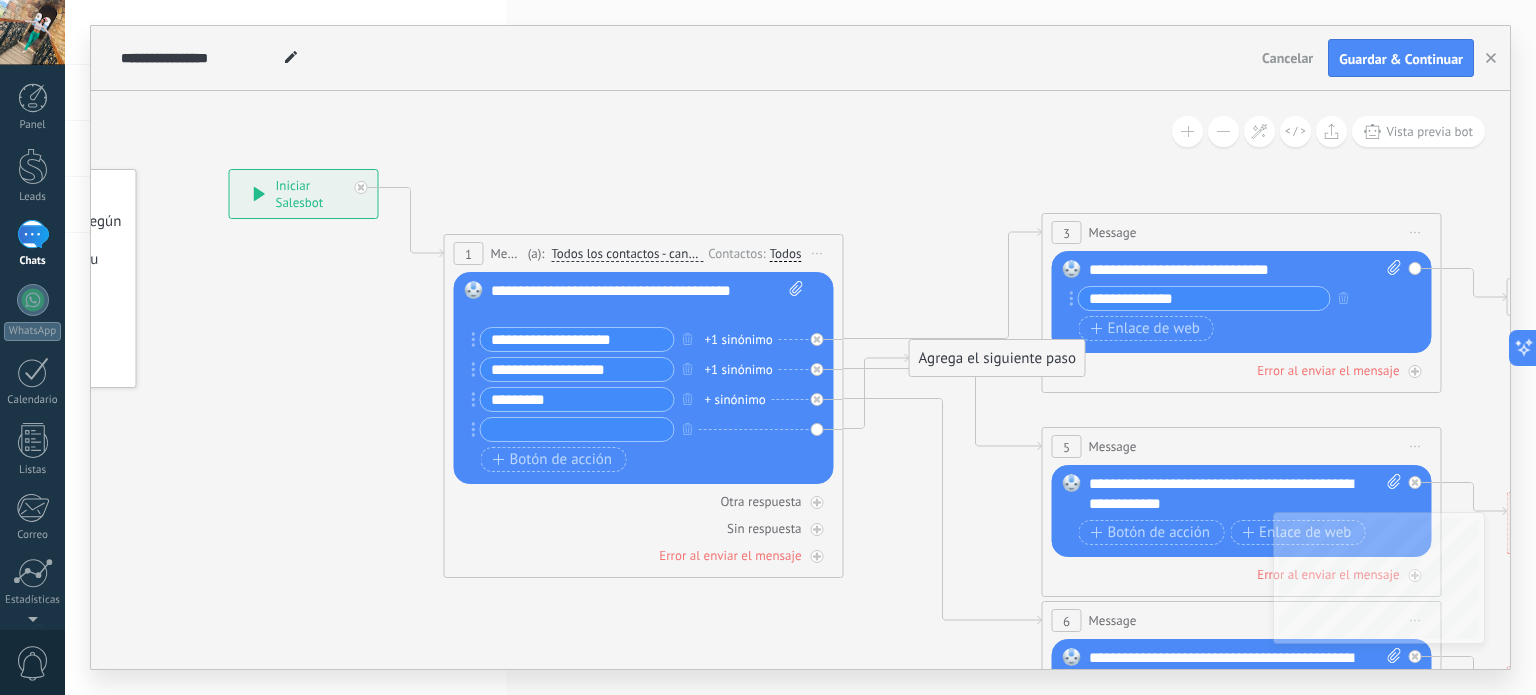 click on "********" at bounding box center [577, 399] 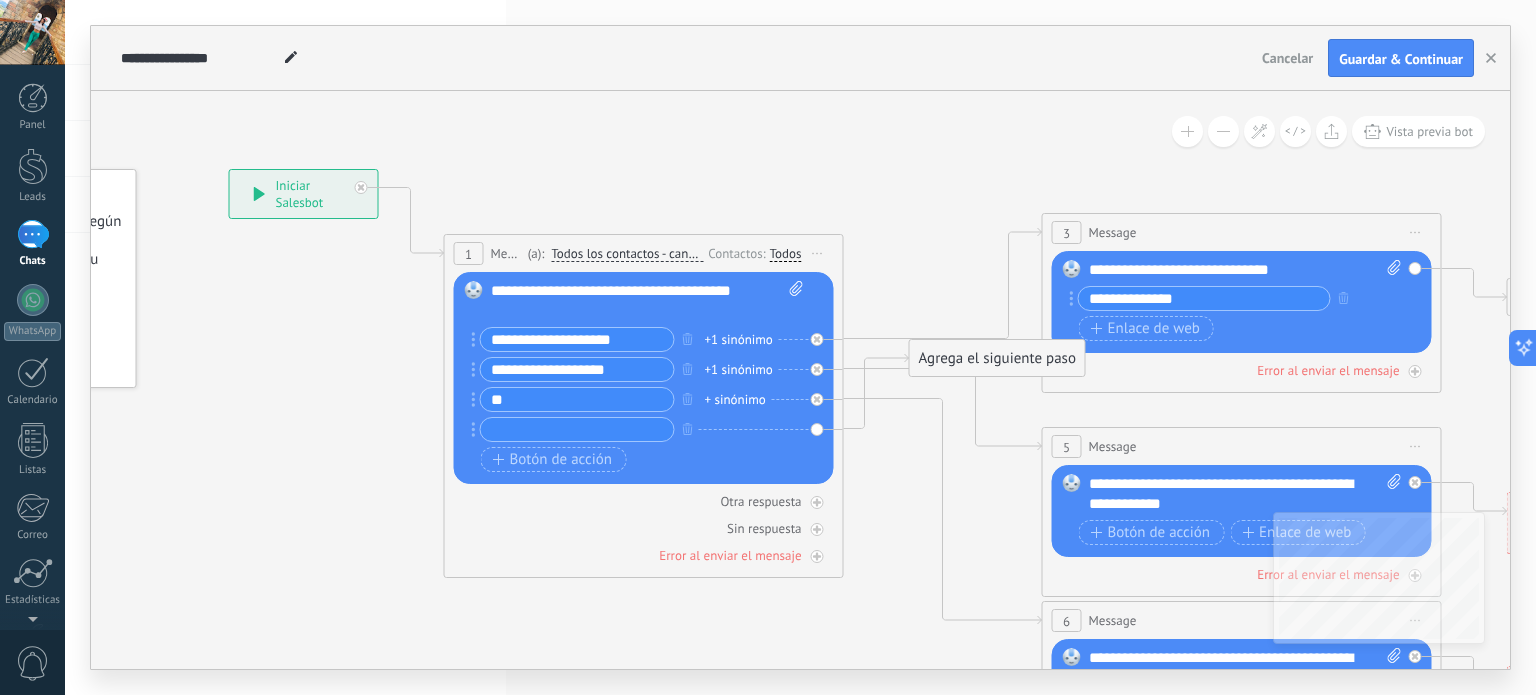 type on "*" 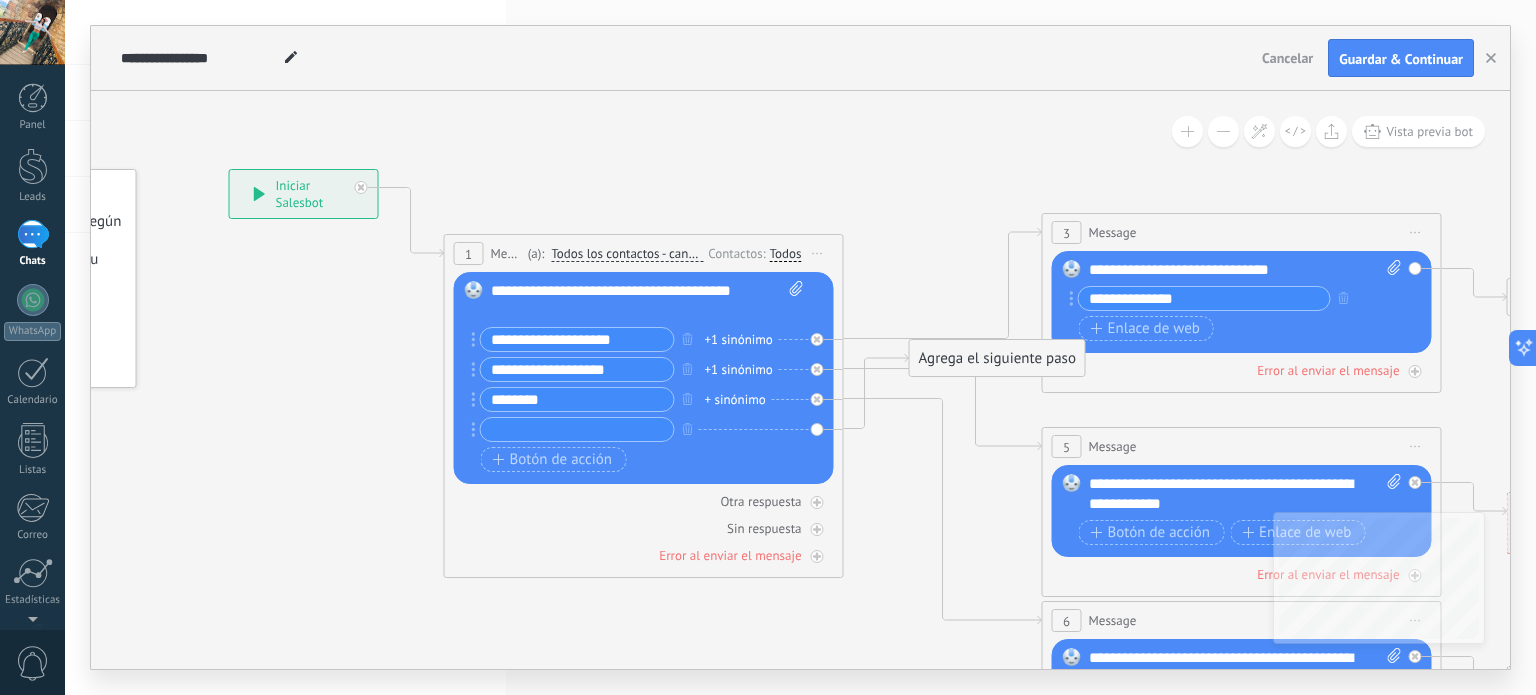 type on "********" 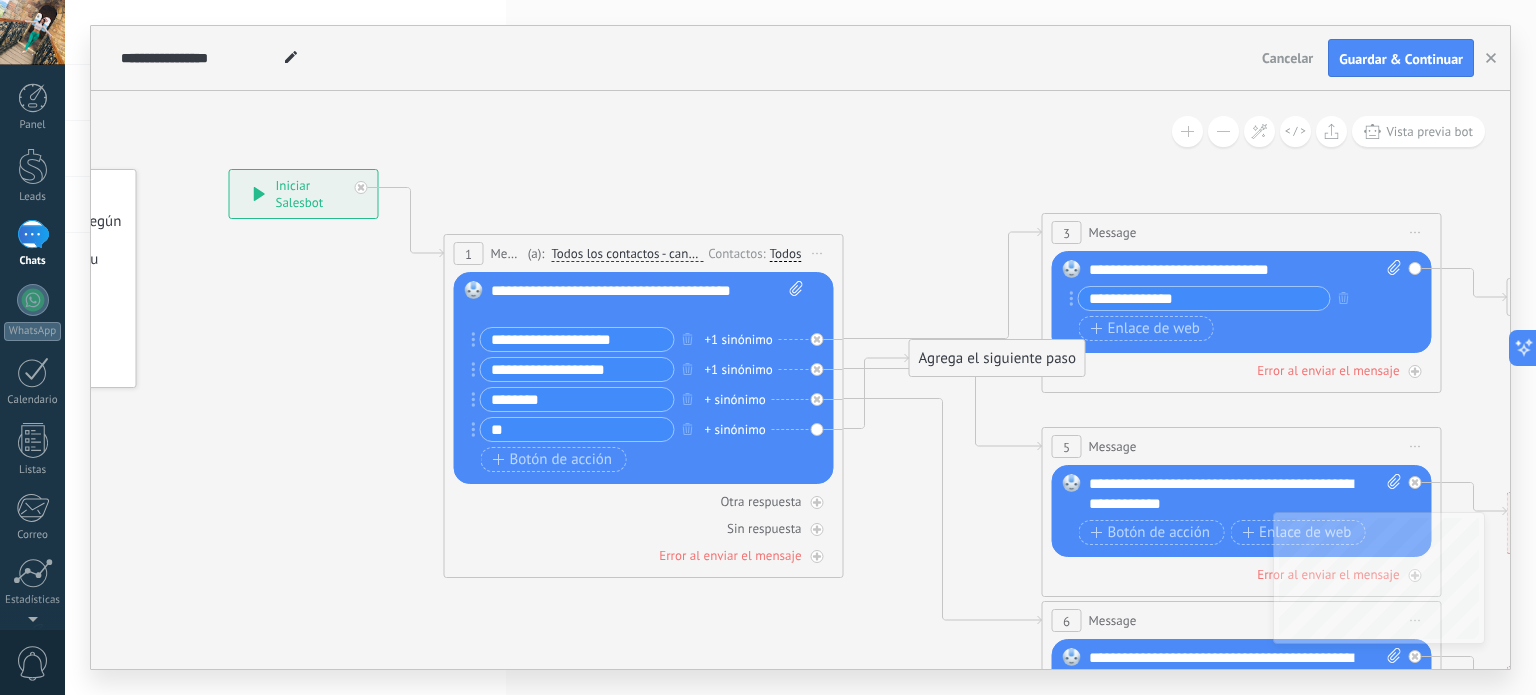 type on "*" 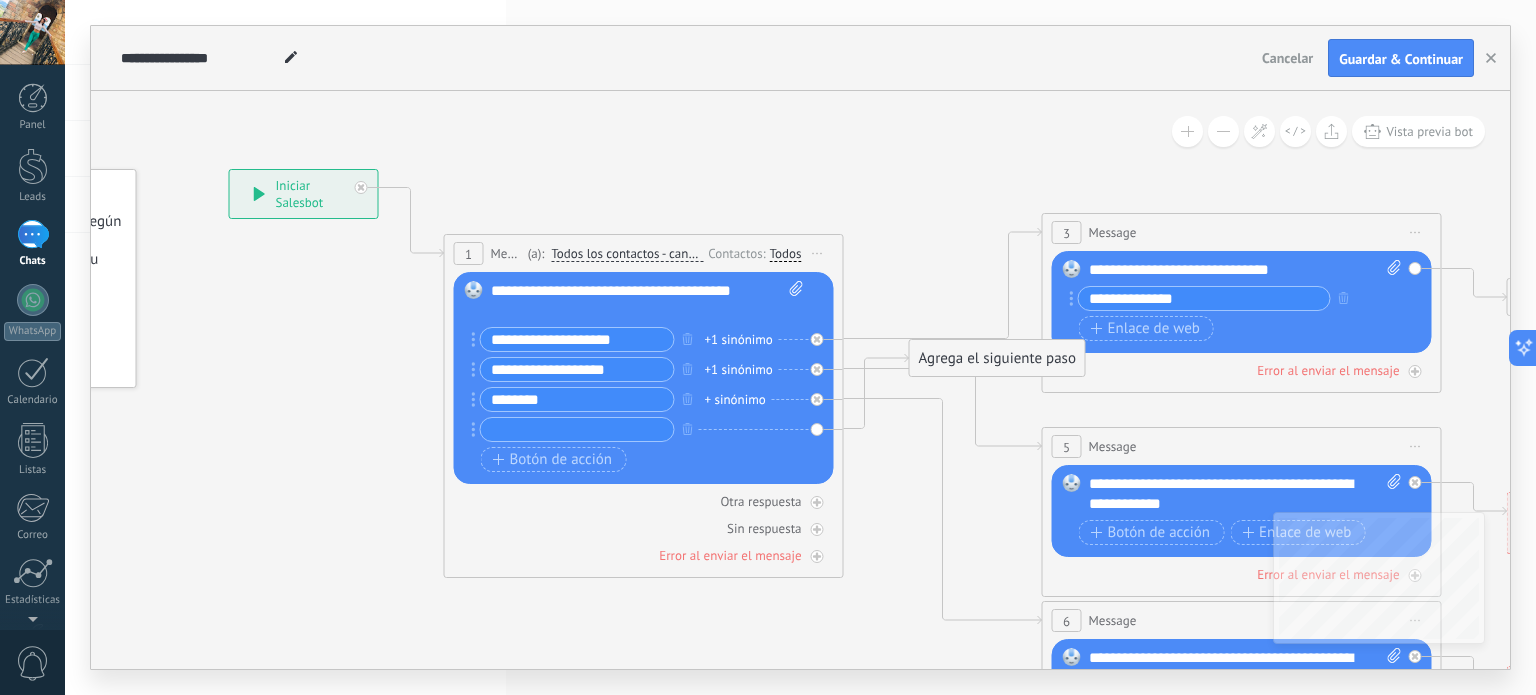 type on "*" 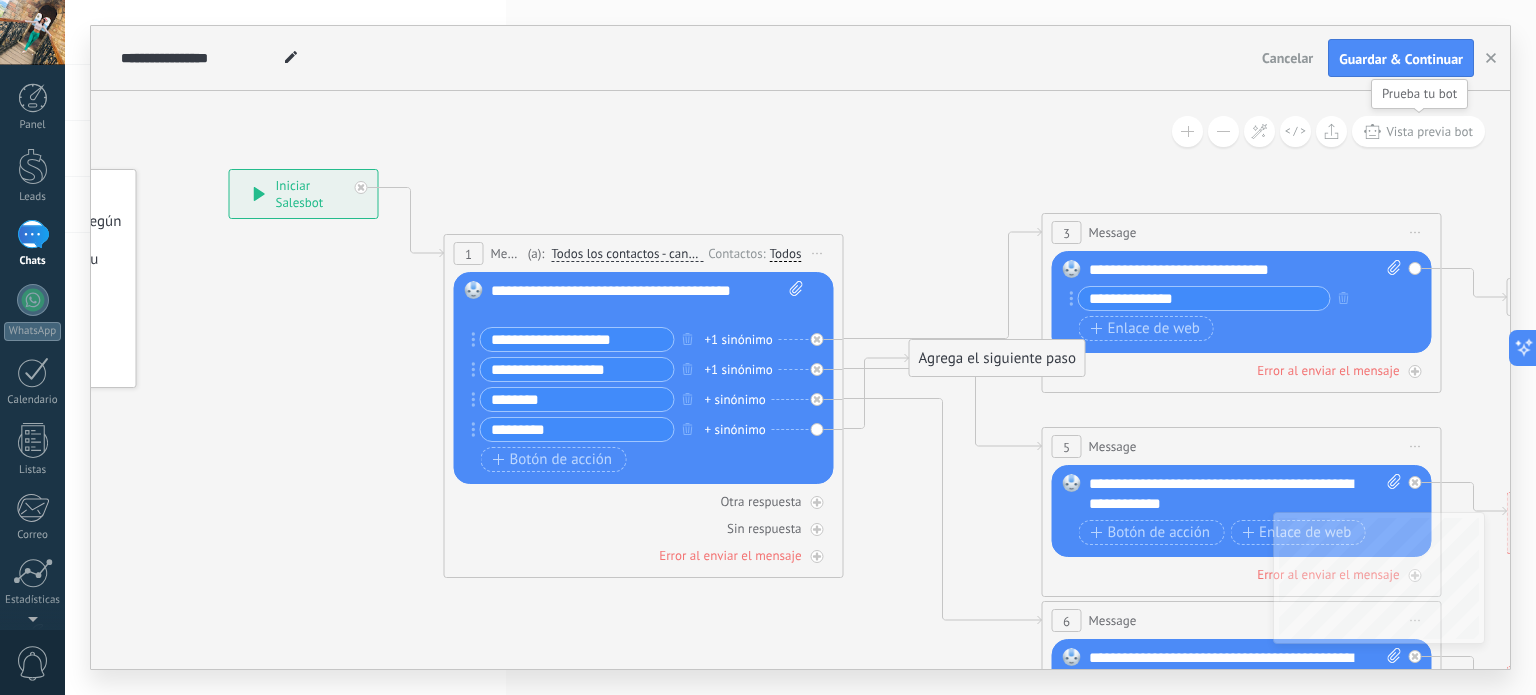 type on "********" 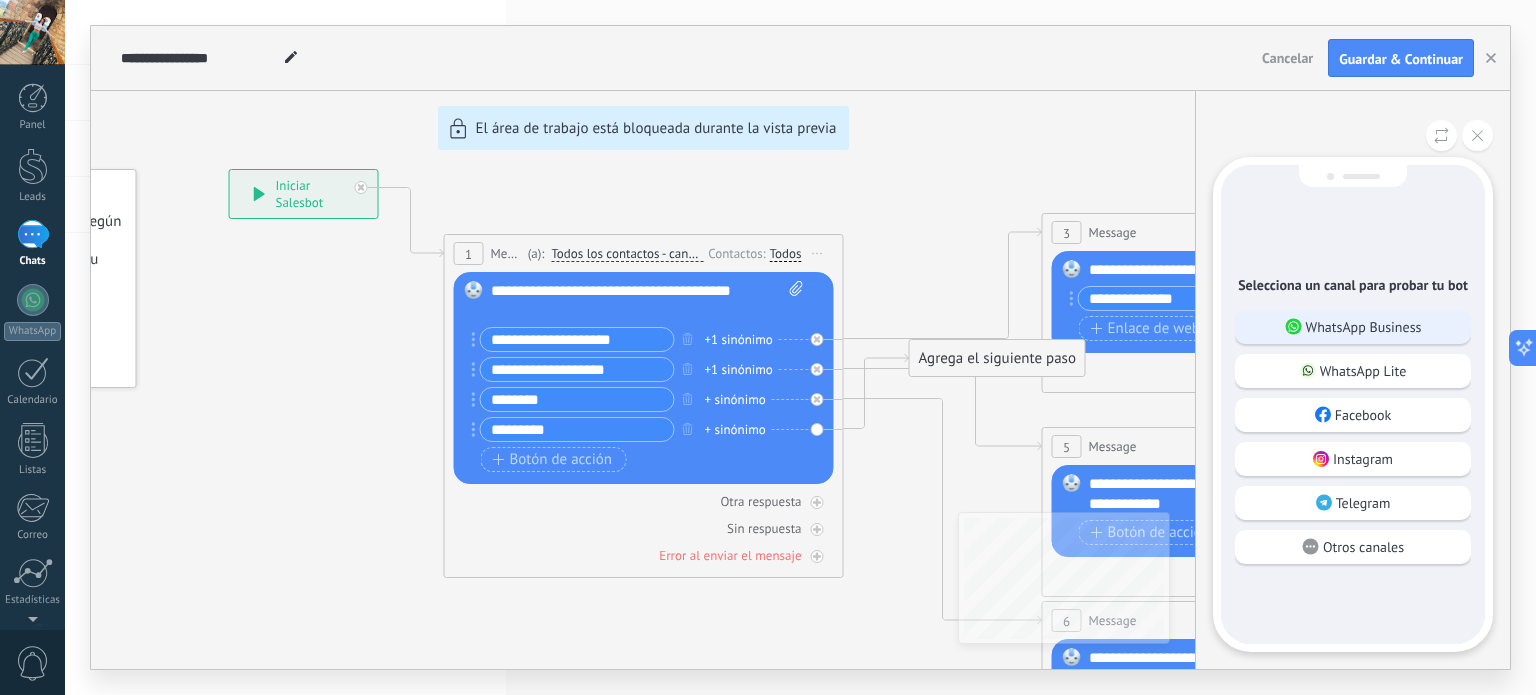 click on "WhatsApp Business" at bounding box center (1364, 327) 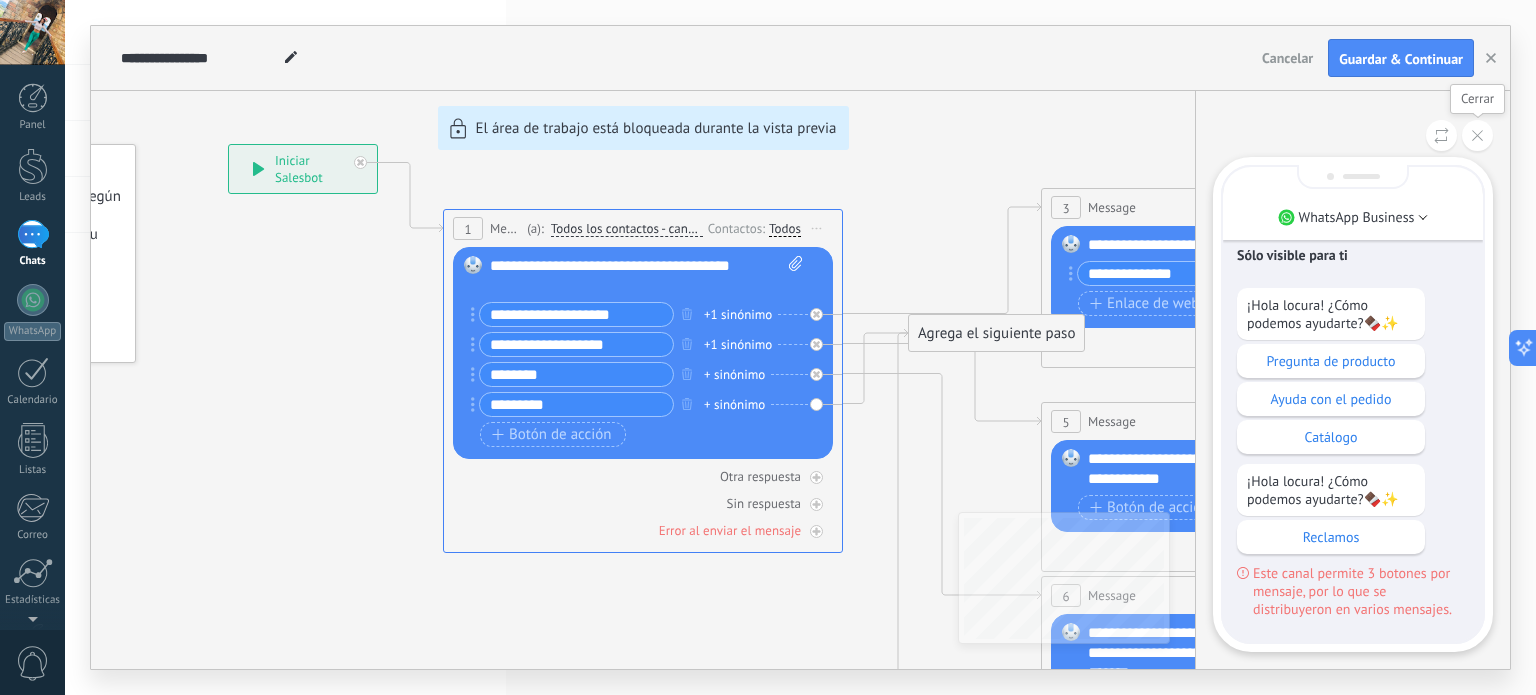 click 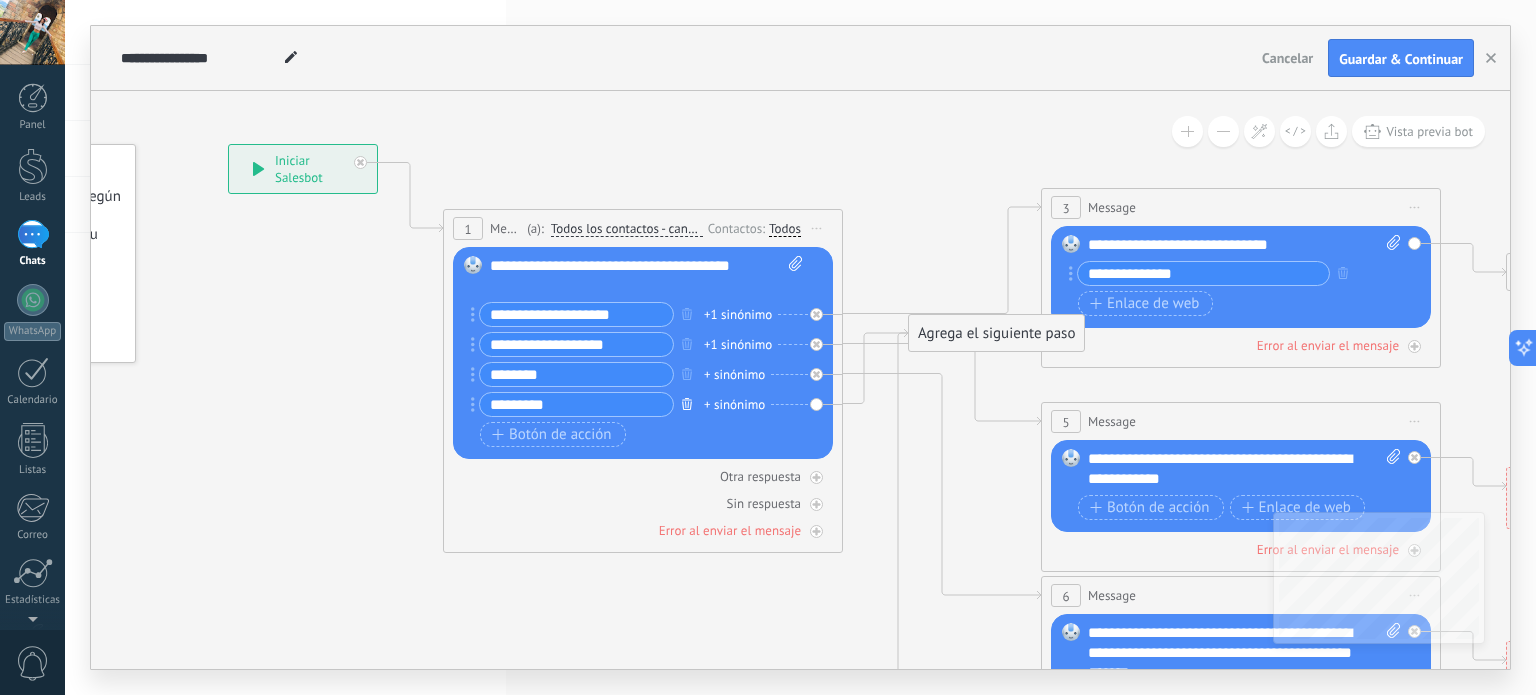 click 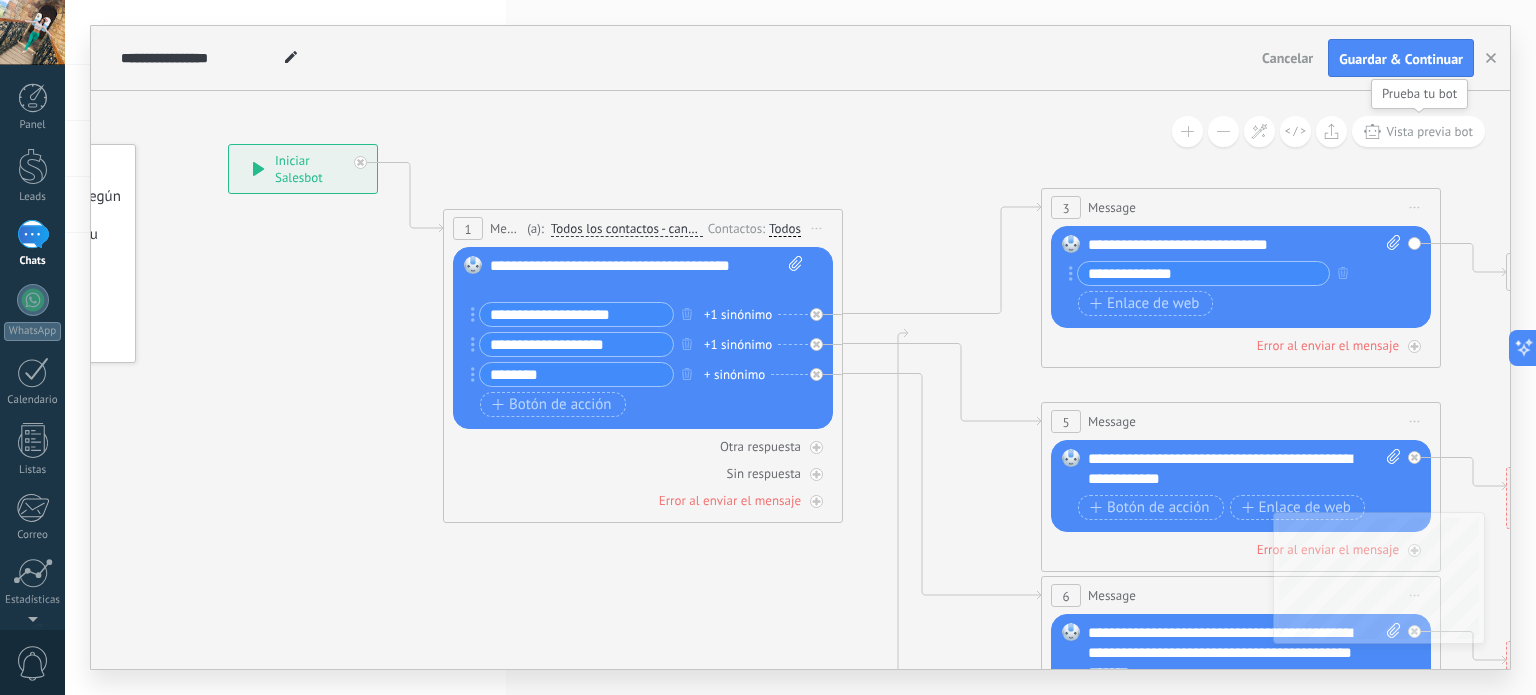 click on "Vista previa bot" at bounding box center (1429, 131) 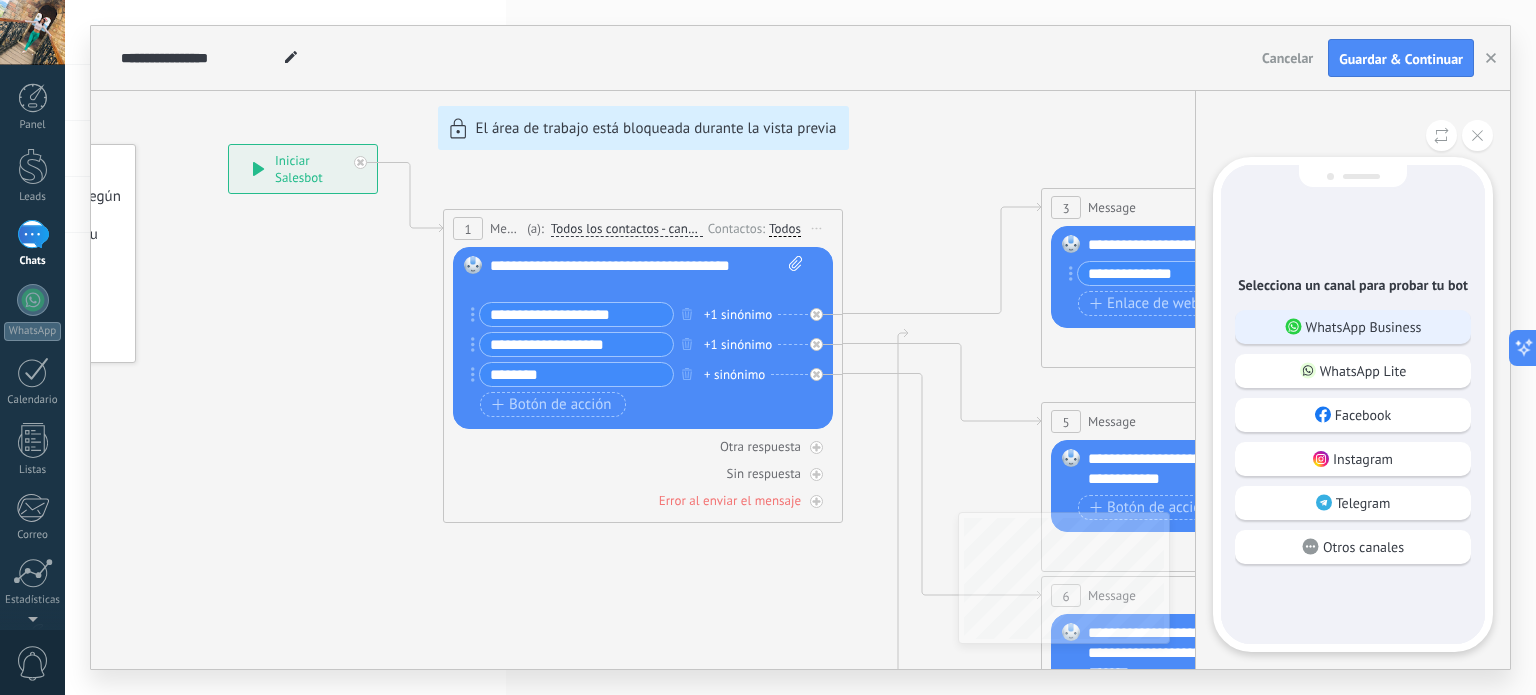 click on "WhatsApp Business" at bounding box center (1364, 327) 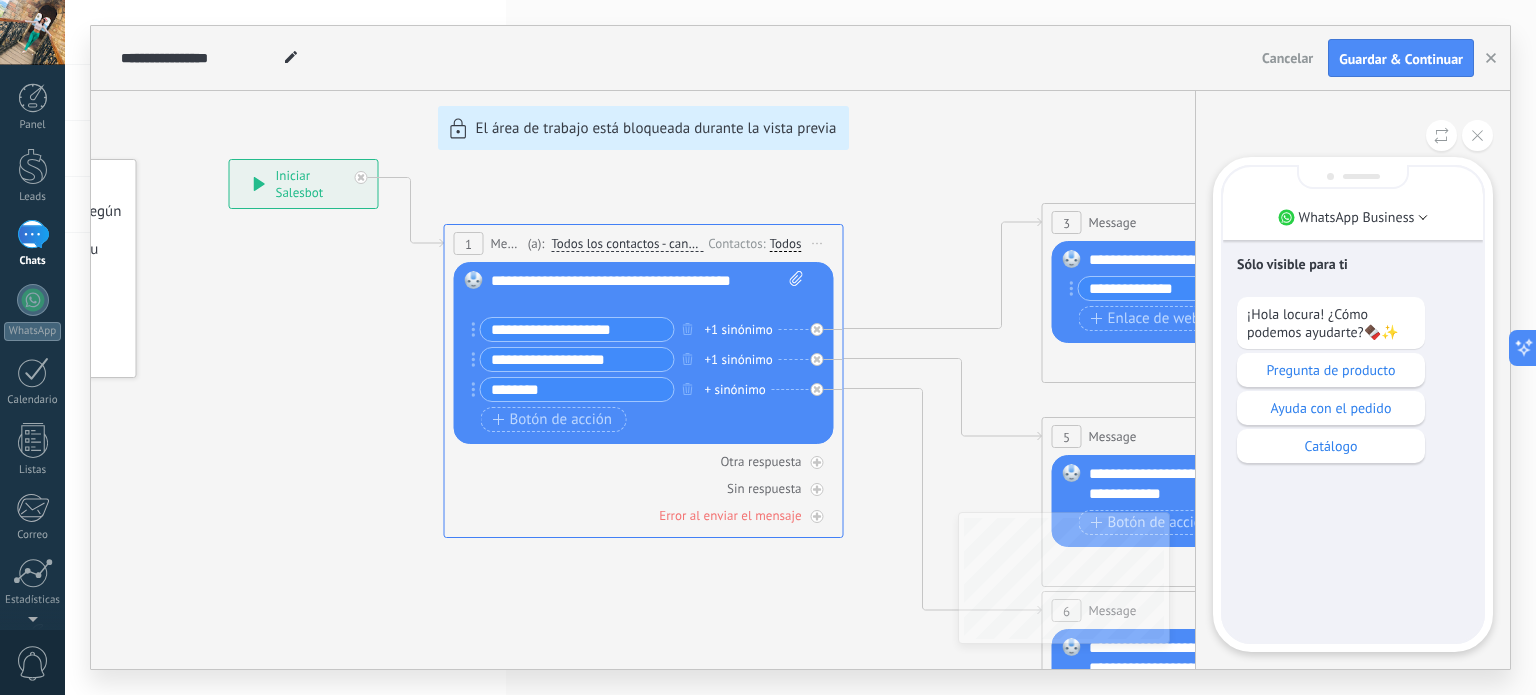 click on "**********" at bounding box center [800, 347] 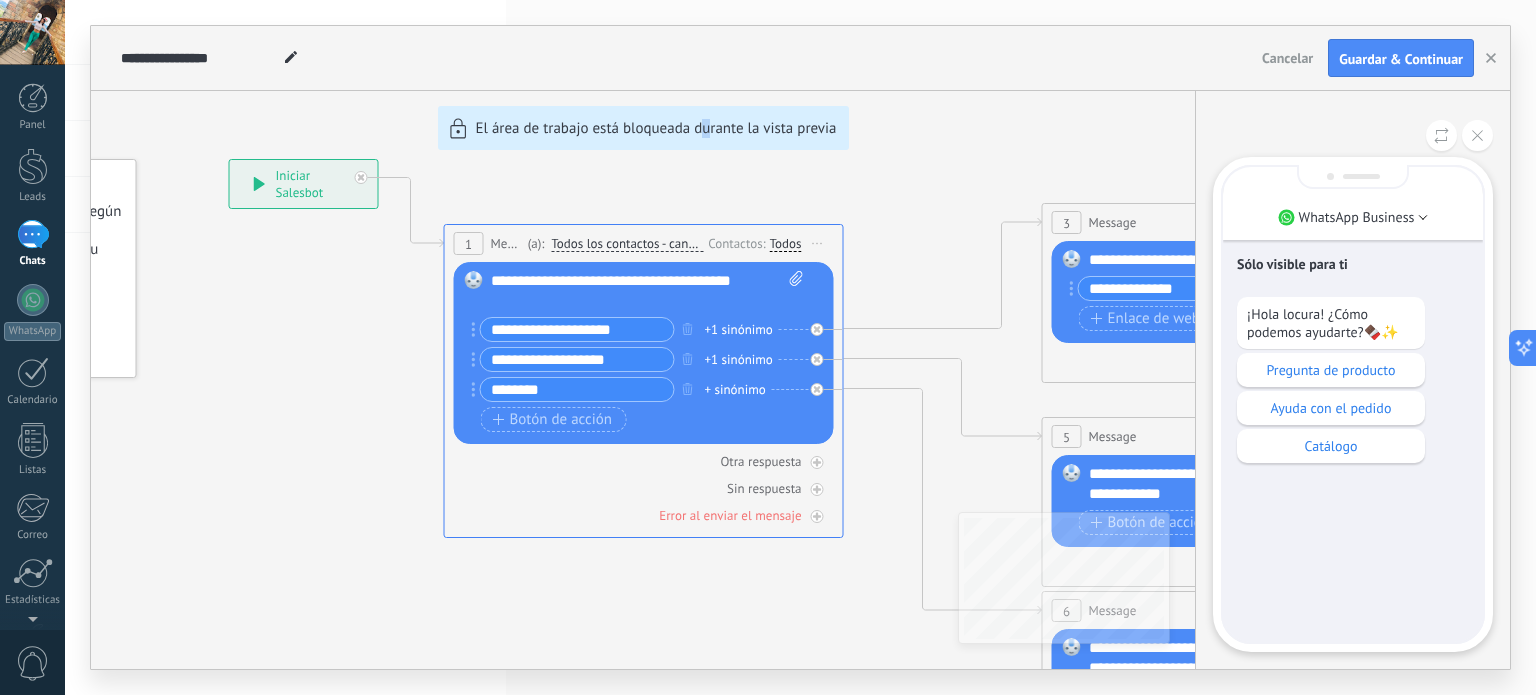 drag, startPoint x: 704, startPoint y: 423, endPoint x: 712, endPoint y: 459, distance: 36.878178 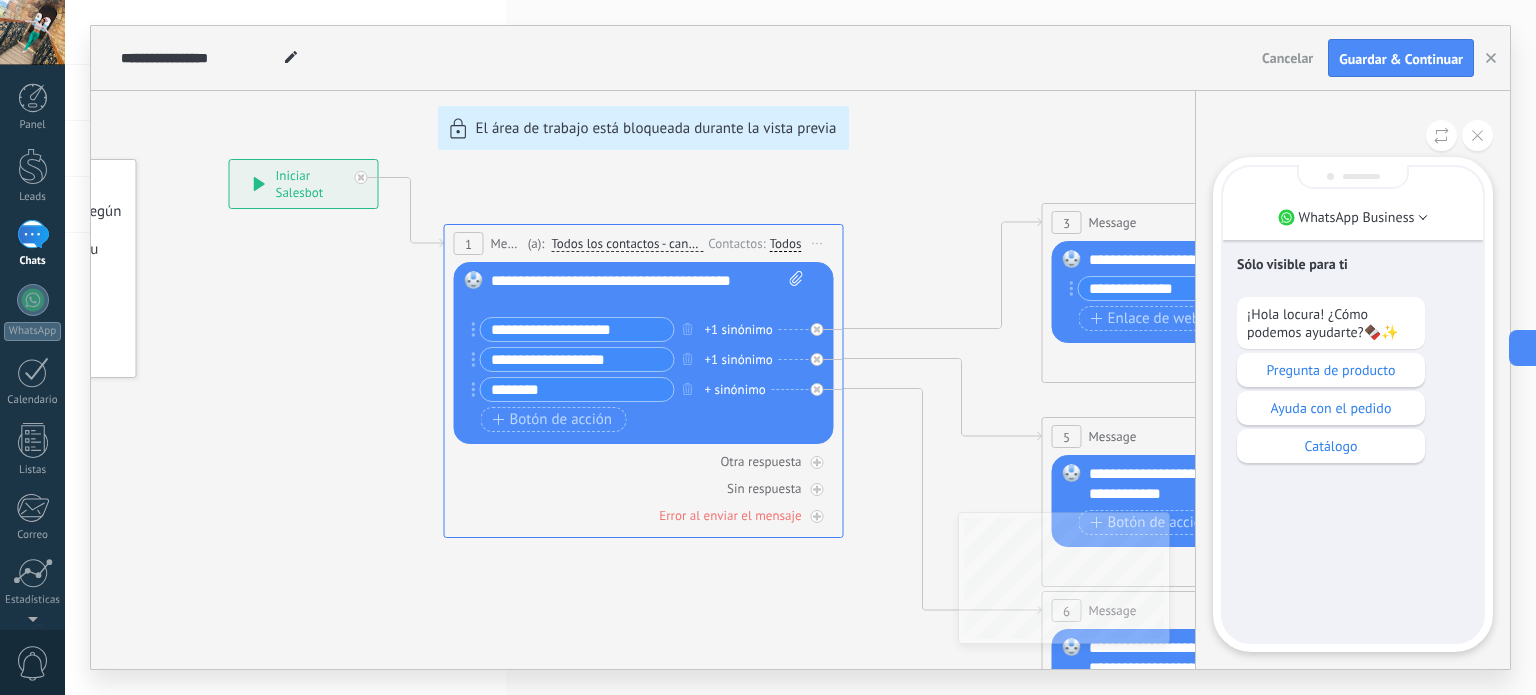 click on "**********" at bounding box center [800, 347] 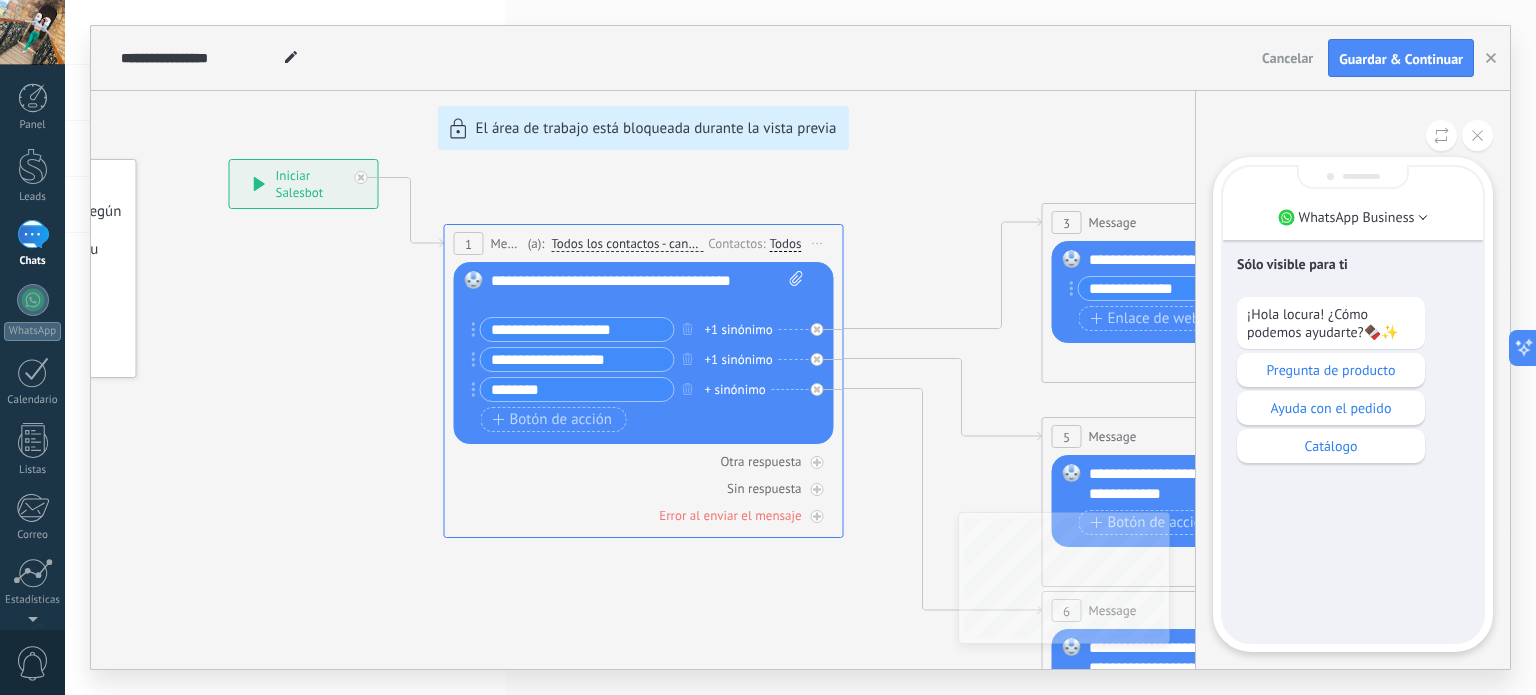 drag, startPoint x: 701, startPoint y: 480, endPoint x: 598, endPoint y: 551, distance: 125.09996 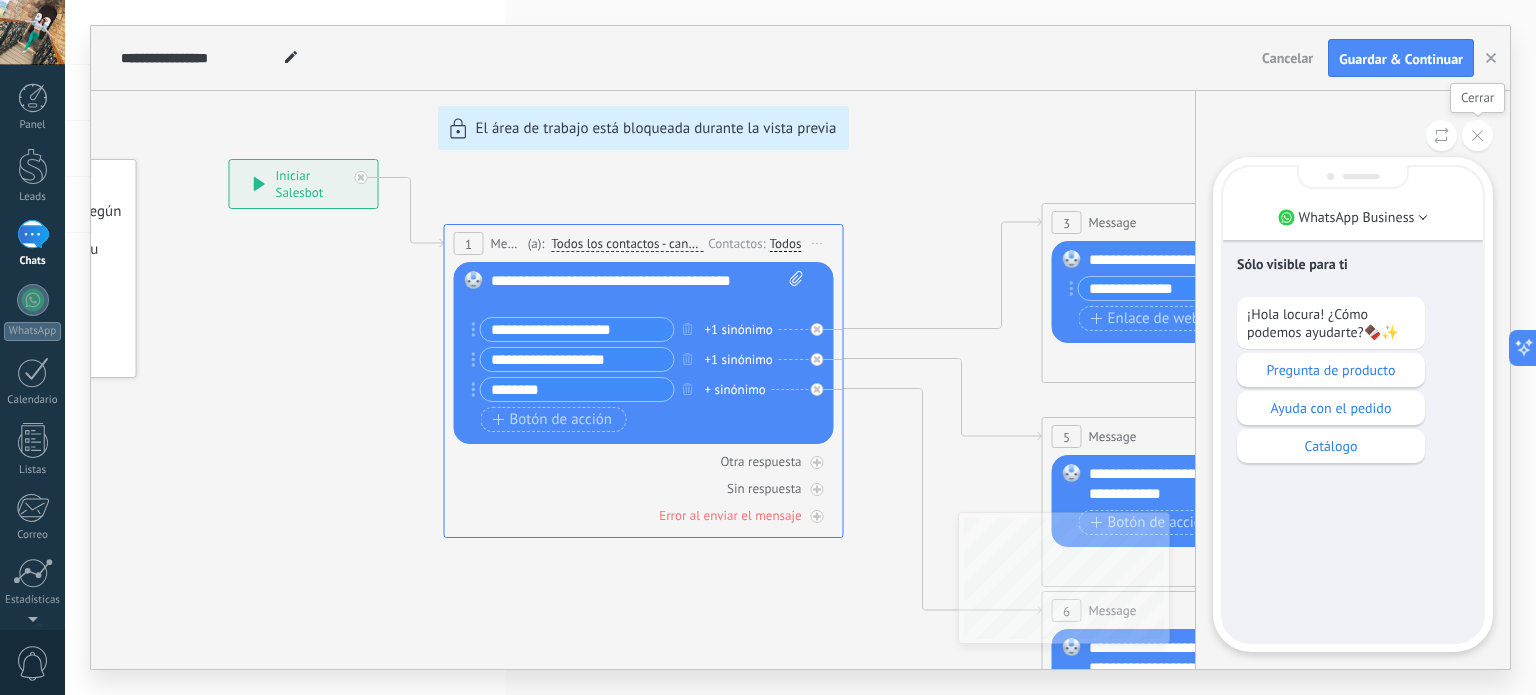 click at bounding box center [1477, 135] 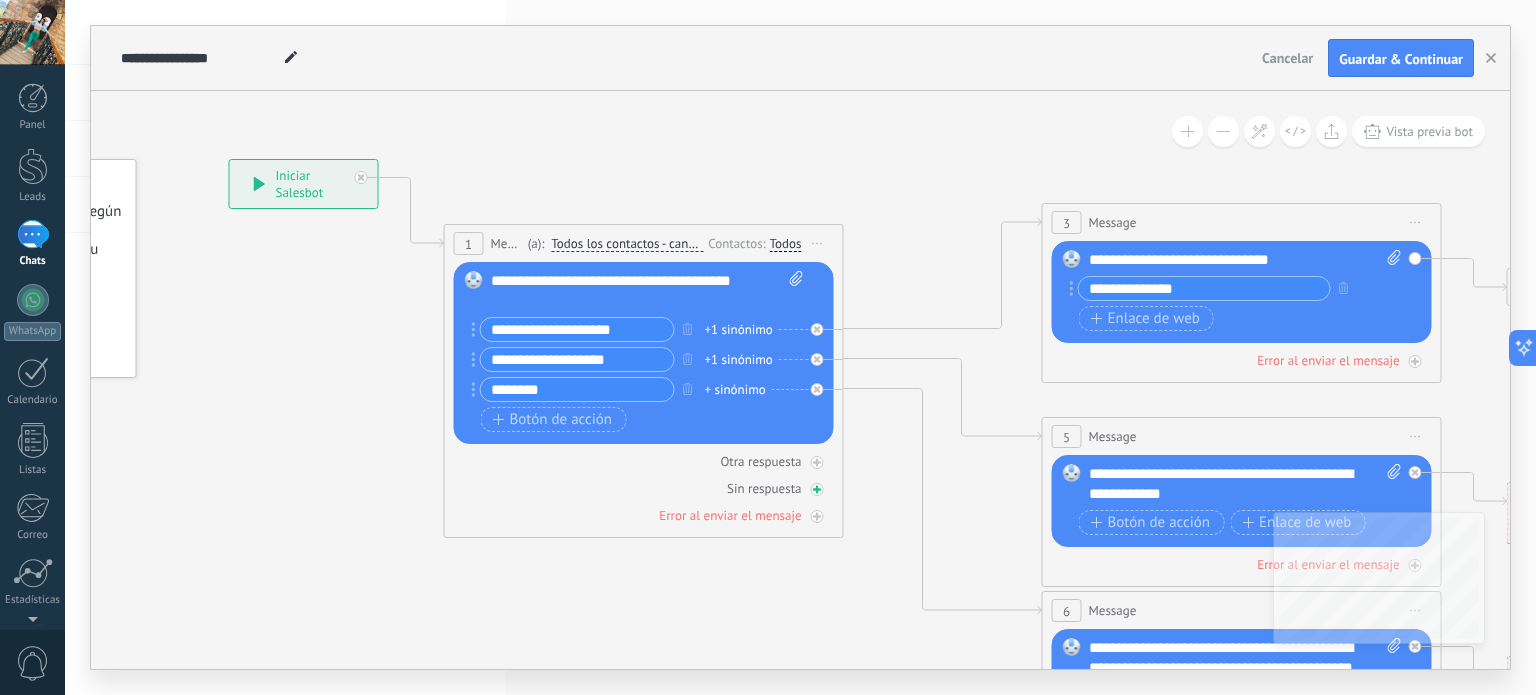 click 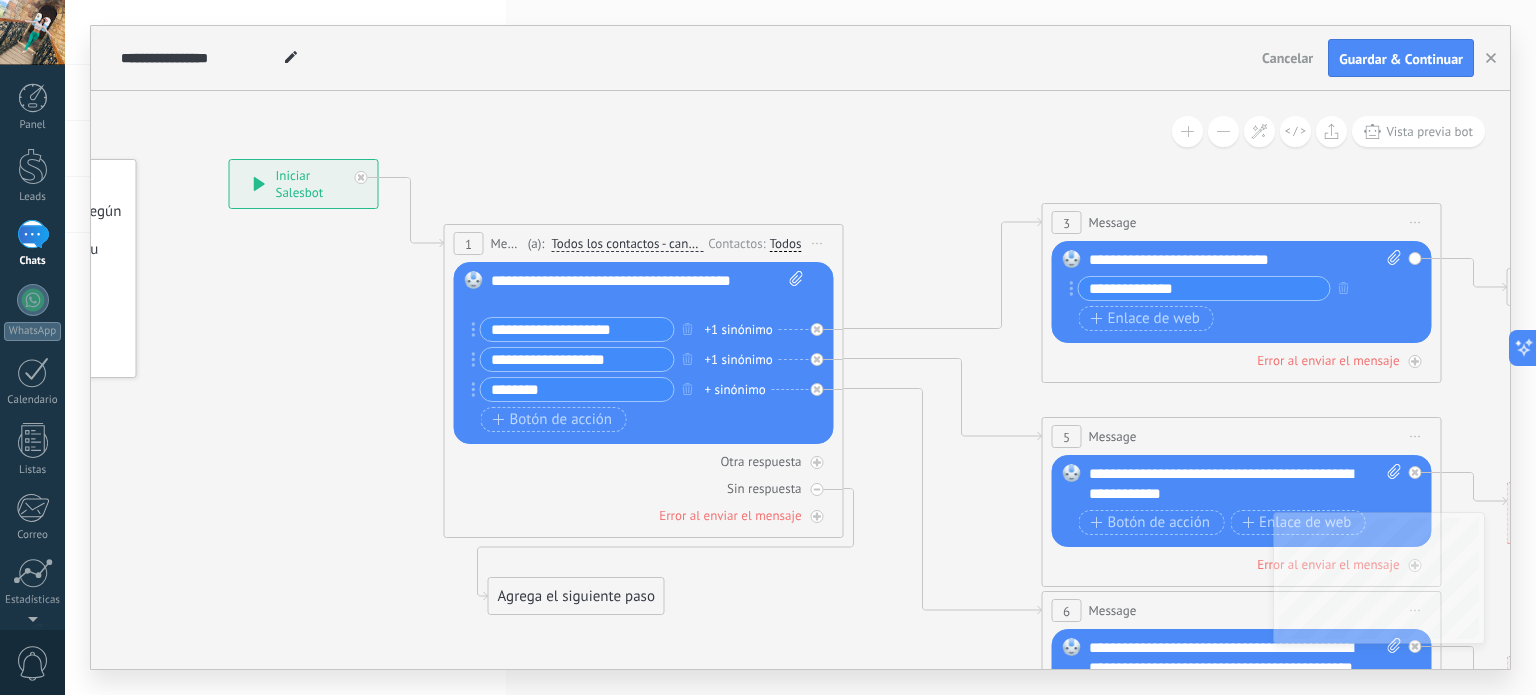 drag, startPoint x: 989, startPoint y: 299, endPoint x: 568, endPoint y: 587, distance: 510.0833 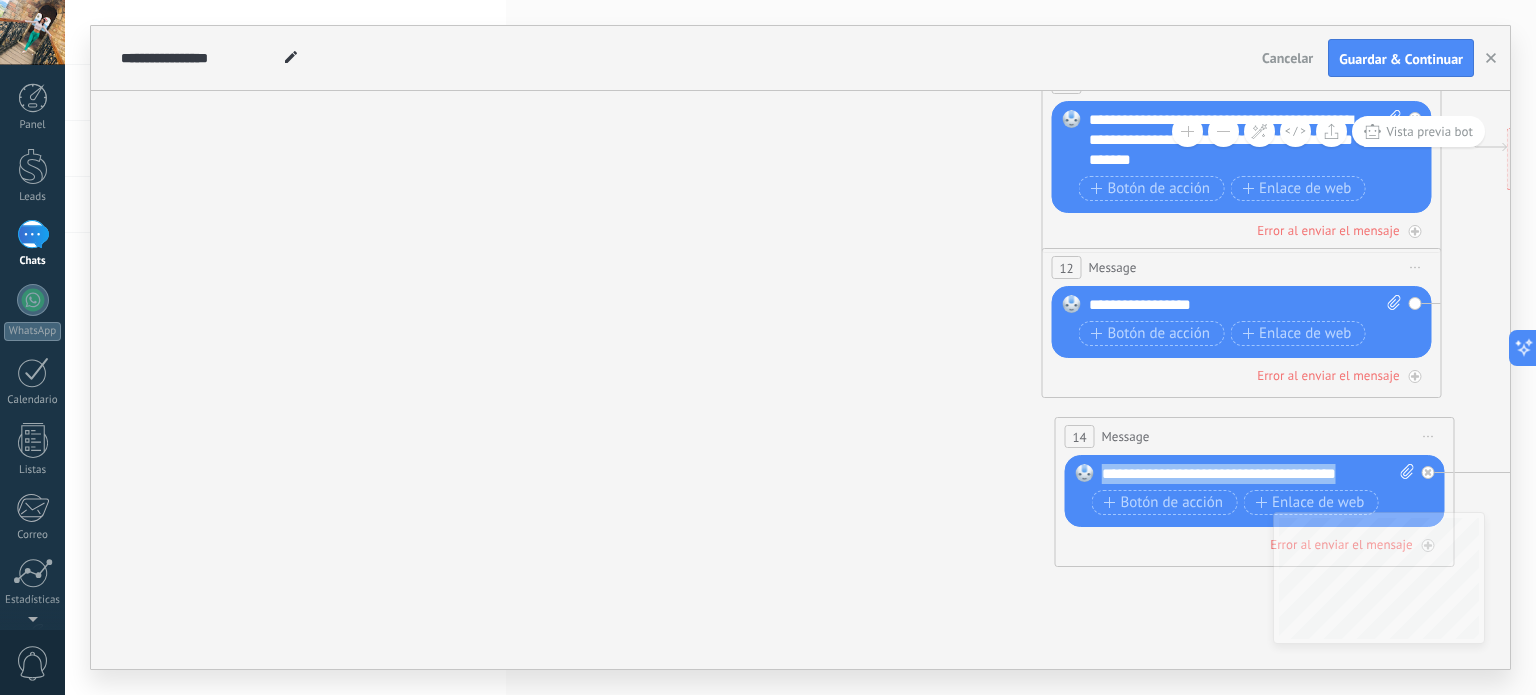 drag, startPoint x: 1359, startPoint y: 470, endPoint x: 1092, endPoint y: 469, distance: 267.00186 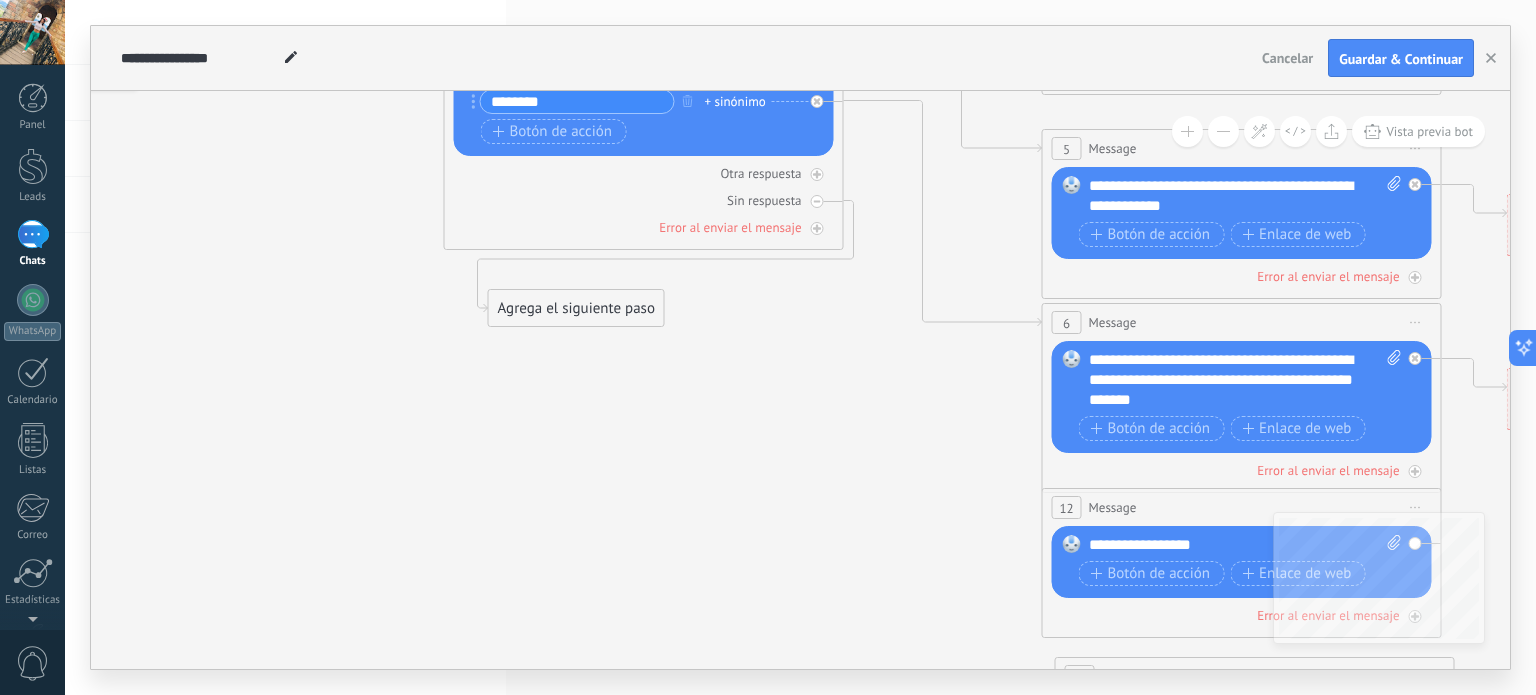 click on "Agrega el siguiente paso" at bounding box center (576, 308) 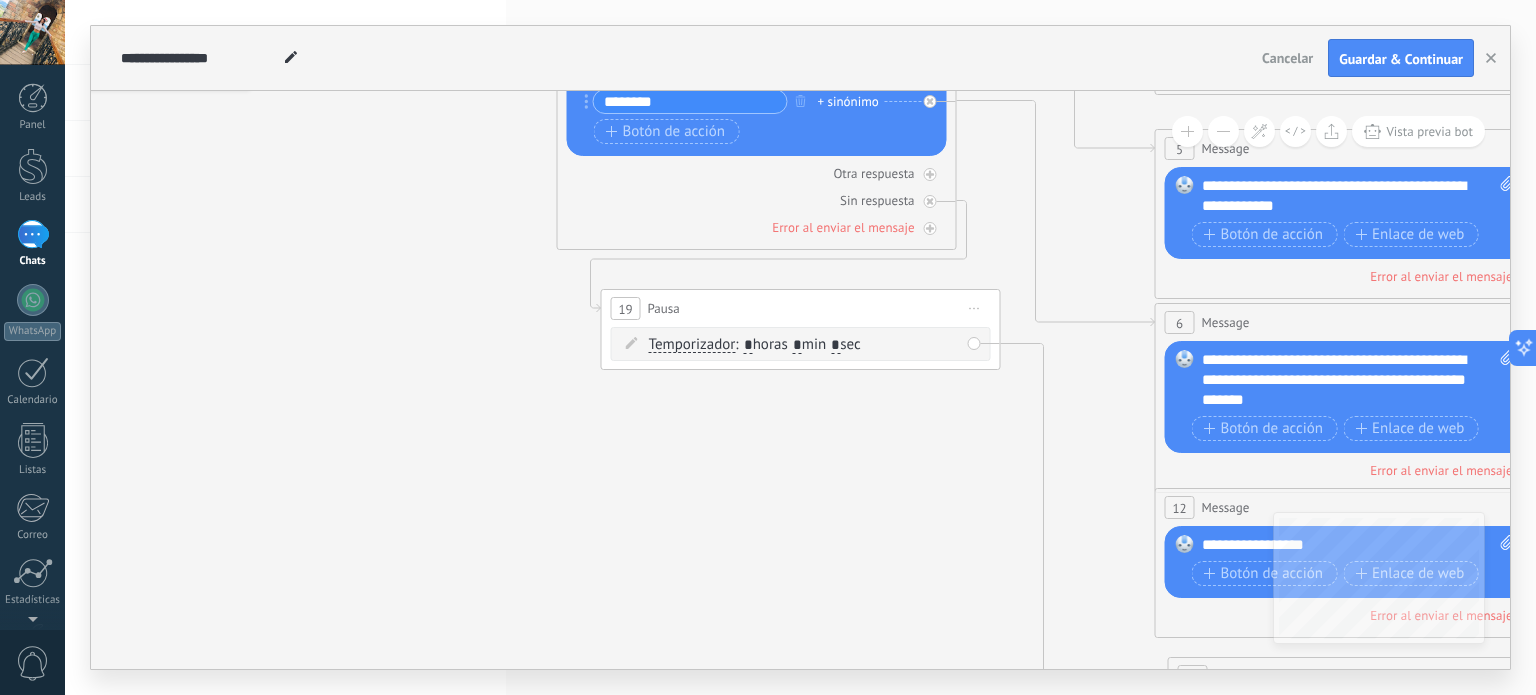 click on "Temporizador
Temporizador
Temporizador
Temporizador
:
*  horas
*  min  *  sec
:
Lu - Do
Lu
Ma" at bounding box center (804, 345) 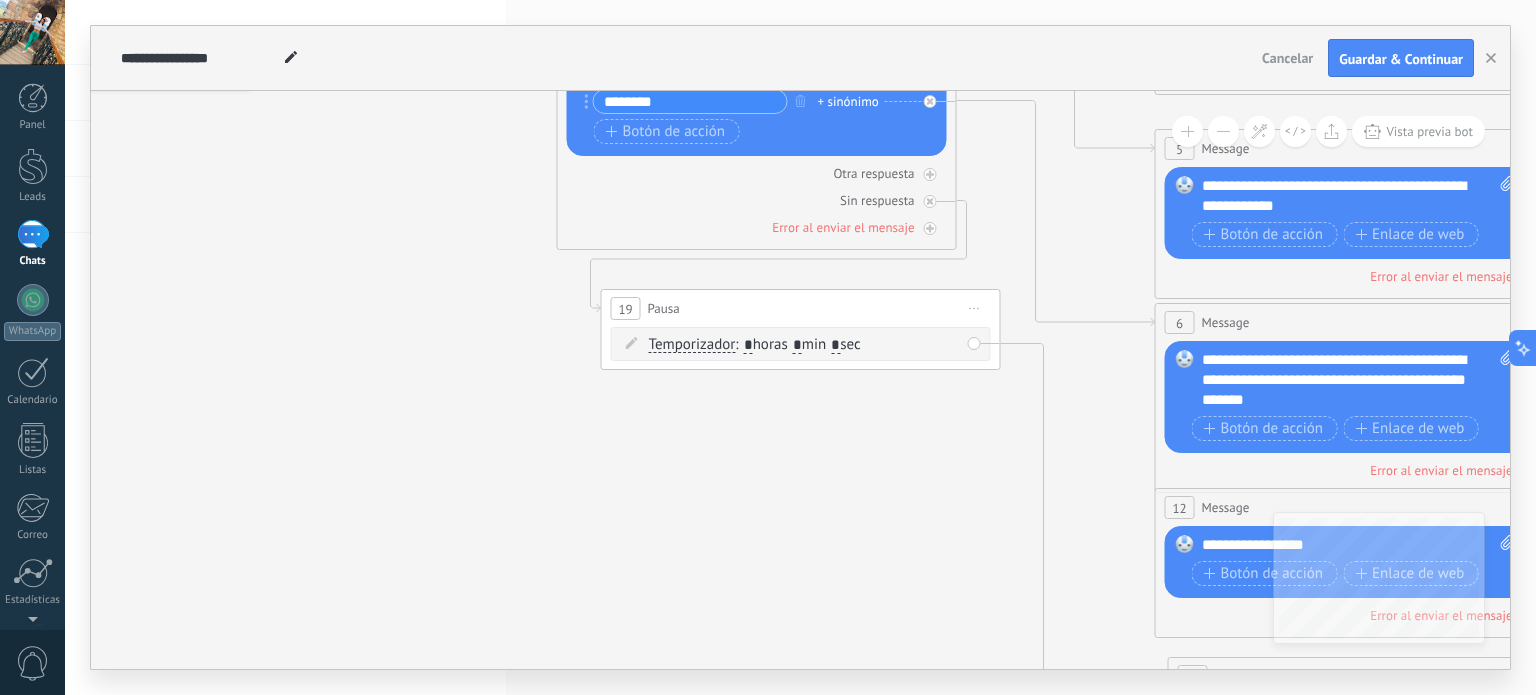 click 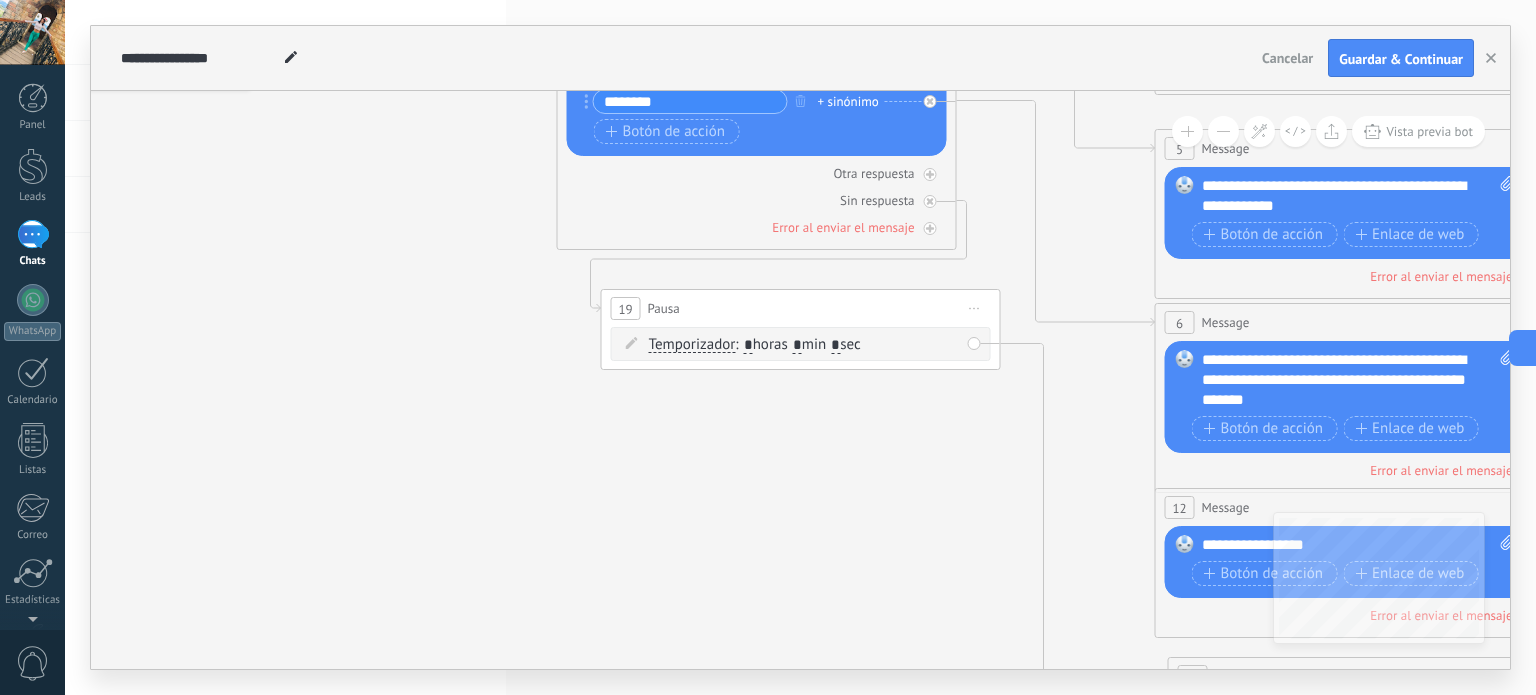 click 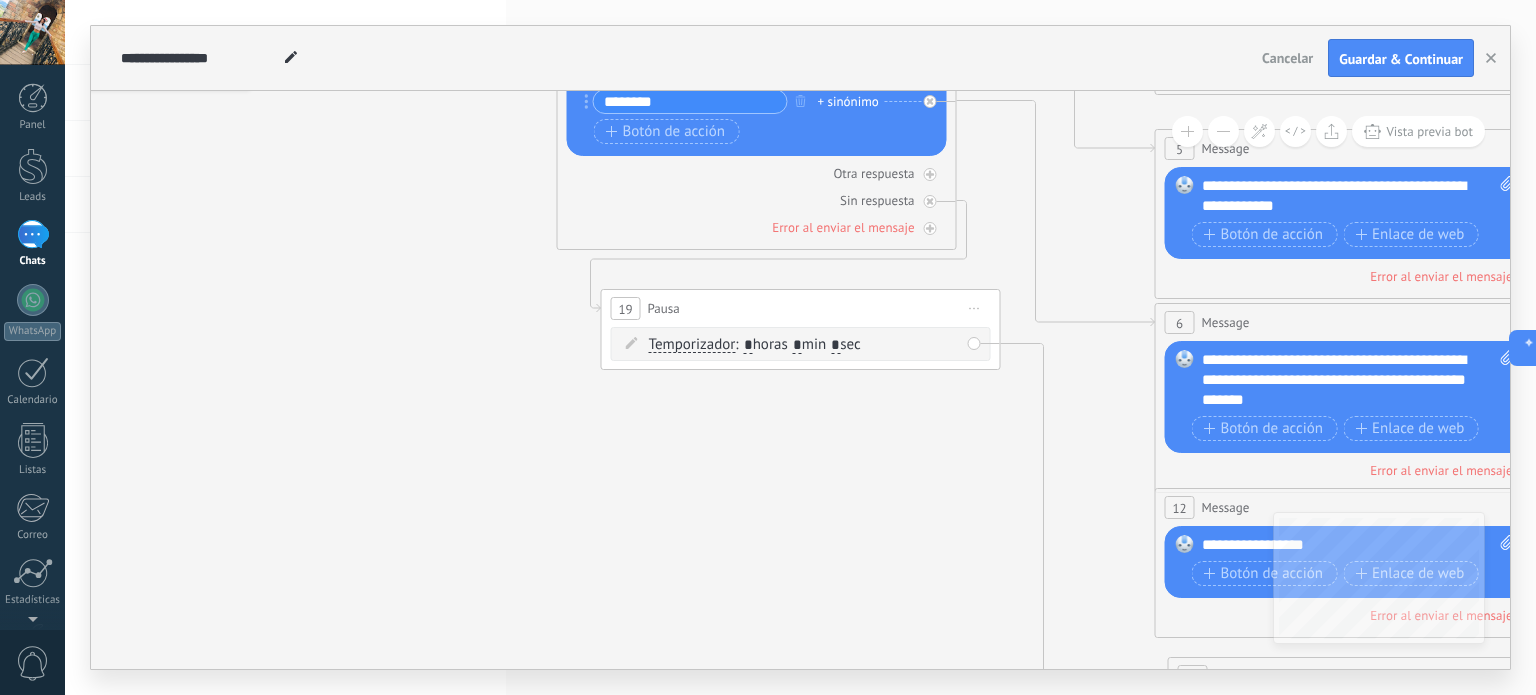 click 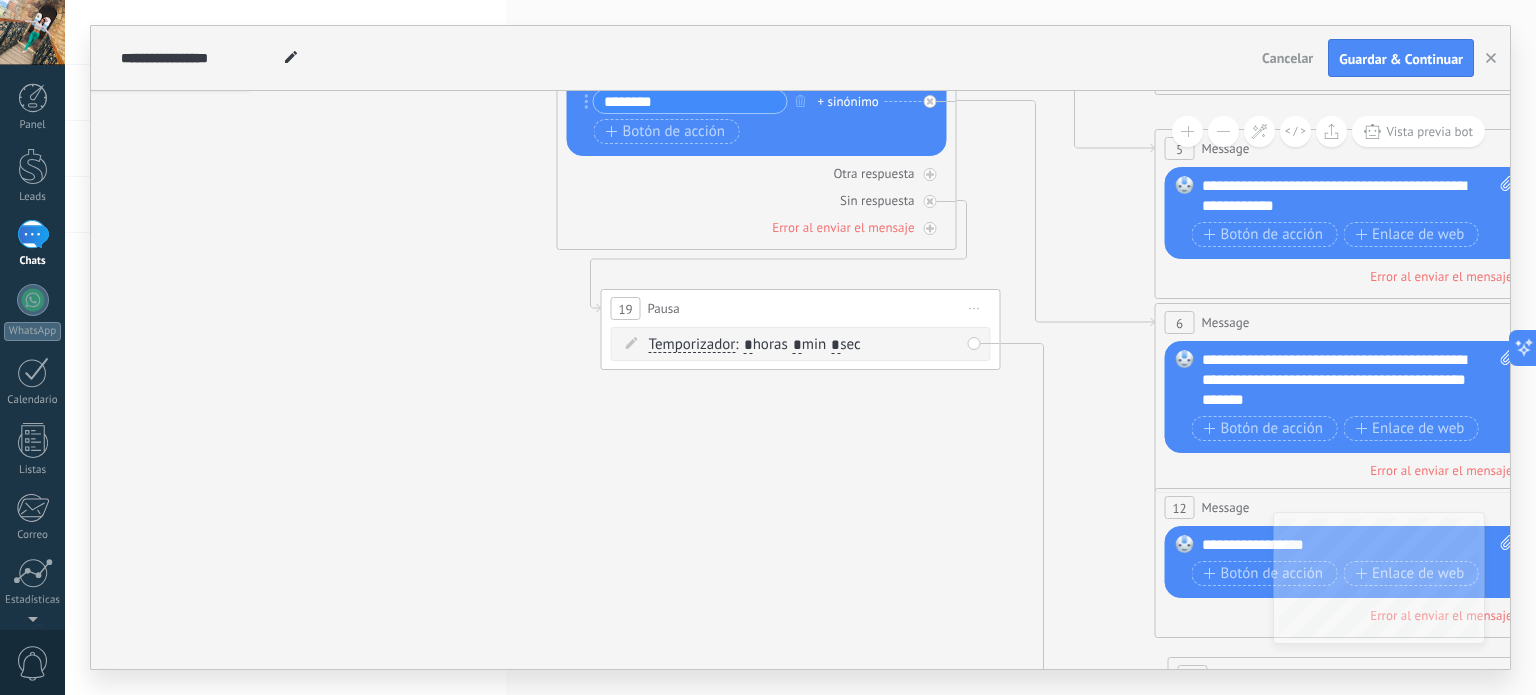 click 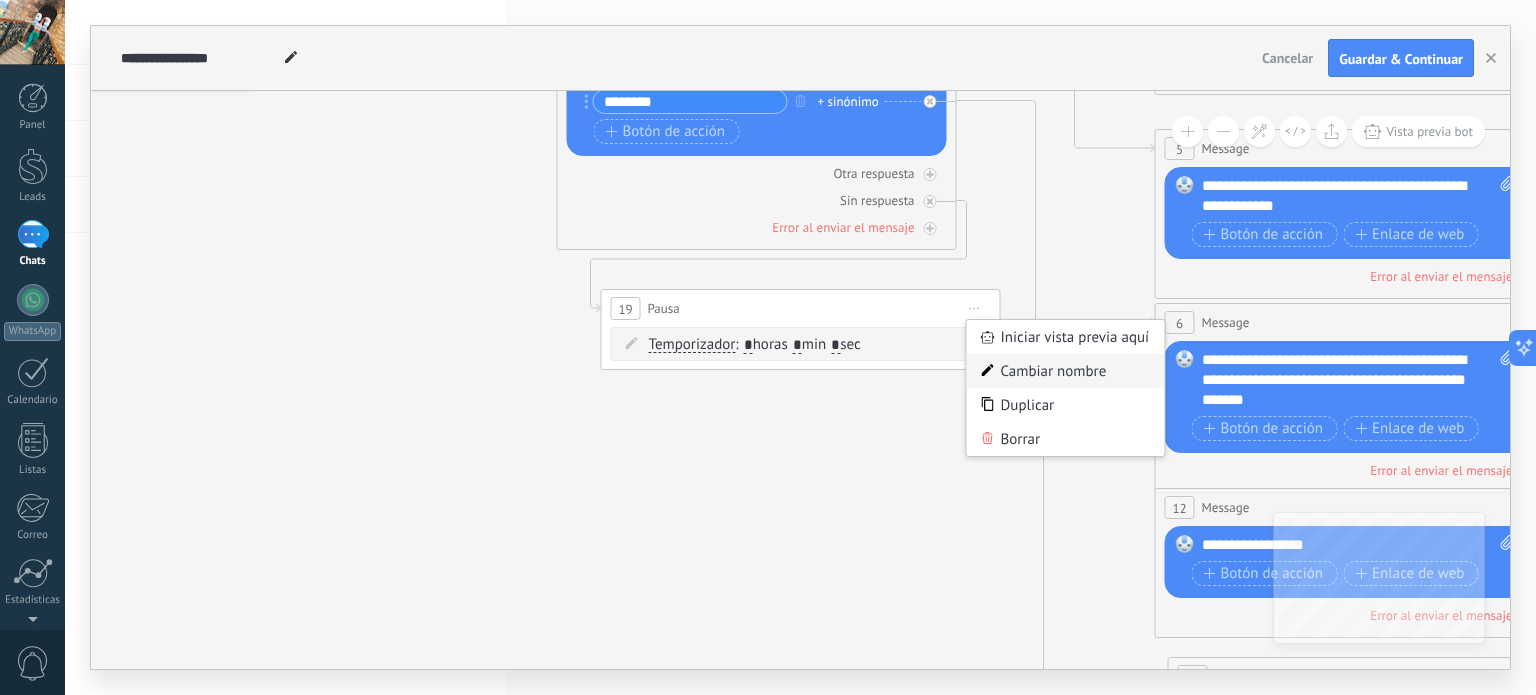 click on "Cambiar nombre" at bounding box center [1066, 371] 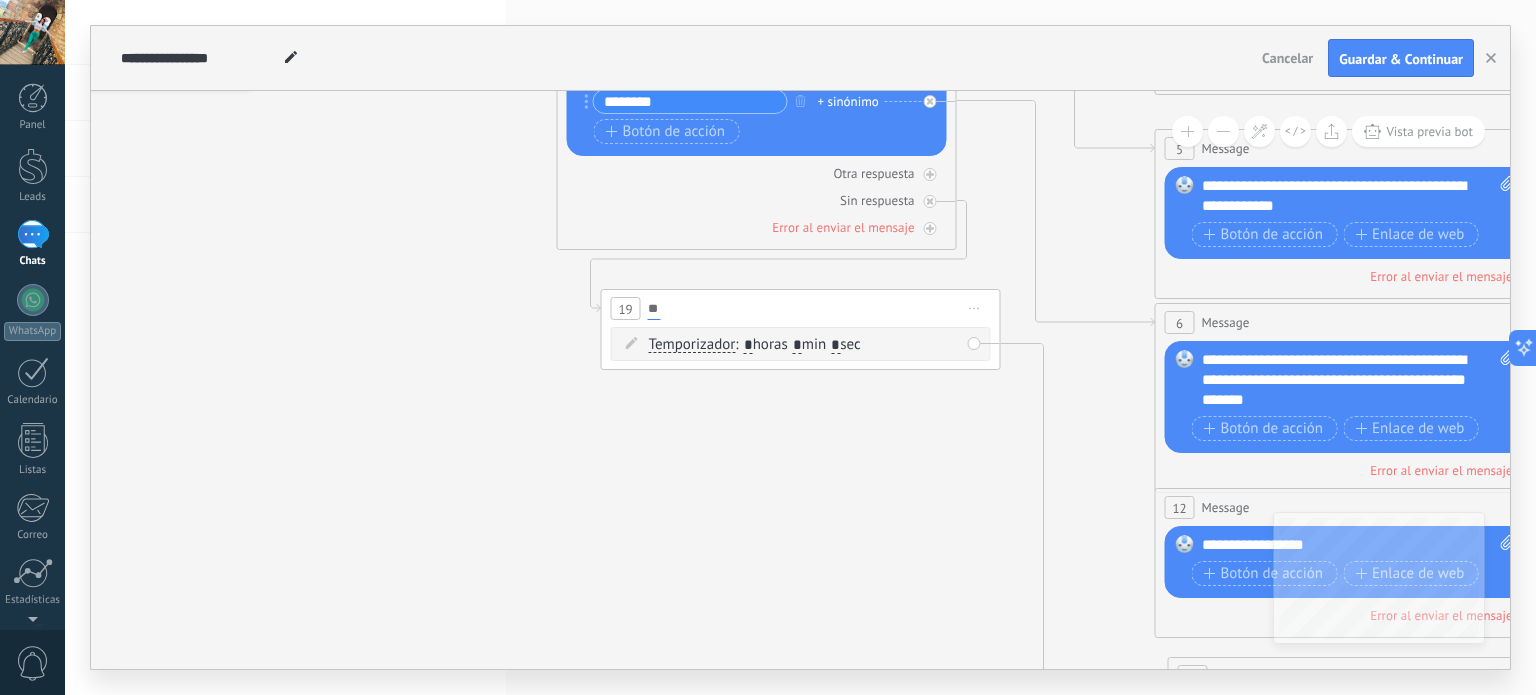 type on "*" 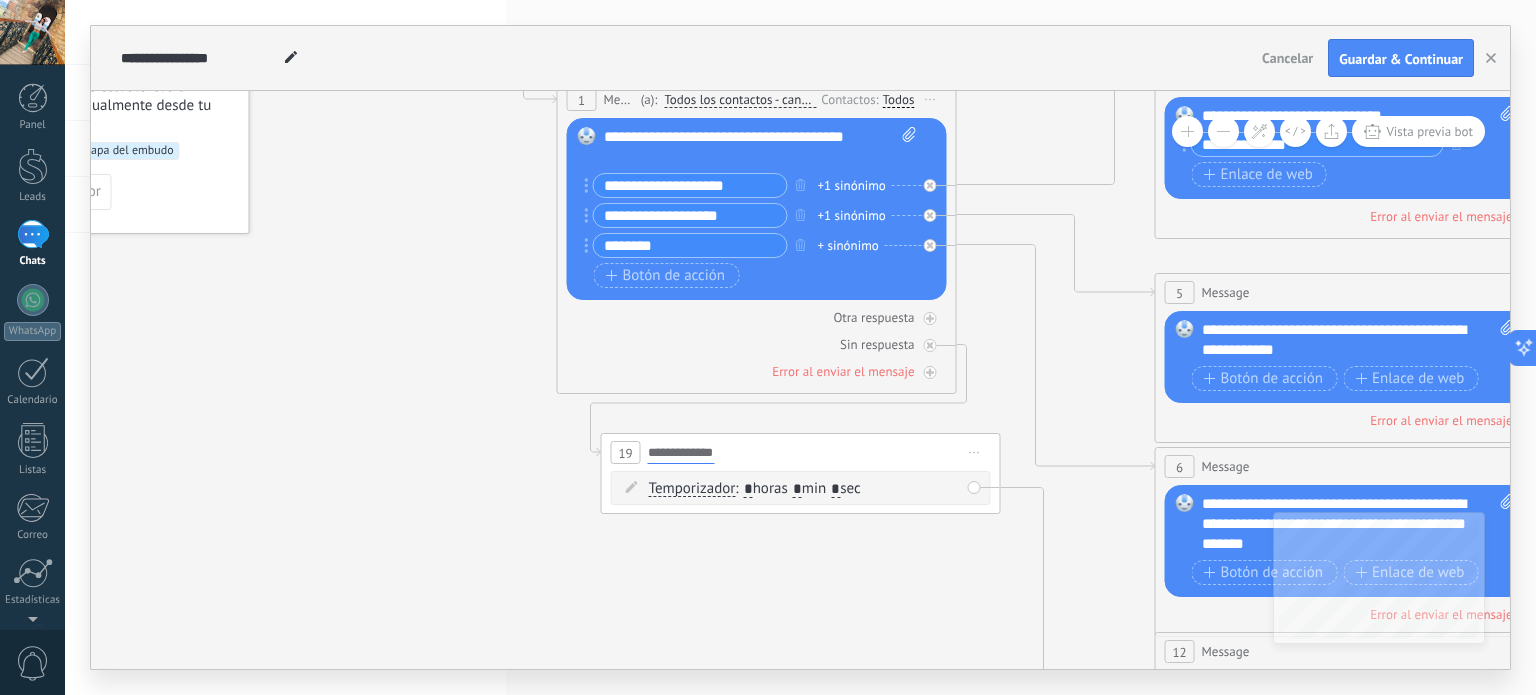 type on "**********" 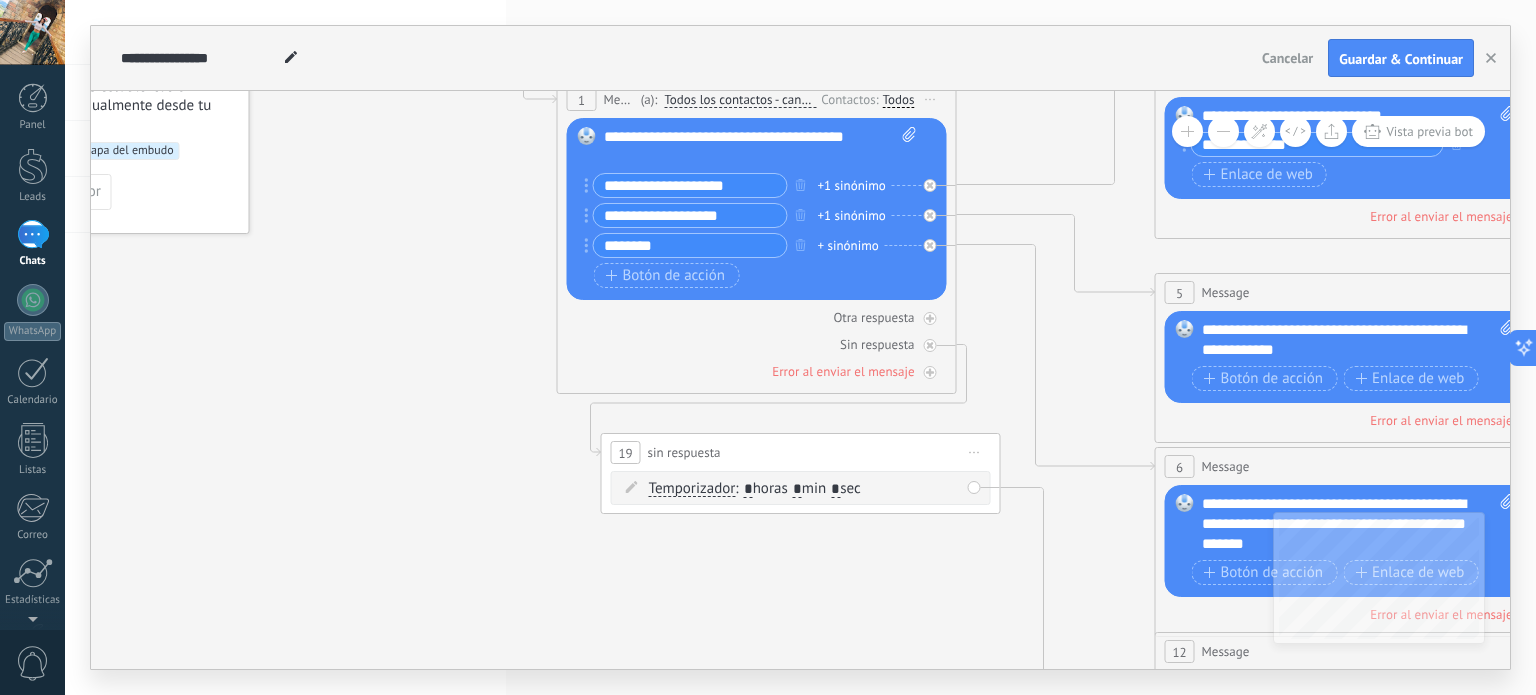 click on "Temporizador
Temporizador
Temporizador
Temporizador
:
*  horas
*  min  *  sec
:
Lu - Do
Lu
Ma" at bounding box center (804, 489) 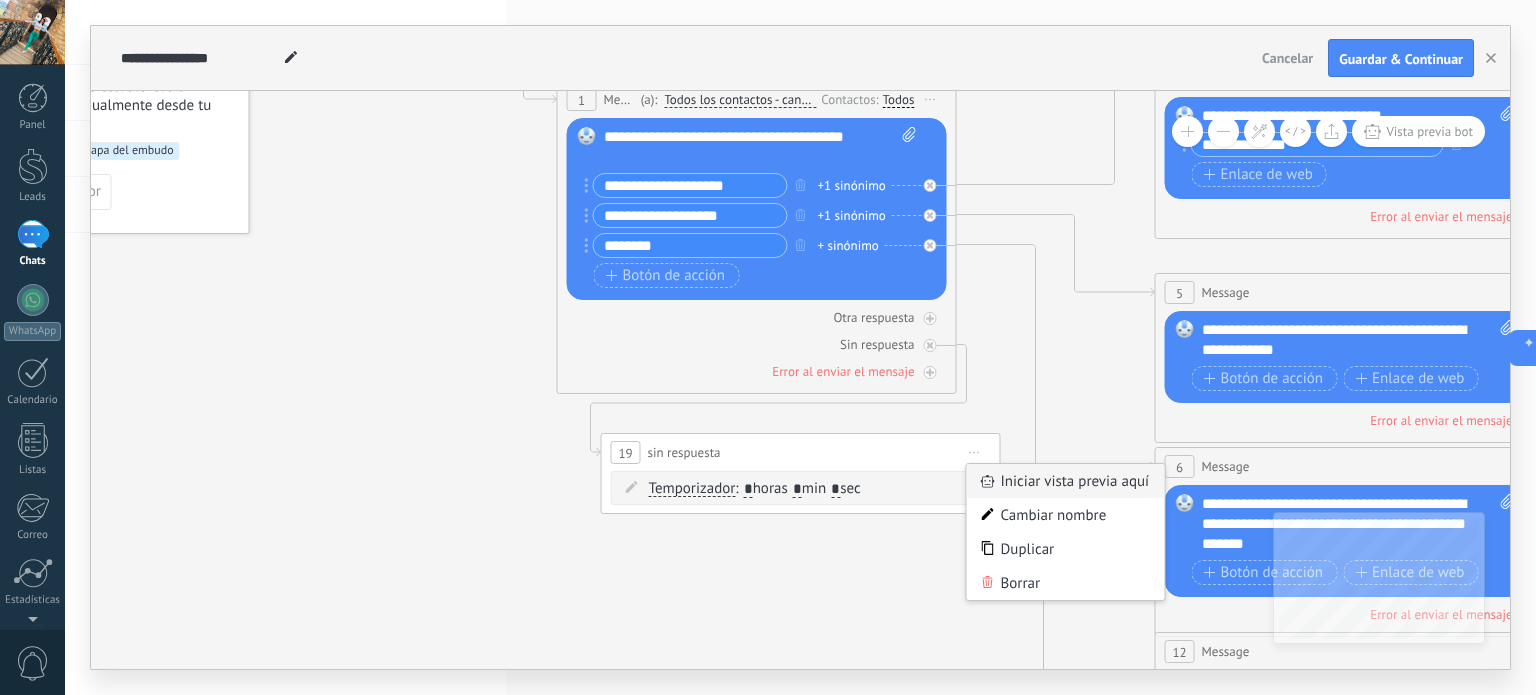 click on "Iniciar vista previa aquí" at bounding box center [1066, 481] 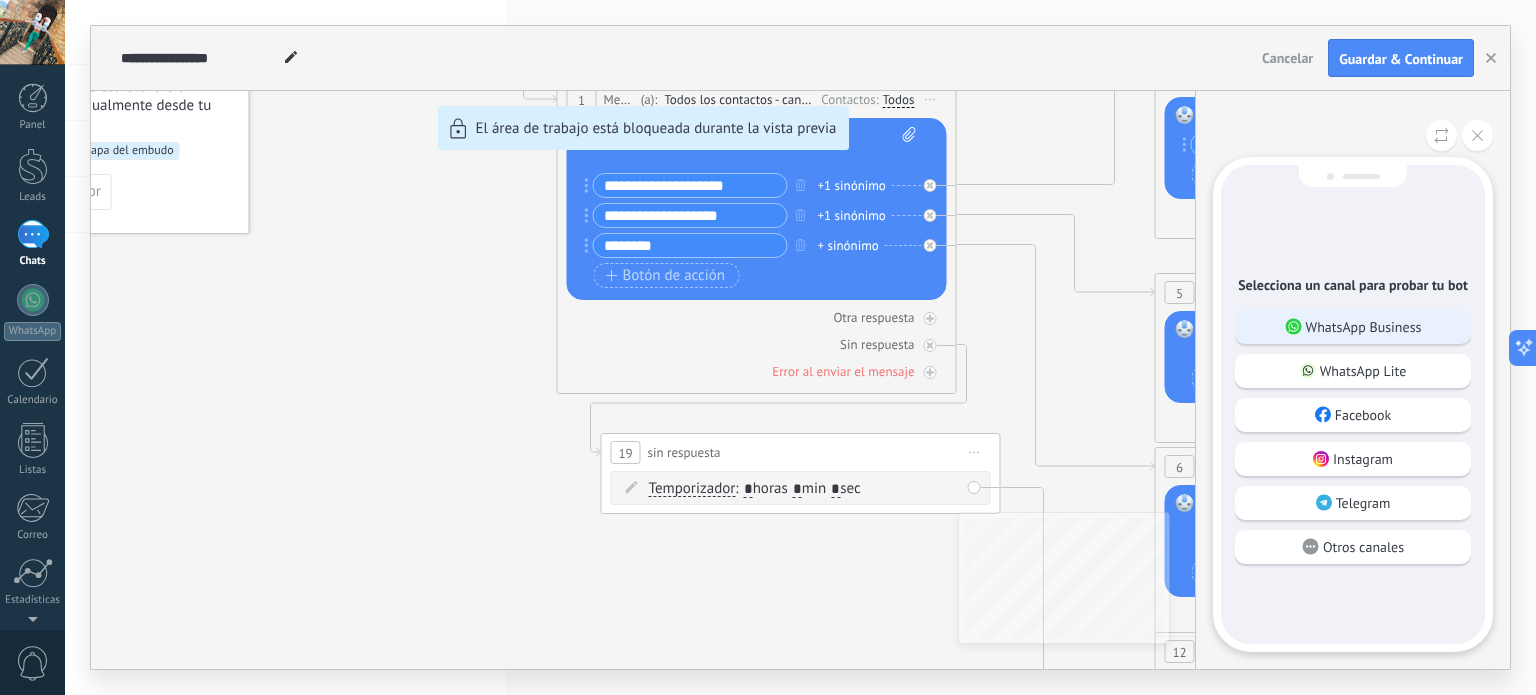 click 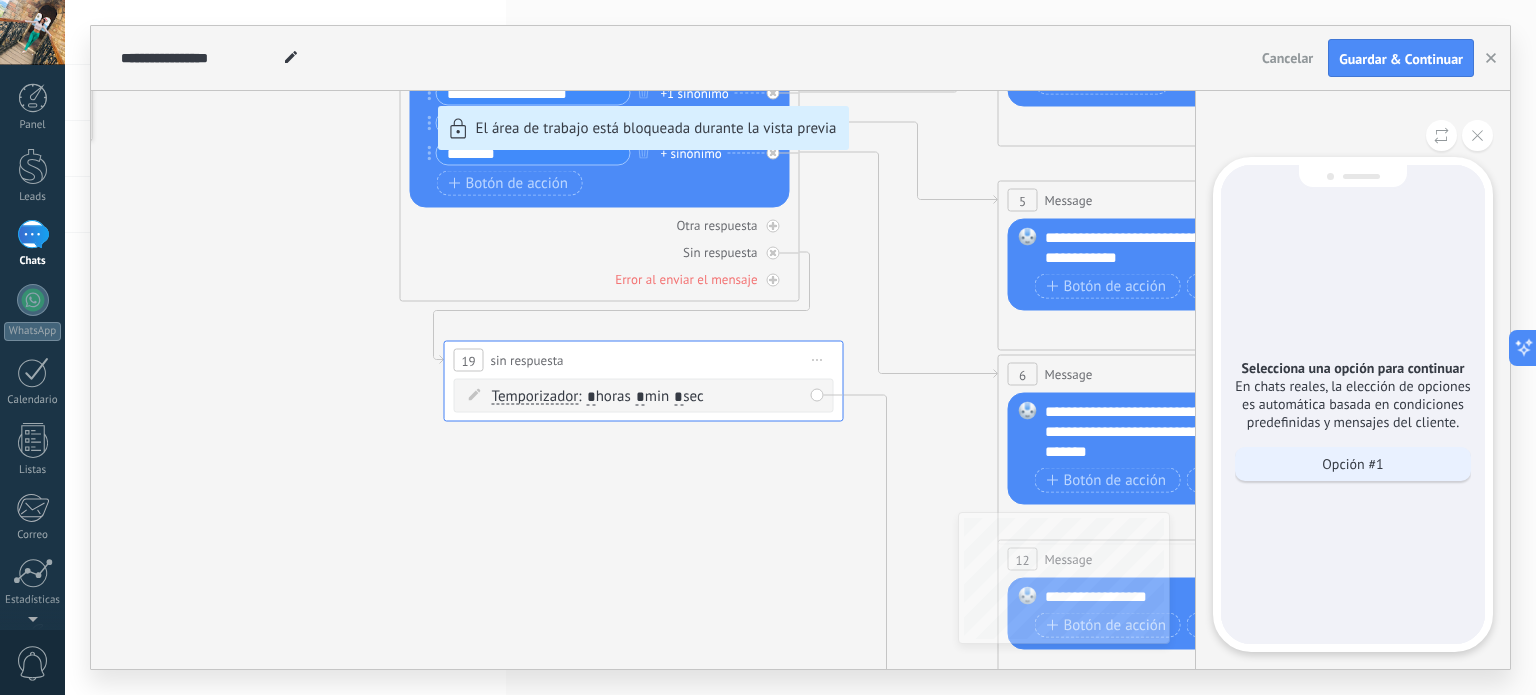 click on "Opción #1" at bounding box center [1352, 464] 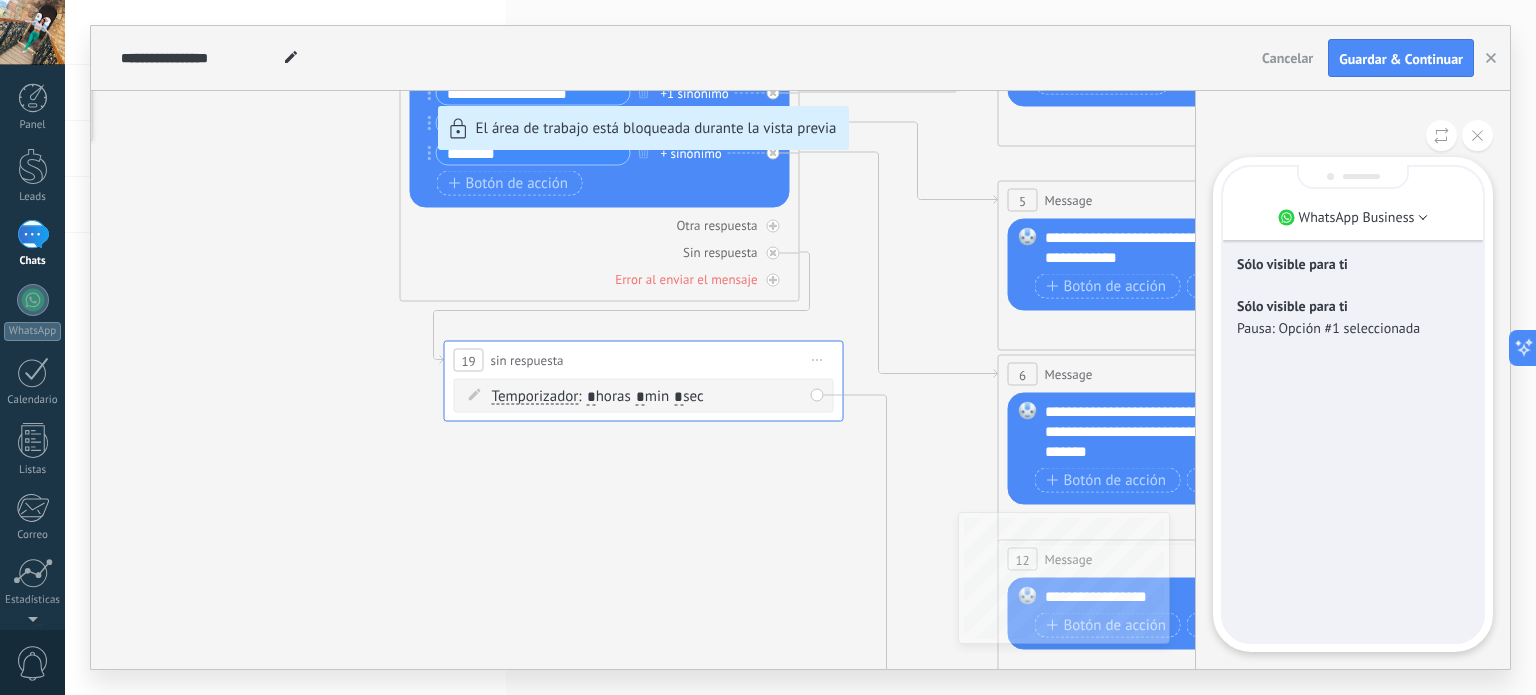 click on "Sólo visible para ti" at bounding box center [1353, 306] 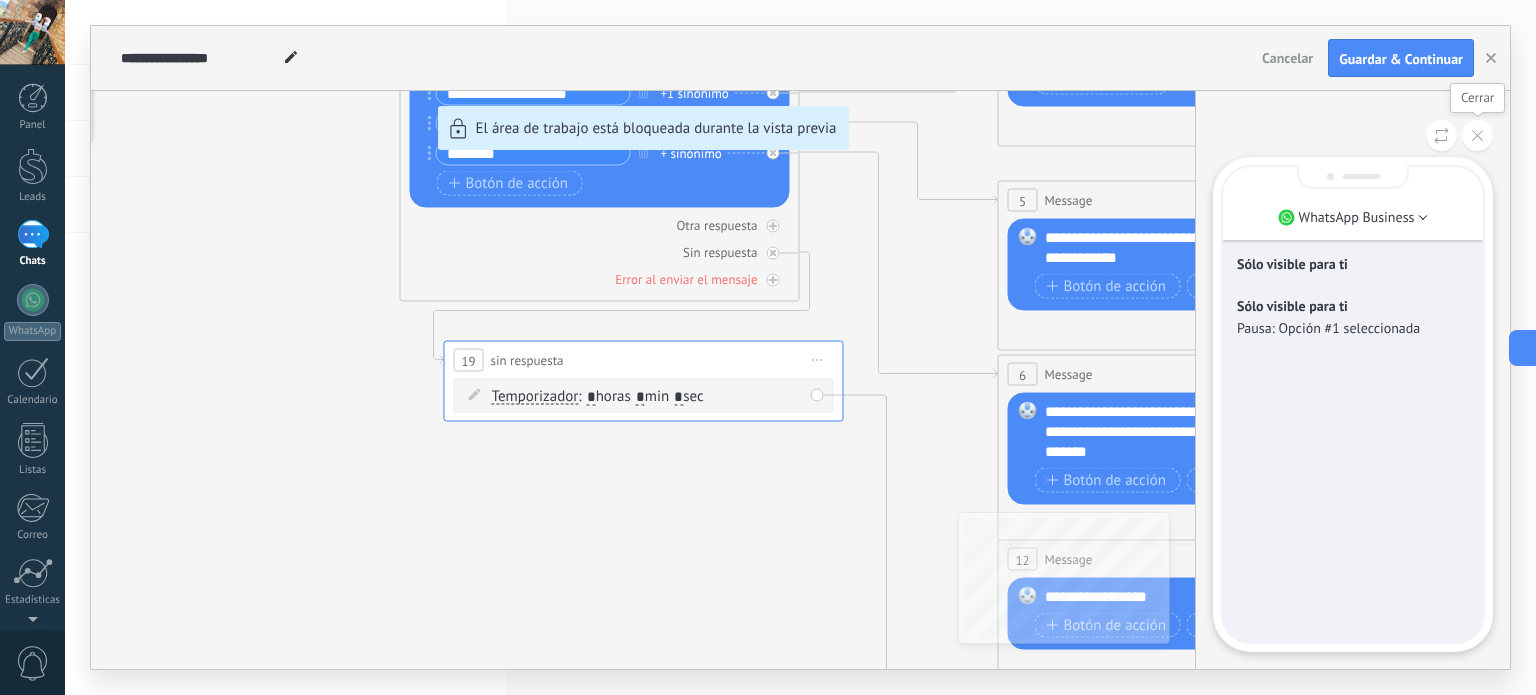 click at bounding box center (1477, 135) 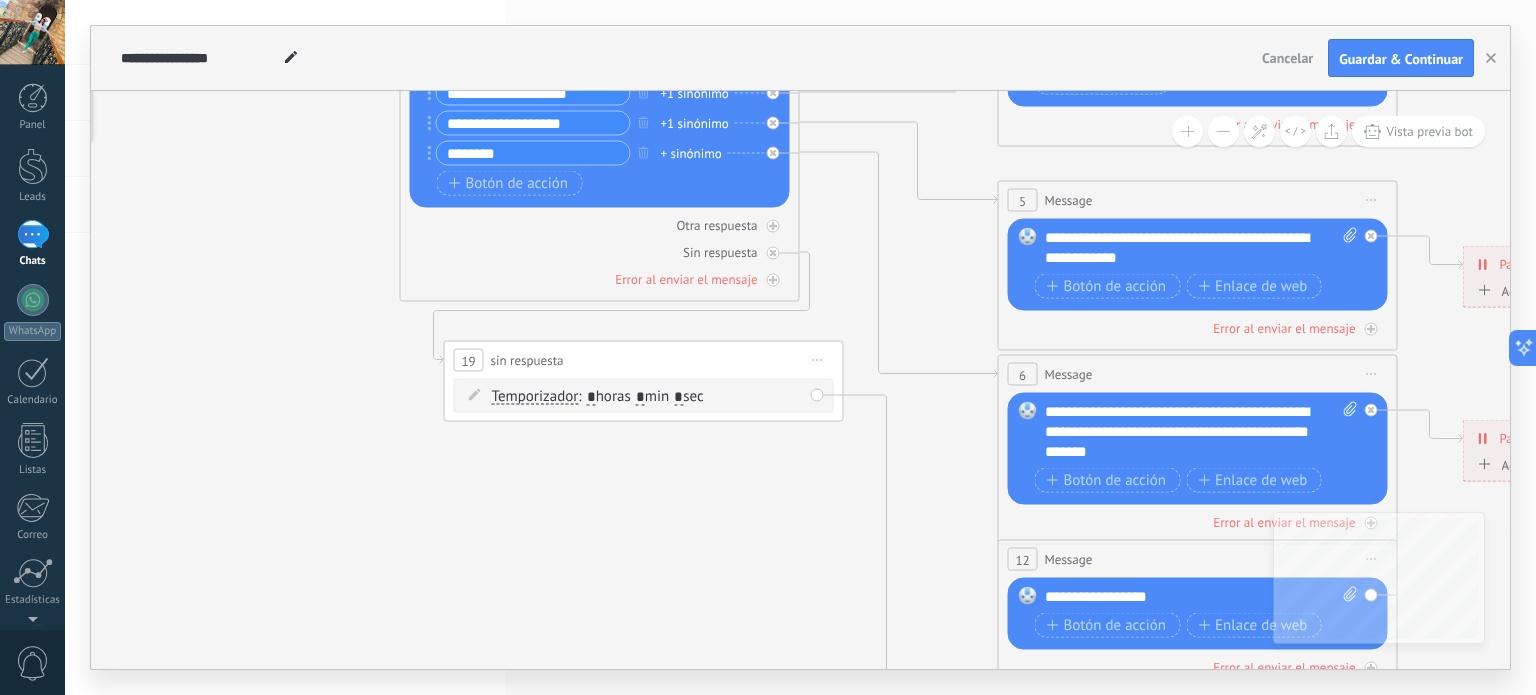 click on "Temporizador
Temporizador
Temporizador
Temporizador
:
*  horas
*  min  *  sec
:
Lu - Do
Lu
Ma" at bounding box center [647, 397] 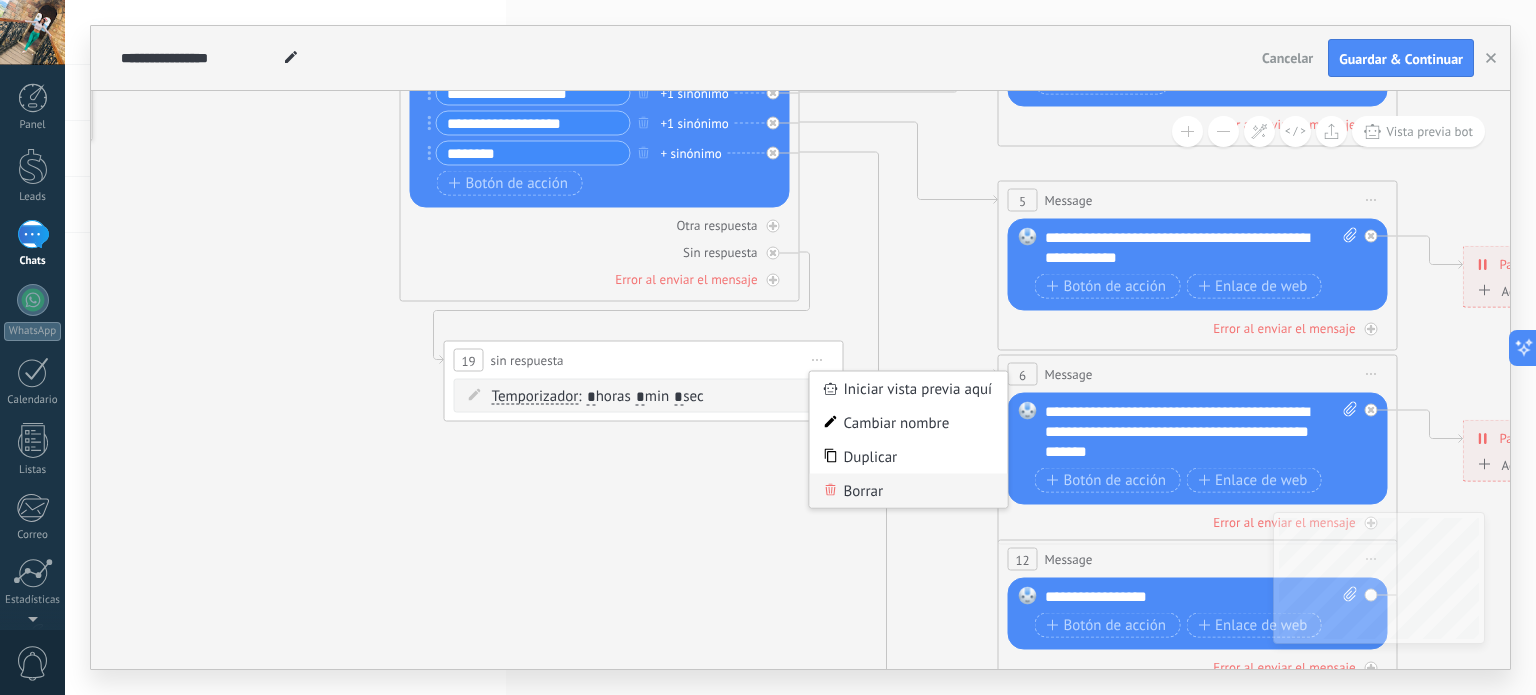 click on "Borrar" at bounding box center [909, 491] 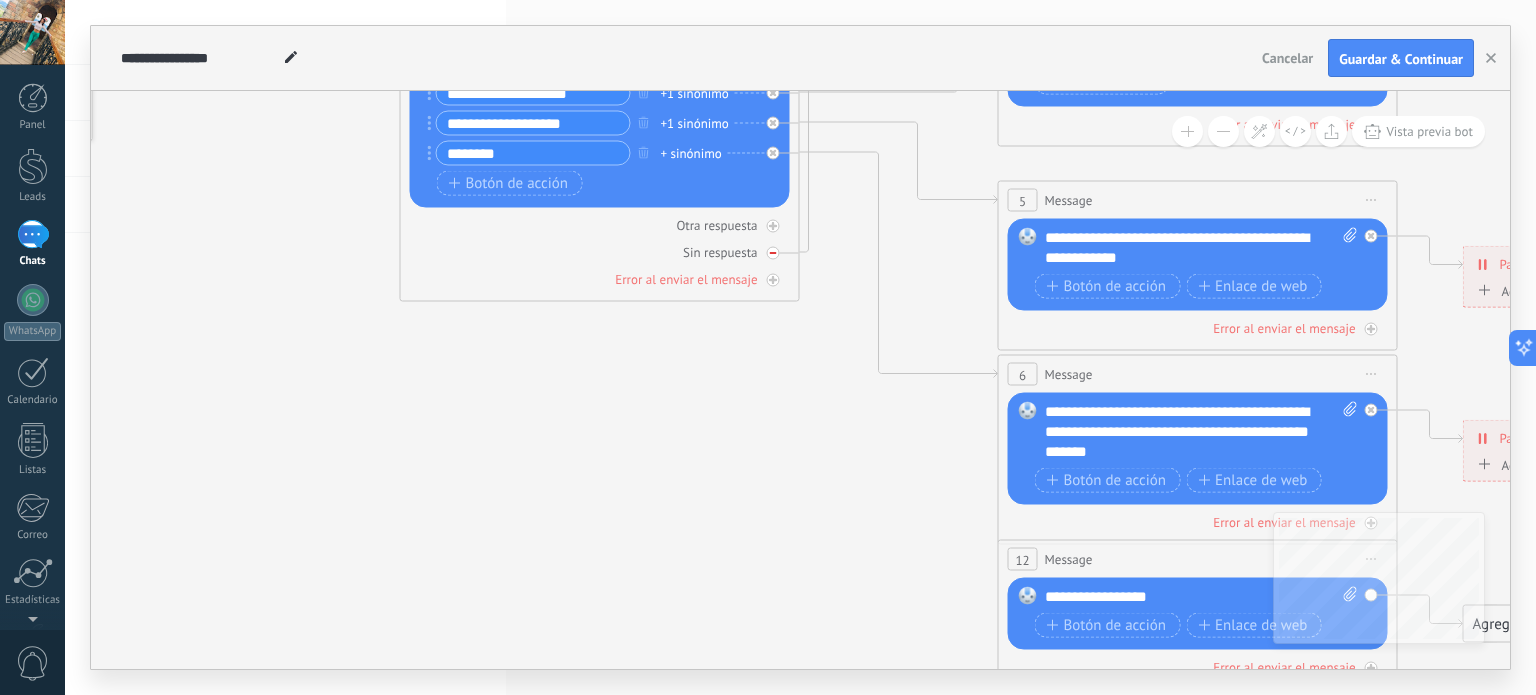 click at bounding box center [773, 253] 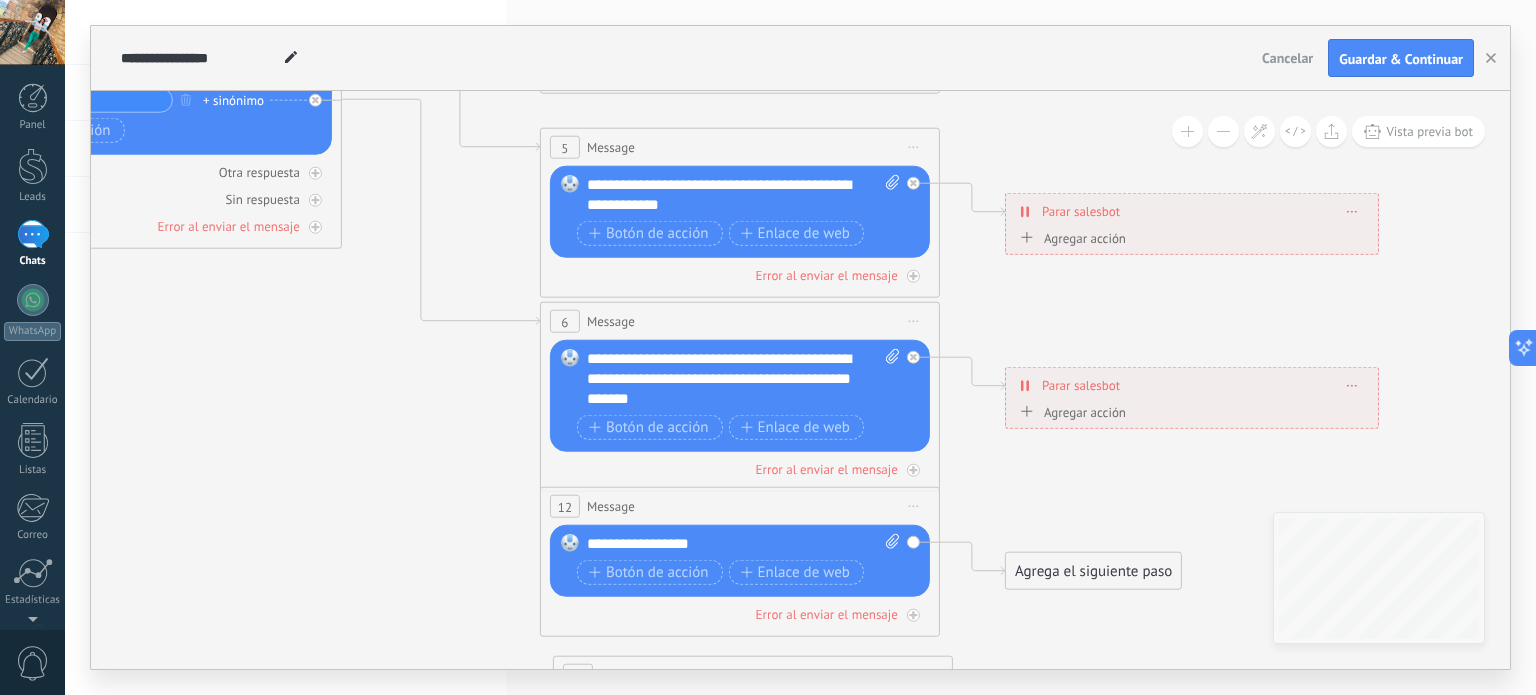 drag, startPoint x: 812, startPoint y: 451, endPoint x: 354, endPoint y: 398, distance: 461.0564 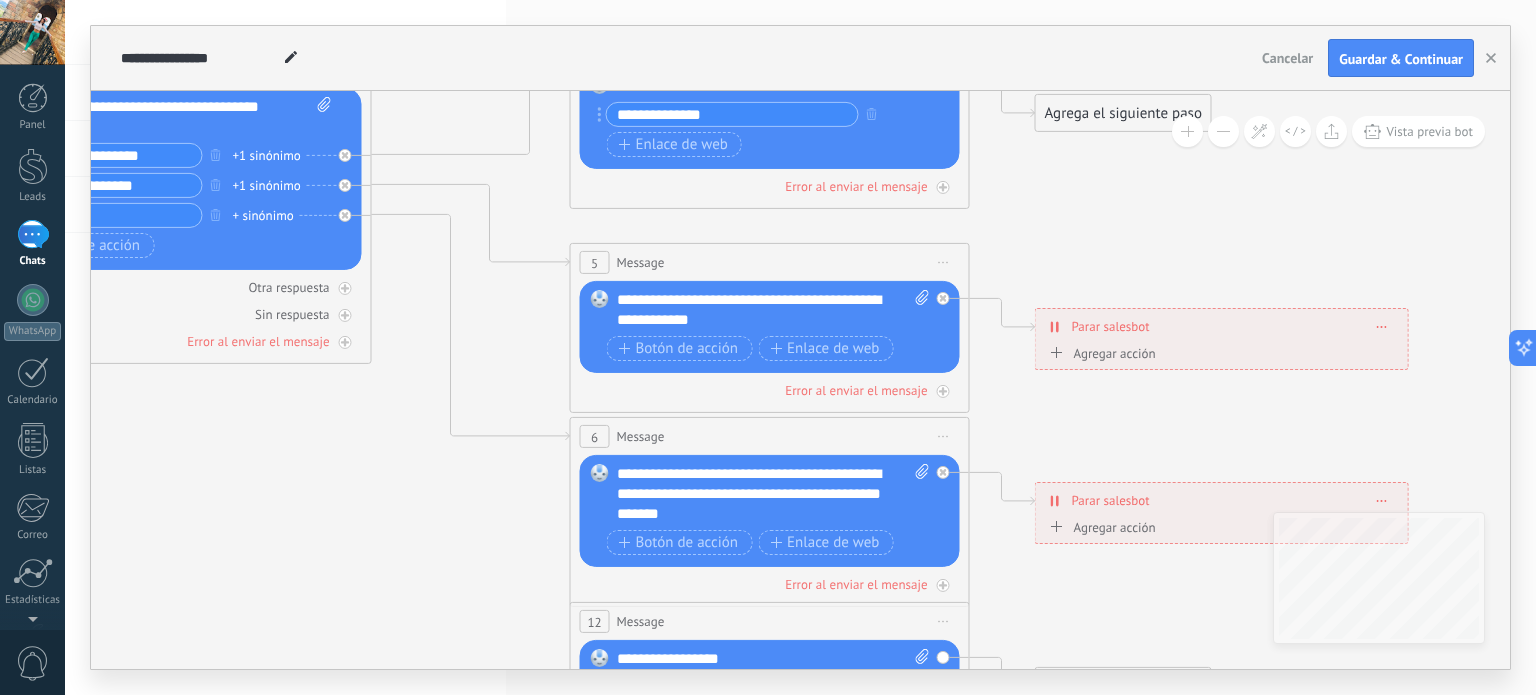 drag, startPoint x: 1176, startPoint y: 311, endPoint x: 1211, endPoint y: 434, distance: 127.88276 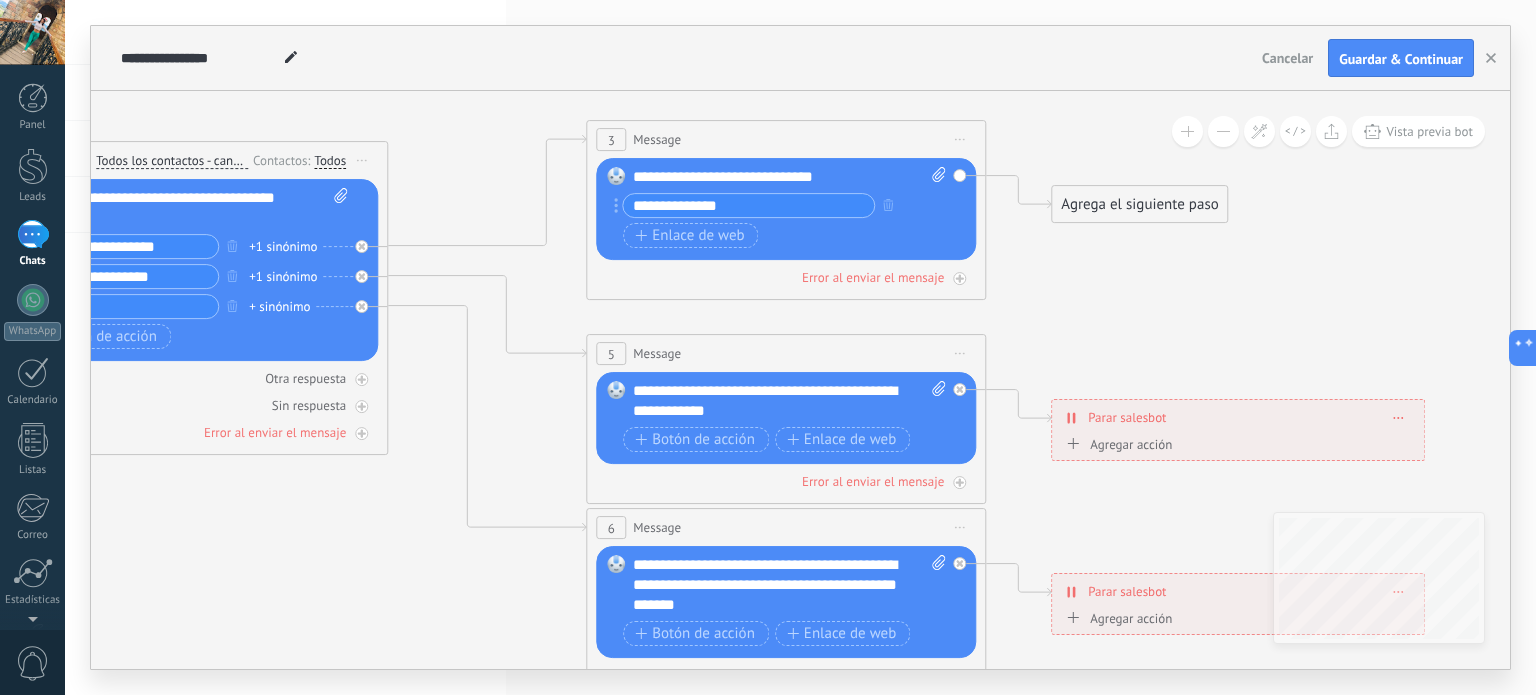 drag, startPoint x: 1092, startPoint y: 203, endPoint x: 1103, endPoint y: 283, distance: 80.75271 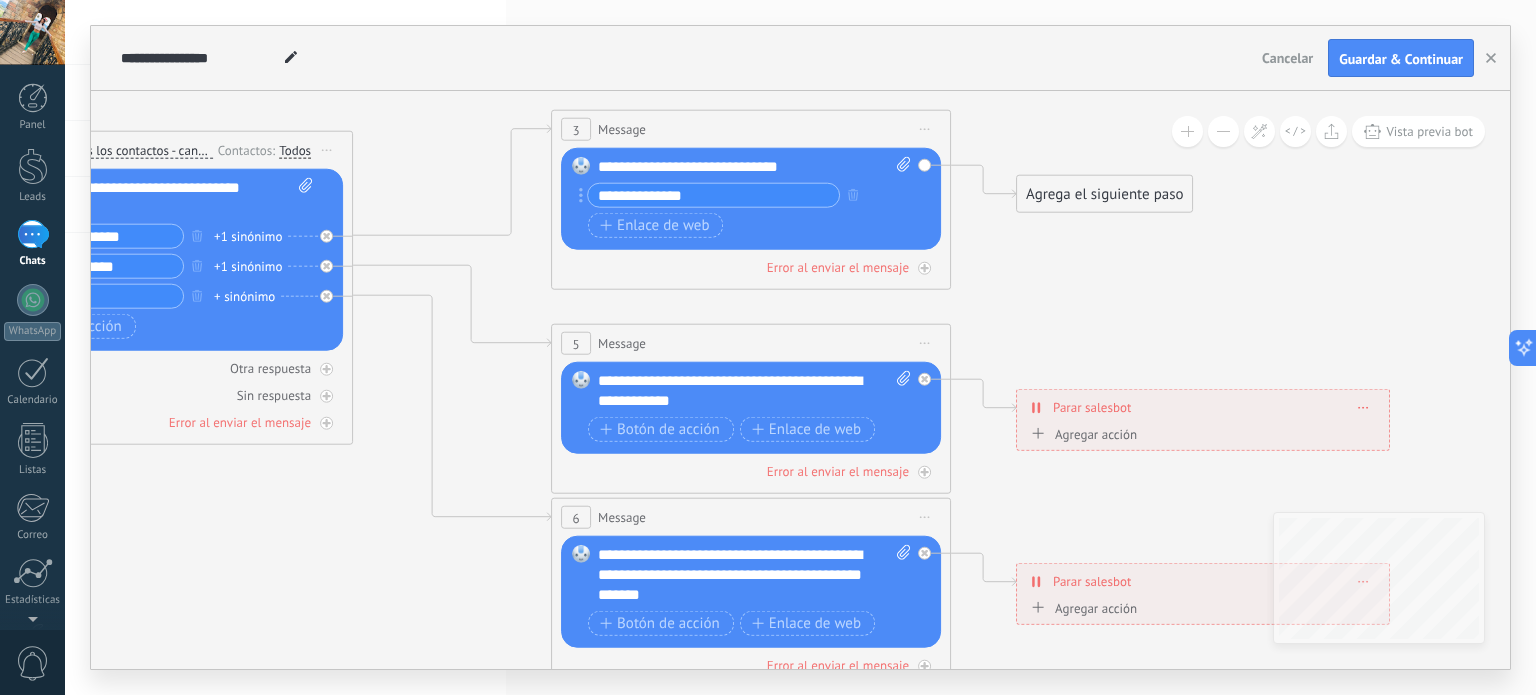 drag, startPoint x: 1103, startPoint y: 283, endPoint x: 1068, endPoint y: 272, distance: 36.687874 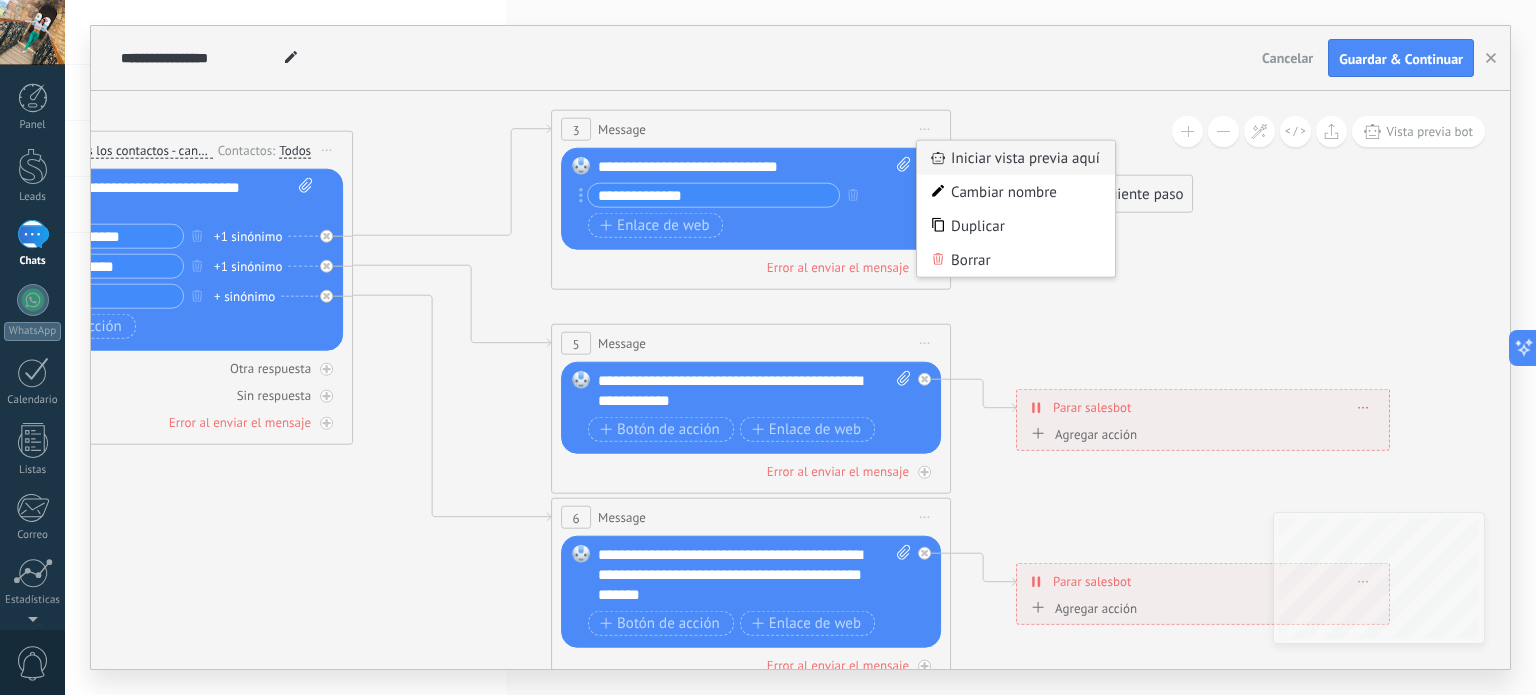 click 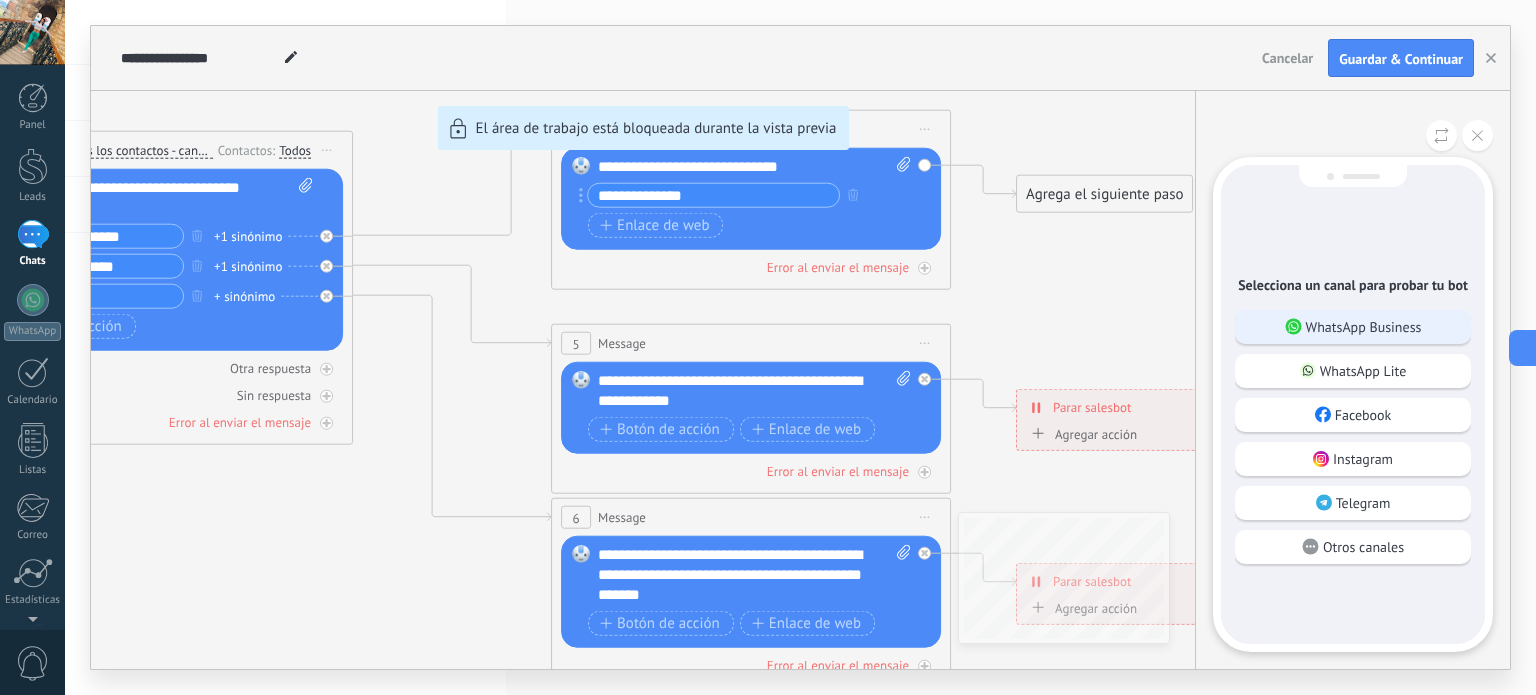 click on "WhatsApp Business" at bounding box center (1353, 327) 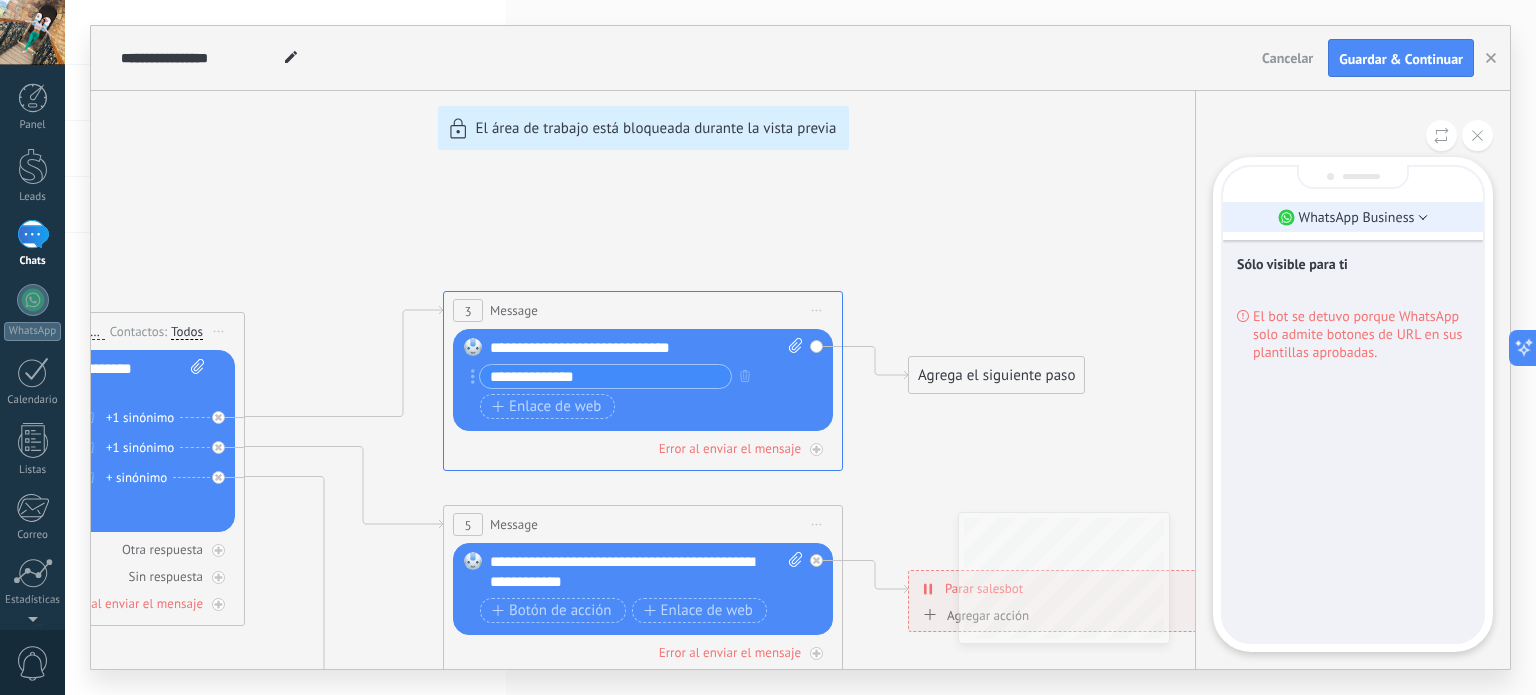 click on "WhatsApp Business" at bounding box center [1357, 217] 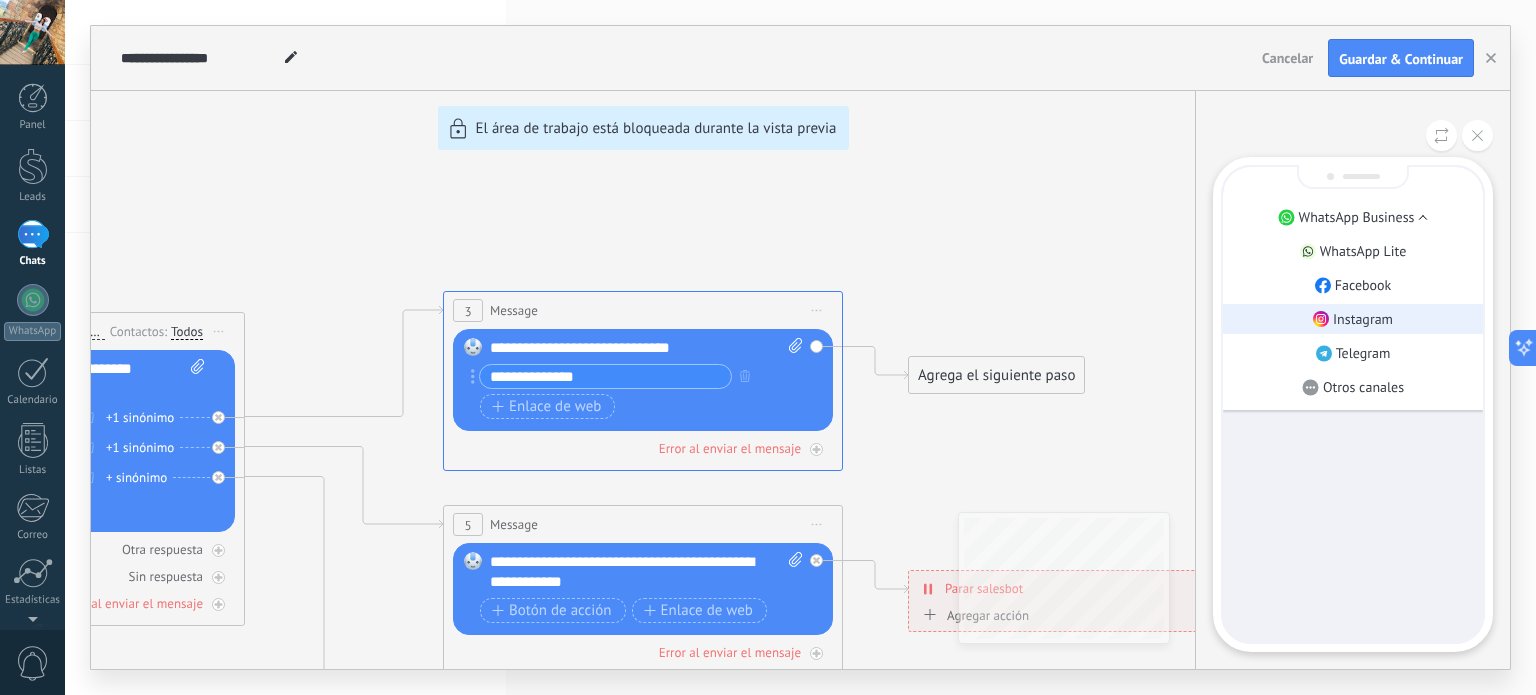 click on "Instagram" at bounding box center (1353, 319) 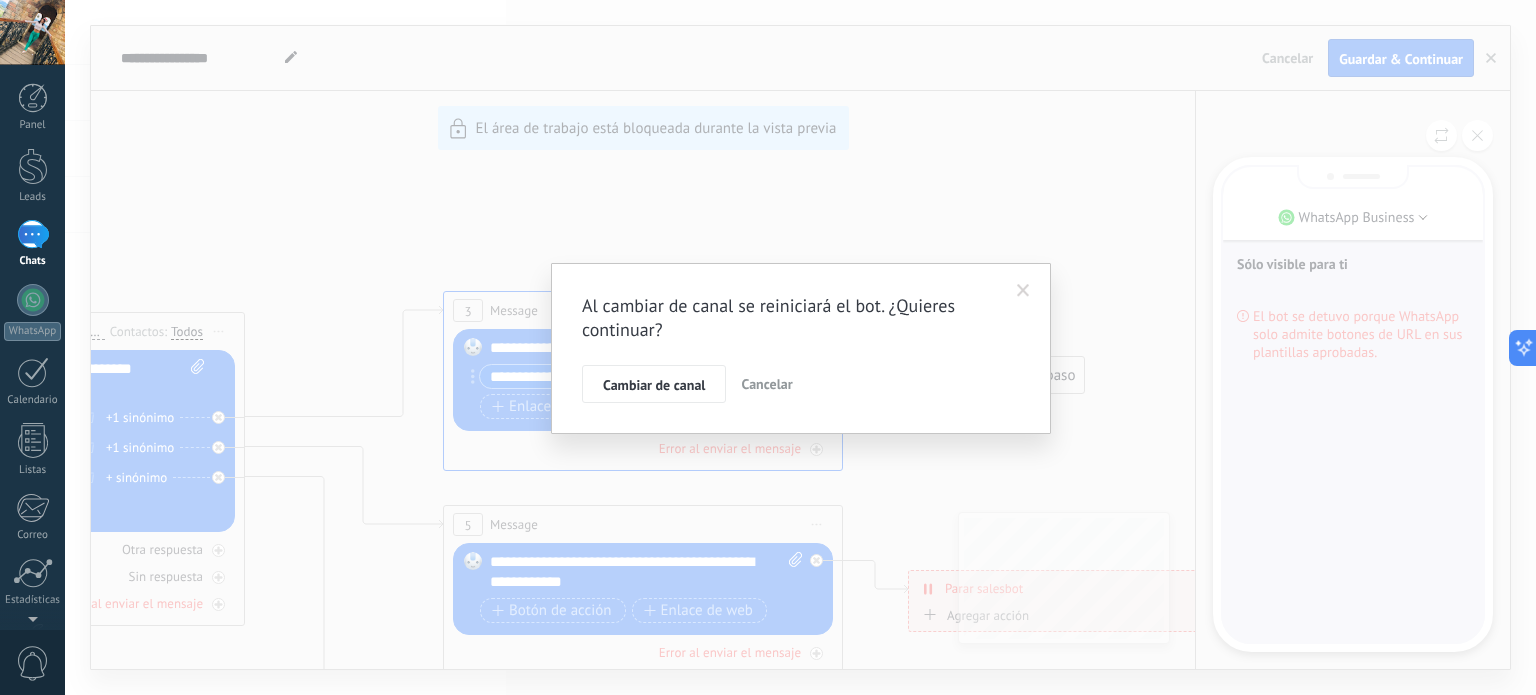 click on "Cambiar de canal" at bounding box center (654, 384) 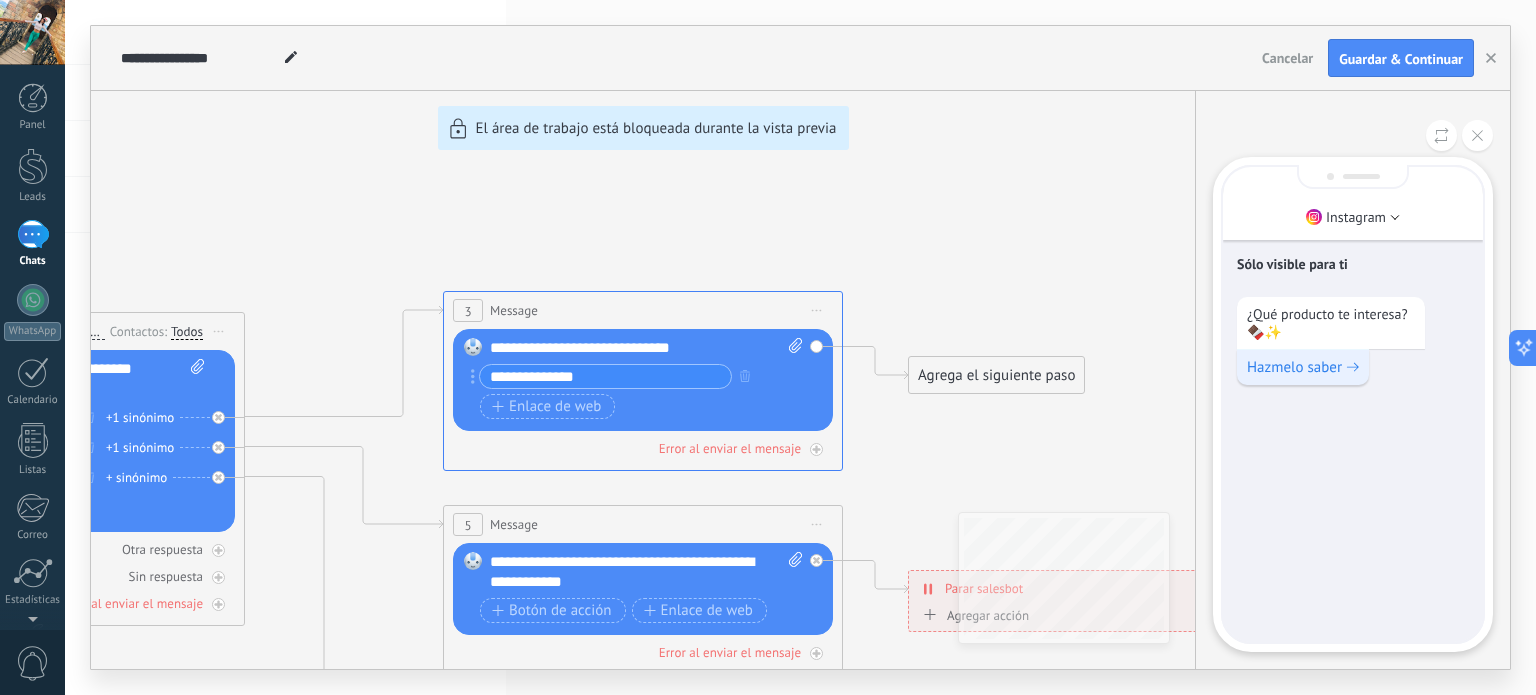 click on "Hazmelo saber" at bounding box center (1294, 367) 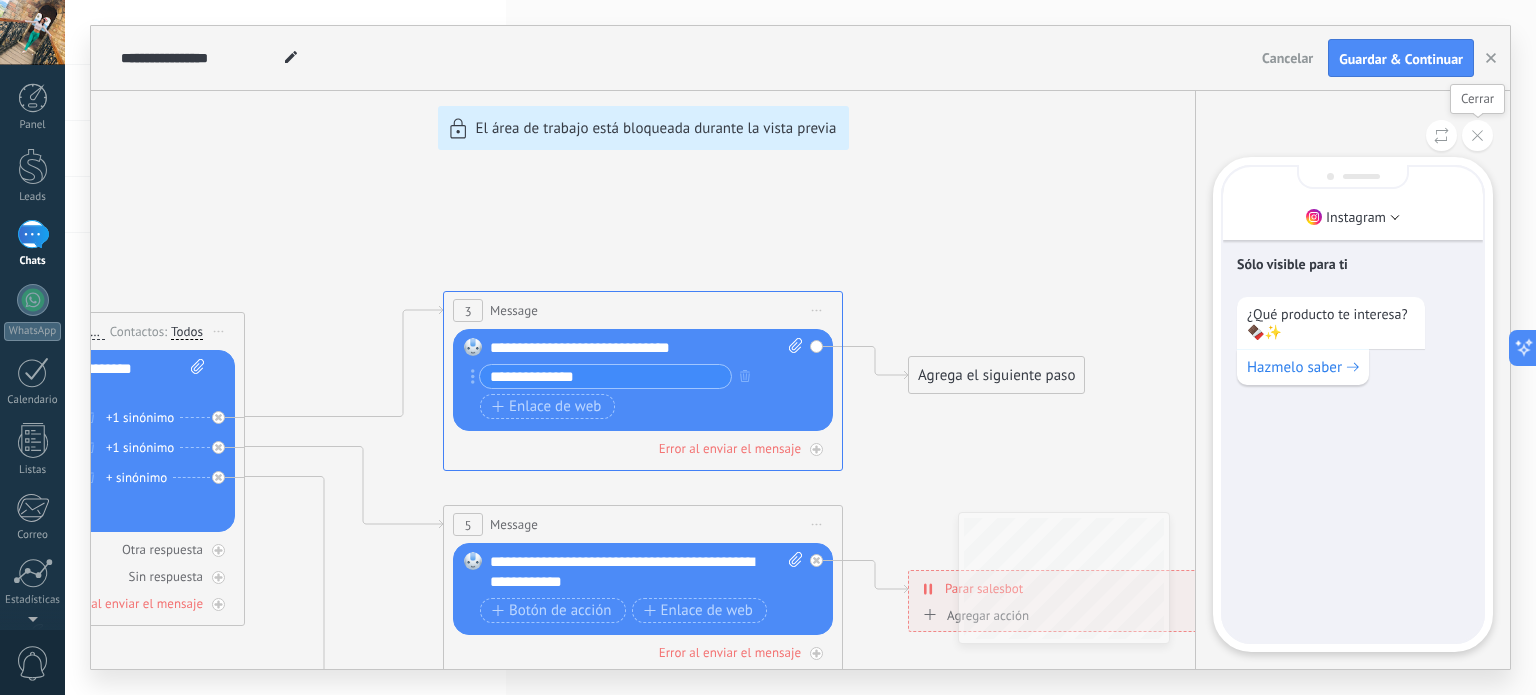 click 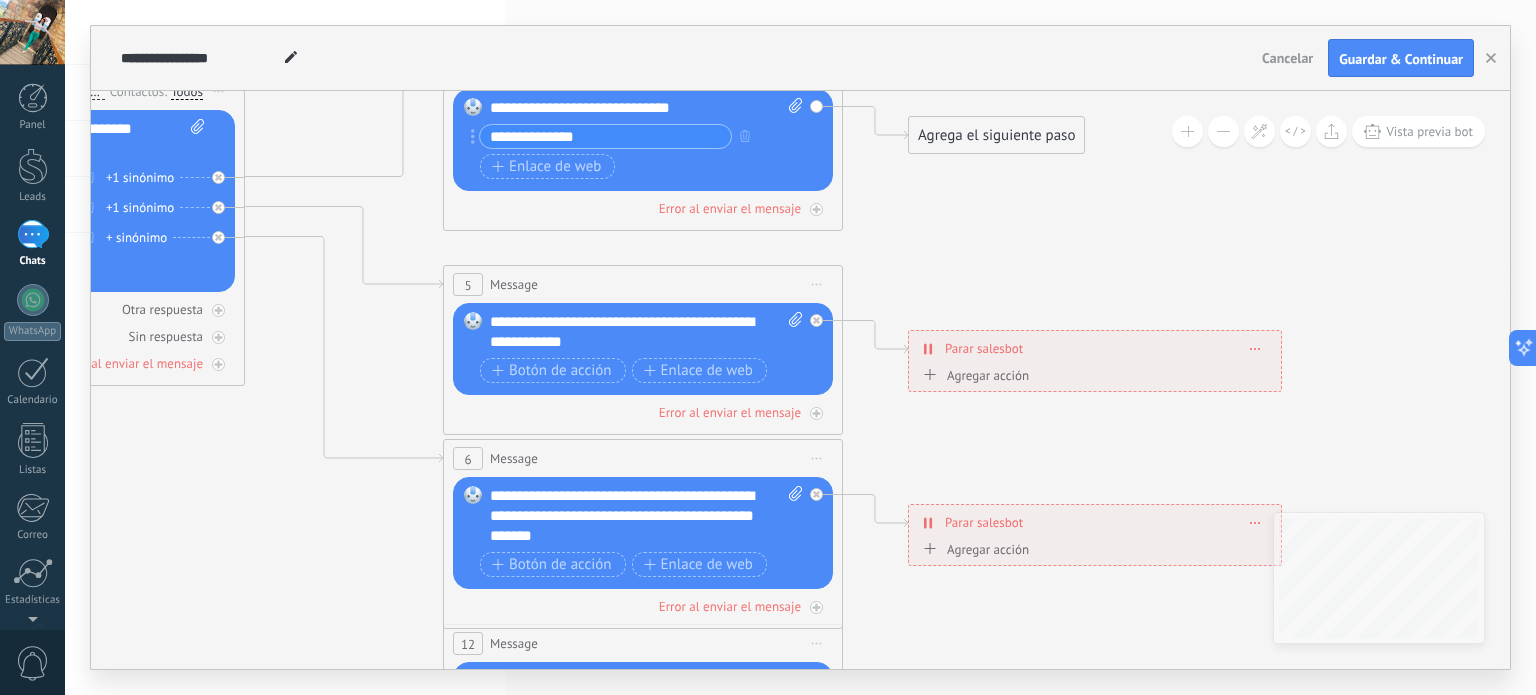 click 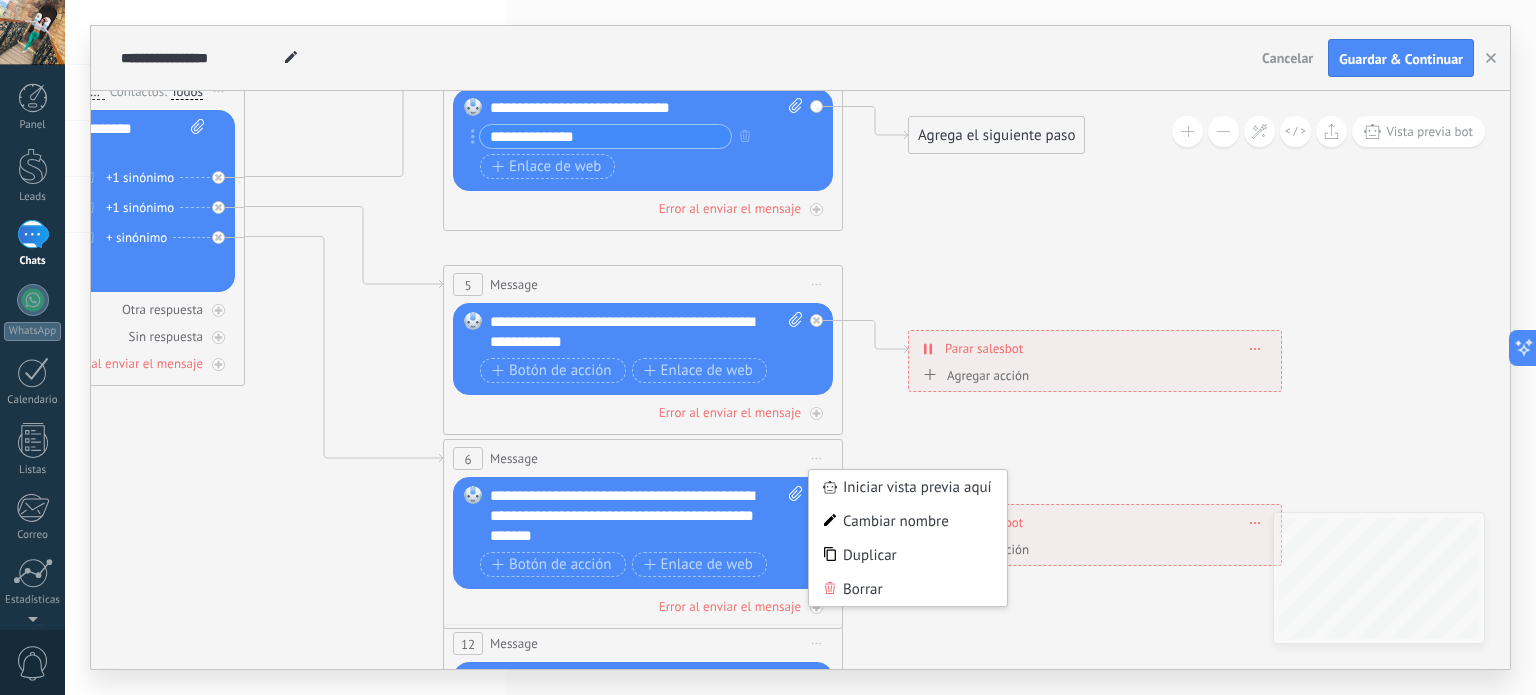 click 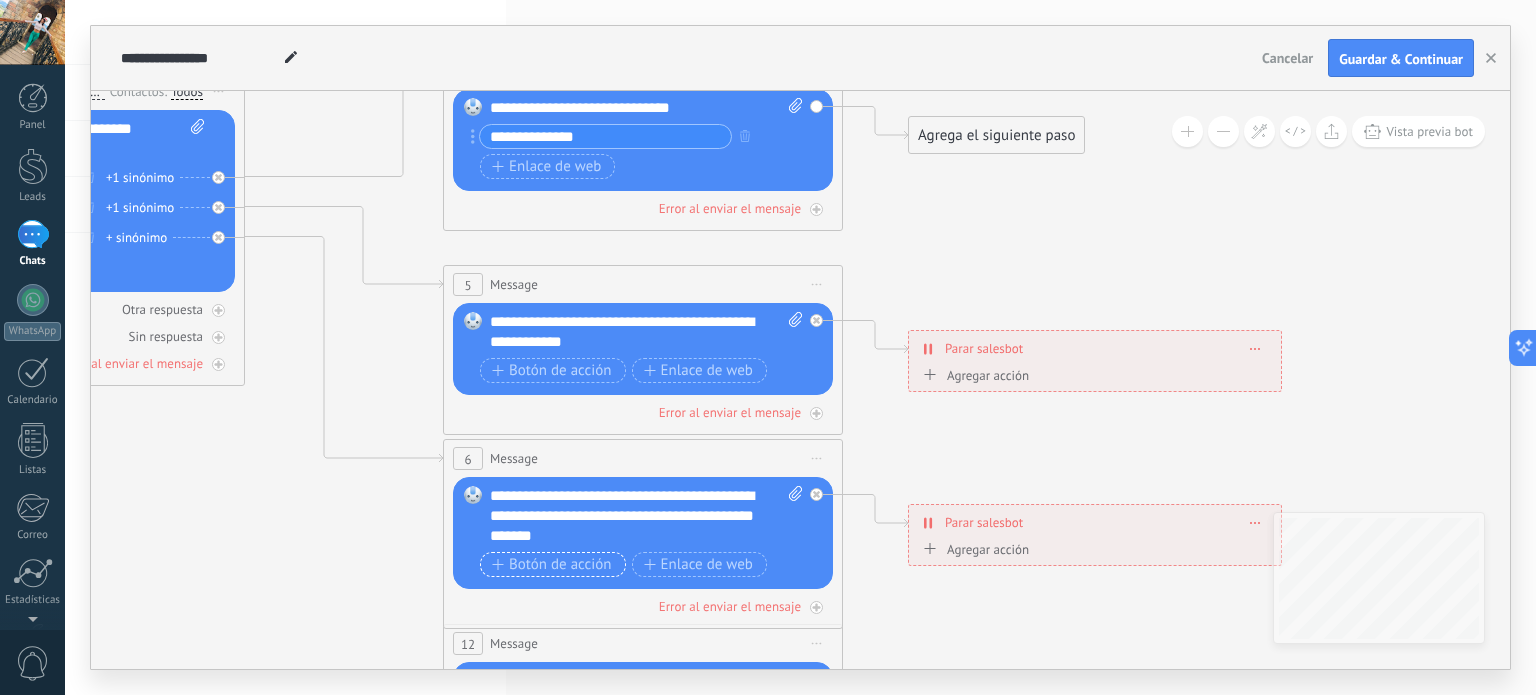 click on "Botón de acción" at bounding box center [552, 565] 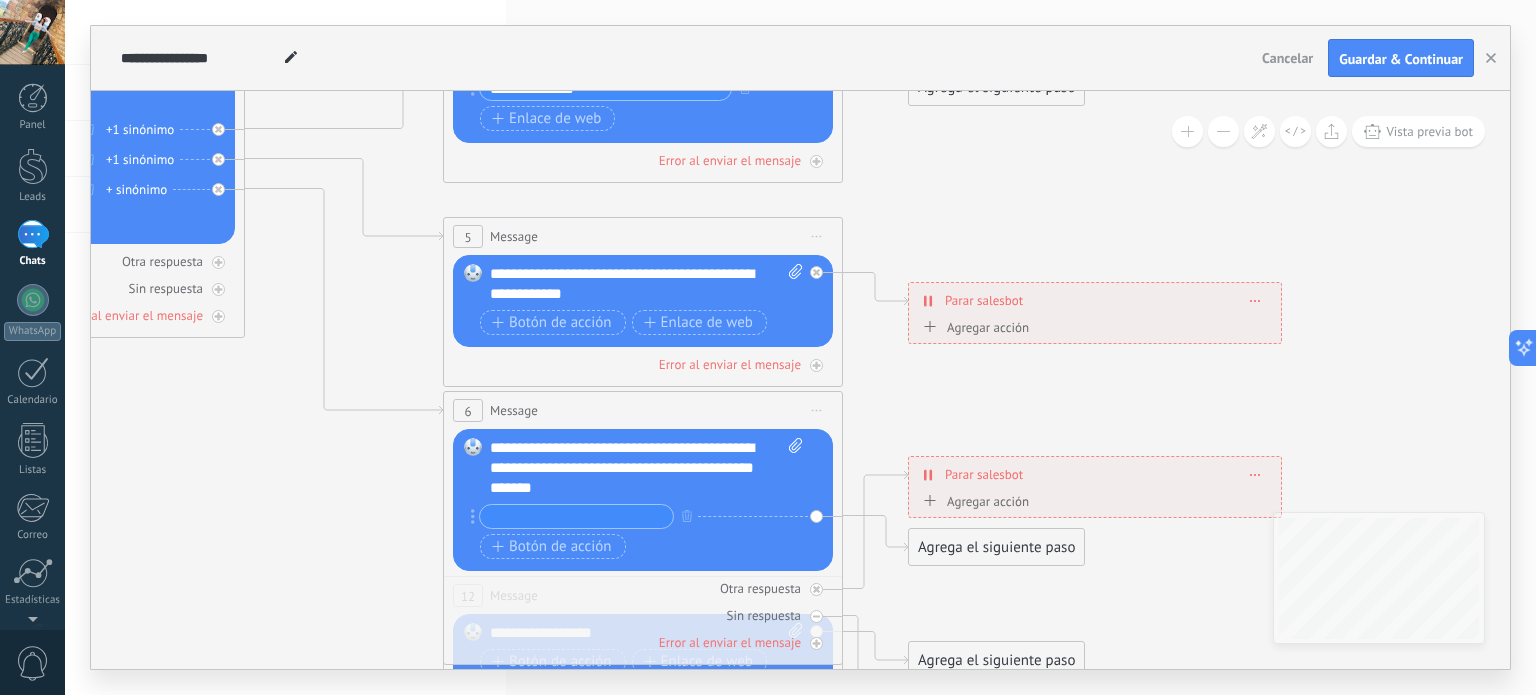 click at bounding box center (576, 516) 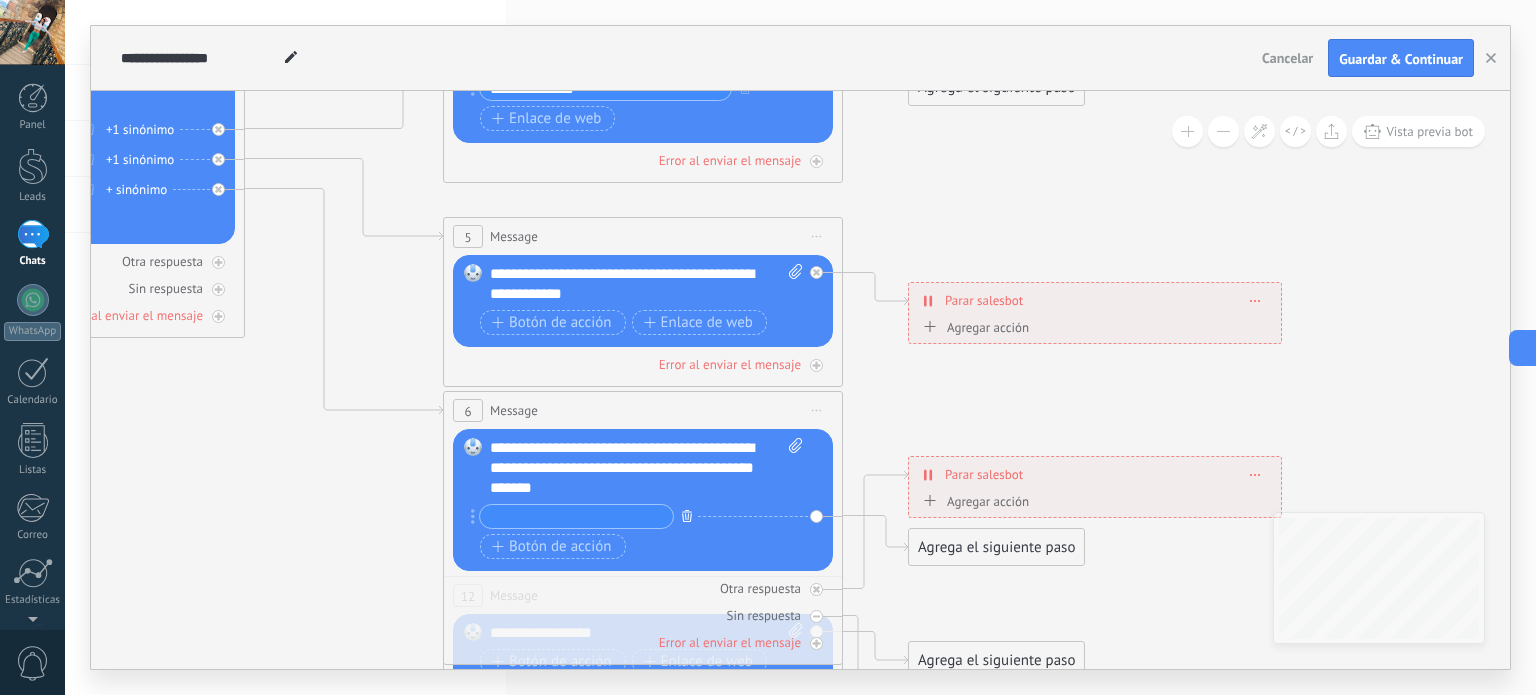 click at bounding box center [687, 515] 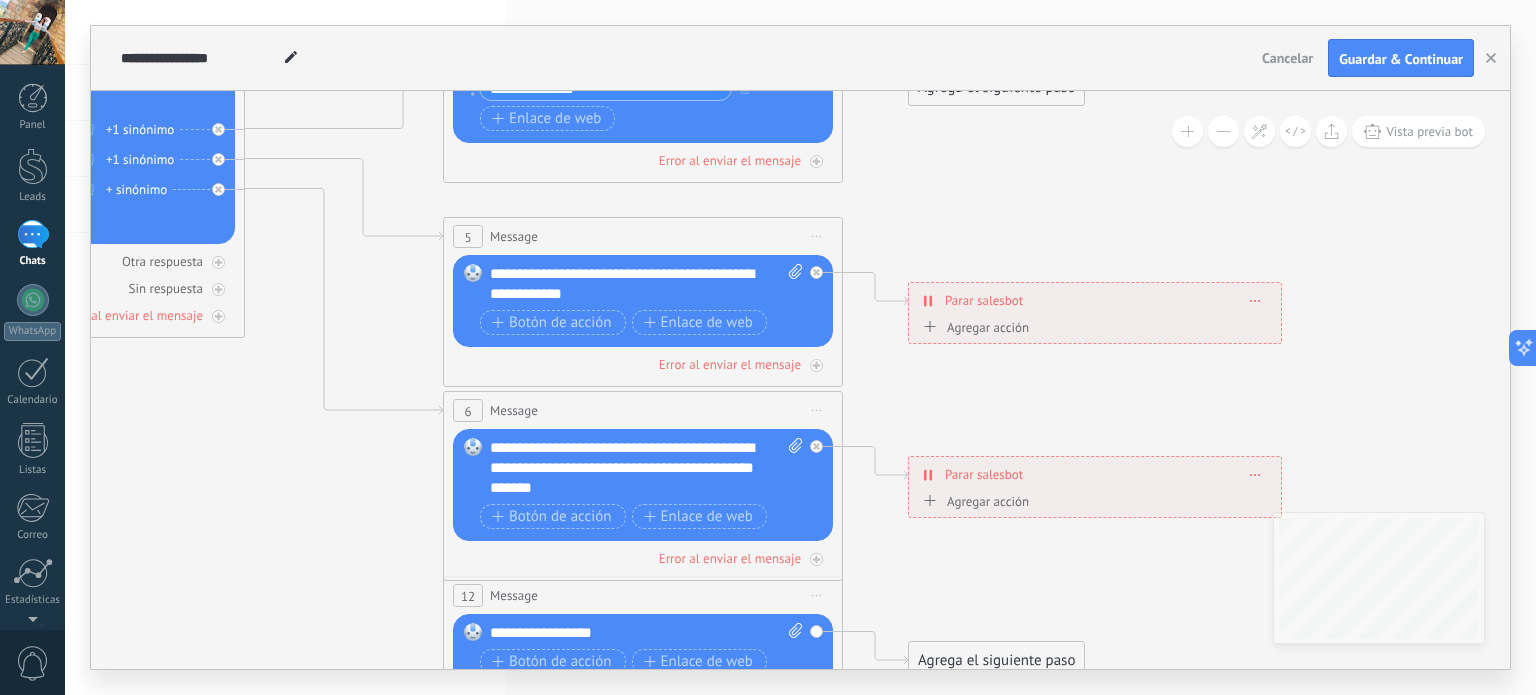 click on "**********" at bounding box center (647, 468) 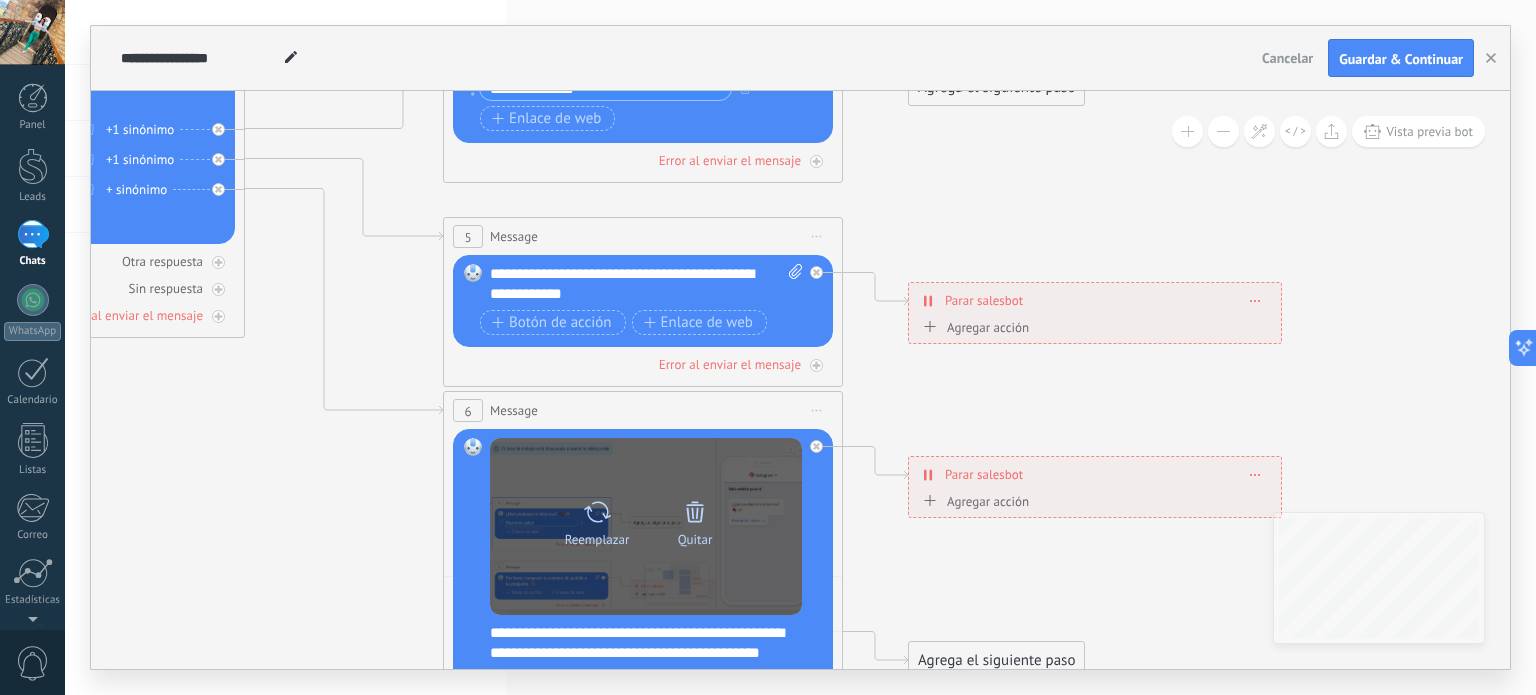 click on "Reemplazar
Quitar
Convertir a mensaje de voz" at bounding box center [646, 526] 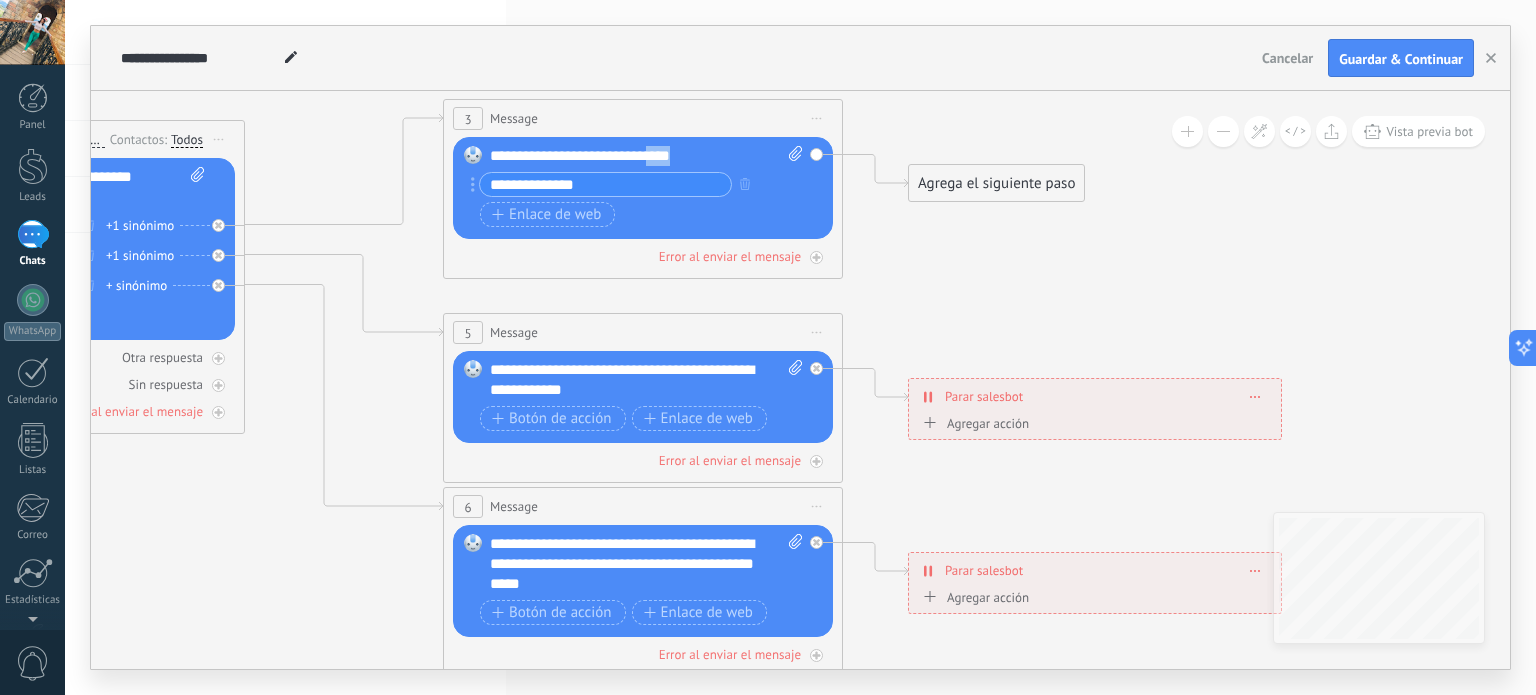 drag, startPoint x: 704, startPoint y: 150, endPoint x: 668, endPoint y: 151, distance: 36.013885 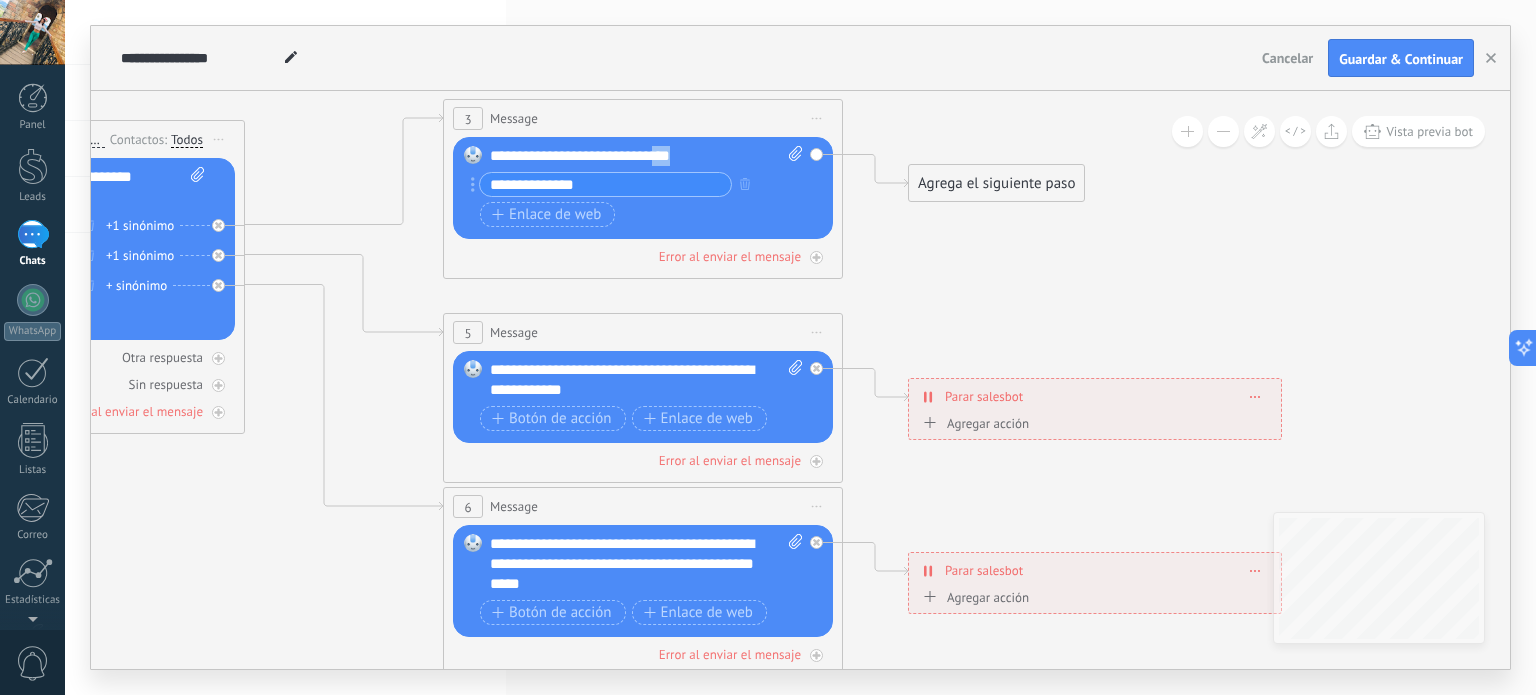 copy on "***" 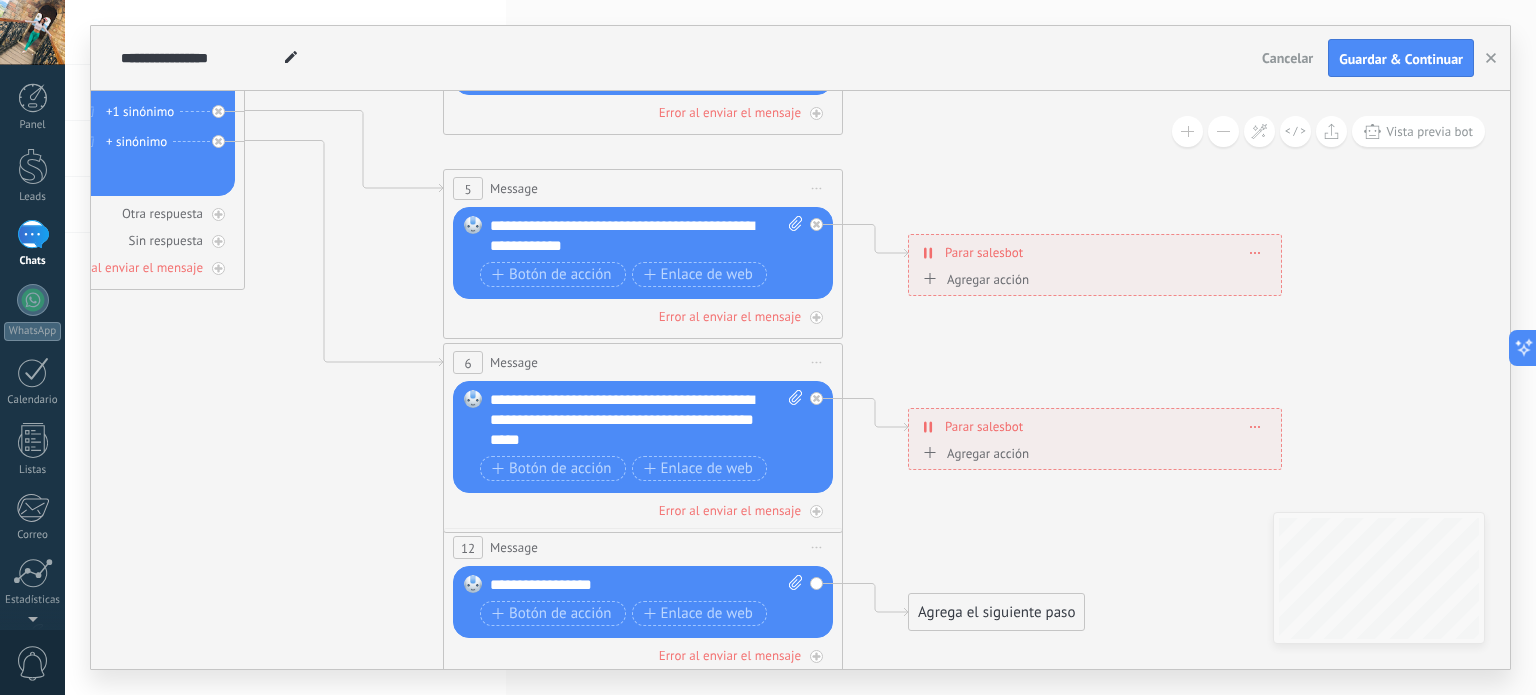 click on "**********" at bounding box center (647, 420) 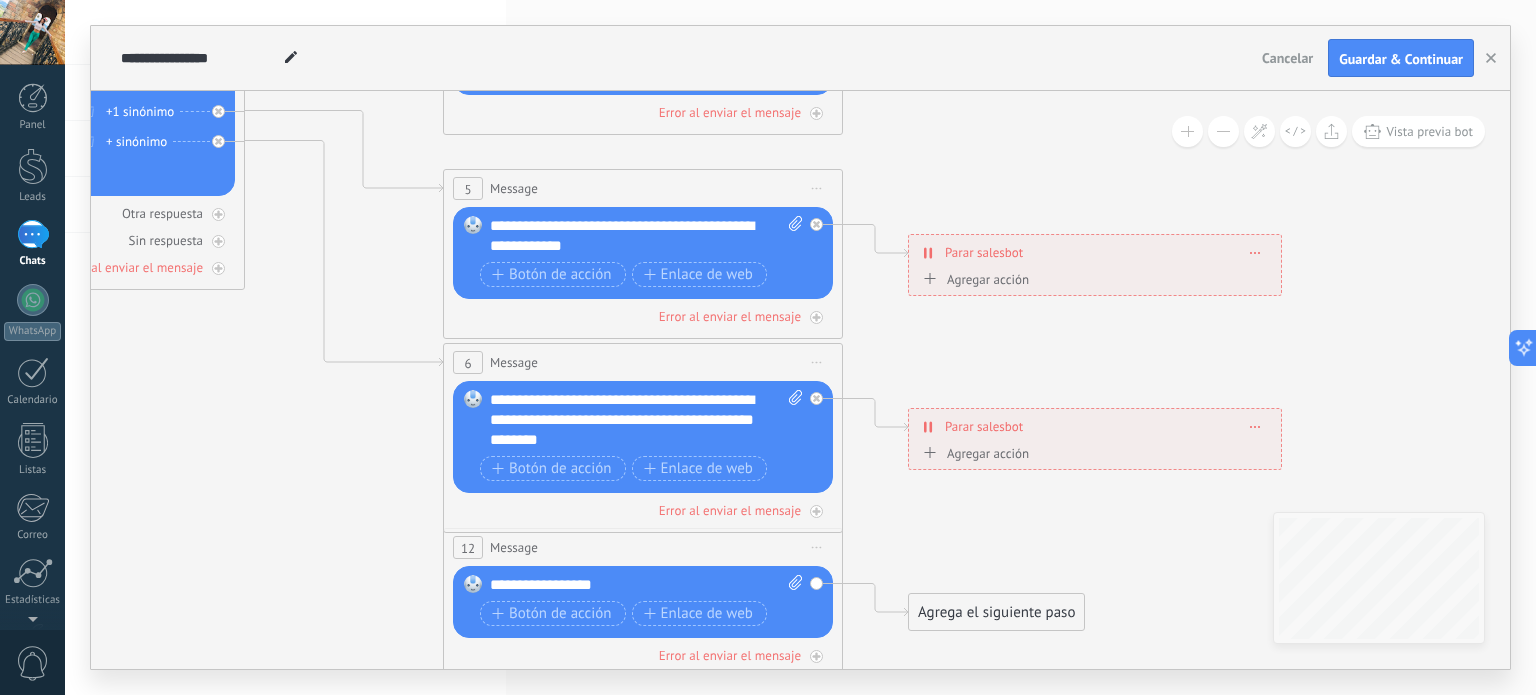 click on "Agregar acción" at bounding box center [973, 453] 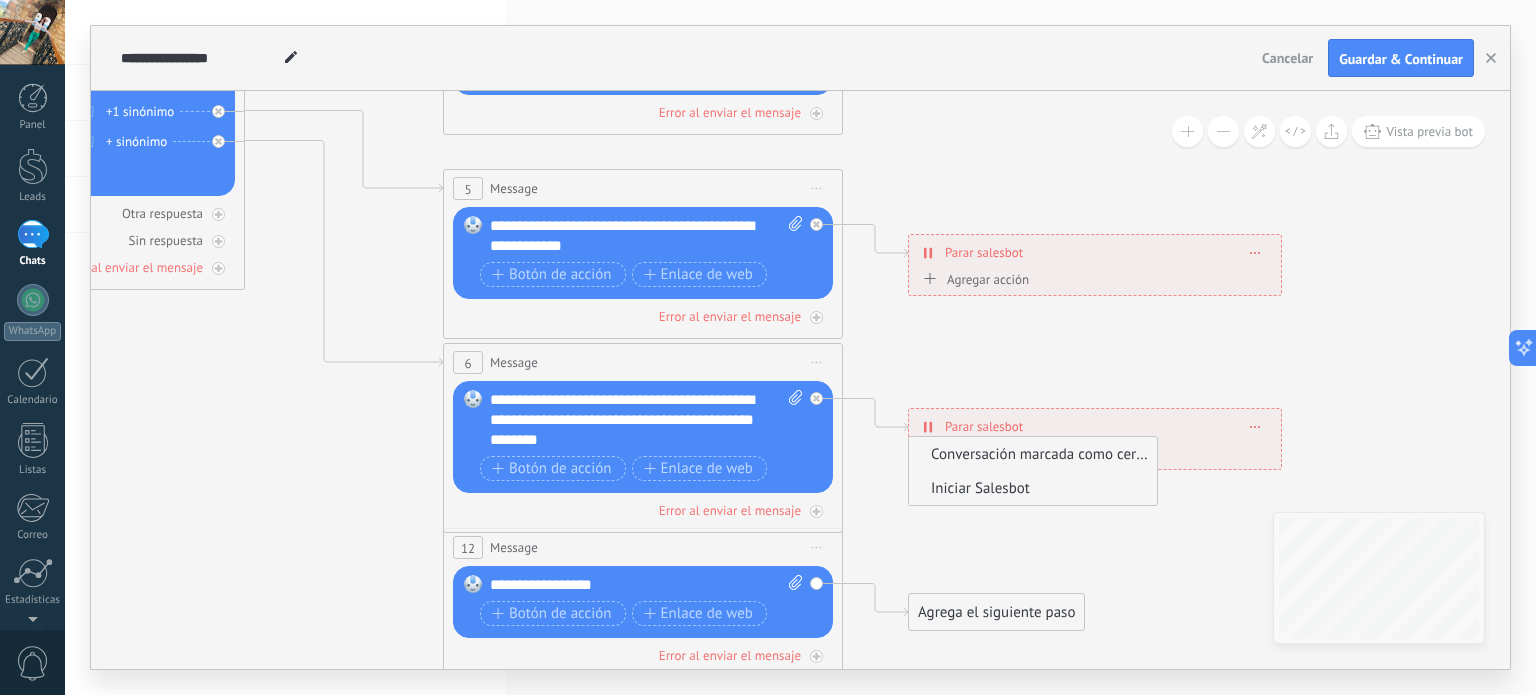 click on "Iniciar Salesbot" at bounding box center (1030, 488) 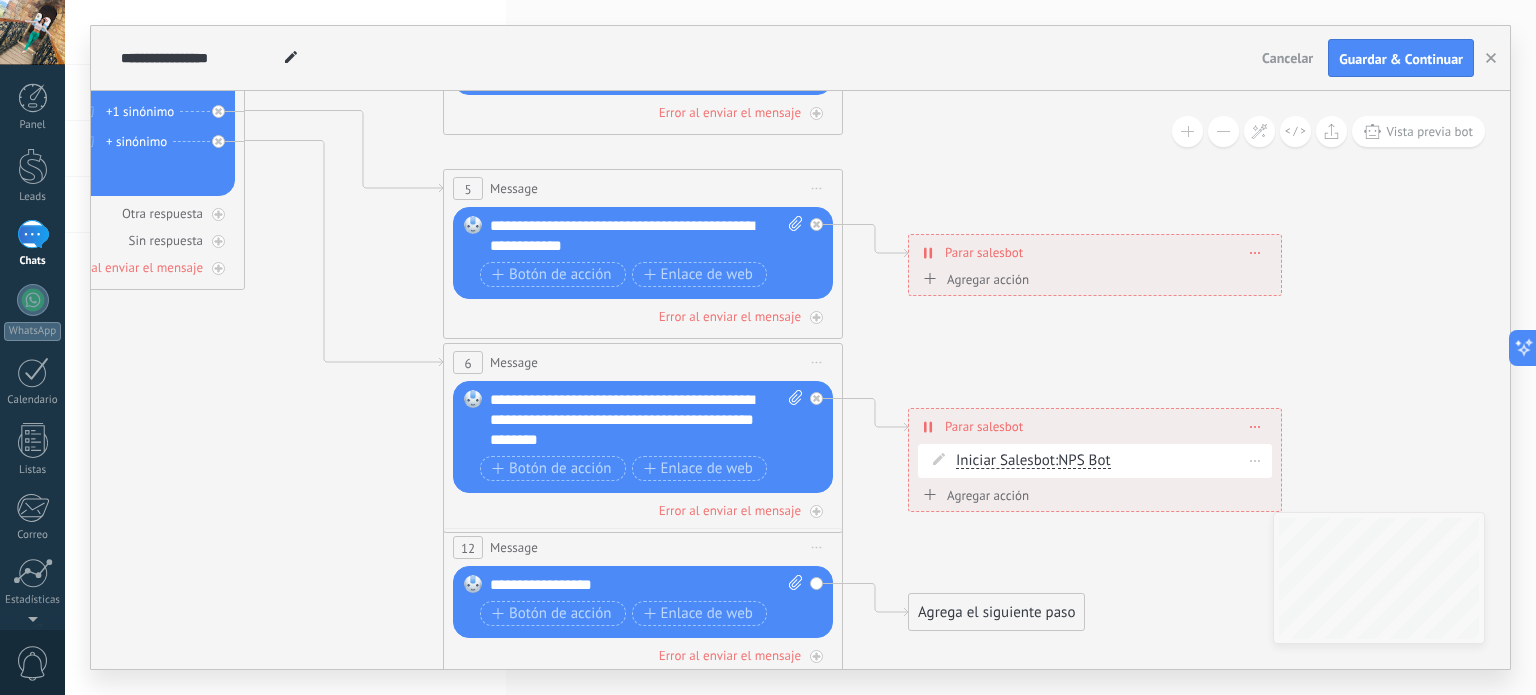 click on "Iniciar Salesbot
Conversación marcada como cerrada
Iniciar Salesbot
Iniciar Salesbot
Conversación marcada como cerrada
Iniciar Salesbot
:
NPS Bot" at bounding box center (1111, 461) 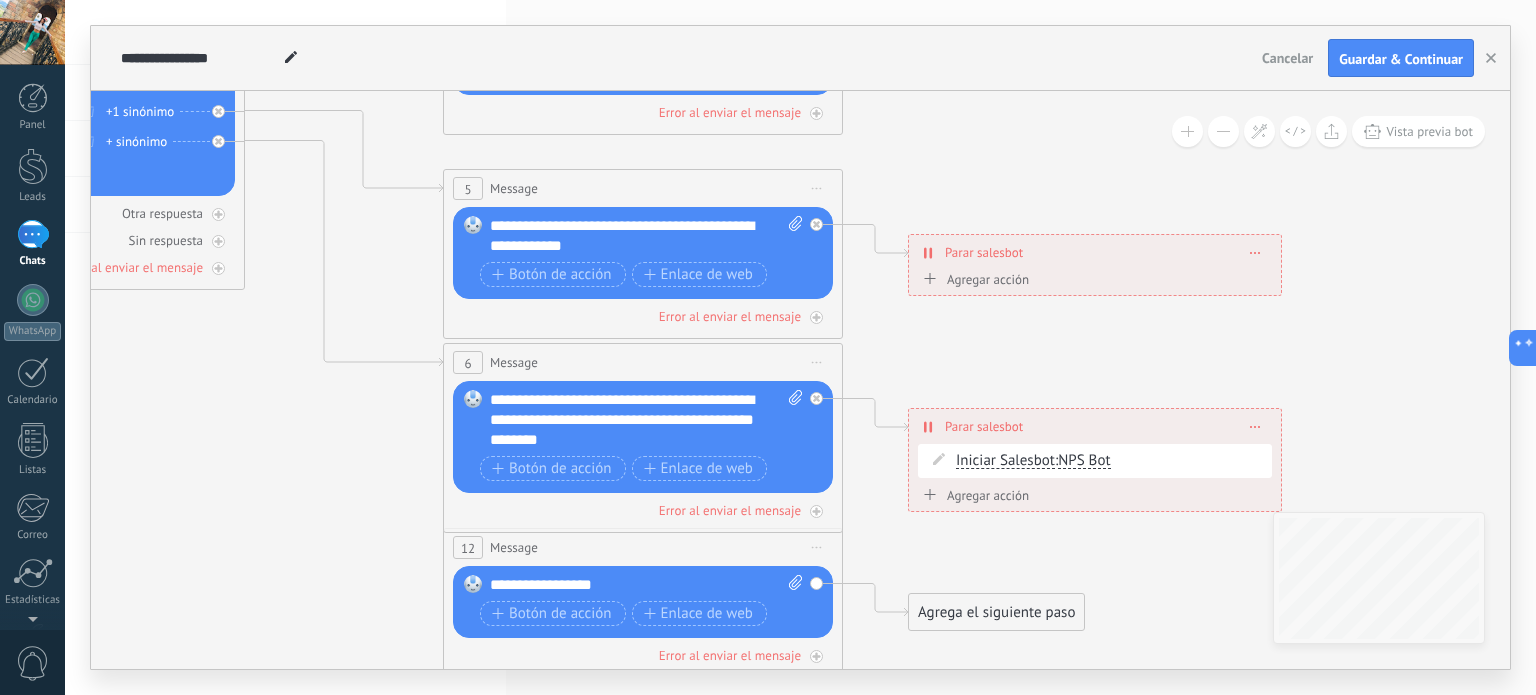 click on "Iniciar vista previa aquí
Cambiar nombre
Duplicar
Borrar" at bounding box center [817, 362] 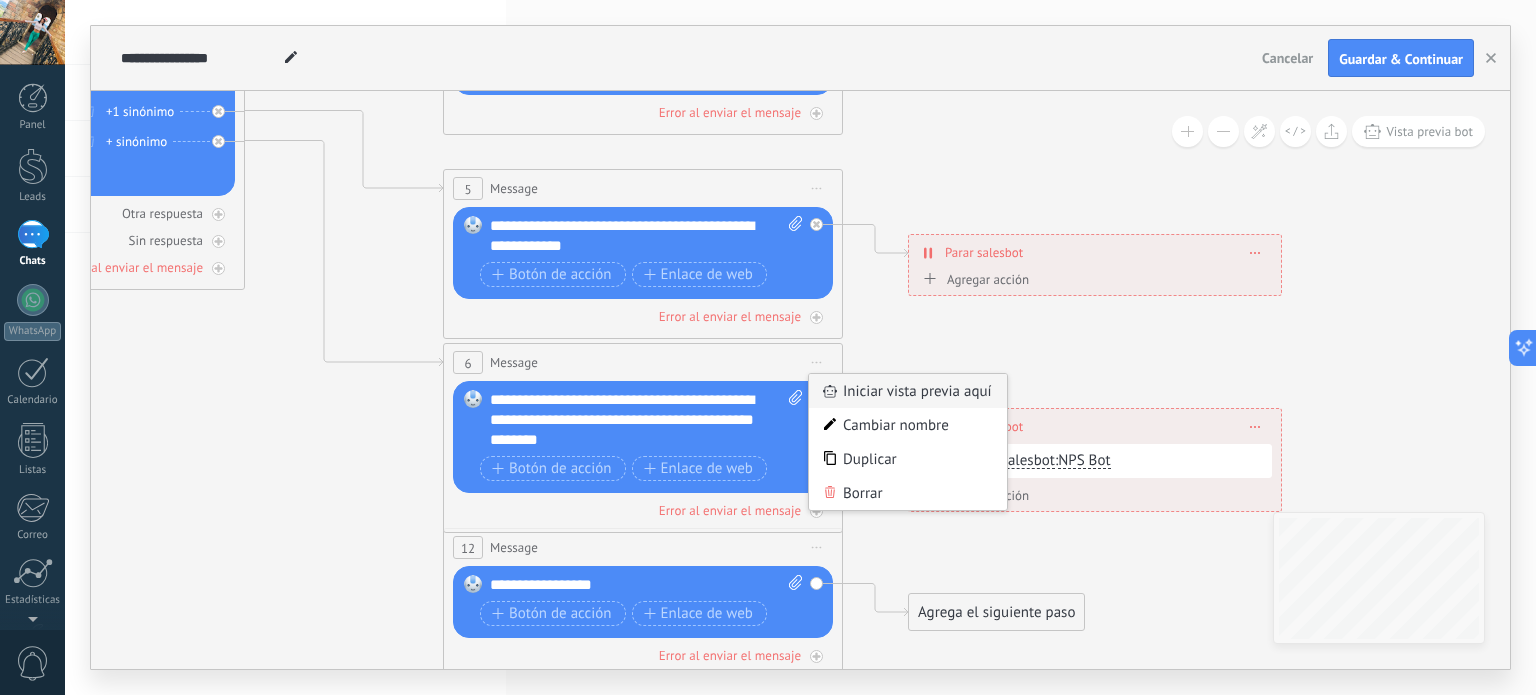 click on "Iniciar vista previa aquí" at bounding box center (908, 391) 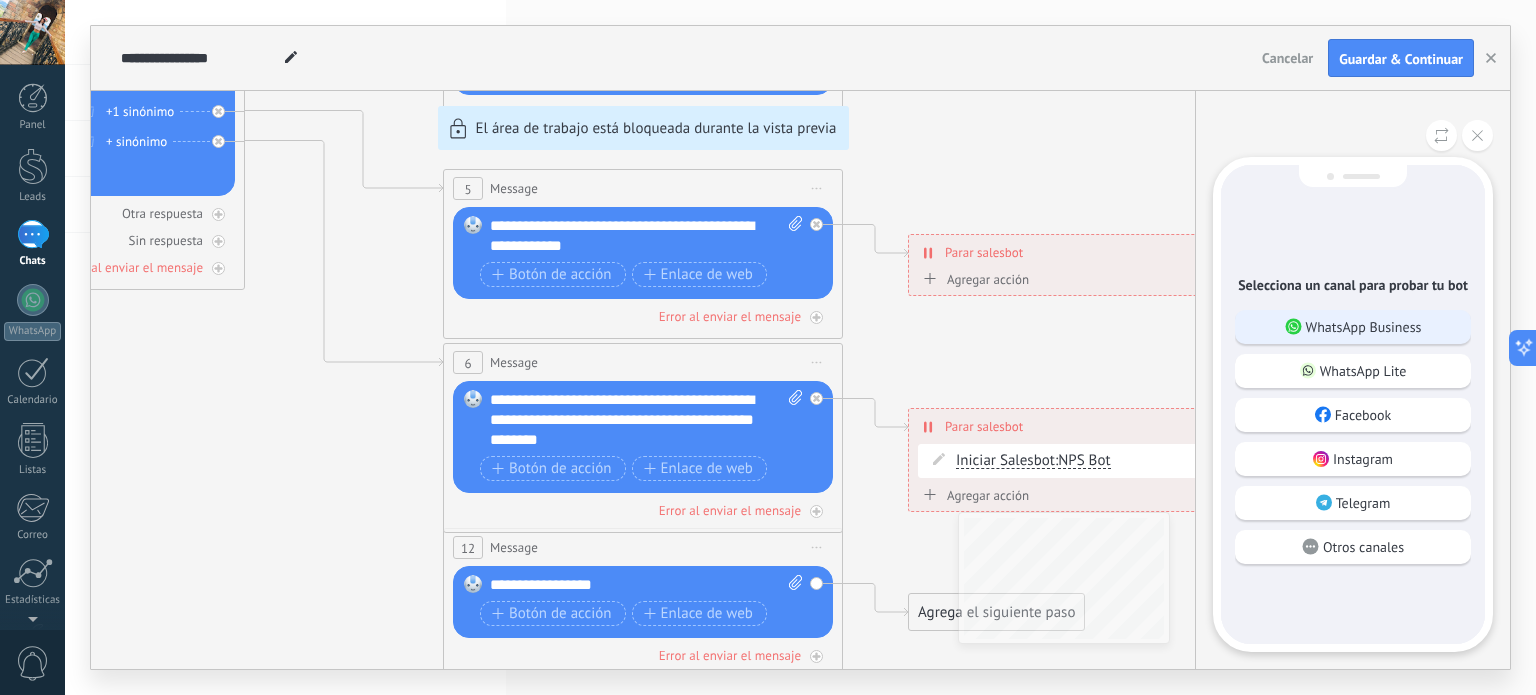 click on "WhatsApp Business" at bounding box center [1364, 327] 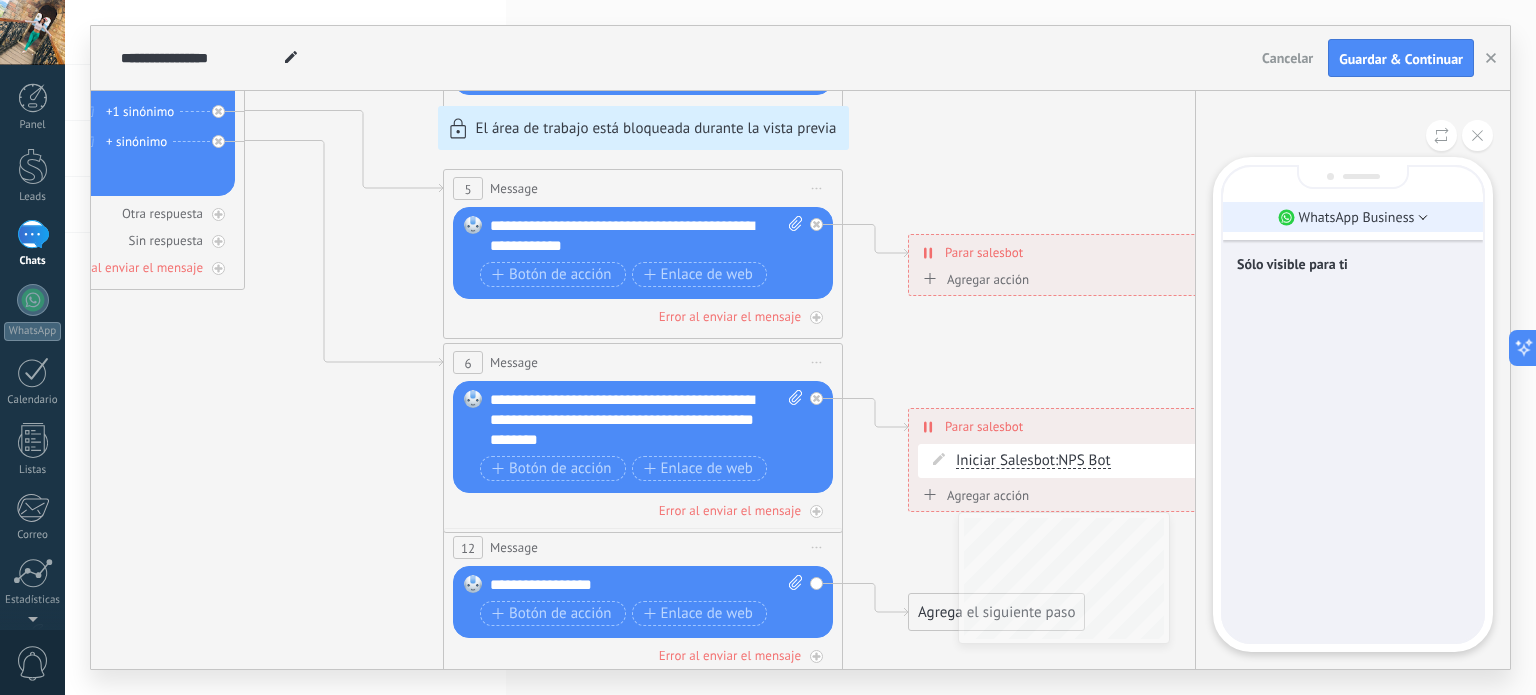 click on "WhatsApp Business" at bounding box center [1357, 217] 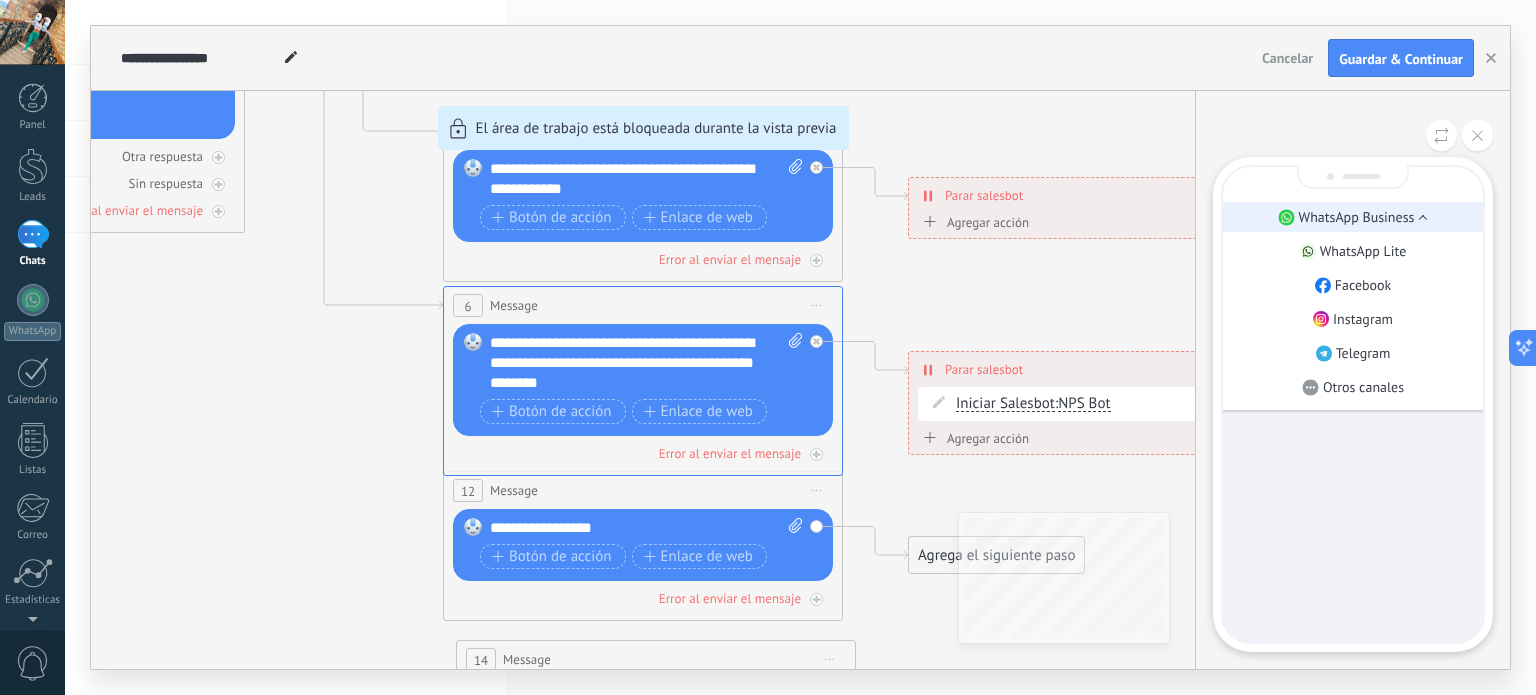 click on "WhatsApp Business" at bounding box center (1357, 217) 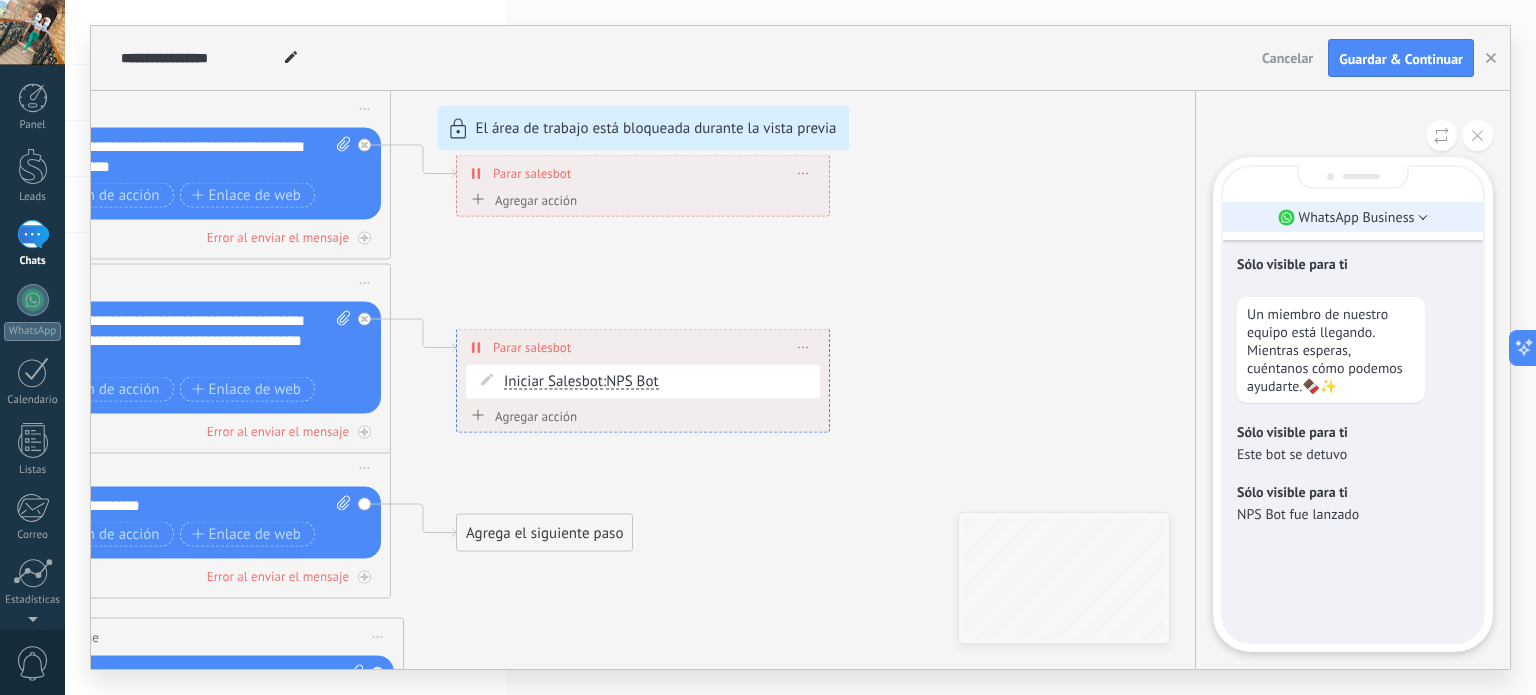 click on "WhatsApp Business" at bounding box center (1353, 217) 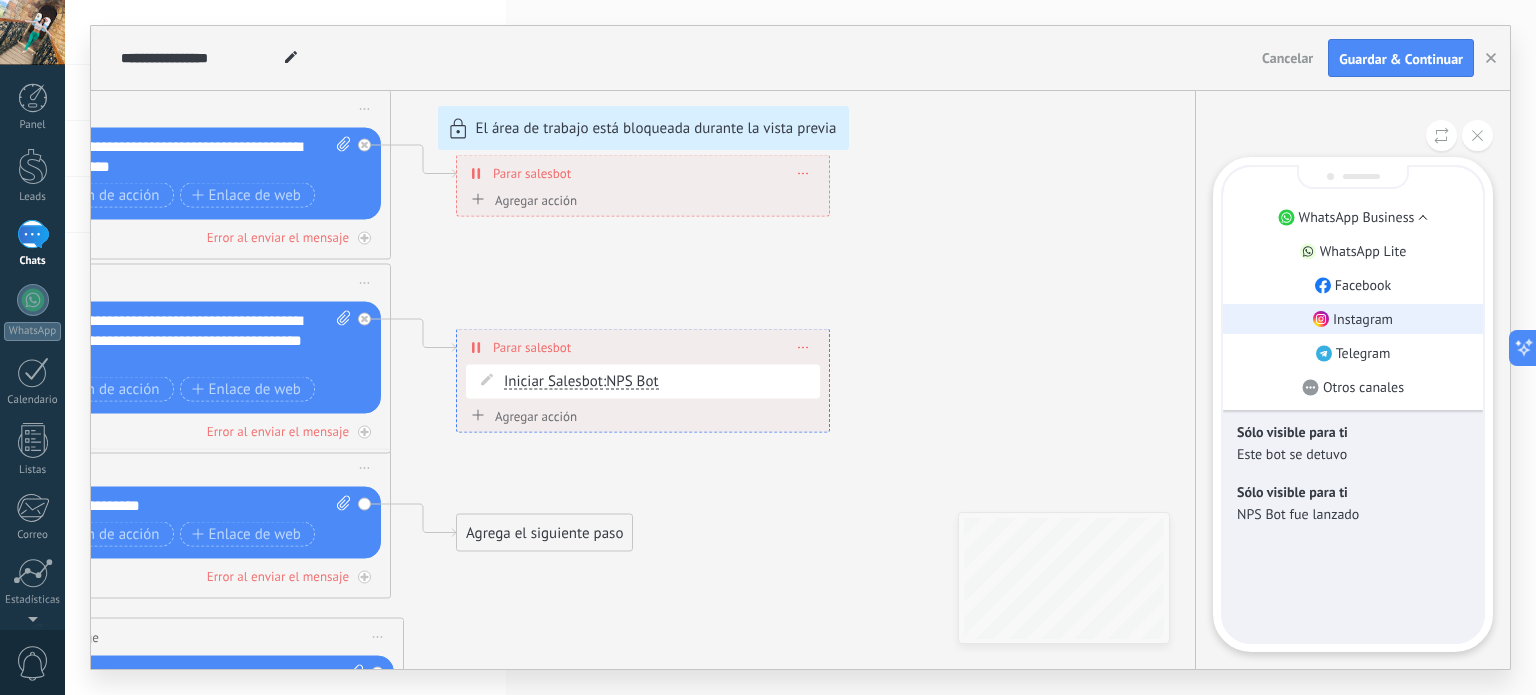 click on "Instagram" at bounding box center (1363, 319) 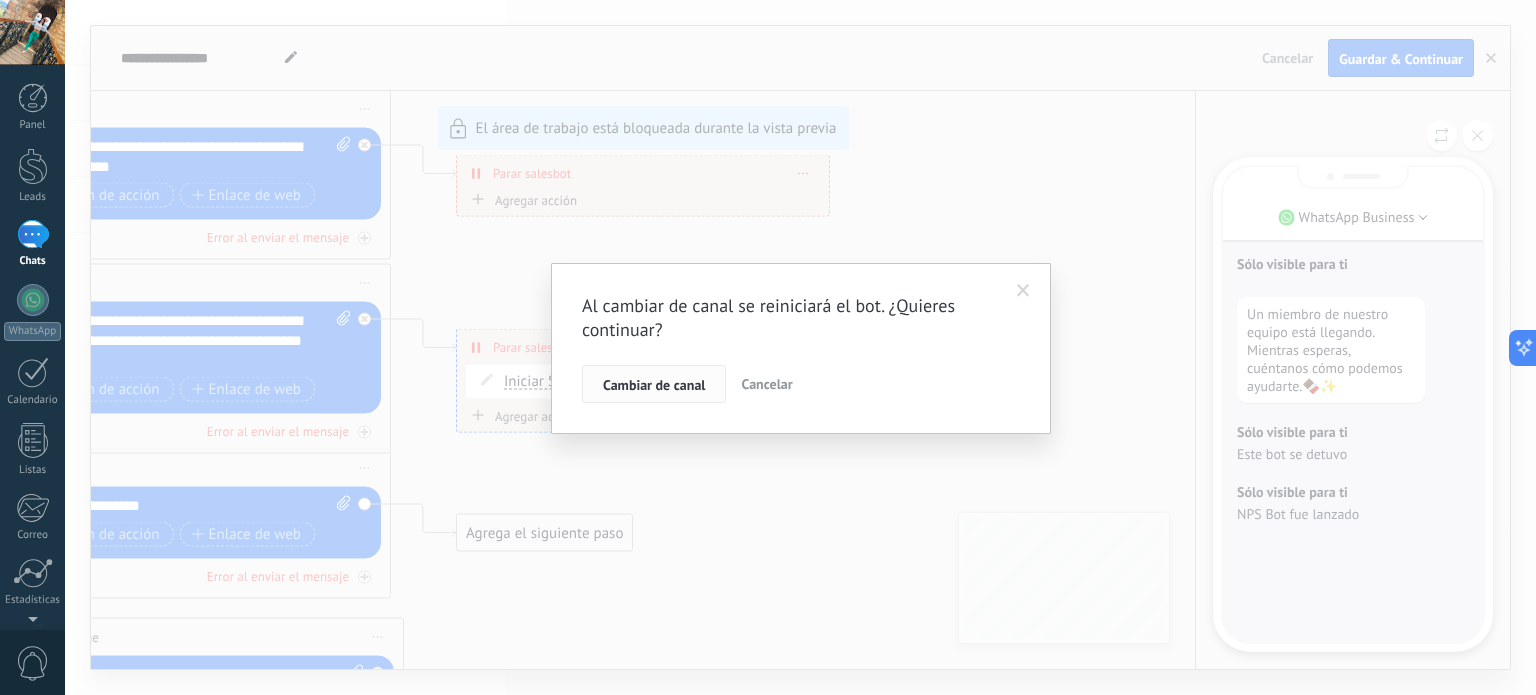click on "Cambiar de canal" at bounding box center (654, 385) 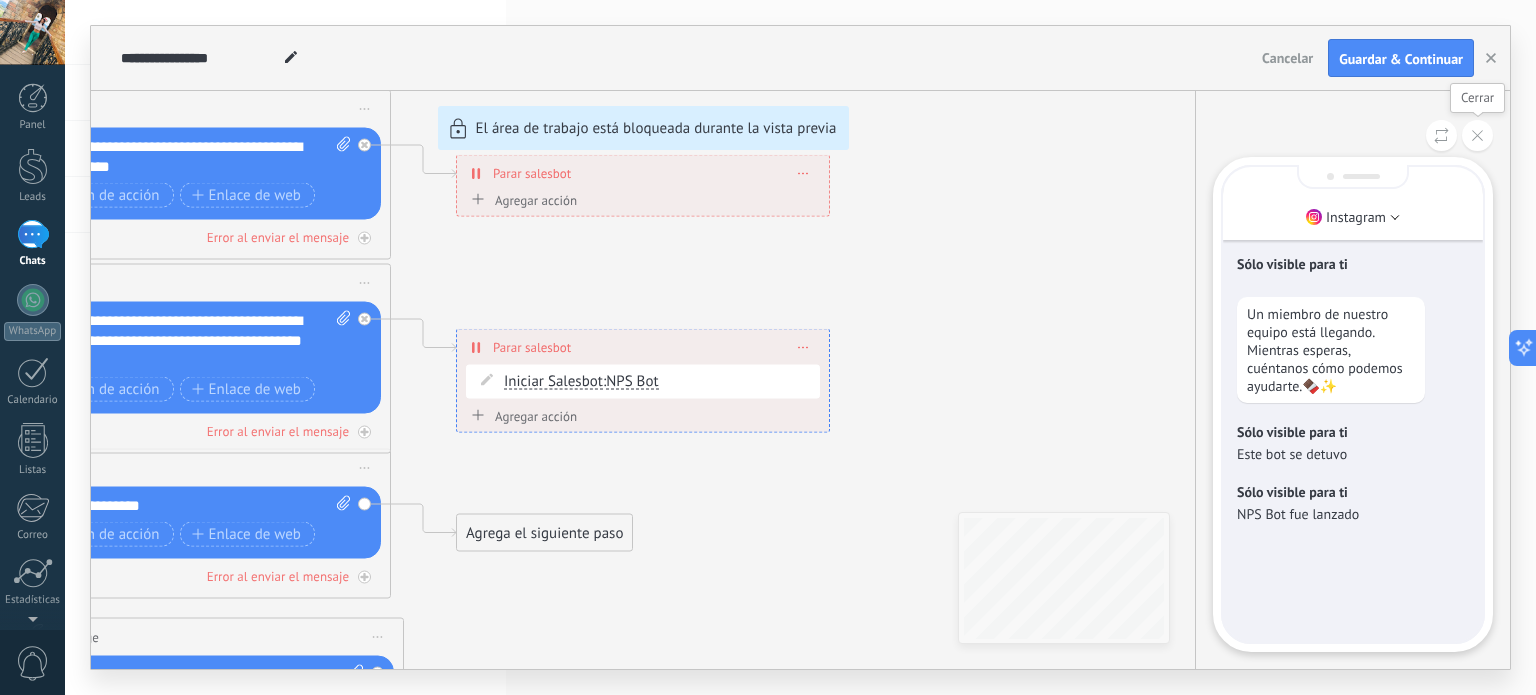 click at bounding box center (1477, 135) 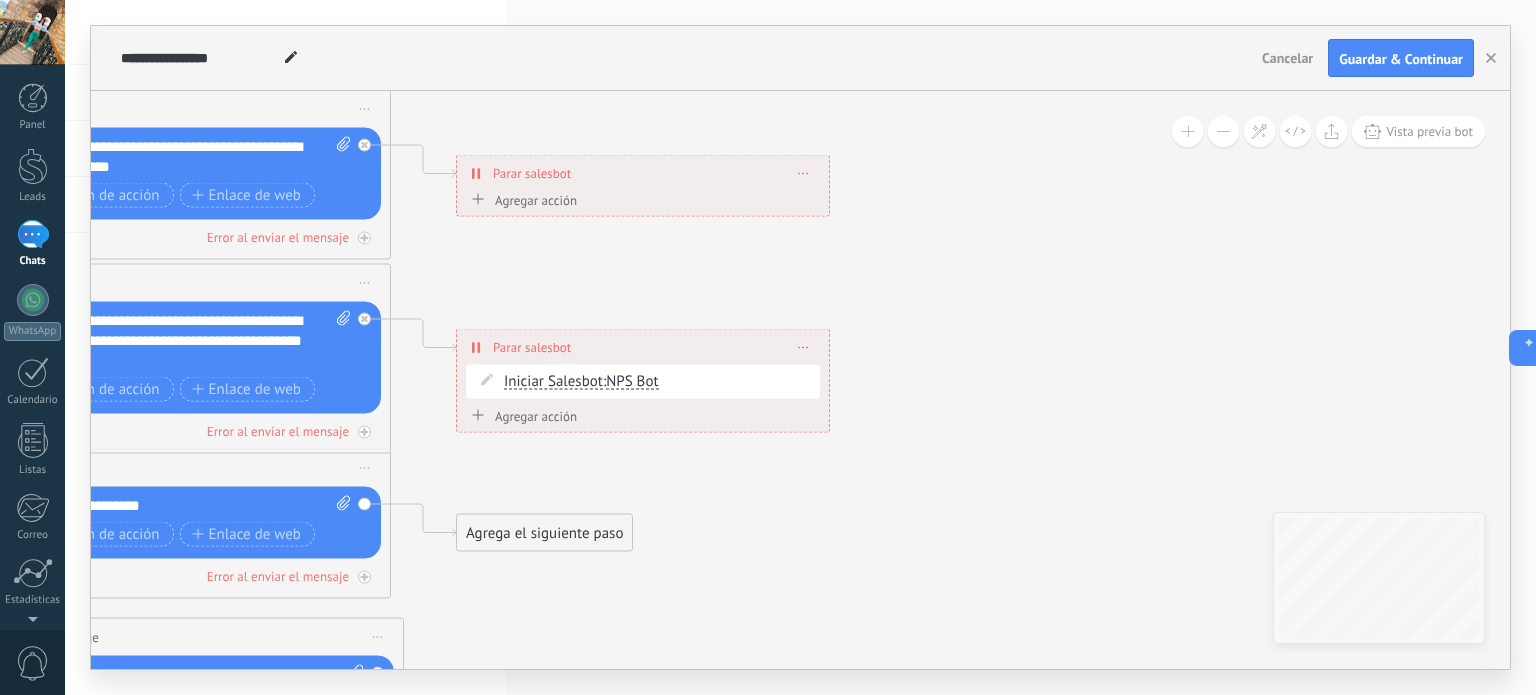 click on "Agregar acción" at bounding box center [521, 415] 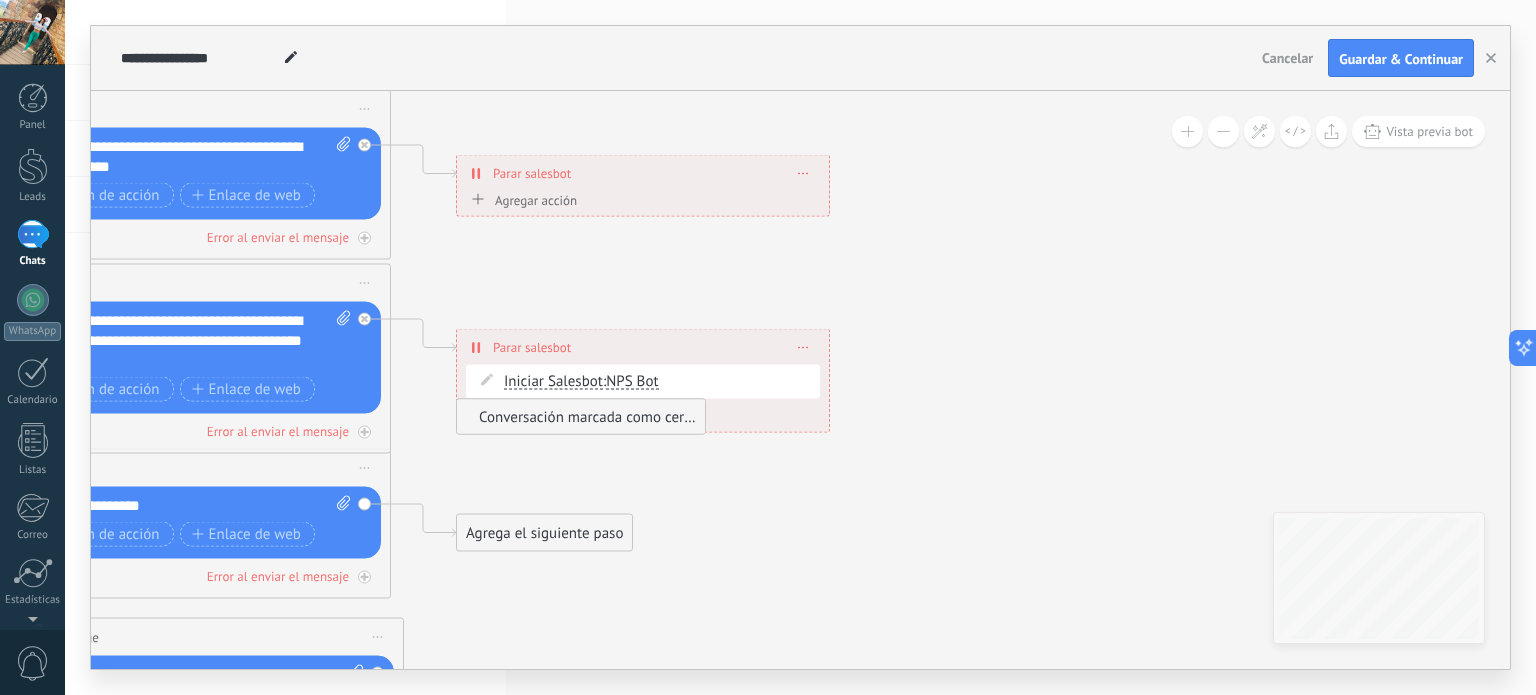 click on "Conversación marcada como cerrada" at bounding box center [578, 416] 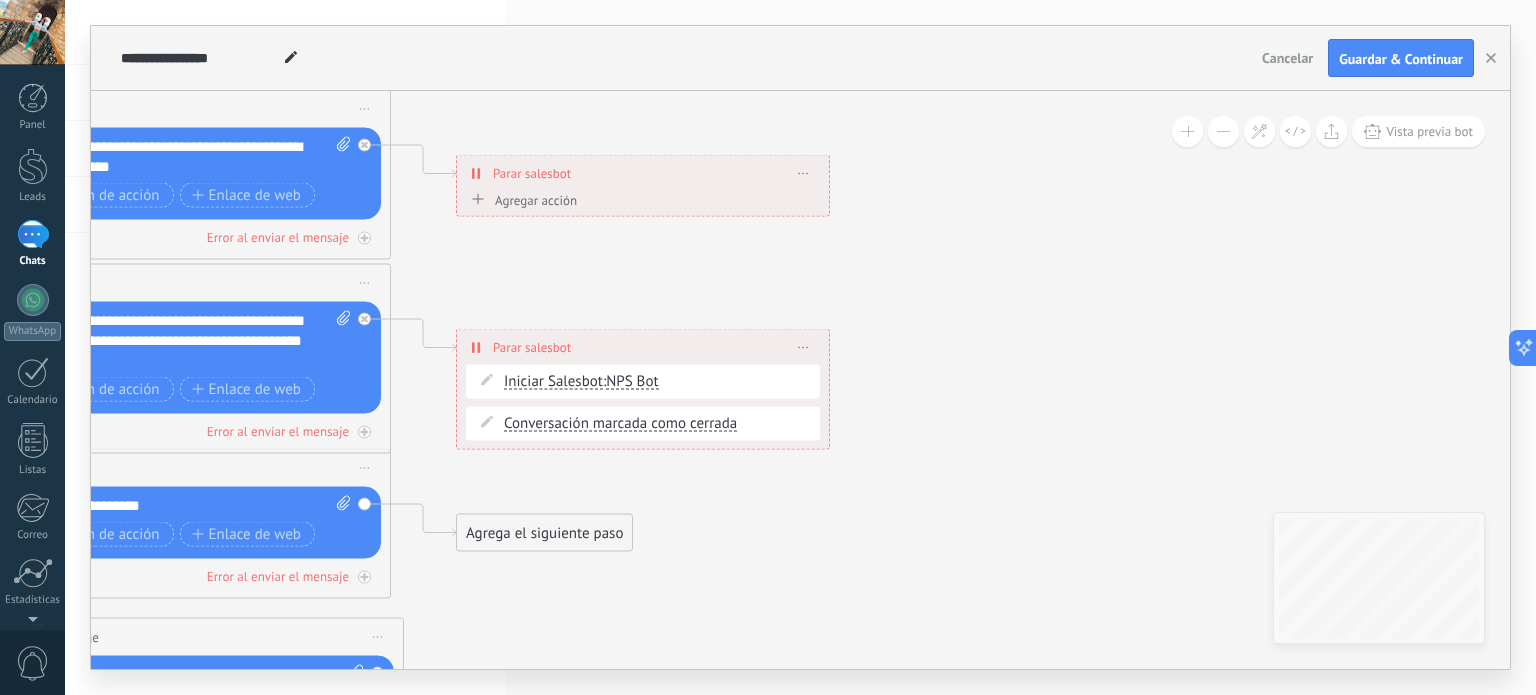 click on "**********" at bounding box center [643, 347] 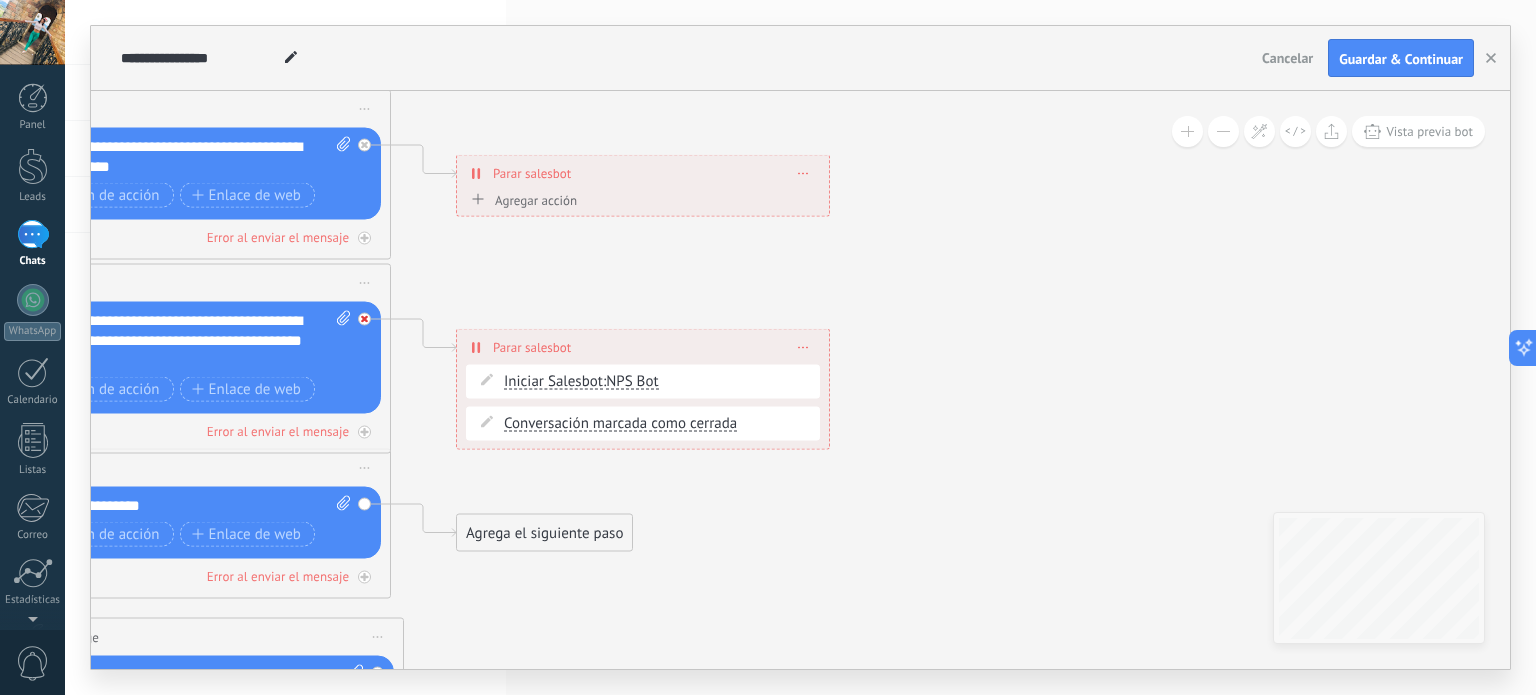 click 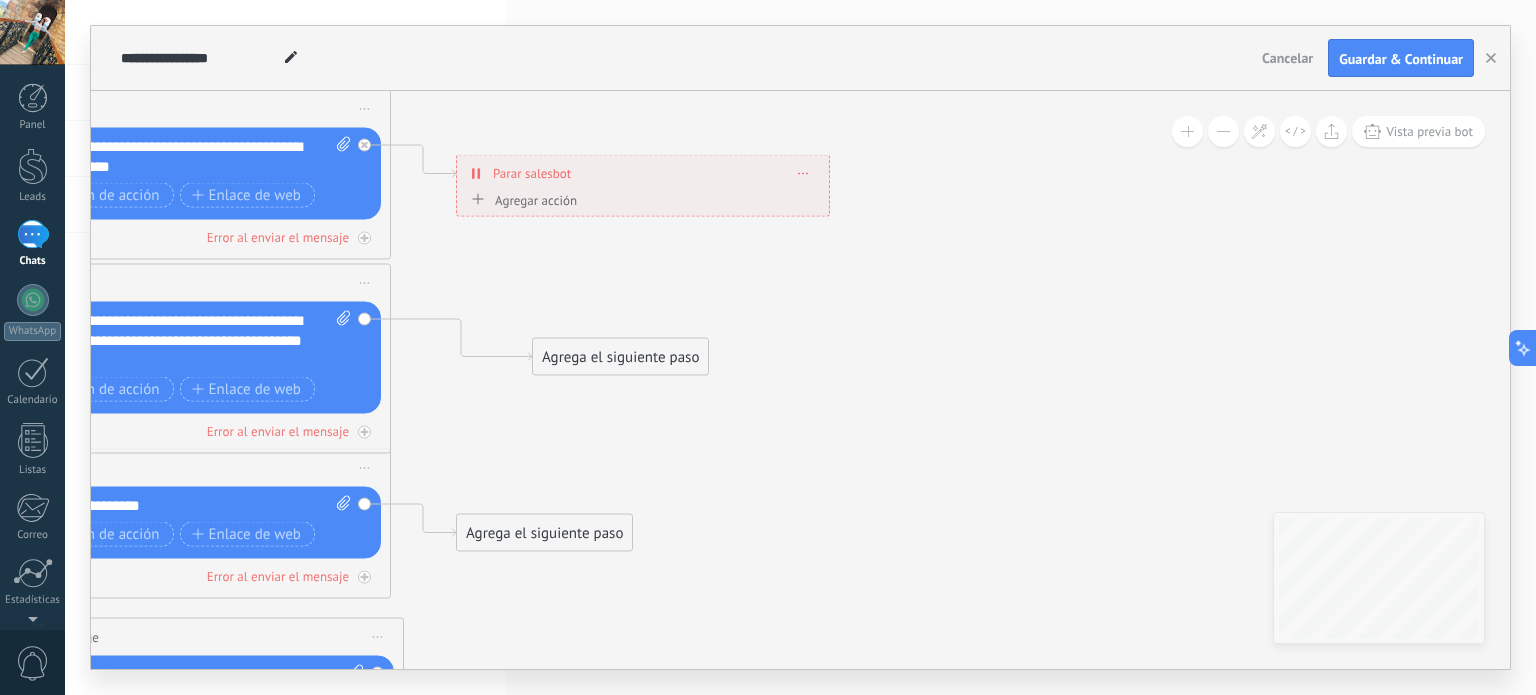 drag, startPoint x: 524, startPoint y: 474, endPoint x: 600, endPoint y: 353, distance: 142.88806 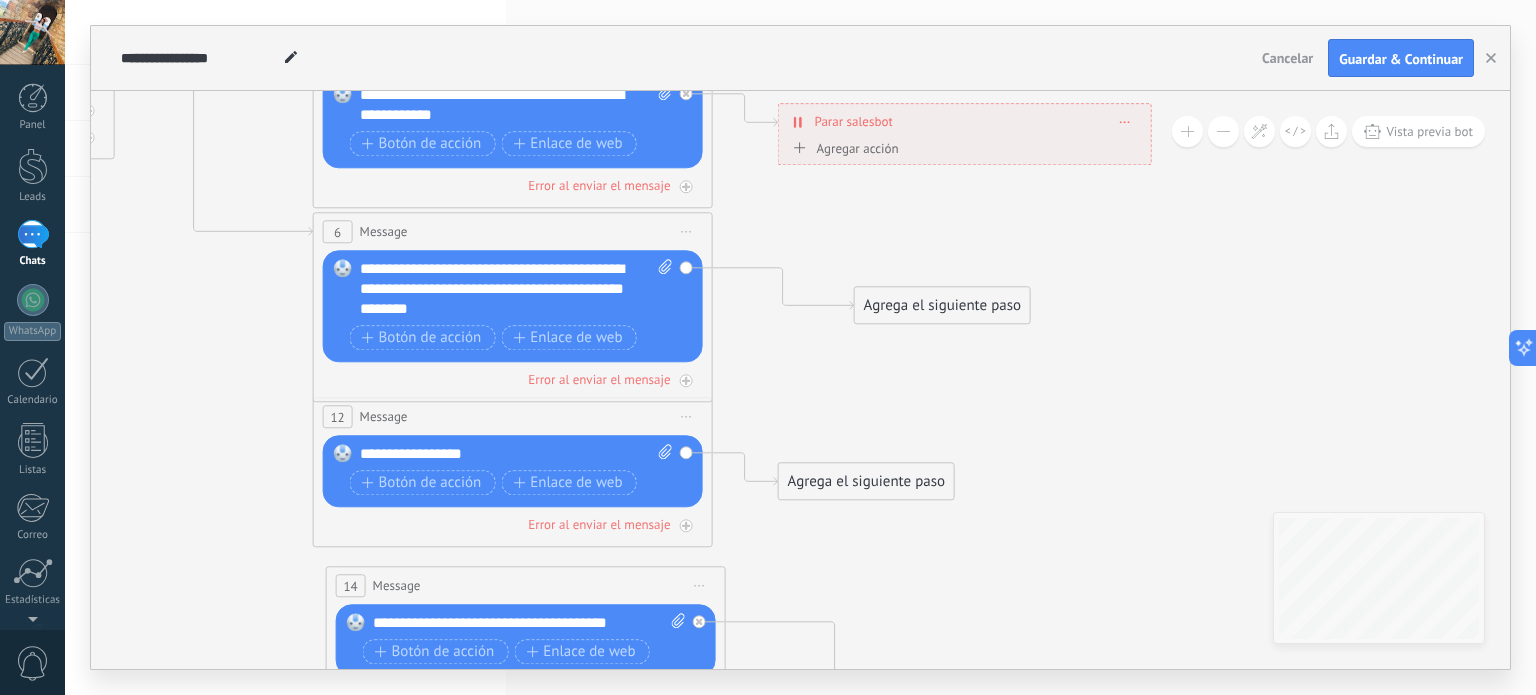 drag, startPoint x: 770, startPoint y: 436, endPoint x: 1022, endPoint y: 399, distance: 254.70178 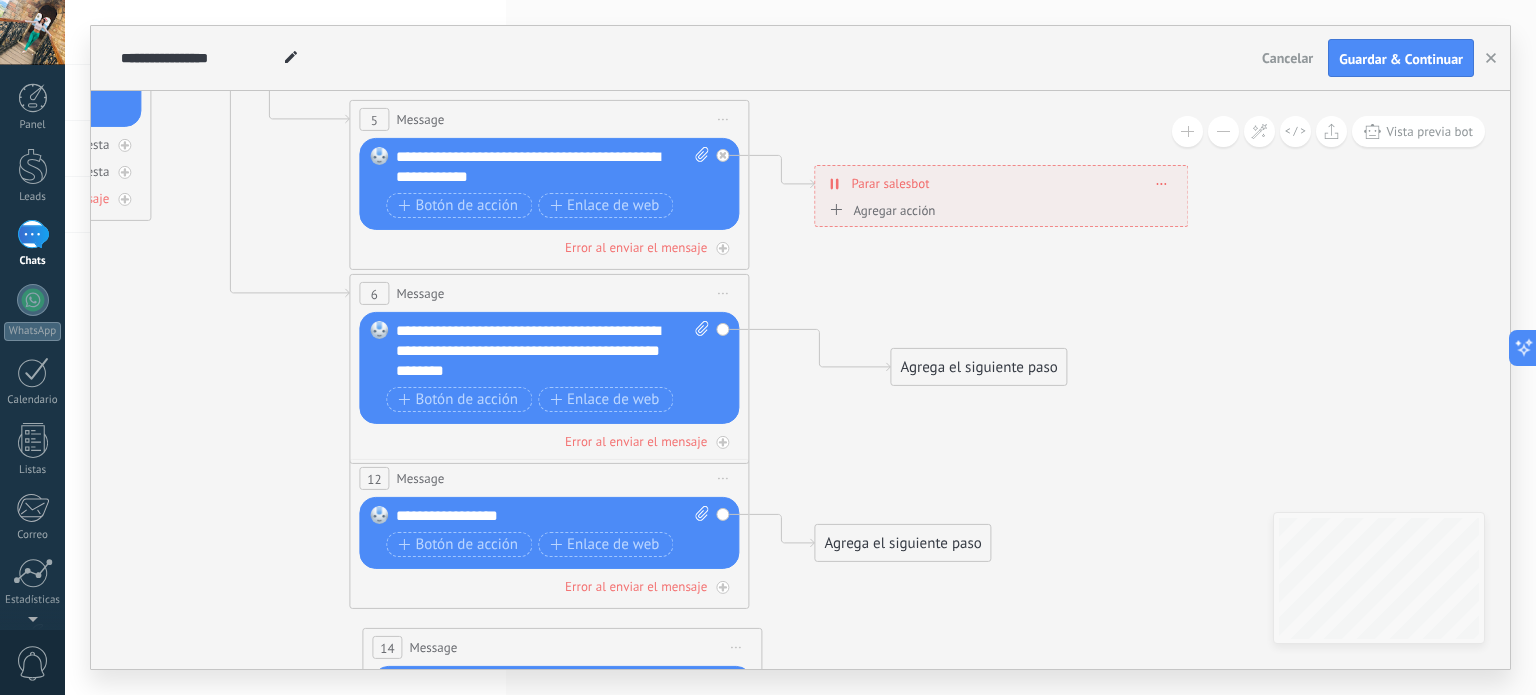 drag, startPoint x: 831, startPoint y: 384, endPoint x: 870, endPoint y: 449, distance: 75.802376 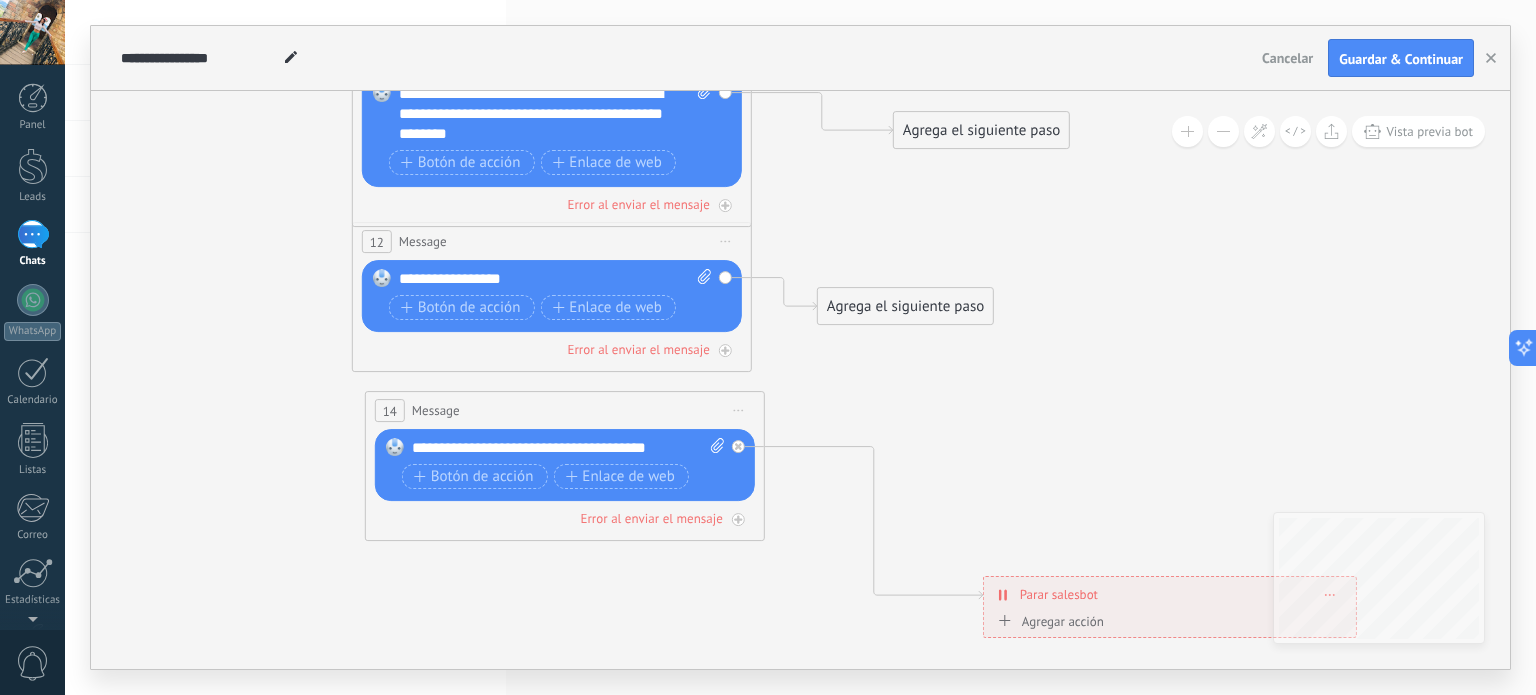 click on "**********" at bounding box center (569, 448) 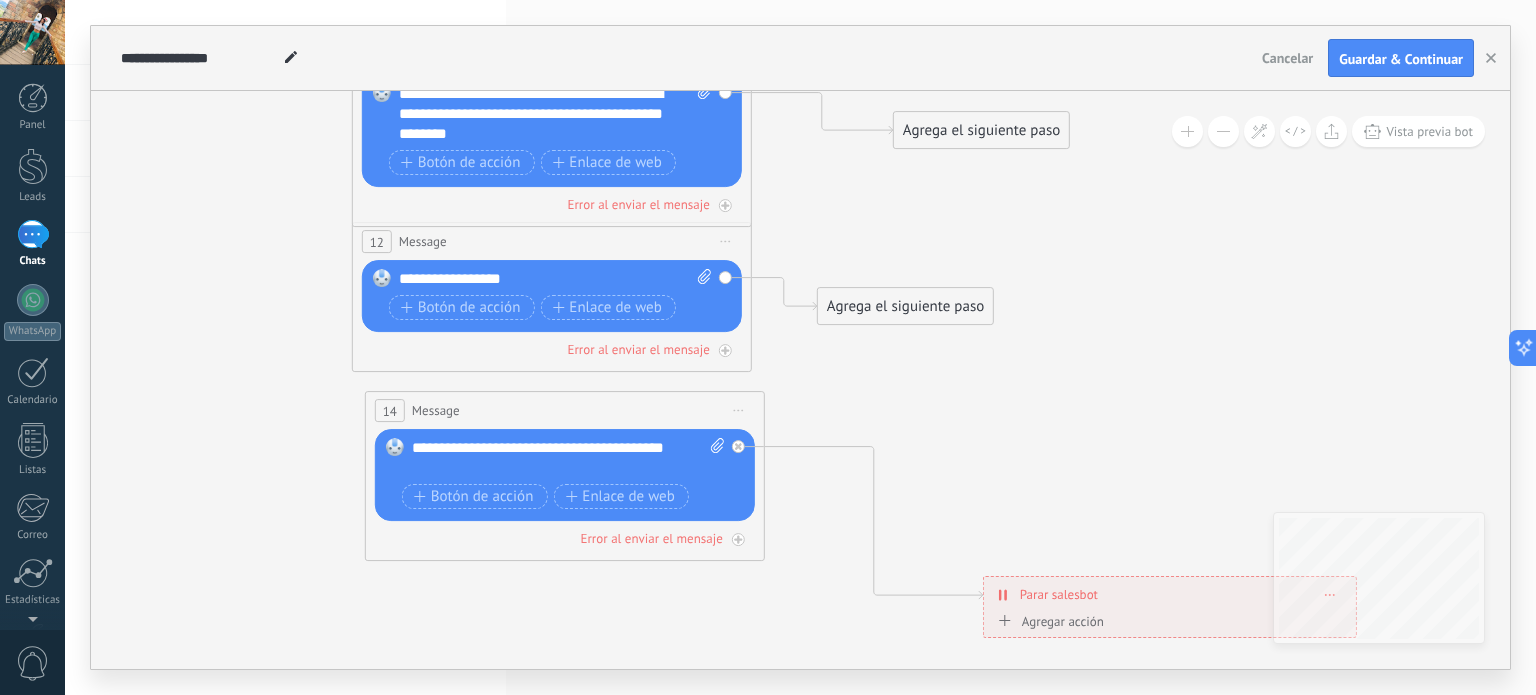 drag, startPoint x: 1165, startPoint y: 611, endPoint x: 1073, endPoint y: 520, distance: 129.40247 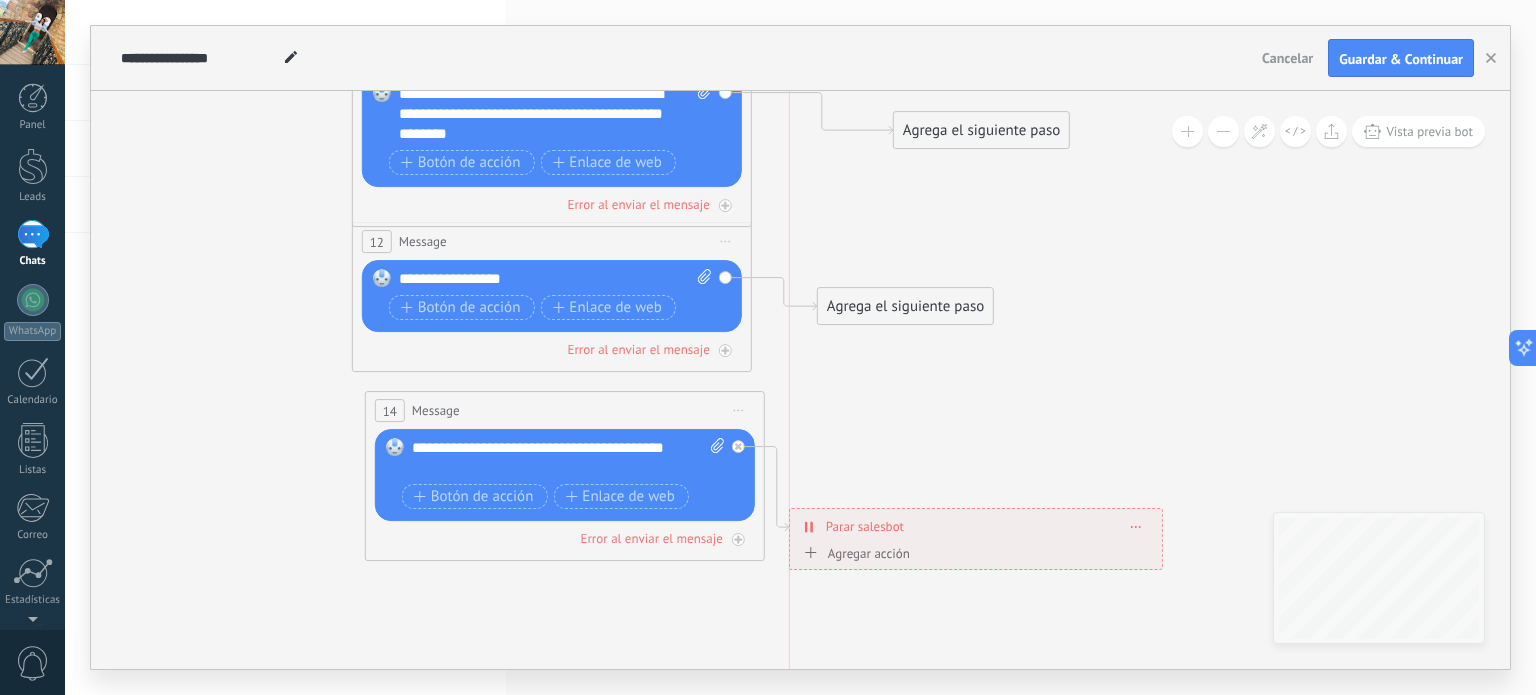 drag, startPoint x: 1122, startPoint y: 601, endPoint x: 925, endPoint y: 534, distance: 208.08171 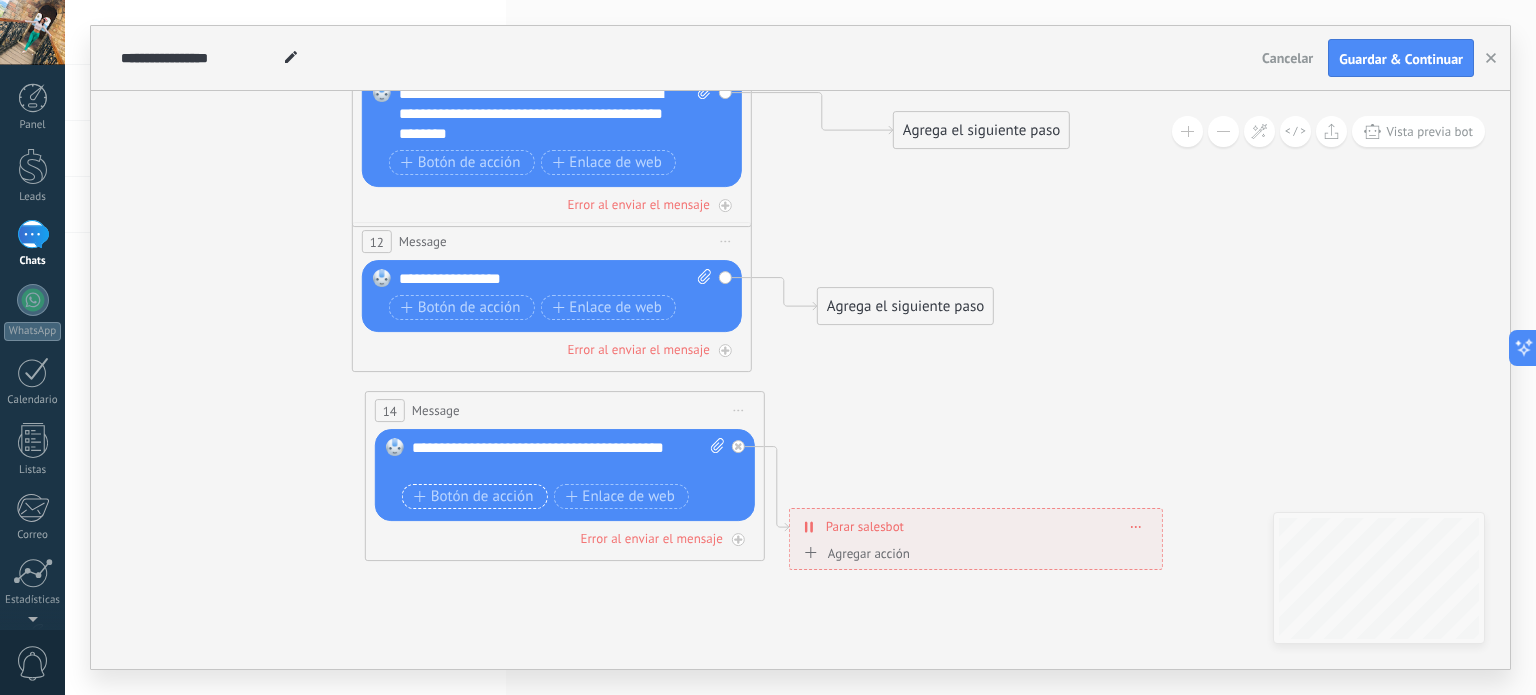 click on "Botón de acción" at bounding box center [474, 497] 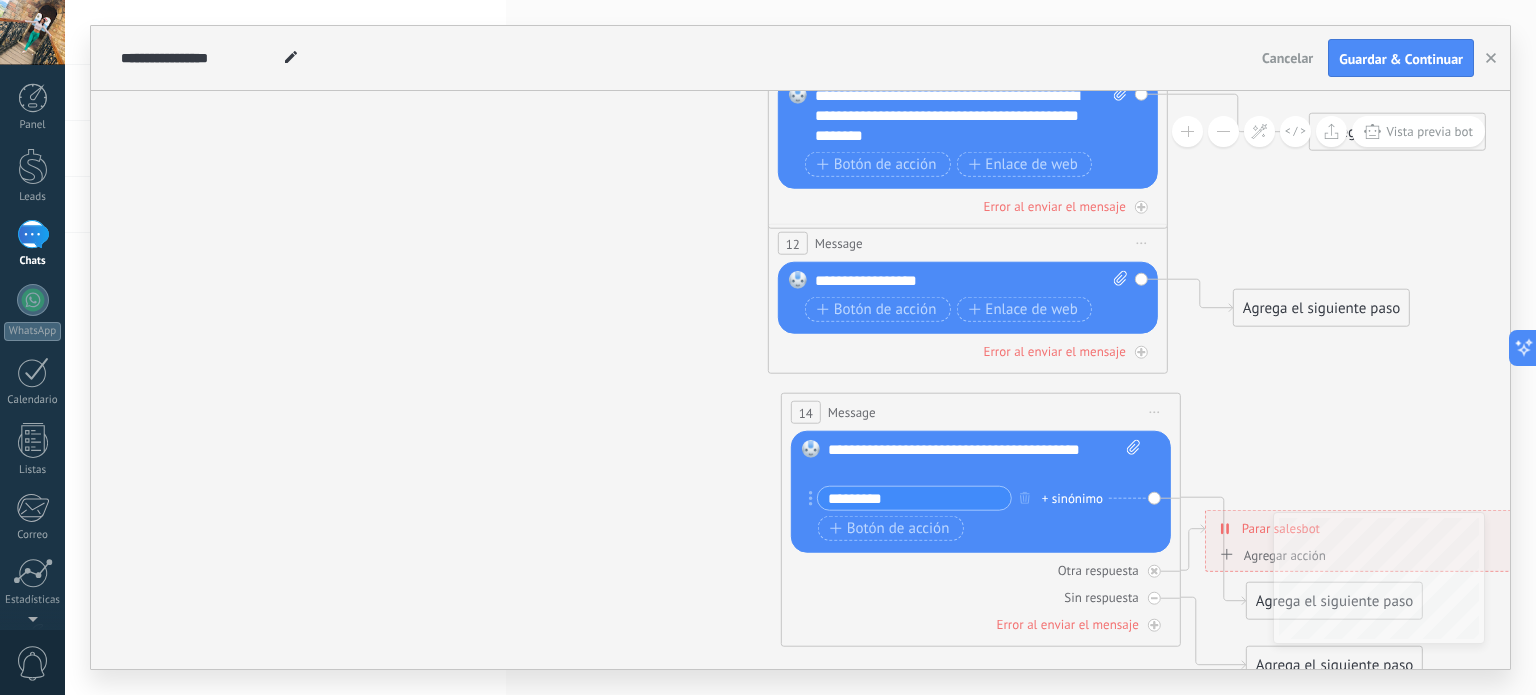 drag, startPoint x: 934, startPoint y: 432, endPoint x: 1350, endPoint y: 437, distance: 416.03006 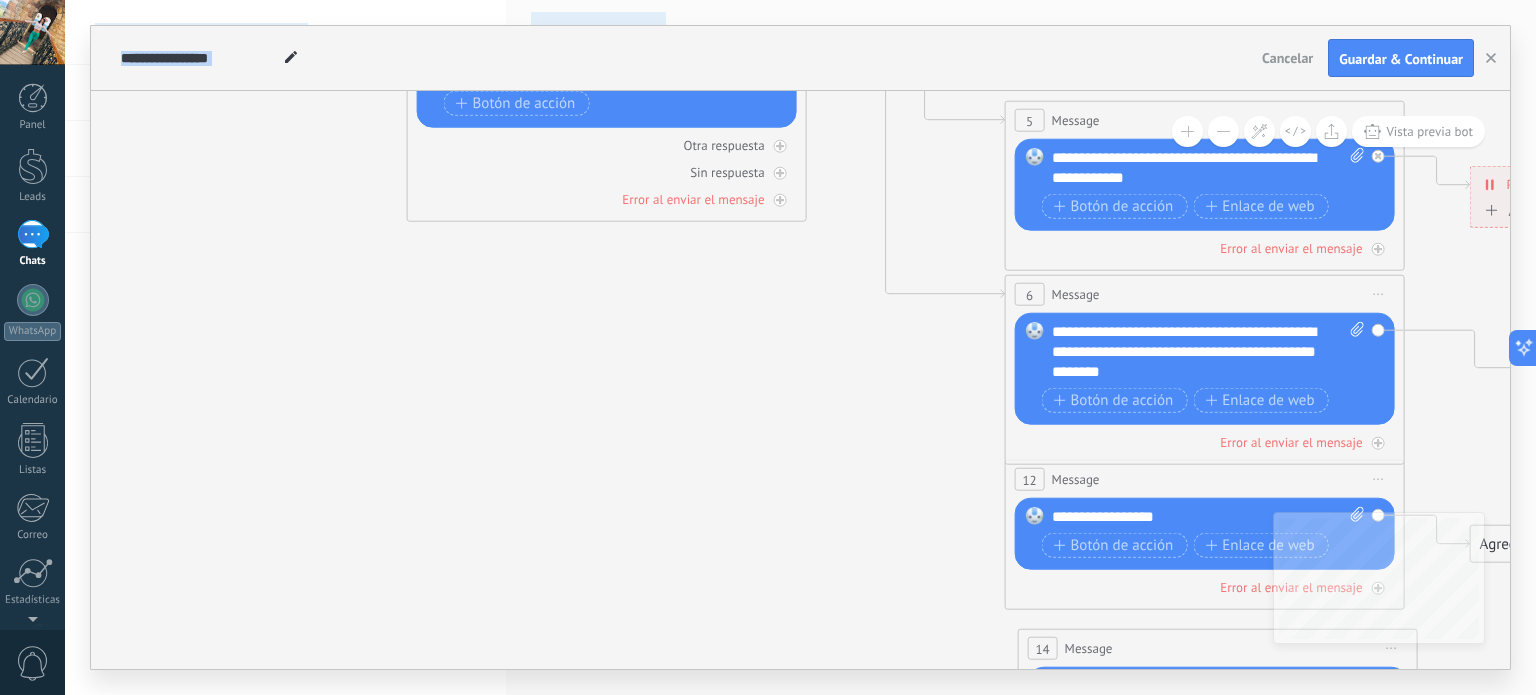 drag, startPoint x: 534, startPoint y: 508, endPoint x: 769, endPoint y: 742, distance: 331.63382 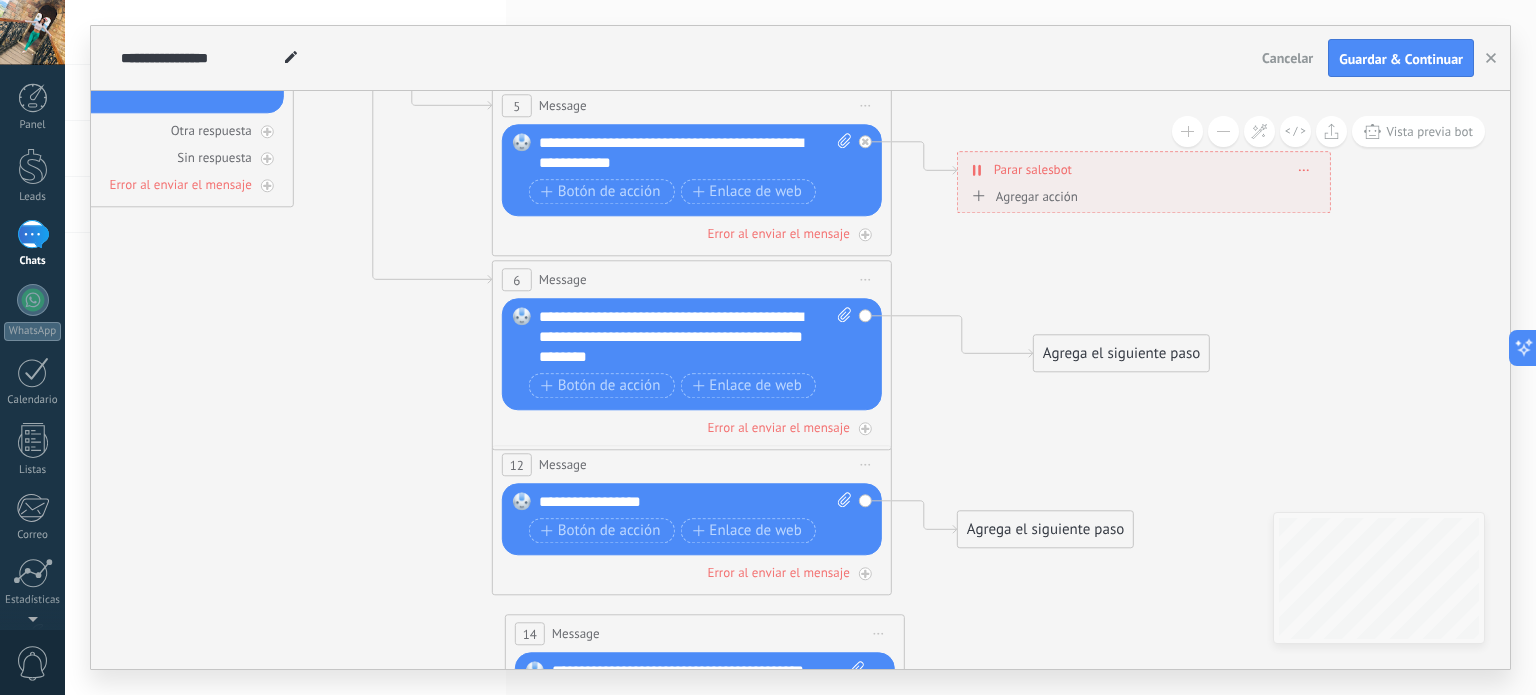 drag, startPoint x: 683, startPoint y: 336, endPoint x: 168, endPoint y: 320, distance: 515.2485 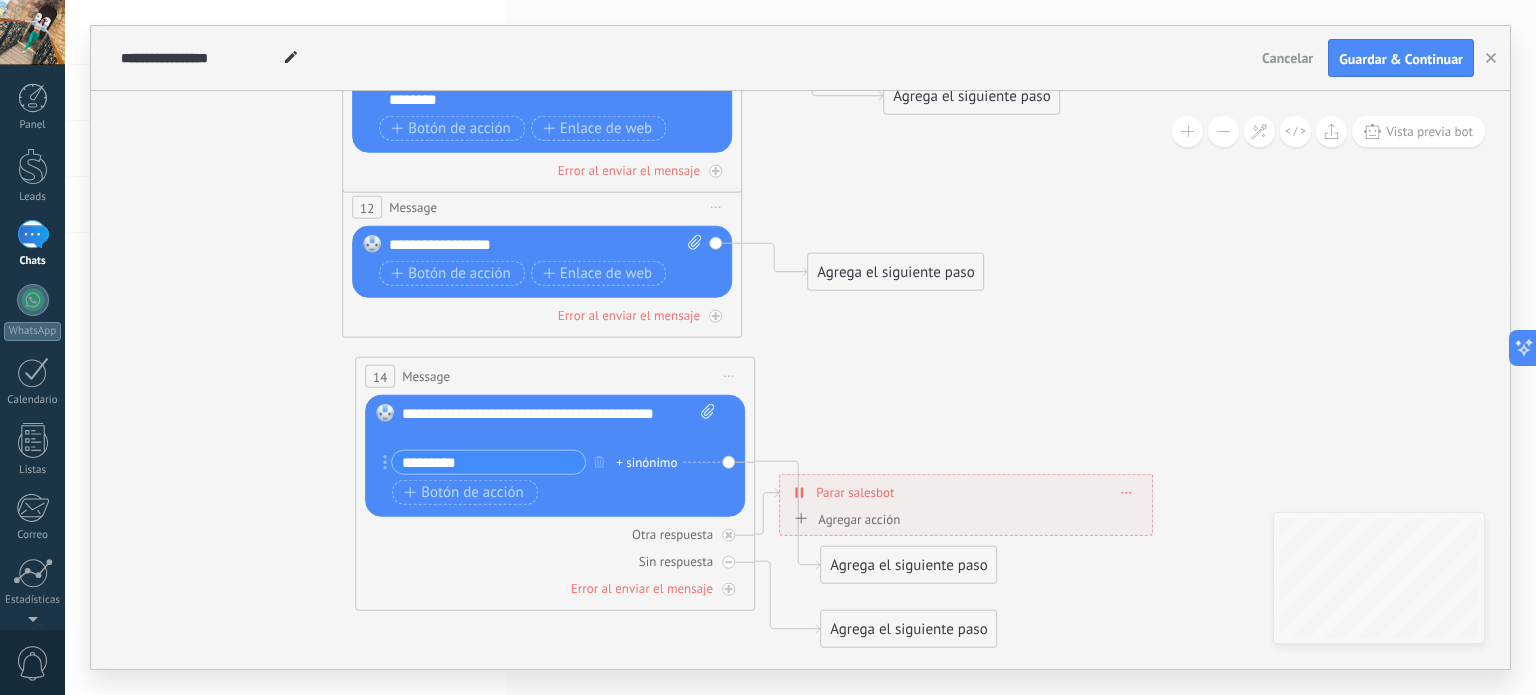 drag, startPoint x: 1228, startPoint y: 453, endPoint x: 1080, endPoint y: 196, distance: 296.56873 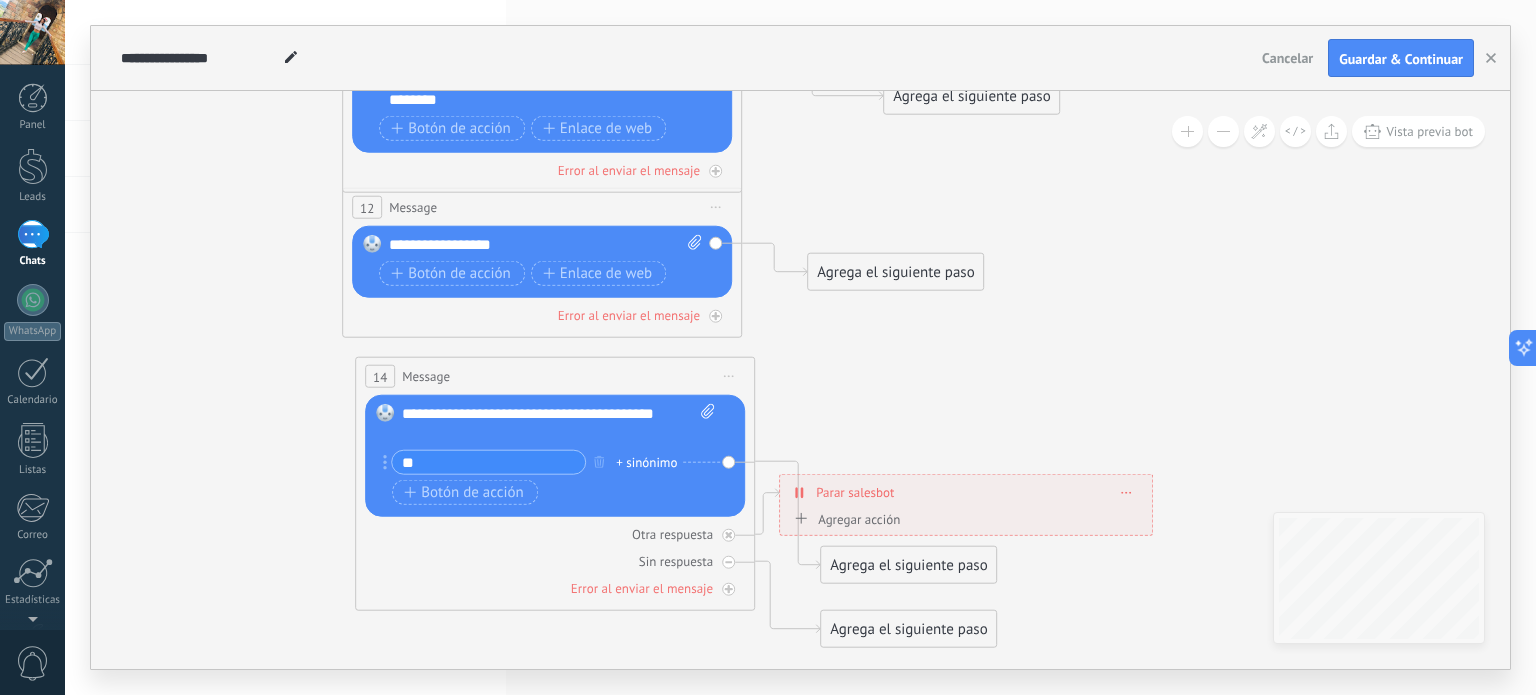 type on "*" 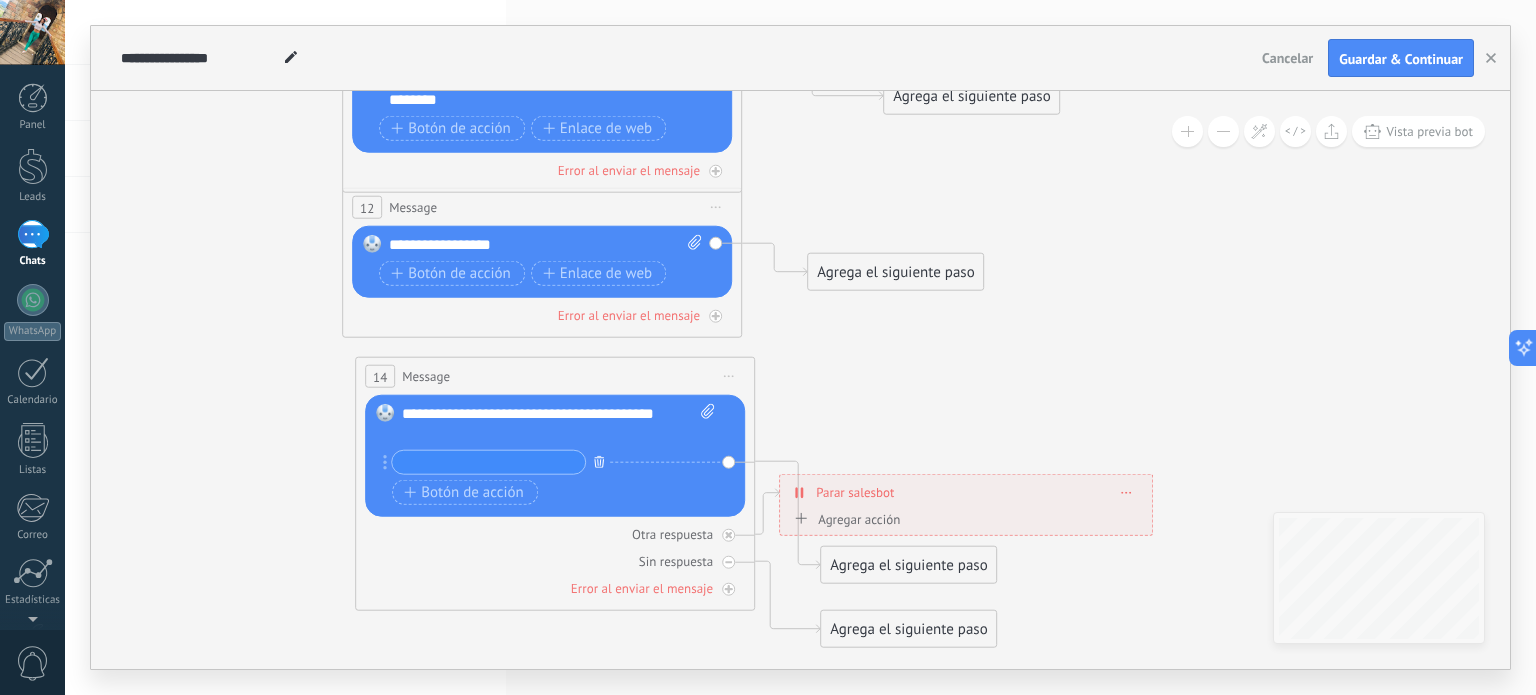 type 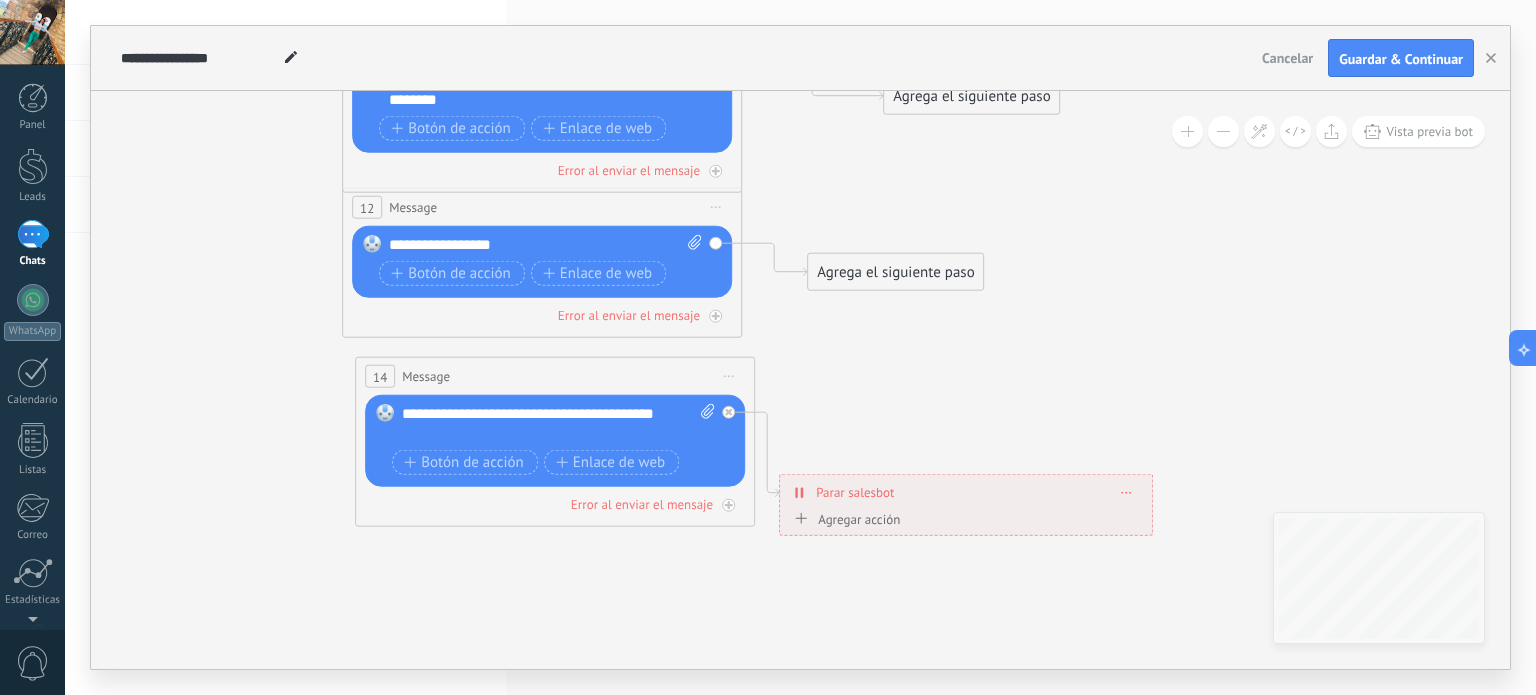 drag, startPoint x: 853, startPoint y: 388, endPoint x: 1012, endPoint y: 436, distance: 166.08733 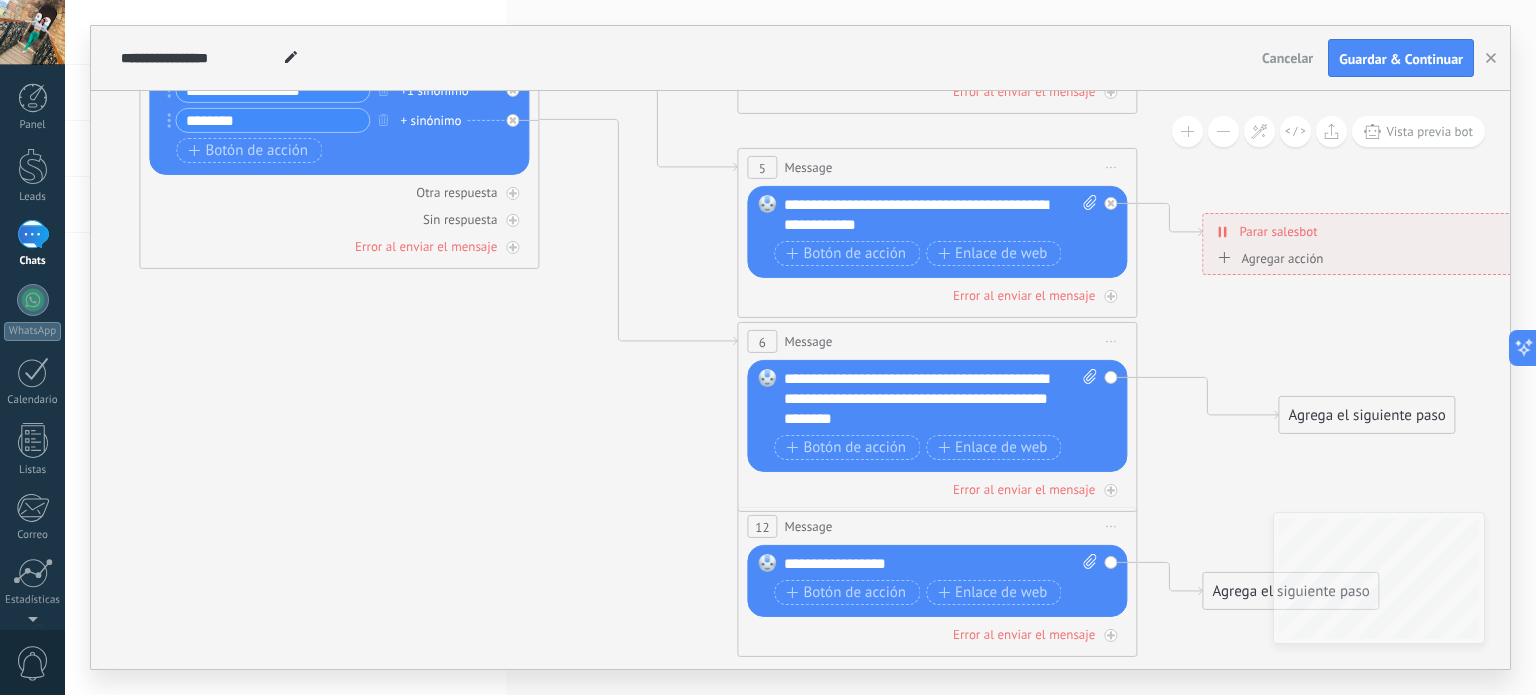 drag, startPoint x: 266, startPoint y: 296, endPoint x: 508, endPoint y: 575, distance: 369.33047 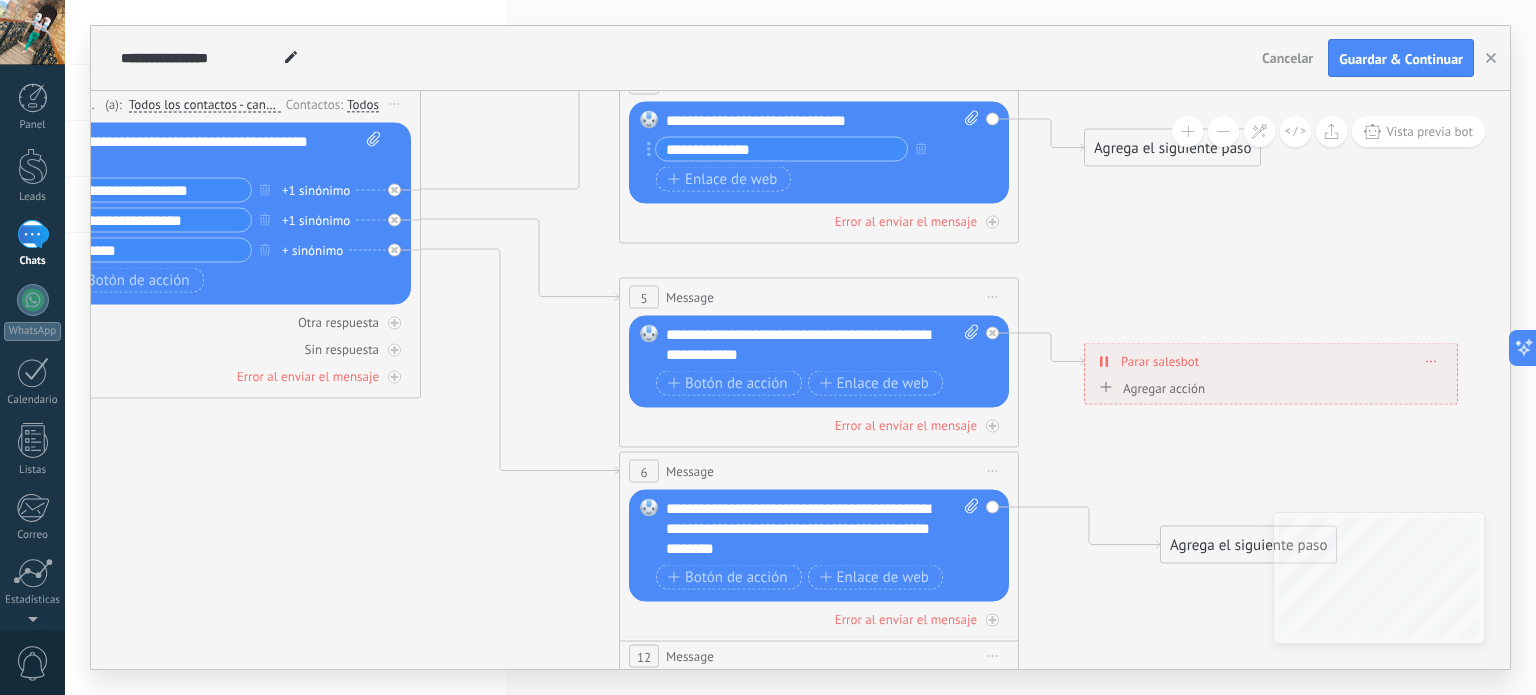 drag, startPoint x: 546, startPoint y: 444, endPoint x: 439, endPoint y: 563, distance: 160.03125 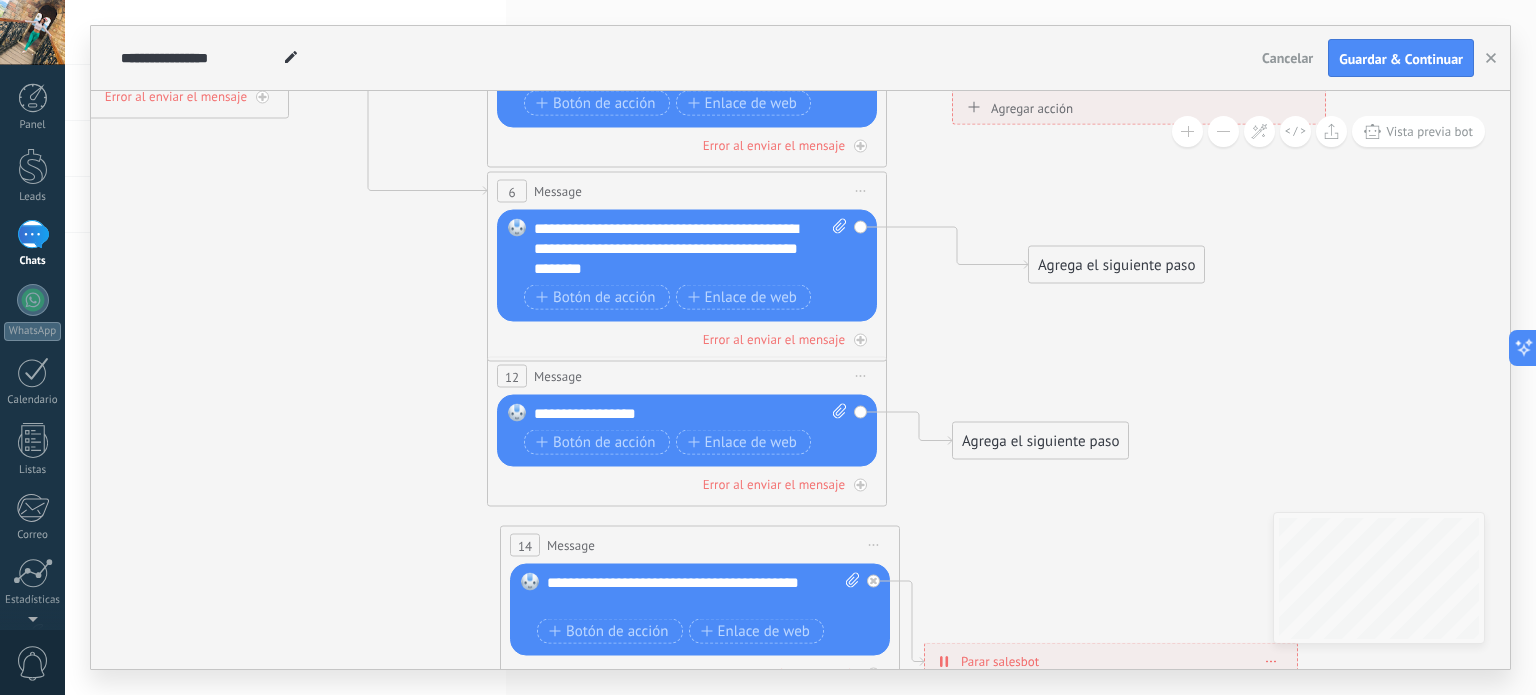 drag, startPoint x: 458, startPoint y: 533, endPoint x: 299, endPoint y: 197, distance: 371.72168 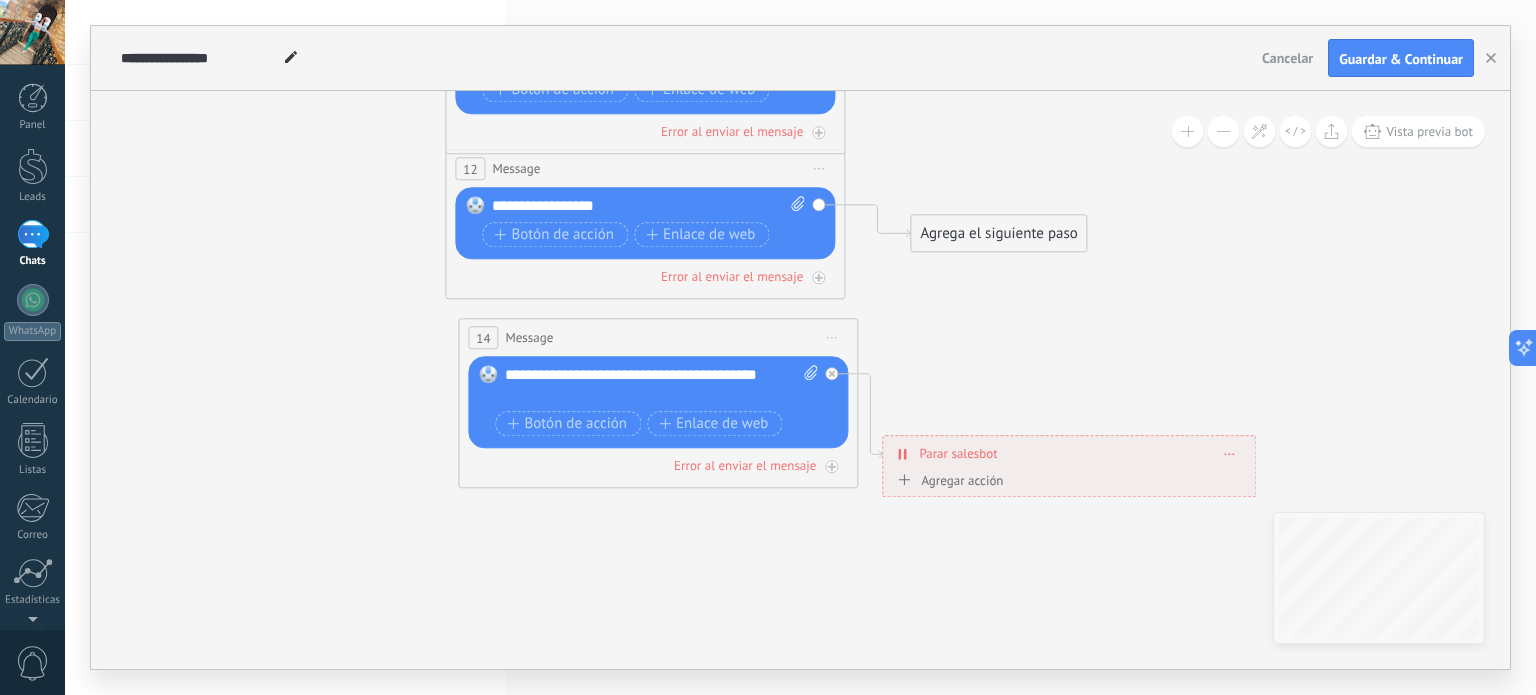 drag, startPoint x: 329, startPoint y: 422, endPoint x: 315, endPoint y: 266, distance: 156.62694 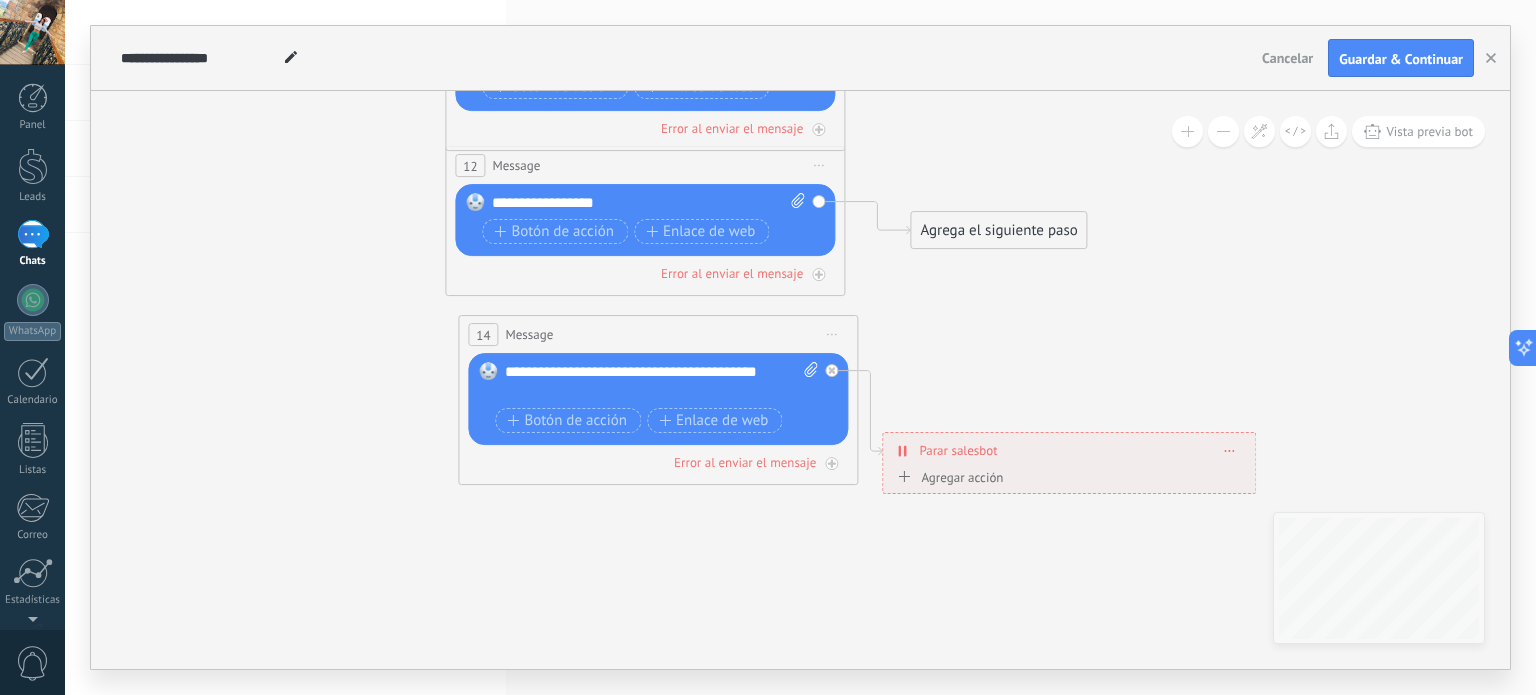 click on "Iniciar vista previa aquí
Cambiar nombre
Duplicar
Borrar" at bounding box center [832, 334] 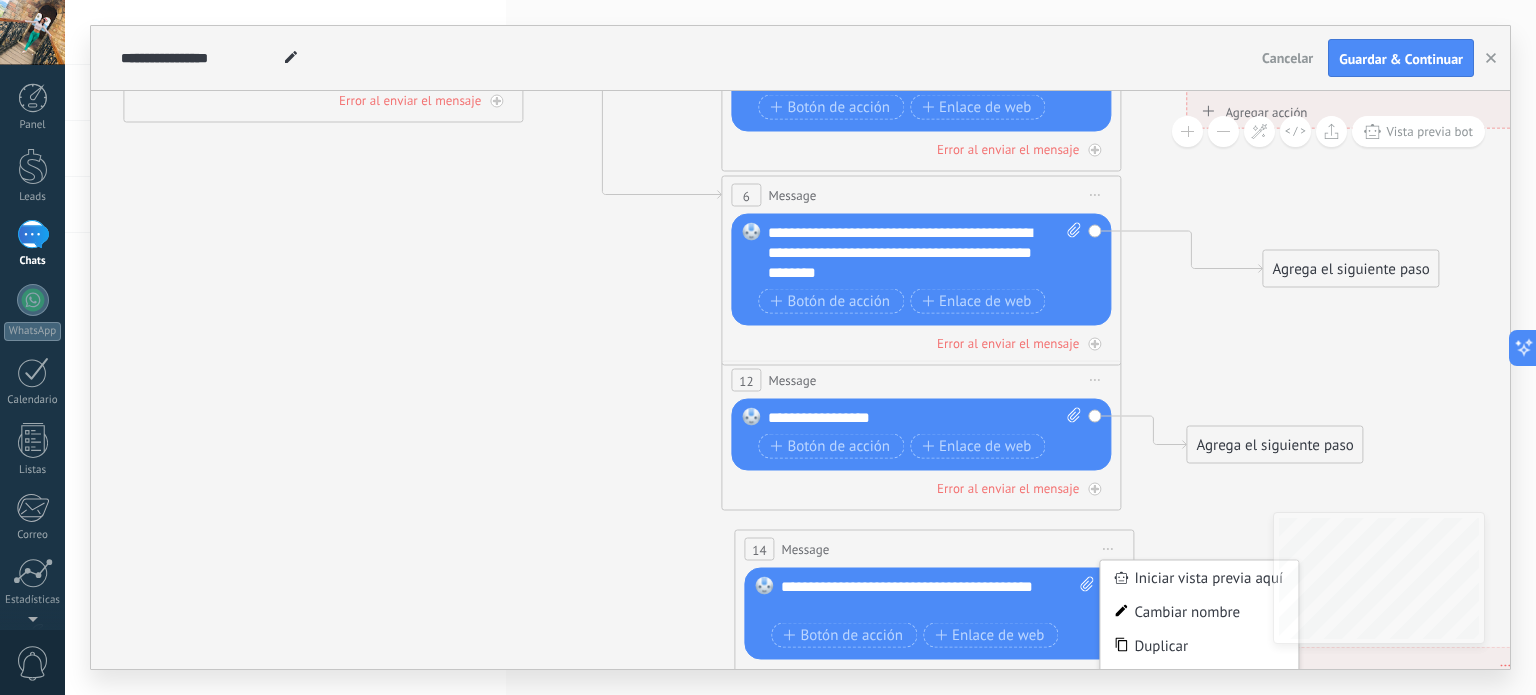 drag, startPoint x: 341, startPoint y: 437, endPoint x: 617, endPoint y: 651, distance: 349.2449 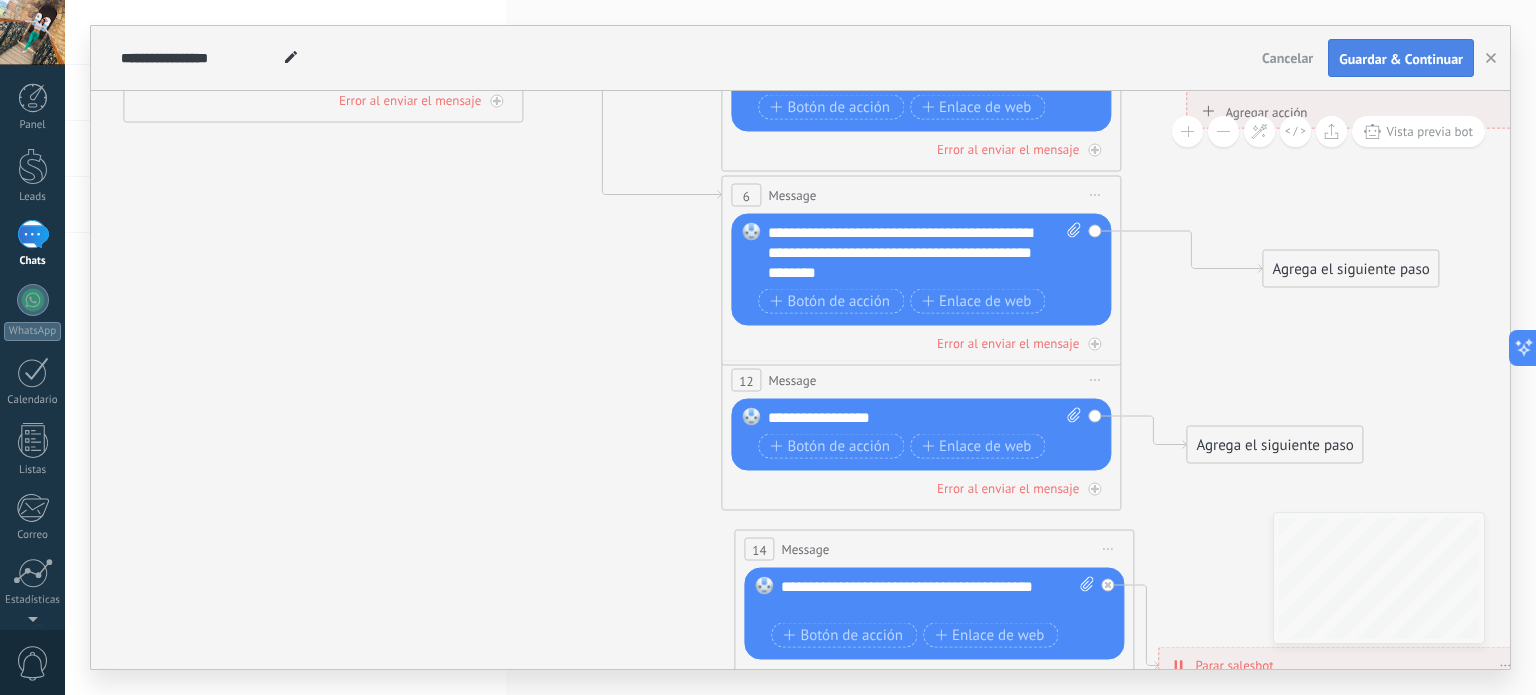 click on "Guardar & Continuar" at bounding box center [1401, 59] 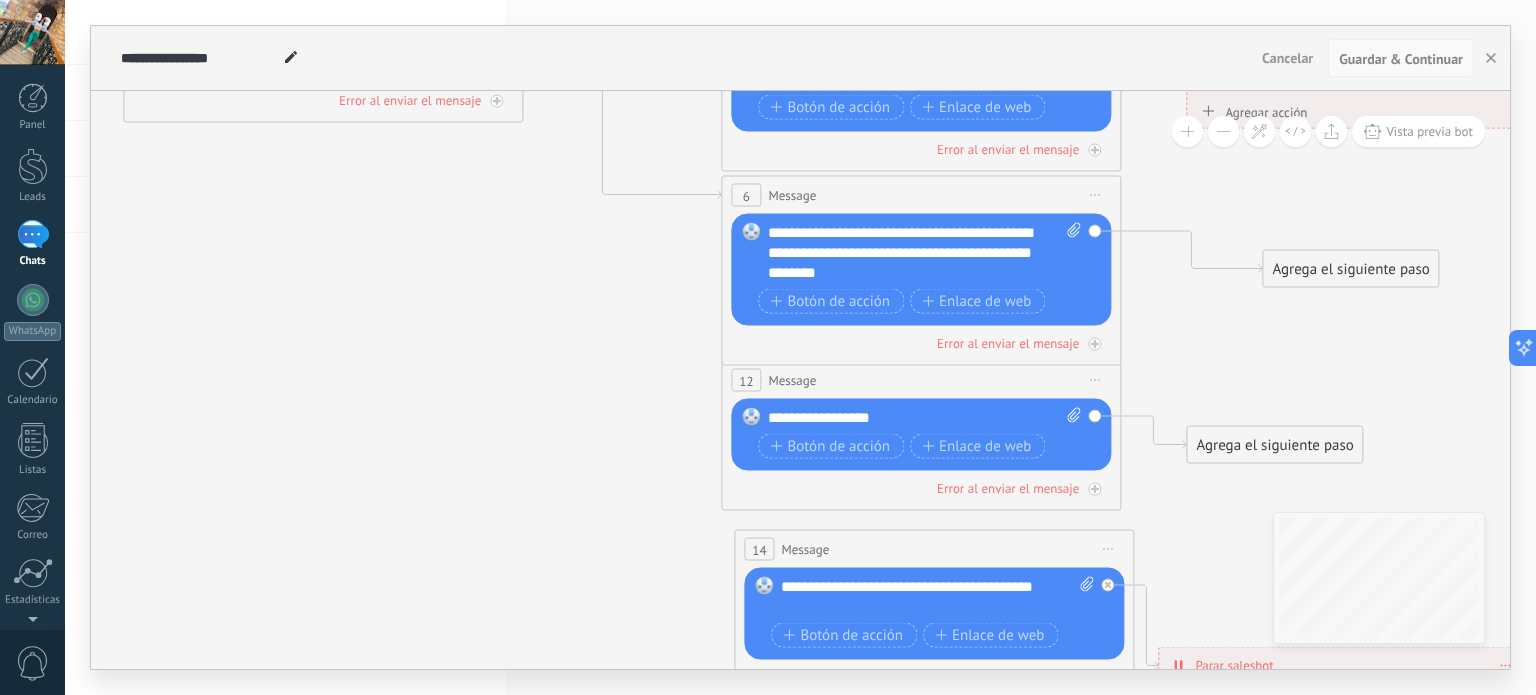 click on "Guardar & Continuar" at bounding box center (1401, 59) 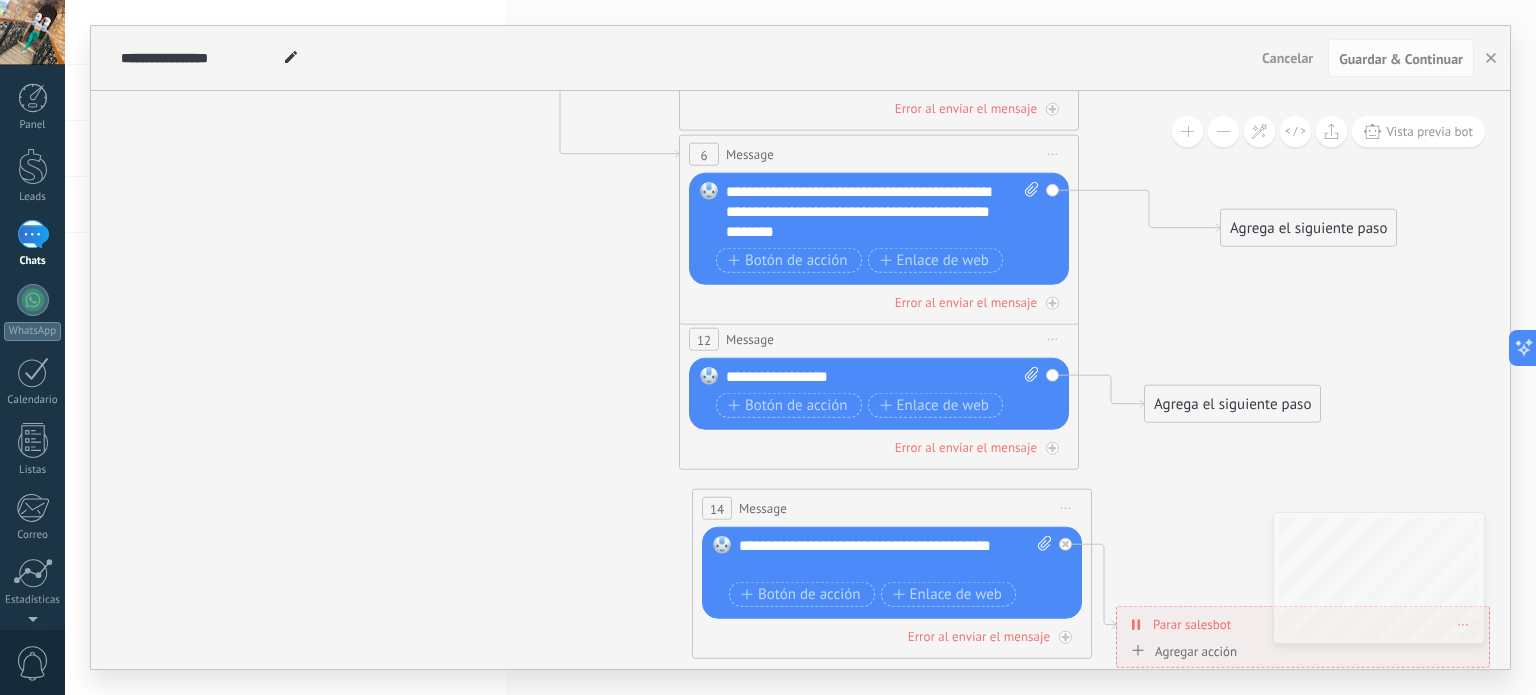 drag, startPoint x: 1400, startPoint y: 415, endPoint x: 1283, endPoint y: 309, distance: 157.87654 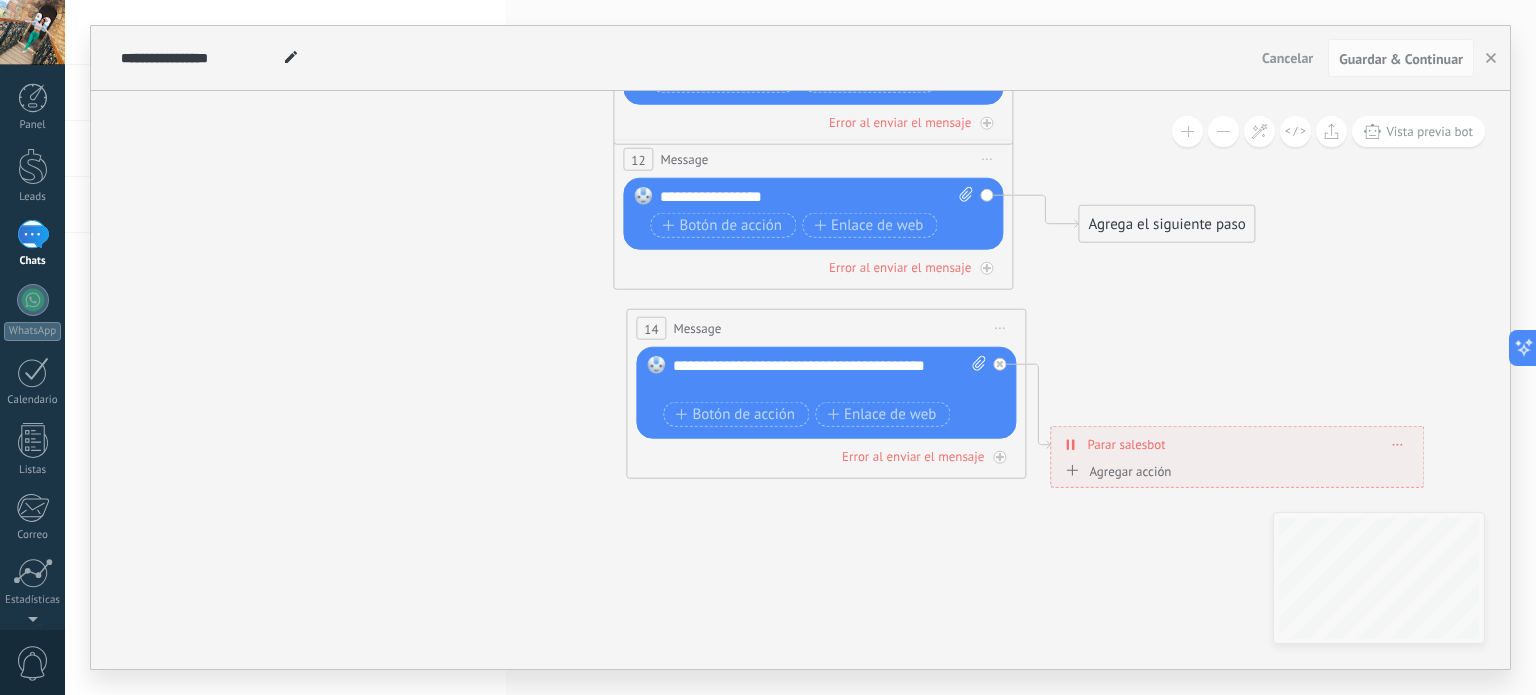 drag, startPoint x: 292, startPoint y: 435, endPoint x: 268, endPoint y: 167, distance: 269.07248 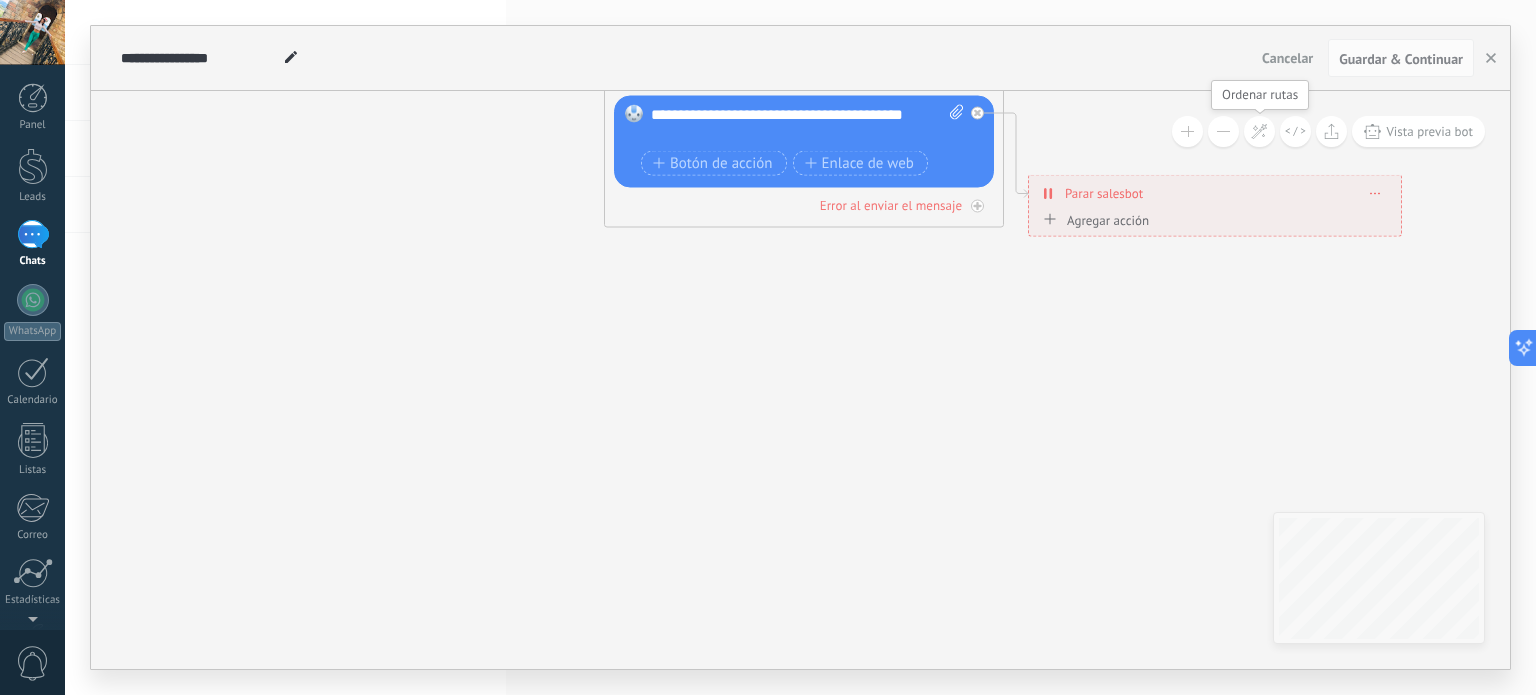 click 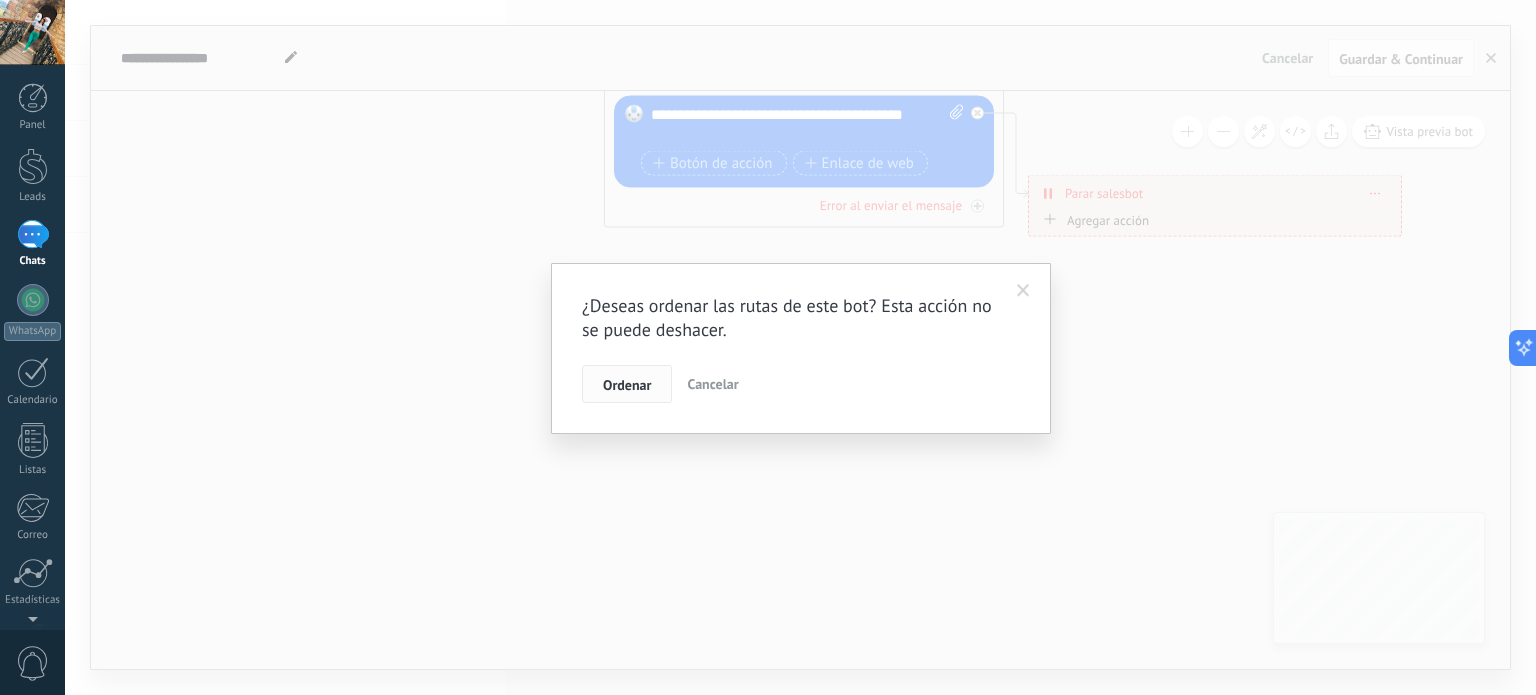 click on "Ordenar" at bounding box center [627, 385] 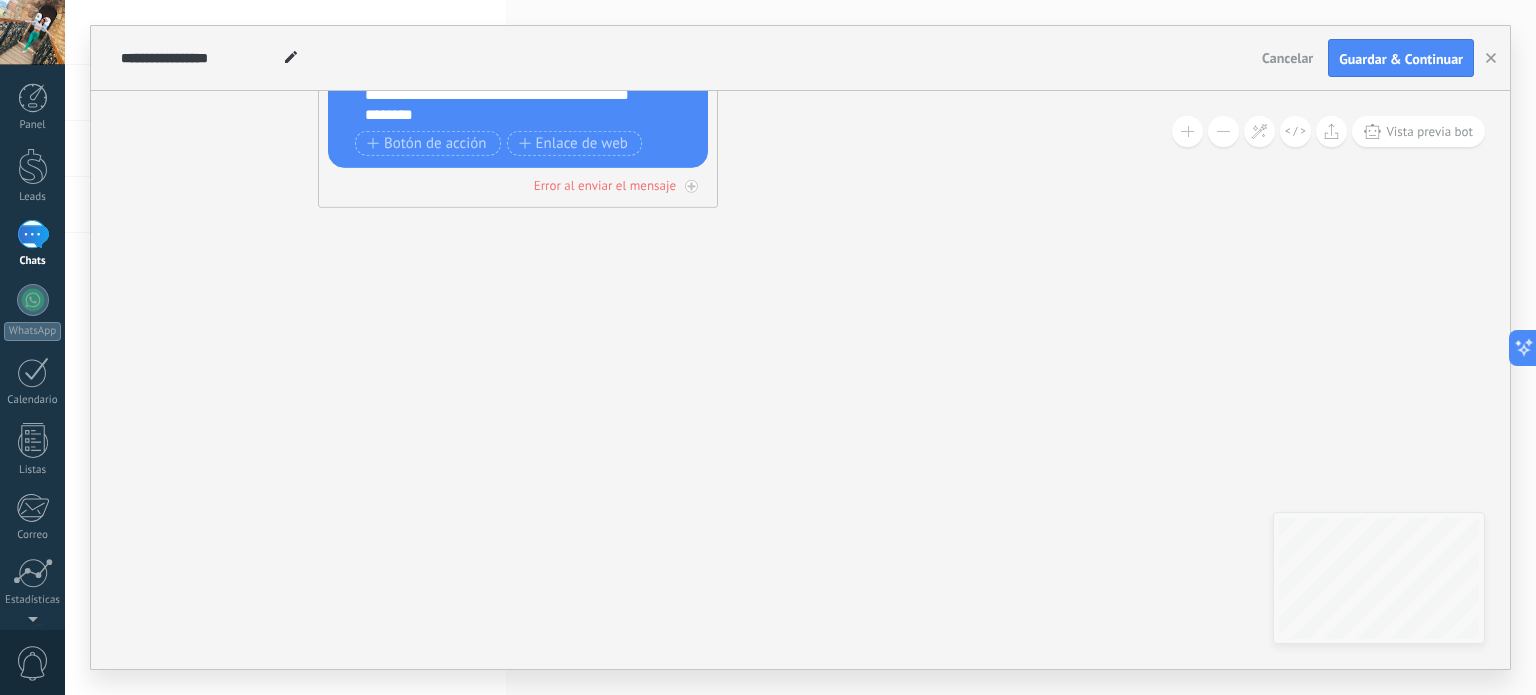 drag, startPoint x: 883, startPoint y: 332, endPoint x: 723, endPoint y: 545, distance: 266.4001 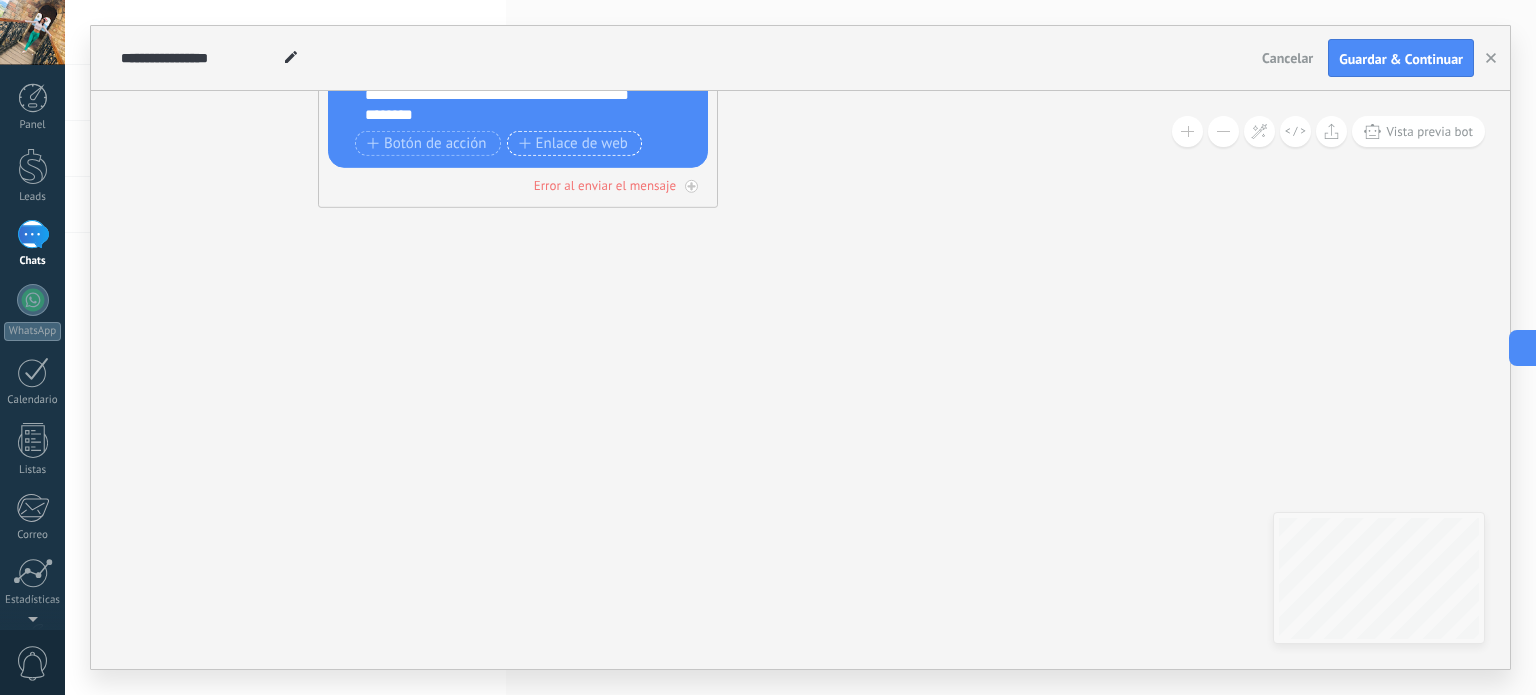 drag, startPoint x: 660, startPoint y: 339, endPoint x: 693, endPoint y: 386, distance: 57.428215 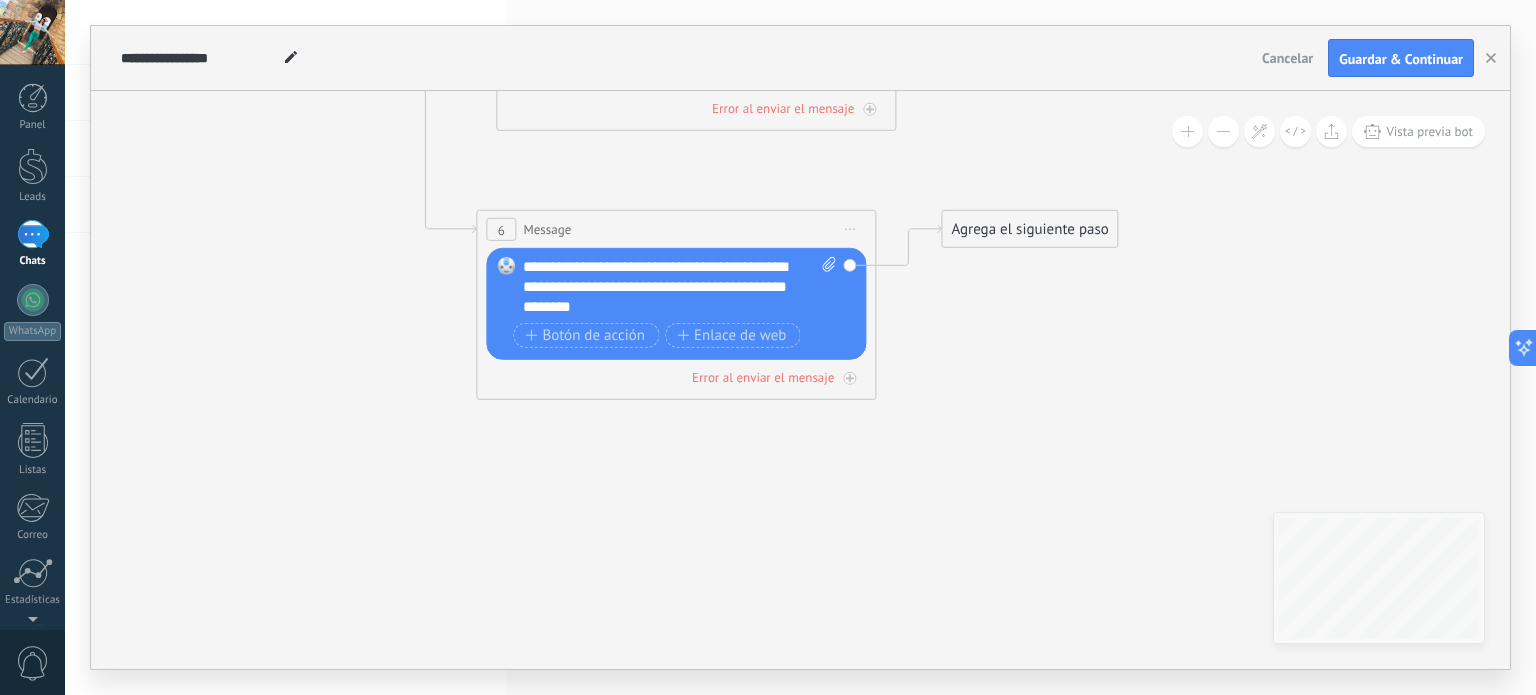 drag, startPoint x: 370, startPoint y: 364, endPoint x: 528, endPoint y: 556, distance: 248.65237 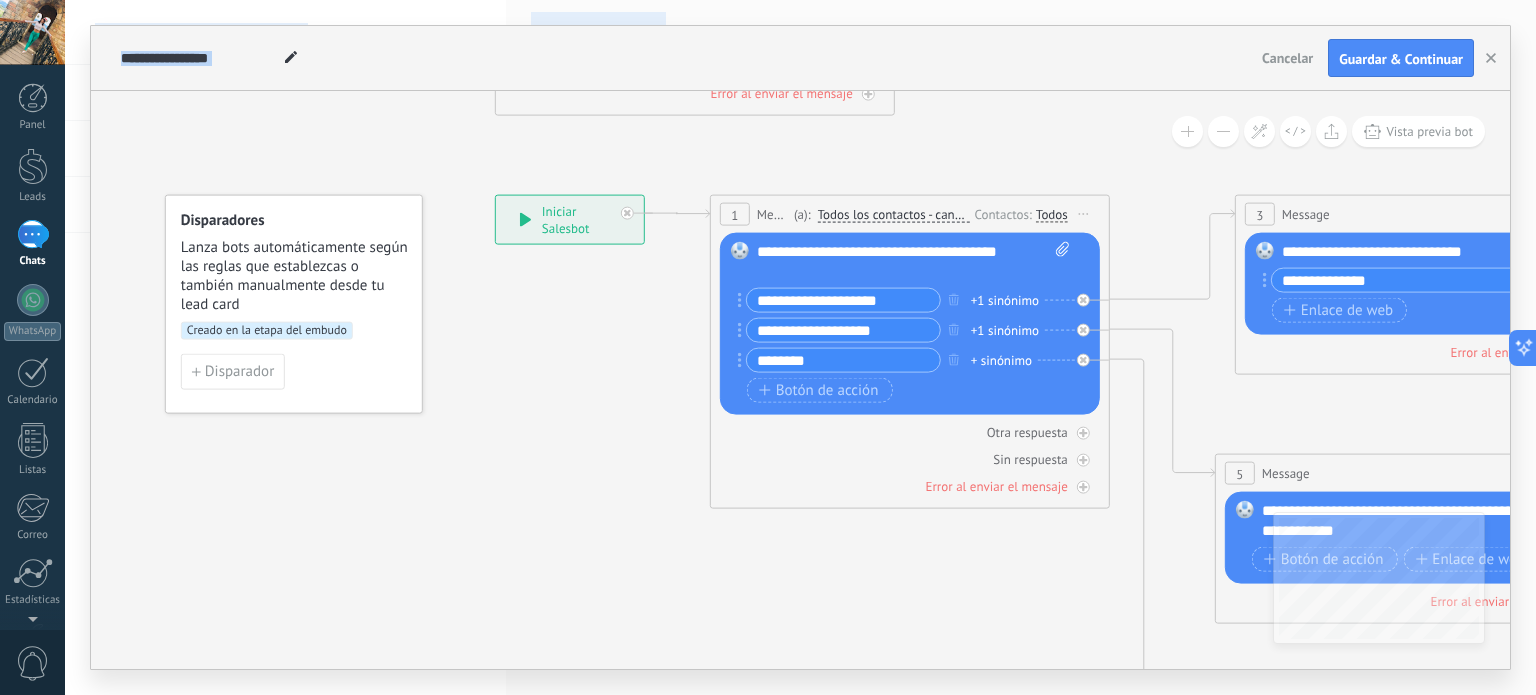 drag, startPoint x: 500, startPoint y: 608, endPoint x: 970, endPoint y: 727, distance: 484.8309 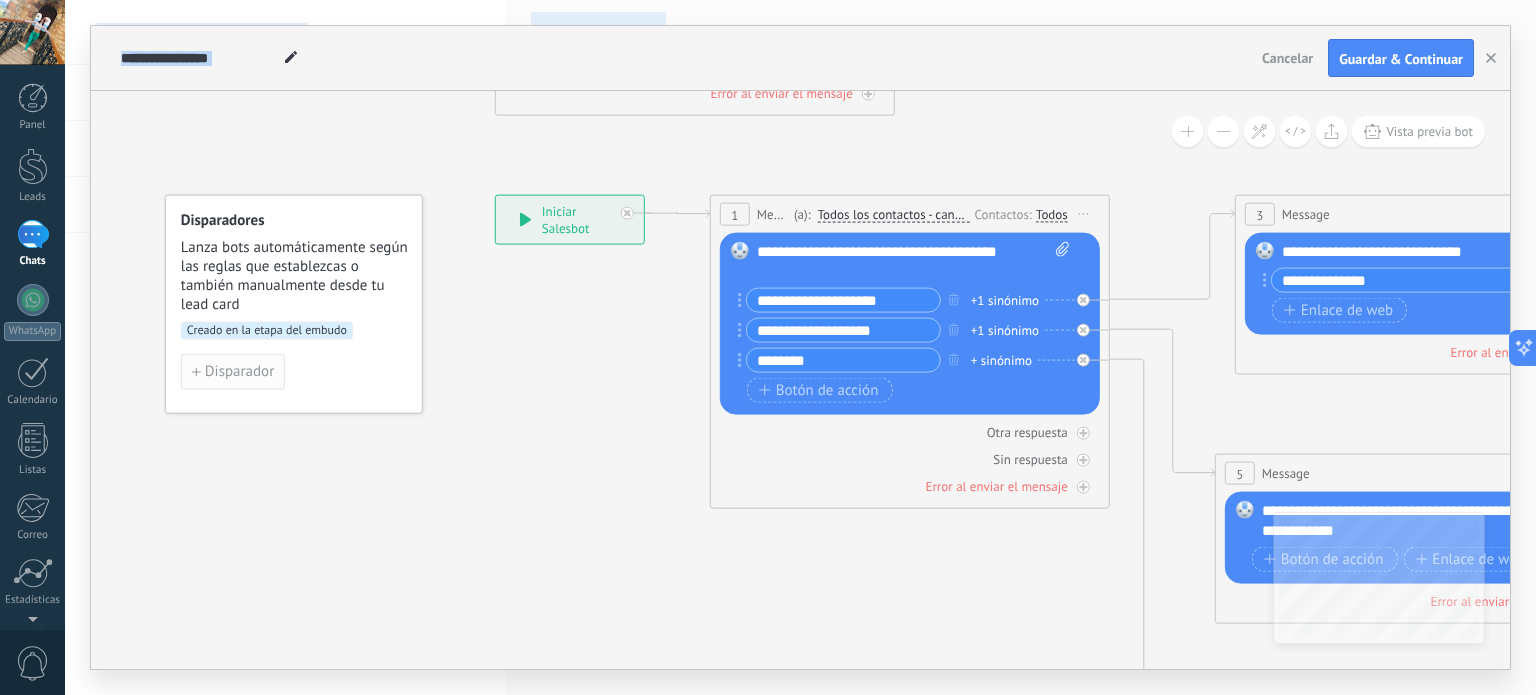 click on "Disparador" at bounding box center (239, 372) 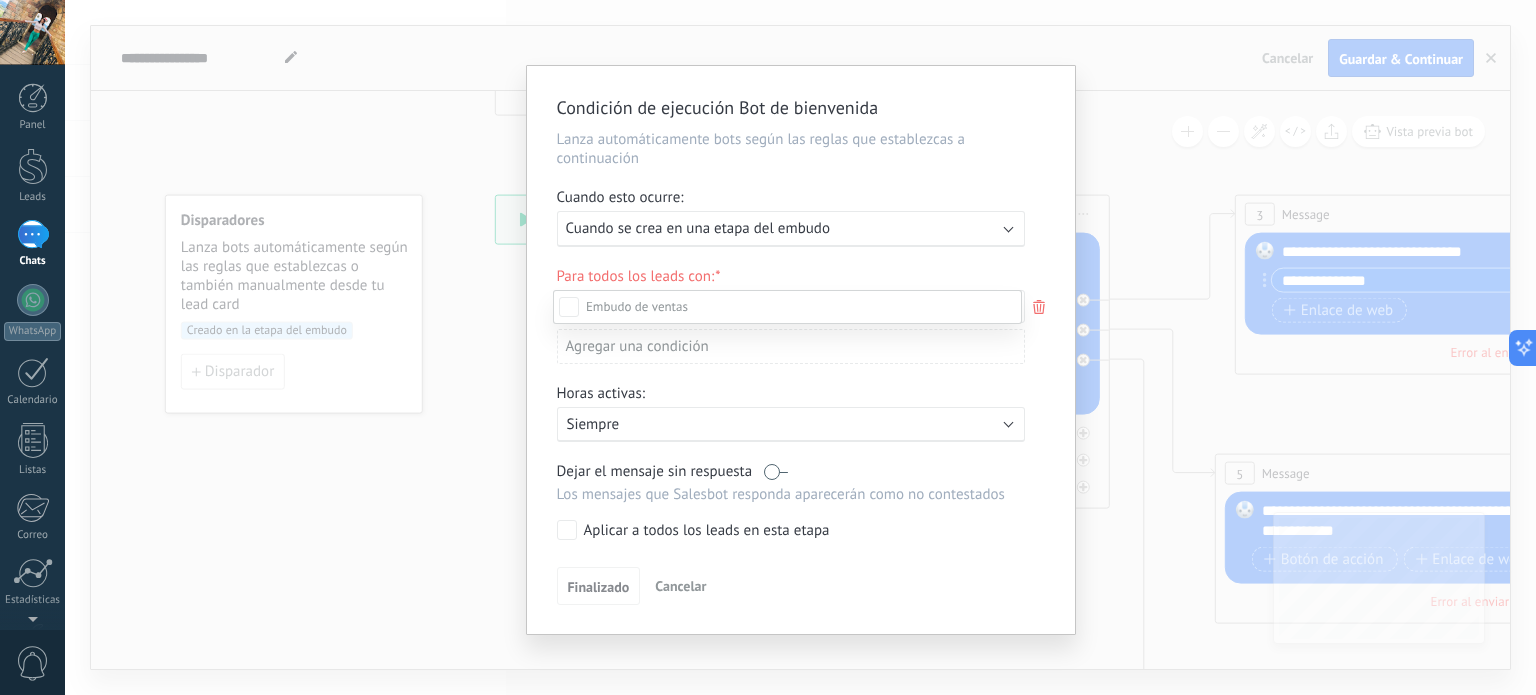 click at bounding box center (800, 347) 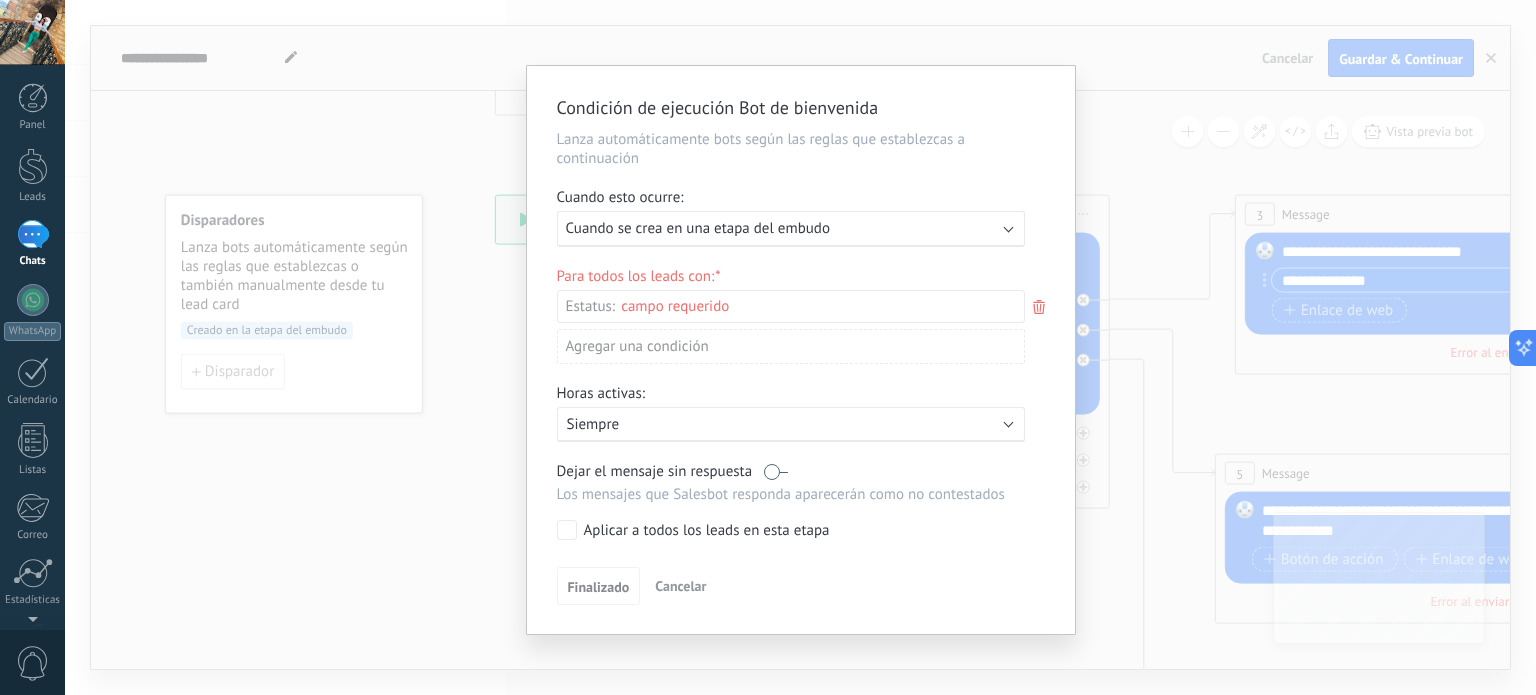 click on "Cancelar" at bounding box center [680, 586] 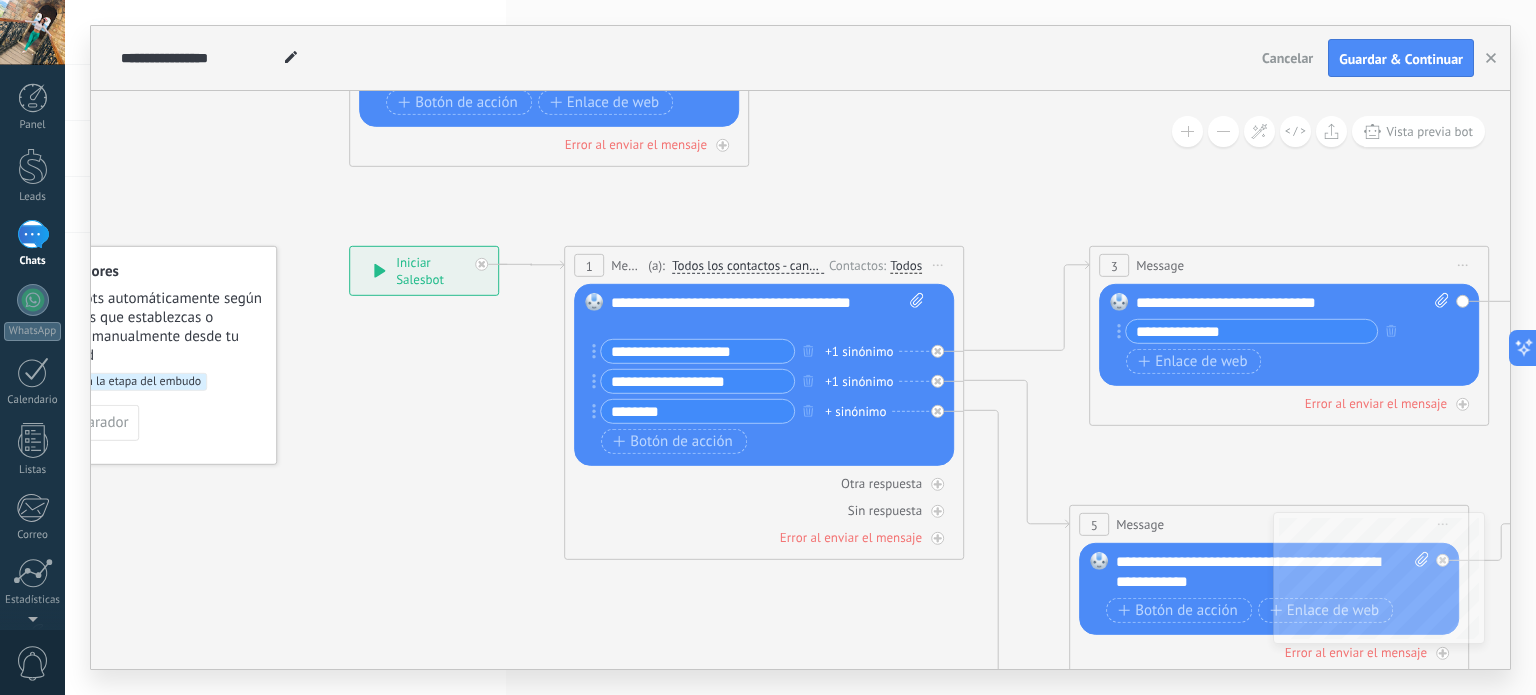 drag, startPoint x: 840, startPoint y: 594, endPoint x: 703, endPoint y: 677, distance: 160.18115 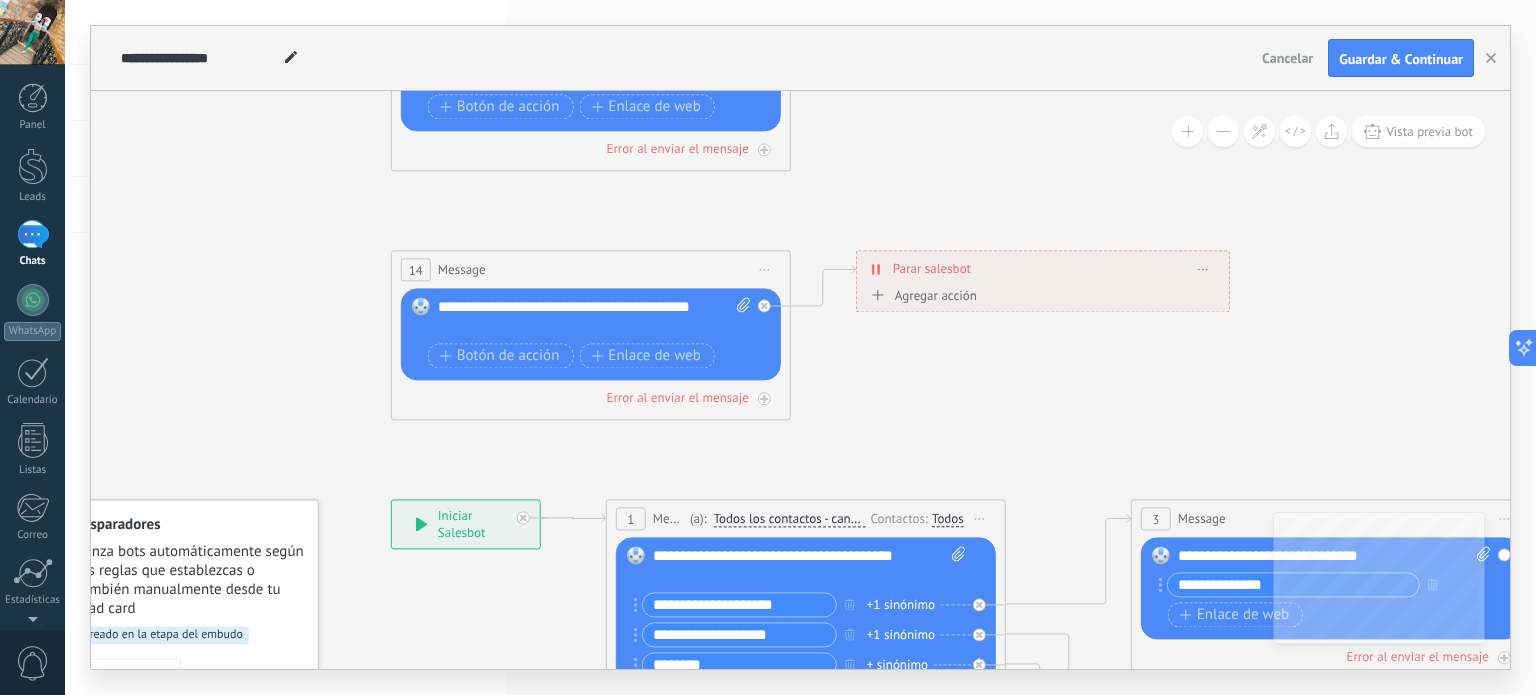 drag, startPoint x: 940, startPoint y: 193, endPoint x: 978, endPoint y: 414, distance: 224.24316 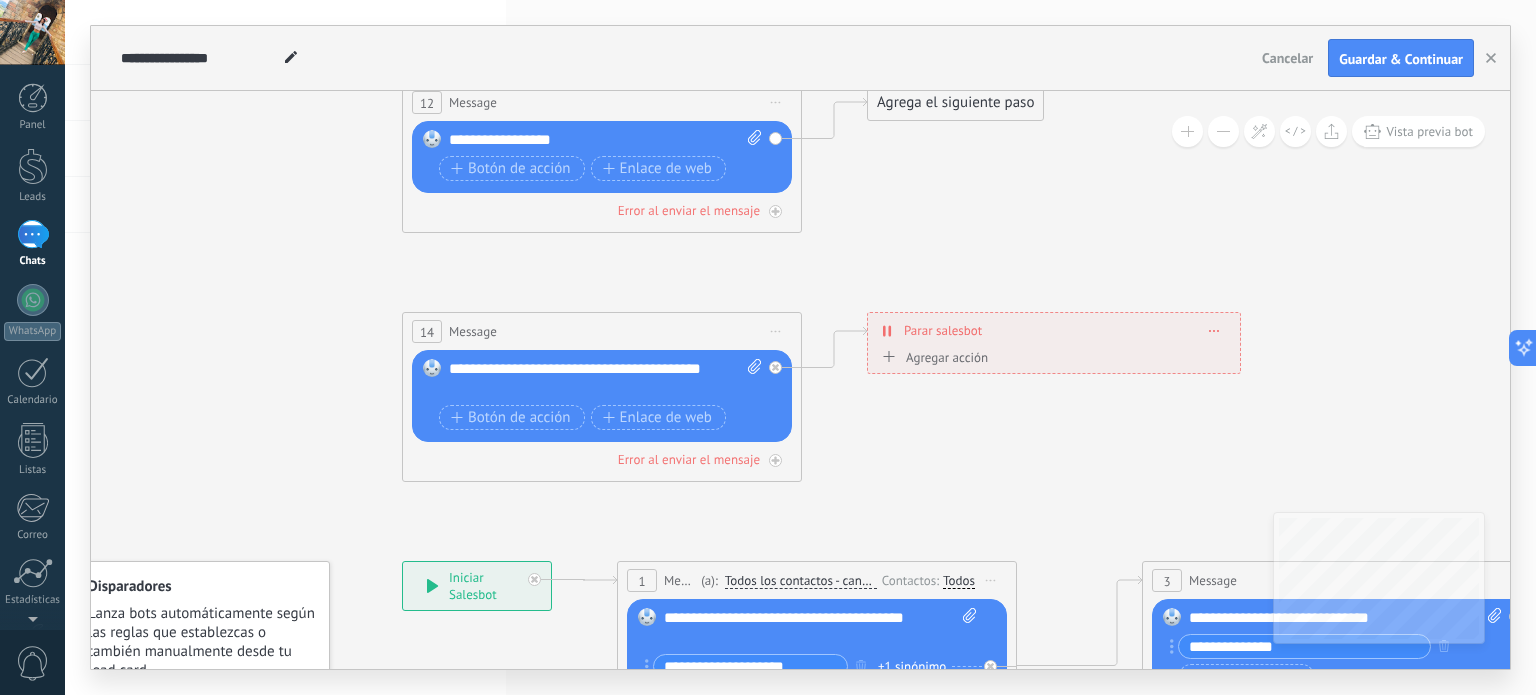 drag, startPoint x: 994, startPoint y: 164, endPoint x: 1073, endPoint y: 538, distance: 382.25253 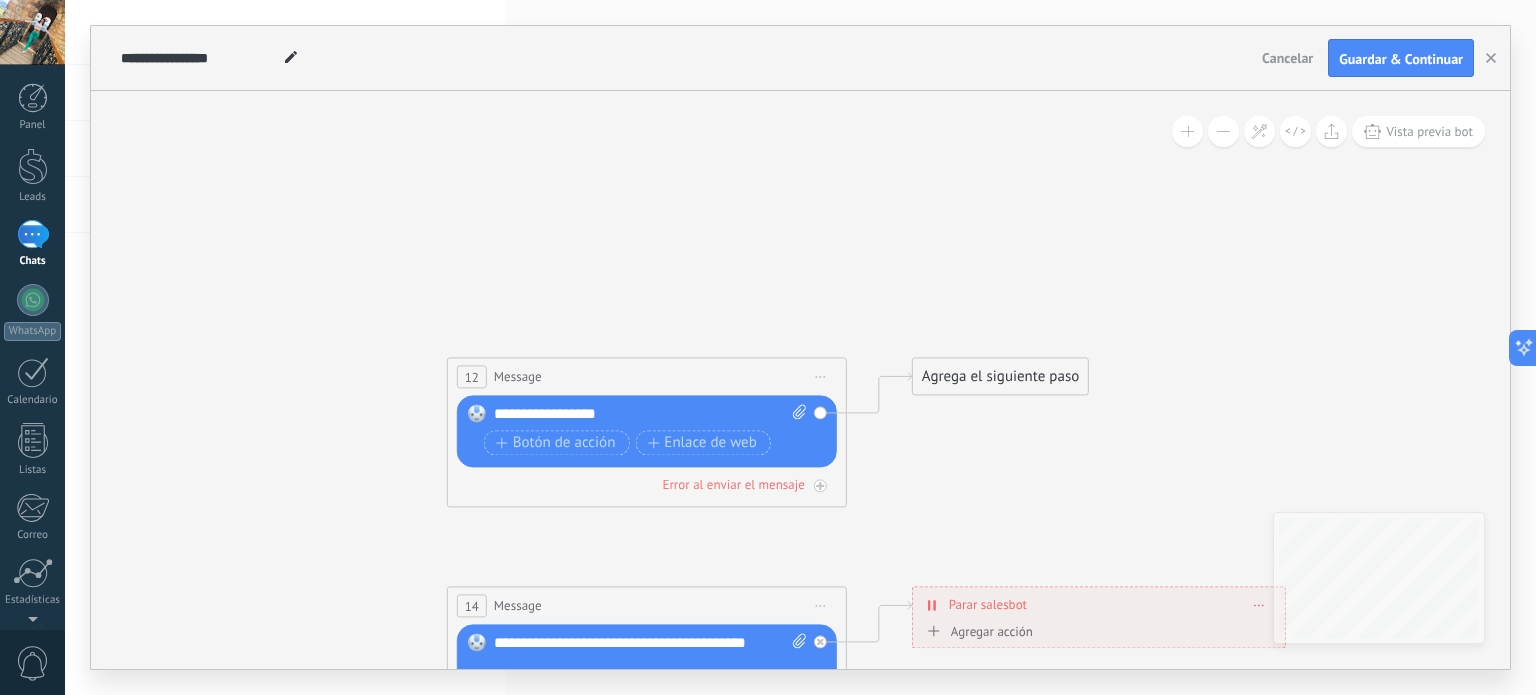drag, startPoint x: 969, startPoint y: 289, endPoint x: 752, endPoint y: -67, distance: 416.92325 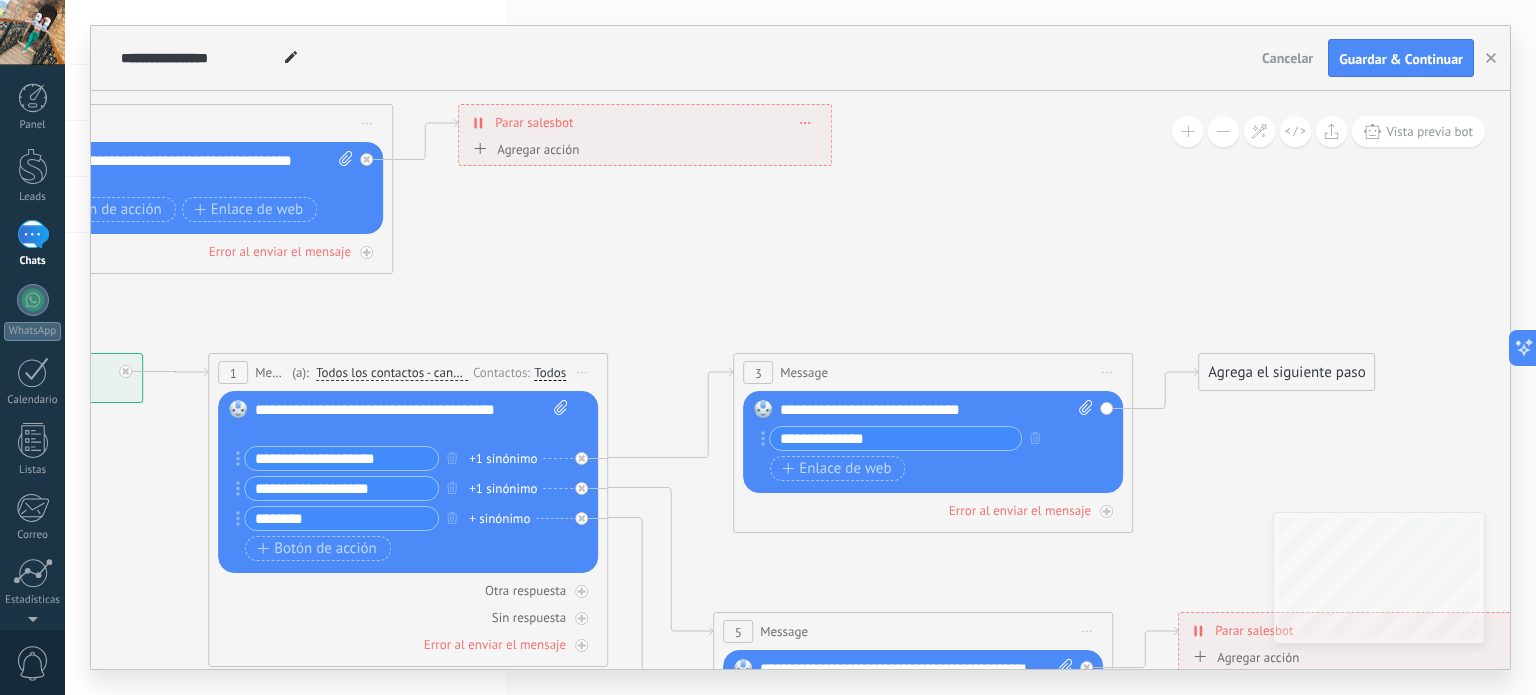 drag, startPoint x: 1086, startPoint y: 415, endPoint x: 766, endPoint y: 191, distance: 390.60977 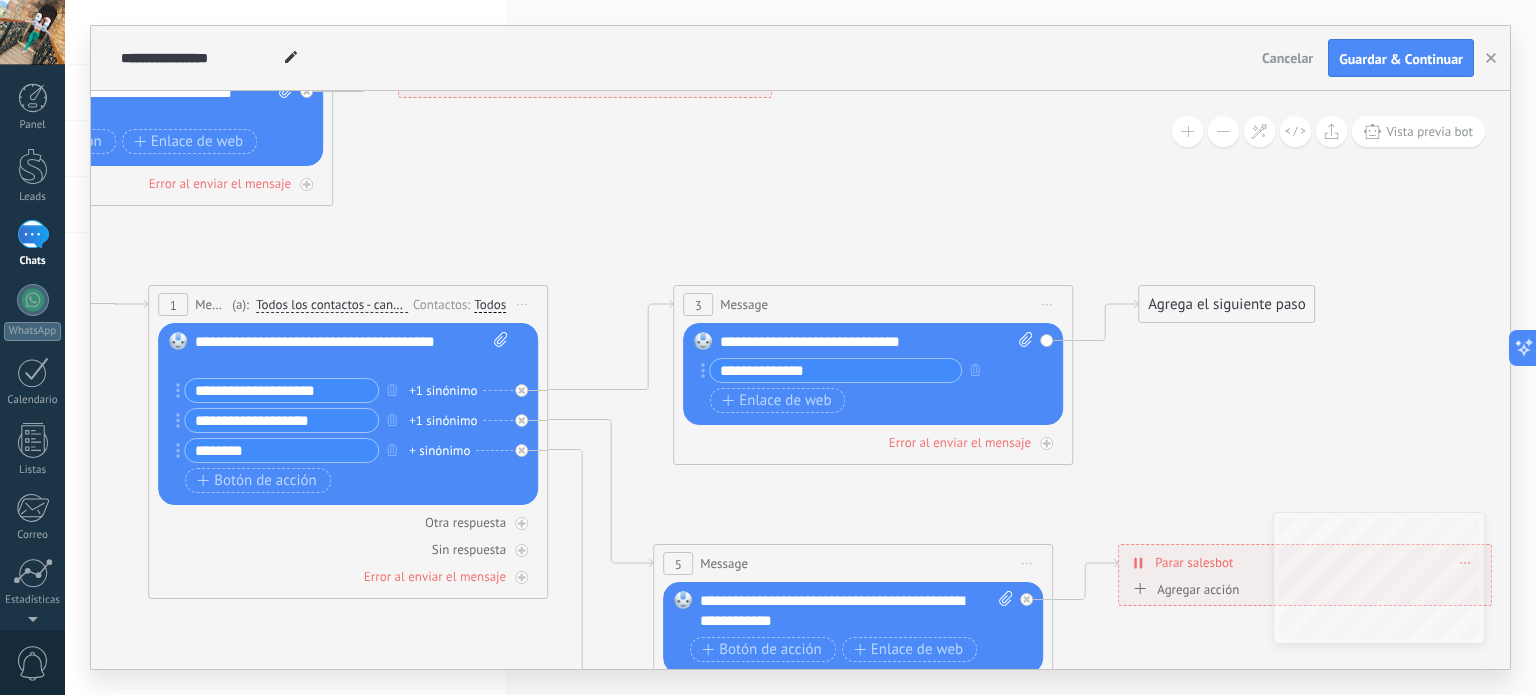 drag, startPoint x: 1280, startPoint y: 414, endPoint x: 1266, endPoint y: 133, distance: 281.34854 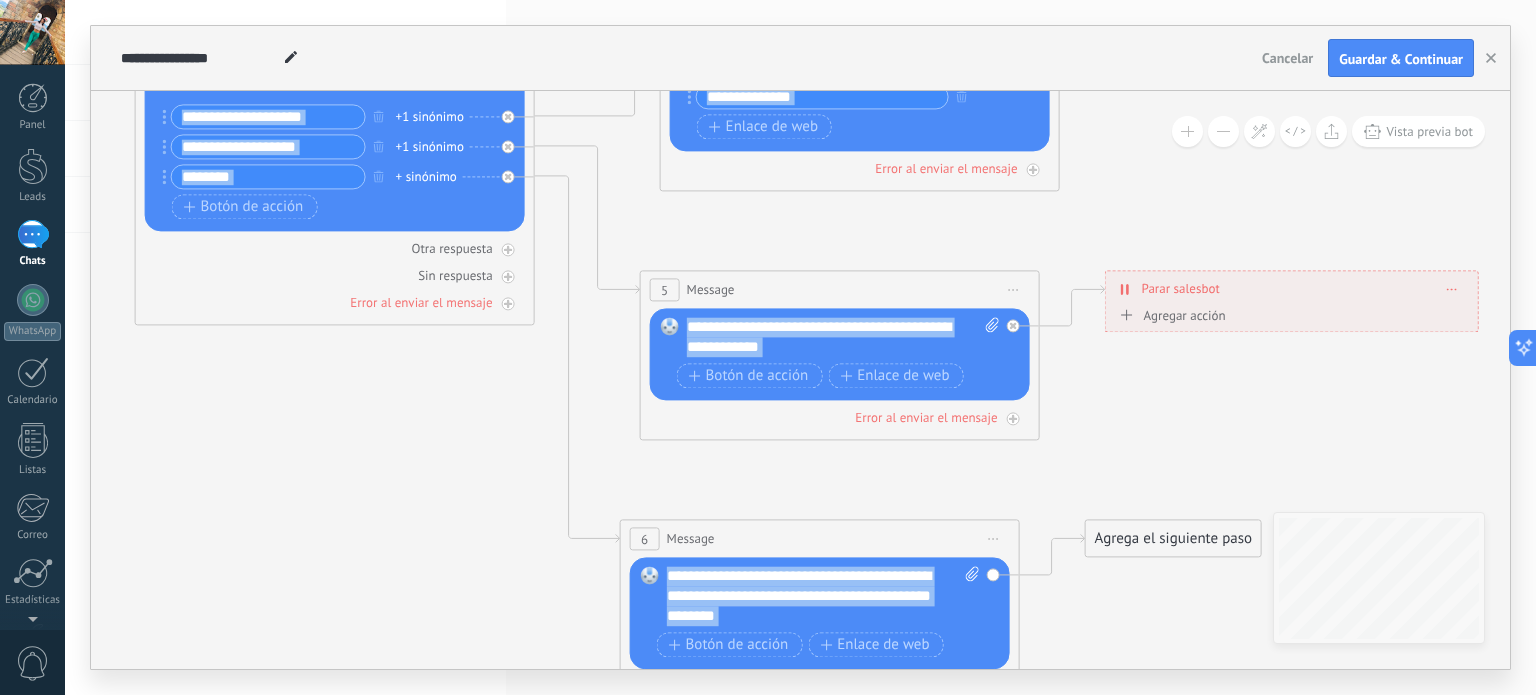 click at bounding box center [1223, 131] 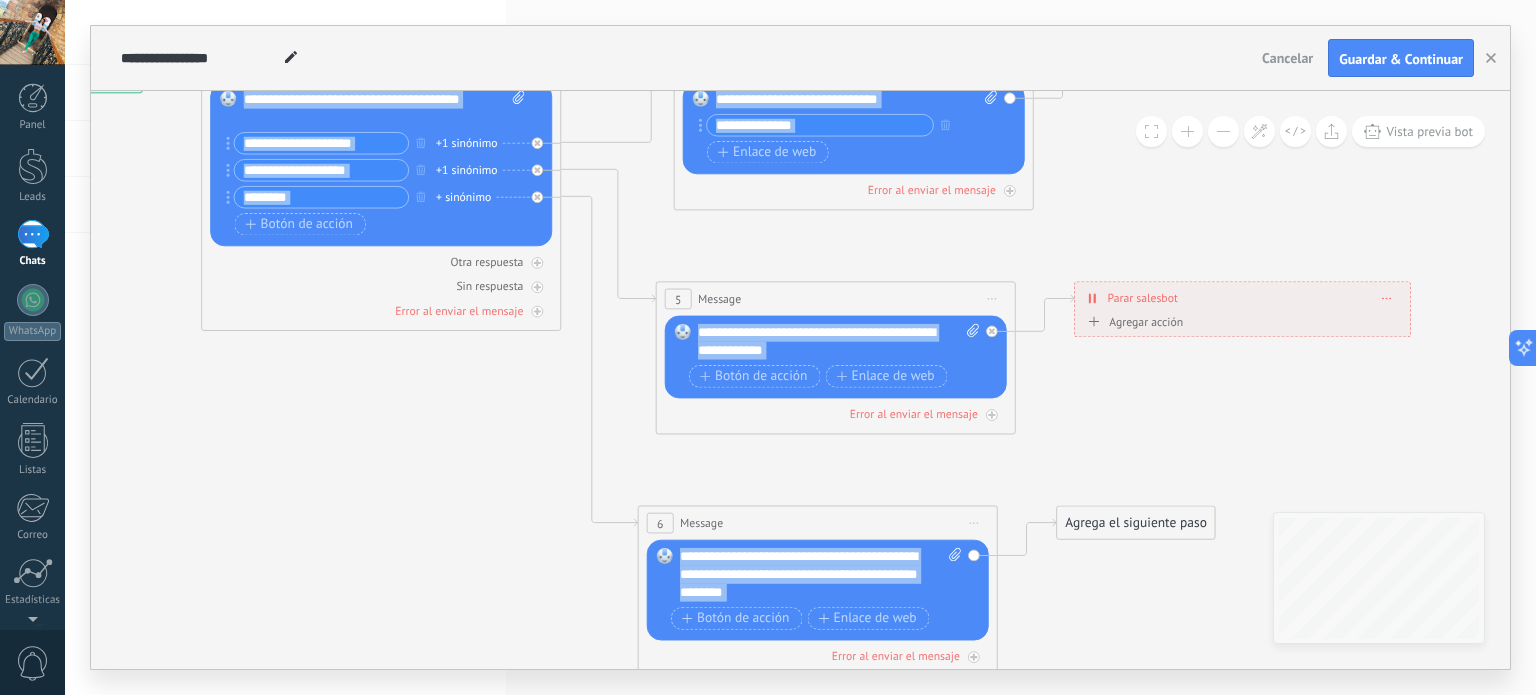 click at bounding box center (1223, 131) 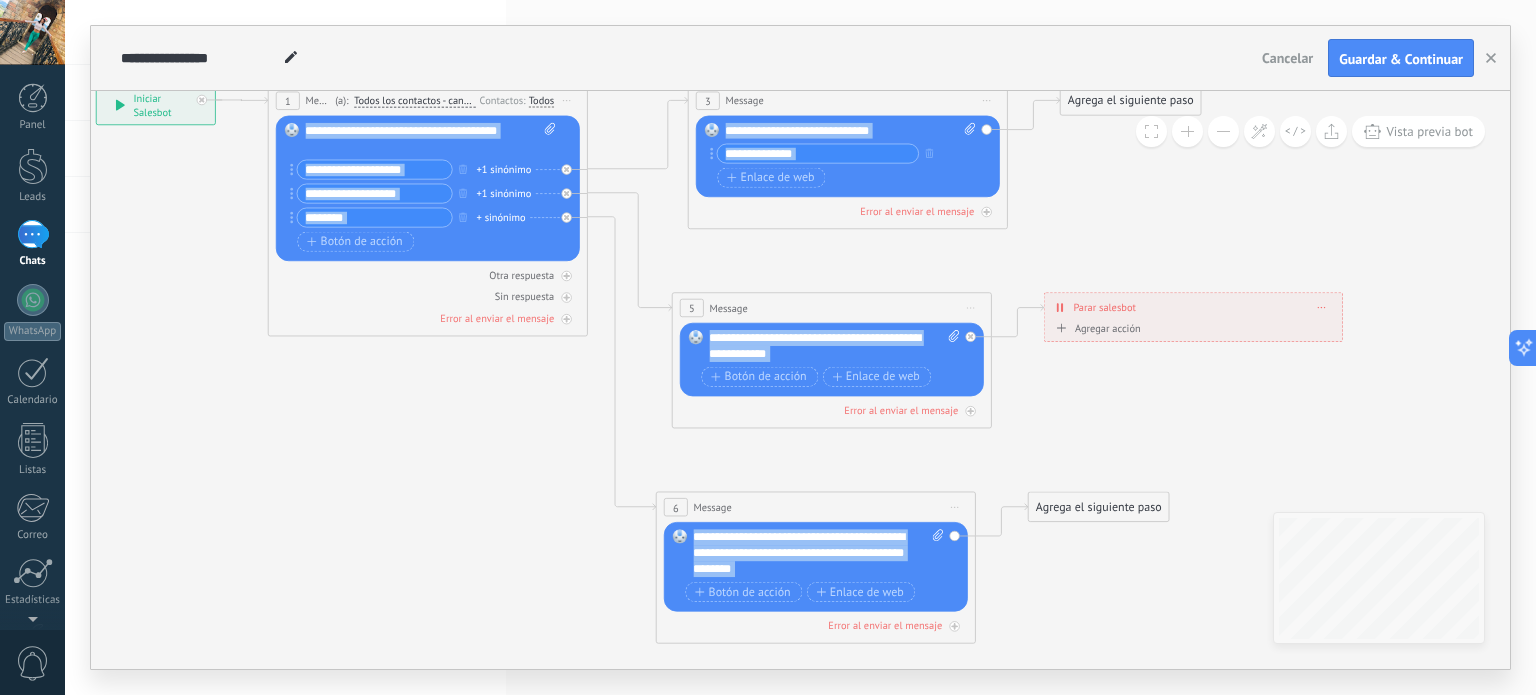 click at bounding box center [1223, 131] 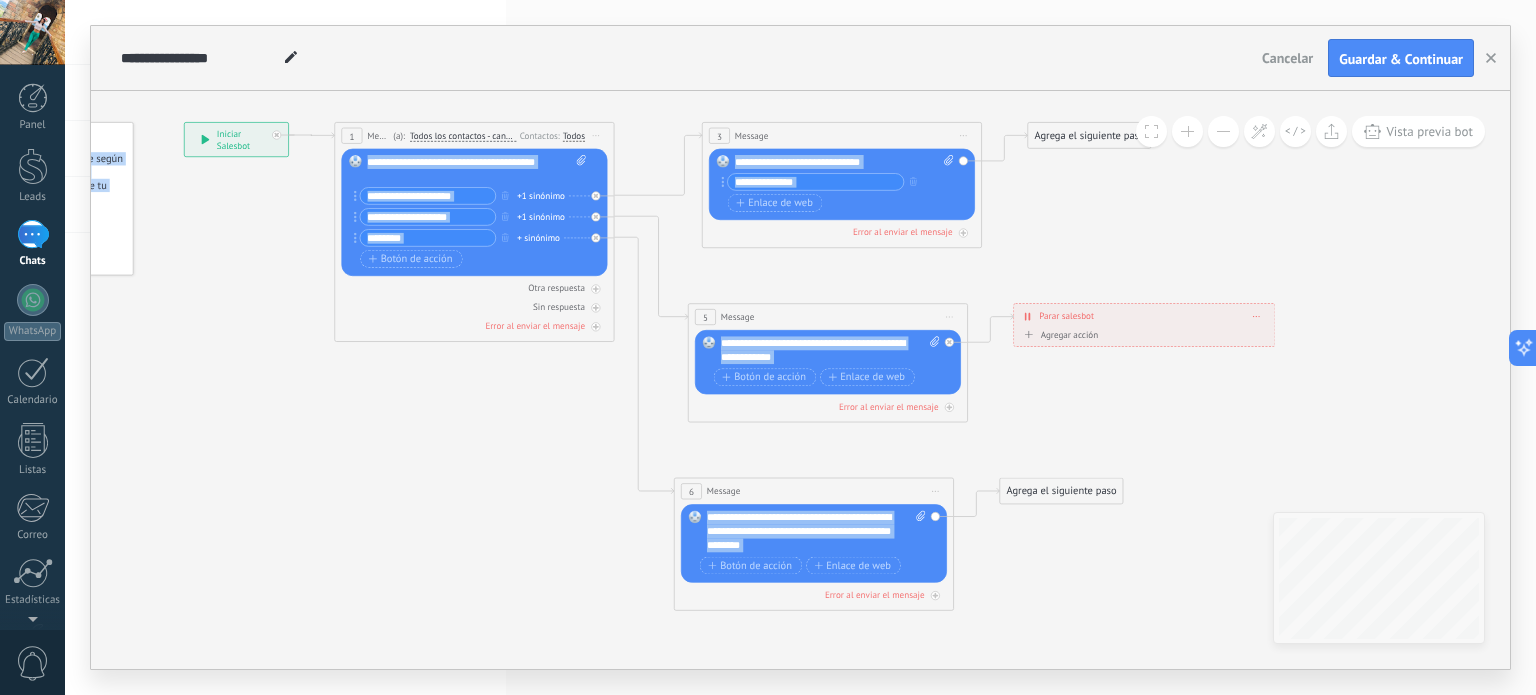 click at bounding box center [1223, 131] 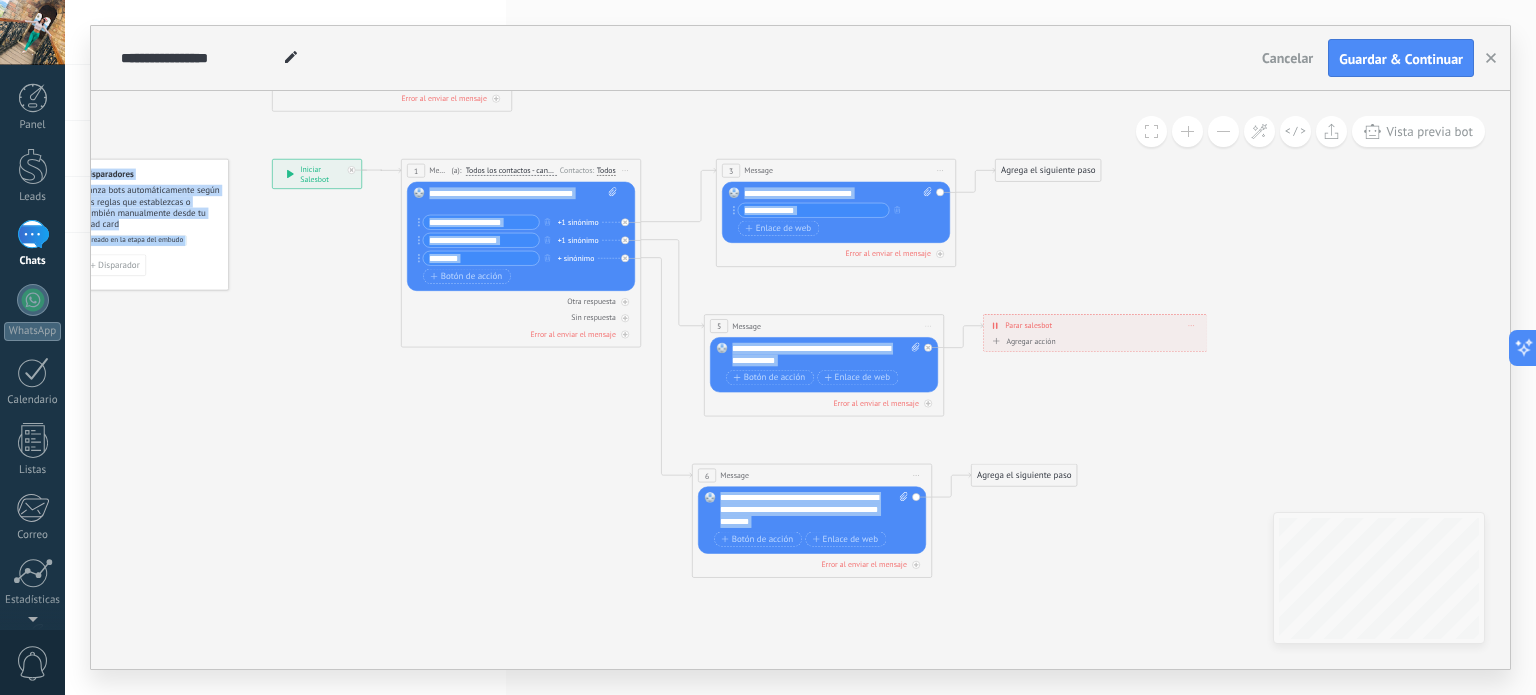 click at bounding box center [1223, 131] 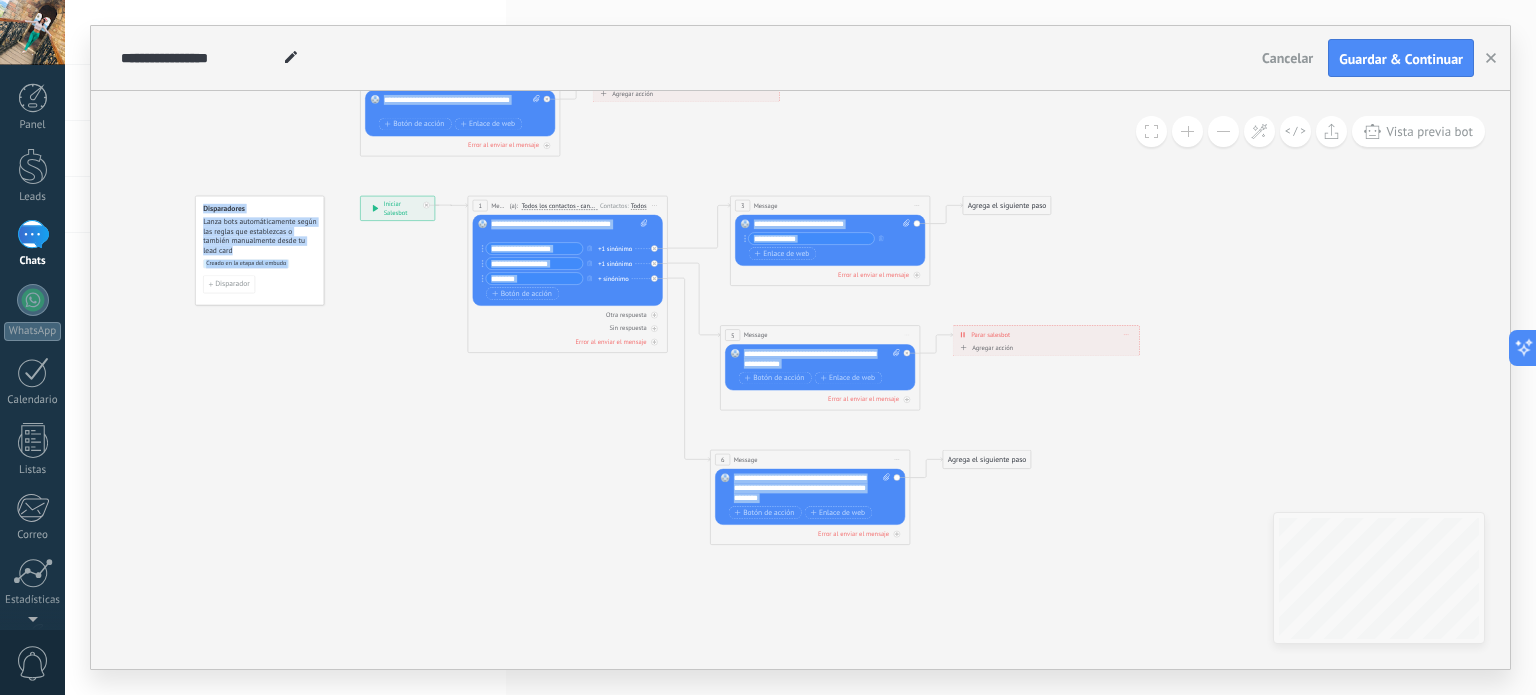 click at bounding box center (1223, 131) 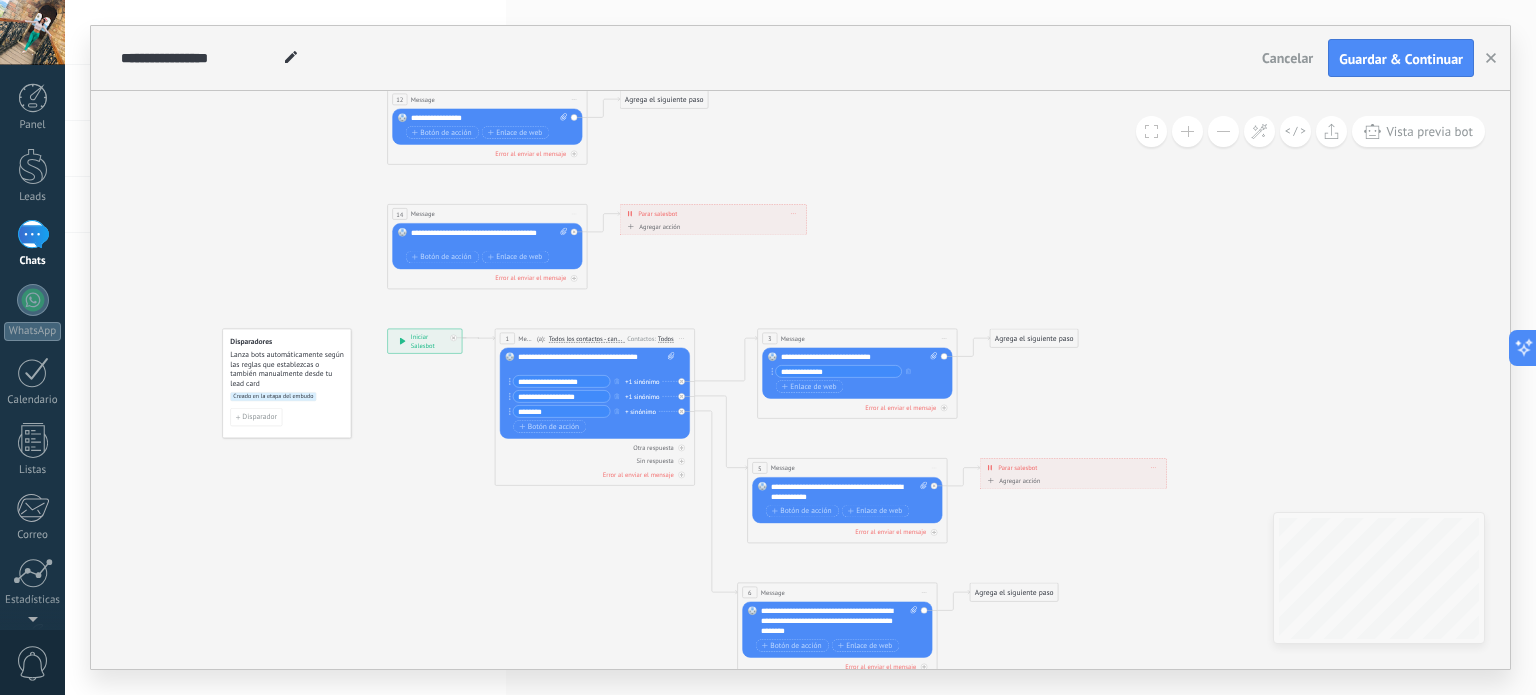 drag, startPoint x: 1240, startPoint y: 298, endPoint x: 1267, endPoint y: 431, distance: 135.71294 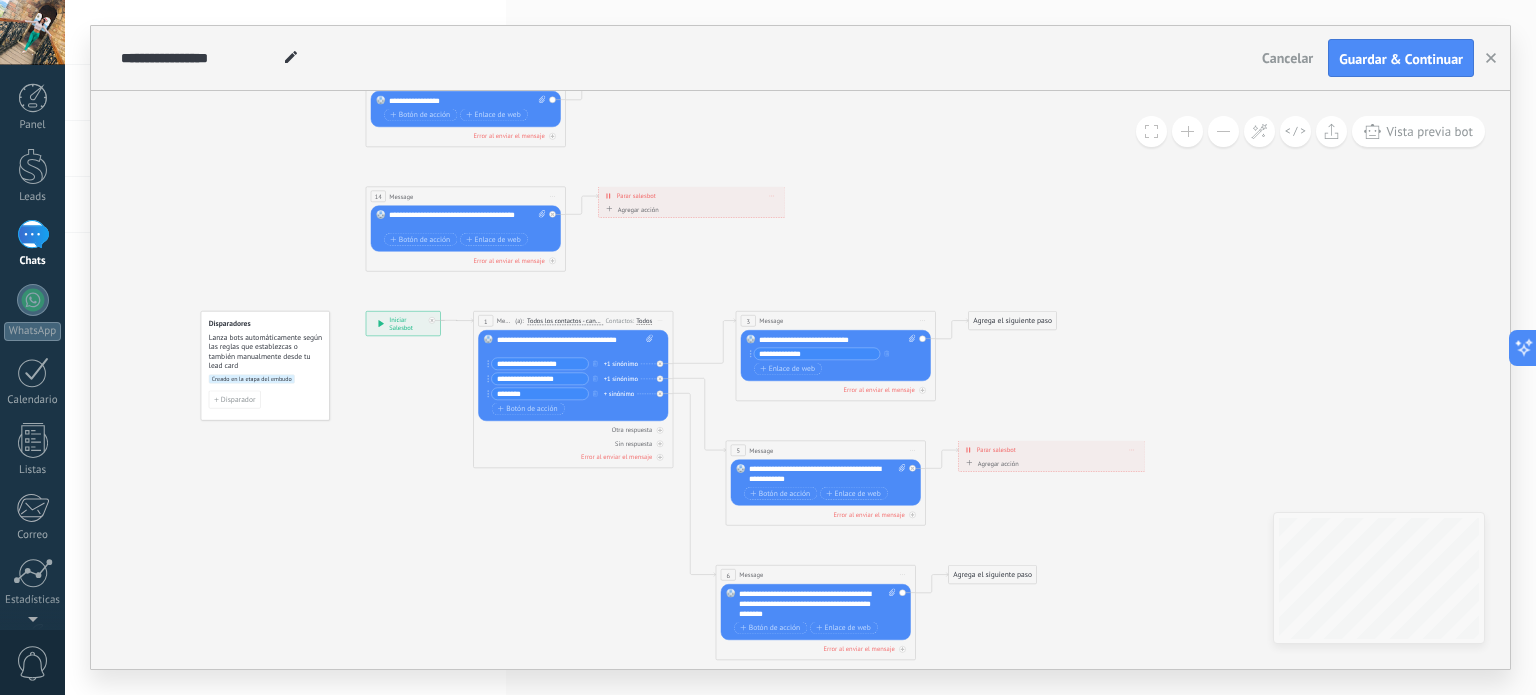drag, startPoint x: 1240, startPoint y: 295, endPoint x: 1219, endPoint y: 277, distance: 27.658634 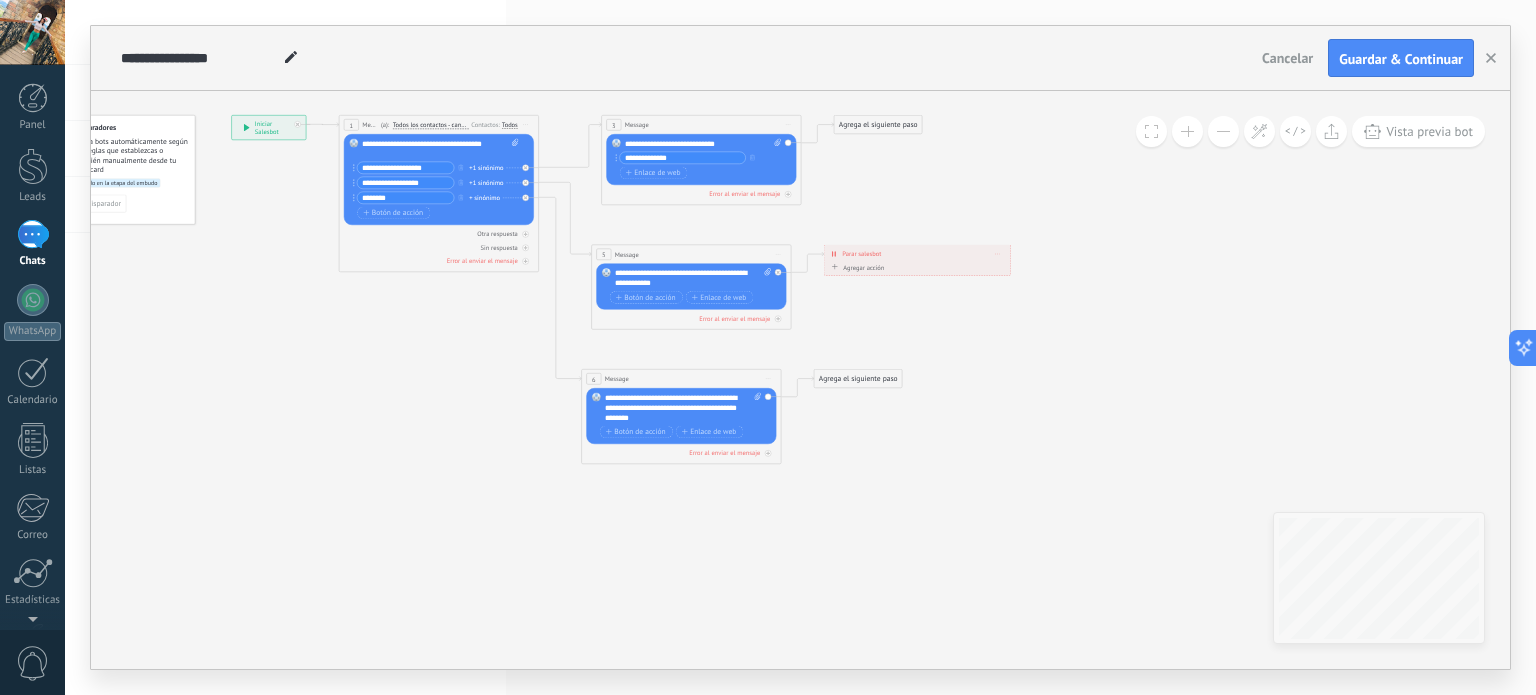 drag, startPoint x: 1274, startPoint y: 407, endPoint x: 1140, endPoint y: 211, distance: 237.42789 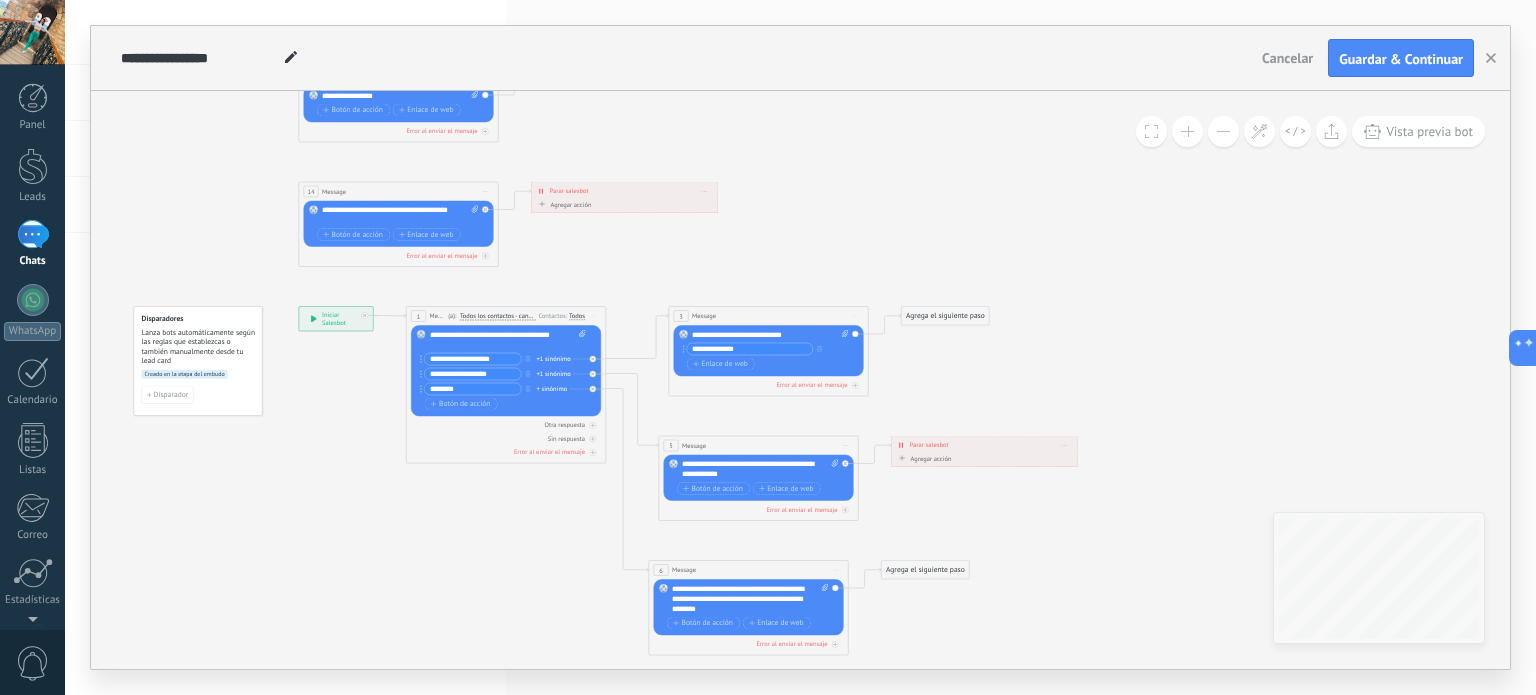 drag, startPoint x: 1134, startPoint y: 316, endPoint x: 1201, endPoint y: 505, distance: 200.5243 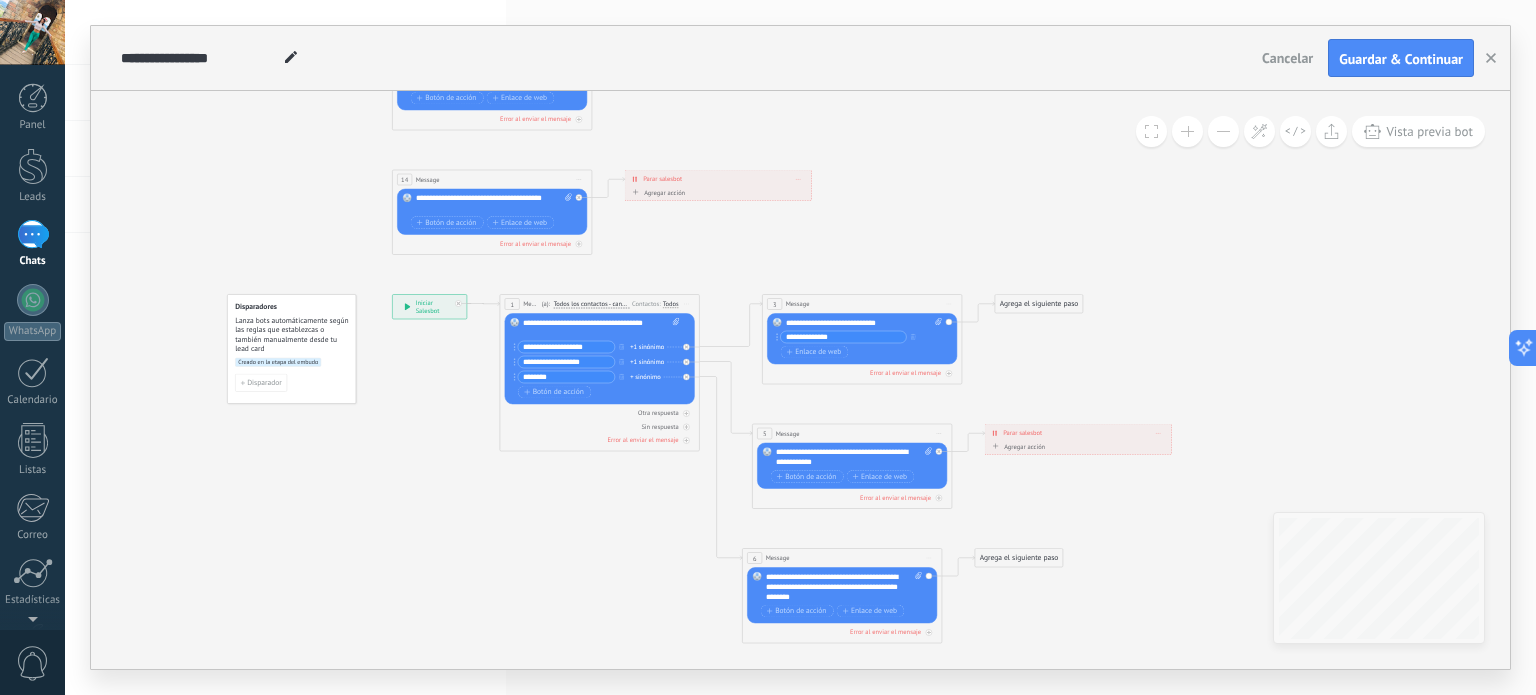 drag, startPoint x: 772, startPoint y: 156, endPoint x: 866, endPoint y: 145, distance: 94.641426 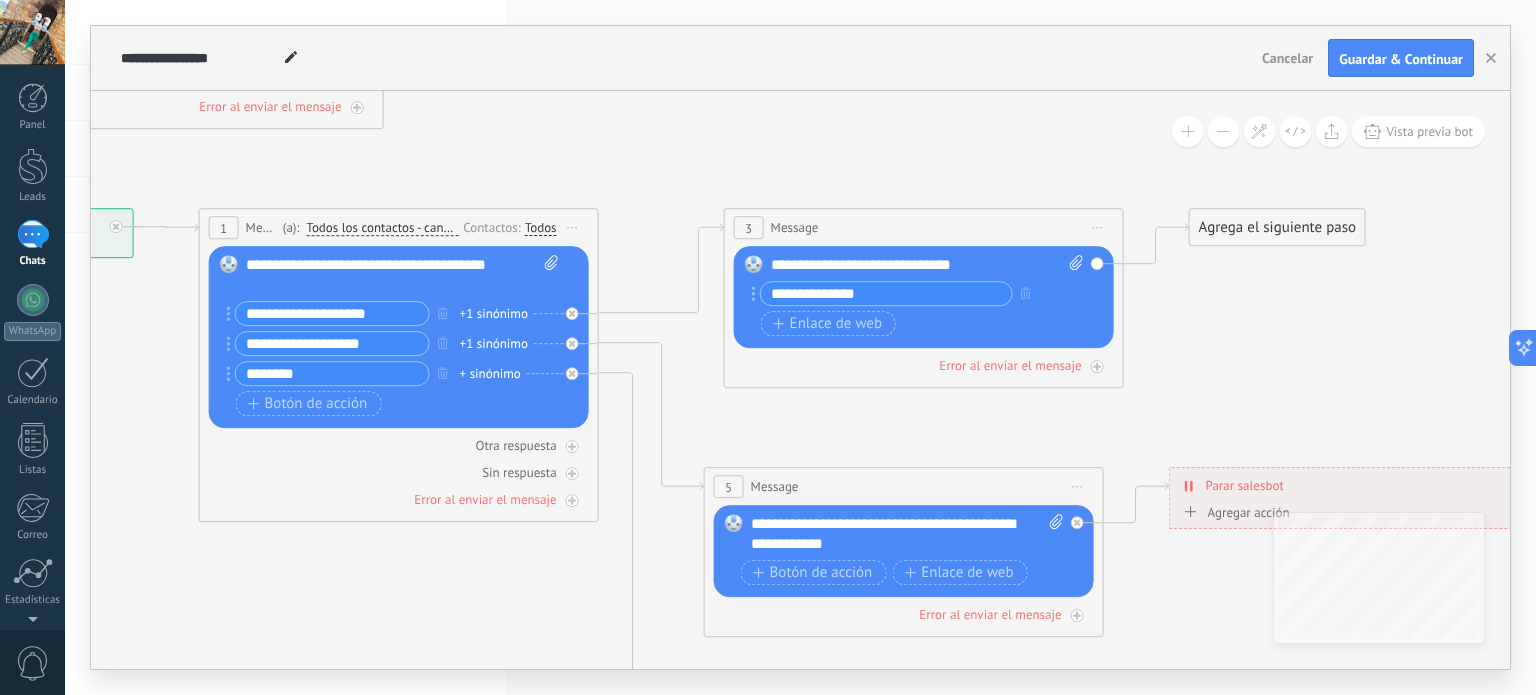click 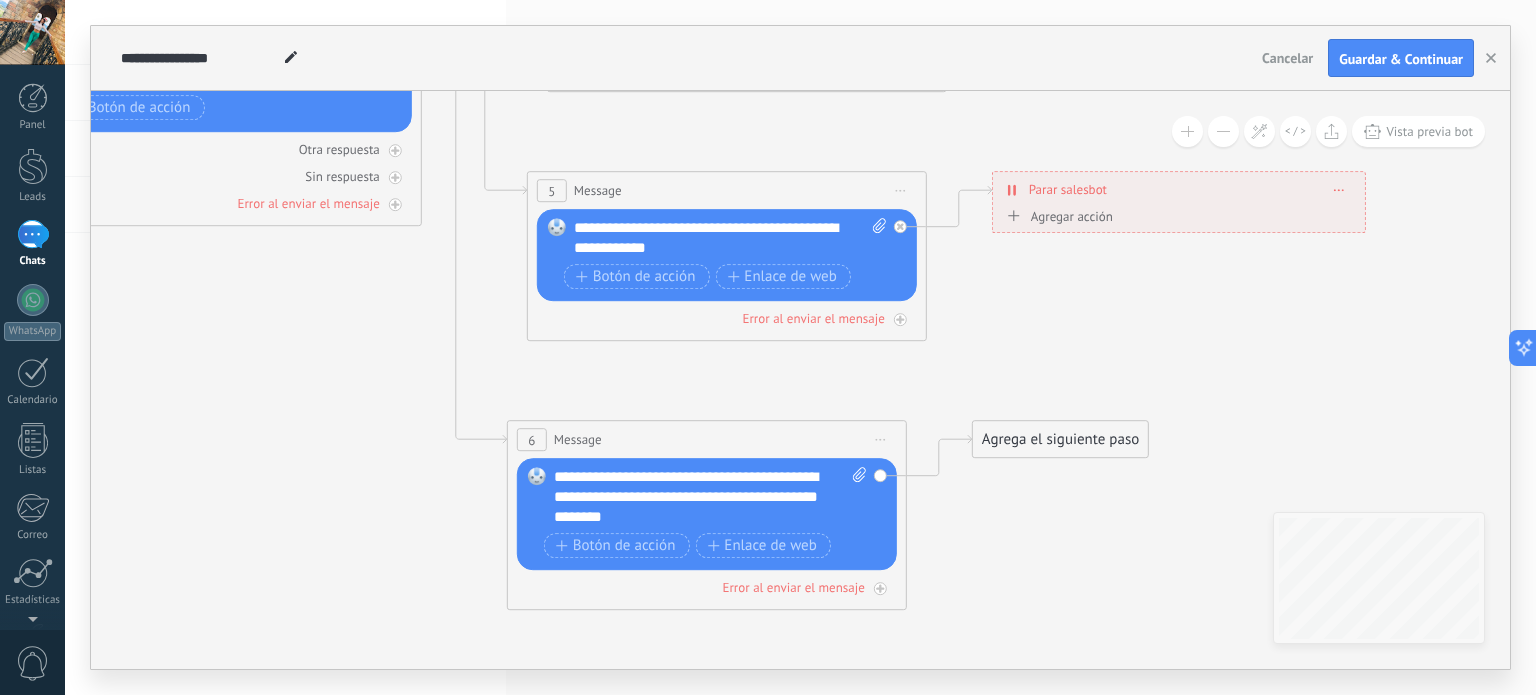 drag, startPoint x: 1262, startPoint y: 427, endPoint x: 1085, endPoint y: 131, distance: 344.88403 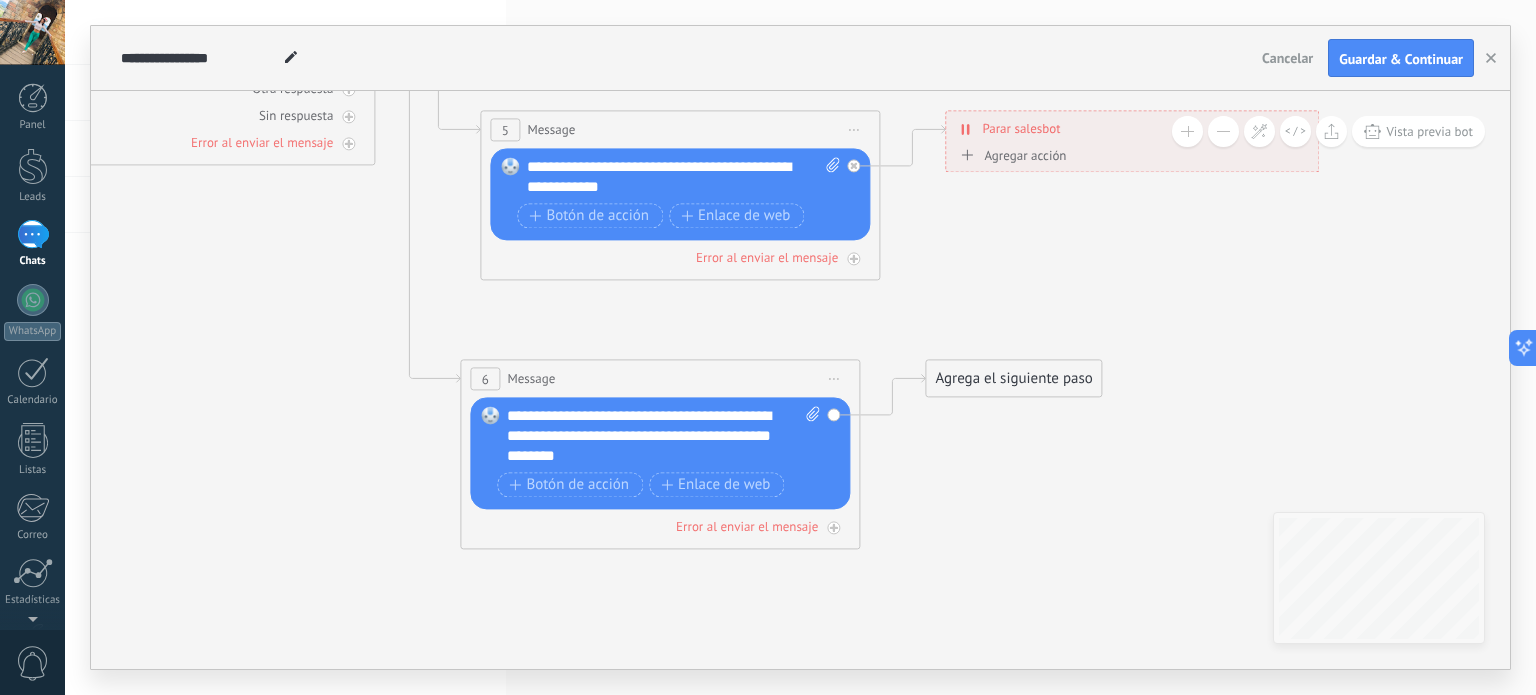 drag, startPoint x: 1129, startPoint y: 348, endPoint x: 1104, endPoint y: 315, distance: 41.400482 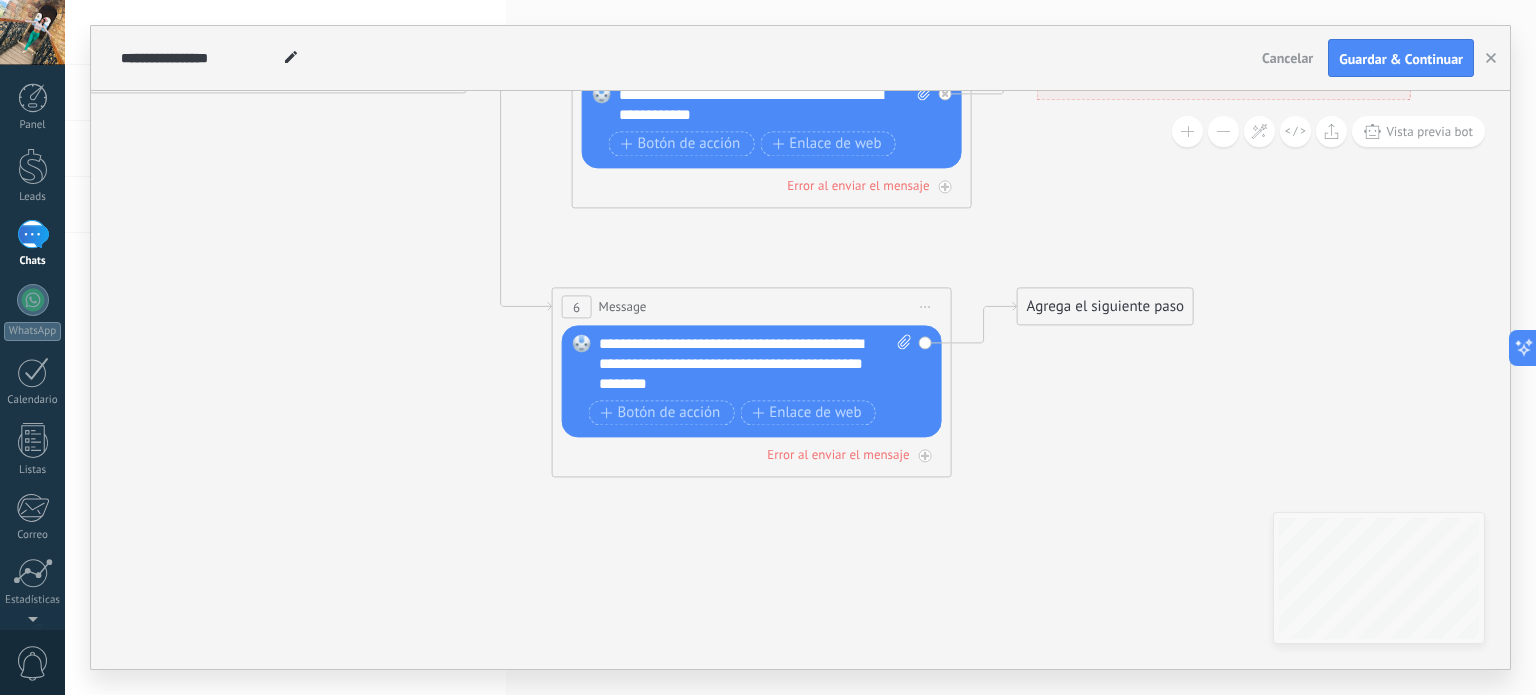 drag, startPoint x: 984, startPoint y: 519, endPoint x: 1082, endPoint y: 455, distance: 117.047 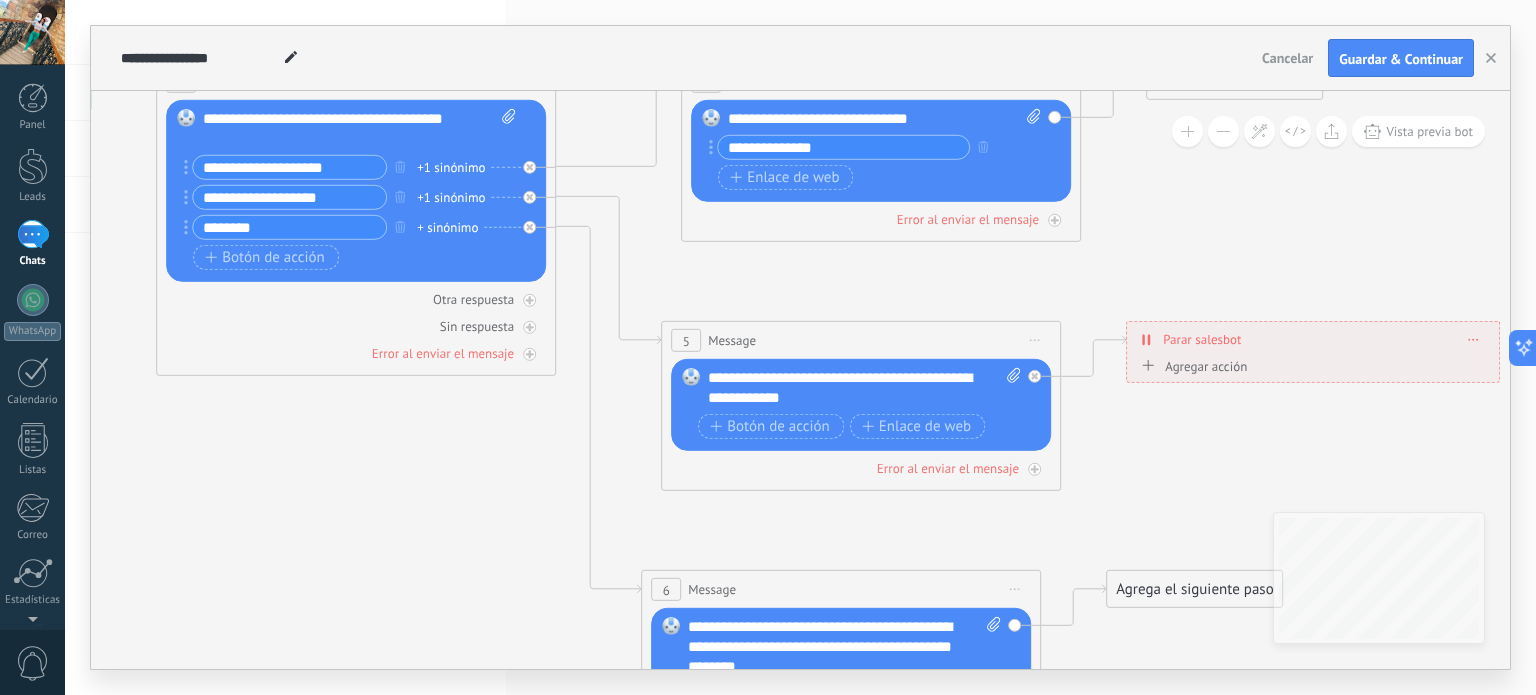 drag, startPoint x: 401, startPoint y: 346, endPoint x: 491, endPoint y: 628, distance: 296.01352 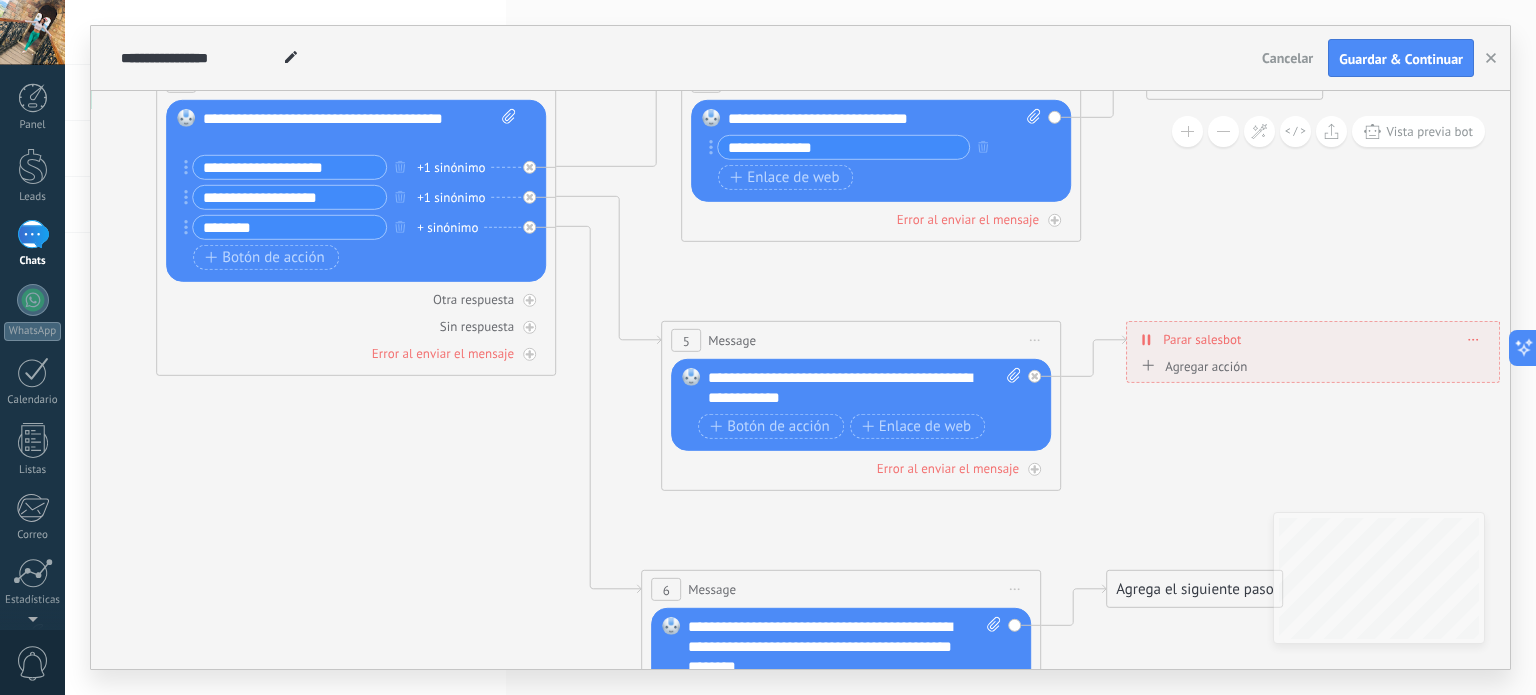 scroll, scrollTop: 0, scrollLeft: 0, axis: both 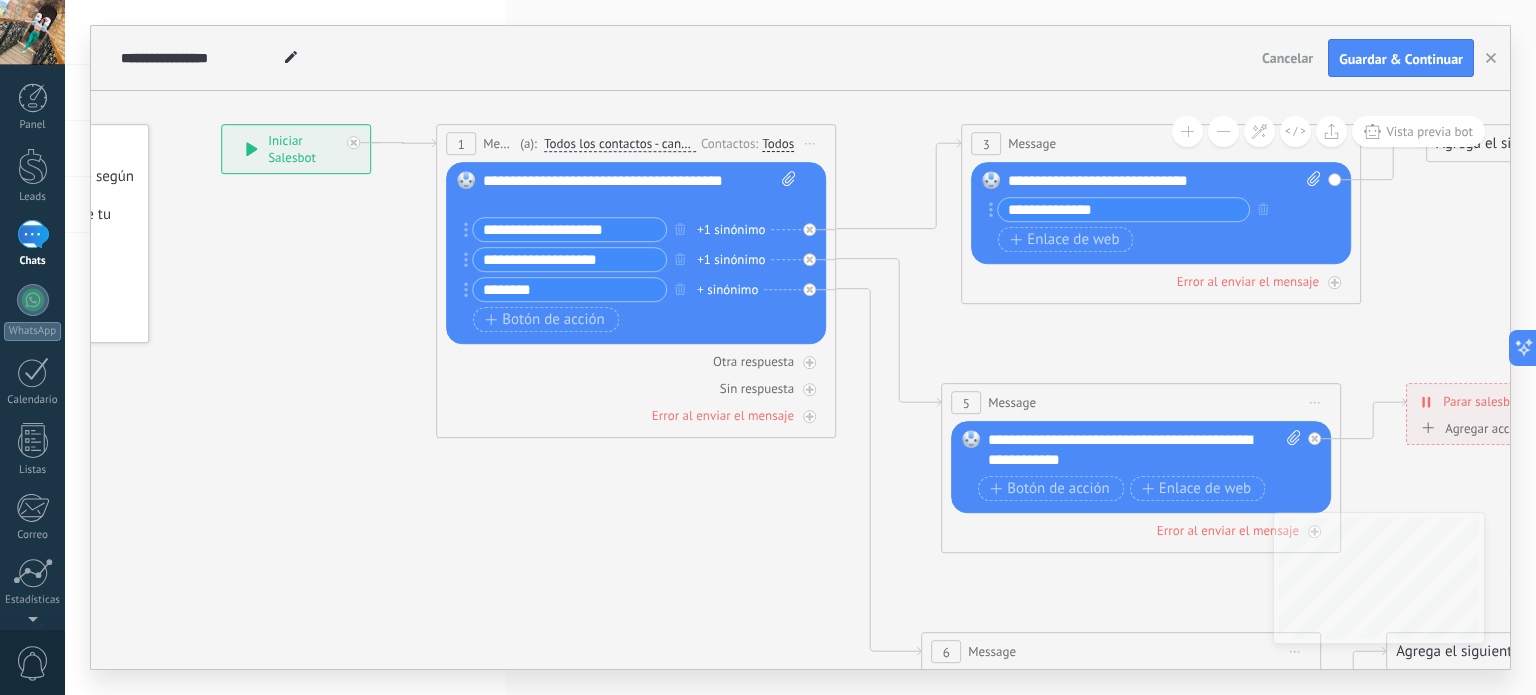 drag, startPoint x: 286, startPoint y: 432, endPoint x: 596, endPoint y: 501, distance: 317.5862 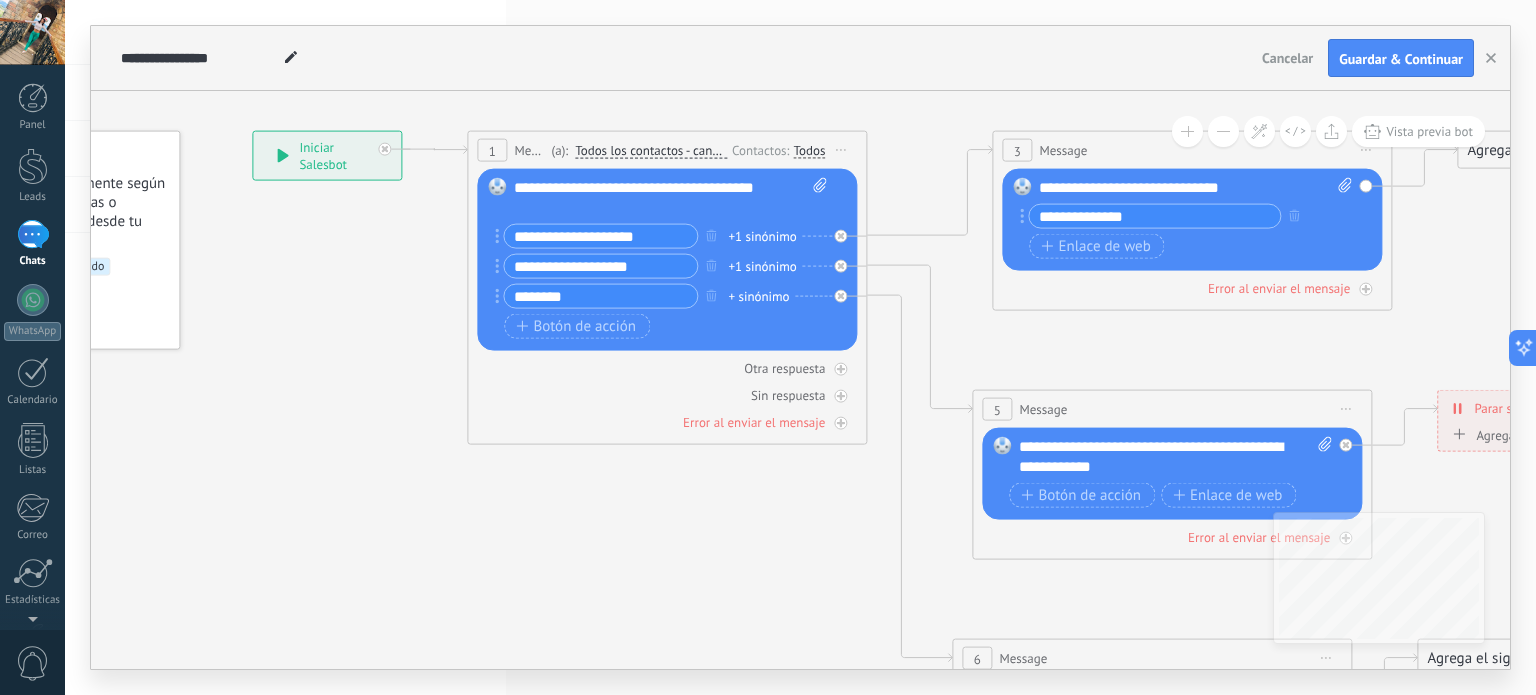 click on "**********" at bounding box center [327, 156] 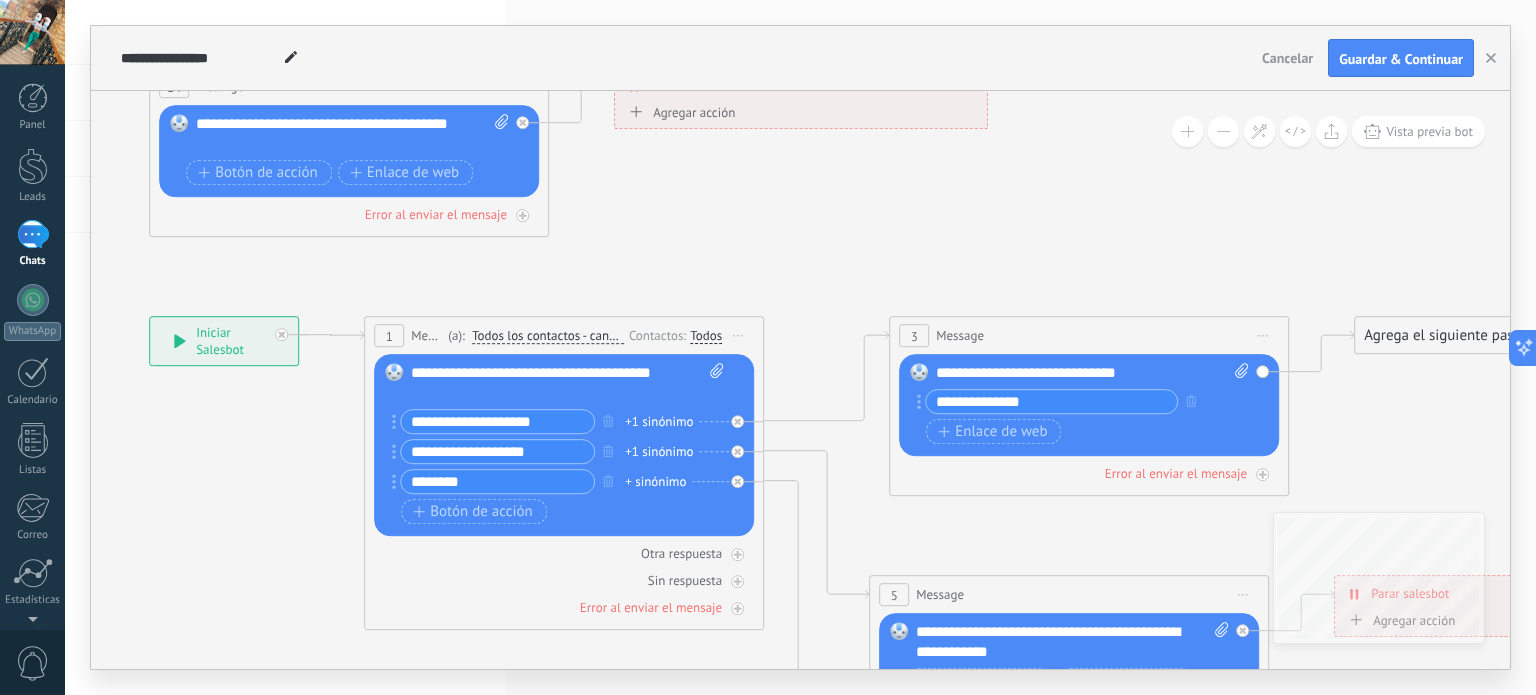 drag, startPoint x: 281, startPoint y: 317, endPoint x: 184, endPoint y: 511, distance: 216.89859 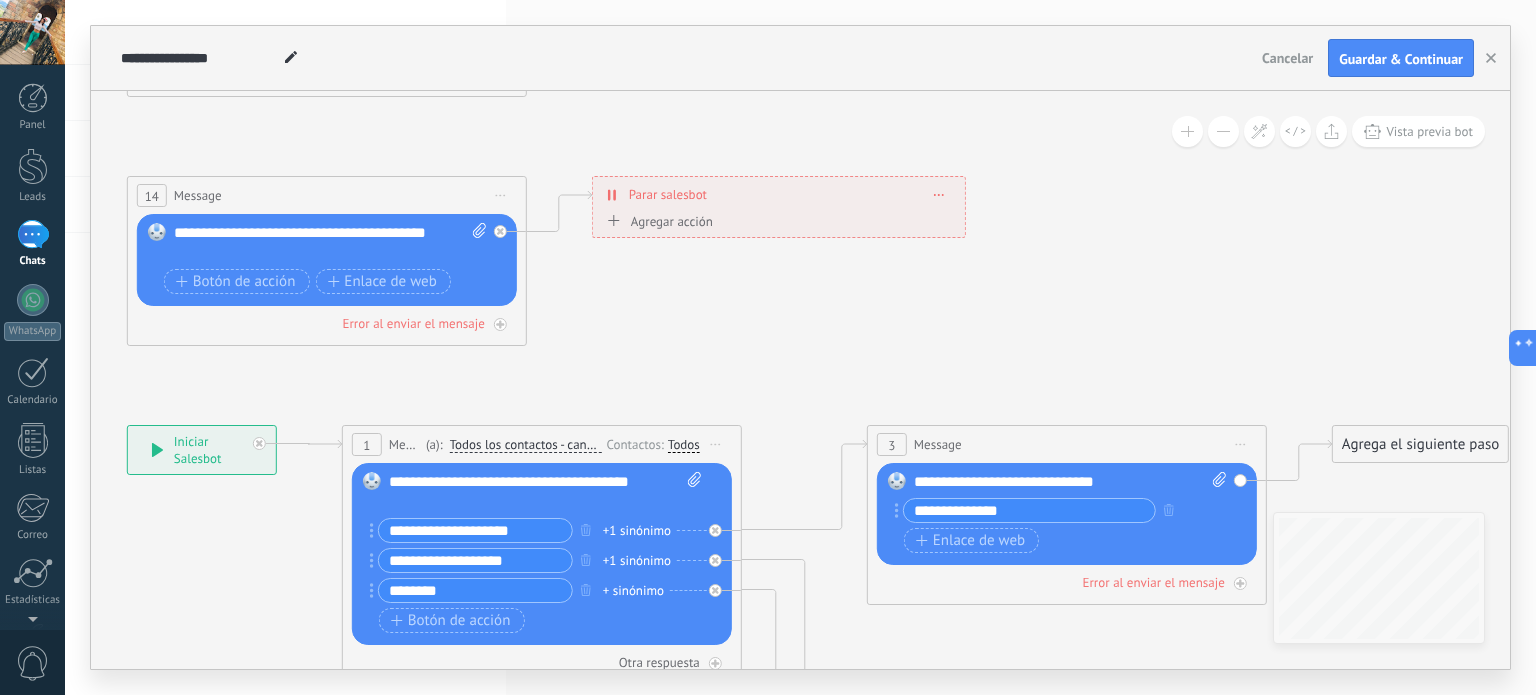 drag, startPoint x: 668, startPoint y: 231, endPoint x: 640, endPoint y: 332, distance: 104.80935 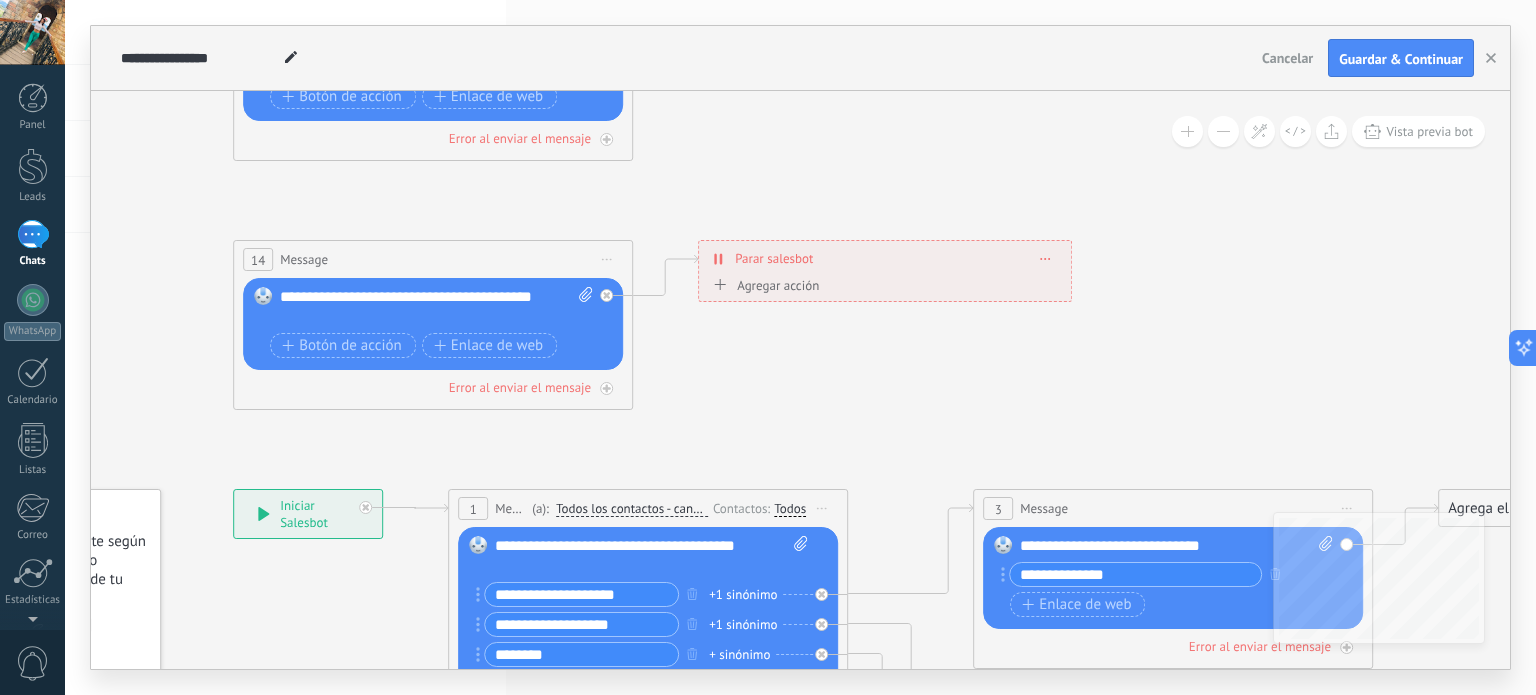 drag, startPoint x: 637, startPoint y: 314, endPoint x: 745, endPoint y: 379, distance: 126.051575 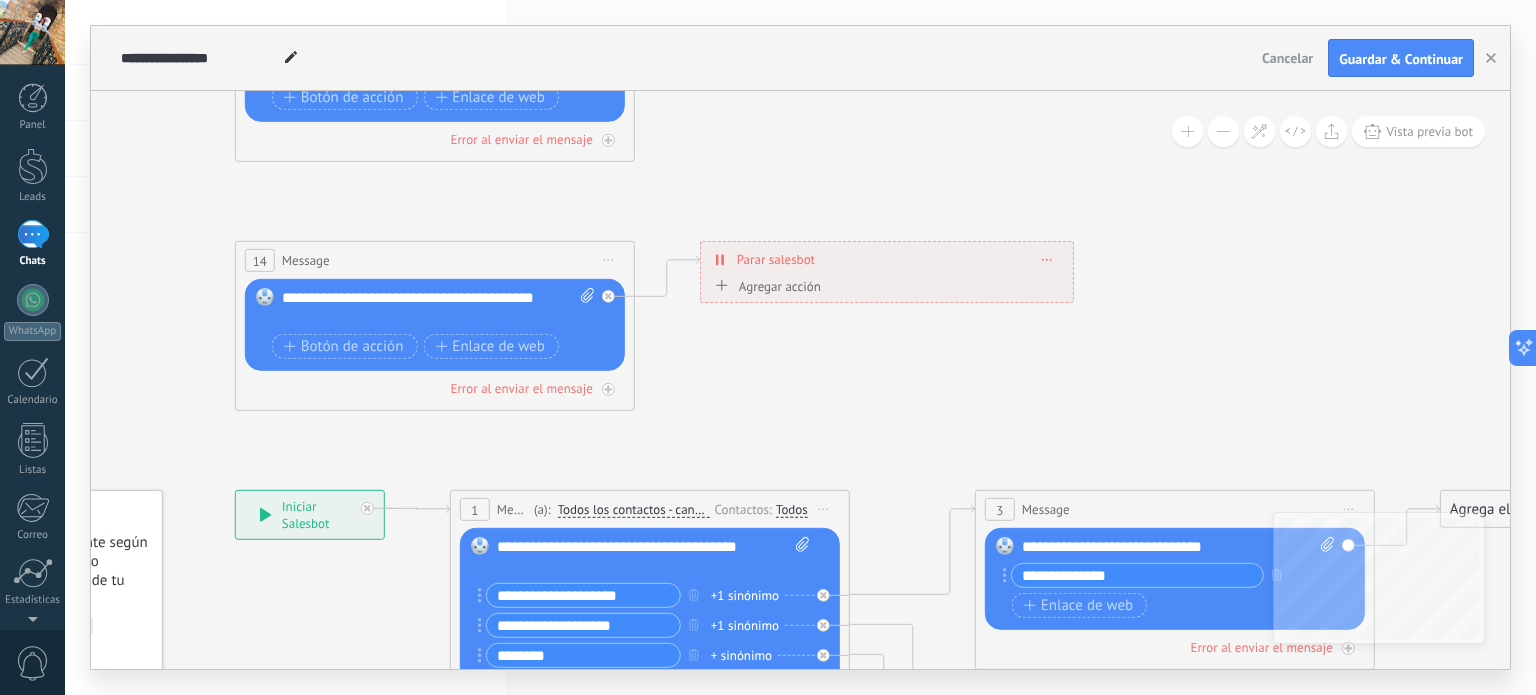 click on "Iniciar vista previa aquí
Cambiar nombre
Duplicar
Borrar" at bounding box center (609, 260) 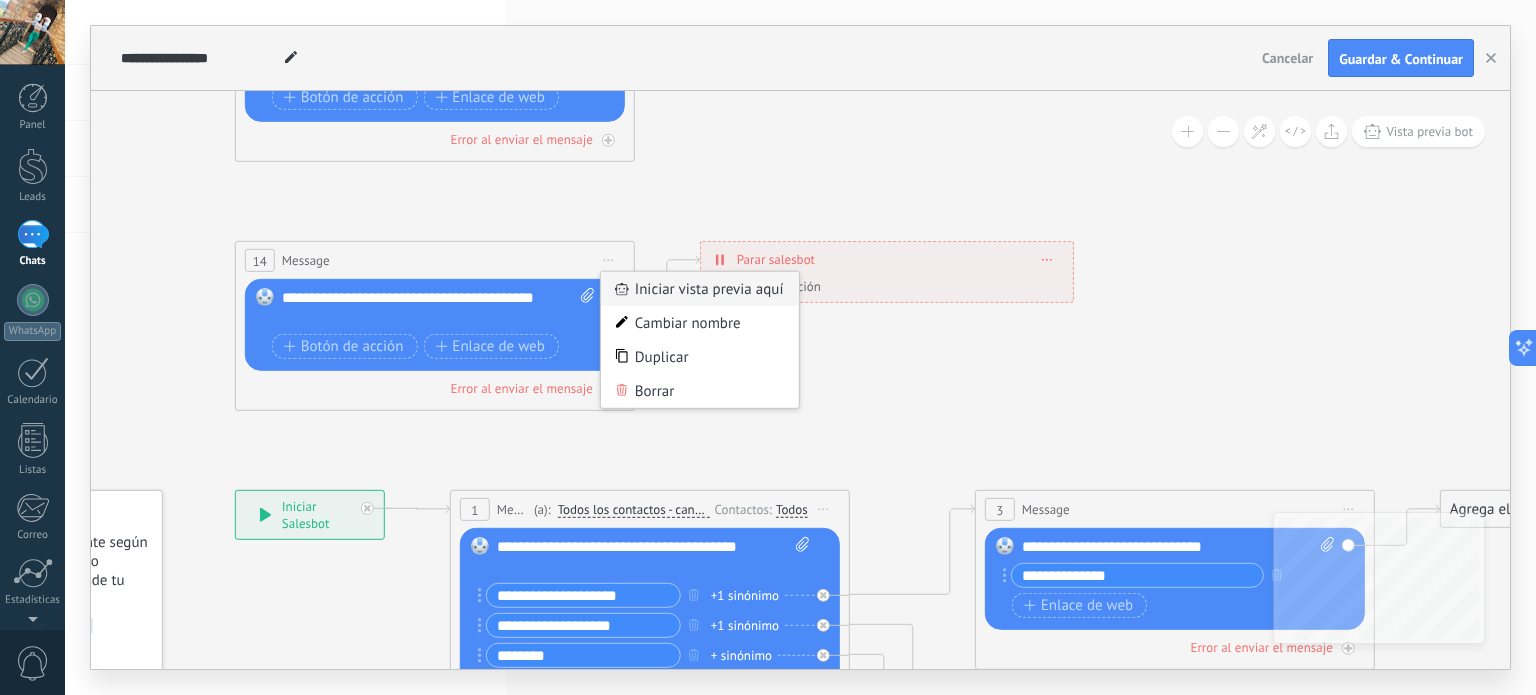 click on "Iniciar vista previa aquí" at bounding box center (700, 289) 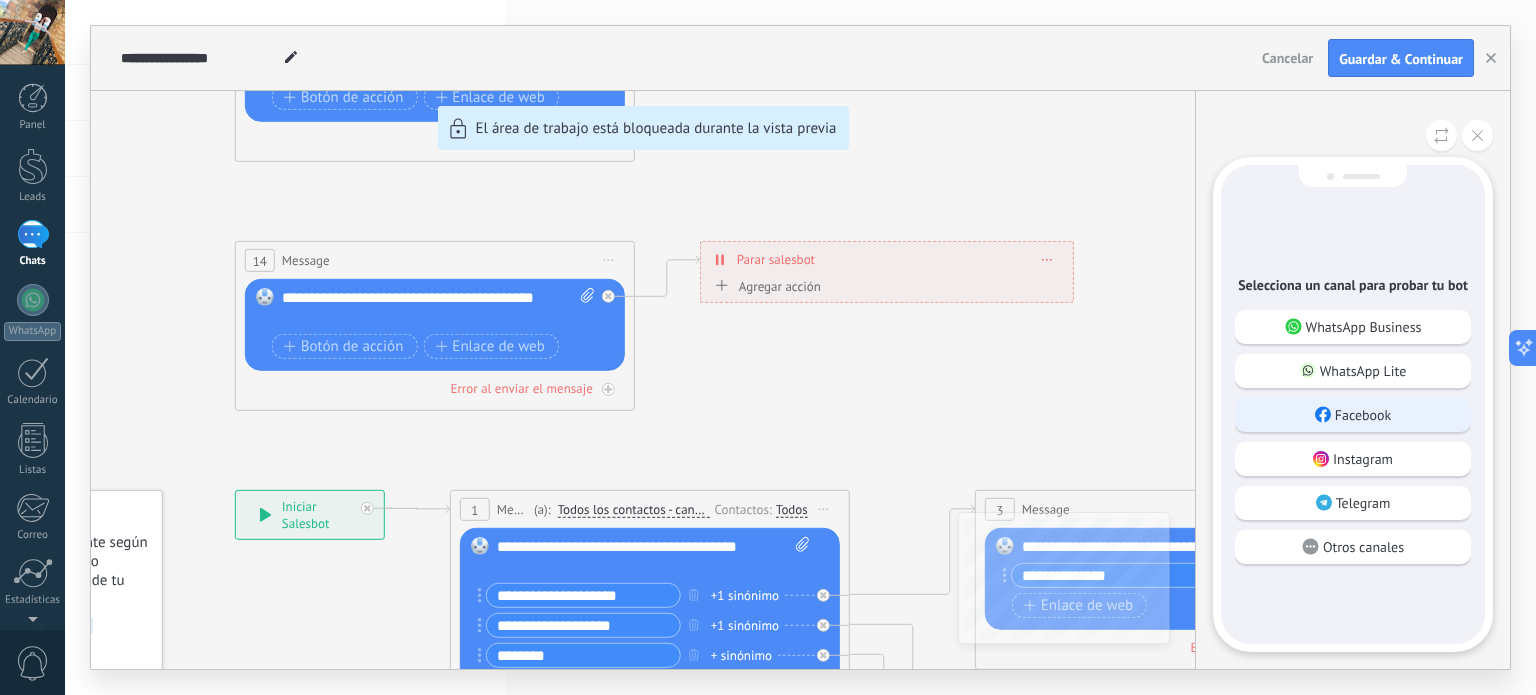 click on "Facebook" at bounding box center [1363, 415] 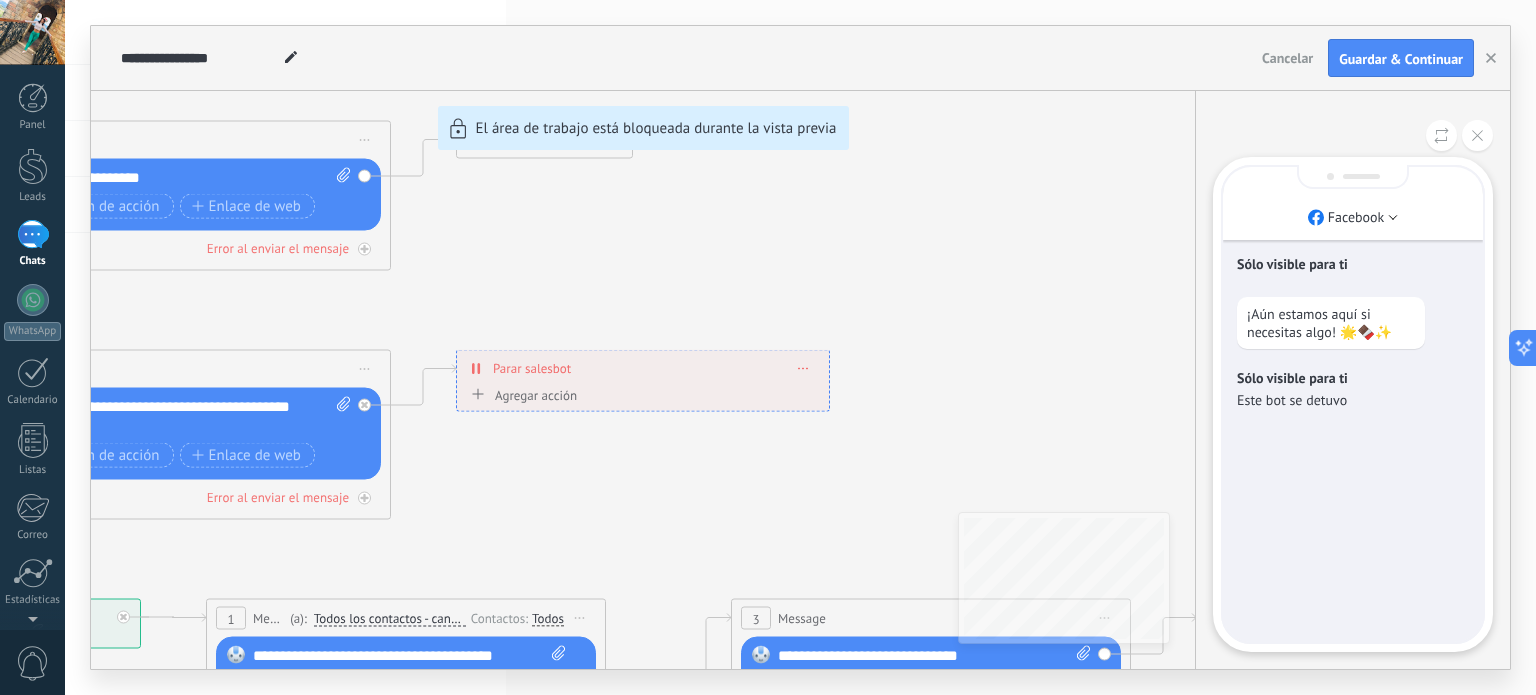 click on "Sólo visible para ti" at bounding box center [1353, 378] 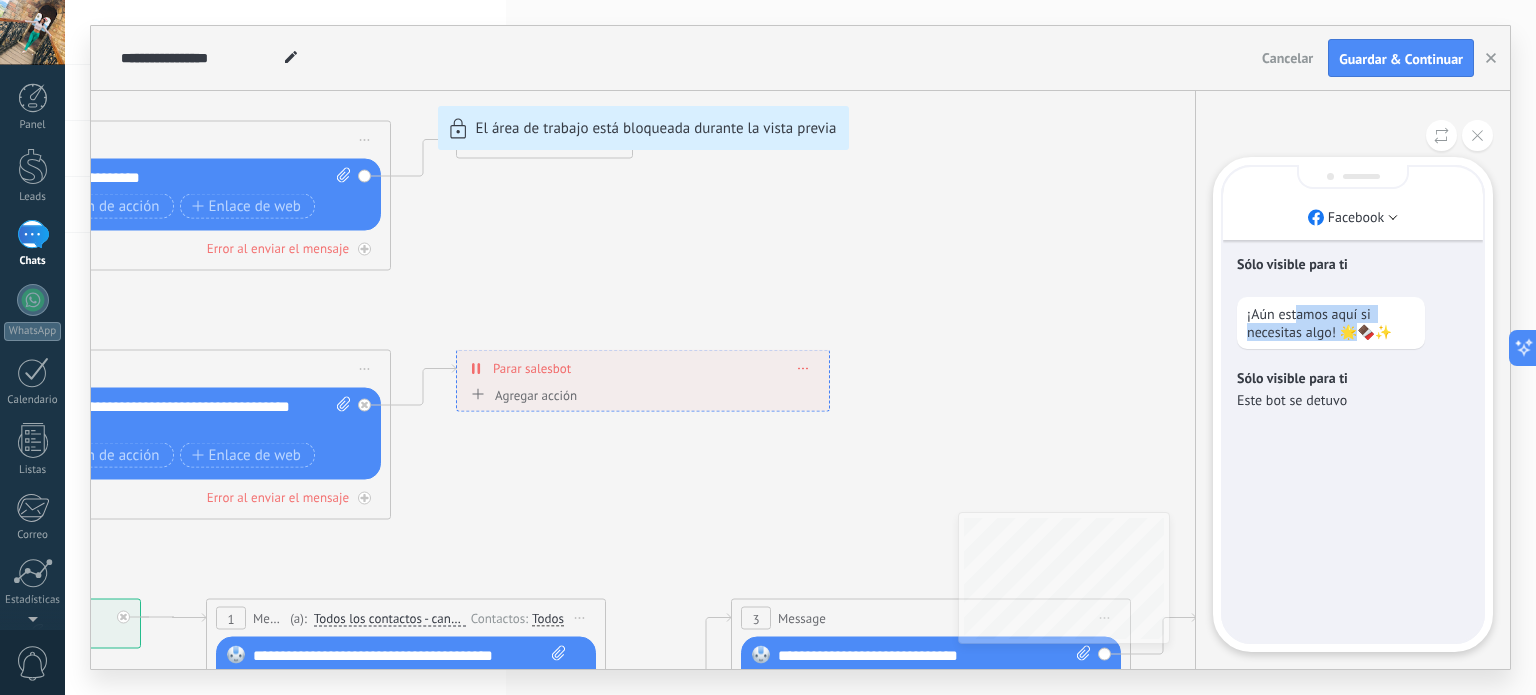 drag, startPoint x: 1359, startPoint y: 324, endPoint x: 1293, endPoint y: 300, distance: 70.2282 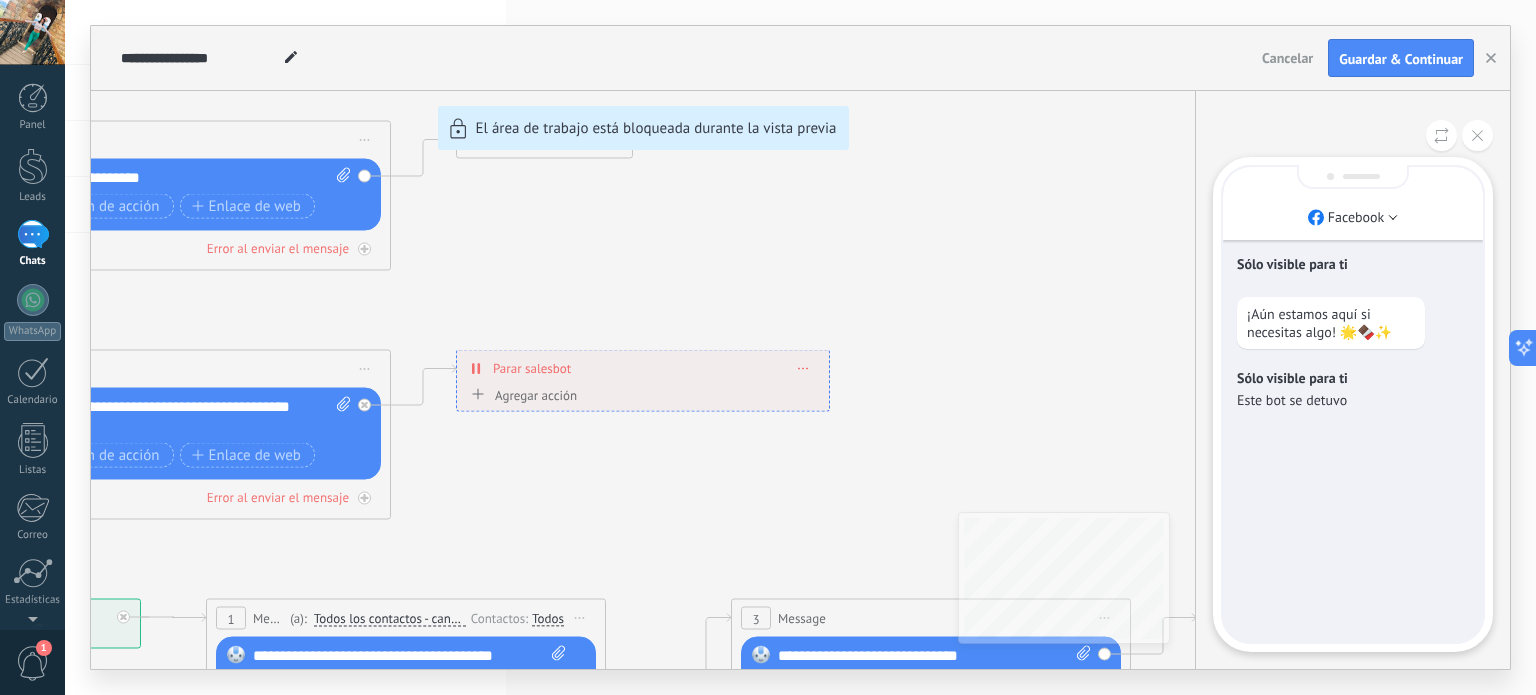 click on "**********" at bounding box center [800, 347] 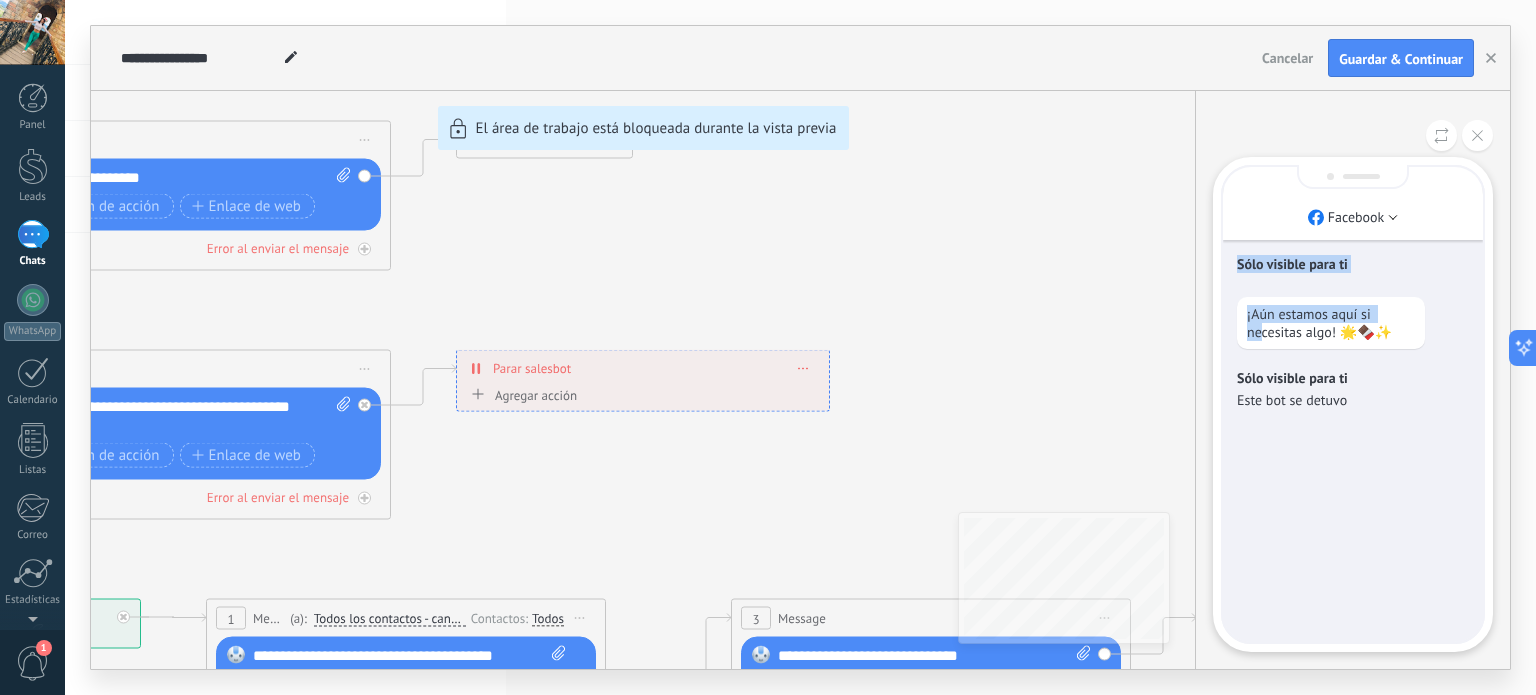 drag, startPoint x: 1259, startPoint y: 328, endPoint x: 1076, endPoint y: 355, distance: 184.98108 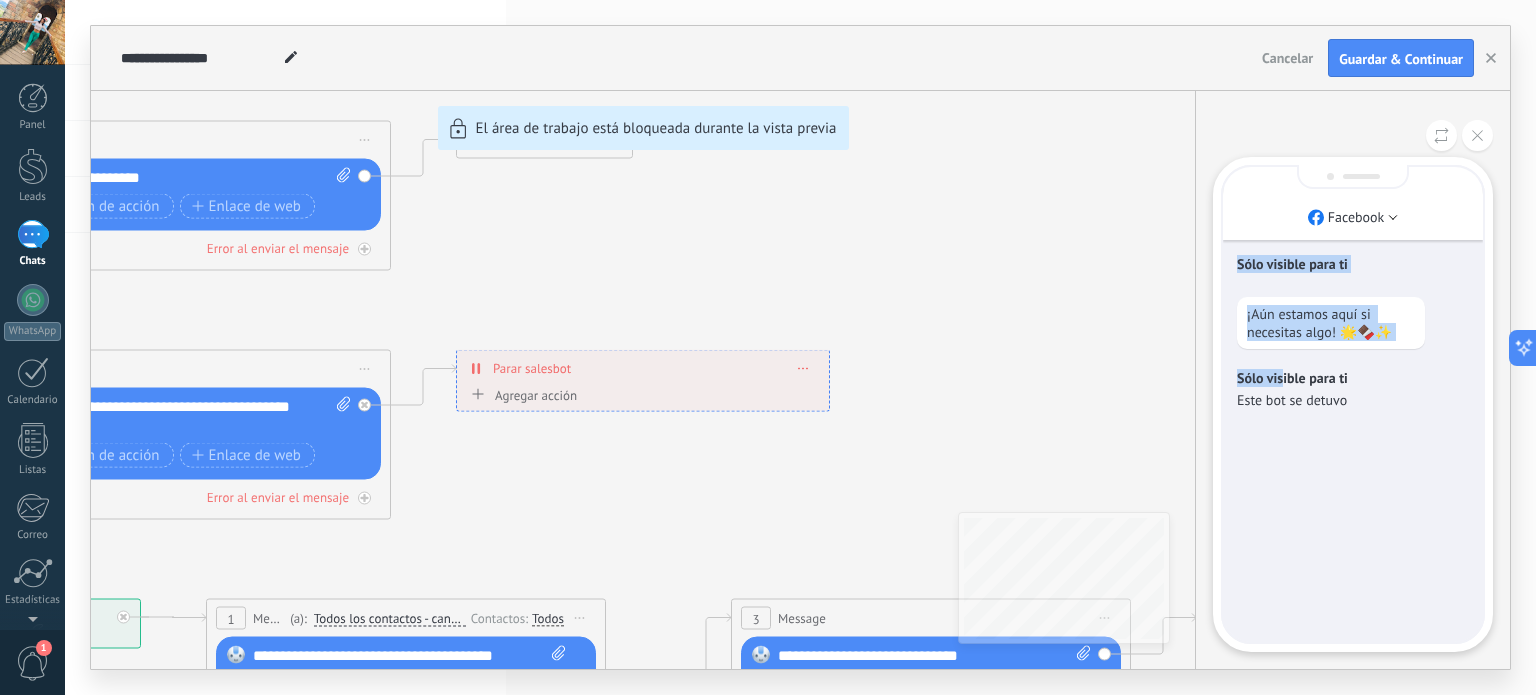 drag, startPoint x: 1284, startPoint y: 377, endPoint x: 948, endPoint y: 418, distance: 338.49225 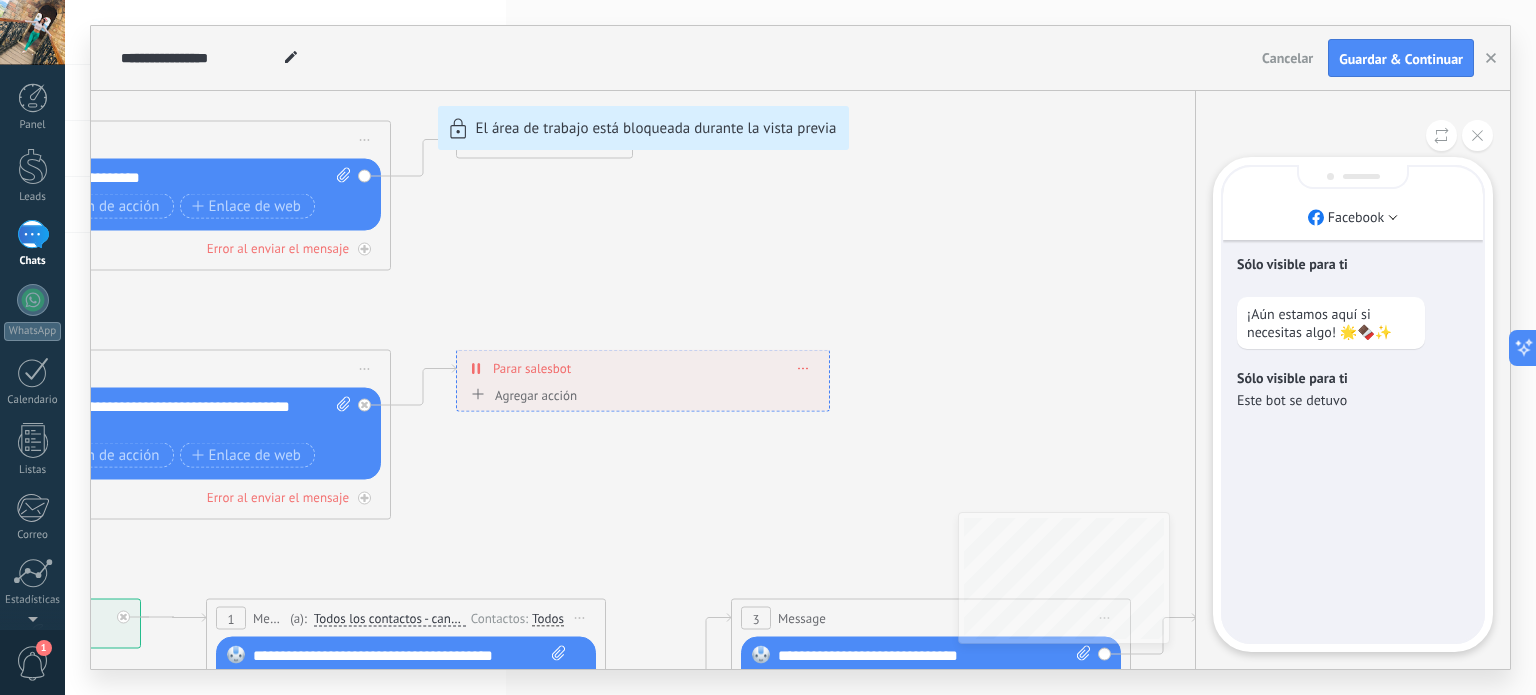 click on "**********" at bounding box center (800, 347) 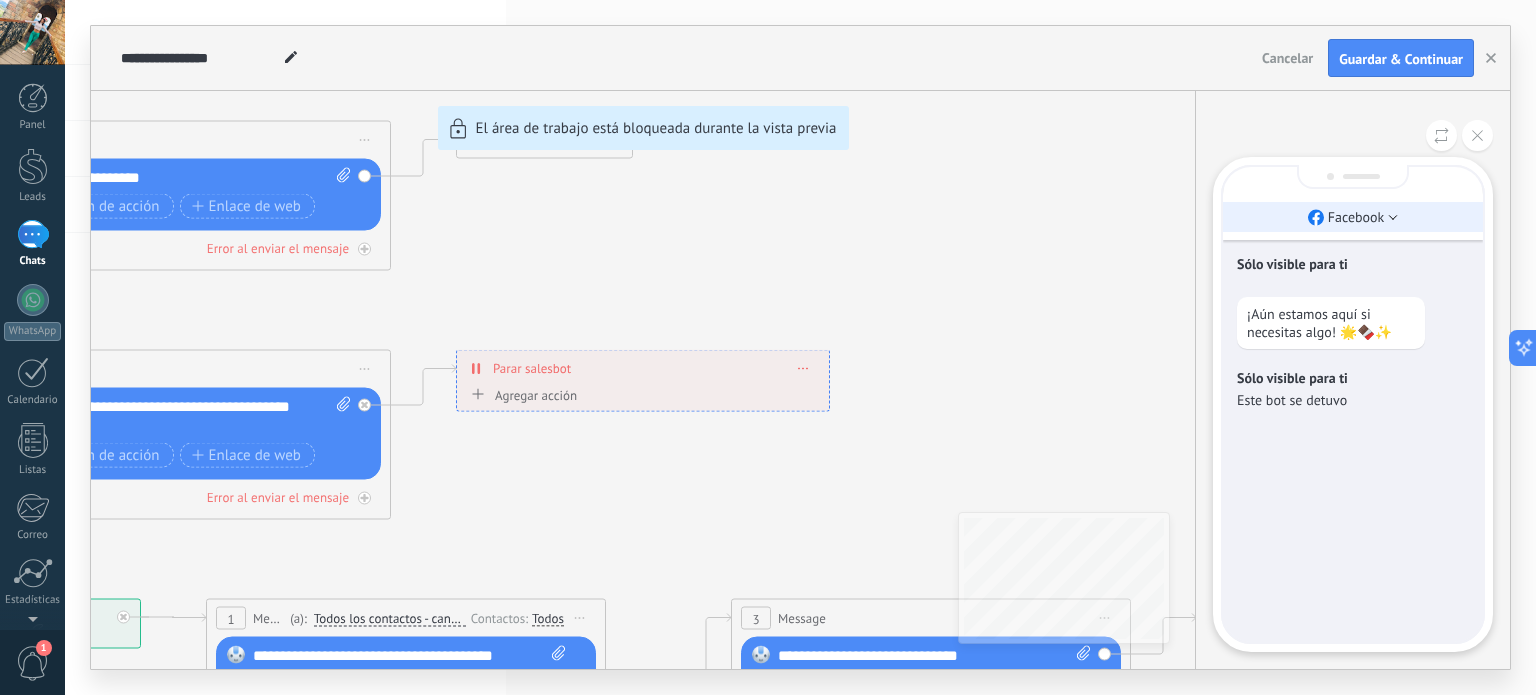 click on "Facebook" at bounding box center (1353, 217) 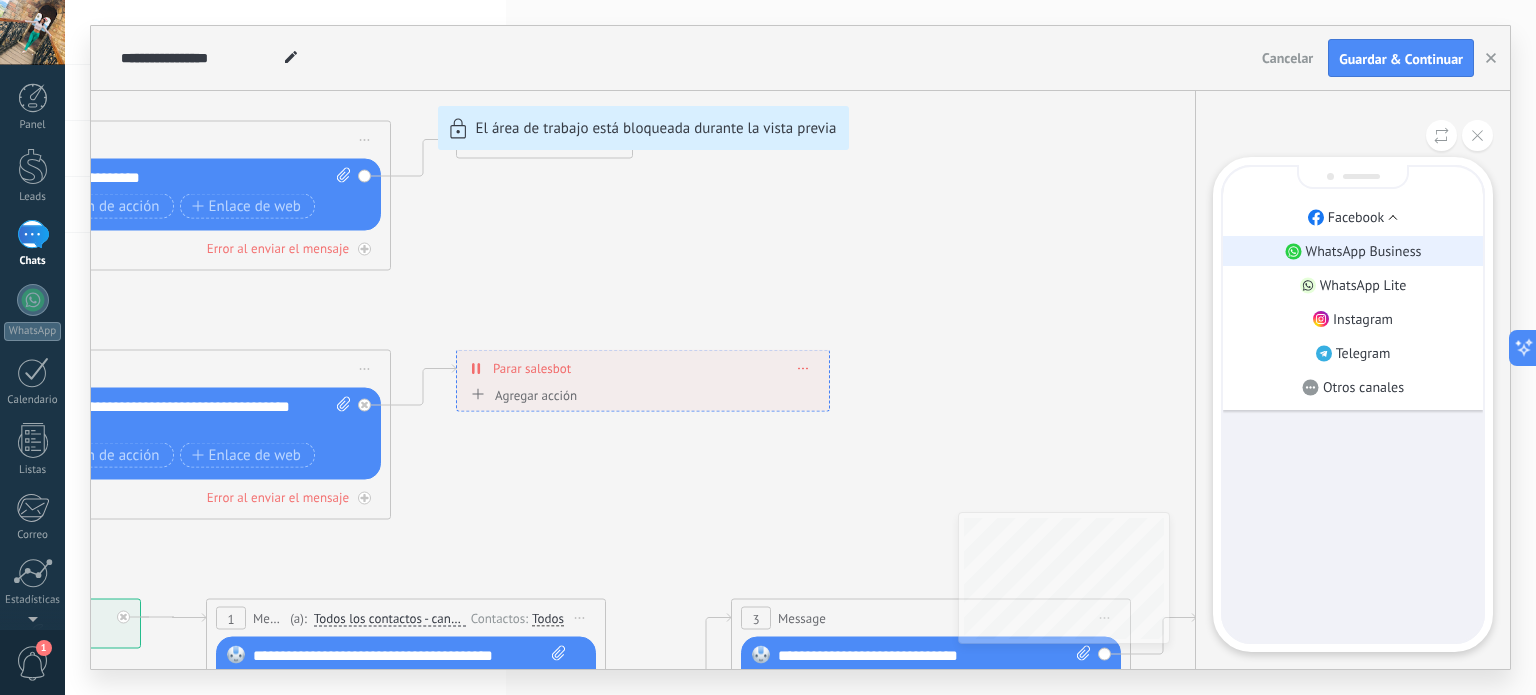 click 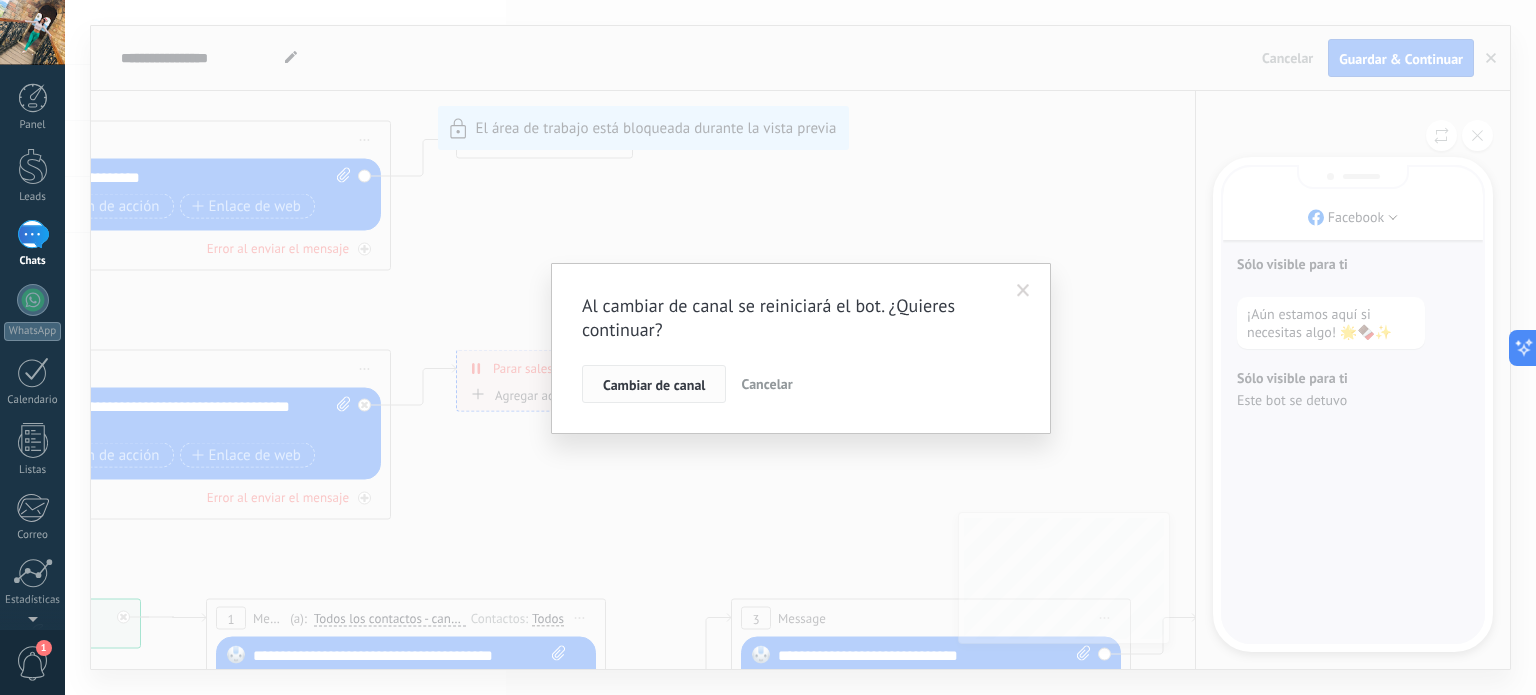 click on "Cambiar de canal" at bounding box center (654, 385) 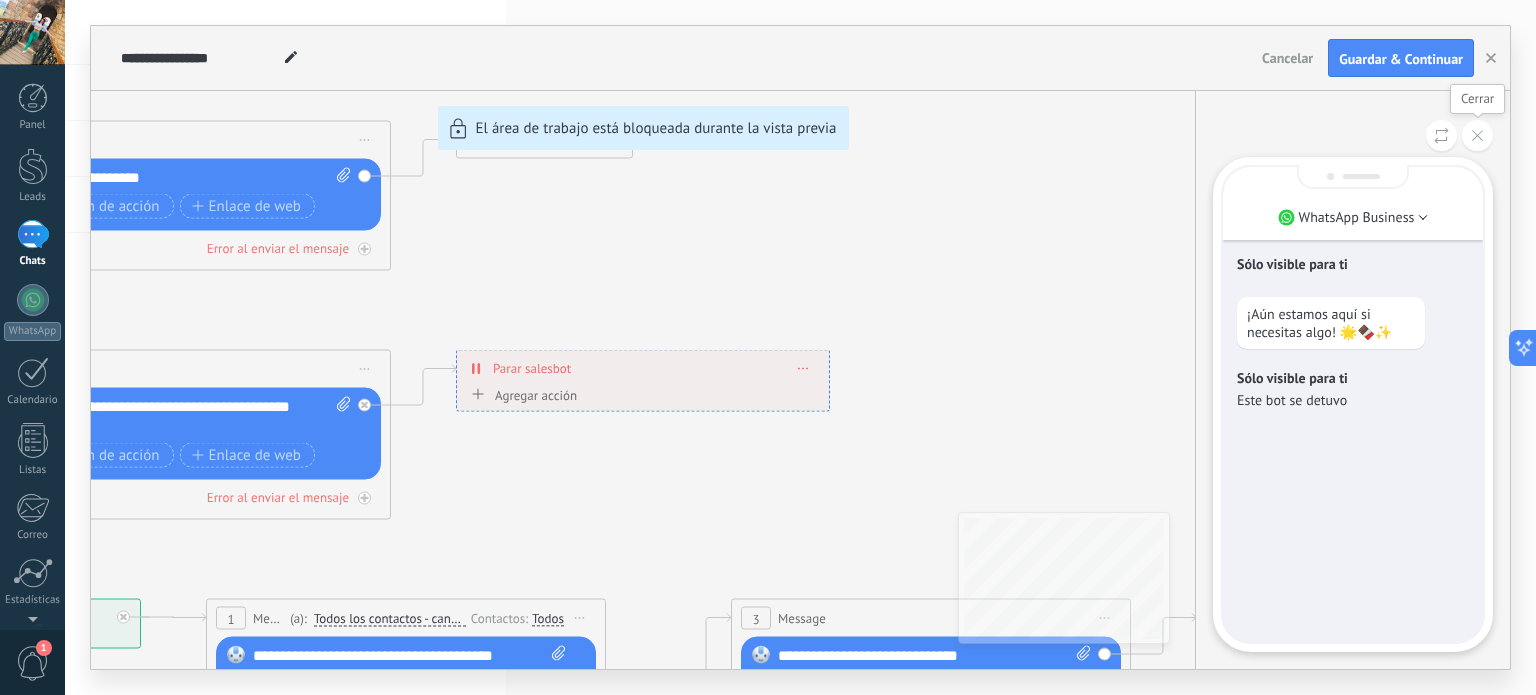 click 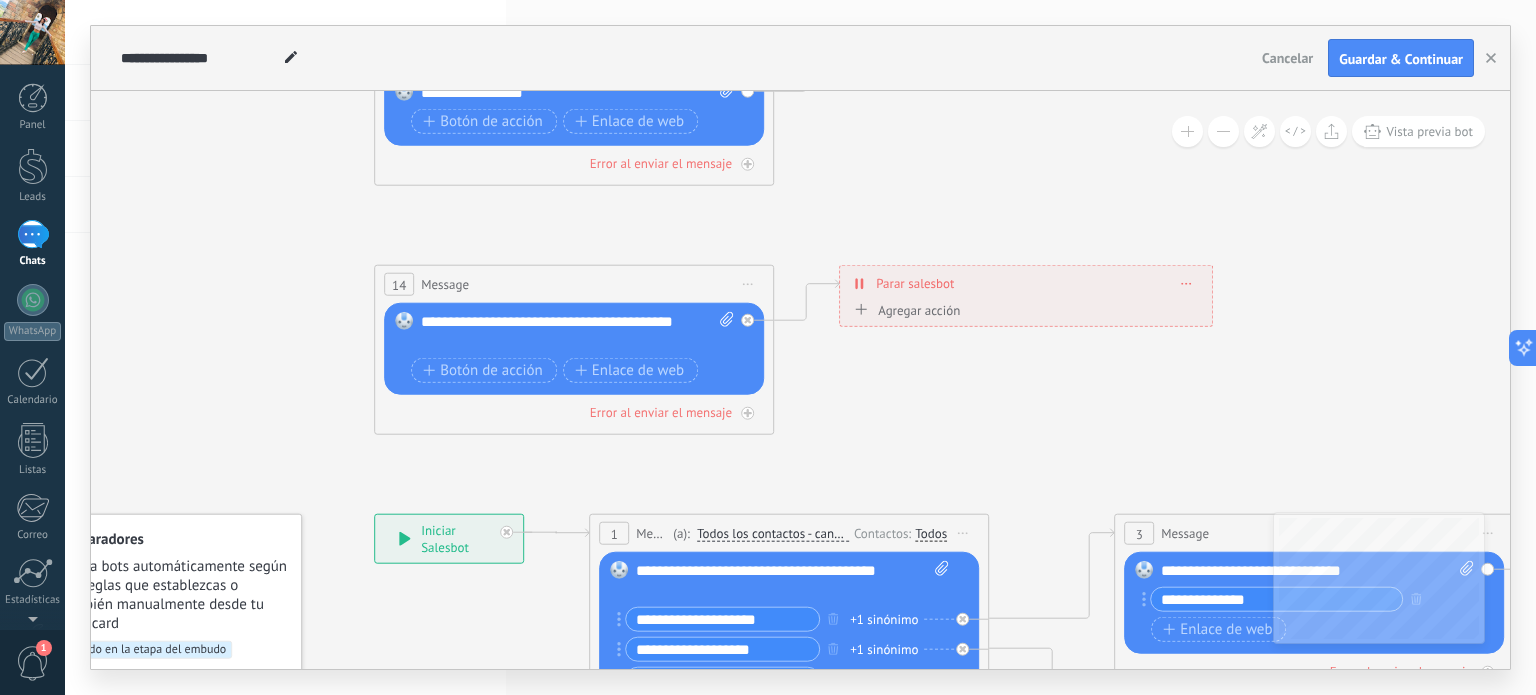 drag, startPoint x: 648, startPoint y: 482, endPoint x: 1108, endPoint y: 387, distance: 469.70737 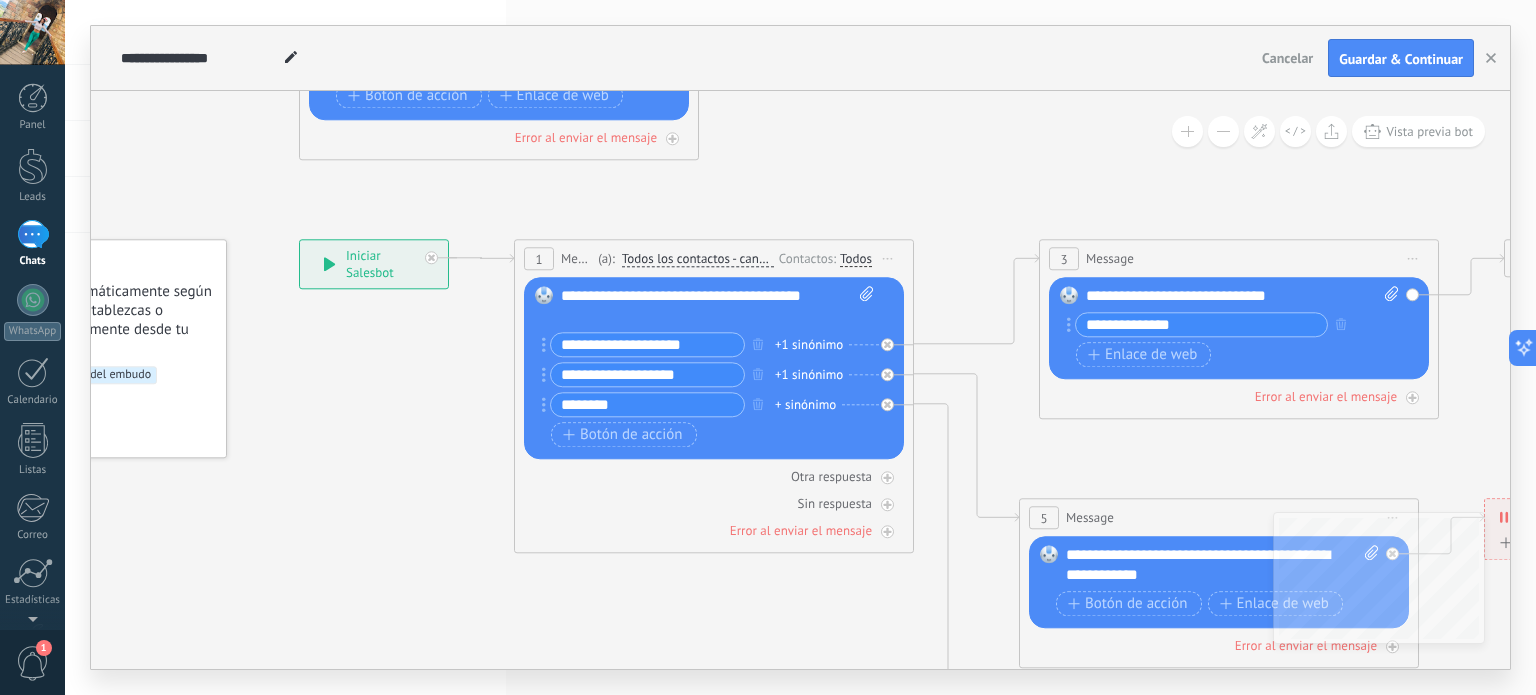 drag, startPoint x: 1007, startPoint y: 425, endPoint x: 853, endPoint y: 170, distance: 297.8943 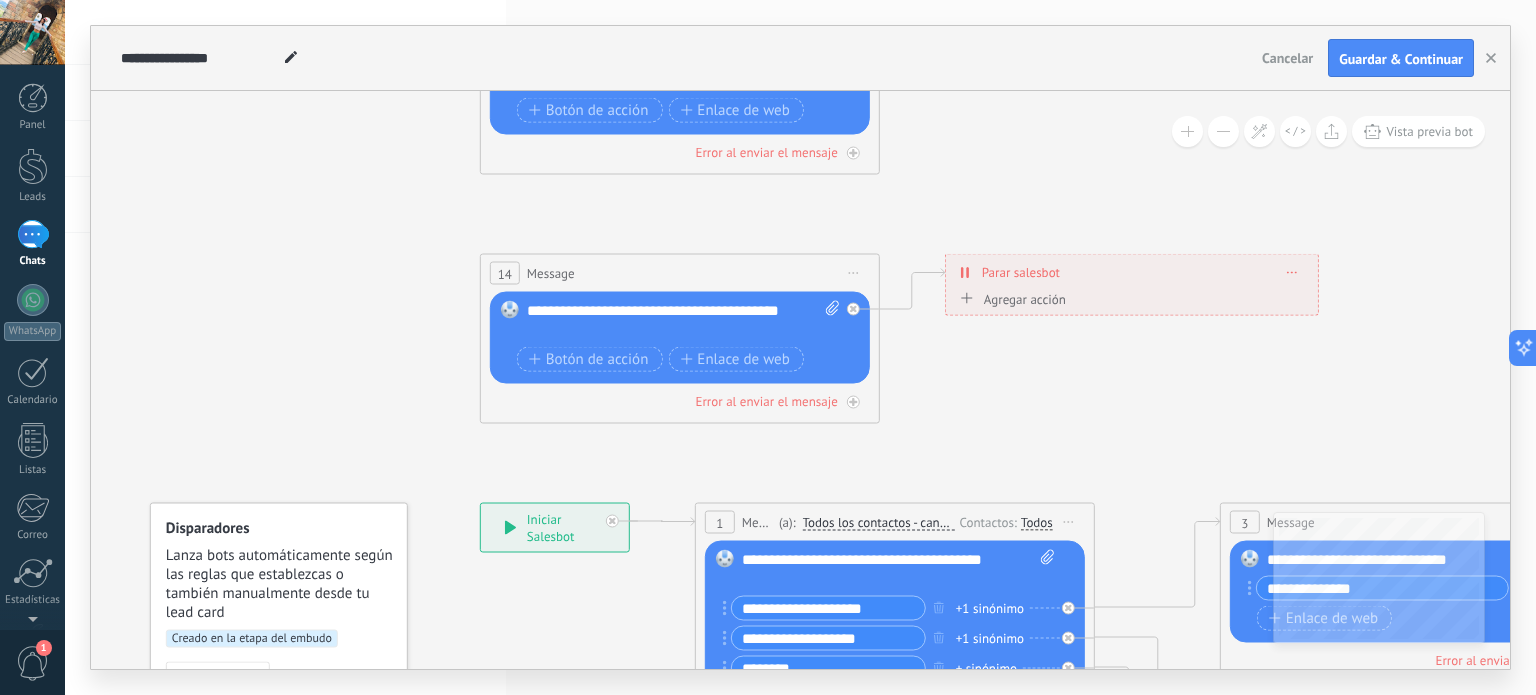drag, startPoint x: 870, startPoint y: 155, endPoint x: 1051, endPoint y: 418, distance: 319.26477 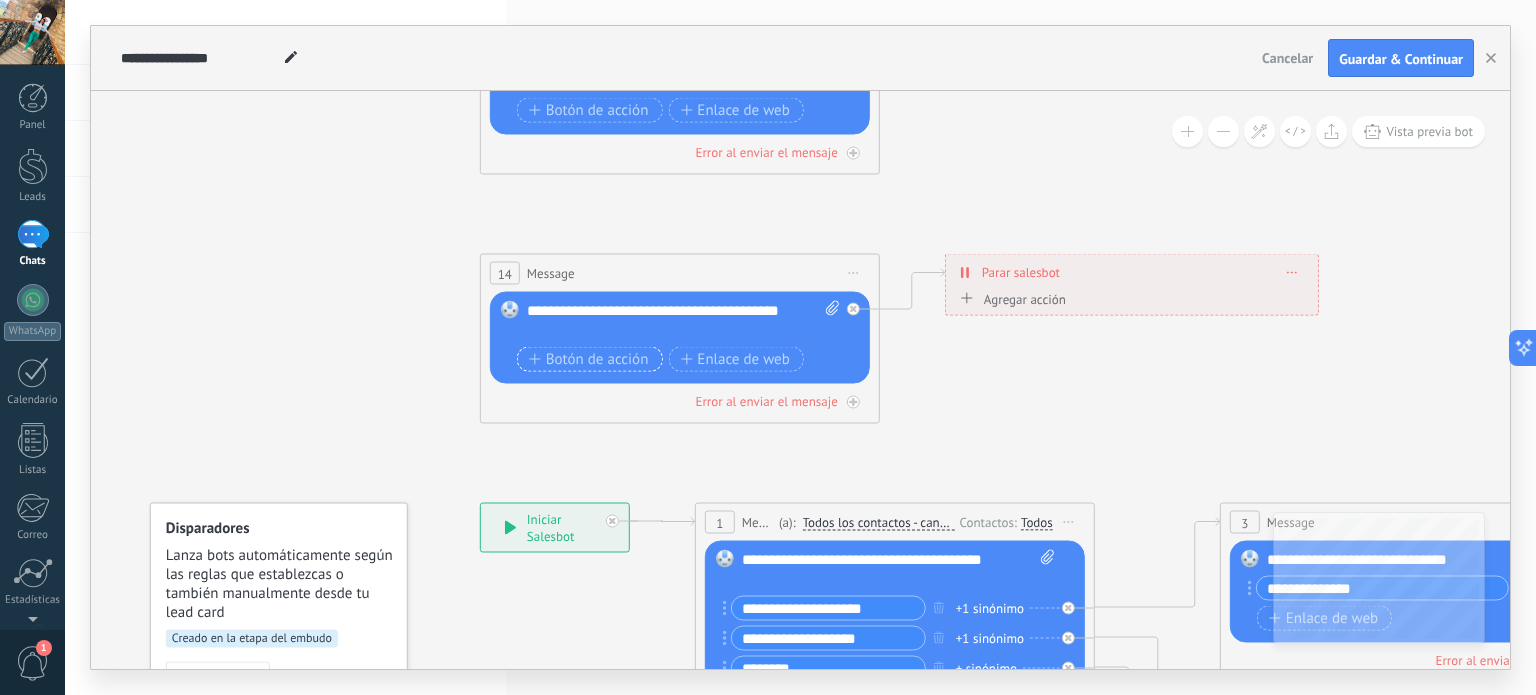 click on "Botón de acción" at bounding box center (589, 359) 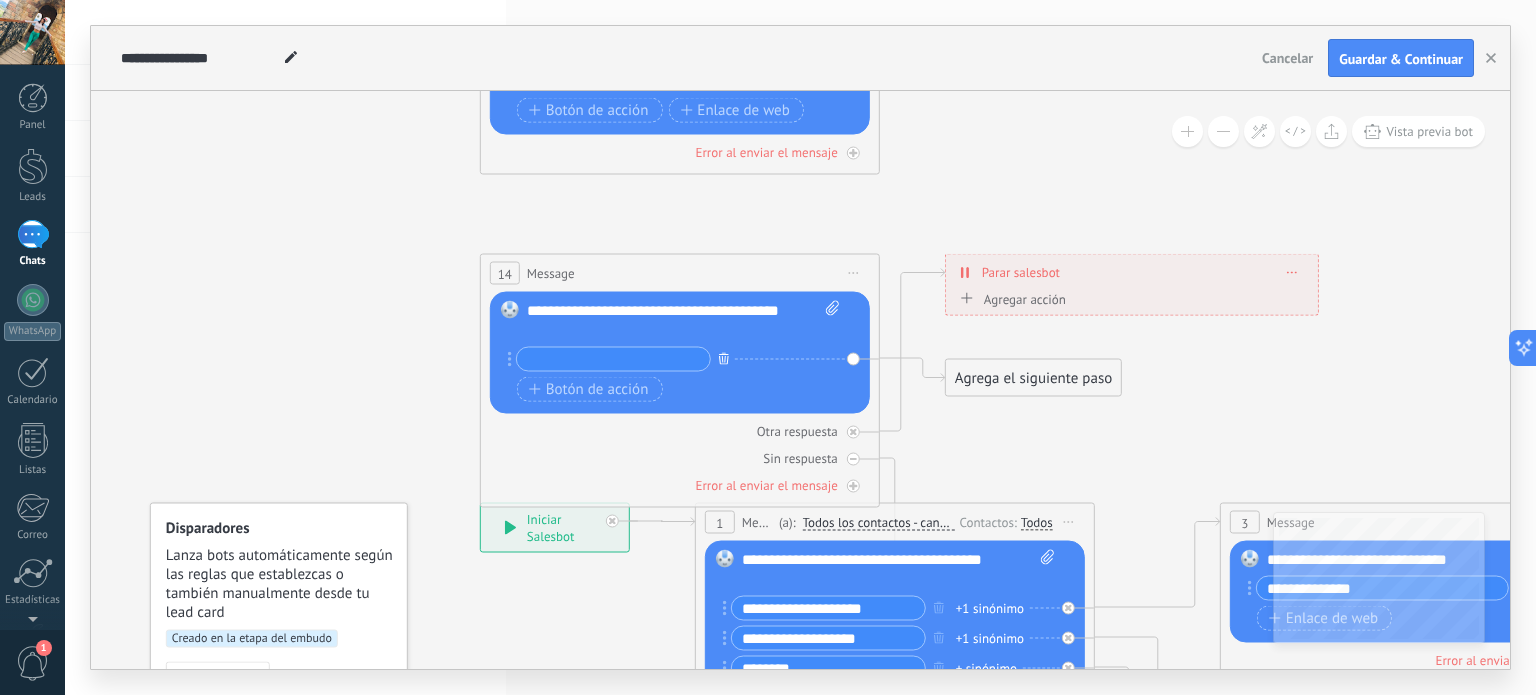 click 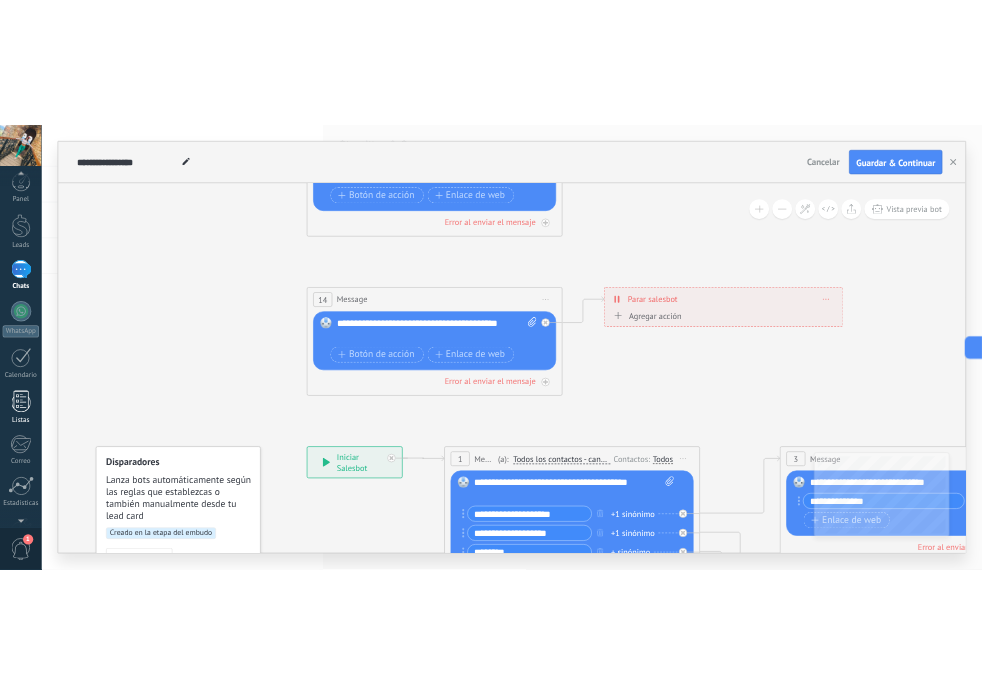 scroll, scrollTop: 0, scrollLeft: 0, axis: both 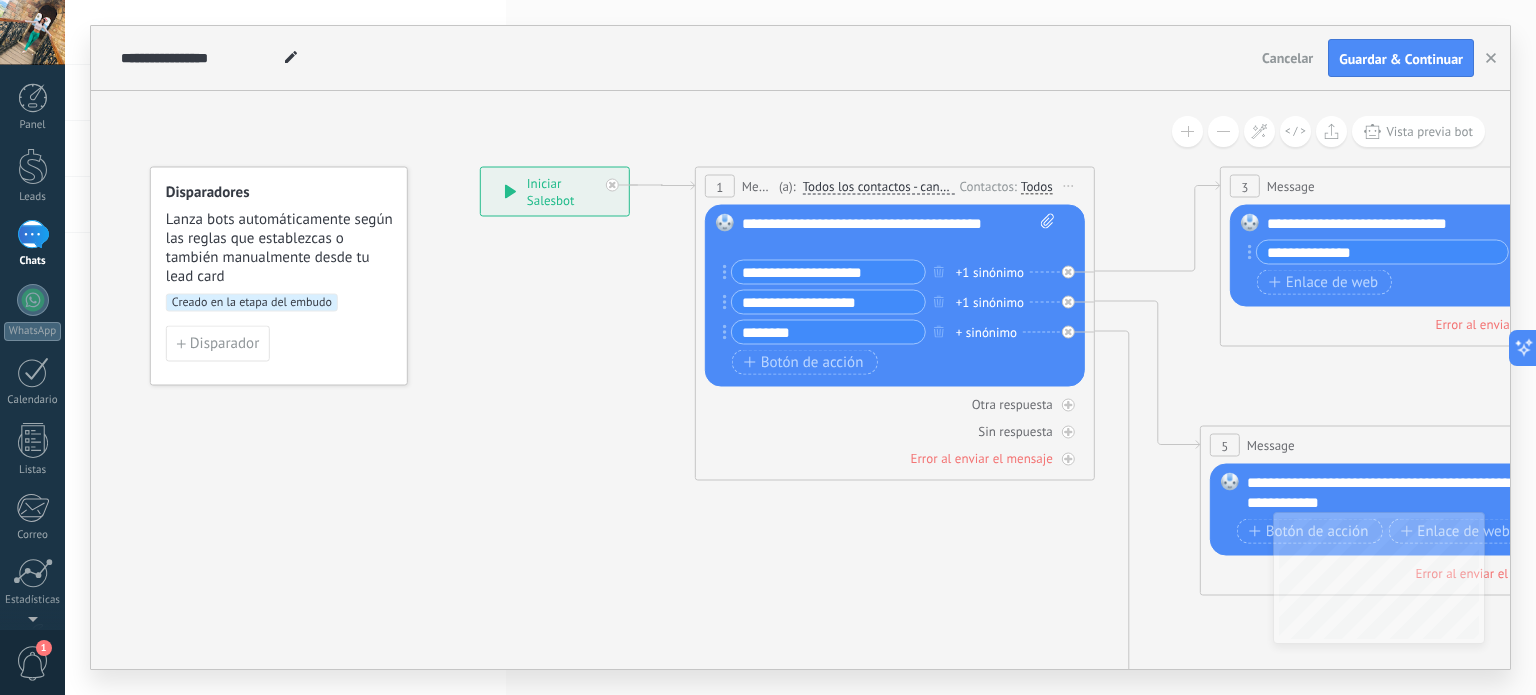 click on "Creado en la etapa del embudo" at bounding box center [252, 303] 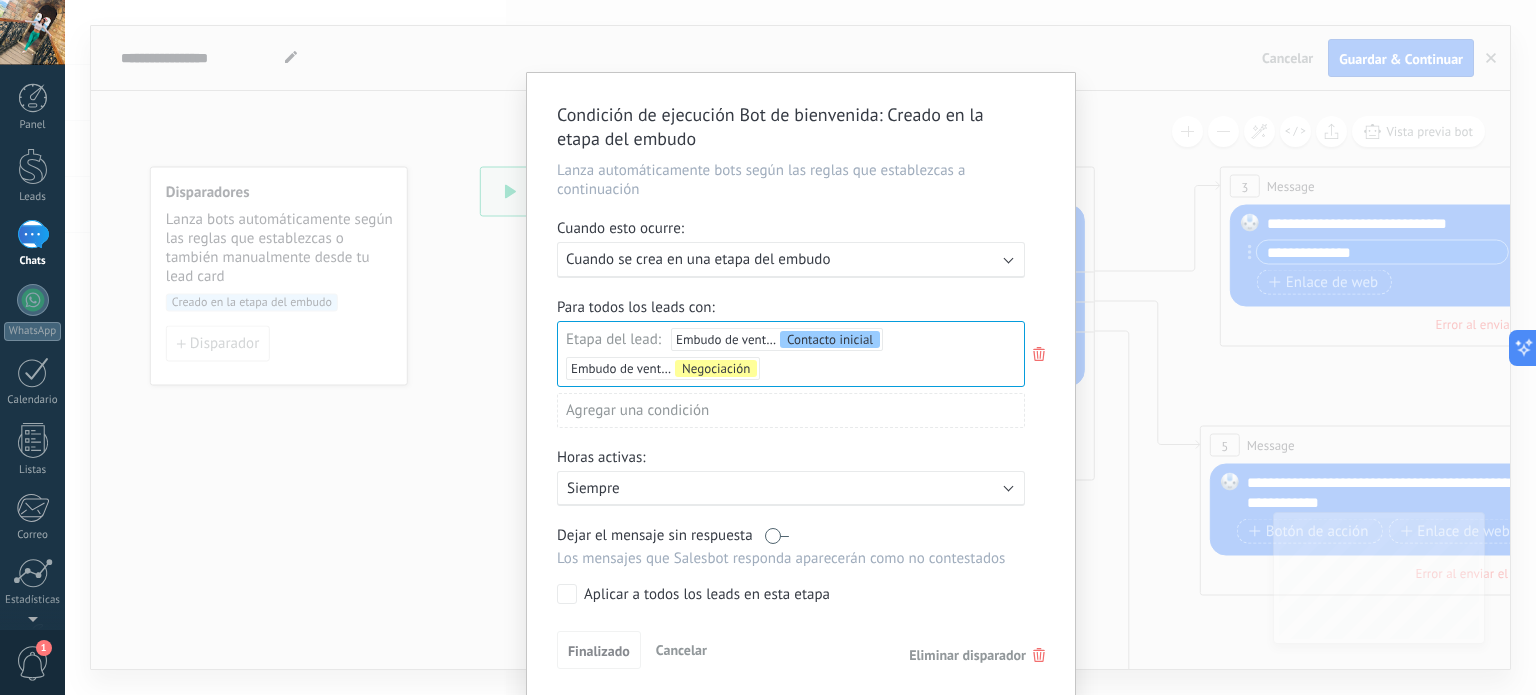 click on "Condición de ejecución Bot de bienvenida : Creado en la etapa del embudo Lanza automáticamente bots según las reglas que establezcas a continuación Cuando esto ocurre: Ejecutar:  Cuando se crea en una etapa del embudo Para todos los leads con: Etapa del lead: Embudo de ventas Contacto inicial Embudo de ventas Negociación Leads Entrantes Contacto inicial Negociación Debate contractual Discusión de contrato Logrado con éxito Venta Perdido Agregar una condición Horas activas: Activo:  Siempre Dejar el mensaje sin respuesta Los mensajes que Salesbot responda aparecerán como no contestados Aplicar a todos los leads en esta etapa Finalizado Cancelar Eliminar disparador" at bounding box center [800, 347] 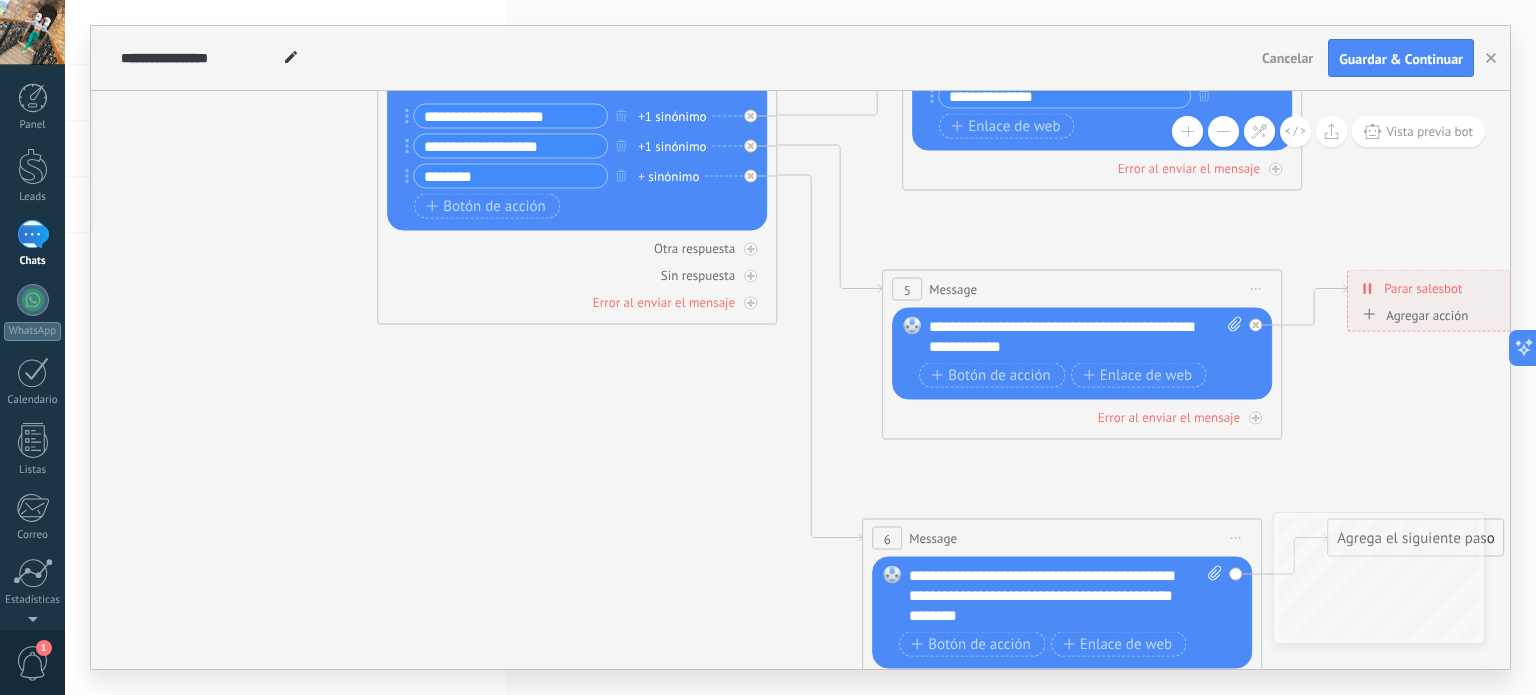 drag, startPoint x: 981, startPoint y: 591, endPoint x: 180, endPoint y: 168, distance: 905.8311 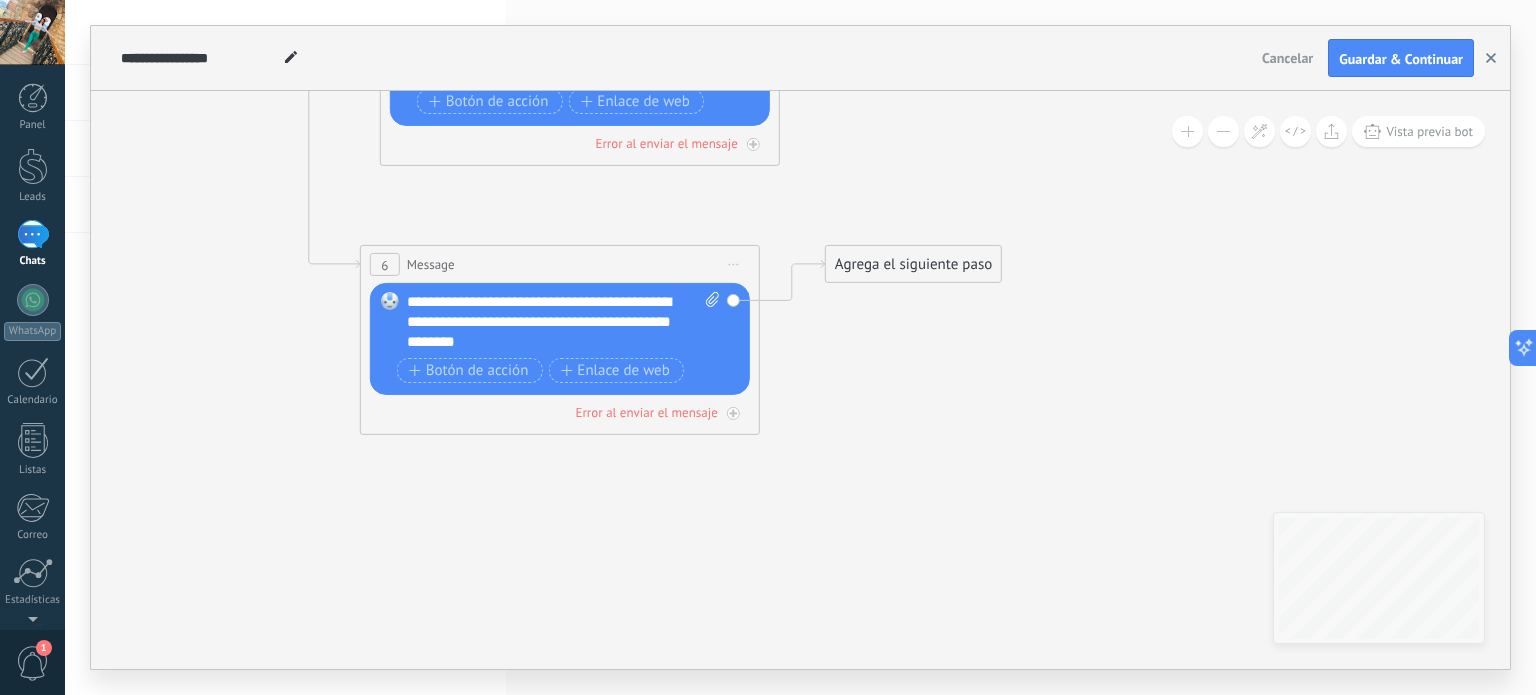 click 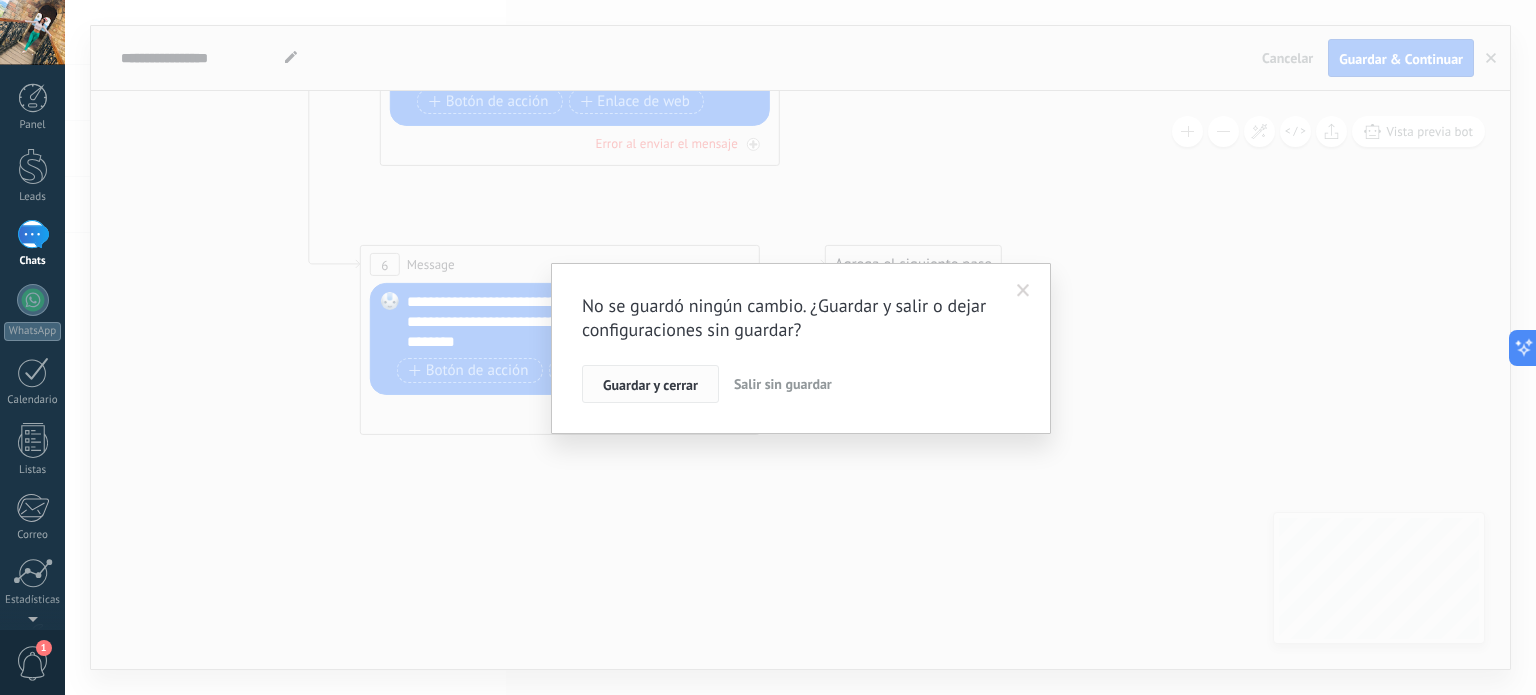 click on "Guardar y cerrar" at bounding box center [650, 385] 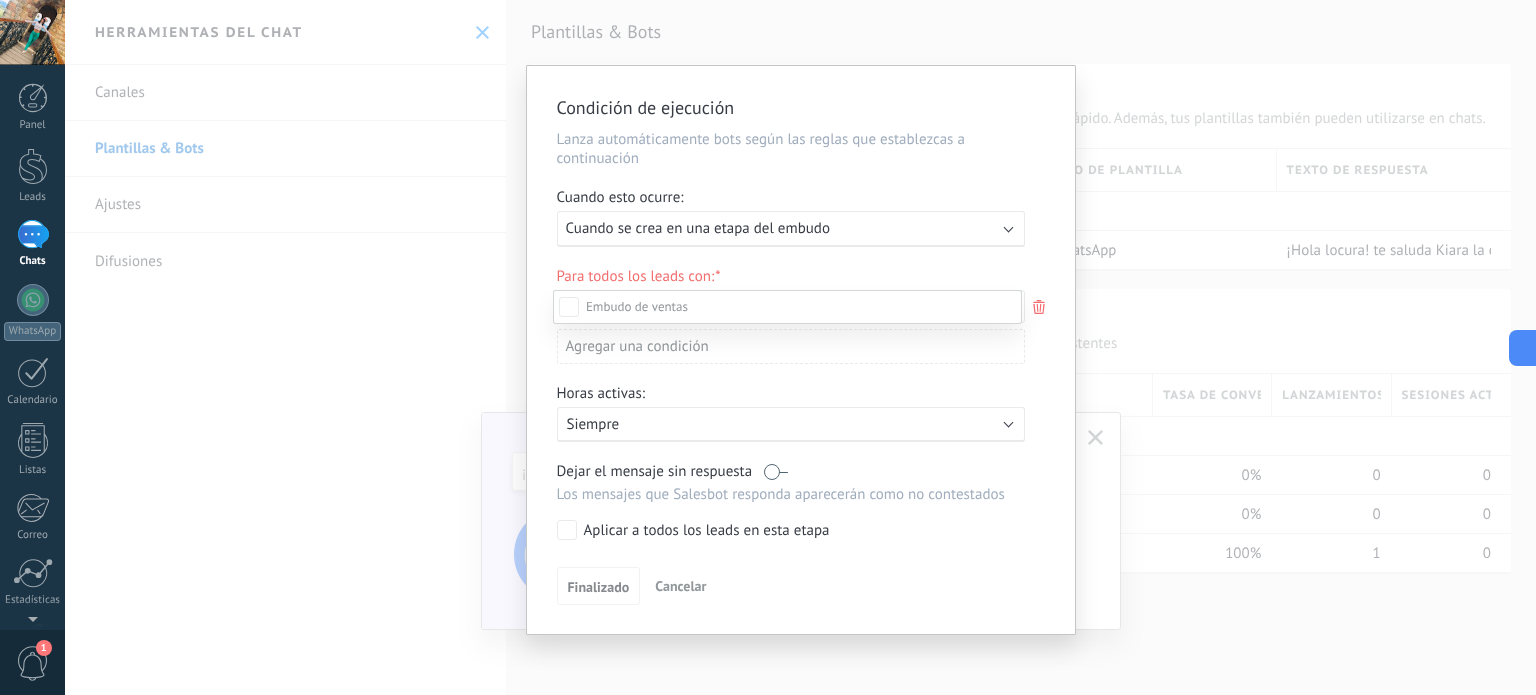 click on "Leads Entrantes Contacto inicial Negociación Debate contractual Discusión de contrato Logrado con éxito Venta Perdido" at bounding box center [787, 491] 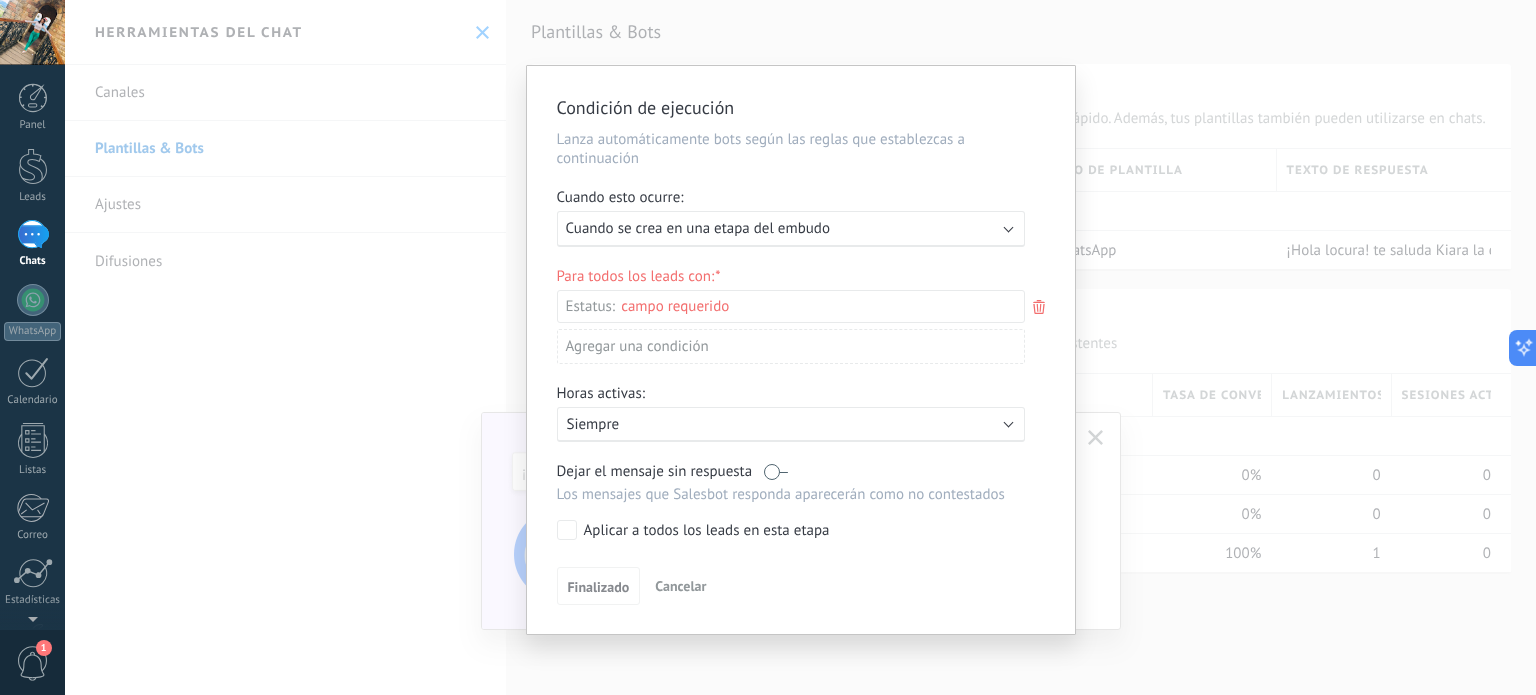 click on "Cancelar" at bounding box center (680, 586) 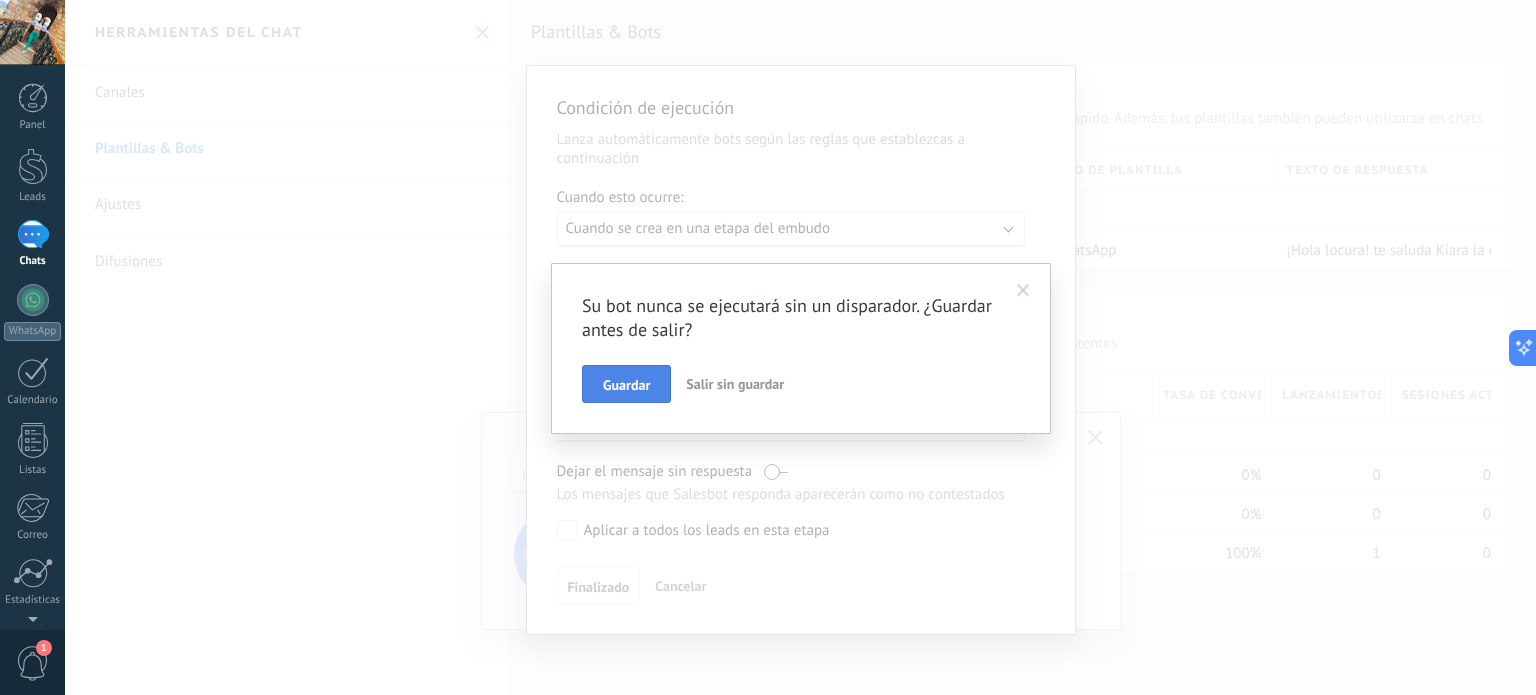 click on "Guardar" at bounding box center (626, 385) 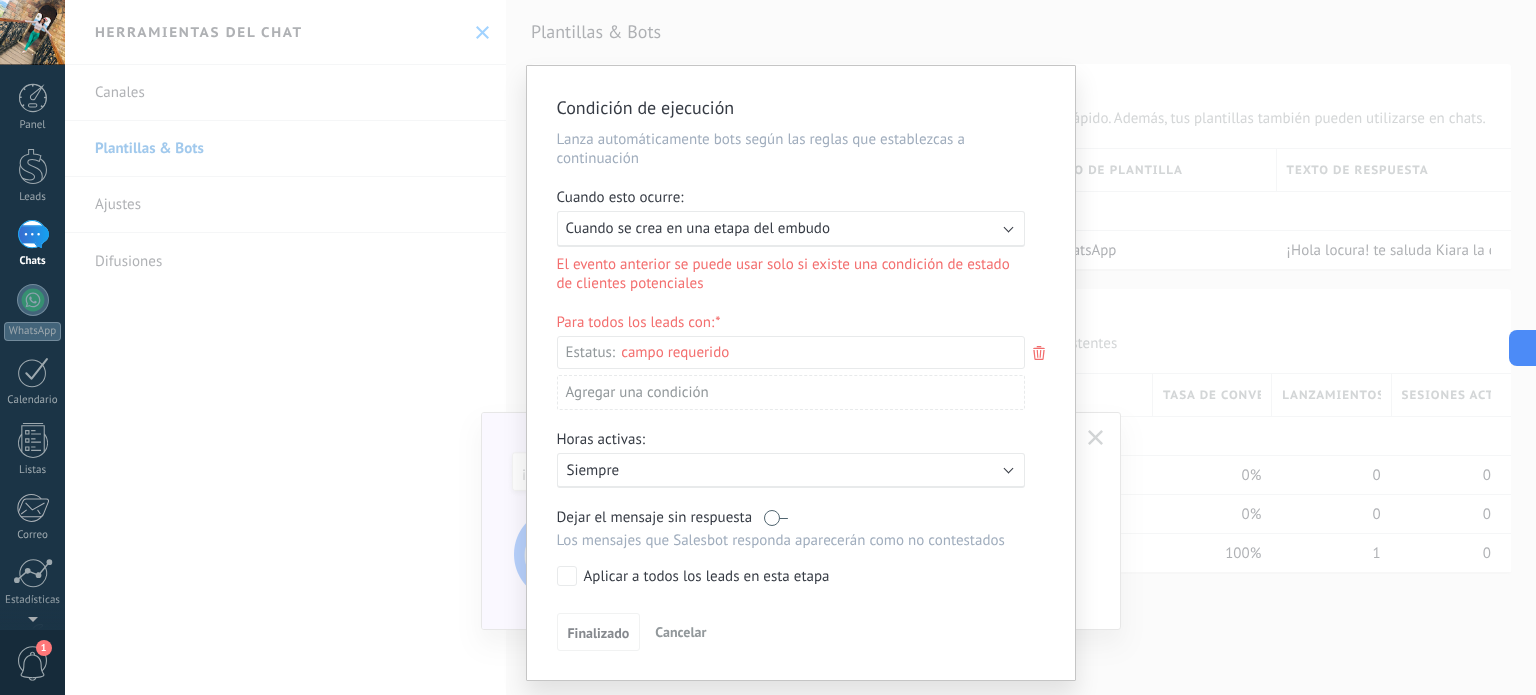 click on "Ejecutar:  Cuando se crea en una etapa del embudo" at bounding box center (791, 229) 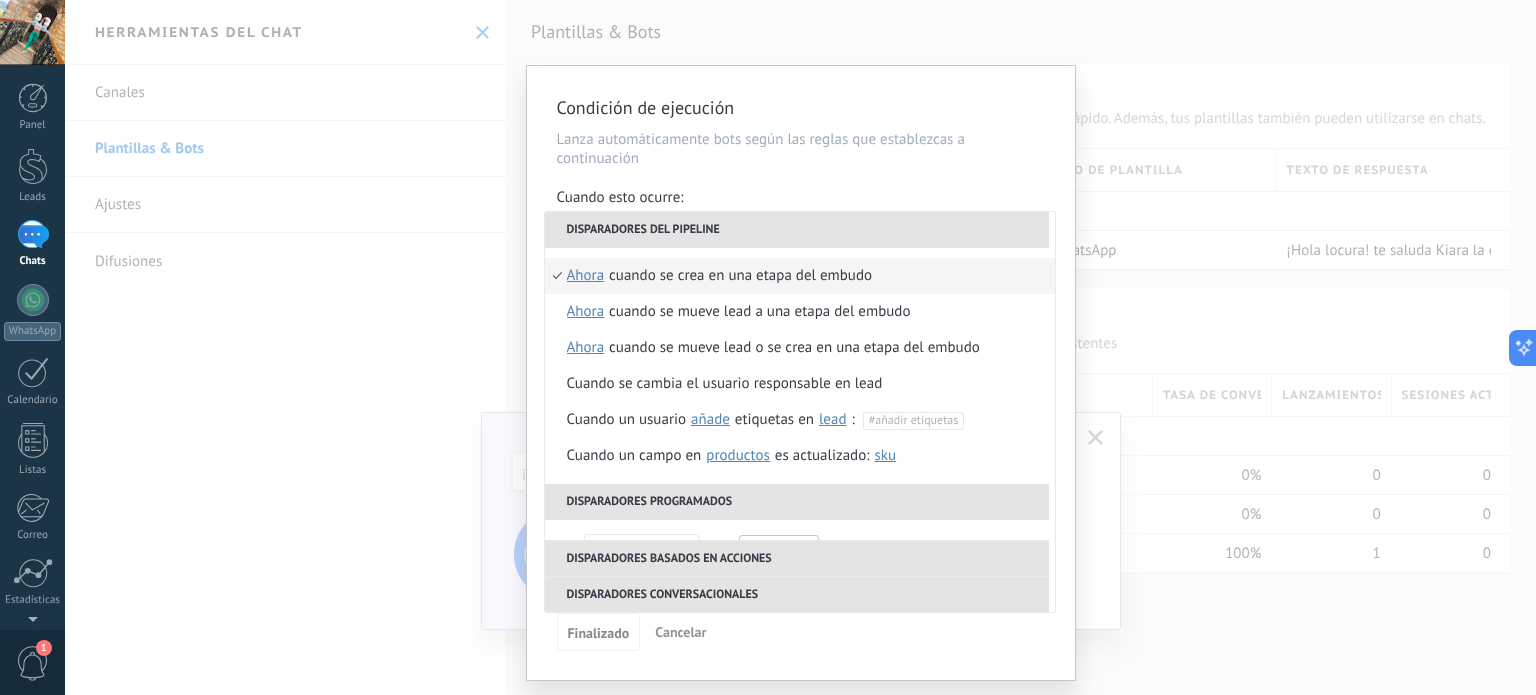 click on "**********" at bounding box center (801, 373) 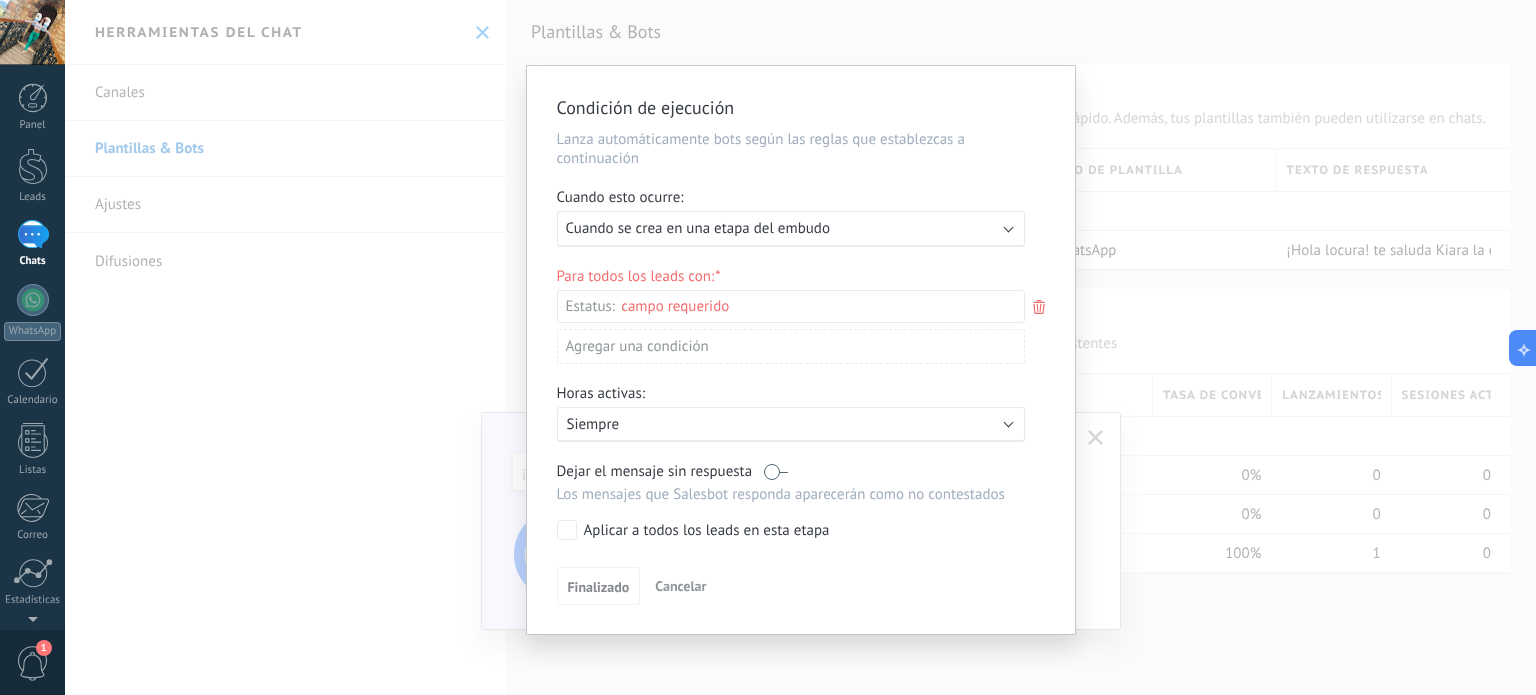 click on "Leads Entrantes Contacto inicial Negociación Debate contractual Discusión de contrato Logrado con éxito Venta Perdido" at bounding box center (0, 0) 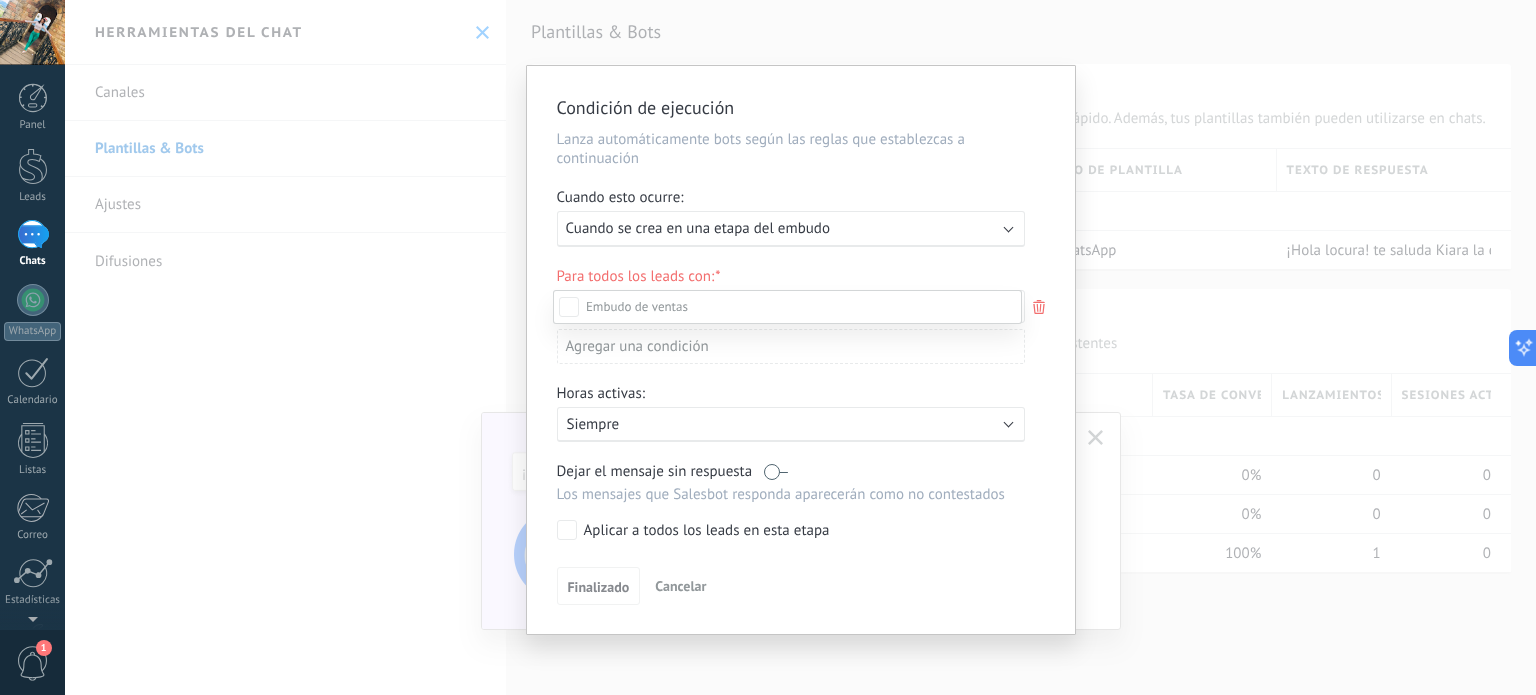 click at bounding box center [800, 347] 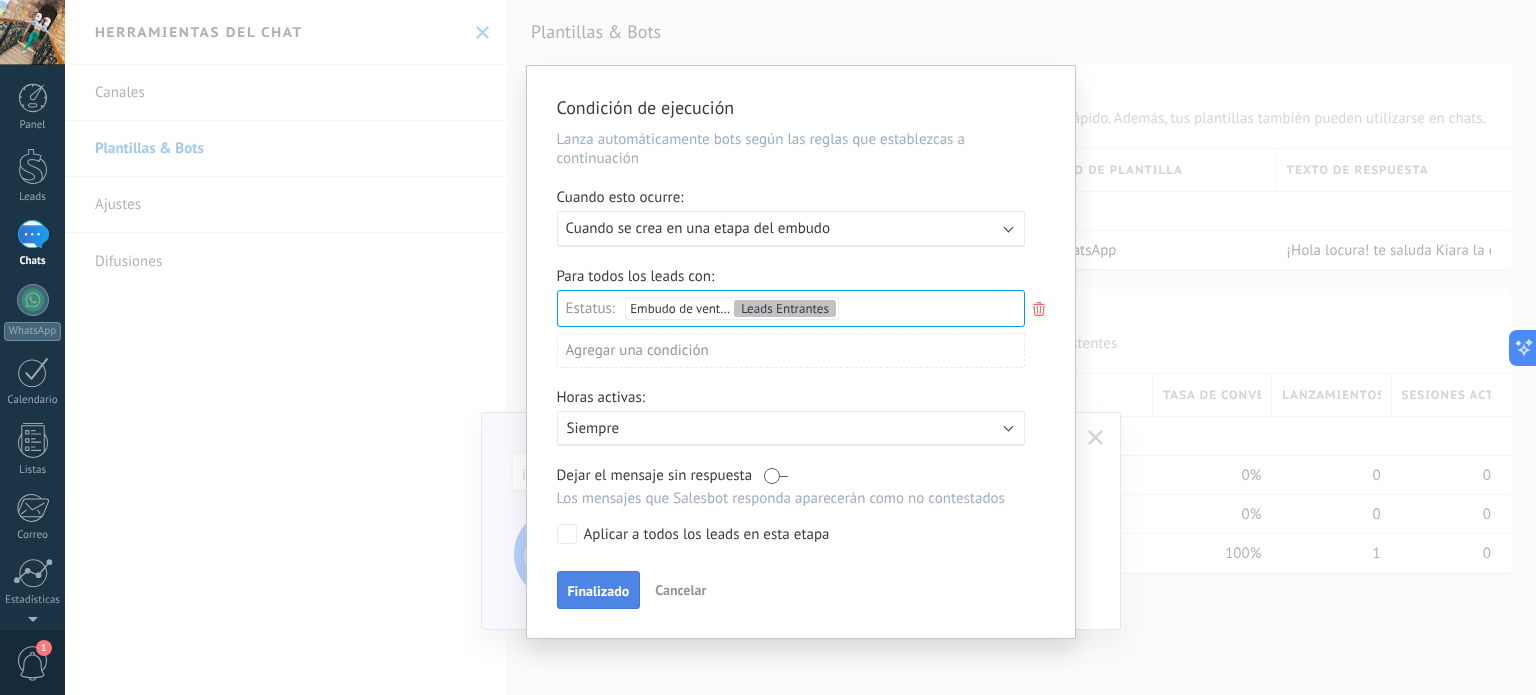 click on "Finalizado" at bounding box center (599, 591) 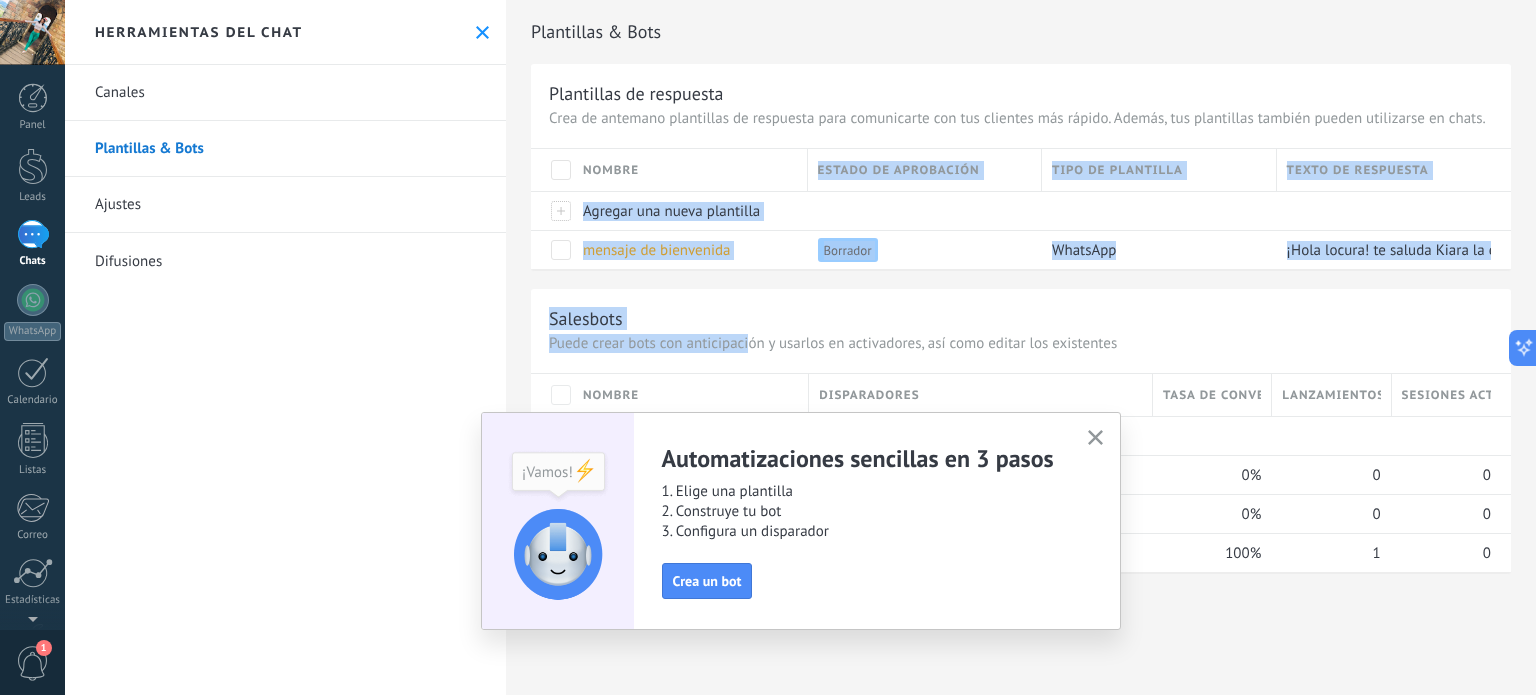 drag, startPoint x: 746, startPoint y: 331, endPoint x: 707, endPoint y: 183, distance: 153.05228 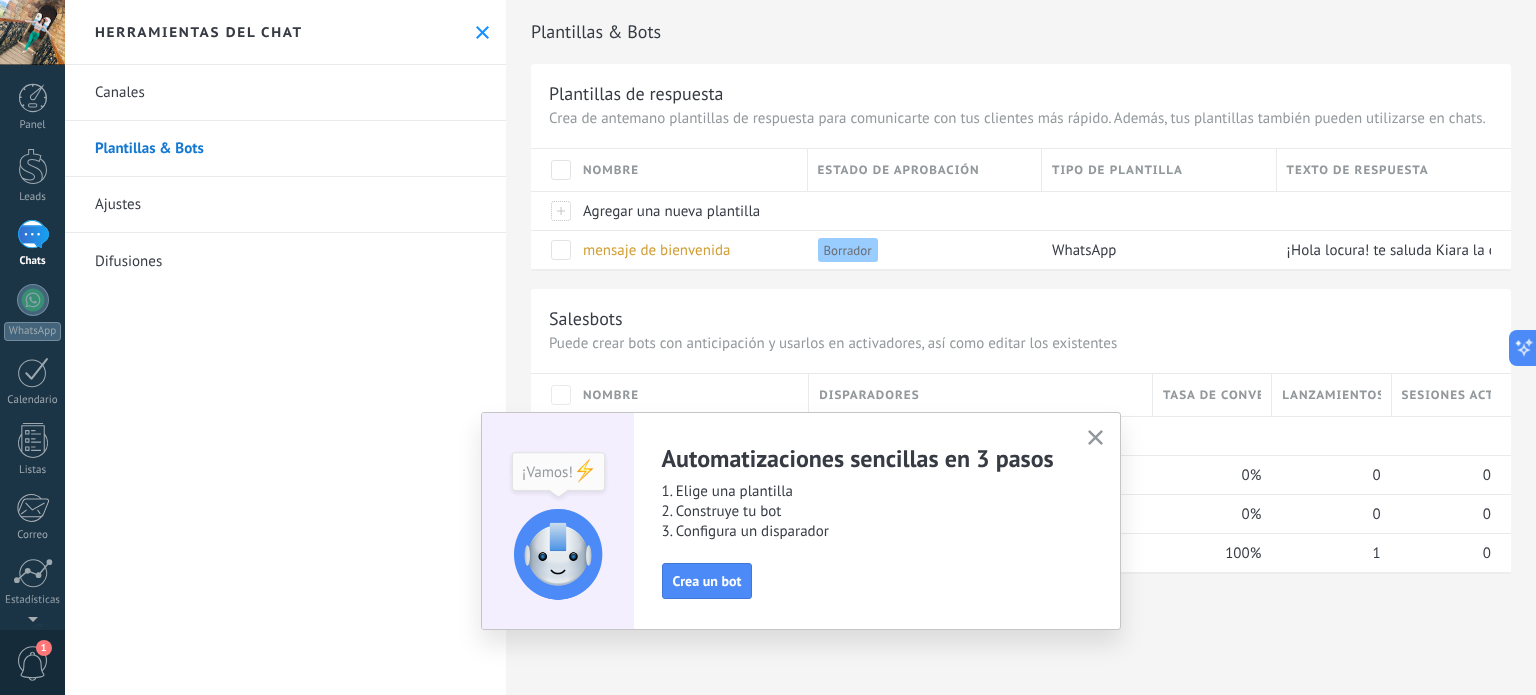 click on "Canales Plantillas & Bots Ajustes Difusiones" at bounding box center (285, 380) 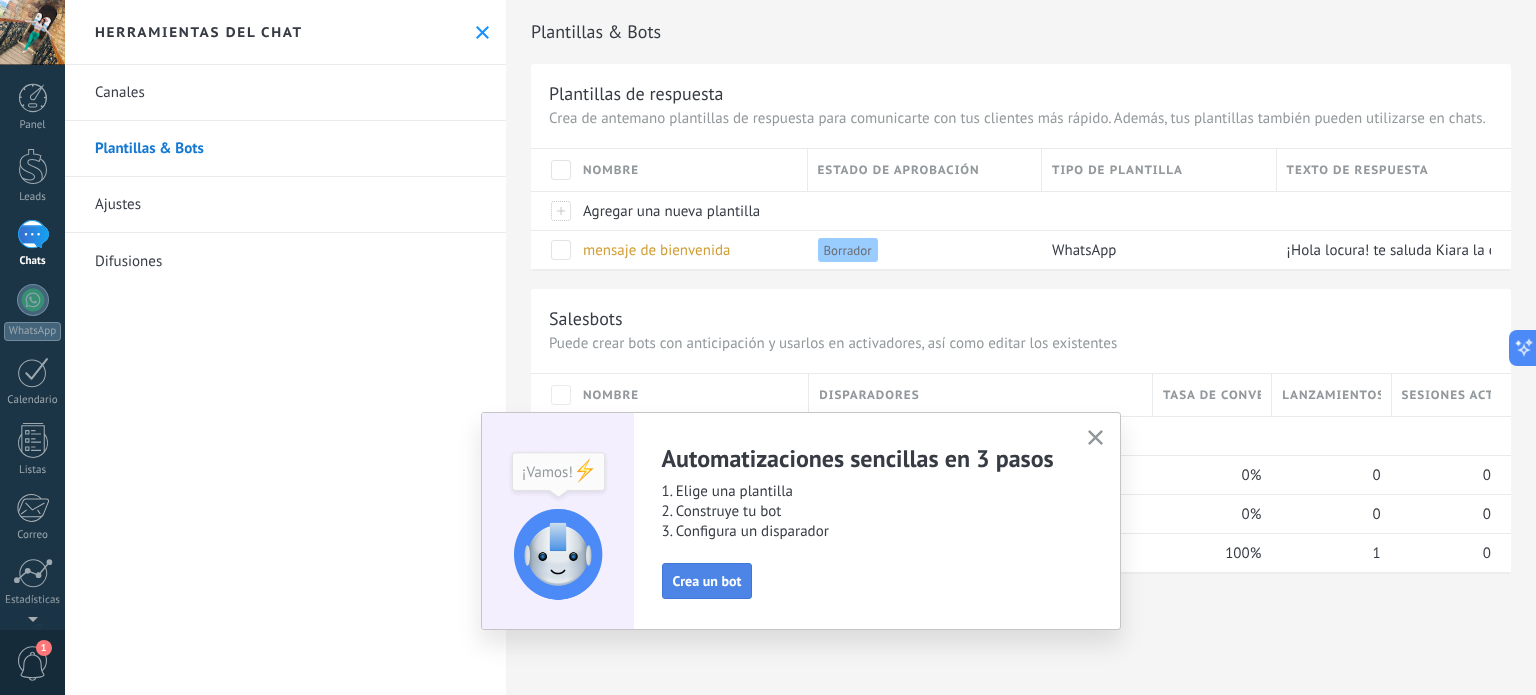 click on "Crea un bot" at bounding box center [707, 581] 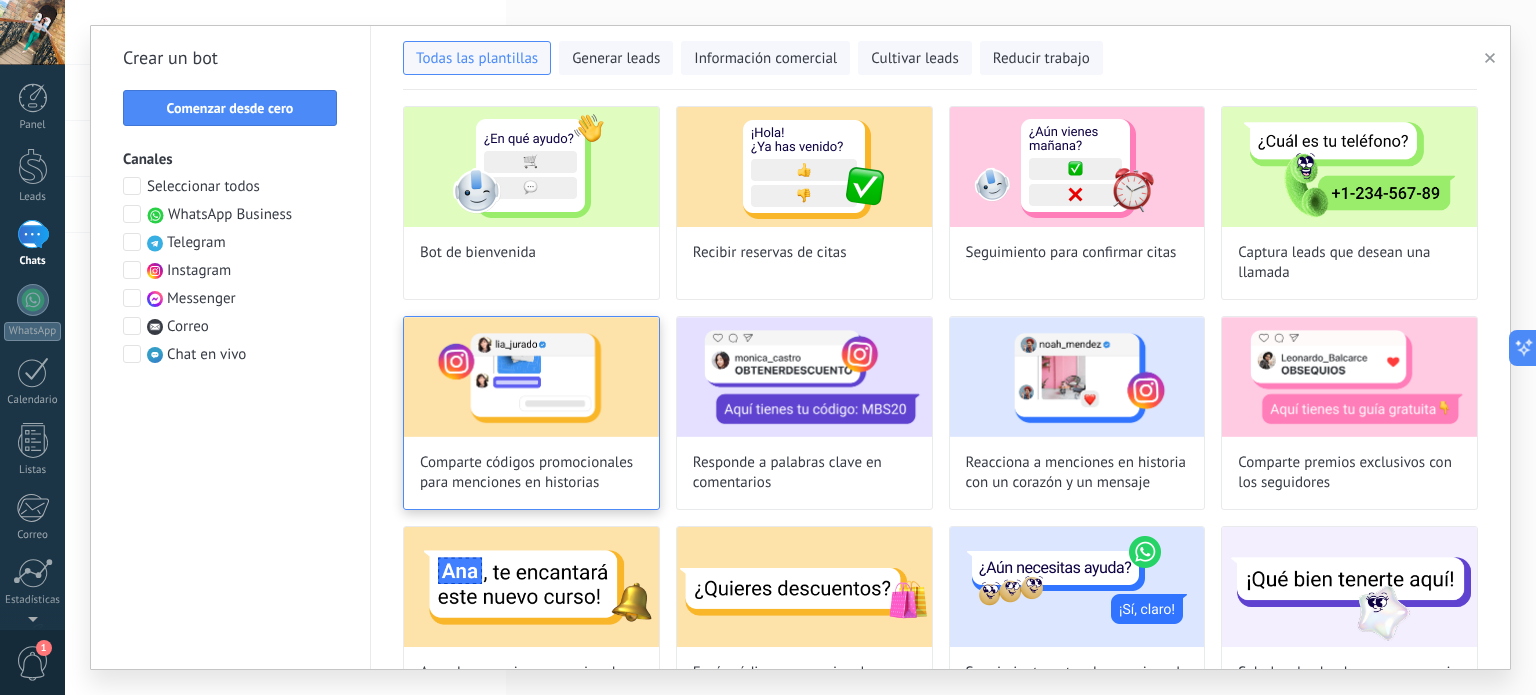 click at bounding box center (531, 377) 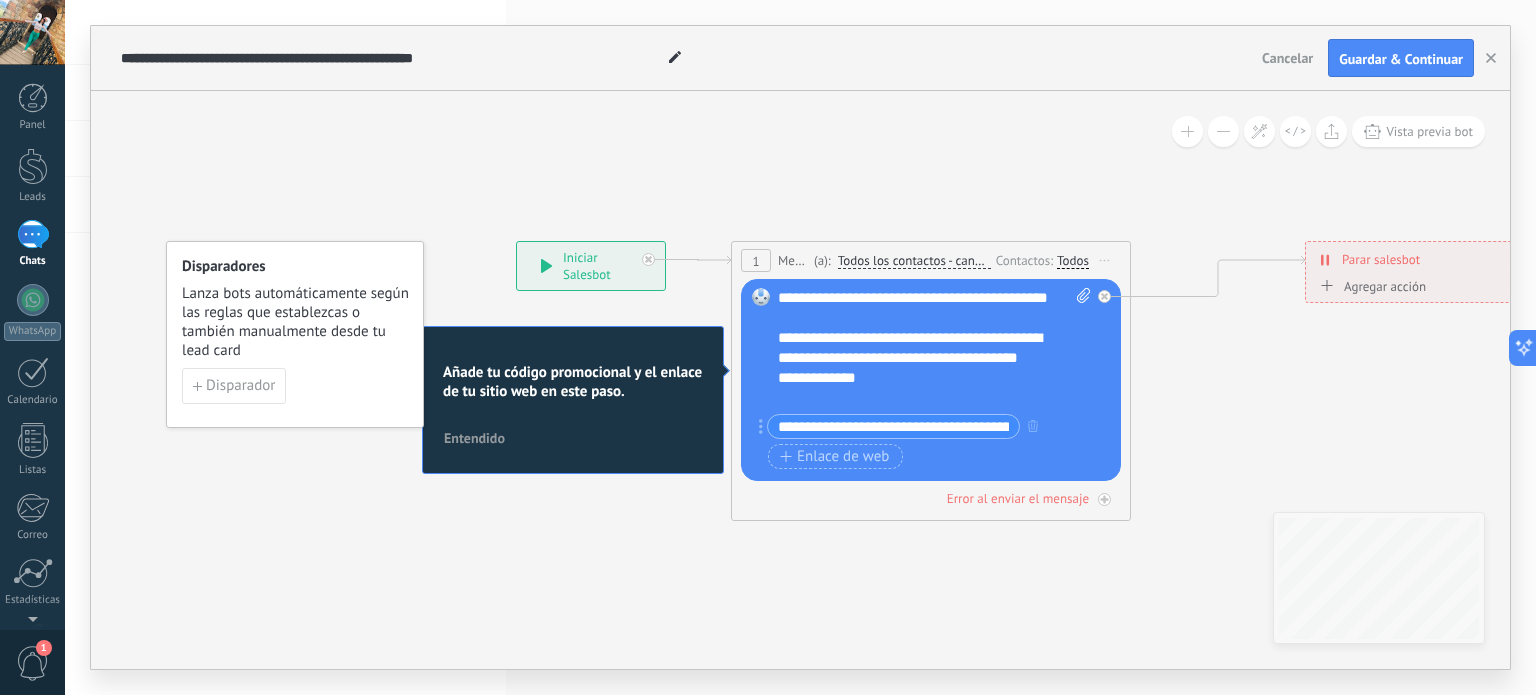 click on "**********" at bounding box center [893, 426] 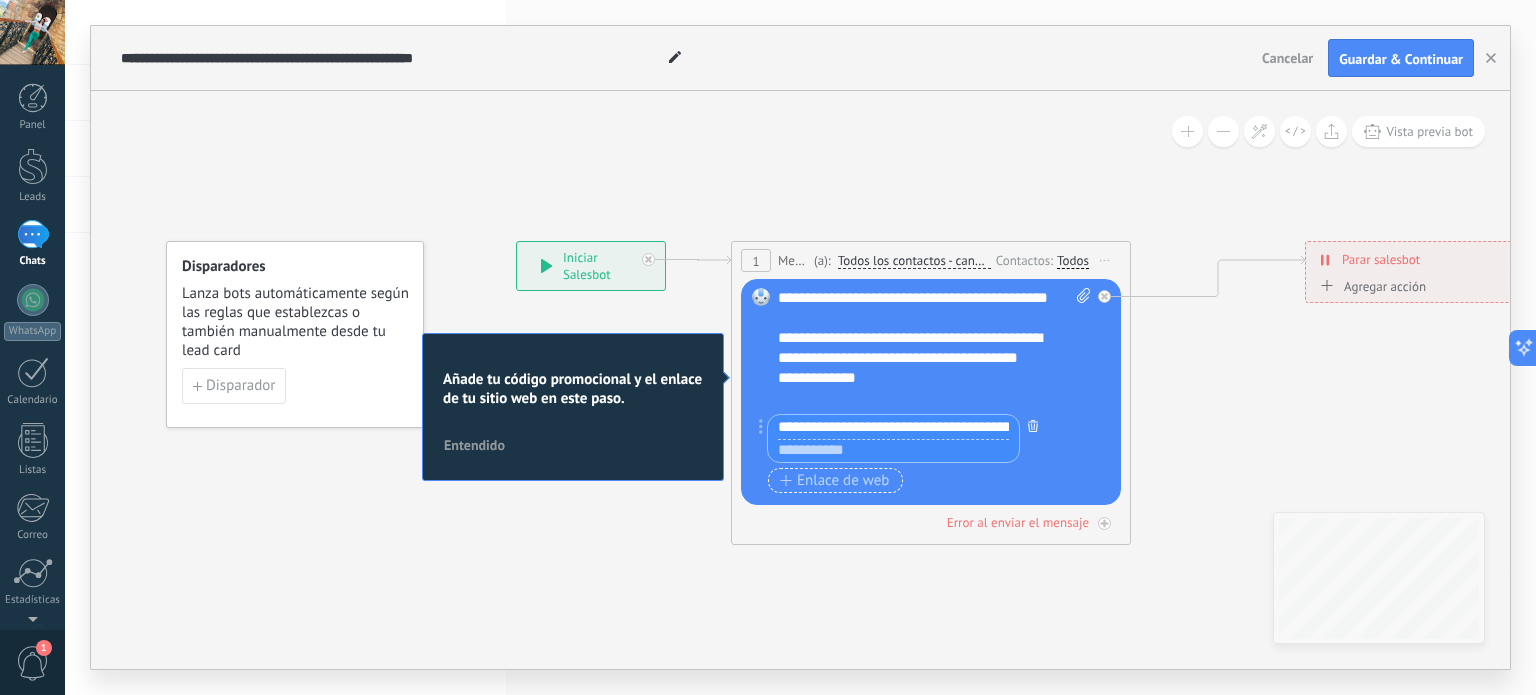 click at bounding box center [1033, 425] 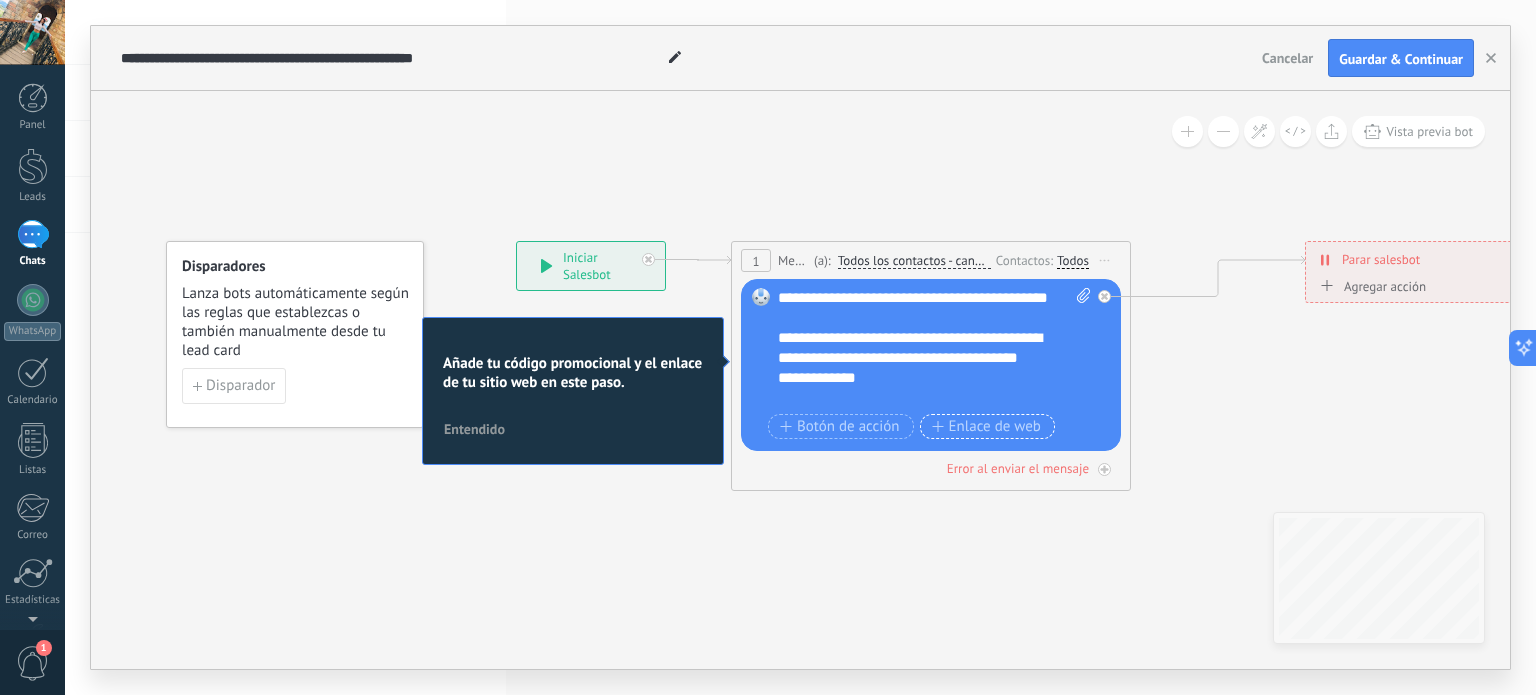 click on "Enlace de web" at bounding box center (986, 427) 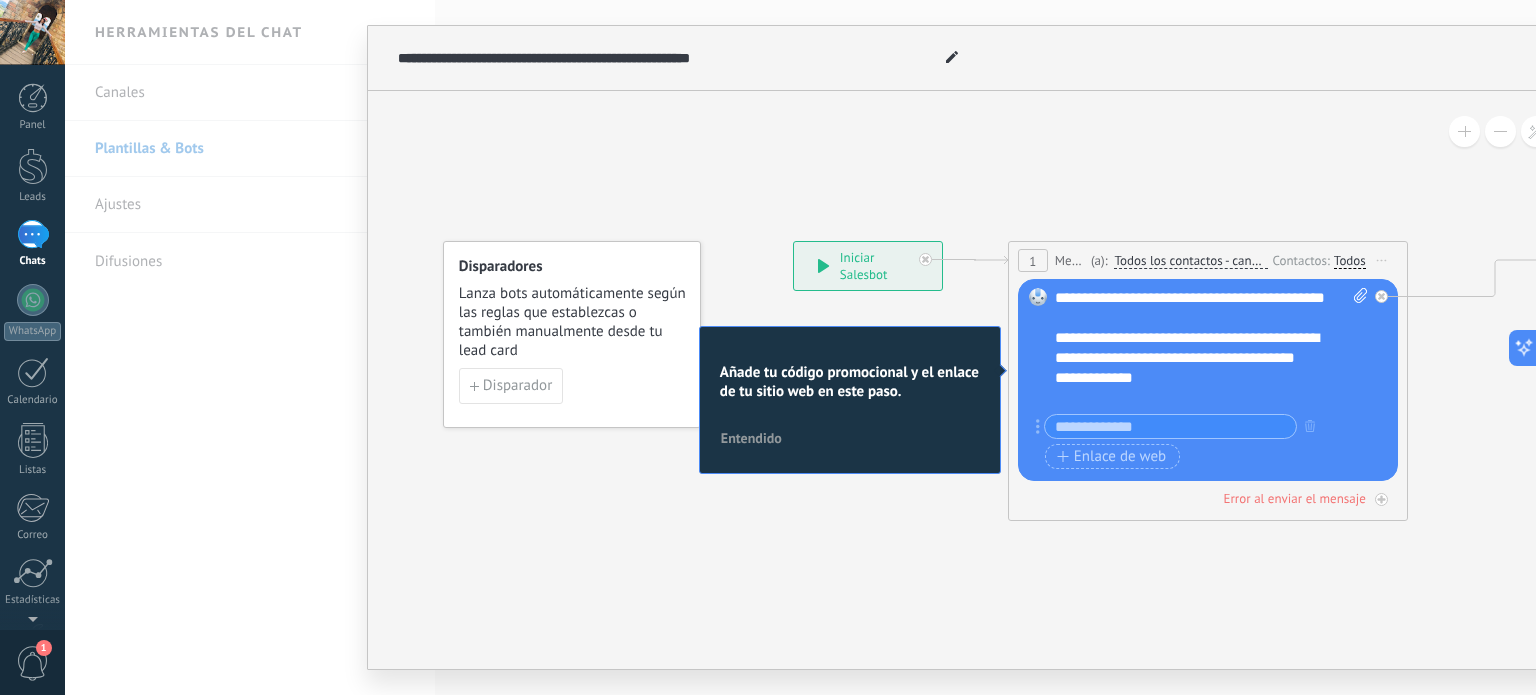 type on "**********" 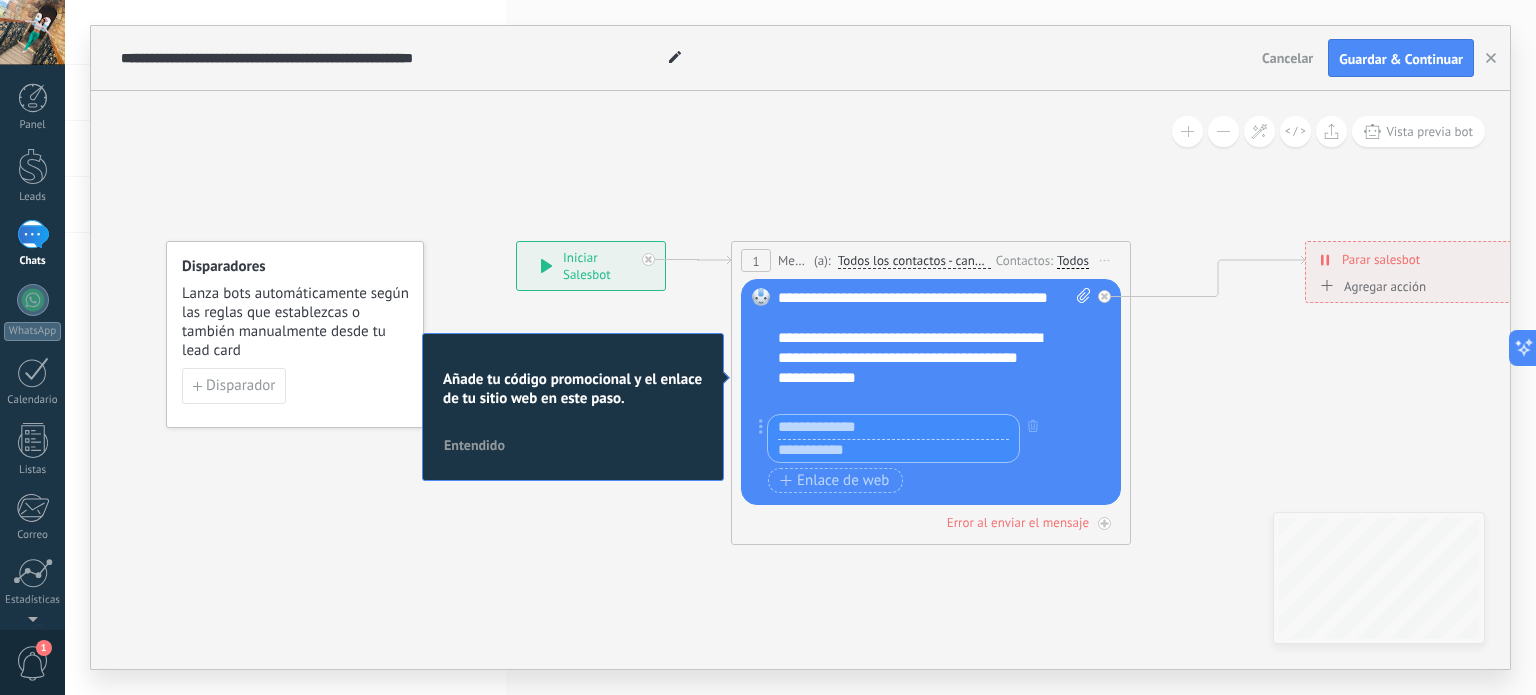 click at bounding box center (893, 427) 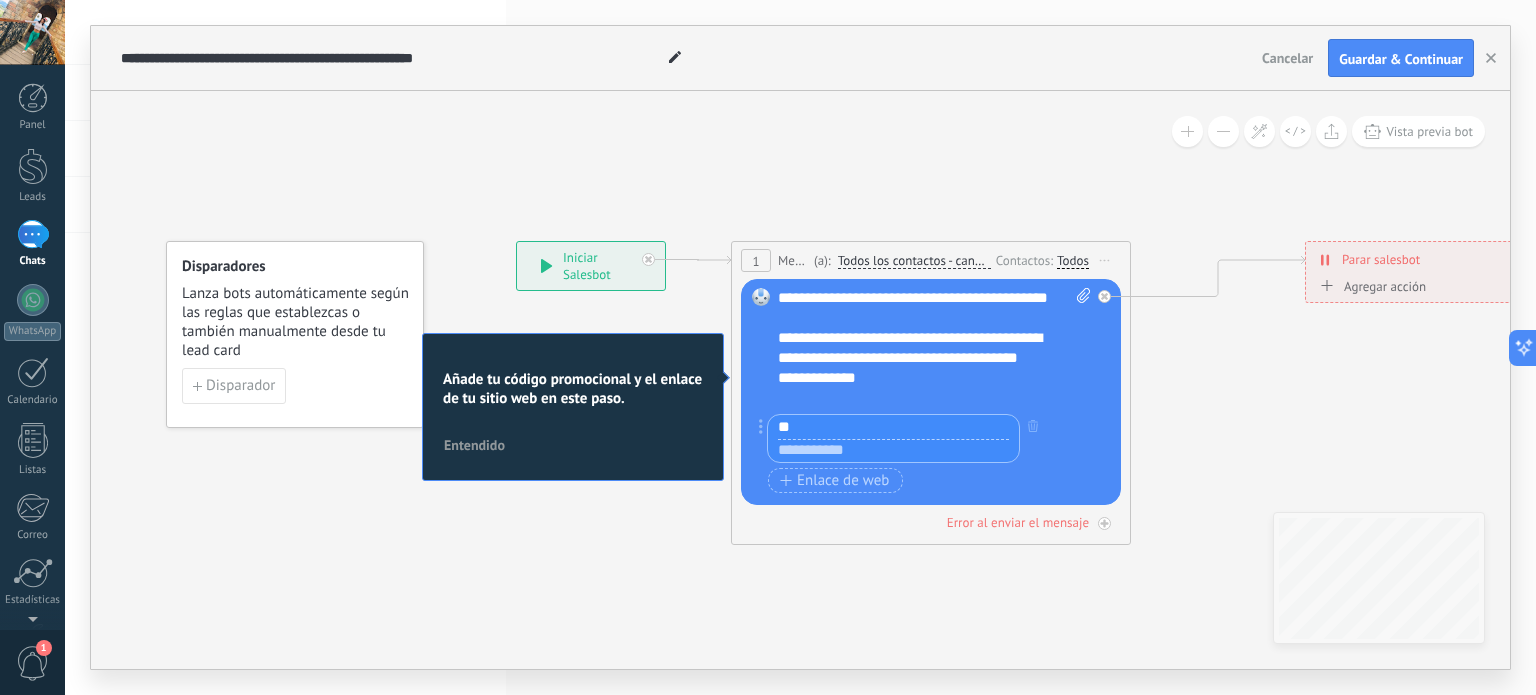 type on "*" 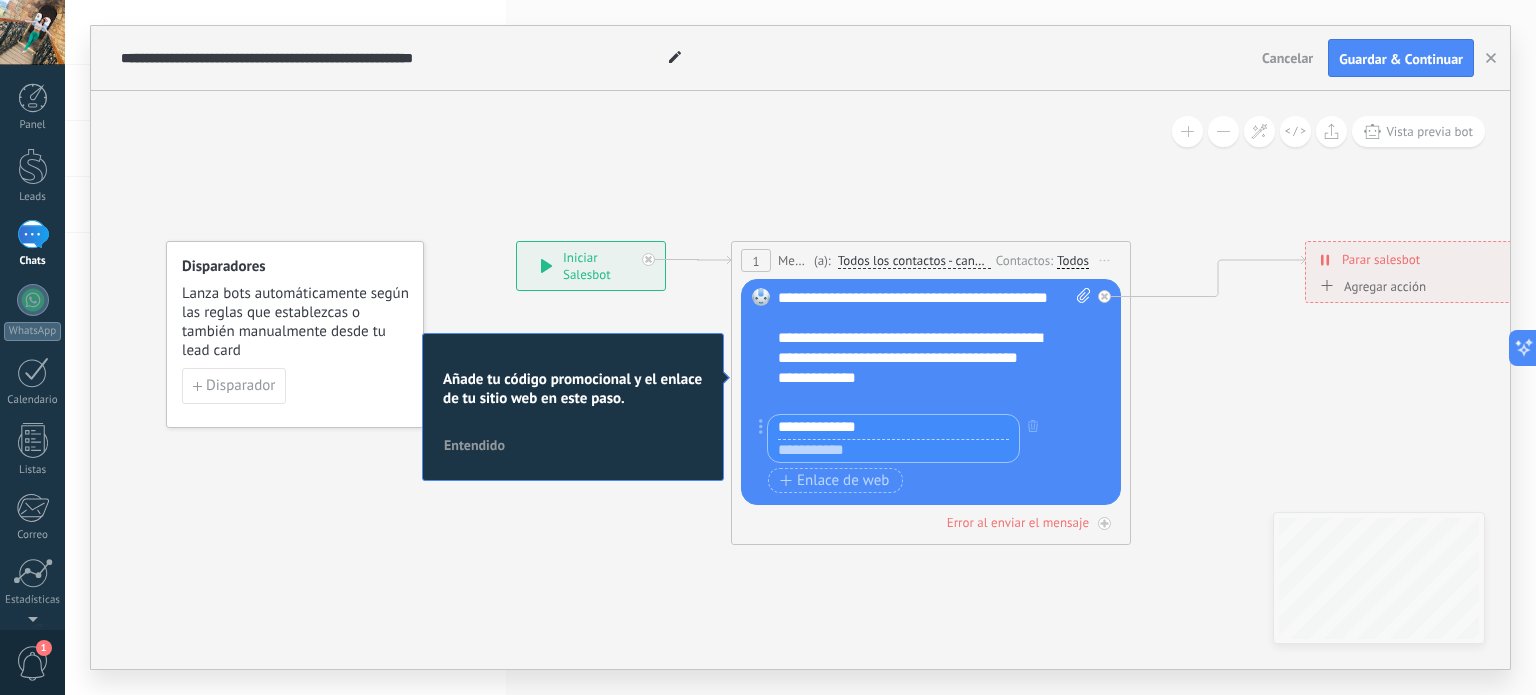 type on "**********" 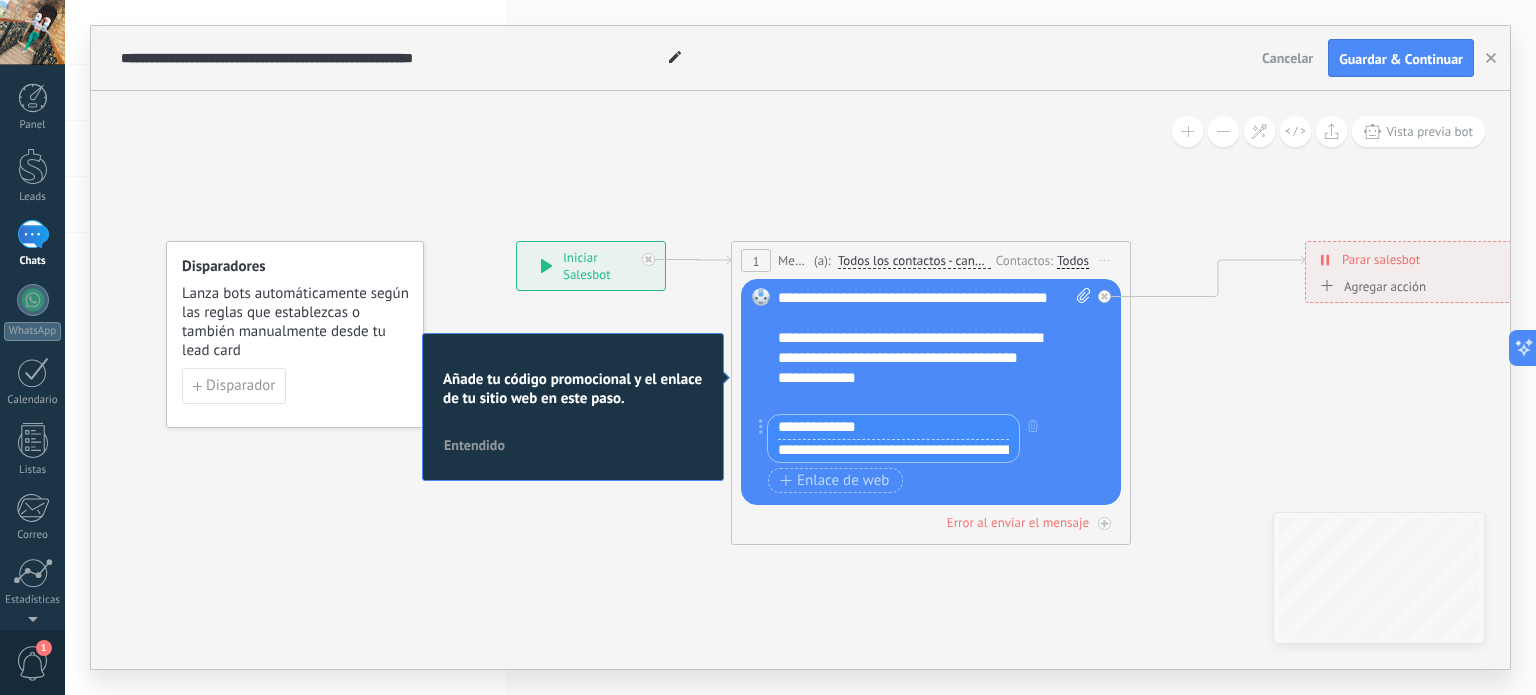 scroll, scrollTop: 0, scrollLeft: 91, axis: horizontal 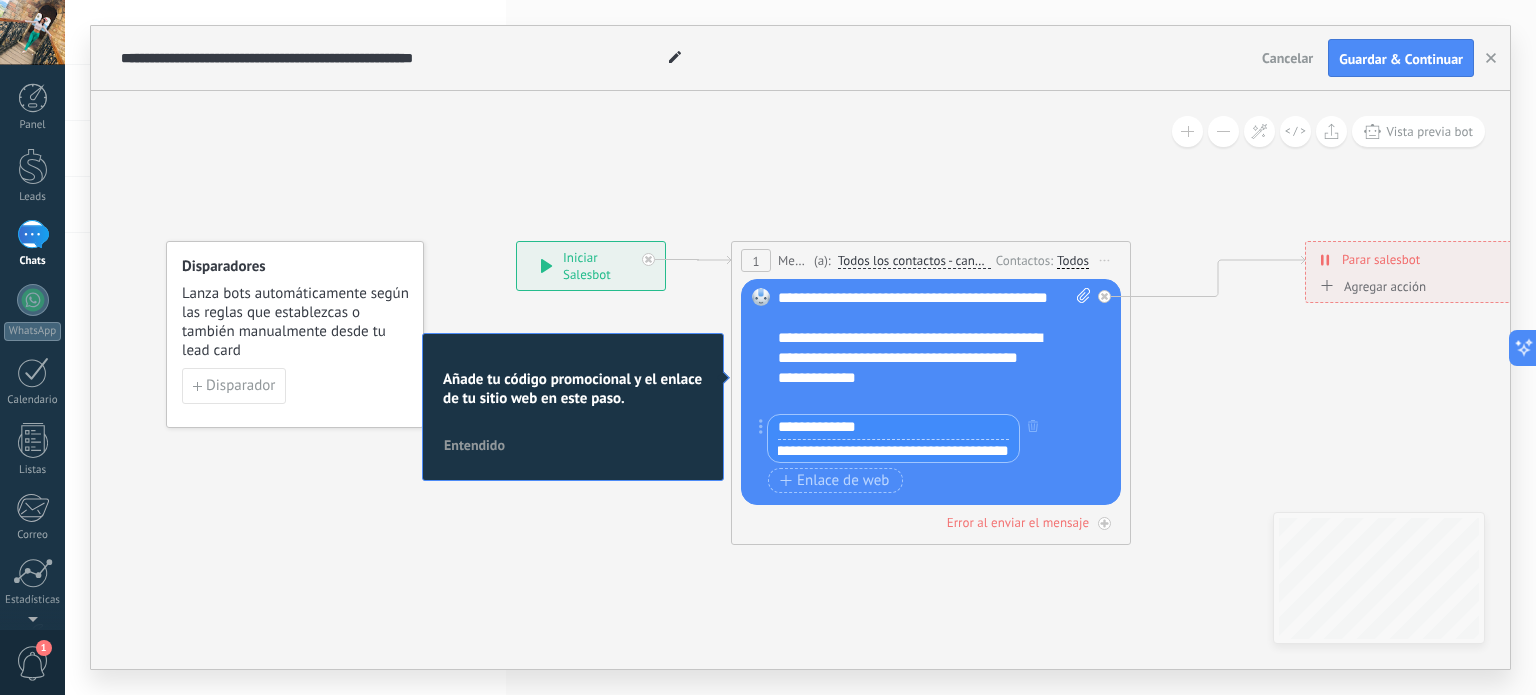 type on "**********" 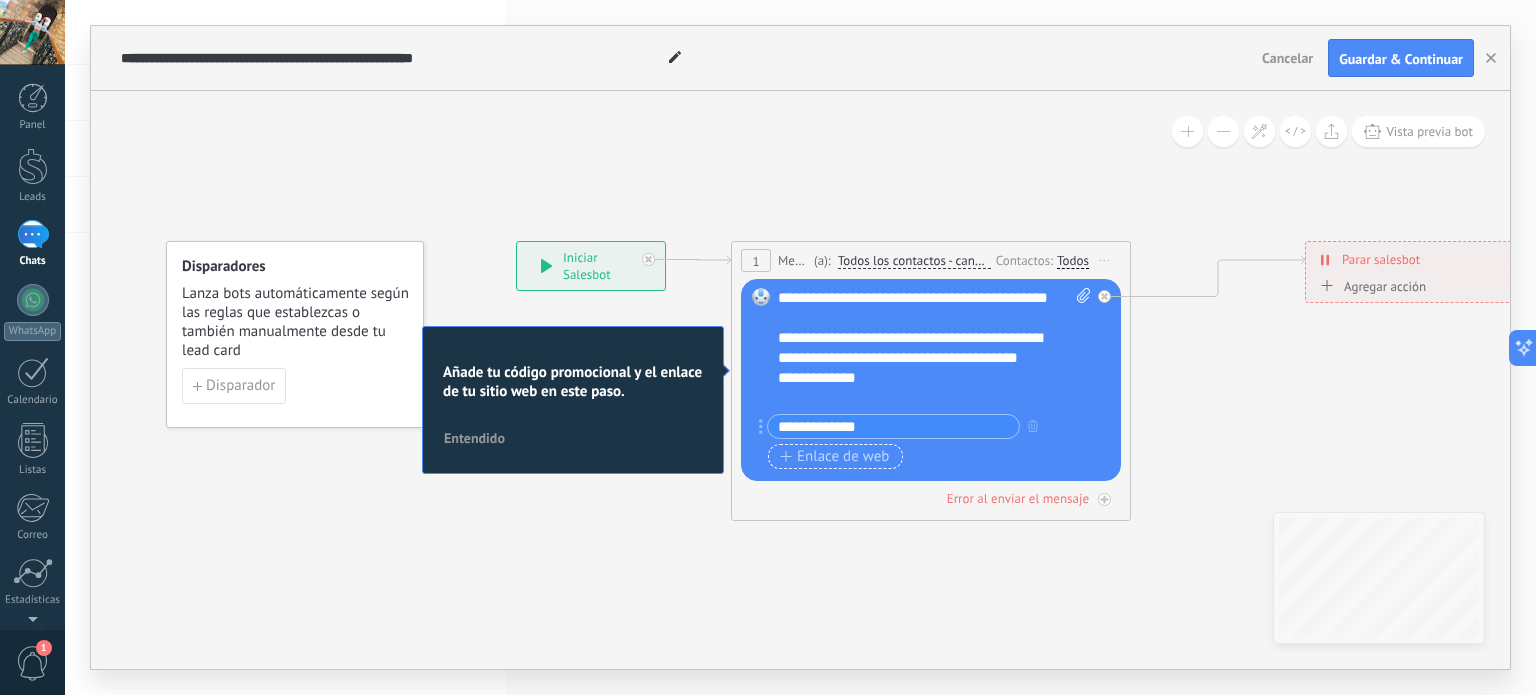 click on "Enlace de web" at bounding box center [834, 457] 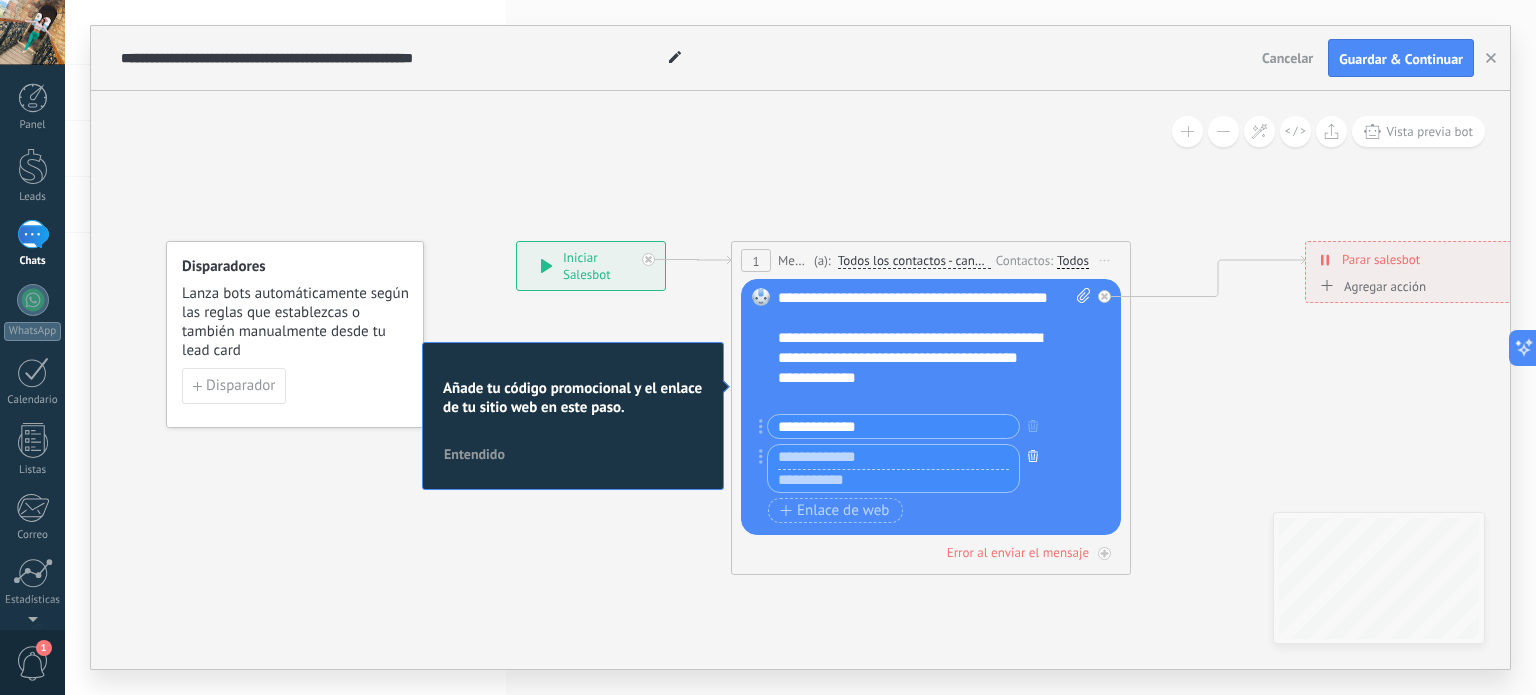 click 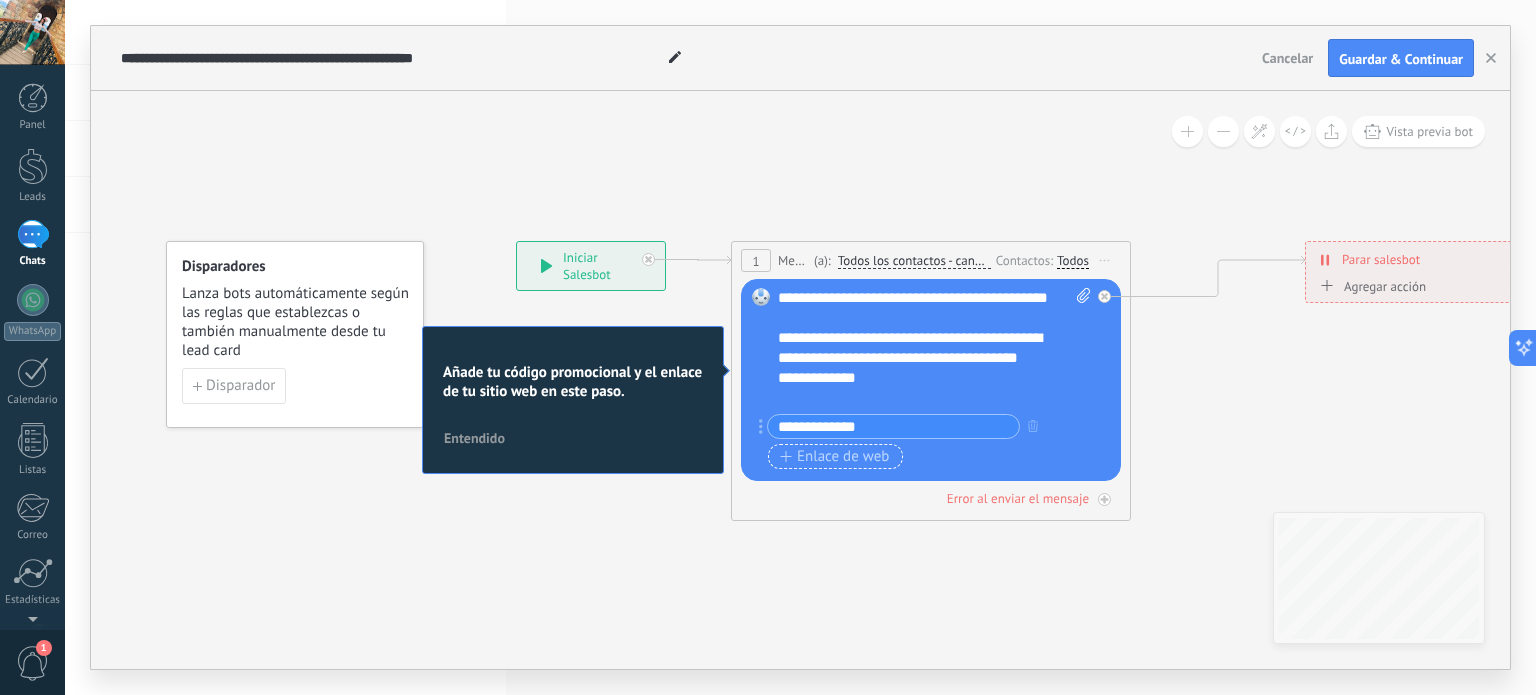 click on "Enlace de web" at bounding box center [834, 457] 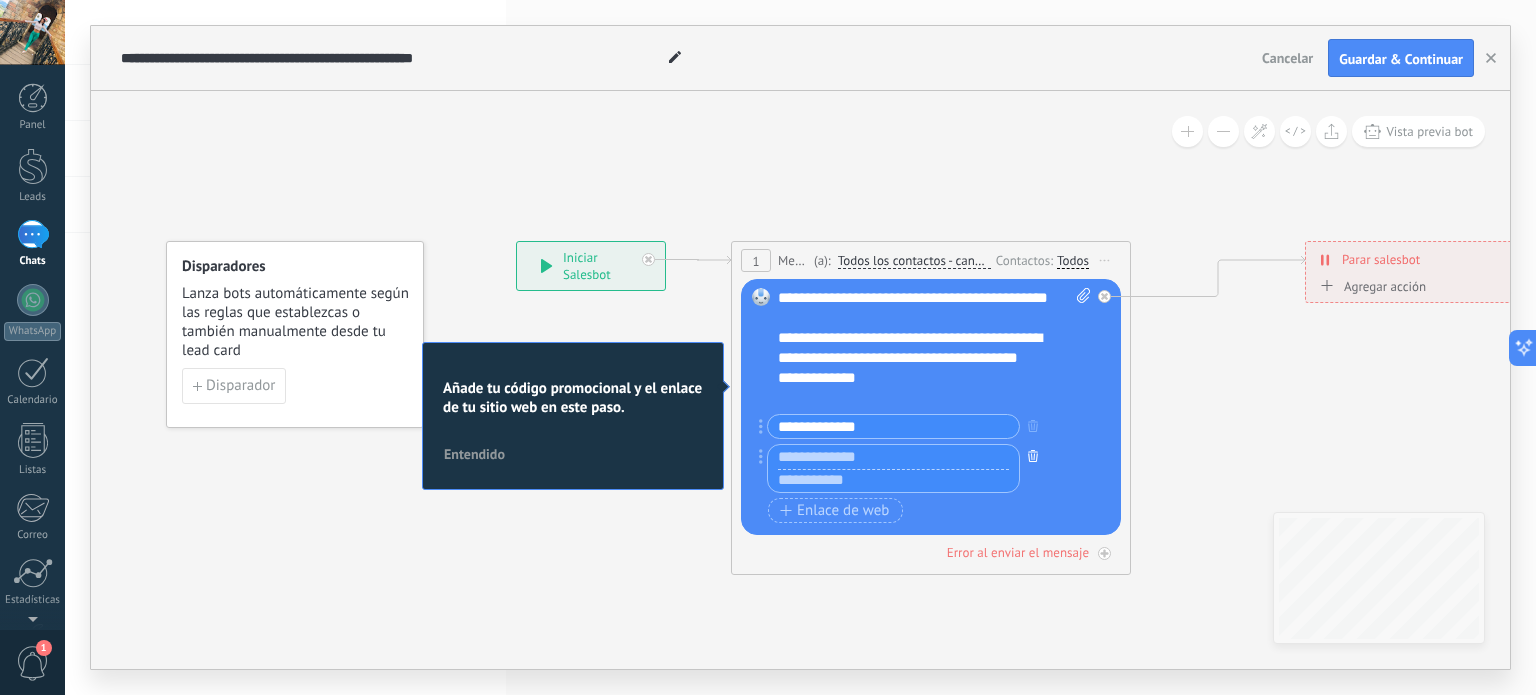 click 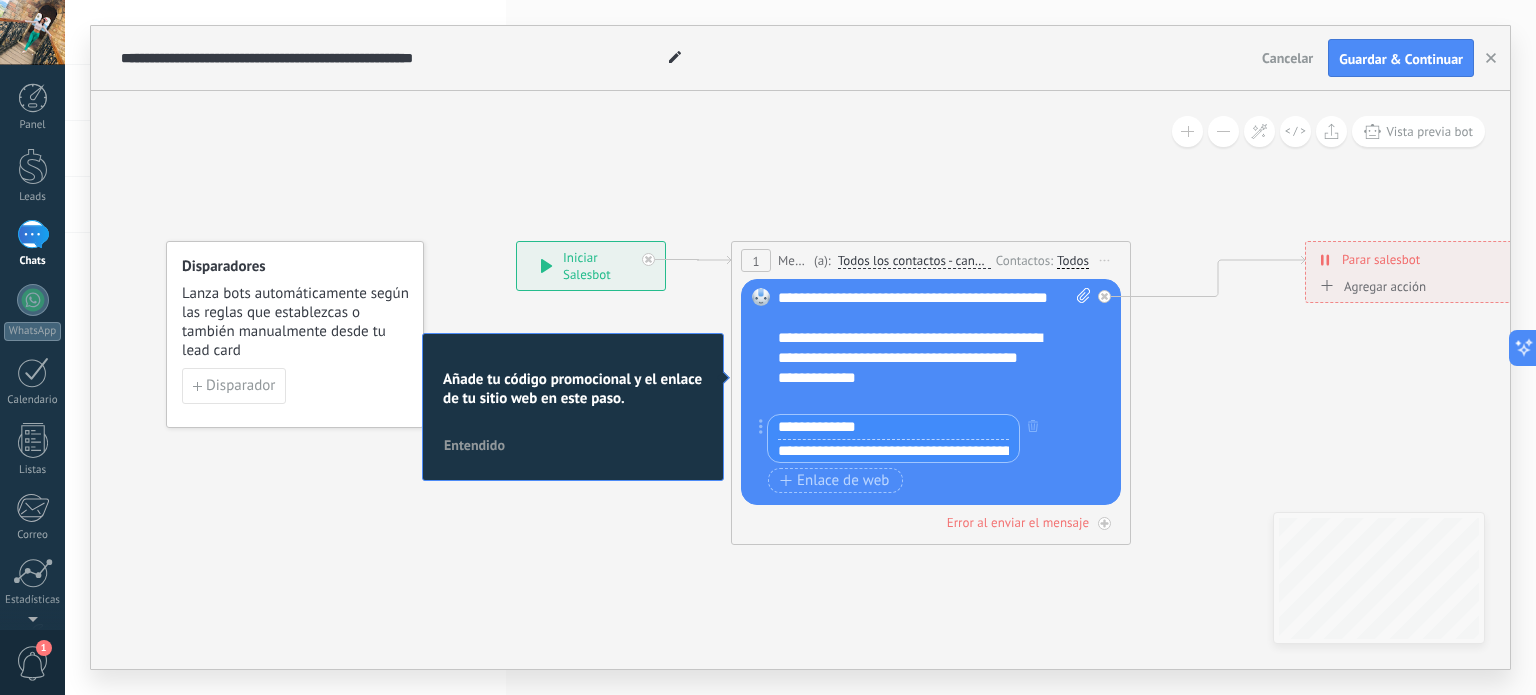 click on "**********" at bounding box center [893, 427] 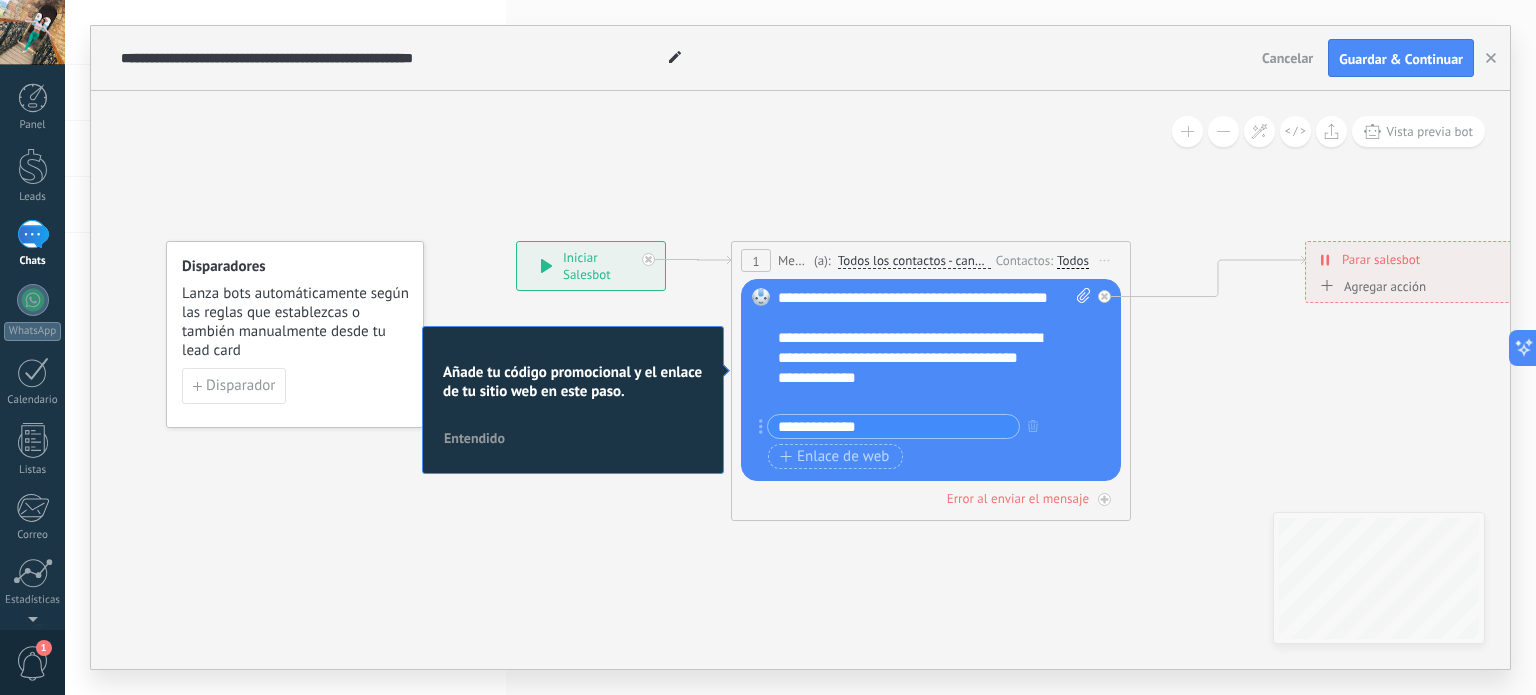 click 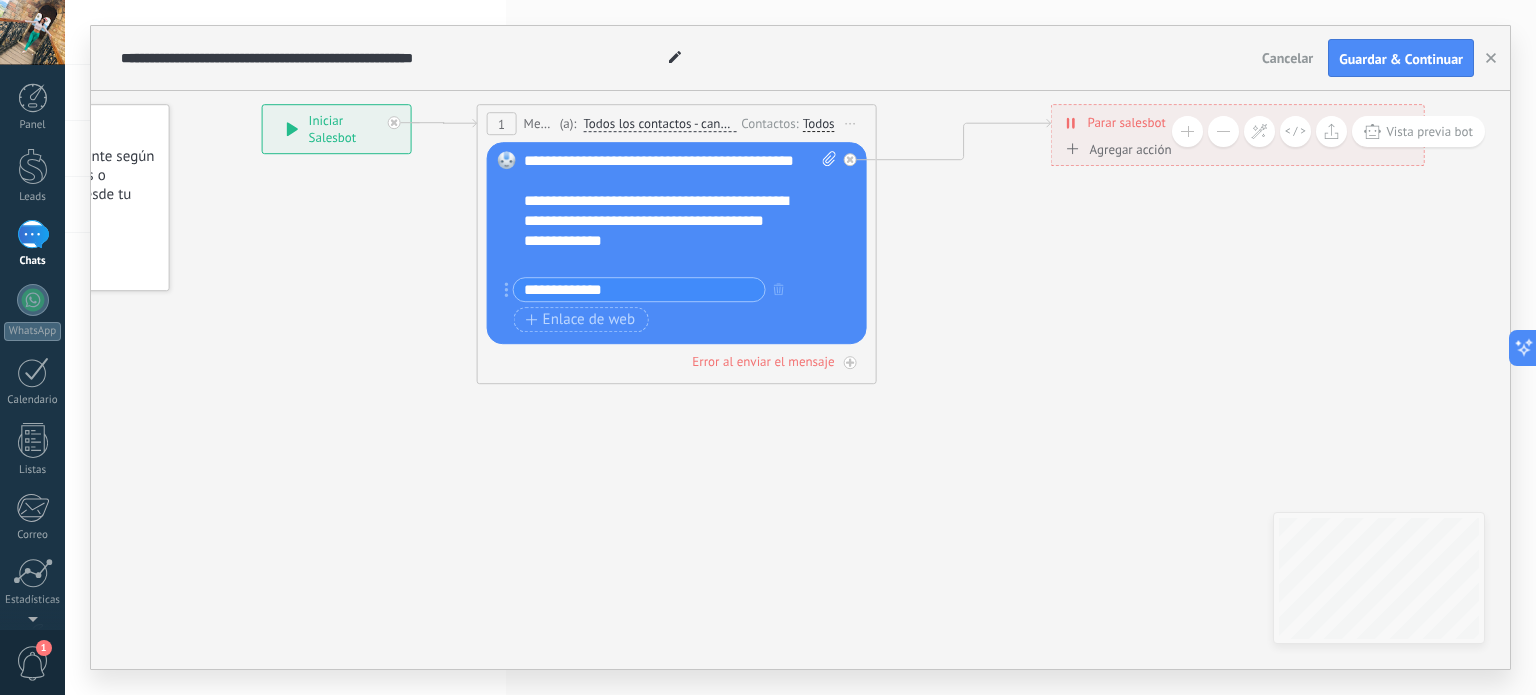 drag, startPoint x: 750, startPoint y: 583, endPoint x: 480, endPoint y: 426, distance: 312.32834 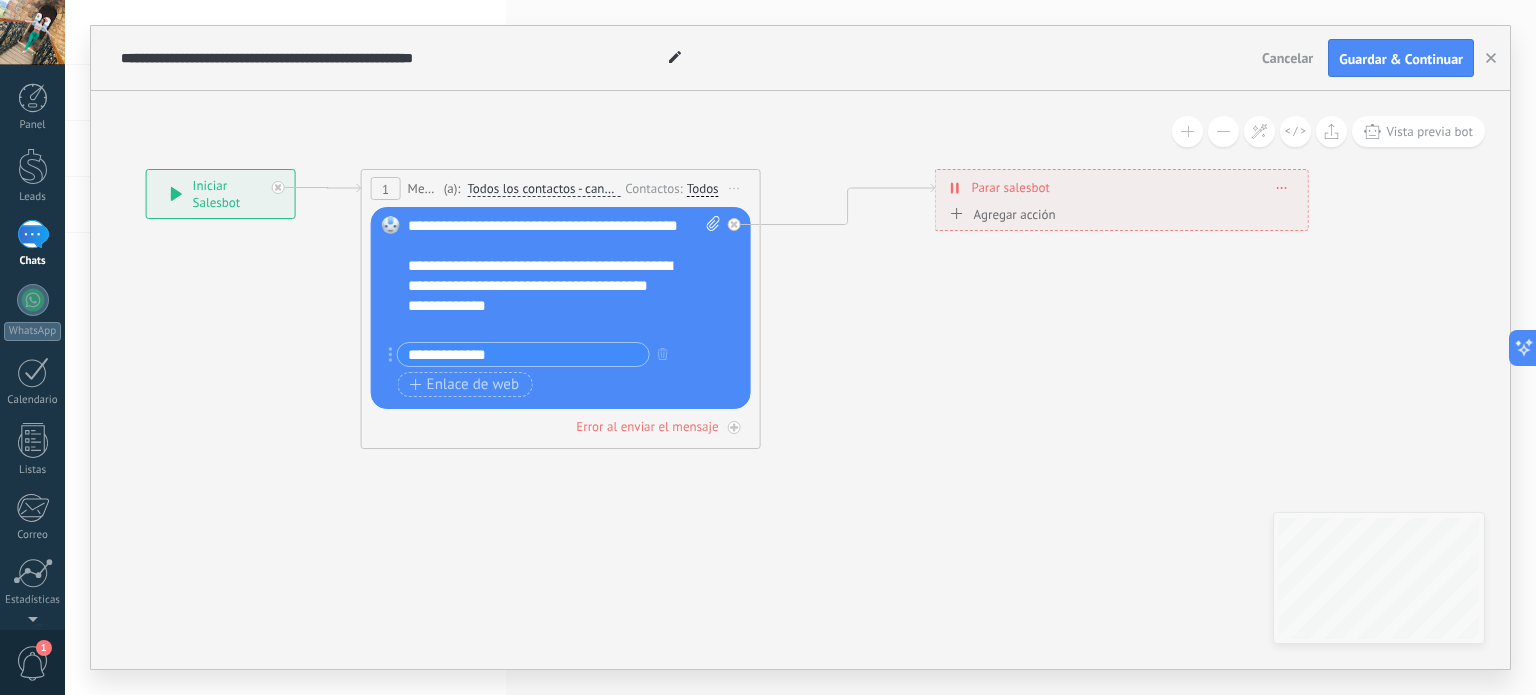 drag, startPoint x: 1387, startPoint y: 391, endPoint x: 1297, endPoint y: 474, distance: 122.42957 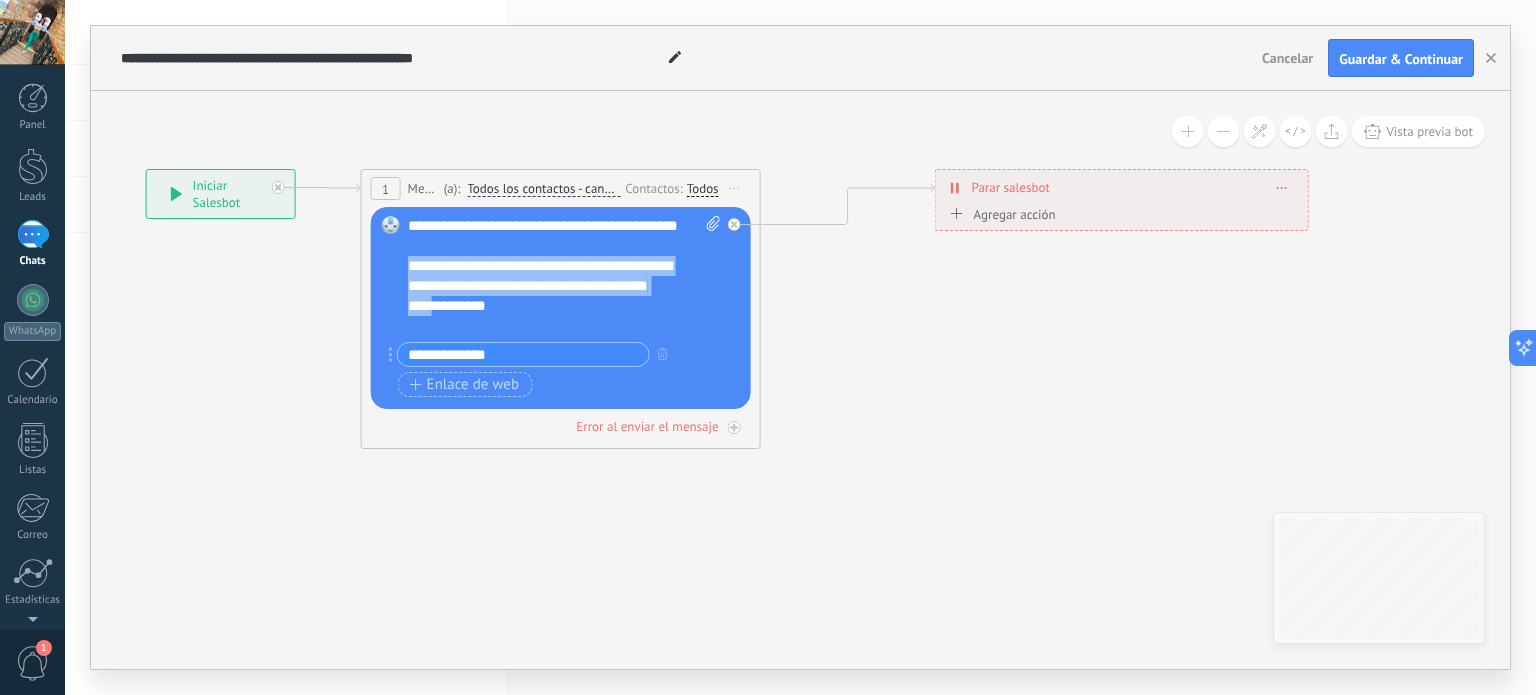 scroll, scrollTop: 36, scrollLeft: 0, axis: vertical 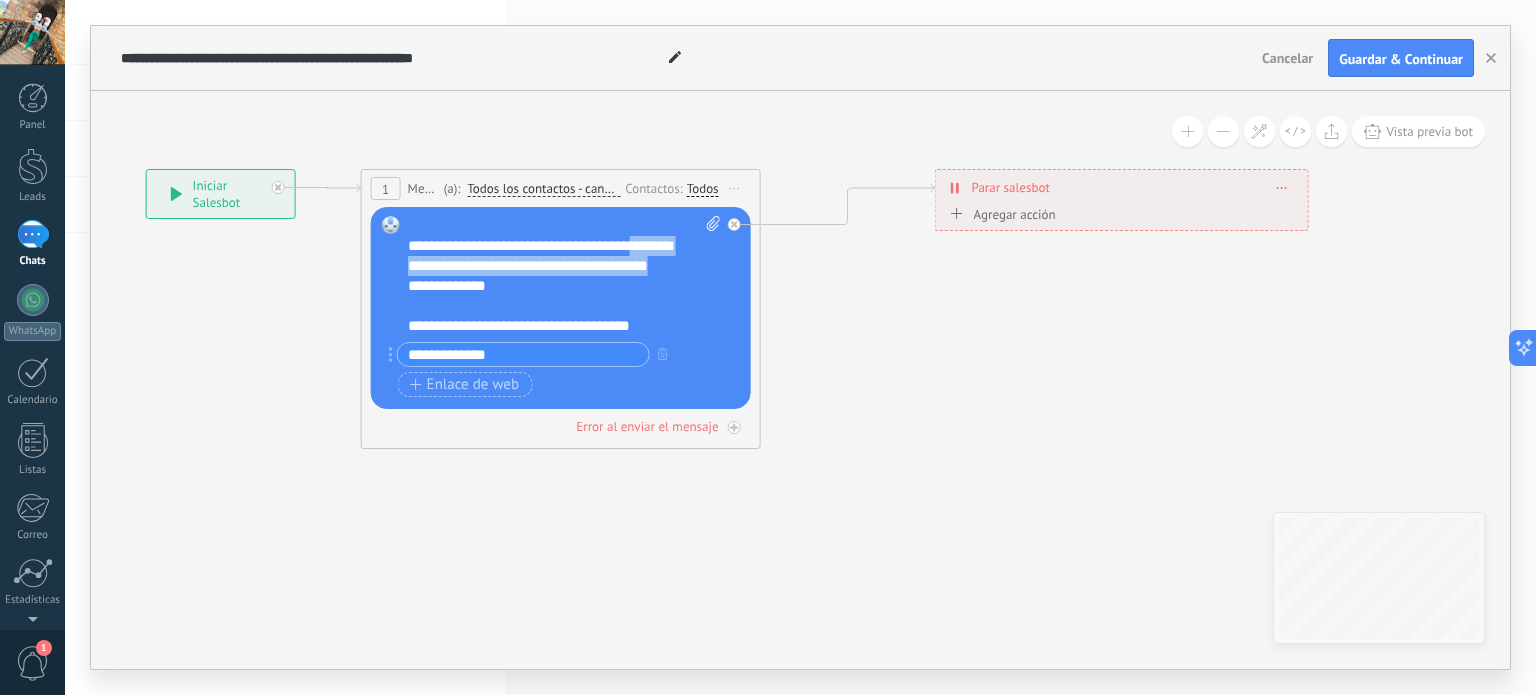 drag, startPoint x: 468, startPoint y: 331, endPoint x: 406, endPoint y: 272, distance: 85.58621 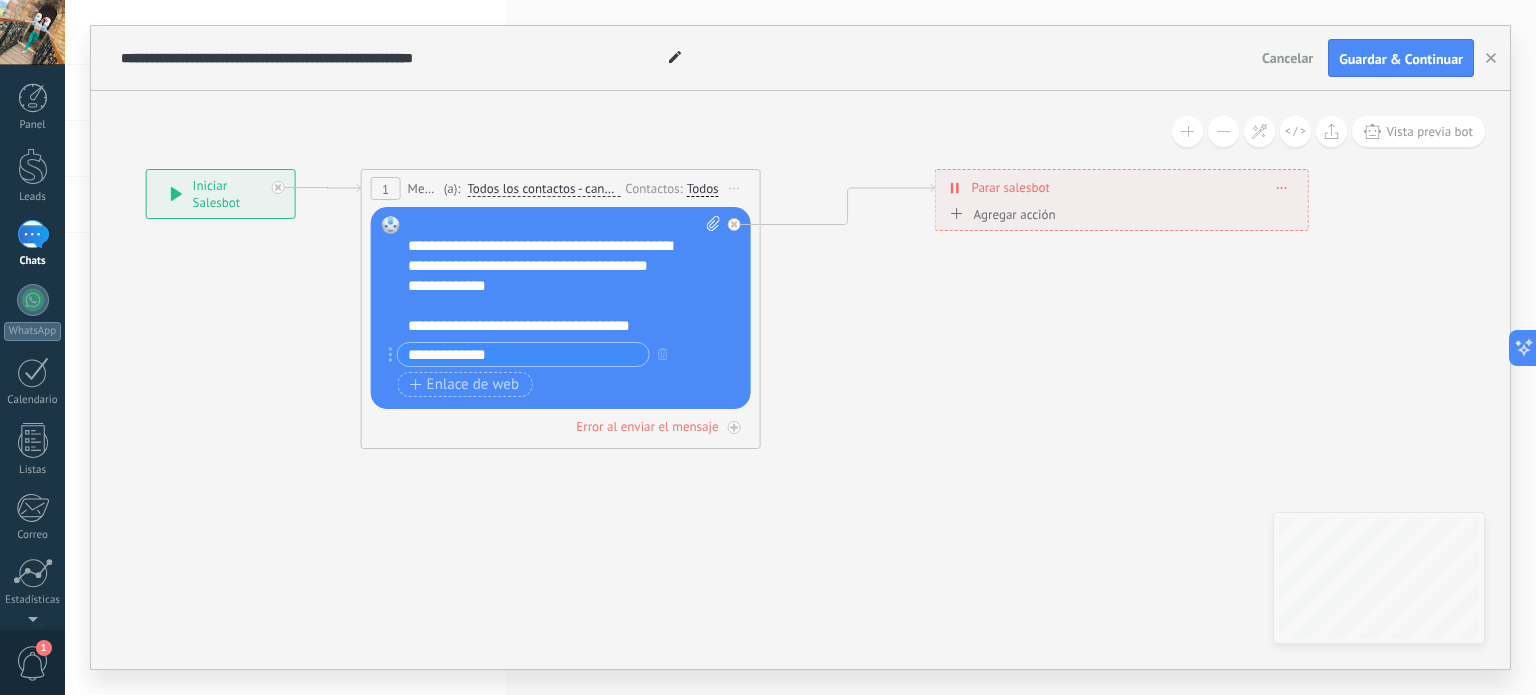 click on "**********" at bounding box center (565, 276) 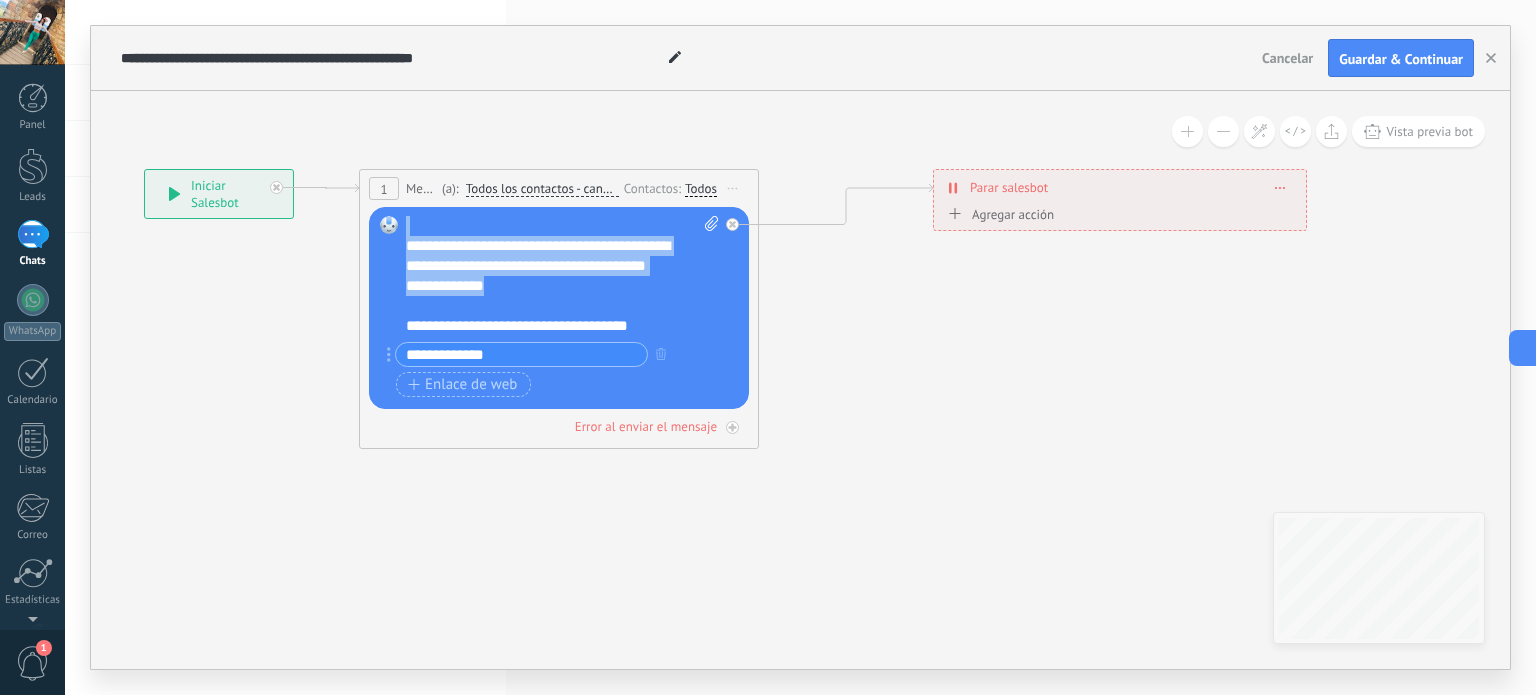 scroll, scrollTop: 0, scrollLeft: 0, axis: both 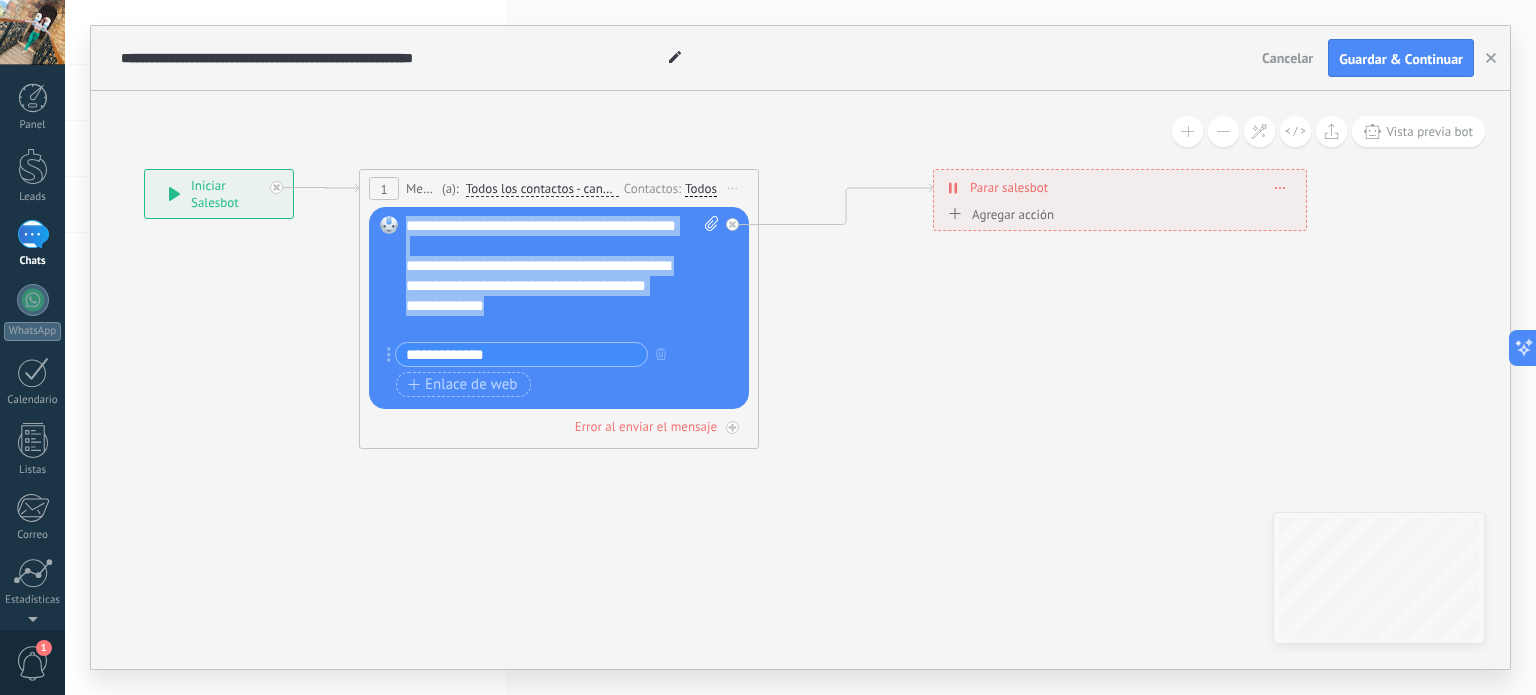 drag, startPoint x: 524, startPoint y: 307, endPoint x: 404, endPoint y: 212, distance: 153.05228 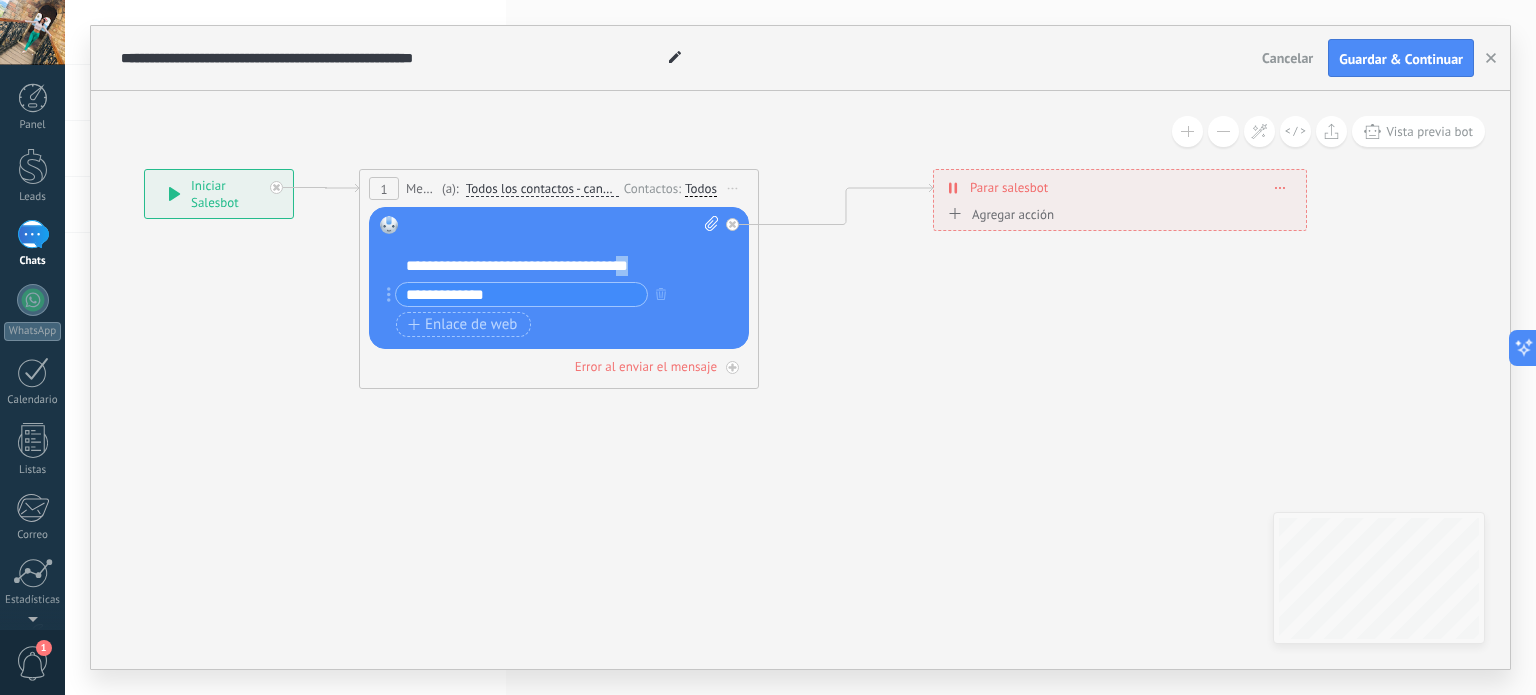 click on "**********" at bounding box center [563, 246] 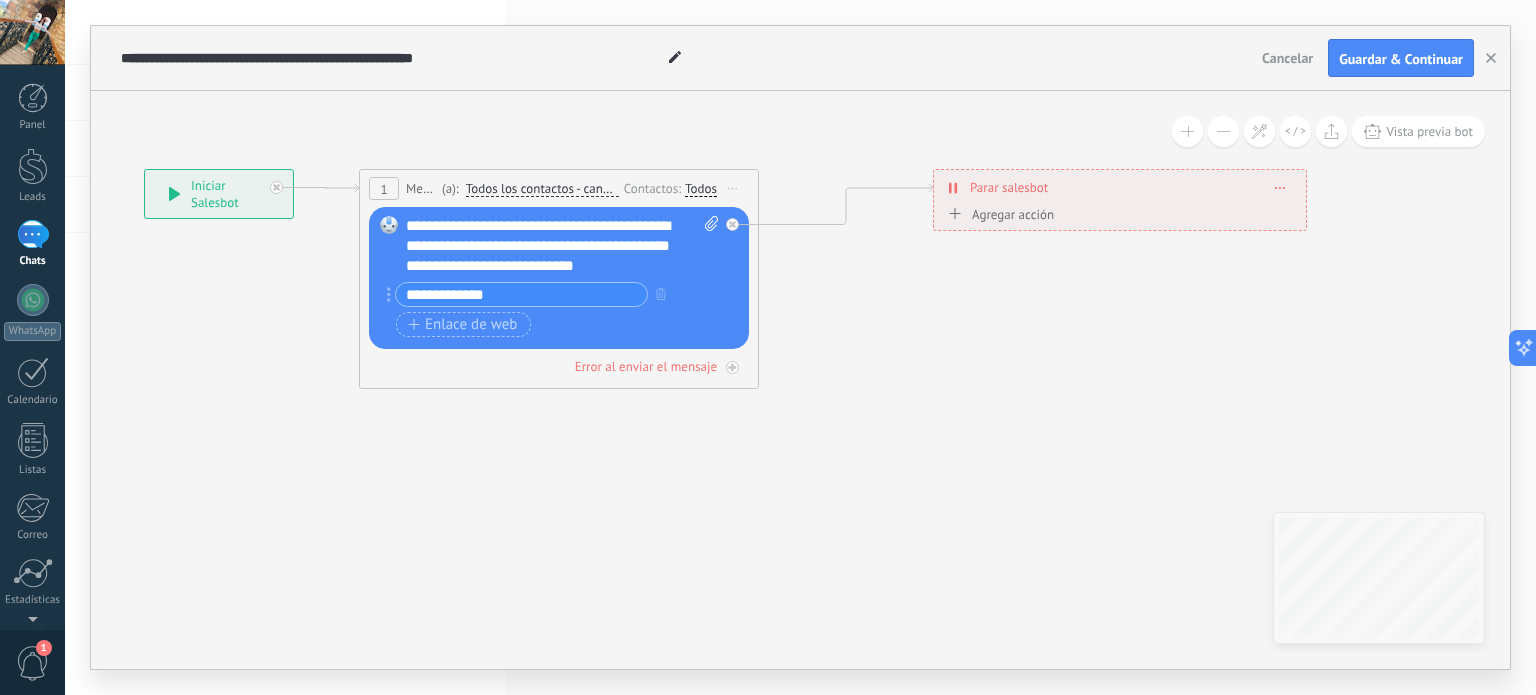 click on "**********" at bounding box center [563, 246] 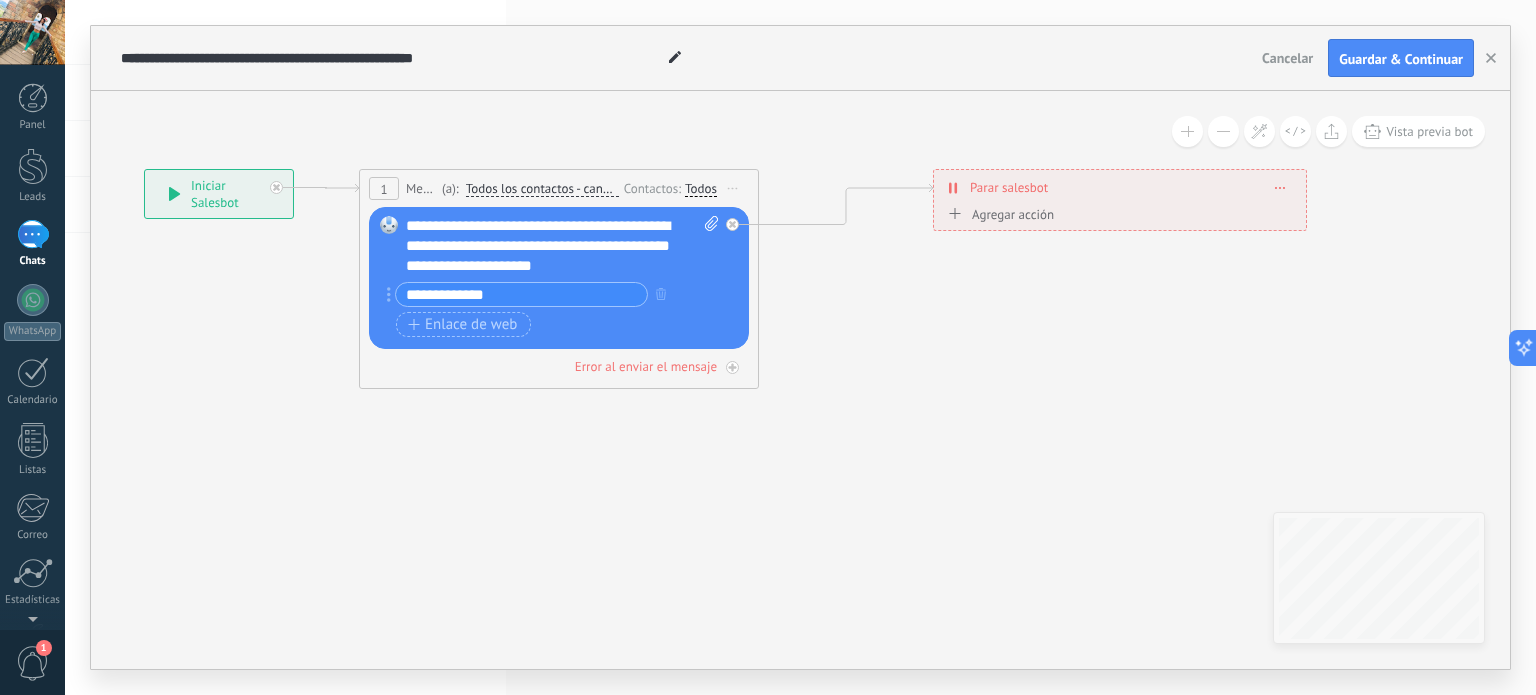 click on "**********" at bounding box center [563, 246] 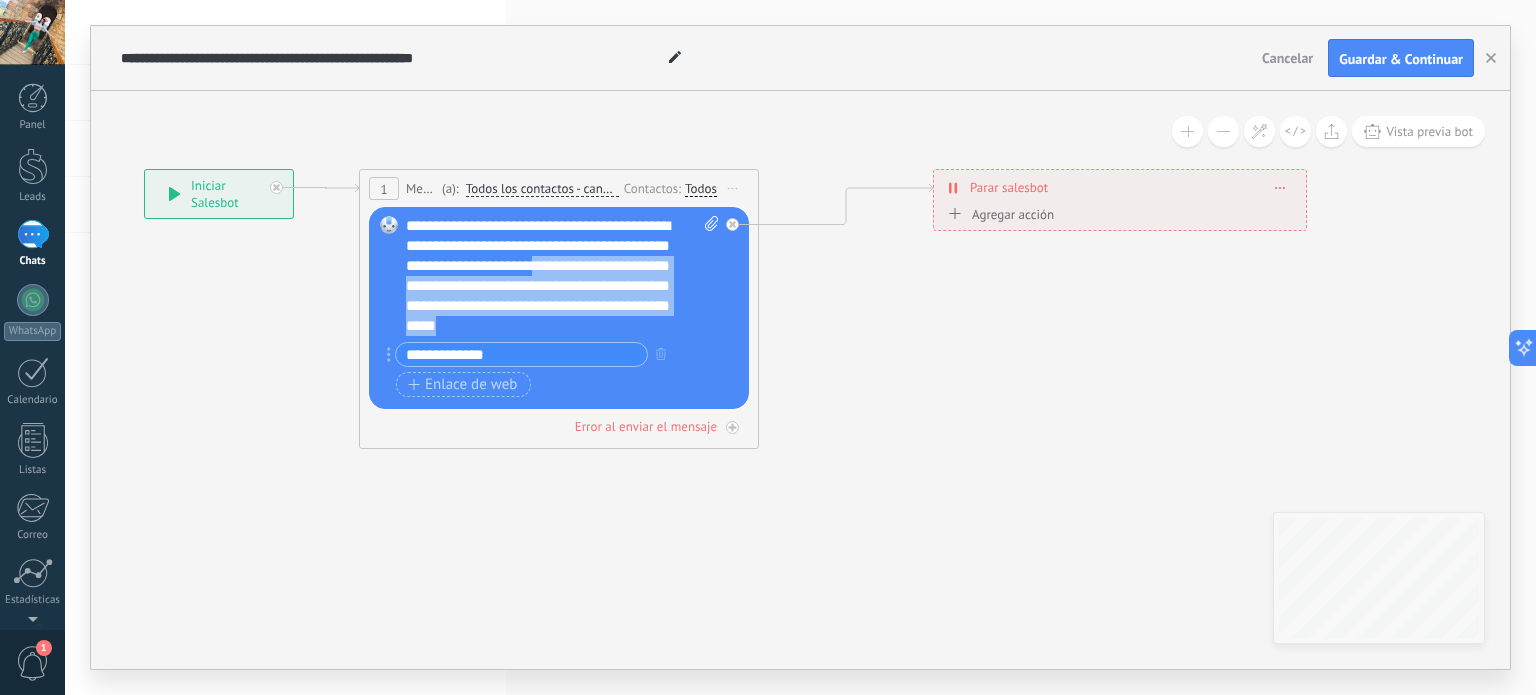 drag, startPoint x: 624, startPoint y: 272, endPoint x: 629, endPoint y: 333, distance: 61.204575 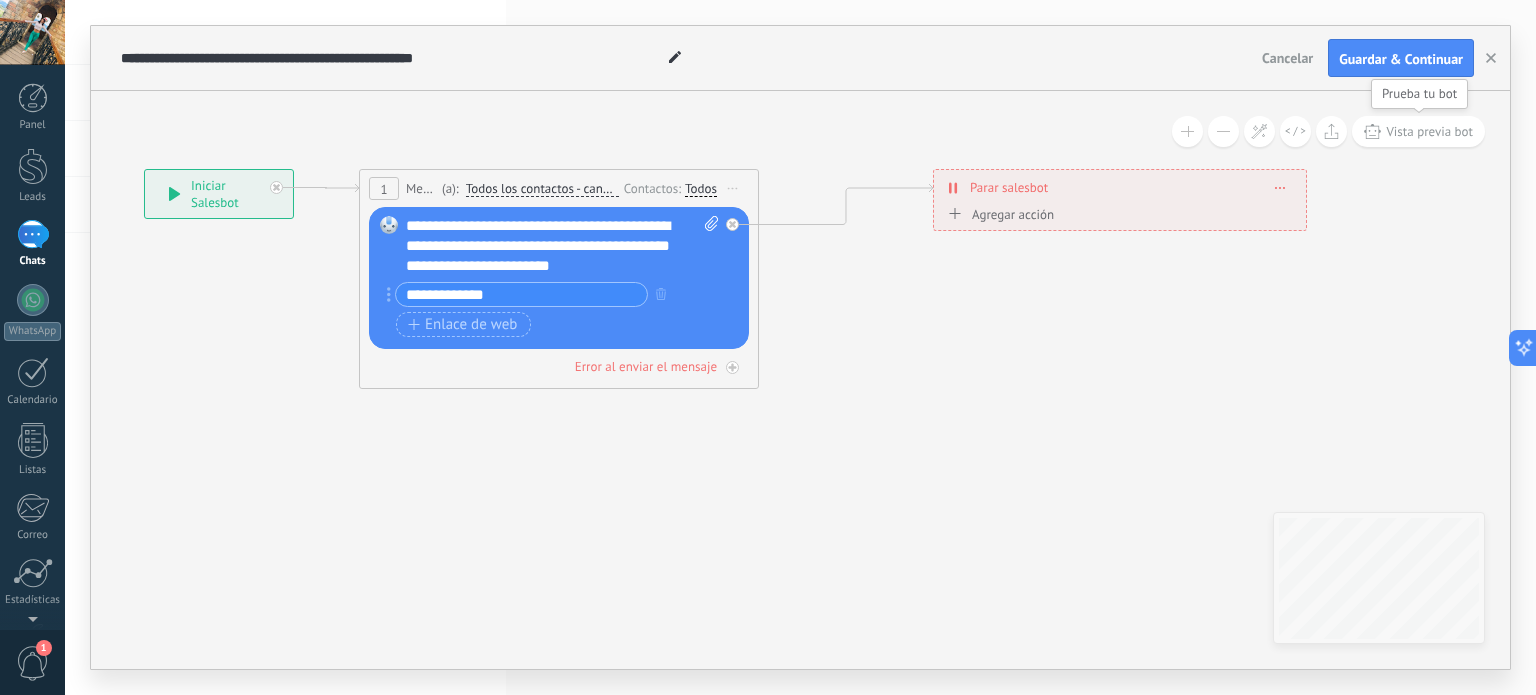 click on "Vista previa bot" at bounding box center (1418, 131) 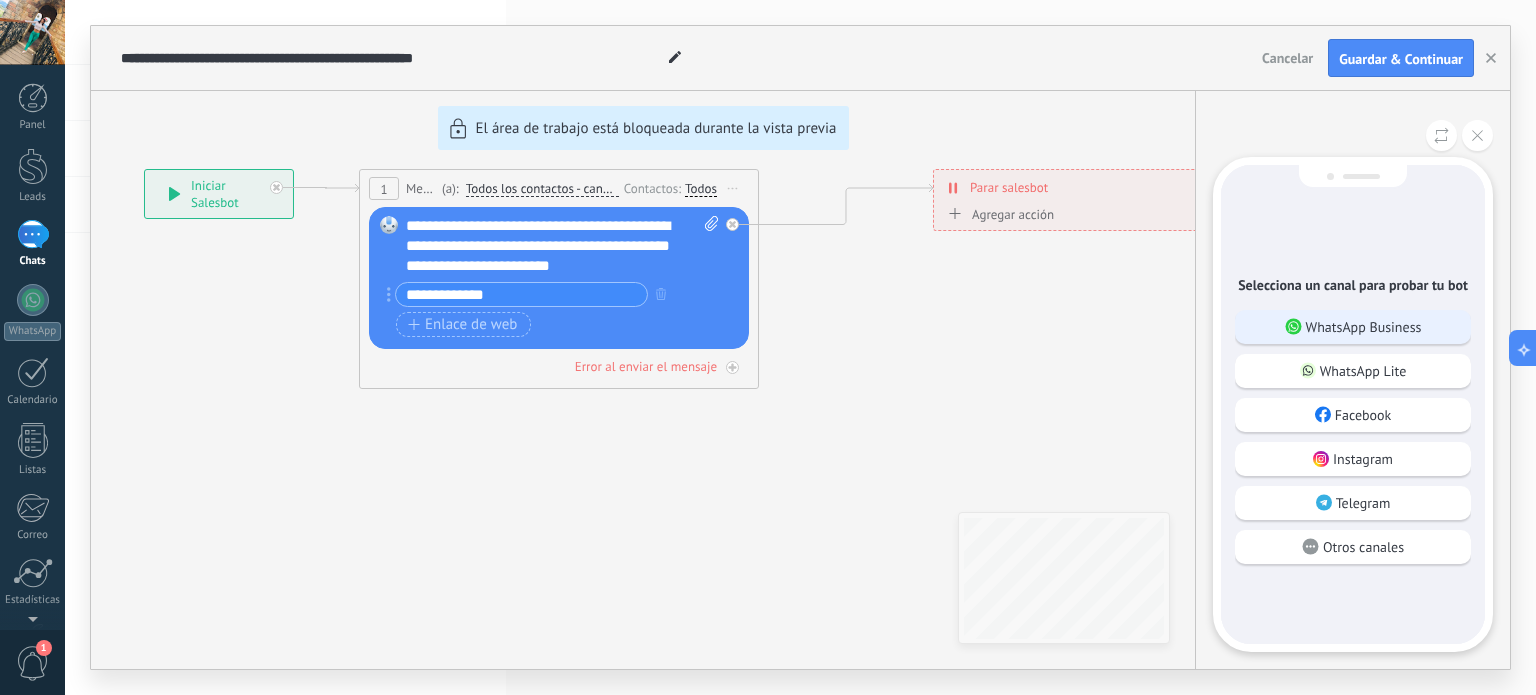 click on "WhatsApp Business" at bounding box center [1364, 327] 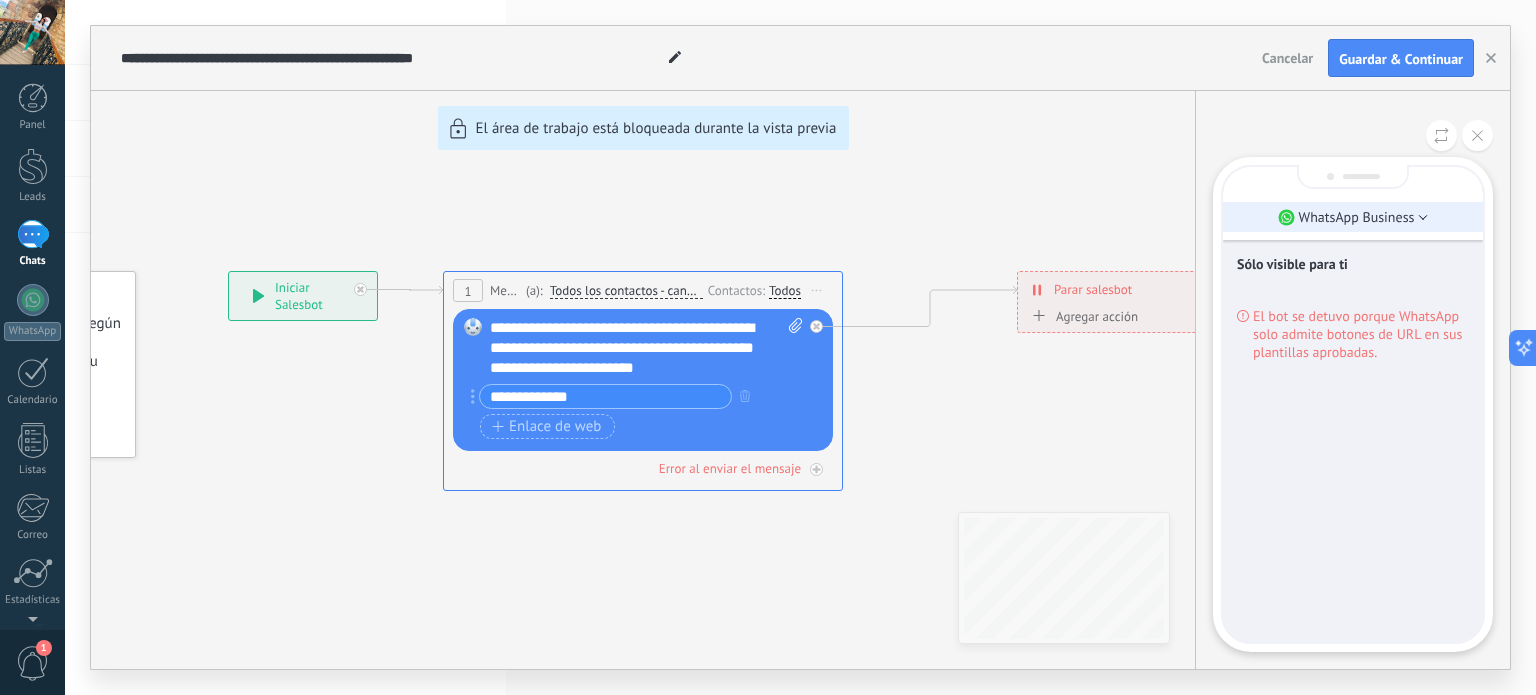 click on "WhatsApp Business" at bounding box center (1353, 217) 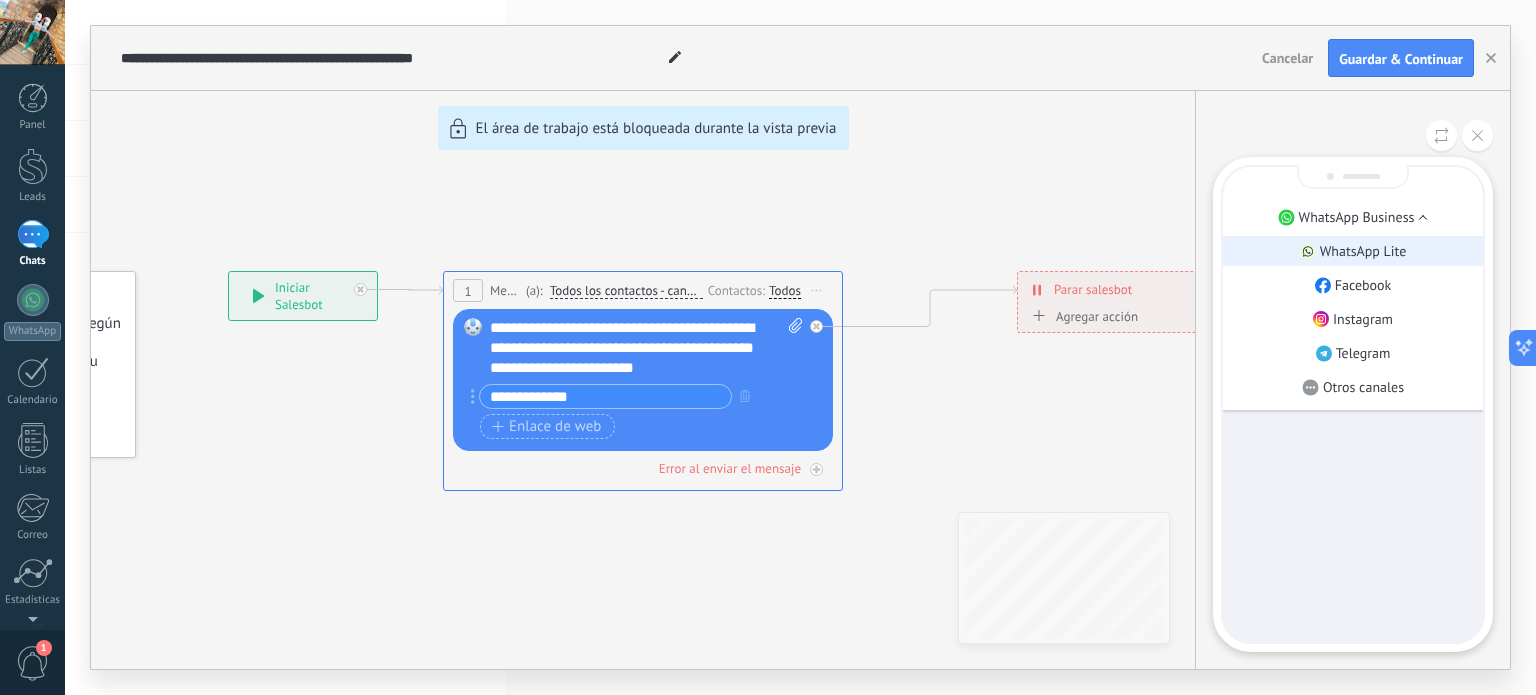 click on "WhatsApp Lite" at bounding box center (1363, 251) 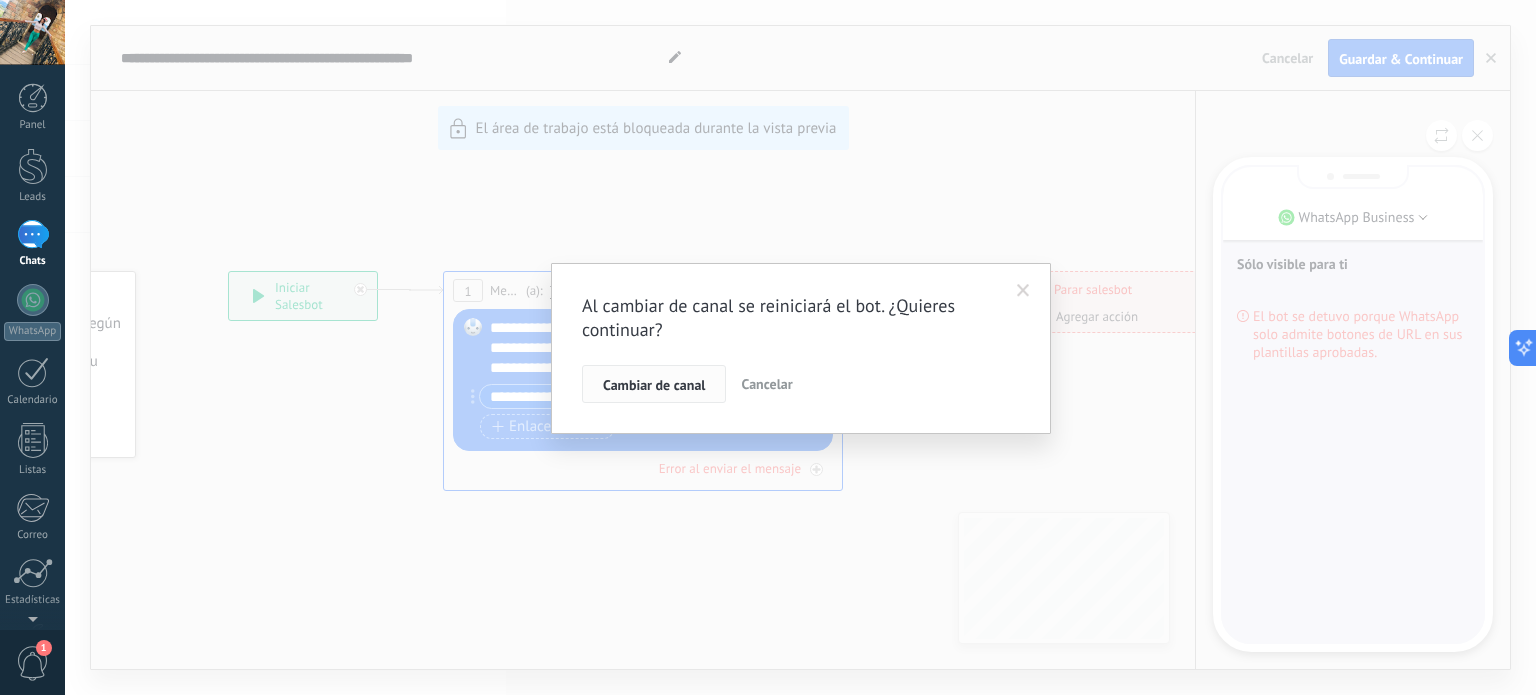 click on "Cambiar de canal" at bounding box center [654, 385] 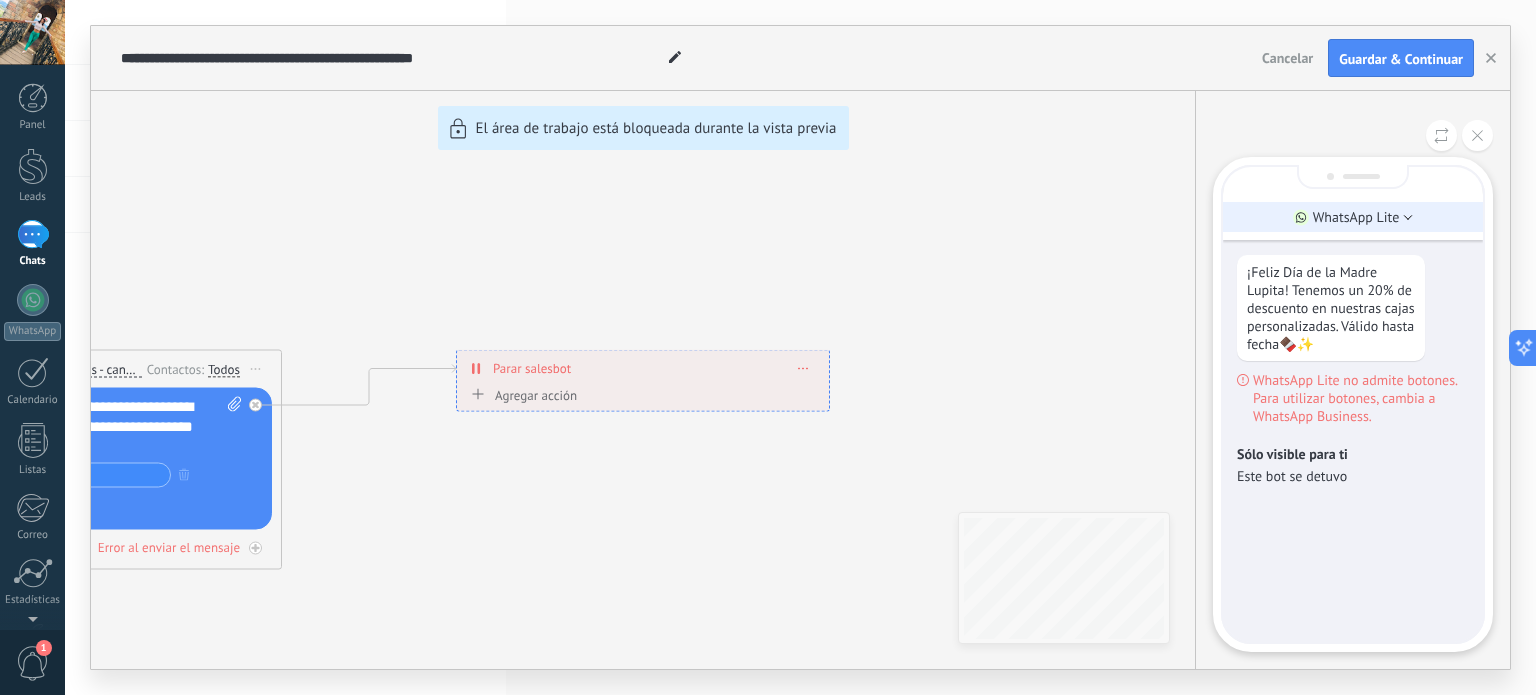 click on "WhatsApp Lite" at bounding box center [1356, 217] 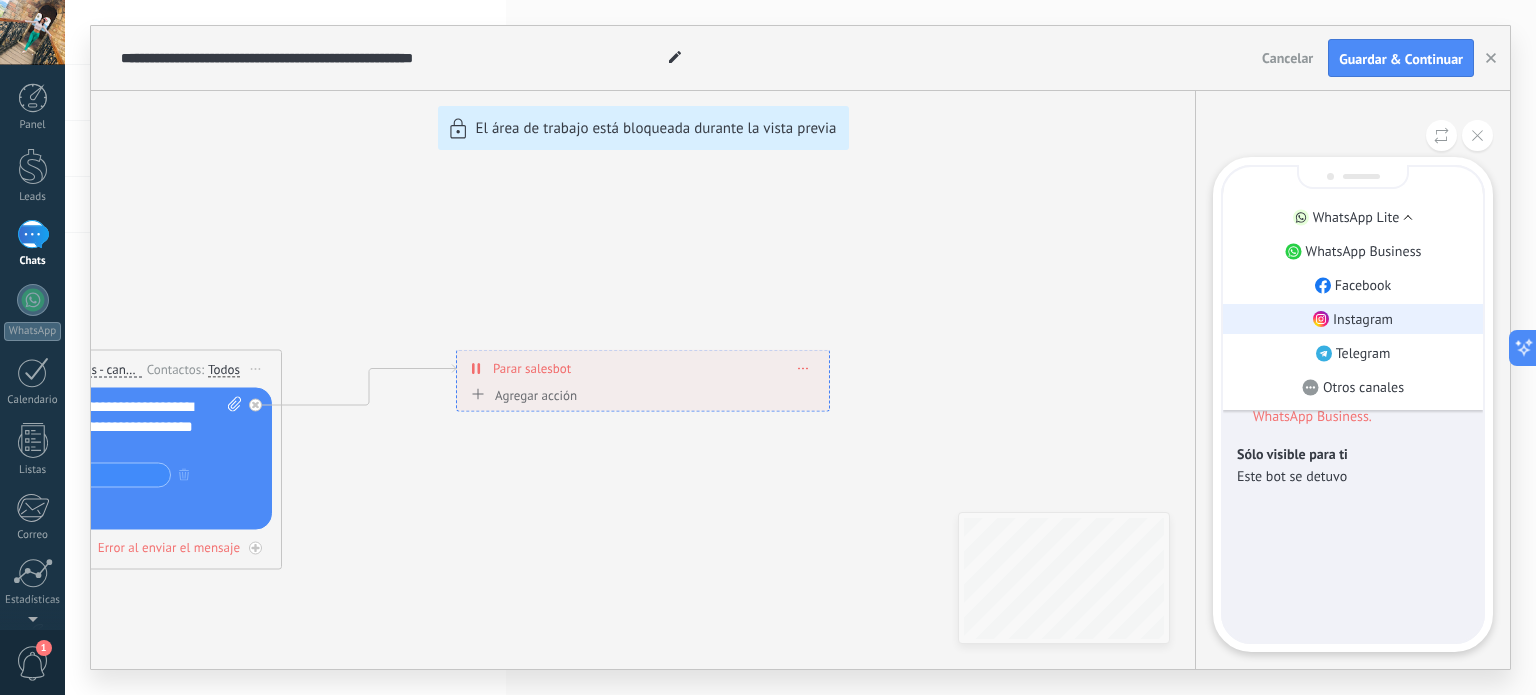 click on "Instagram" at bounding box center (1363, 319) 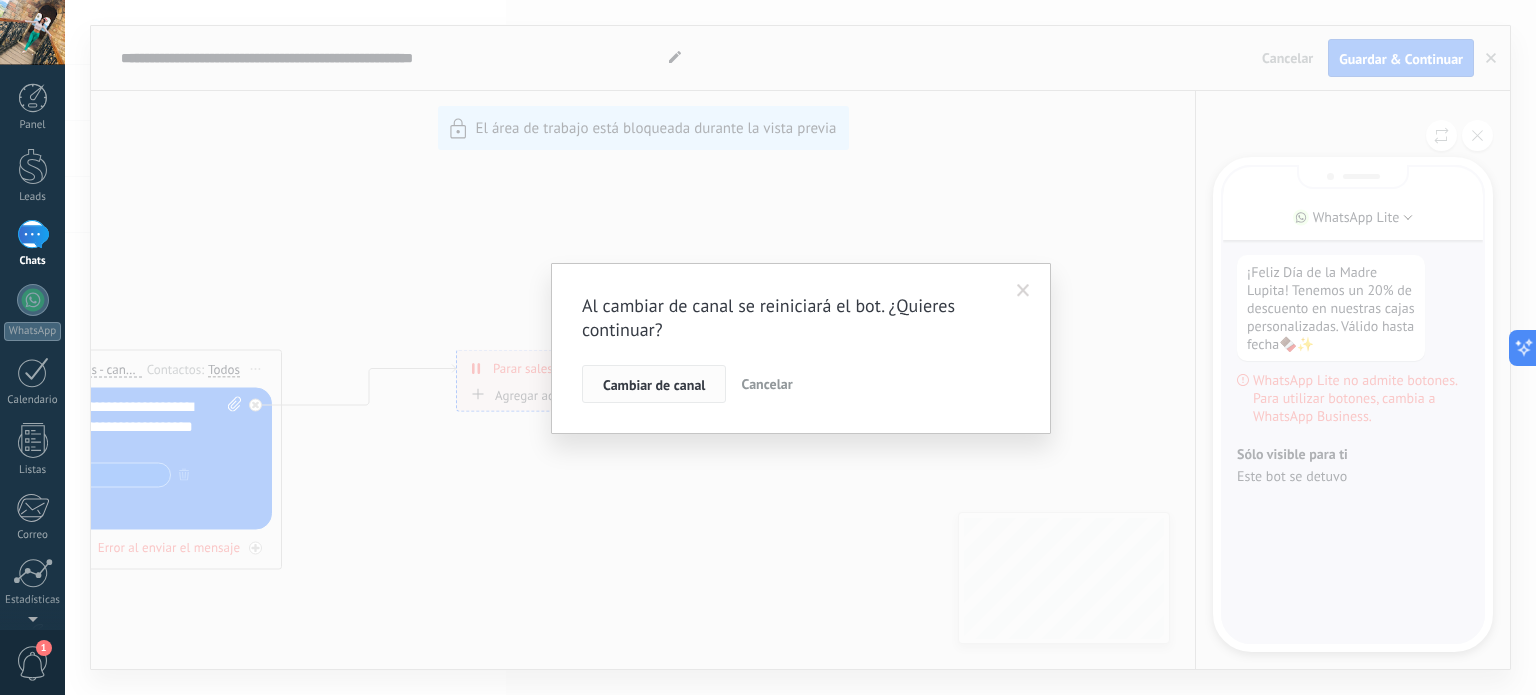 click on "Cambiar de canal" at bounding box center (654, 385) 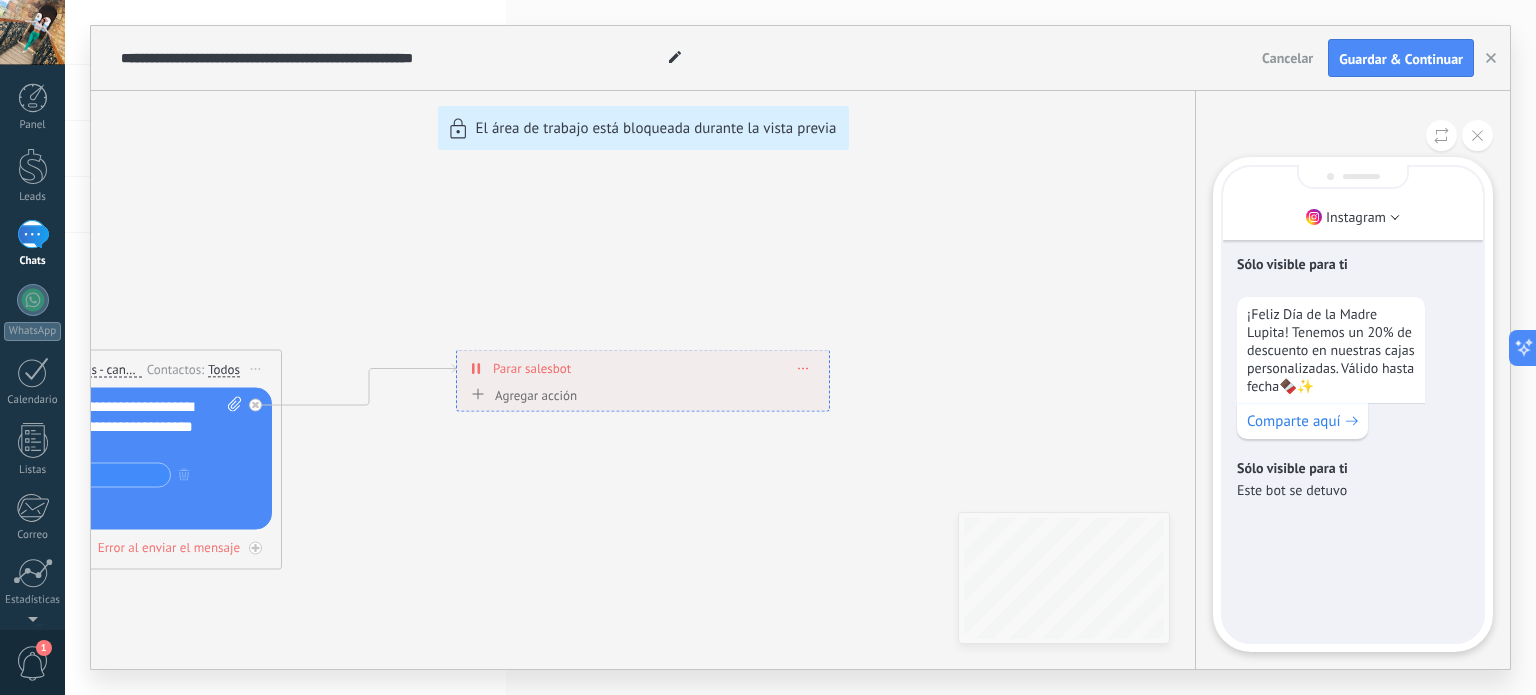 click on "Sólo visible para ti" at bounding box center [1353, 266] 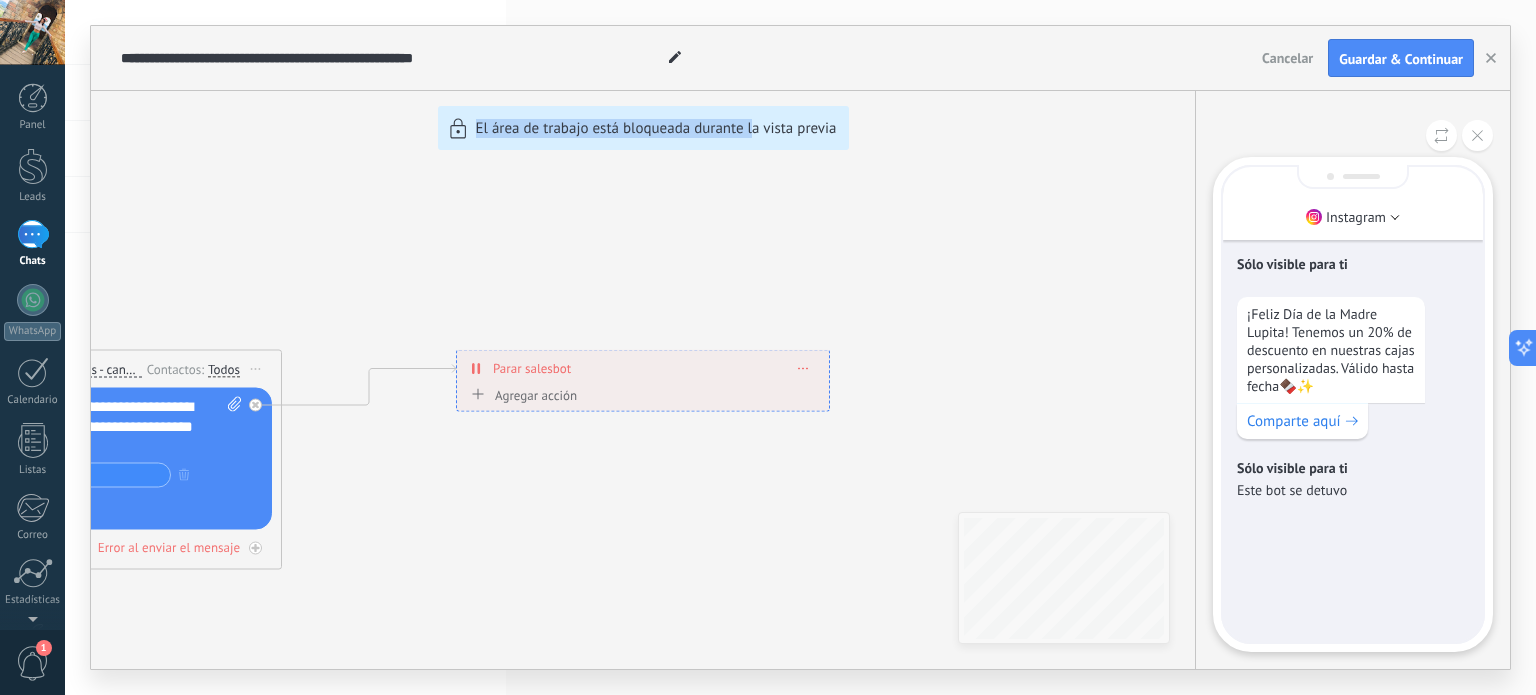 drag, startPoint x: 412, startPoint y: 519, endPoint x: 788, endPoint y: 489, distance: 377.19492 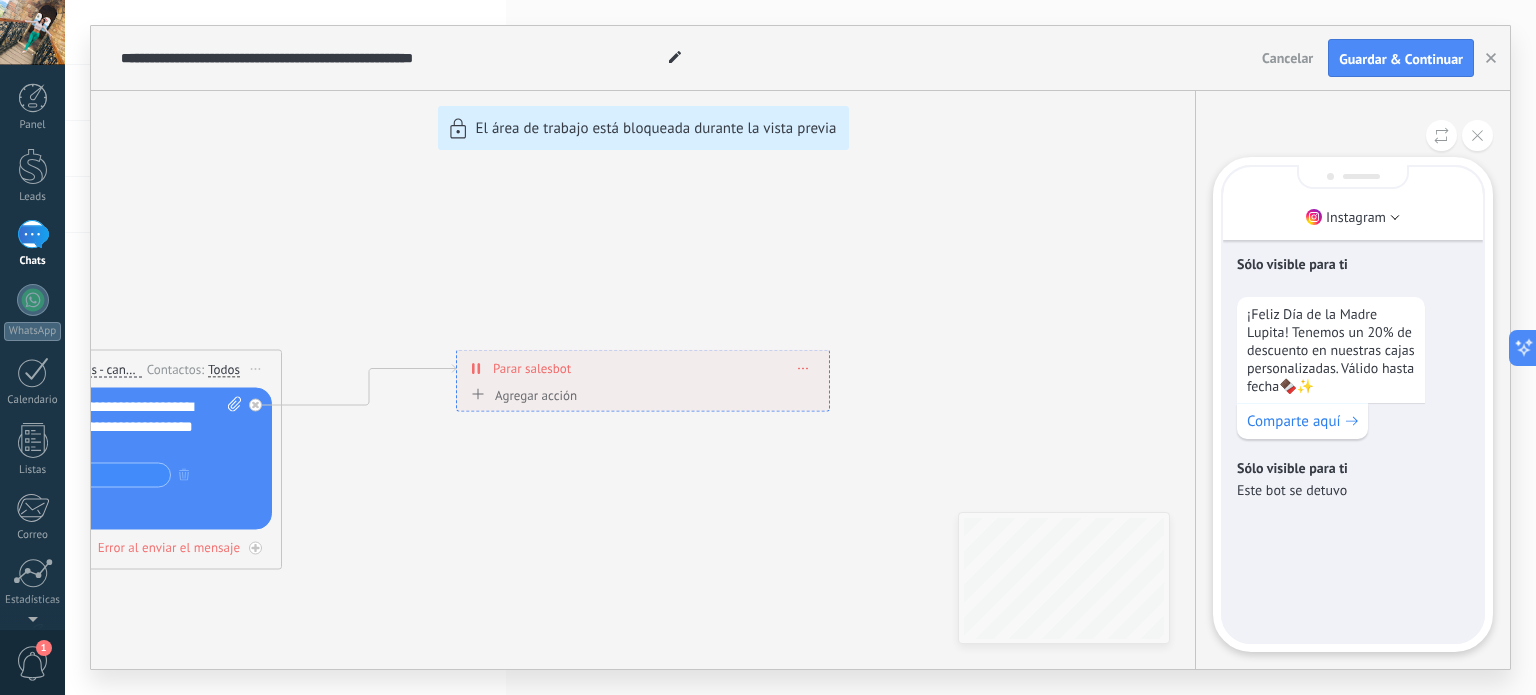 click on "**********" at bounding box center [800, 347] 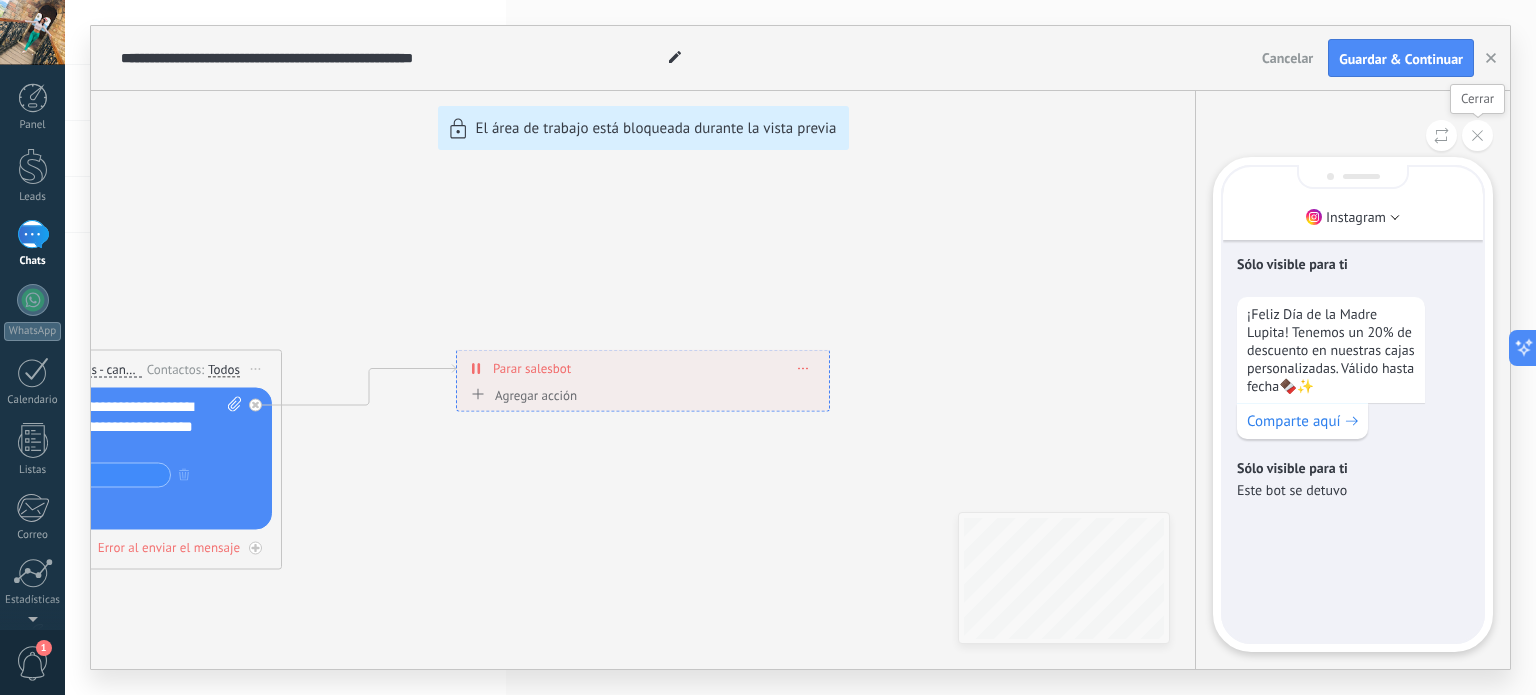 click 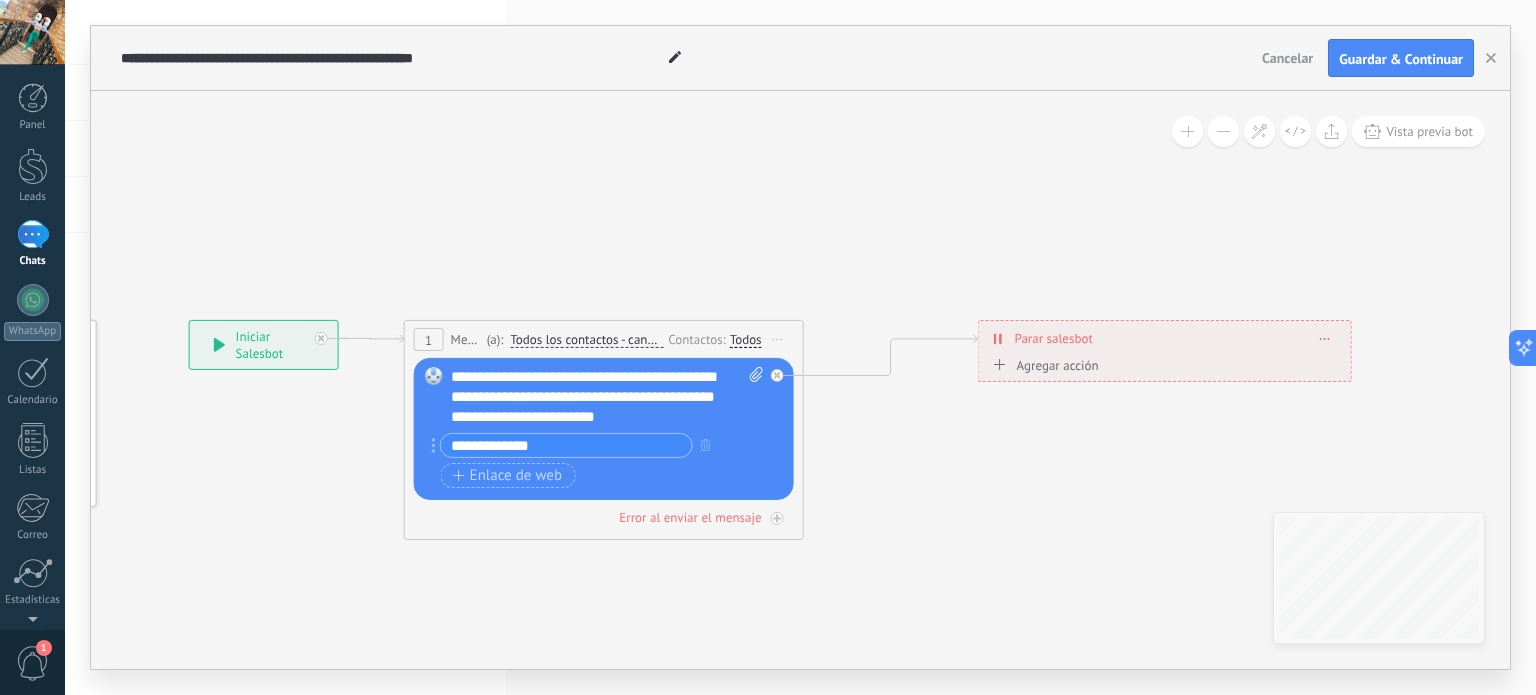 drag, startPoint x: 512, startPoint y: 546, endPoint x: 1040, endPoint y: 516, distance: 528.85156 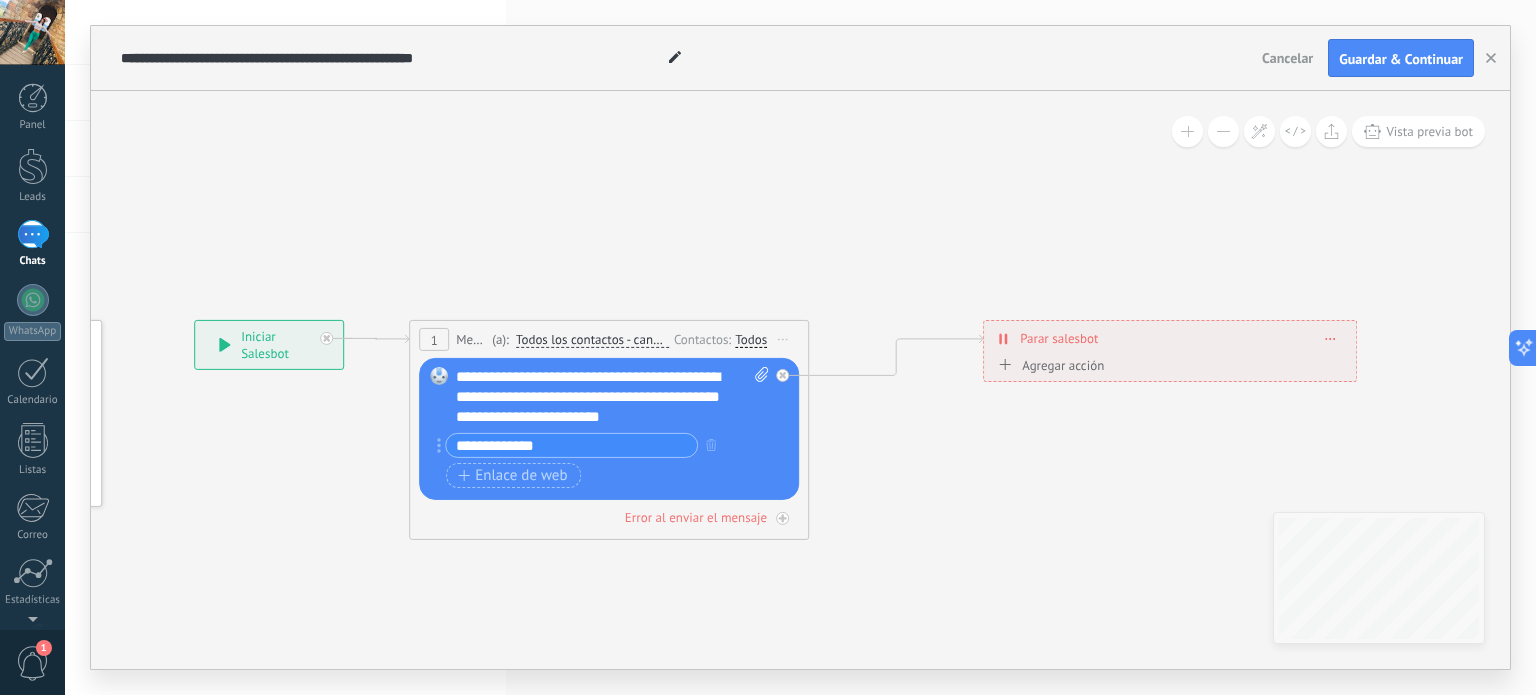 click on "**********" at bounding box center (613, 397) 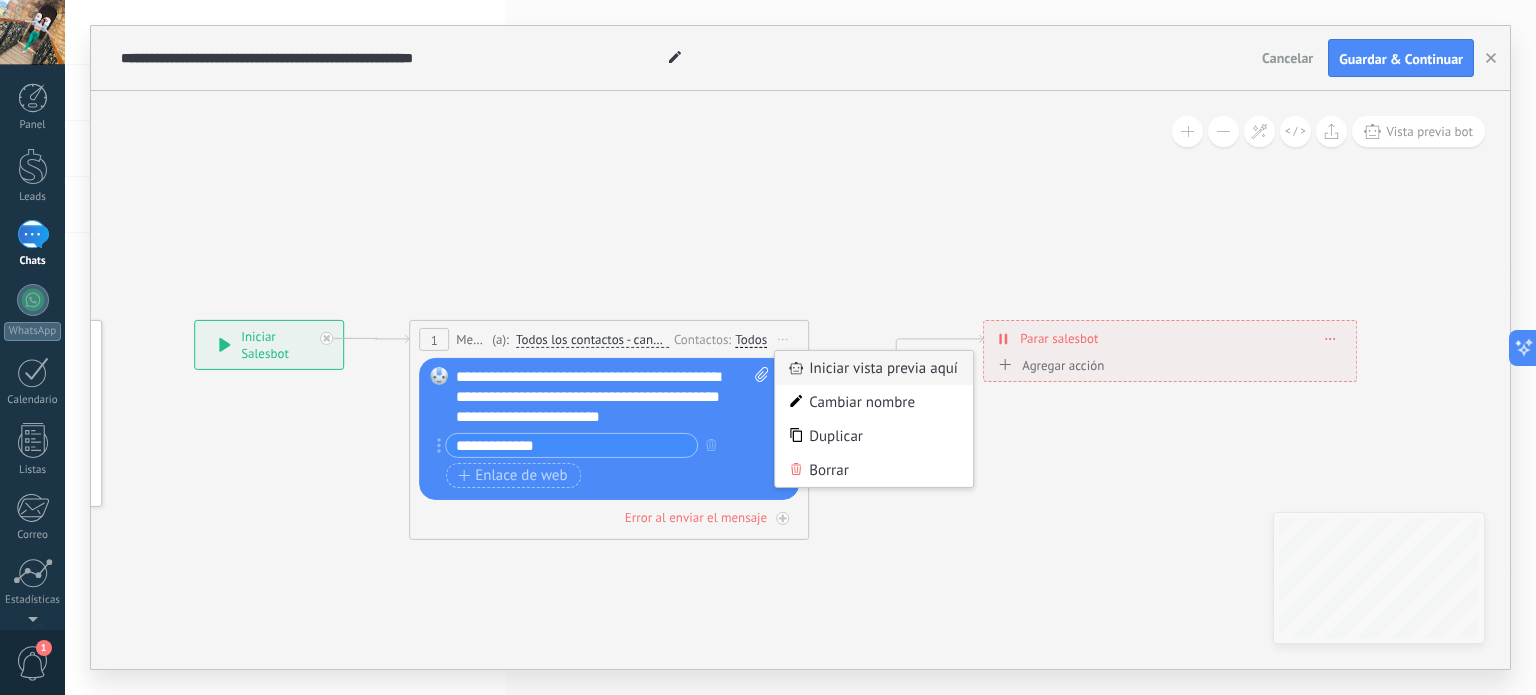 click on "Iniciar vista previa aquí" at bounding box center (874, 368) 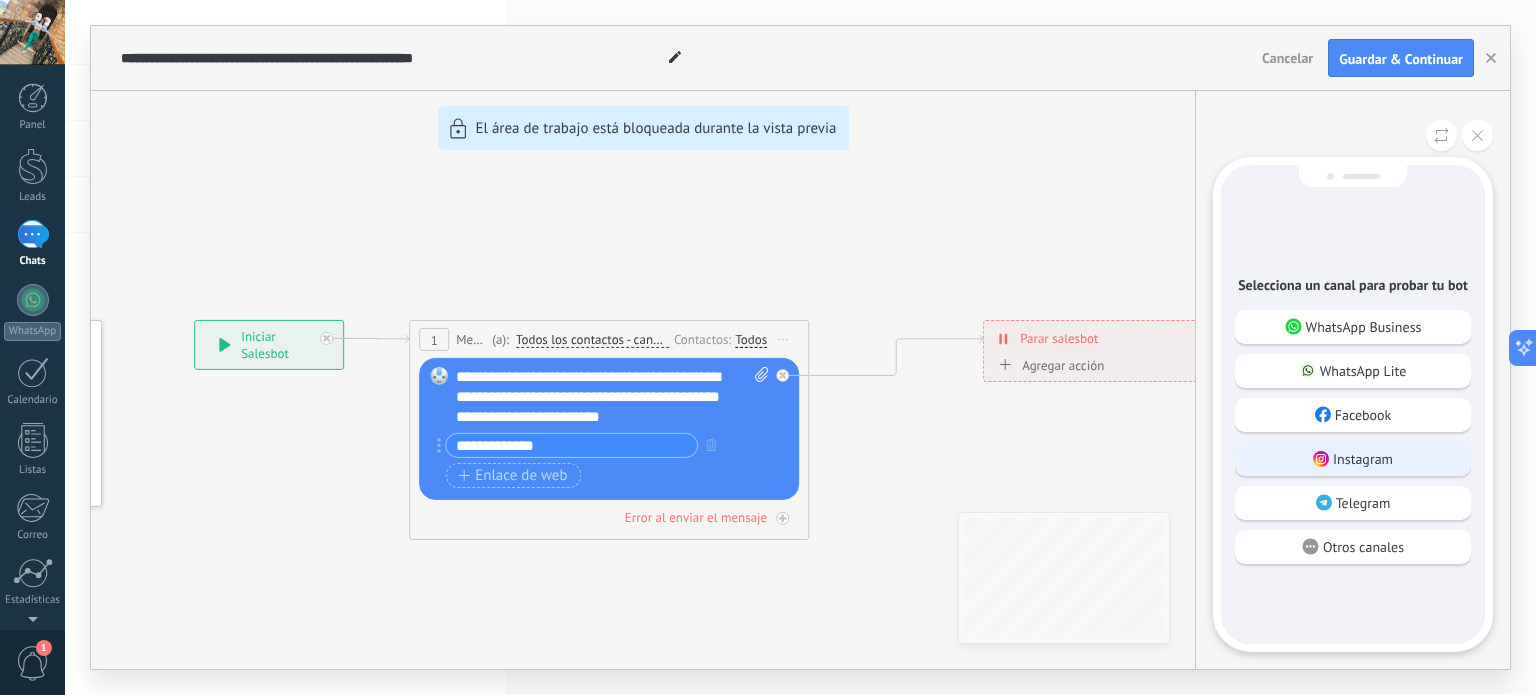click on "Instagram" at bounding box center (1353, 459) 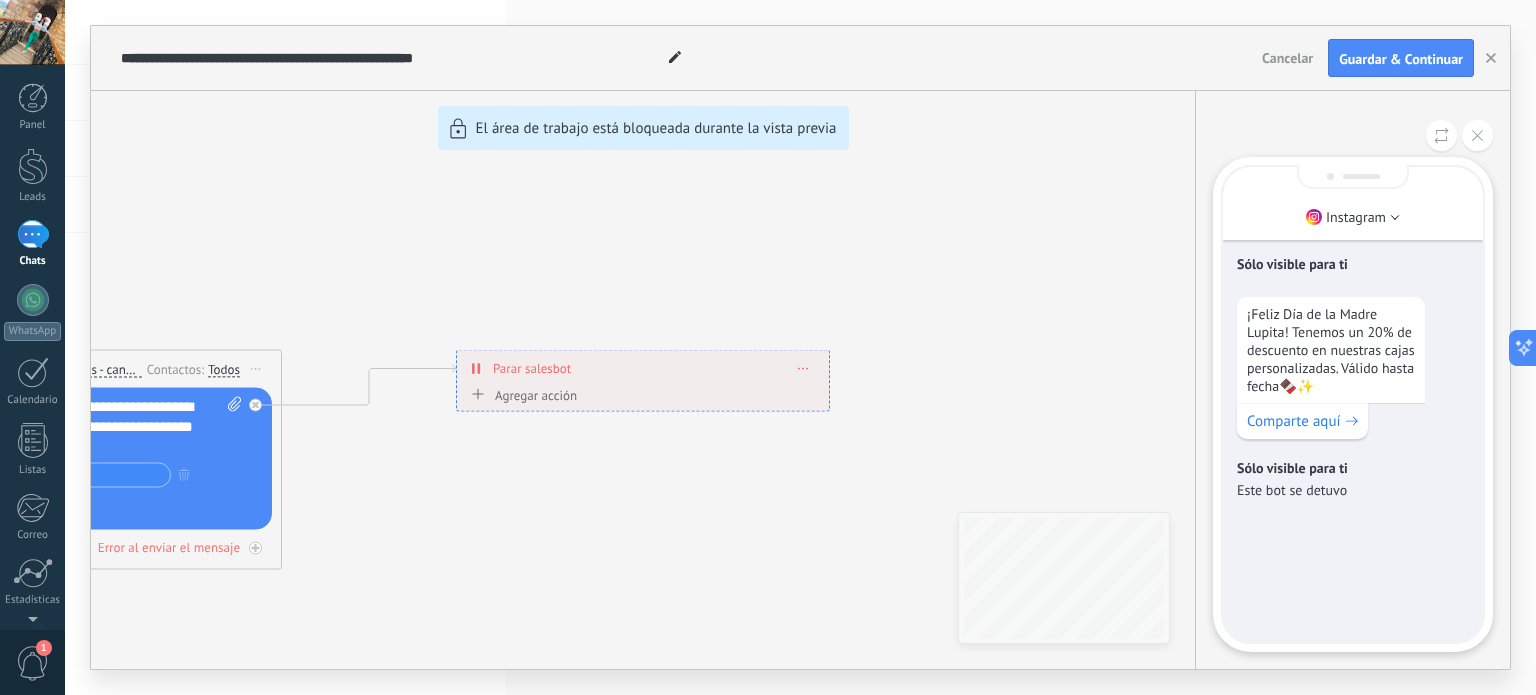 click on "**********" at bounding box center (800, 347) 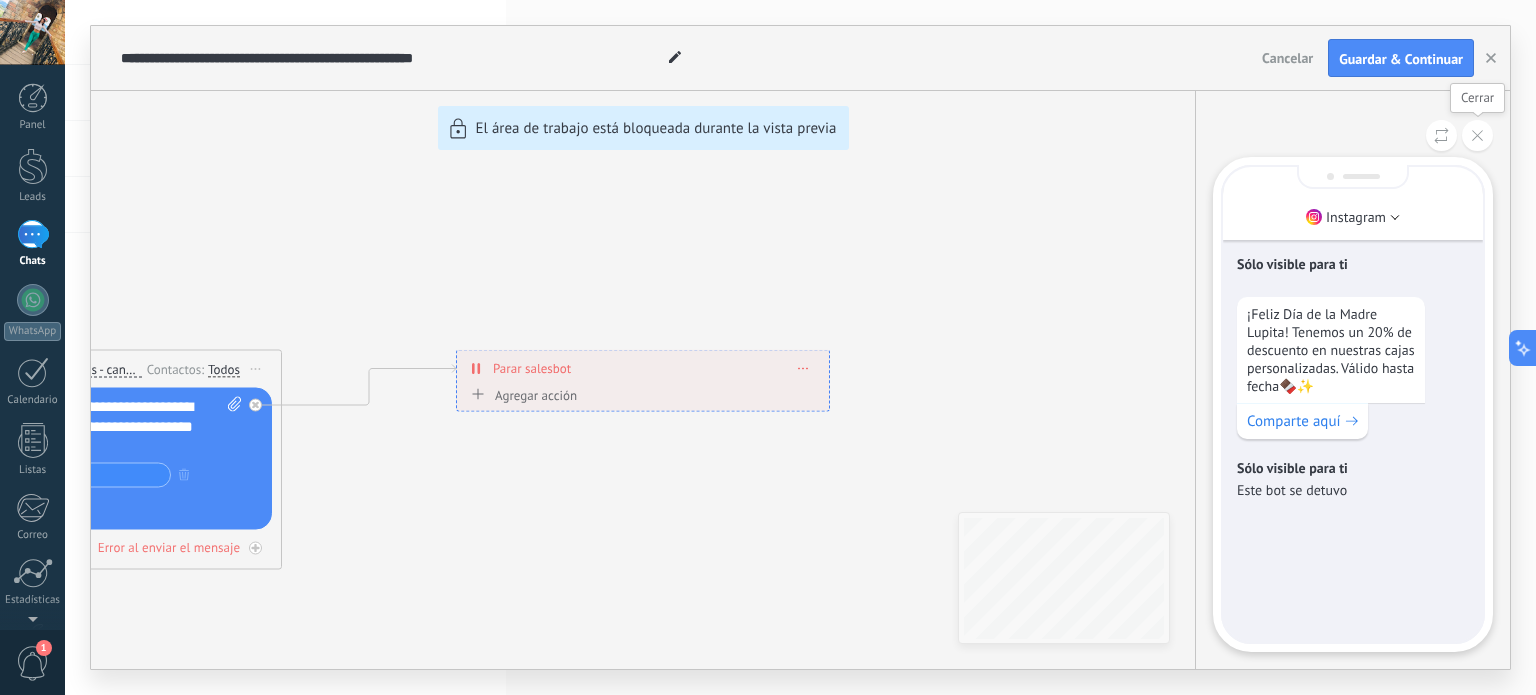 click at bounding box center (1353, 135) 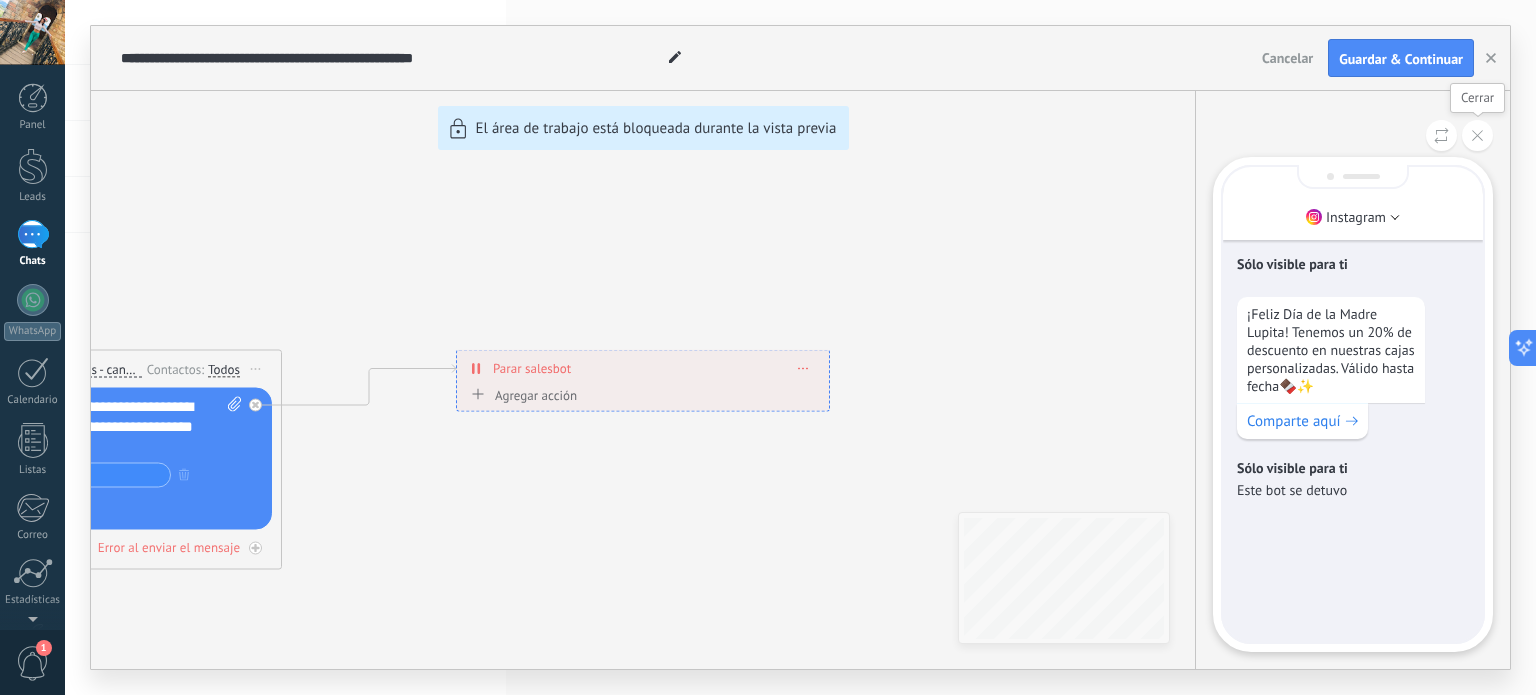 click 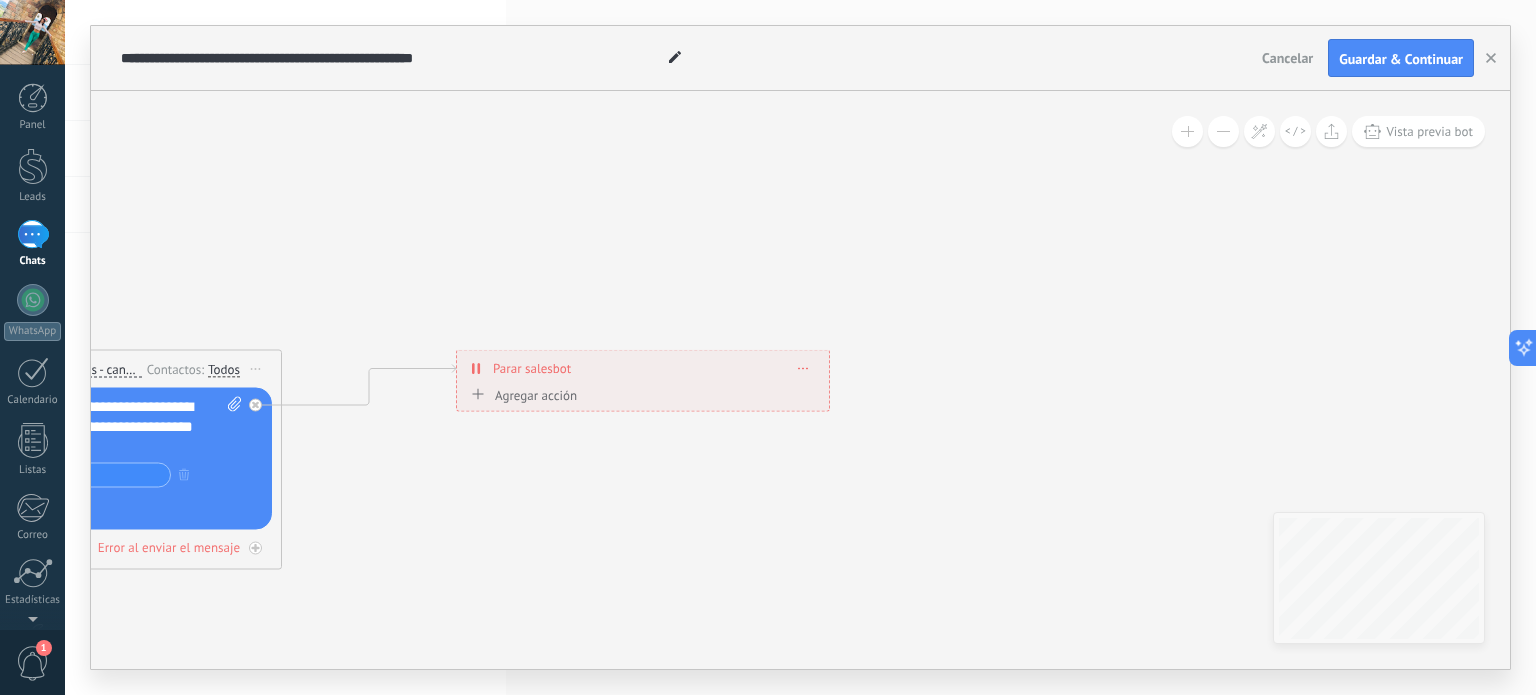 click 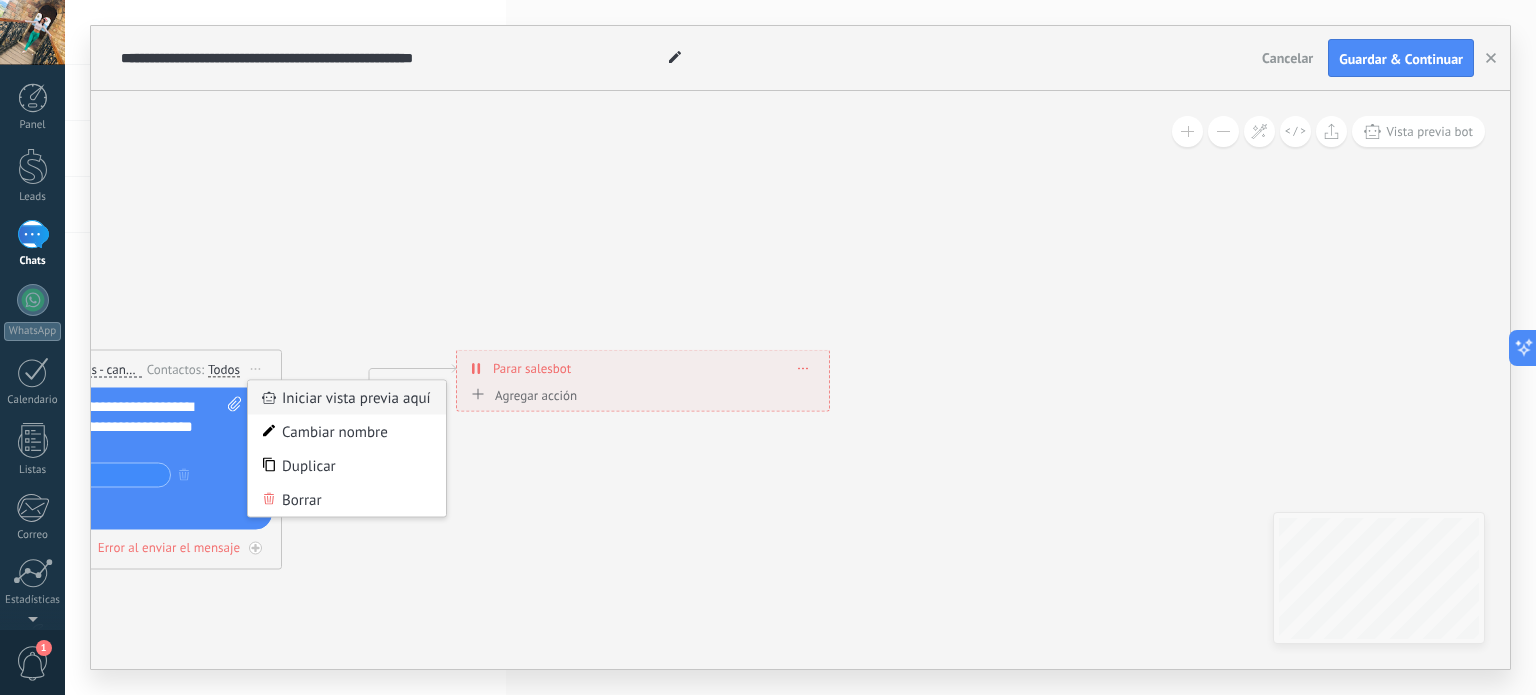 click on "Iniciar vista previa aquí" at bounding box center (347, 398) 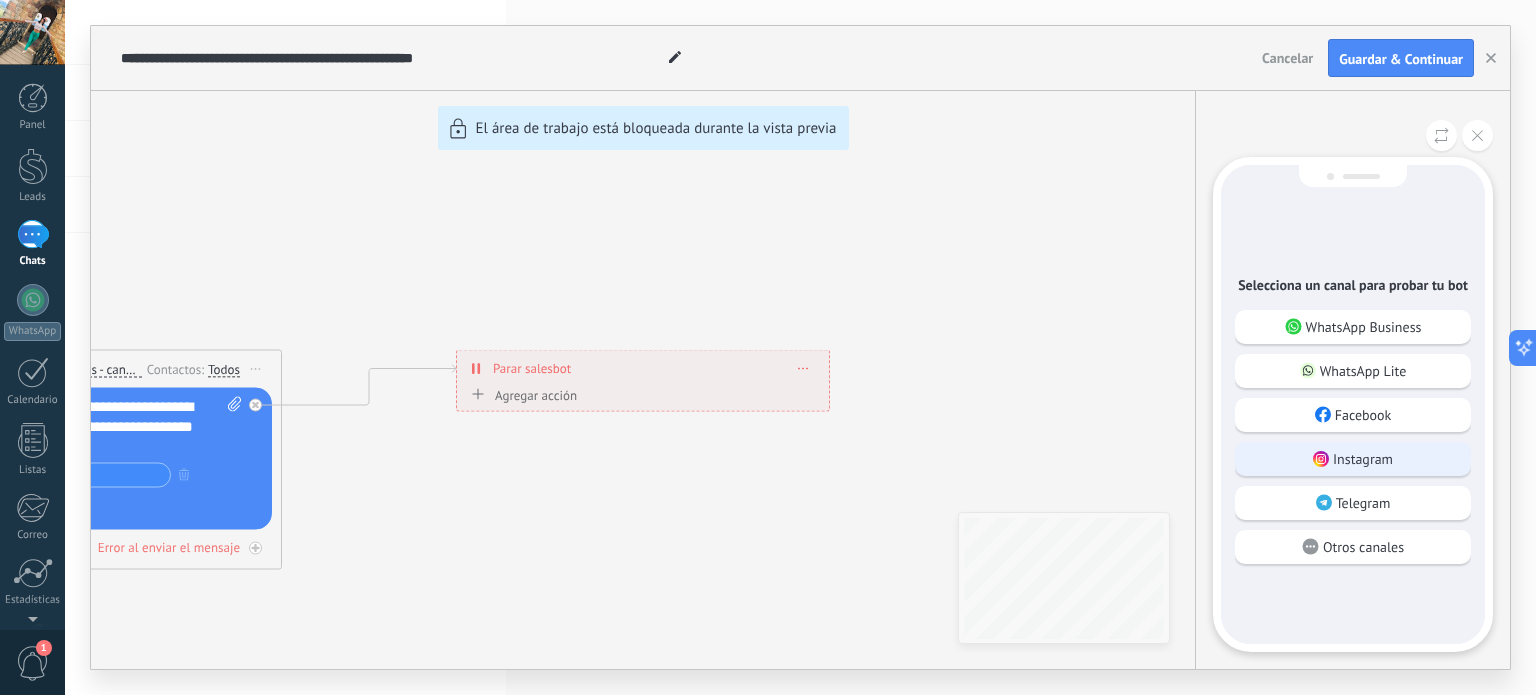 click on "Instagram" at bounding box center [1353, 459] 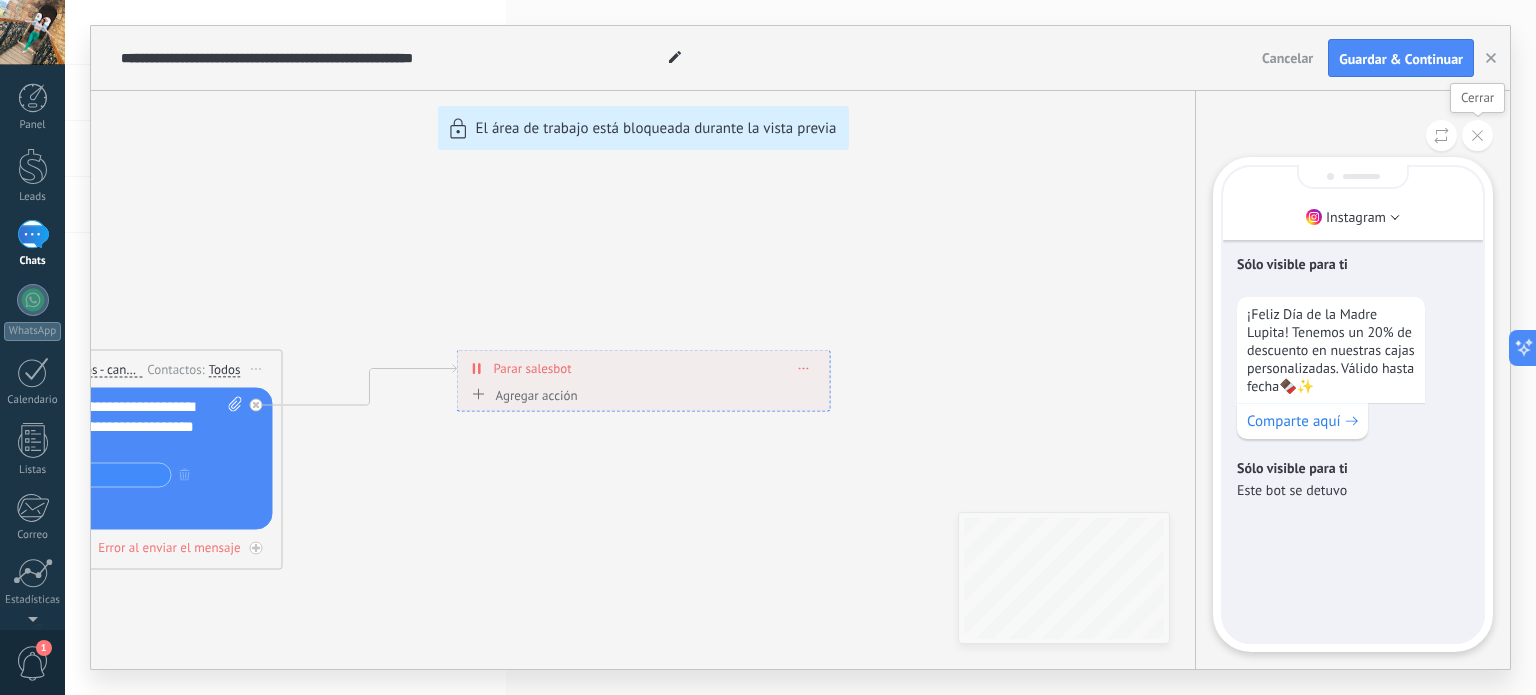 click at bounding box center [1477, 135] 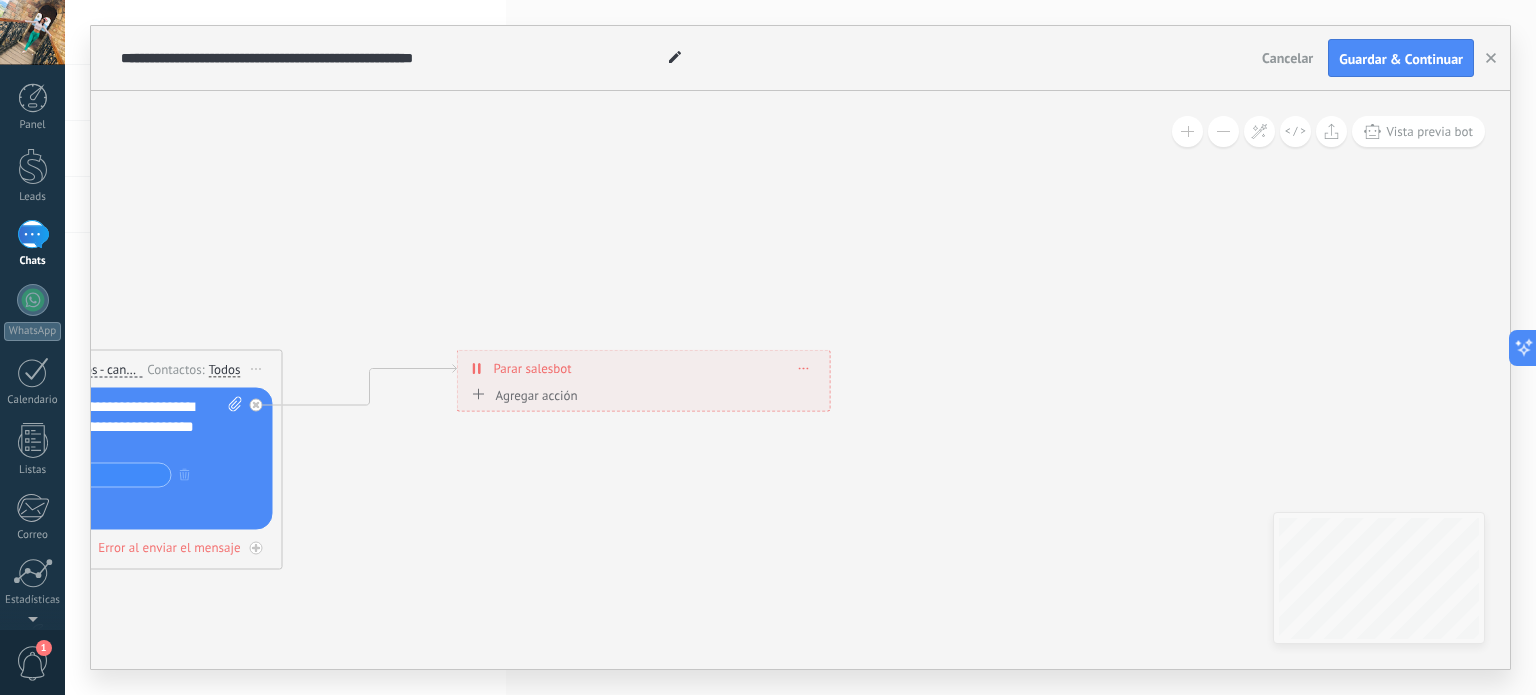 click on "Iniciar vista previa aquí
Cambiar nombre
Duplicar
Borrar" at bounding box center [257, 369] 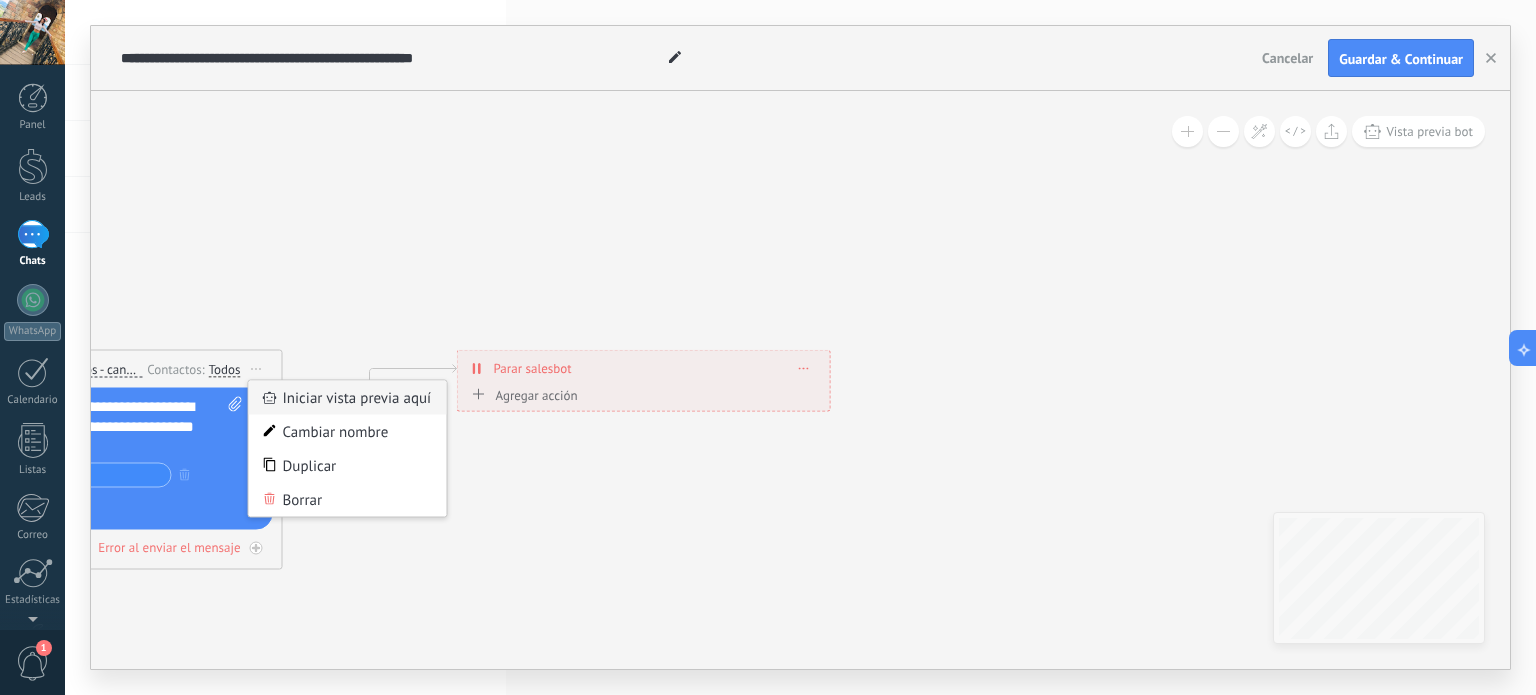 click on "Iniciar vista previa aquí" at bounding box center [348, 398] 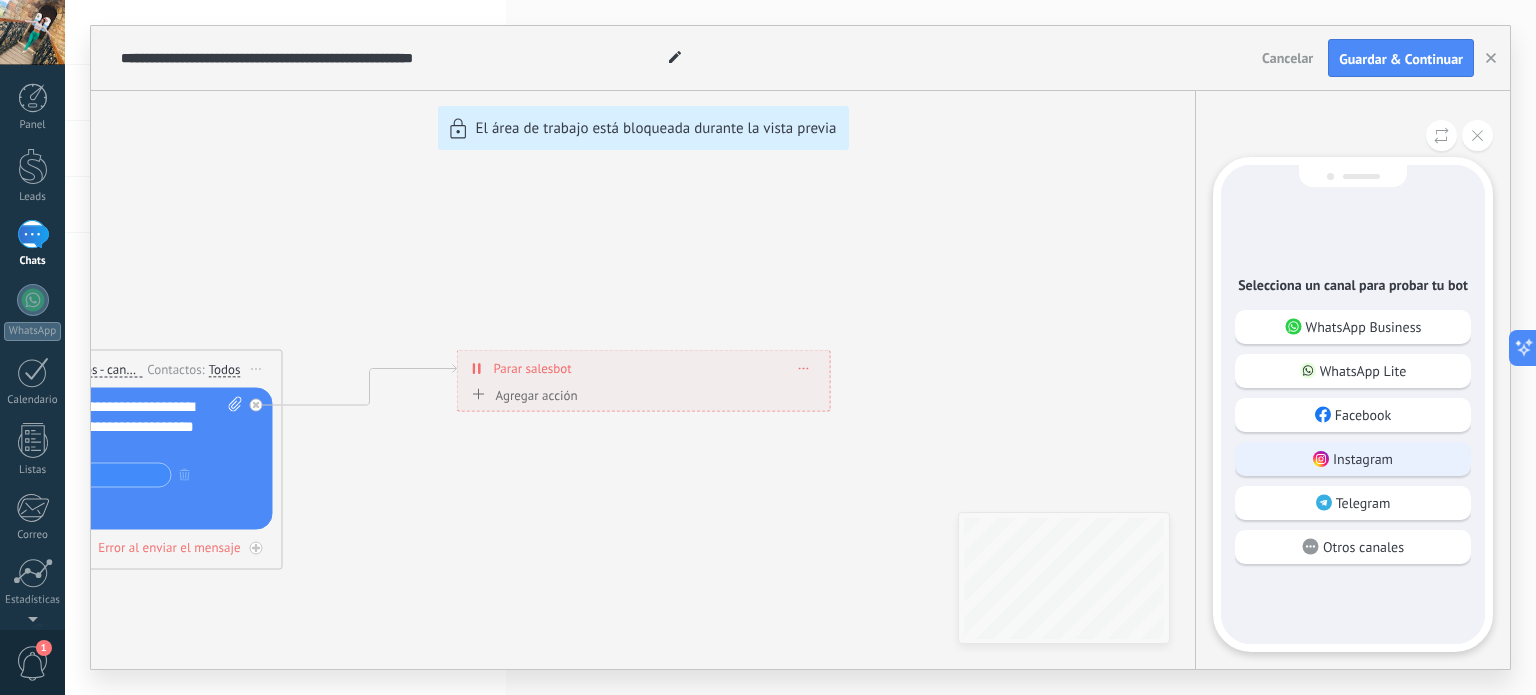 click on "Instagram" at bounding box center (1353, 459) 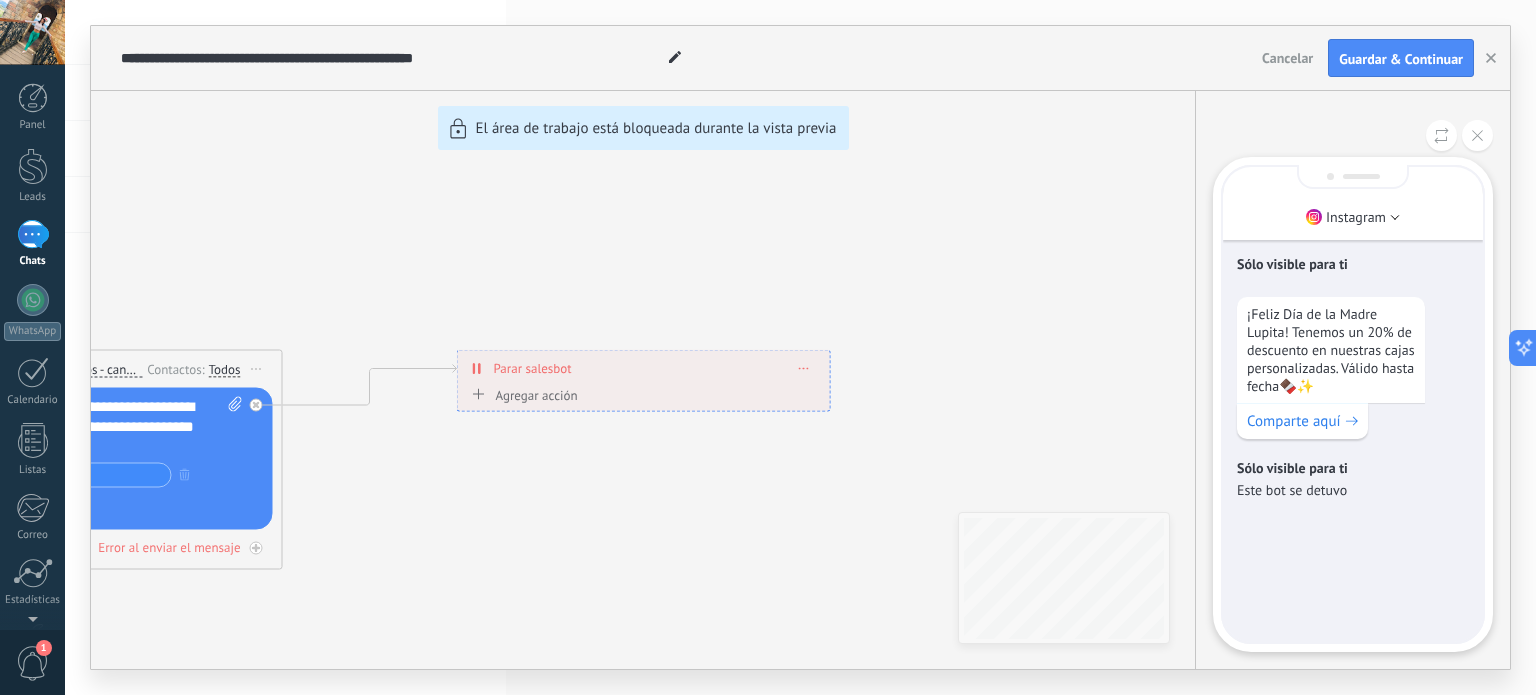 click on "Sólo visible para ti" at bounding box center (1353, 468) 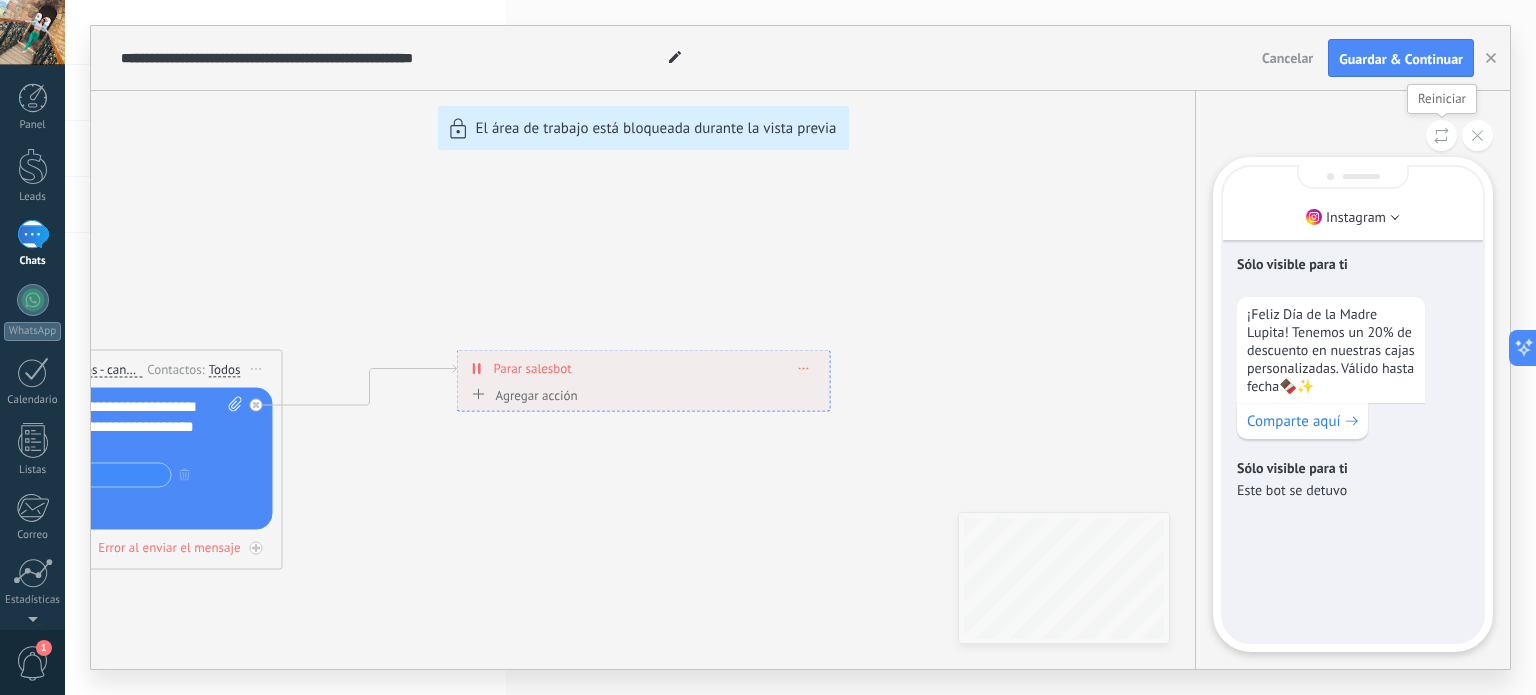 click at bounding box center [1441, 135] 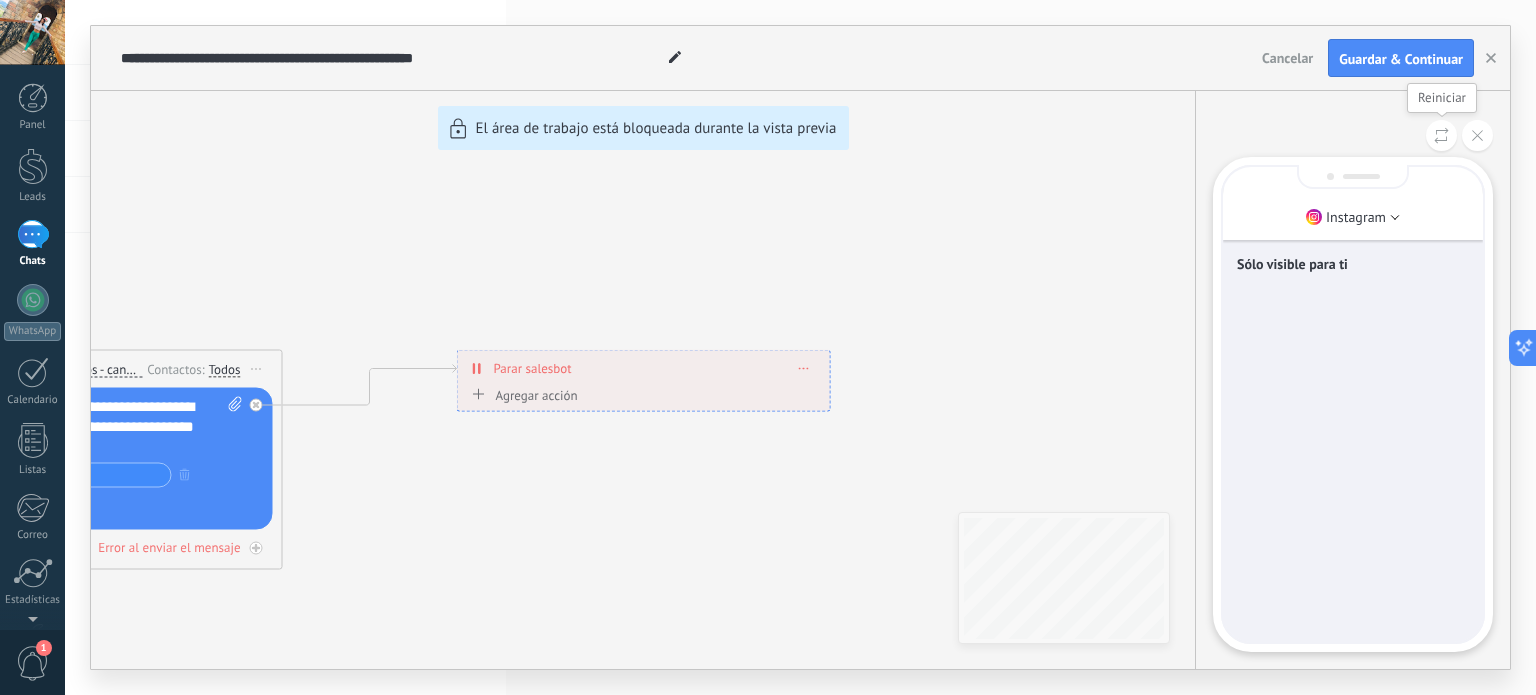click 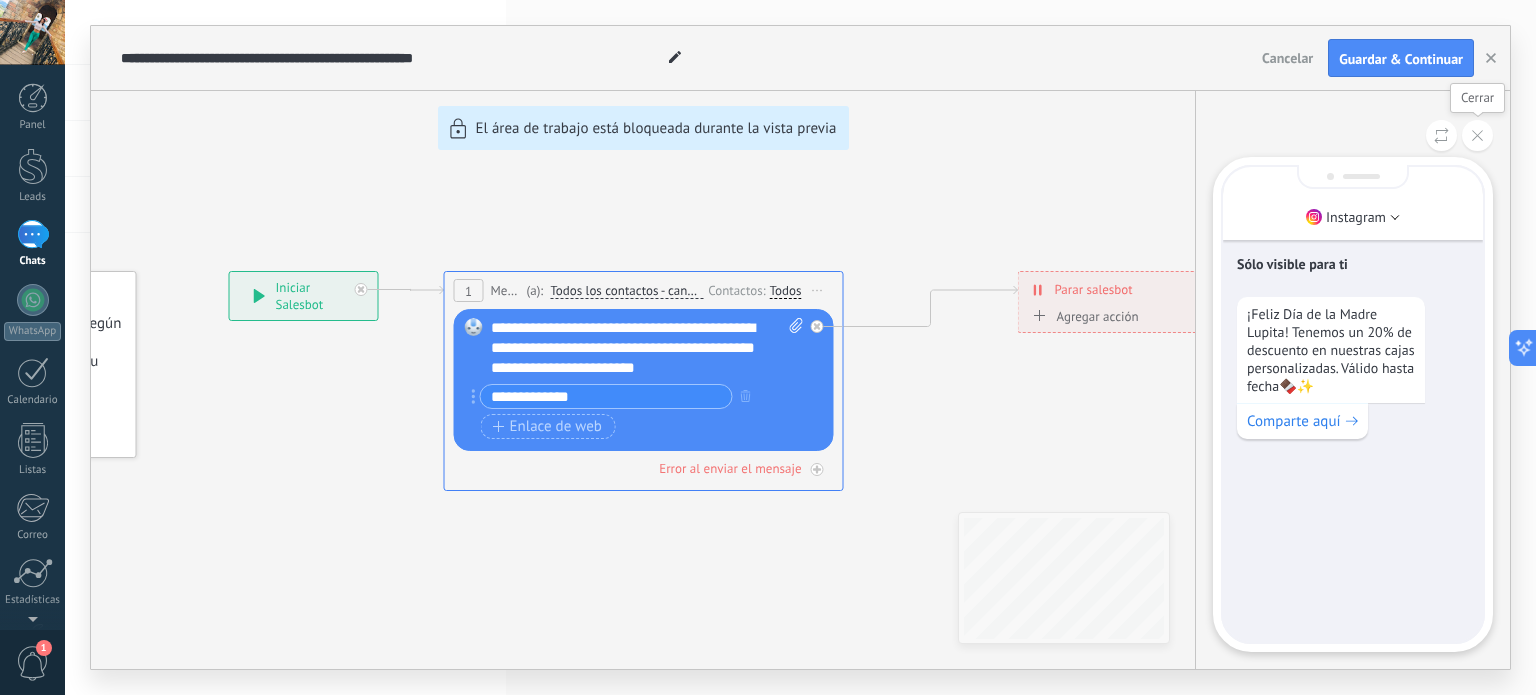 click at bounding box center [1477, 135] 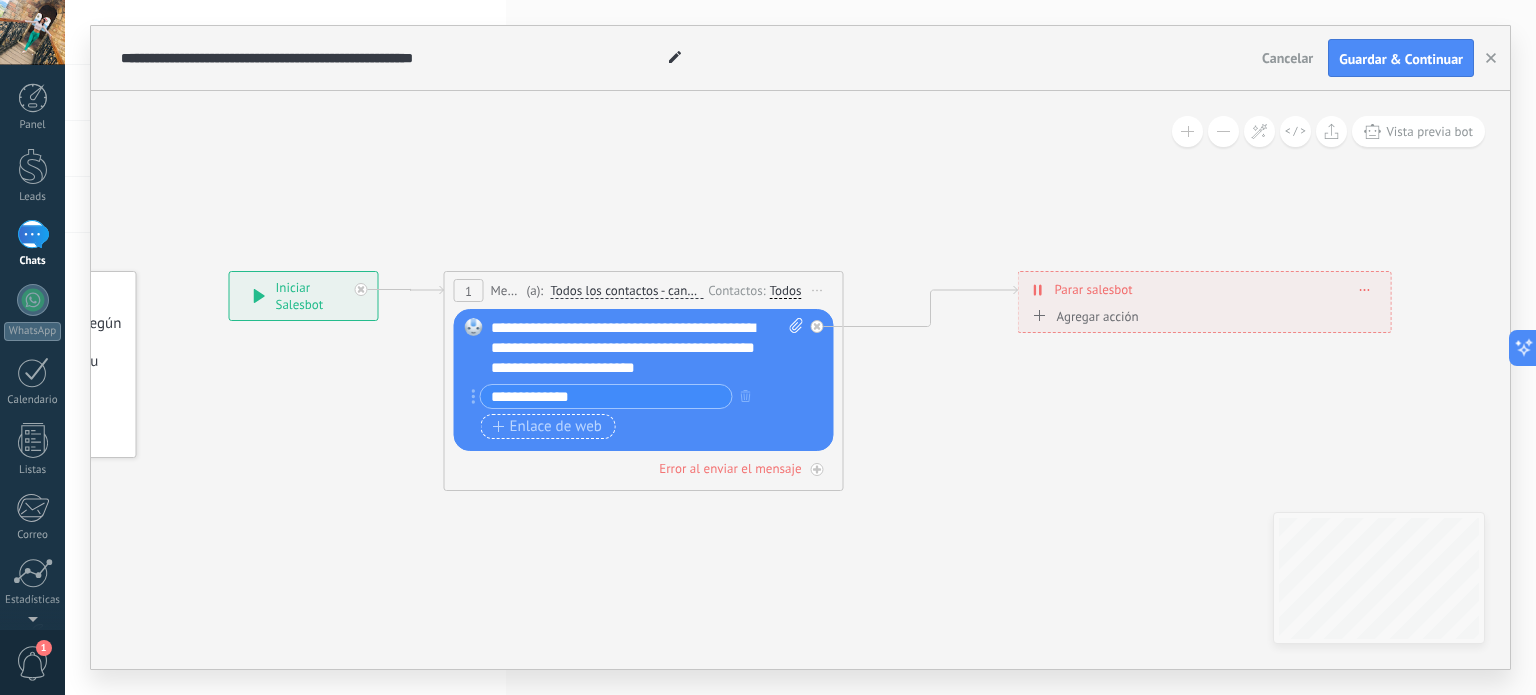 click on "Enlace de web" at bounding box center (547, 427) 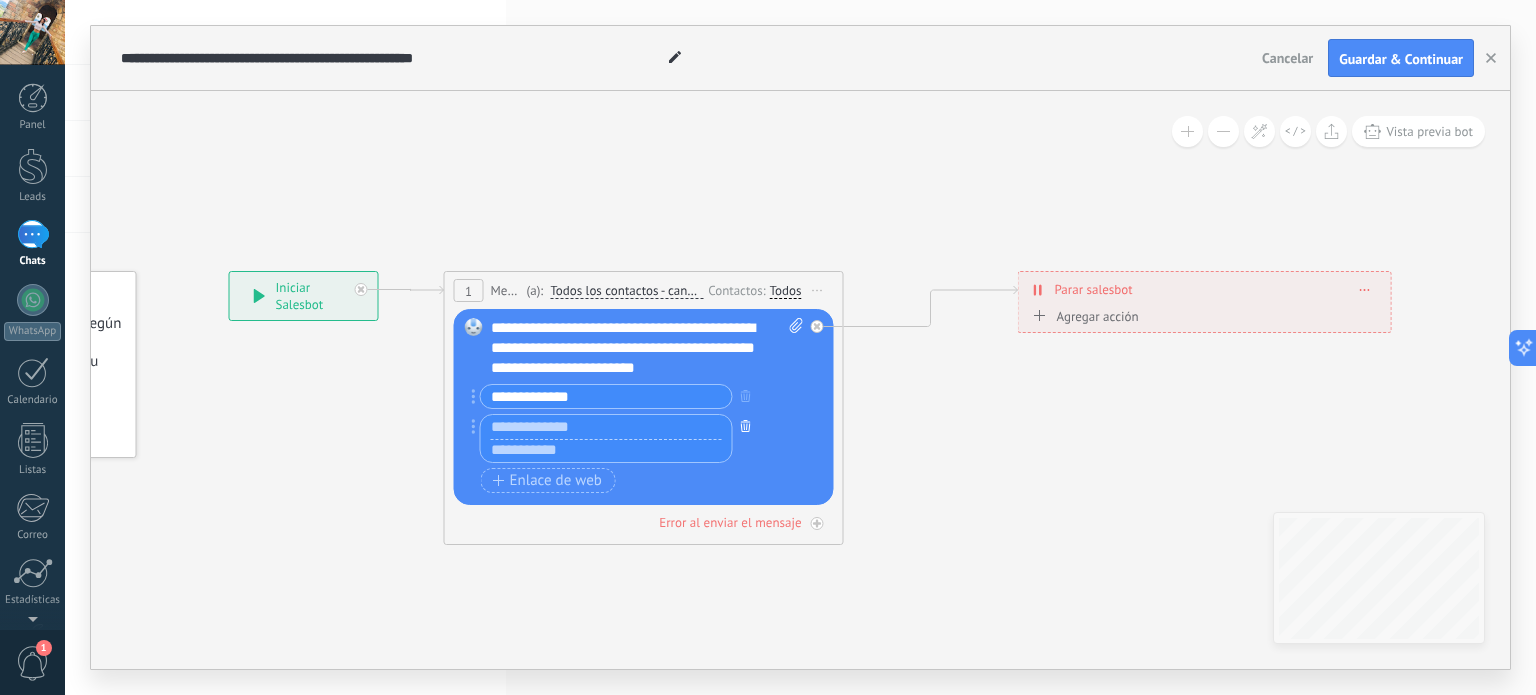 click at bounding box center [746, 425] 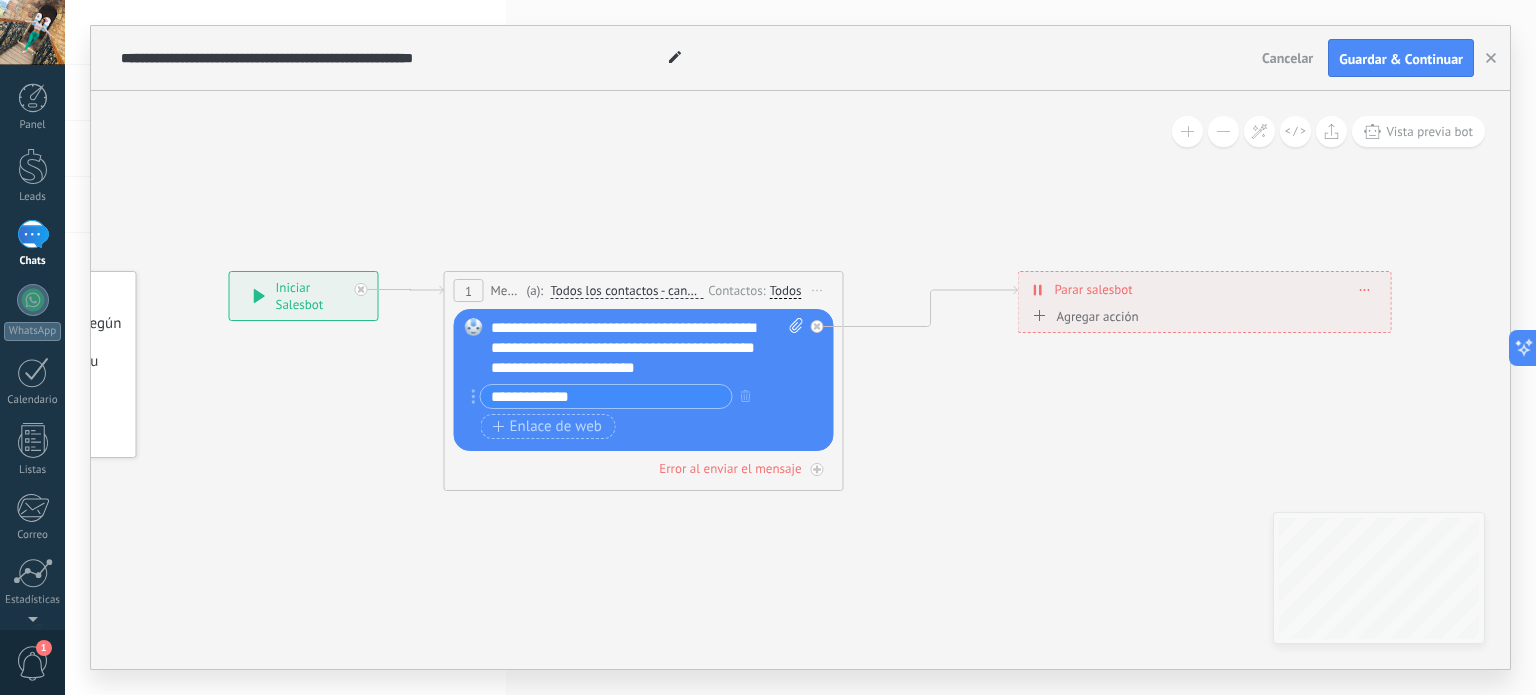 click 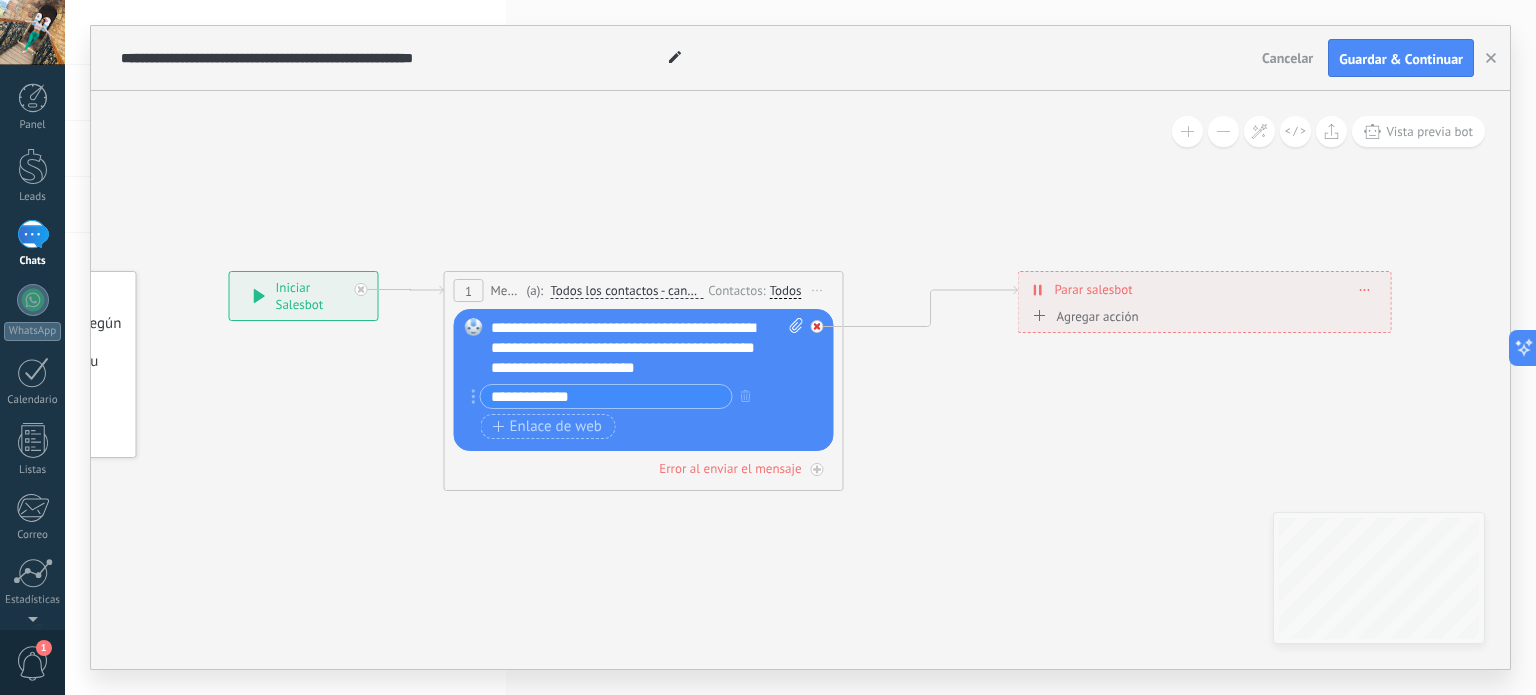 click 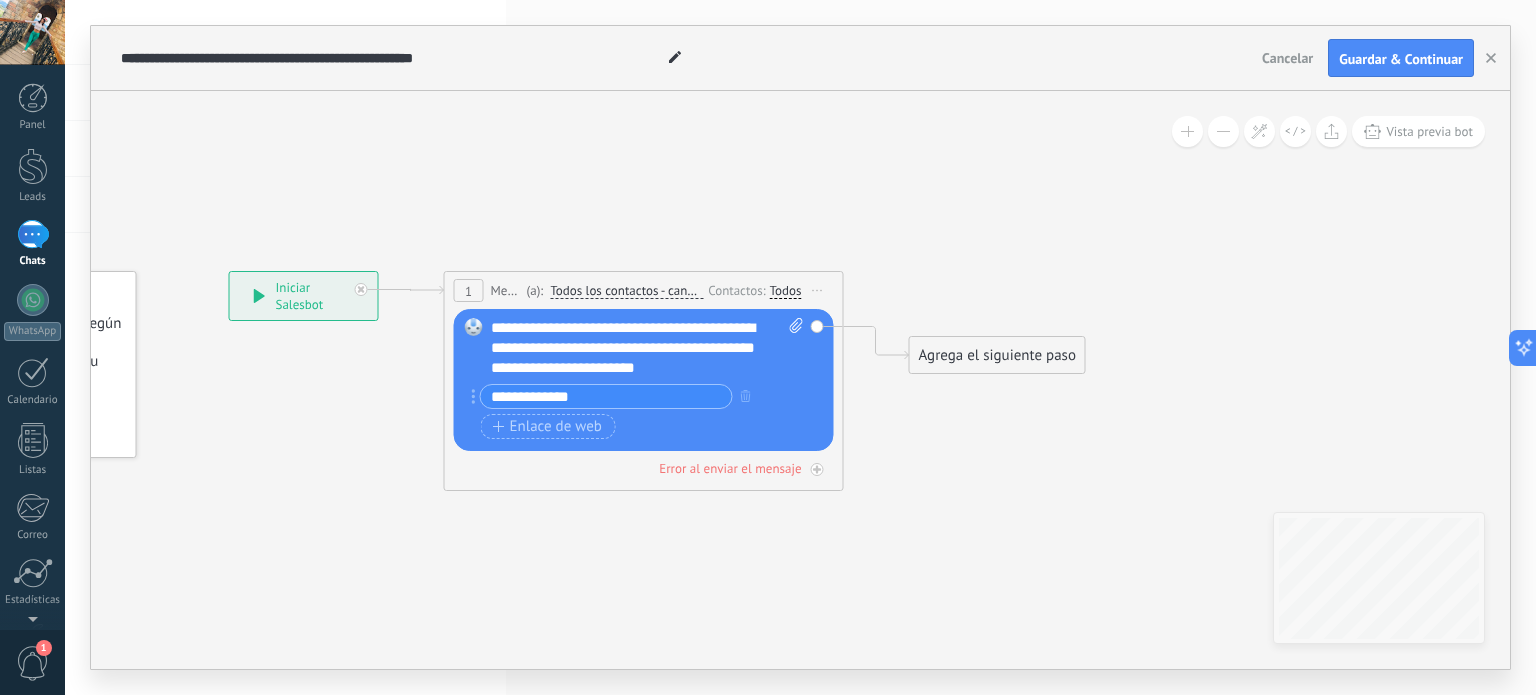 click on "Iniciar vista previa aquí
Cambiar nombre
Duplicar
Borrar" at bounding box center (818, 290) 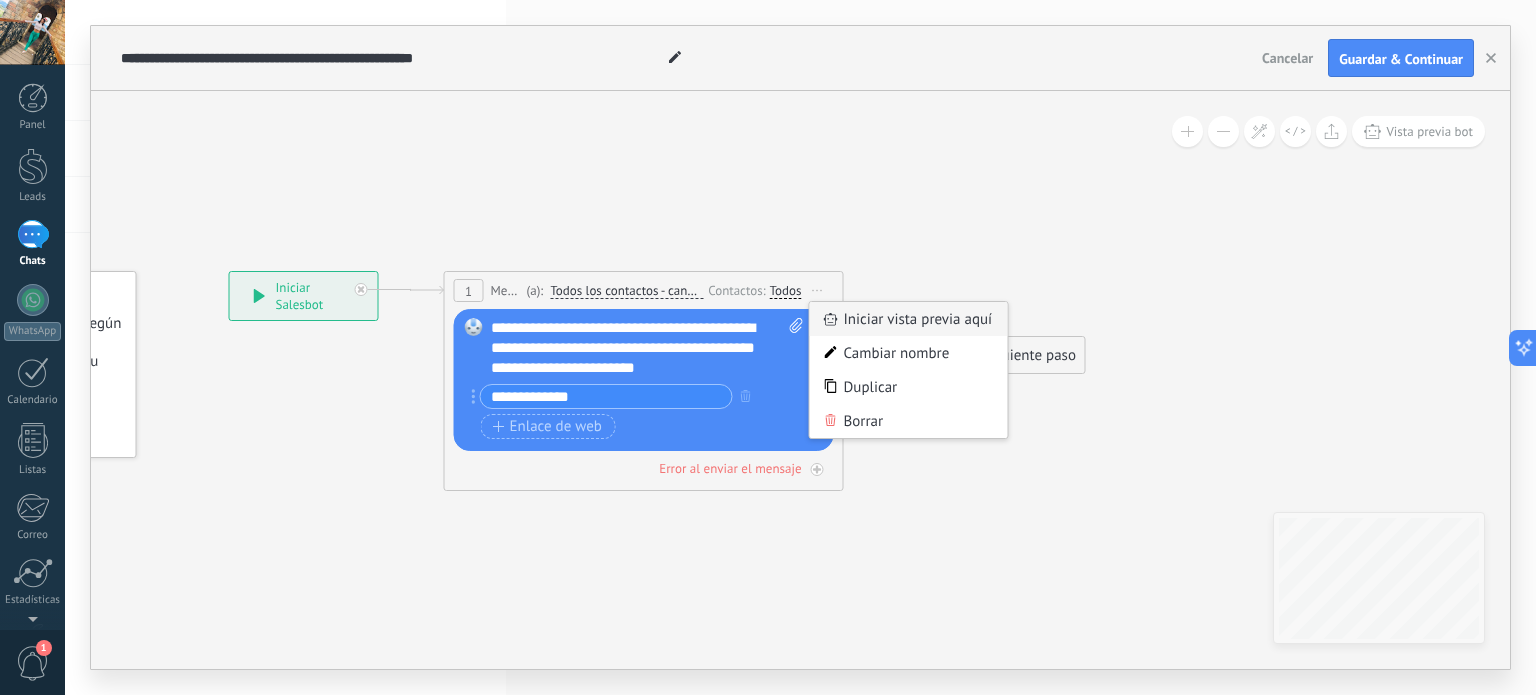 click on "Iniciar vista previa aquí" at bounding box center (909, 319) 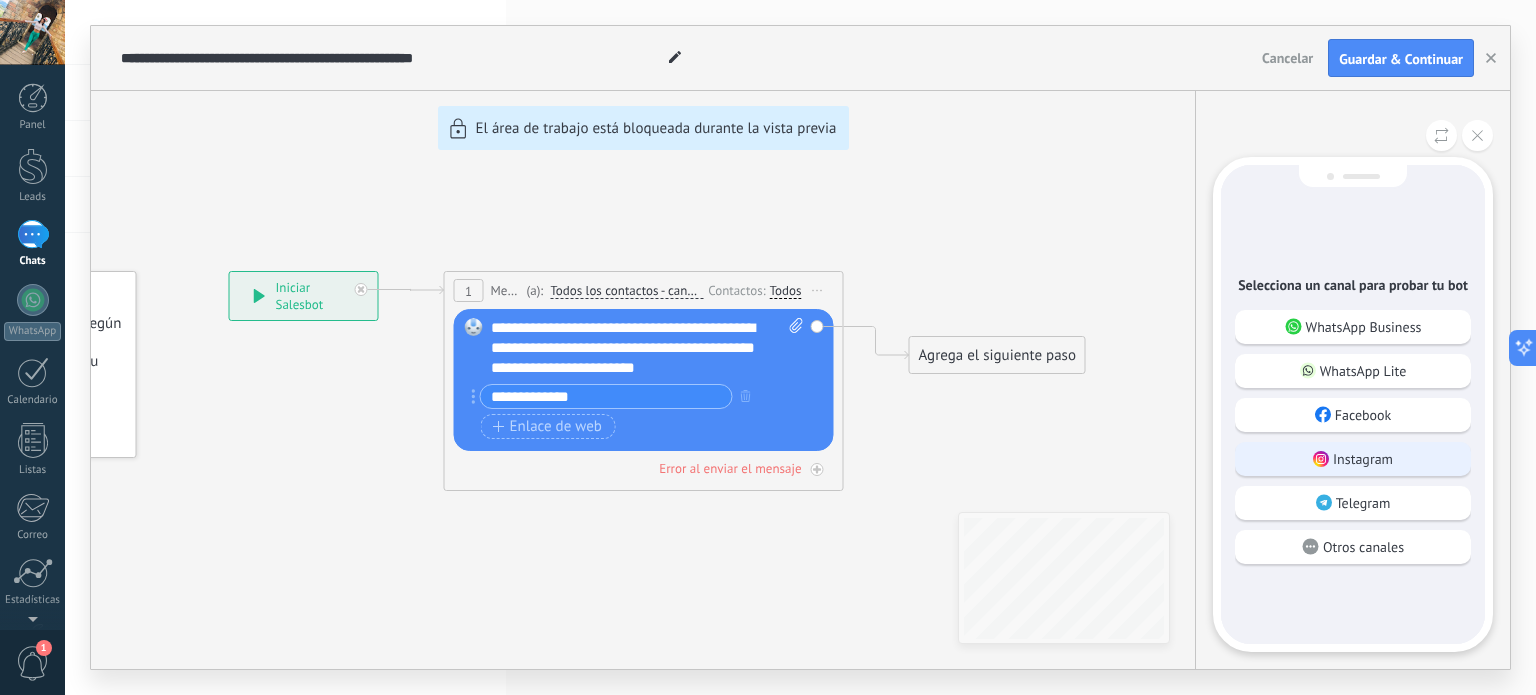 click on "Instagram" at bounding box center (1363, 459) 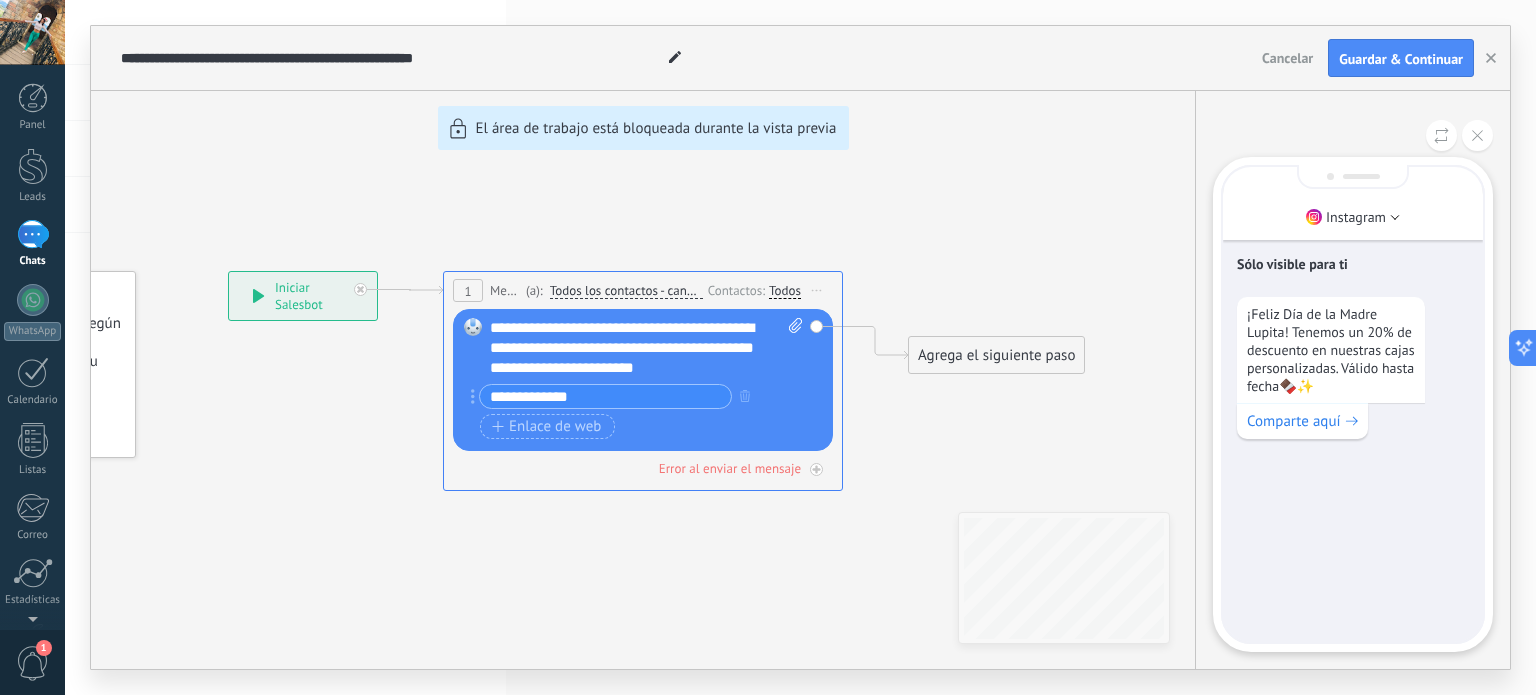 click on "**********" at bounding box center [800, 347] 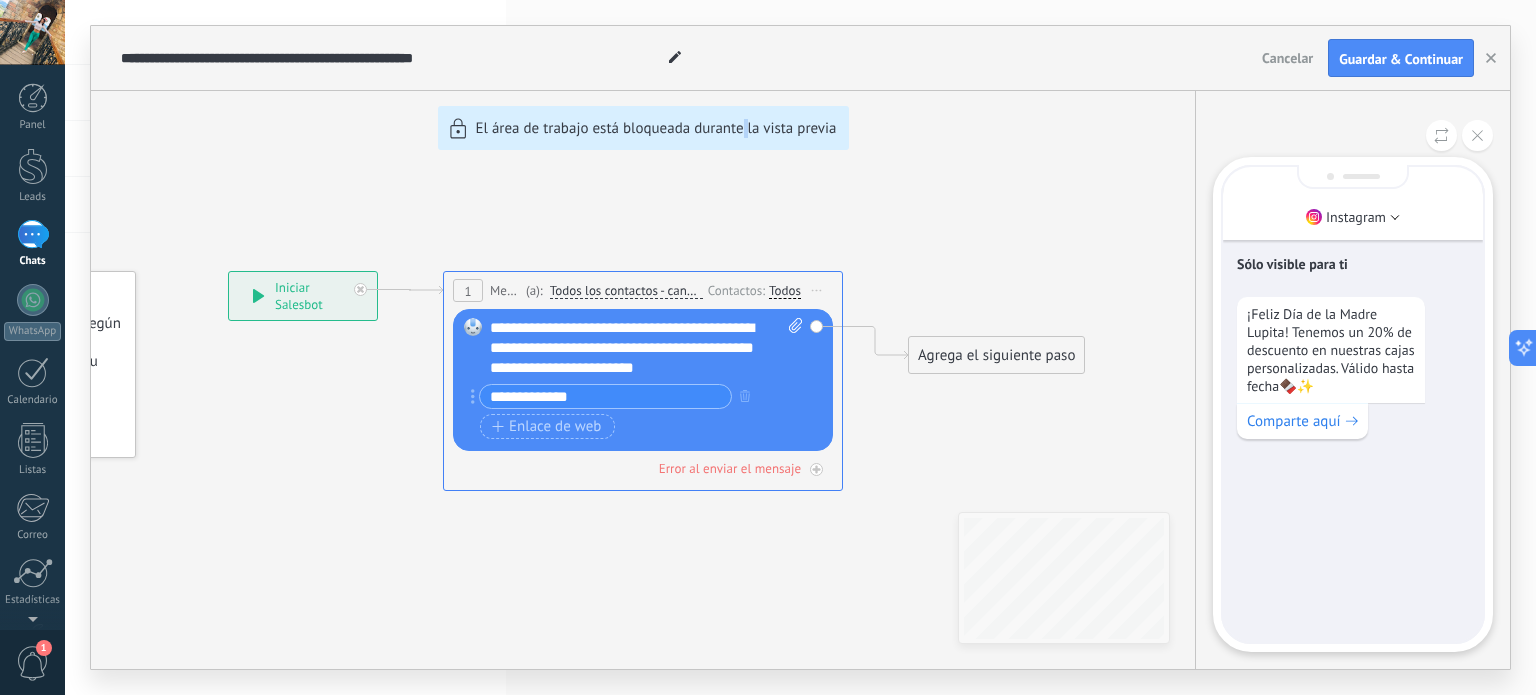 click on "**********" at bounding box center (800, 347) 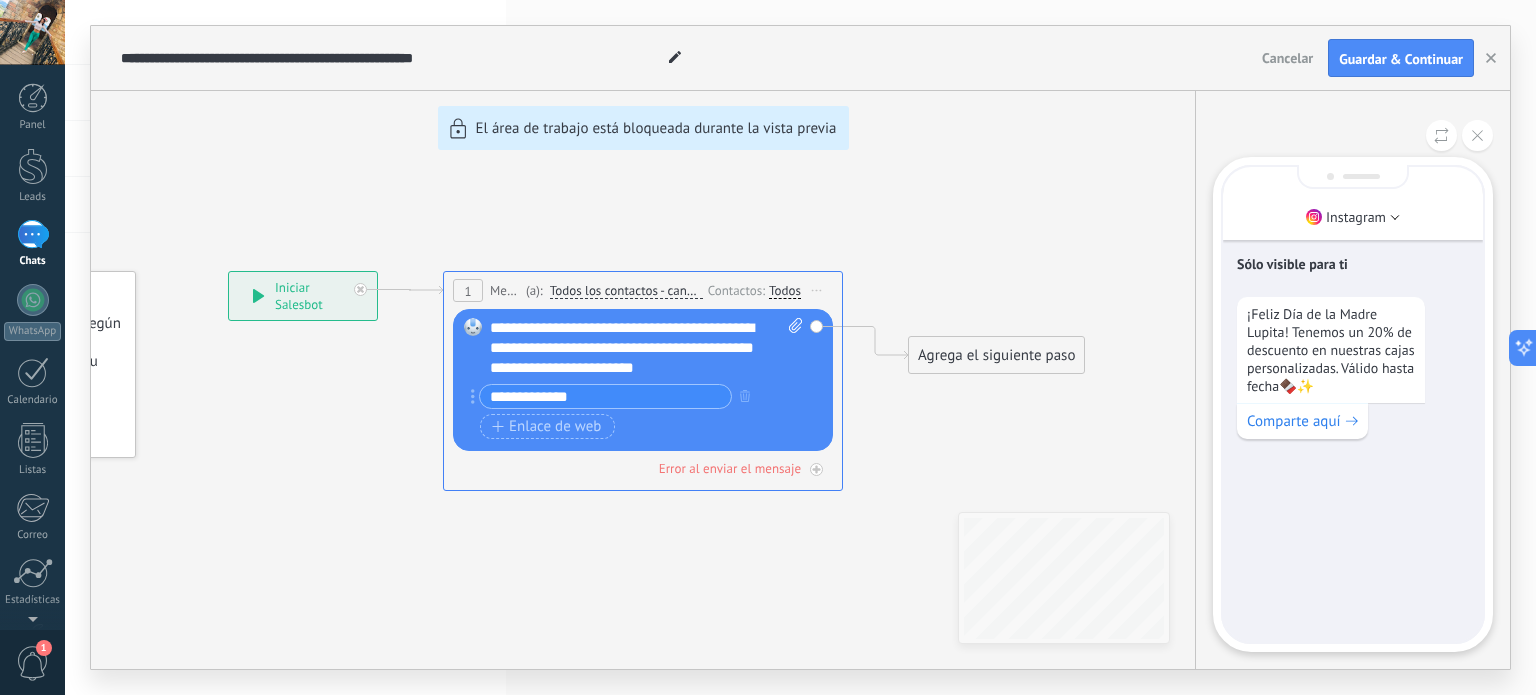 click on "**********" at bounding box center (800, 347) 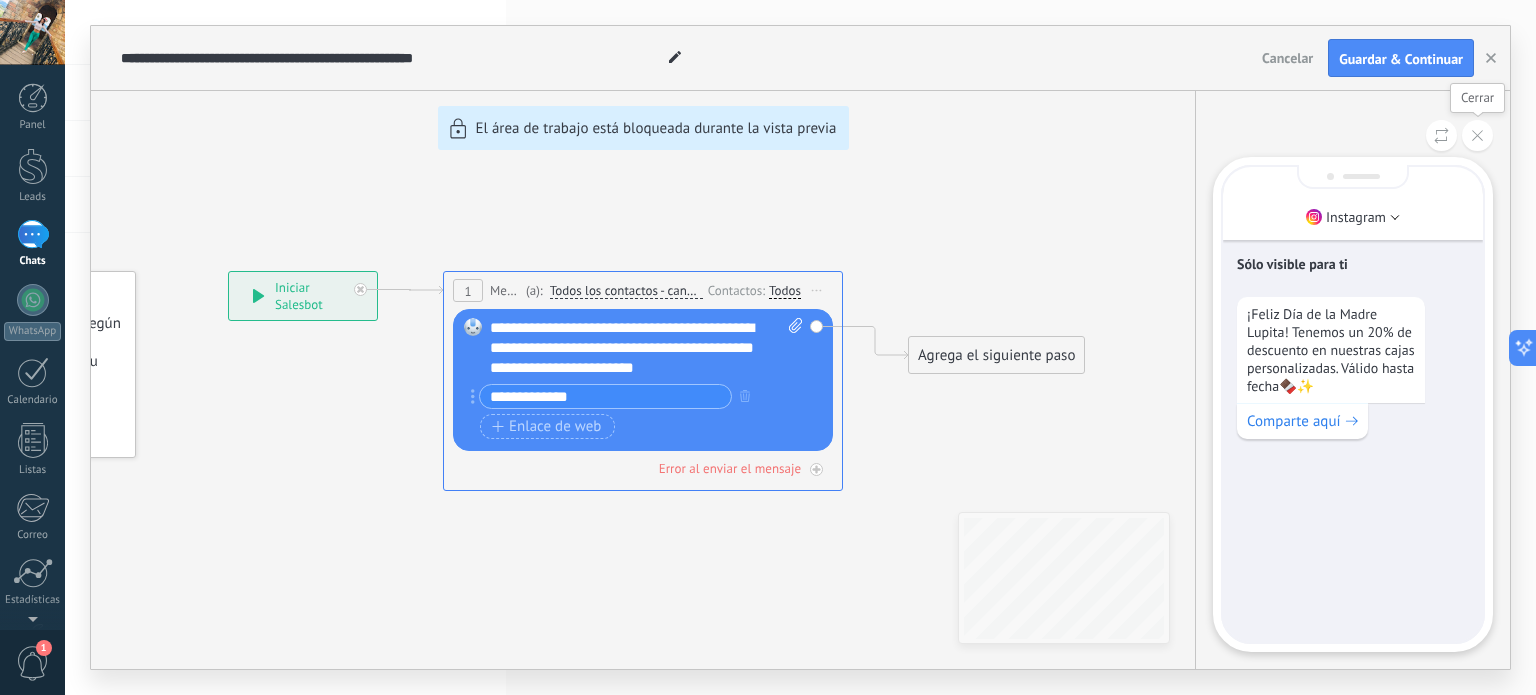 click 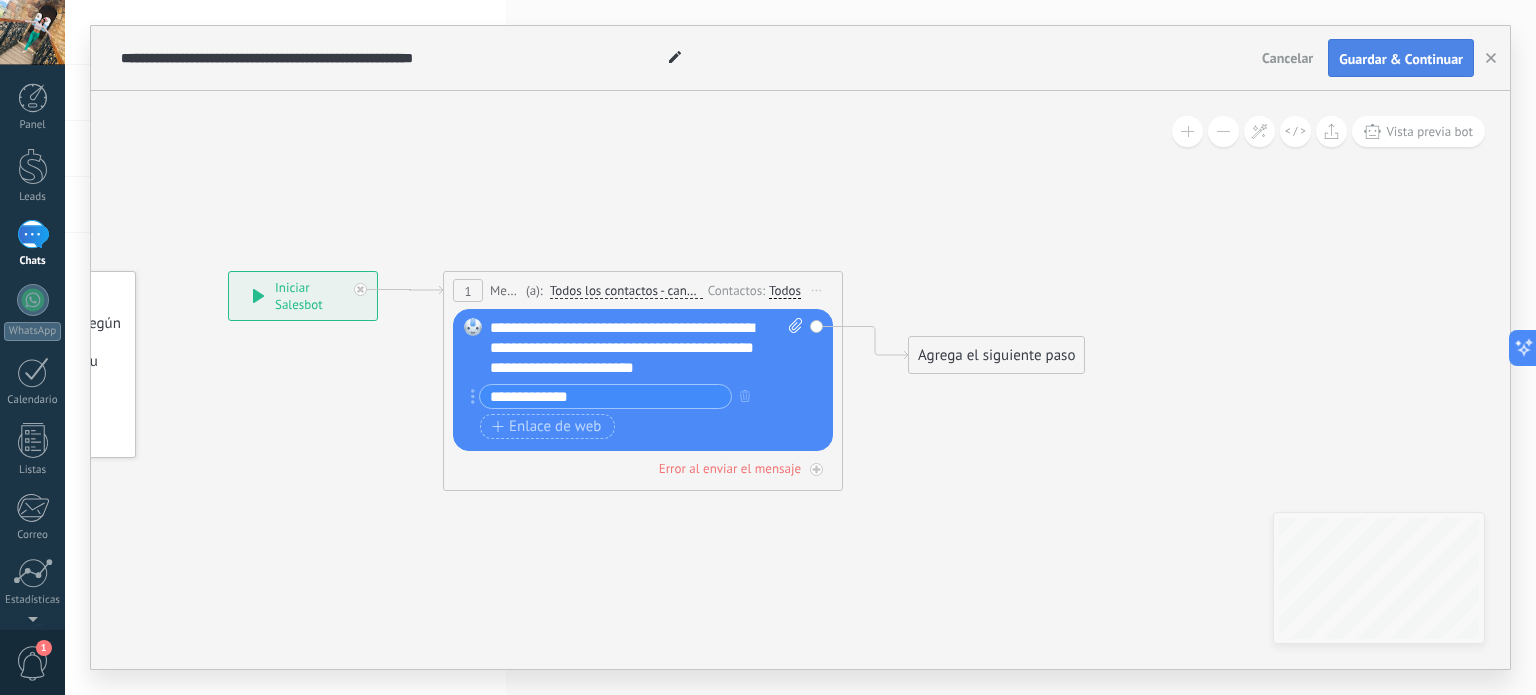 click on "Guardar & Continuar" at bounding box center (1401, 59) 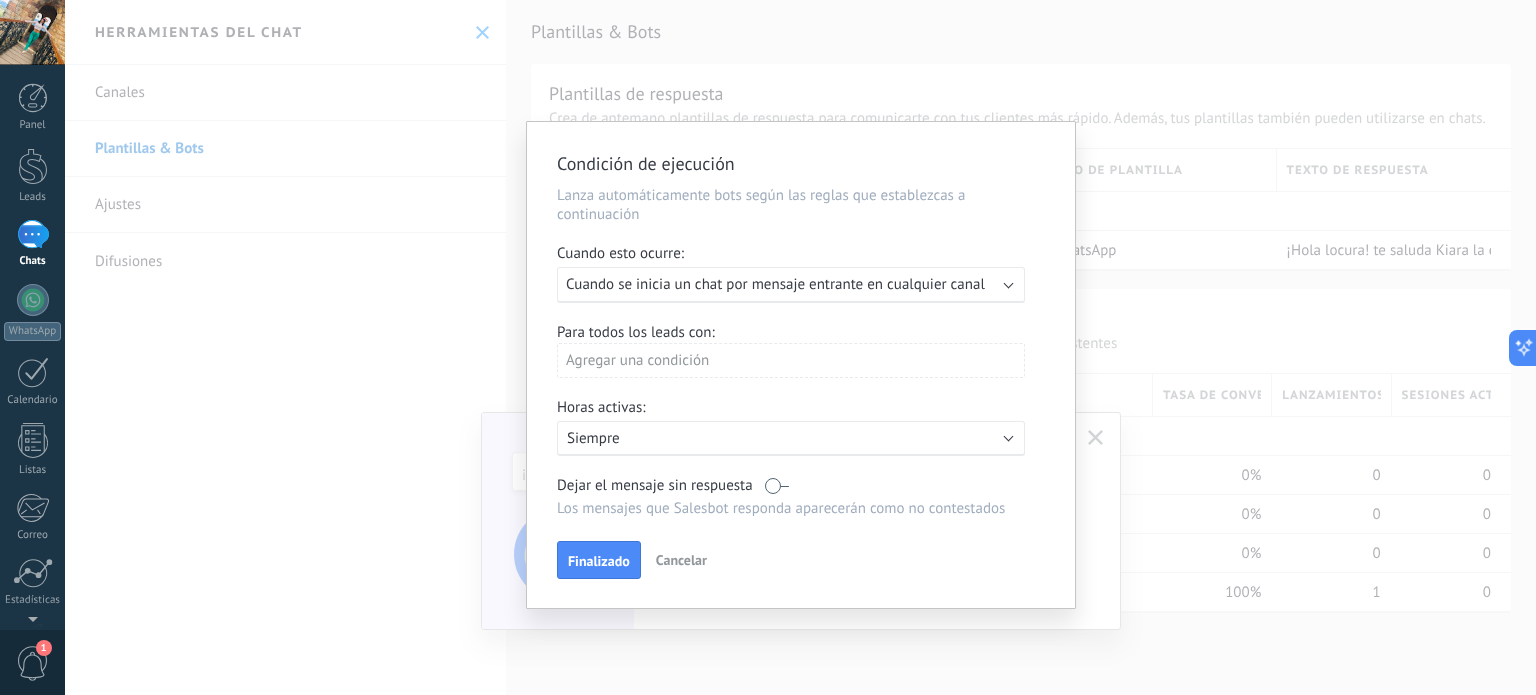 click on "Cancelar" at bounding box center (681, 560) 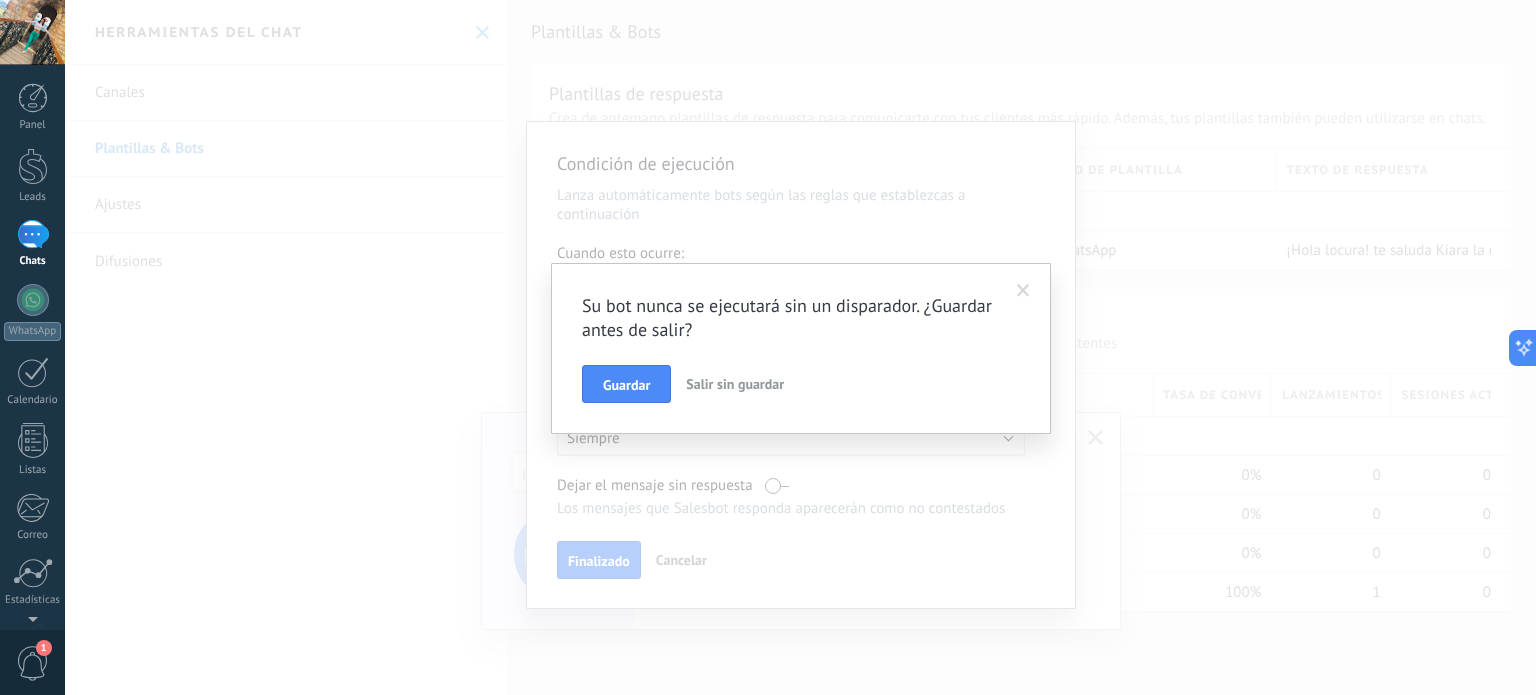 click on "Salir sin guardar" at bounding box center [735, 384] 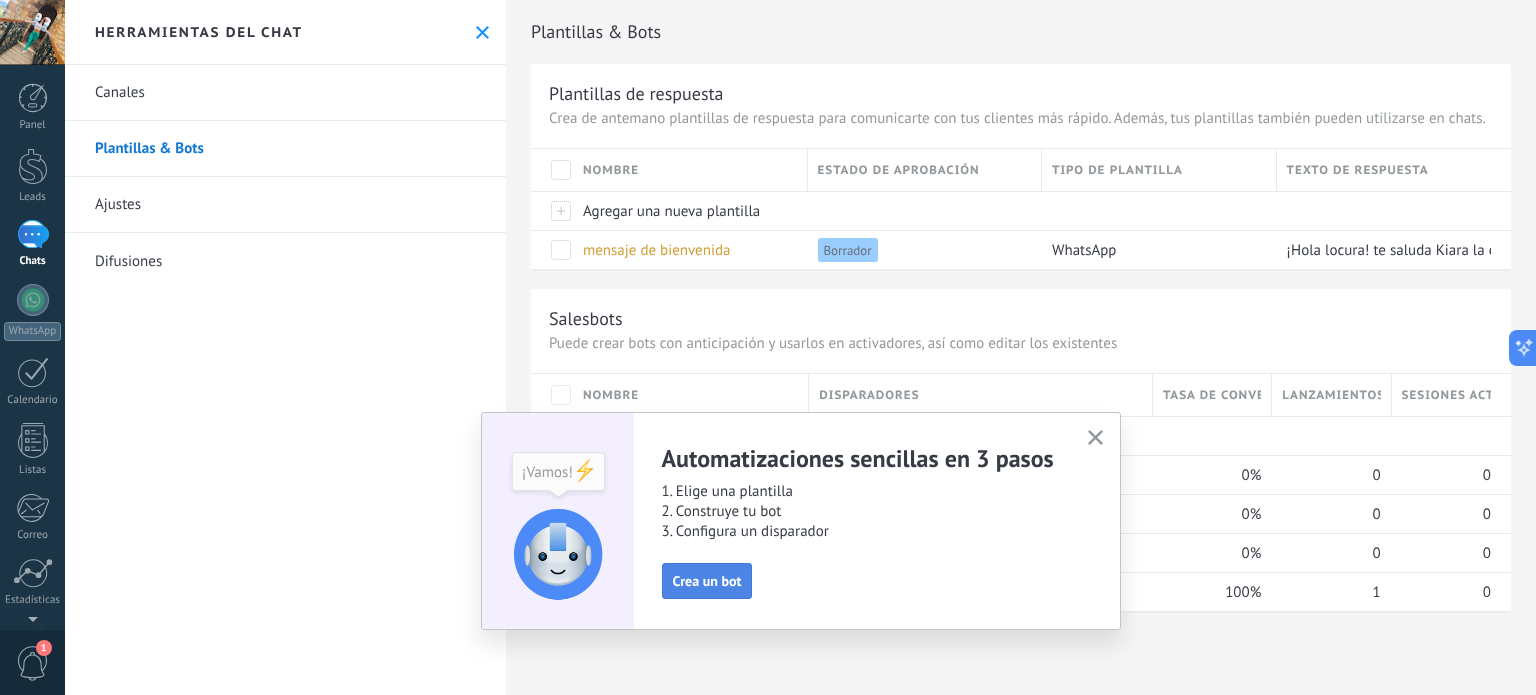 click on "Crea un bot" at bounding box center (707, 581) 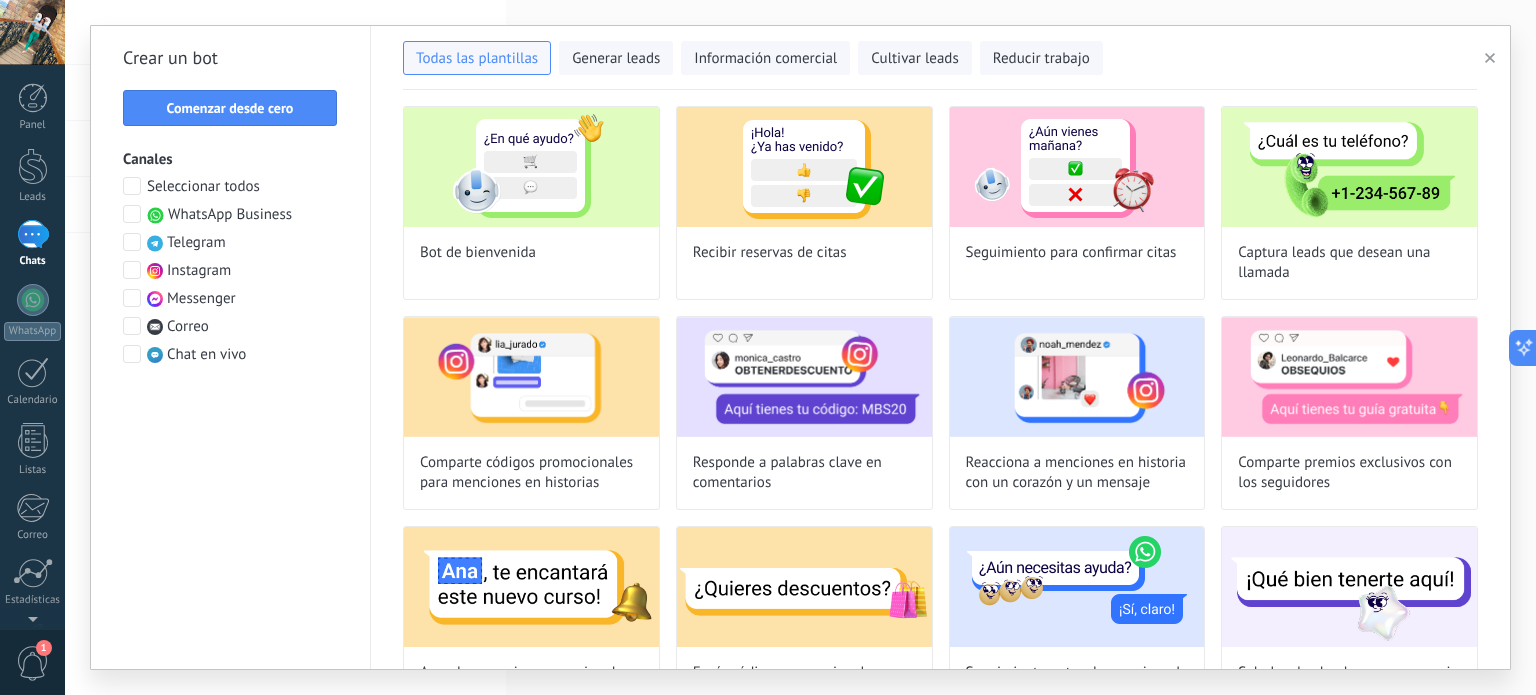 scroll, scrollTop: 0, scrollLeft: 0, axis: both 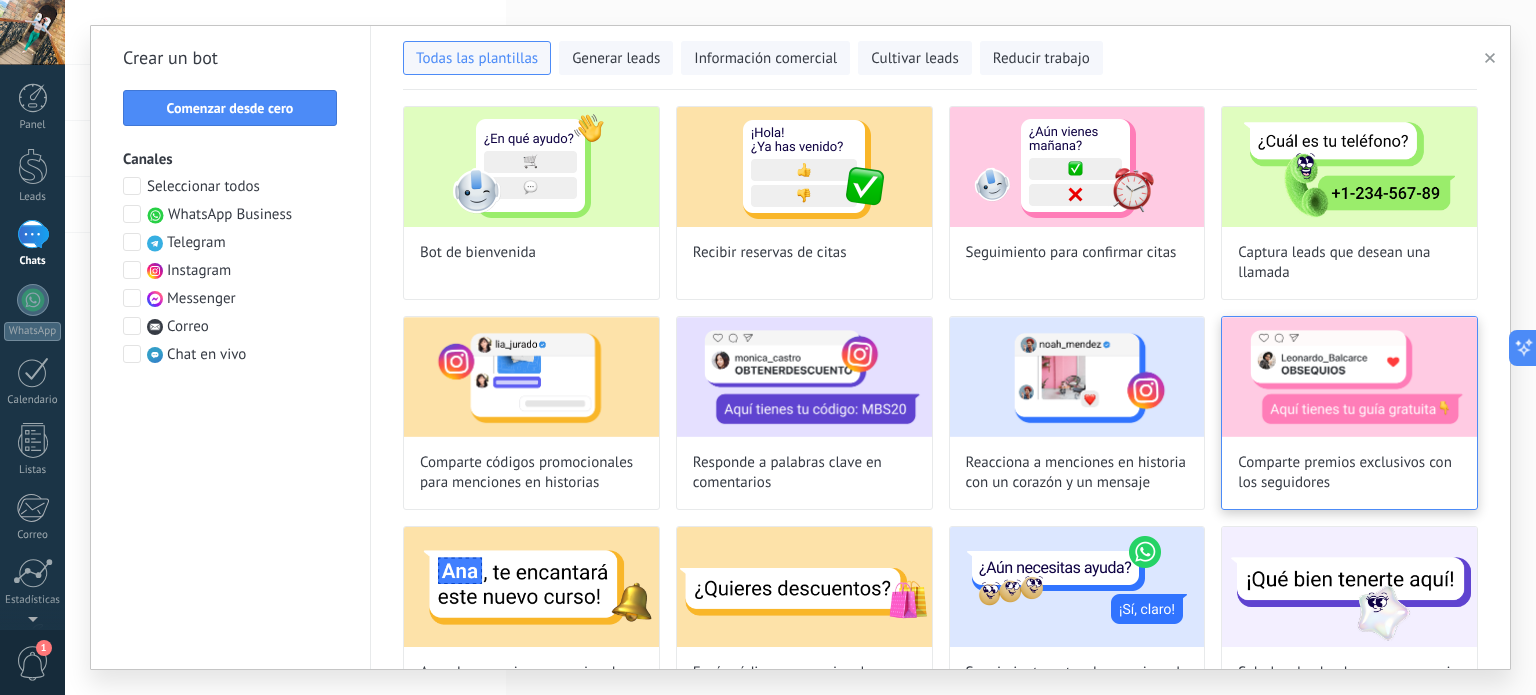 click at bounding box center [1349, 377] 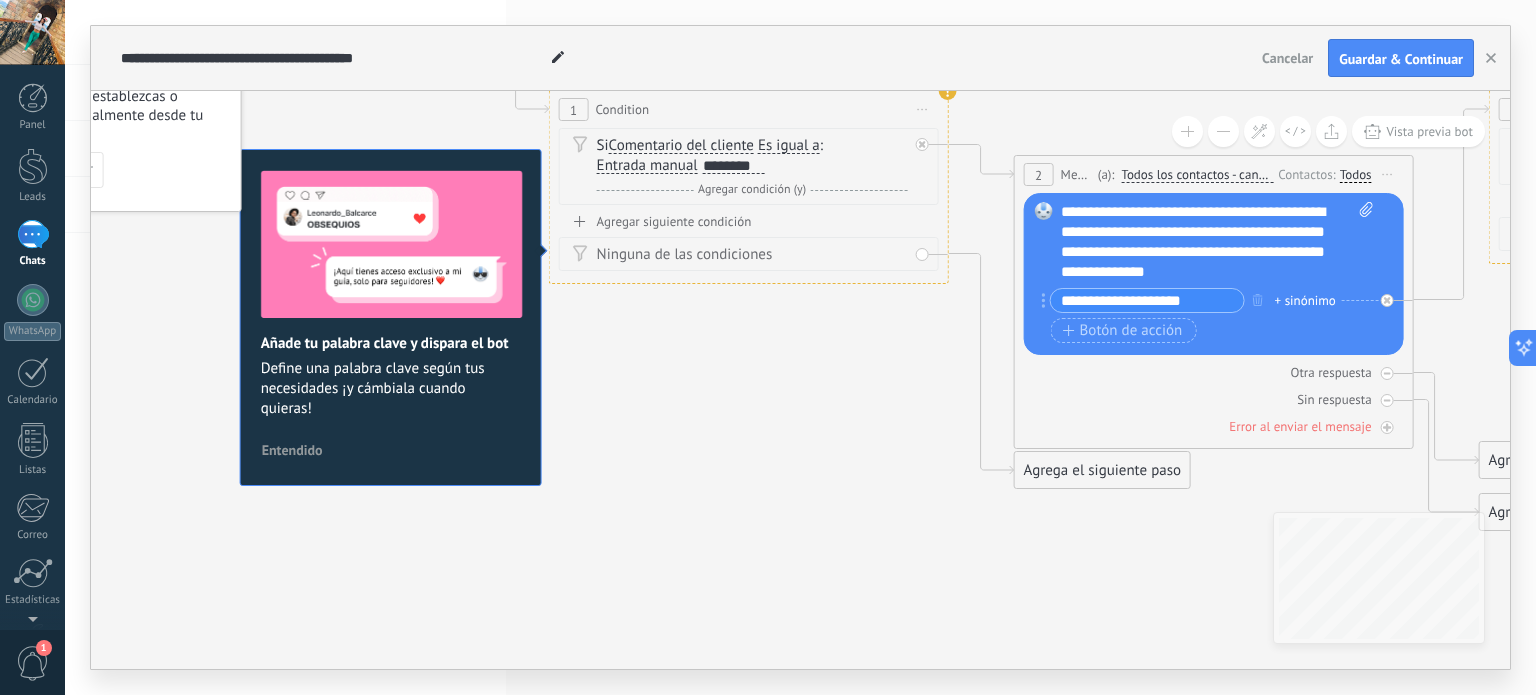 drag, startPoint x: 985, startPoint y: 582, endPoint x: 679, endPoint y: 451, distance: 332.86185 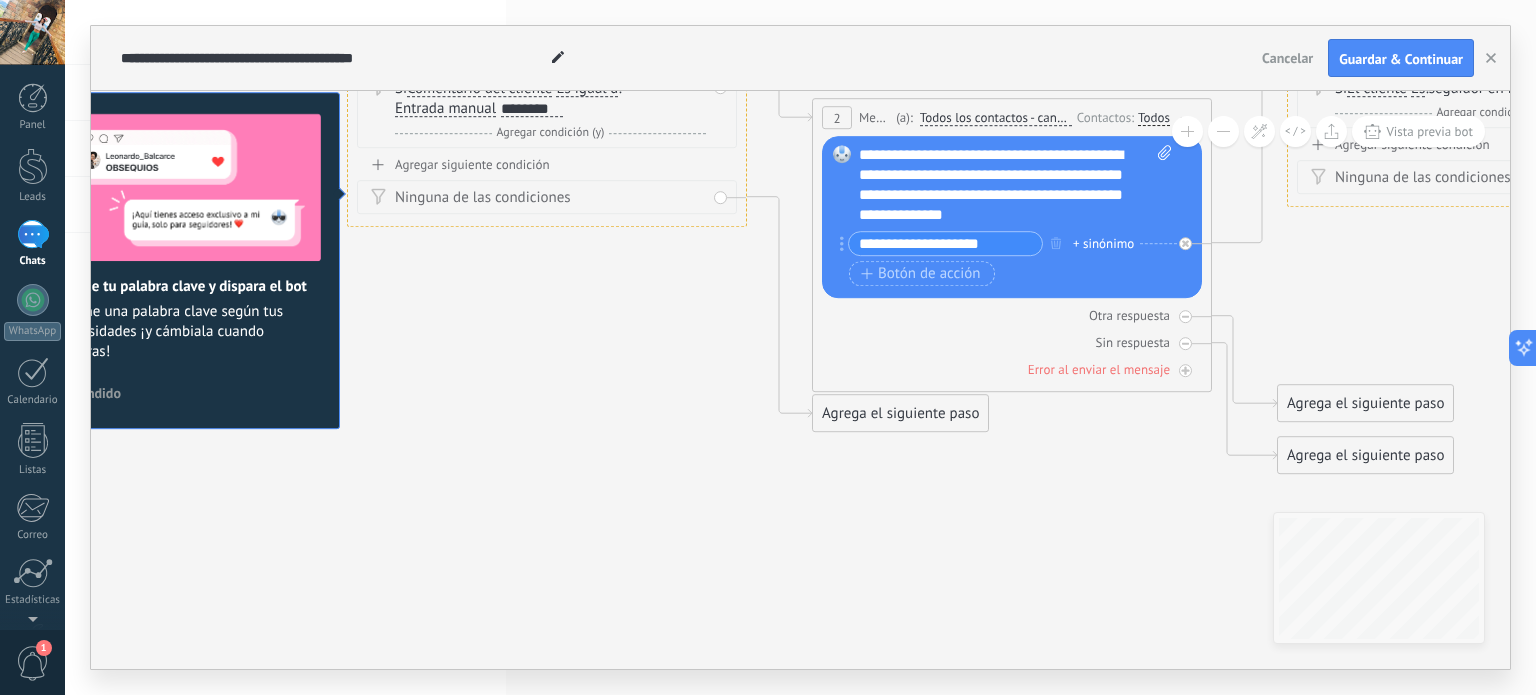 drag, startPoint x: 1158, startPoint y: 593, endPoint x: 1029, endPoint y: 602, distance: 129.31357 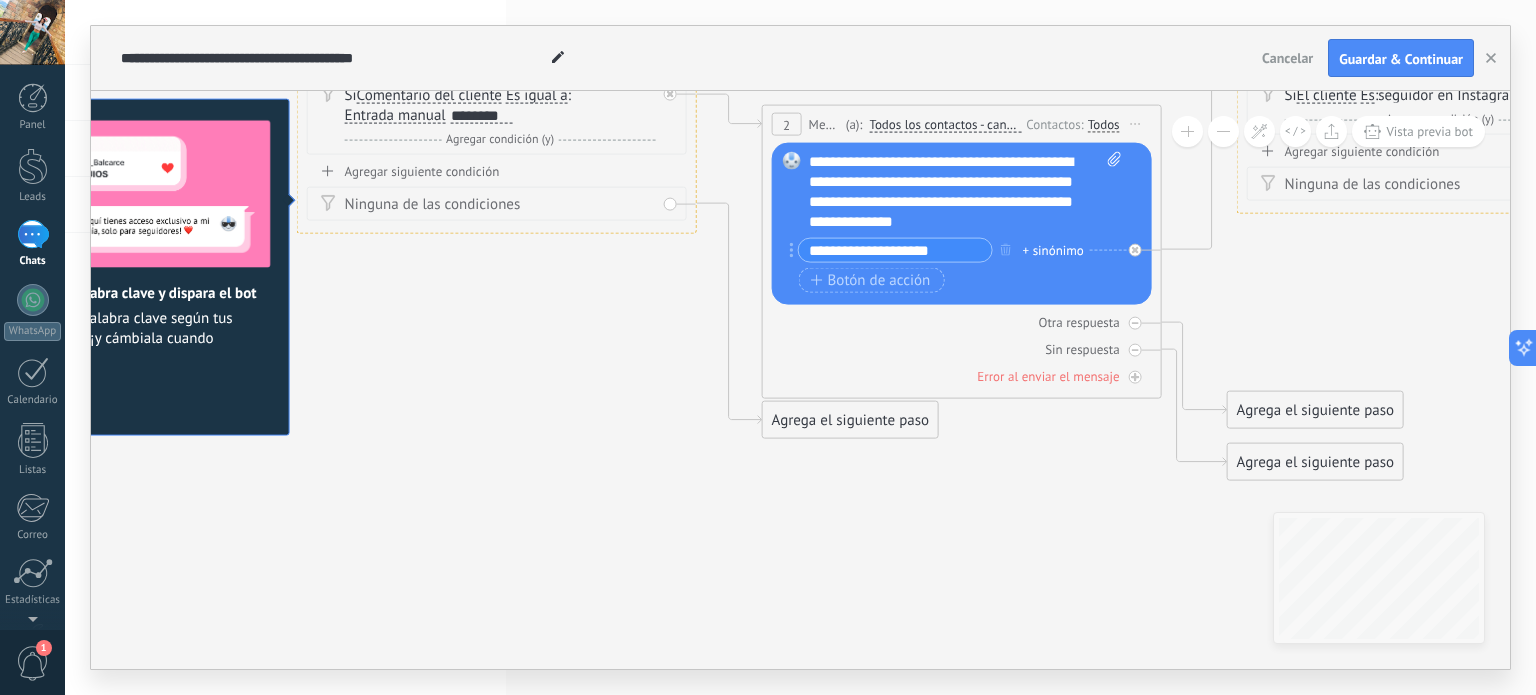 click on "**********" at bounding box center (966, 192) 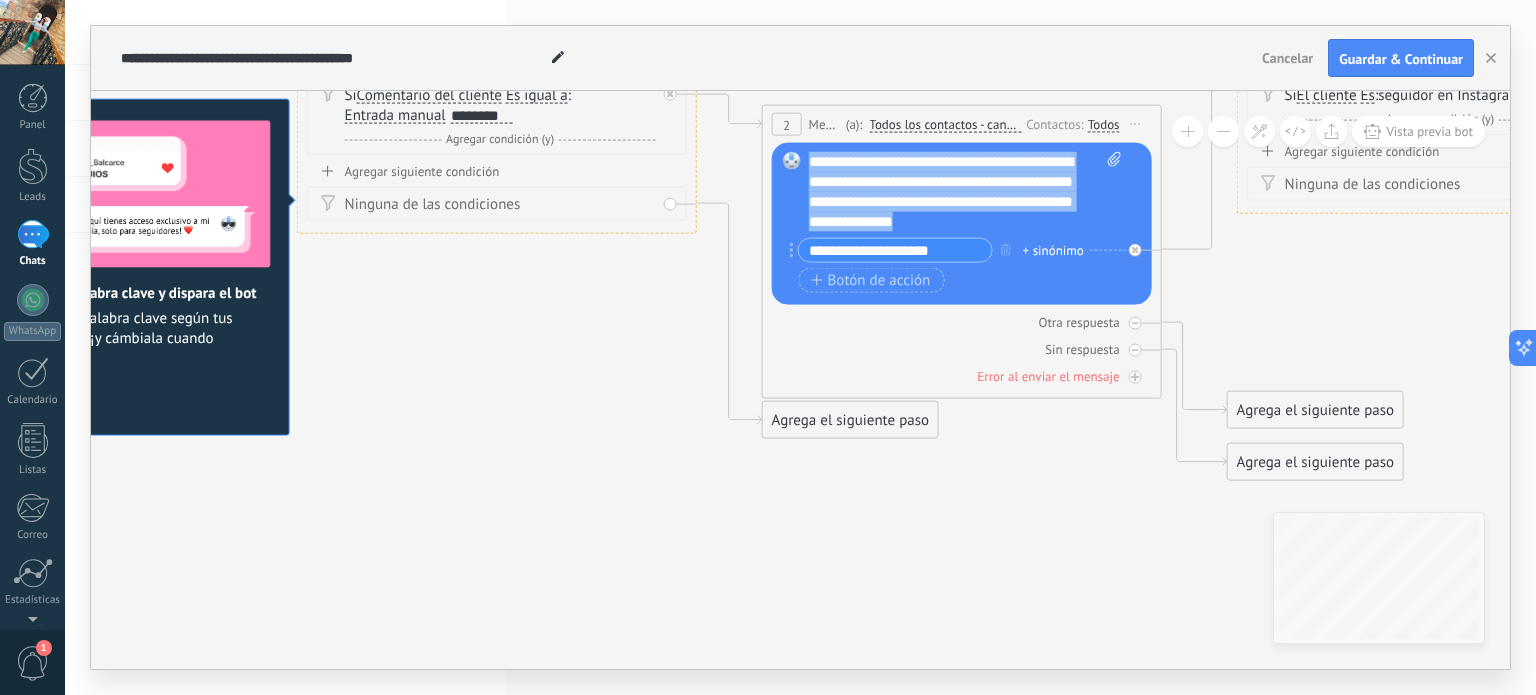 drag, startPoint x: 968, startPoint y: 223, endPoint x: 799, endPoint y: 155, distance: 182.16751 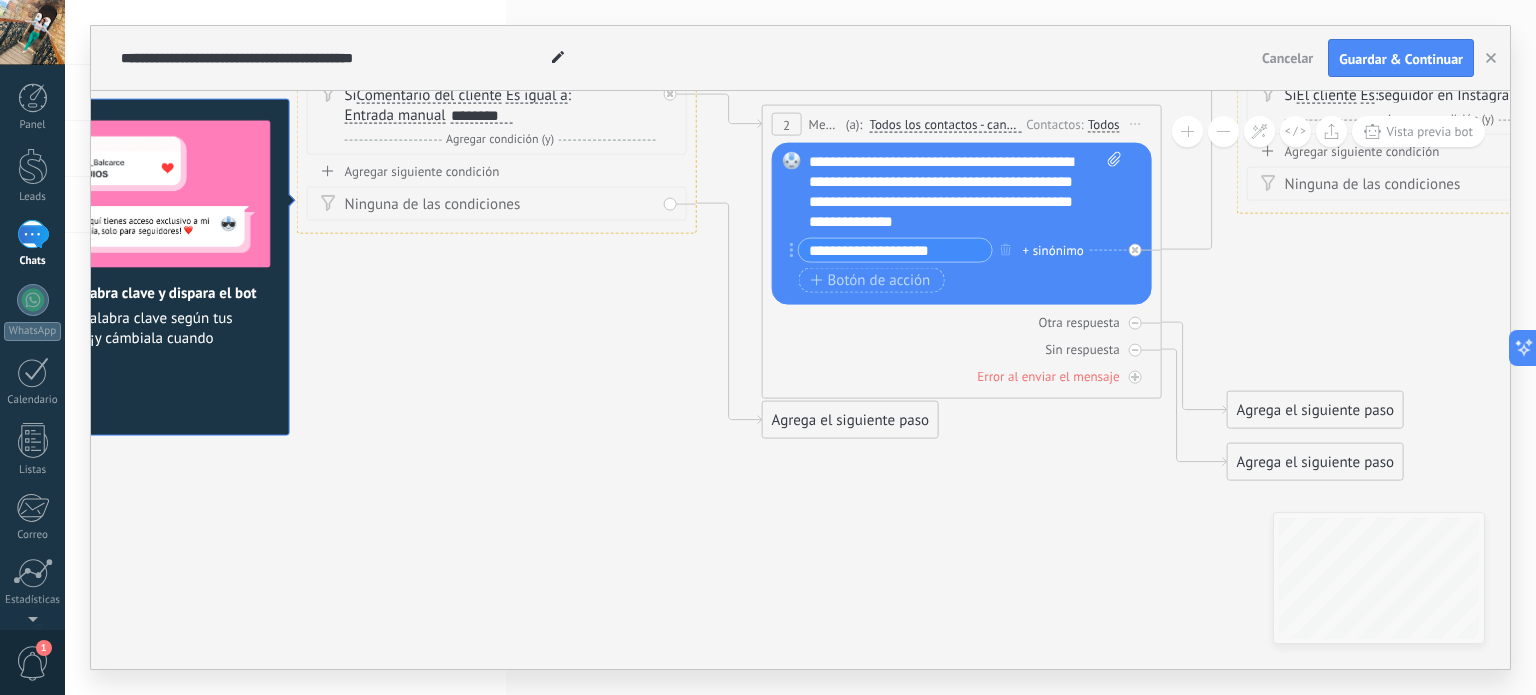 click on "**********" at bounding box center (966, 192) 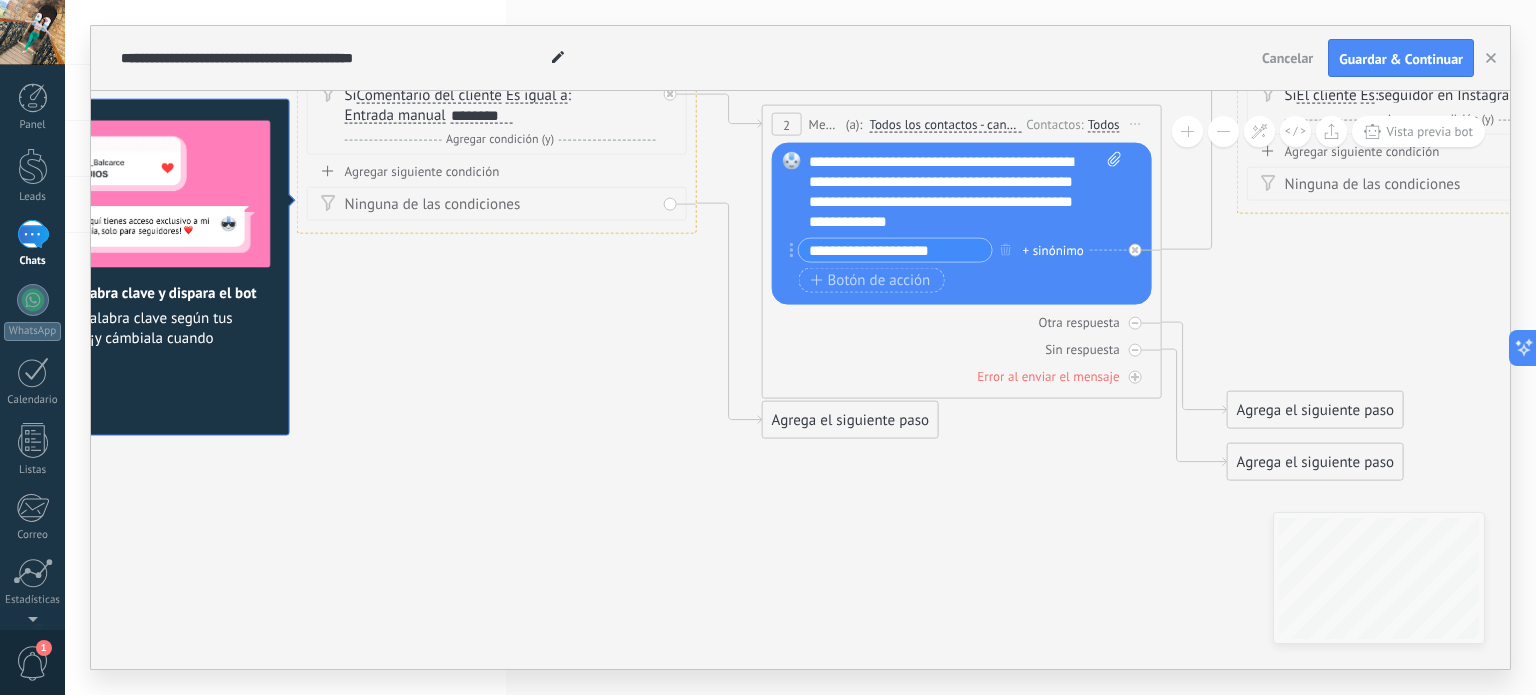 click on "**********" at bounding box center [966, 192] 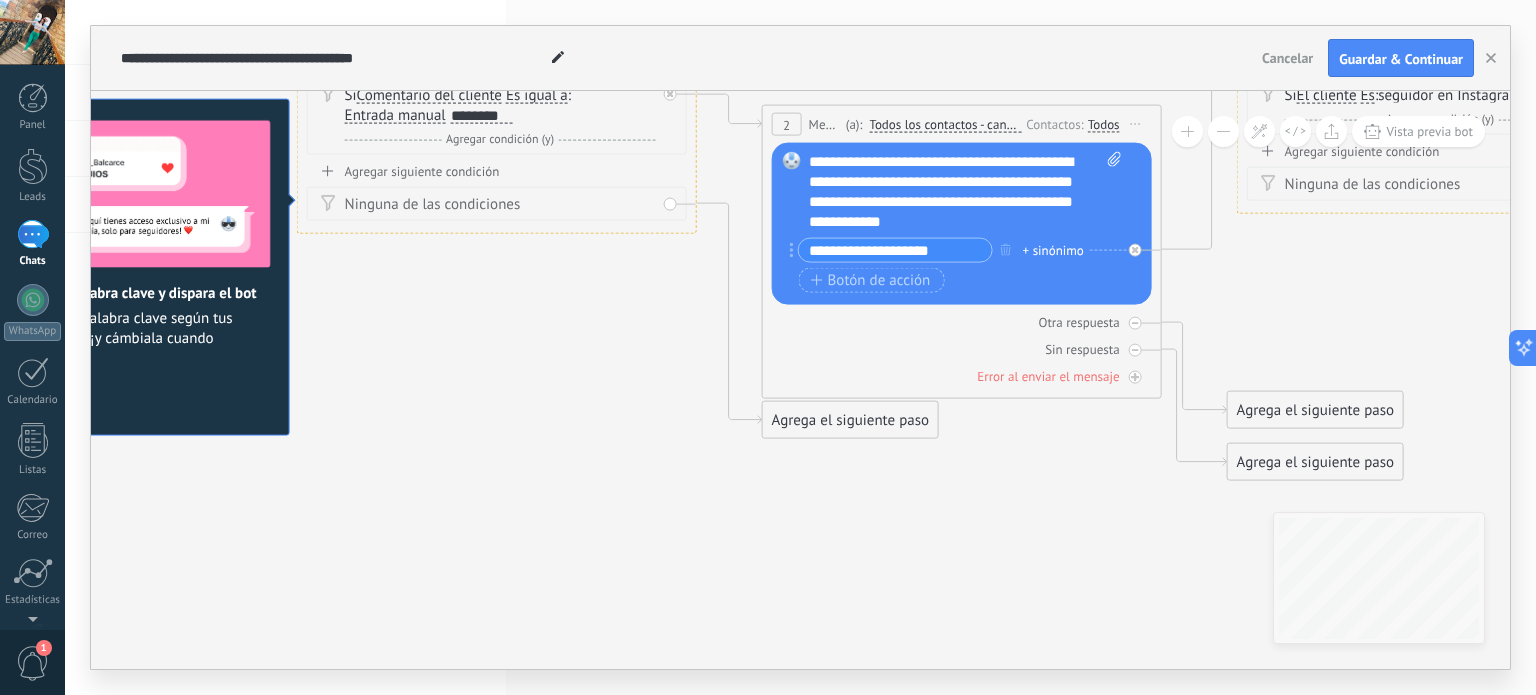 click on "**********" at bounding box center [966, 192] 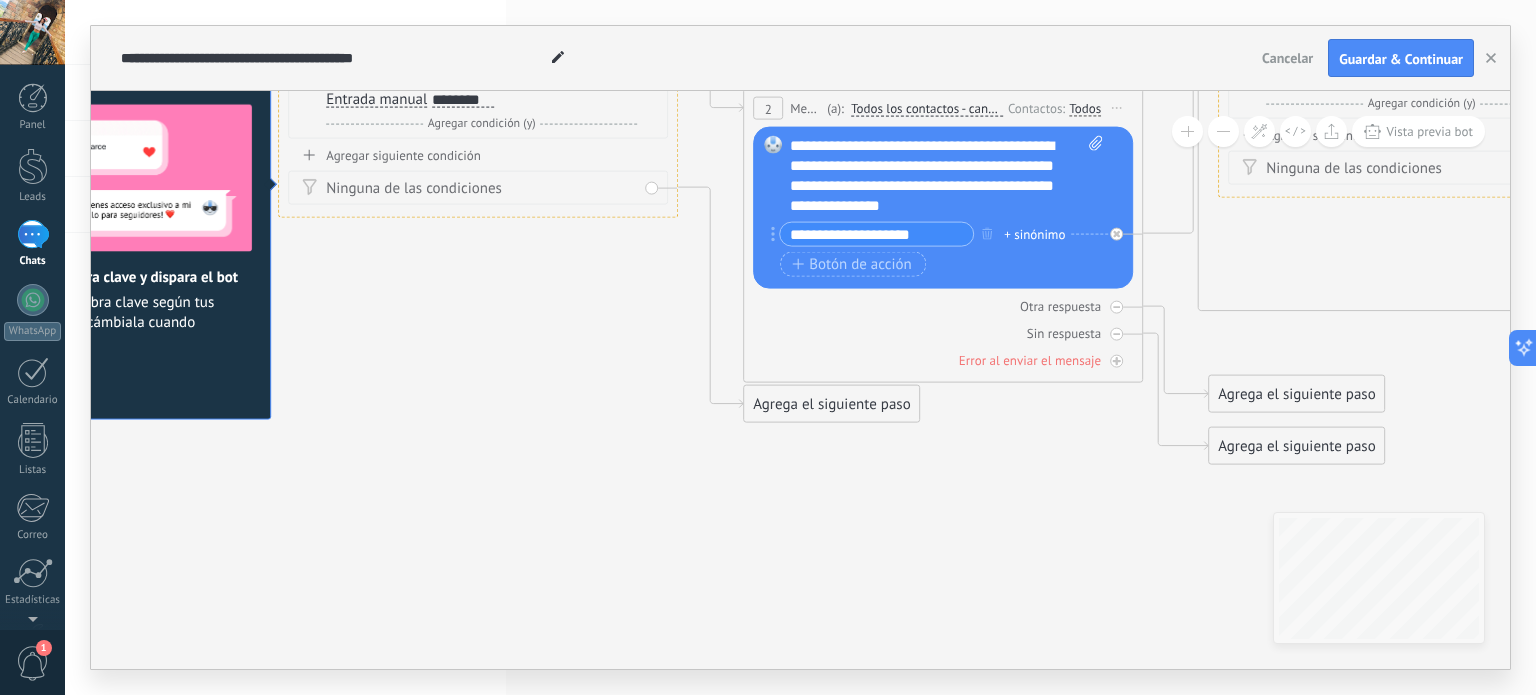 drag, startPoint x: 355, startPoint y: 467, endPoint x: 336, endPoint y: 451, distance: 24.839485 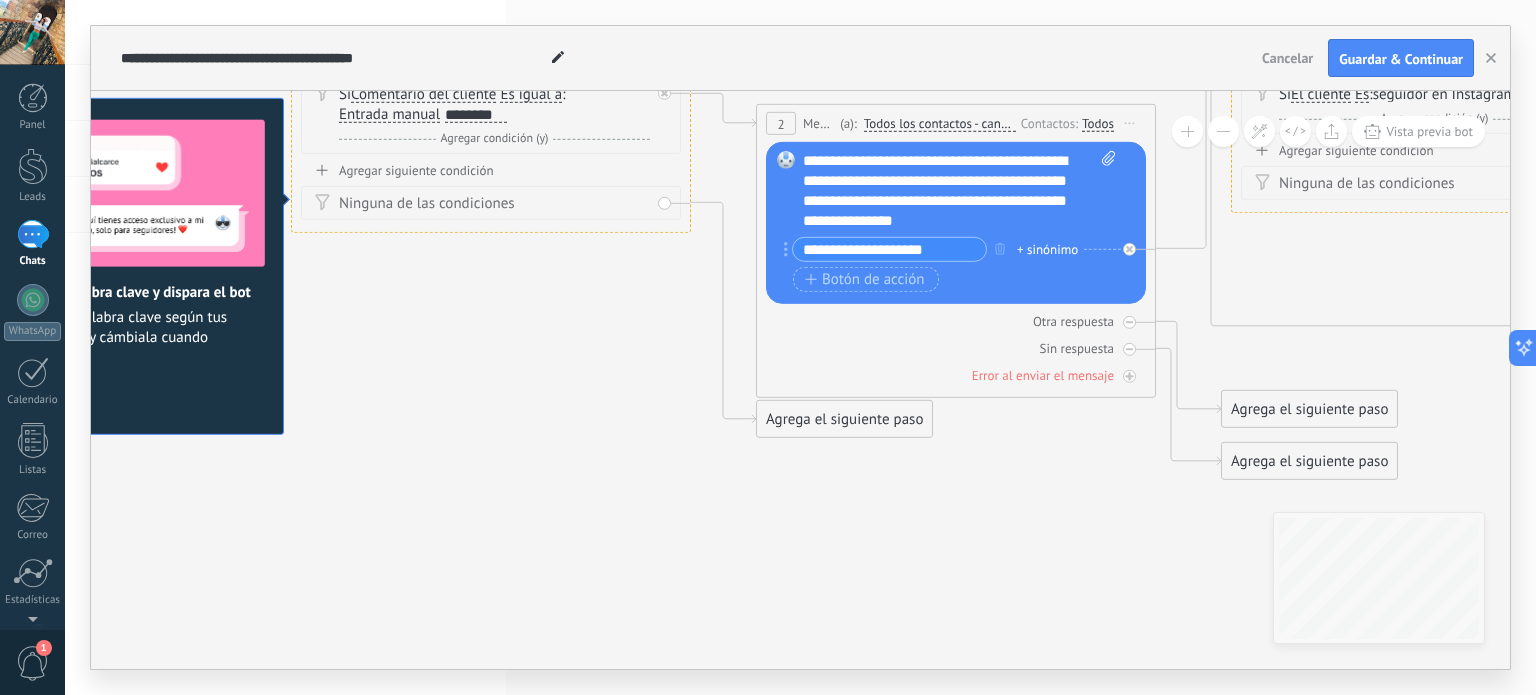drag, startPoint x: 964, startPoint y: 563, endPoint x: 976, endPoint y: 579, distance: 20 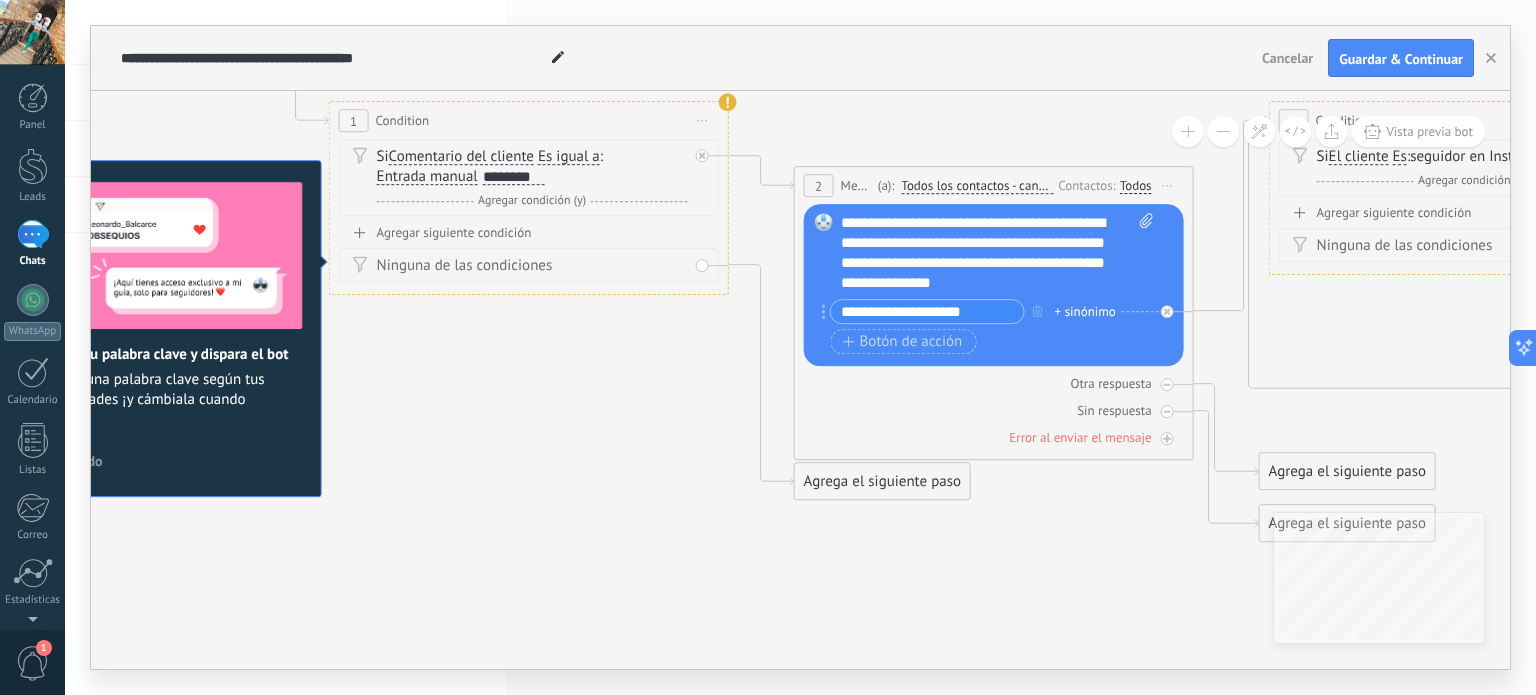 drag, startPoint x: 382, startPoint y: 270, endPoint x: 420, endPoint y: 332, distance: 72.718636 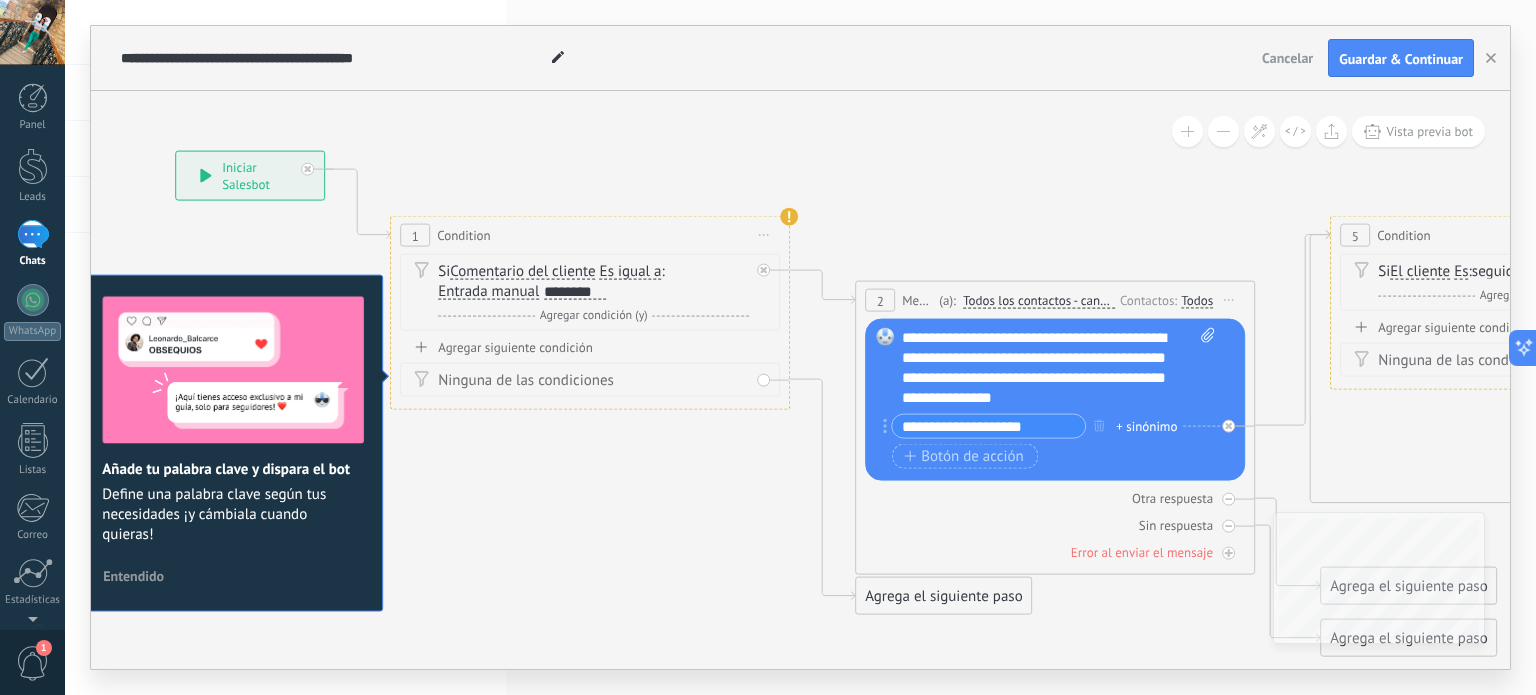 drag, startPoint x: 531, startPoint y: 308, endPoint x: 587, endPoint y: 409, distance: 115.48593 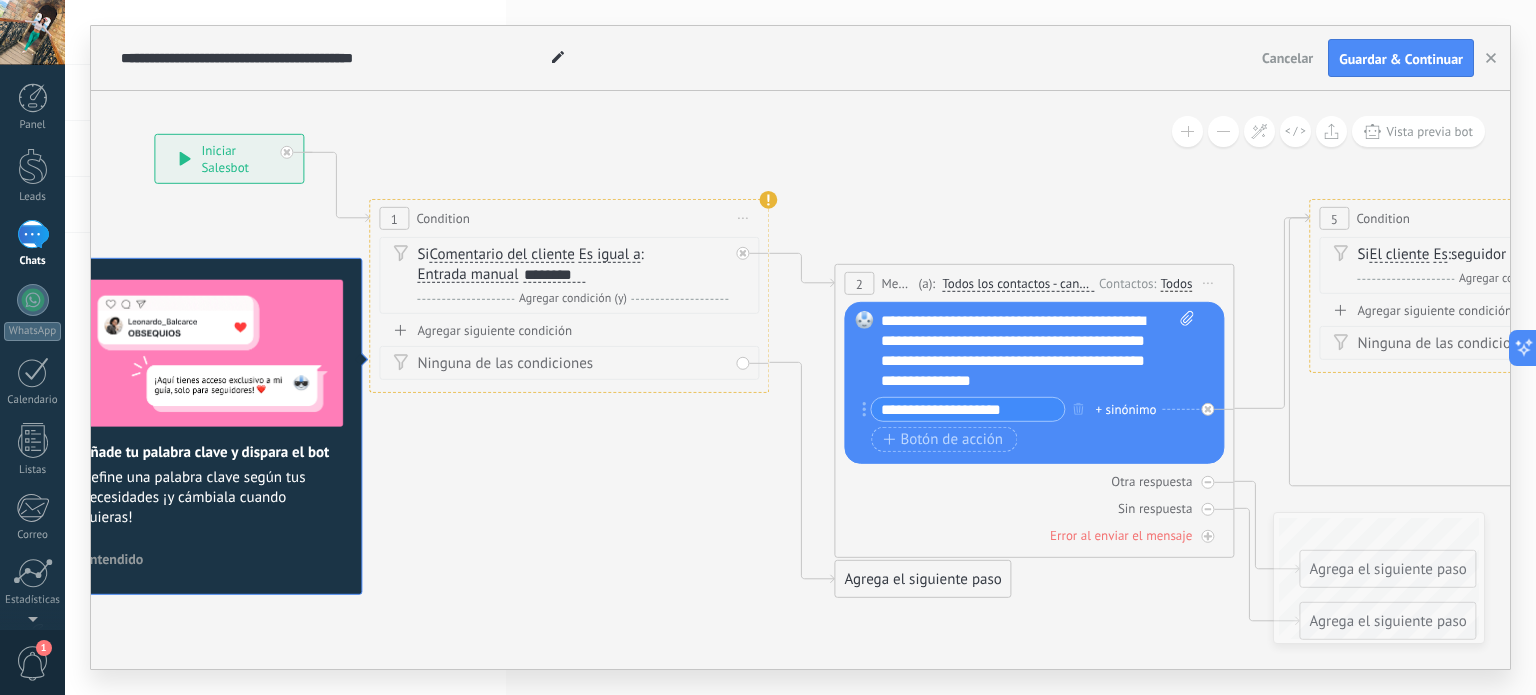drag, startPoint x: 660, startPoint y: 446, endPoint x: 443, endPoint y: 267, distance: 281.30054 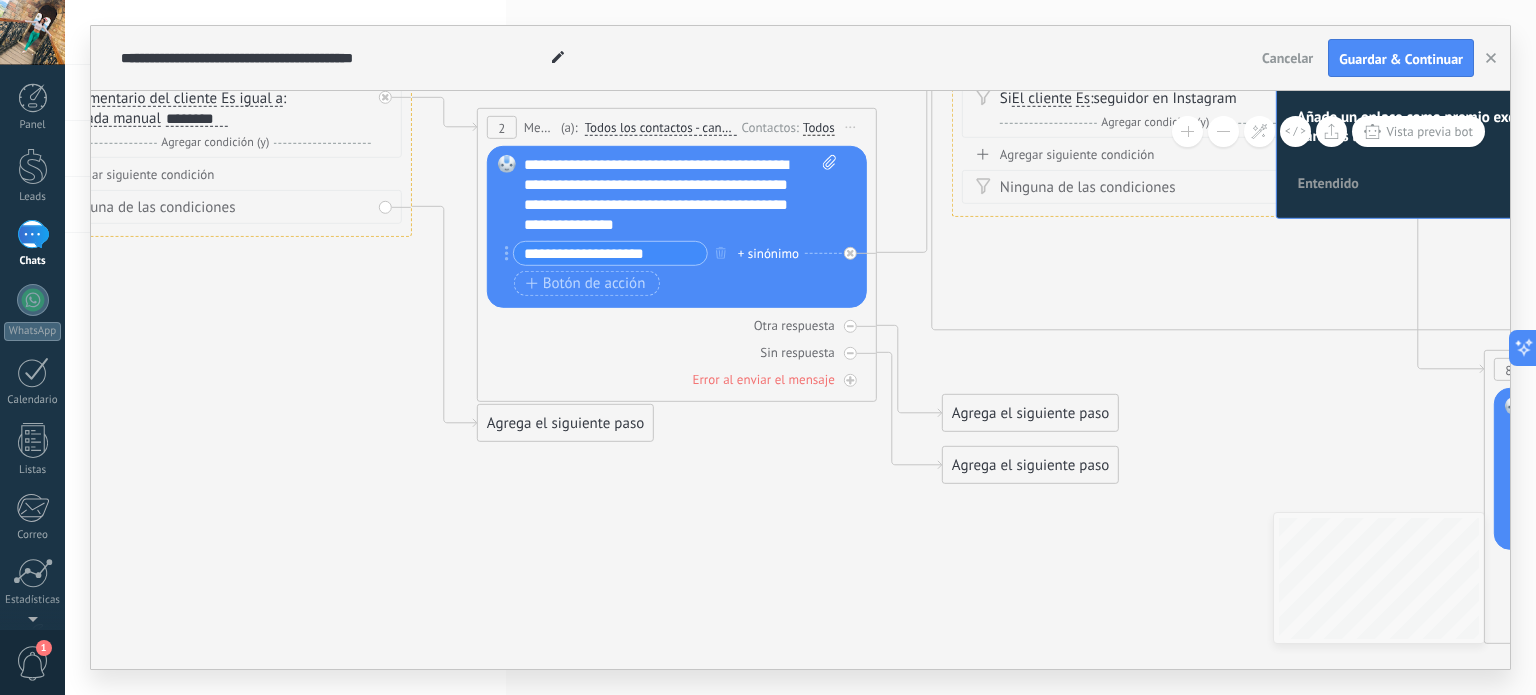 drag, startPoint x: 1058, startPoint y: 595, endPoint x: 968, endPoint y: 576, distance: 91.983696 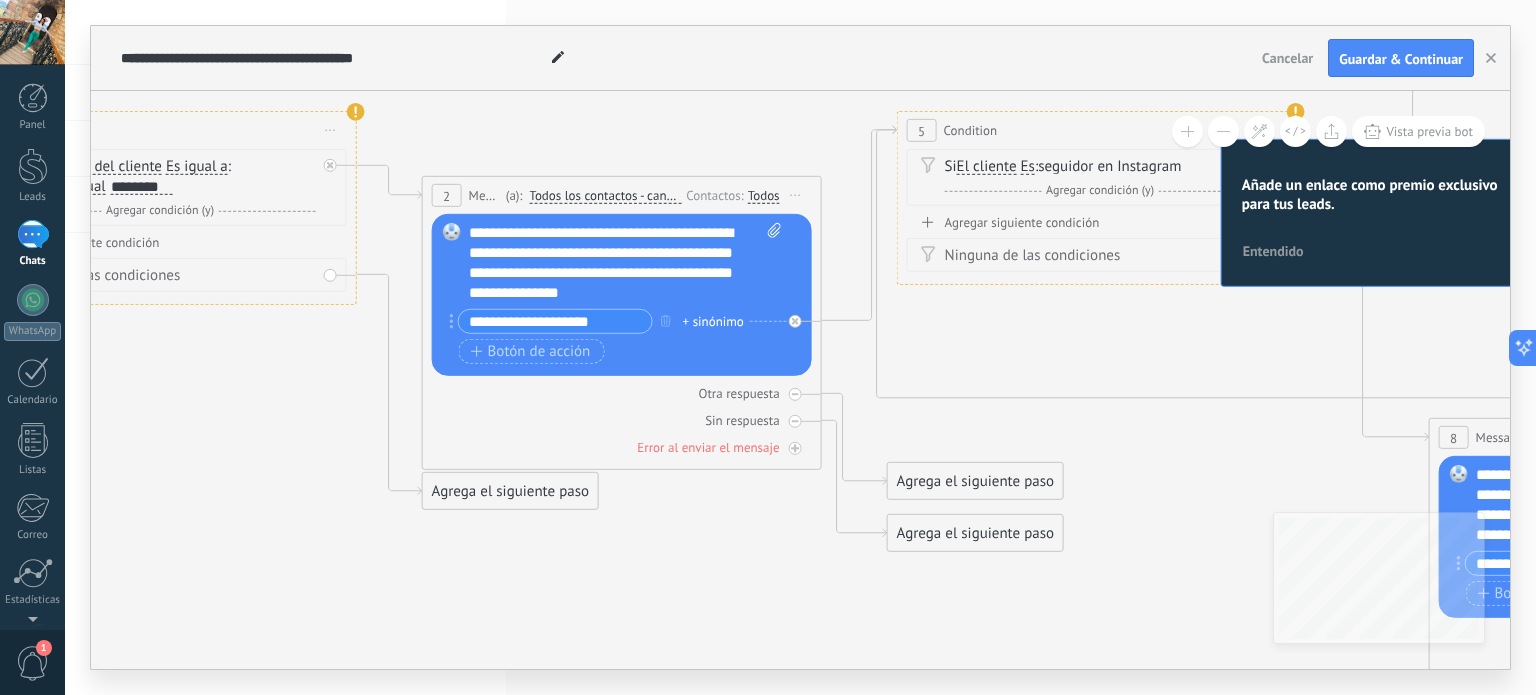 drag, startPoint x: 1087, startPoint y: 551, endPoint x: 1029, endPoint y: 618, distance: 88.61716 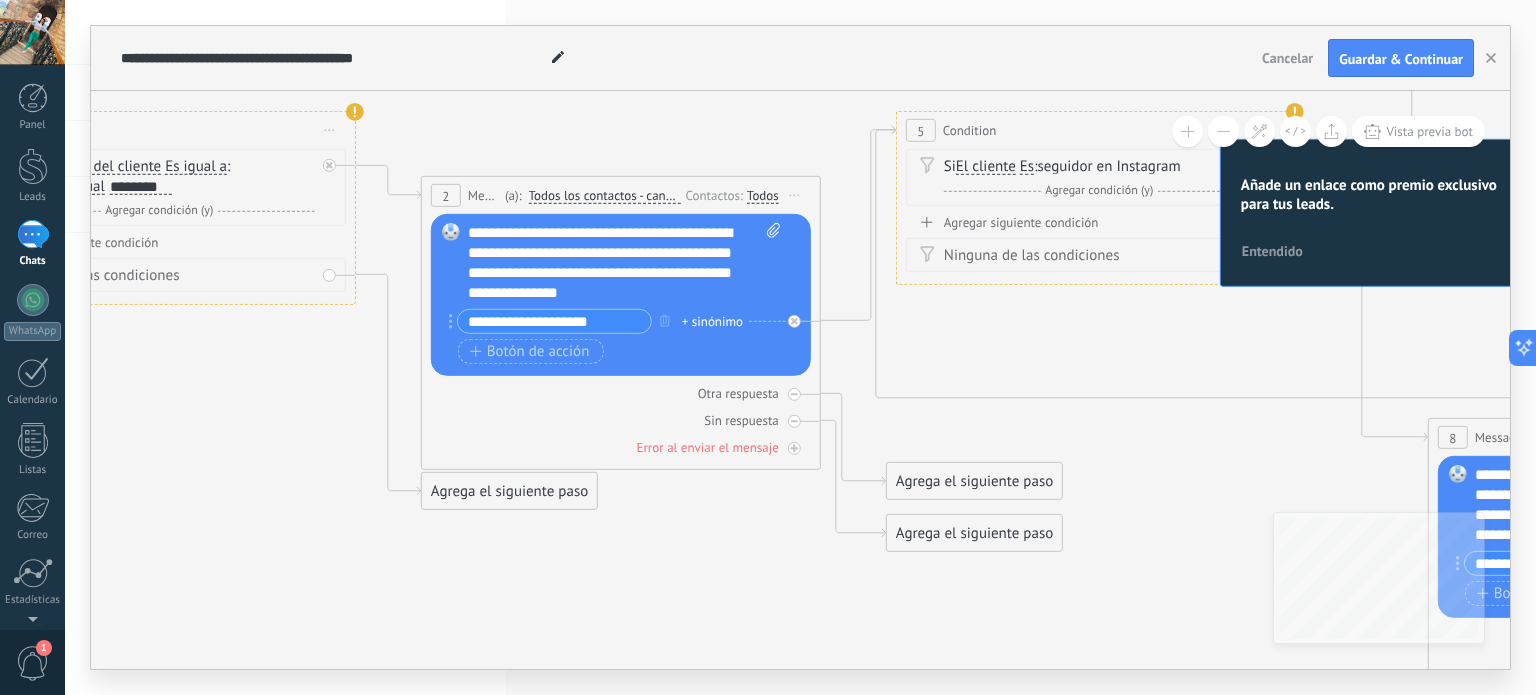 click 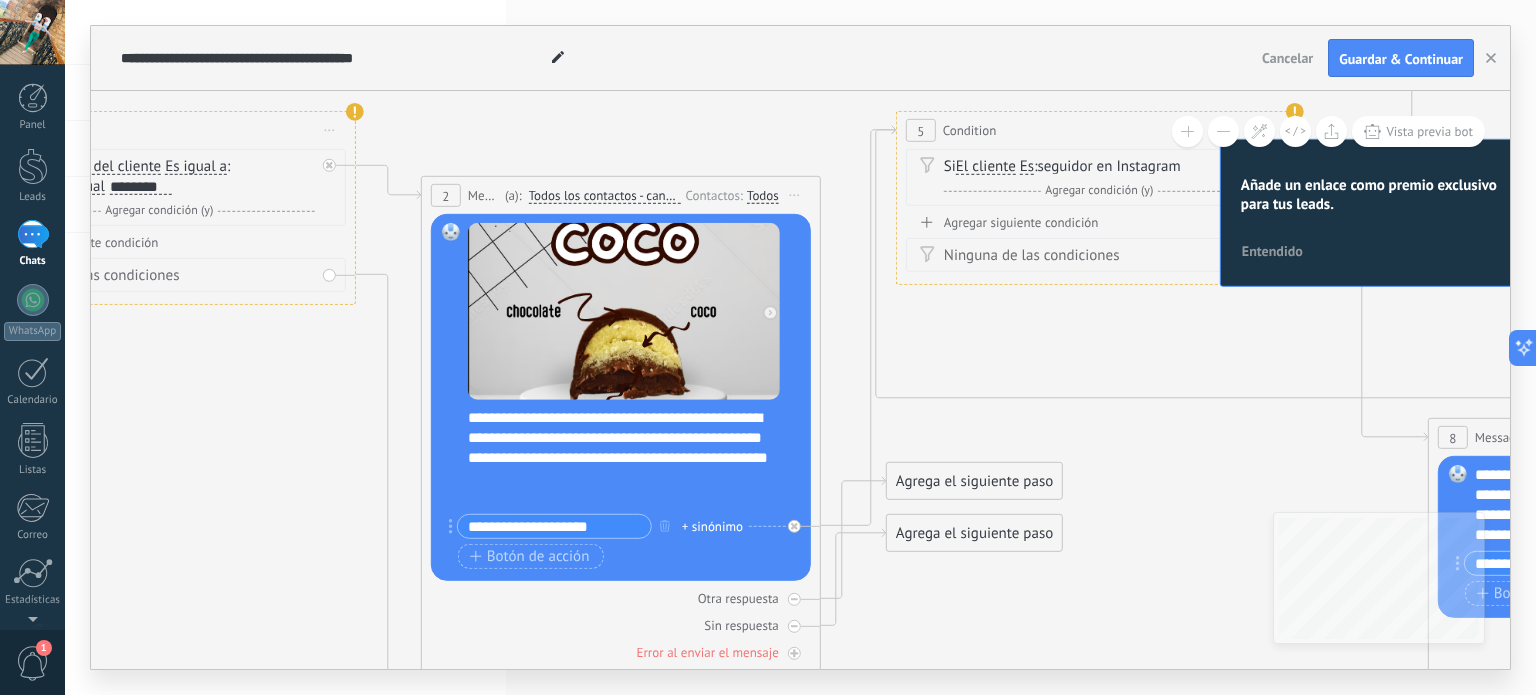 click 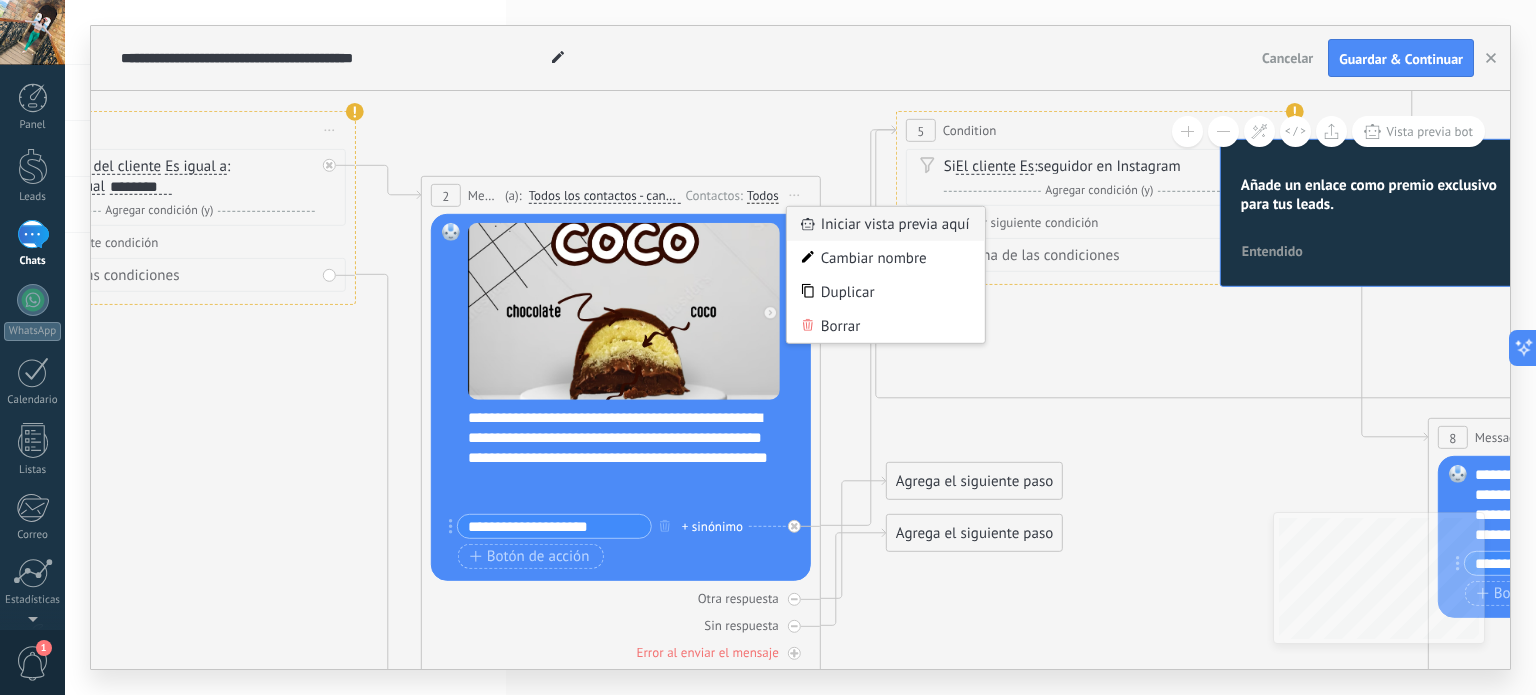 click on "Iniciar vista previa aquí" at bounding box center (886, 224) 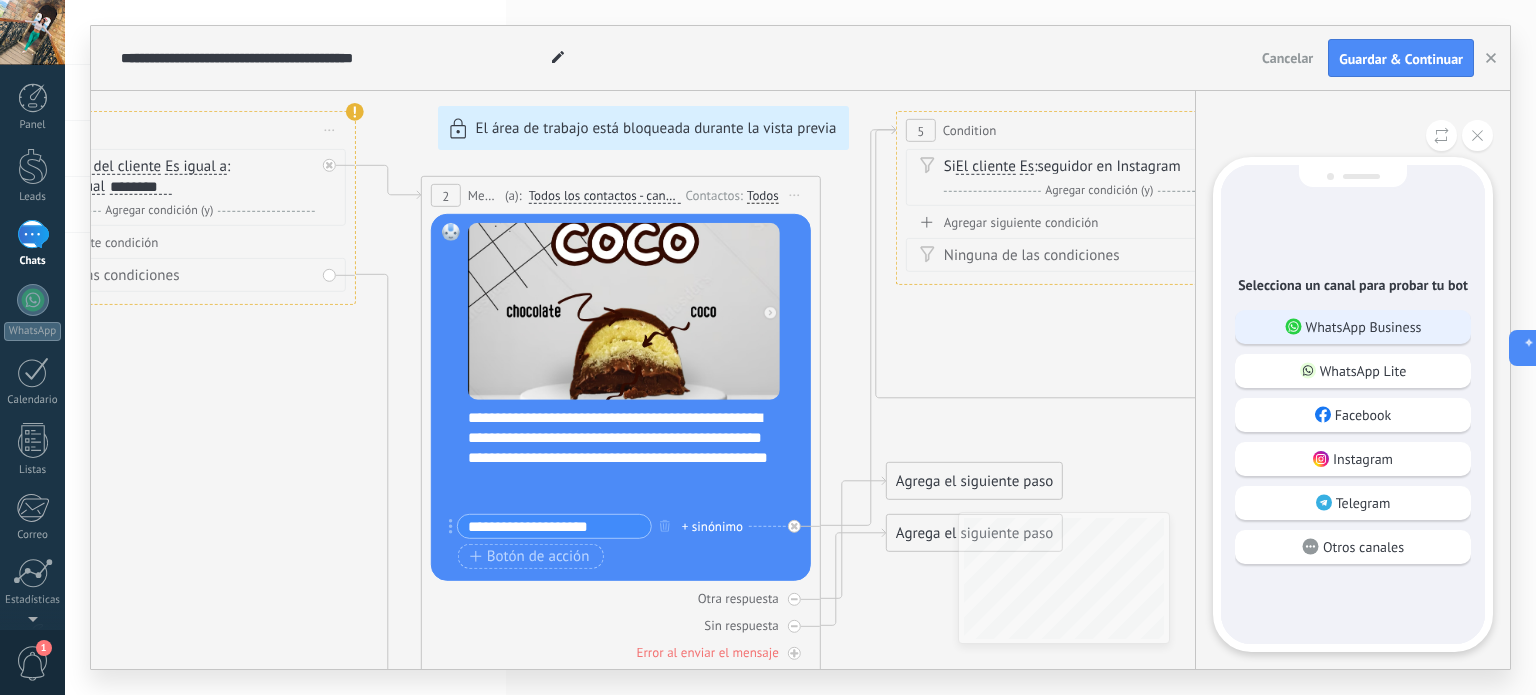 click on "WhatsApp Business" at bounding box center [1364, 327] 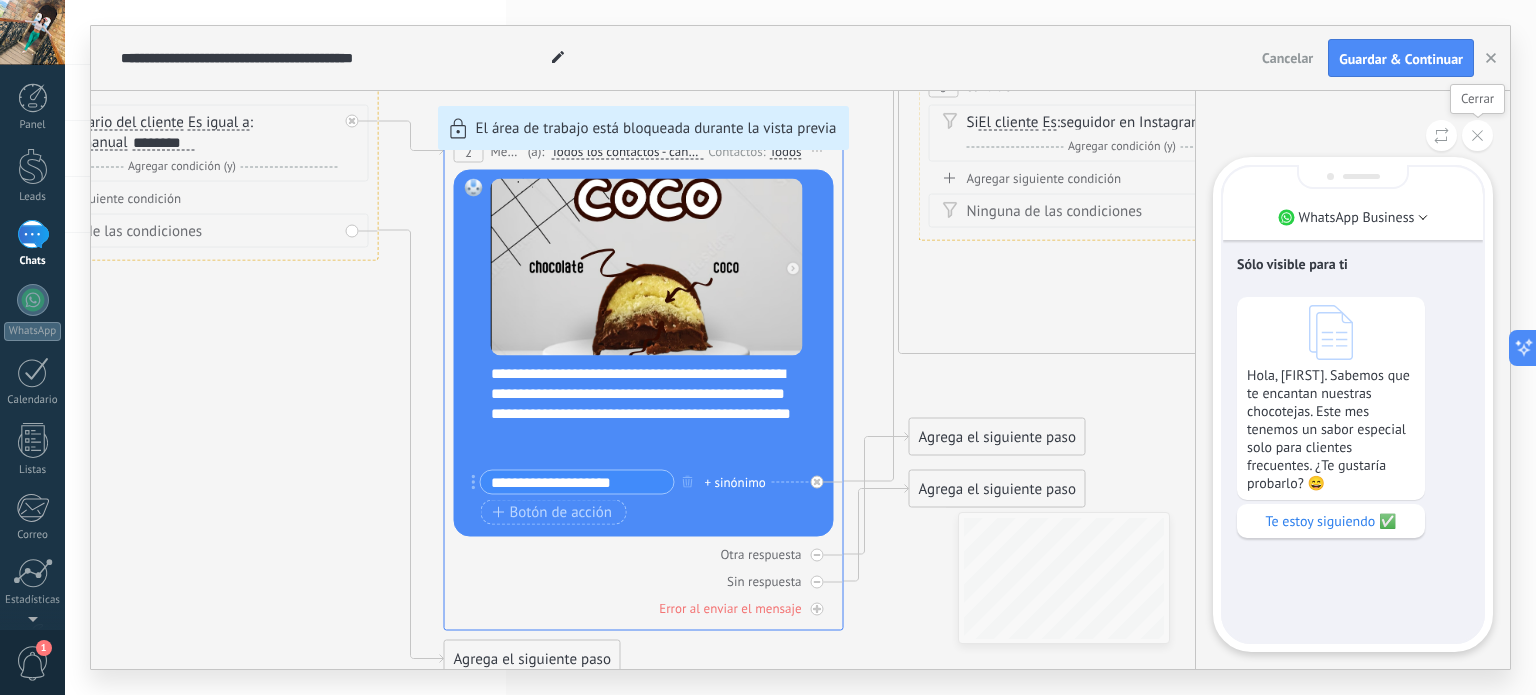 click 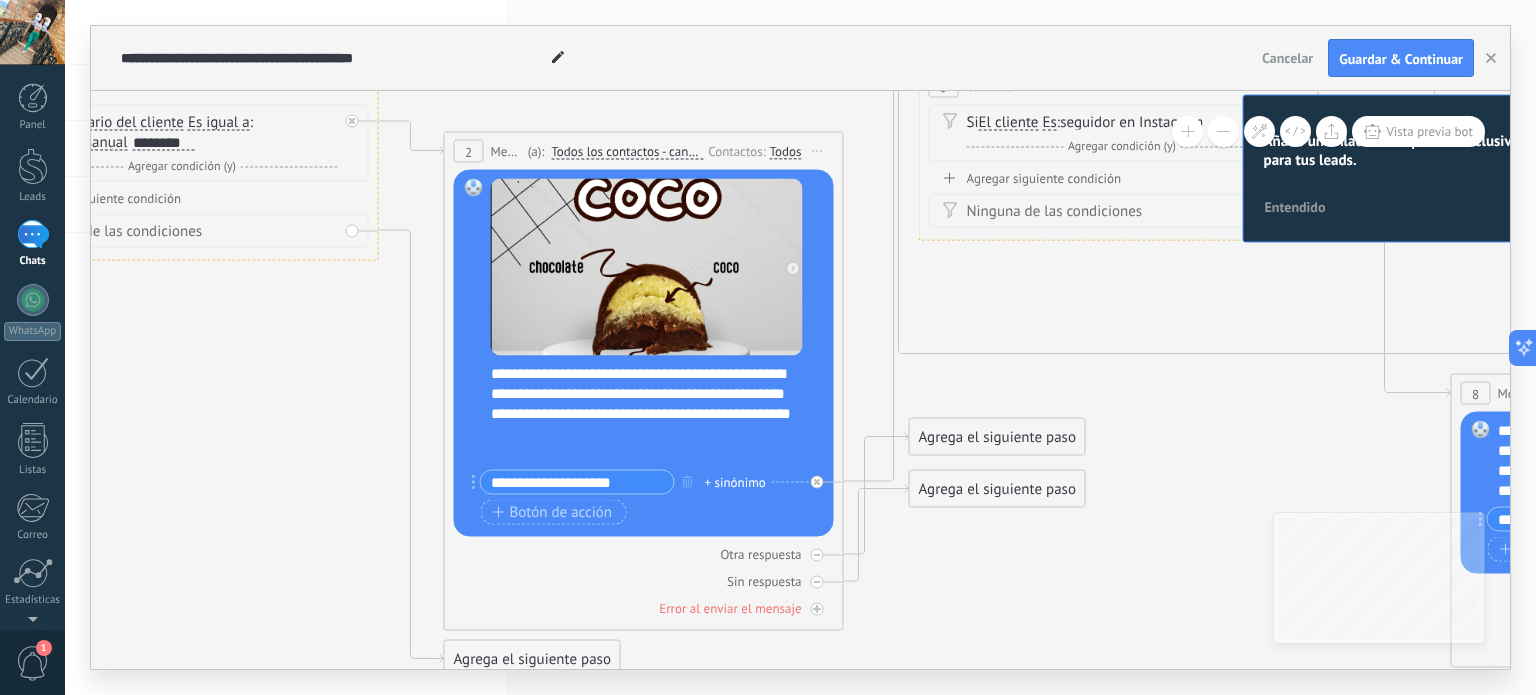 click on "**********" at bounding box center [577, 482] 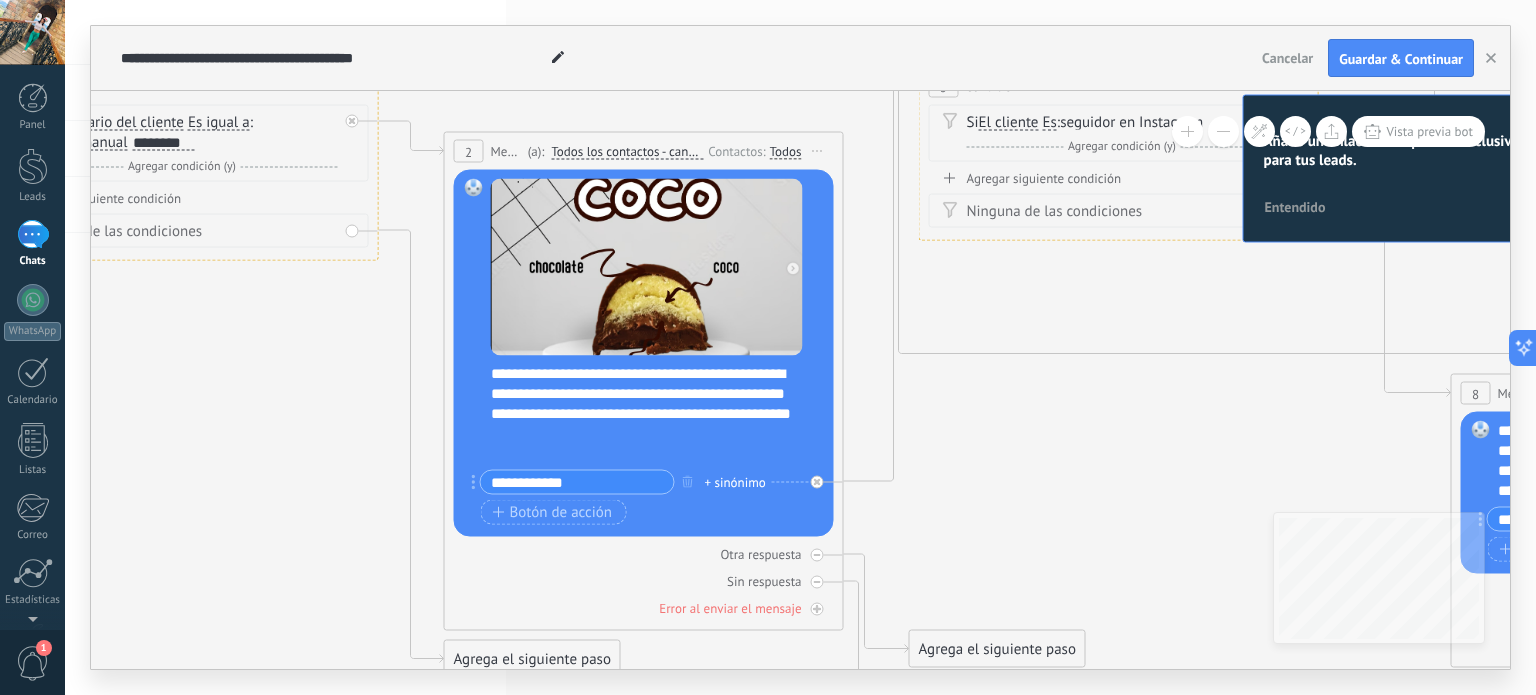 type on "**********" 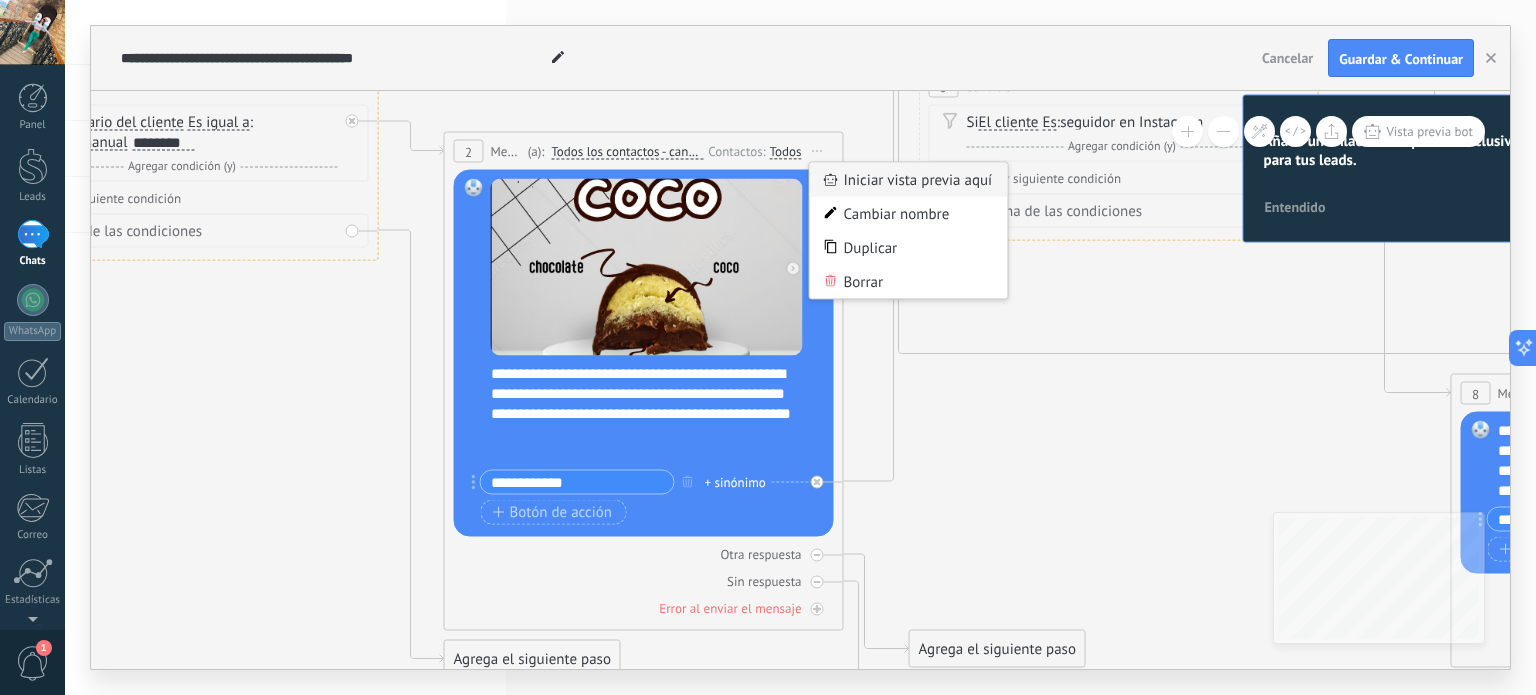 click on "Iniciar vista previa aquí" at bounding box center (909, 180) 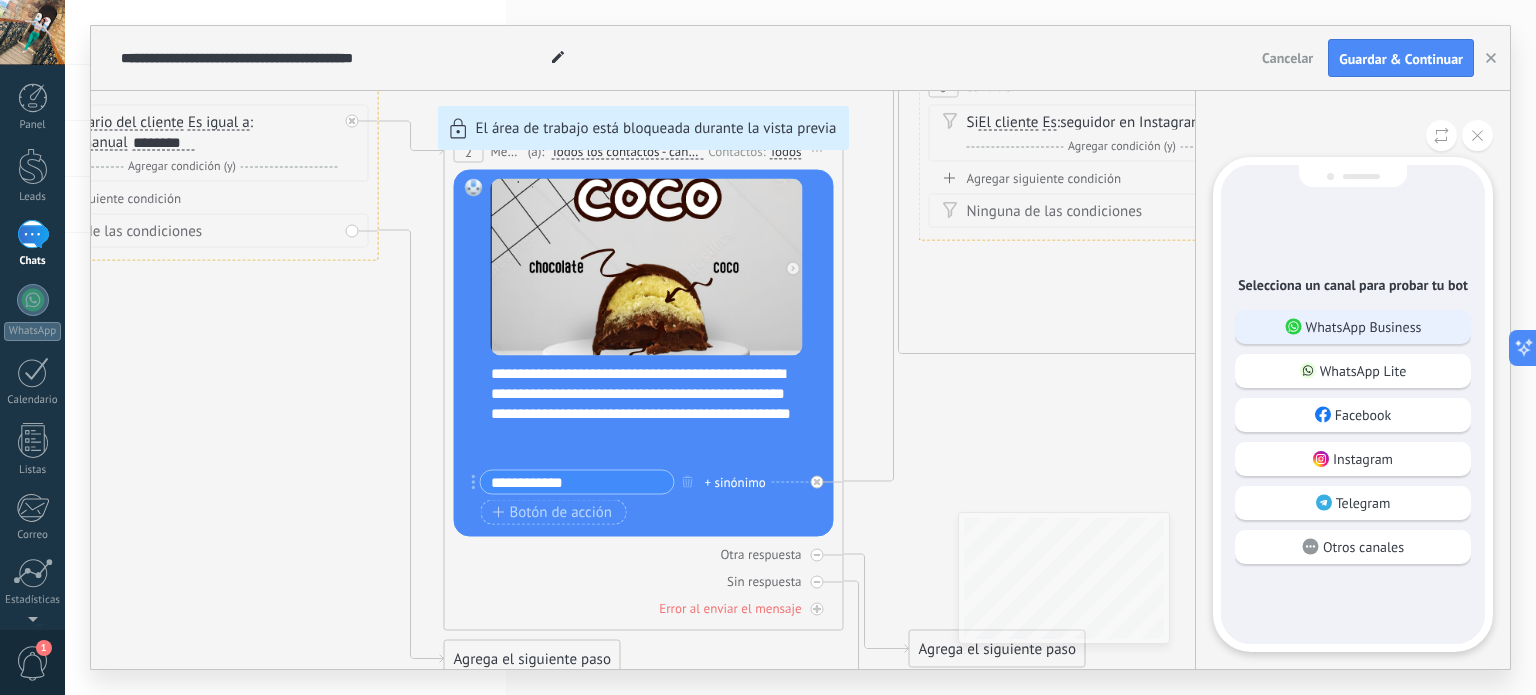 click on "WhatsApp Business" at bounding box center [1364, 327] 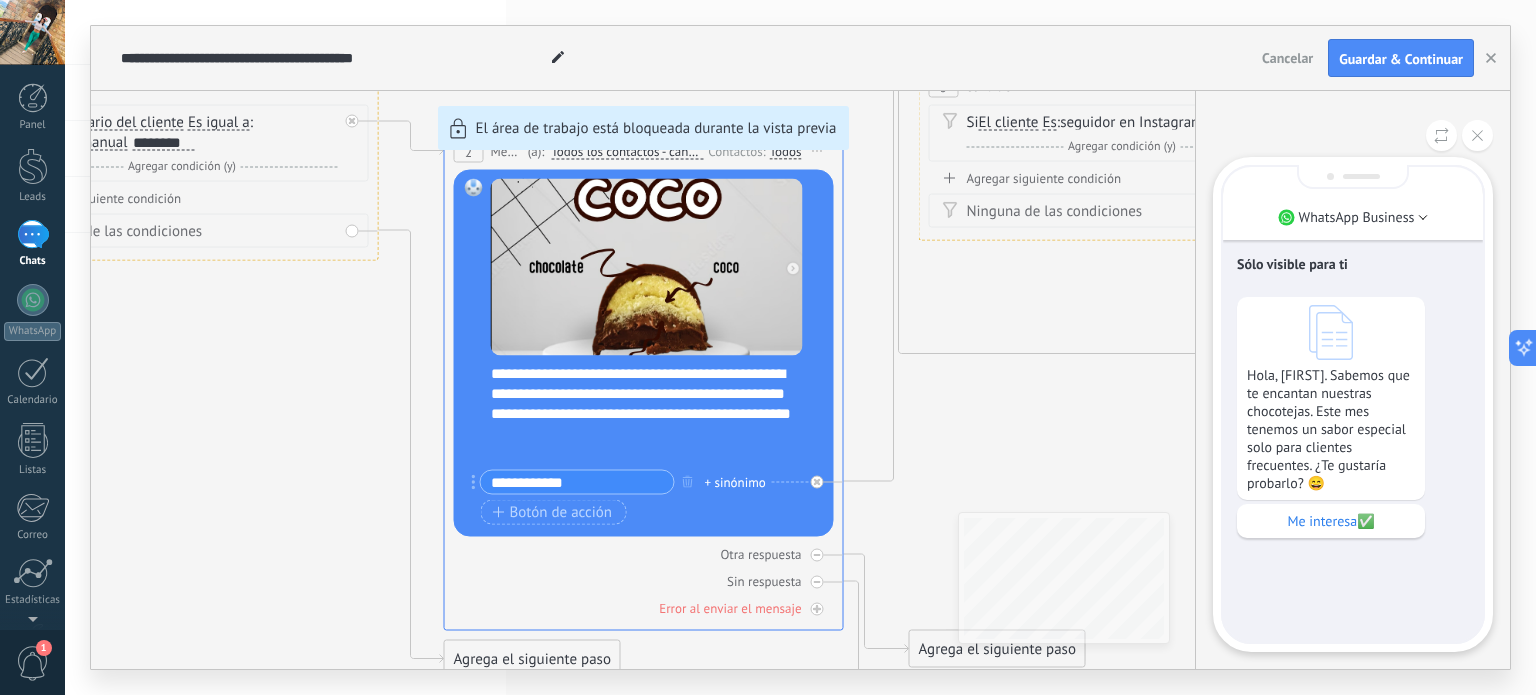 click 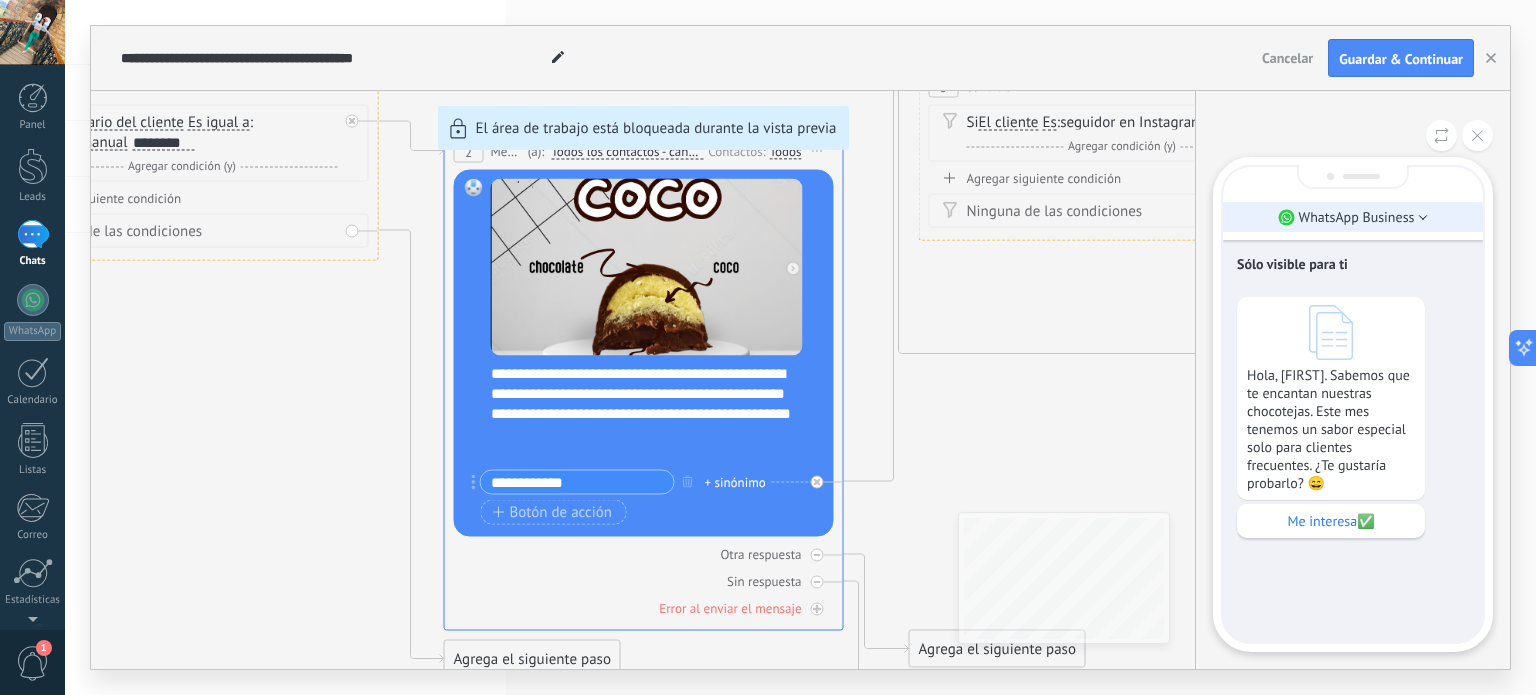 click on "WhatsApp Business" at bounding box center (1357, 217) 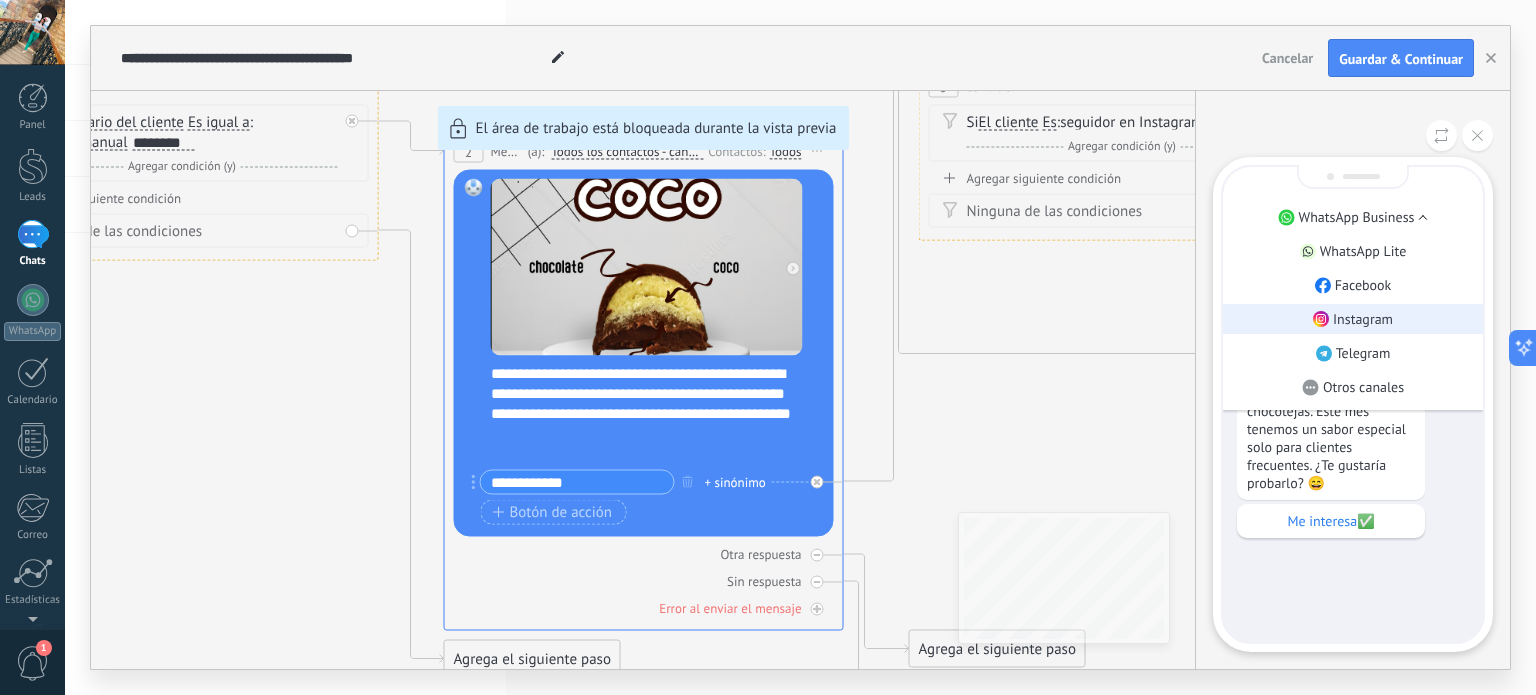 click on "Instagram" at bounding box center [1363, 319] 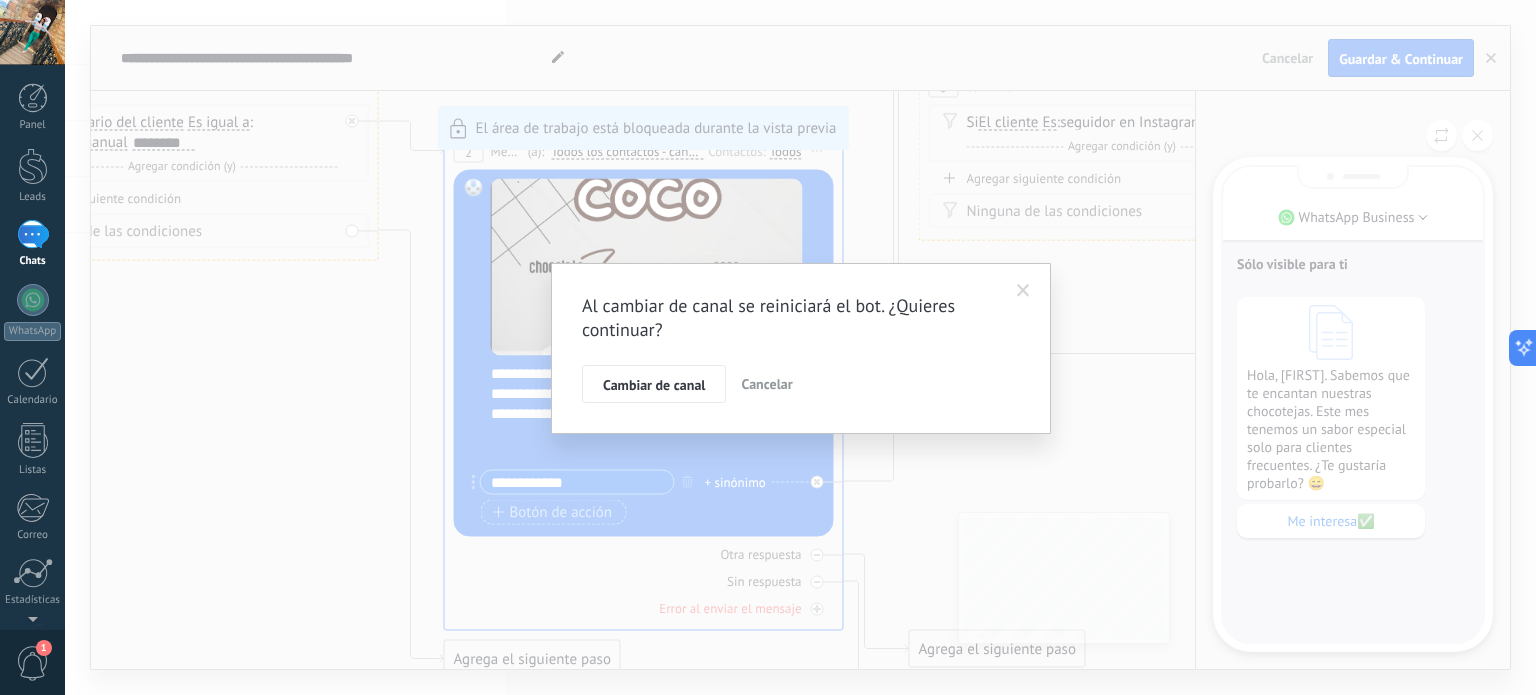 click on "Cambiar de canal" at bounding box center [654, 384] 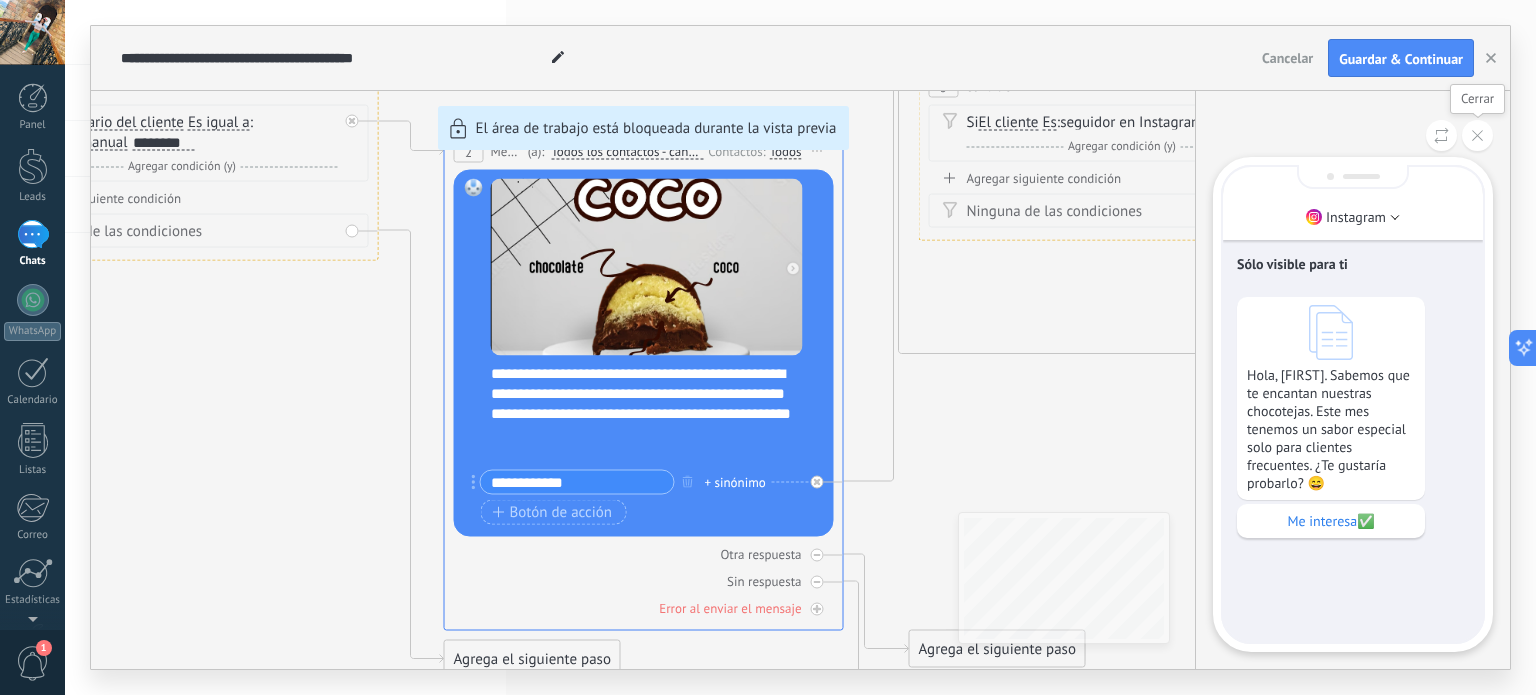 click at bounding box center (1477, 135) 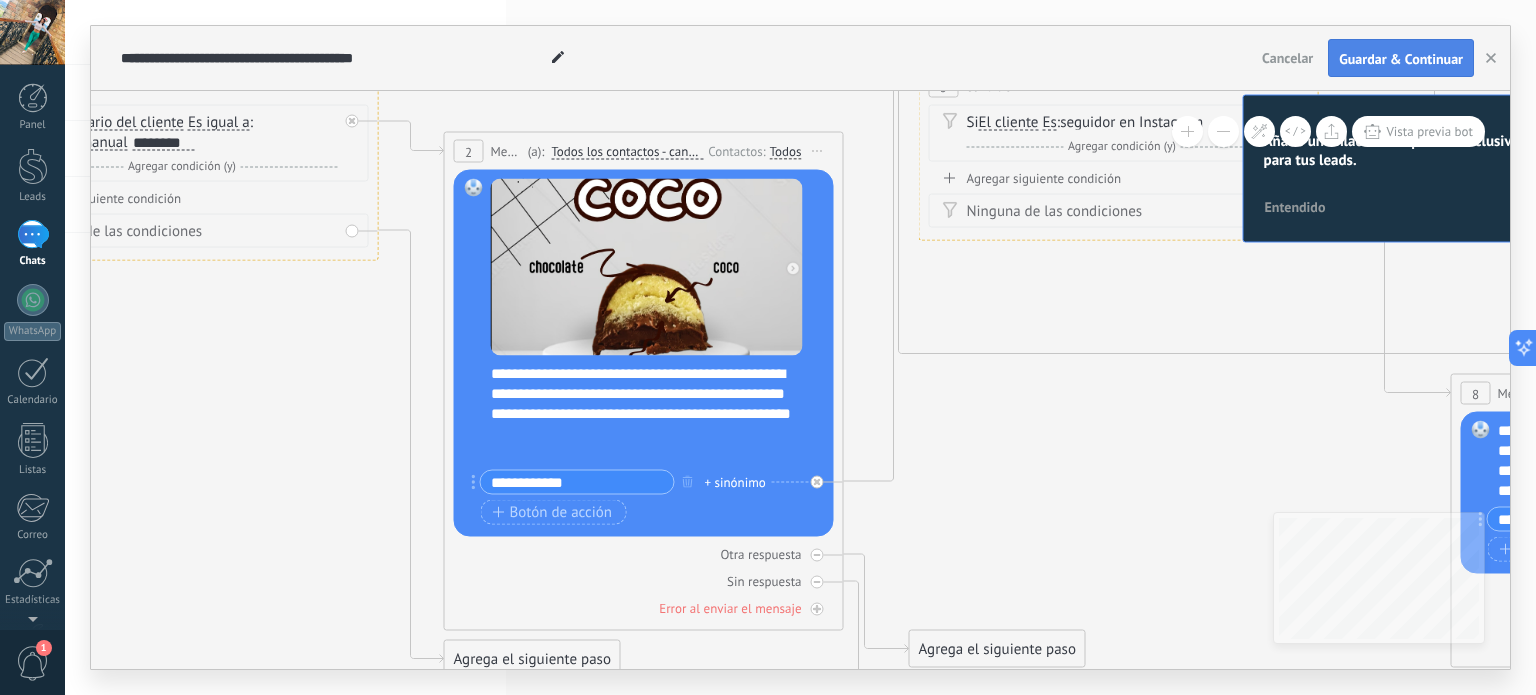 click on "Guardar & Continuar" at bounding box center [1401, 58] 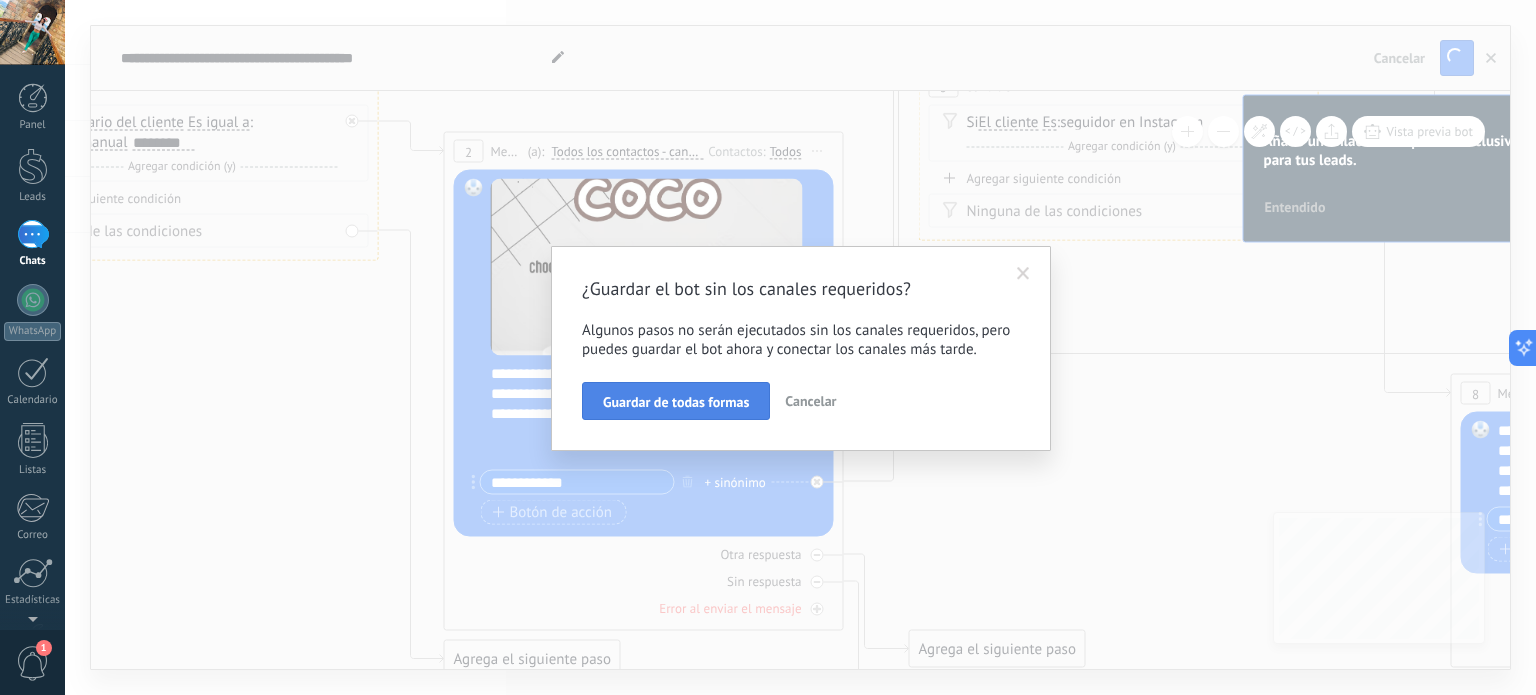 click on "Guardar de todas formas" at bounding box center (676, 402) 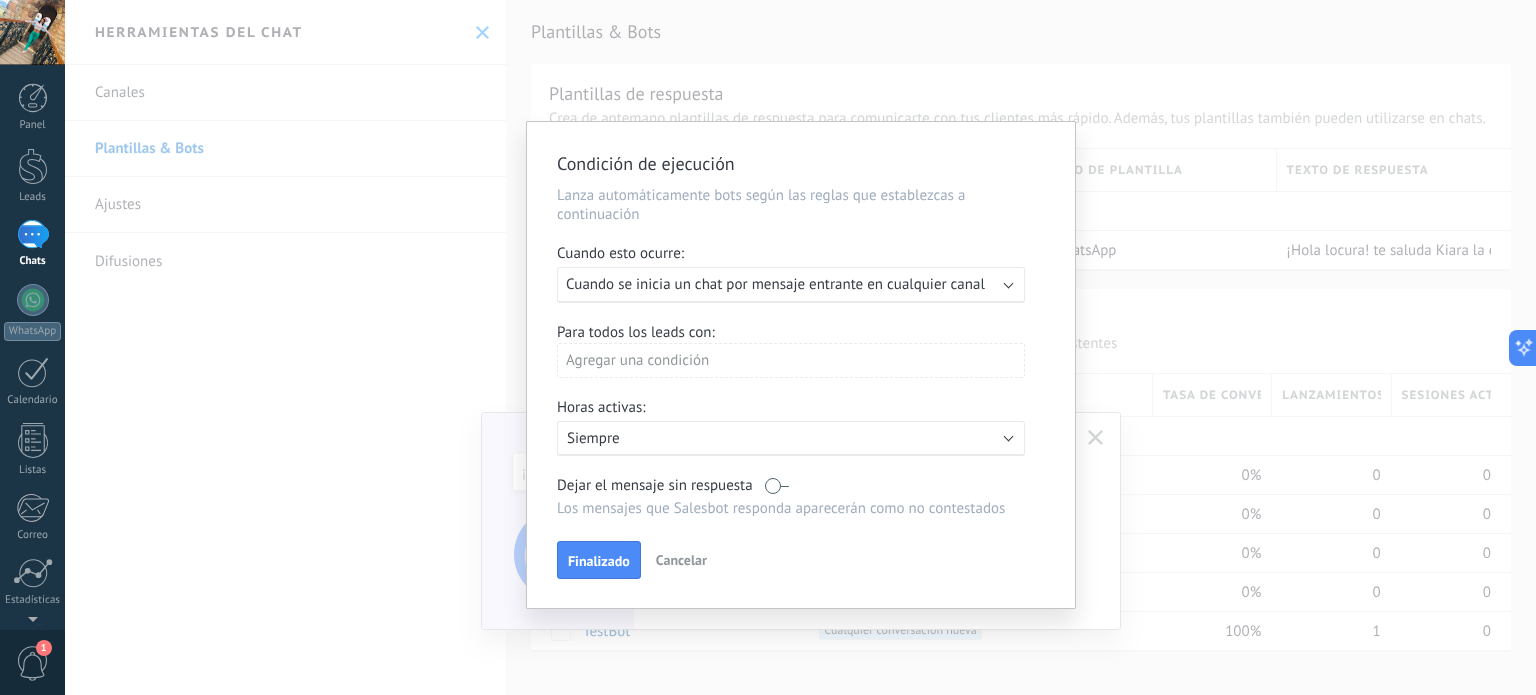 click on "Ejecutar:  Cuando se inicia un chat por mensaje entrante en cualquier canal" at bounding box center (783, 284) 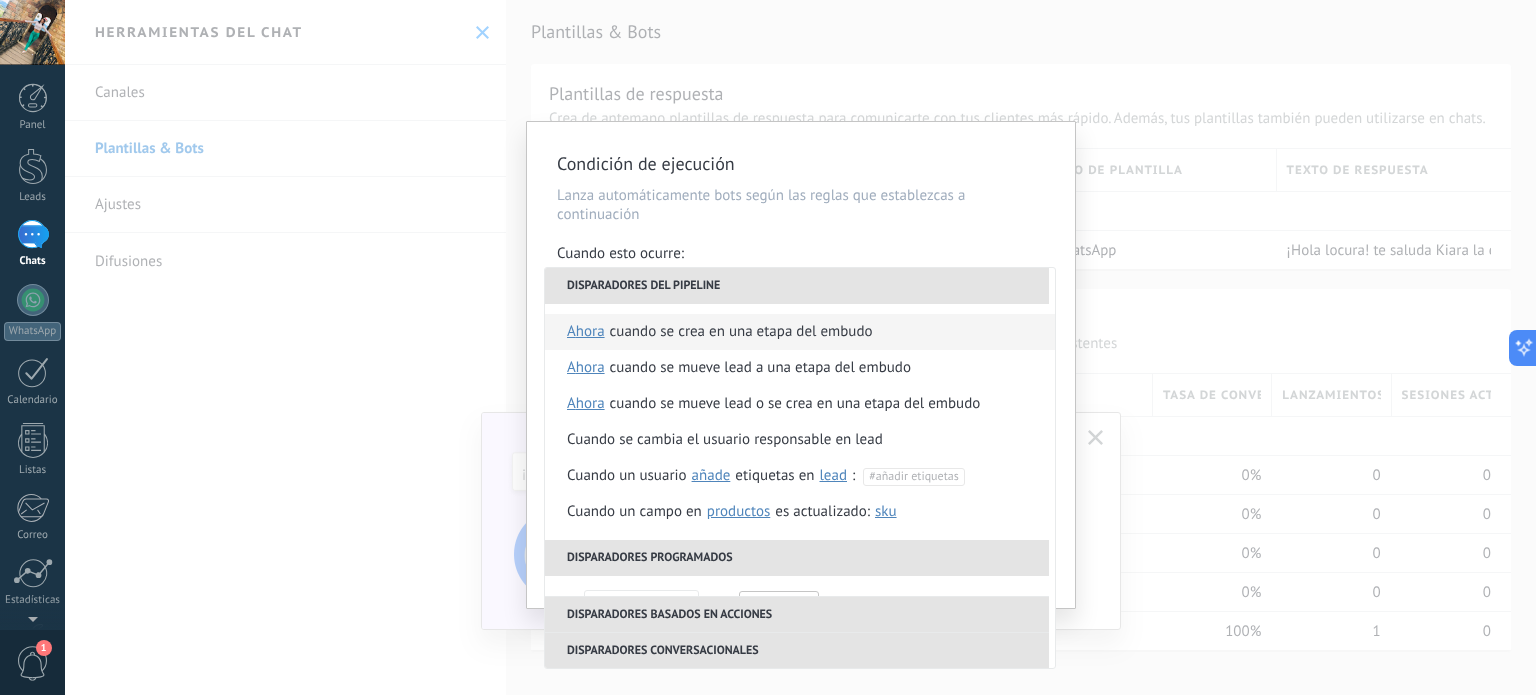 click on "Cuando se crea en una etapa del embudo" at bounding box center (741, 332) 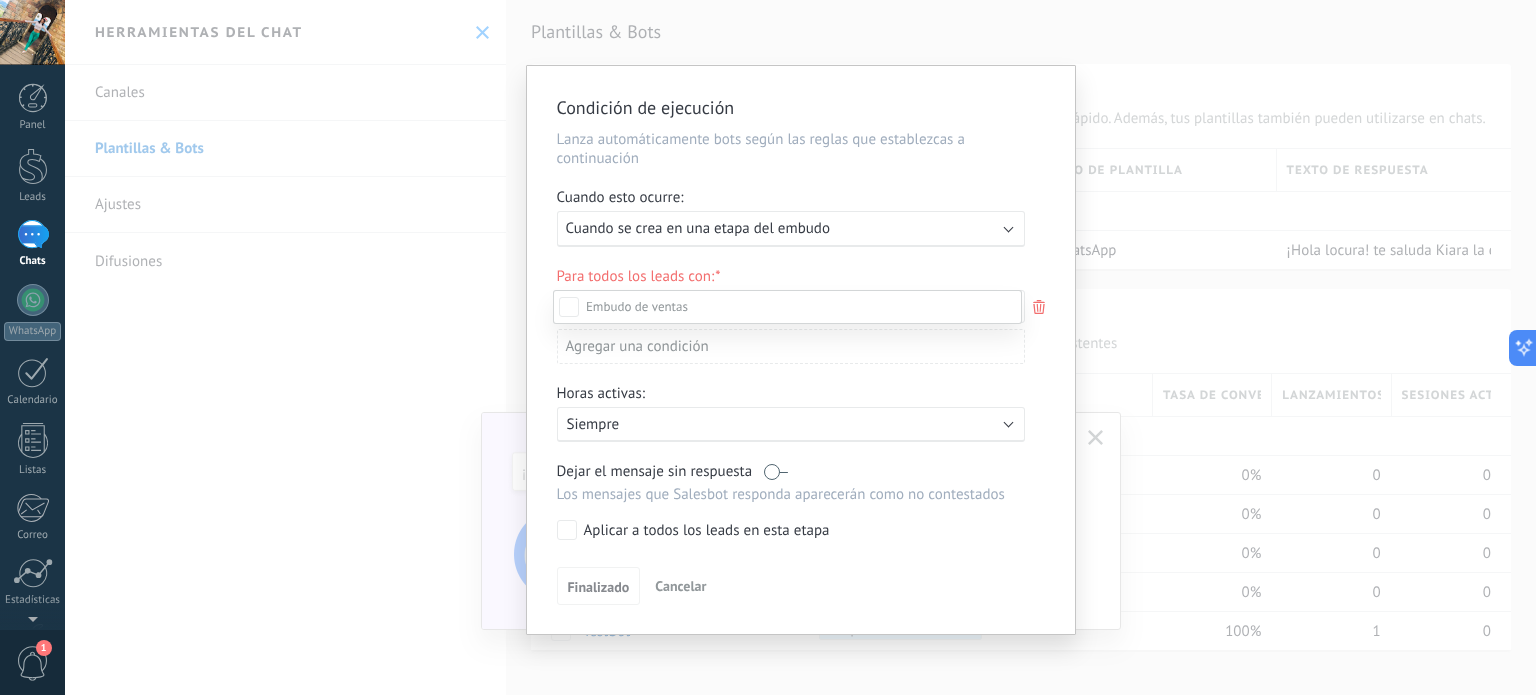 click at bounding box center [637, 306] 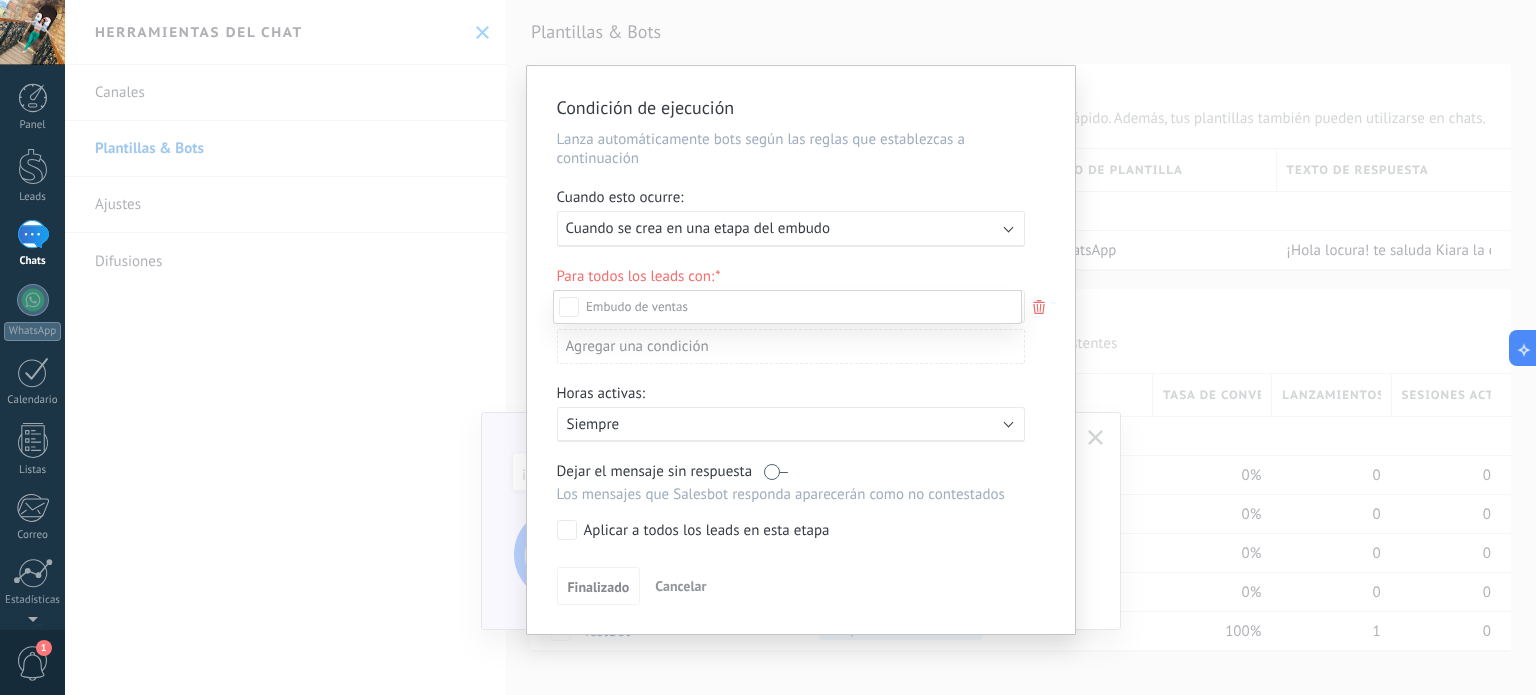 click on "Leads Entrantes Contacto inicial Negociación Debate contractual Discusión de contrato Logrado con éxito Venta Perdido" at bounding box center [787, 491] 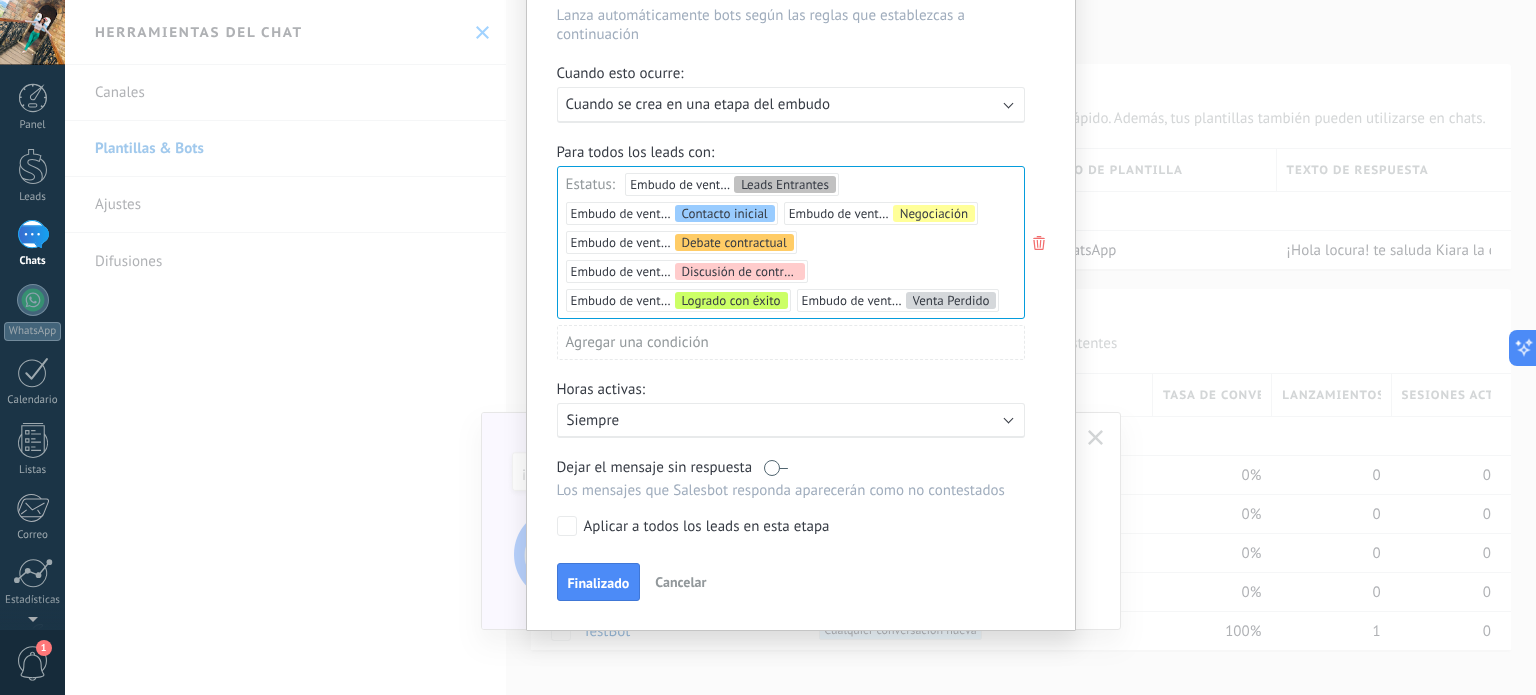 scroll, scrollTop: 24, scrollLeft: 0, axis: vertical 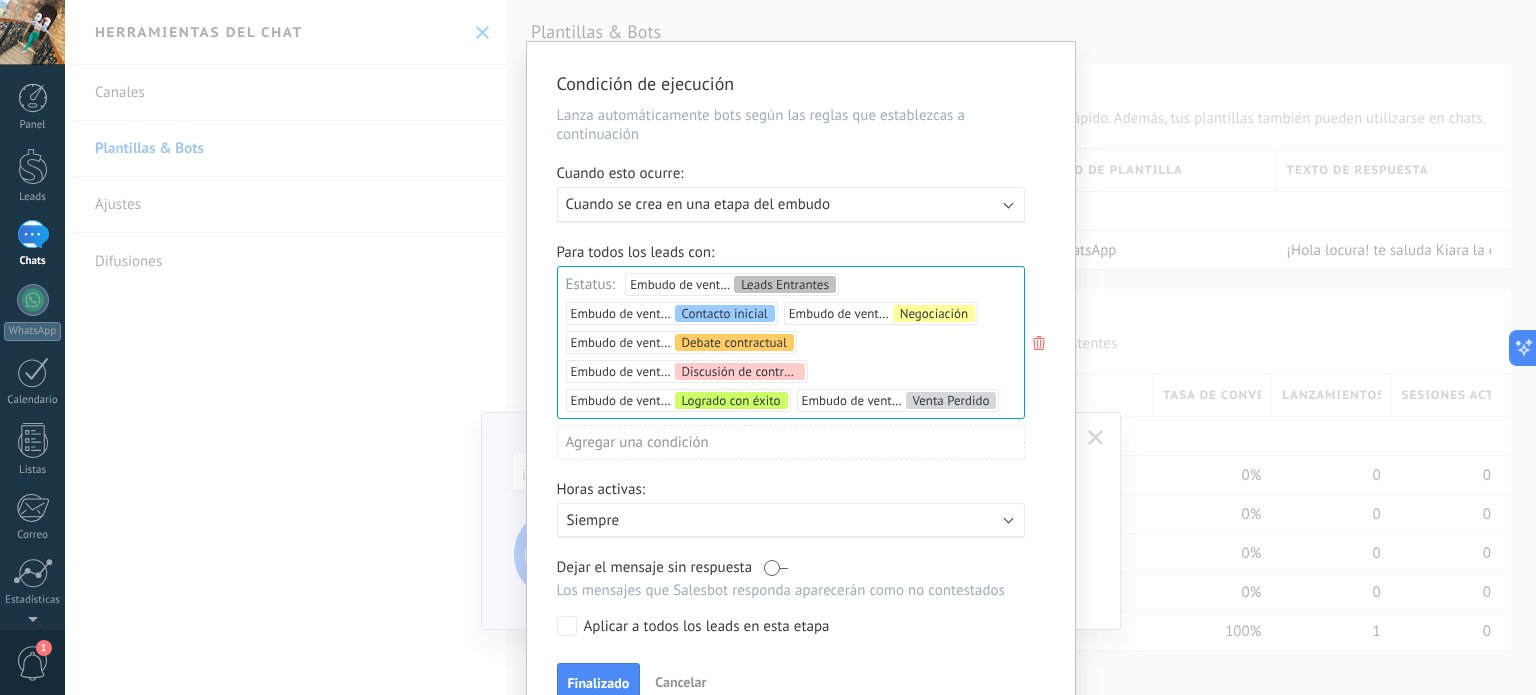 click on "Leads Entrantes Contacto inicial Negociación Debate contractual Discusión de contrato Logrado con éxito Venta Perdido" at bounding box center (0, 0) 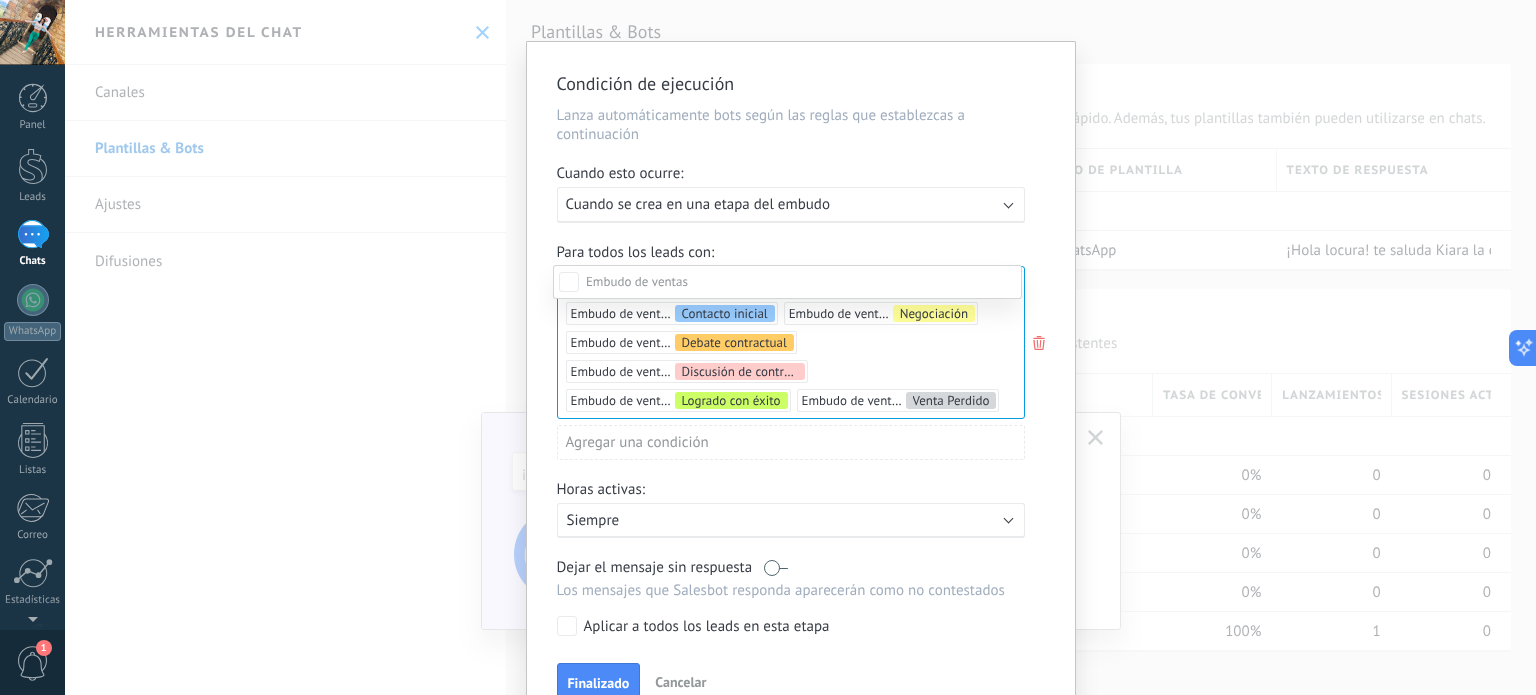 click on "Contacto inicial" at bounding box center [0, 0] 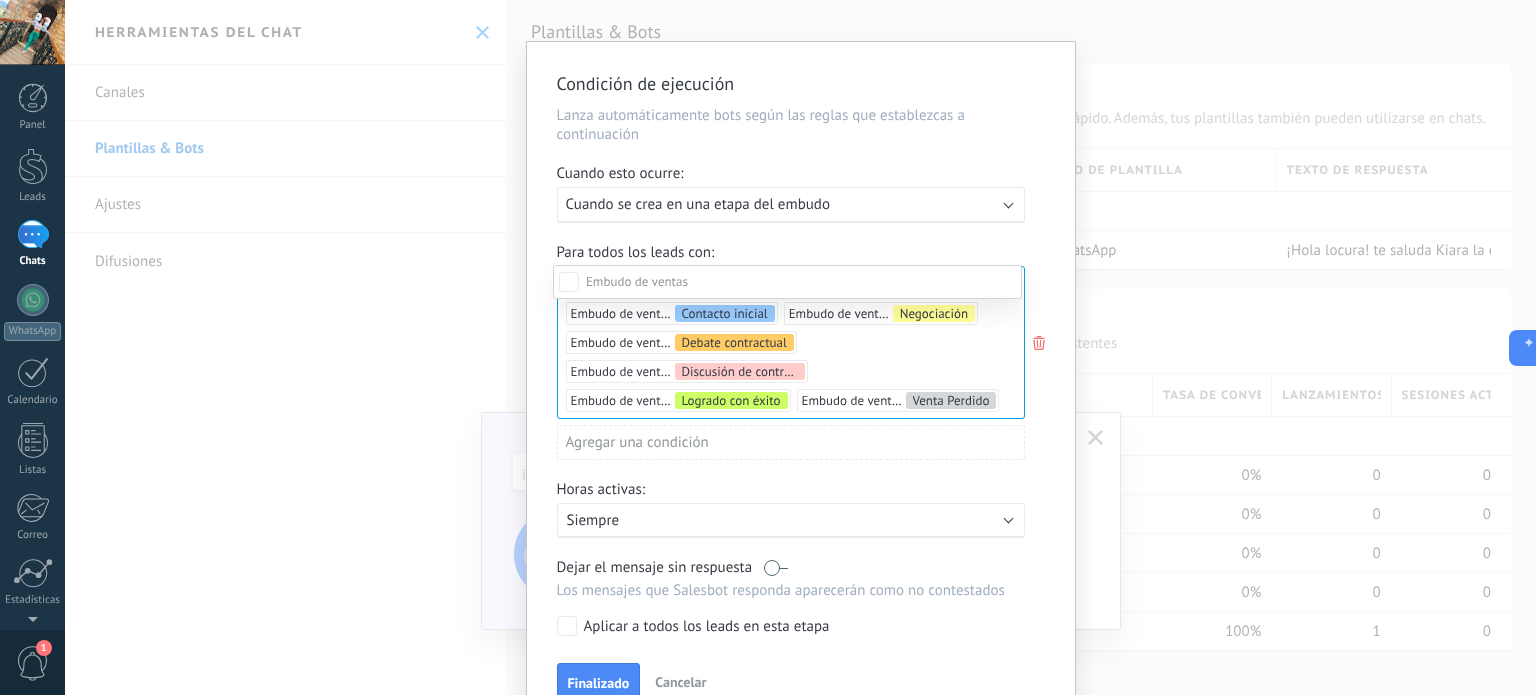 click on "Contacto inicial" at bounding box center (0, 0) 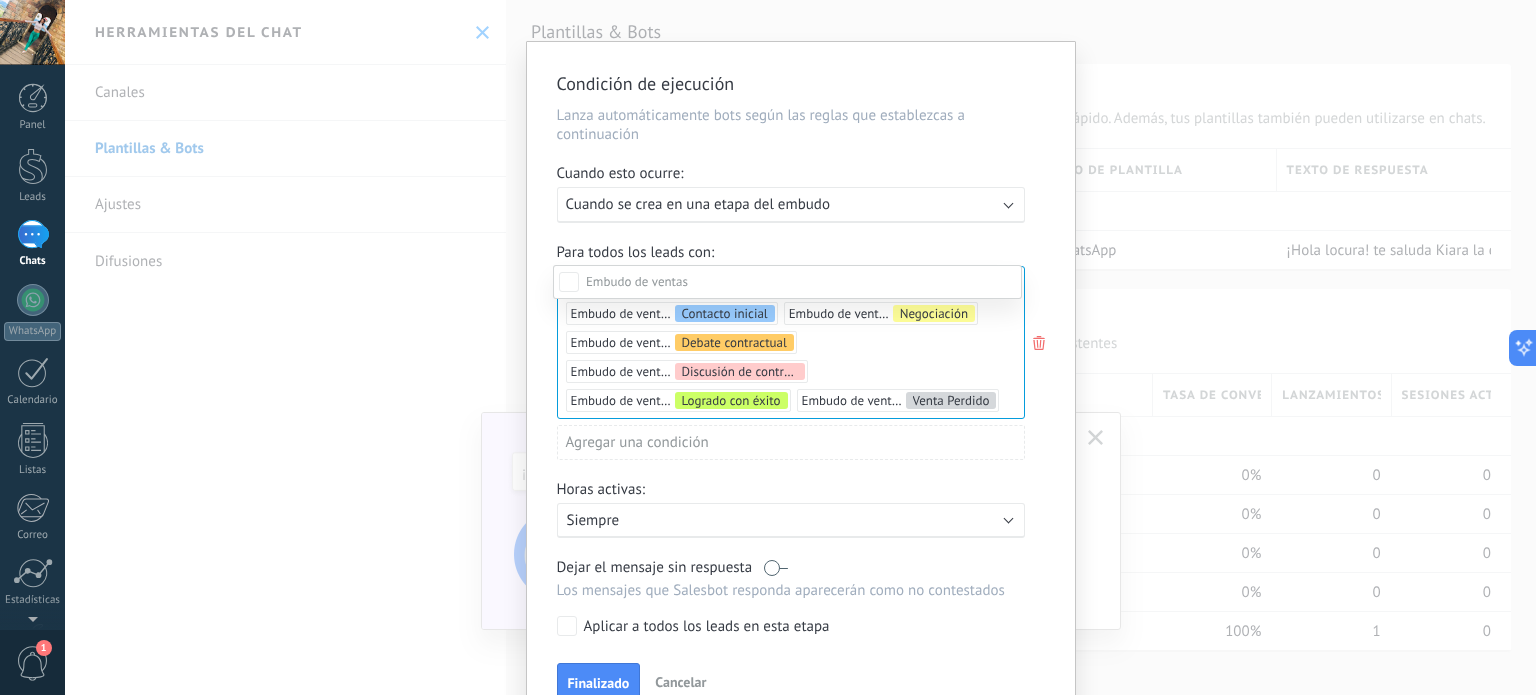 click at bounding box center [800, 347] 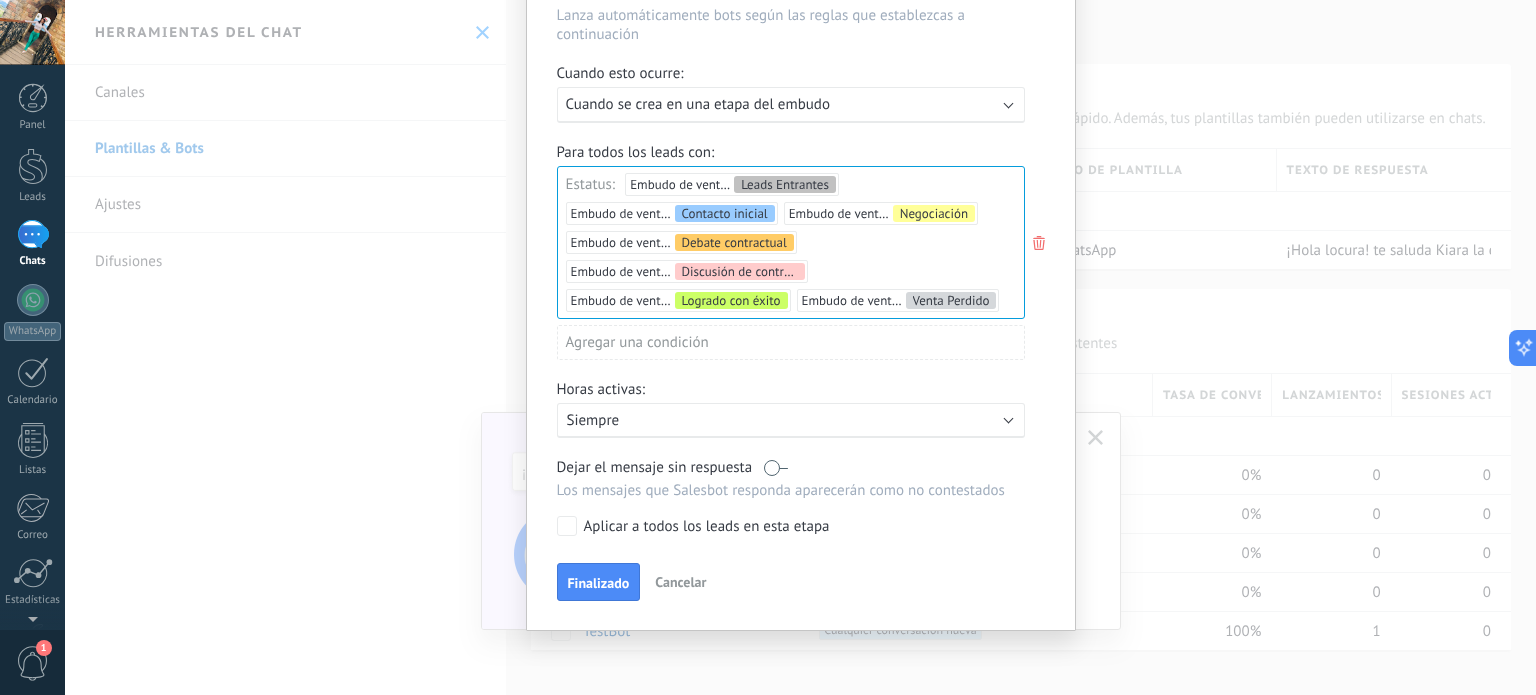 scroll, scrollTop: 24, scrollLeft: 0, axis: vertical 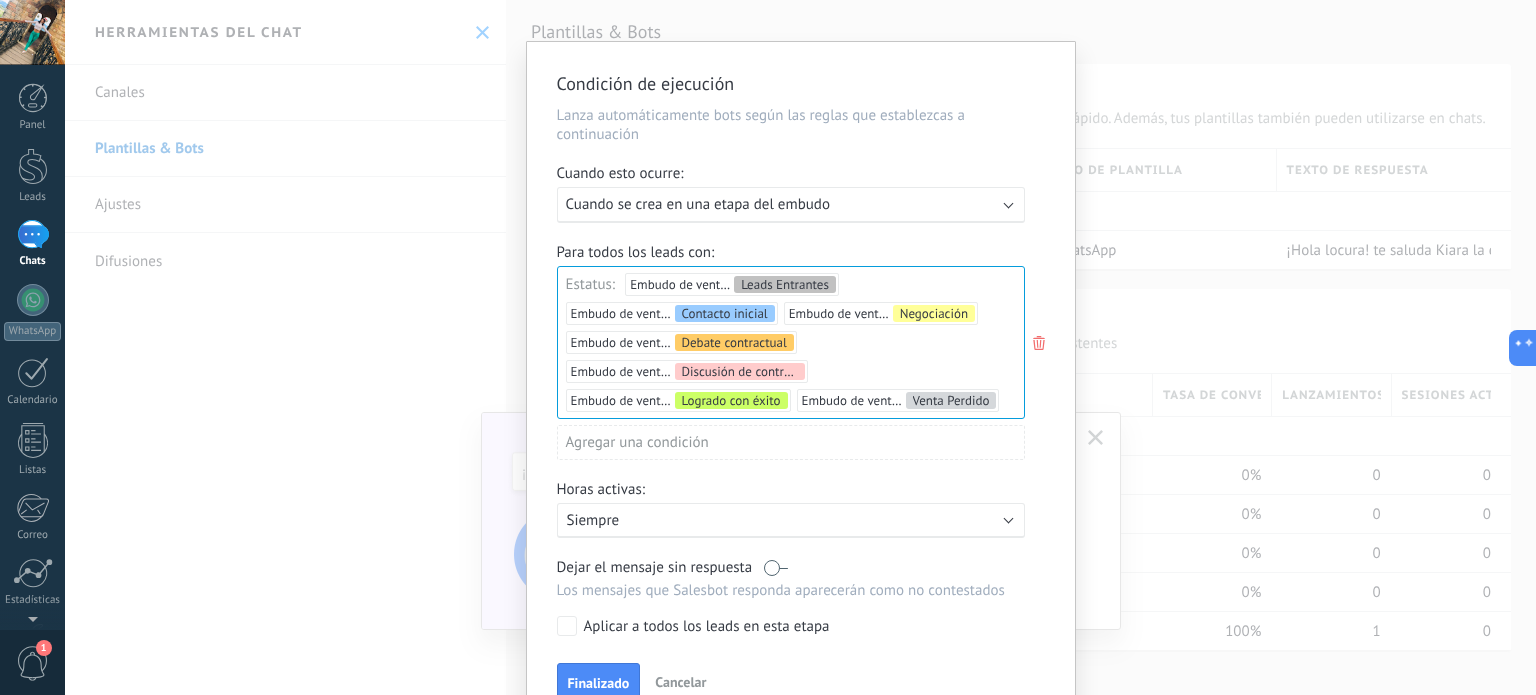 click on "Cancelar" at bounding box center [680, 682] 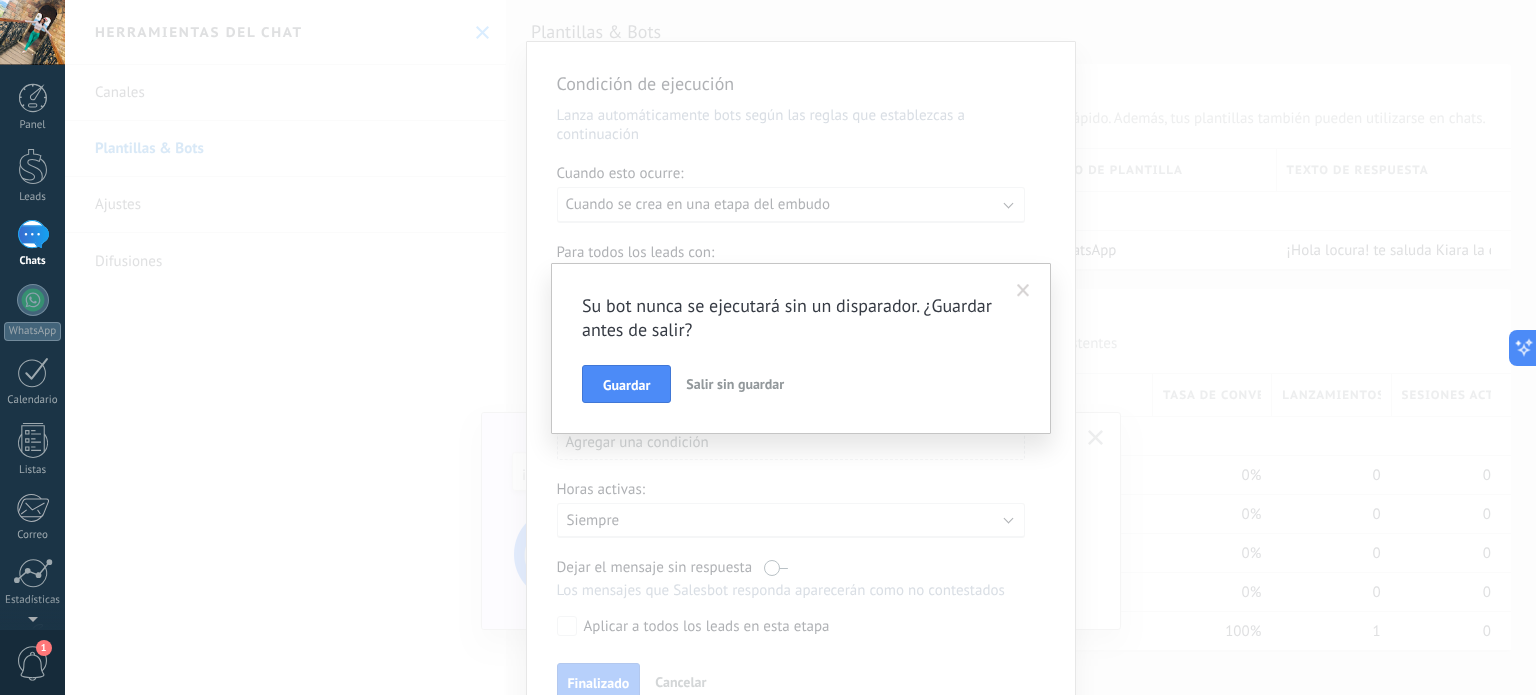 click on "Salir sin guardar" at bounding box center [735, 384] 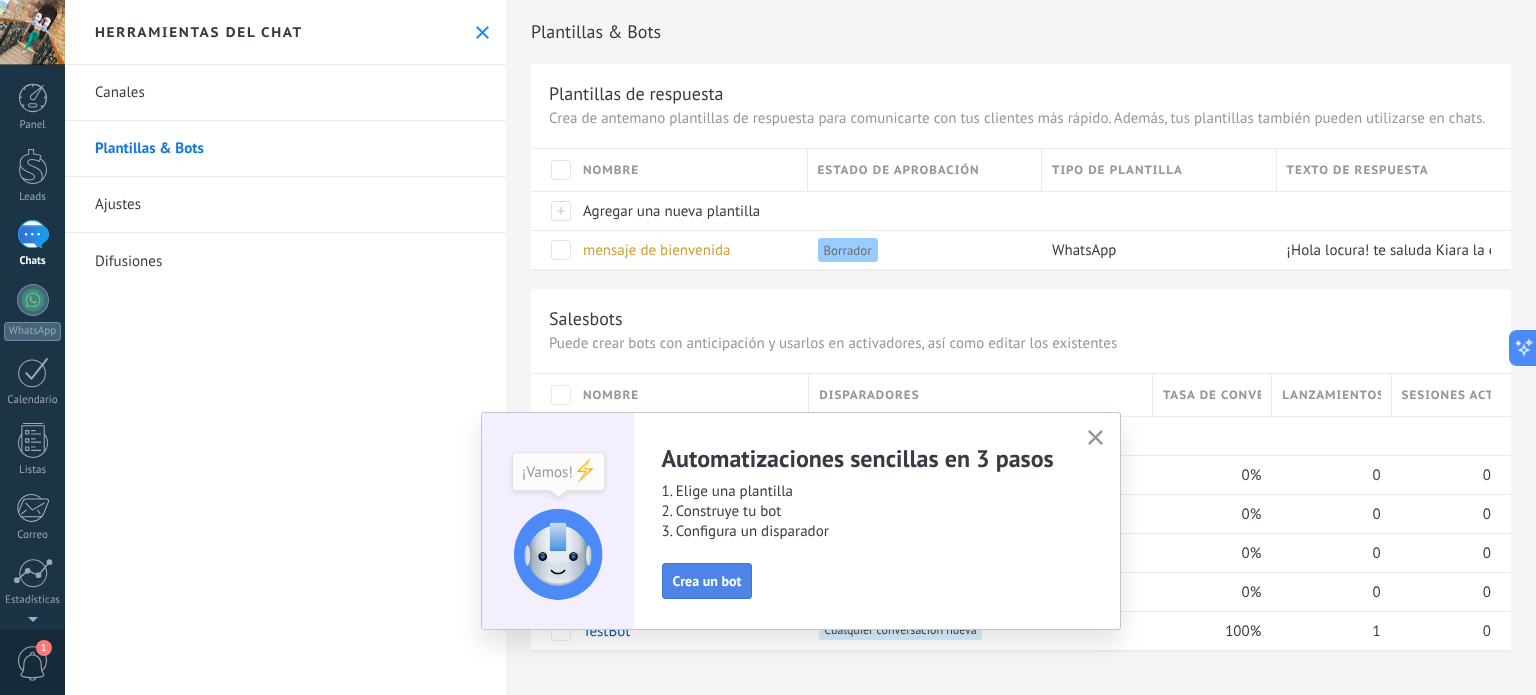 click on "Crea un bot" at bounding box center [707, 581] 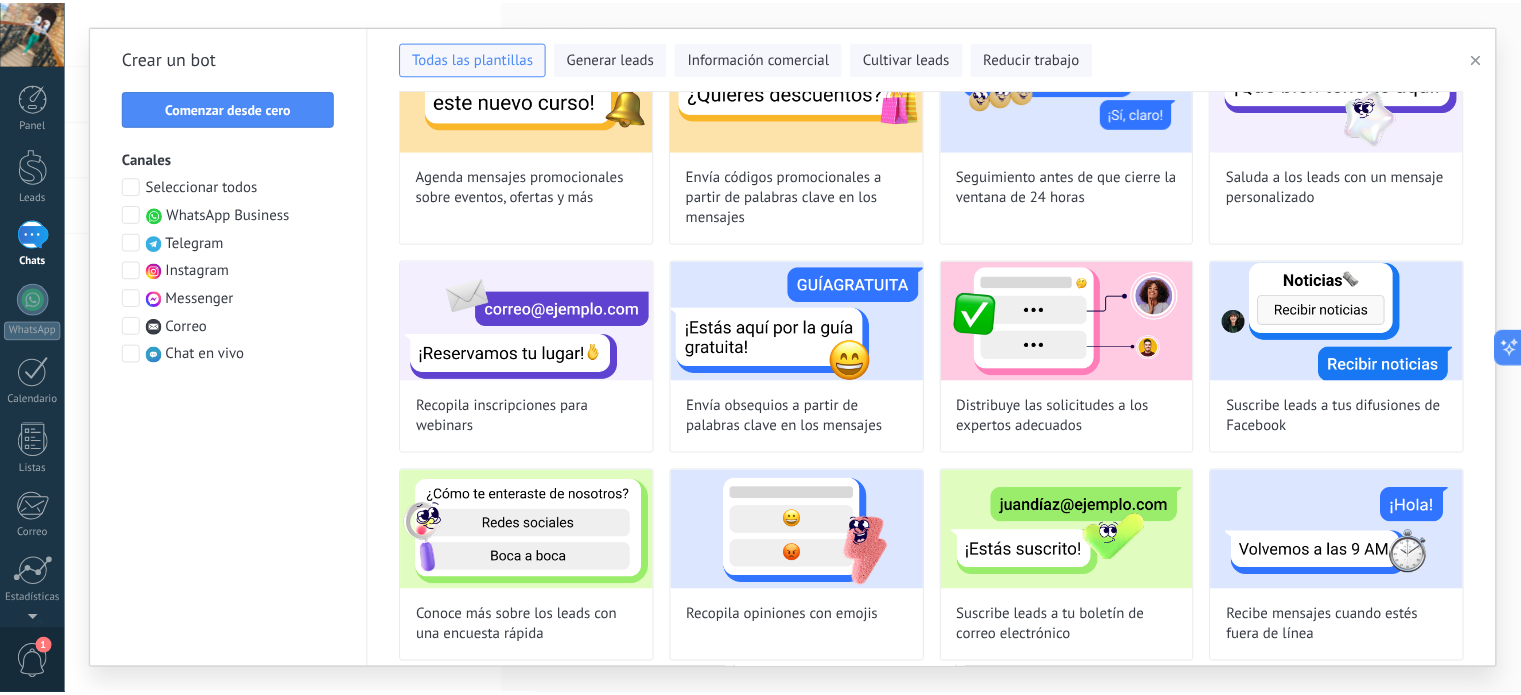 scroll, scrollTop: 500, scrollLeft: 0, axis: vertical 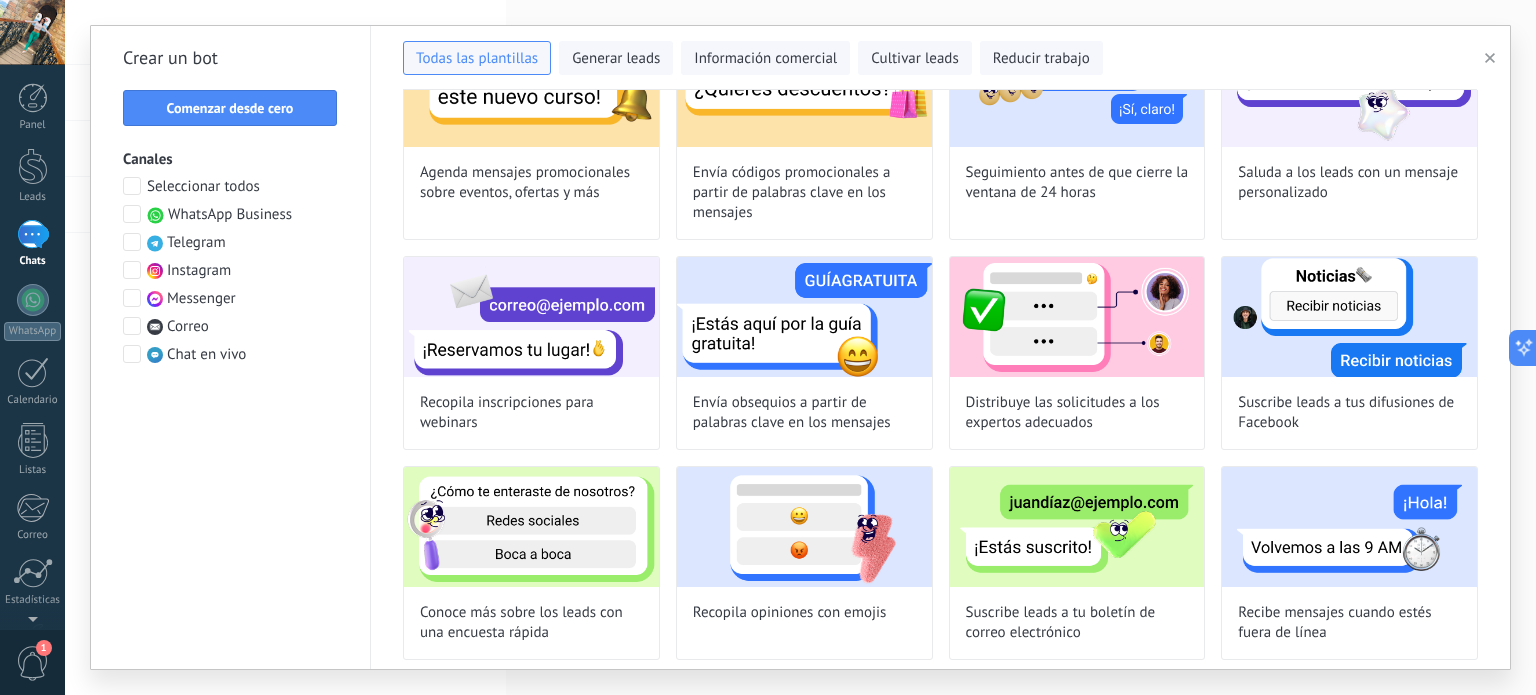 click at bounding box center [132, 186] 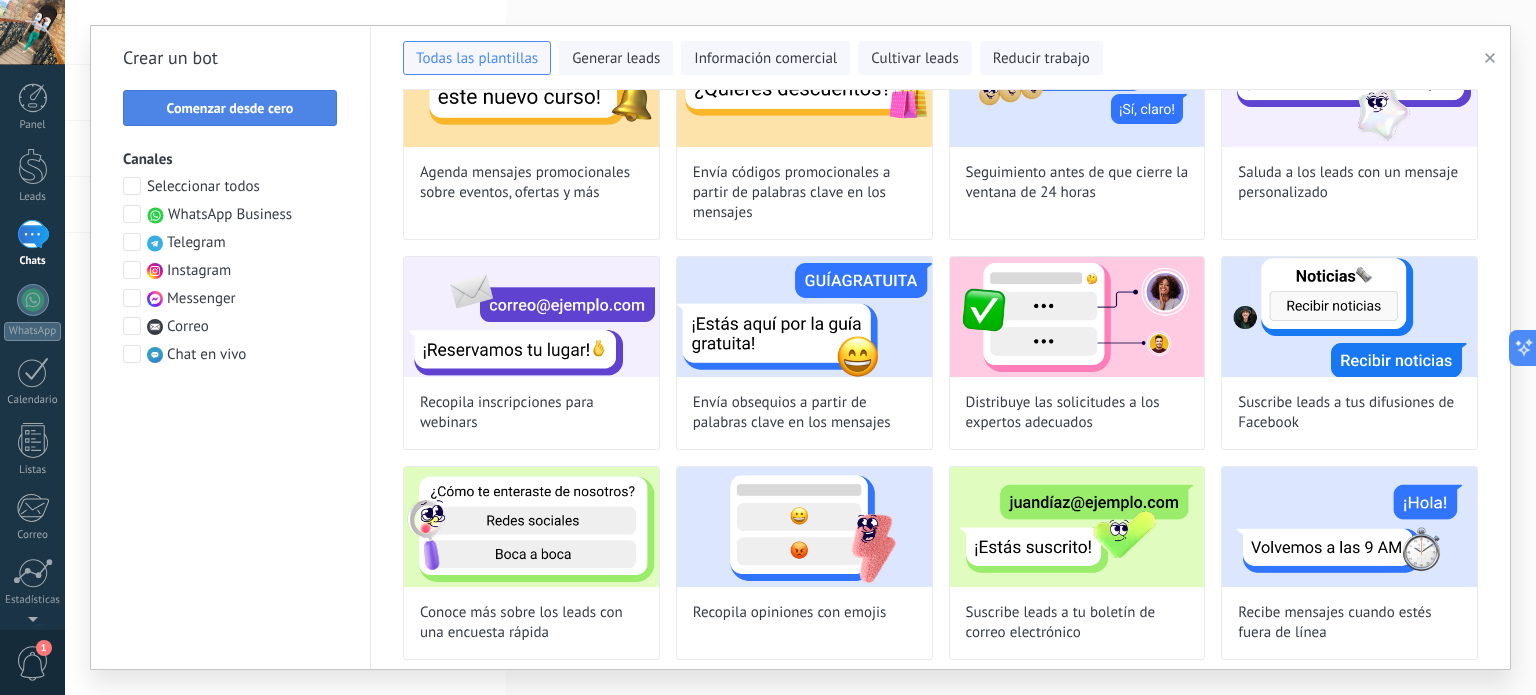 click on "Comenzar desde cero" at bounding box center [230, 108] 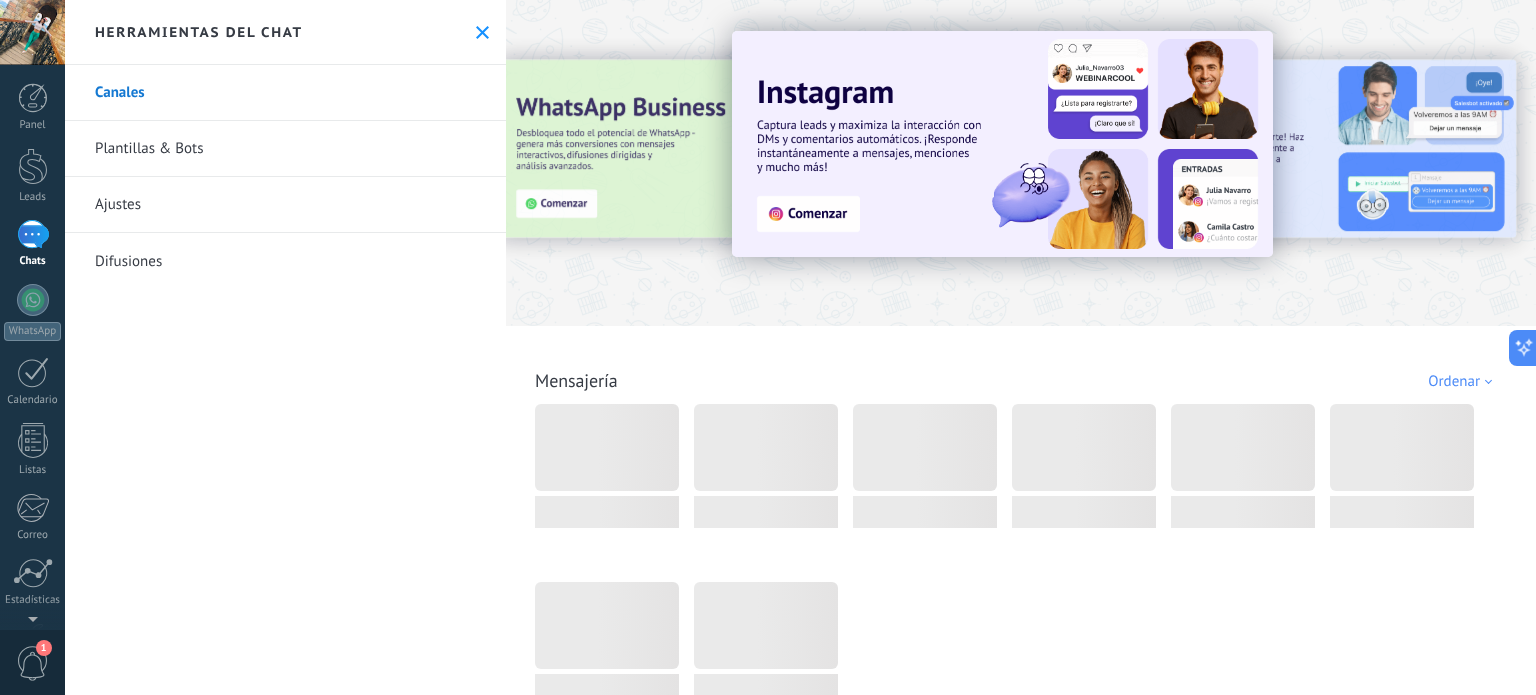 click on "Plantillas & Bots" at bounding box center (285, 149) 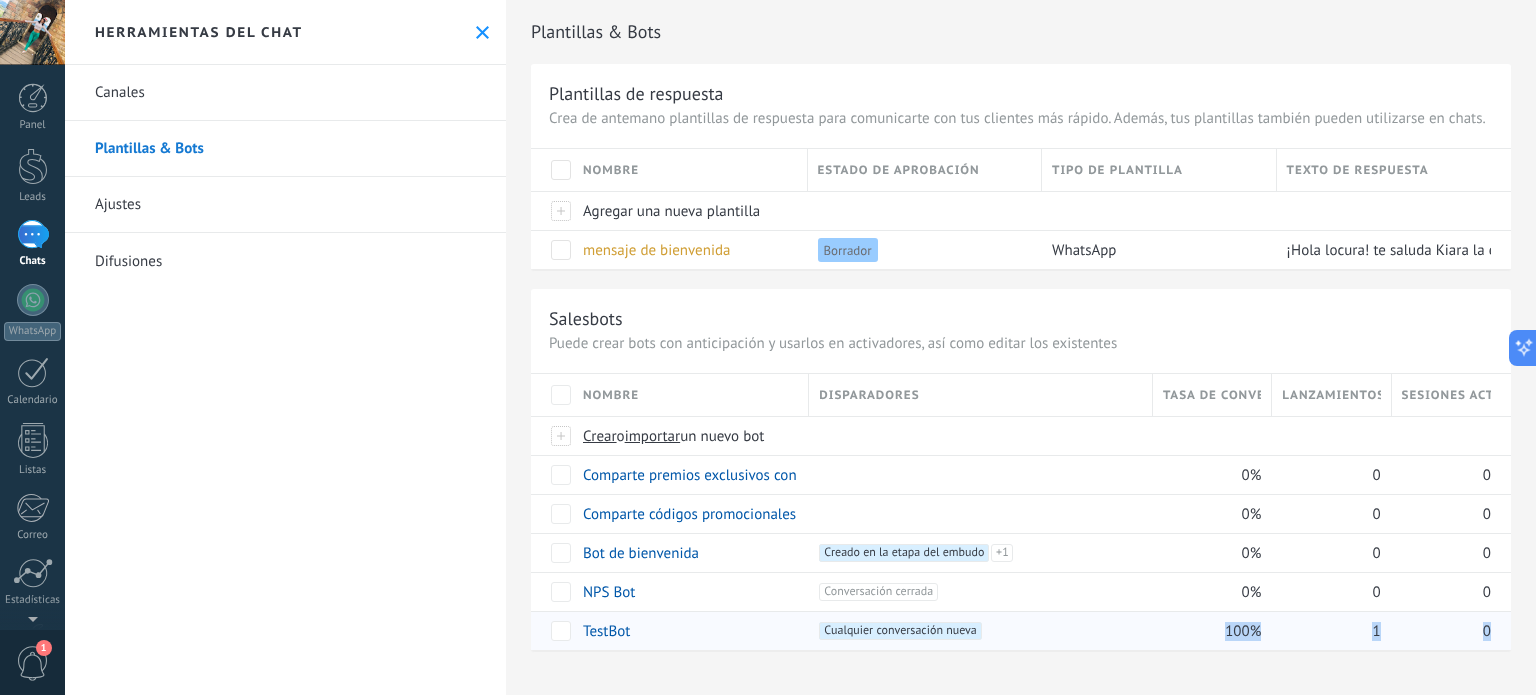 drag, startPoint x: 1188, startPoint y: 671, endPoint x: 1109, endPoint y: 641, distance: 84.50444 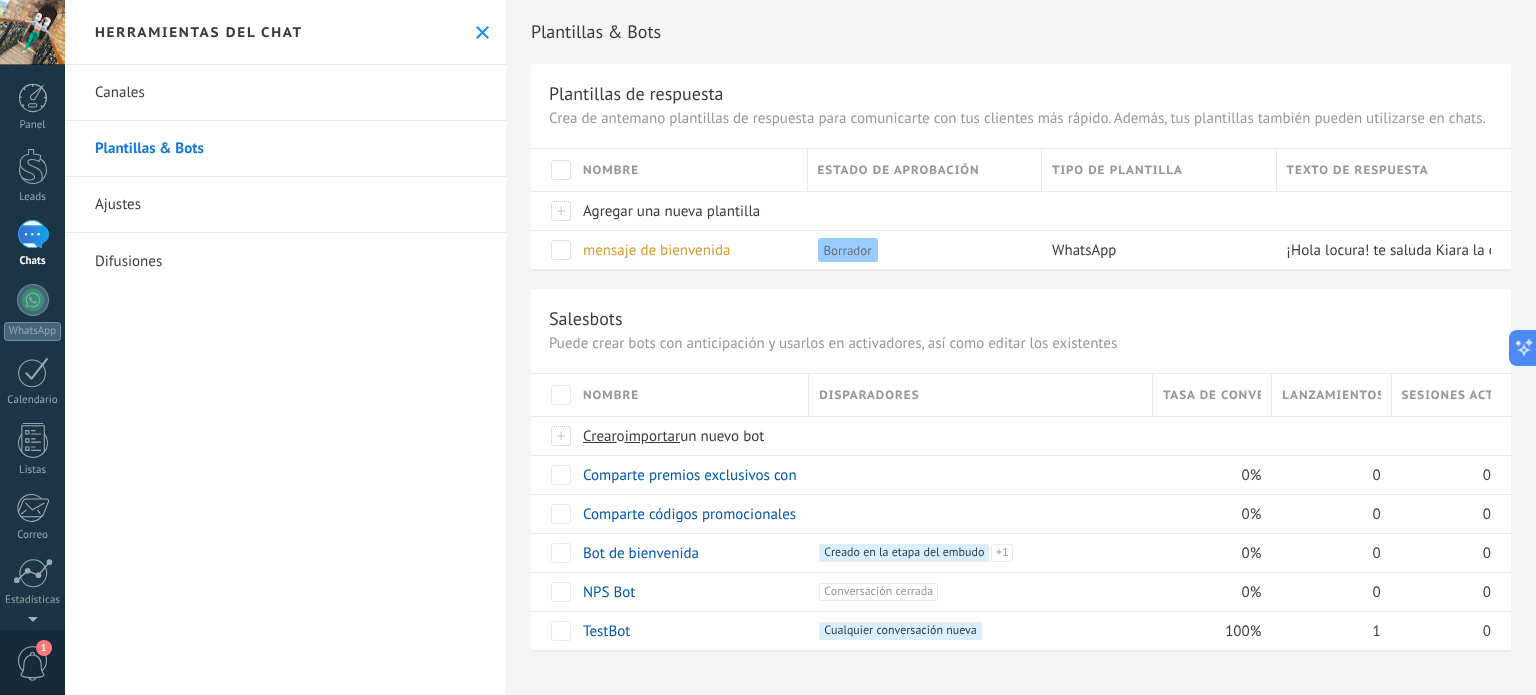 click on "Plantillas & Bots Plantillas de respuesta Crea de antemano plantillas de respuesta para comunicarte con tus clientes más rápido. Además, tus plantillas también pueden utilizarse en chats. Nombre Estado de aprobación Tipo de plantilla Texto de respuesta Agregar una nueva plantilla mensaje de bienvenida  Borrador WhatsApp ¡Hola locura! te saluda Kiara la encargada de atenderte, comentame ¿Cuál es tu nombre, DNI?,  ¿Cuál sería tu pedido? 🍫✨ Salesbots Puede crear bots con anticipación y usarlos en activadores, así como editar los existentes Actualizar a Avanzado Nombre Disparadores Tasa de conversión Lanzamientos totales Sesiones activas        Crear  o  importar  un nuevo bot              Comparte premios exclusivos con los seguidores 0% 0 0        Comparte códigos promocionales para menciones en historias 0% 0 0        Bot de bienvenida +2 Creado en la etapa del embudo +1 Creado en la etapa del embudo +0 0% 0 0        NPS Bot +1 Conversación cerrada +0 0% 0 0        TestBot +1 +0 100%" at bounding box center (1021, 346) 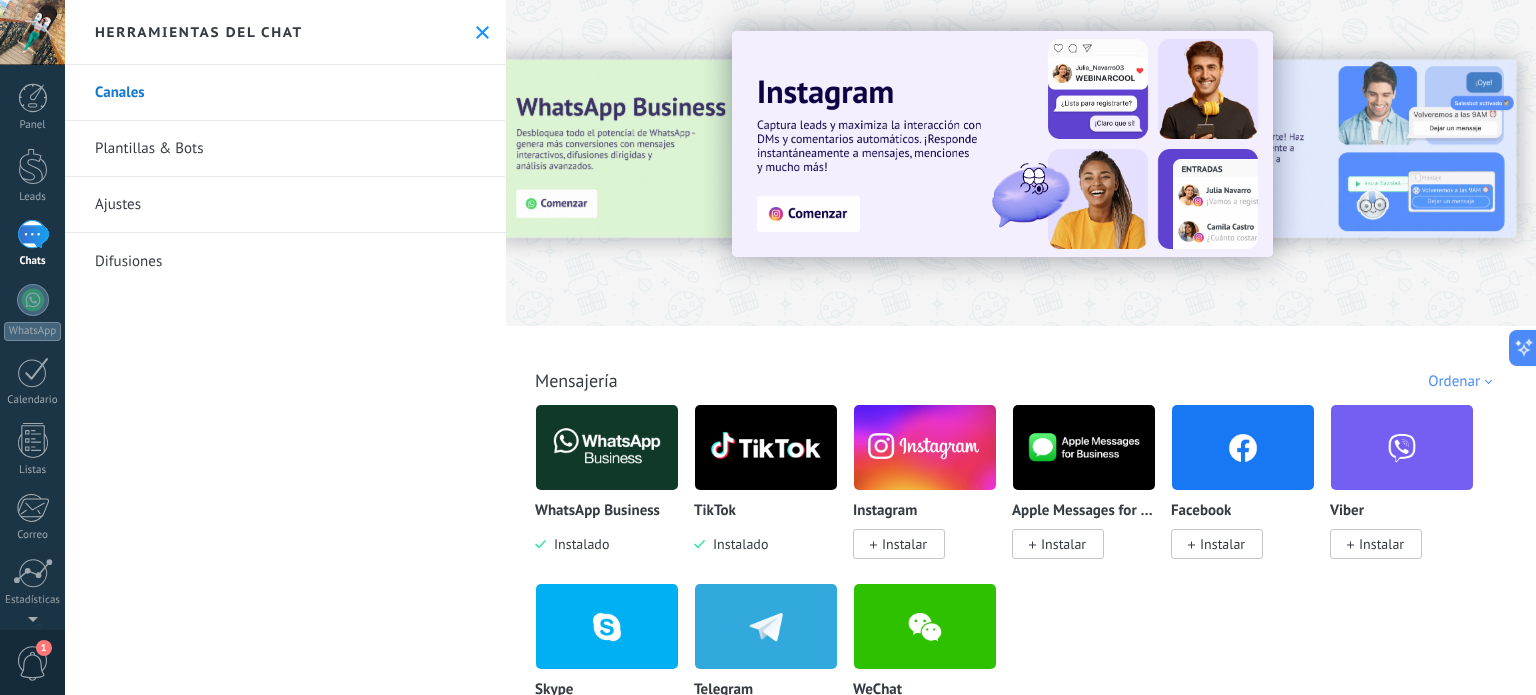 click on "Difusiones" at bounding box center [285, 261] 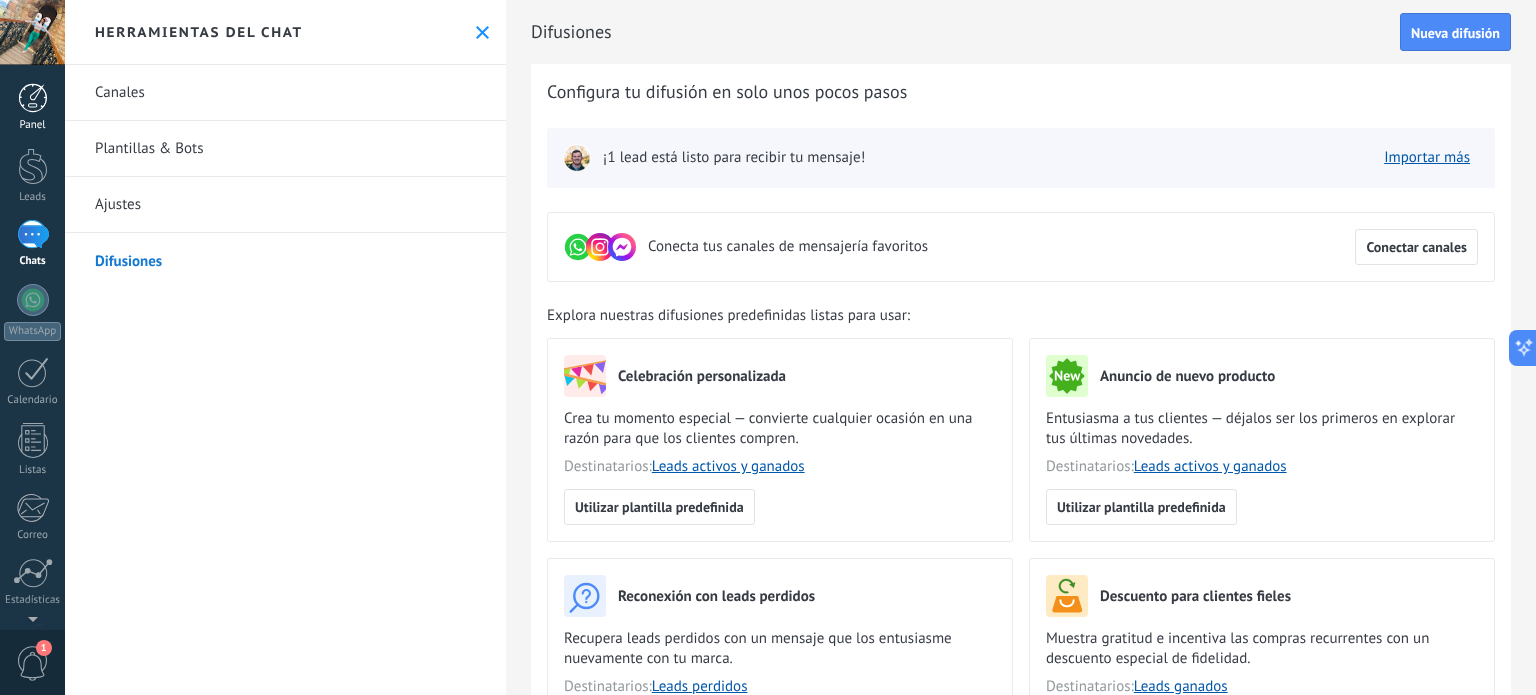 click at bounding box center (33, 98) 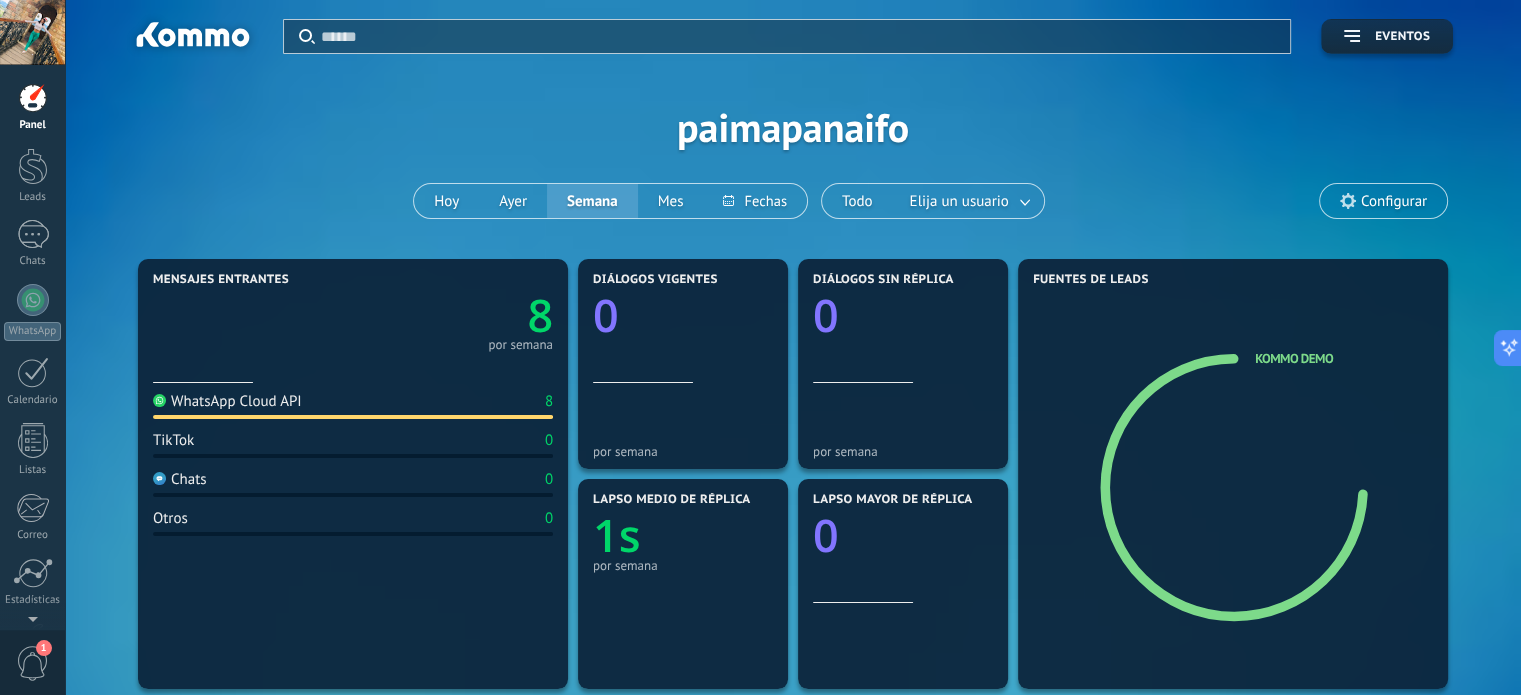 click on "Aplicar Eventos paimapanaifo Hoy Ayer Semana Mes Todo Elija un usuario Configurar" at bounding box center (793, 127) 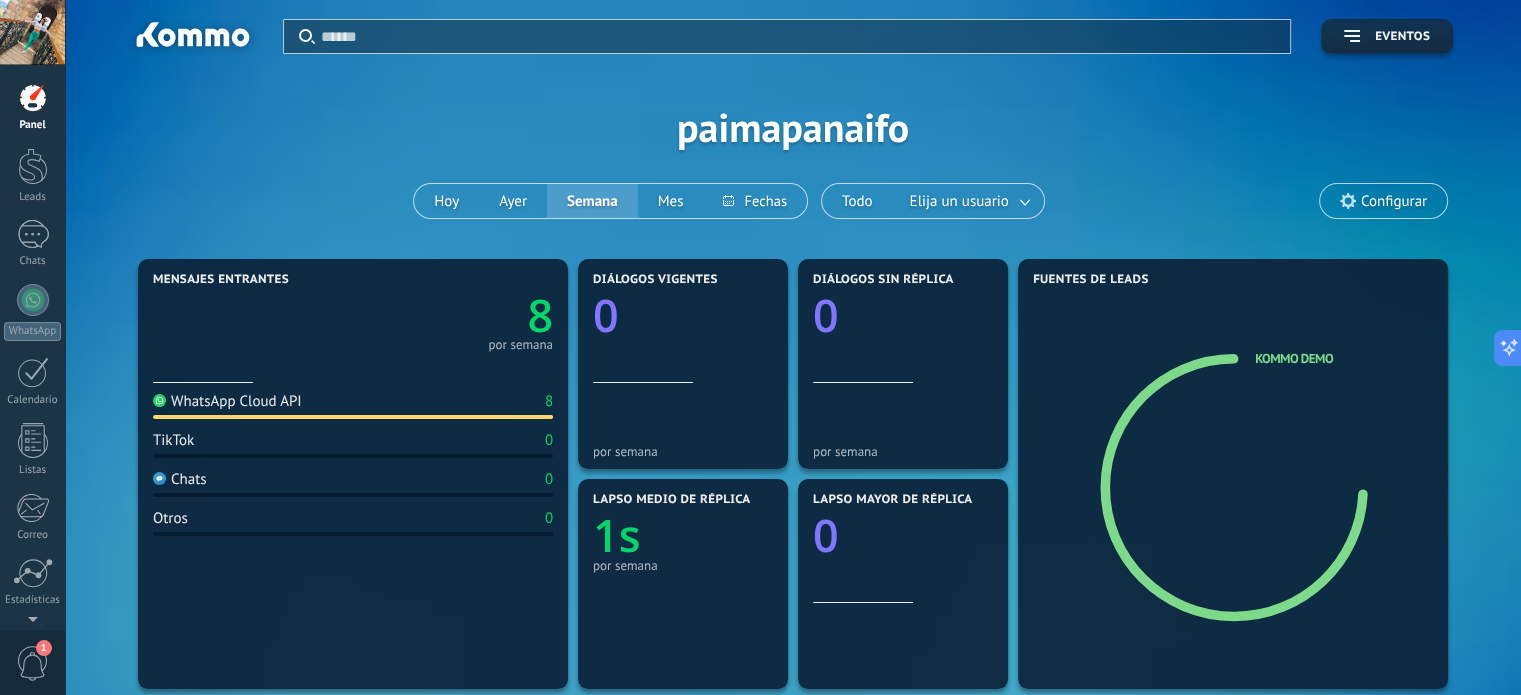 click on "Configurar" at bounding box center [1383, 201] 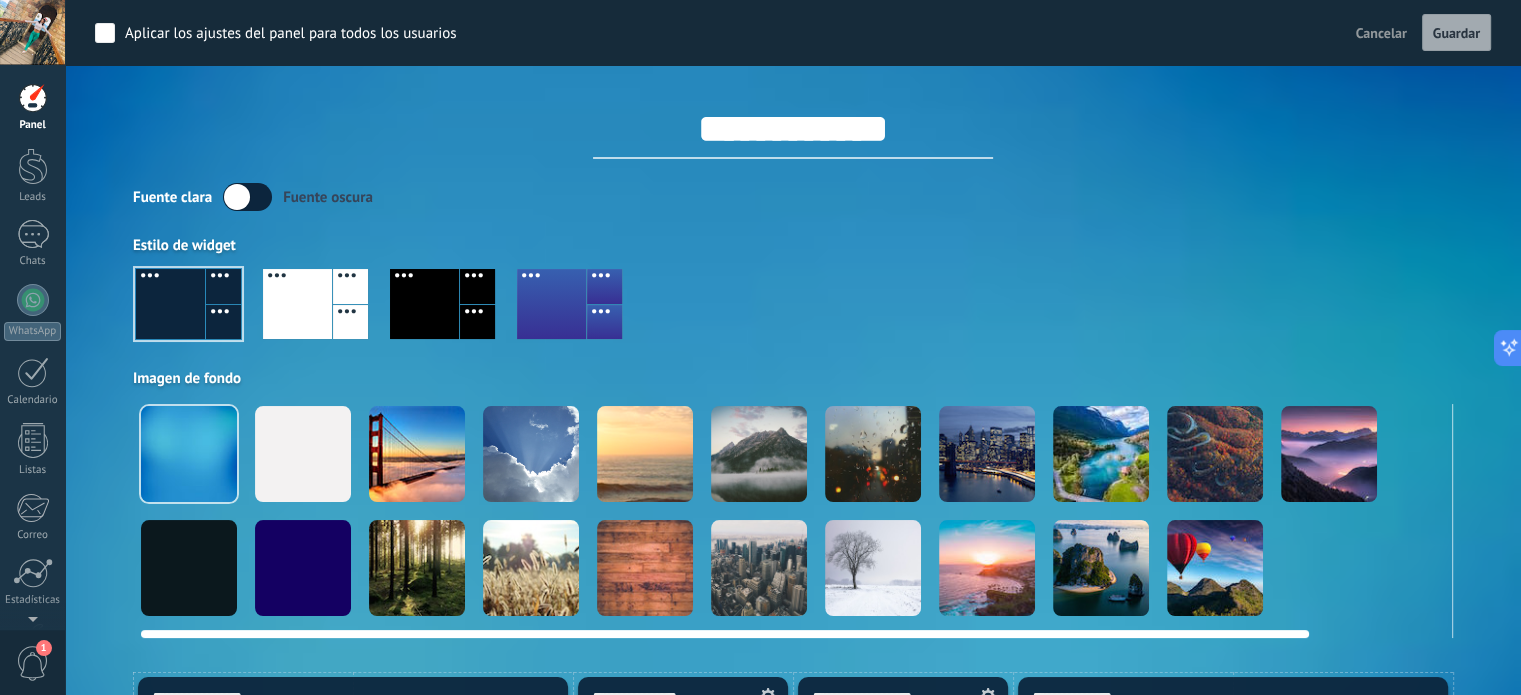 click at bounding box center (417, 454) 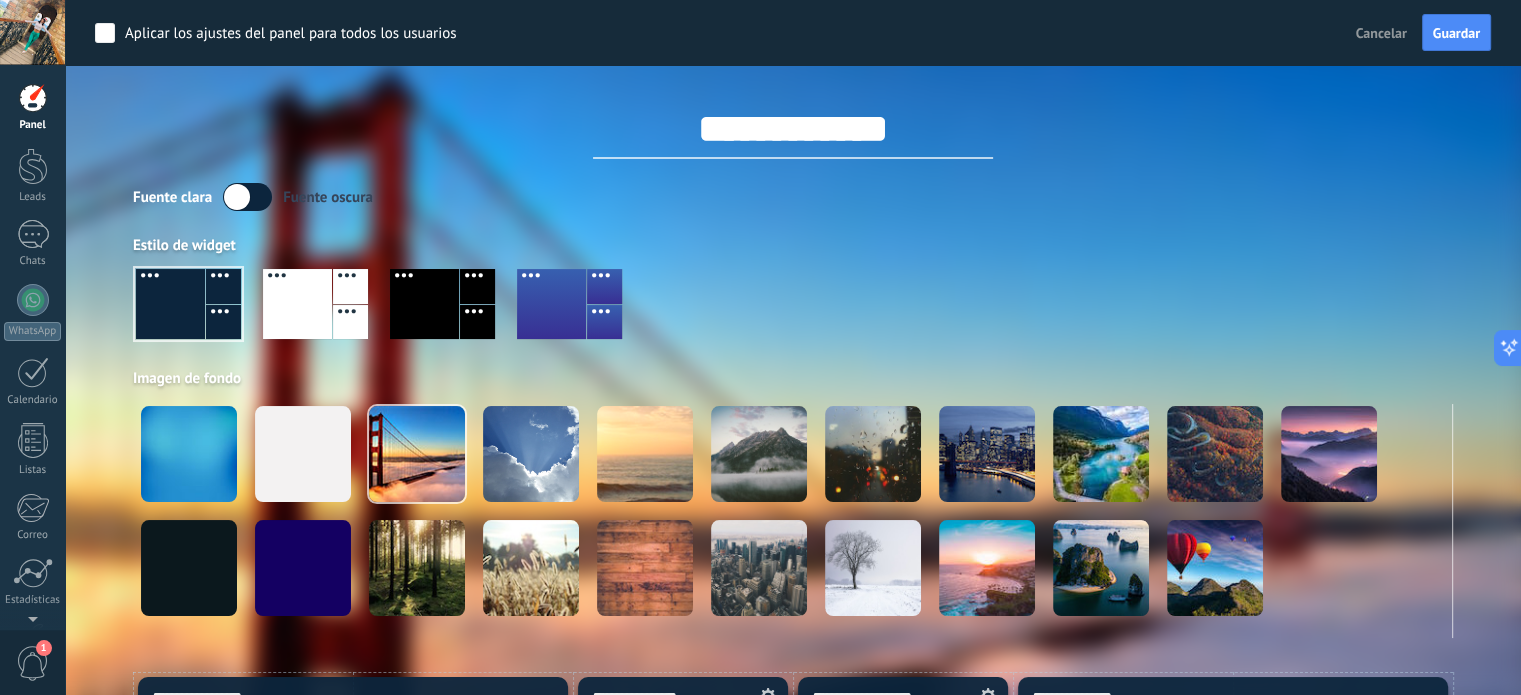 click at bounding box center (793, 312) 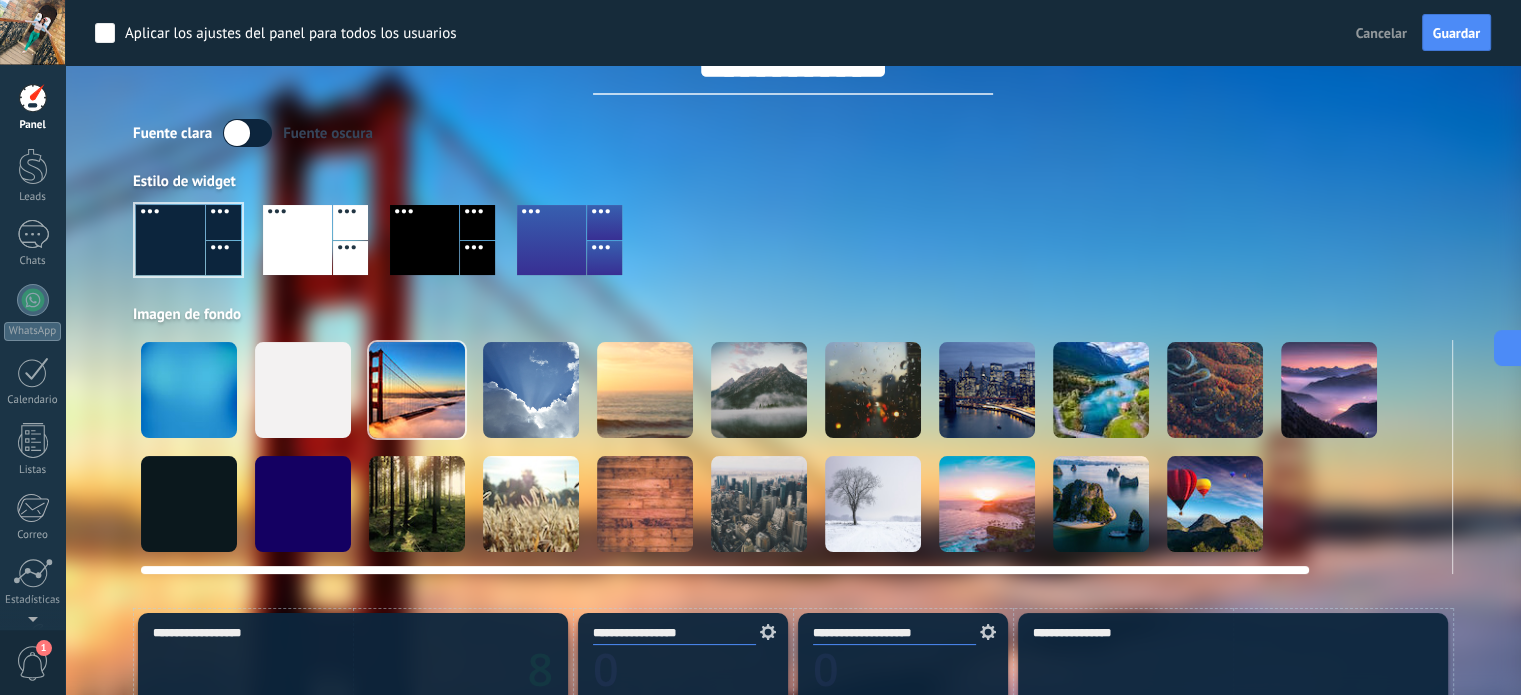 scroll, scrollTop: 200, scrollLeft: 0, axis: vertical 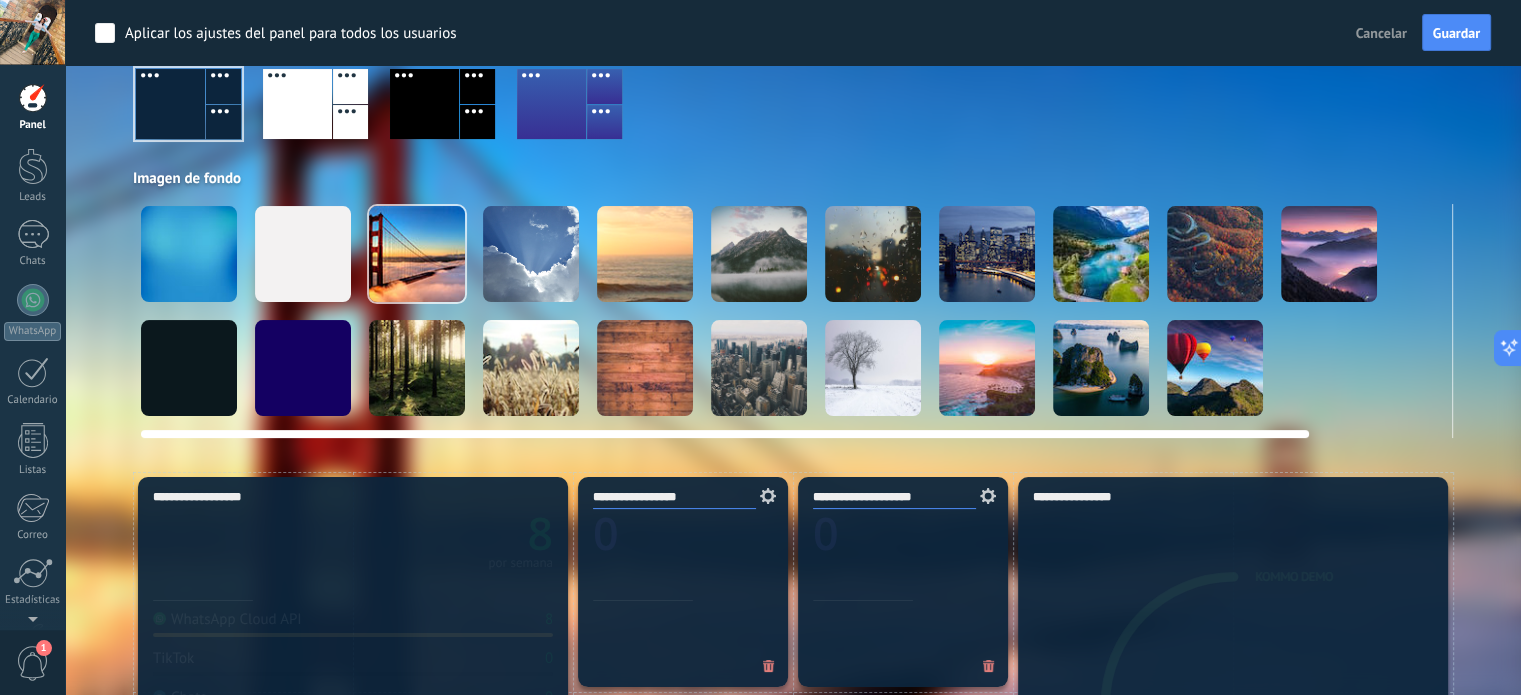 click at bounding box center (873, 254) 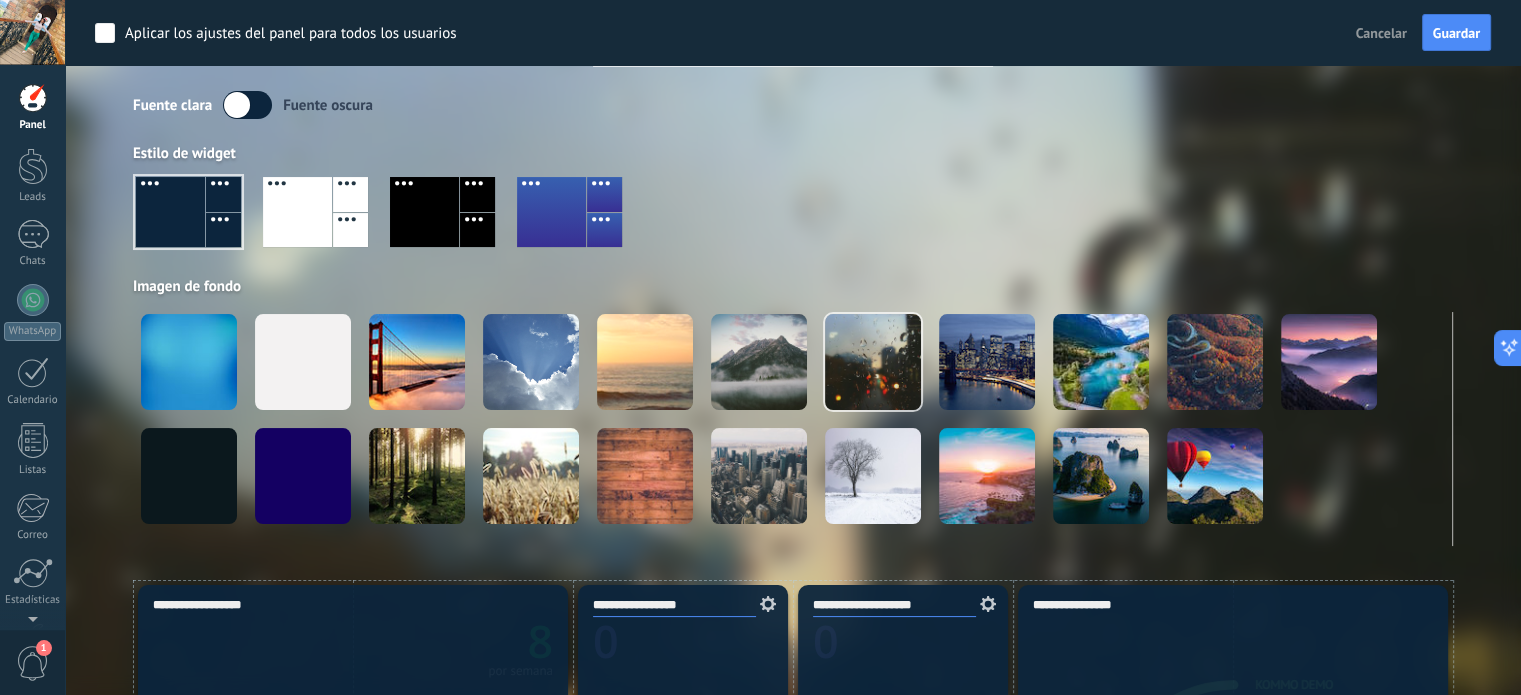 scroll, scrollTop: 0, scrollLeft: 0, axis: both 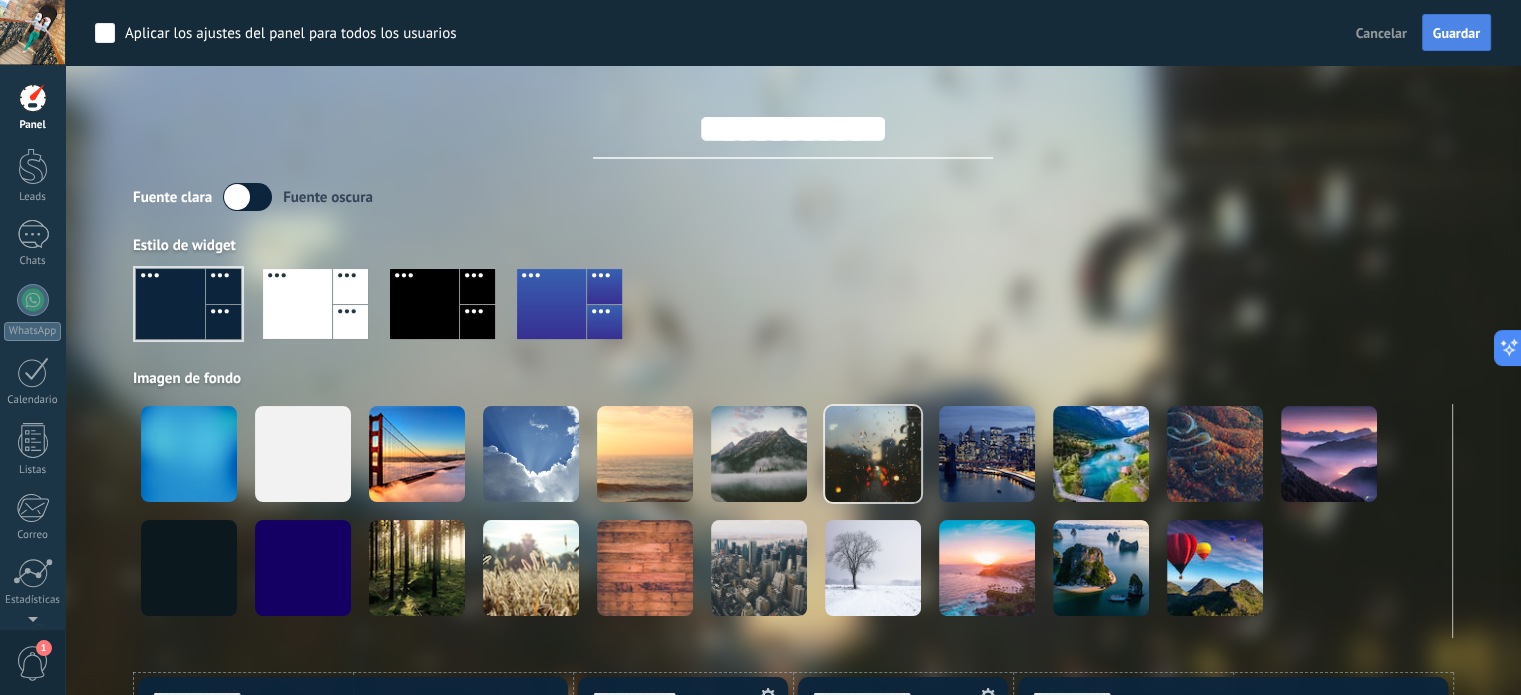 click on "Guardar" at bounding box center [1456, 33] 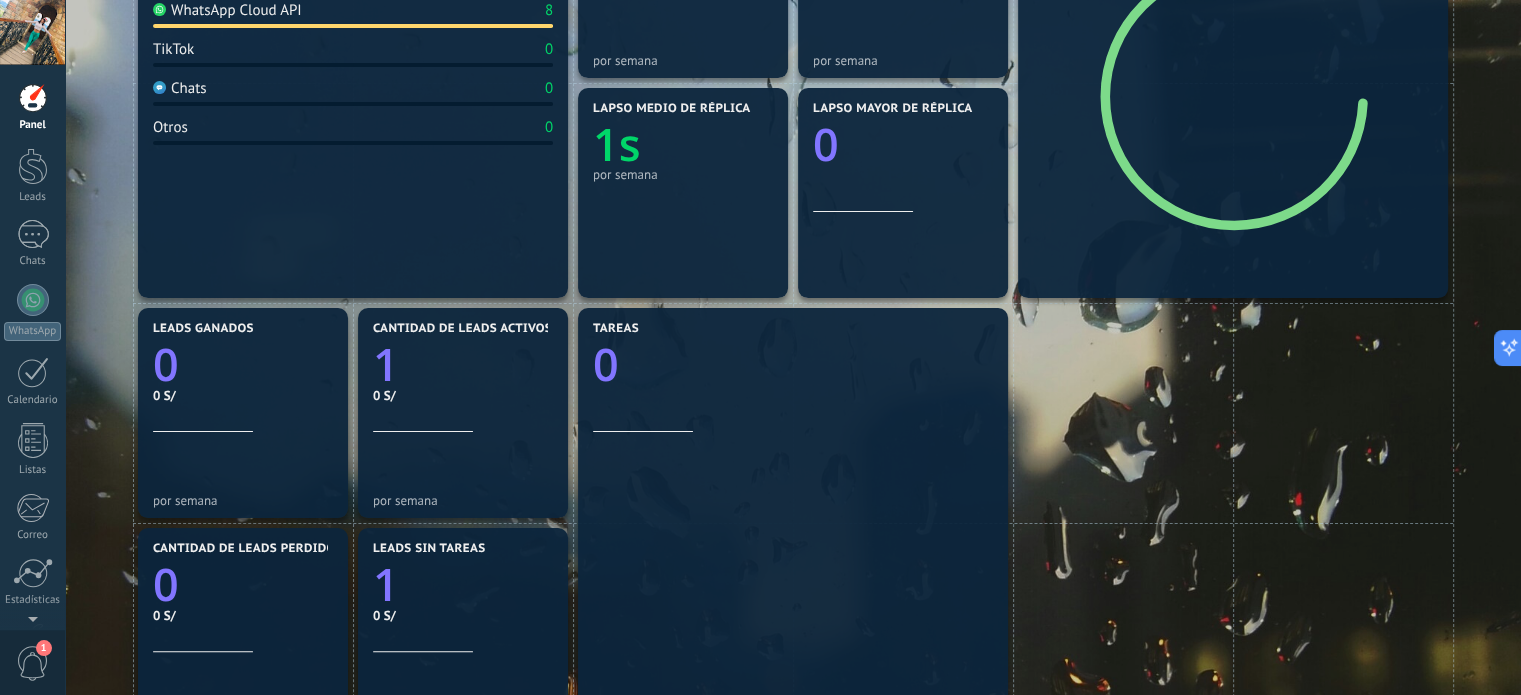 scroll, scrollTop: 400, scrollLeft: 0, axis: vertical 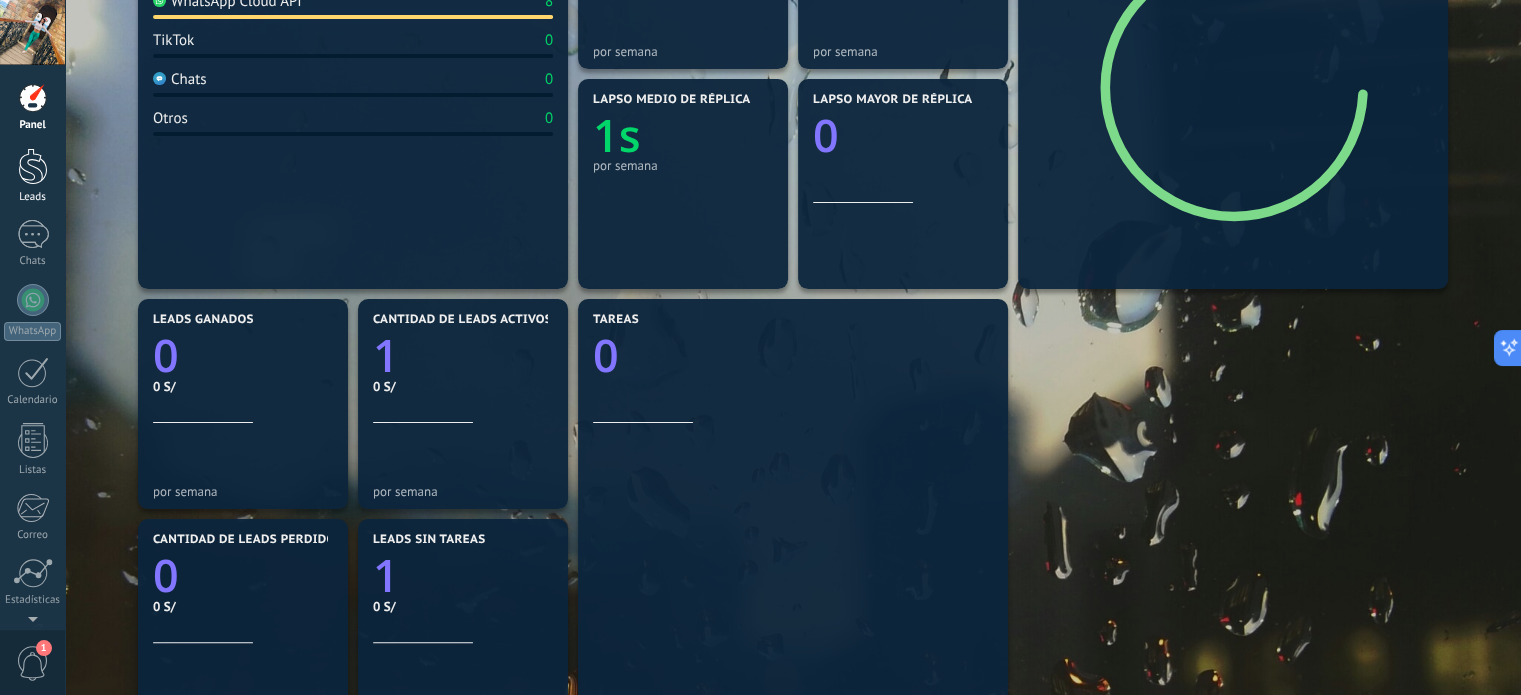 click at bounding box center [33, 166] 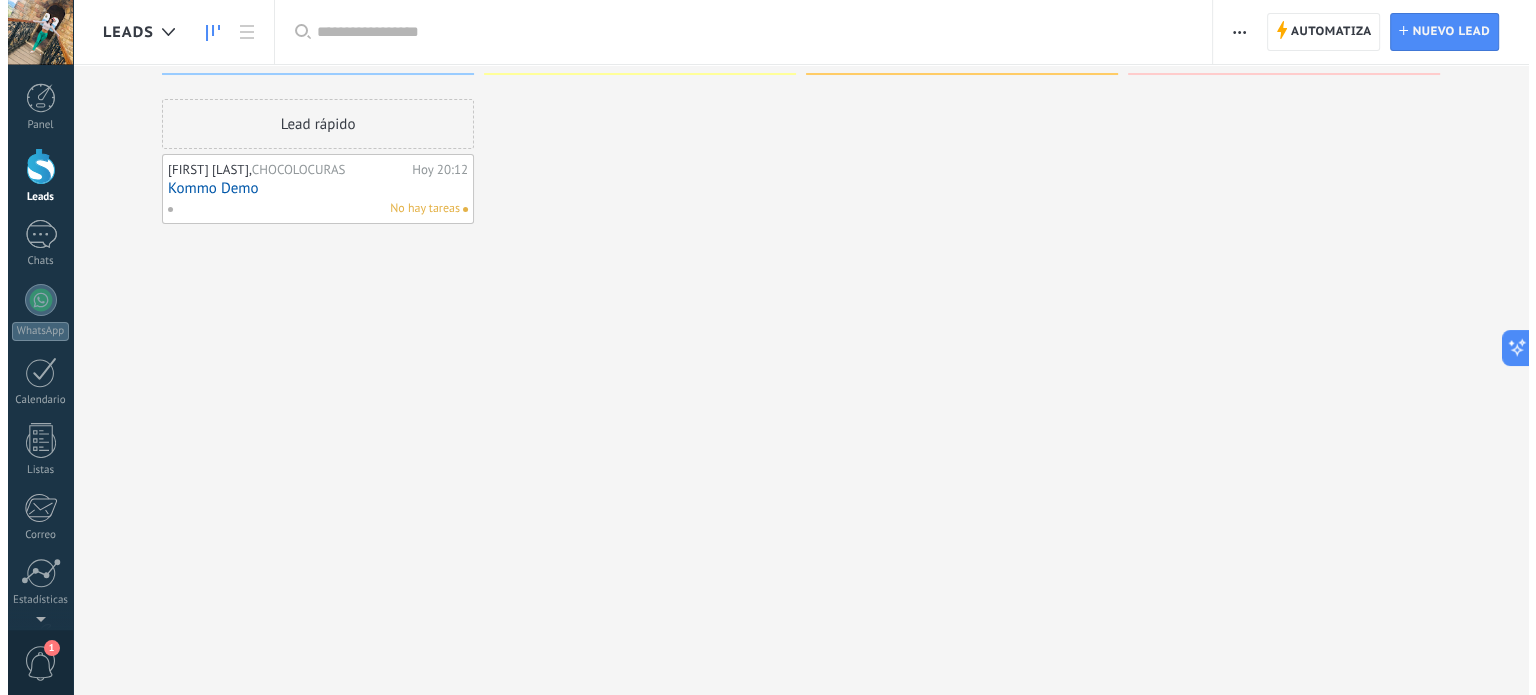 scroll, scrollTop: 0, scrollLeft: 0, axis: both 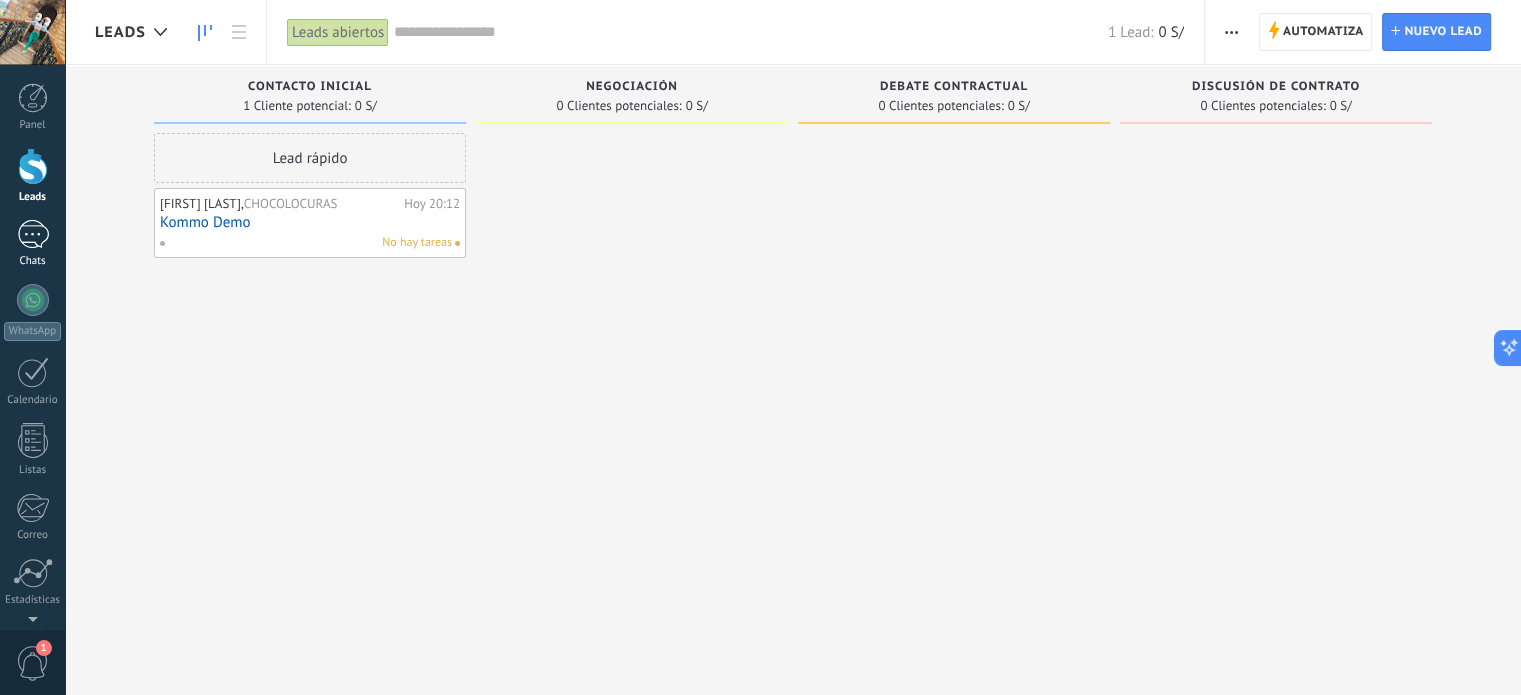 click on "1" at bounding box center [33, 234] 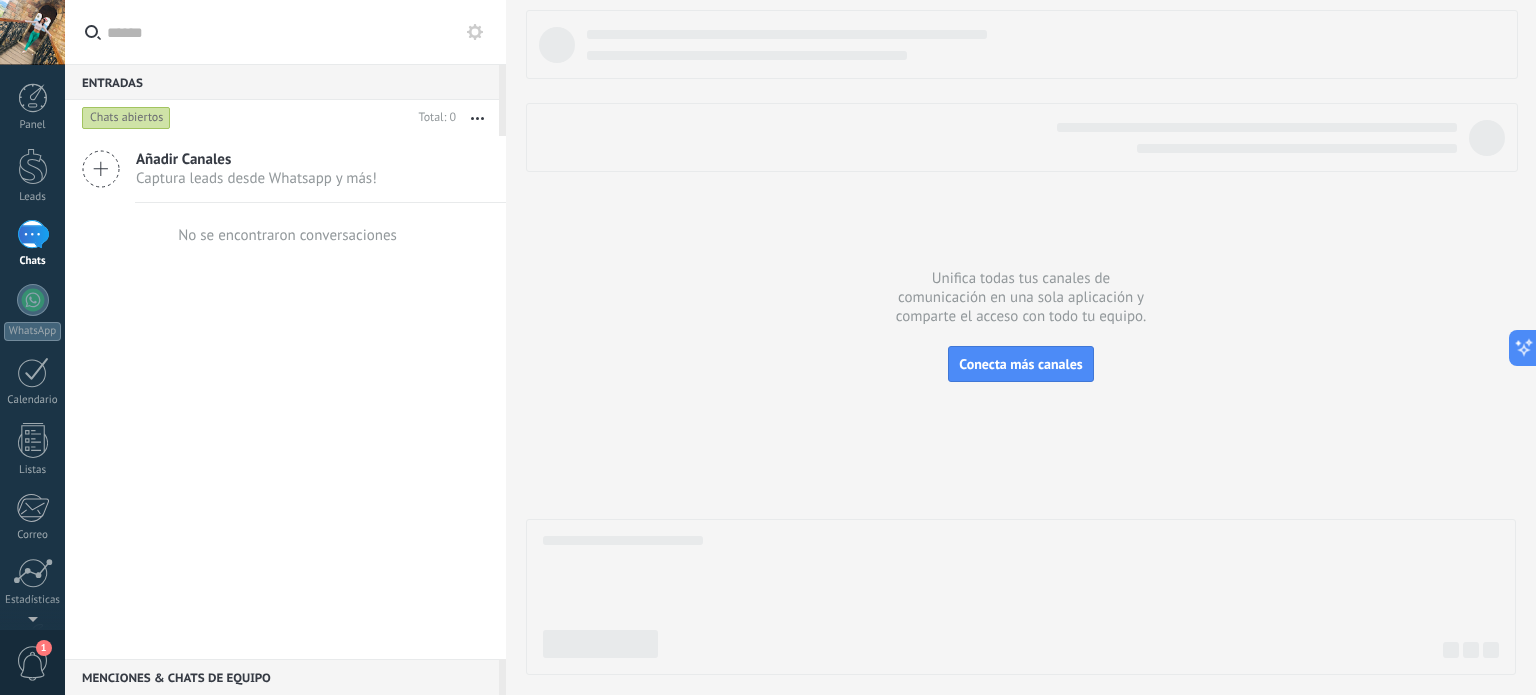click at bounding box center (477, 118) 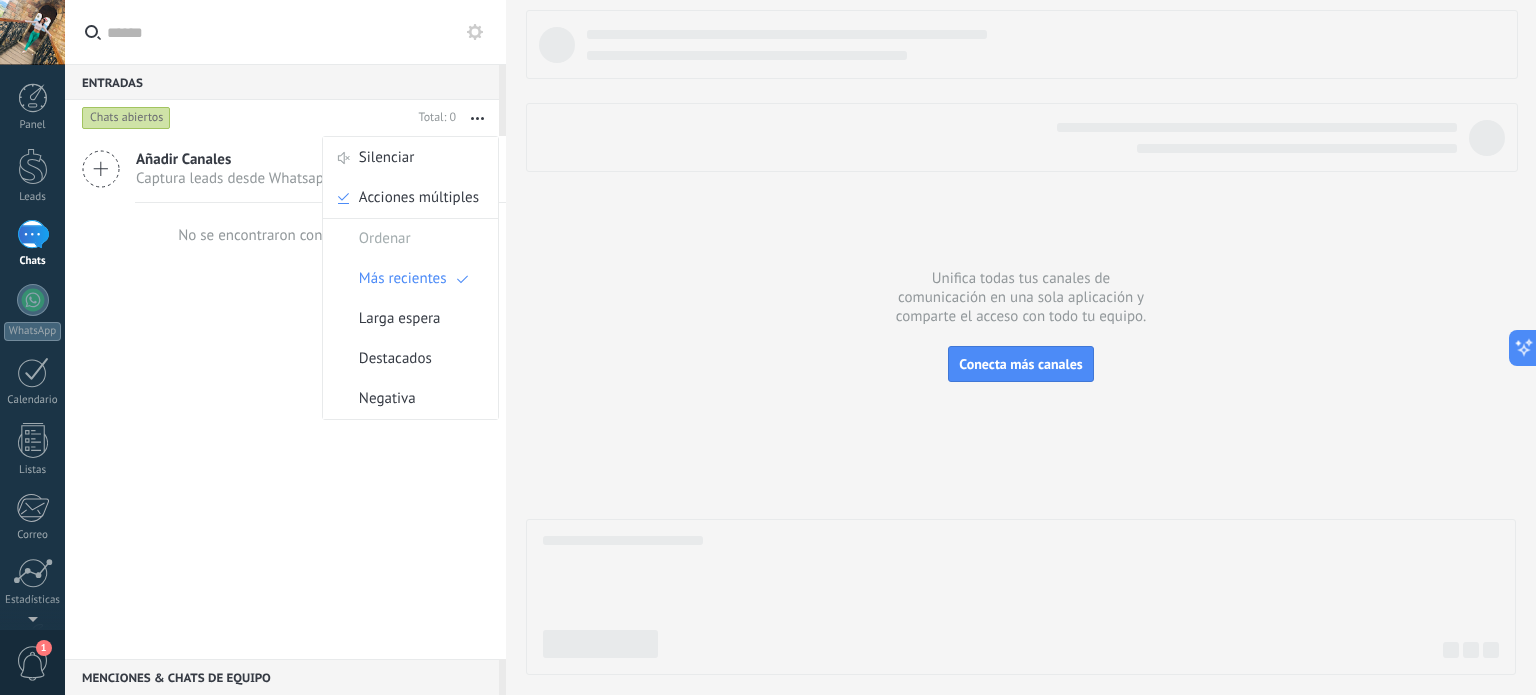 click at bounding box center (1021, 342) 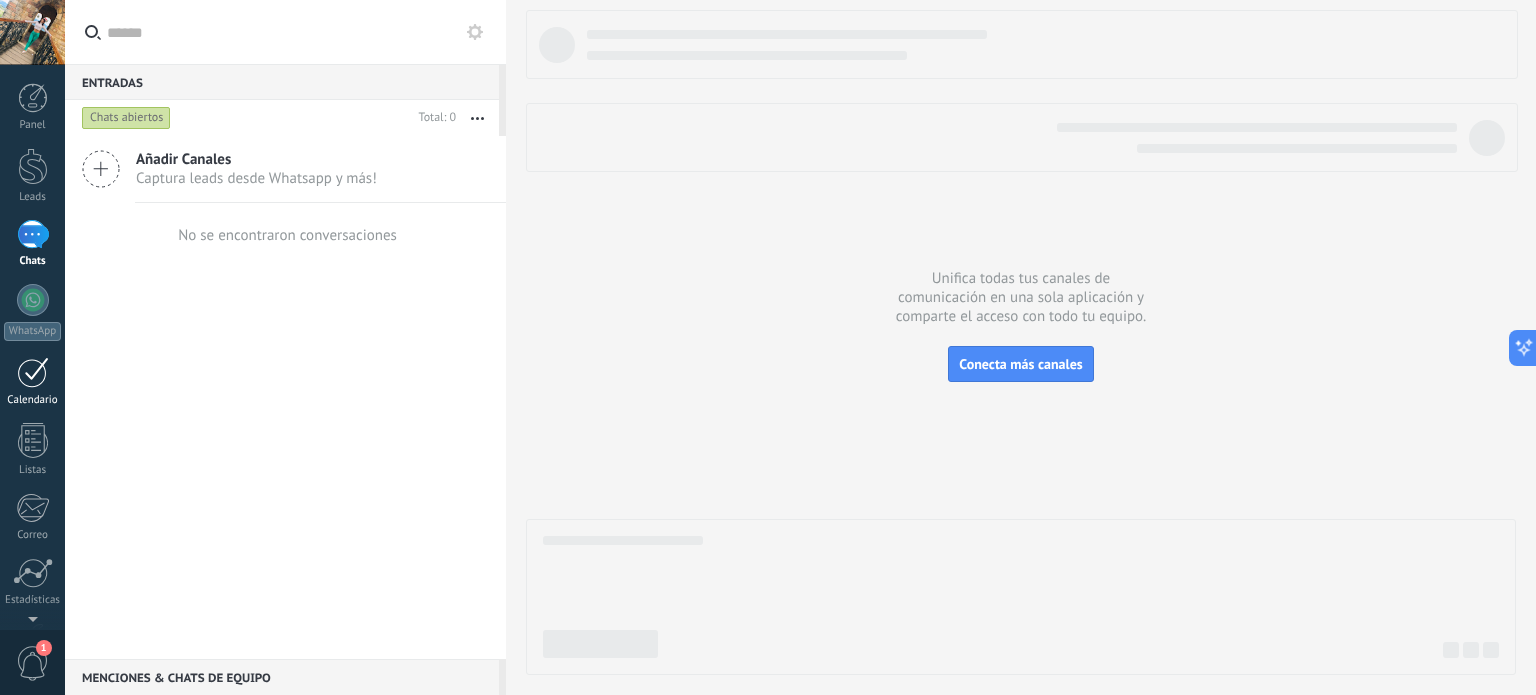 click on "Calendario" at bounding box center [33, 400] 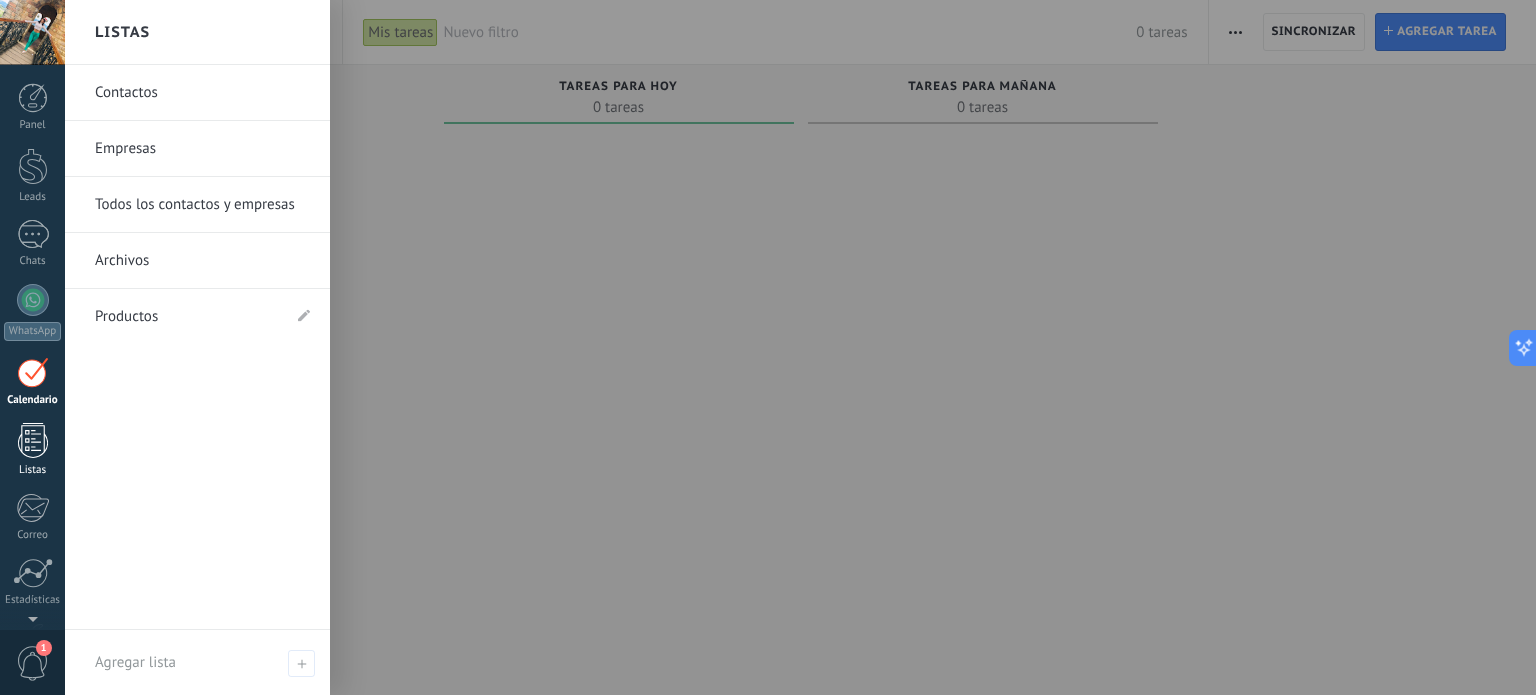click at bounding box center [33, 440] 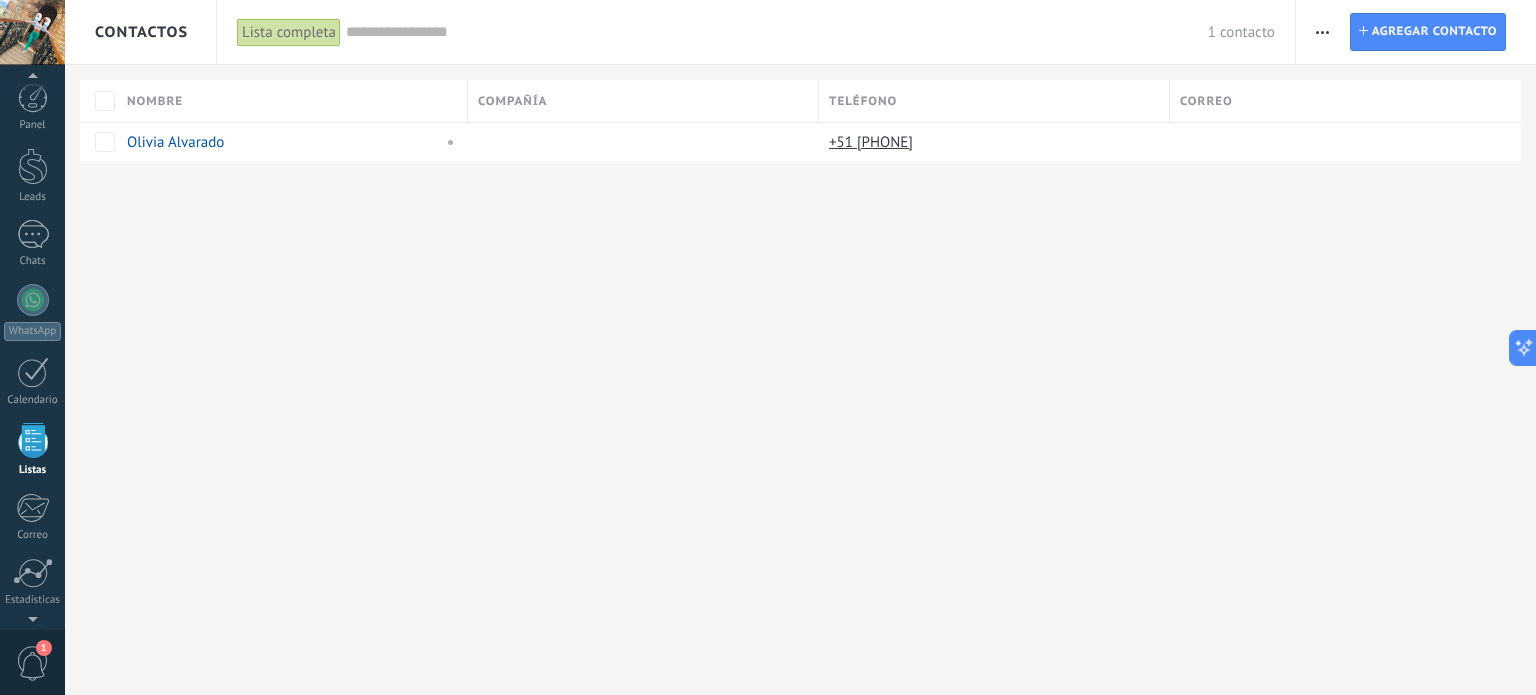 scroll, scrollTop: 123, scrollLeft: 0, axis: vertical 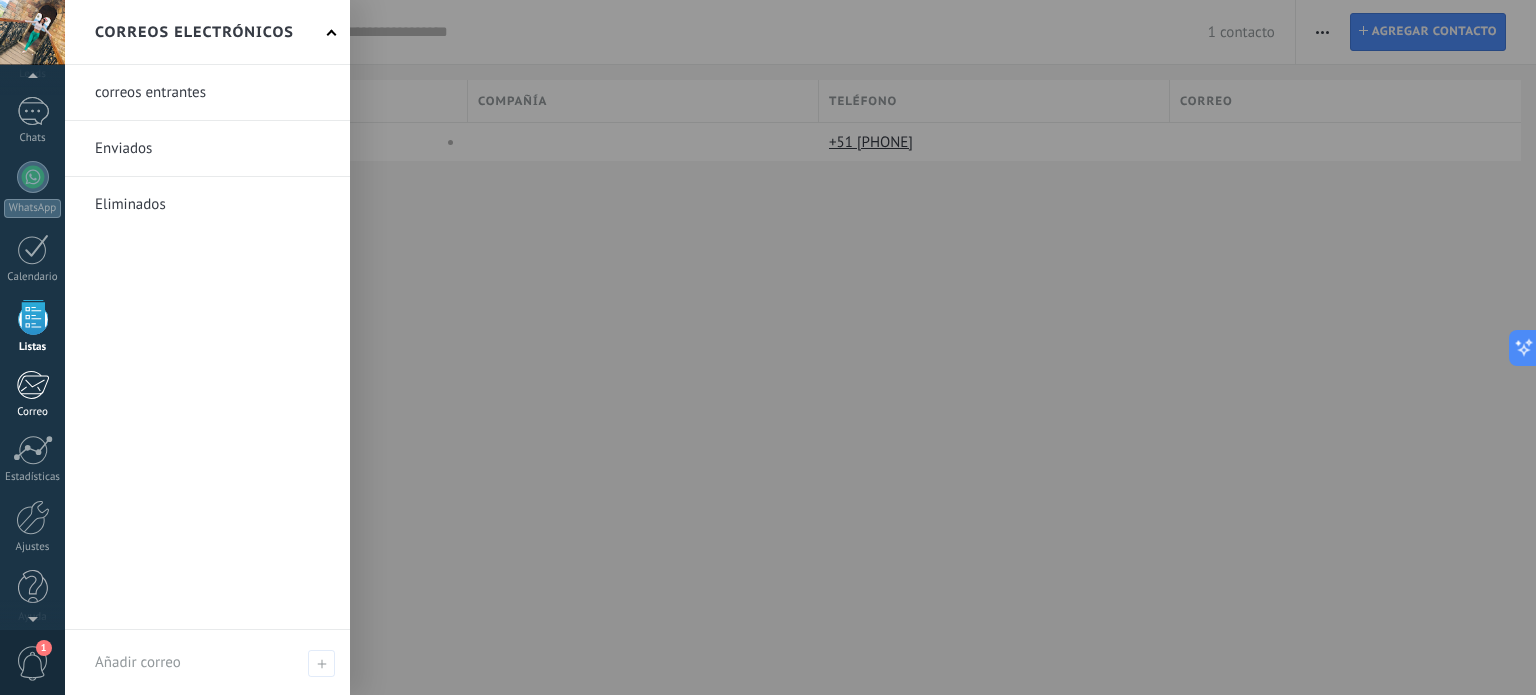 click at bounding box center [32, 385] 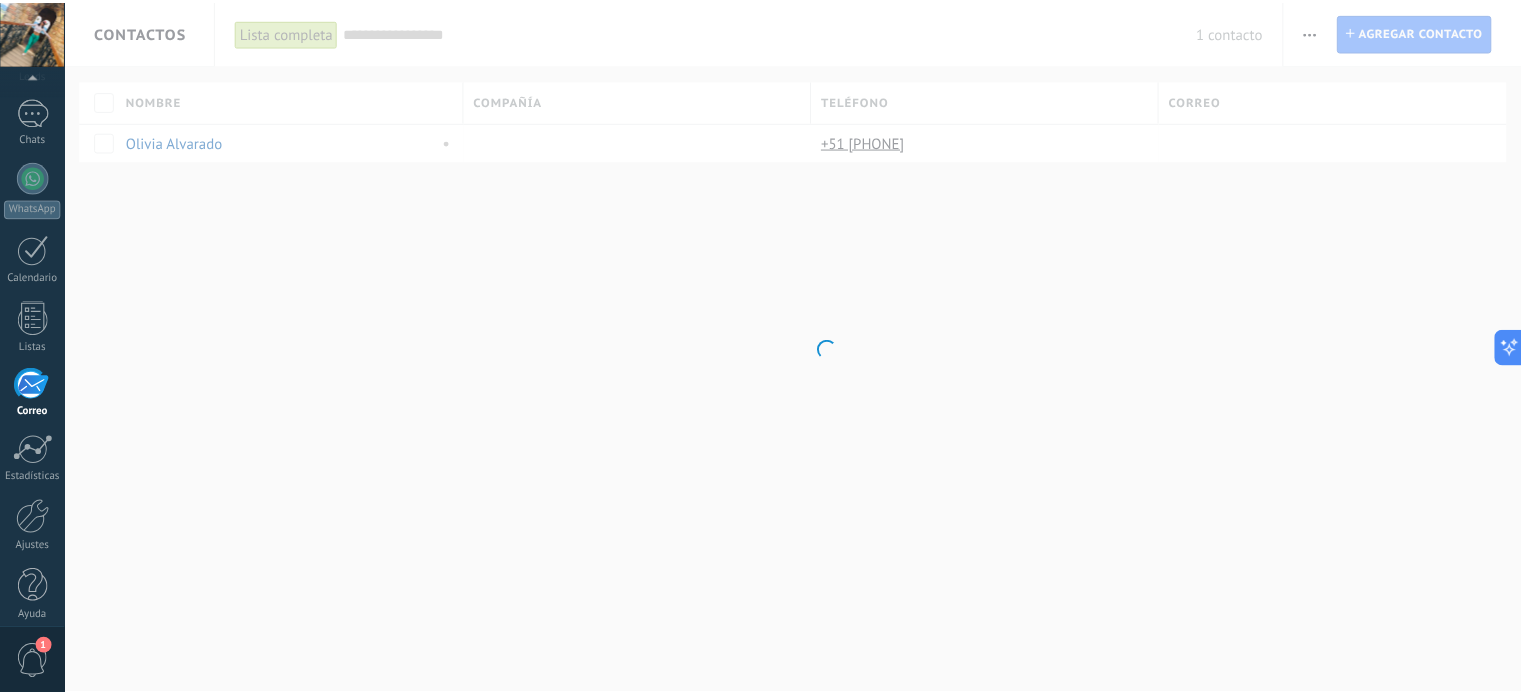 scroll, scrollTop: 136, scrollLeft: 0, axis: vertical 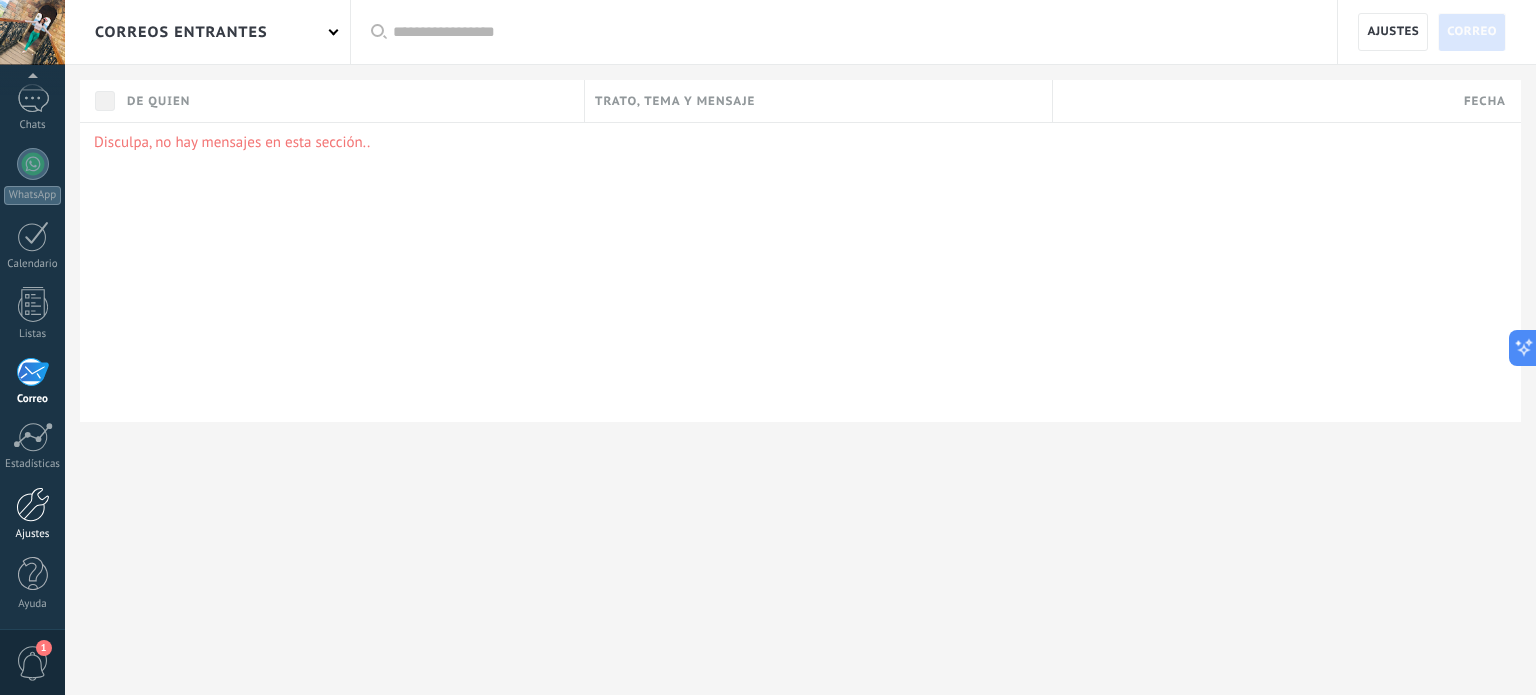 click on "Ajustes" at bounding box center (32, 514) 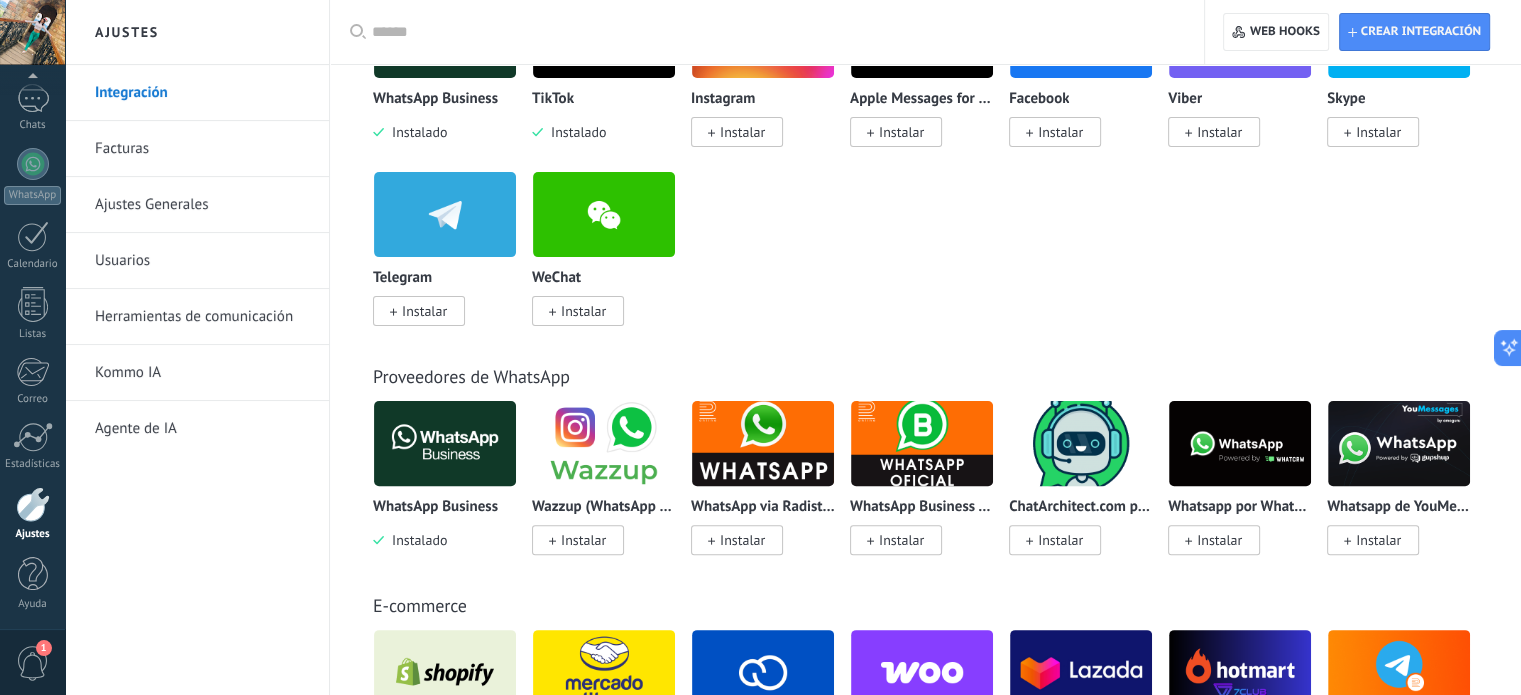 scroll, scrollTop: 500, scrollLeft: 0, axis: vertical 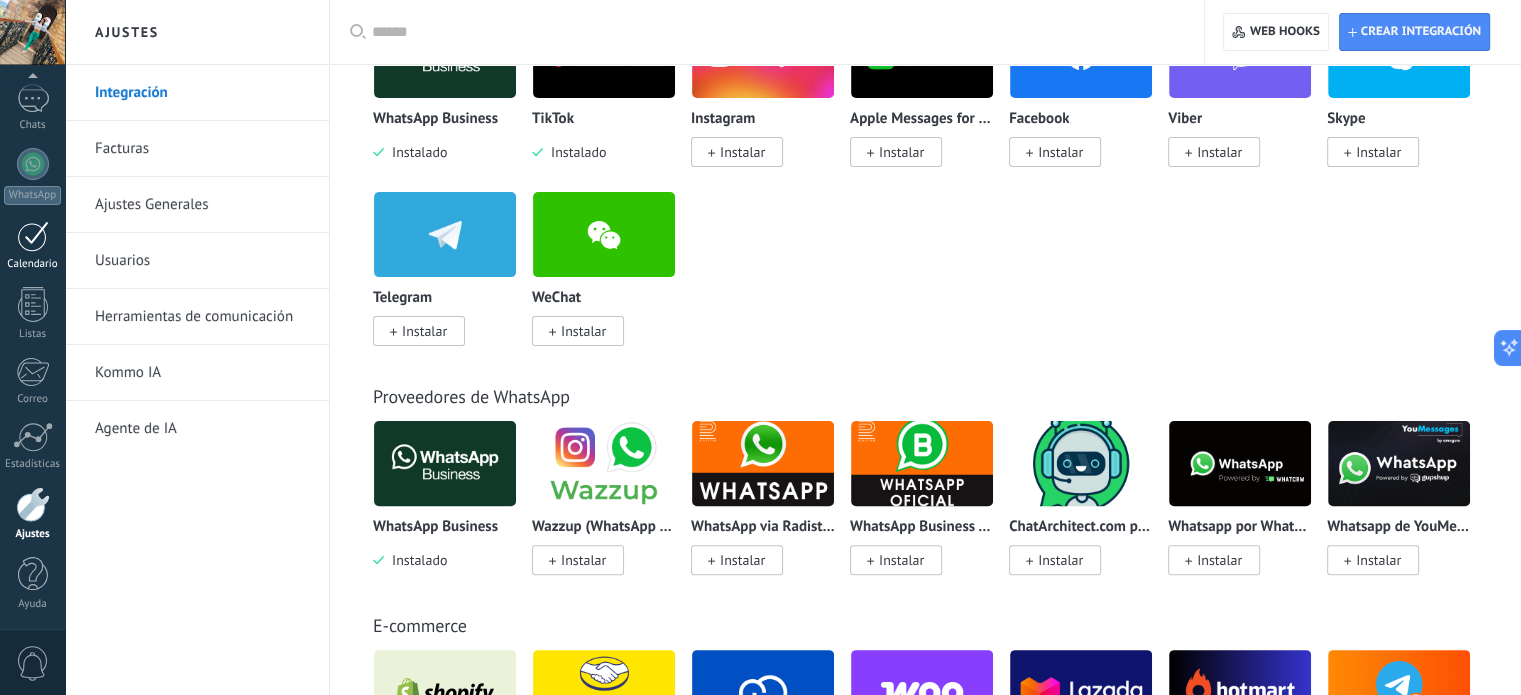 click at bounding box center [33, 236] 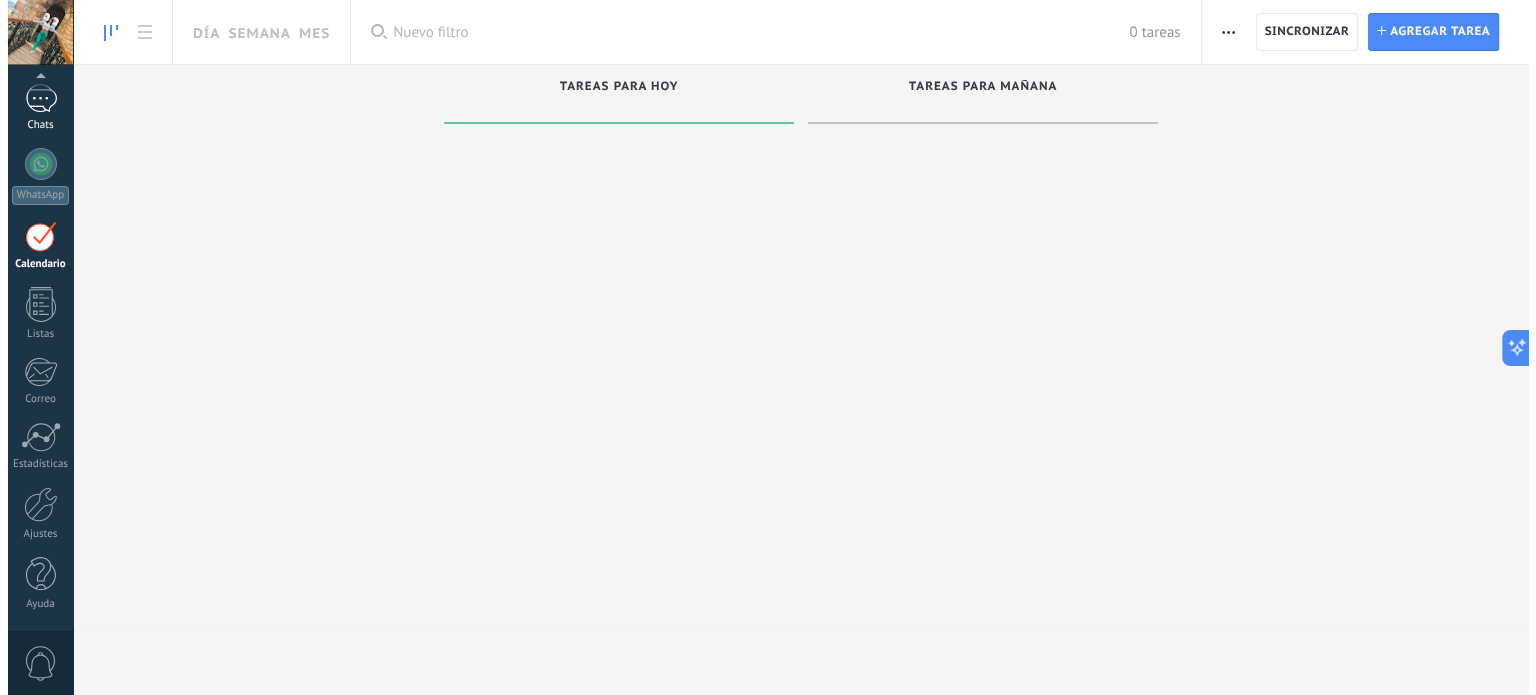 scroll, scrollTop: 0, scrollLeft: 0, axis: both 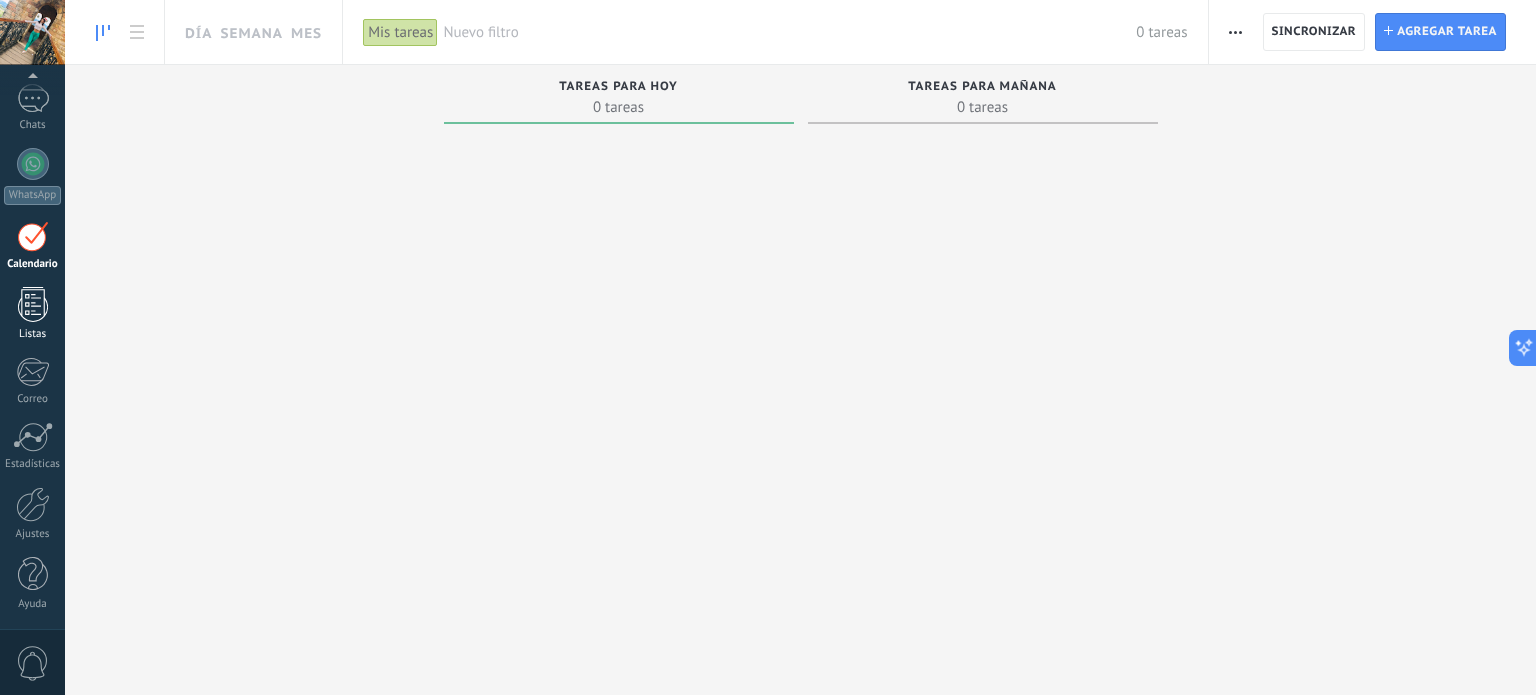 click at bounding box center (33, 304) 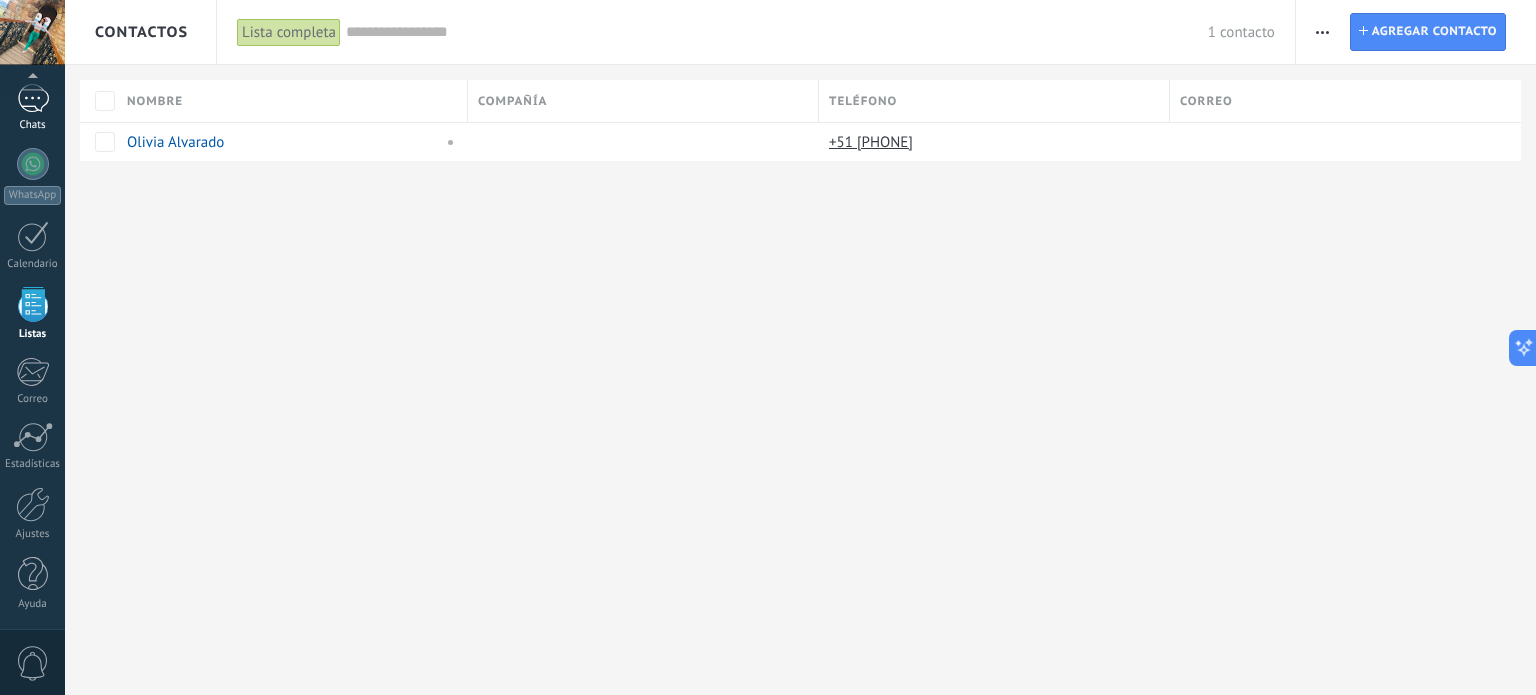 click on "1" at bounding box center [33, 98] 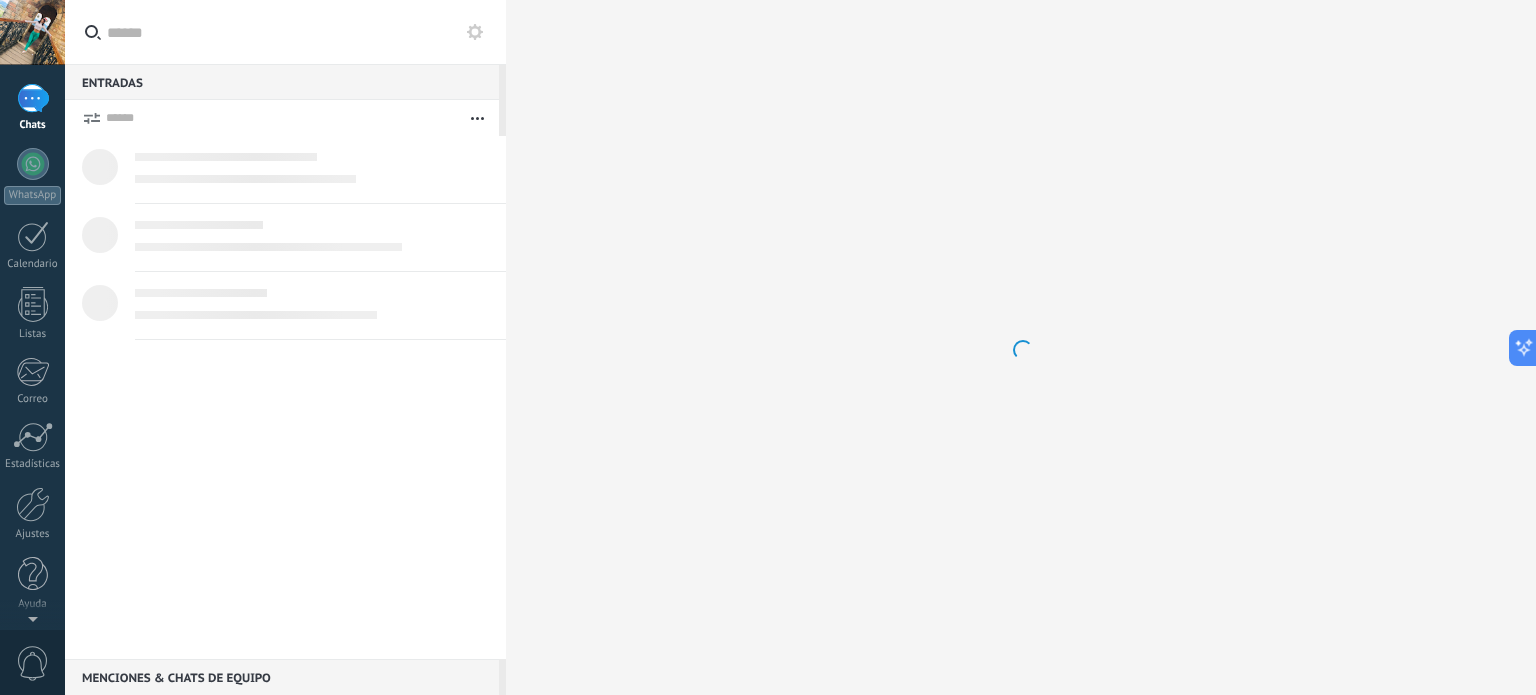 scroll, scrollTop: 0, scrollLeft: 0, axis: both 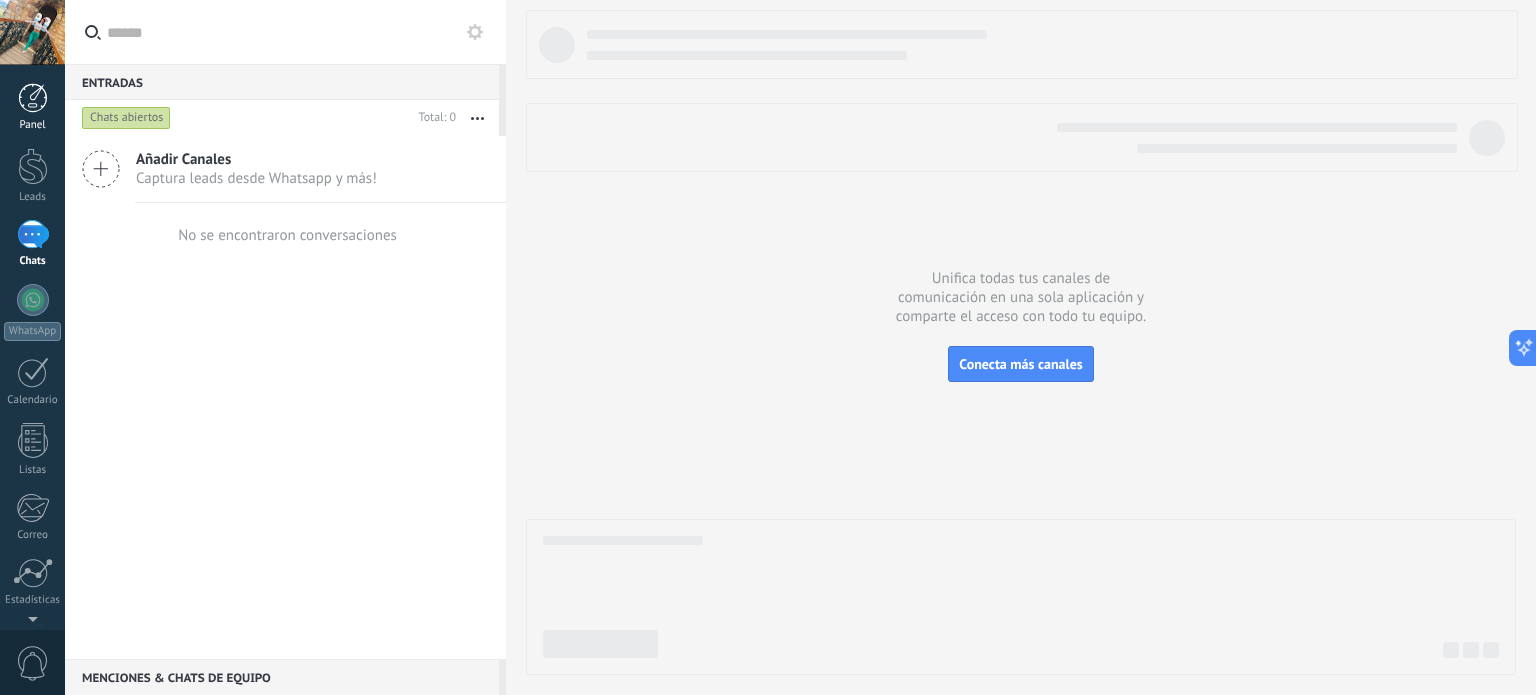 click at bounding box center (33, 98) 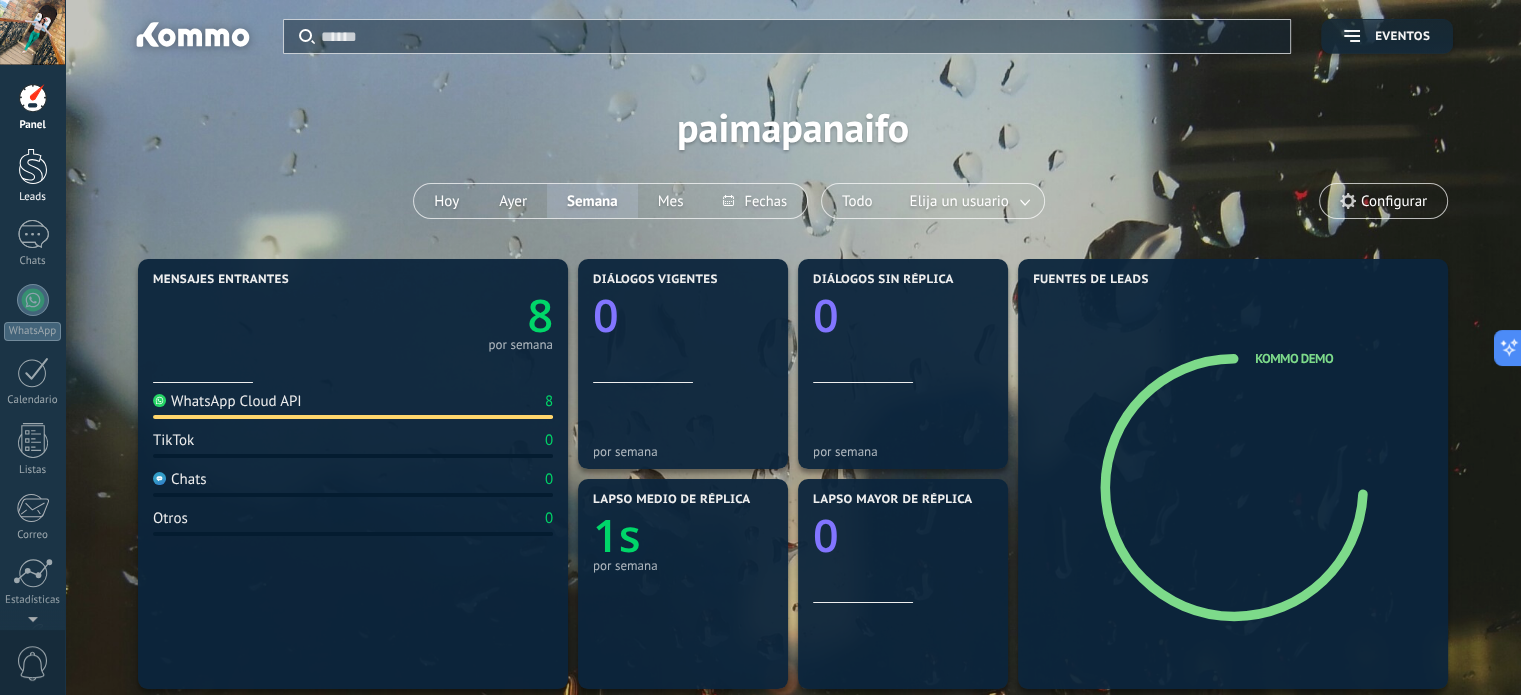 click at bounding box center (33, 166) 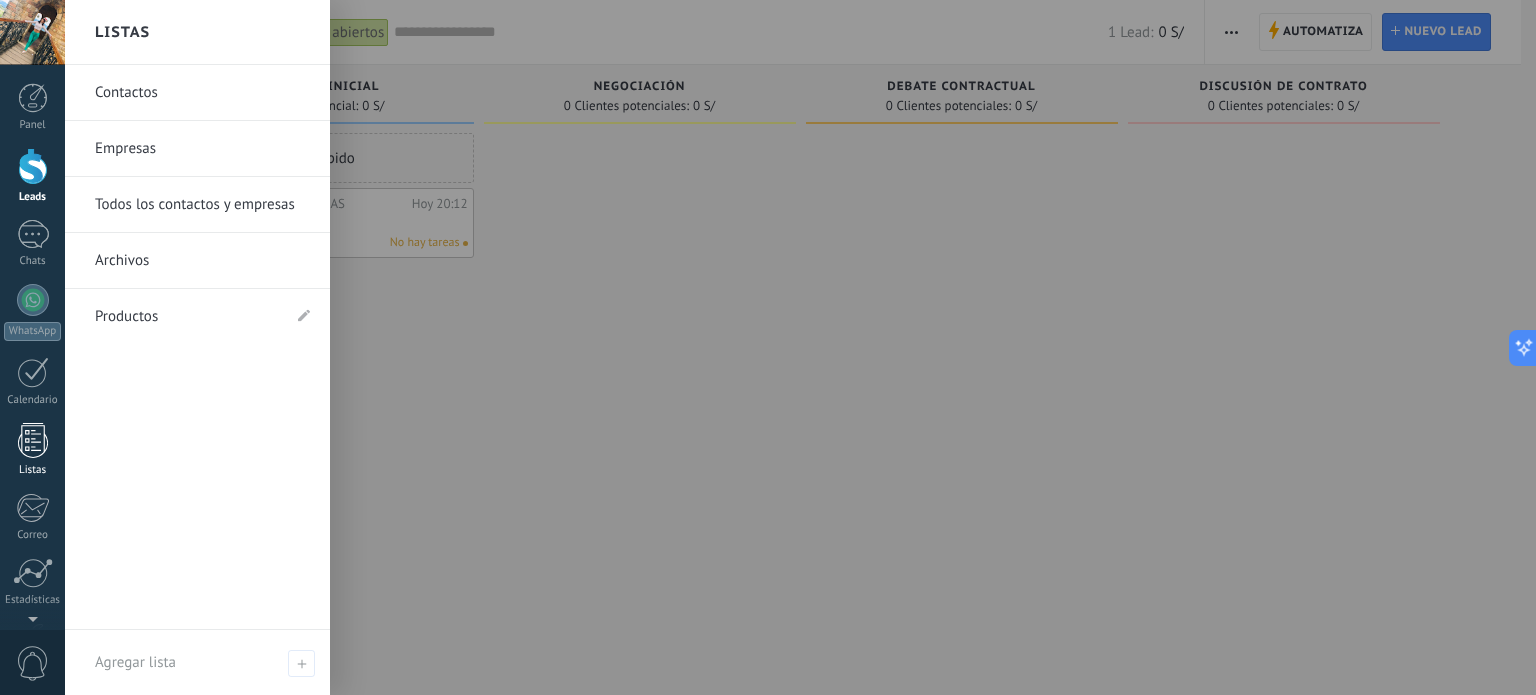 click at bounding box center (33, 440) 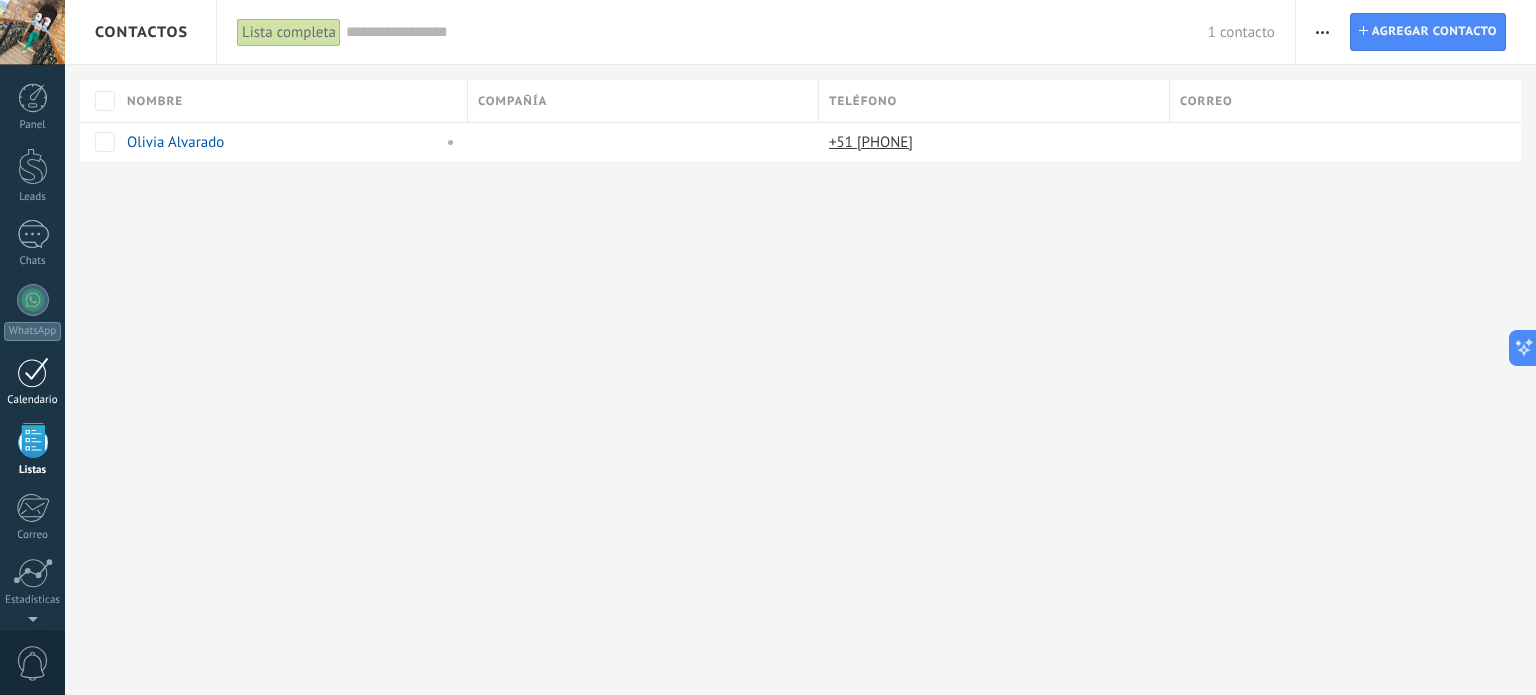 click on "Calendario" at bounding box center [33, 400] 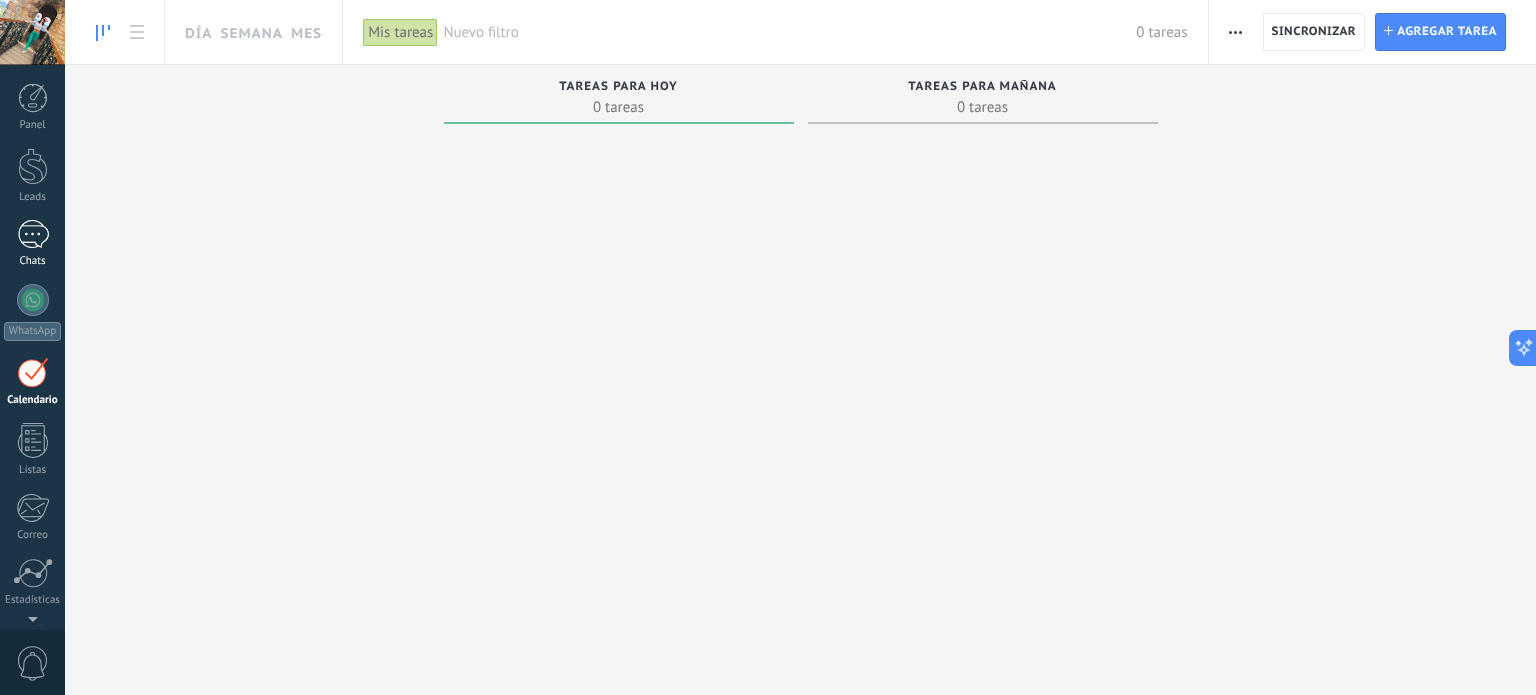 click on "1" at bounding box center [33, 234] 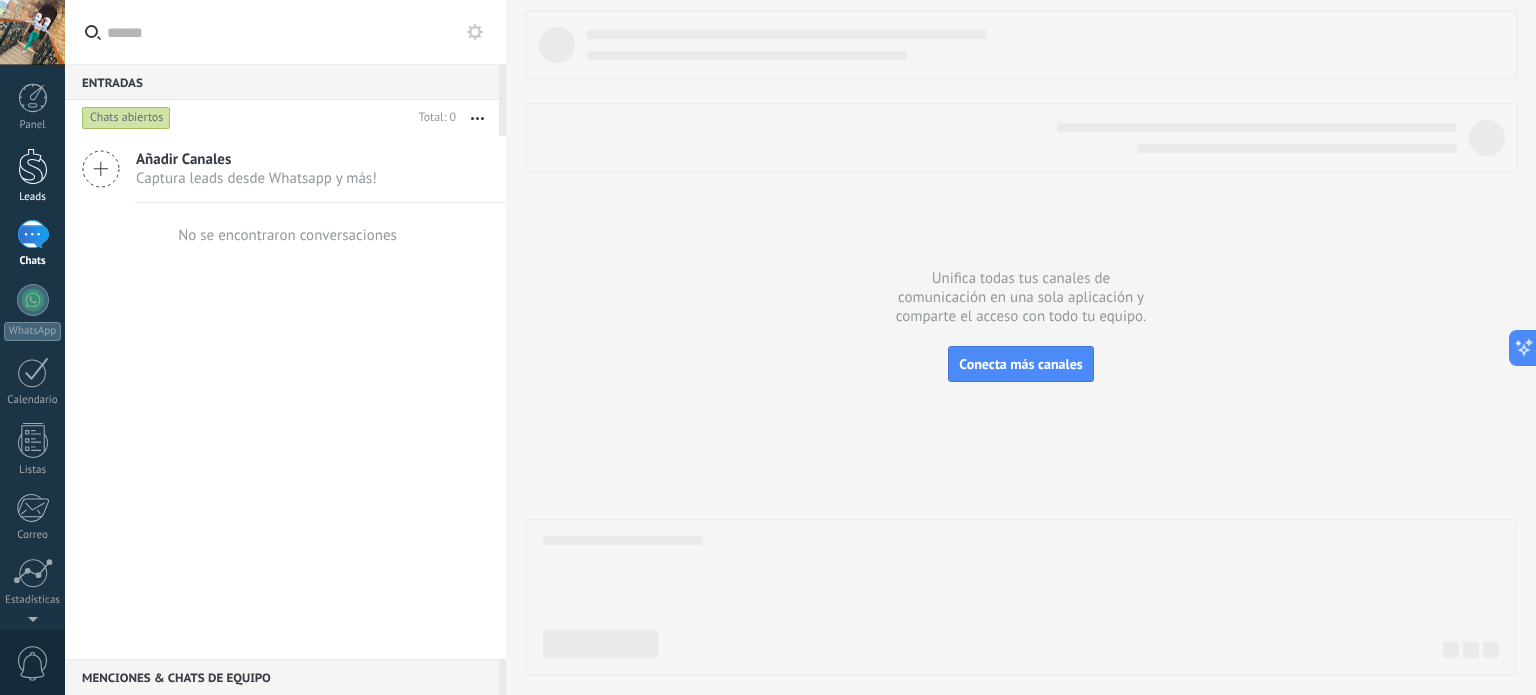 click at bounding box center [33, 166] 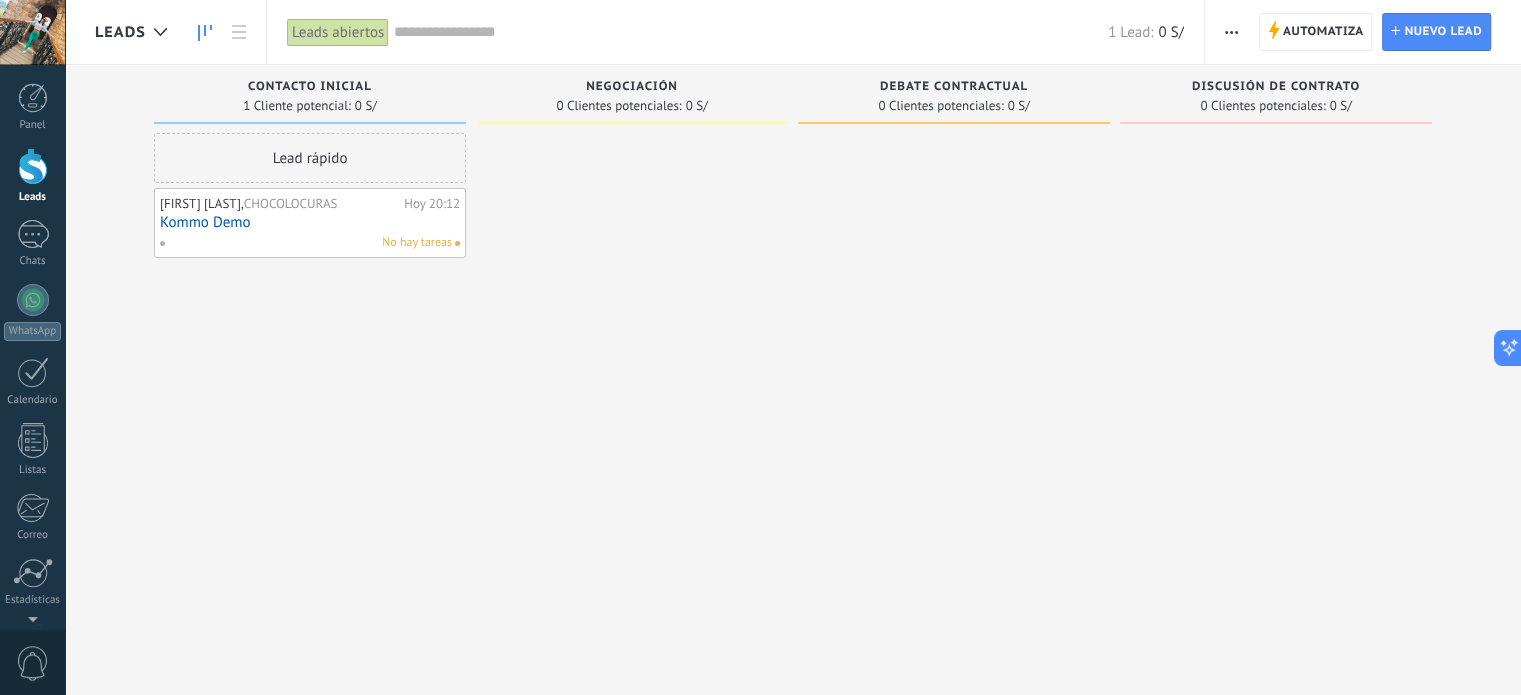 click on "CHOCOLOCURAS" at bounding box center (291, 203) 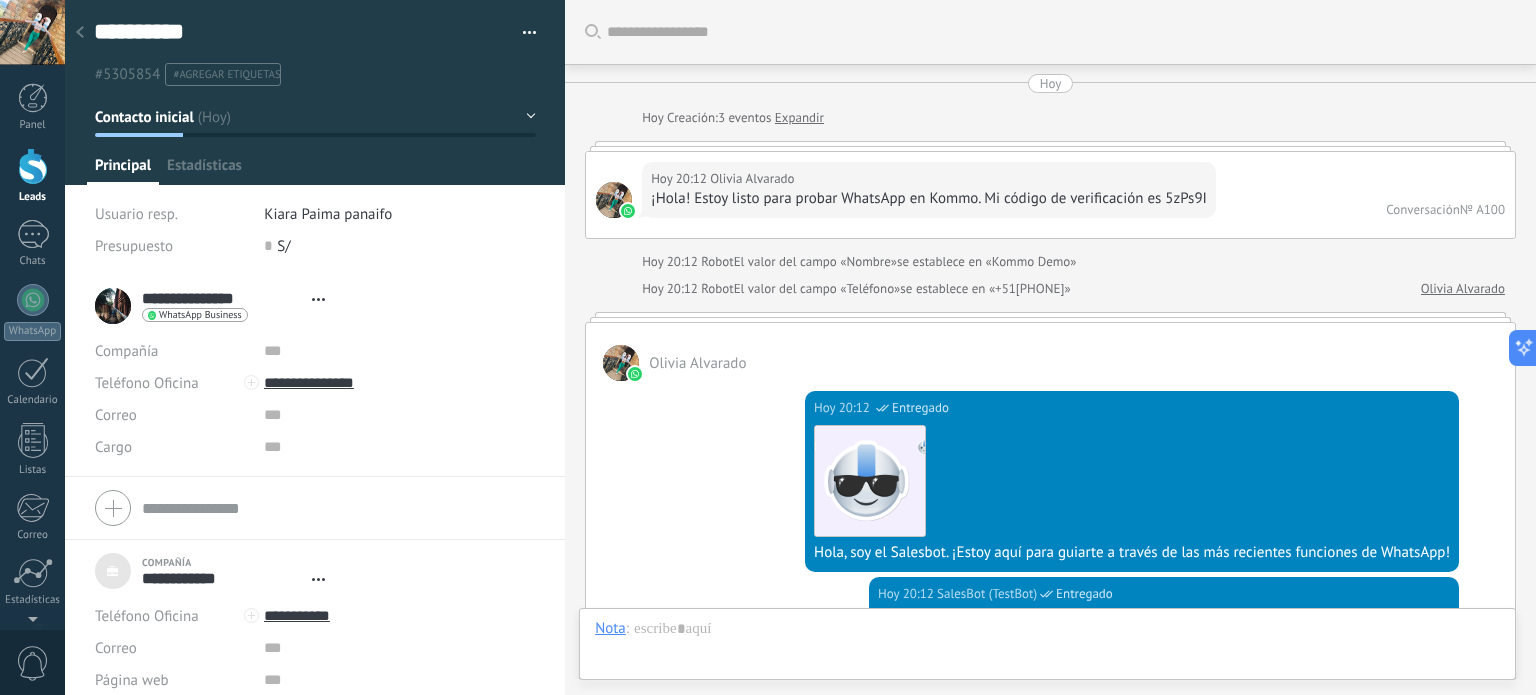 type on "***" 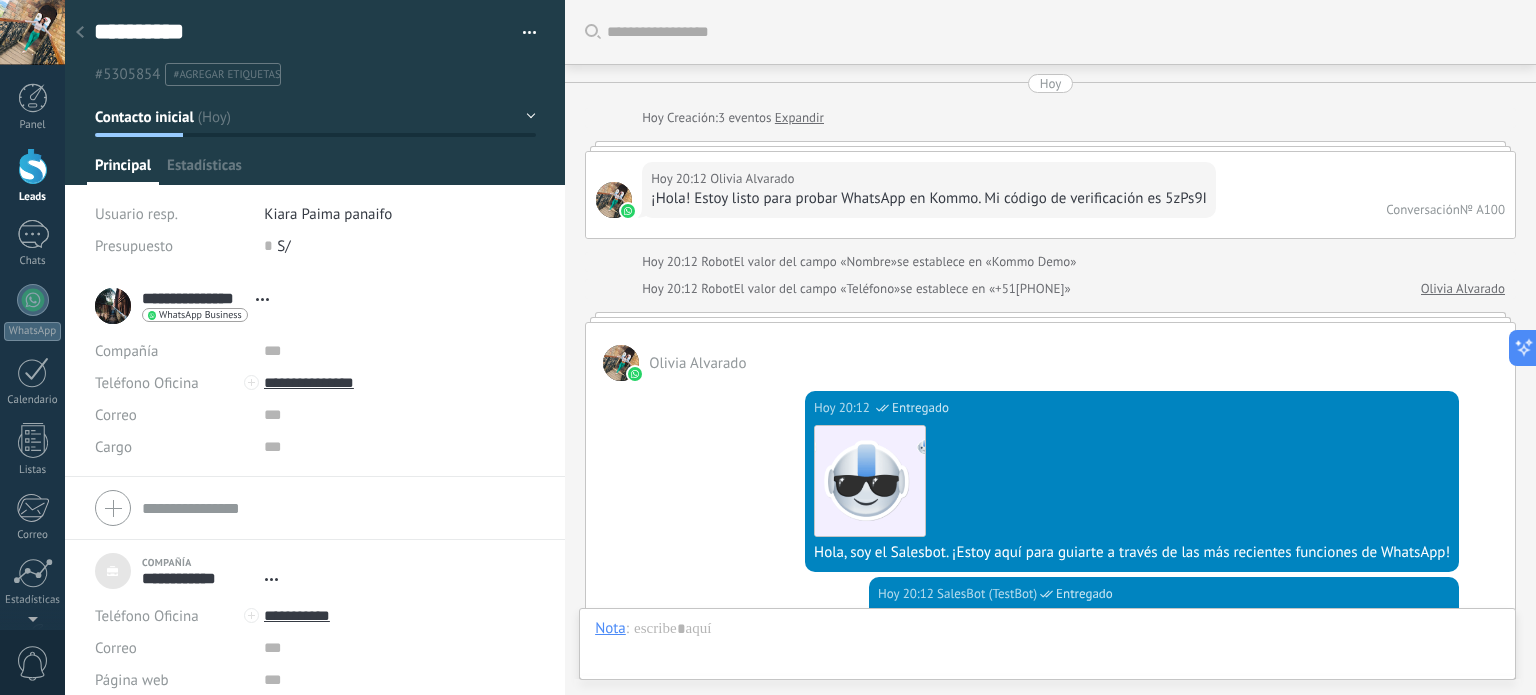 scroll, scrollTop: 20, scrollLeft: 0, axis: vertical 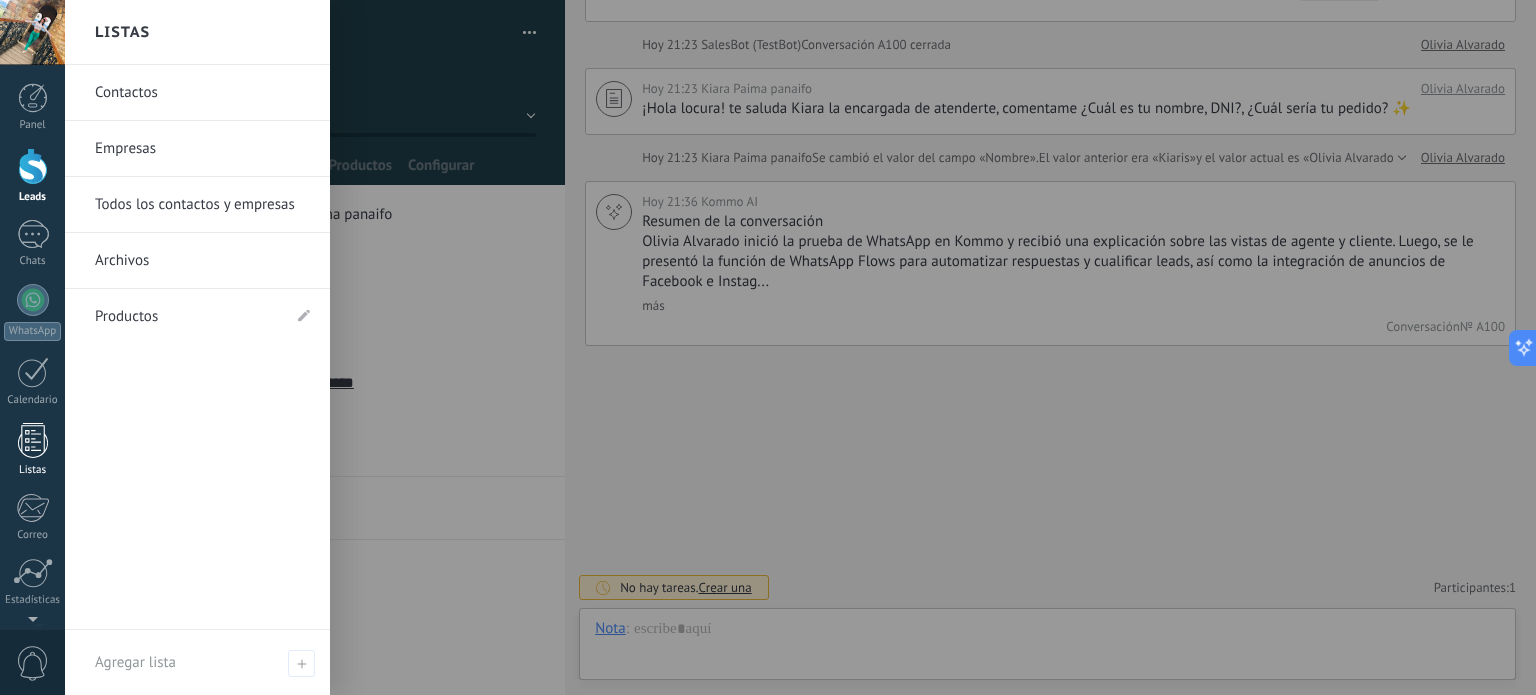 click at bounding box center (33, 440) 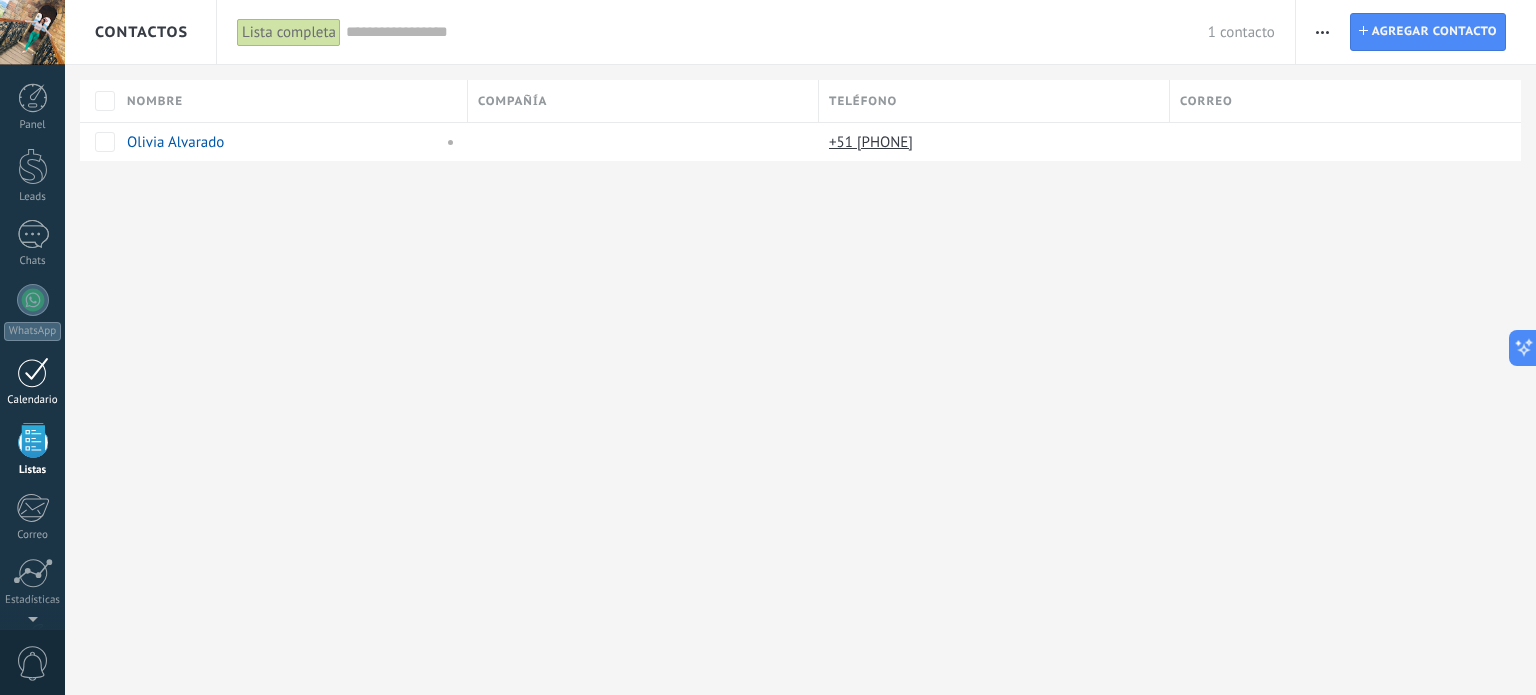 click at bounding box center [33, 372] 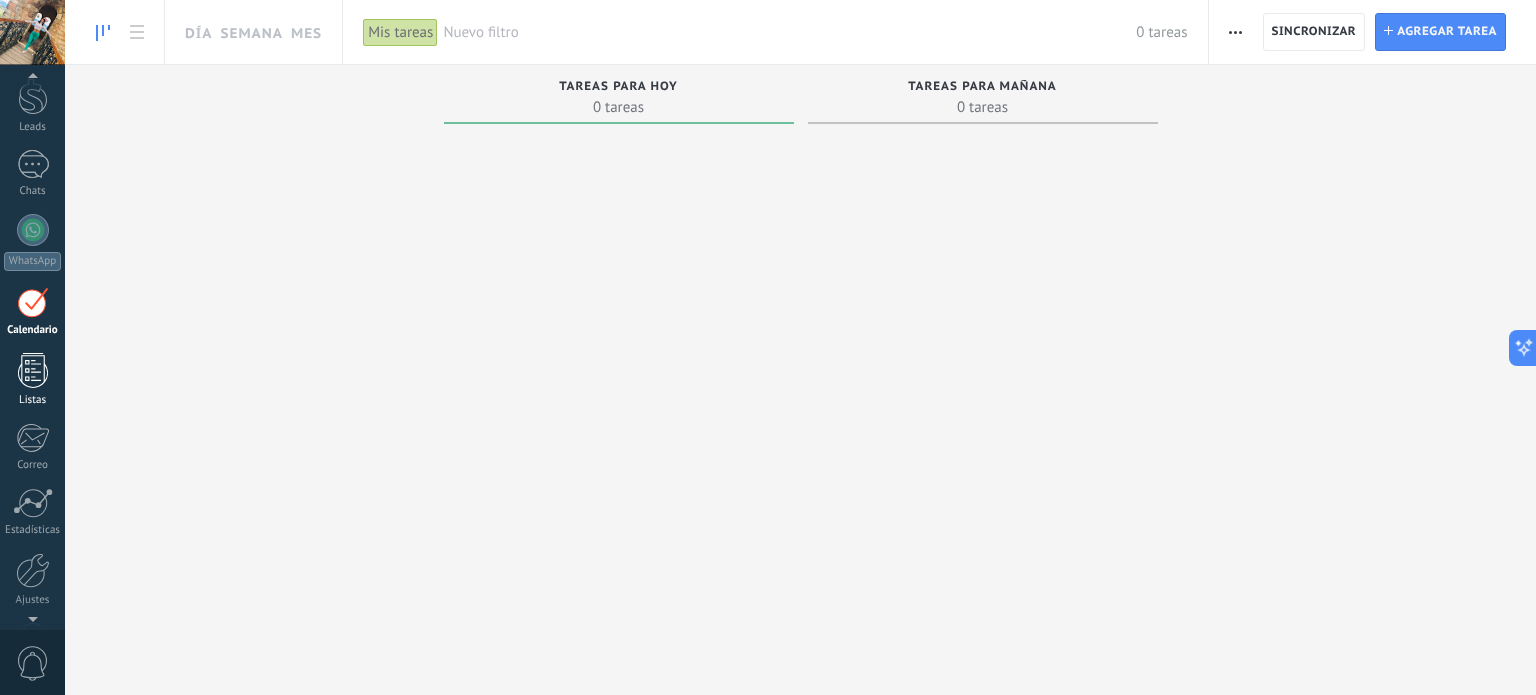 scroll, scrollTop: 136, scrollLeft: 0, axis: vertical 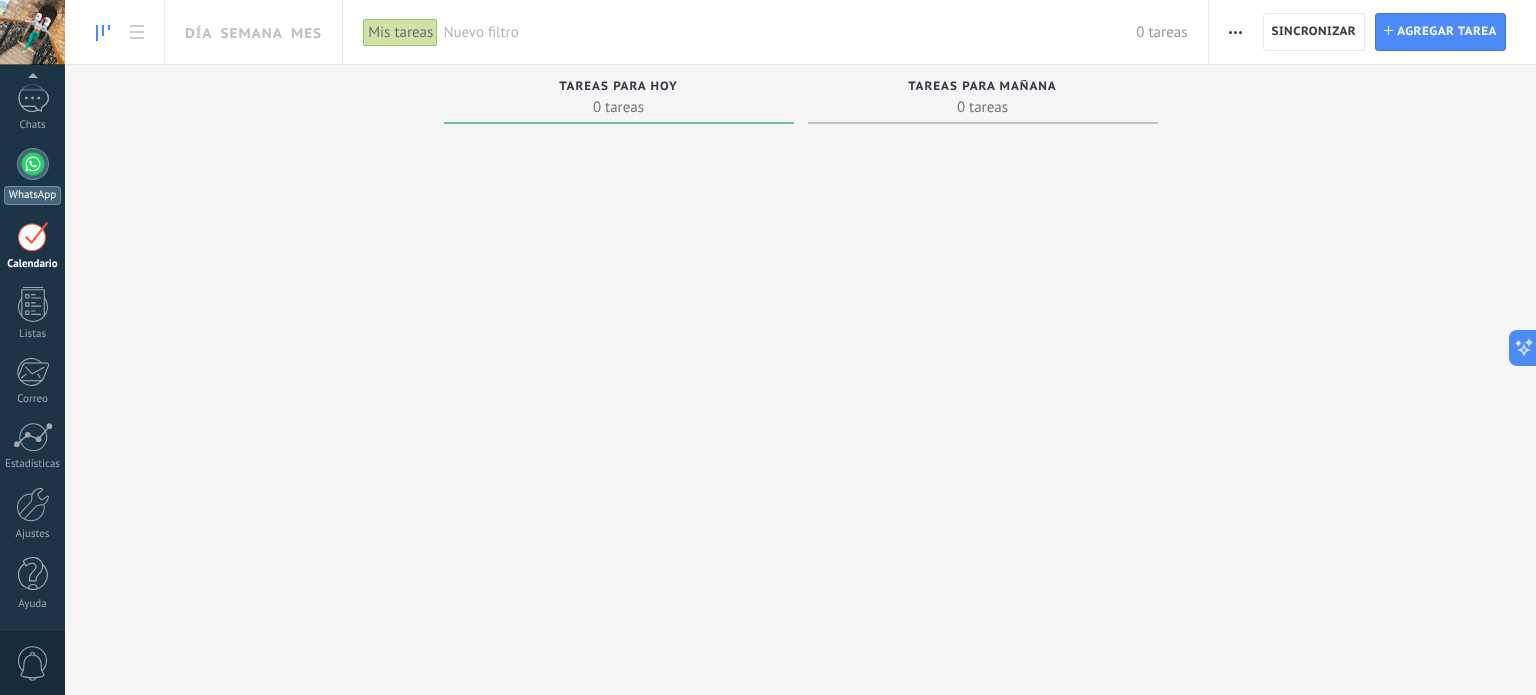 click at bounding box center (33, 164) 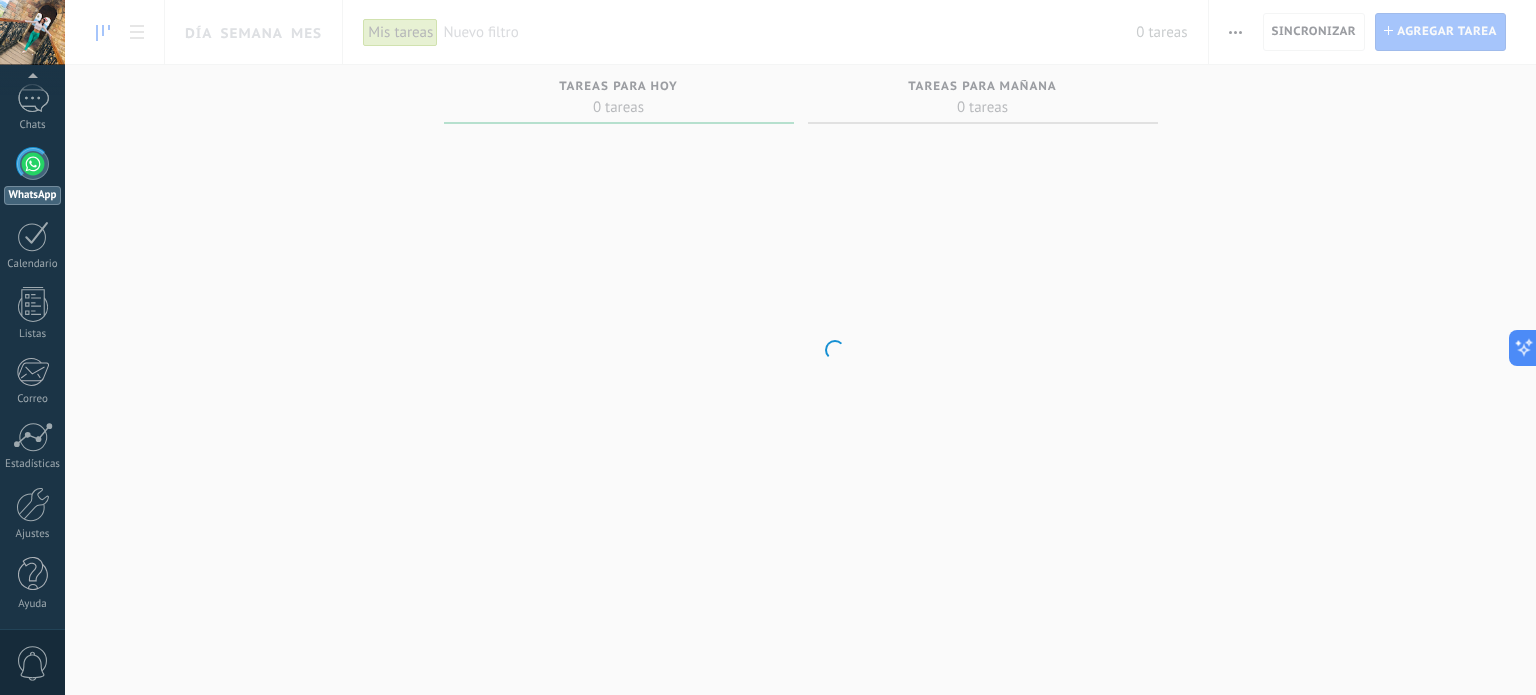 scroll, scrollTop: 0, scrollLeft: 0, axis: both 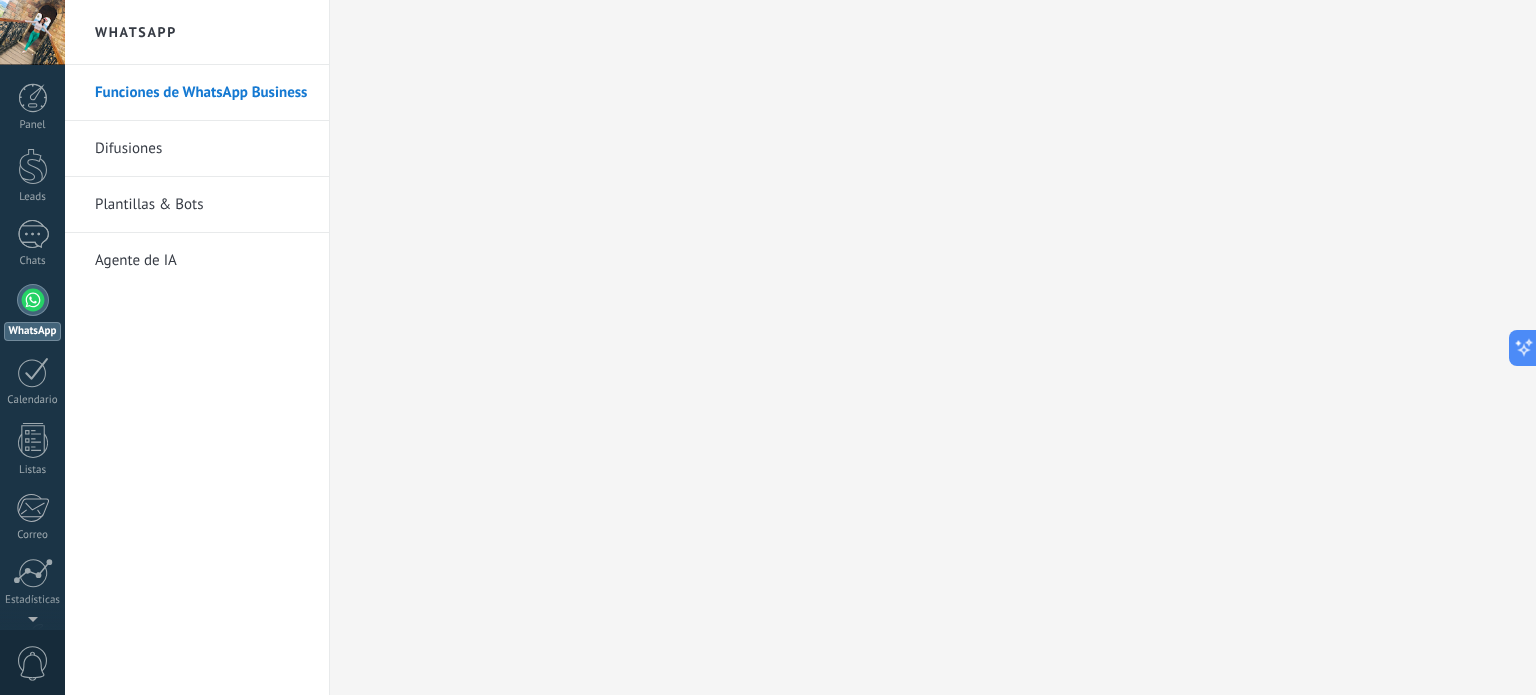click on "Plantillas & Bots" at bounding box center (202, 205) 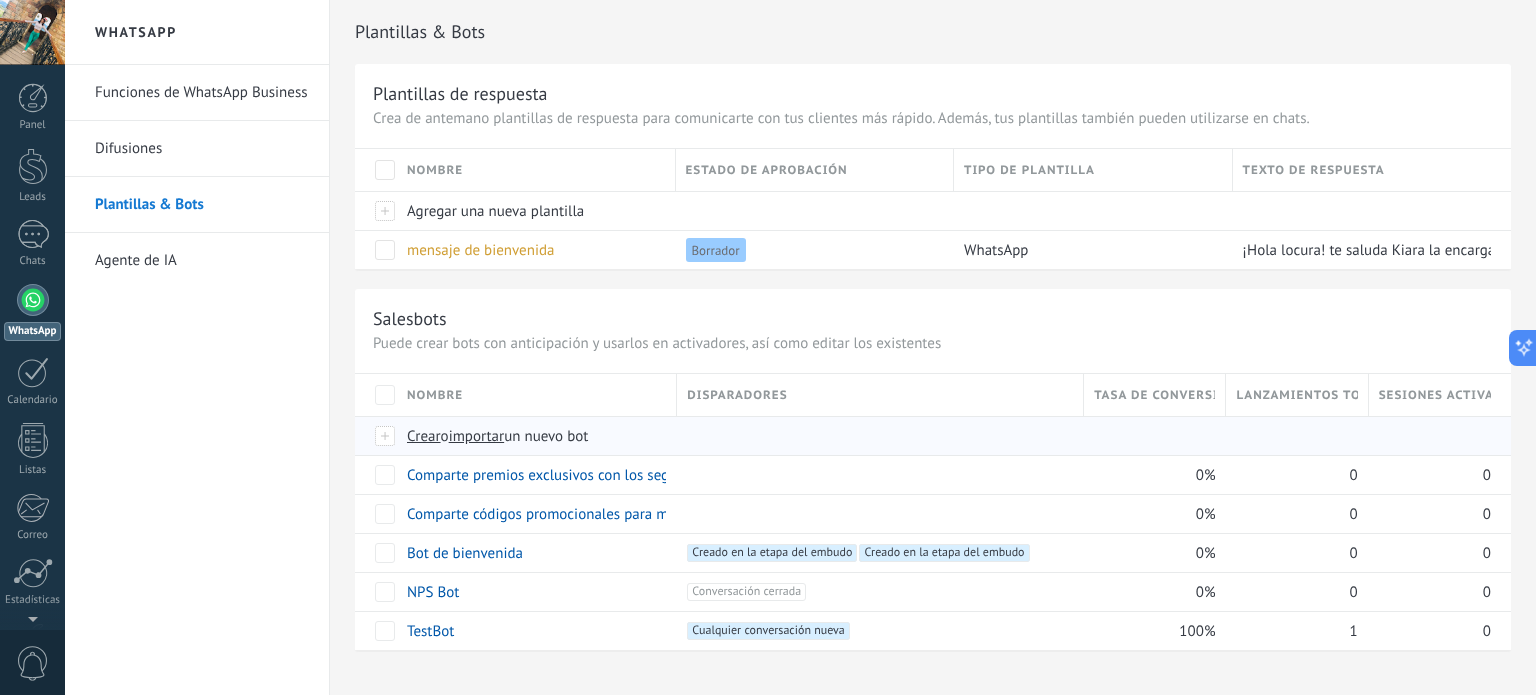 click on "importar" at bounding box center (477, 436) 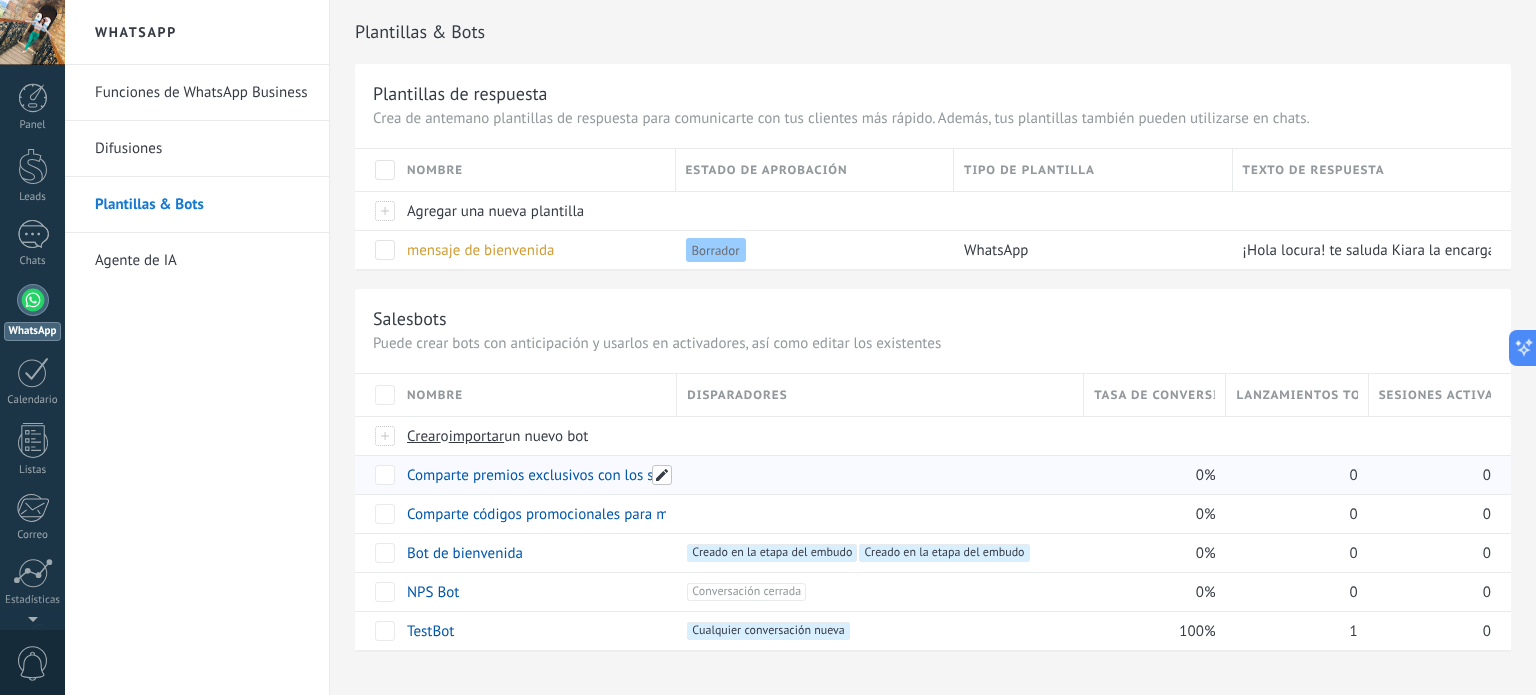 click at bounding box center (662, 475) 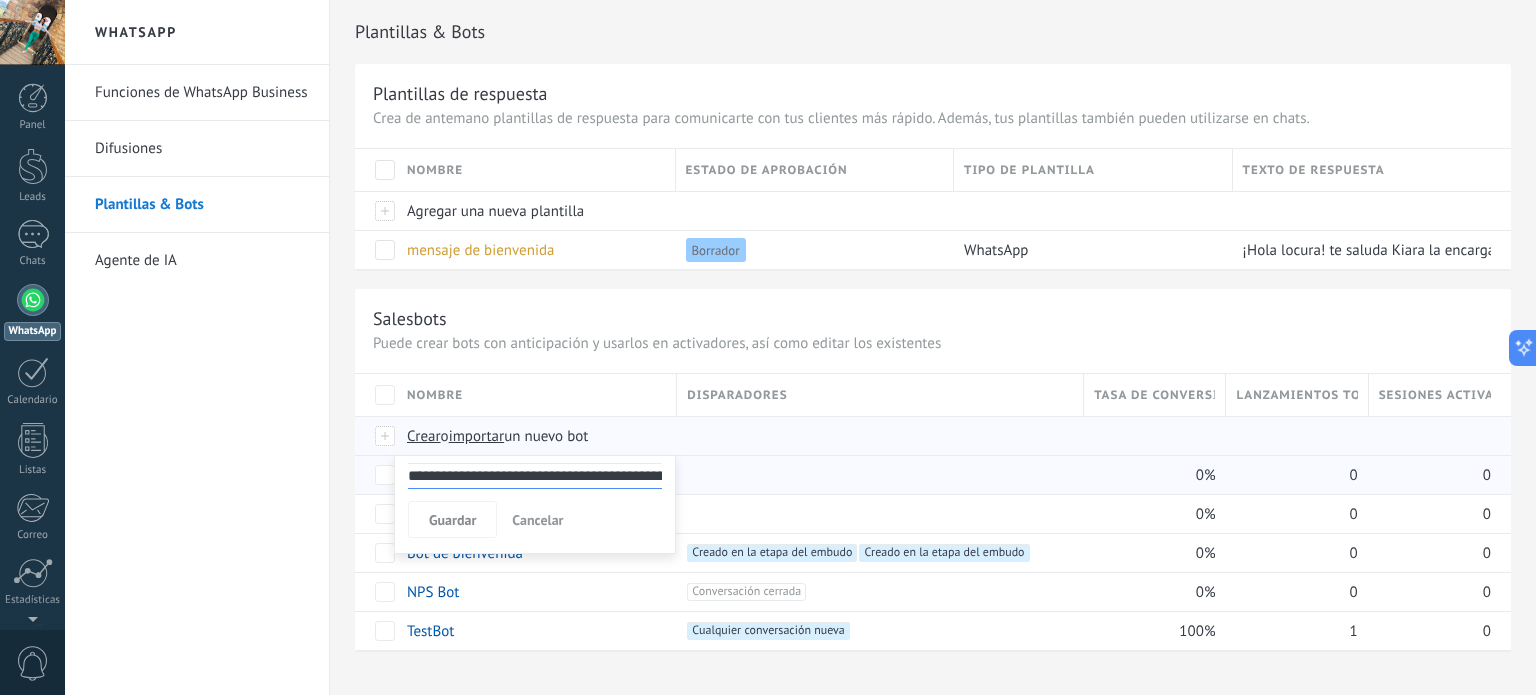 click on "Crear  o  importar  un nuevo bot" at bounding box center (757, 436) 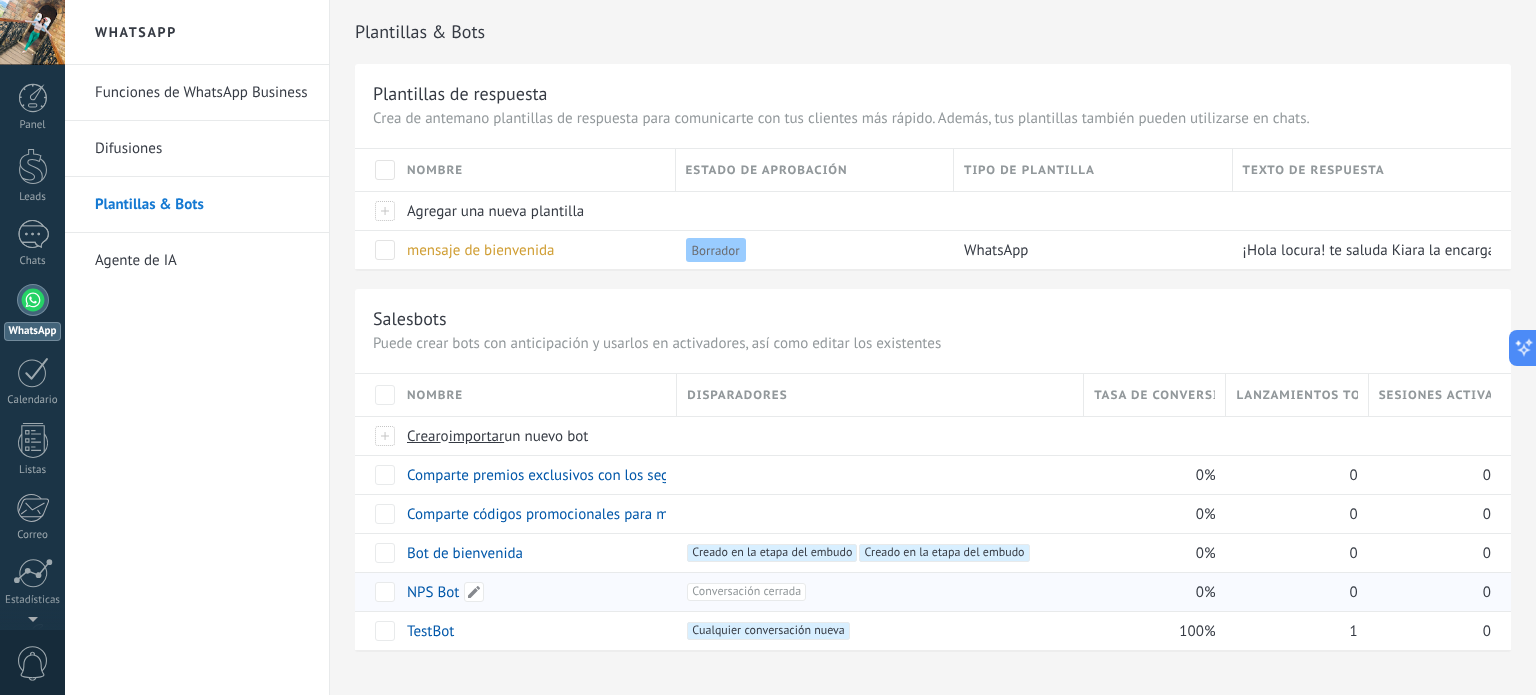 click on "NPS Bot" at bounding box center [532, 592] 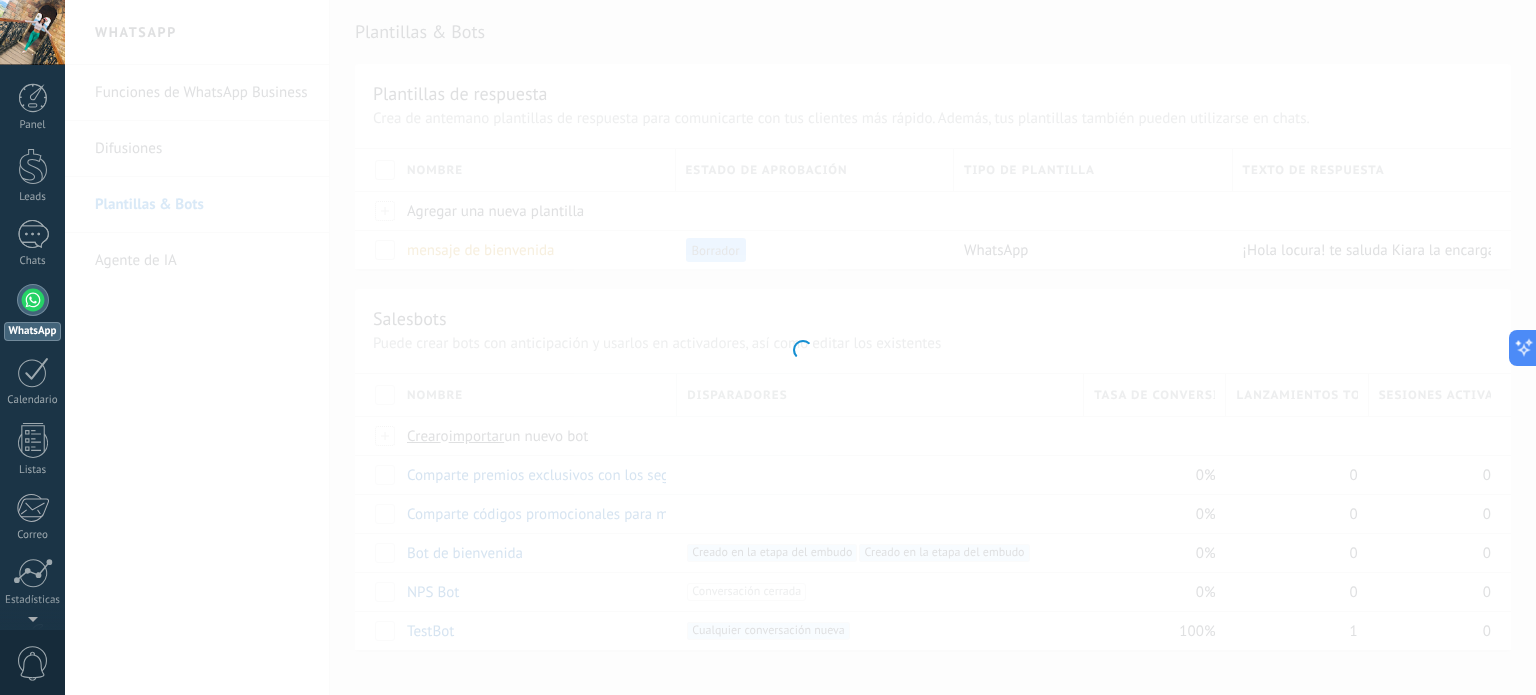 type on "*******" 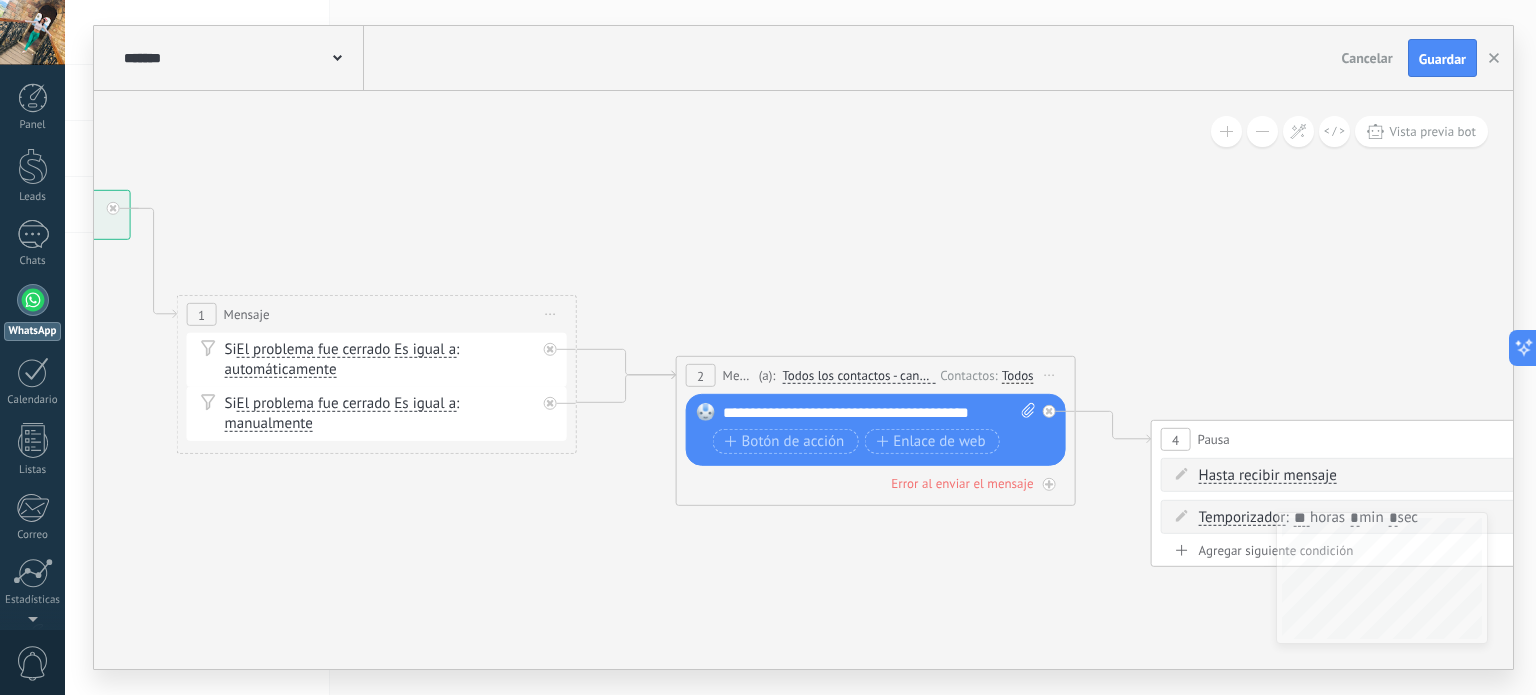 drag, startPoint x: 1006, startPoint y: 558, endPoint x: 381, endPoint y: 503, distance: 627.41534 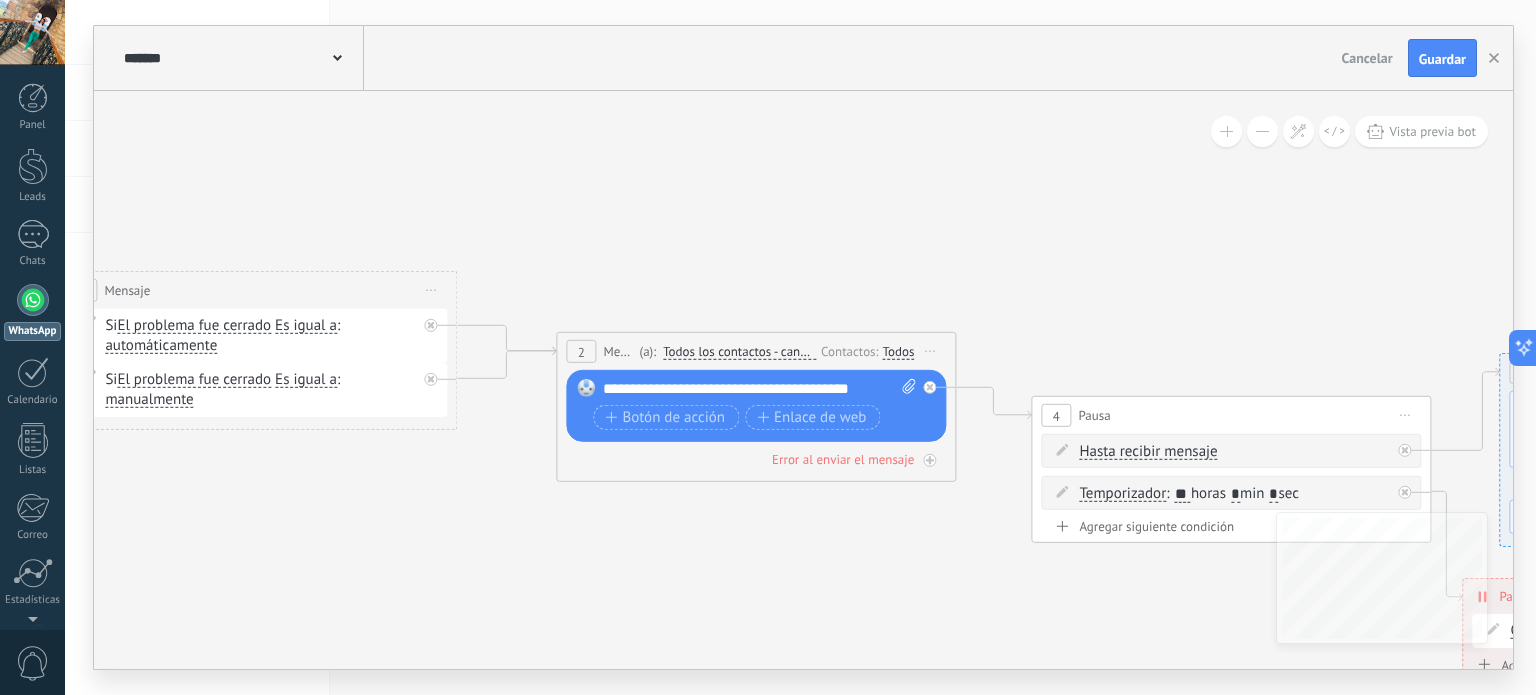 drag, startPoint x: 866, startPoint y: 544, endPoint x: 829, endPoint y: 524, distance: 42.059483 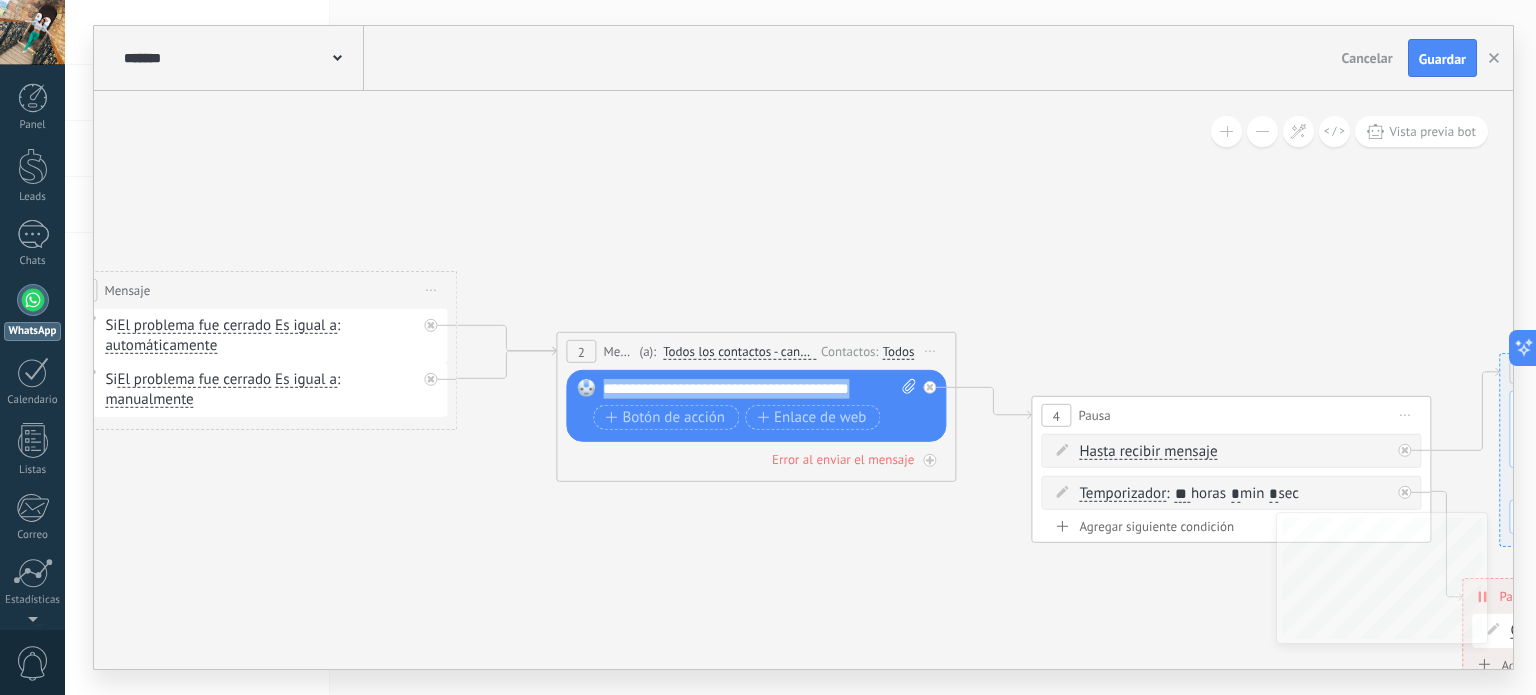 drag, startPoint x: 860, startPoint y: 390, endPoint x: 584, endPoint y: 402, distance: 276.26074 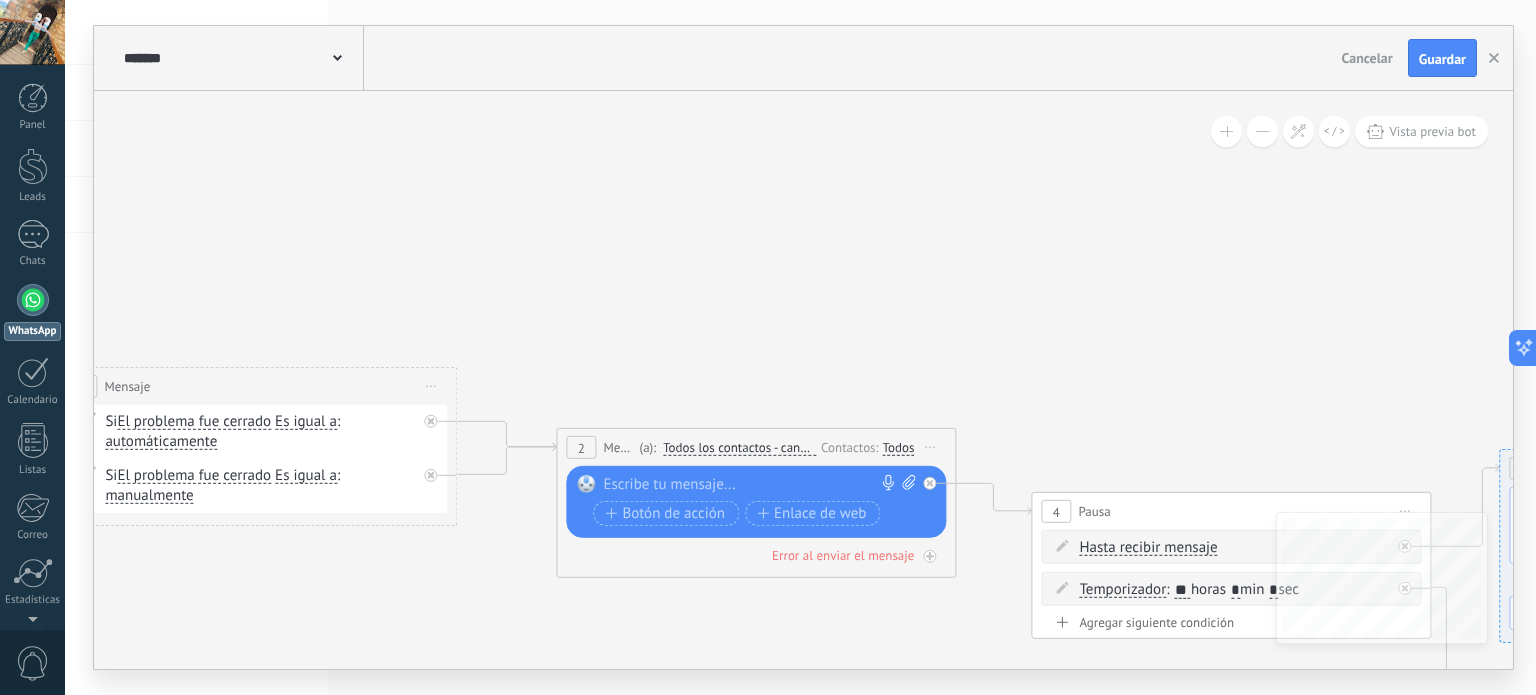 click at bounding box center (752, 485) 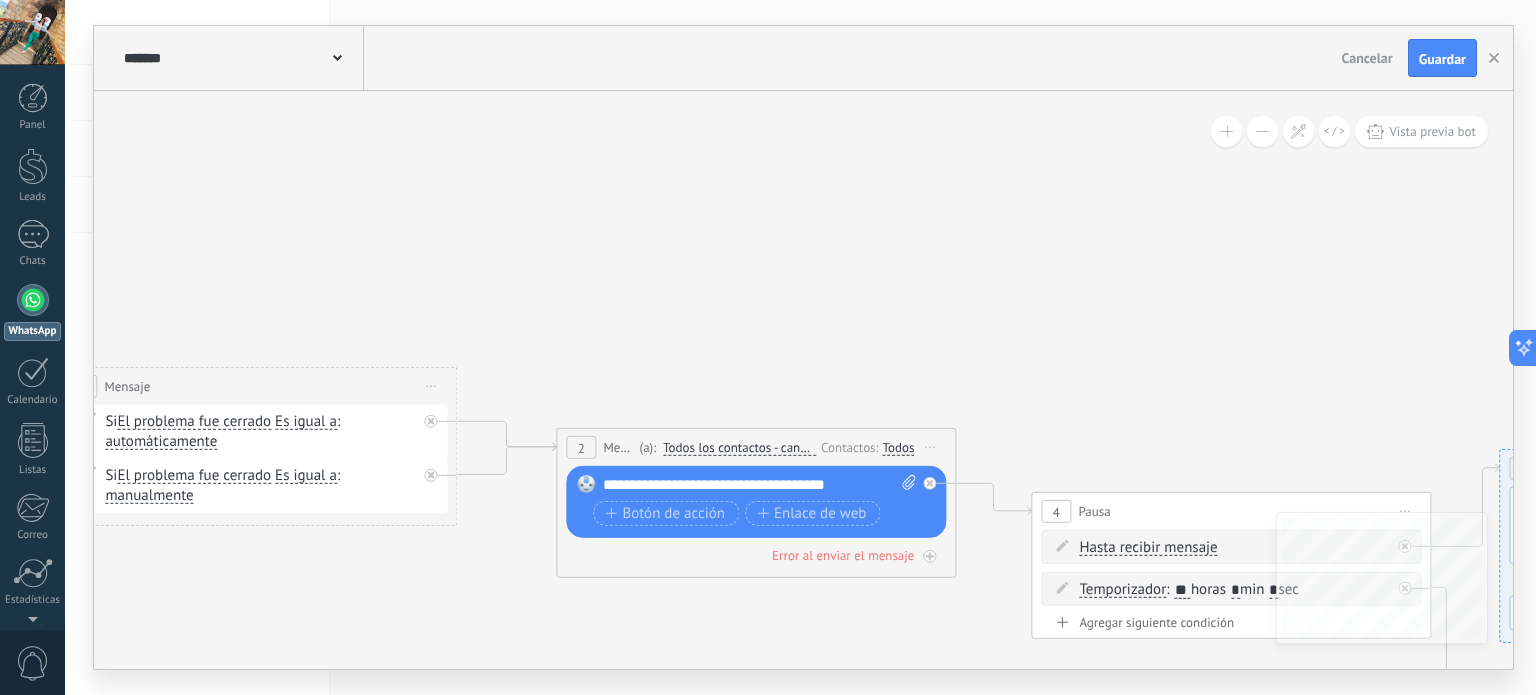 click on "**********" at bounding box center [760, 485] 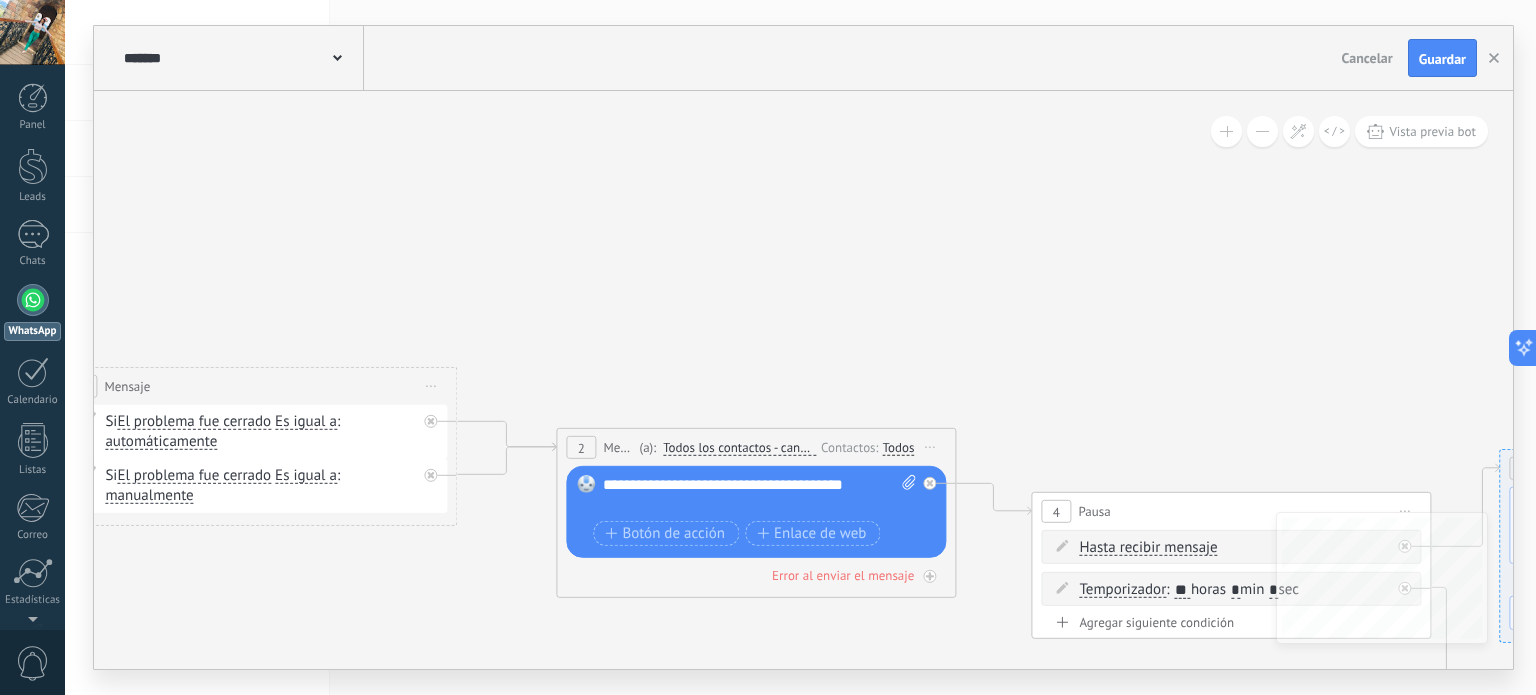 click on "Si nunca ha escrito en un canal: Intente enviar un mensaje Ninguno Kommo Demo TikTok Todos" at bounding box center (898, 448) 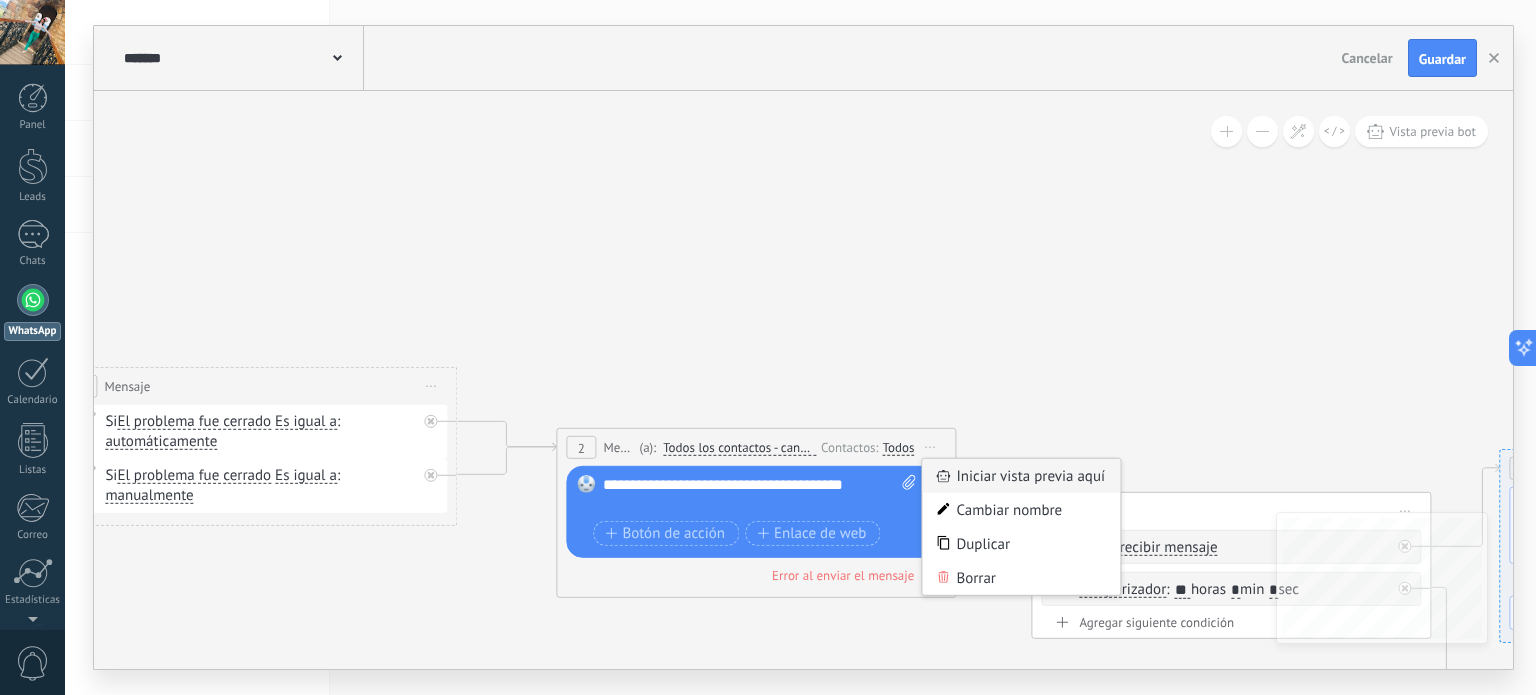 click on "Iniciar vista previa aquí" at bounding box center [1021, 476] 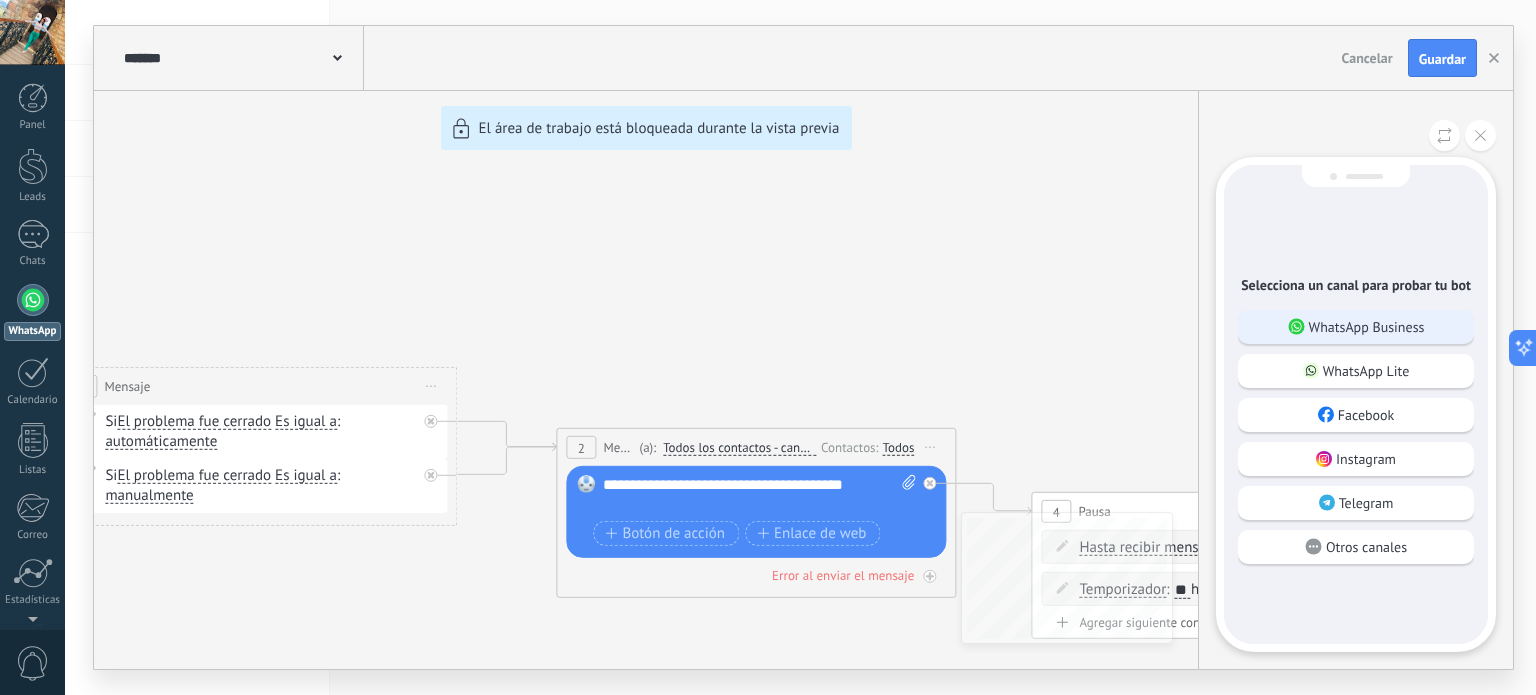 click on "WhatsApp Business" at bounding box center [1367, 327] 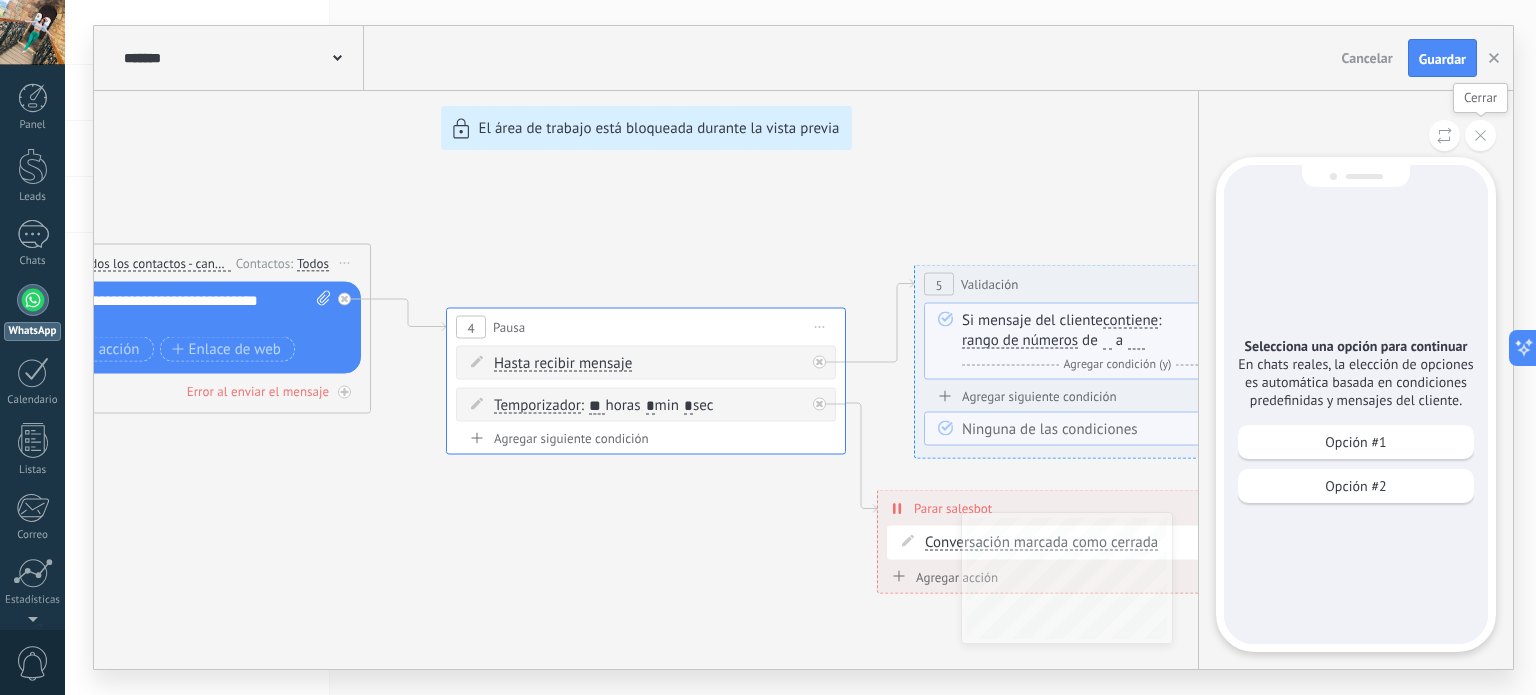click at bounding box center (1480, 135) 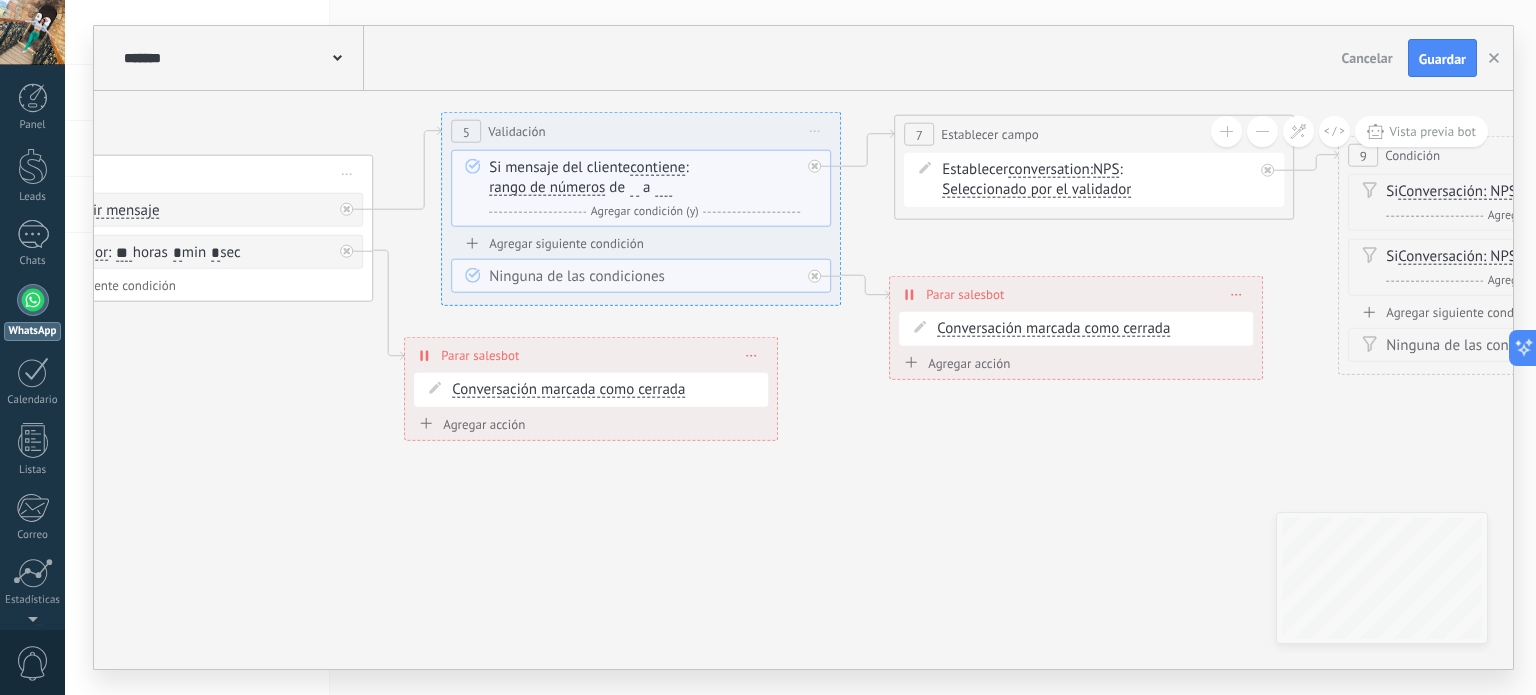 click 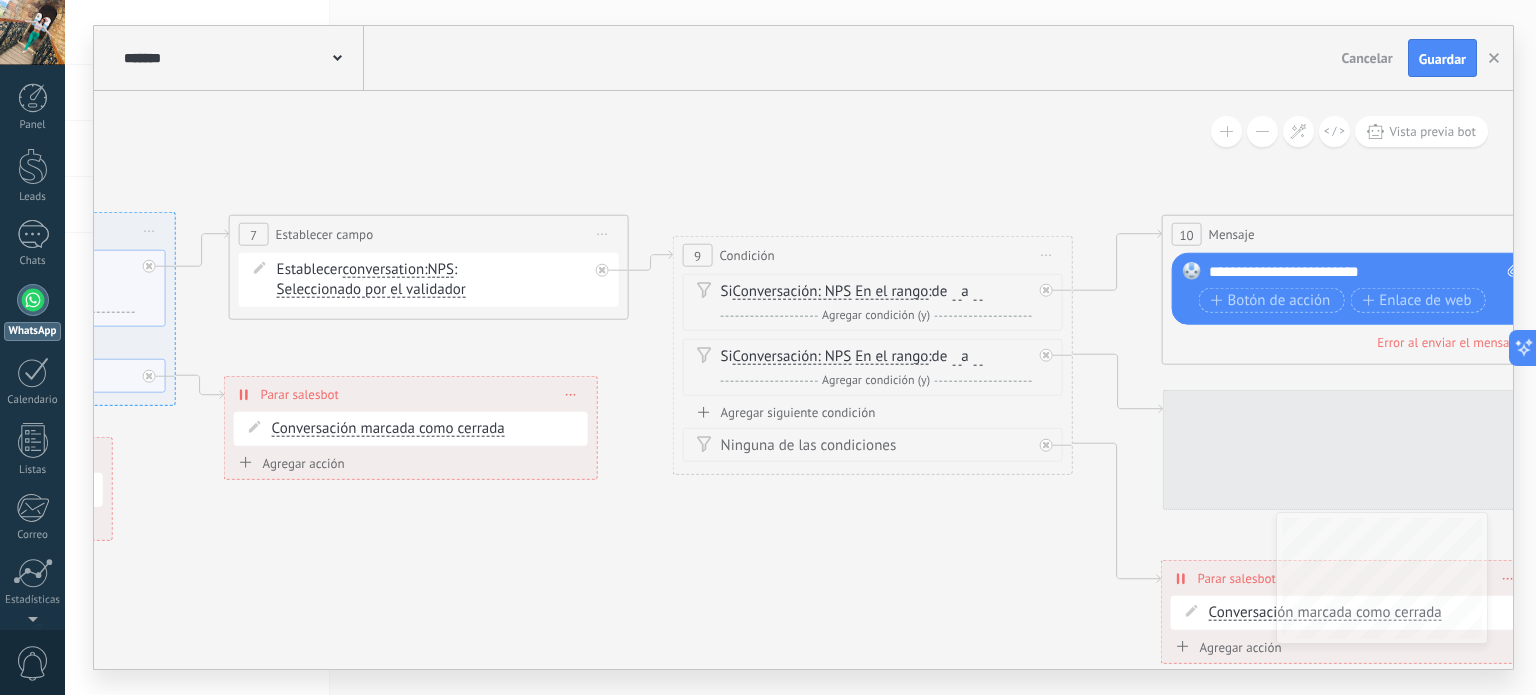 drag, startPoint x: 1184, startPoint y: 453, endPoint x: 504, endPoint y: 559, distance: 688.21216 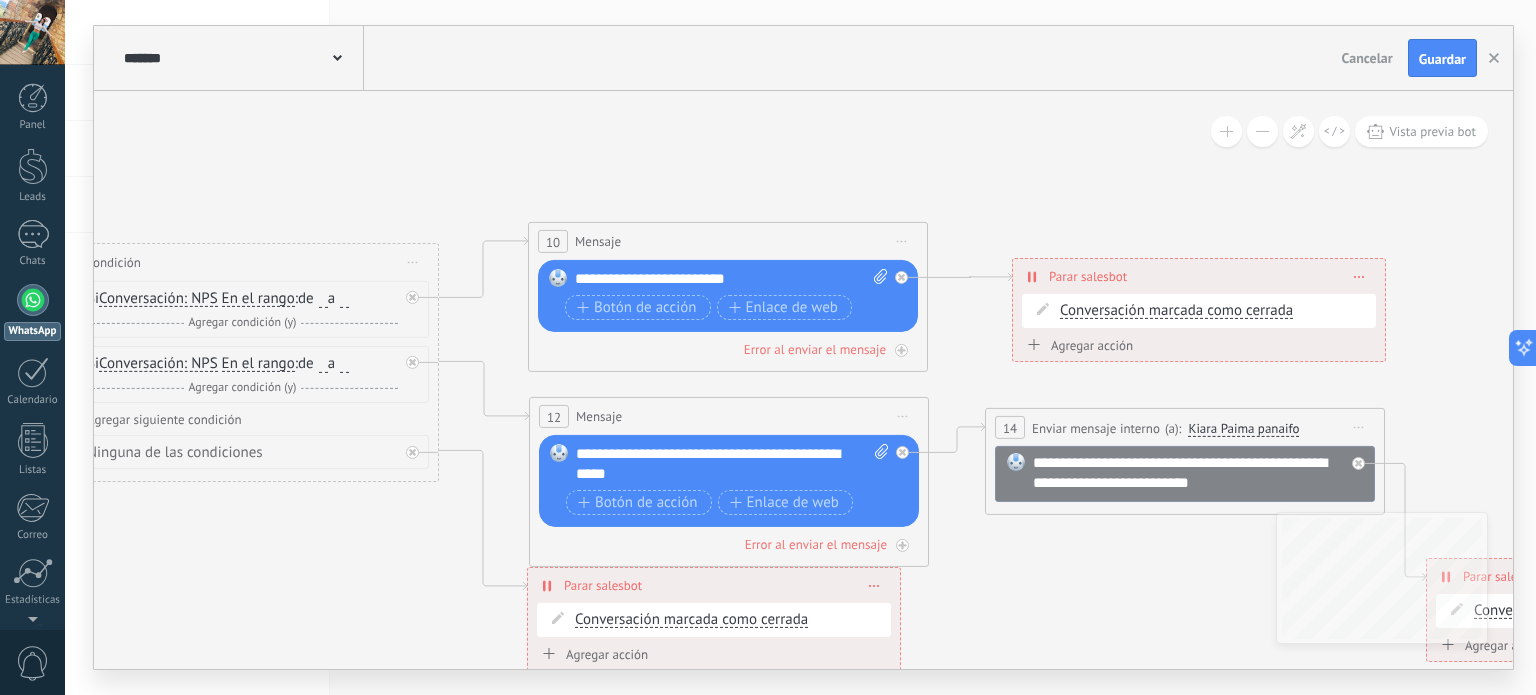 drag, startPoint x: 1056, startPoint y: 543, endPoint x: 265, endPoint y: 520, distance: 791.3343 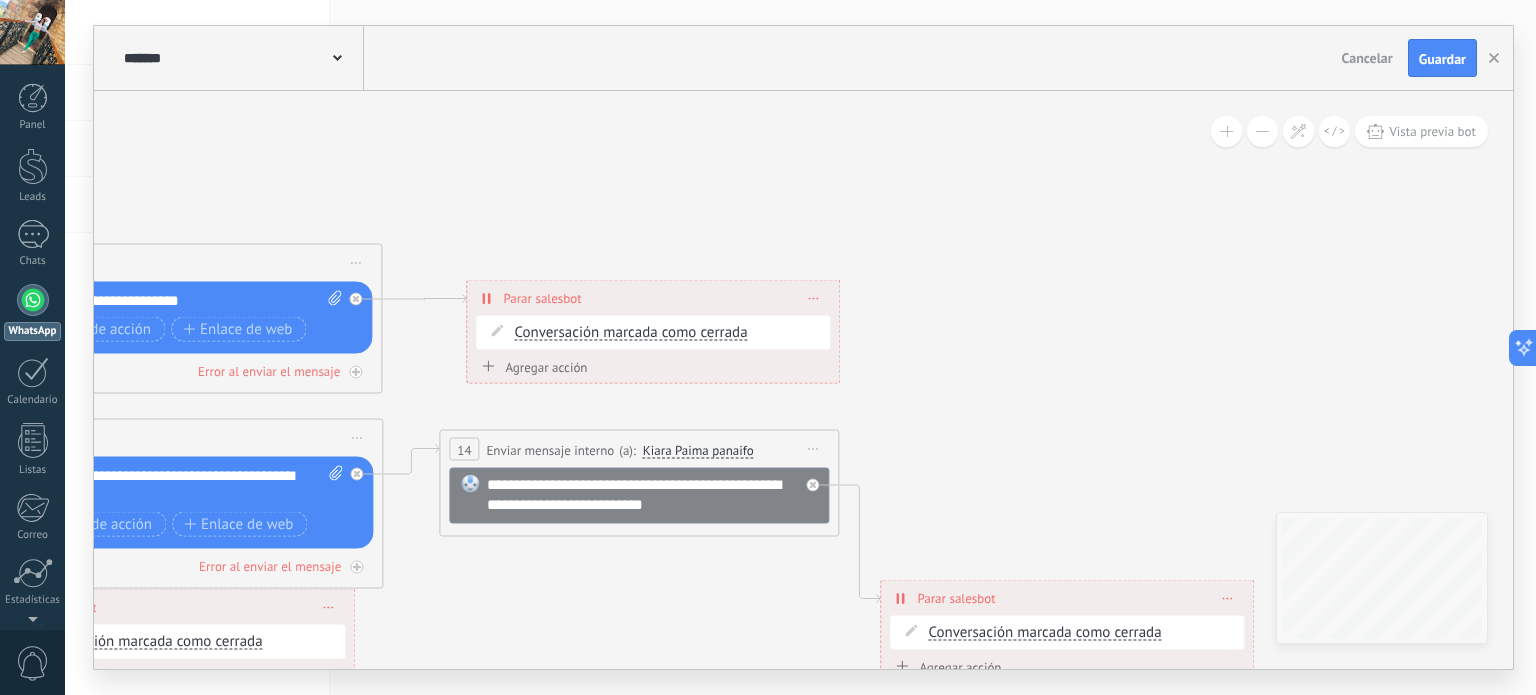 drag, startPoint x: 1431, startPoint y: 403, endPoint x: 1059, endPoint y: 450, distance: 374.95734 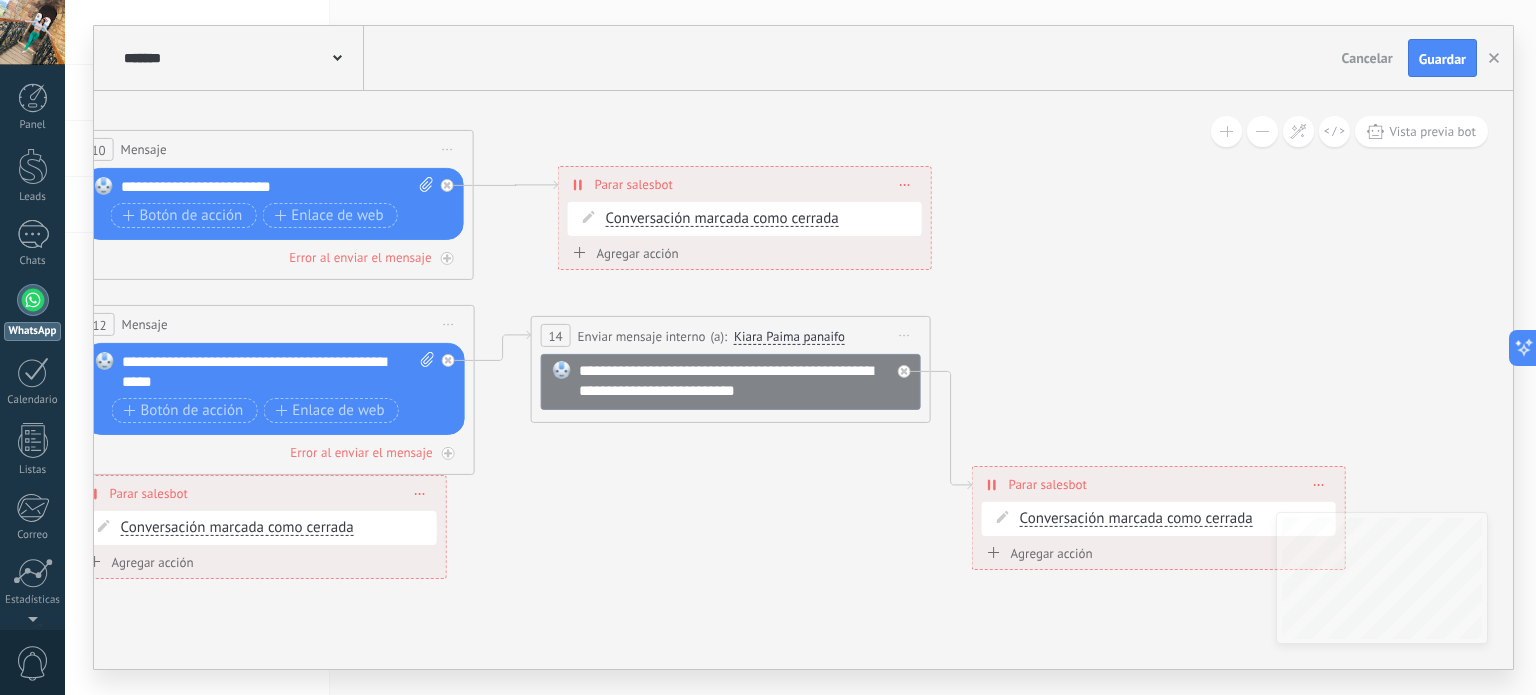 drag, startPoint x: 1151, startPoint y: 434, endPoint x: 1403, endPoint y: 220, distance: 330.6055 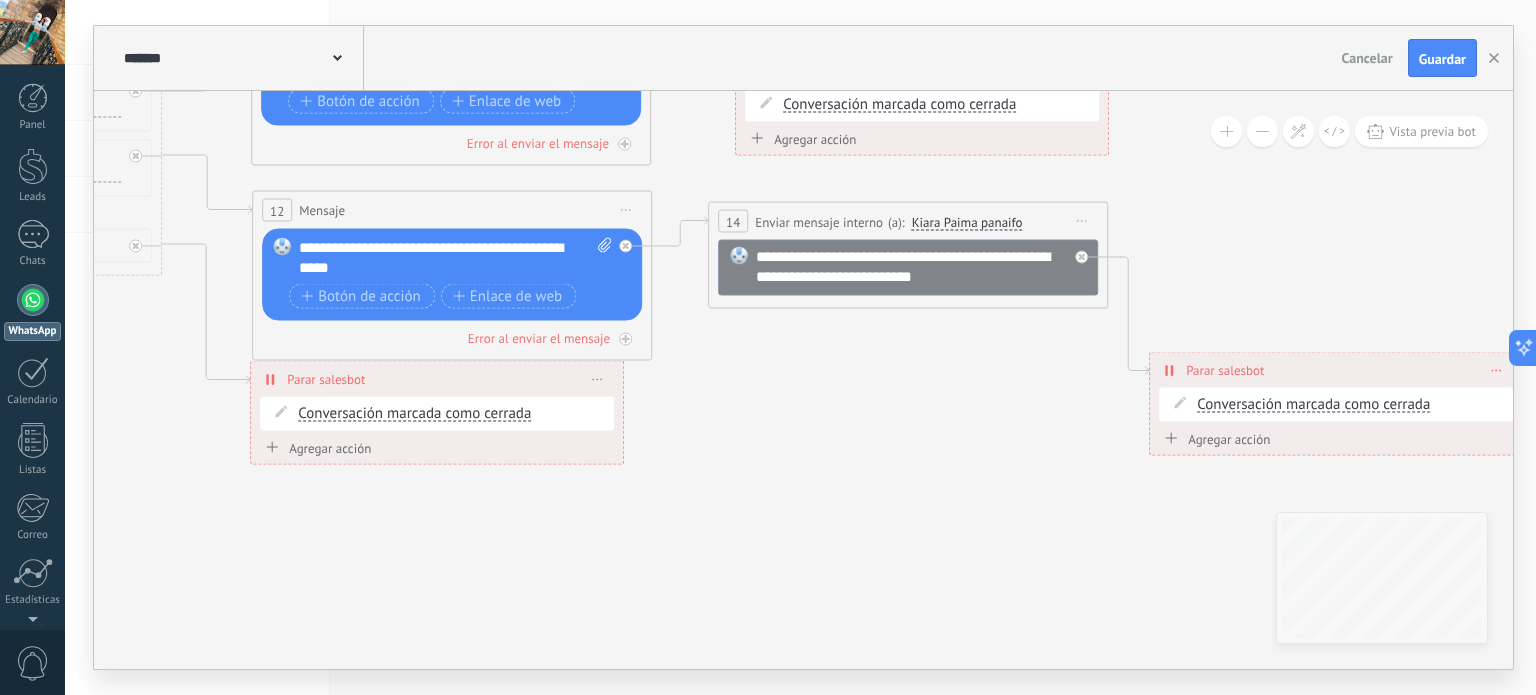 drag, startPoint x: 212, startPoint y: 547, endPoint x: 1246, endPoint y: 448, distance: 1038.7285 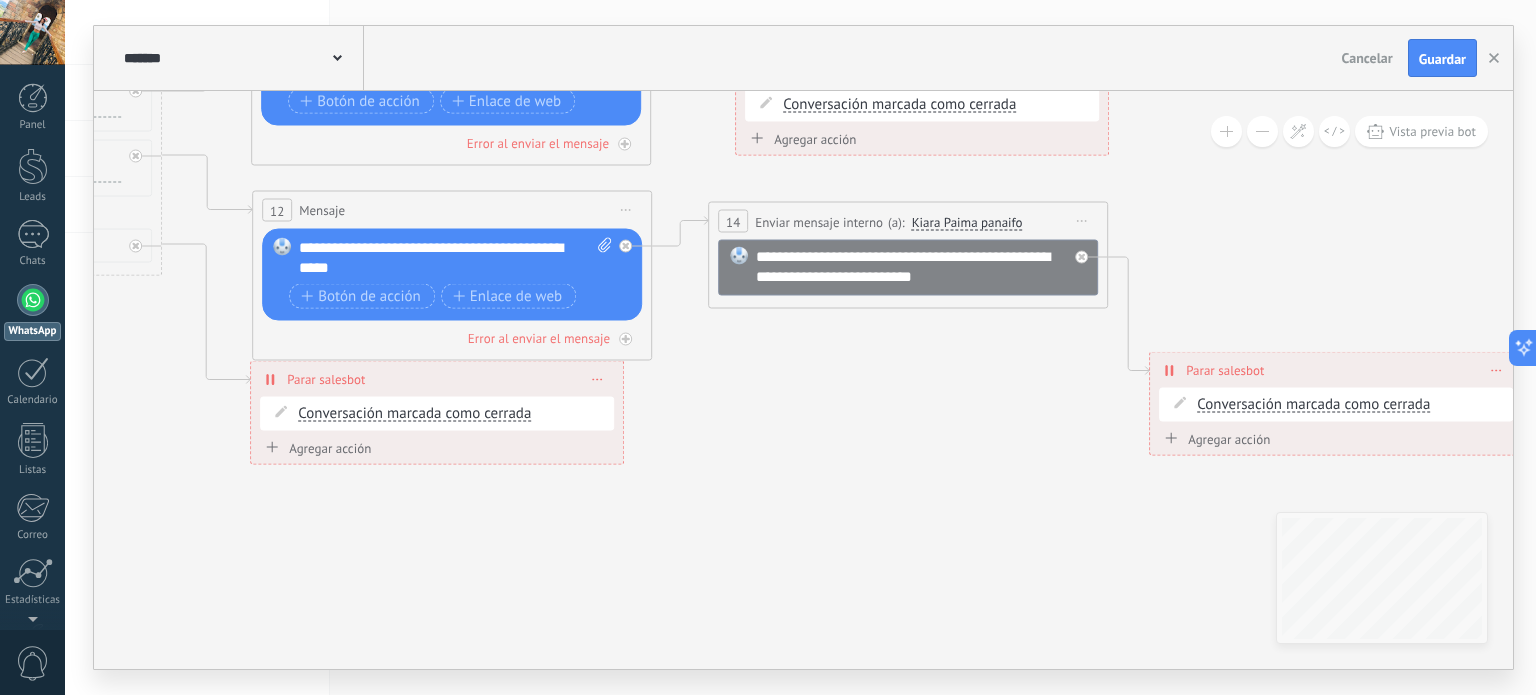 click 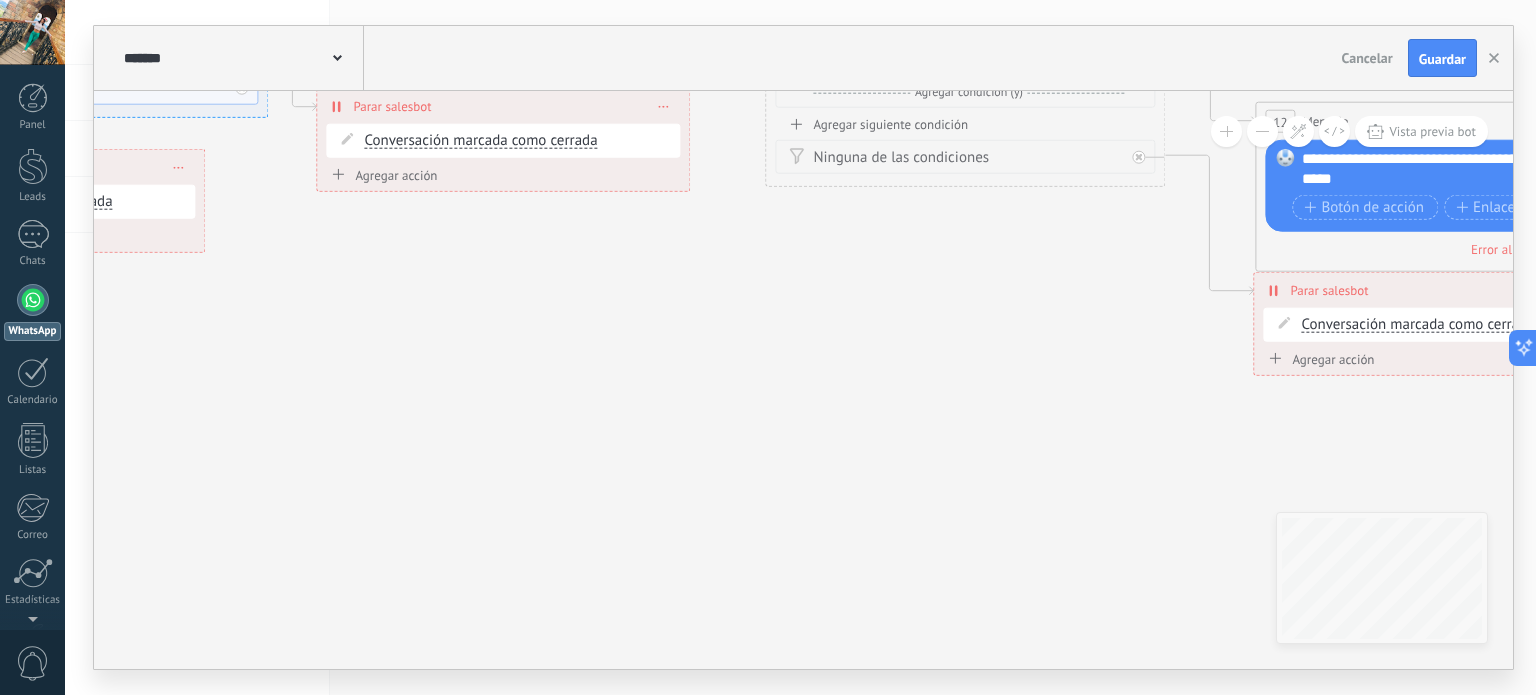 drag, startPoint x: 898, startPoint y: 463, endPoint x: 1314, endPoint y: 495, distance: 417.22894 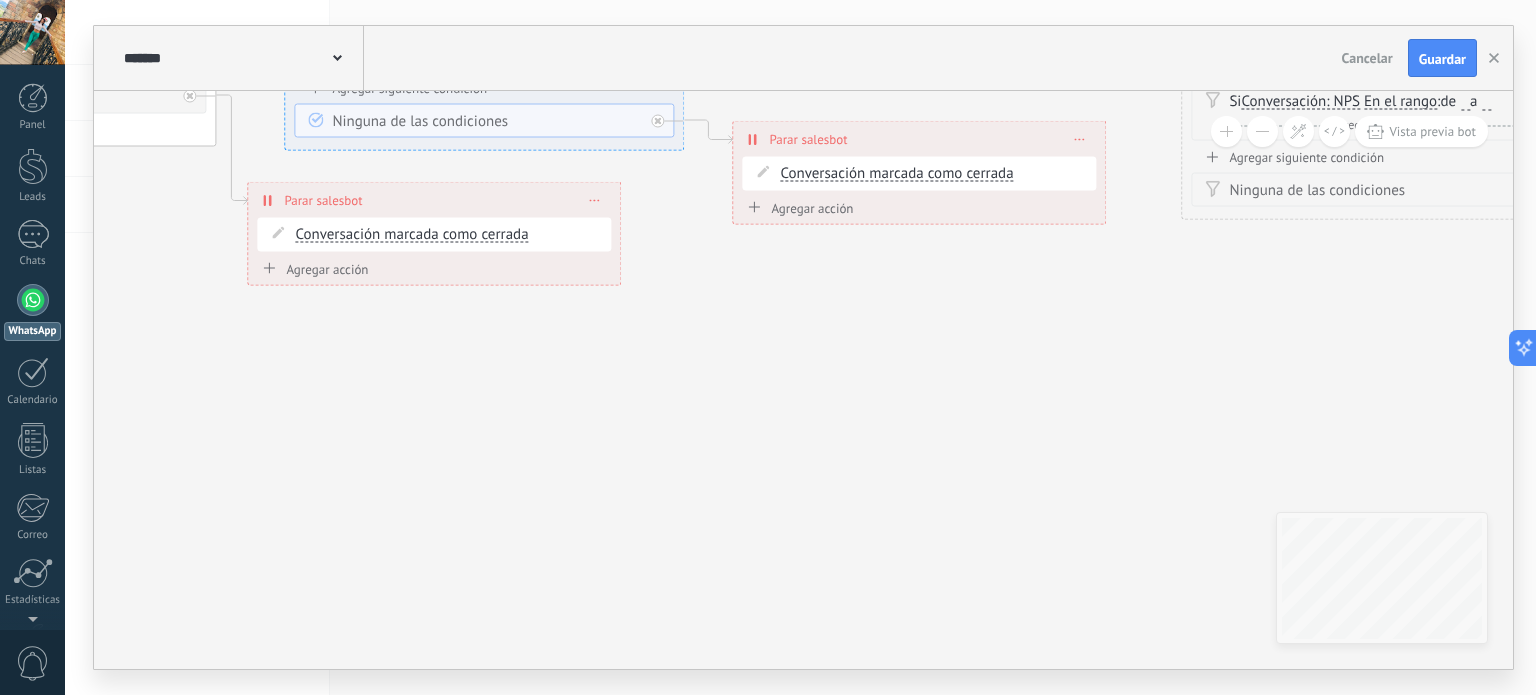 click on "******* NPS Bot" at bounding box center (241, 58) 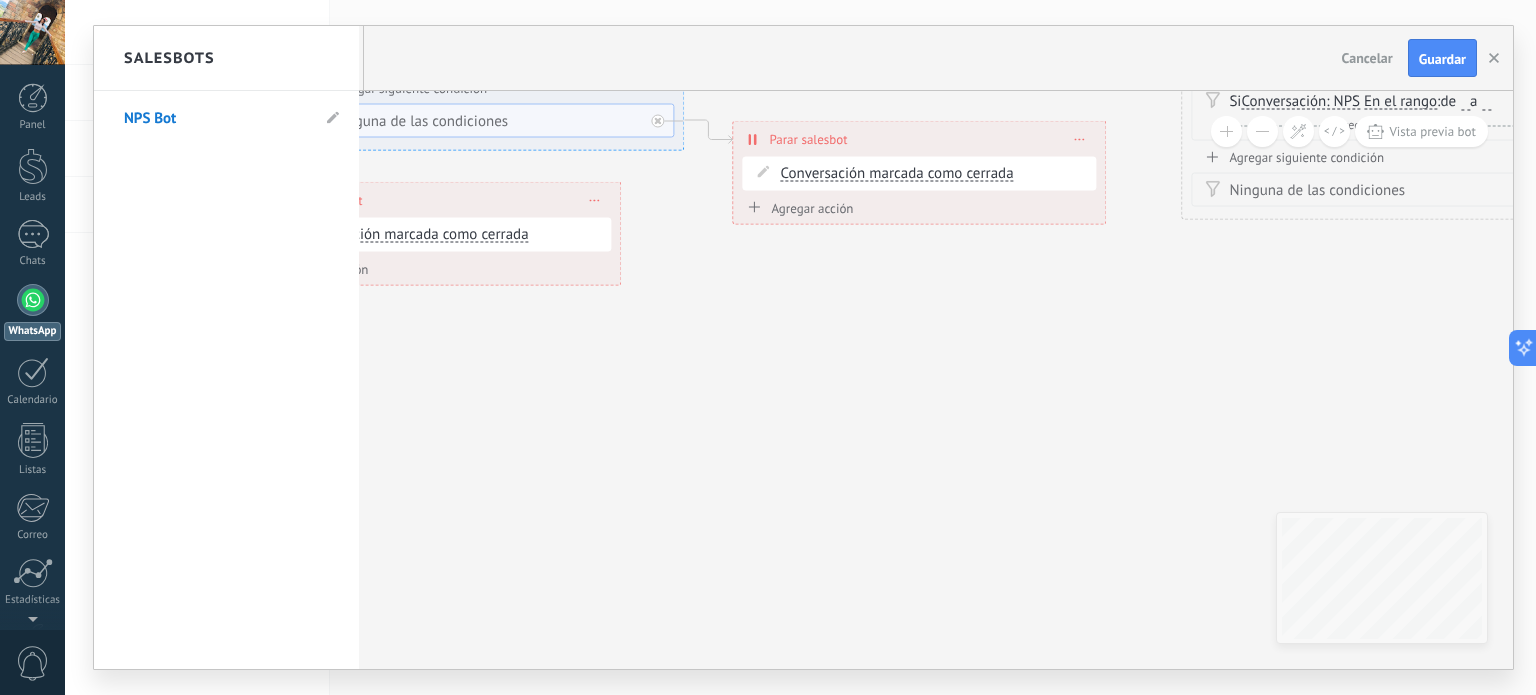 click at bounding box center [803, 347] 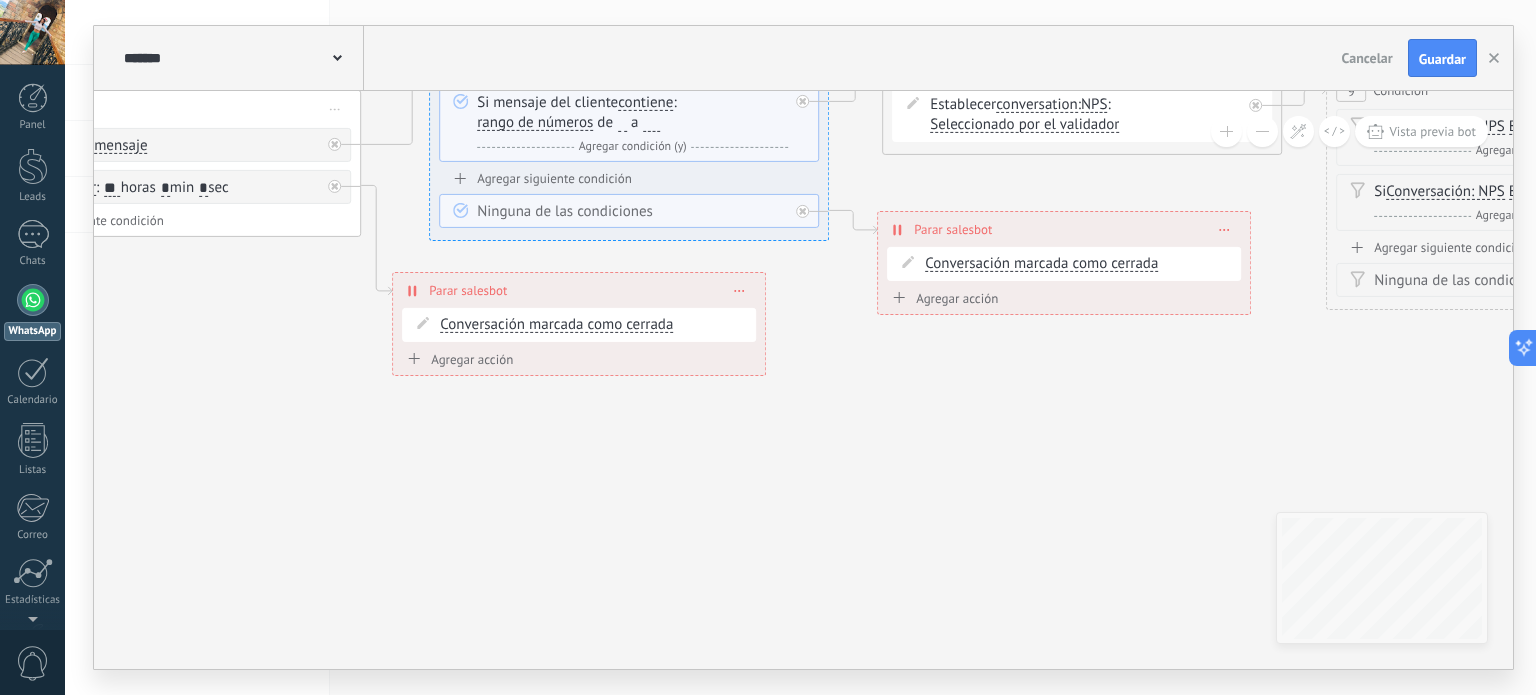 drag, startPoint x: 478, startPoint y: 419, endPoint x: 888, endPoint y: 671, distance: 481.25253 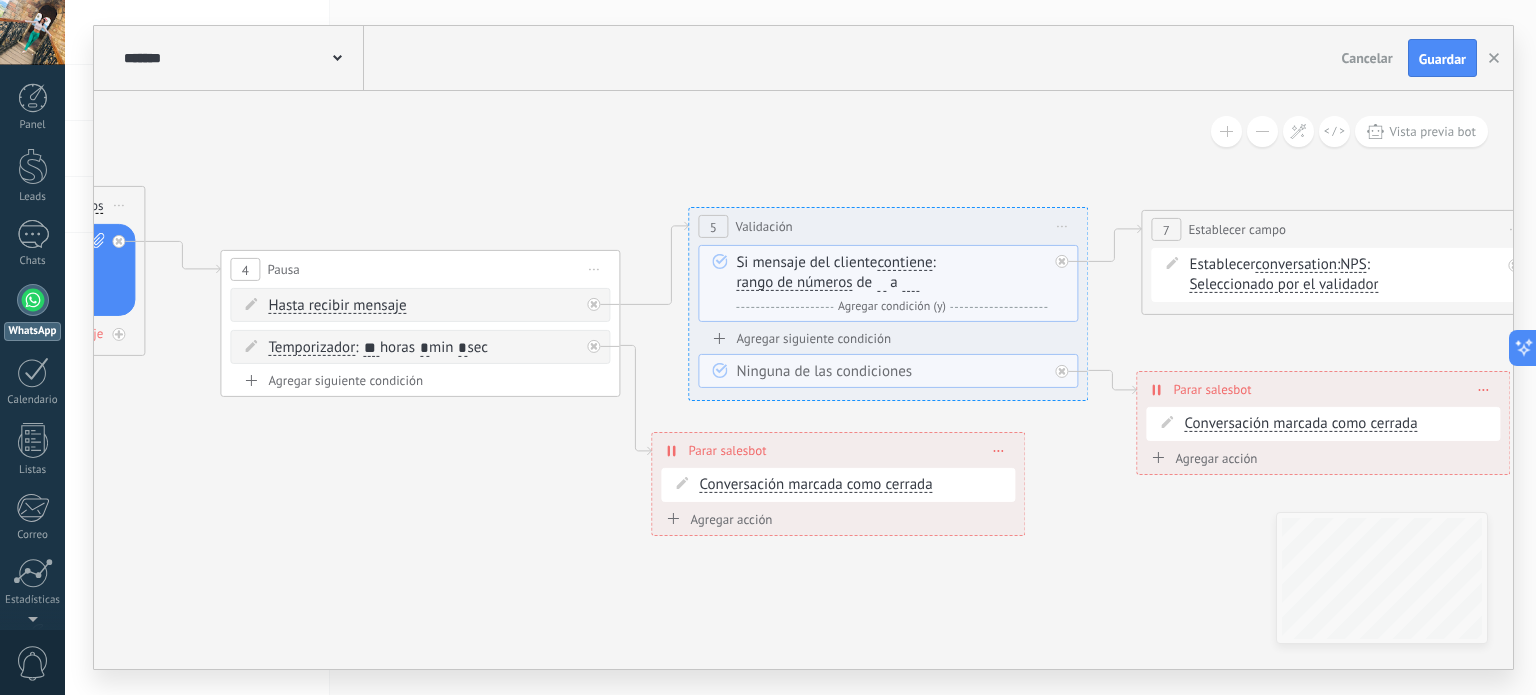 drag, startPoint x: 467, startPoint y: 619, endPoint x: 1018, endPoint y: 598, distance: 551.4 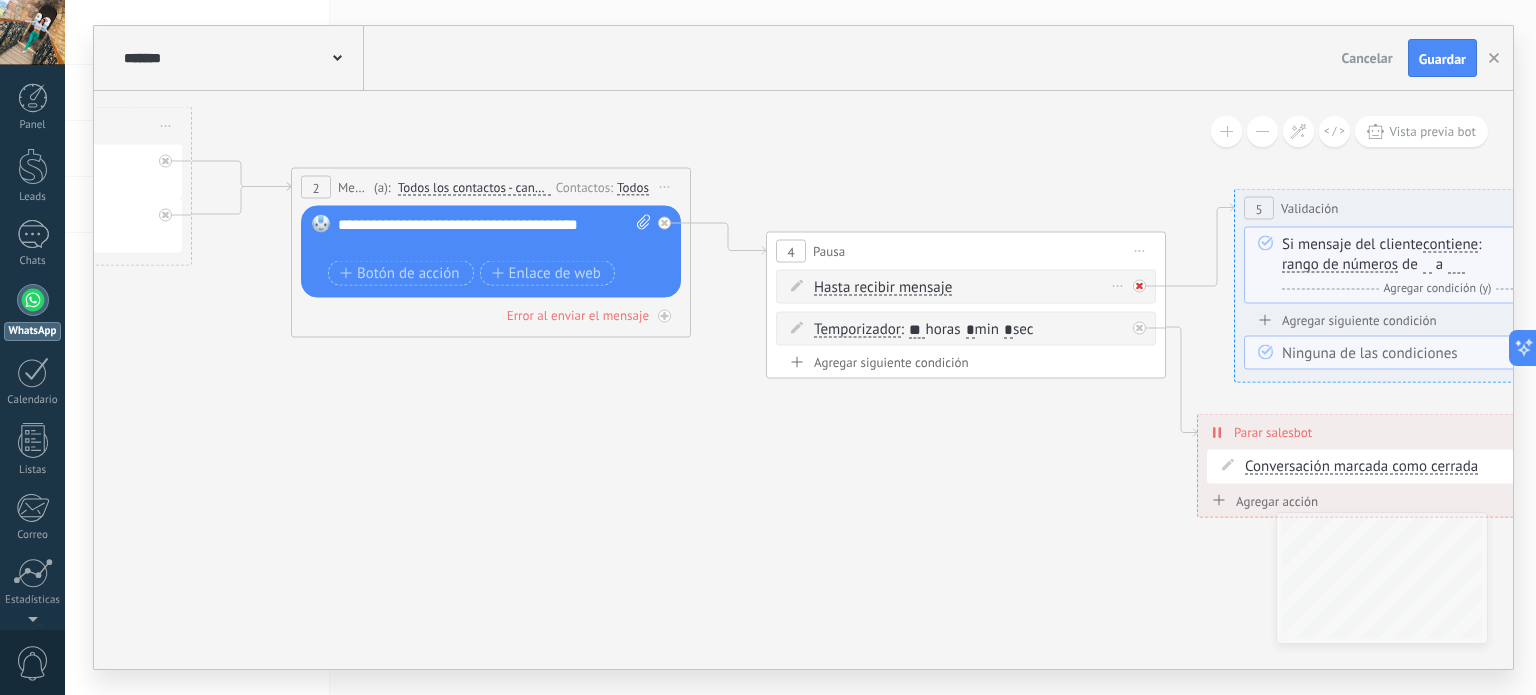 click 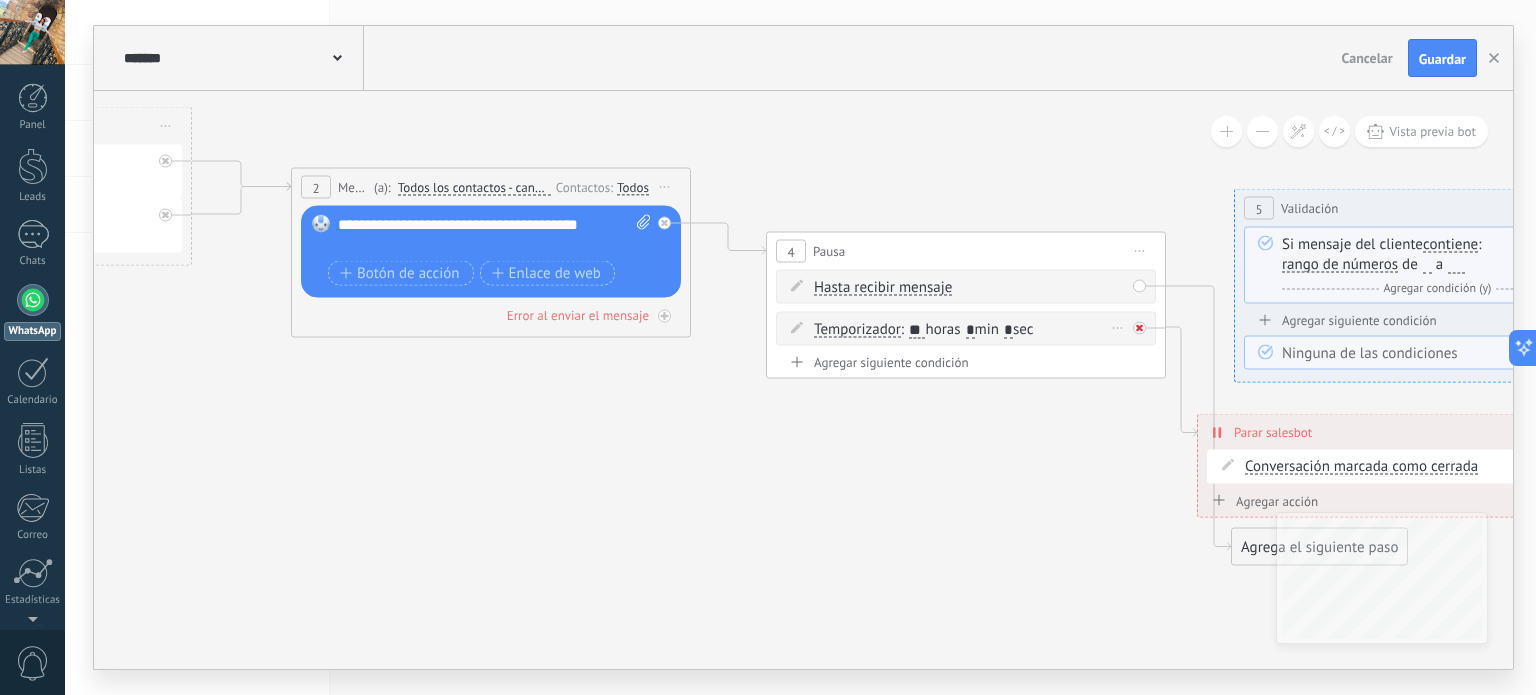 click at bounding box center (1139, 328) 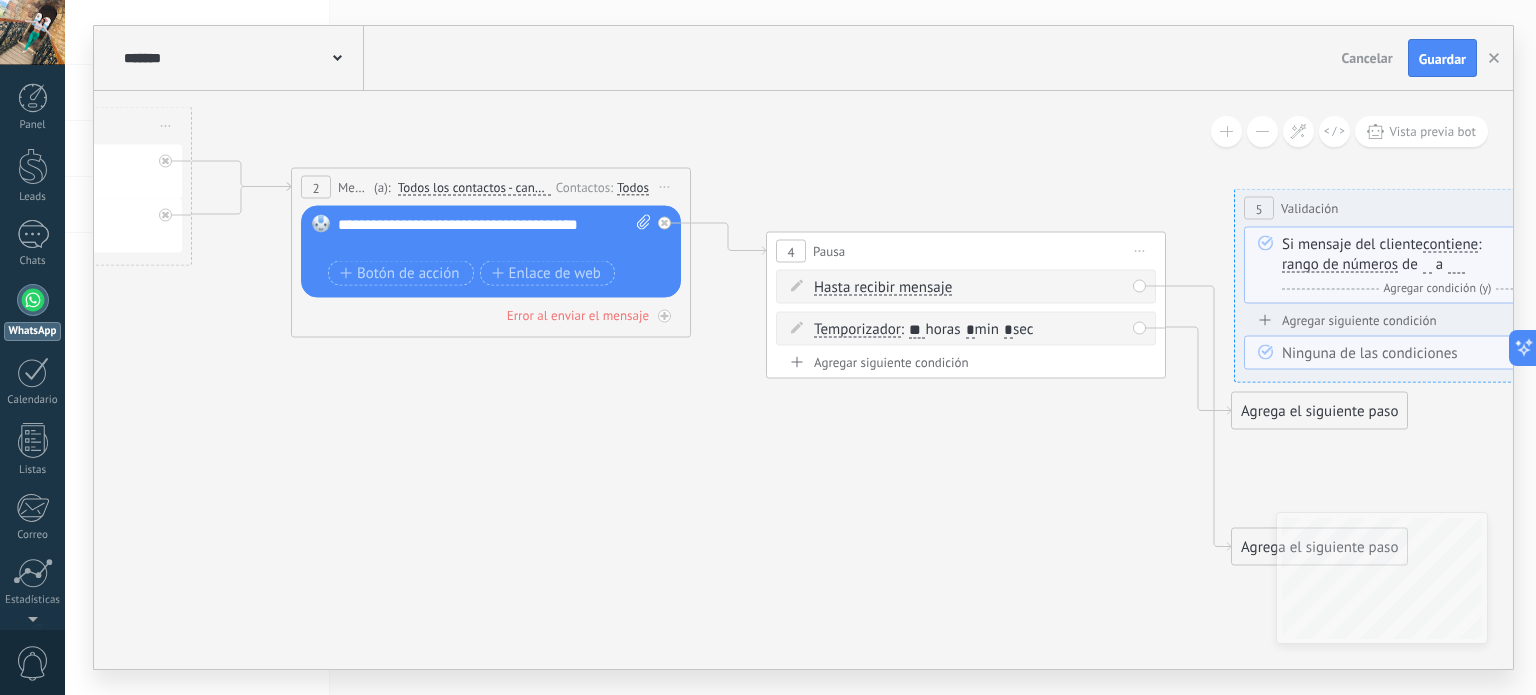 click on "Iniciar vista previa aquí
Cambiar nombre
Duplicar
Borrar" at bounding box center [1140, 251] 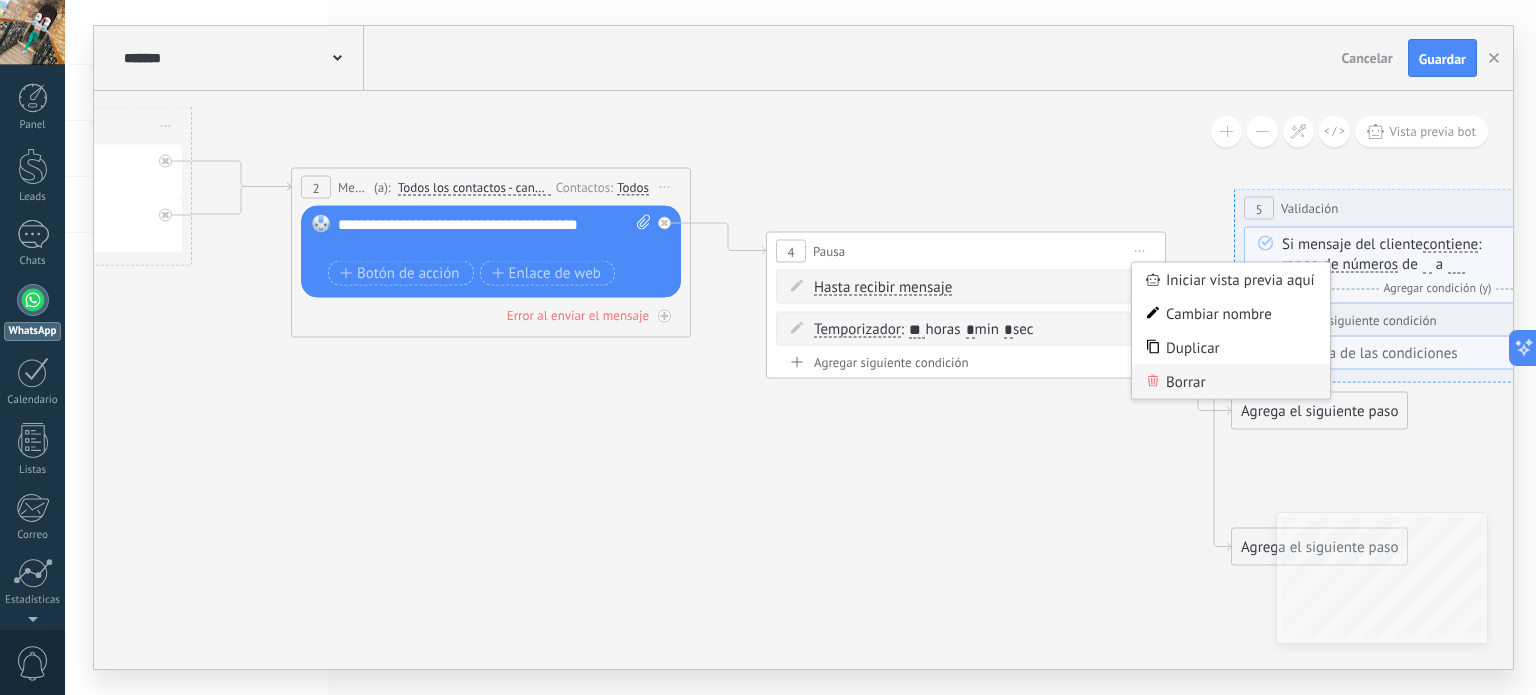 click on "Borrar" at bounding box center [1231, 382] 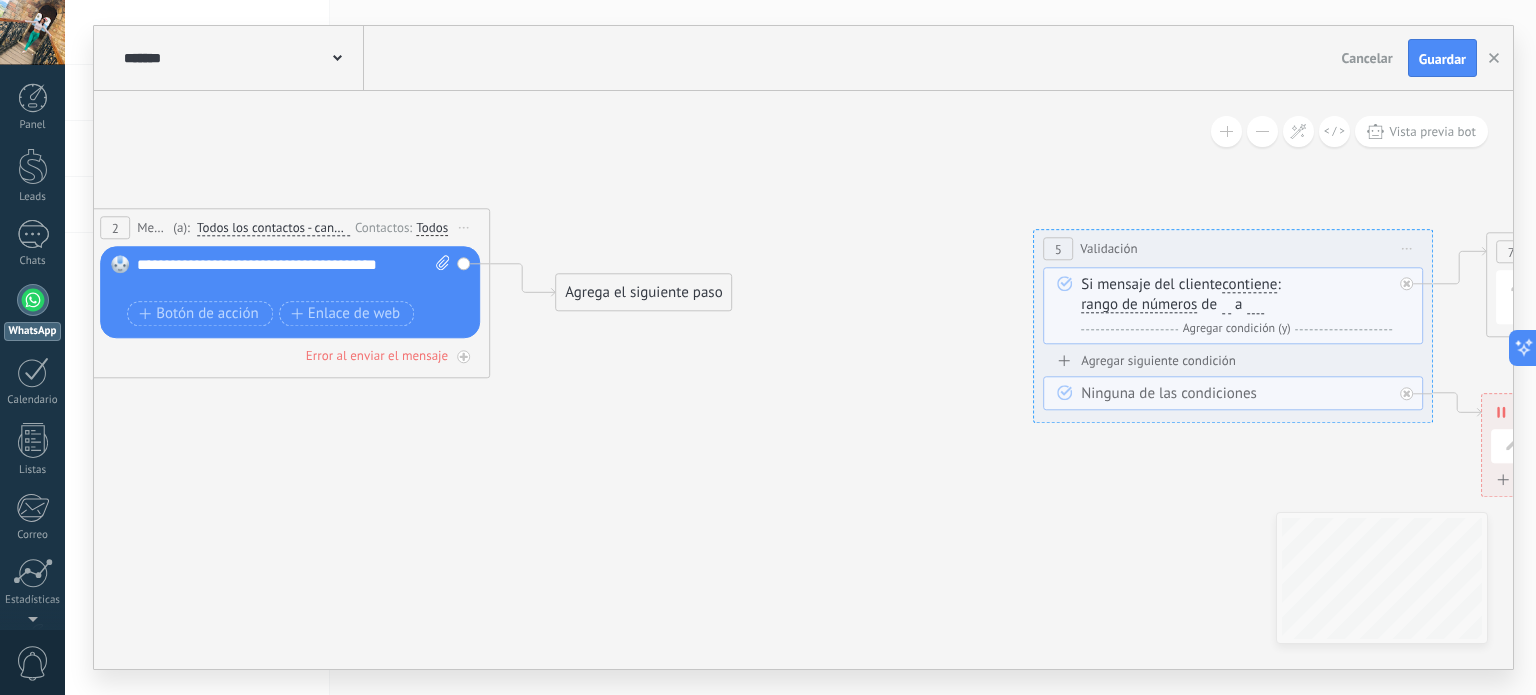 drag, startPoint x: 1147, startPoint y: 317, endPoint x: 863, endPoint y: 343, distance: 285.18765 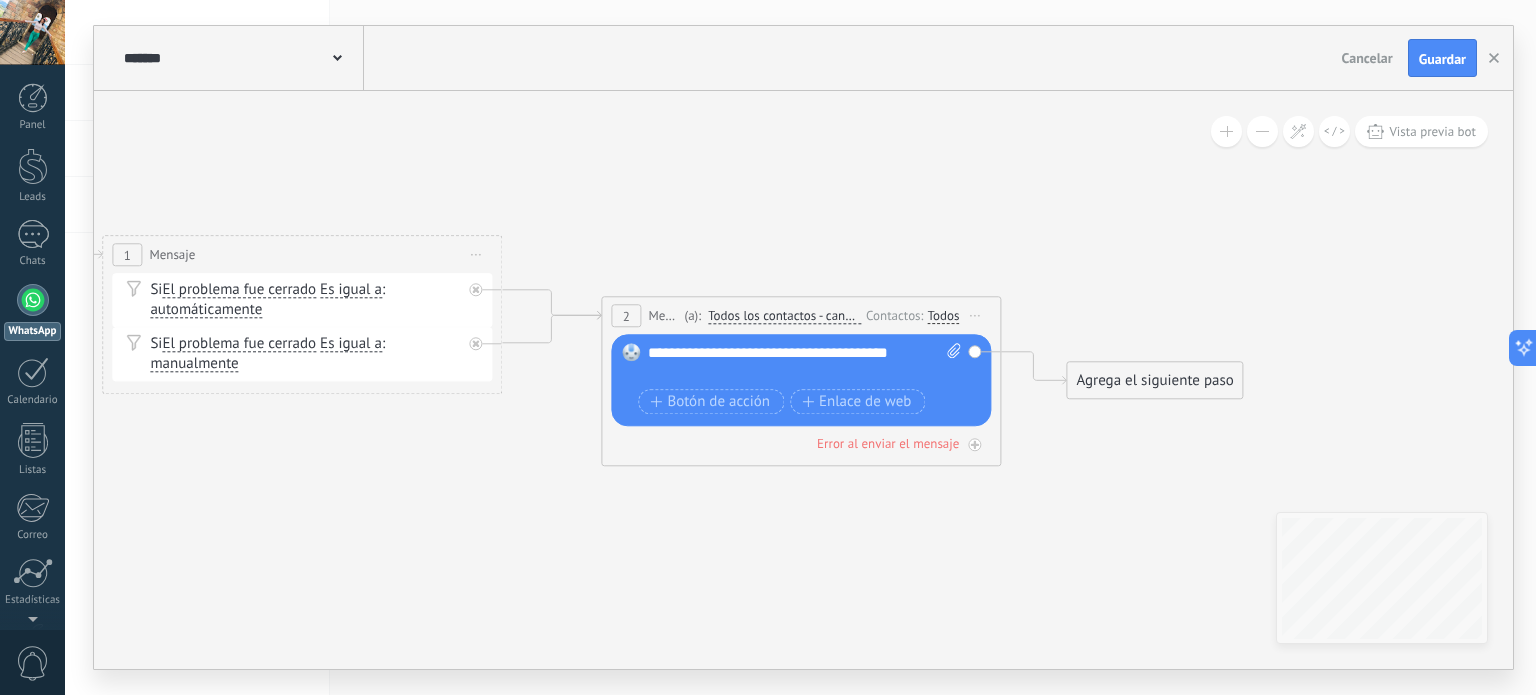 drag, startPoint x: 776, startPoint y: 459, endPoint x: 993, endPoint y: 483, distance: 218.32315 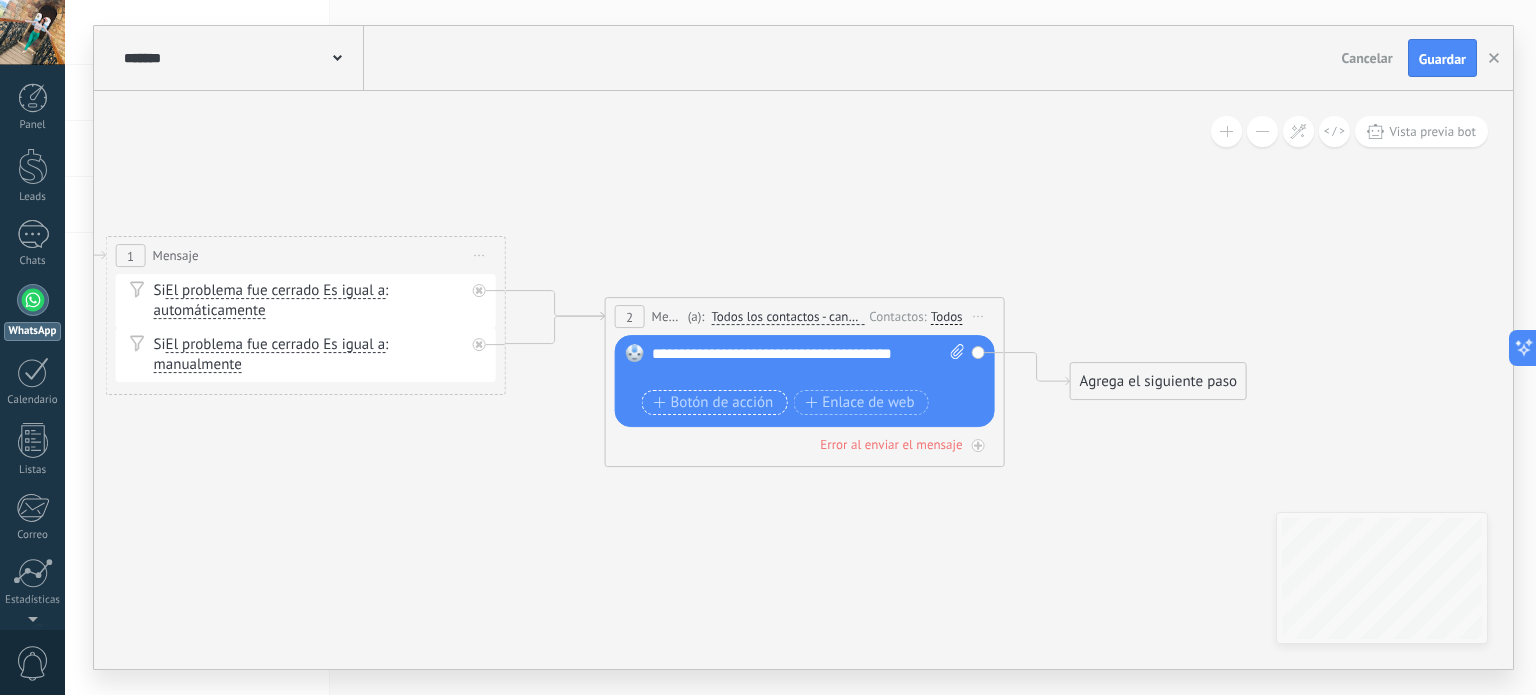 click on "Botón de acción" at bounding box center [714, 403] 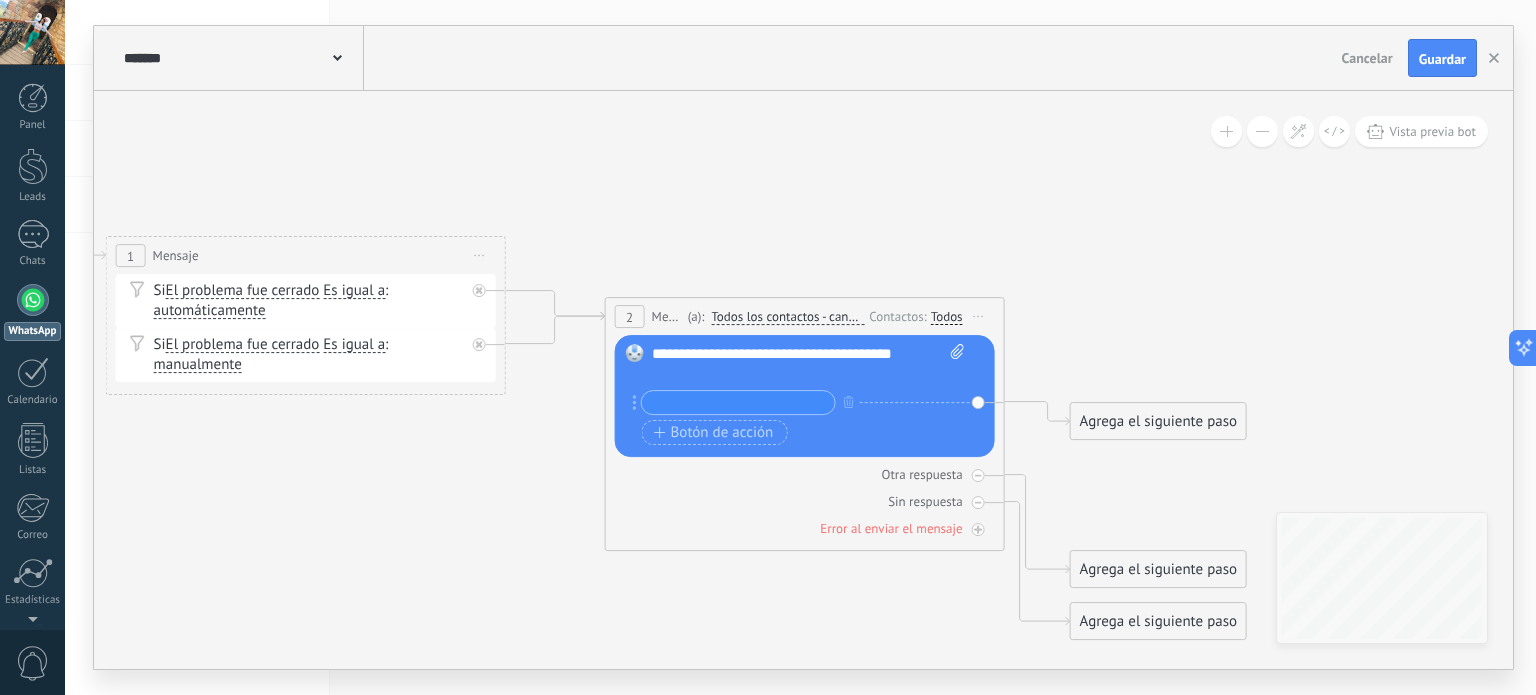 scroll, scrollTop: 0, scrollLeft: 0, axis: both 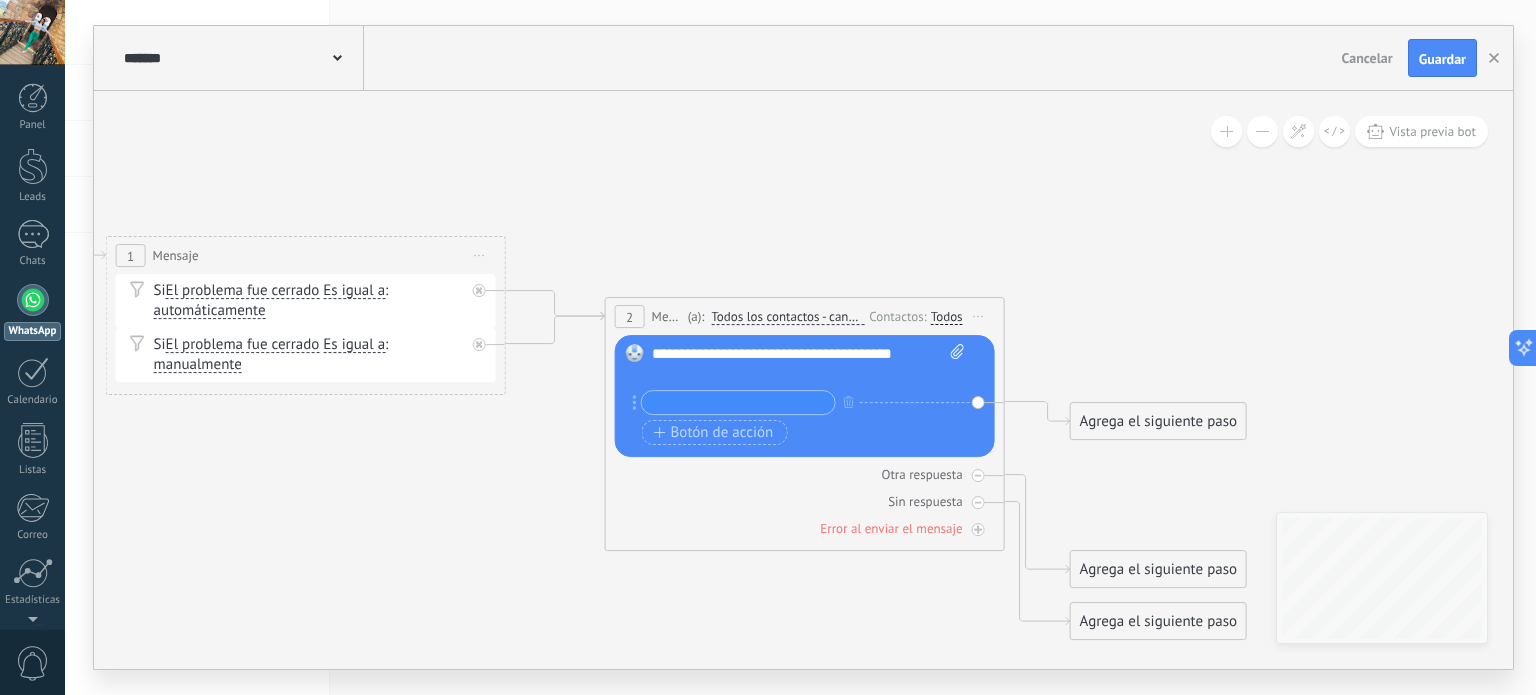 click on "Reemplazar
Quitar
Convertir a mensaje de voz
Arrastre la imagen aquí para adjuntarla.
Añadir imagen
Subir
Arrastrar y soltar
Archivo no encontrado
Escribe tu mensaje..." at bounding box center (805, 396) 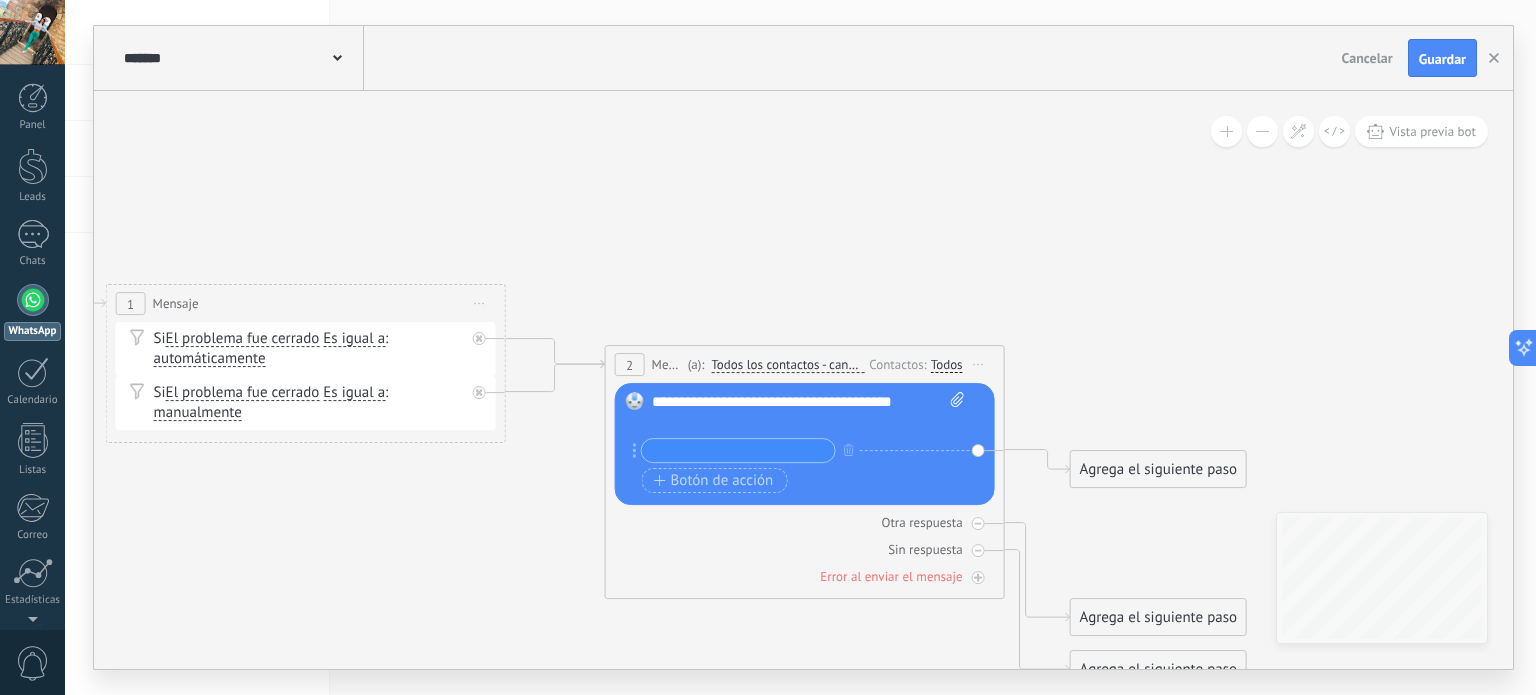 click on "**********" at bounding box center [808, 445] 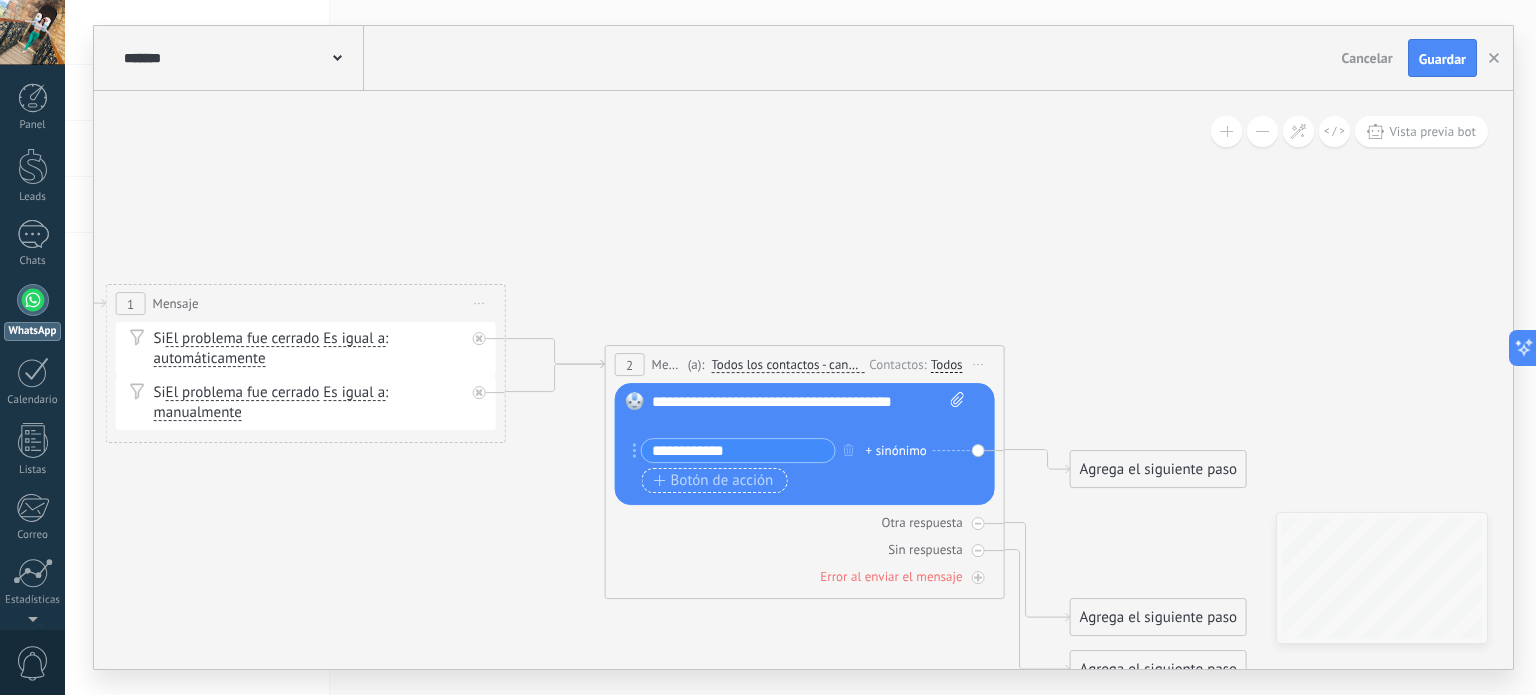 type on "**********" 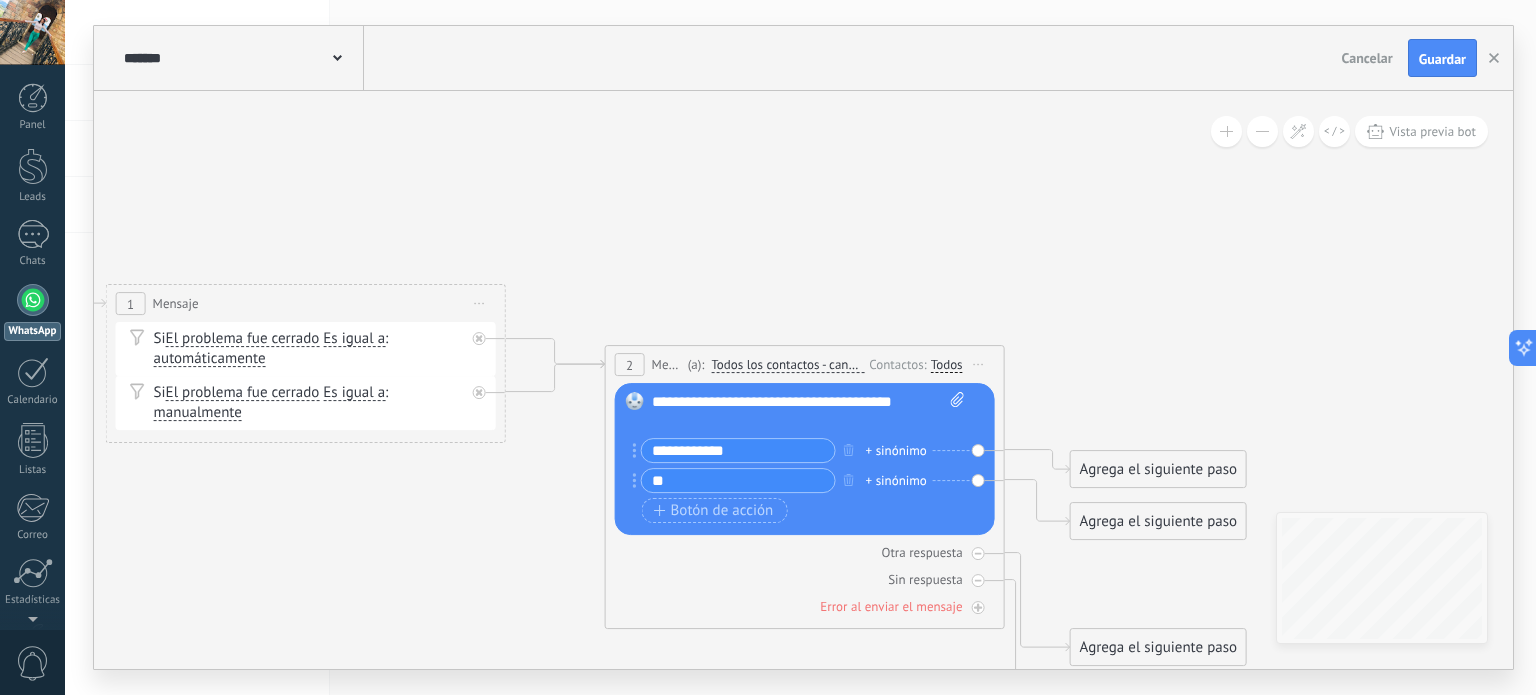 type on "*" 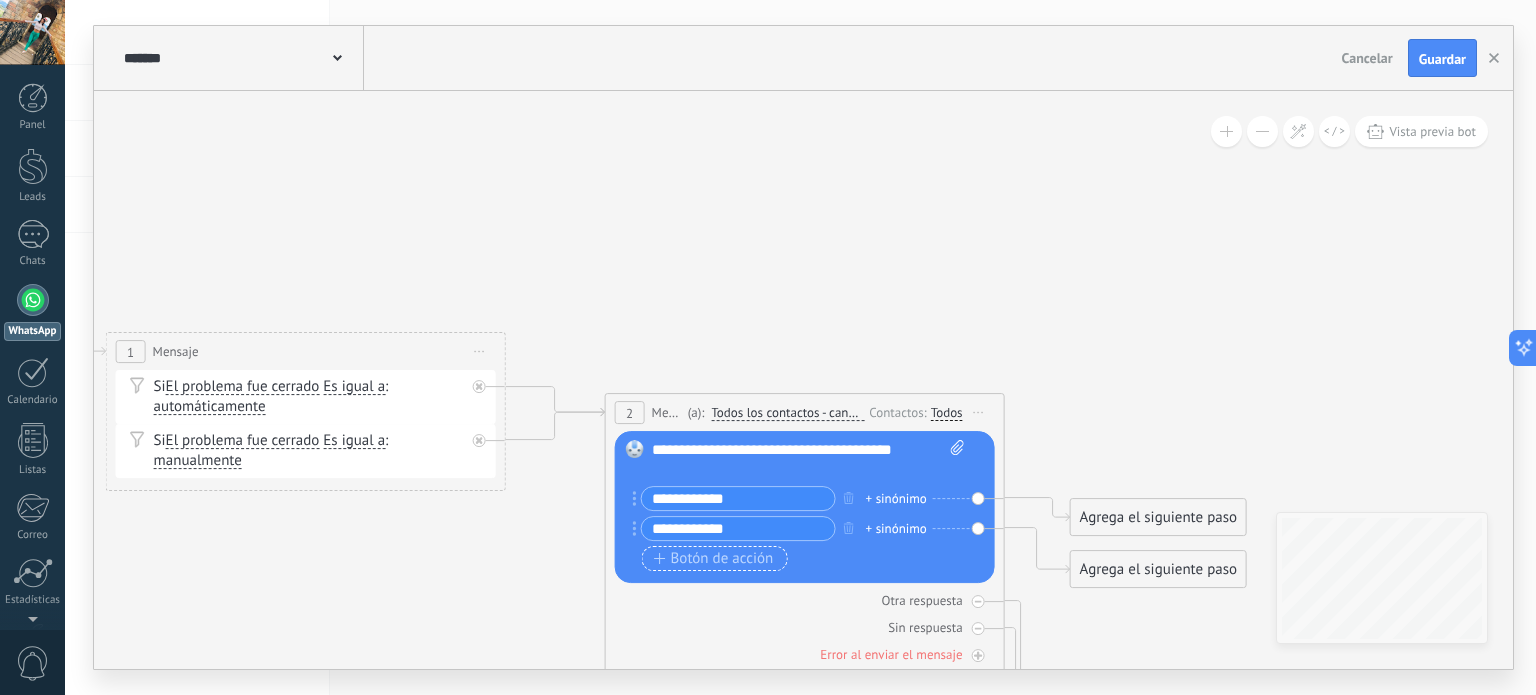 type on "**********" 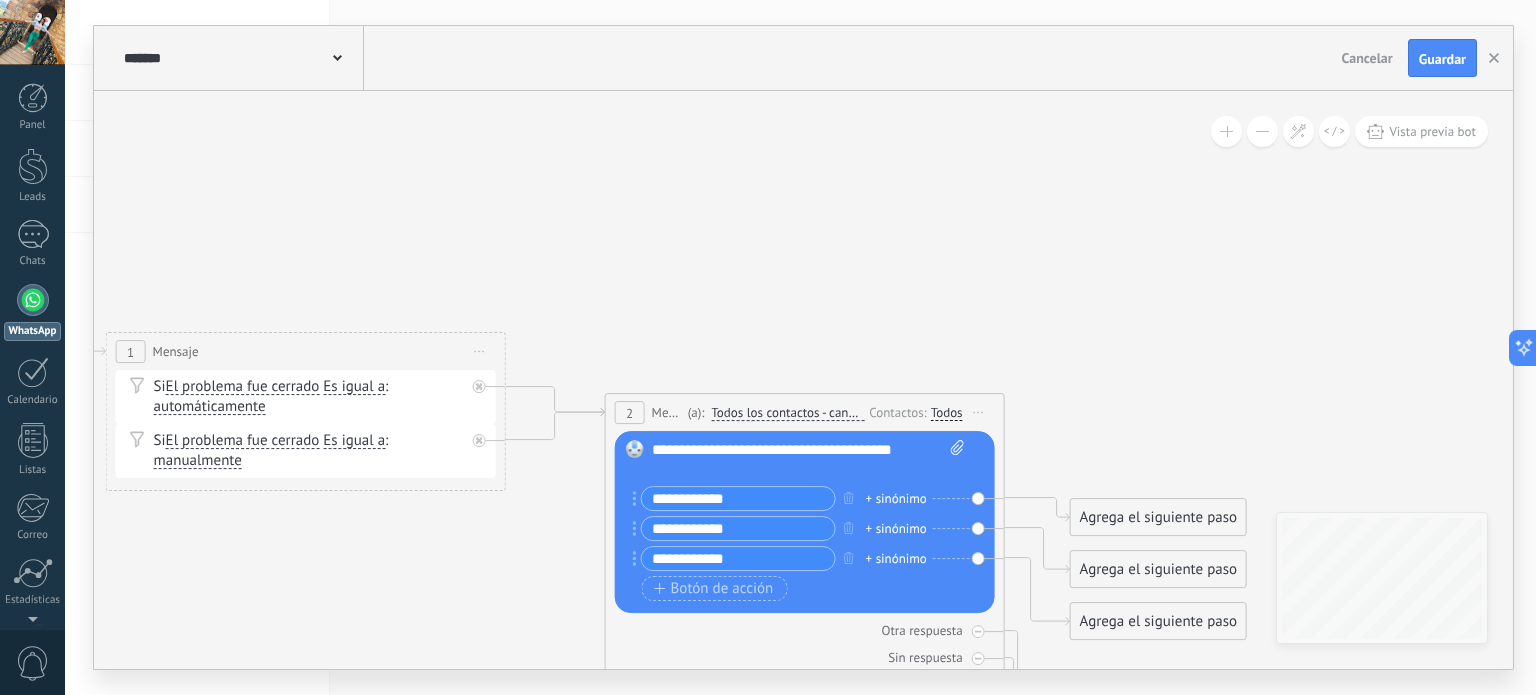 type on "**********" 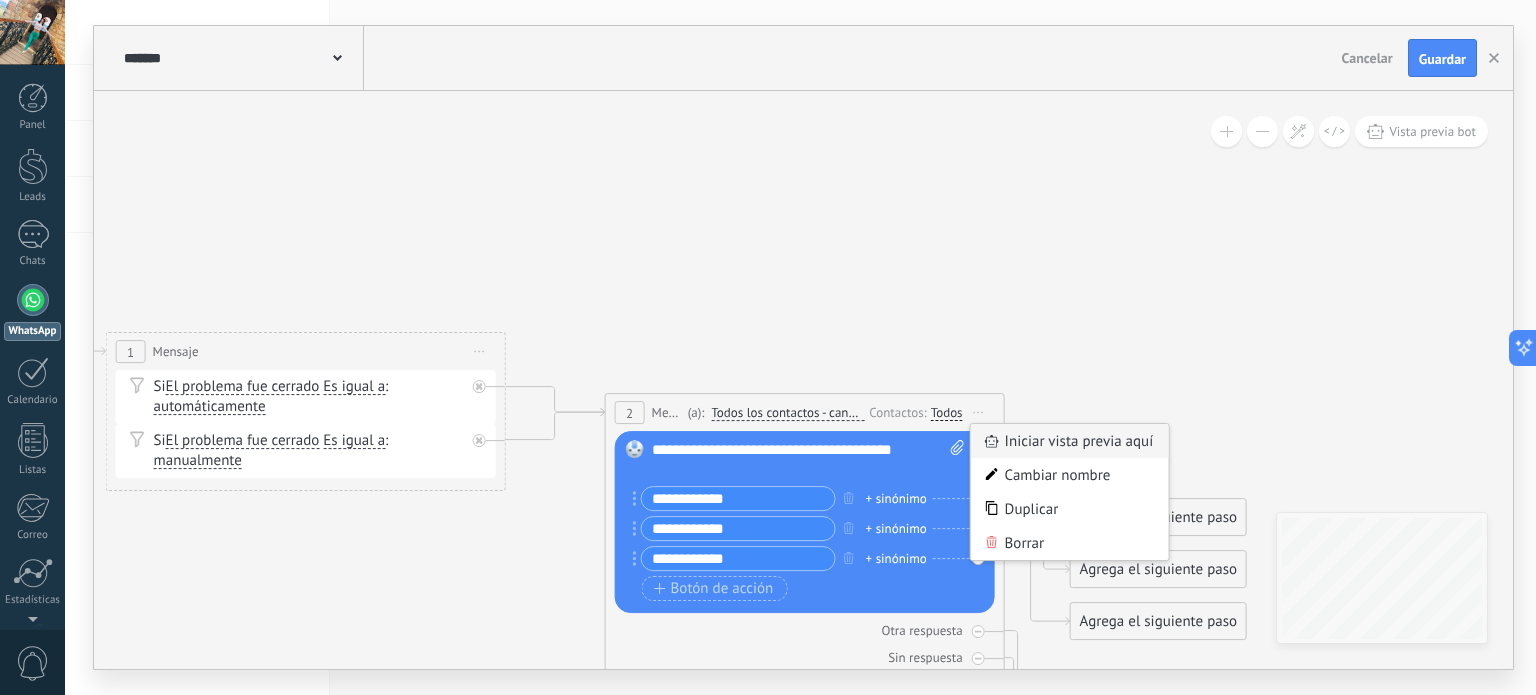 click on "Iniciar vista previa aquí" at bounding box center [1070, 441] 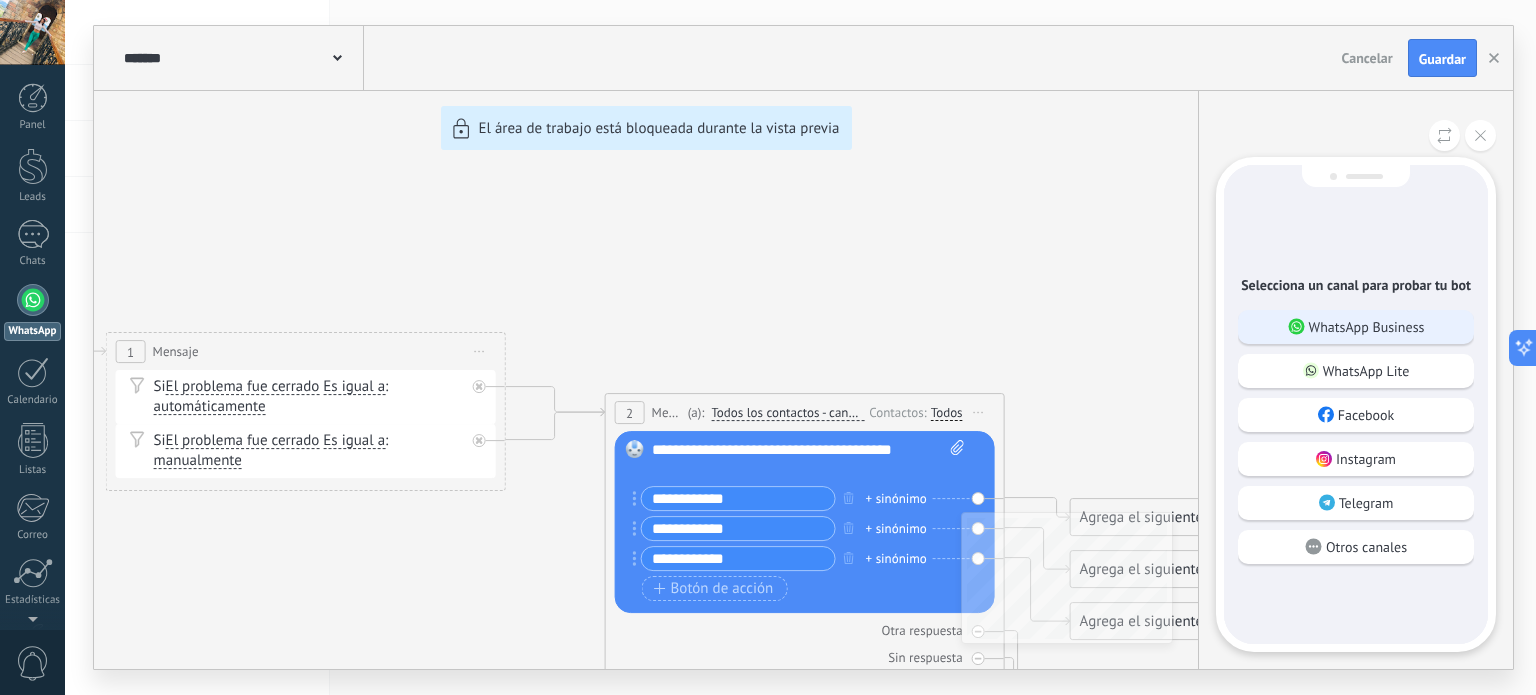 click on "WhatsApp Business" at bounding box center (1356, 327) 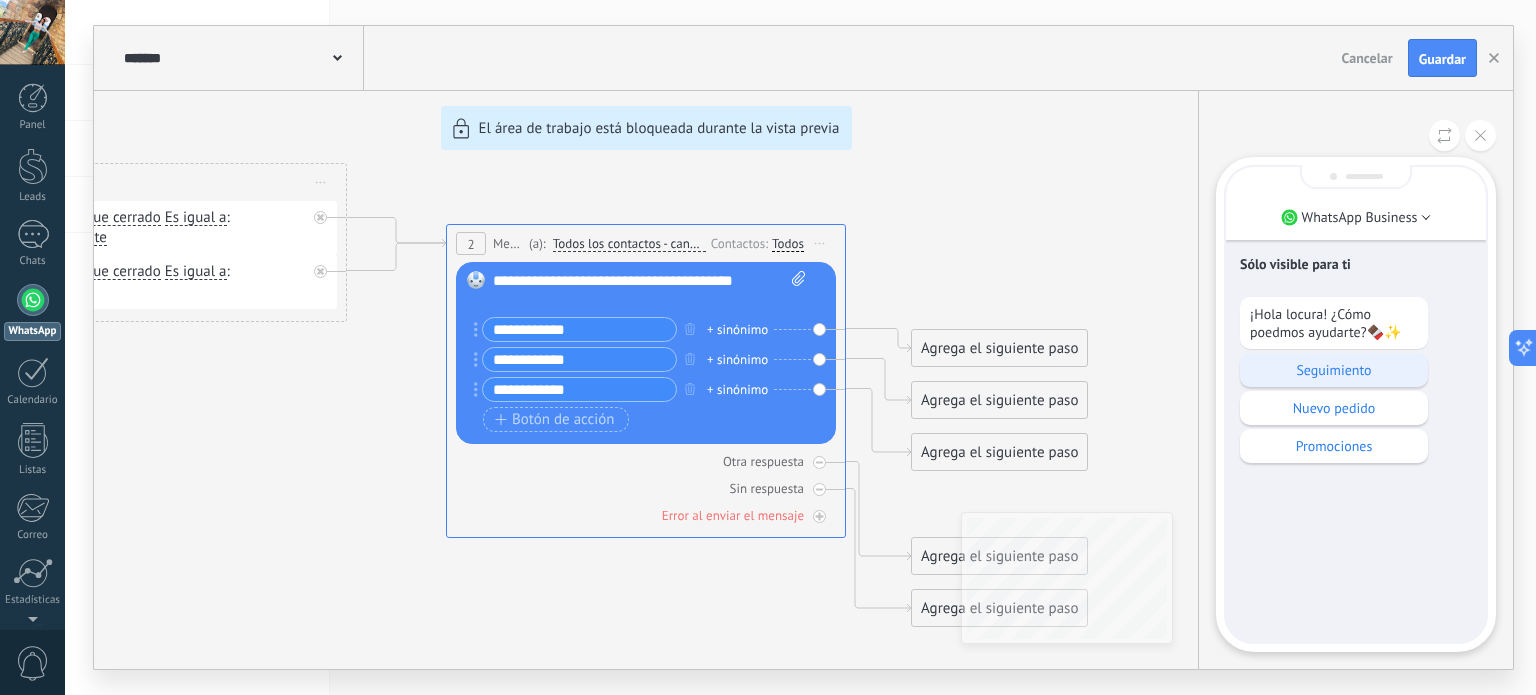 click on "Seguimiento" at bounding box center [1334, 370] 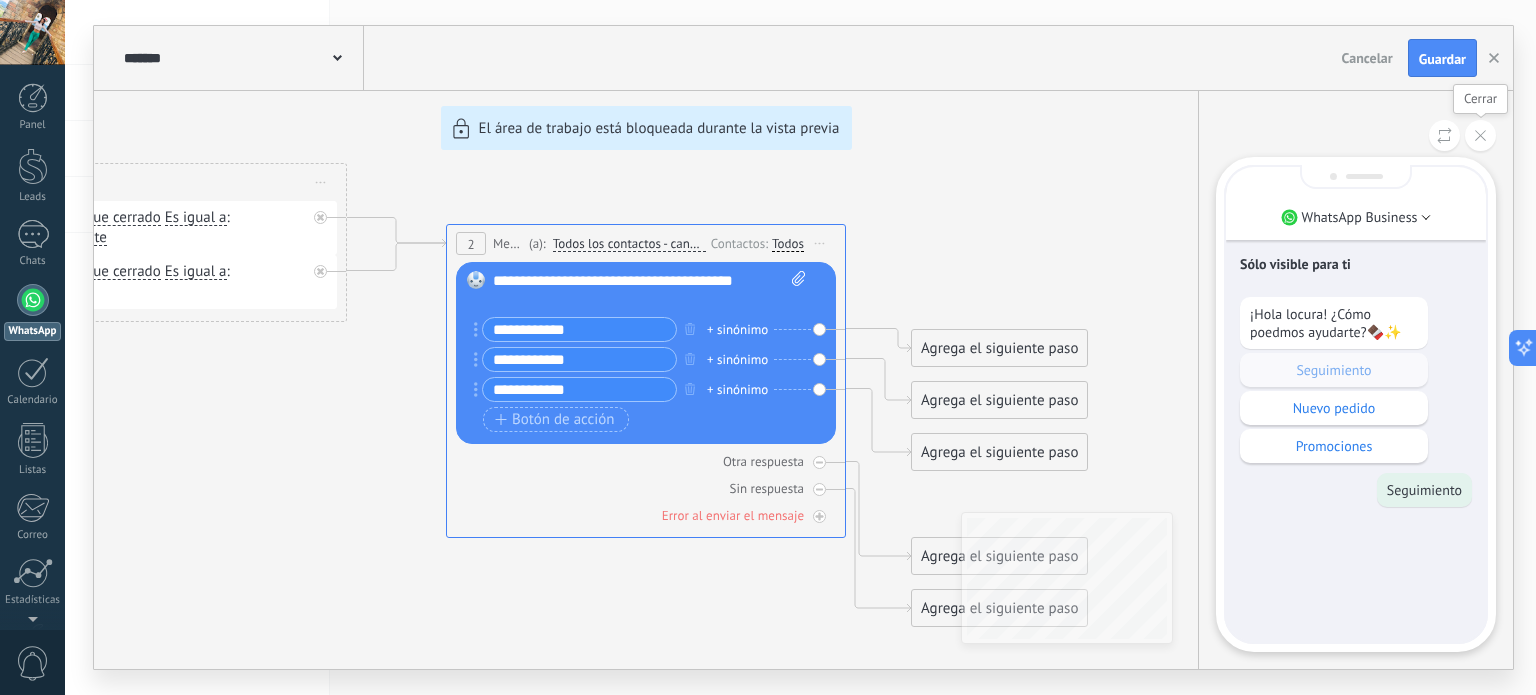 click at bounding box center [1480, 135] 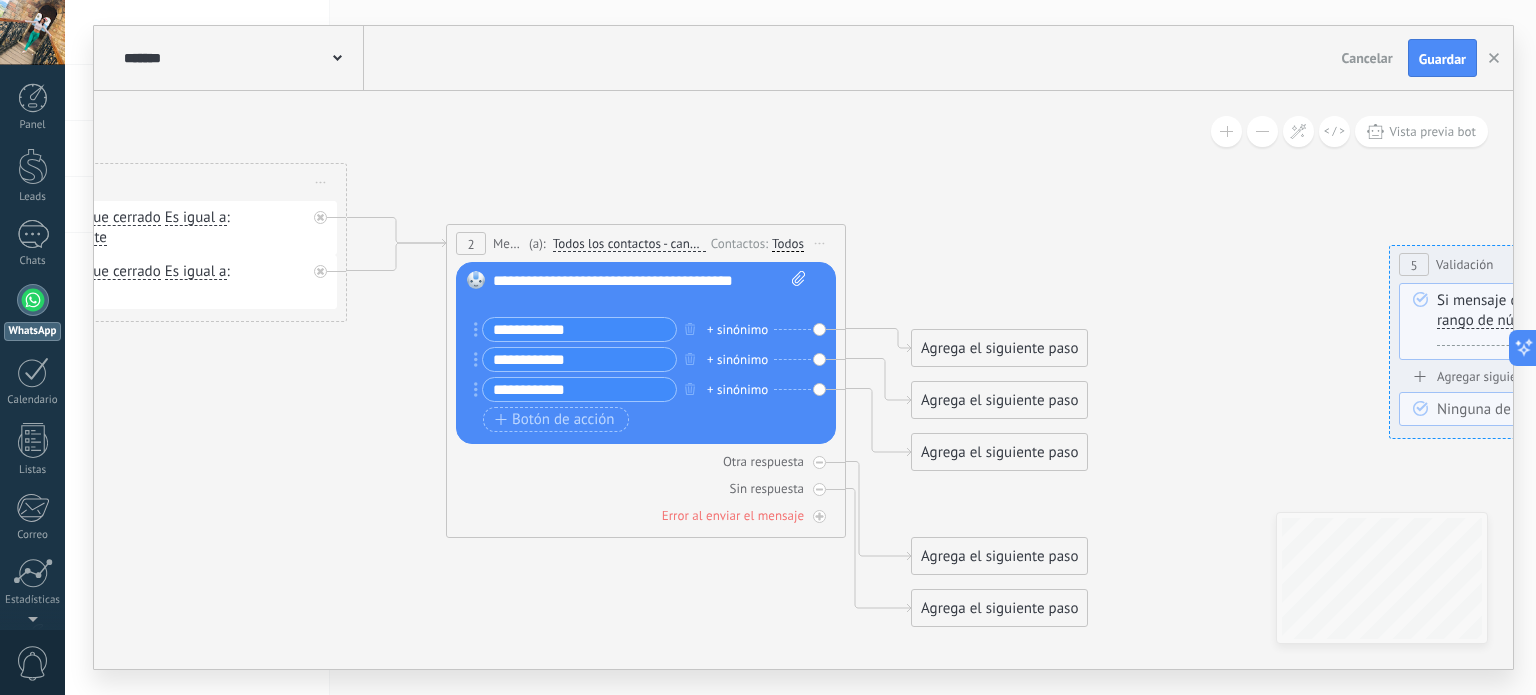 click on "Agrega el siguiente paso" at bounding box center (999, 348) 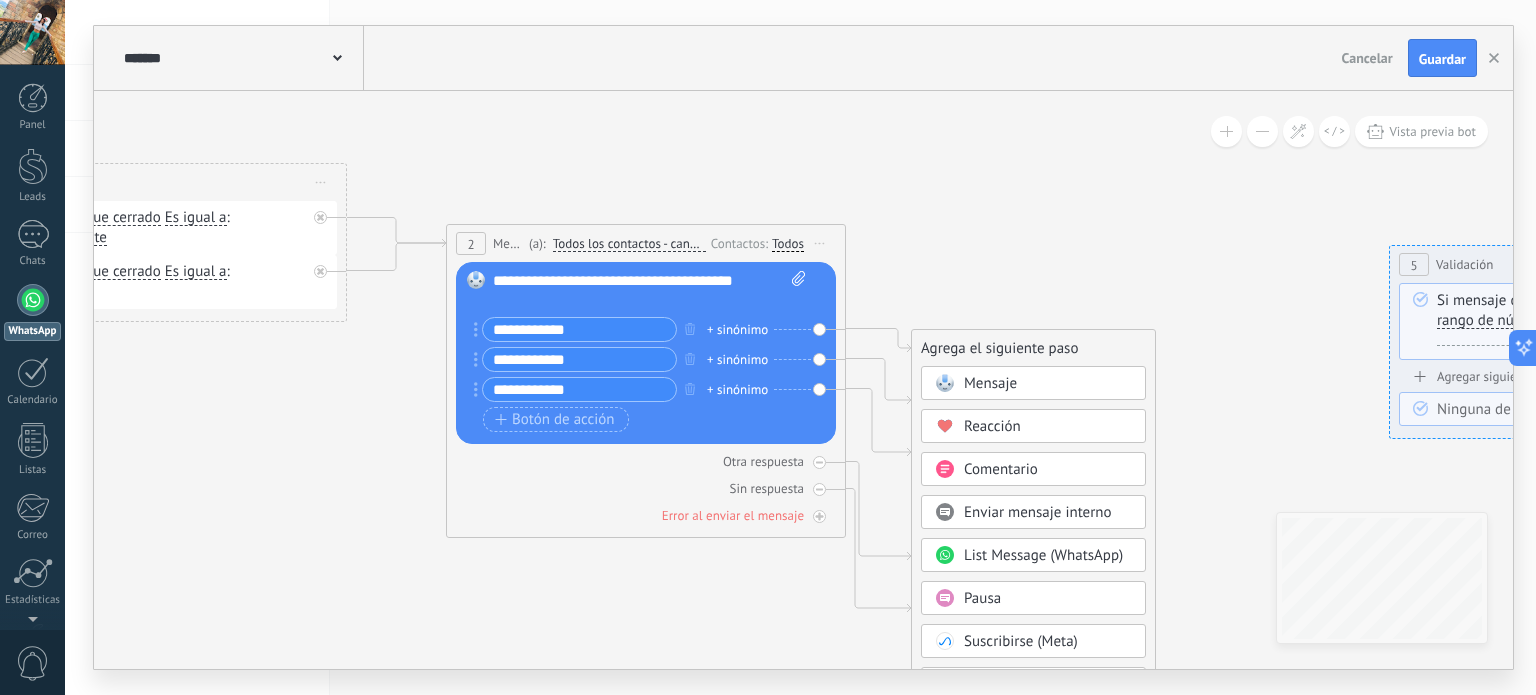 click on "Mensaje" at bounding box center (1048, 384) 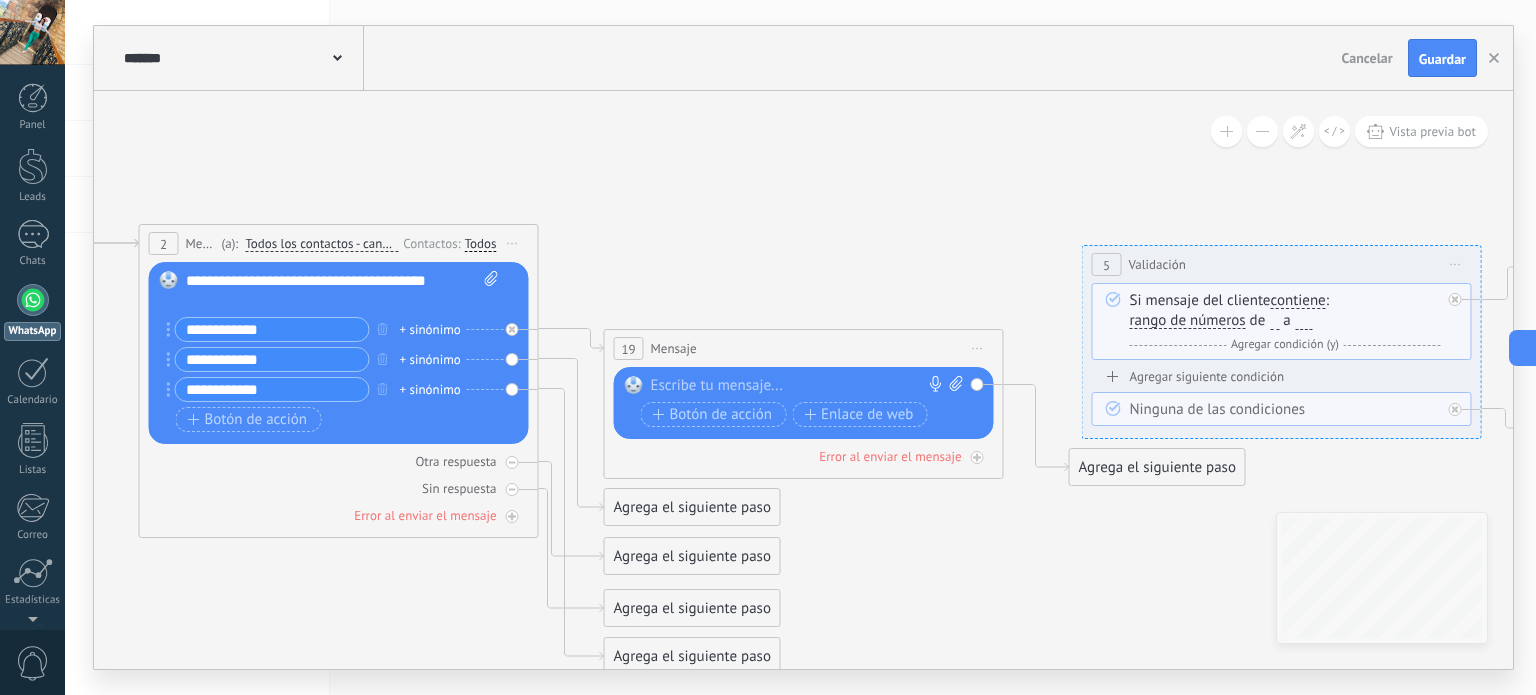 click at bounding box center (799, 386) 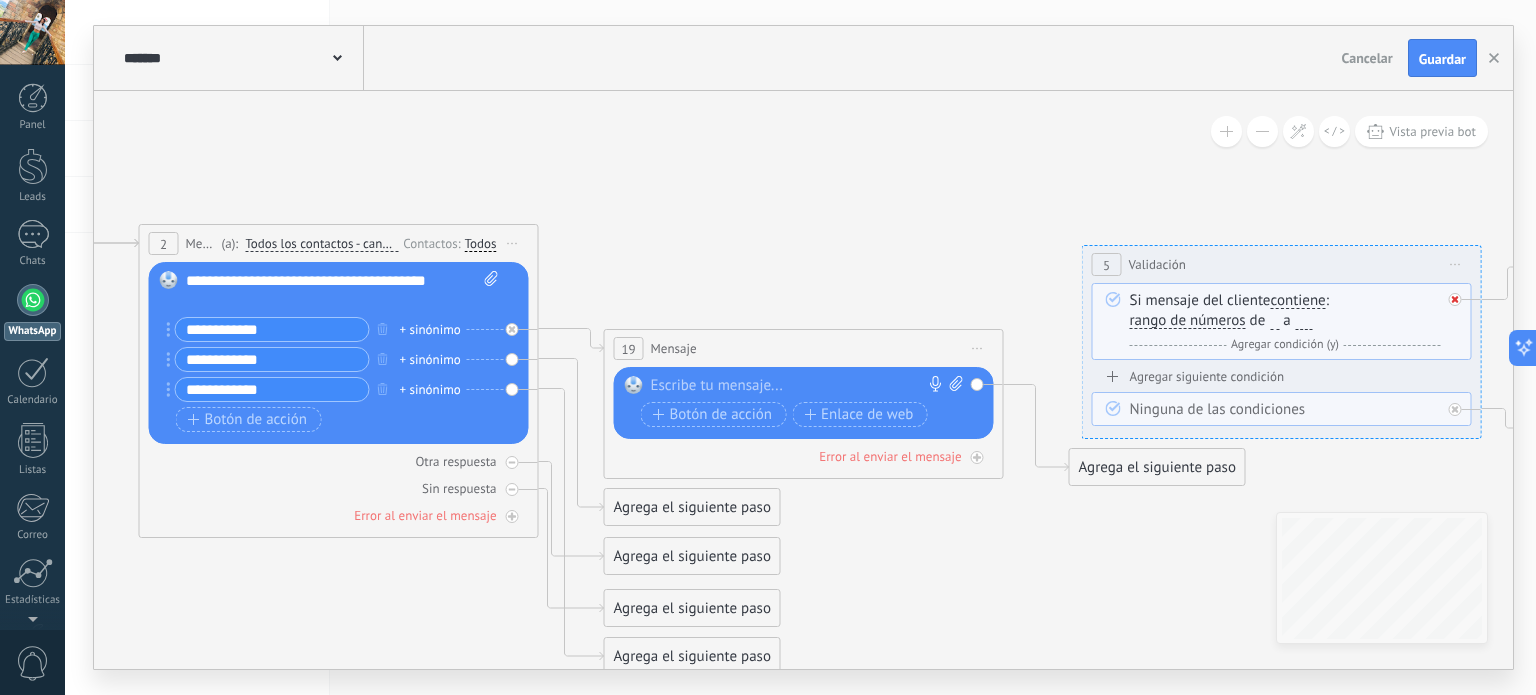click at bounding box center (1455, 299) 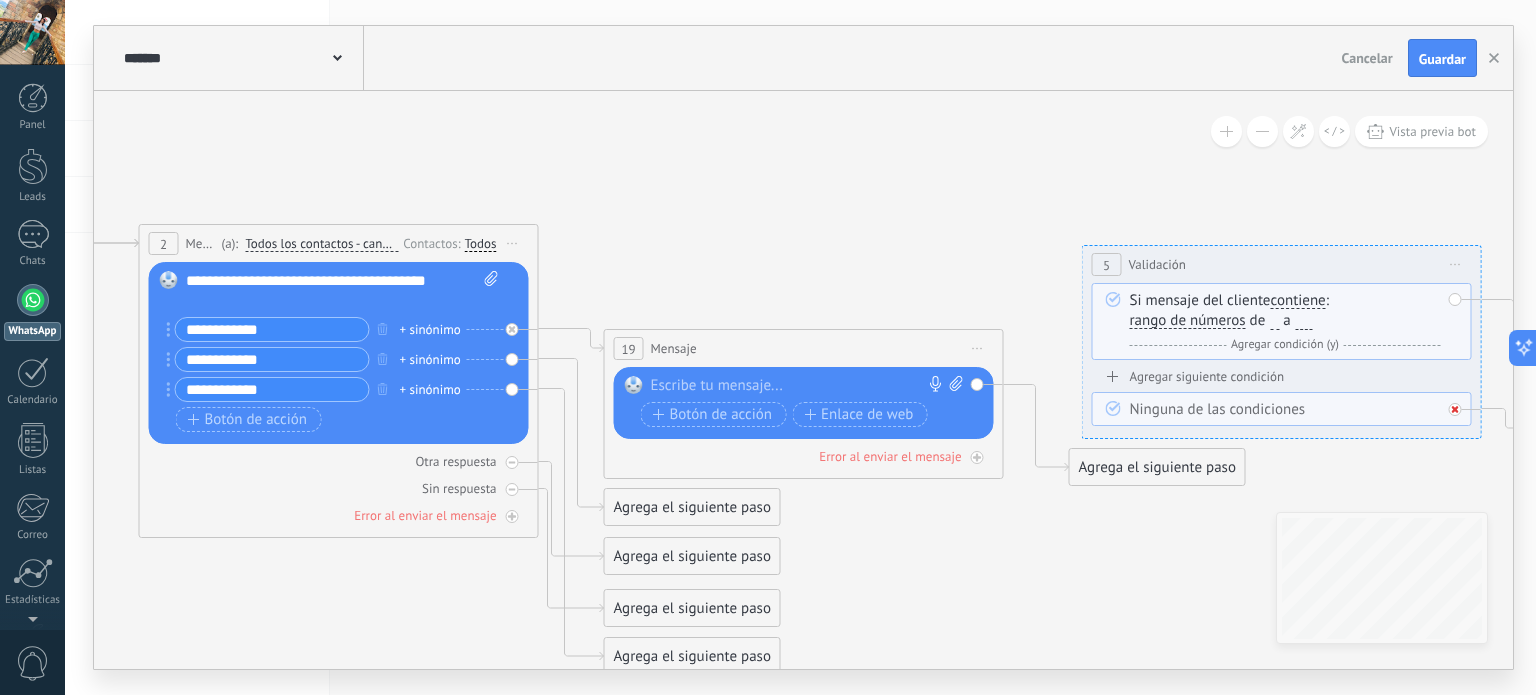 click at bounding box center [1455, 409] 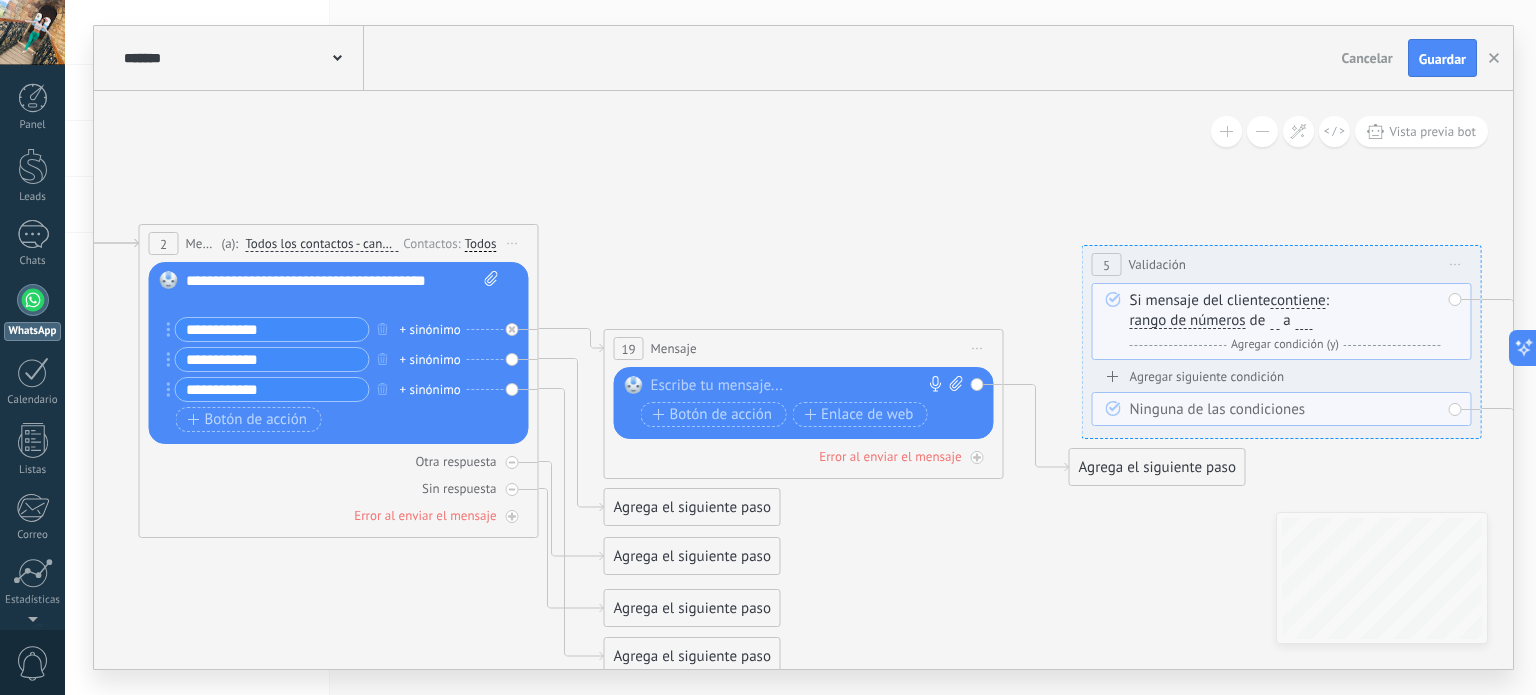 click on "Iniciar vista previa aquí
Cambiar nombre
Duplicar
Borrar" at bounding box center (1456, 264) 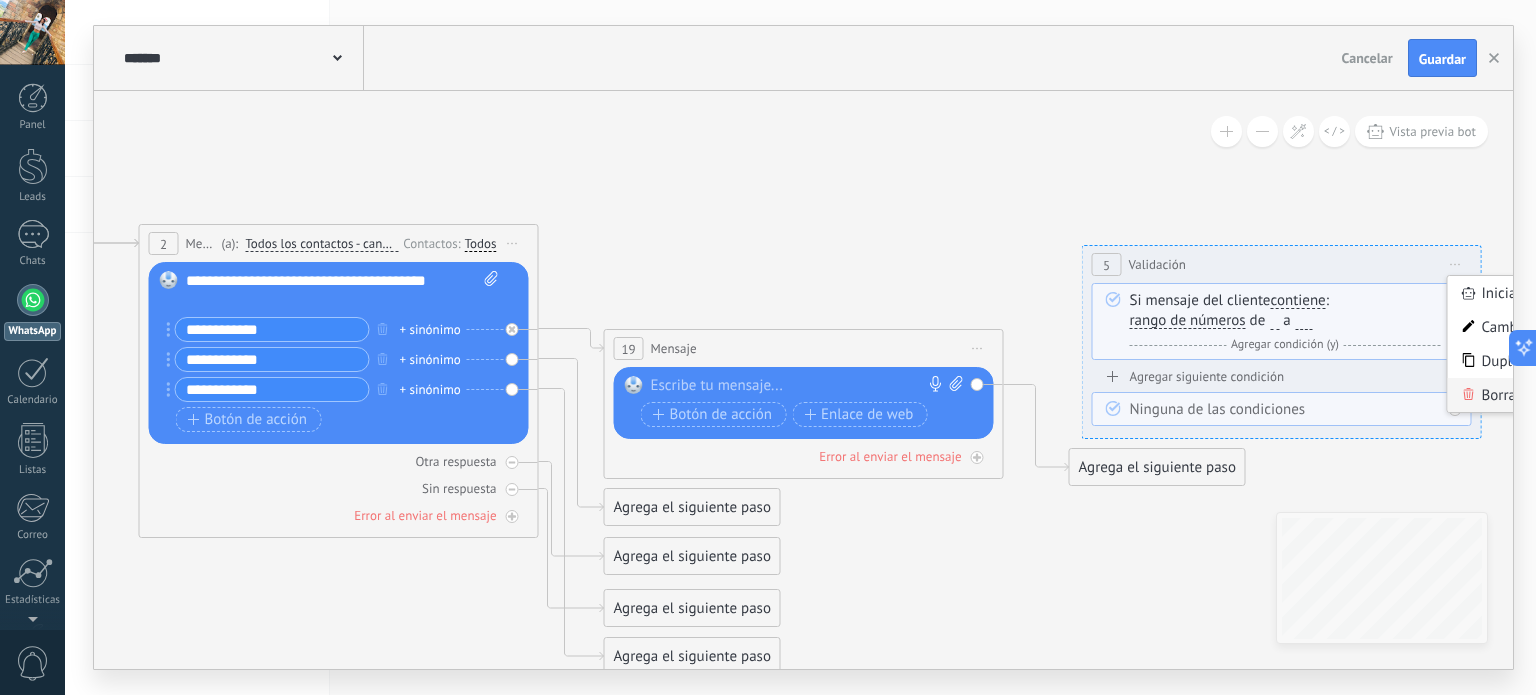 click on "Borrar" at bounding box center [1547, 395] 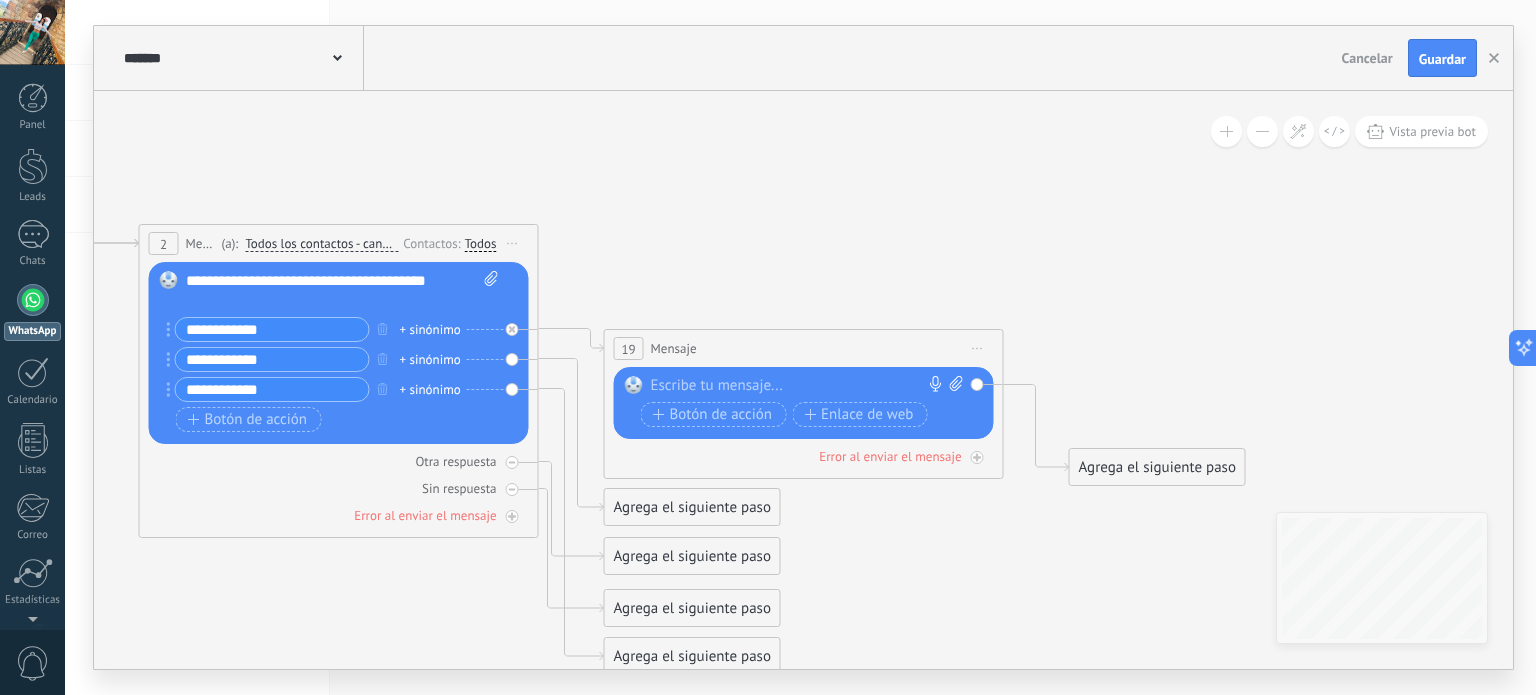 click at bounding box center (799, 386) 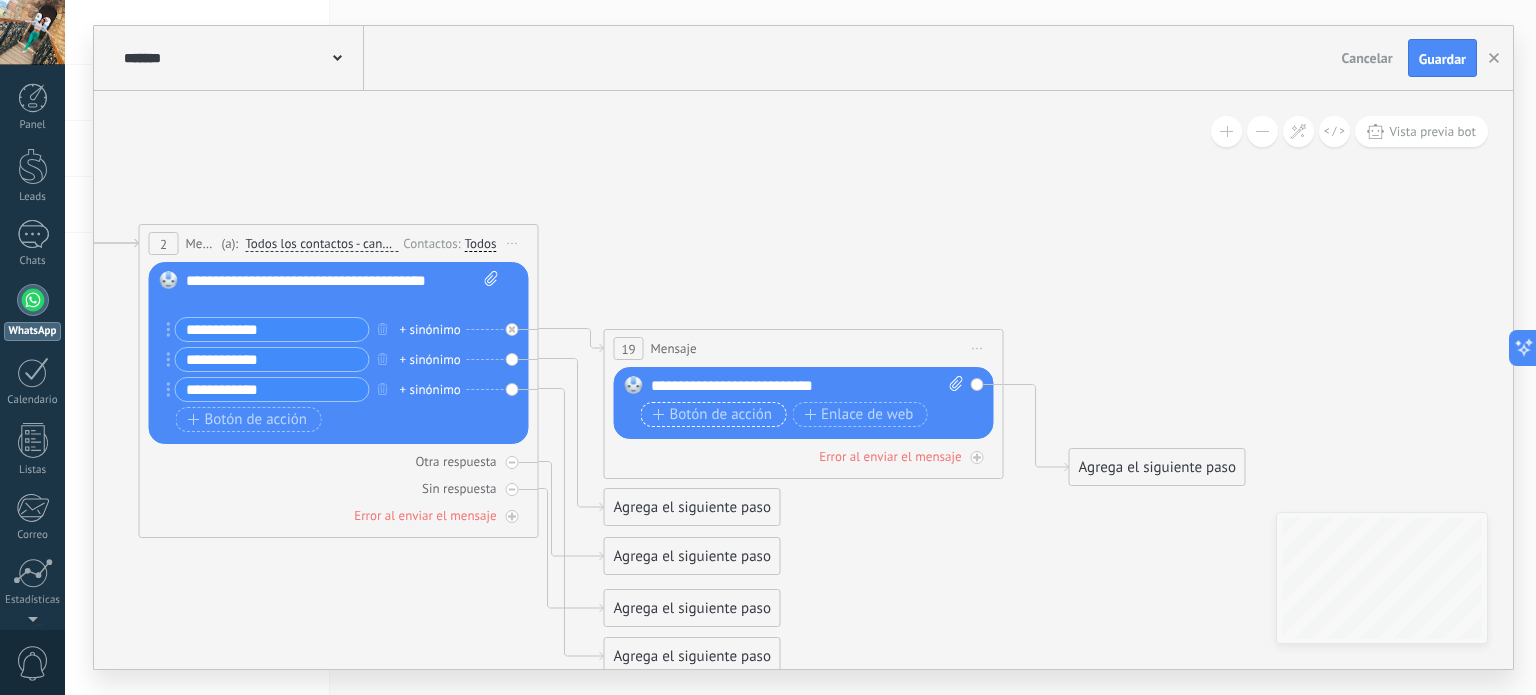 click on "Botón de acción" at bounding box center (713, 415) 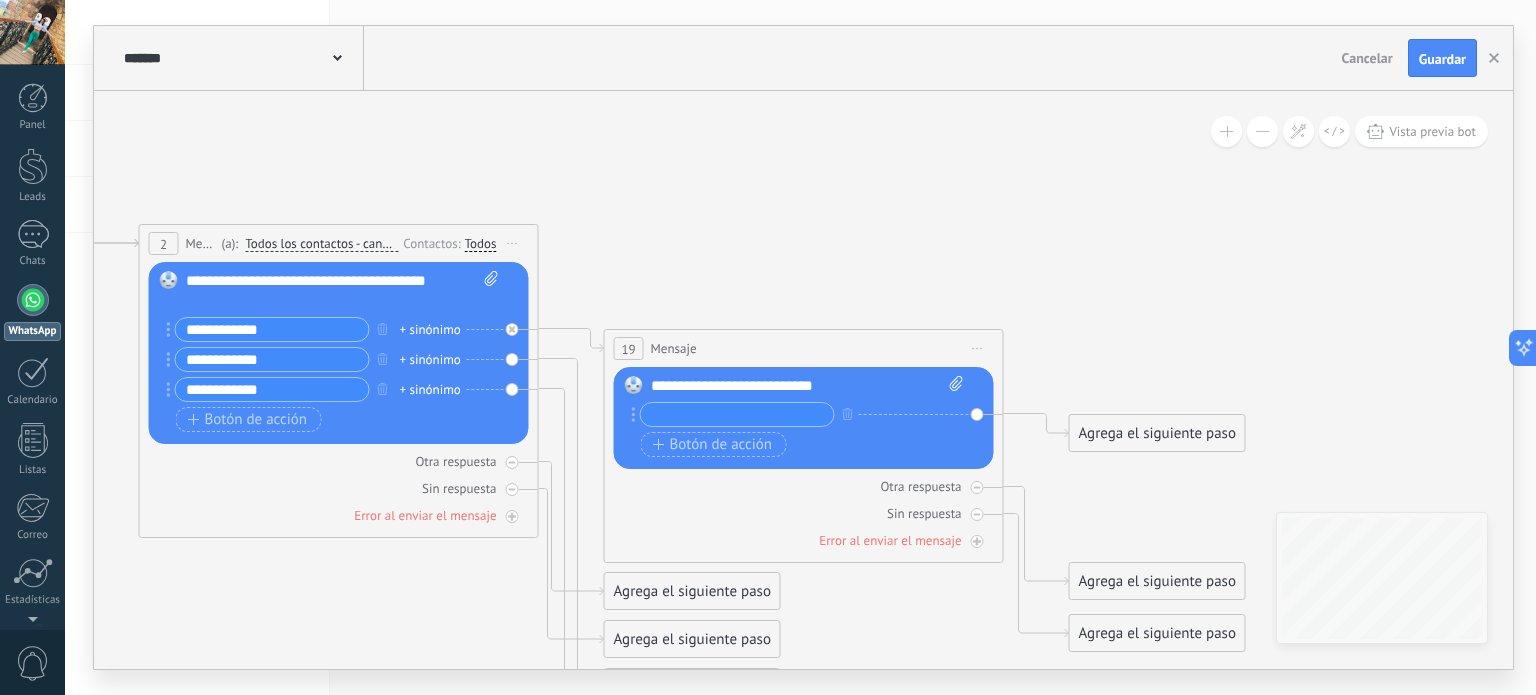 click on "Reemplazar
Quitar
Convertir a mensaje de voz
Arrastre la imagen aquí para adjuntarla.
Añadir imagen
Subir
Arrastrar y soltar
Archivo no encontrado
Escribe tu mensaje..." at bounding box center [804, 418] 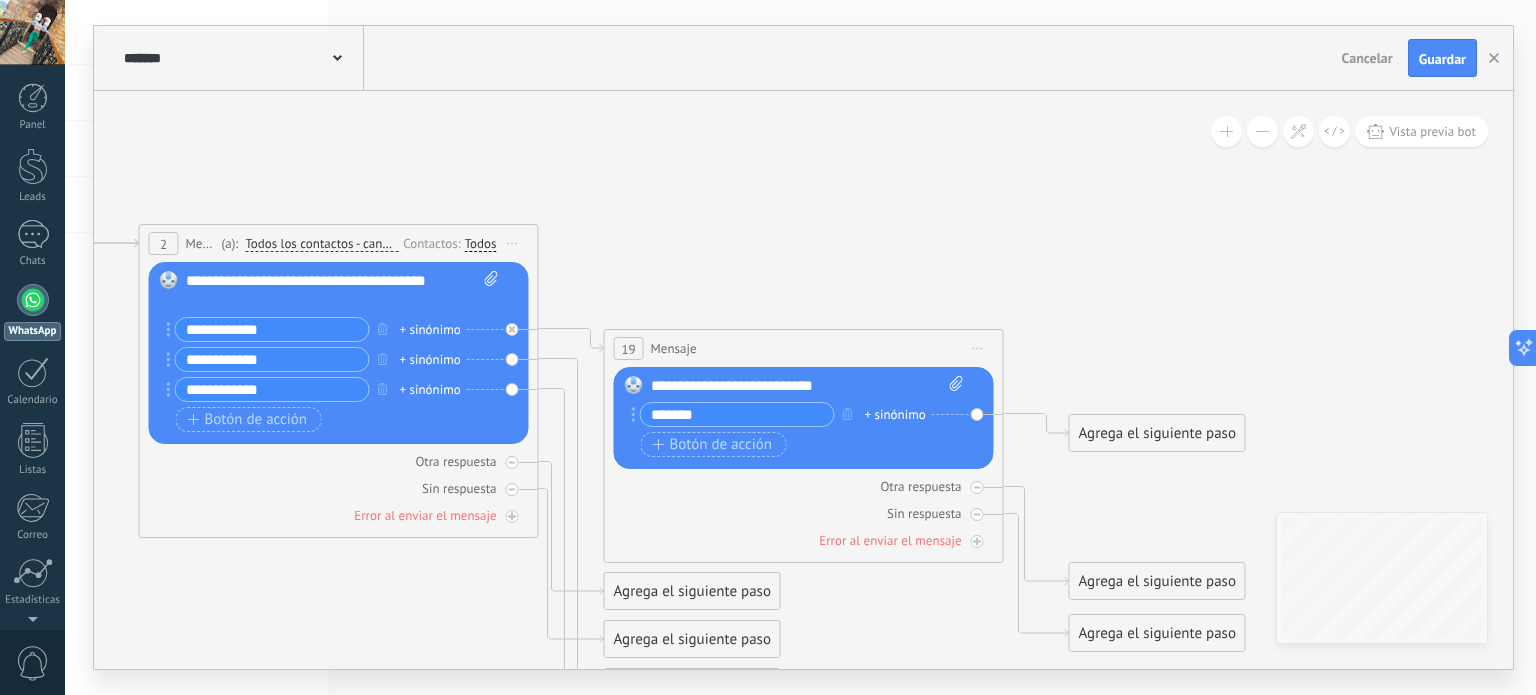 click on "Iniciar vista previa aquí
Cambiar nombre
Duplicar
Borrar" at bounding box center (513, 243) 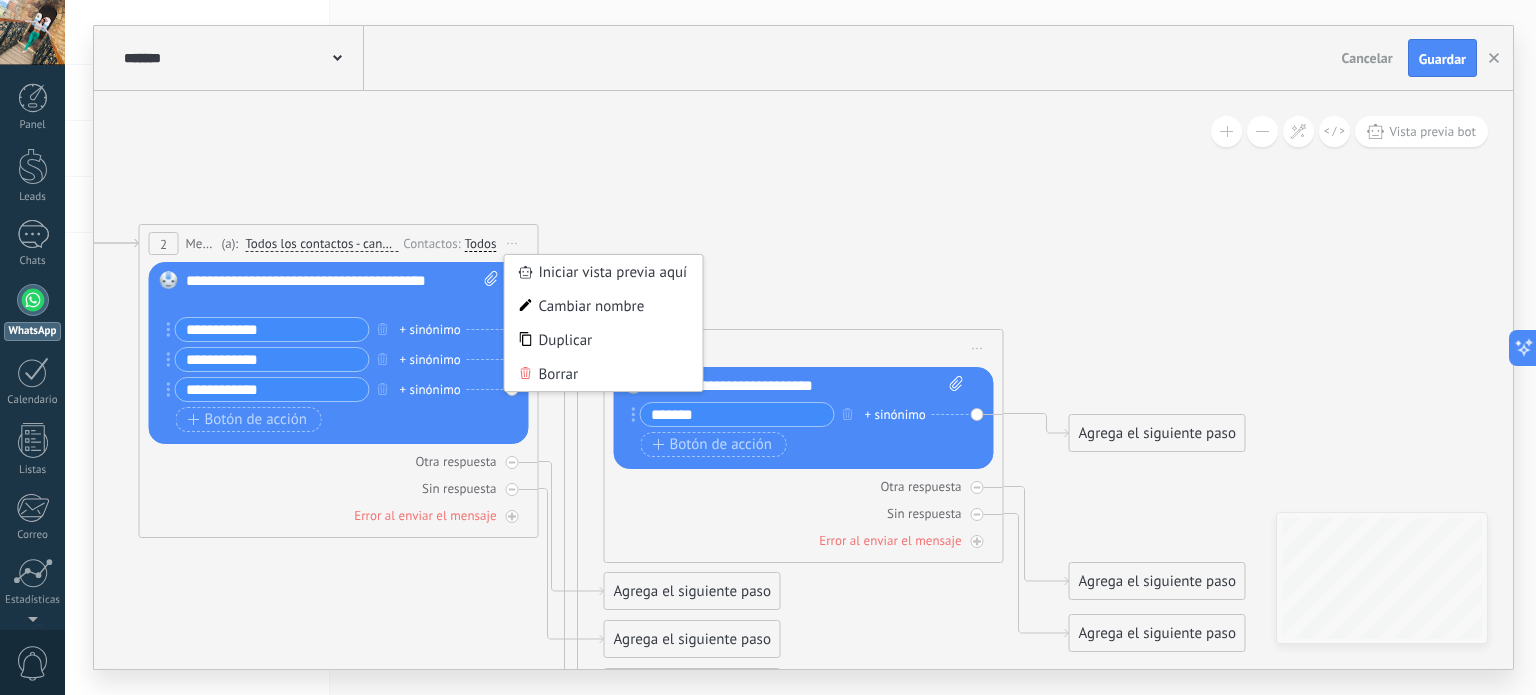 click on "******" at bounding box center (737, 414) 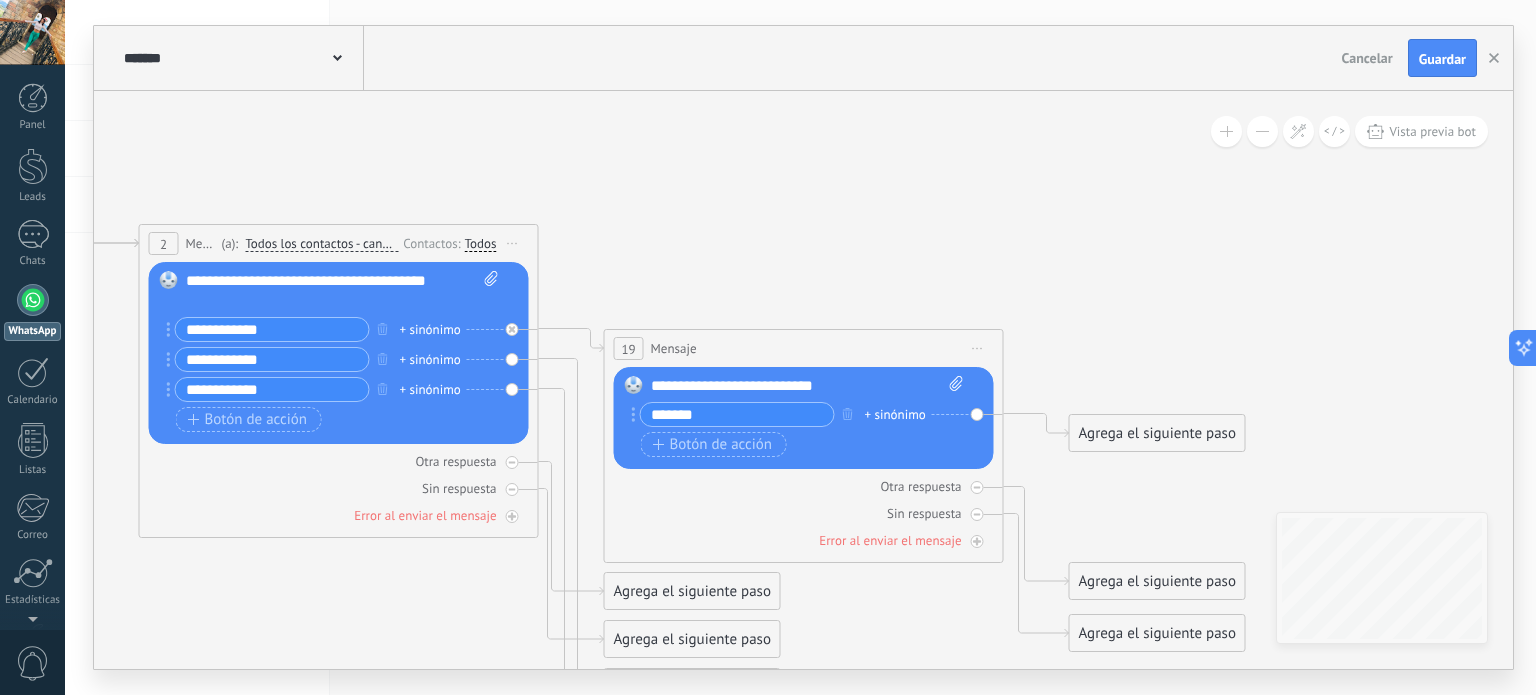 drag, startPoint x: 706, startPoint y: 412, endPoint x: 714, endPoint y: 423, distance: 13.601471 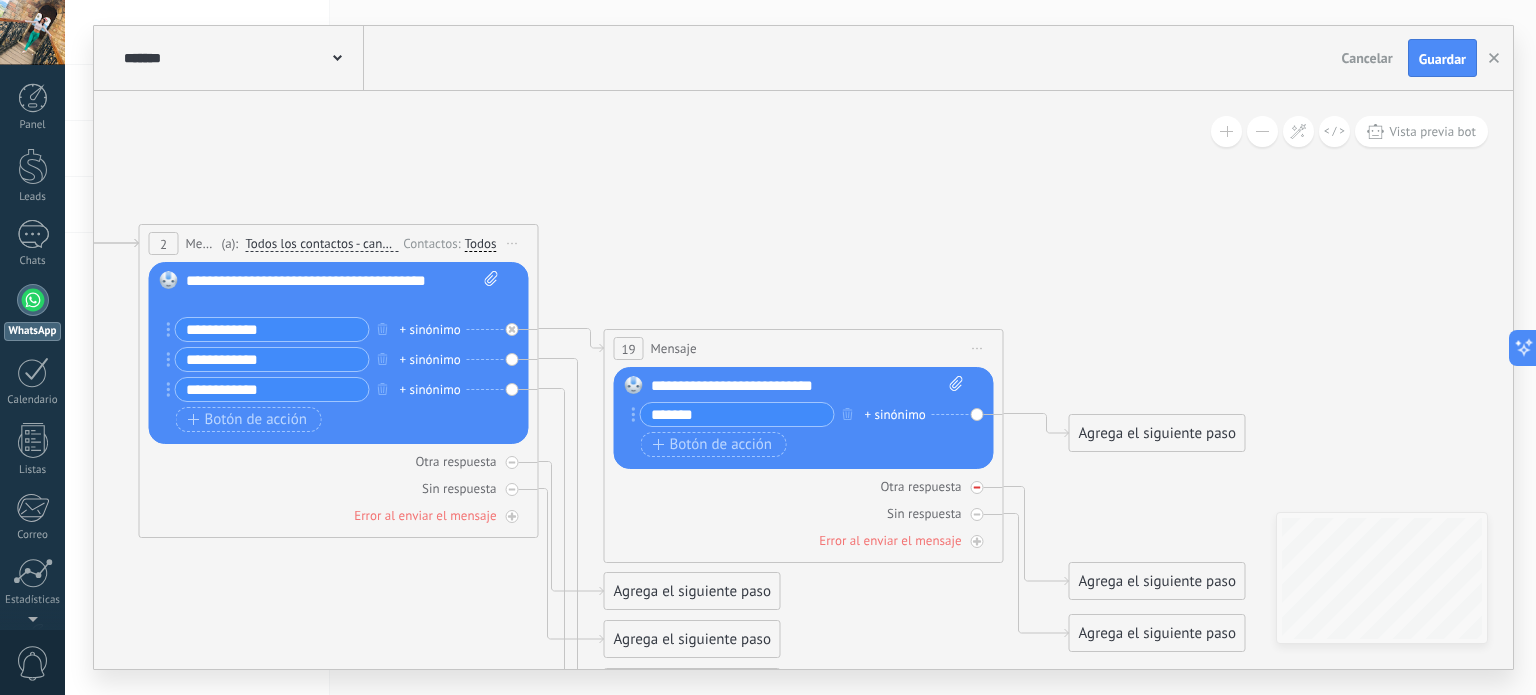 click on "Otra respuesta" at bounding box center [804, 486] 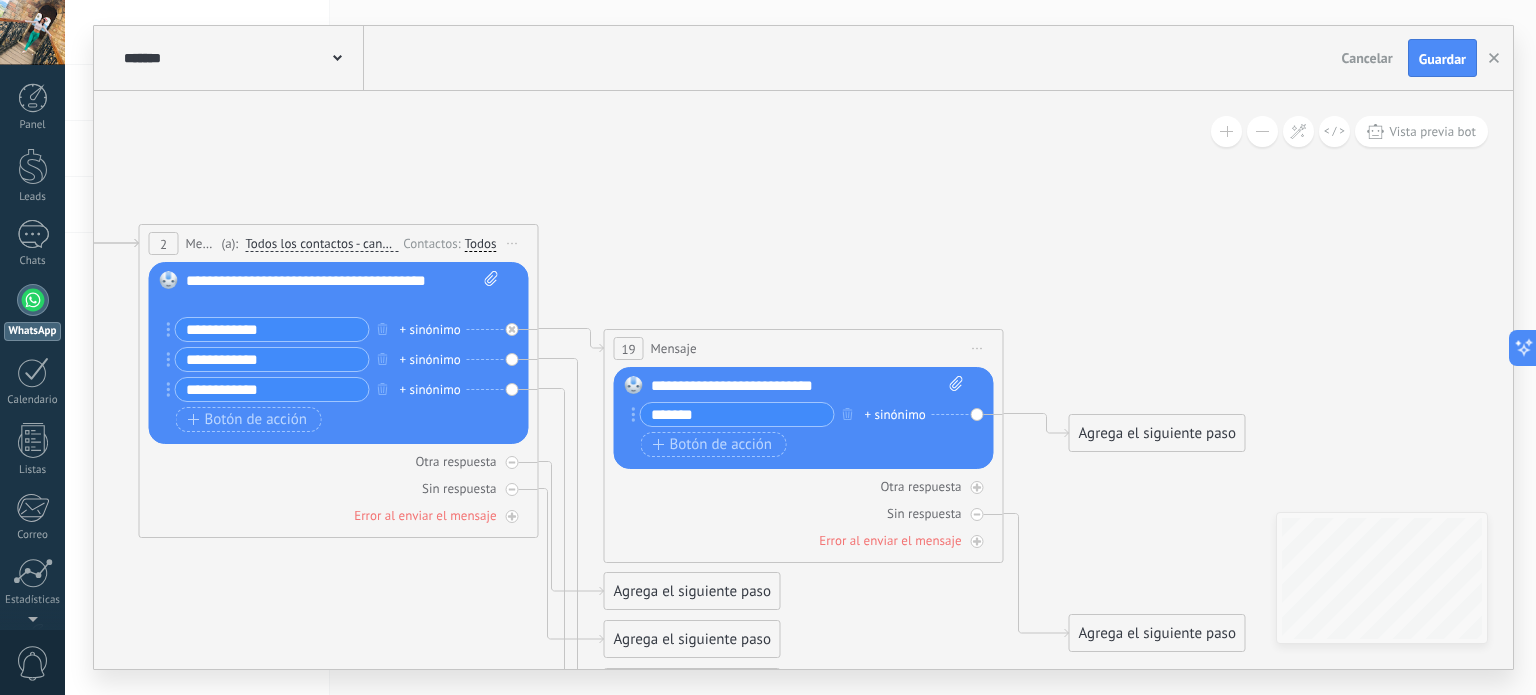 click on "******" at bounding box center (737, 414) 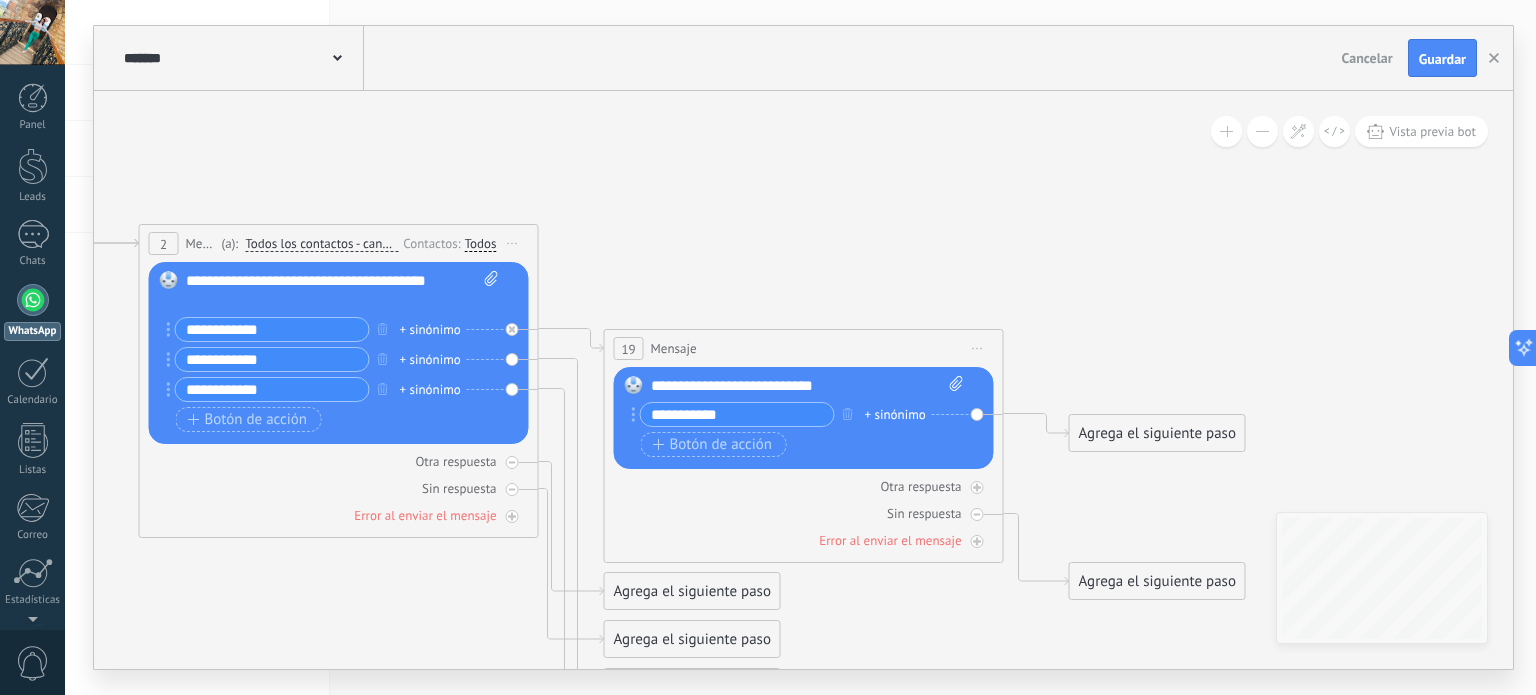 type on "**********" 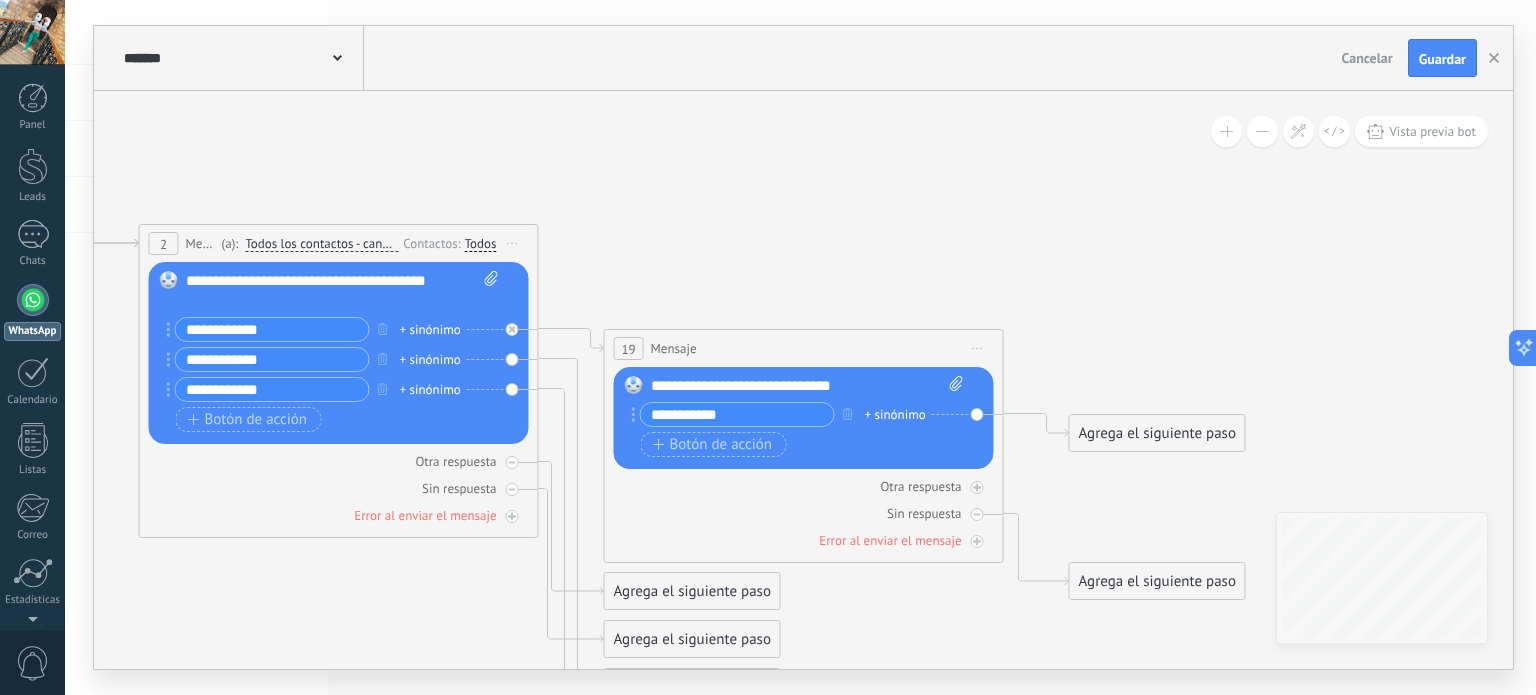 click on "Iniciar vista previa aquí
Cambiar nombre
Duplicar
Borrar" at bounding box center (513, 243) 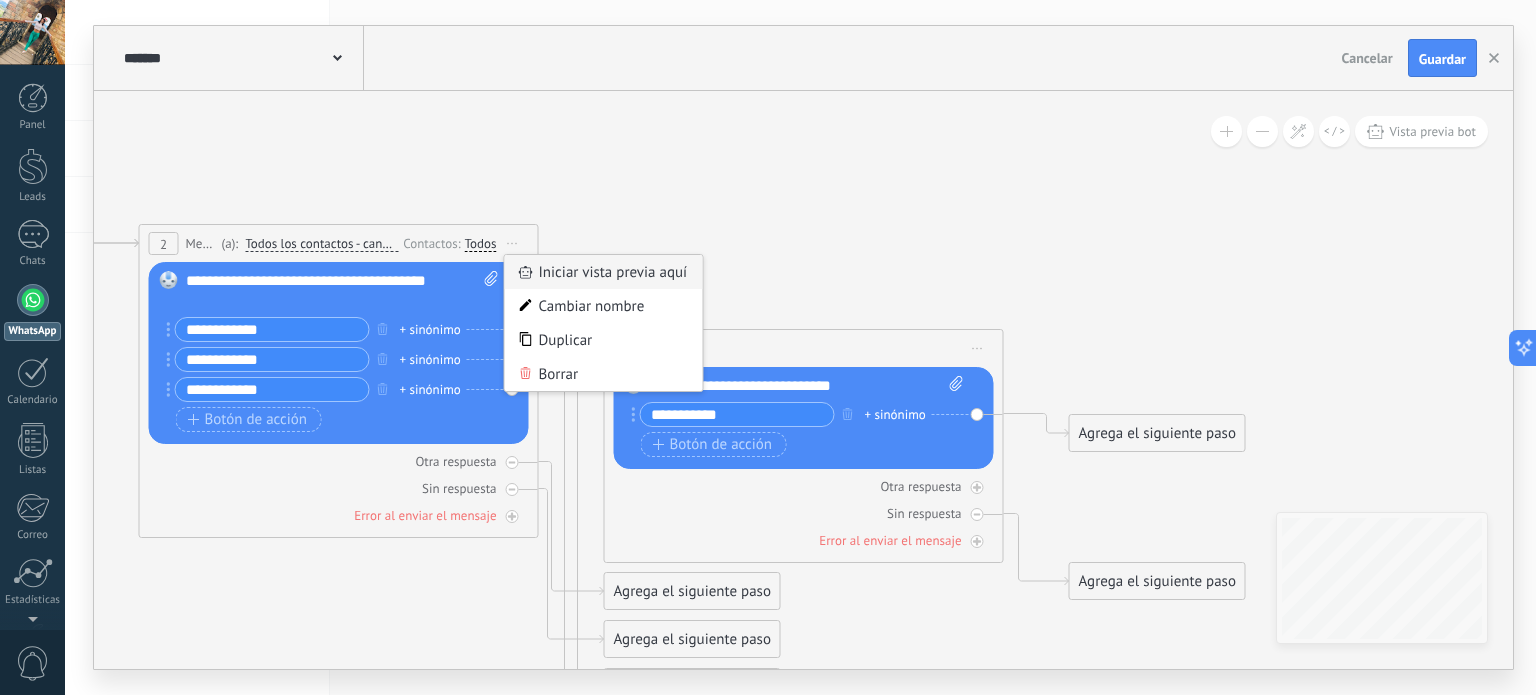 click on "Iniciar vista previa aquí" at bounding box center [604, 272] 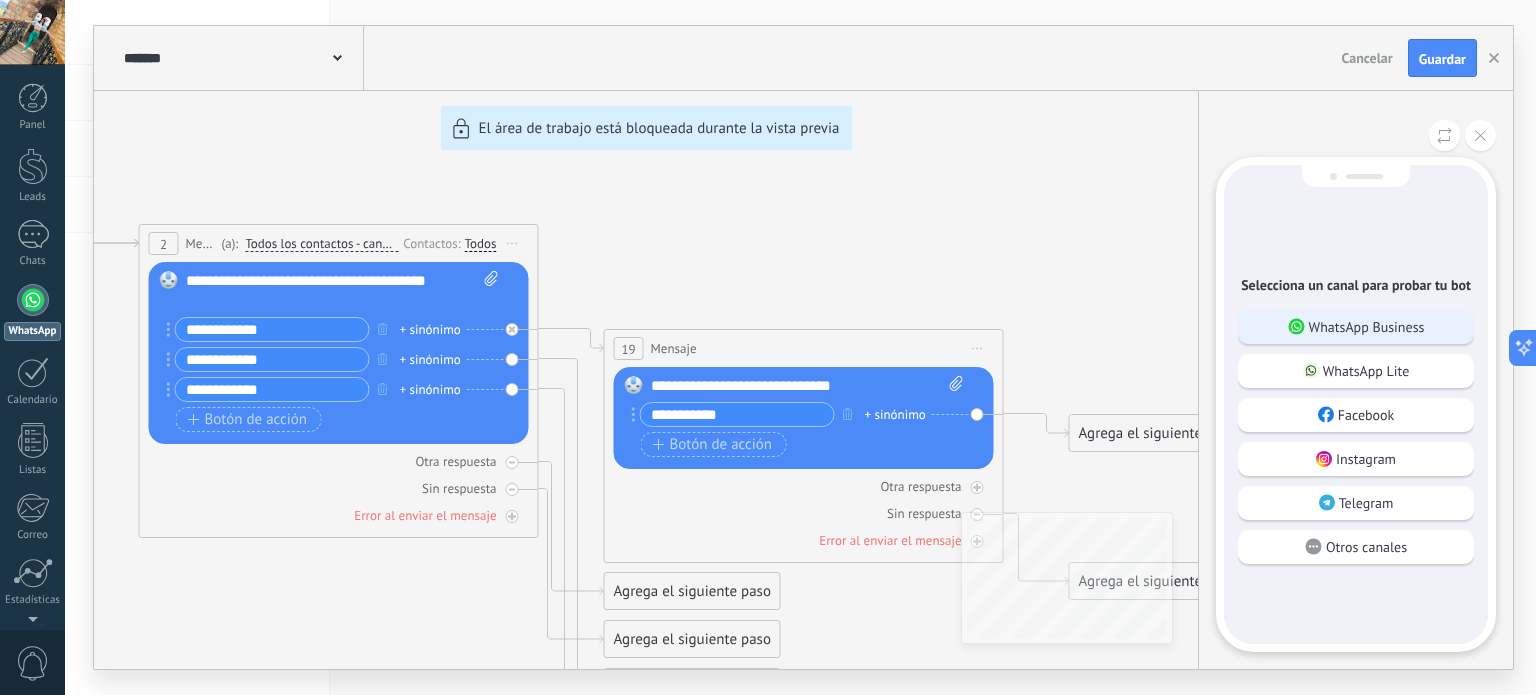 click on "WhatsApp Business" at bounding box center [1367, 327] 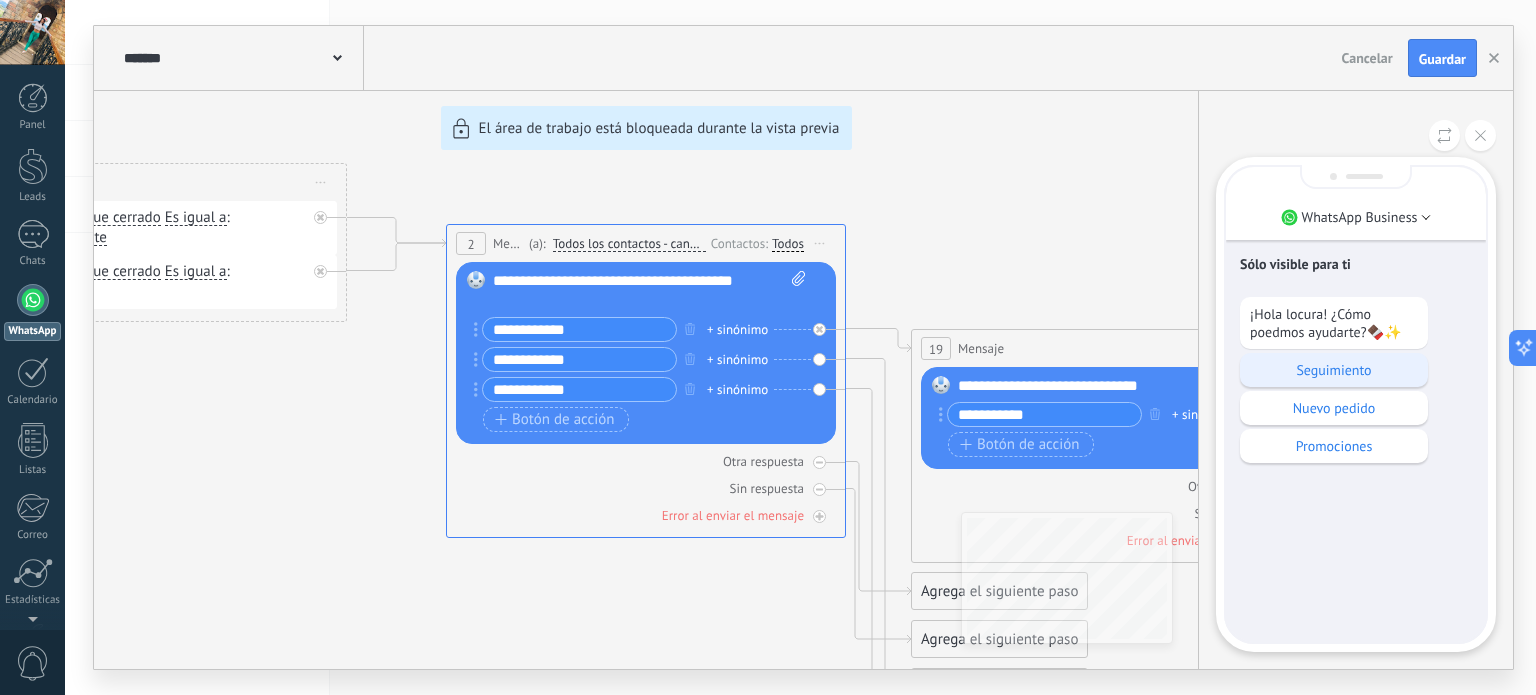 click on "Seguimiento" at bounding box center [1334, 370] 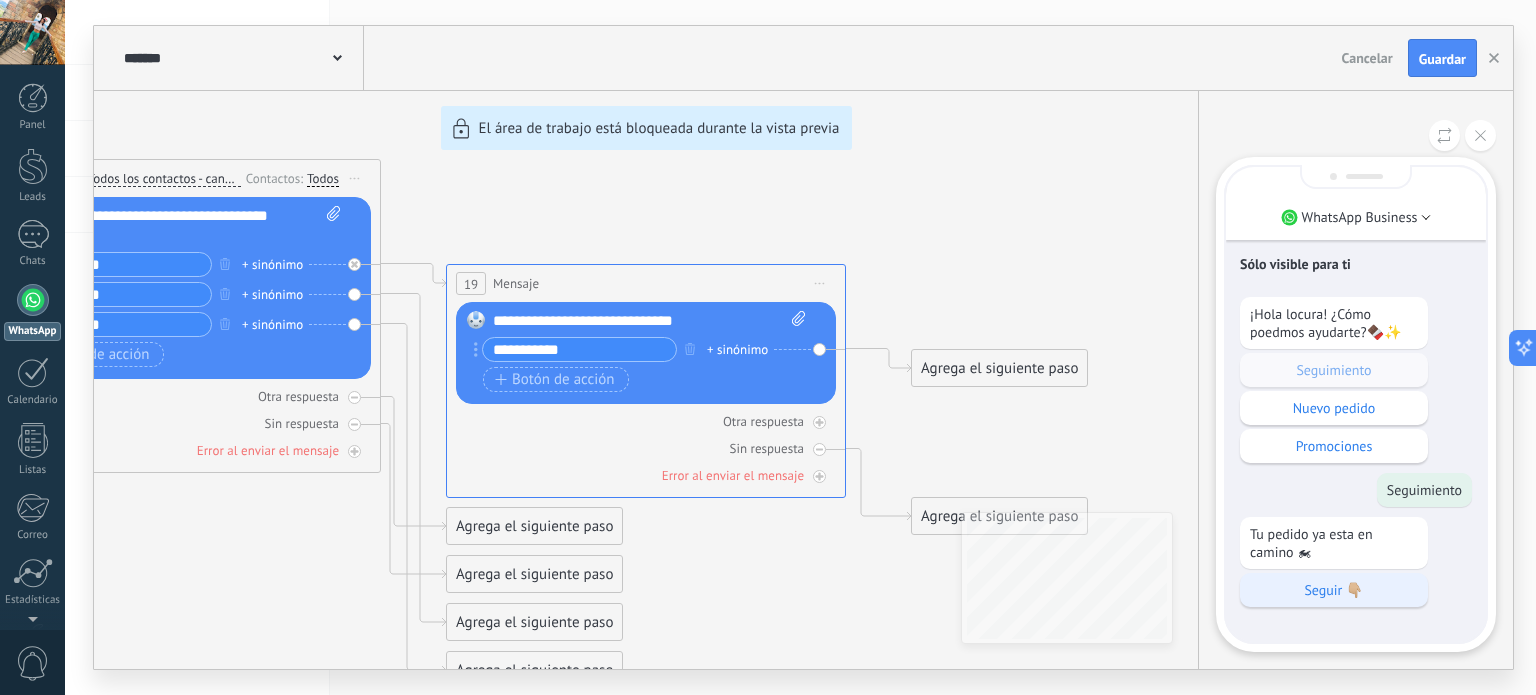 click on "Seguir 👇🏼" at bounding box center (1334, 590) 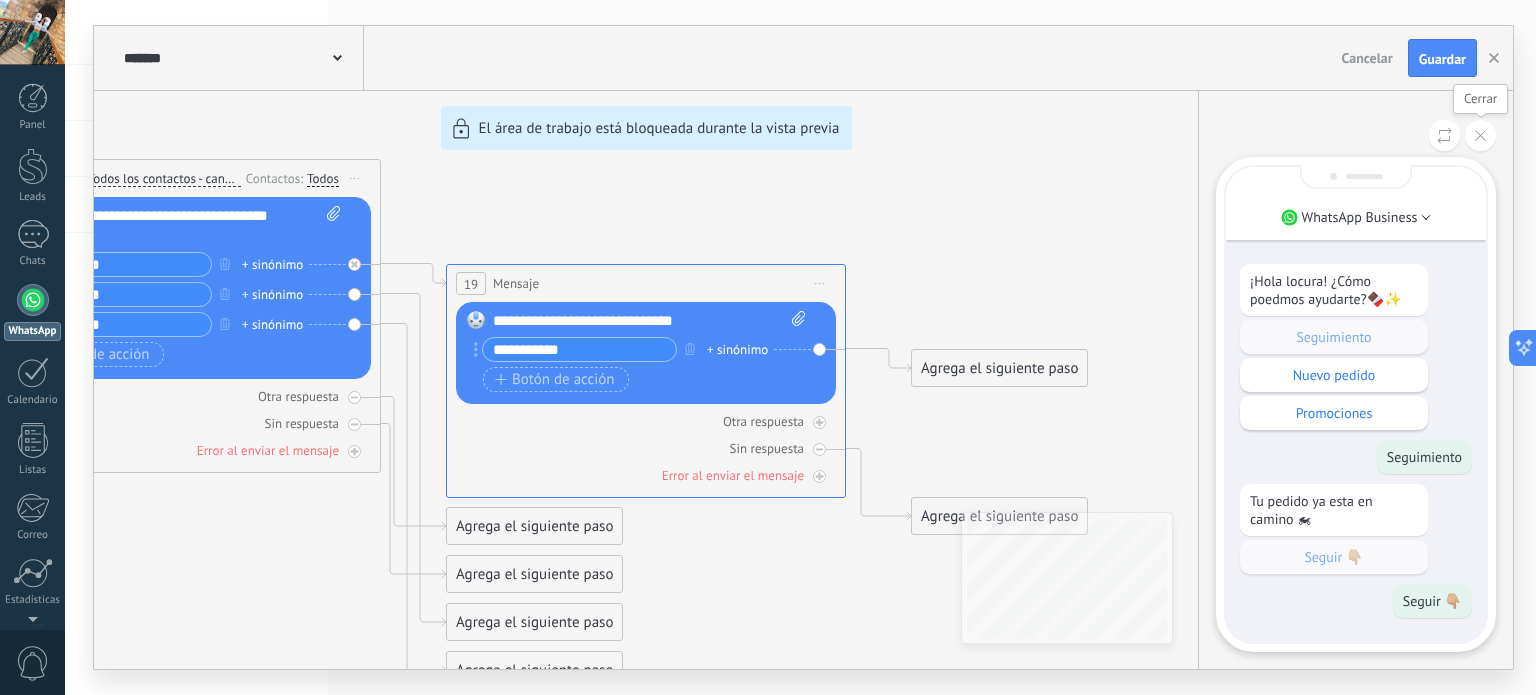 click 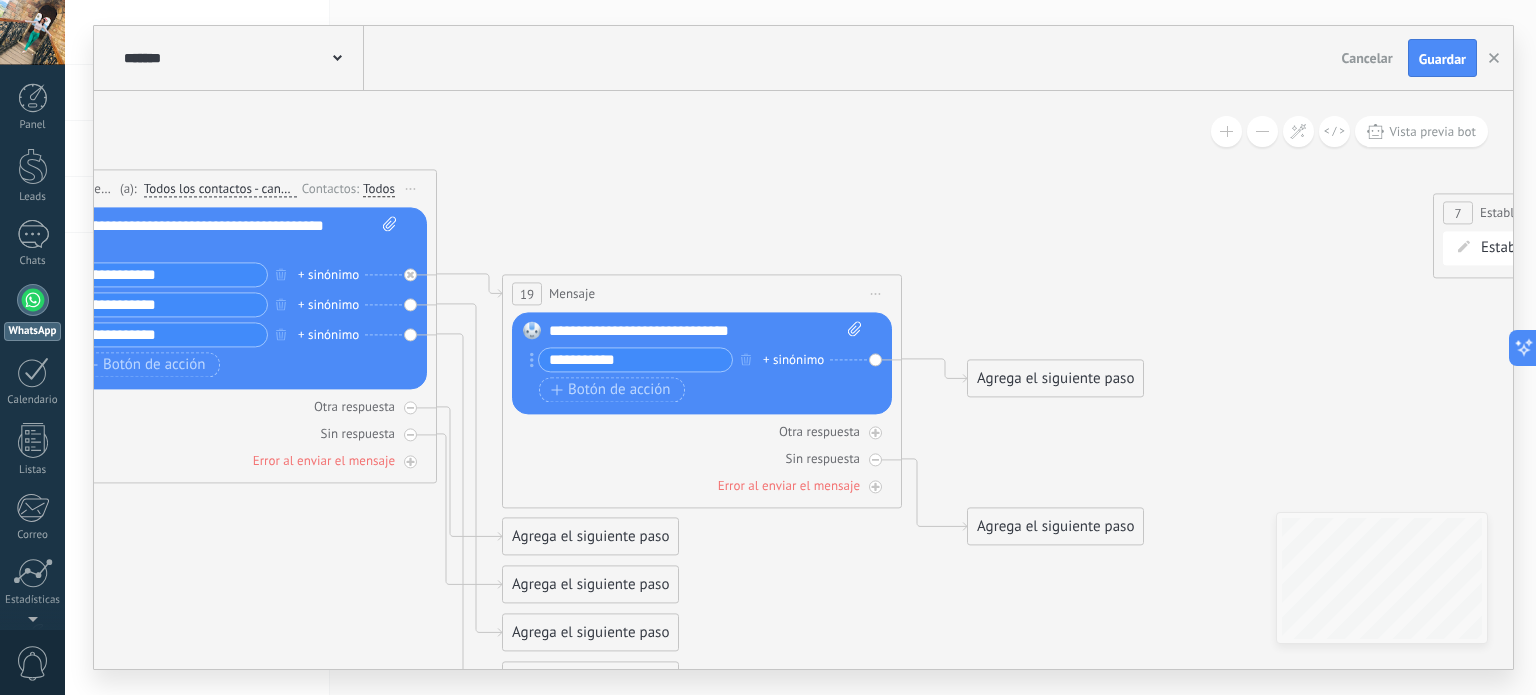 drag, startPoint x: 489, startPoint y: 231, endPoint x: 553, endPoint y: 243, distance: 65.11528 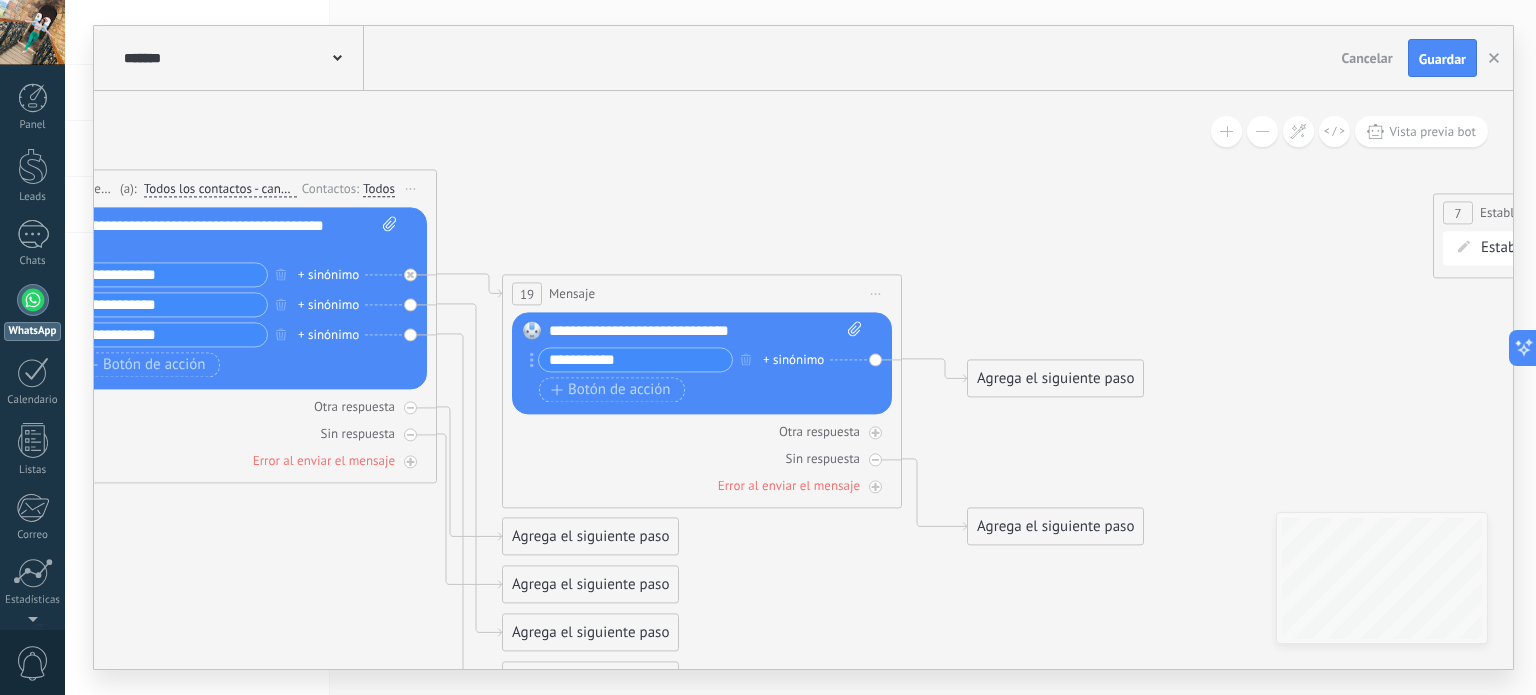 click 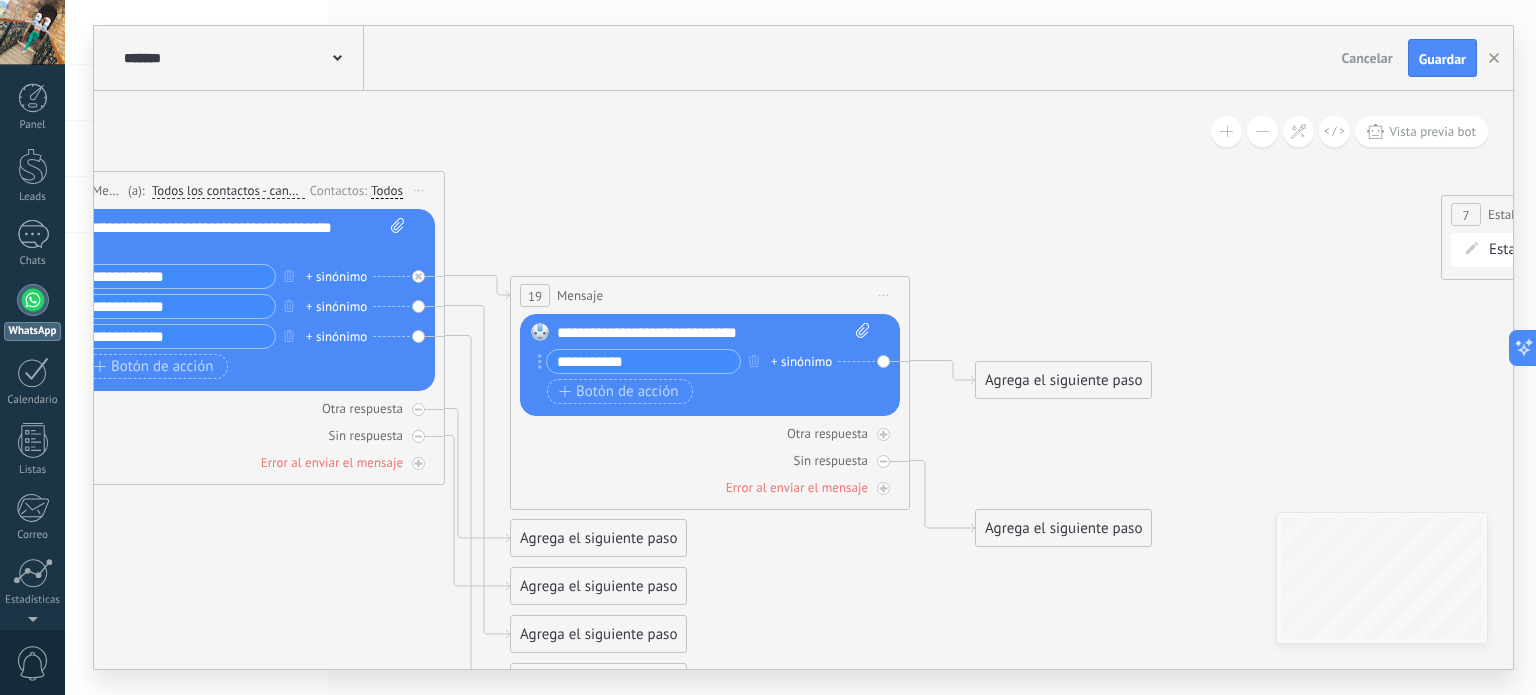 click on "**********" at bounding box center [249, 238] 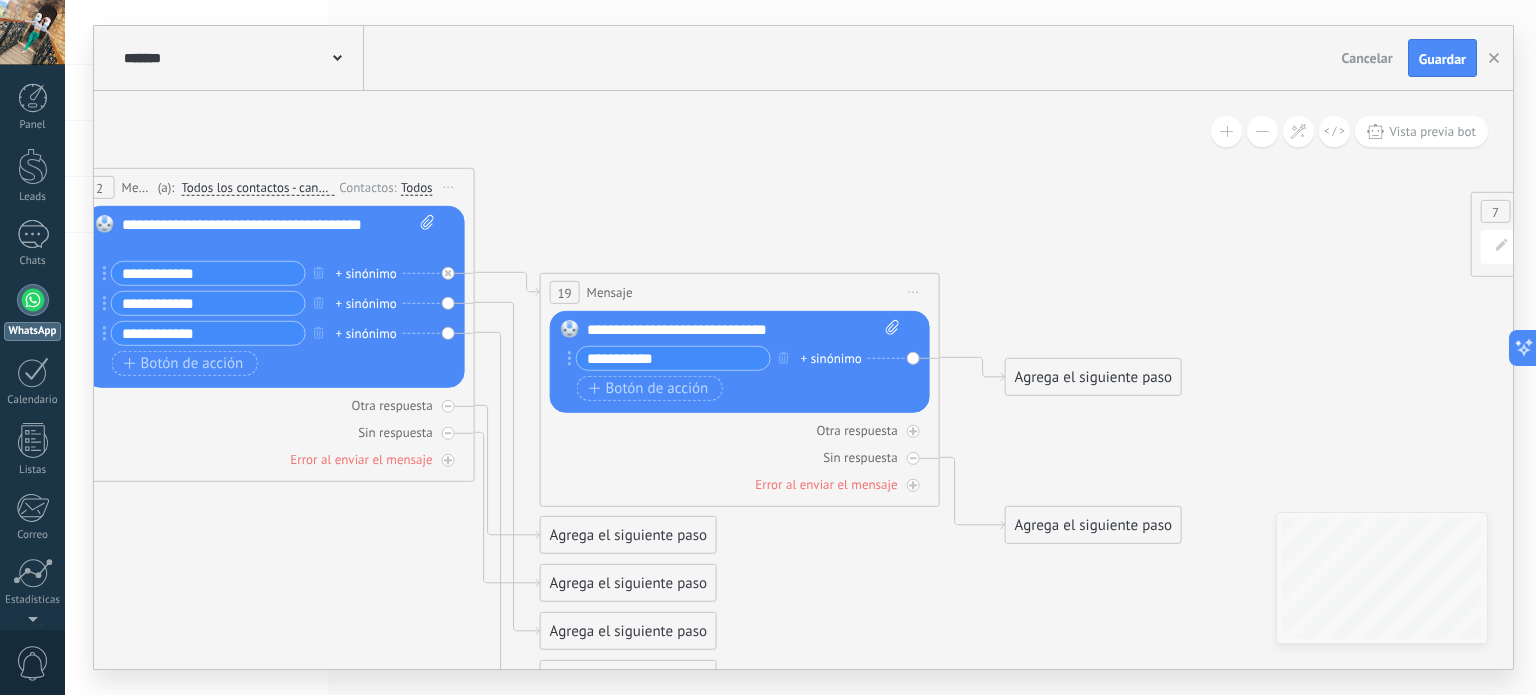 drag, startPoint x: 181, startPoint y: 525, endPoint x: 224, endPoint y: 525, distance: 43 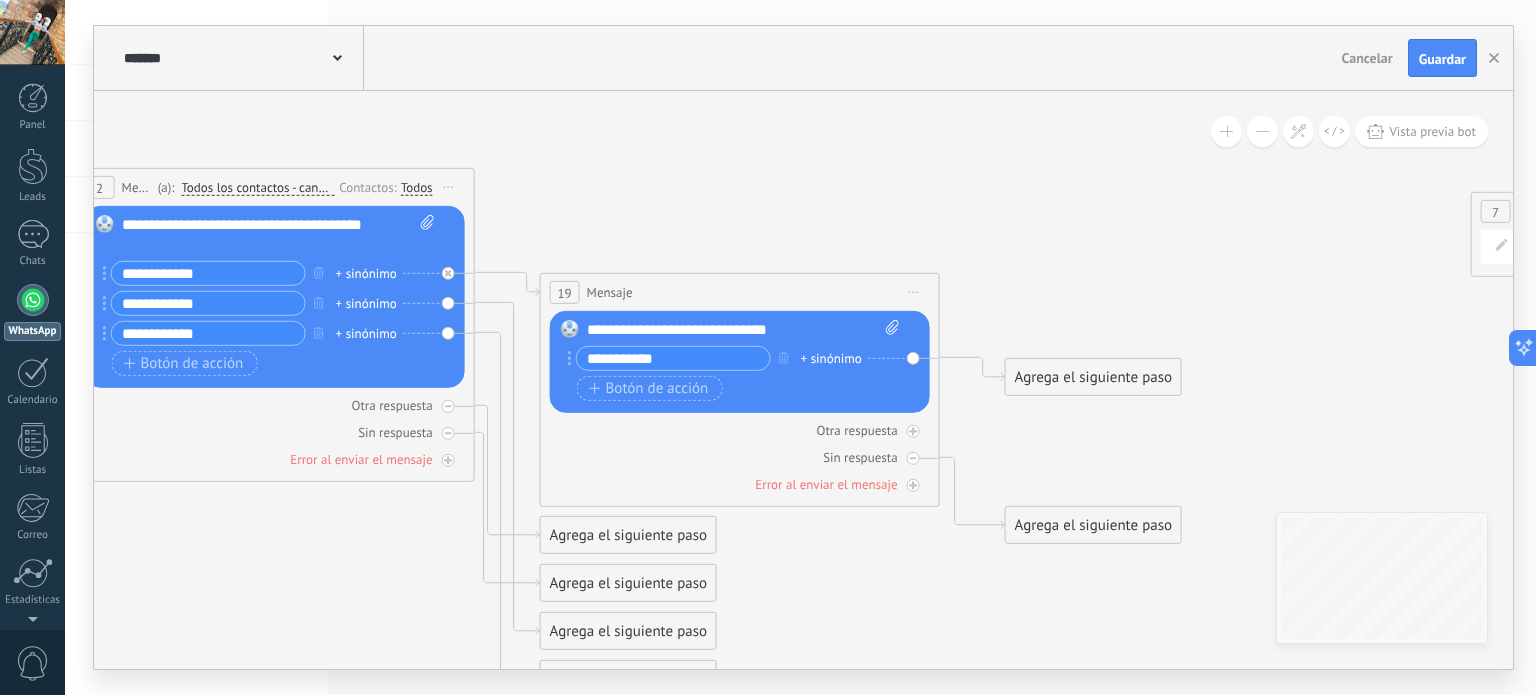 click 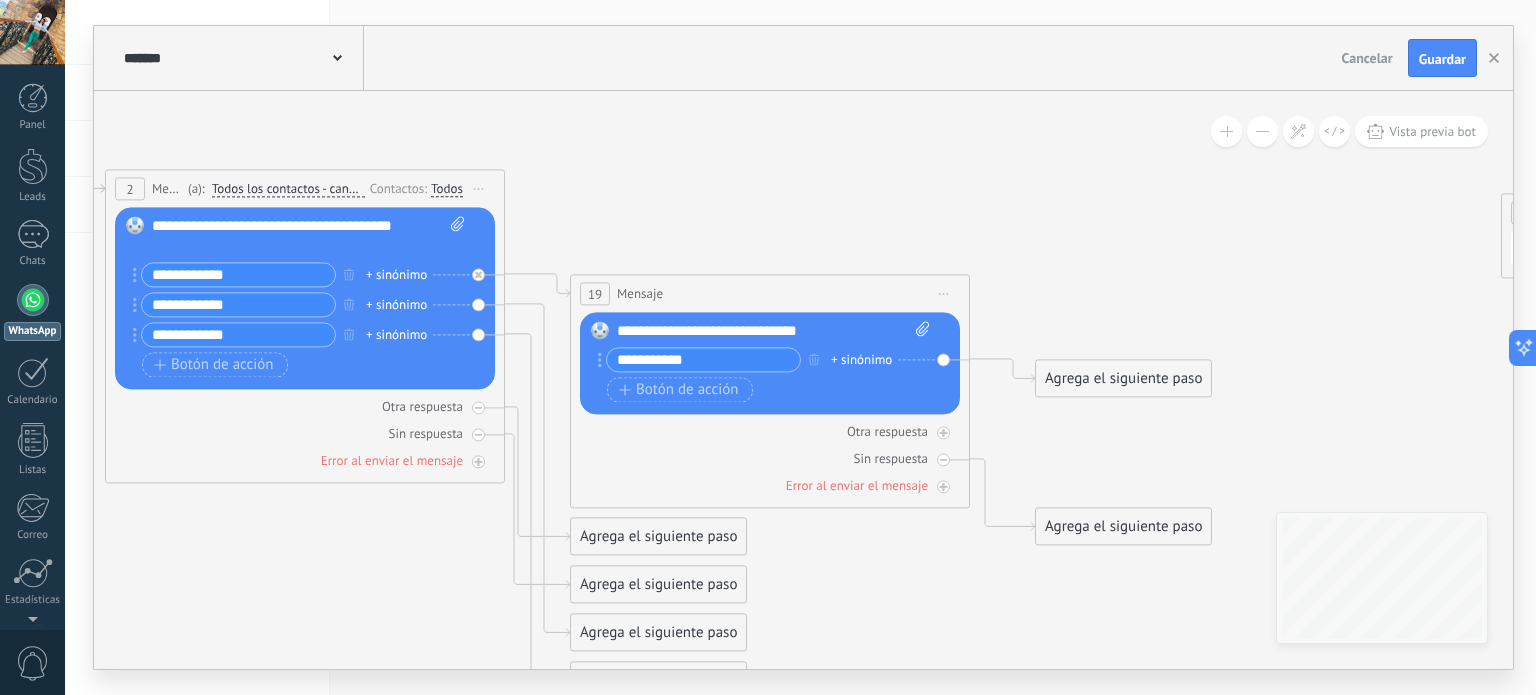 click on "Reemplazar
Quitar
Convertir a mensaje de voz
Arrastre la imagen aquí para adjuntarla.
Añadir imagen
Subir
Arrastrar y soltar
Archivo no encontrado
Escribe tu mensaje..." at bounding box center (305, 299) 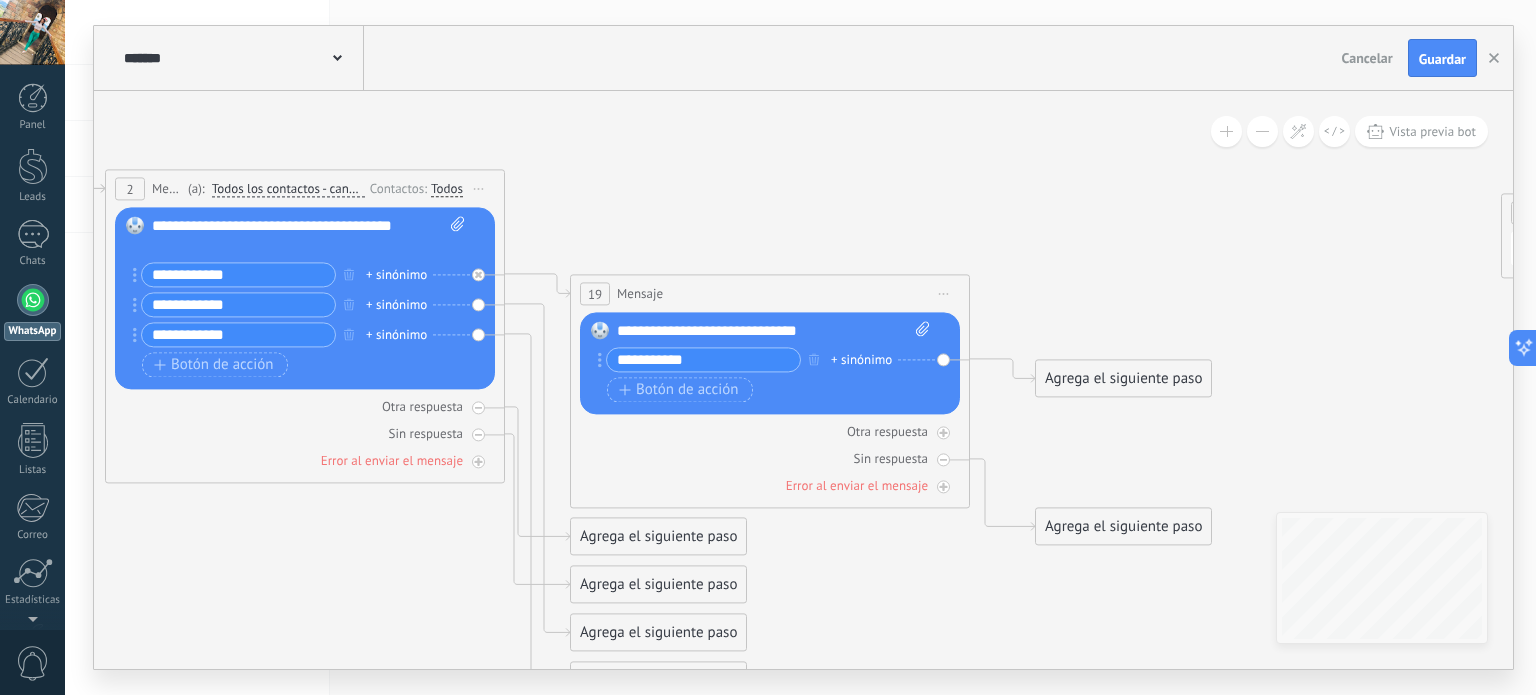 click on "Reemplazar
Quitar
Convertir a mensaje de voz
Arrastre la imagen aquí para adjuntarla.
Añadir imagen
Subir
Arrastrar y soltar
Archivo no encontrado
Escribe tu mensaje..." at bounding box center (305, 299) 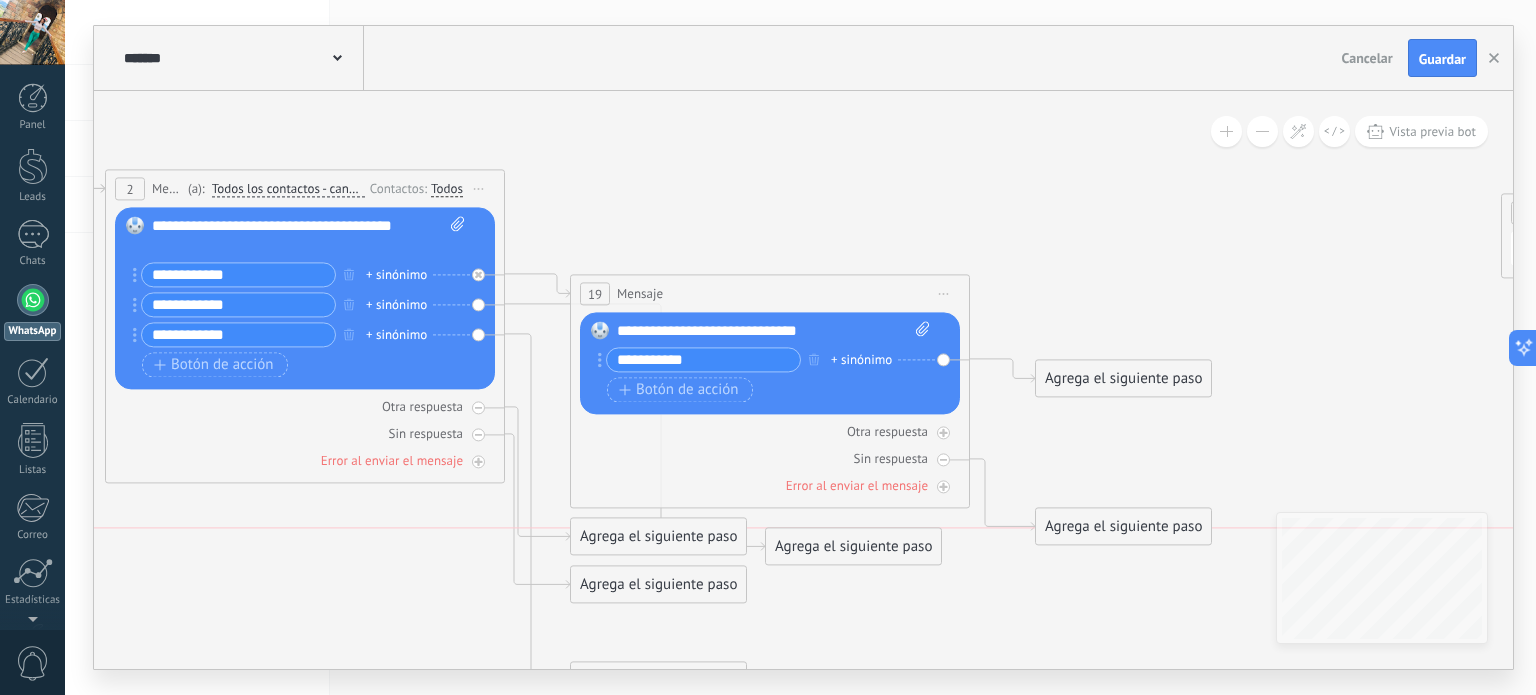 drag, startPoint x: 651, startPoint y: 638, endPoint x: 846, endPoint y: 555, distance: 211.92923 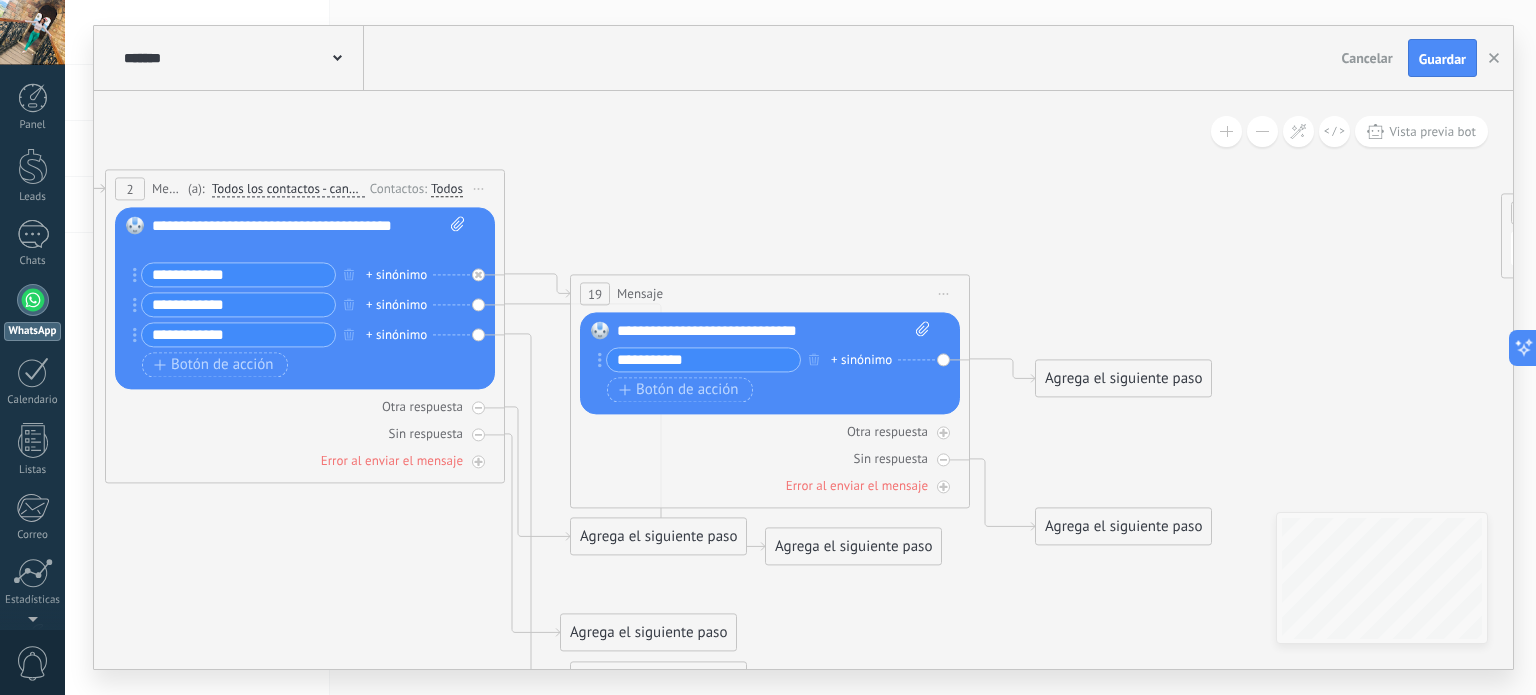 drag, startPoint x: 638, startPoint y: 567, endPoint x: 628, endPoint y: 618, distance: 51.971146 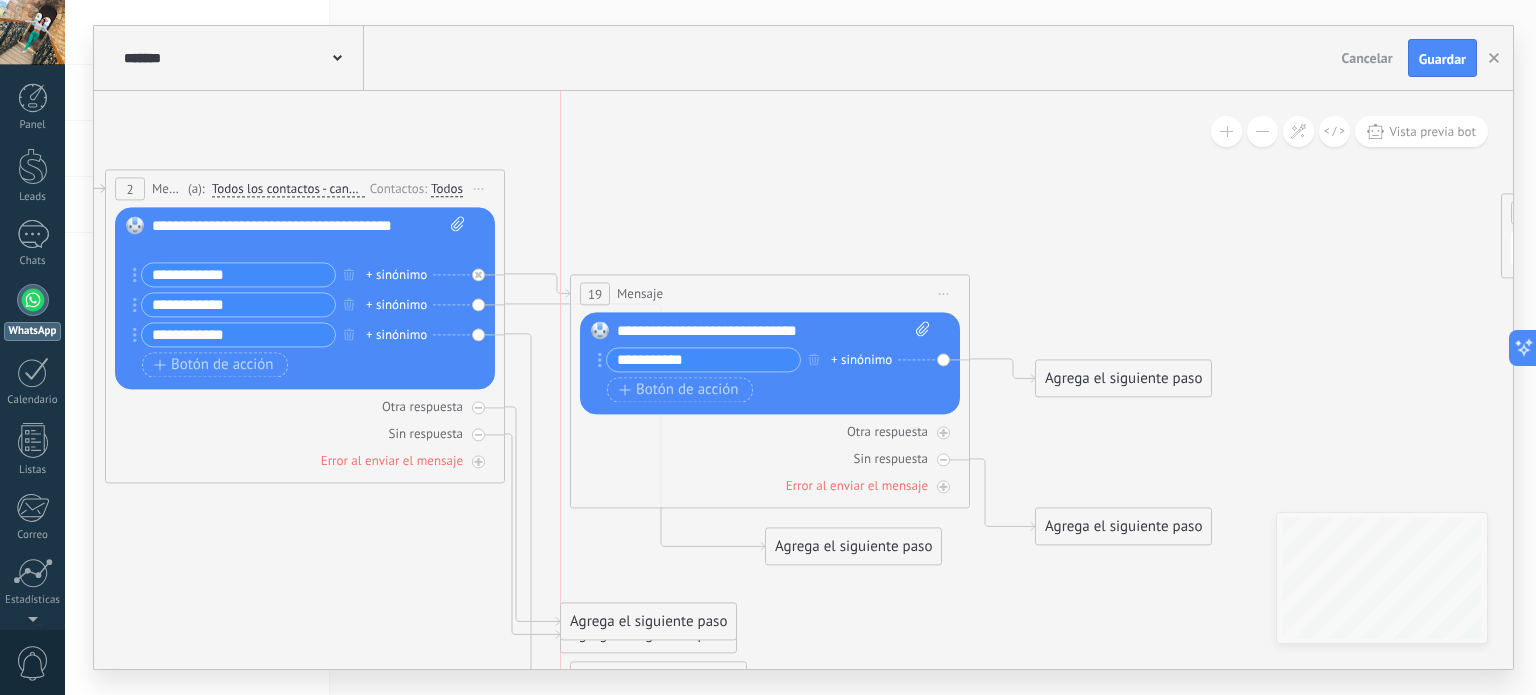 drag, startPoint x: 602, startPoint y: 538, endPoint x: 589, endPoint y: 625, distance: 87.965904 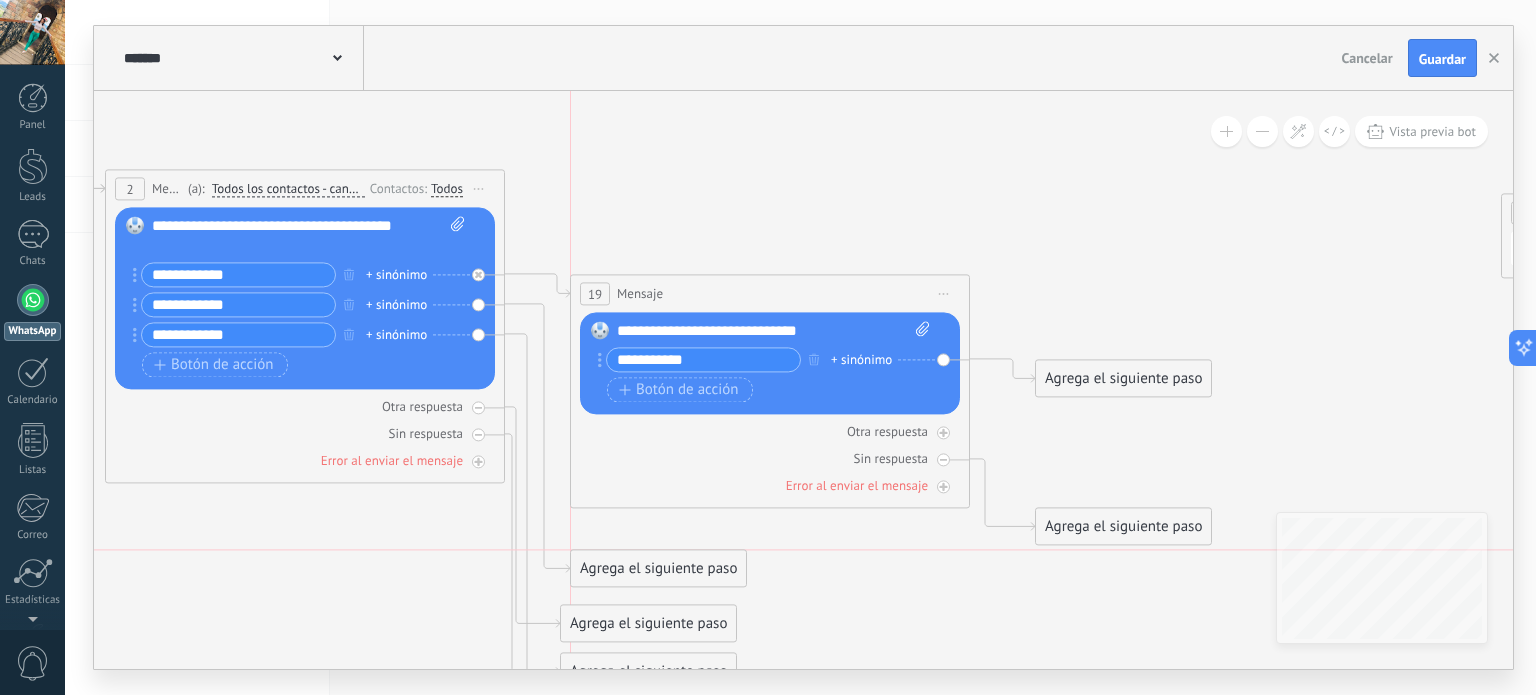 drag, startPoint x: 797, startPoint y: 548, endPoint x: 605, endPoint y: 564, distance: 192.66551 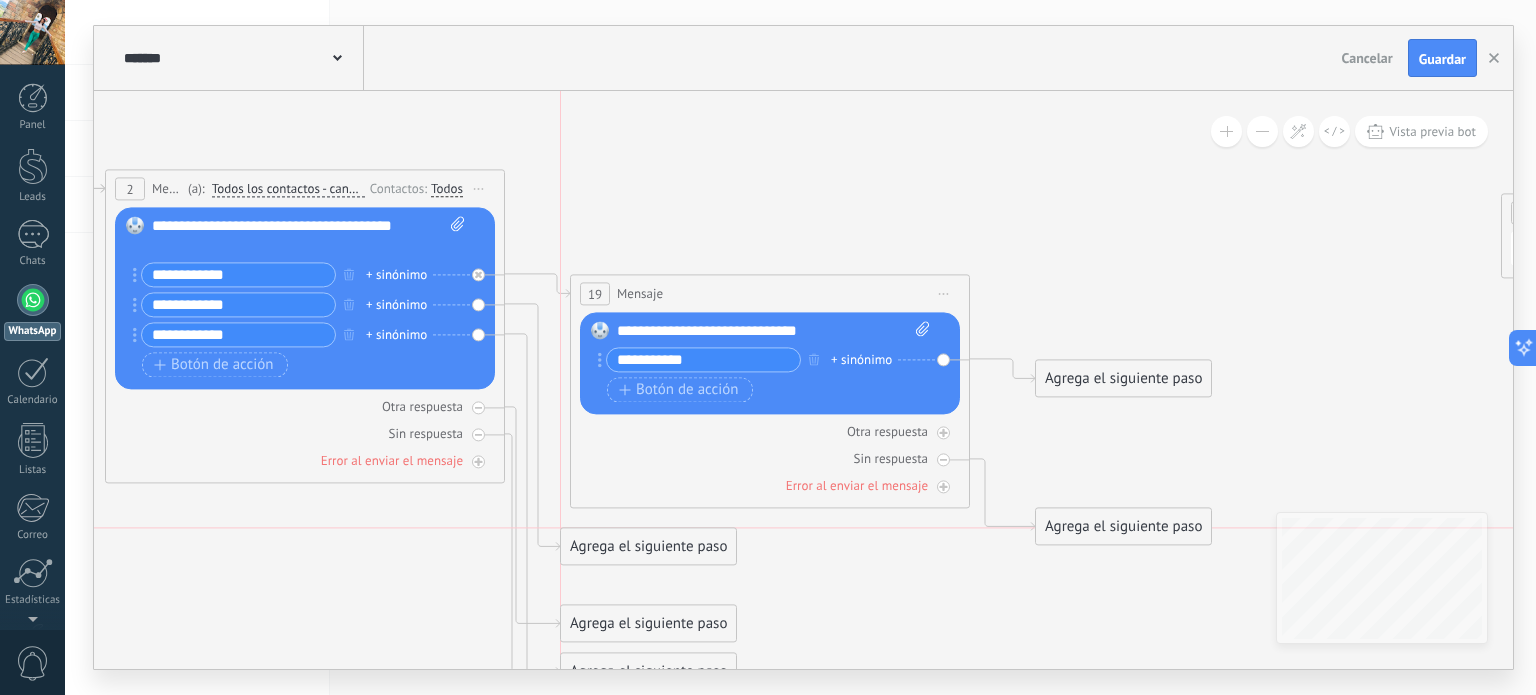 drag, startPoint x: 607, startPoint y: 559, endPoint x: 612, endPoint y: 541, distance: 18.681541 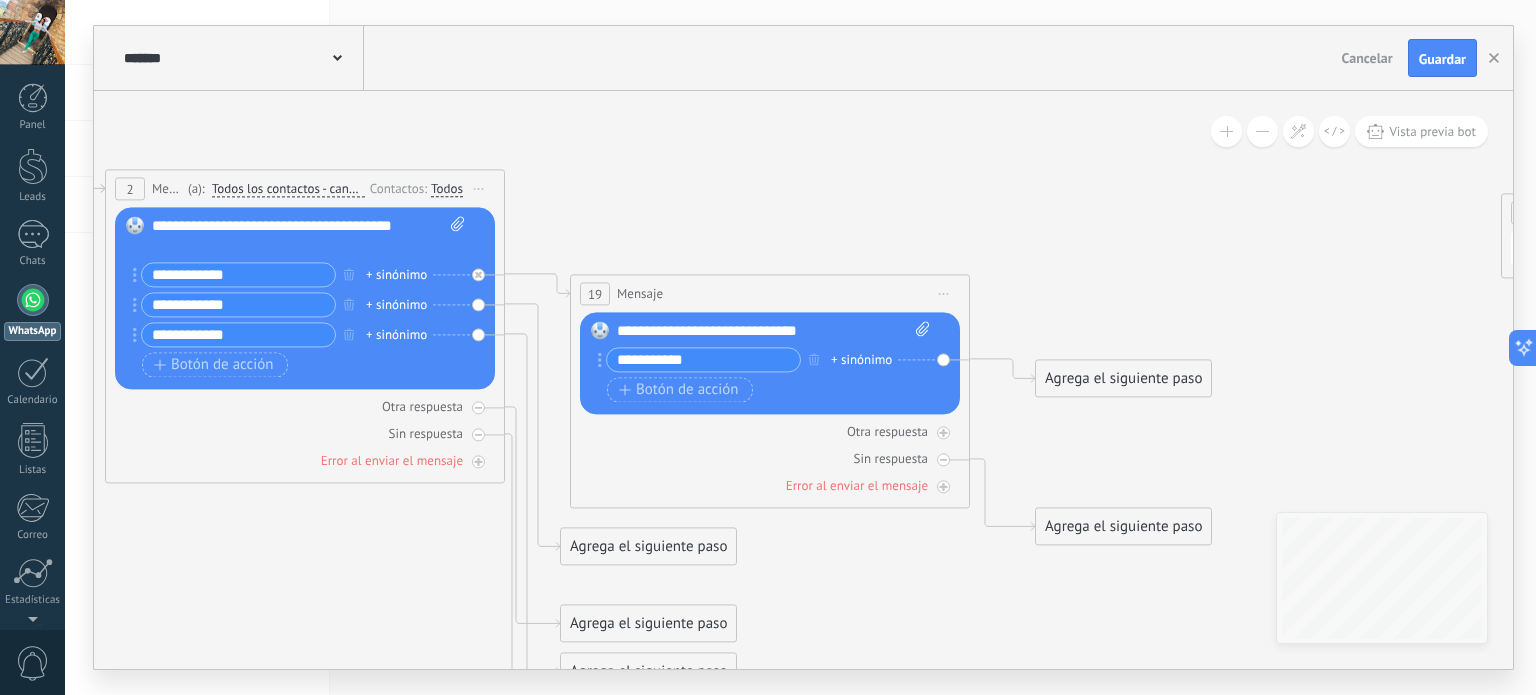 click on "Agrega el siguiente paso" at bounding box center (648, 547) 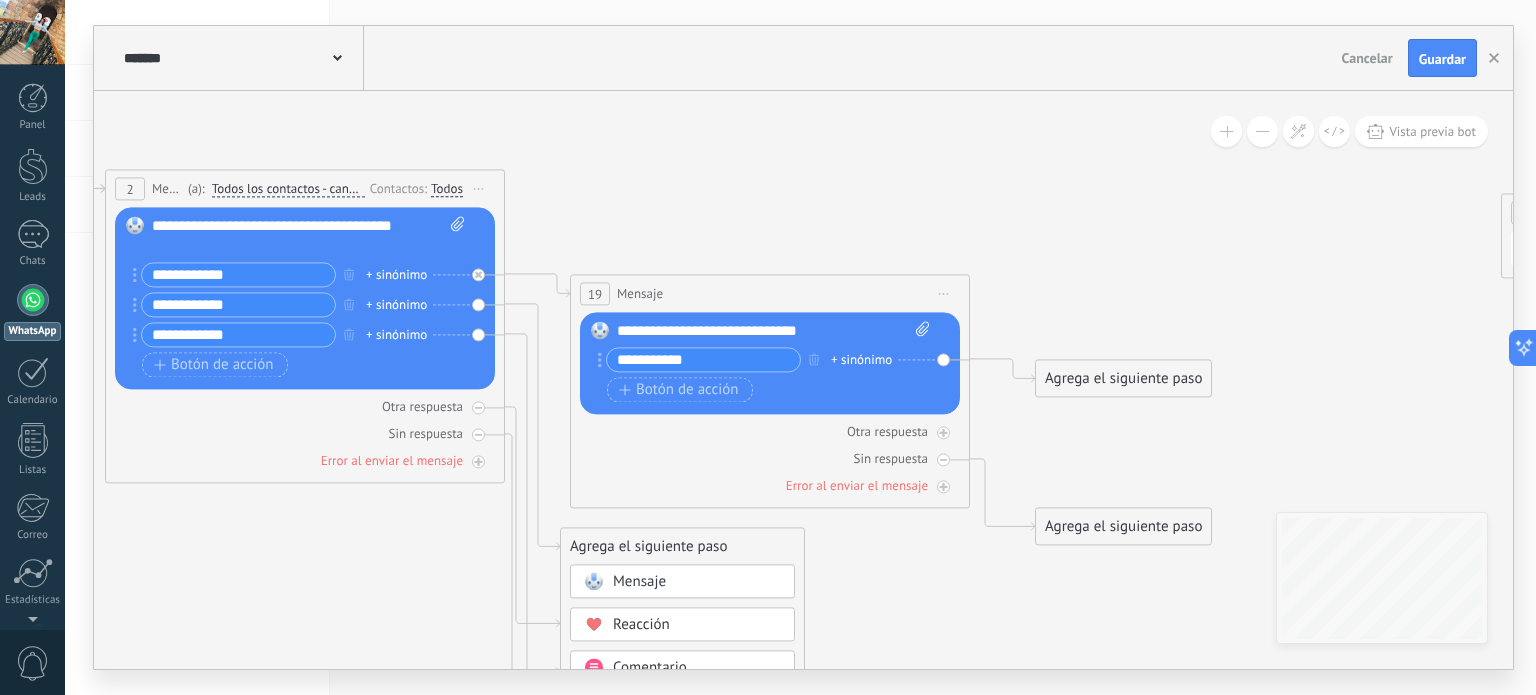 click on "Agrega el siguiente paso" at bounding box center [682, 547] 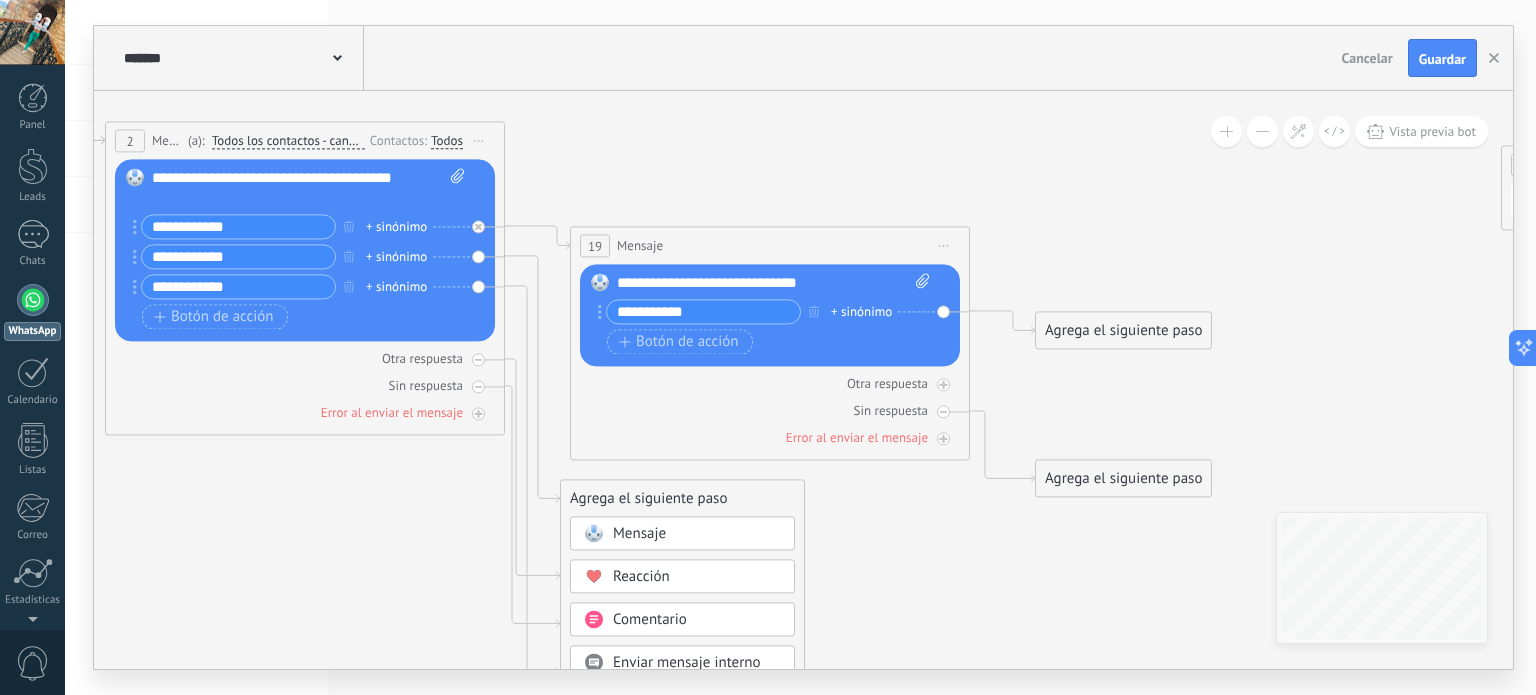 click on "Reemplazar
Quitar
Convertir a mensaje de voz
Arrastre la imagen aquí para adjuntarla.
Añadir imagen
Subir
Arrastrar y soltar
Archivo no encontrado
Escribe tu mensaje..." at bounding box center [305, 251] 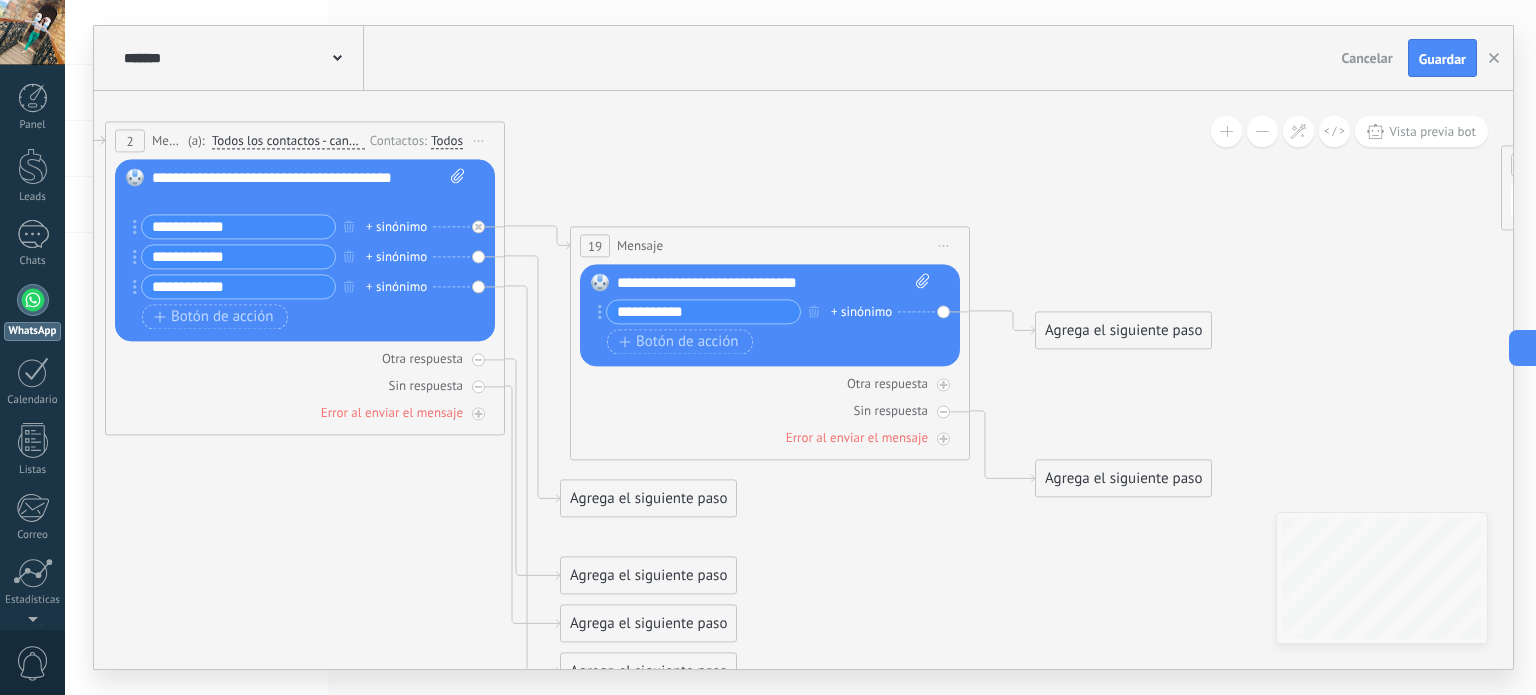 click on "**********" at bounding box center [309, 189] 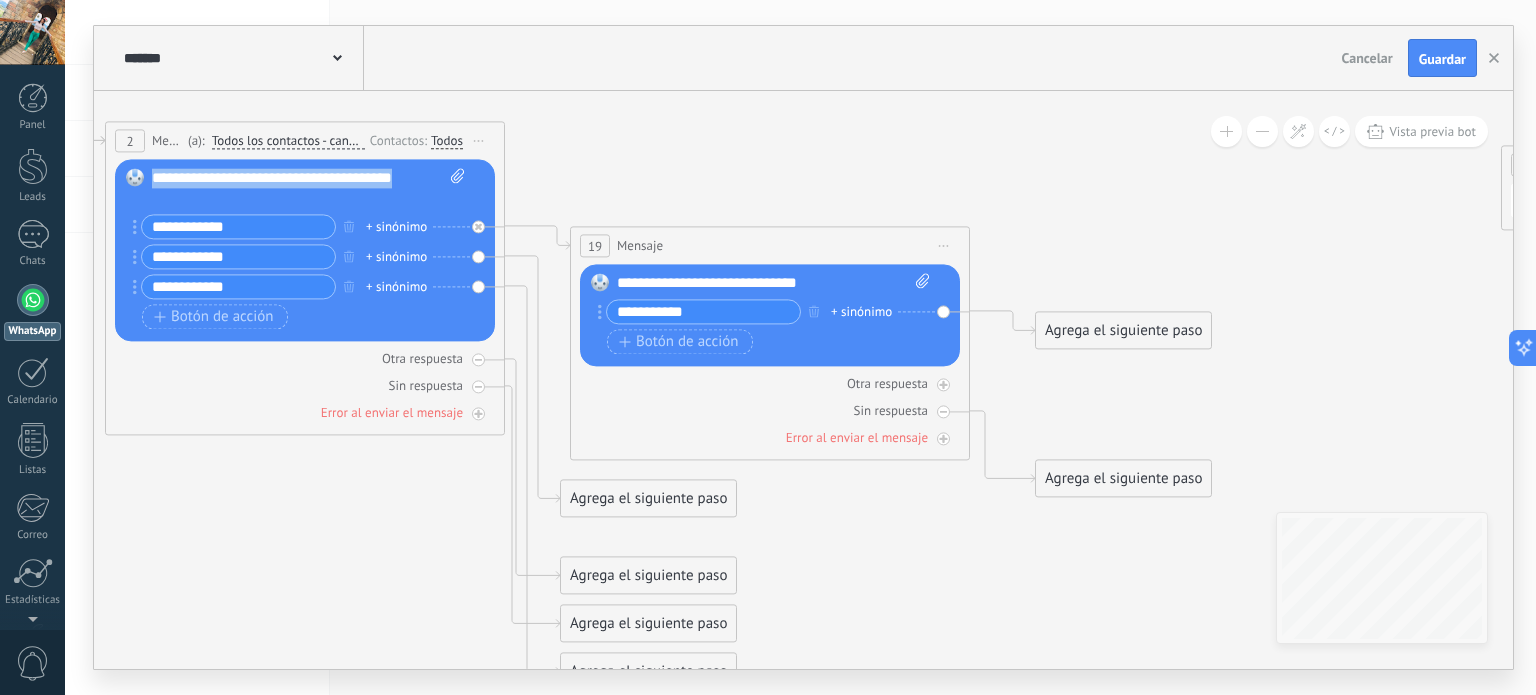 drag, startPoint x: 185, startPoint y: 200, endPoint x: 136, endPoint y: 175, distance: 55.00909 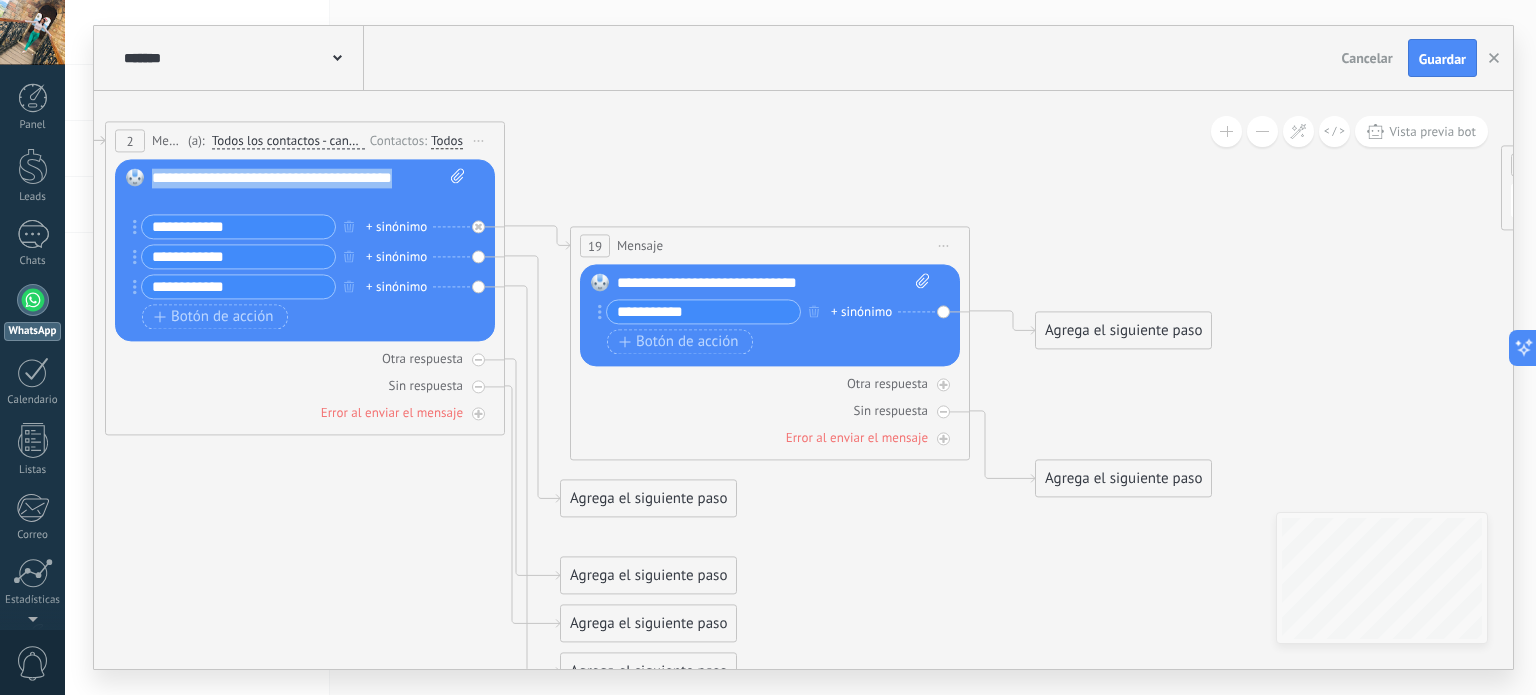 click on "Reemplazar
Quitar
Convertir a mensaje de voz
Arrastre la imagen aquí para adjuntarla.
Añadir imagen
Subir
Arrastrar y soltar
Archivo no encontrado
Escribe tu mensaje..." at bounding box center [305, 251] 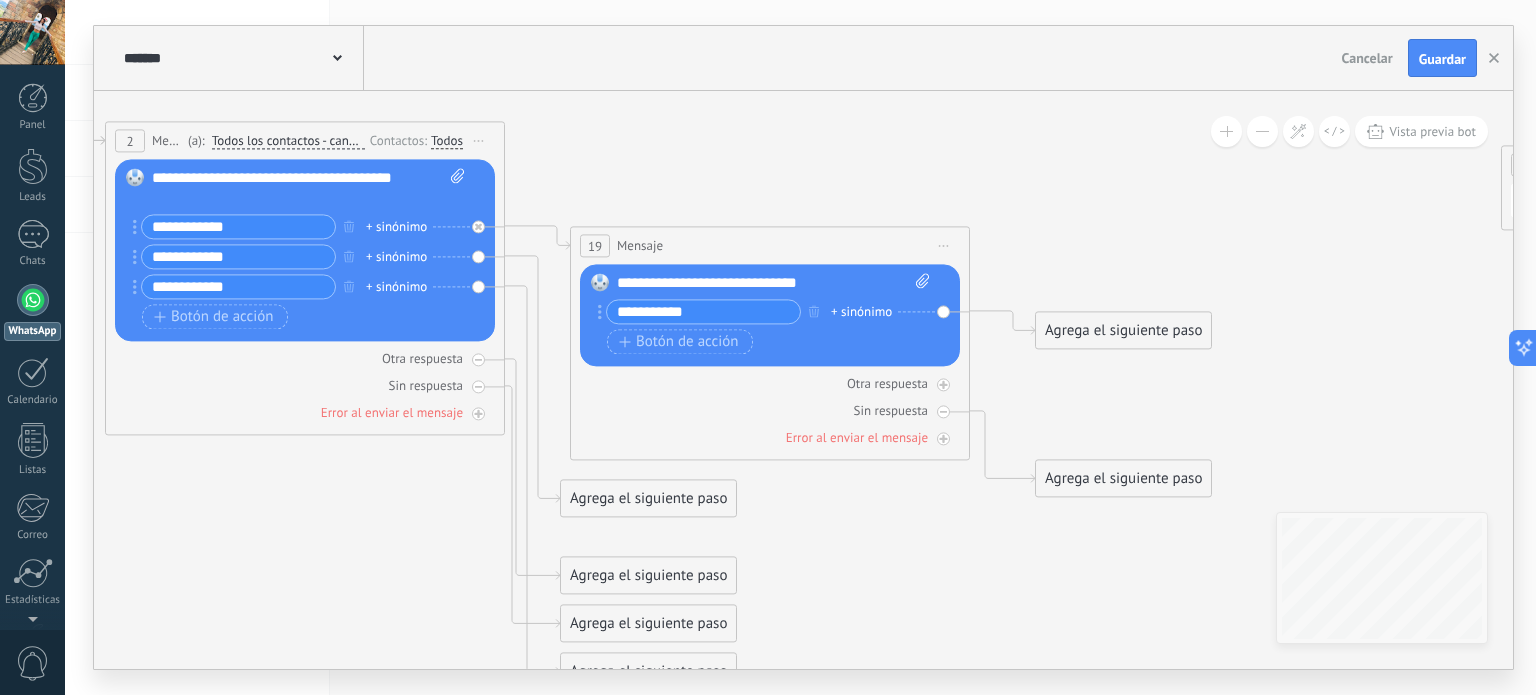 click 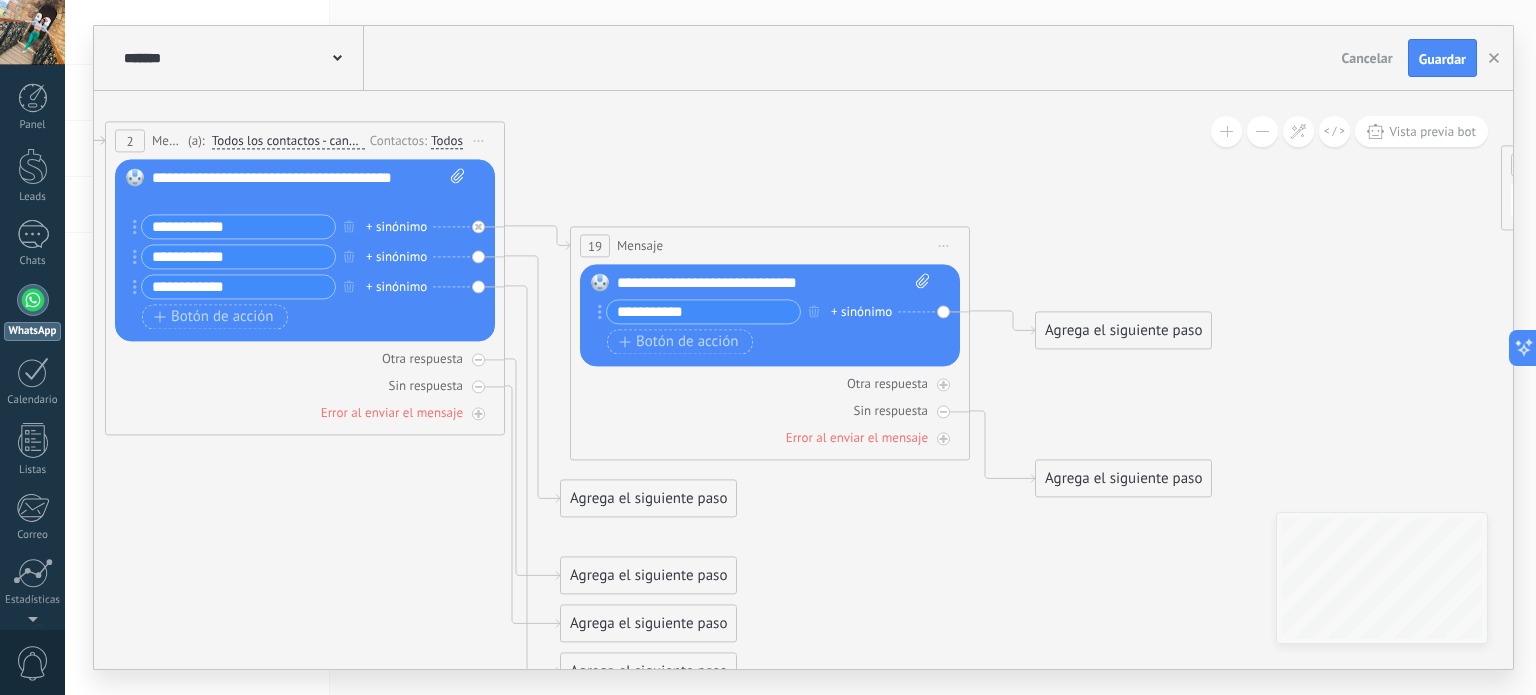 click on "Iniciar vista previa aquí
Cambiar nombre
Duplicar
Borrar" at bounding box center (479, 141) 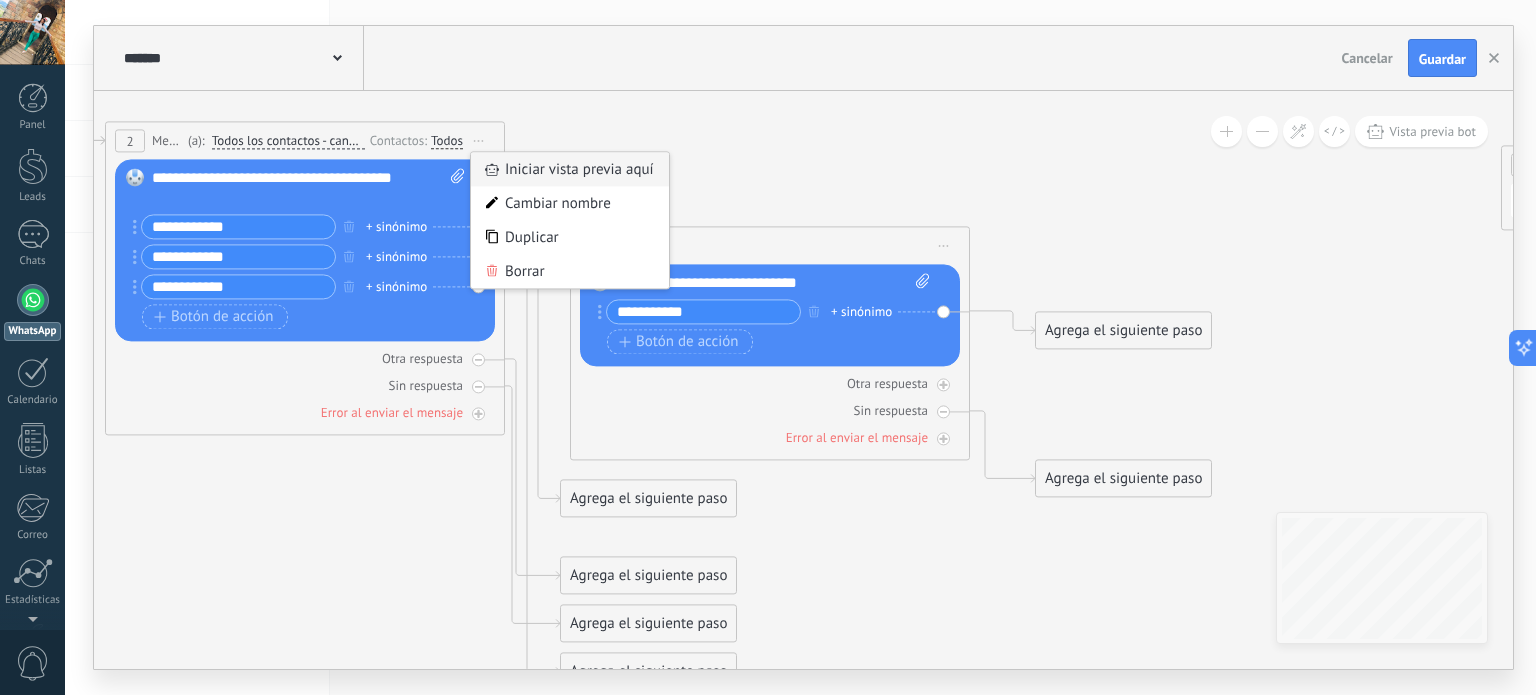 click on "Iniciar vista previa aquí" at bounding box center [570, 170] 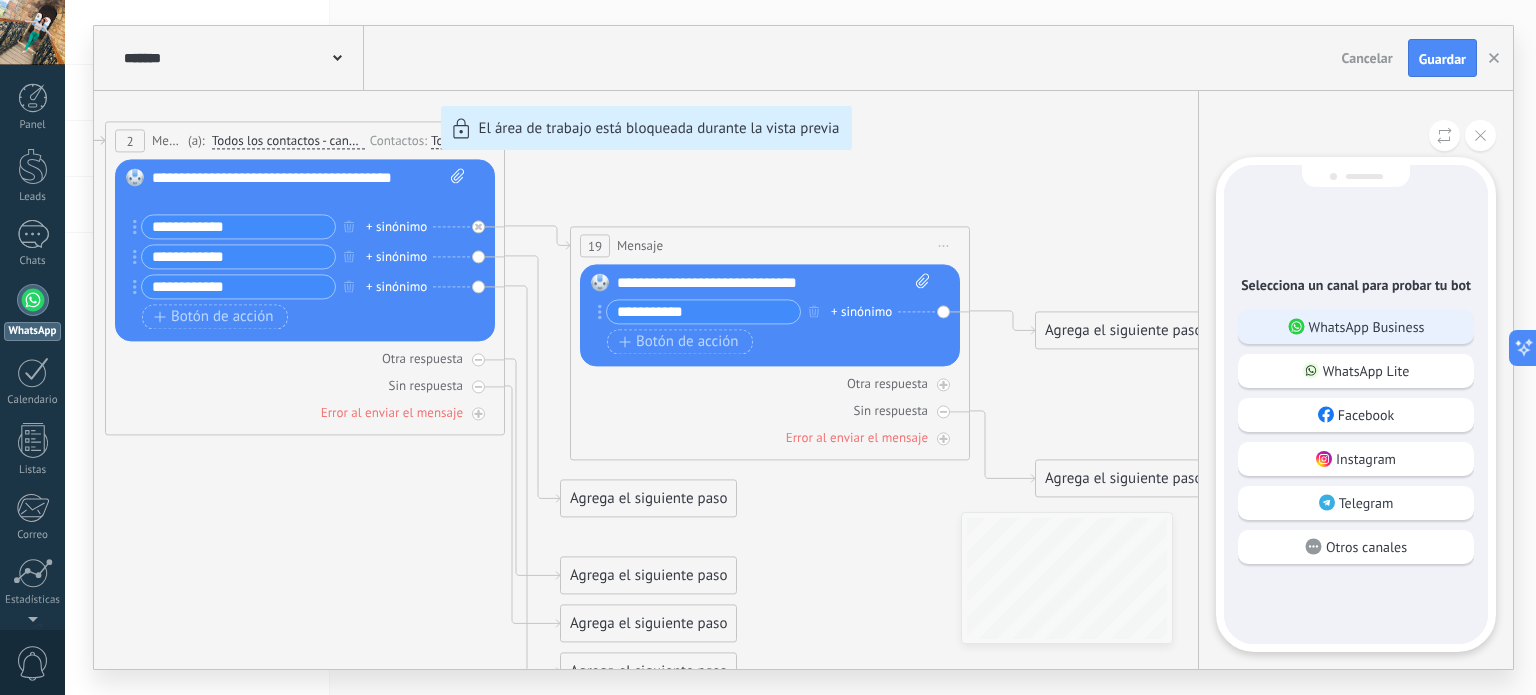 click on "WhatsApp Business" at bounding box center (1356, 327) 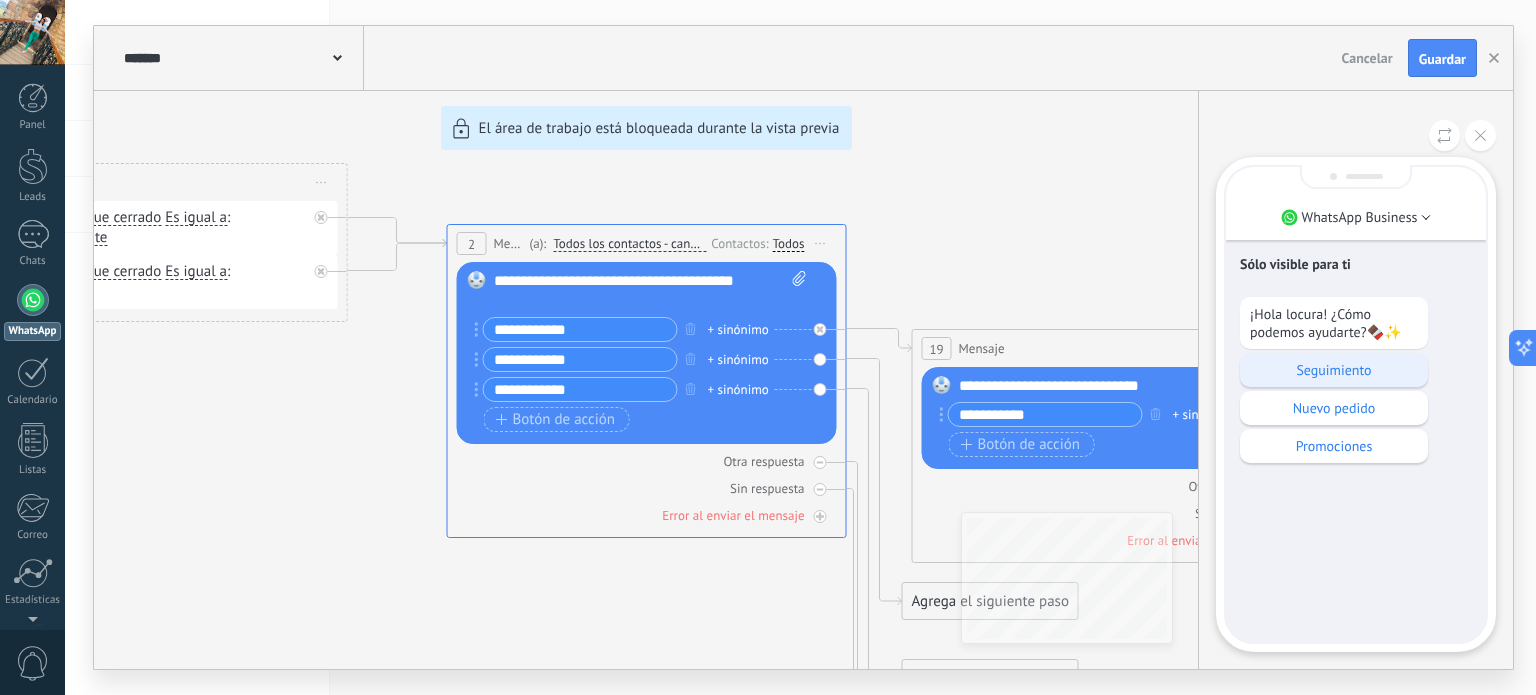 click on "Seguimiento" at bounding box center (1334, 370) 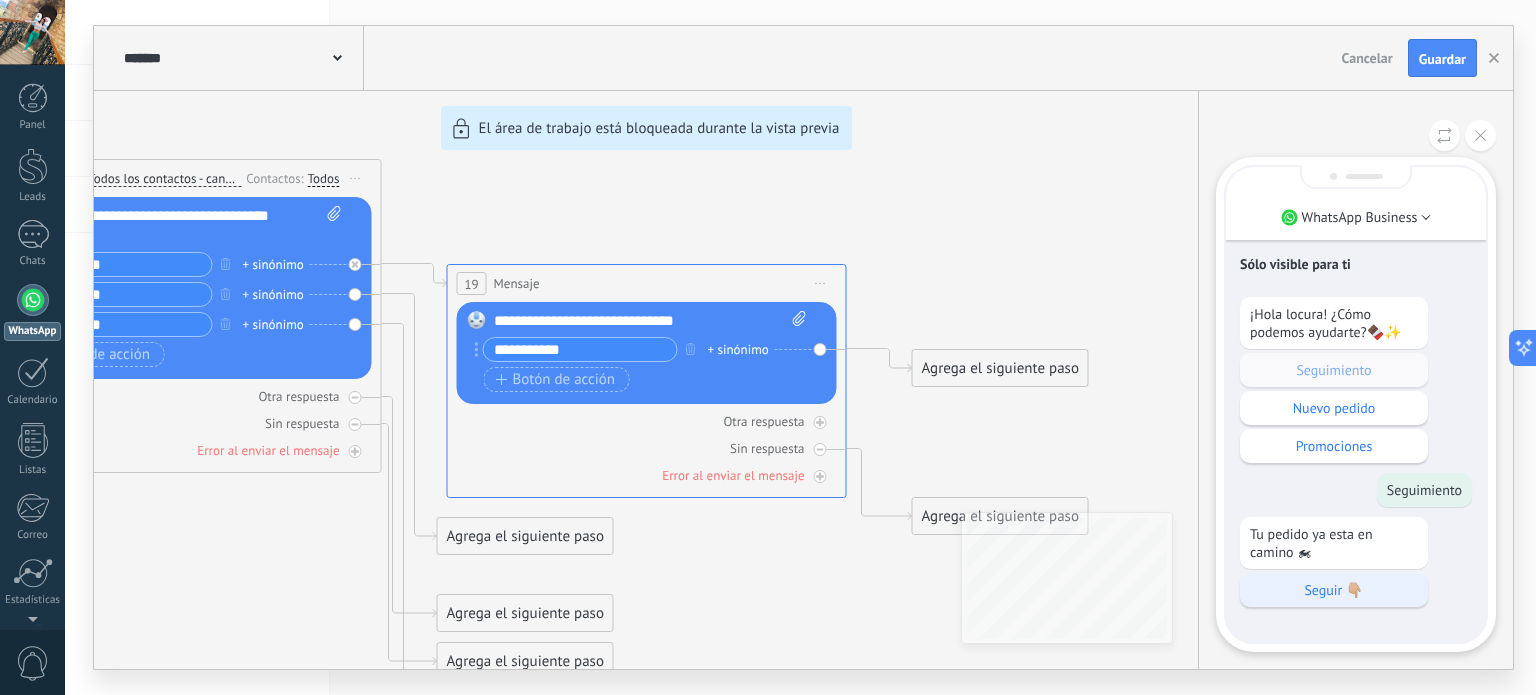 click on "Seguir 👇🏼" at bounding box center (1334, 590) 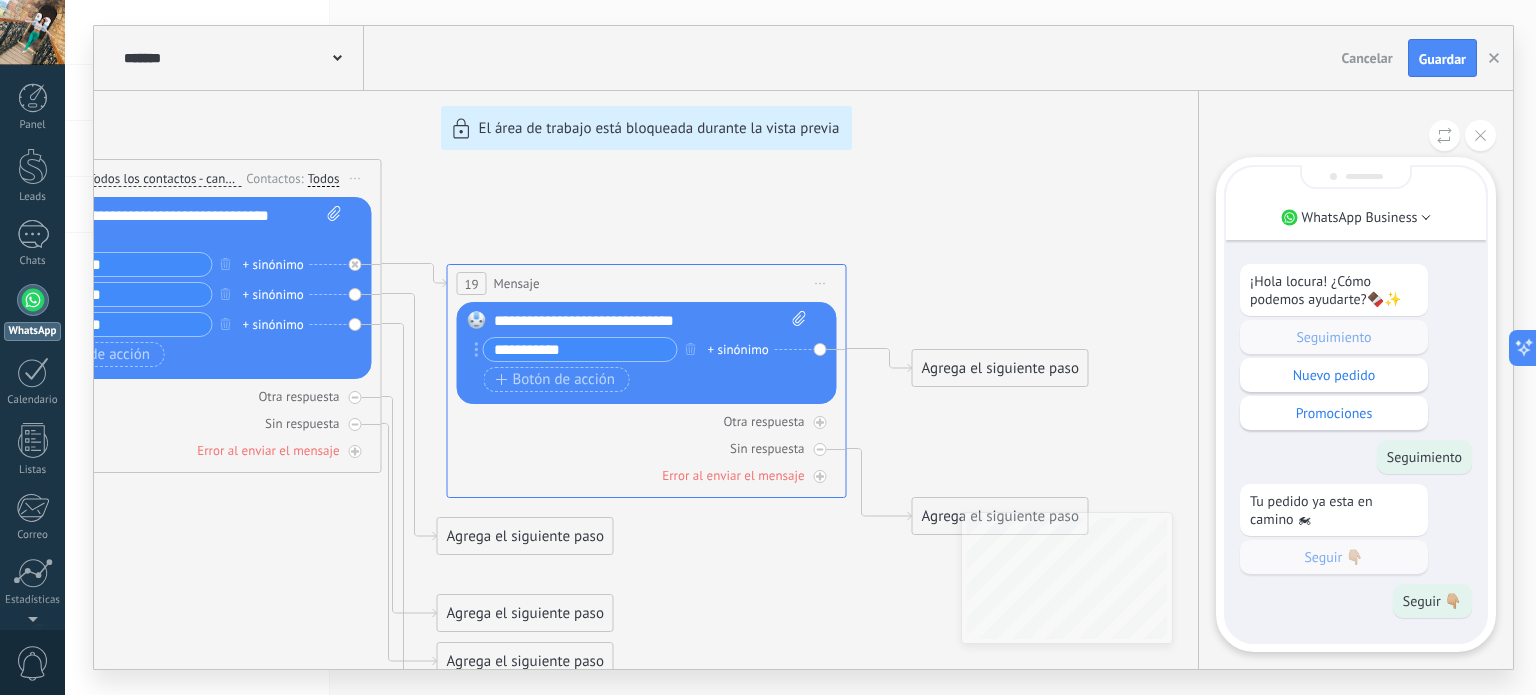 click on "**********" at bounding box center [803, 347] 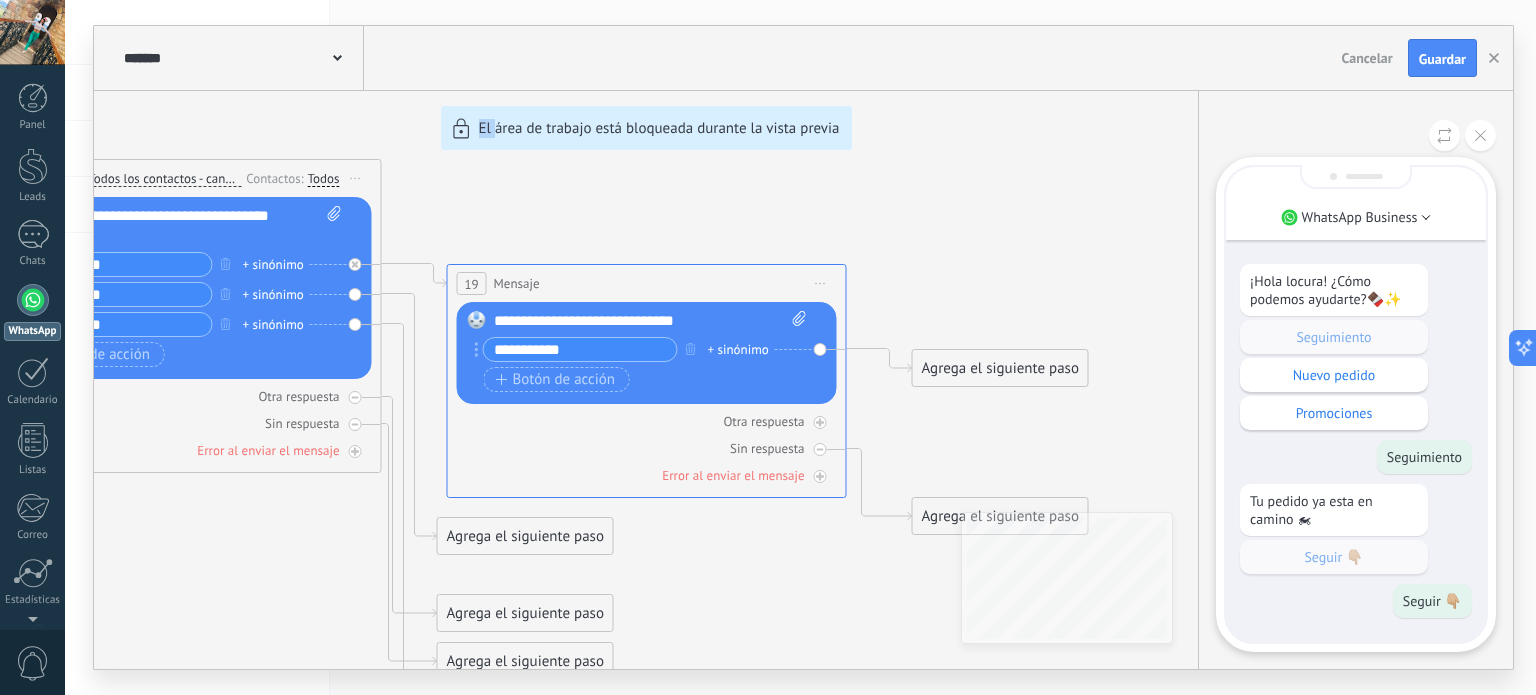 drag, startPoint x: 298, startPoint y: 581, endPoint x: 516, endPoint y: 595, distance: 218.44908 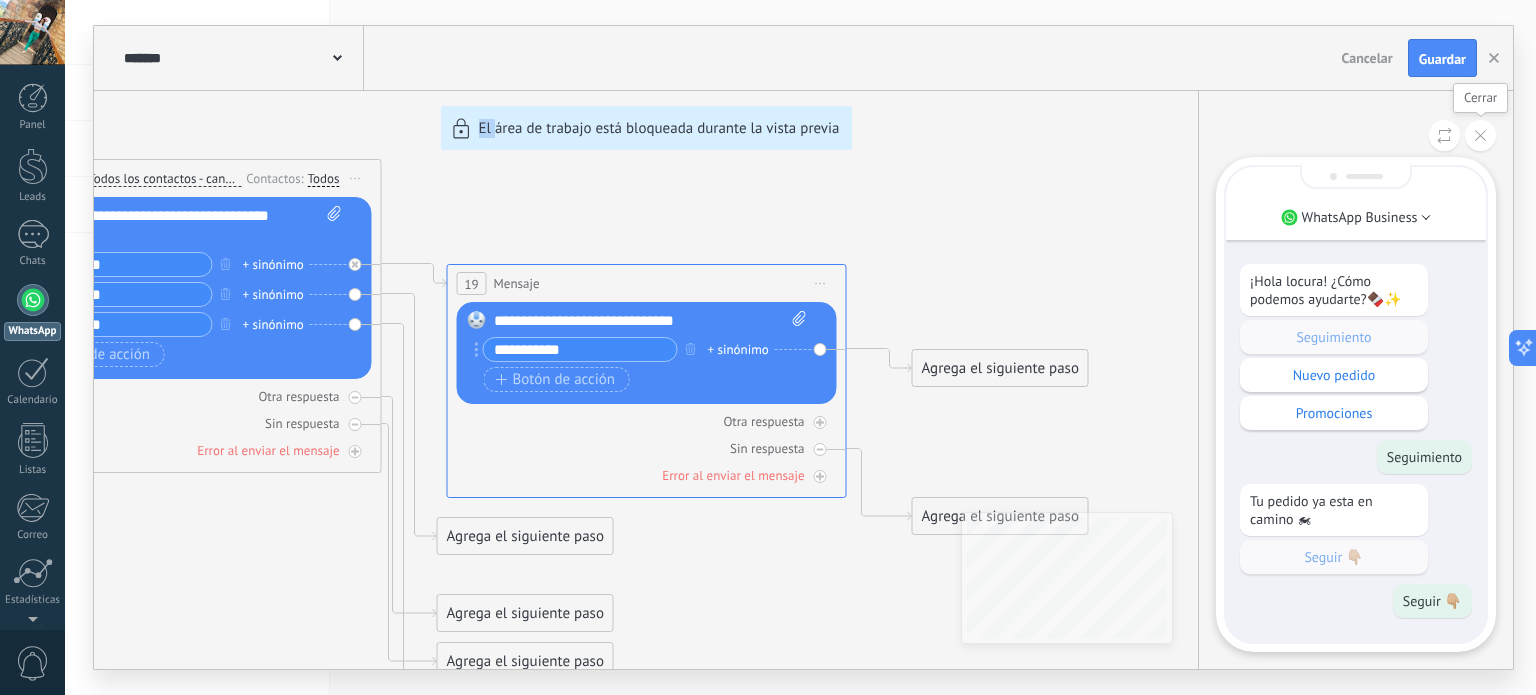 click at bounding box center (1480, 135) 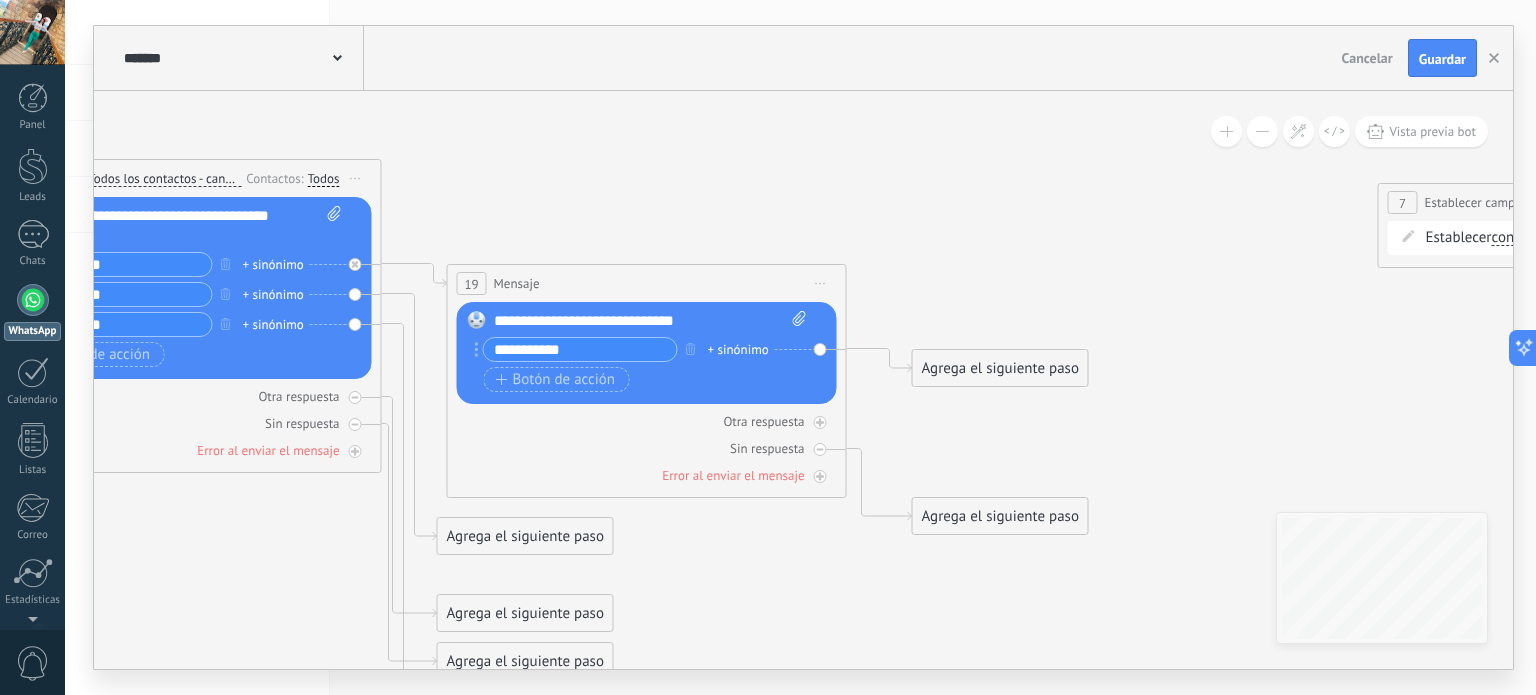 drag, startPoint x: 550, startPoint y: 195, endPoint x: 987, endPoint y: 281, distance: 445.38187 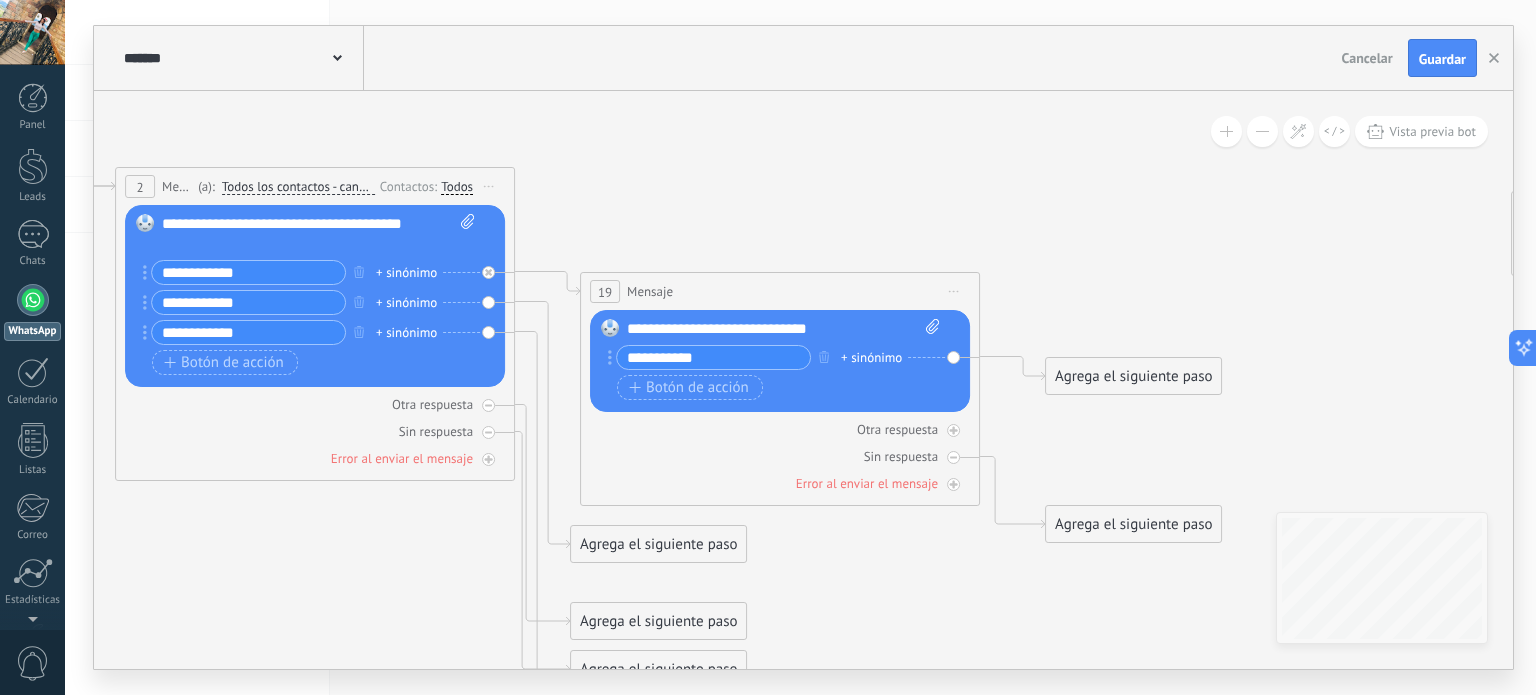 drag, startPoint x: 727, startPoint y: 209, endPoint x: 865, endPoint y: 218, distance: 138.29317 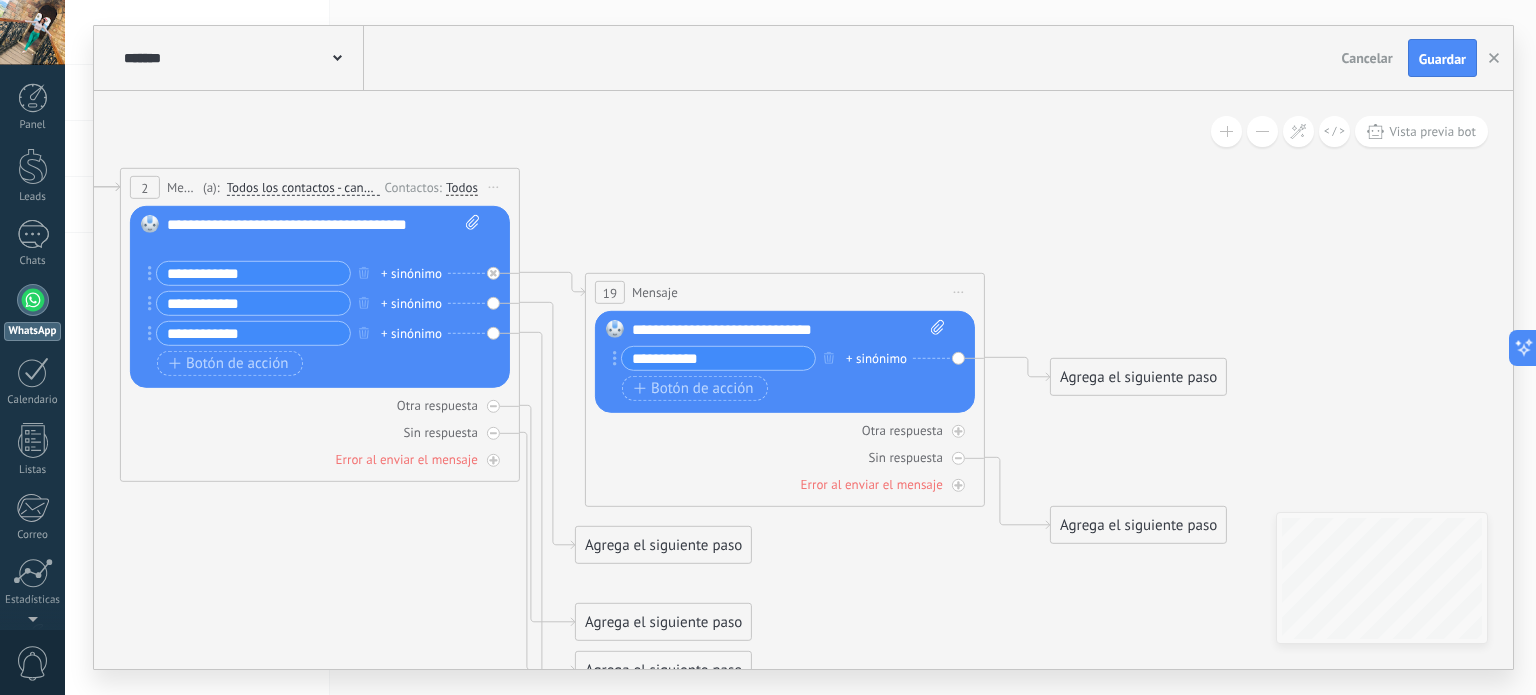 click on "**********" at bounding box center (324, 235) 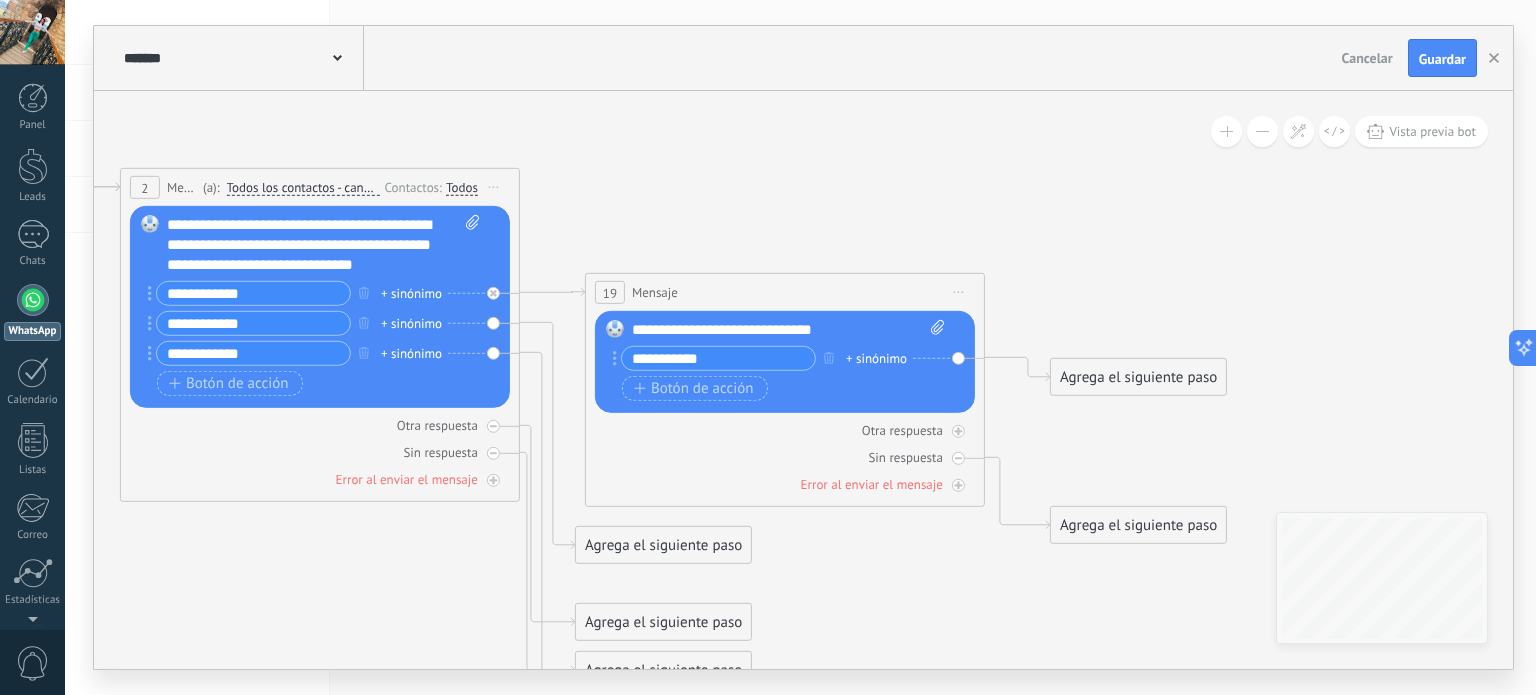 click on "**********" at bounding box center [324, 245] 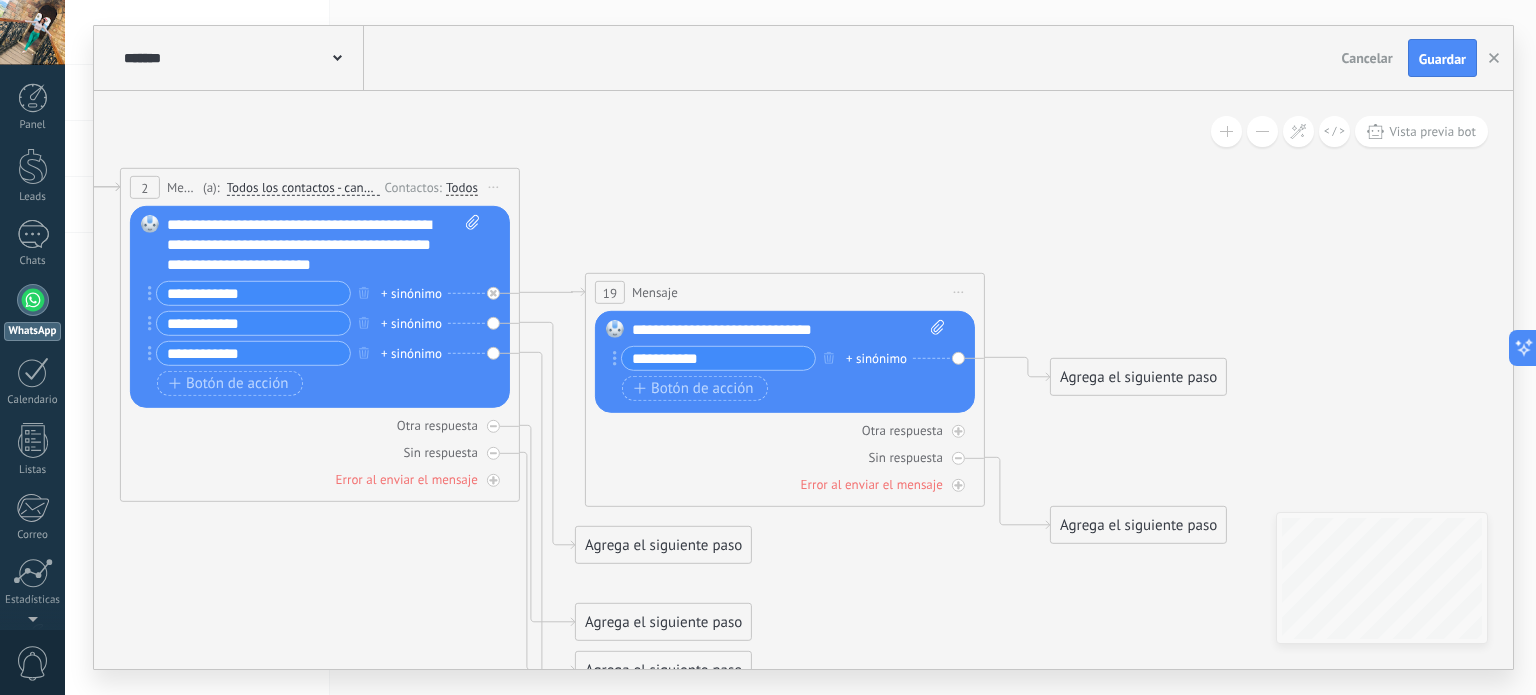 click on "**********" at bounding box center (324, 245) 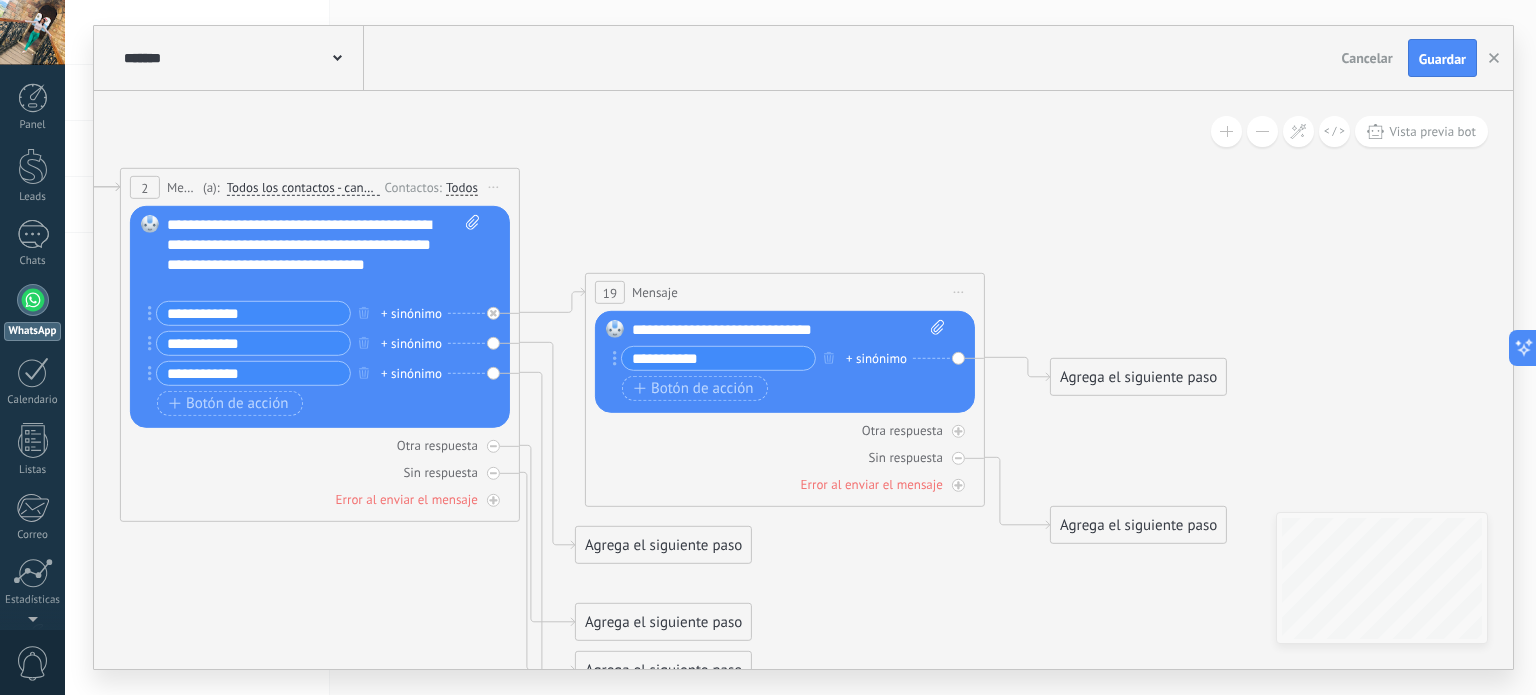 click on "**********" at bounding box center (253, 313) 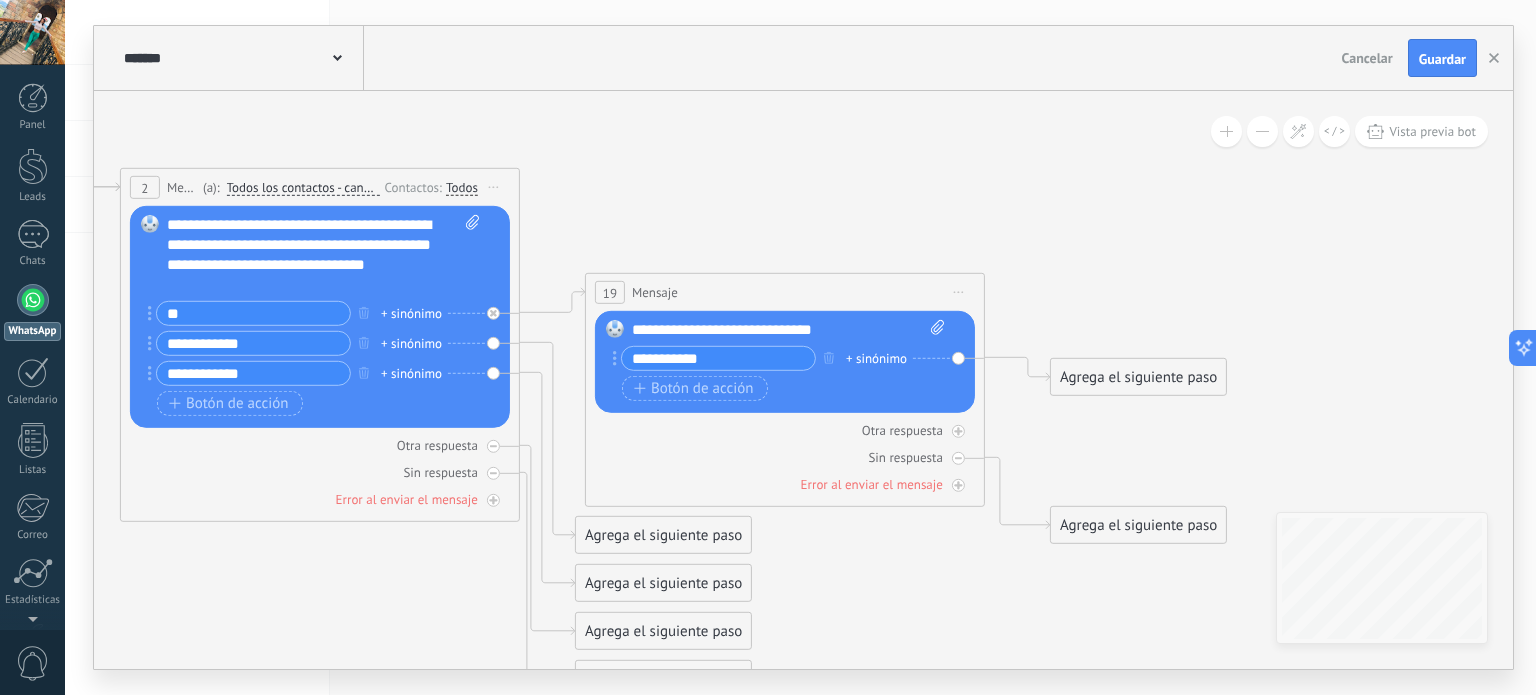 type on "*" 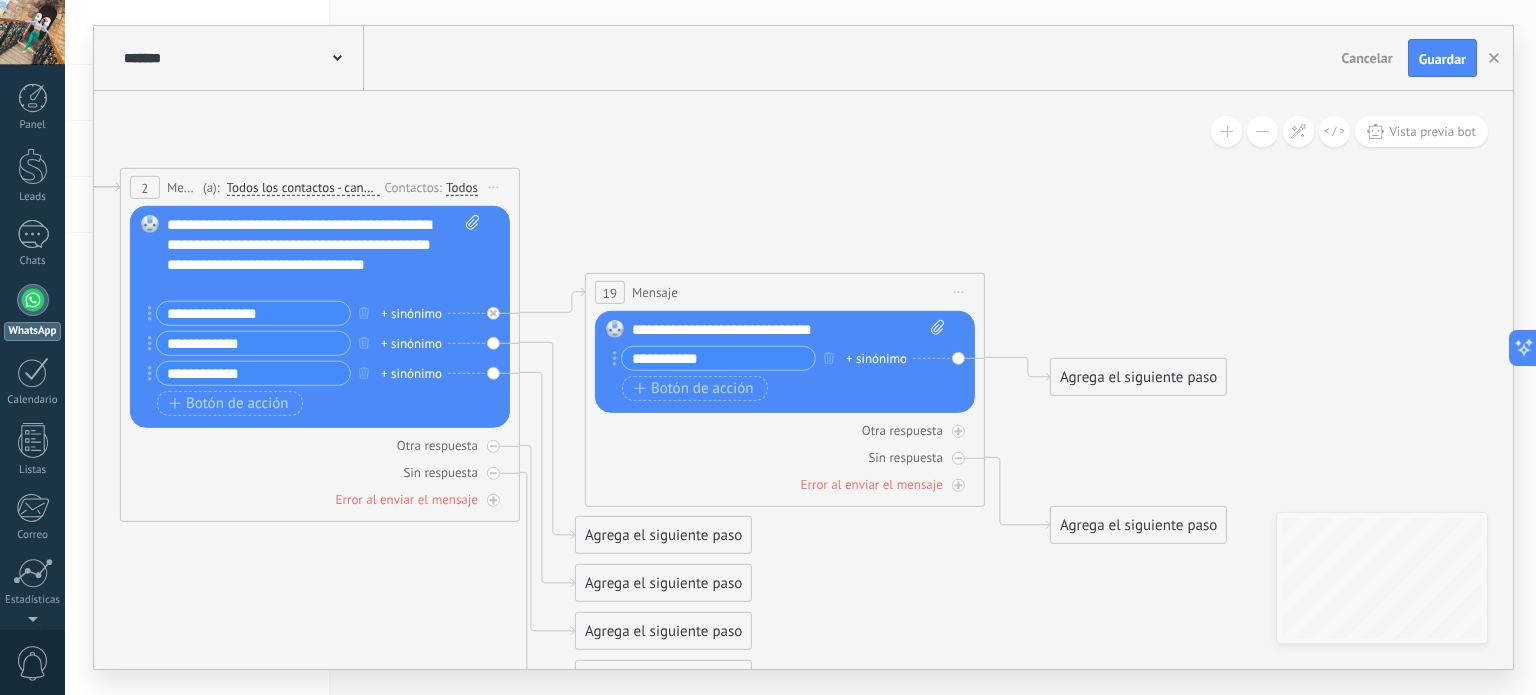 type on "**********" 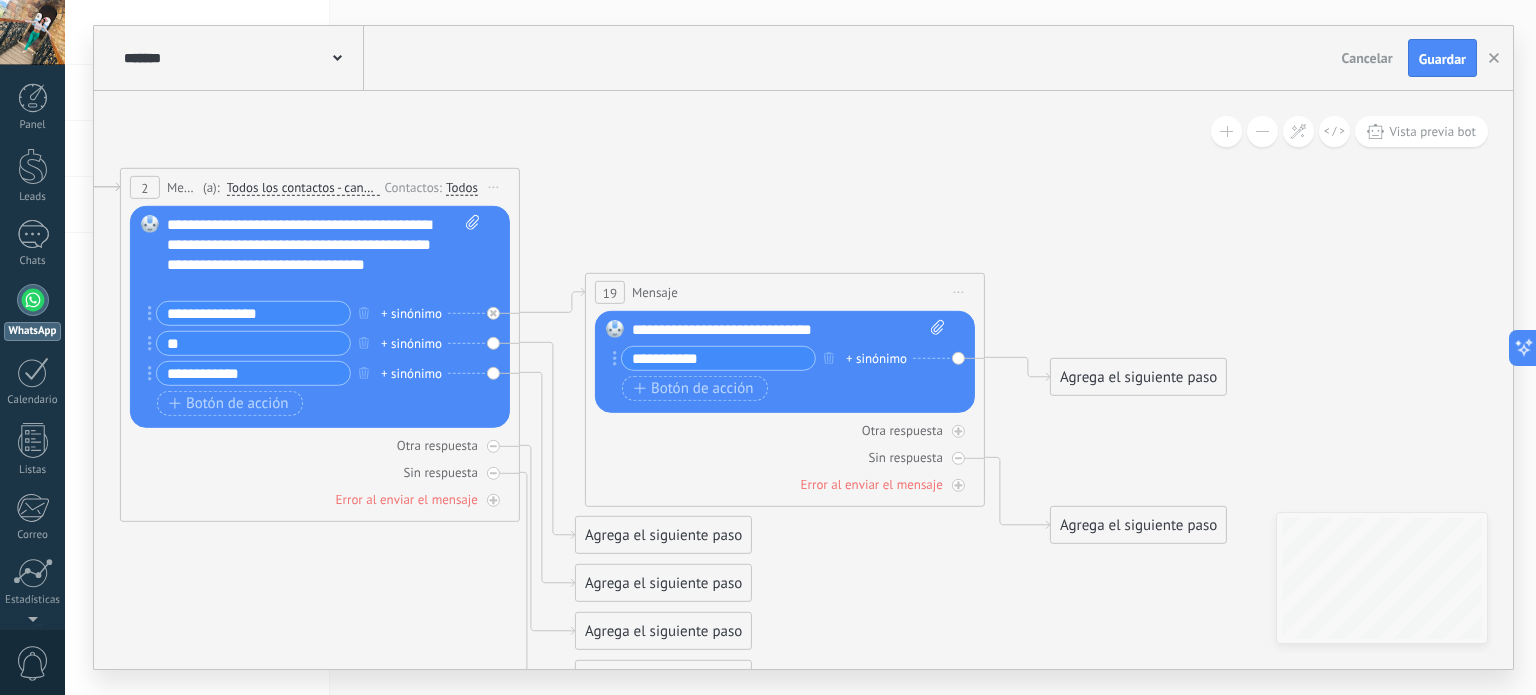 type on "*" 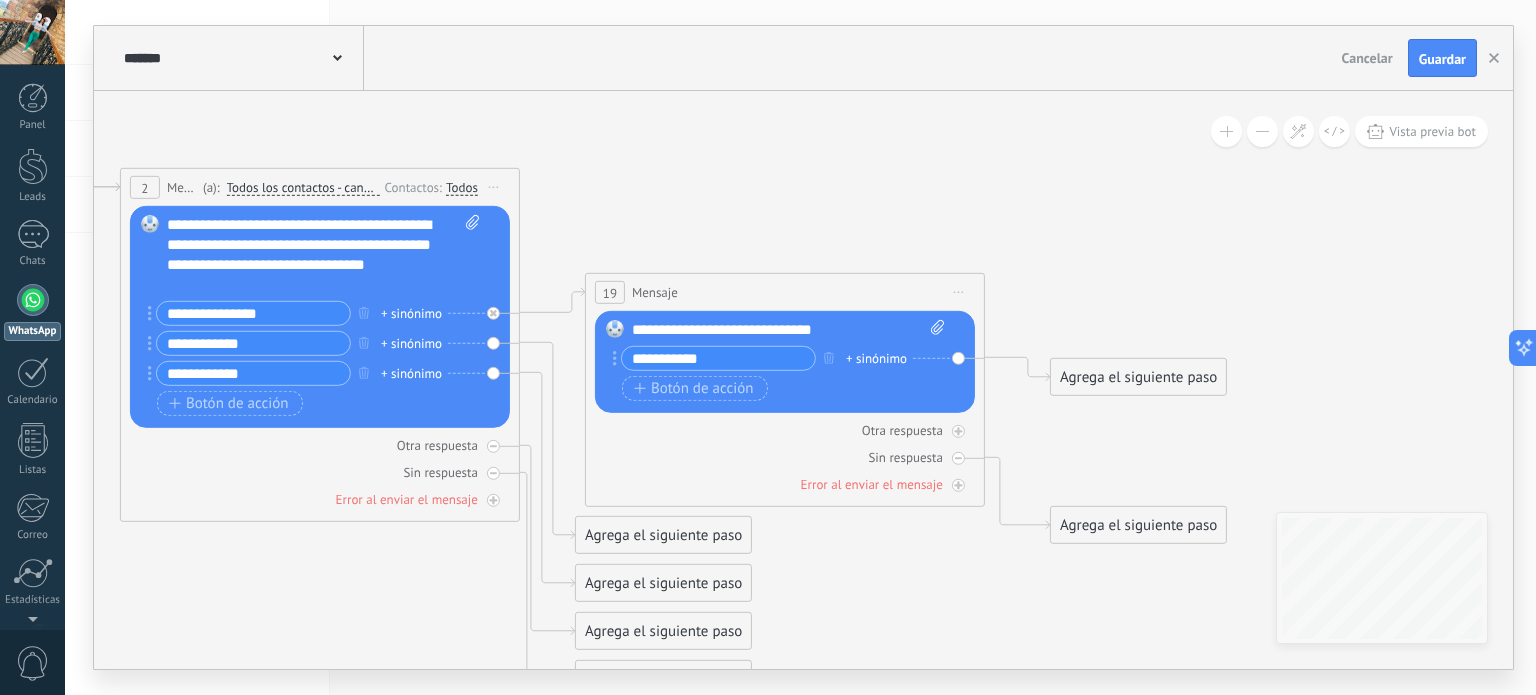 type on "**********" 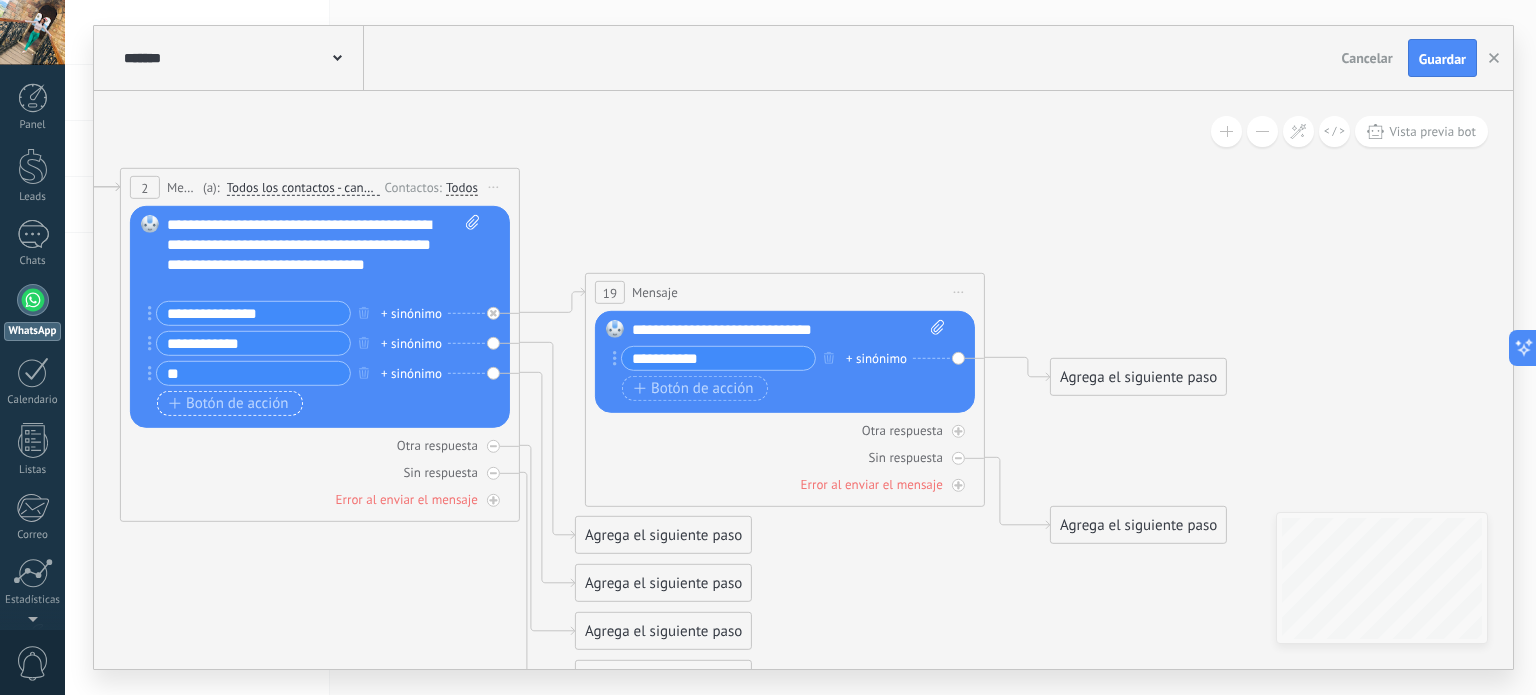 type on "*" 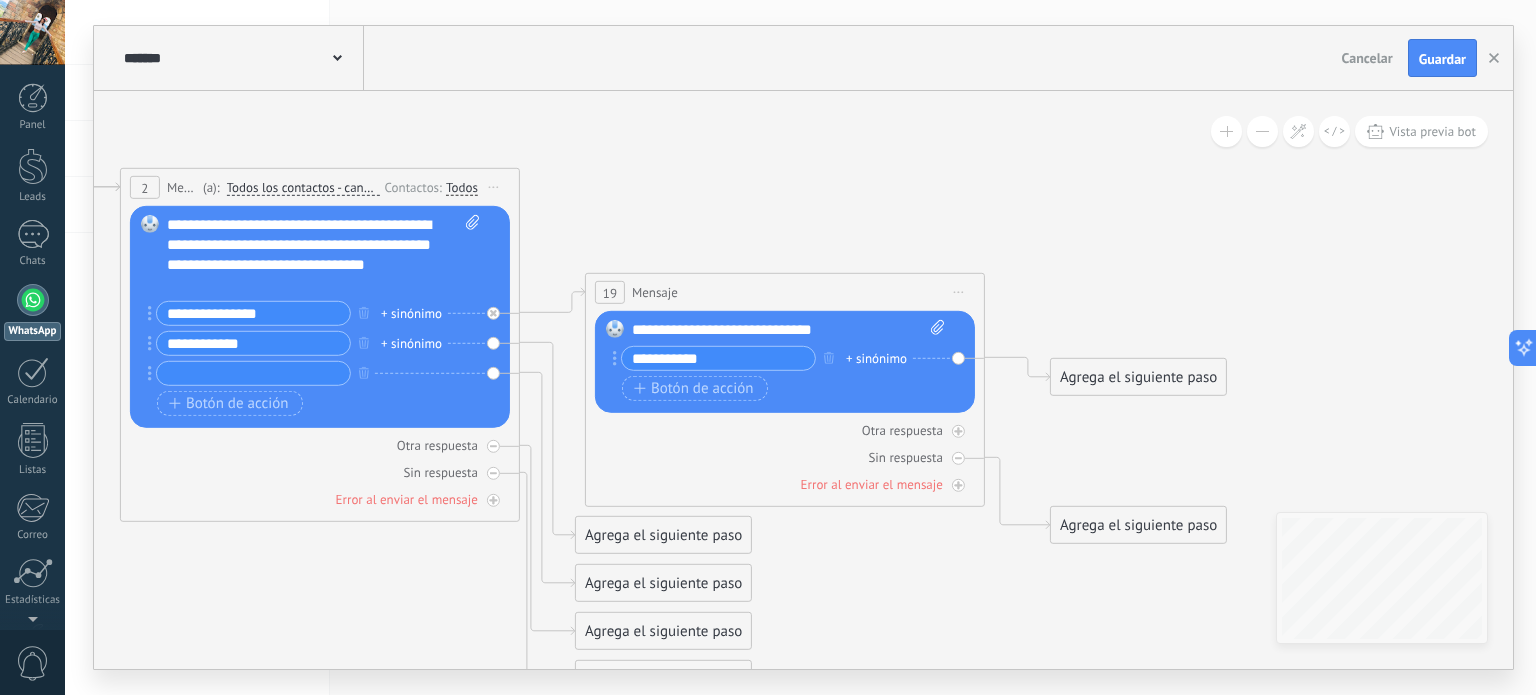 type 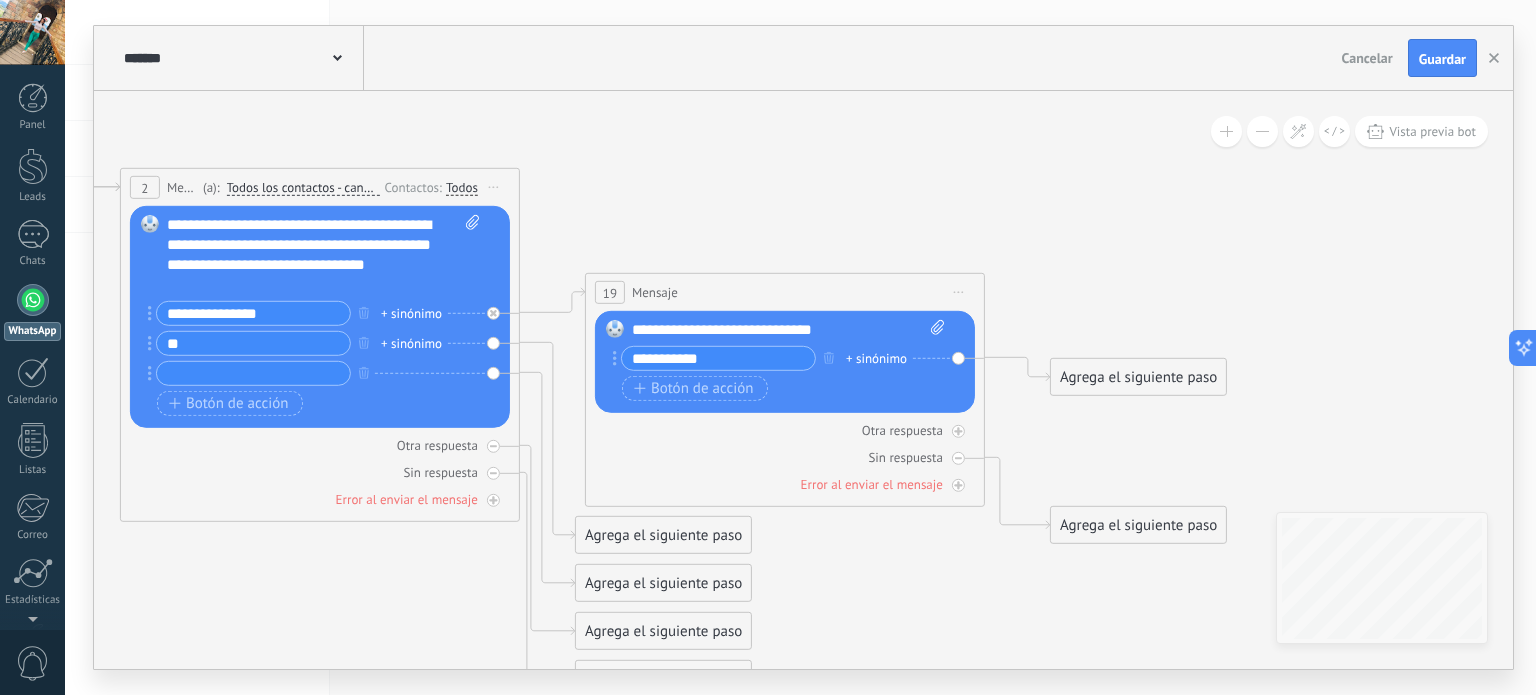 type on "*" 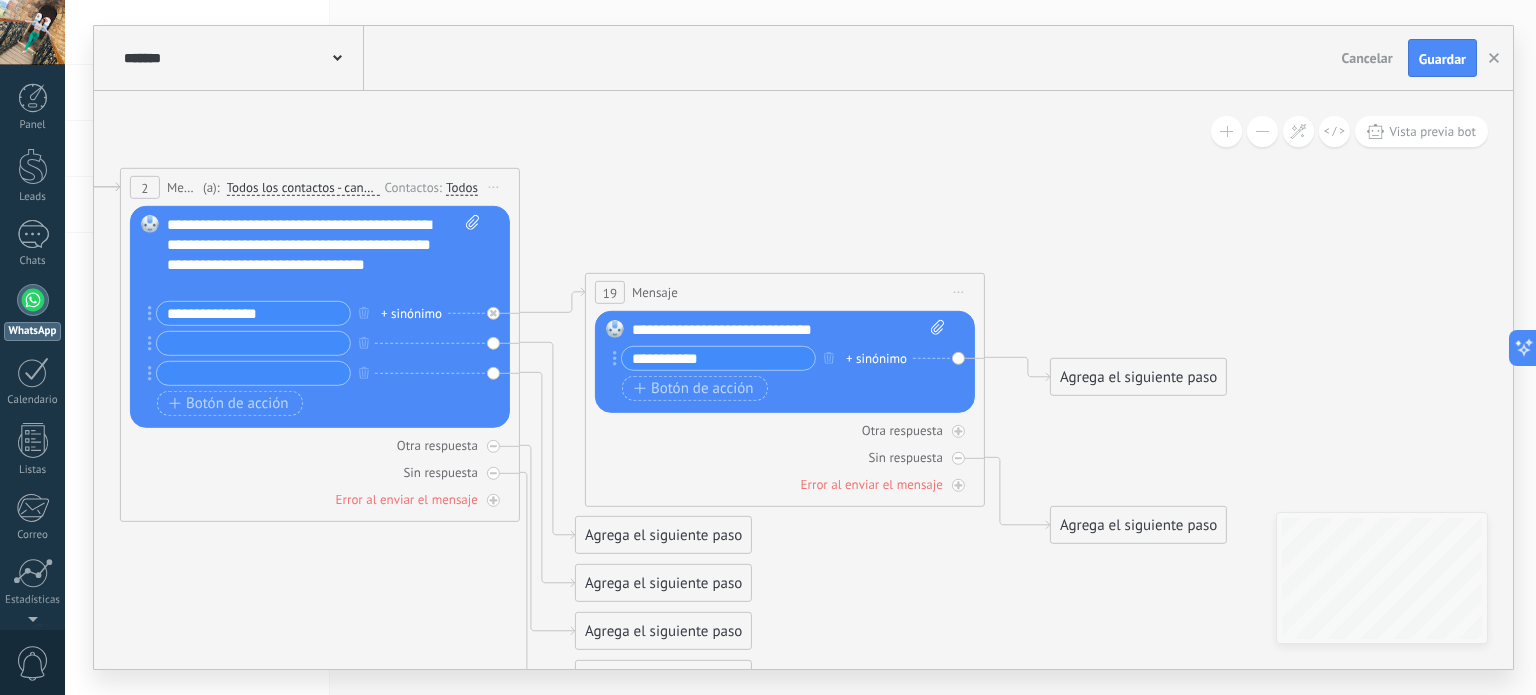 type 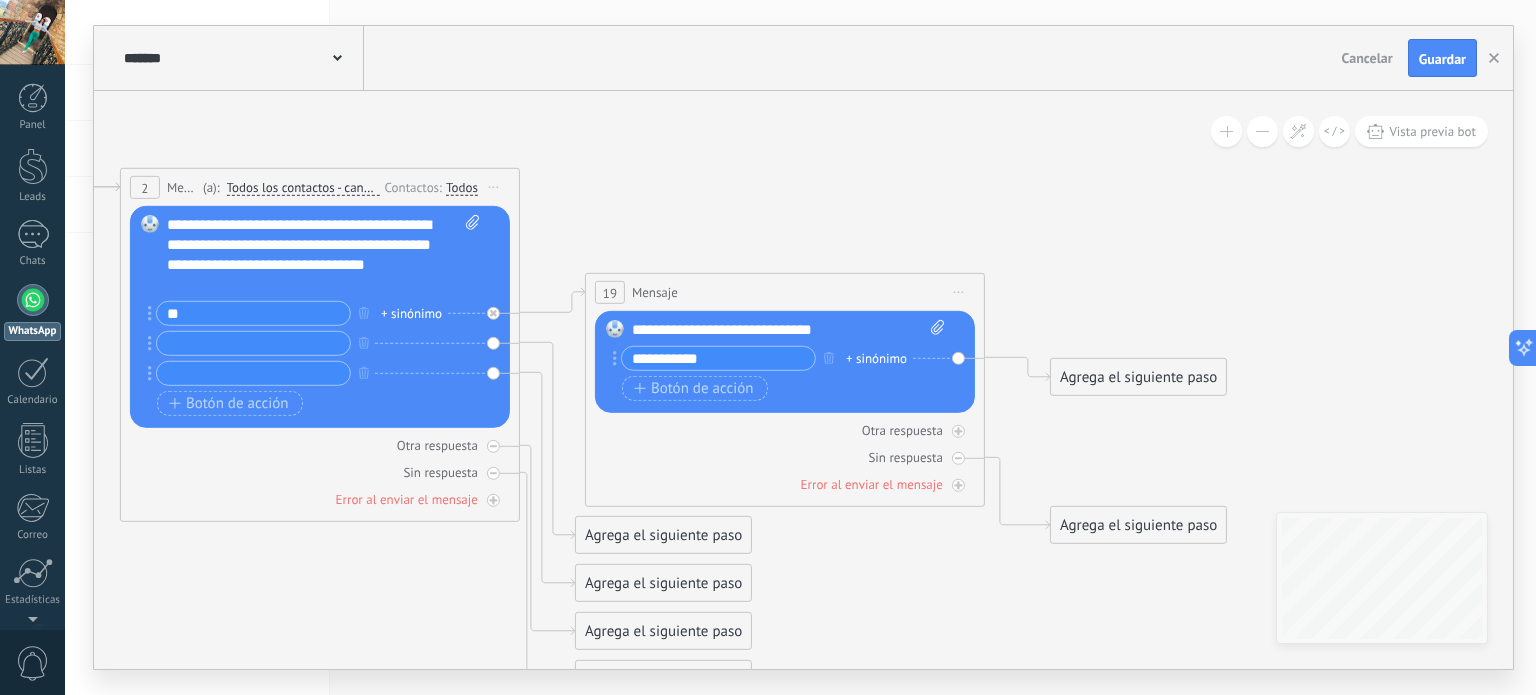 type on "*" 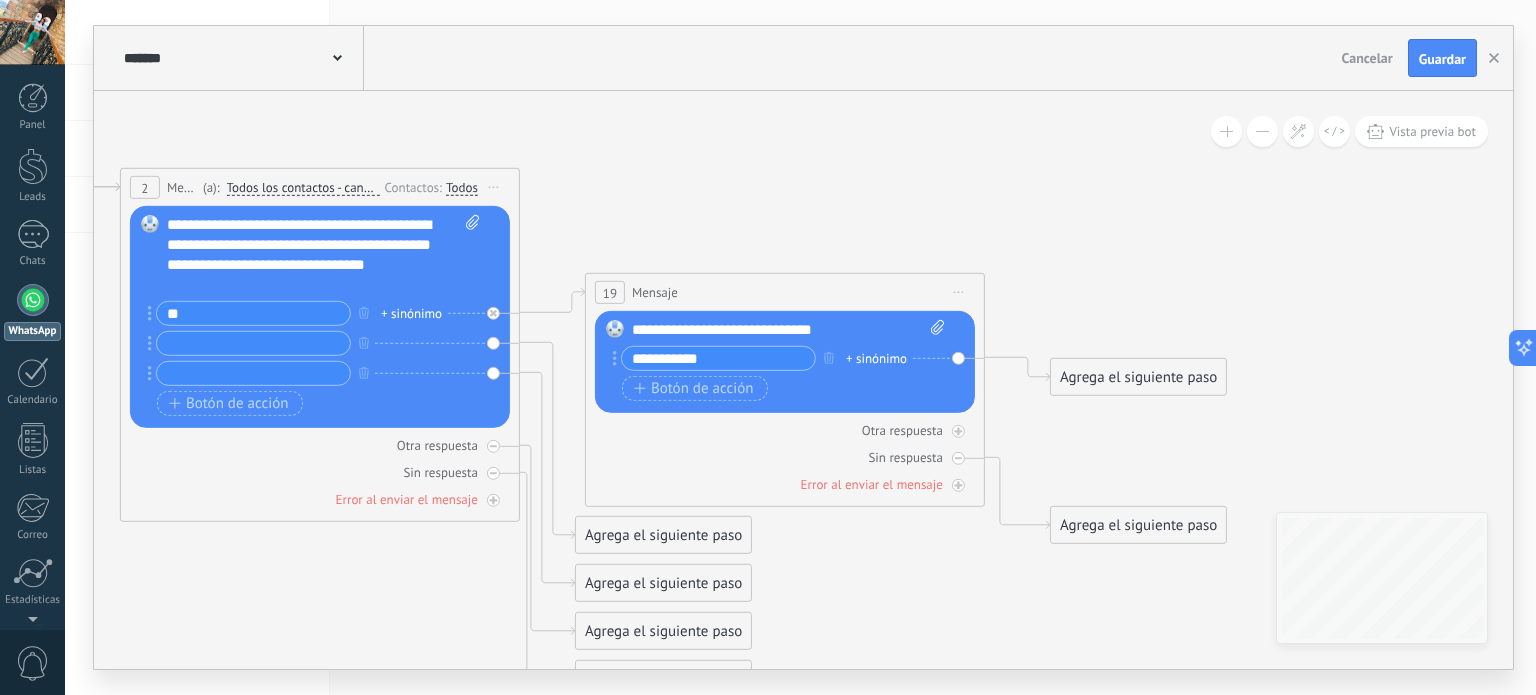 type on "*" 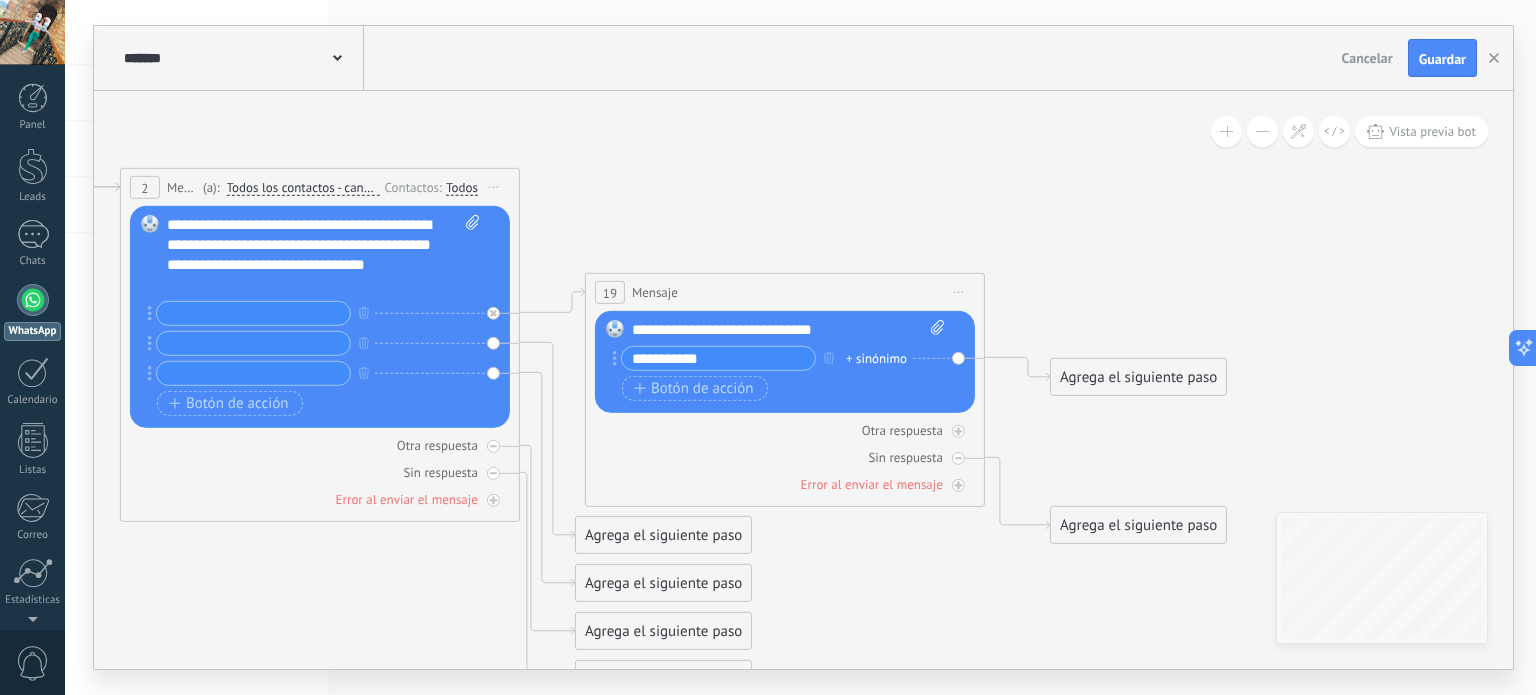 type on "*" 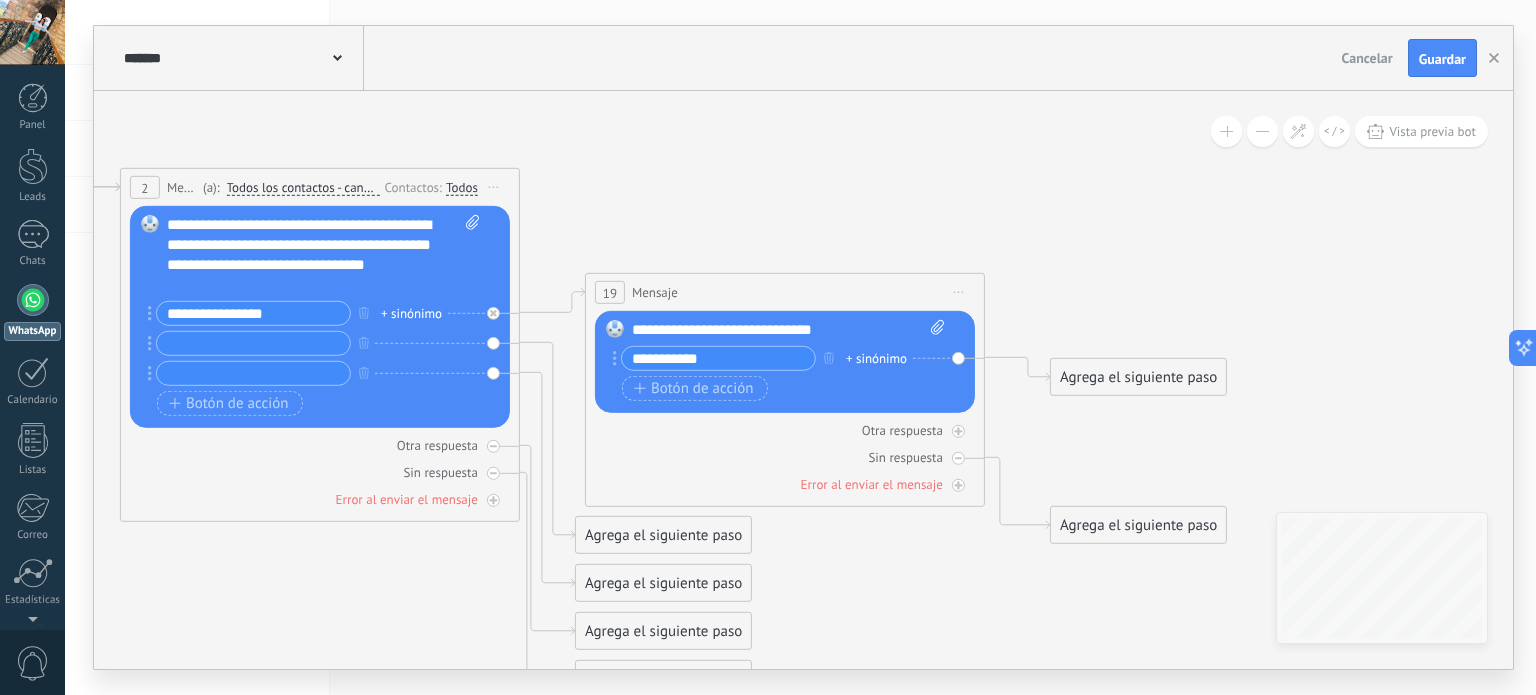 click on "**********" at bounding box center (789, 330) 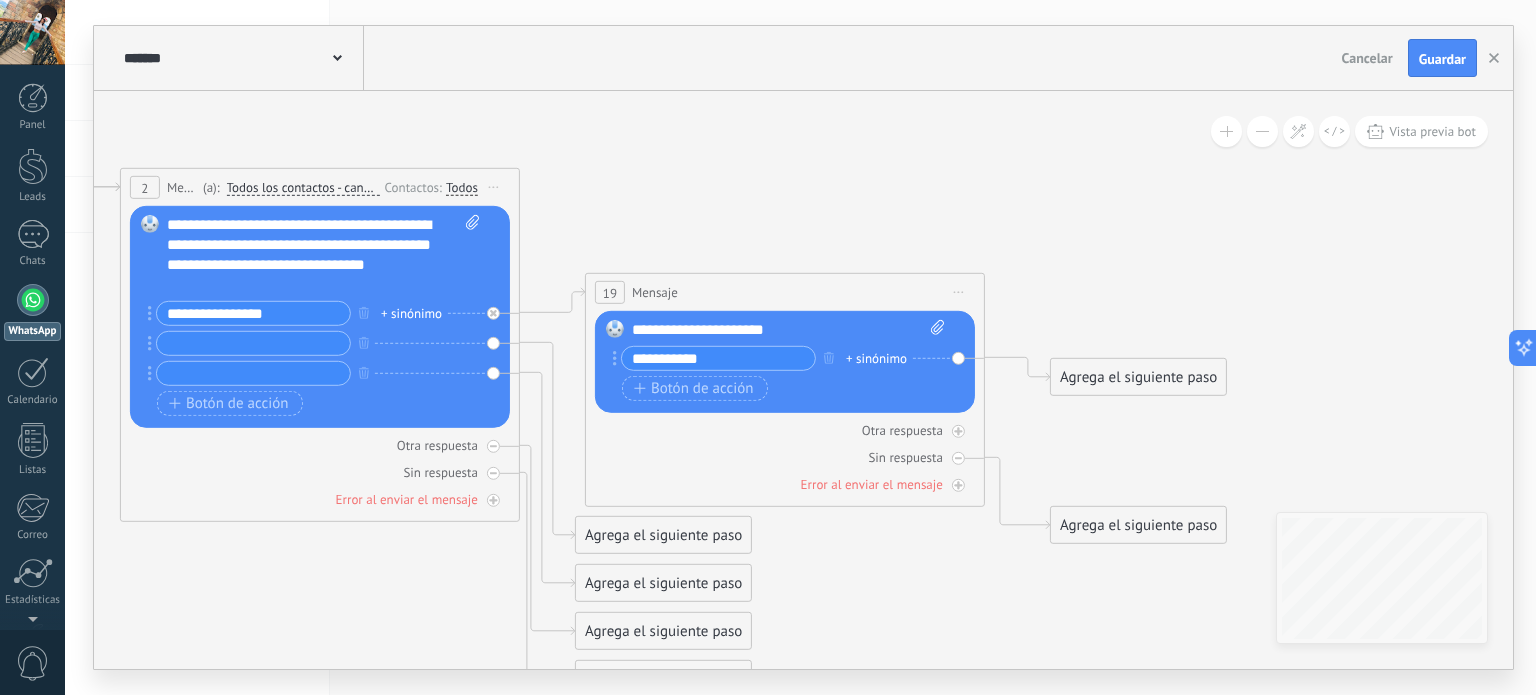 click on "**********" at bounding box center [253, 313] 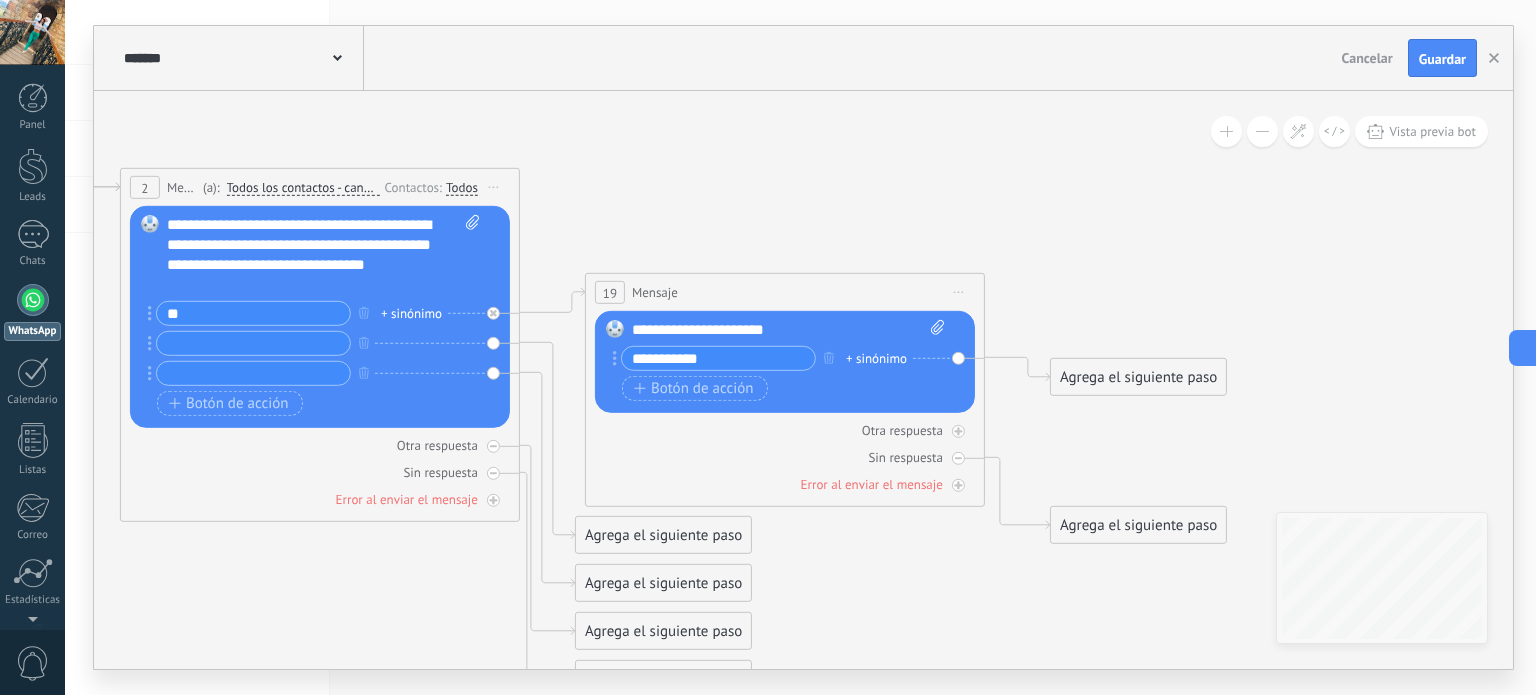 type on "*" 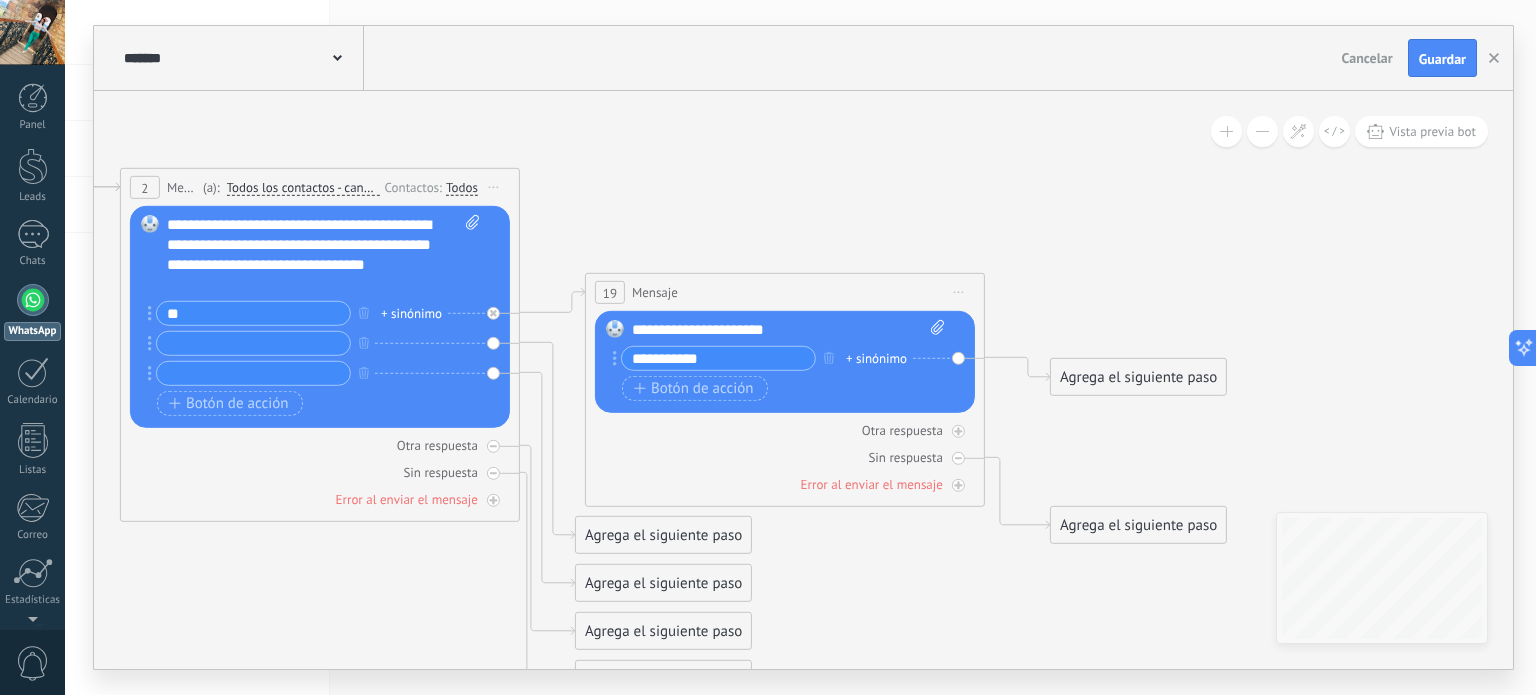 type on "*" 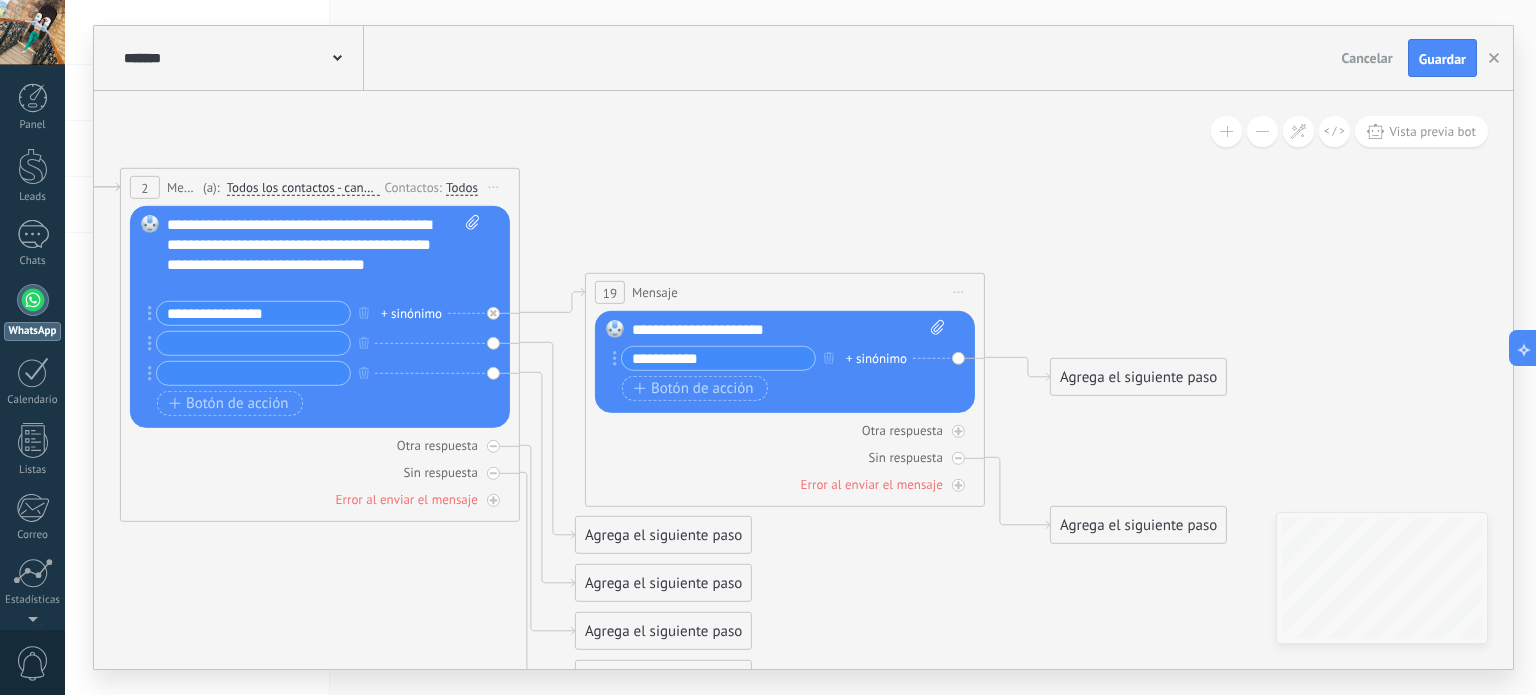 type on "**********" 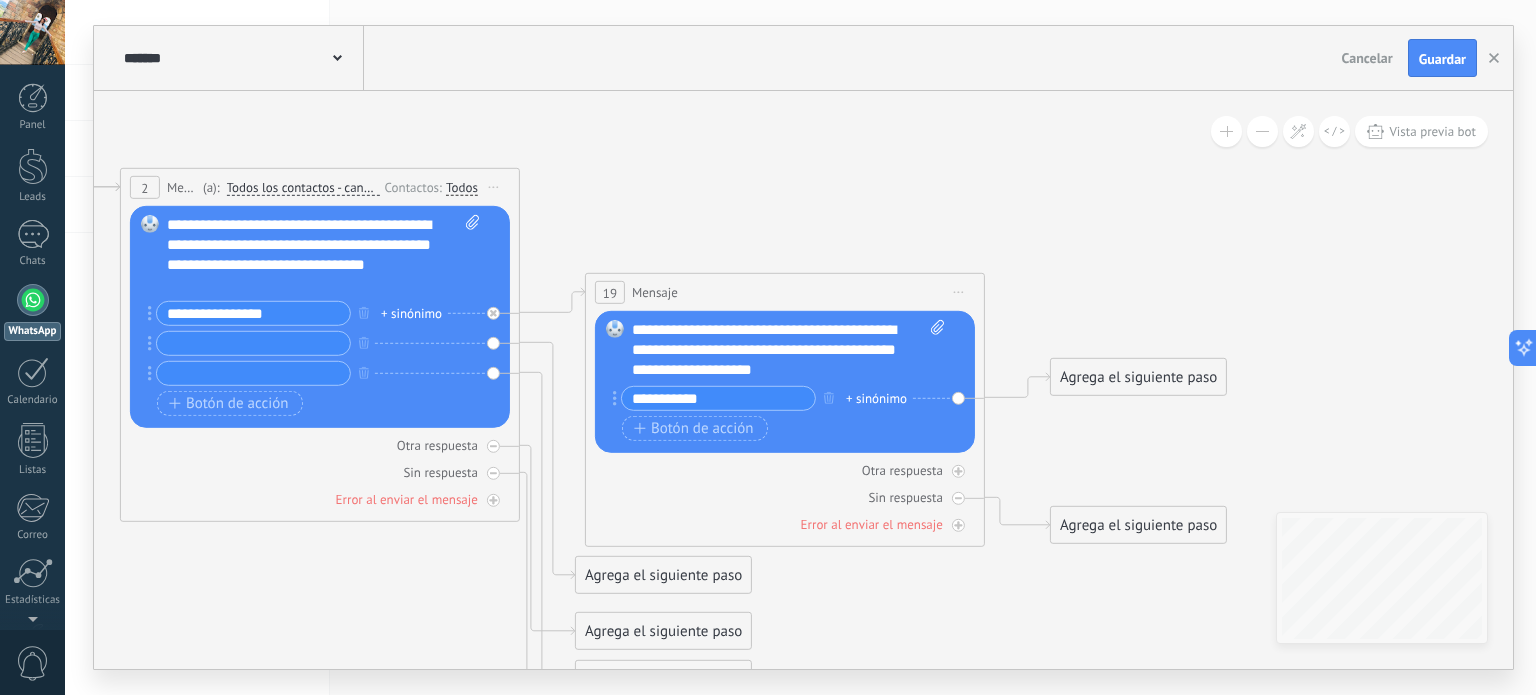 click on "**********" at bounding box center [789, 350] 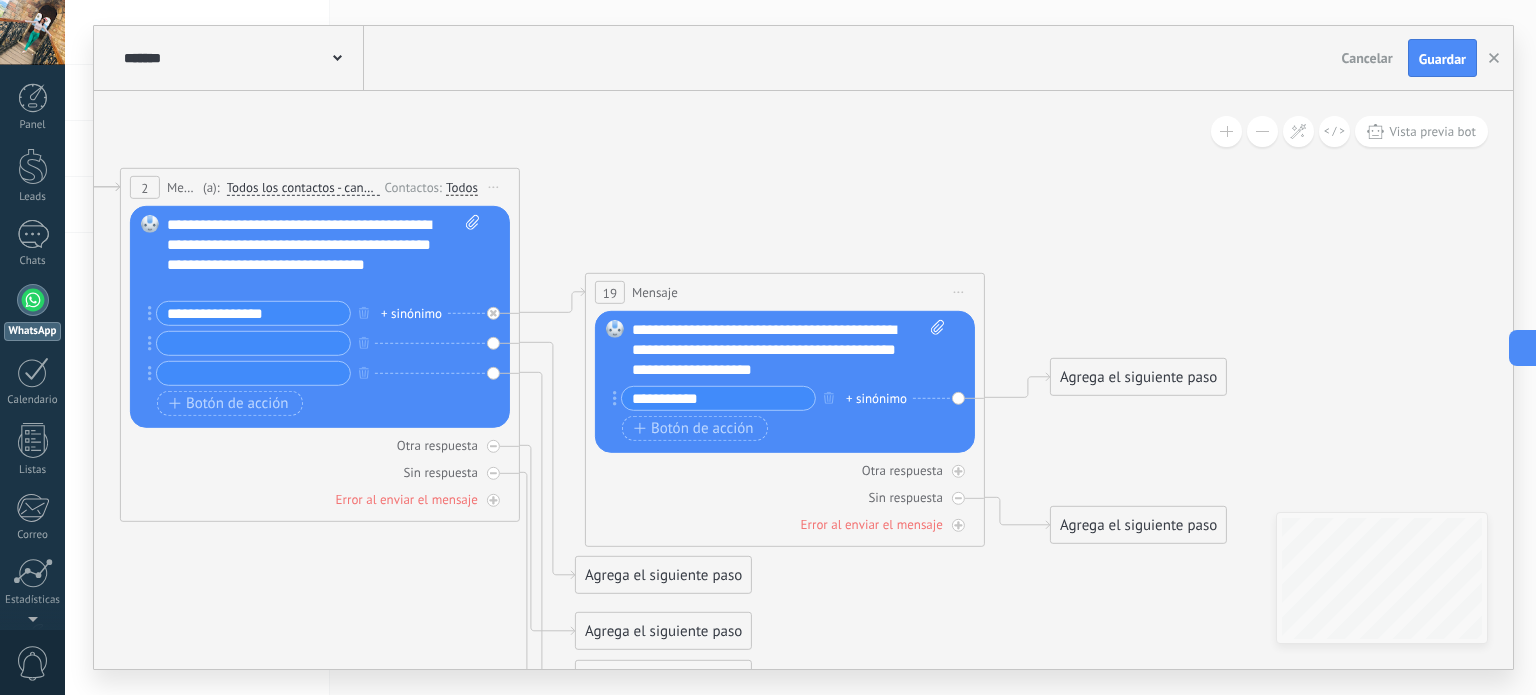 click on "**********" at bounding box center (789, 350) 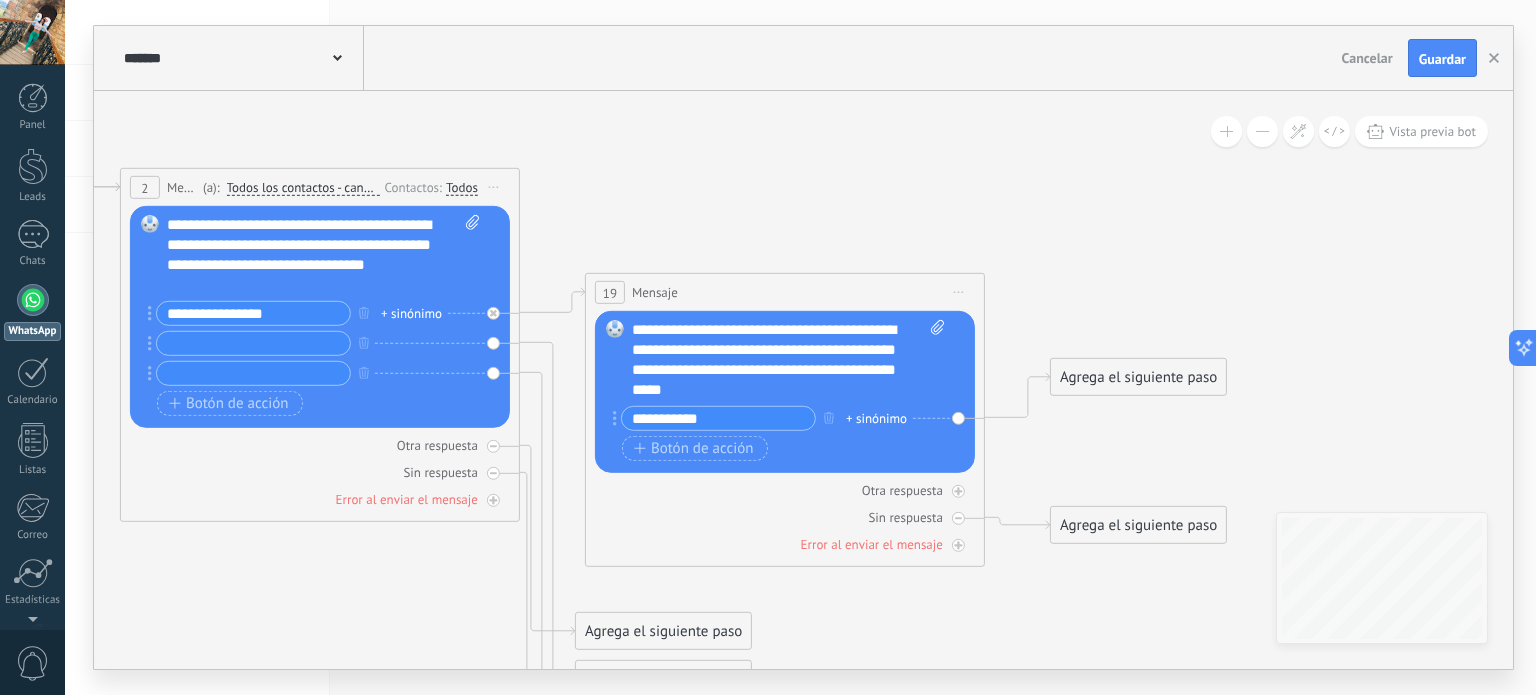 click on "**********" at bounding box center [789, 360] 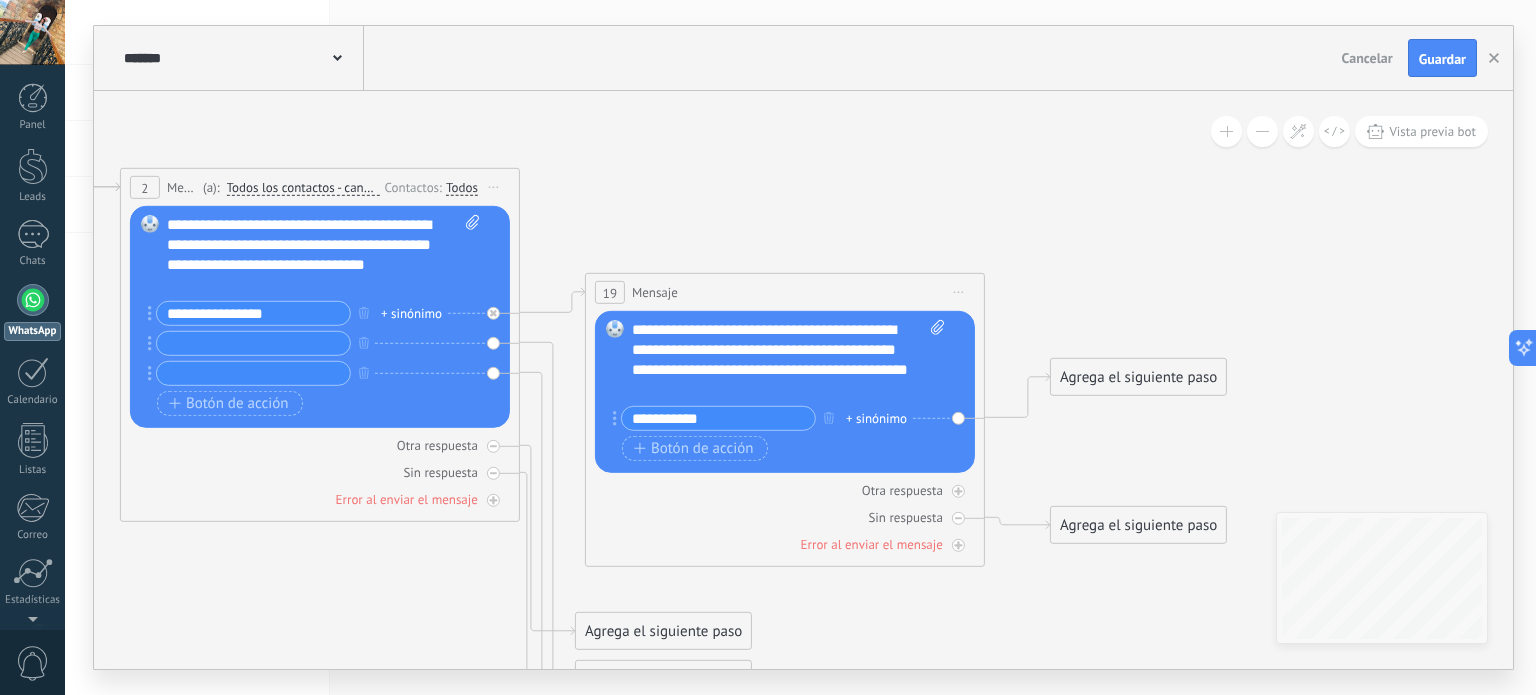 click on "**********" at bounding box center (789, 360) 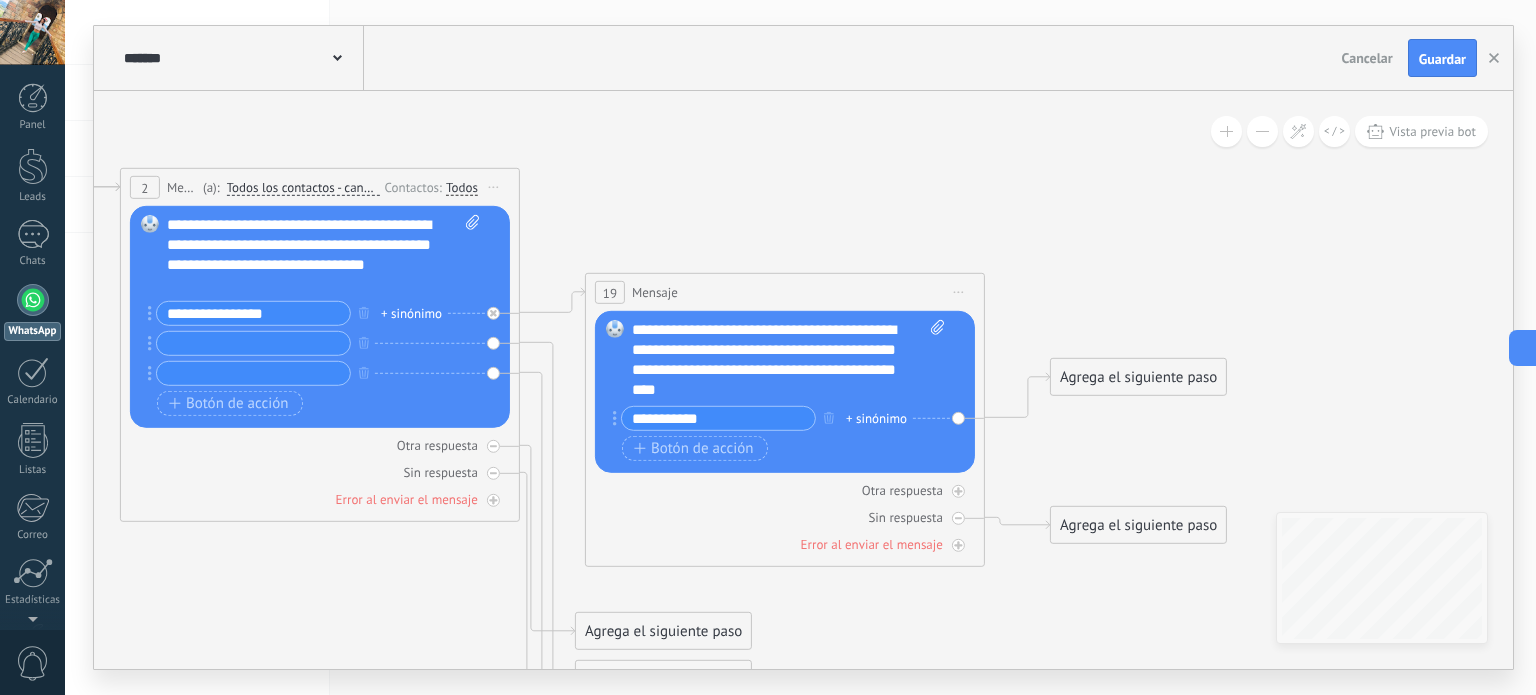 click on "**********" at bounding box center [718, 418] 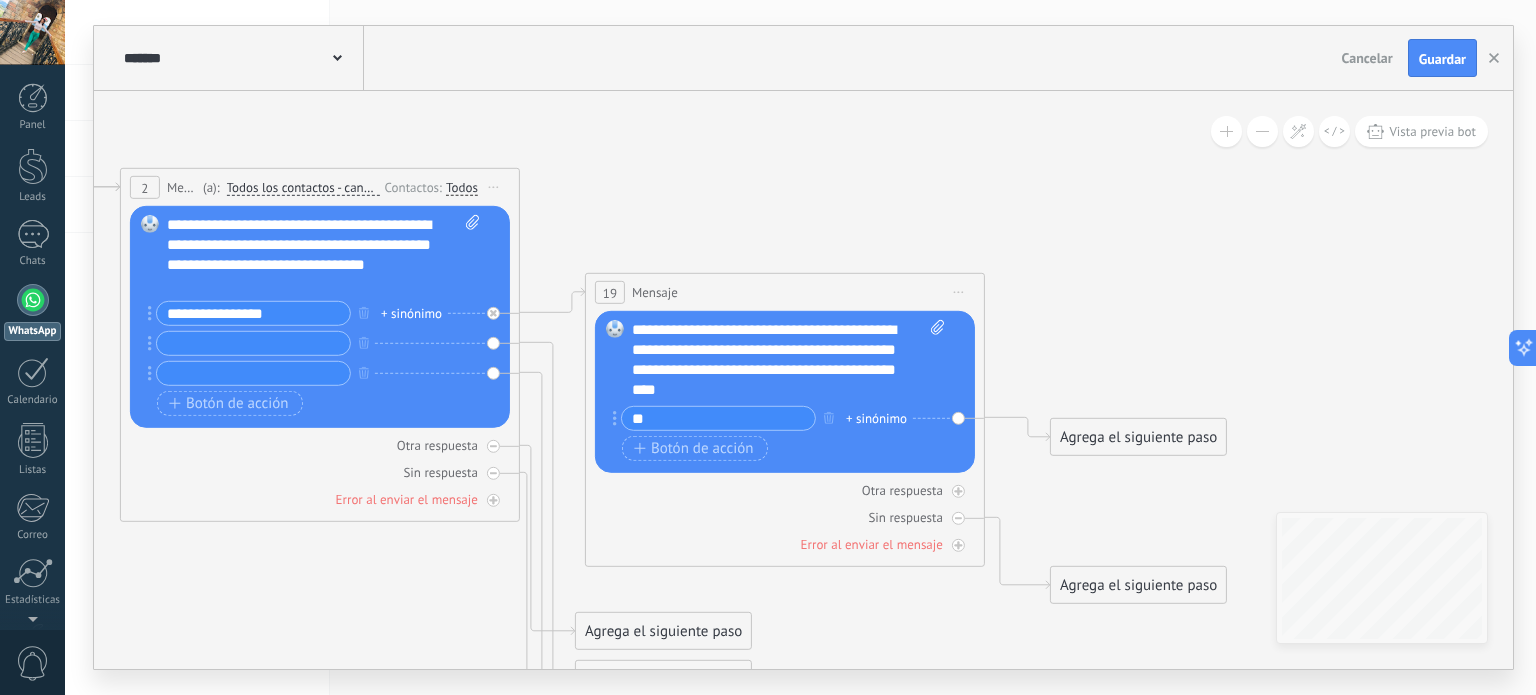 type on "*" 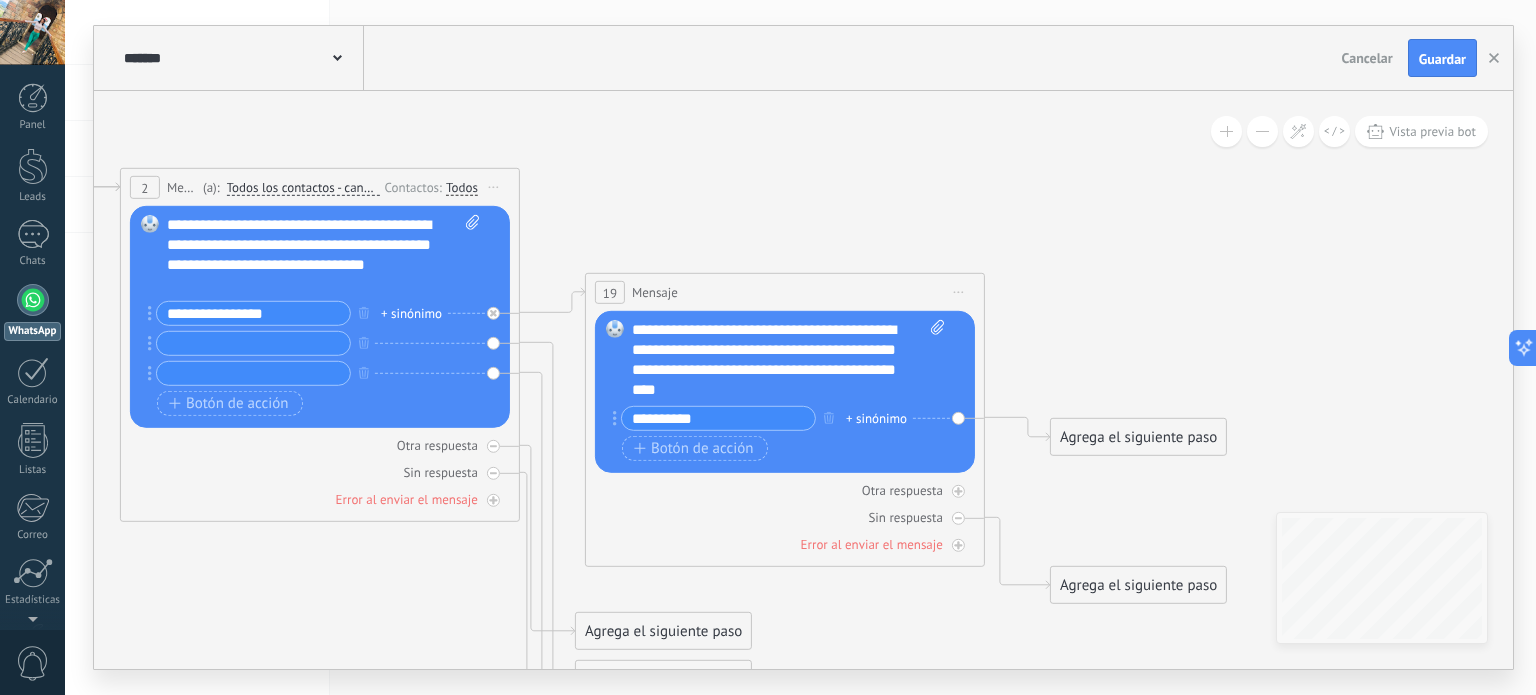 type on "**********" 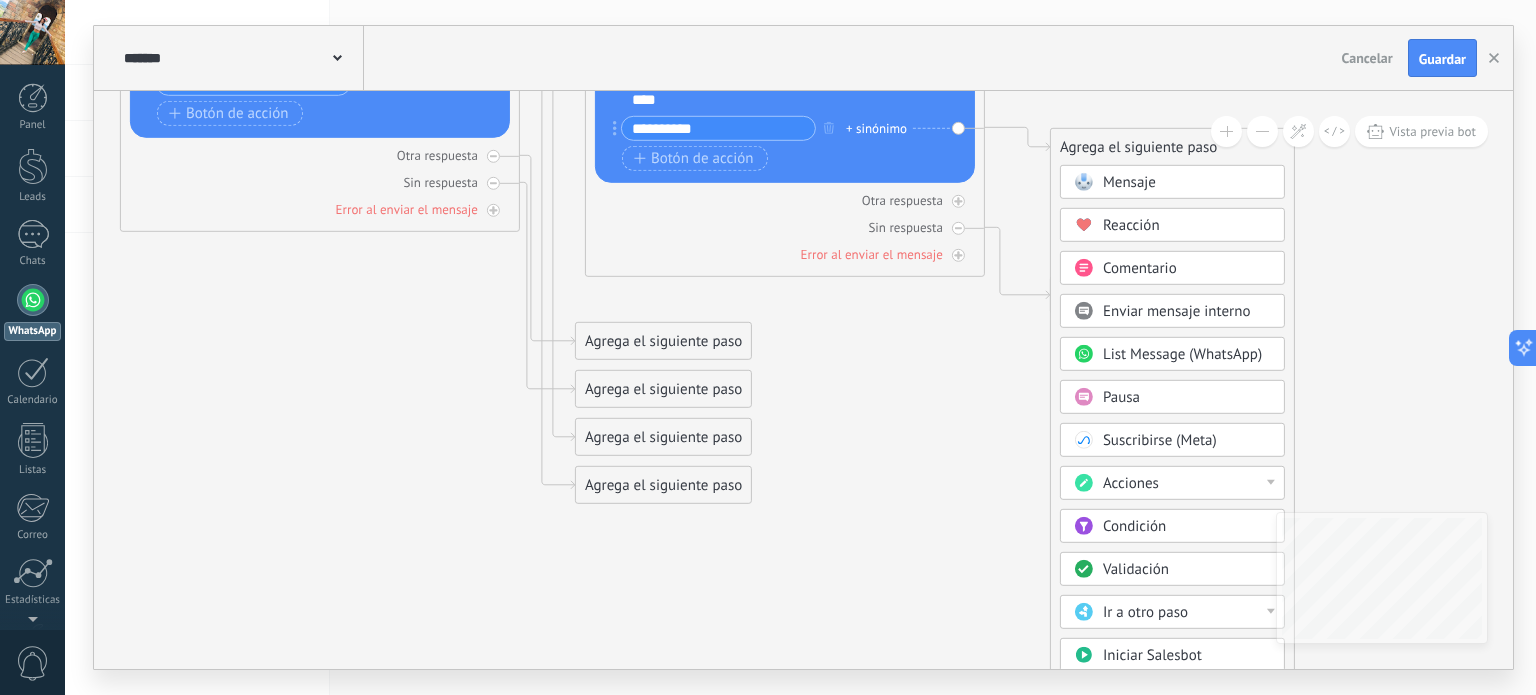 click on "List Message (WhatsApp)" at bounding box center [1182, 354] 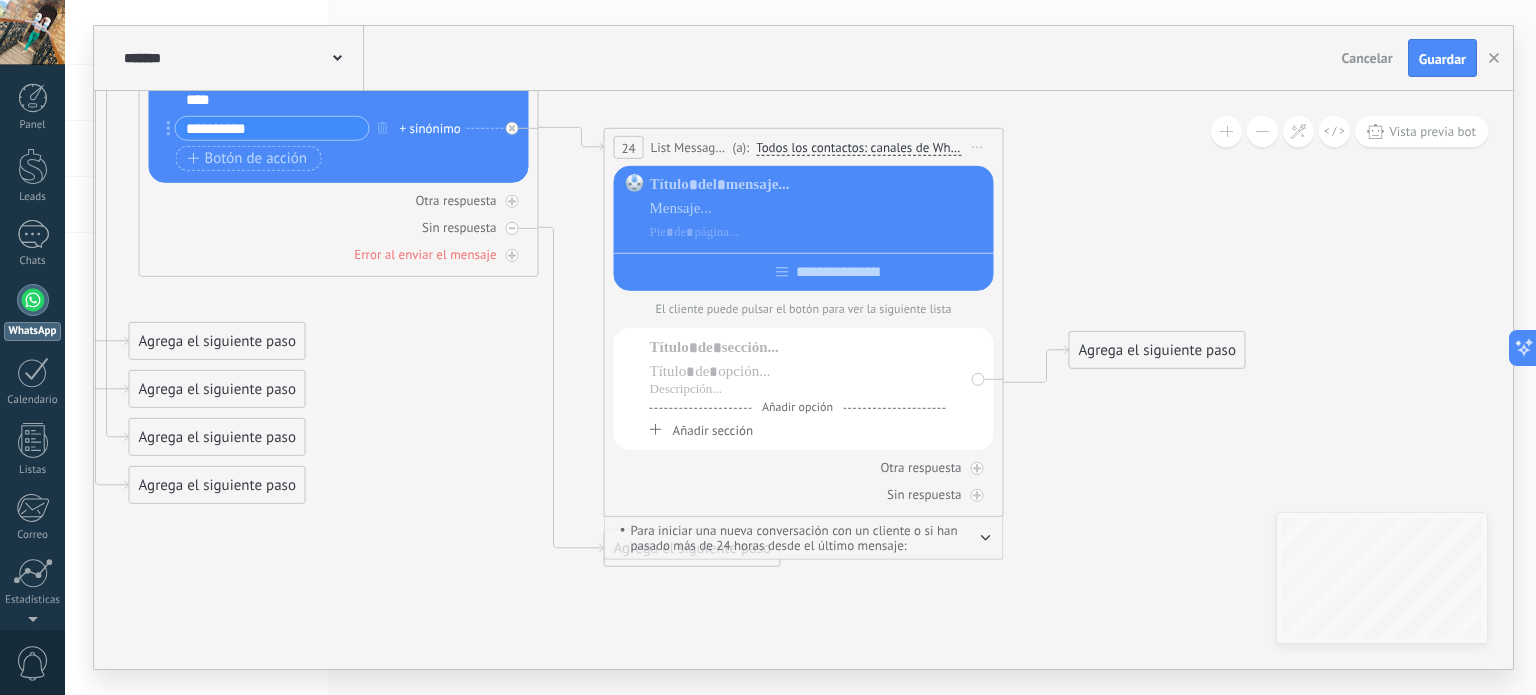 click on "Añadir opción
Añadir sección" at bounding box center (804, 389) 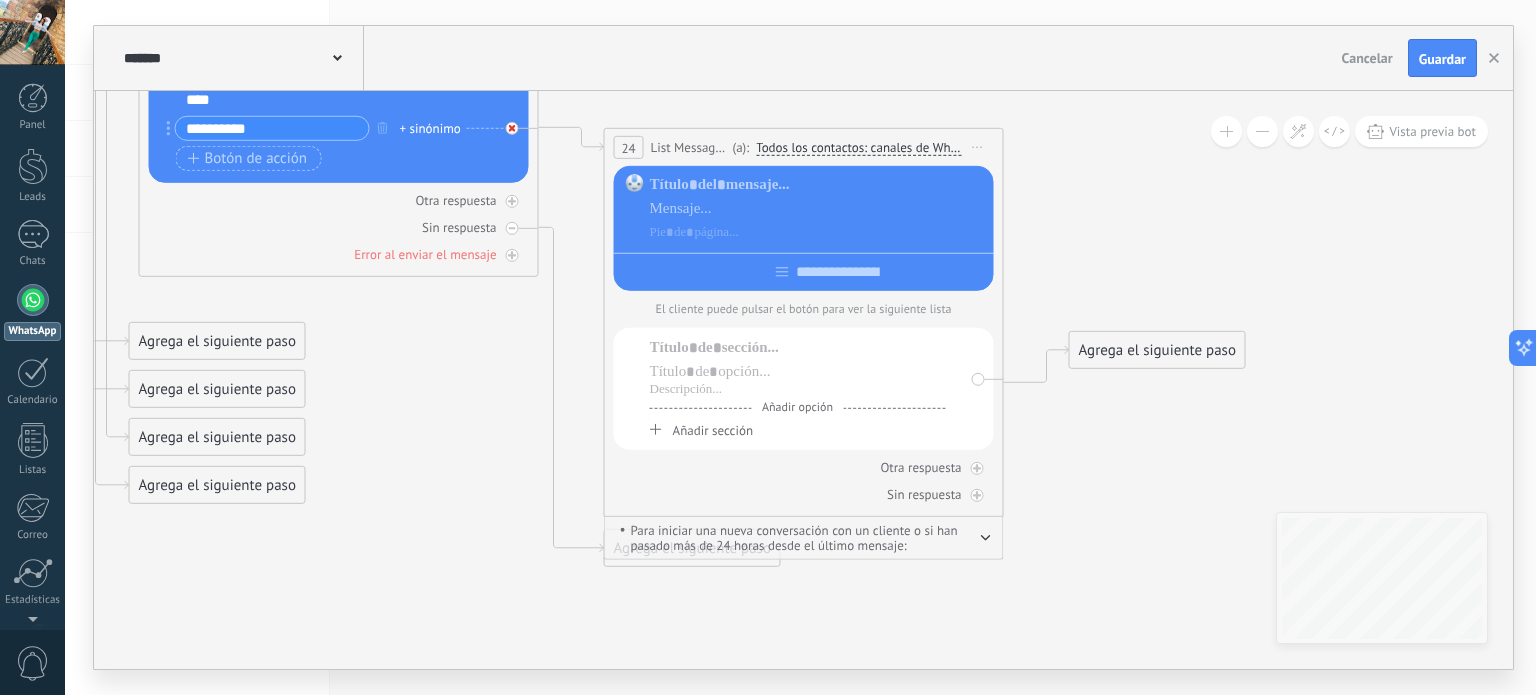 click 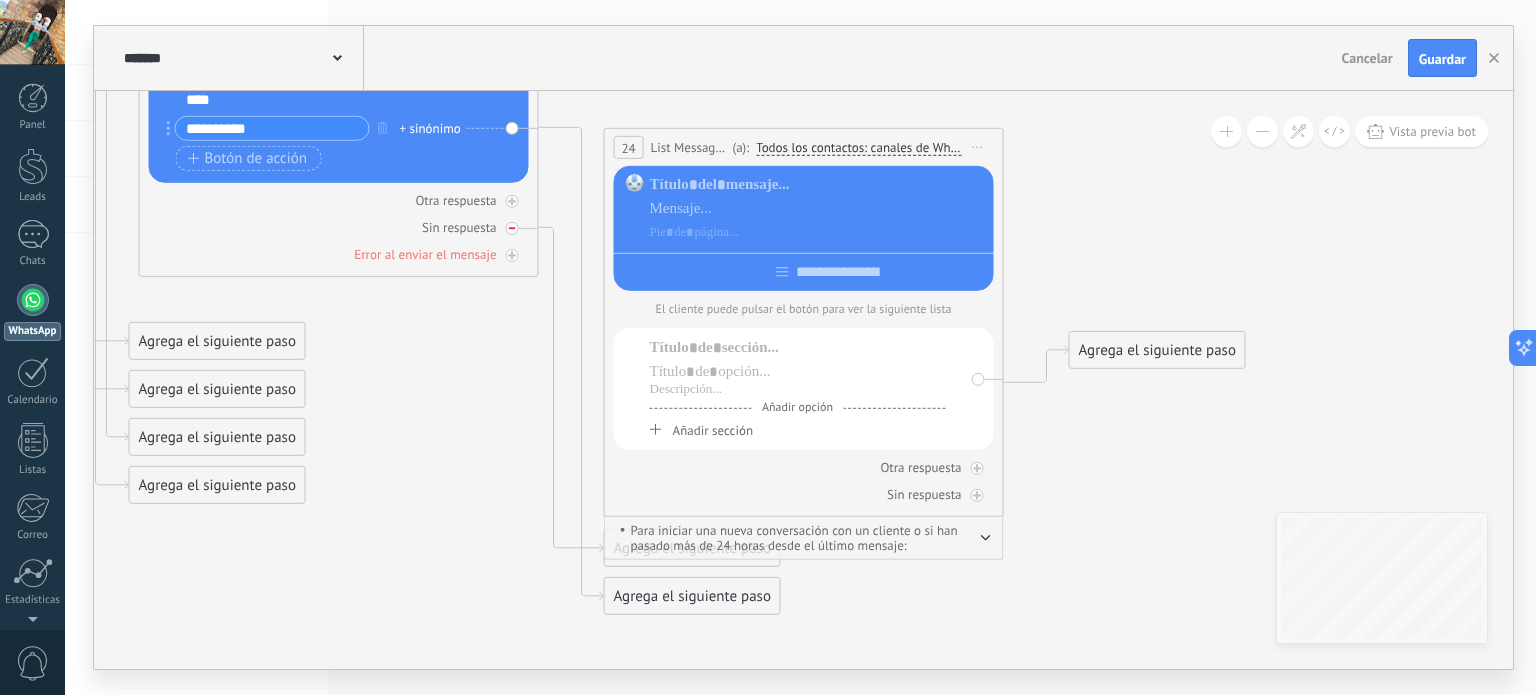 click at bounding box center (512, 228) 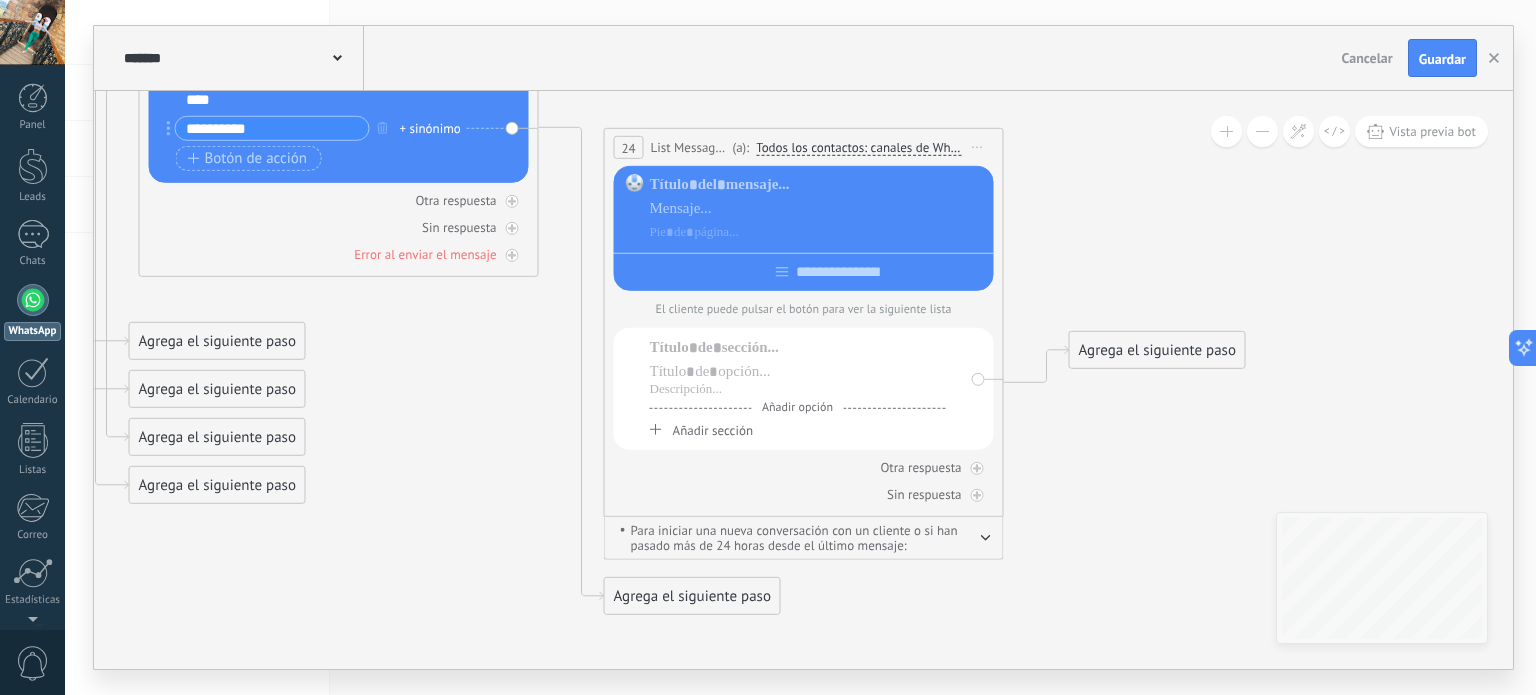 click on "Reemplazar
Quitar
Convertir a mensaje de voz
Arrastre la imagen aquí para adjuntarla.
Añadir imagen
Subir
Arrastrar y soltar
Archivo no encontrado
Escribe tu mensaje..." at bounding box center (339, 102) 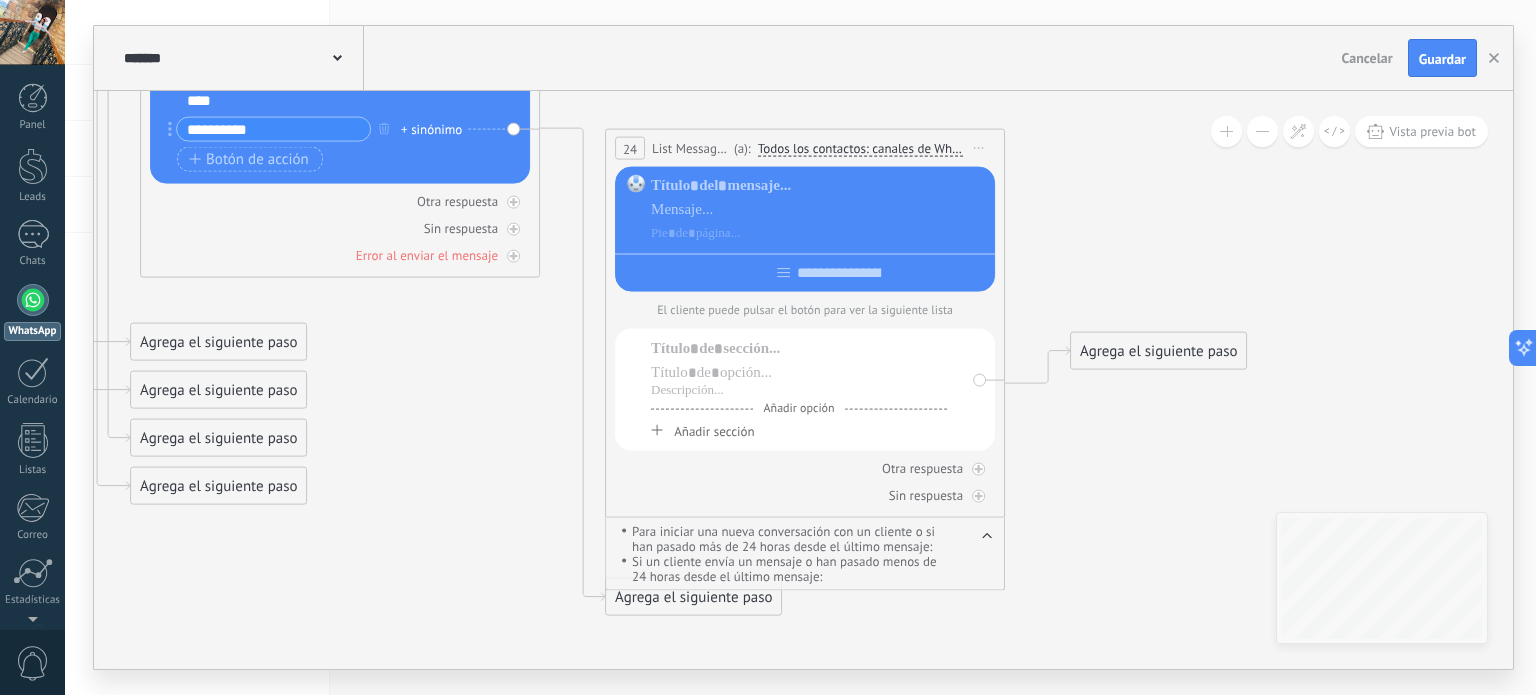 drag, startPoint x: 982, startPoint y: 535, endPoint x: 1108, endPoint y: 608, distance: 145.61937 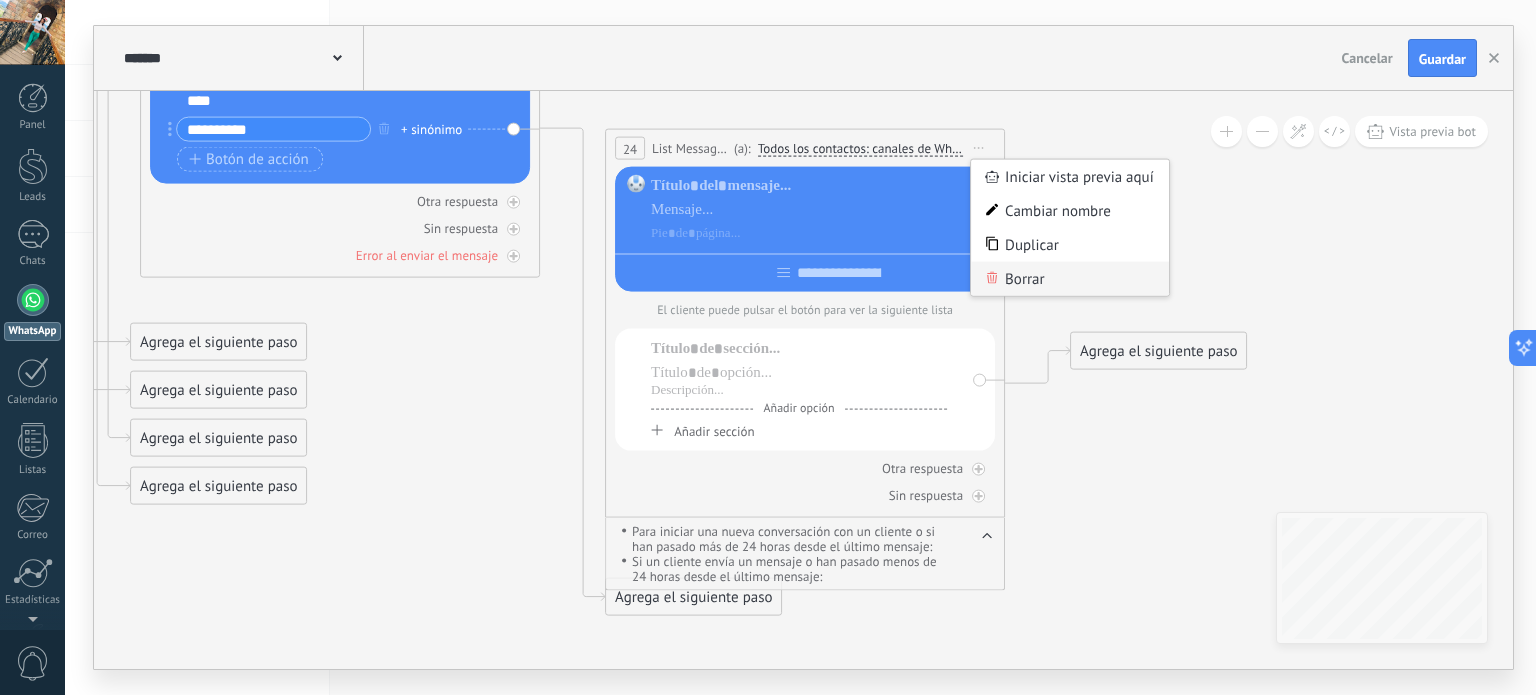 click on "Borrar" at bounding box center [1070, 279] 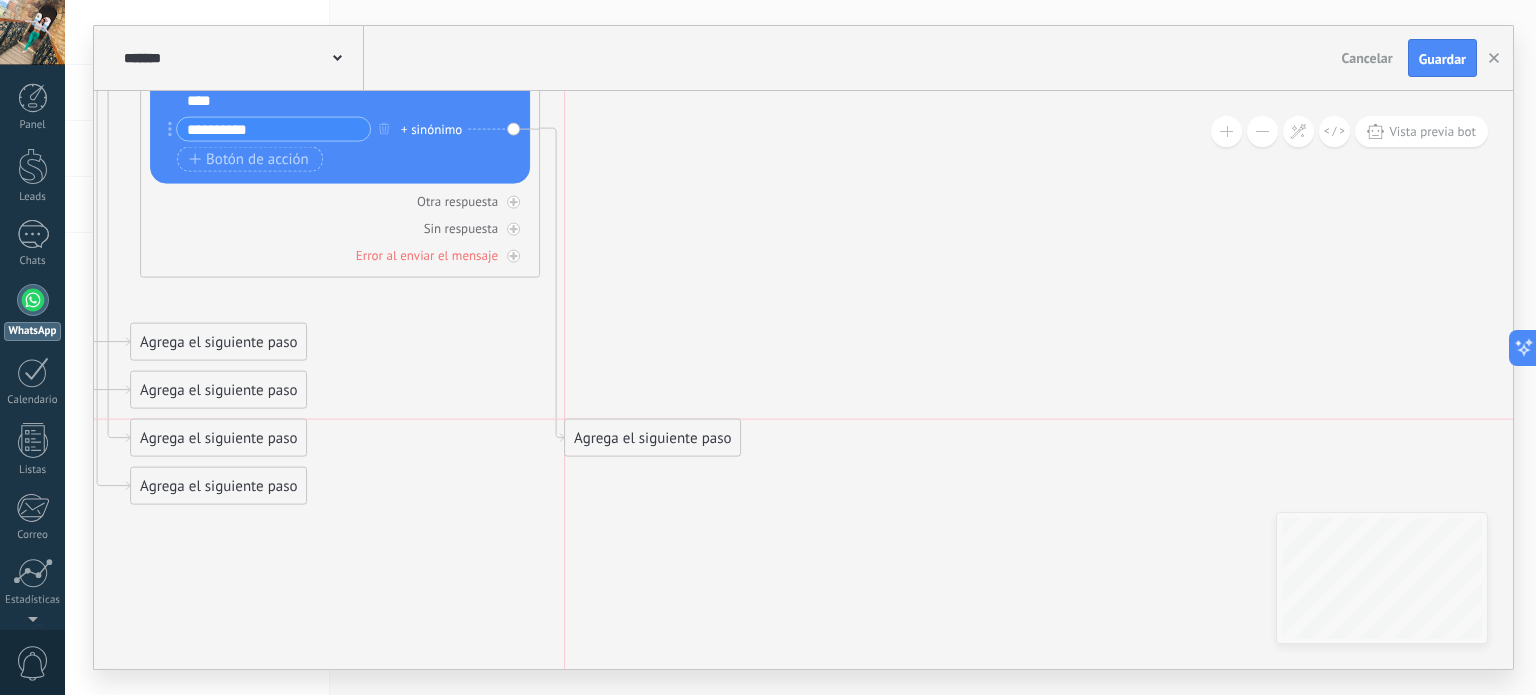 drag, startPoint x: 686, startPoint y: 599, endPoint x: 668, endPoint y: 236, distance: 363.446 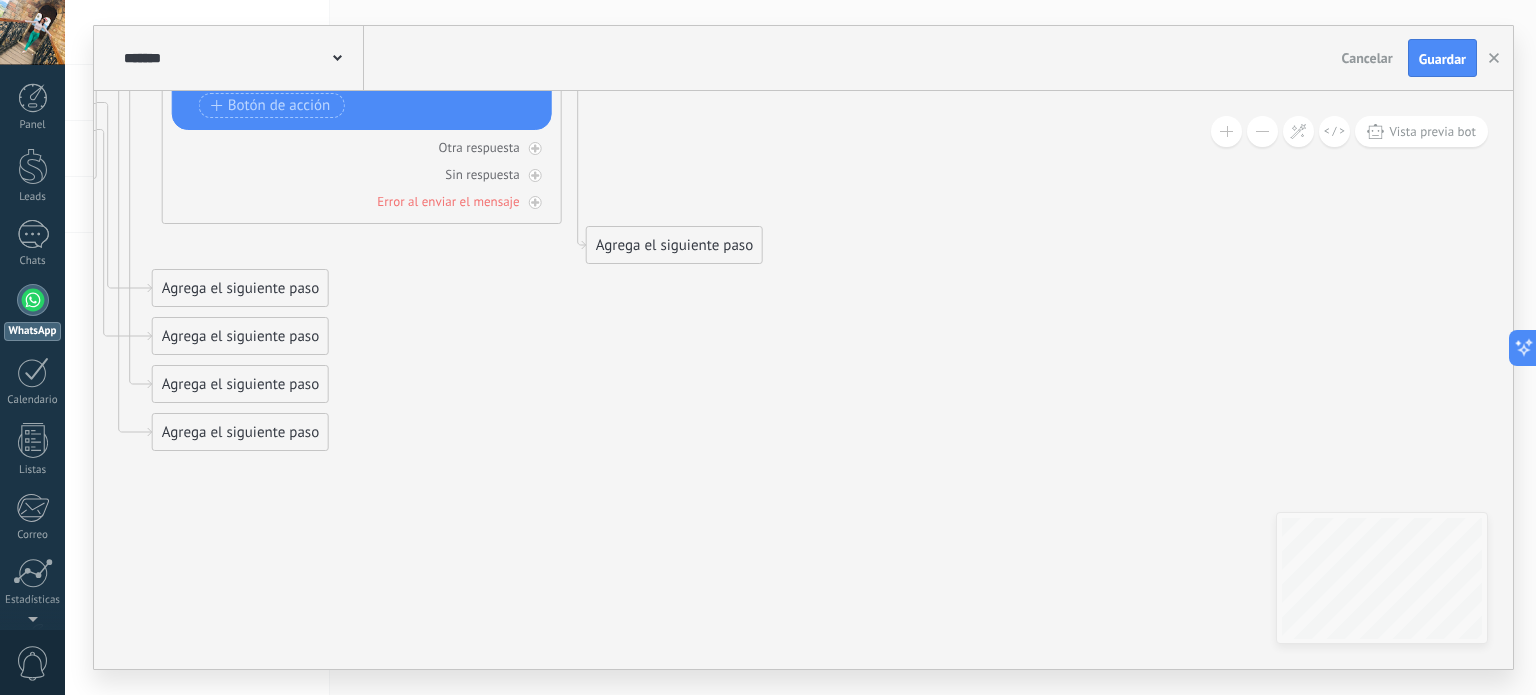 drag, startPoint x: 668, startPoint y: 236, endPoint x: 699, endPoint y: 152, distance: 89.537704 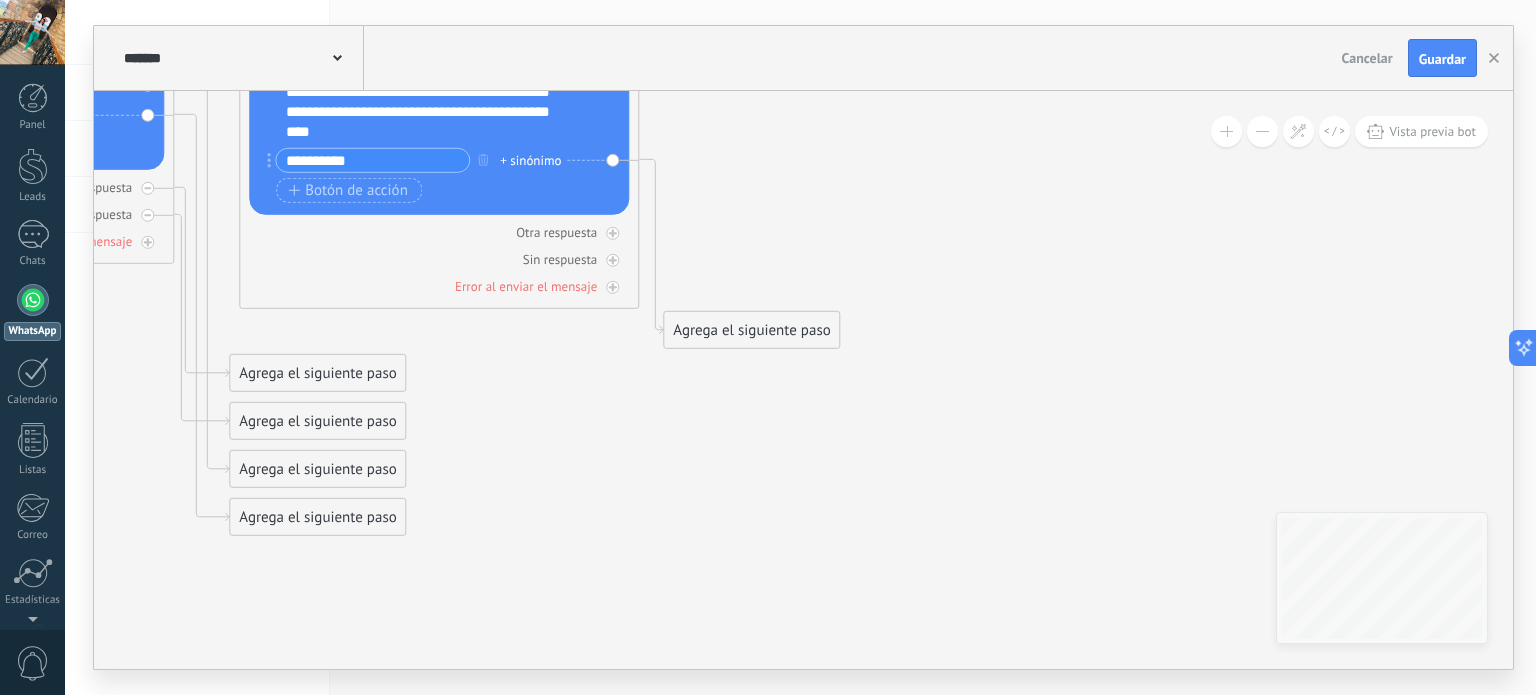 drag, startPoint x: 664, startPoint y: 463, endPoint x: 819, endPoint y: 742, distance: 319.16452 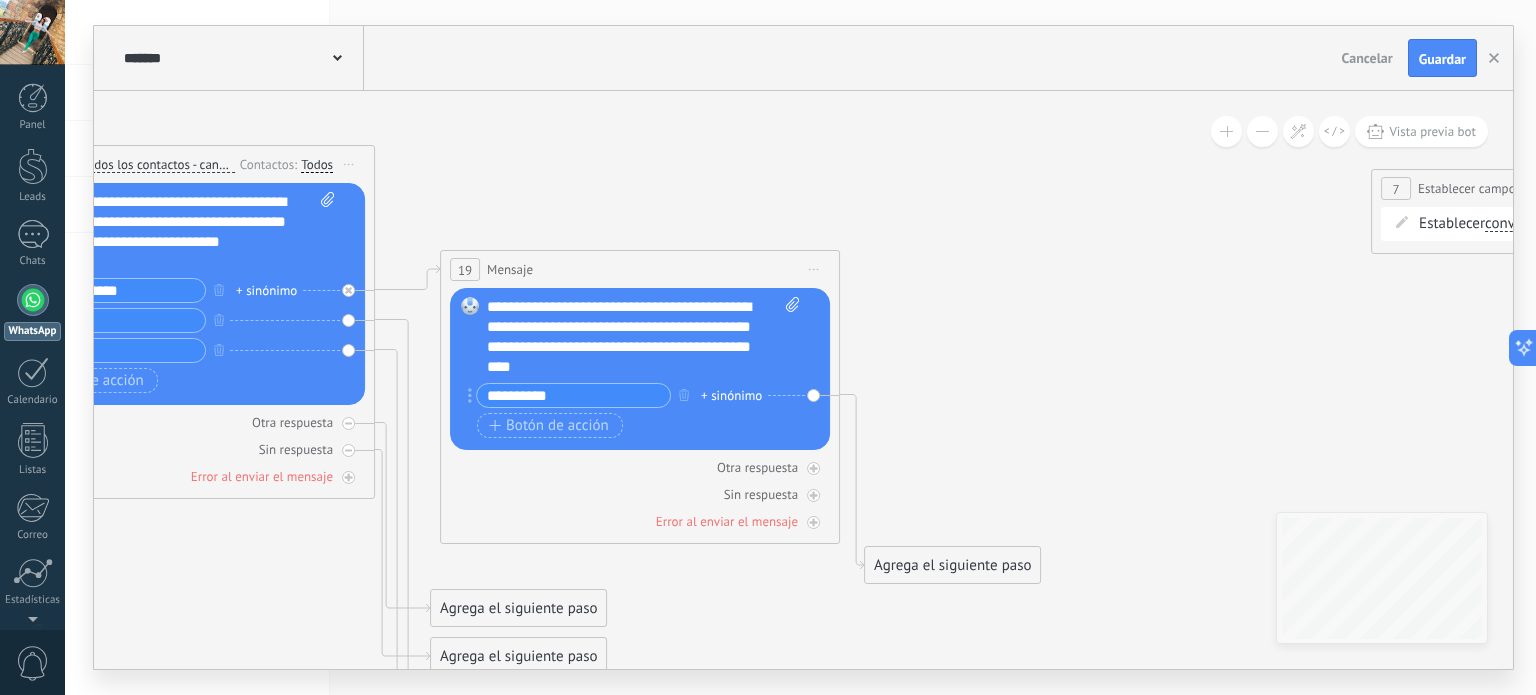 drag, startPoint x: 852, startPoint y: 391, endPoint x: 932, endPoint y: 445, distance: 96.519424 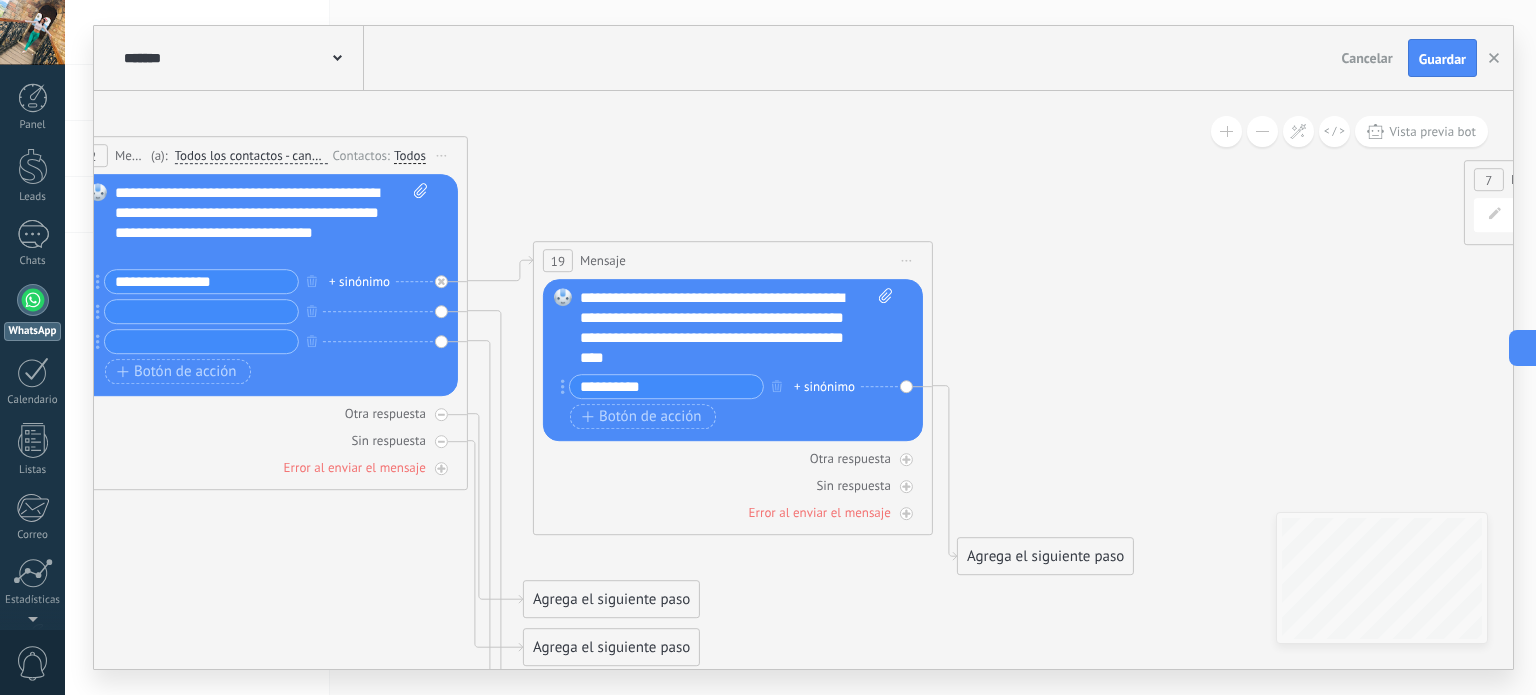 drag, startPoint x: 904, startPoint y: 395, endPoint x: 1007, endPoint y: 380, distance: 104.0865 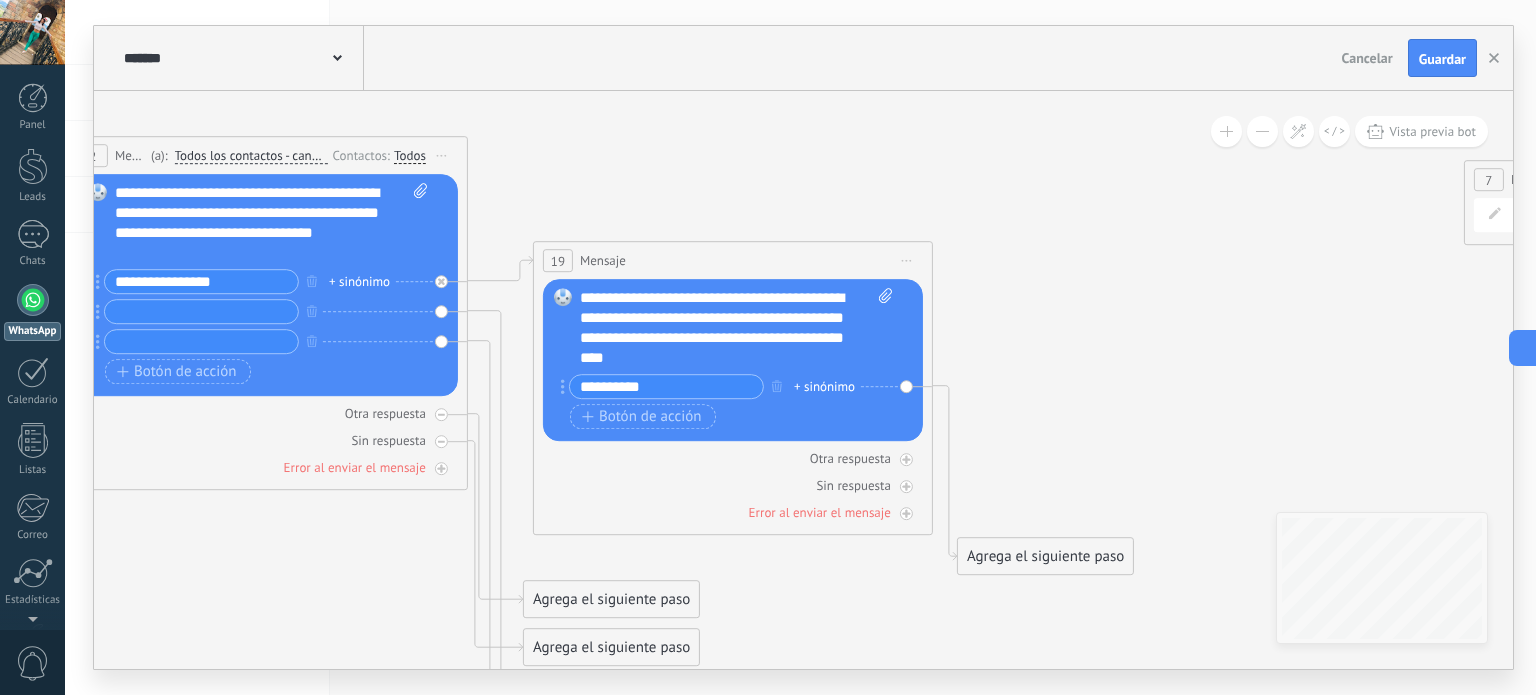 click 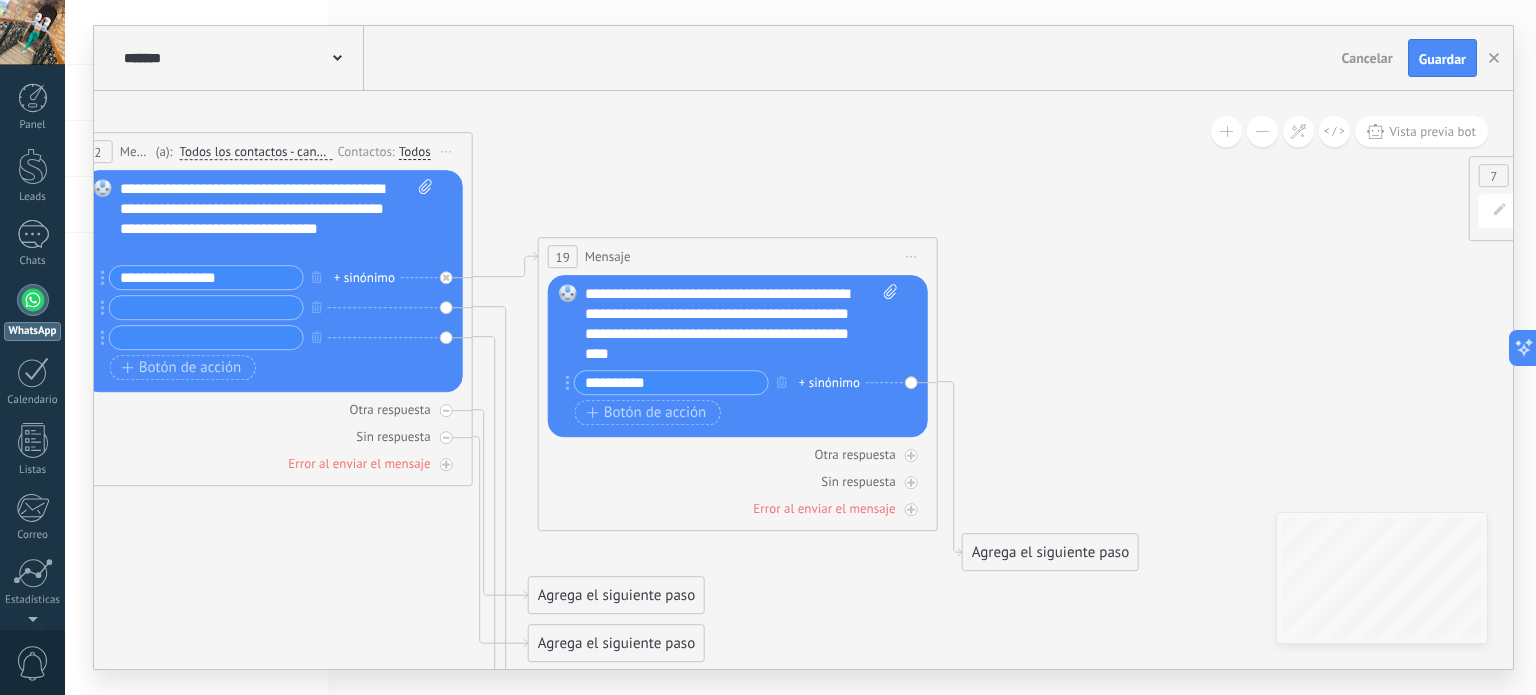 click on "**********" at bounding box center (671, 382) 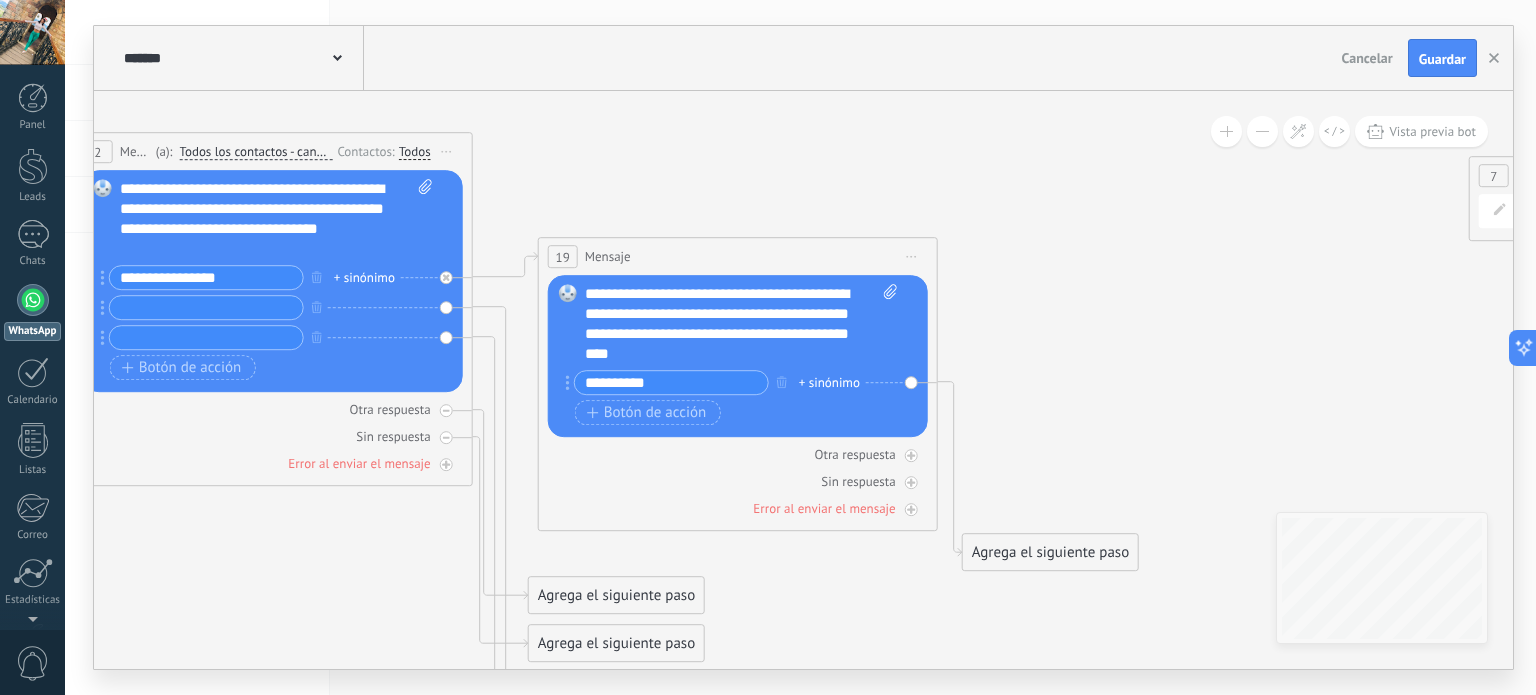 click 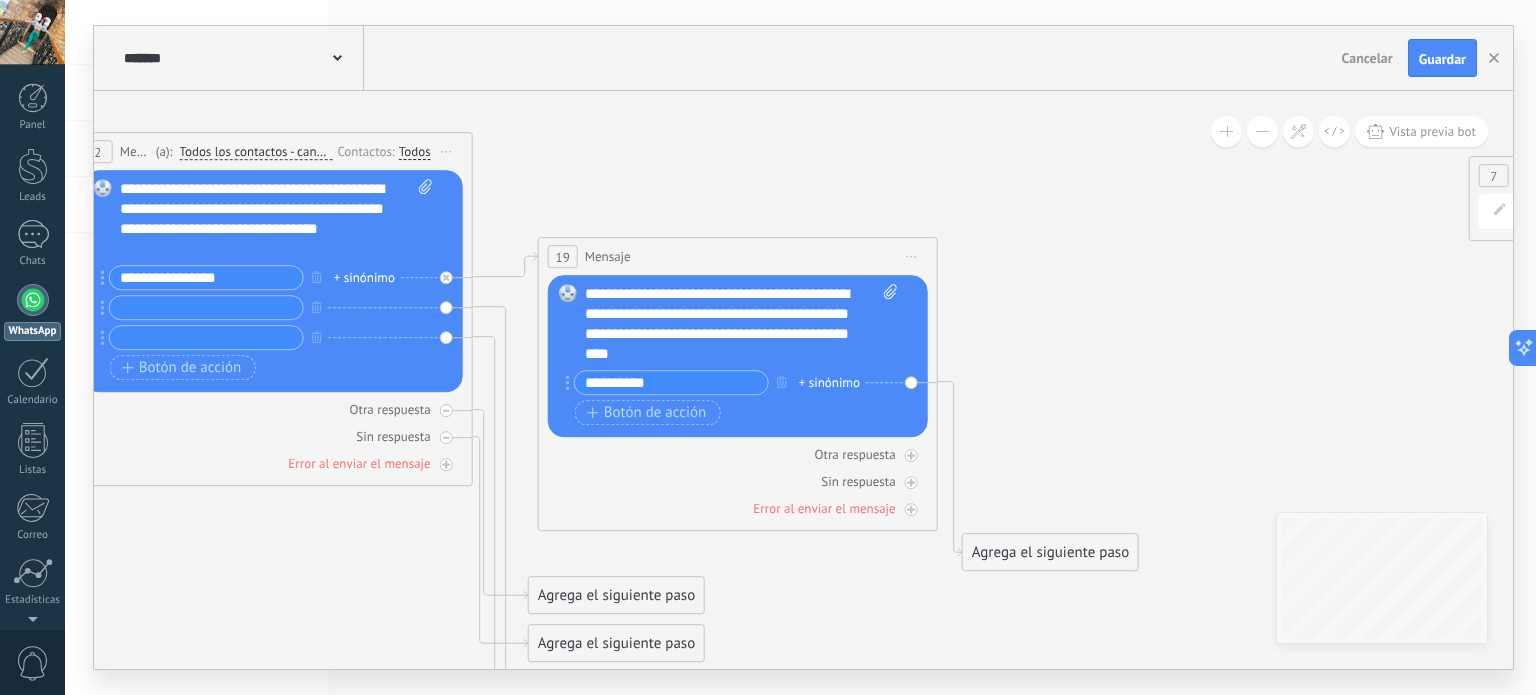 click on "**********" at bounding box center (667, 382) 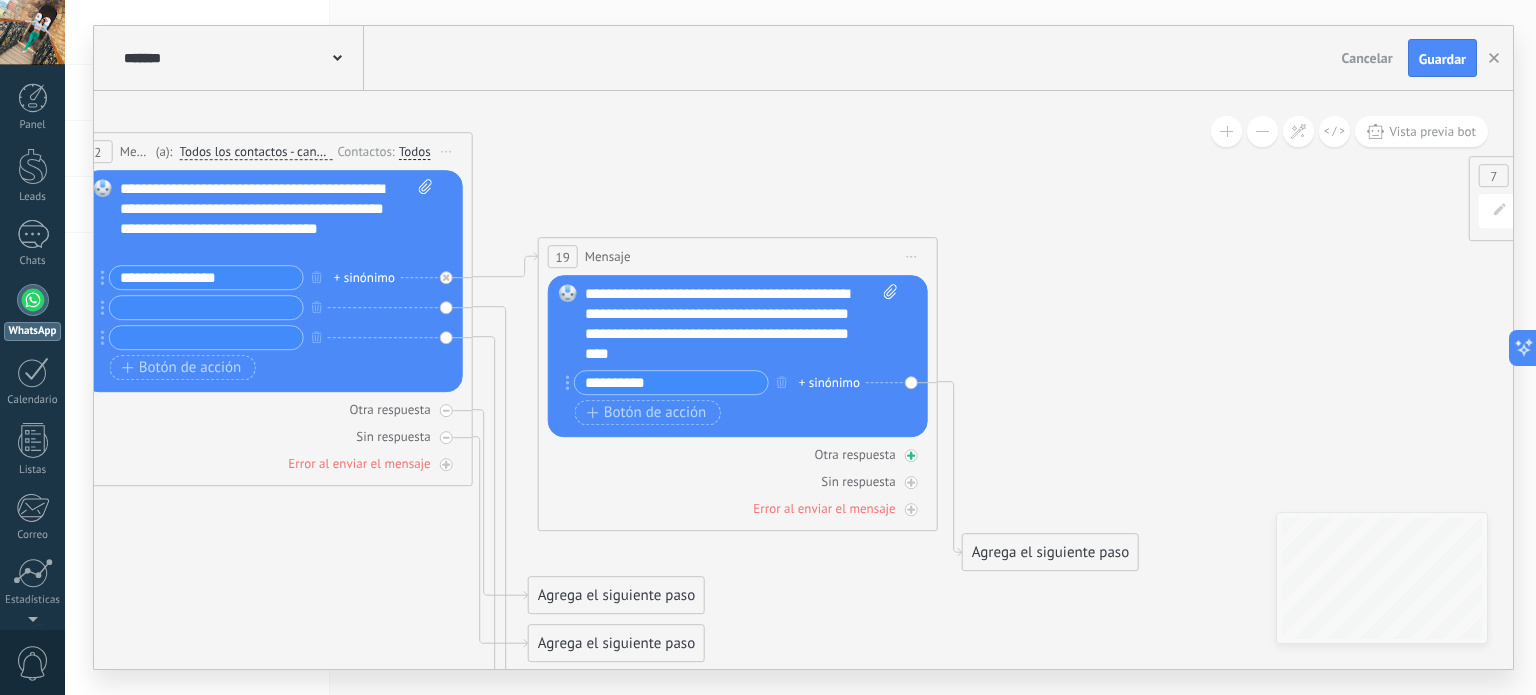 click on "Otra respuesta" at bounding box center [738, 454] 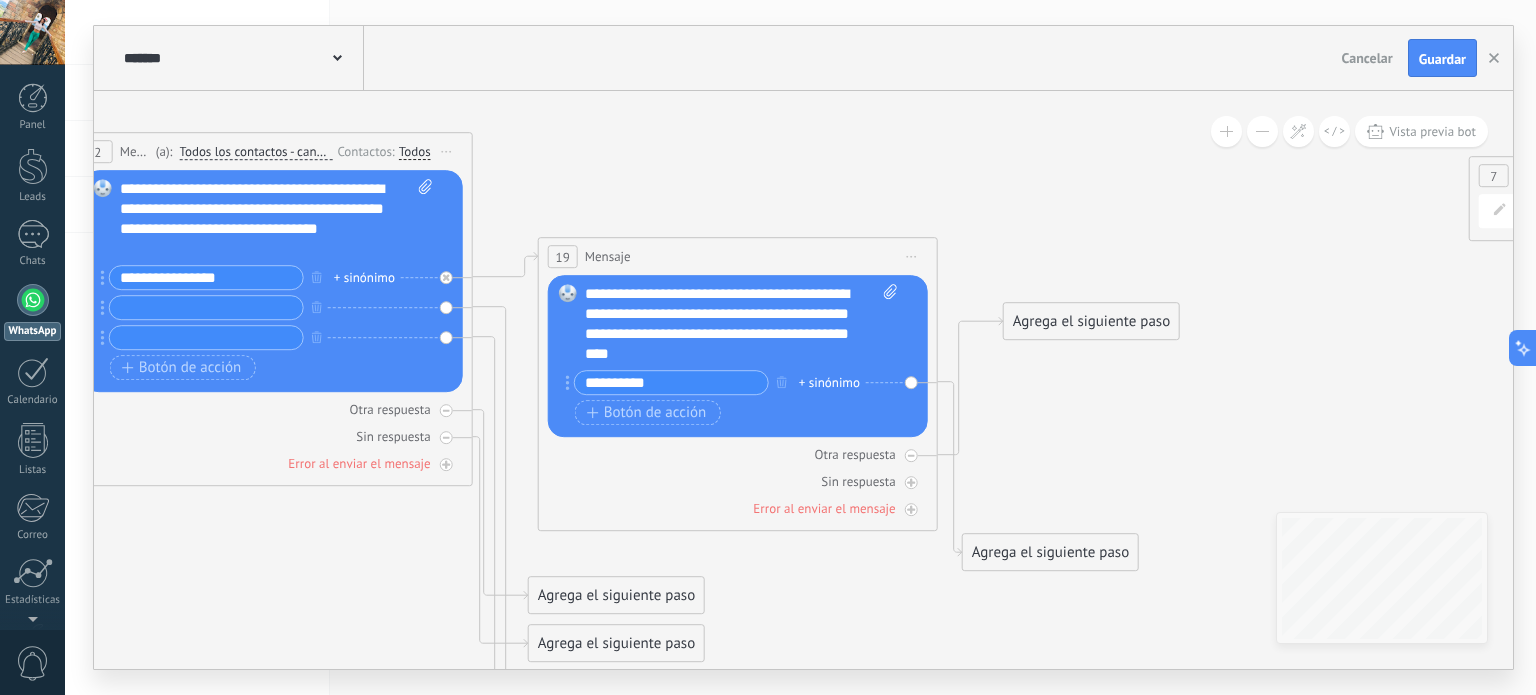 click 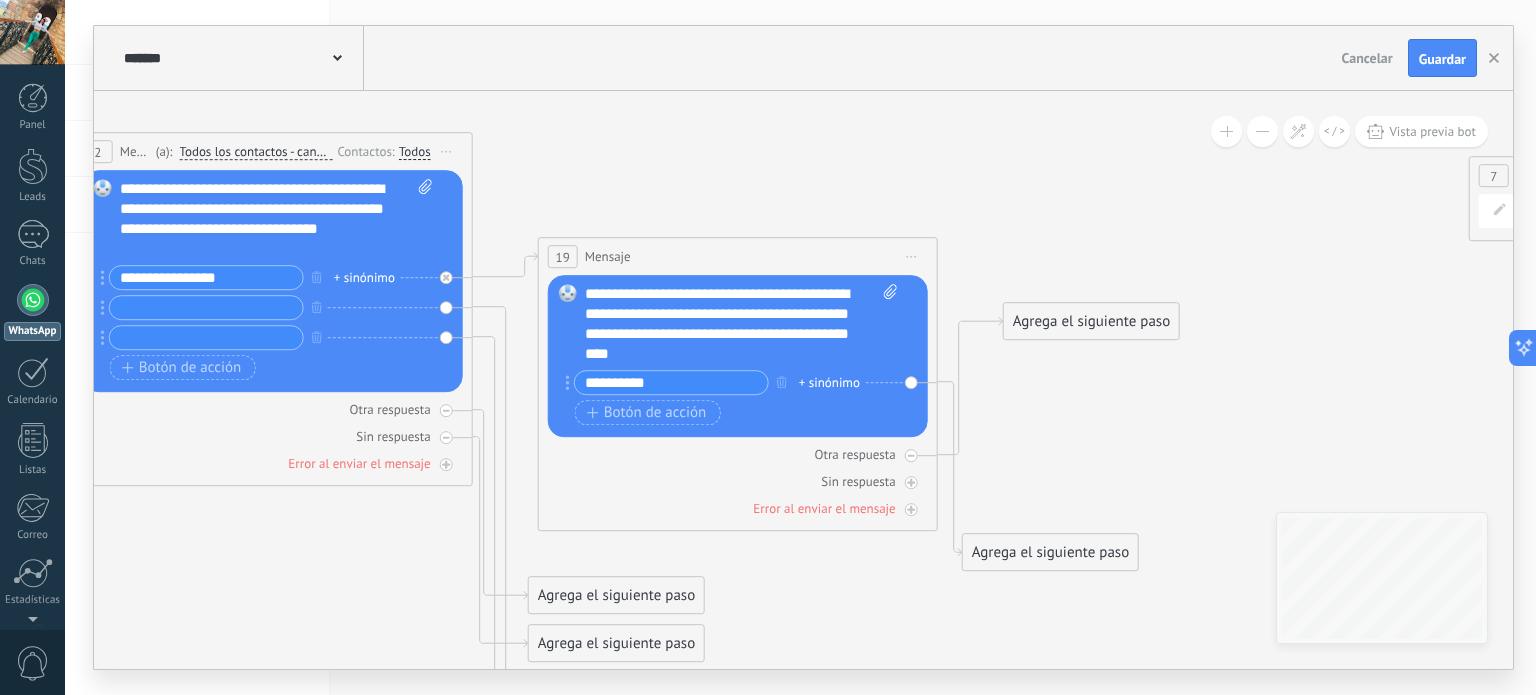 click 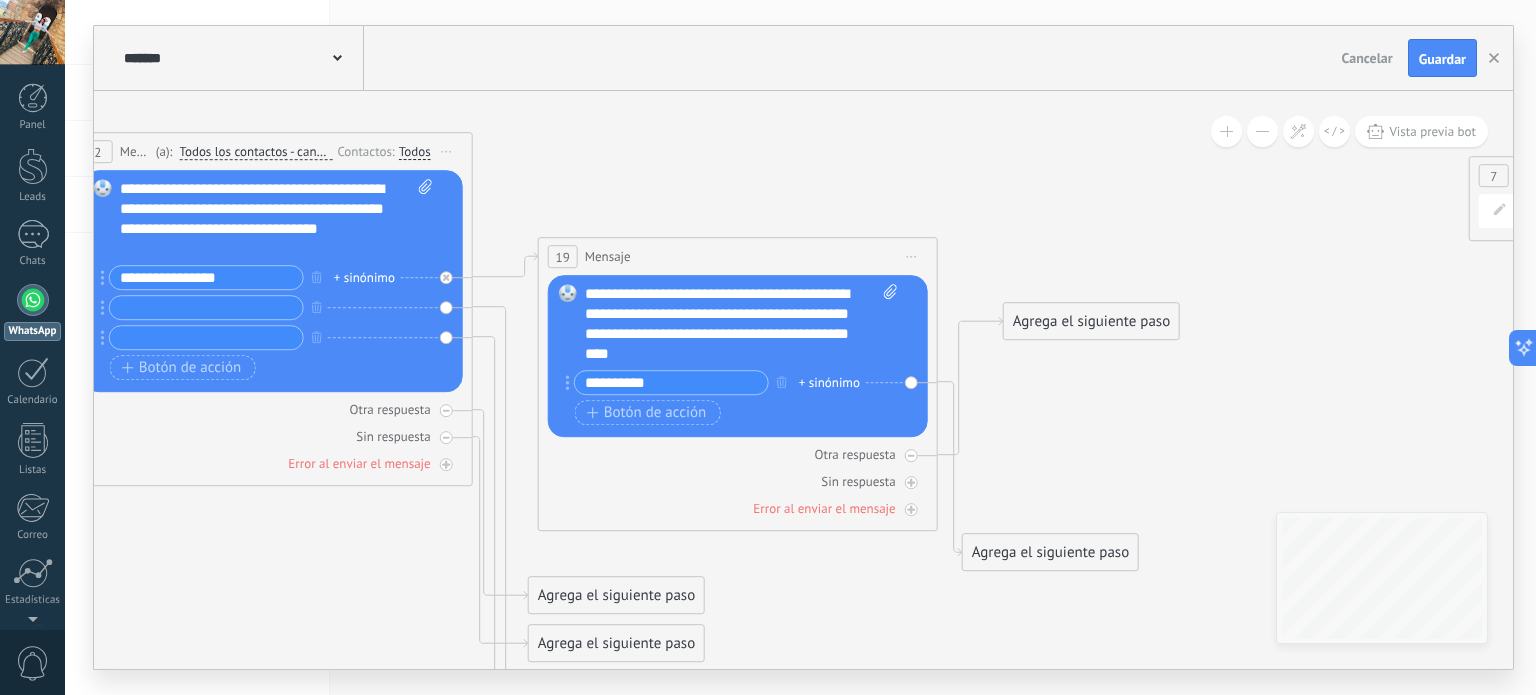 click on "**********" at bounding box center [742, 324] 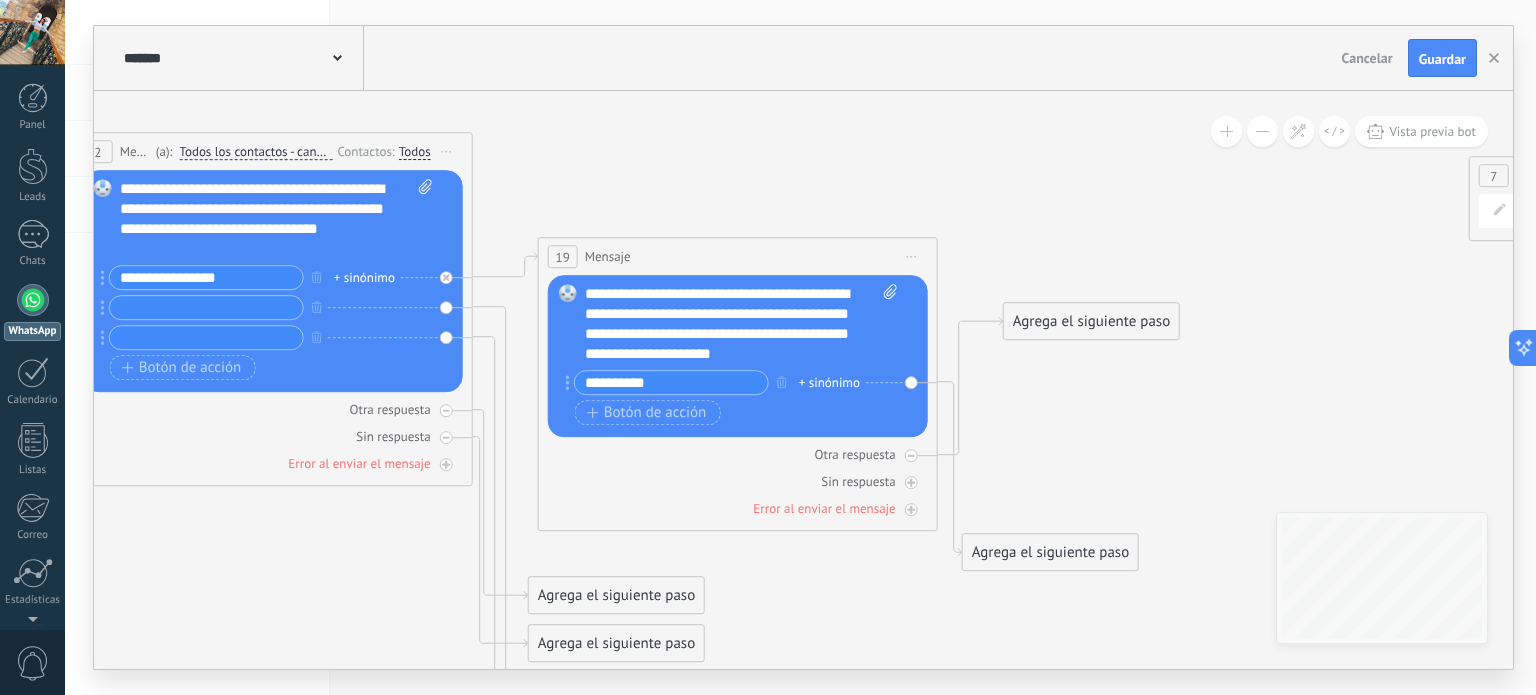 click on "**********" at bounding box center [742, 324] 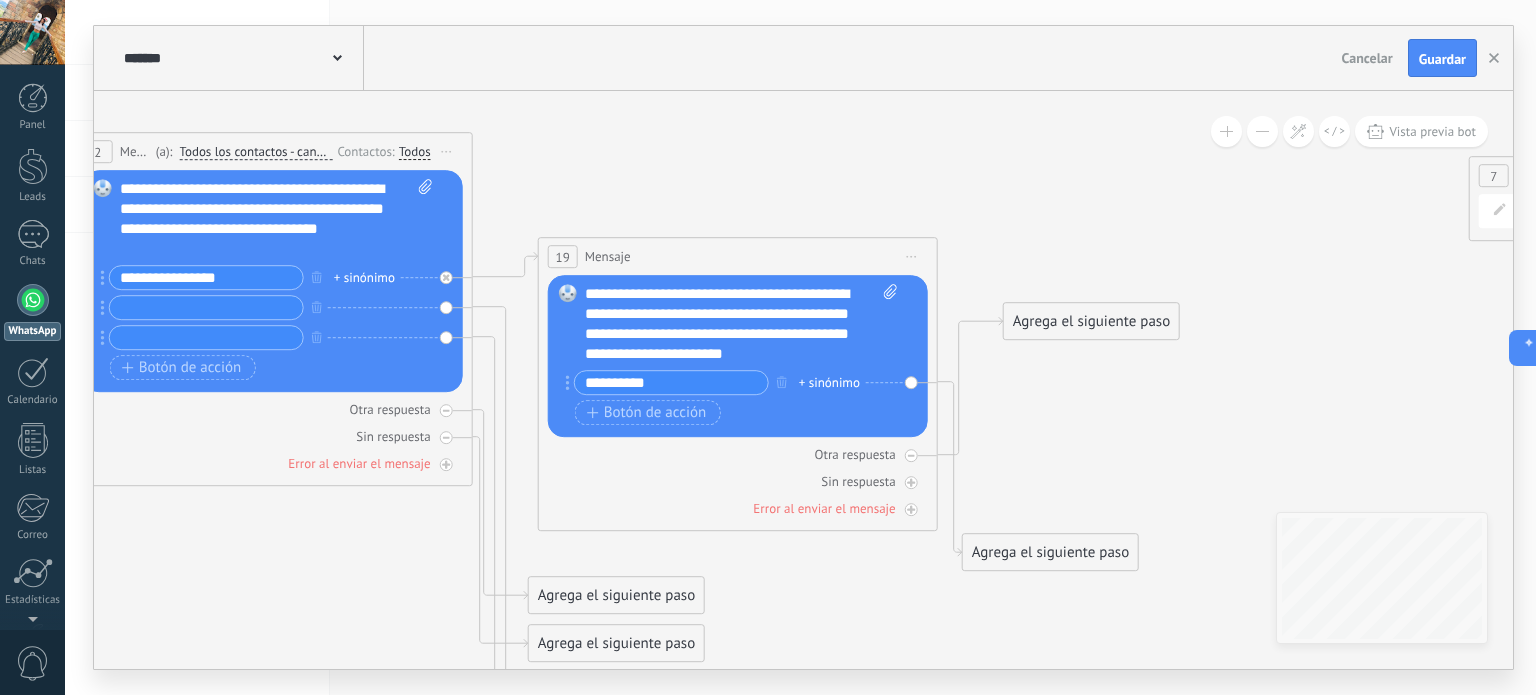 click 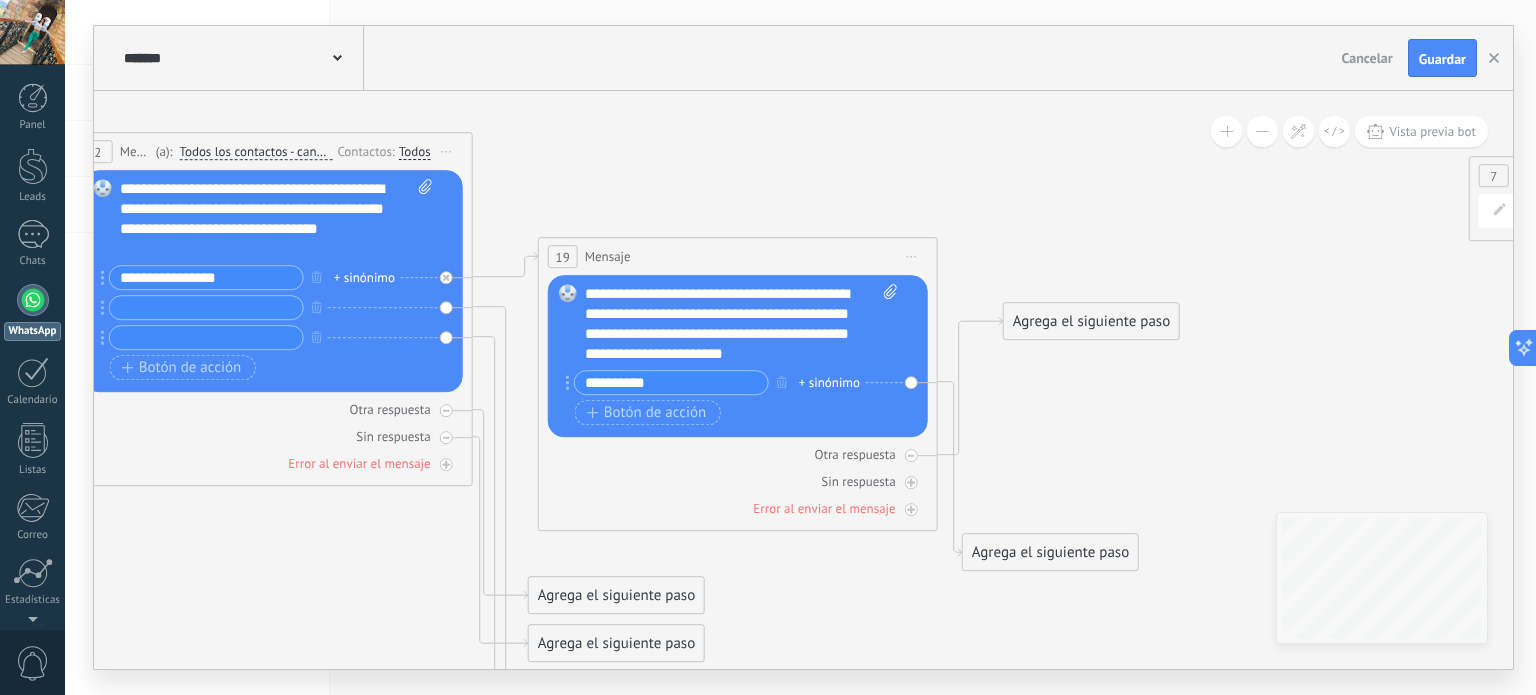 click 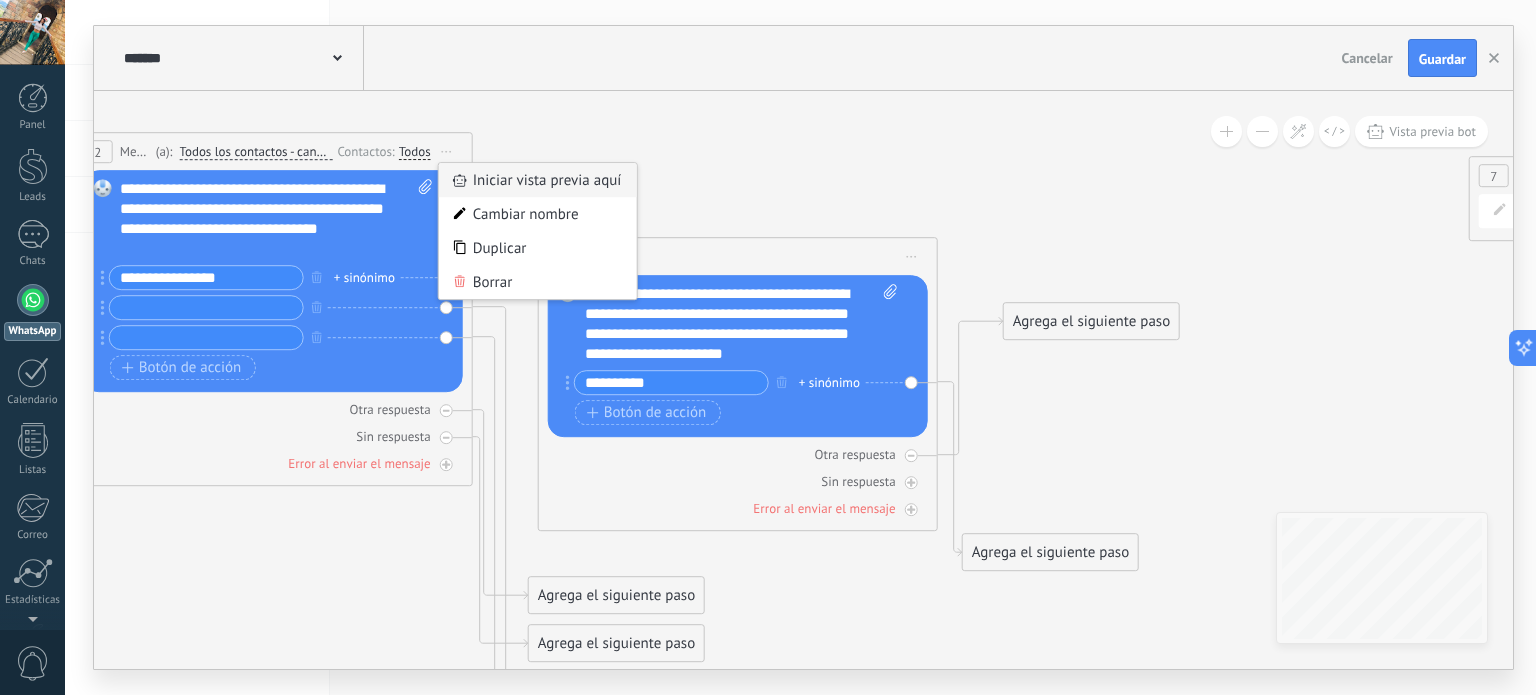 click on "Iniciar vista previa aquí" at bounding box center (538, 180) 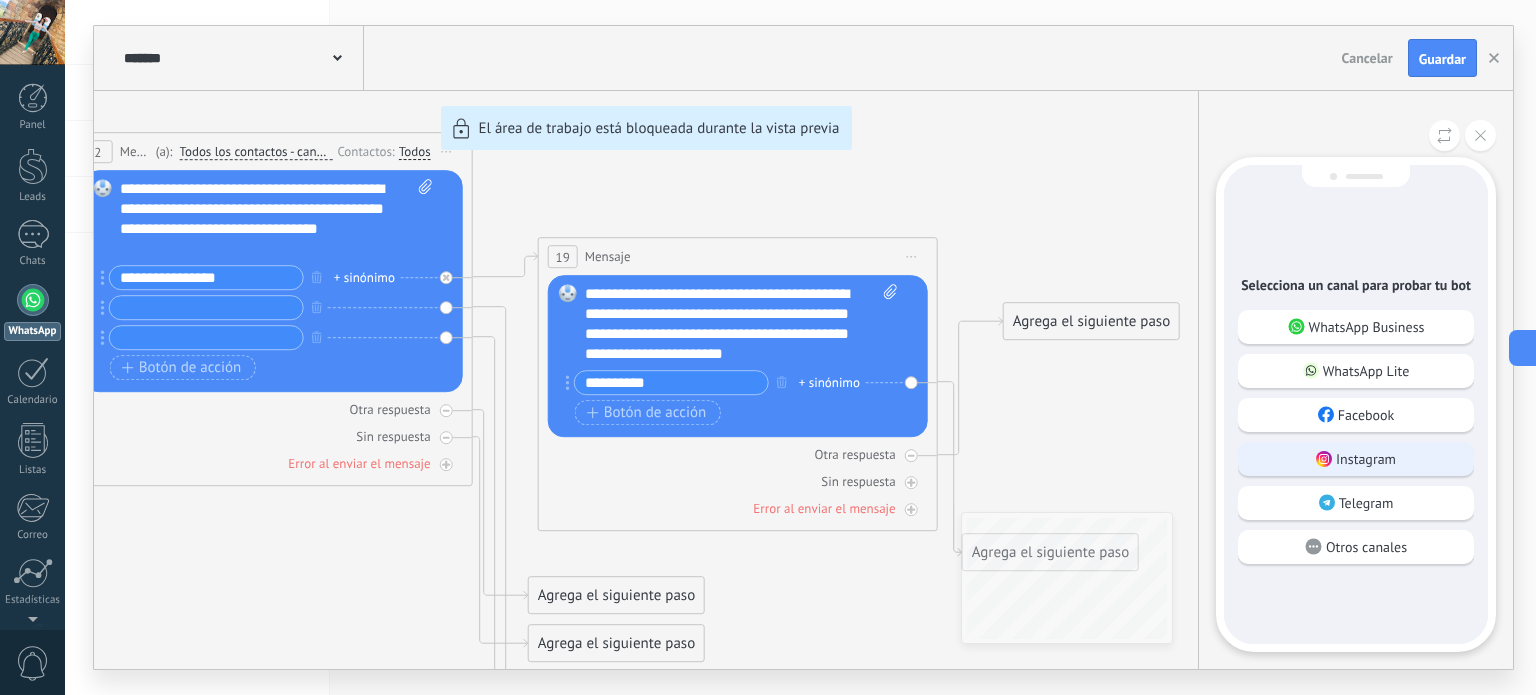 click on "Instagram" at bounding box center (1366, 459) 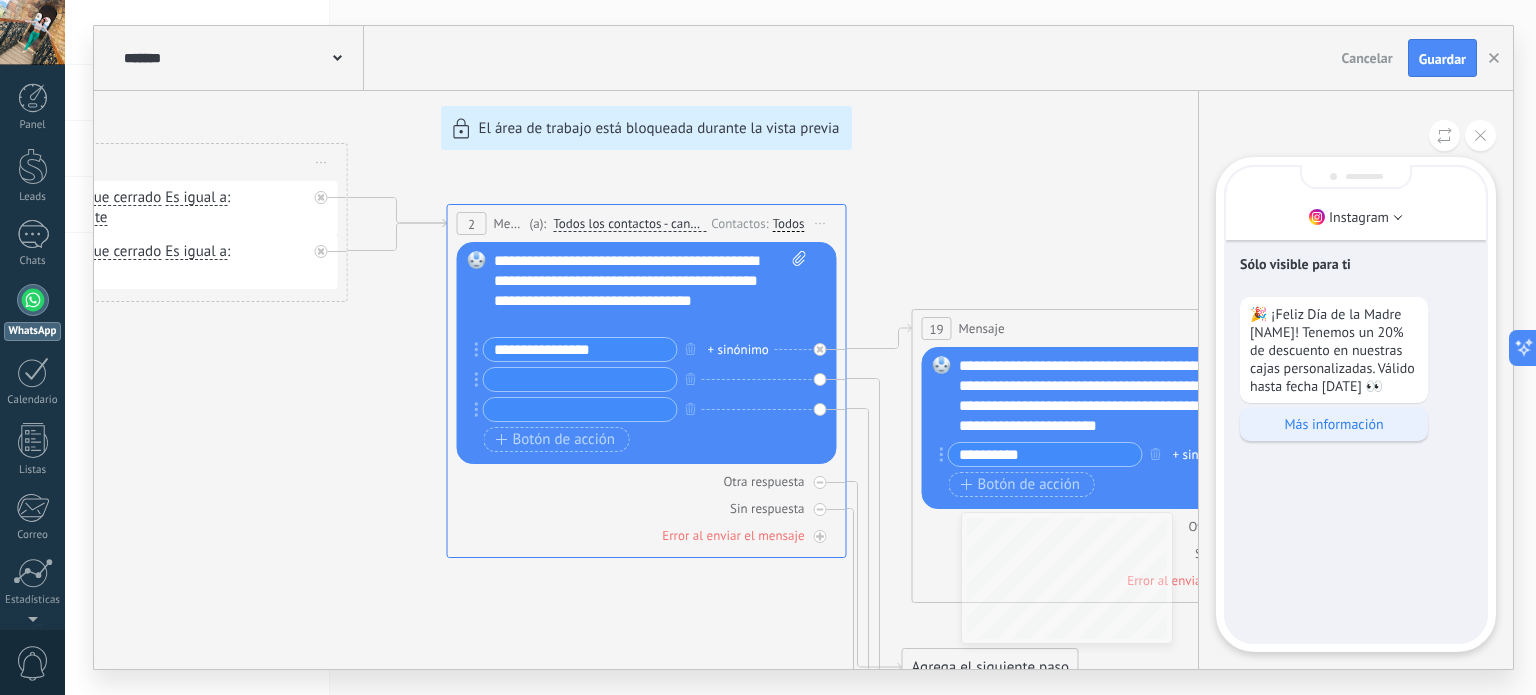 click on "Más información" at bounding box center (1334, 424) 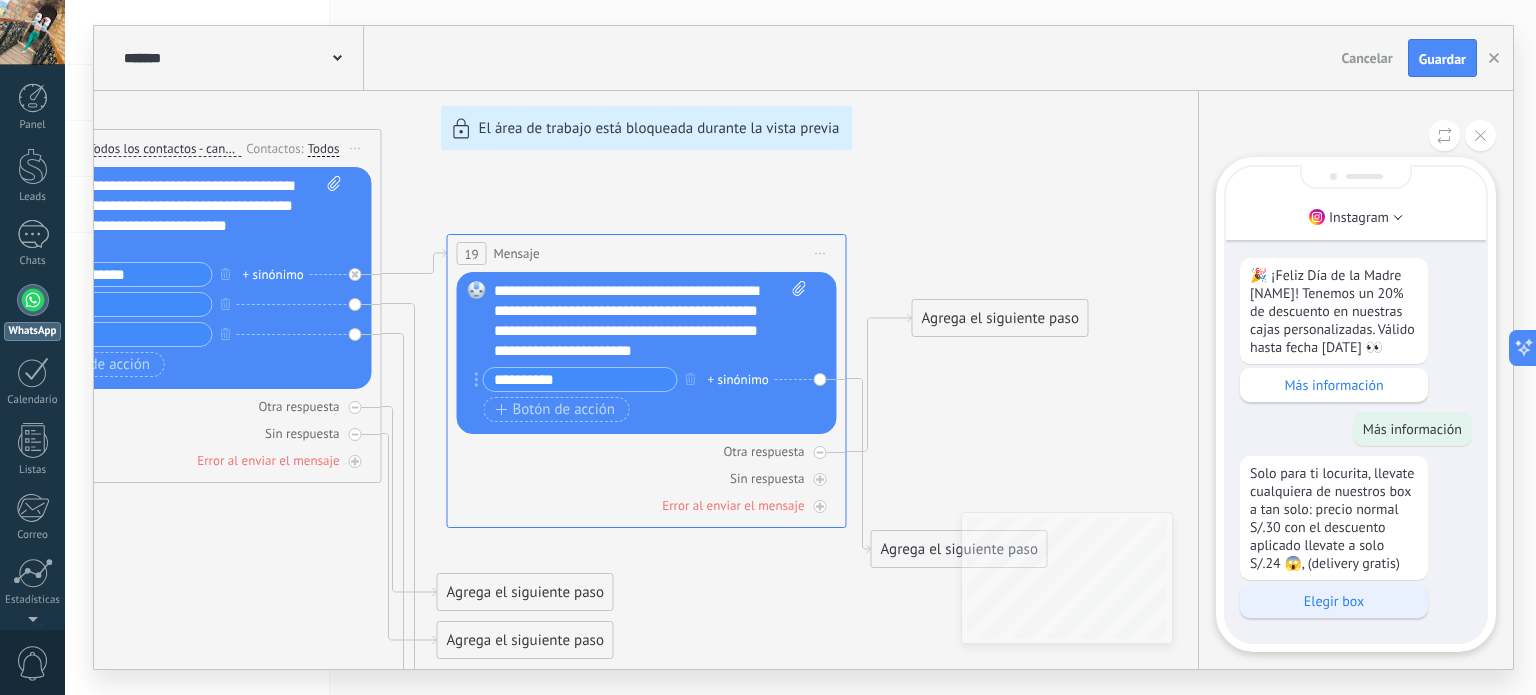 click on "Elegir box" at bounding box center [1334, 601] 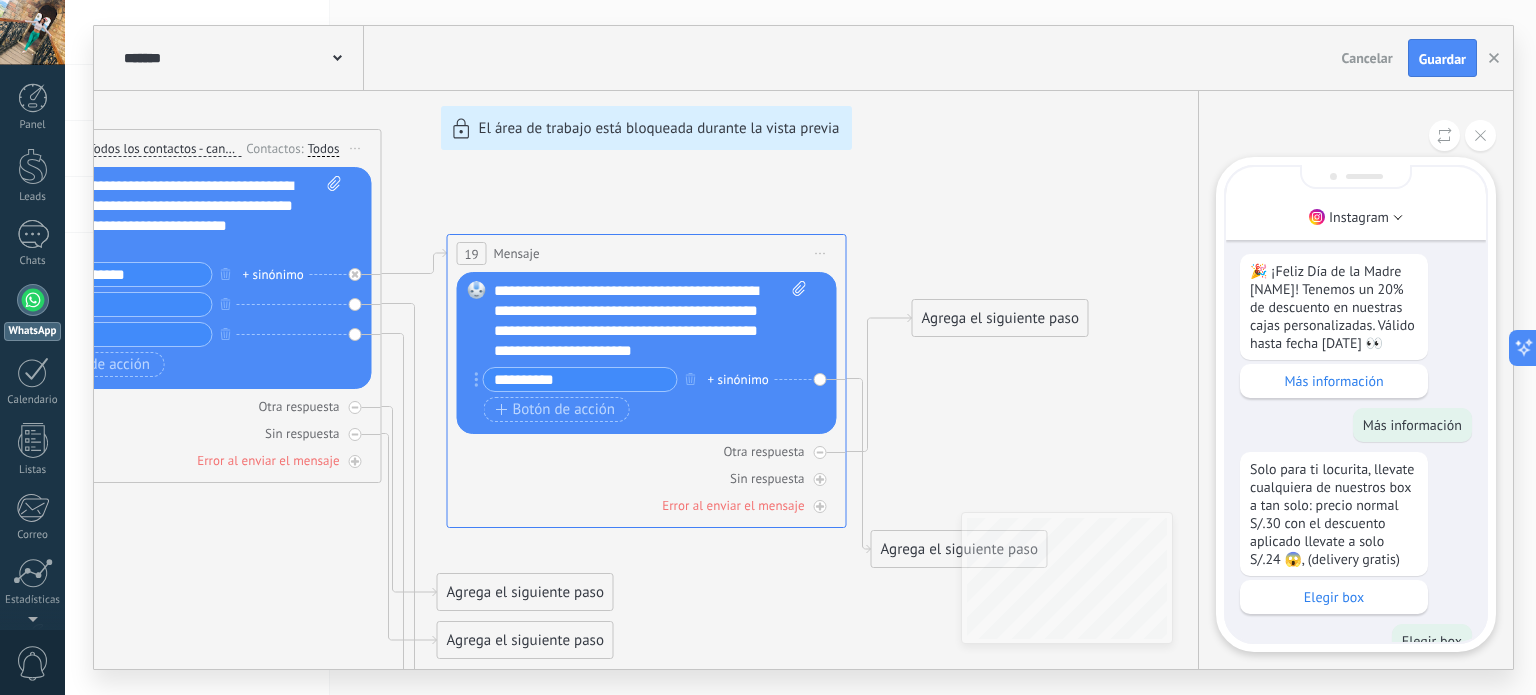 scroll, scrollTop: 0, scrollLeft: 0, axis: both 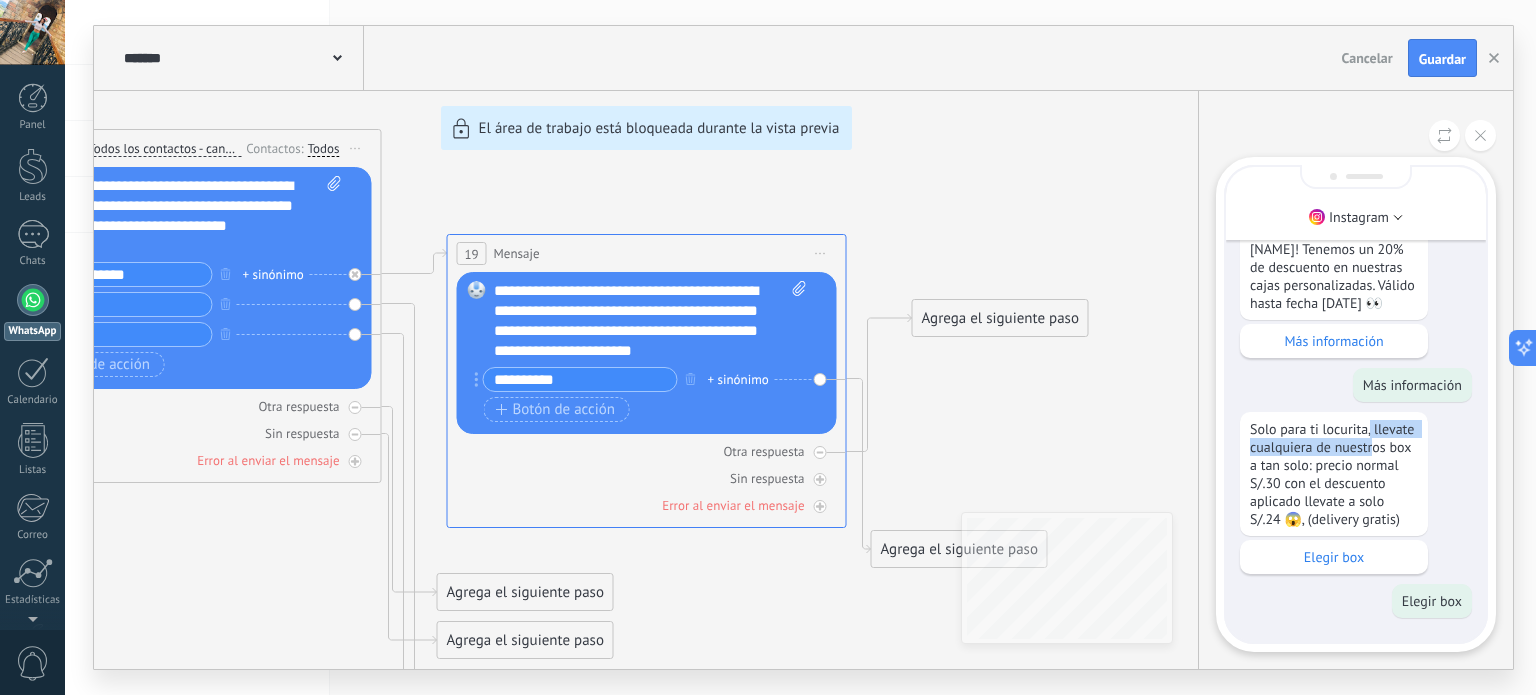 drag, startPoint x: 1368, startPoint y: 411, endPoint x: 1372, endPoint y: 438, distance: 27.294687 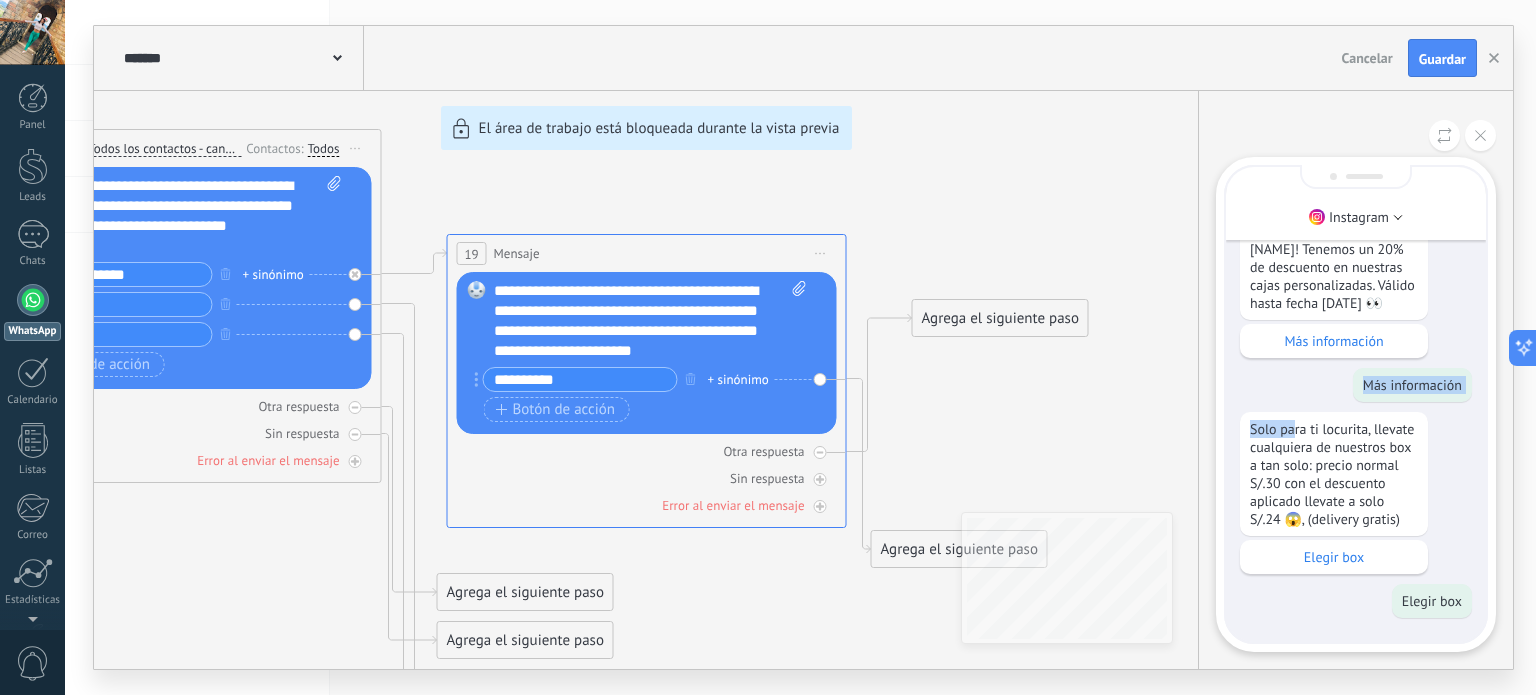 drag, startPoint x: 1296, startPoint y: 378, endPoint x: 1296, endPoint y: 408, distance: 30 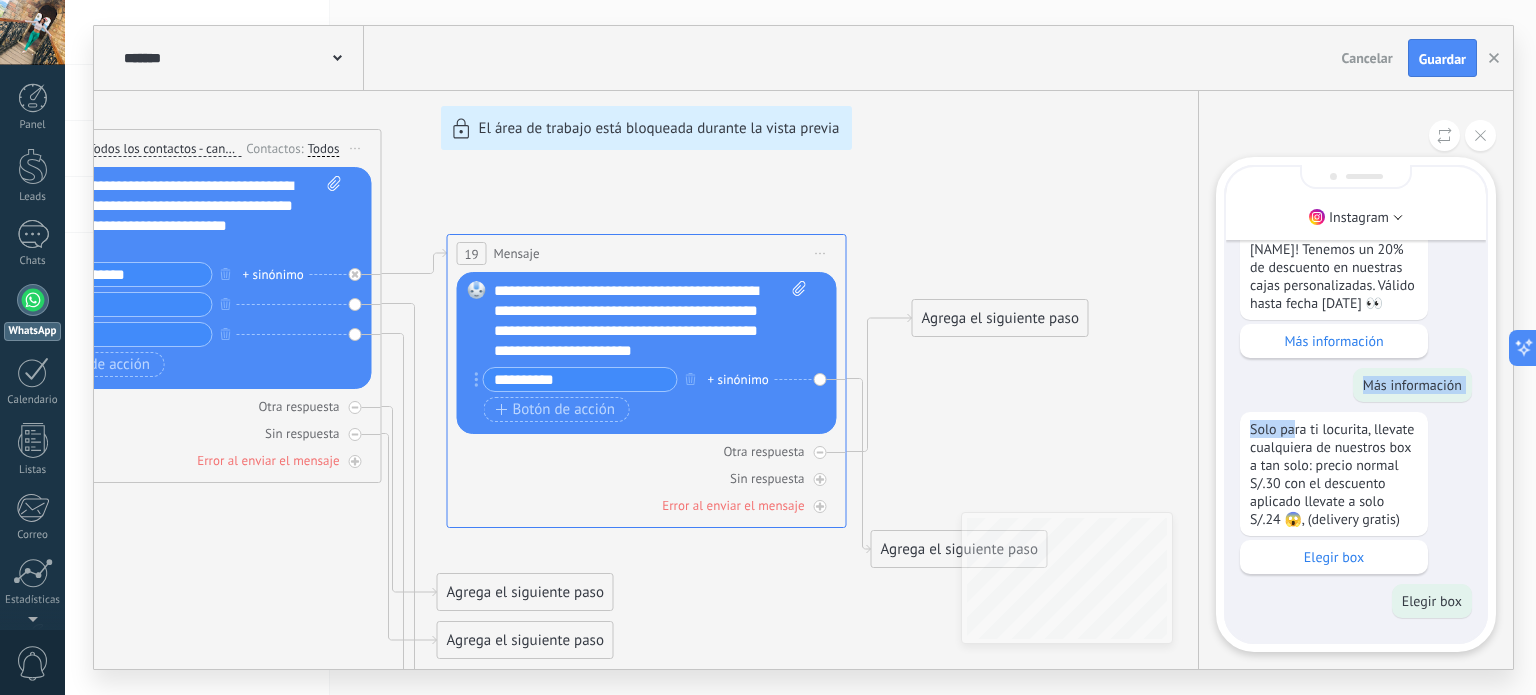 click on "Sólo visible para ti 🎉 ¡Feliz Día de la Madre [NAME]! Tenemos un 20% de descuento en nuestras cajas personalizadas. Válido hasta fecha [DATE] 👀 Más información Más información Solo para ti locurita, llevate cualquiera de nuestros box a tan solo: precio normal S/.30 con el descuento aplicado llevate a solo S/.24 😱, (delivery gratis) Elegir box Elegir box" at bounding box center (1356, 363) 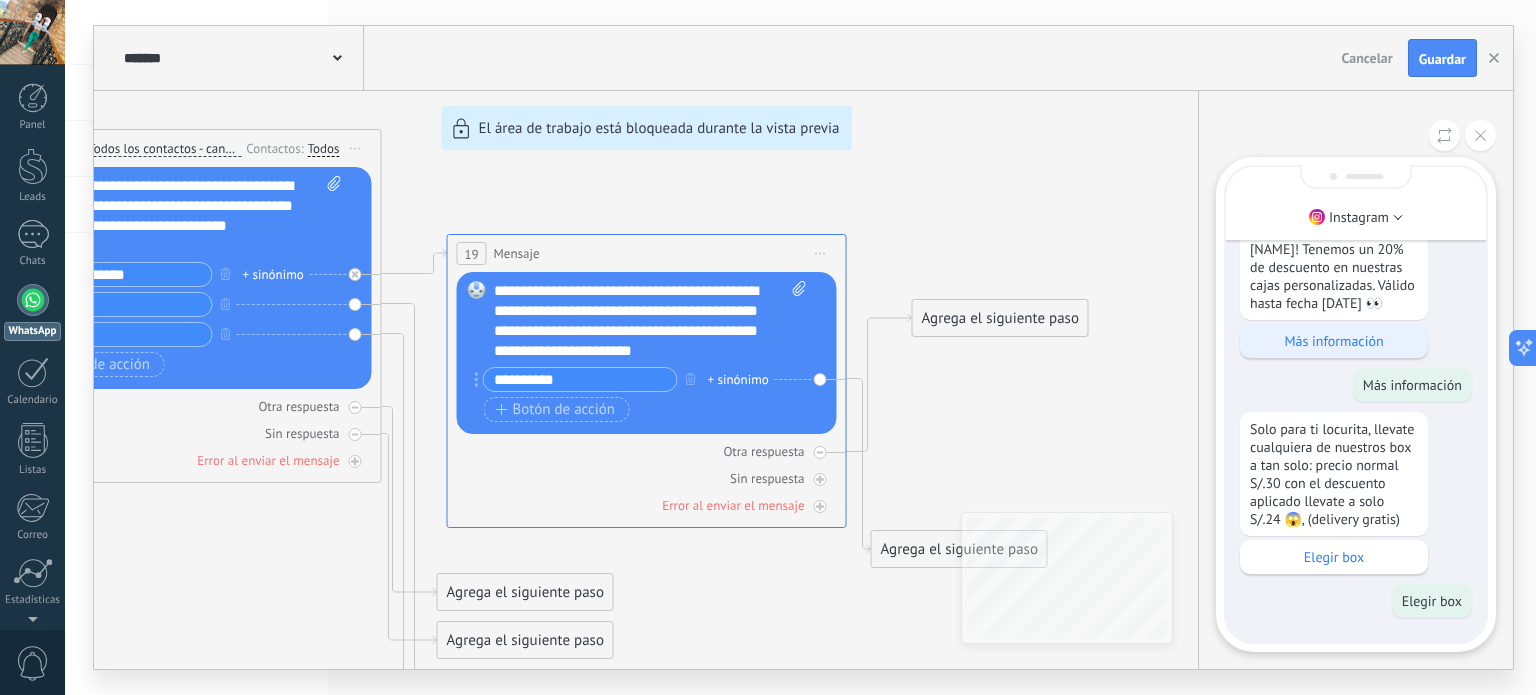 click on "Más información" at bounding box center (1334, 341) 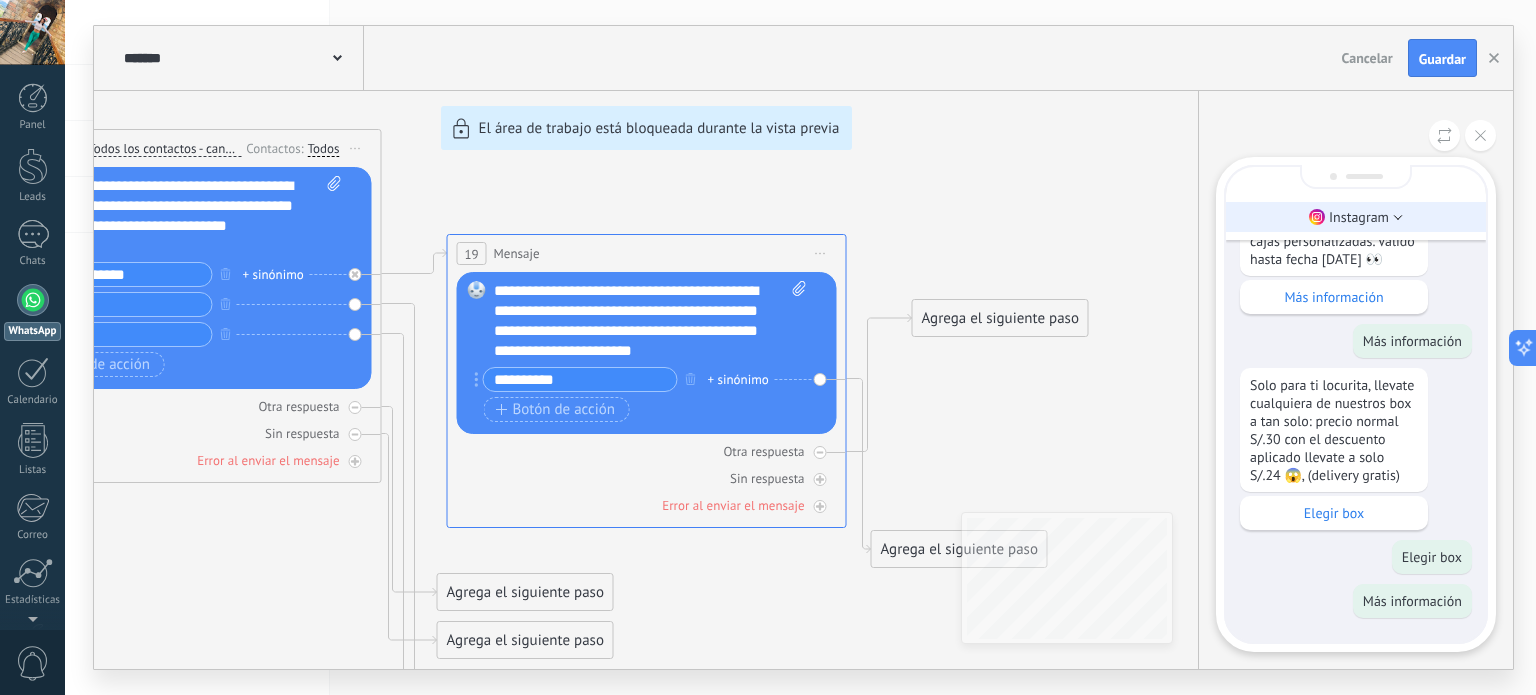 click on "Instagram" at bounding box center [1356, 217] 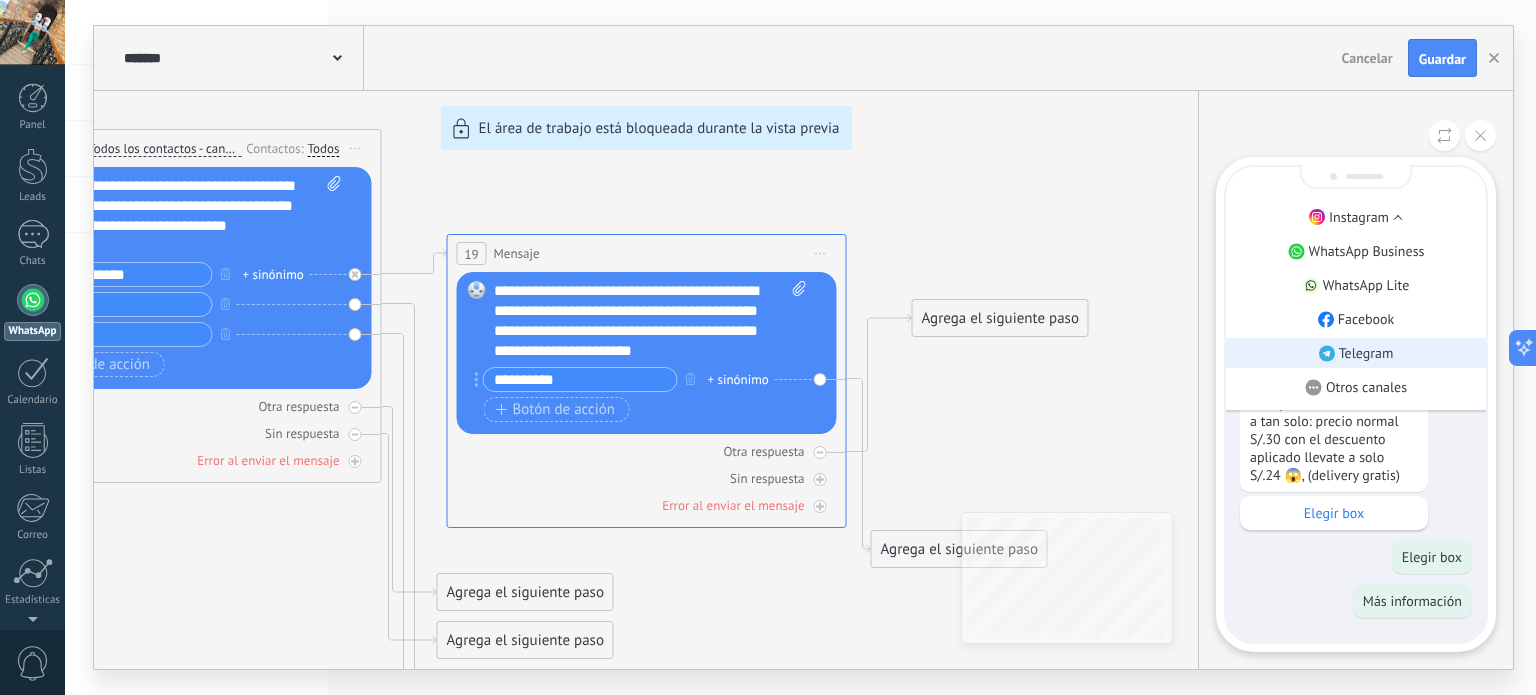 click on "Telegram" at bounding box center [1356, 353] 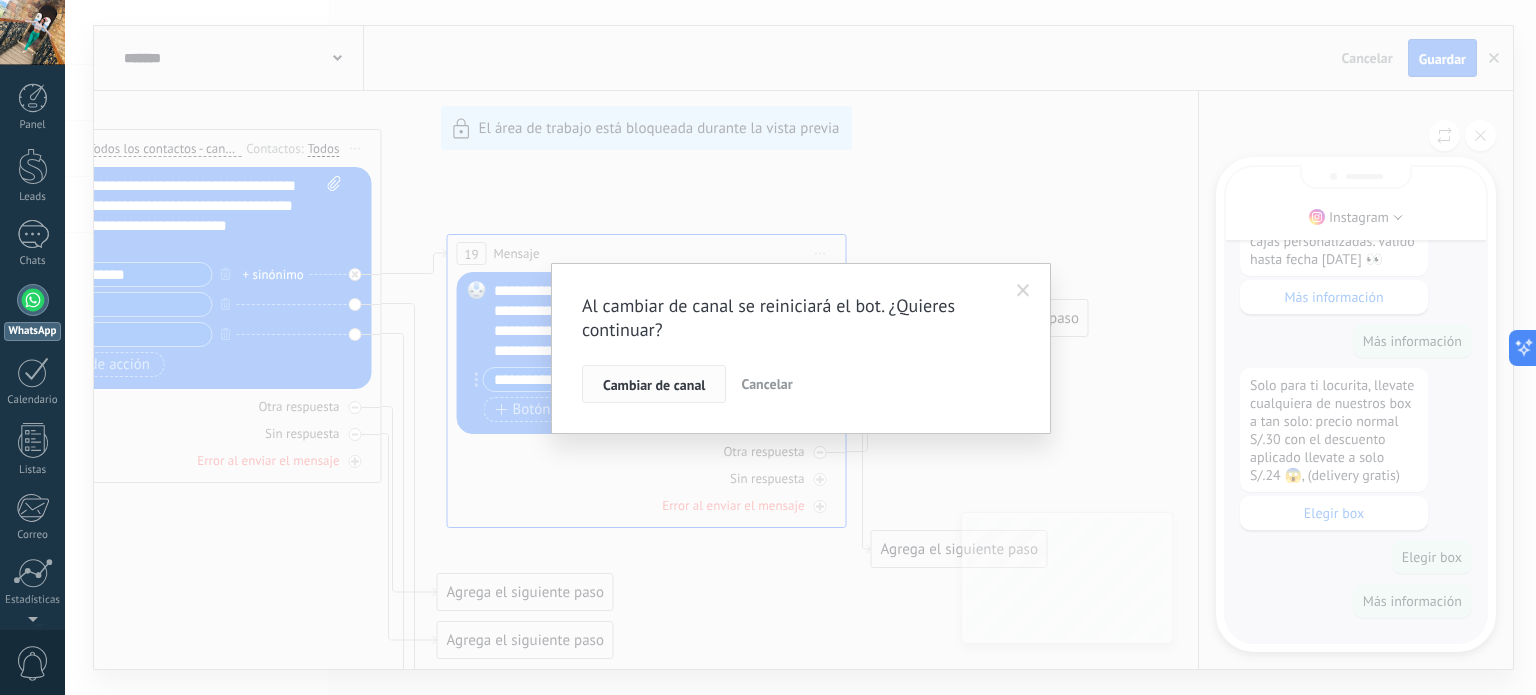 click on "Cambiar de canal" at bounding box center (654, 385) 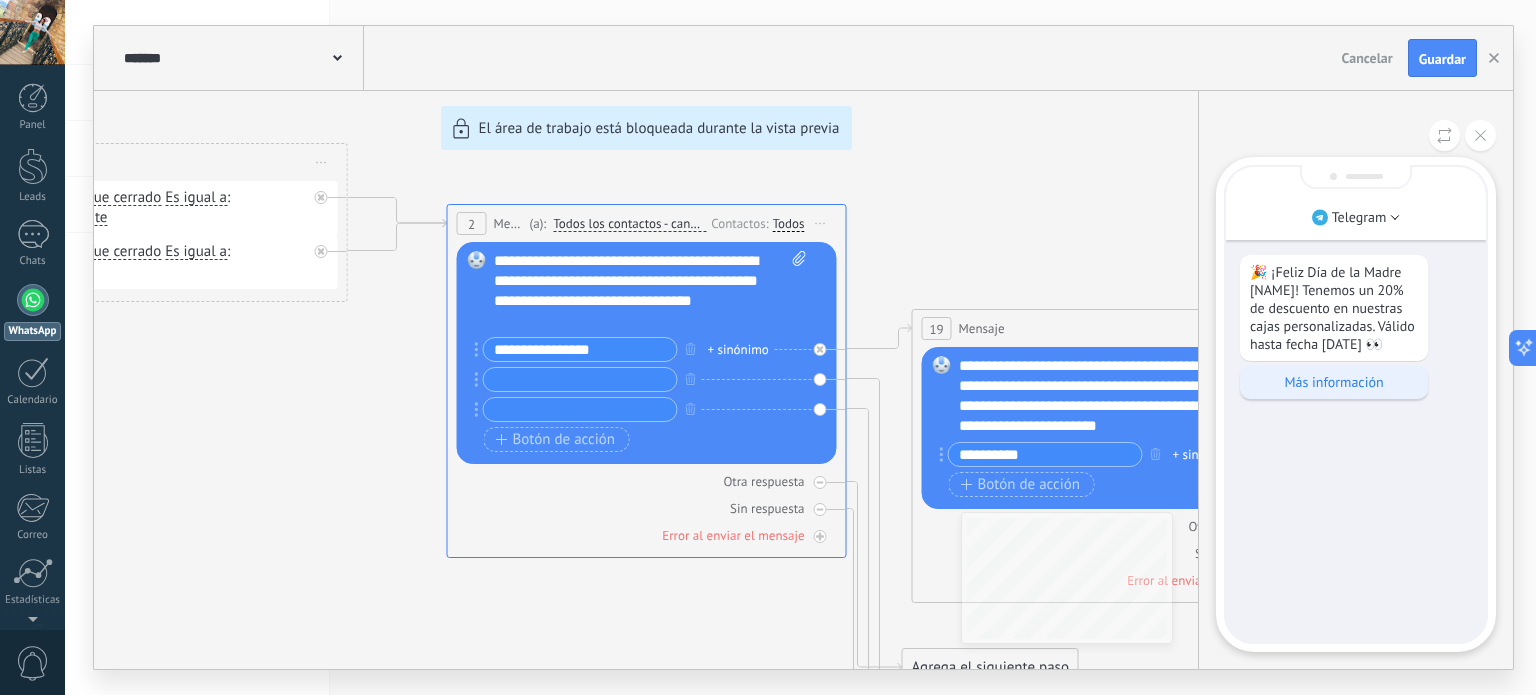 click on "Más información" at bounding box center (1334, 382) 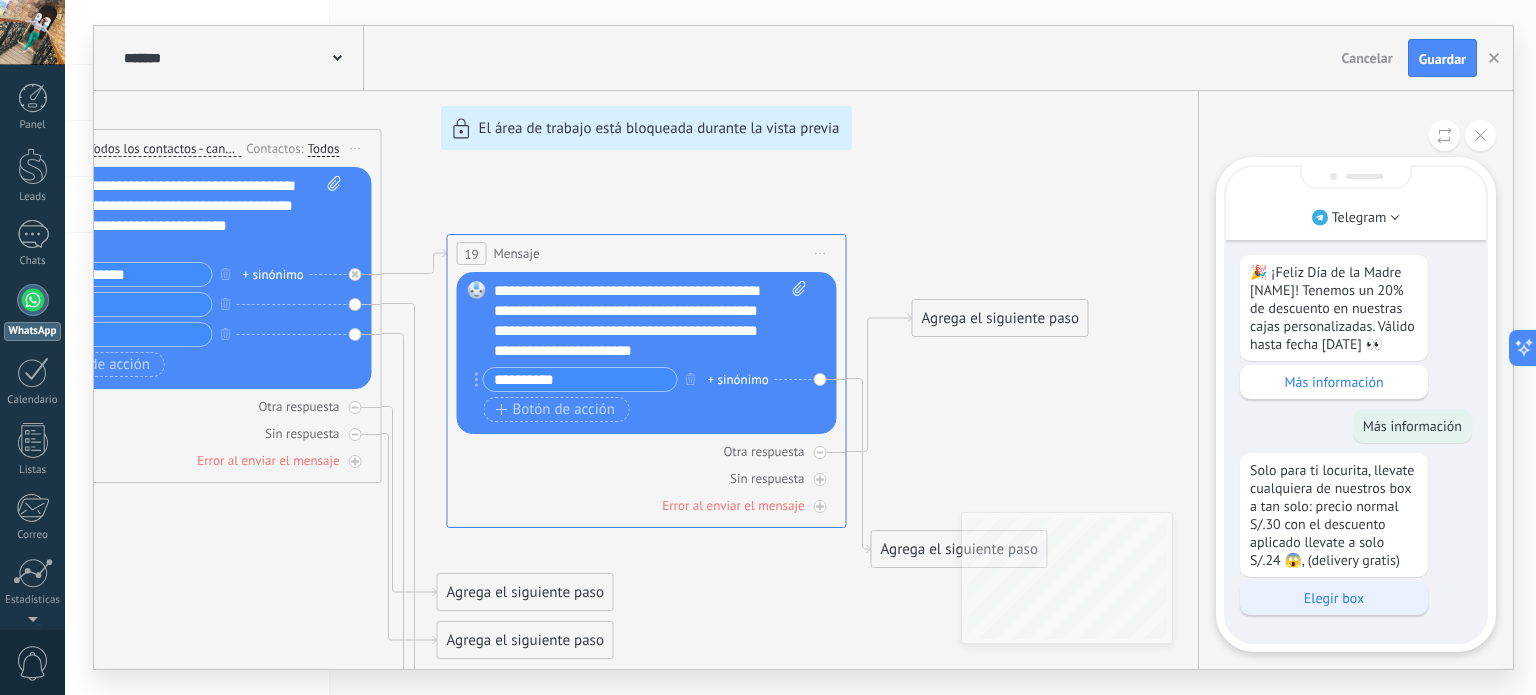 click on "Elegir box" at bounding box center (1334, 598) 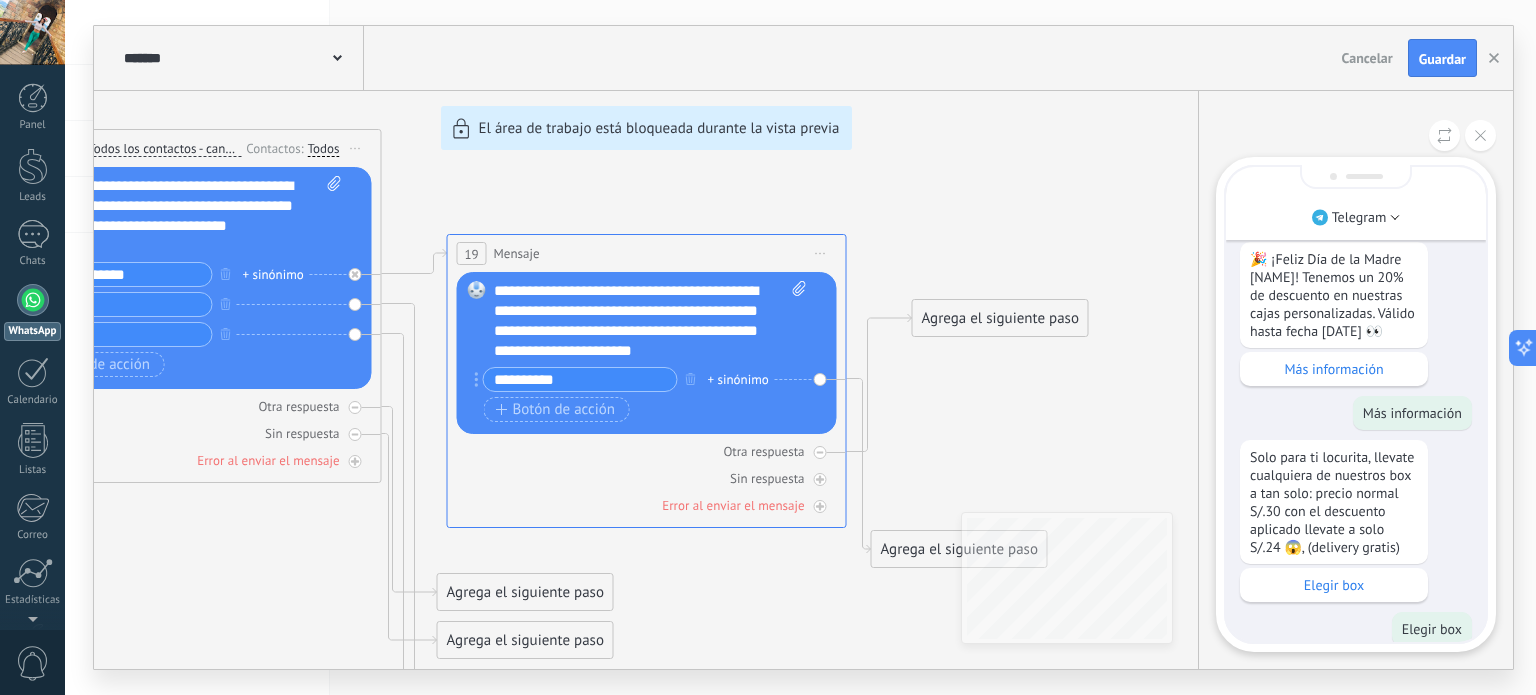 scroll, scrollTop: -48, scrollLeft: 0, axis: vertical 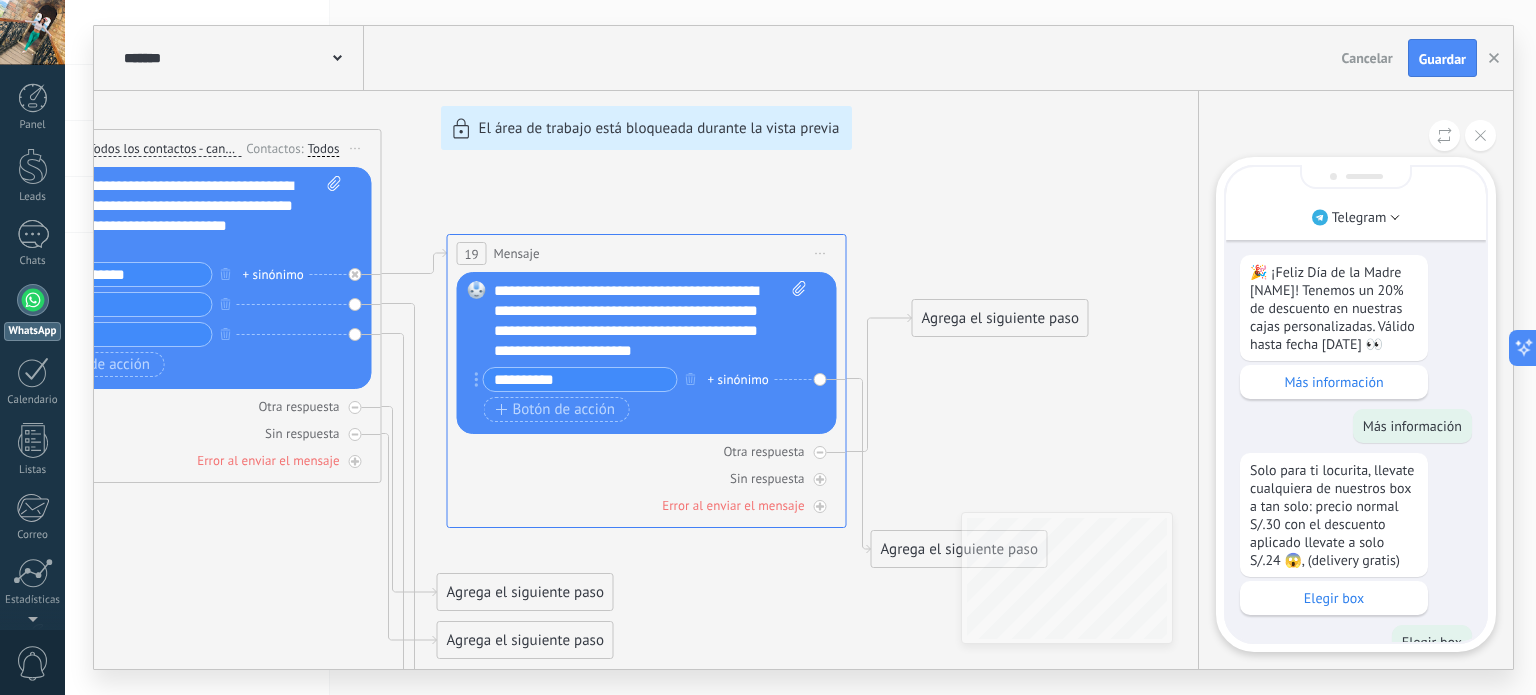 click on "**********" at bounding box center [803, 347] 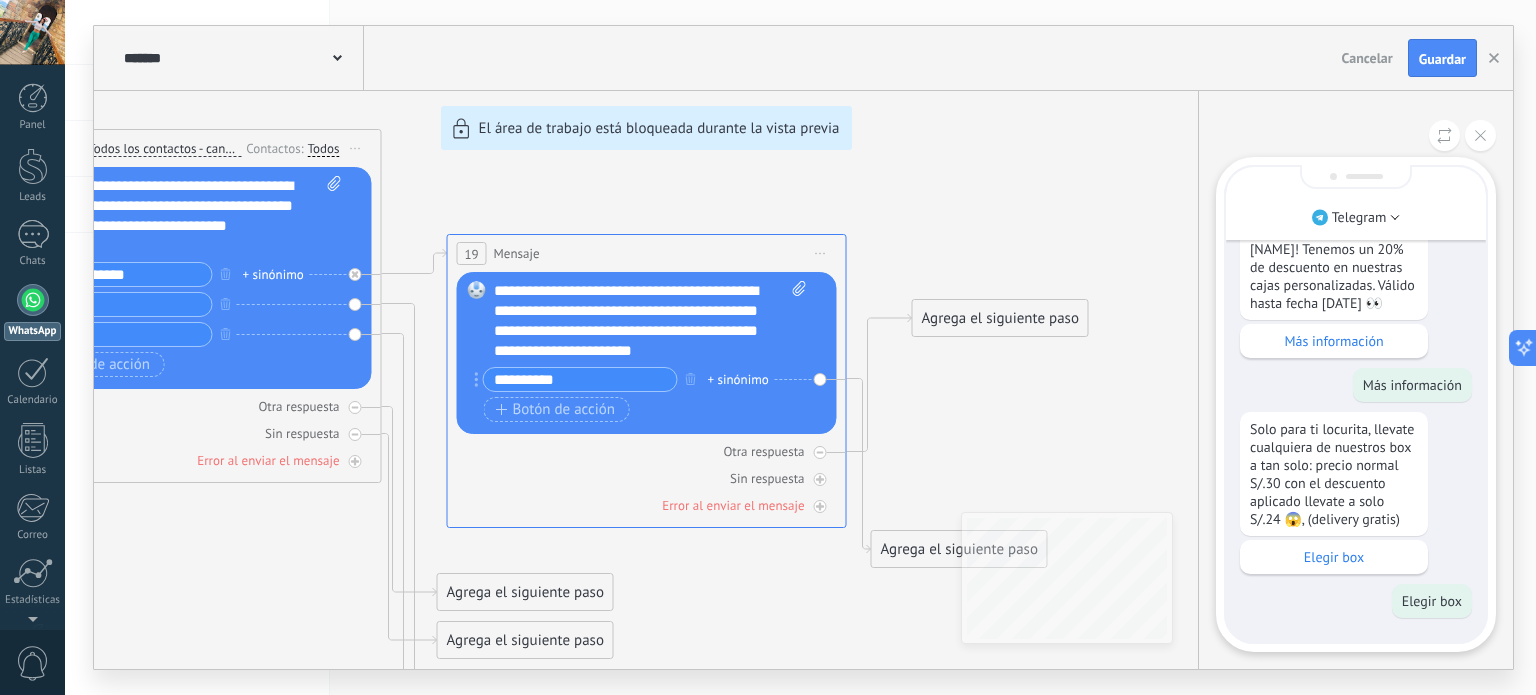 scroll, scrollTop: -48, scrollLeft: 0, axis: vertical 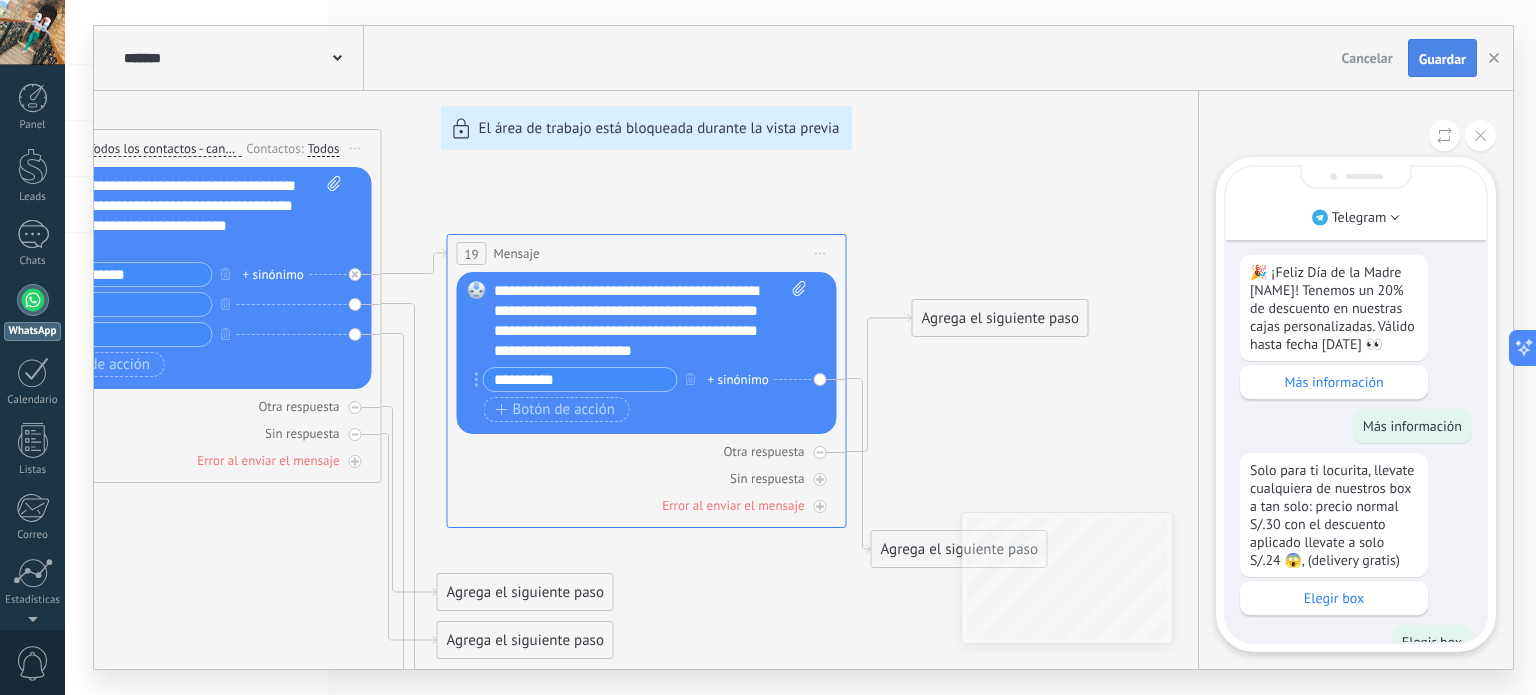 click on "Guardar" at bounding box center [1442, 59] 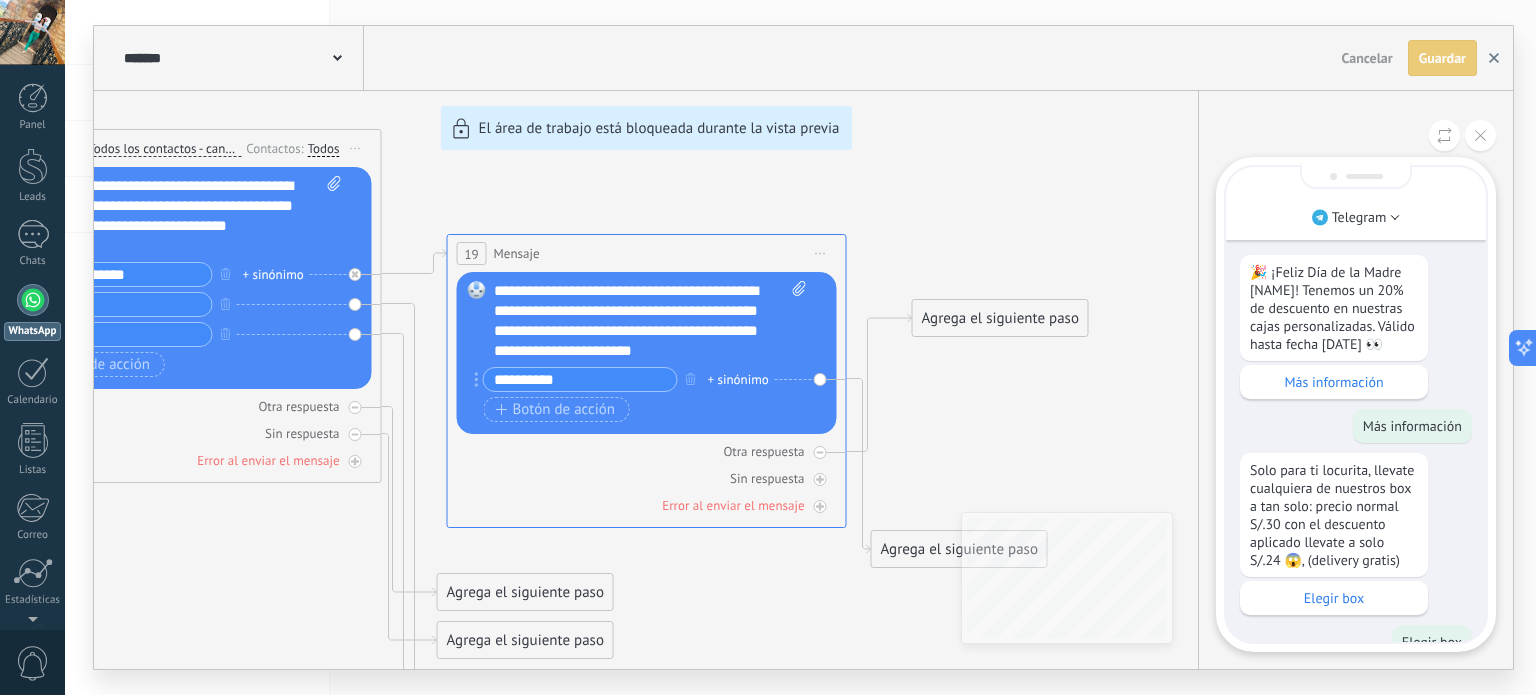 click 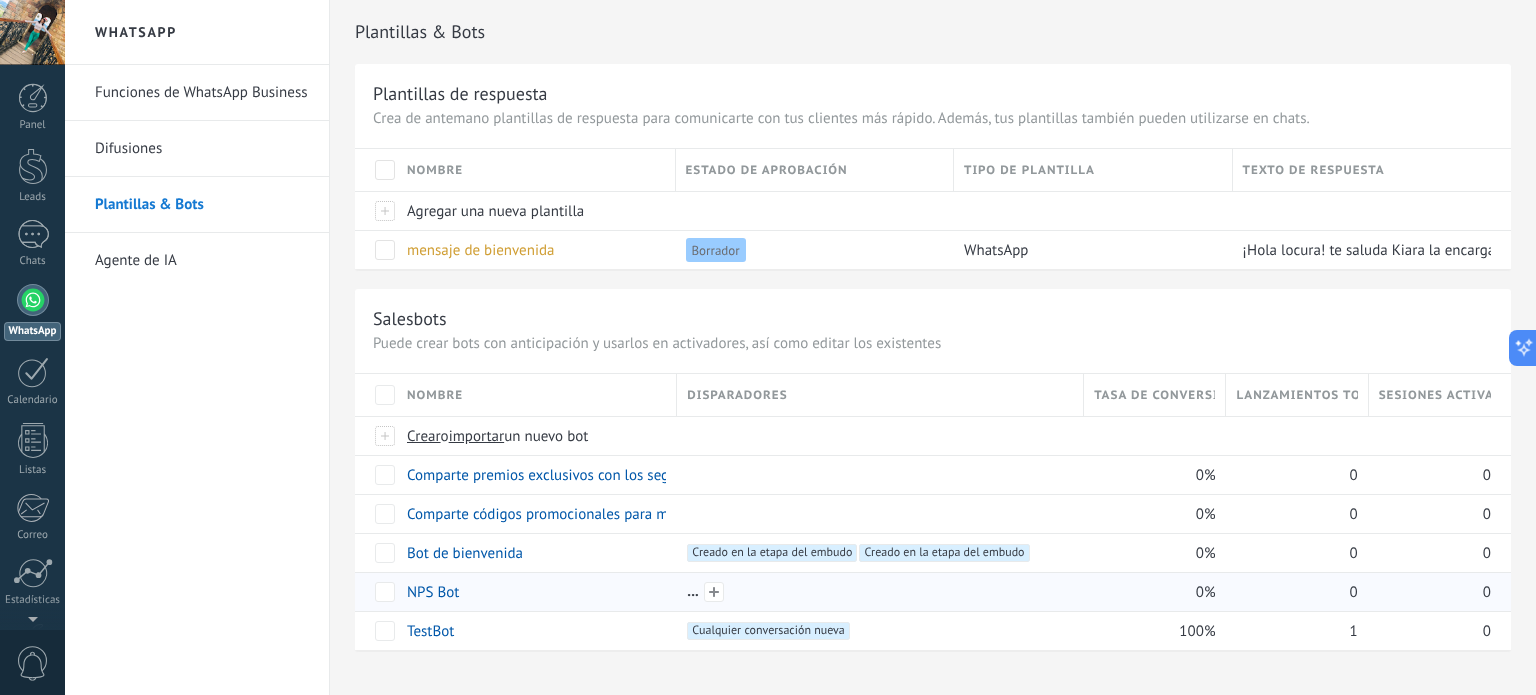 click at bounding box center (880, 592) 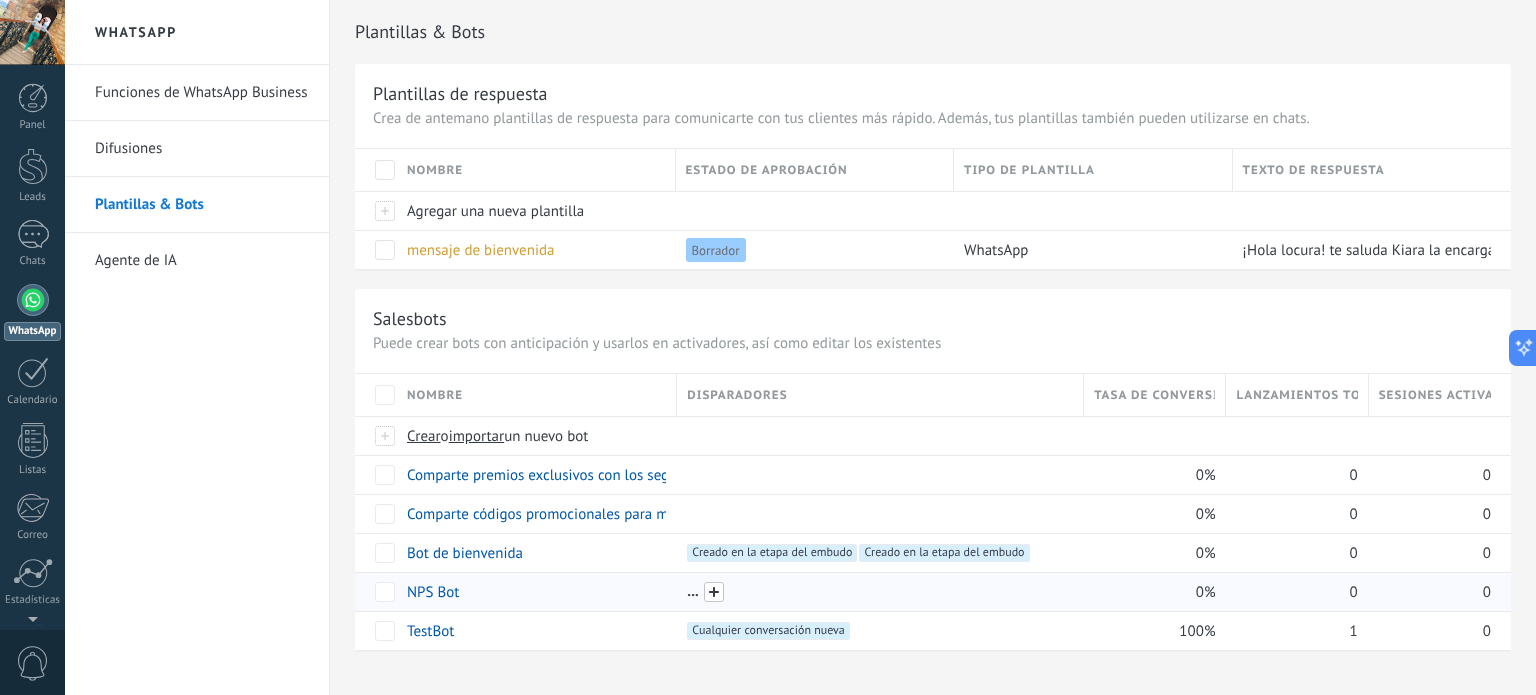 click at bounding box center (714, 592) 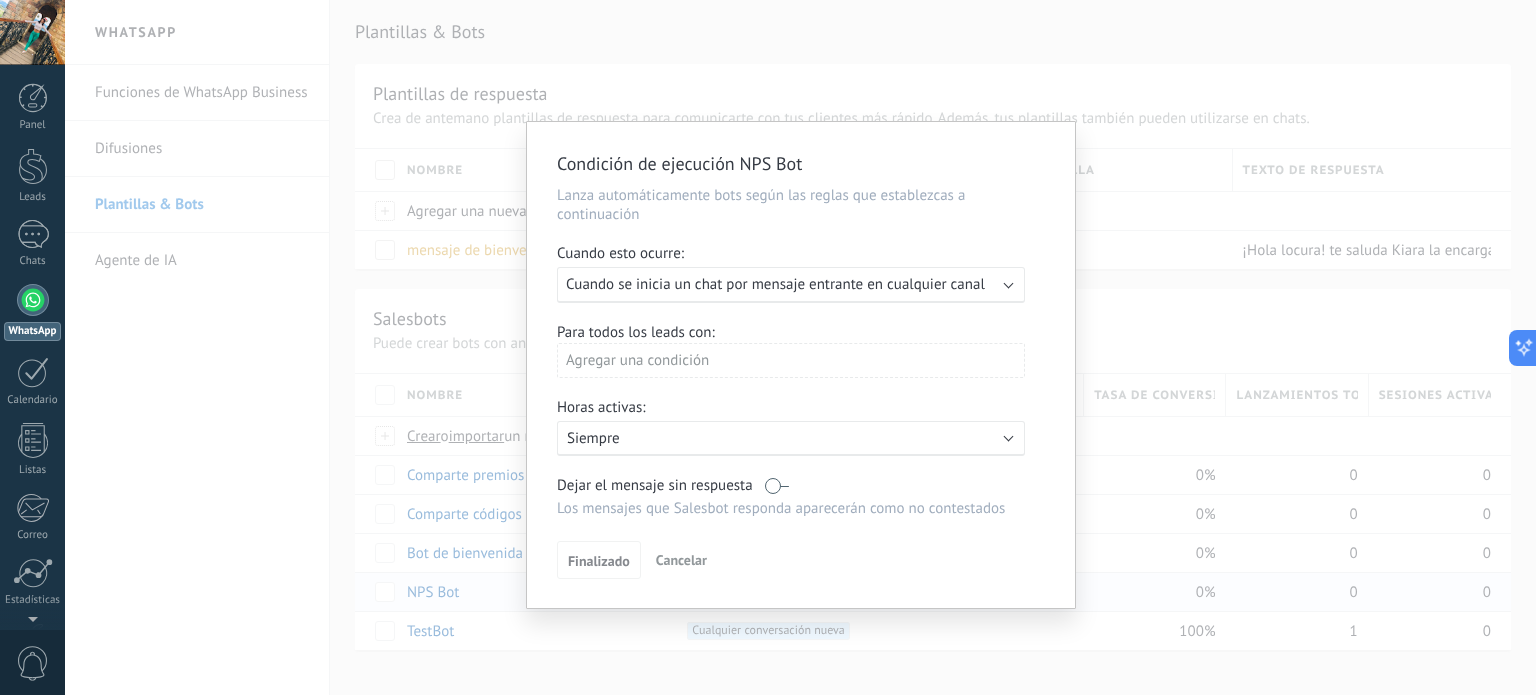 click on "Condición de ejecución NPS Bot Lanza automáticamente bots según las reglas que establezcas a continuación Cuando esto ocurre: Ejecutar:  Cuando se inicia un chat por mensaje entrante en cualquier canal Para todos los leads con: Agregar una condición Horas activas: Activo:  Siempre Dejar el mensaje sin respuesta Los mensajes que Salesbot responda aparecerán como no contestados Aplicar a todos los leads en esta etapa Finalizado Cancelar" at bounding box center [800, 347] 